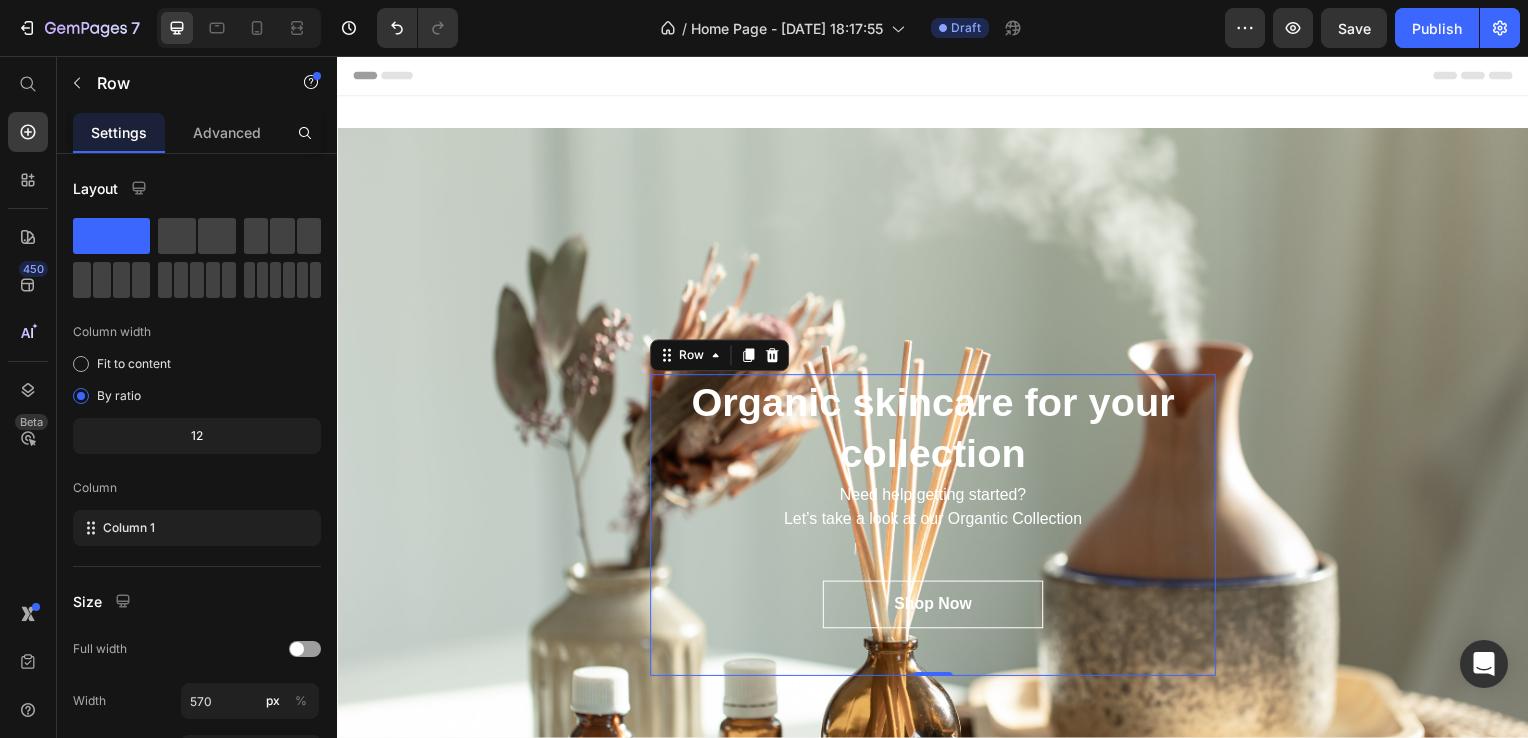 scroll, scrollTop: 0, scrollLeft: 0, axis: both 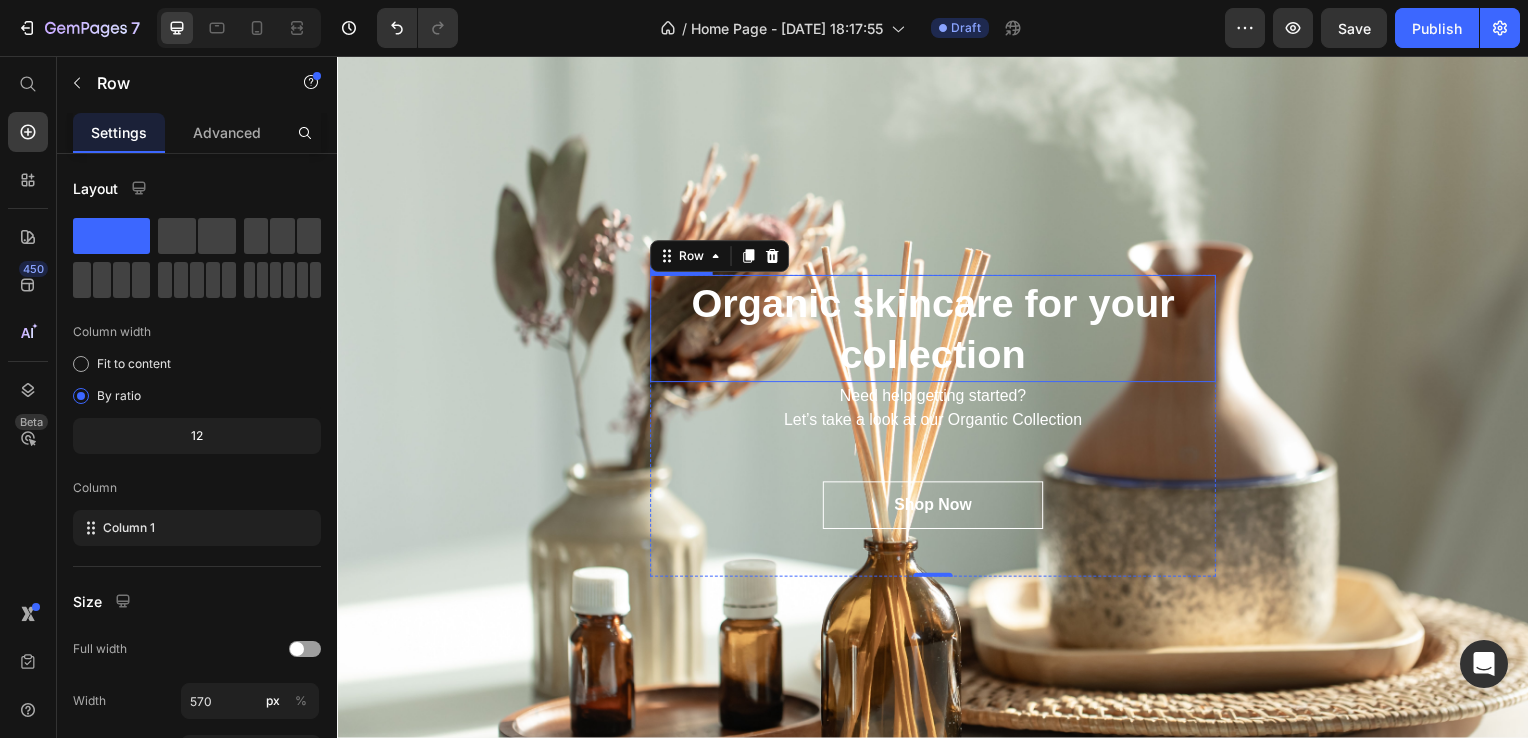 click on "Organic skincare for your collection" at bounding box center [937, 331] 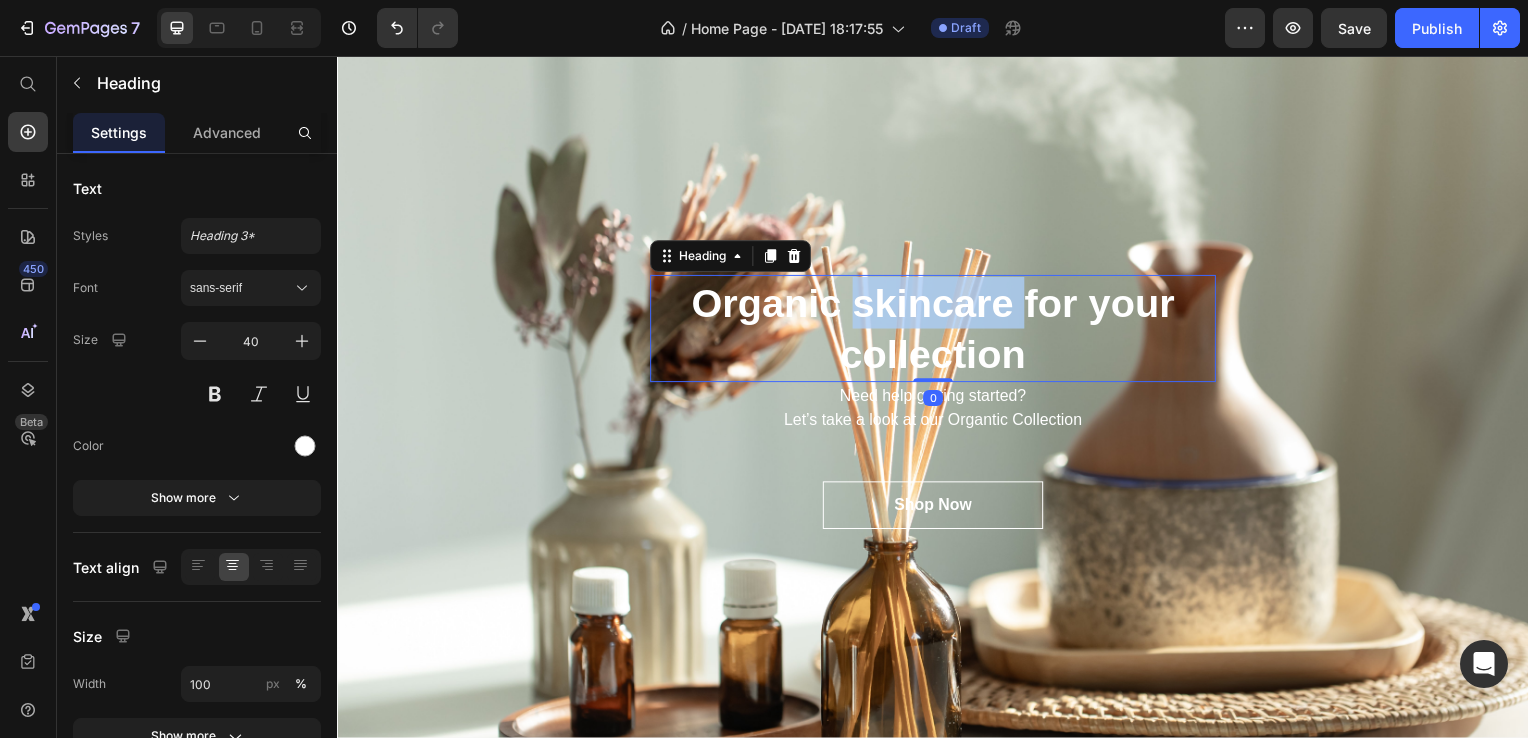 click on "Organic skincare for your collection" at bounding box center (937, 331) 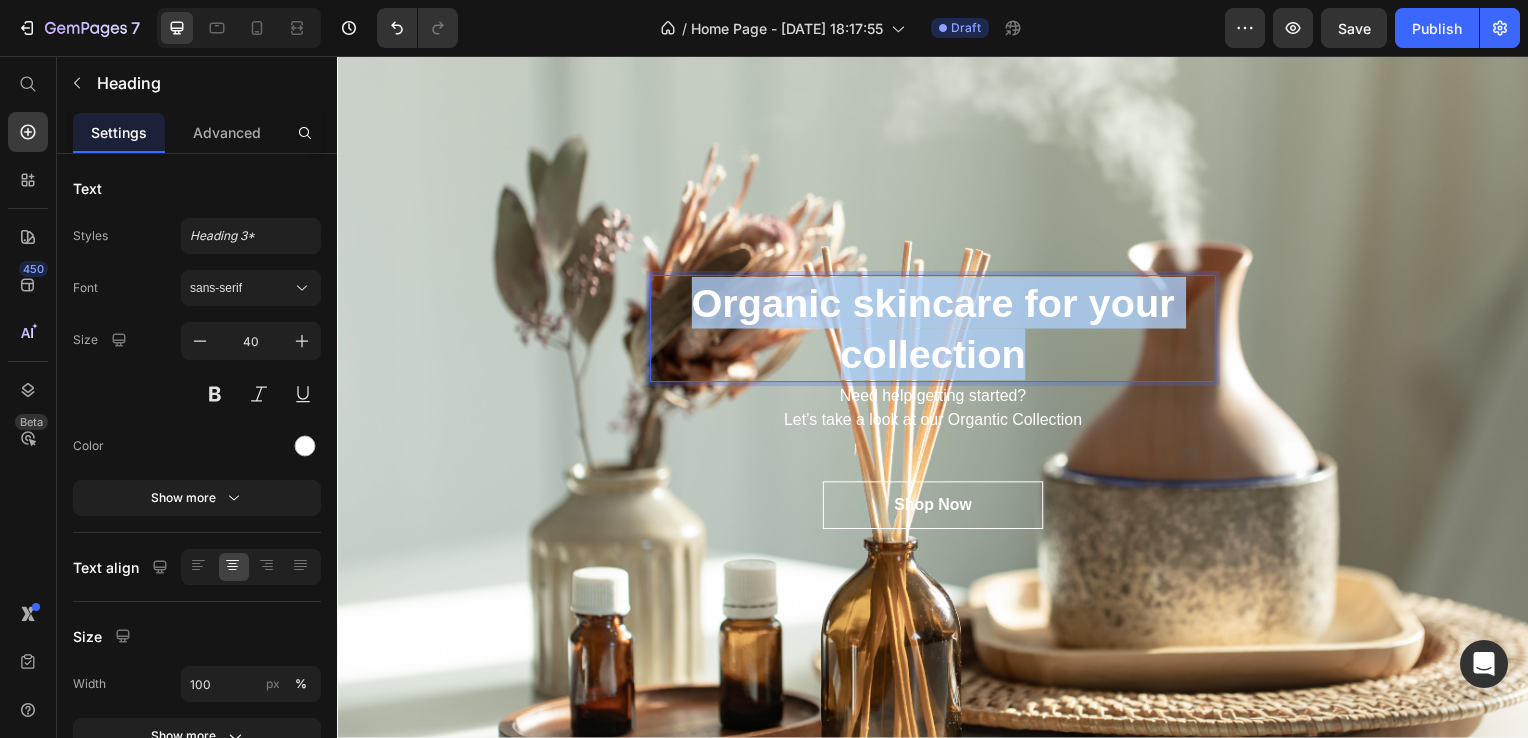 click on "Organic skincare for your collection" at bounding box center [937, 331] 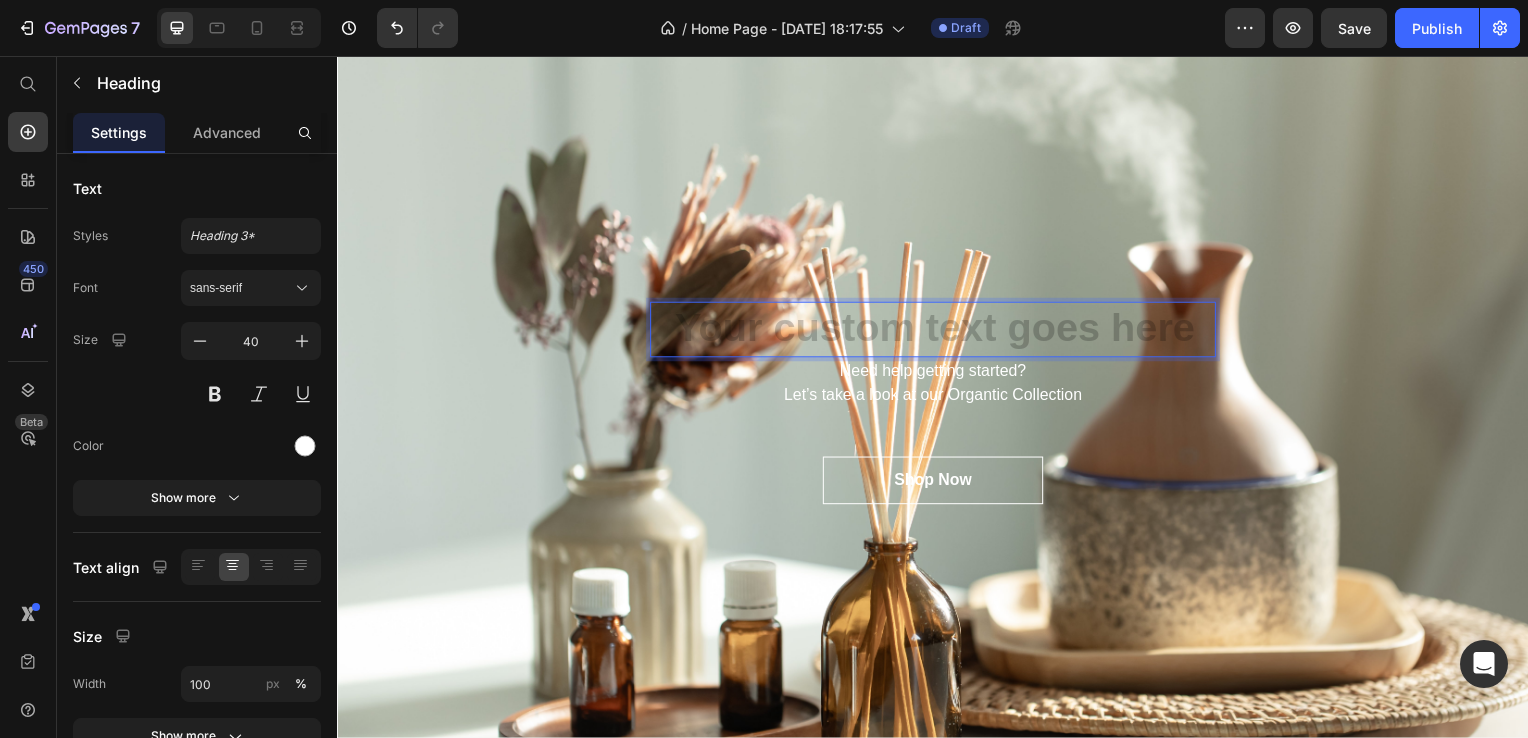 scroll, scrollTop: 73, scrollLeft: 0, axis: vertical 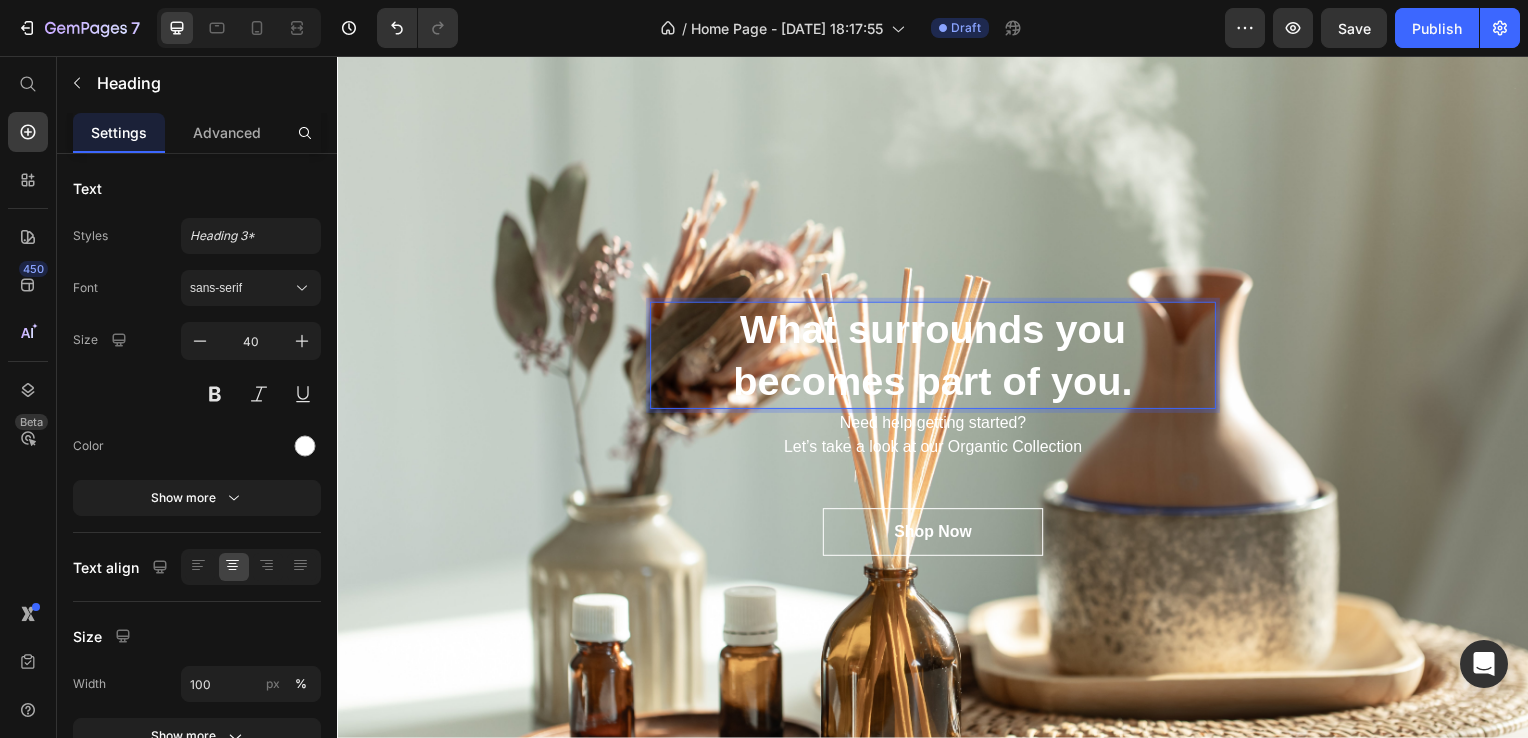 drag, startPoint x: 798, startPoint y: 332, endPoint x: 780, endPoint y: 322, distance: 20.59126 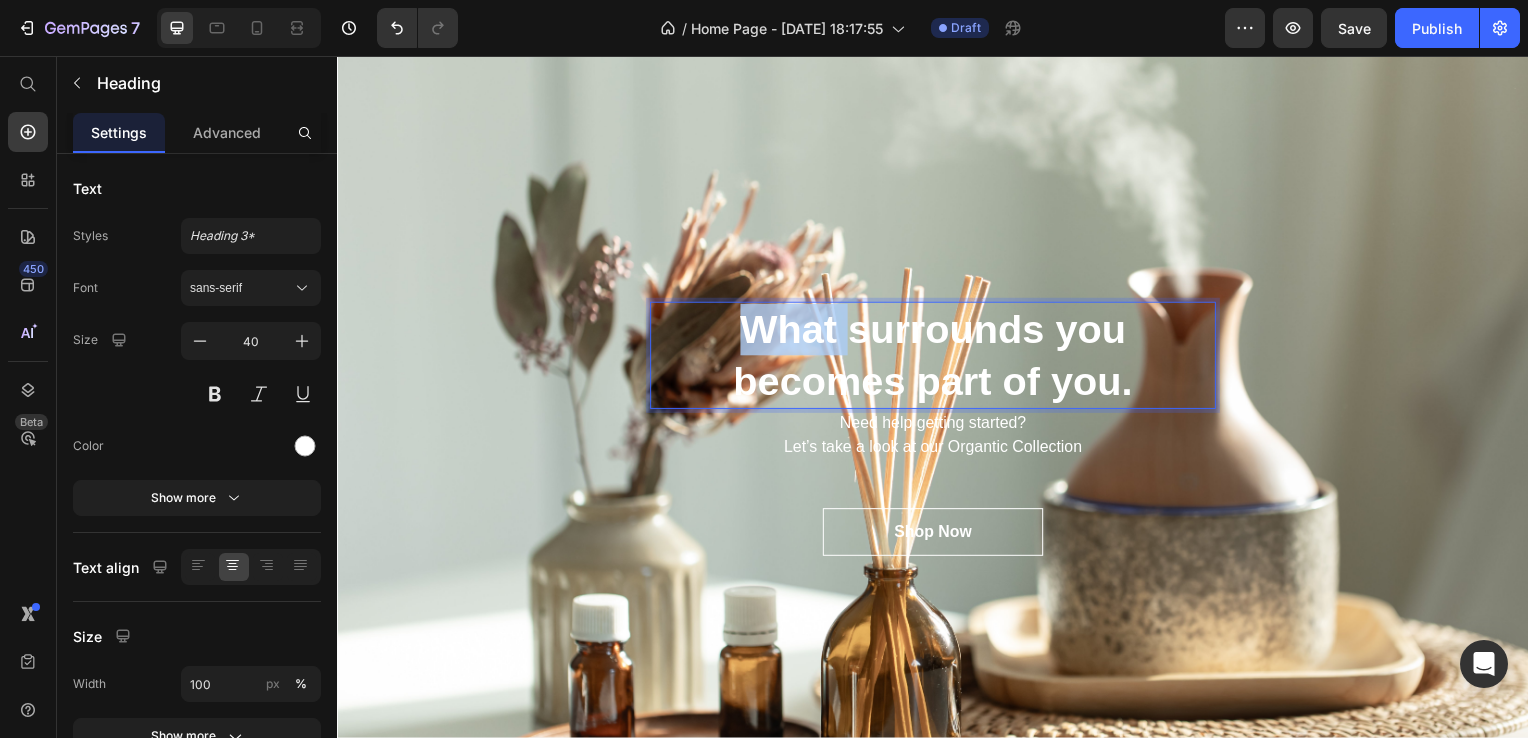 click on "What surrounds you becomes part of you." at bounding box center (937, 358) 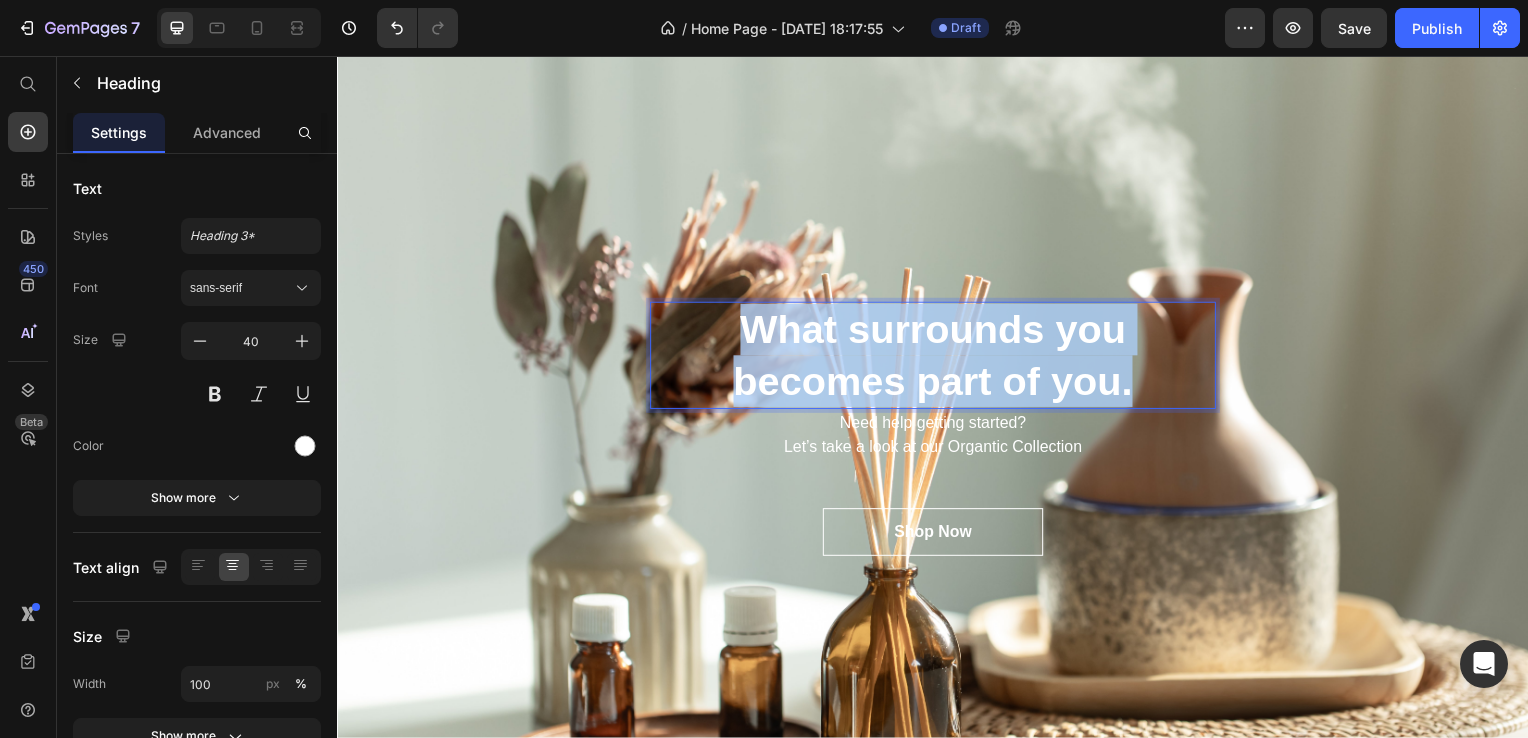 click on "What surrounds you becomes part of you." at bounding box center [937, 358] 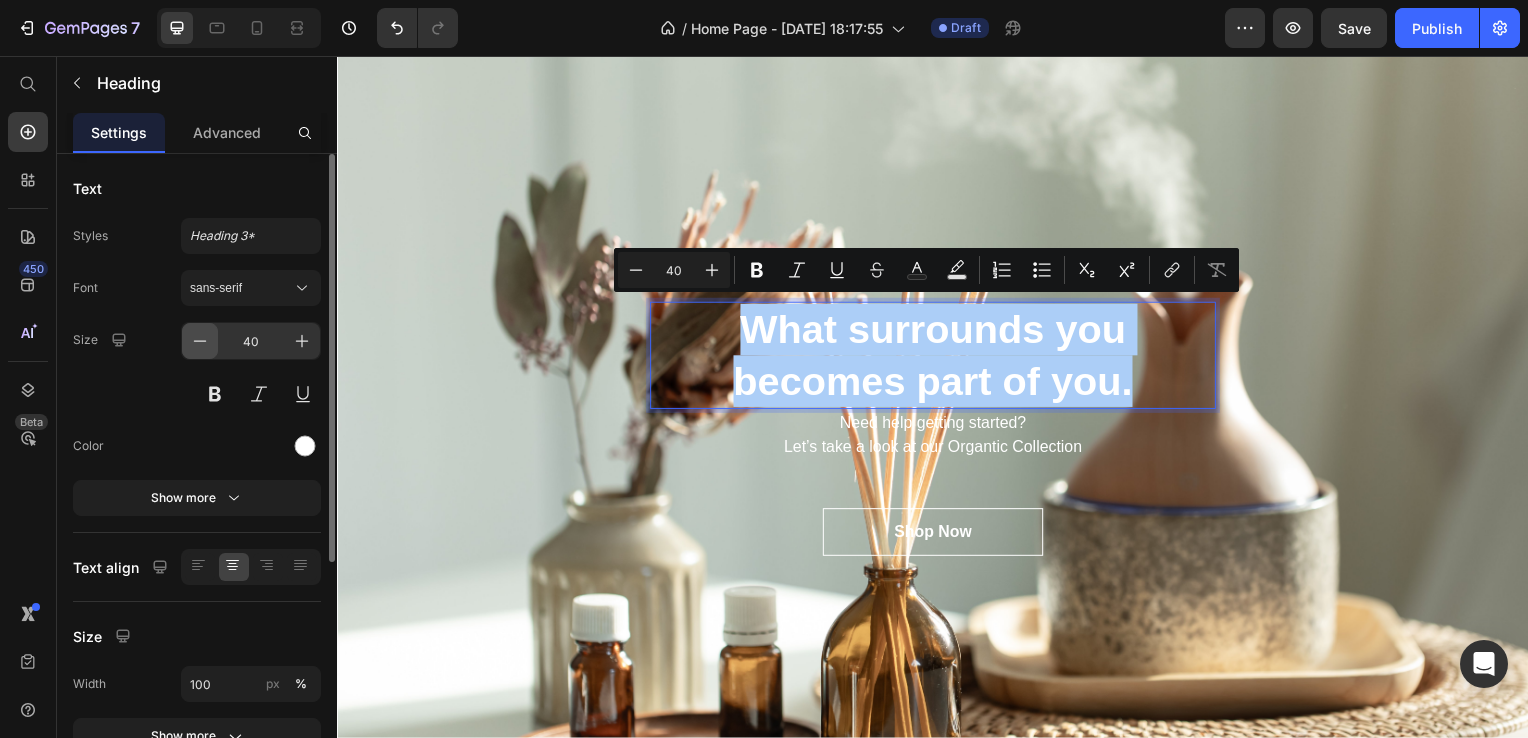 click 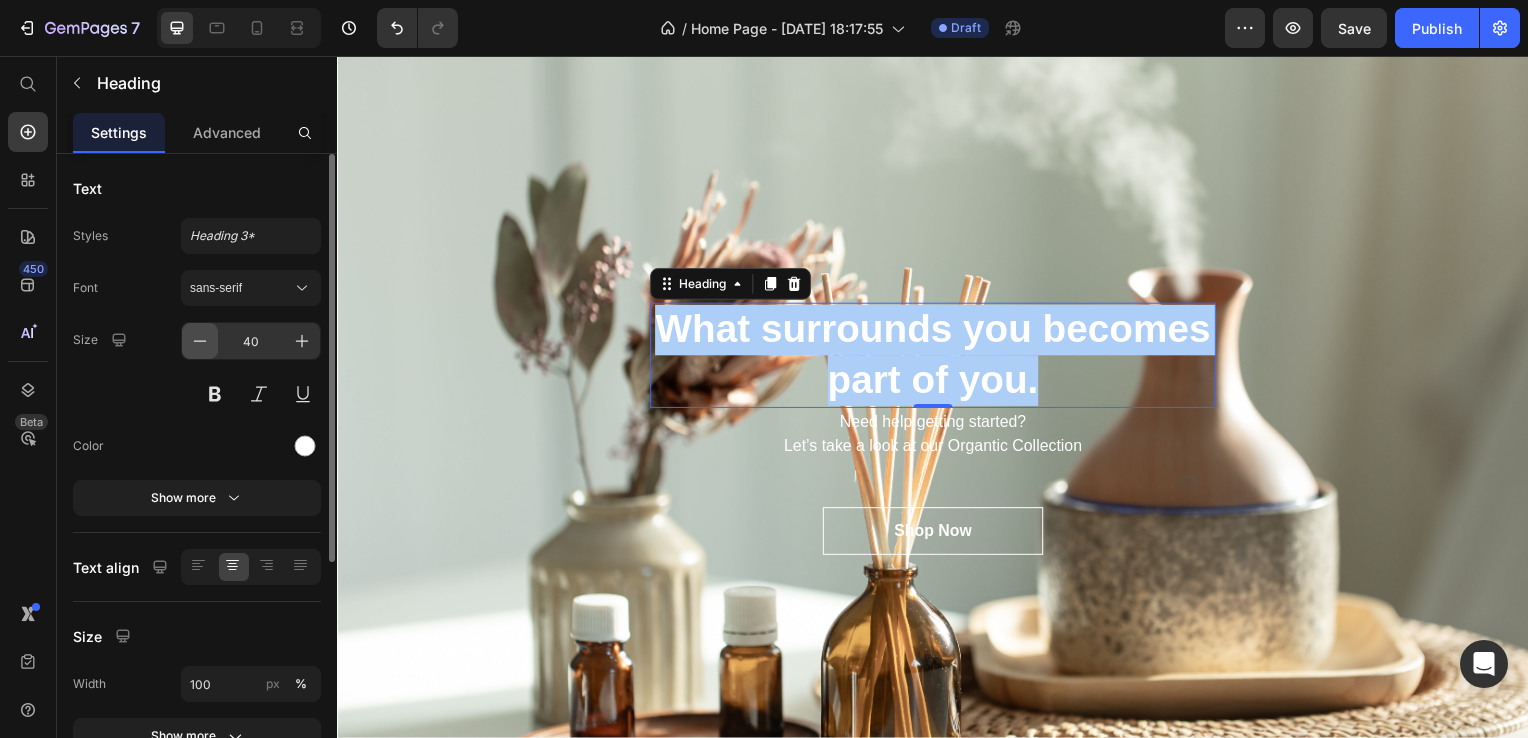 click 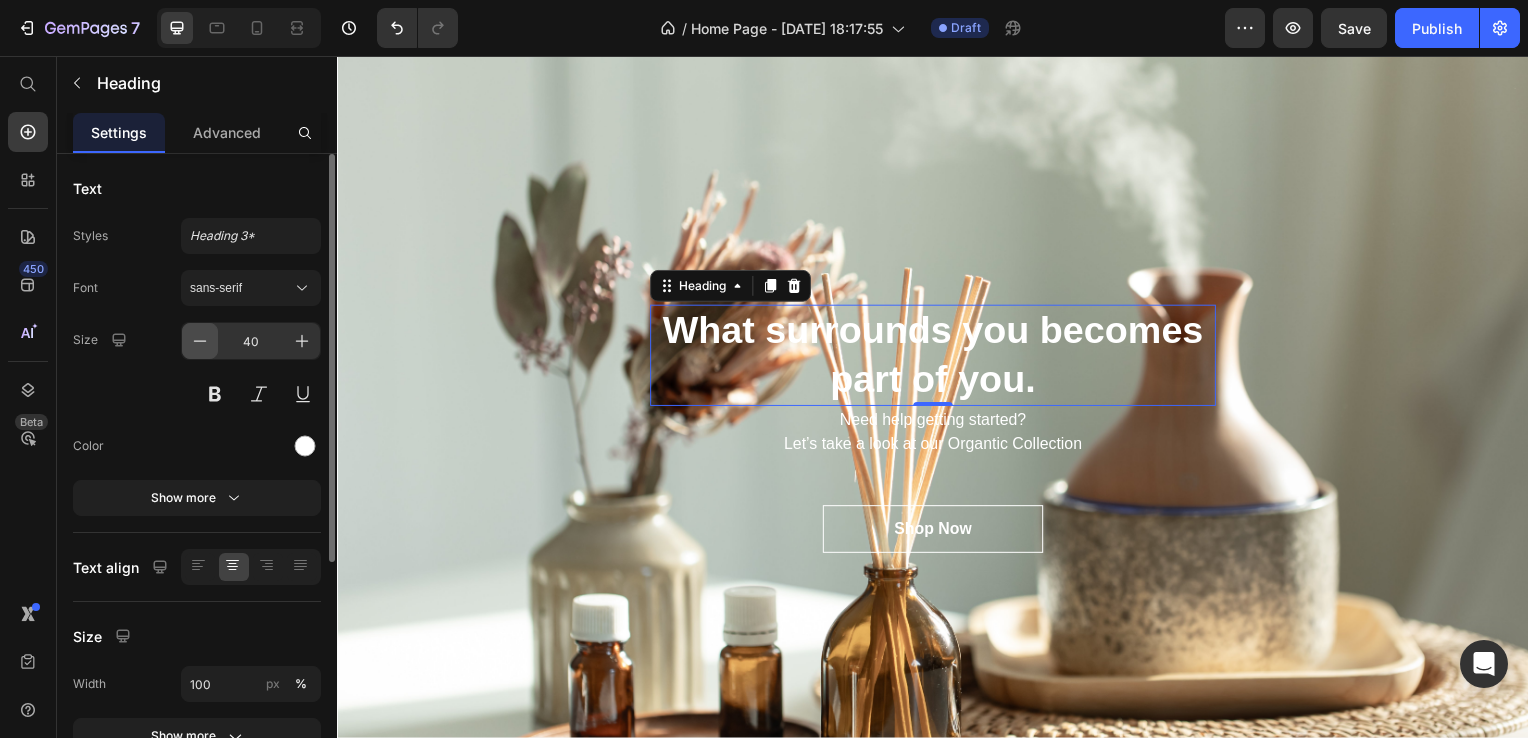 click 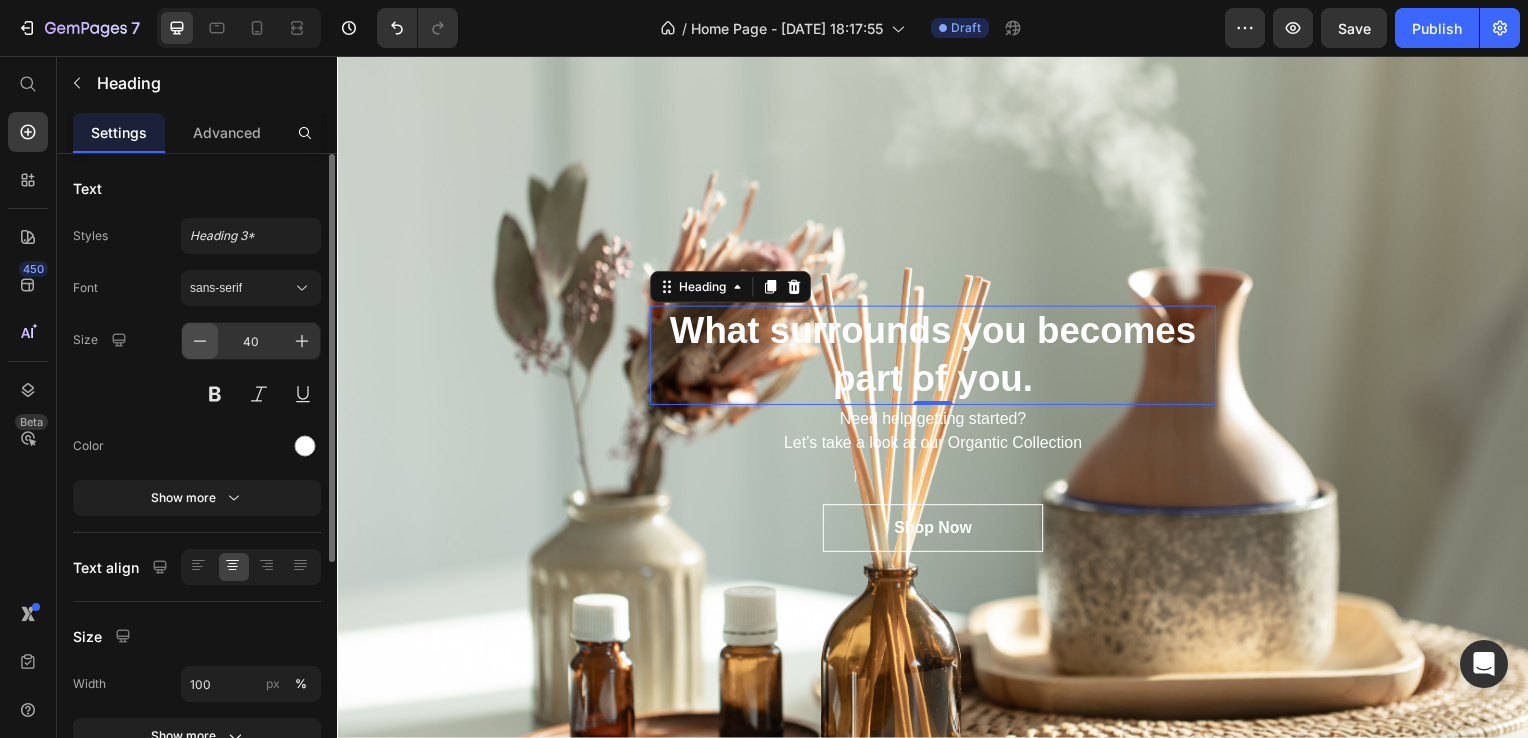 click 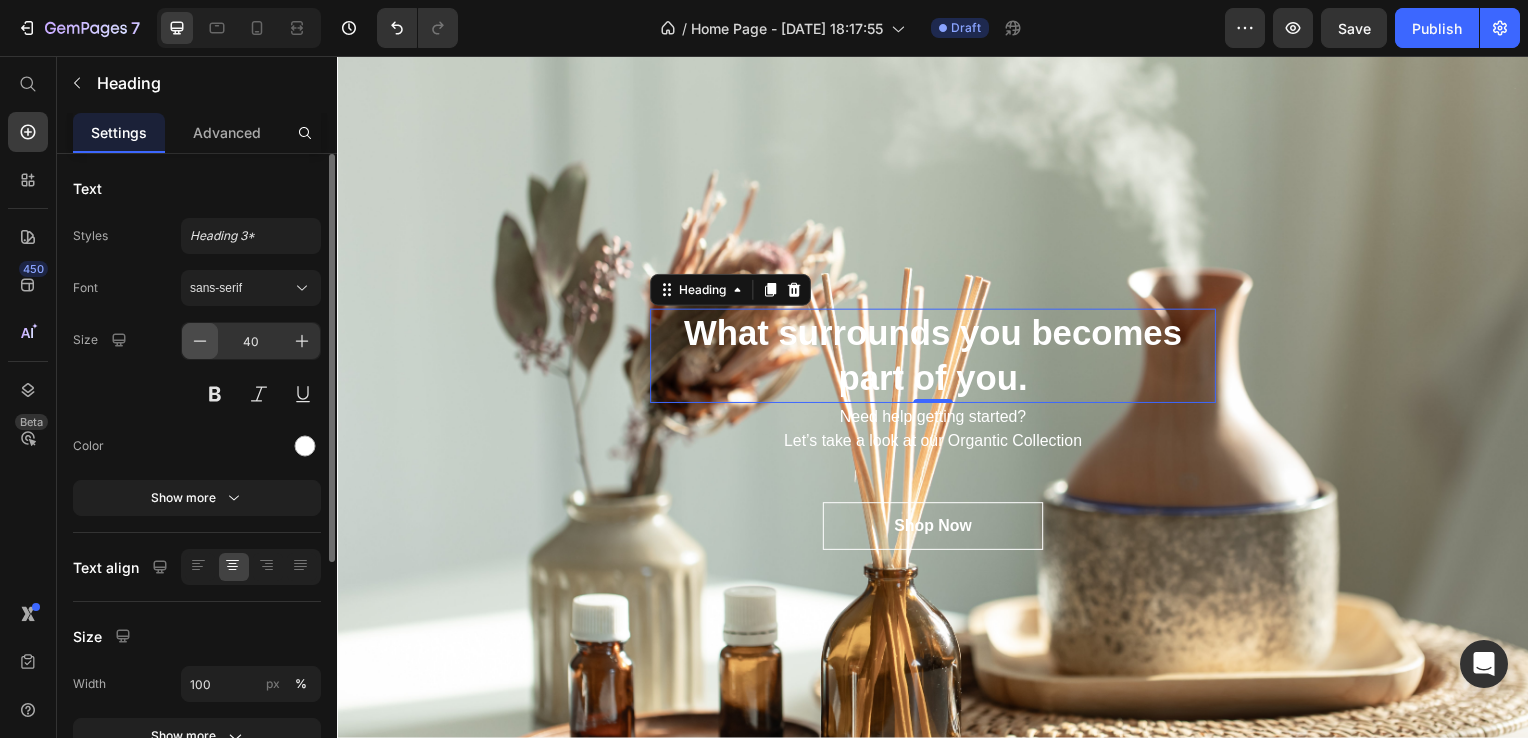 click 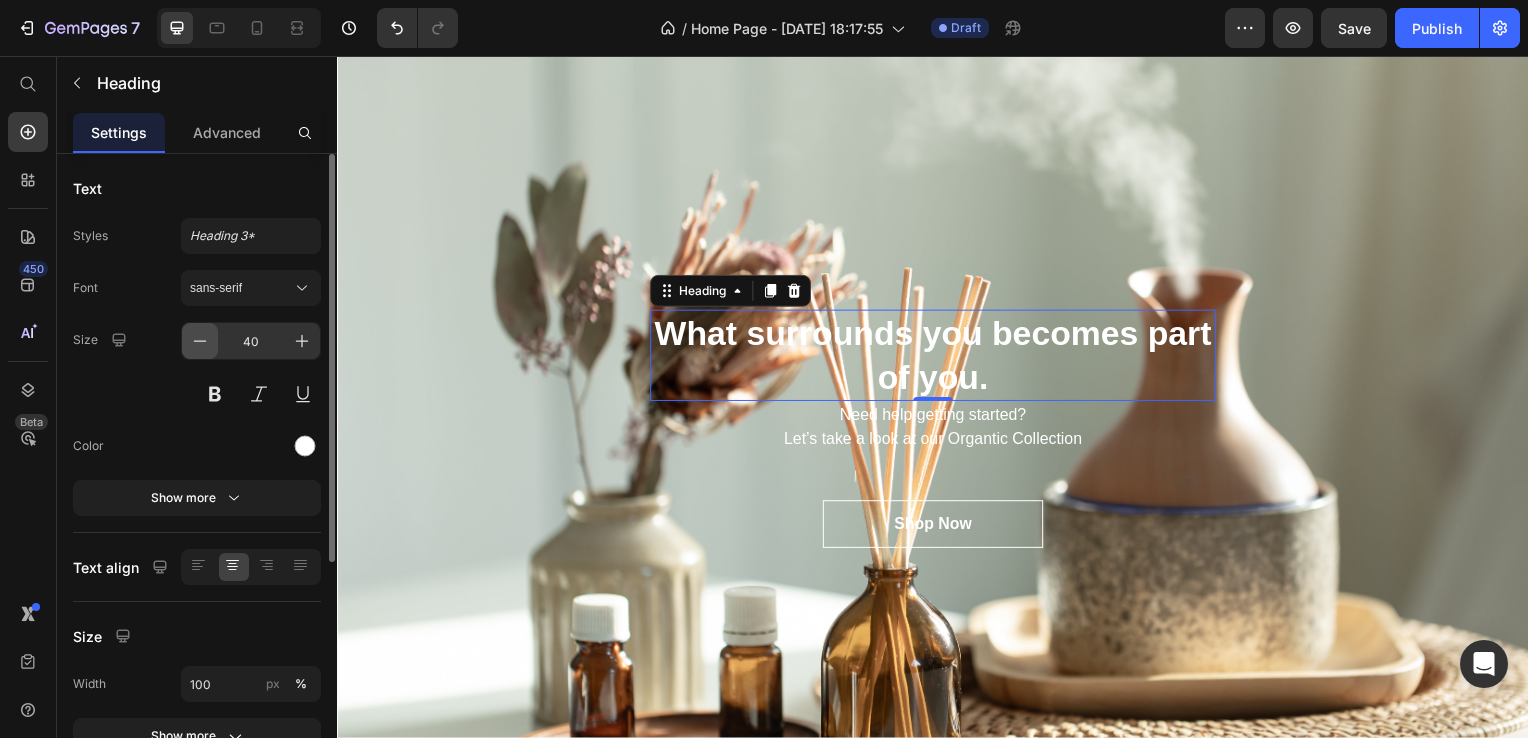 click 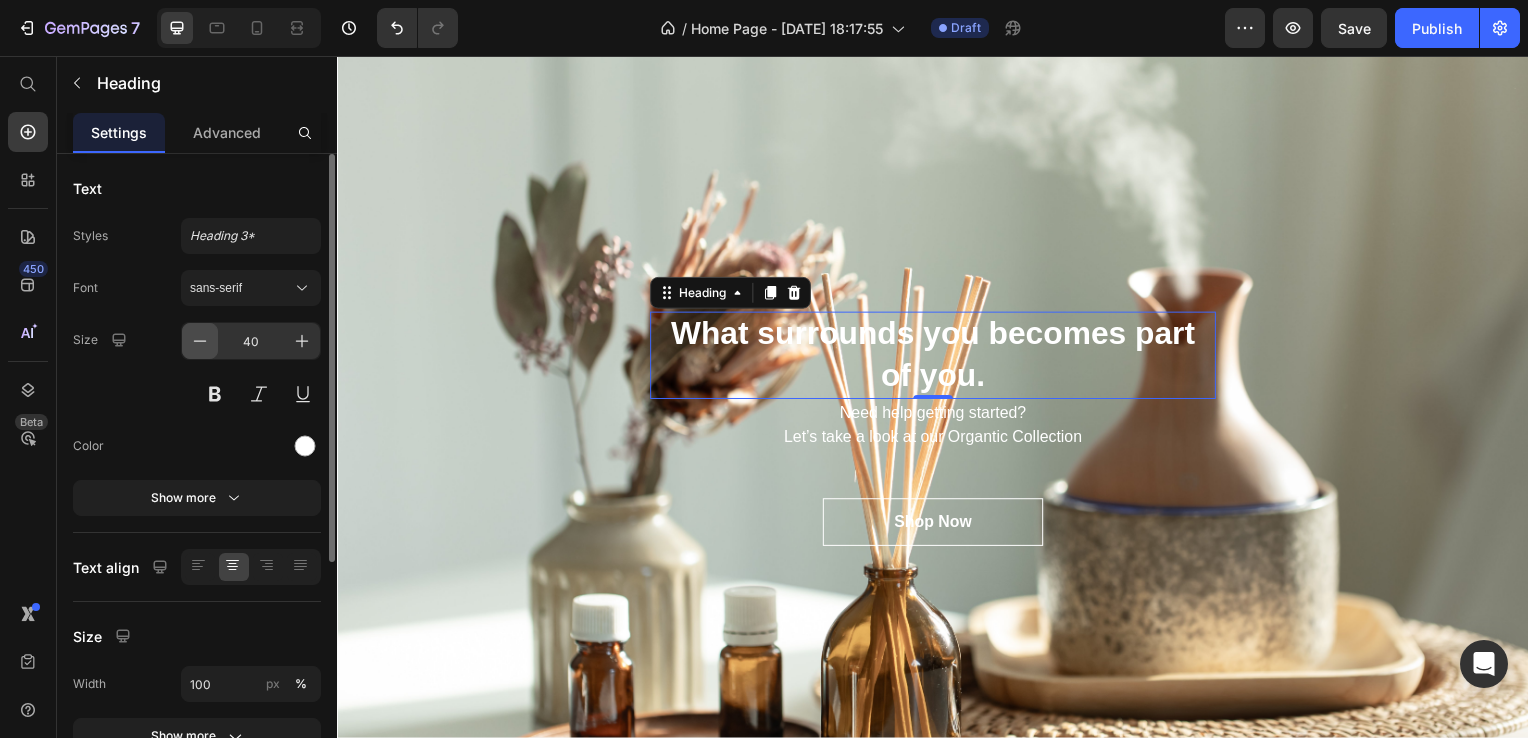 click 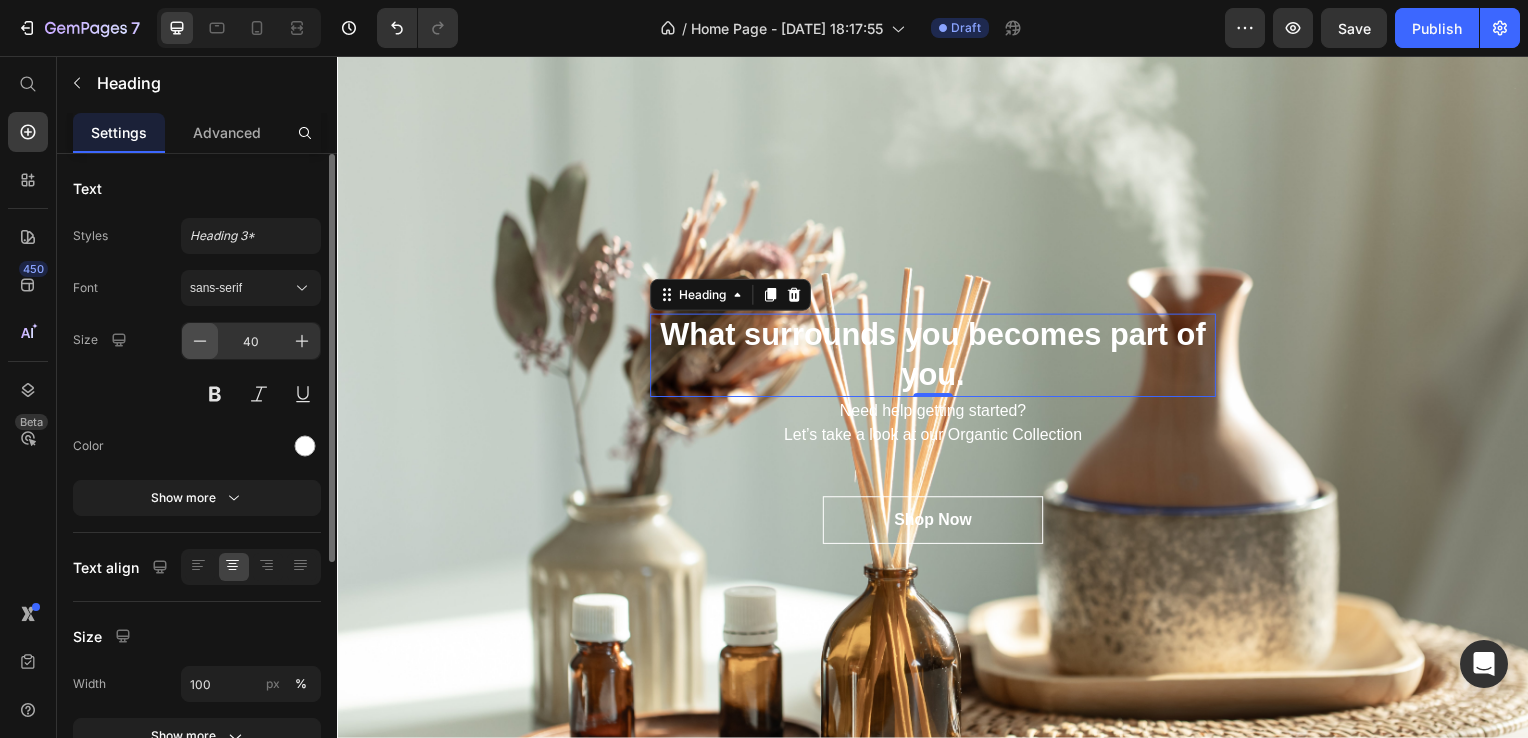 click 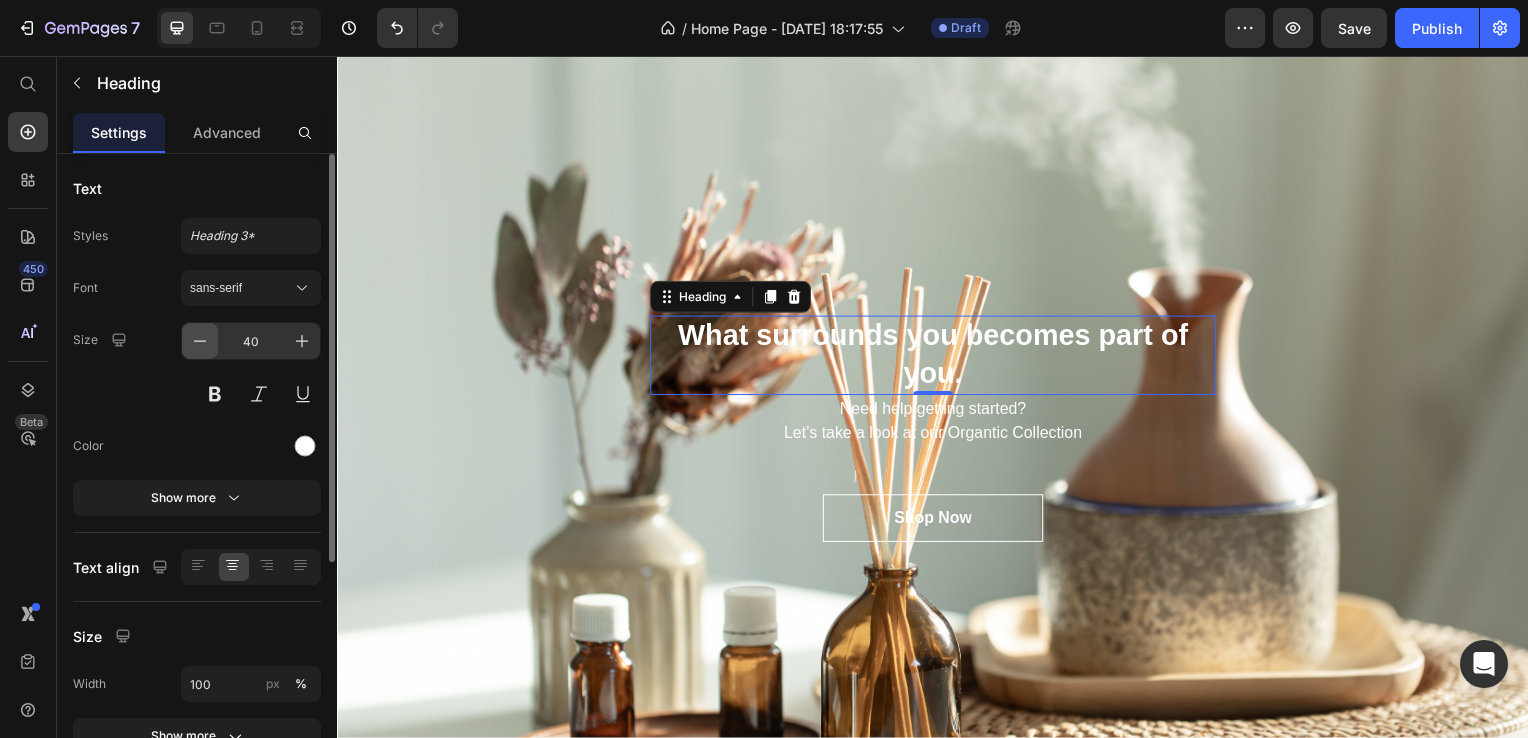 click 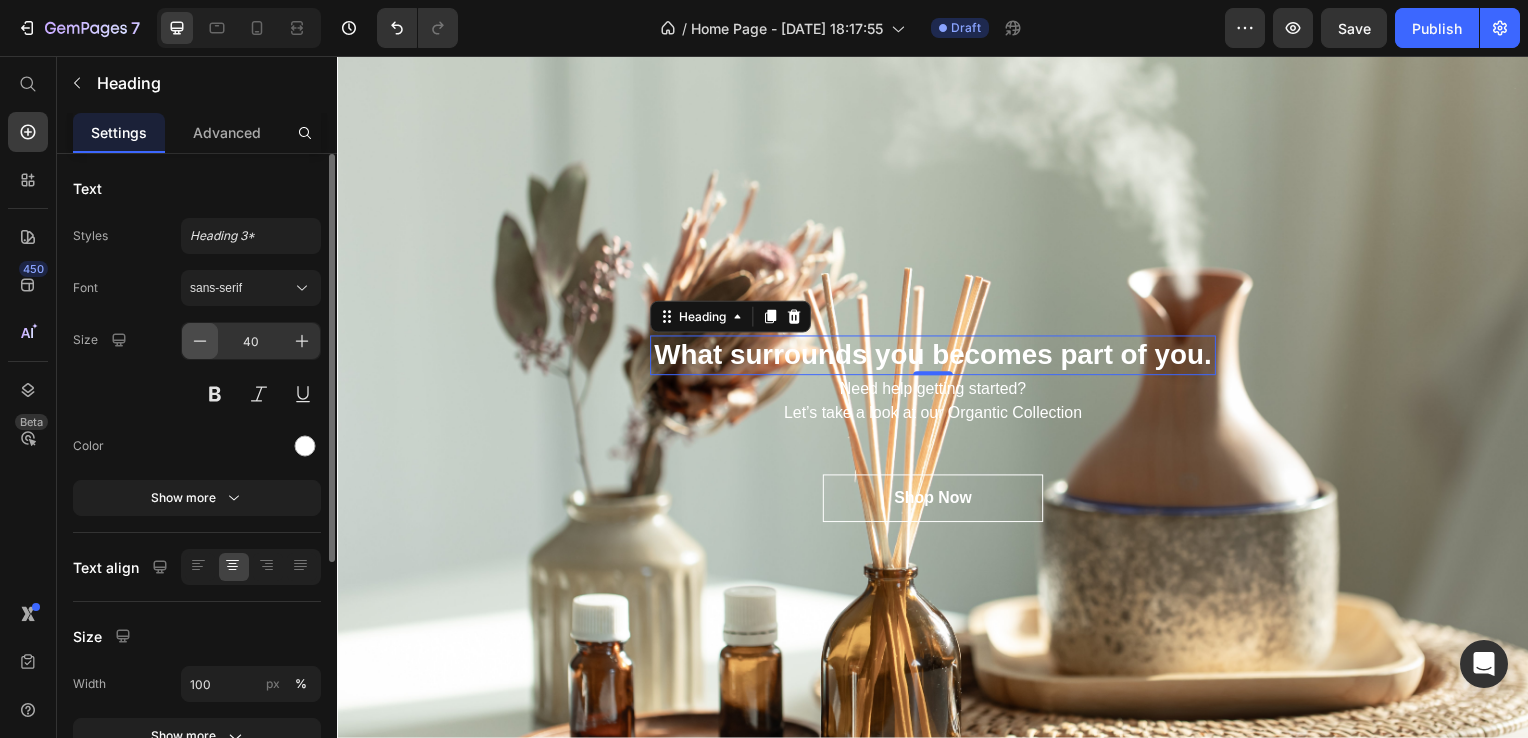 click 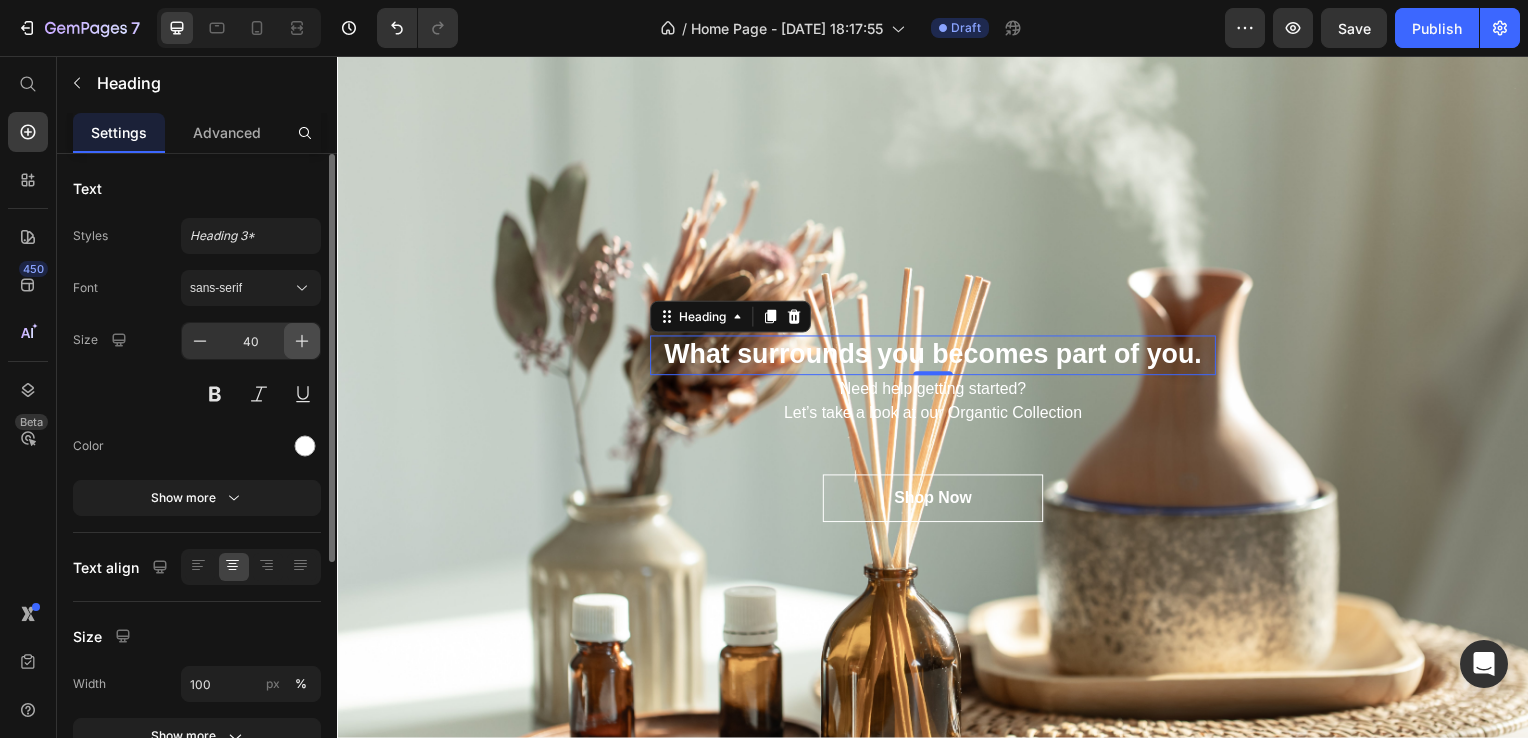 click at bounding box center [302, 341] 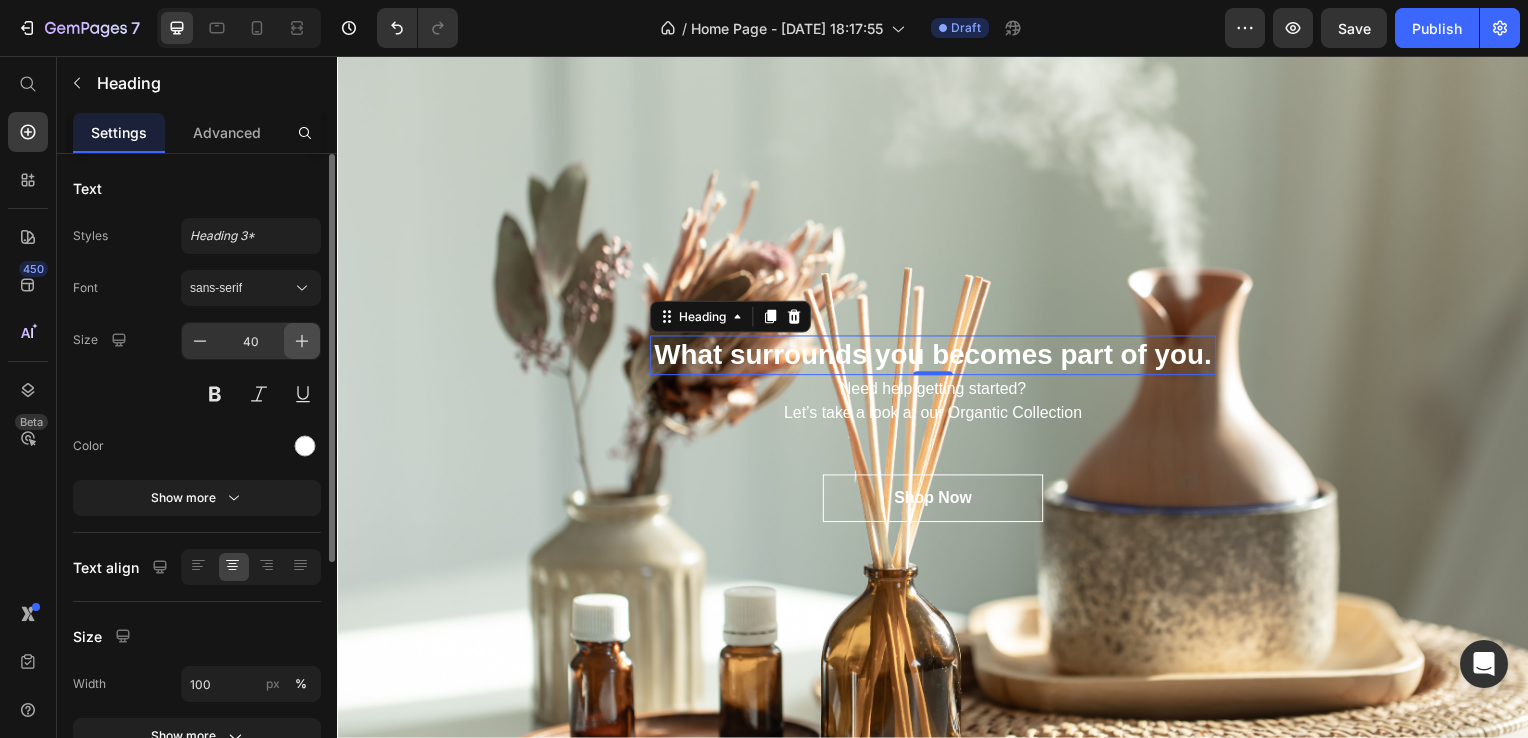 click at bounding box center [302, 341] 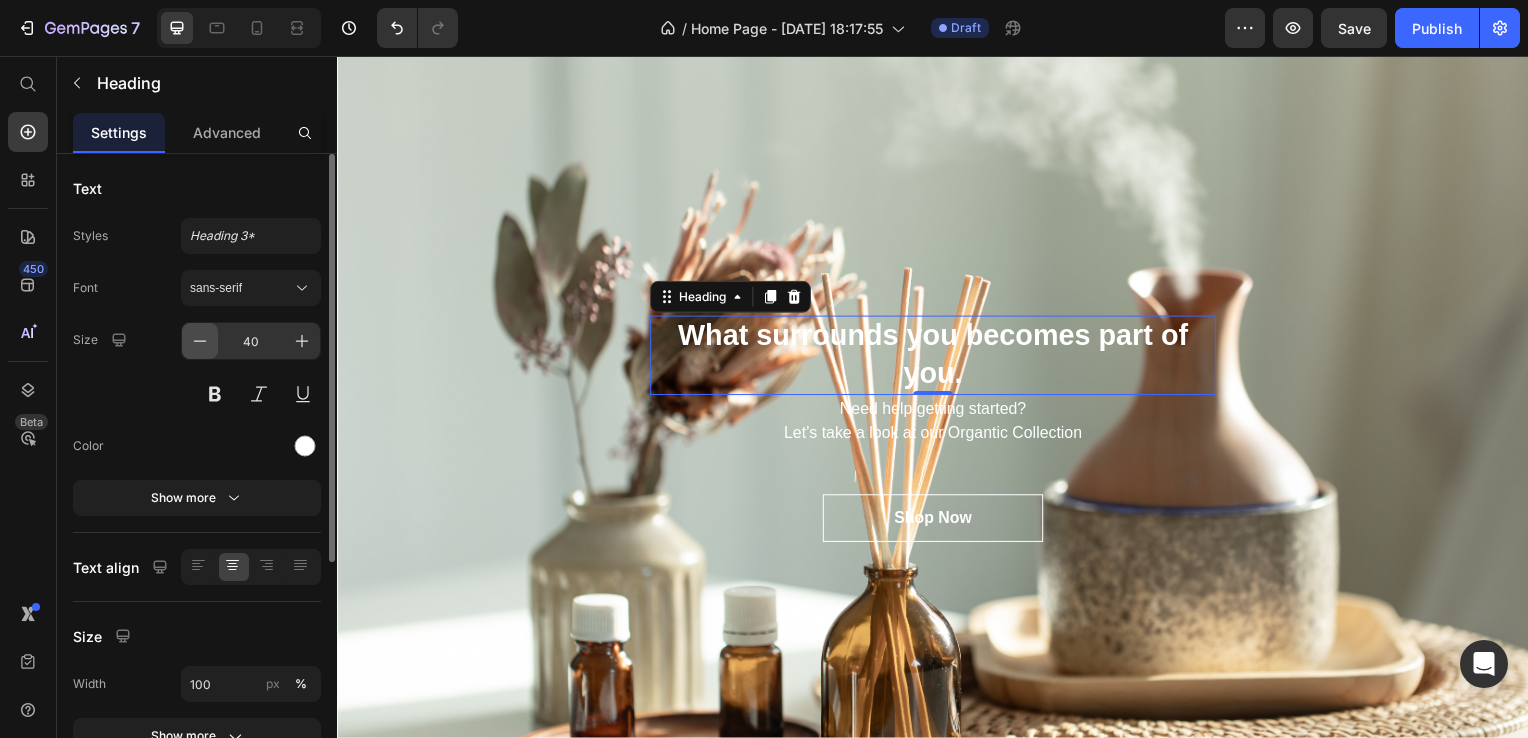 click 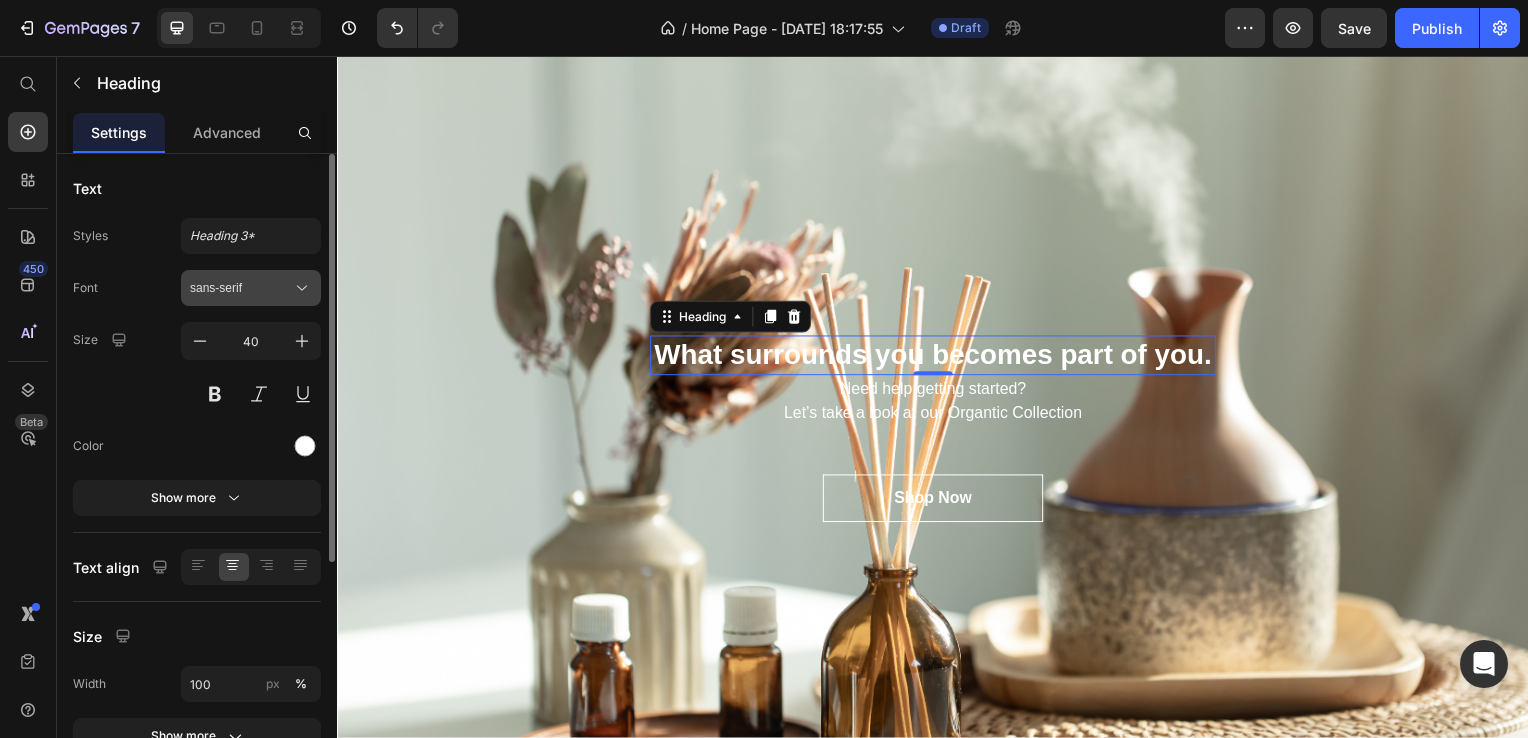click on "sans-serif" at bounding box center (251, 288) 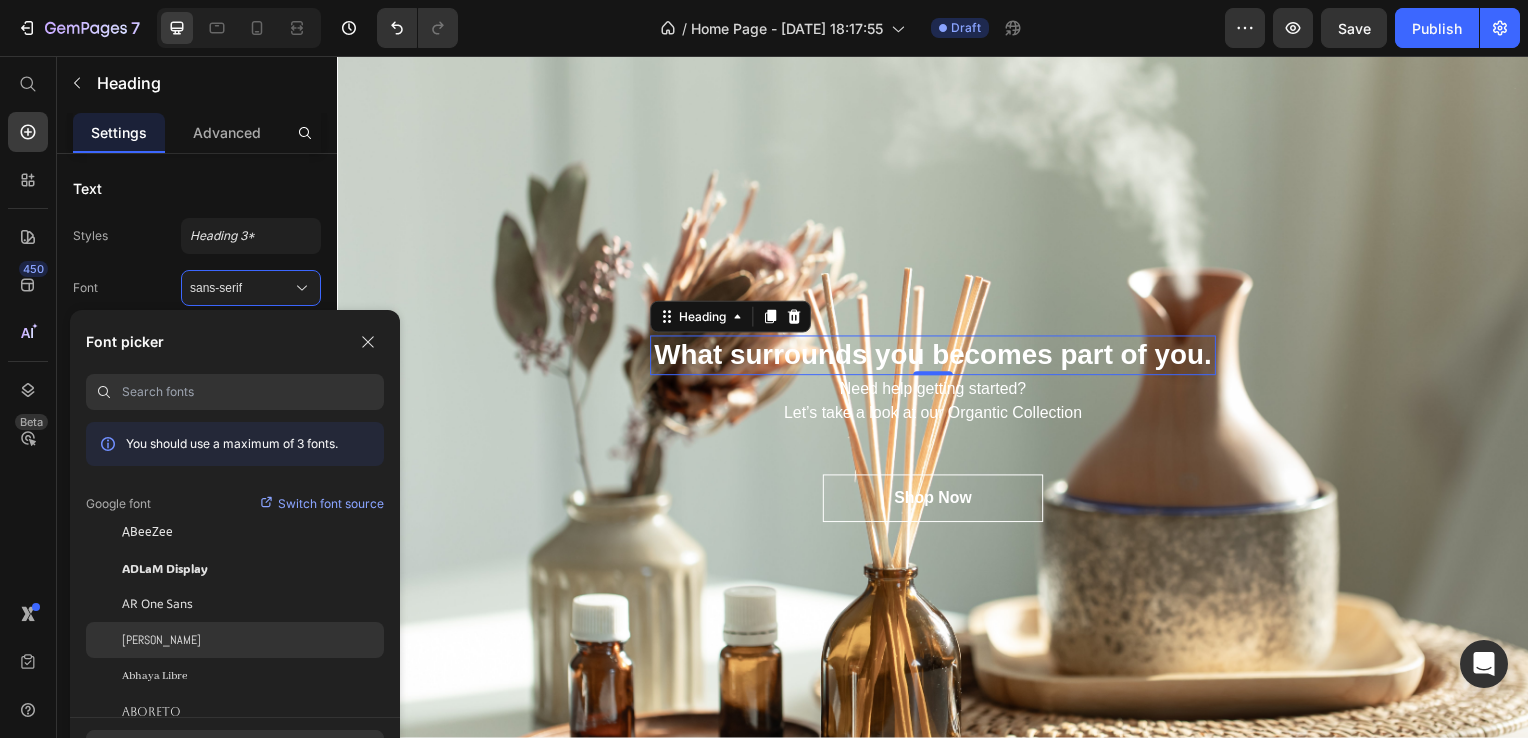 scroll, scrollTop: 100, scrollLeft: 0, axis: vertical 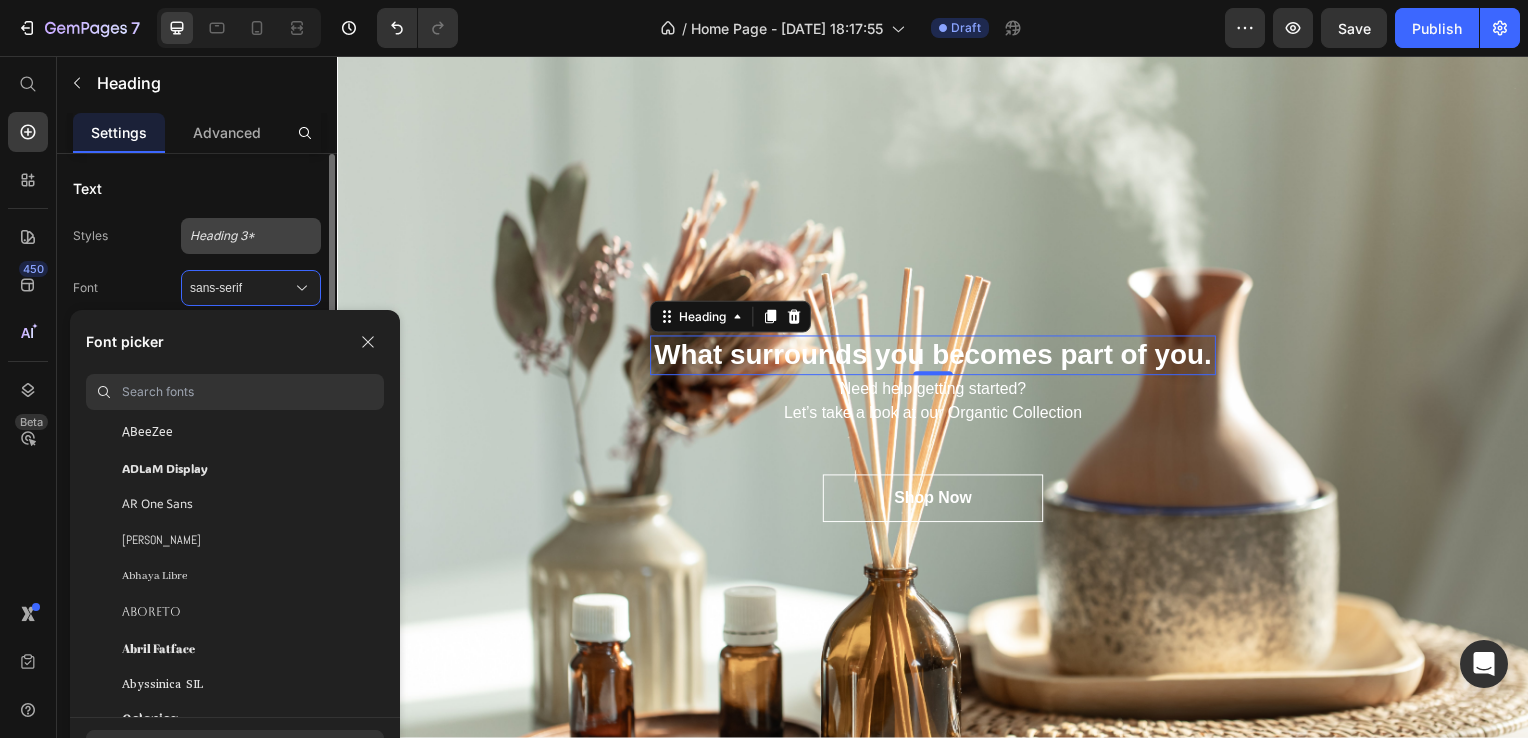 click on "Heading 3*" at bounding box center (251, 236) 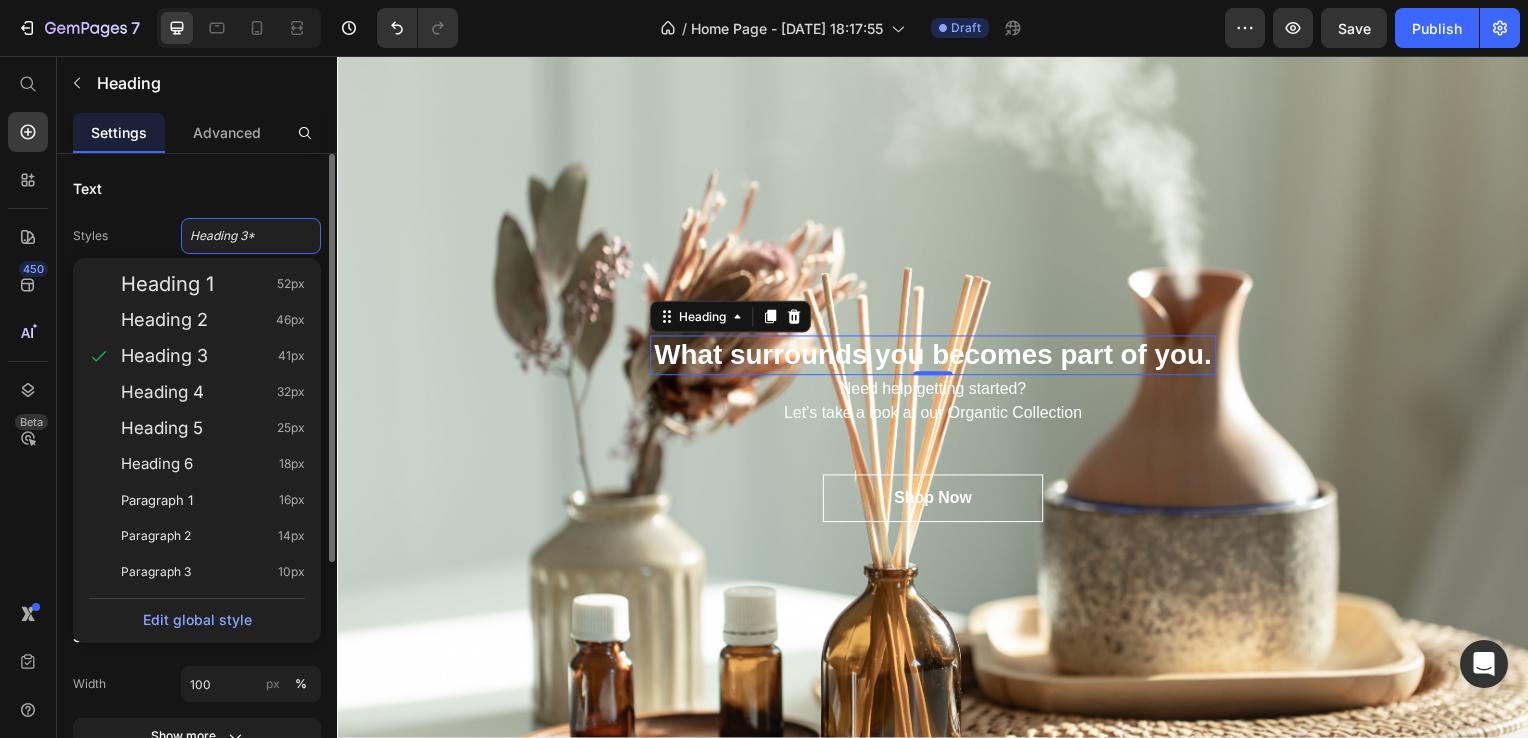 click on "Text" at bounding box center (197, 188) 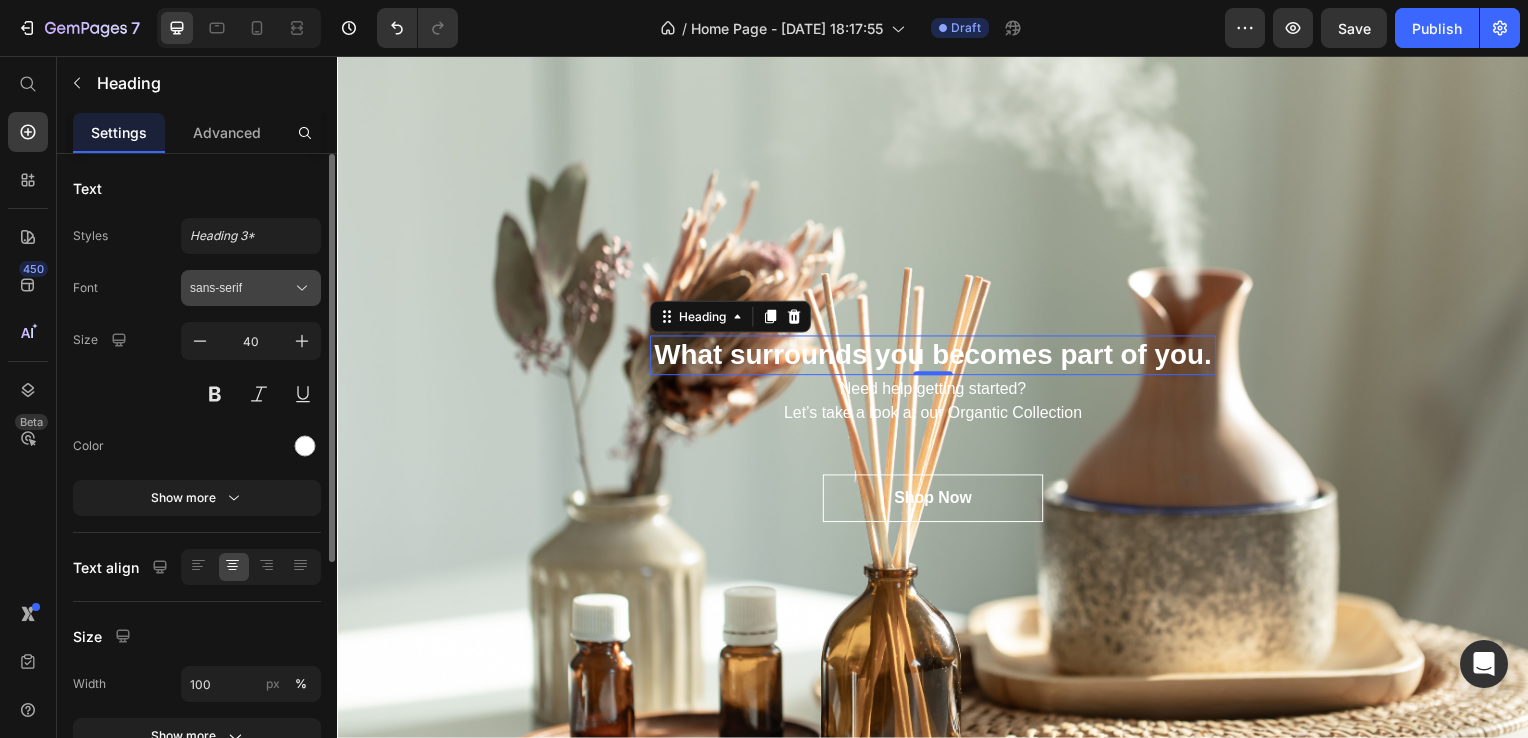 click on "sans-serif" at bounding box center [251, 288] 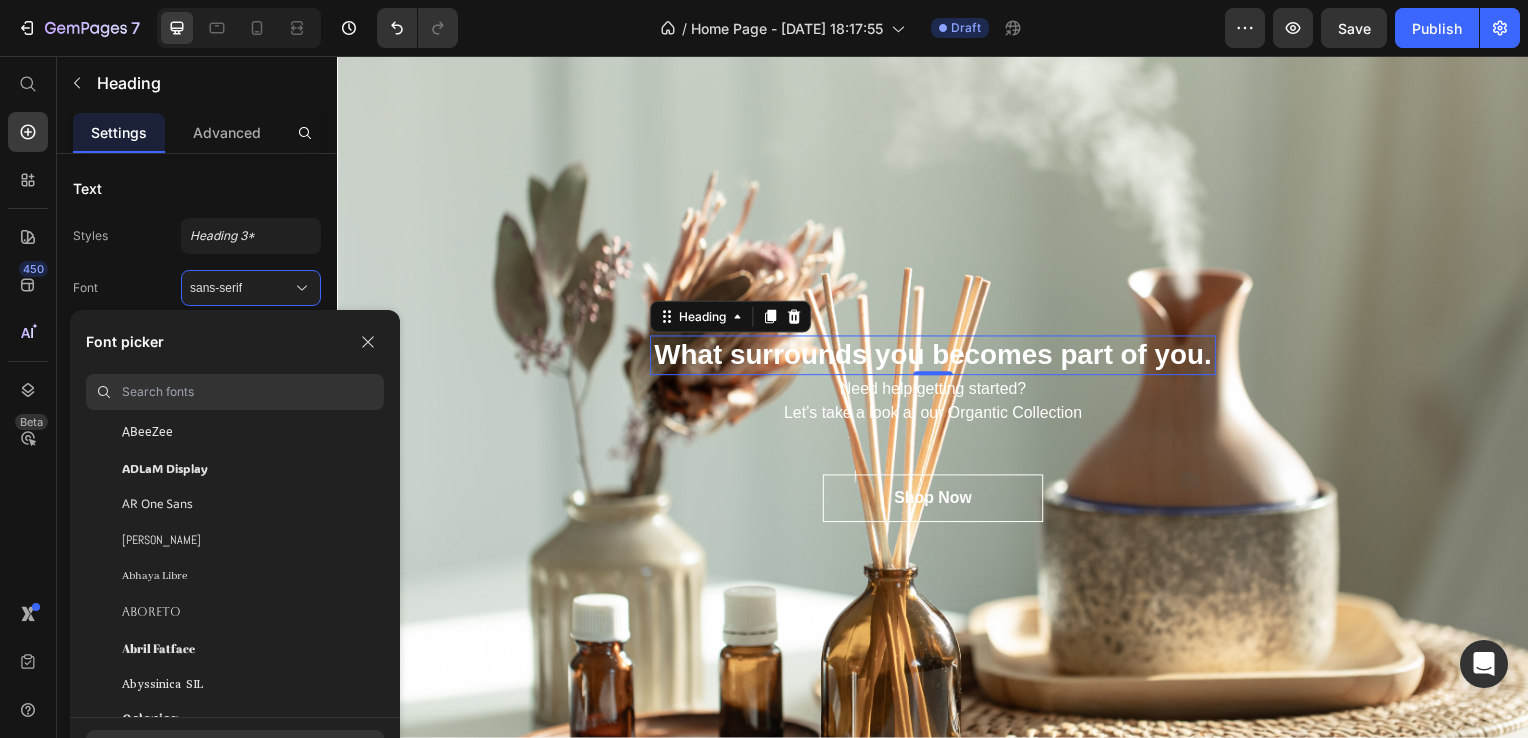 click on "Font picker You should use a maximum of 3 fonts. Google font Switch font source ABeeZee ADLaM Display AR One Sans Abel Abhaya Libre Aboreto Abril Fatface Abyssinica SIL Aclonica Acme Actor Adamina Advent Pro Afacad Afacad Flux Agbalumo Agdasima Agu Display Aguafina Script Akatab Akaya Kanadaka" at bounding box center (235, 513) 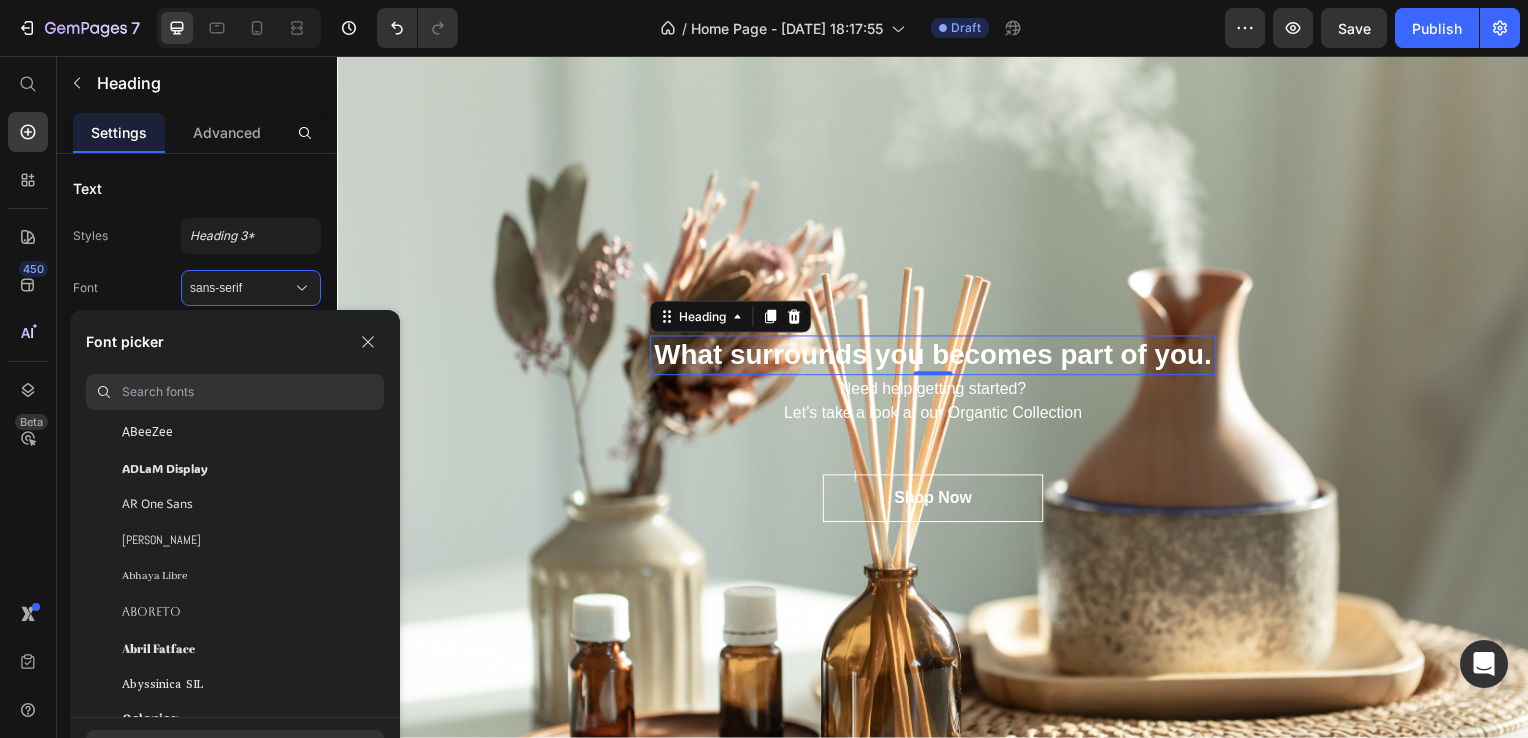 click at bounding box center (253, 392) 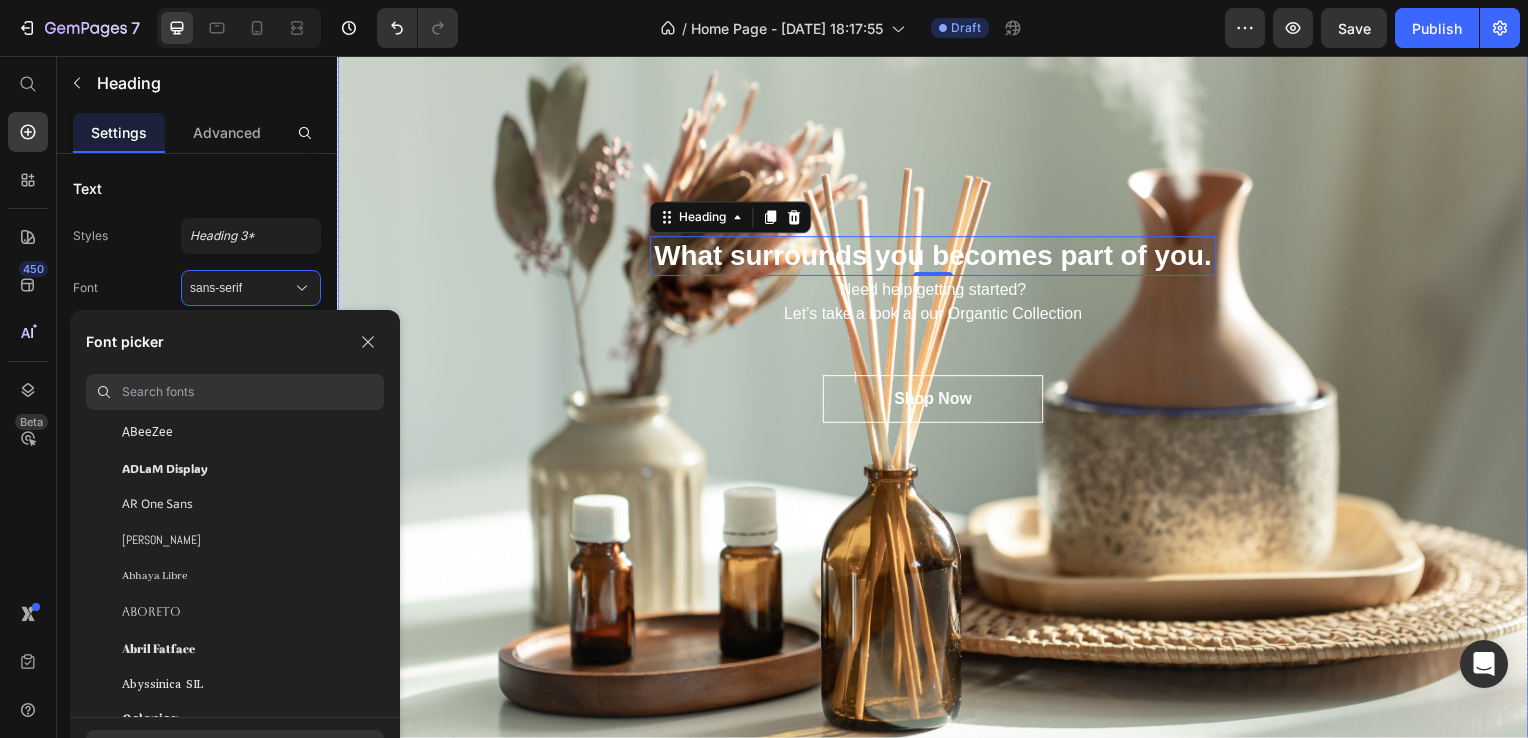scroll, scrollTop: 73, scrollLeft: 0, axis: vertical 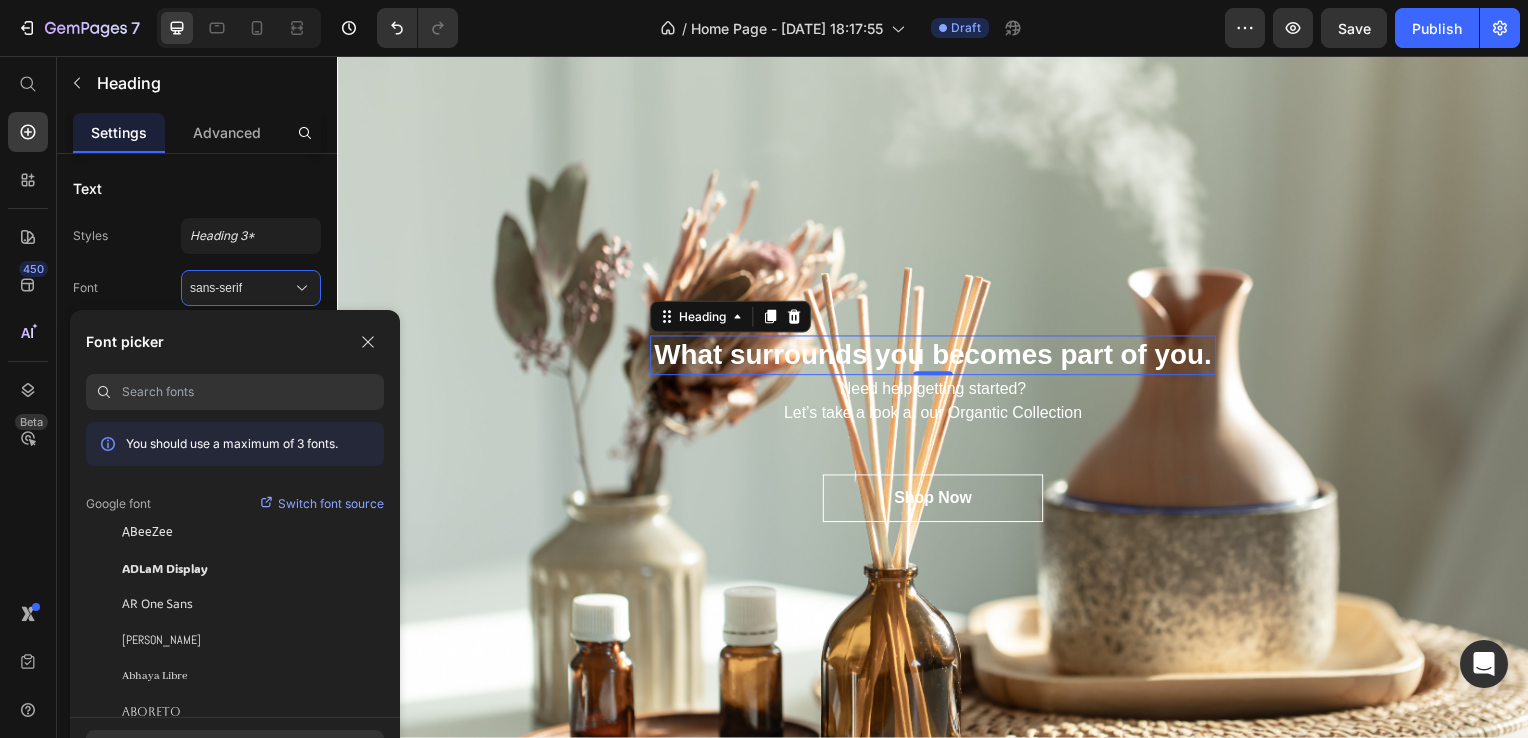 click at bounding box center (253, 392) 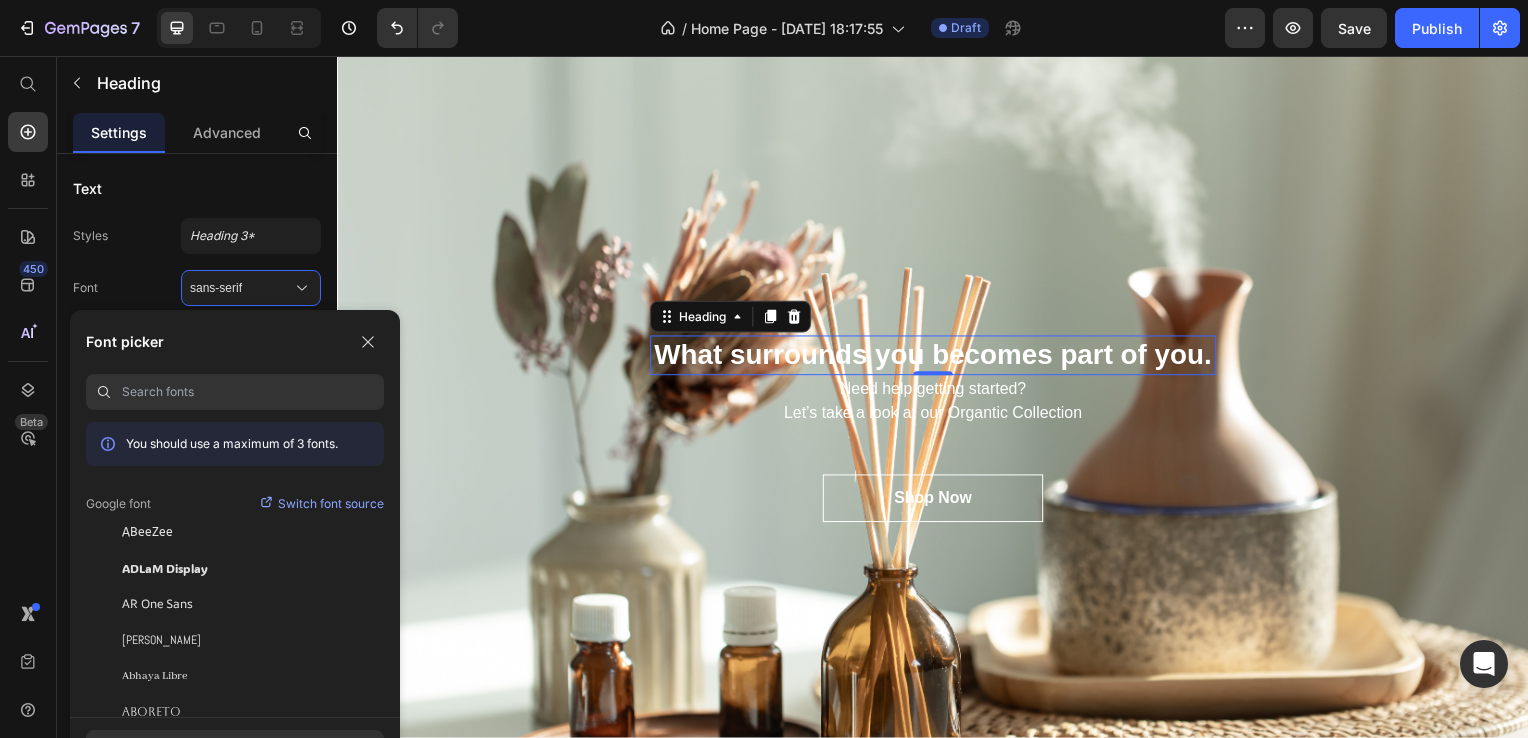 click at bounding box center (253, 392) 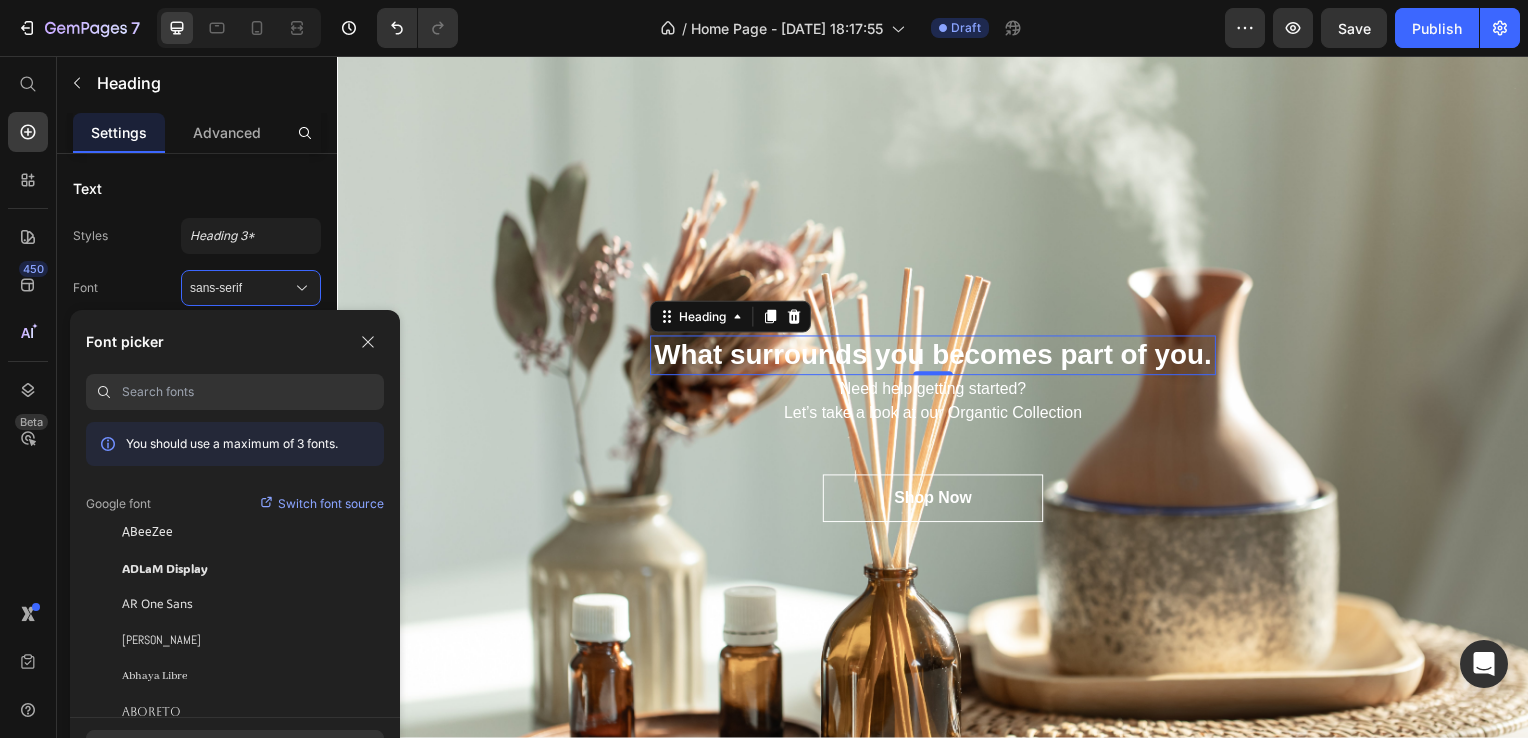 paste on "Merriweather" 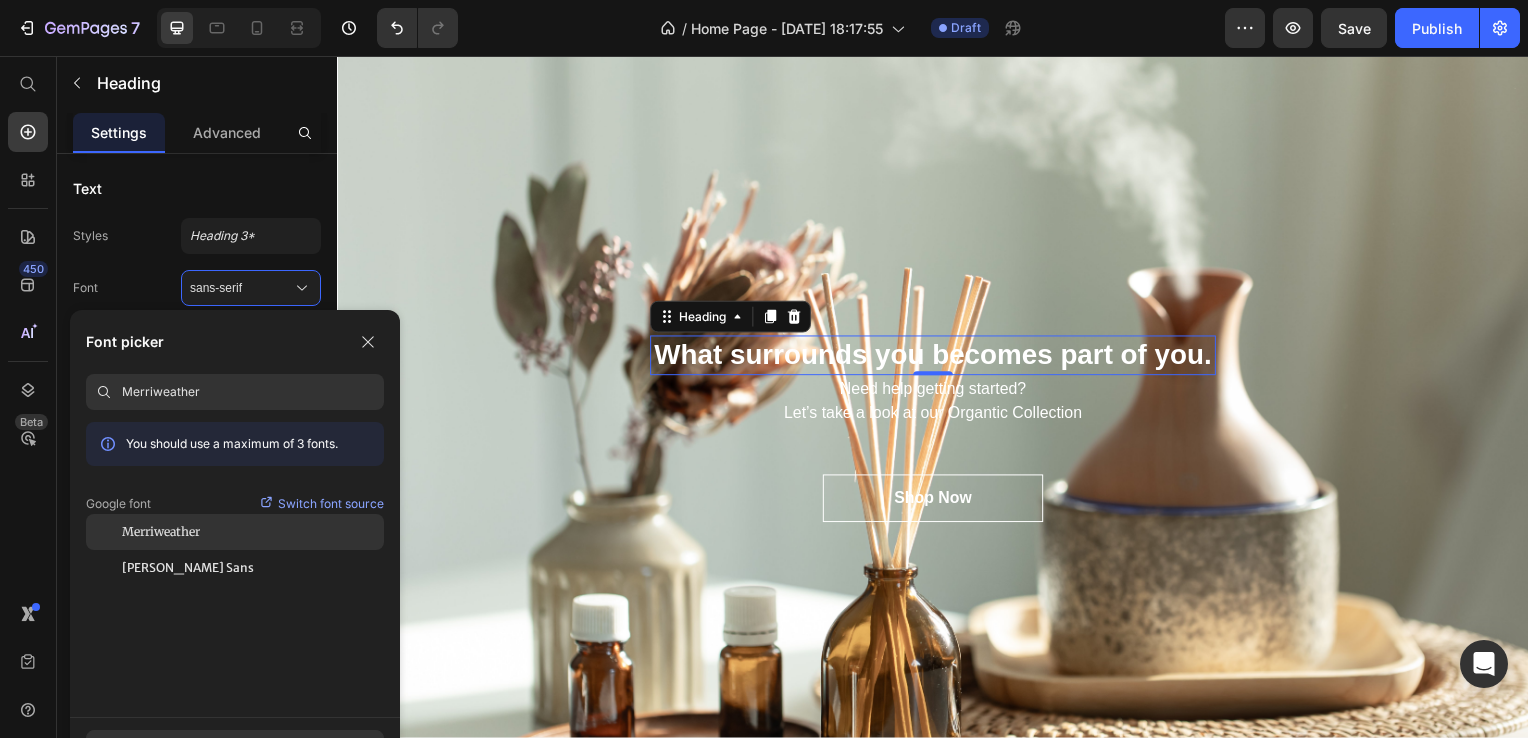 type on "Merriweather" 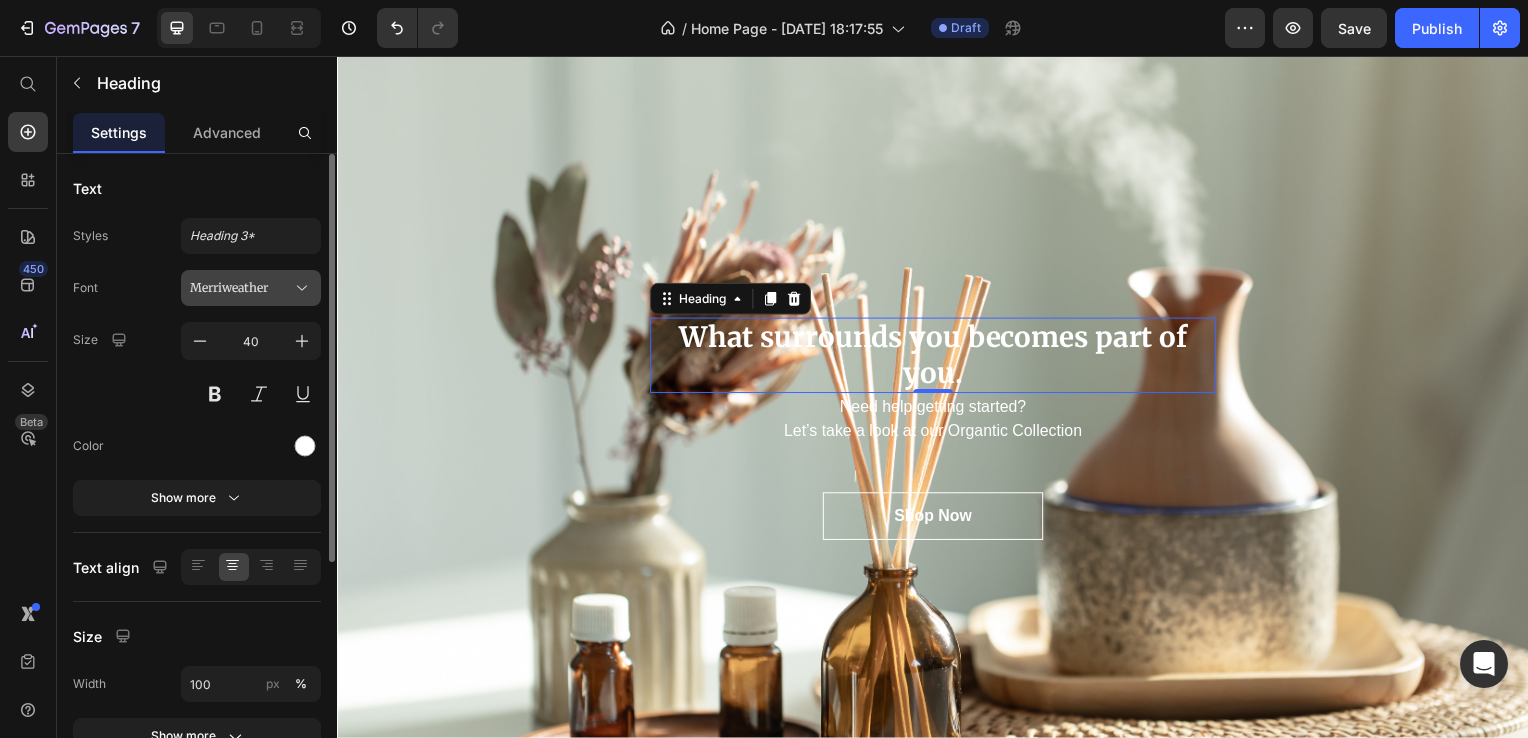 click on "Merriweather" at bounding box center (241, 288) 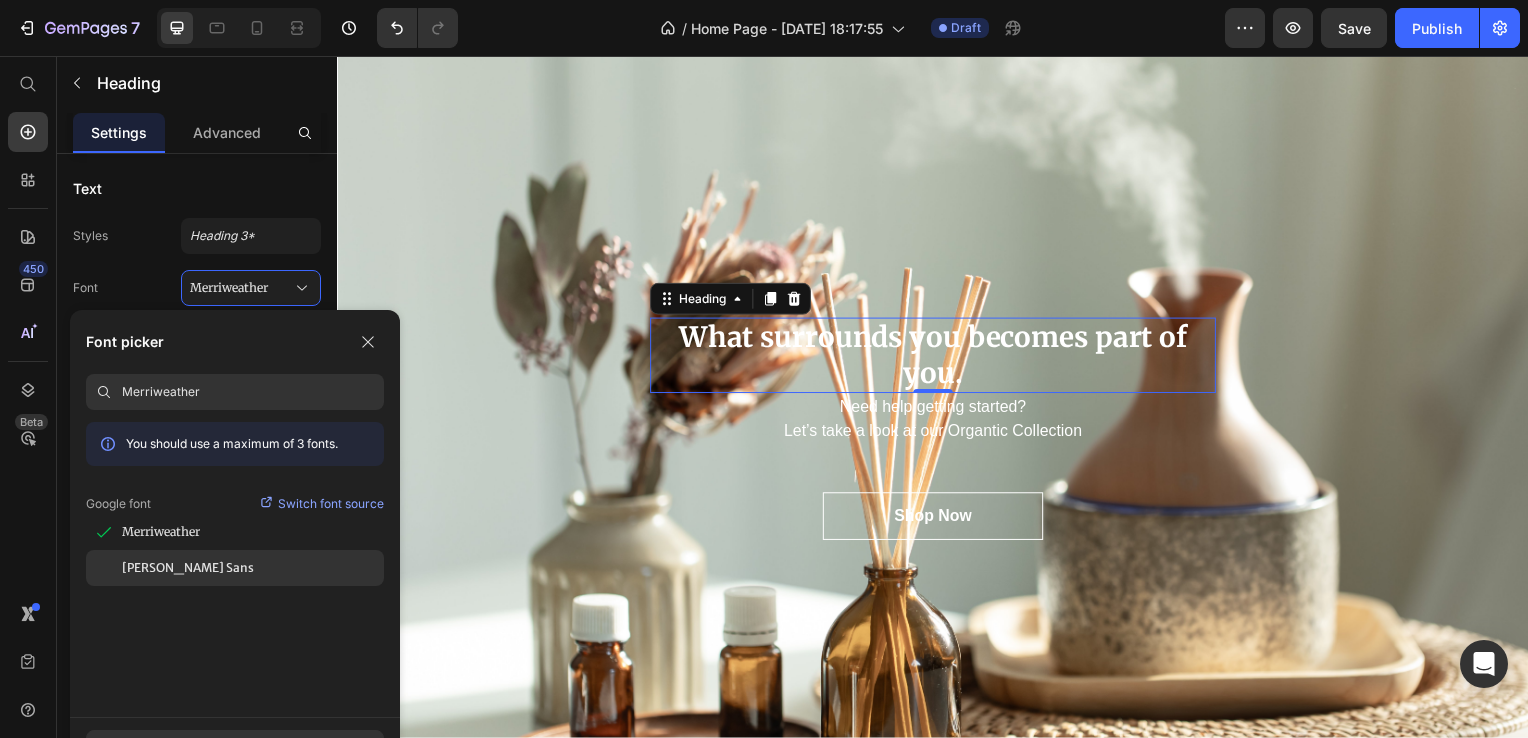 click on "[PERSON_NAME] Sans" 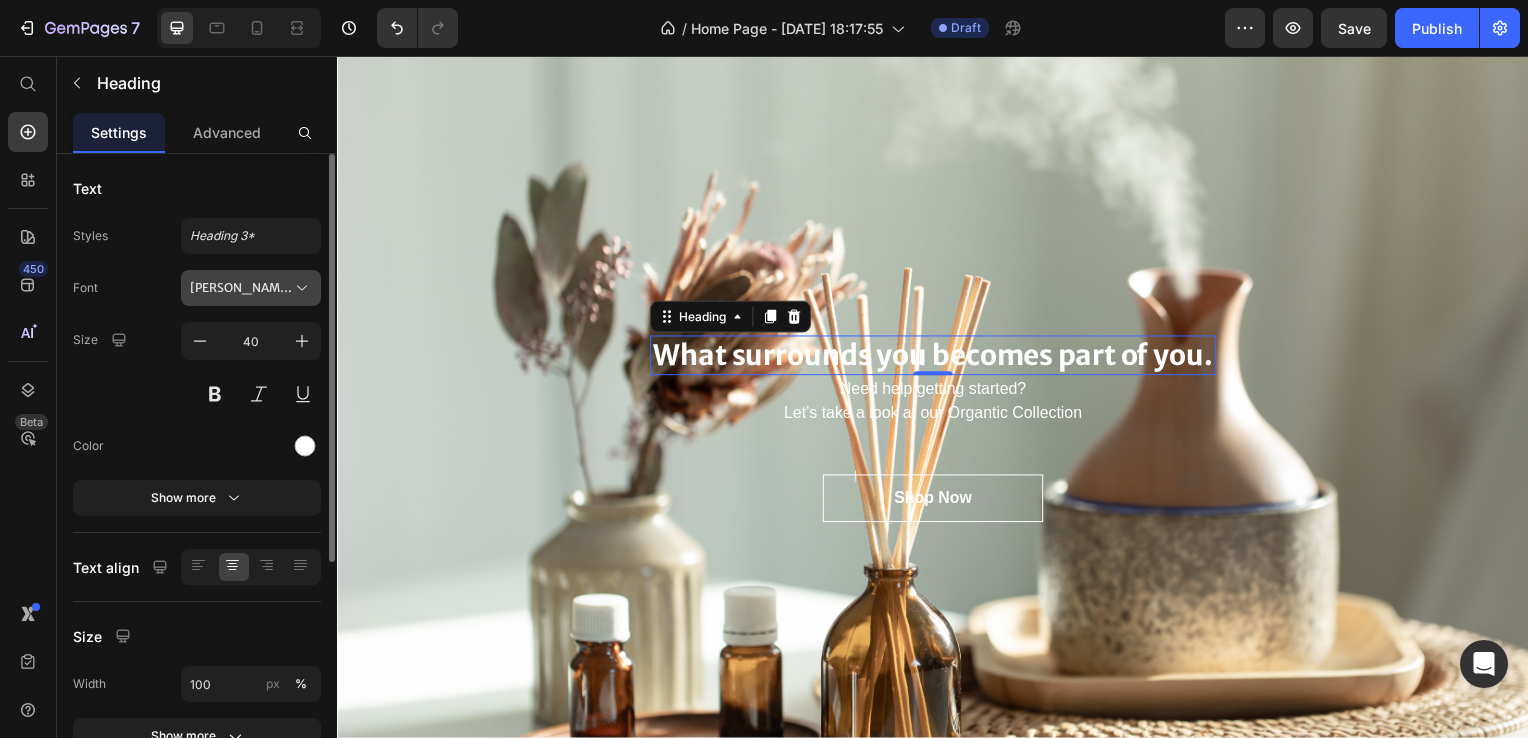 click on "[PERSON_NAME] Sans" at bounding box center (241, 288) 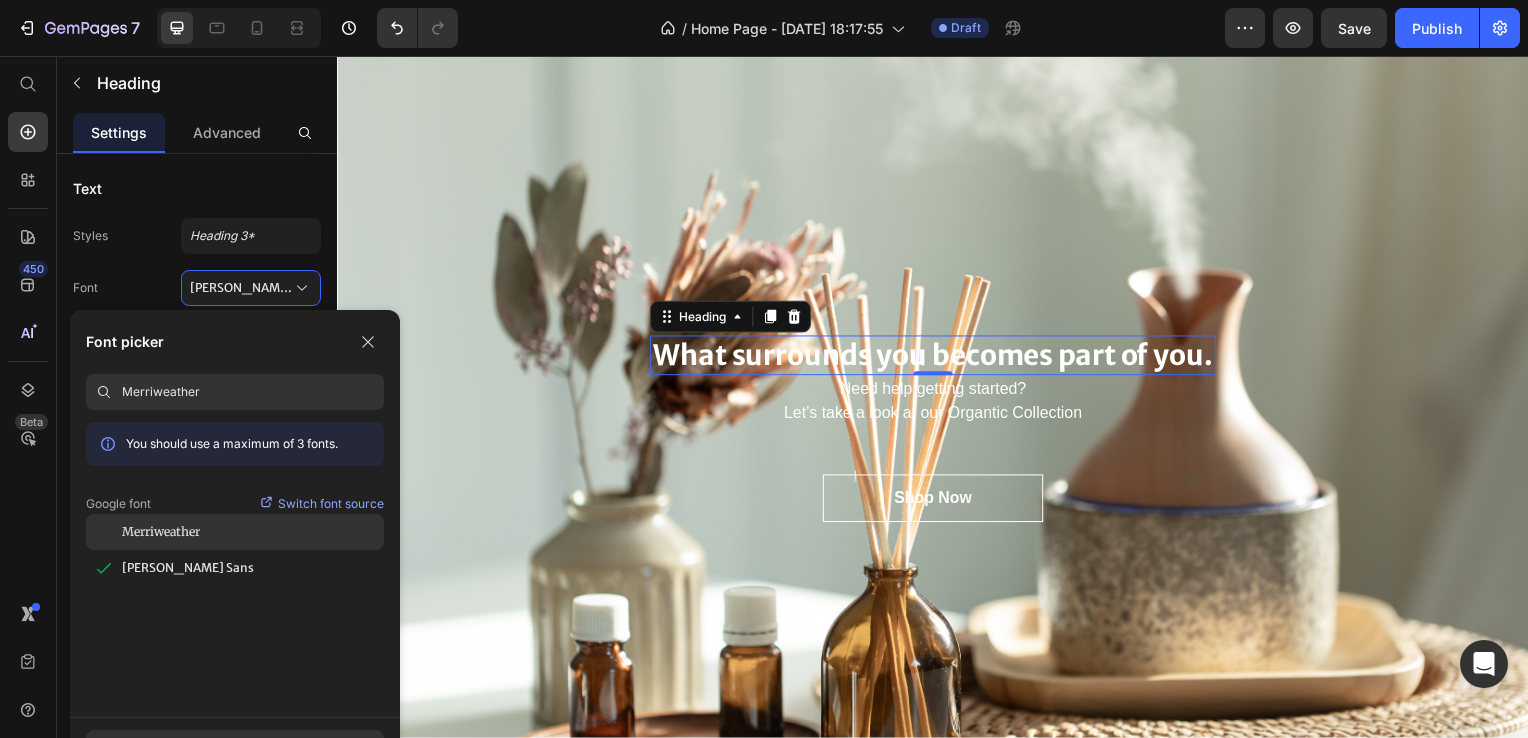 click on "Merriweather" 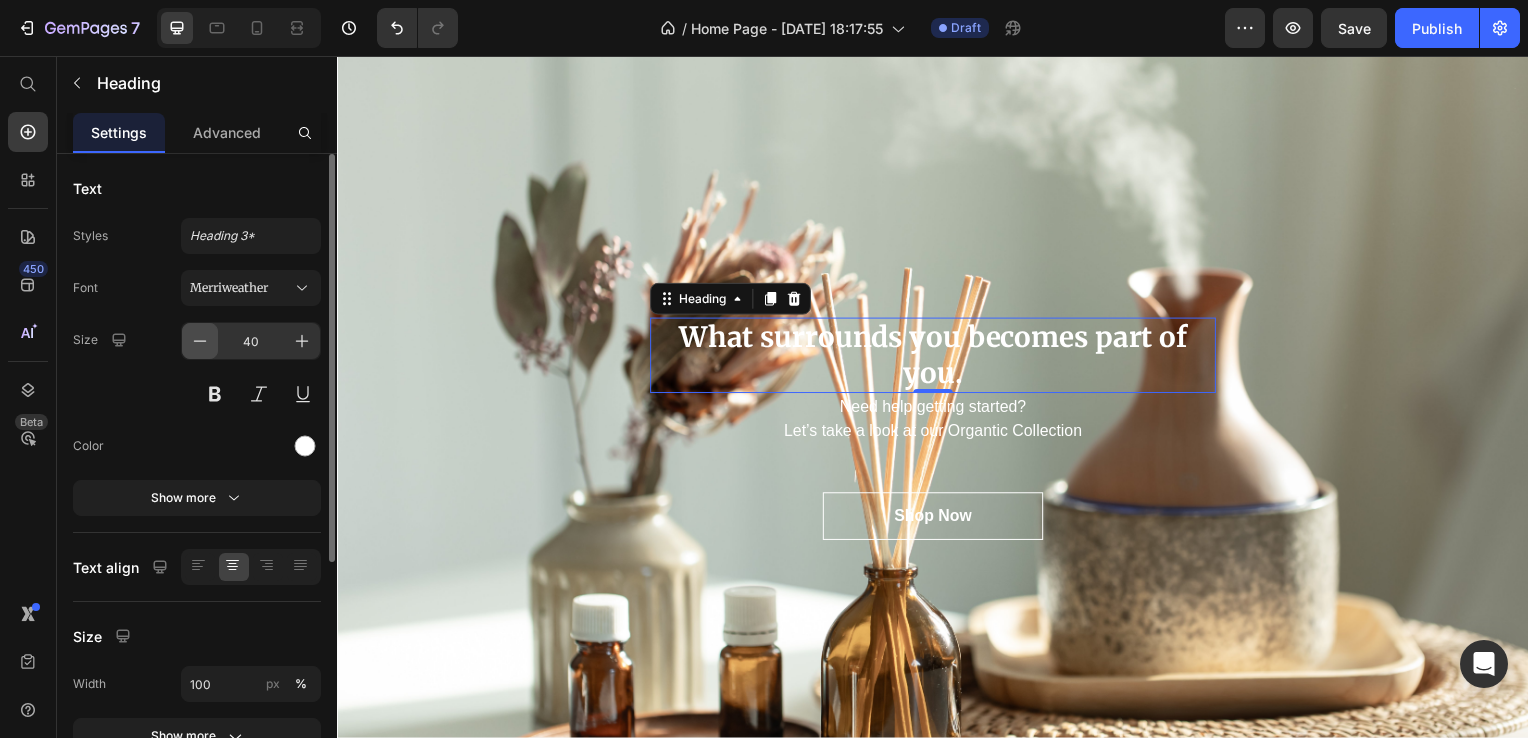 click 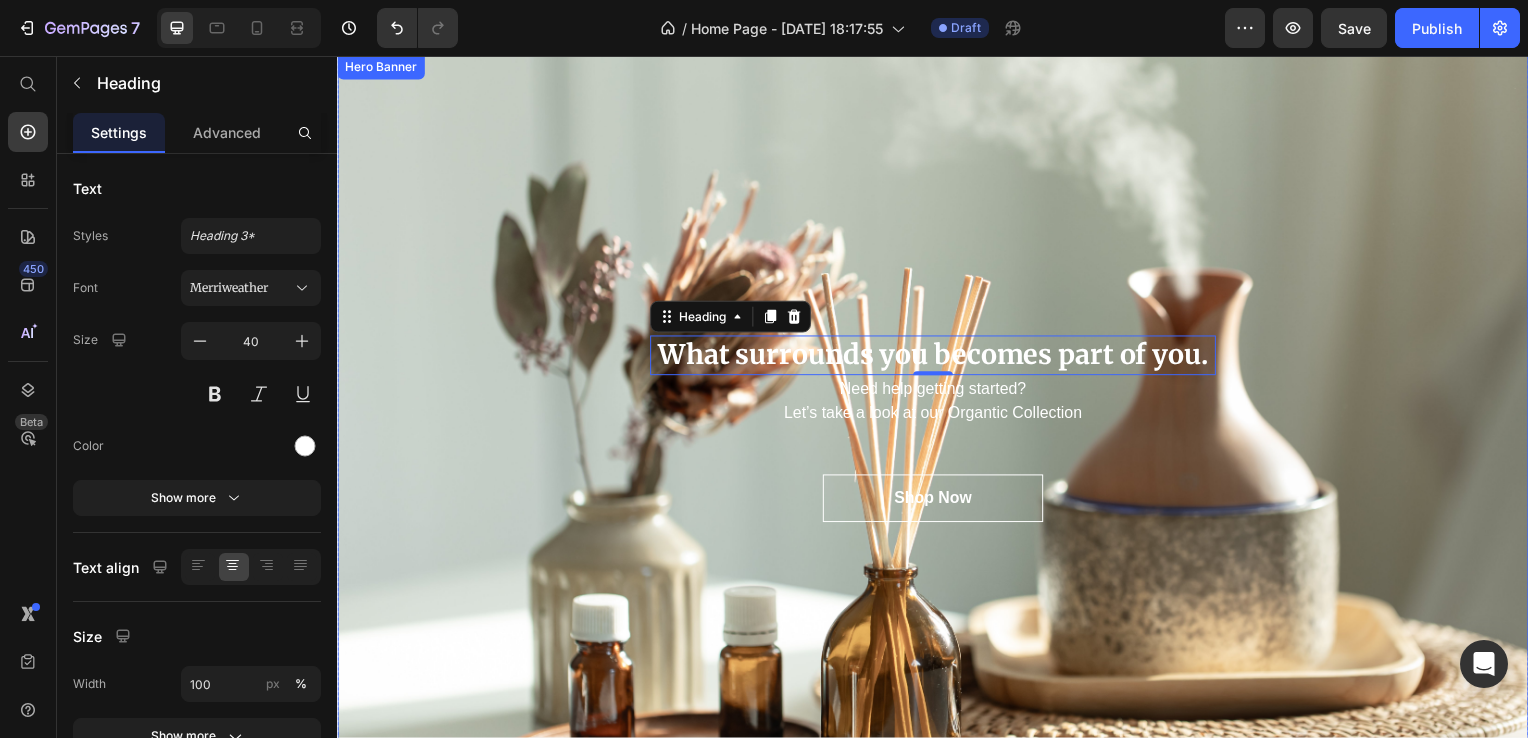 click on "What surrounds you becomes part of you. Heading   0 Need help getting started?  Let’s take a look at our Organtic Collection  Text block Shop Now Button Row" at bounding box center [937, 455] 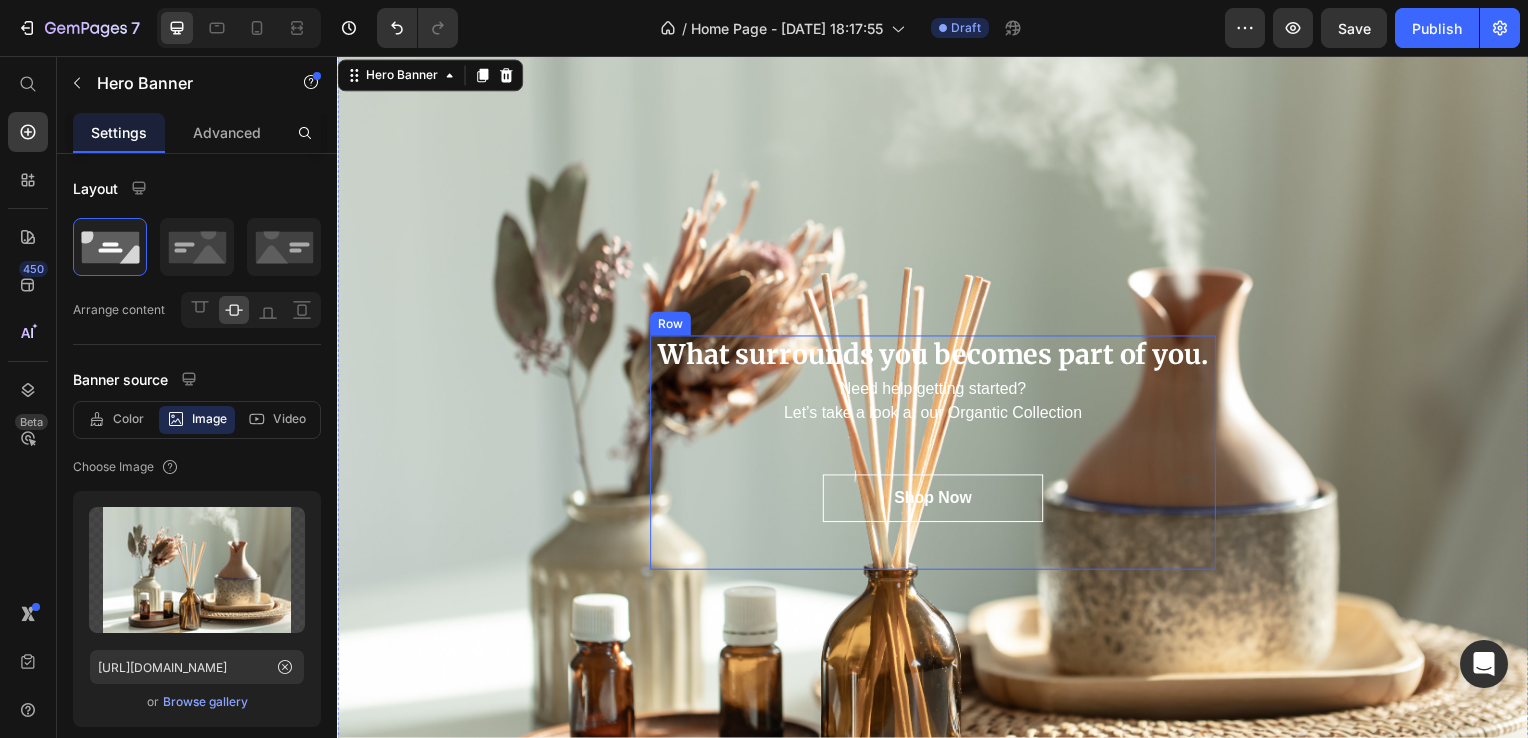 click on "What surrounds you becomes part of you. Heading Need help getting started?  Let’s take a look at our Organtic Collection  Text block Shop Now Button" at bounding box center [937, 455] 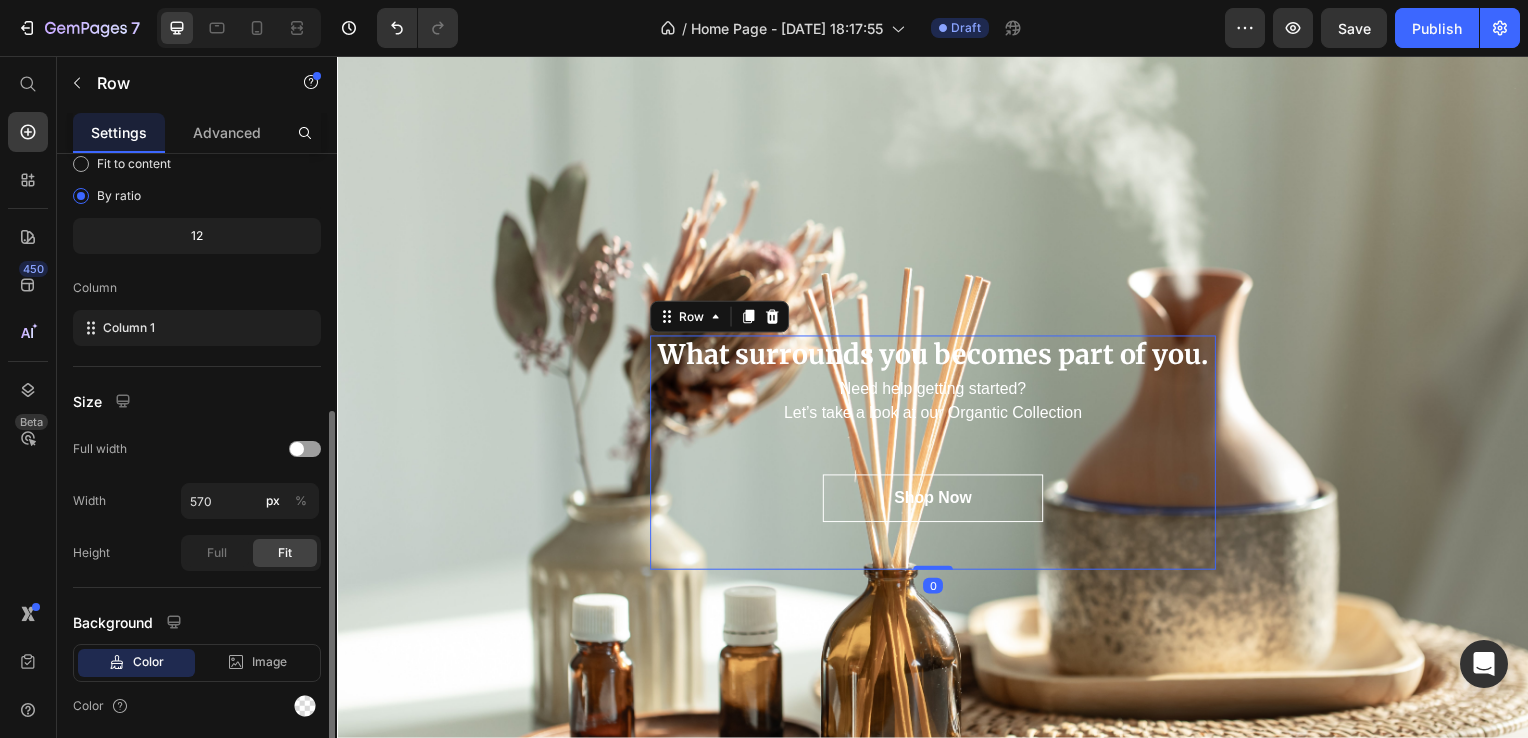 scroll, scrollTop: 268, scrollLeft: 0, axis: vertical 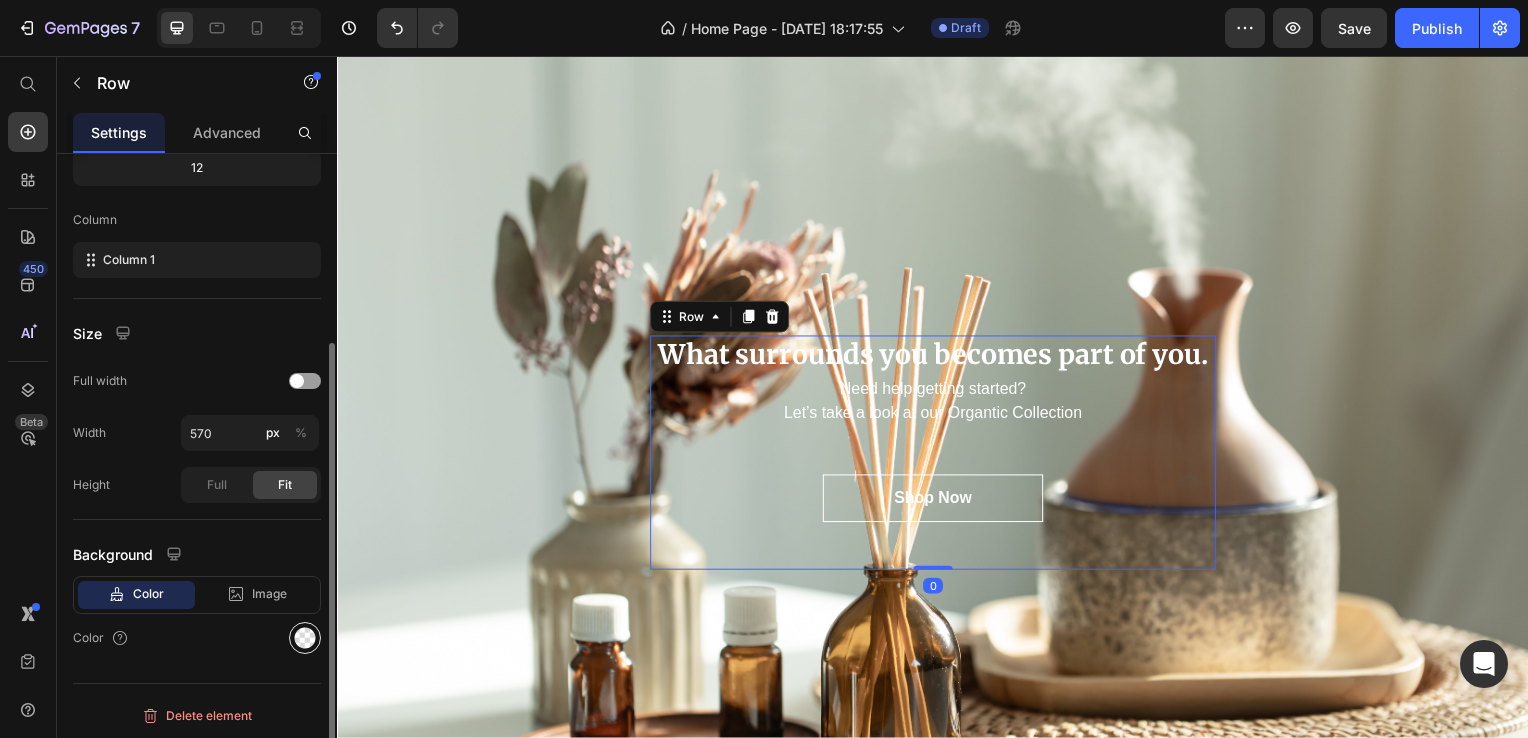 click at bounding box center [305, 638] 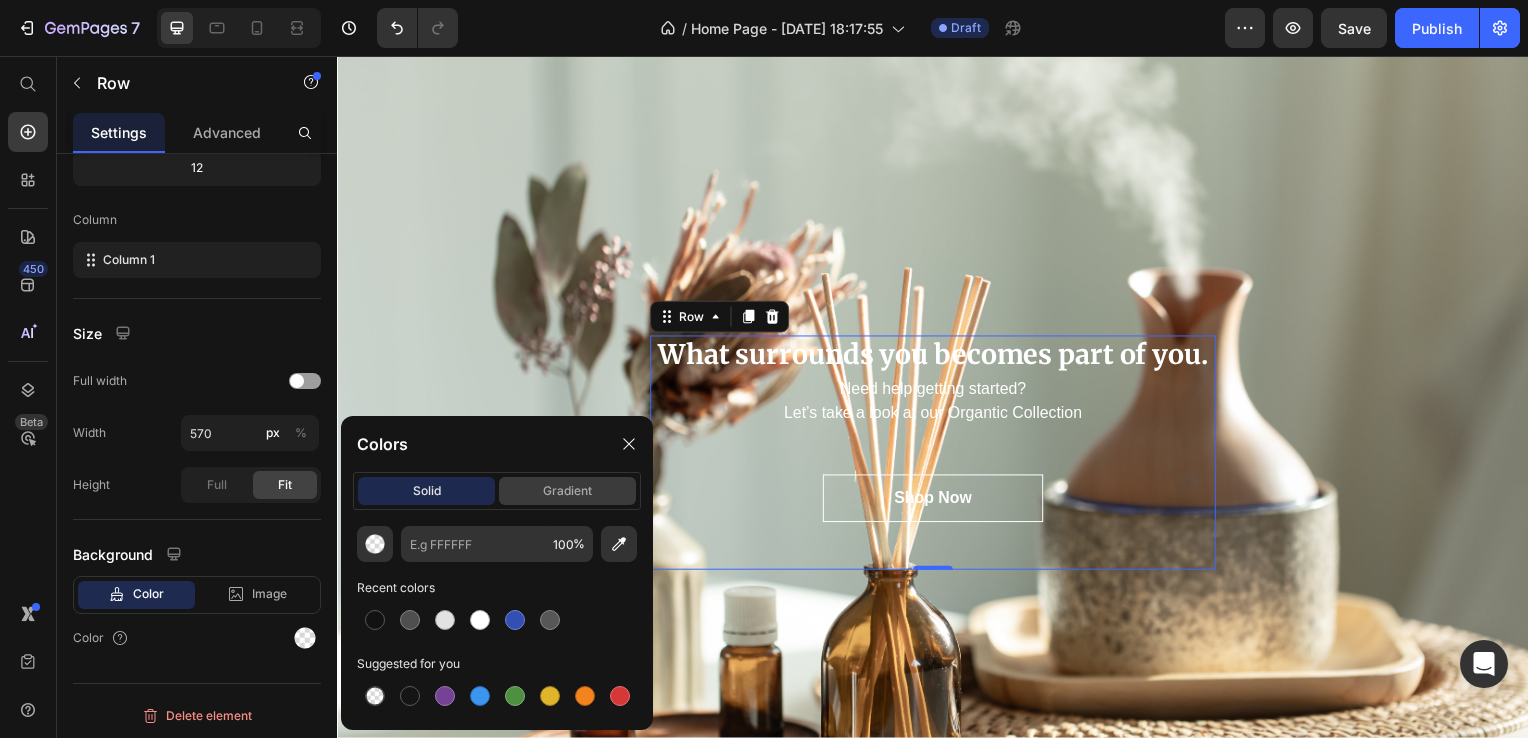 click on "gradient" 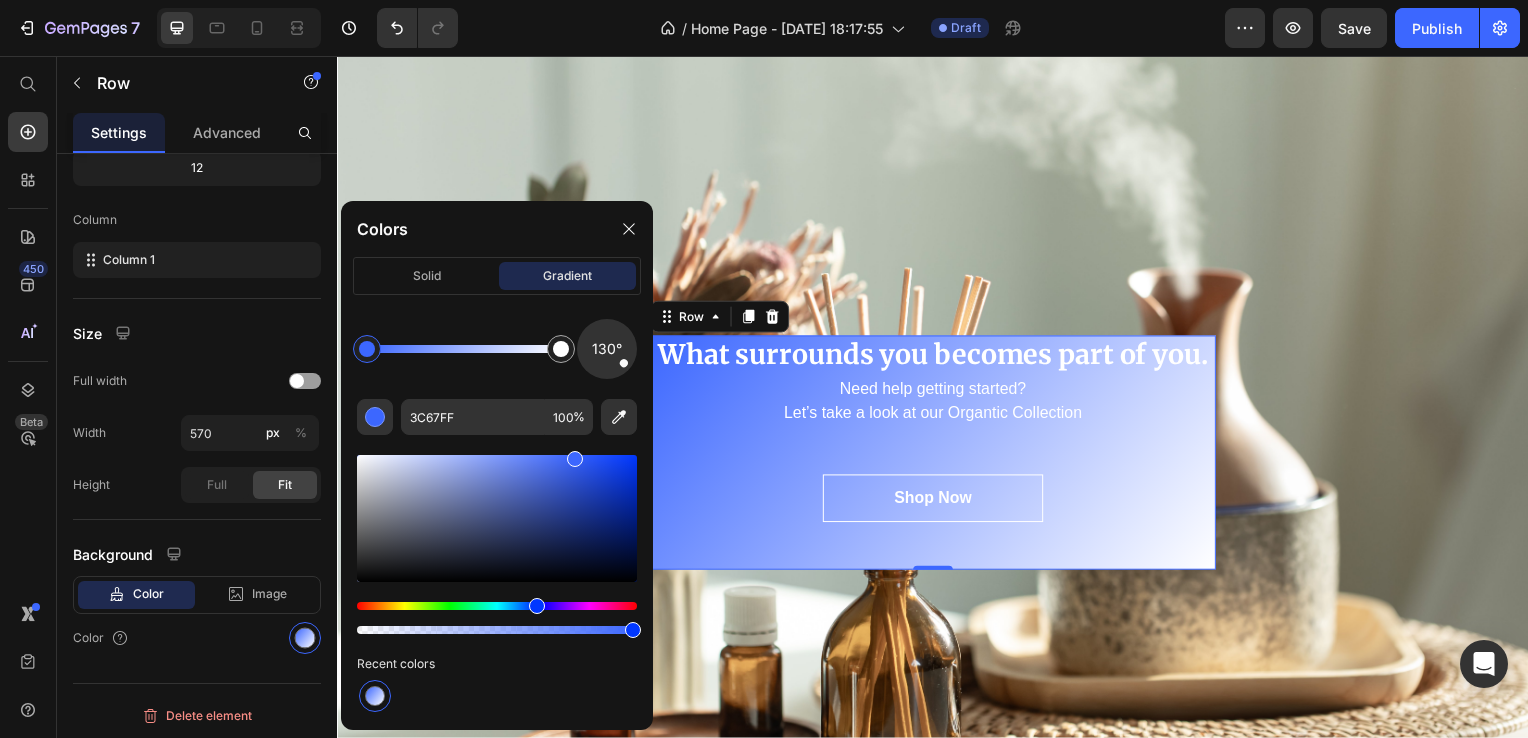 scroll, scrollTop: 173, scrollLeft: 0, axis: vertical 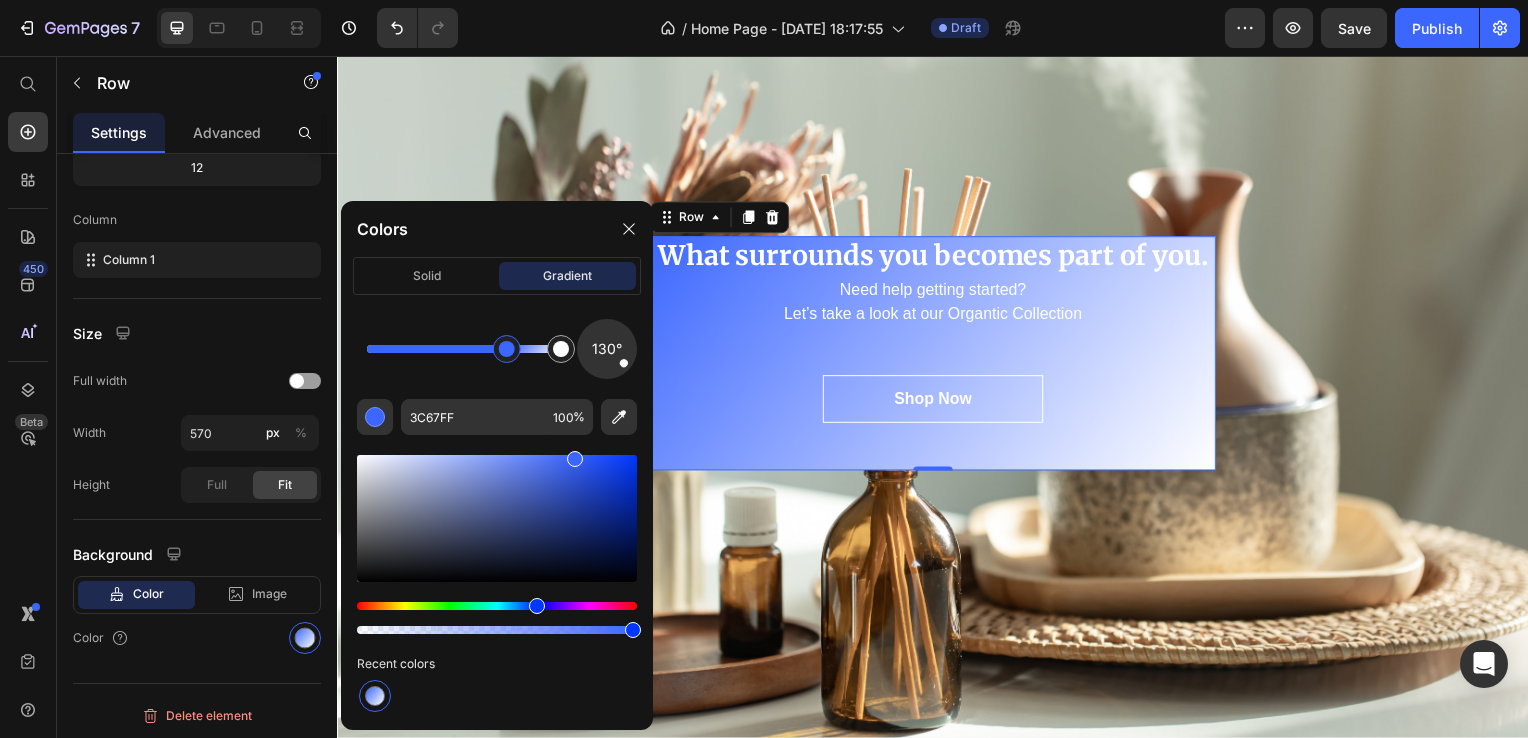 drag, startPoint x: 359, startPoint y: 354, endPoint x: 514, endPoint y: 351, distance: 155.02902 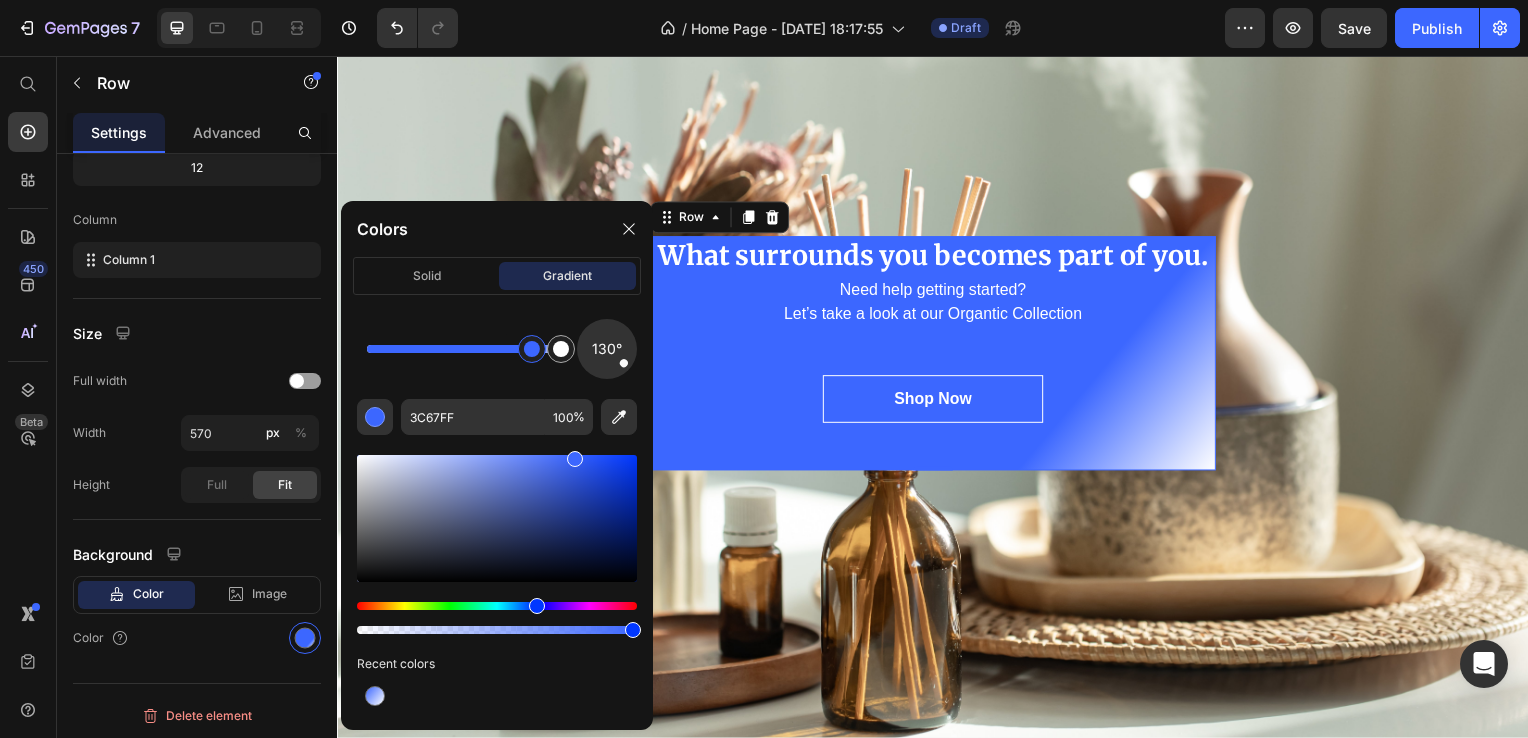 drag, startPoint x: 520, startPoint y: 351, endPoint x: 532, endPoint y: 351, distance: 12 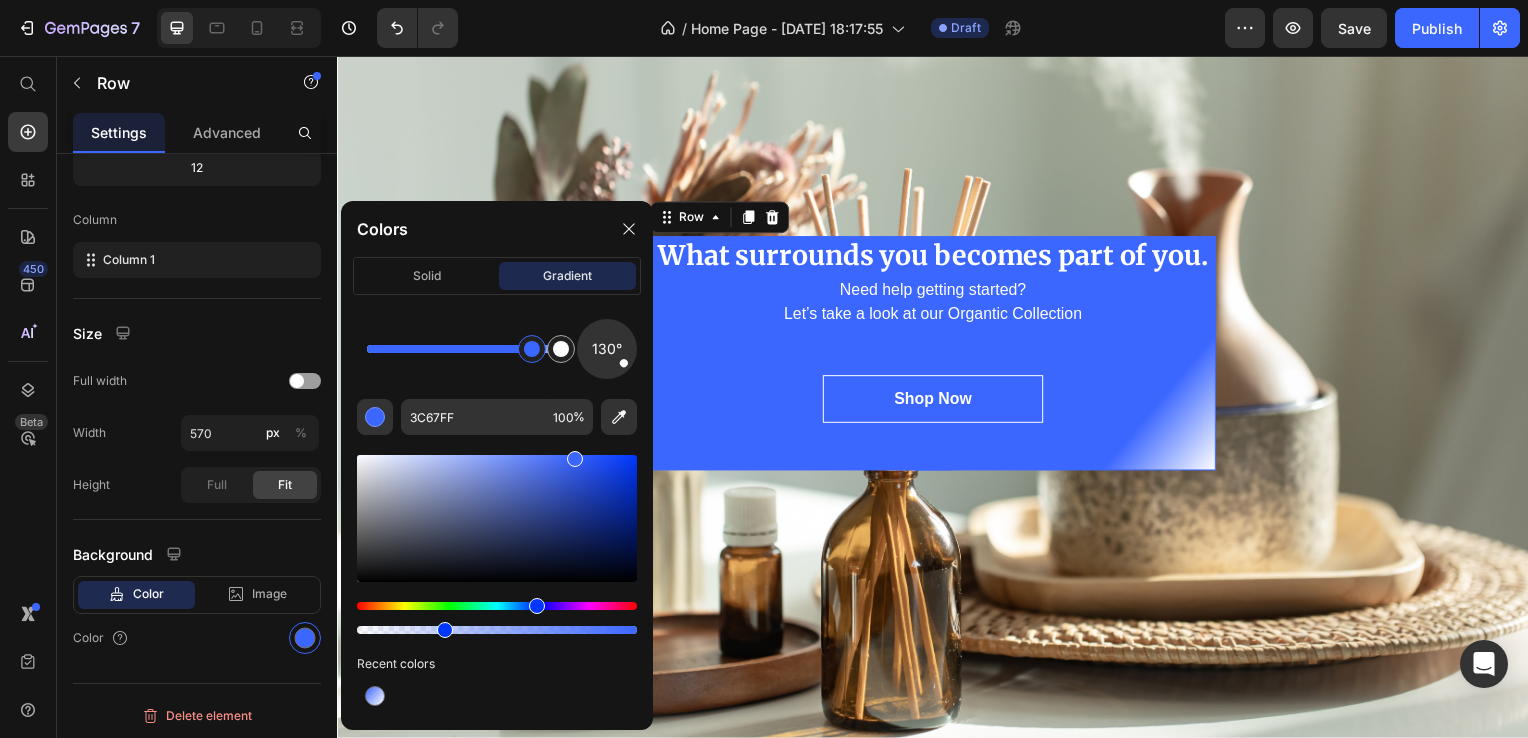 click at bounding box center [497, 630] 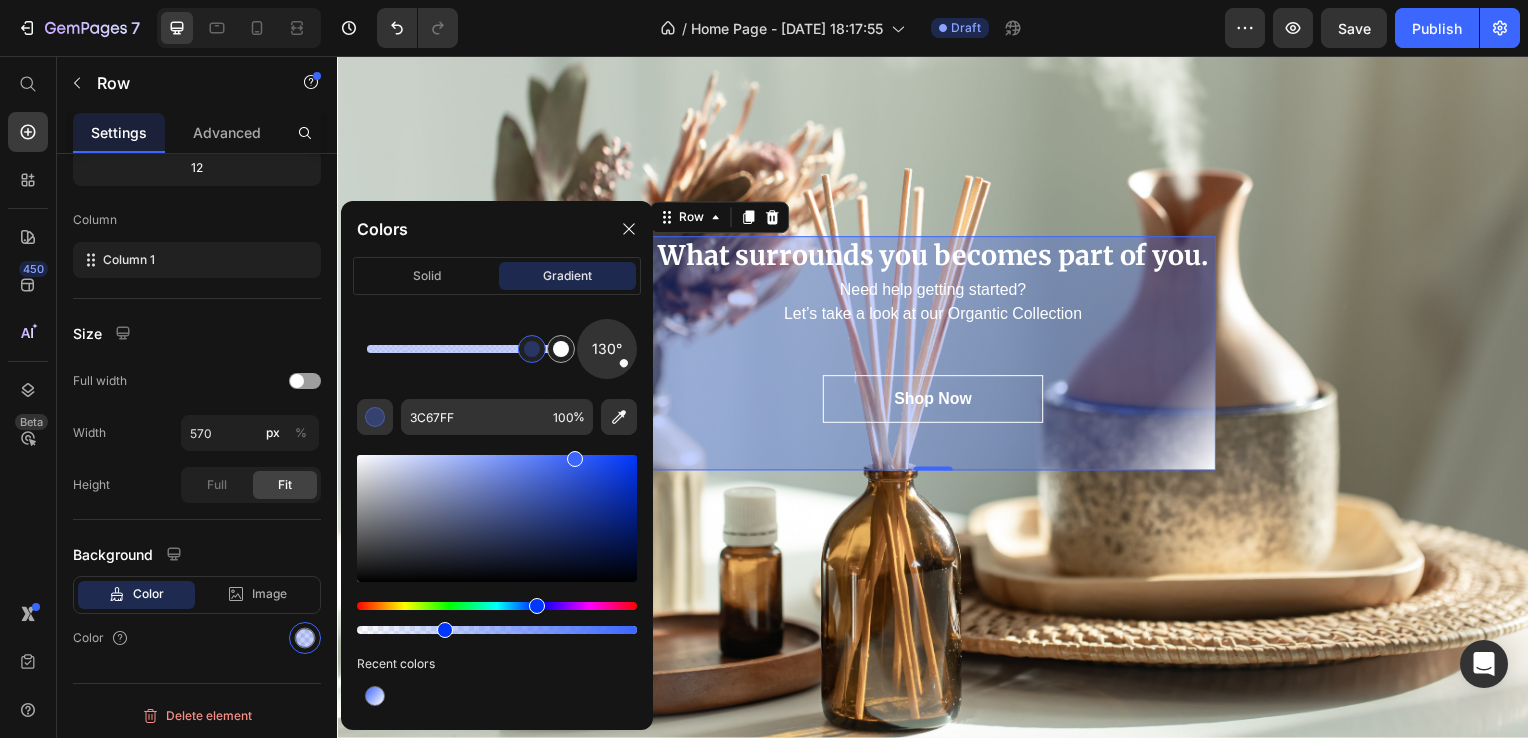 click at bounding box center (497, 606) 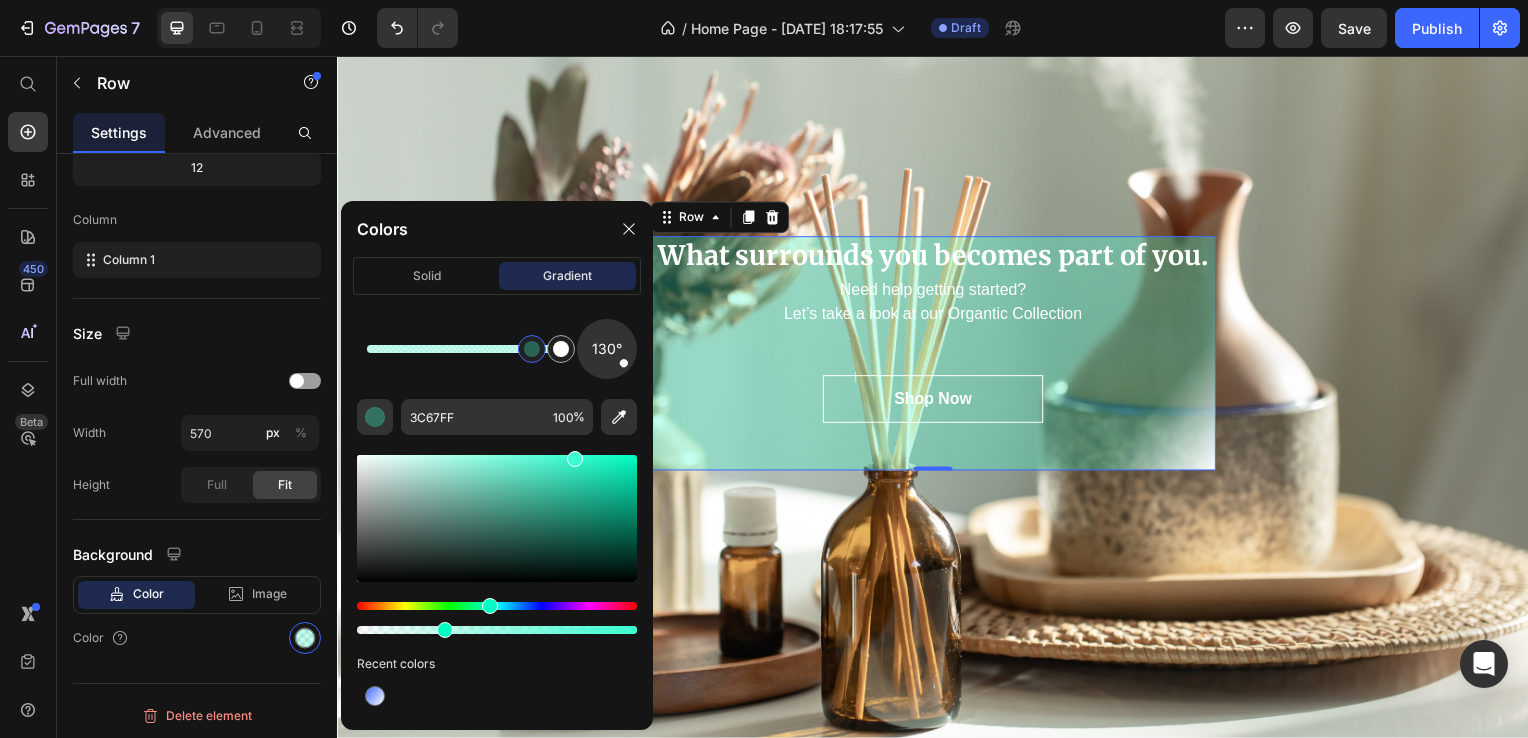 click at bounding box center [497, 544] 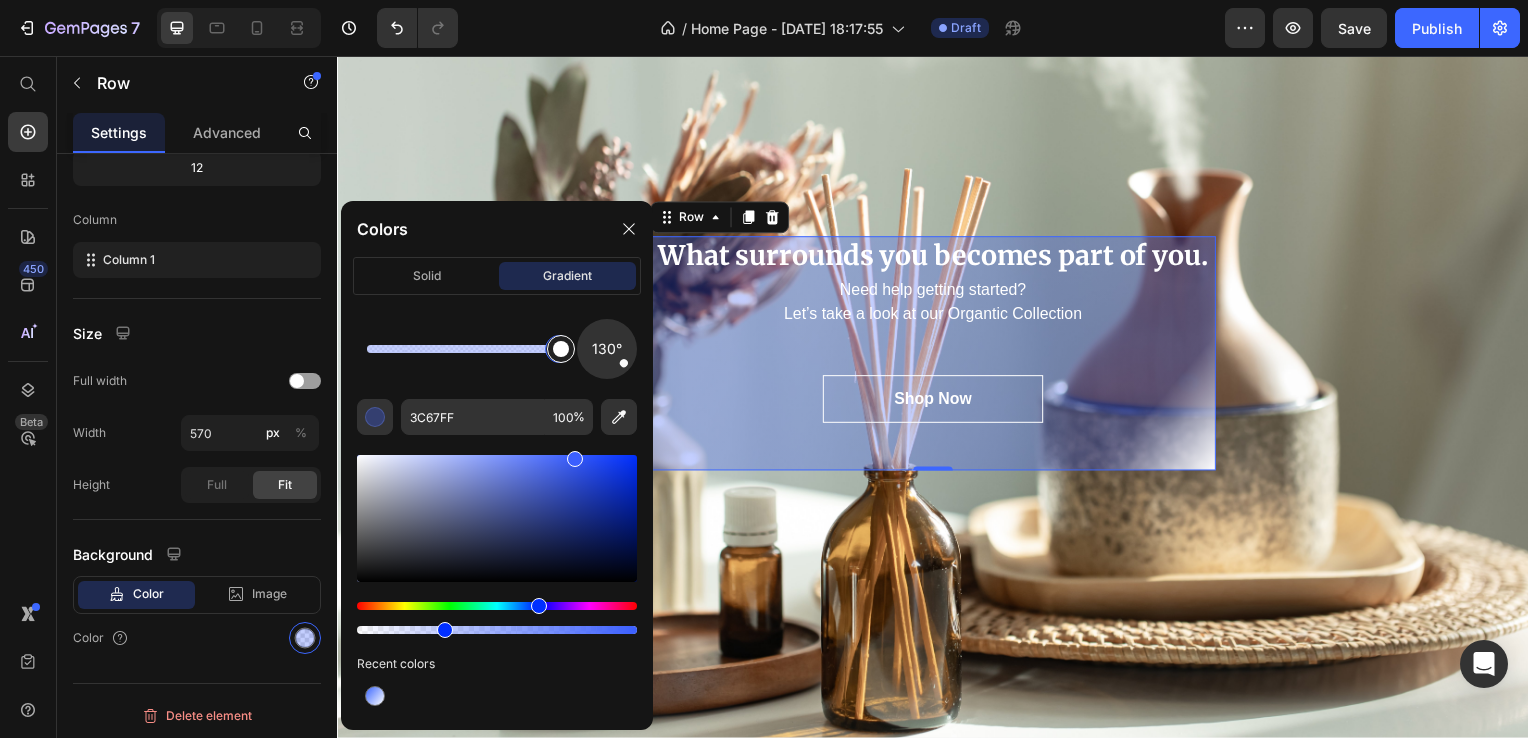 drag, startPoint x: 533, startPoint y: 355, endPoint x: 564, endPoint y: 350, distance: 31.400637 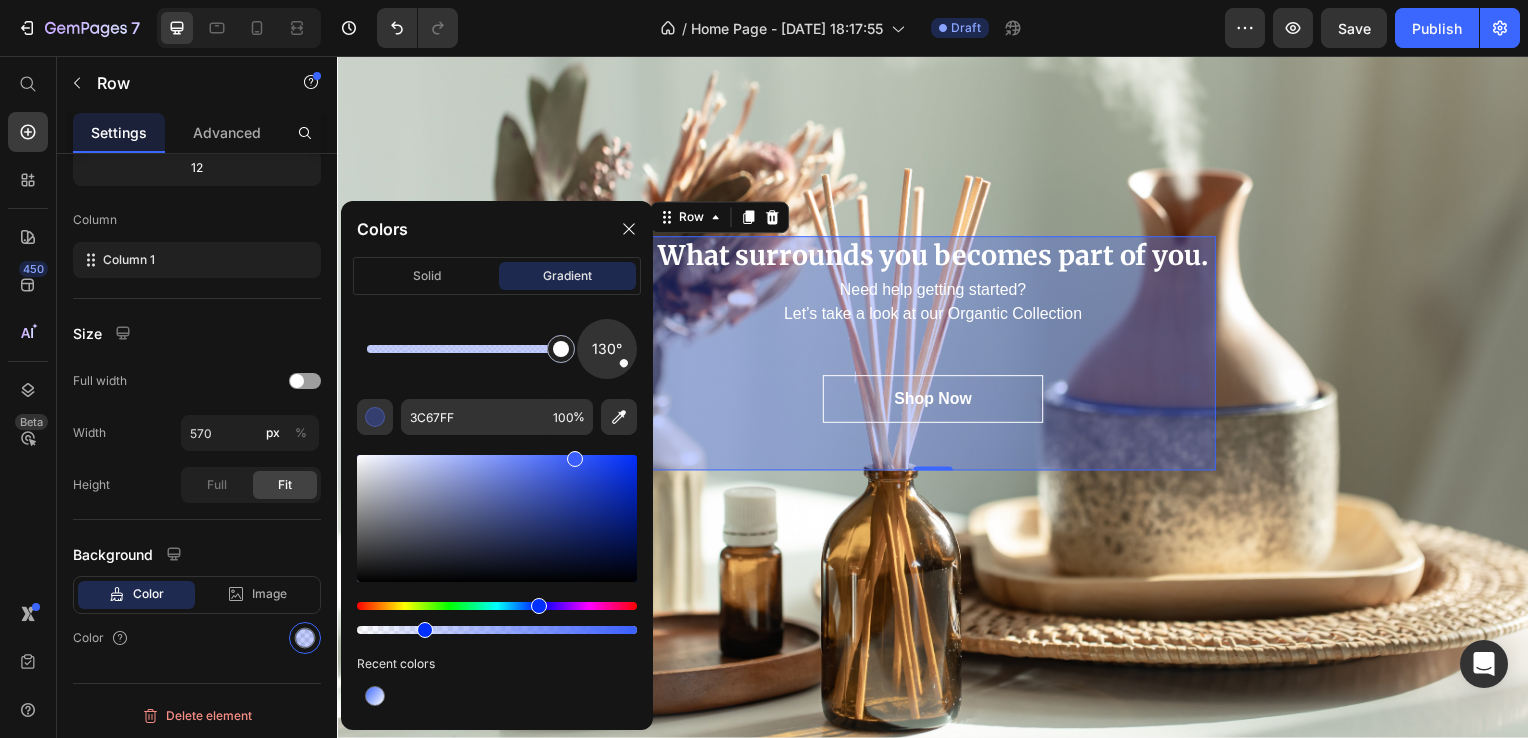 click at bounding box center [497, 630] 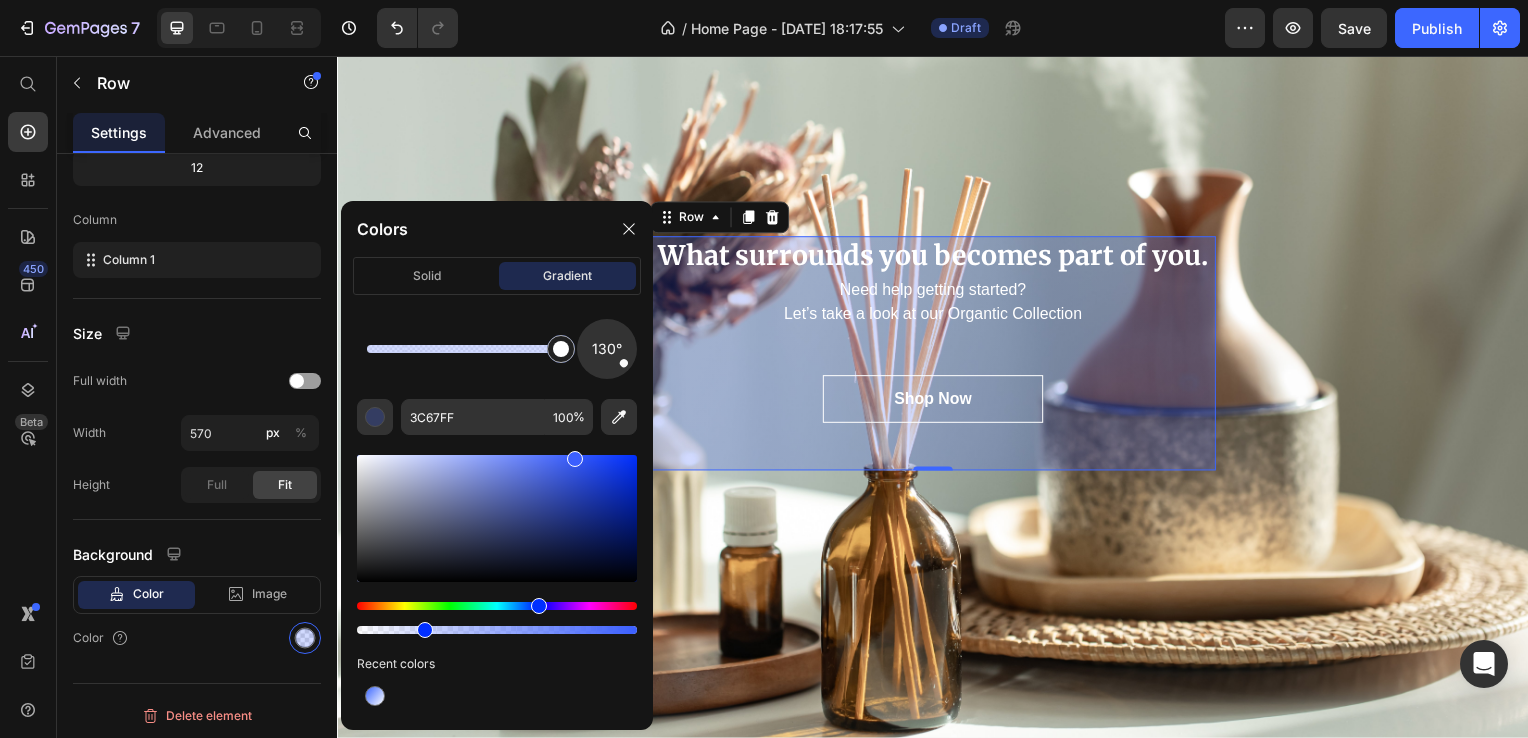click at bounding box center (497, 630) 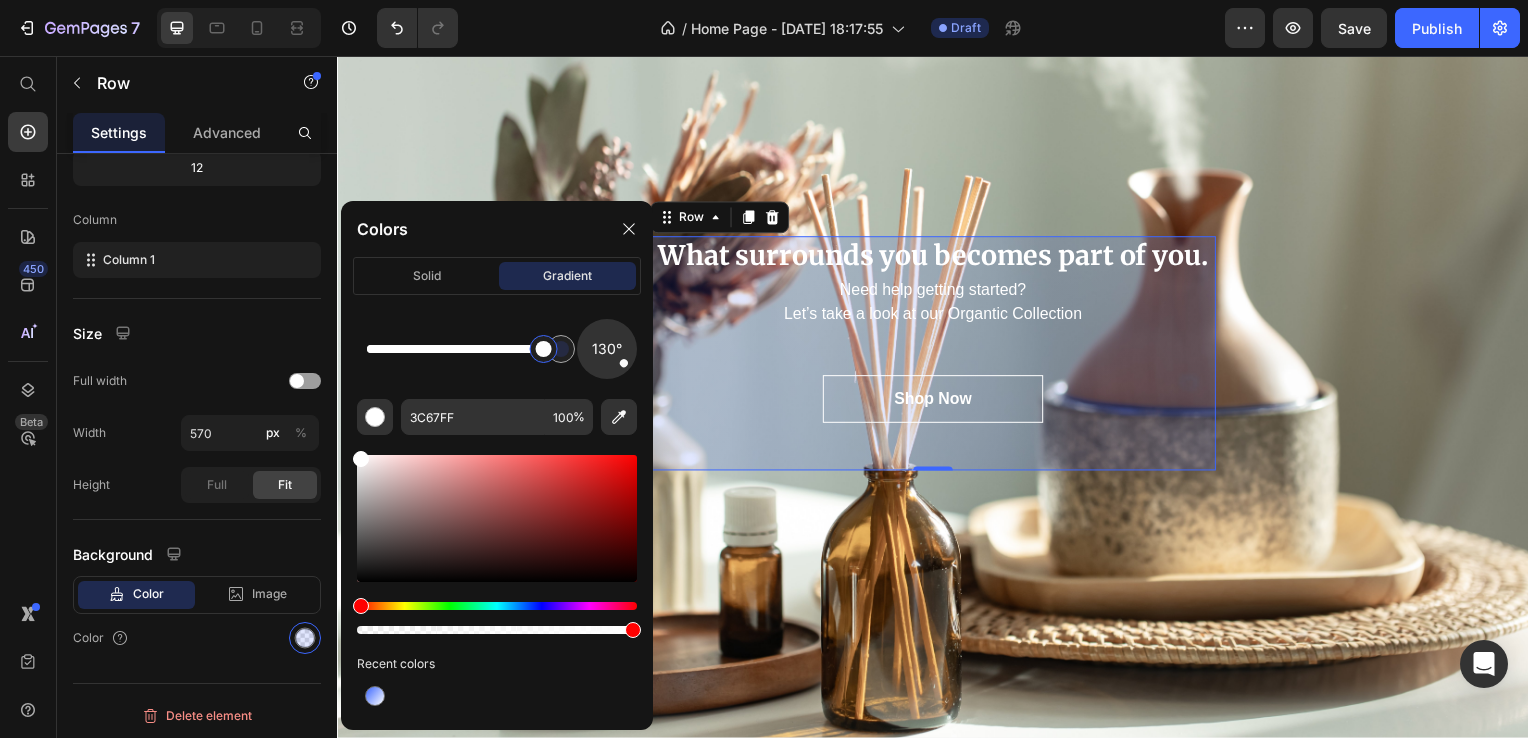 click at bounding box center (544, 349) 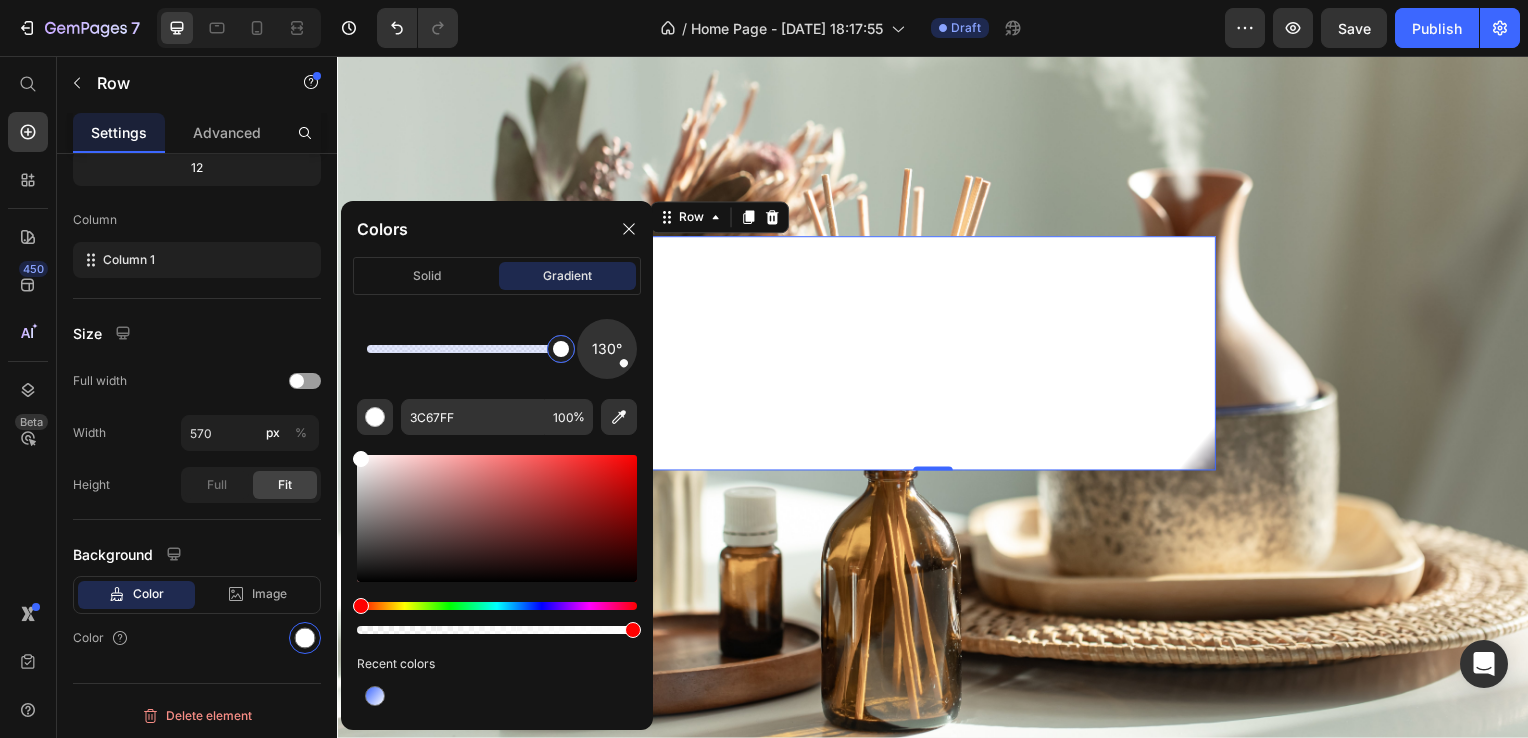 drag, startPoint x: 552, startPoint y: 354, endPoint x: 568, endPoint y: 348, distance: 17.088007 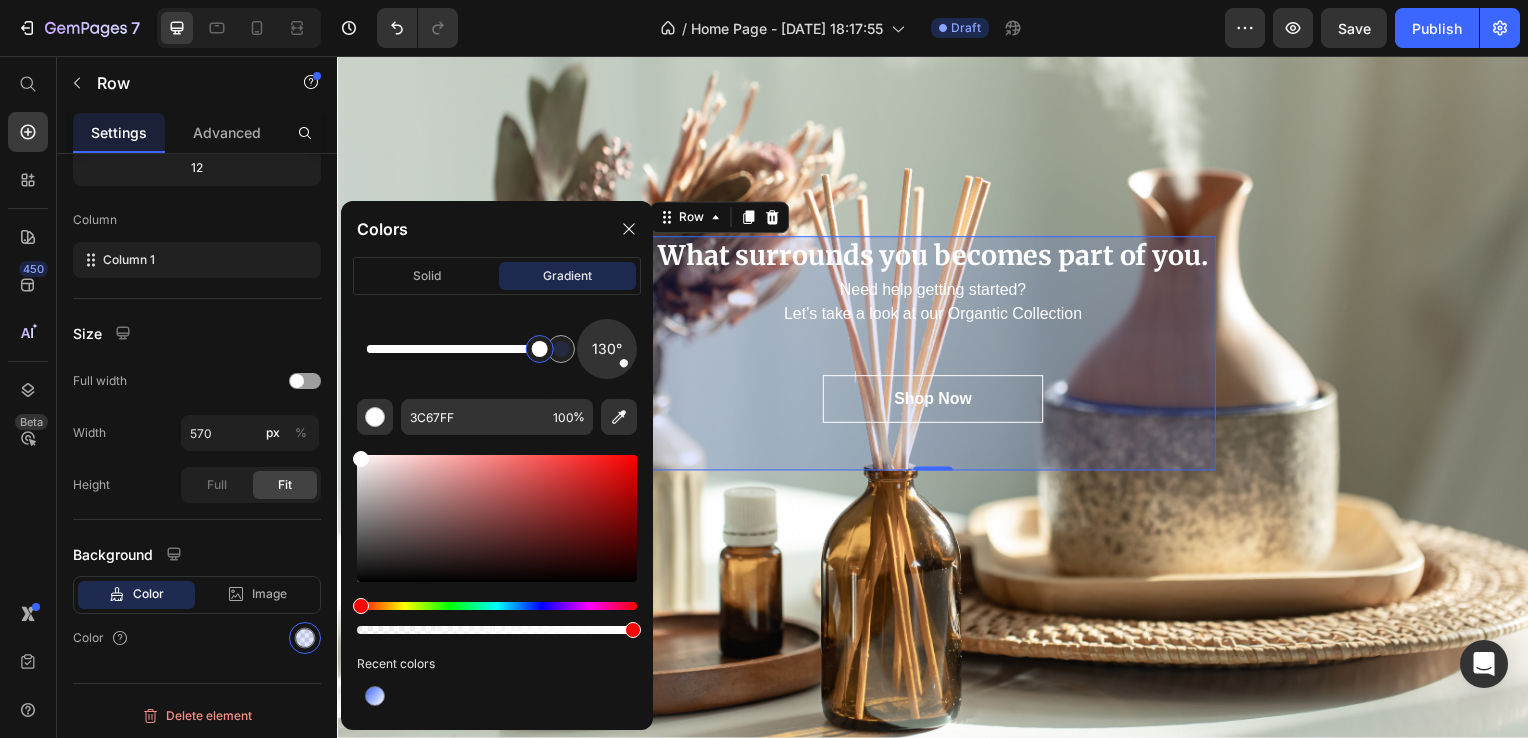 drag, startPoint x: 556, startPoint y: 354, endPoint x: 540, endPoint y: 359, distance: 16.763054 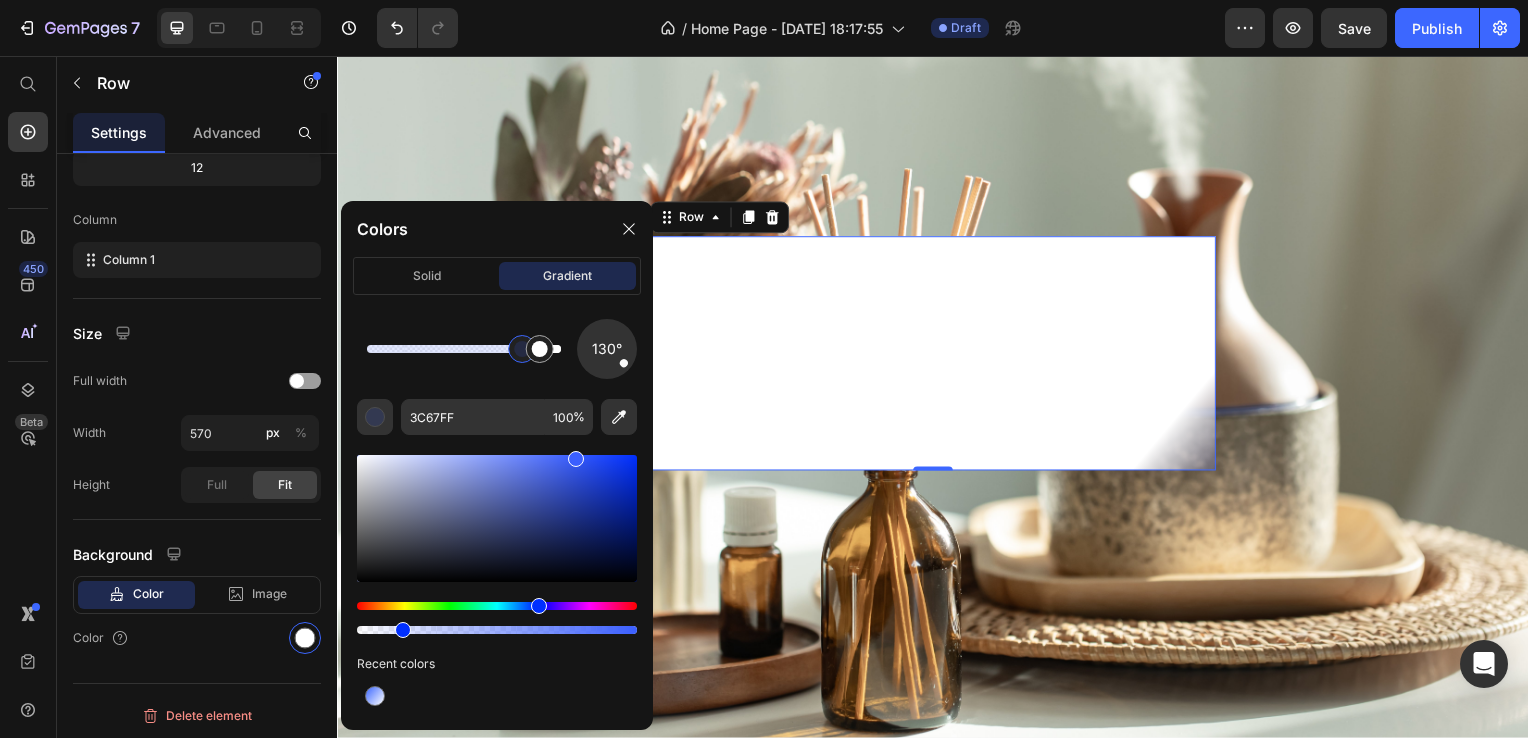 drag, startPoint x: 568, startPoint y: 362, endPoint x: 544, endPoint y: 422, distance: 64.62198 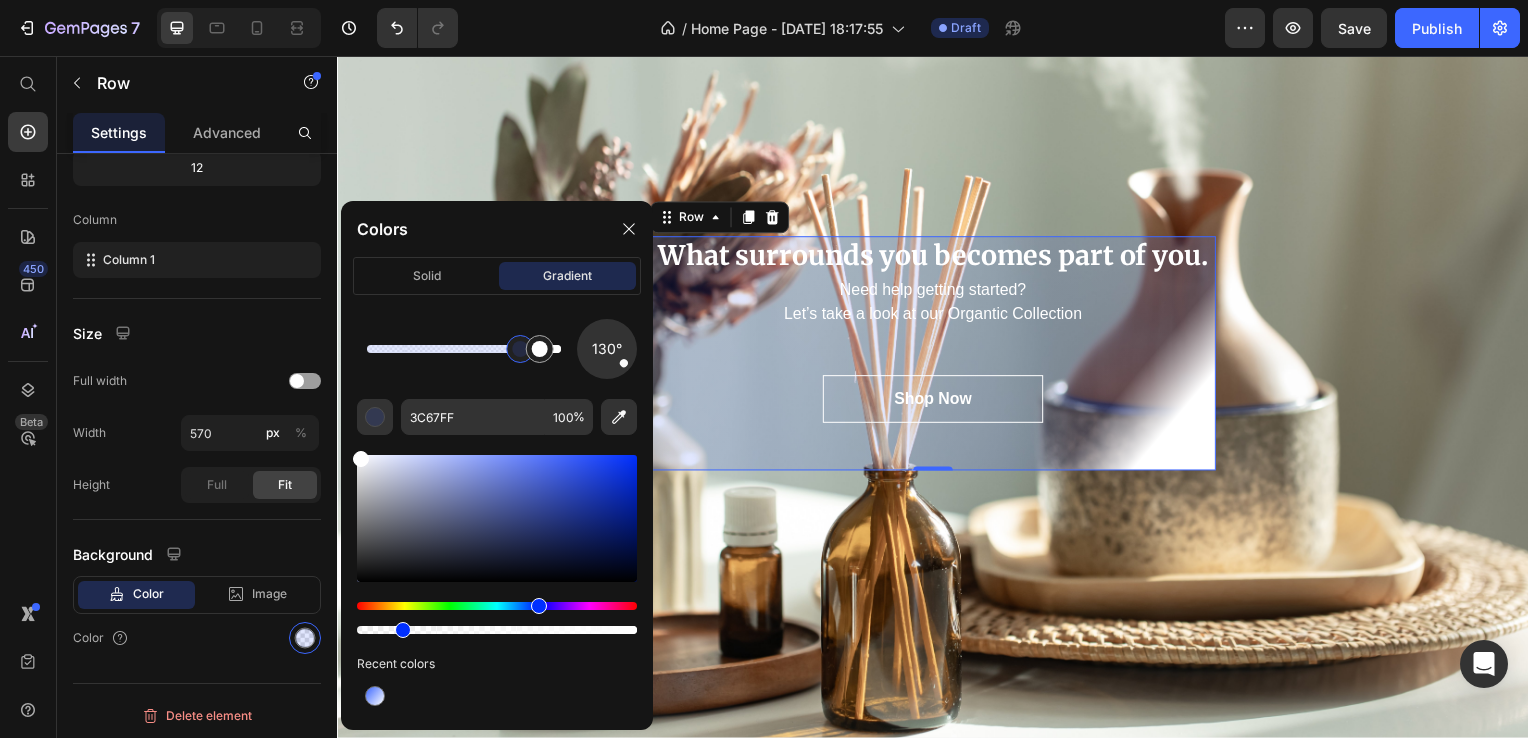 drag, startPoint x: 567, startPoint y: 458, endPoint x: 348, endPoint y: 444, distance: 219.44704 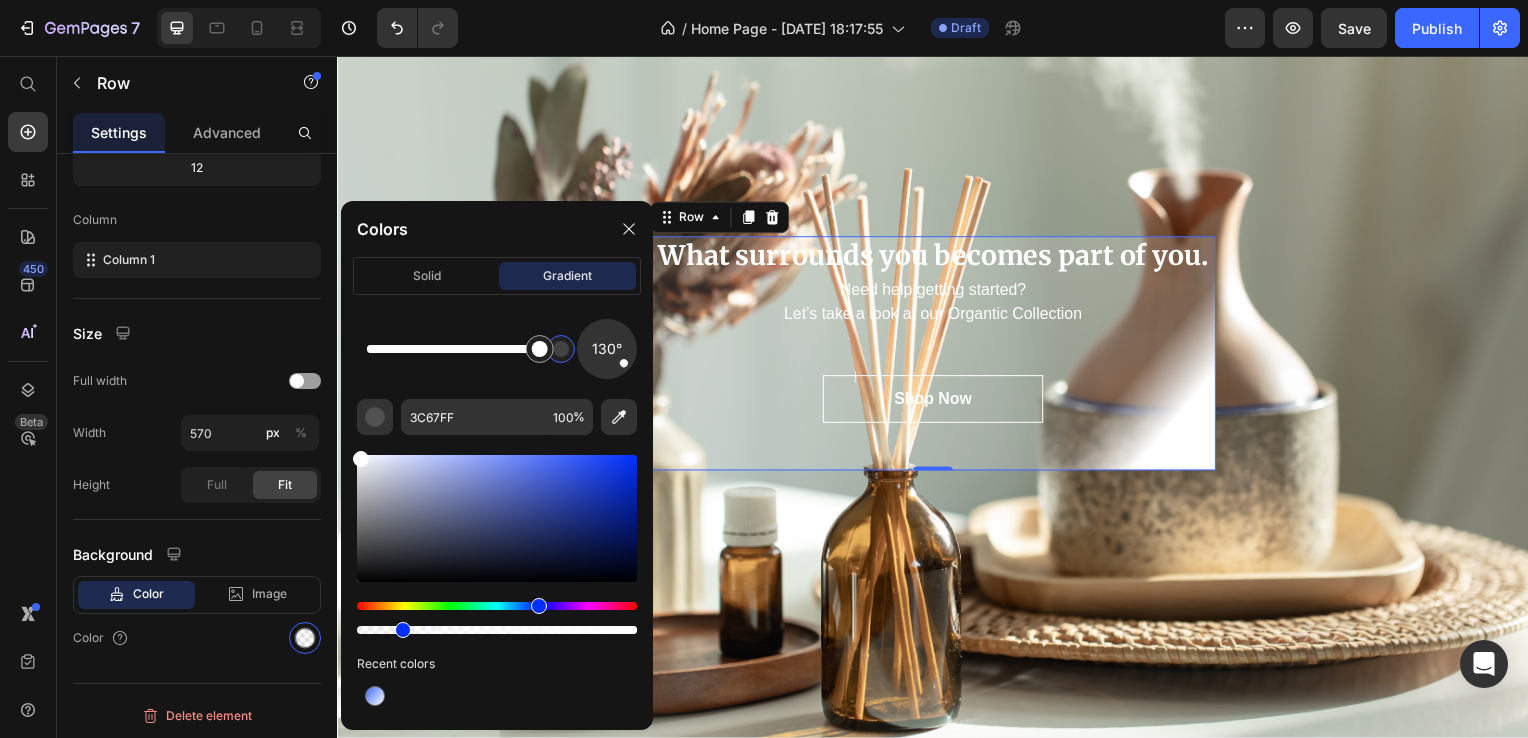 drag, startPoint x: 518, startPoint y: 350, endPoint x: 574, endPoint y: 335, distance: 57.974133 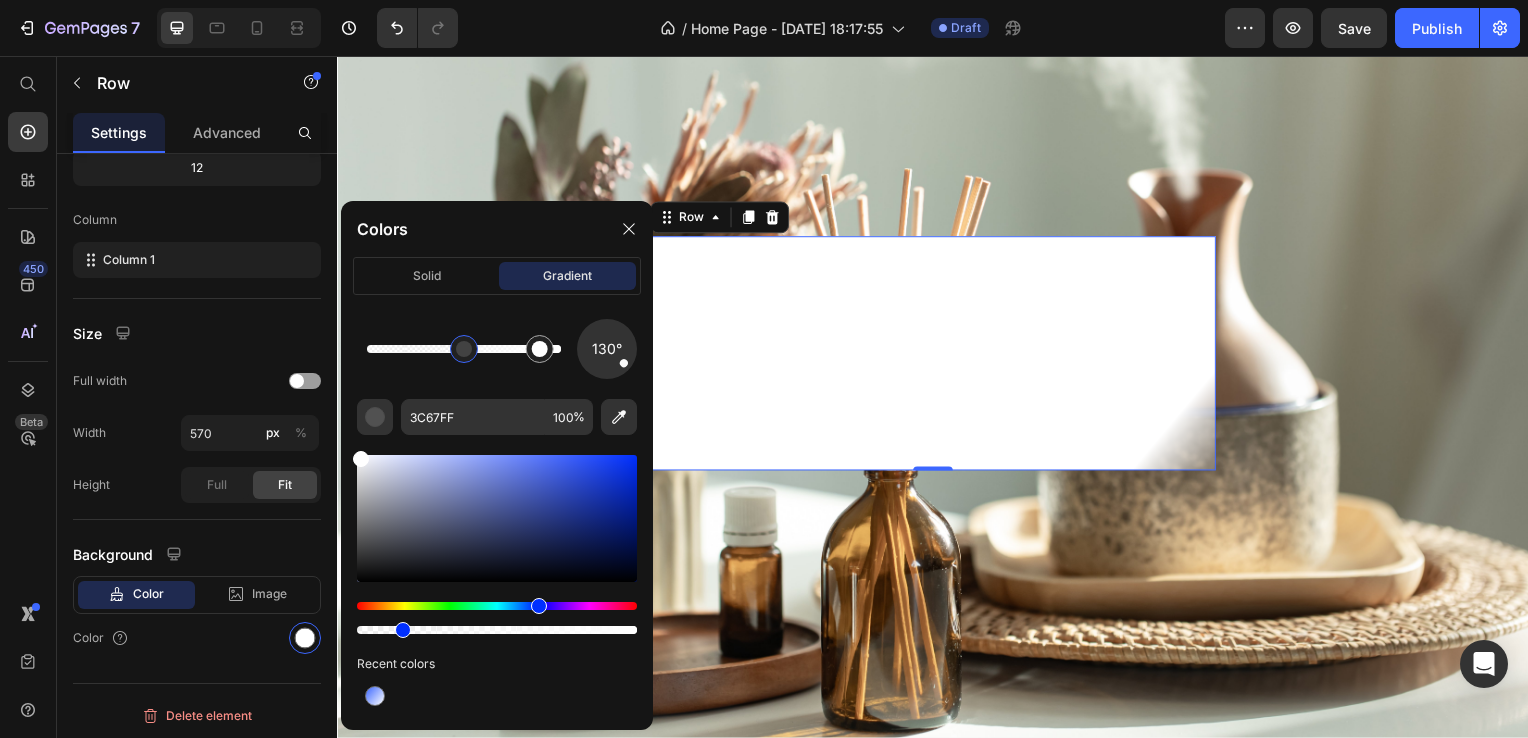 drag, startPoint x: 565, startPoint y: 343, endPoint x: 452, endPoint y: 354, distance: 113.534134 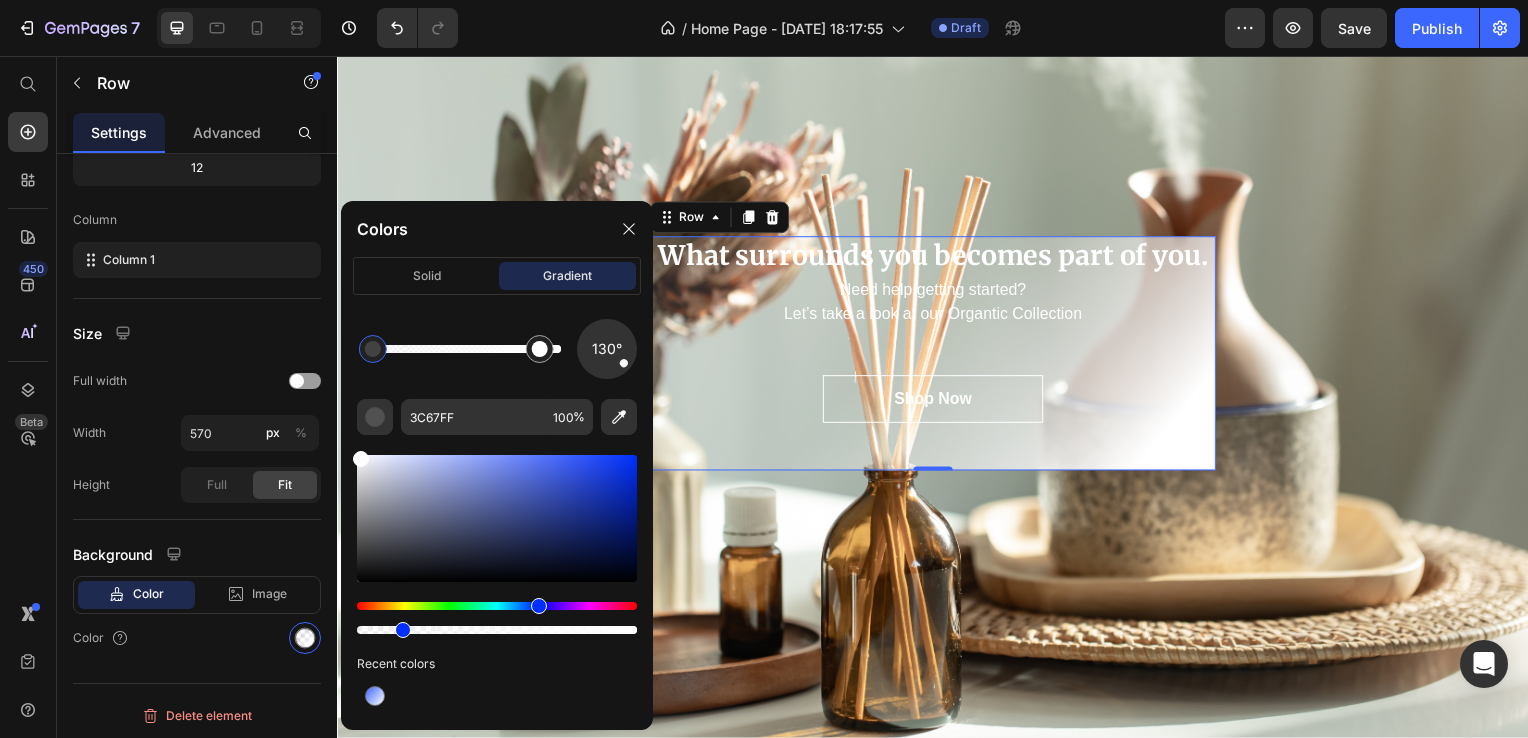 drag, startPoint x: 448, startPoint y: 350, endPoint x: 362, endPoint y: 363, distance: 86.977005 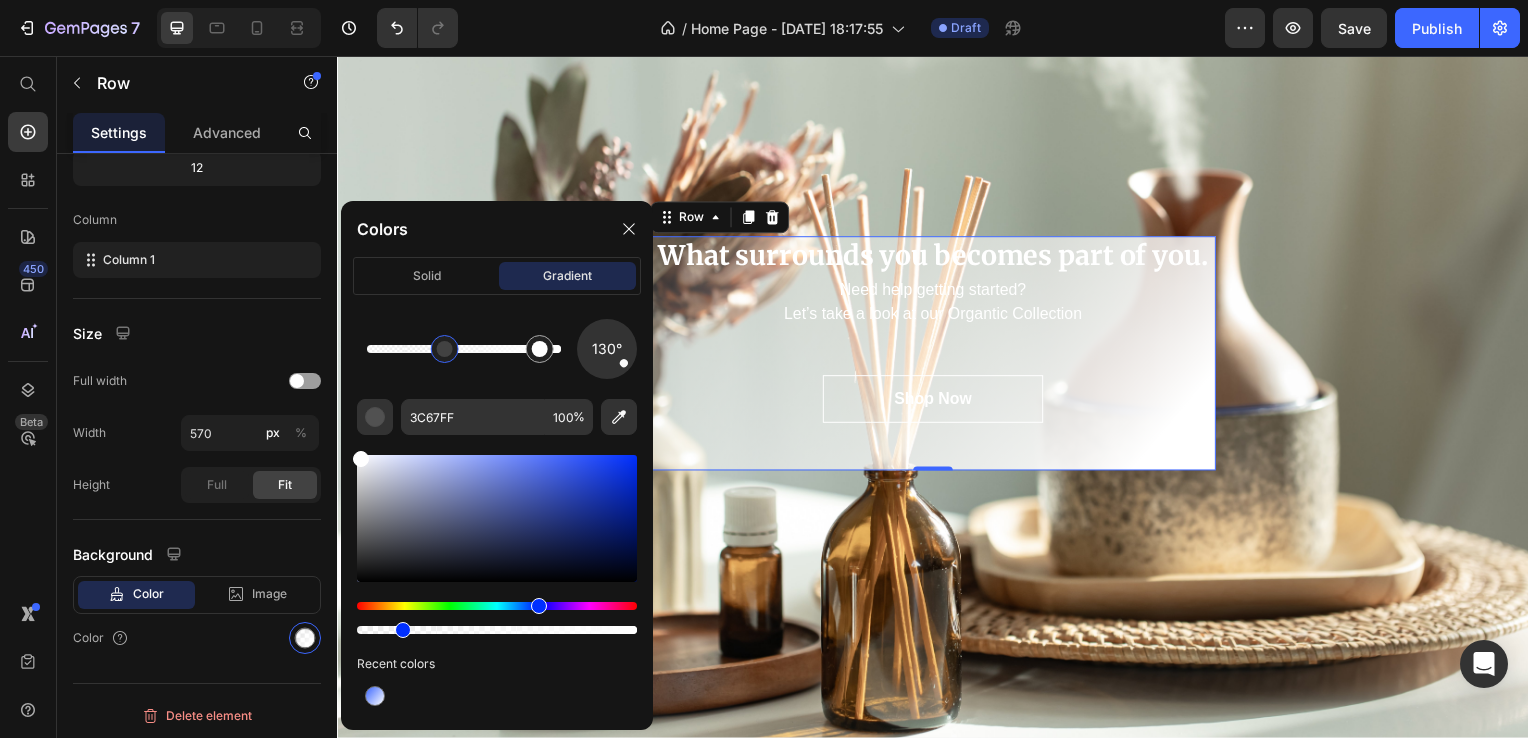 drag, startPoint x: 368, startPoint y: 357, endPoint x: 448, endPoint y: 342, distance: 81.394104 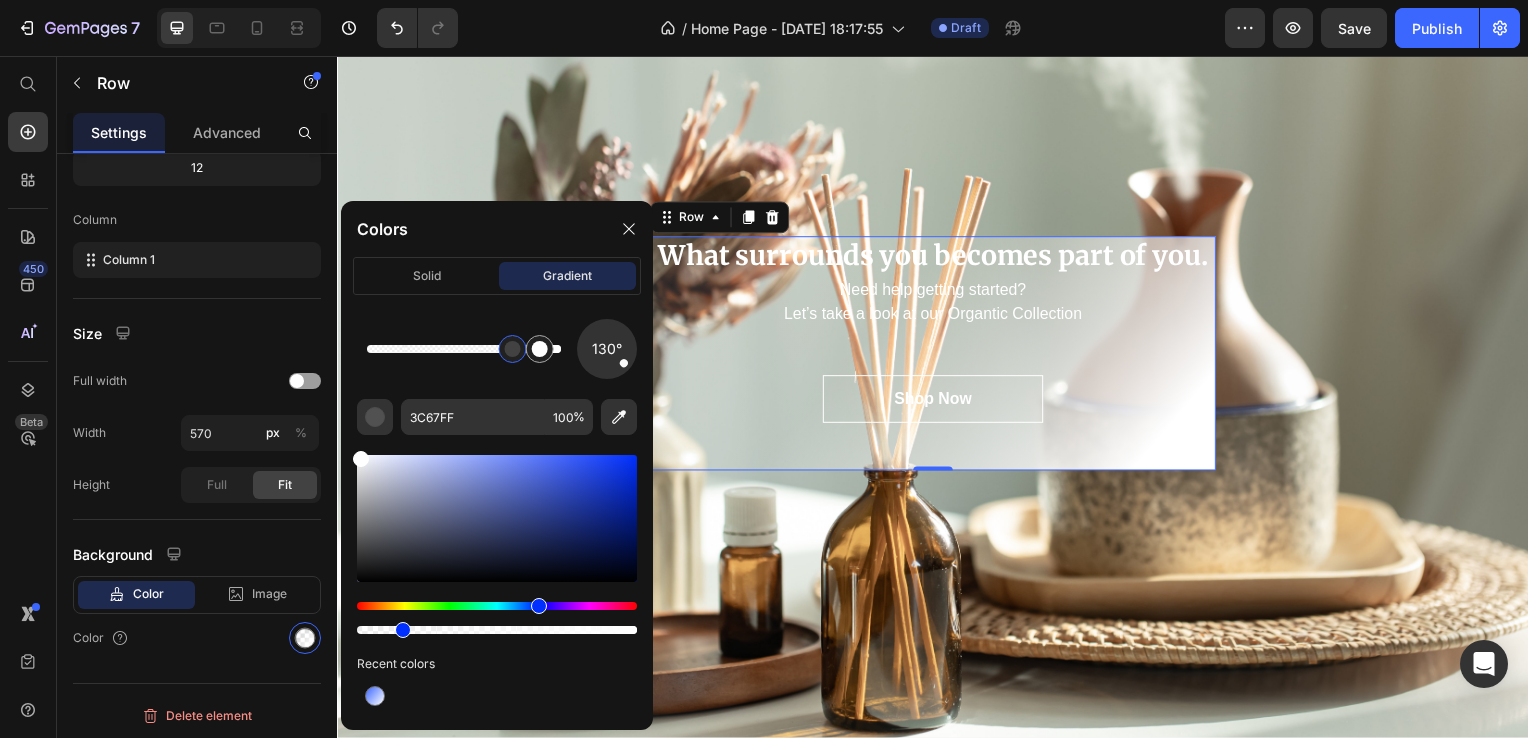 drag, startPoint x: 449, startPoint y: 342, endPoint x: 519, endPoint y: 340, distance: 70.028564 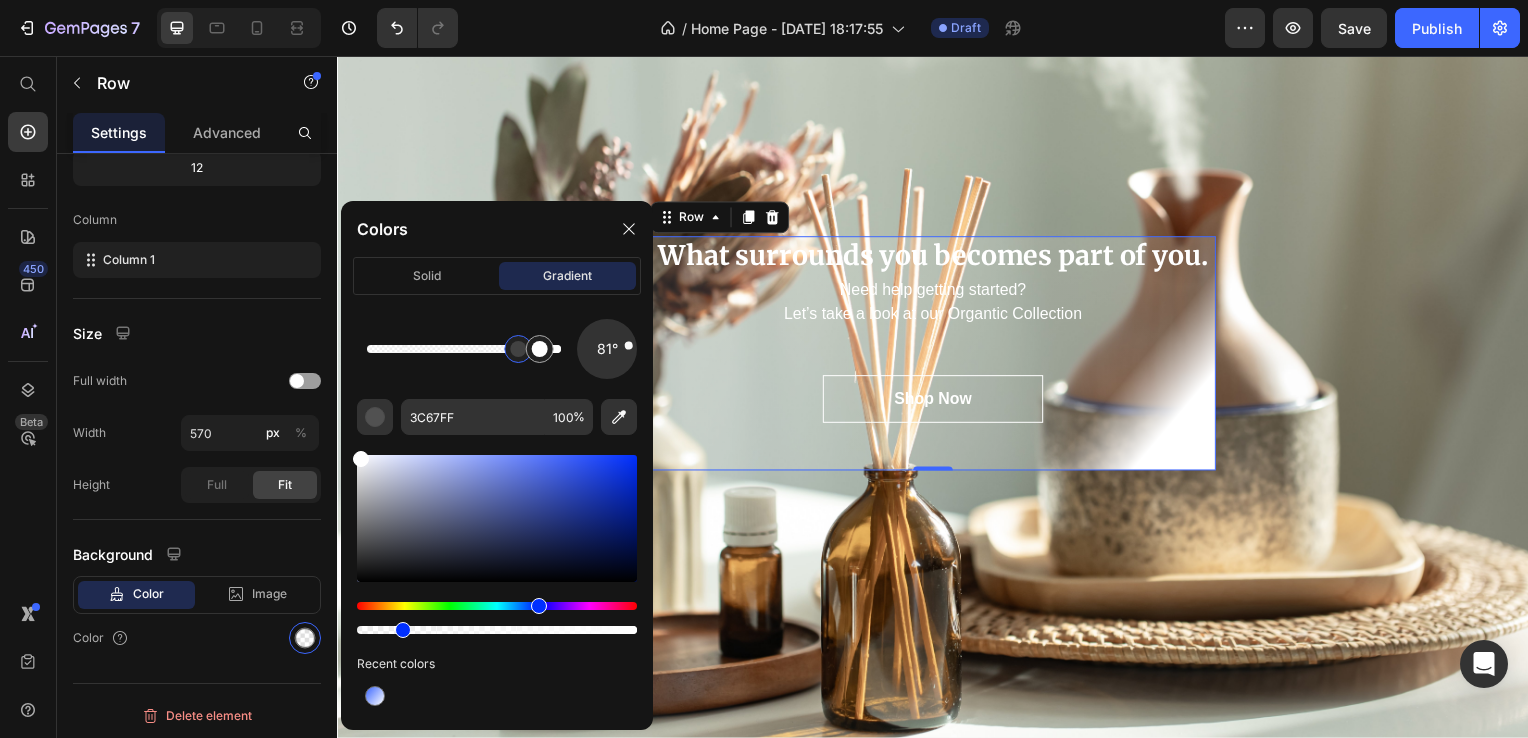 drag, startPoint x: 625, startPoint y: 362, endPoint x: 625, endPoint y: 342, distance: 20 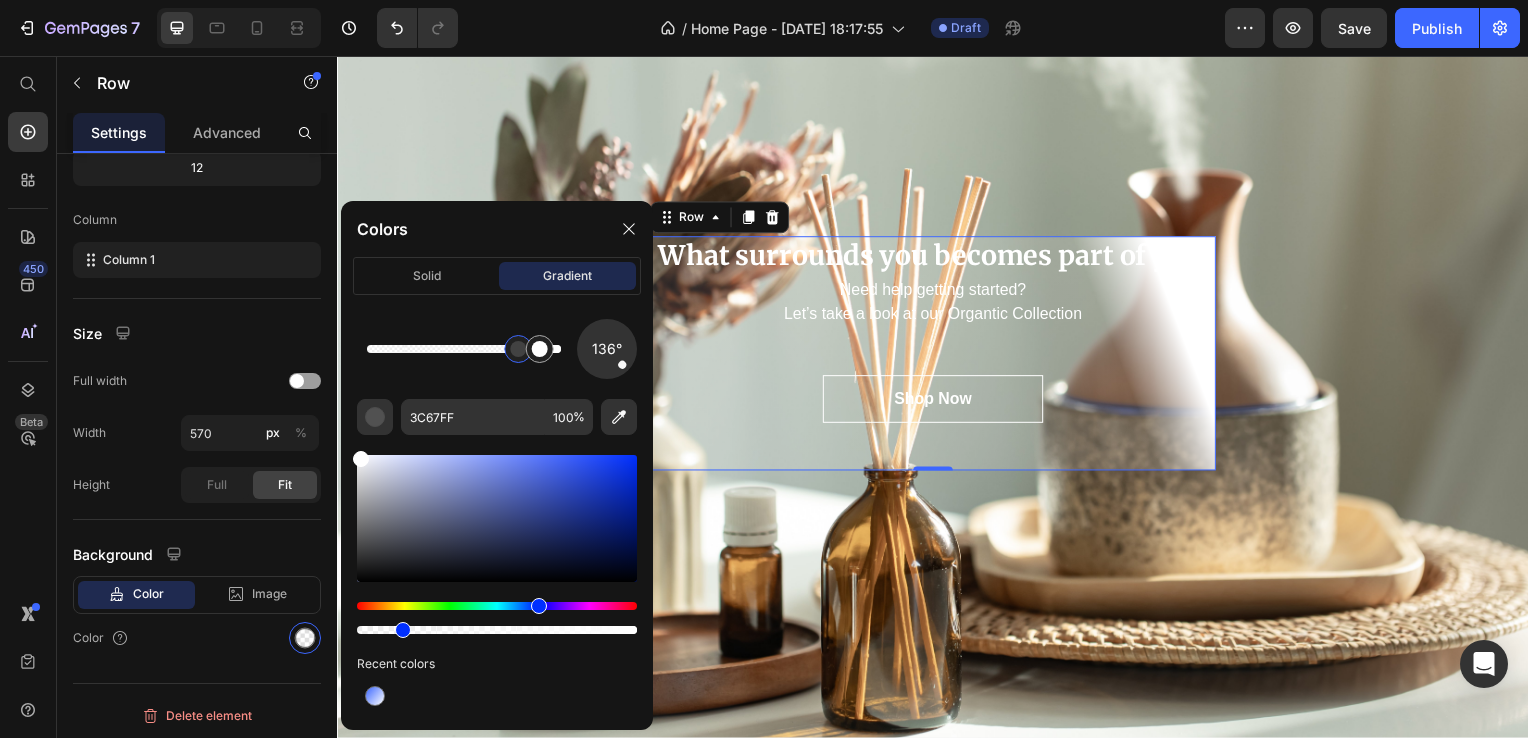 drag, startPoint x: 625, startPoint y: 342, endPoint x: 629, endPoint y: 372, distance: 30.265491 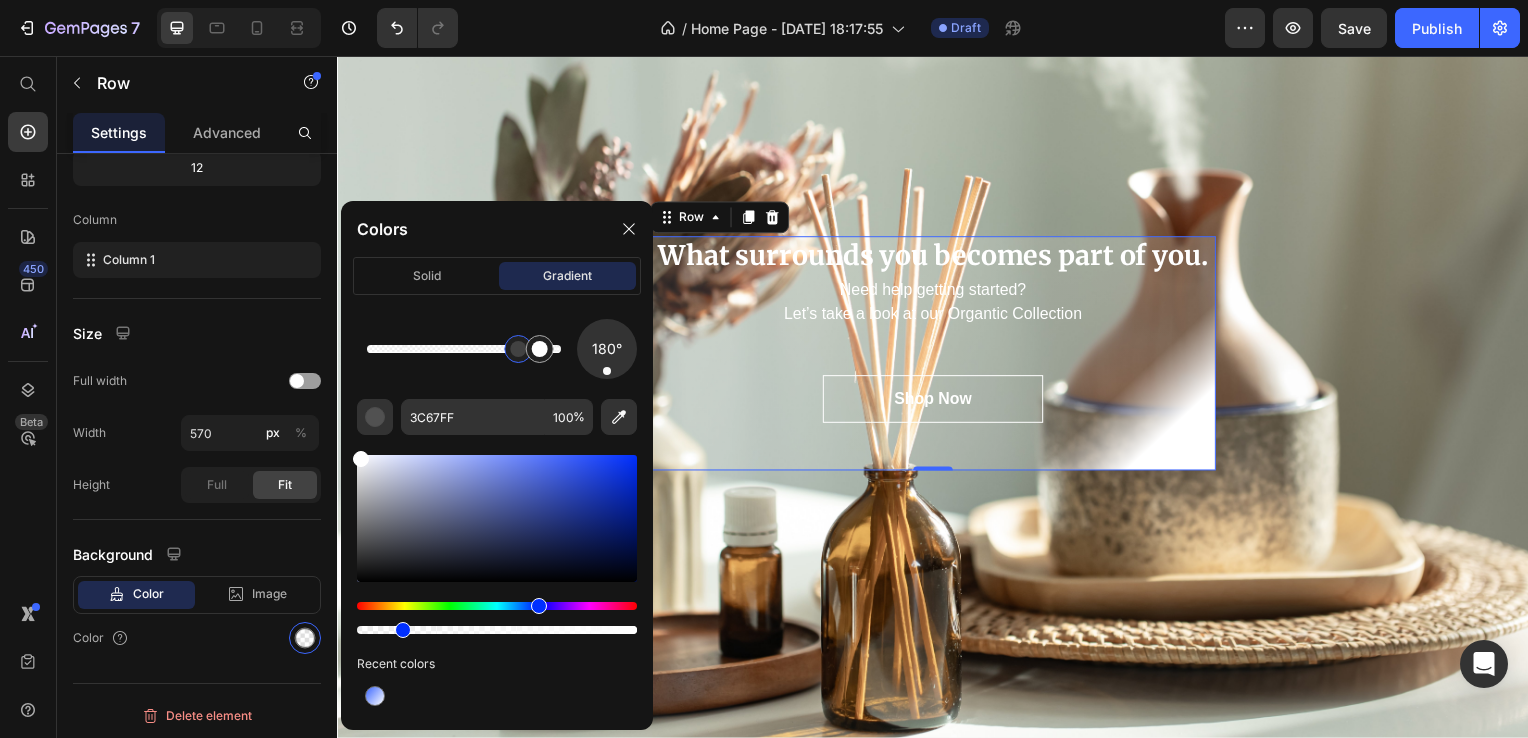 drag, startPoint x: 623, startPoint y: 373, endPoint x: 607, endPoint y: 381, distance: 17.888544 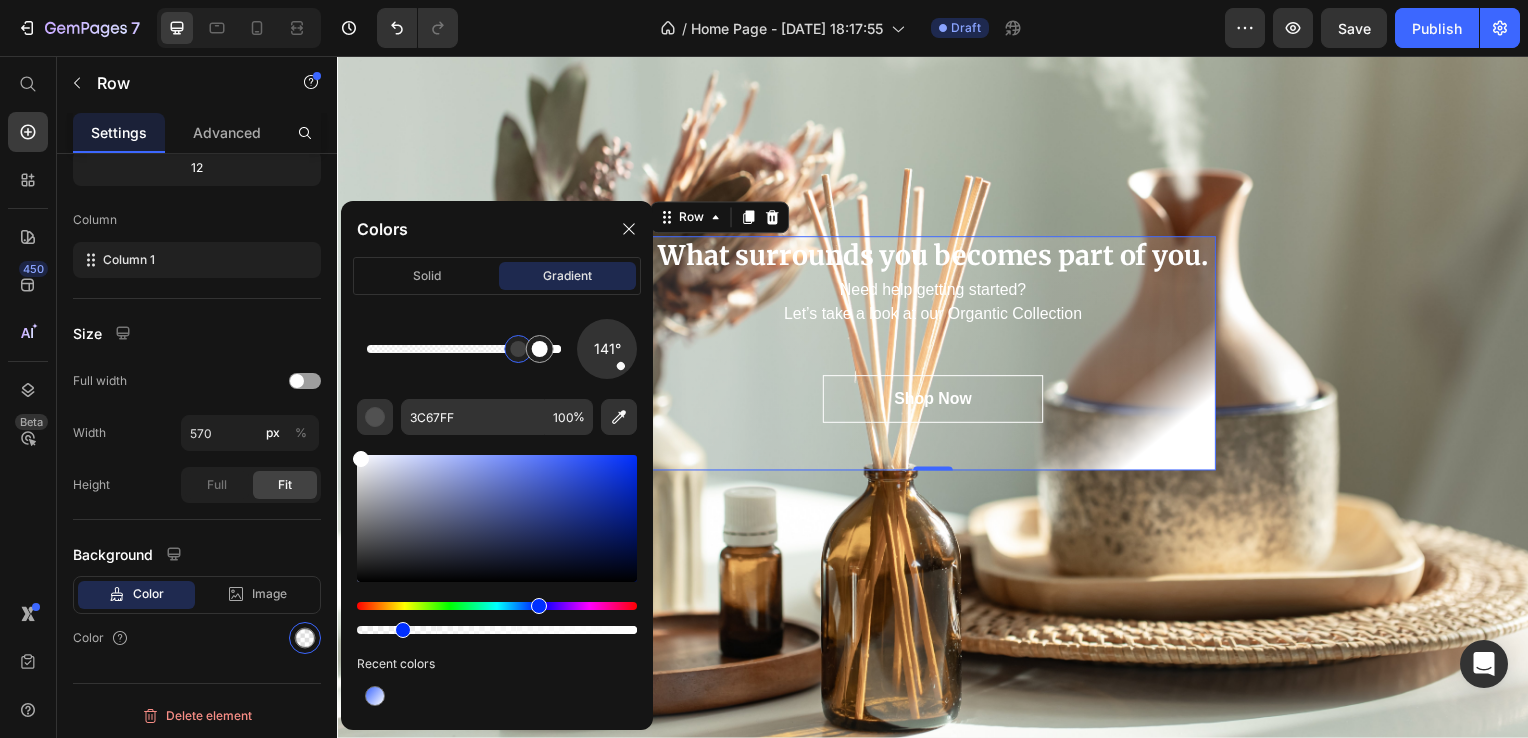 drag, startPoint x: 601, startPoint y: 370, endPoint x: 621, endPoint y: 366, distance: 20.396078 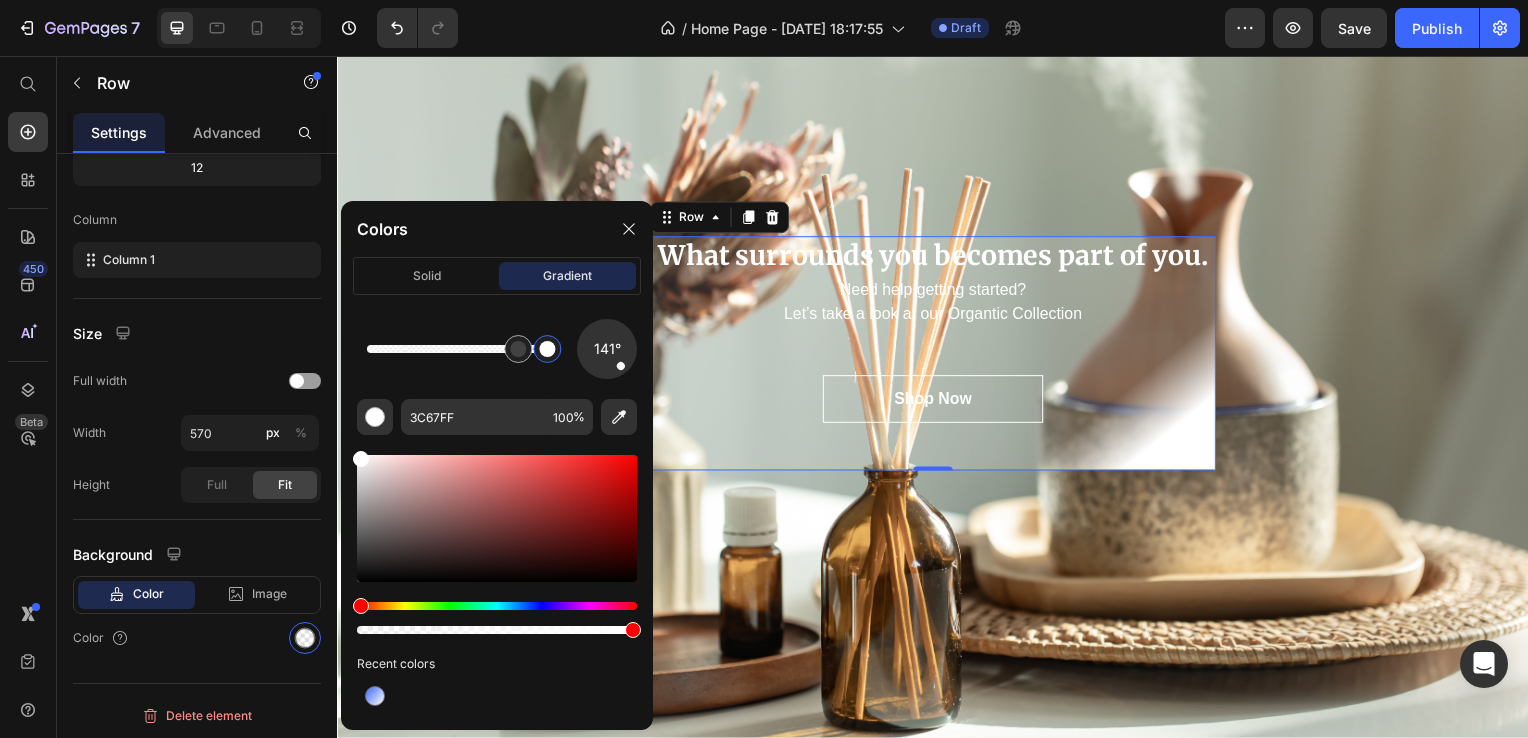 click at bounding box center (547, 349) 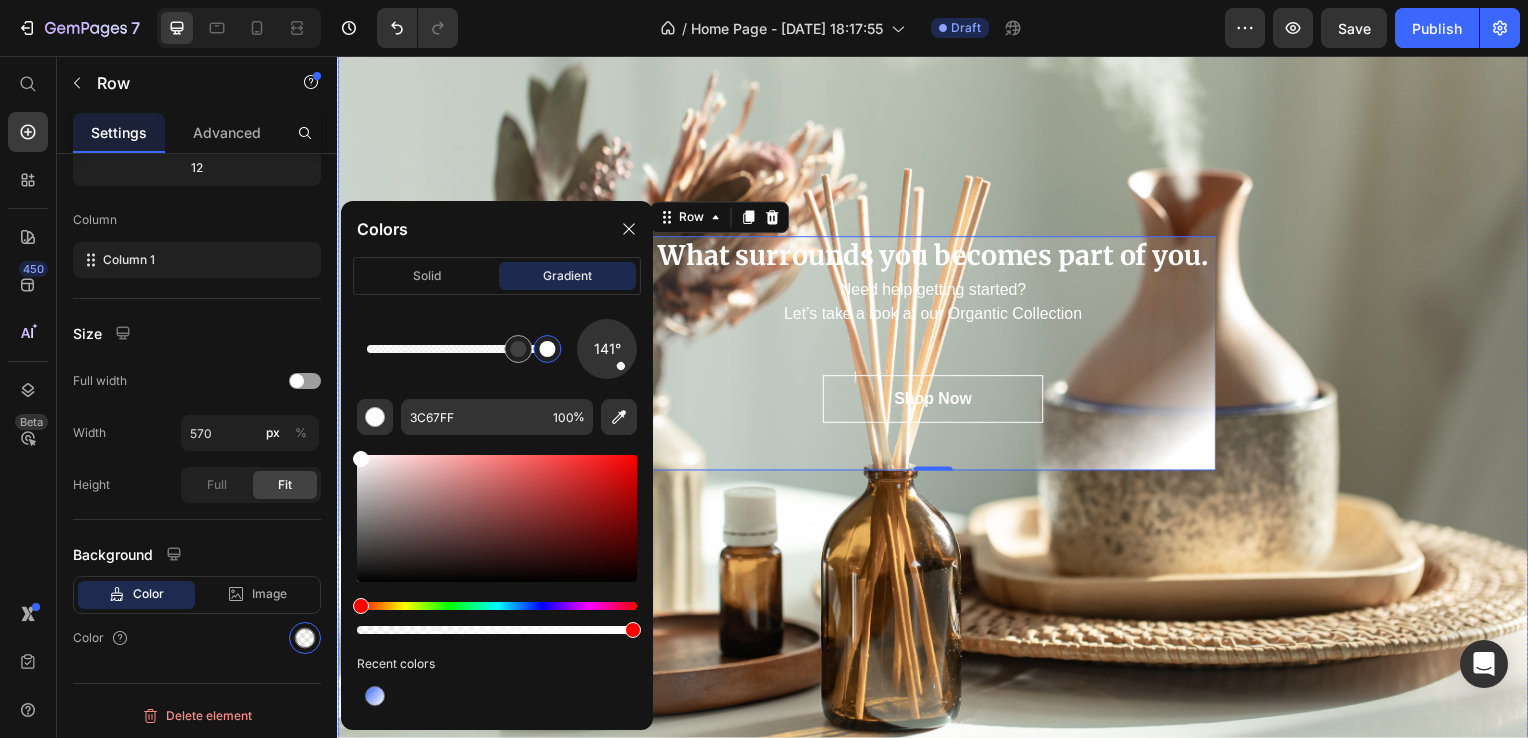 scroll, scrollTop: 73, scrollLeft: 0, axis: vertical 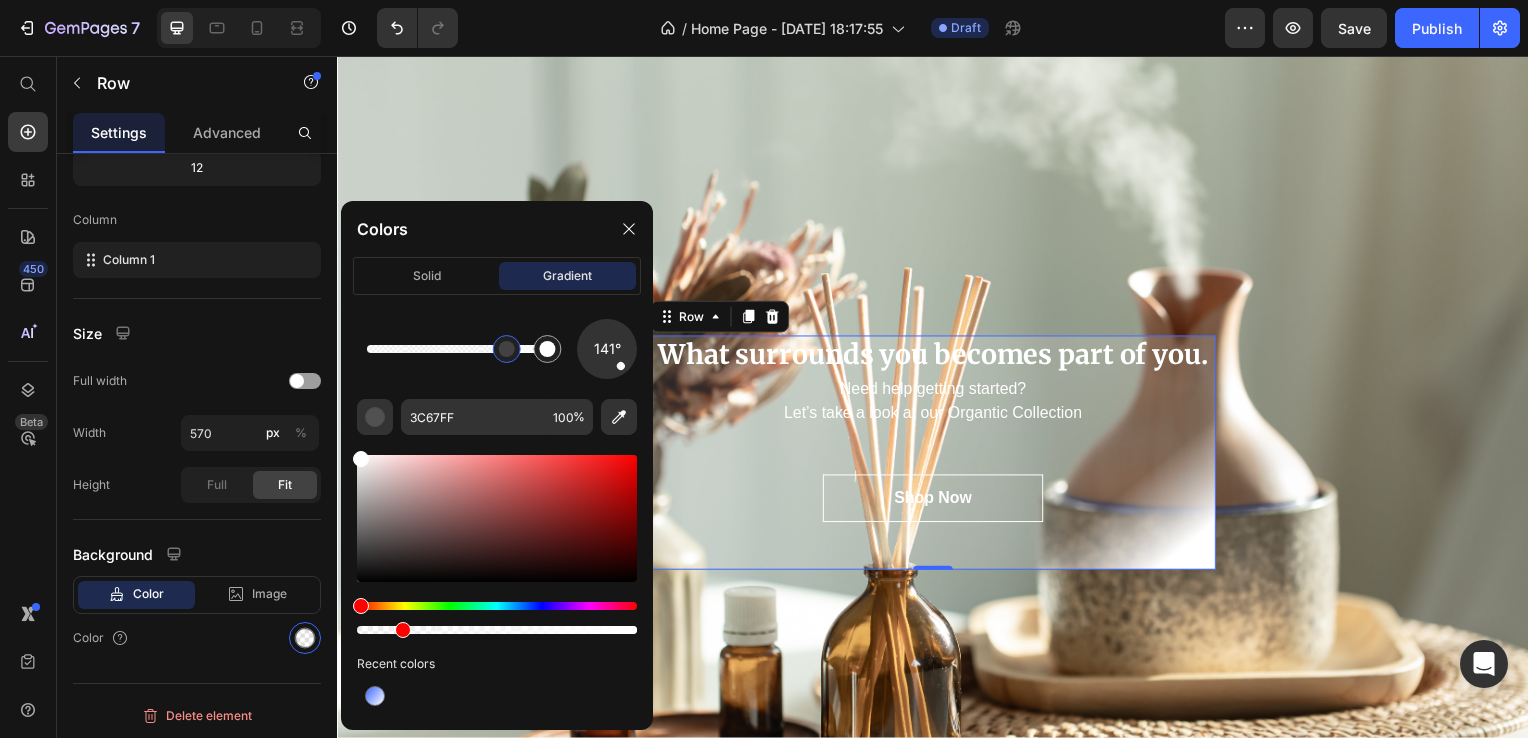 click at bounding box center [507, 349] 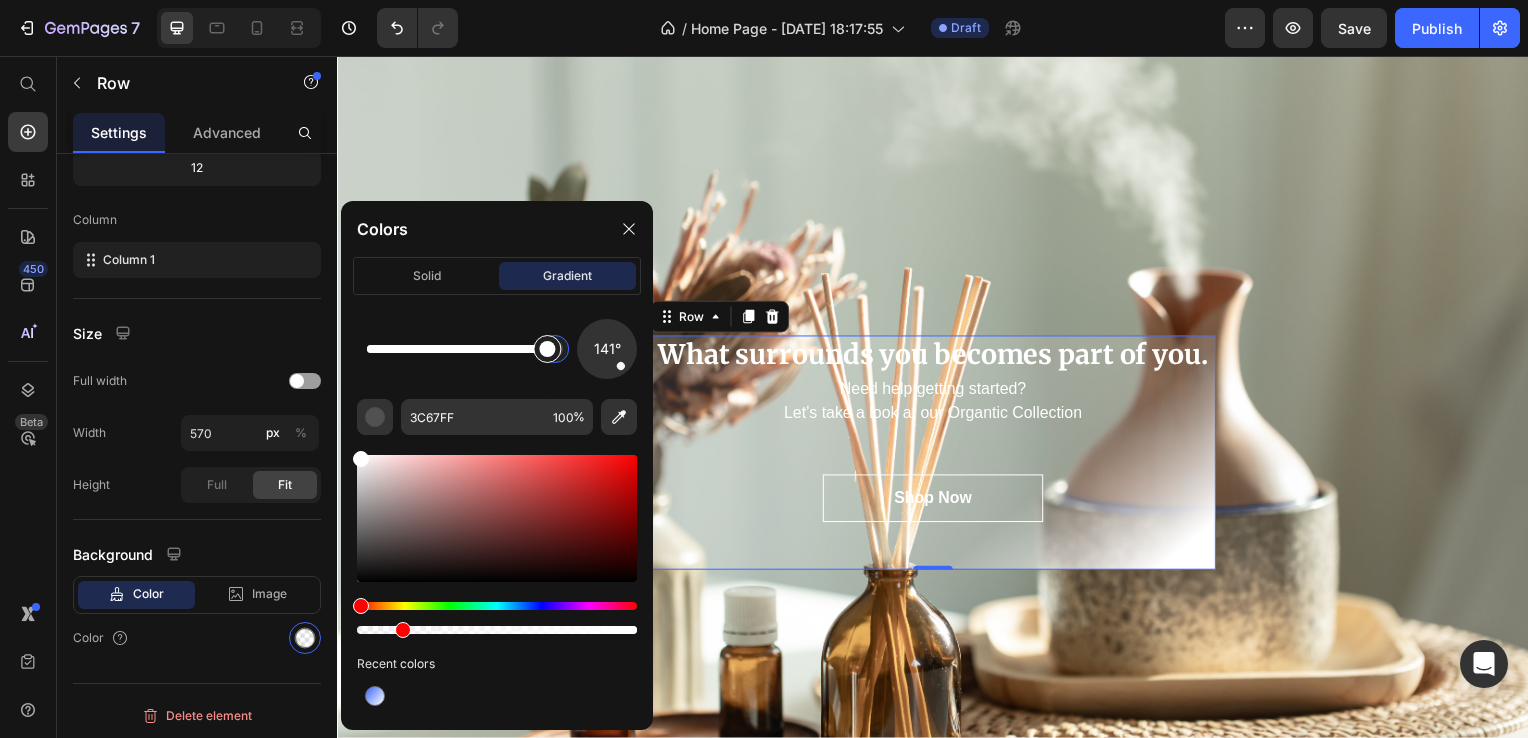 drag, startPoint x: 500, startPoint y: 349, endPoint x: 556, endPoint y: 337, distance: 57.271286 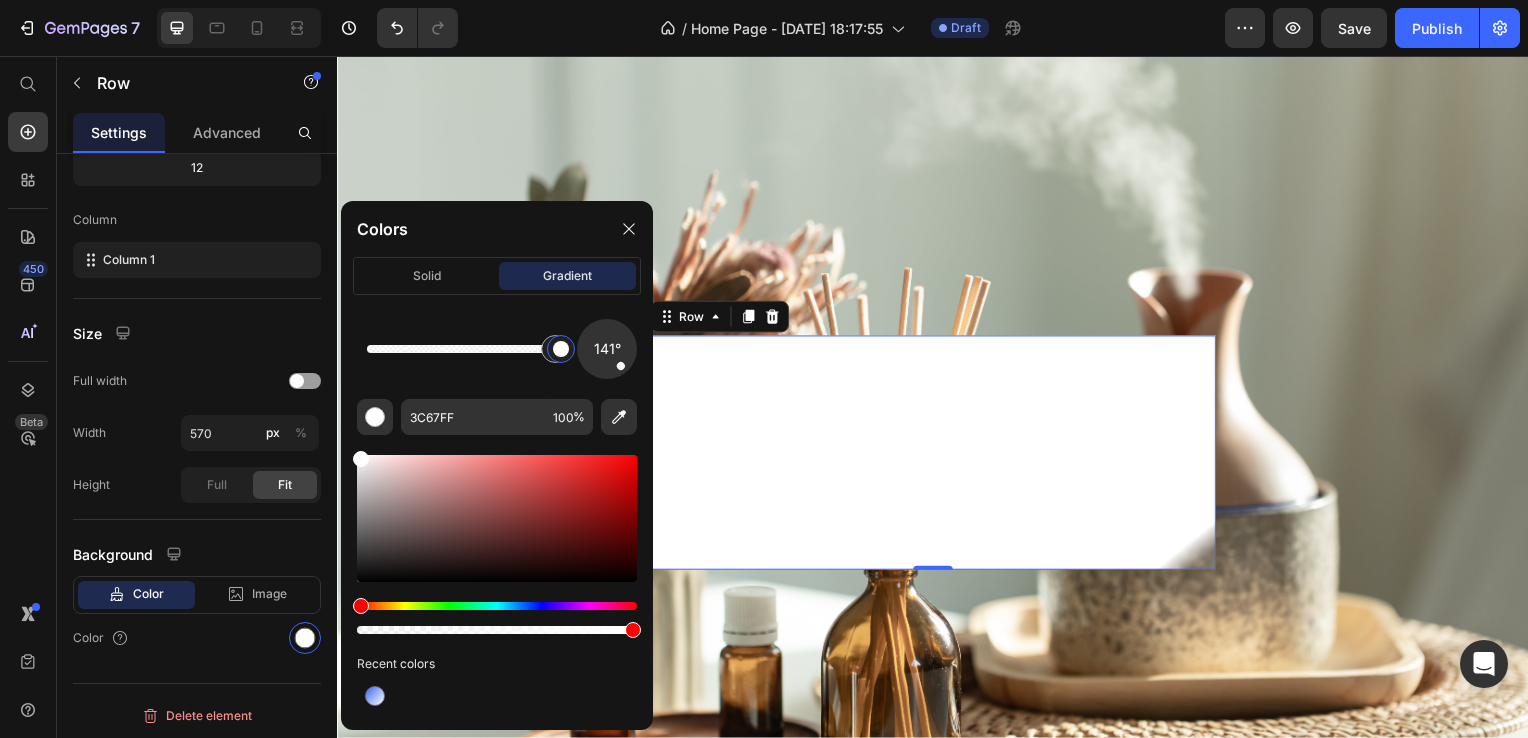drag, startPoint x: 564, startPoint y: 346, endPoint x: 580, endPoint y: 340, distance: 17.088007 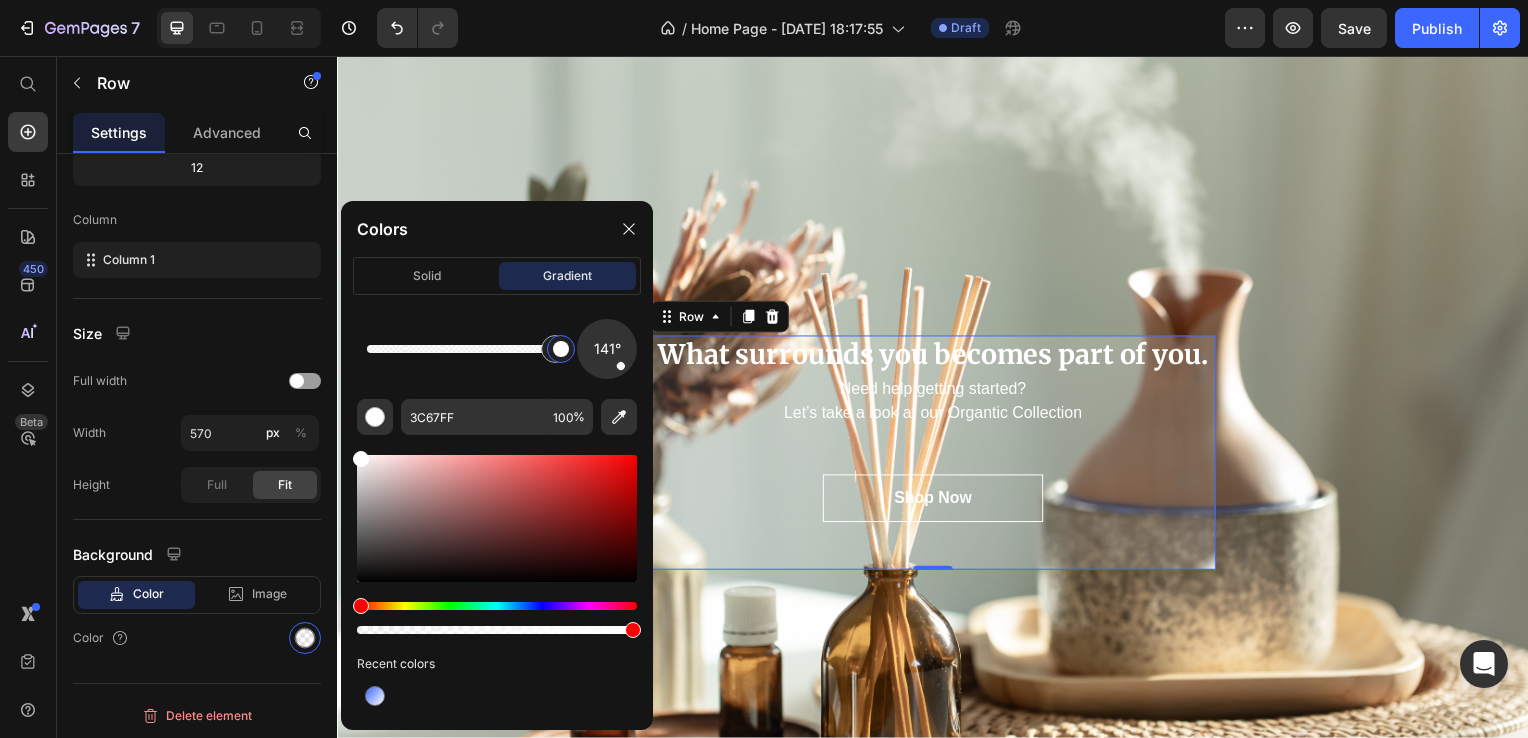 drag, startPoint x: 544, startPoint y: 357, endPoint x: 584, endPoint y: 358, distance: 40.012497 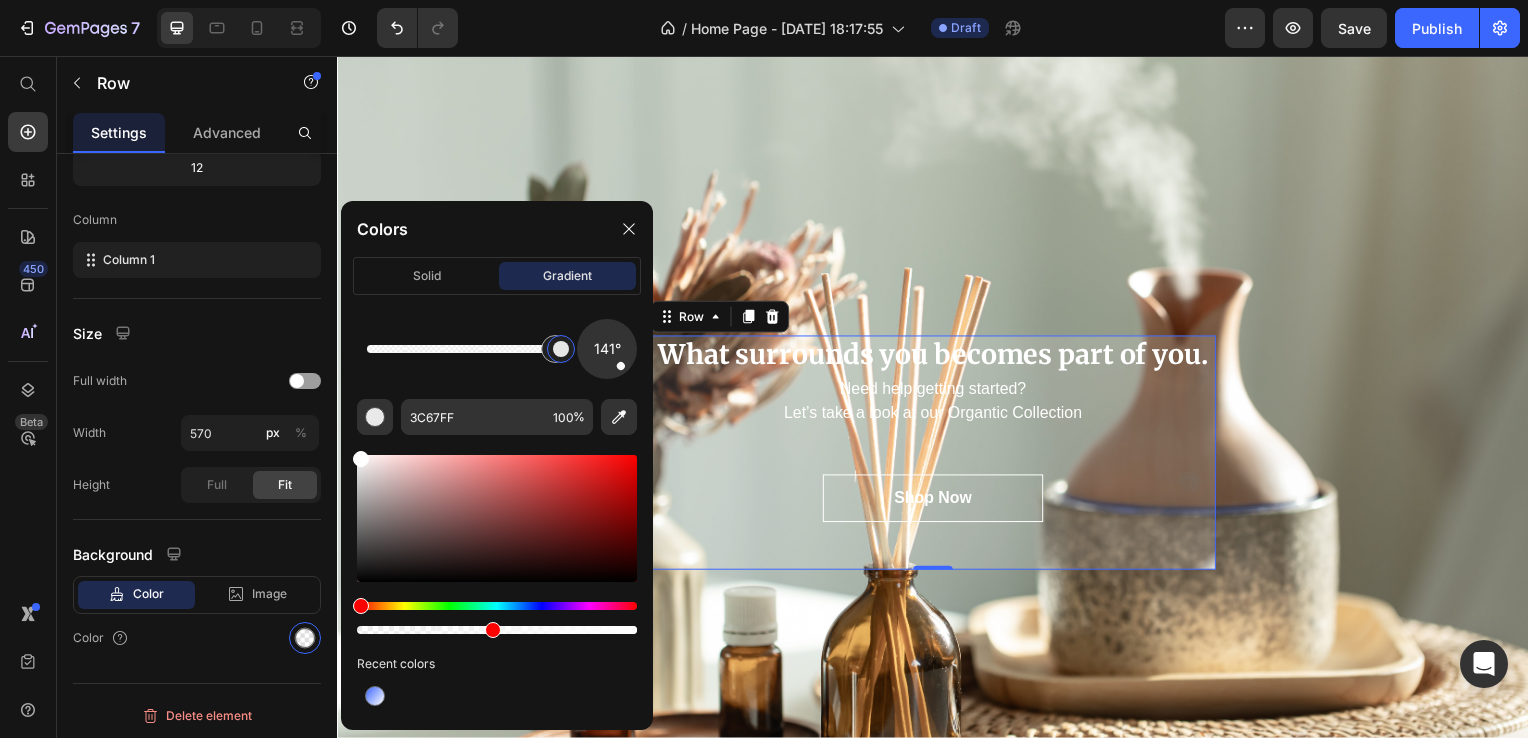 drag, startPoint x: 624, startPoint y: 632, endPoint x: 478, endPoint y: 638, distance: 146.12323 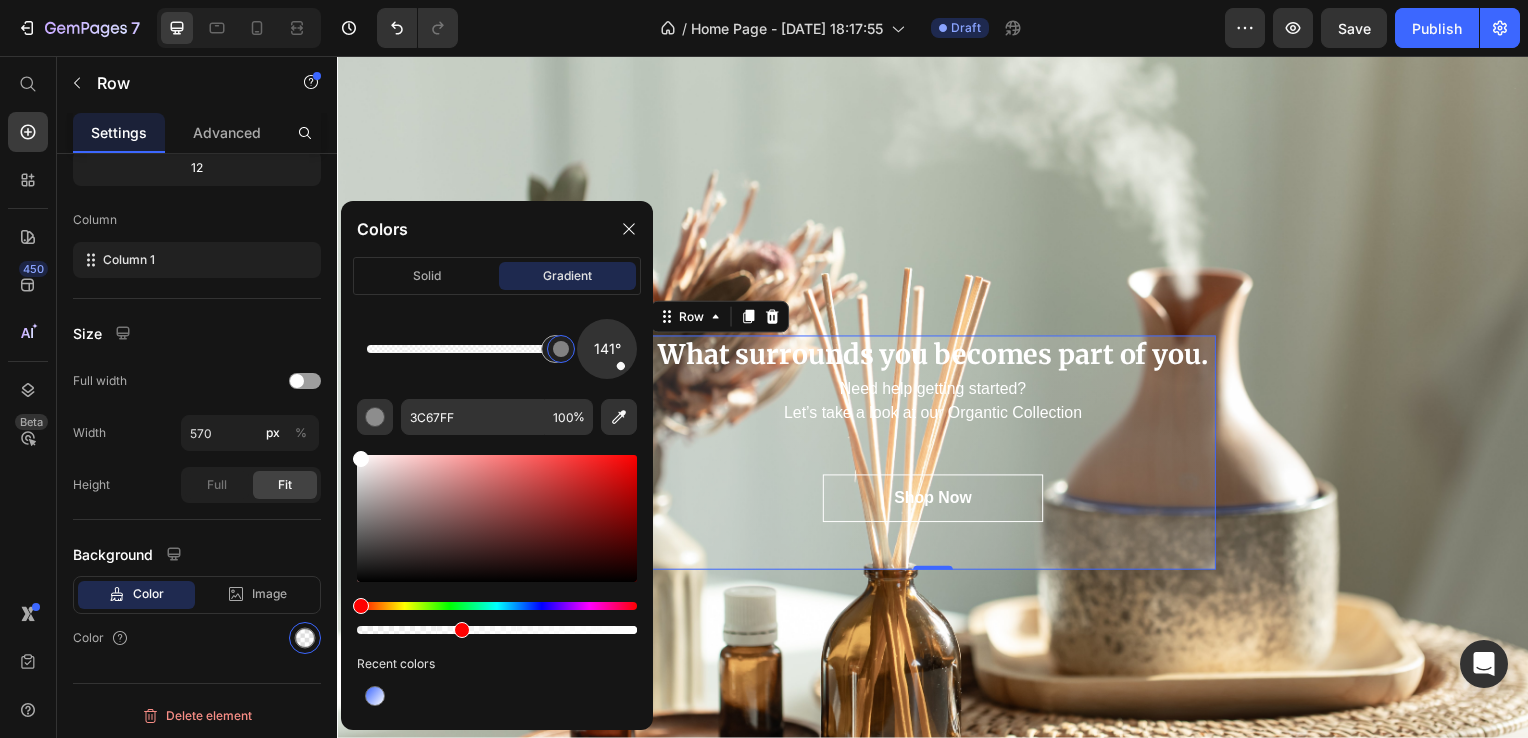 drag, startPoint x: 481, startPoint y: 626, endPoint x: 456, endPoint y: 631, distance: 25.495098 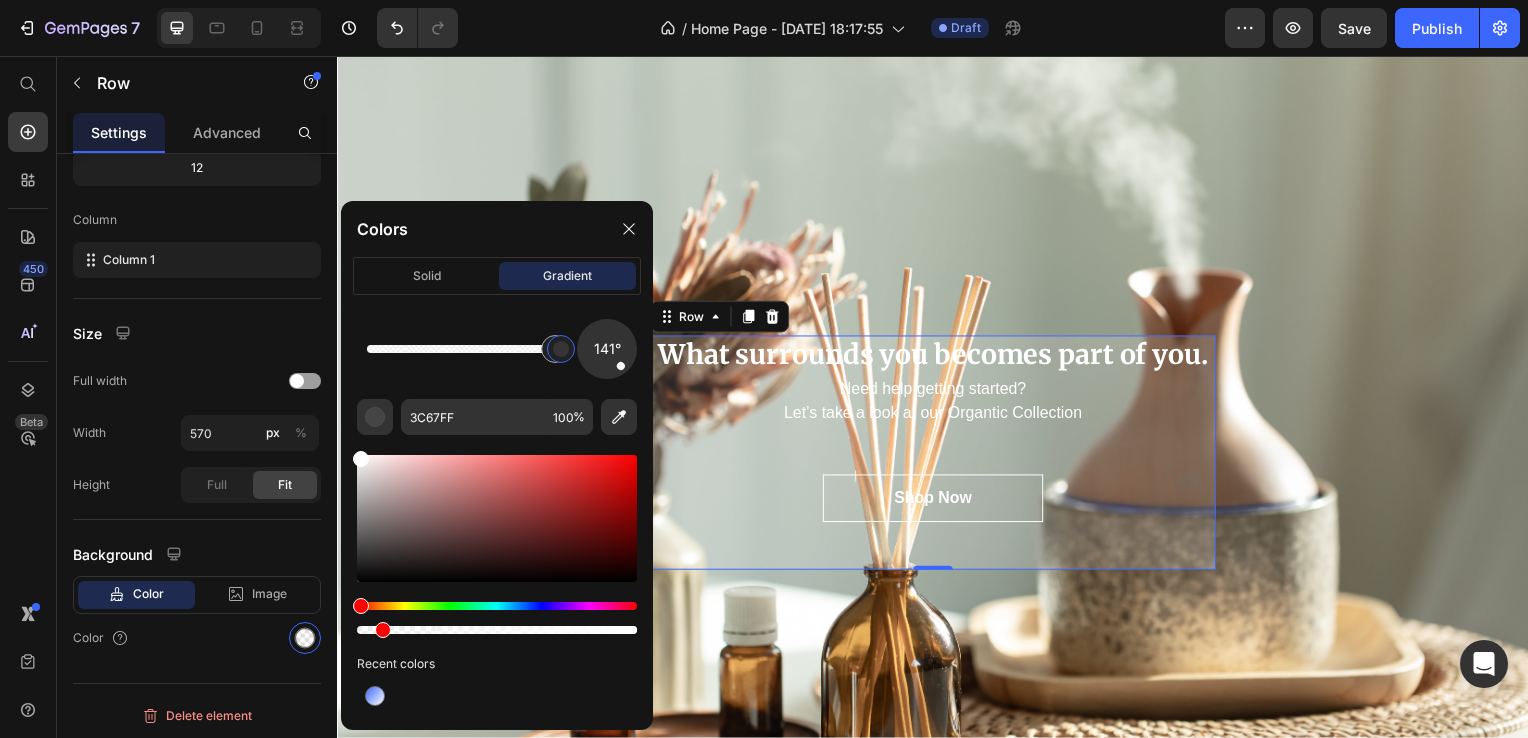 drag, startPoint x: 456, startPoint y: 631, endPoint x: 379, endPoint y: 631, distance: 77 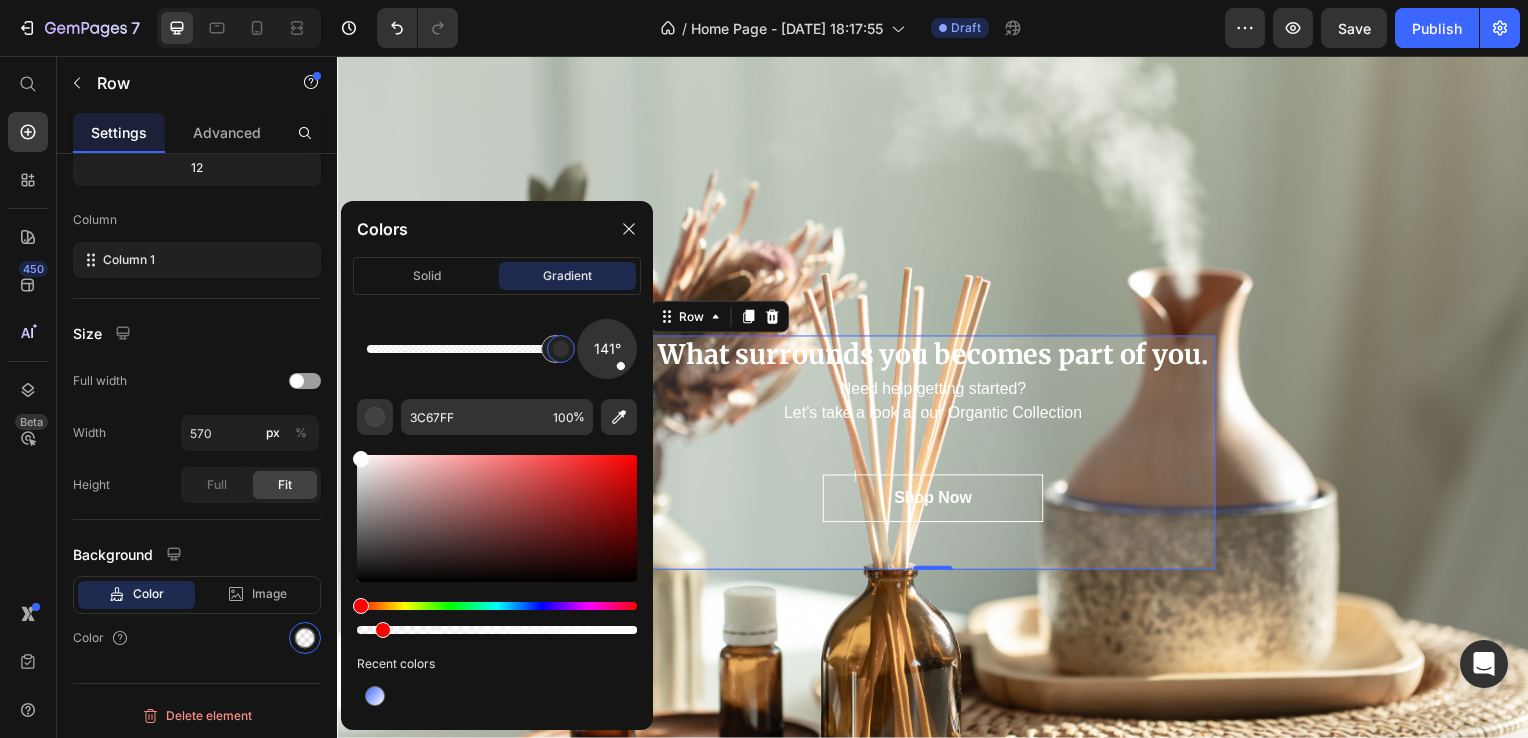 scroll, scrollTop: 173, scrollLeft: 0, axis: vertical 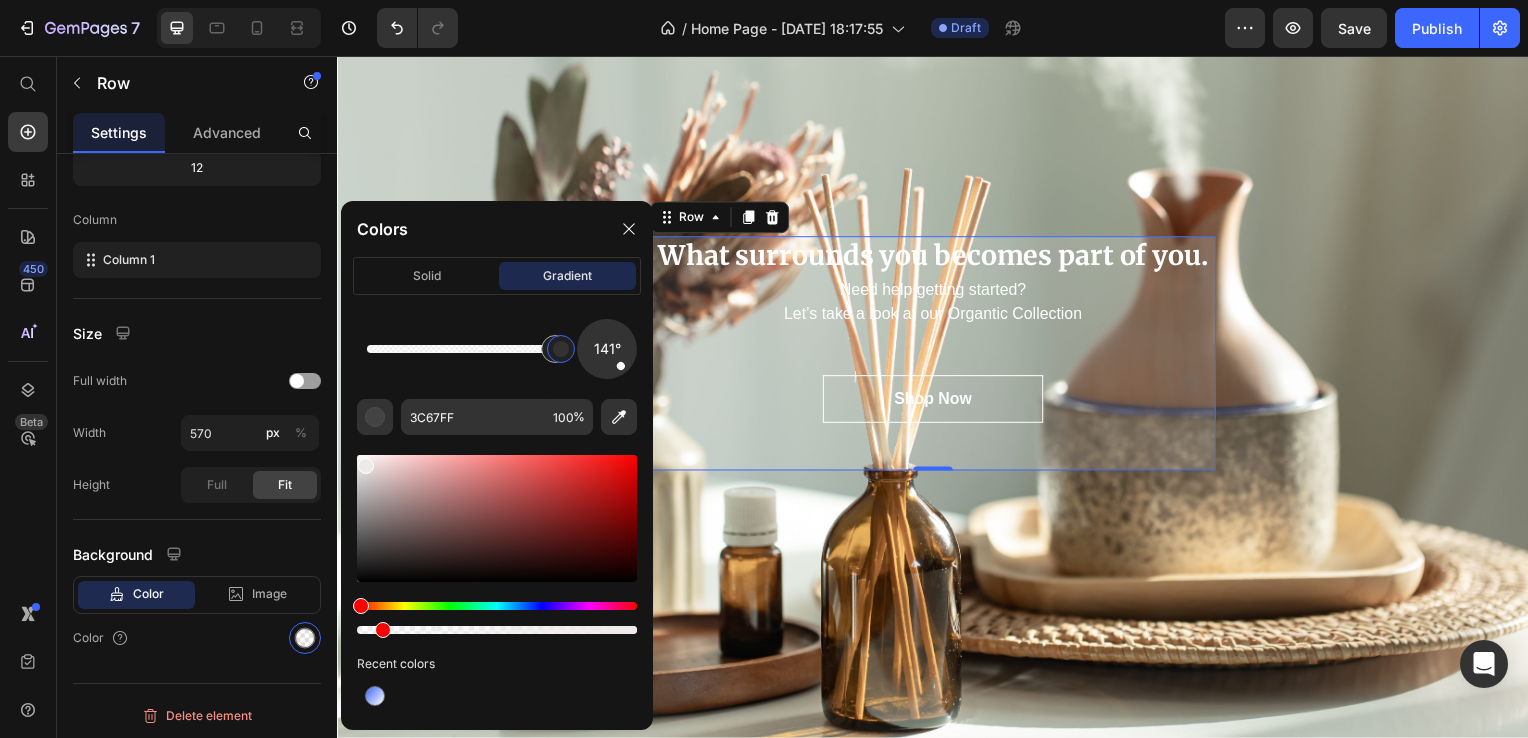 click at bounding box center (366, 466) 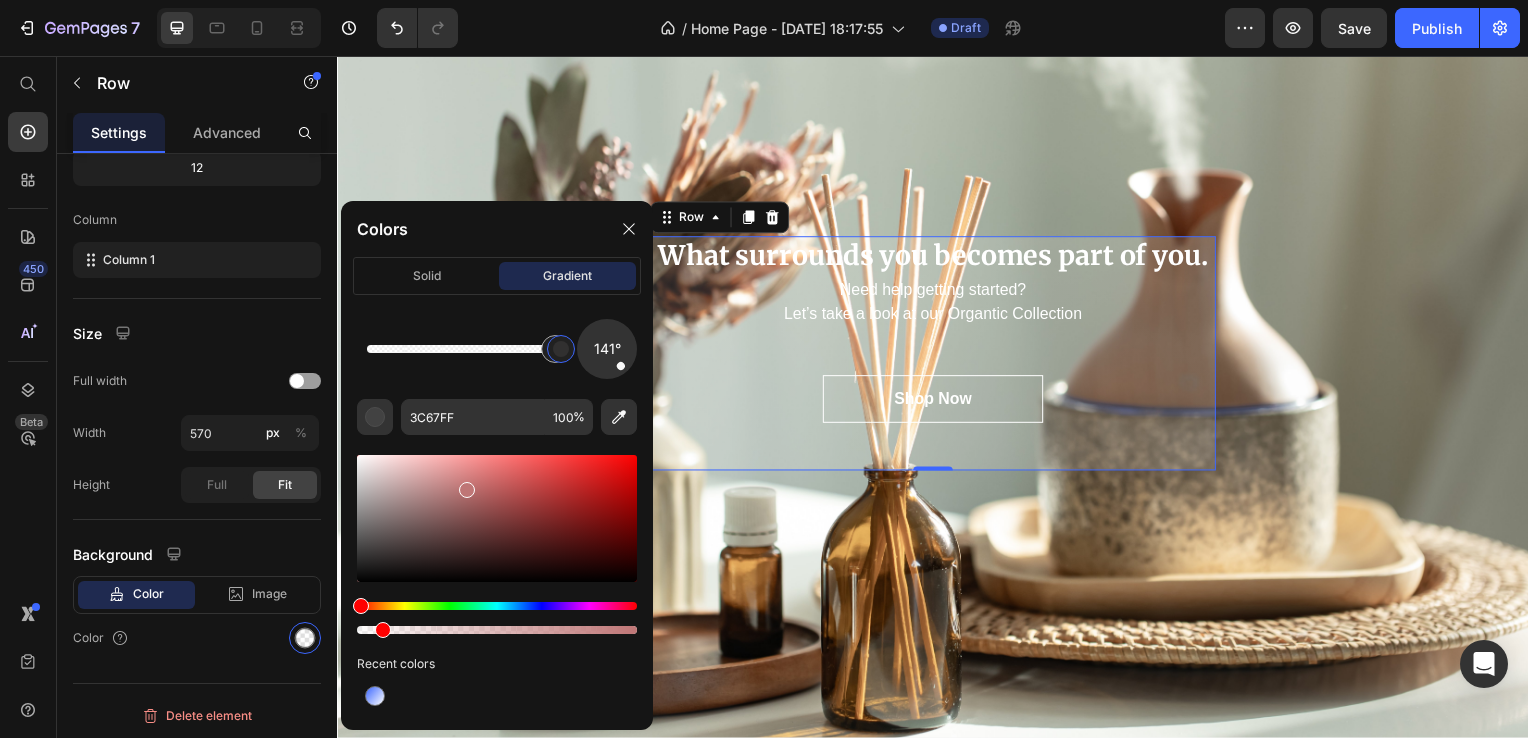drag, startPoint x: 370, startPoint y: 466, endPoint x: 474, endPoint y: 487, distance: 106.09901 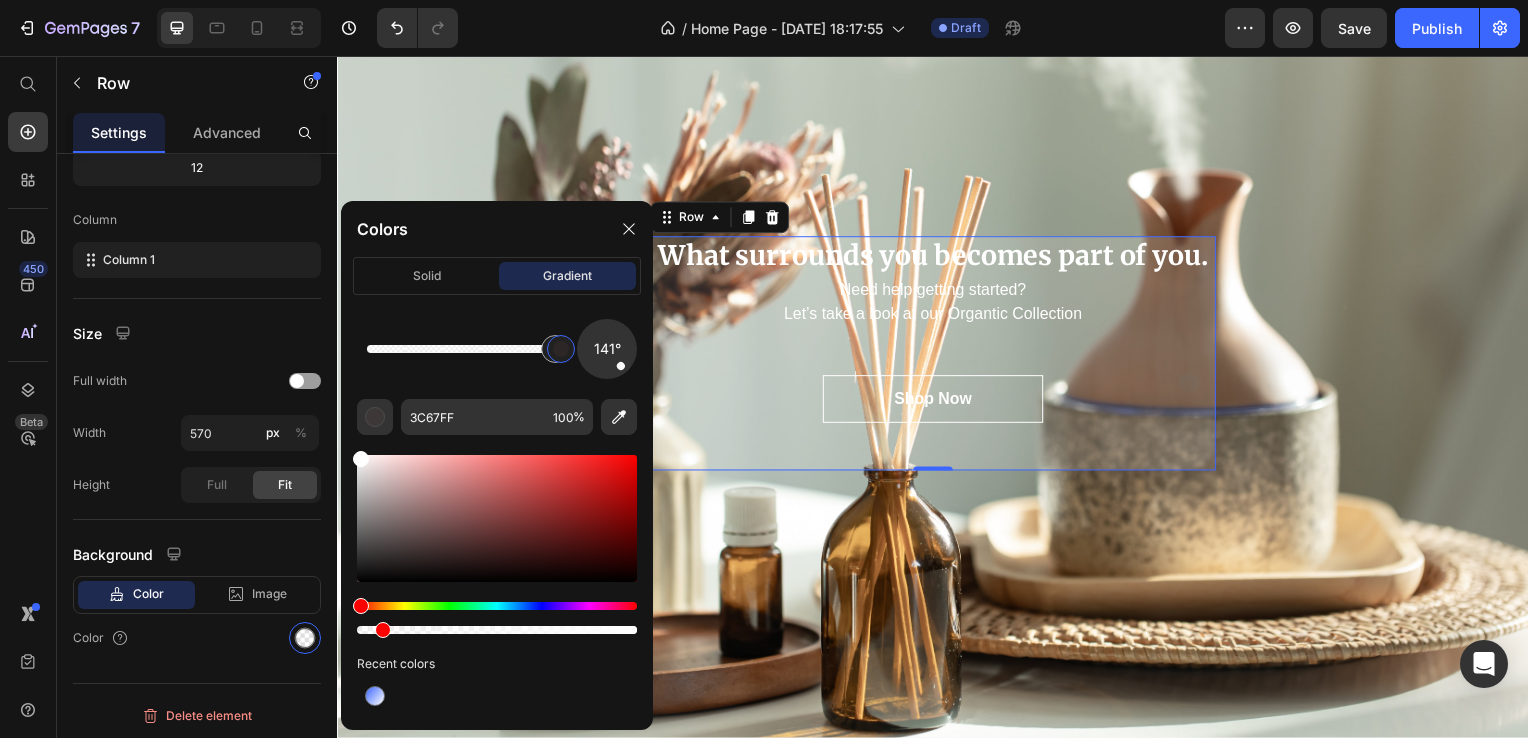 drag, startPoint x: 480, startPoint y: 495, endPoint x: 340, endPoint y: 444, distance: 149 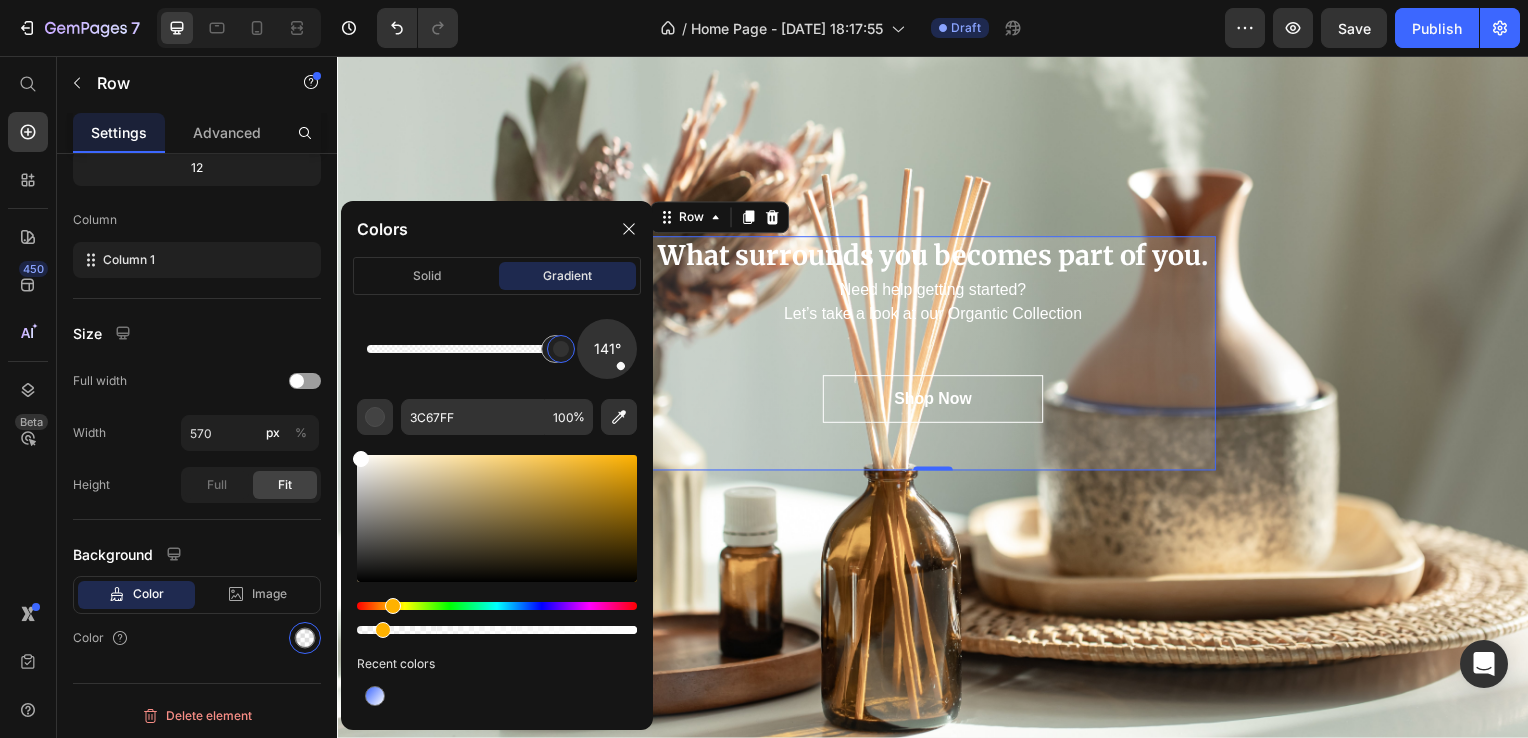 drag, startPoint x: 356, startPoint y: 601, endPoint x: 390, endPoint y: 596, distance: 34.36568 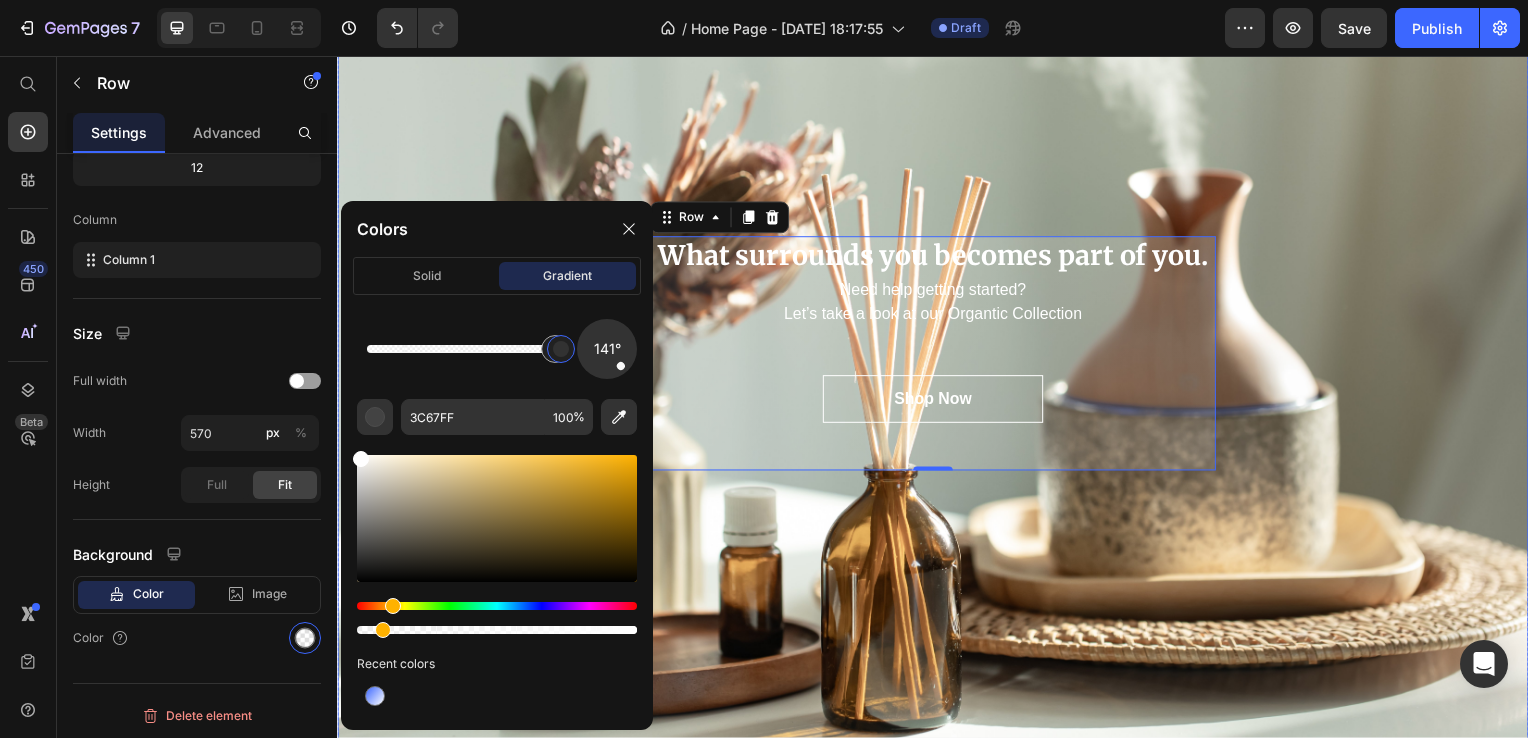 click at bounding box center (937, 356) 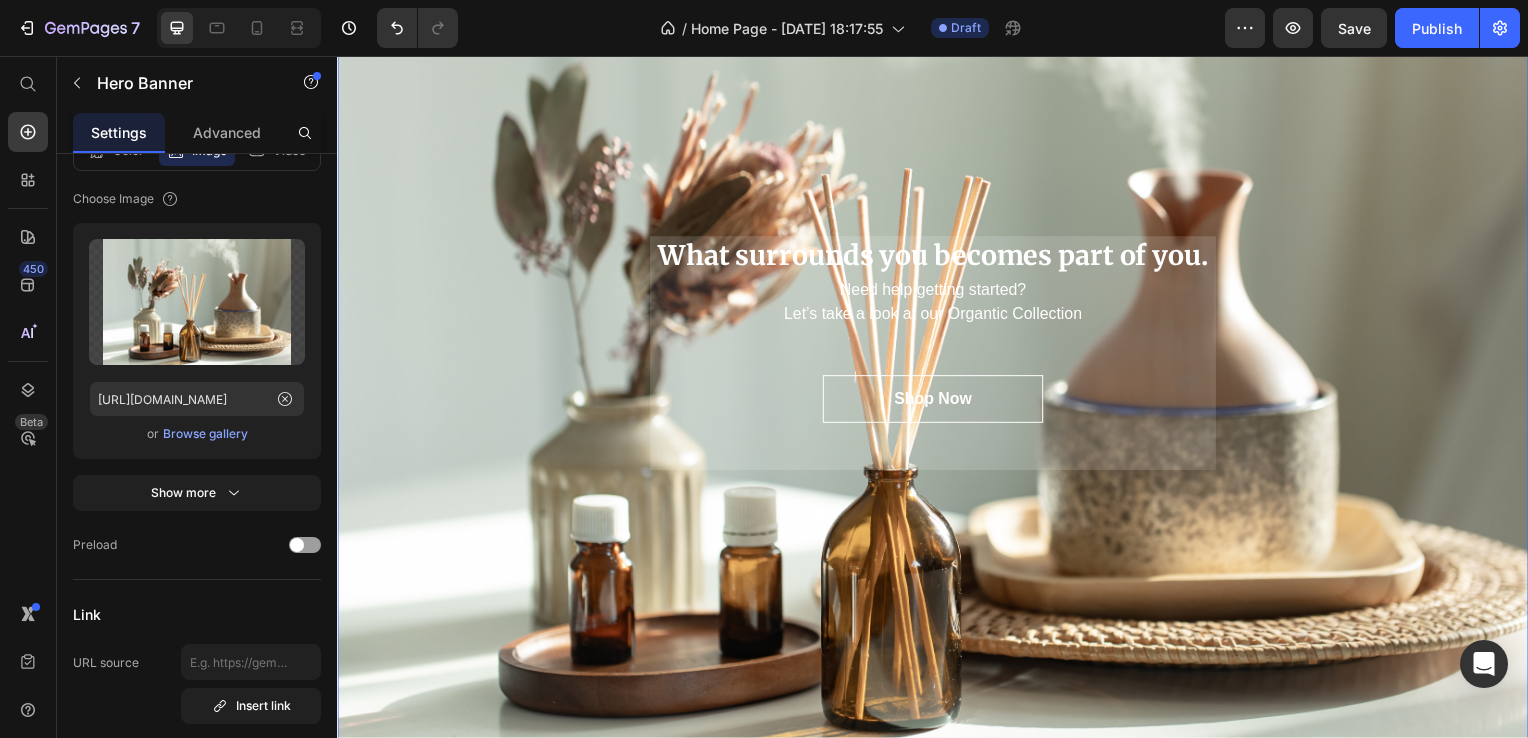 scroll, scrollTop: 0, scrollLeft: 0, axis: both 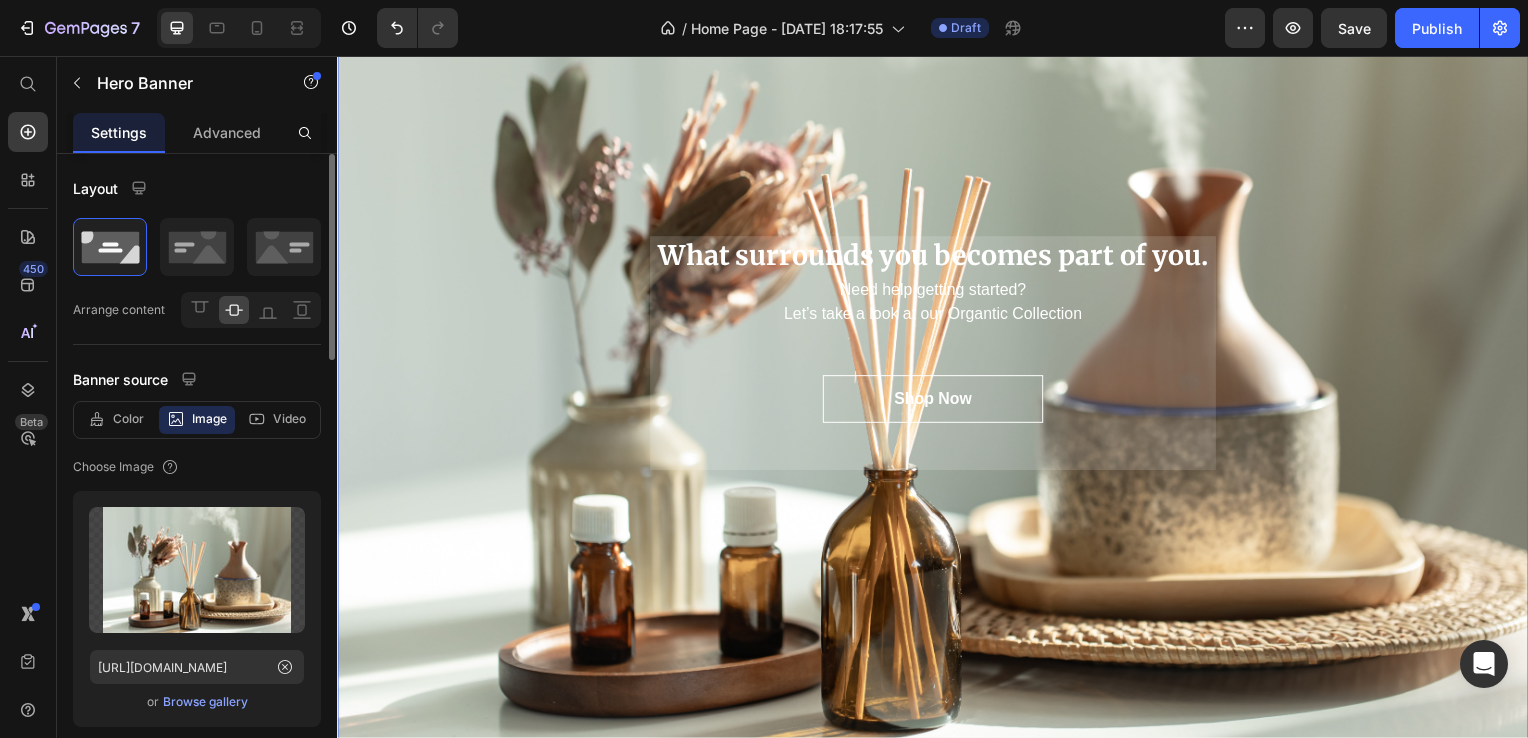 click at bounding box center (937, 356) 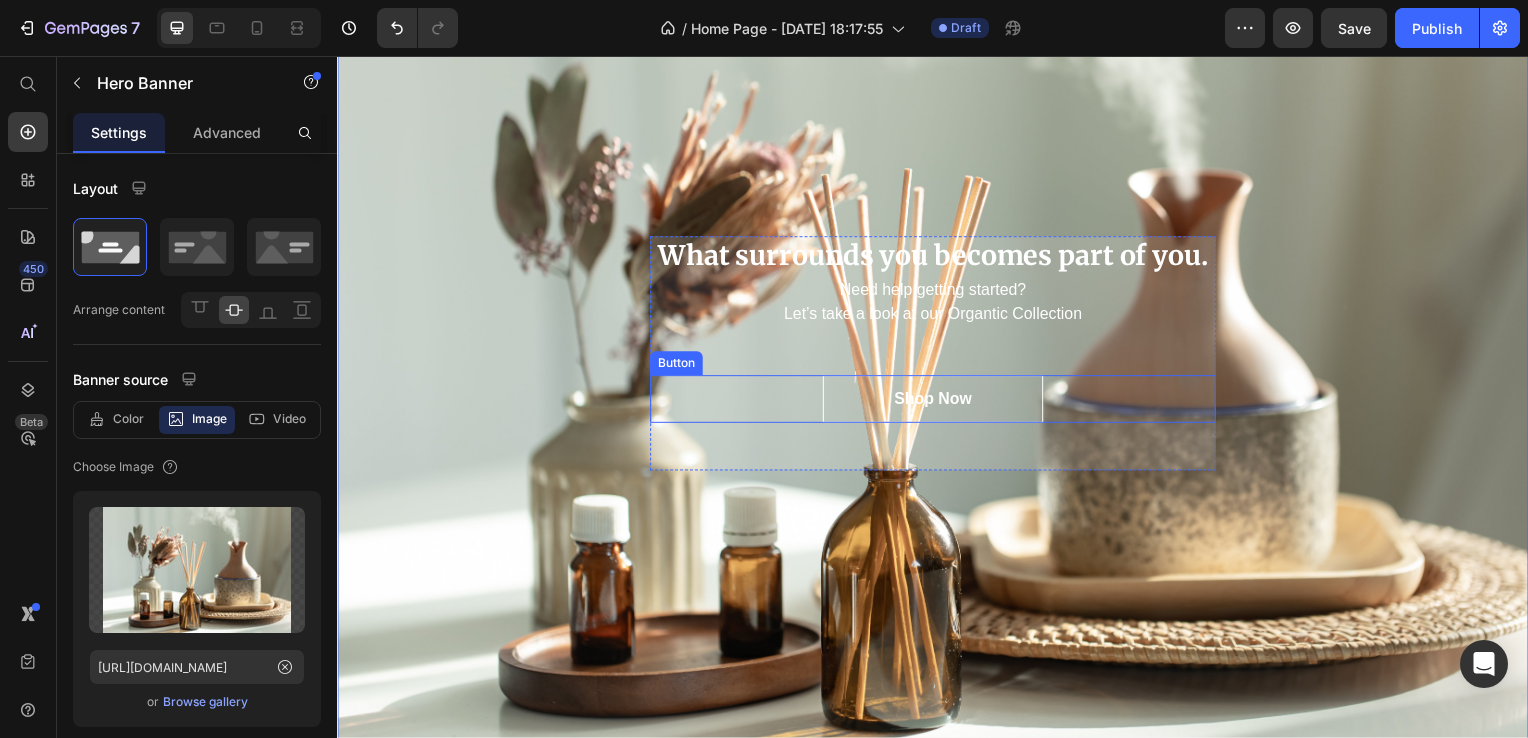 click on "Shop Now Button" at bounding box center (937, 402) 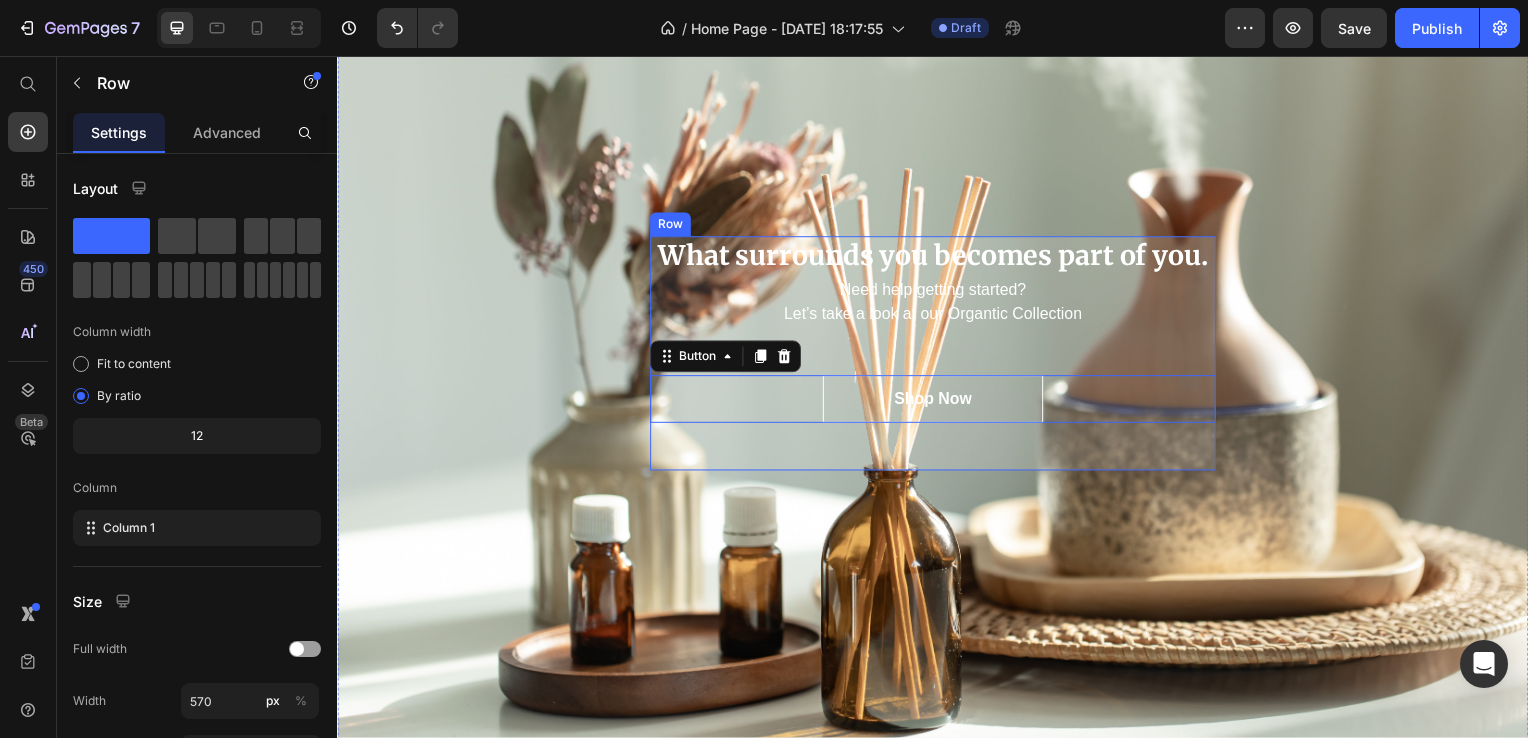 click on "What surrounds you becomes part of you. Heading Need help getting started?  Let’s take a look at our Organtic Collection  Text block Shop Now Button   0" at bounding box center [937, 355] 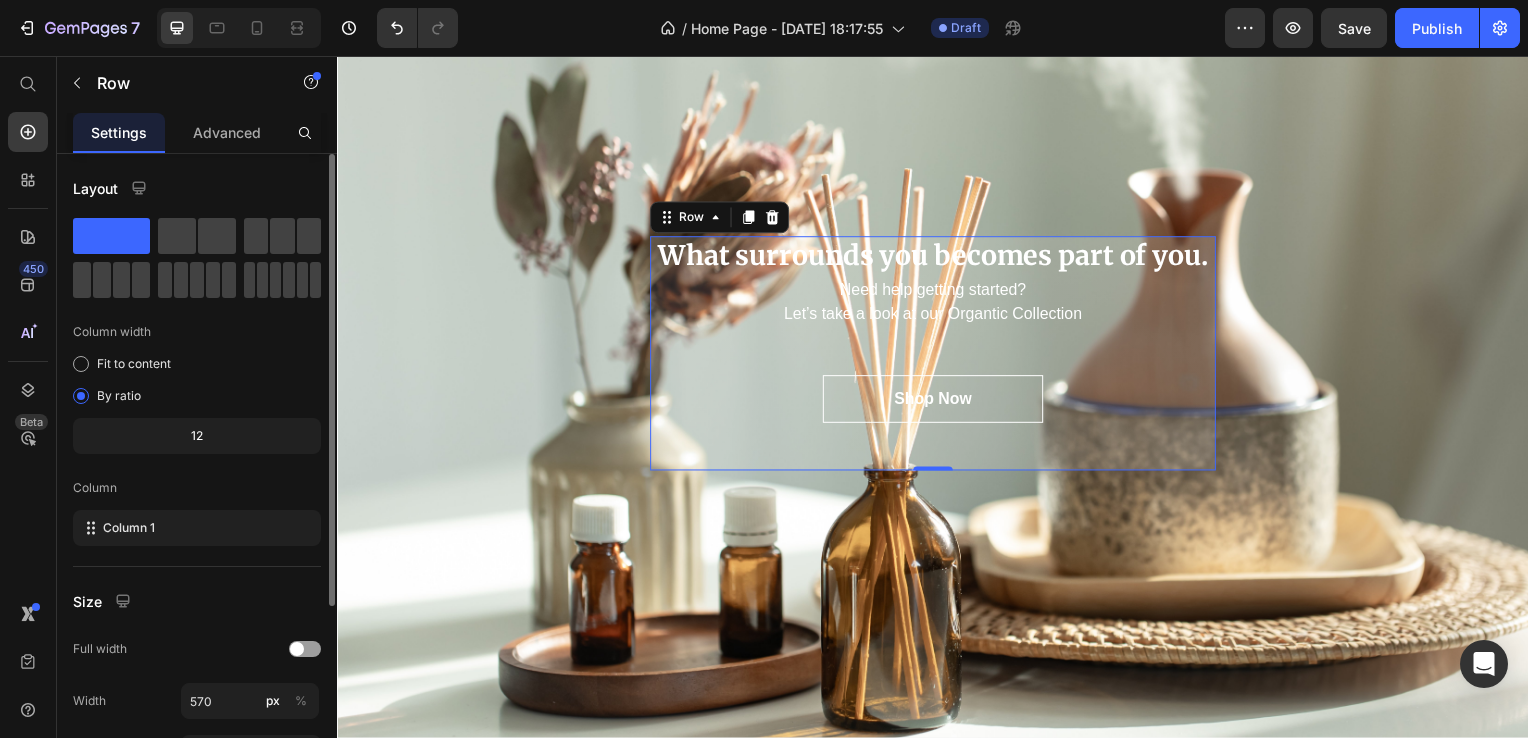 scroll, scrollTop: 200, scrollLeft: 0, axis: vertical 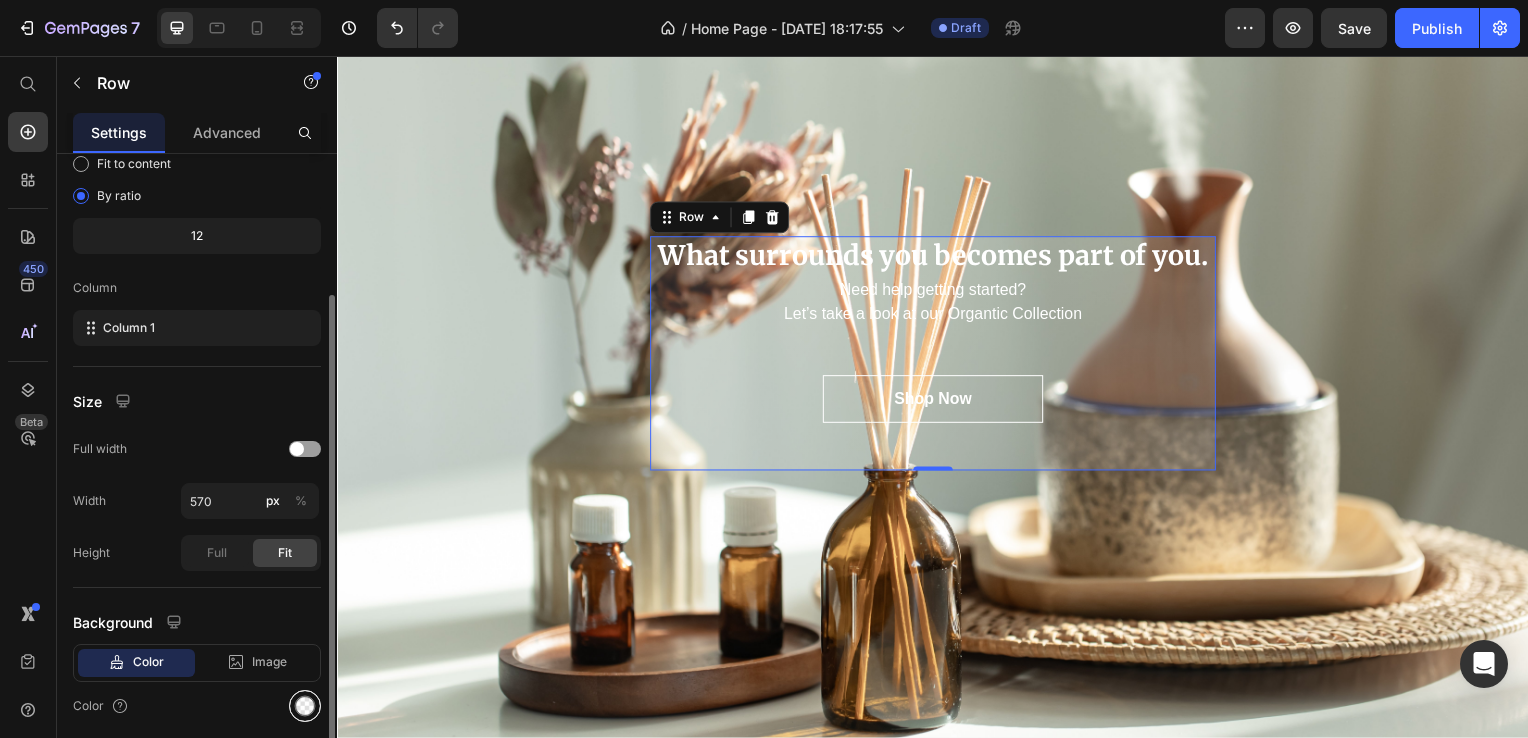 click at bounding box center [305, 706] 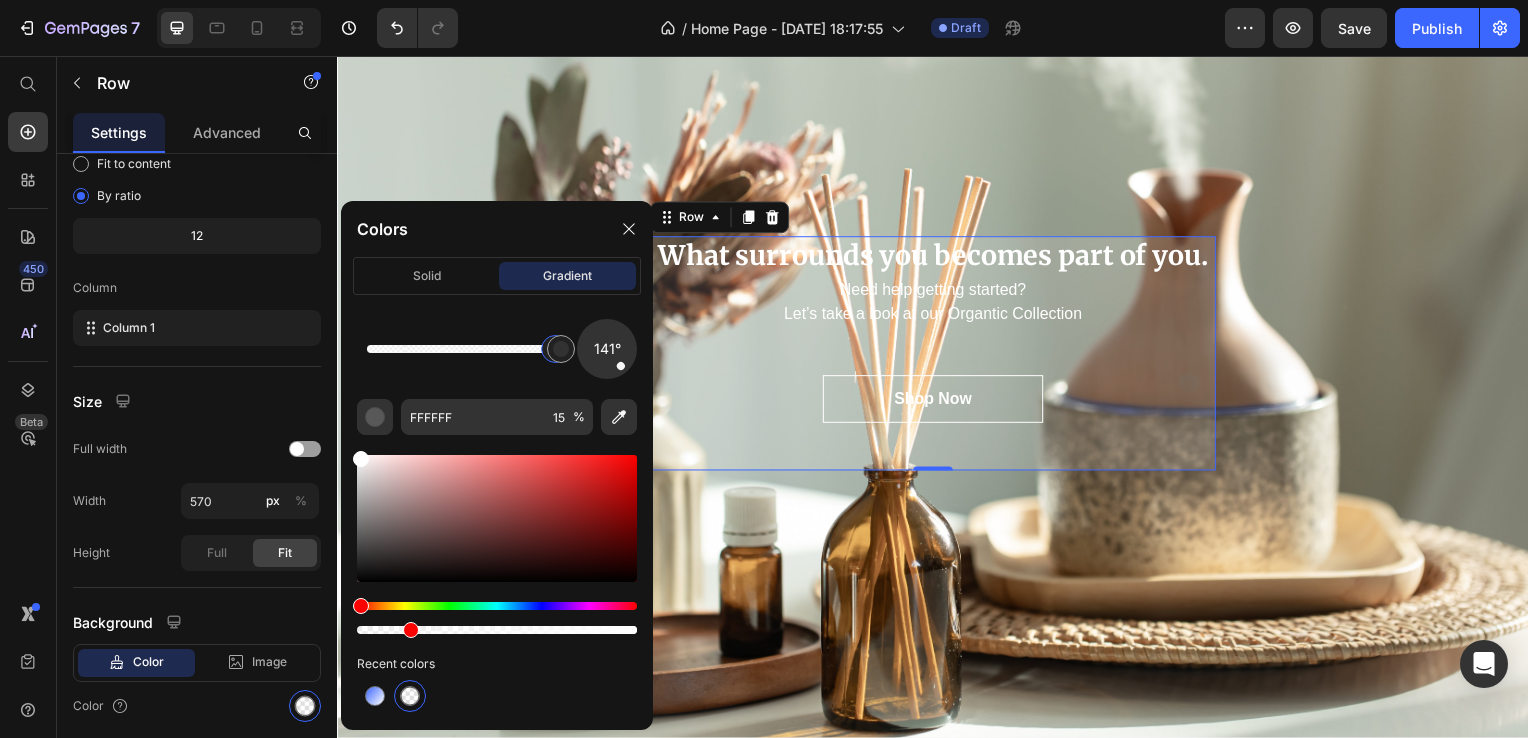 click at bounding box center (411, 630) 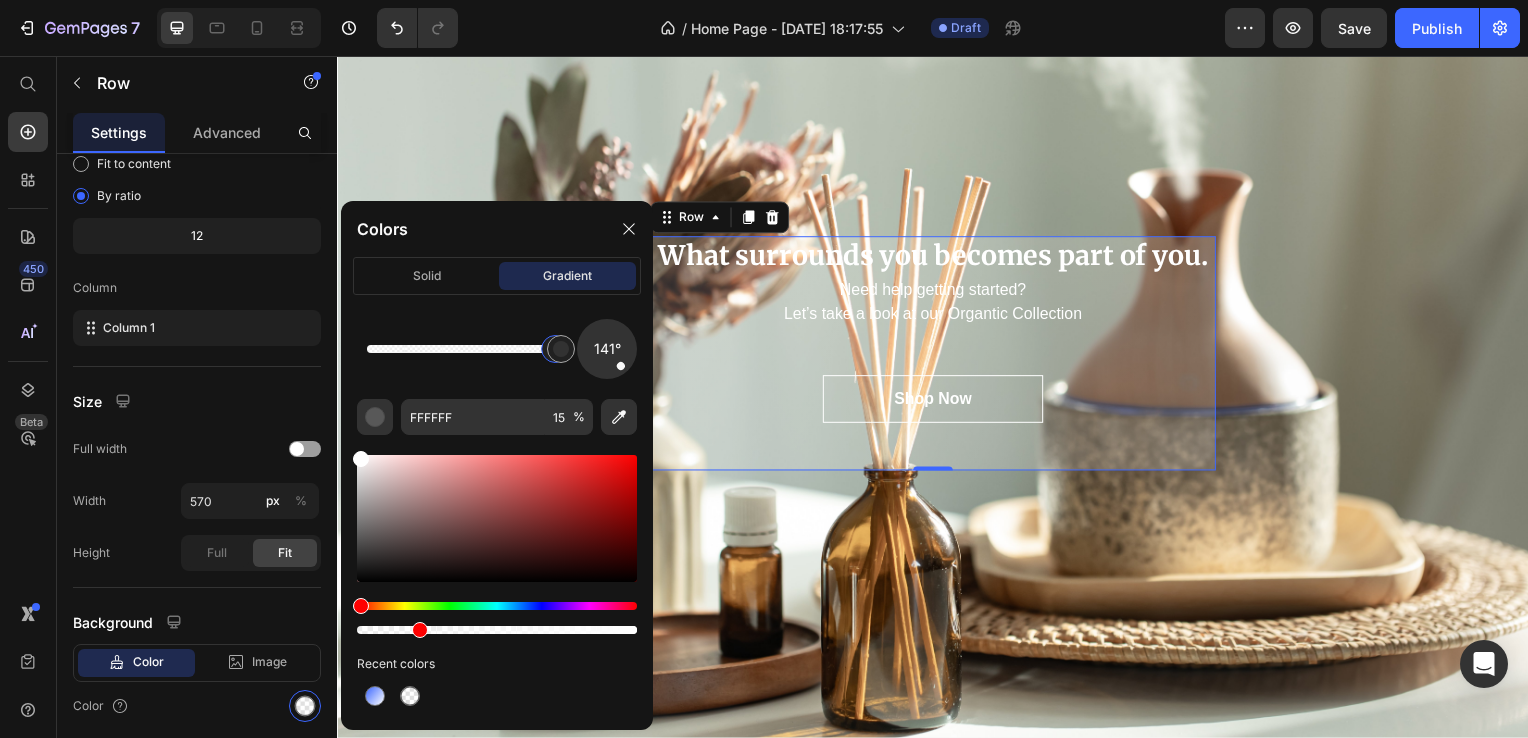 drag, startPoint x: 408, startPoint y: 630, endPoint x: 418, endPoint y: 626, distance: 10.770329 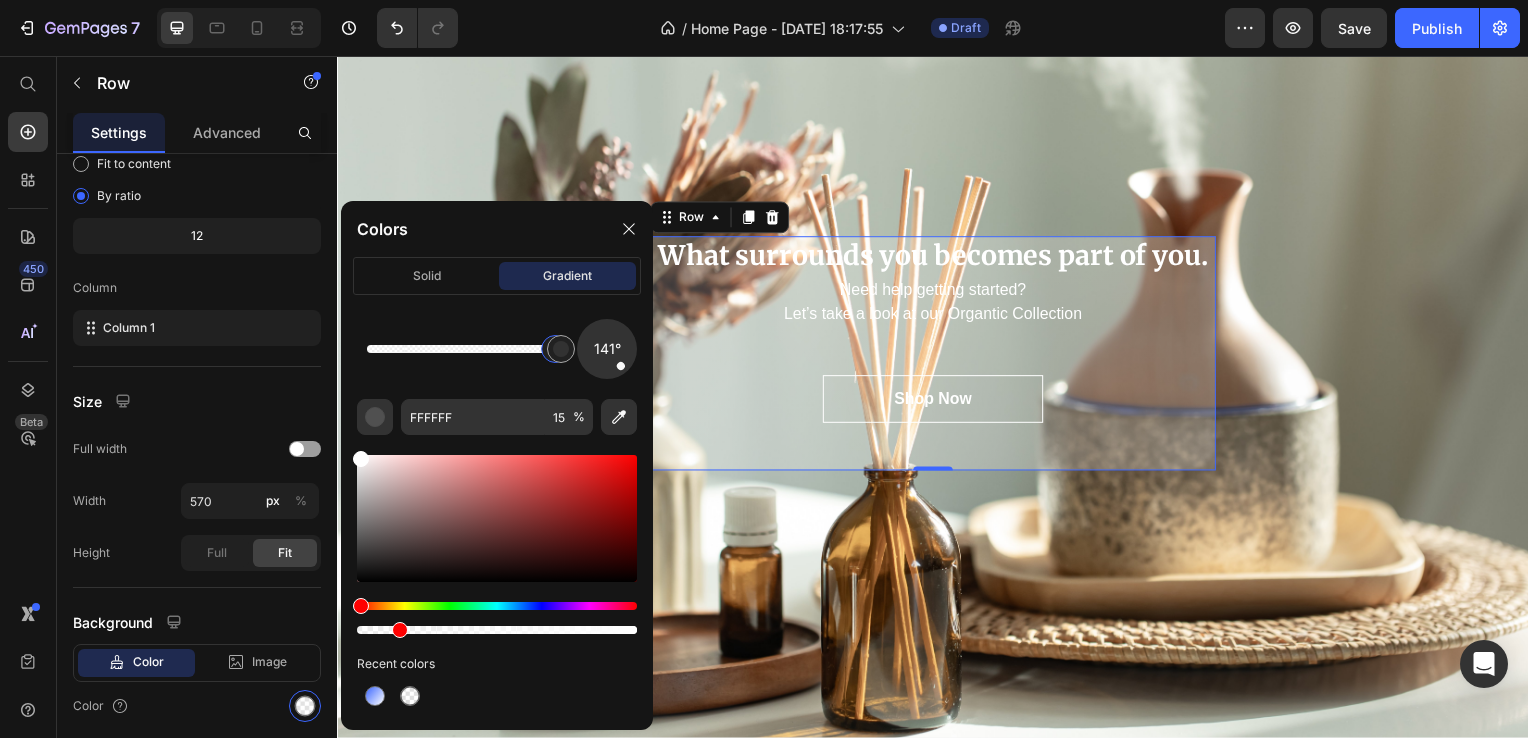 drag, startPoint x: 420, startPoint y: 629, endPoint x: 396, endPoint y: 636, distance: 25 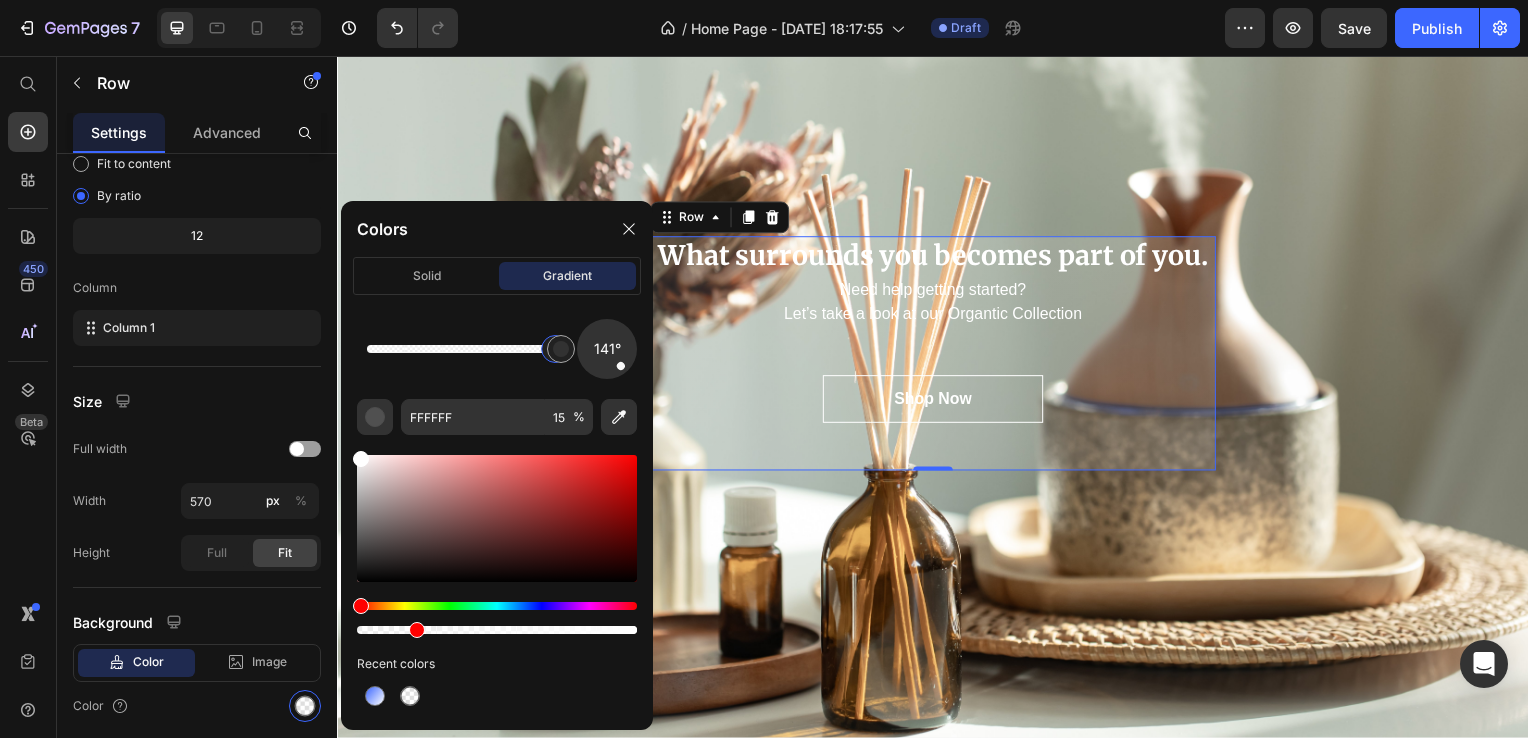 drag, startPoint x: 396, startPoint y: 632, endPoint x: 414, endPoint y: 625, distance: 19.313208 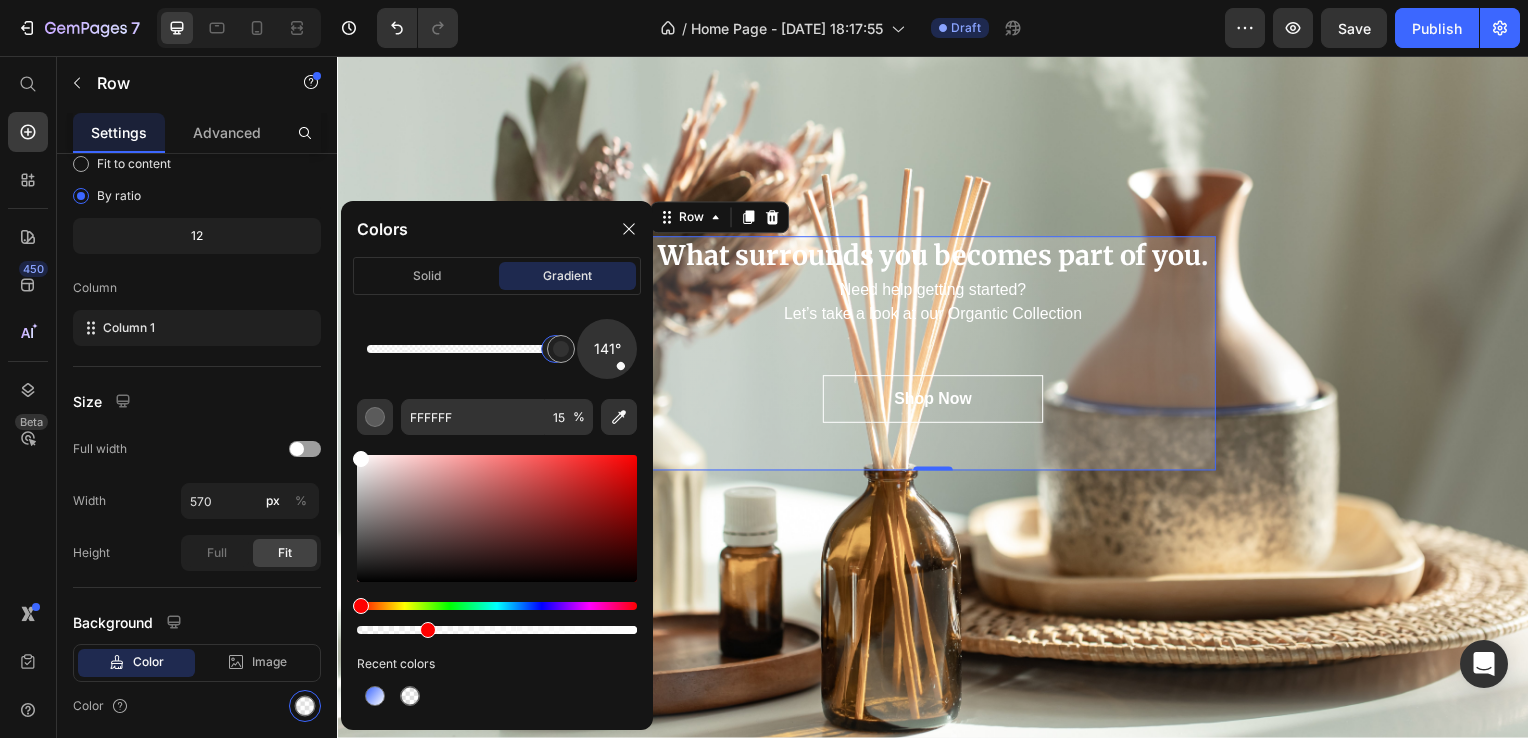 click at bounding box center [428, 630] 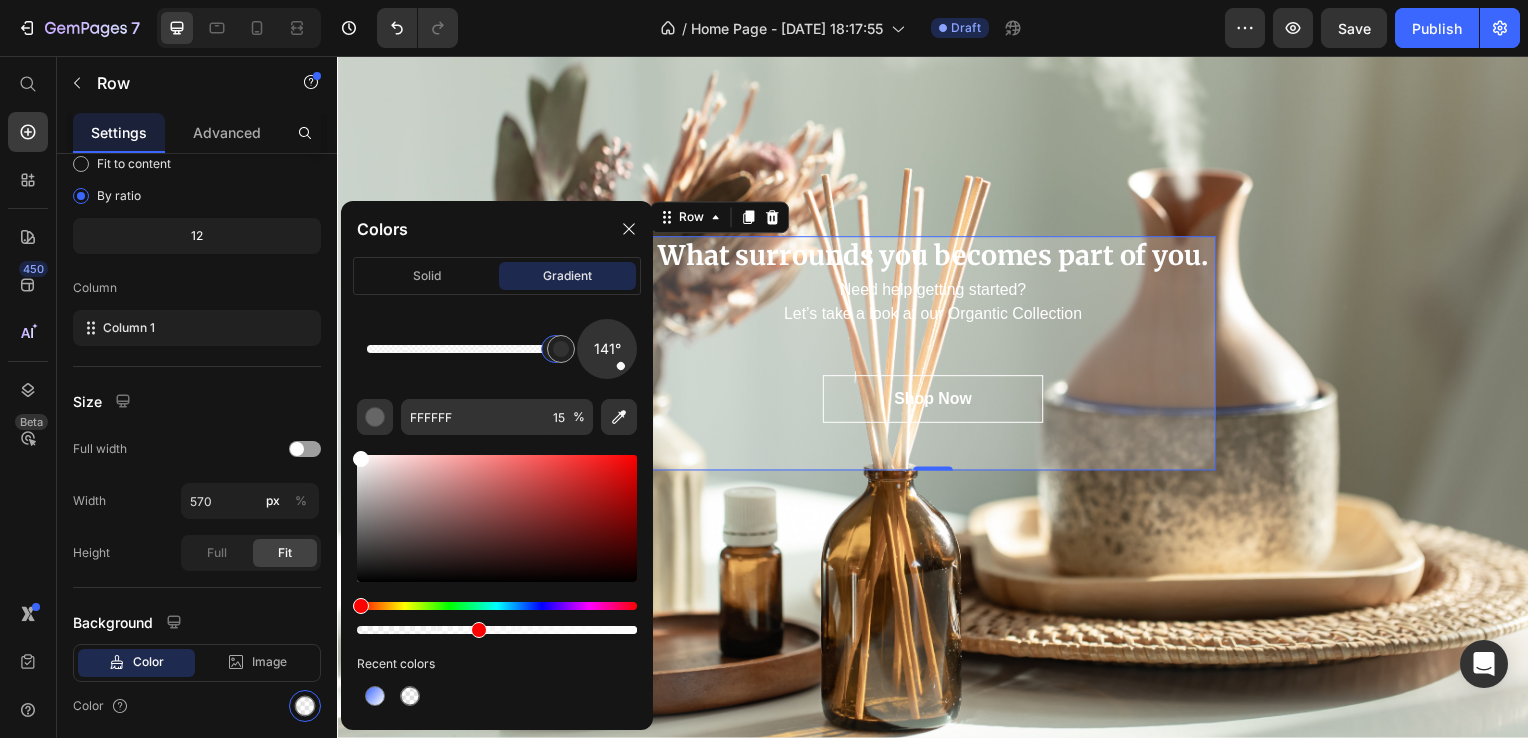 drag, startPoint x: 426, startPoint y: 632, endPoint x: 476, endPoint y: 630, distance: 50.039986 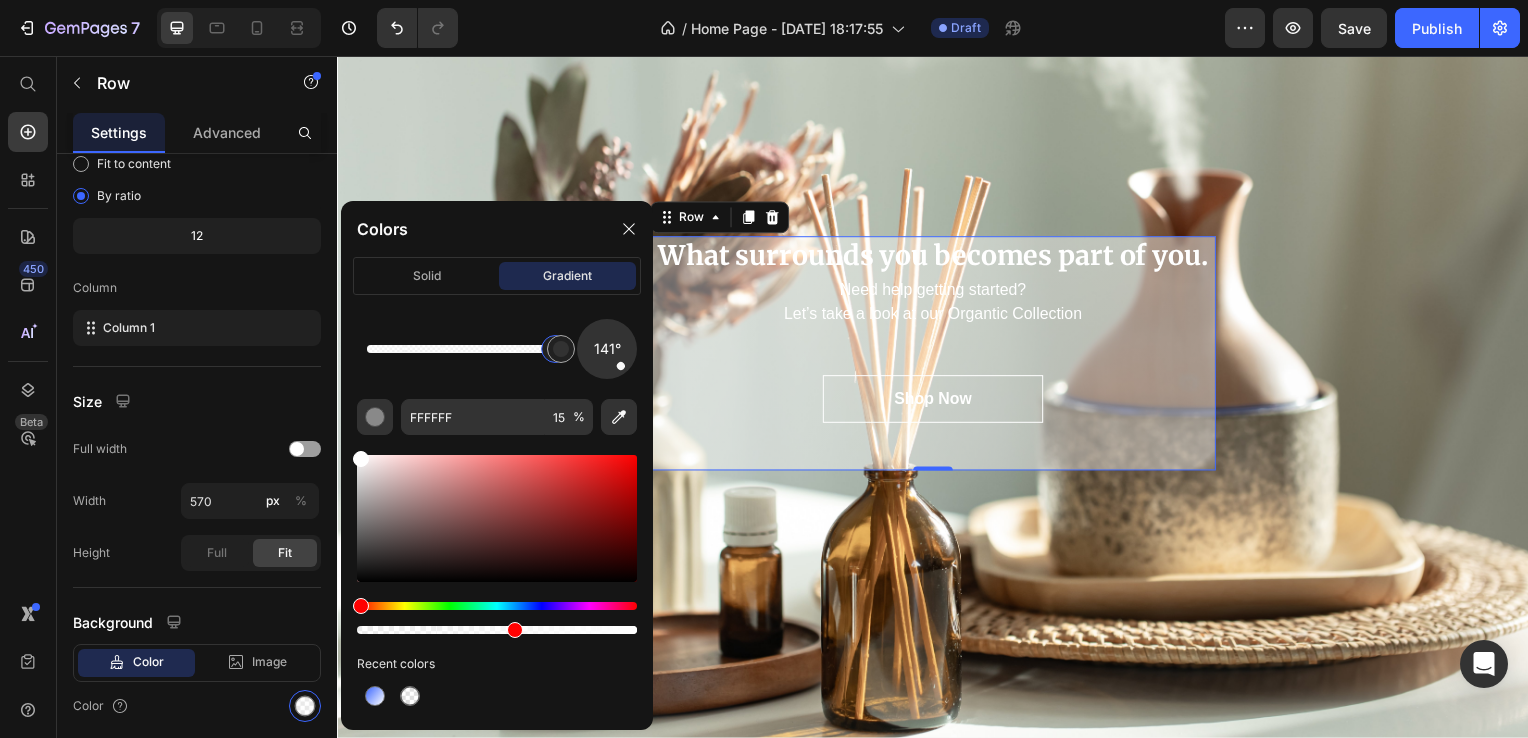 drag, startPoint x: 484, startPoint y: 631, endPoint x: 512, endPoint y: 631, distance: 28 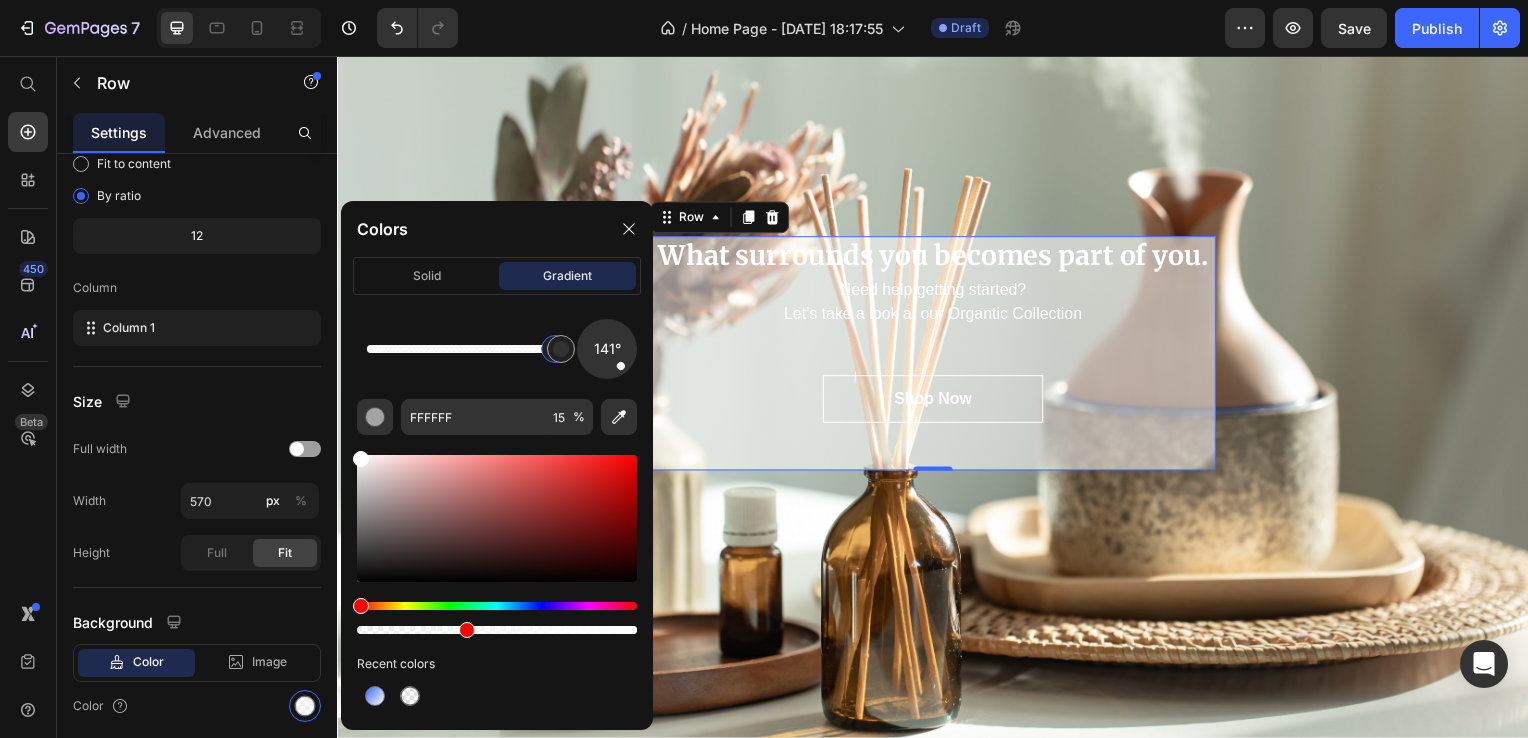 drag, startPoint x: 512, startPoint y: 632, endPoint x: 463, endPoint y: 634, distance: 49.0408 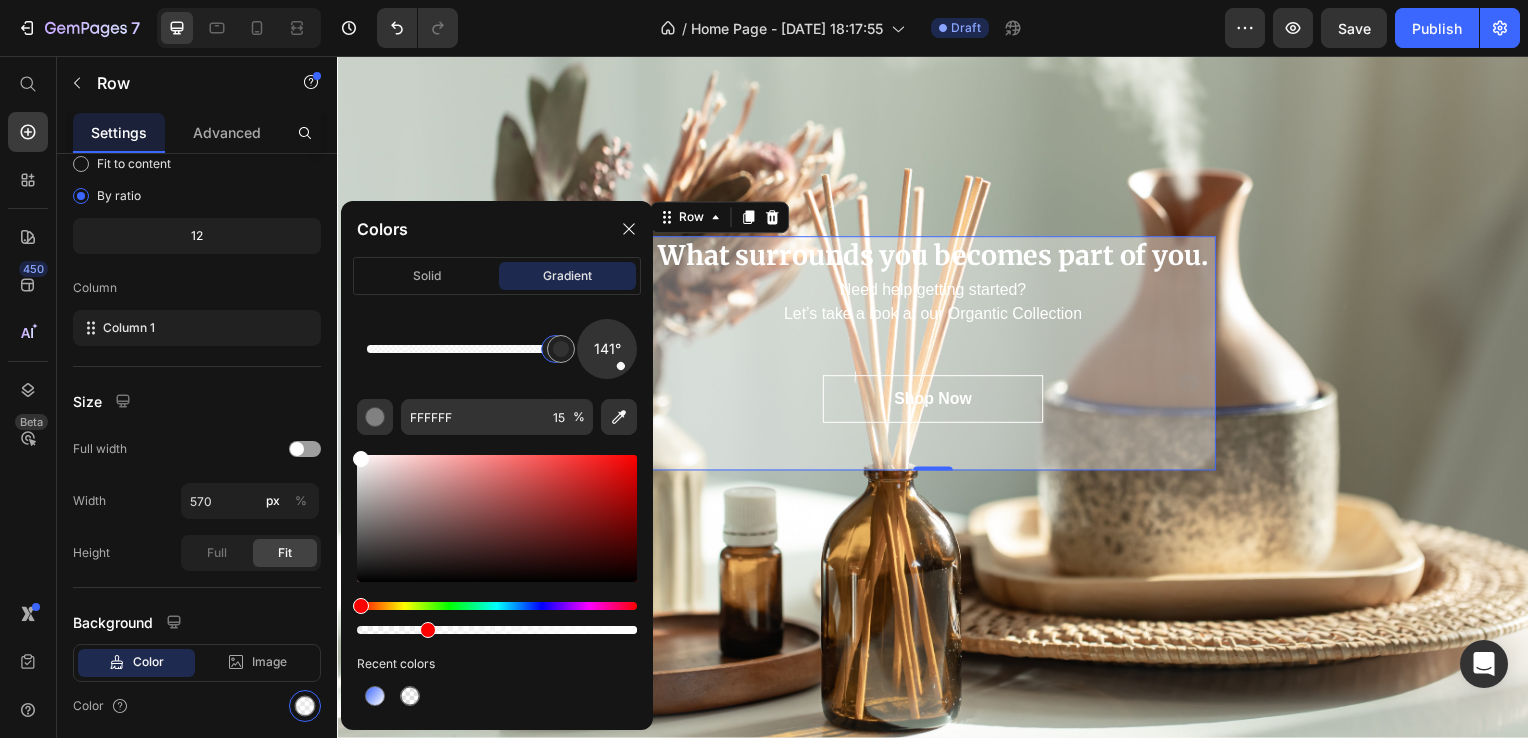 drag, startPoint x: 462, startPoint y: 634, endPoint x: 425, endPoint y: 633, distance: 37.01351 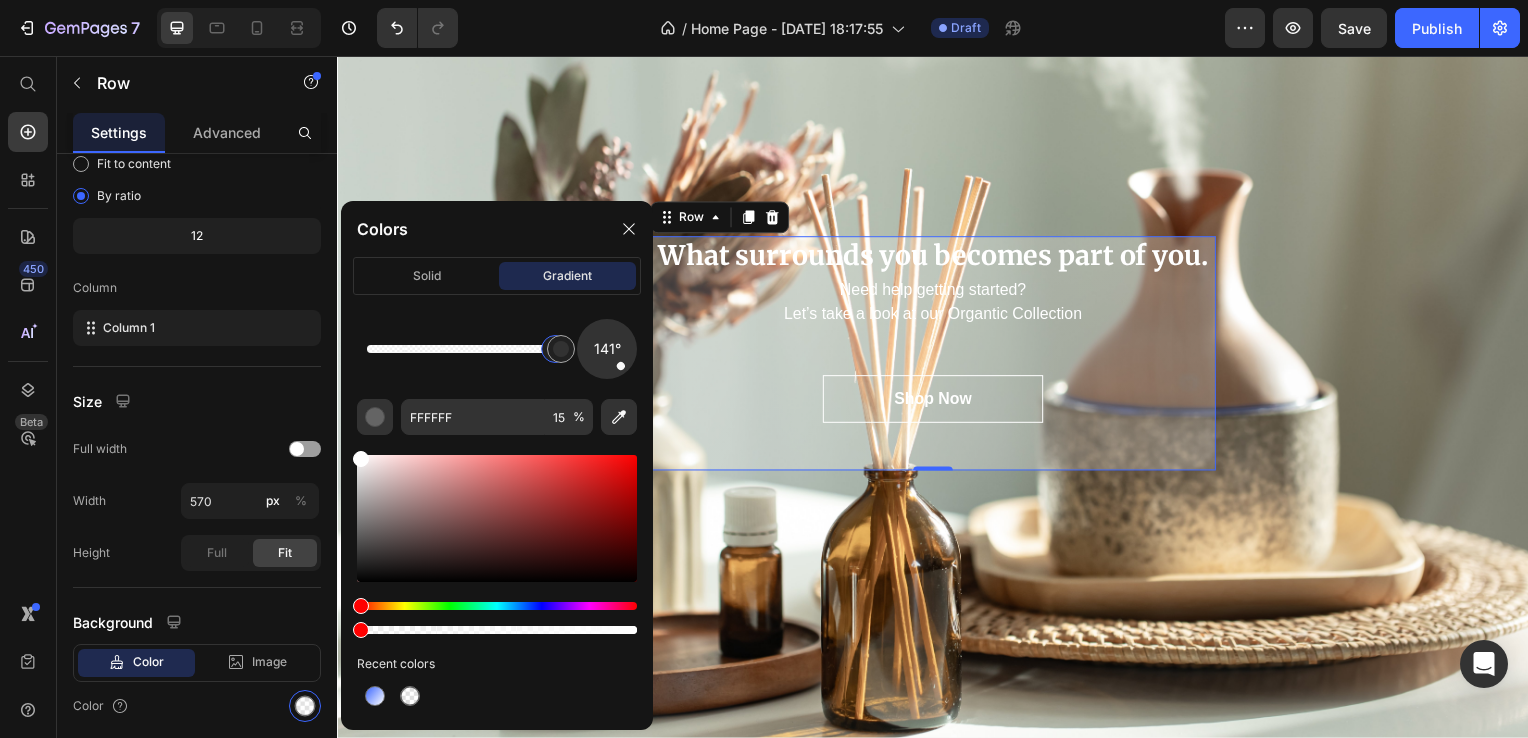 drag, startPoint x: 428, startPoint y: 627, endPoint x: 356, endPoint y: 634, distance: 72.33948 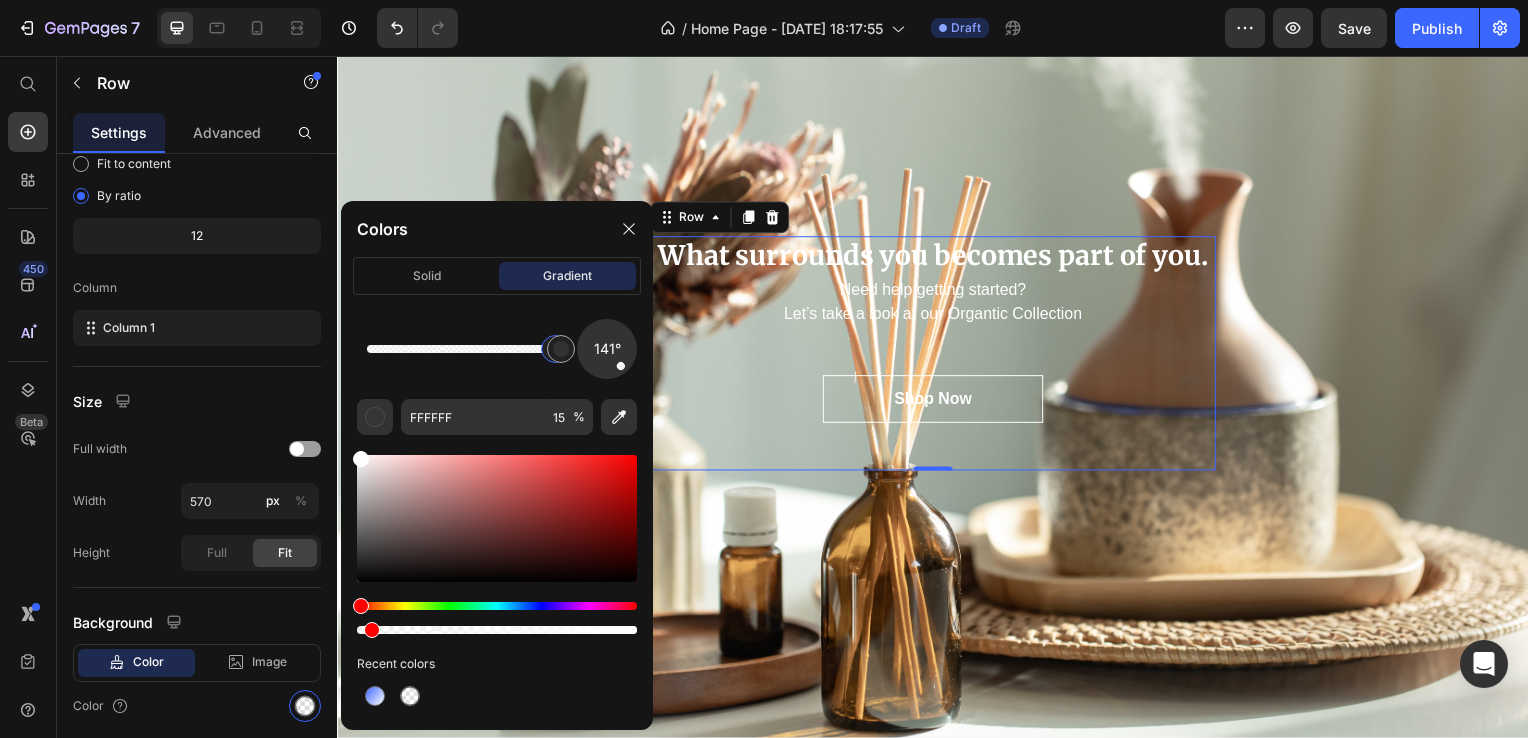 click at bounding box center [372, 630] 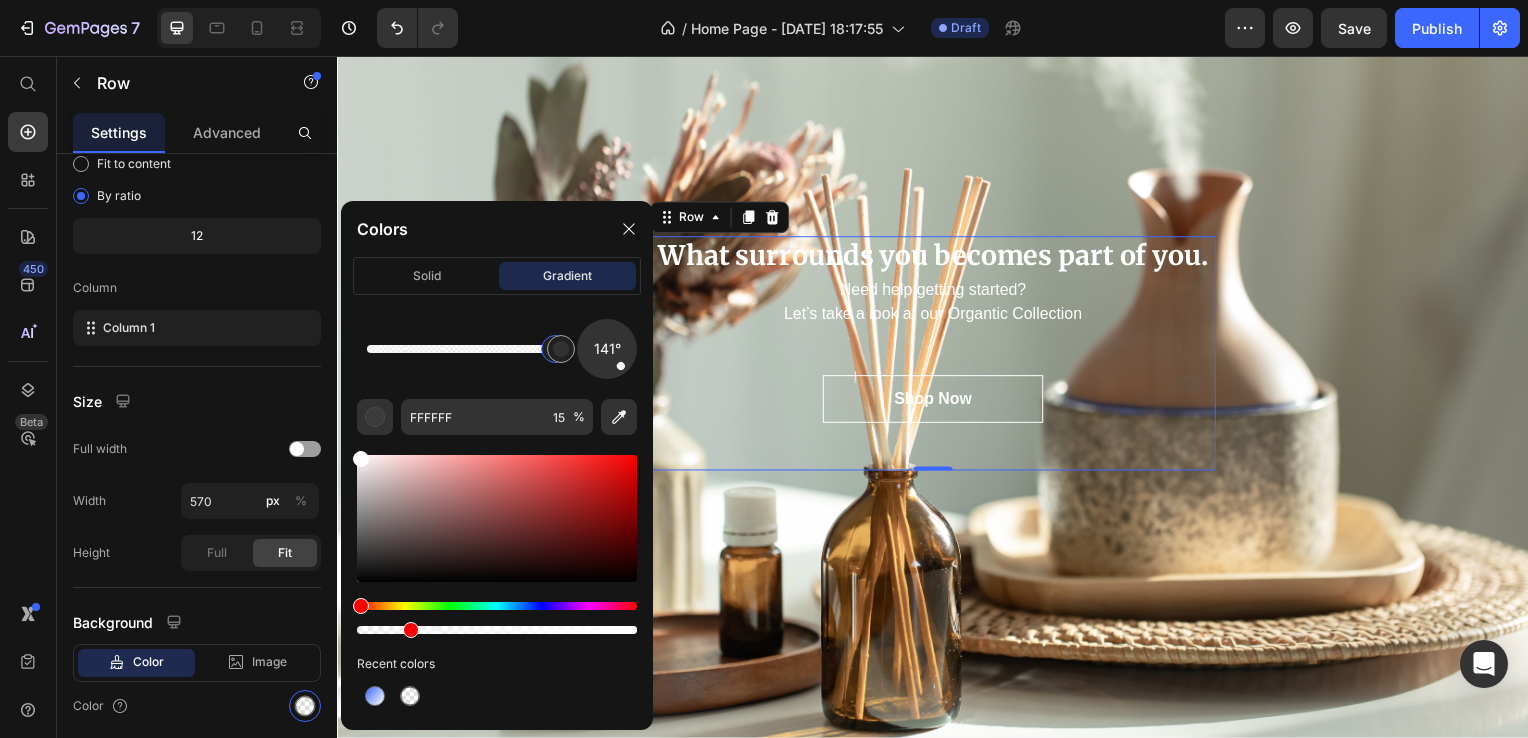 drag, startPoint x: 369, startPoint y: 630, endPoint x: 408, endPoint y: 628, distance: 39.051247 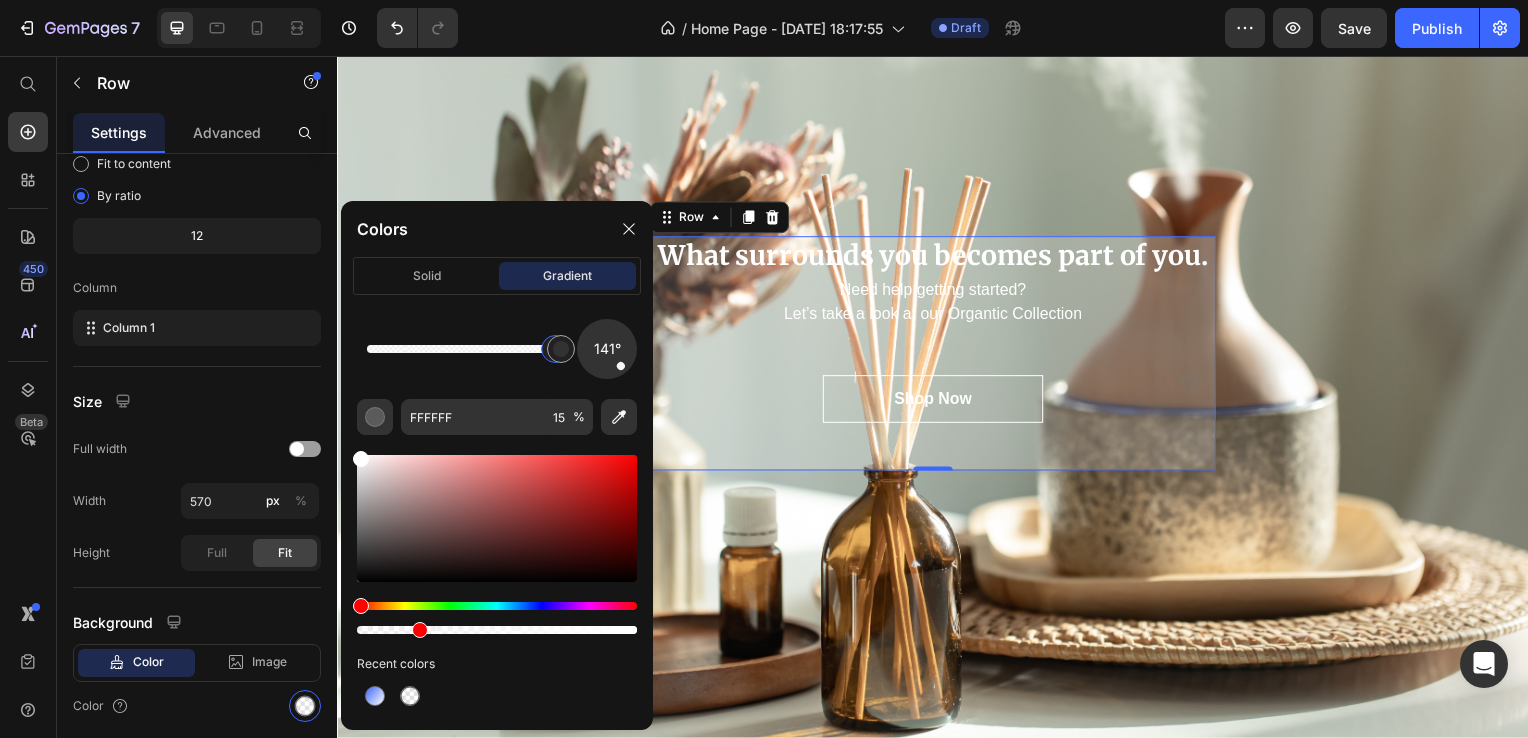 click at bounding box center (420, 630) 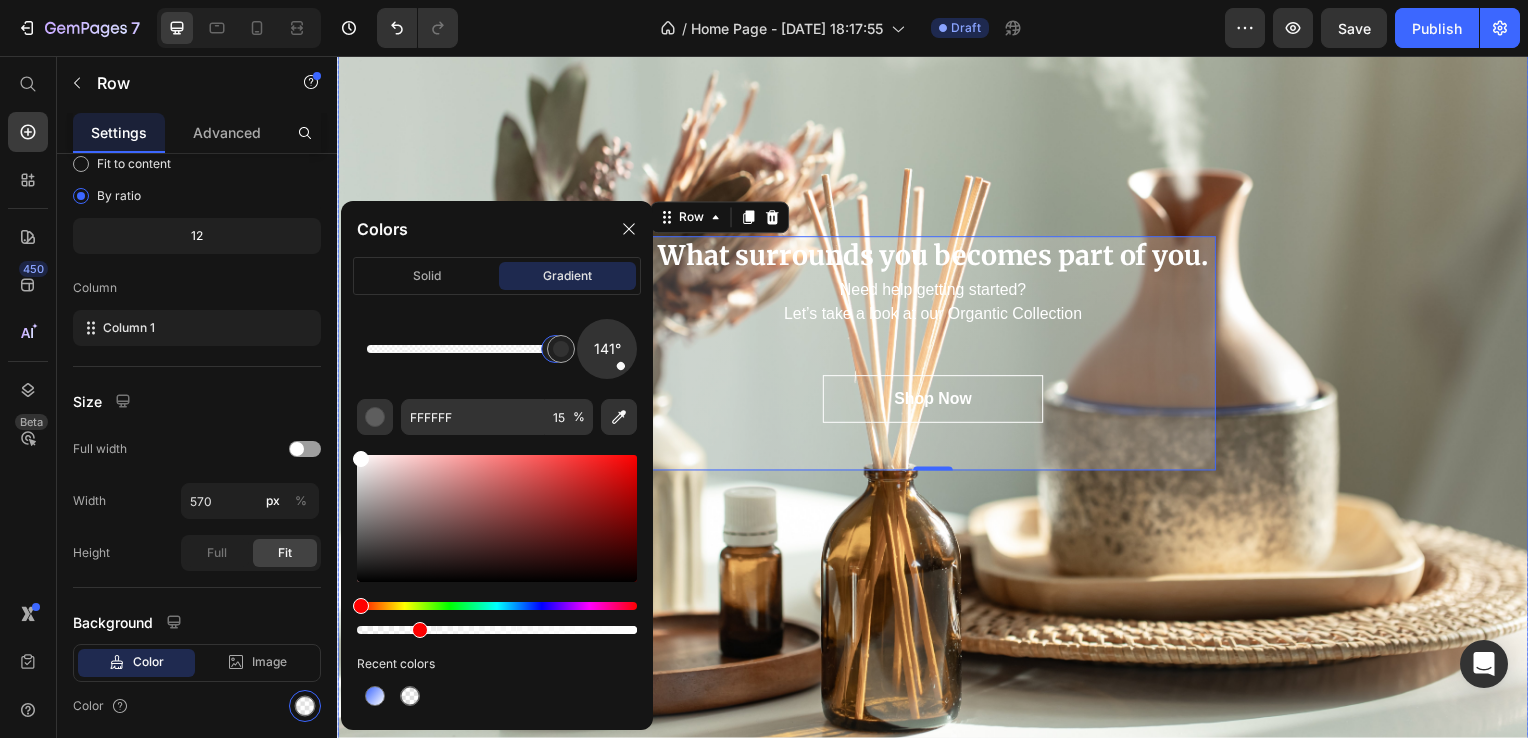 click at bounding box center (937, 356) 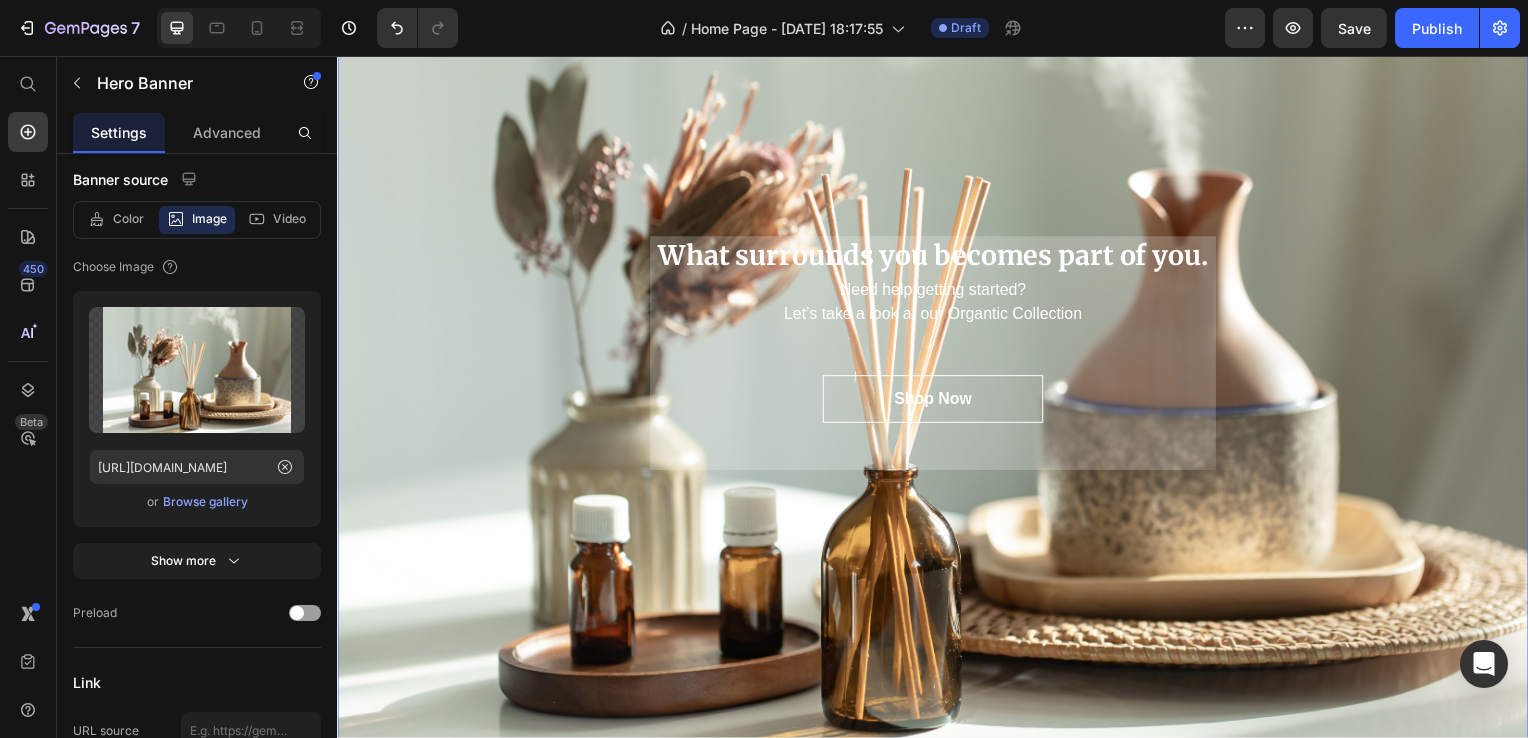 scroll, scrollTop: 0, scrollLeft: 0, axis: both 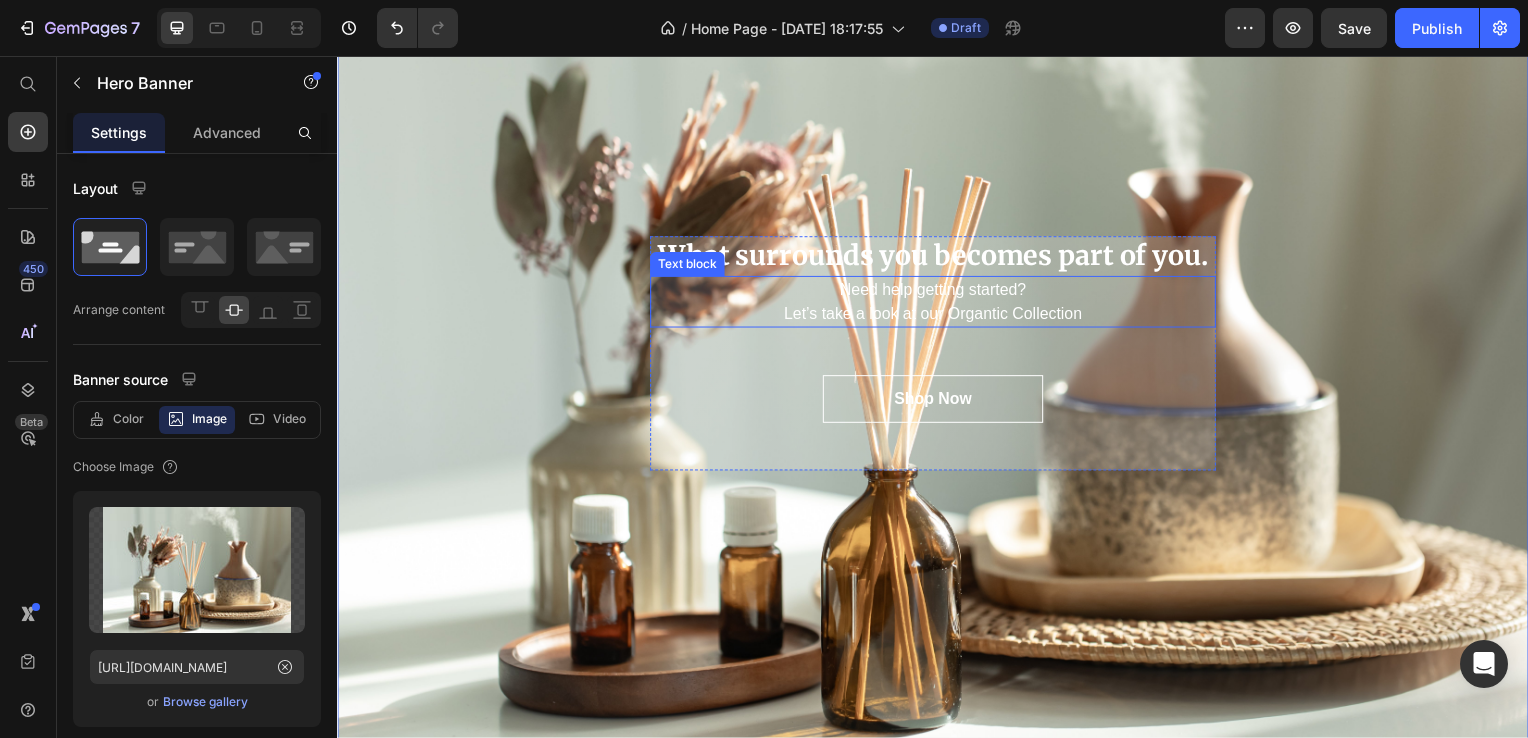 click on "Need help getting started?  Let’s take a look at our Organtic Collection" at bounding box center (937, 304) 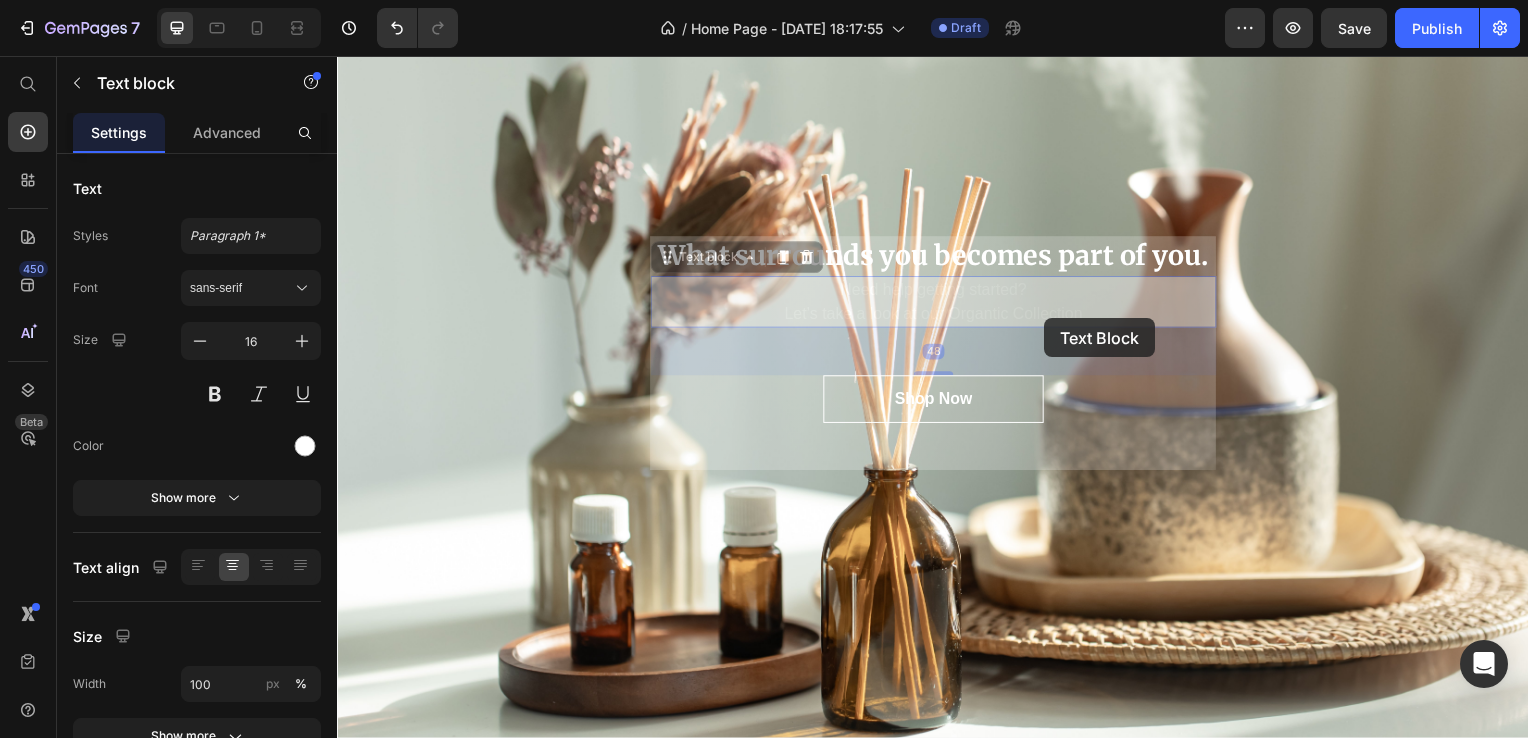 scroll, scrollTop: 123, scrollLeft: 0, axis: vertical 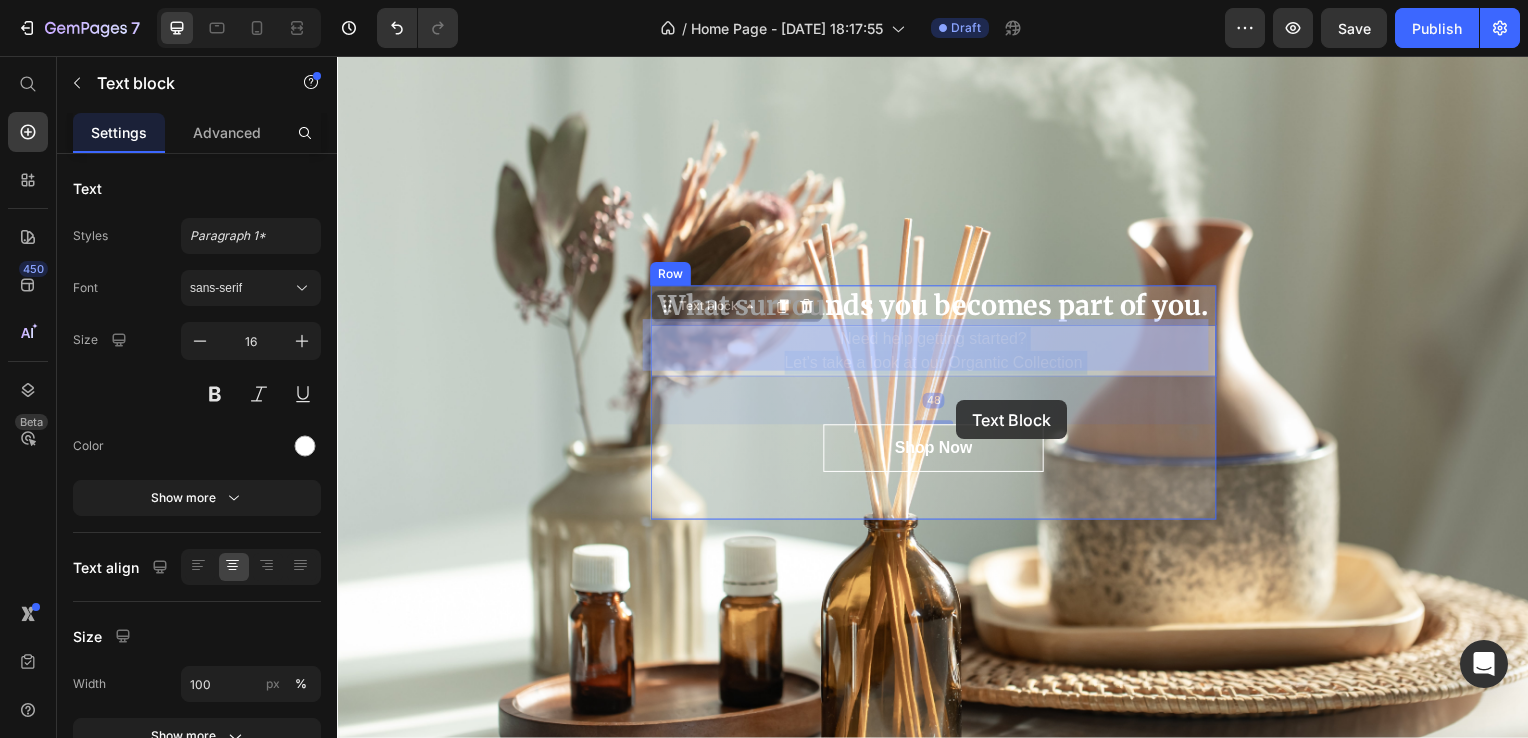 drag, startPoint x: 1070, startPoint y: 308, endPoint x: 961, endPoint y: 402, distance: 143.934 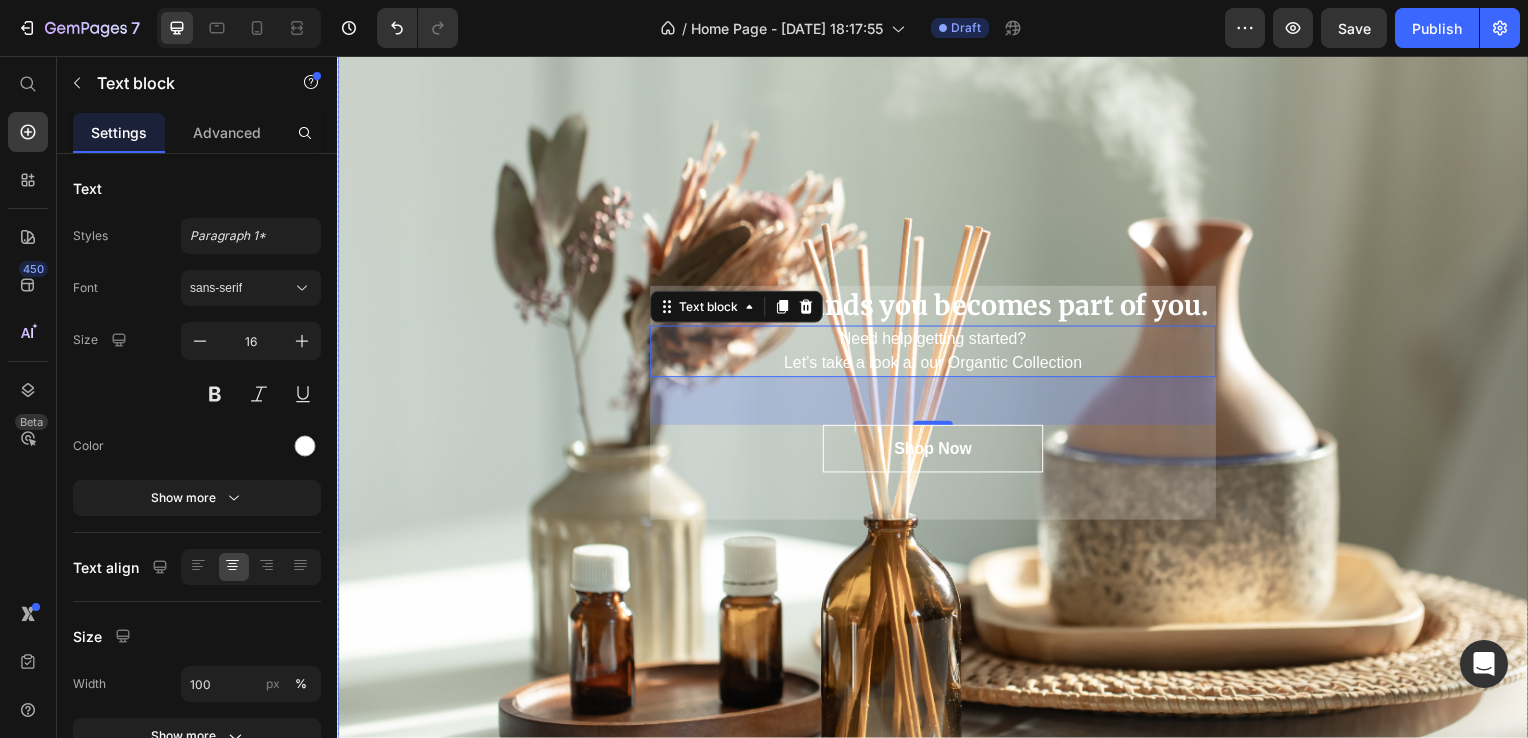 click on "What surrounds you becomes part of you. Heading Need help getting started?  Let’s take a look at our Organtic Collection  Text block   48 Shop Now Button Row" at bounding box center (937, 405) 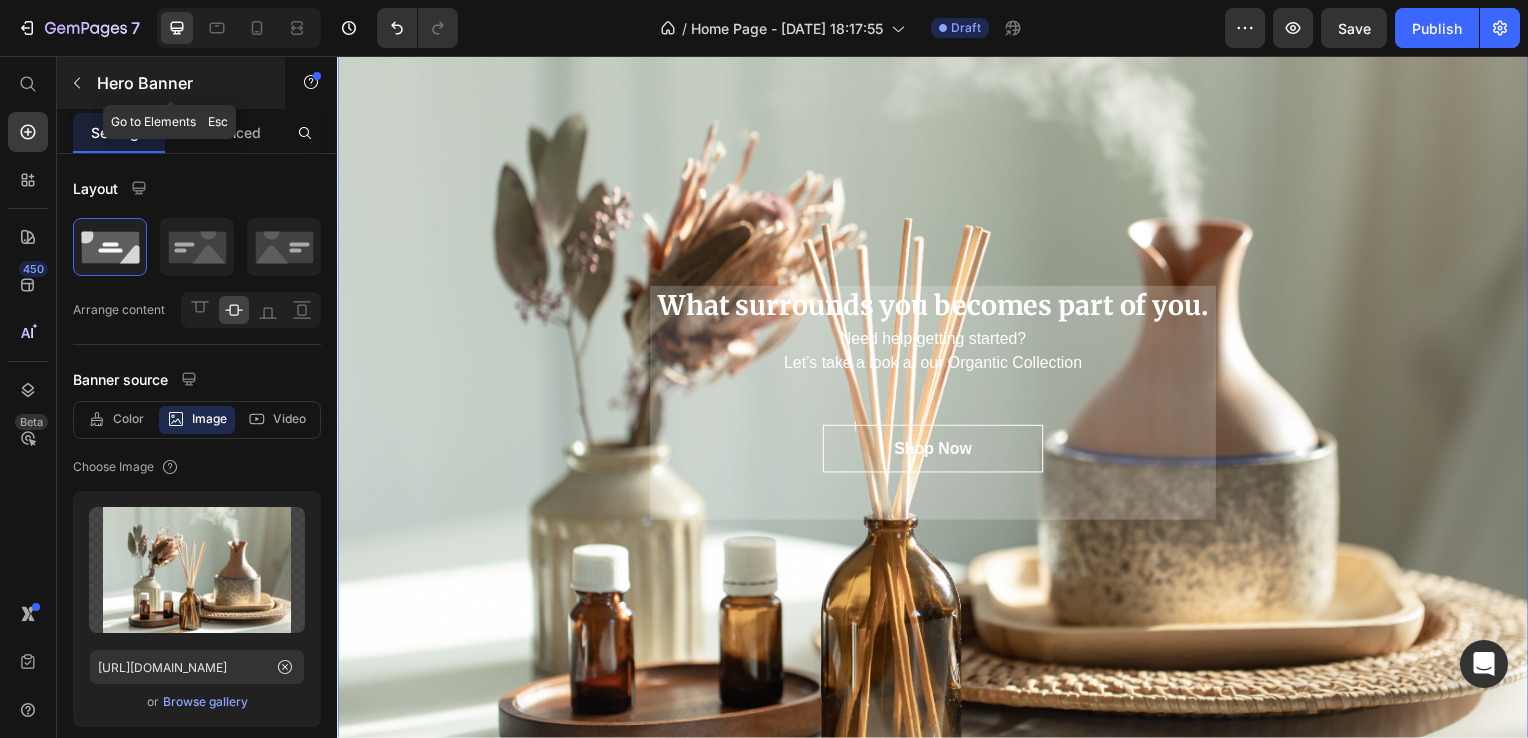 click 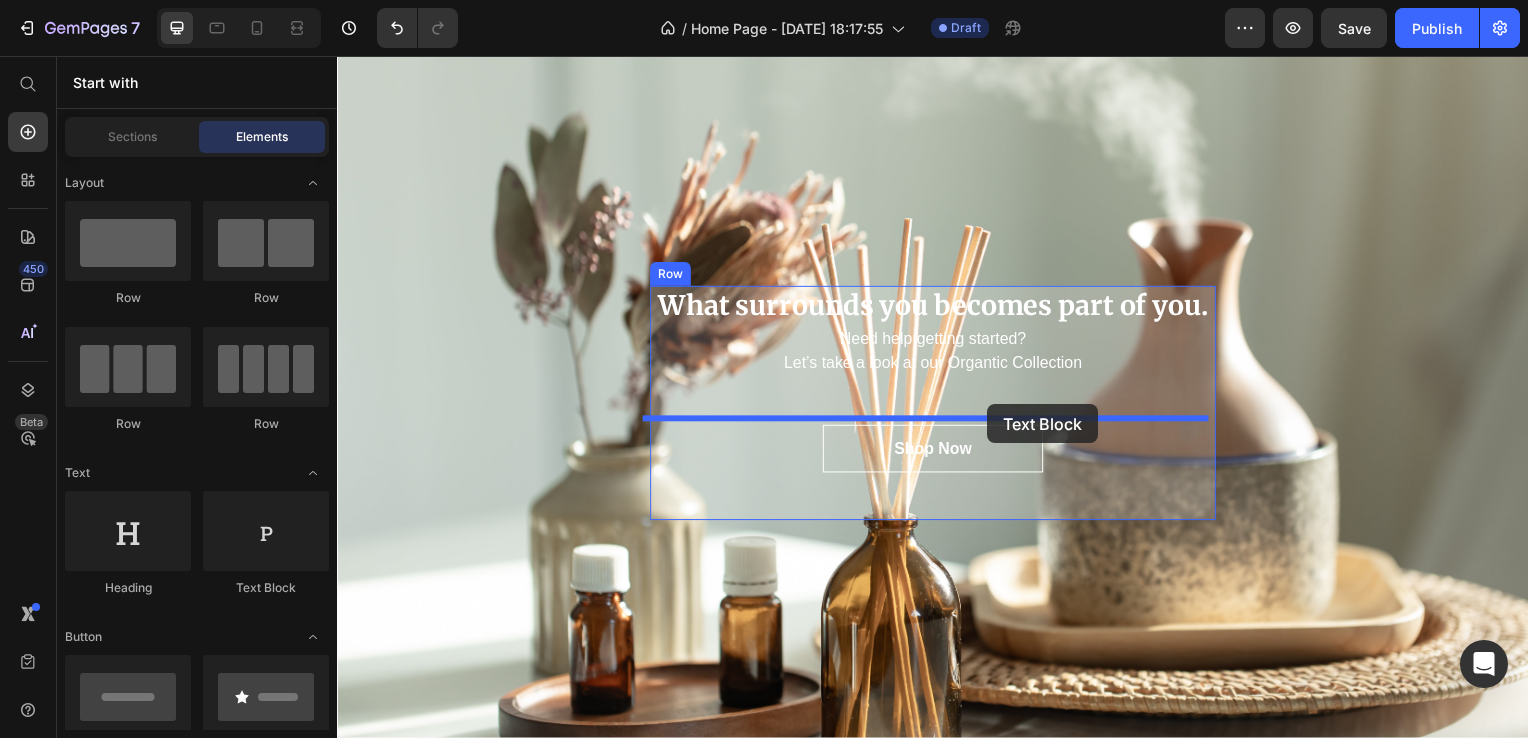 drag, startPoint x: 551, startPoint y: 312, endPoint x: 992, endPoint y: 407, distance: 451.1164 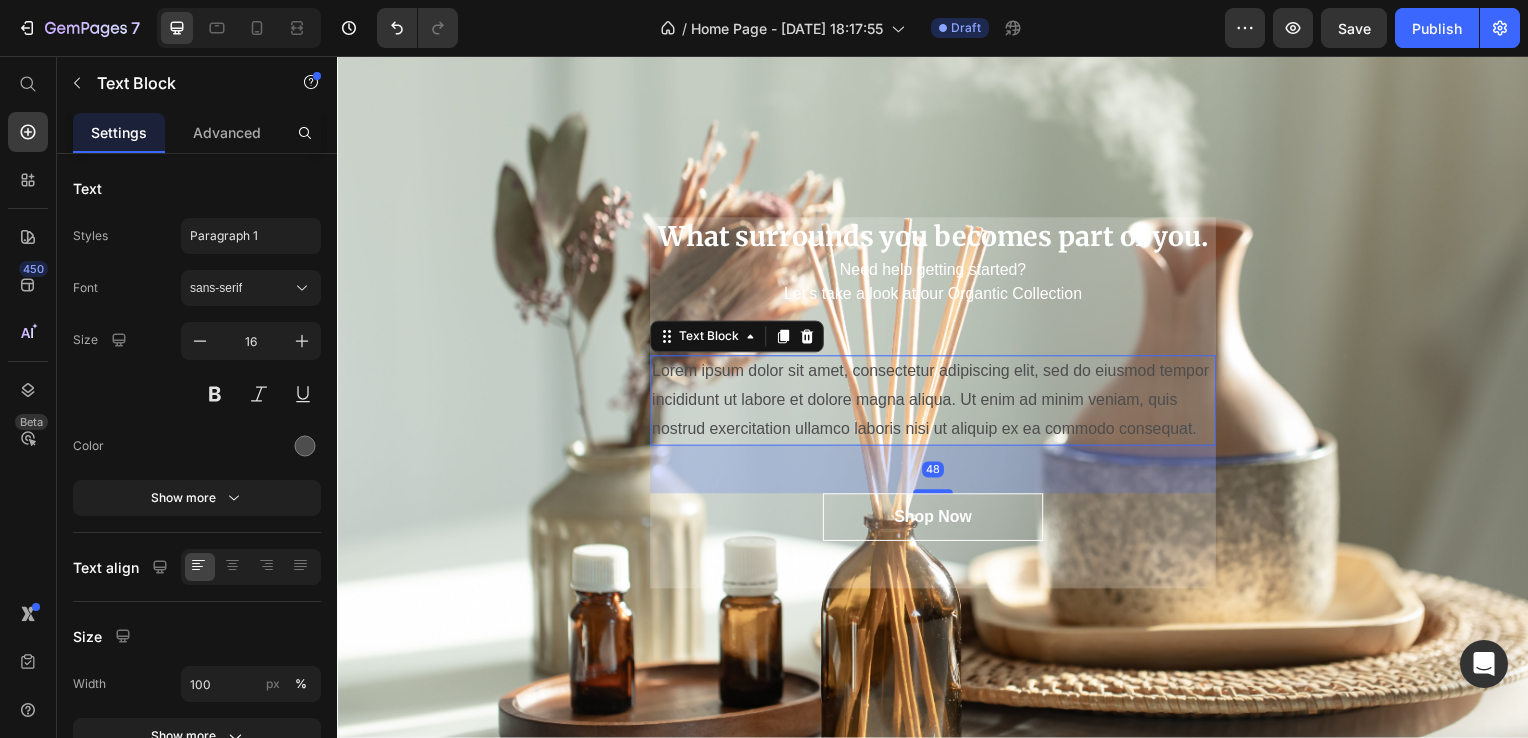 click on "Lorem ipsum dolor sit amet, consectetur adipiscing elit, sed do eiusmod tempor incididunt ut labore et dolore magna aliqua. Ut enim ad minim veniam, quis nostrud exercitation ullamco laboris nisi ut aliquip ex ea commodo consequat." at bounding box center (937, 403) 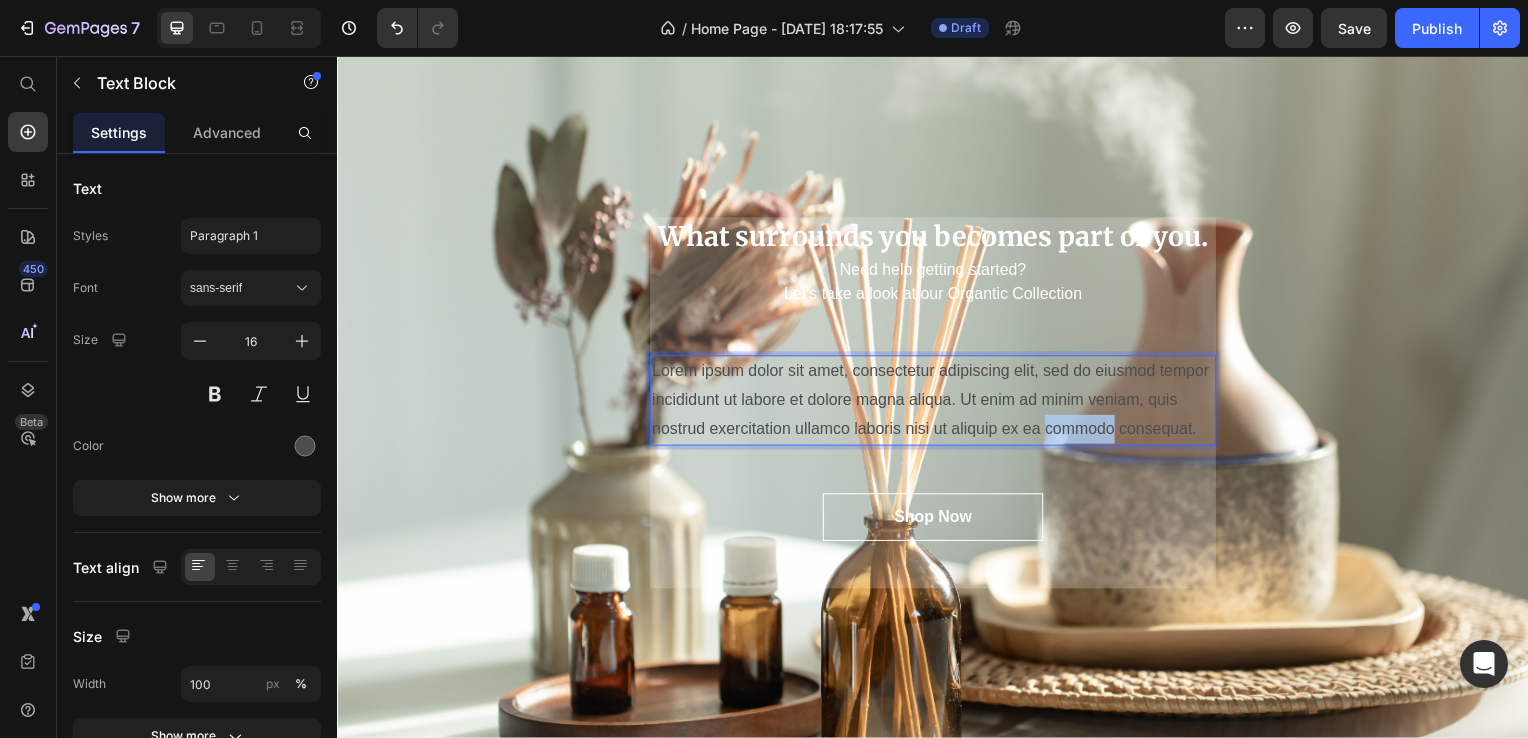 click on "Lorem ipsum dolor sit amet, consectetur adipiscing elit, sed do eiusmod tempor incididunt ut labore et dolore magna aliqua. Ut enim ad minim veniam, quis nostrud exercitation ullamco laboris nisi ut aliquip ex ea commodo consequat." at bounding box center (937, 403) 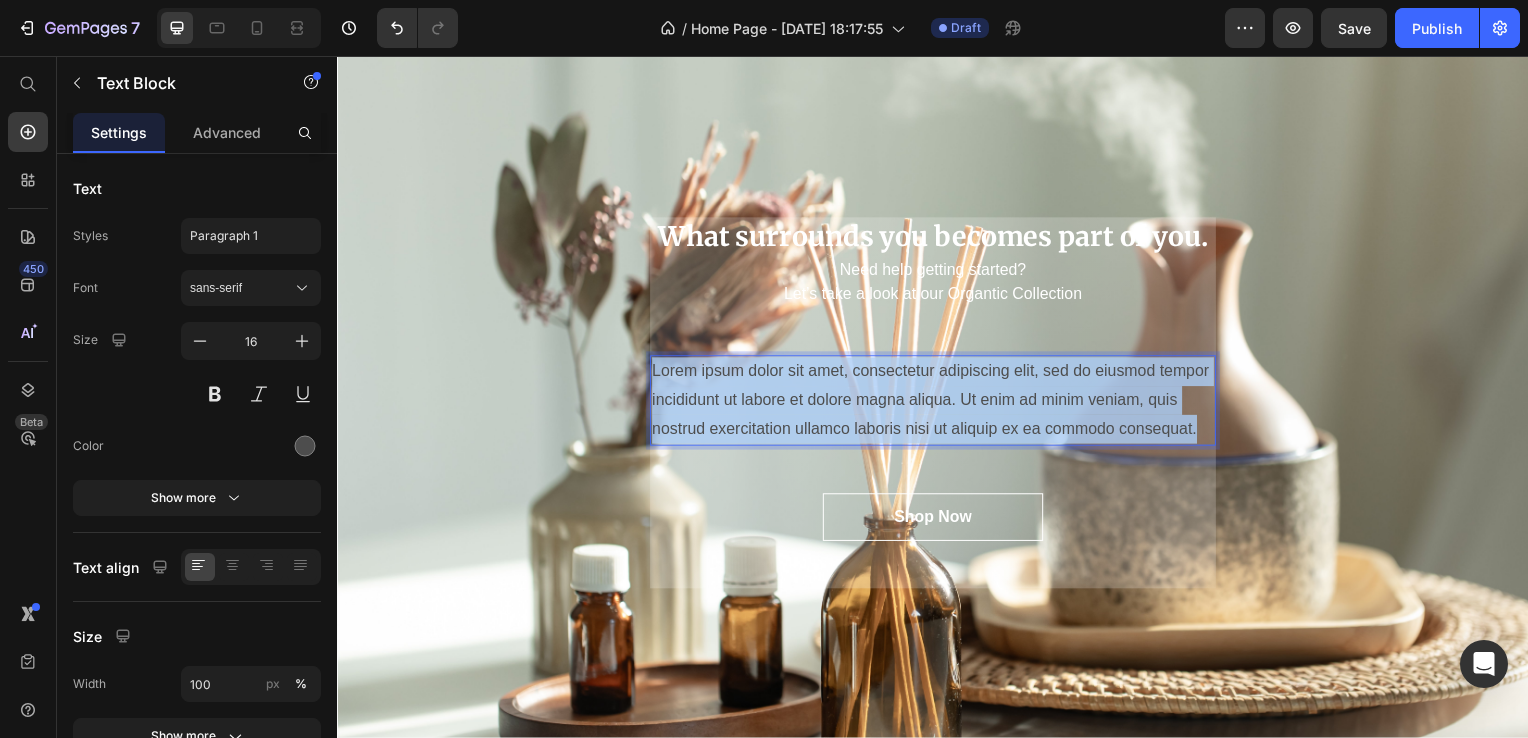 click on "Lorem ipsum dolor sit amet, consectetur adipiscing elit, sed do eiusmod tempor incididunt ut labore et dolore magna aliqua. Ut enim ad minim veniam, quis nostrud exercitation ullamco laboris nisi ut aliquip ex ea commodo consequat." at bounding box center (937, 403) 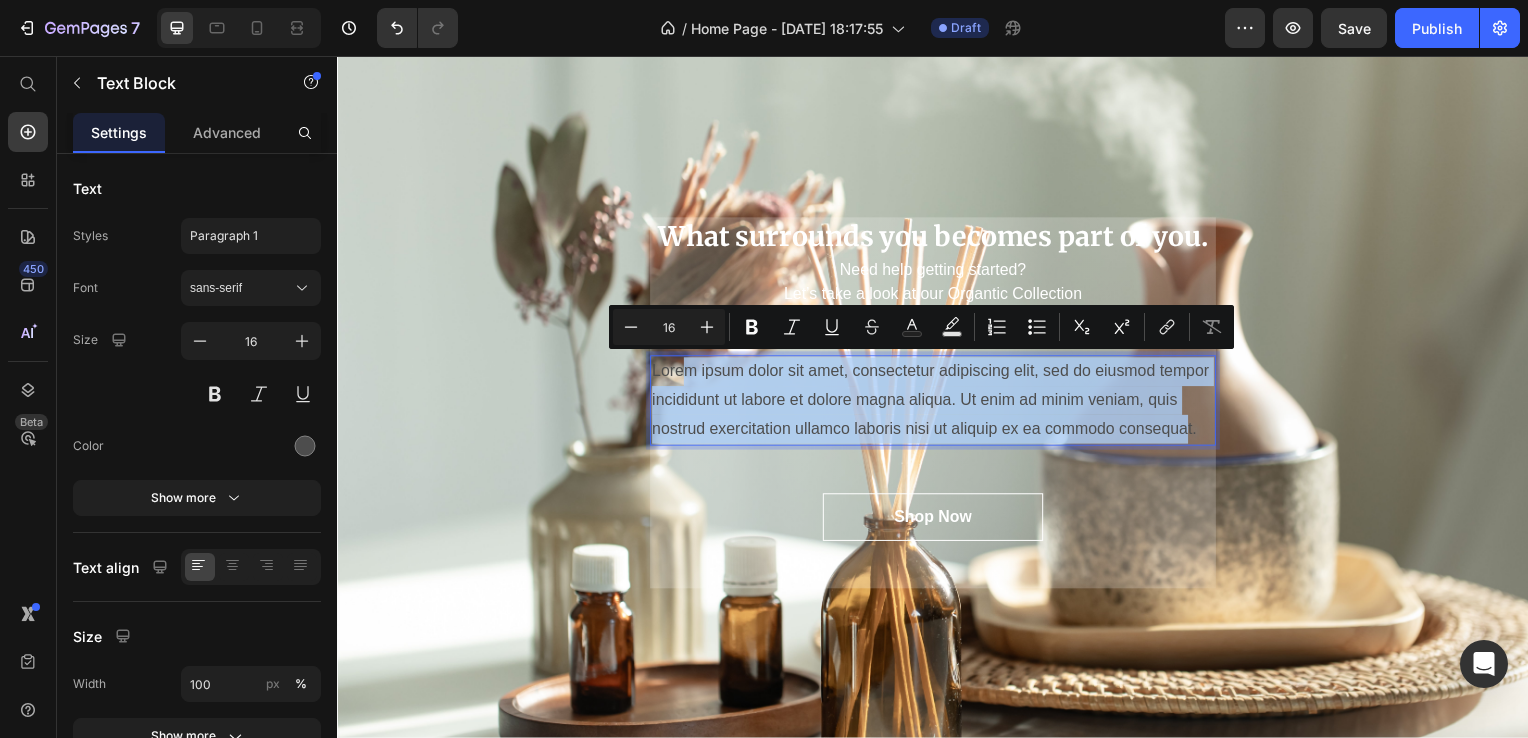drag, startPoint x: 683, startPoint y: 364, endPoint x: 1176, endPoint y: 440, distance: 498.8236 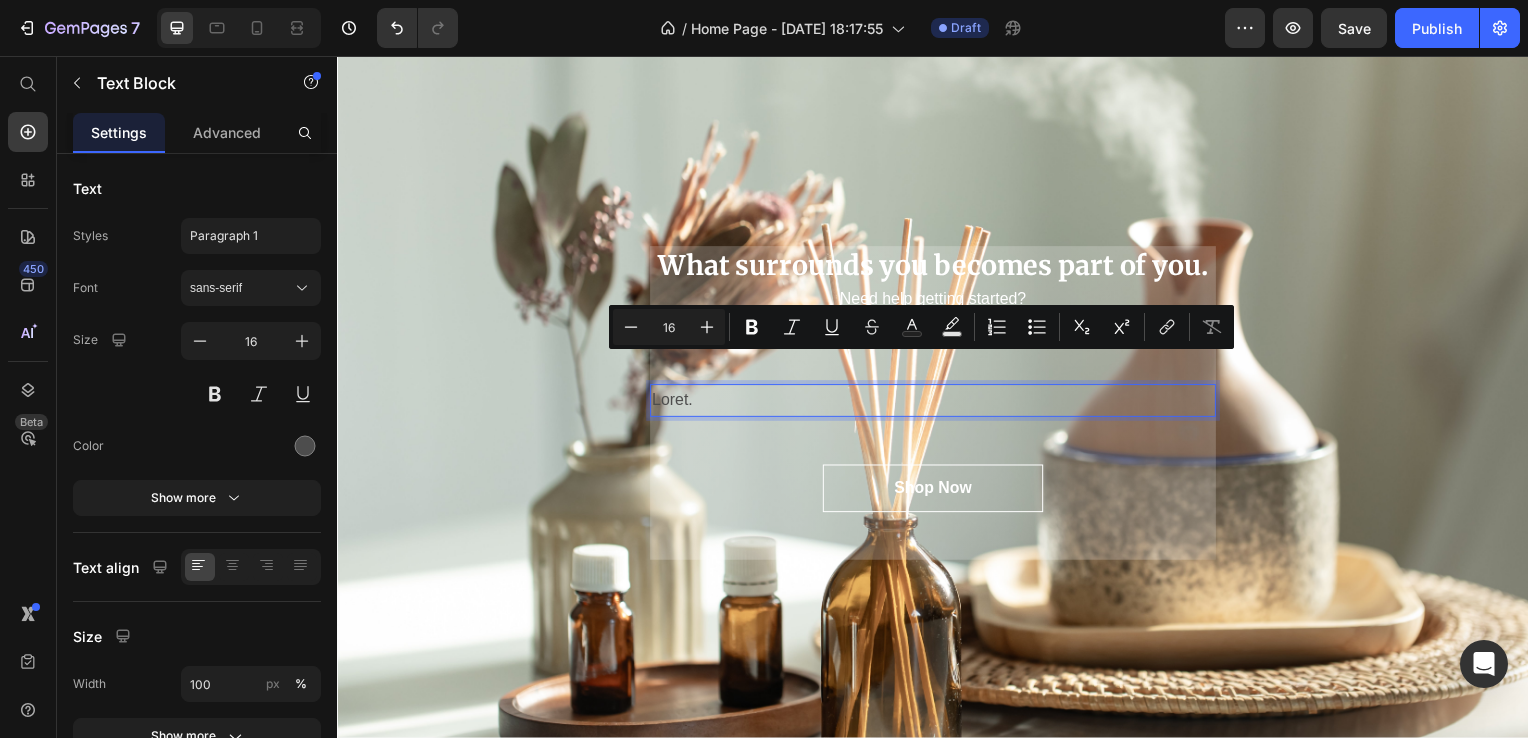 scroll, scrollTop: 152, scrollLeft: 0, axis: vertical 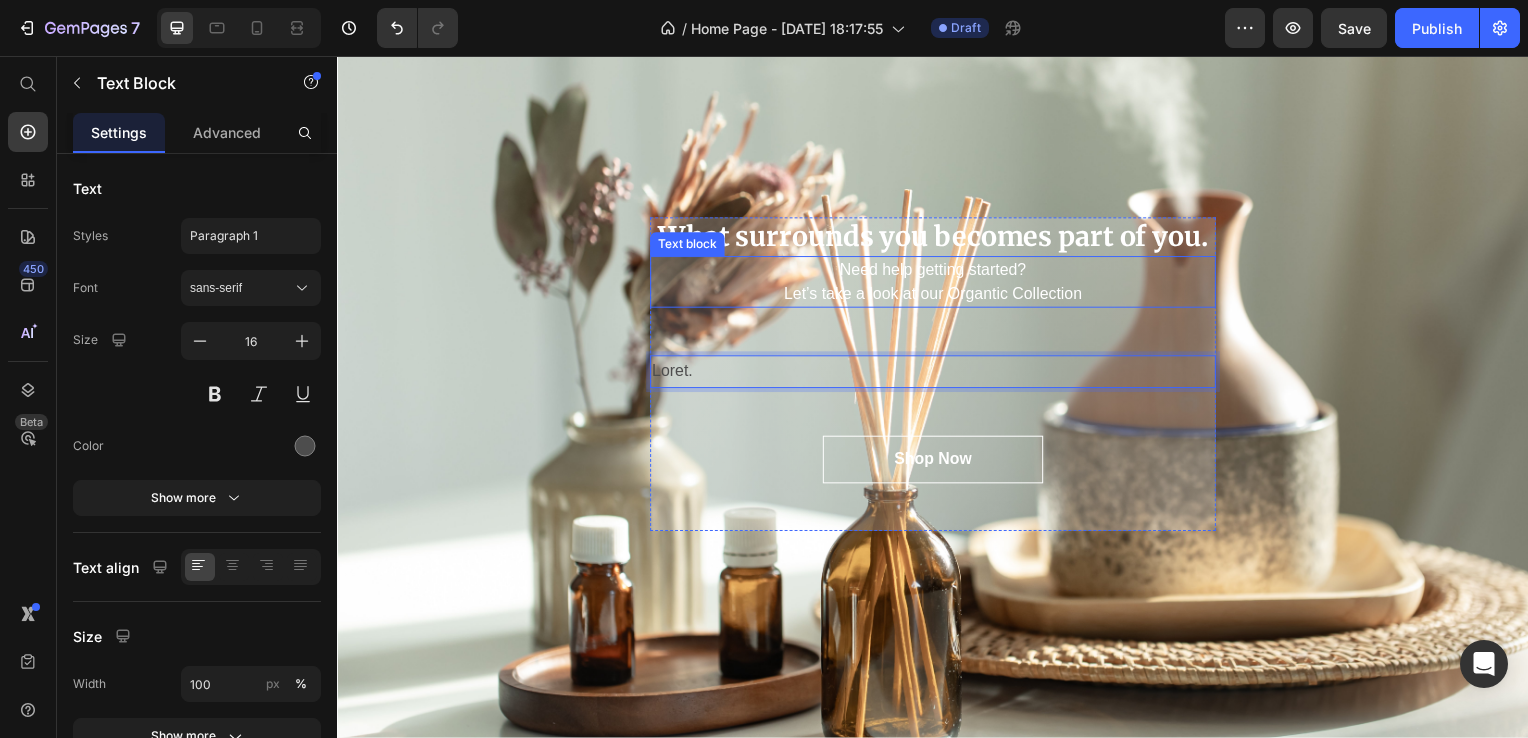 click on "Need help getting started?  Let’s take a look at our Organtic Collection" at bounding box center (937, 284) 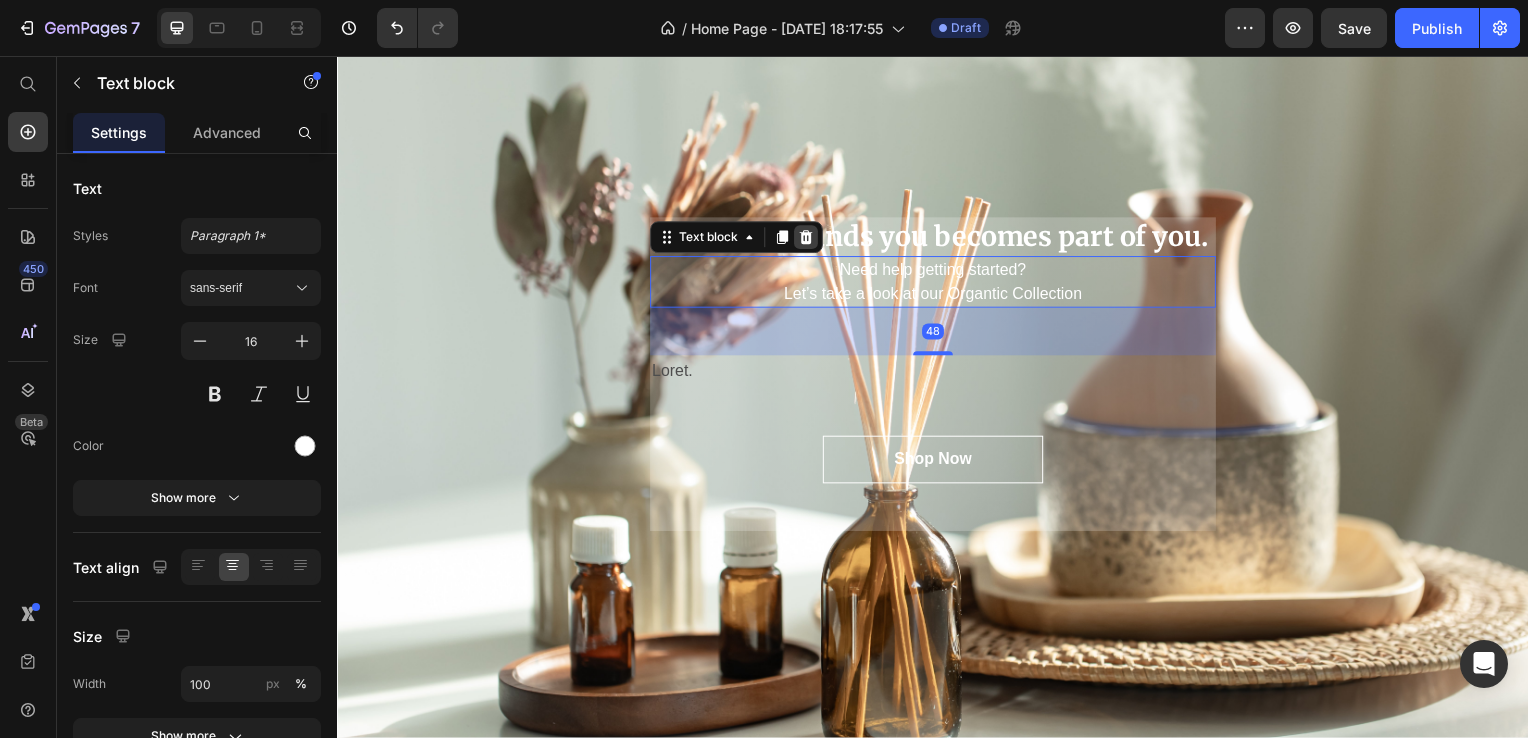 click 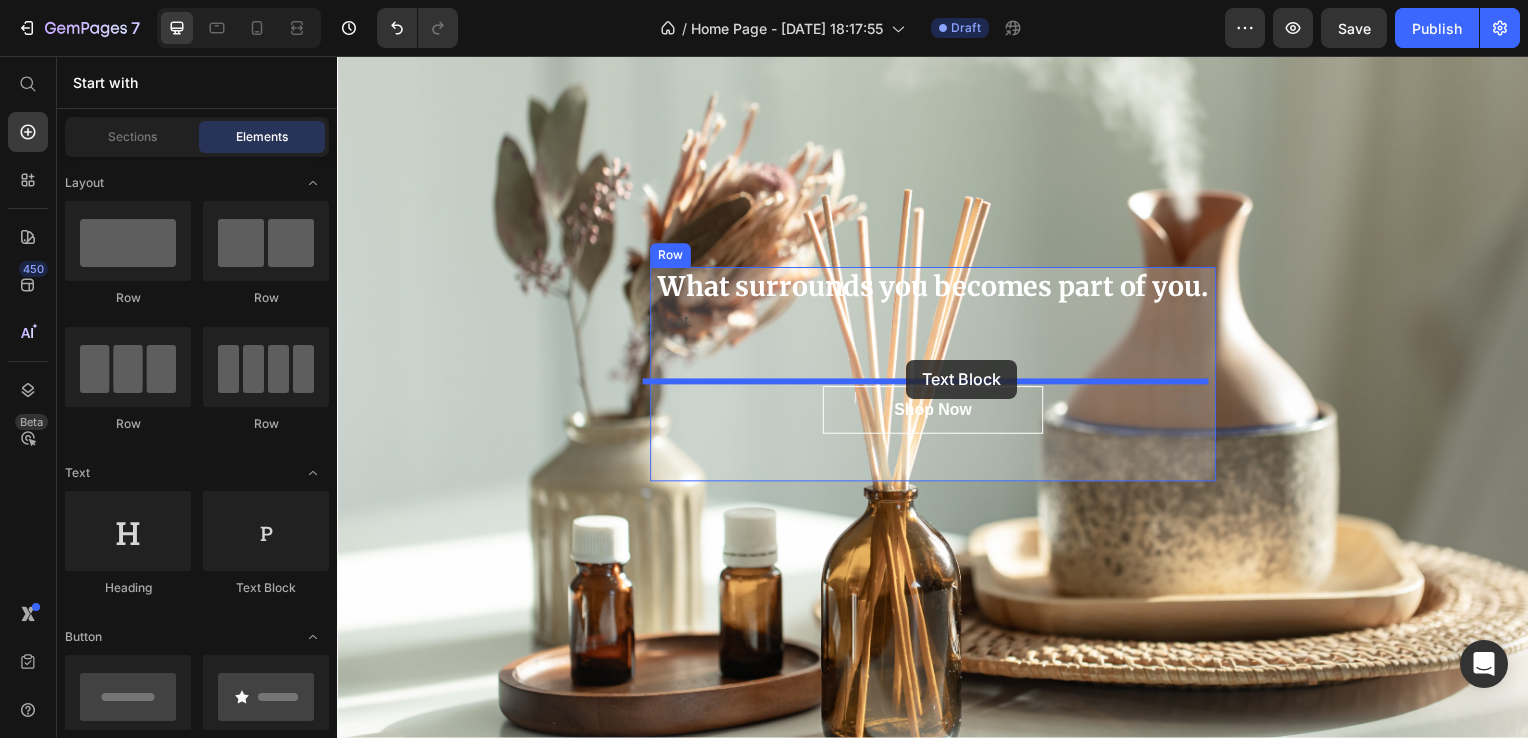 drag, startPoint x: 554, startPoint y: 322, endPoint x: 910, endPoint y: 362, distance: 358.24014 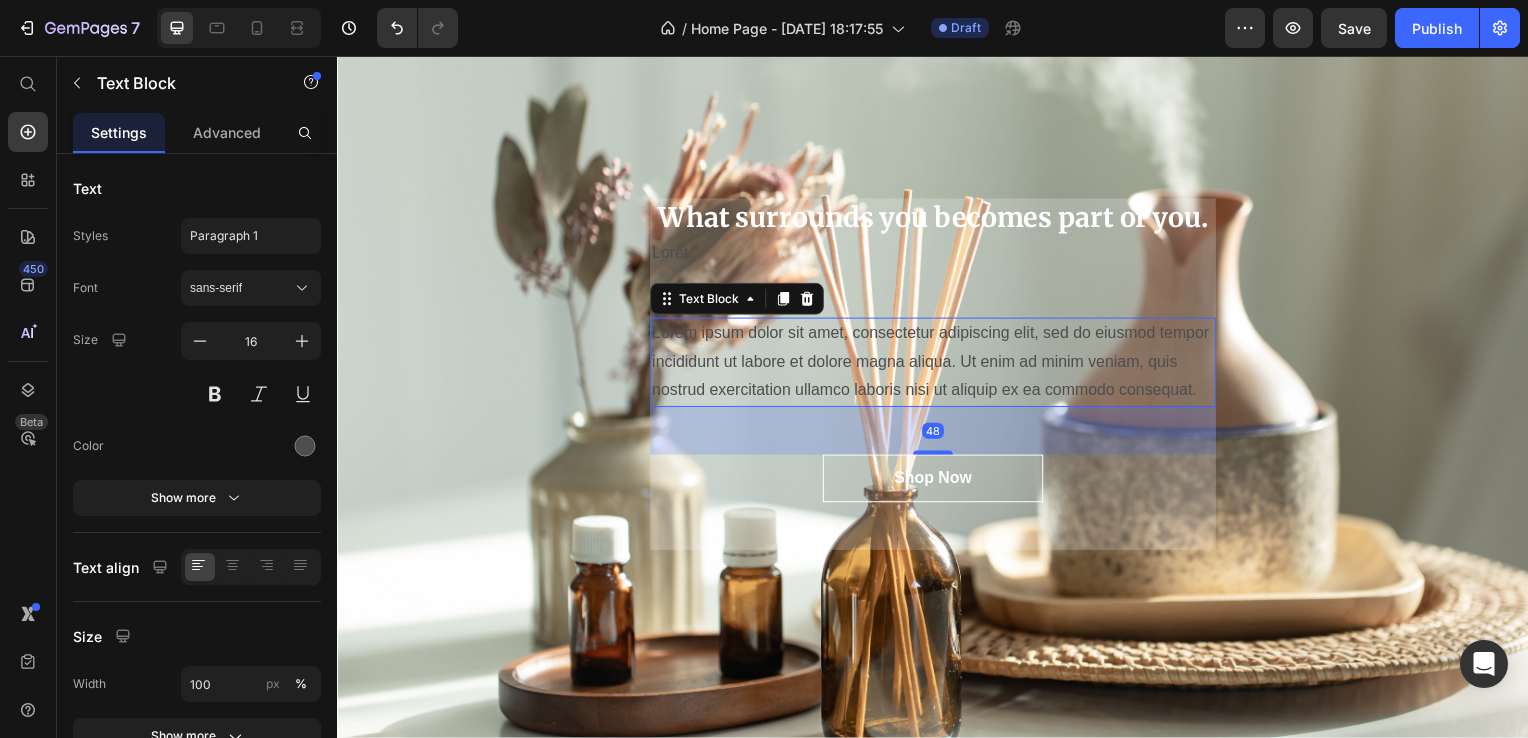 click on "Lorem ipsum dolor sit amet, consectetur adipiscing elit, sed do eiusmod tempor incididunt ut labore et dolore magna aliqua. Ut enim ad minim veniam, quis nostrud exercitation ullamco laboris nisi ut aliquip ex ea commodo consequat." at bounding box center (937, 365) 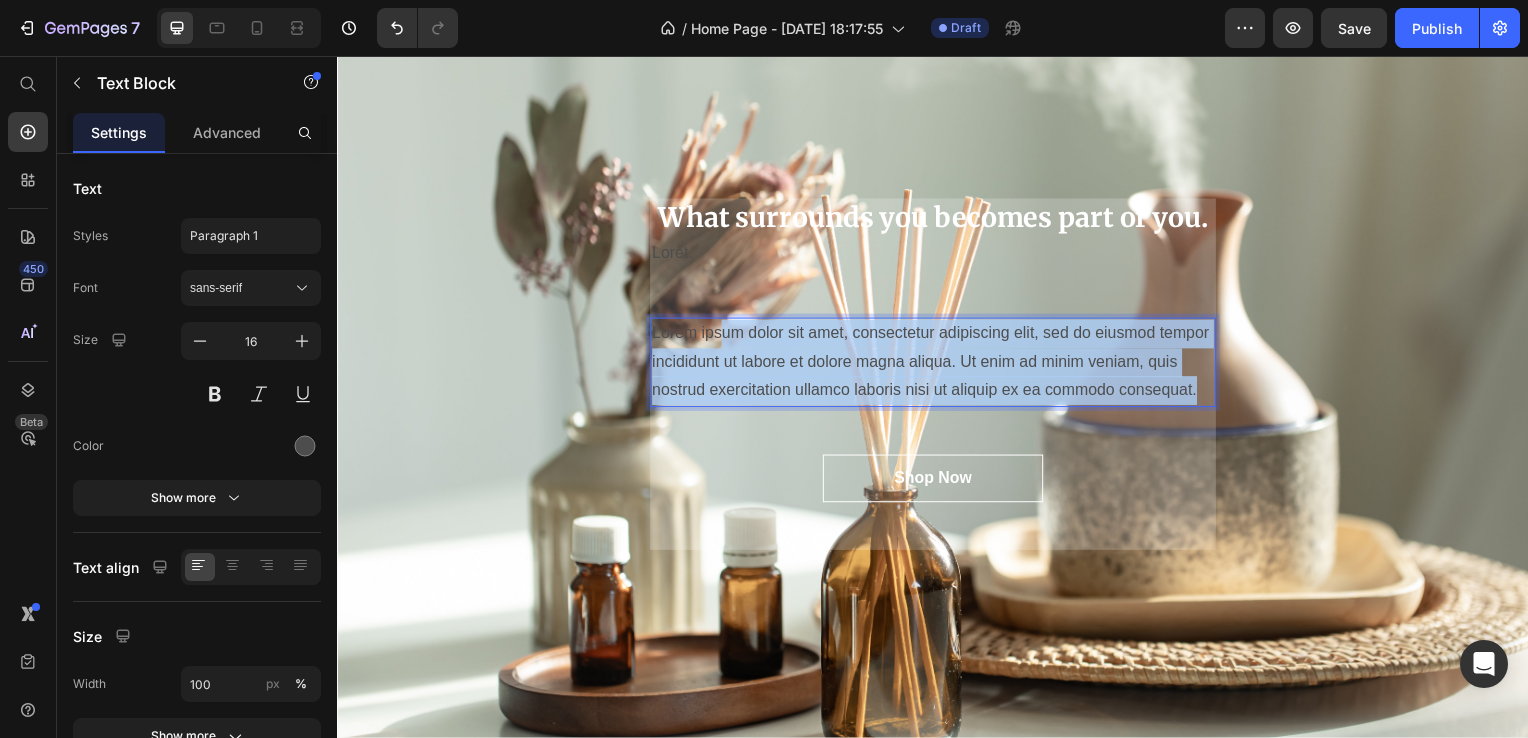 drag, startPoint x: 716, startPoint y: 330, endPoint x: 1183, endPoint y: 384, distance: 470.1117 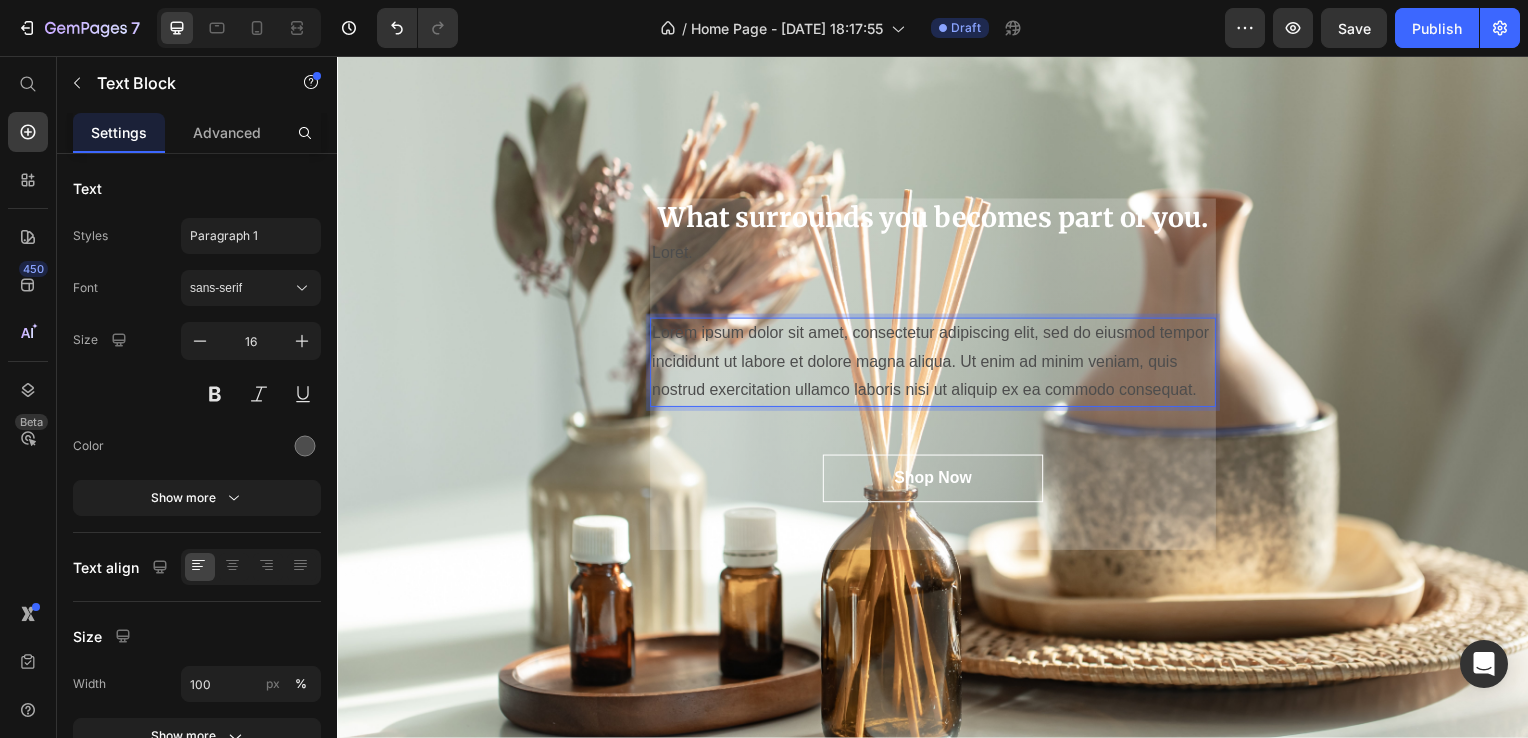 scroll, scrollTop: 180, scrollLeft: 0, axis: vertical 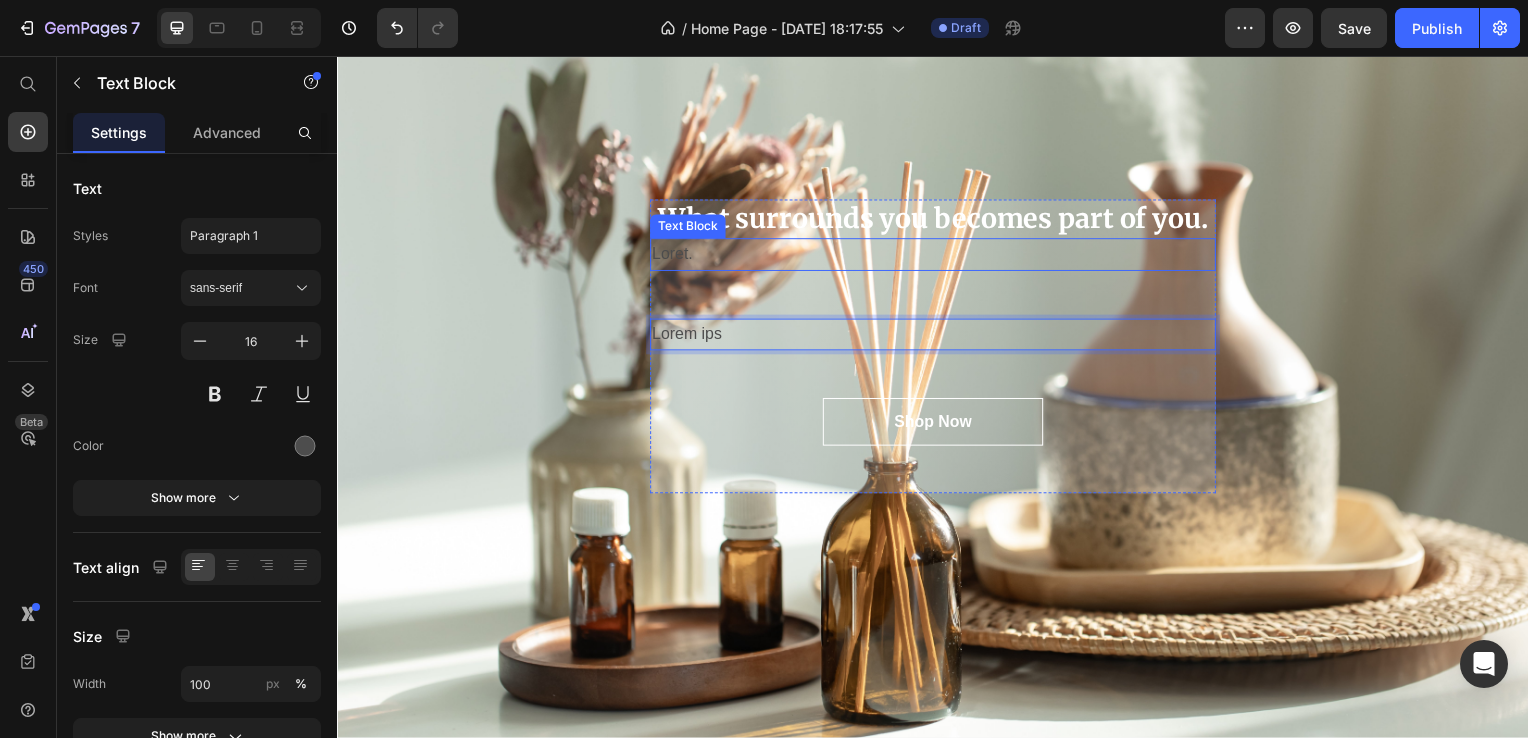 click on "Loret." at bounding box center [937, 256] 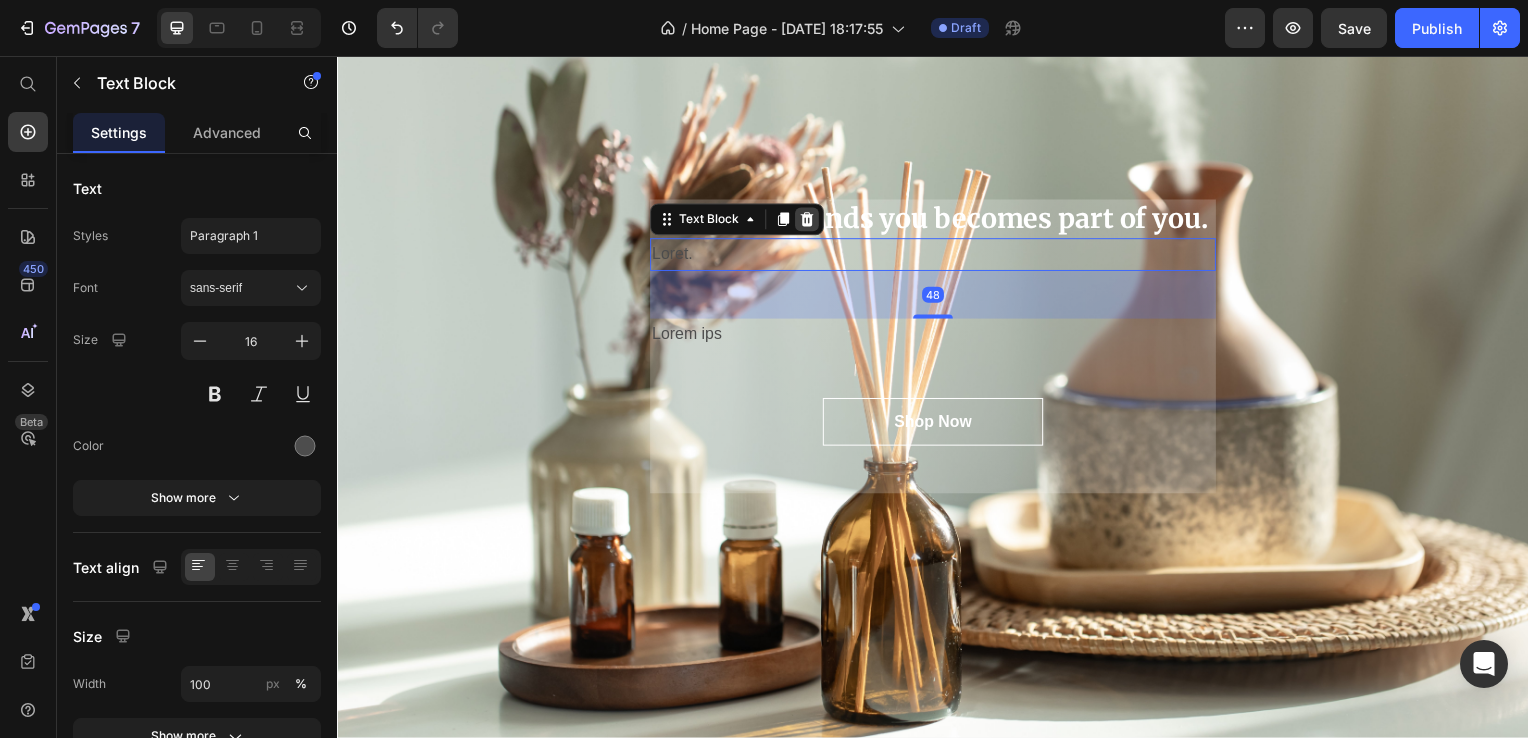 click at bounding box center (810, 221) 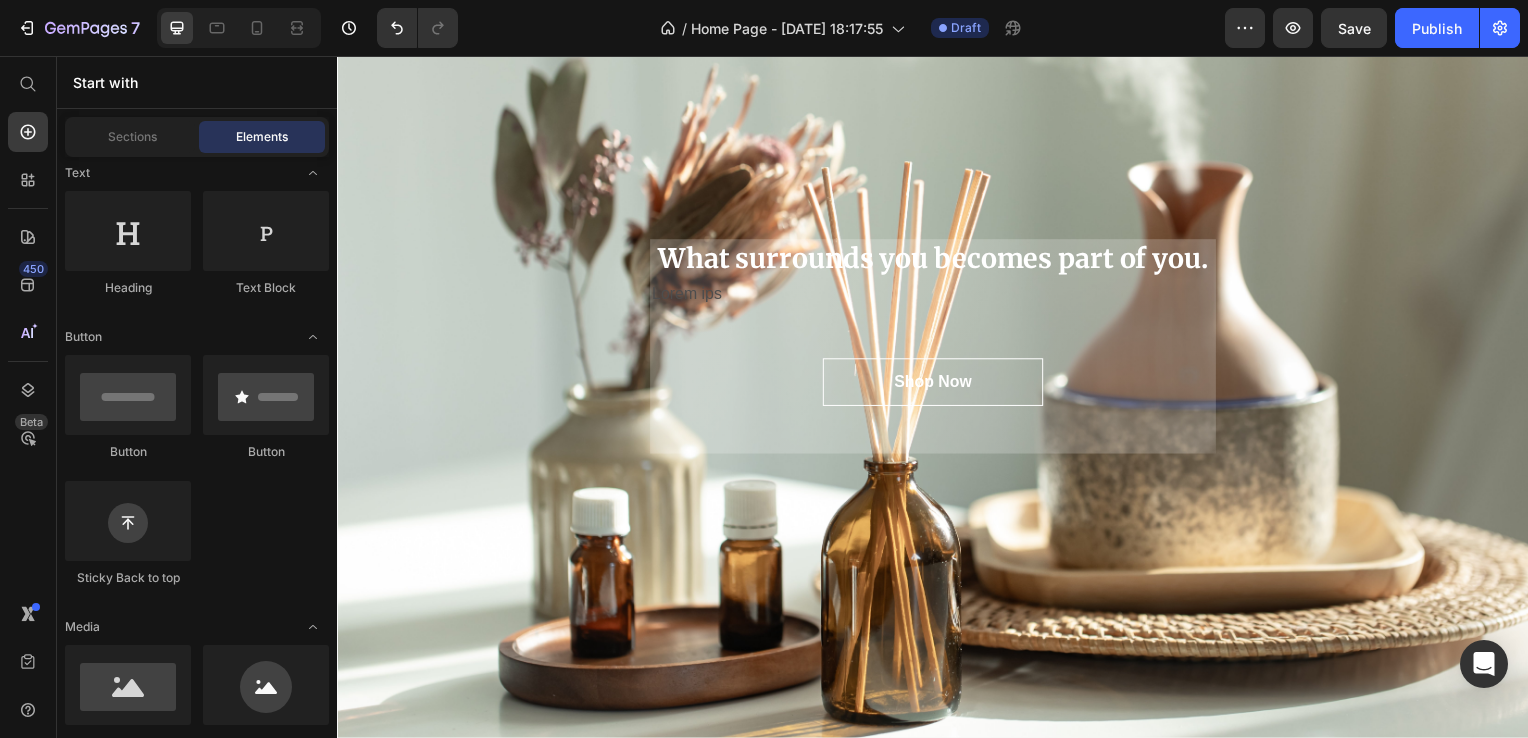 scroll, scrollTop: 200, scrollLeft: 0, axis: vertical 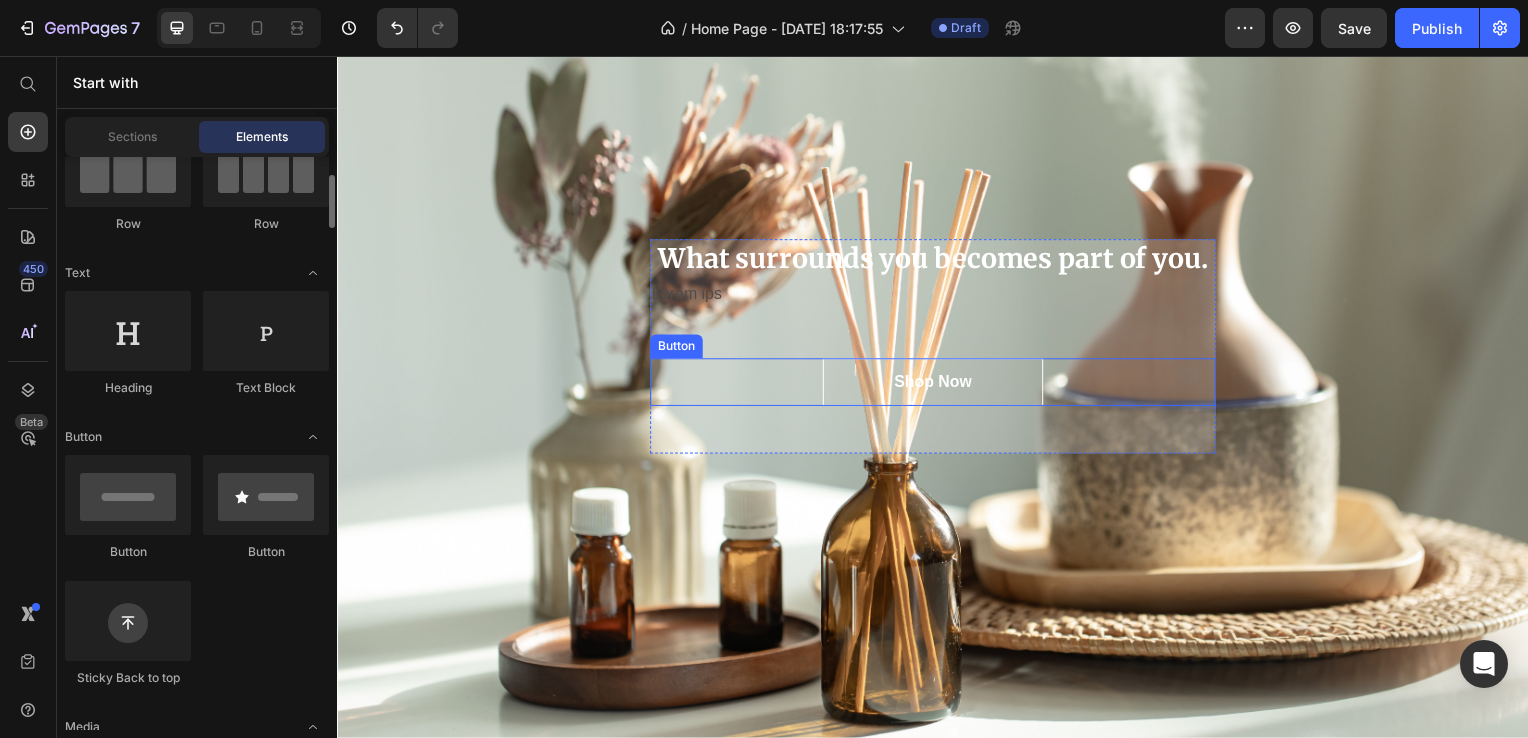 click on "Shop Now Button" at bounding box center [937, 385] 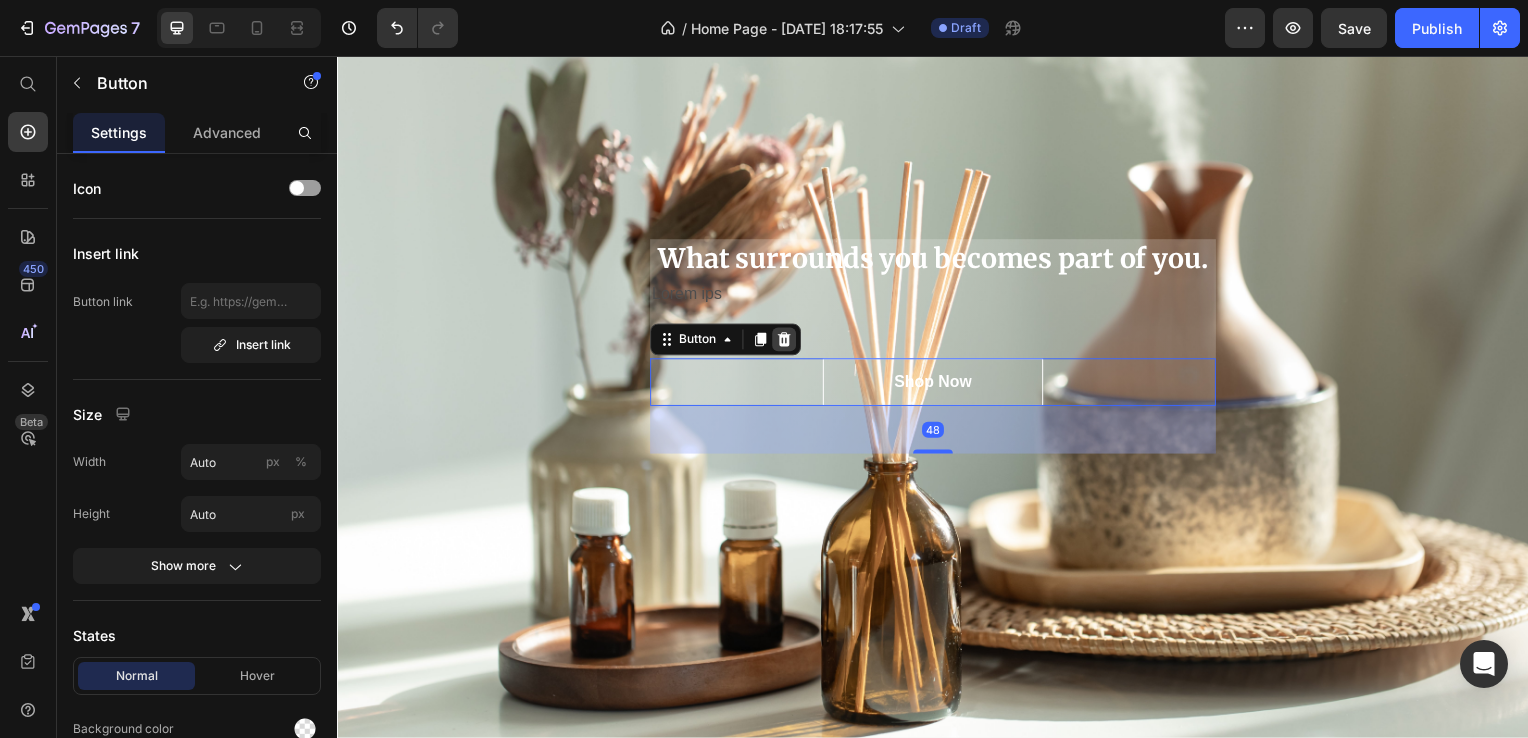 click 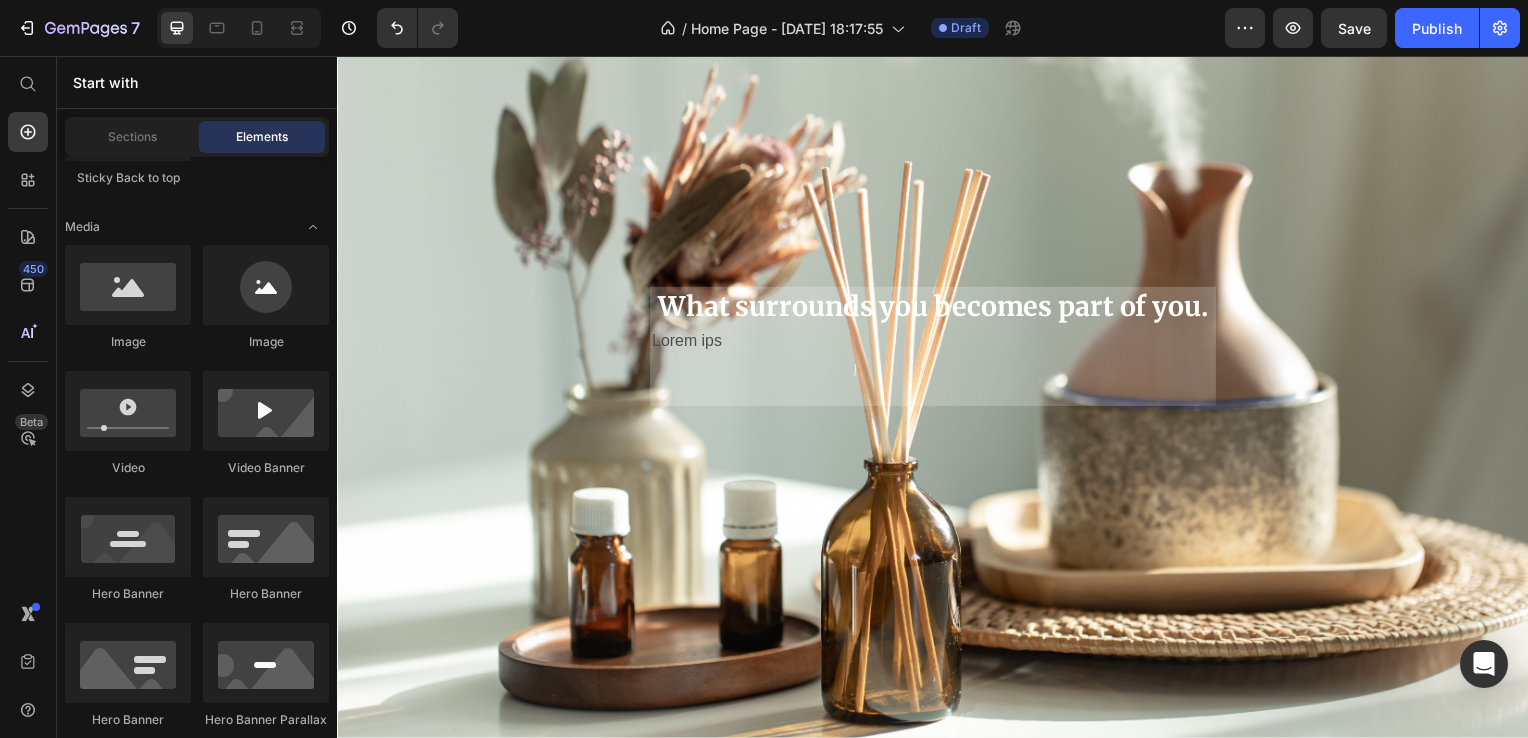 scroll, scrollTop: 400, scrollLeft: 0, axis: vertical 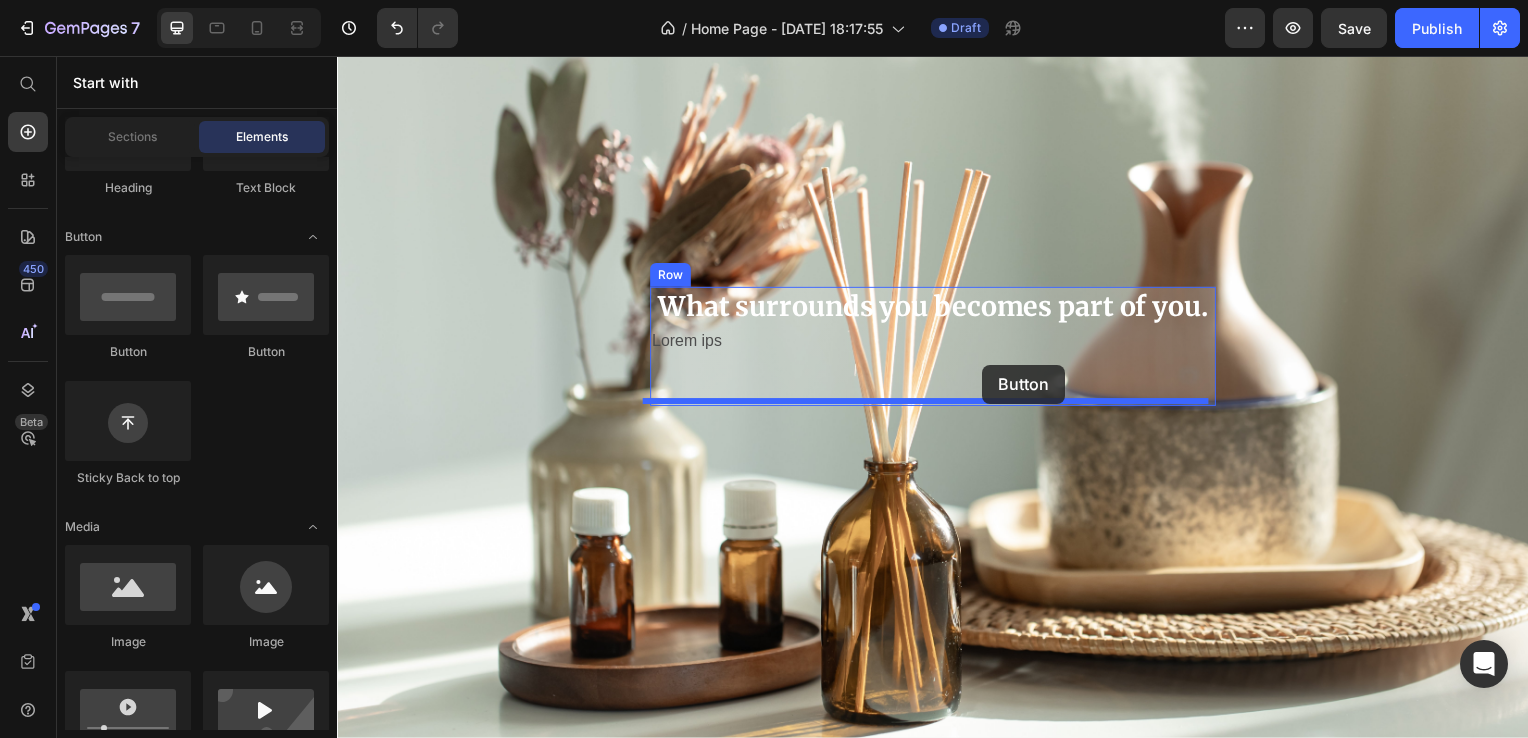 drag, startPoint x: 509, startPoint y: 366, endPoint x: 987, endPoint y: 367, distance: 478.00104 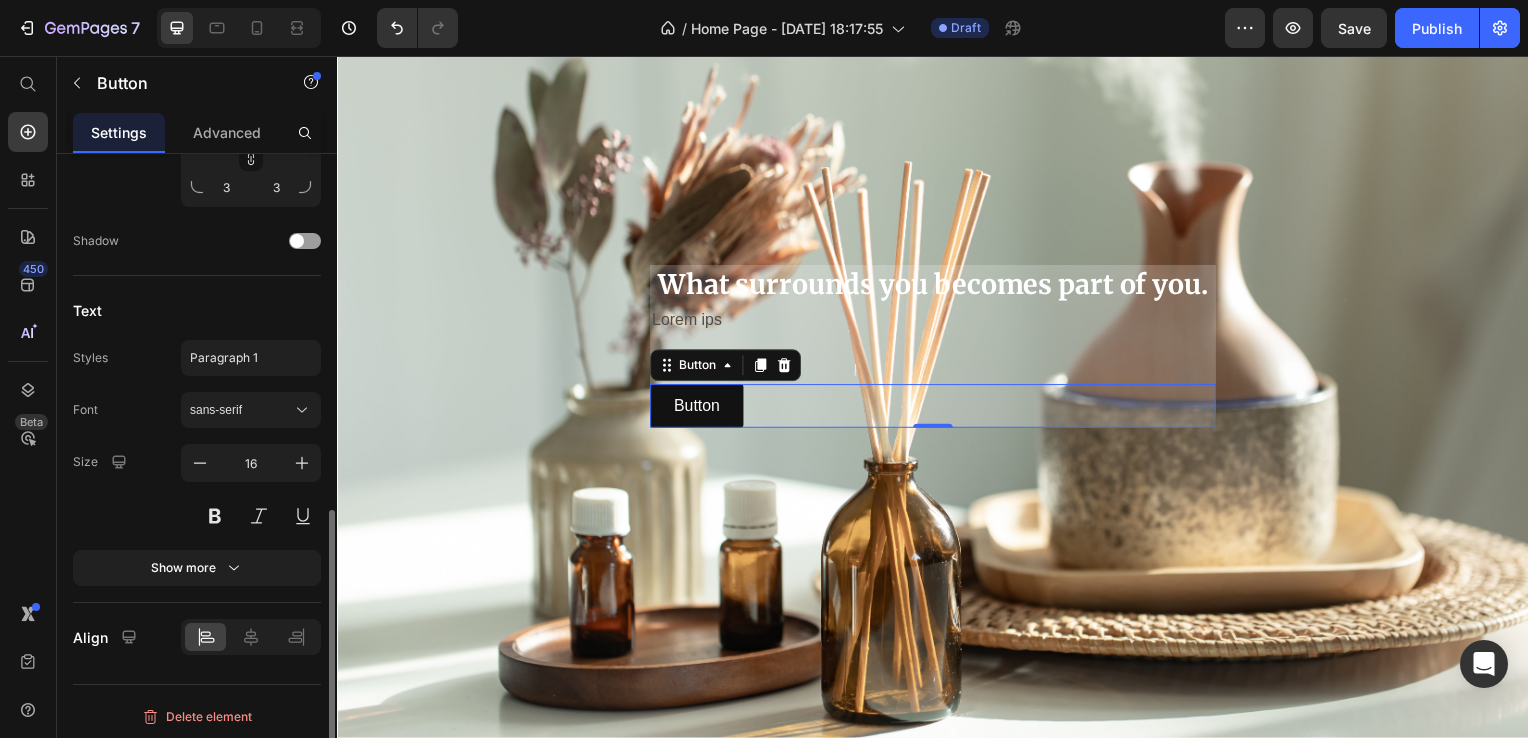 scroll, scrollTop: 801, scrollLeft: 0, axis: vertical 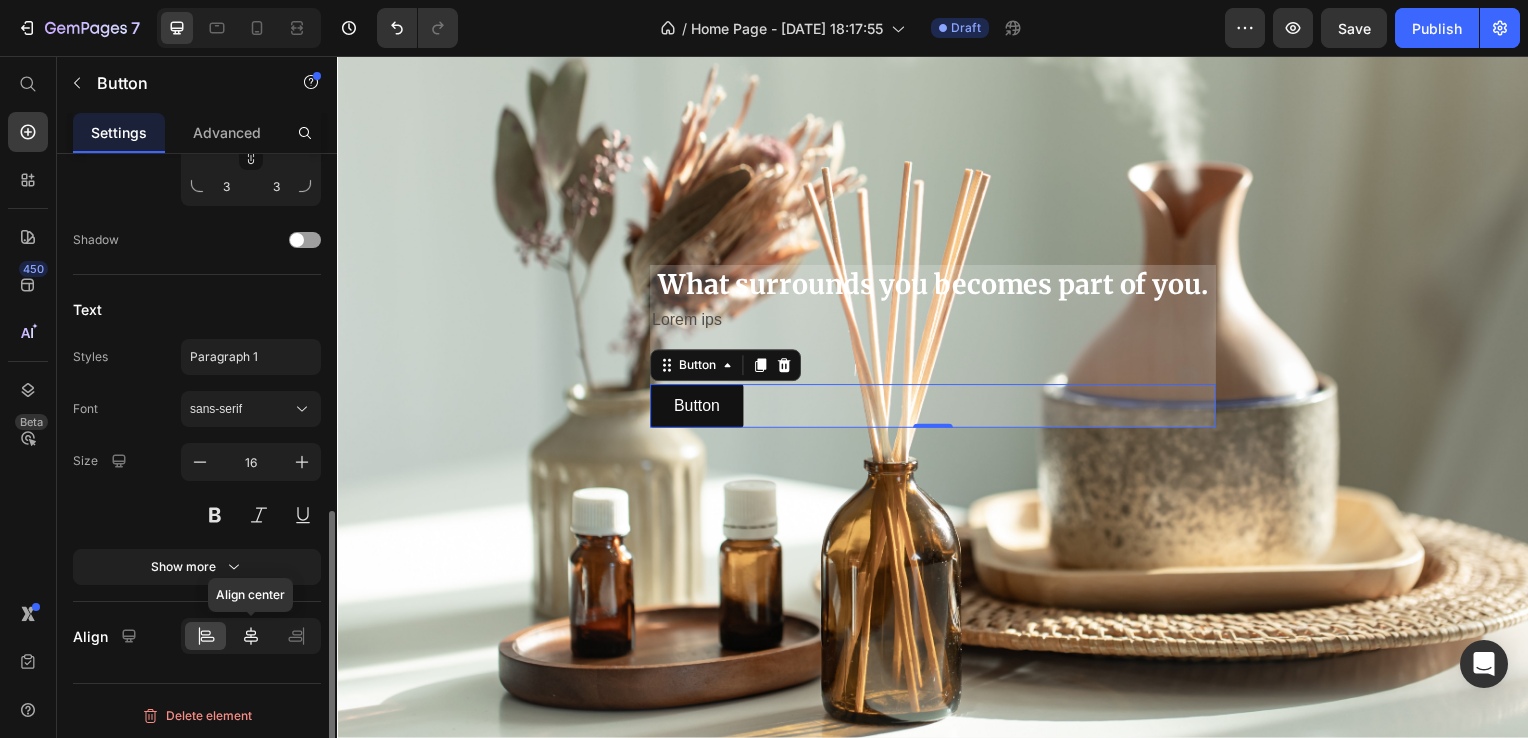 click 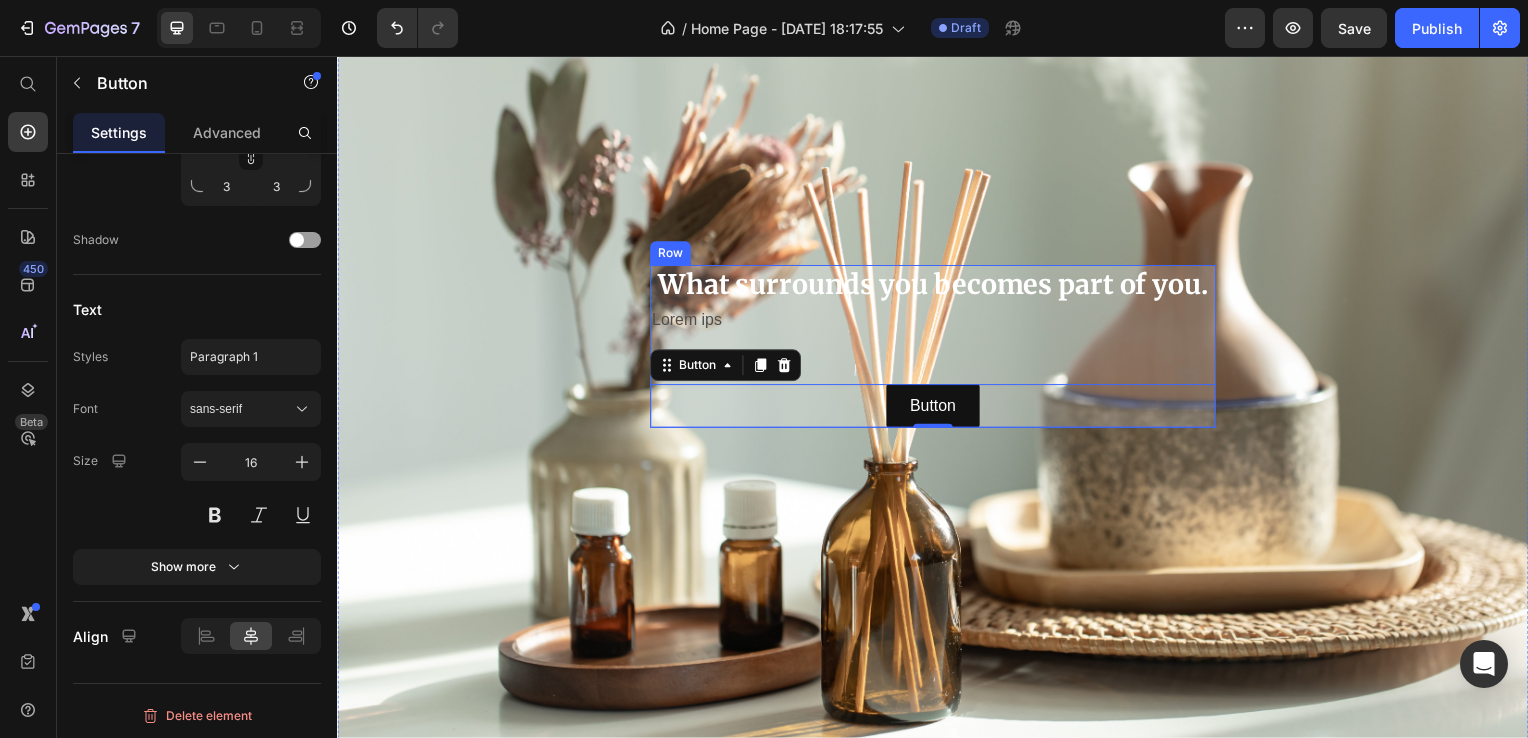 click on "What surrounds you becomes part of you. Heading Lorem ips Text Block Button Button   0" at bounding box center (937, 349) 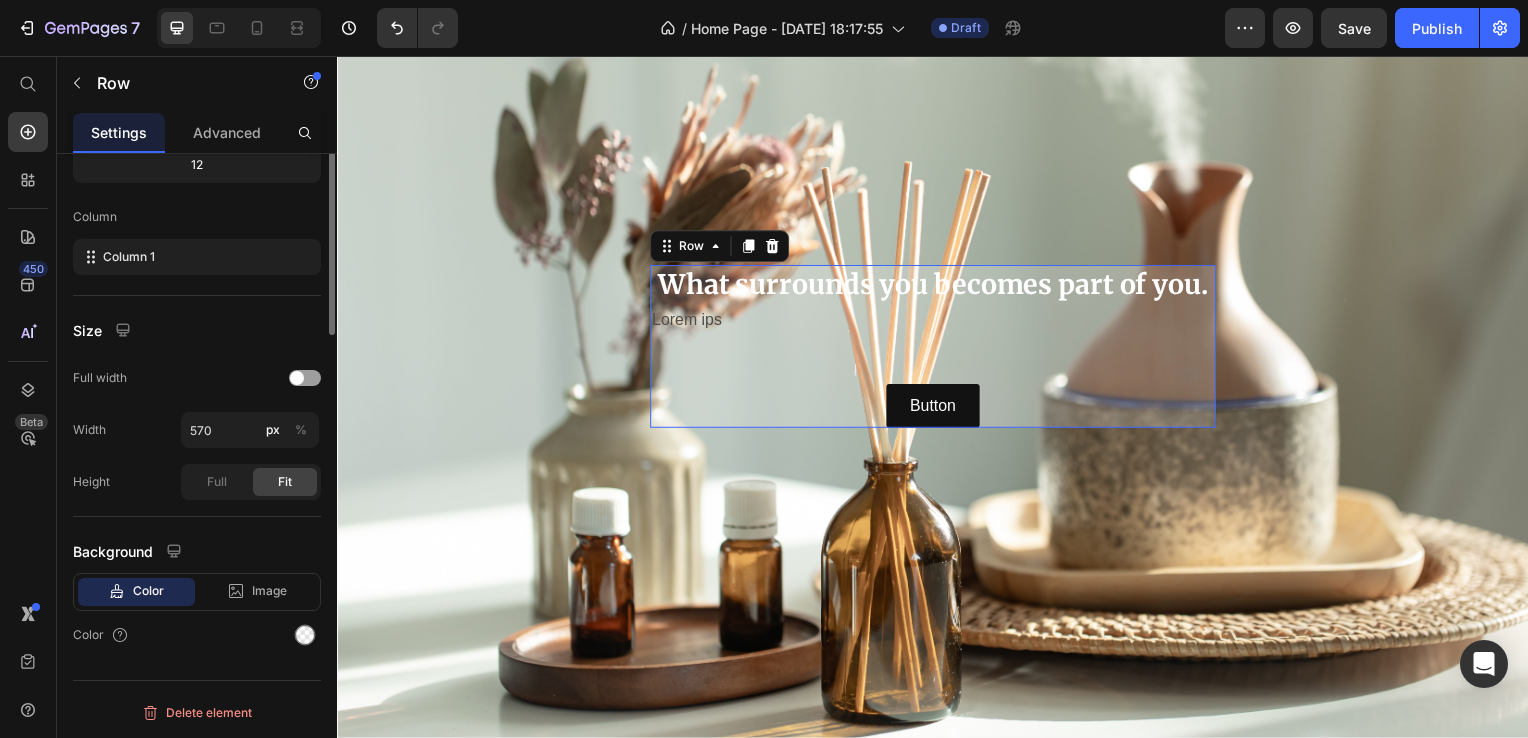 scroll, scrollTop: 0, scrollLeft: 0, axis: both 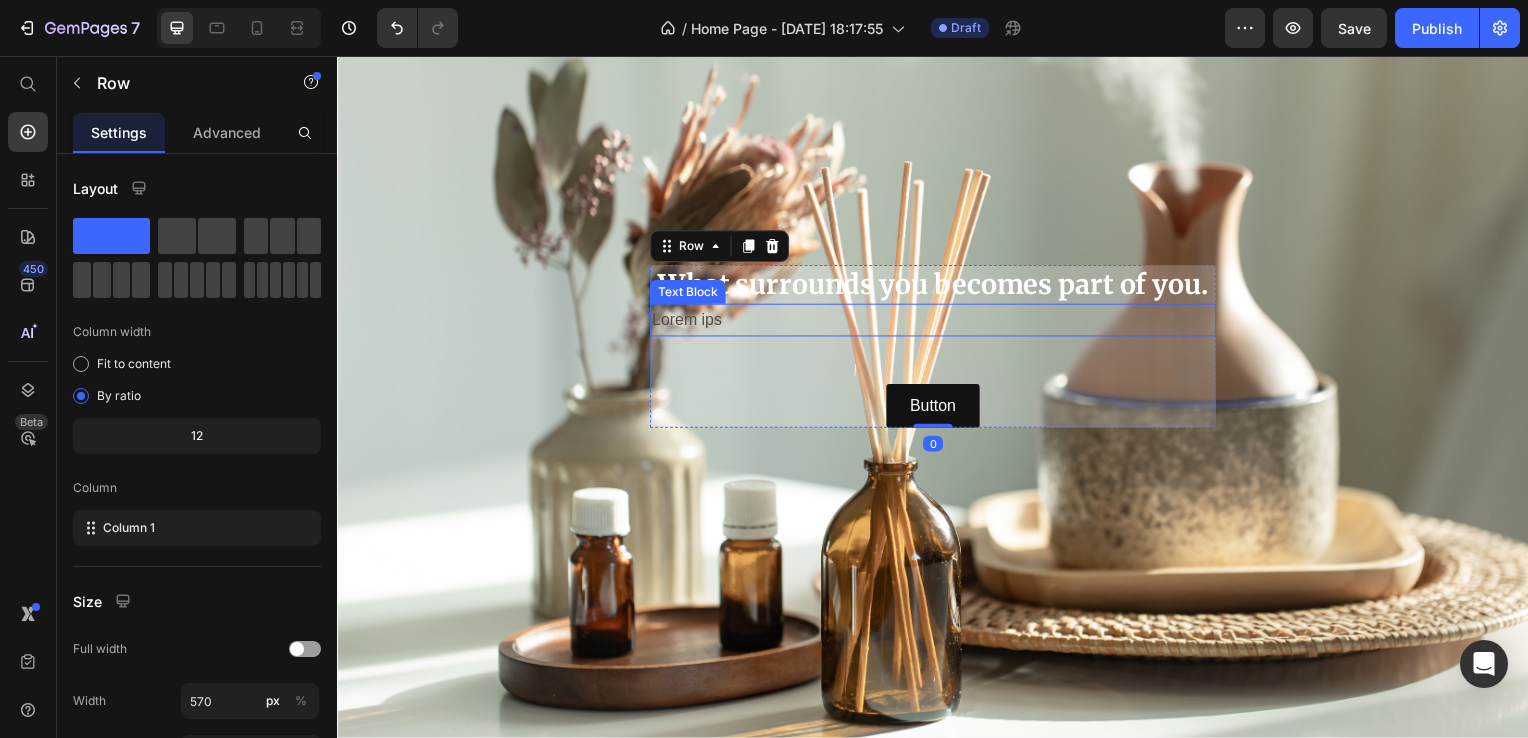 click on "Lorem ips" at bounding box center (937, 322) 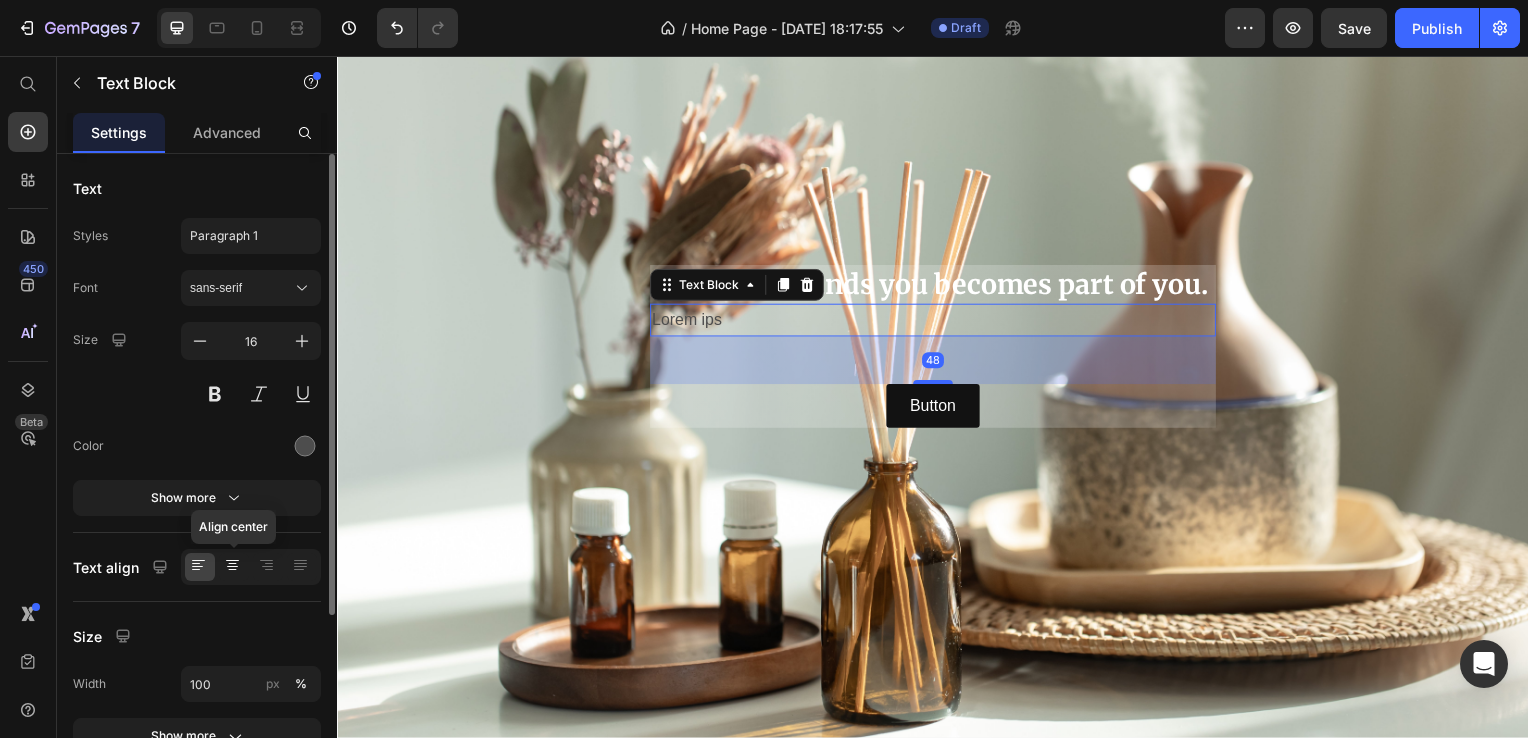 click 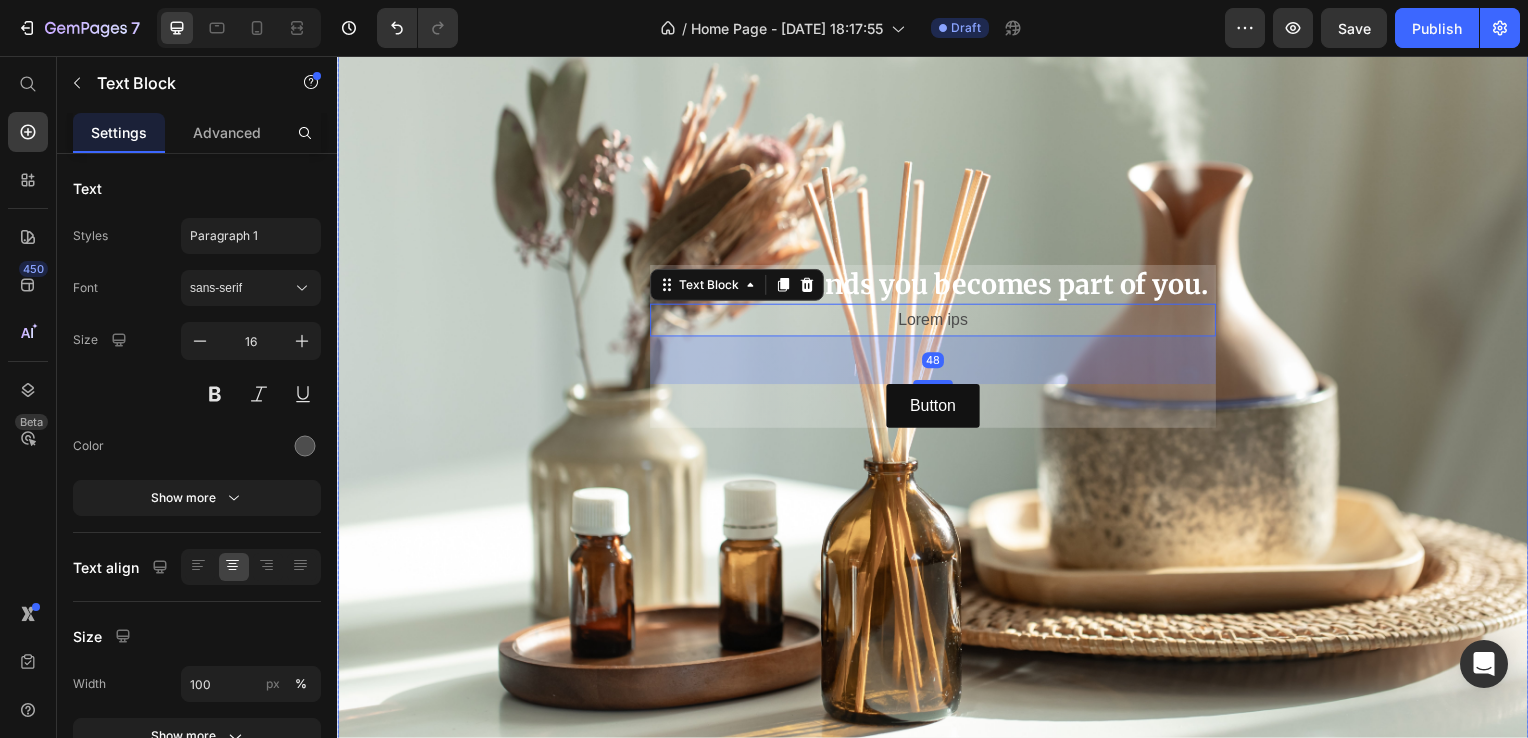 click at bounding box center (937, 349) 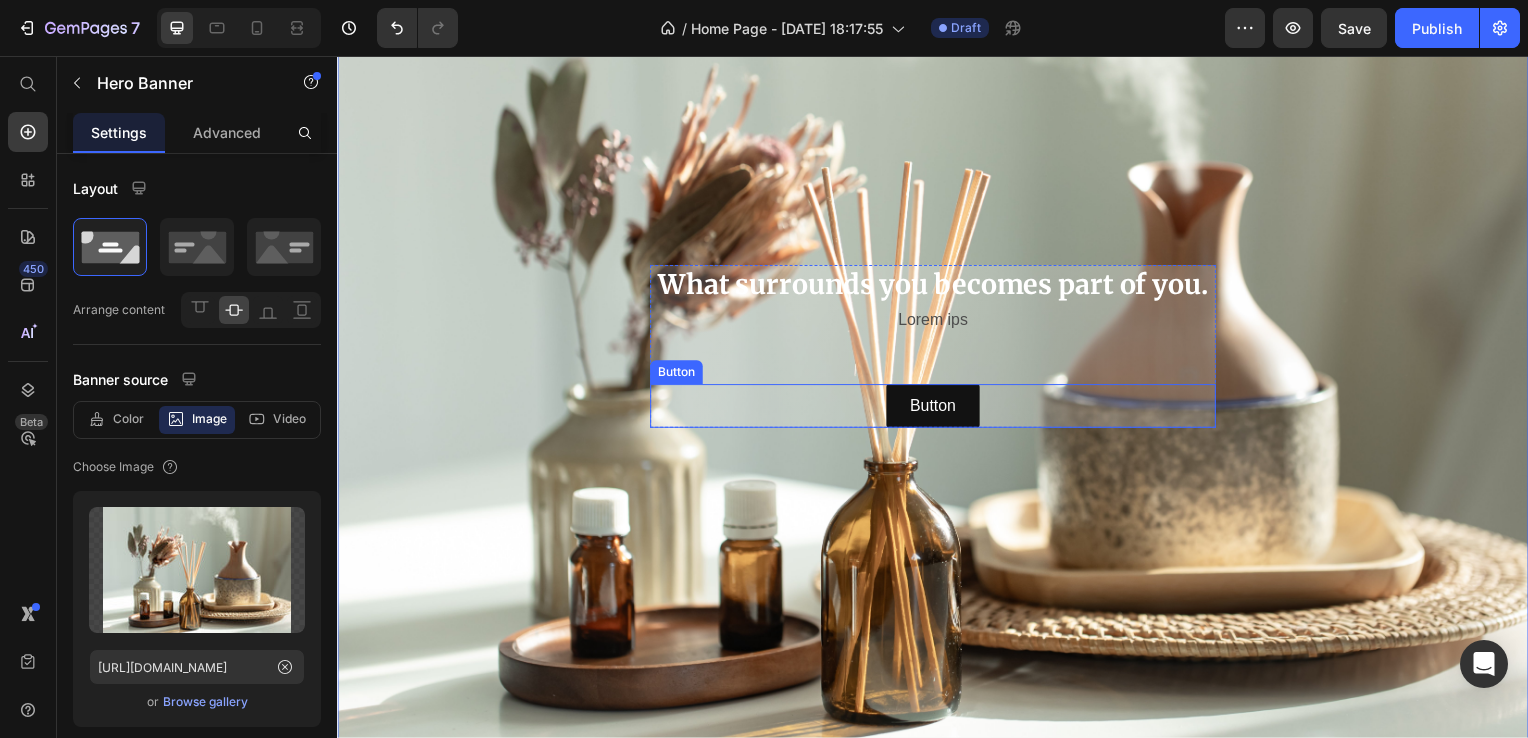 click on "Lorem ips" at bounding box center [937, 322] 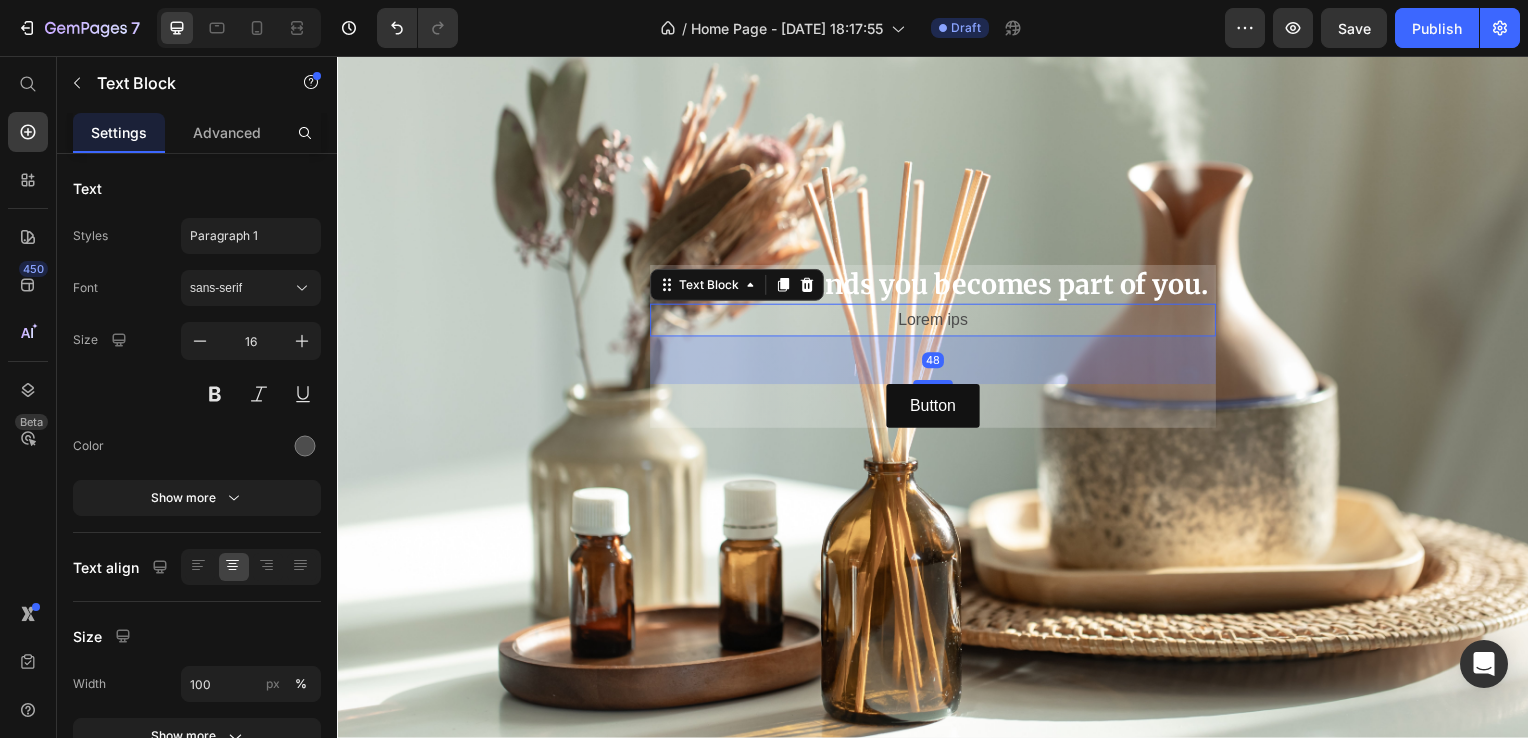 drag, startPoint x: 1167, startPoint y: 344, endPoint x: 1291, endPoint y: 349, distance: 124.10077 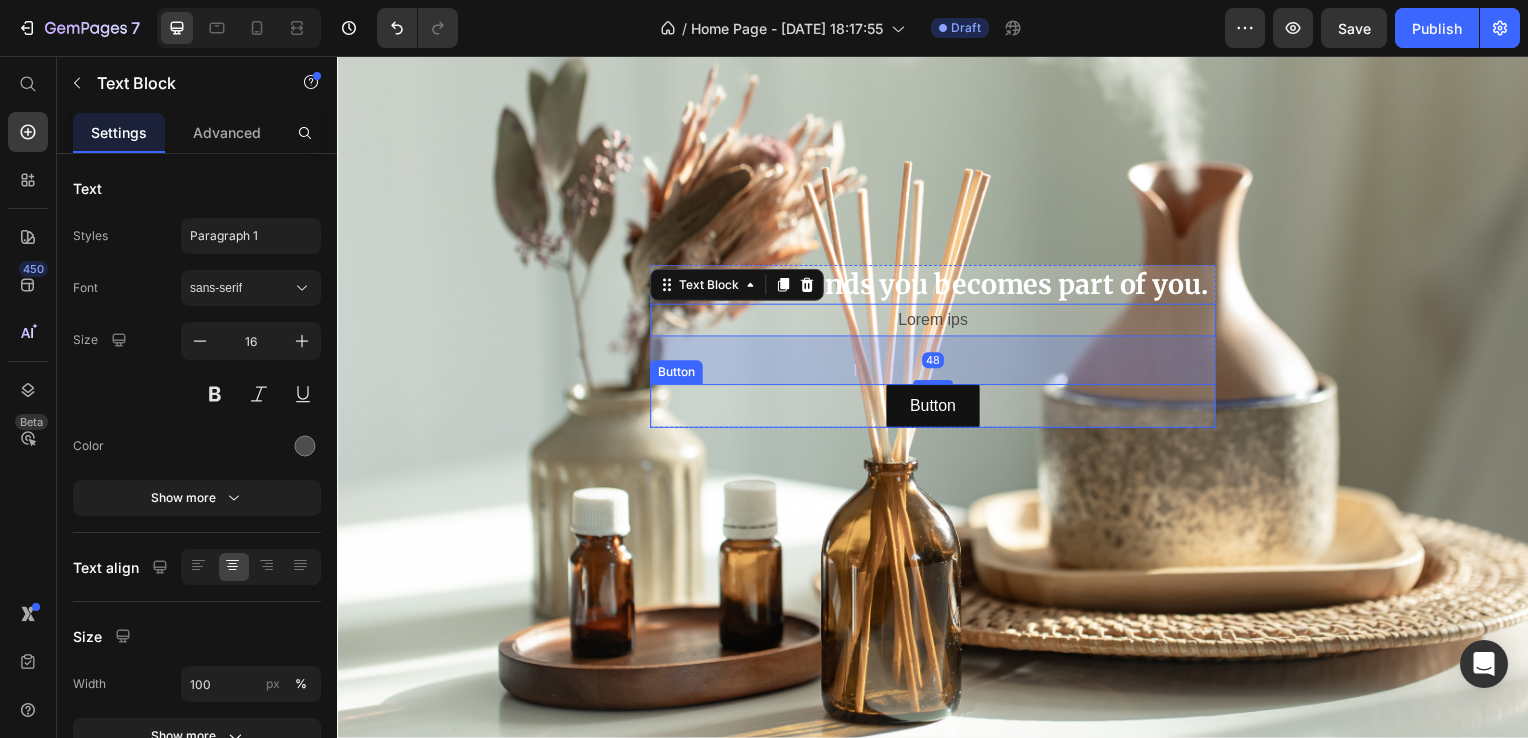 click on "Button Button" at bounding box center [937, 409] 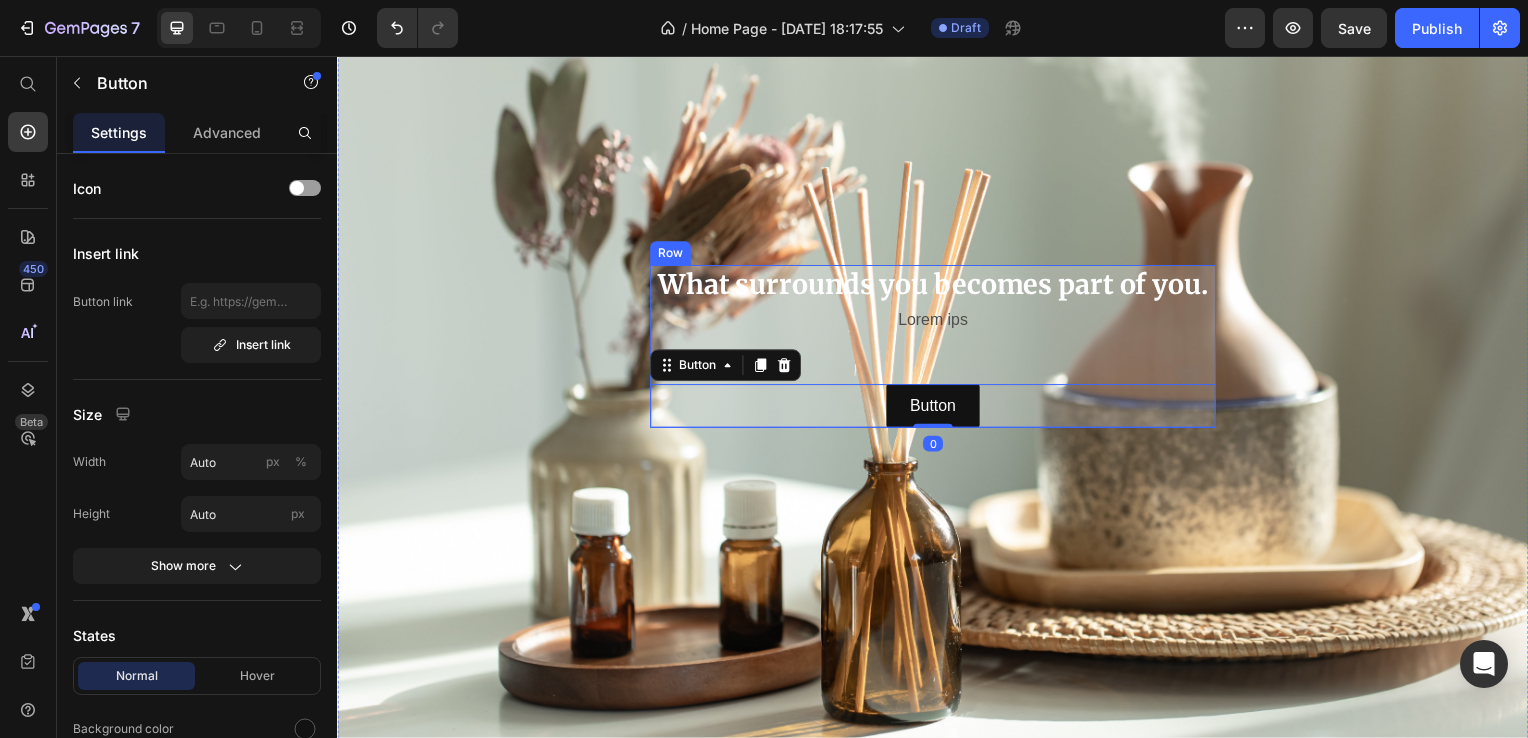 drag, startPoint x: 701, startPoint y: 330, endPoint x: 690, endPoint y: 319, distance: 15.556349 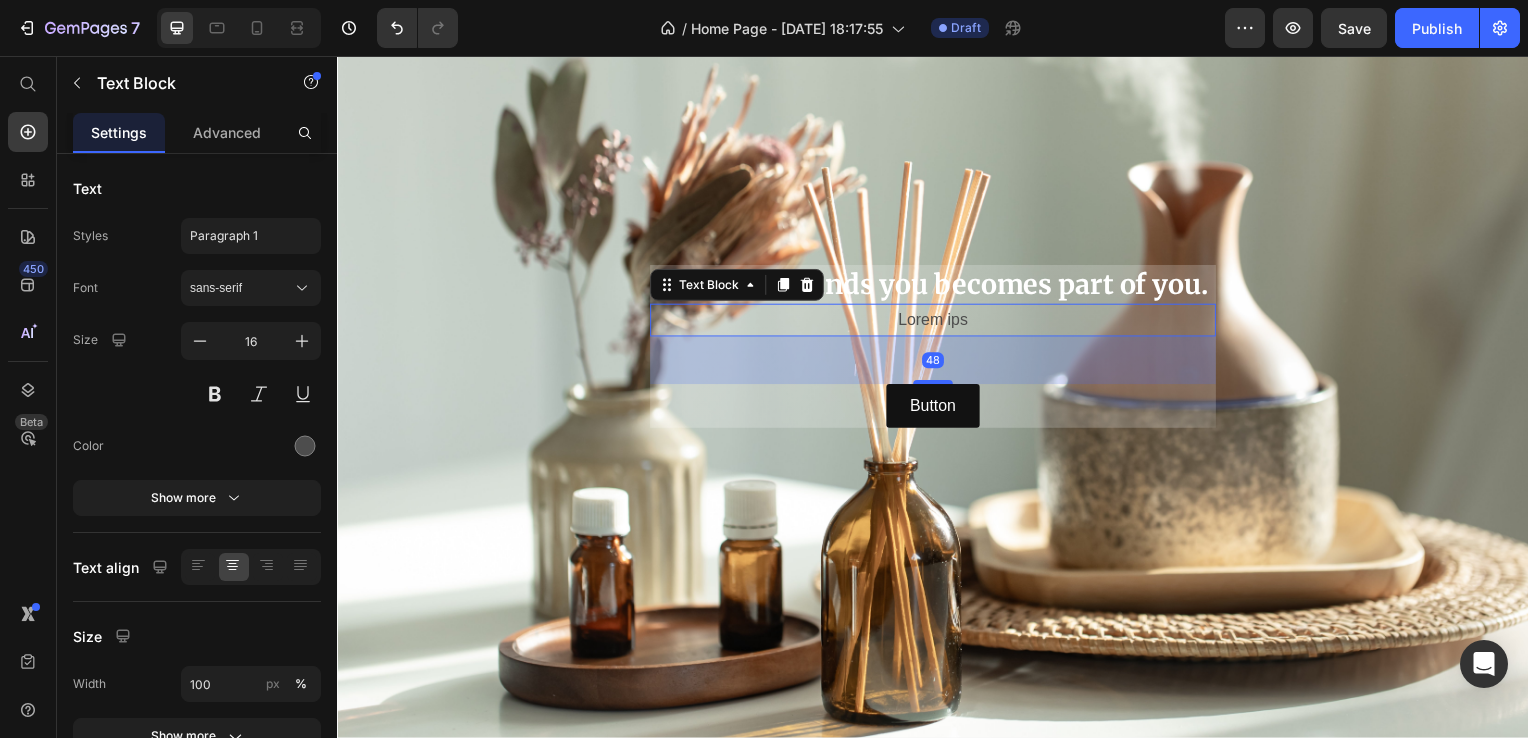 click on "48" at bounding box center (937, 363) 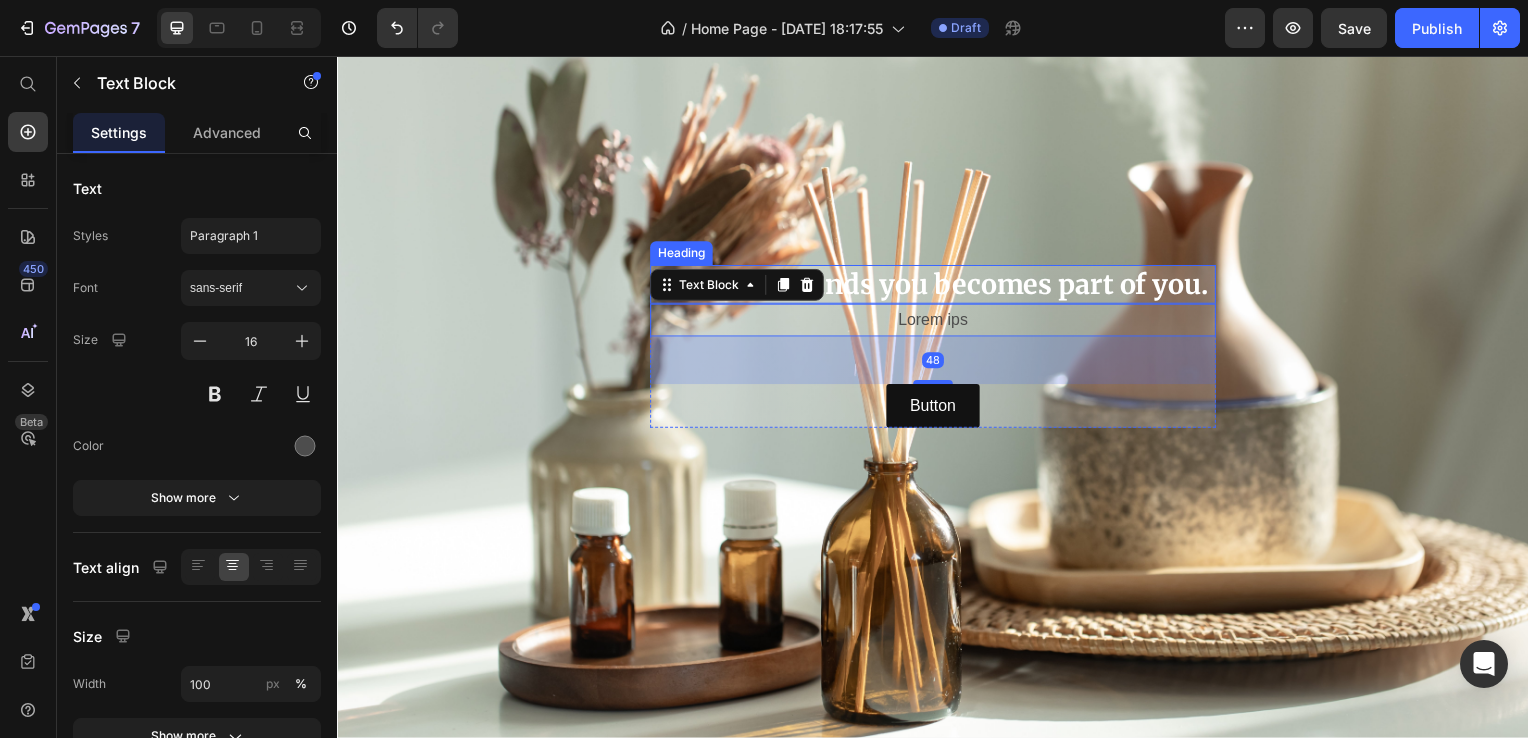 click on "What surrounds you becomes part of you." at bounding box center (937, 286) 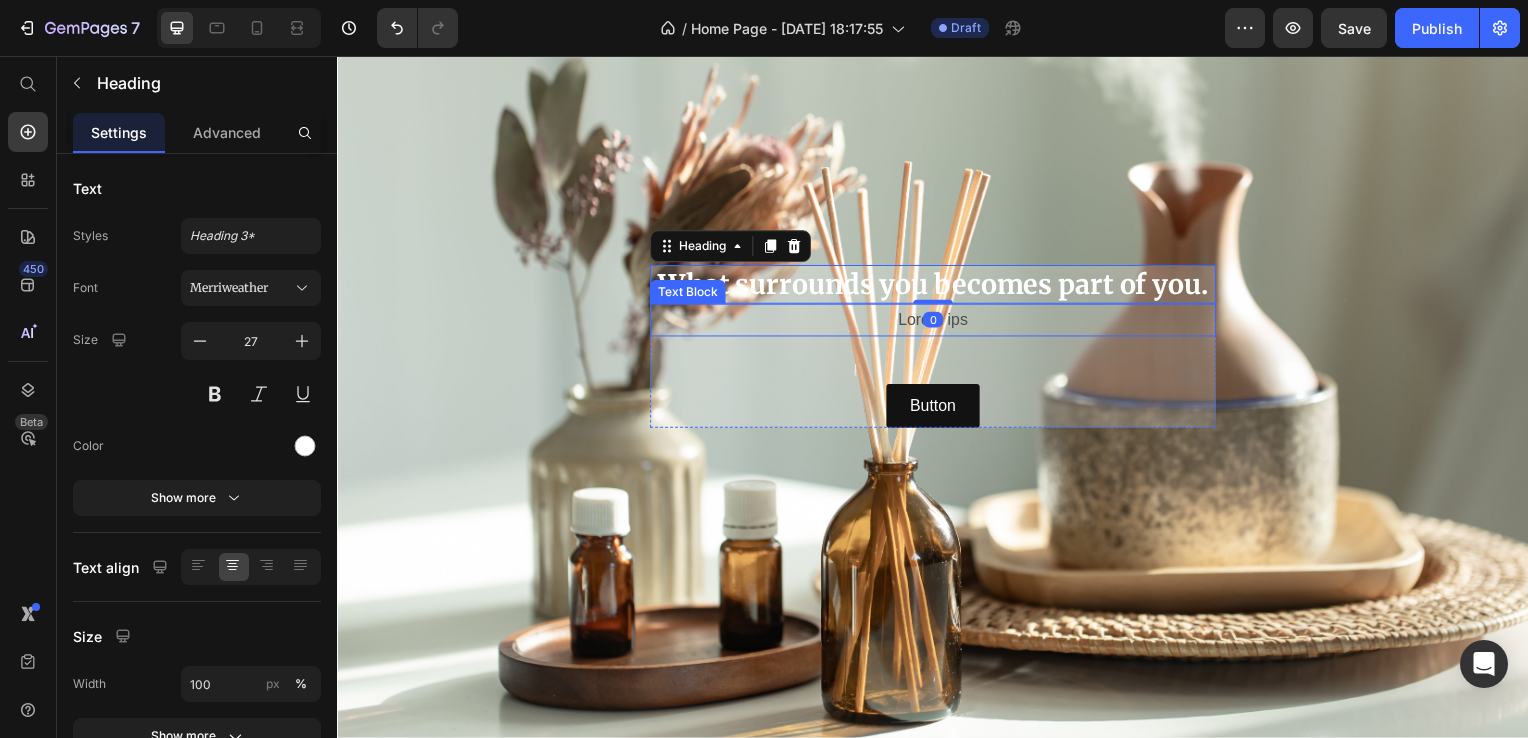 click on "Lorem ips" at bounding box center (937, 322) 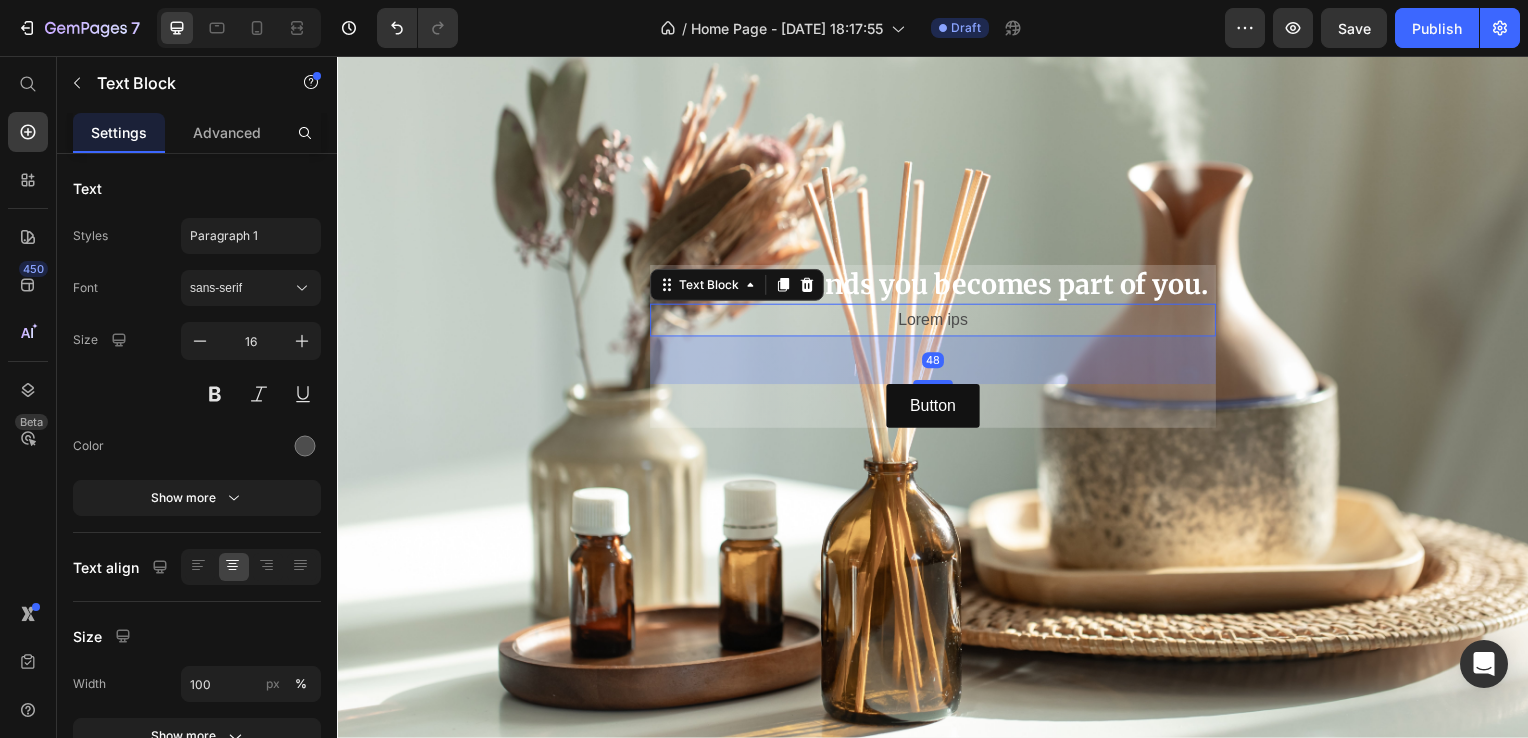 click on "Button Button" at bounding box center (937, 409) 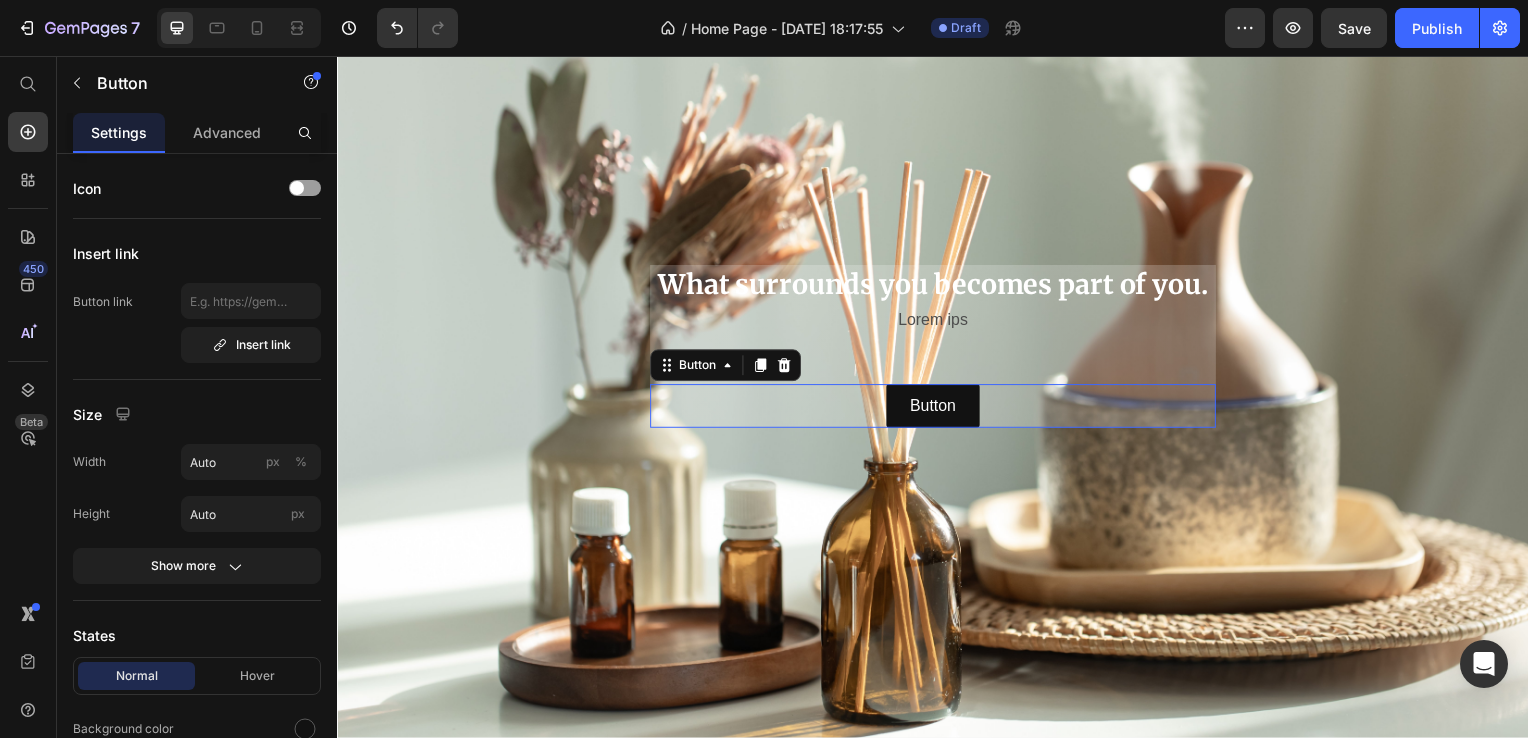 click on "Button Button   0" at bounding box center [937, 409] 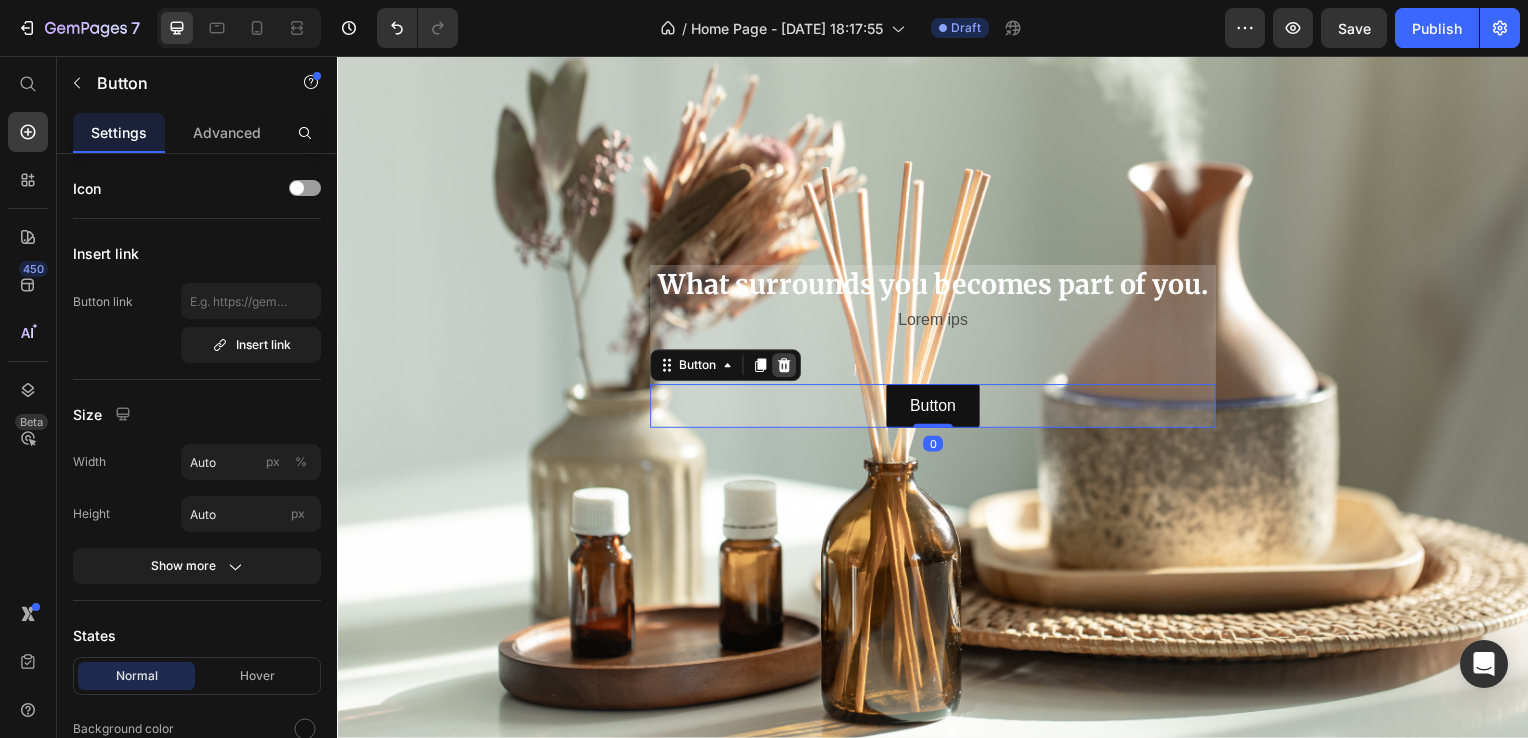 click 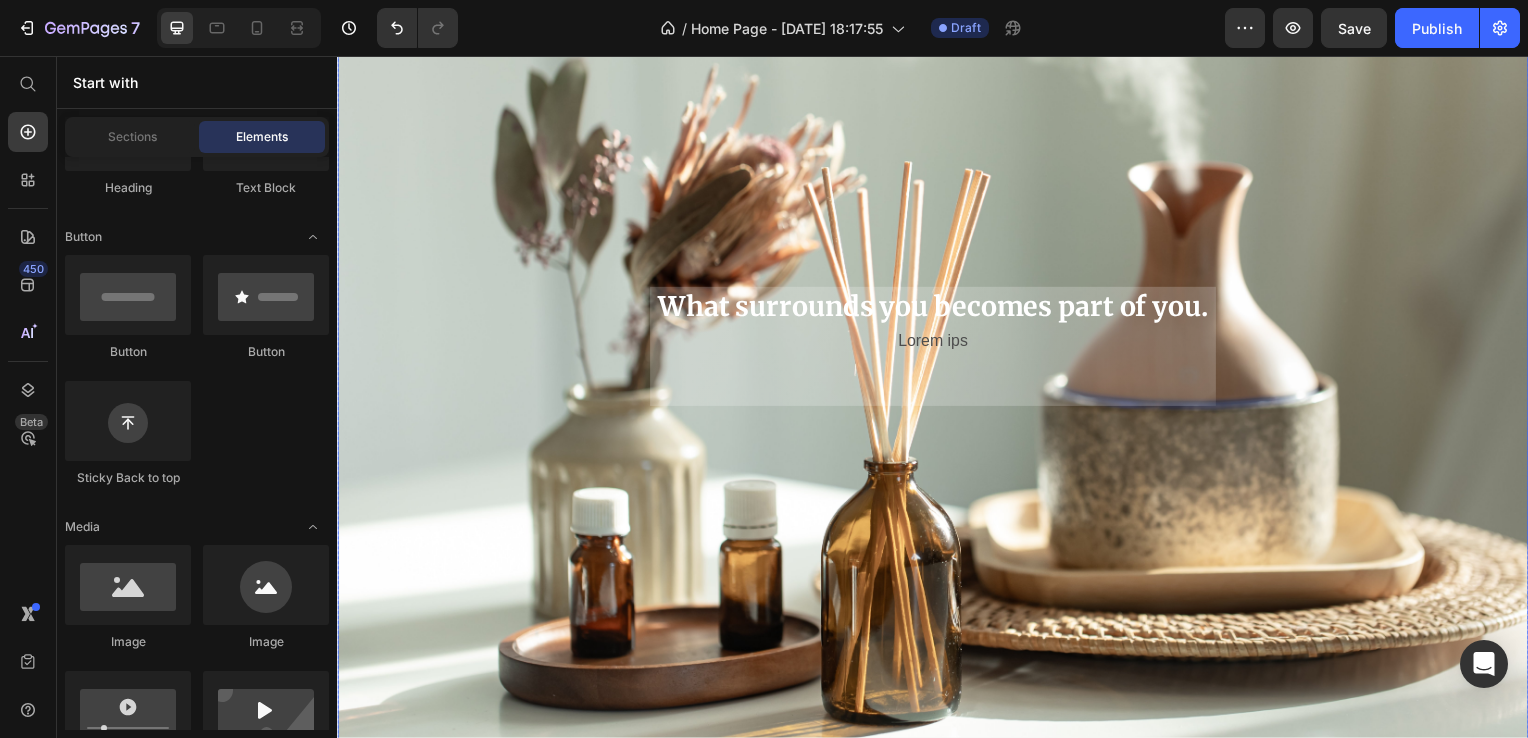 click on "What surrounds you becomes part of you. Heading Lorem ips Text Block" at bounding box center (937, 349) 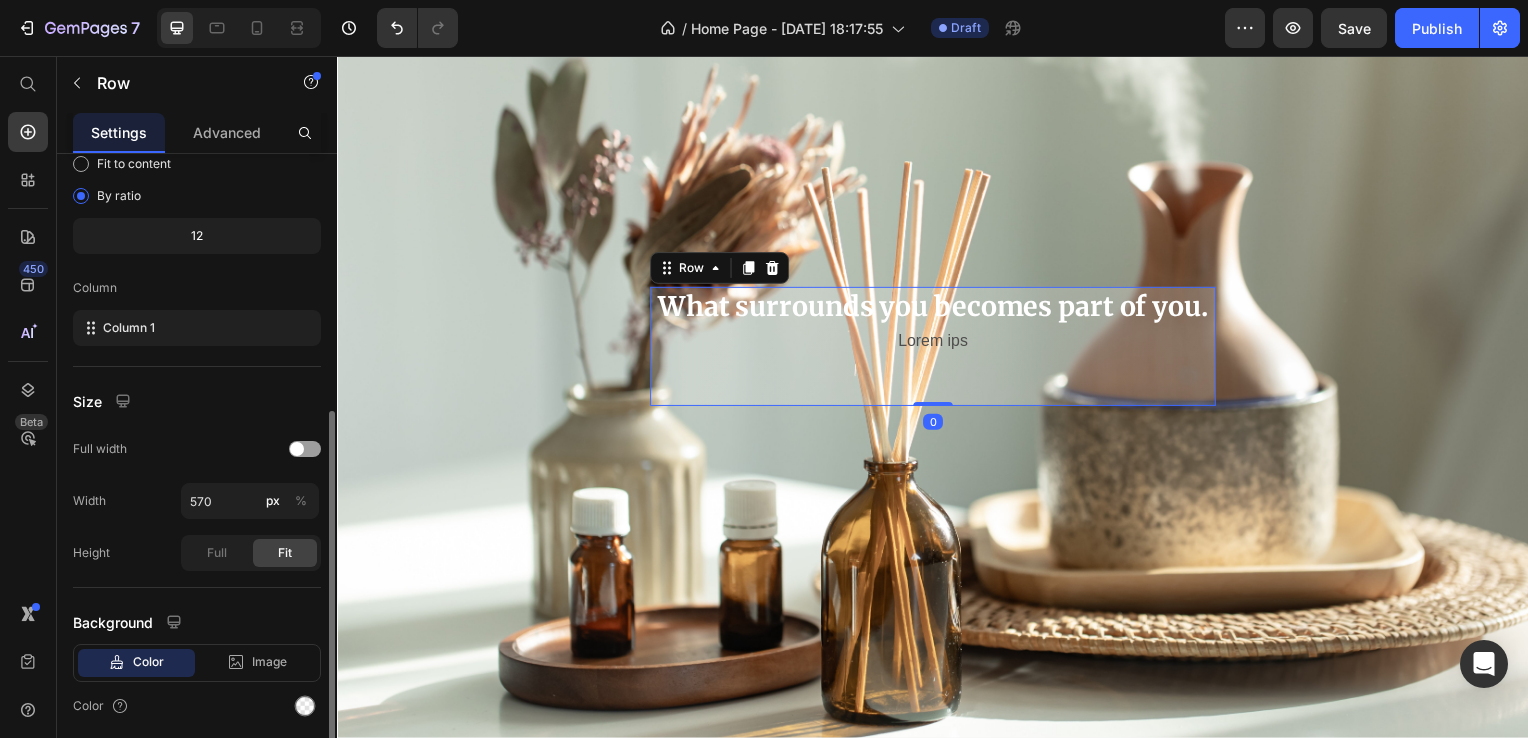 scroll, scrollTop: 268, scrollLeft: 0, axis: vertical 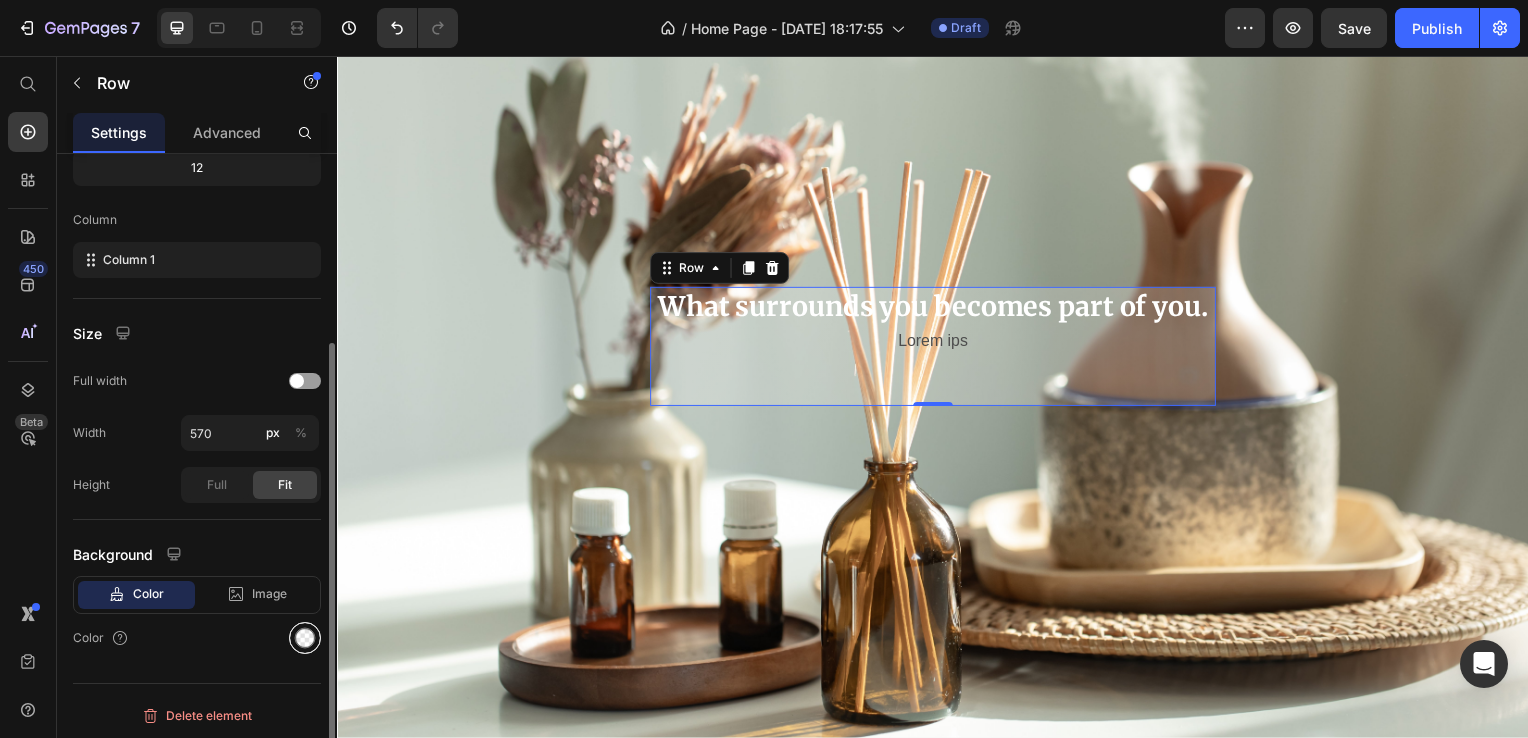 click at bounding box center [305, 638] 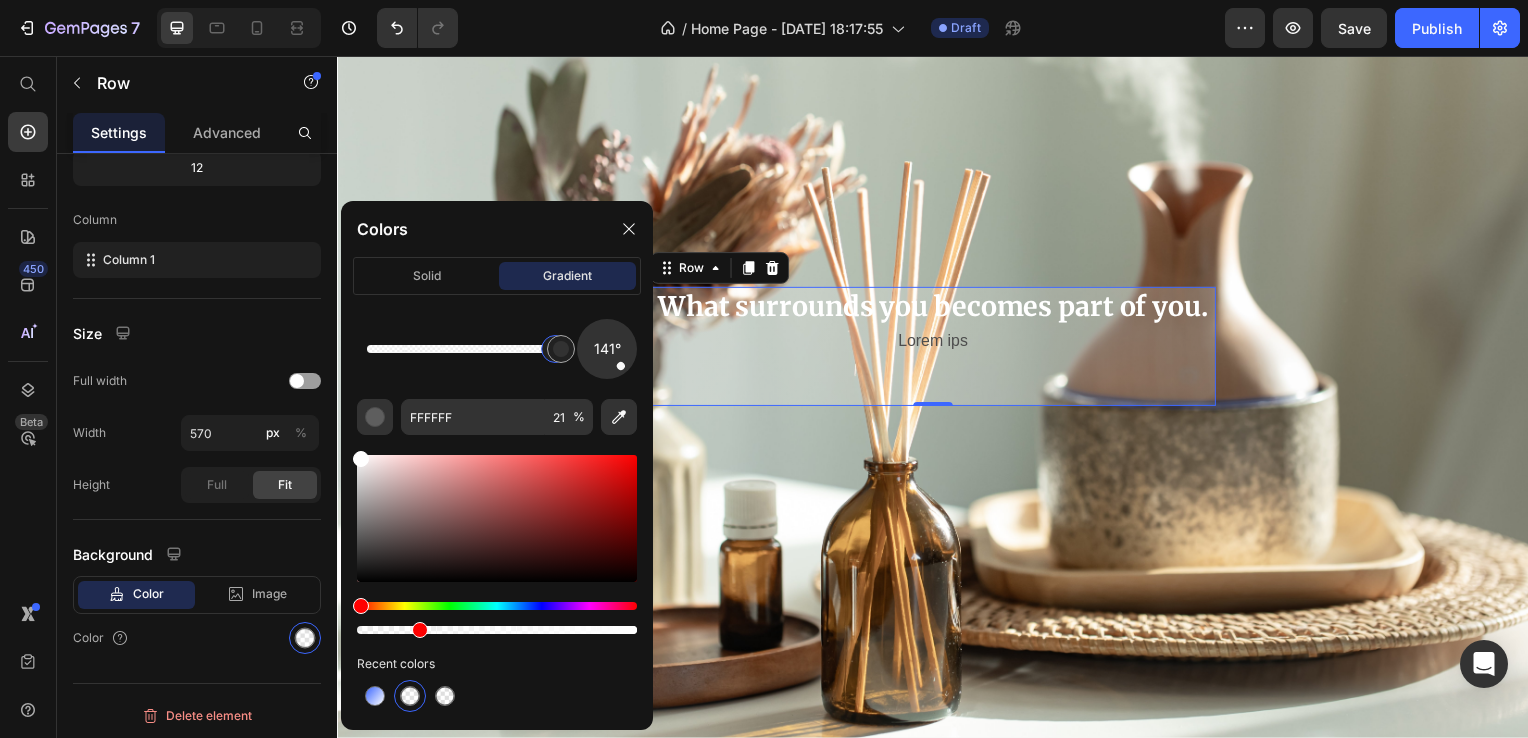 click at bounding box center (497, 630) 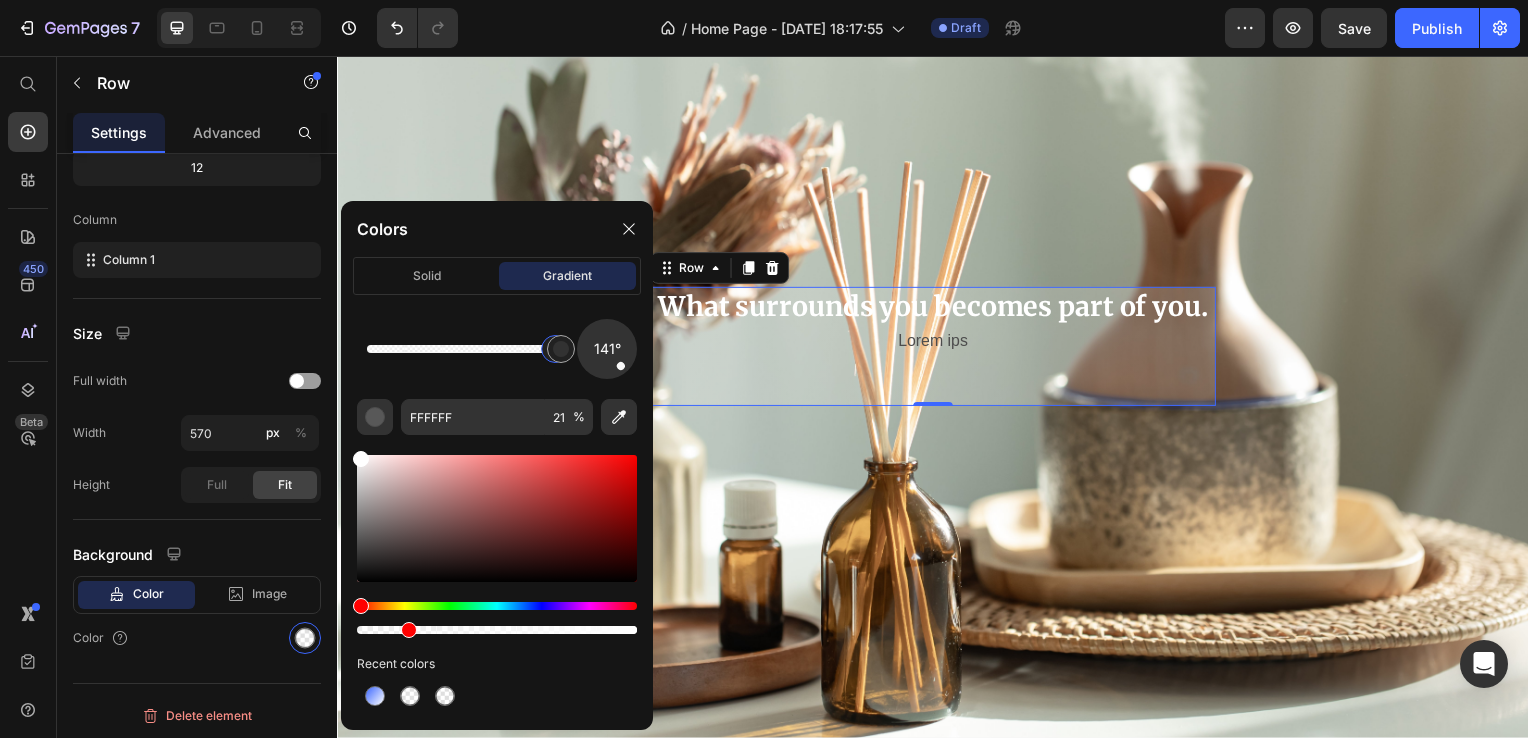 click at bounding box center [409, 630] 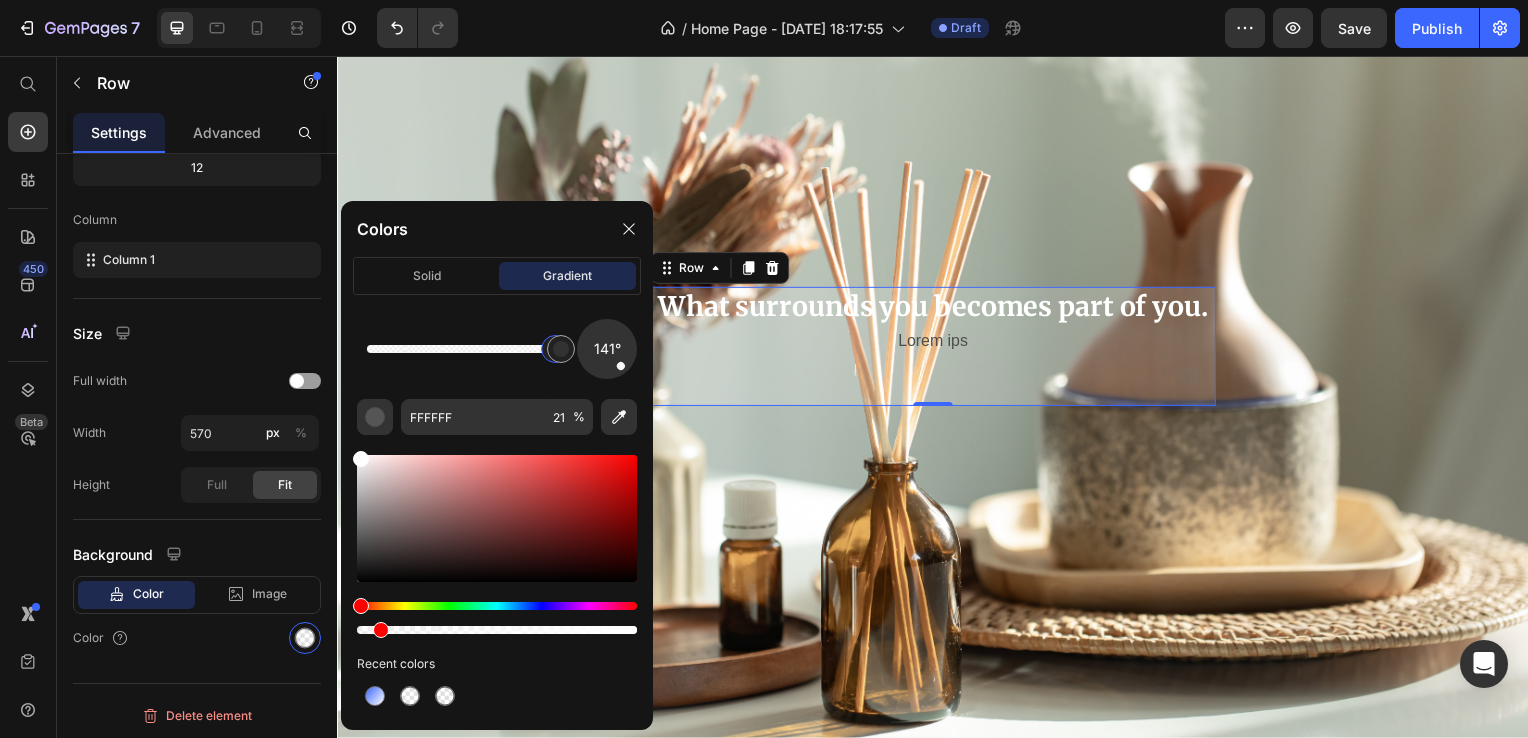 drag, startPoint x: 406, startPoint y: 632, endPoint x: 376, endPoint y: 635, distance: 30.149628 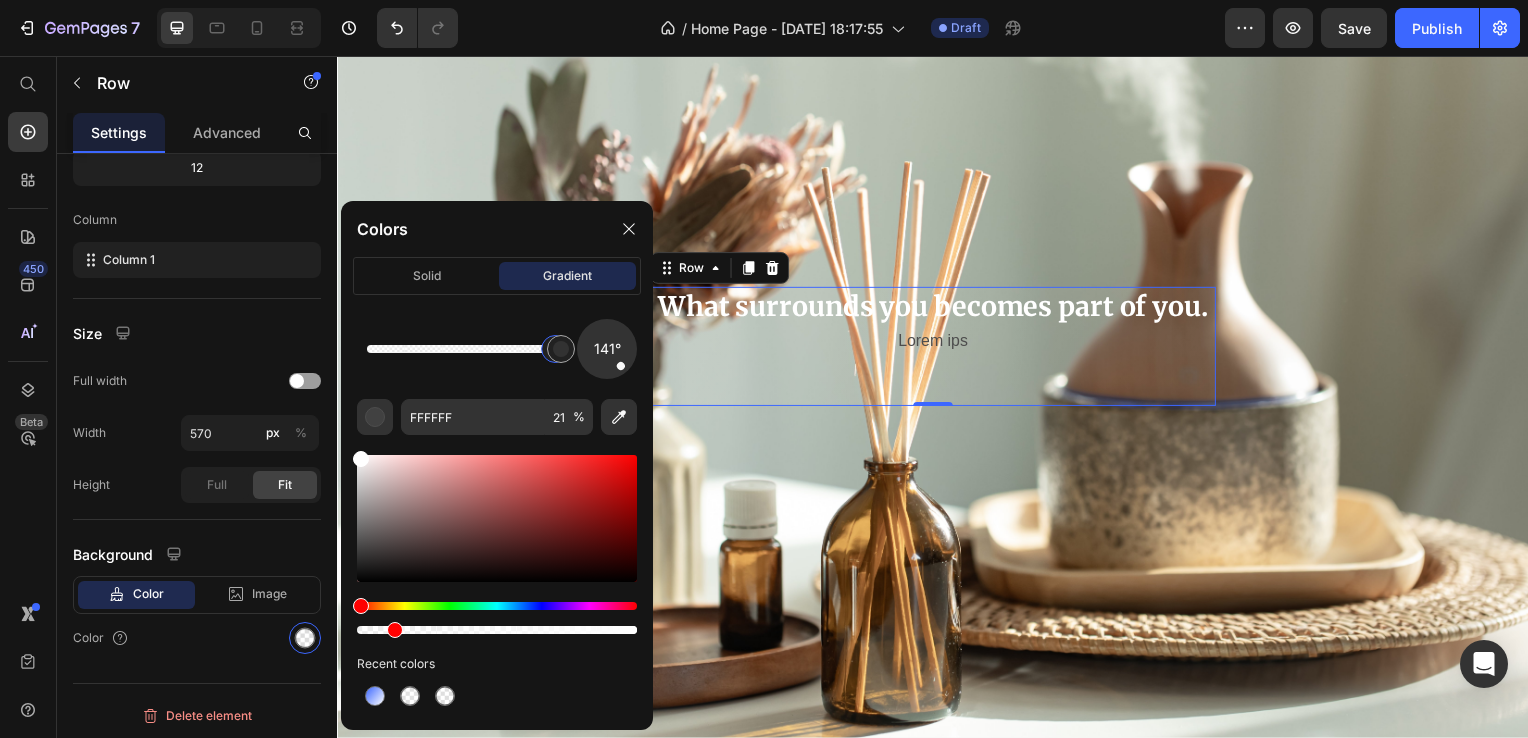 drag, startPoint x: 377, startPoint y: 635, endPoint x: 392, endPoint y: 631, distance: 15.524175 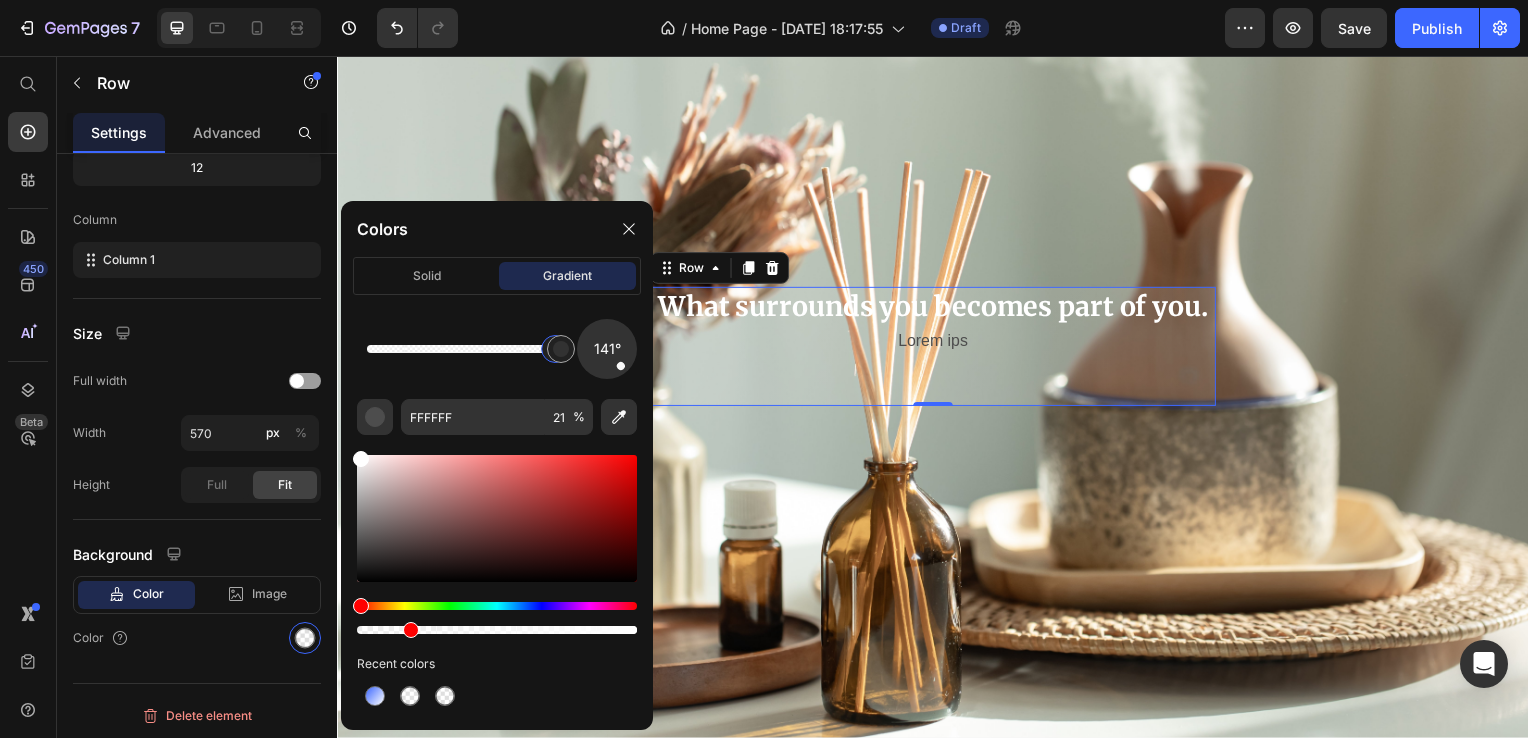 drag, startPoint x: 396, startPoint y: 631, endPoint x: 407, endPoint y: 630, distance: 11.045361 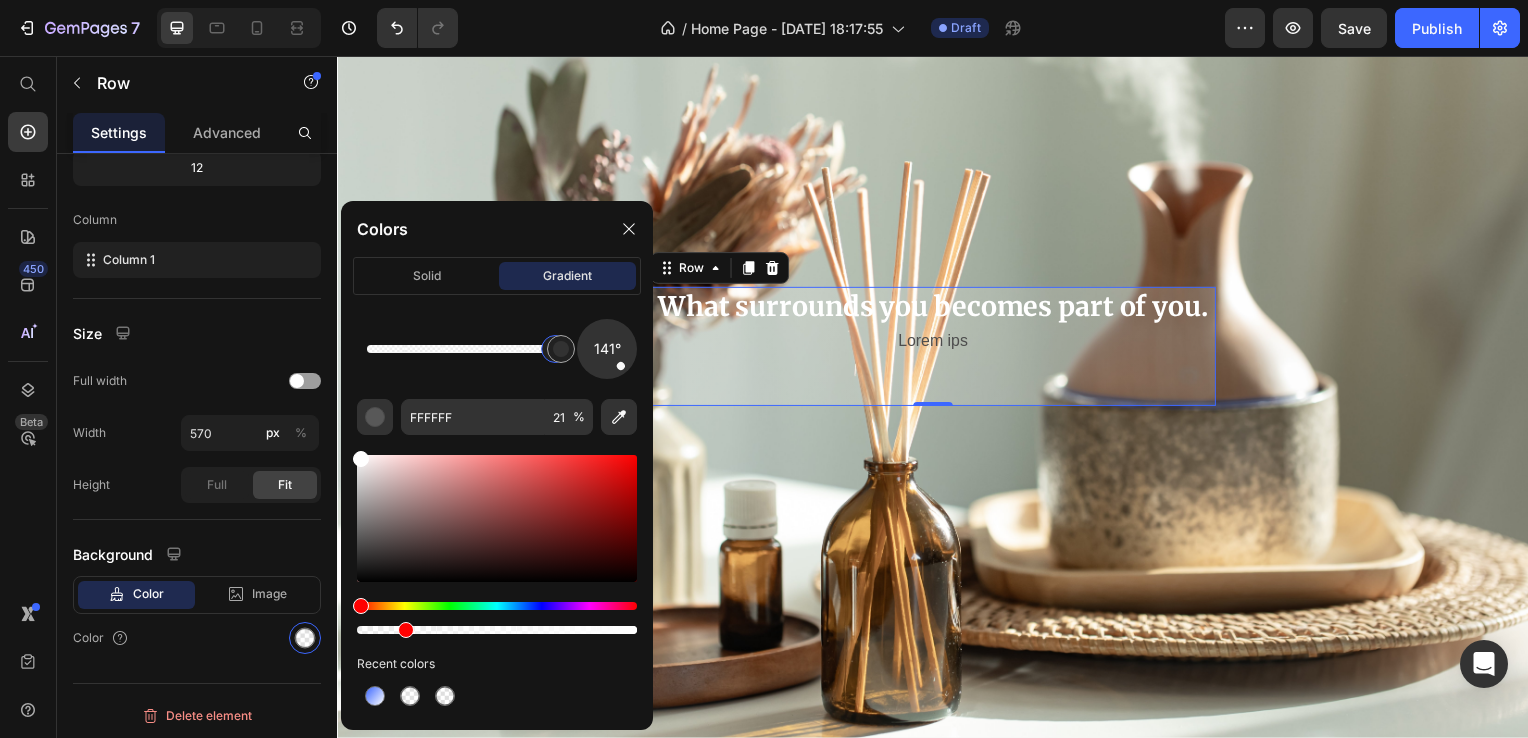 click at bounding box center (406, 630) 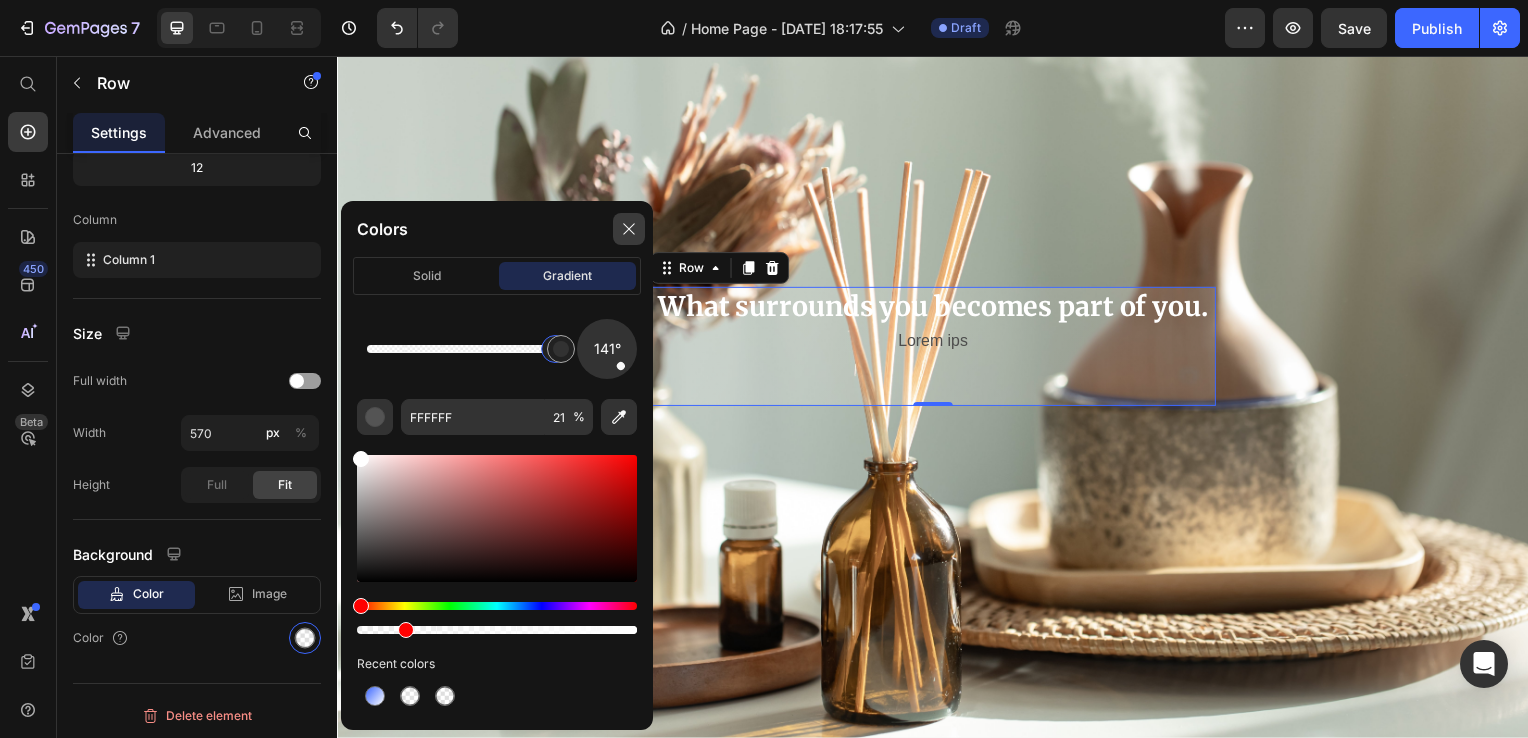 click 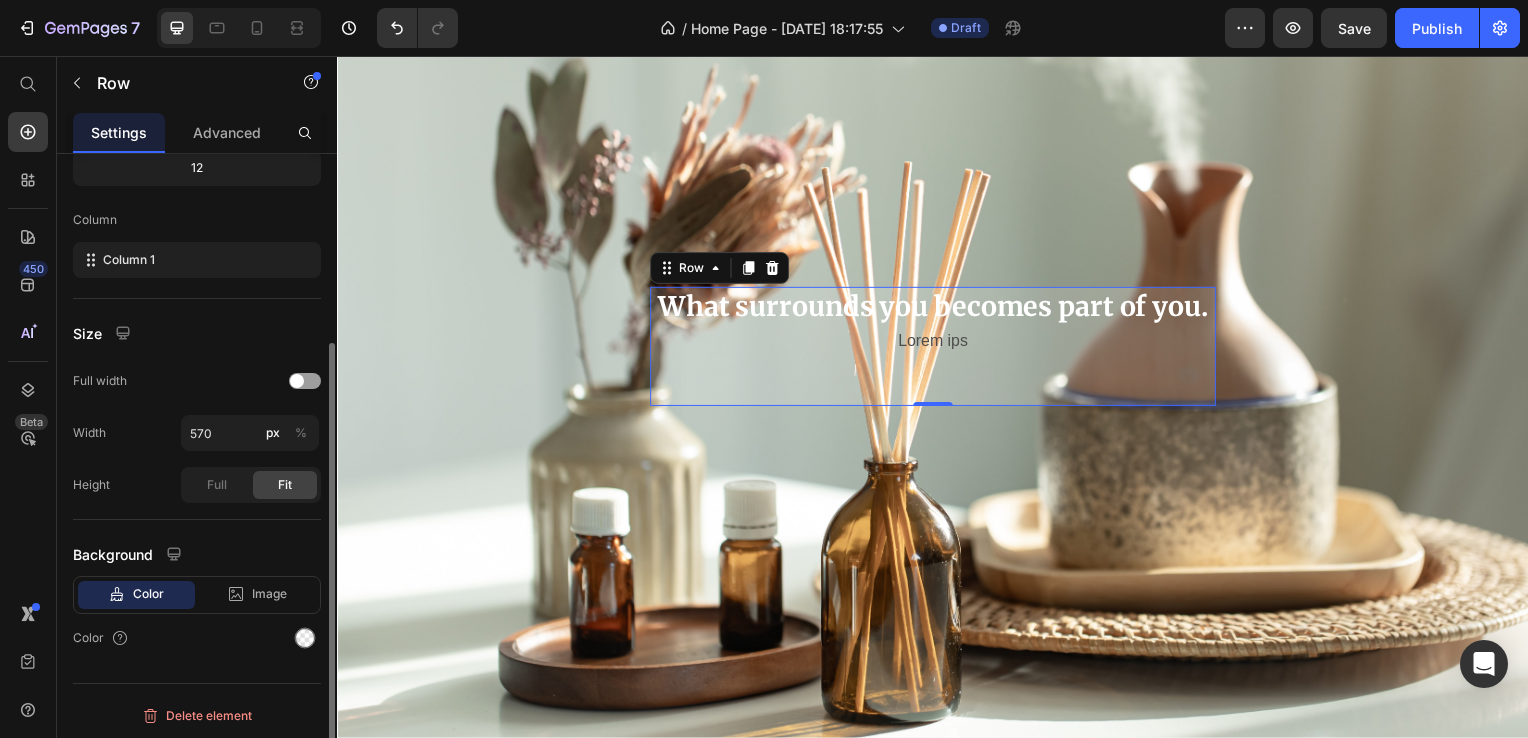 scroll, scrollTop: 0, scrollLeft: 0, axis: both 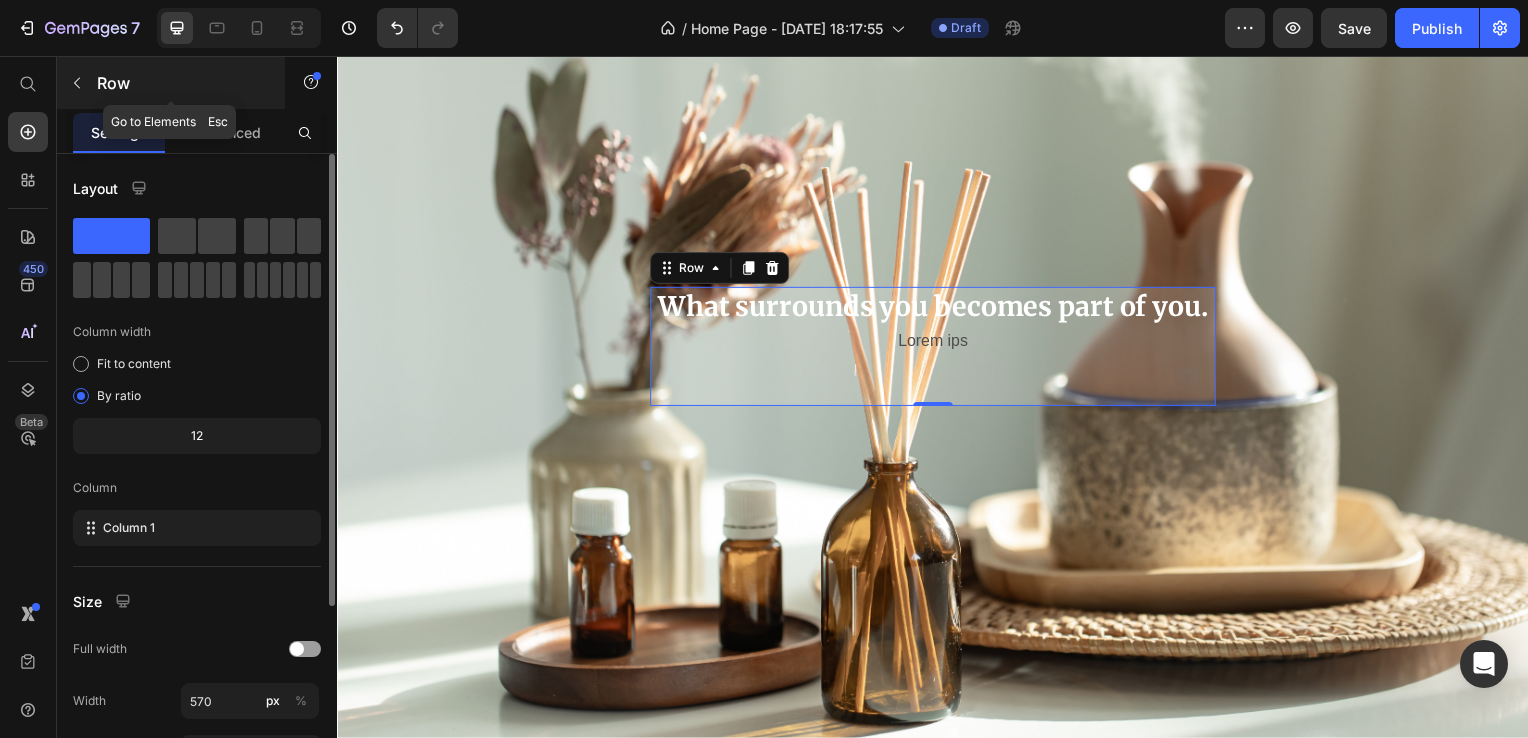 click on "Row" at bounding box center [182, 83] 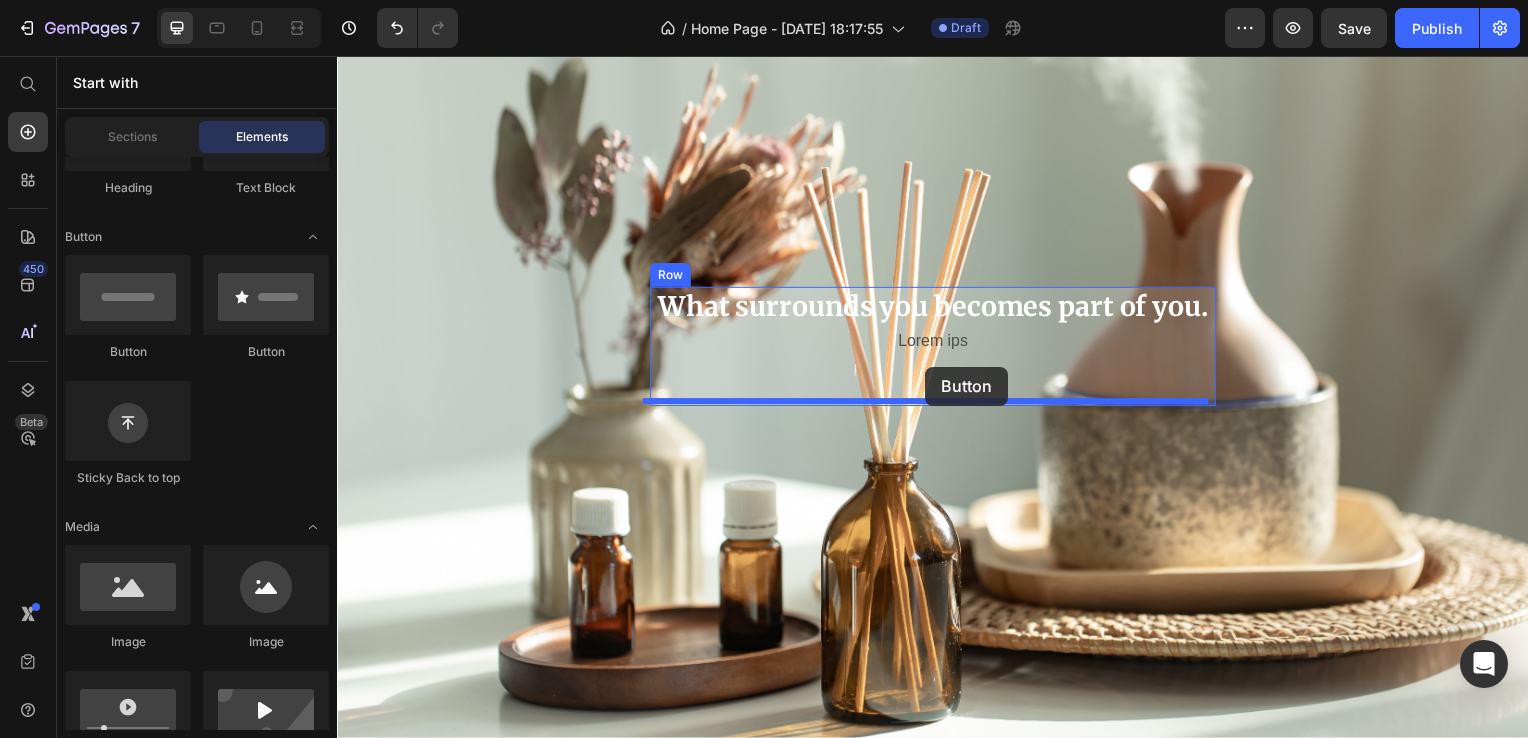 drag, startPoint x: 480, startPoint y: 373, endPoint x: 929, endPoint y: 369, distance: 449.01782 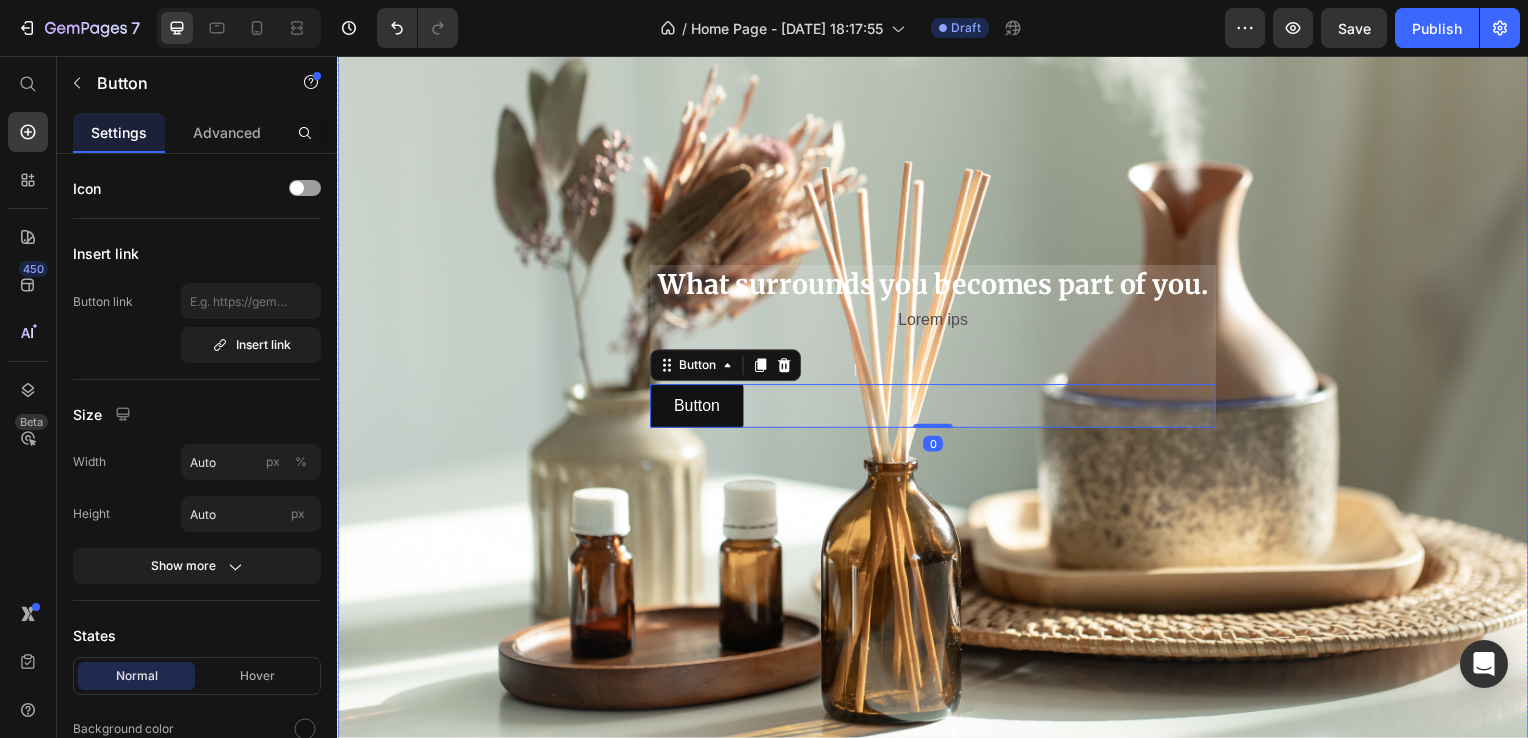click on "What surrounds you becomes part of you. Heading Lorem ips Text Block Button Button   0 Row" at bounding box center (937, 349) 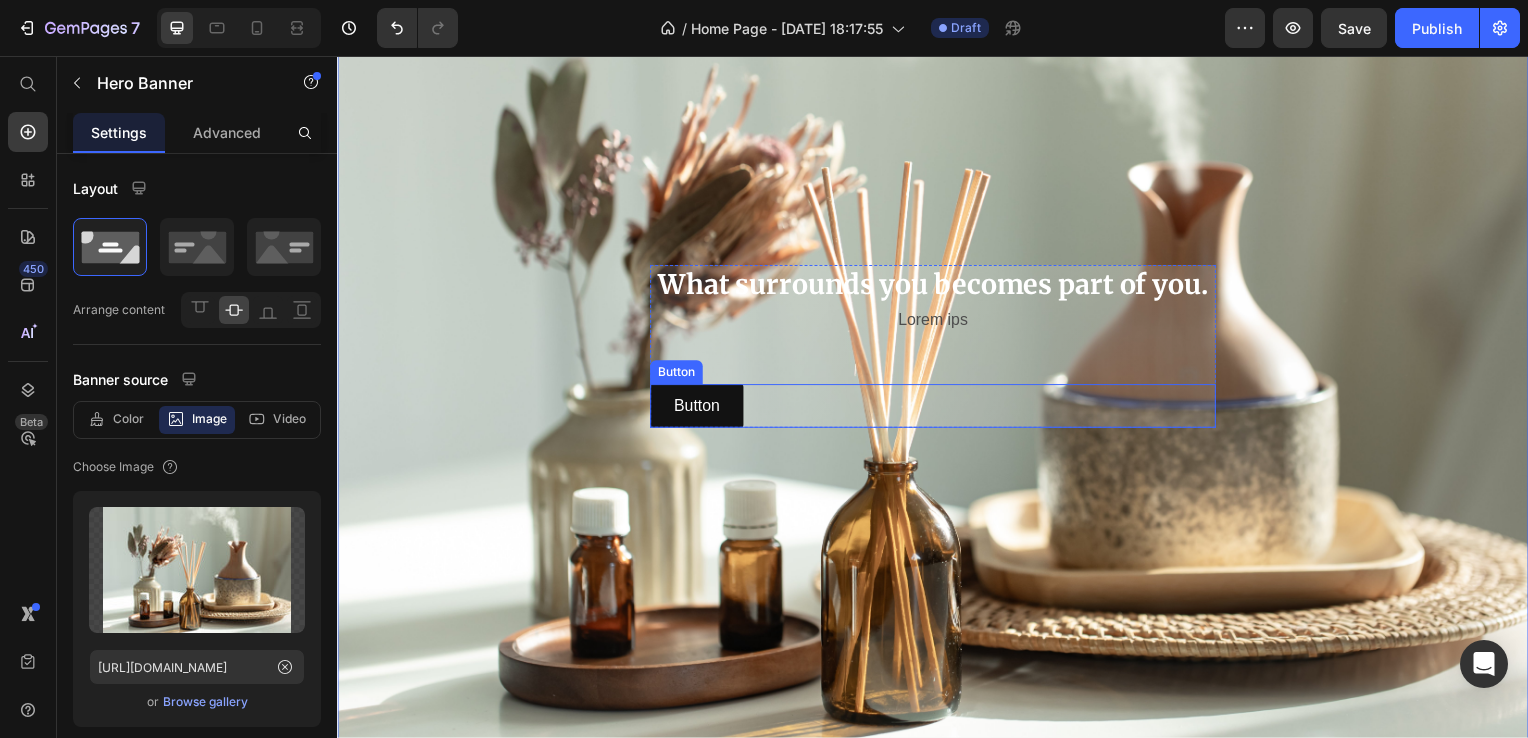 click on "Button Button" at bounding box center (937, 409) 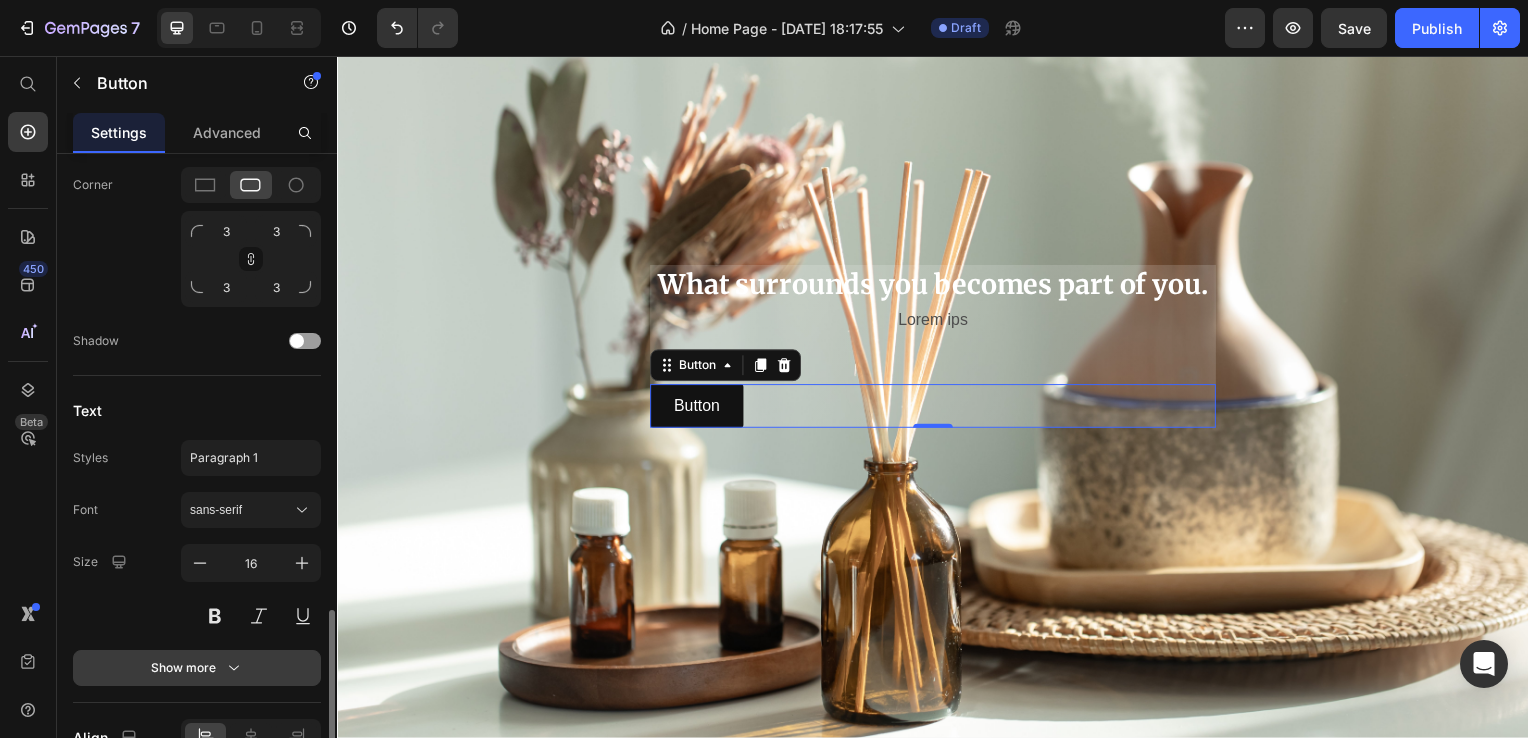 scroll, scrollTop: 801, scrollLeft: 0, axis: vertical 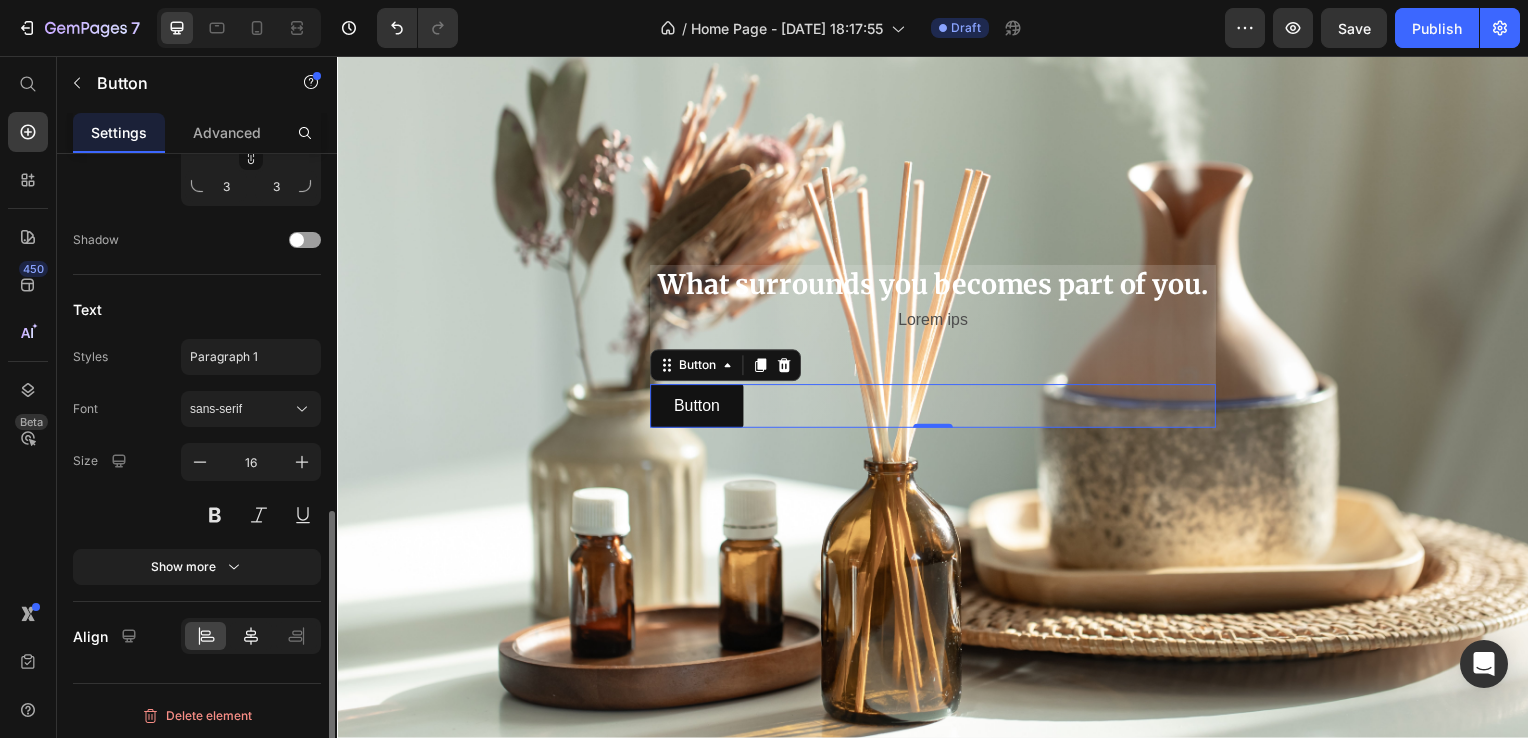 click on "Icon Insert link Button link  Insert link  Size Width Auto px % Height Auto px Show more States Normal Hover Background color Text color Border Corner 3 3 3 3 Shadow Text Styles Paragraph 1 Font sans-serif Size 16 Show more Align" at bounding box center (197, 26) 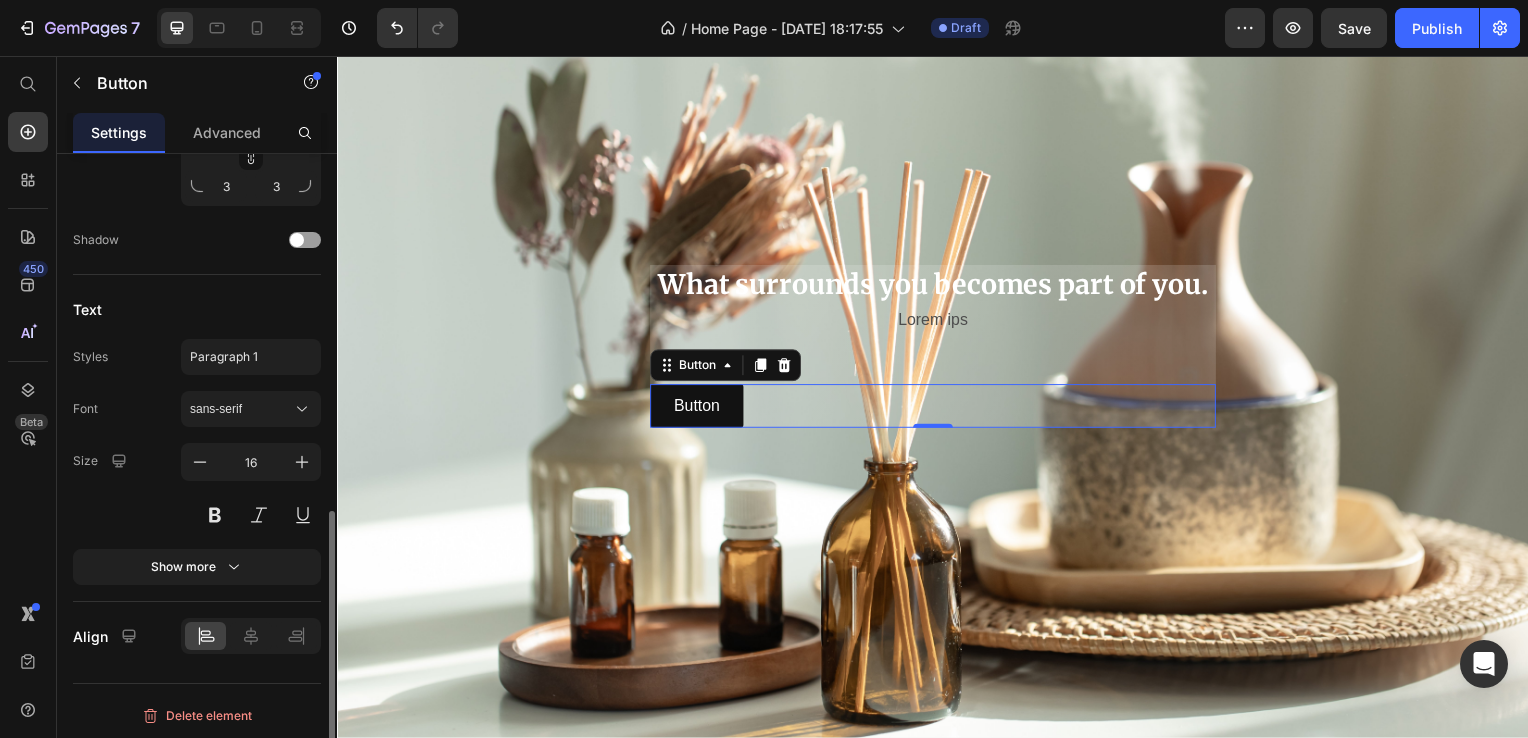 click 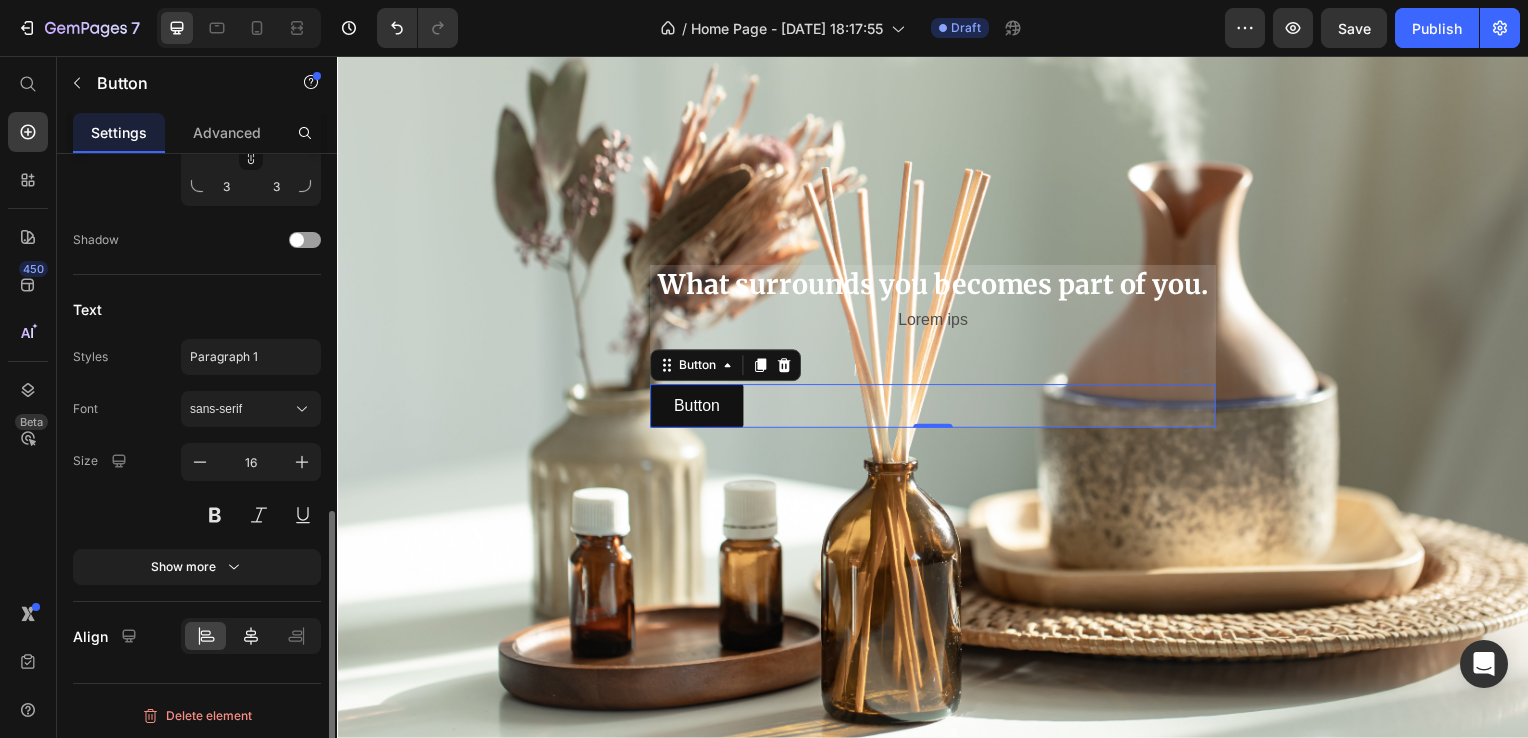 click 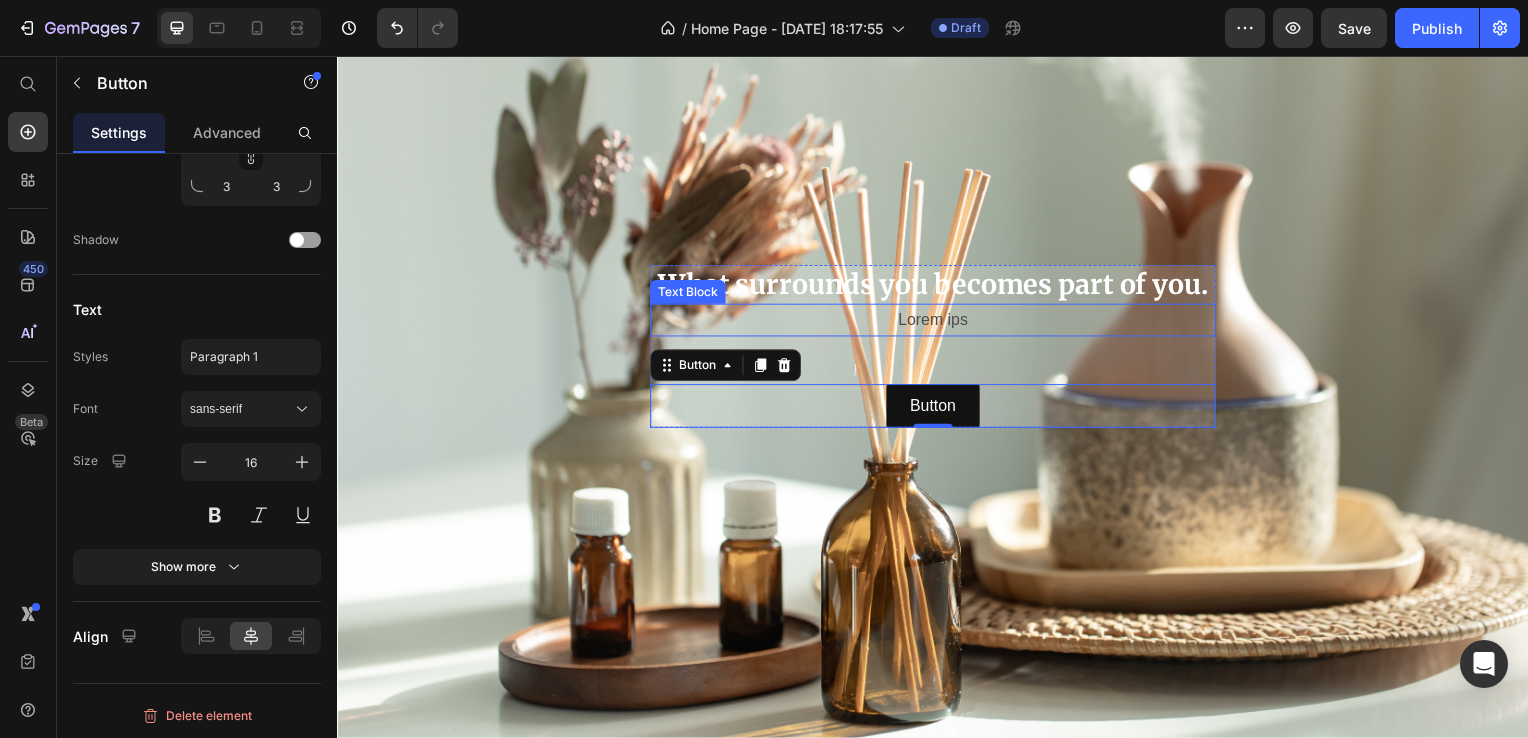 click on "Lorem ips" at bounding box center (937, 322) 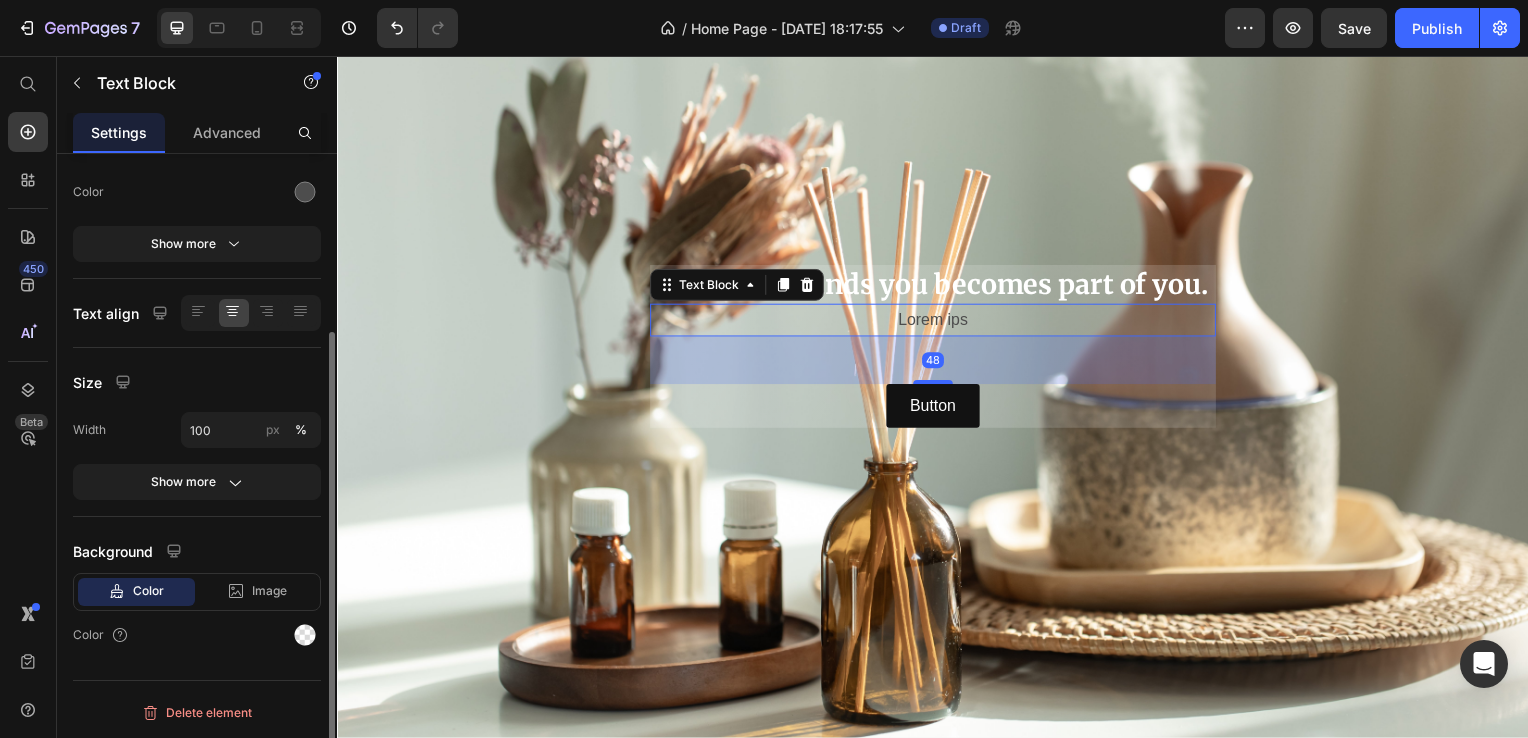 scroll, scrollTop: 0, scrollLeft: 0, axis: both 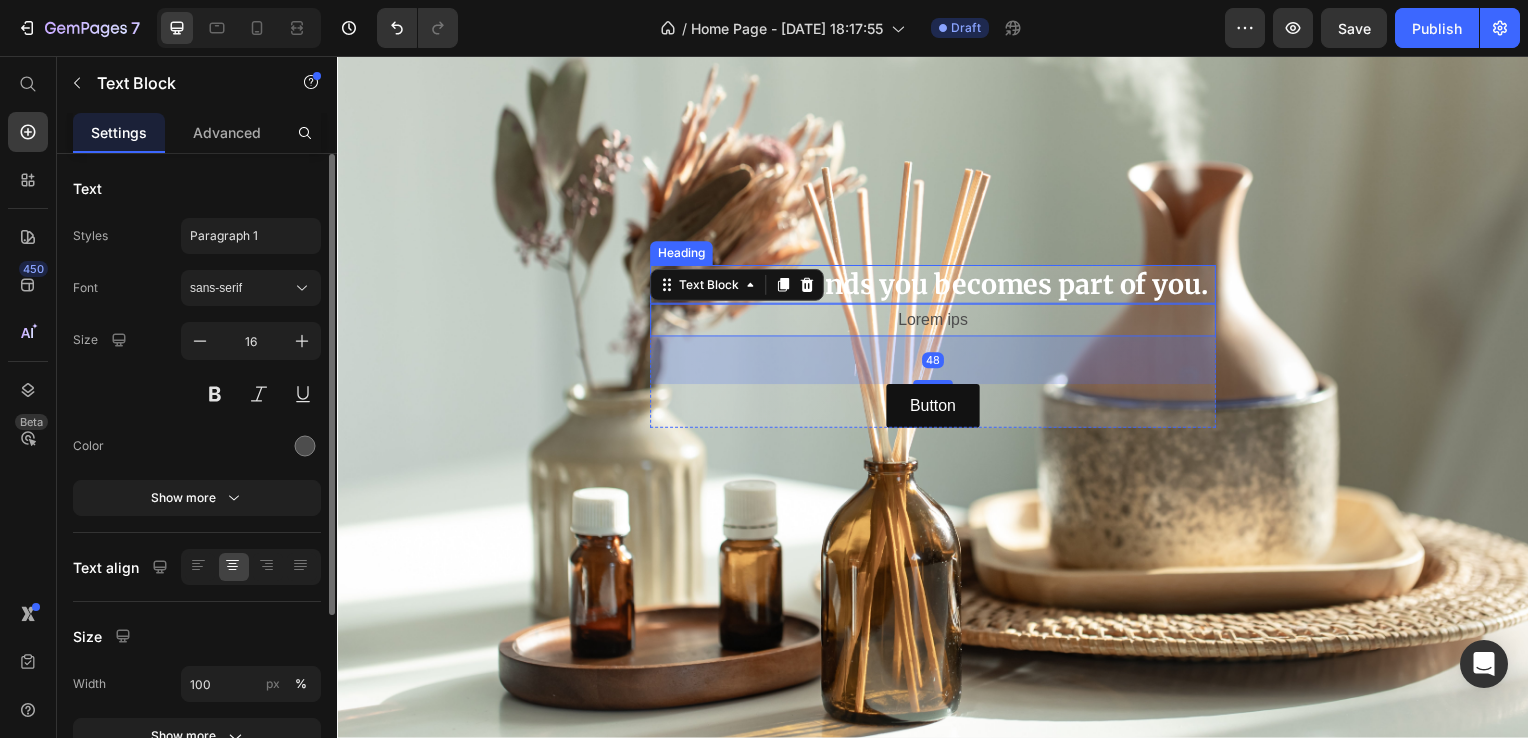 click on "What surrounds you becomes part of you." at bounding box center (937, 286) 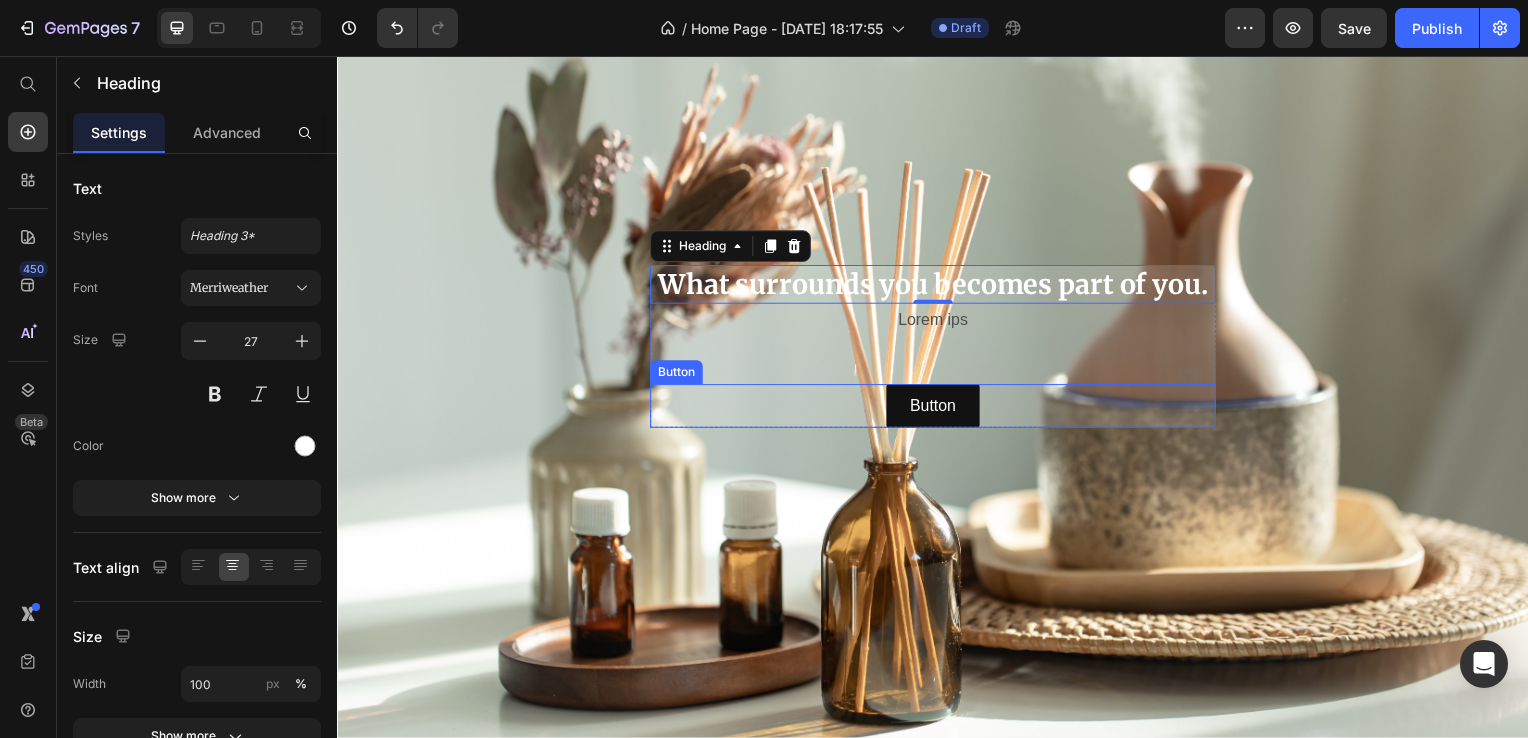 click on "Button Button" at bounding box center [937, 409] 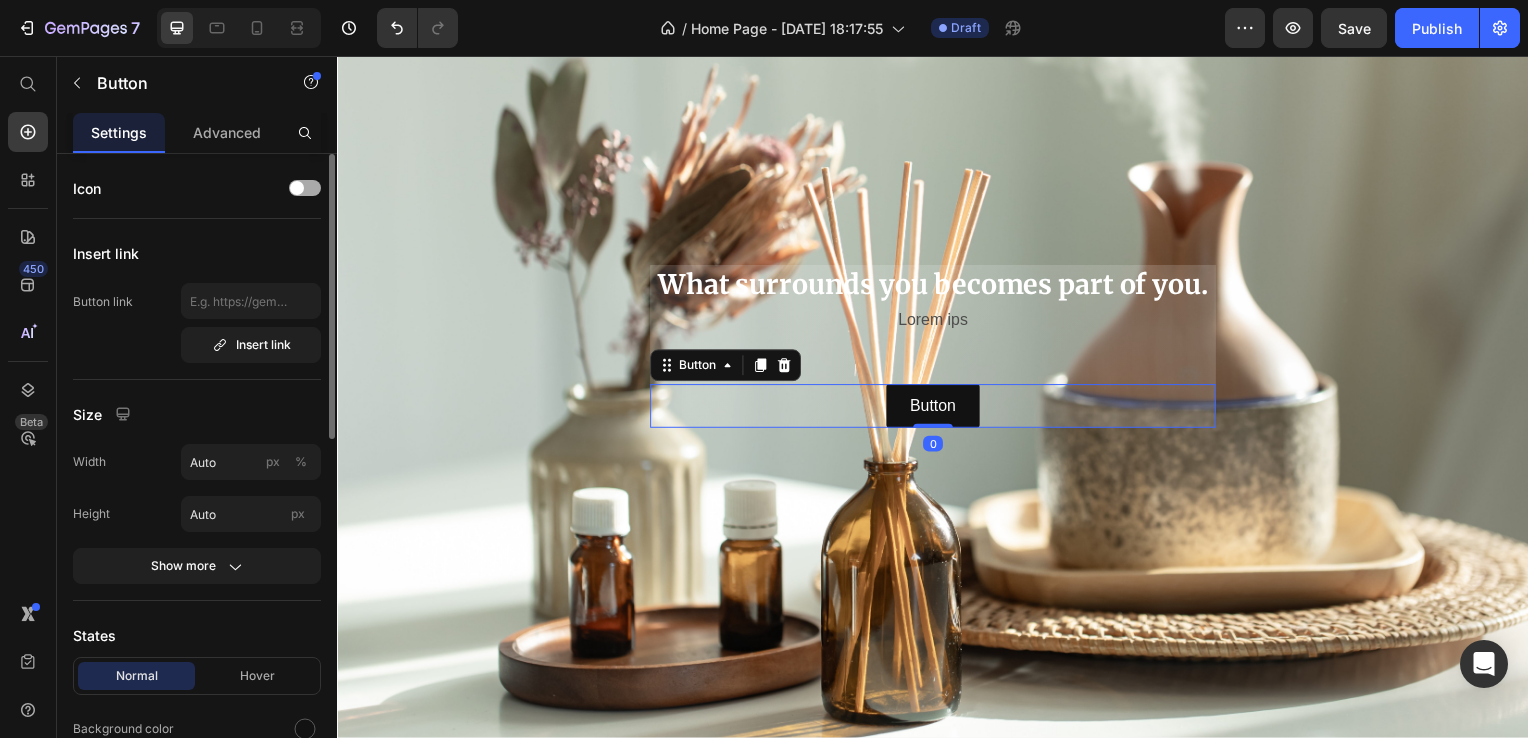 click at bounding box center [305, 188] 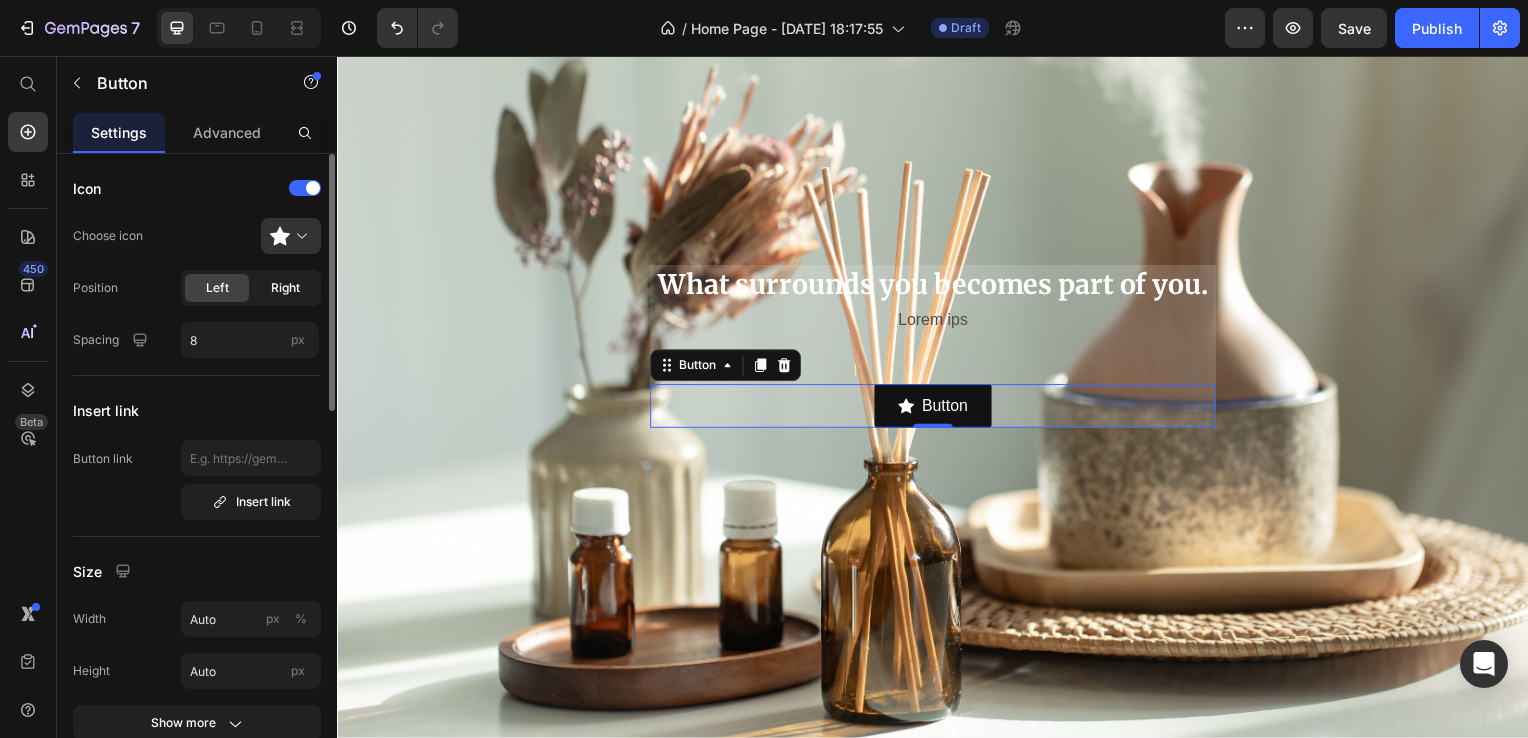 click on "Right" 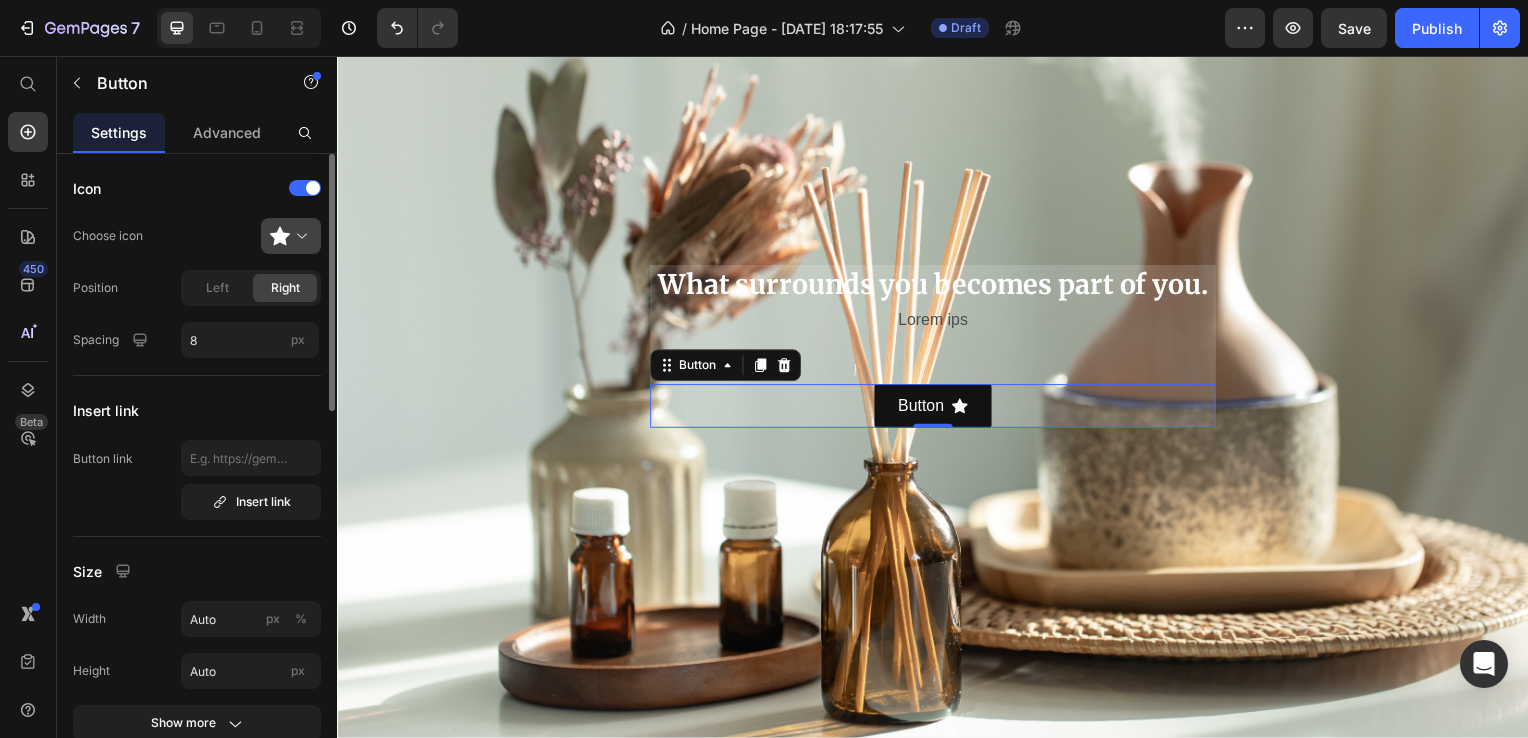click at bounding box center (299, 236) 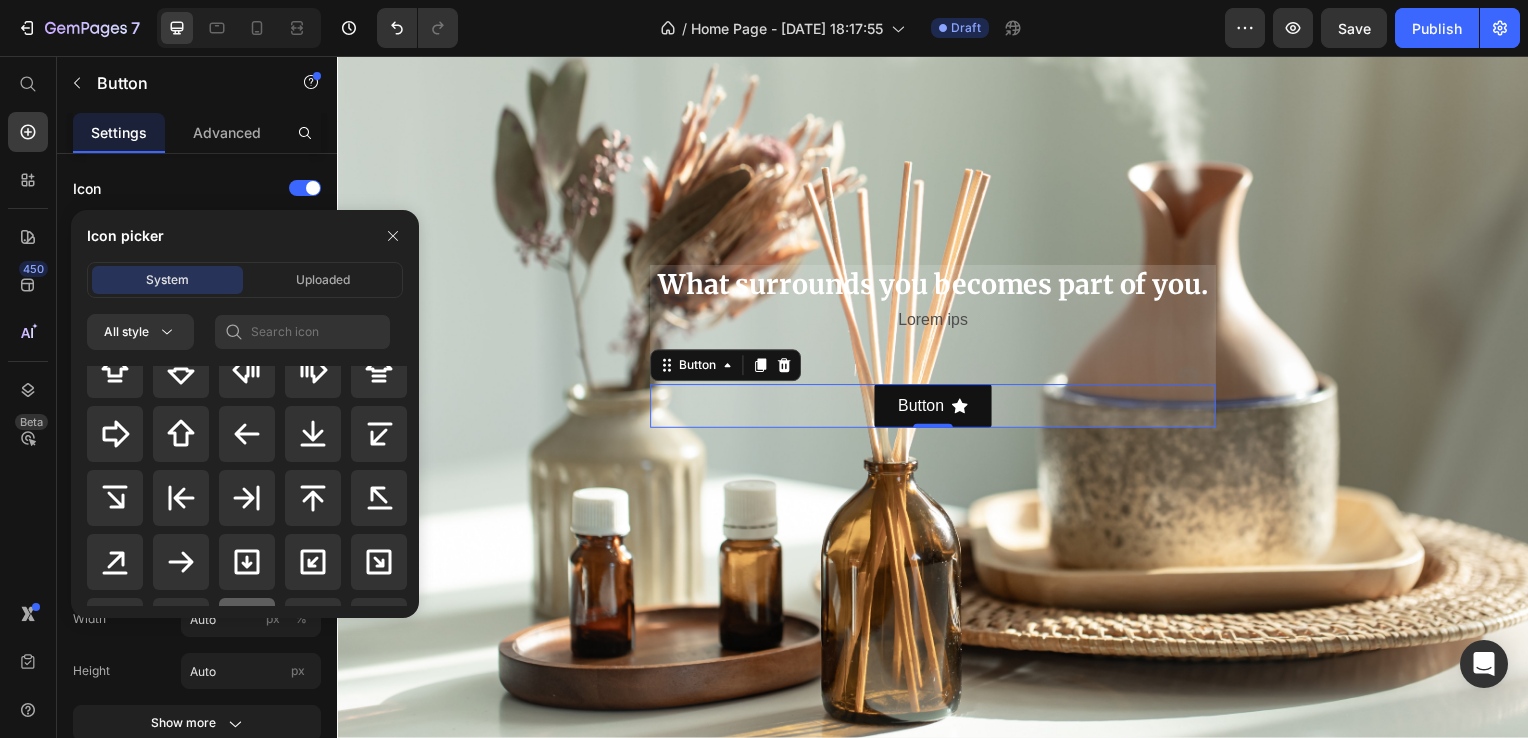 scroll, scrollTop: 1028, scrollLeft: 0, axis: vertical 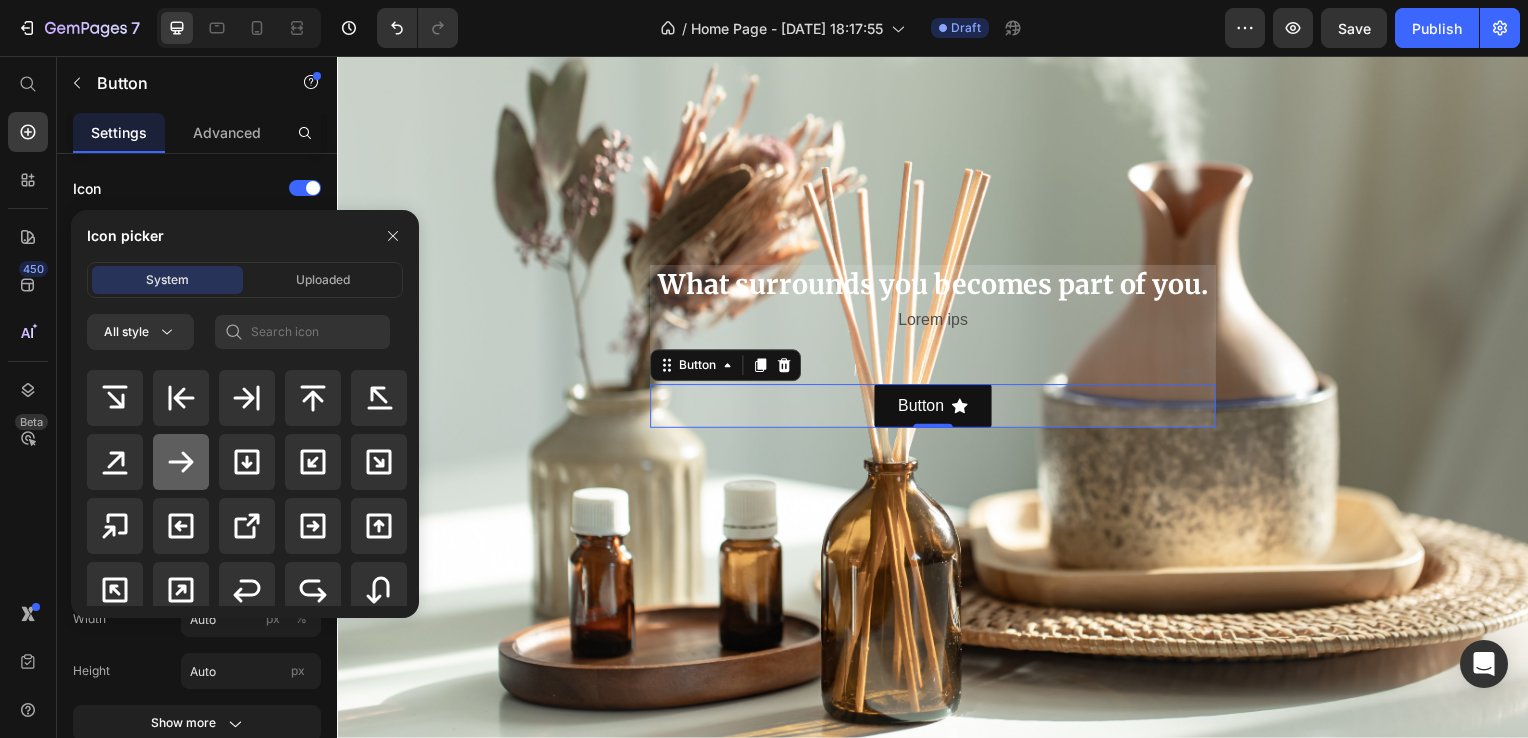 click 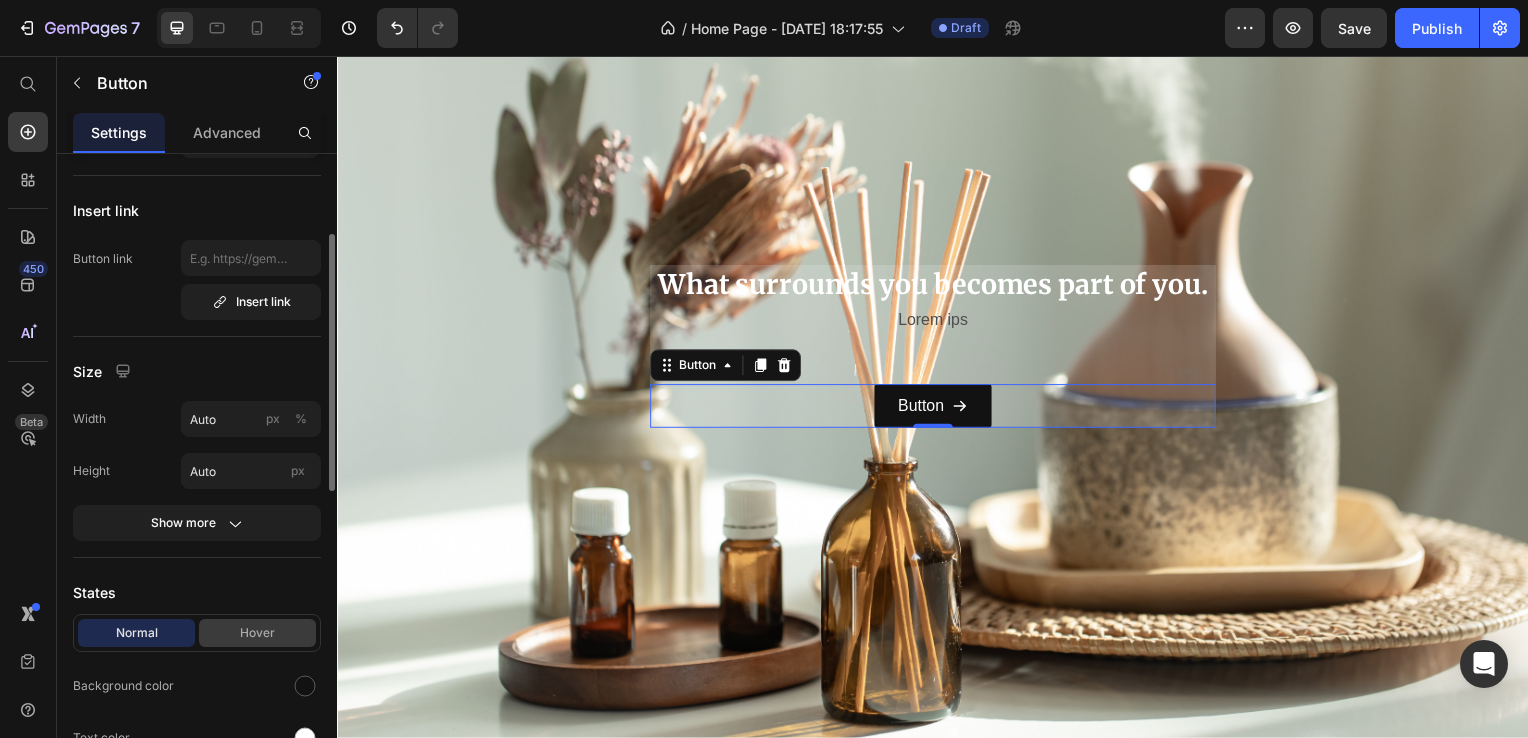 scroll, scrollTop: 300, scrollLeft: 0, axis: vertical 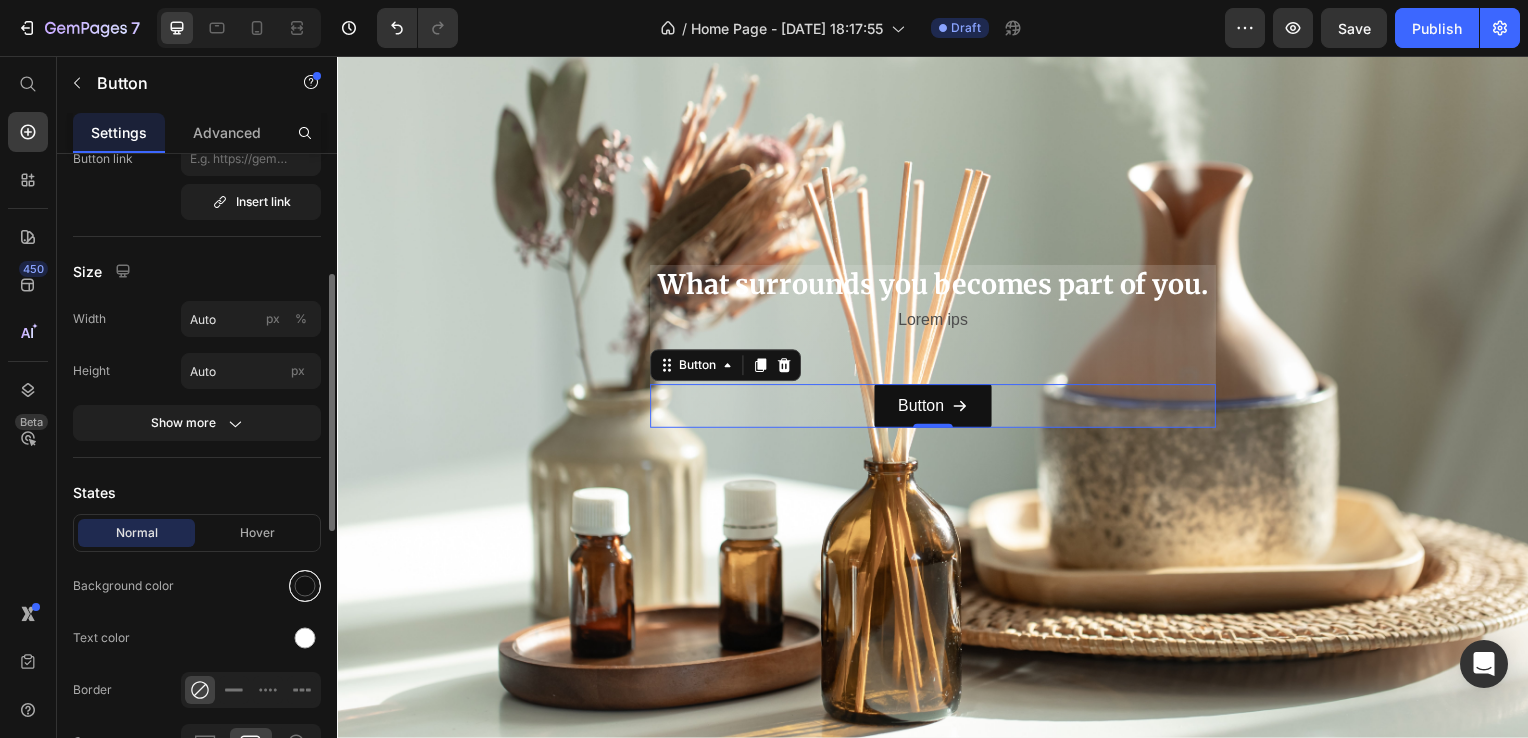 click at bounding box center (305, 586) 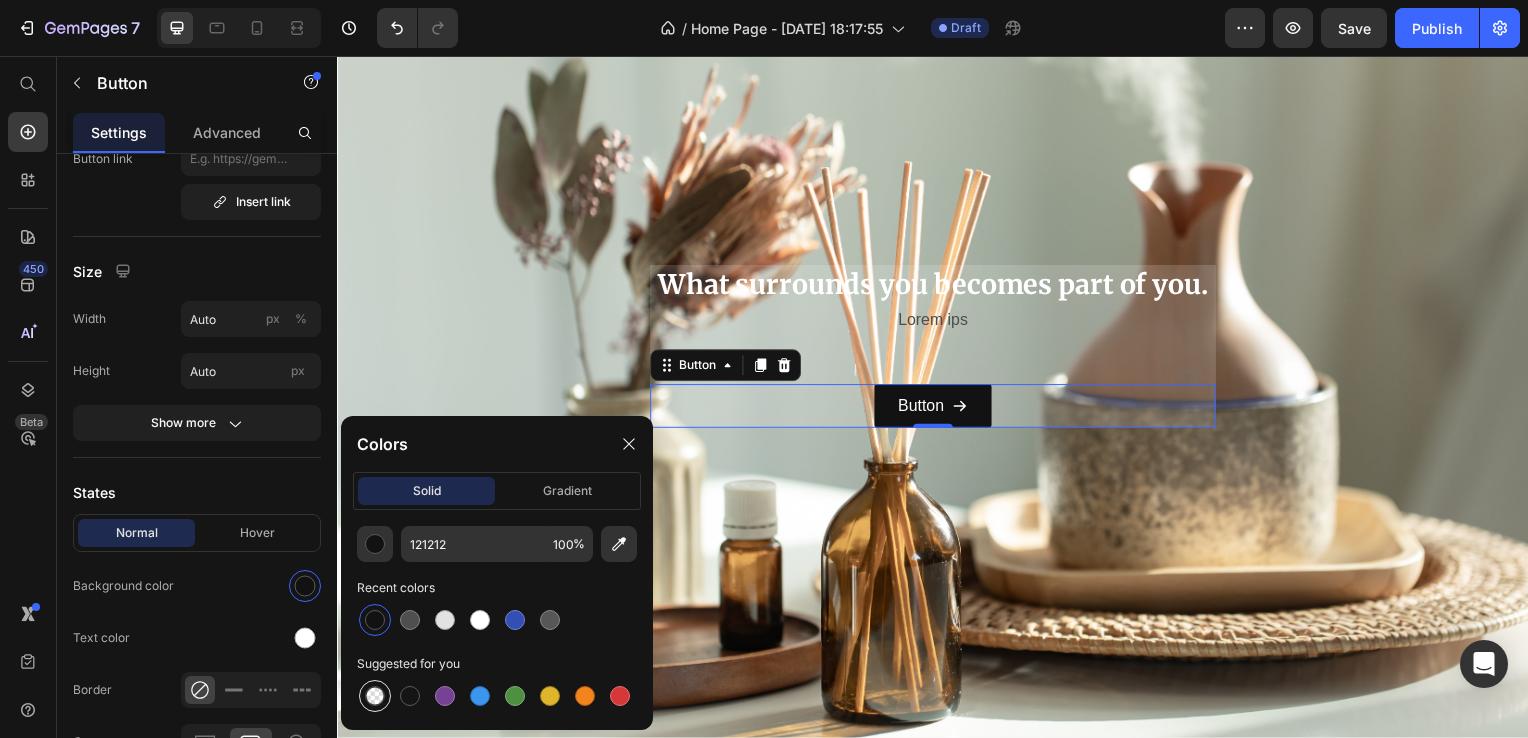 click at bounding box center [375, 696] 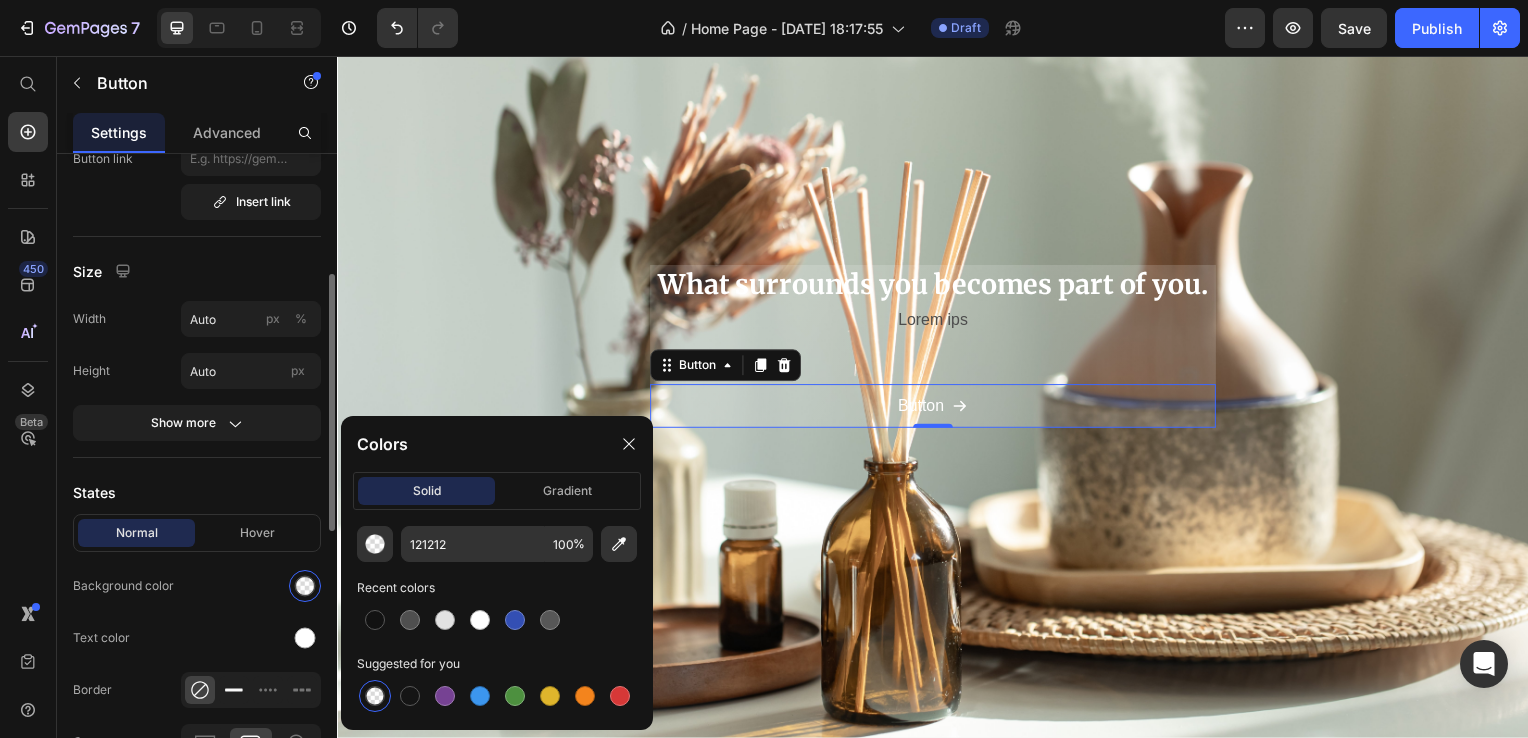 click 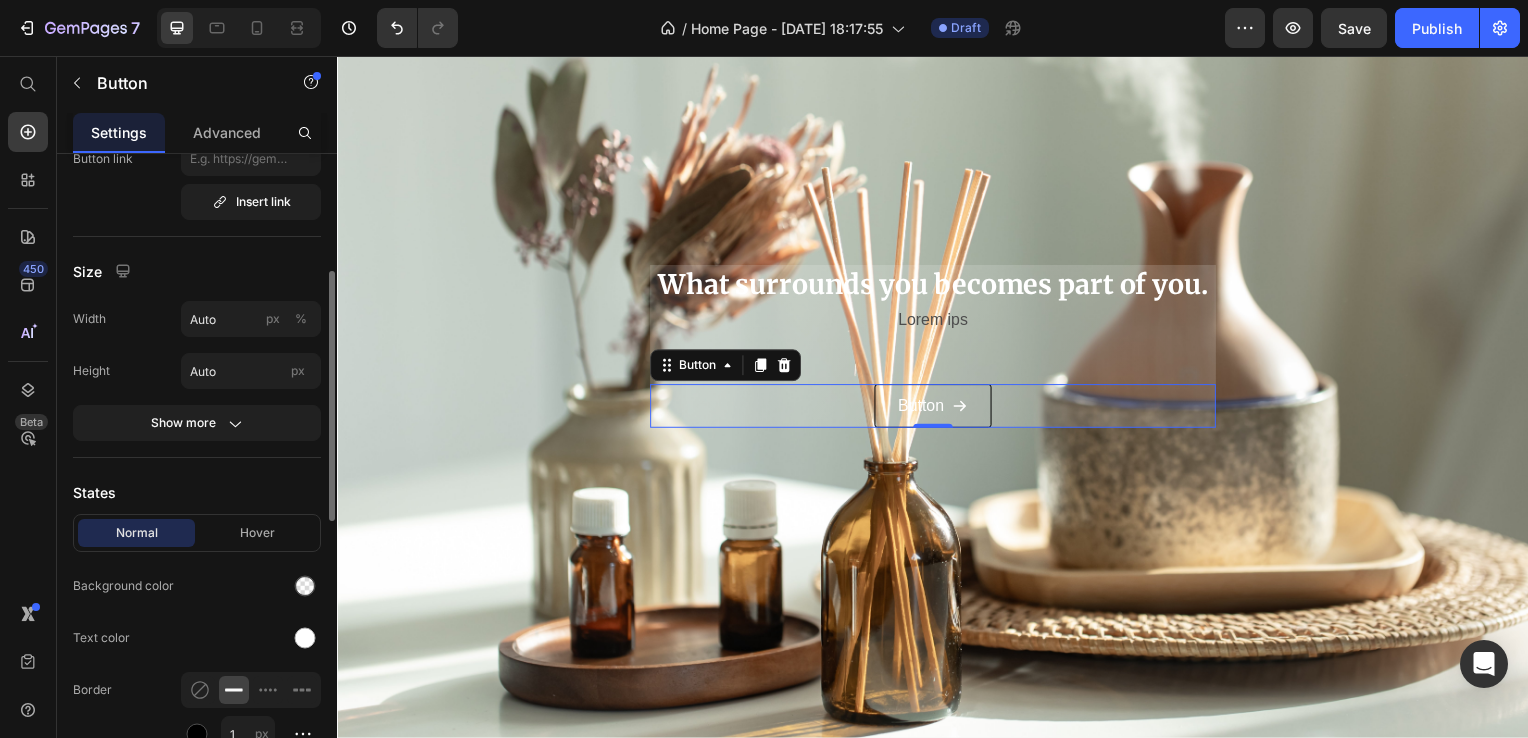 scroll, scrollTop: 400, scrollLeft: 0, axis: vertical 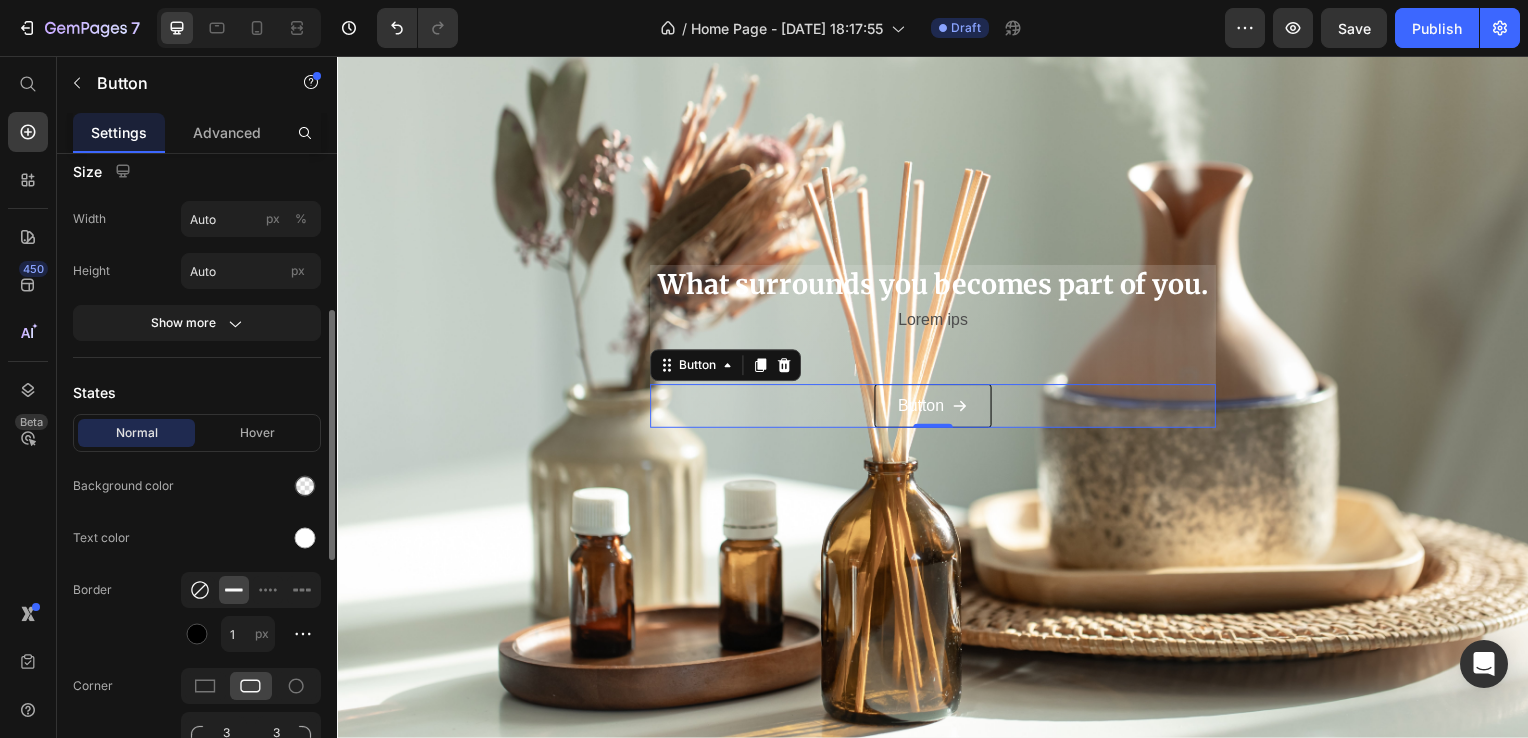 click 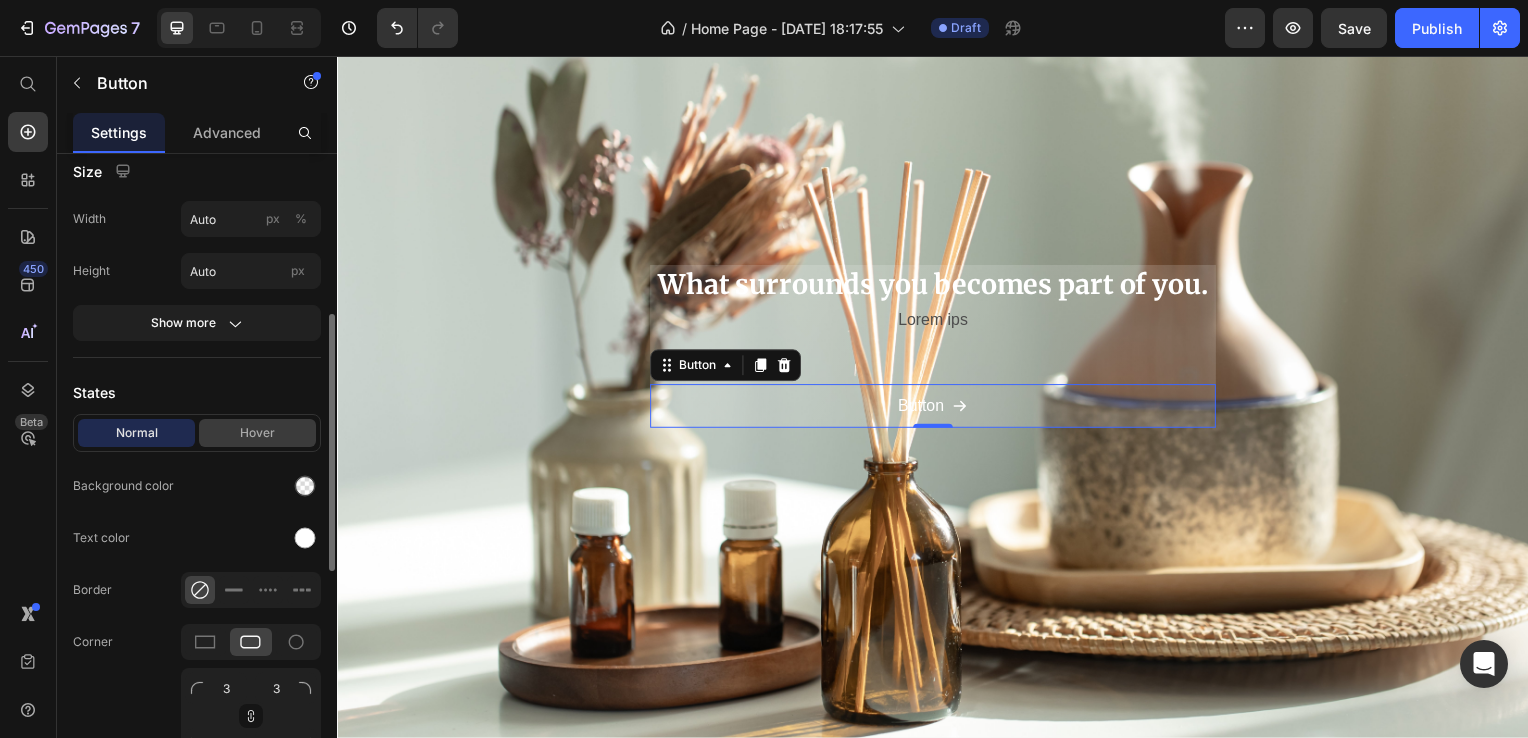 click on "Hover" at bounding box center [257, 433] 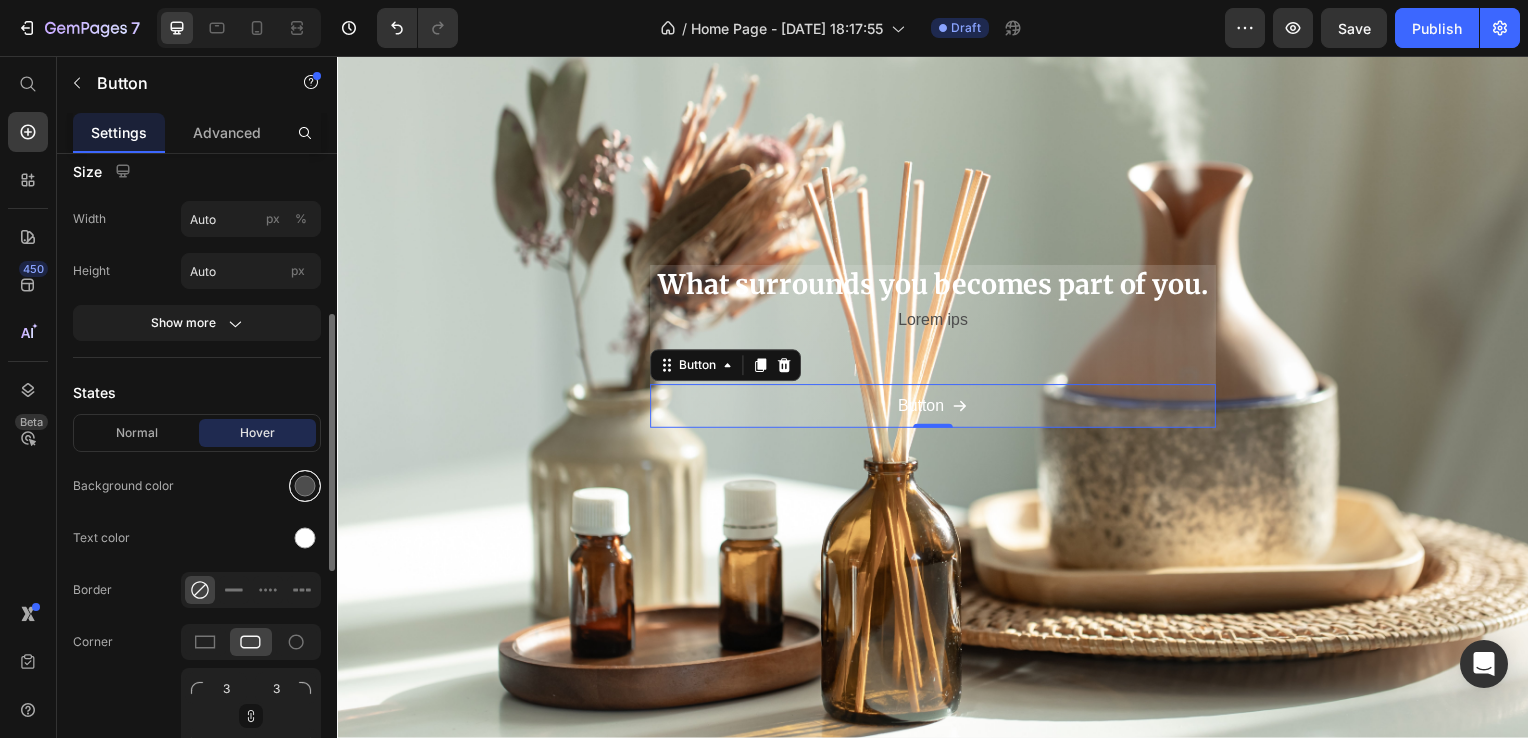 click at bounding box center (305, 486) 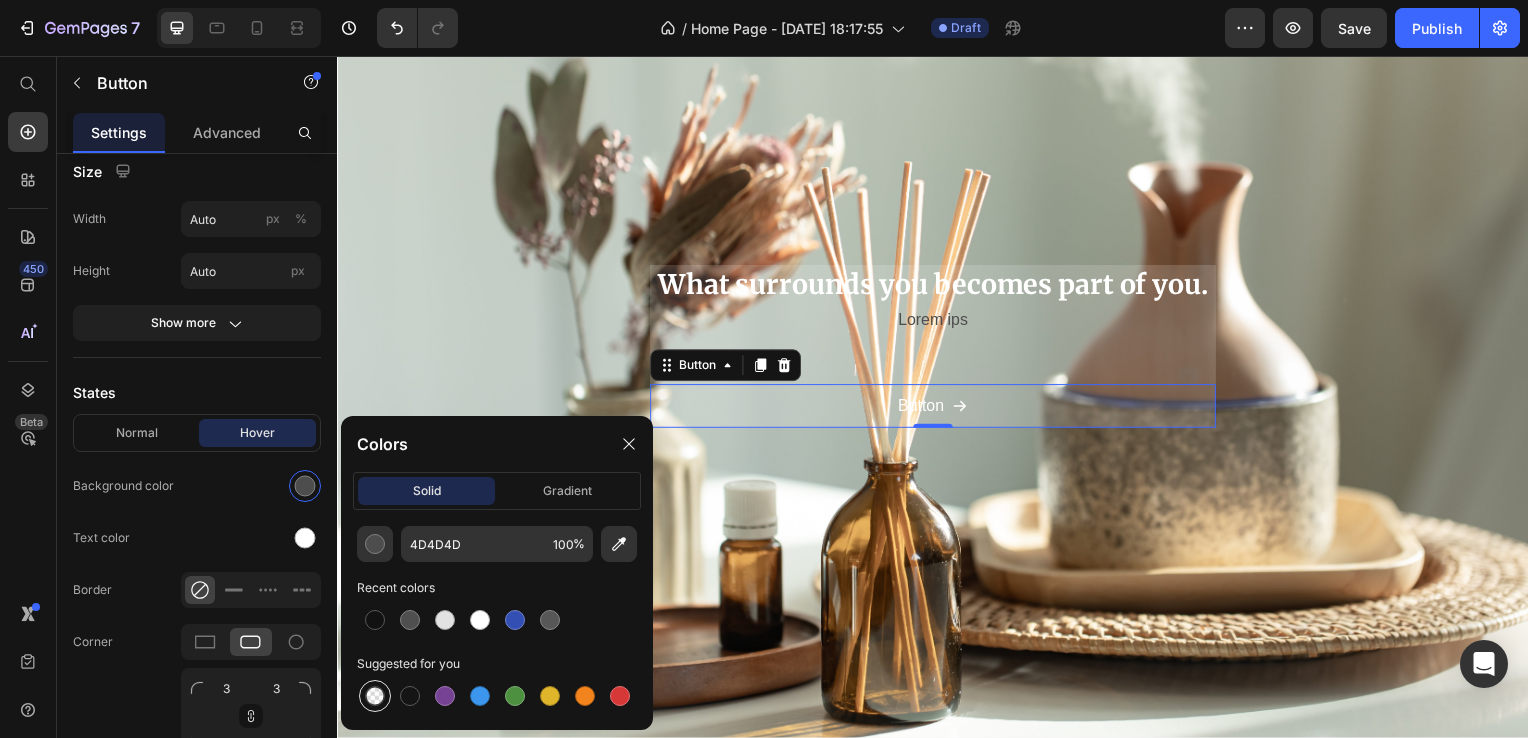 click at bounding box center (375, 696) 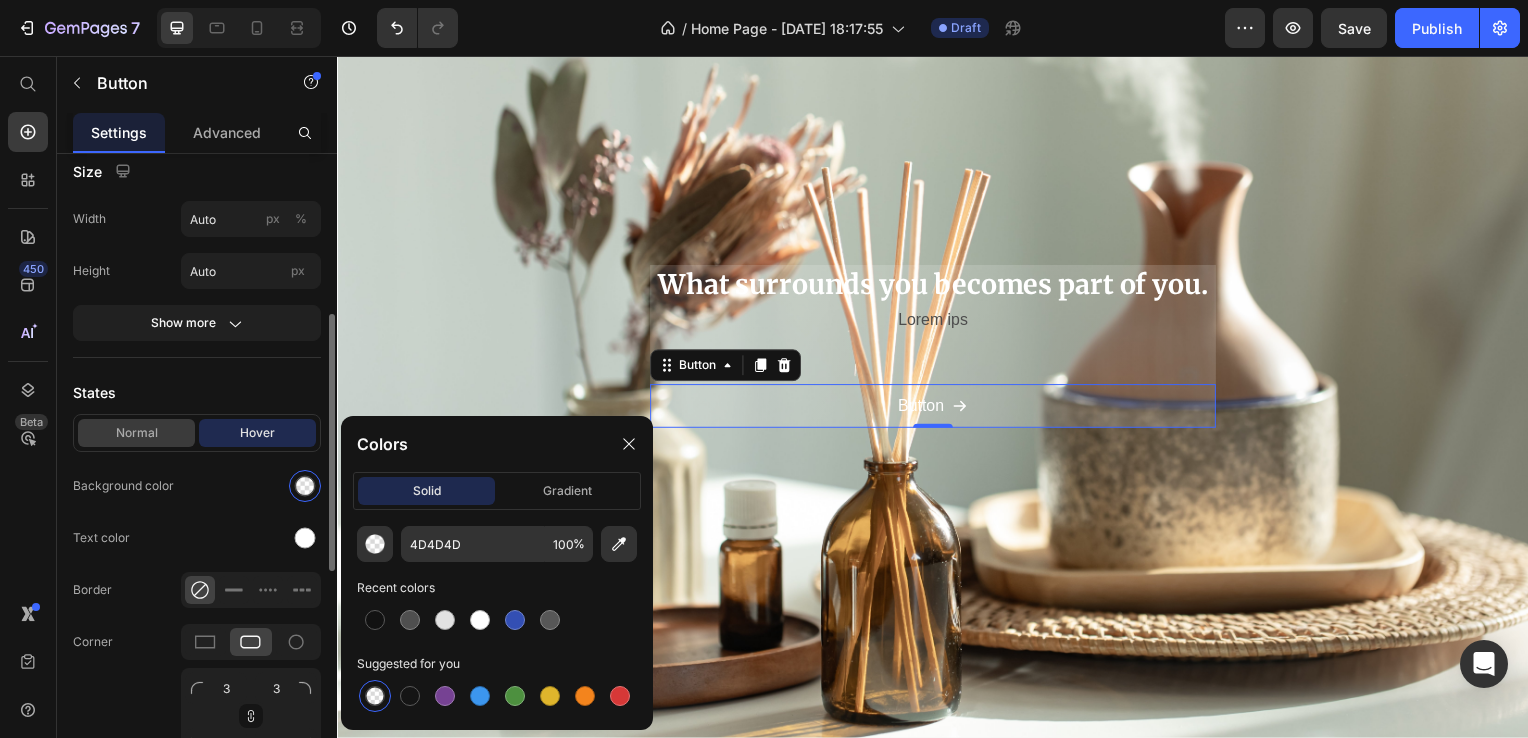 click on "Normal" at bounding box center [136, 433] 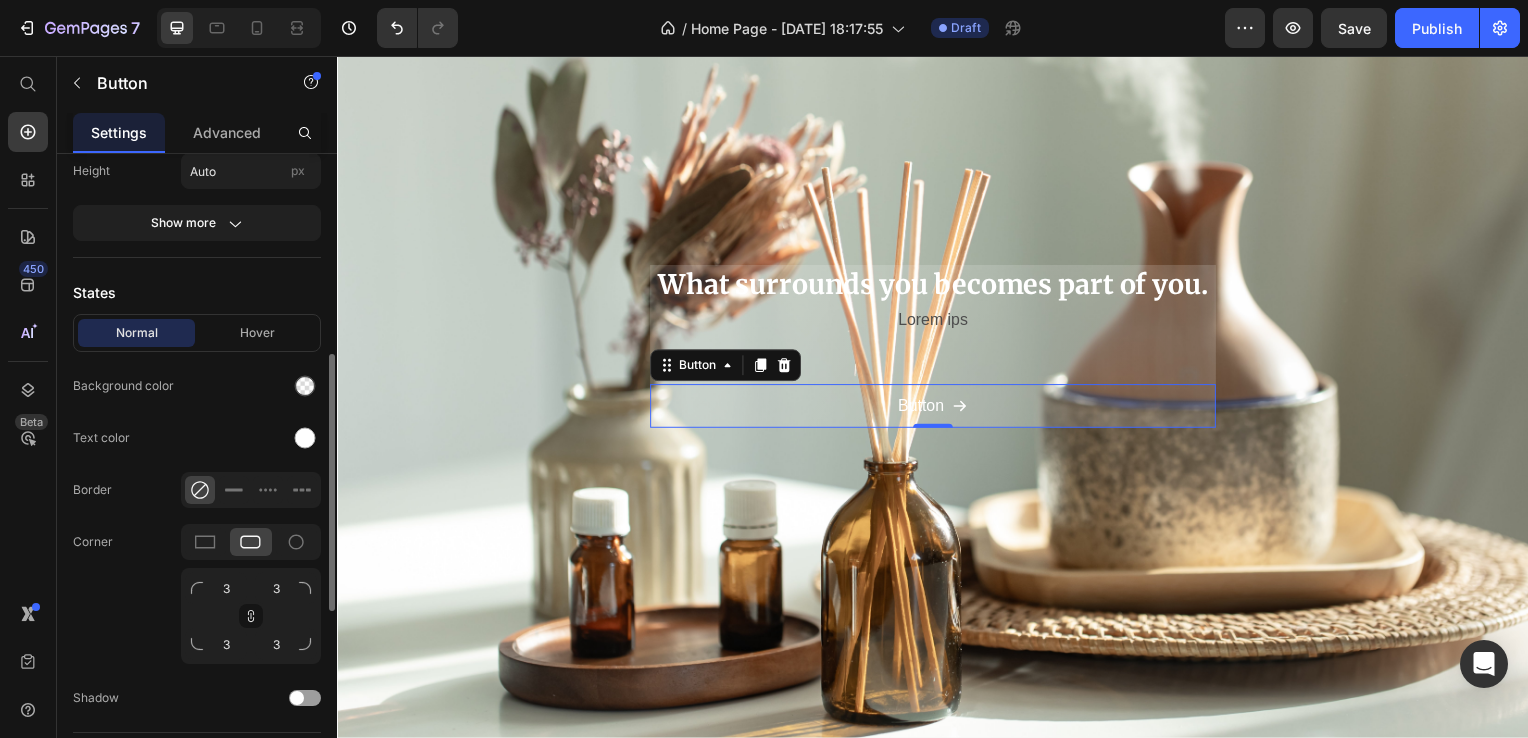 scroll, scrollTop: 600, scrollLeft: 0, axis: vertical 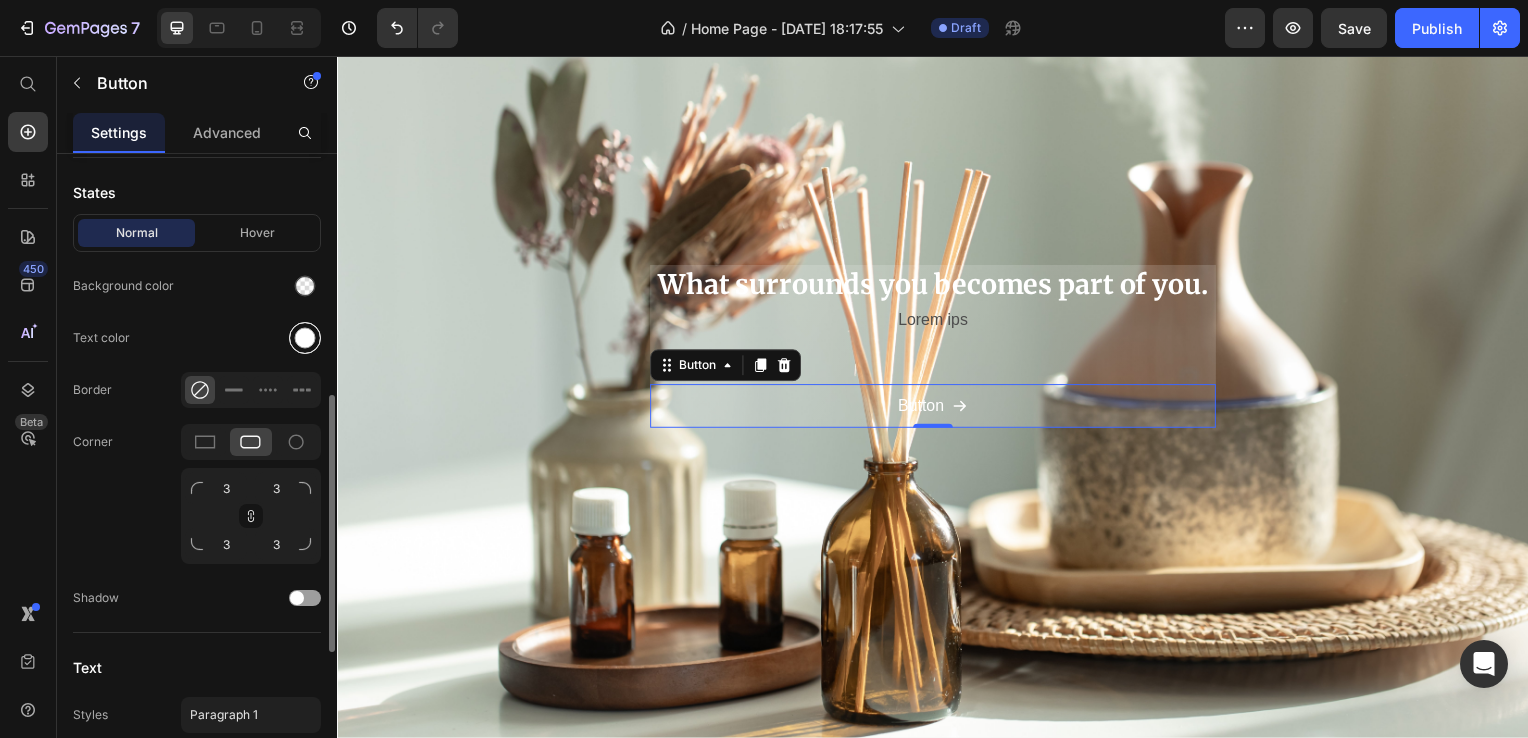 click at bounding box center [305, 338] 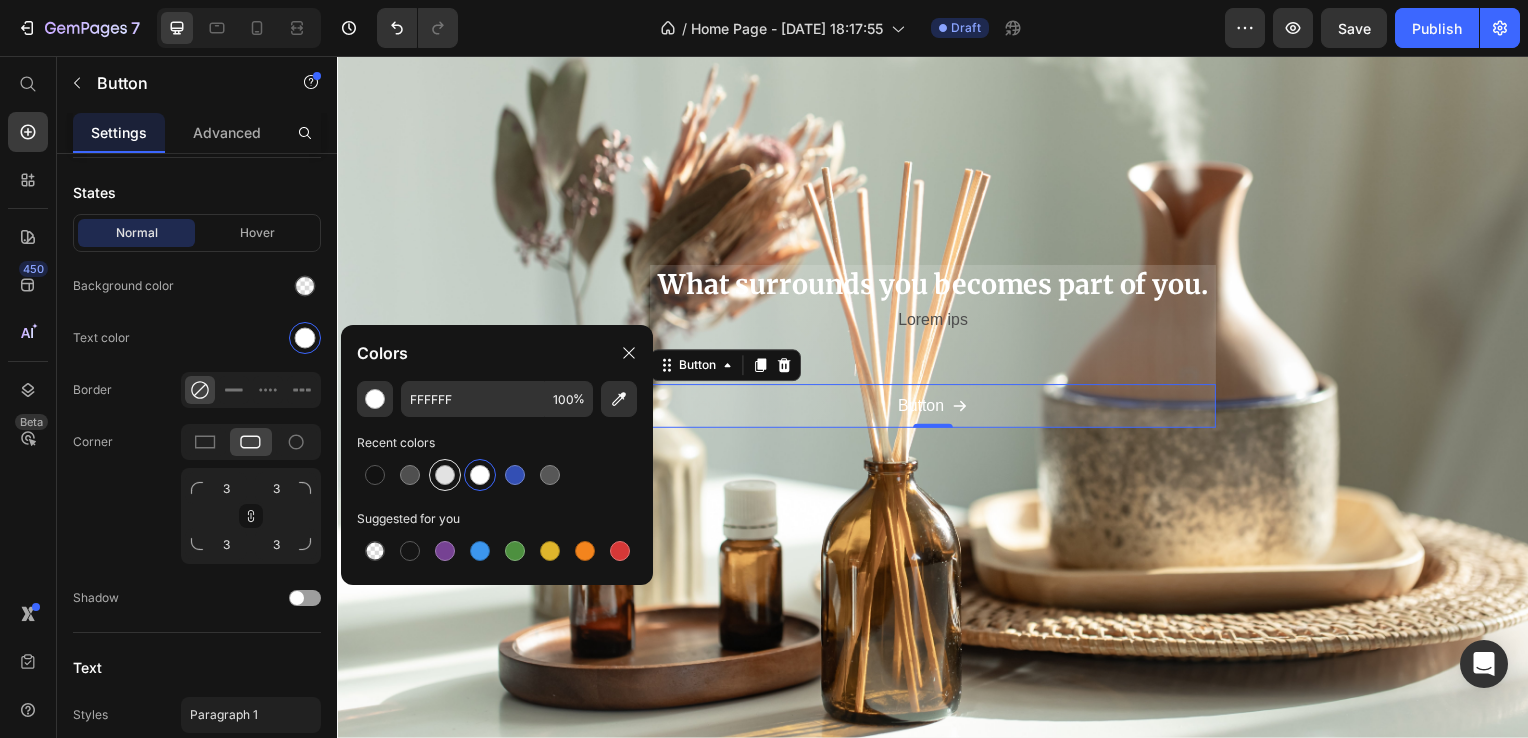 click at bounding box center [445, 475] 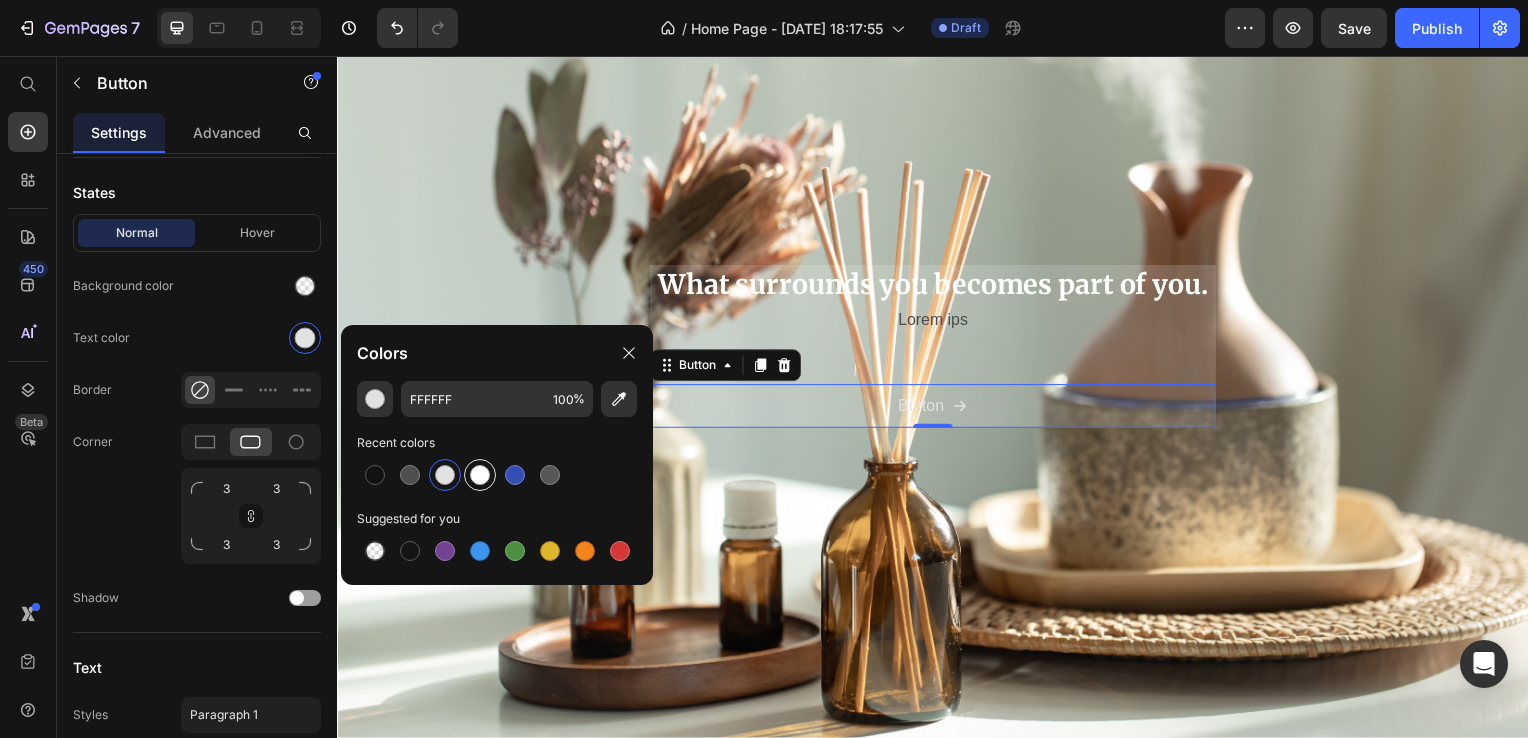 click at bounding box center (480, 475) 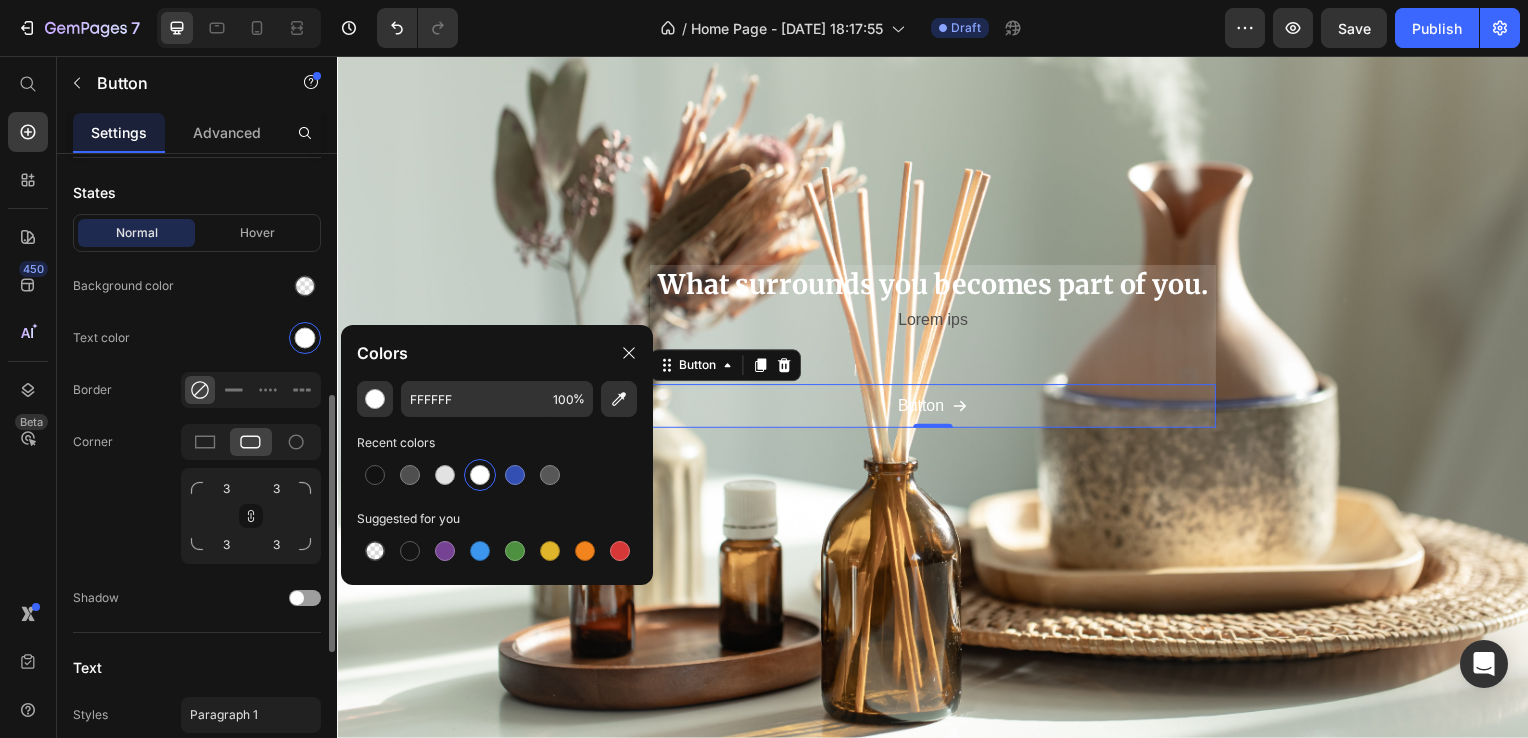 click 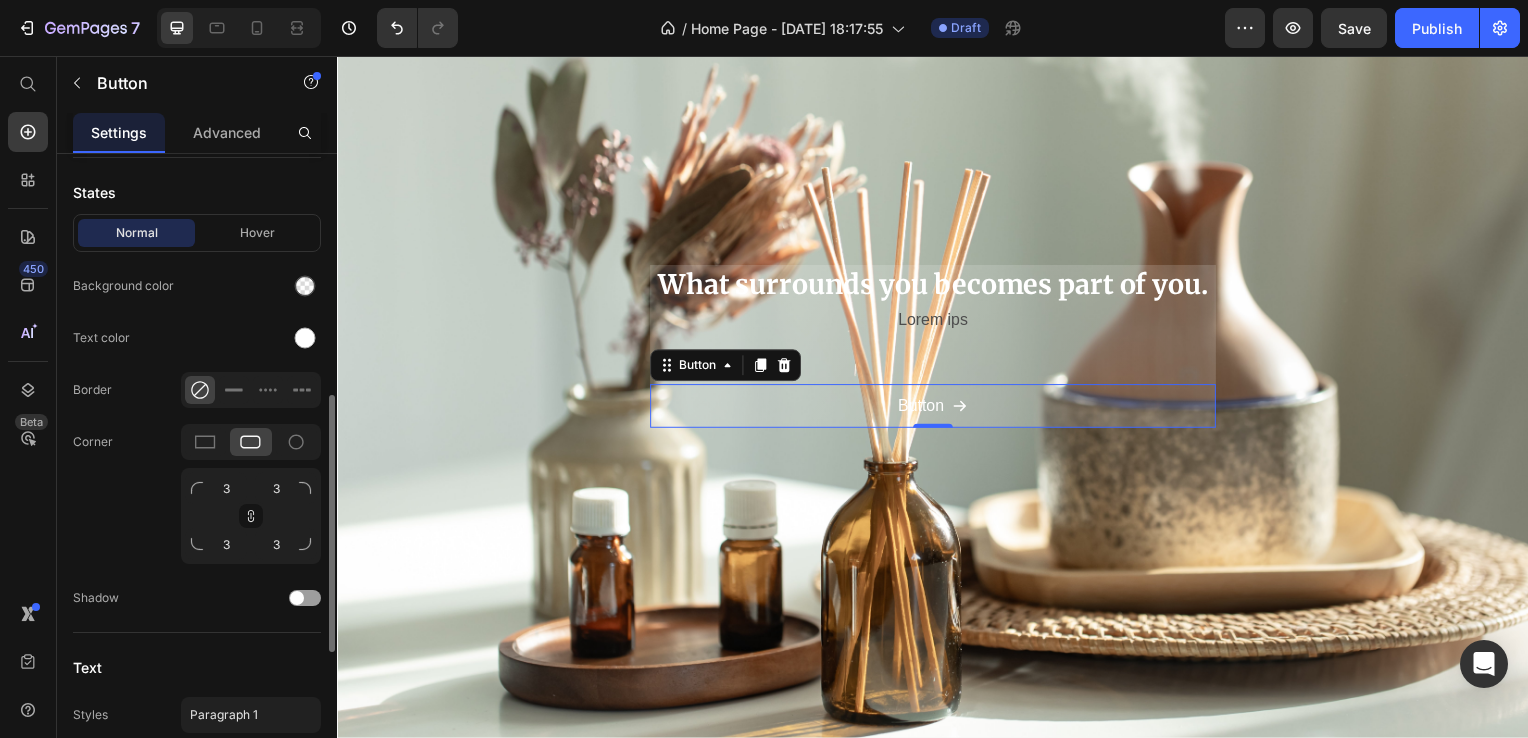click on "Text color" 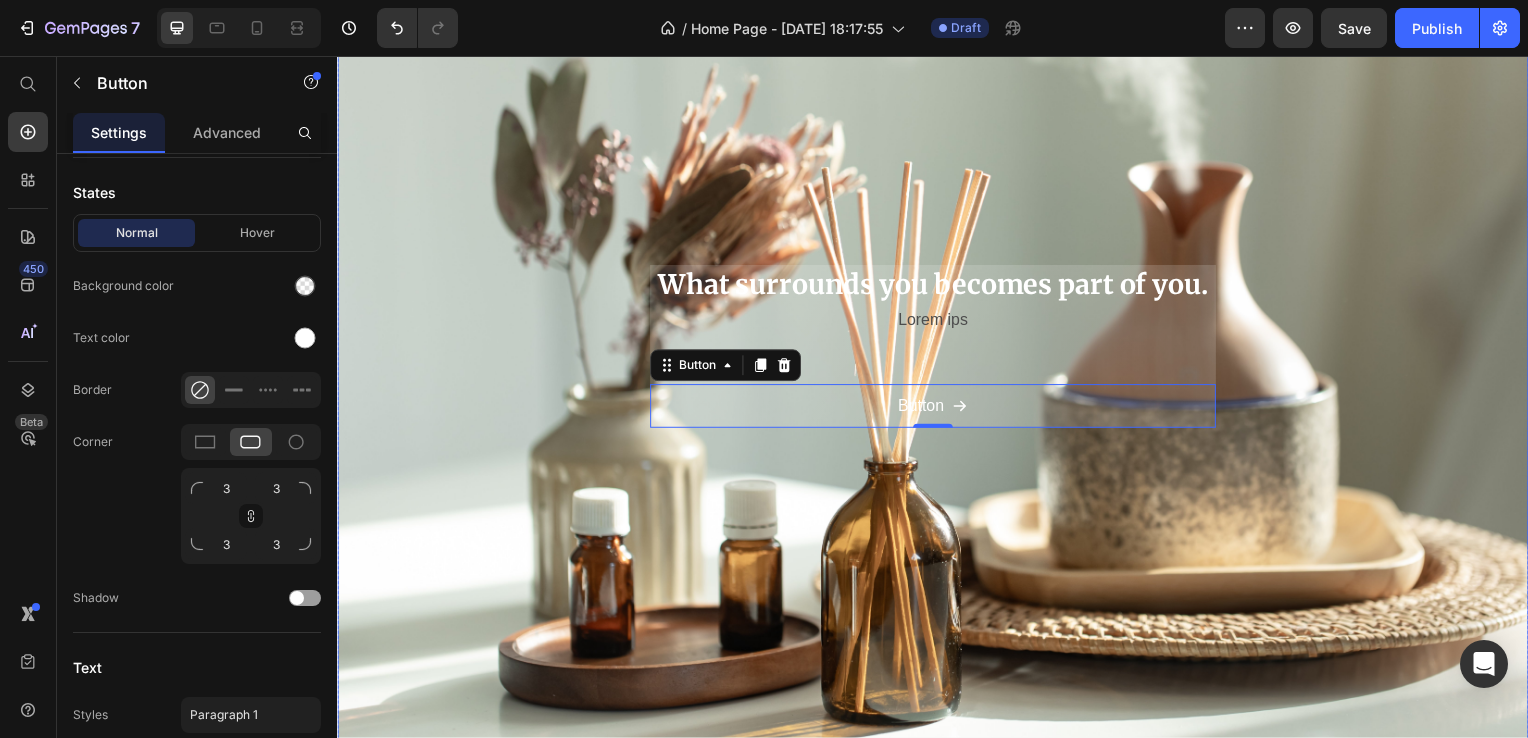 click at bounding box center (937, 349) 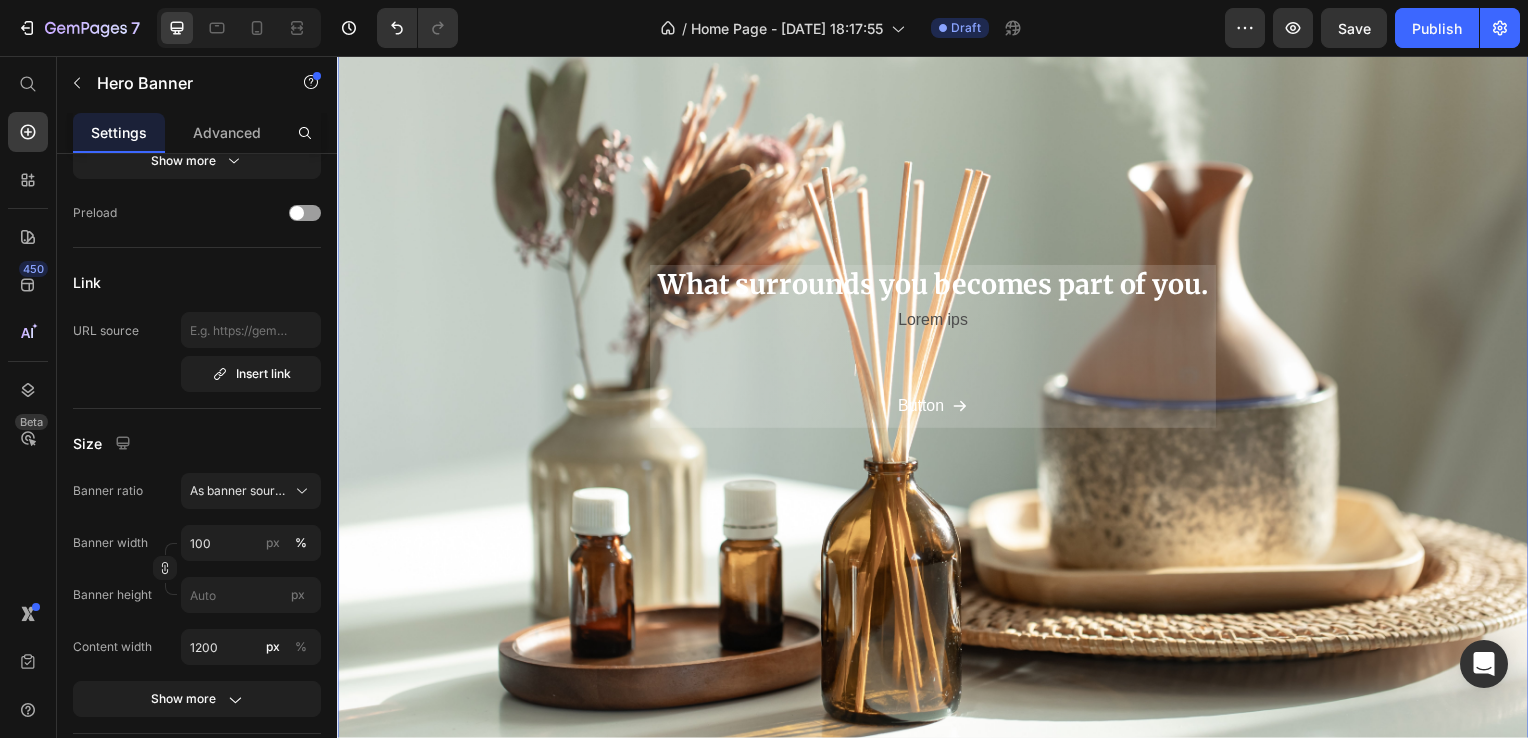 scroll, scrollTop: 0, scrollLeft: 0, axis: both 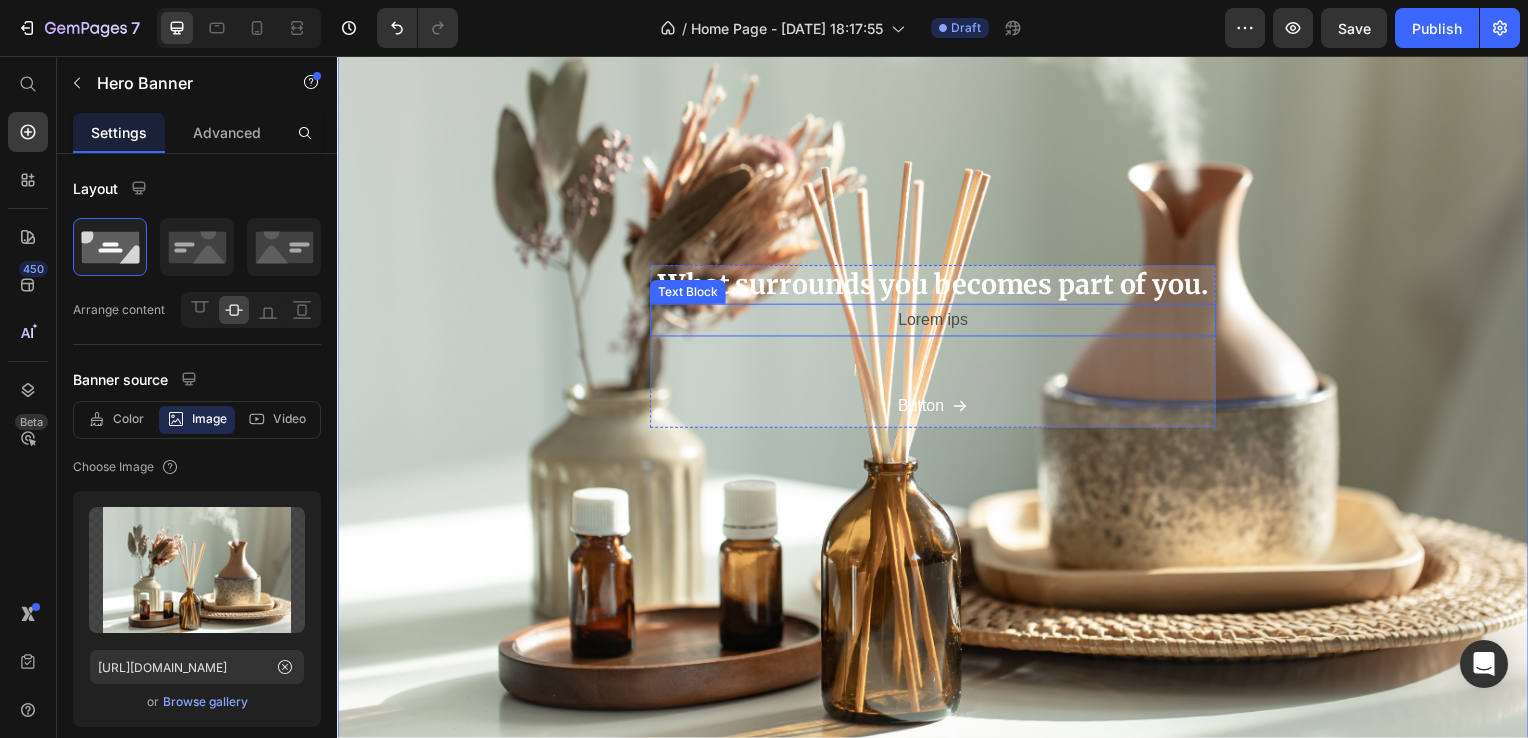 click on "Lorem ips" at bounding box center (937, 322) 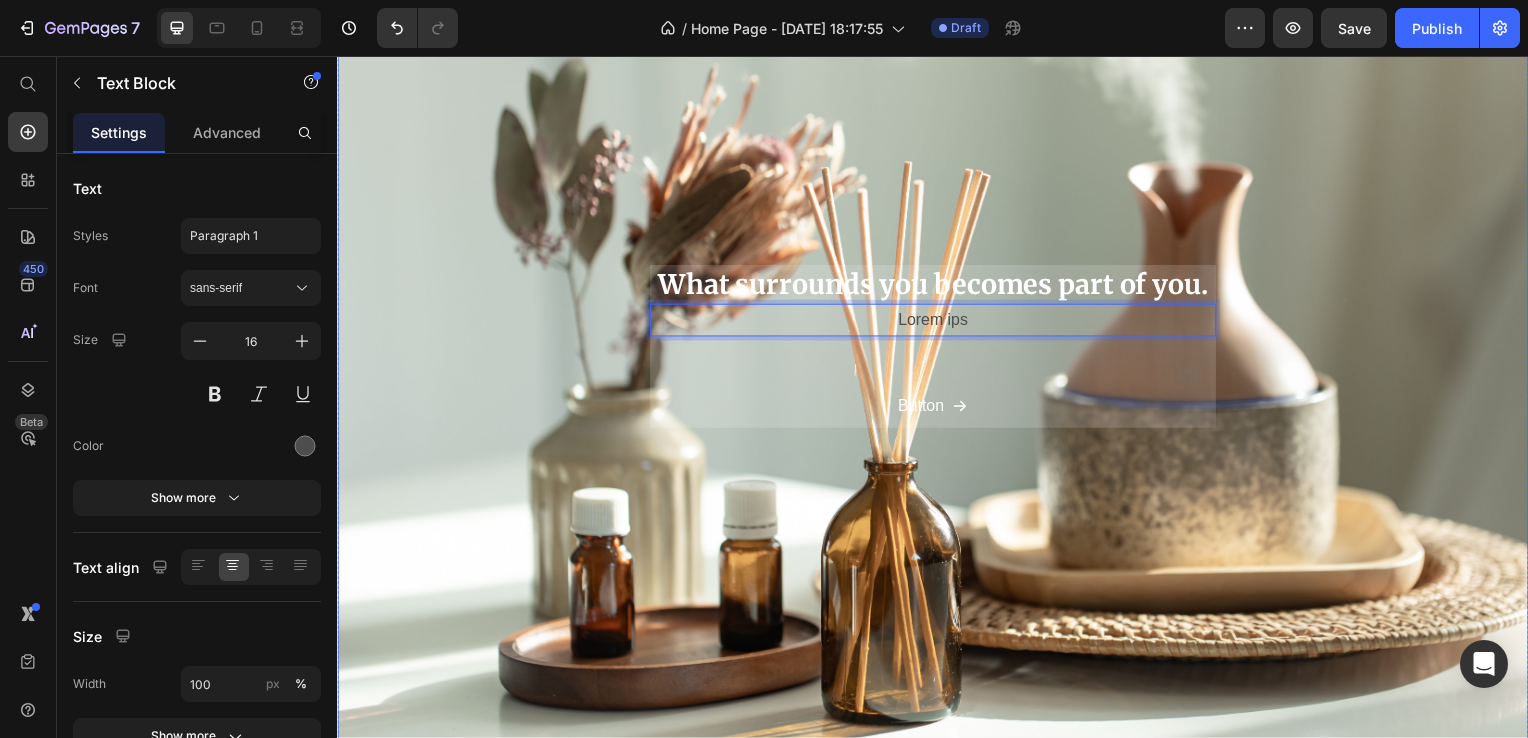click on "What surrounds you becomes part of you." at bounding box center (937, 286) 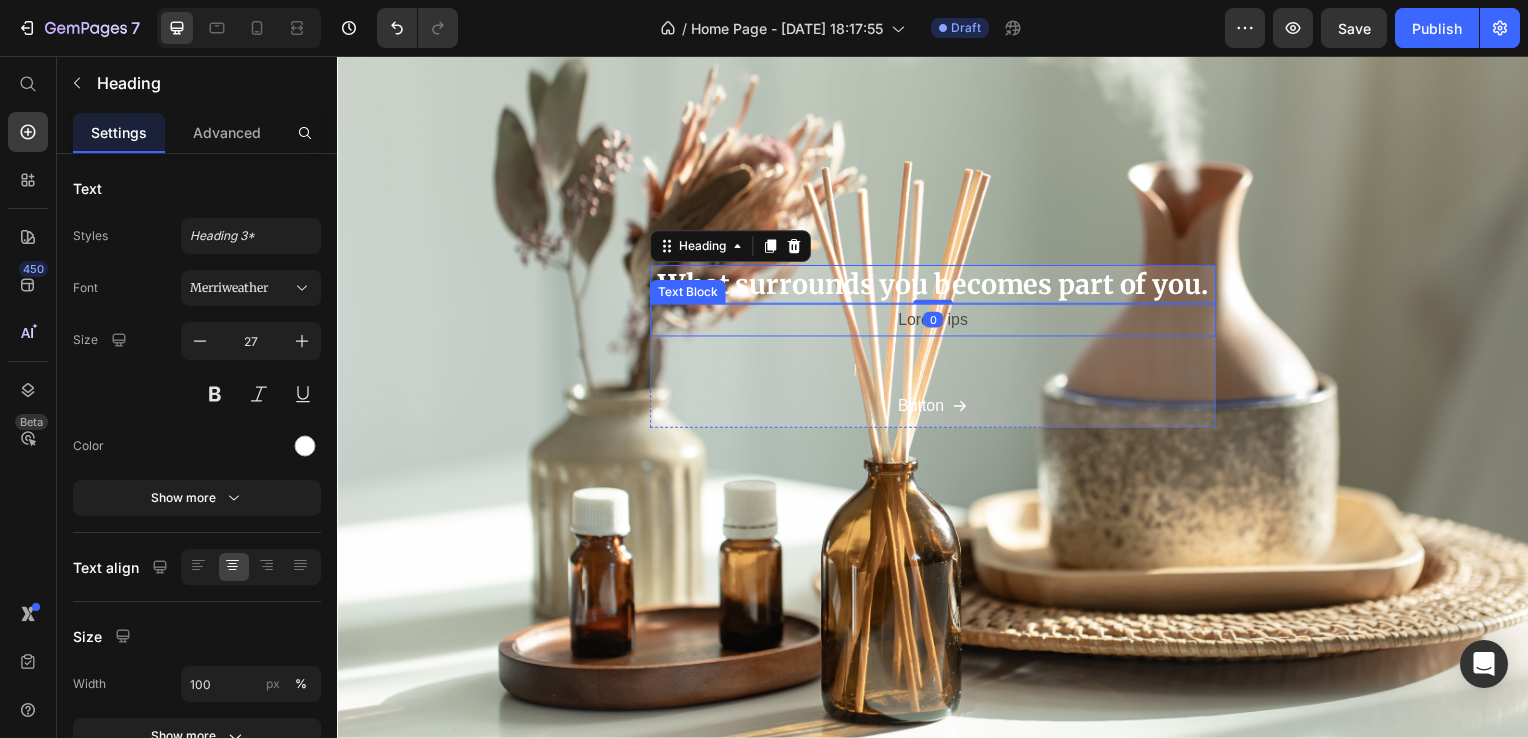 click on "Lorem ips" at bounding box center [937, 322] 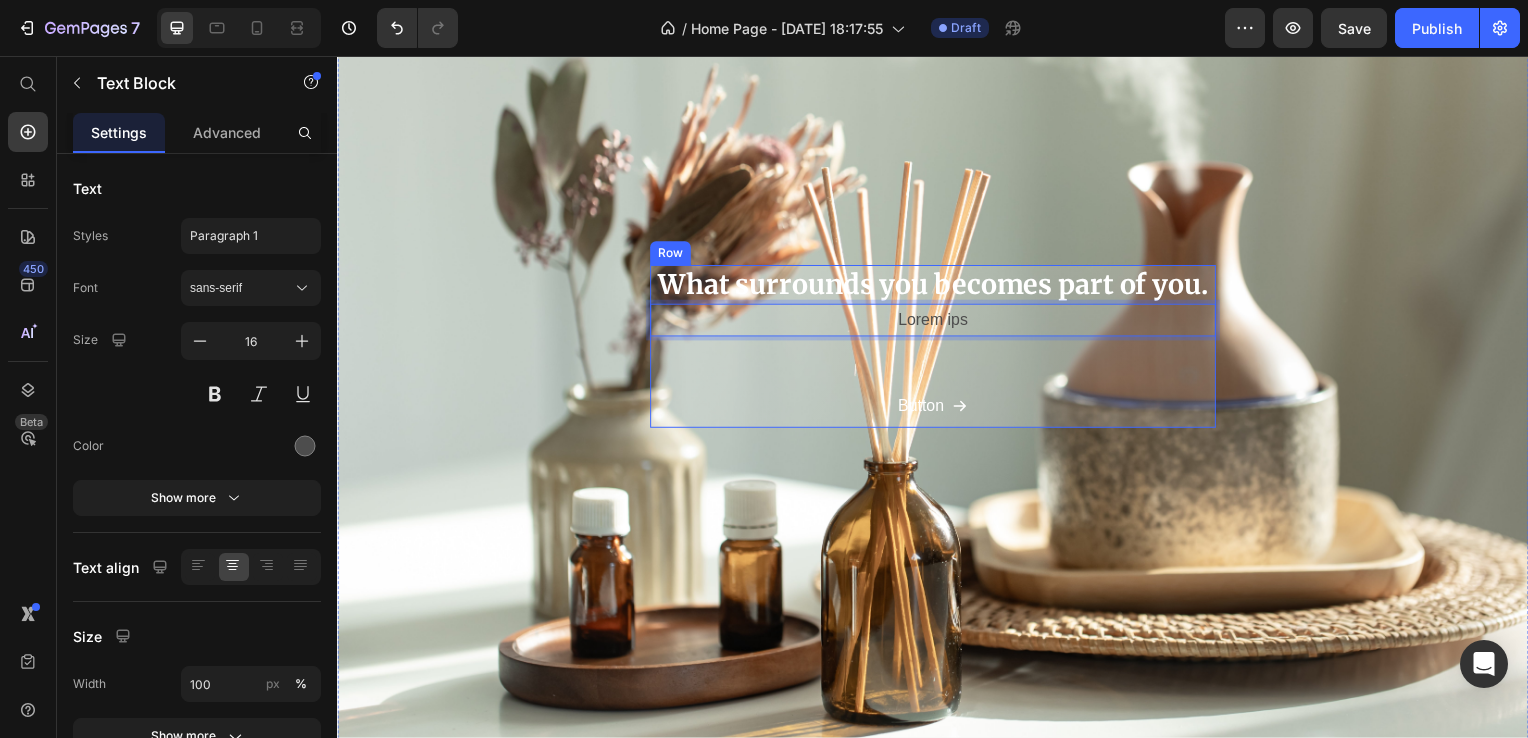 drag, startPoint x: 984, startPoint y: 315, endPoint x: 946, endPoint y: 364, distance: 62.008064 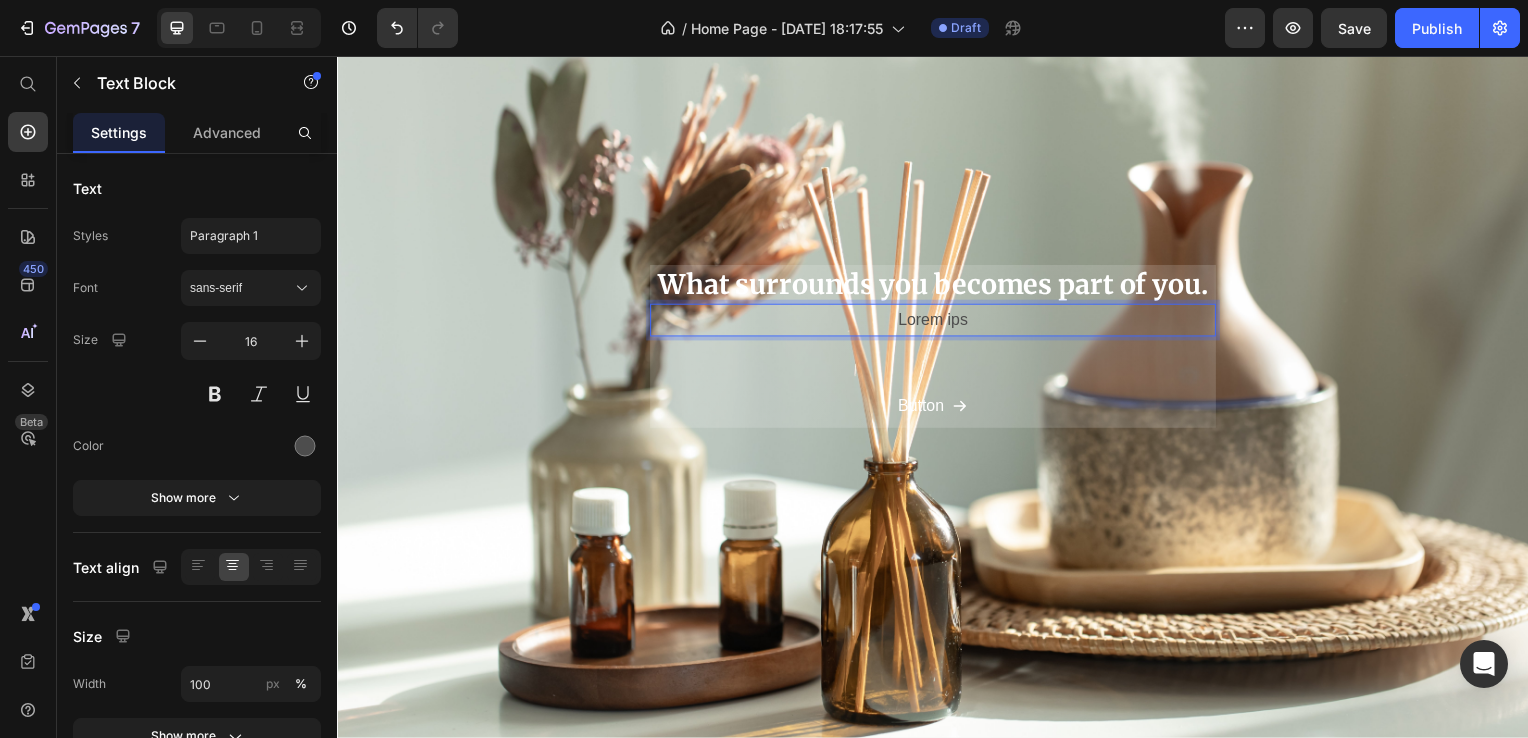 click on "What surrounds you becomes part of you. Heading Lorem ips Text Block   48
Button Button Row" at bounding box center [937, 349] 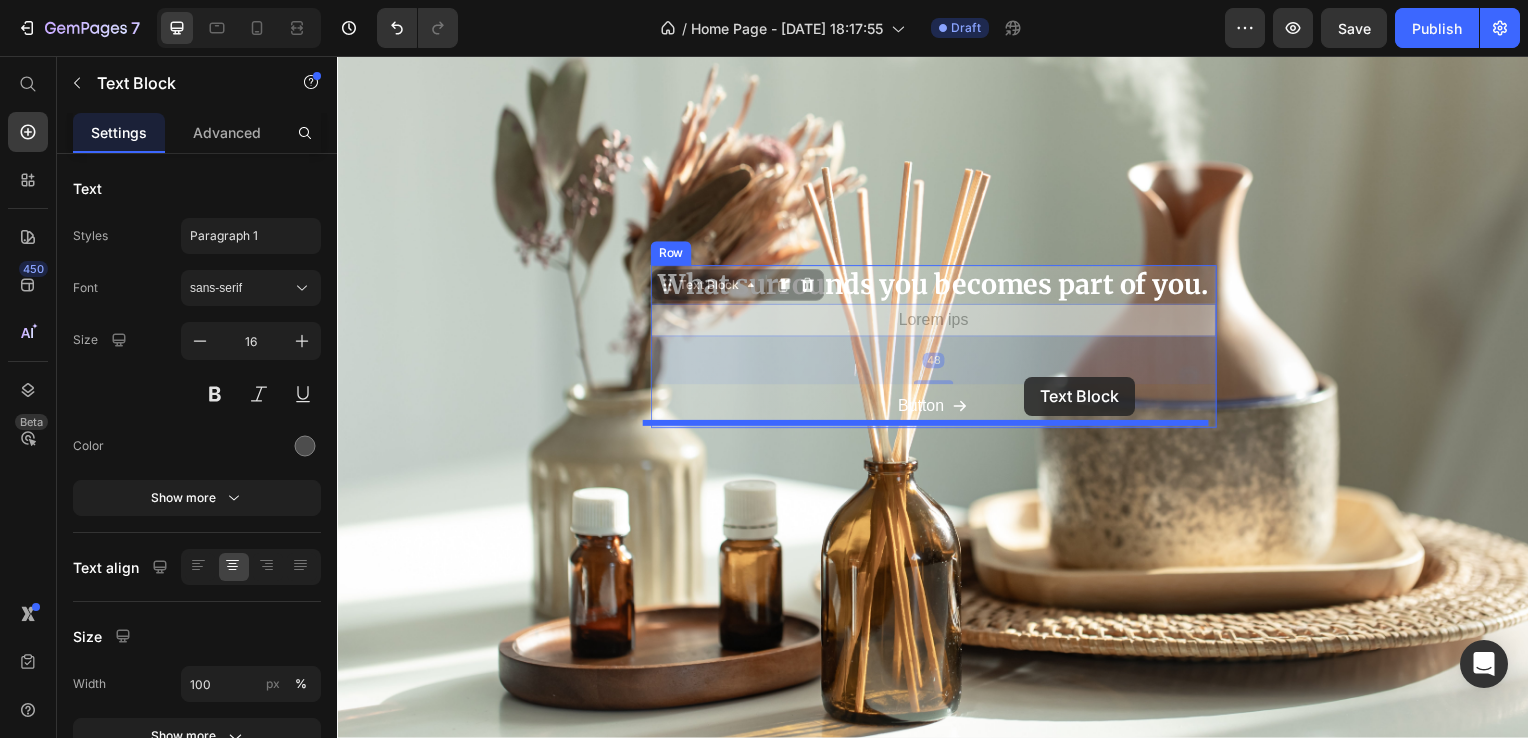 drag, startPoint x: 1091, startPoint y: 327, endPoint x: 1029, endPoint y: 379, distance: 80.919716 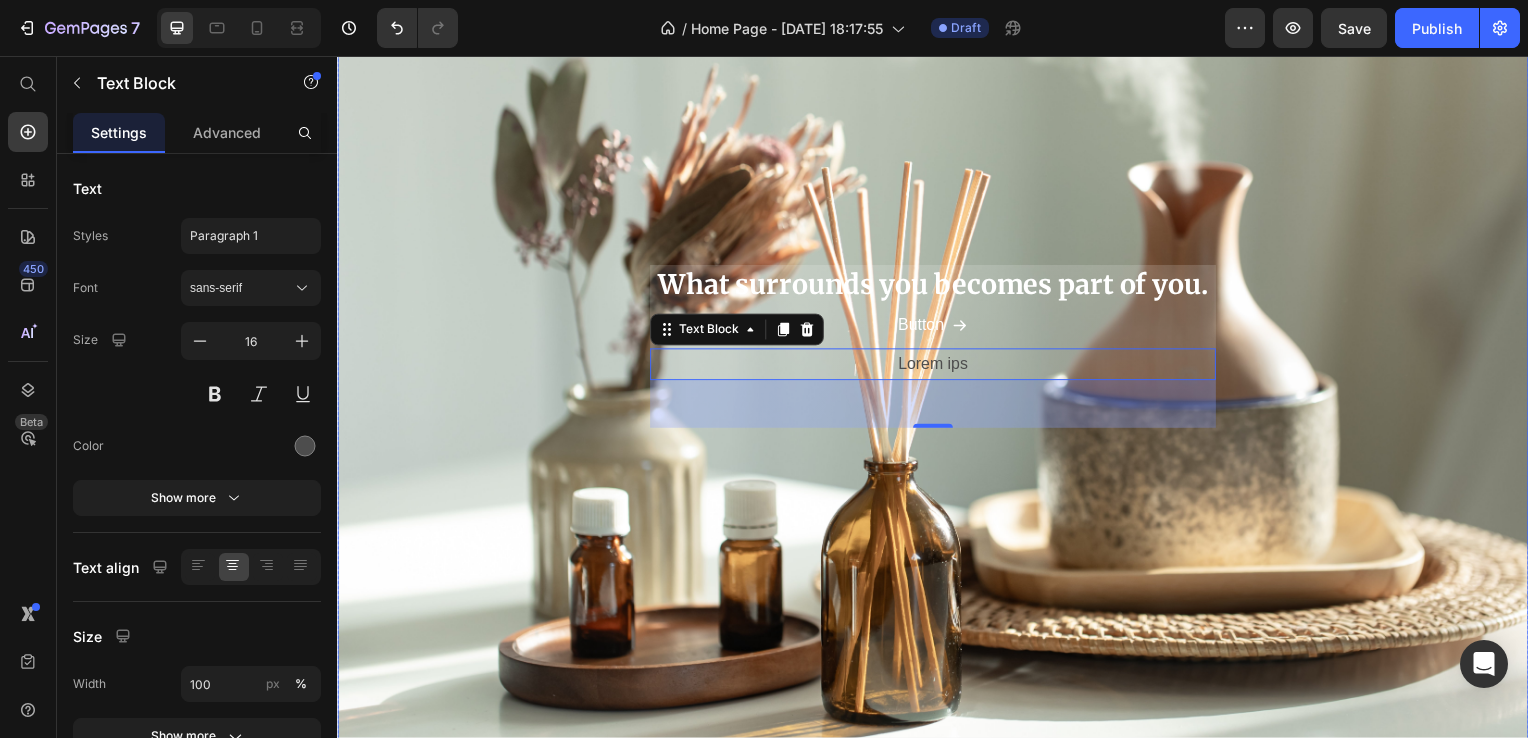 click on "What surrounds you becomes part of you. Heading
Button Button Lorem ips Text Block   48 Row" at bounding box center [937, 349] 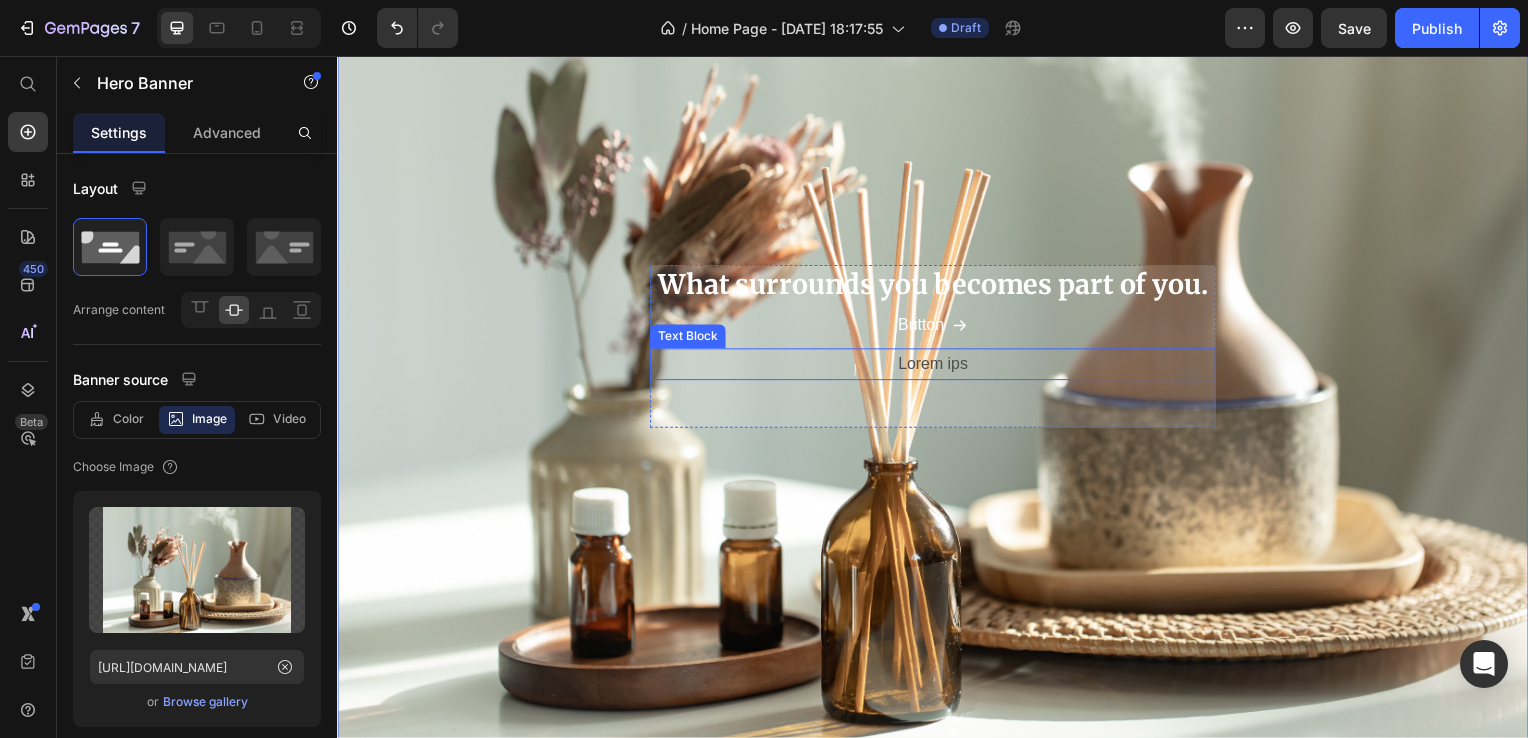 click on "Lorem ips" at bounding box center [937, 367] 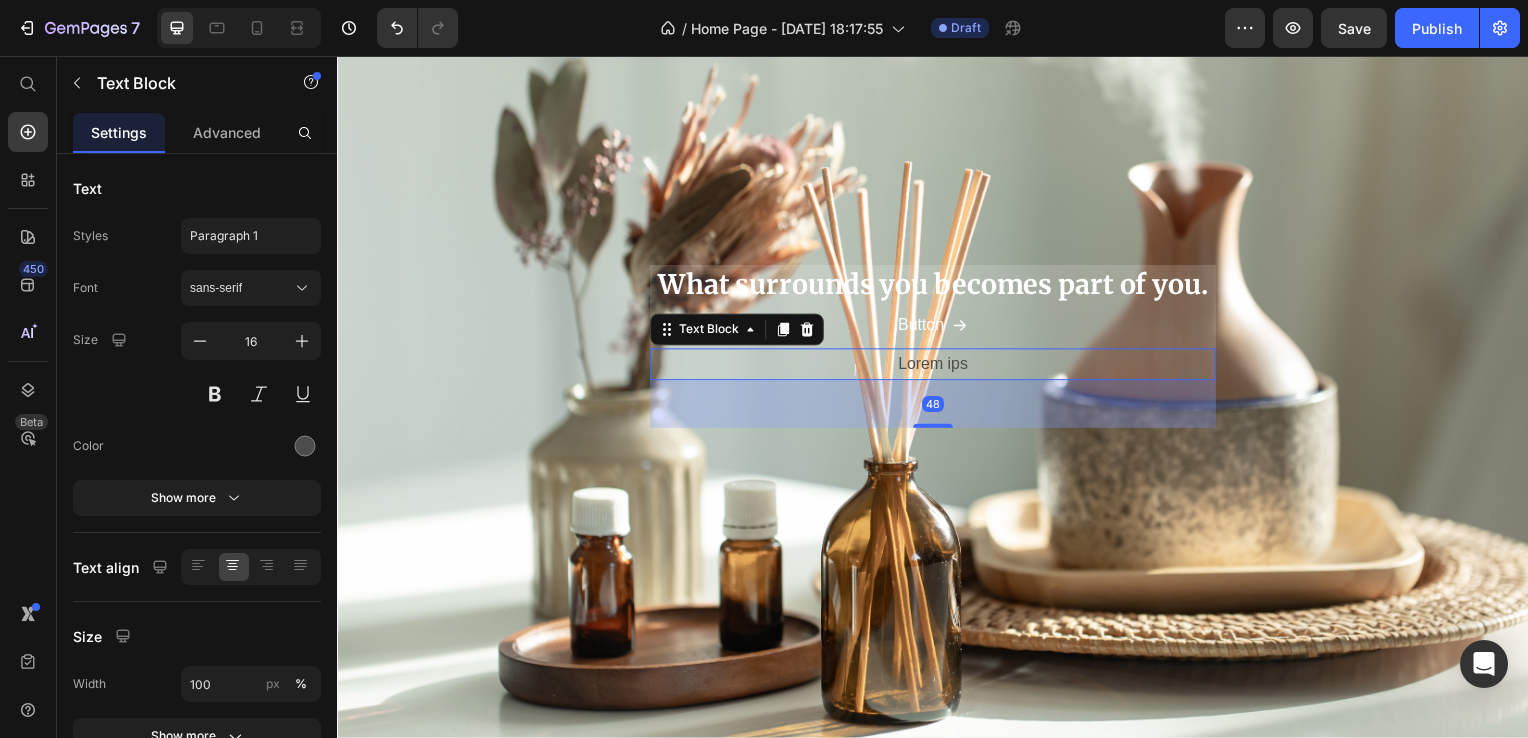 click on "48" at bounding box center (937, 407) 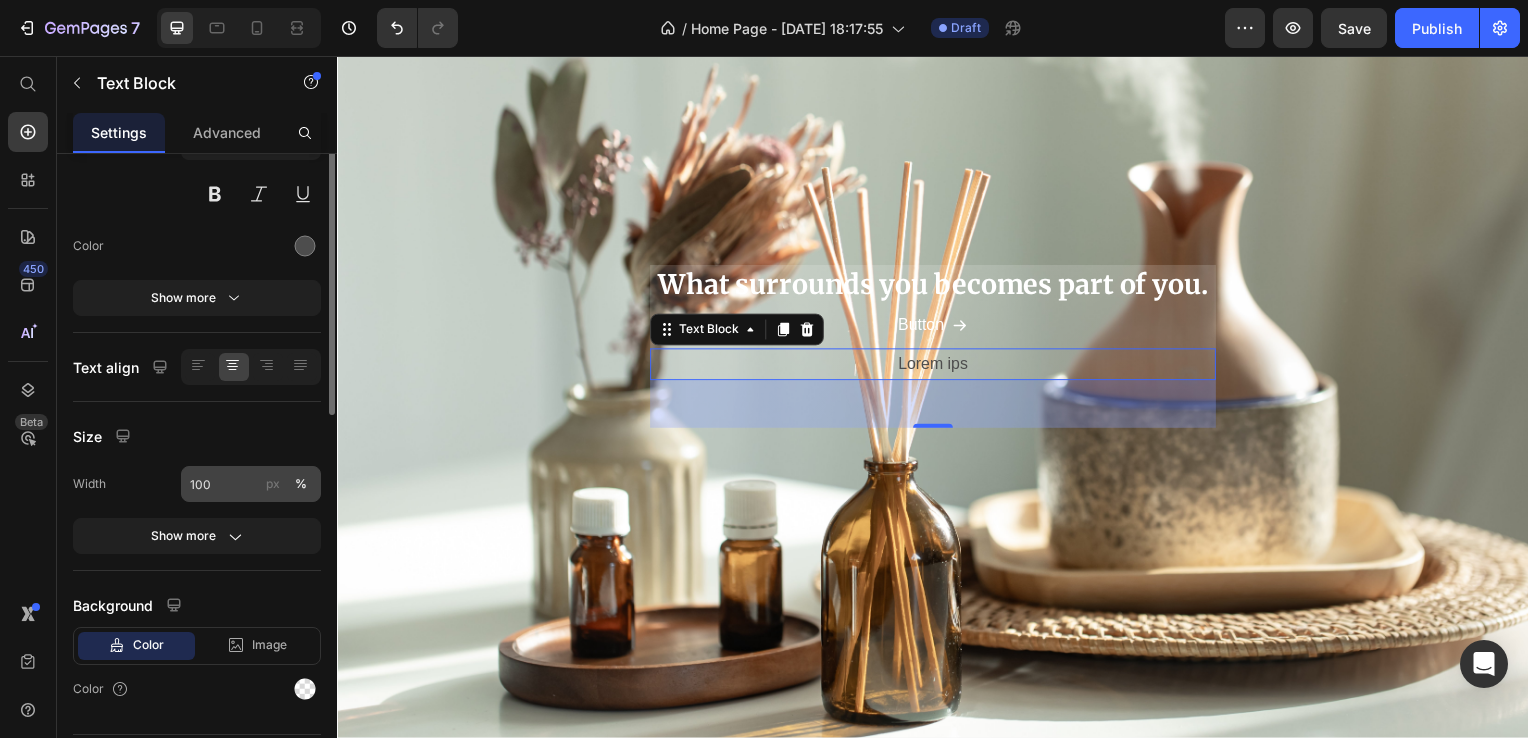 scroll, scrollTop: 0, scrollLeft: 0, axis: both 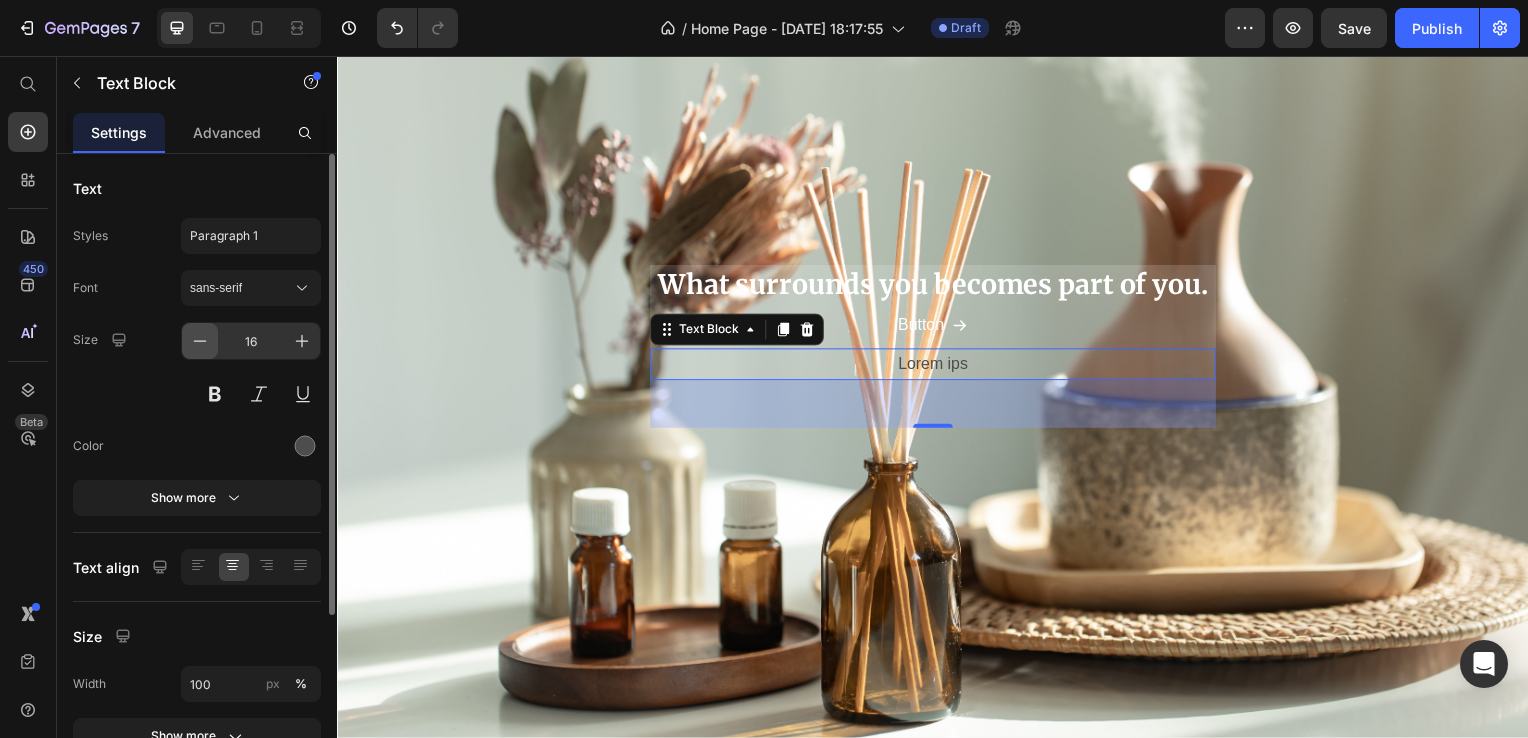 click at bounding box center [200, 341] 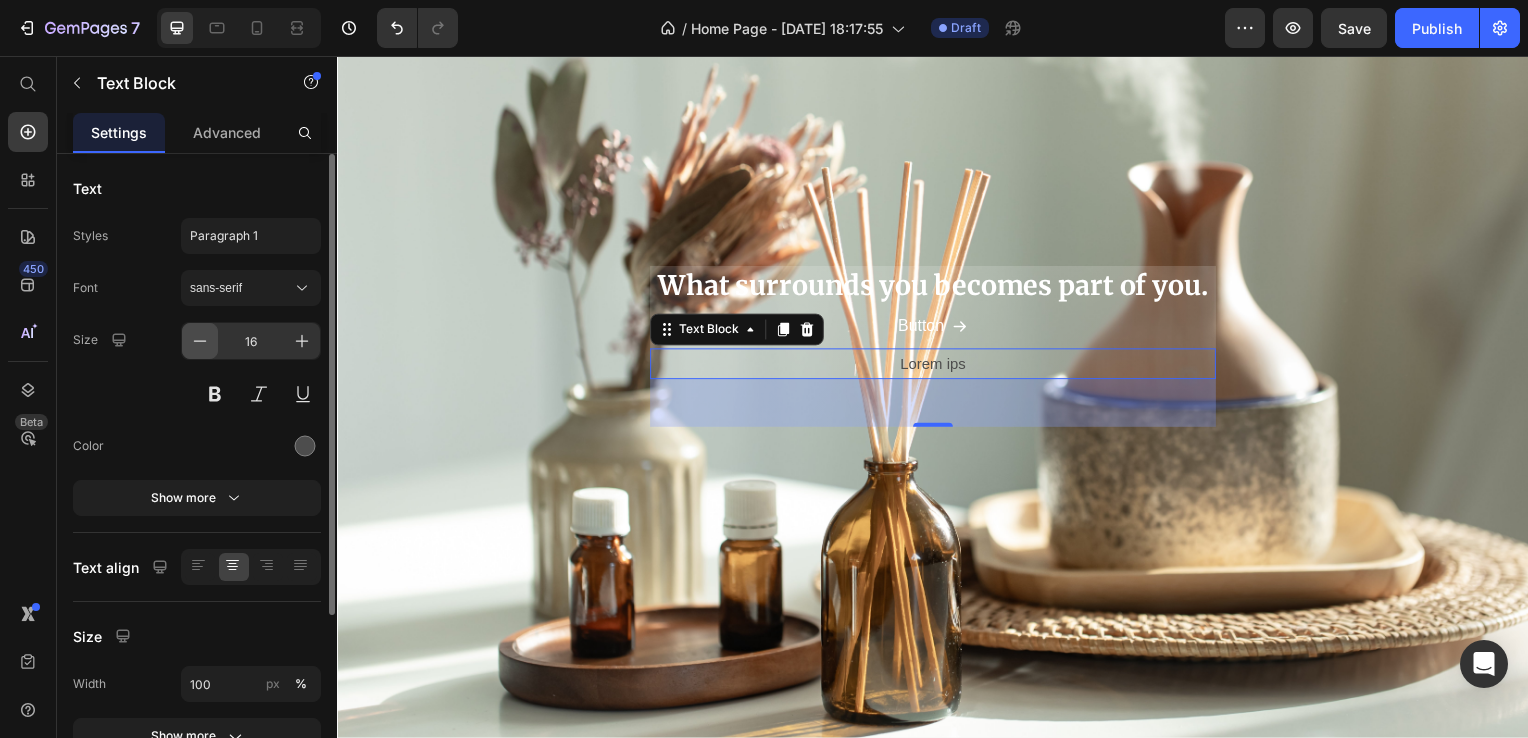 click at bounding box center (200, 341) 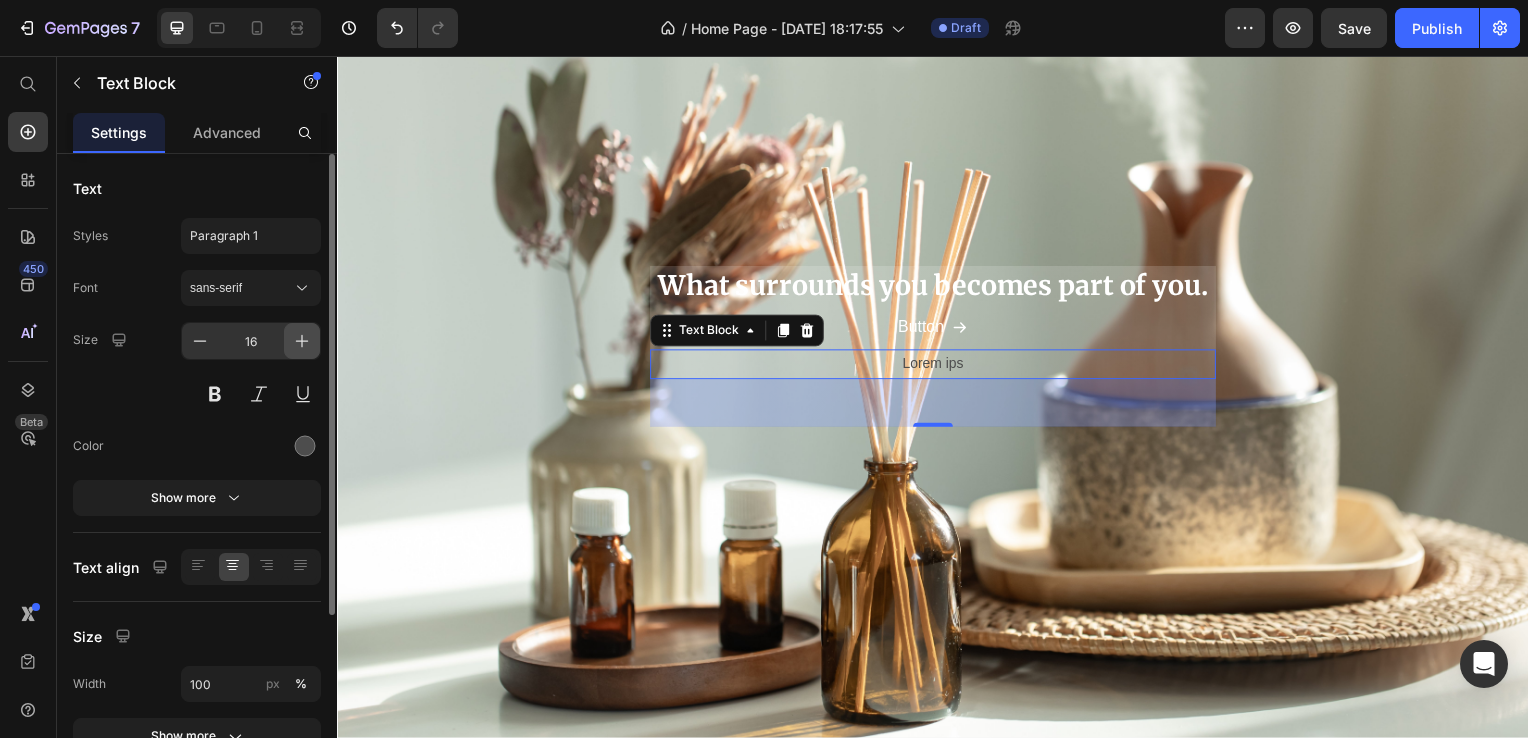 click at bounding box center [302, 341] 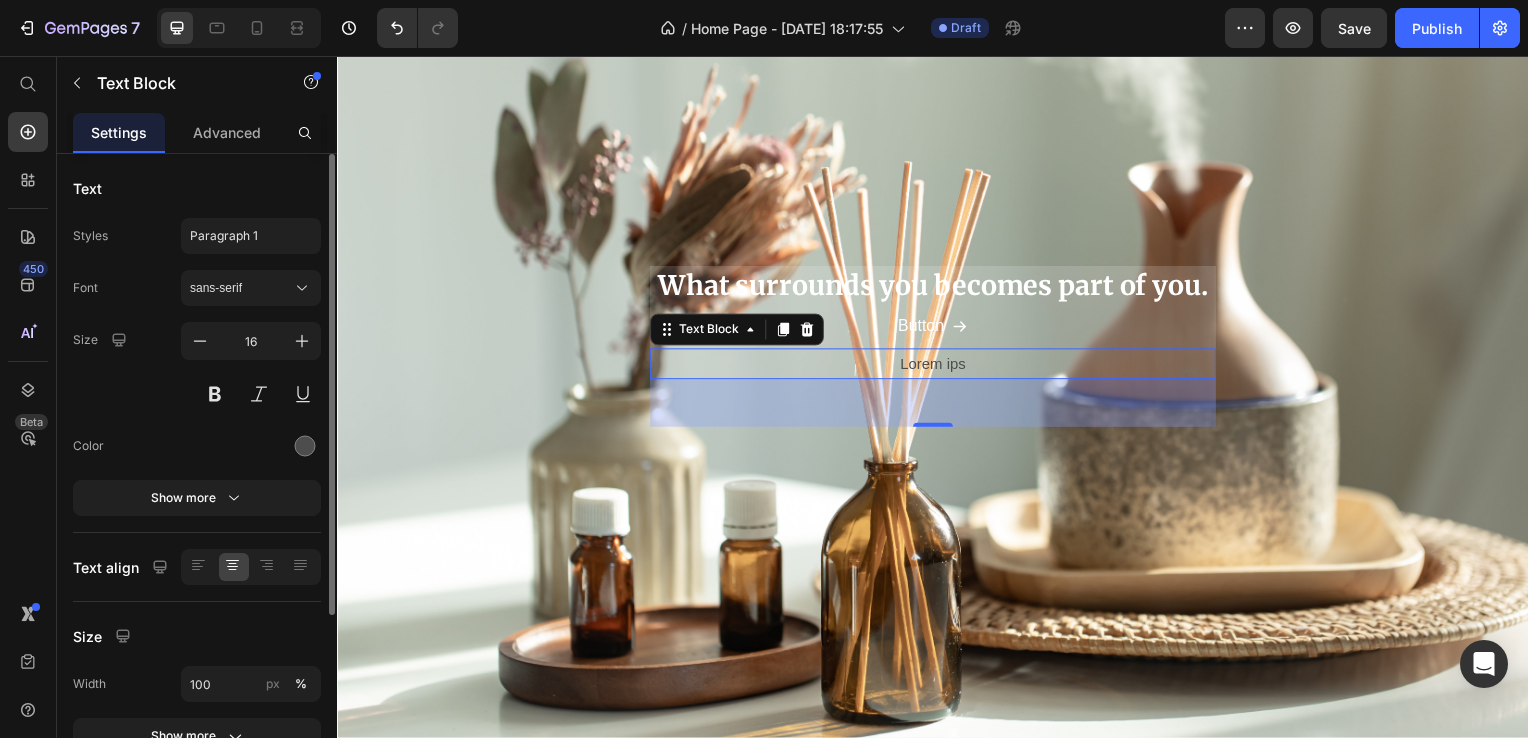 click on "Font sans-serif Size 16 Color Show more" at bounding box center [197, 393] 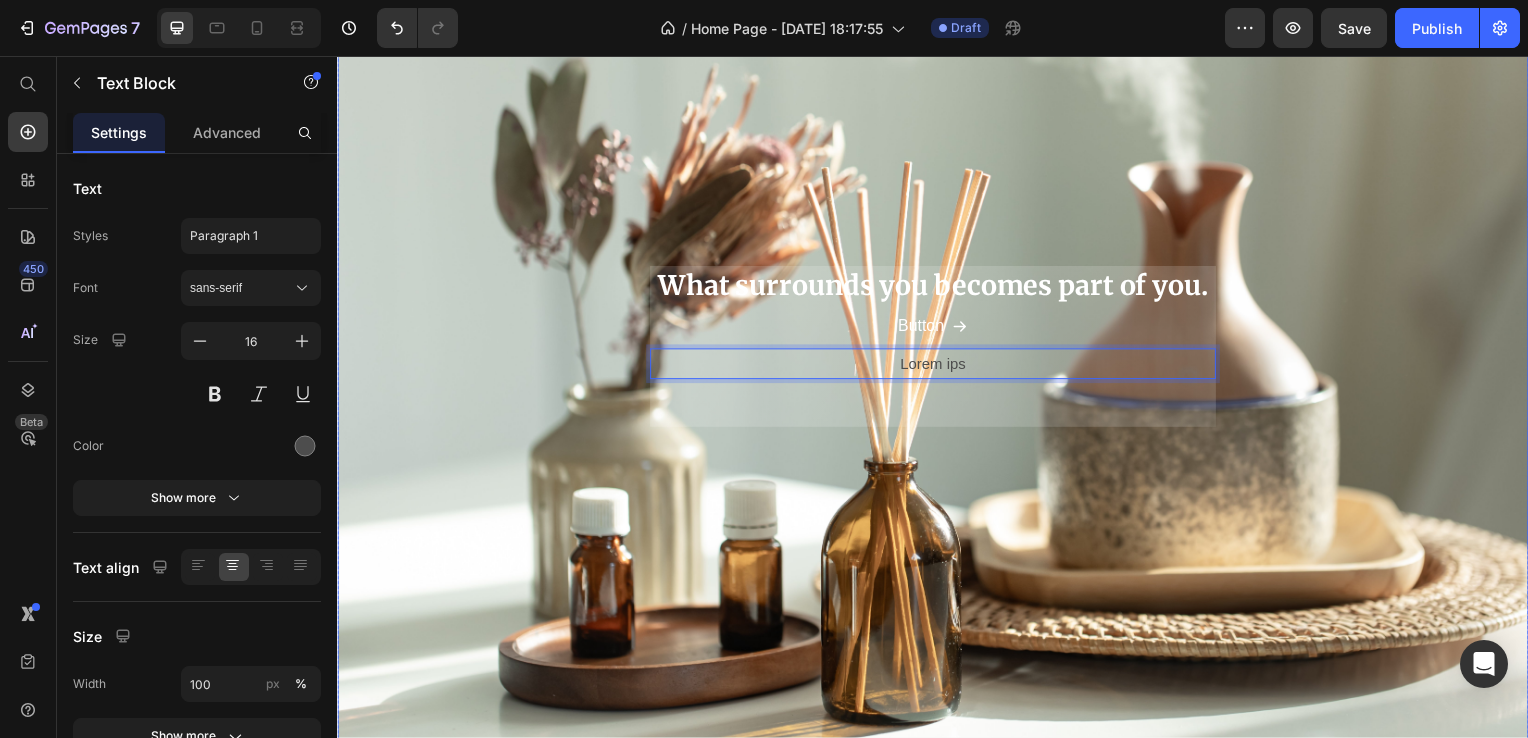 click at bounding box center (937, 349) 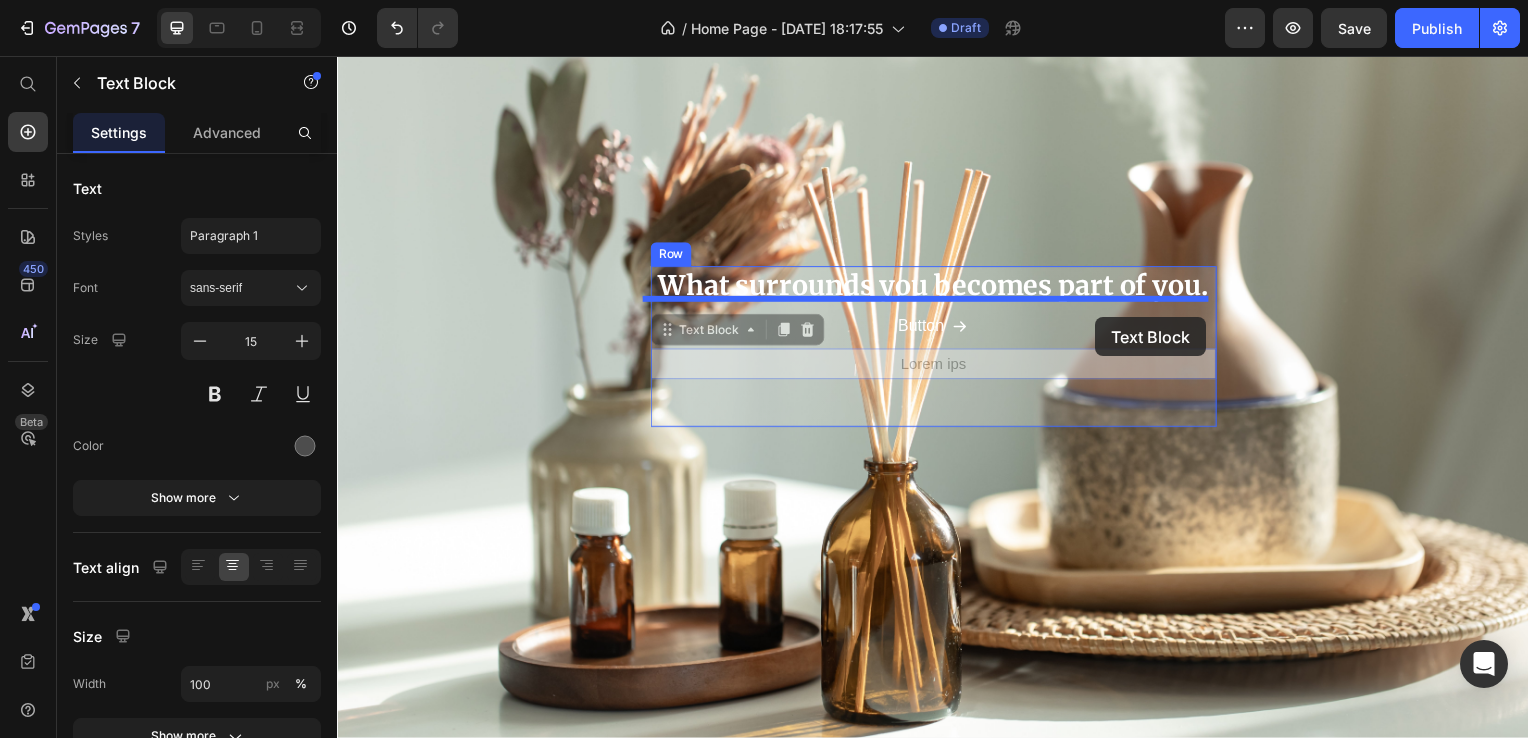 drag, startPoint x: 1104, startPoint y: 369, endPoint x: 1101, endPoint y: 319, distance: 50.08992 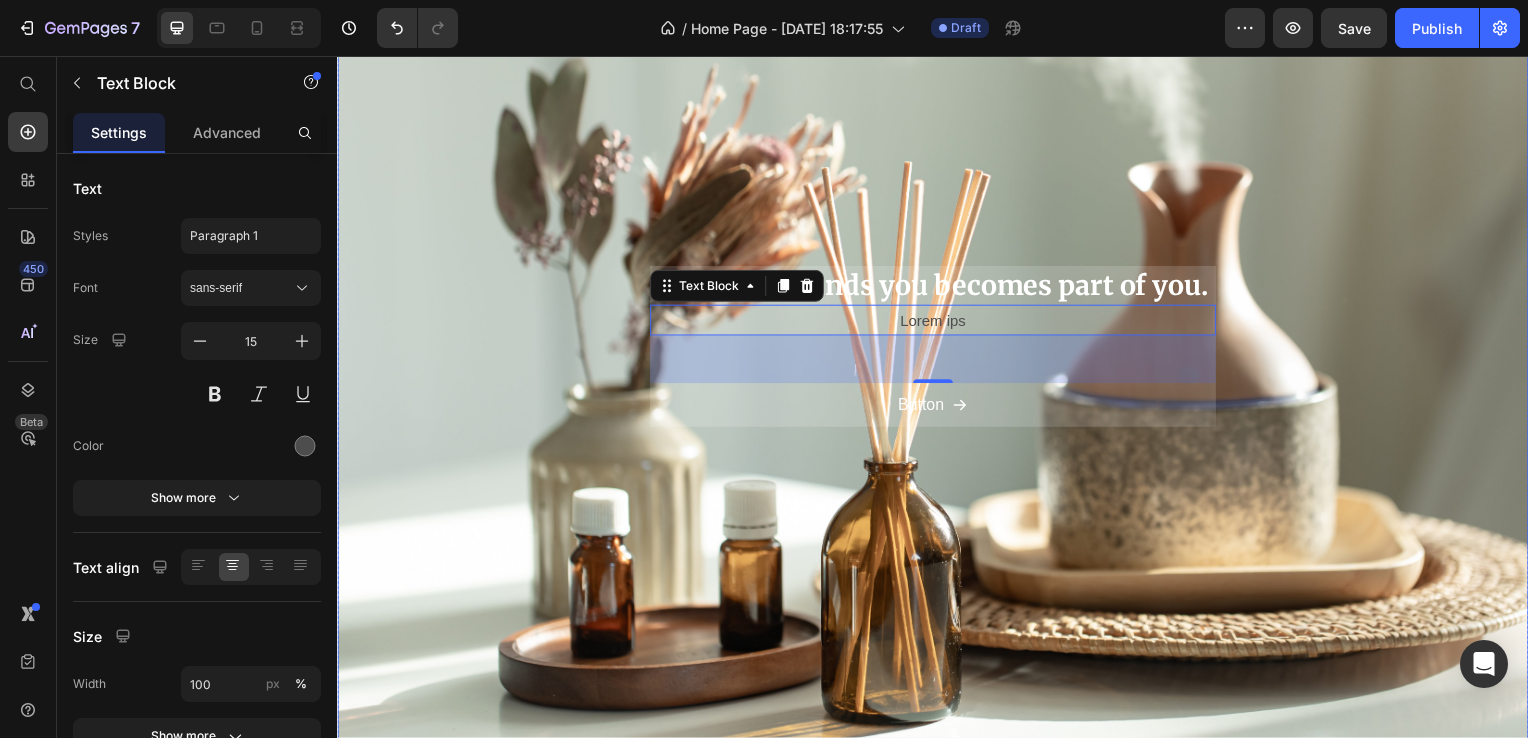 click on "What surrounds you becomes part of you. Heading Lorem ips Text Block   0
Button Button Row" at bounding box center (937, 349) 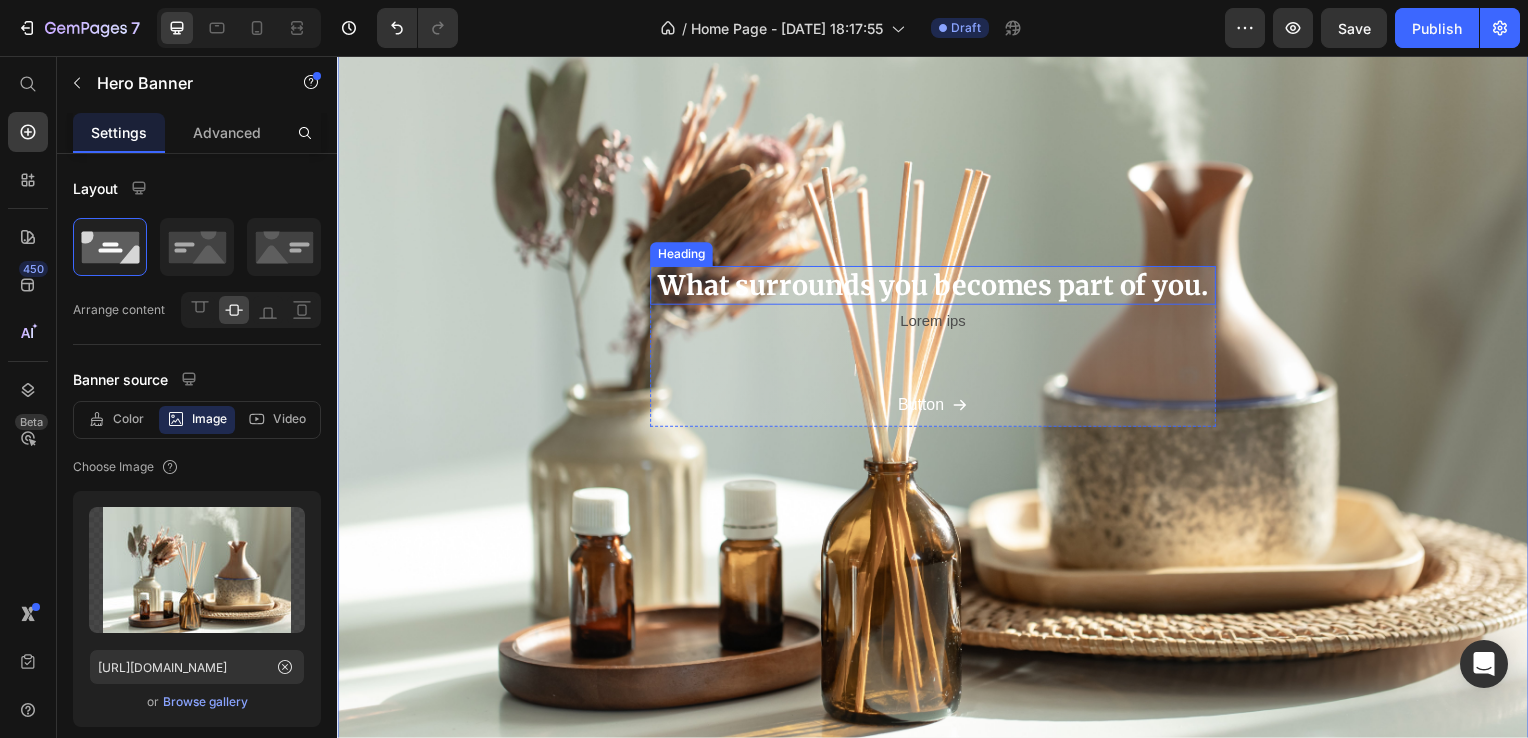 click on "What surrounds you becomes part of you." at bounding box center [937, 287] 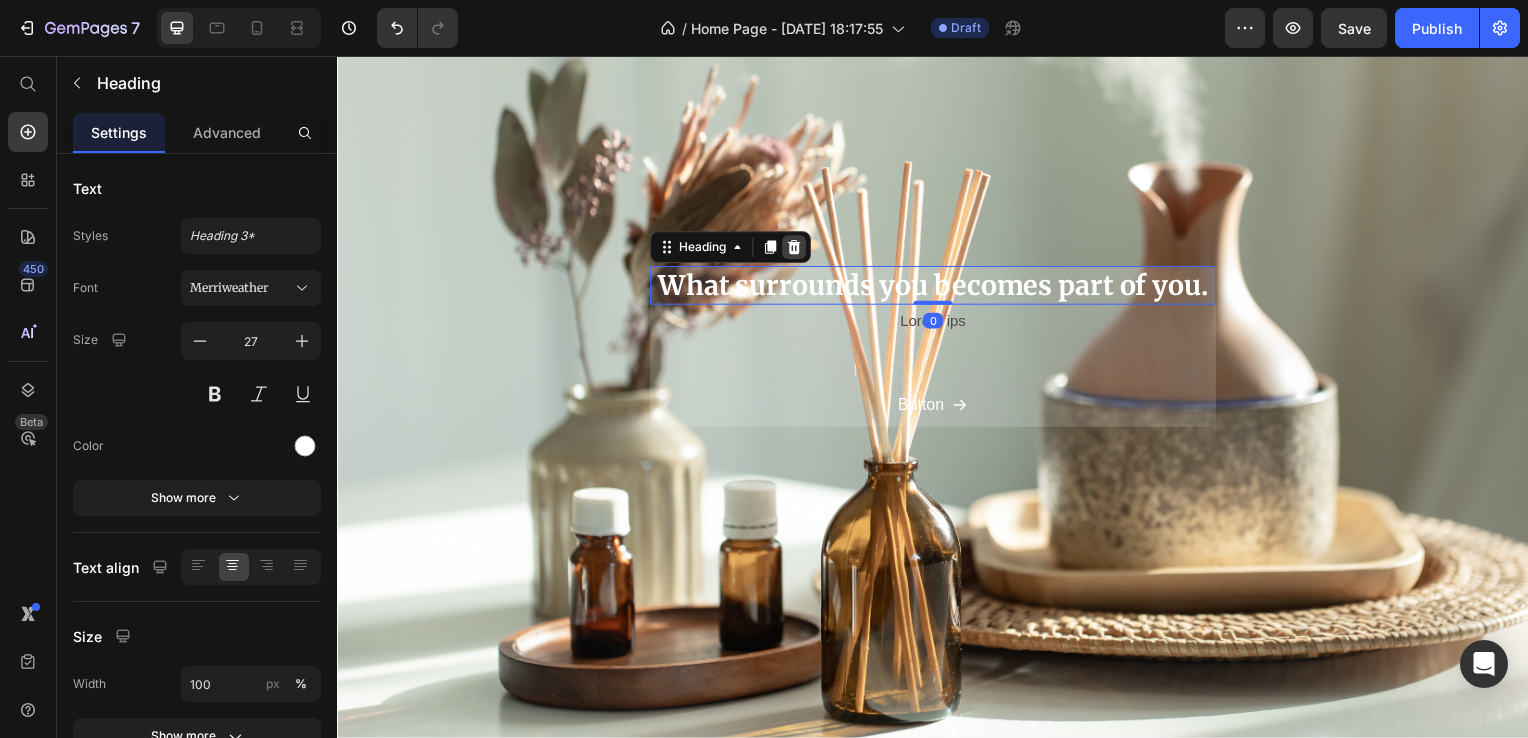 click at bounding box center (797, 249) 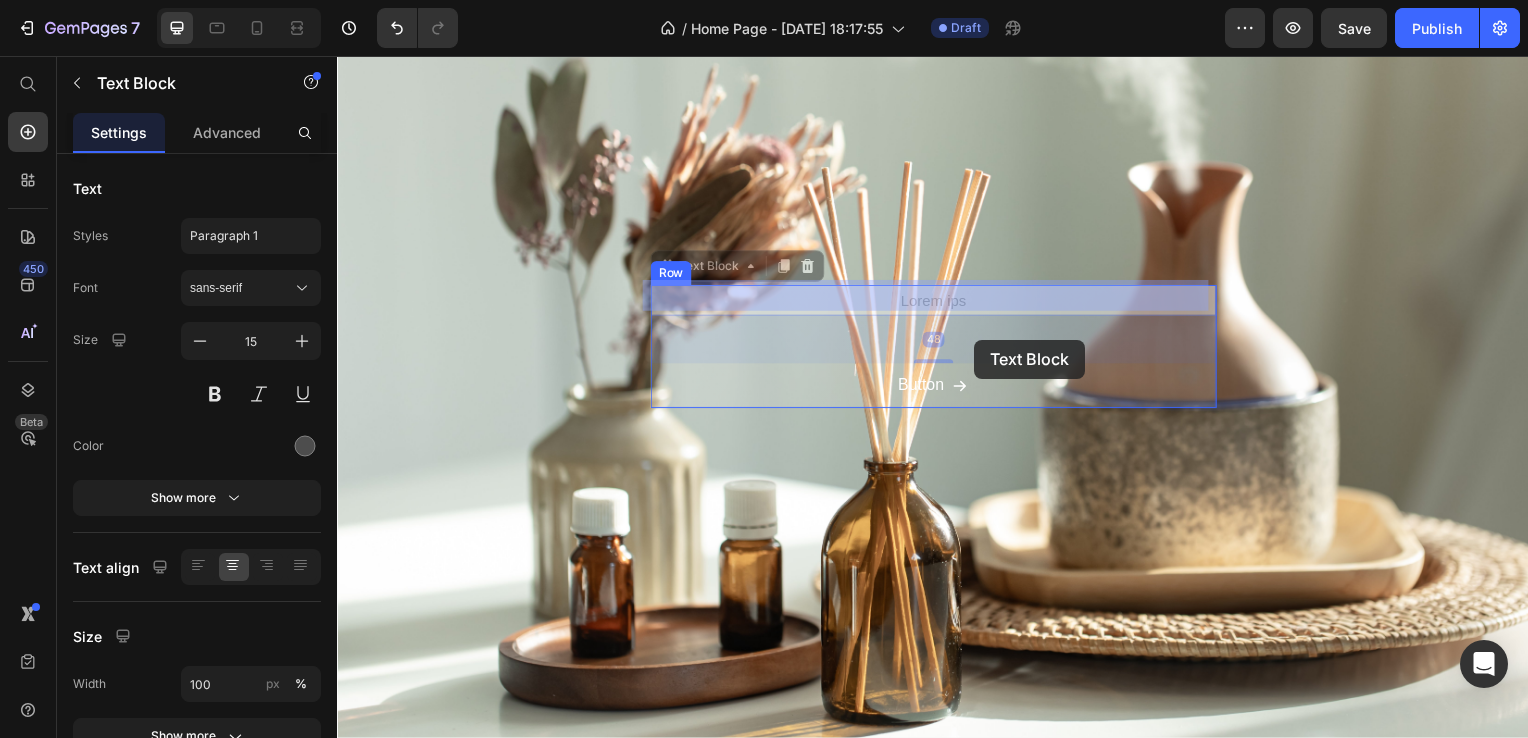 drag, startPoint x: 1038, startPoint y: 318, endPoint x: 979, endPoint y: 342, distance: 63.694584 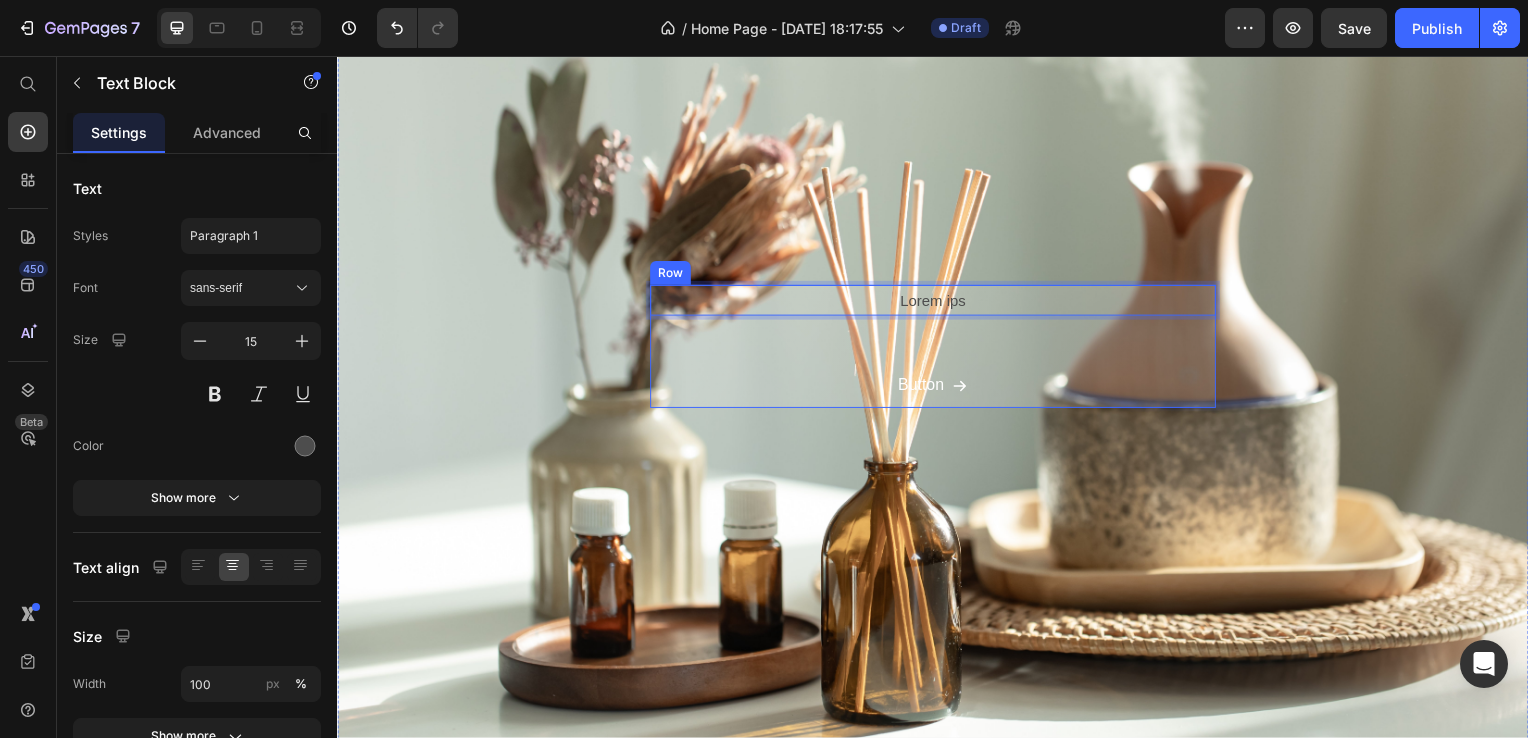 click on "Lorem ips Text Block   48
Button Button" at bounding box center (937, 349) 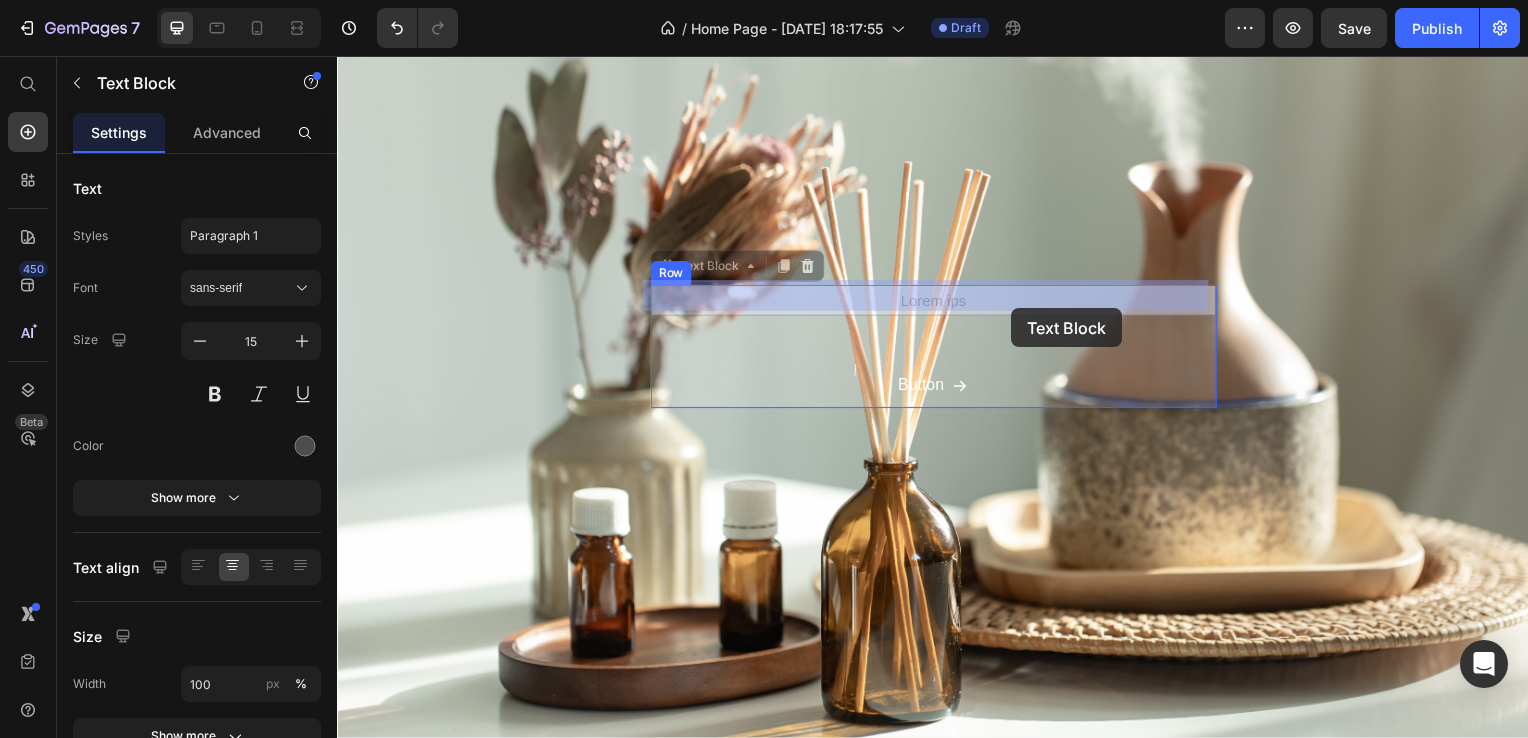 drag, startPoint x: 1023, startPoint y: 287, endPoint x: 1016, endPoint y: 310, distance: 24.04163 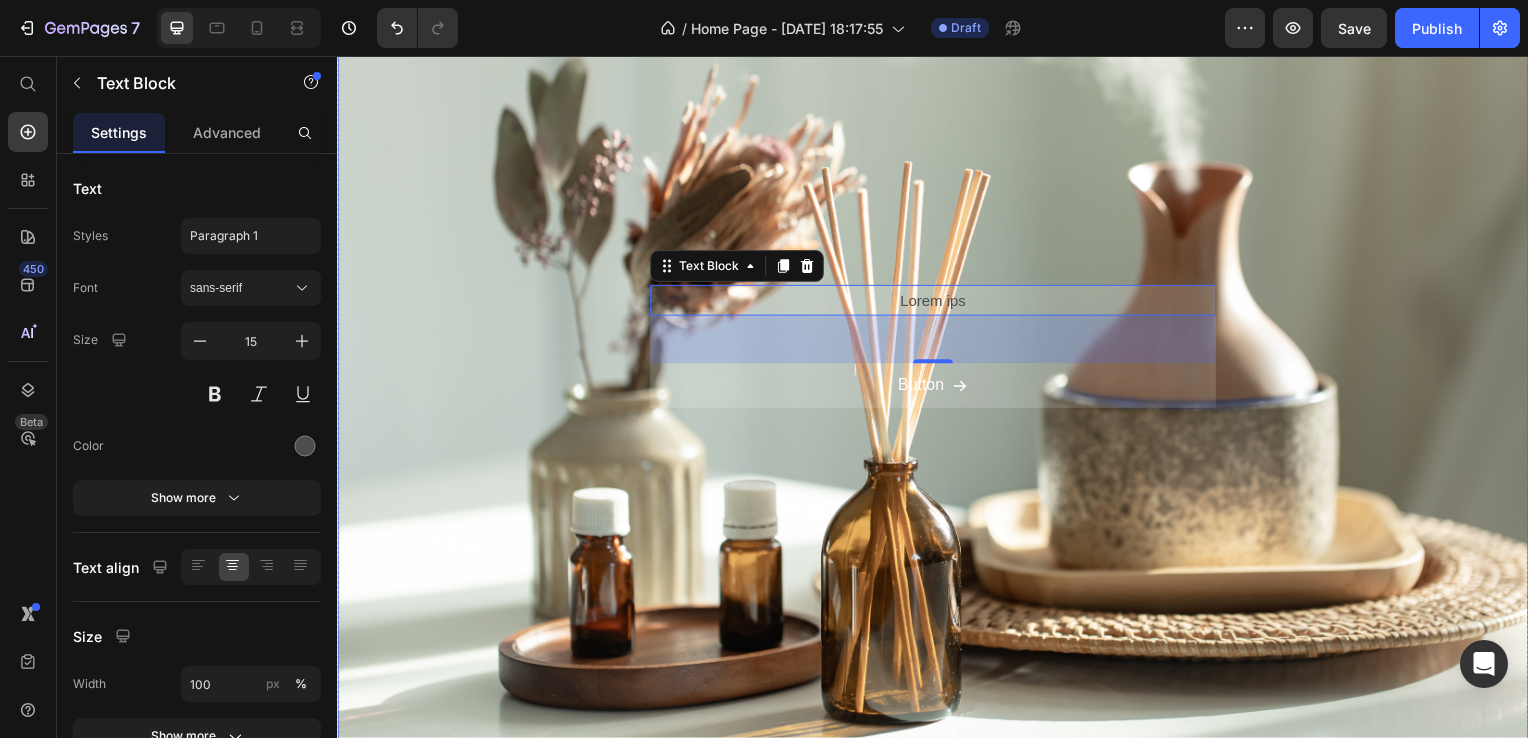 click on "Lorem ips Text Block   0
Button Button Row" at bounding box center (937, 349) 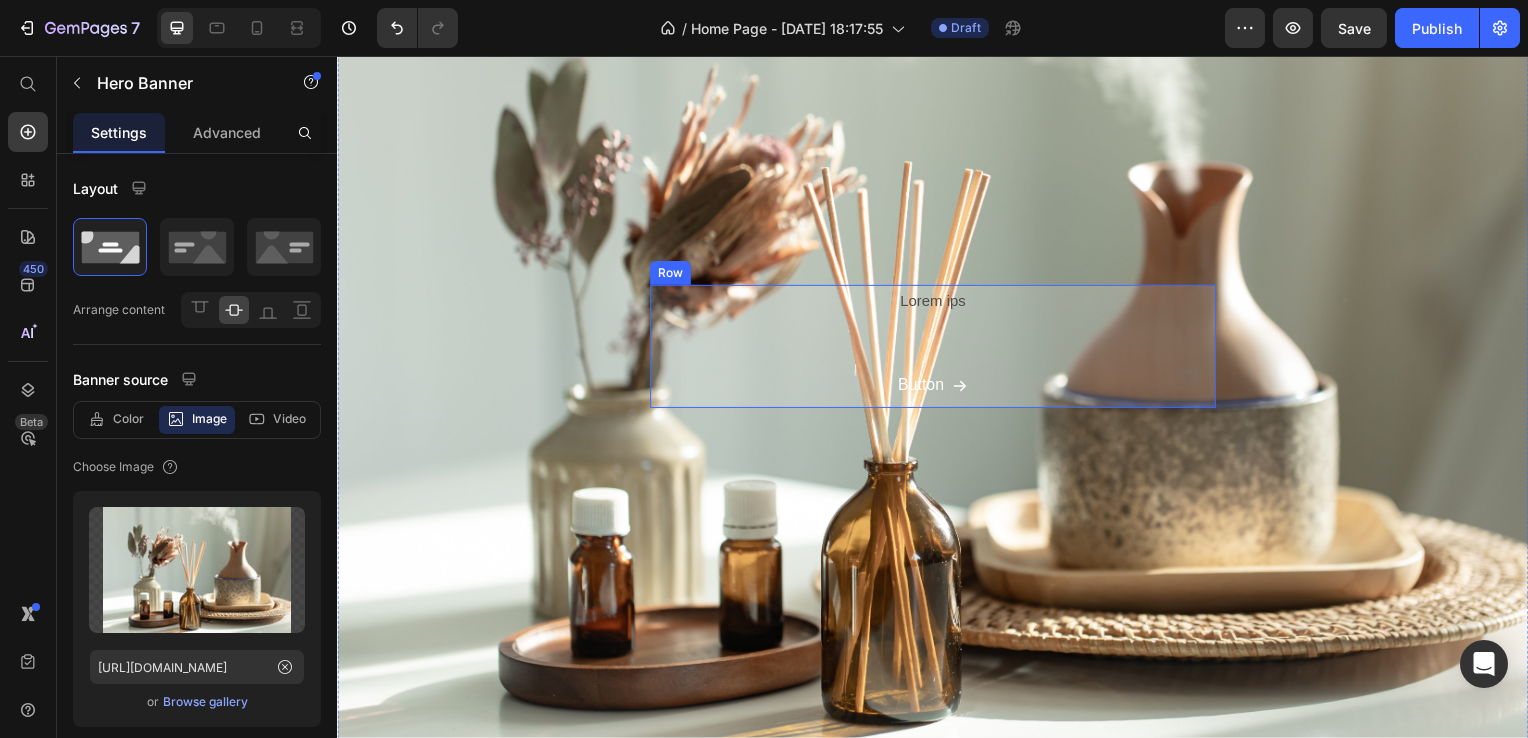 click on "Lorem ips Text Block
Button Button" at bounding box center (937, 349) 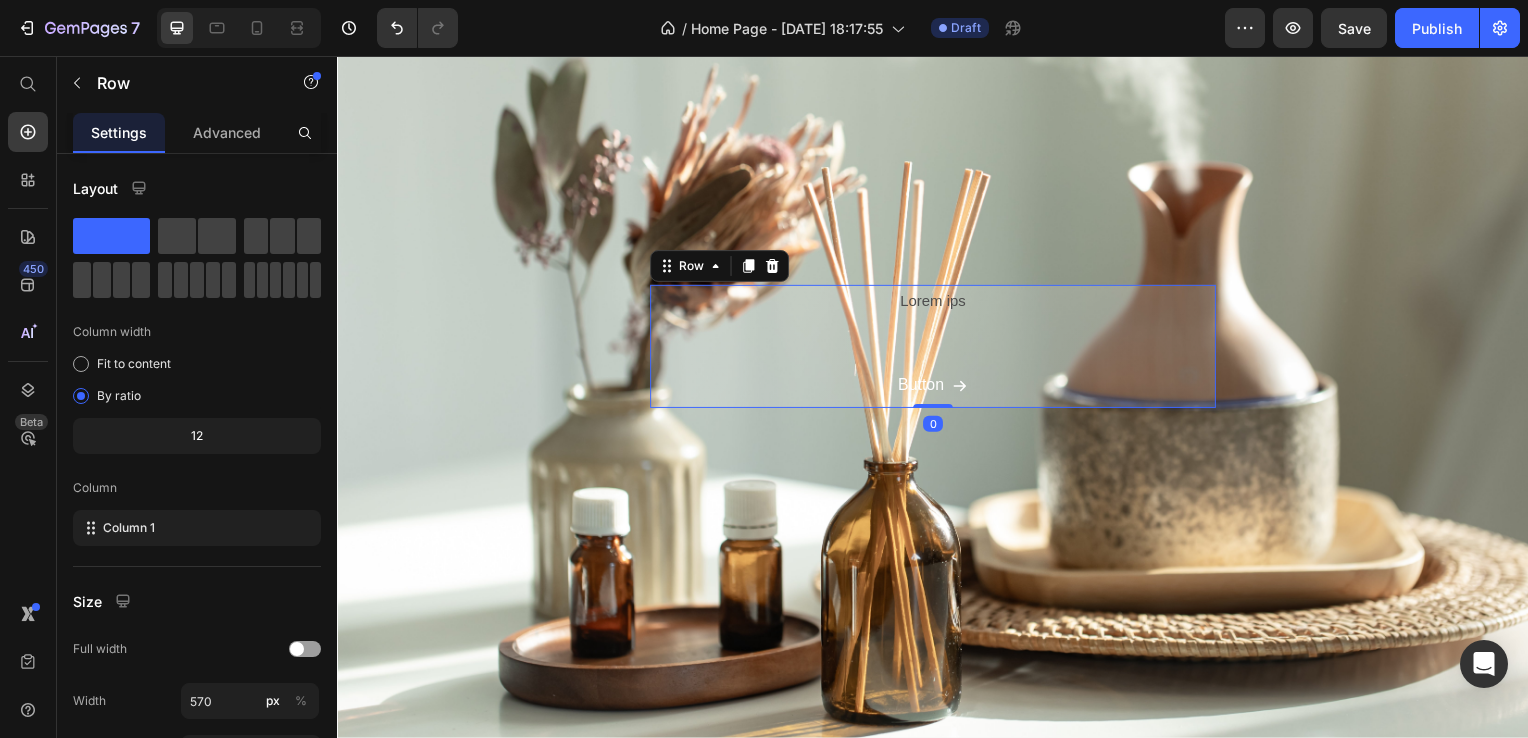 click on "Lorem ips Text Block
Button Button" at bounding box center (937, 349) 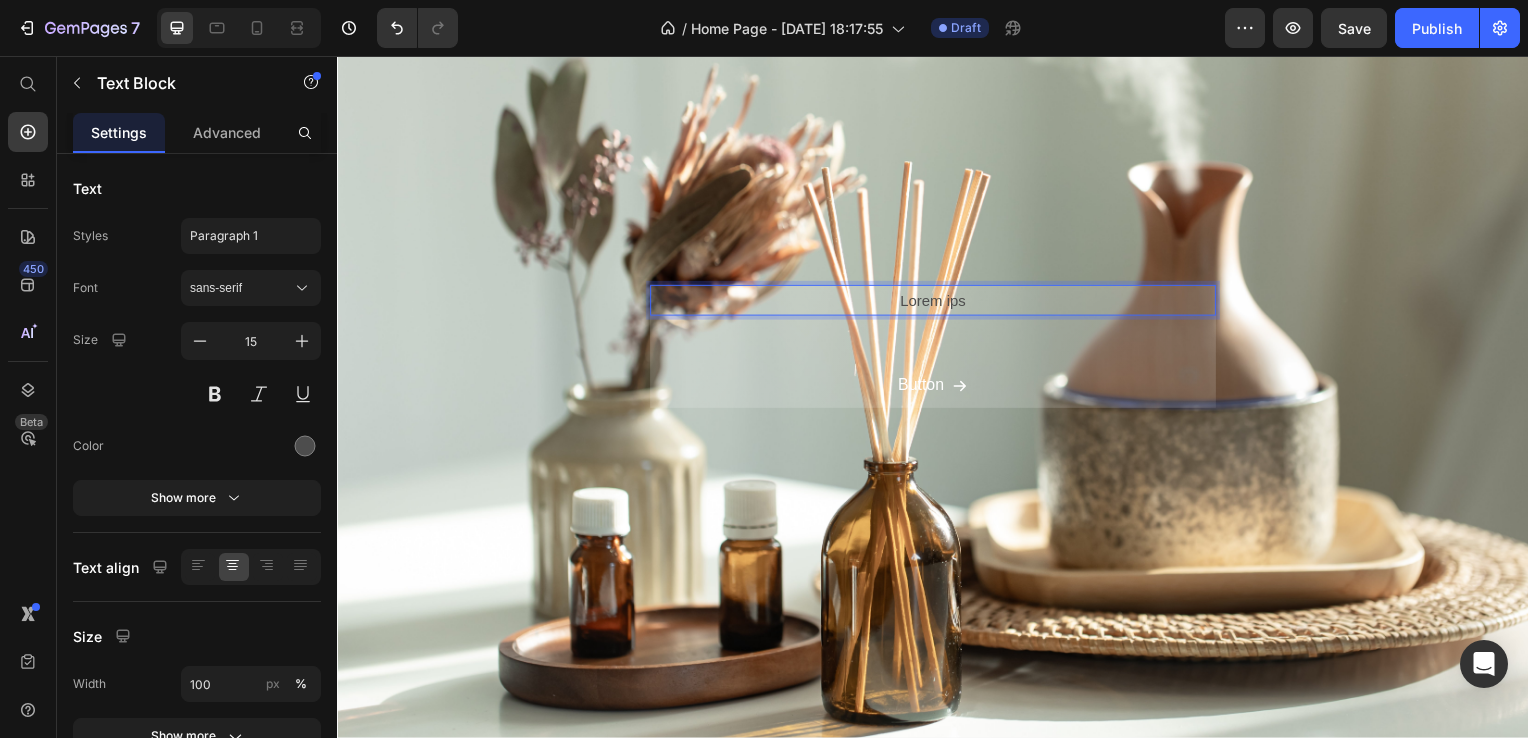 drag, startPoint x: 1131, startPoint y: 287, endPoint x: 1146, endPoint y: 298, distance: 18.601076 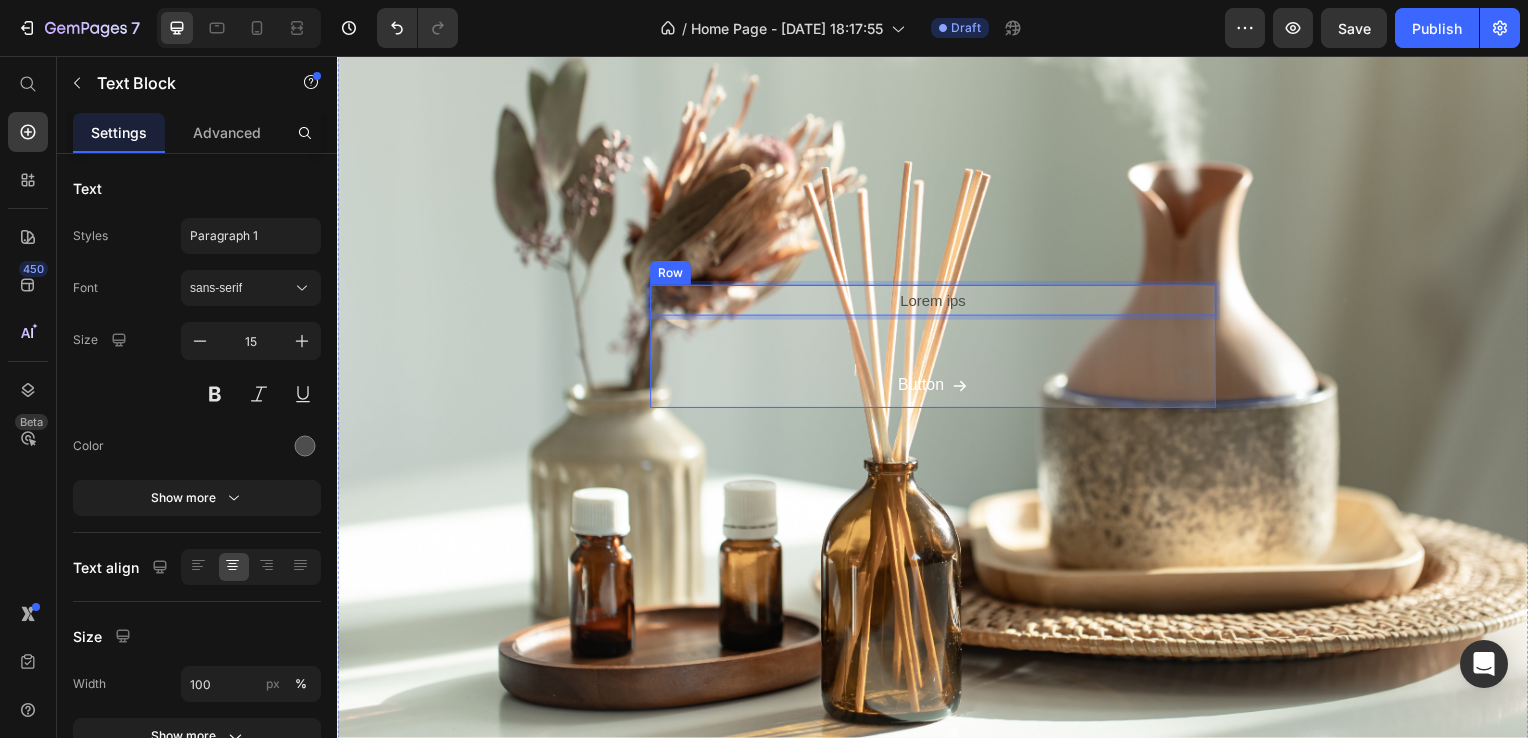drag, startPoint x: 1238, startPoint y: 337, endPoint x: 1175, endPoint y: 296, distance: 75.16648 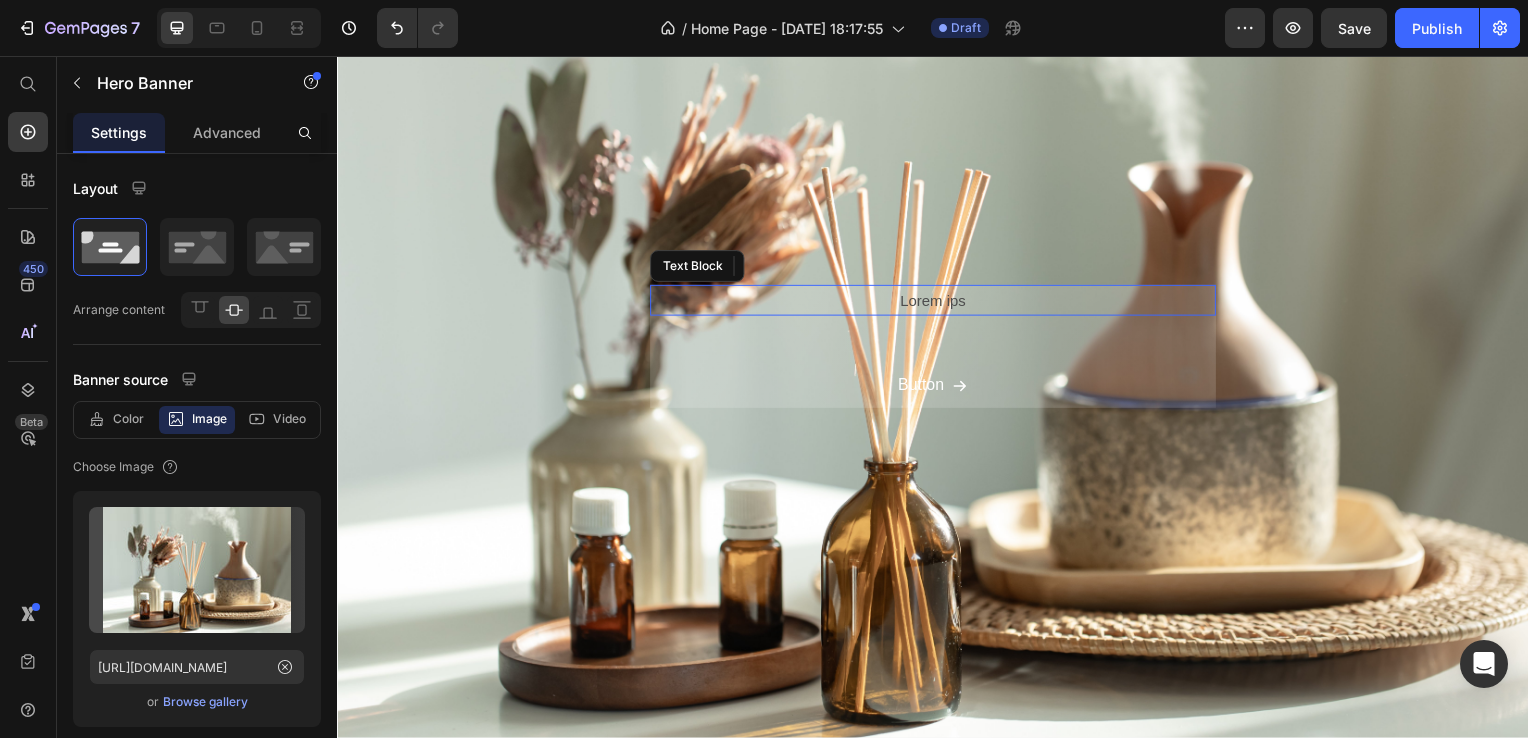 click on "Lorem ips" at bounding box center [937, 302] 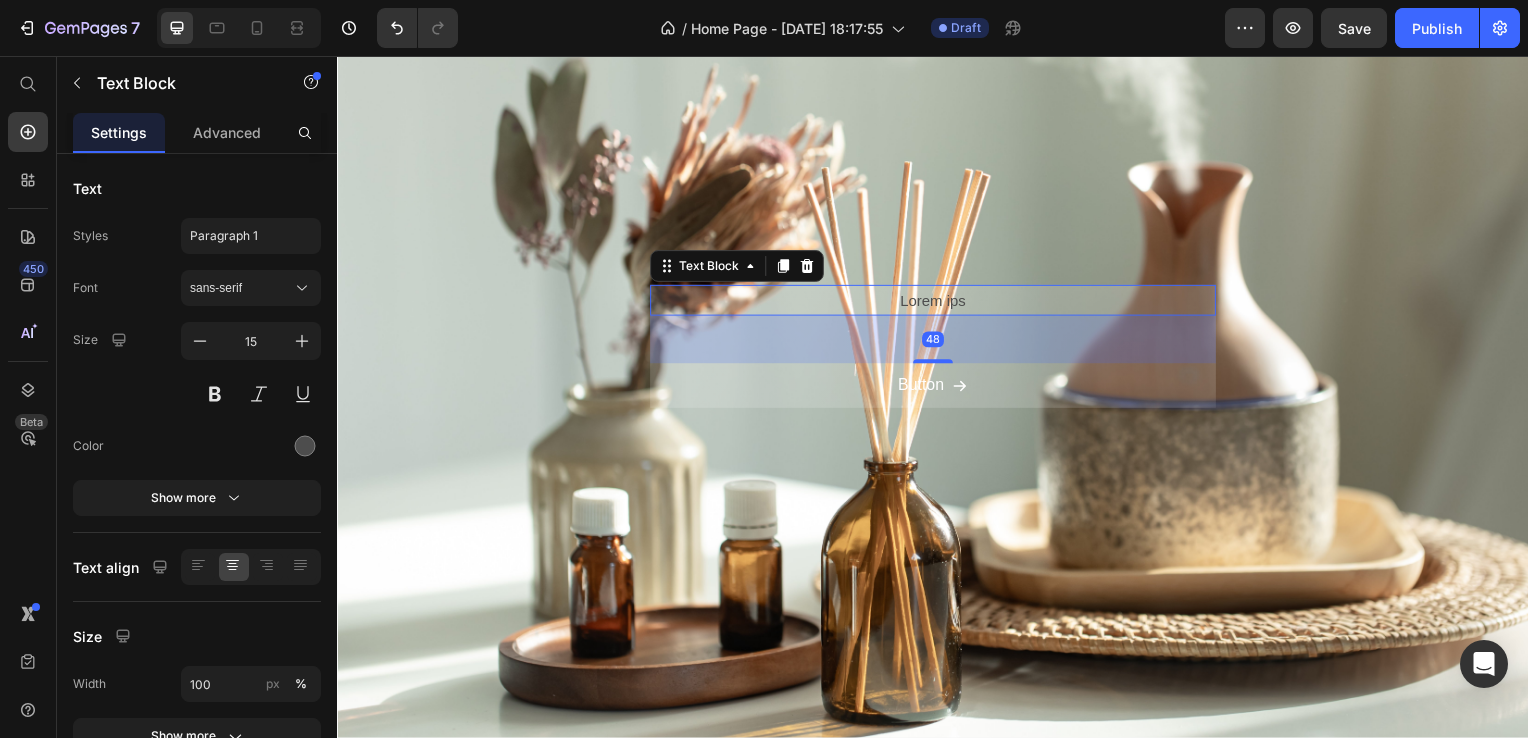 click on "48" at bounding box center (937, 342) 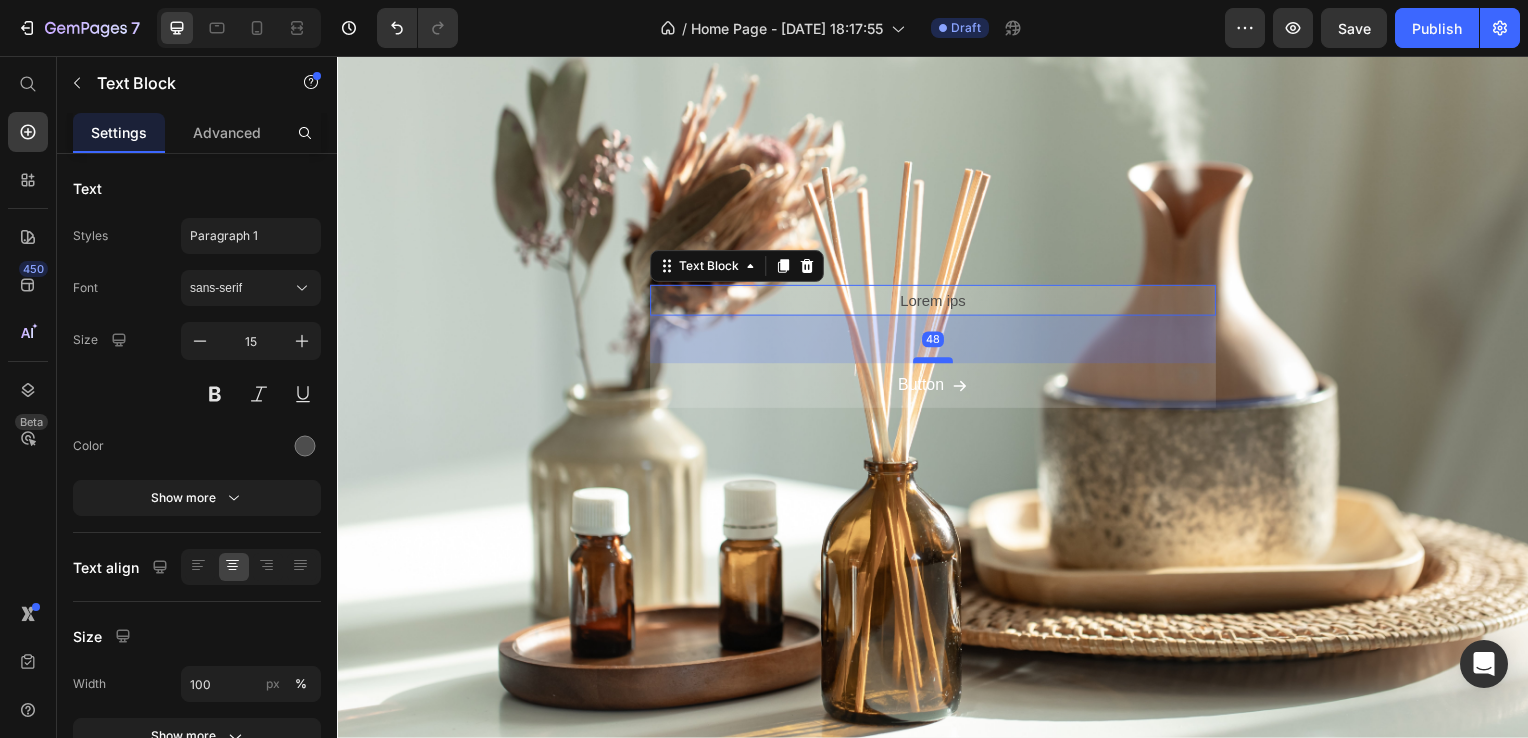 click at bounding box center [937, 363] 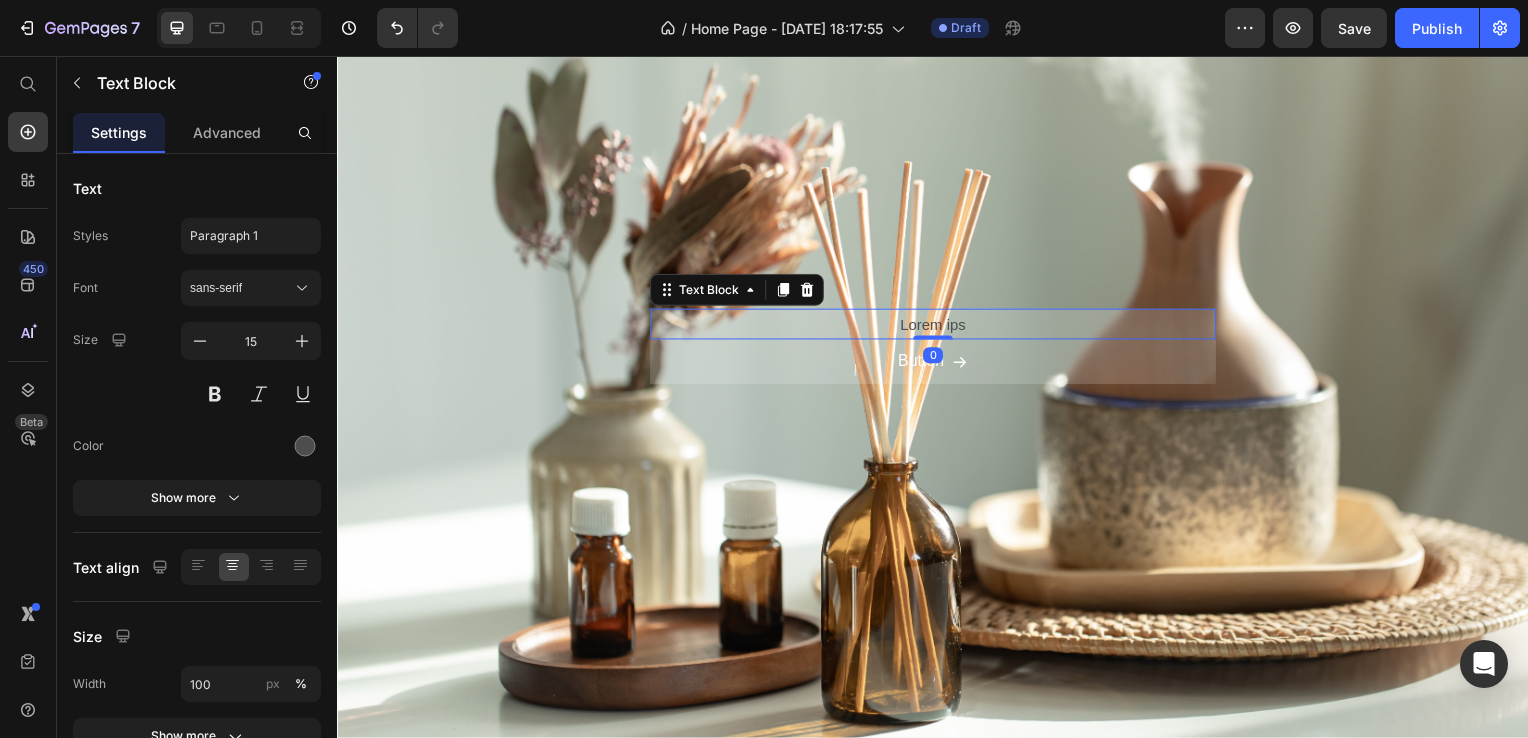 drag, startPoint x: 928, startPoint y: 353, endPoint x: 934, endPoint y: 302, distance: 51.351727 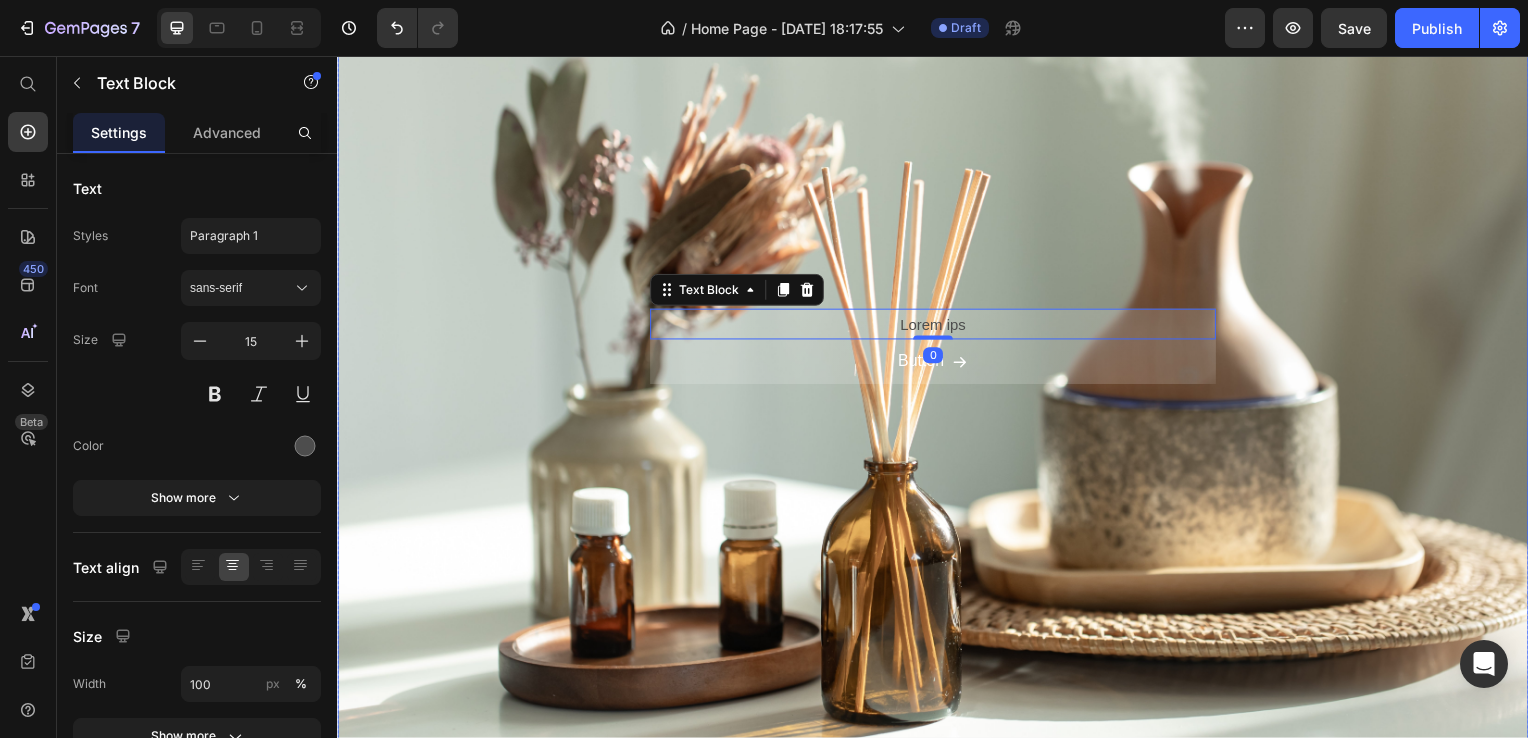 click at bounding box center [937, 349] 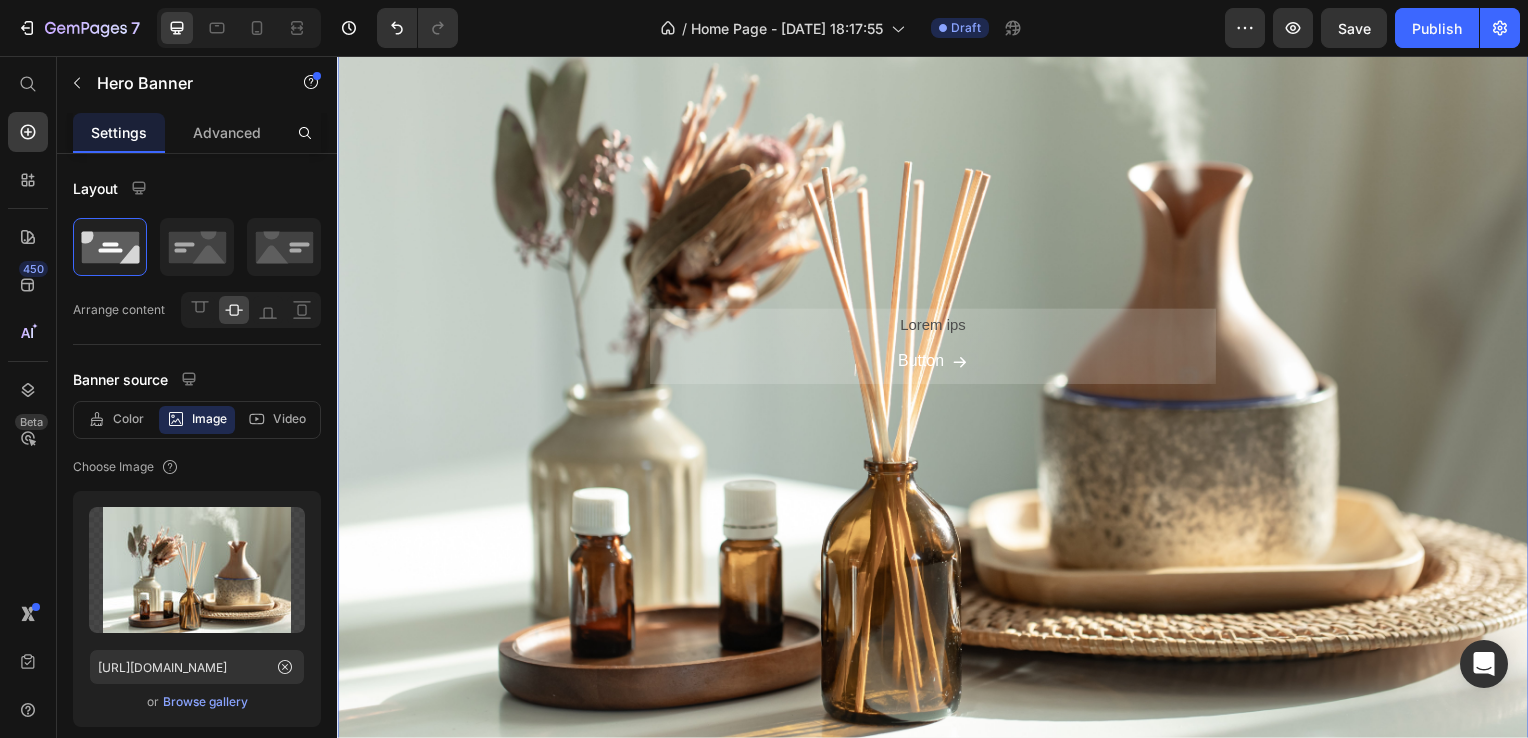 click on "Lorem ips Text Block
Button Button Row" at bounding box center (937, 349) 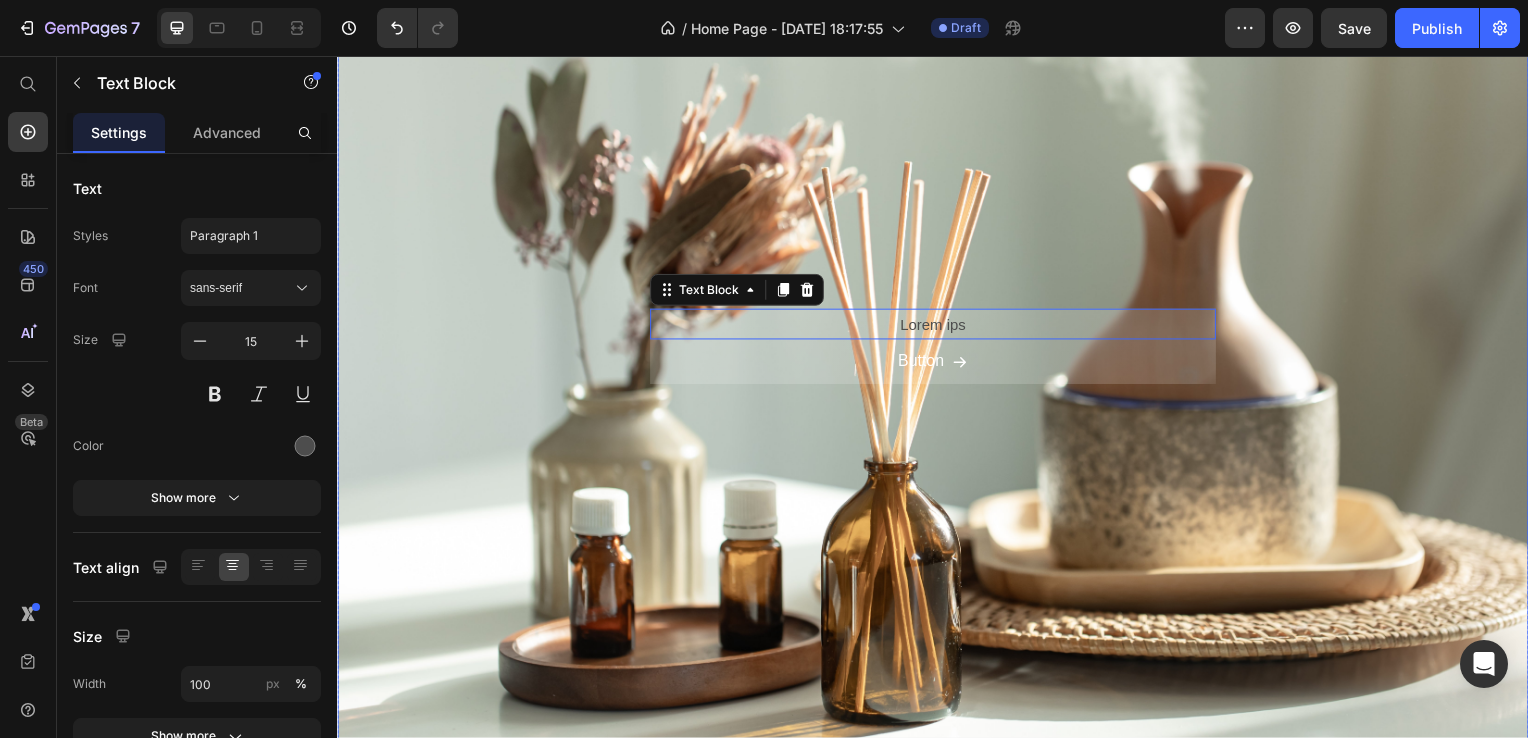 click at bounding box center (937, 349) 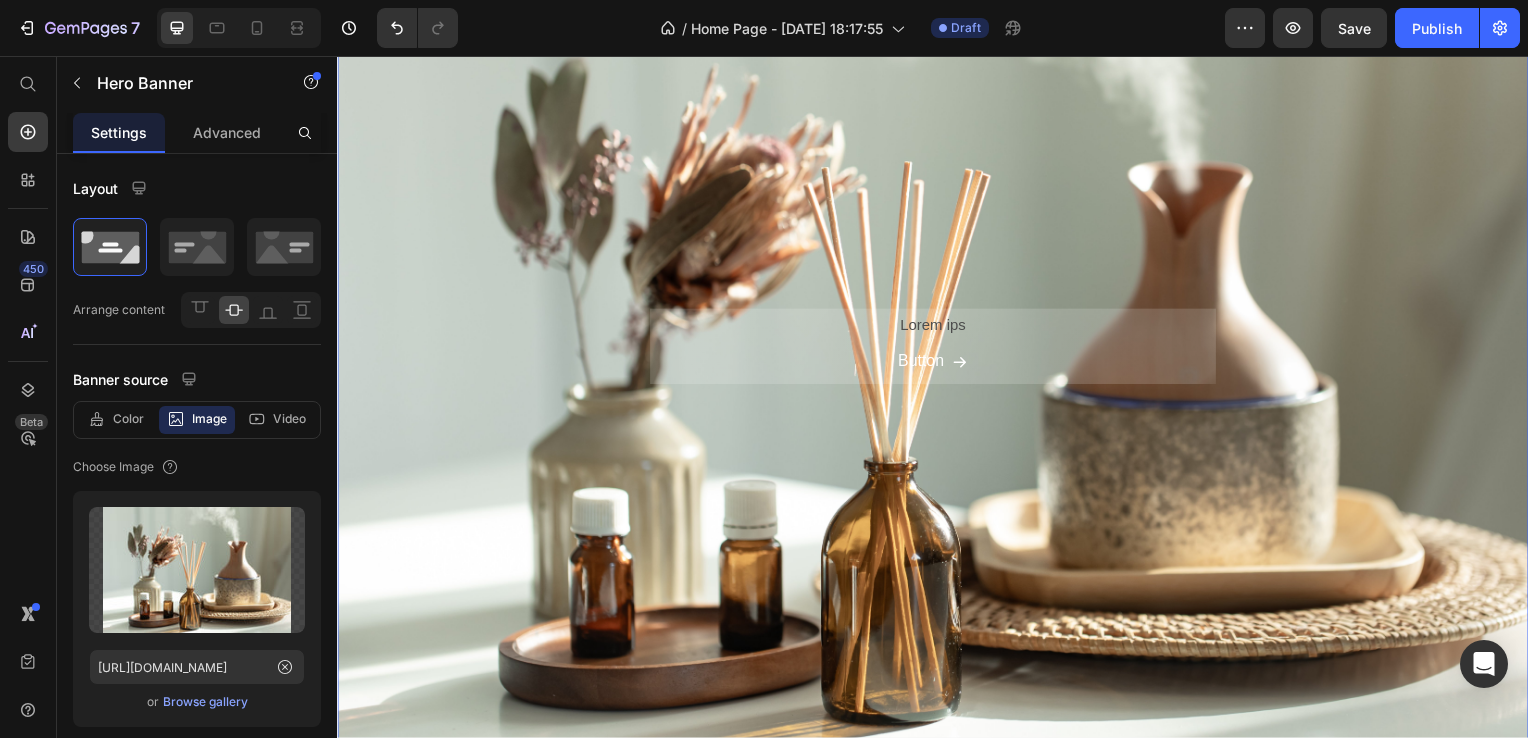 click at bounding box center [937, 349] 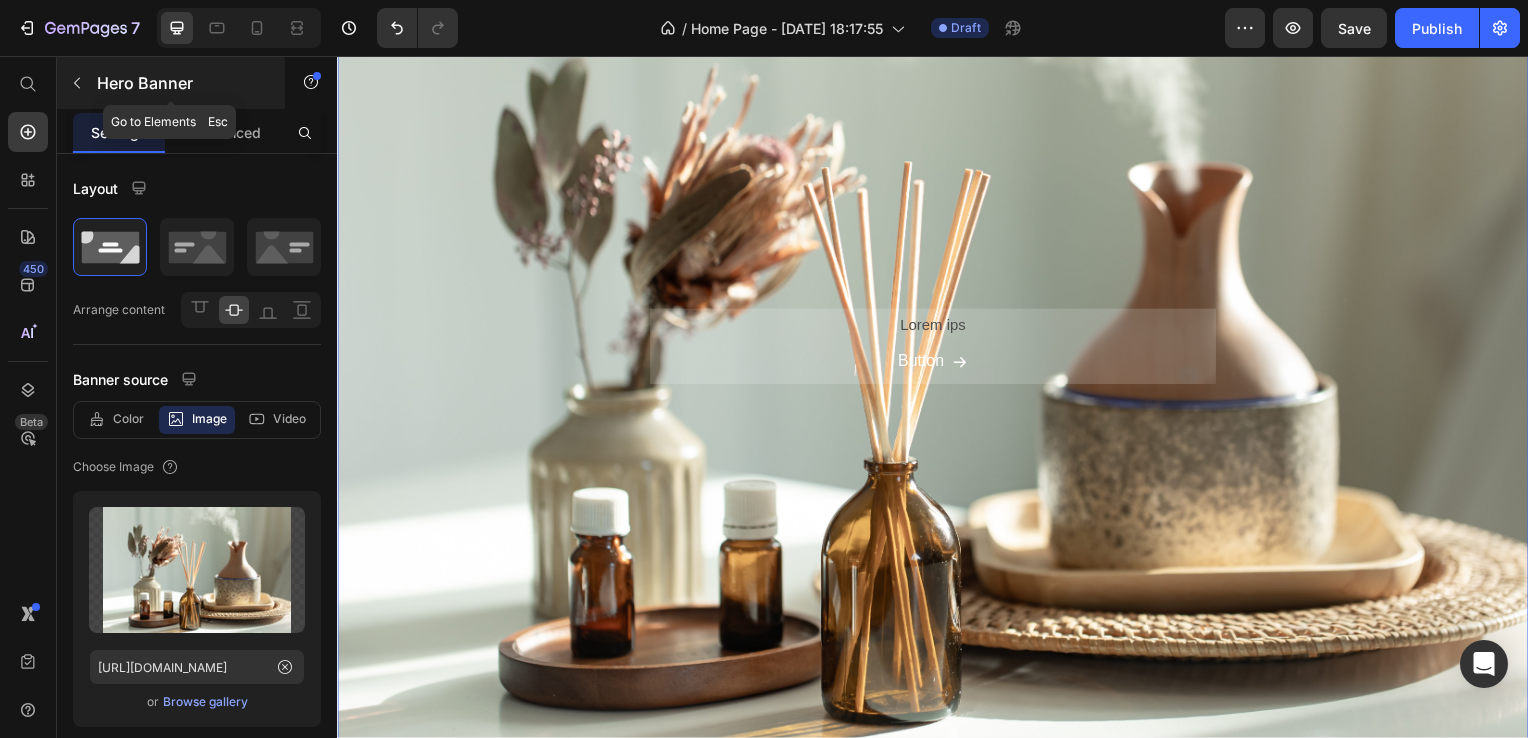 click 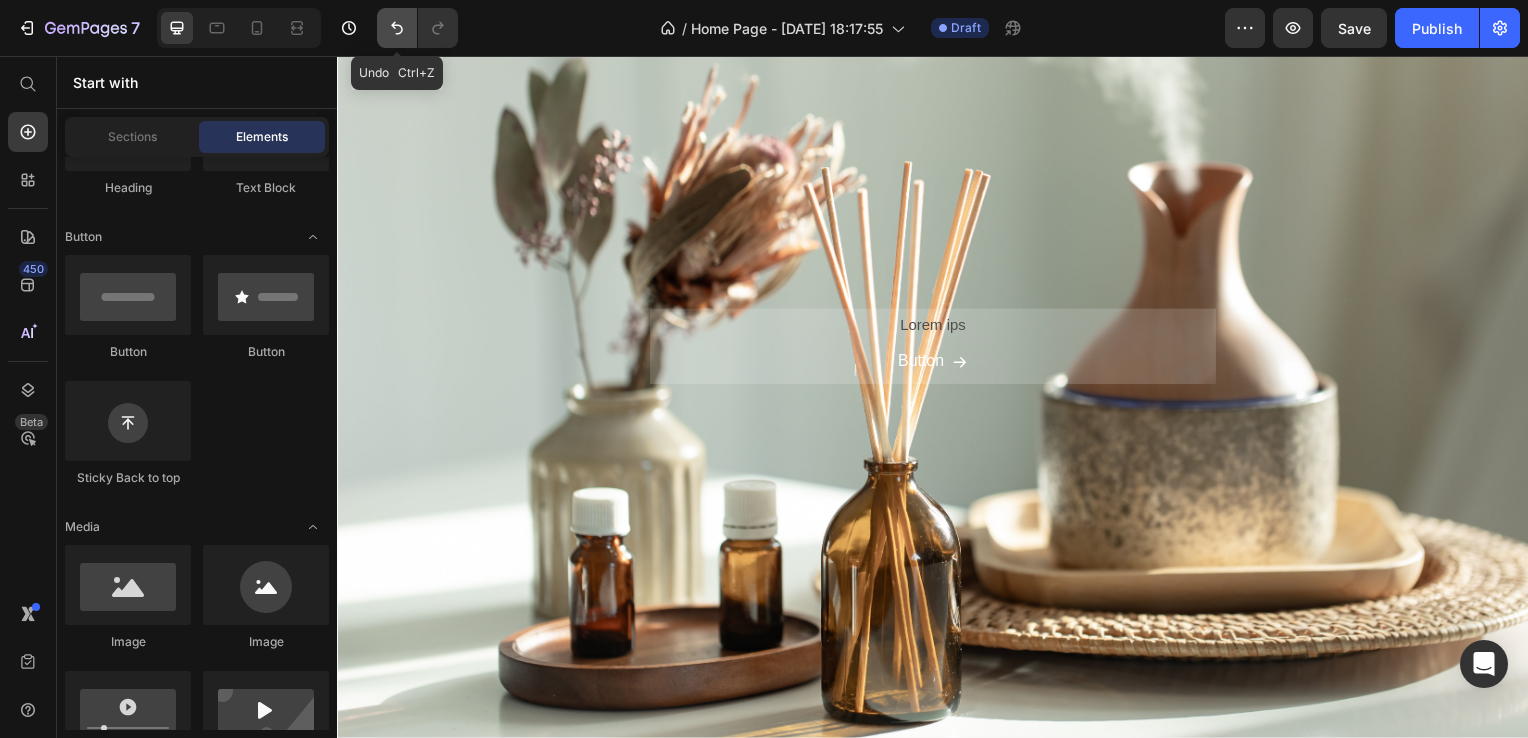 click 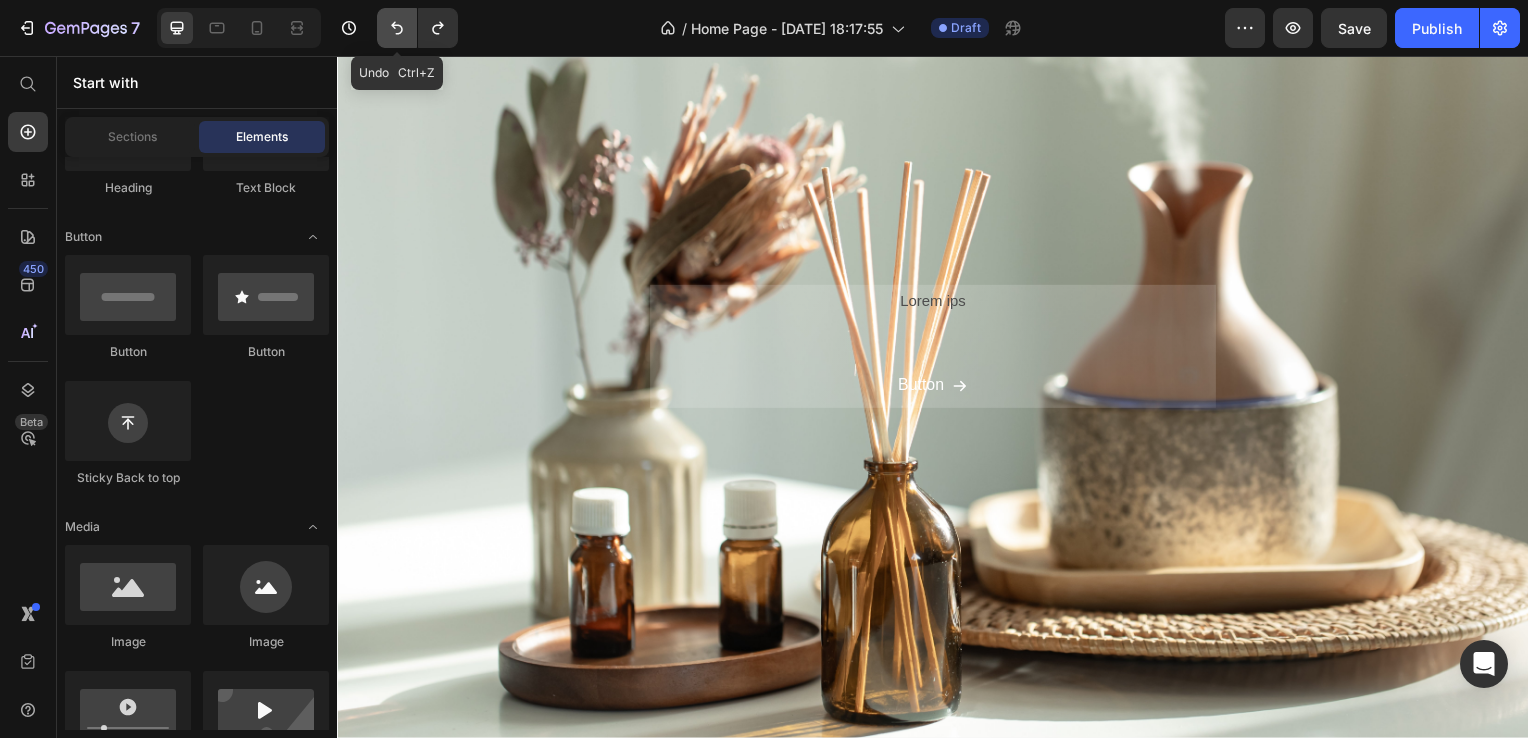click 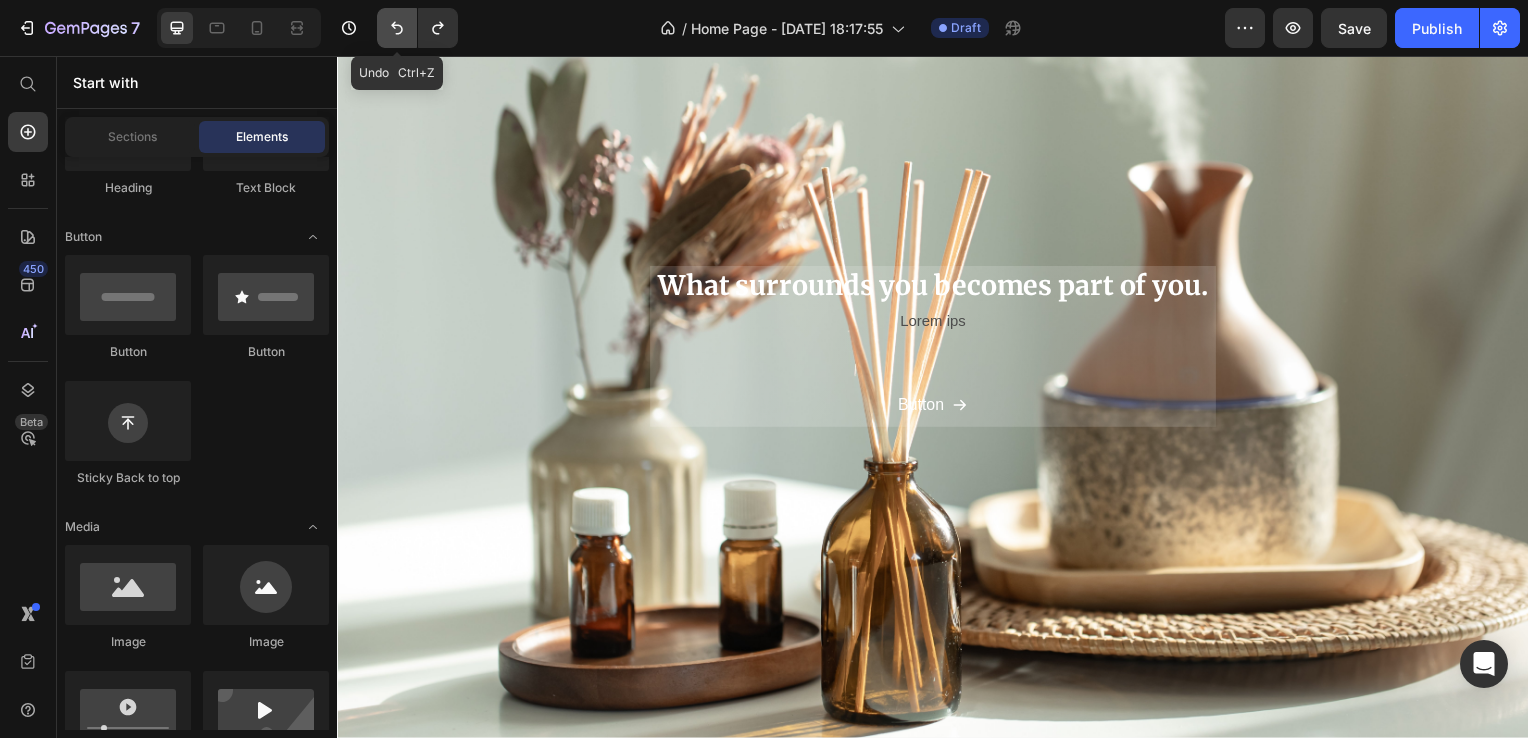 click 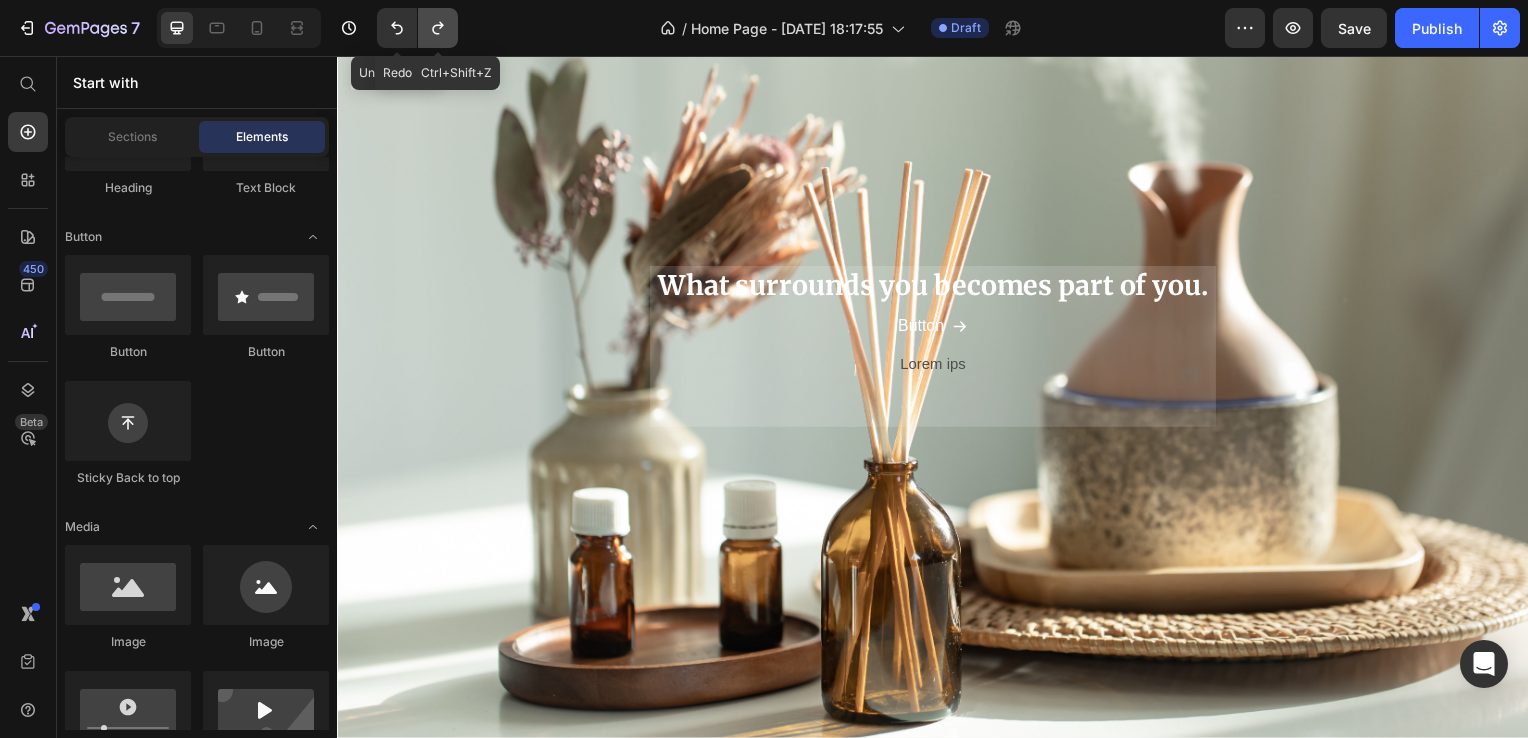 click 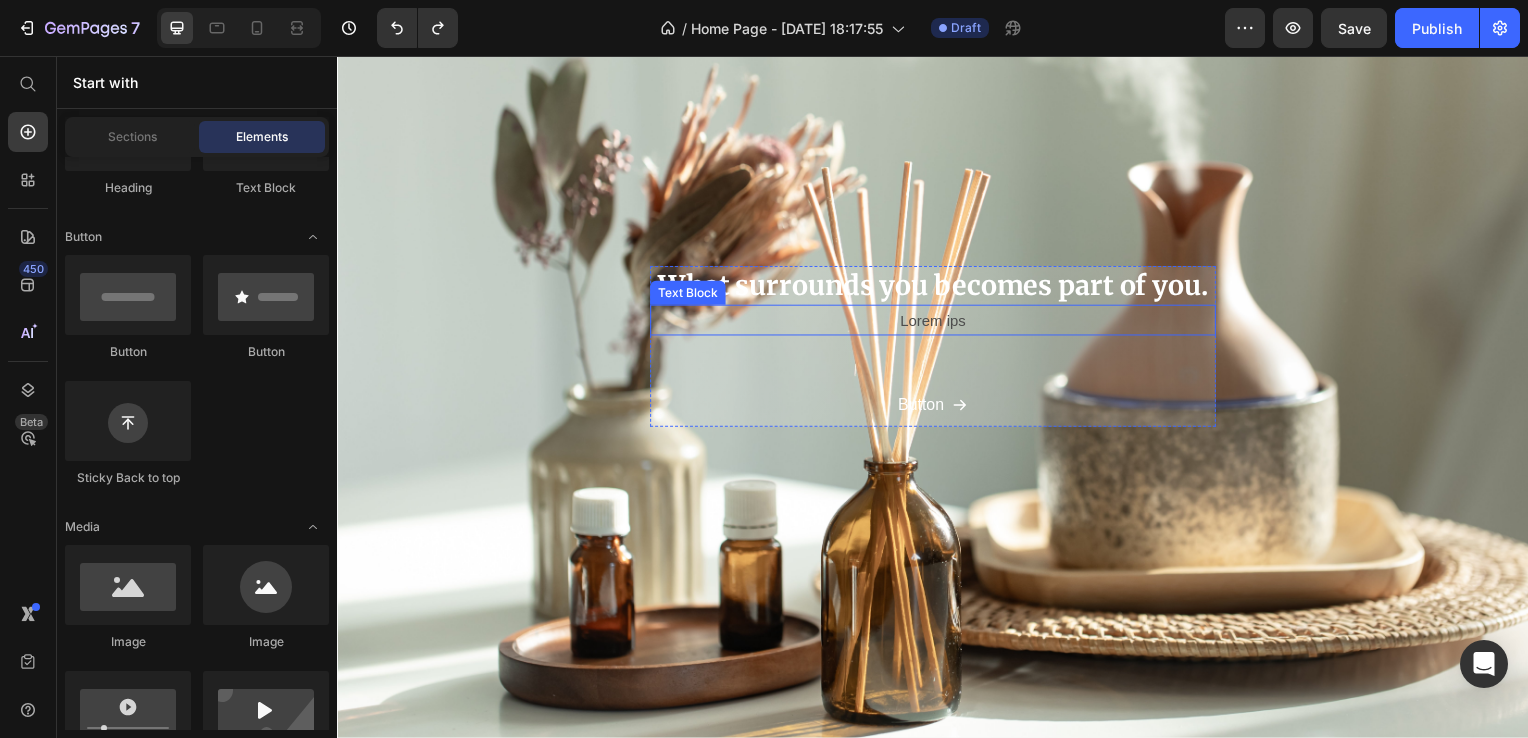 click on "Lorem ips" at bounding box center [937, 322] 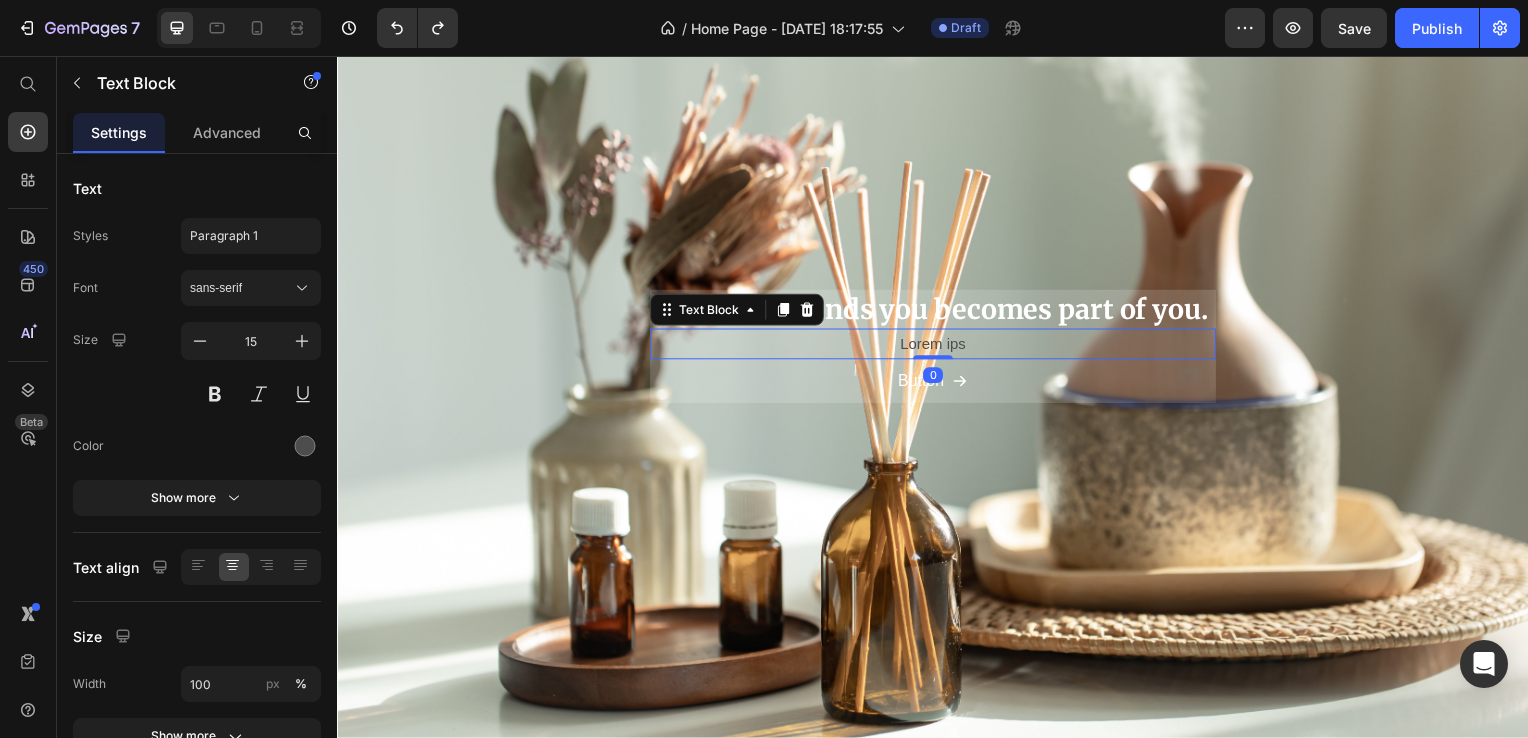 drag, startPoint x: 932, startPoint y: 375, endPoint x: 943, endPoint y: 326, distance: 50.219517 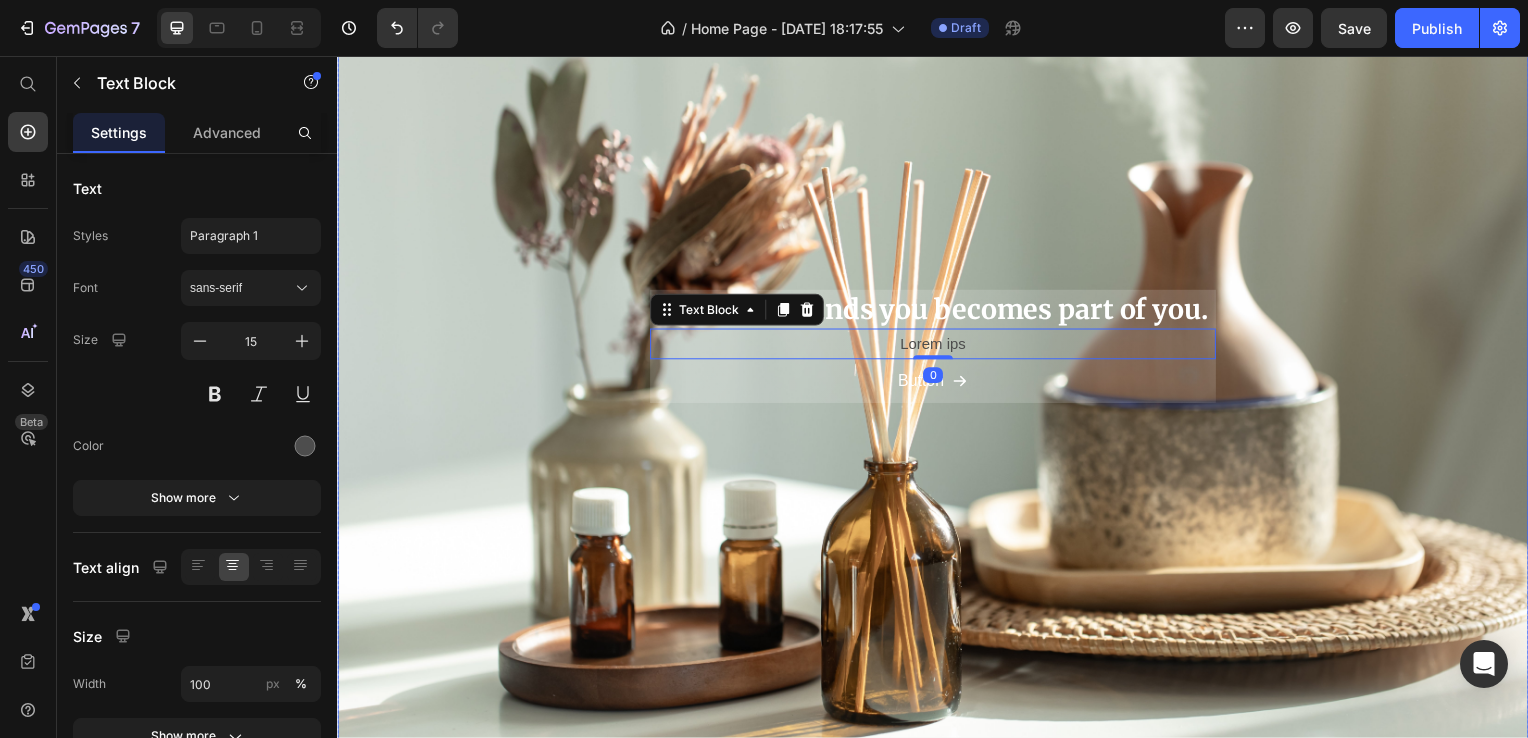 click at bounding box center [937, 349] 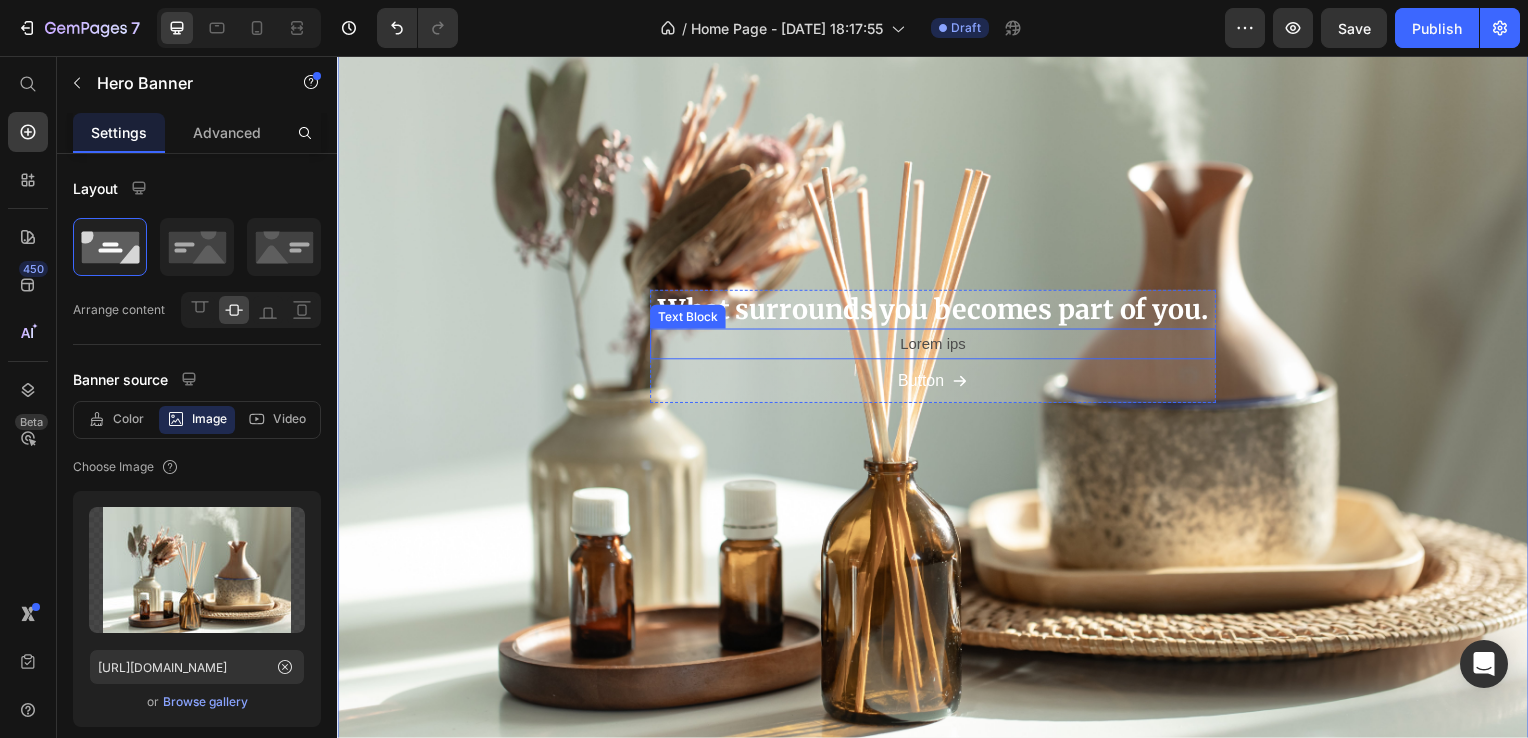 click on "Lorem ips" at bounding box center [937, 346] 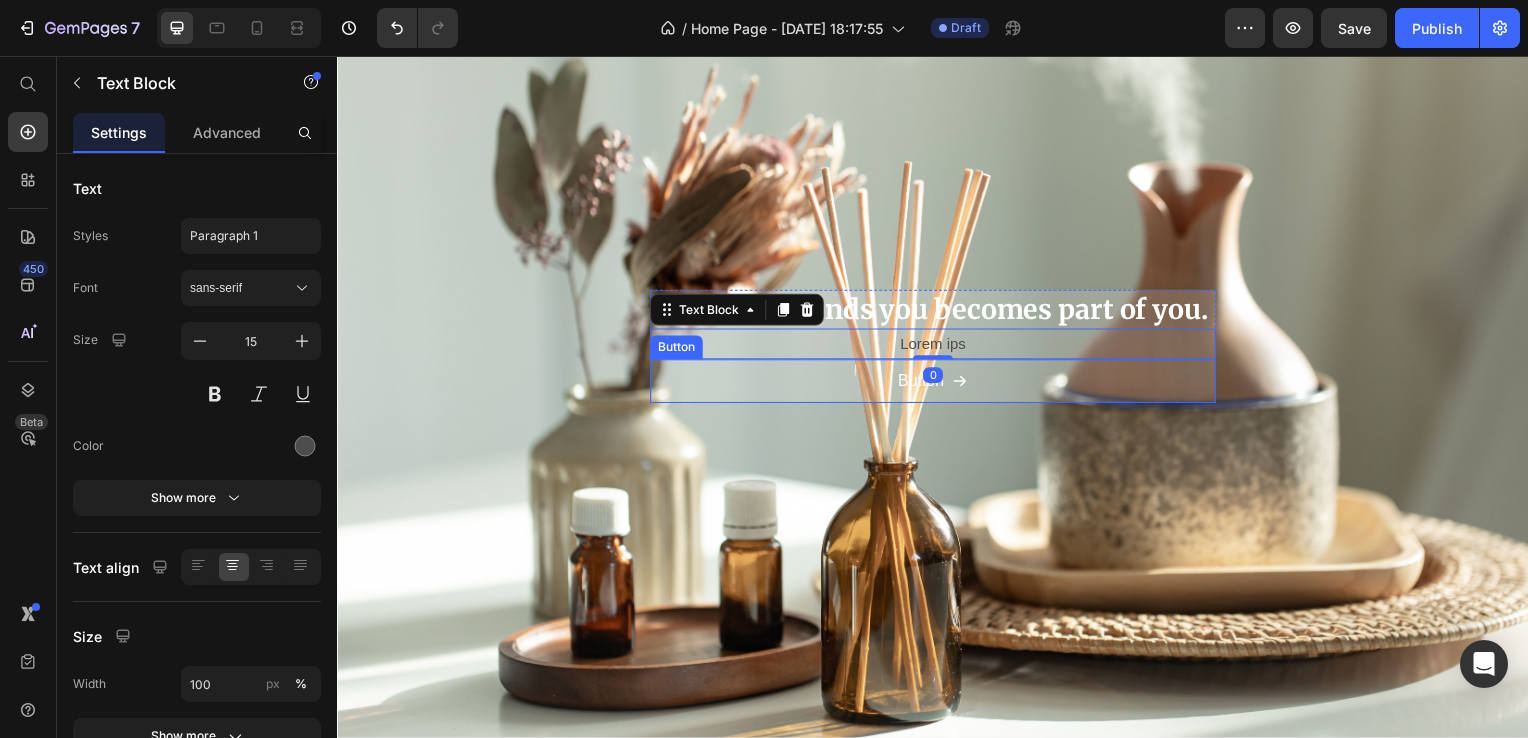 click on "Button Button" at bounding box center (937, 384) 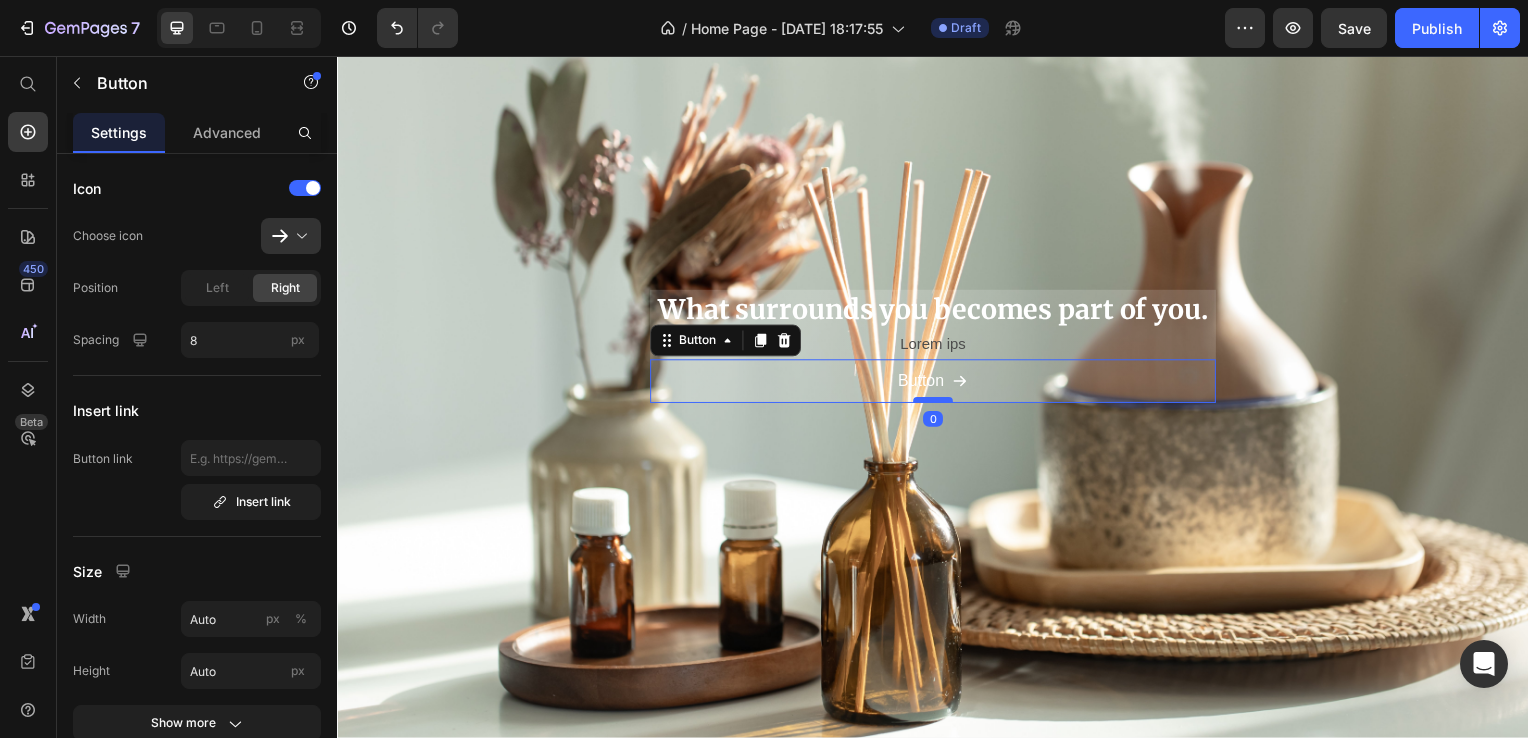 drag, startPoint x: 930, startPoint y: 399, endPoint x: 941, endPoint y: 398, distance: 11.045361 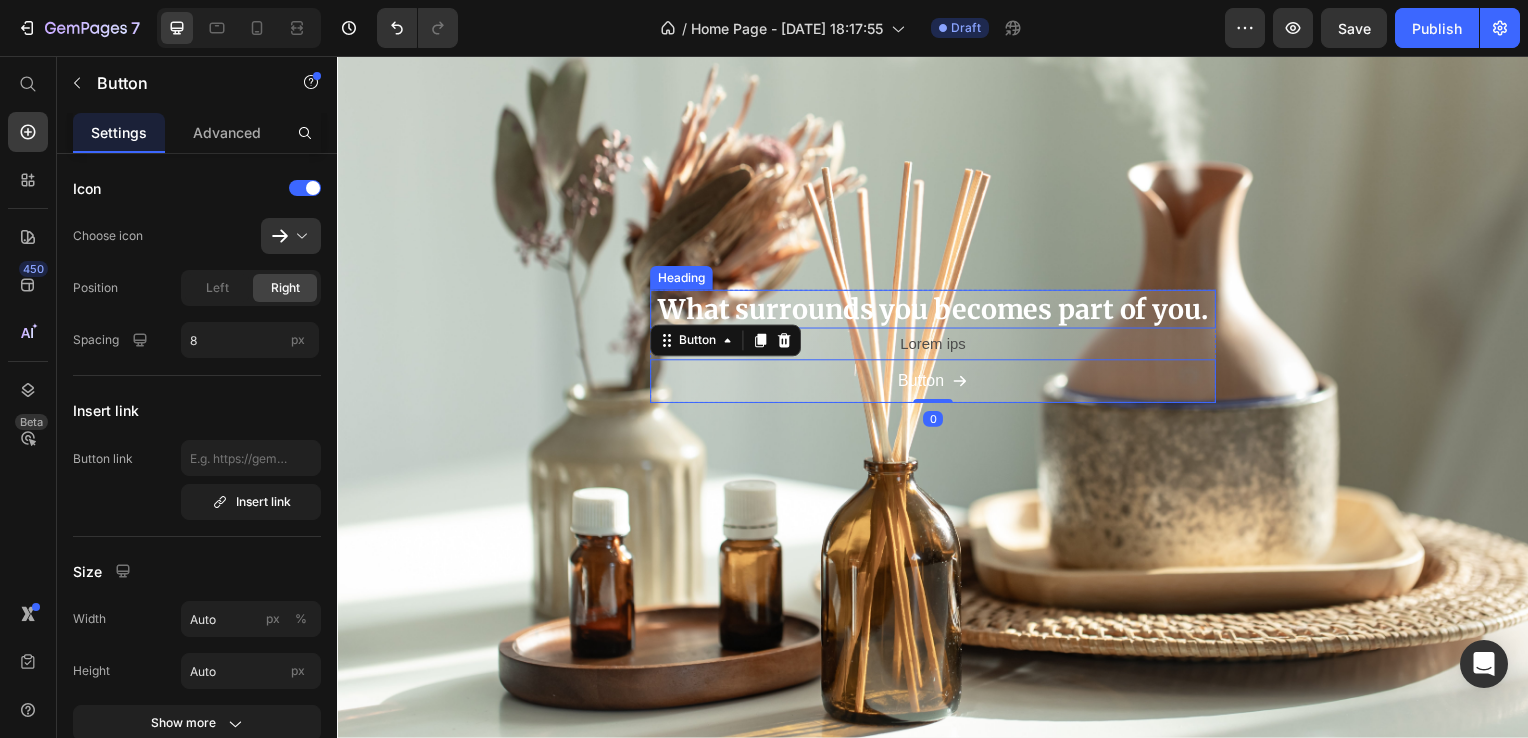 click on "What surrounds you becomes part of you." at bounding box center [937, 311] 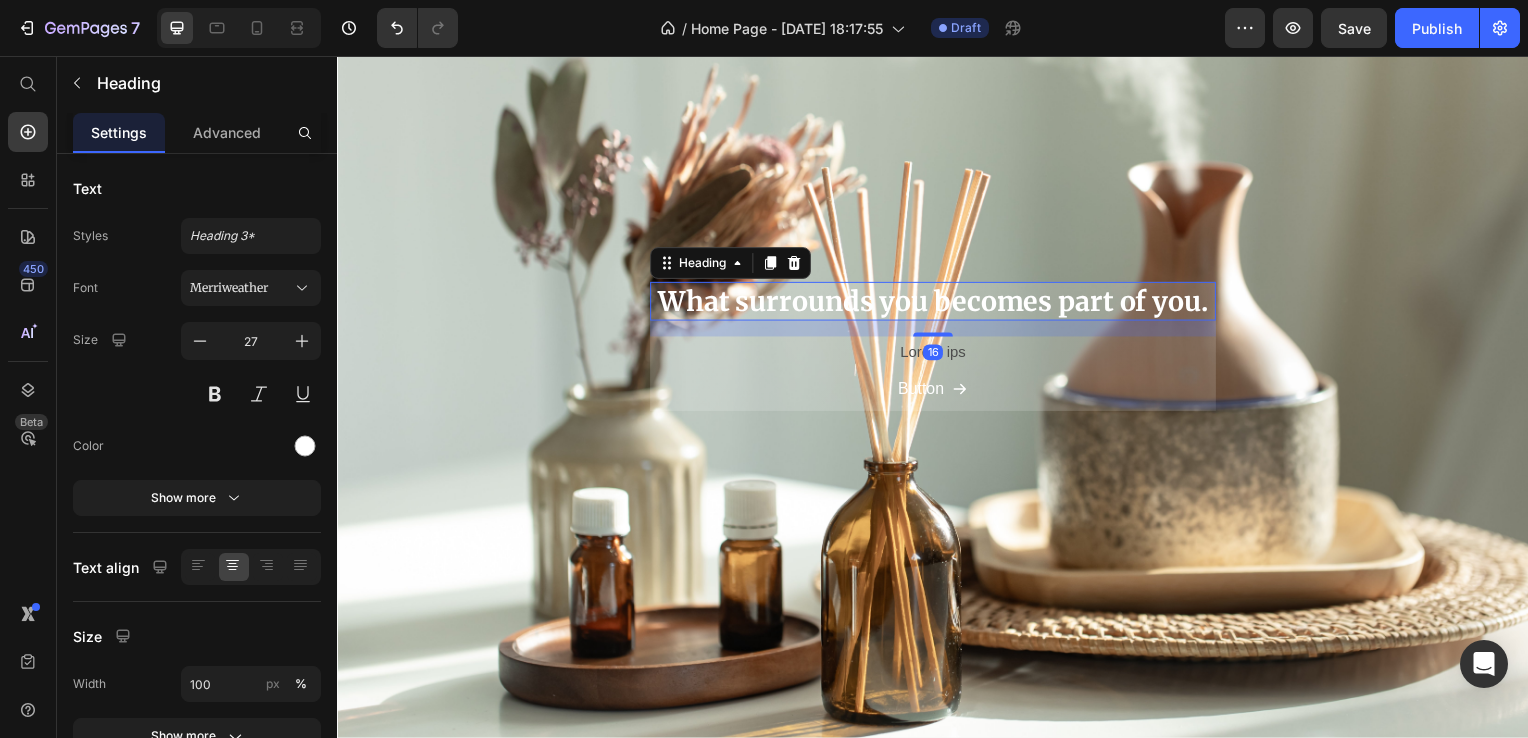 drag, startPoint x: 930, startPoint y: 322, endPoint x: 939, endPoint y: 338, distance: 18.35756 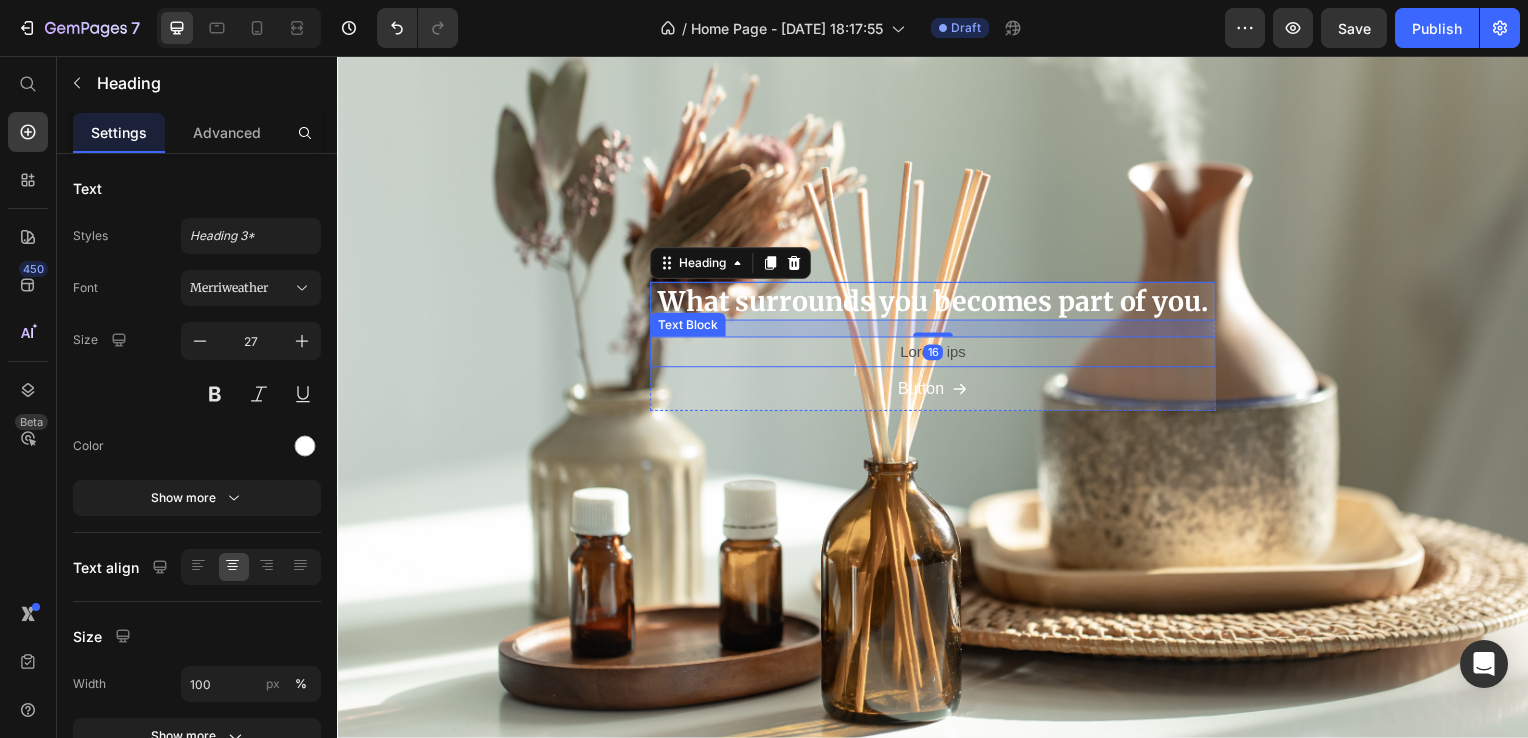 click on "Lorem ips" at bounding box center [937, 354] 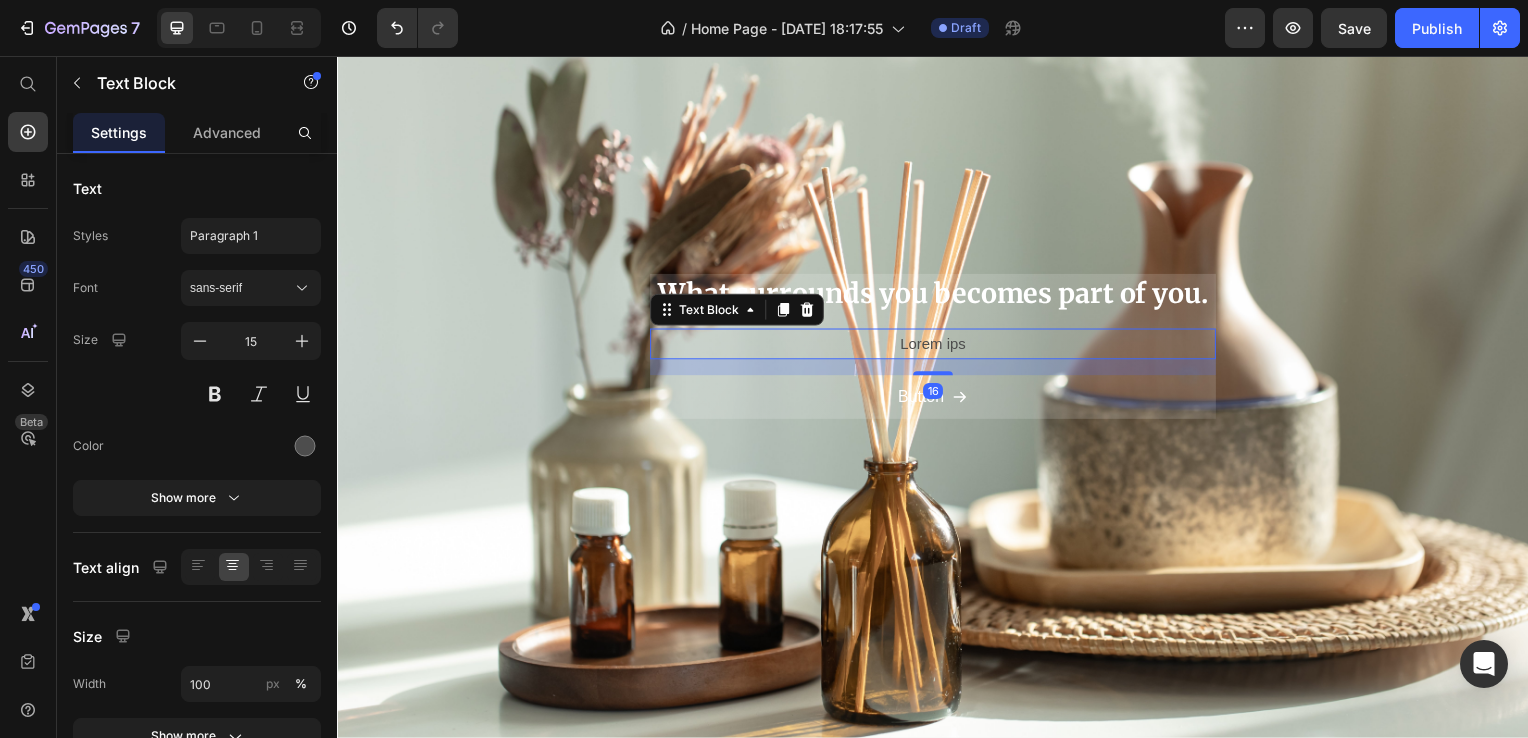 drag, startPoint x: 940, startPoint y: 361, endPoint x: 947, endPoint y: 377, distance: 17.464249 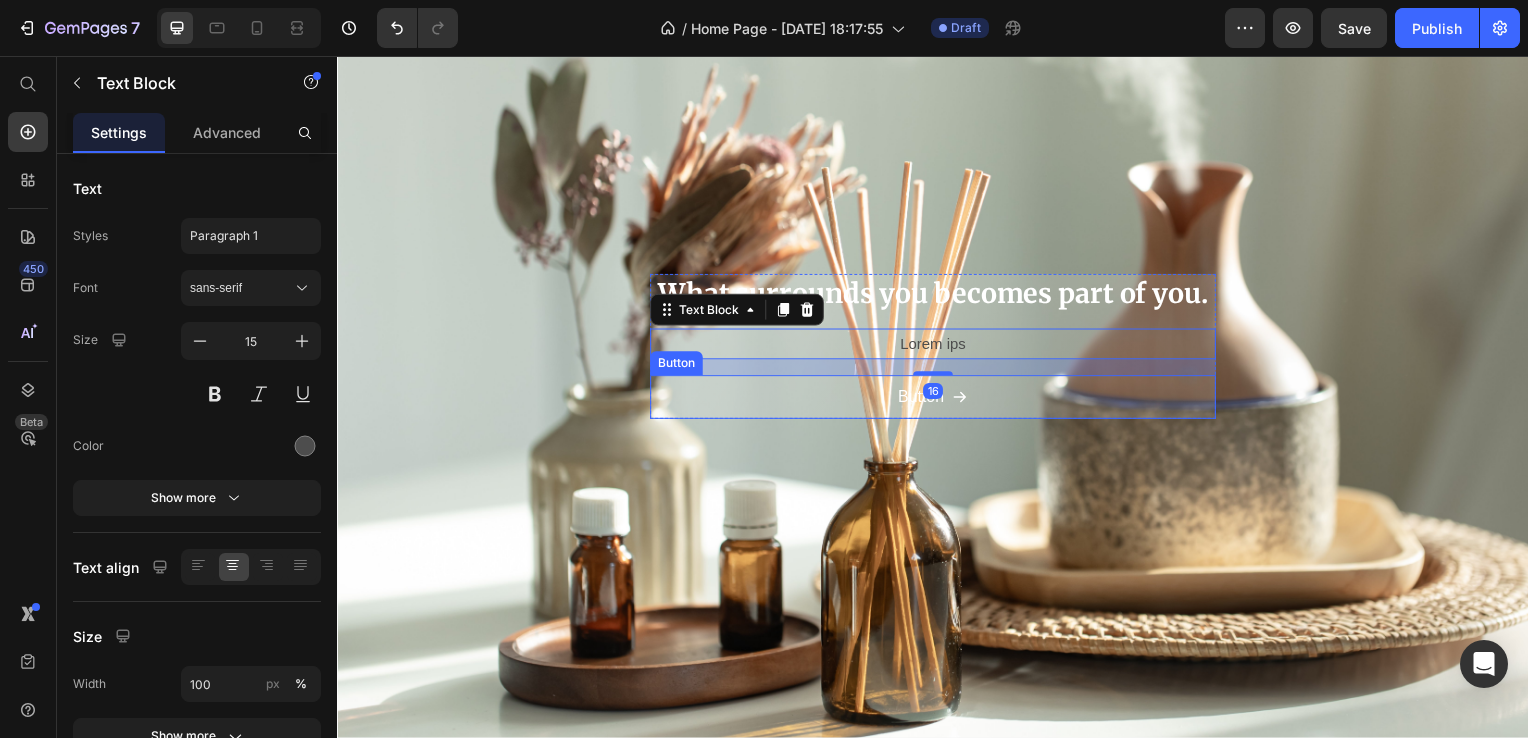 click on "Button Button" at bounding box center [937, 400] 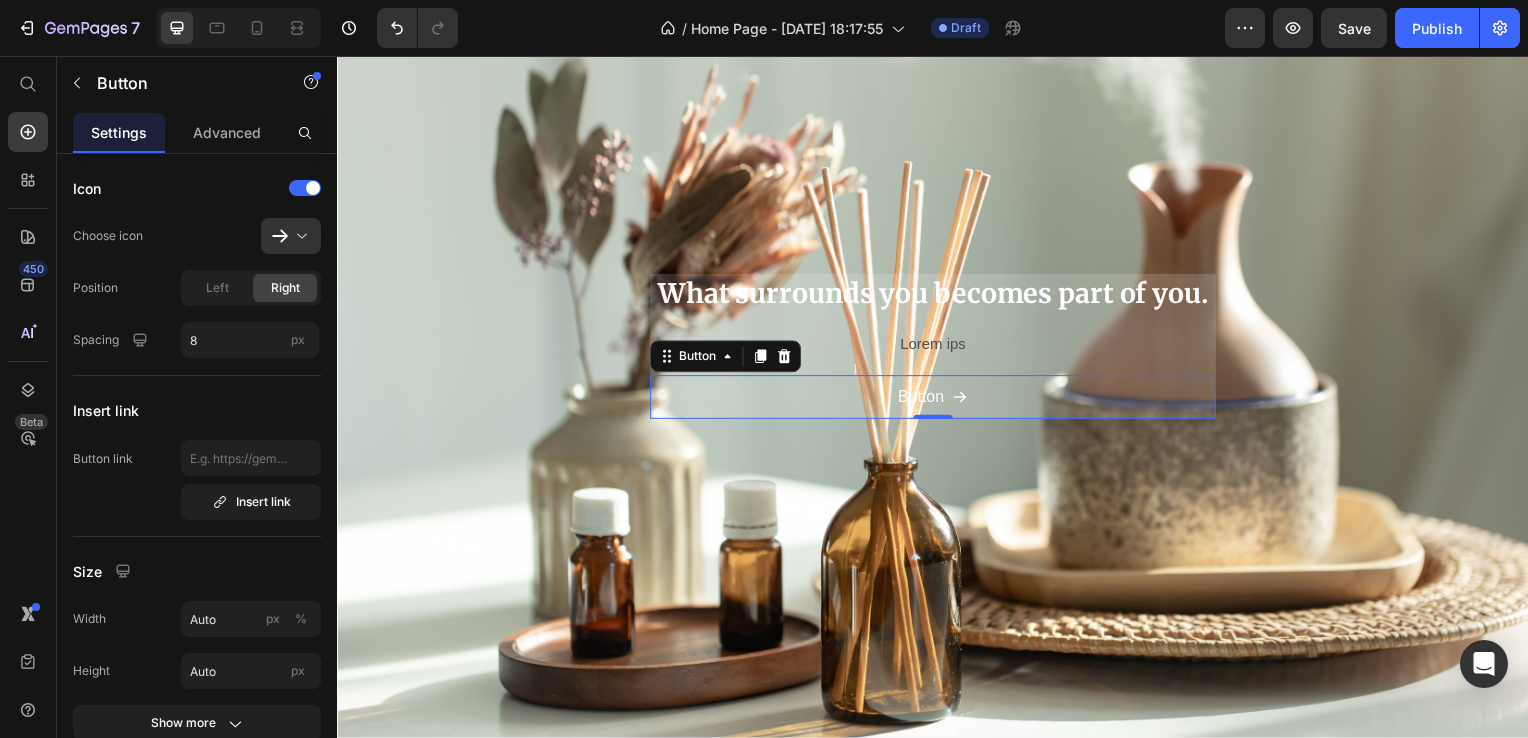click on "Button Button   0" at bounding box center (937, 400) 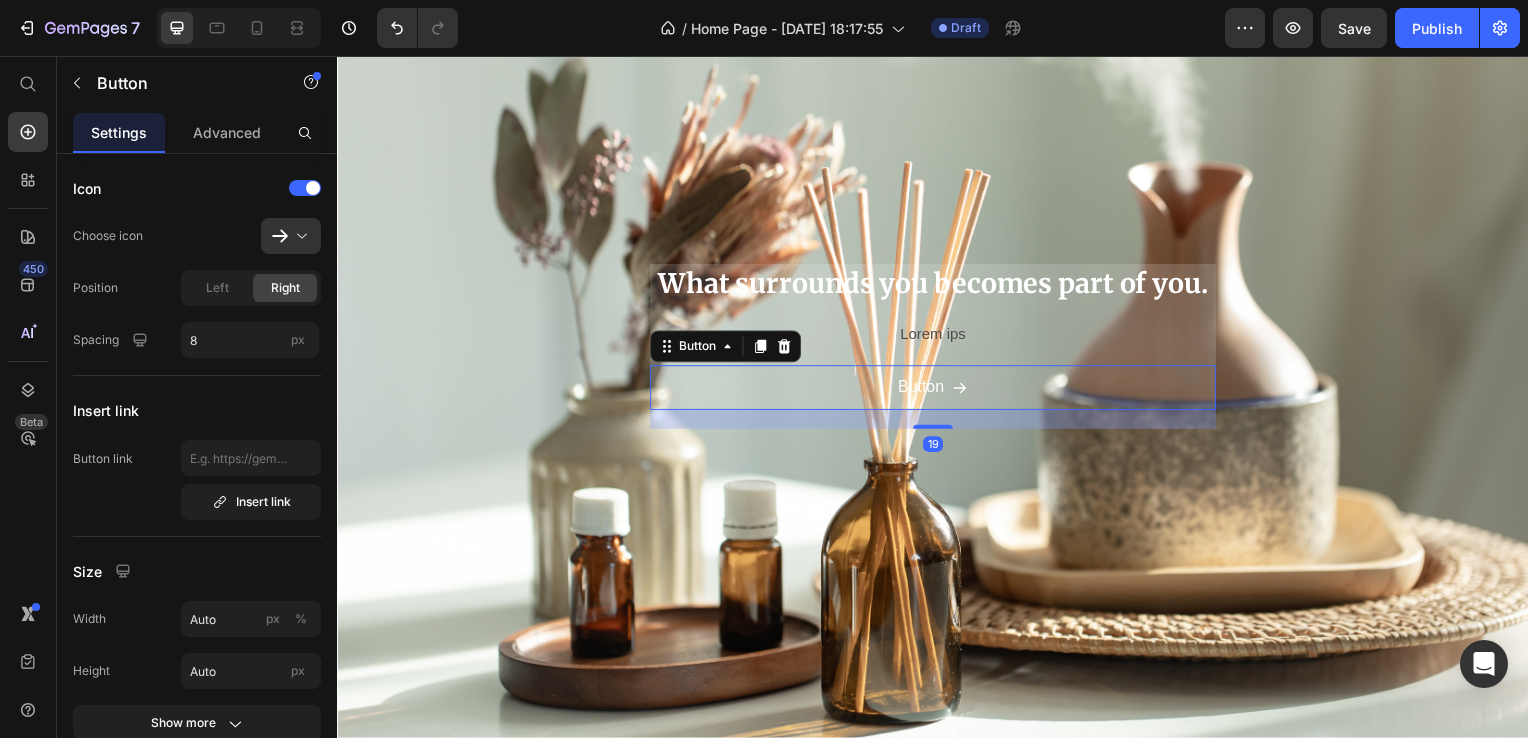 drag, startPoint x: 927, startPoint y: 414, endPoint x: 945, endPoint y: 427, distance: 22.203604 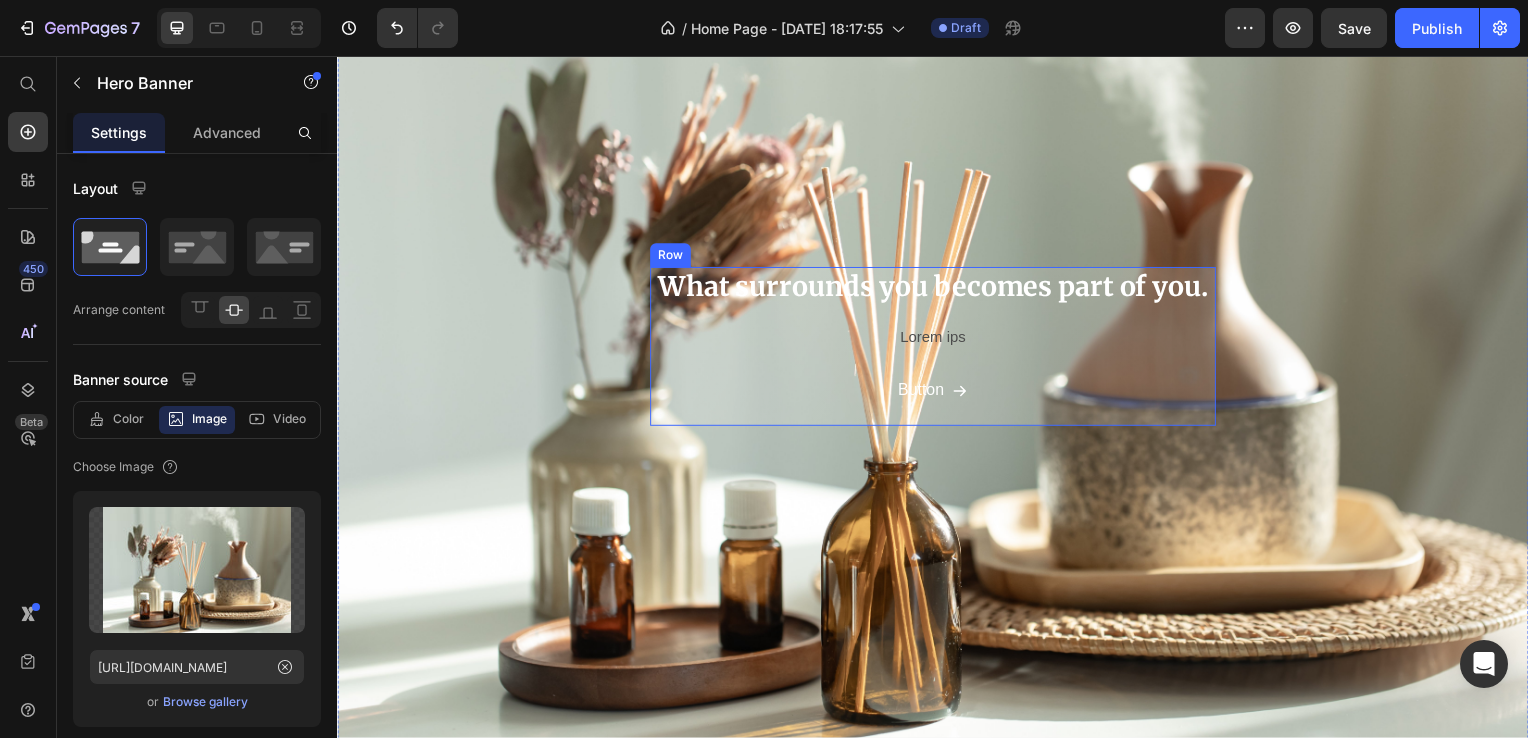 click on "Button Button" at bounding box center [937, 393] 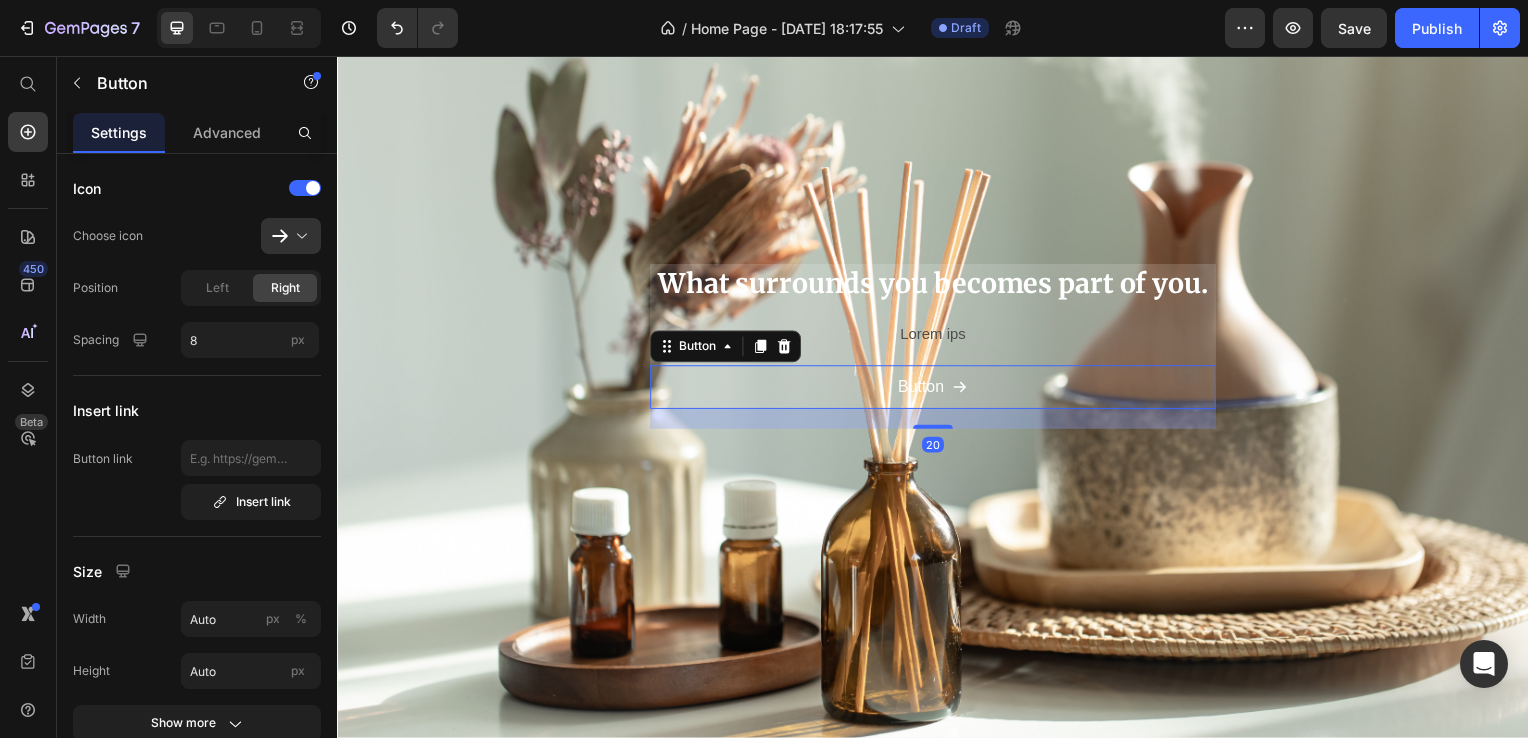 click on "What surrounds you becomes part of you. Heading Lorem ips Text Block
Button Button   20 Row" at bounding box center (937, 349) 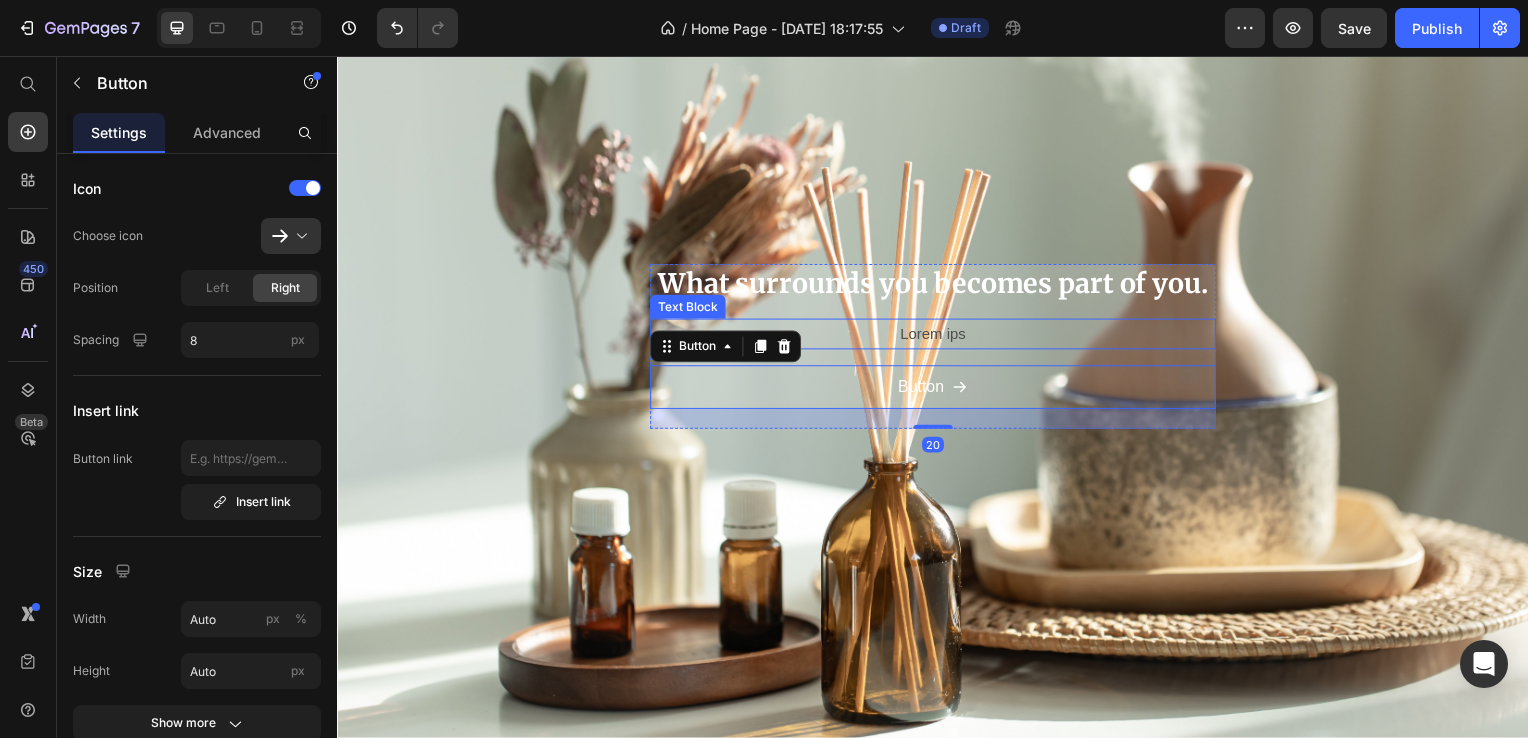 click on "Lorem ips" at bounding box center (937, 336) 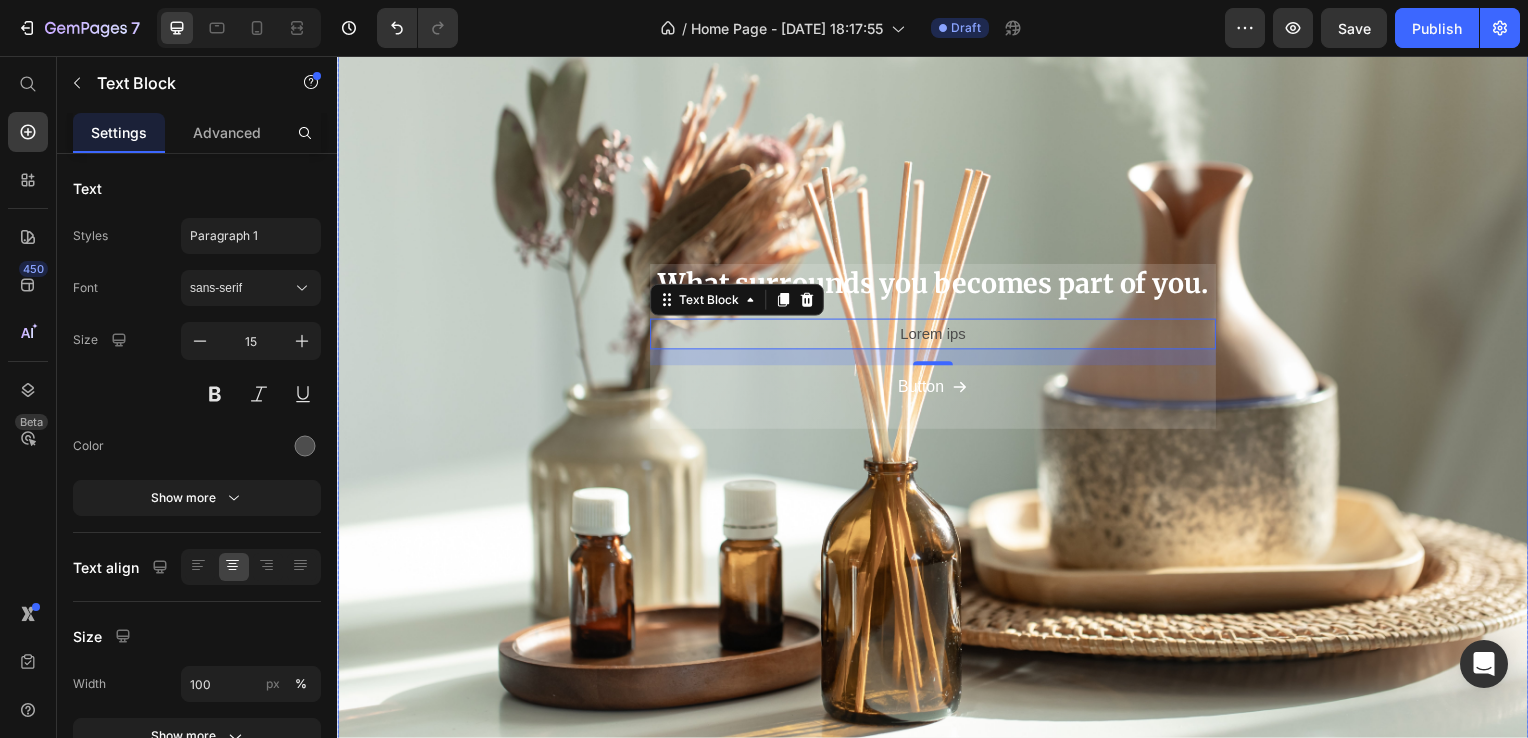 click on "What surrounds you becomes part of you." at bounding box center [937, 285] 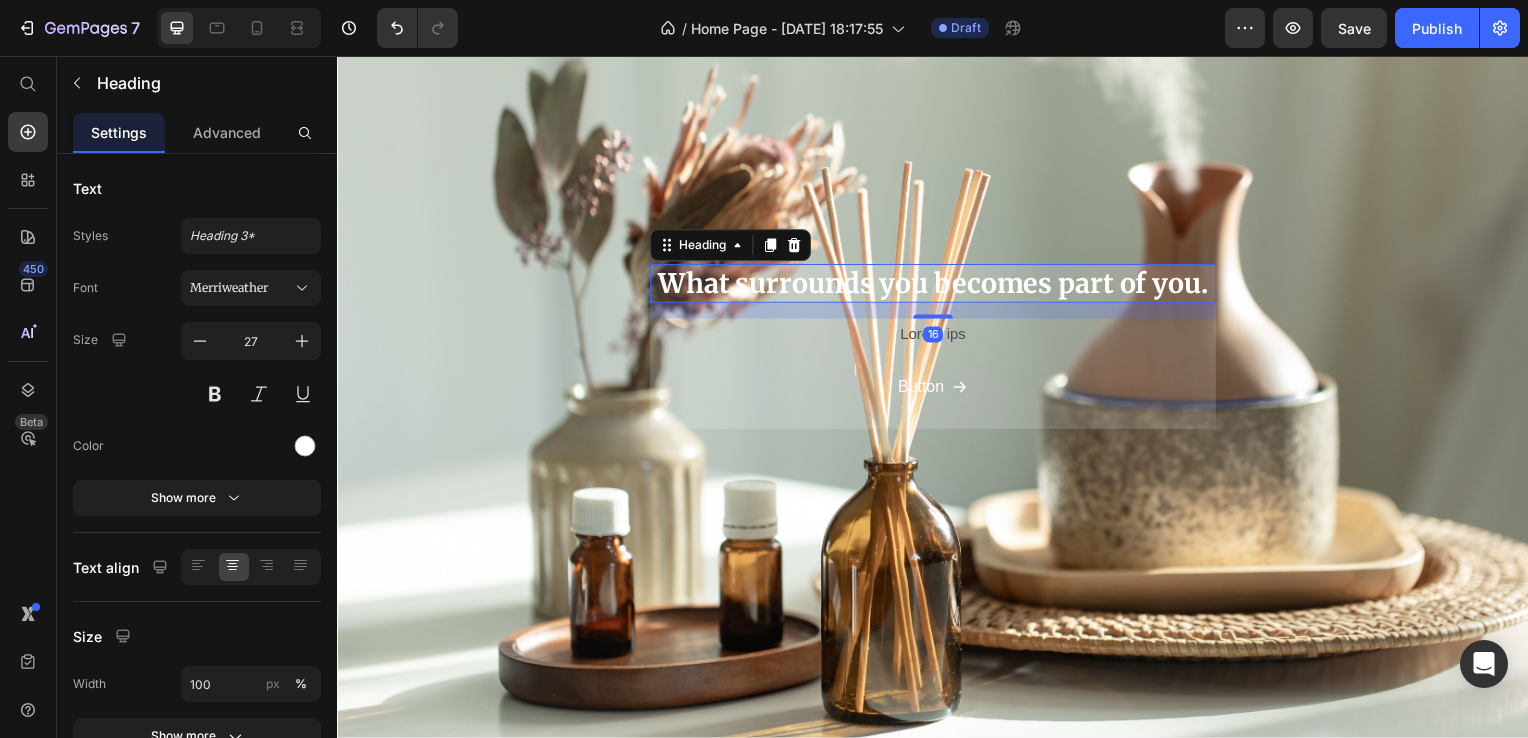 click on "What surrounds you becomes part of you." at bounding box center (937, 285) 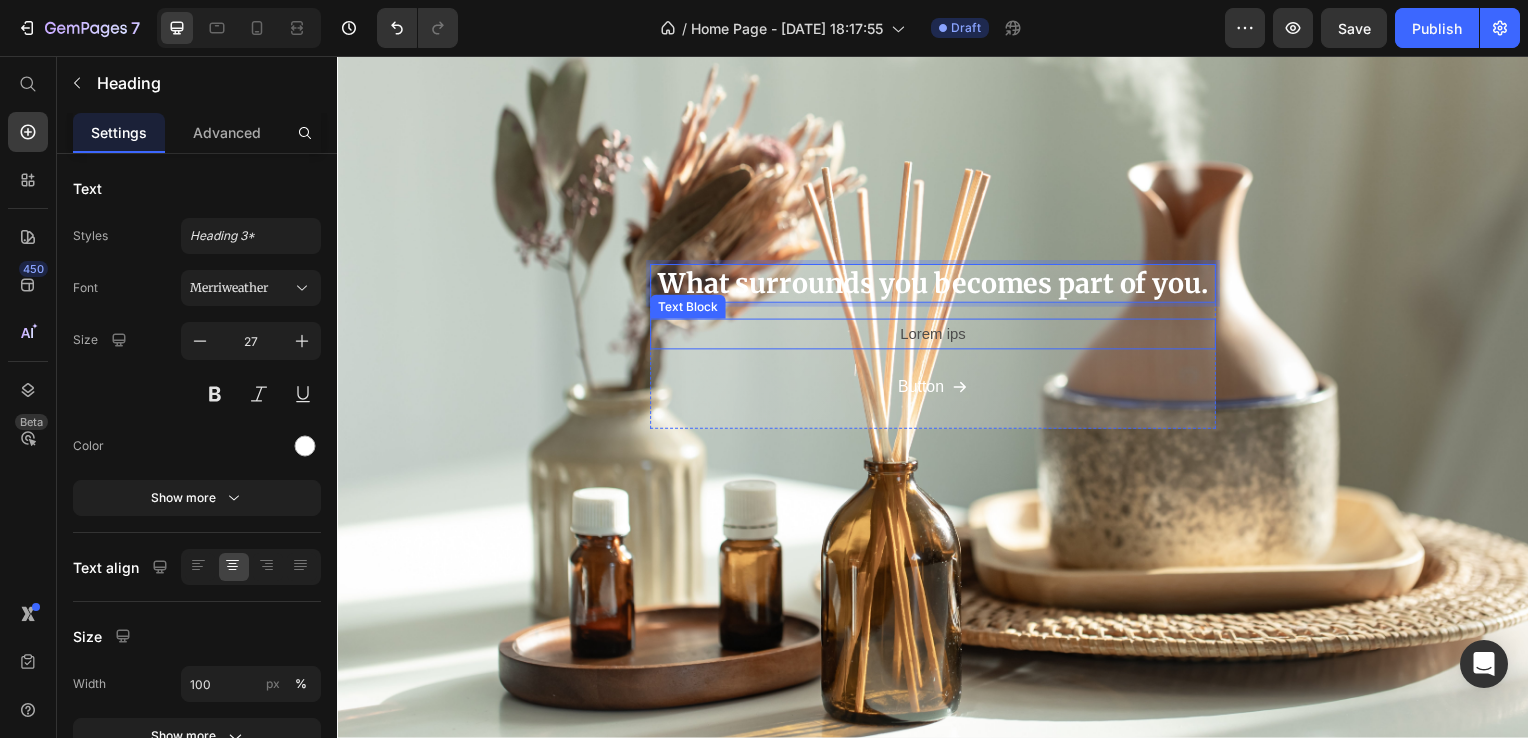 click on "Lorem ips" at bounding box center (937, 336) 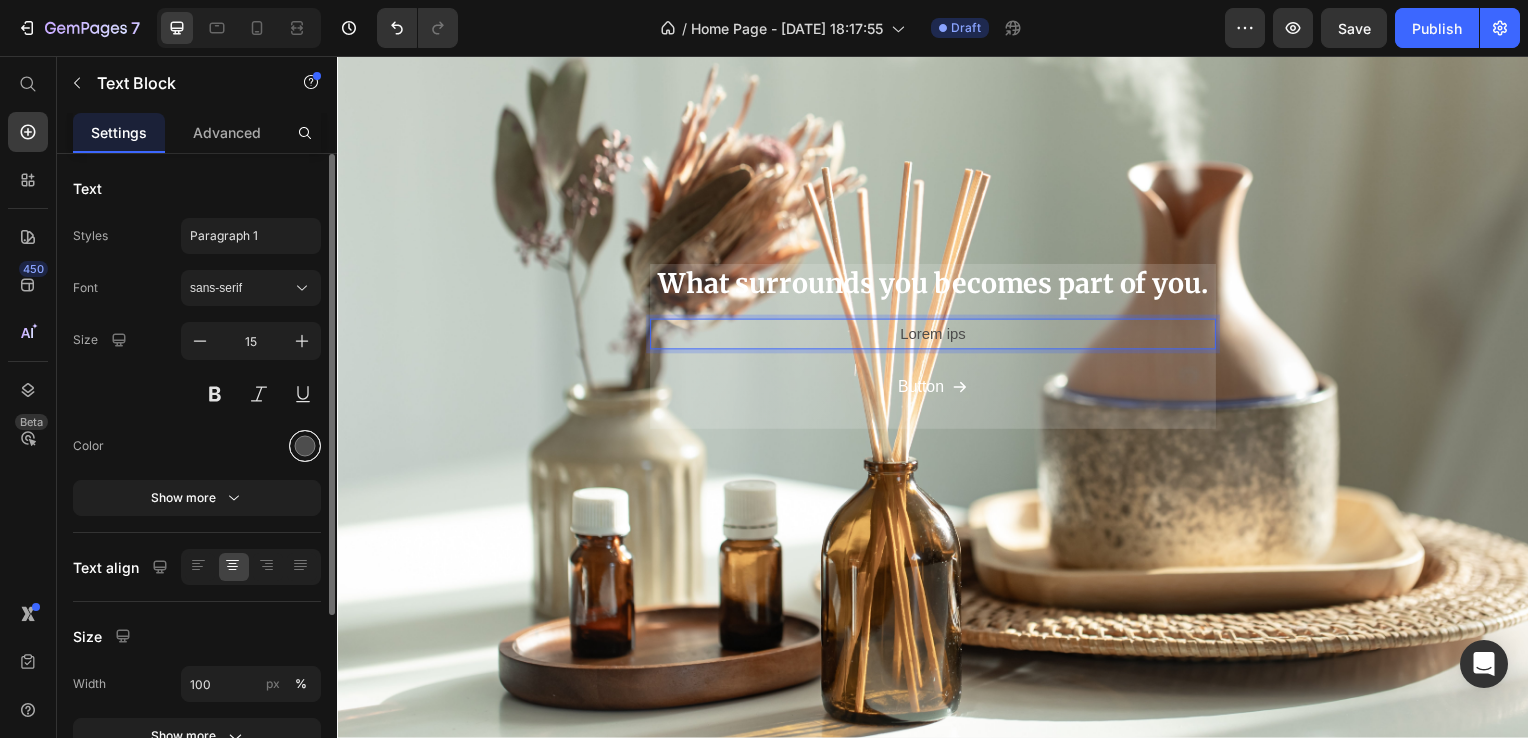 click at bounding box center (305, 446) 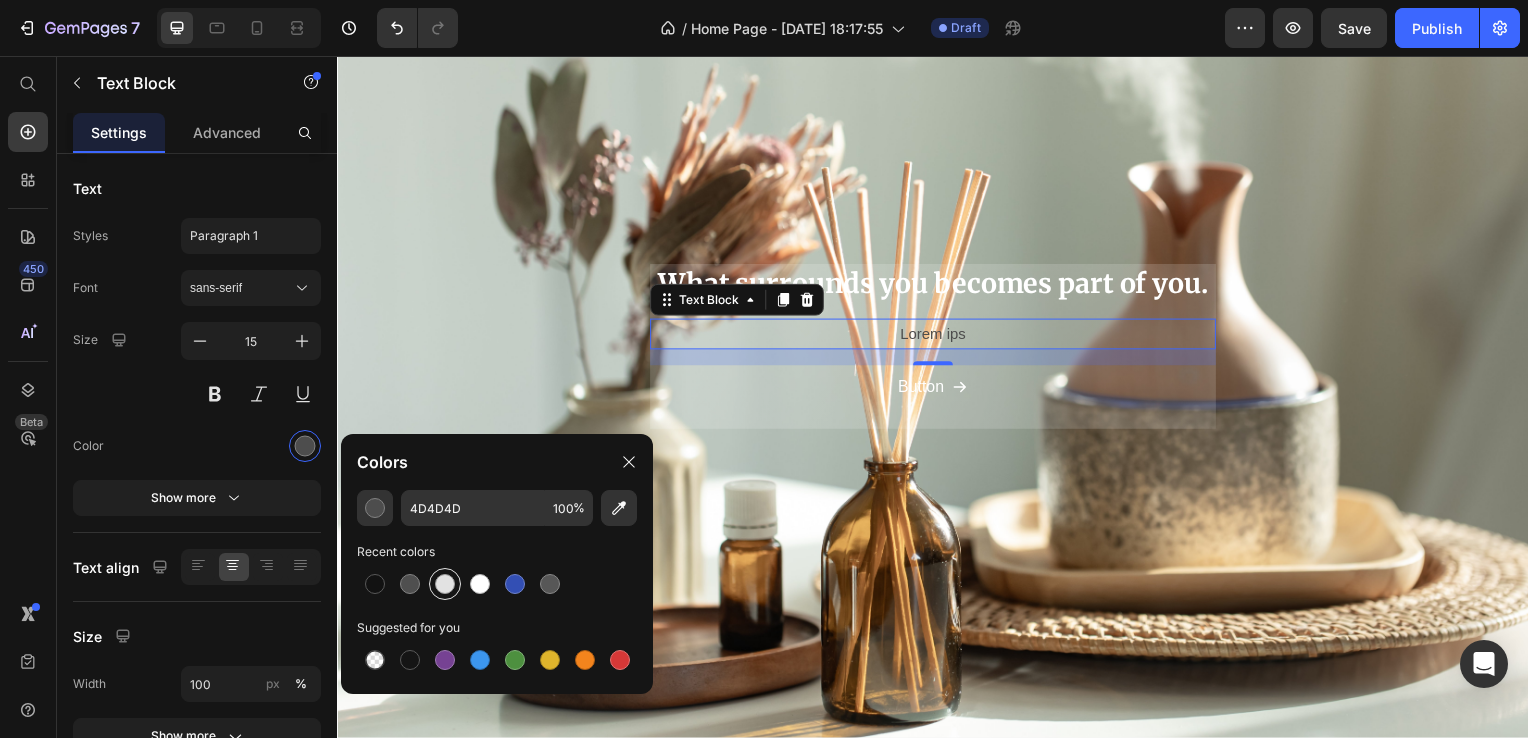 click at bounding box center [445, 584] 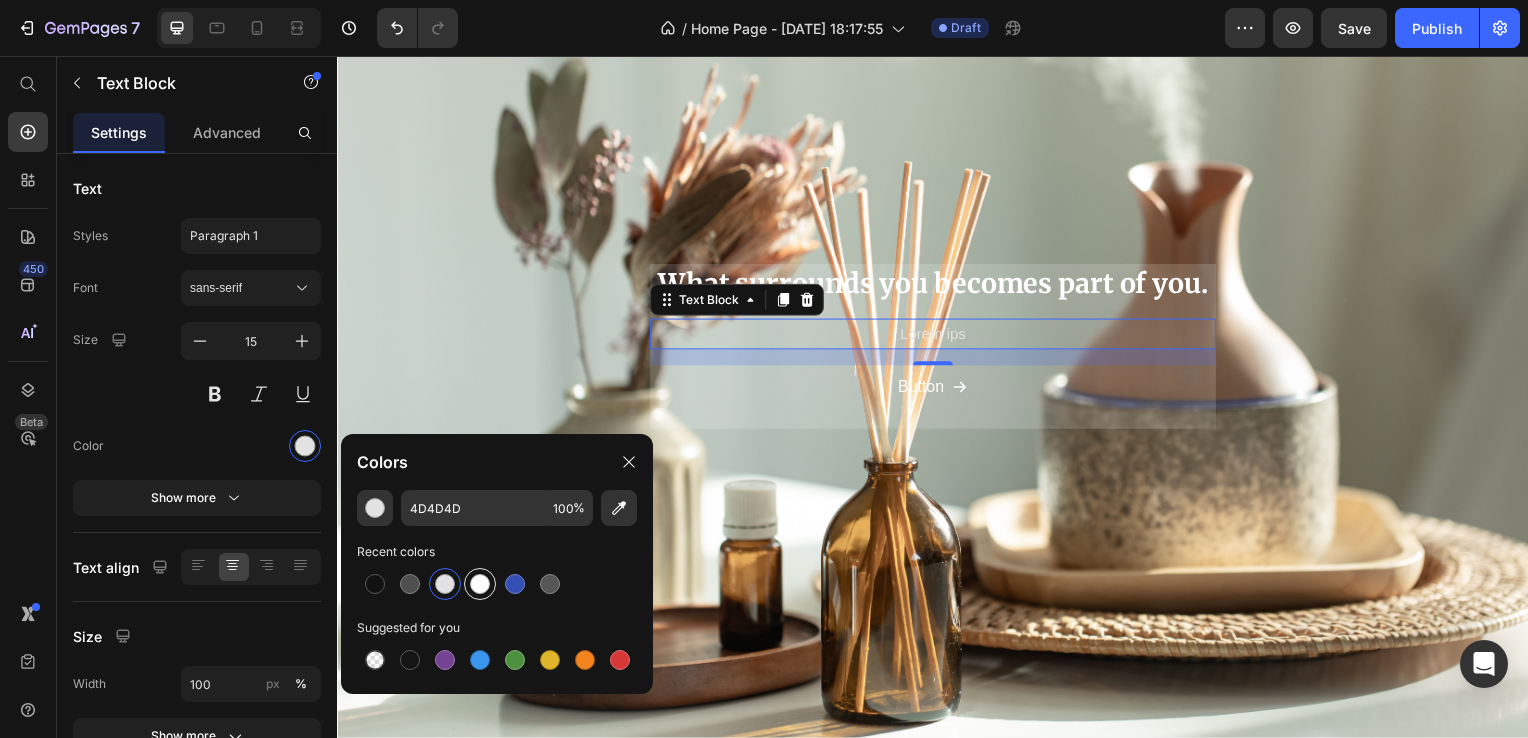 click at bounding box center [480, 584] 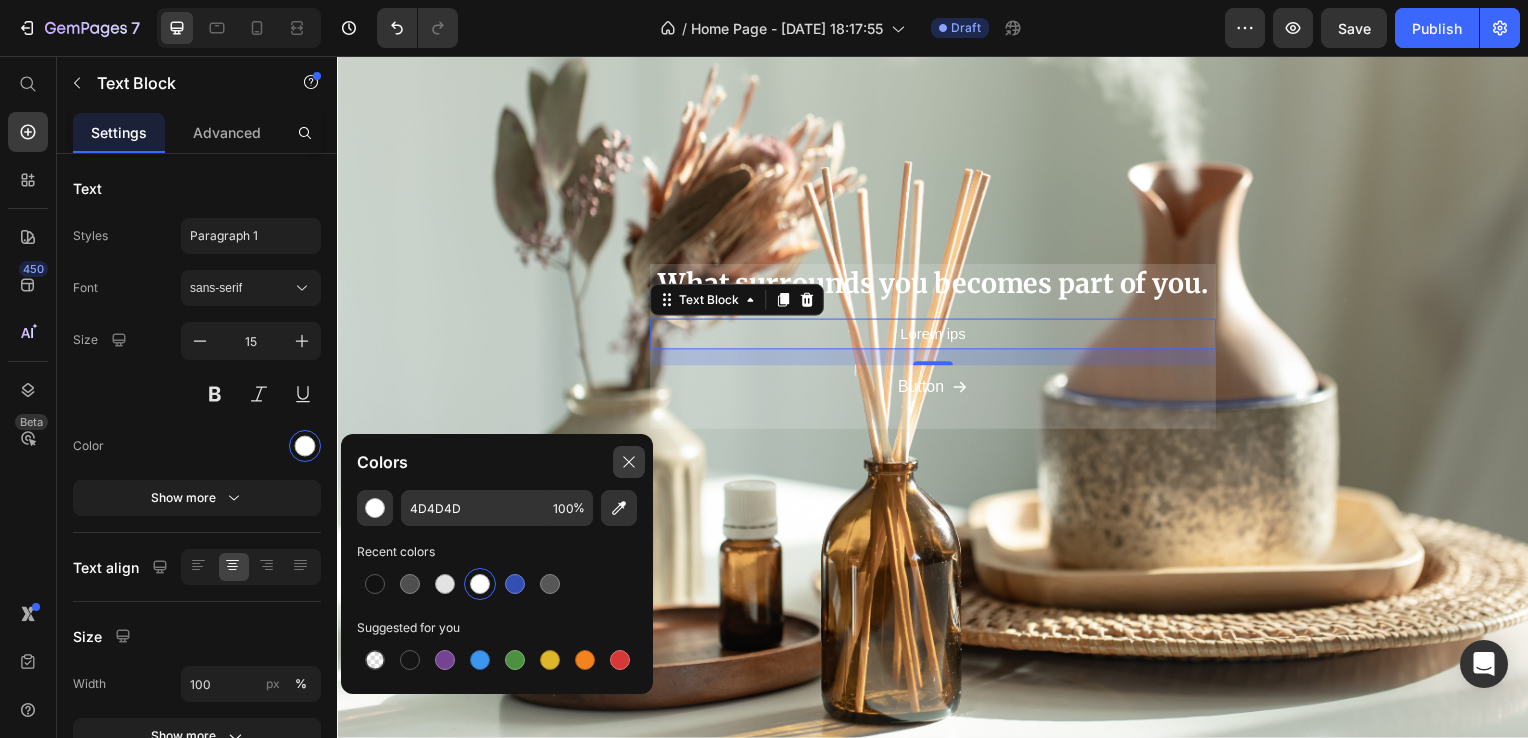 click 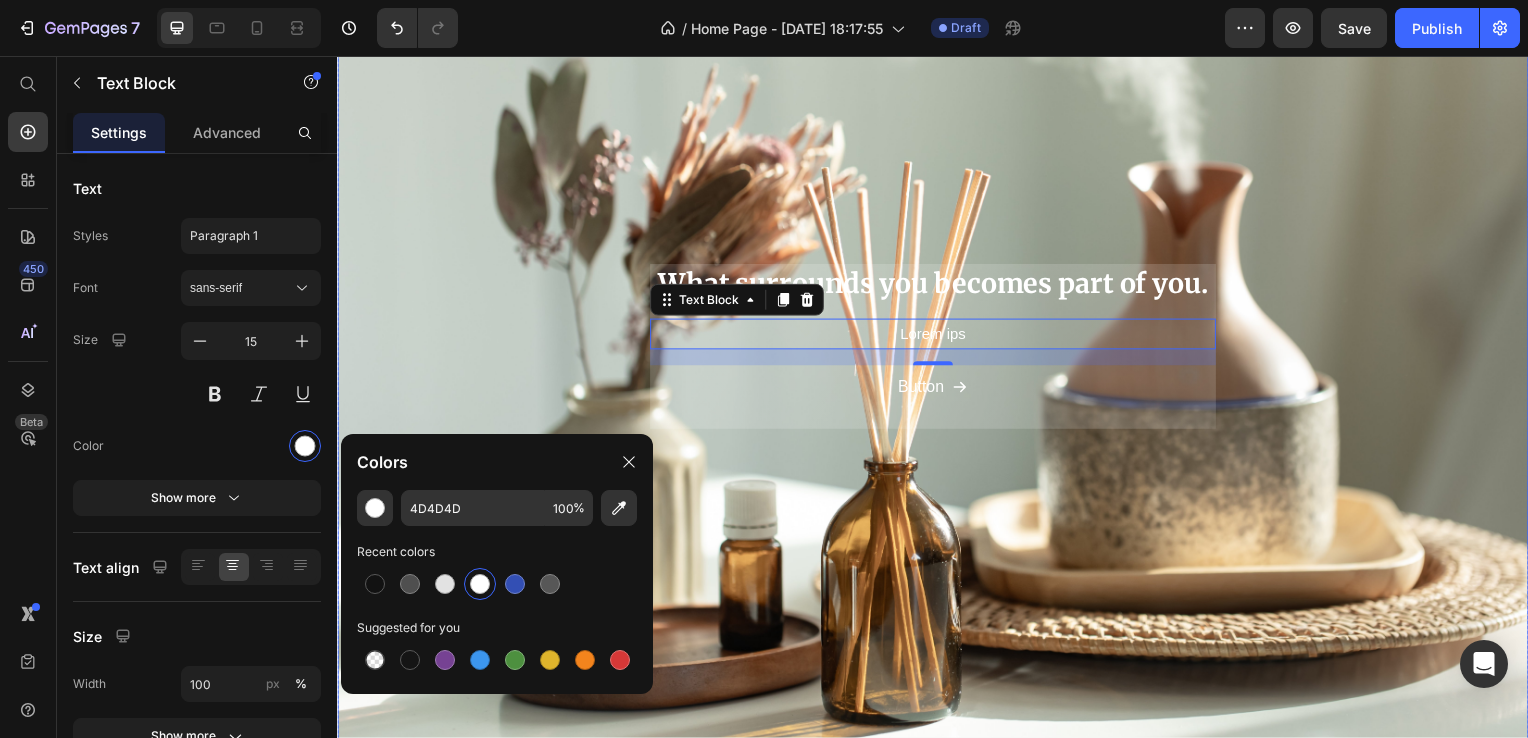 click at bounding box center [937, 349] 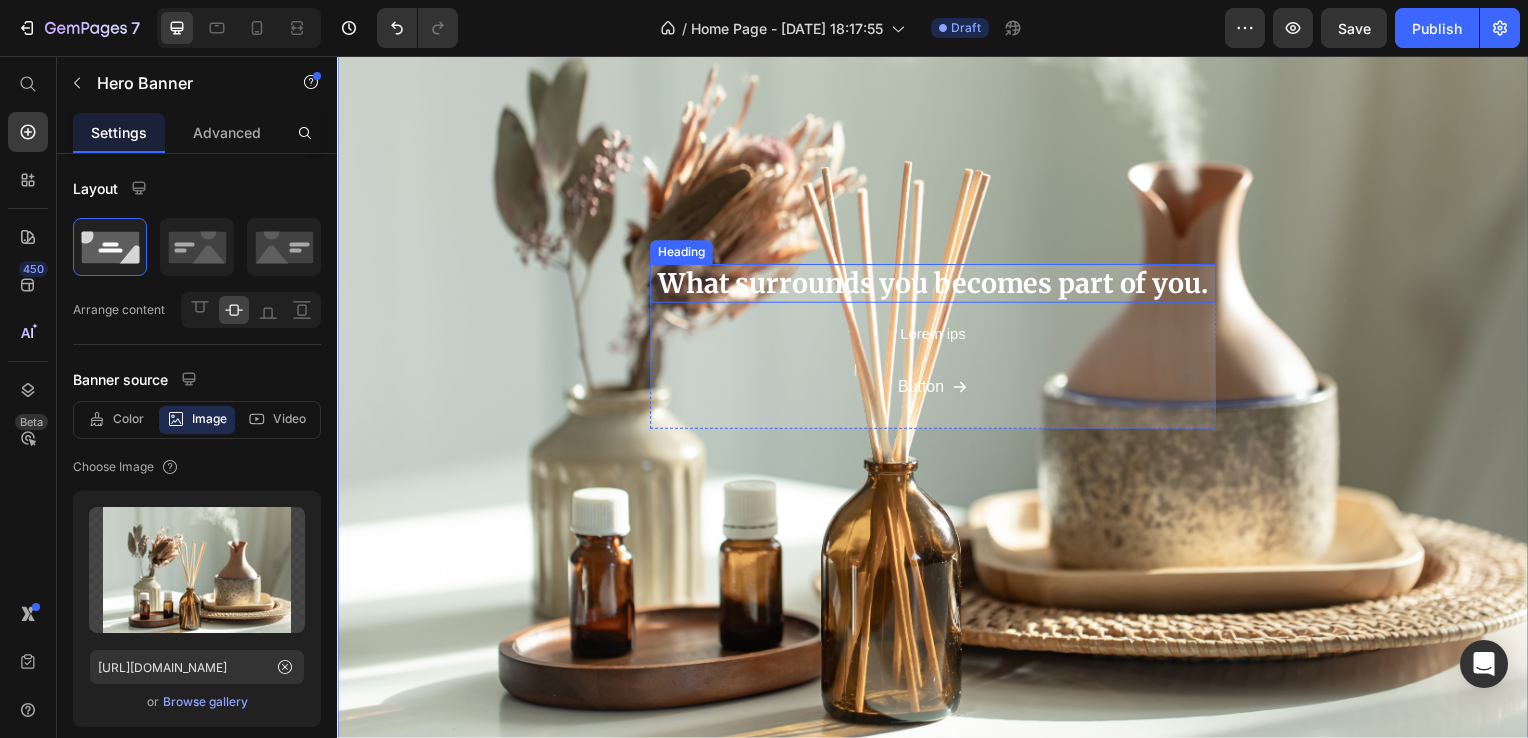 click on "What surrounds you becomes part of you." at bounding box center (937, 285) 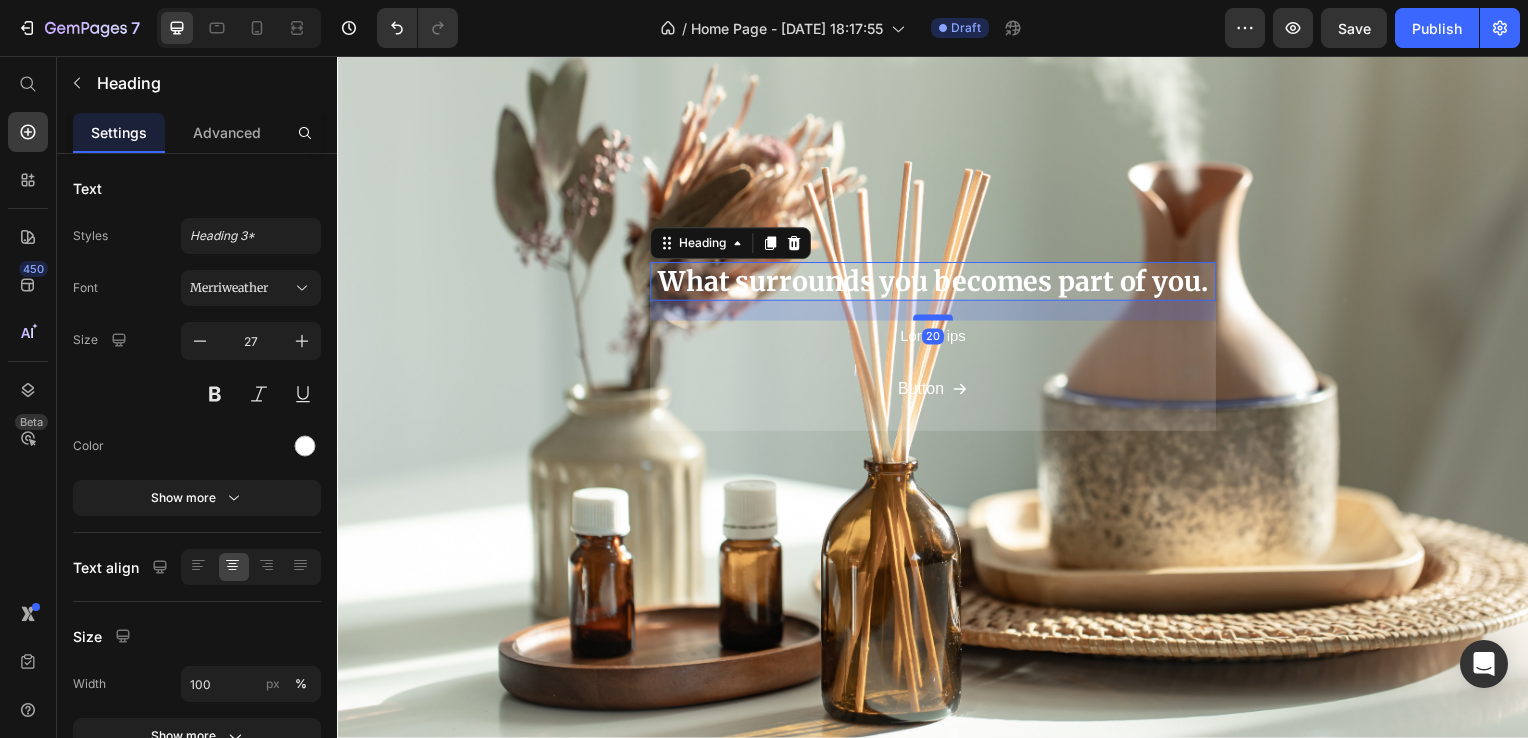 click at bounding box center [937, 320] 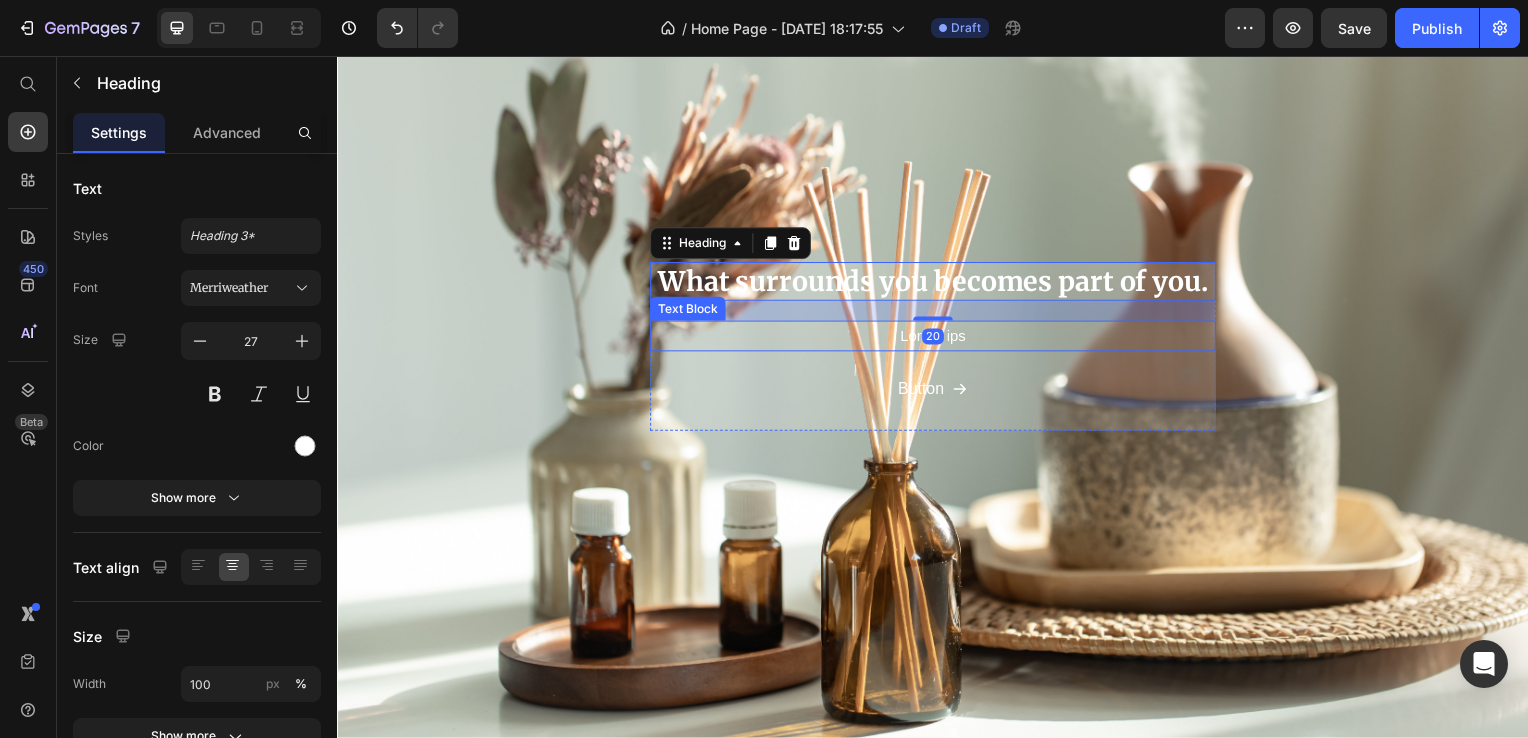 click on "Lorem ips" at bounding box center [937, 338] 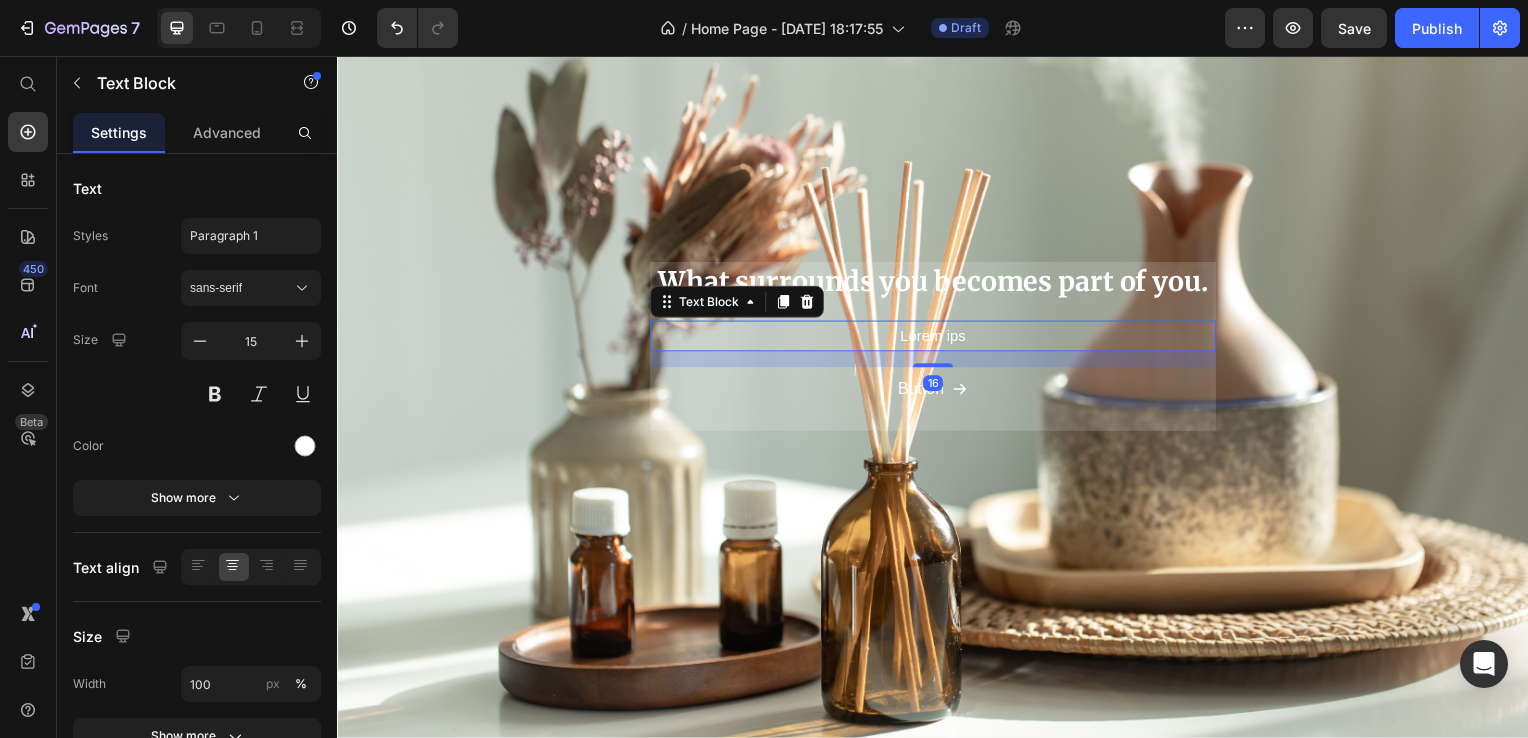click on "16" at bounding box center [937, 362] 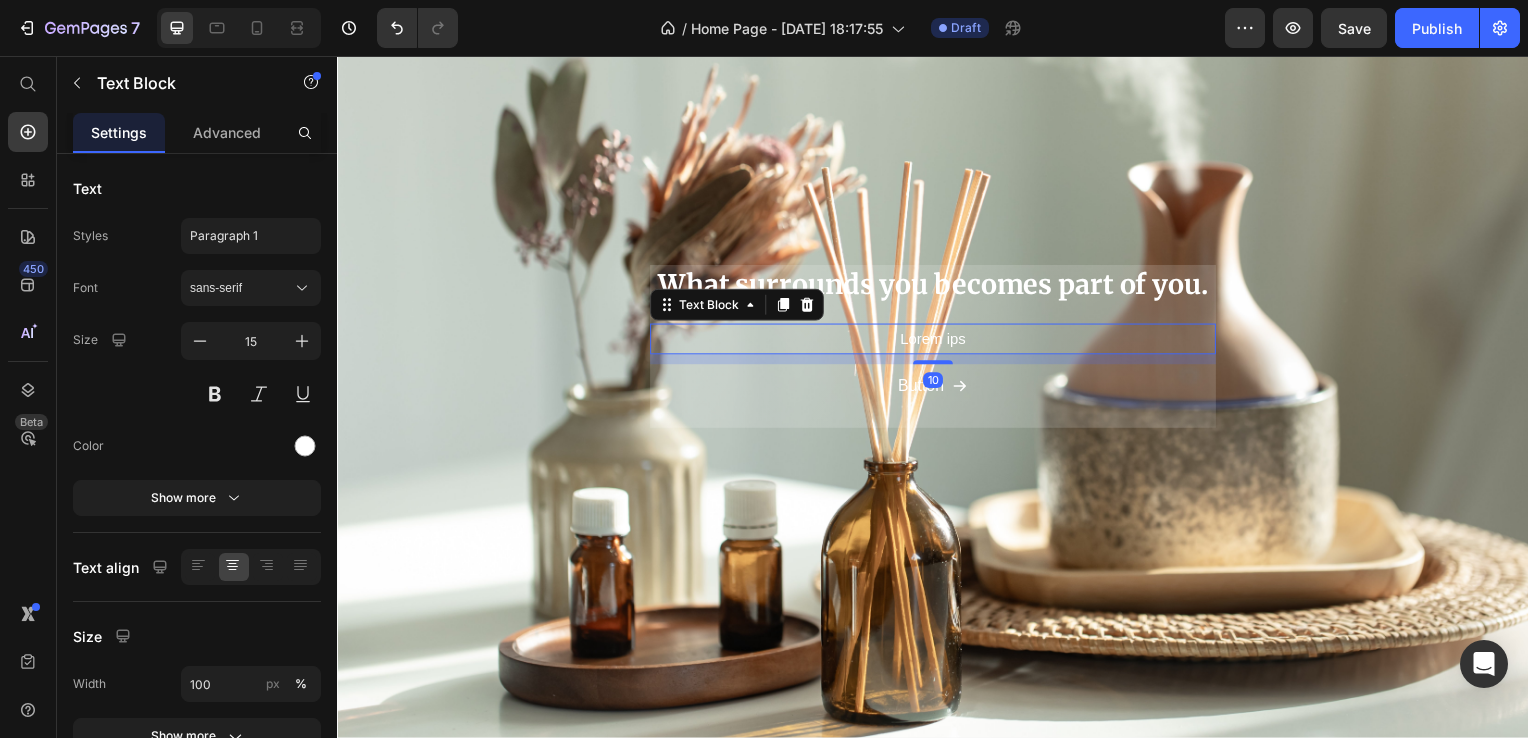 click on "10" at bounding box center [937, 357] 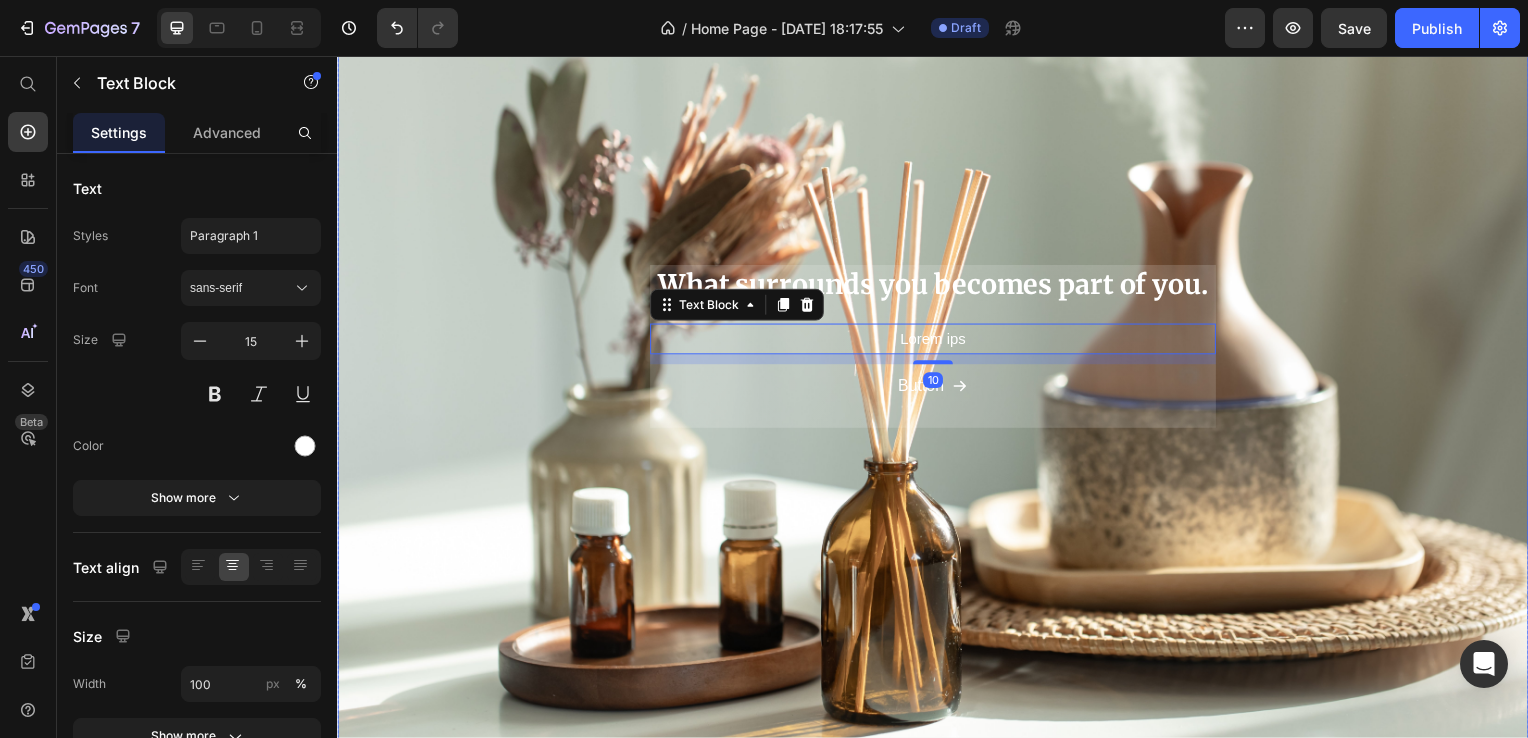 click on "What surrounds you becomes part of you. Heading Lorem ips Text Block   10
Button Button Row" at bounding box center (937, 349) 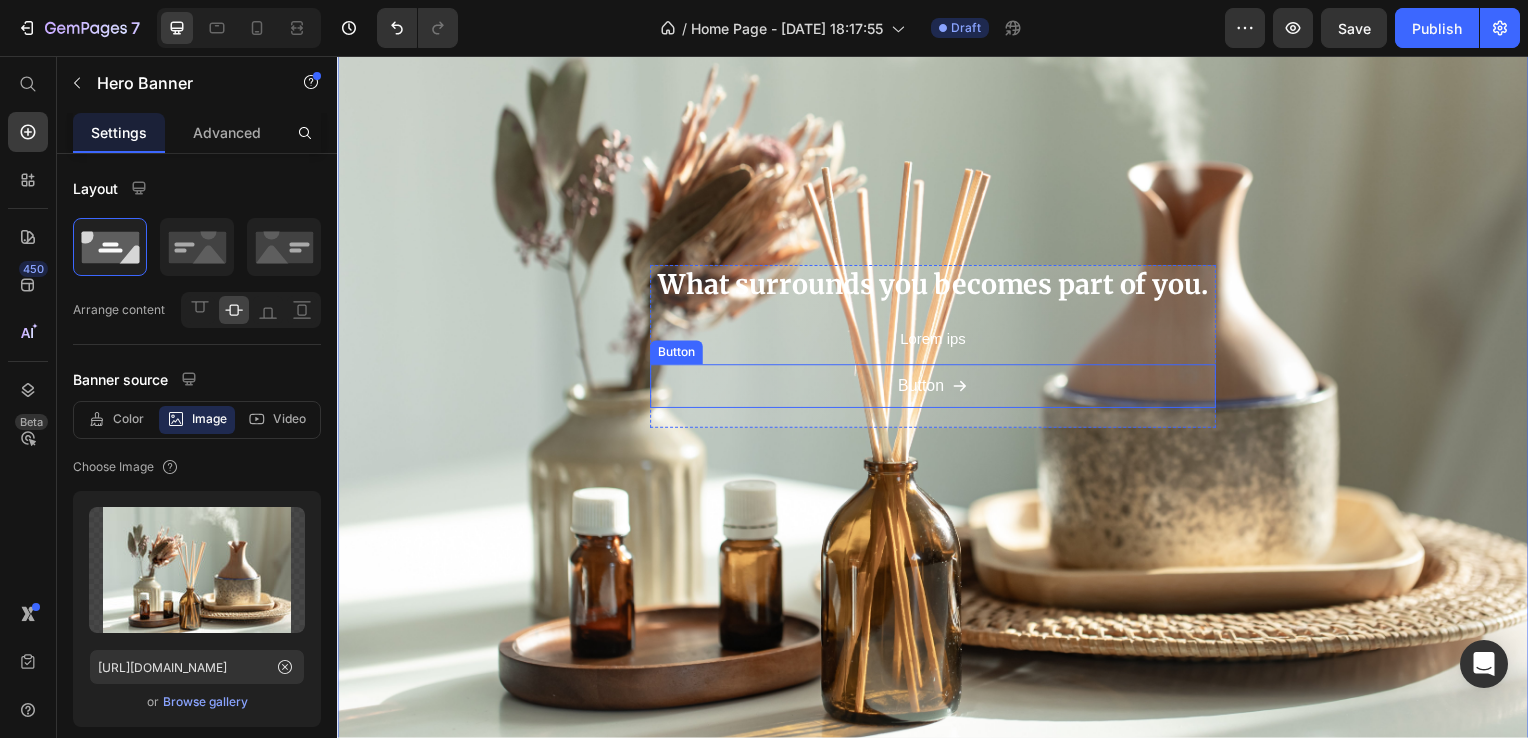 click on "Button Button" at bounding box center [937, 389] 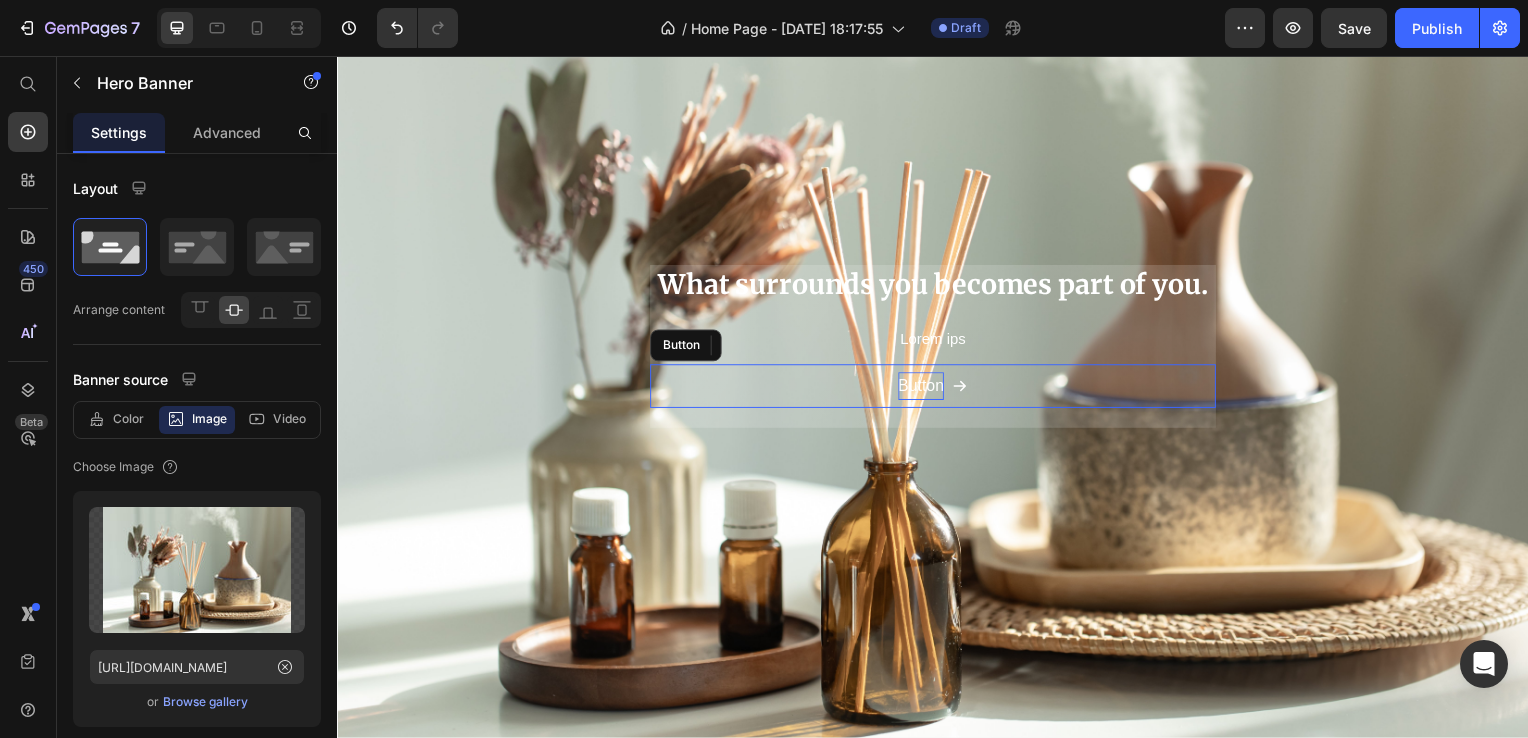 click on "Button" at bounding box center (937, 389) 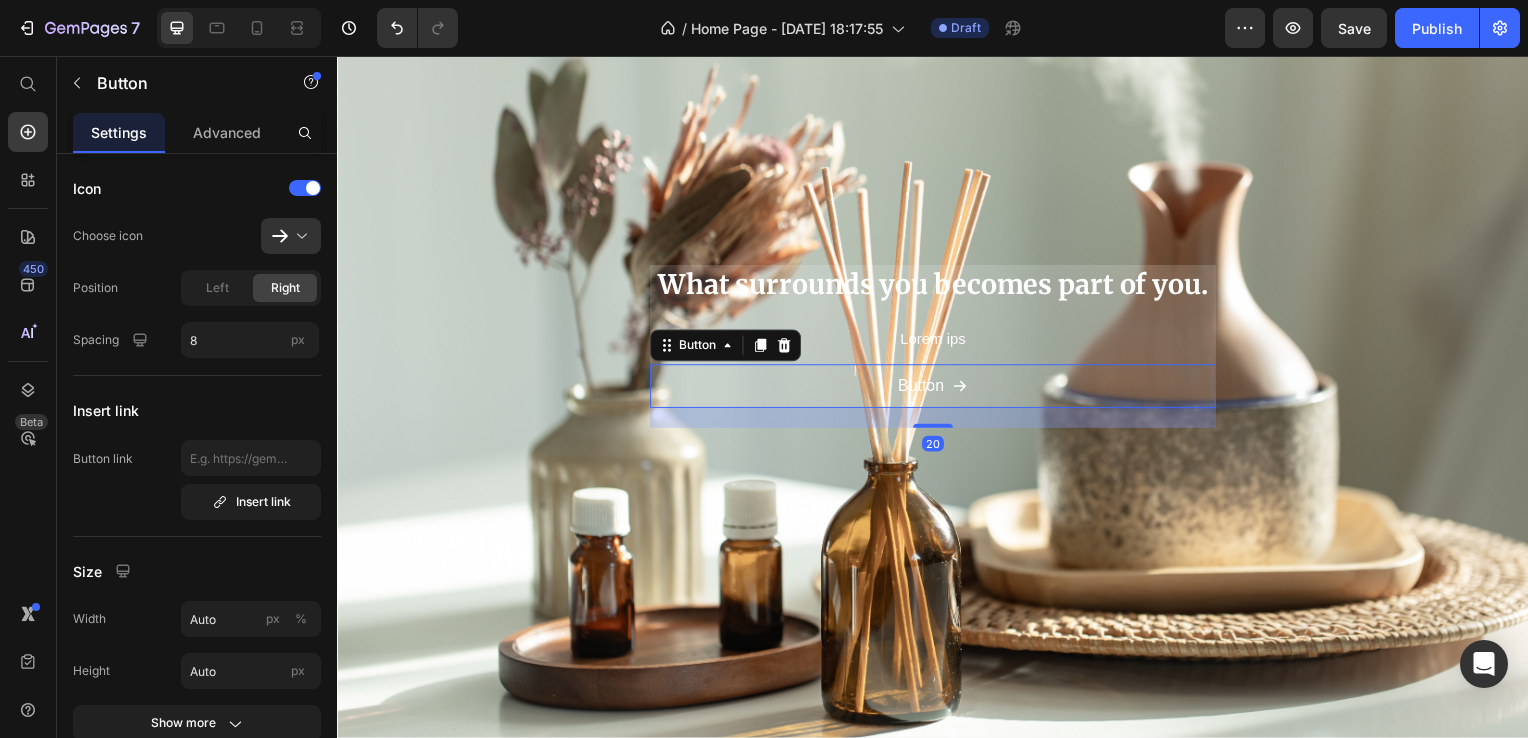 click 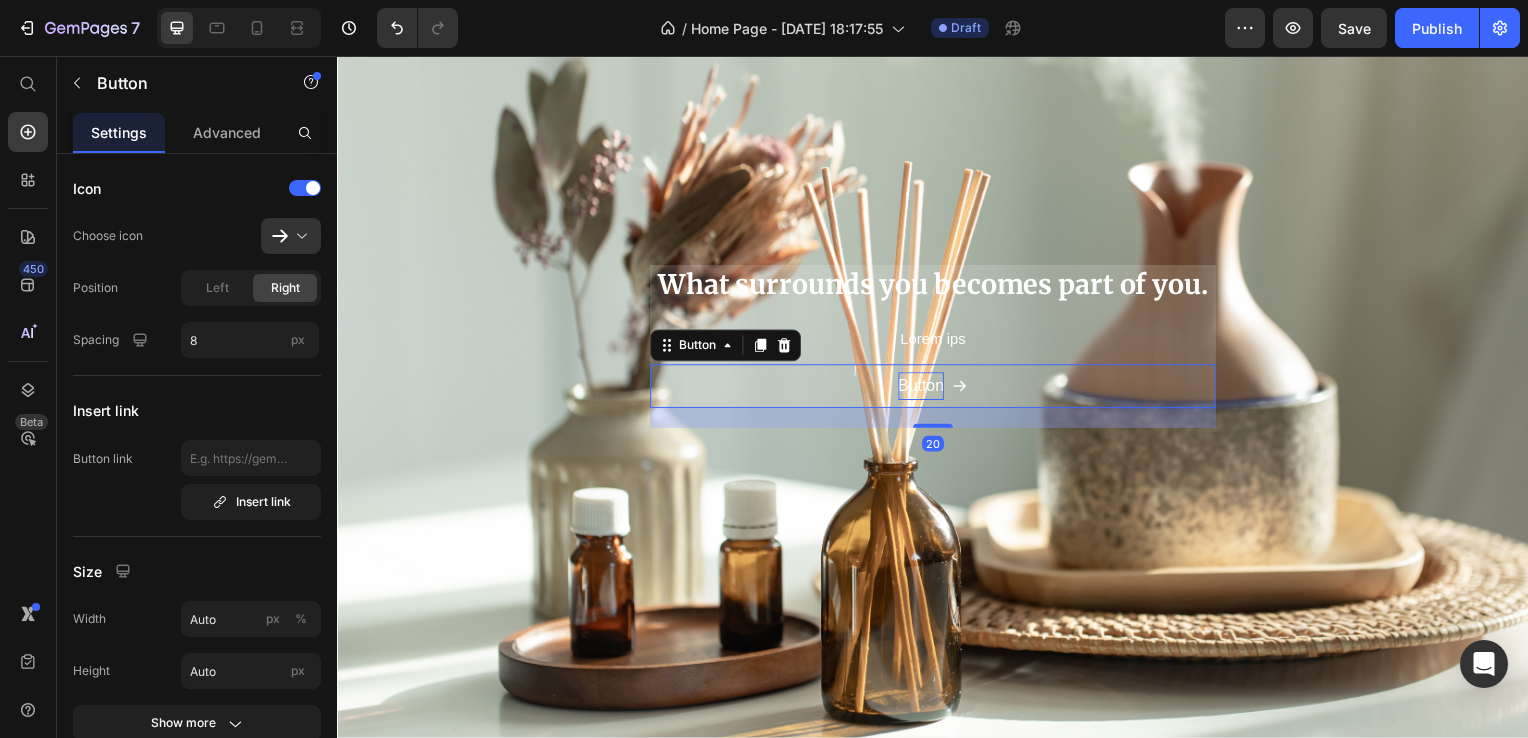click on "Button" at bounding box center [925, 389] 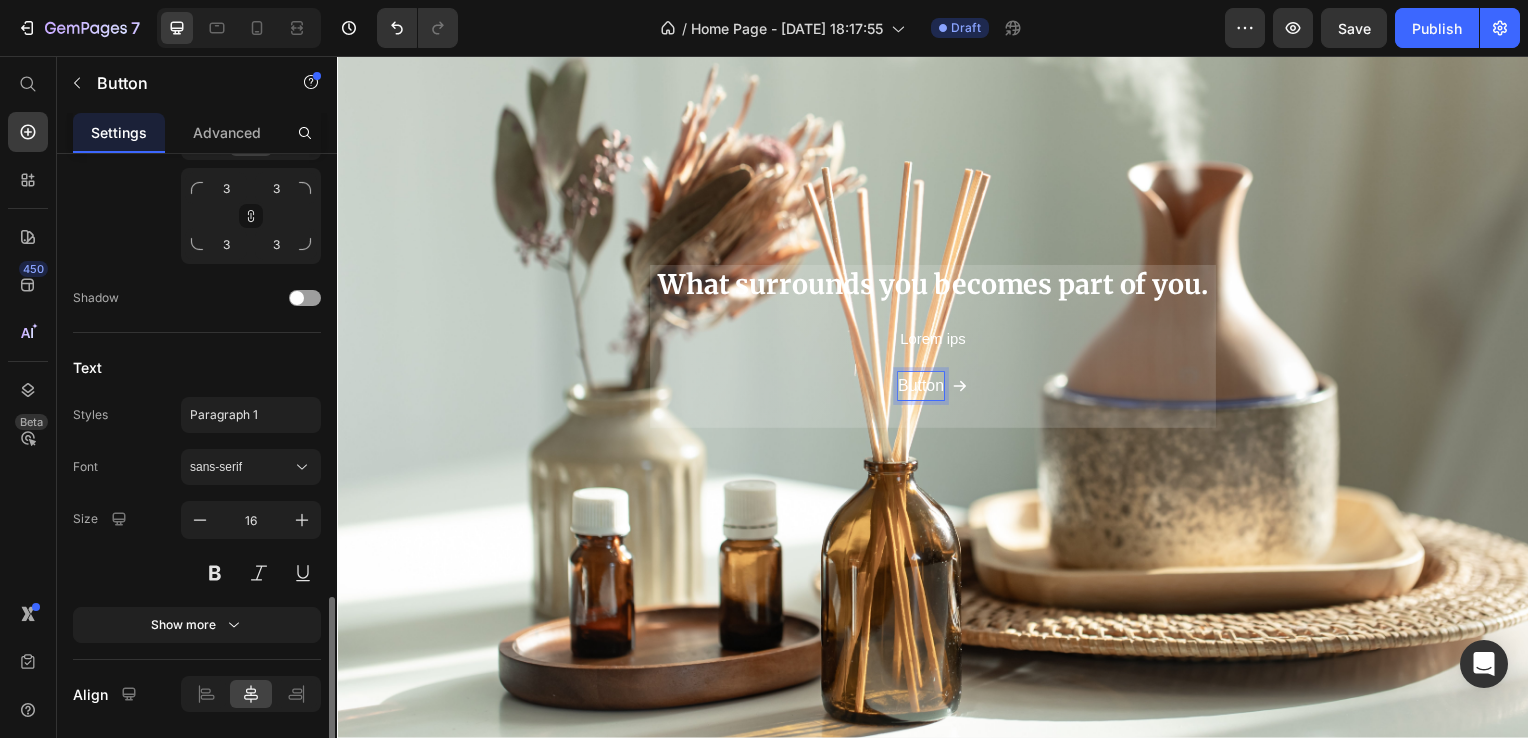 scroll, scrollTop: 958, scrollLeft: 0, axis: vertical 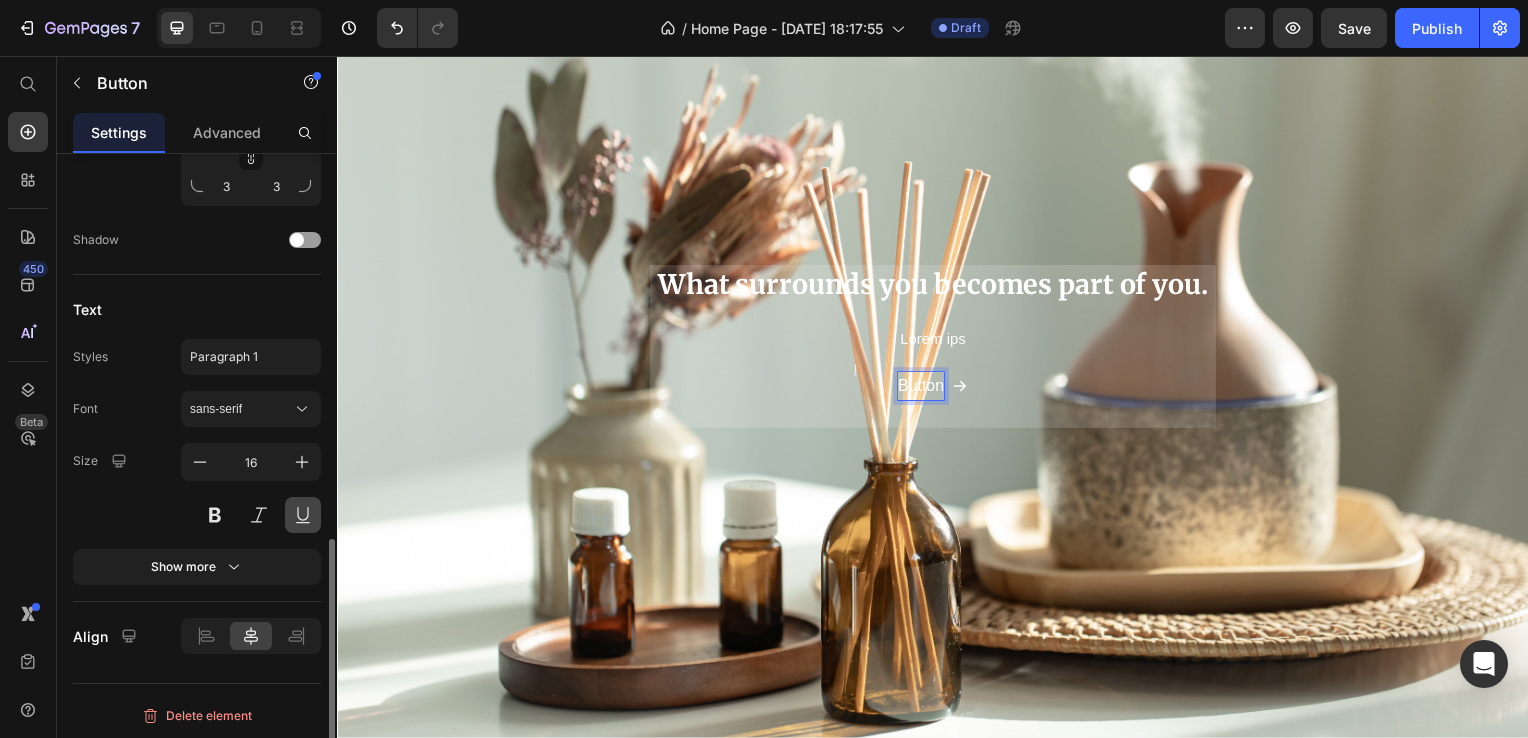 click at bounding box center [303, 515] 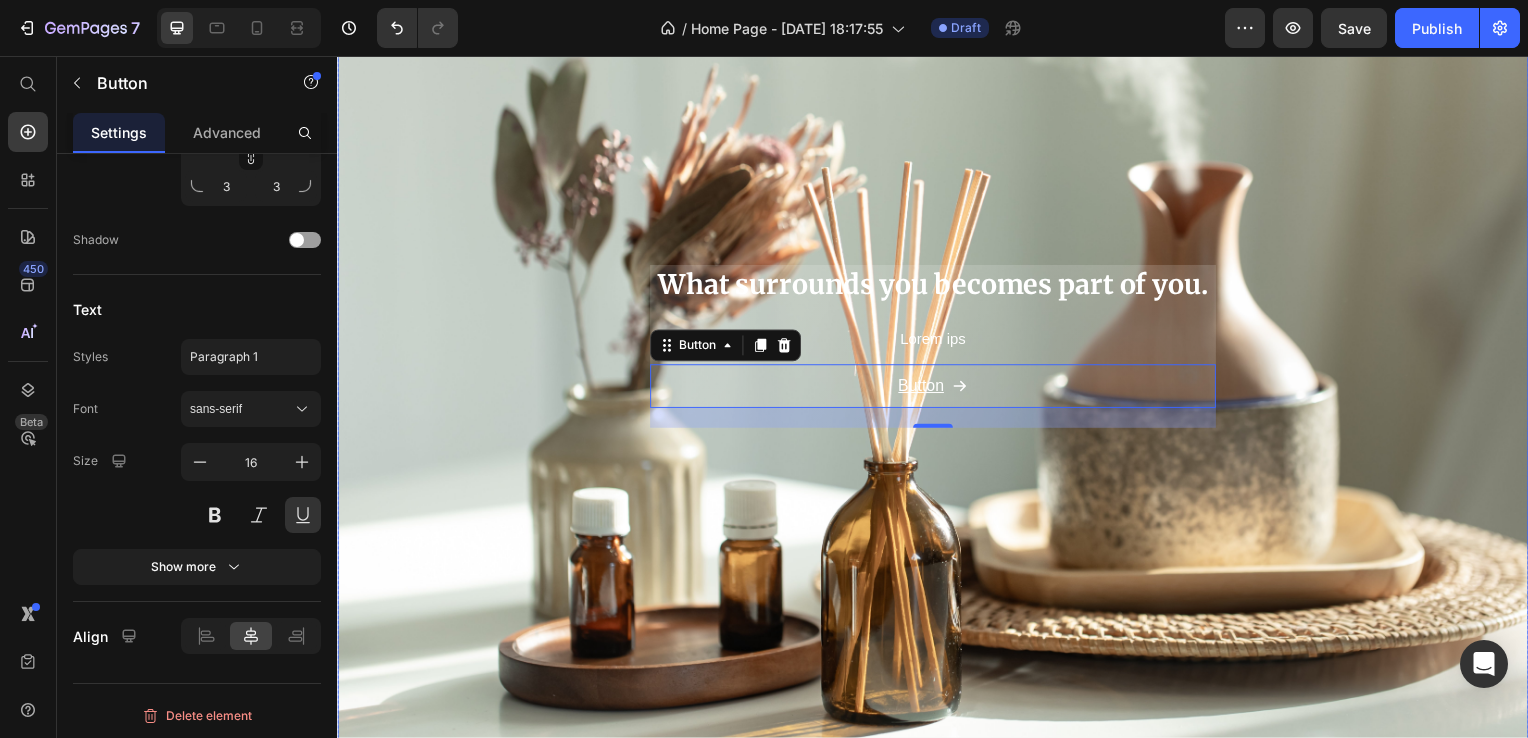click at bounding box center (937, 349) 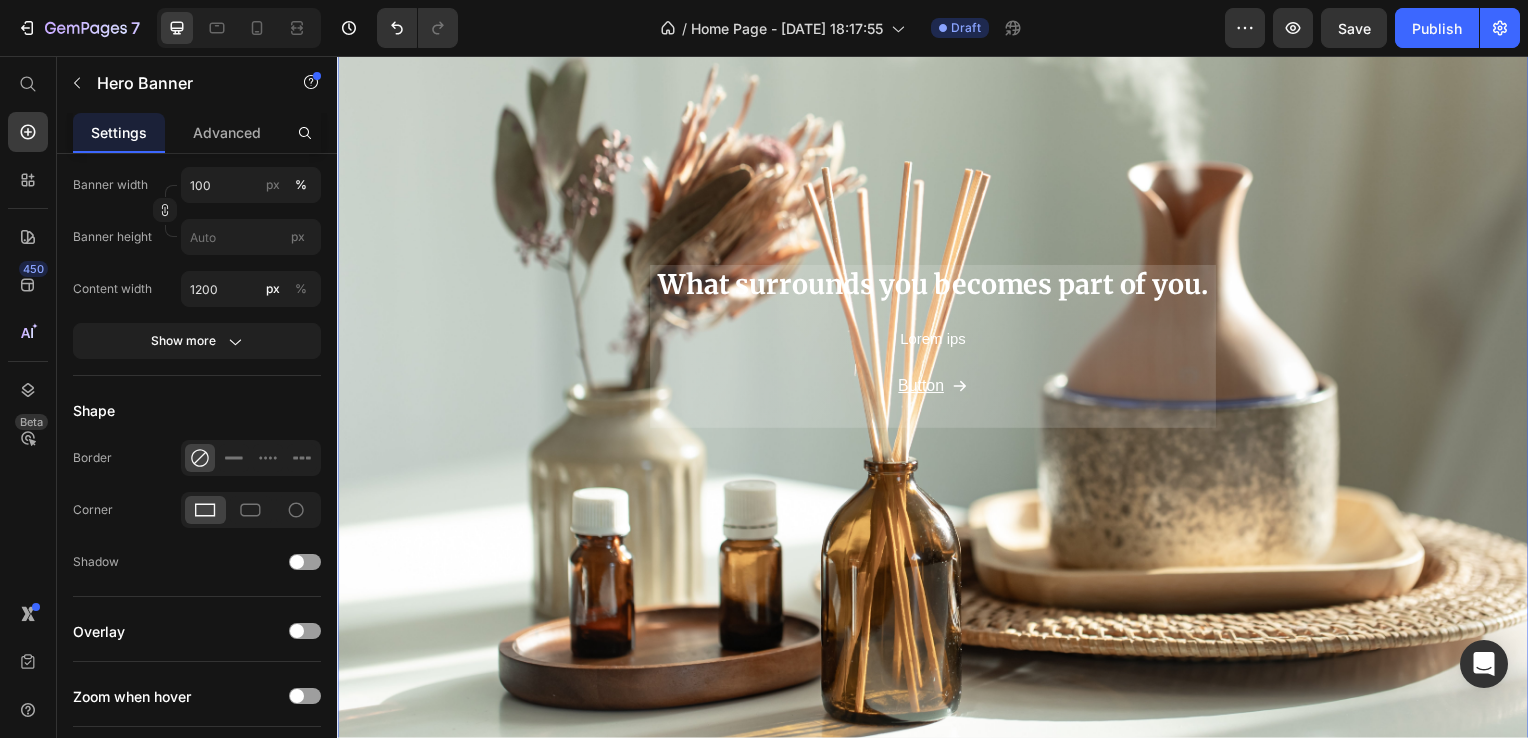scroll, scrollTop: 0, scrollLeft: 0, axis: both 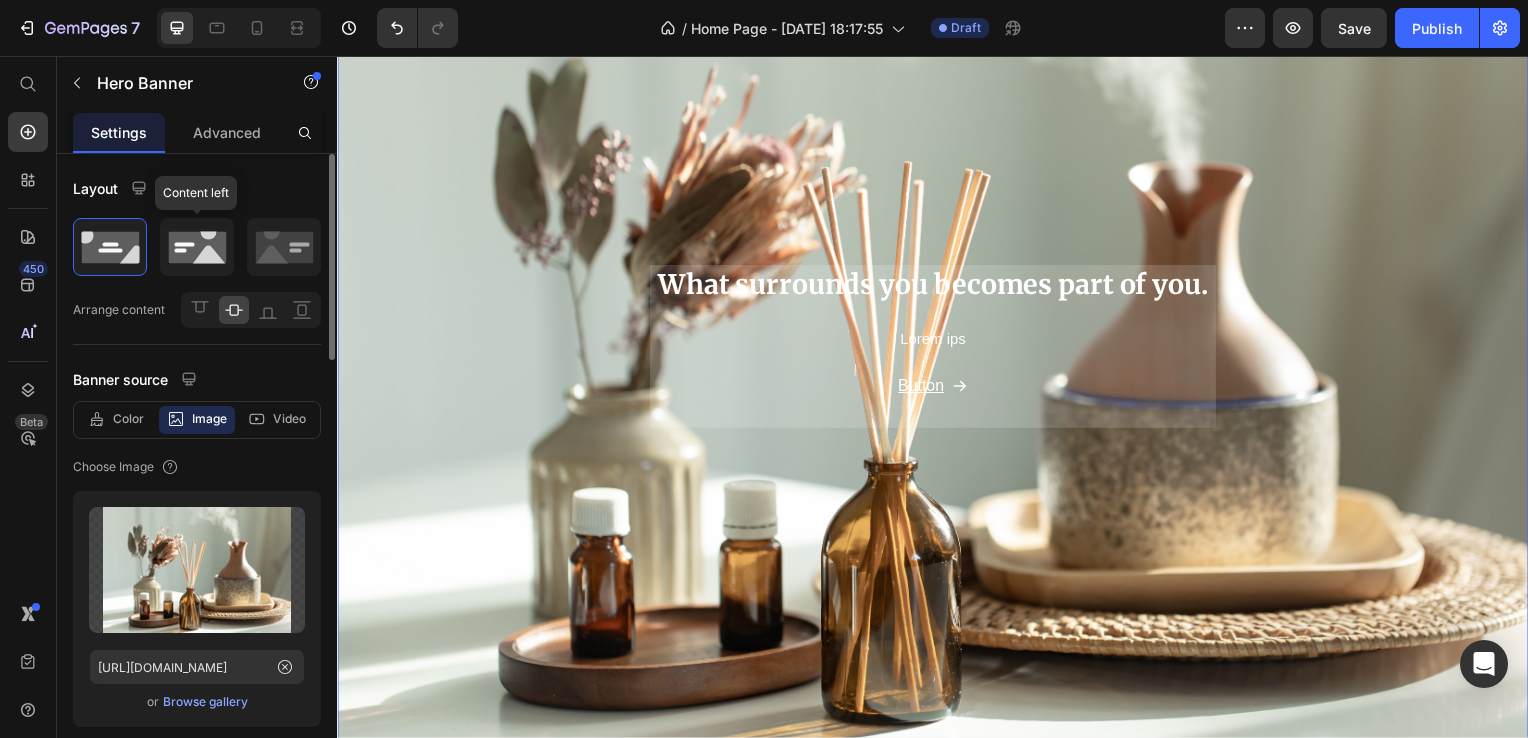 click 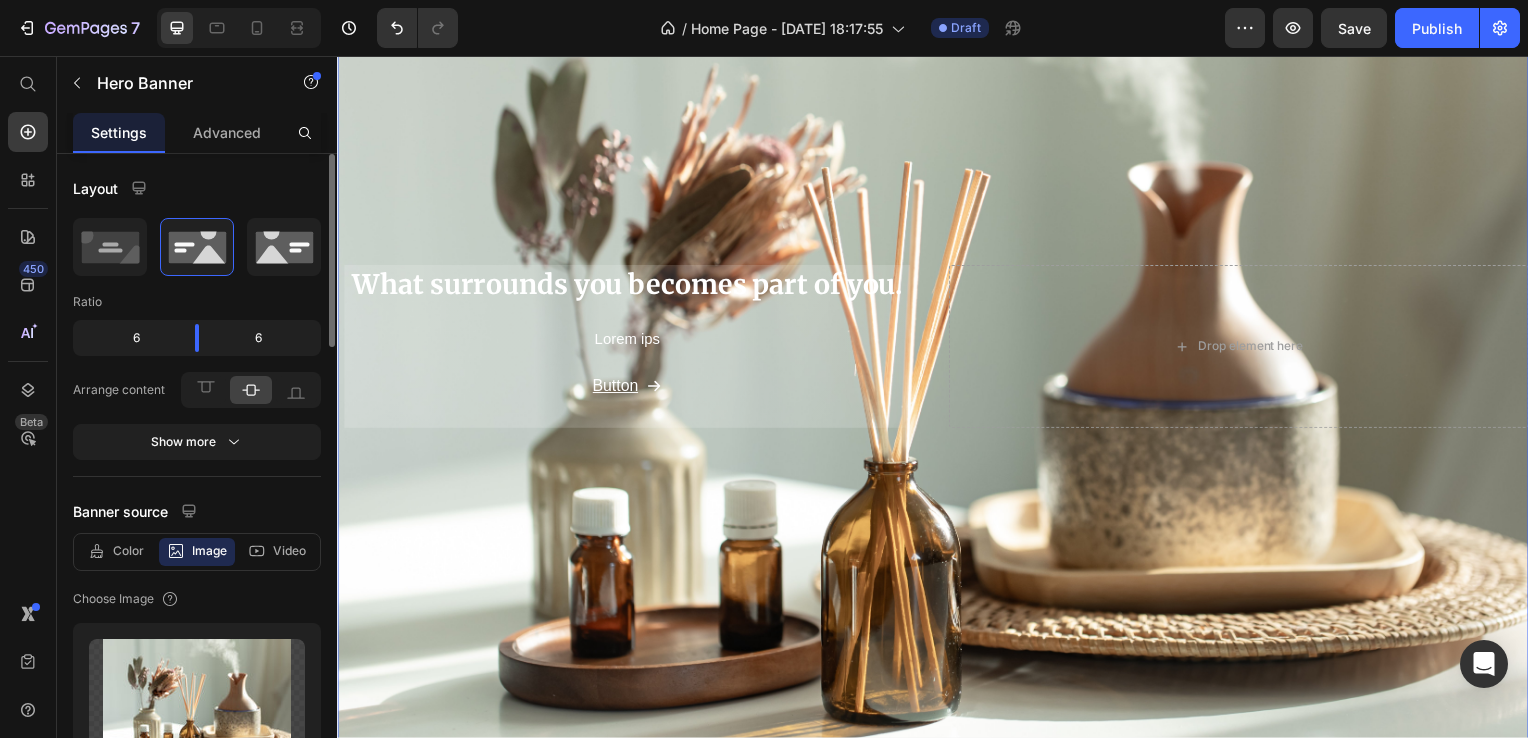 click 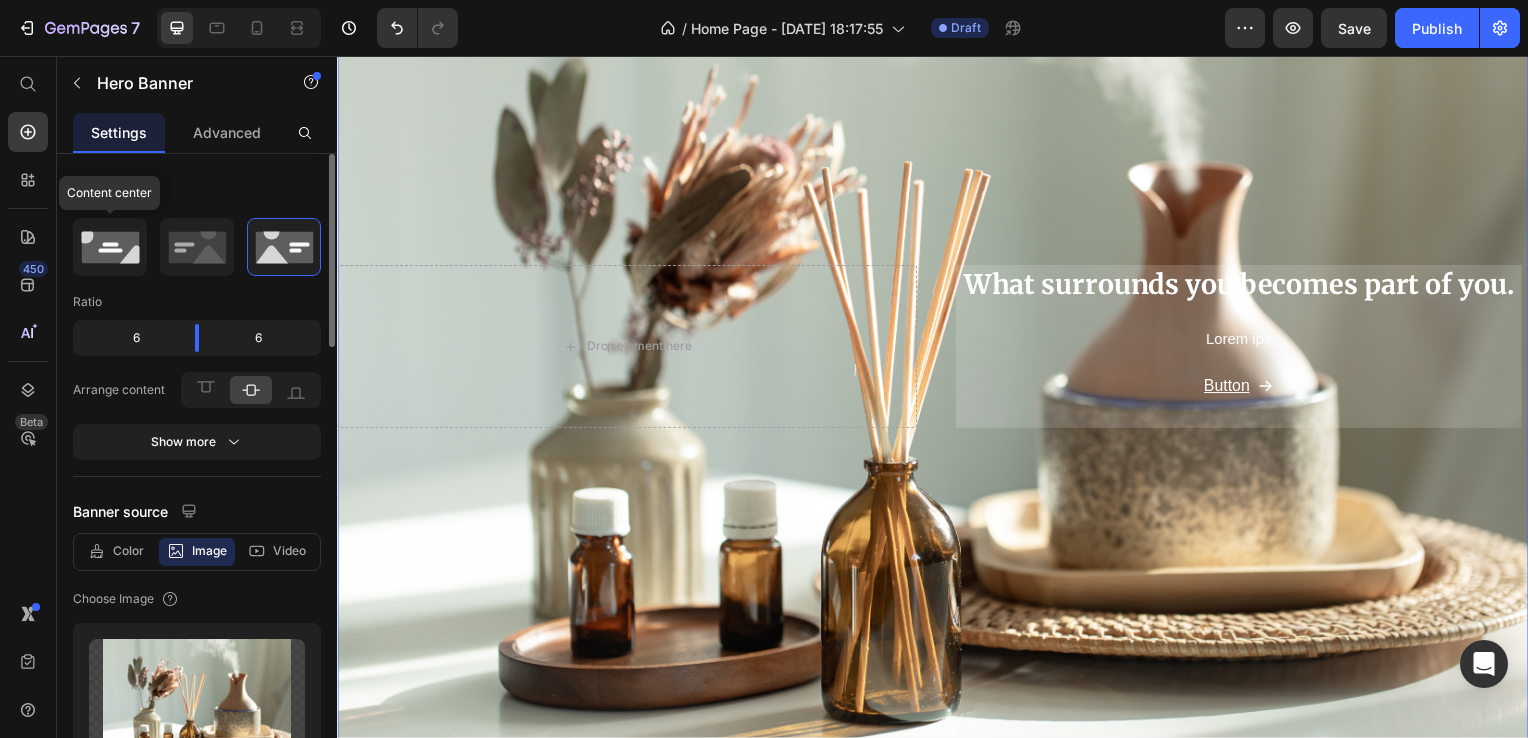 click 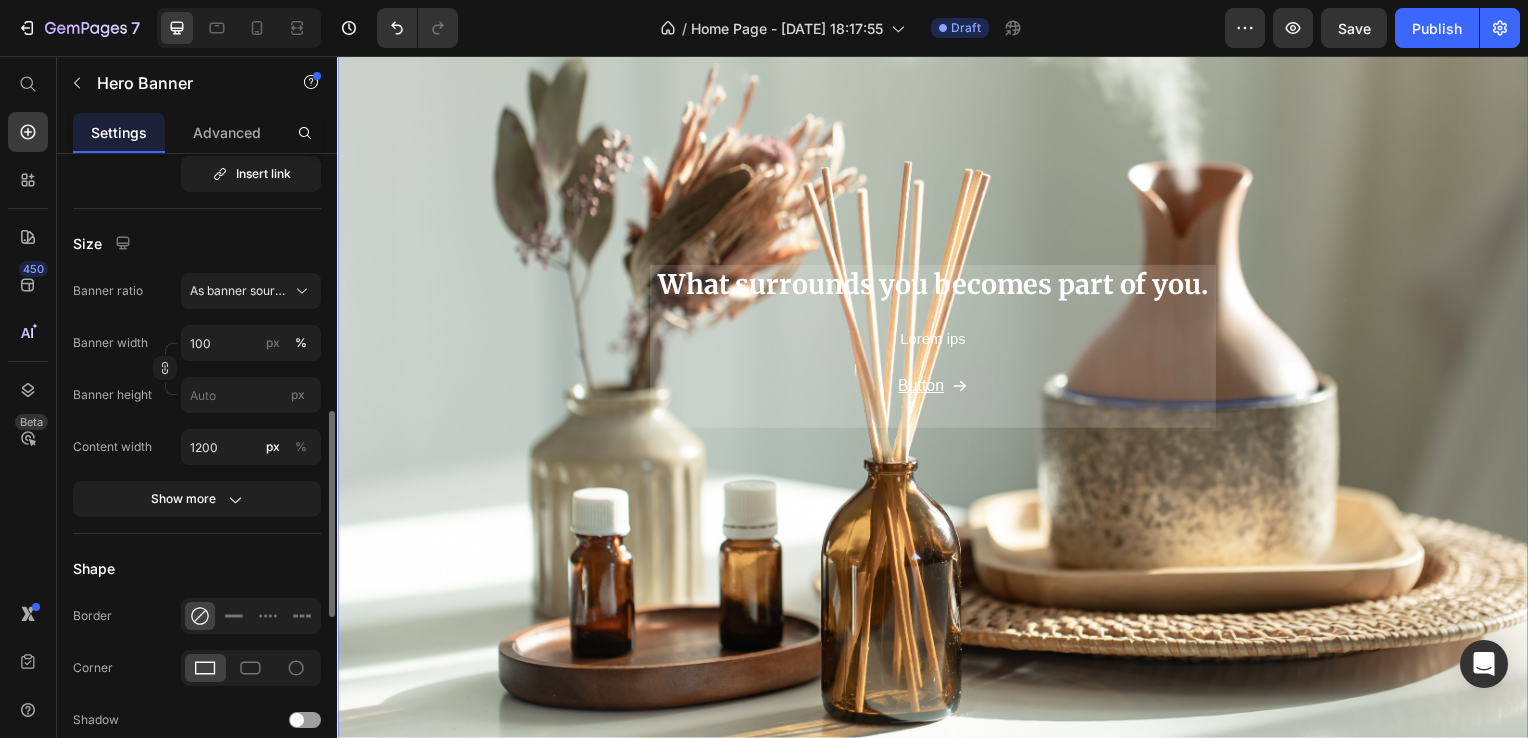 scroll, scrollTop: 500, scrollLeft: 0, axis: vertical 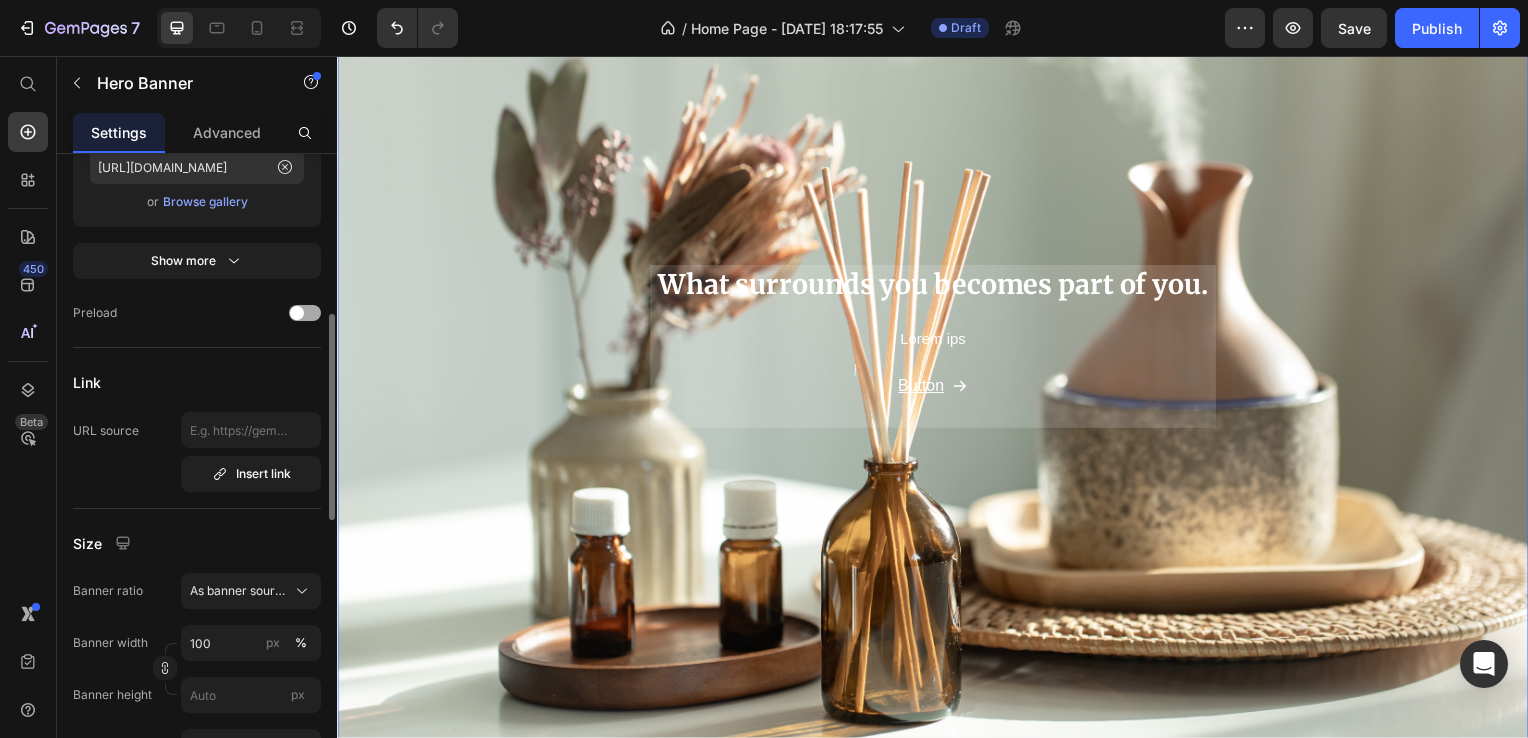 click at bounding box center [297, 313] 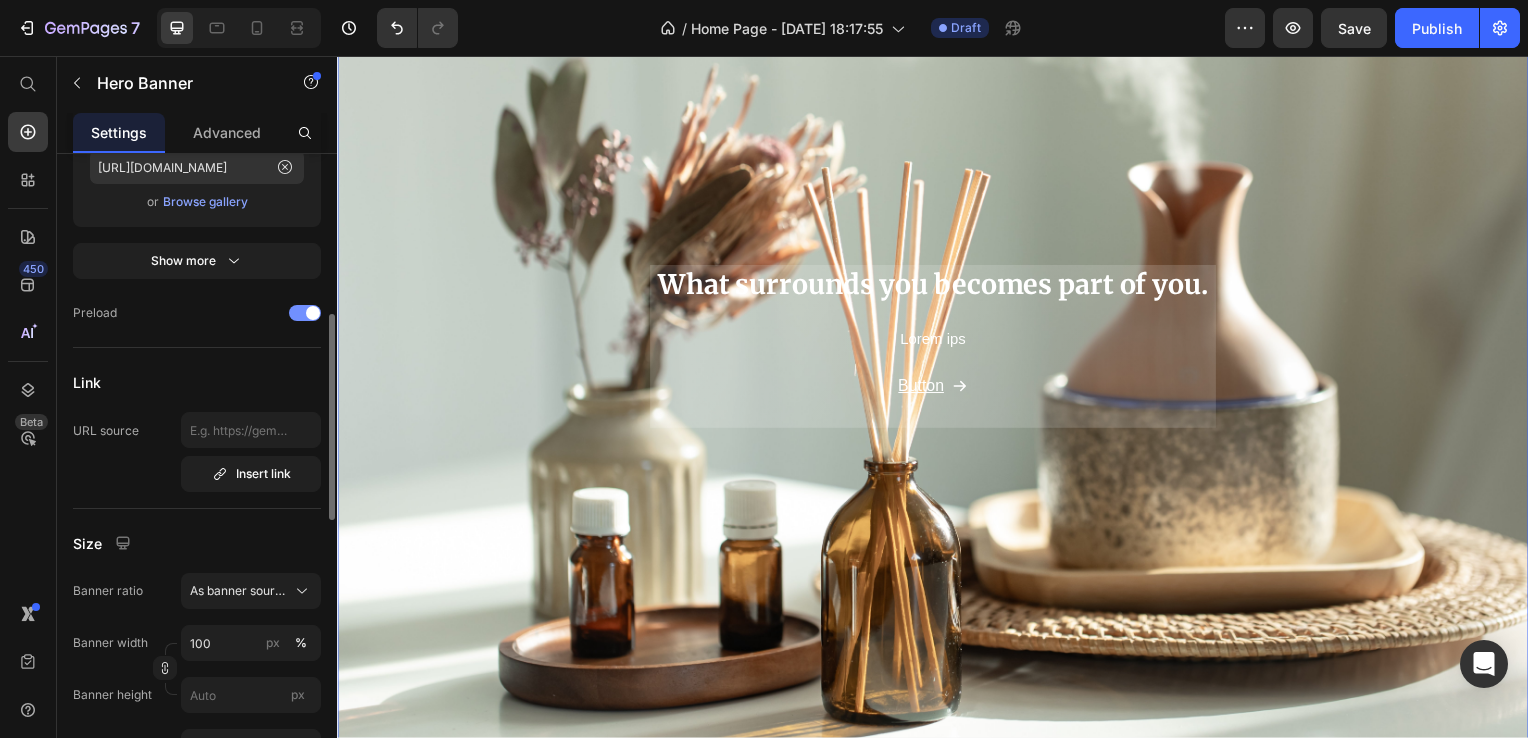 click at bounding box center [305, 313] 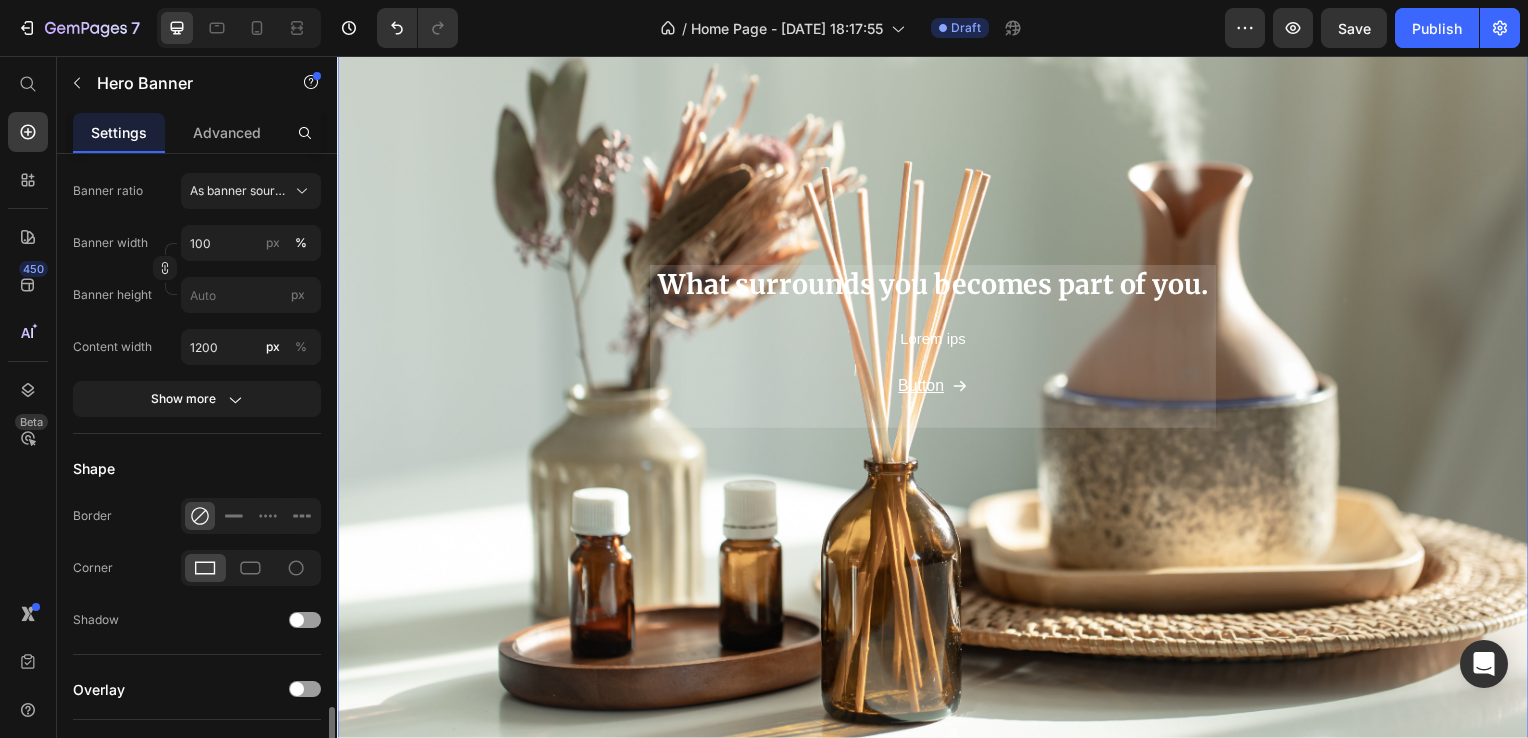 scroll, scrollTop: 1200, scrollLeft: 0, axis: vertical 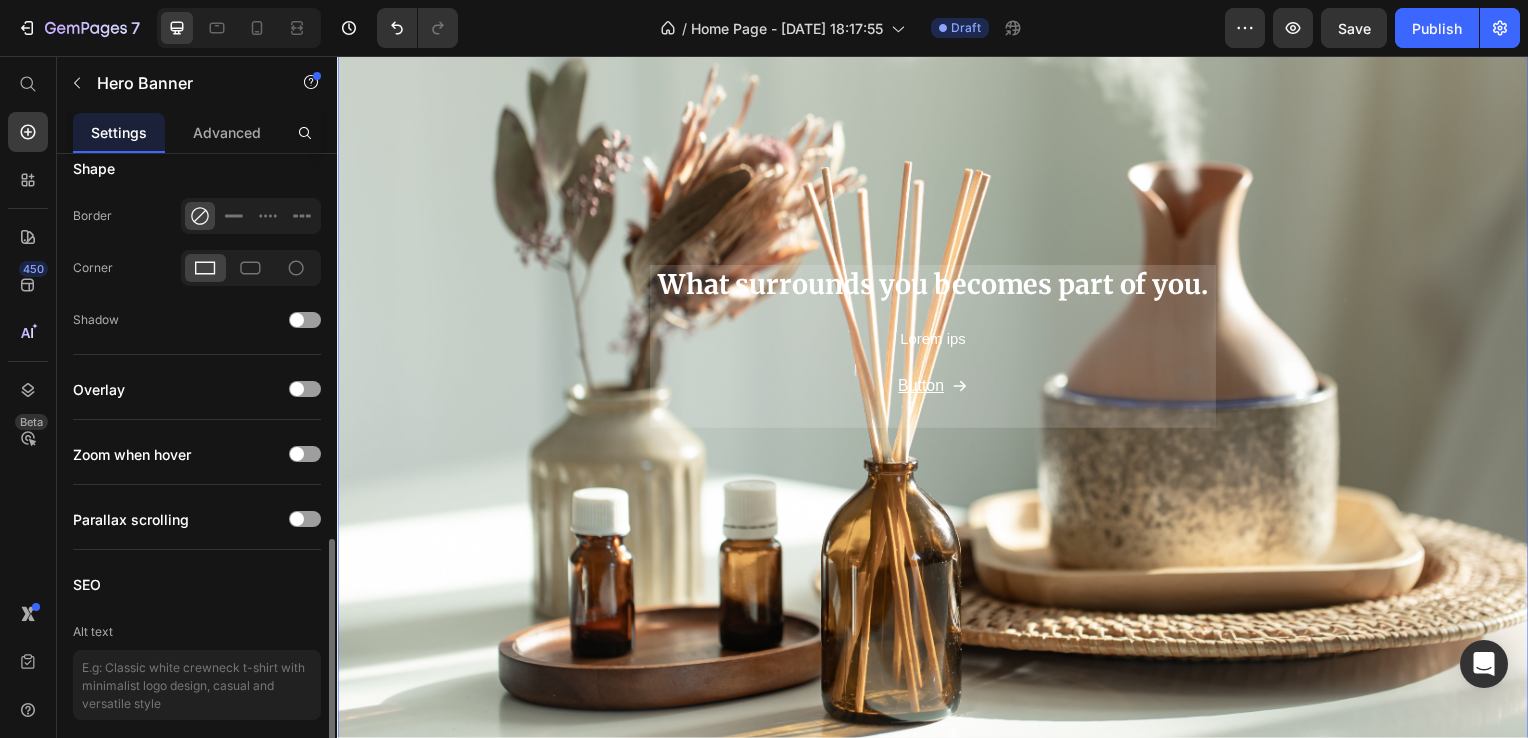 click at bounding box center (937, 349) 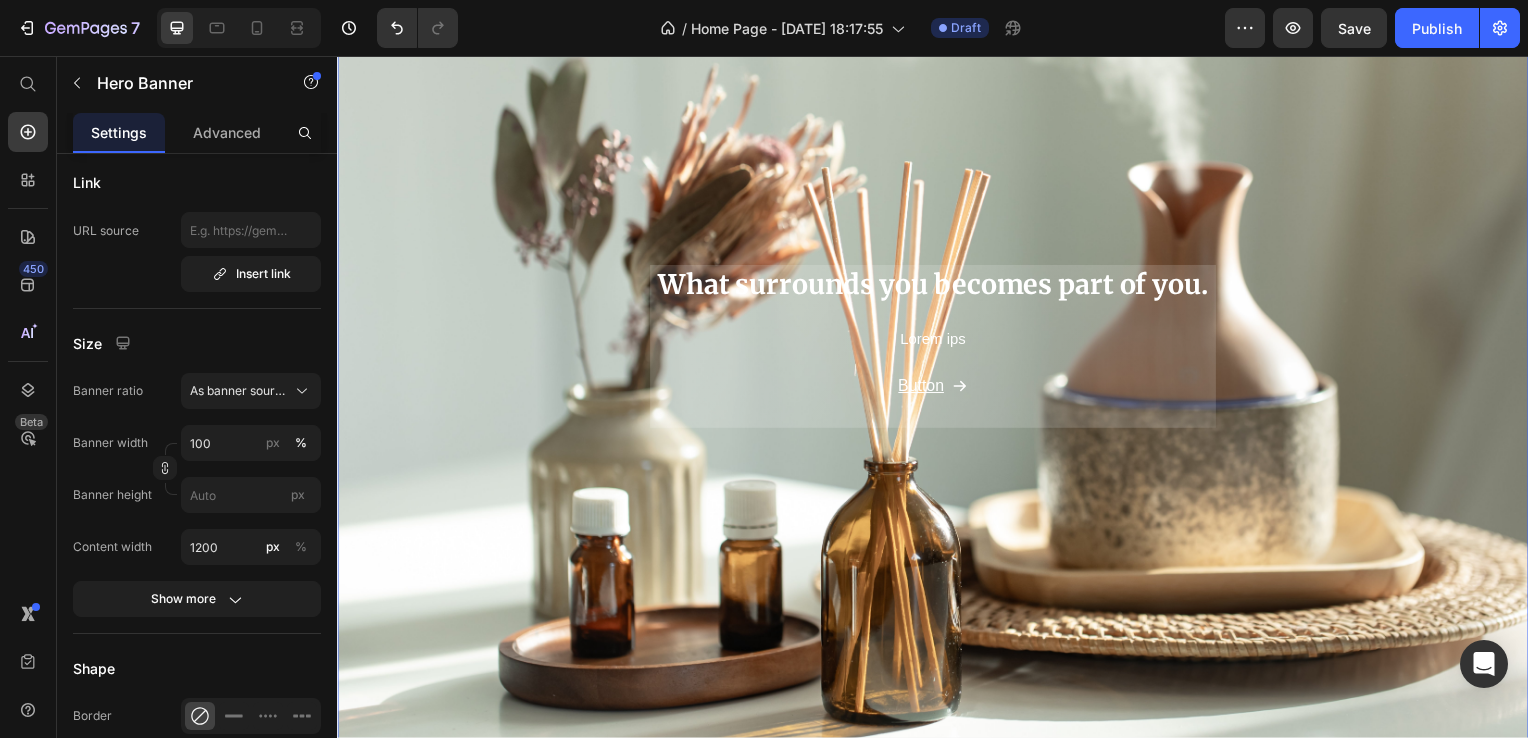 scroll, scrollTop: 0, scrollLeft: 0, axis: both 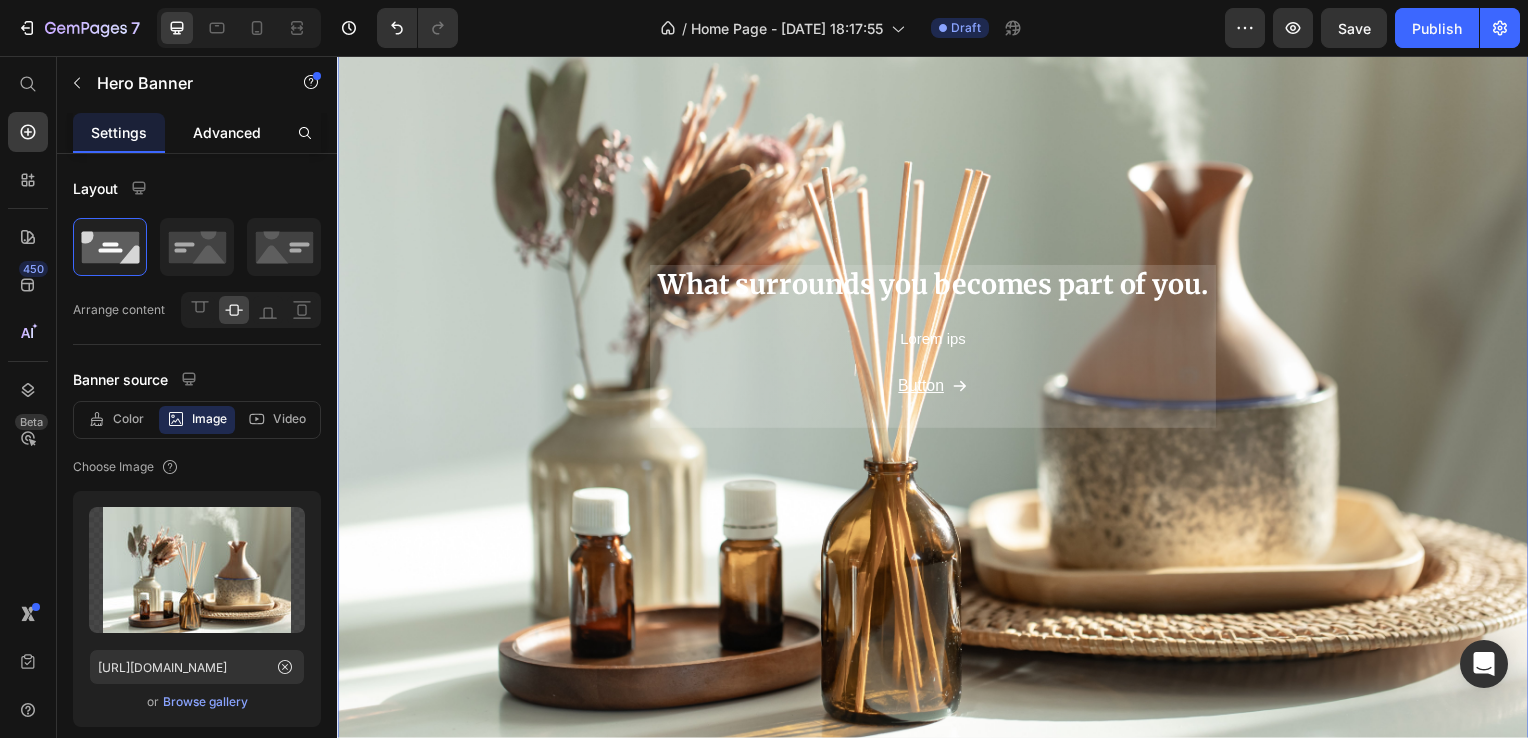 click on "Advanced" at bounding box center [227, 132] 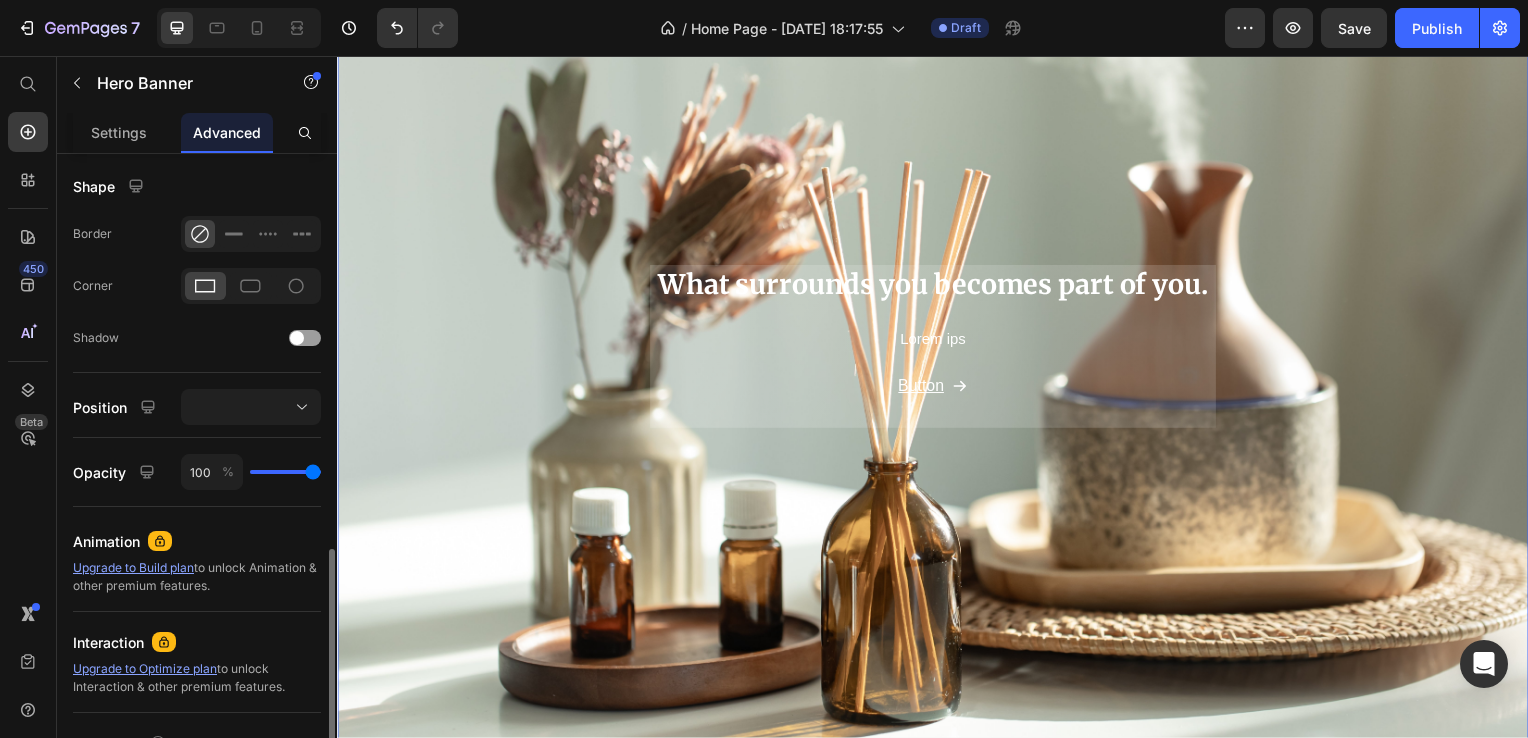 scroll, scrollTop: 600, scrollLeft: 0, axis: vertical 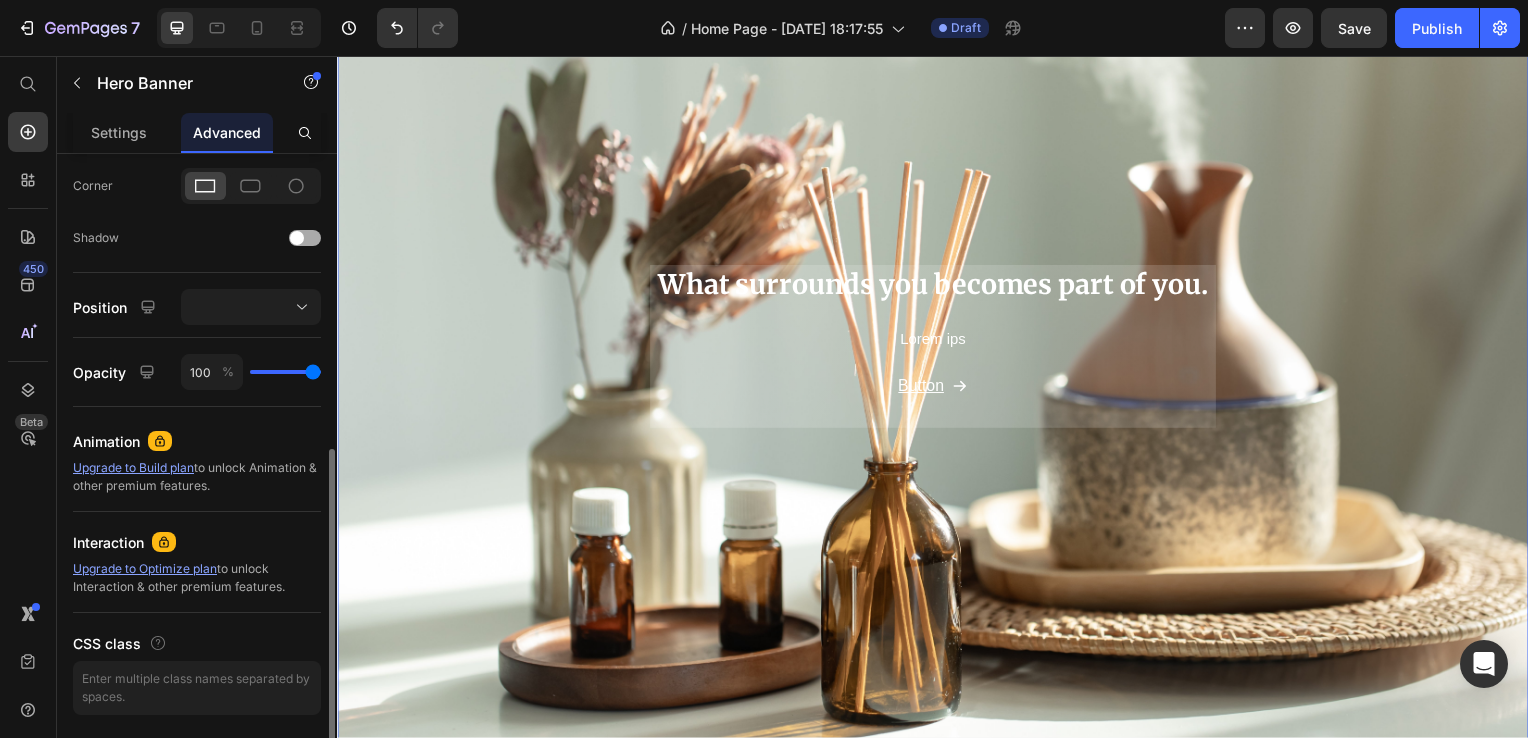 click at bounding box center [305, 238] 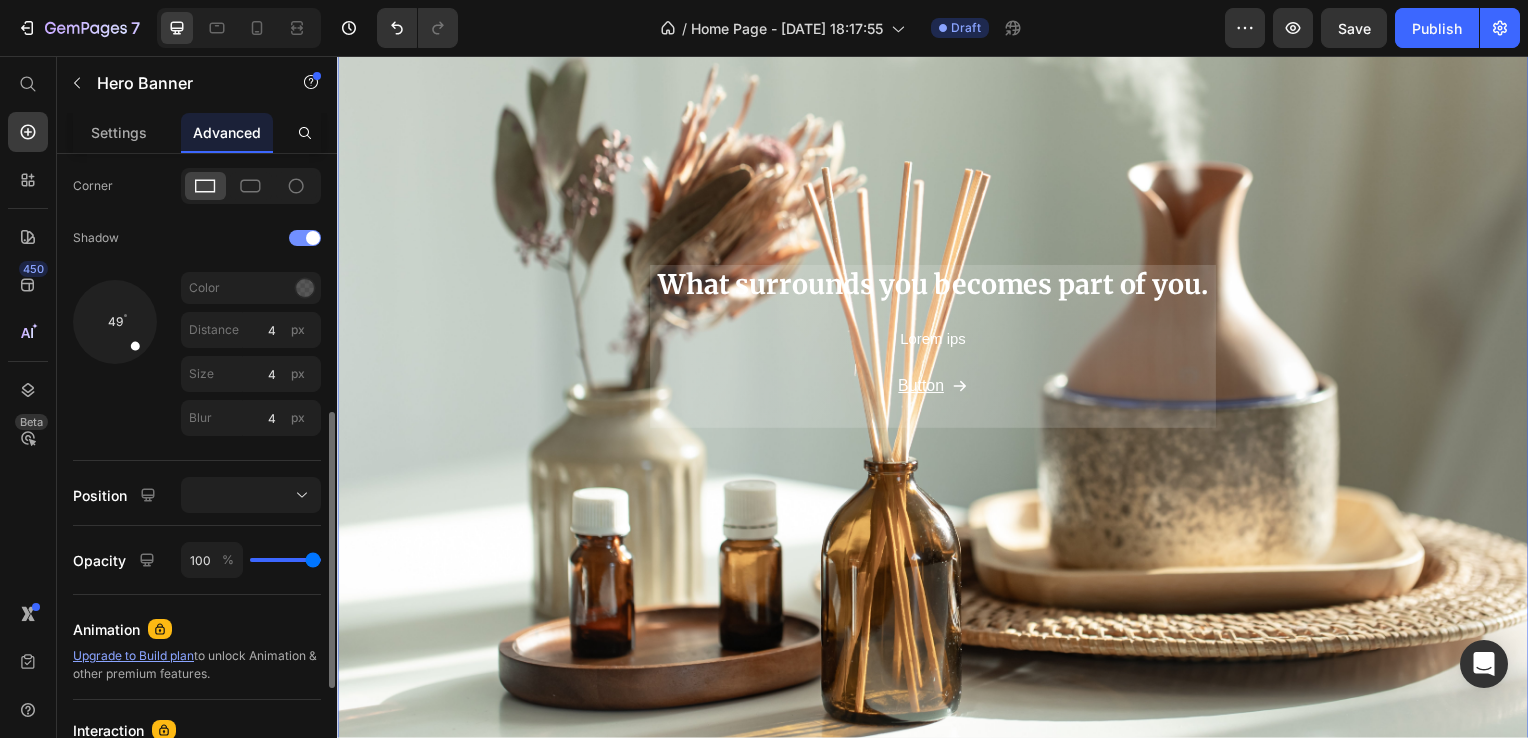 click at bounding box center [313, 238] 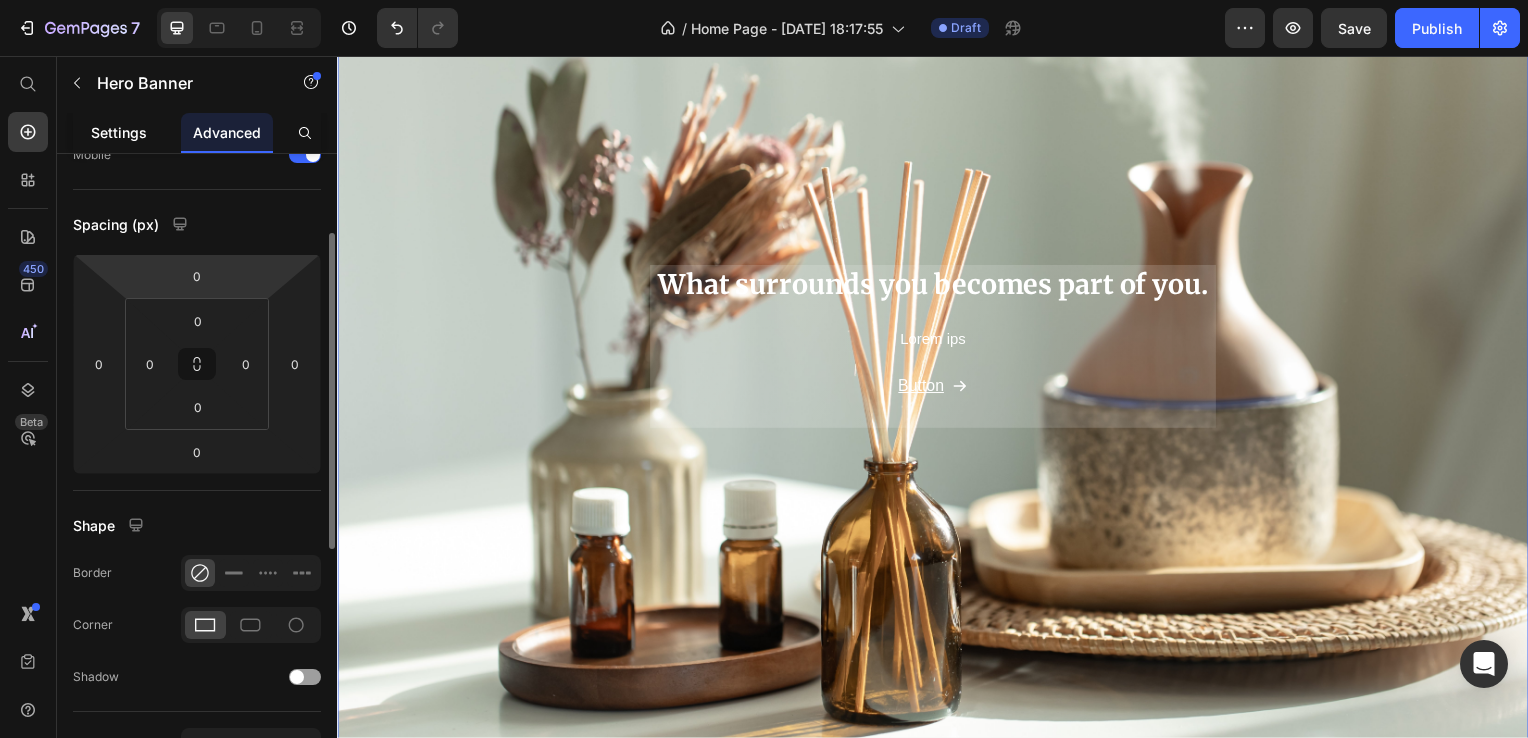scroll, scrollTop: 0, scrollLeft: 0, axis: both 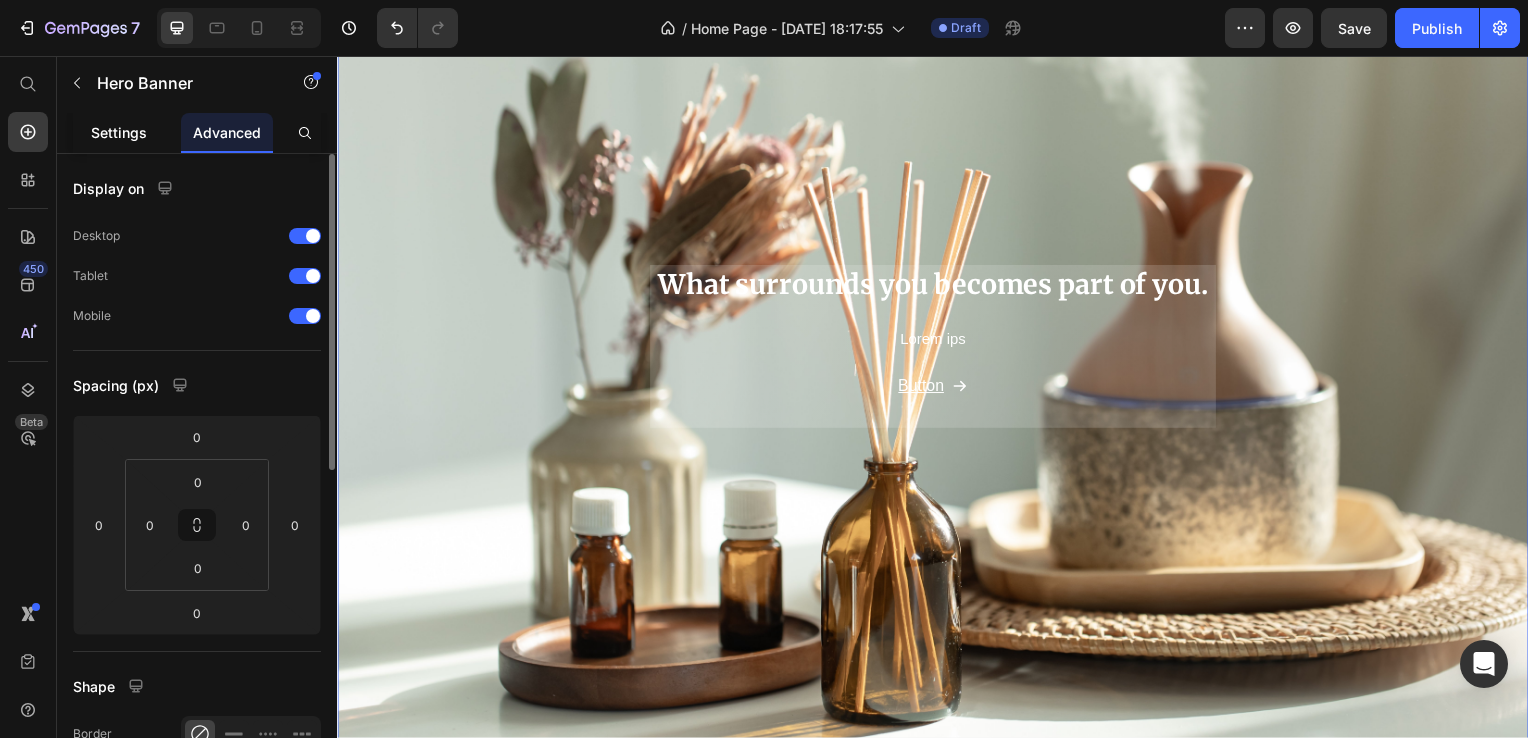 click on "Settings" 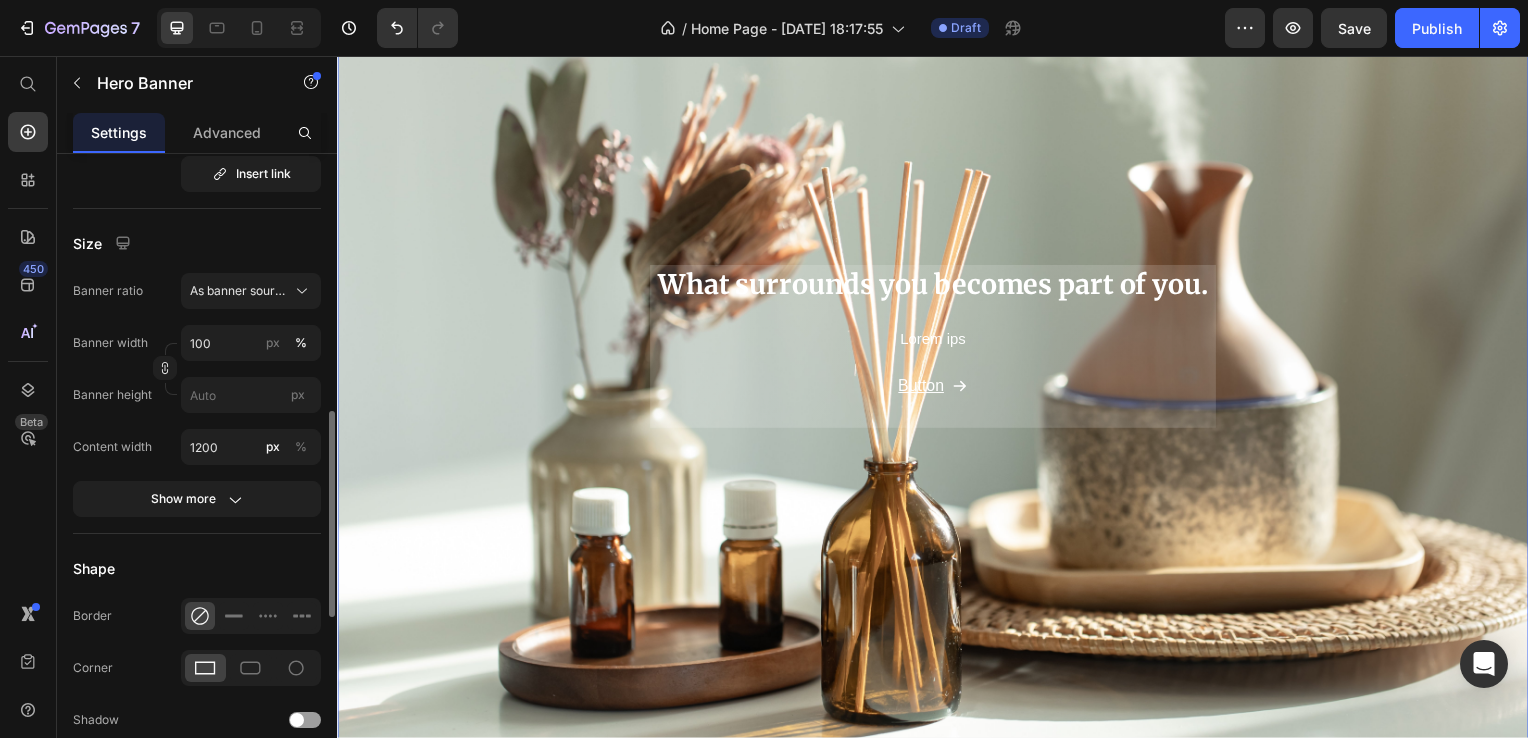 scroll, scrollTop: 900, scrollLeft: 0, axis: vertical 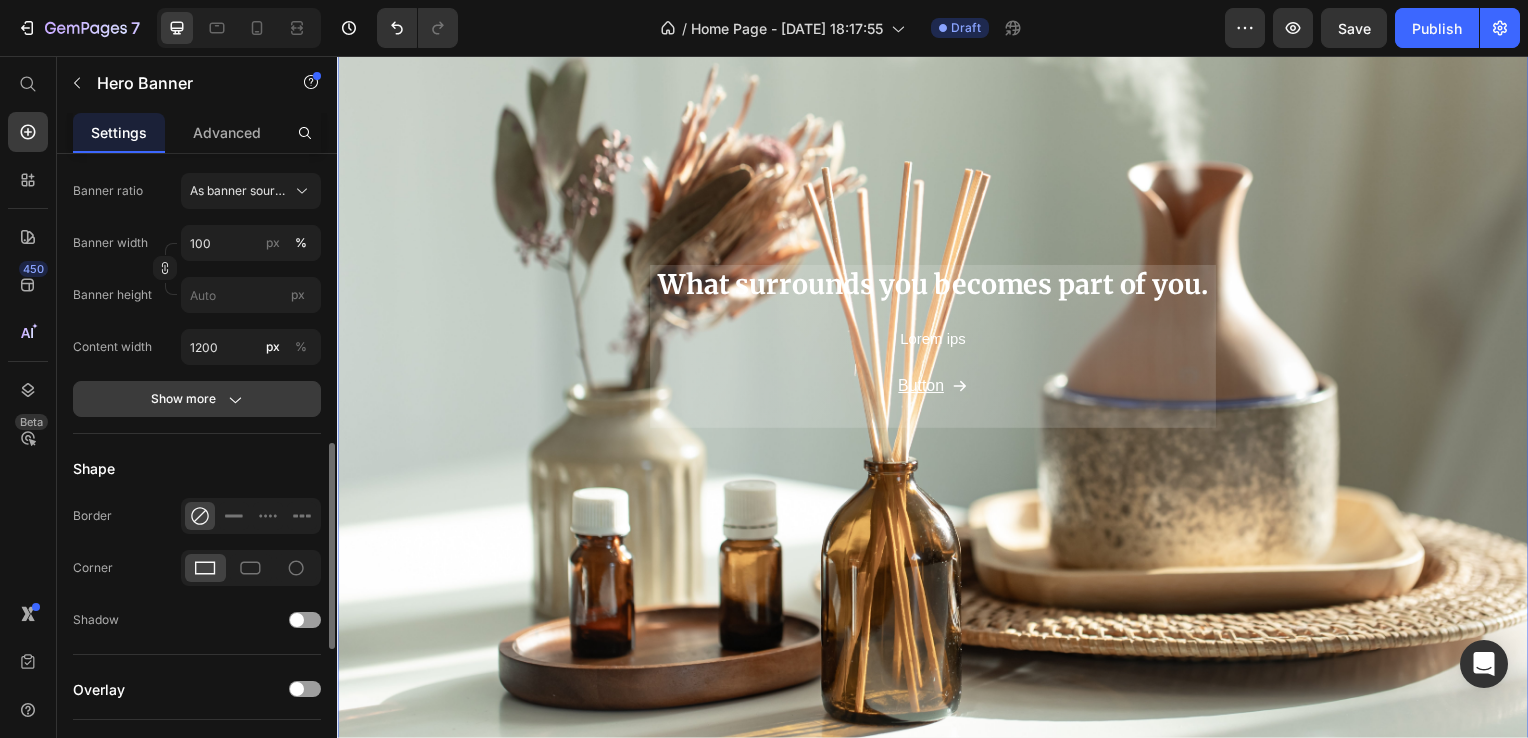 click on "Show more" 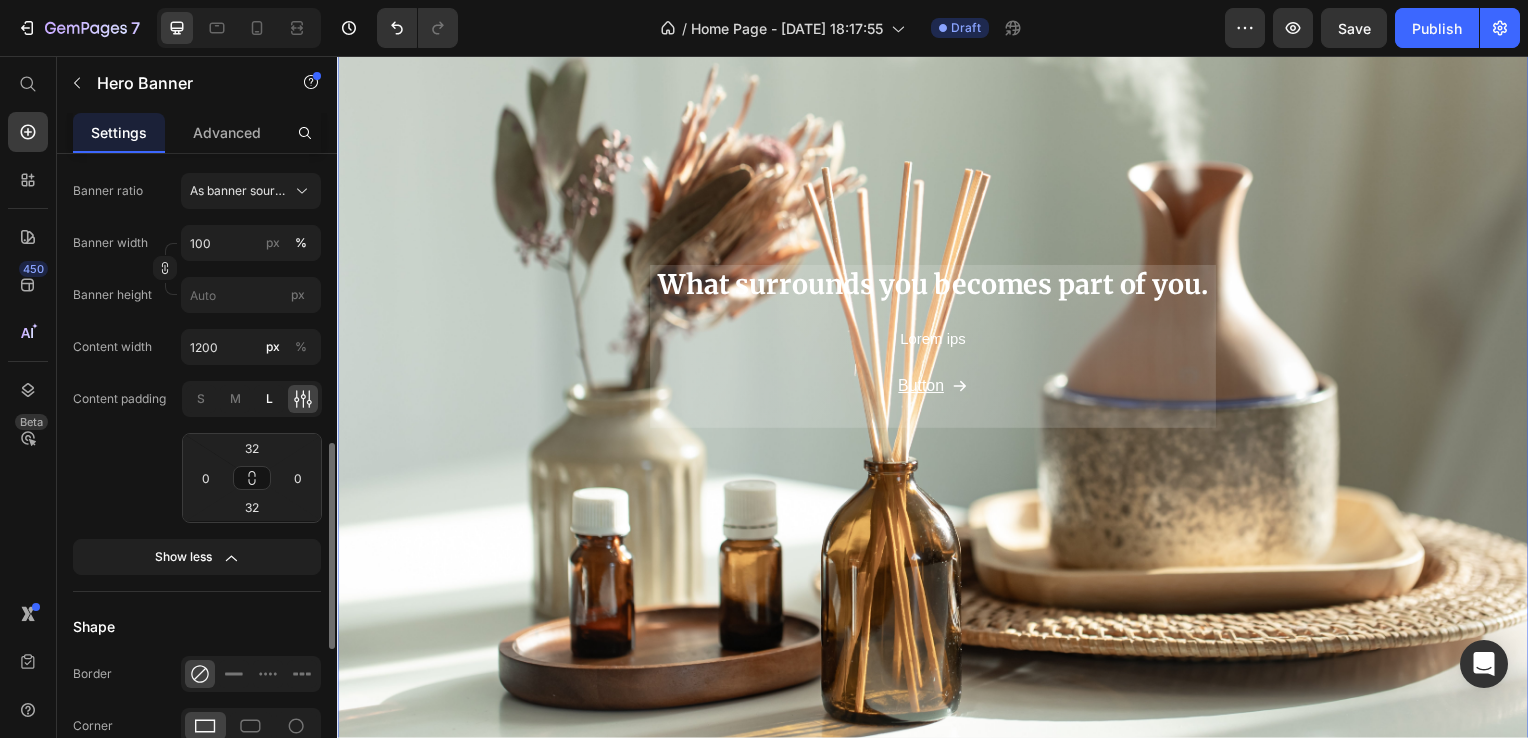 click on "L" 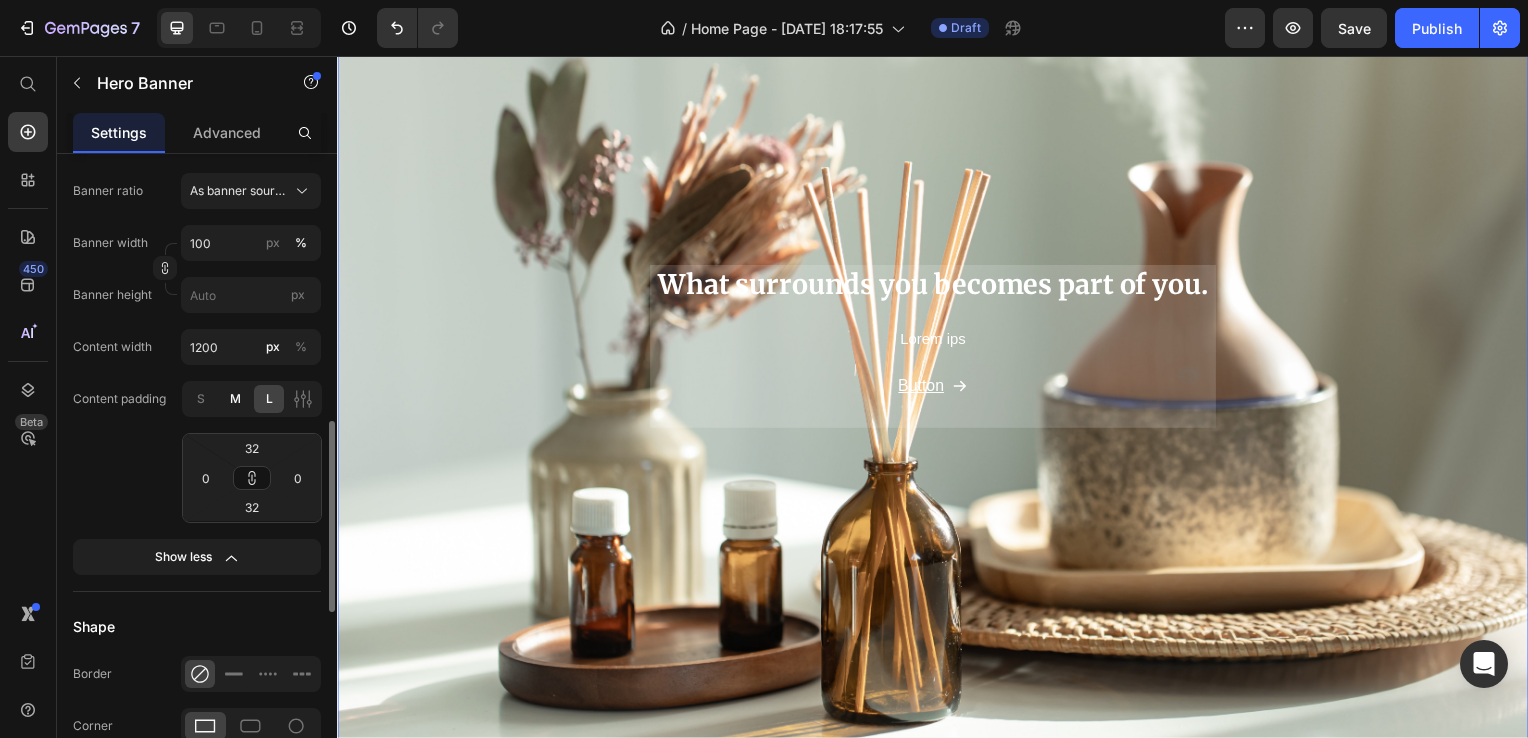 click on "M" 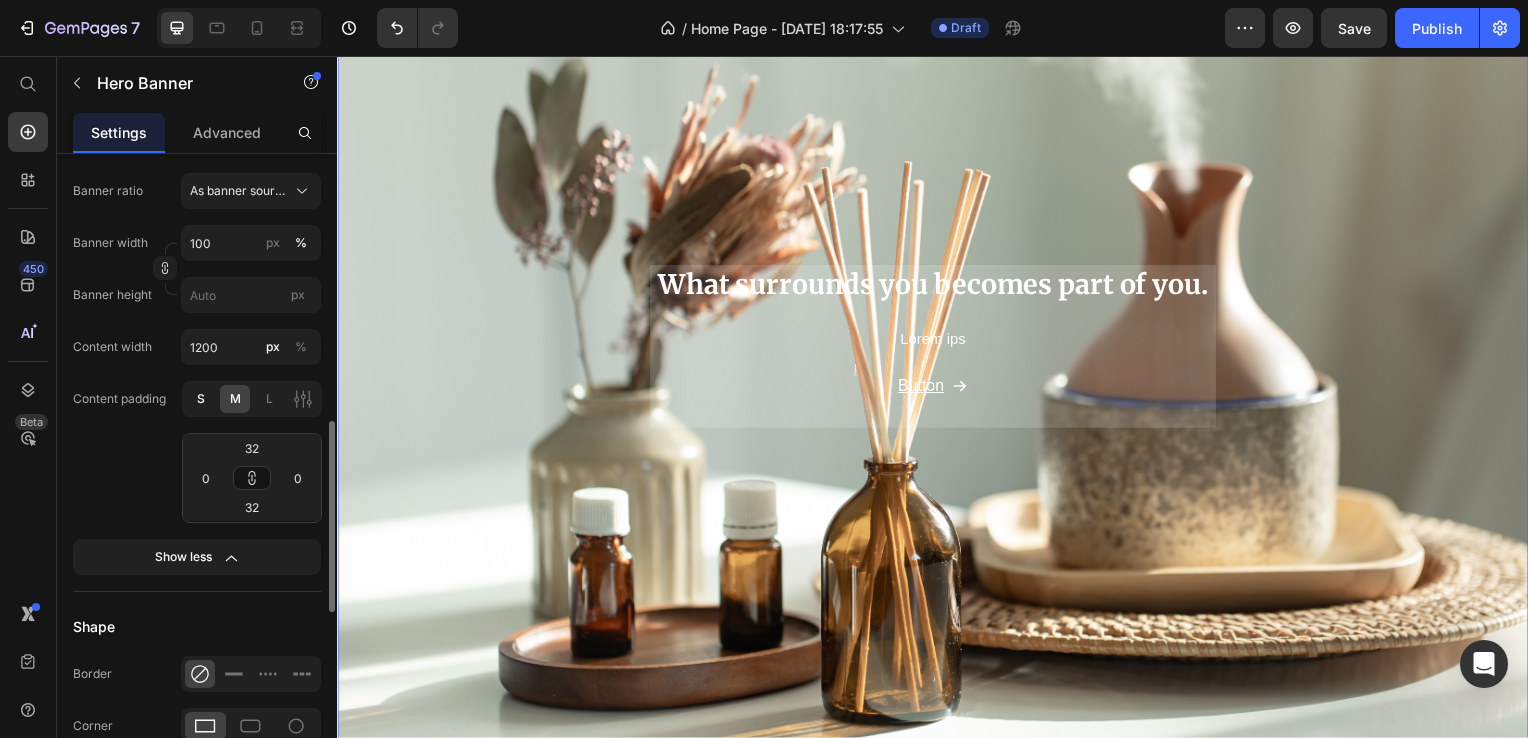 click on "S" 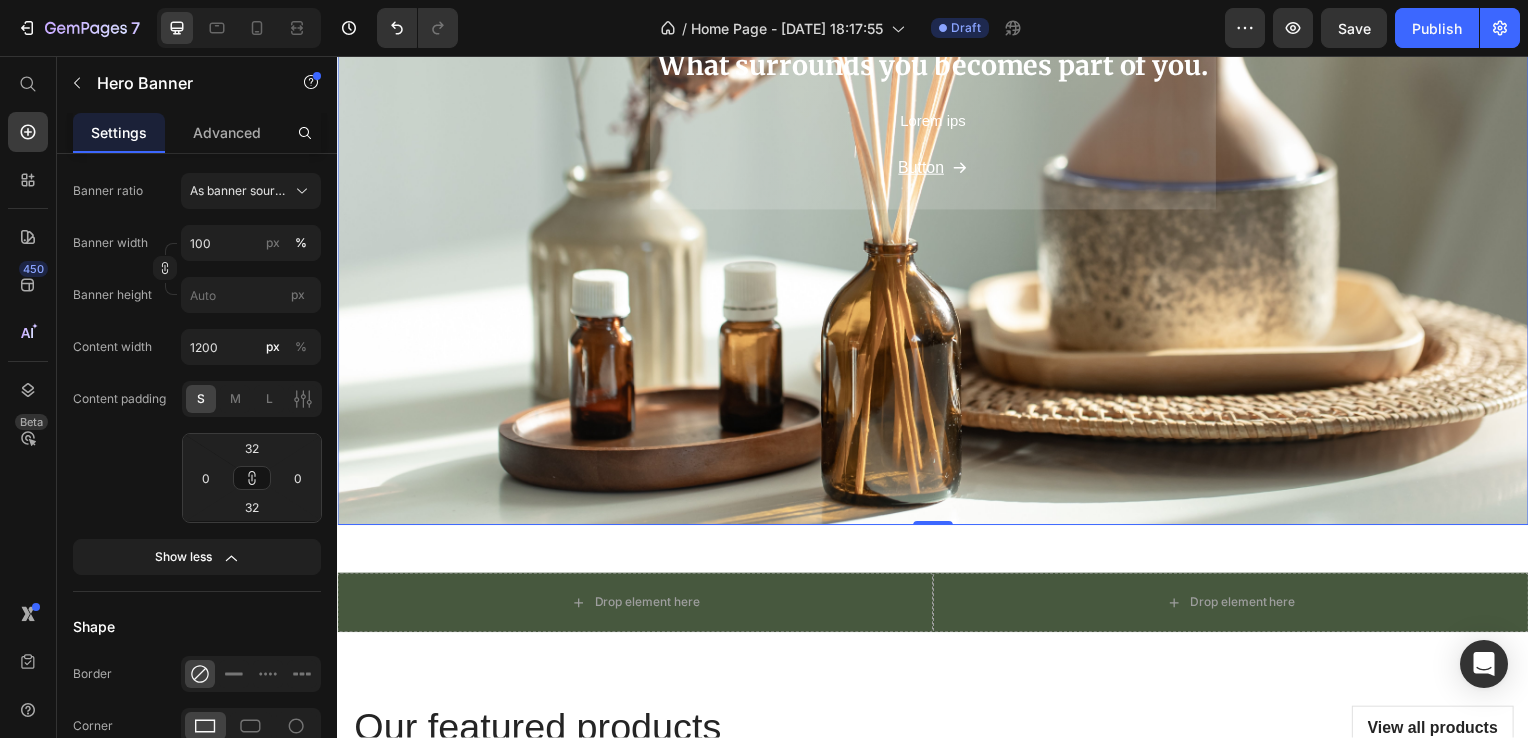 scroll, scrollTop: 300, scrollLeft: 0, axis: vertical 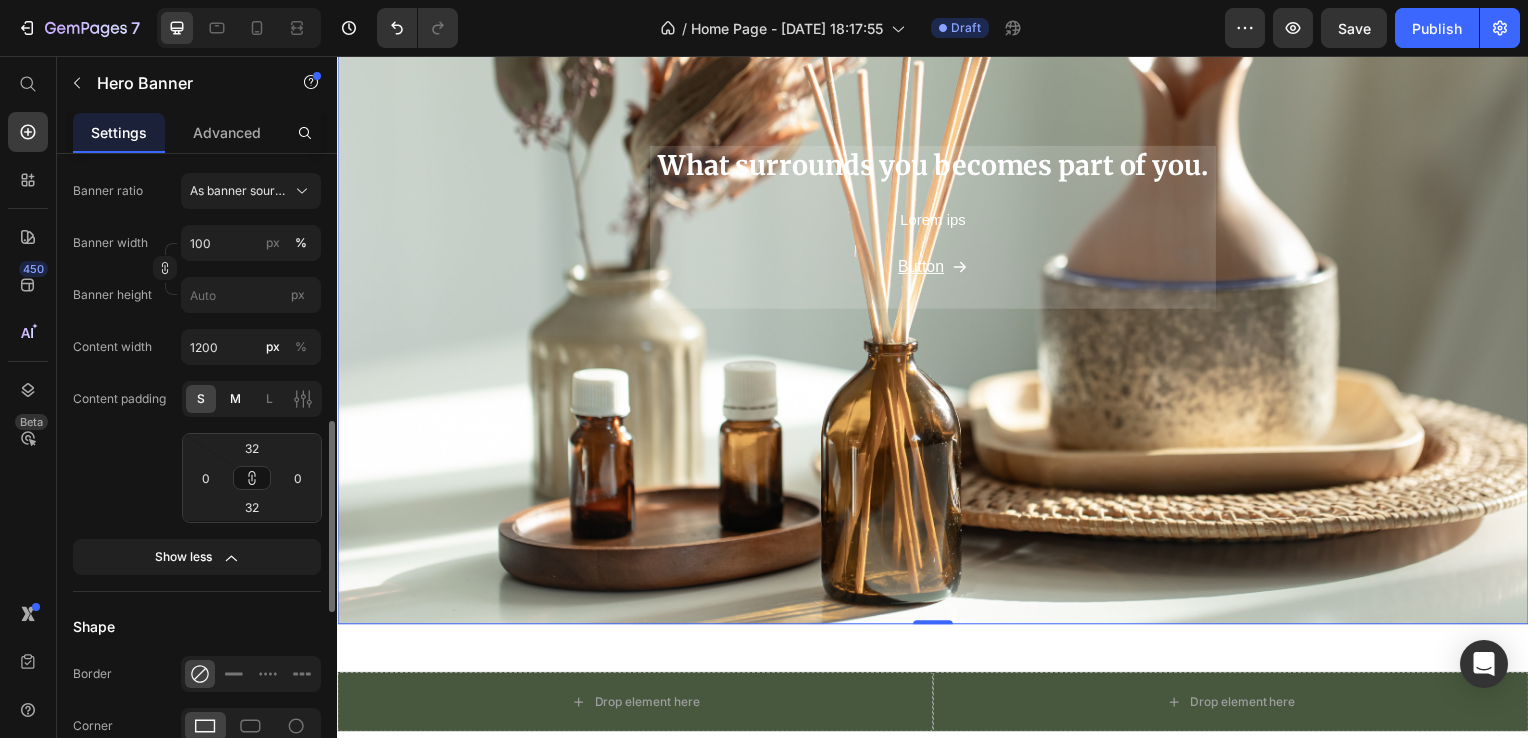click on "M" 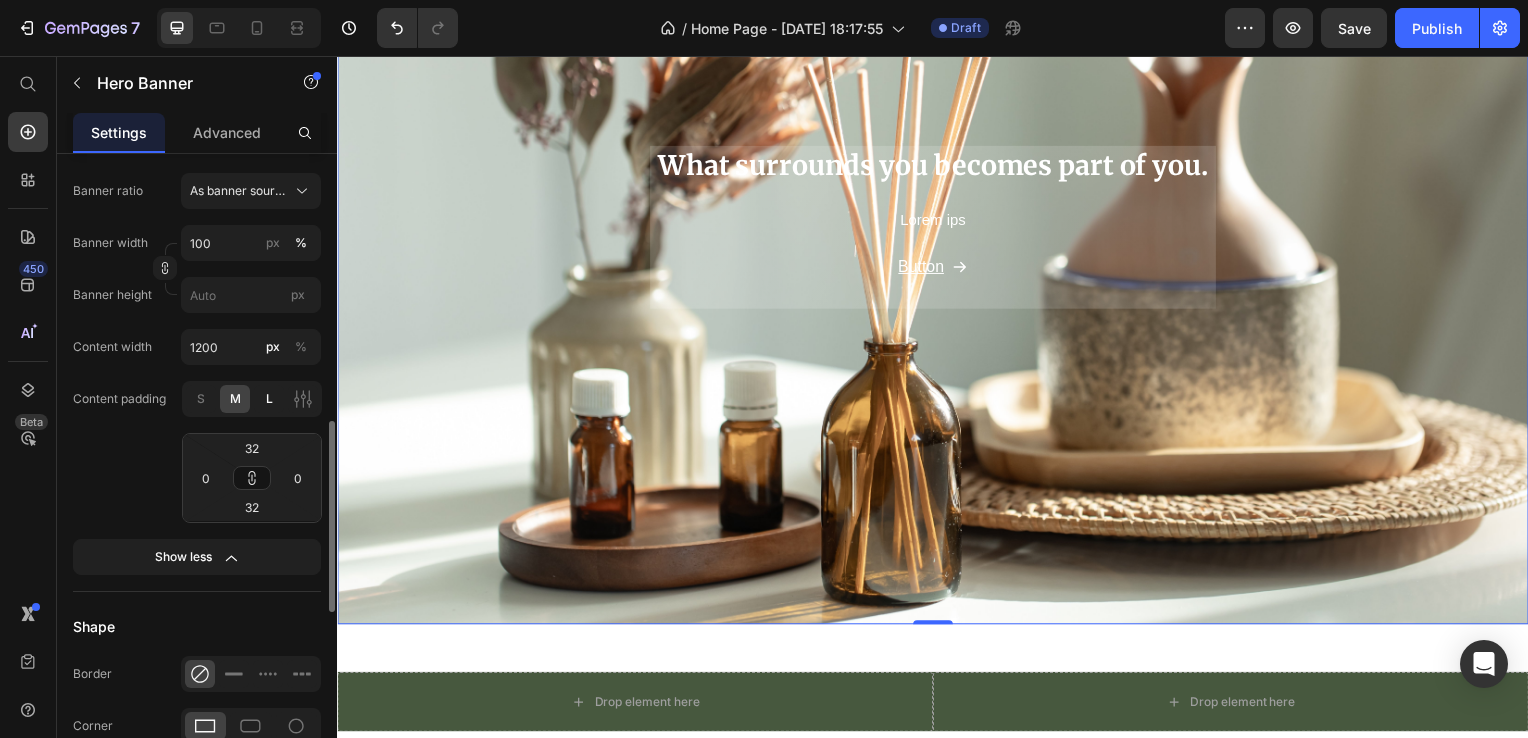 click on "L" 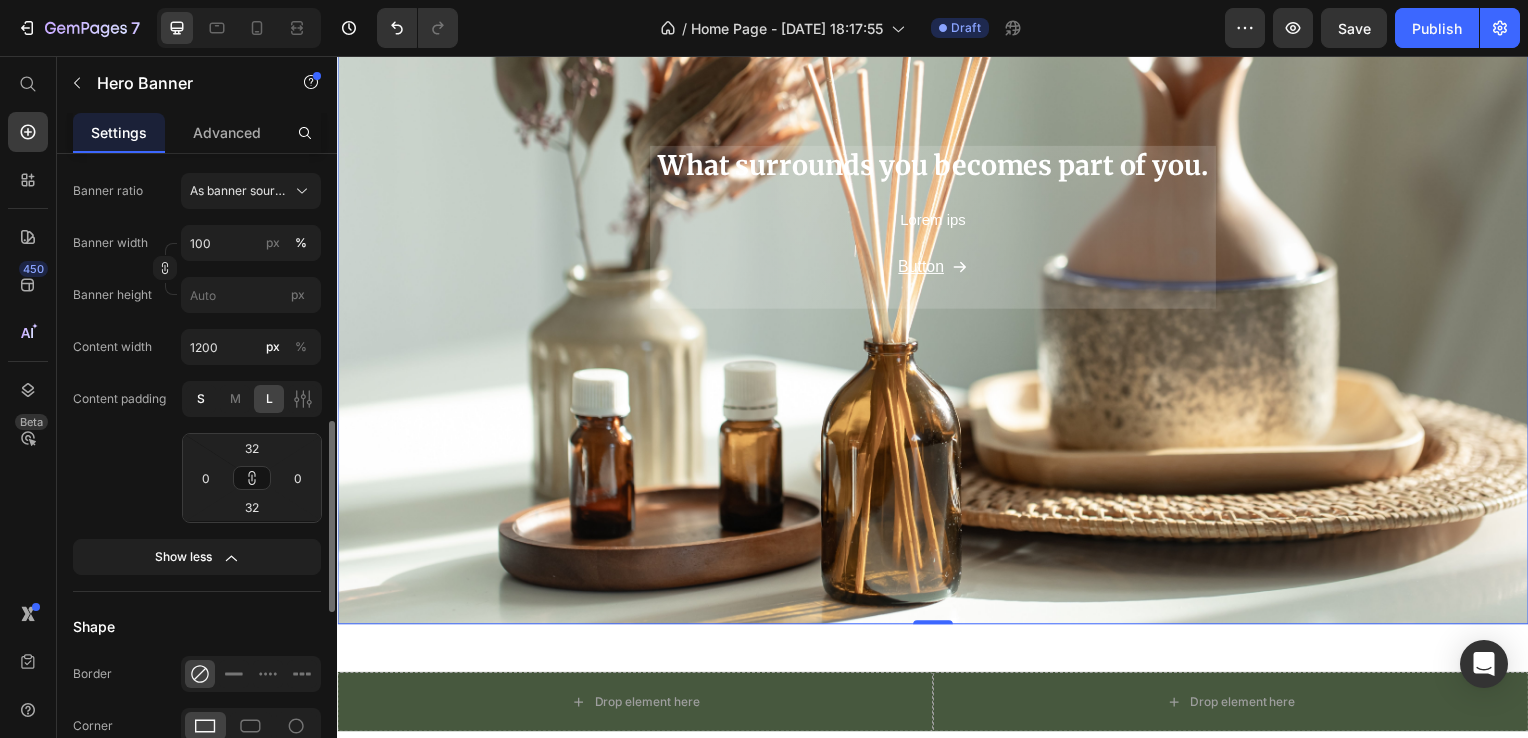 click on "S" 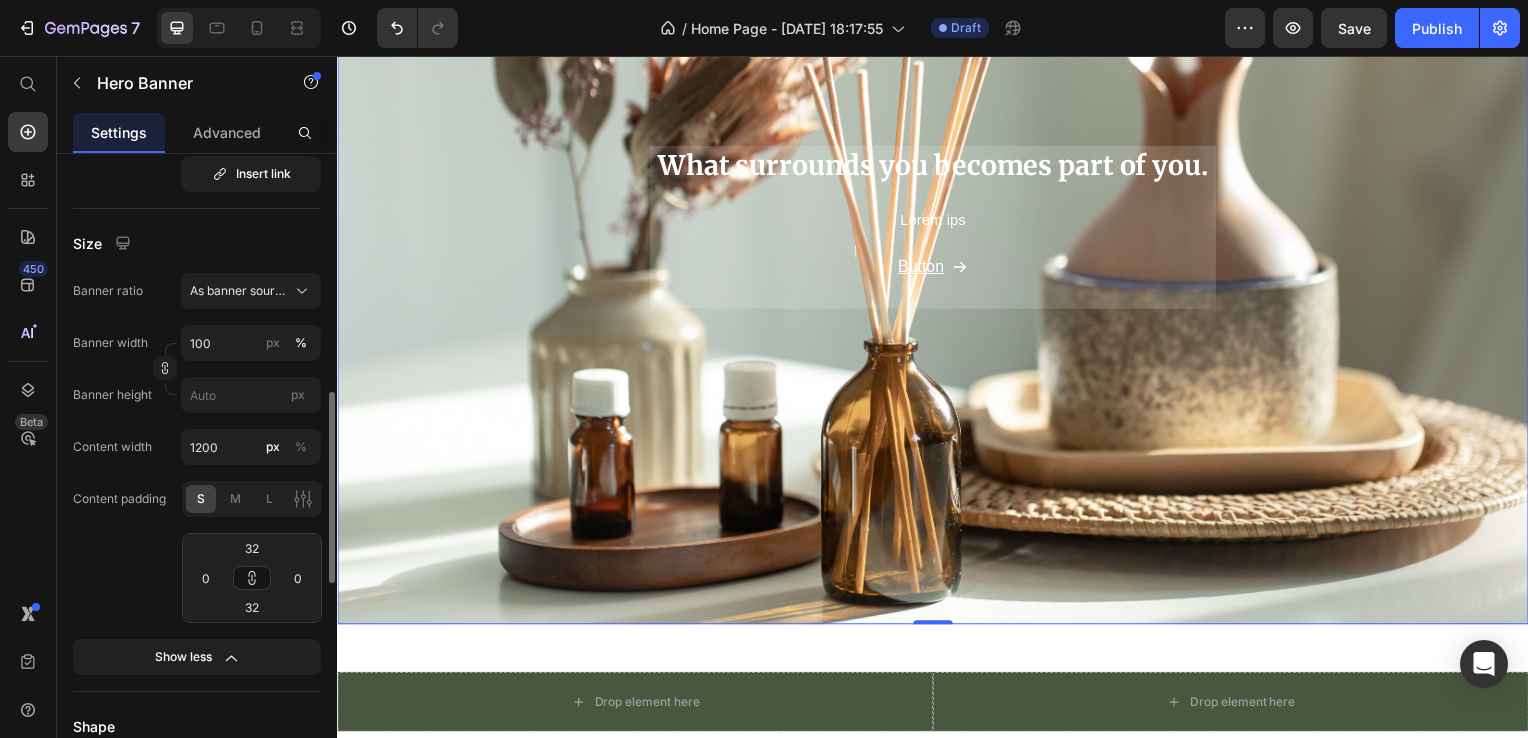 scroll, scrollTop: 700, scrollLeft: 0, axis: vertical 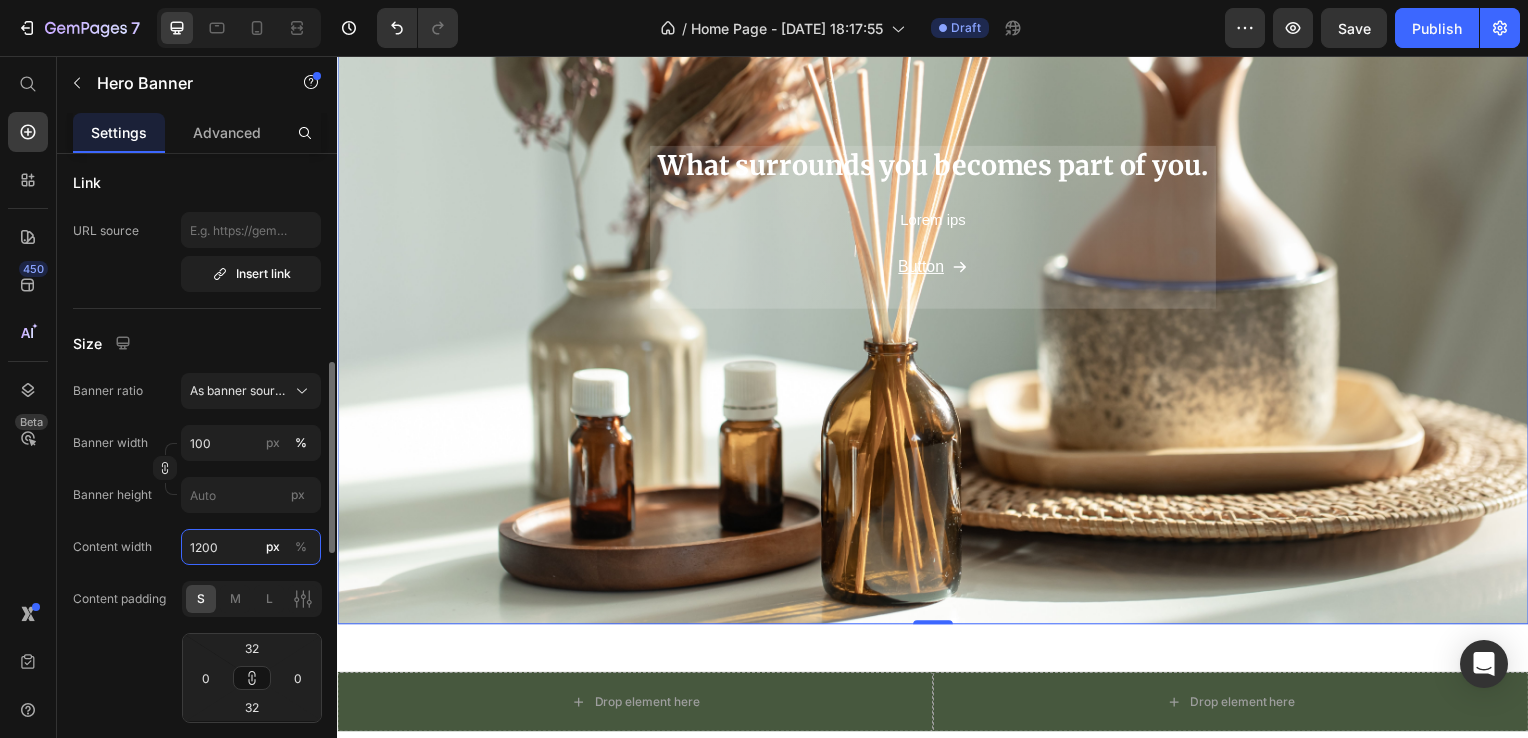 click on "1200" at bounding box center (251, 547) 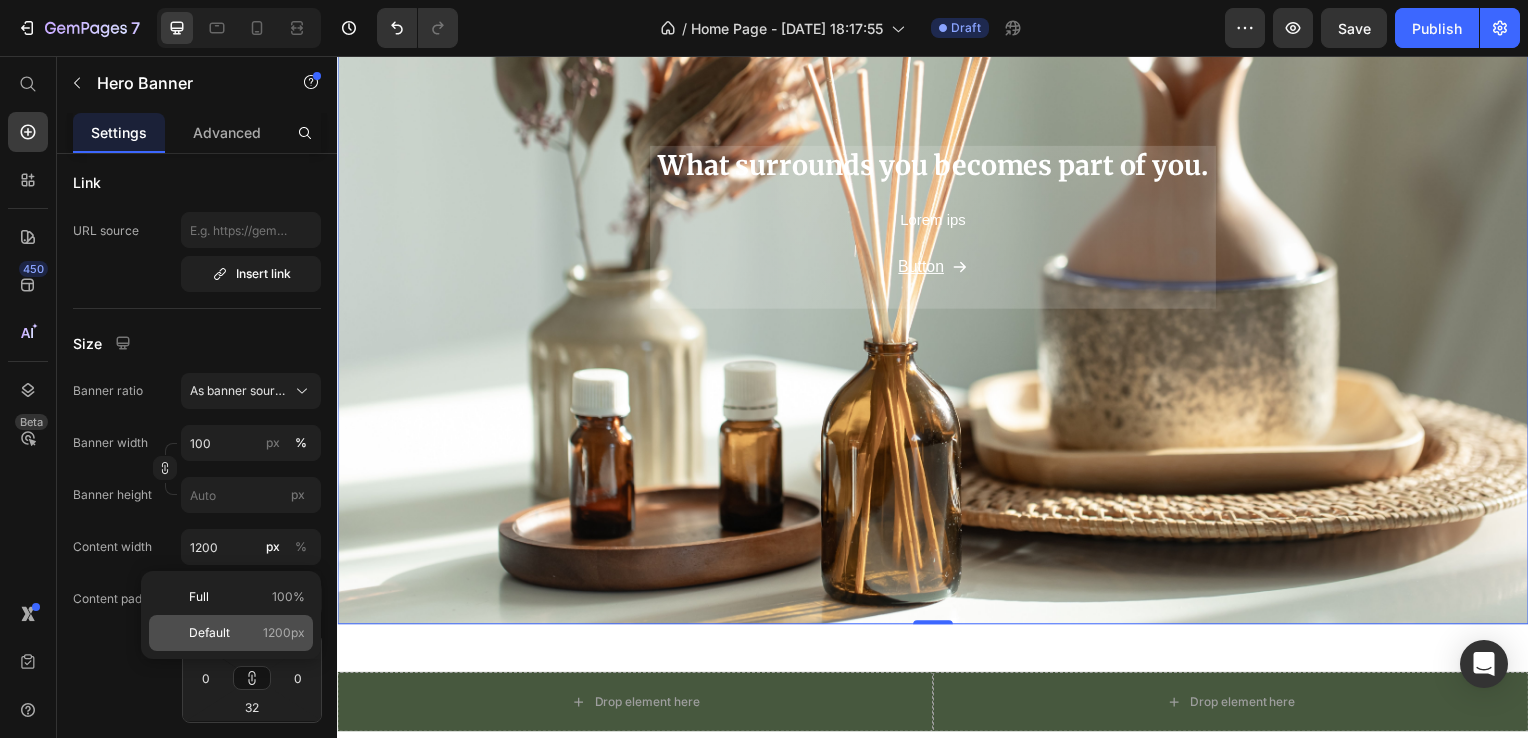 click on "Default 1200px" at bounding box center [247, 633] 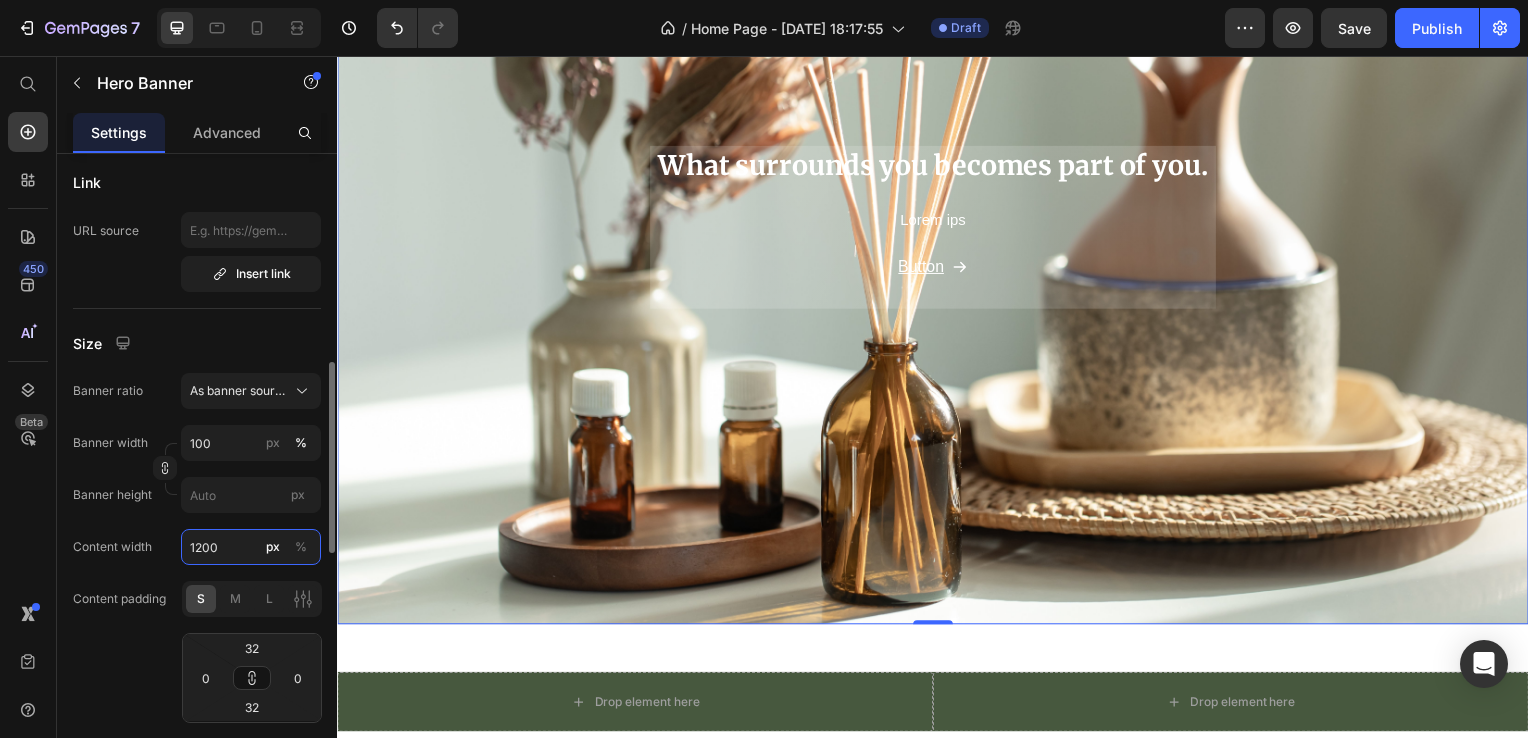 click on "1200" at bounding box center (251, 547) 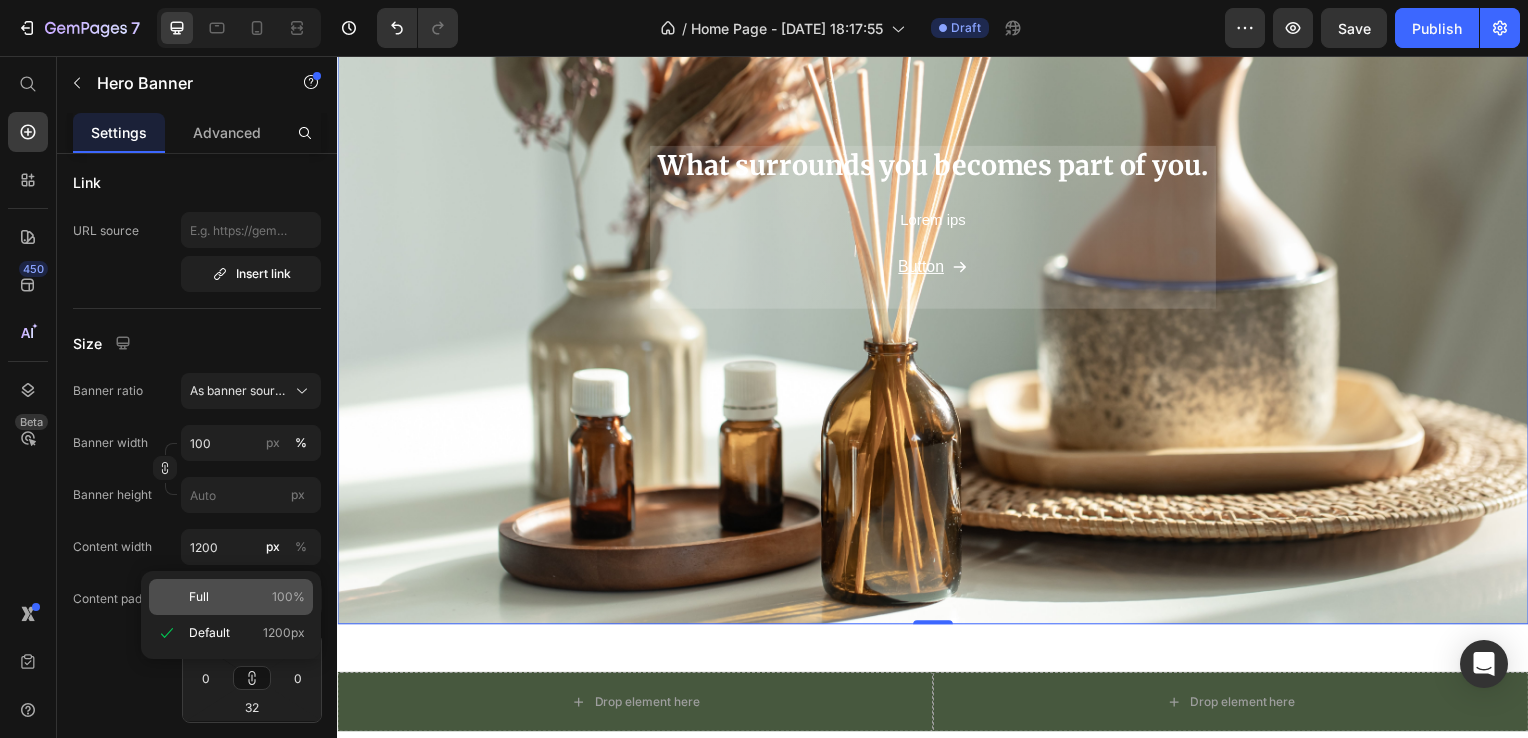 click on "Full 100%" at bounding box center [247, 597] 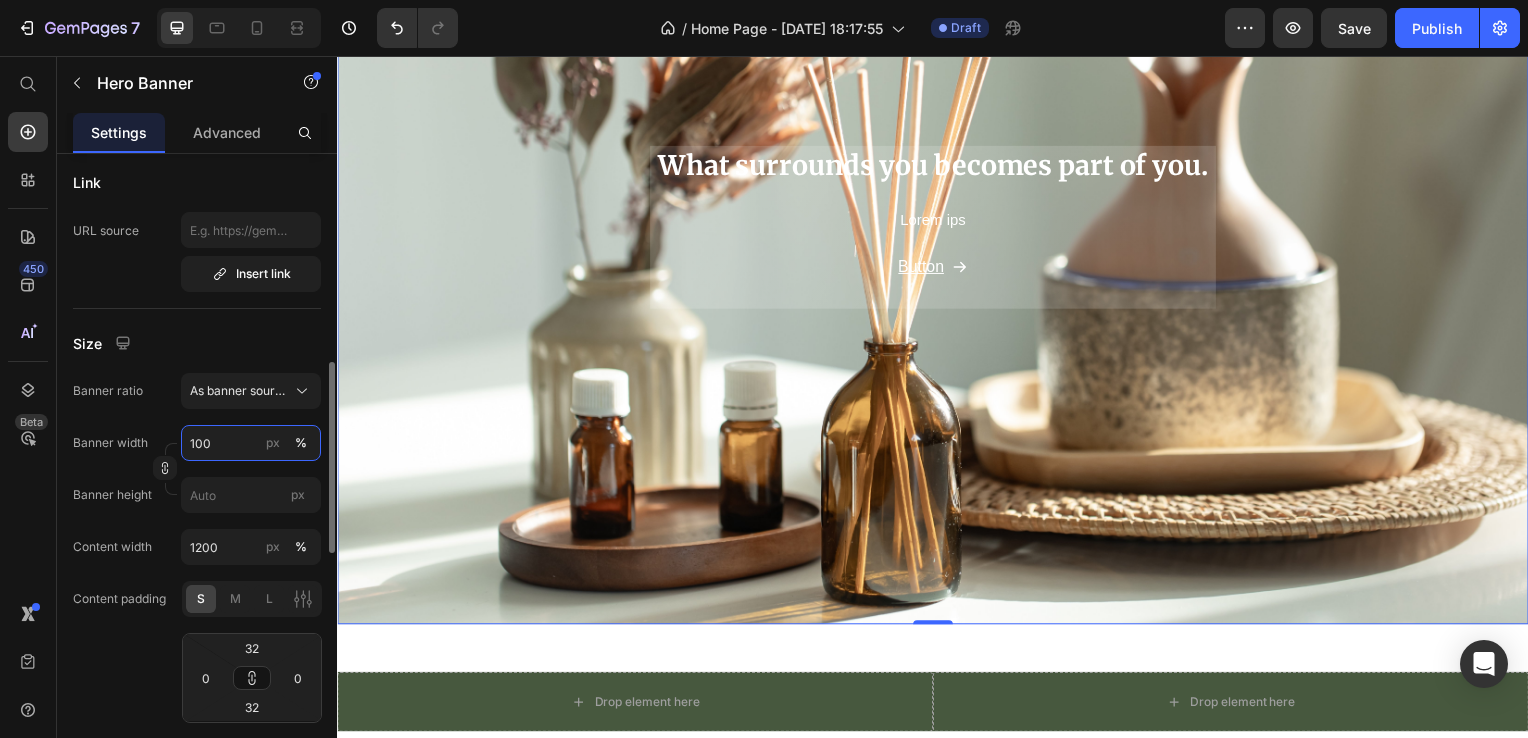 click on "100" at bounding box center [251, 443] 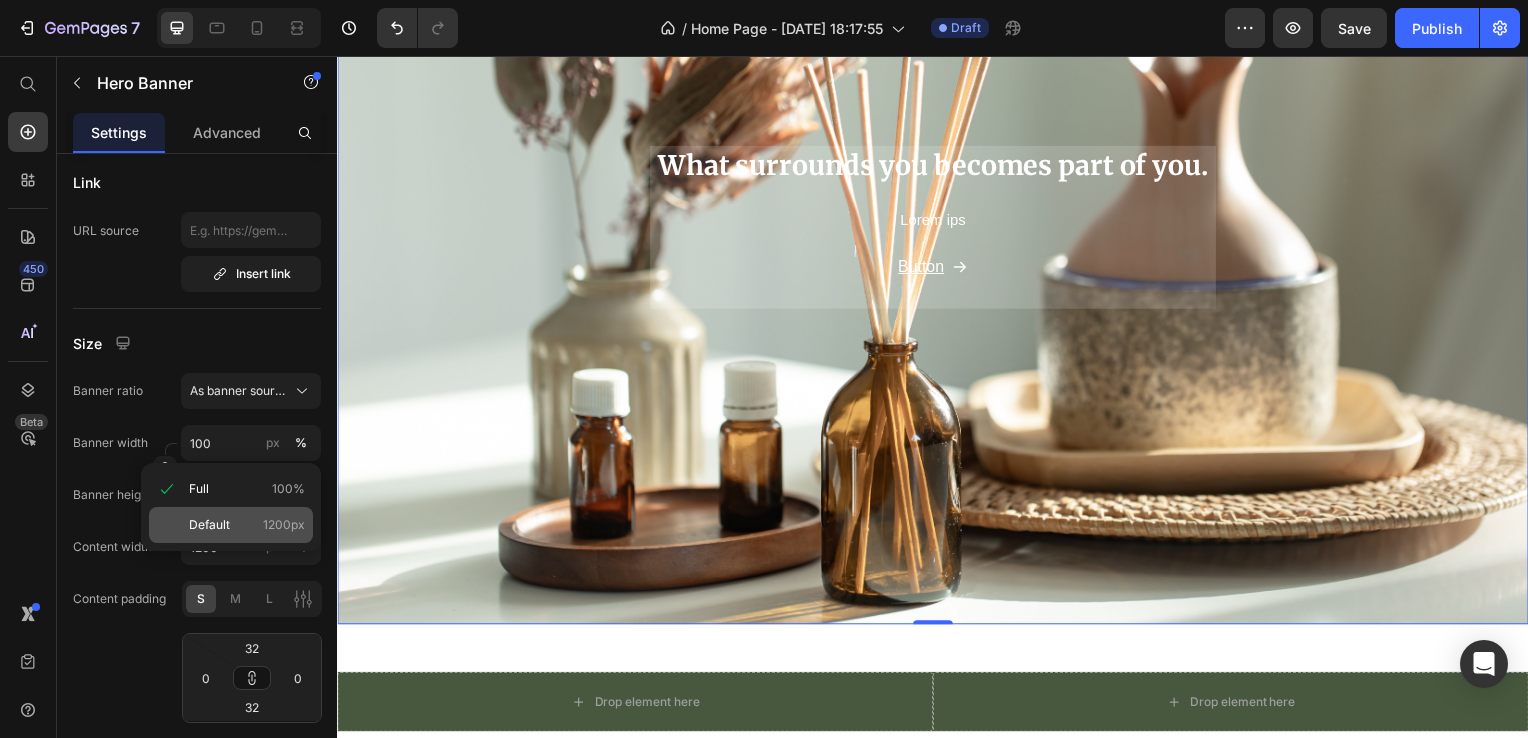 click on "Default 1200px" at bounding box center [247, 525] 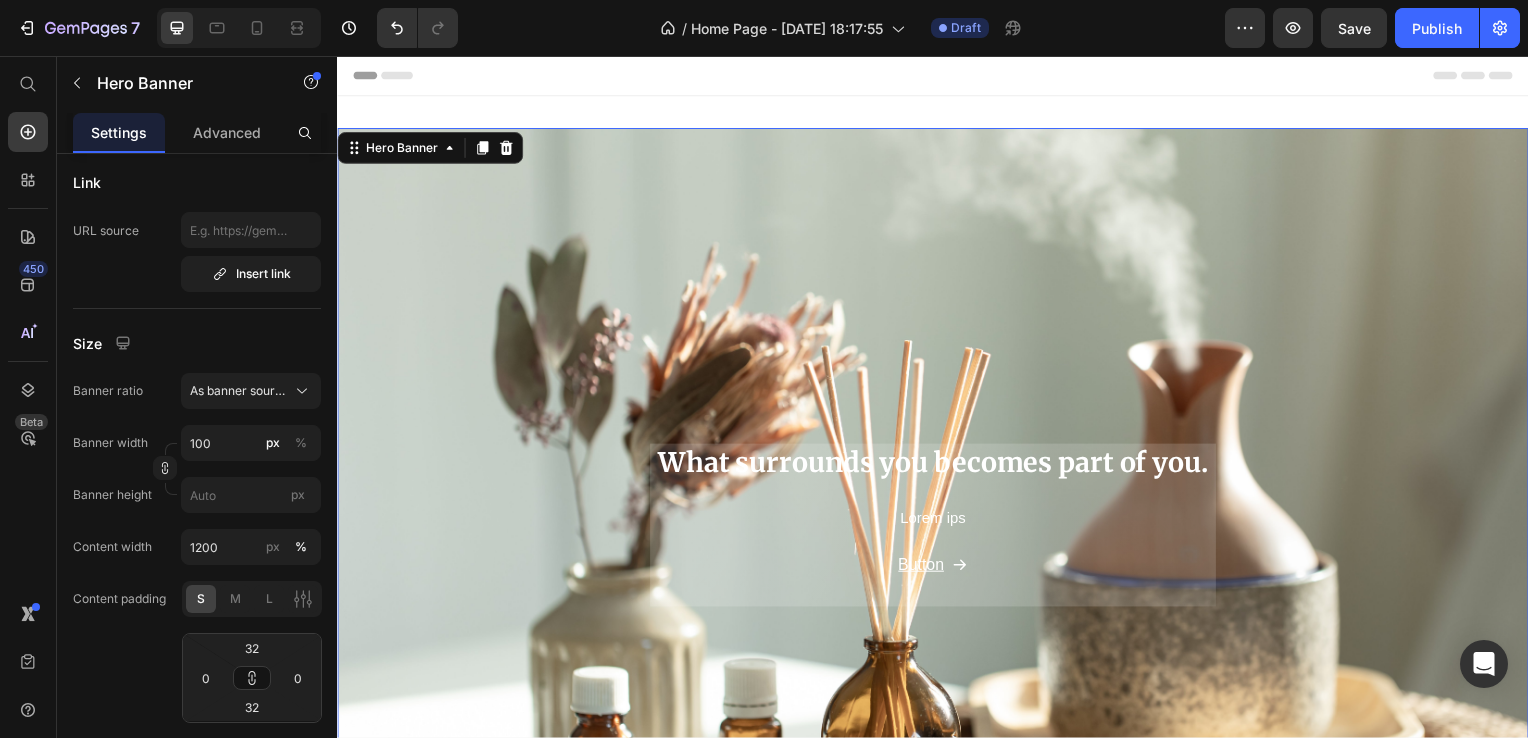 scroll, scrollTop: 300, scrollLeft: 0, axis: vertical 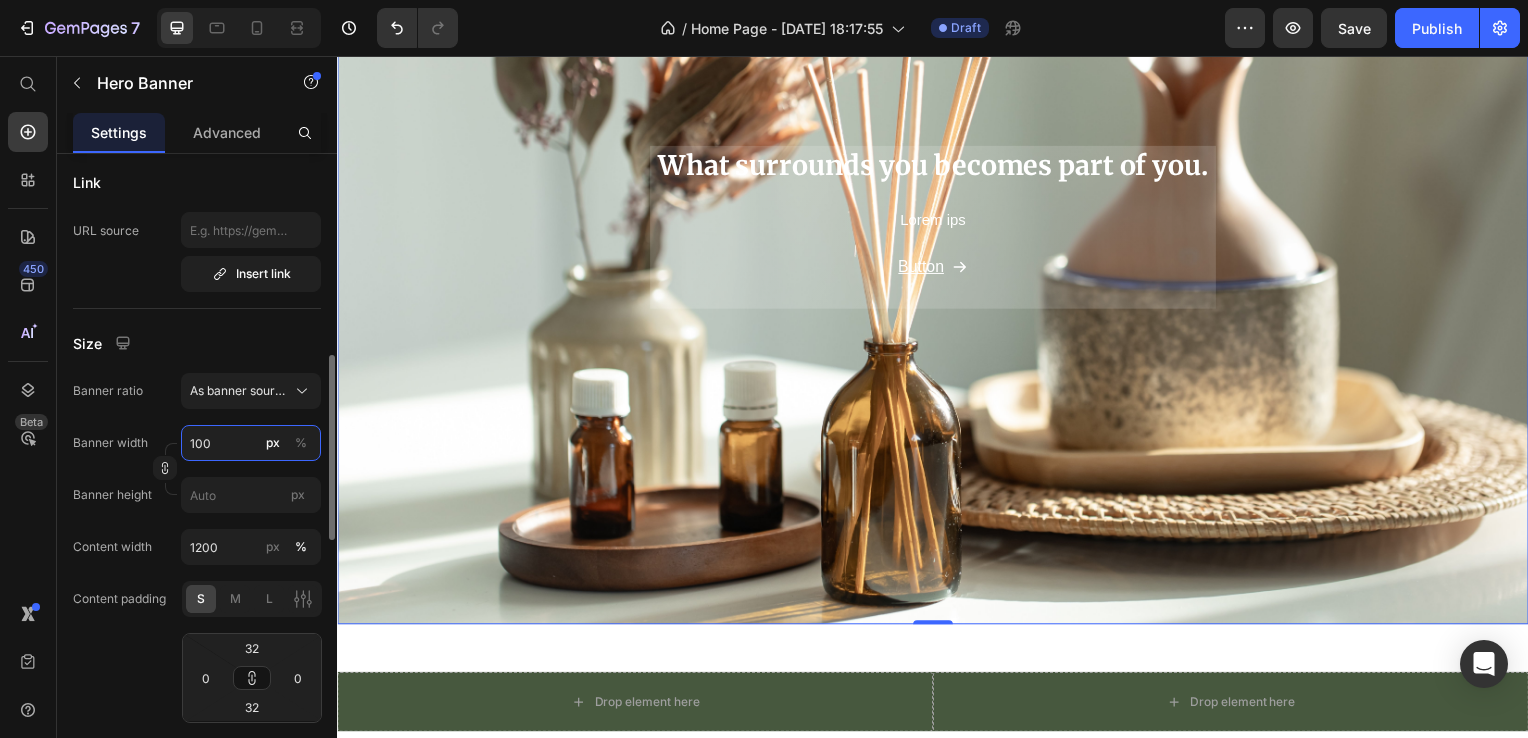 click on "100" at bounding box center [251, 443] 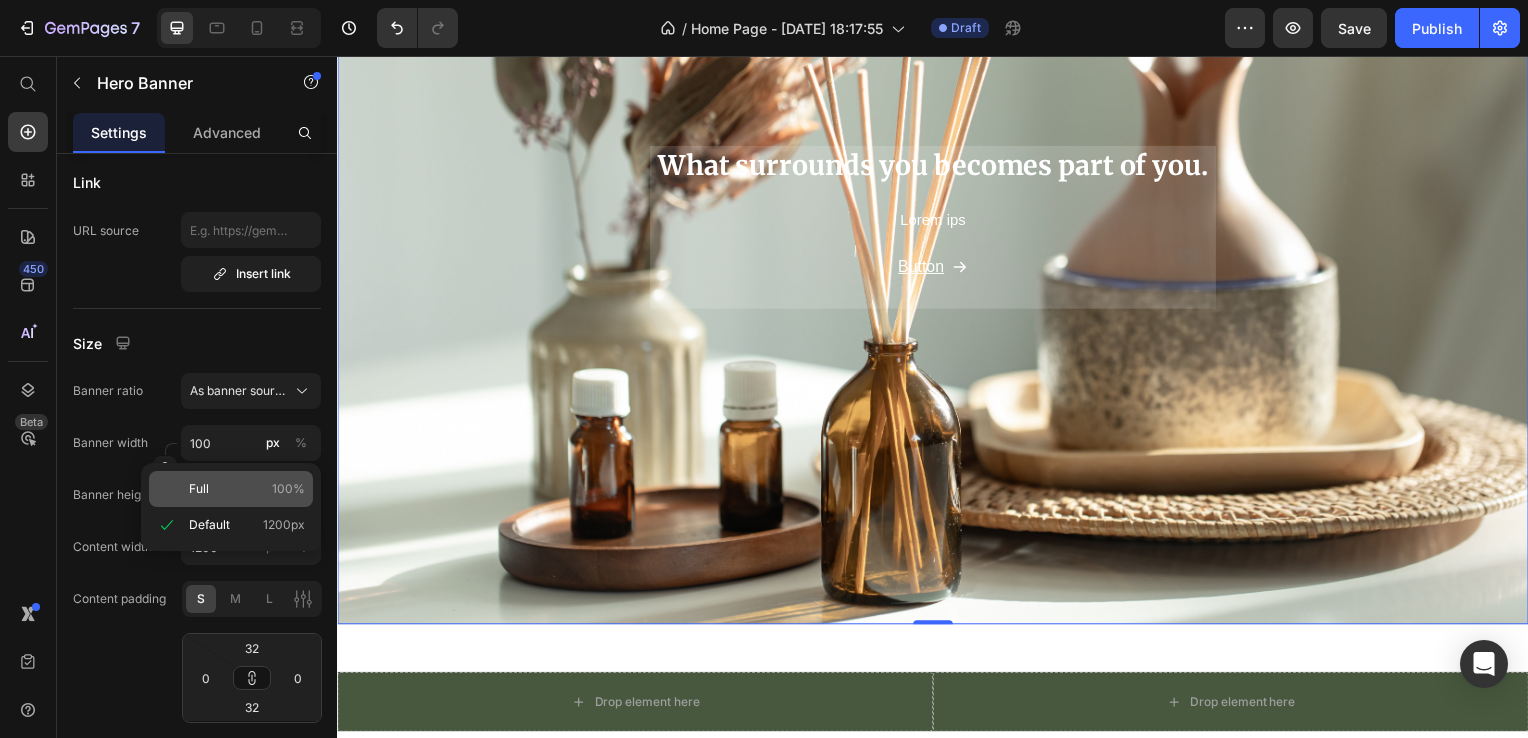 click on "Full 100%" 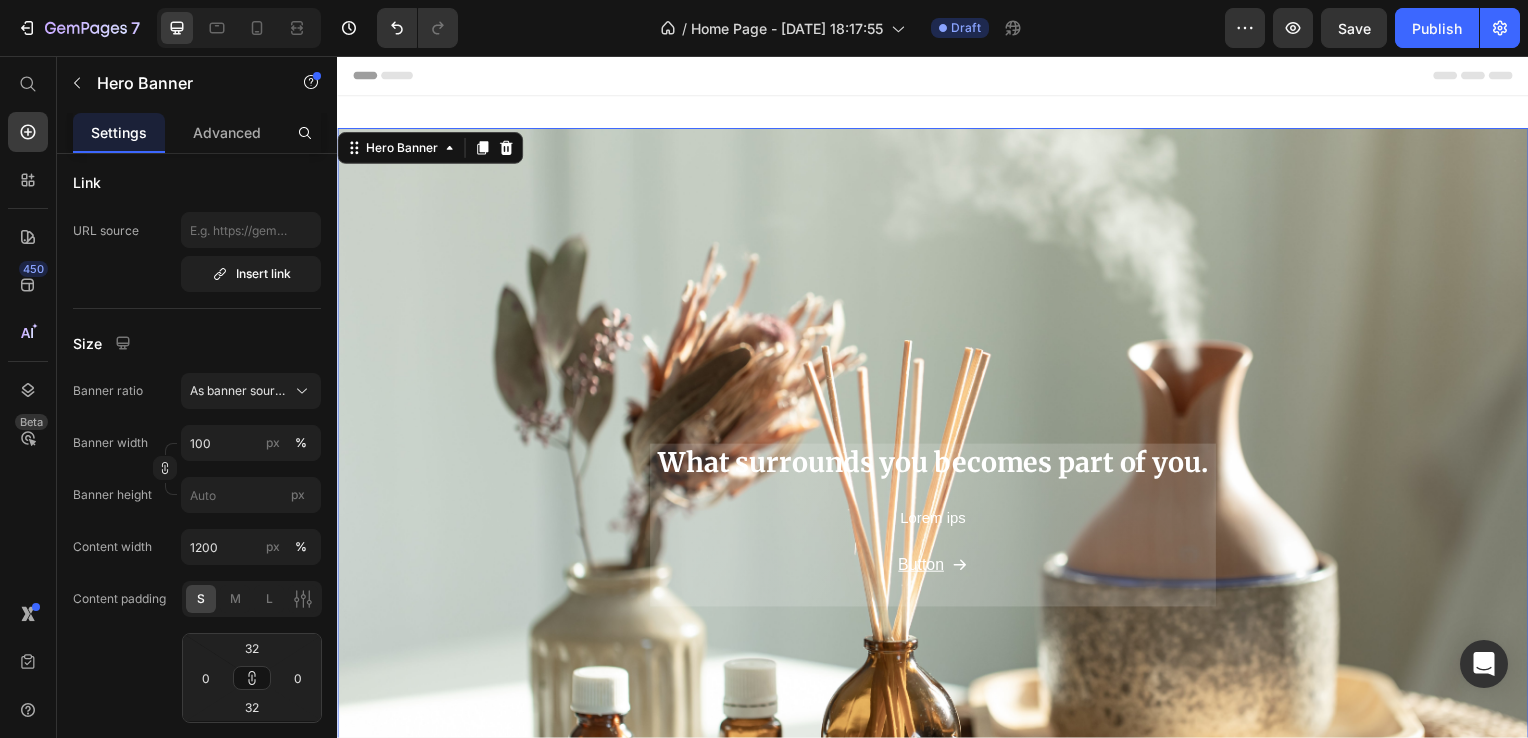 scroll, scrollTop: 400, scrollLeft: 0, axis: vertical 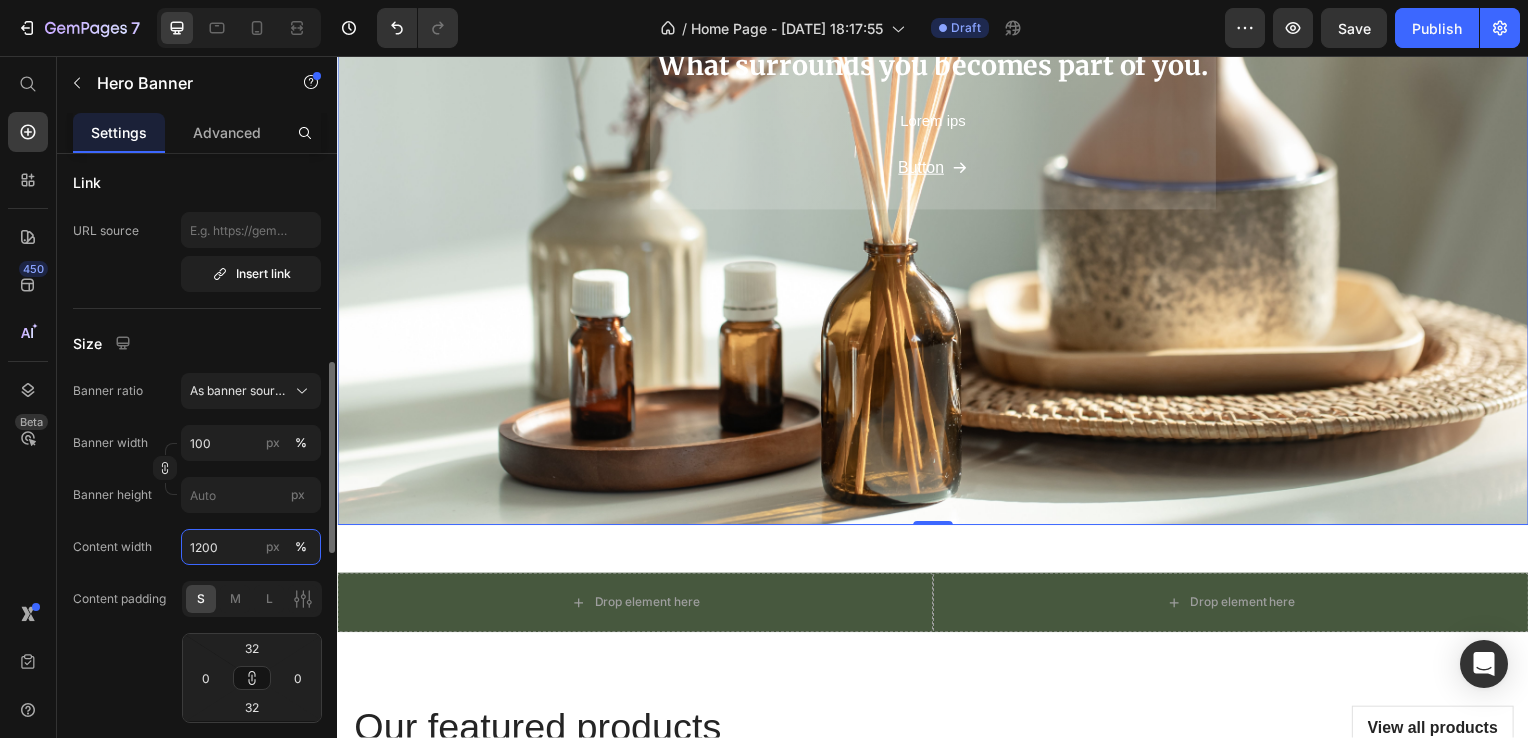 click on "1200" at bounding box center (251, 547) 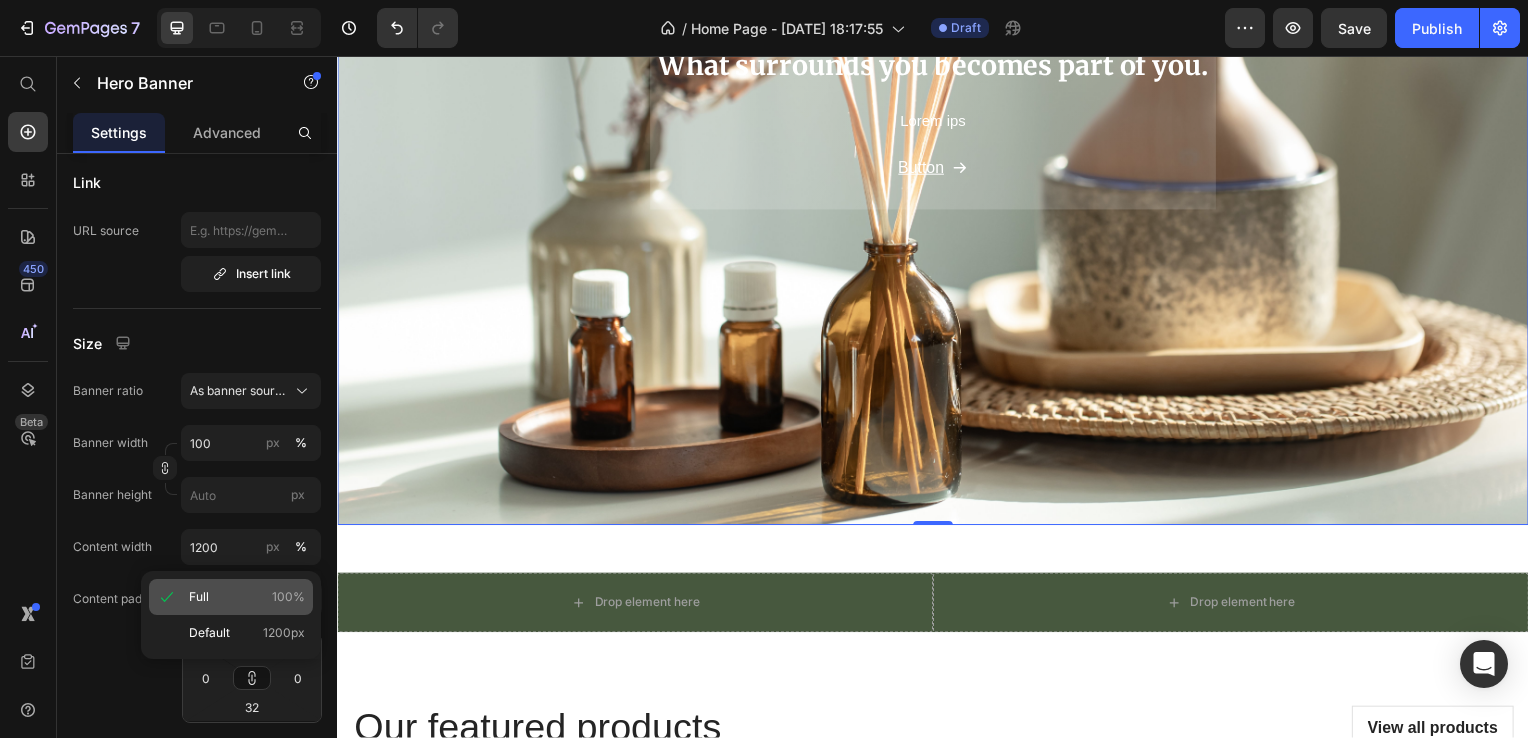 click on "Full 100%" at bounding box center (247, 597) 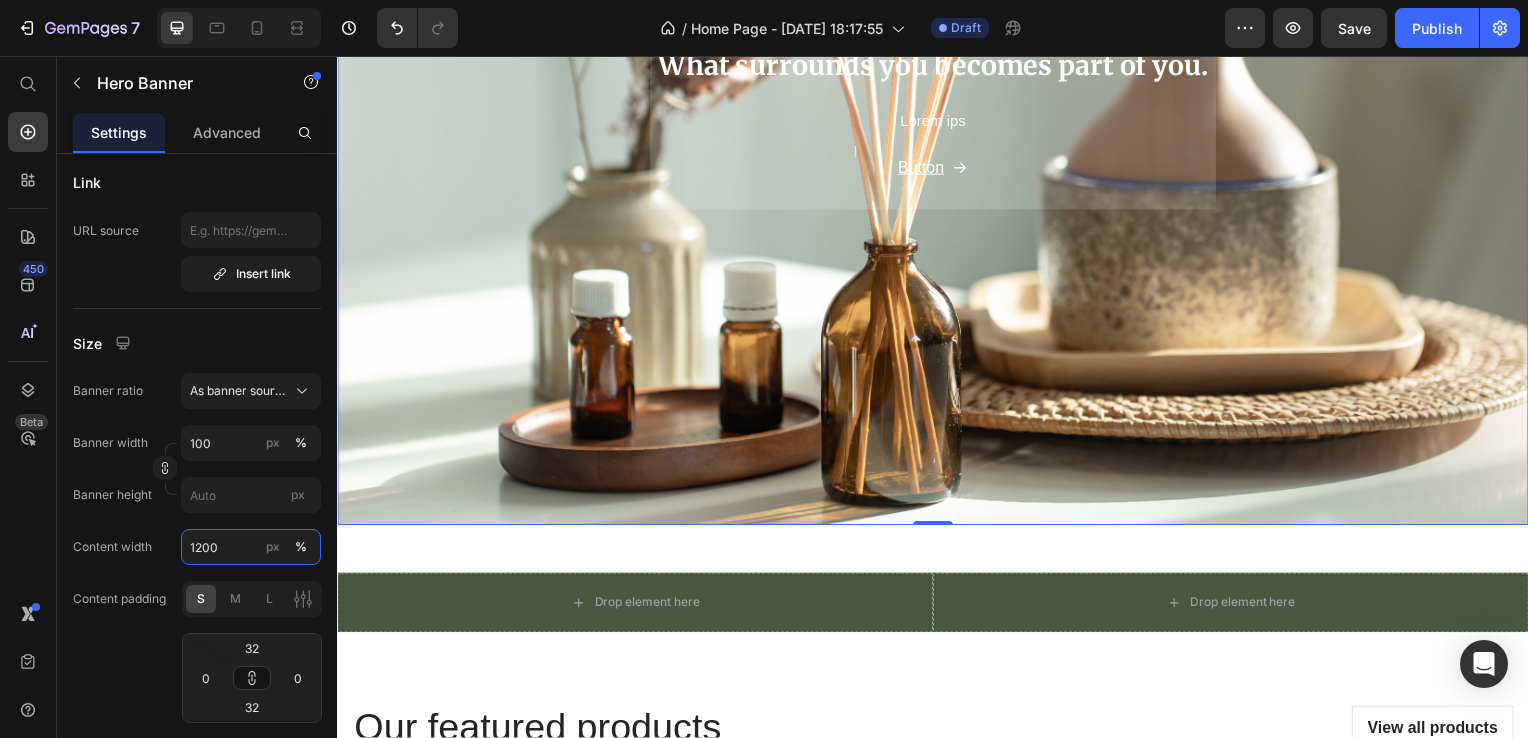 drag, startPoint x: 240, startPoint y: 538, endPoint x: 250, endPoint y: 594, distance: 56.88585 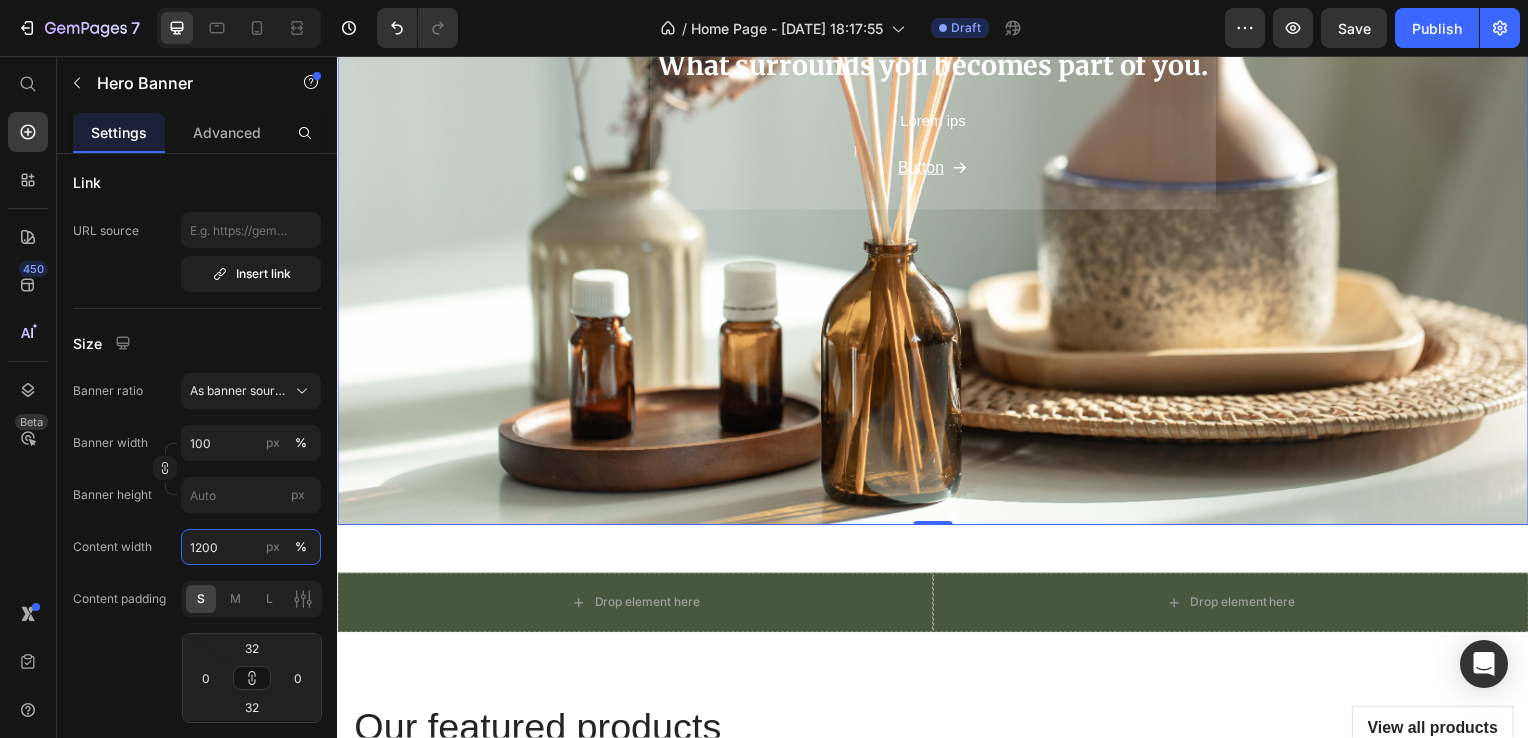 click on "1200" at bounding box center [251, 547] 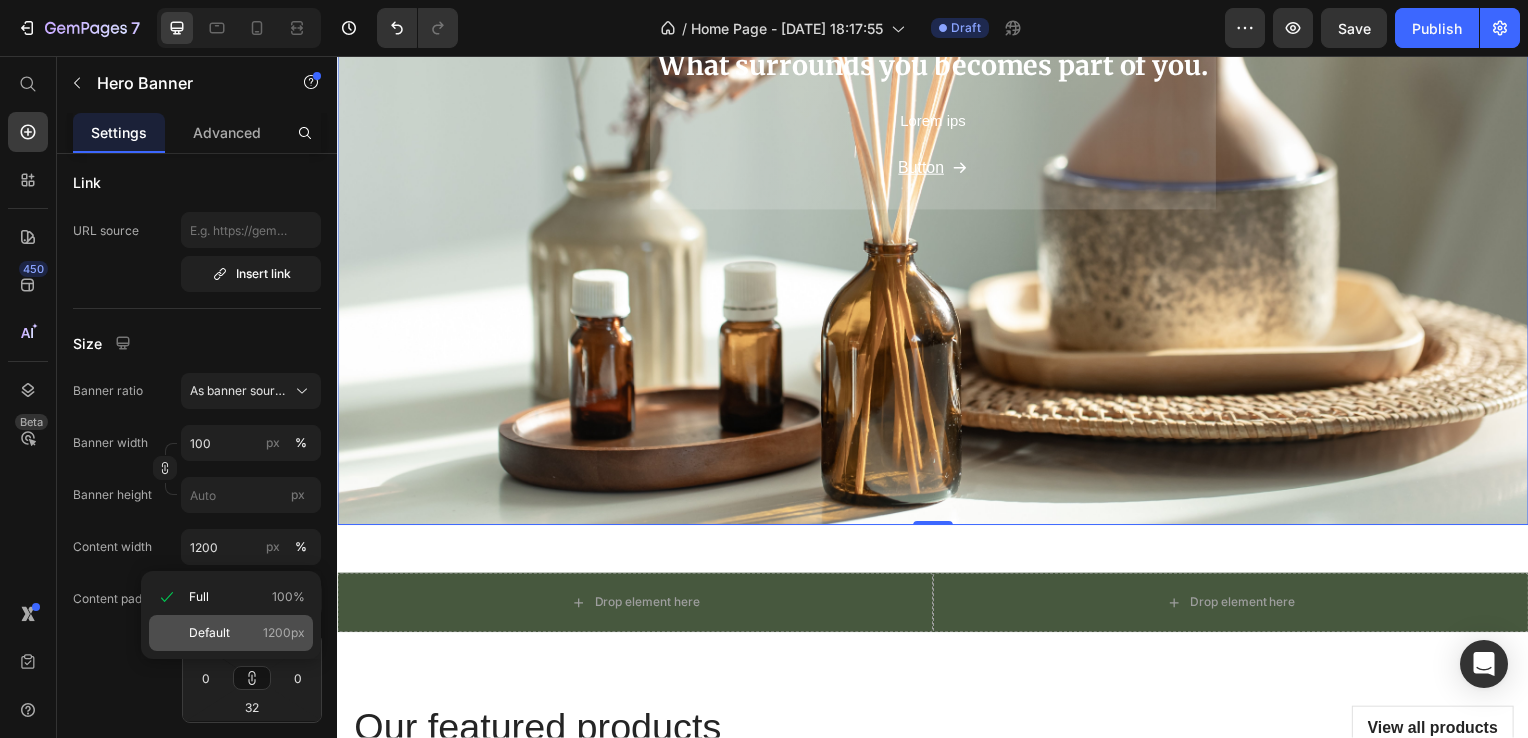 click on "Default 1200px" at bounding box center (247, 633) 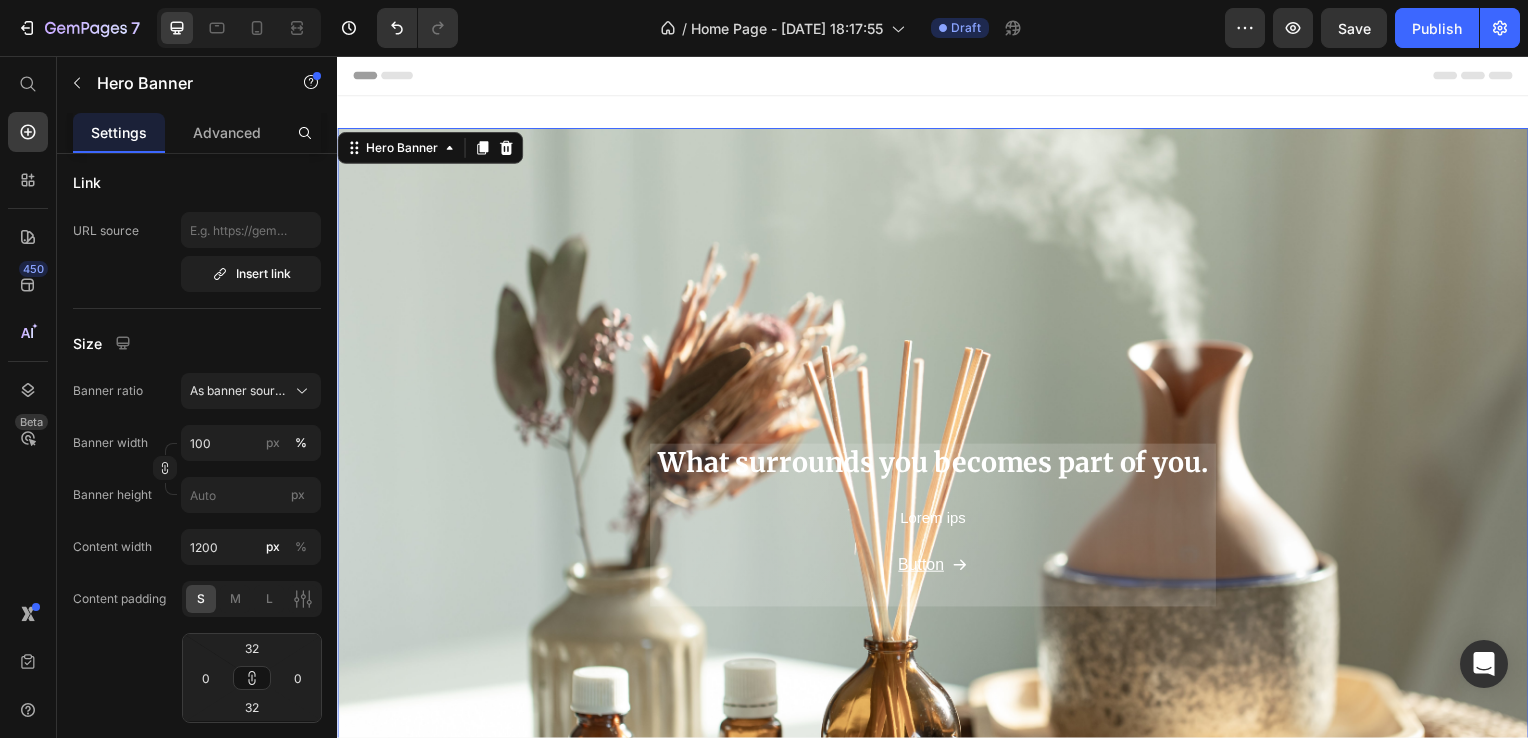 scroll, scrollTop: 400, scrollLeft: 0, axis: vertical 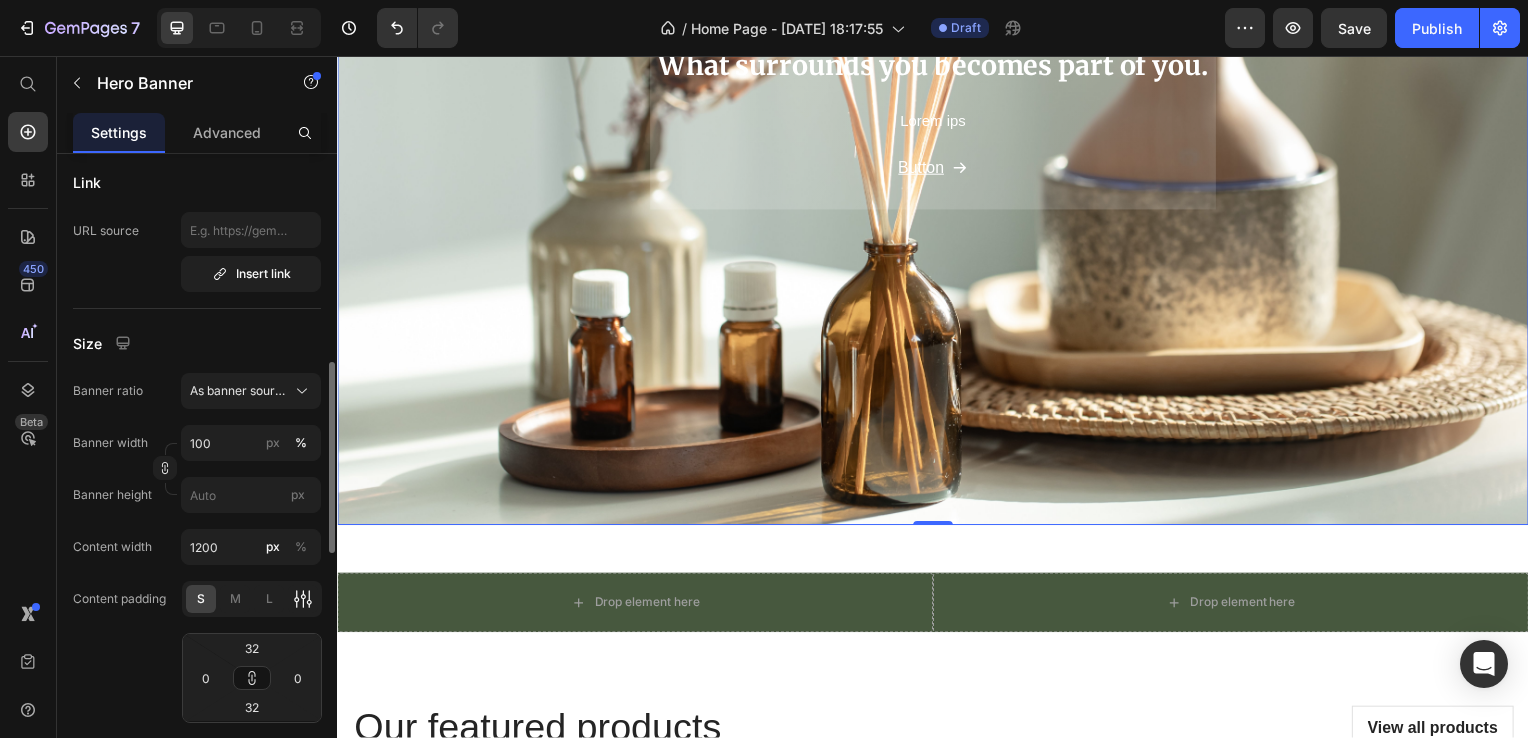 click 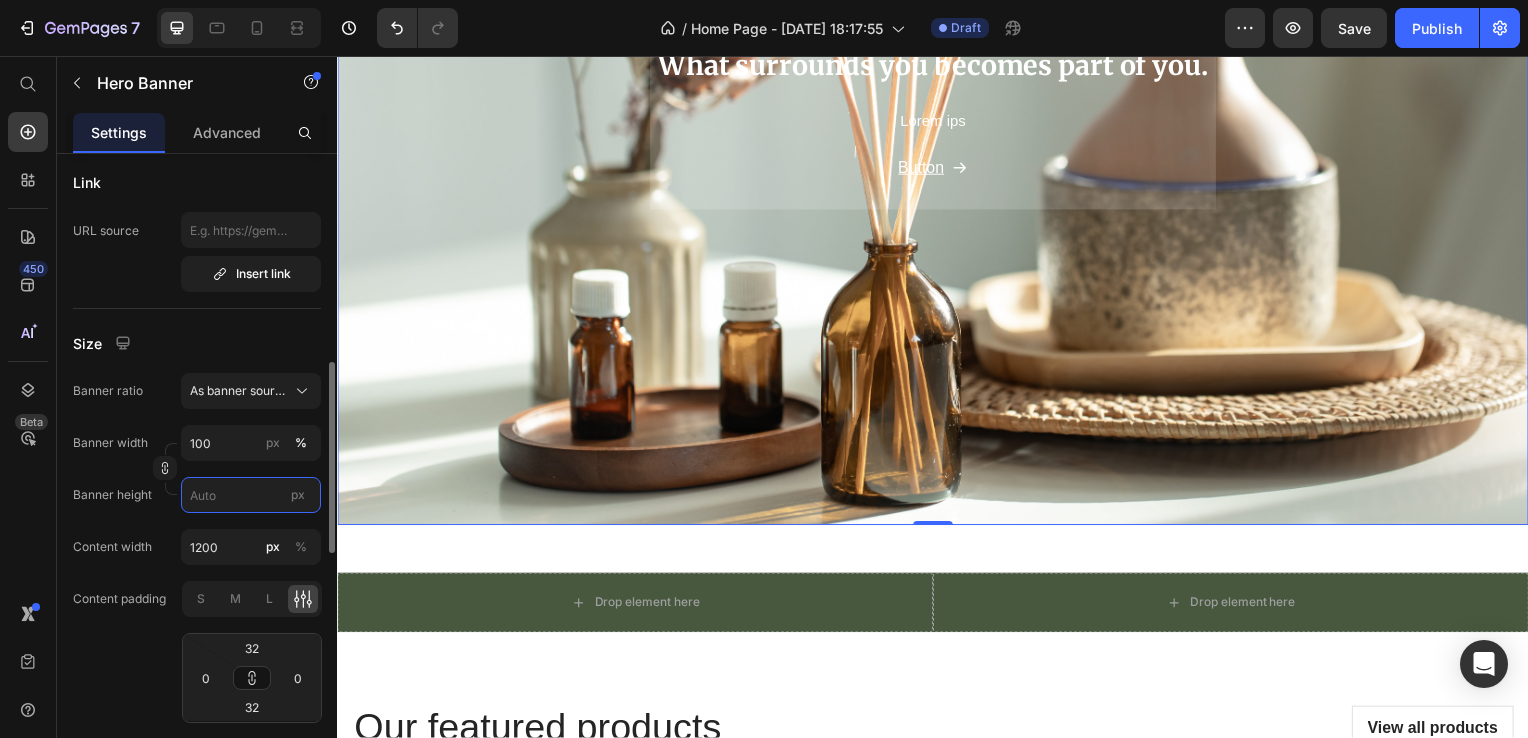 click on "px" at bounding box center [251, 495] 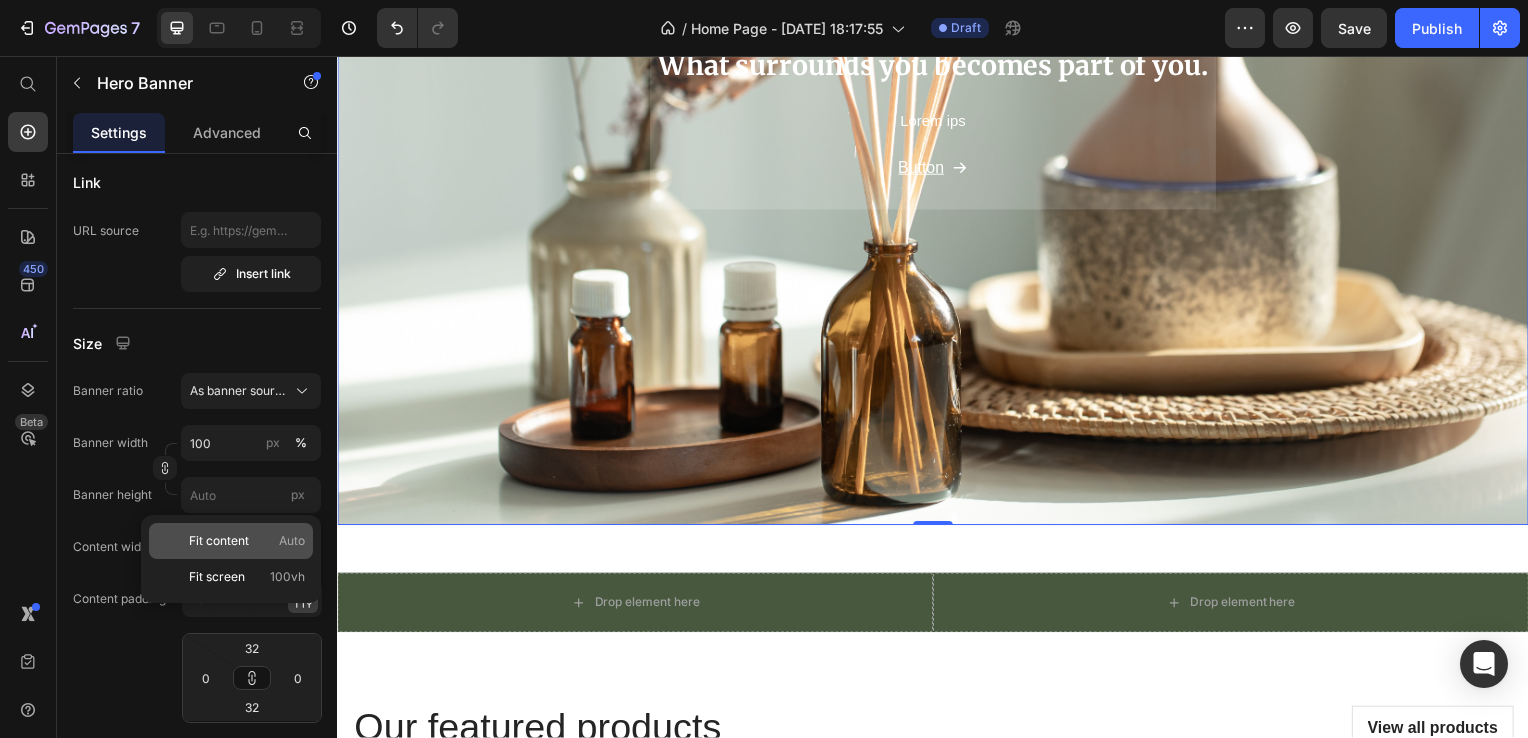 click on "Fit content Auto" 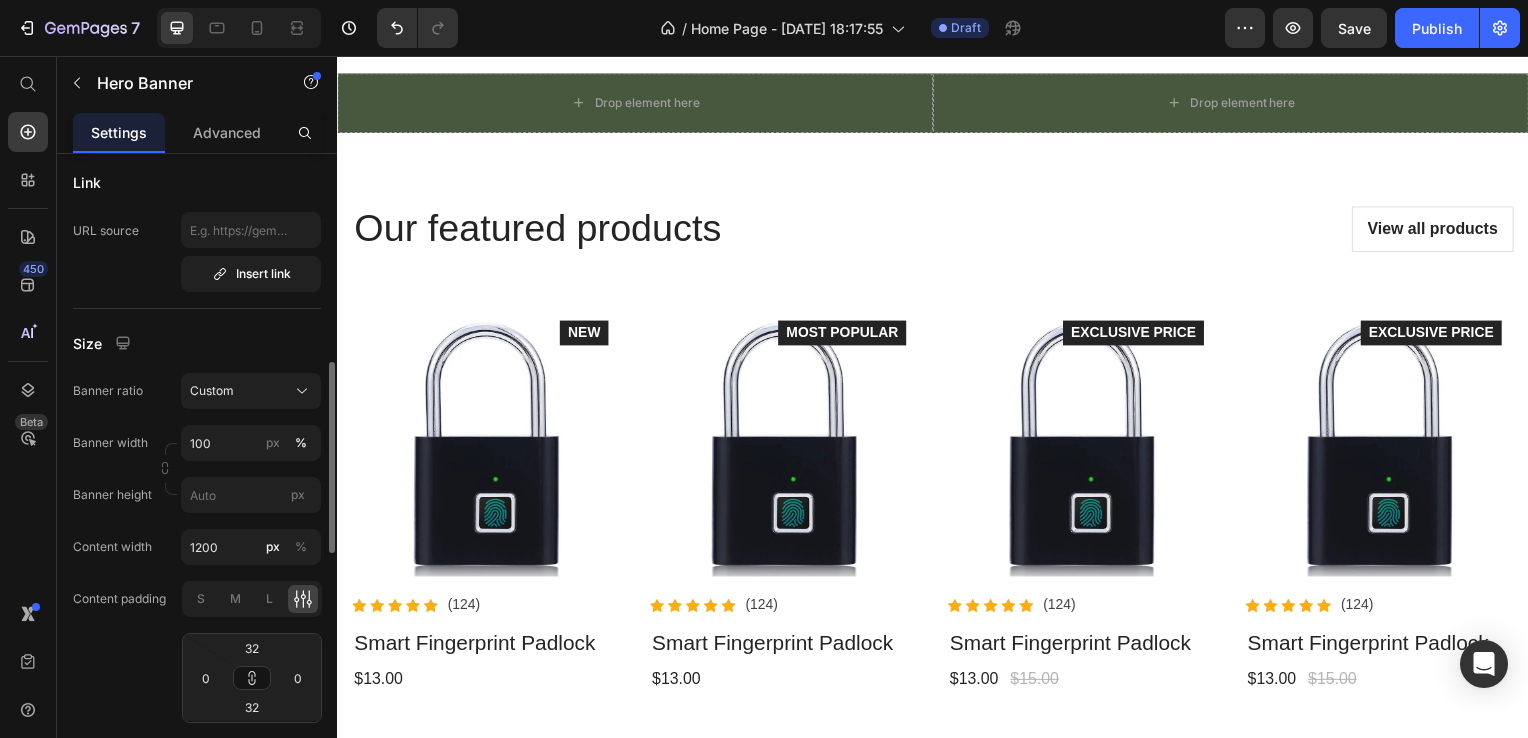 scroll, scrollTop: 0, scrollLeft: 0, axis: both 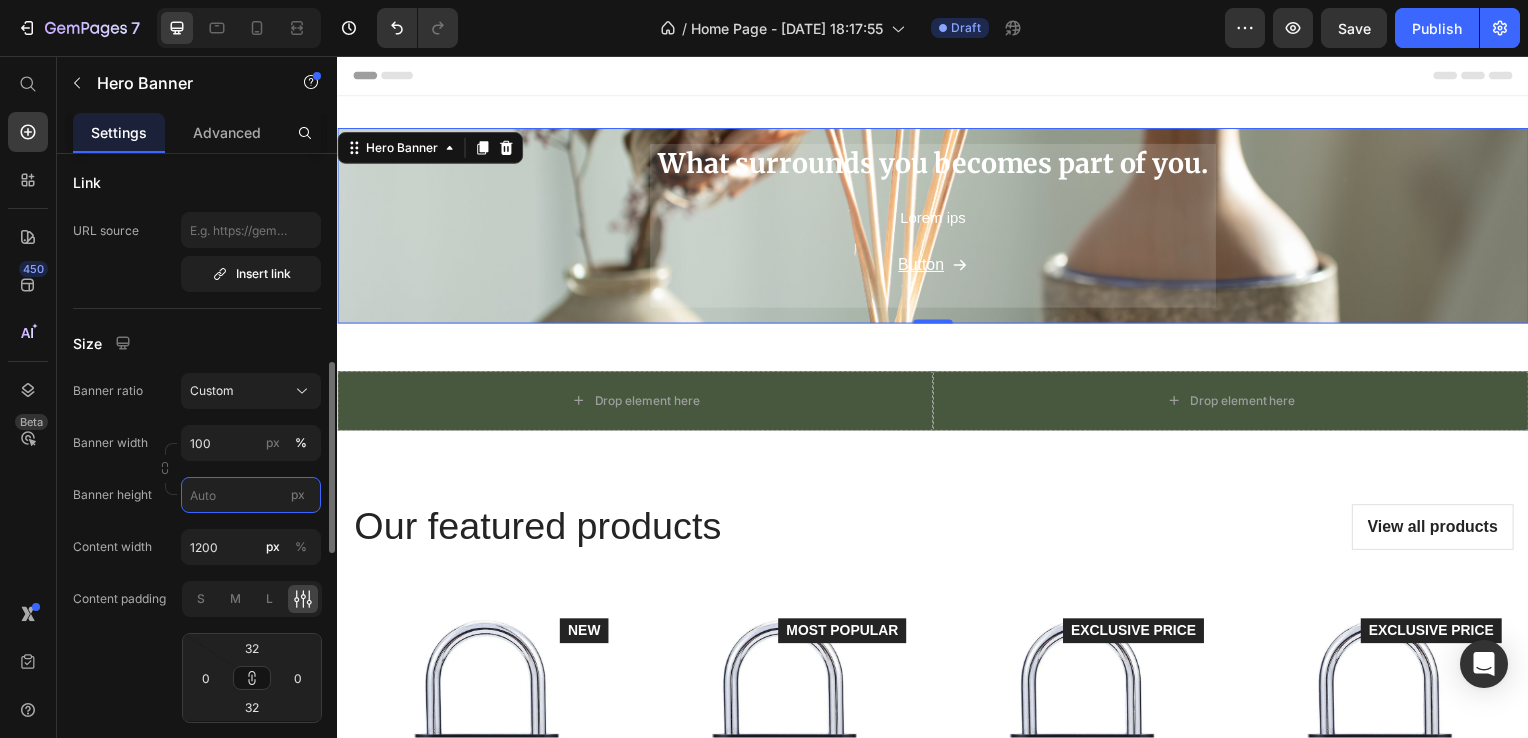 click on "px" at bounding box center [251, 495] 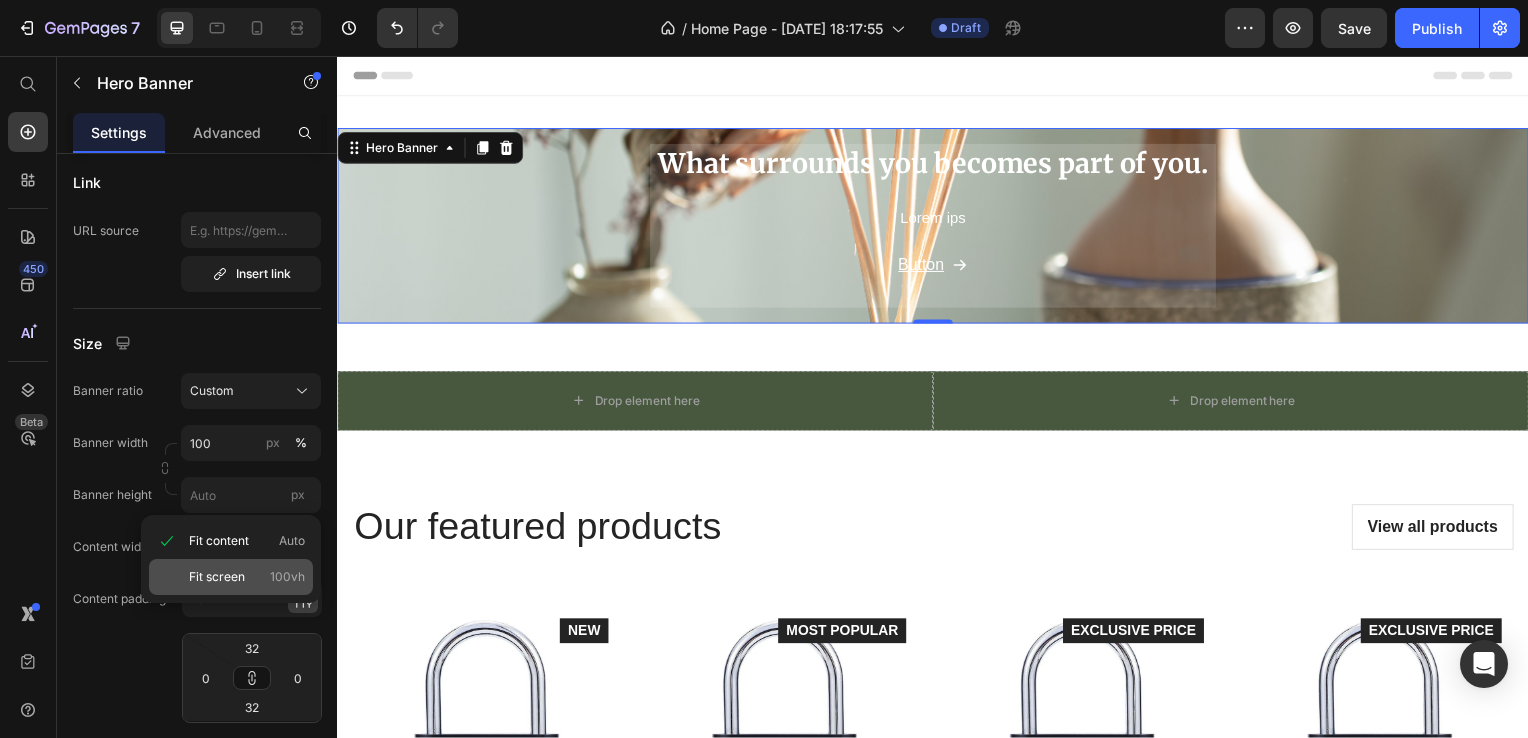 click on "Fit screen 100vh" 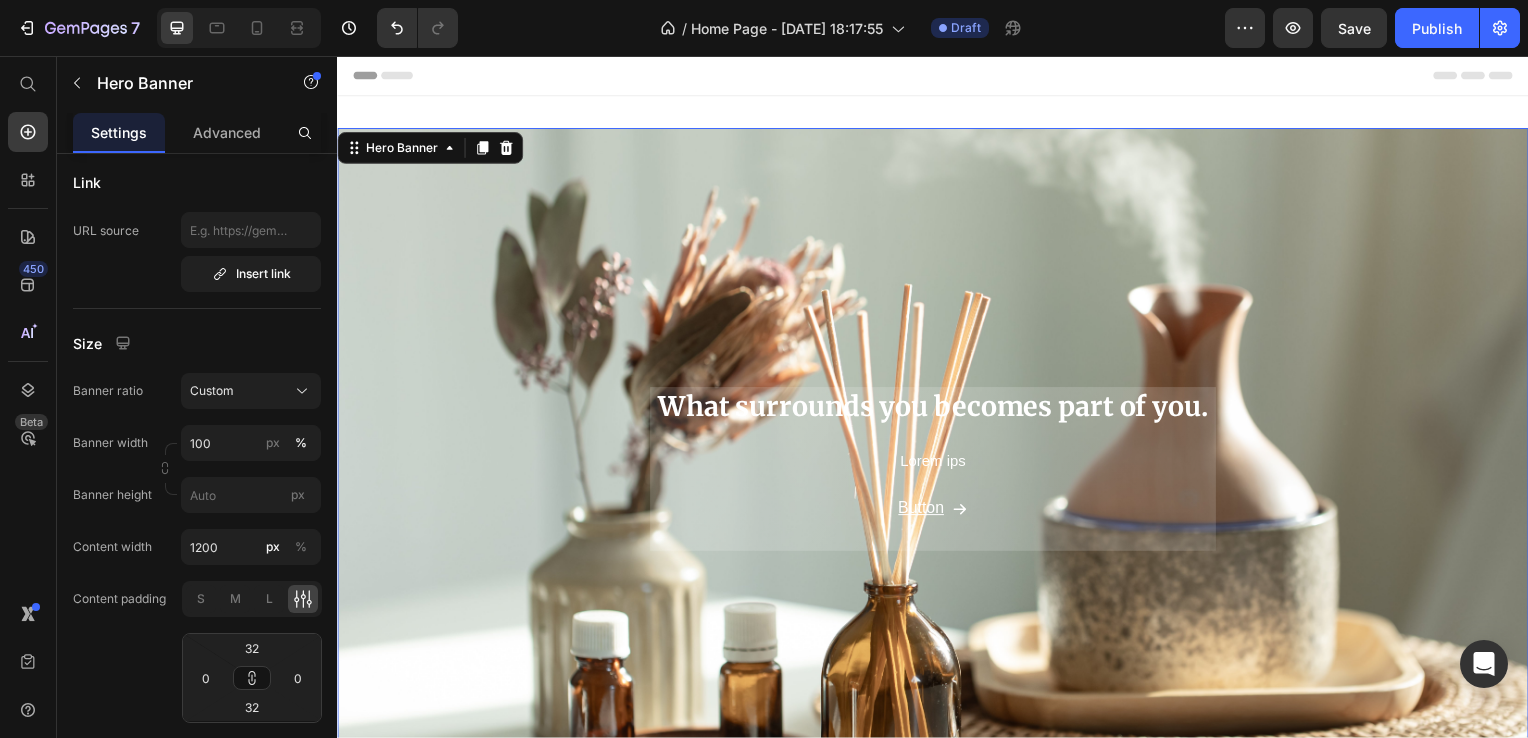 scroll, scrollTop: 100, scrollLeft: 0, axis: vertical 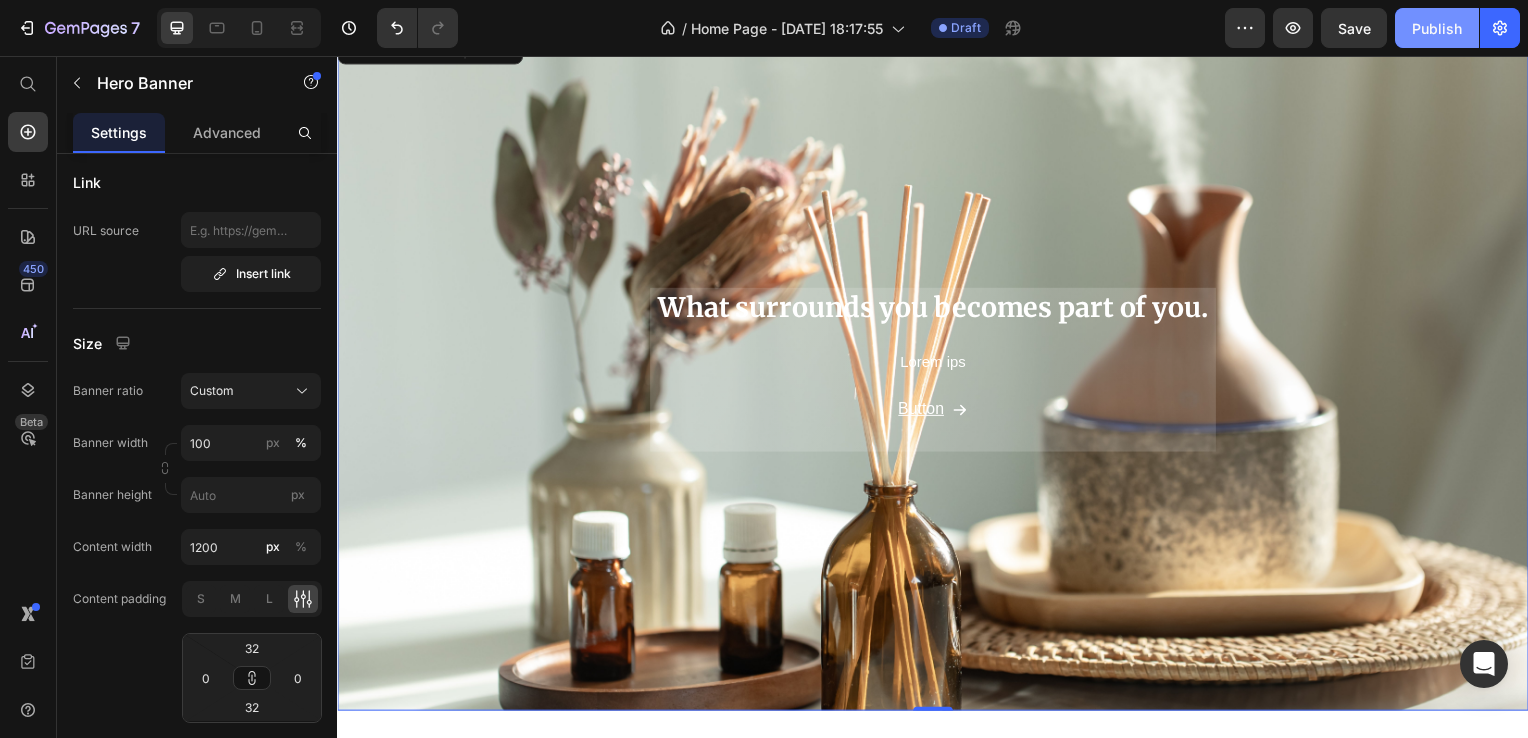 click on "Publish" 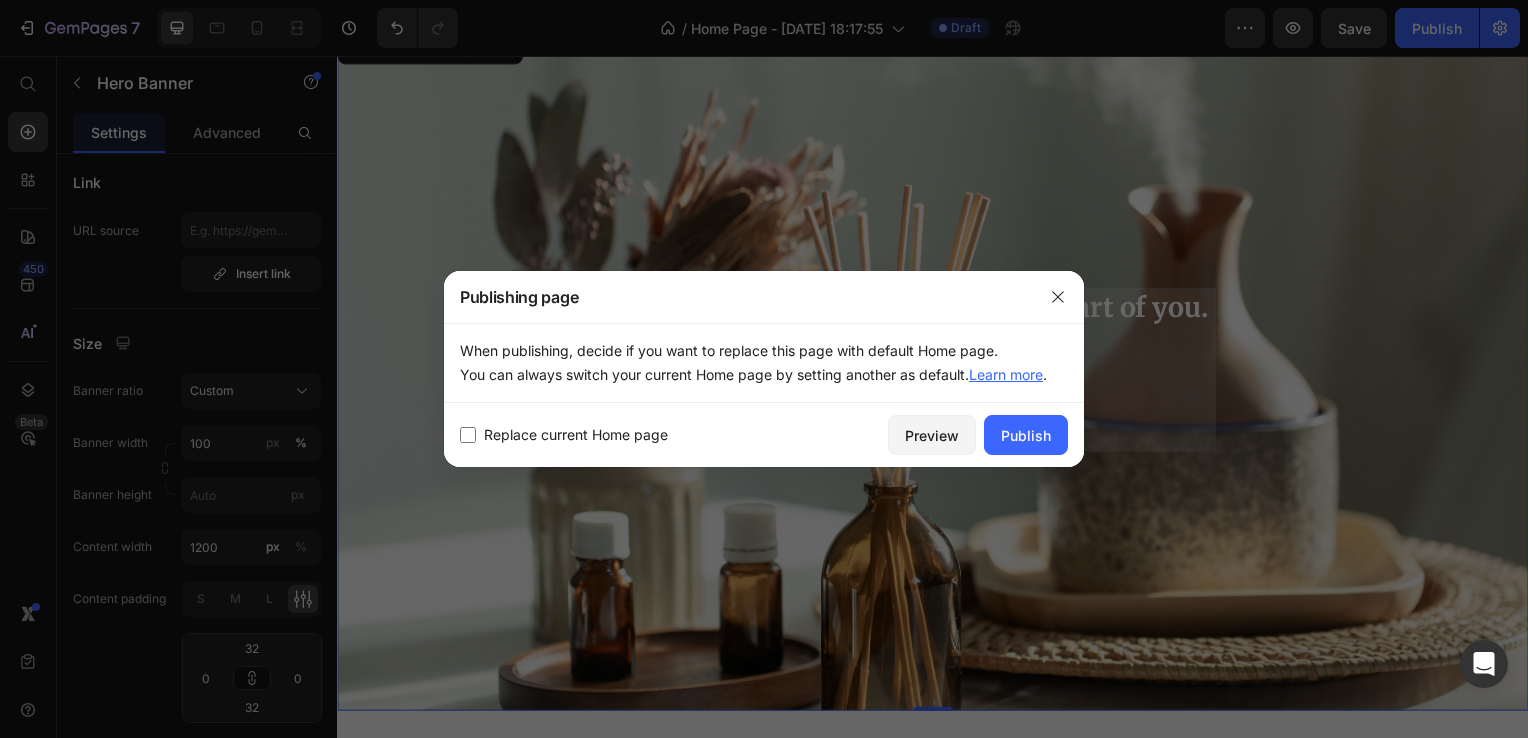 click on "Replace current Home page Preview  Publish" at bounding box center (764, 435) 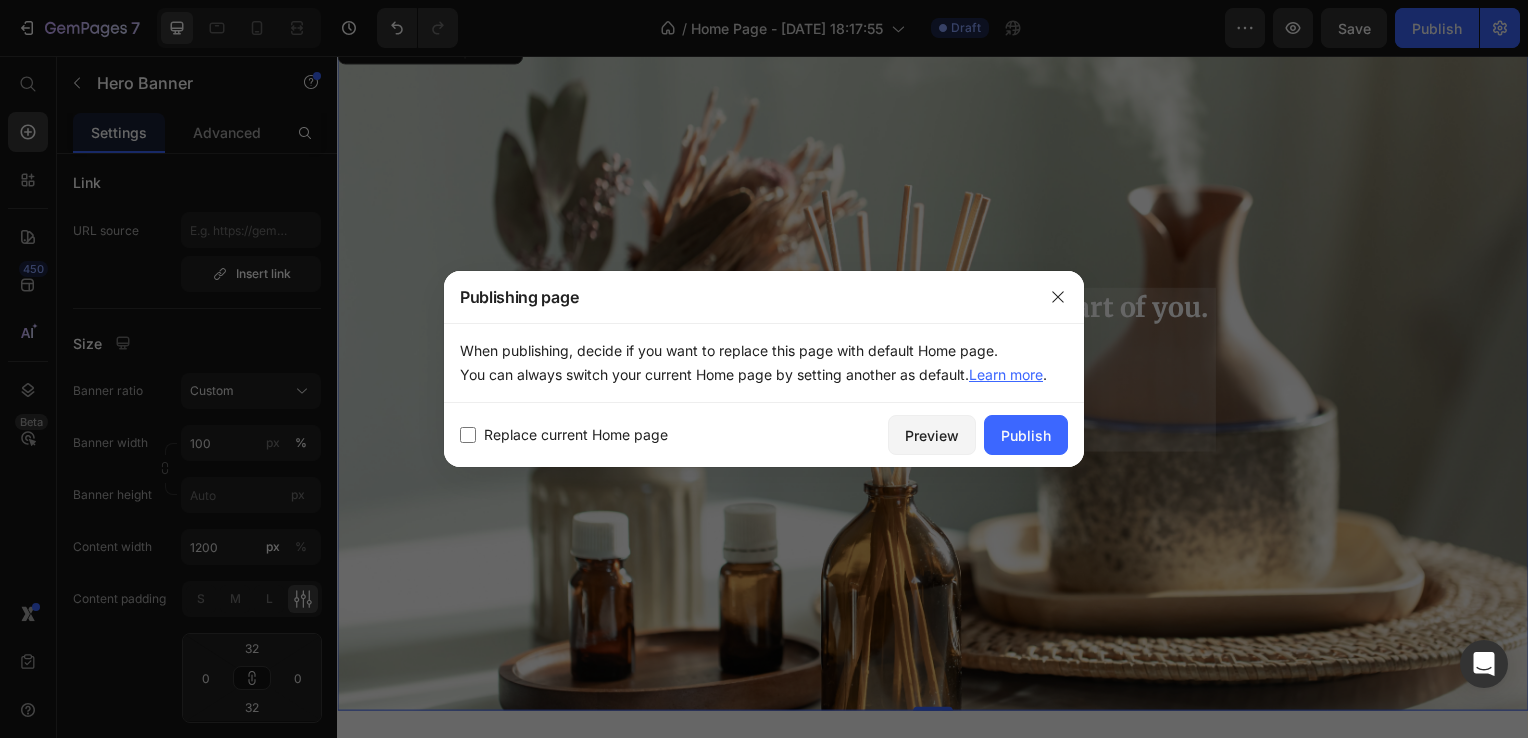 click on "Replace current Home page" at bounding box center (576, 435) 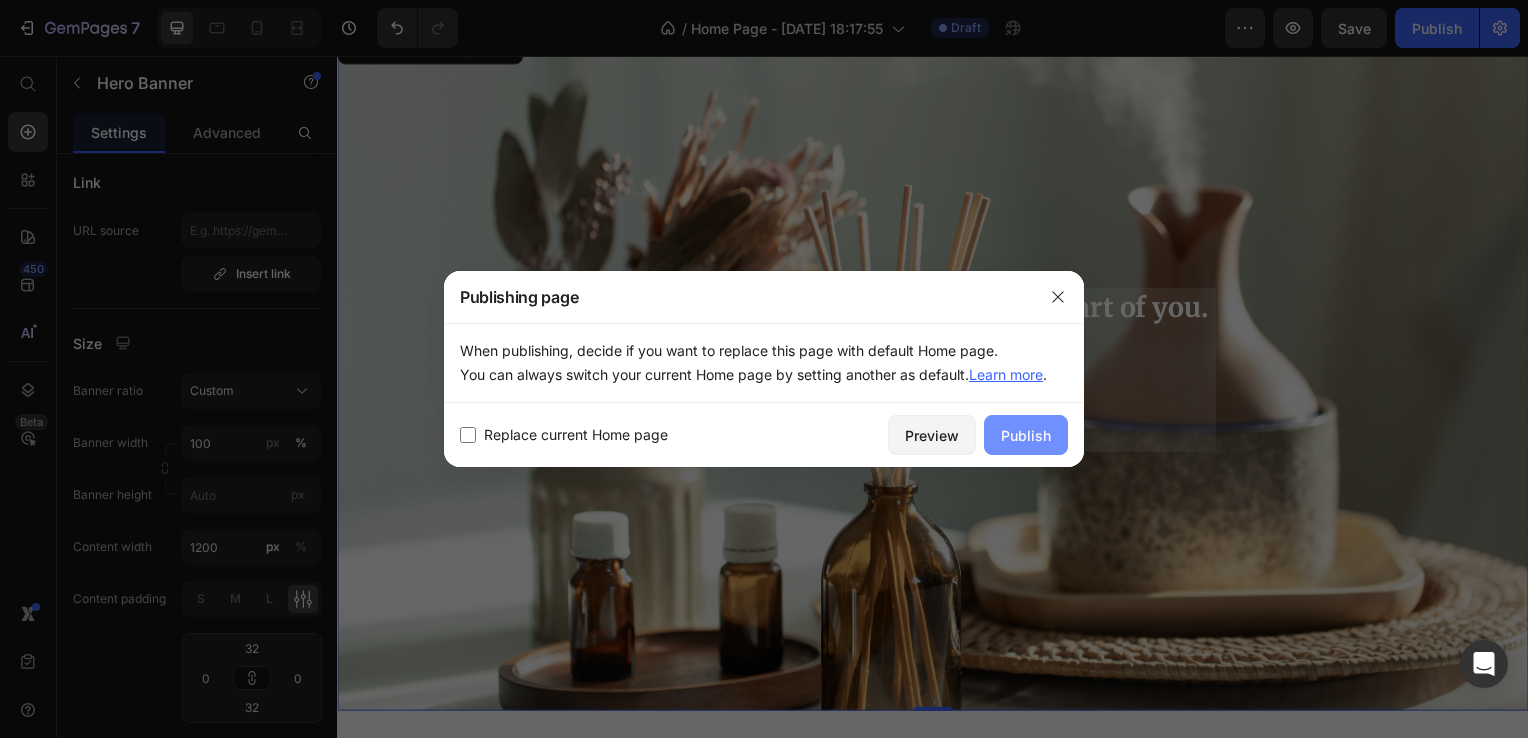 click on "Publish" at bounding box center (1026, 435) 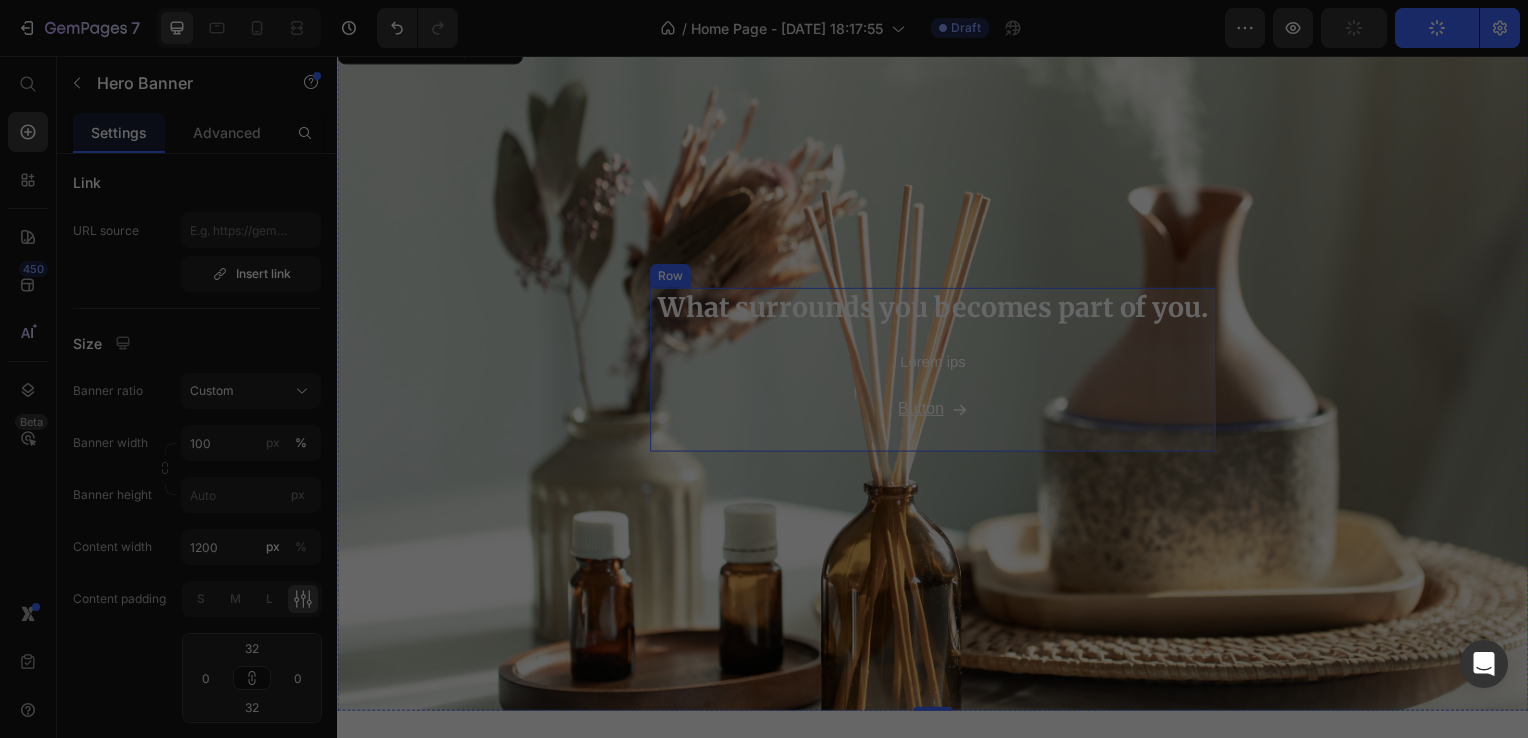drag, startPoint x: 1386, startPoint y: 496, endPoint x: 1050, endPoint y: 446, distance: 339.69986 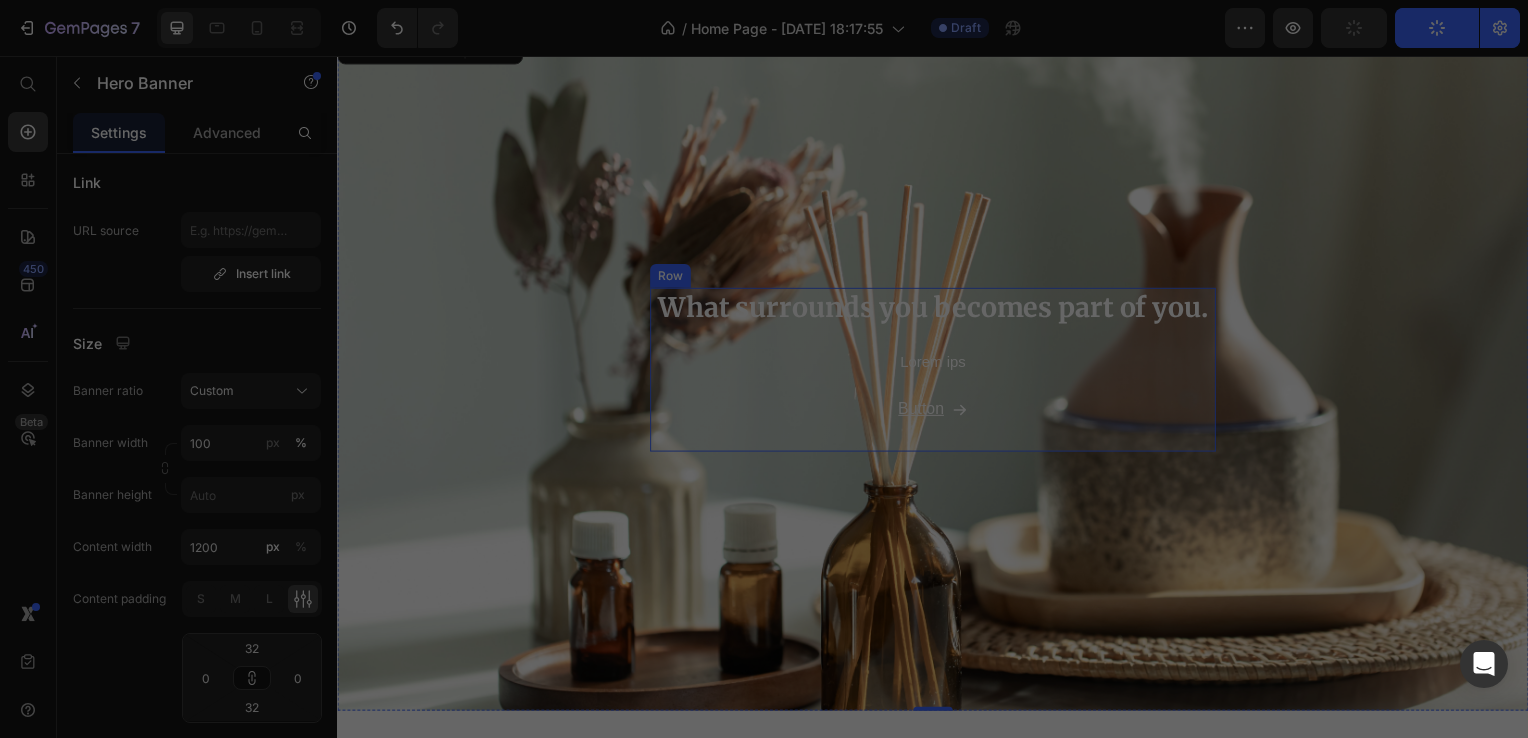 click on "What surrounds you becomes part of you. Heading Lorem ips Text Block
Button Button" at bounding box center [937, 372] 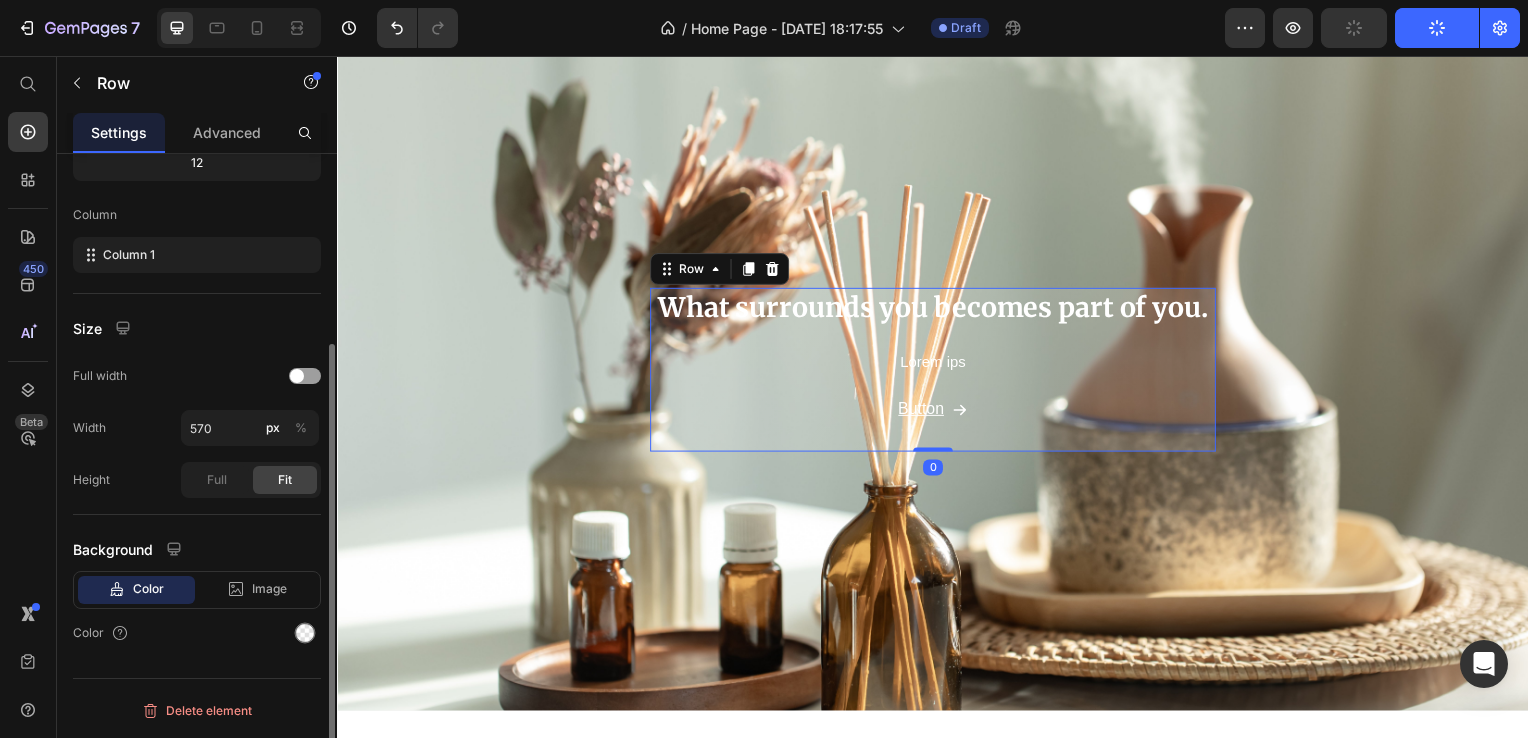 scroll, scrollTop: 0, scrollLeft: 0, axis: both 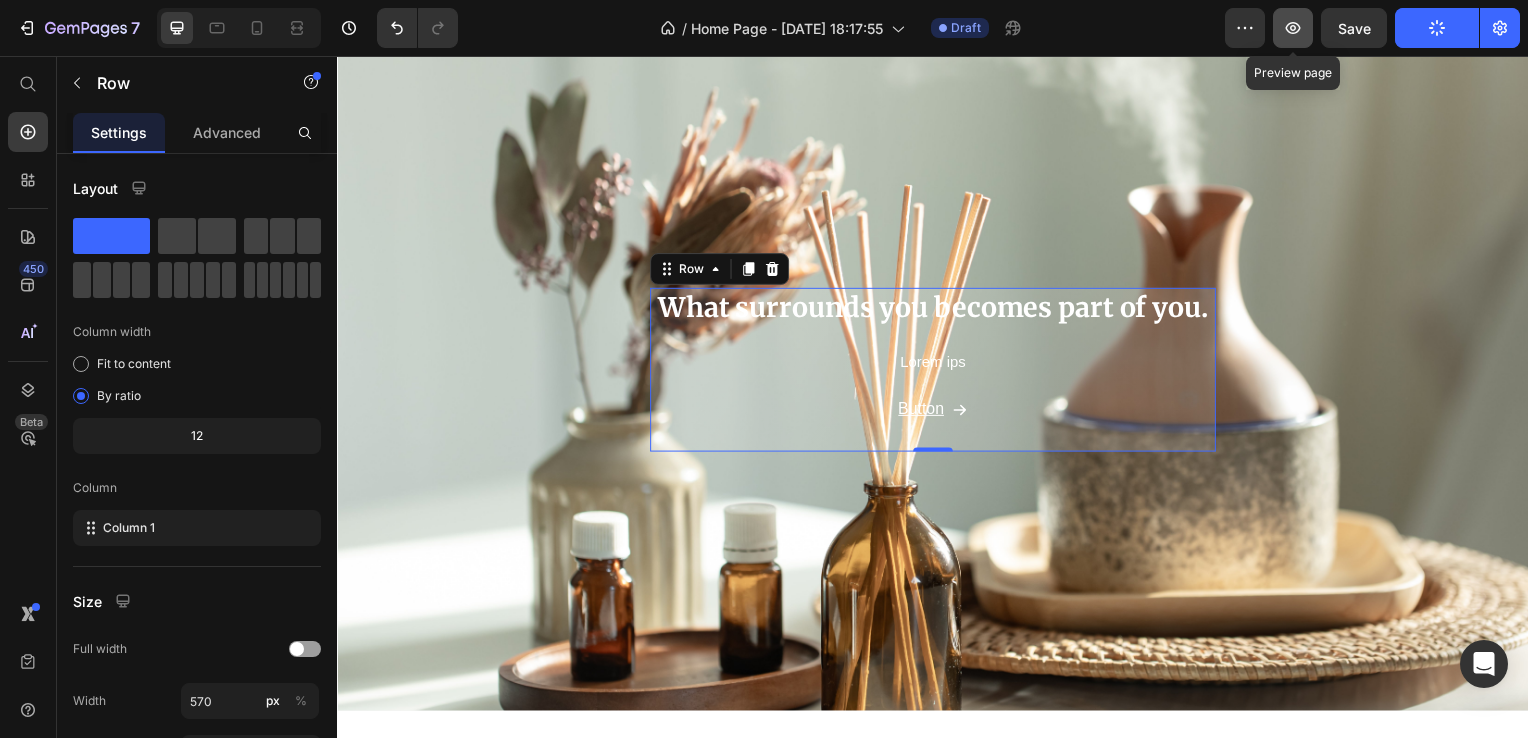 click 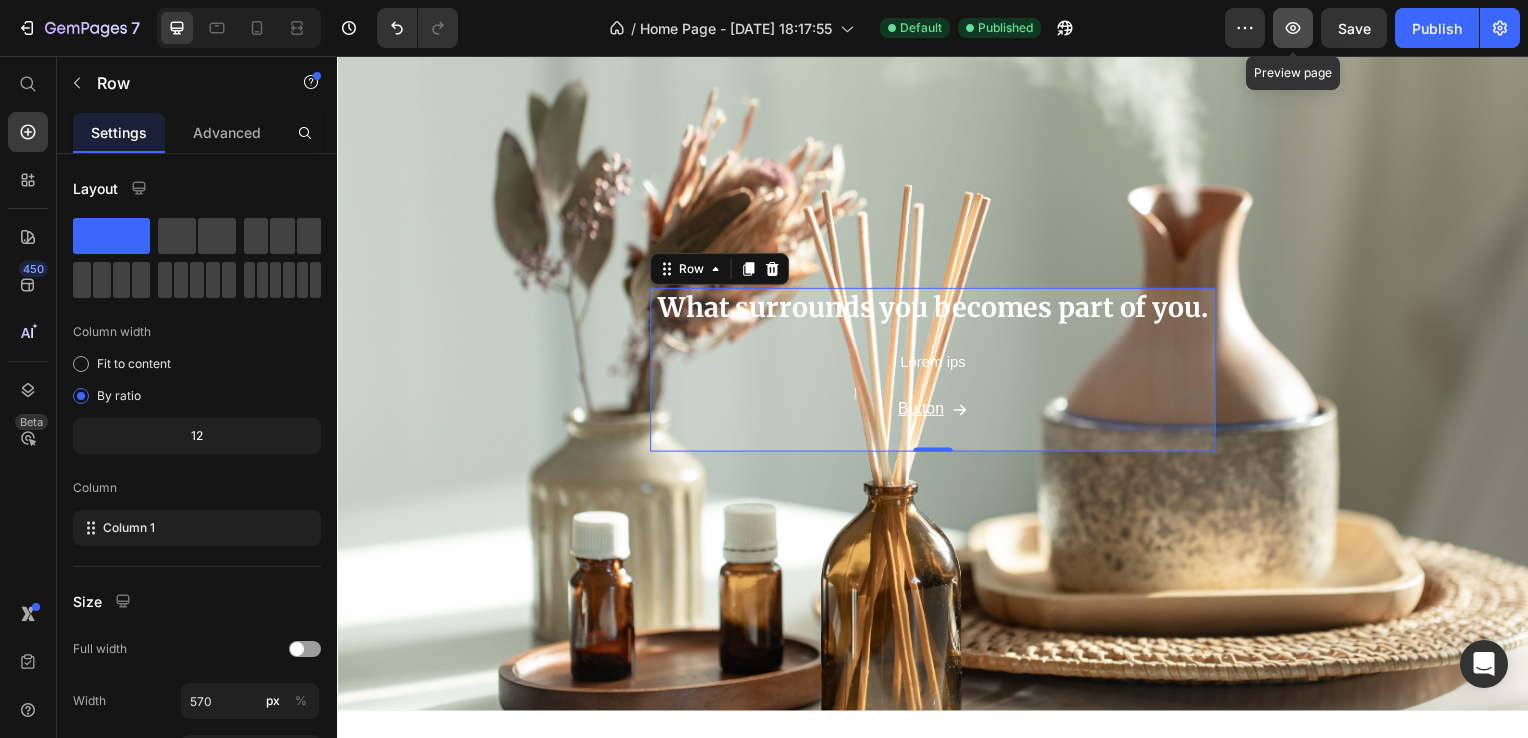 click 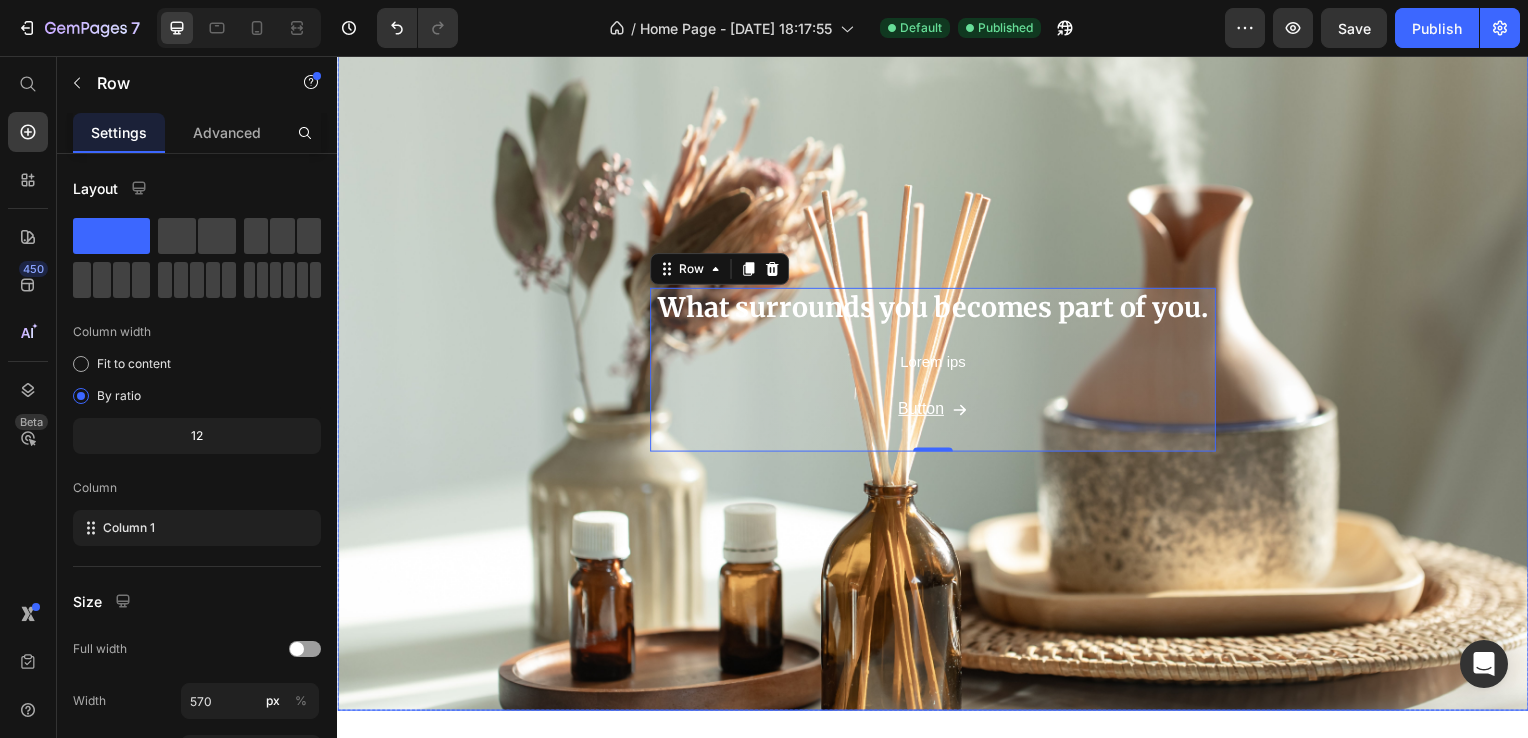 click at bounding box center [937, 372] 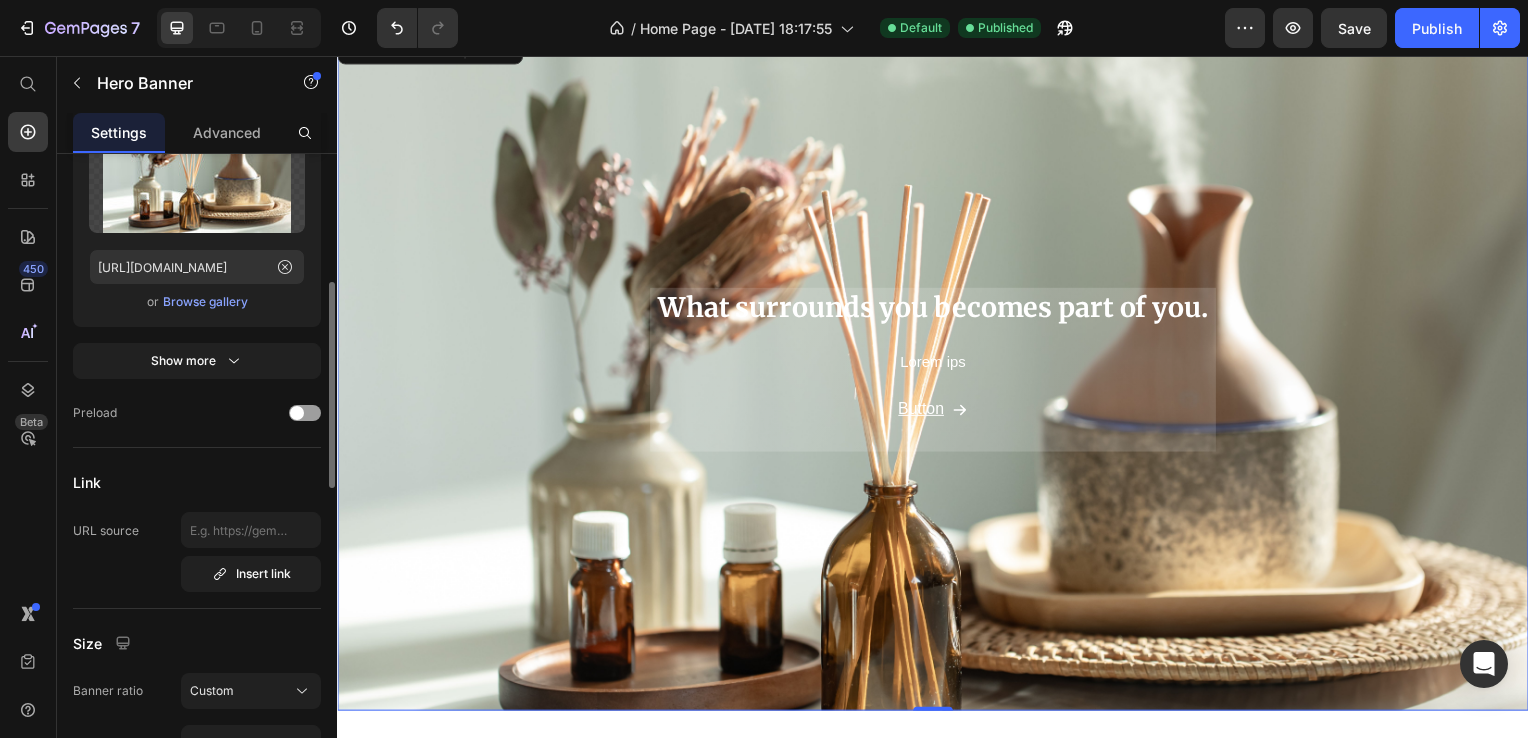 scroll, scrollTop: 700, scrollLeft: 0, axis: vertical 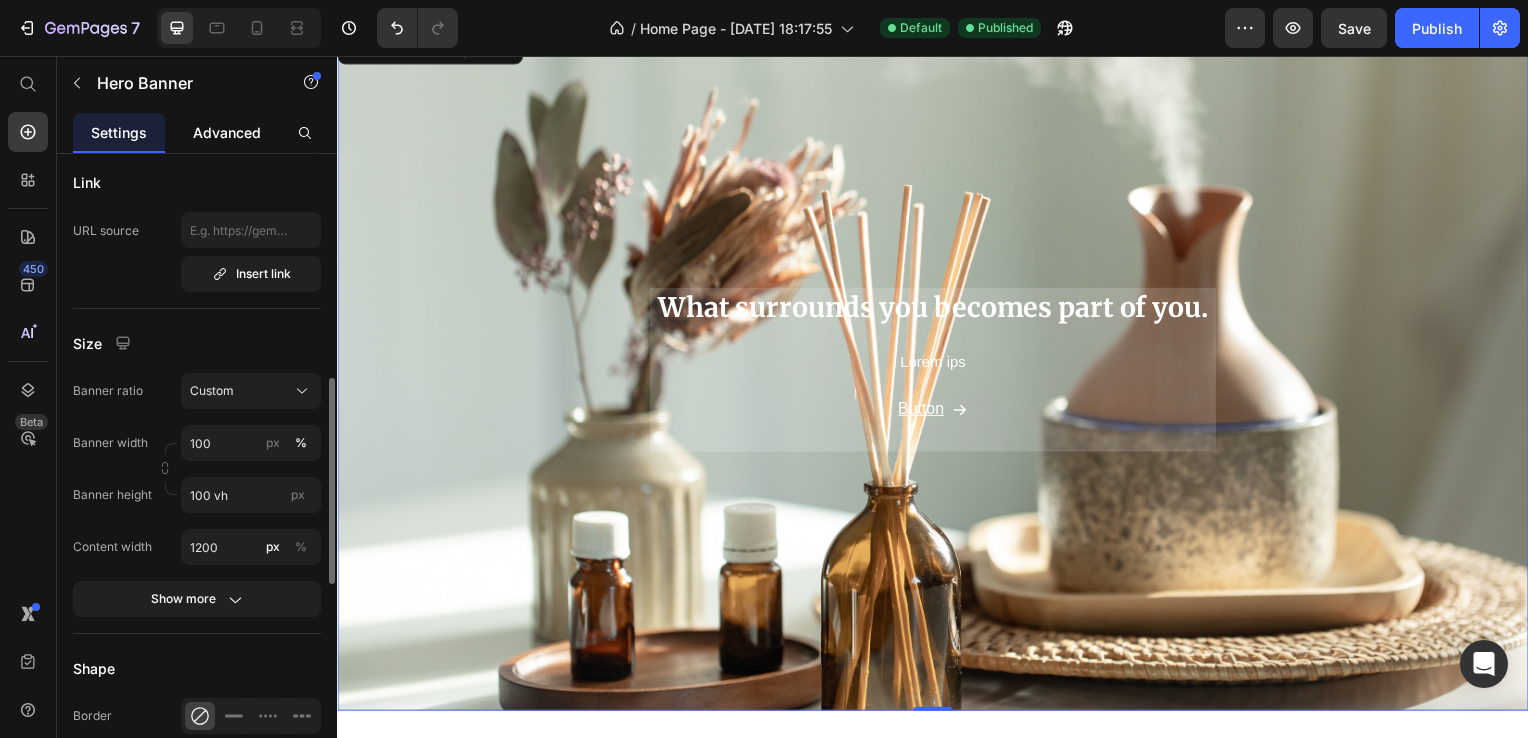 click on "Advanced" at bounding box center (227, 132) 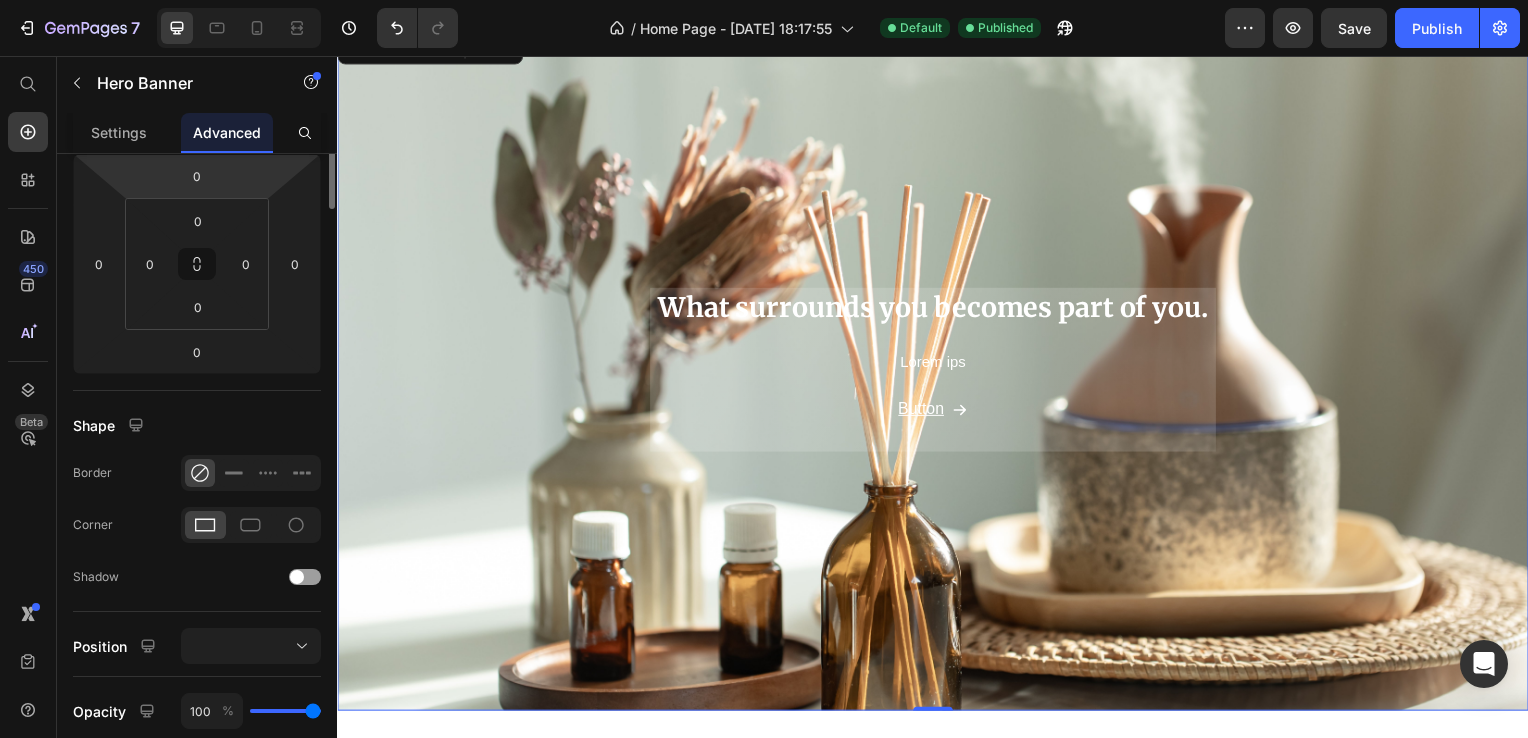 scroll, scrollTop: 0, scrollLeft: 0, axis: both 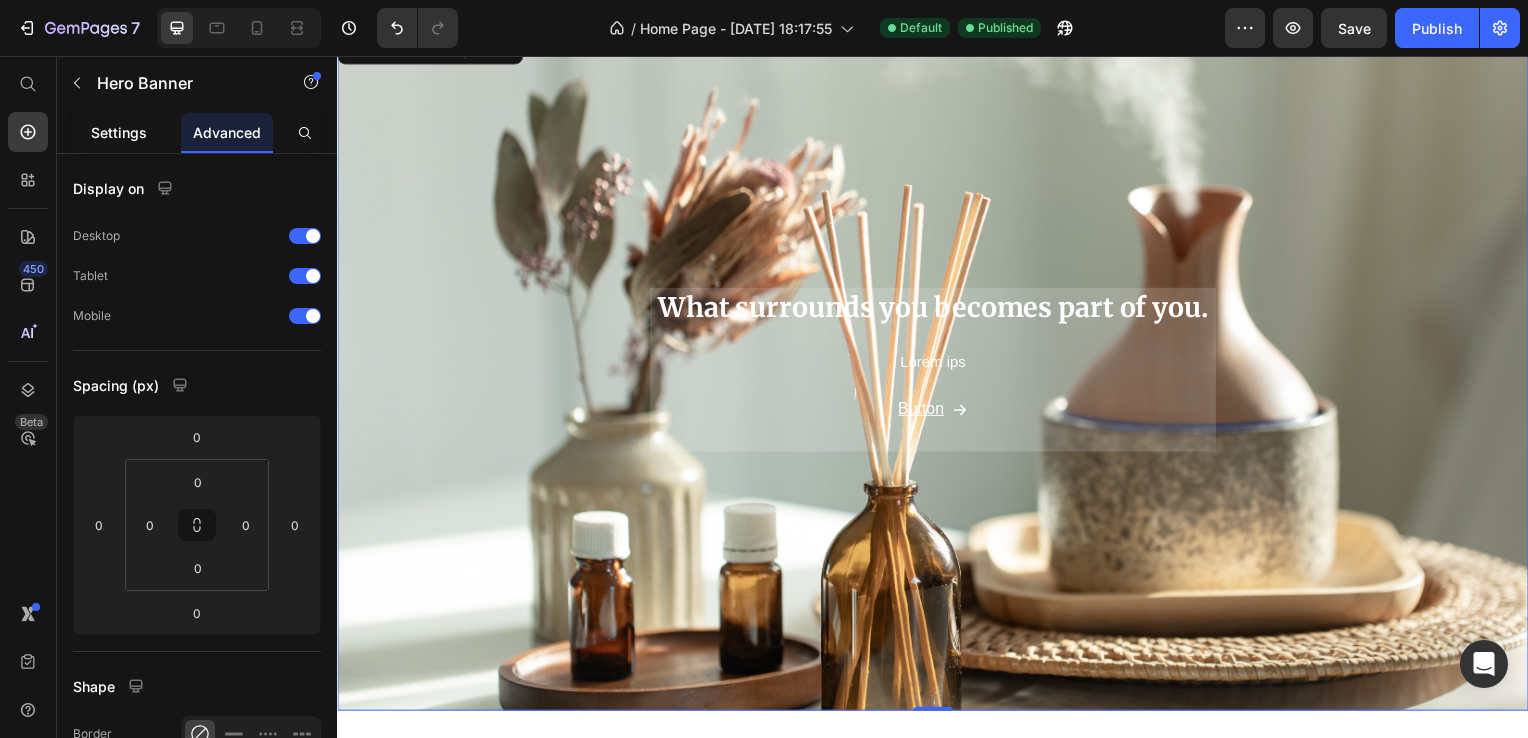 click on "Settings" 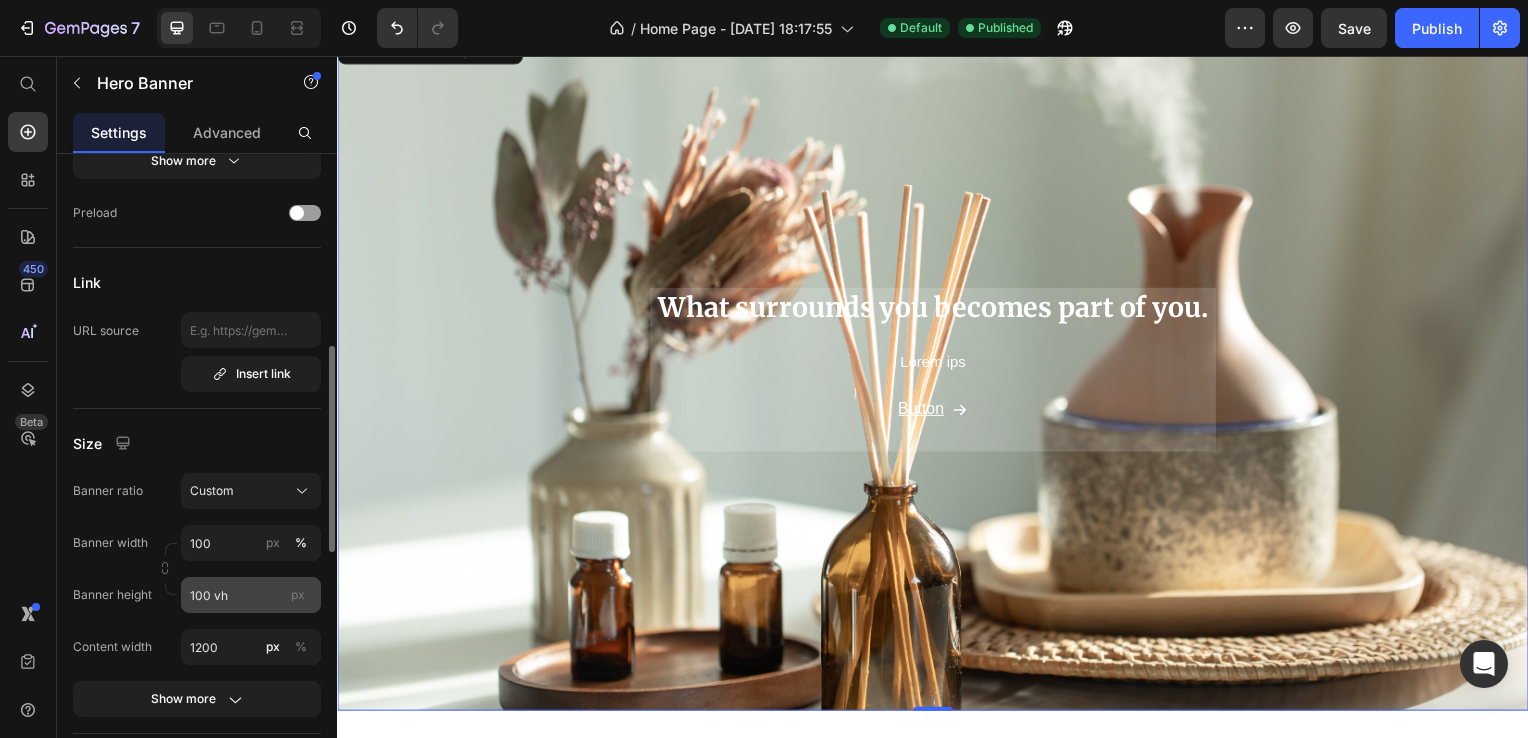 scroll, scrollTop: 700, scrollLeft: 0, axis: vertical 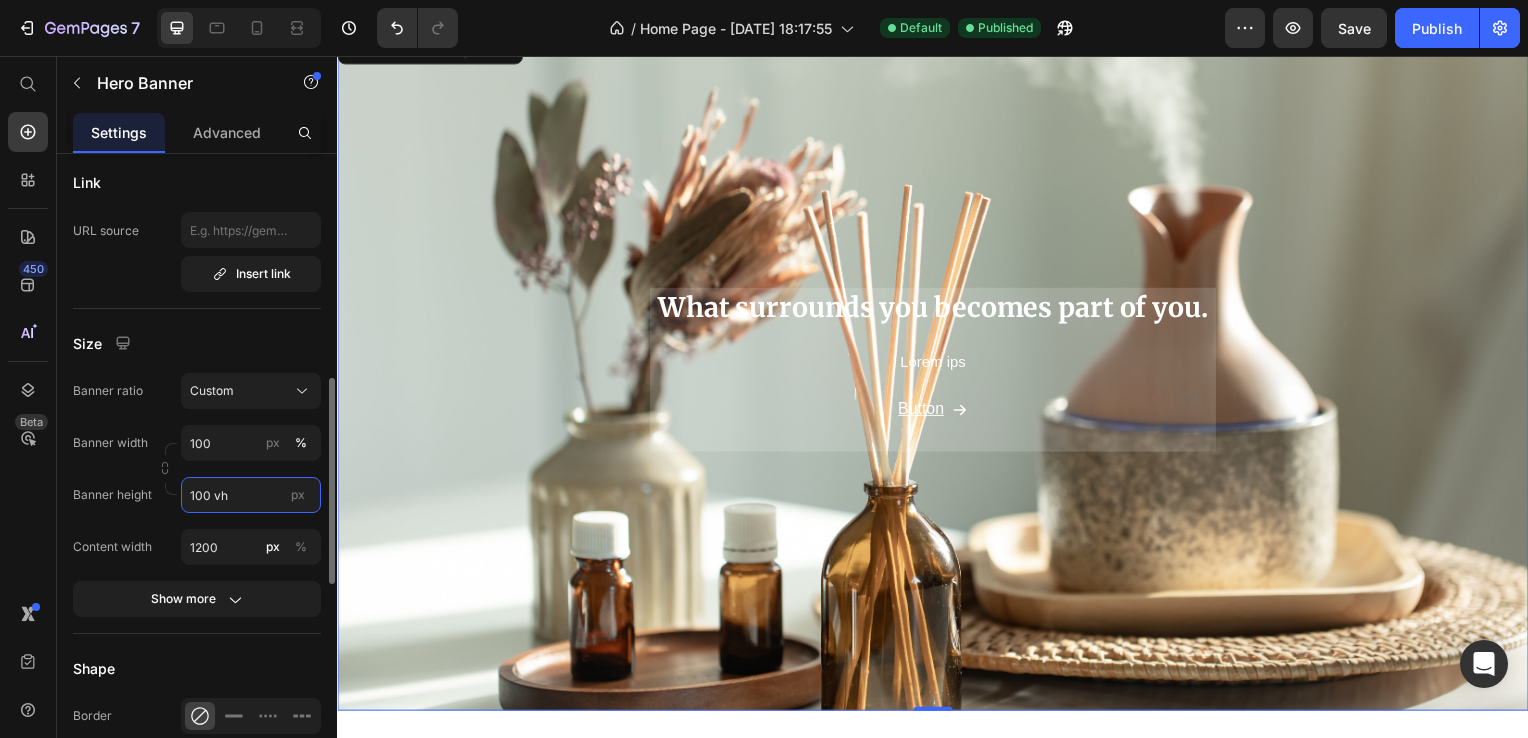 click on "100 vh" at bounding box center [251, 495] 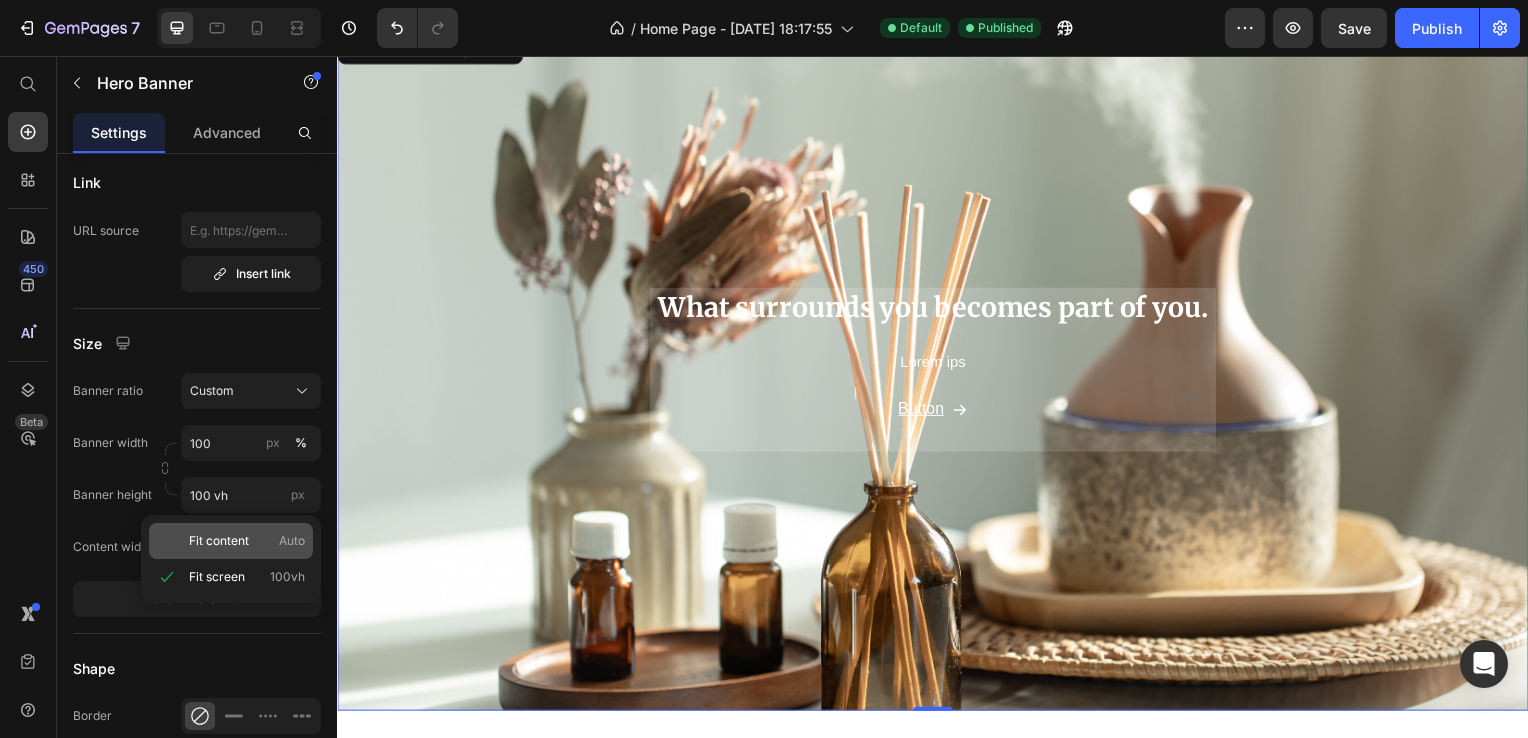 click on "Fit content" at bounding box center (219, 541) 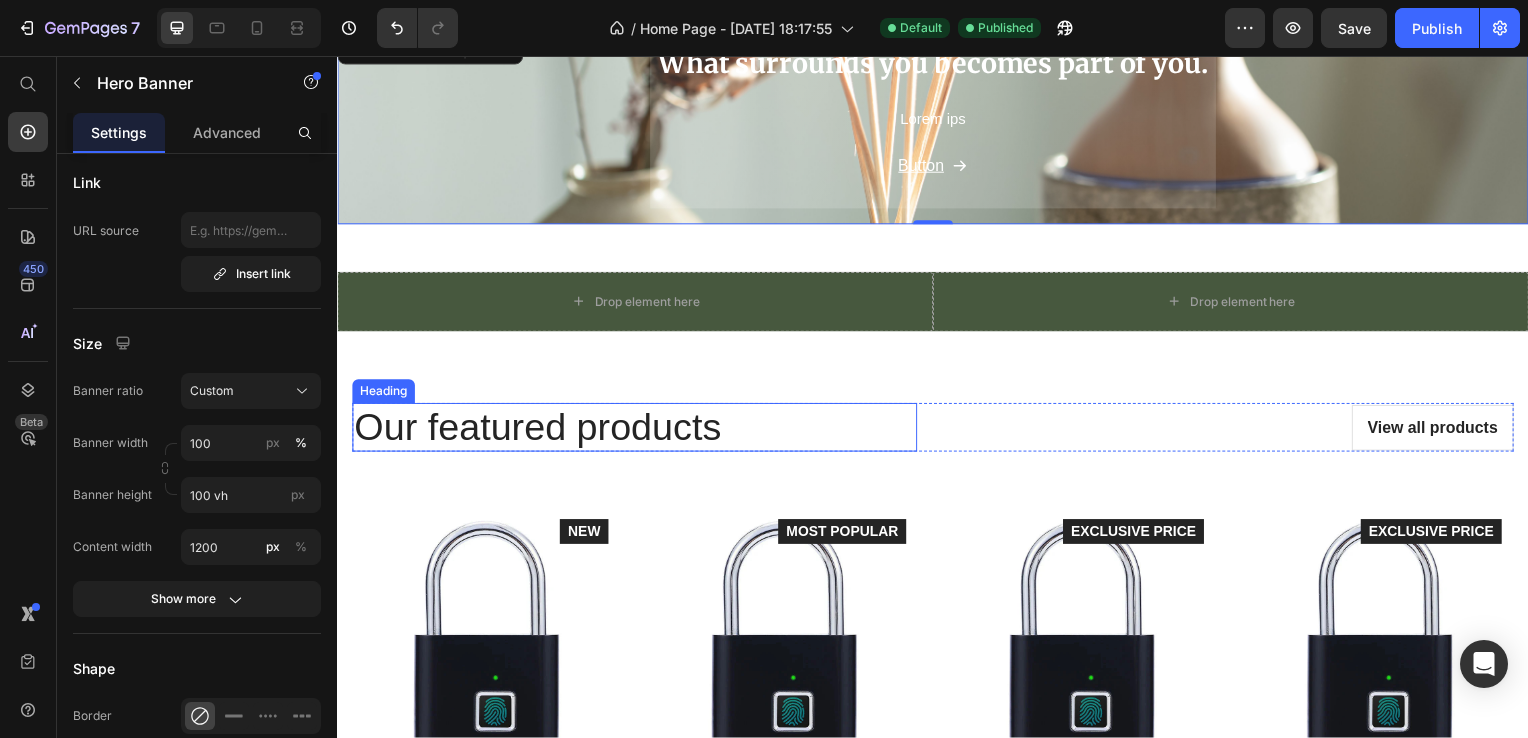 scroll, scrollTop: 0, scrollLeft: 0, axis: both 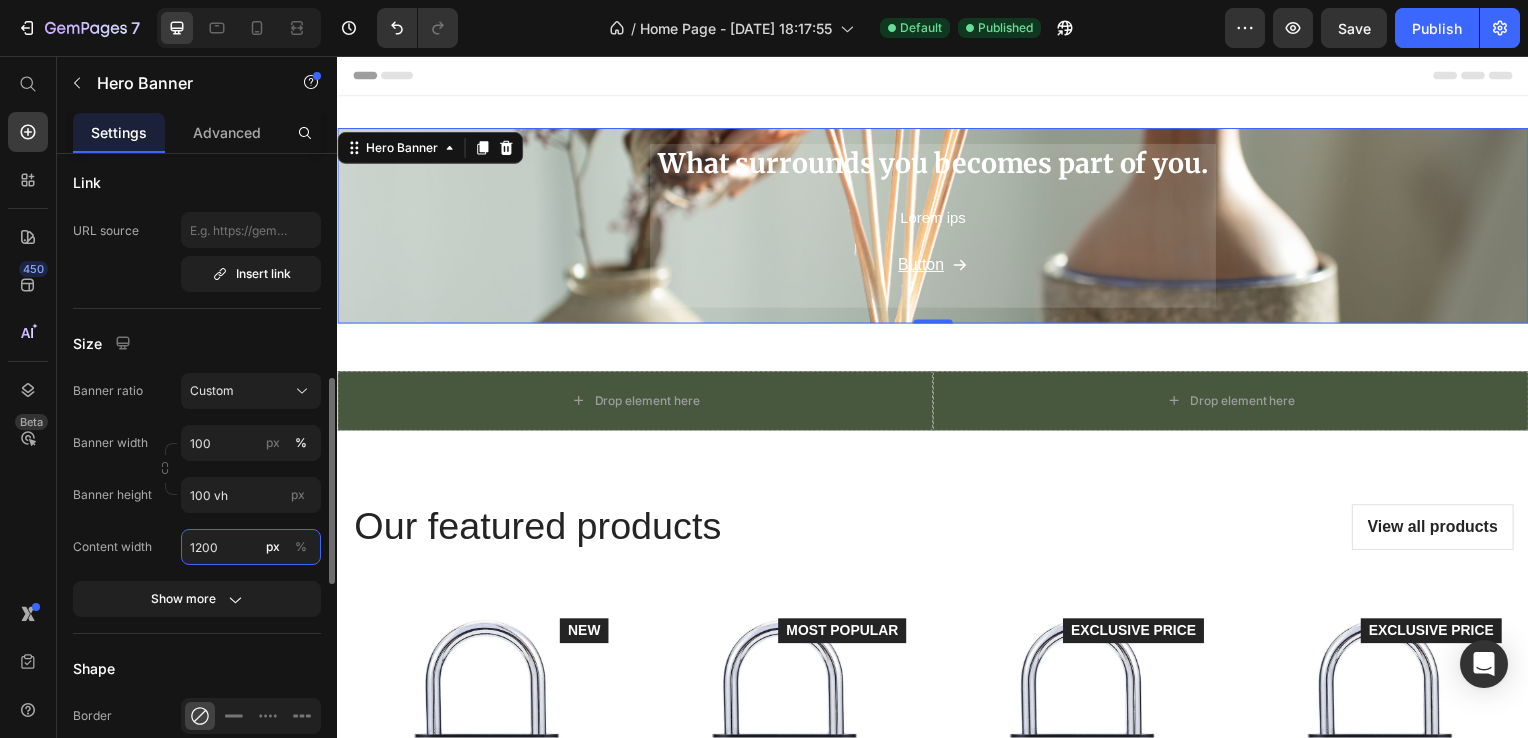 click on "1200" at bounding box center (251, 547) 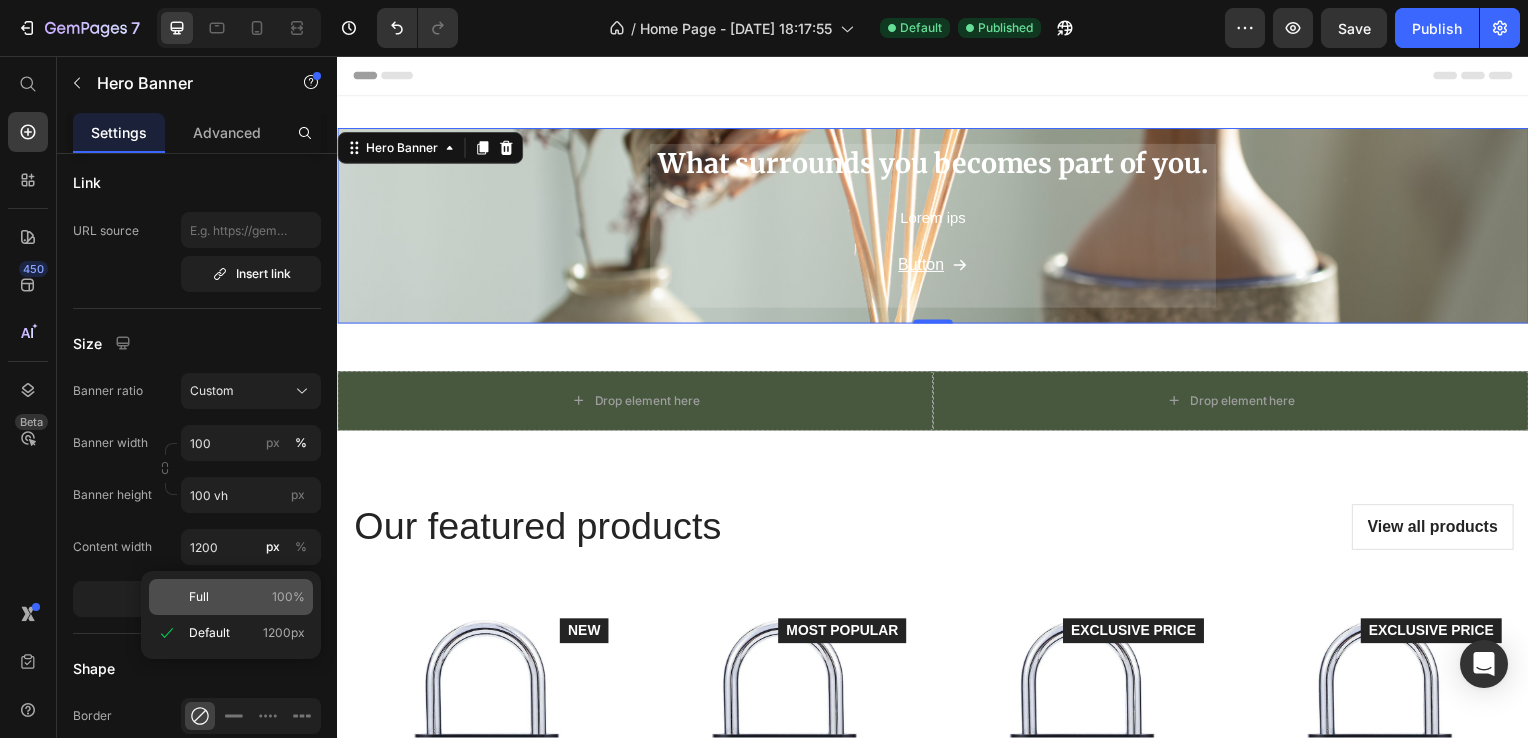 click on "Full 100%" at bounding box center (247, 597) 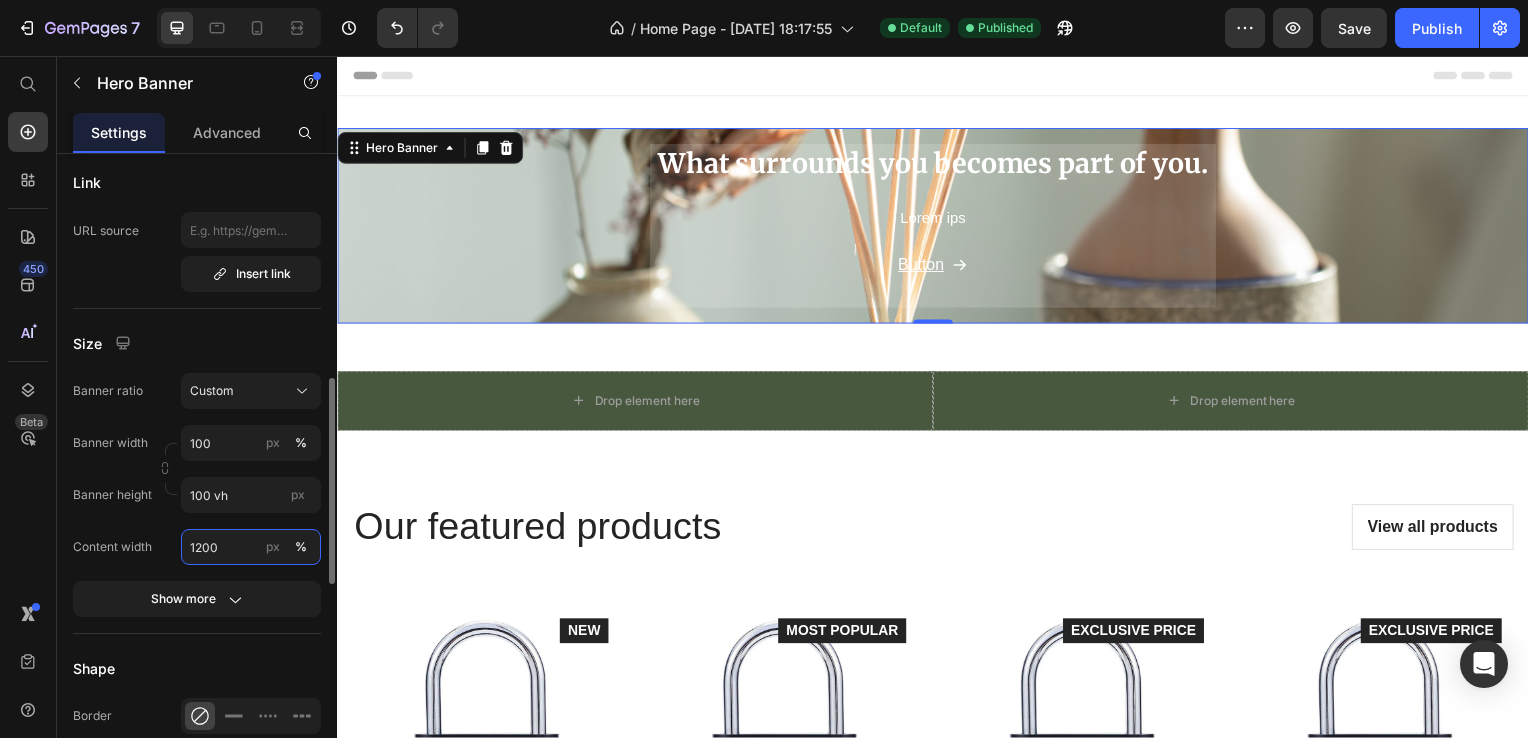 click on "1200" at bounding box center (251, 547) 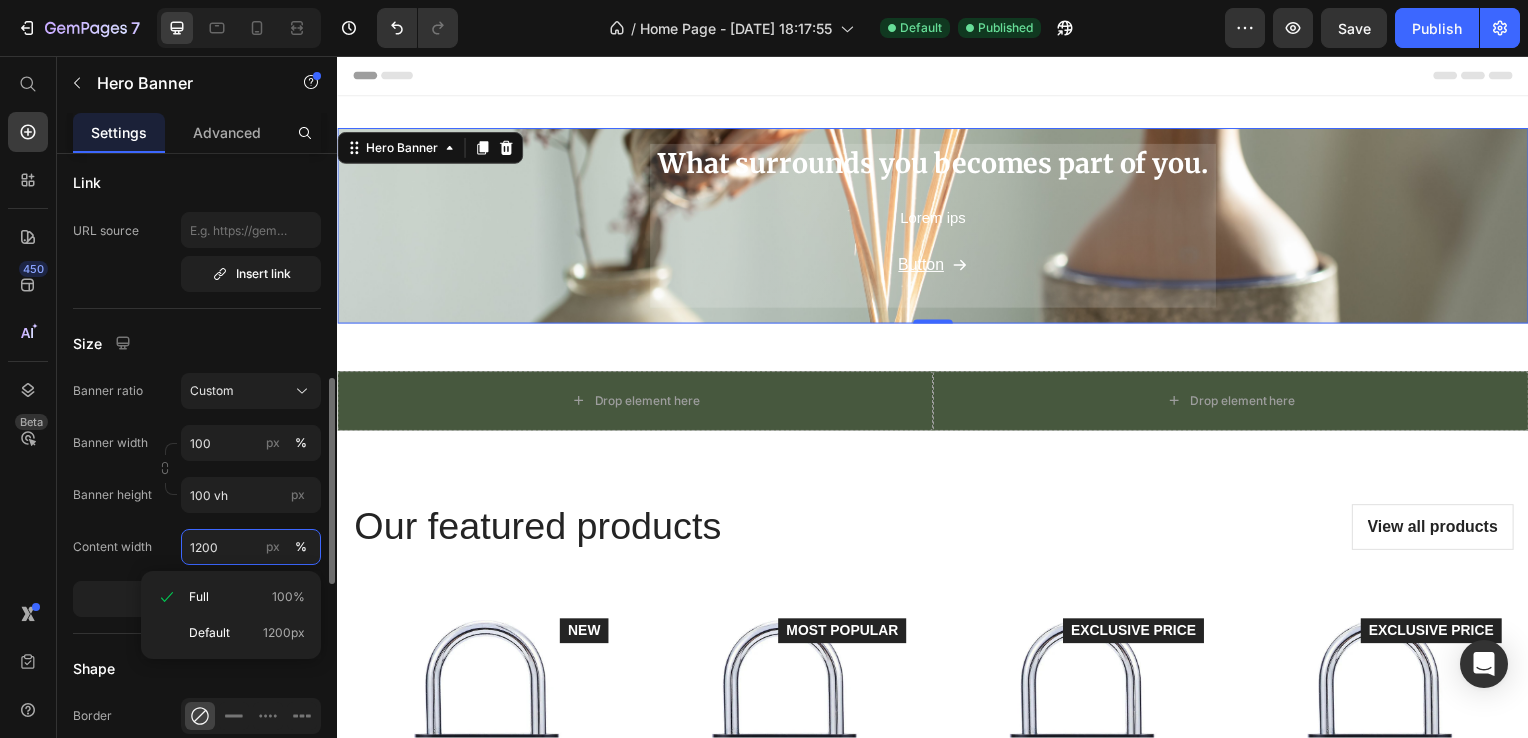 click on "1200" at bounding box center (251, 547) 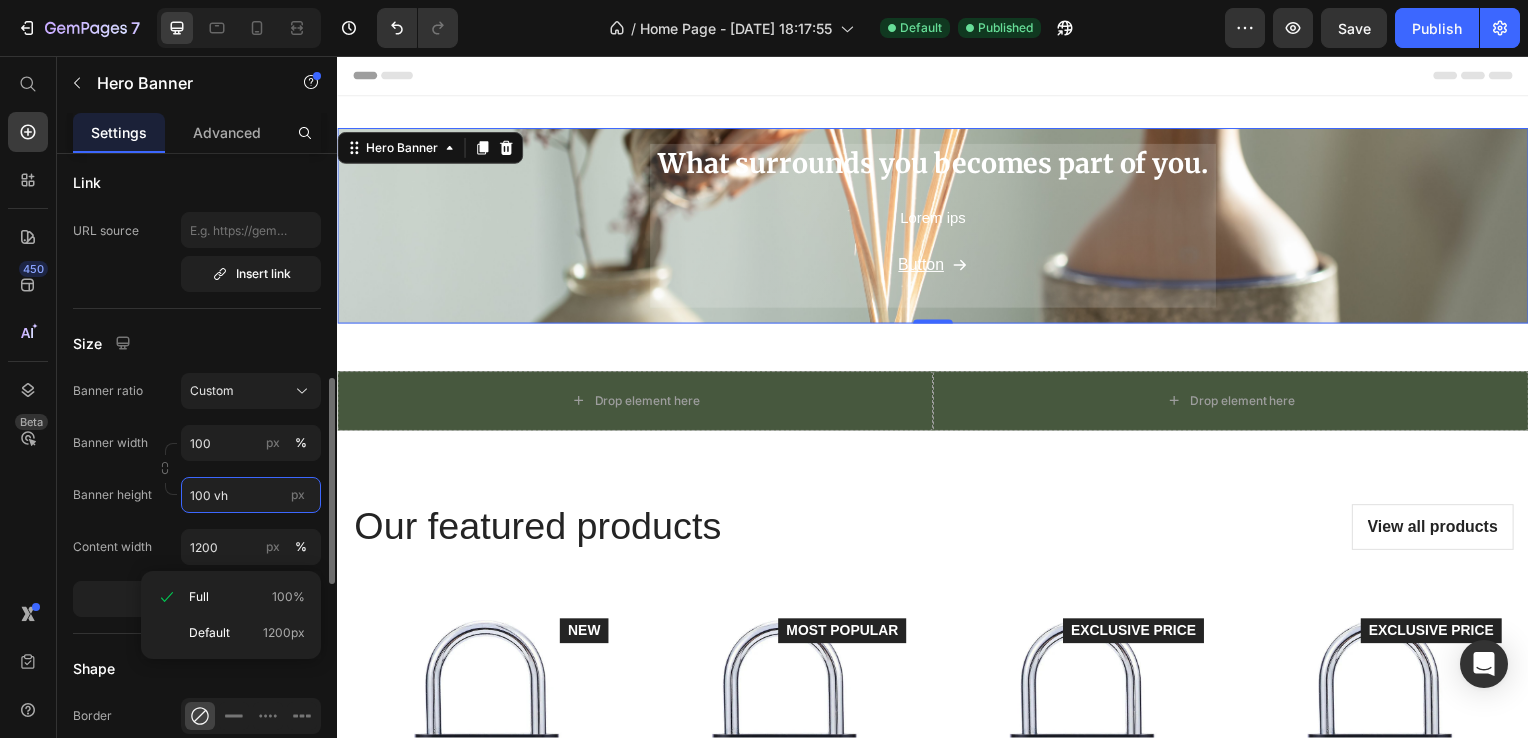 click on "100 vh" at bounding box center [251, 495] 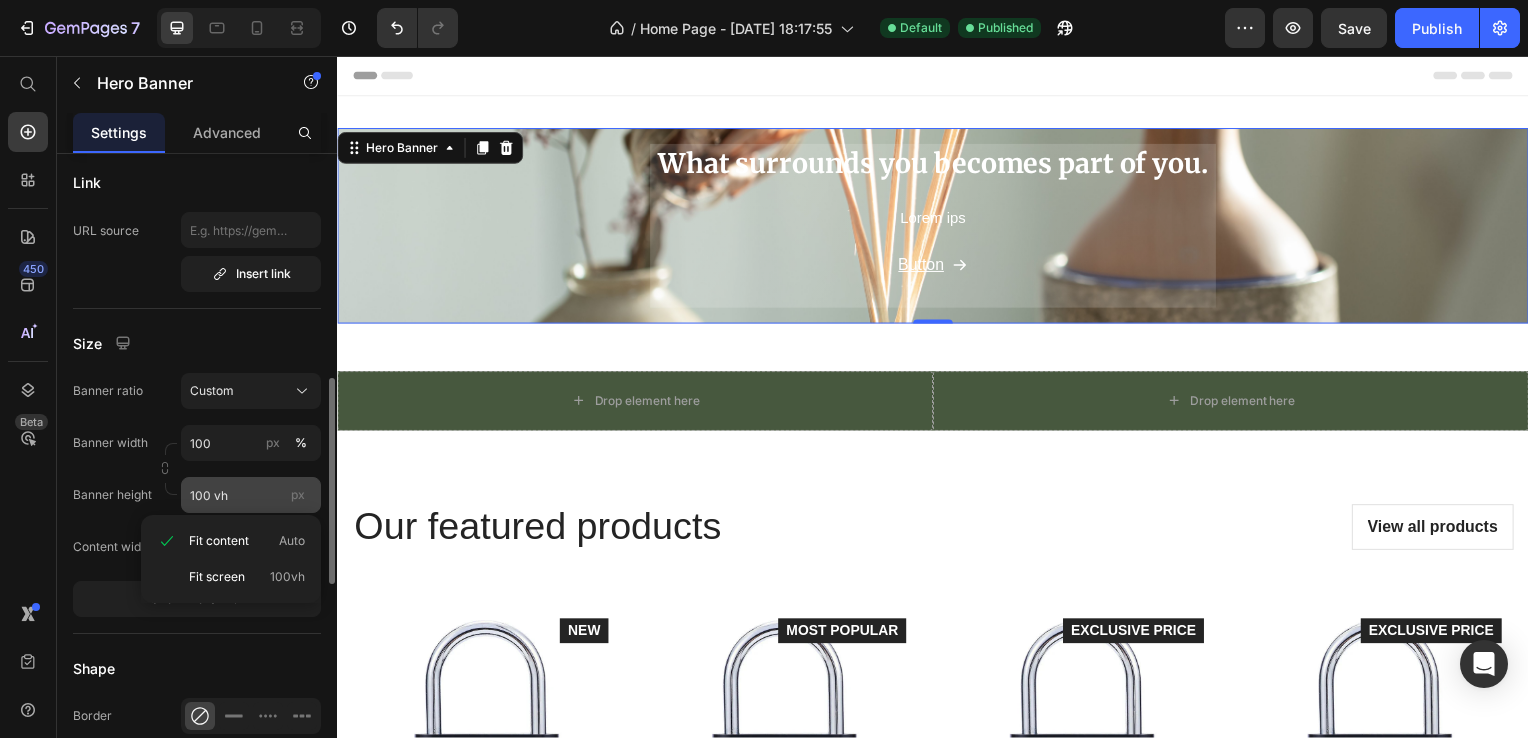 drag, startPoint x: 243, startPoint y: 568, endPoint x: 245, endPoint y: 492, distance: 76.02631 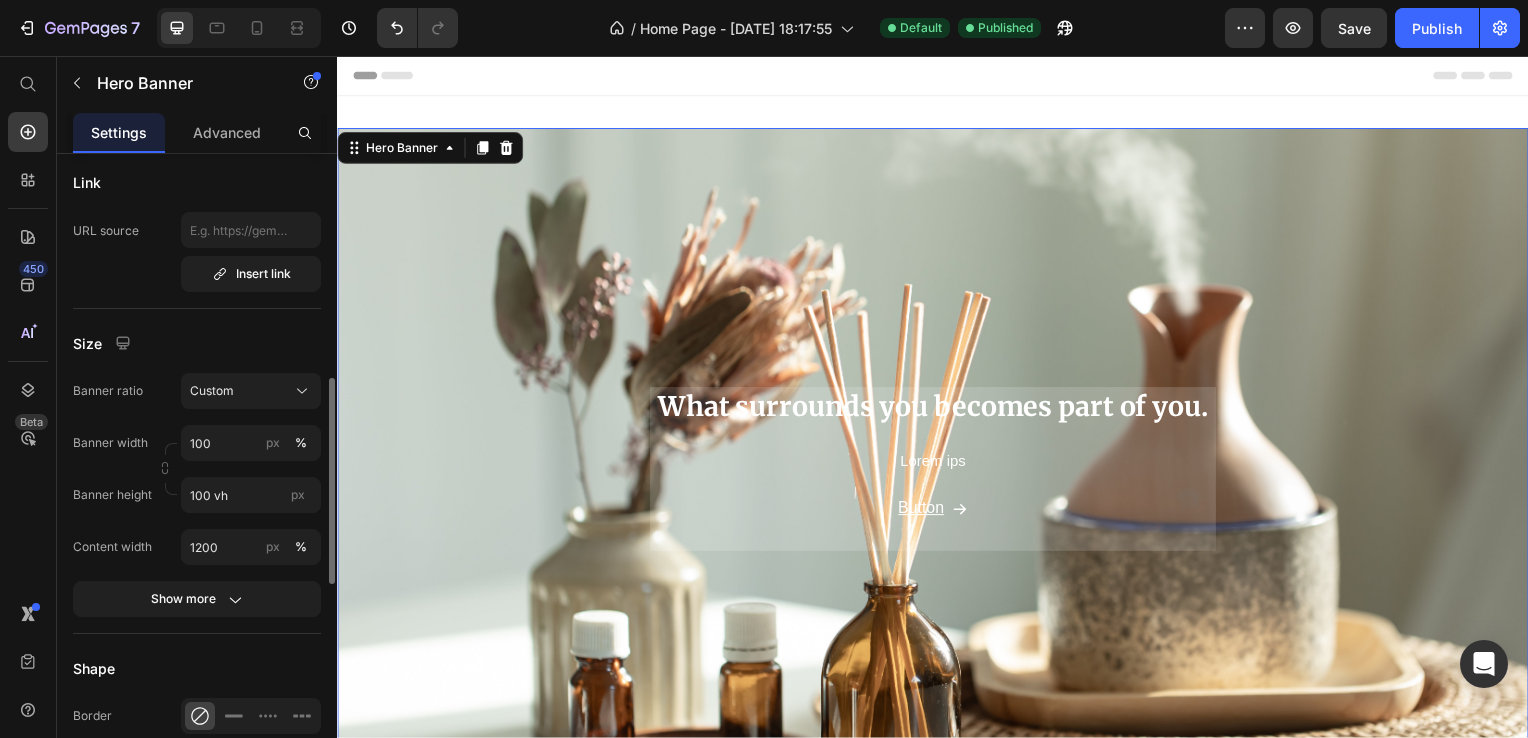 click on "Banner width 100 px % Banner height 100 vh px" 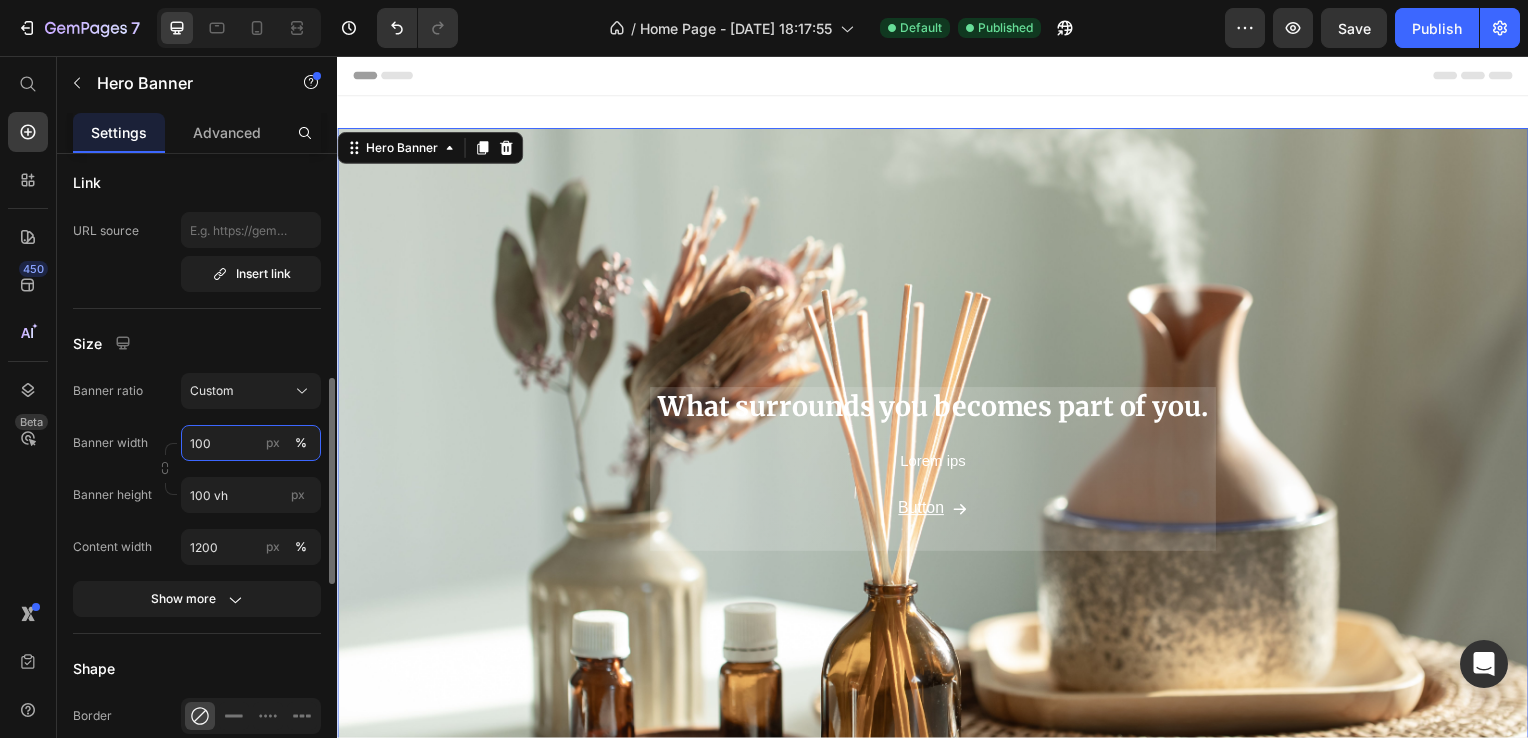 click on "100" at bounding box center (251, 443) 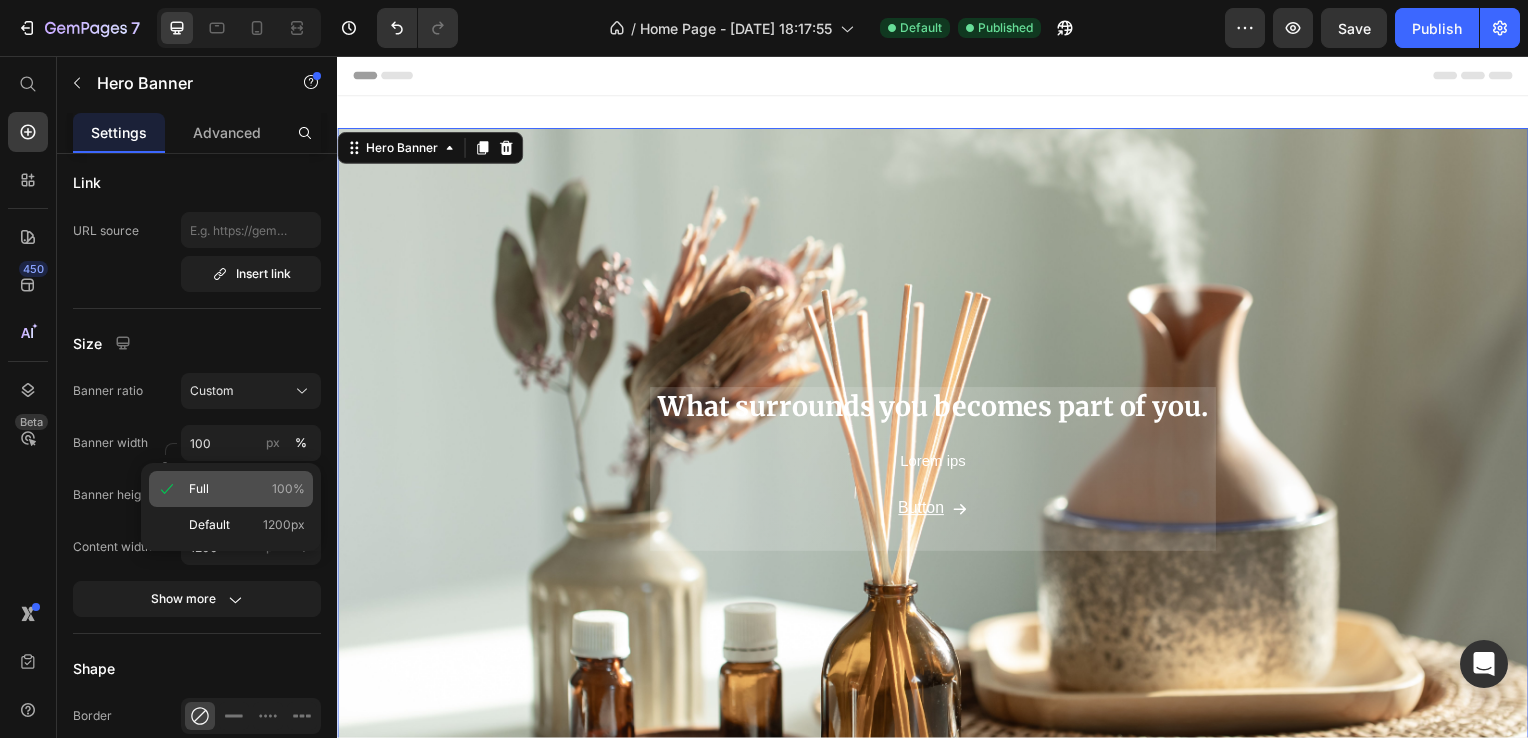 click on "Full 100%" 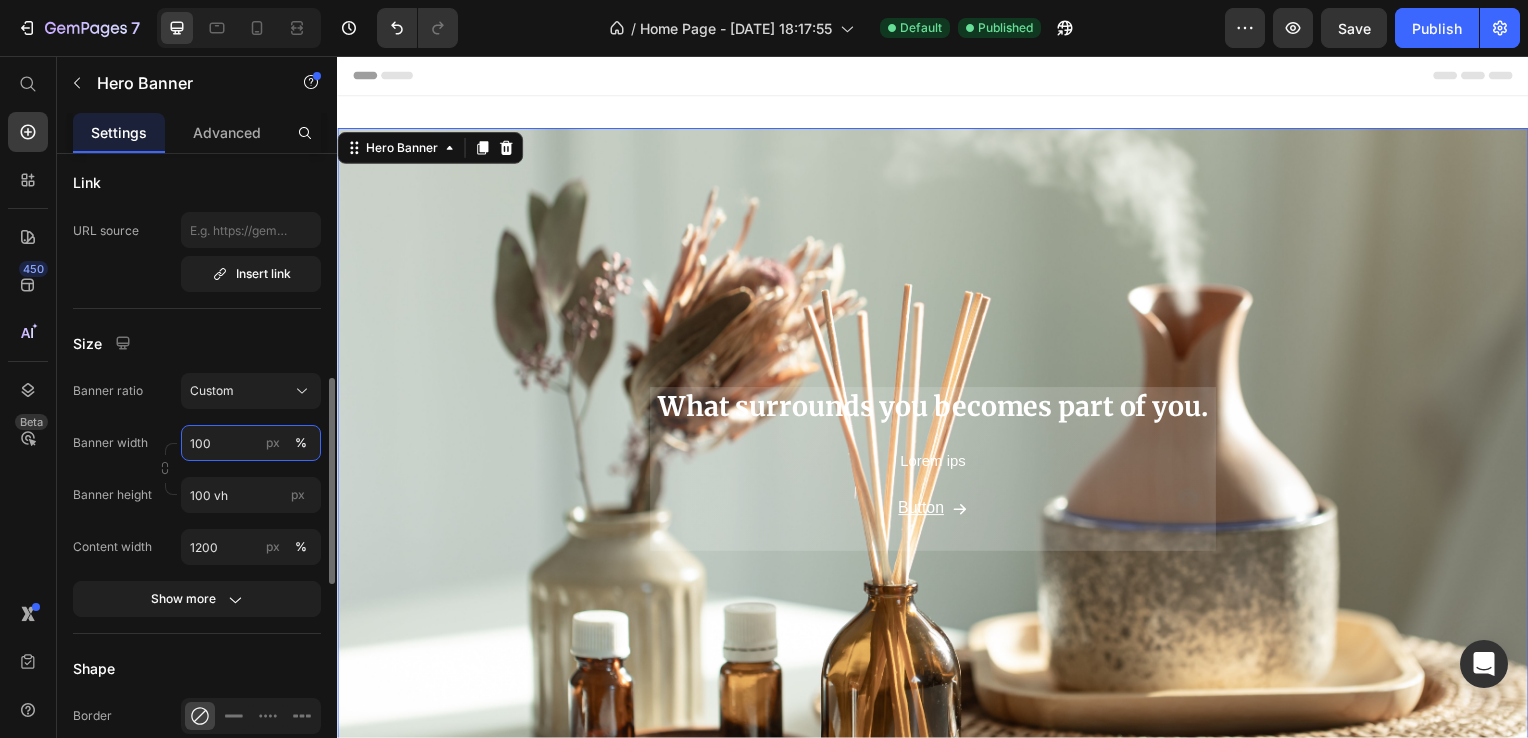 click on "100" at bounding box center [251, 443] 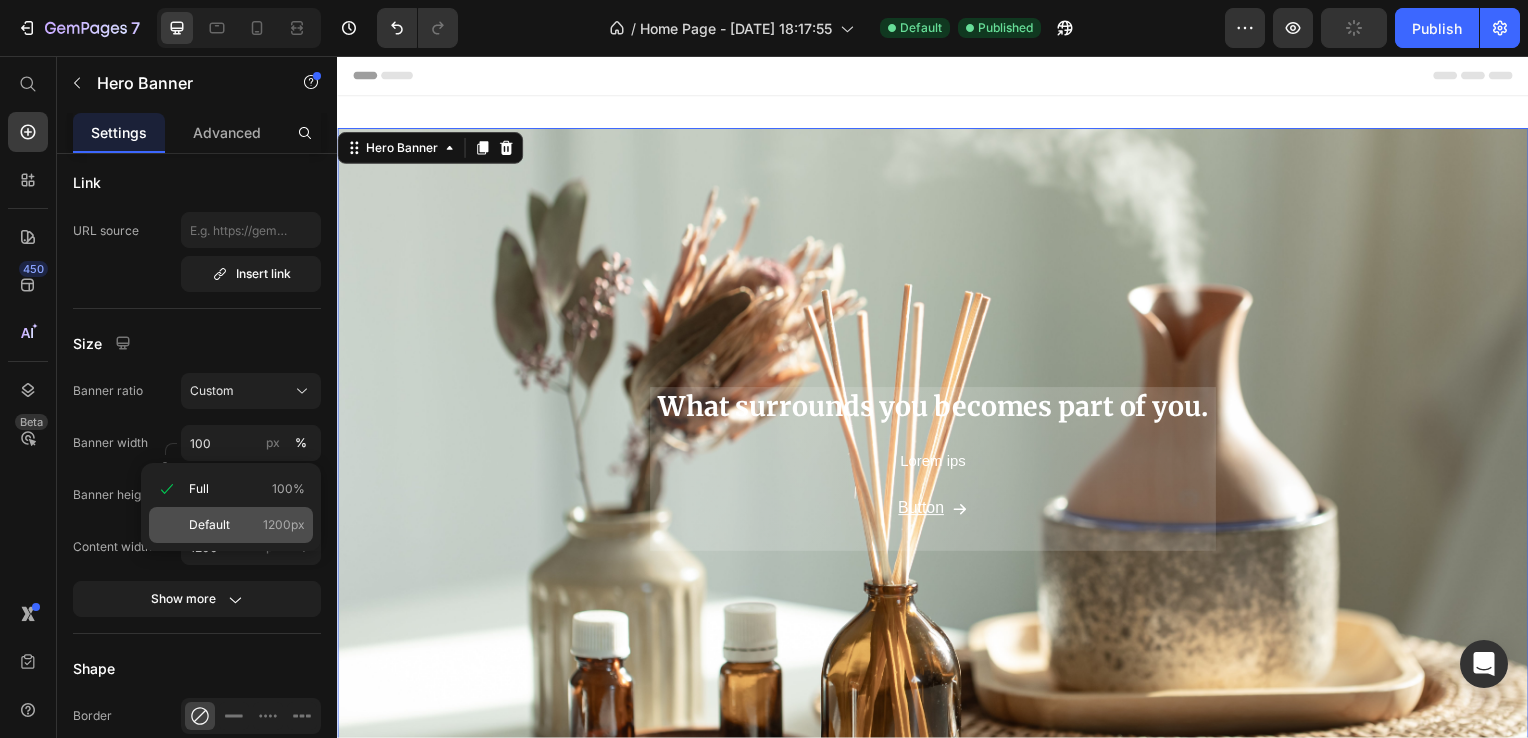 click on "Default 1200px" at bounding box center [247, 525] 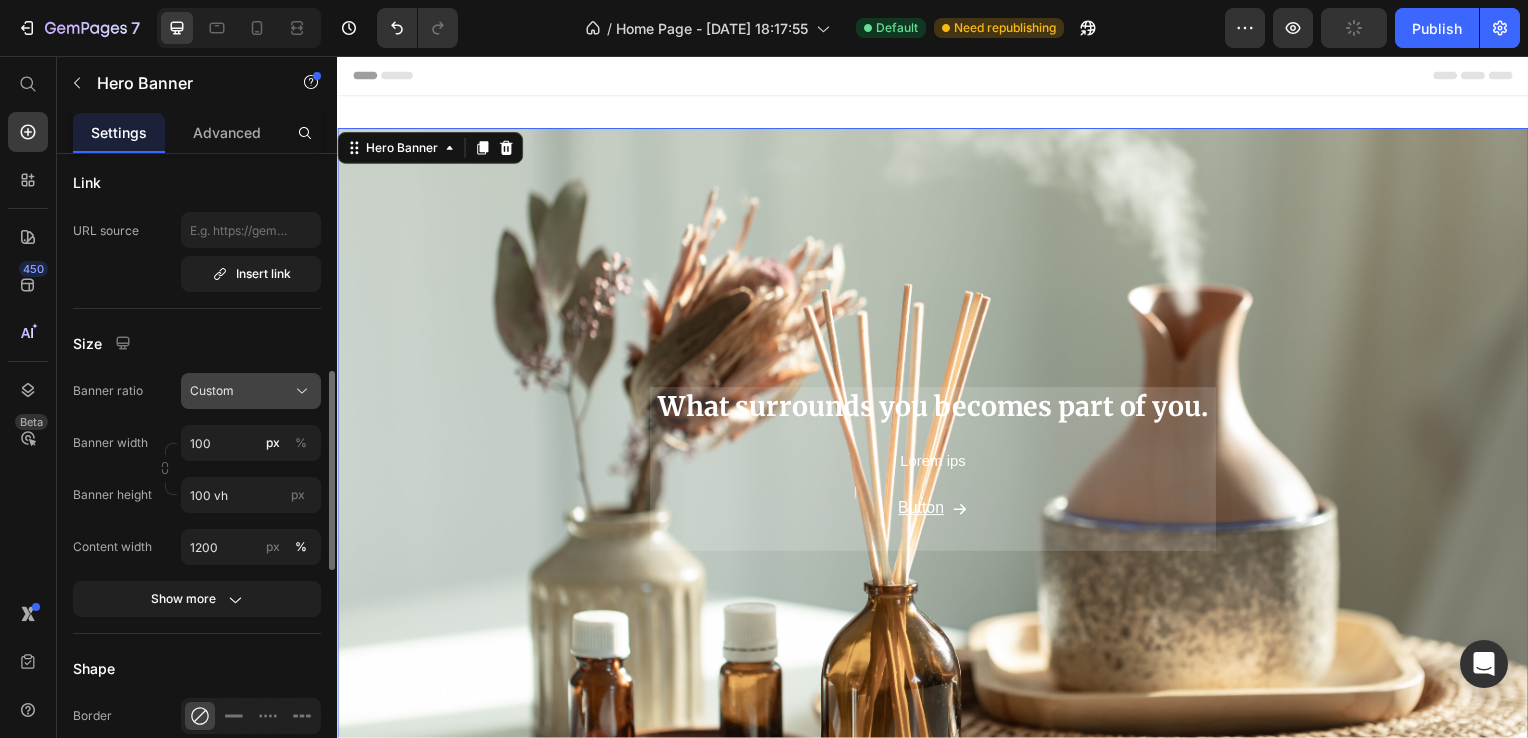 click on "Custom" at bounding box center [251, 391] 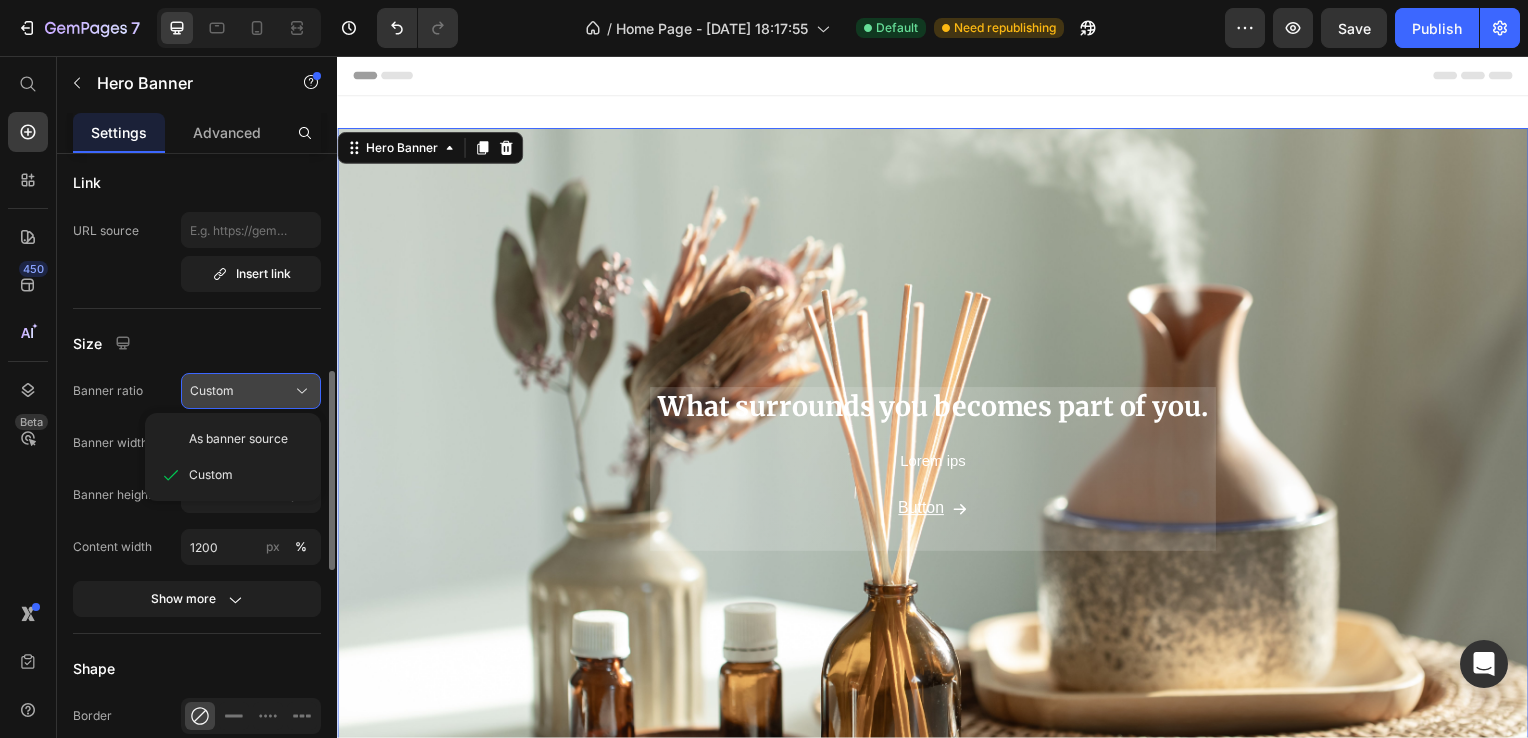 click on "Custom" 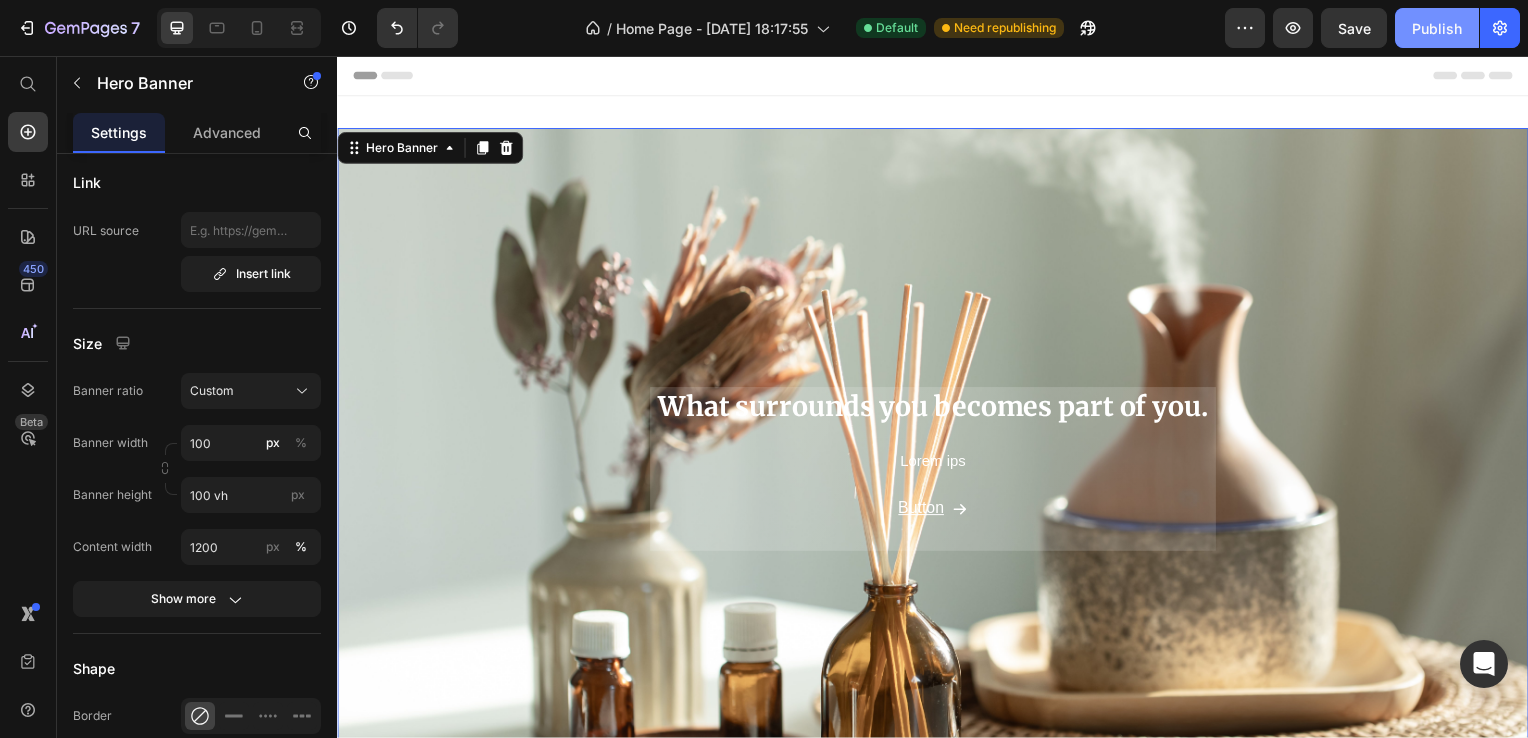 click on "Publish" 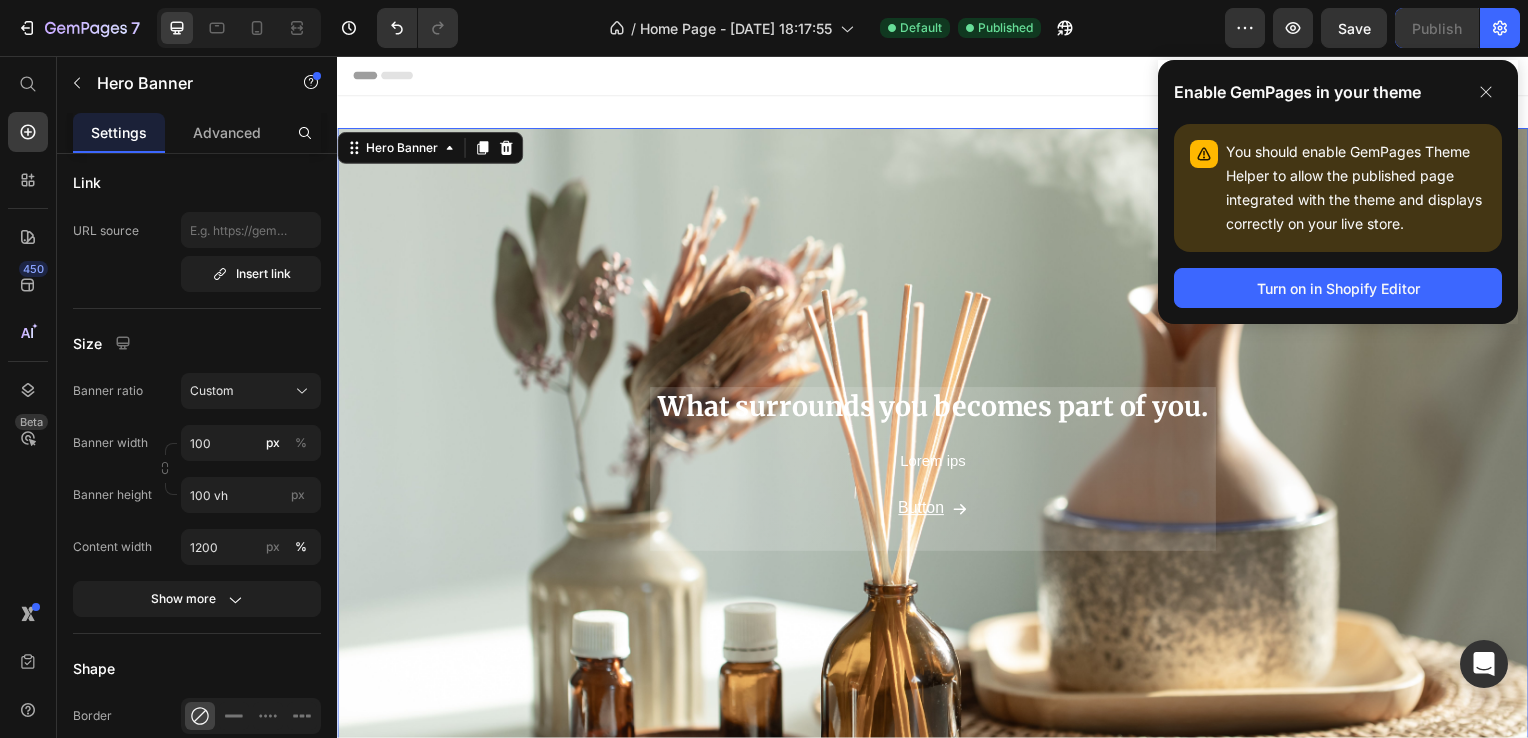 scroll, scrollTop: 100, scrollLeft: 0, axis: vertical 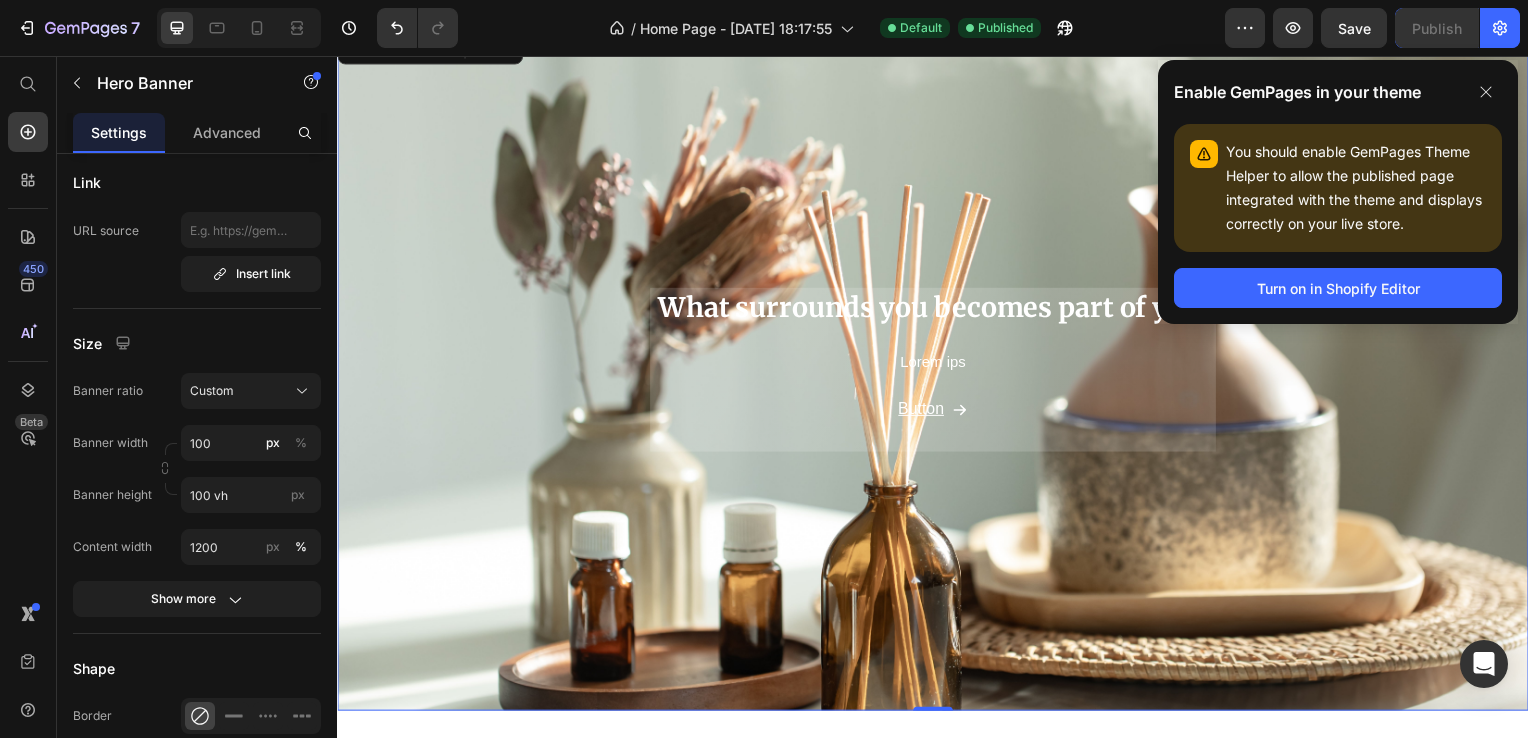 click at bounding box center [937, 372] 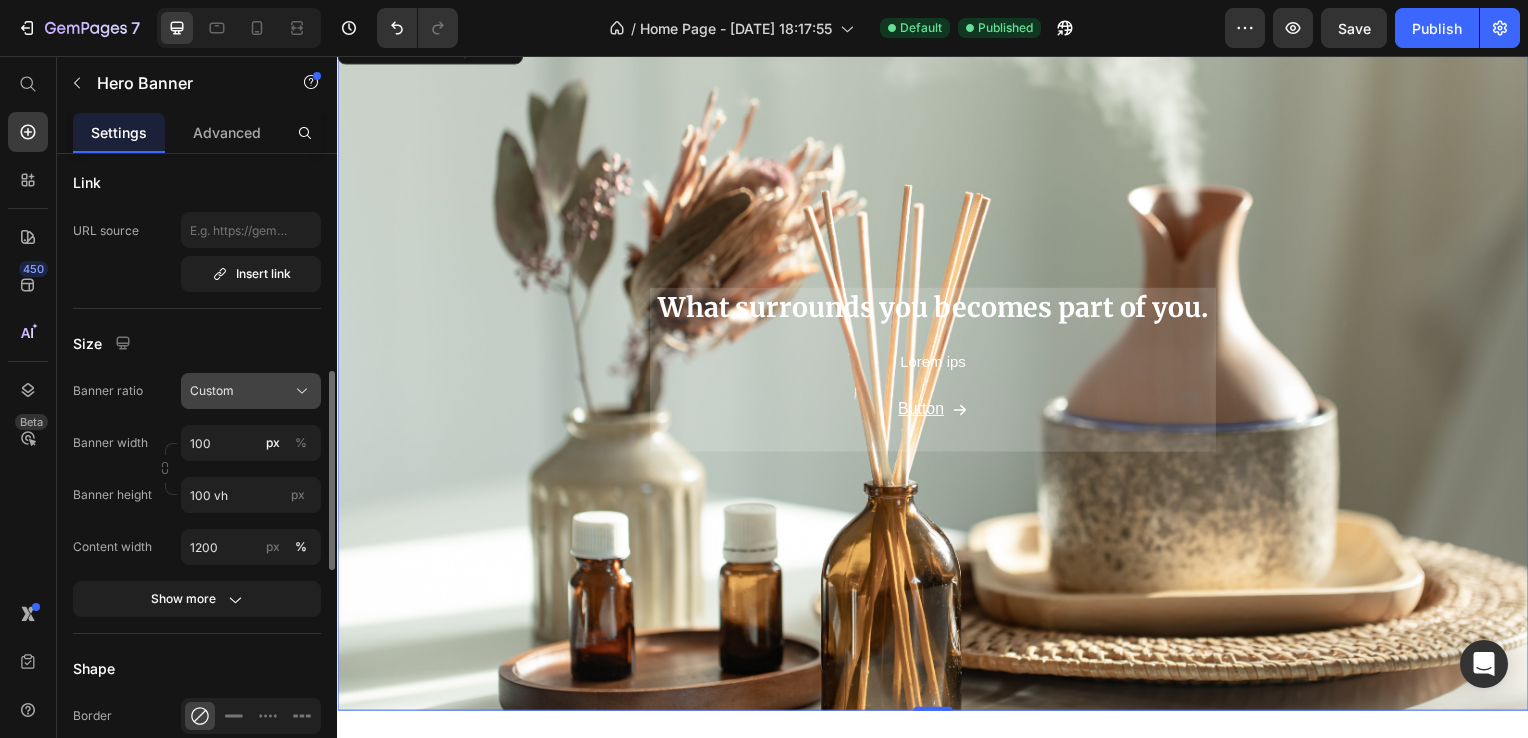 click on "Custom" 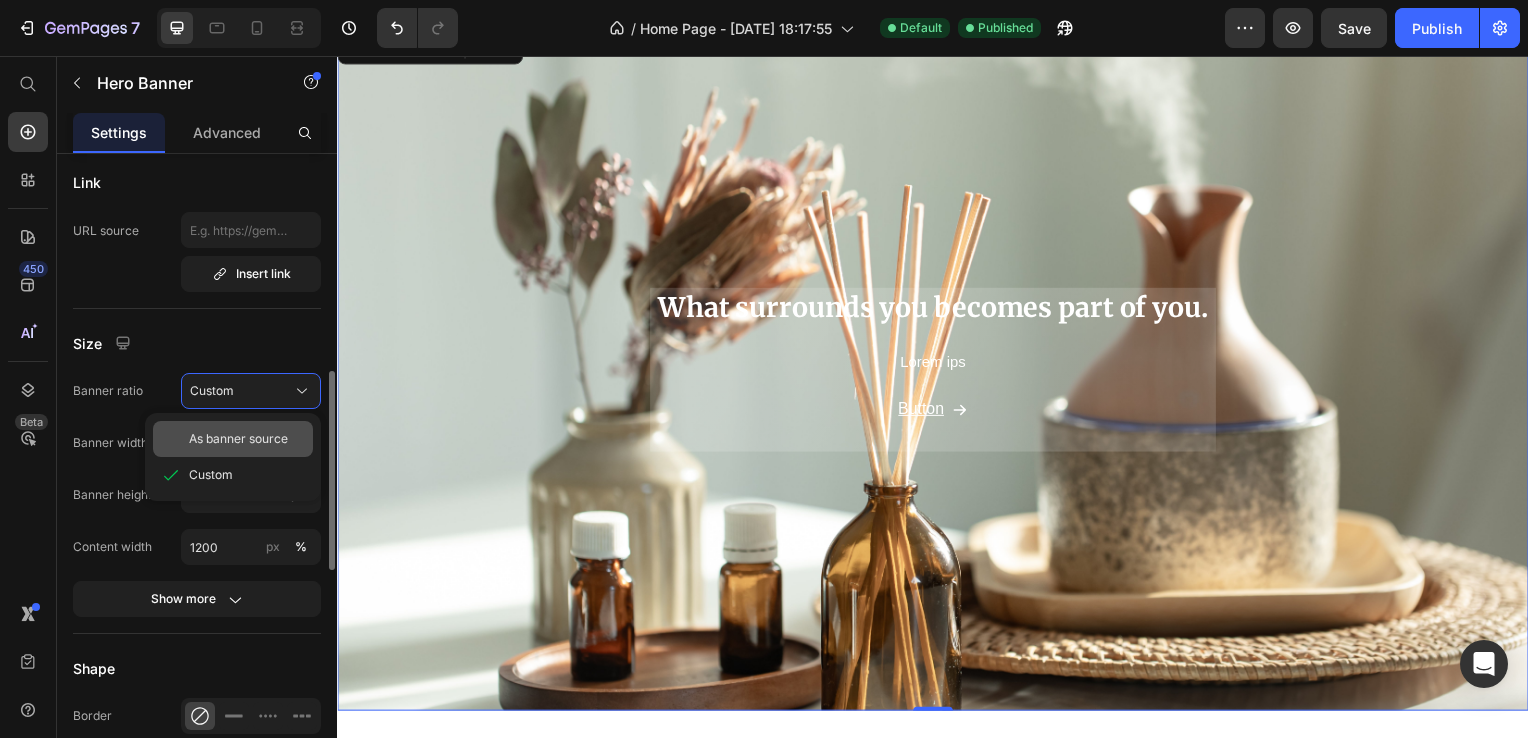 click on "As banner source" at bounding box center (238, 439) 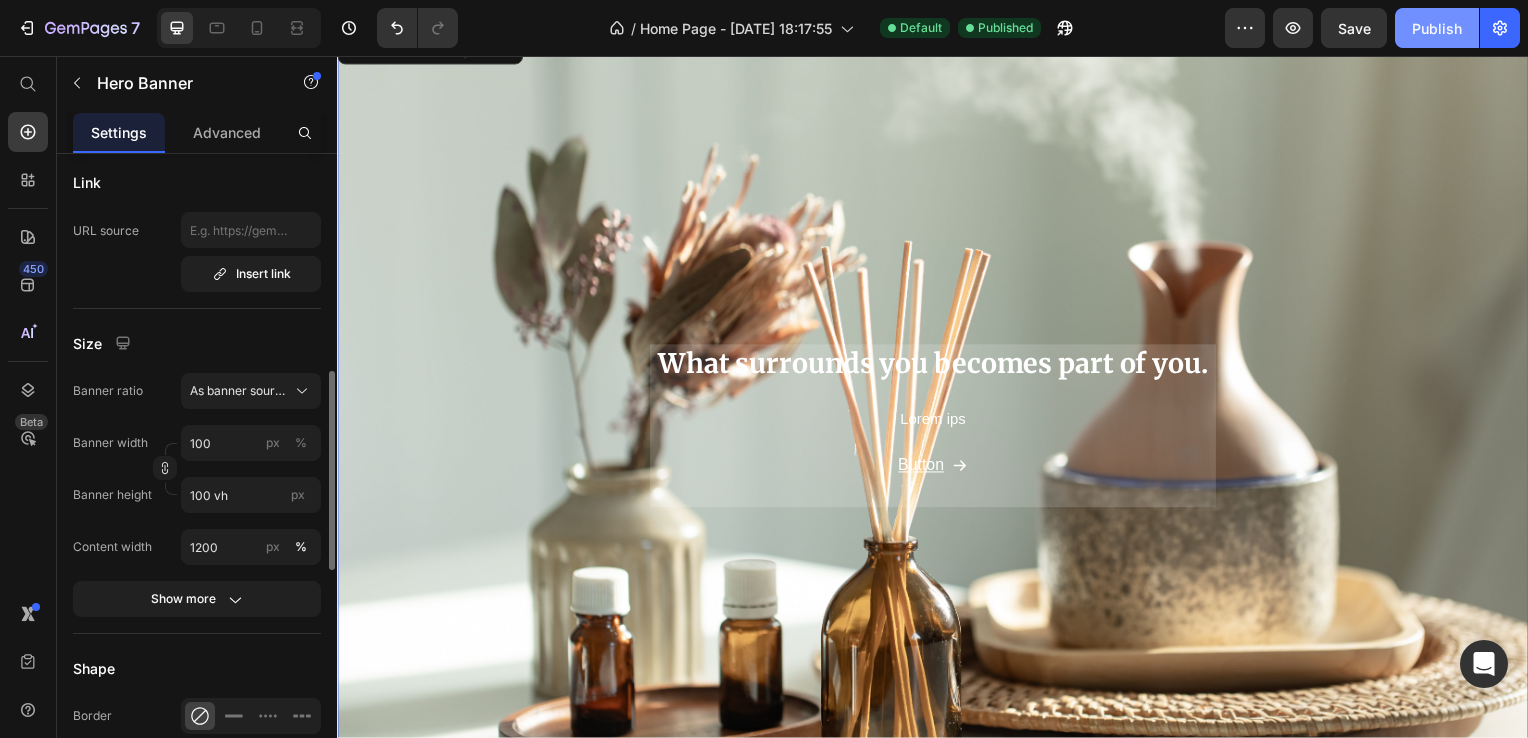 click on "Publish" 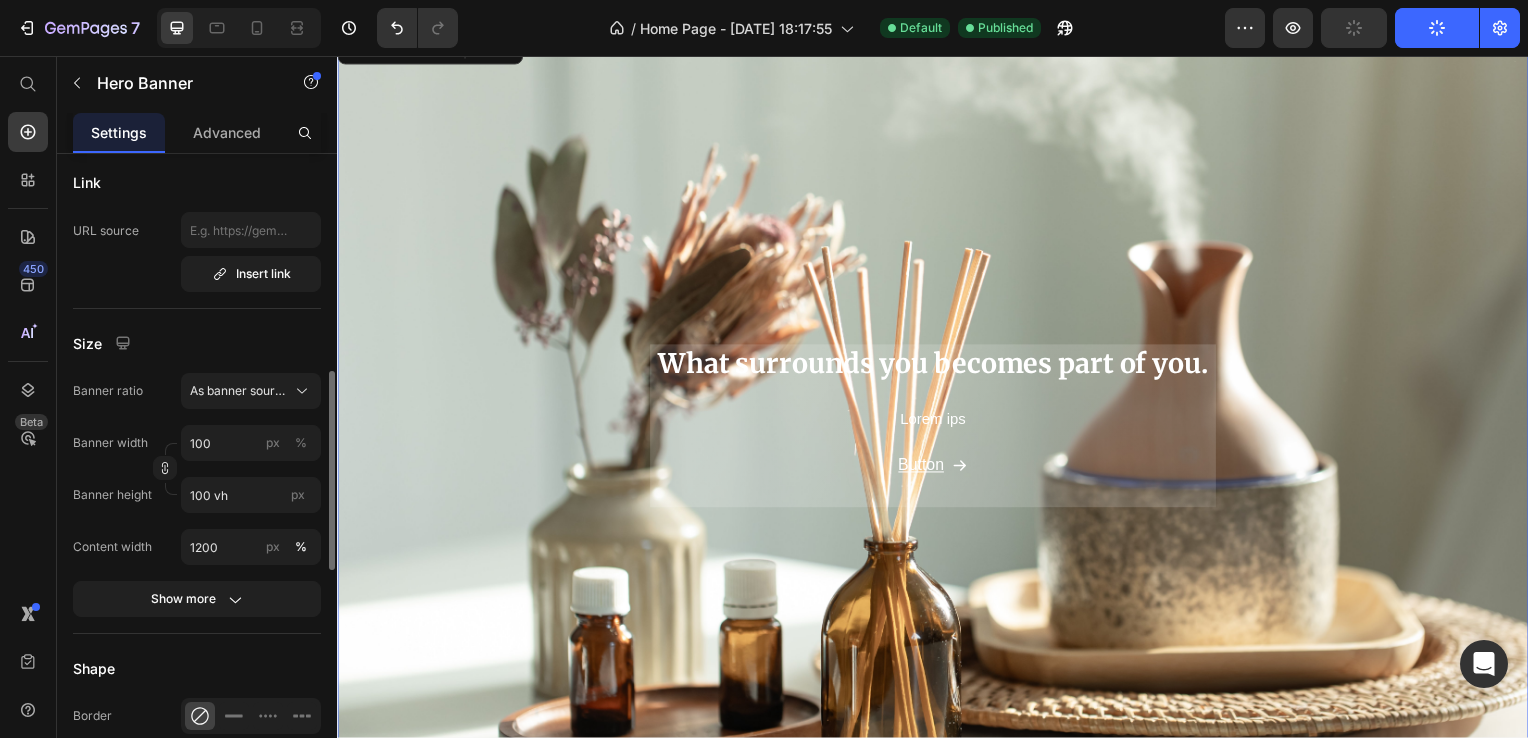 scroll, scrollTop: 0, scrollLeft: 0, axis: both 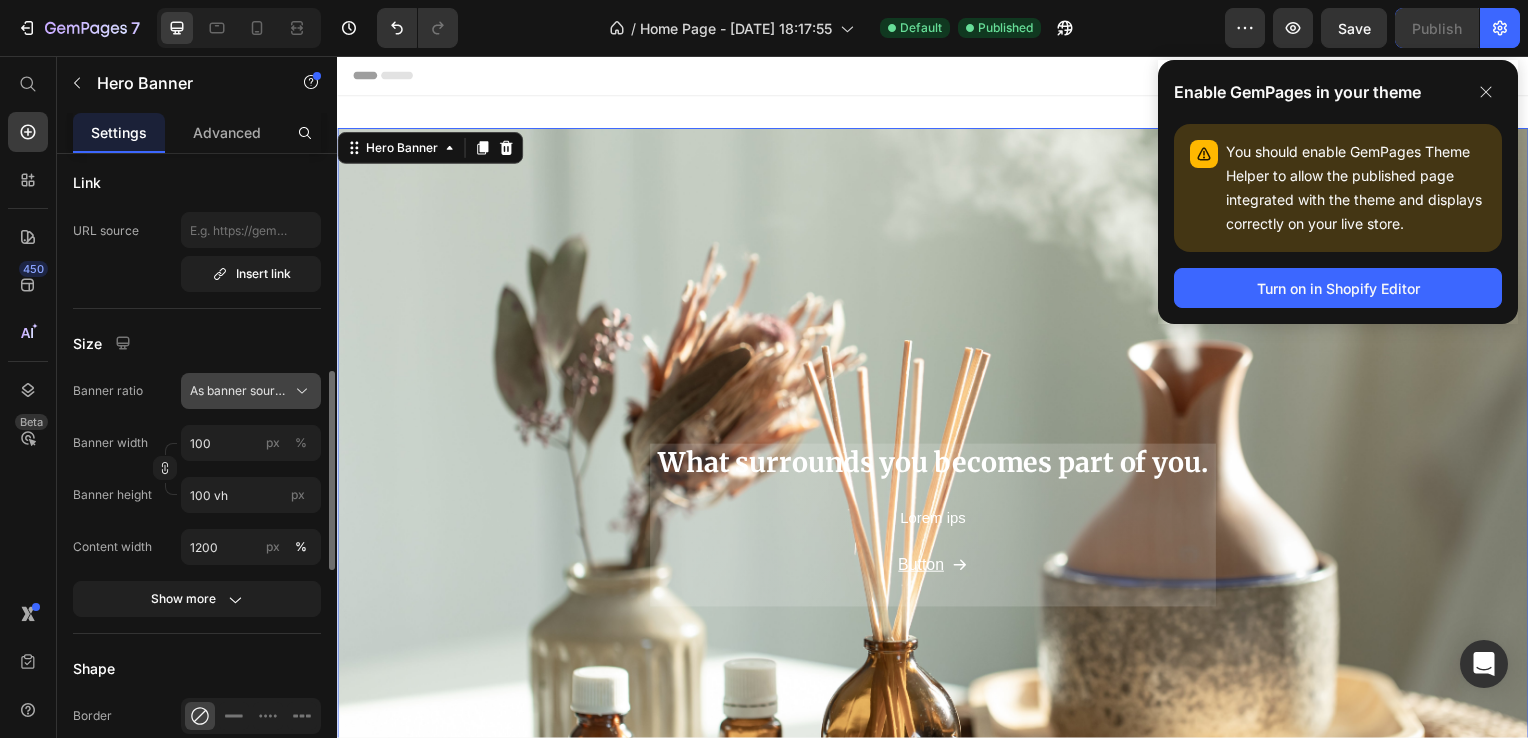 click 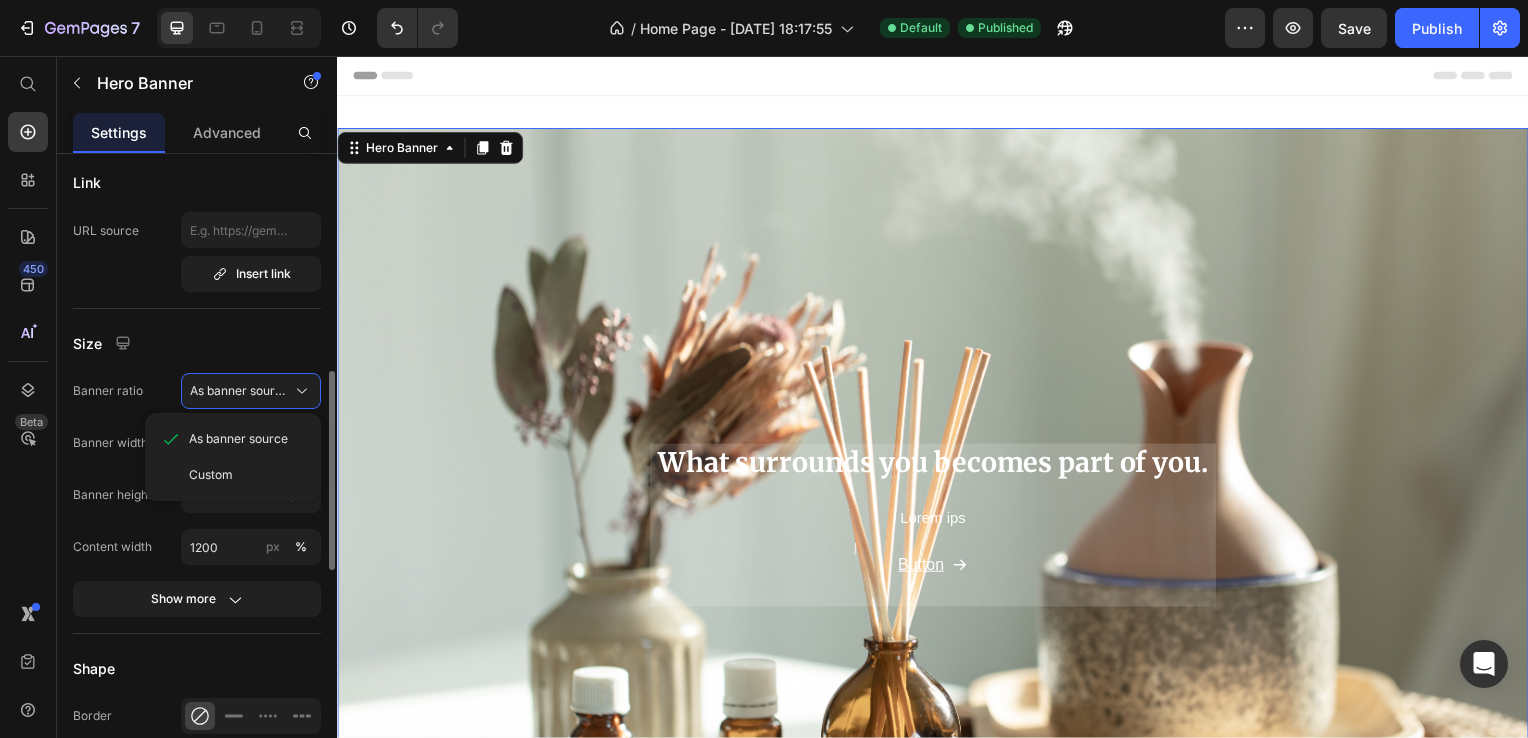 click on "Size" at bounding box center [197, 343] 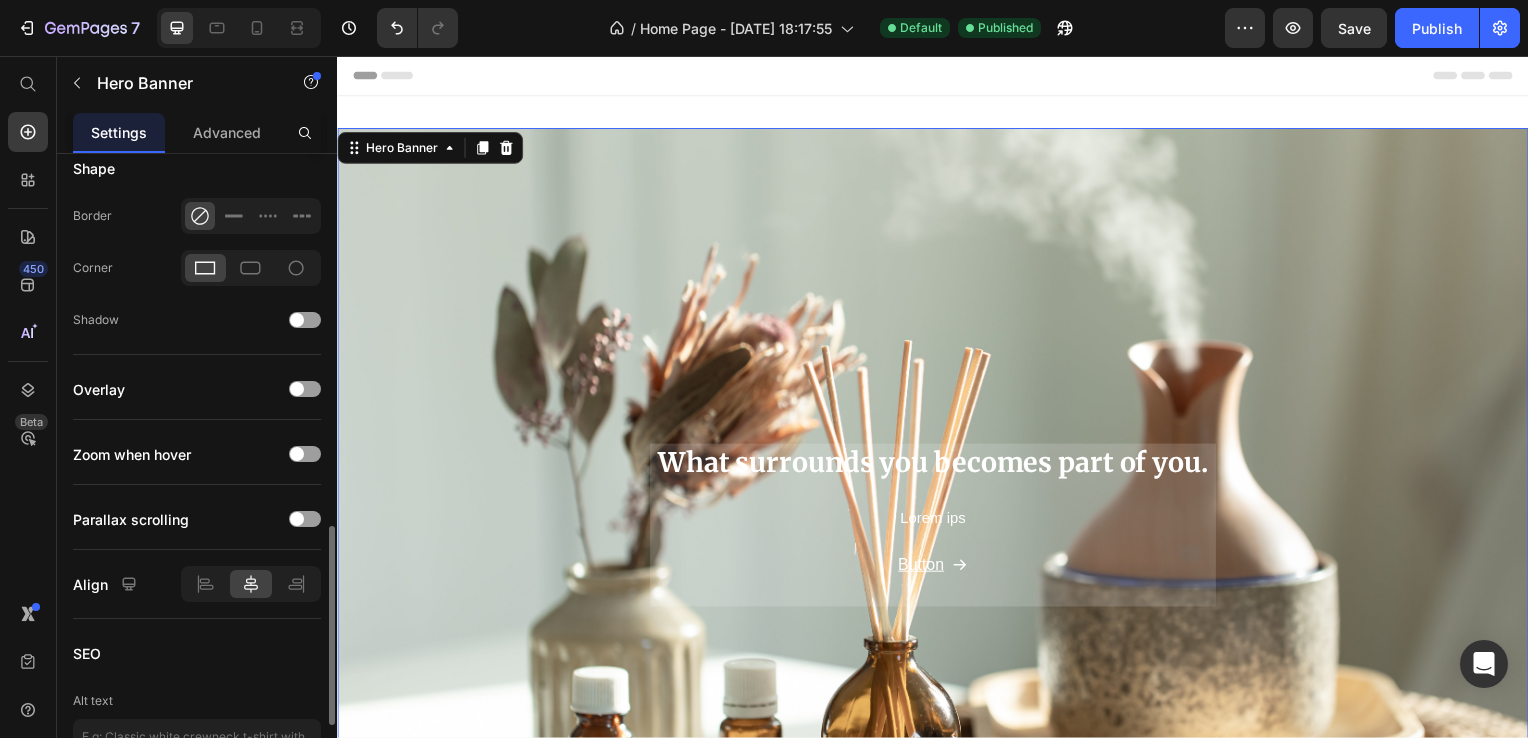 scroll, scrollTop: 1000, scrollLeft: 0, axis: vertical 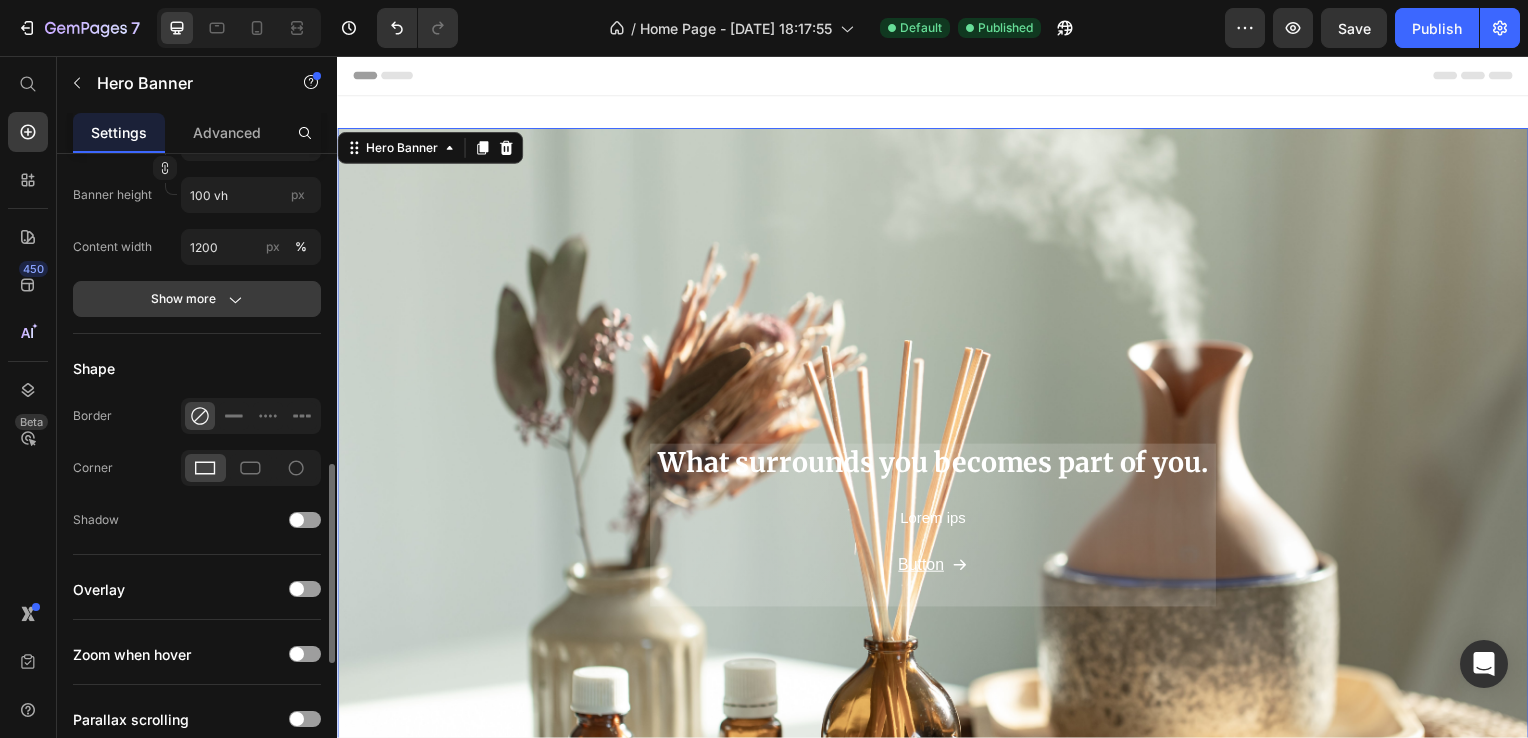 click on "Show more" 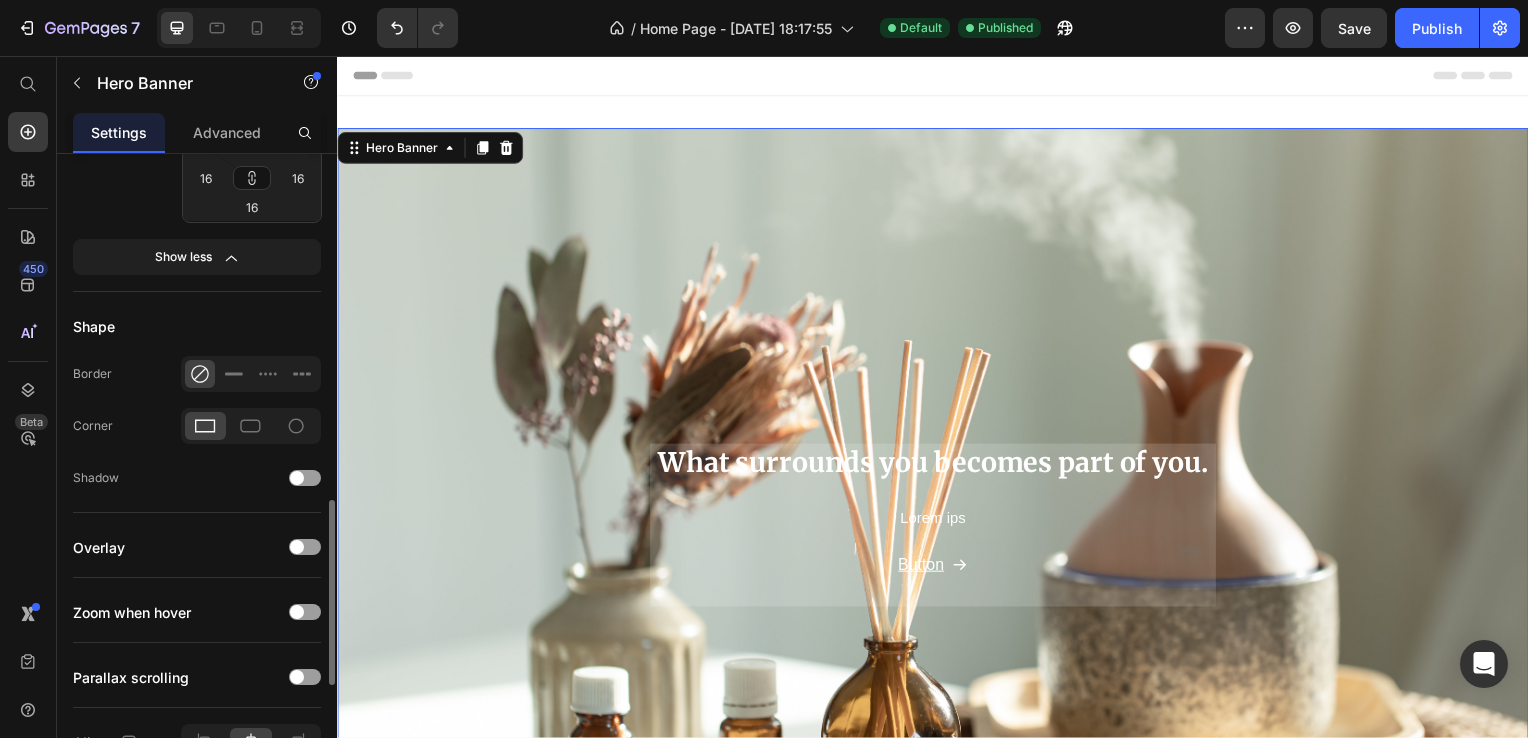 scroll, scrollTop: 1300, scrollLeft: 0, axis: vertical 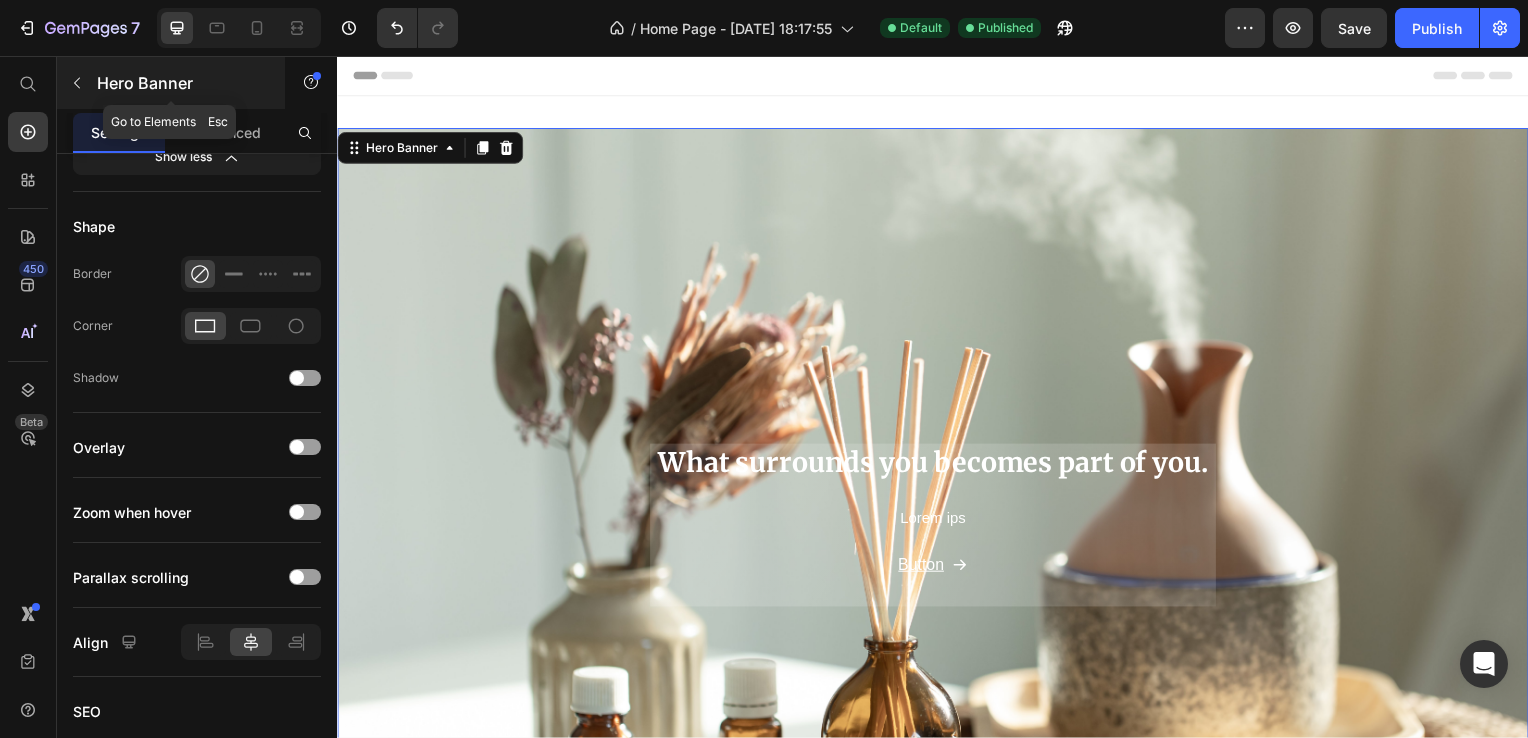 click on "Hero Banner" at bounding box center [182, 83] 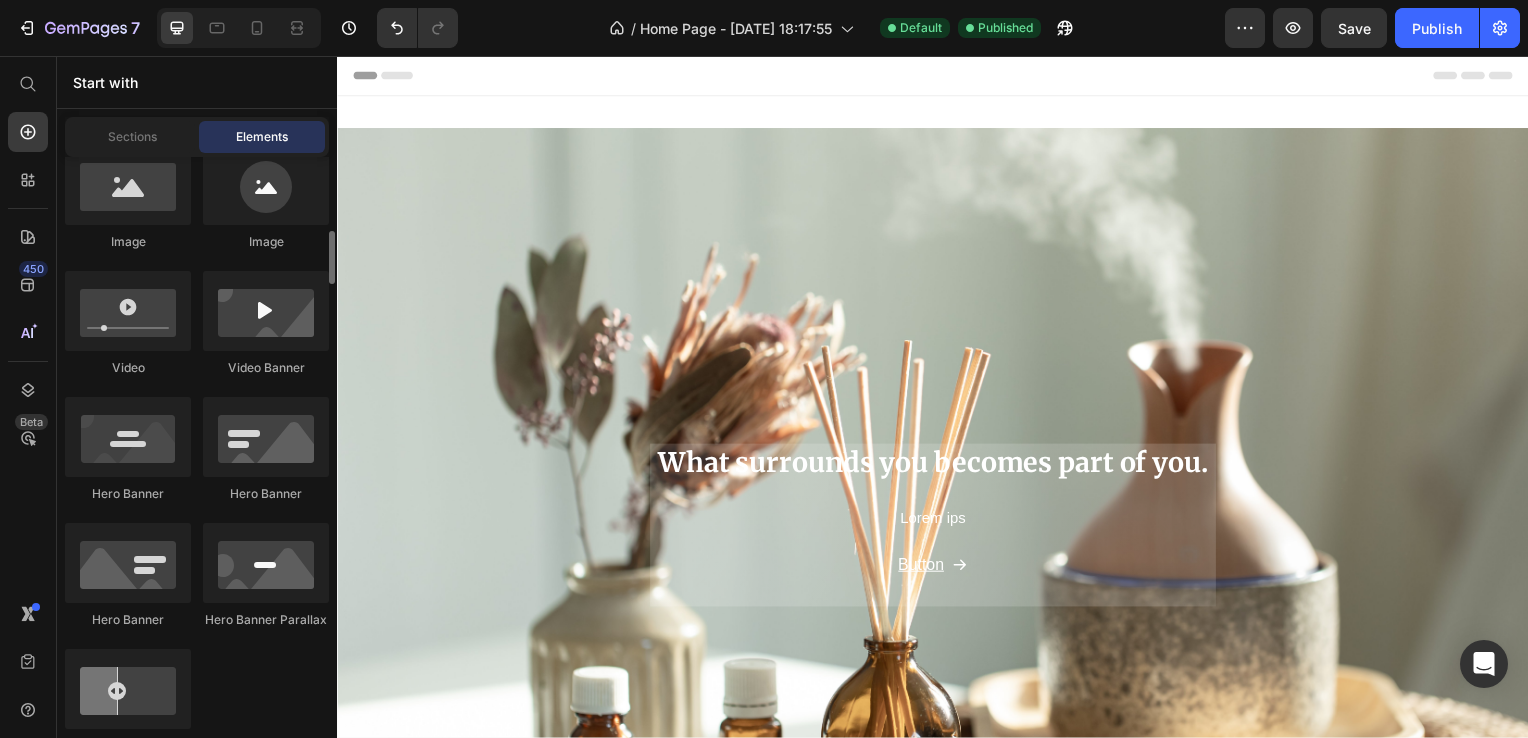 scroll, scrollTop: 900, scrollLeft: 0, axis: vertical 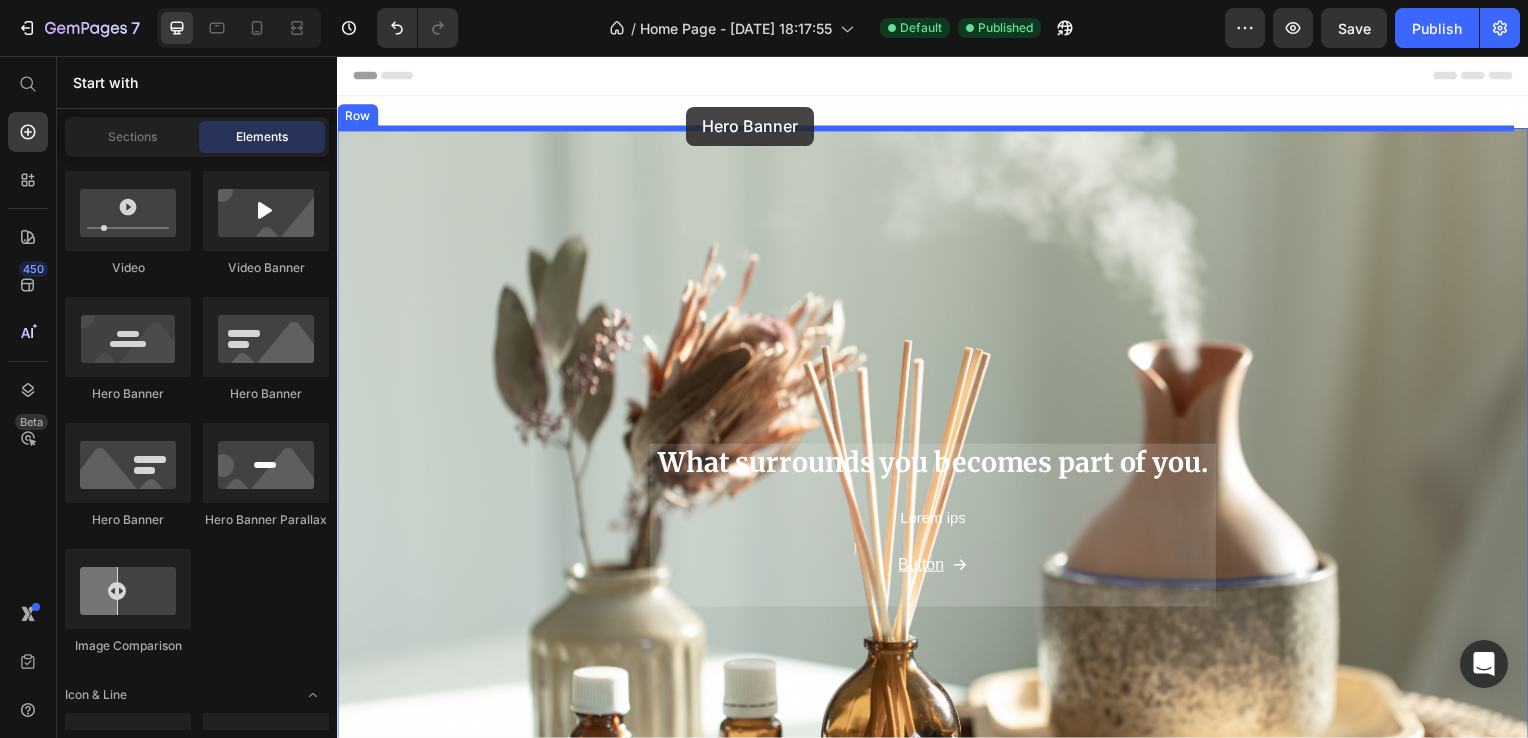 drag, startPoint x: 502, startPoint y: 427, endPoint x: 689, endPoint y: 107, distance: 370.63324 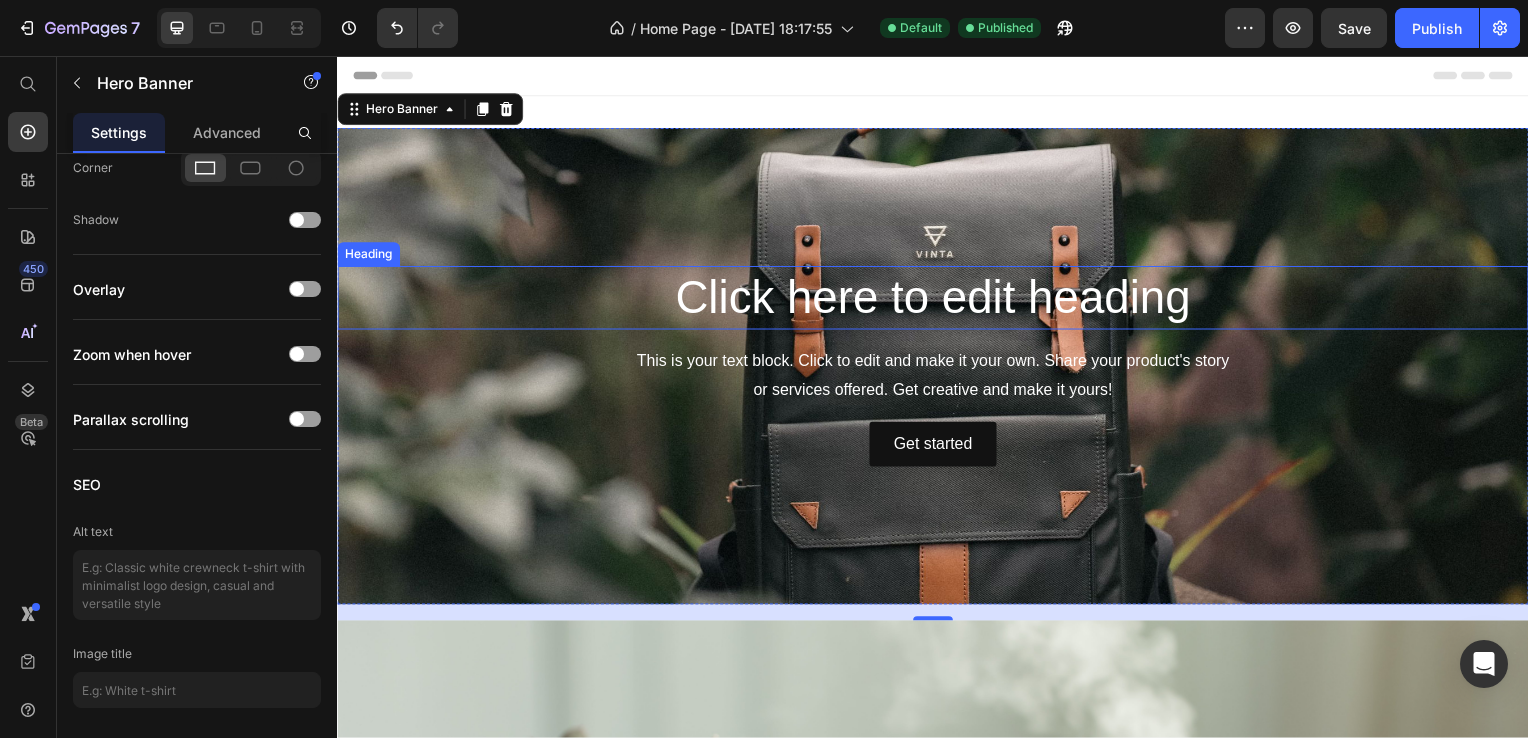 click on "Click here to edit heading Heading This is your text block. Click to edit and make it your own. Share your product's story                   or services offered. Get creative and make it yours! Text Block Get started Button" at bounding box center (937, 369) 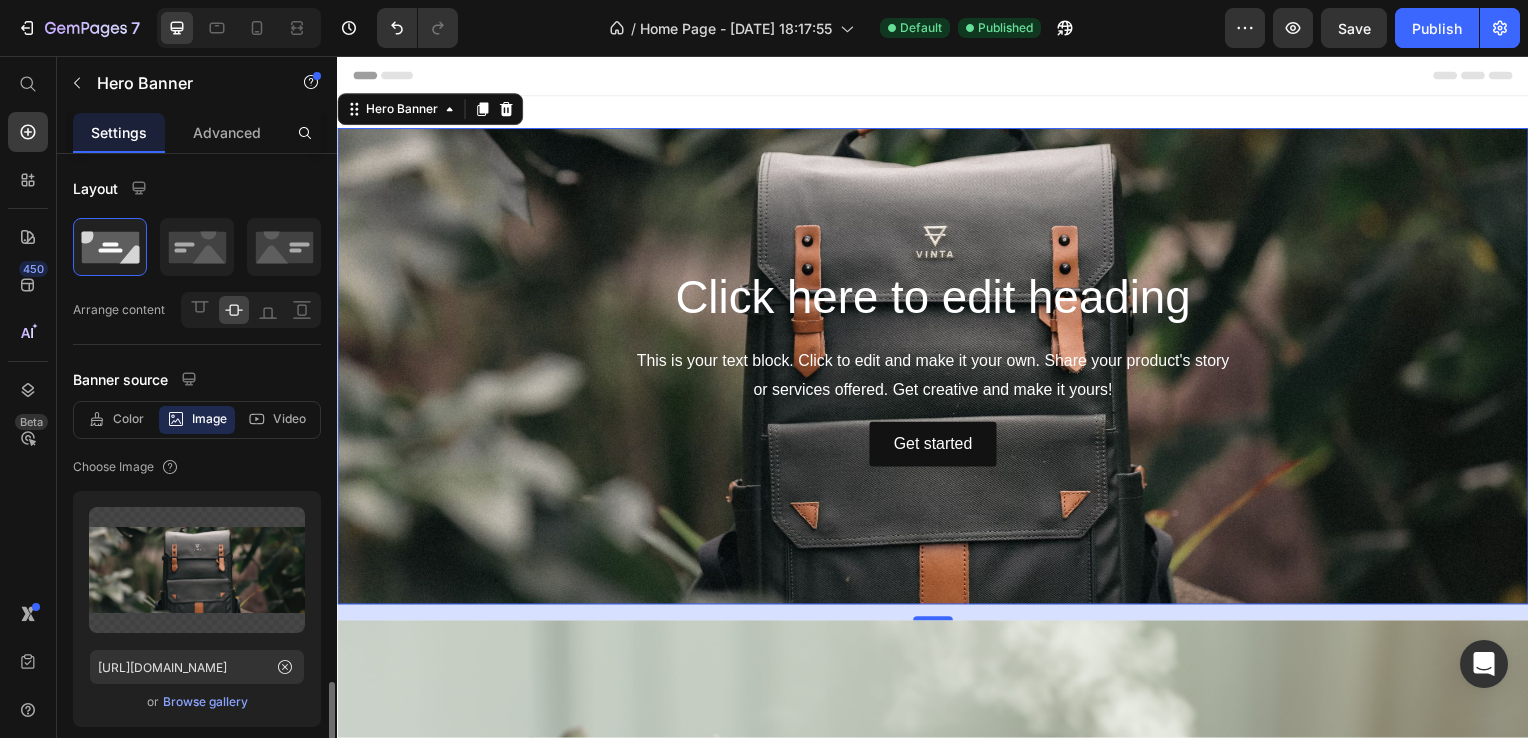 scroll, scrollTop: 400, scrollLeft: 0, axis: vertical 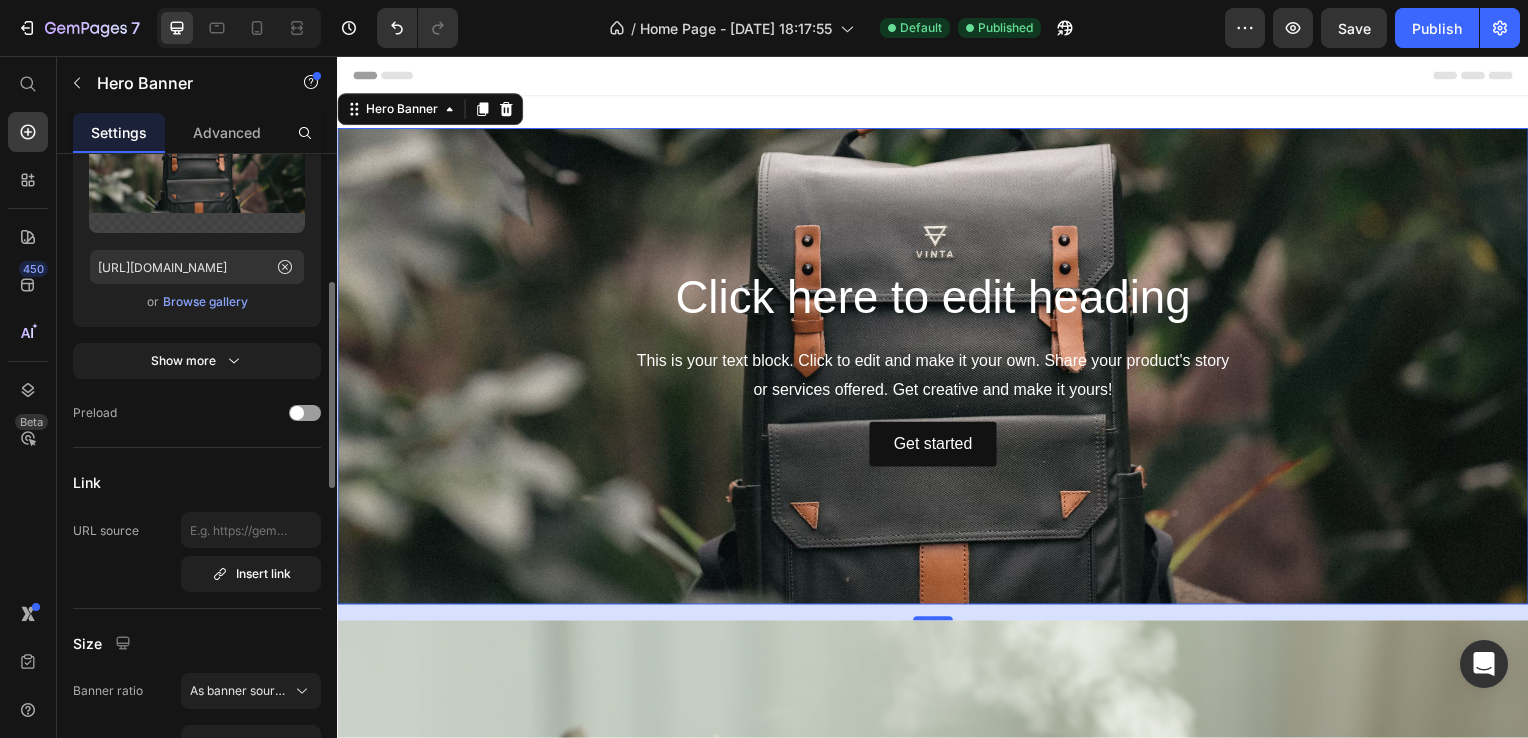 click on "Upload Image https://ucarecdn.com/46d5a88e-90ac-48f6-9cb5-b666cd138e46/-/format/auto/  or   Browse gallery" 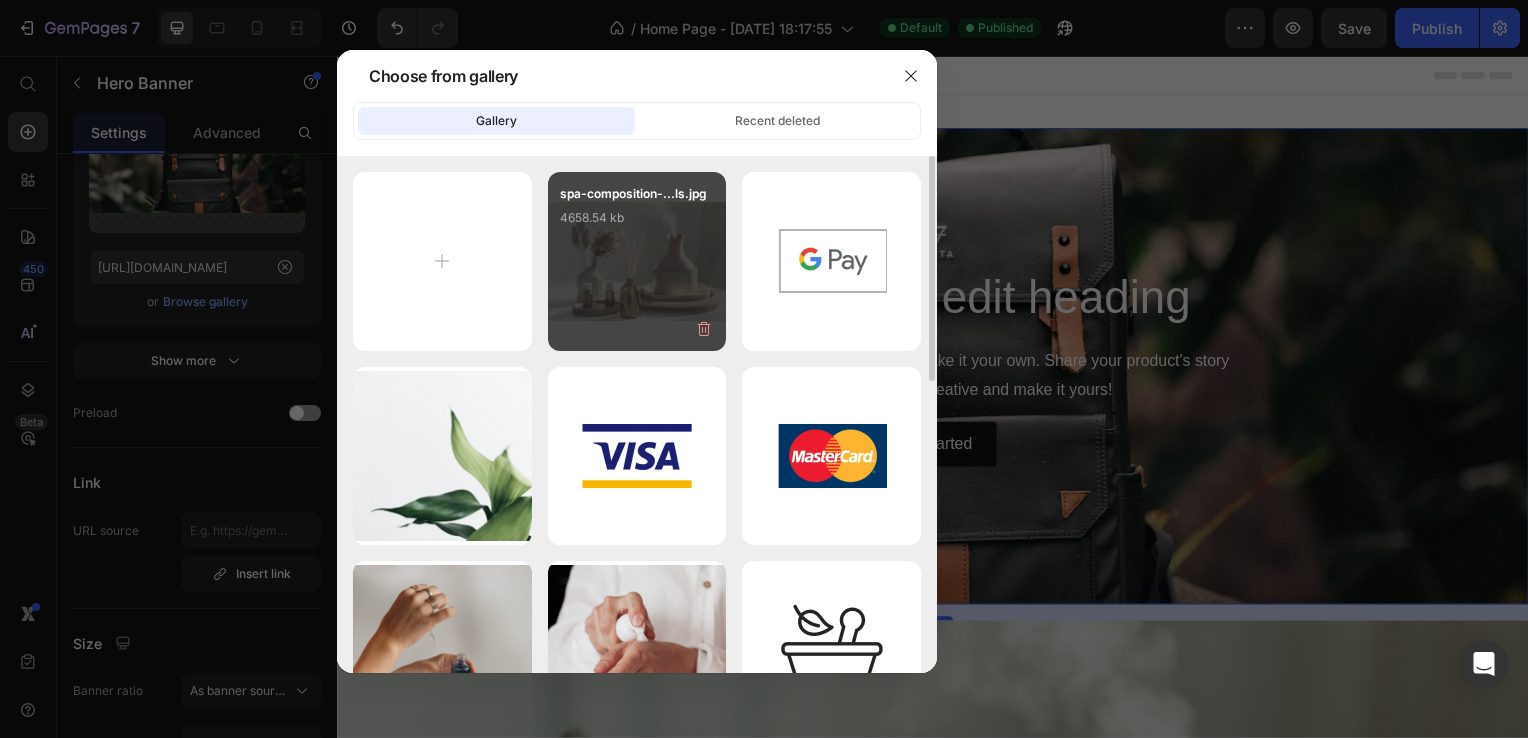 click on "spa-composition-...ls.jpg 4658.54 kb" at bounding box center [637, 261] 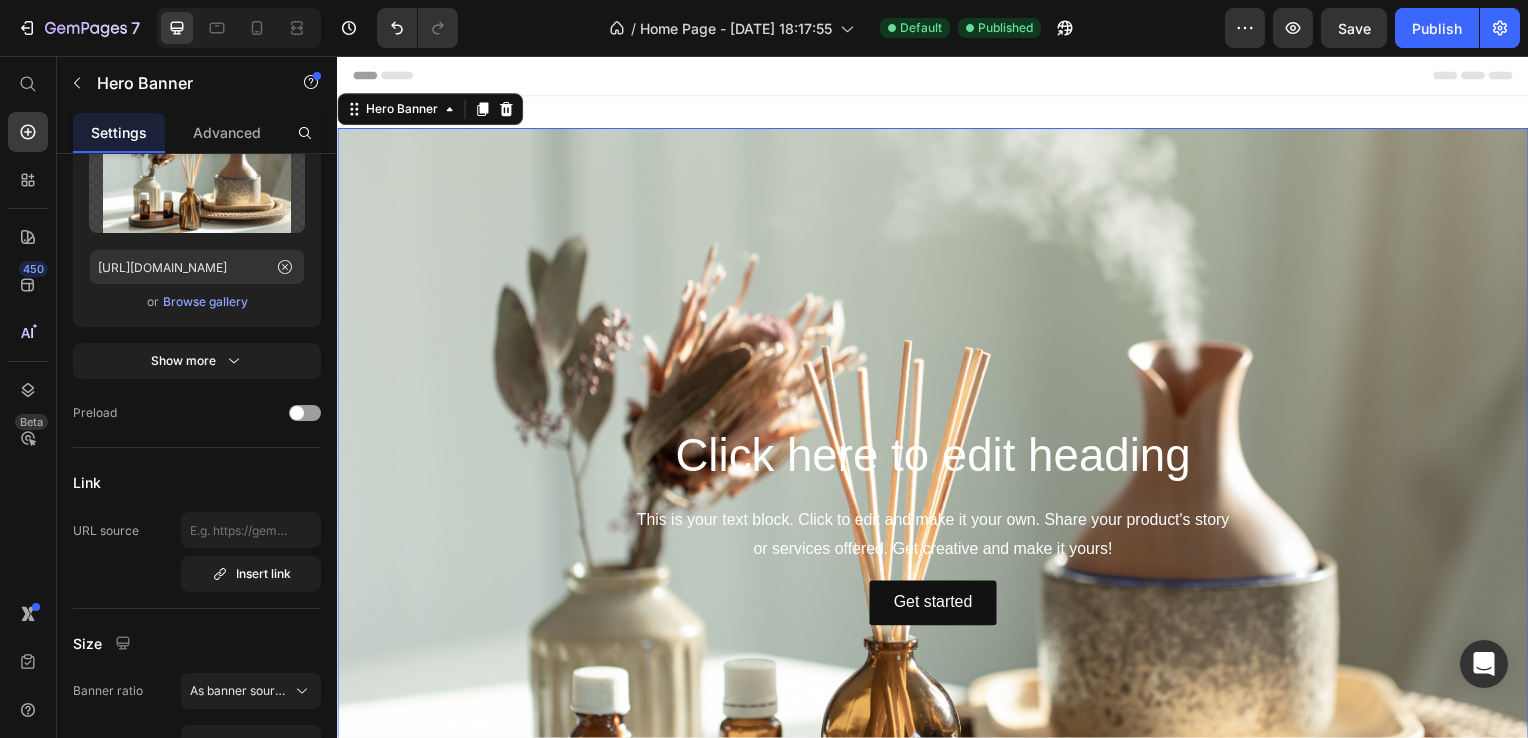 scroll, scrollTop: 400, scrollLeft: 0, axis: vertical 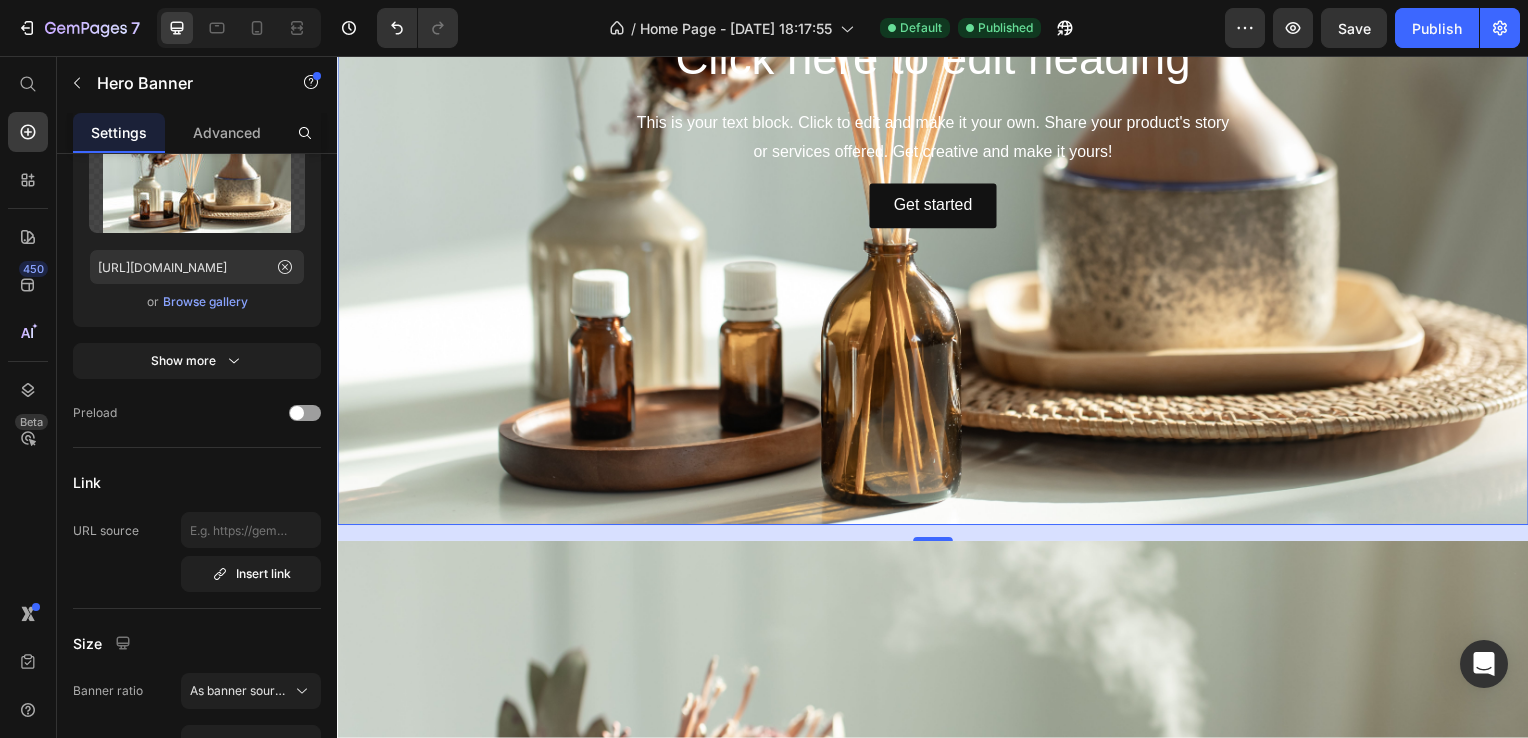 click on "Lorem ips" at bounding box center (937, 937) 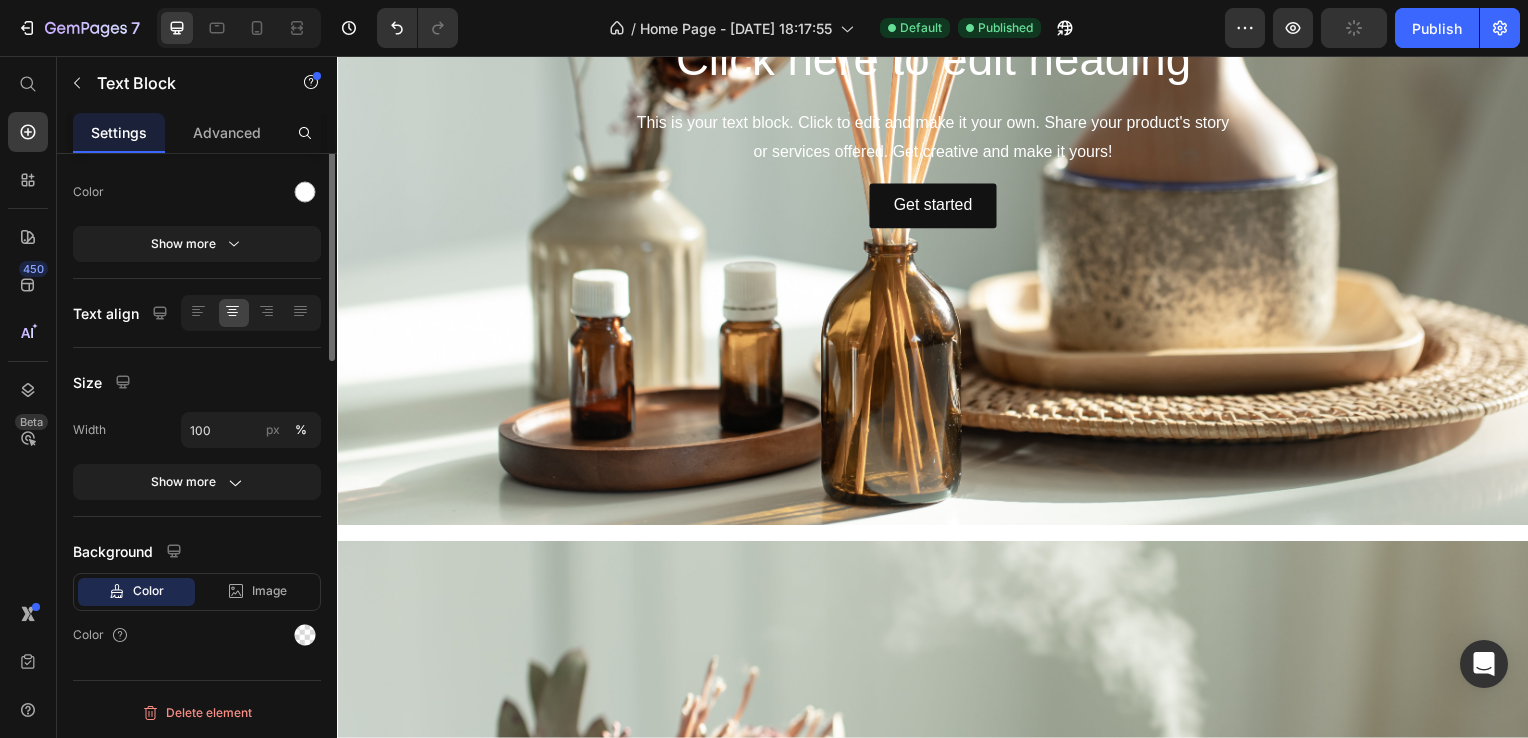 scroll, scrollTop: 0, scrollLeft: 0, axis: both 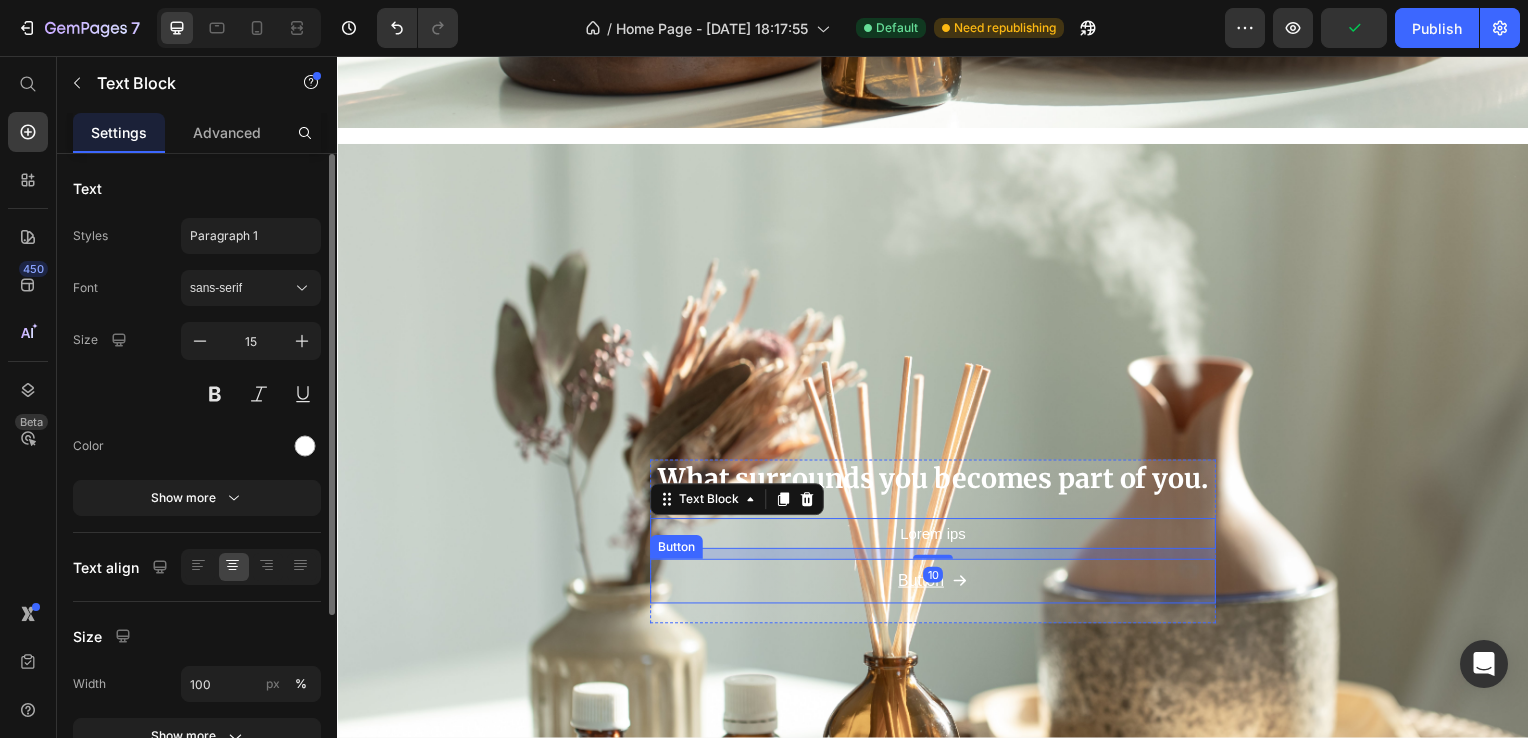 click on "Button Button" at bounding box center [937, 585] 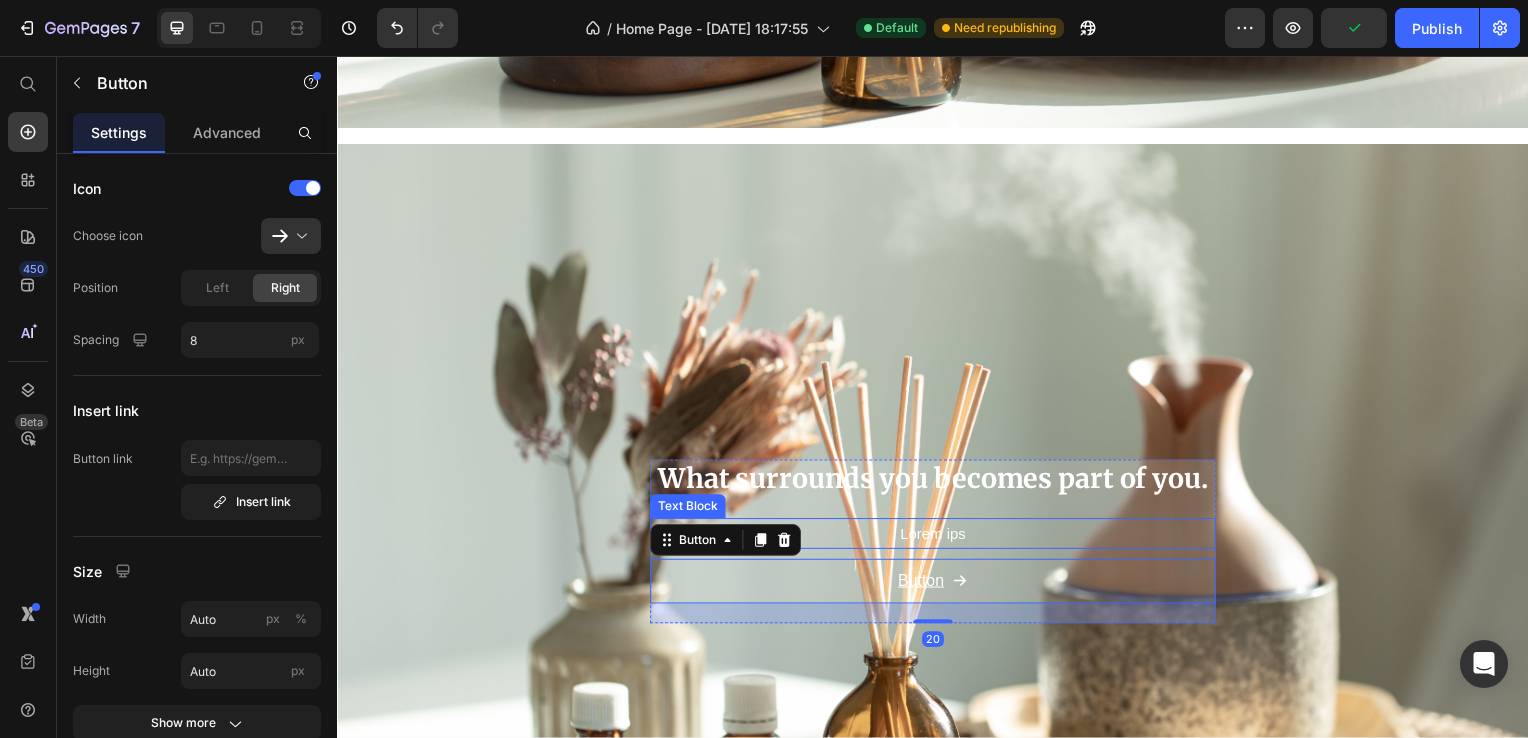 click on "Lorem ips" at bounding box center [937, 537] 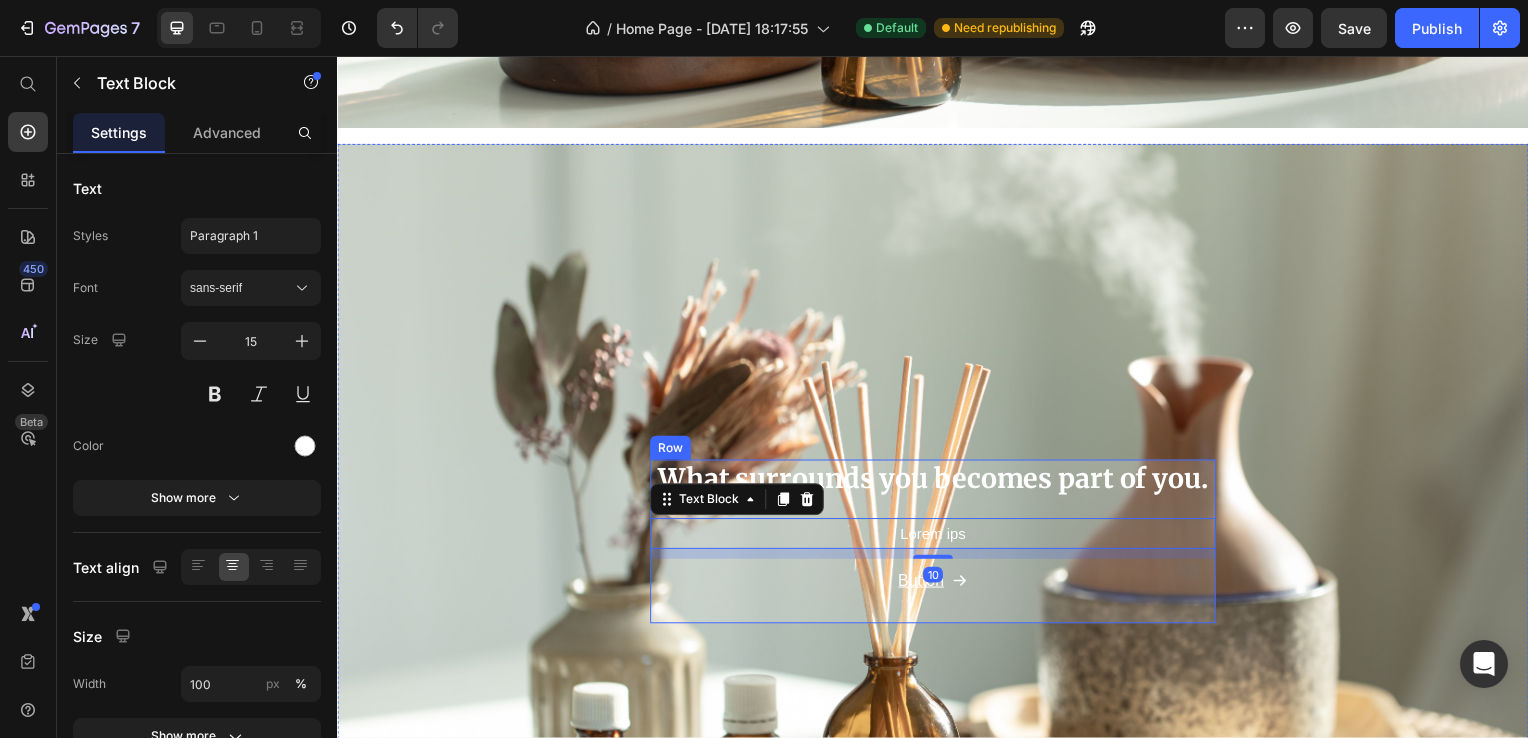 click on "10" at bounding box center (937, 558) 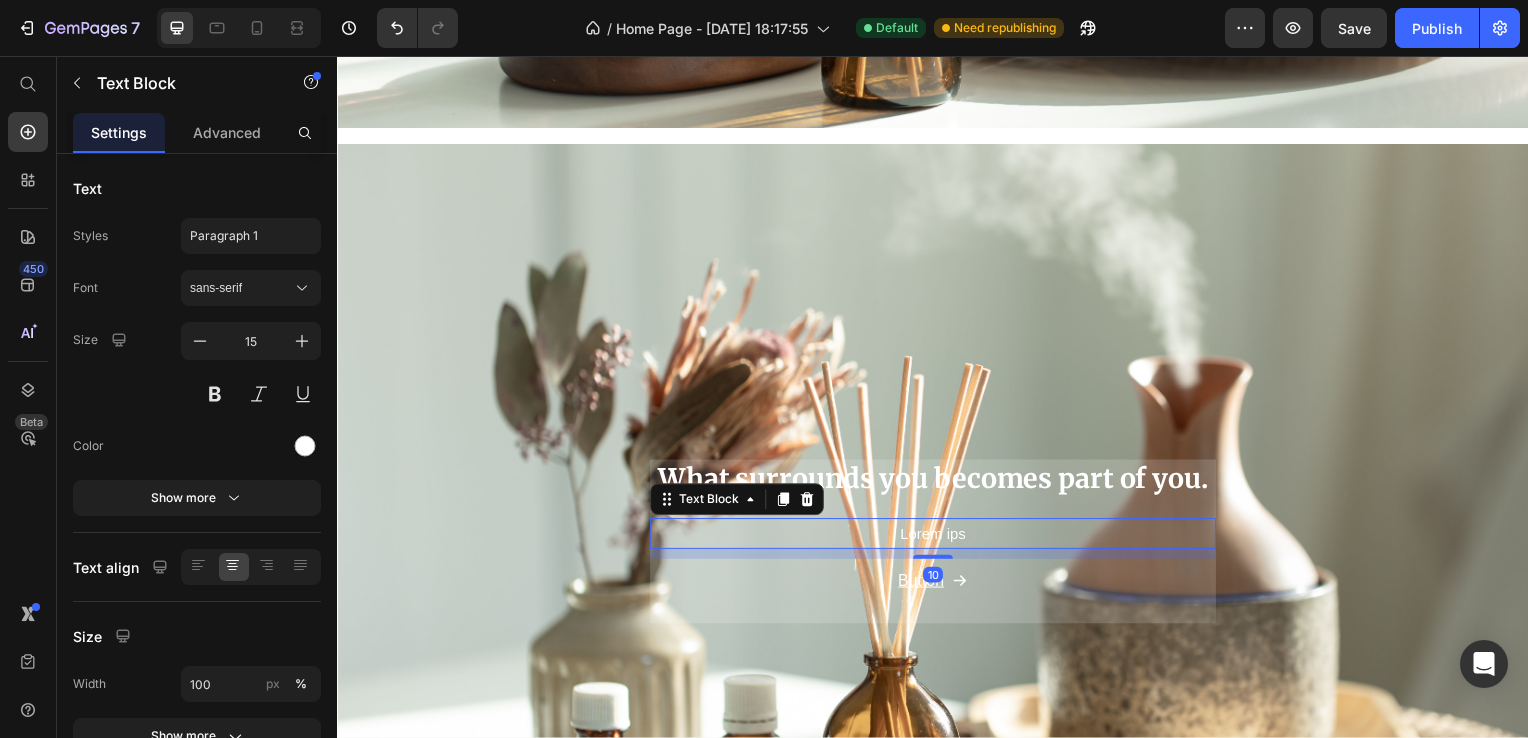 click on "10" at bounding box center [937, 558] 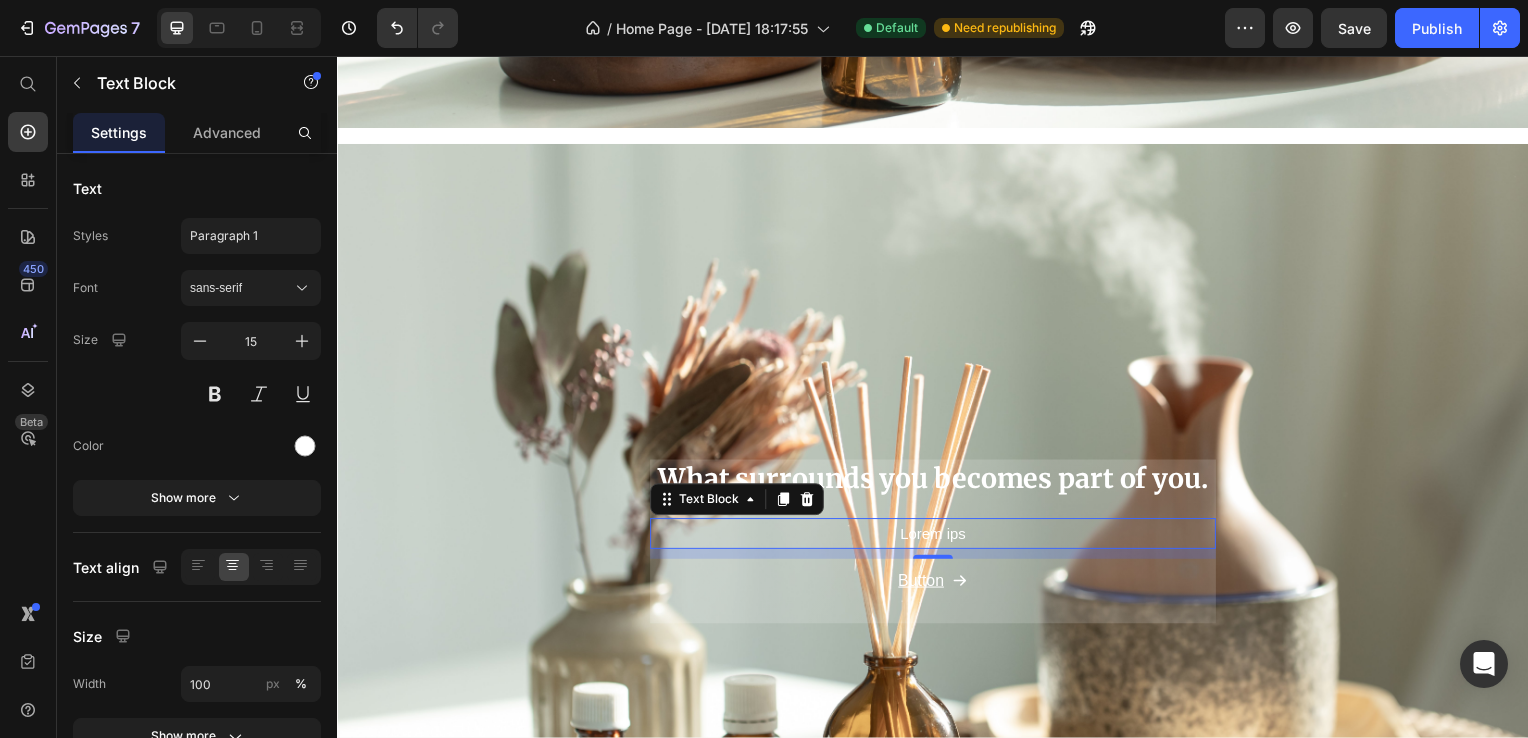 drag, startPoint x: 1208, startPoint y: 543, endPoint x: 1203, endPoint y: 522, distance: 21.587032 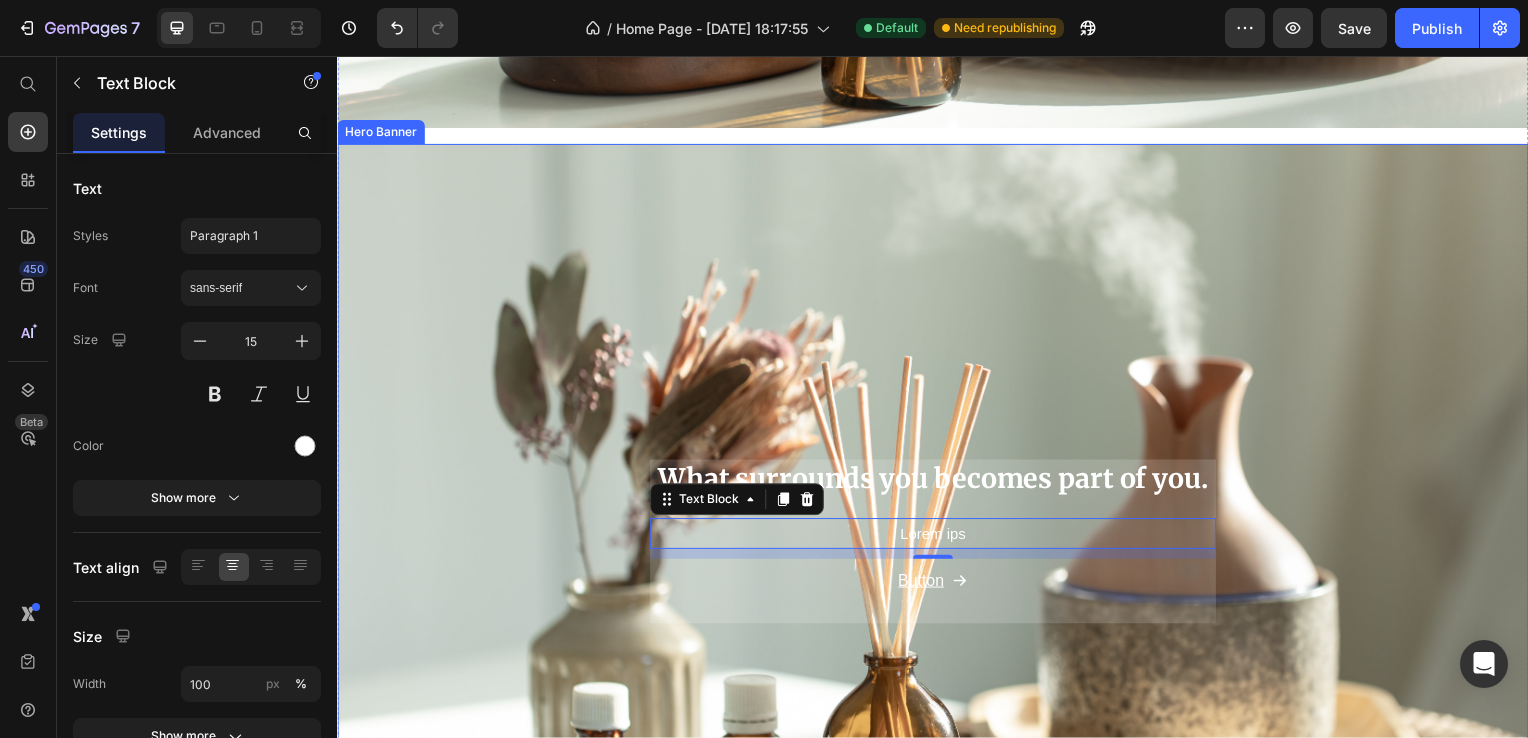 click on "What surrounds you becomes part of you. Heading Lorem ips Text Block   10
Button Button Row" at bounding box center [937, 545] 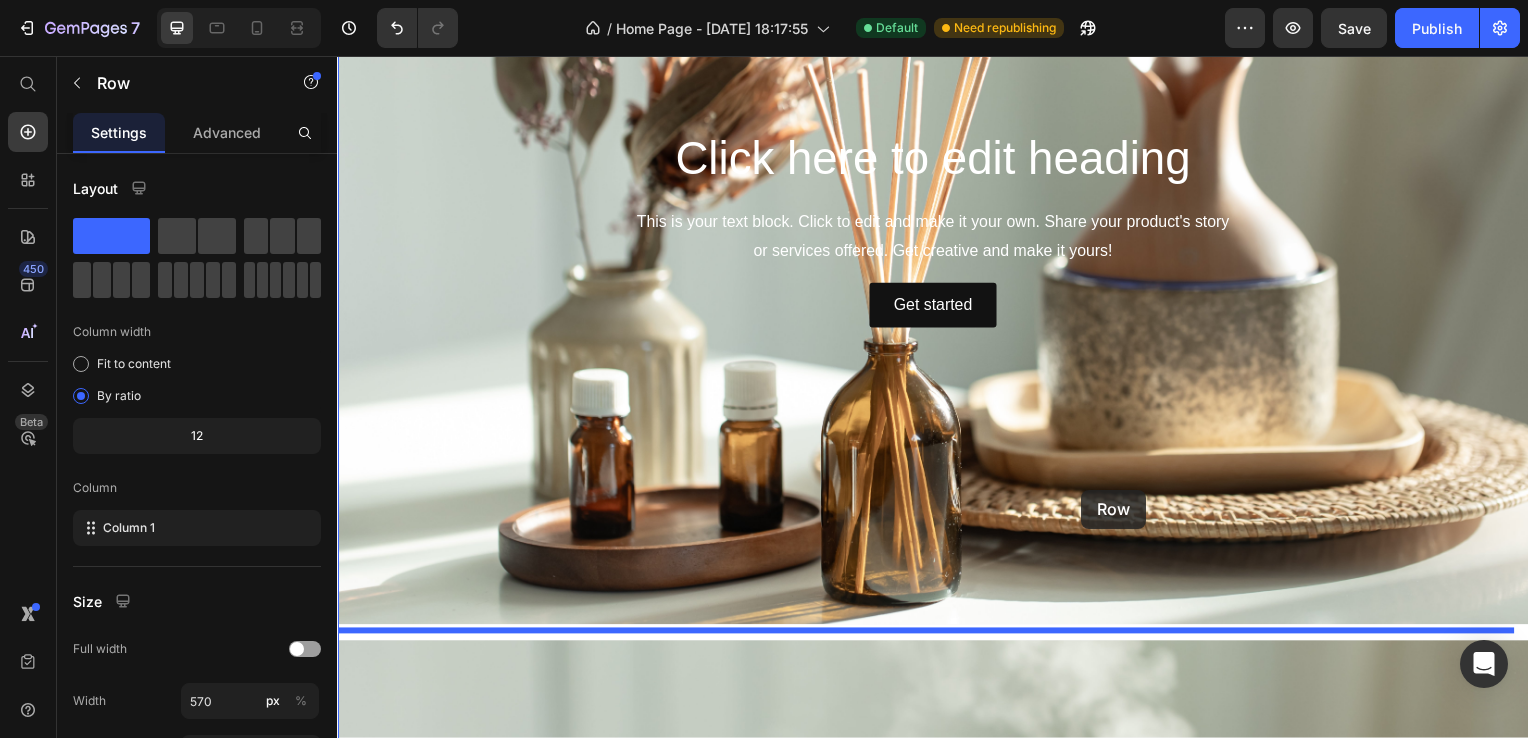scroll, scrollTop: 100, scrollLeft: 0, axis: vertical 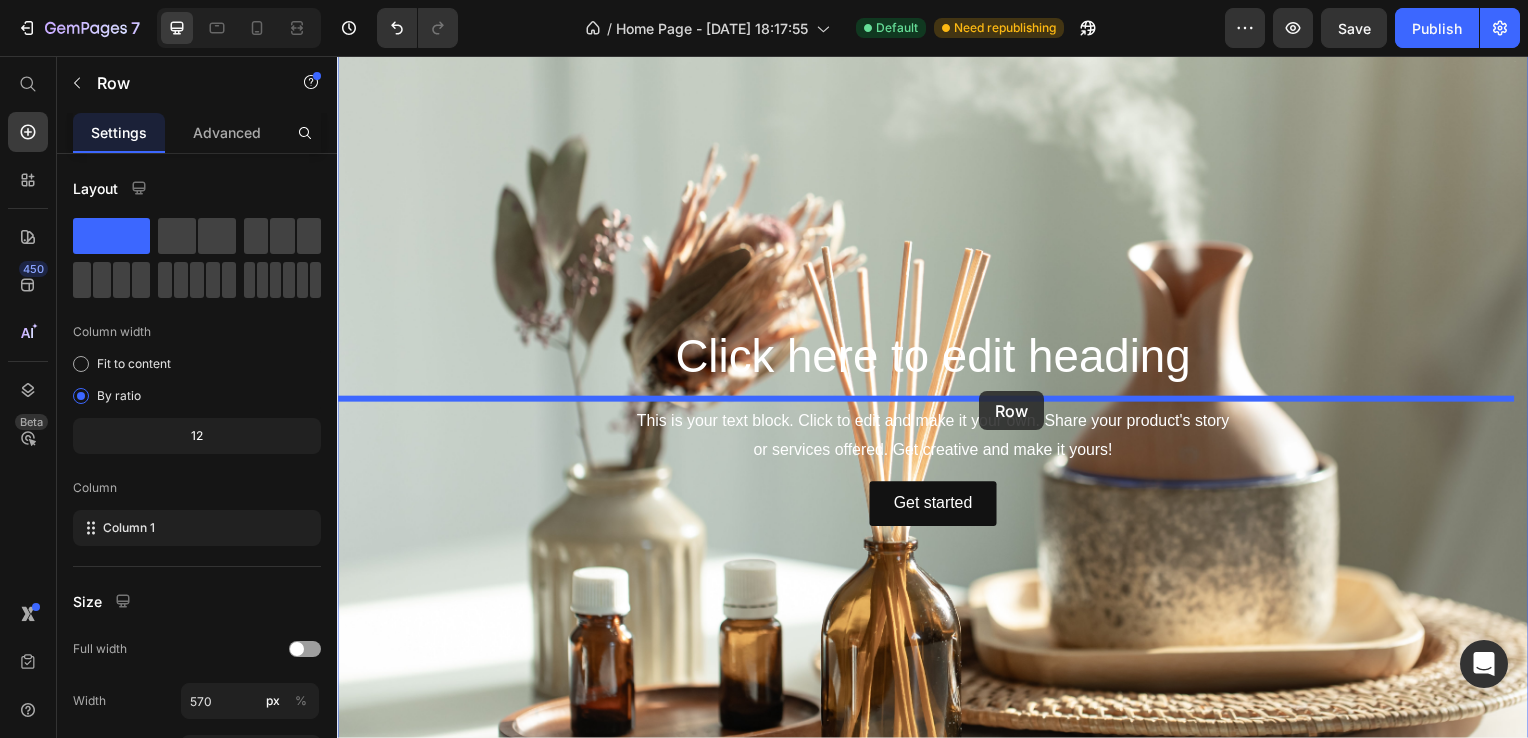 drag, startPoint x: 1193, startPoint y: 606, endPoint x: 984, endPoint y: 394, distance: 297.69952 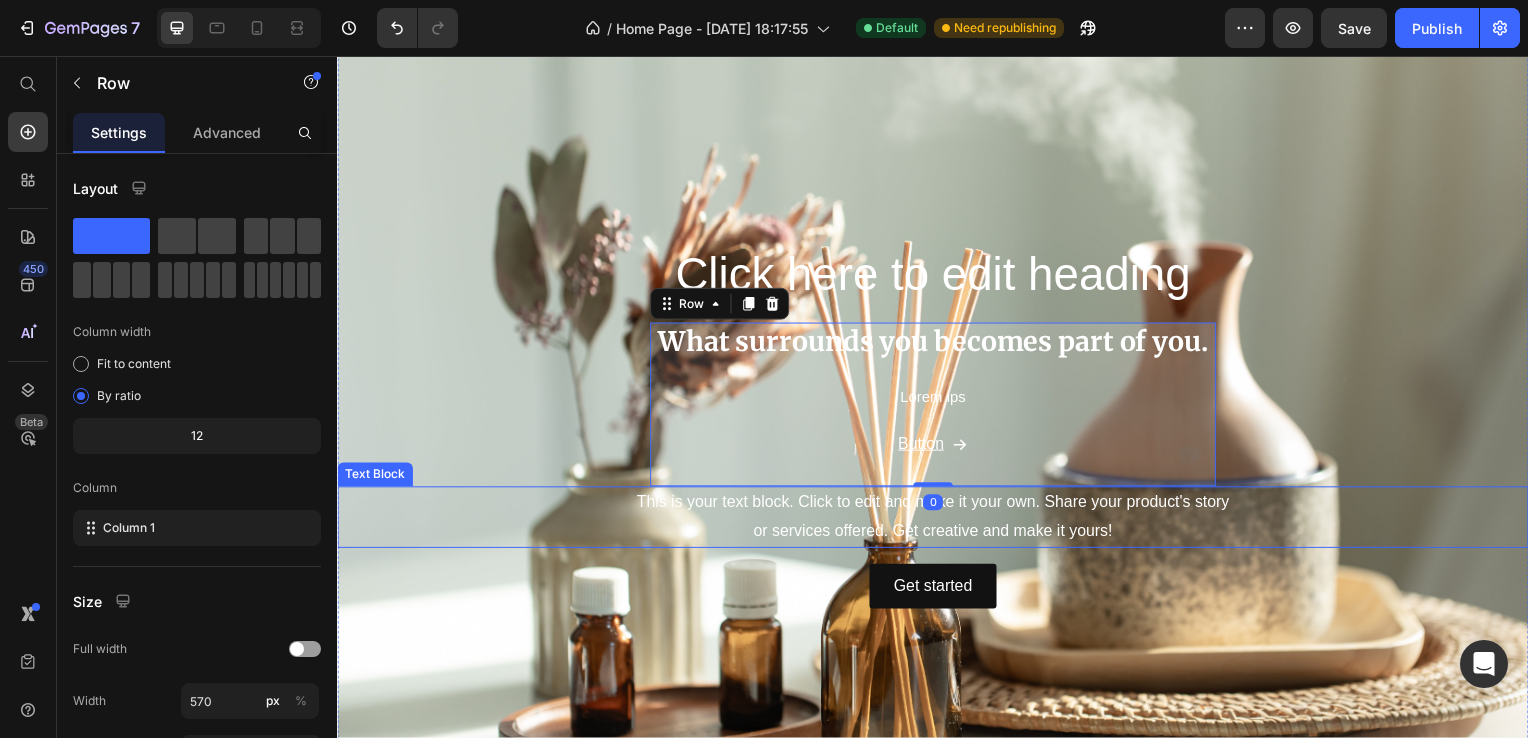 click on "This is your text block. Click to edit and make it your own. Share your product's story                   or services offered. Get creative and make it yours!" at bounding box center [937, 521] 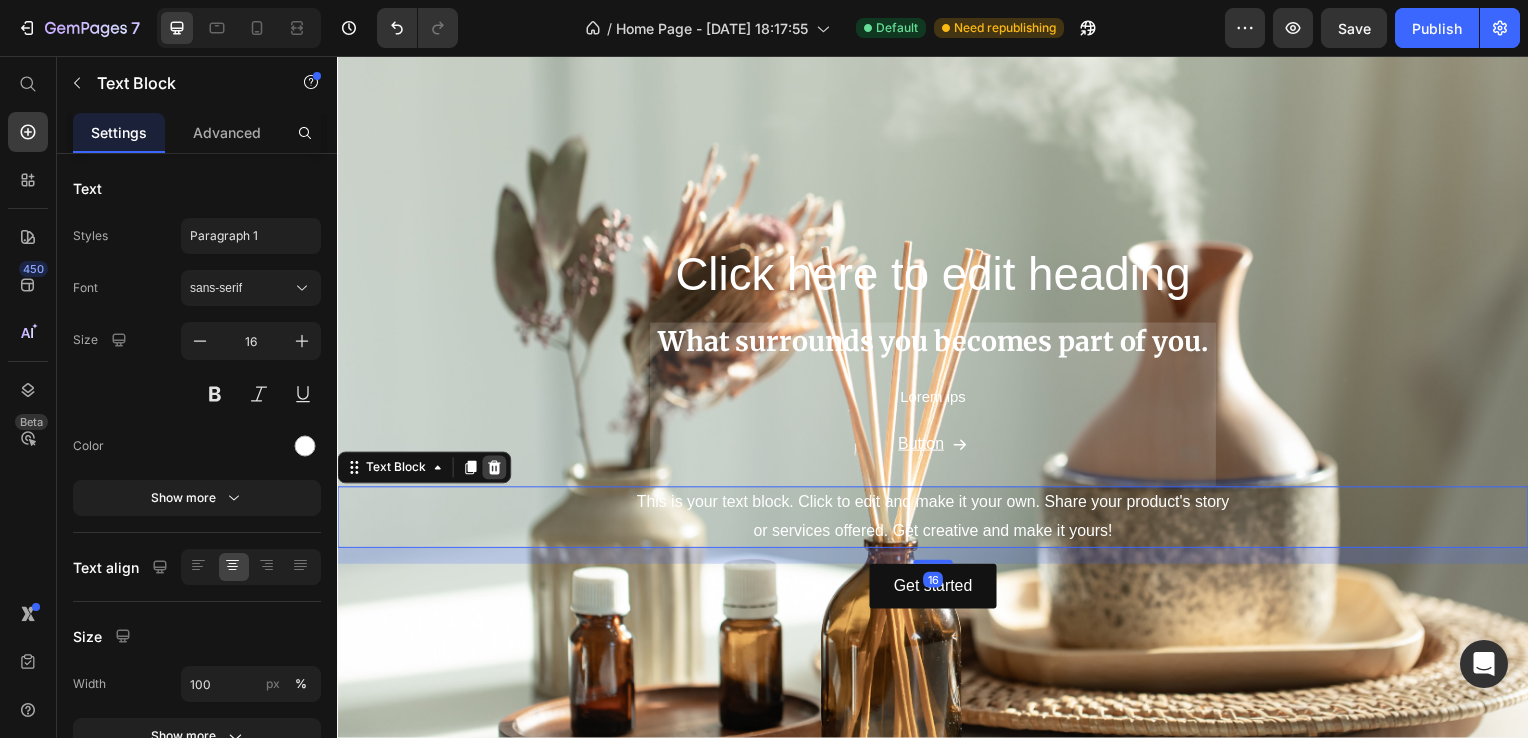click at bounding box center [495, 471] 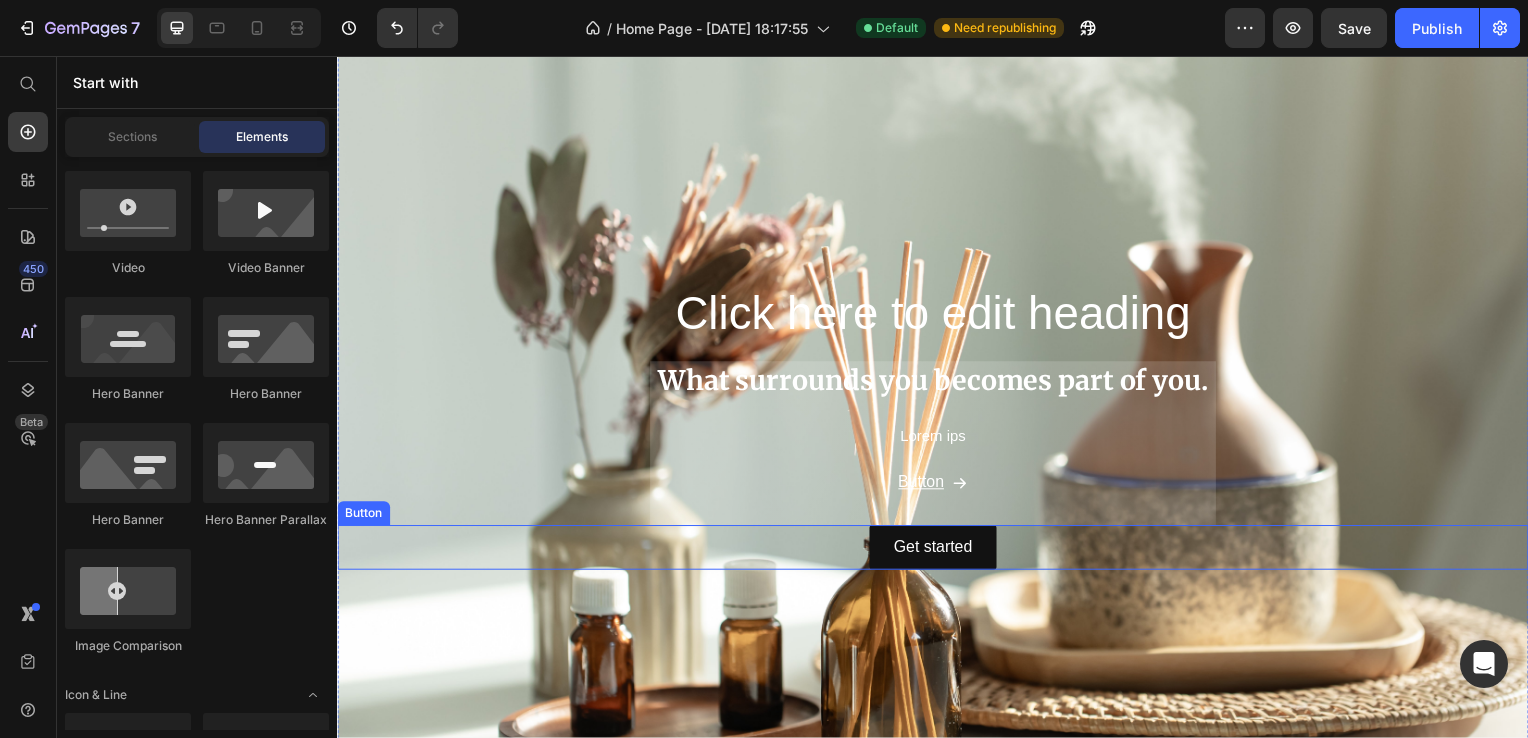 click on "Get started Button" at bounding box center [937, 551] 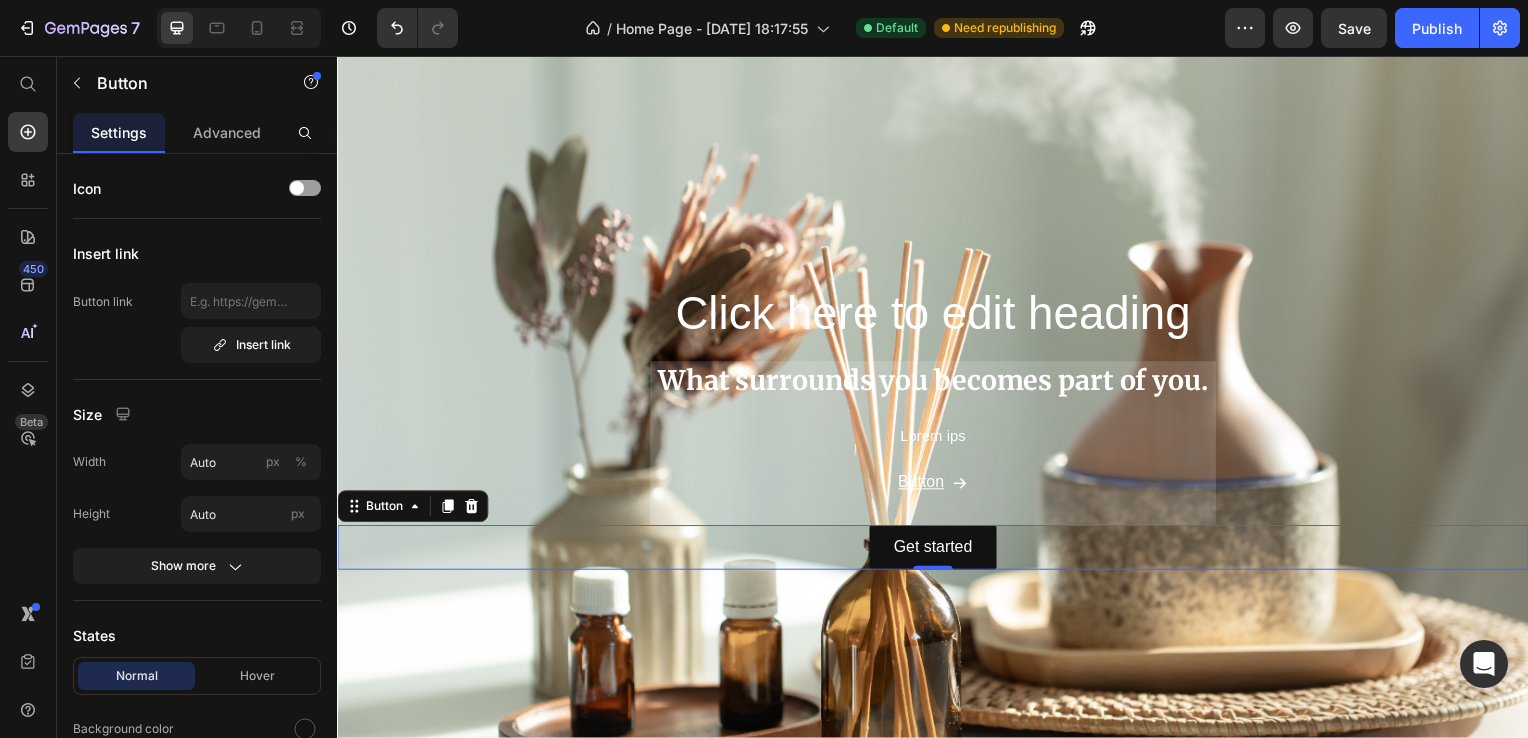 click on "Button" at bounding box center (413, 510) 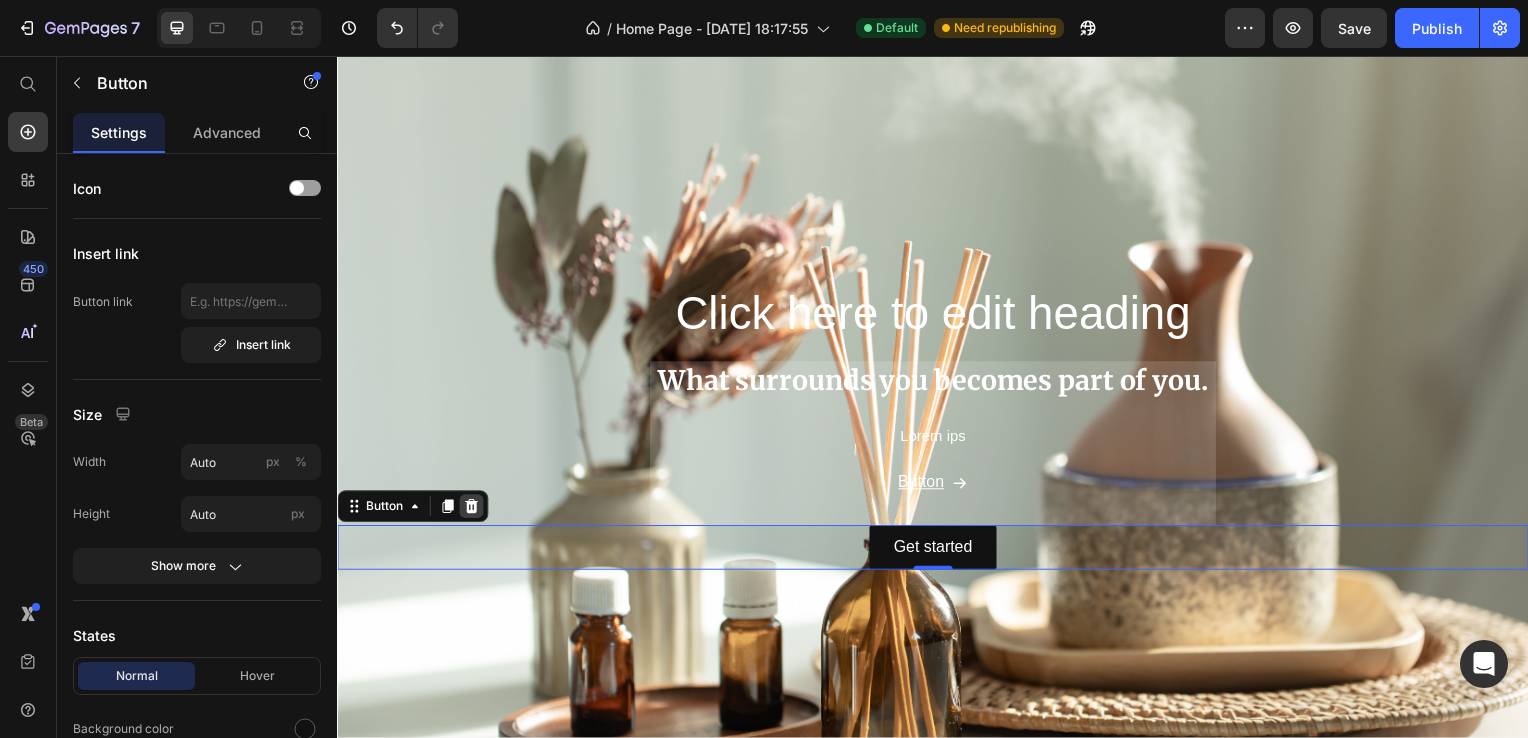 click 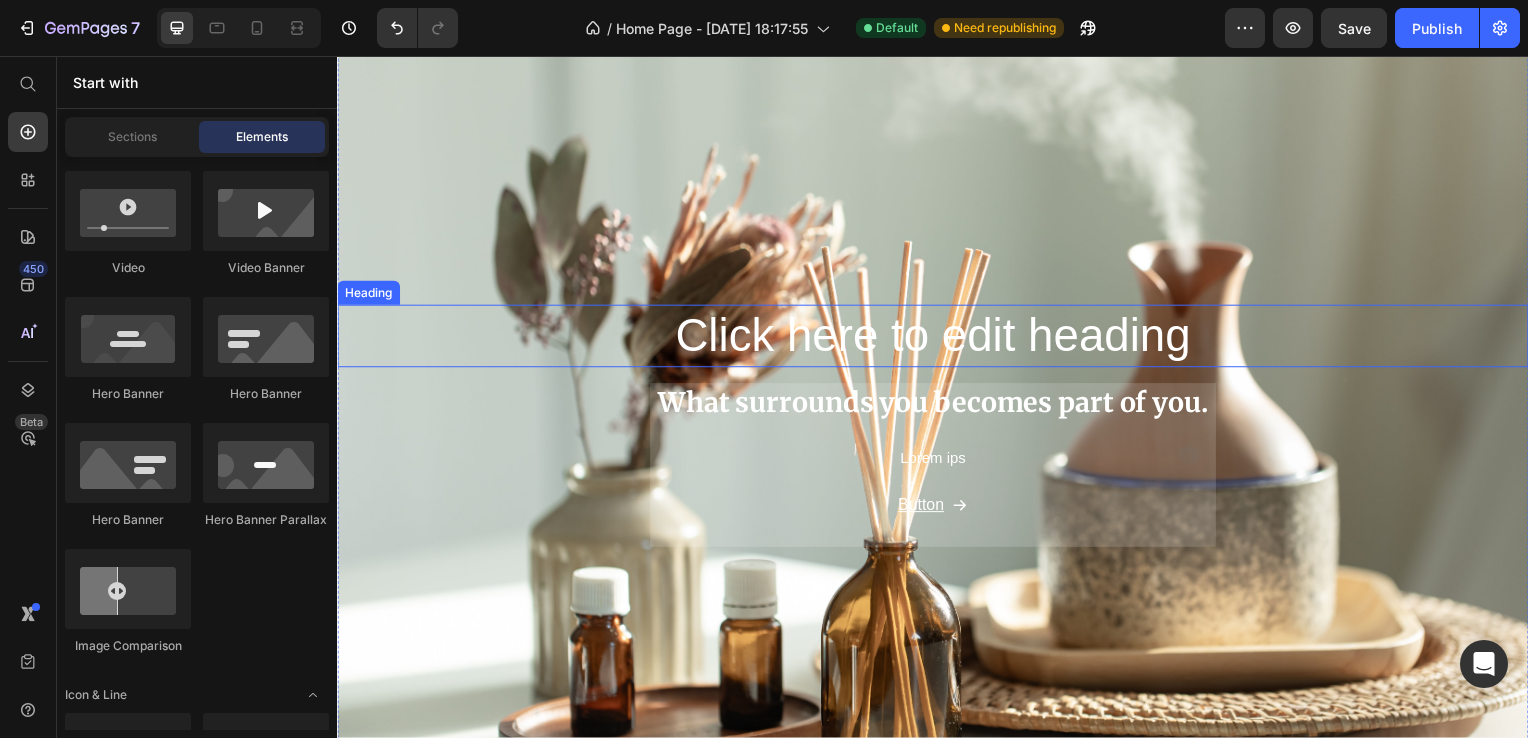 click on "Click here to edit heading" at bounding box center (937, 339) 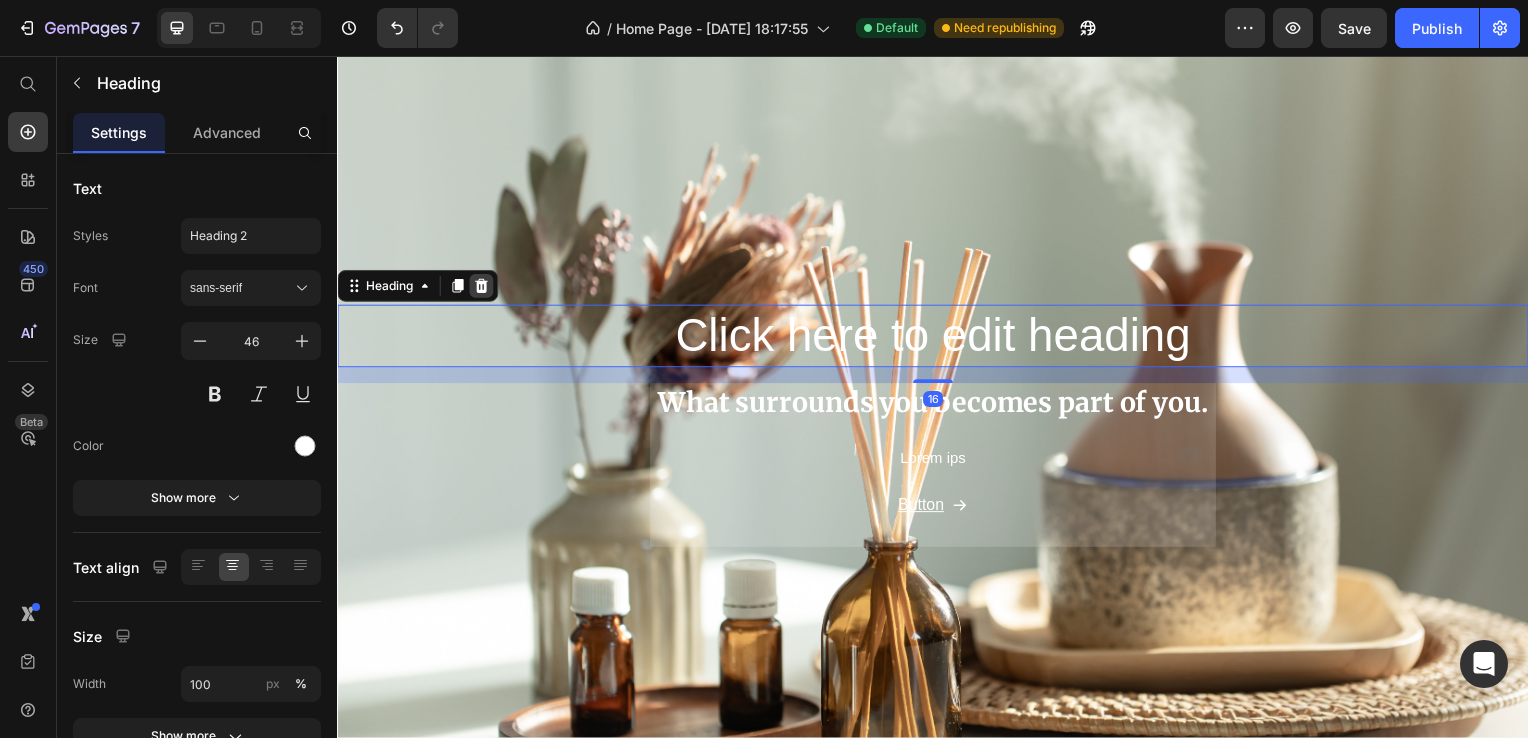 click 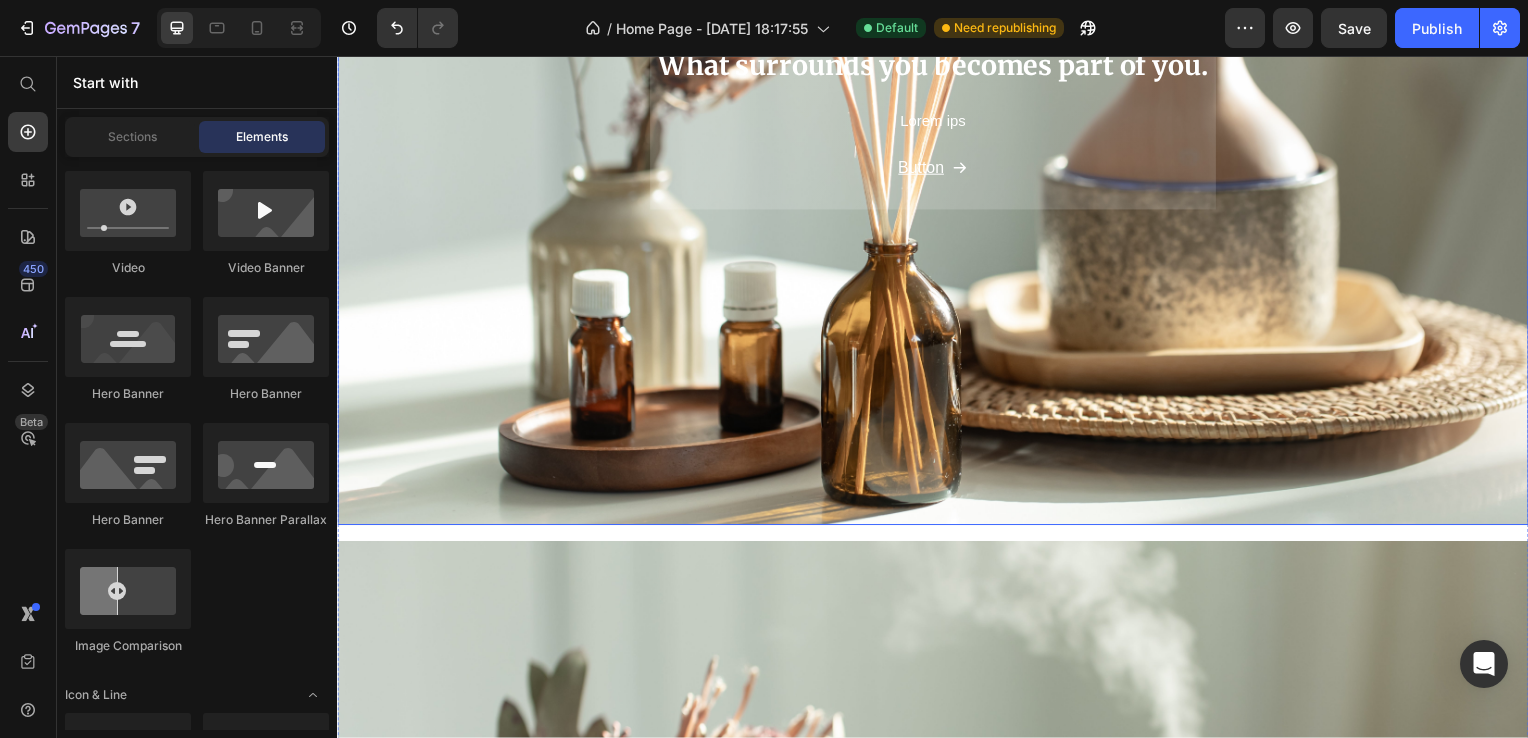 scroll, scrollTop: 500, scrollLeft: 0, axis: vertical 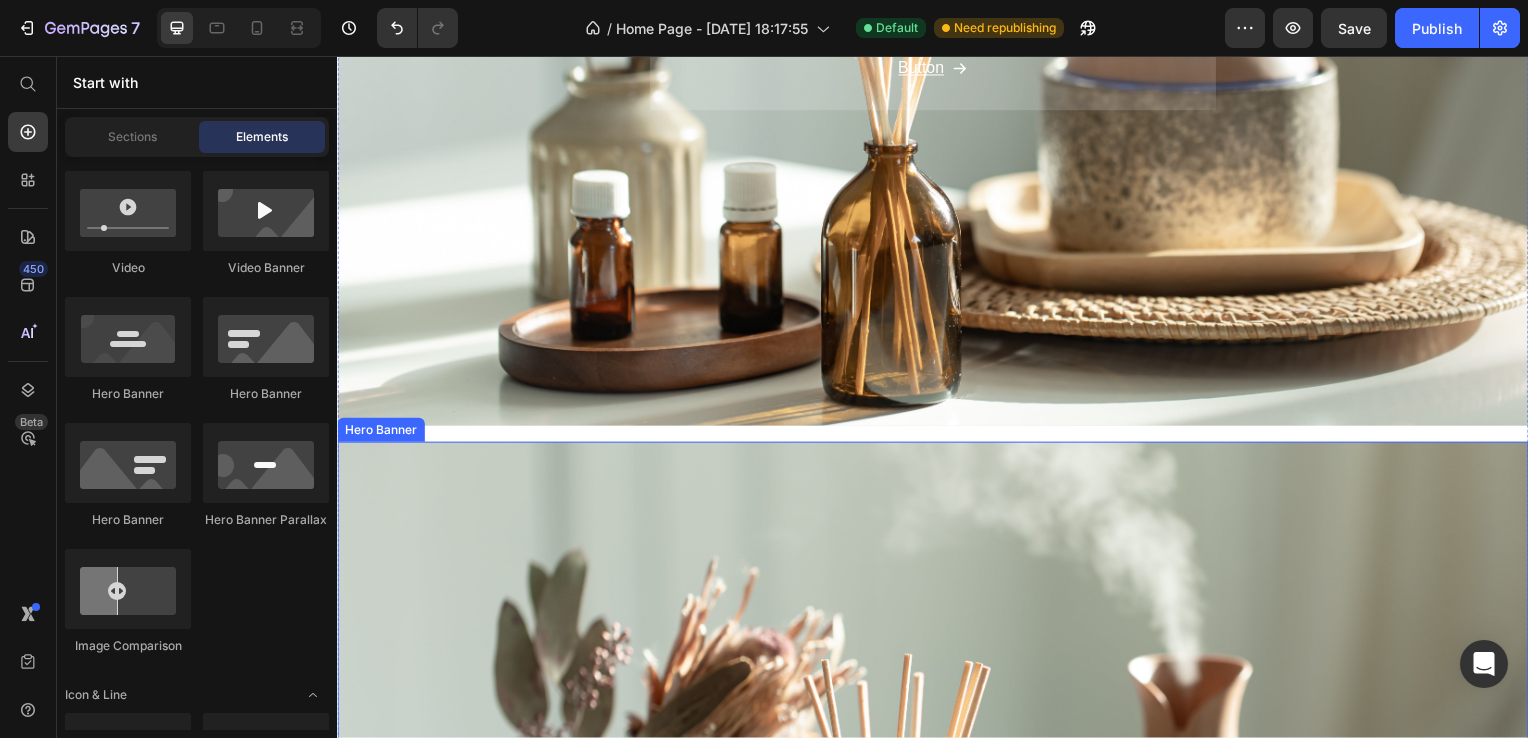 click at bounding box center (937, 845) 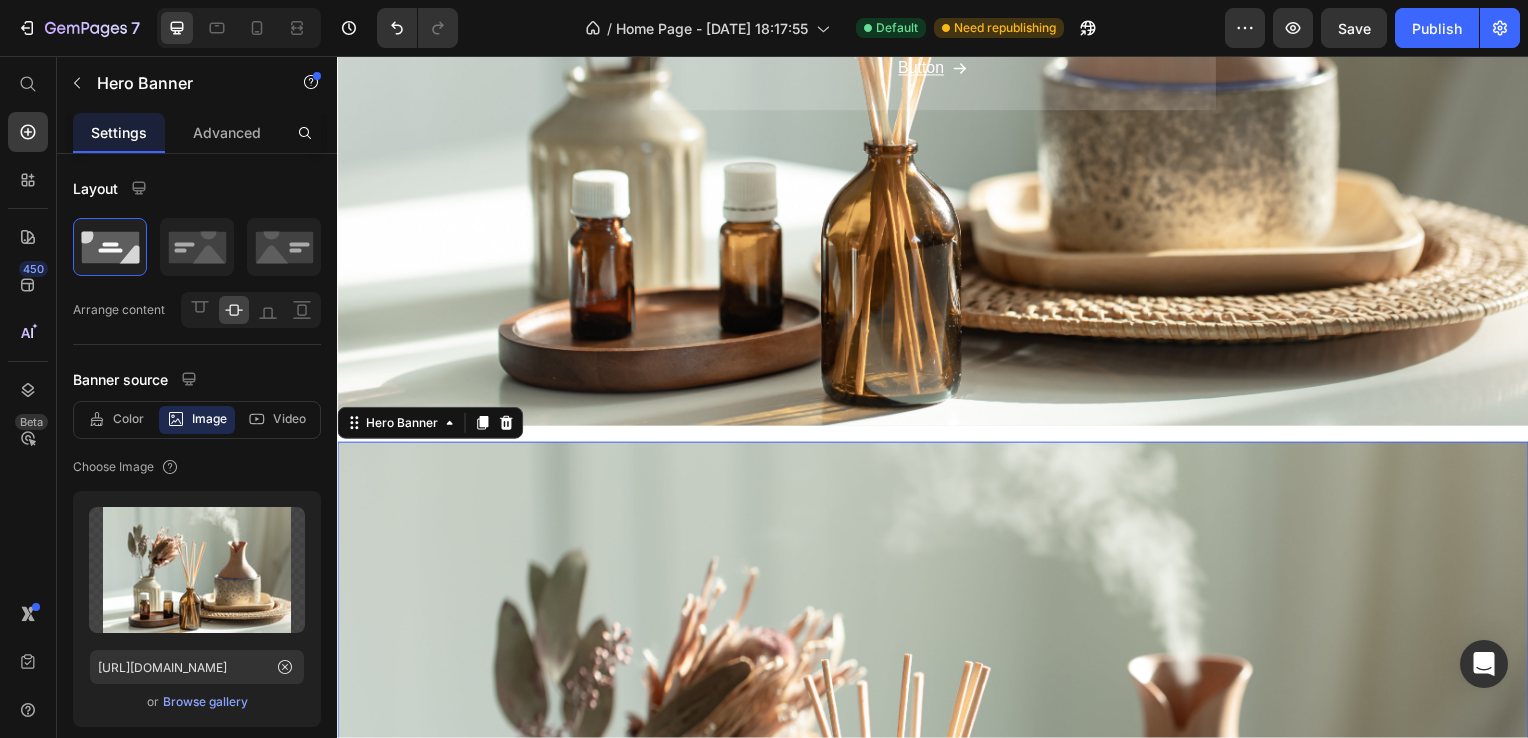 click at bounding box center [507, 426] 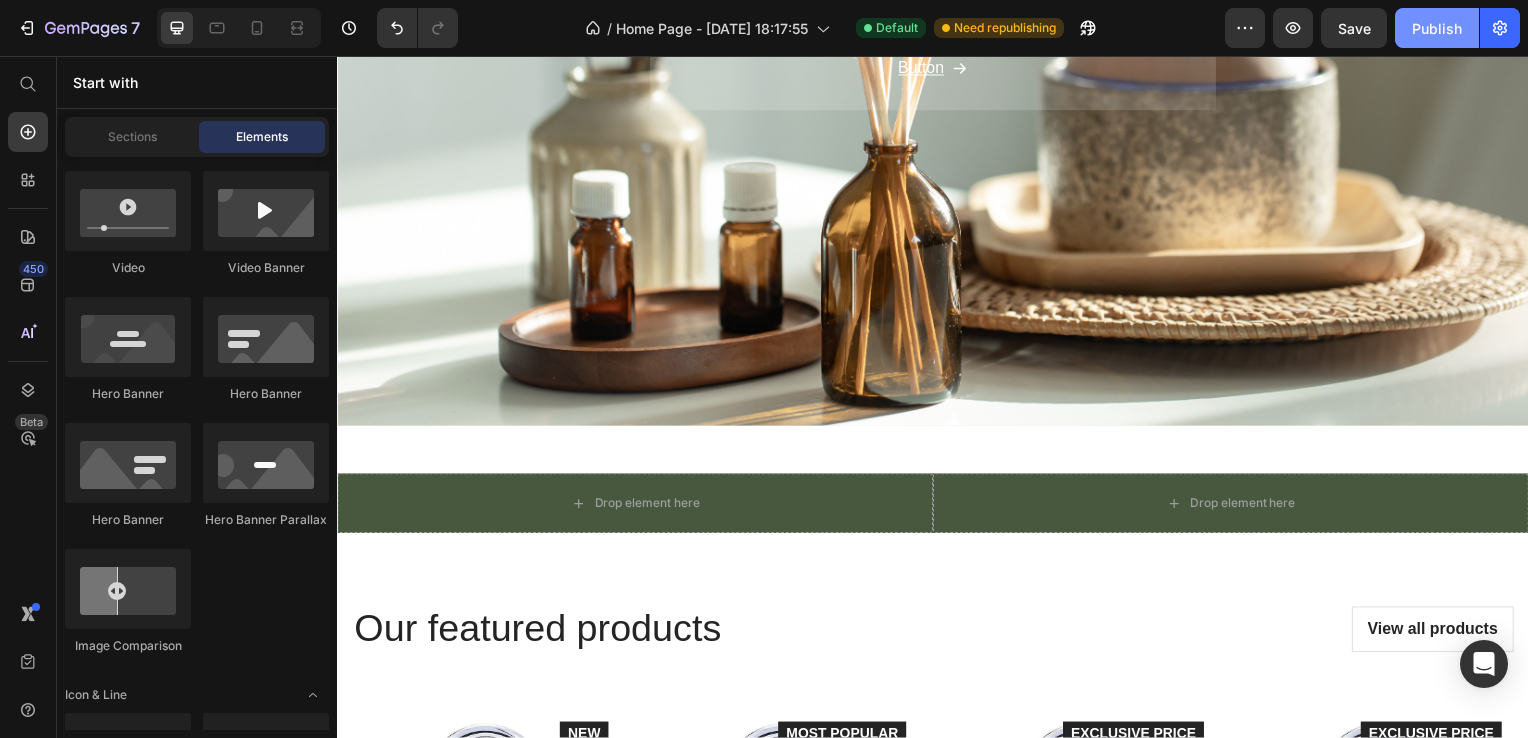 scroll, scrollTop: 200, scrollLeft: 0, axis: vertical 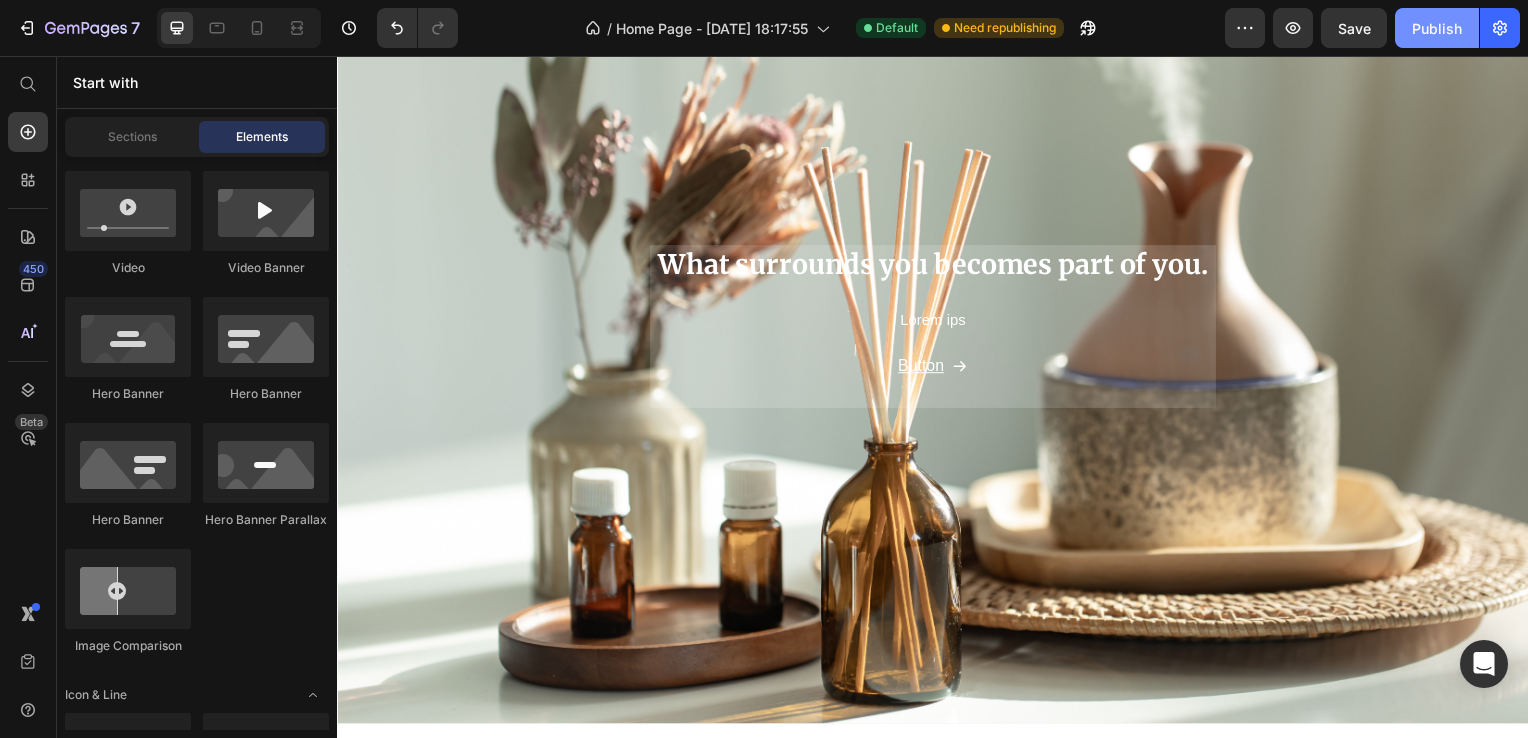 drag, startPoint x: 865, startPoint y: 108, endPoint x: 1413, endPoint y: 32, distance: 553.245 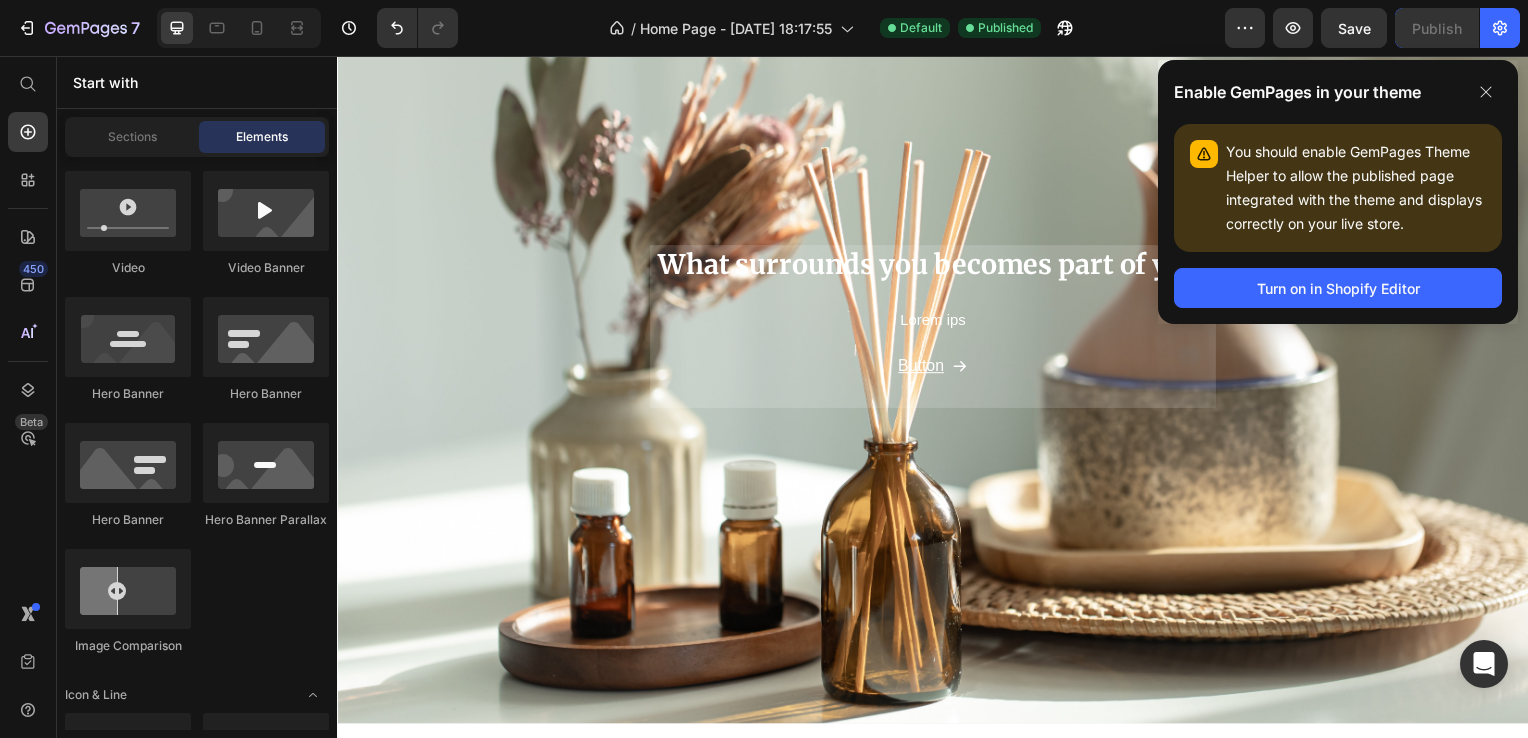 click on "Enable GemPages in your theme You should enable GemPages Theme Helper to allow the published page integrated with the theme and displays correctly on your live store. Turn on in Shopify Editor" 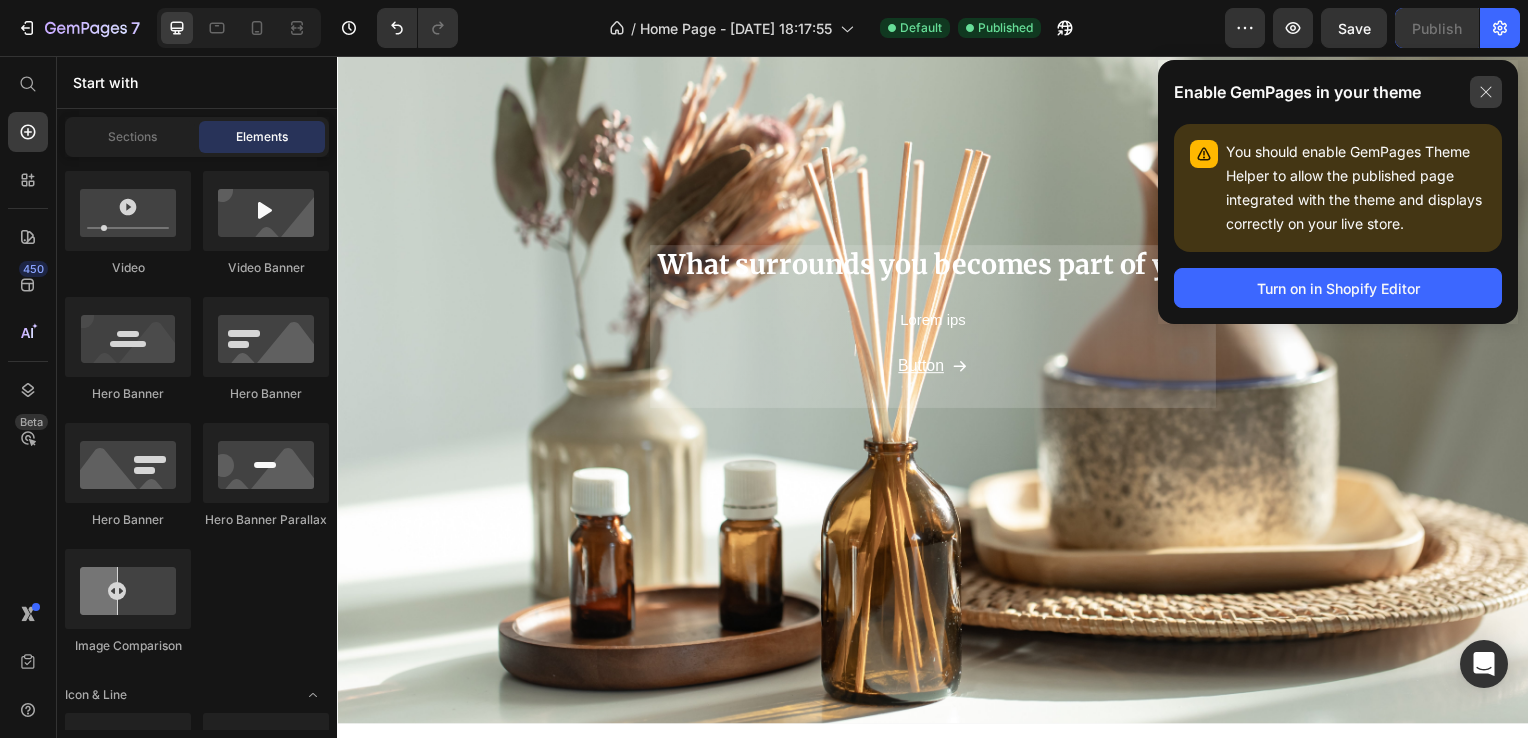 click 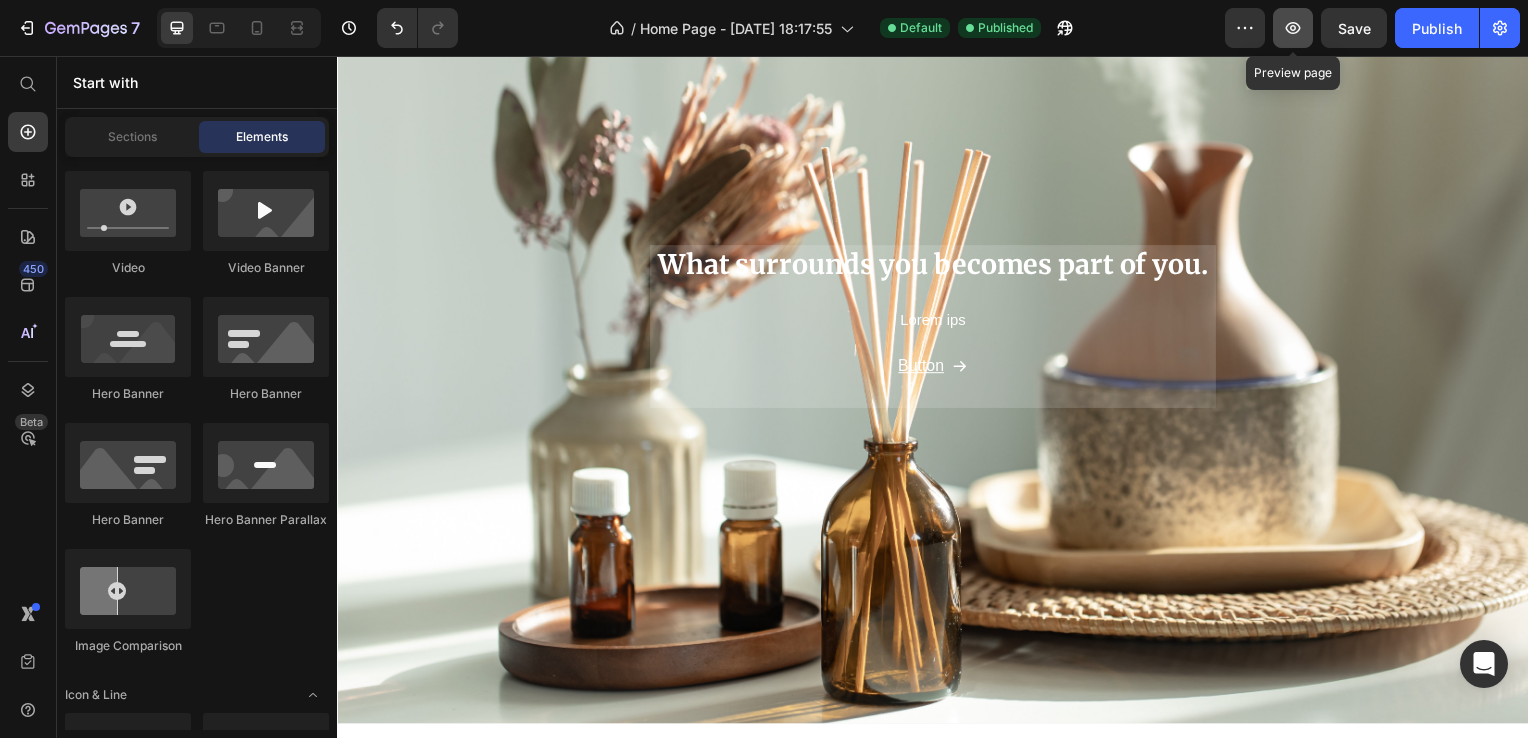 click 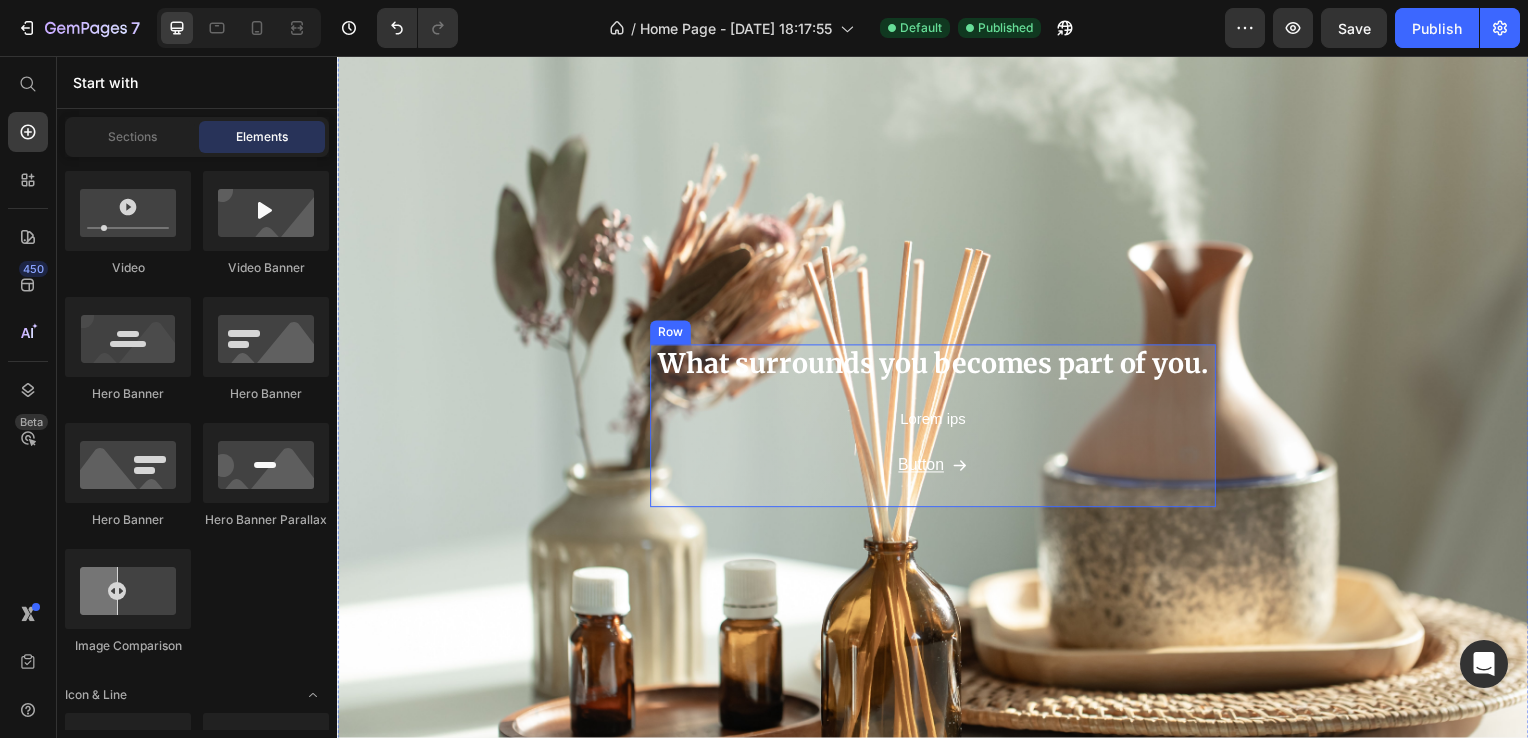scroll, scrollTop: 0, scrollLeft: 0, axis: both 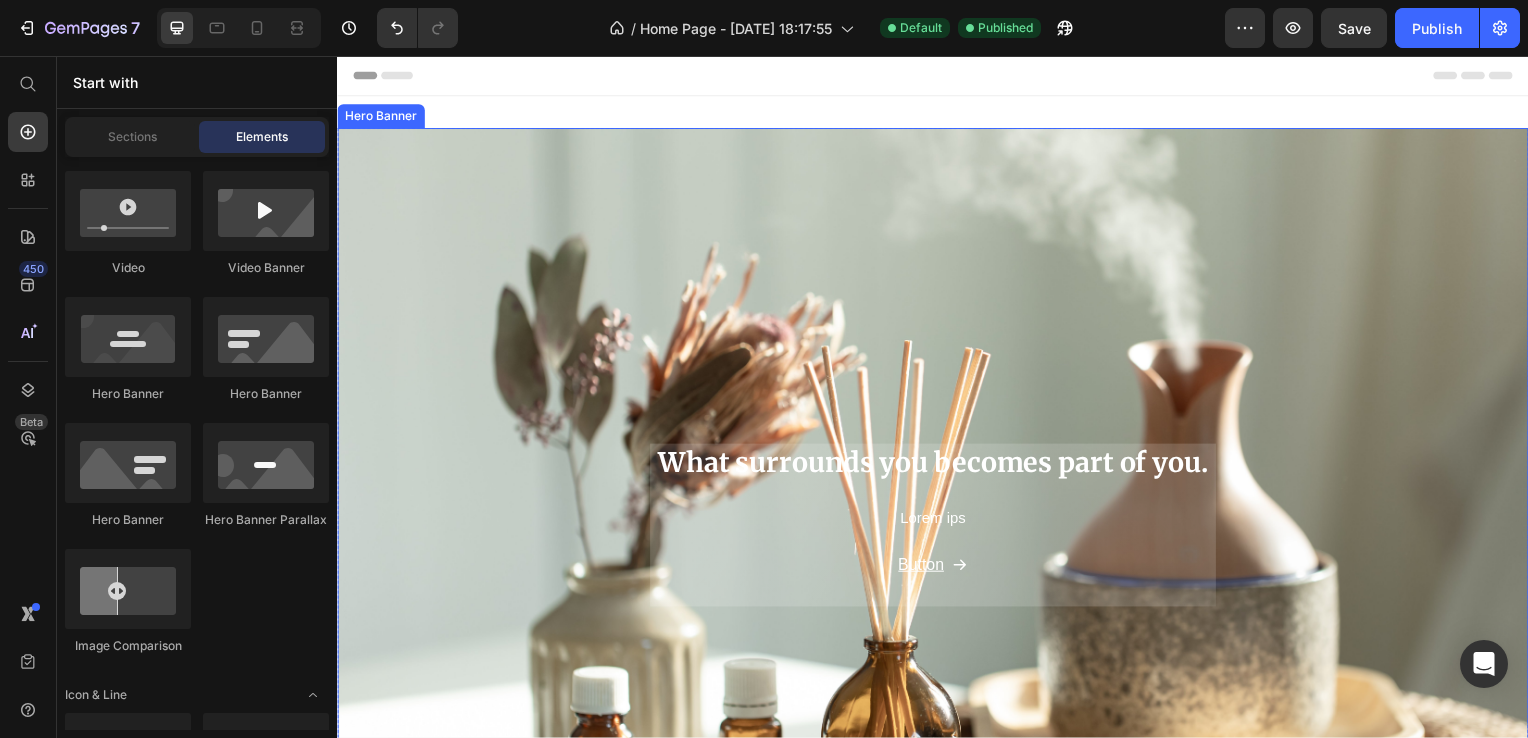 click at bounding box center [937, 529] 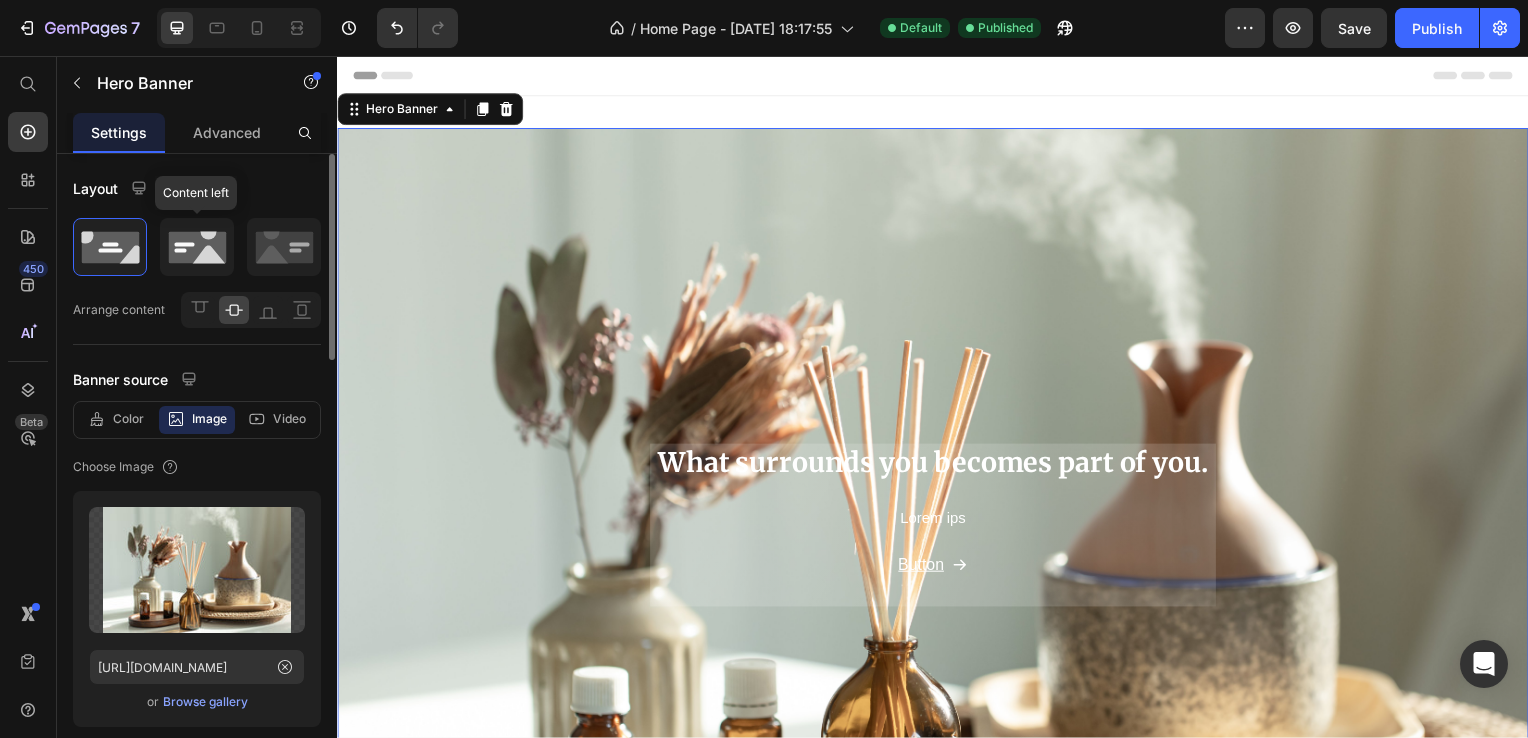 click 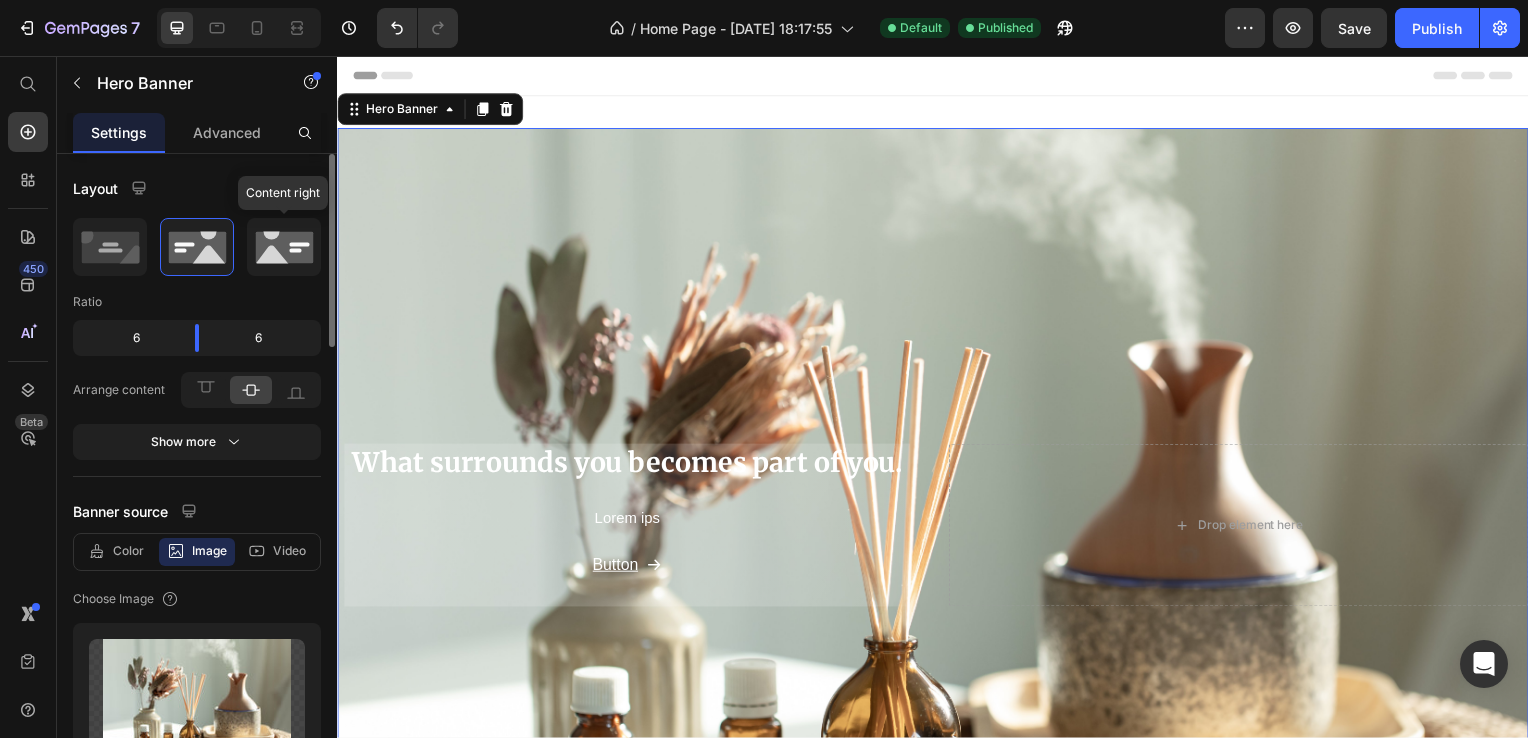 click 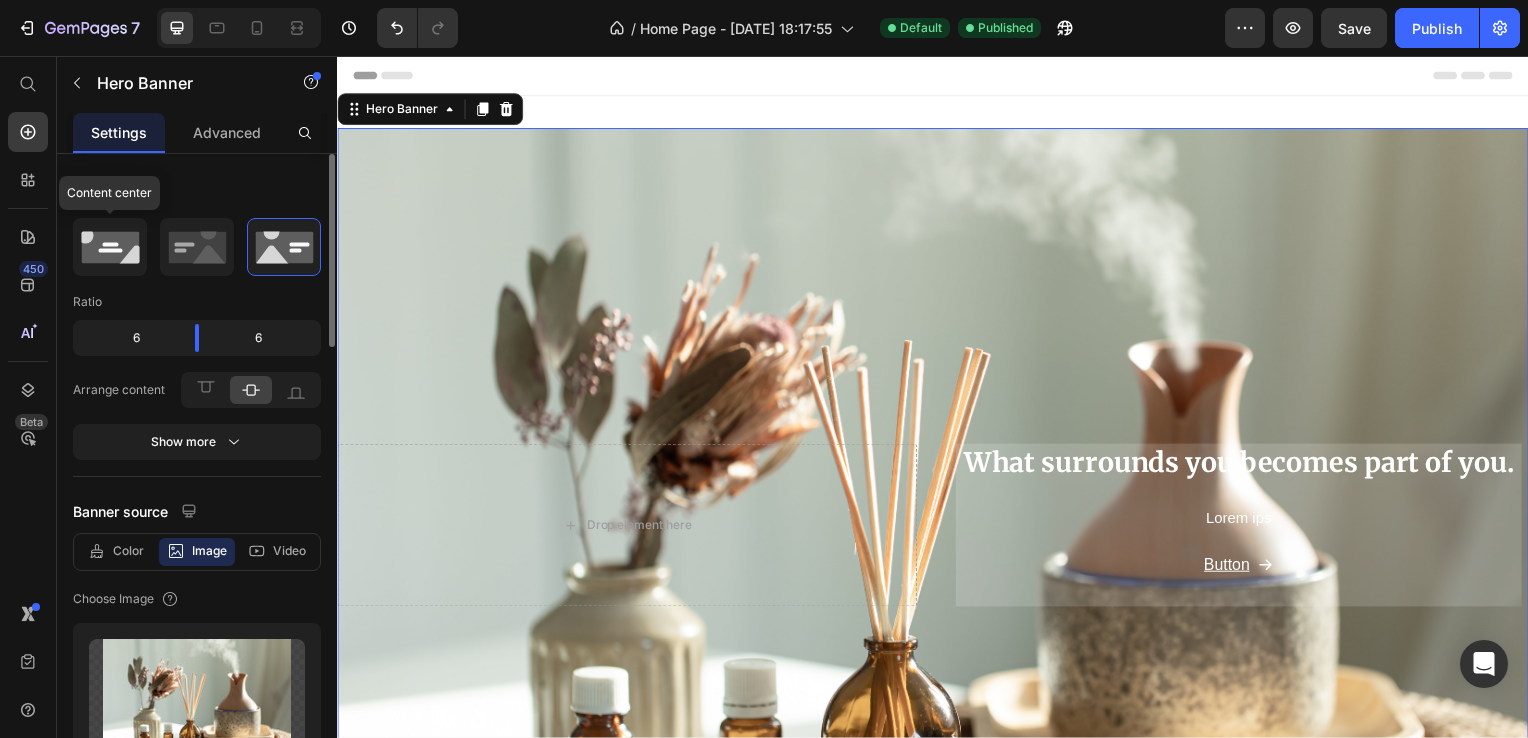 click 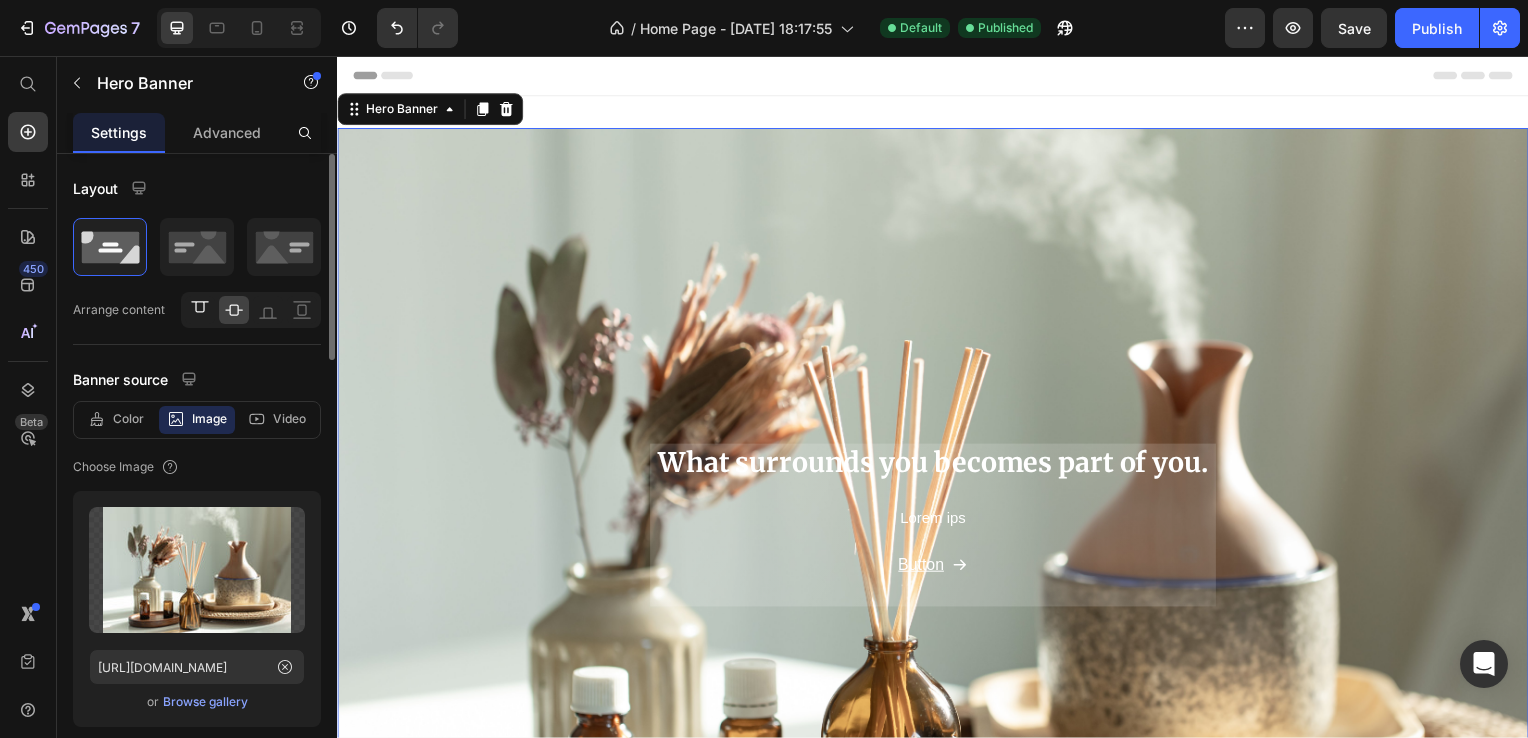 click 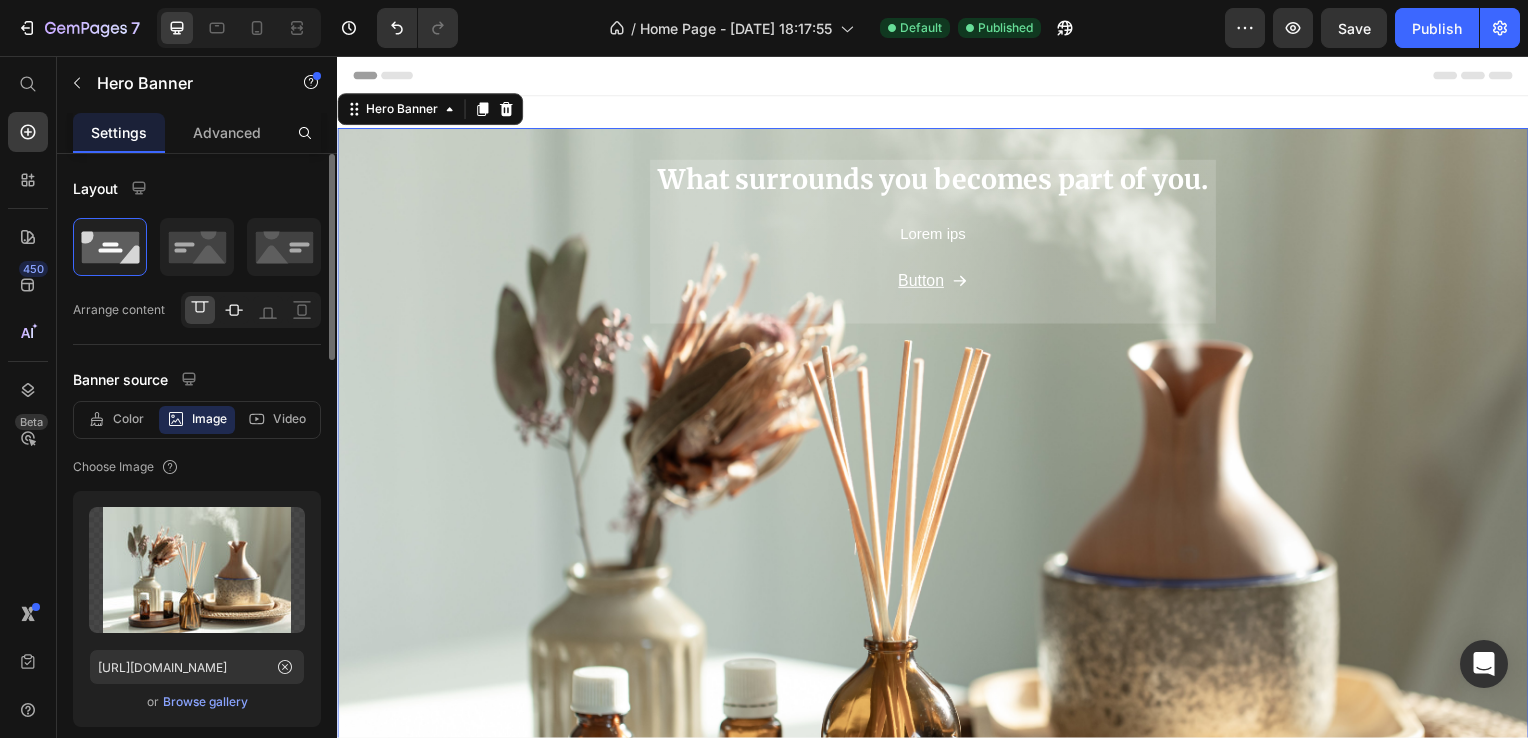 click 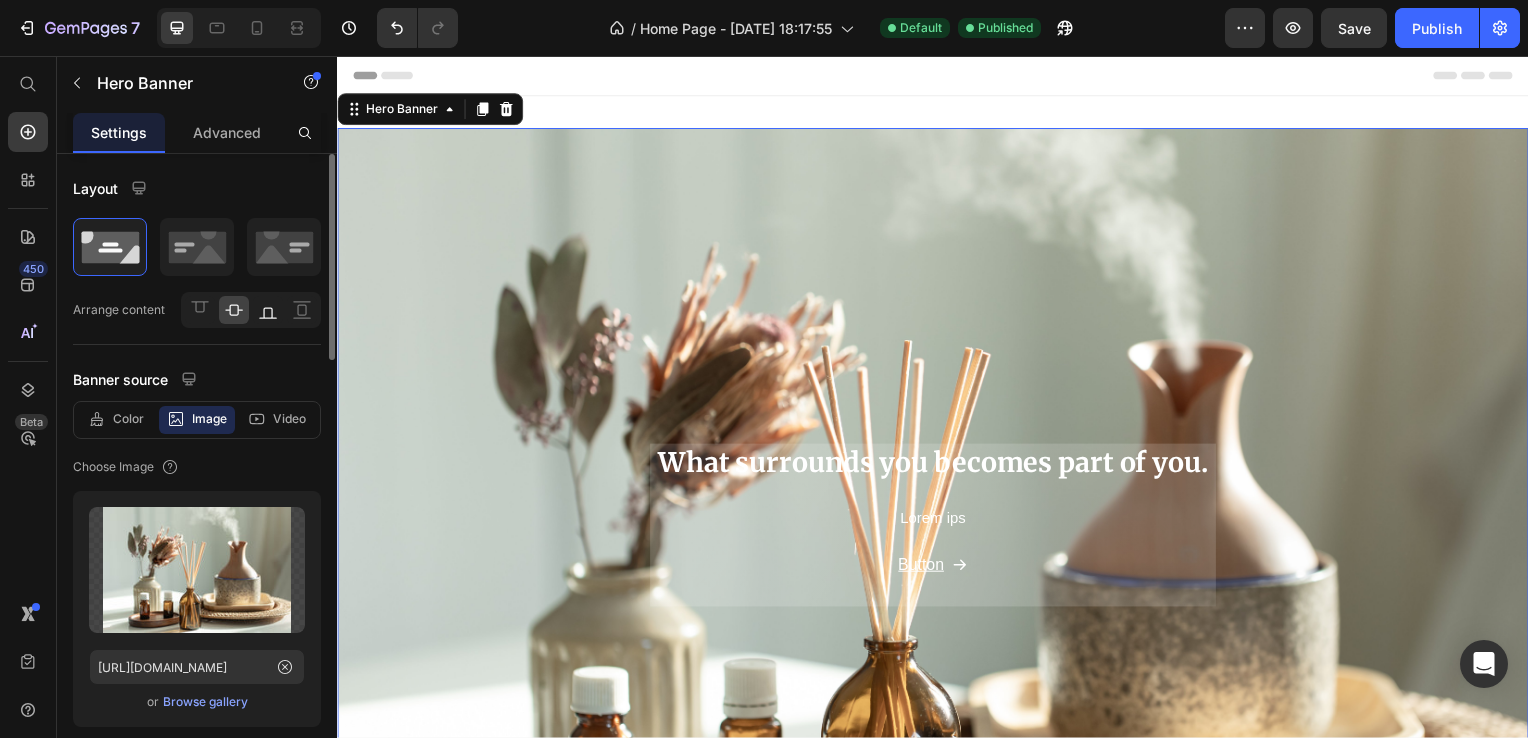 click 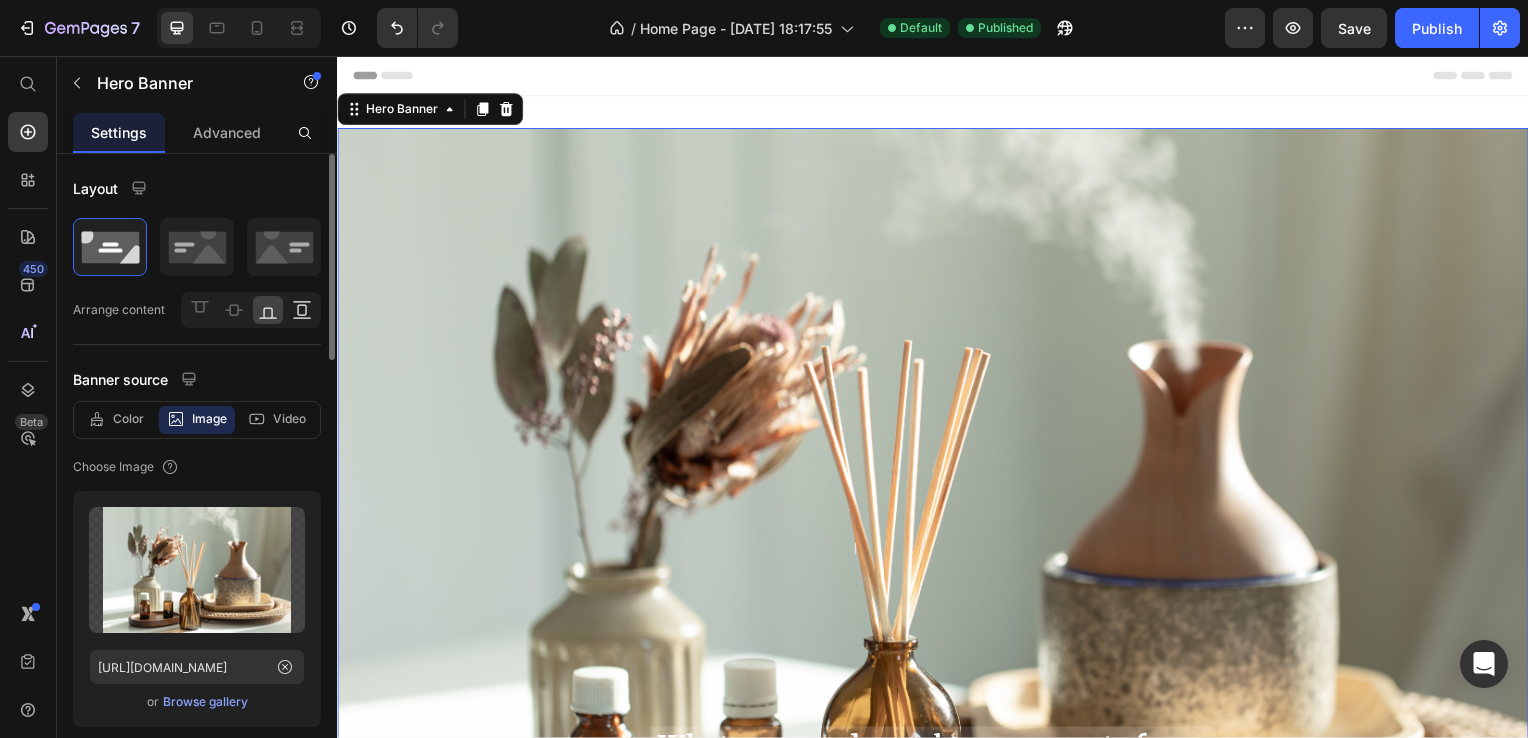 click 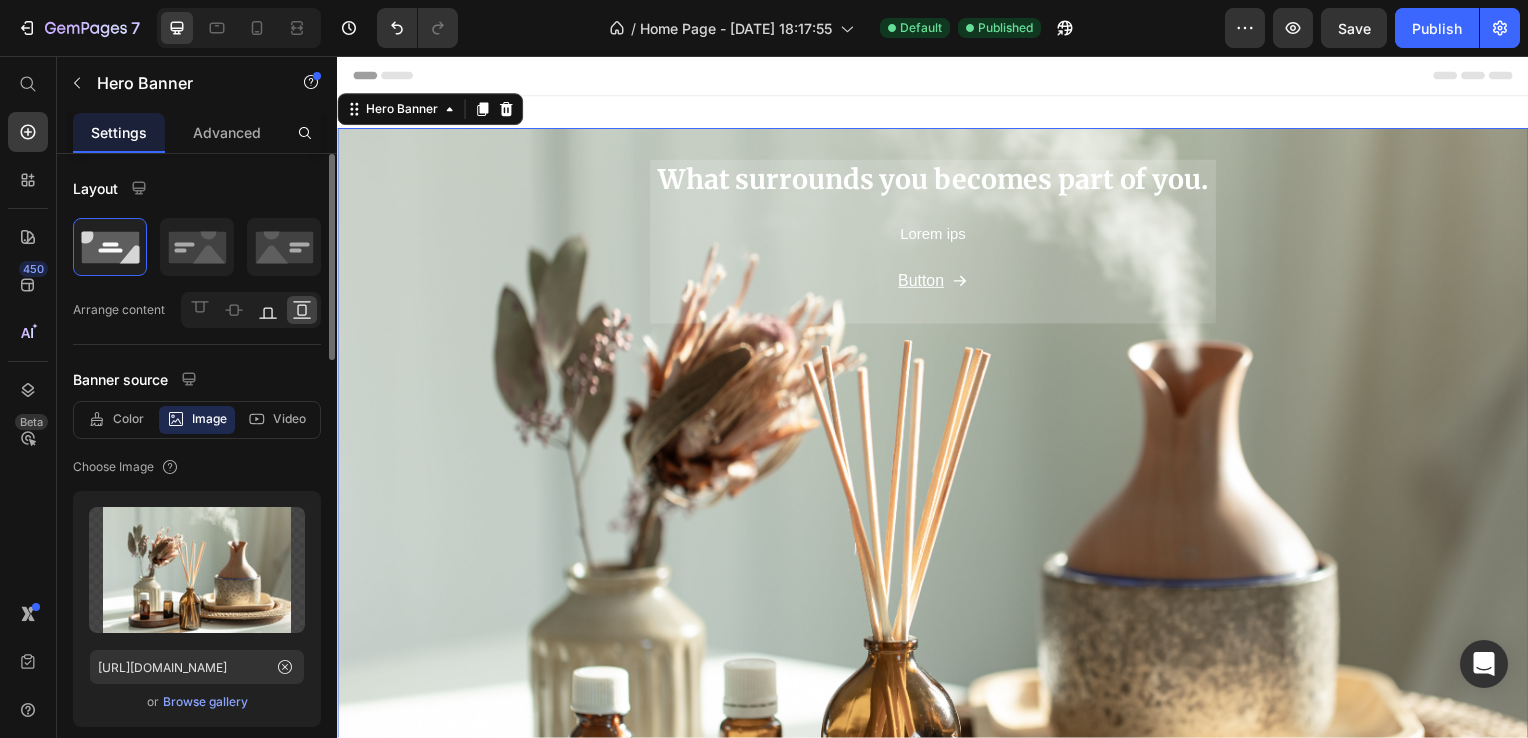 click 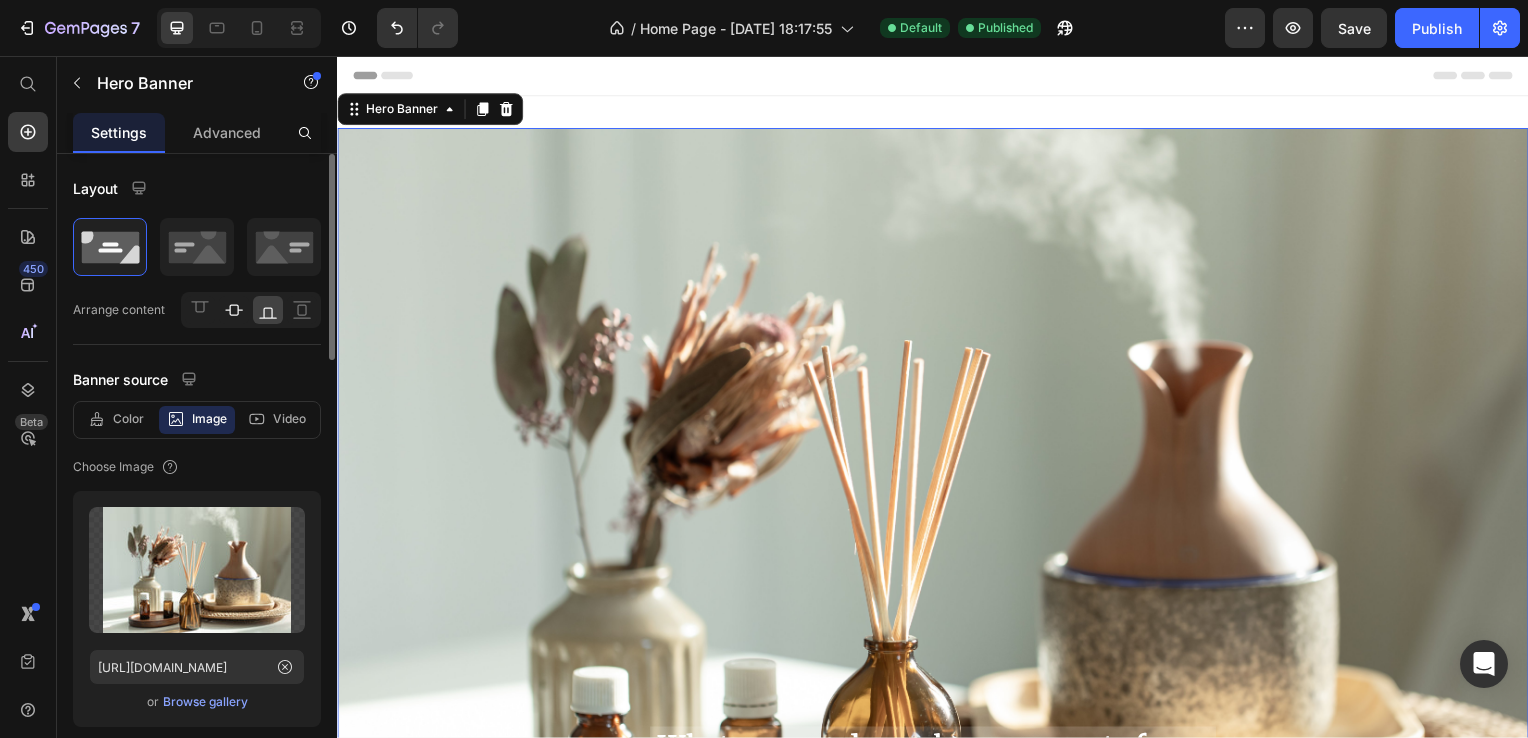 click 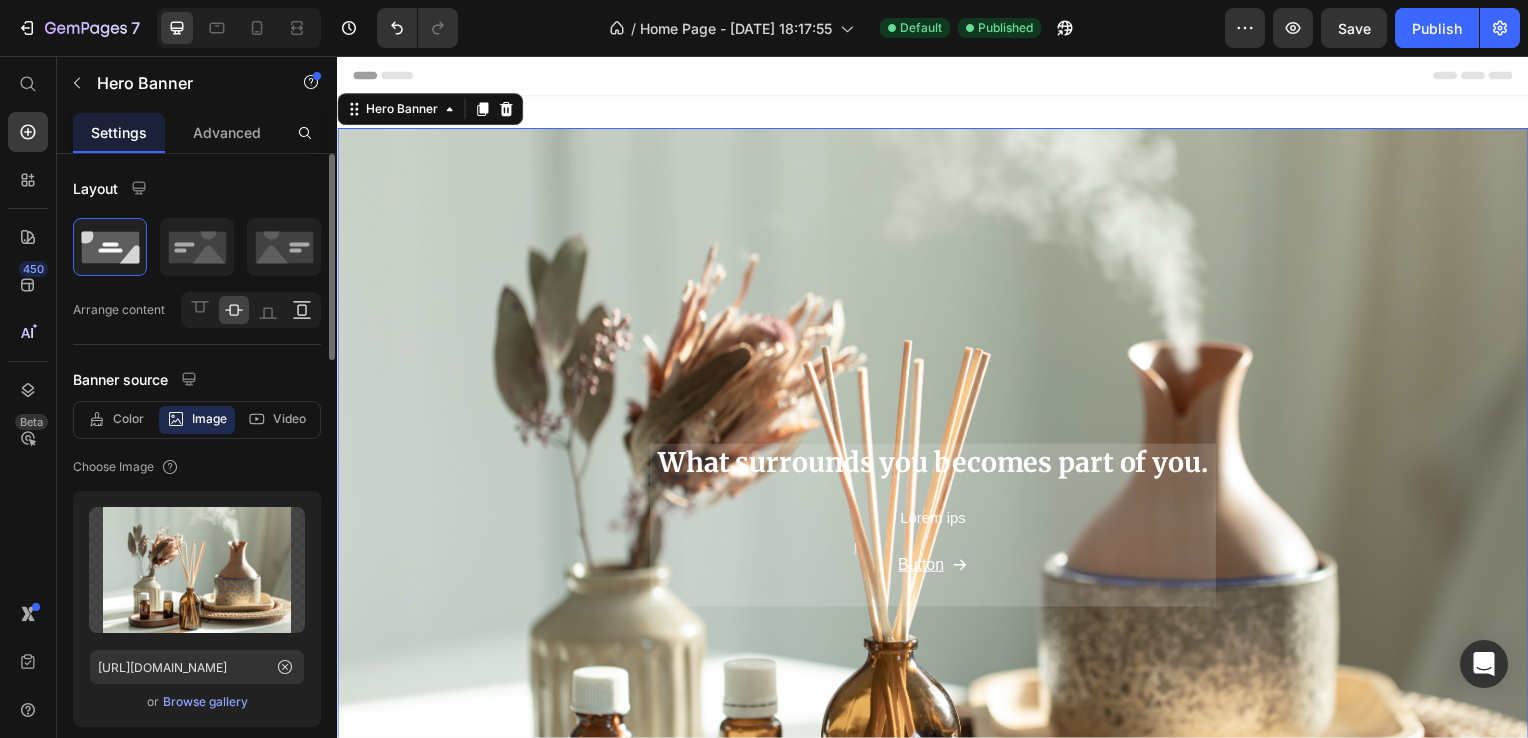 click 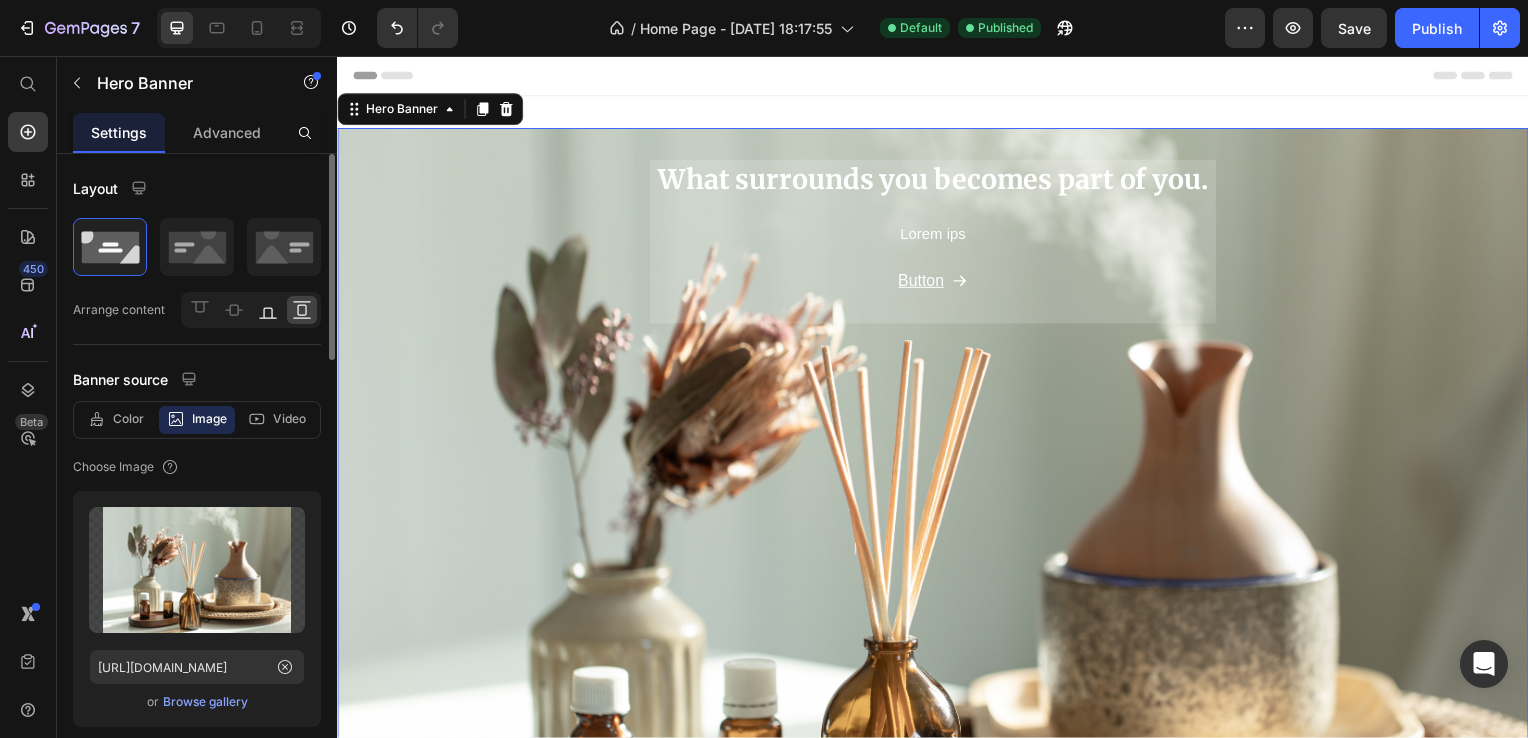 click 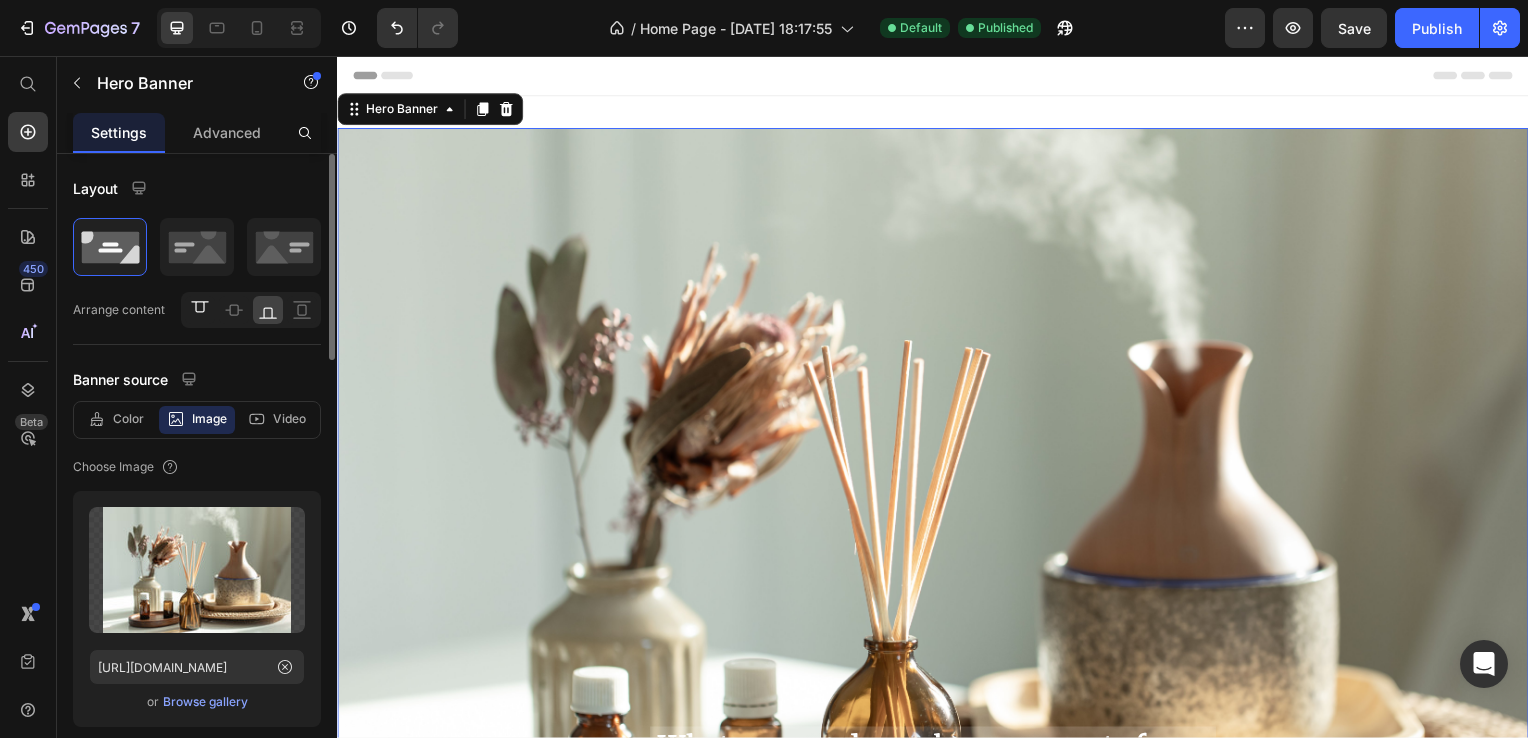 click 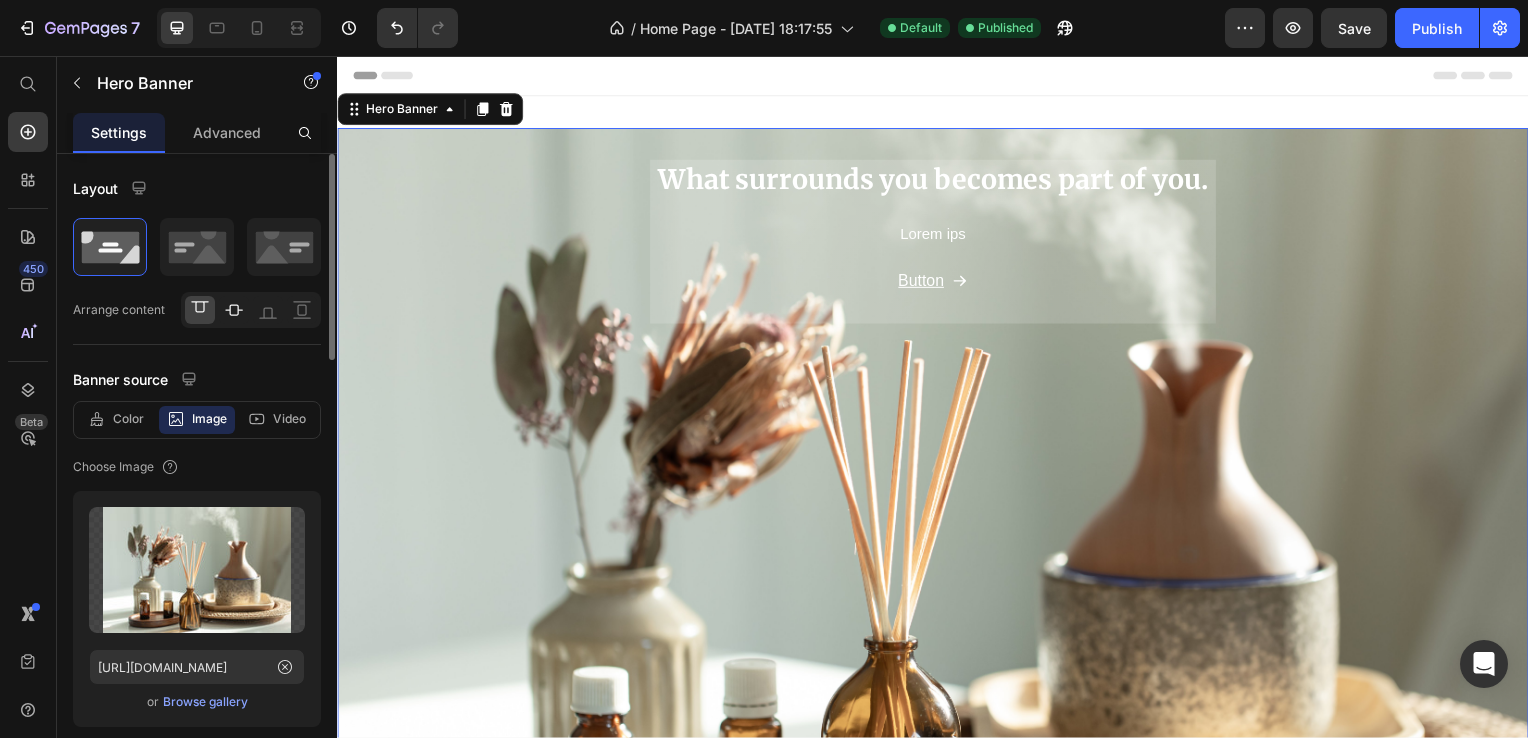 click 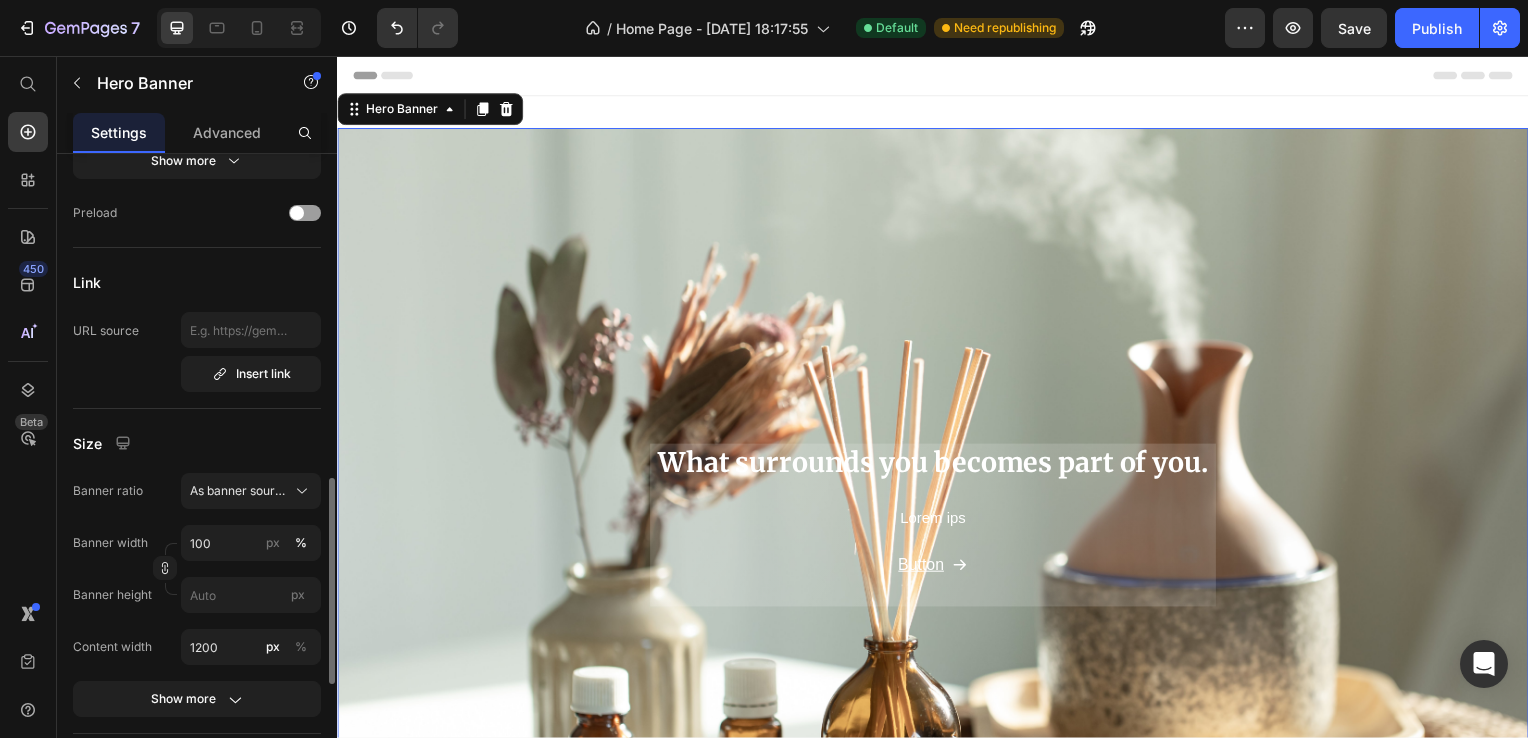 scroll, scrollTop: 700, scrollLeft: 0, axis: vertical 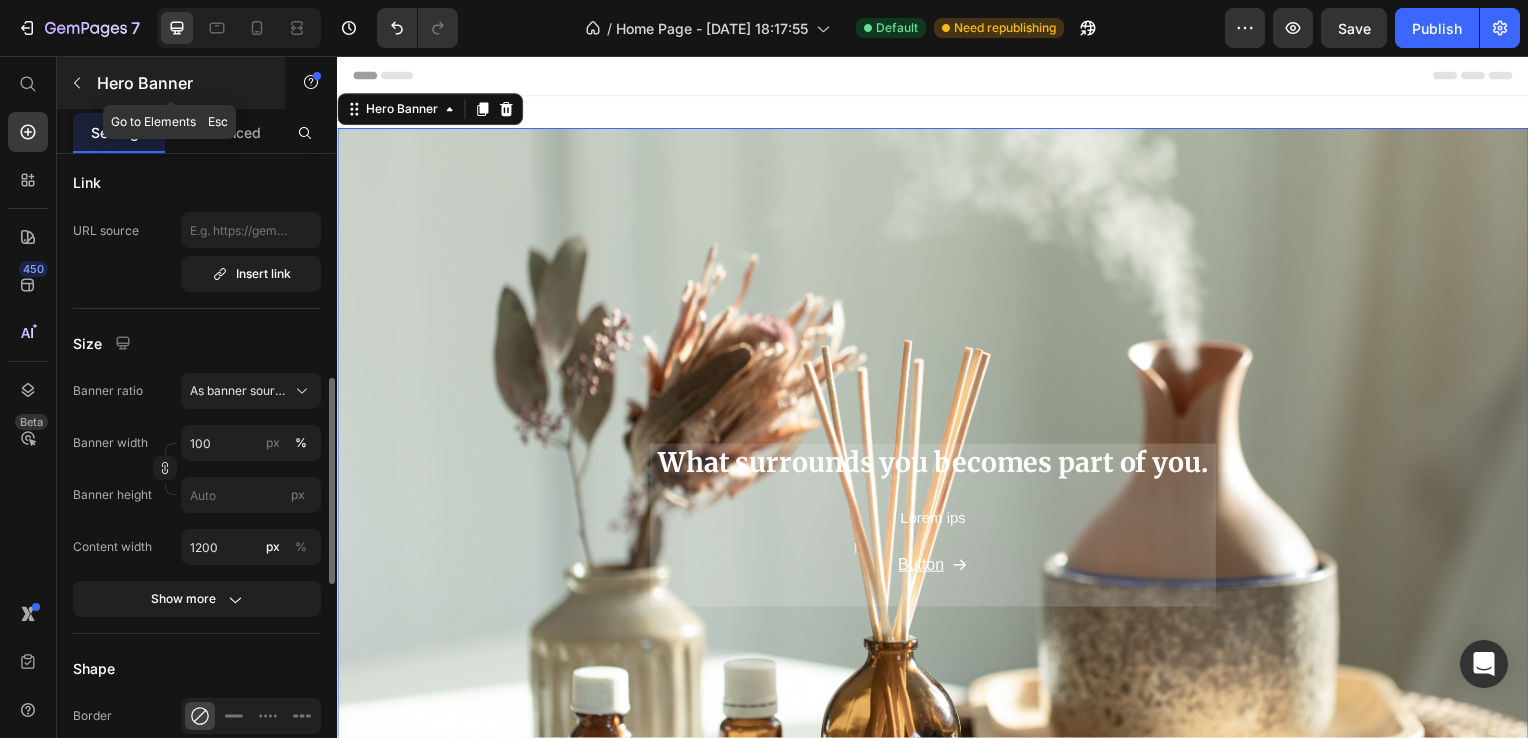 click at bounding box center (77, 83) 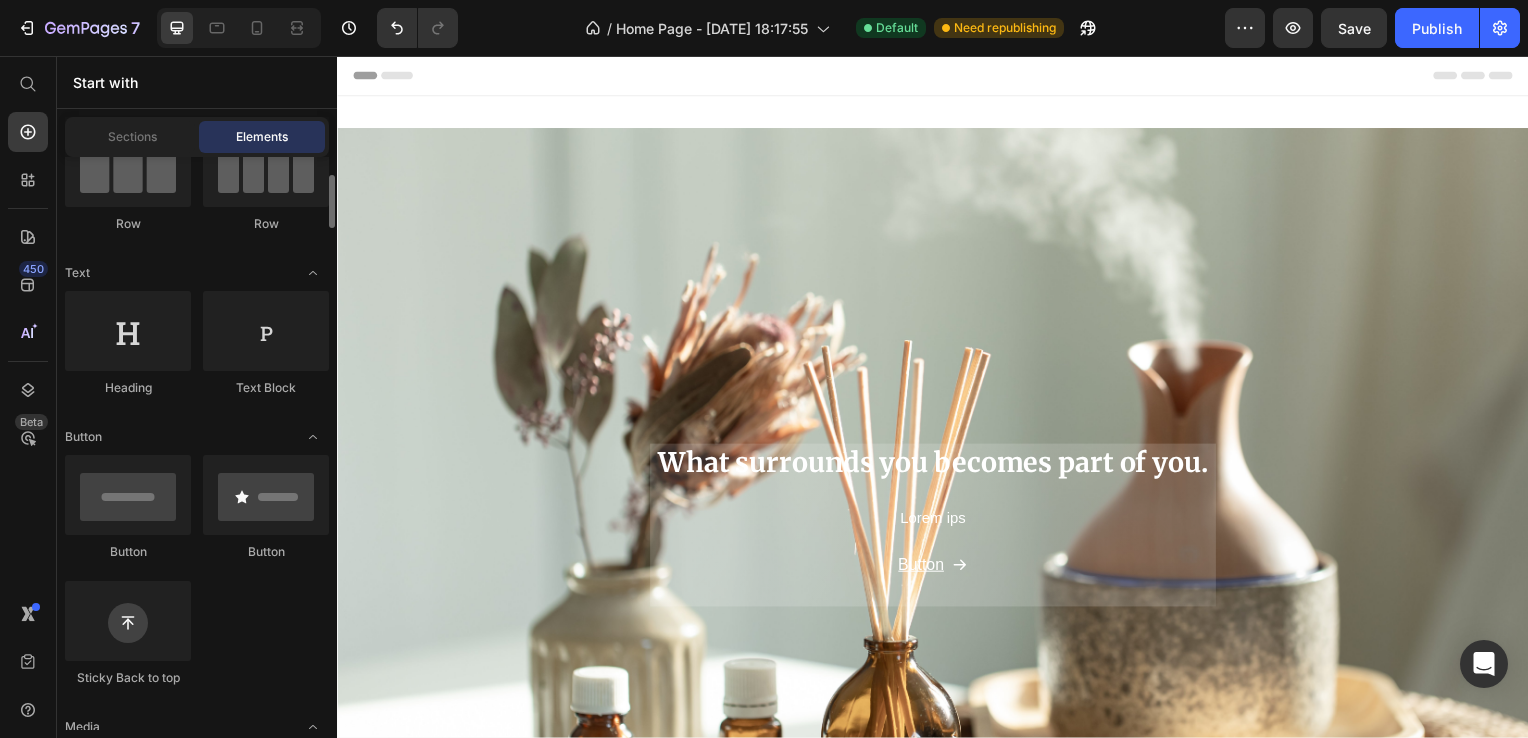 scroll, scrollTop: 0, scrollLeft: 0, axis: both 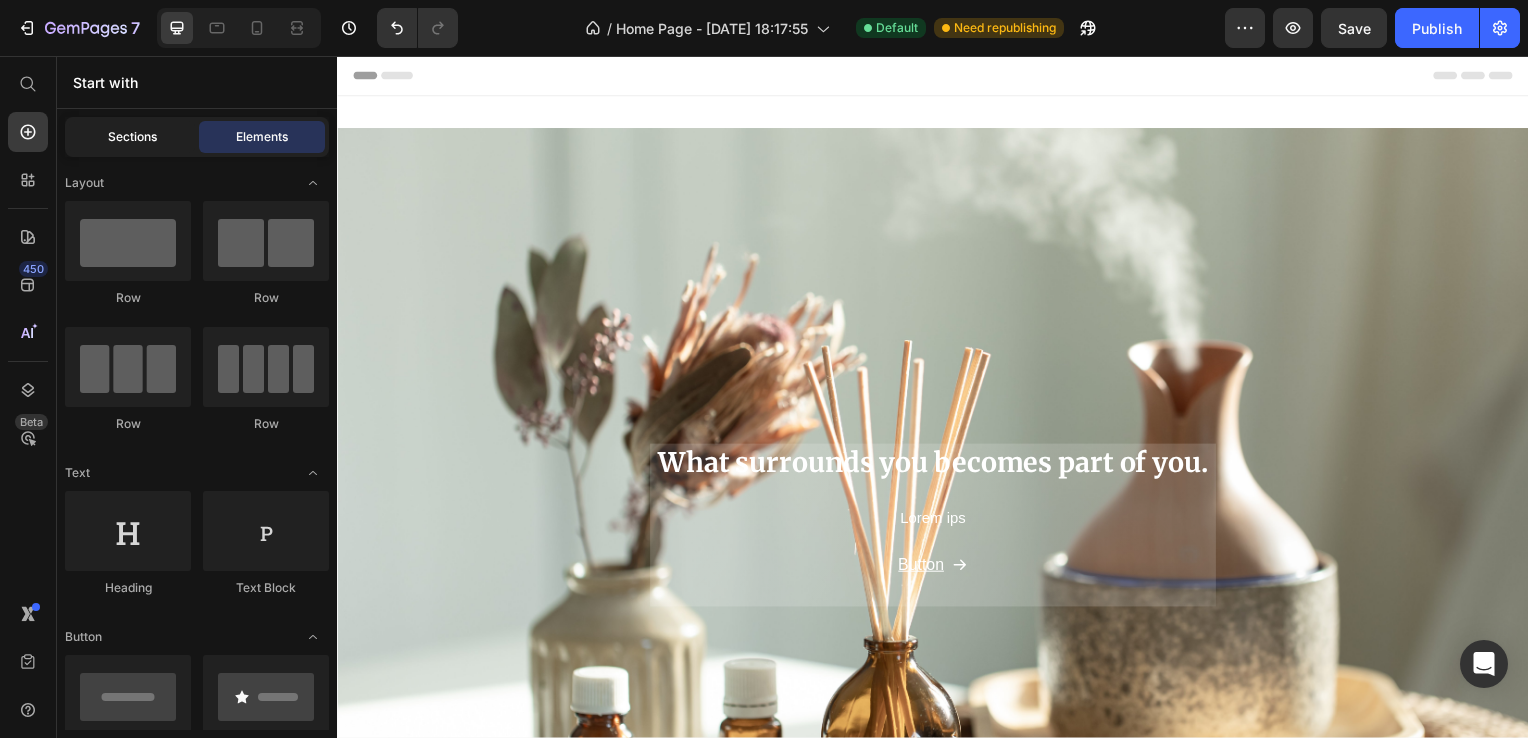 click on "Sections" 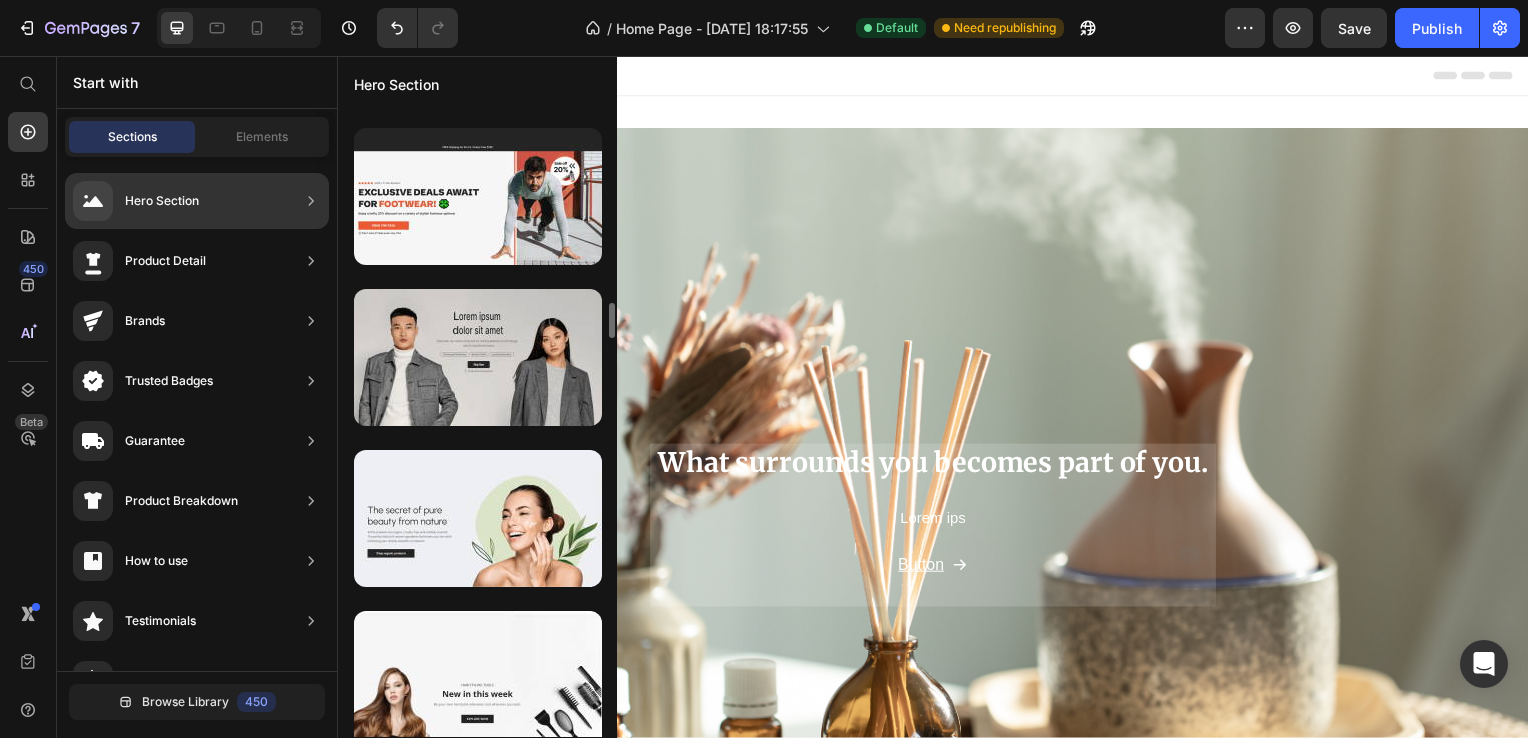 scroll, scrollTop: 5200, scrollLeft: 0, axis: vertical 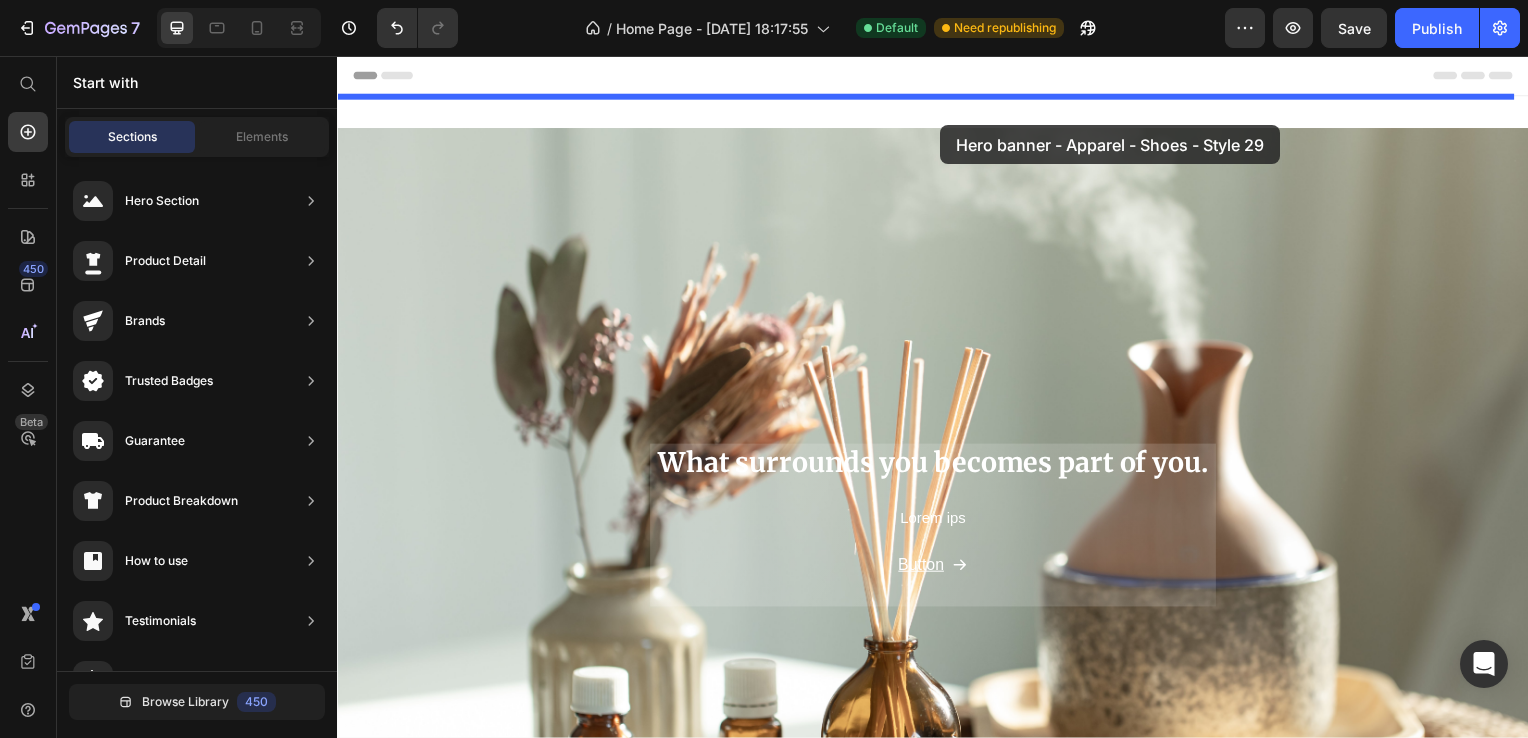 drag, startPoint x: 840, startPoint y: 467, endPoint x: 947, endPoint y: 116, distance: 366.94687 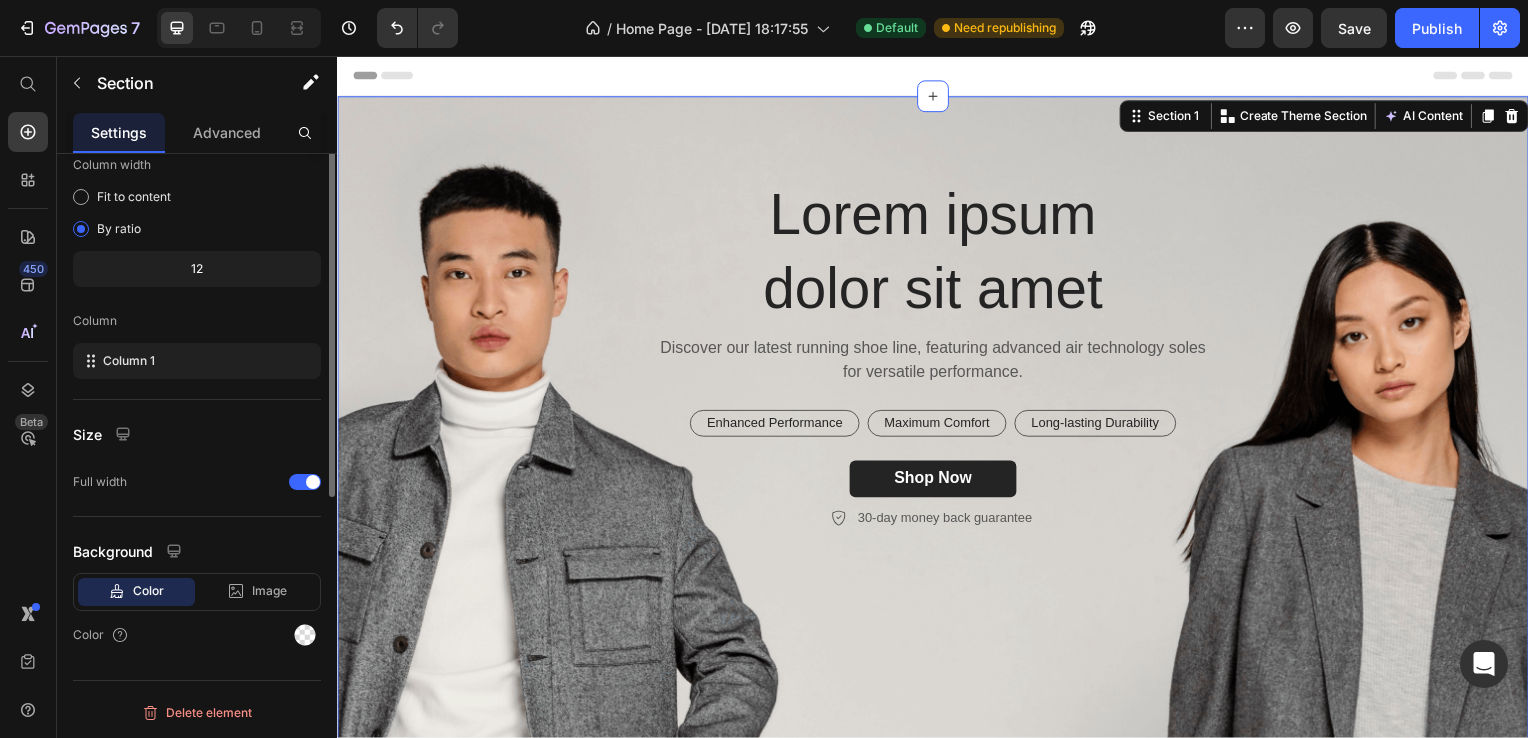 scroll, scrollTop: 0, scrollLeft: 0, axis: both 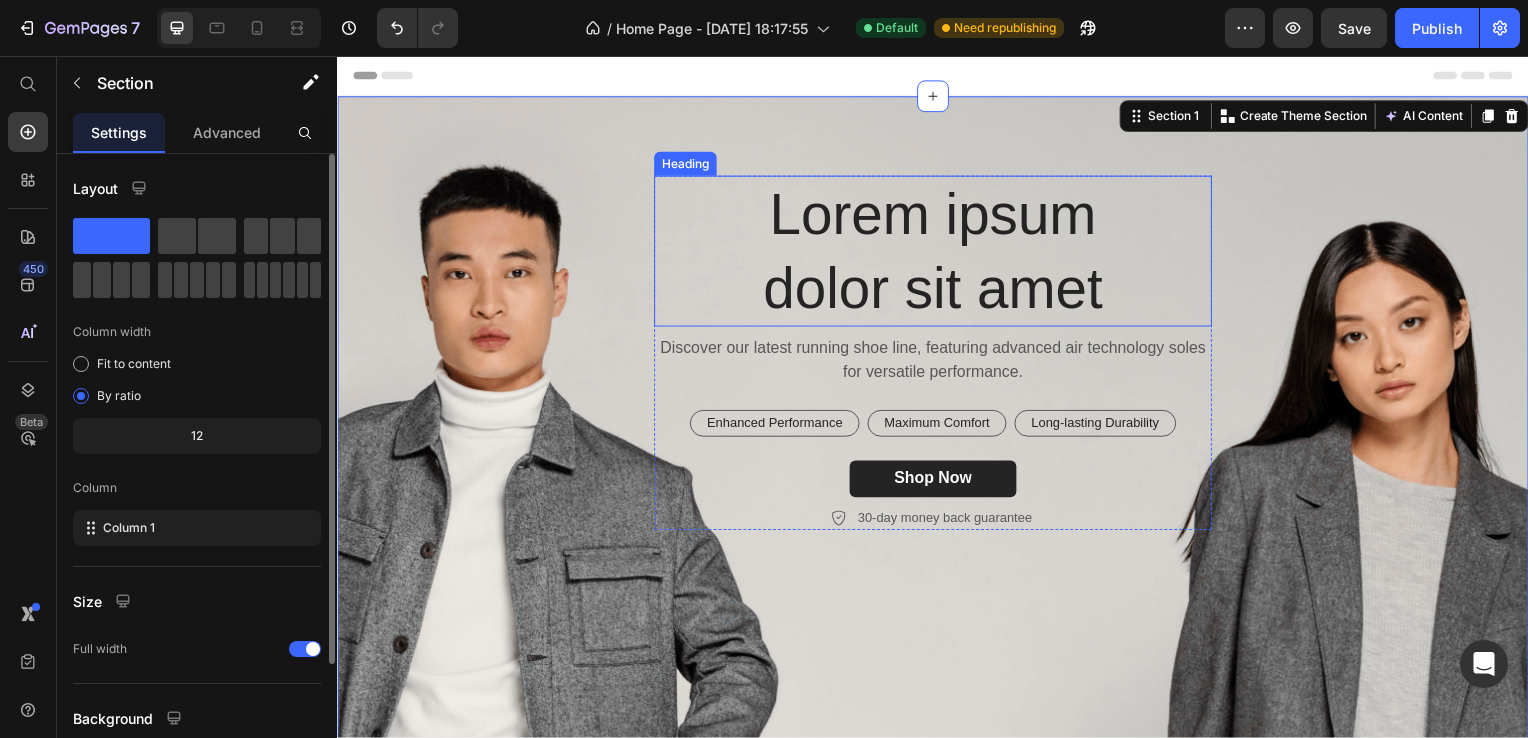 click on "Lorem ipsum  dolor sit amet" at bounding box center [937, 253] 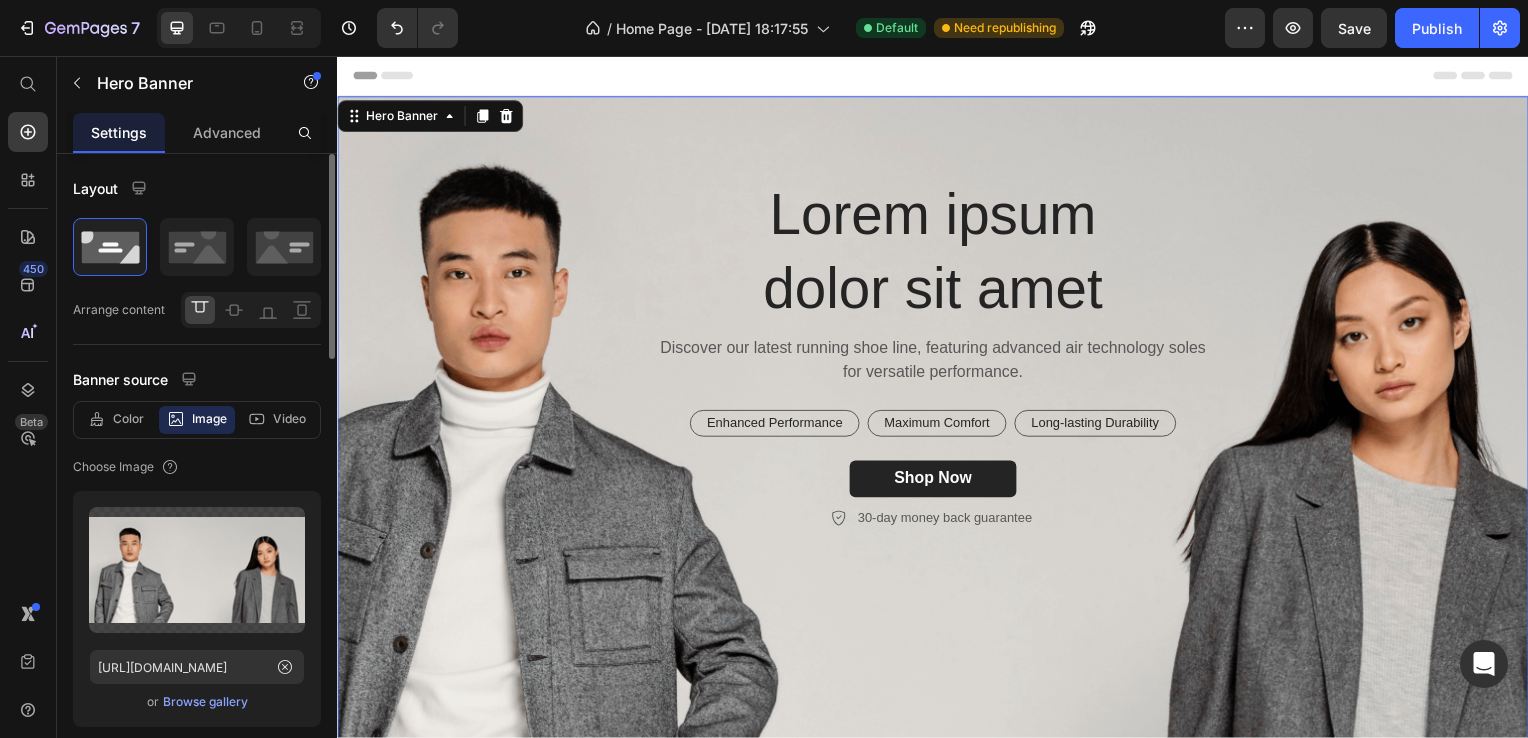 click on "Browse gallery" at bounding box center (205, 702) 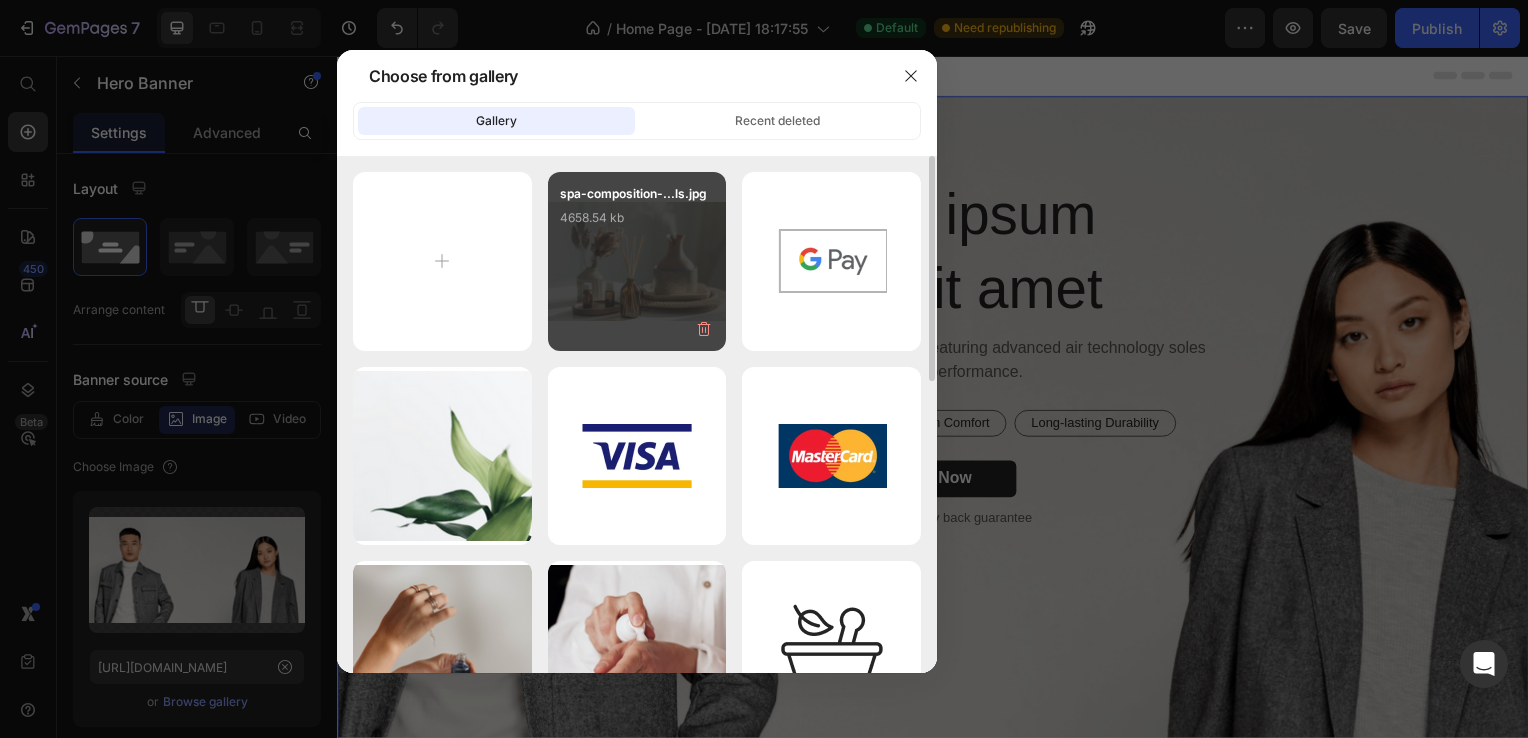 click on "spa-composition-...ls.jpg 4658.54 kb" at bounding box center [637, 224] 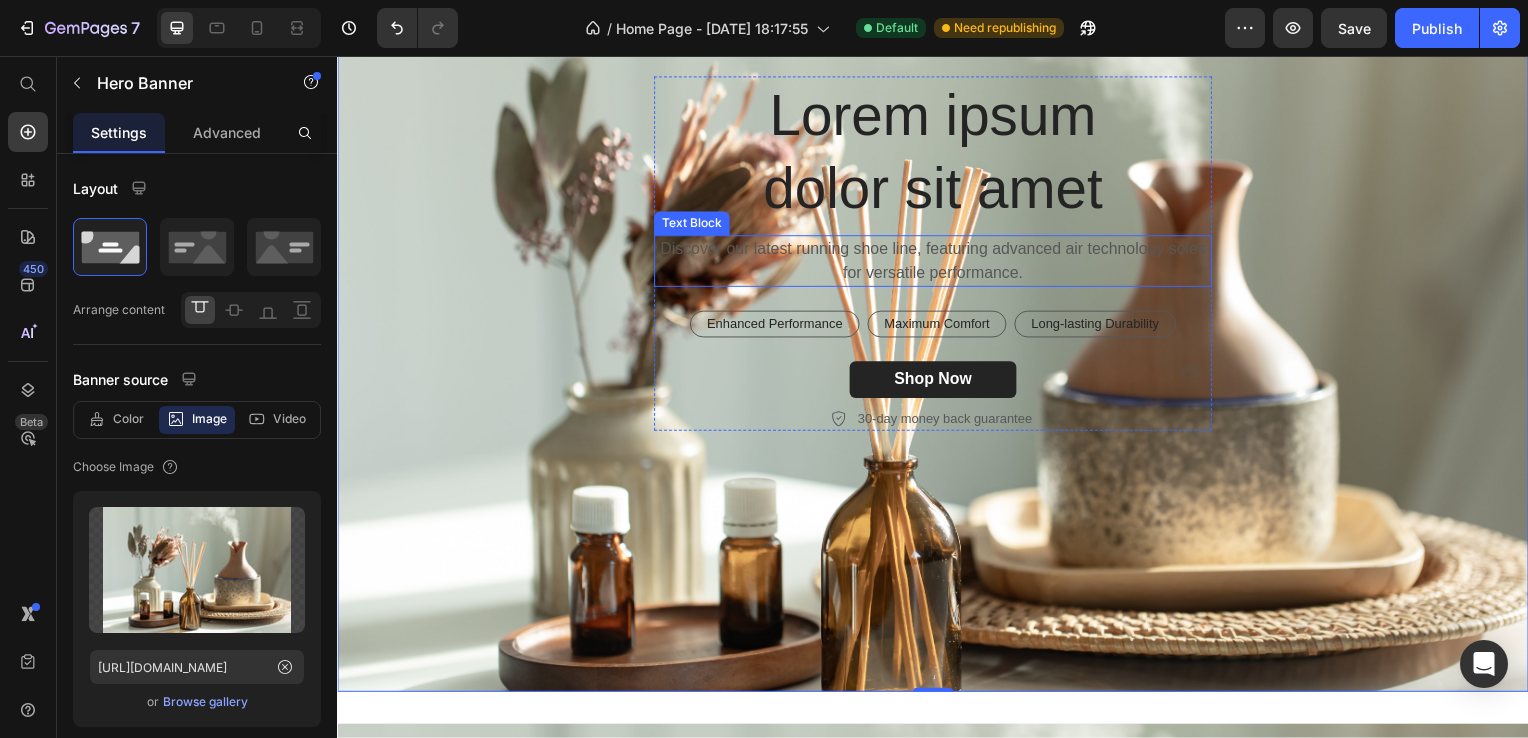 scroll, scrollTop: 0, scrollLeft: 0, axis: both 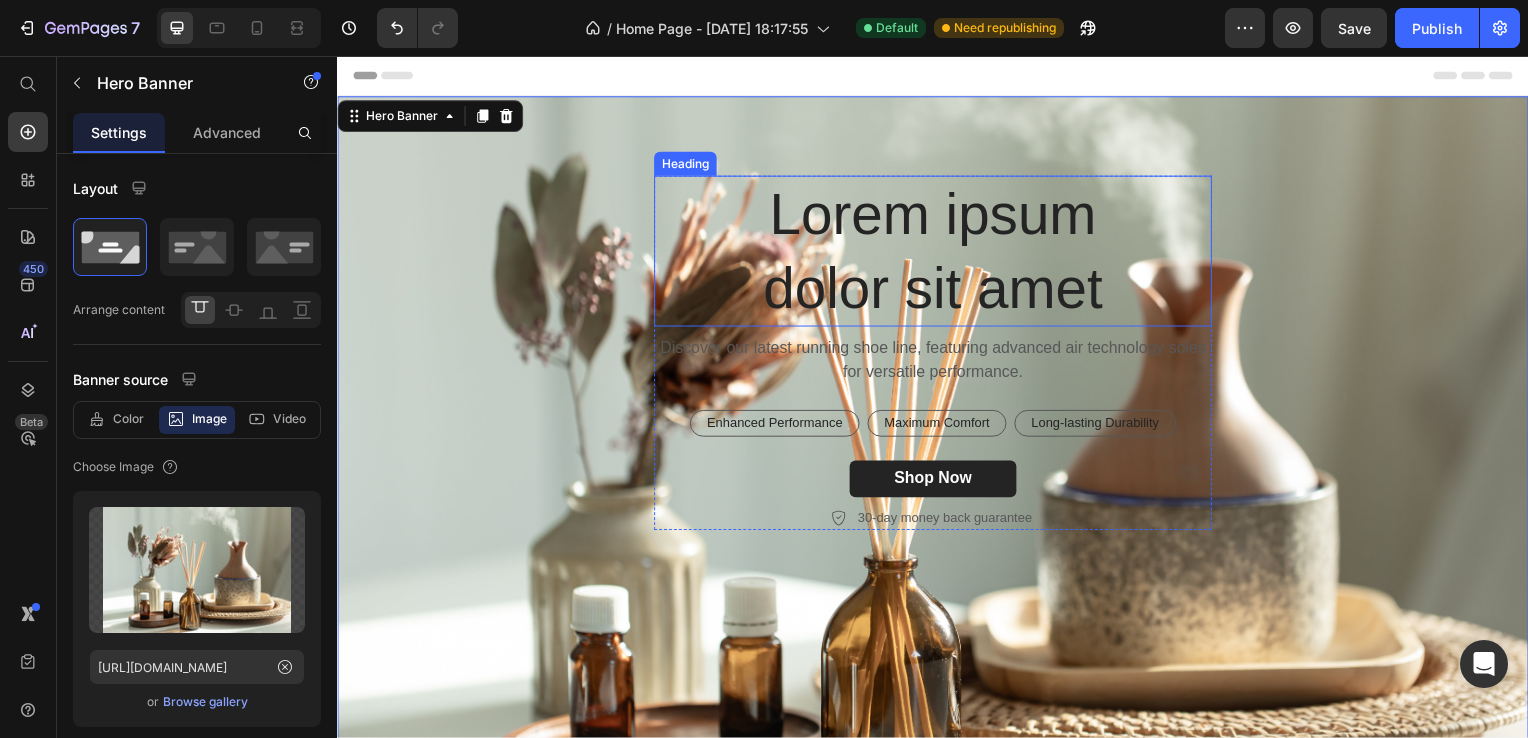 click on "Lorem ipsum  dolor sit amet" at bounding box center (937, 253) 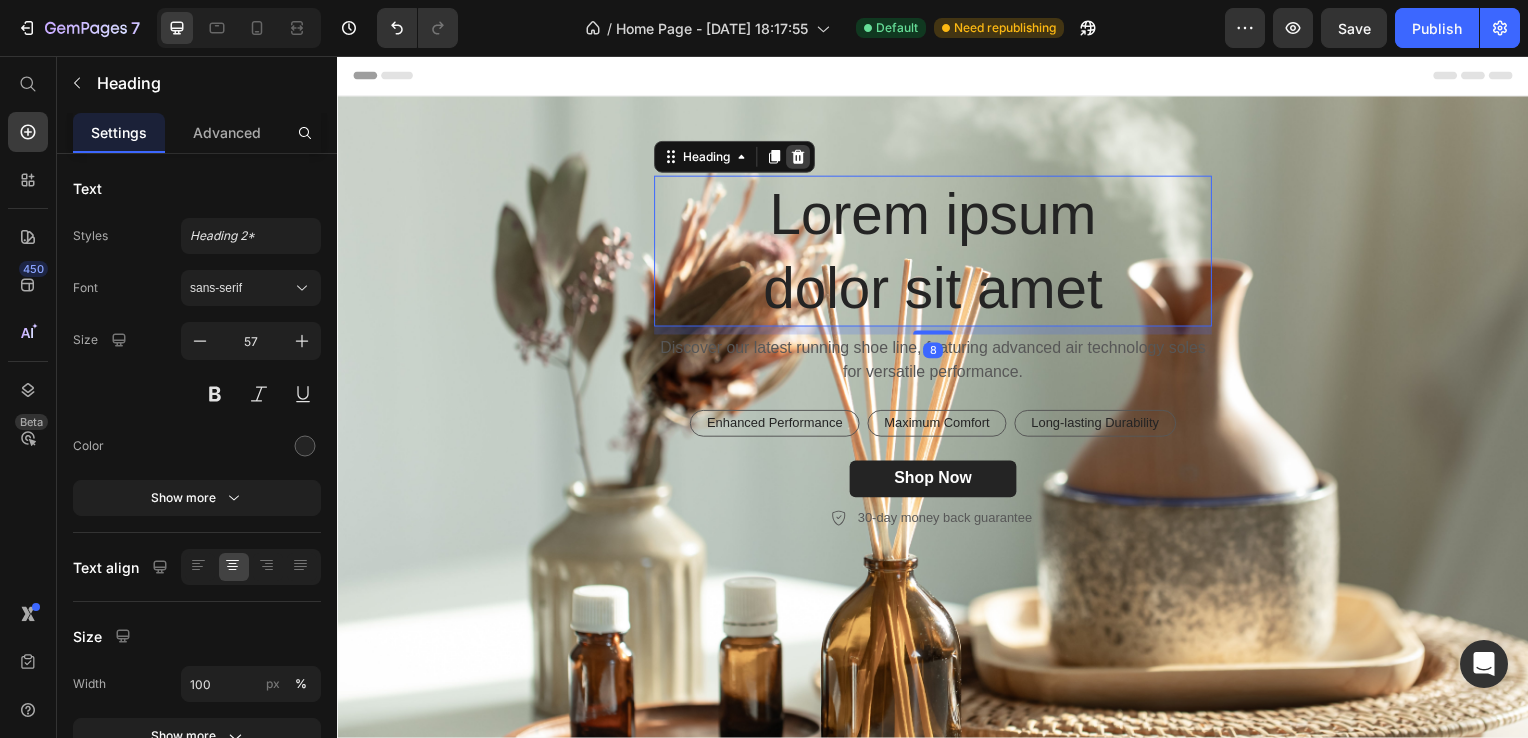 click at bounding box center [801, 158] 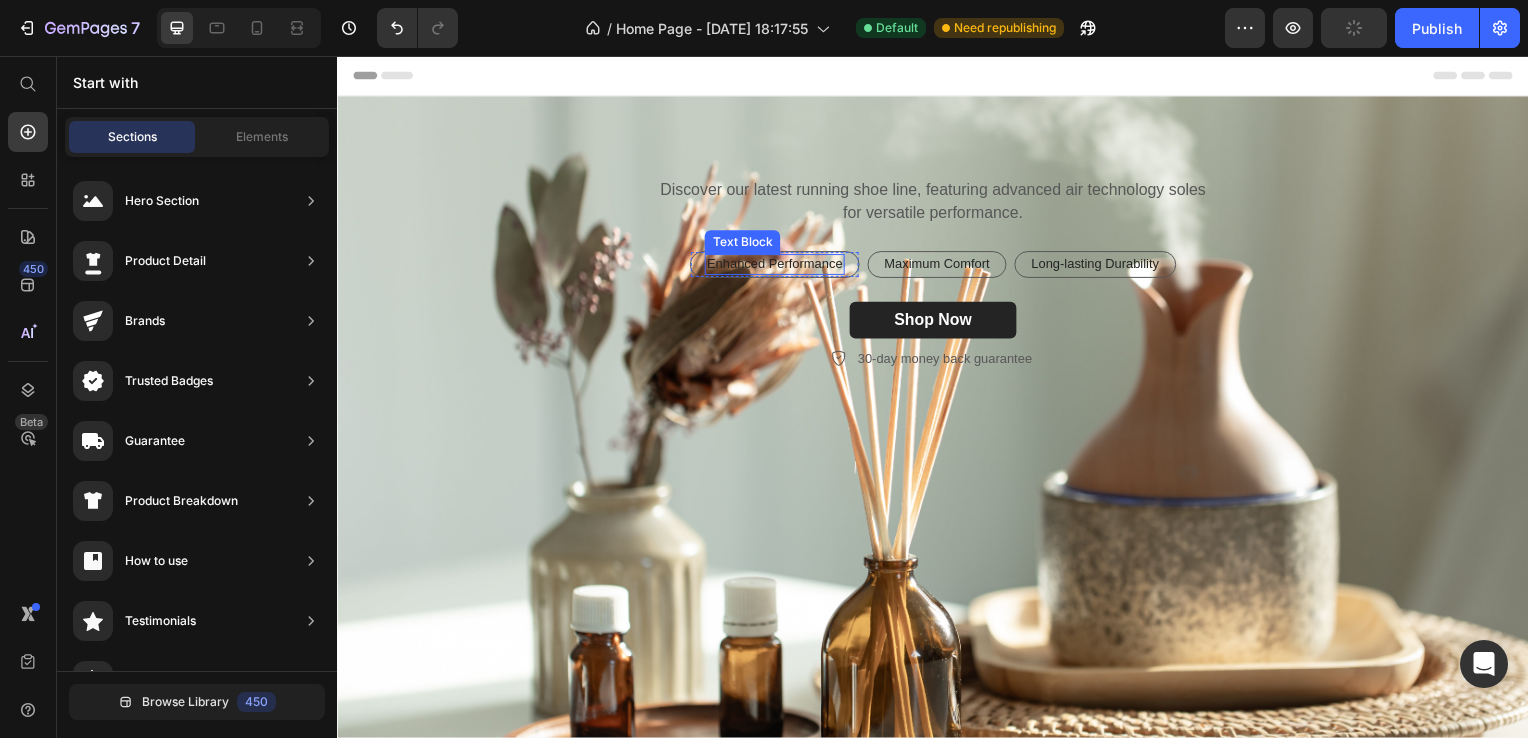 click on "Discover our latest running shoe line, featuring advanced air technology soles for versatile performance." at bounding box center (937, 203) 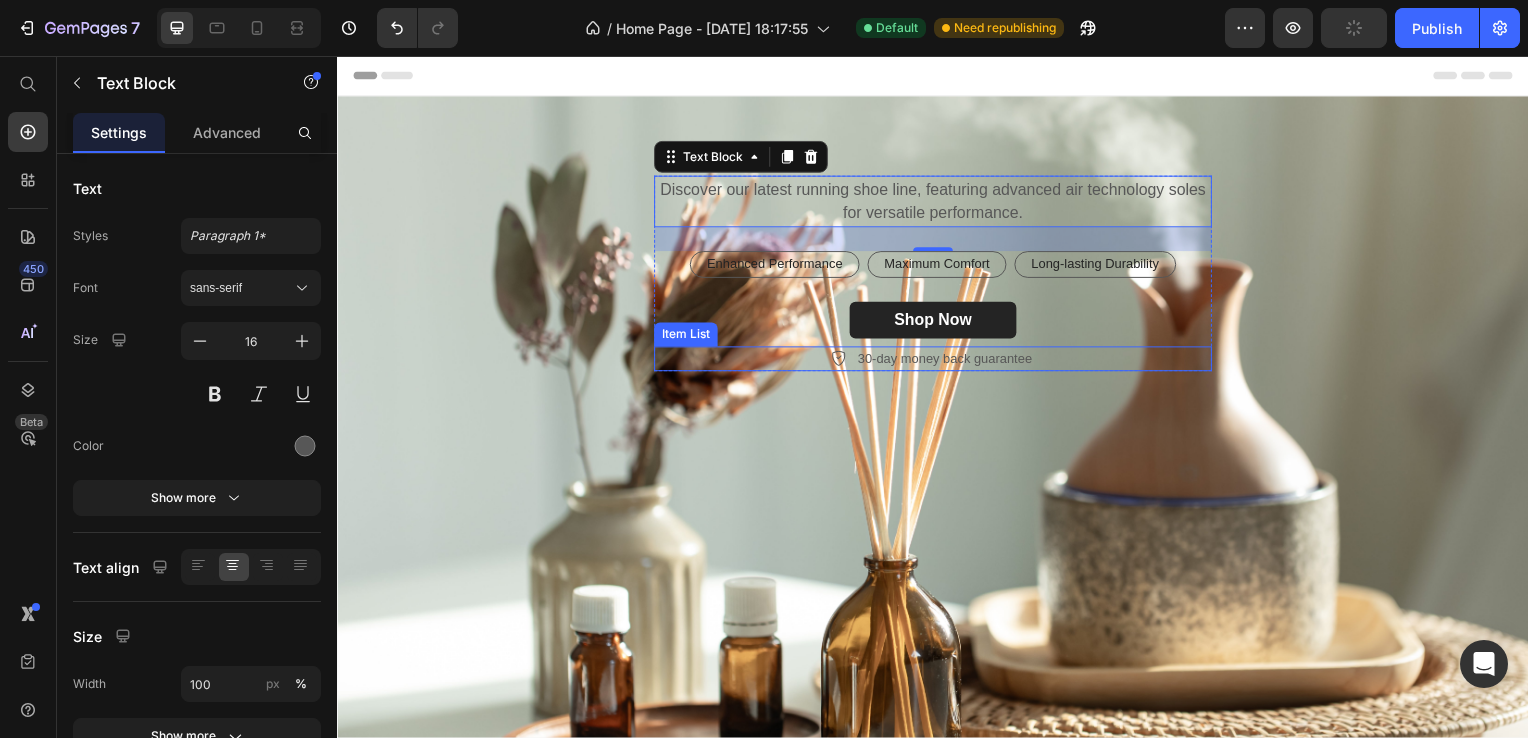 click on "Button" at bounding box center [683, 292] 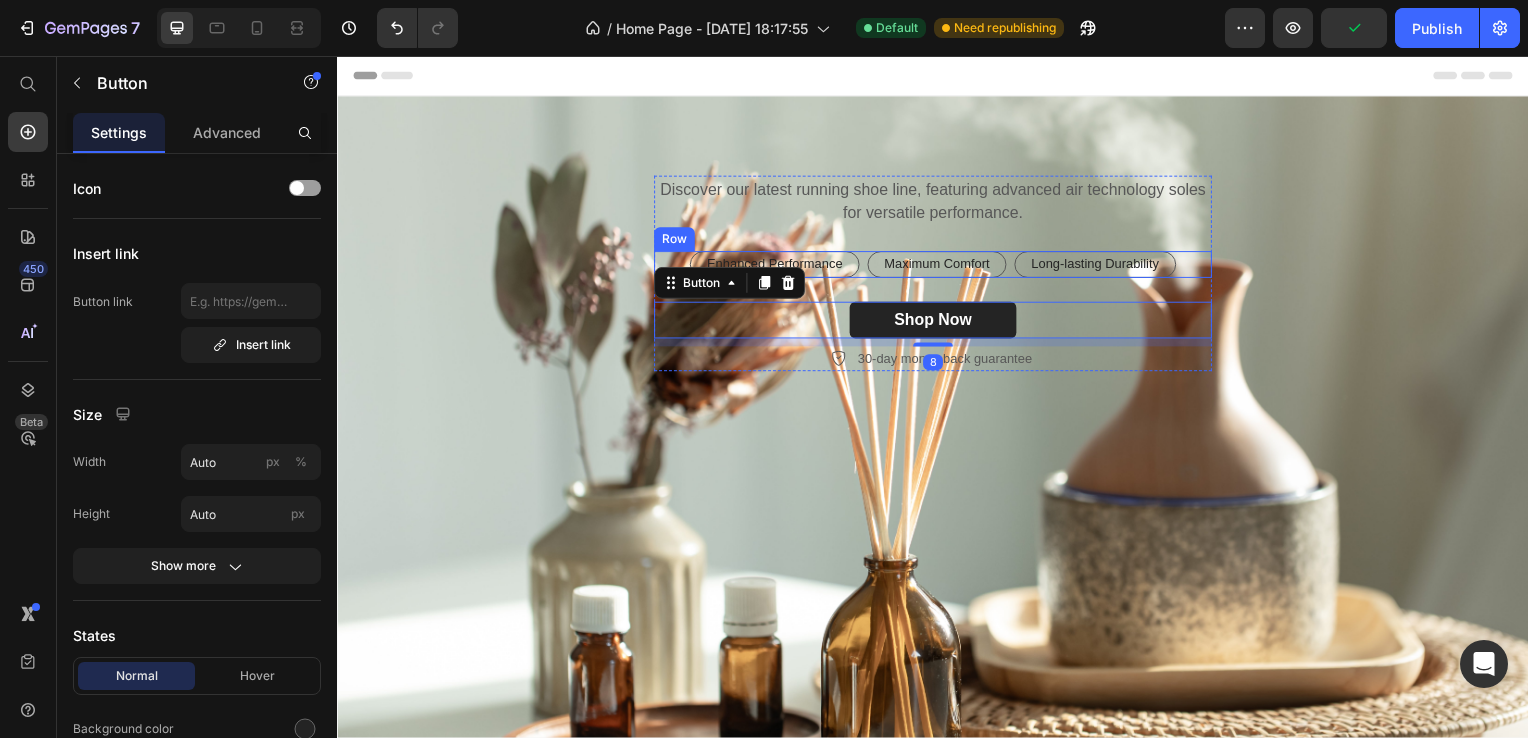 click on "Row" at bounding box center (676, 241) 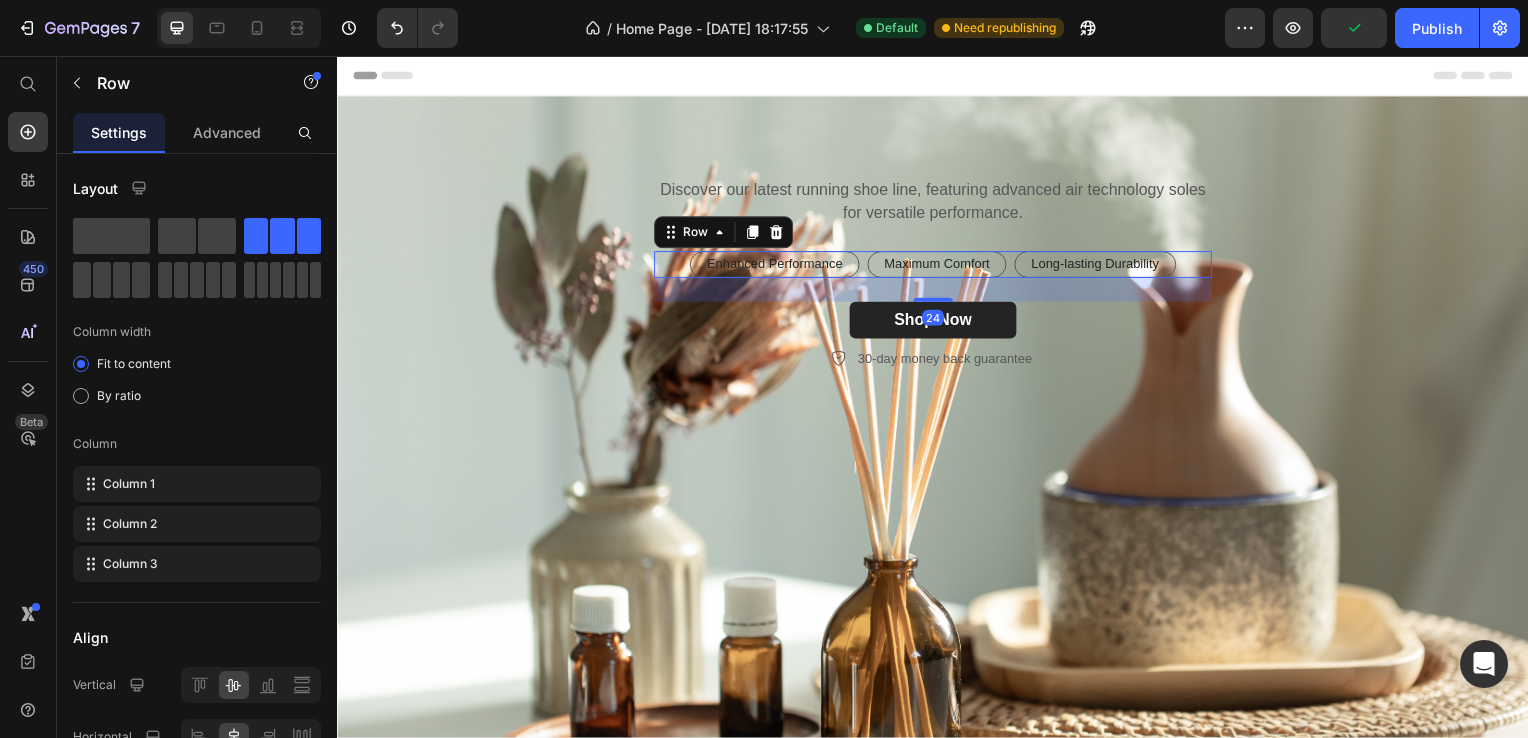 click on "24" at bounding box center (937, 292) 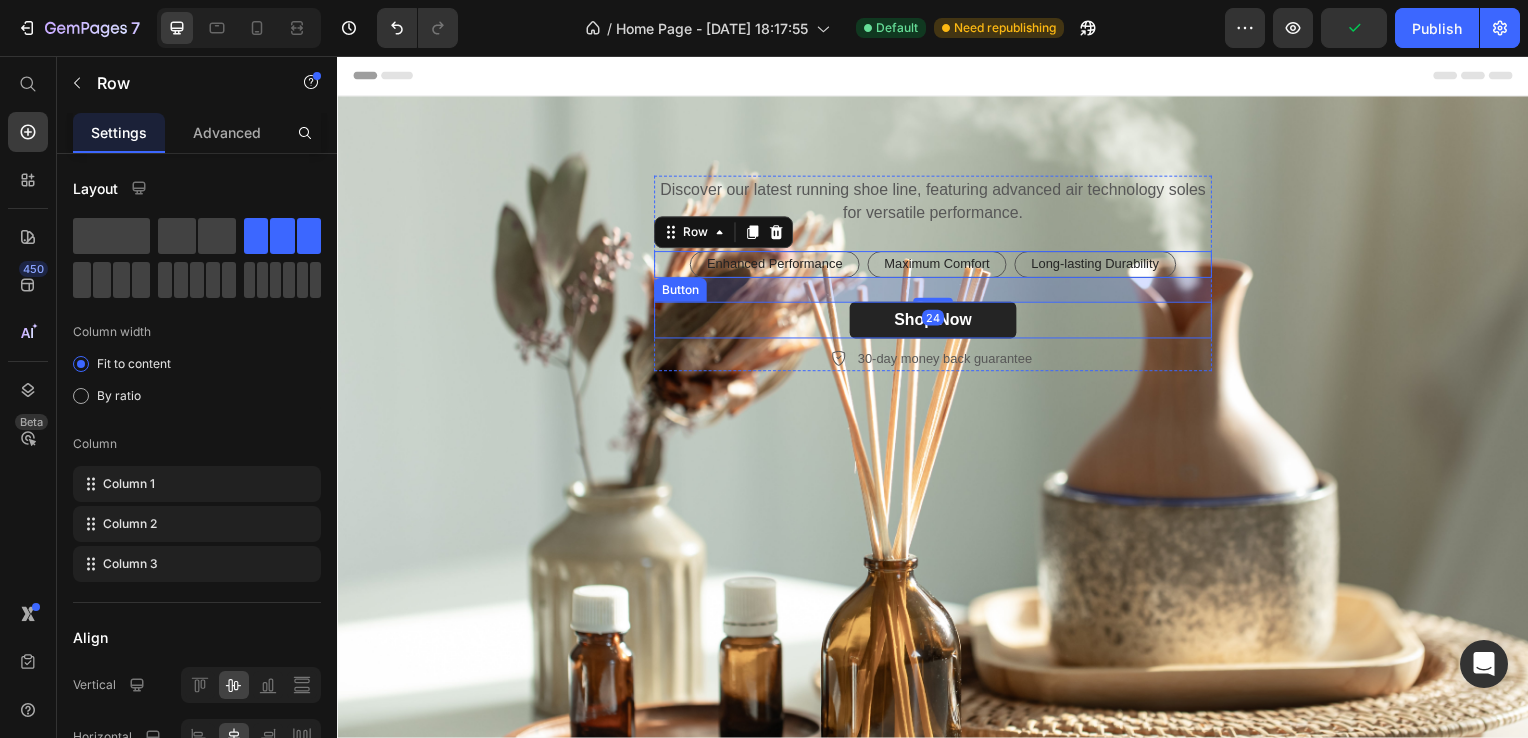 click on "Shop Now Button" at bounding box center (937, 322) 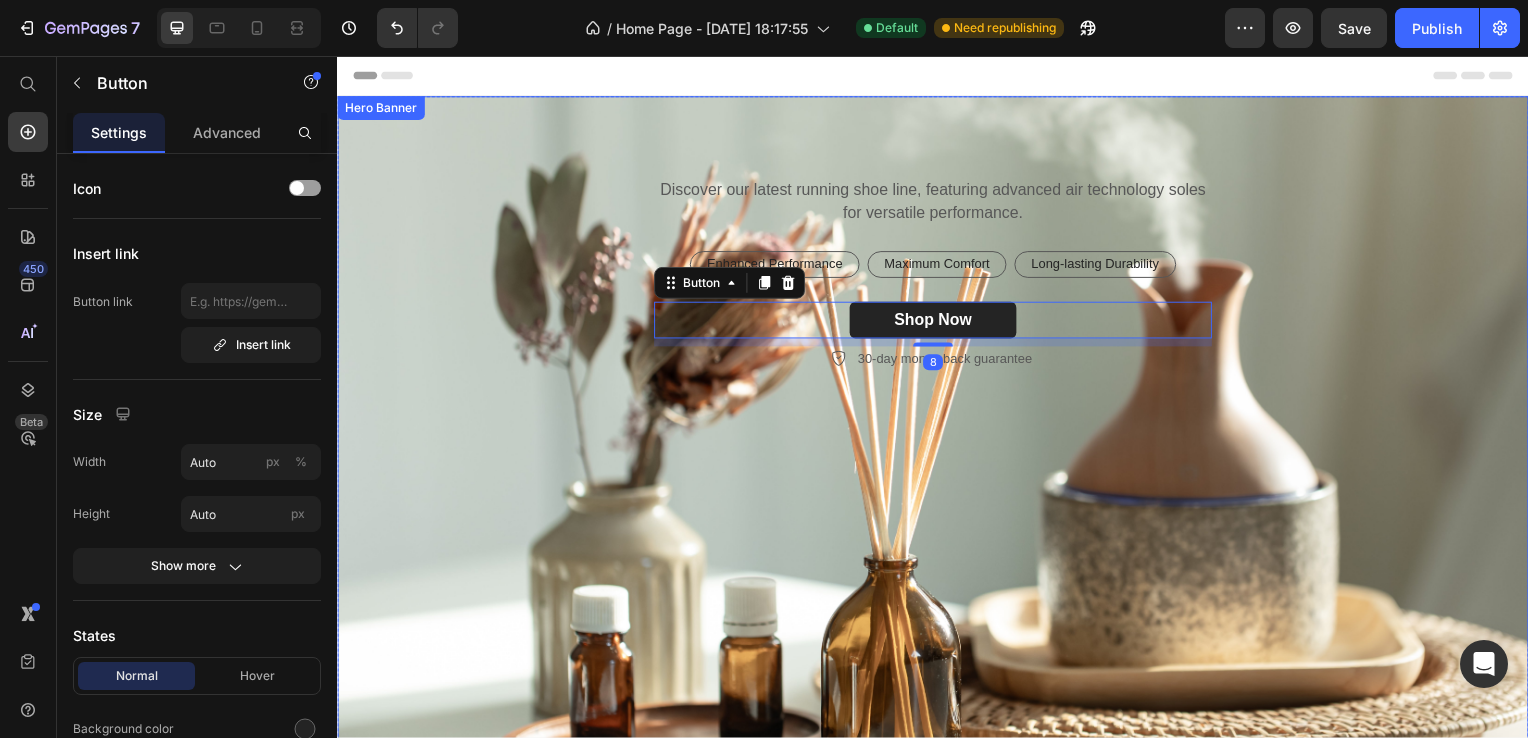 click at bounding box center (937, 447) 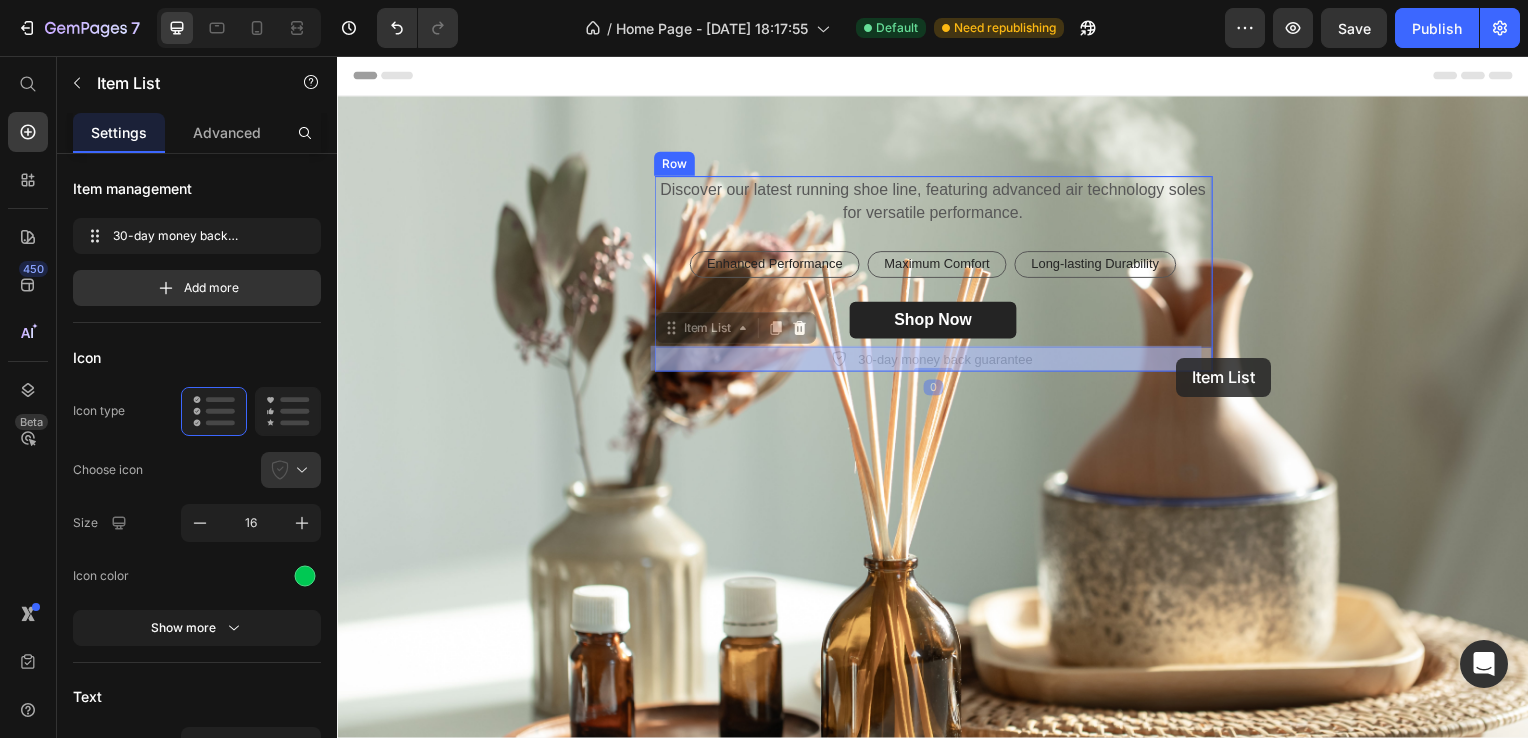 drag, startPoint x: 1200, startPoint y: 370, endPoint x: 1182, endPoint y: 360, distance: 20.59126 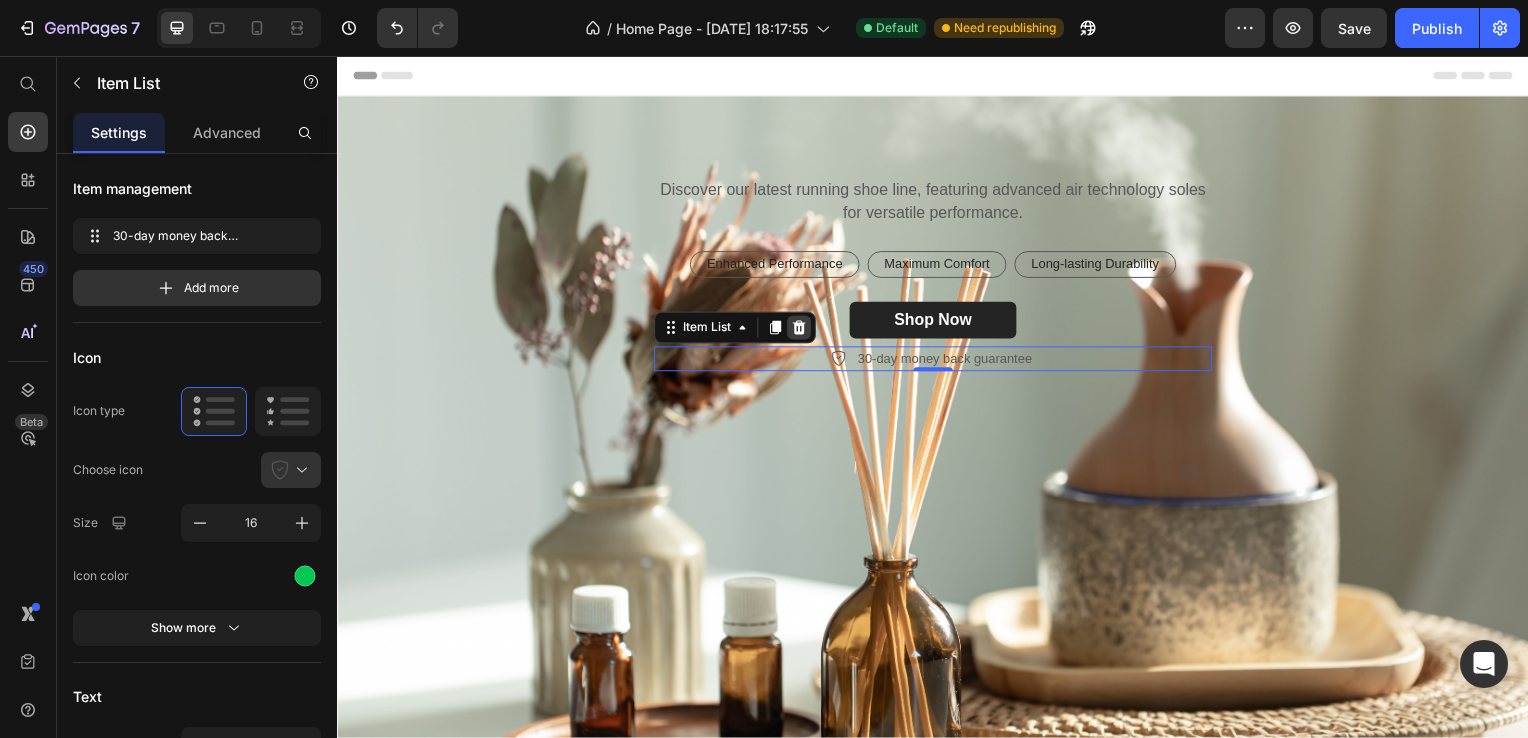 click 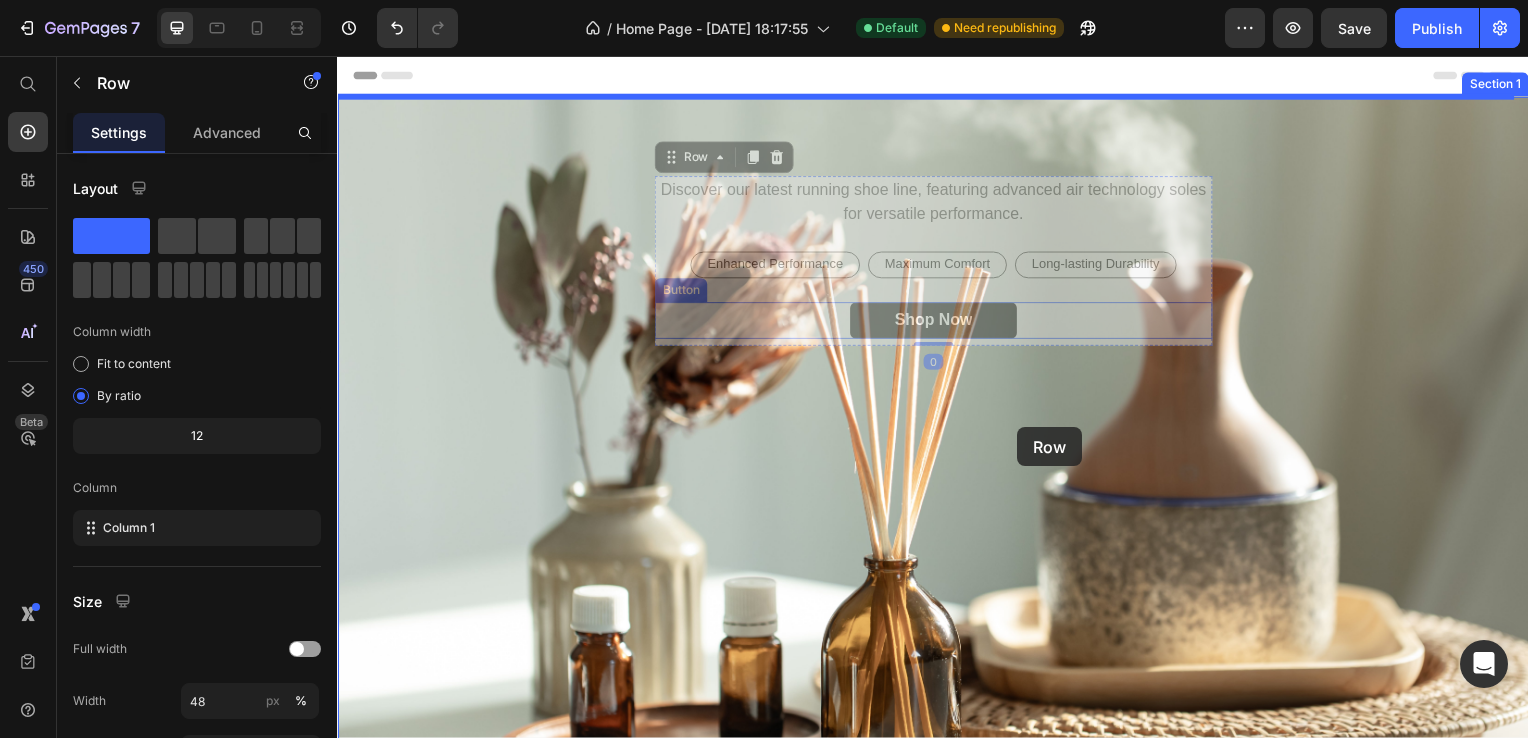 drag, startPoint x: 1165, startPoint y: 344, endPoint x: 1023, endPoint y: 427, distance: 164.47797 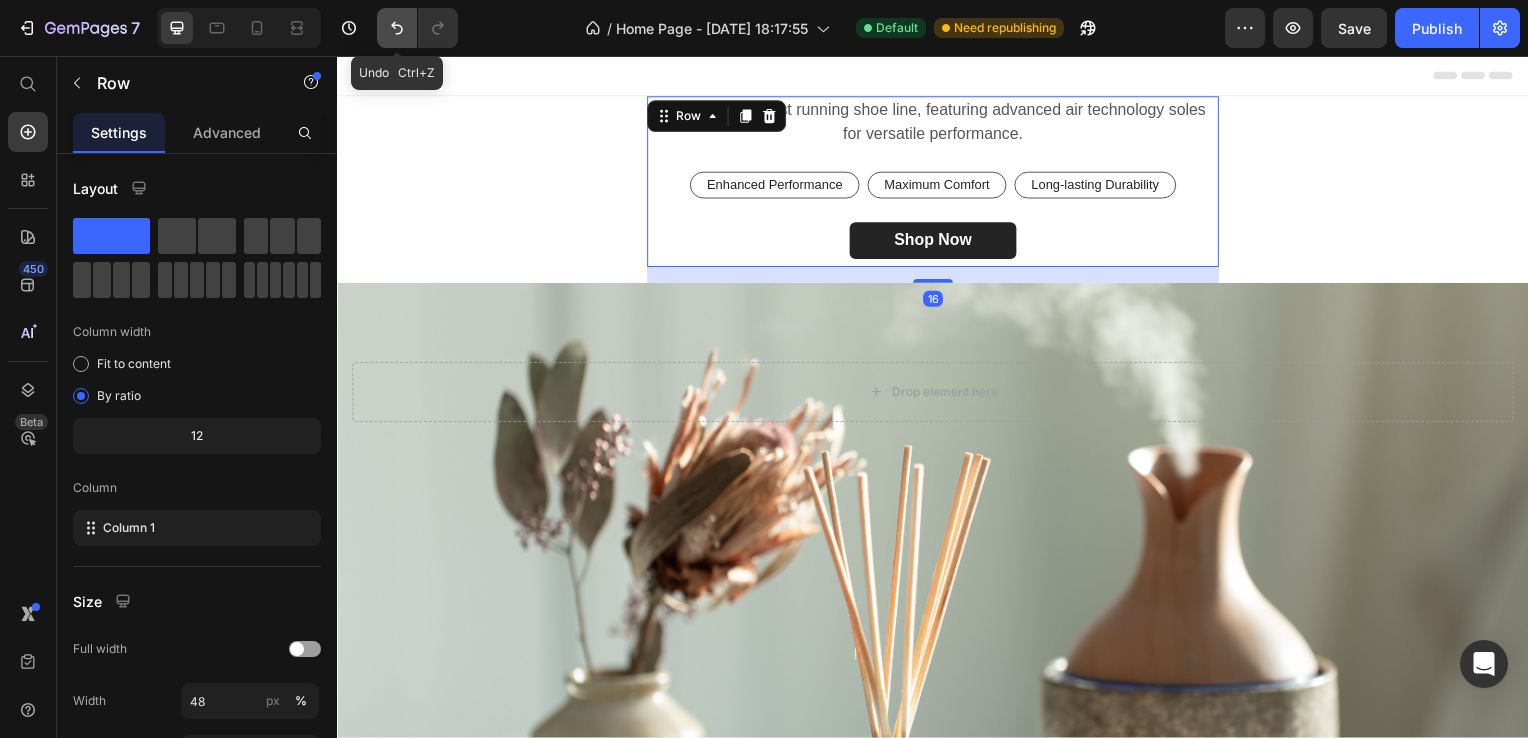 click 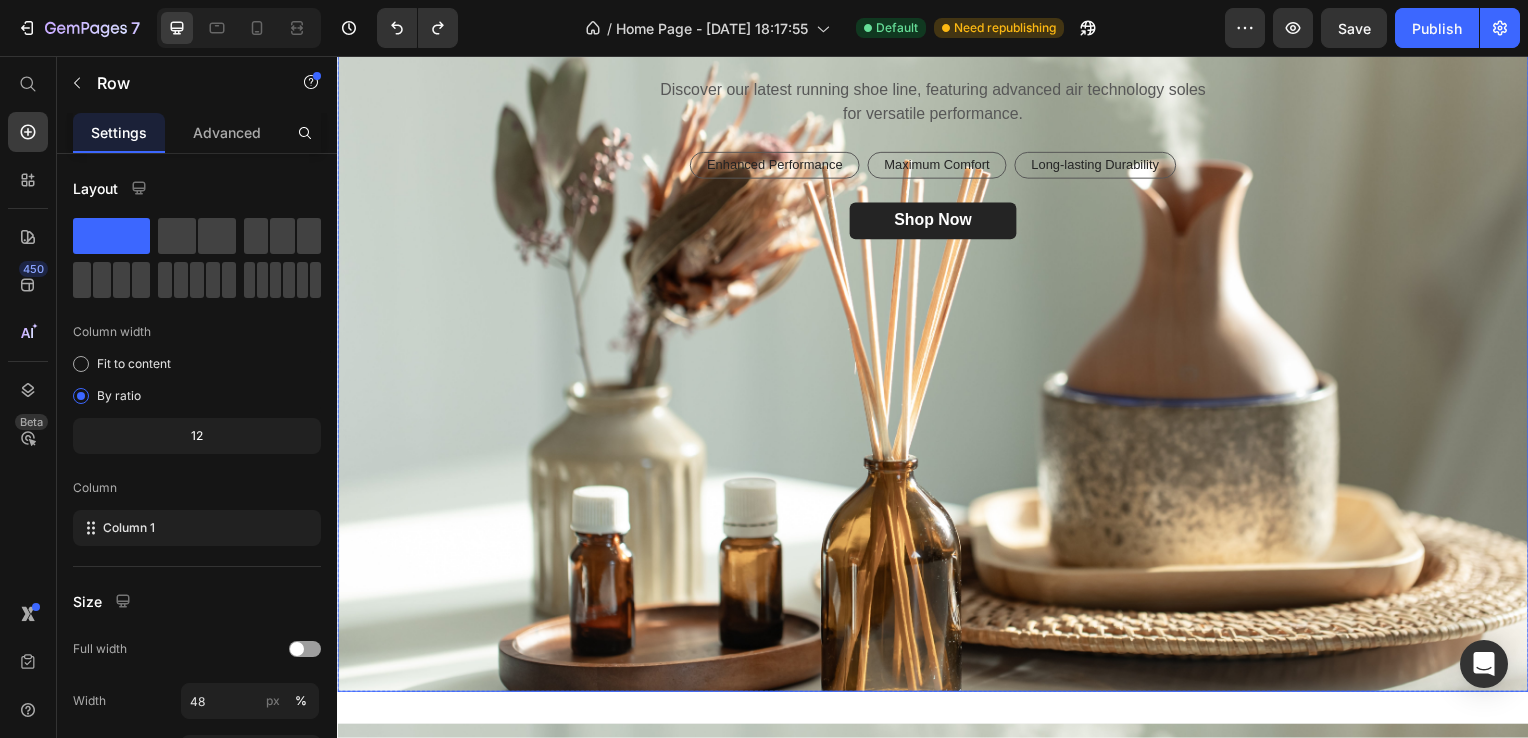 scroll, scrollTop: 0, scrollLeft: 0, axis: both 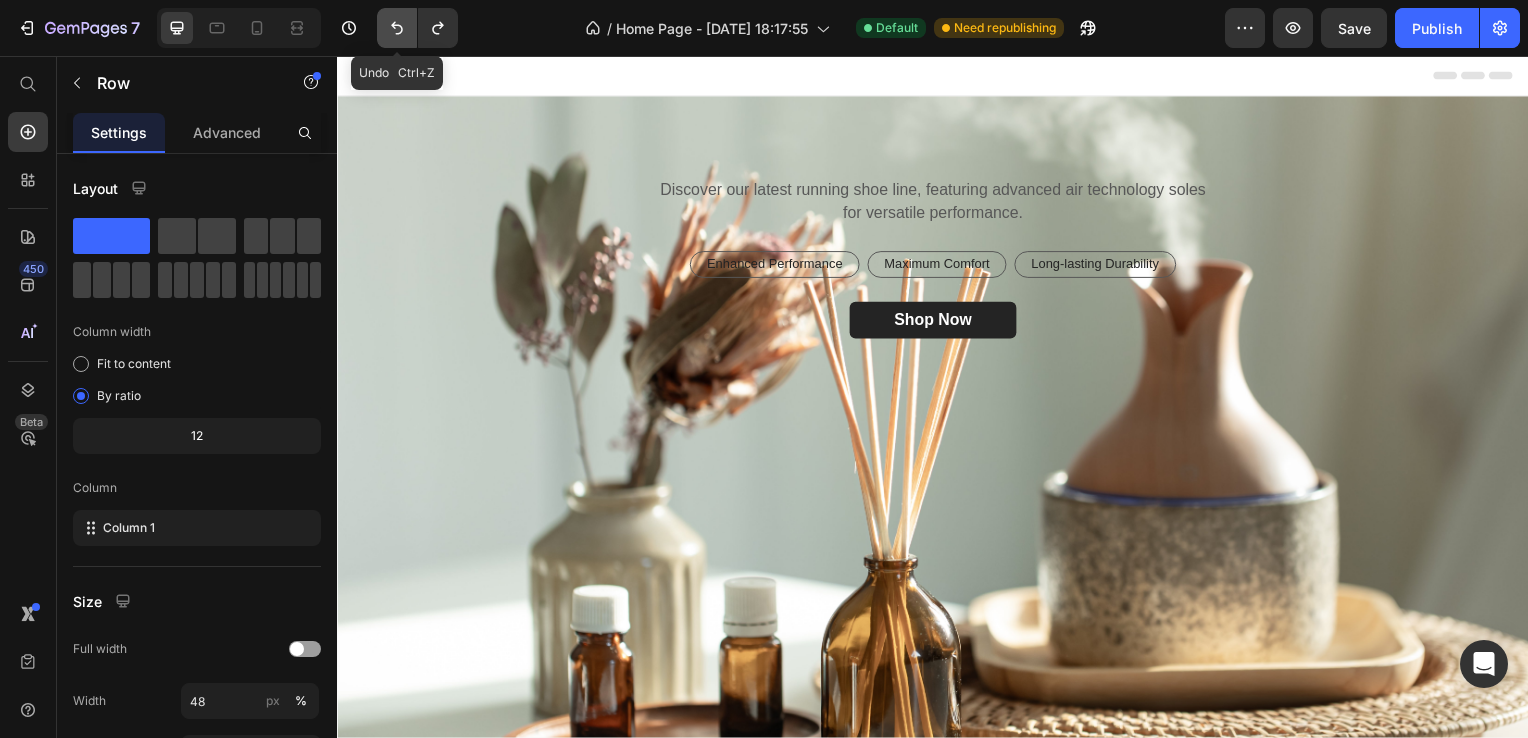 click 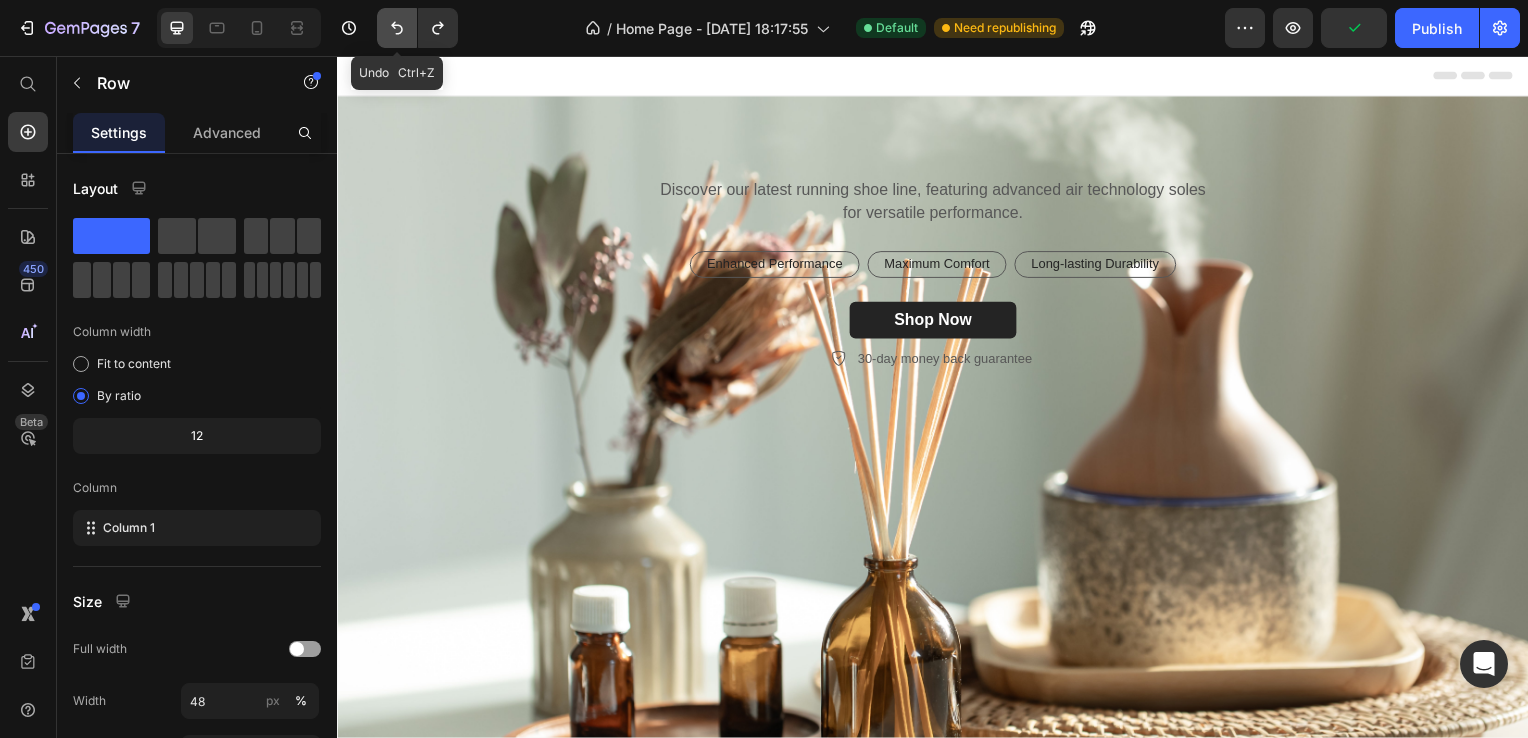 click 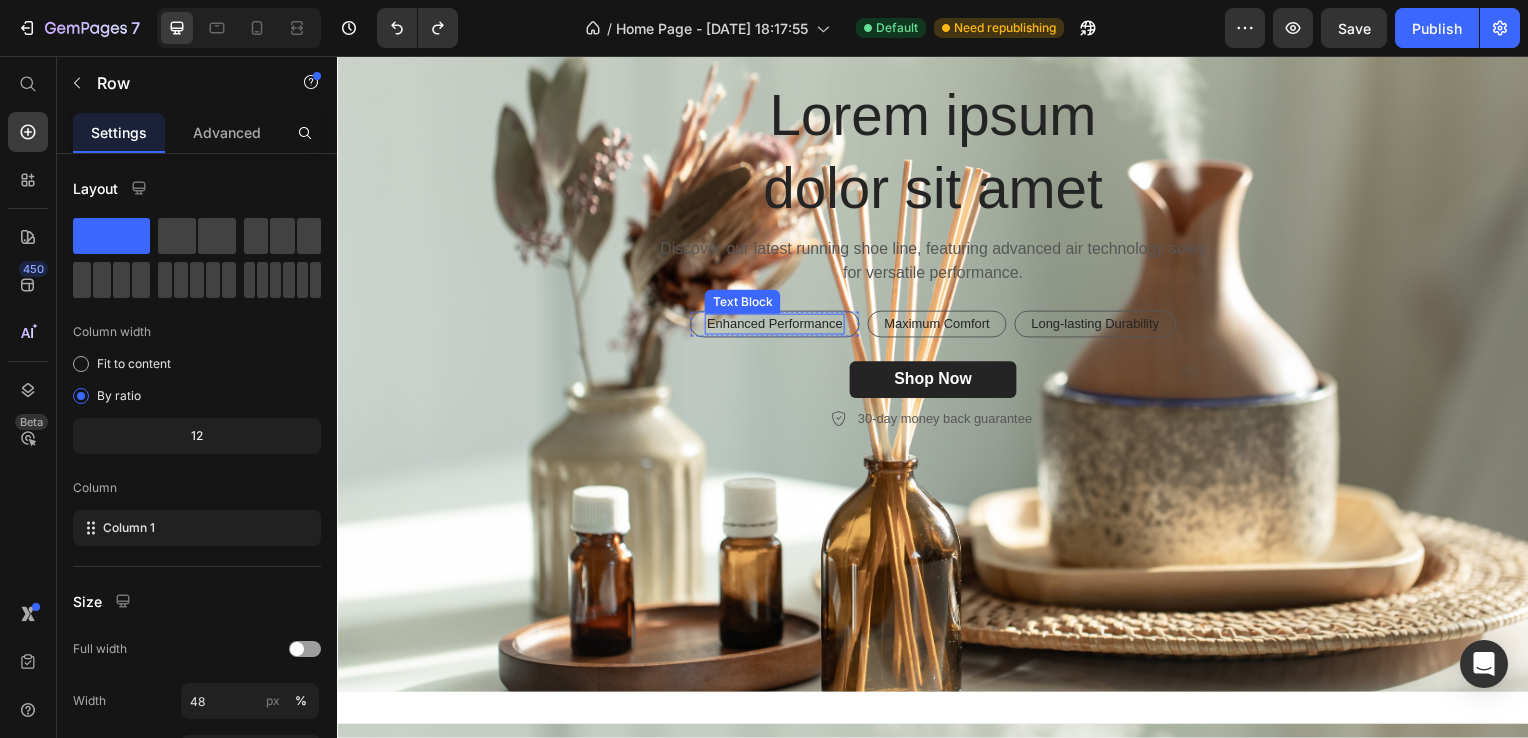 scroll, scrollTop: 0, scrollLeft: 0, axis: both 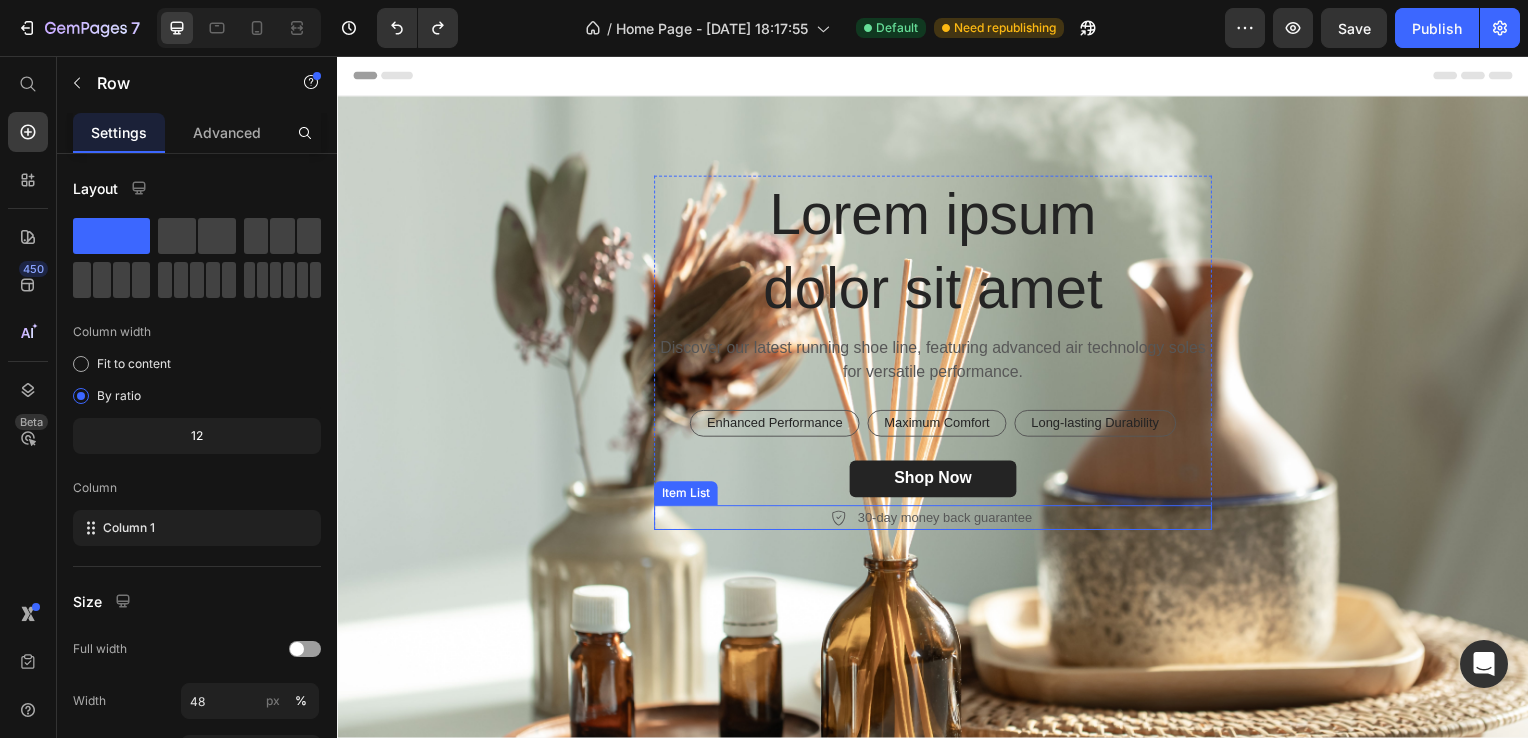 click on "30-day money back guarantee" at bounding box center [937, 522] 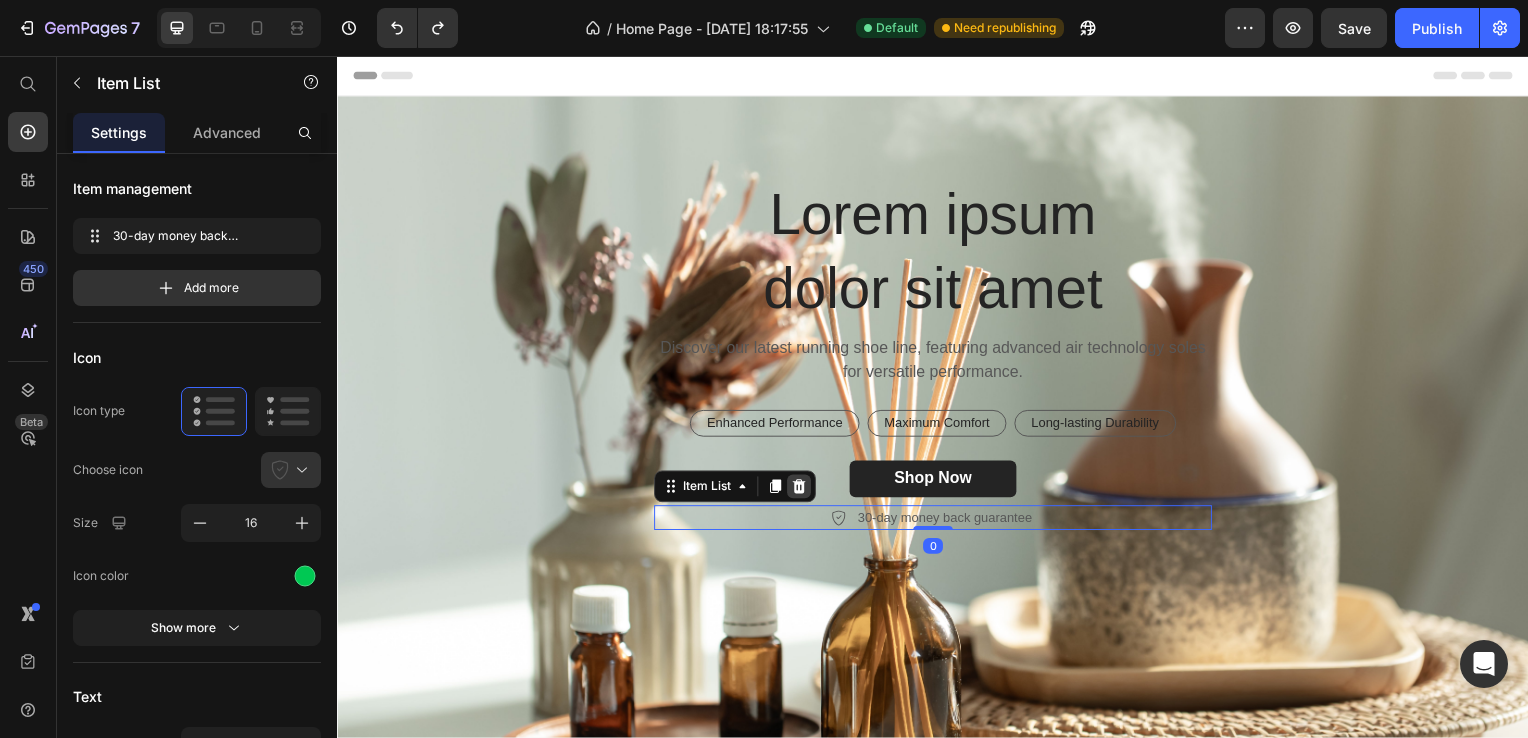 click 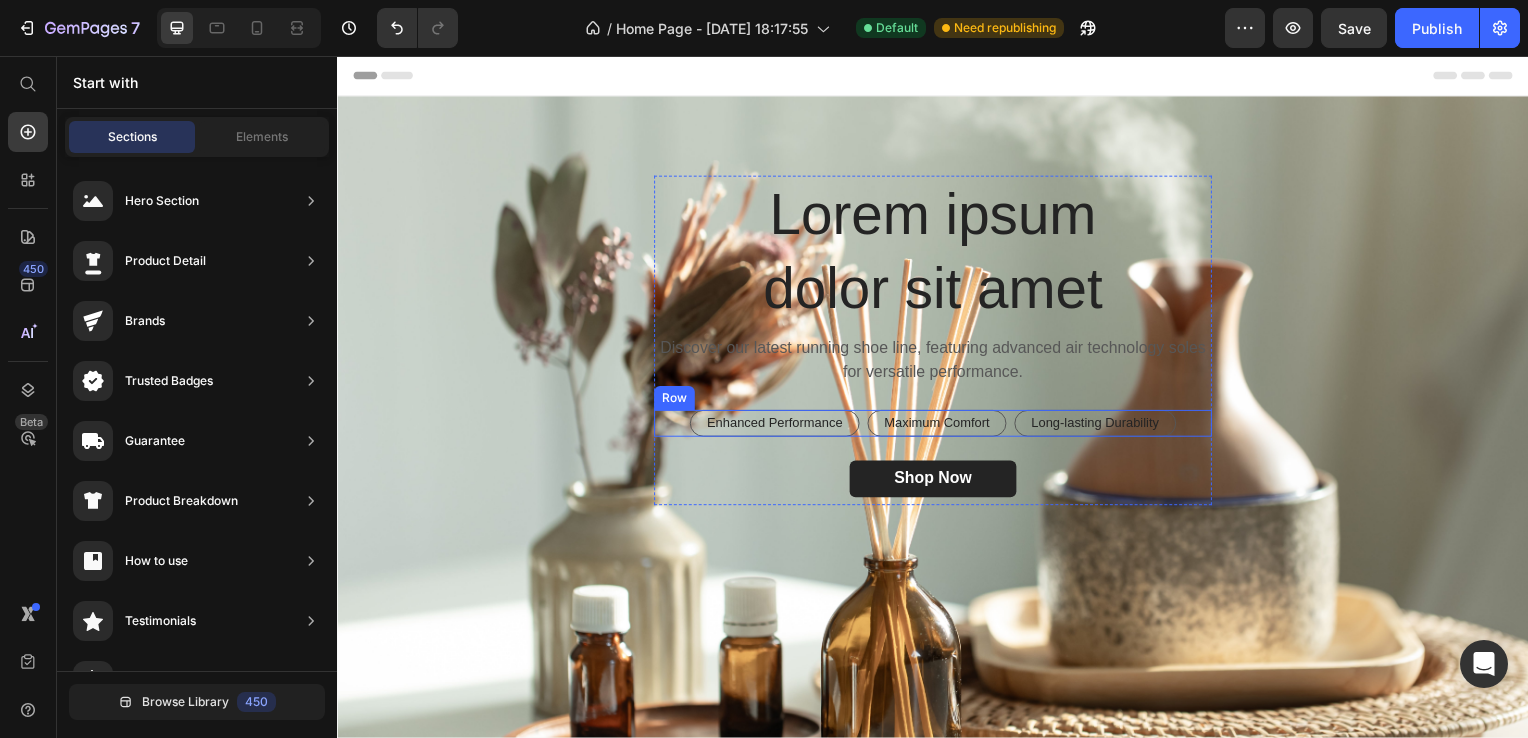 click on "Enhanced Performance Text Block Row Maximum Comfort Text Block Row Long-lasting Durability Text Block Row Row" at bounding box center [937, 426] 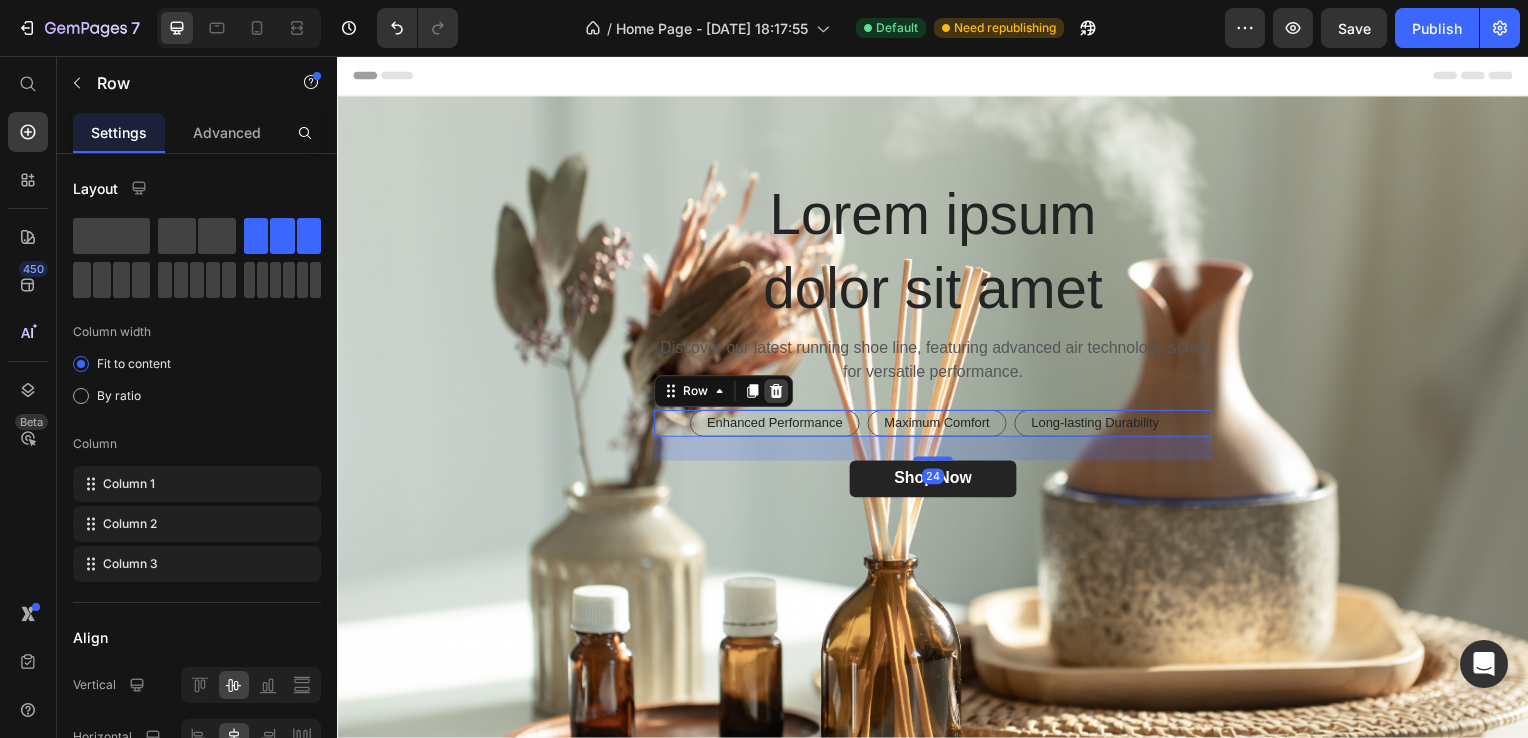 click 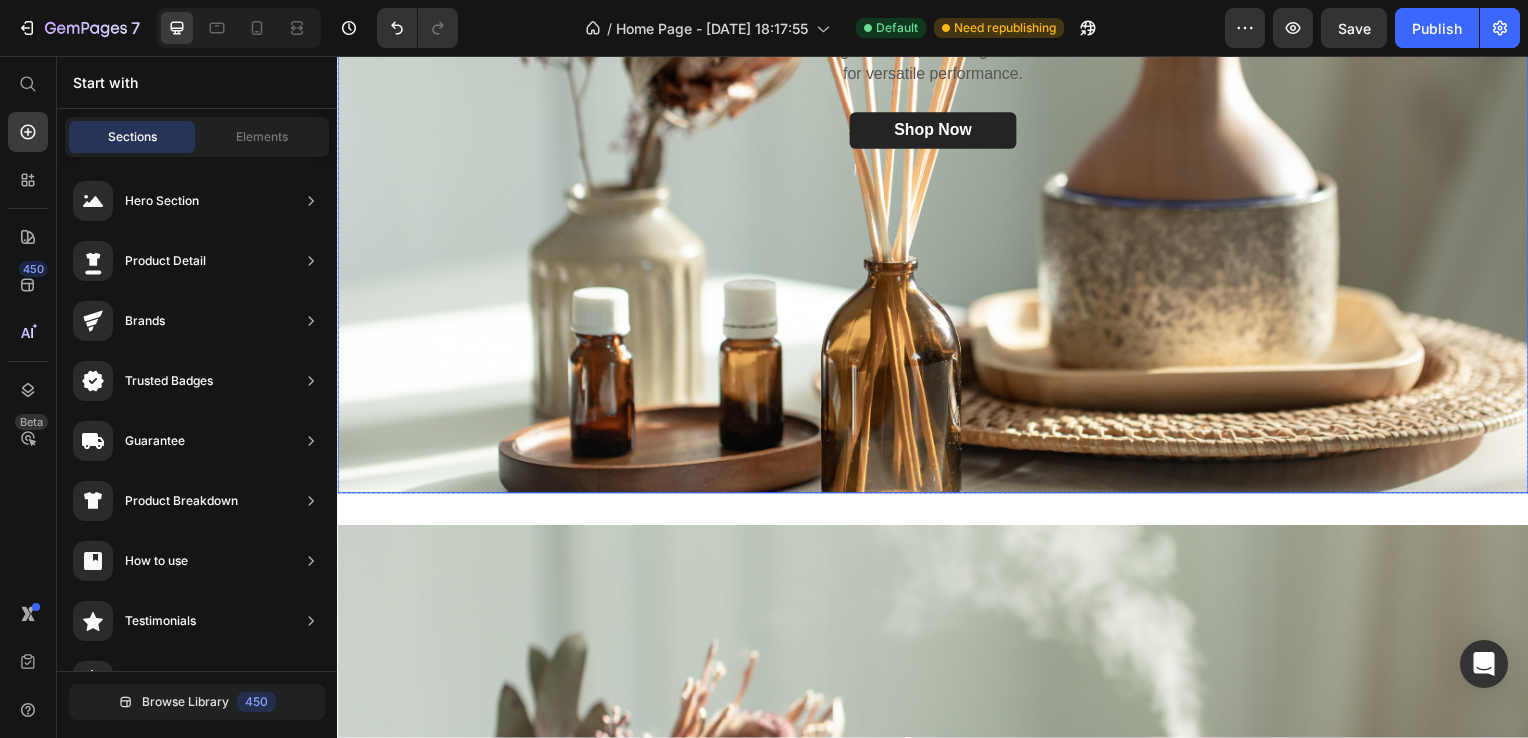scroll, scrollTop: 100, scrollLeft: 0, axis: vertical 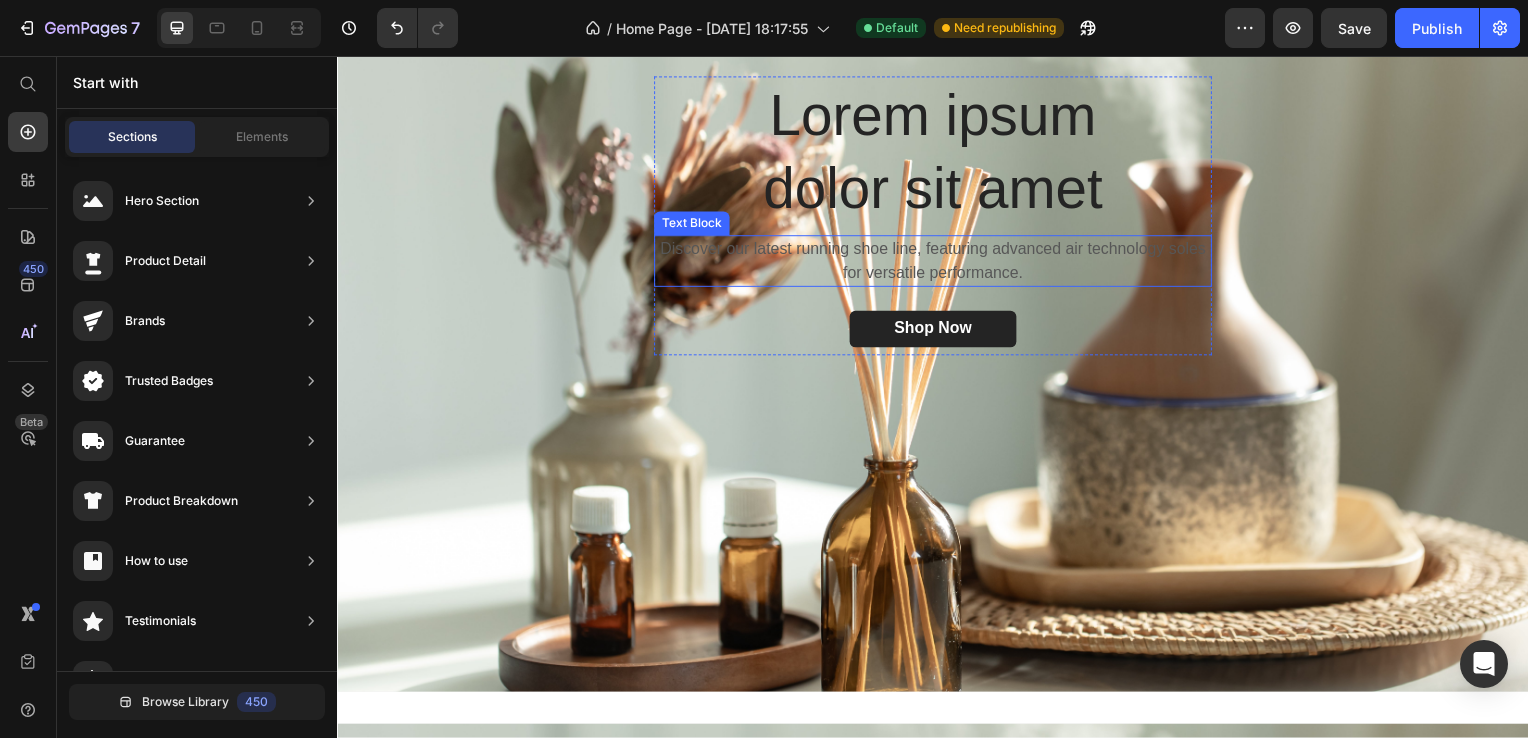 click on "Discover our latest running shoe line, featuring advanced air technology soles for versatile performance." at bounding box center (937, 263) 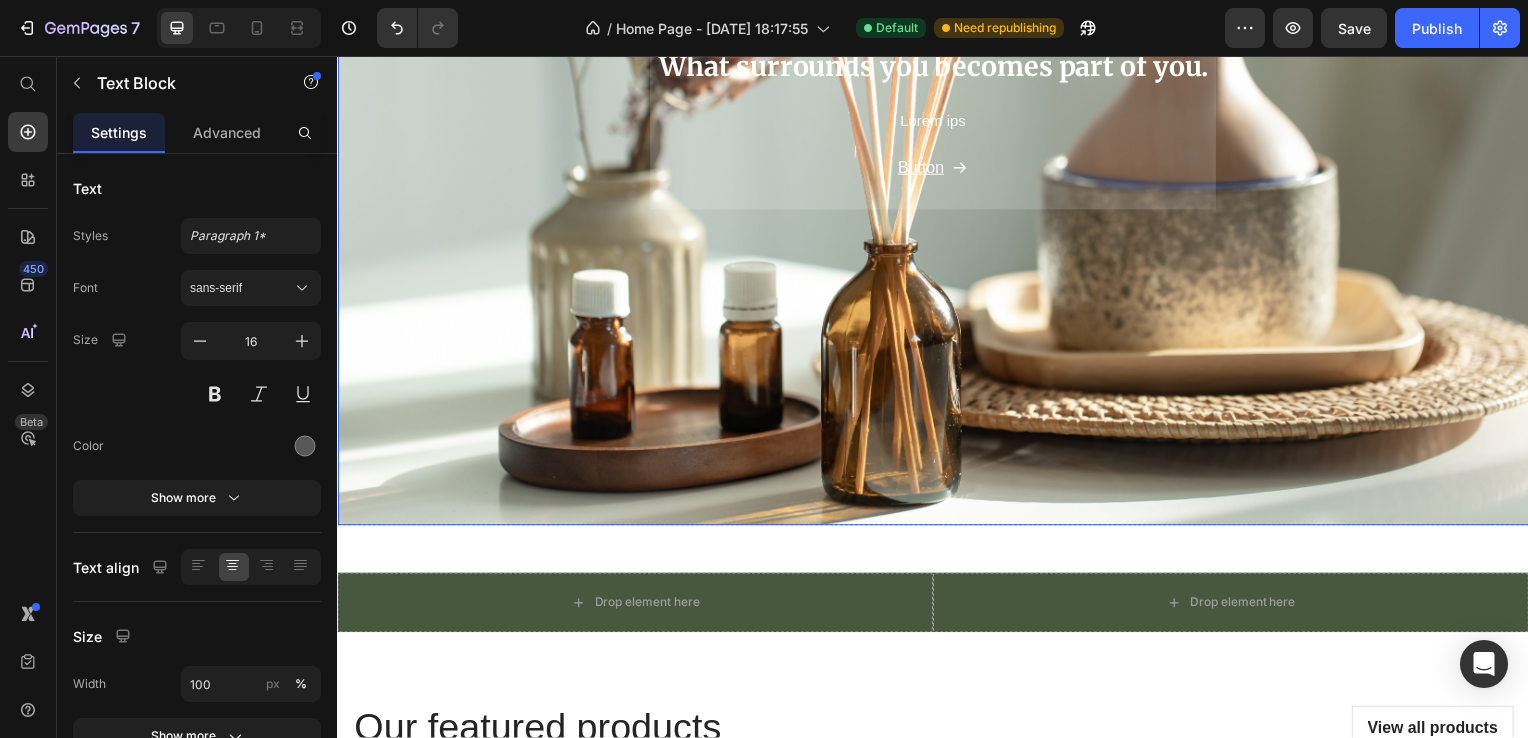 scroll, scrollTop: 900, scrollLeft: 0, axis: vertical 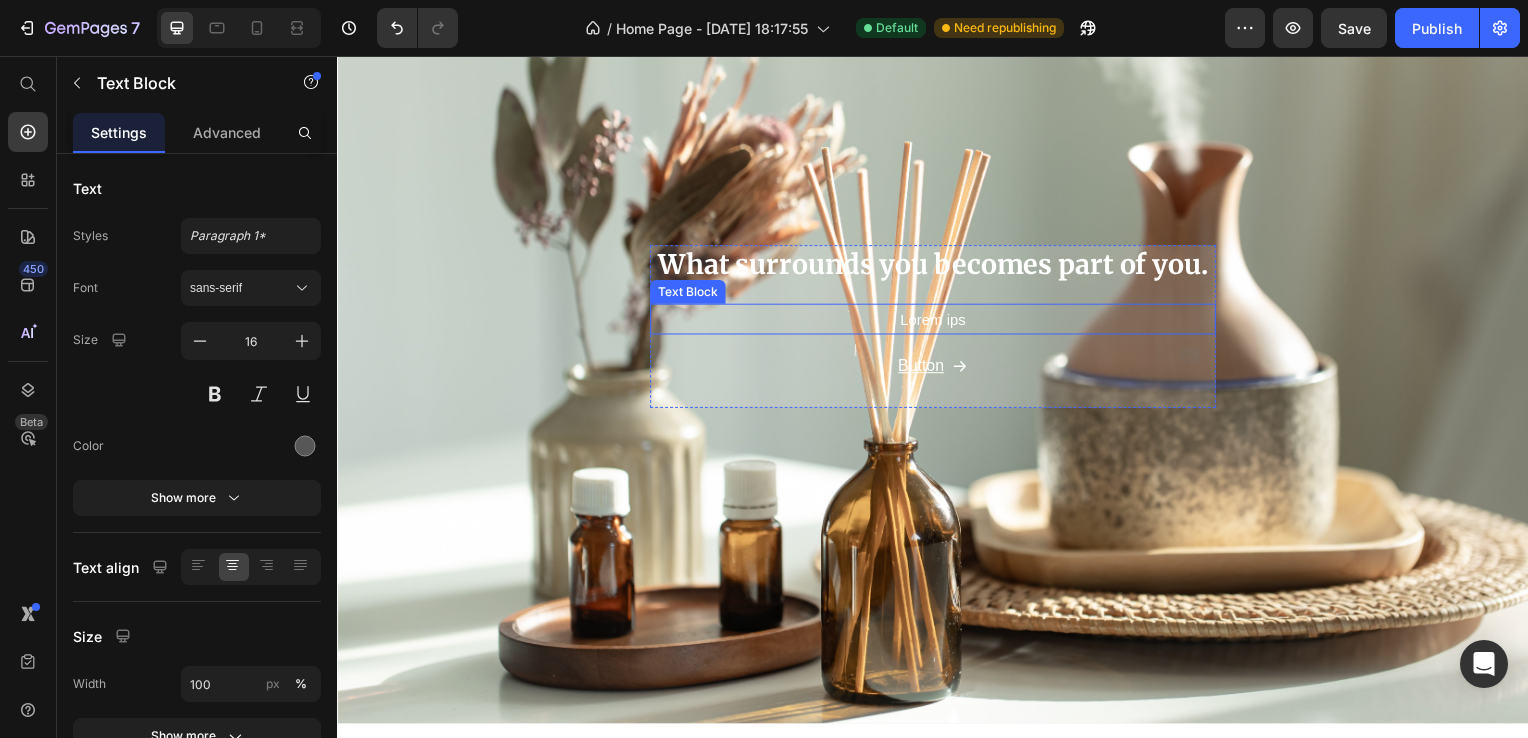 click on "Lorem ips" at bounding box center [937, 321] 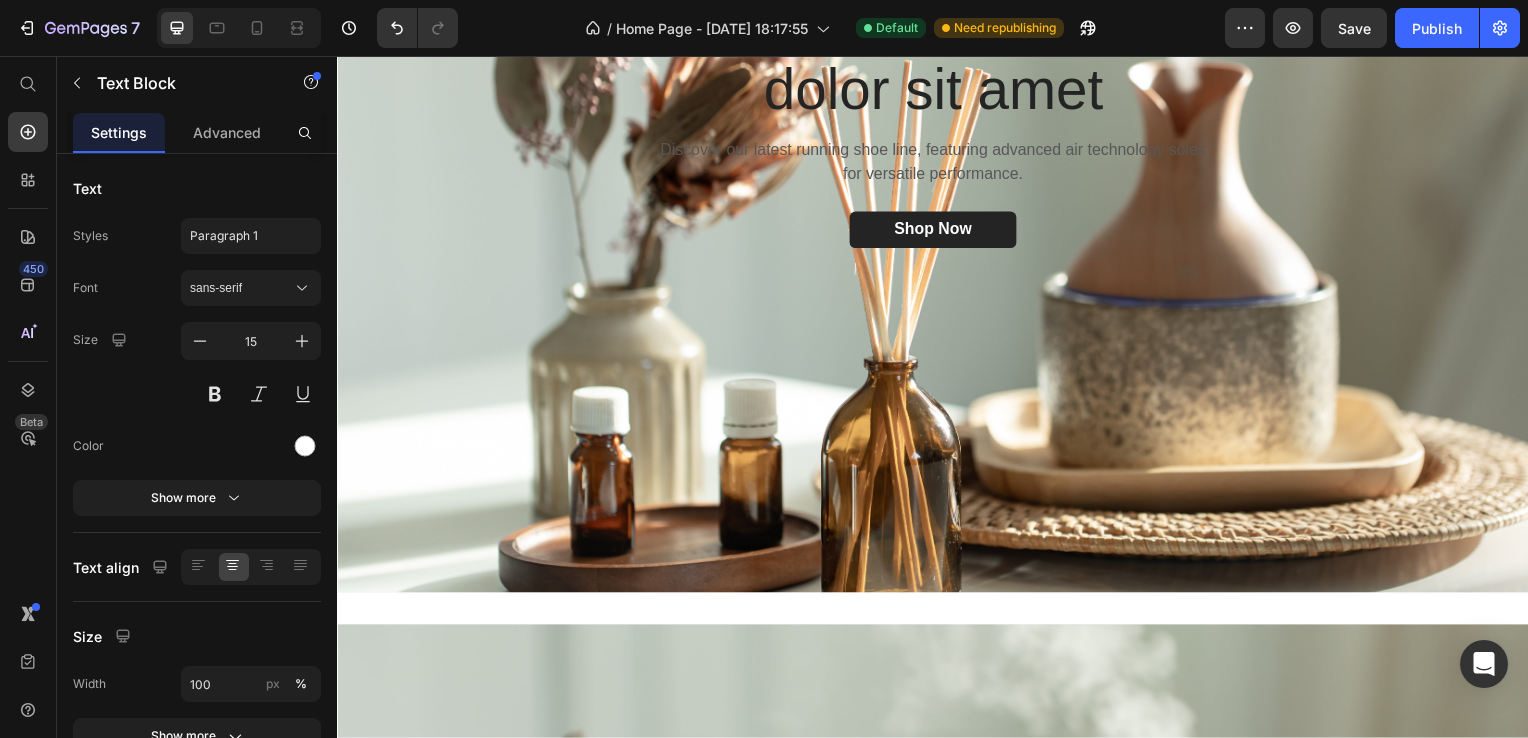 scroll, scrollTop: 0, scrollLeft: 0, axis: both 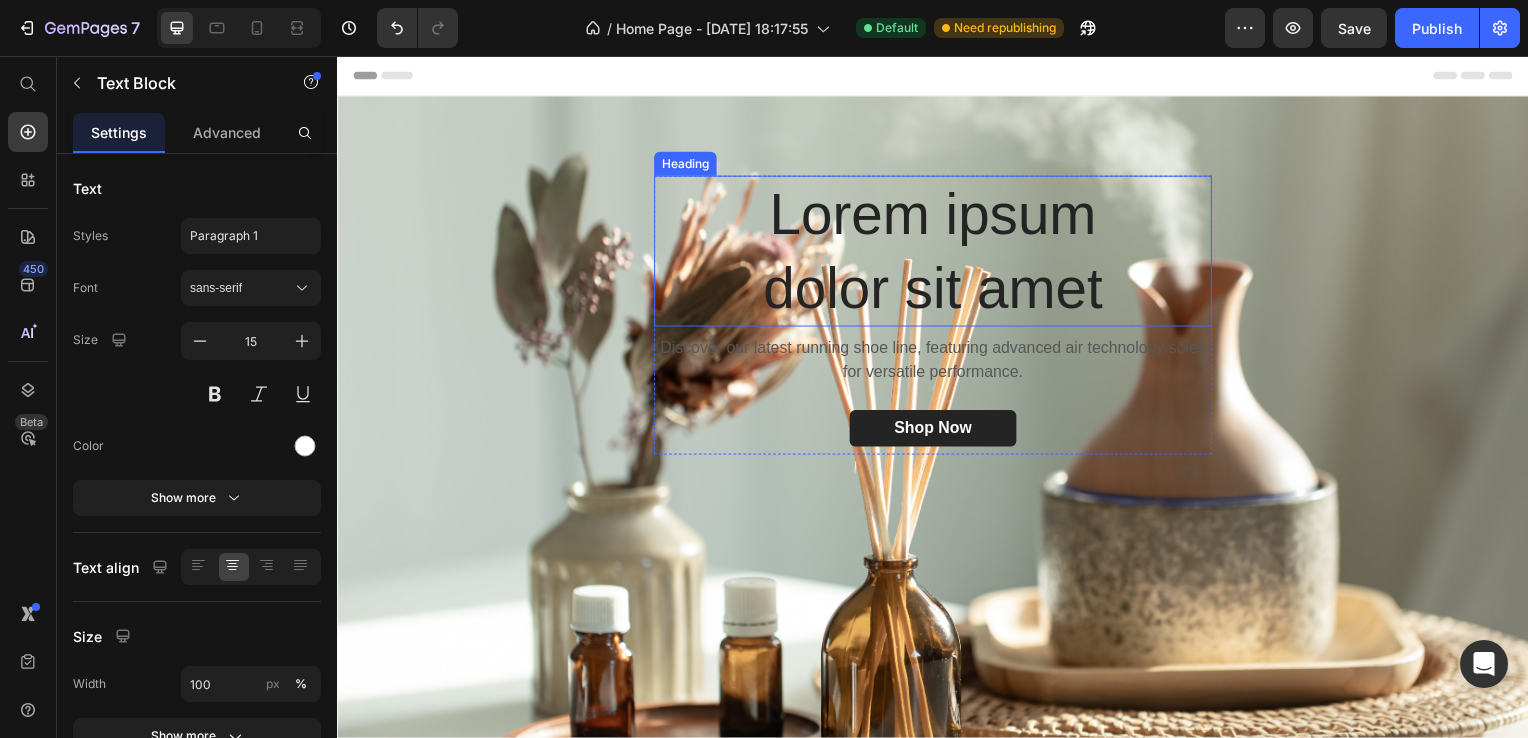 click on "Lorem ipsum  dolor sit amet" at bounding box center [937, 253] 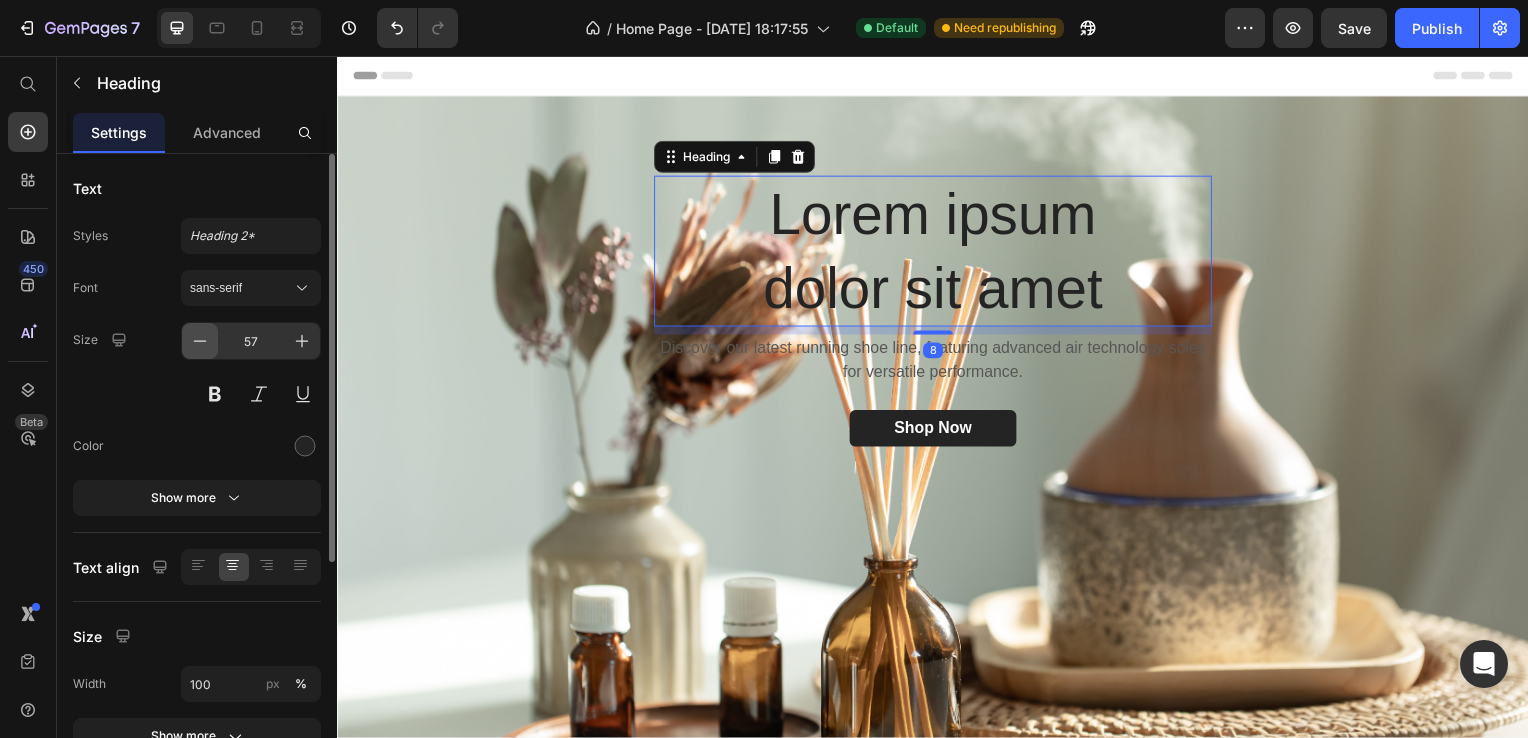 click at bounding box center (200, 341) 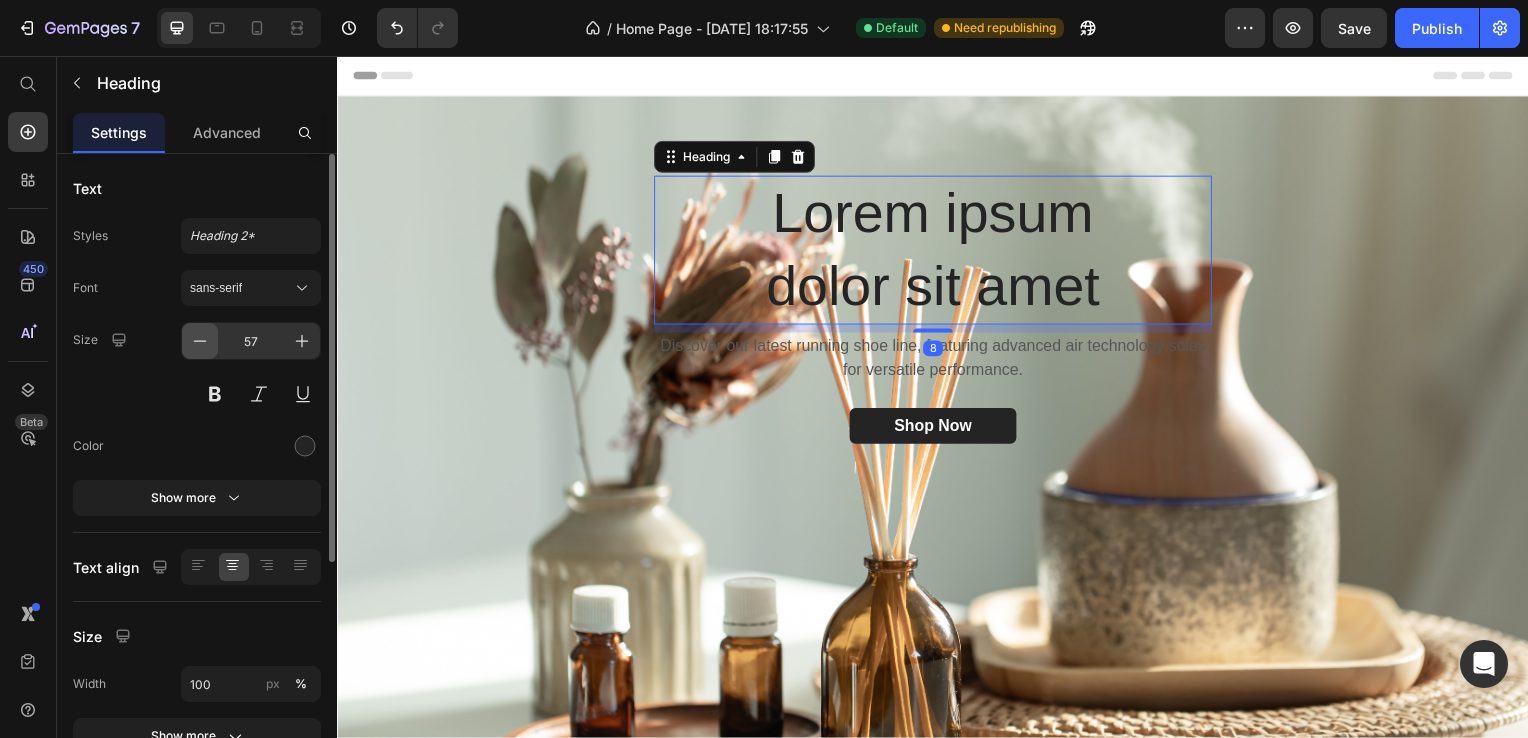 click at bounding box center [200, 341] 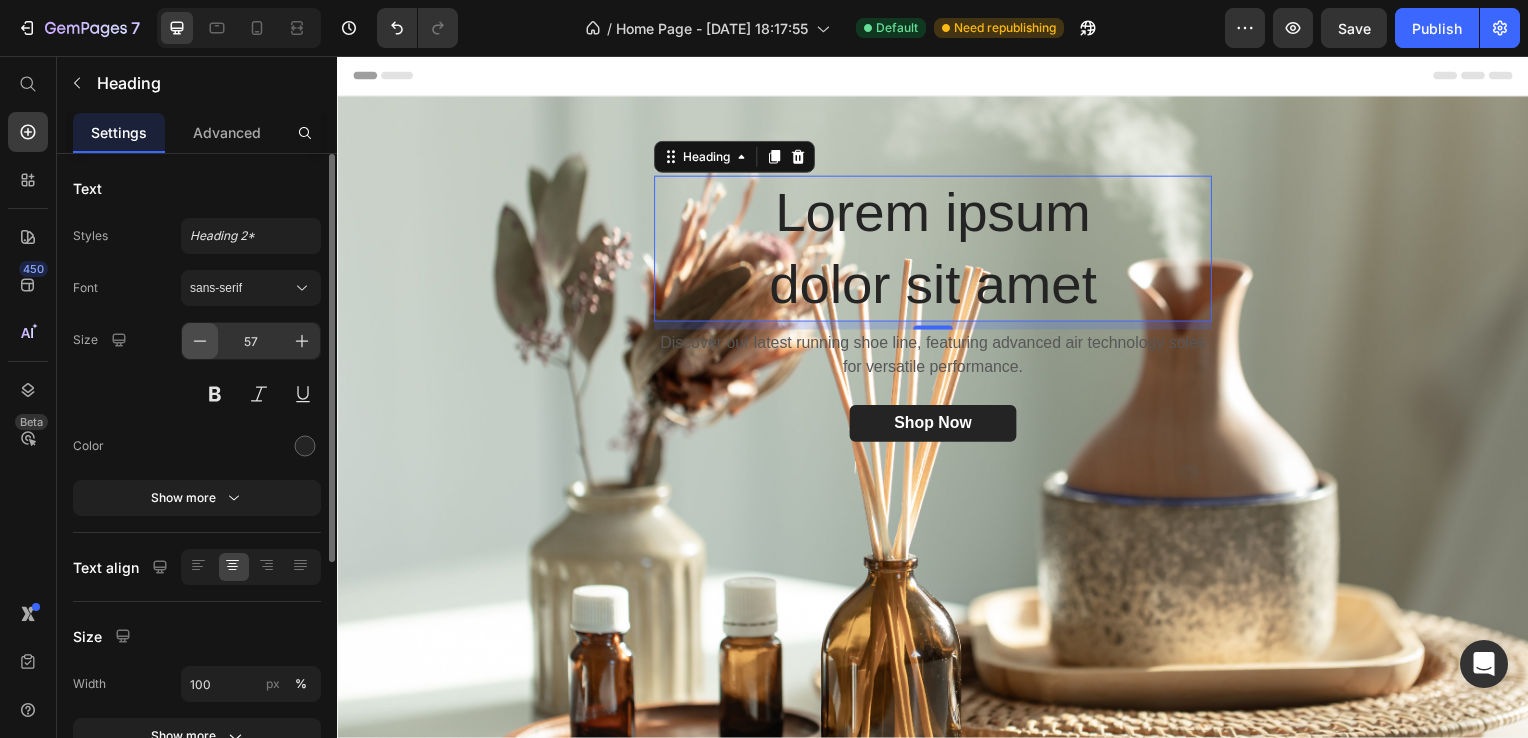 click at bounding box center [200, 341] 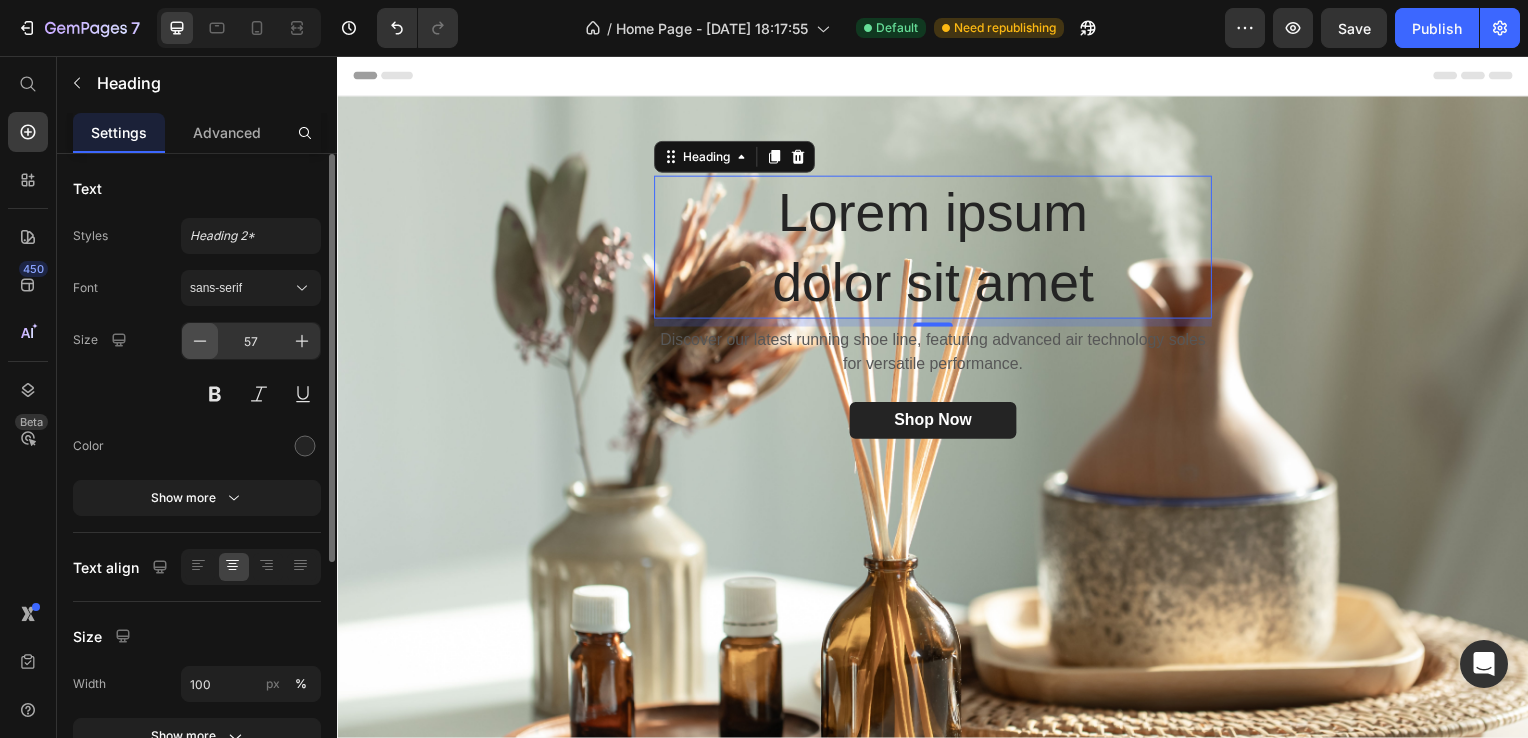 click at bounding box center [200, 341] 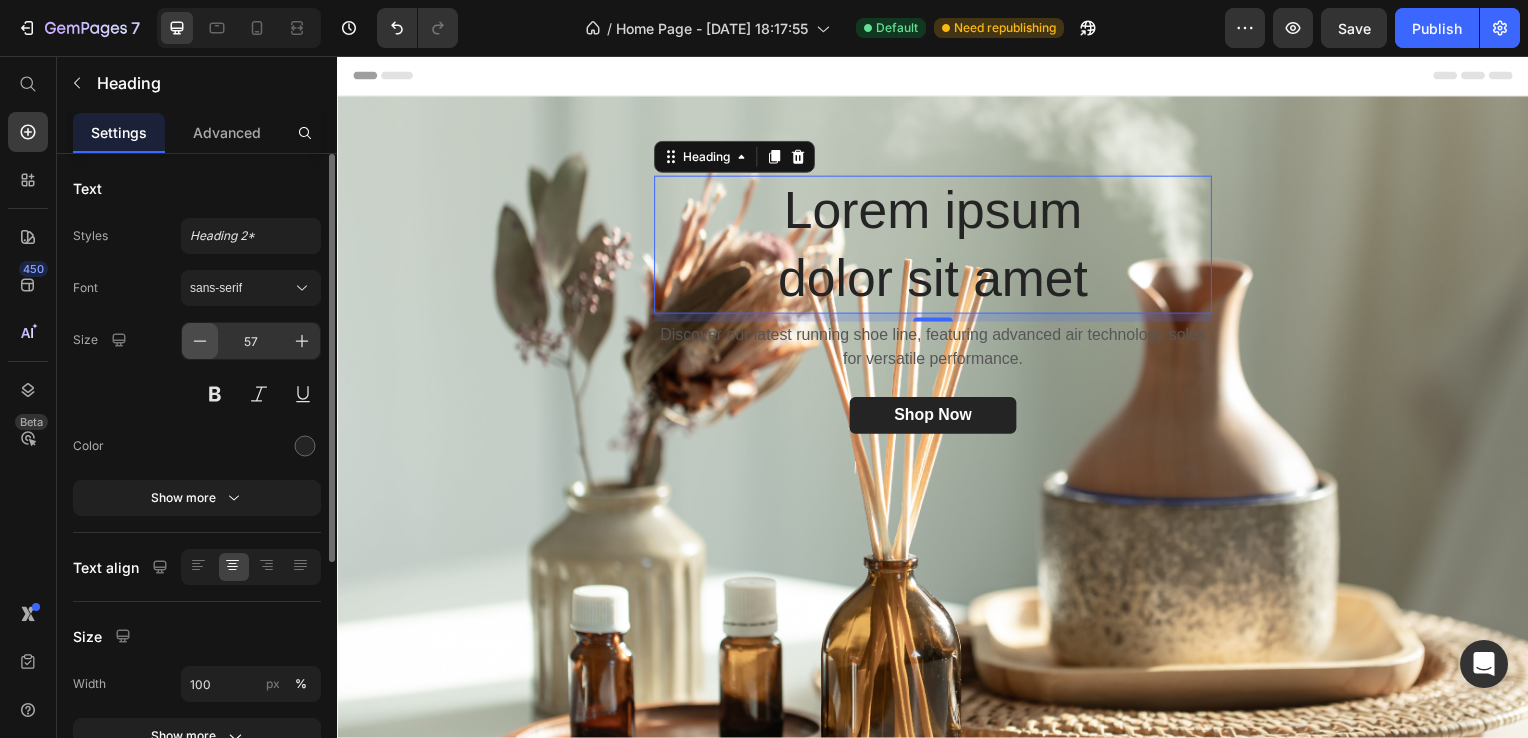 click at bounding box center (200, 341) 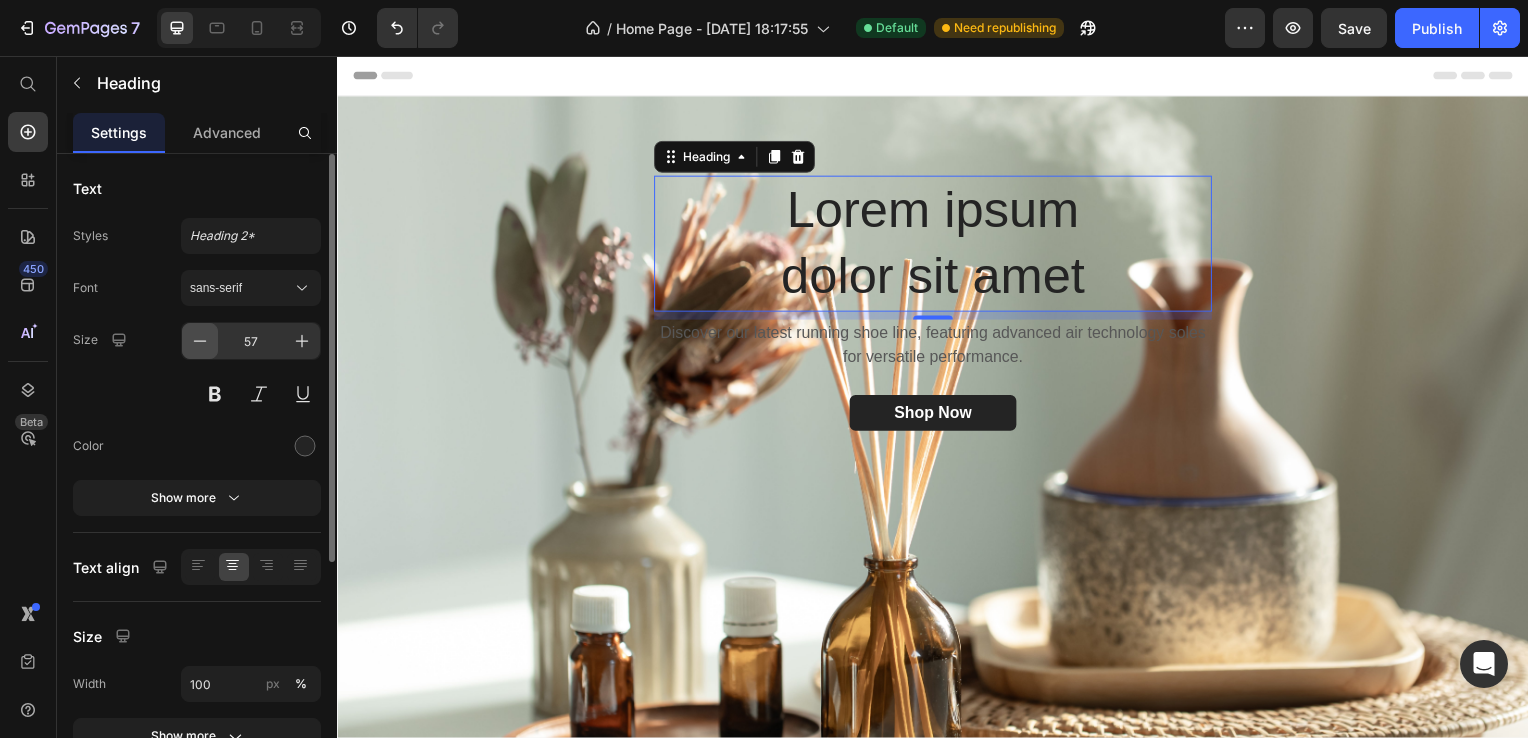 click at bounding box center [200, 341] 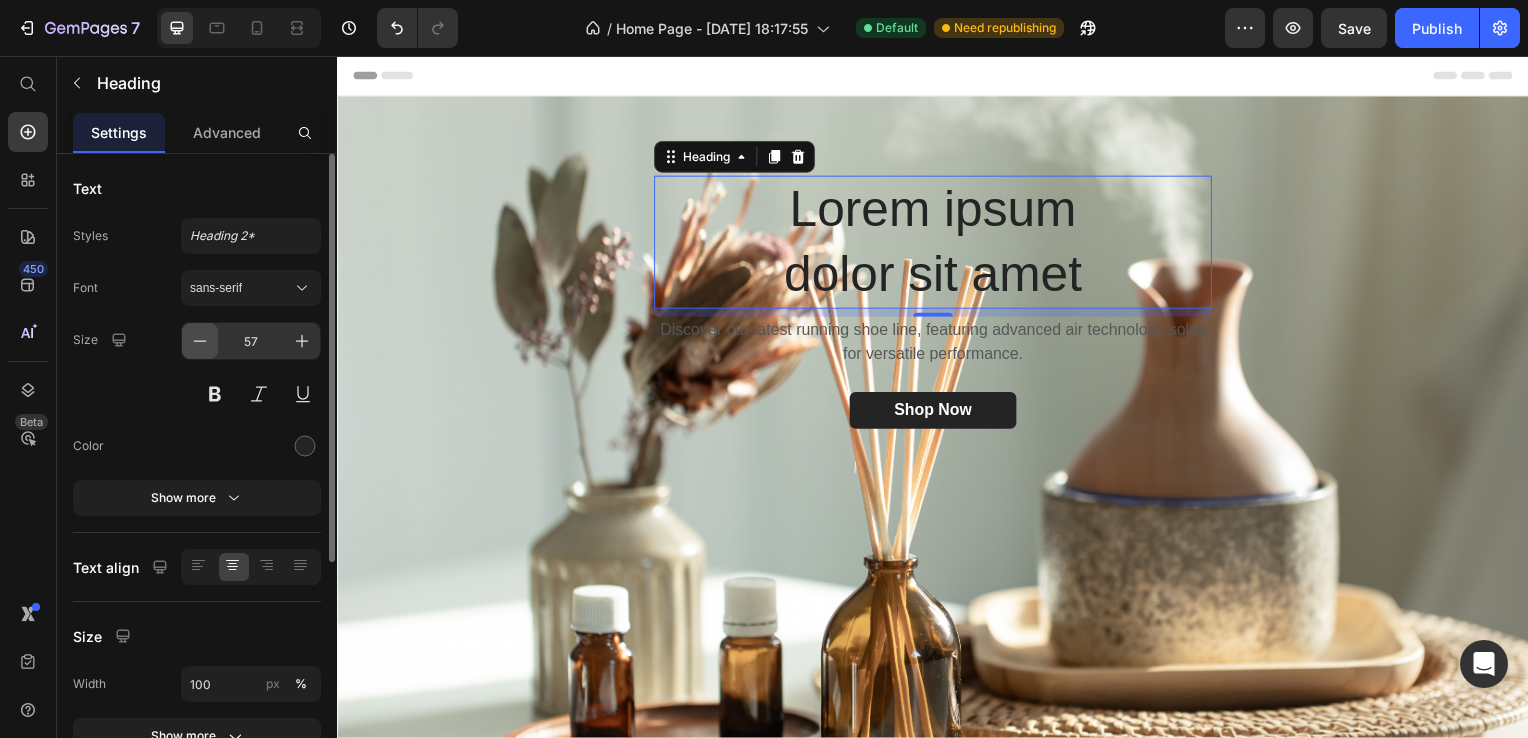 click at bounding box center [200, 341] 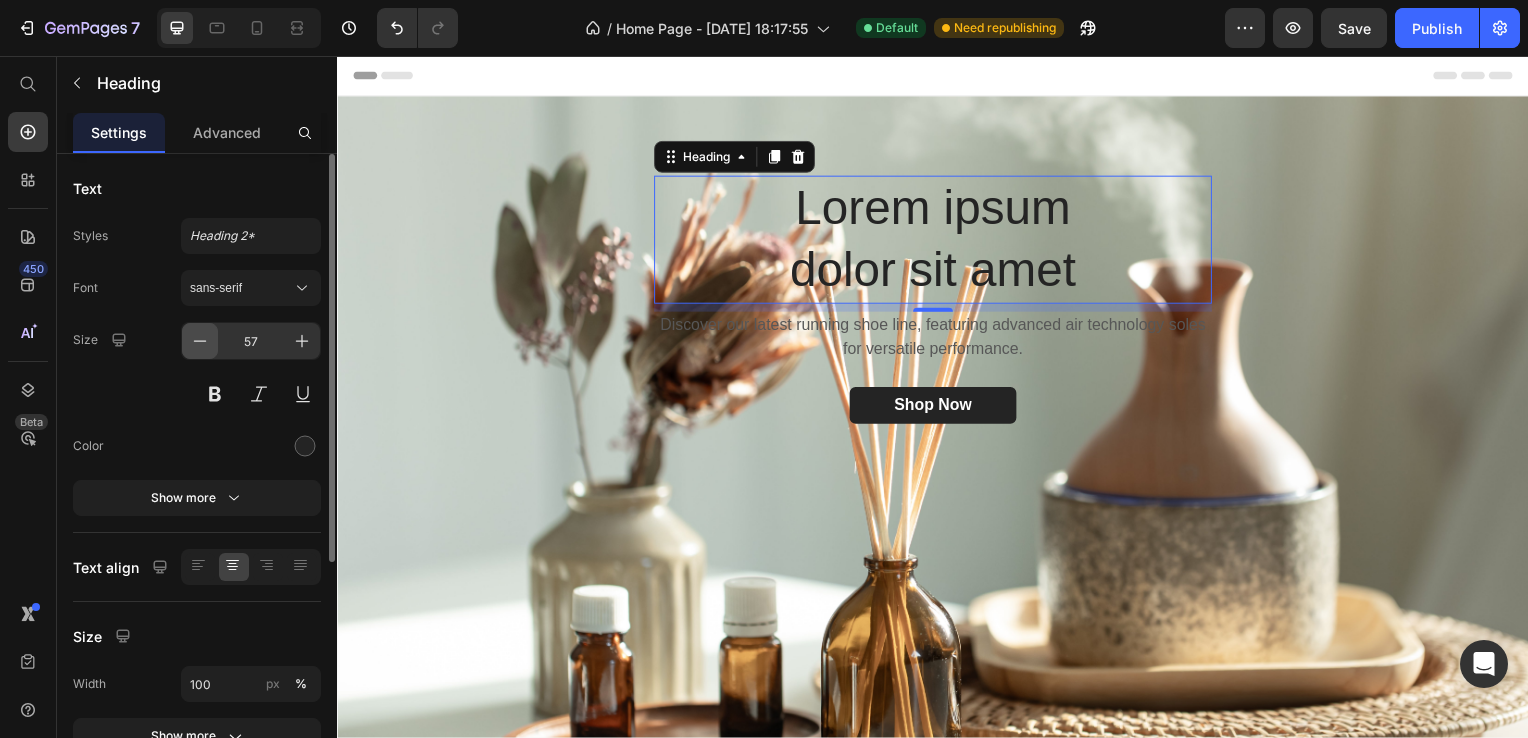 click at bounding box center [200, 341] 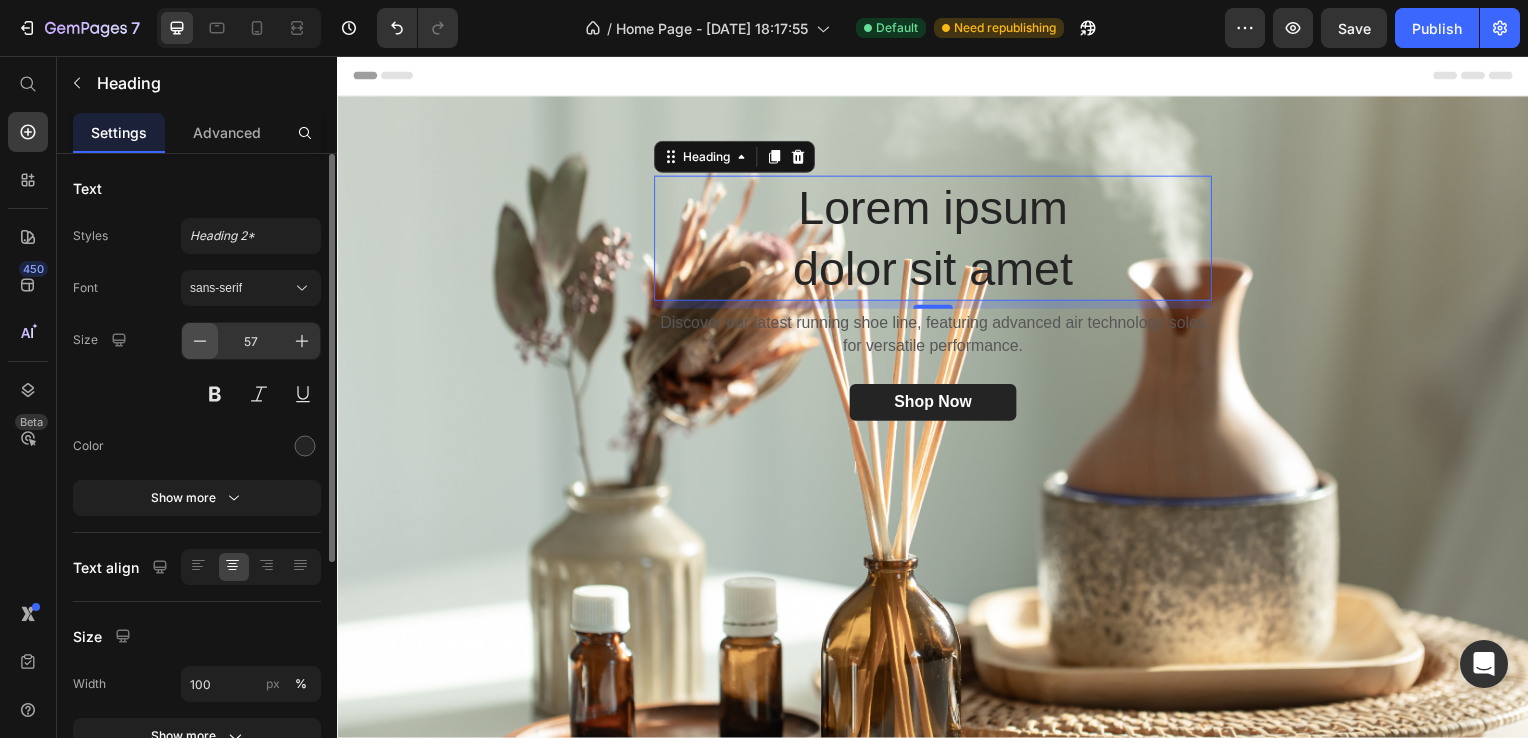 click at bounding box center [200, 341] 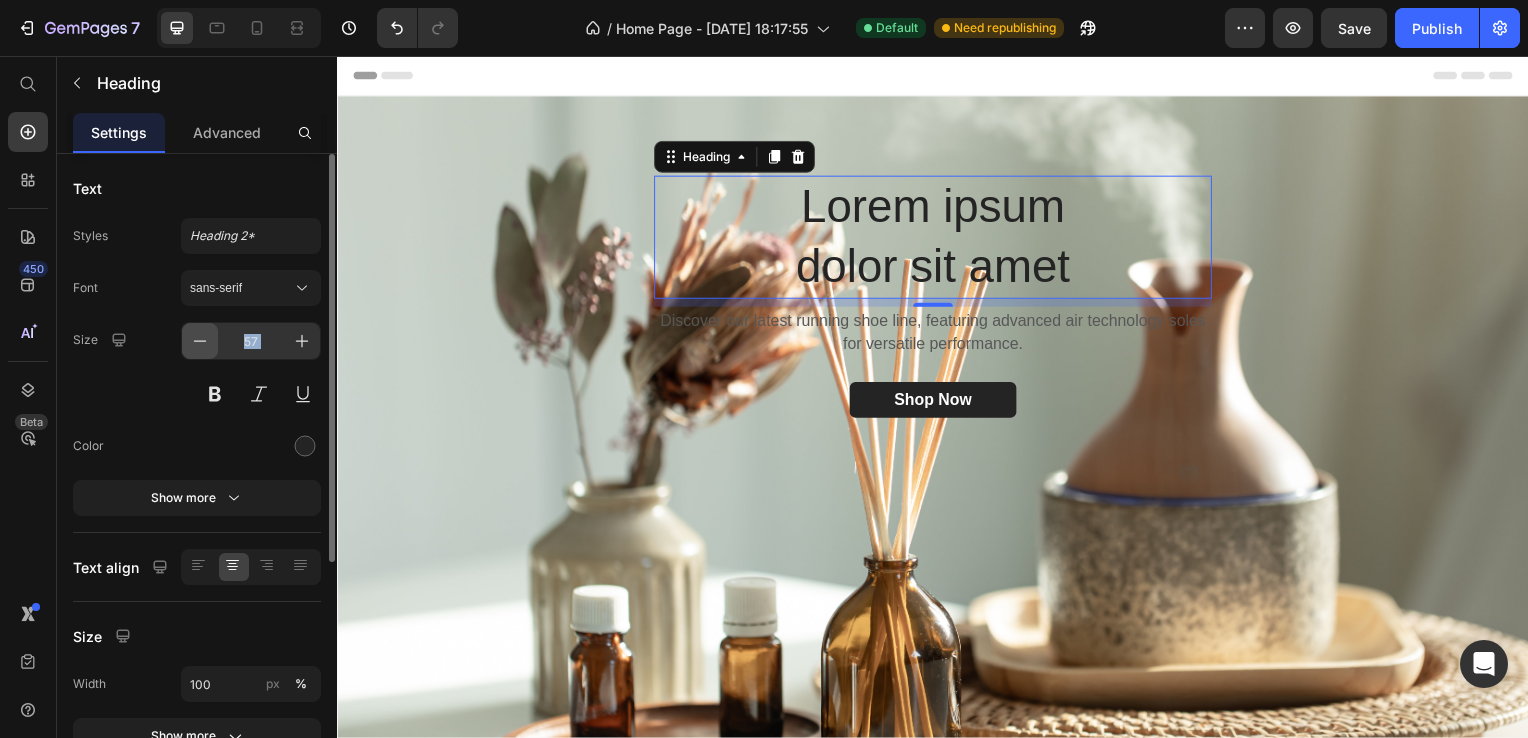 click on "57" 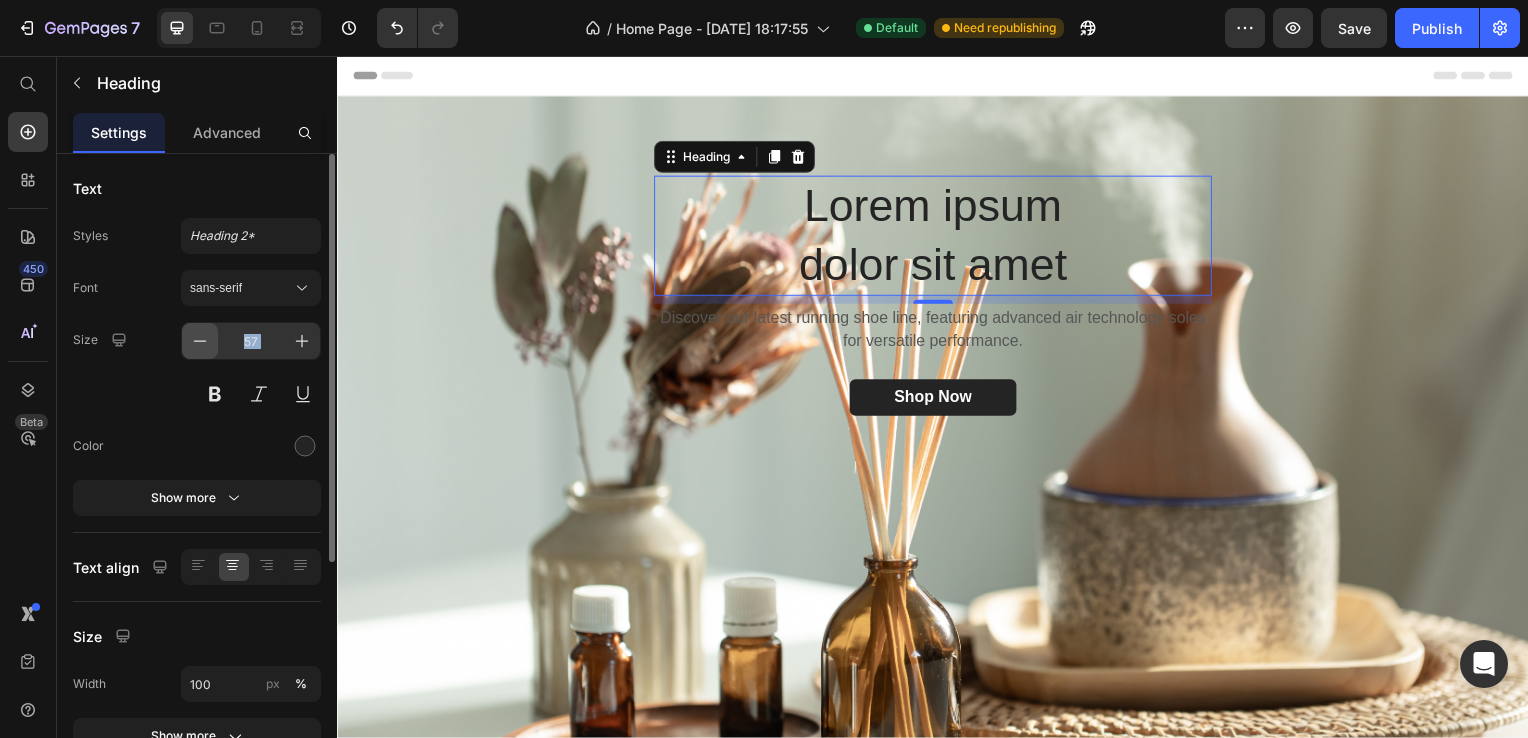 click at bounding box center [200, 341] 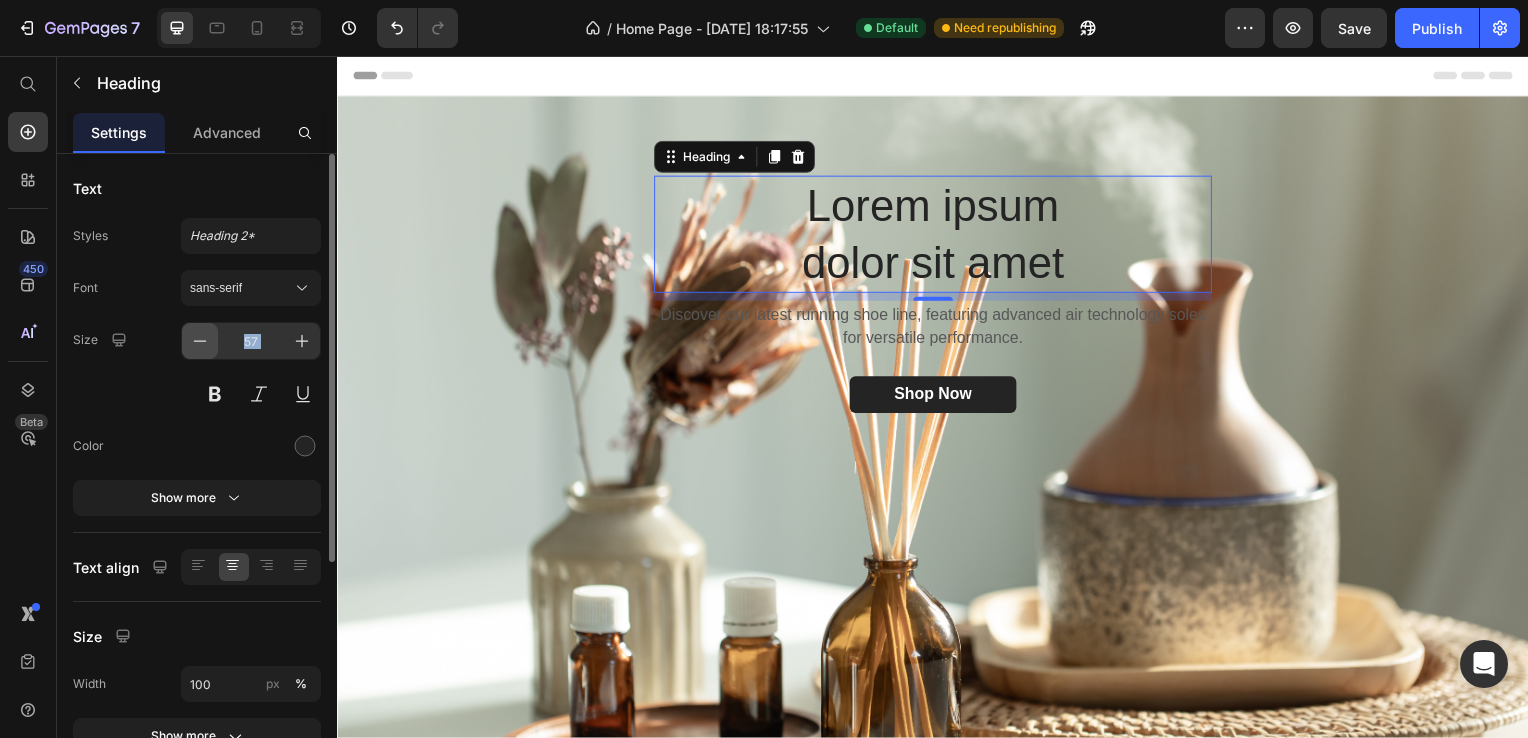 click at bounding box center [200, 341] 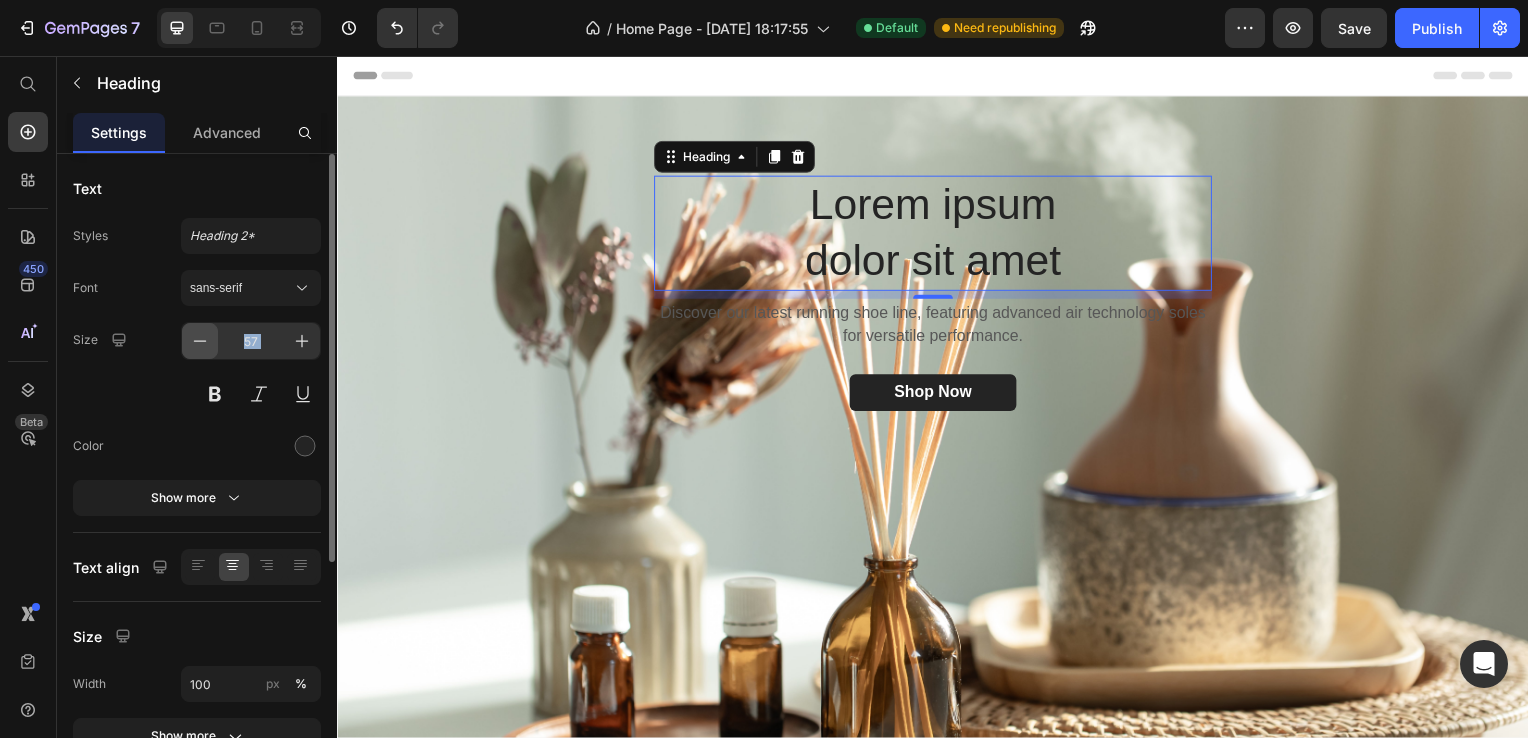 click at bounding box center (200, 341) 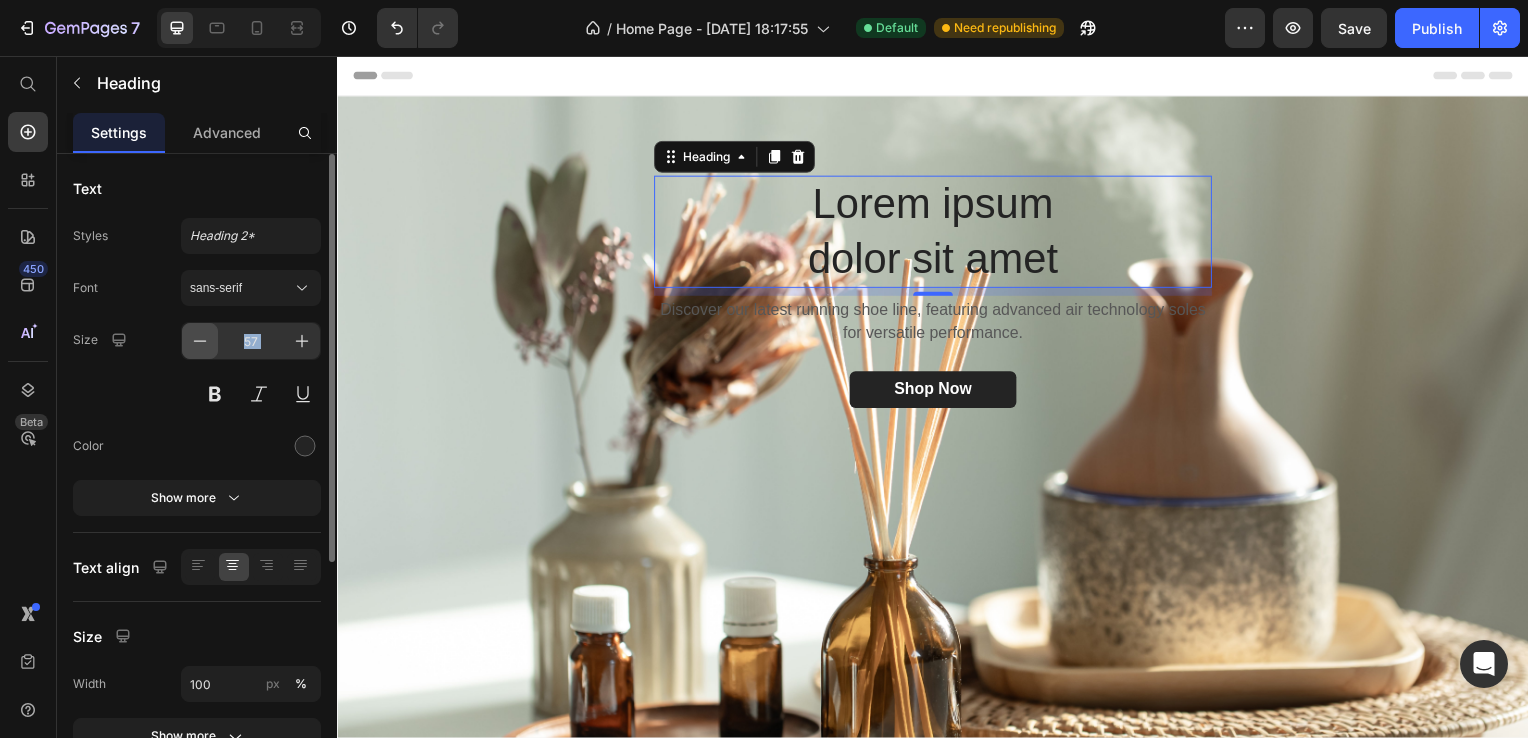 click at bounding box center (200, 341) 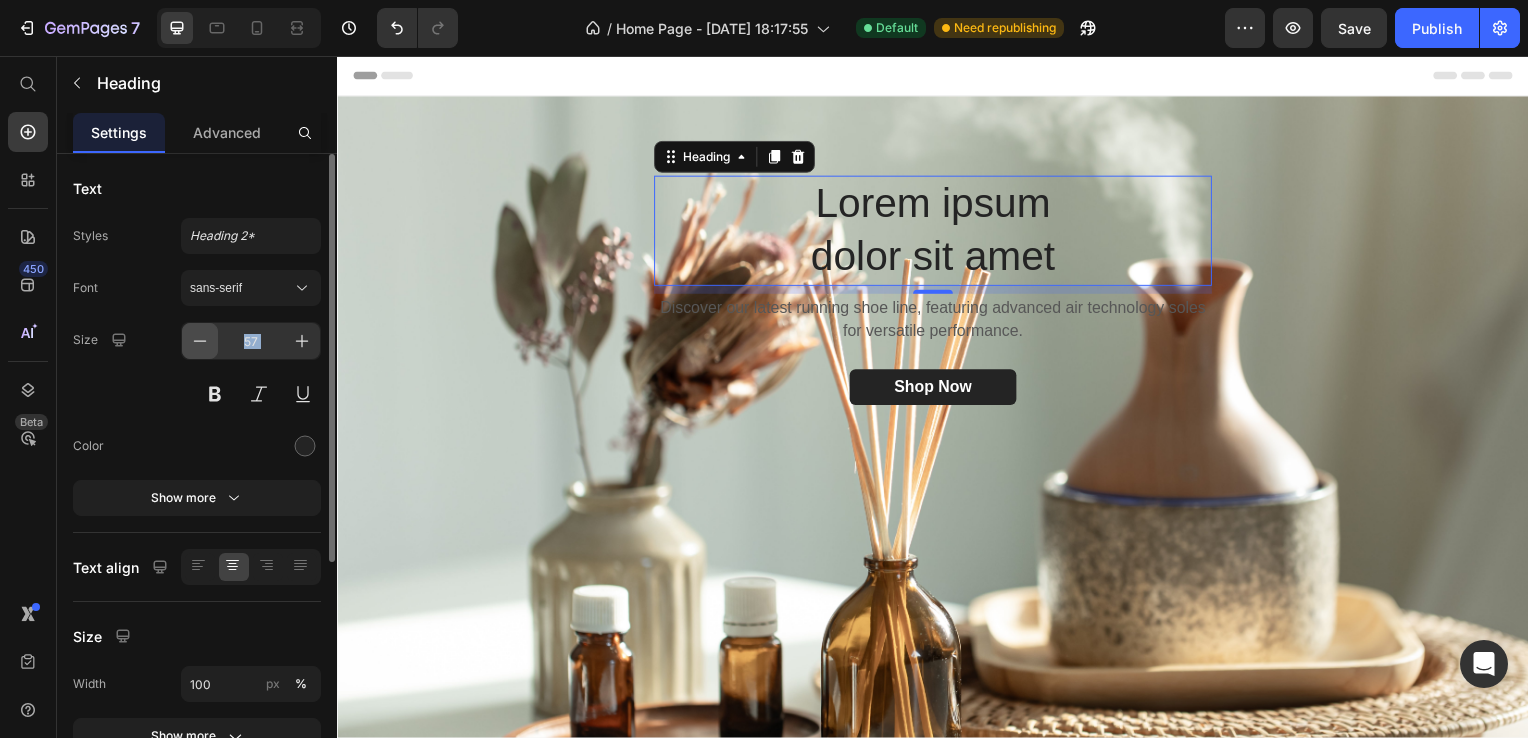 click at bounding box center [200, 341] 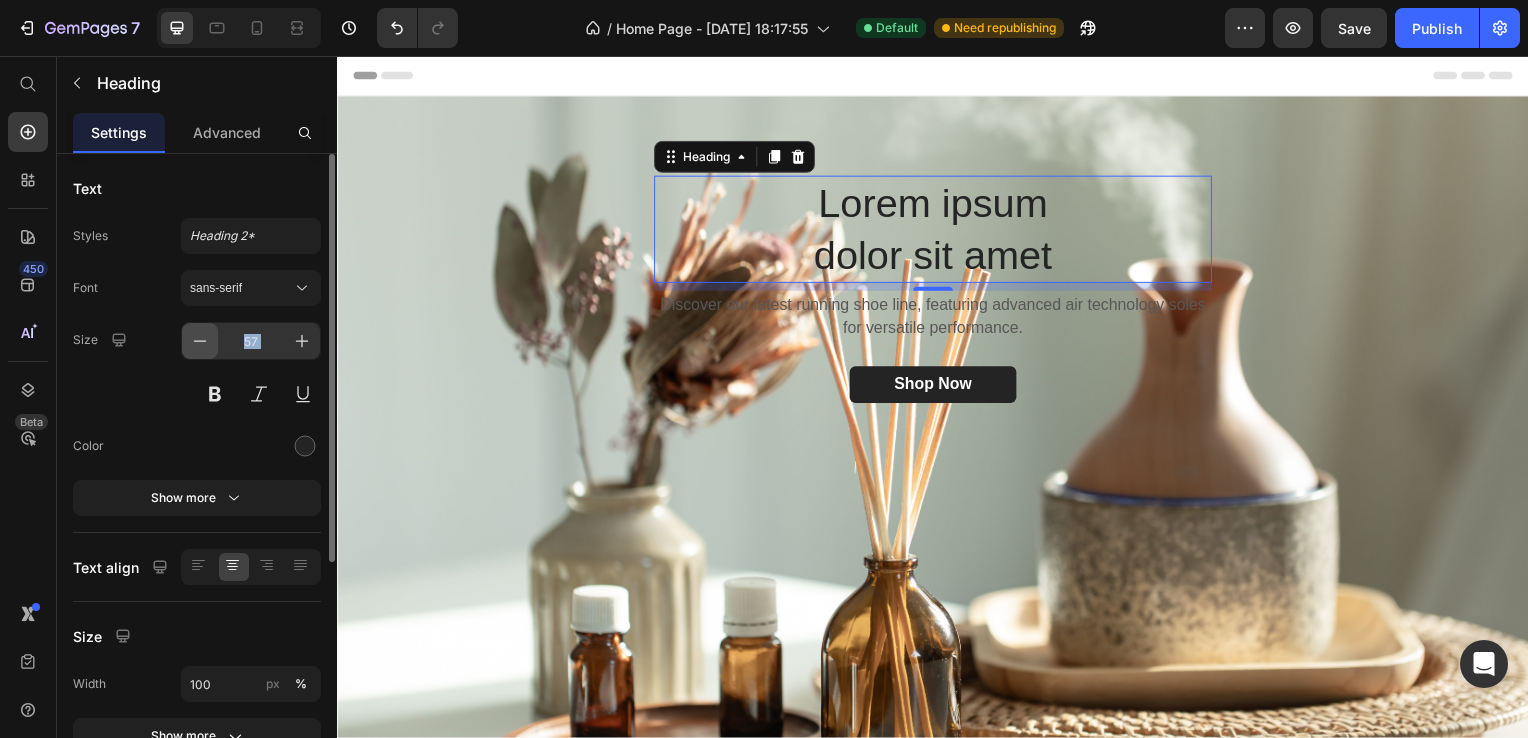 click at bounding box center [200, 341] 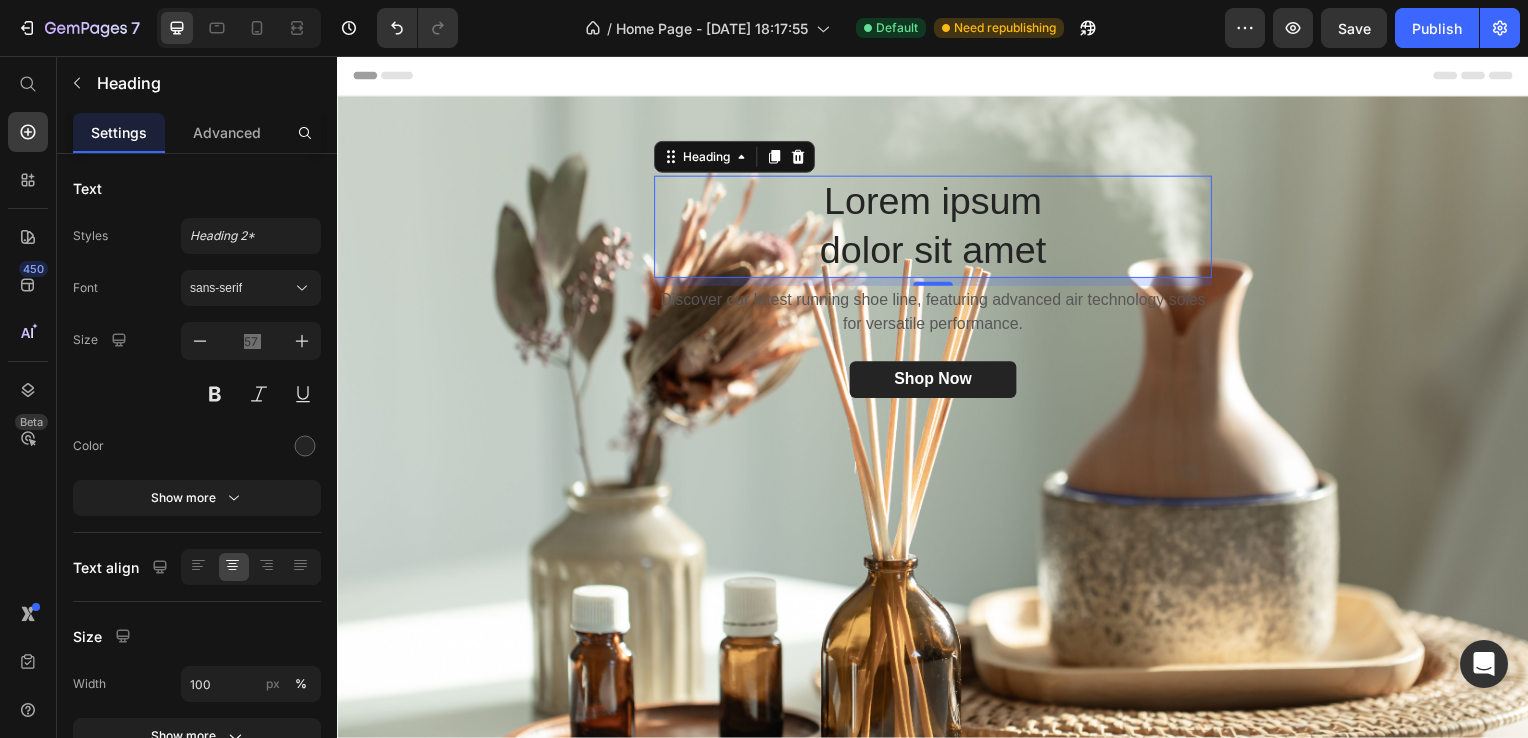 click on "Lorem ipsum  dolor sit amet" at bounding box center (937, 228) 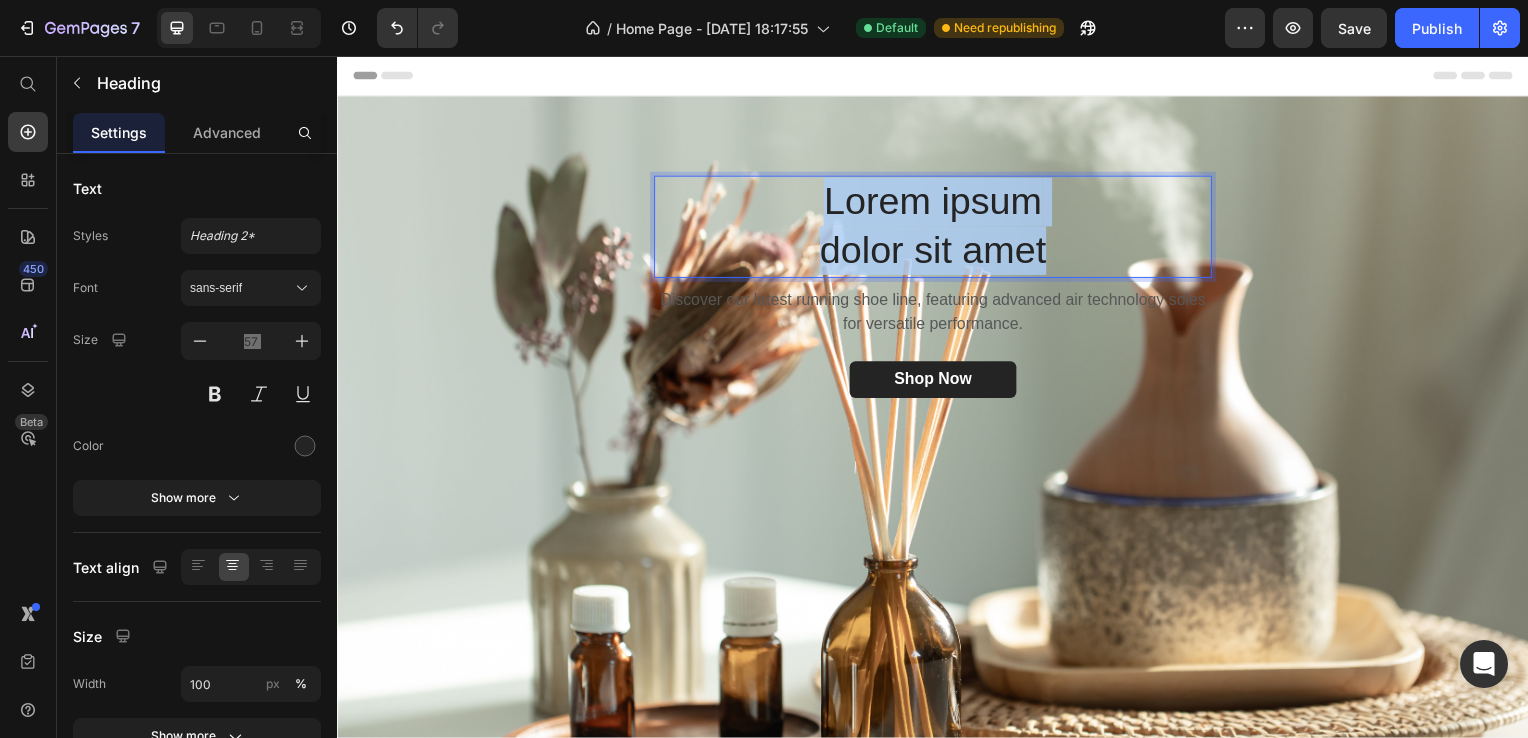 drag, startPoint x: 1080, startPoint y: 249, endPoint x: 818, endPoint y: 210, distance: 264.88678 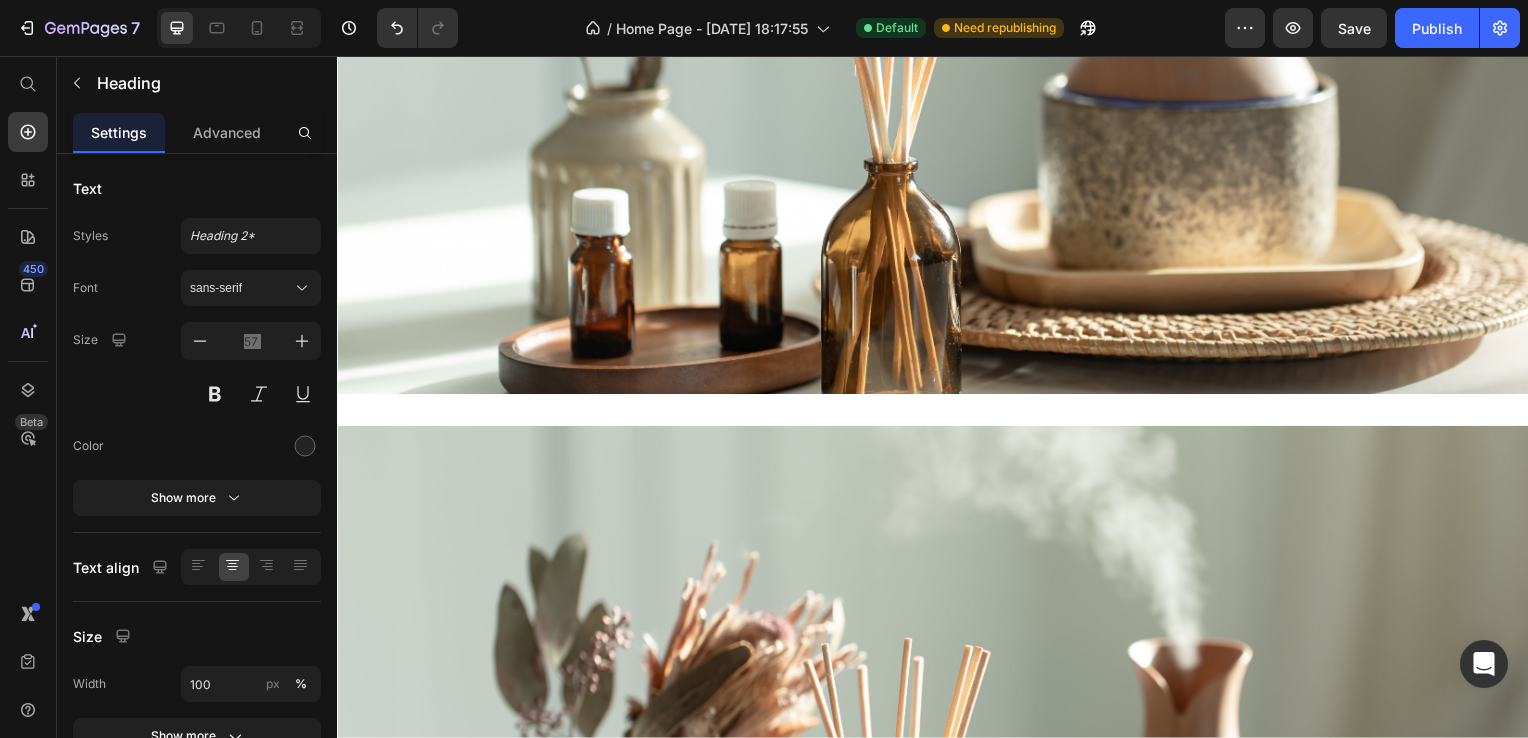 scroll, scrollTop: 700, scrollLeft: 0, axis: vertical 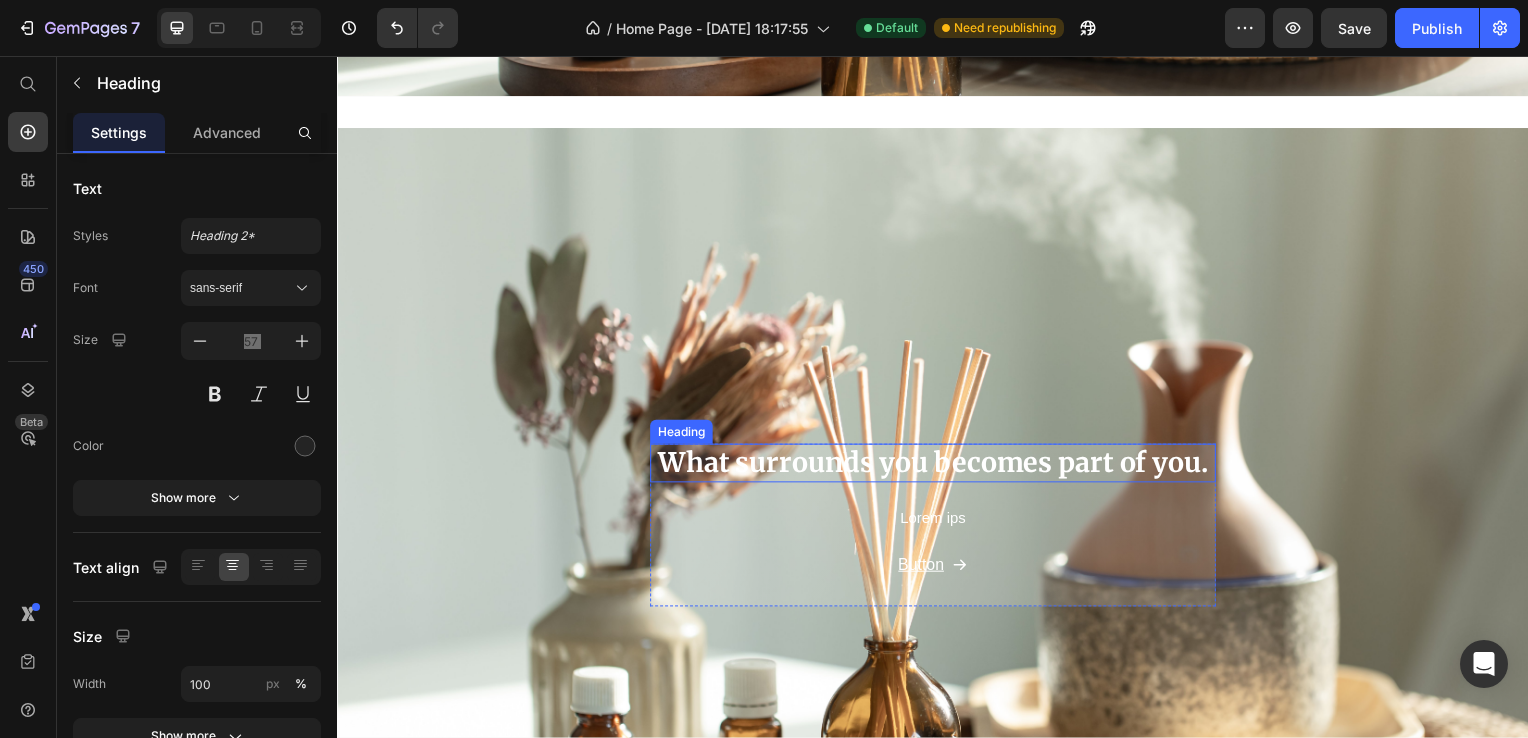 click on "What surrounds you becomes part of you." at bounding box center [937, 466] 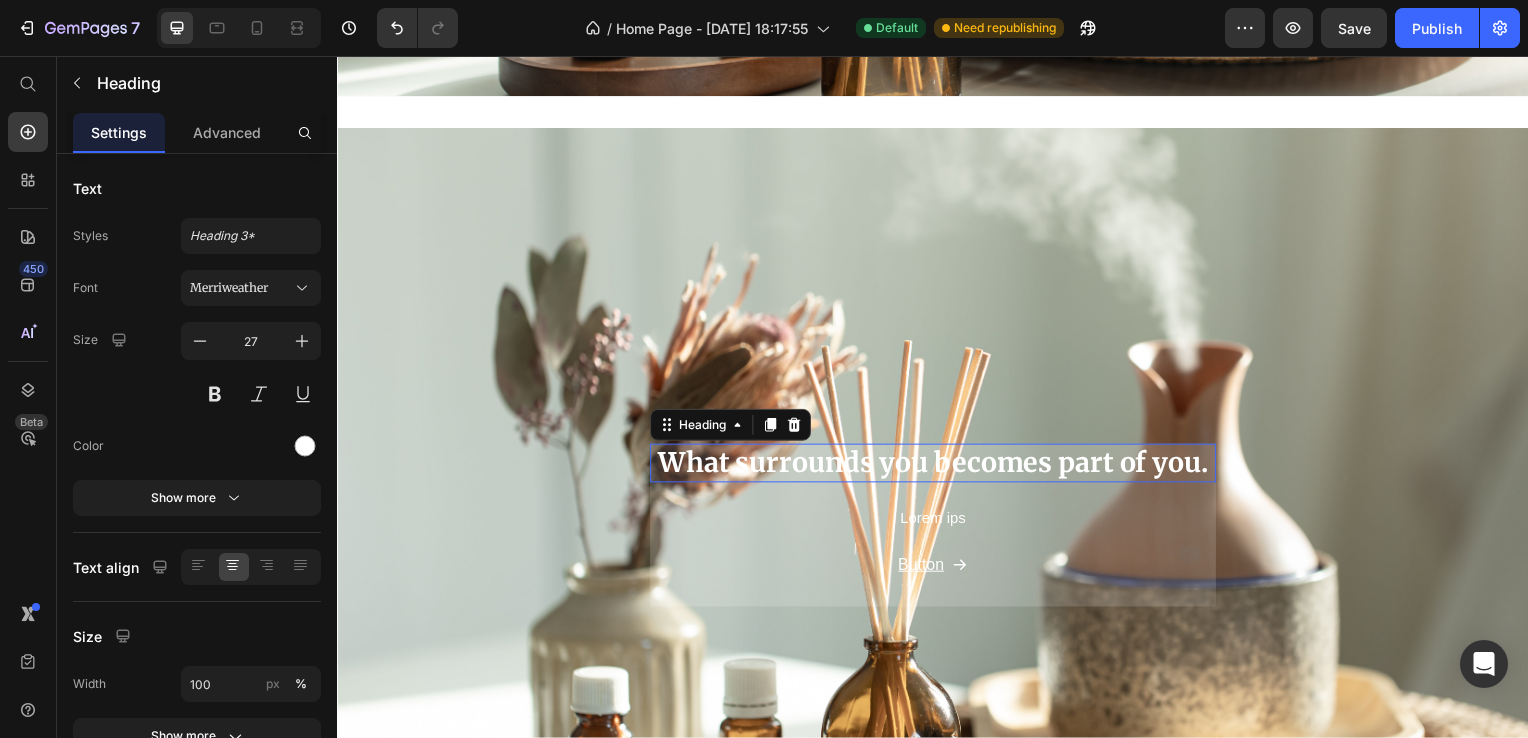 click on "What surrounds you becomes part of you." at bounding box center [937, 466] 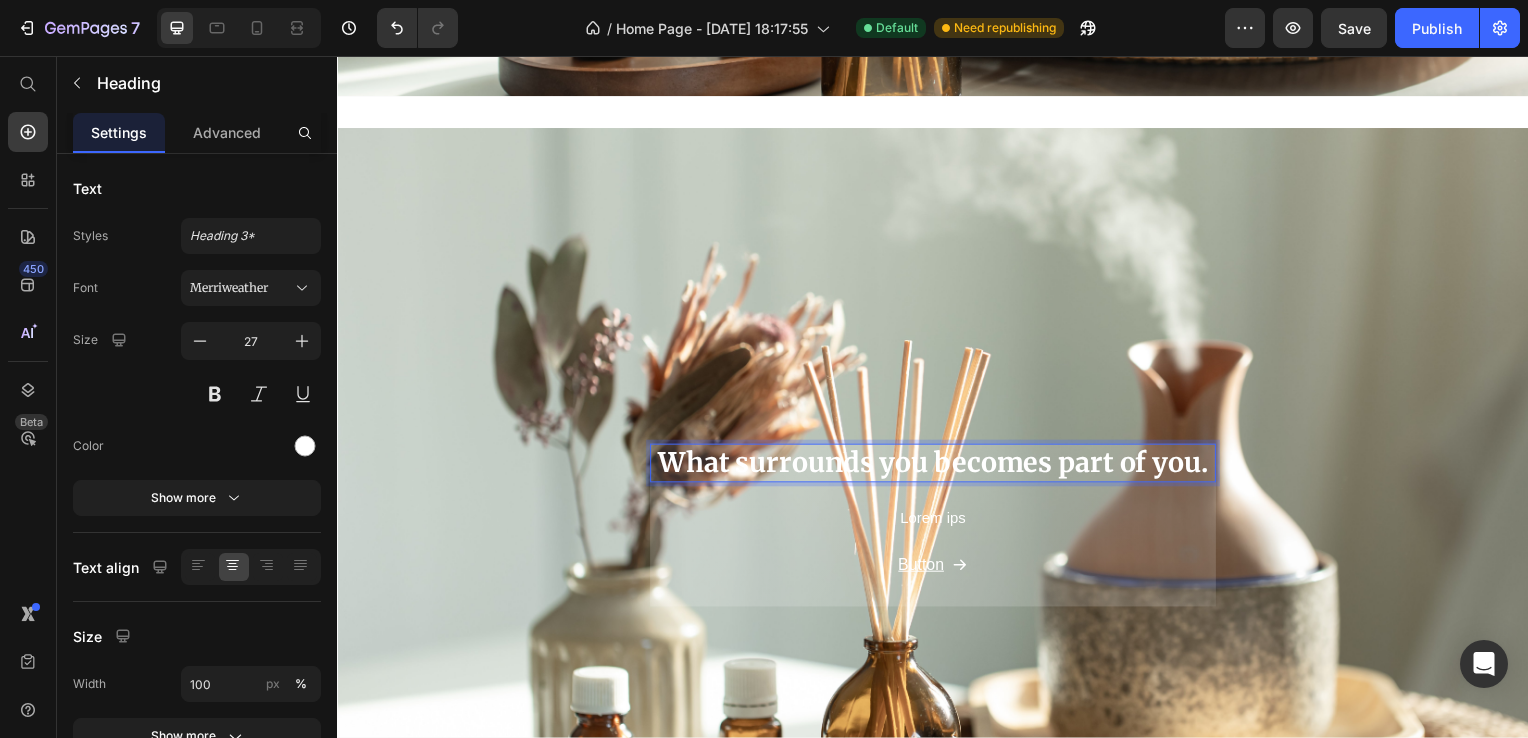 click on "What surrounds you becomes part of you." at bounding box center (937, 466) 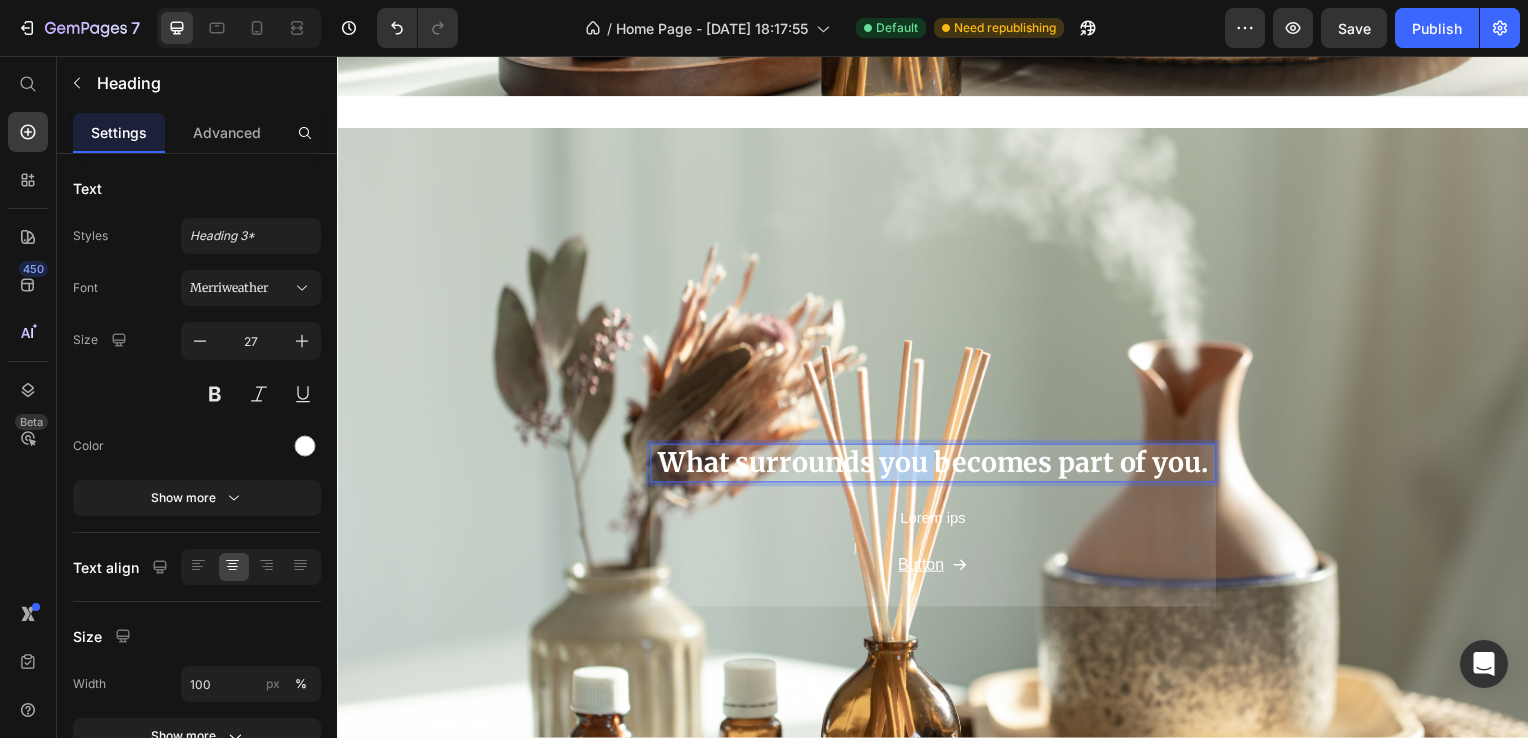 click on "What surrounds you becomes part of you." at bounding box center (937, 466) 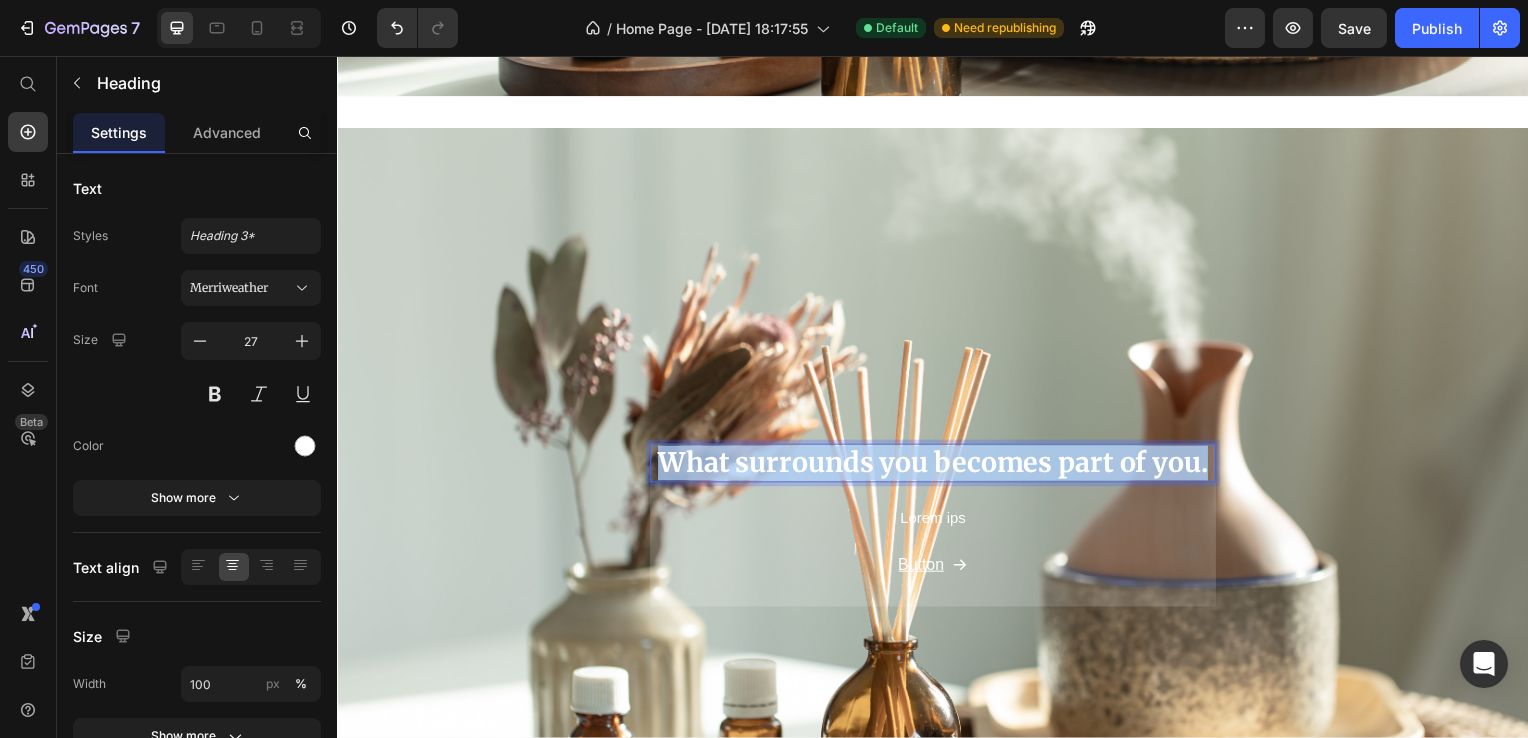 click on "What surrounds you becomes part of you." at bounding box center (937, 466) 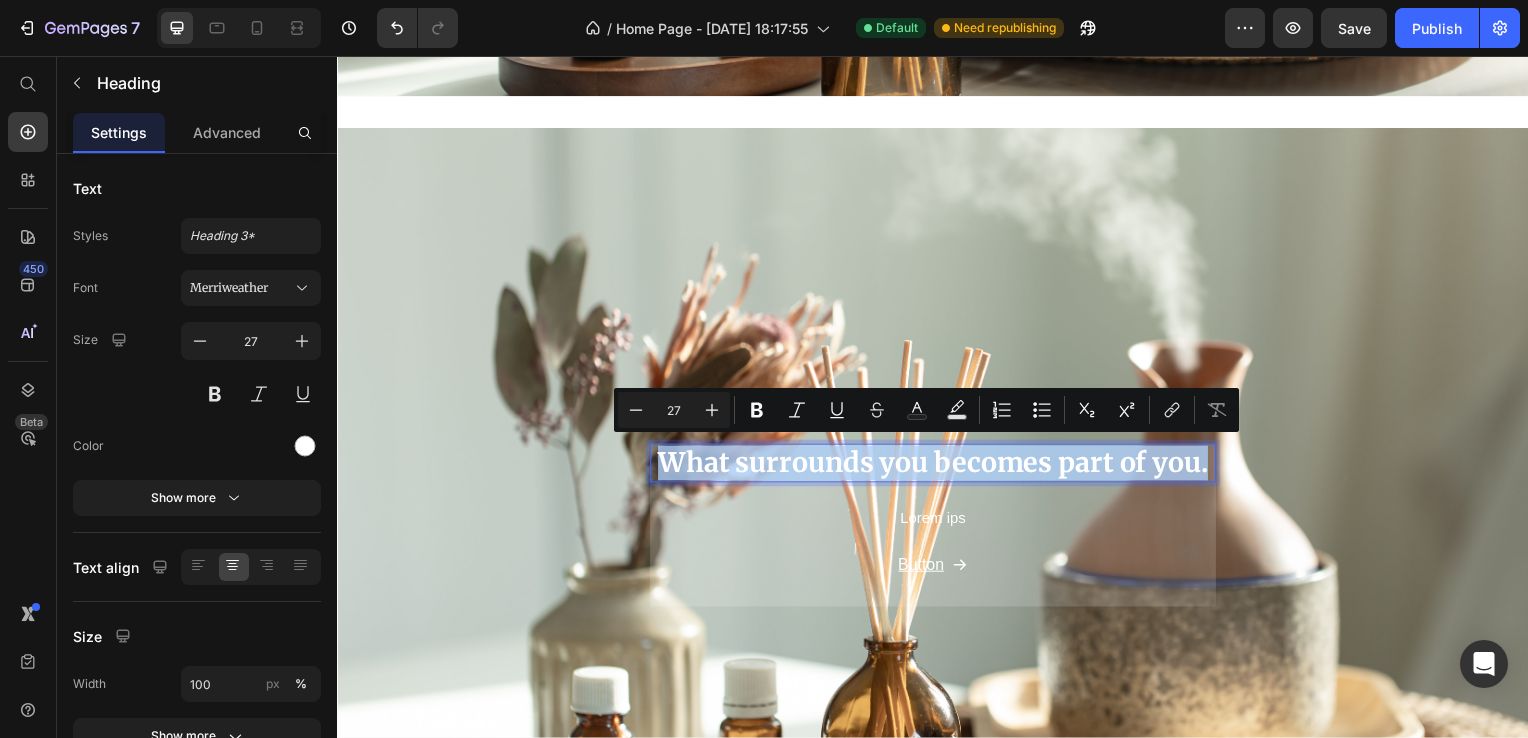 copy on "What surrounds you becomes part of you." 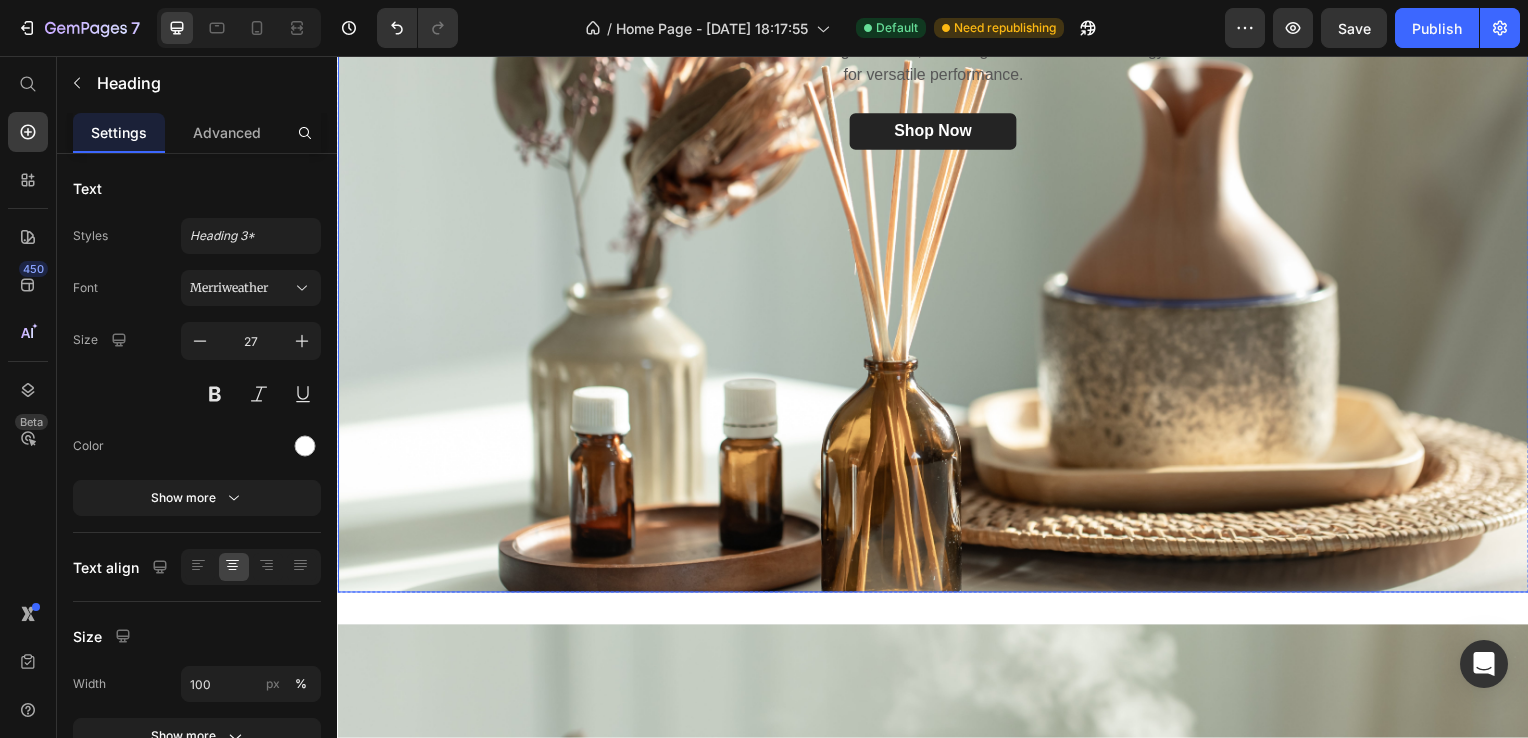 scroll, scrollTop: 0, scrollLeft: 0, axis: both 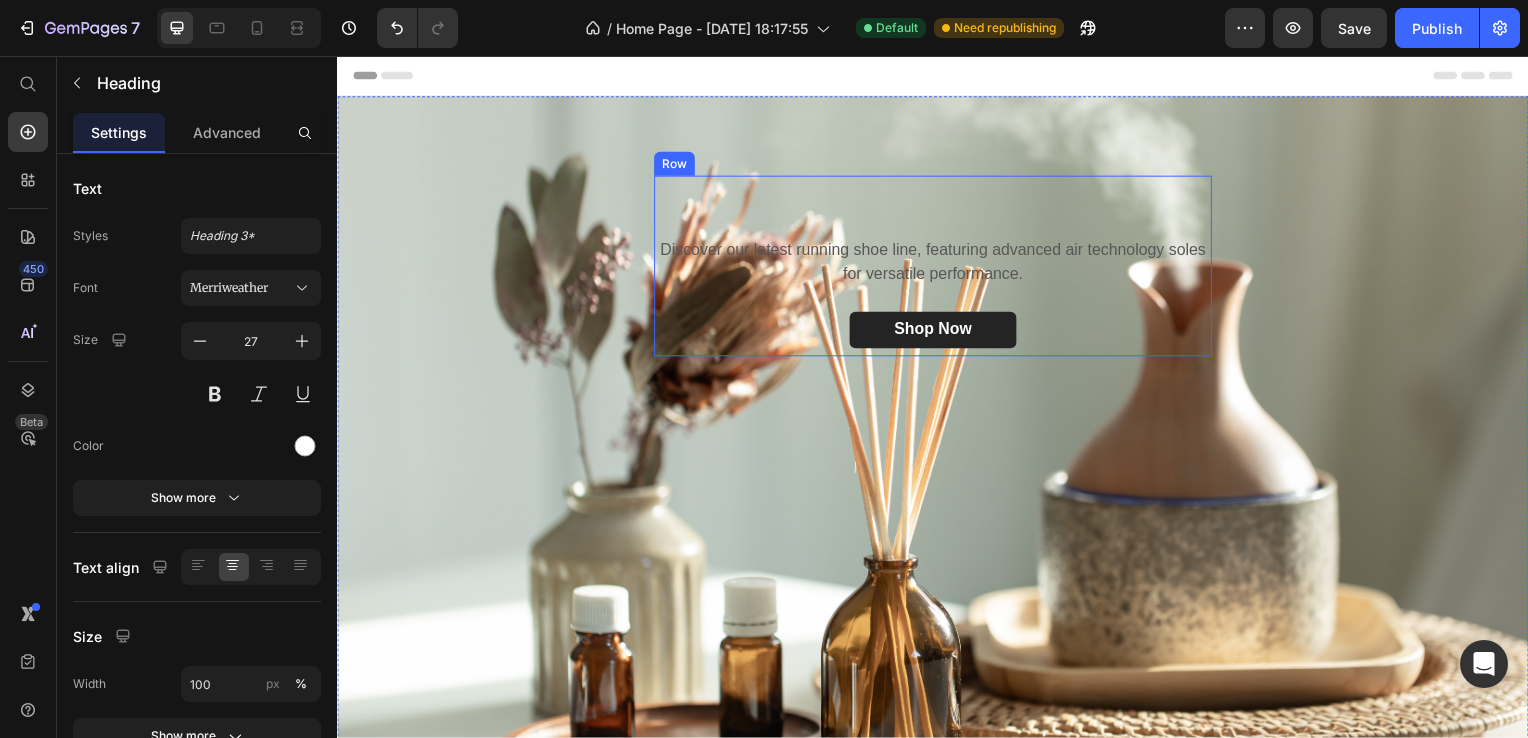 click on "Heading Discover our latest running shoe line, featuring advanced air technology soles for versatile performance. Text Block Shop Now Button" at bounding box center (937, 268) 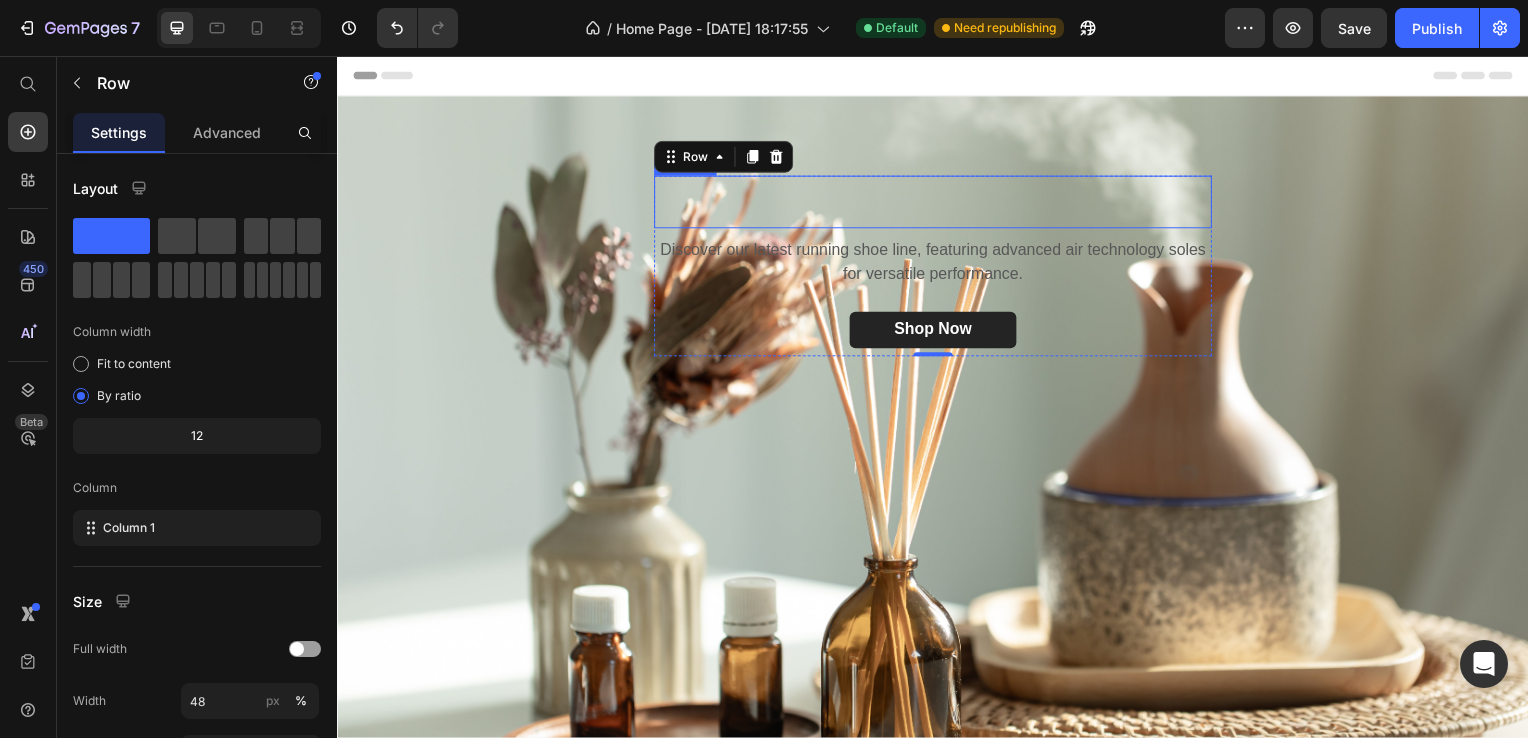 click at bounding box center [937, 203] 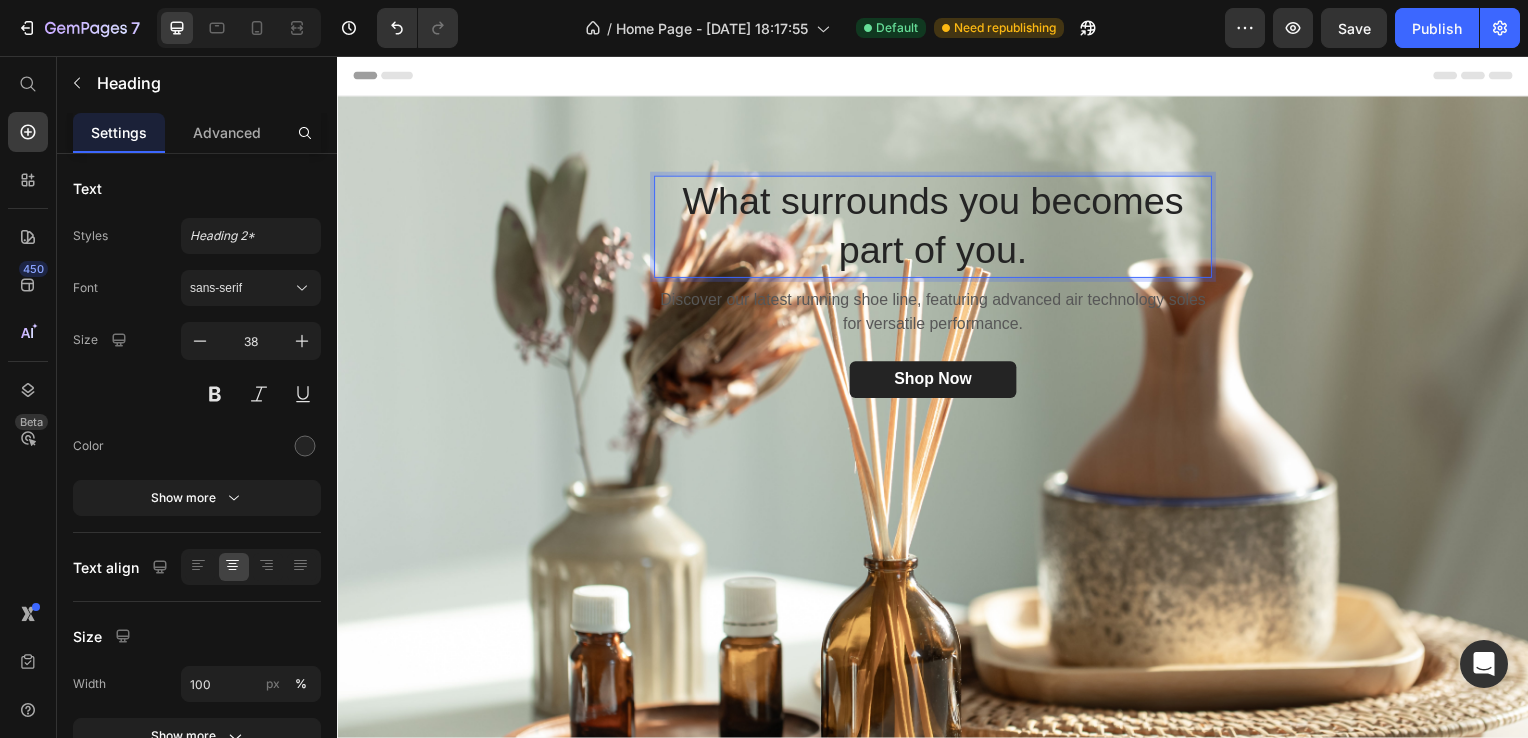 click on "What surrounds you becomes part of you." at bounding box center (937, 228) 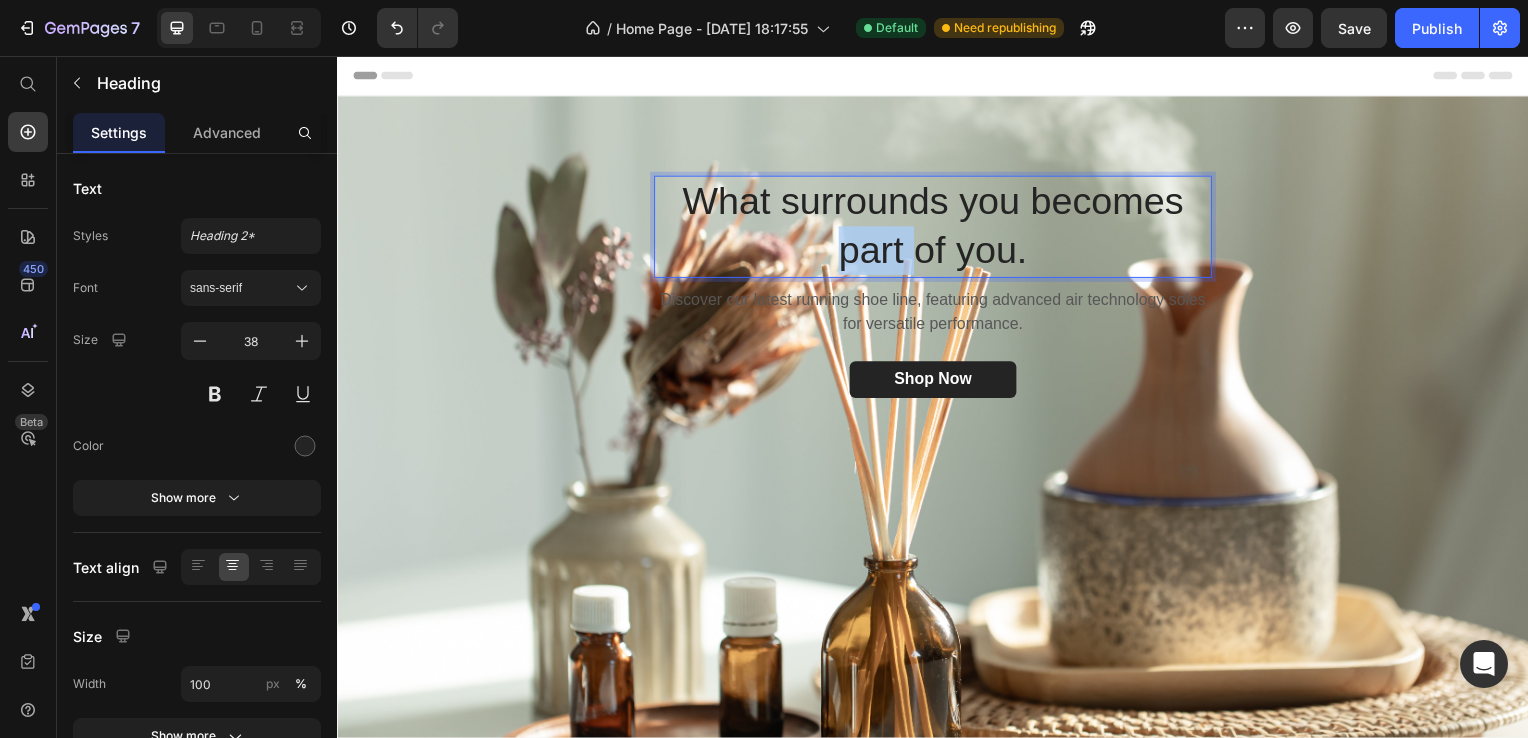 click on "What surrounds you becomes part of you." at bounding box center (937, 228) 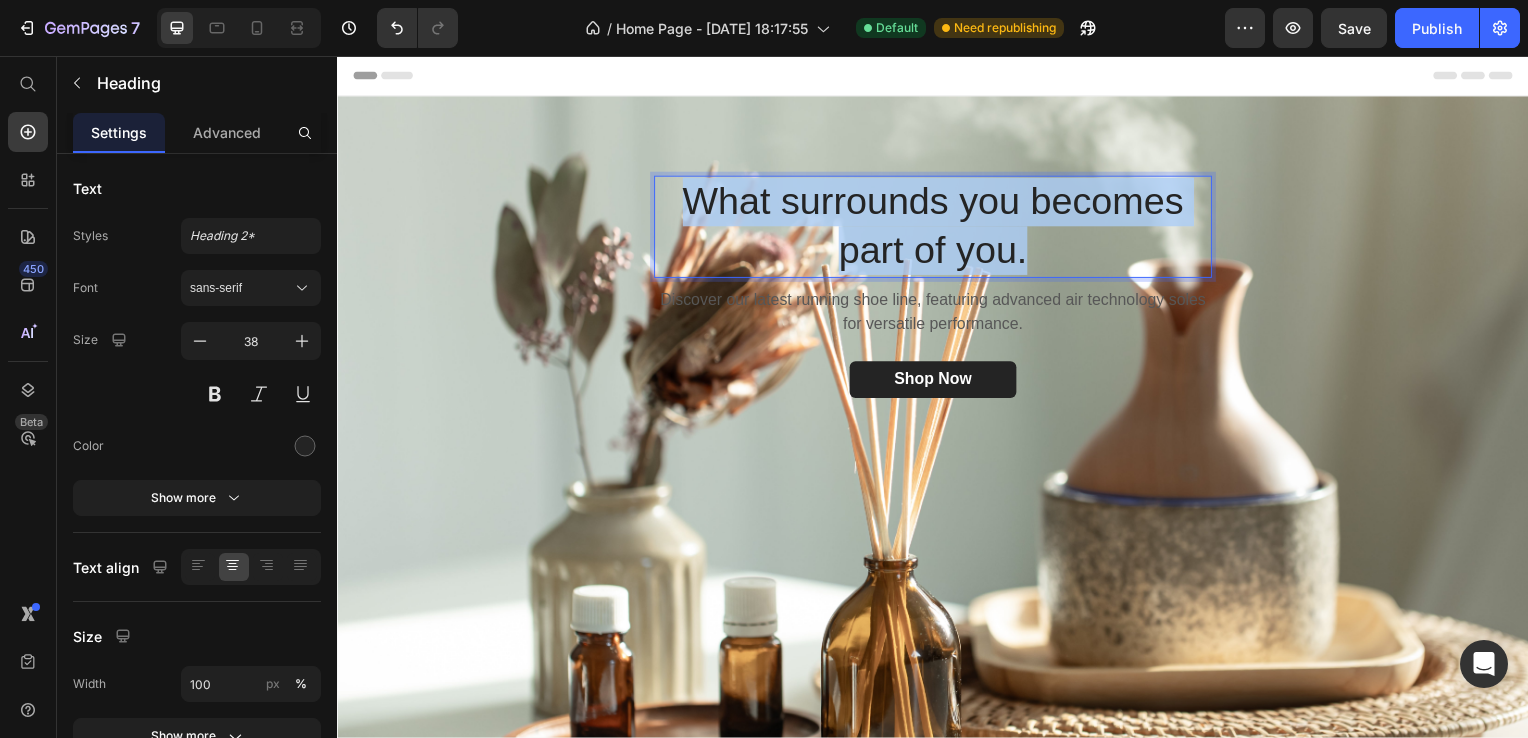 click on "What surrounds you becomes part of you." at bounding box center (937, 228) 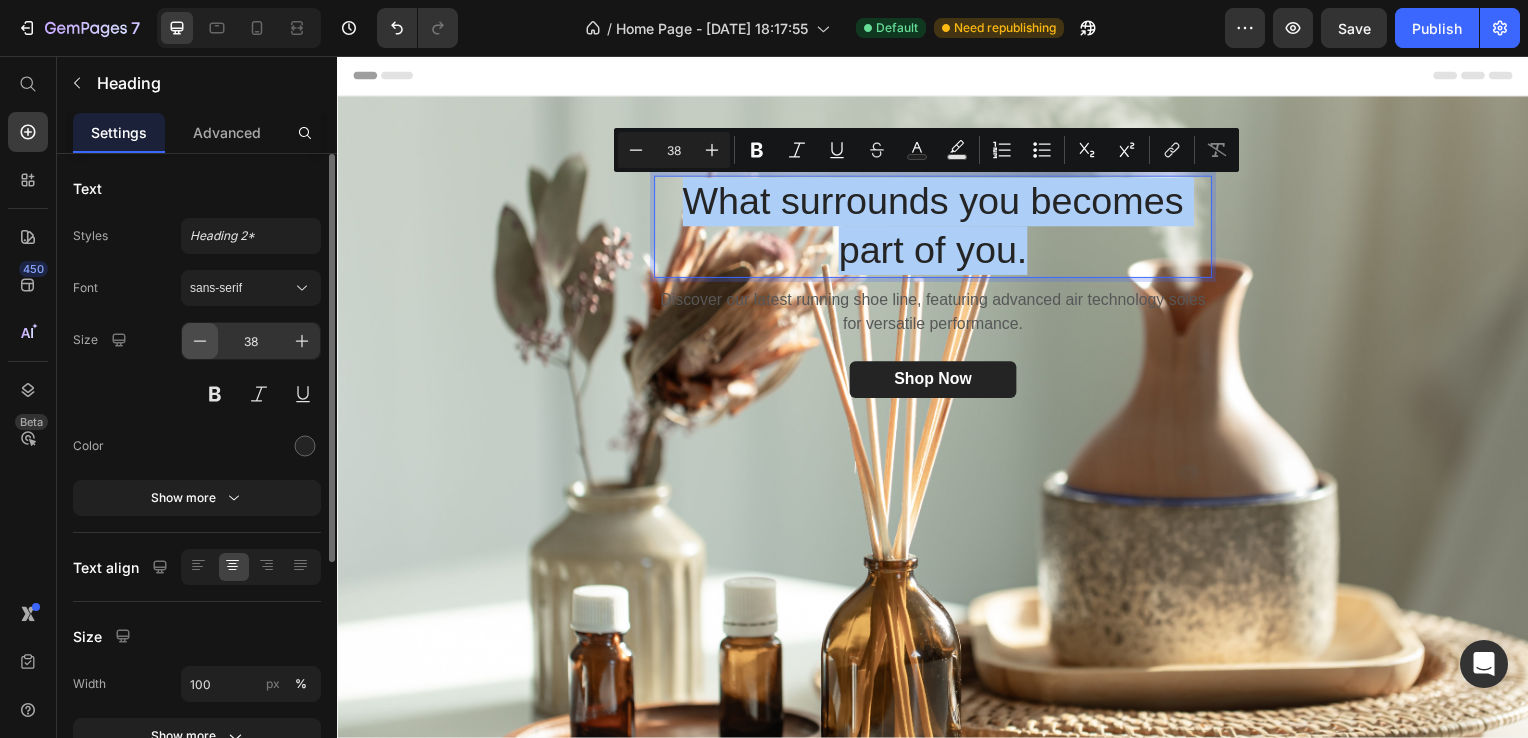 click 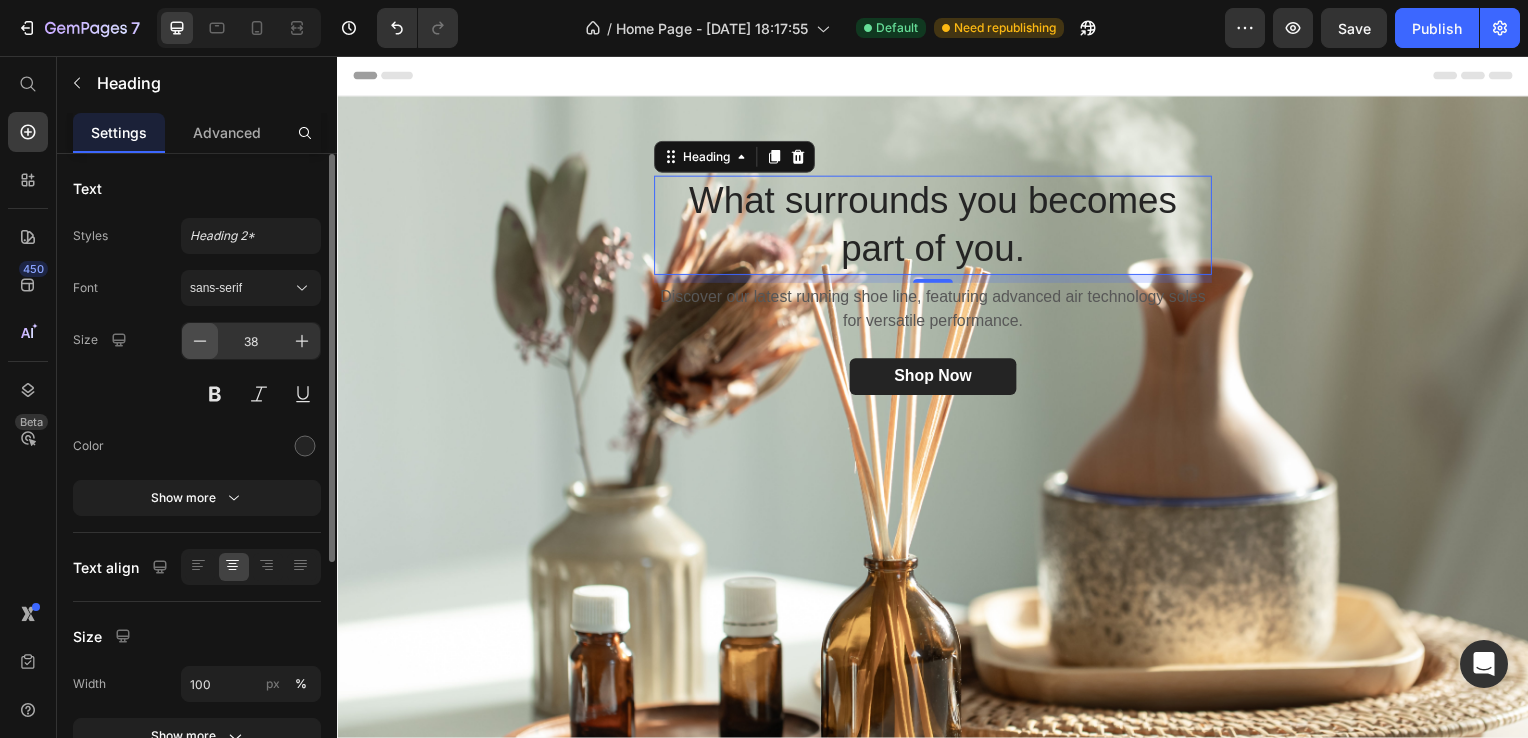 click 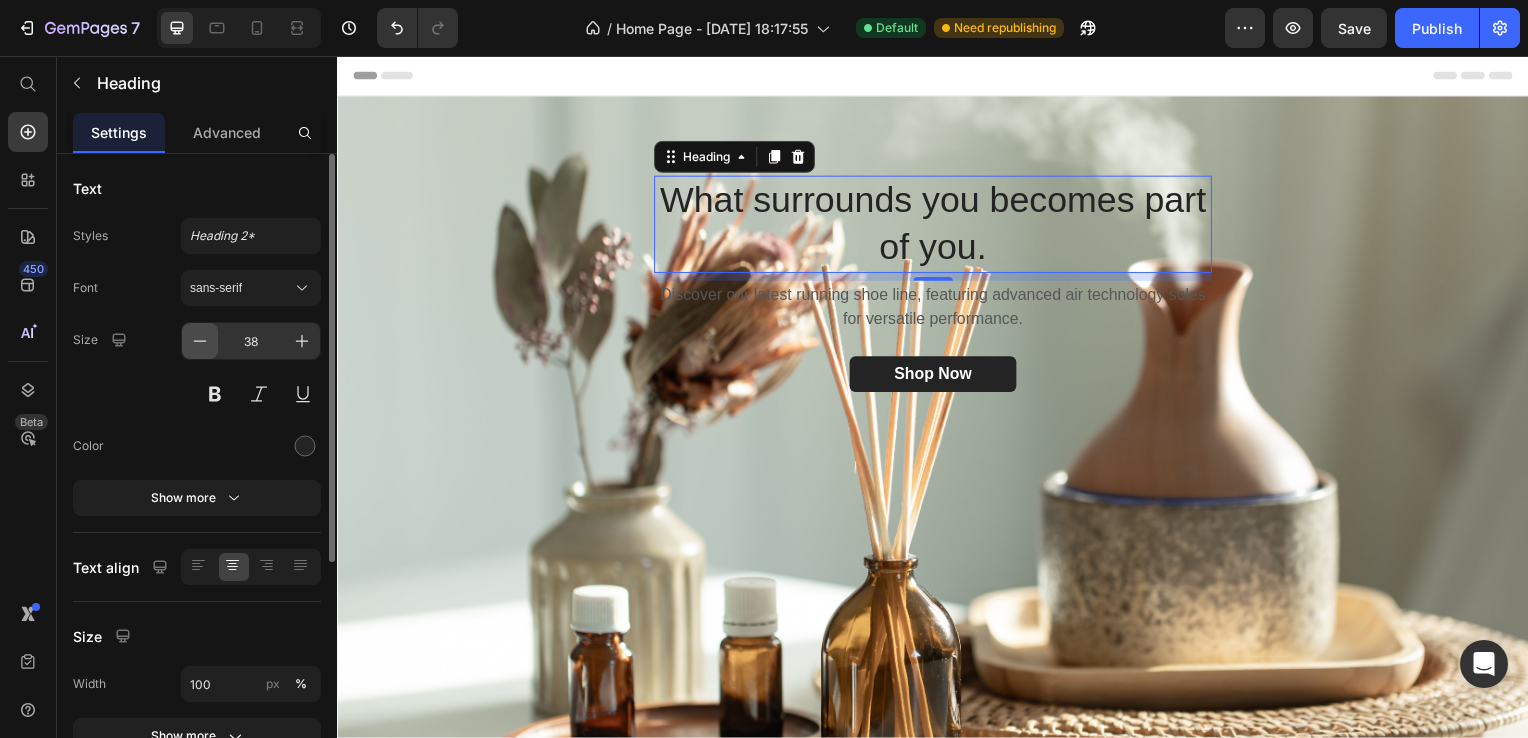 click 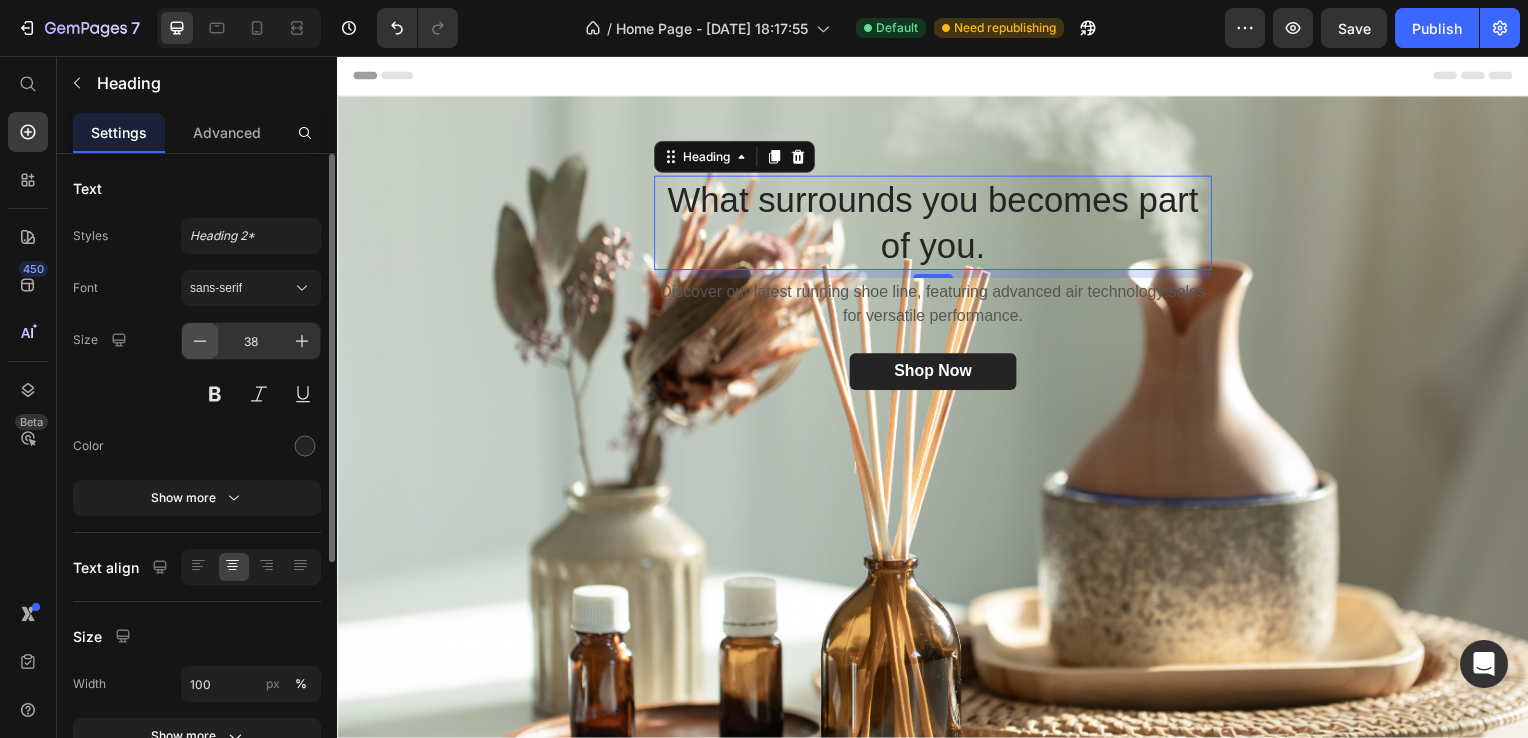 click 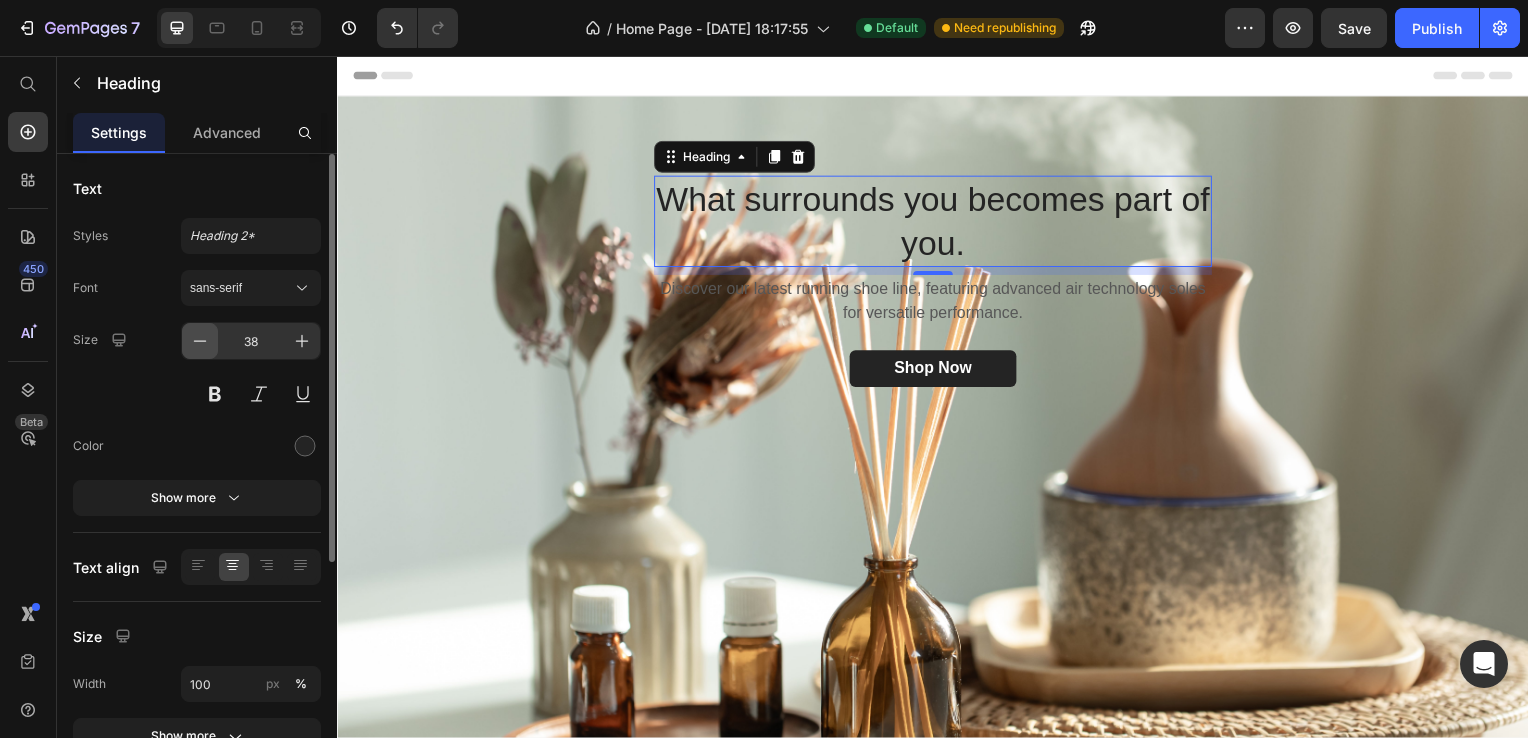 click 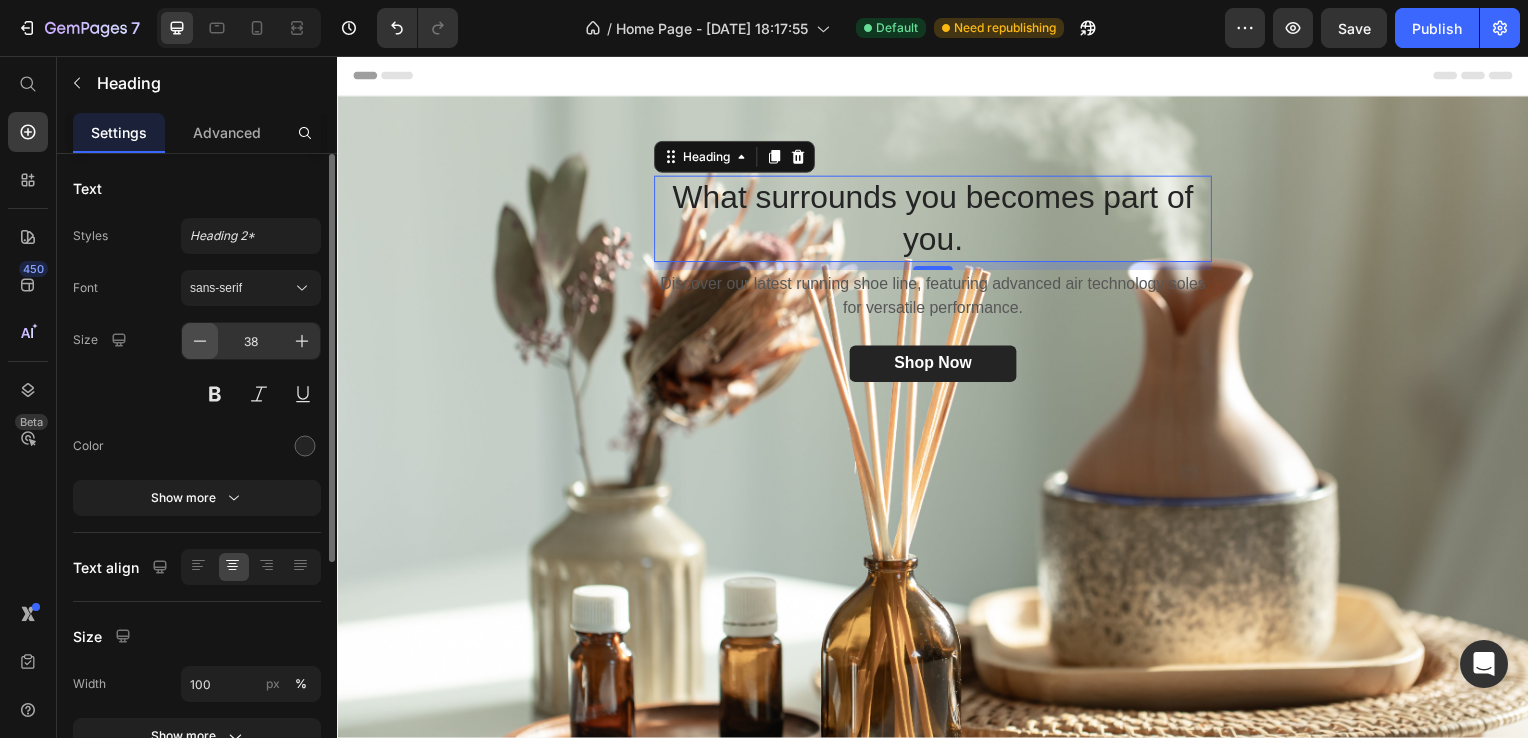 click 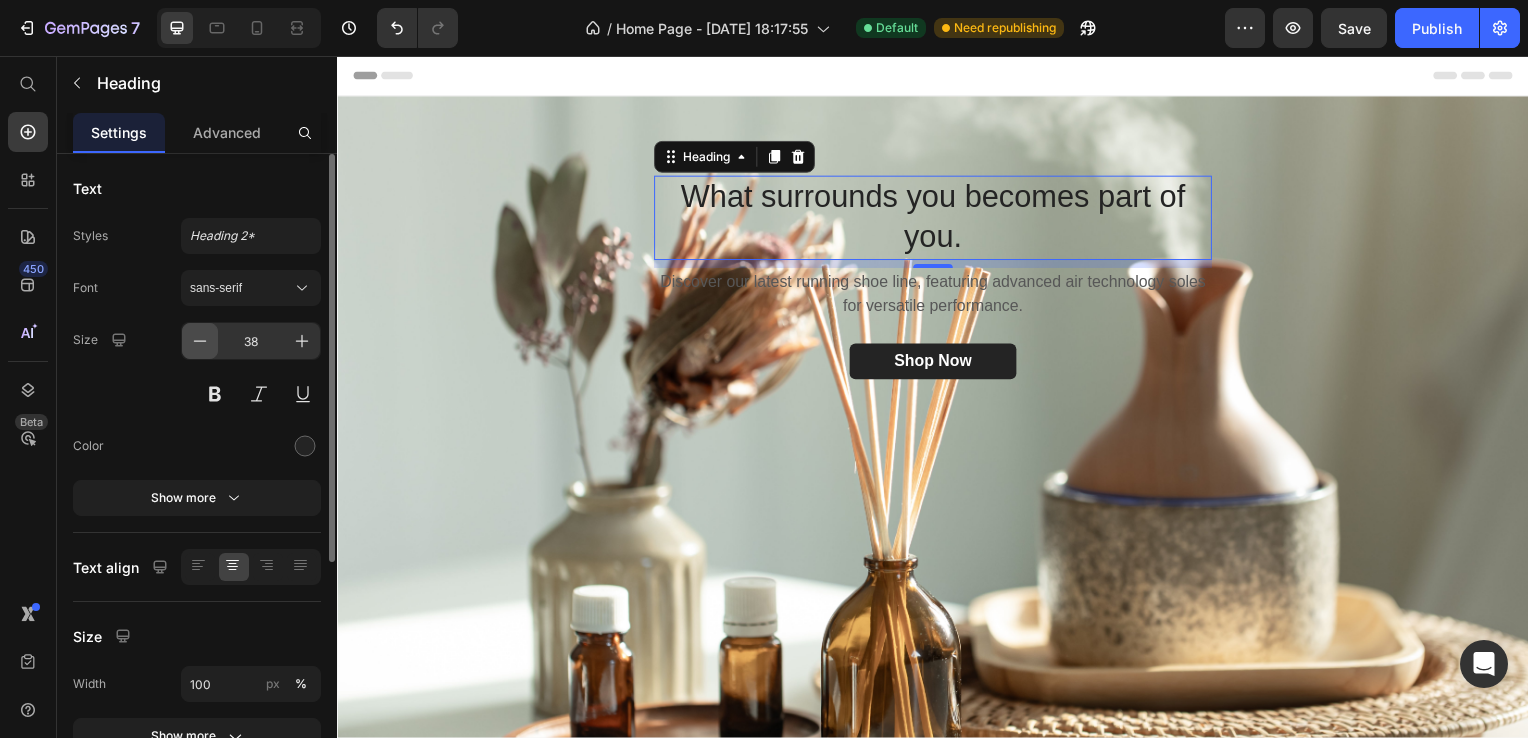 click 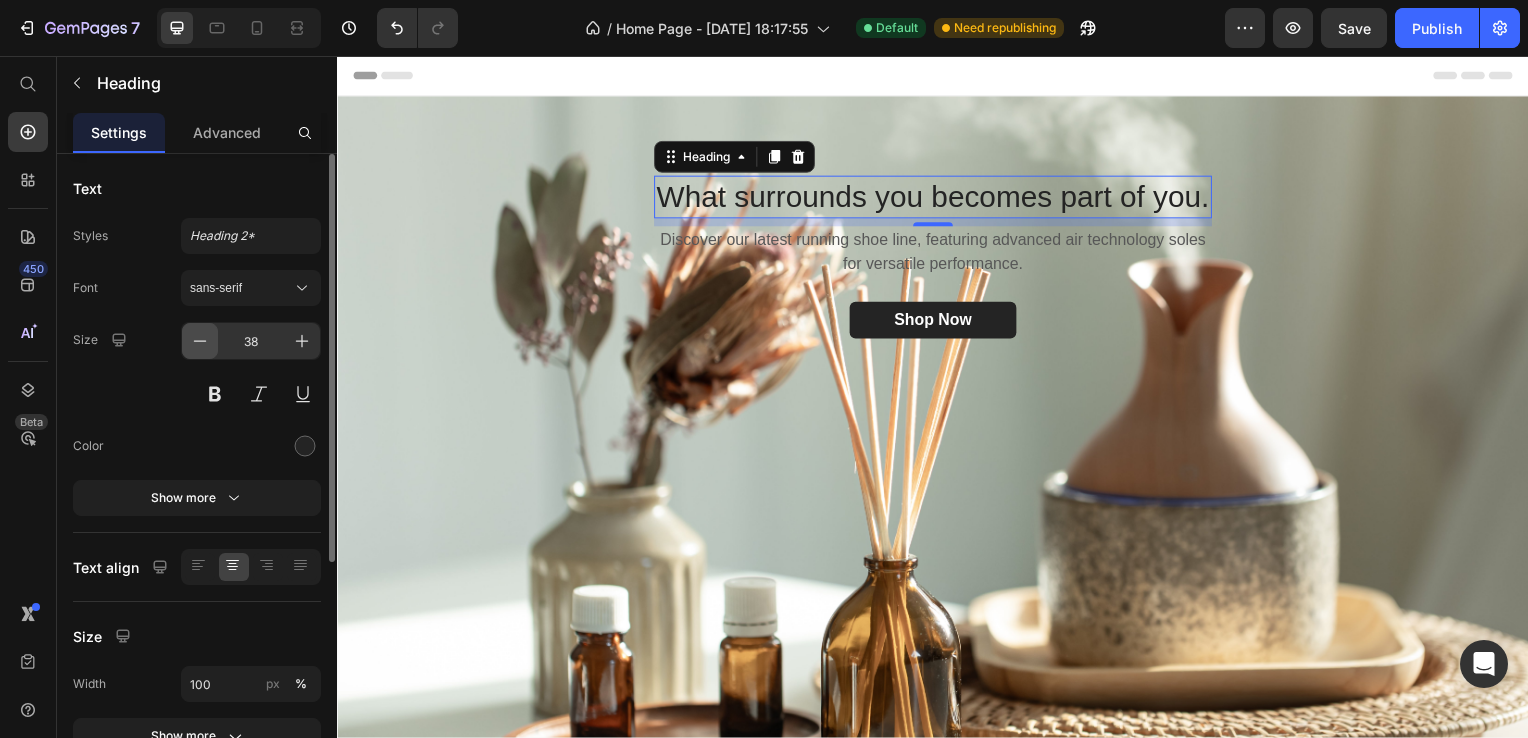 click 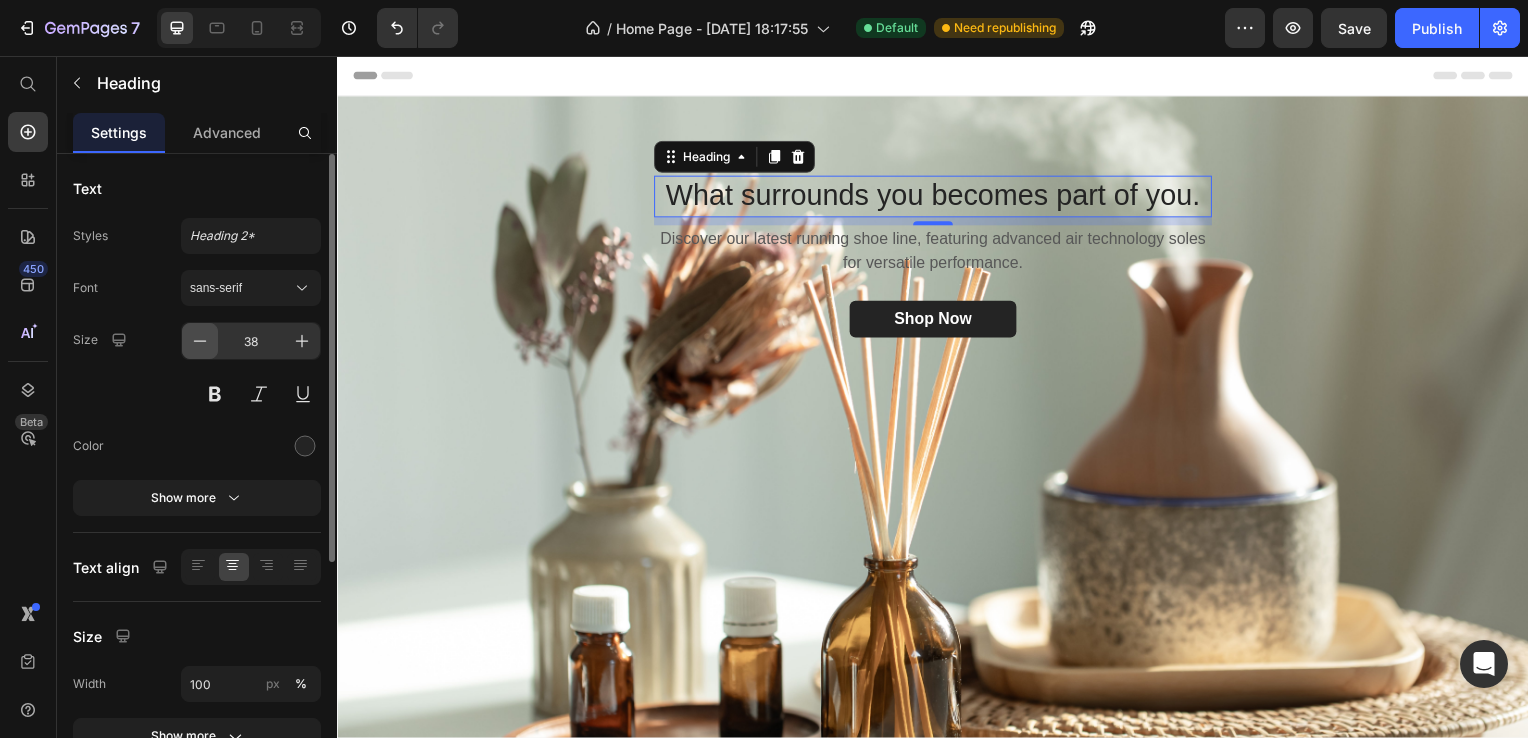 click 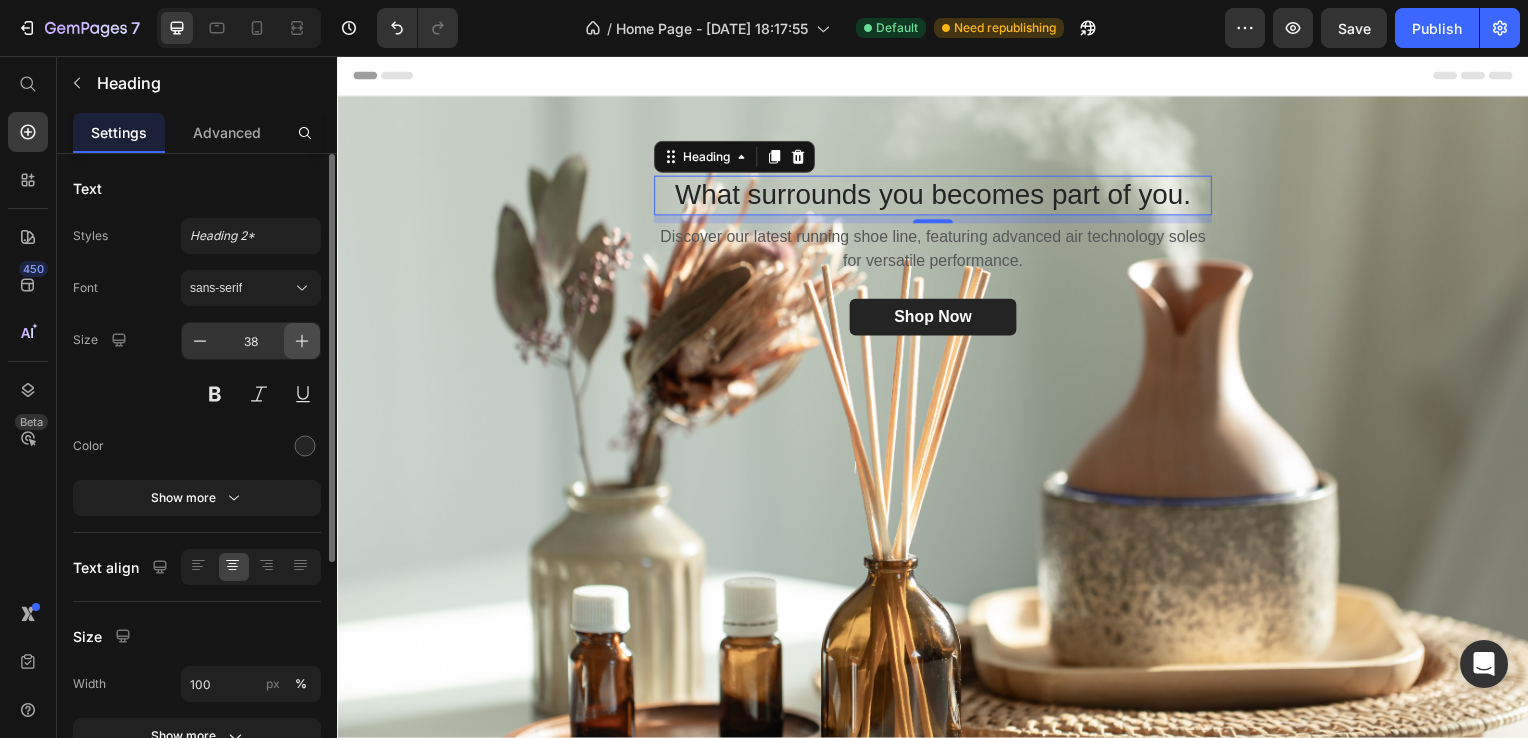 click 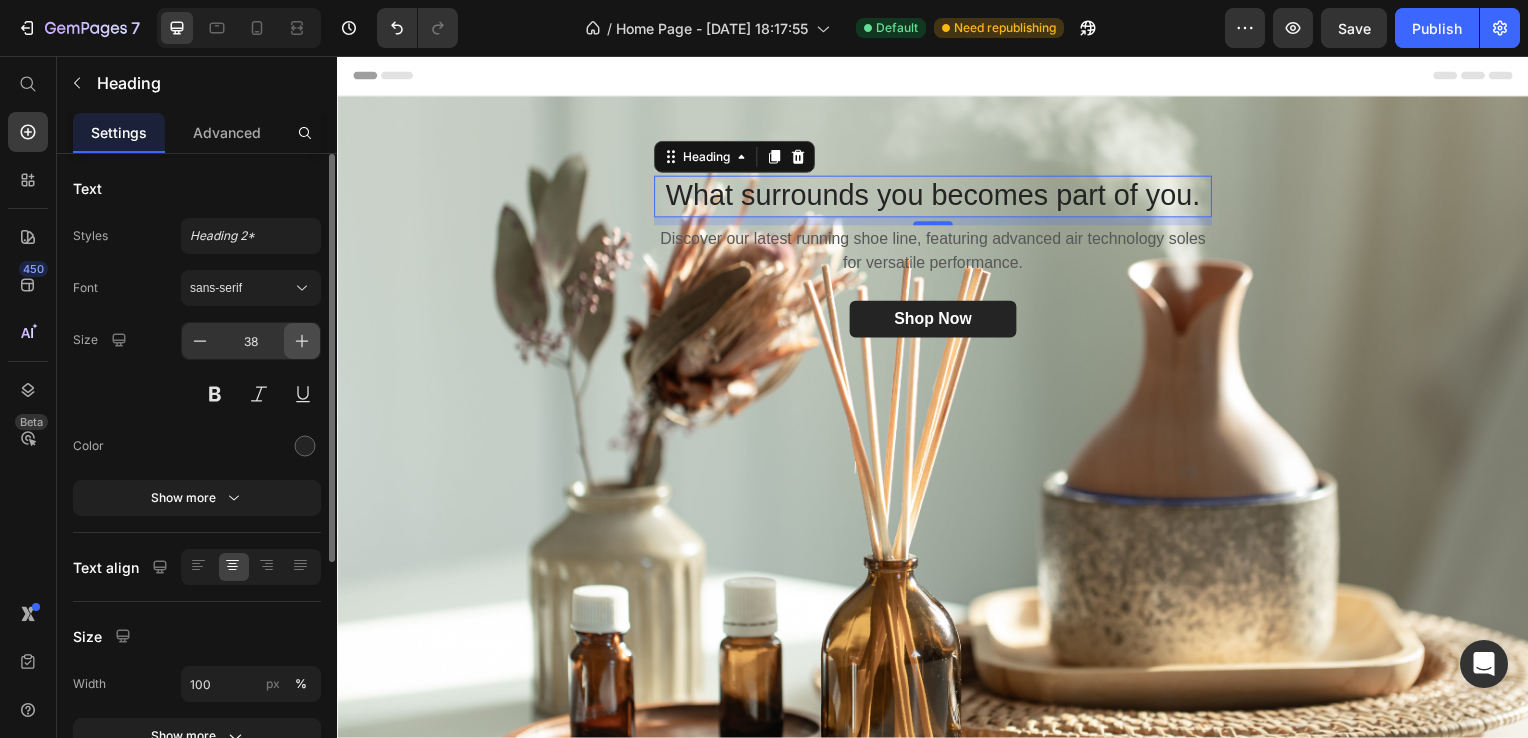 click 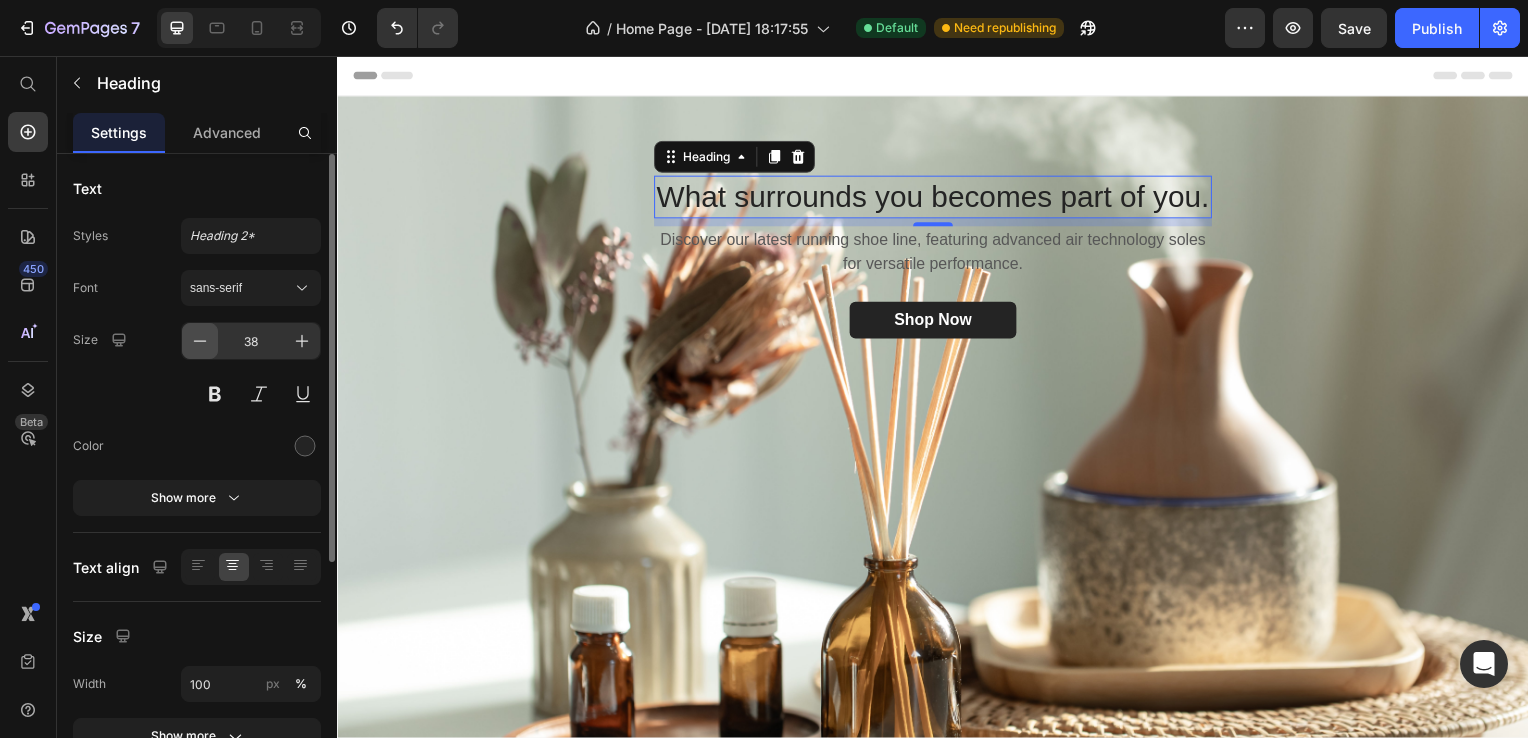 click at bounding box center (200, 341) 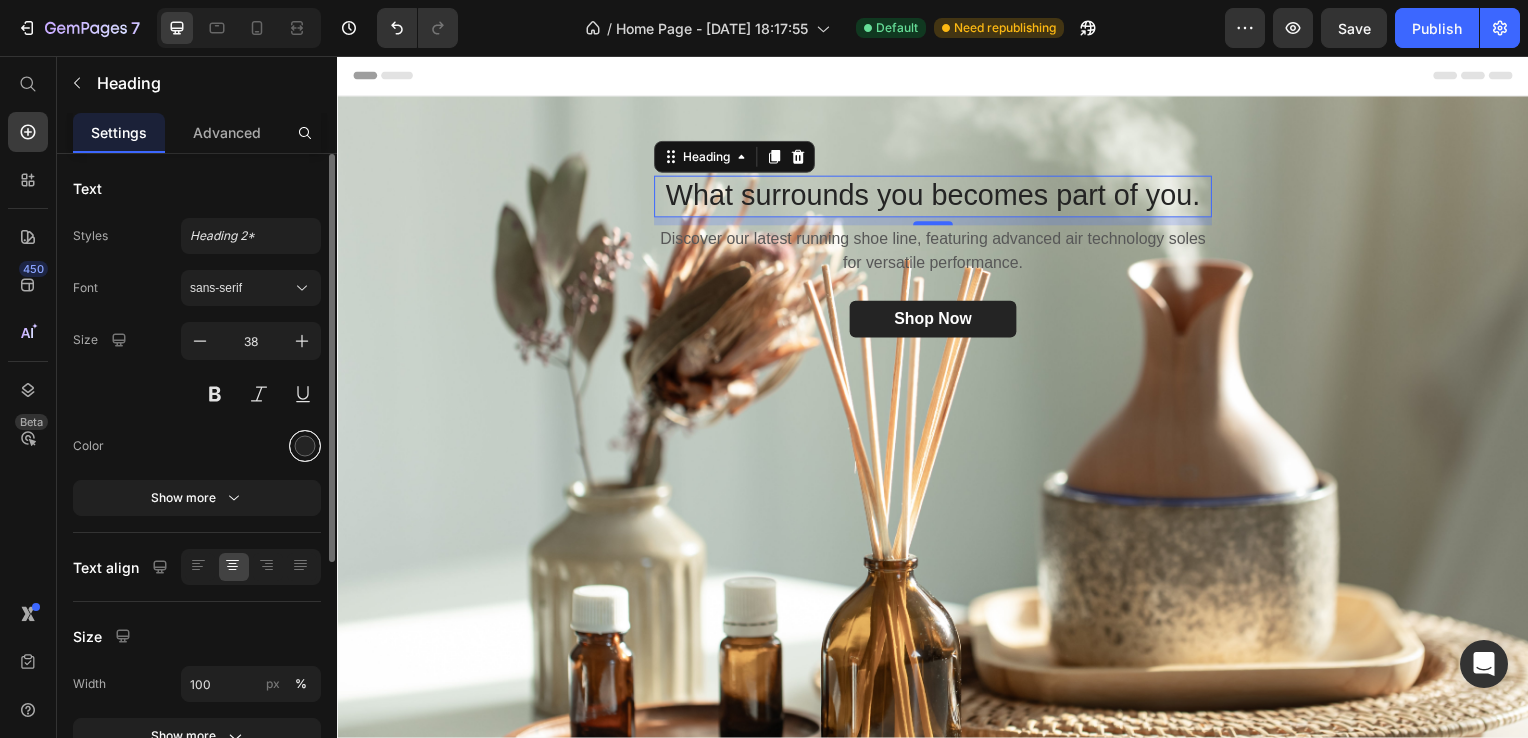 click at bounding box center (305, 446) 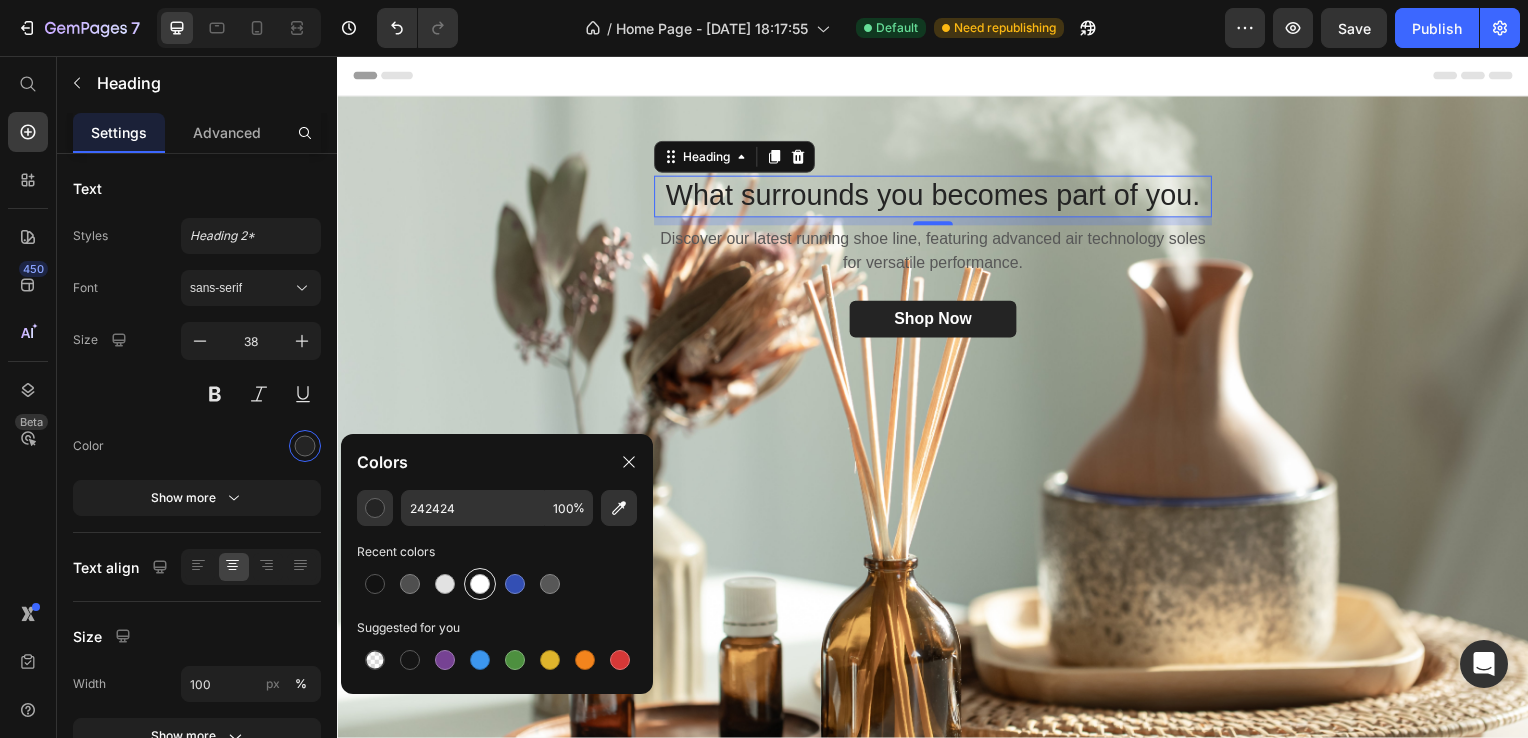 click at bounding box center [480, 584] 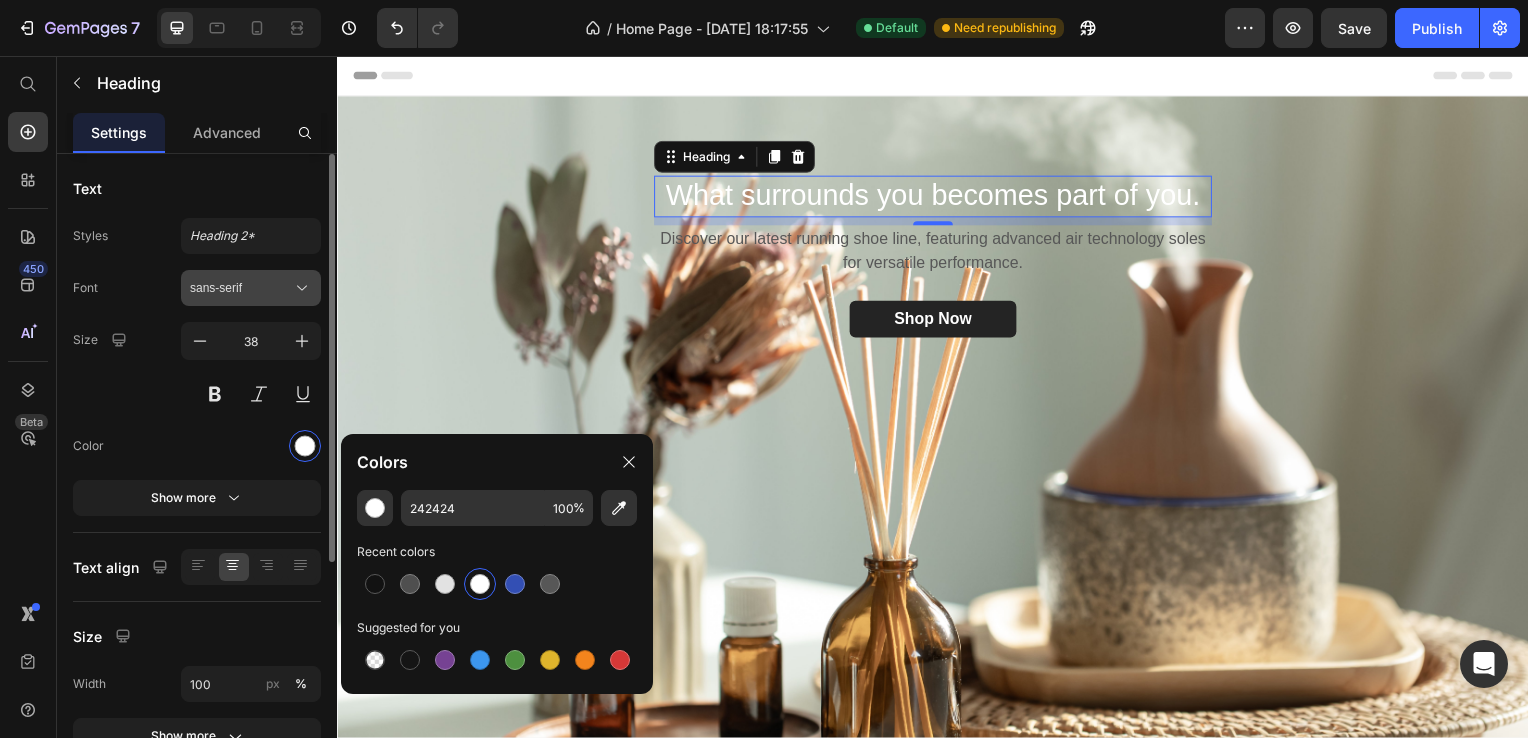 click on "sans-serif" at bounding box center (241, 288) 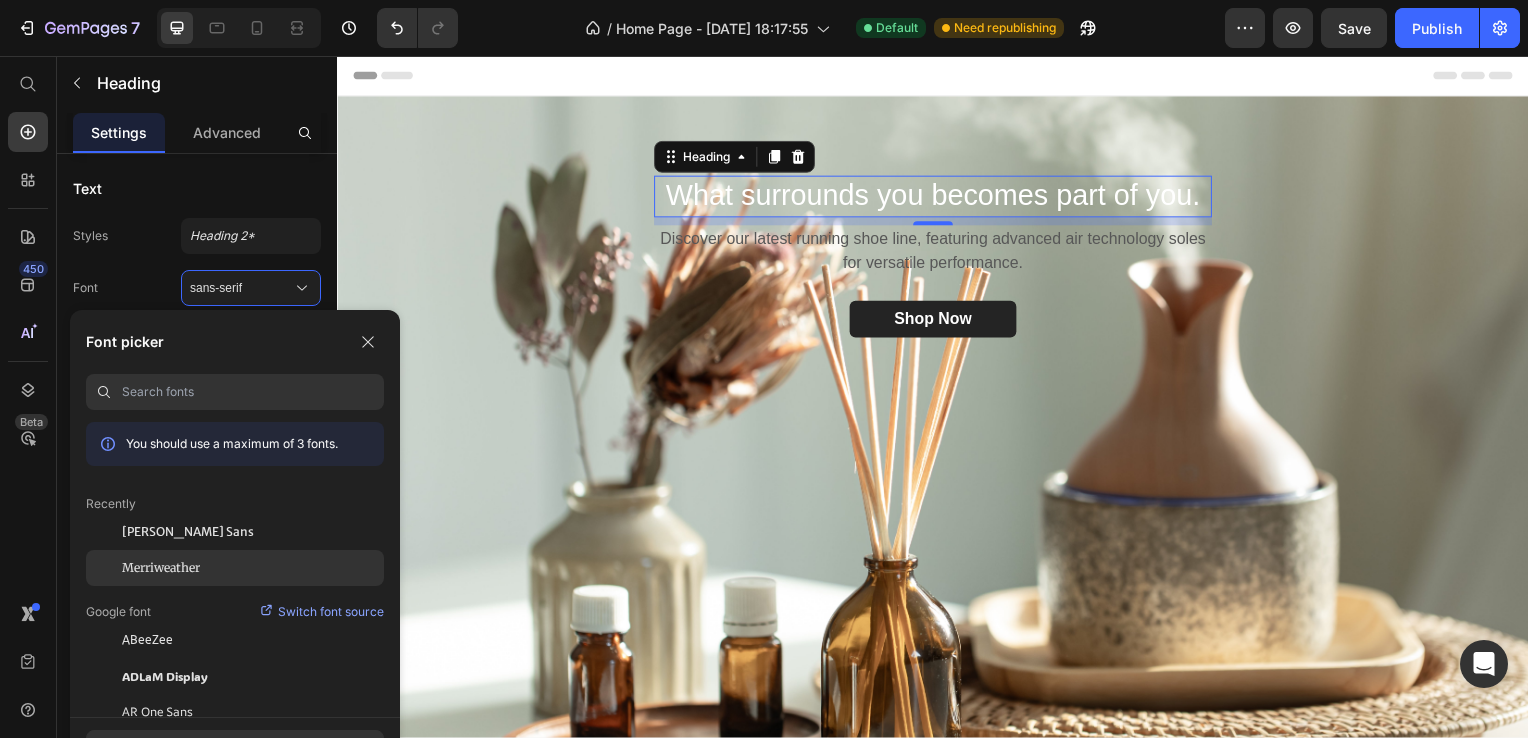 click on "Merriweather" 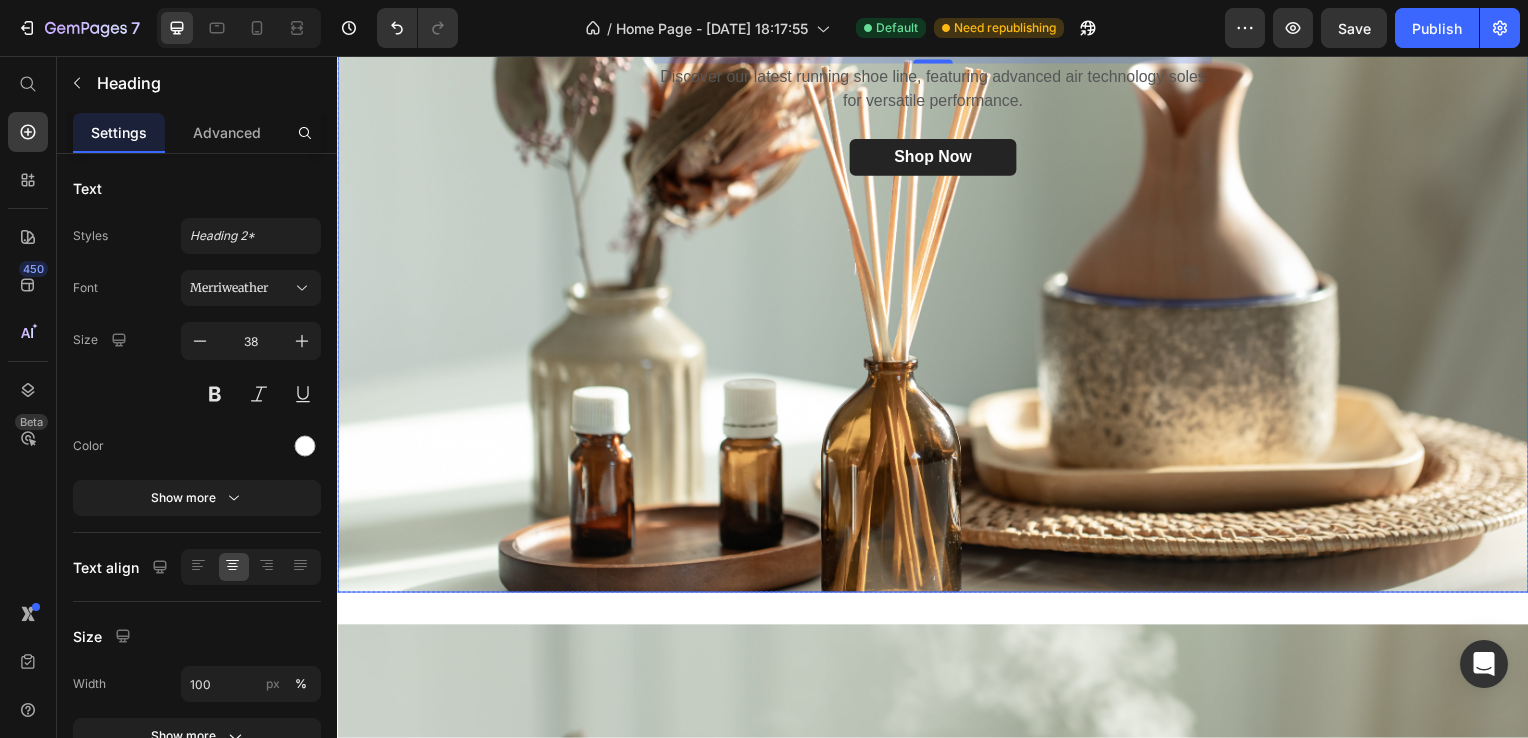 scroll, scrollTop: 100, scrollLeft: 0, axis: vertical 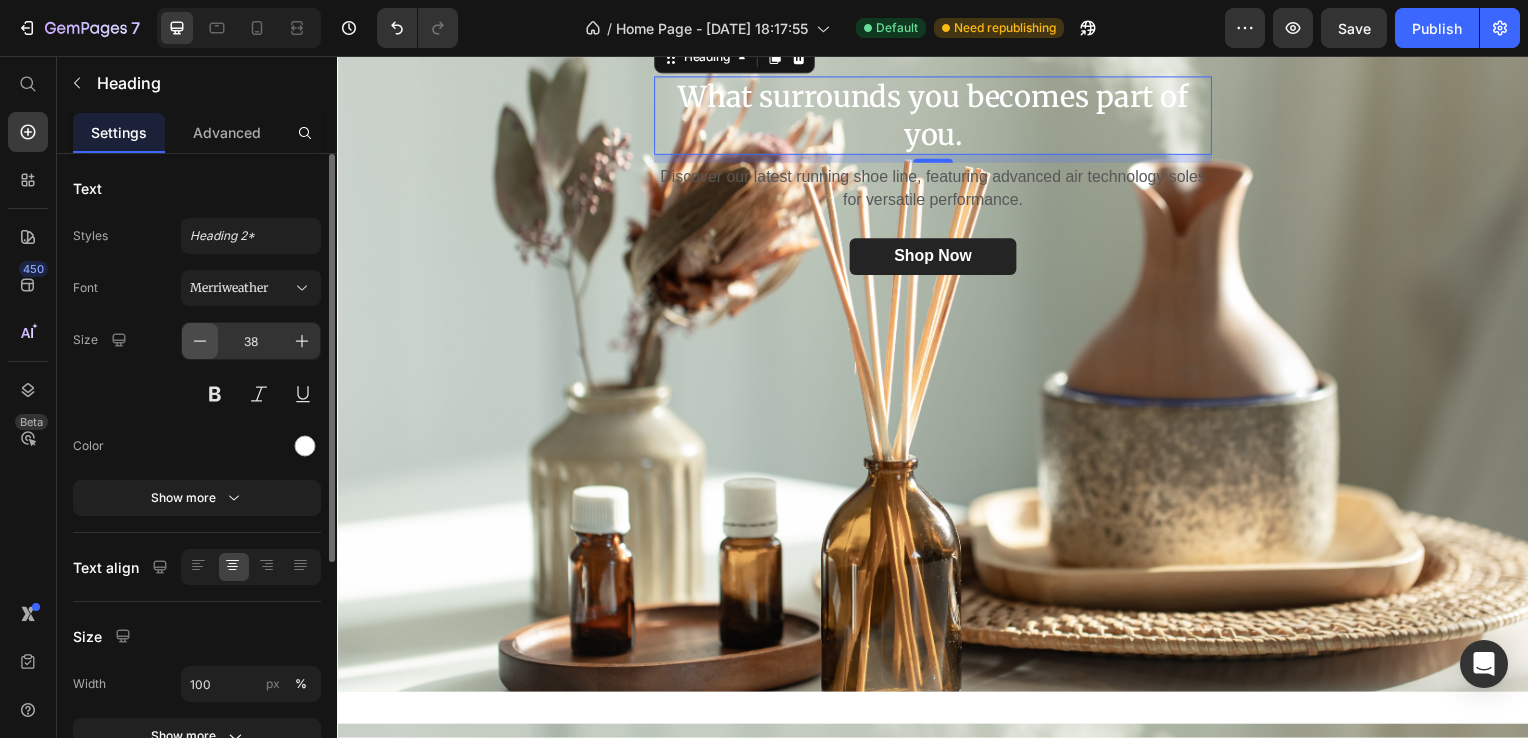 click 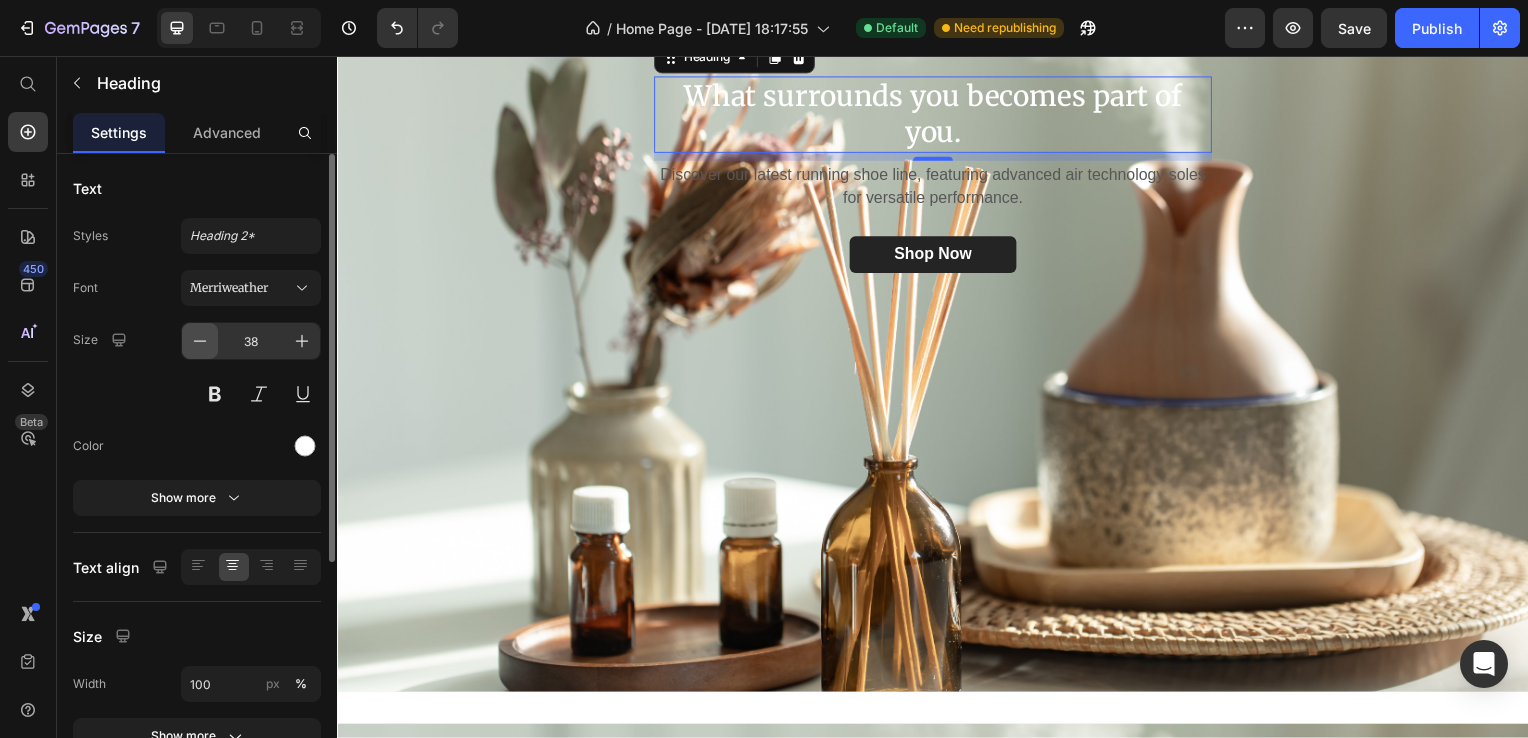 click 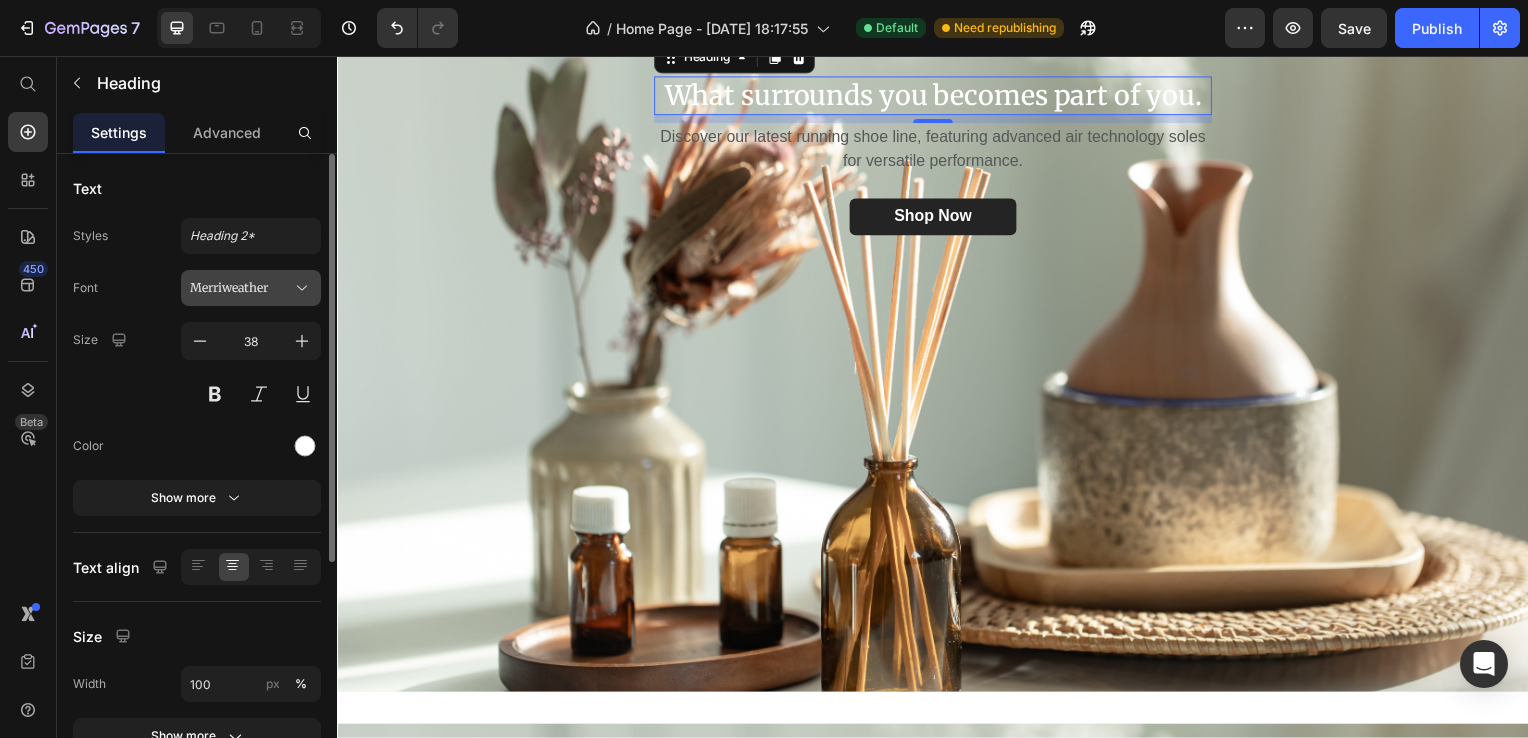 click on "Merriweather" at bounding box center [241, 288] 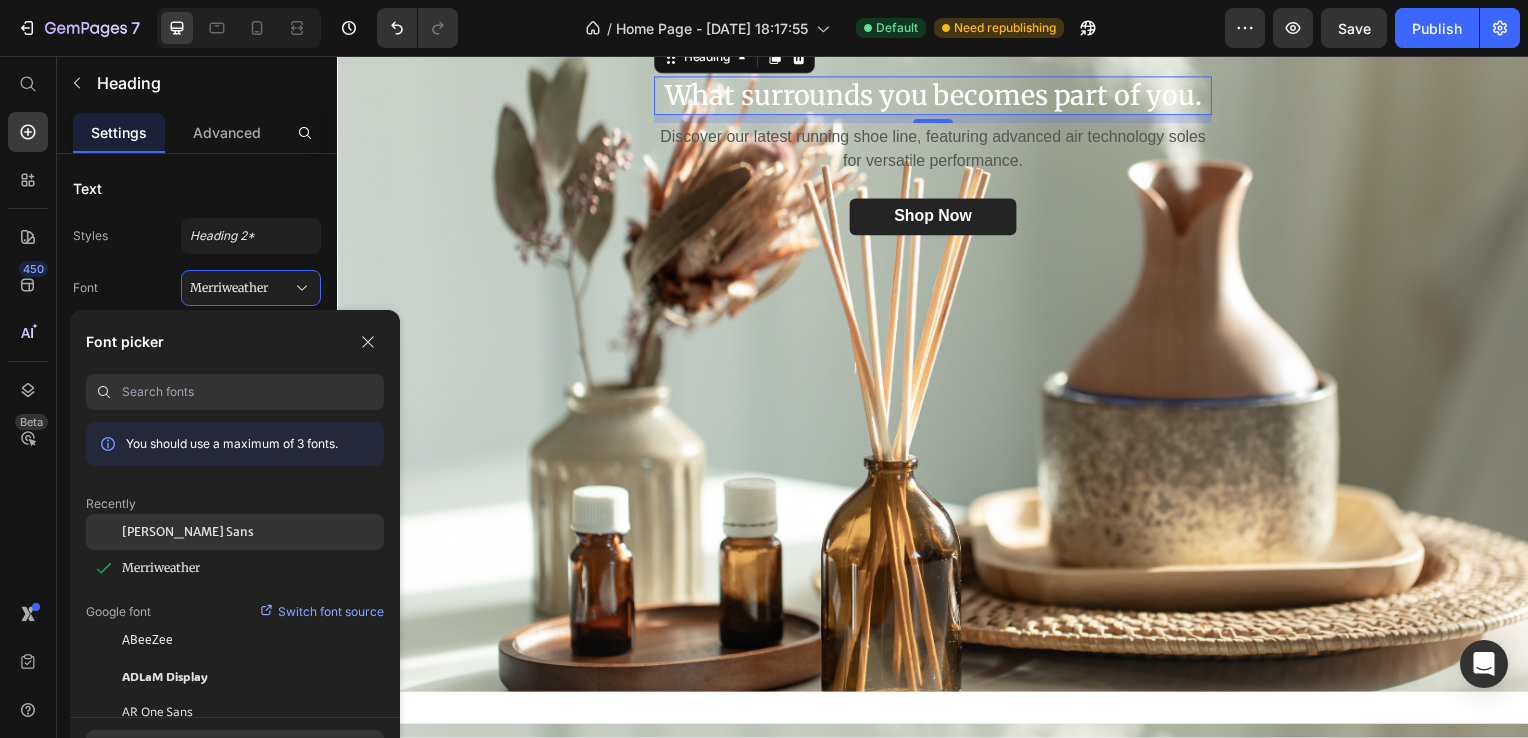 drag, startPoint x: 244, startPoint y: 529, endPoint x: 243, endPoint y: 518, distance: 11.045361 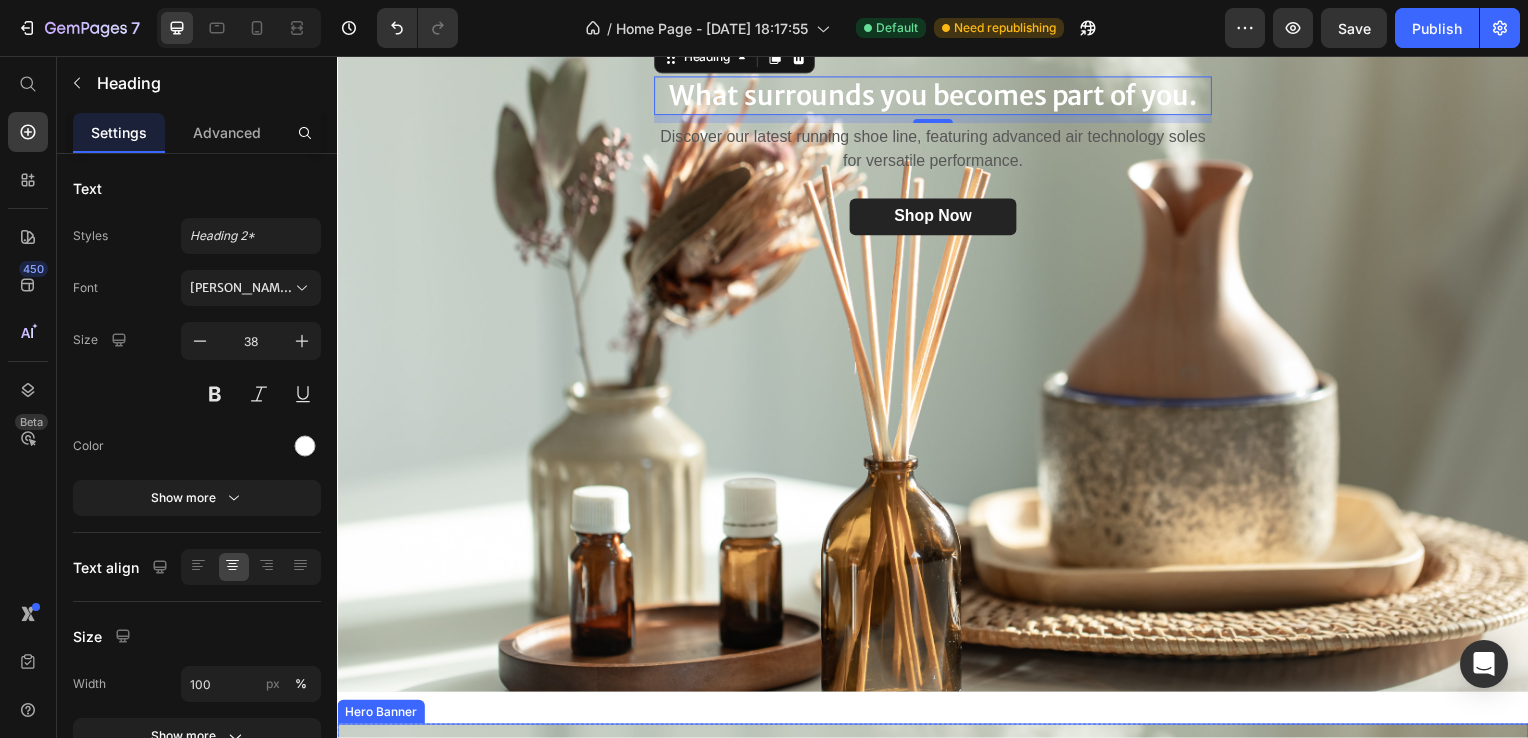 scroll, scrollTop: 900, scrollLeft: 0, axis: vertical 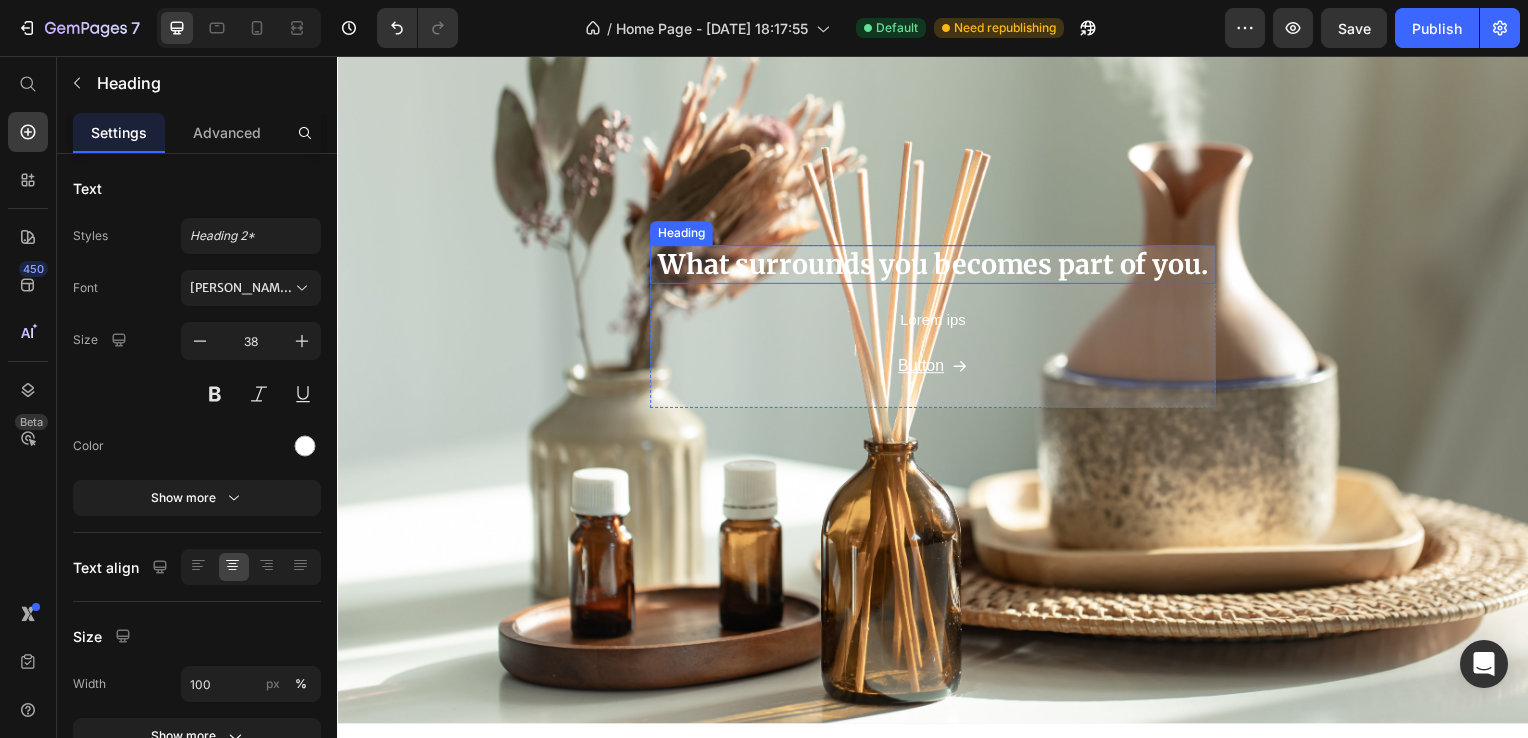 click on "What surrounds you becomes part of you." at bounding box center [937, 266] 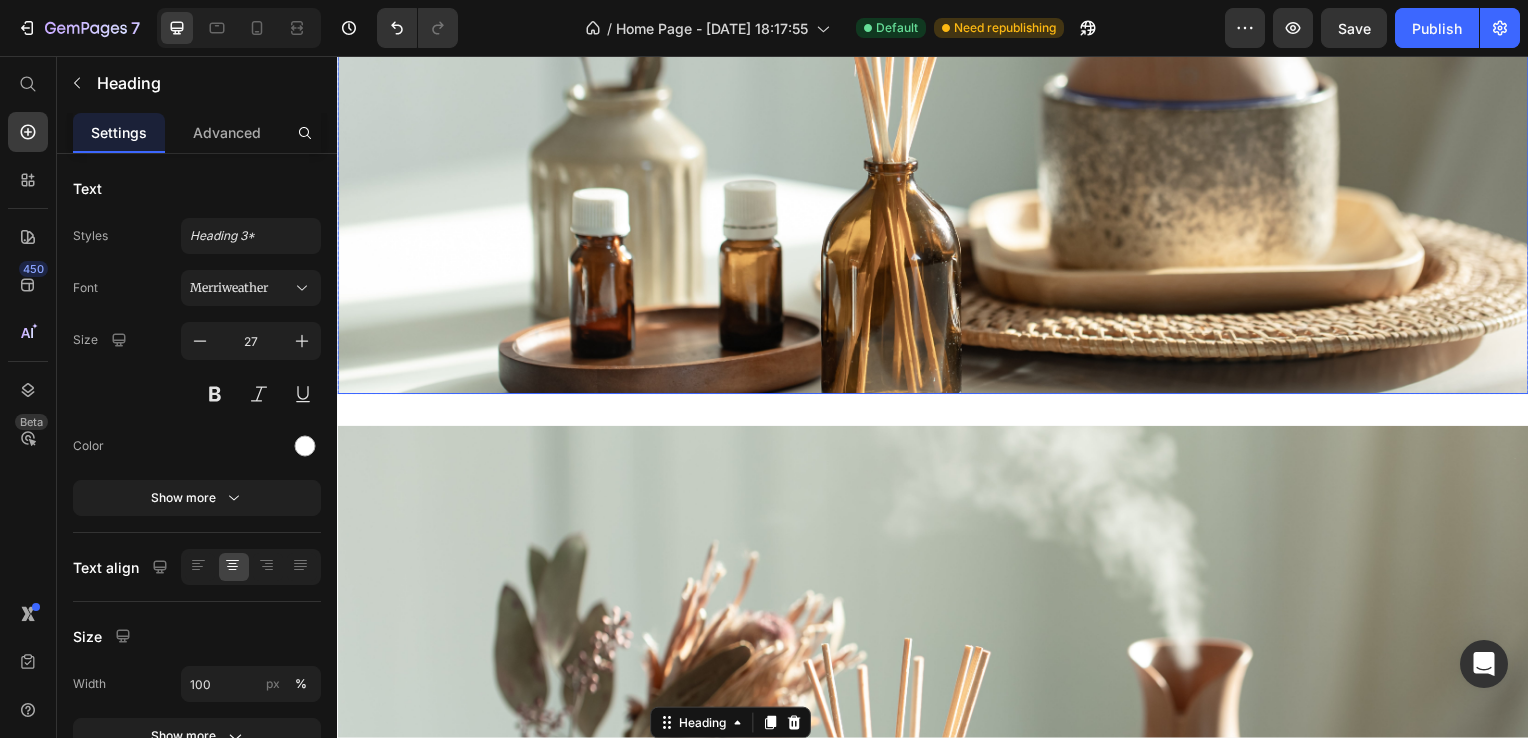 scroll, scrollTop: 0, scrollLeft: 0, axis: both 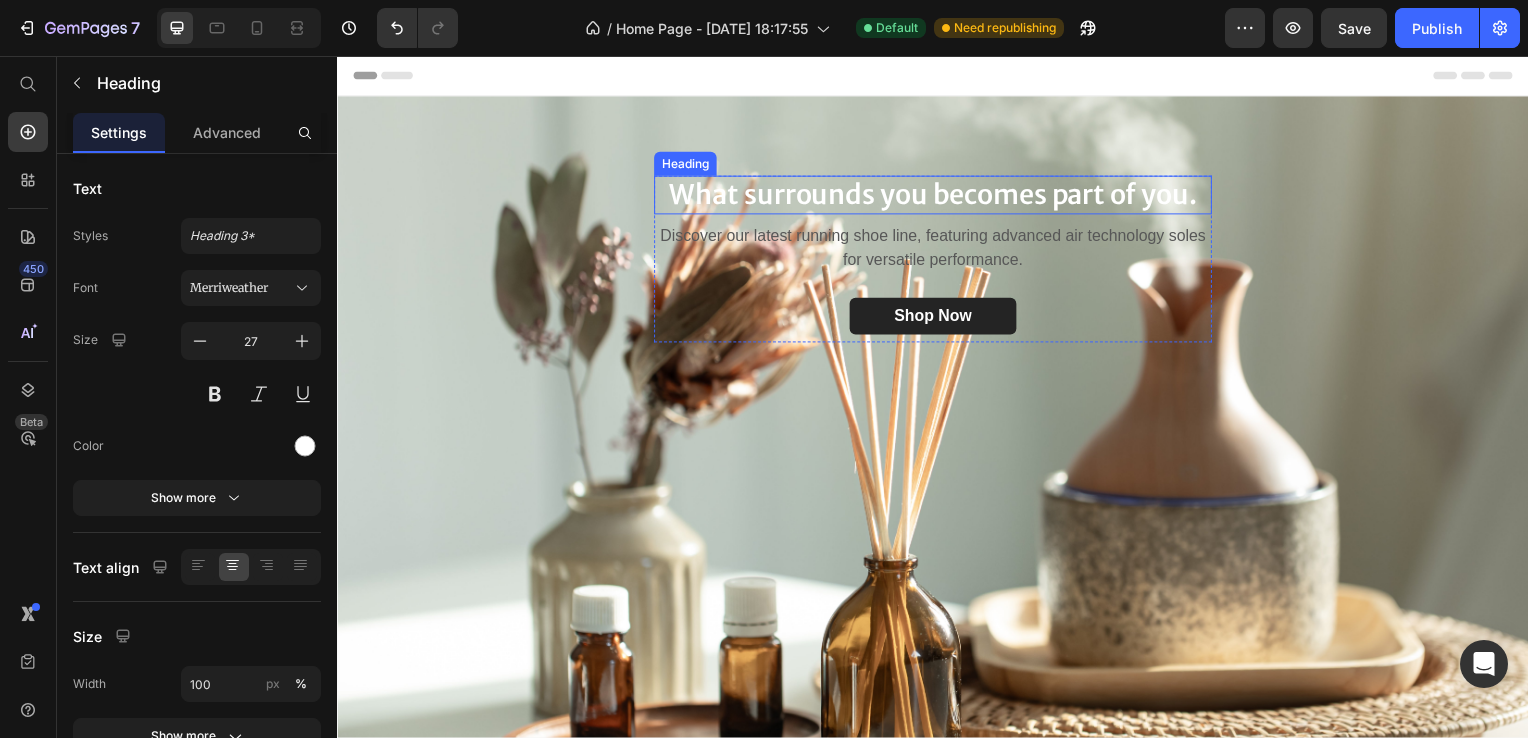 click on "What surrounds you becomes part of you." at bounding box center [937, 196] 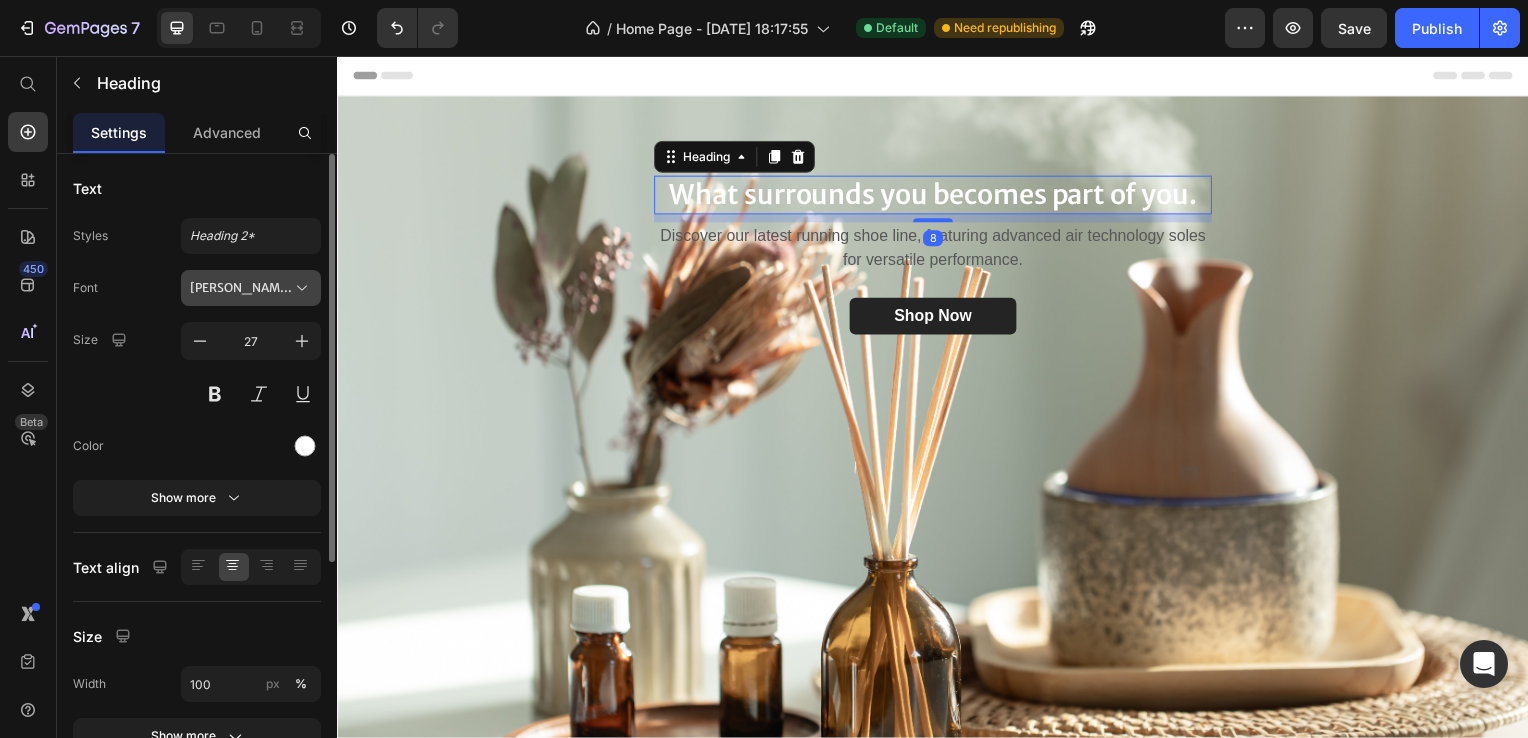 click on "Merriweather Sans" at bounding box center [241, 288] 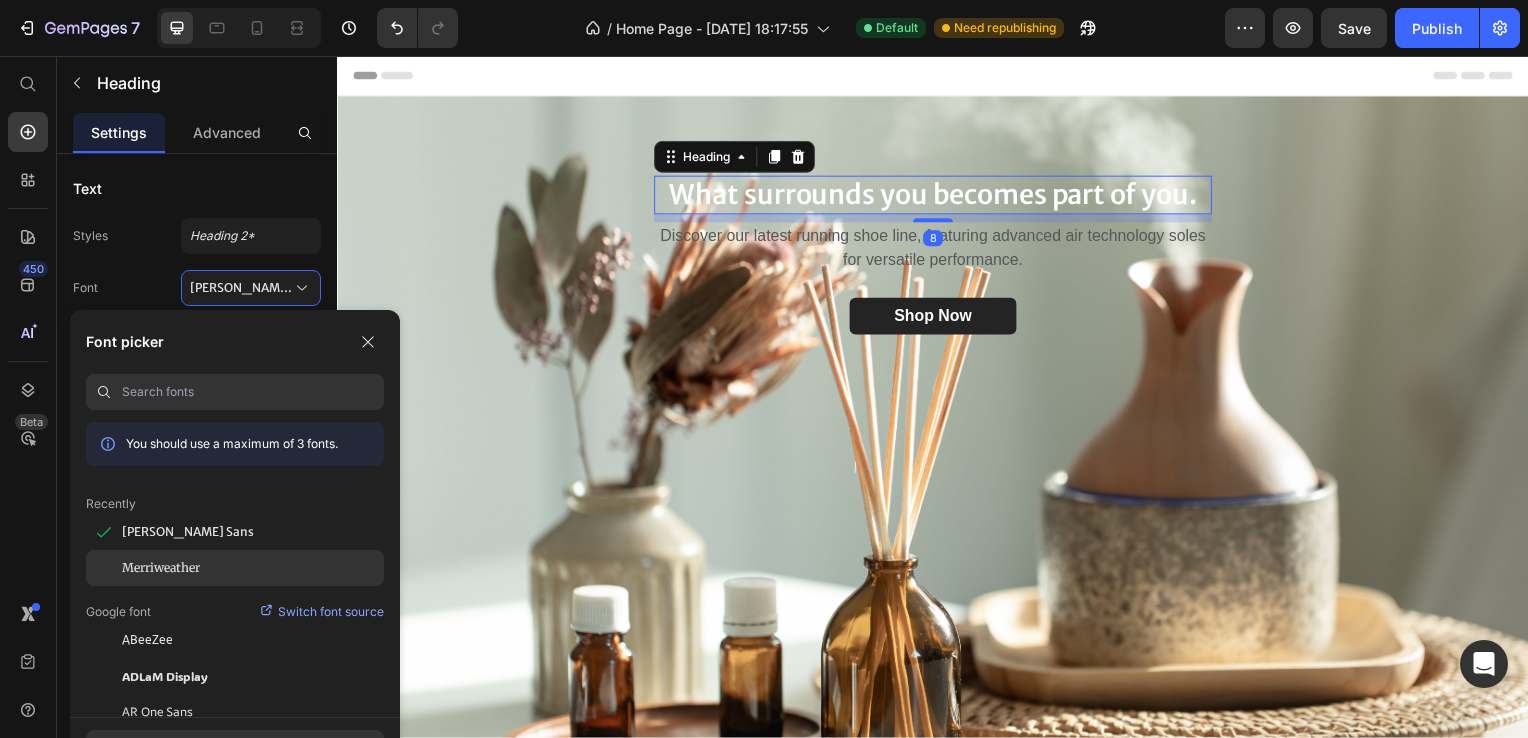 click on "Merriweather" at bounding box center (161, 568) 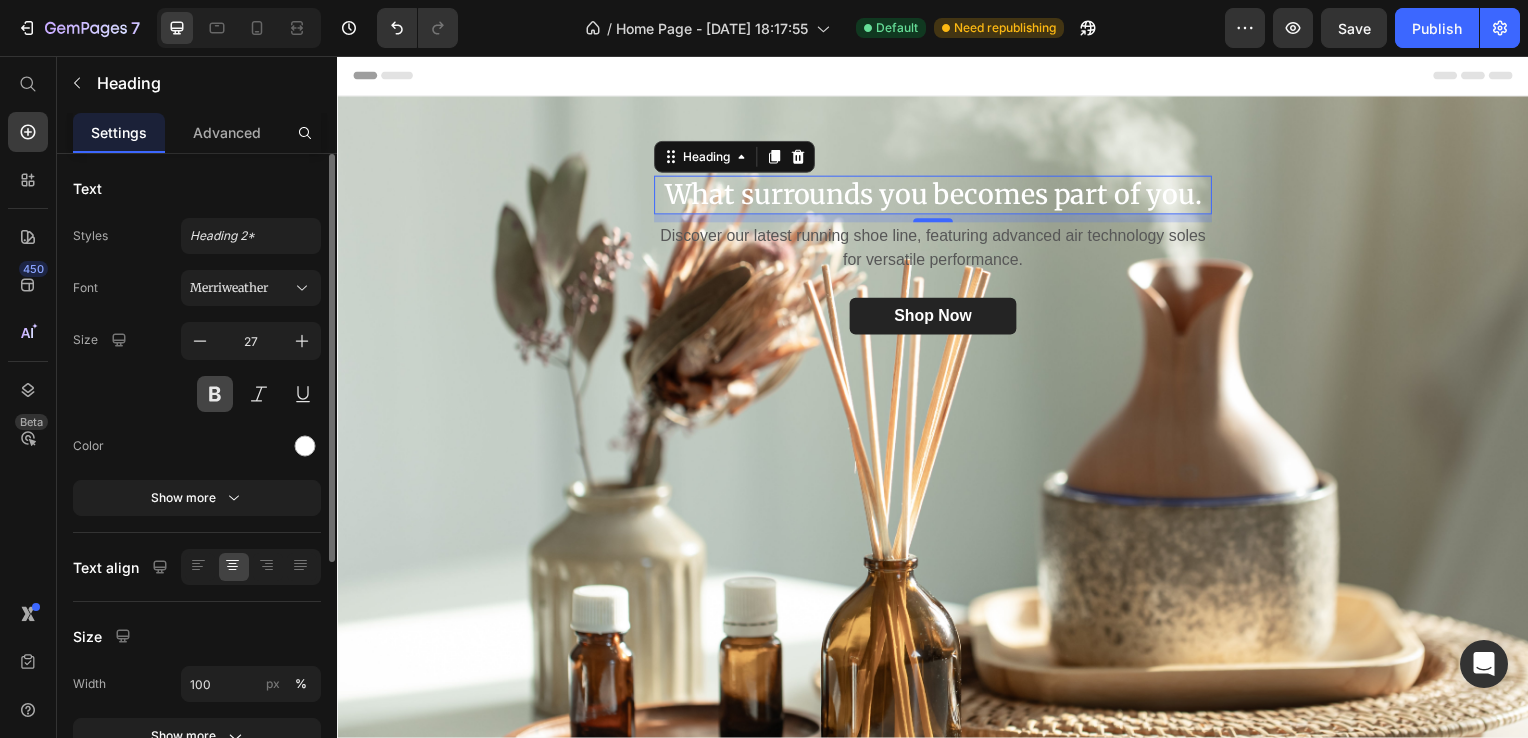 click at bounding box center [215, 394] 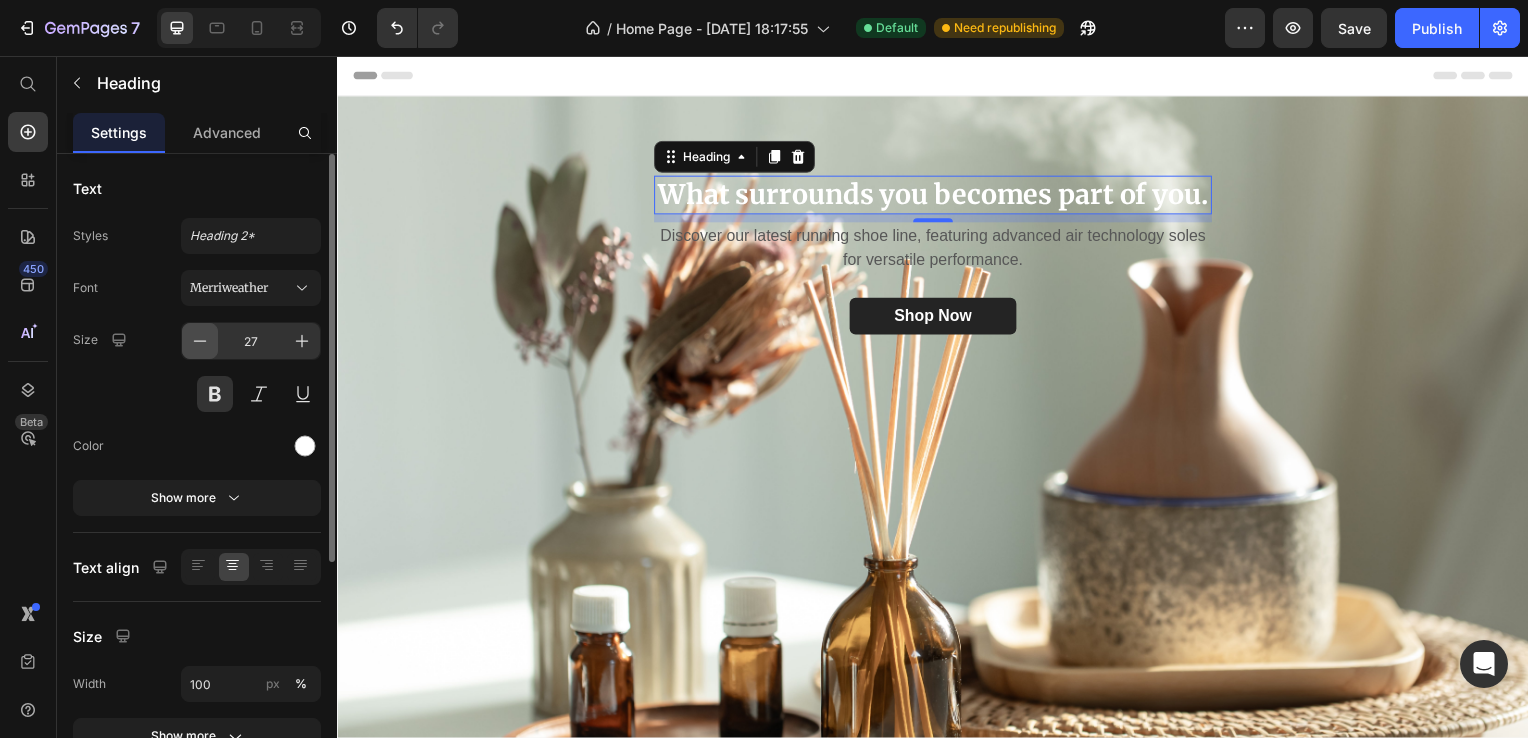 click 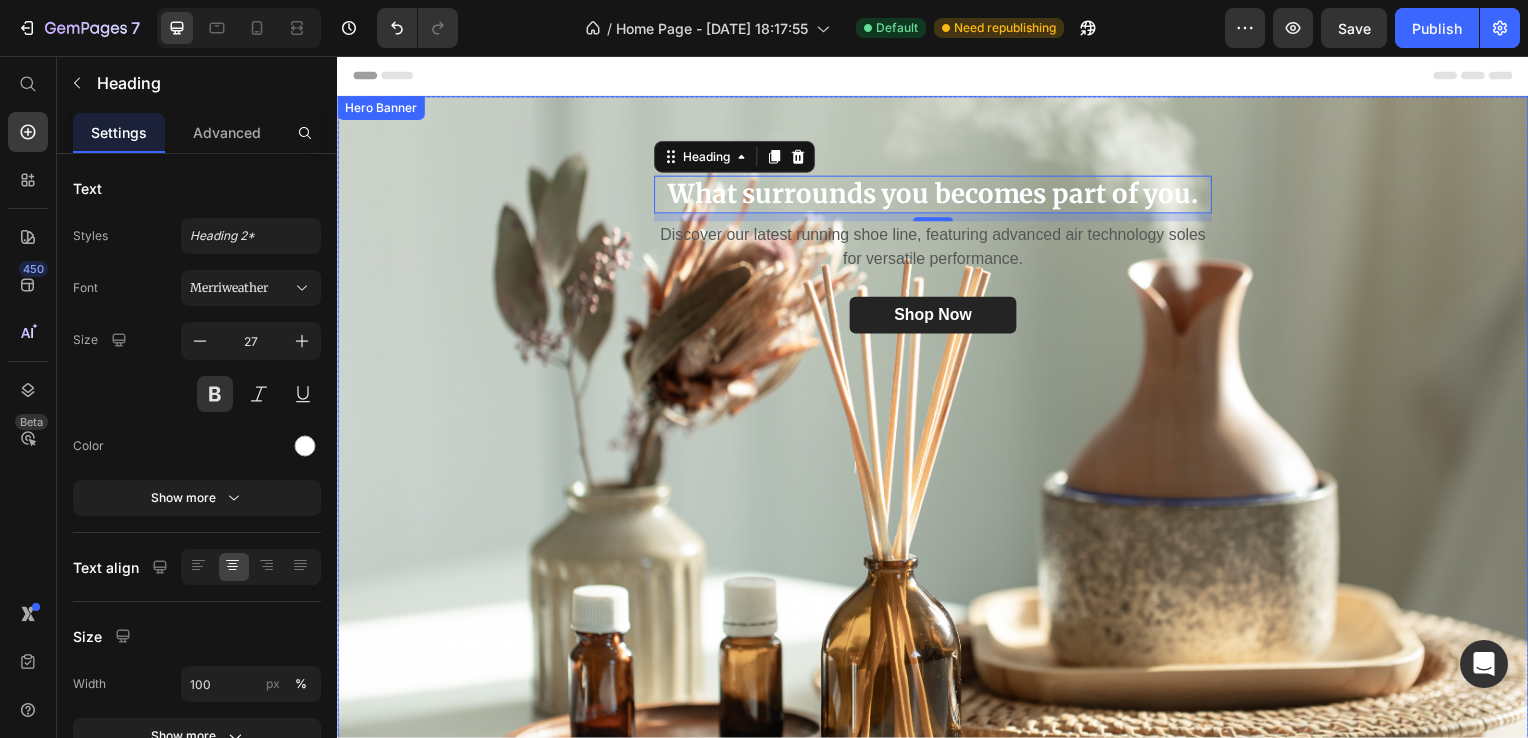 scroll, scrollTop: 300, scrollLeft: 0, axis: vertical 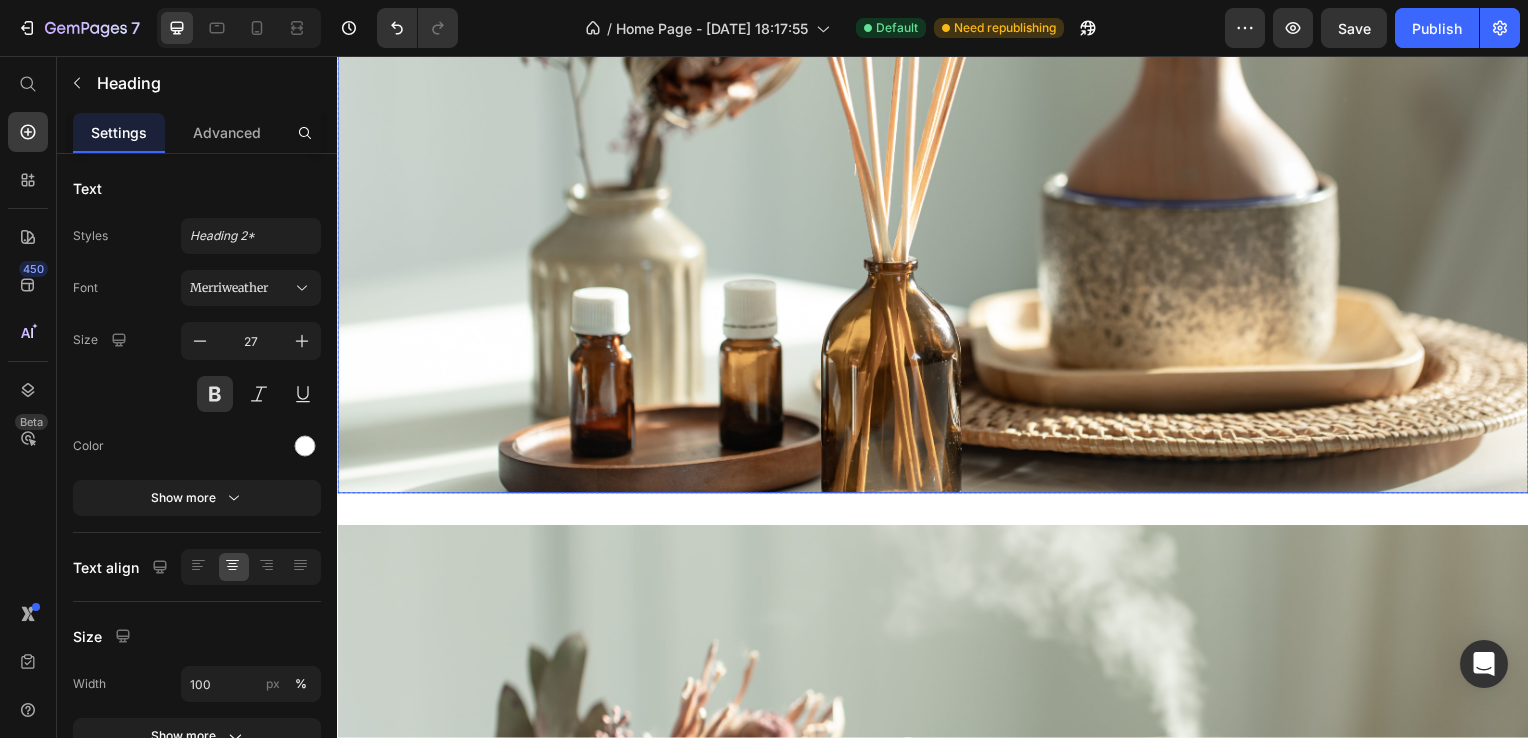 click on "What surrounds you becomes part of you." at bounding box center [937, 866] 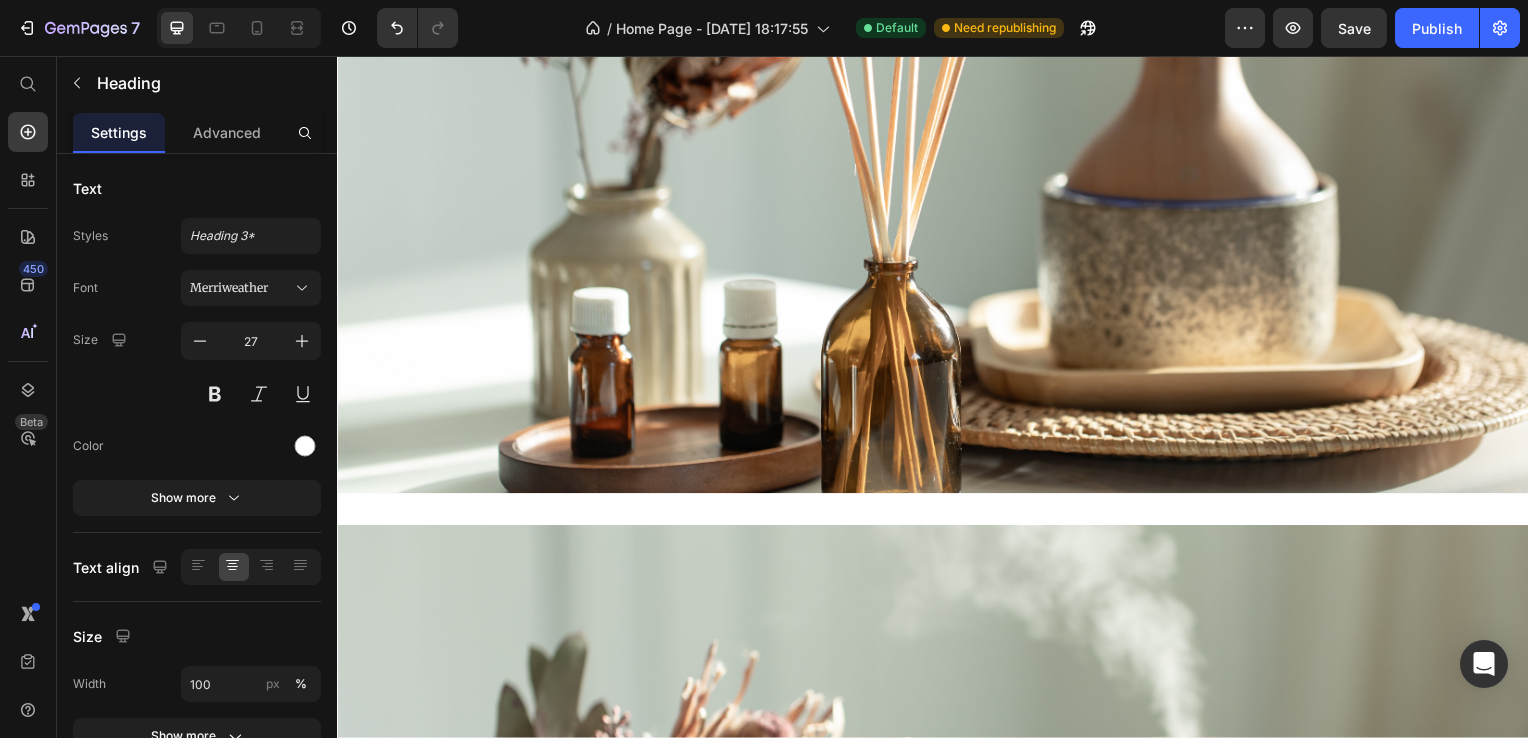 scroll, scrollTop: 600, scrollLeft: 0, axis: vertical 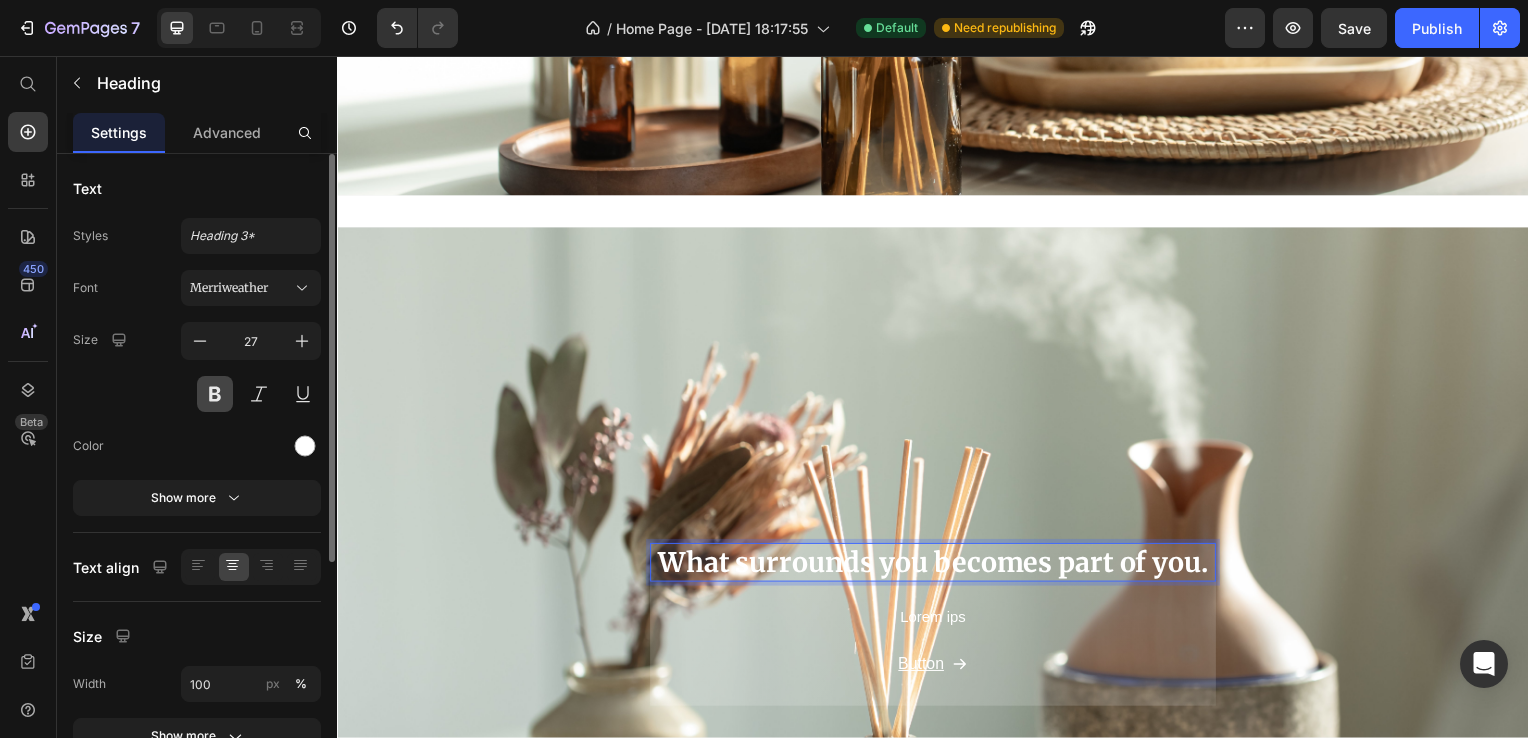 click at bounding box center [215, 394] 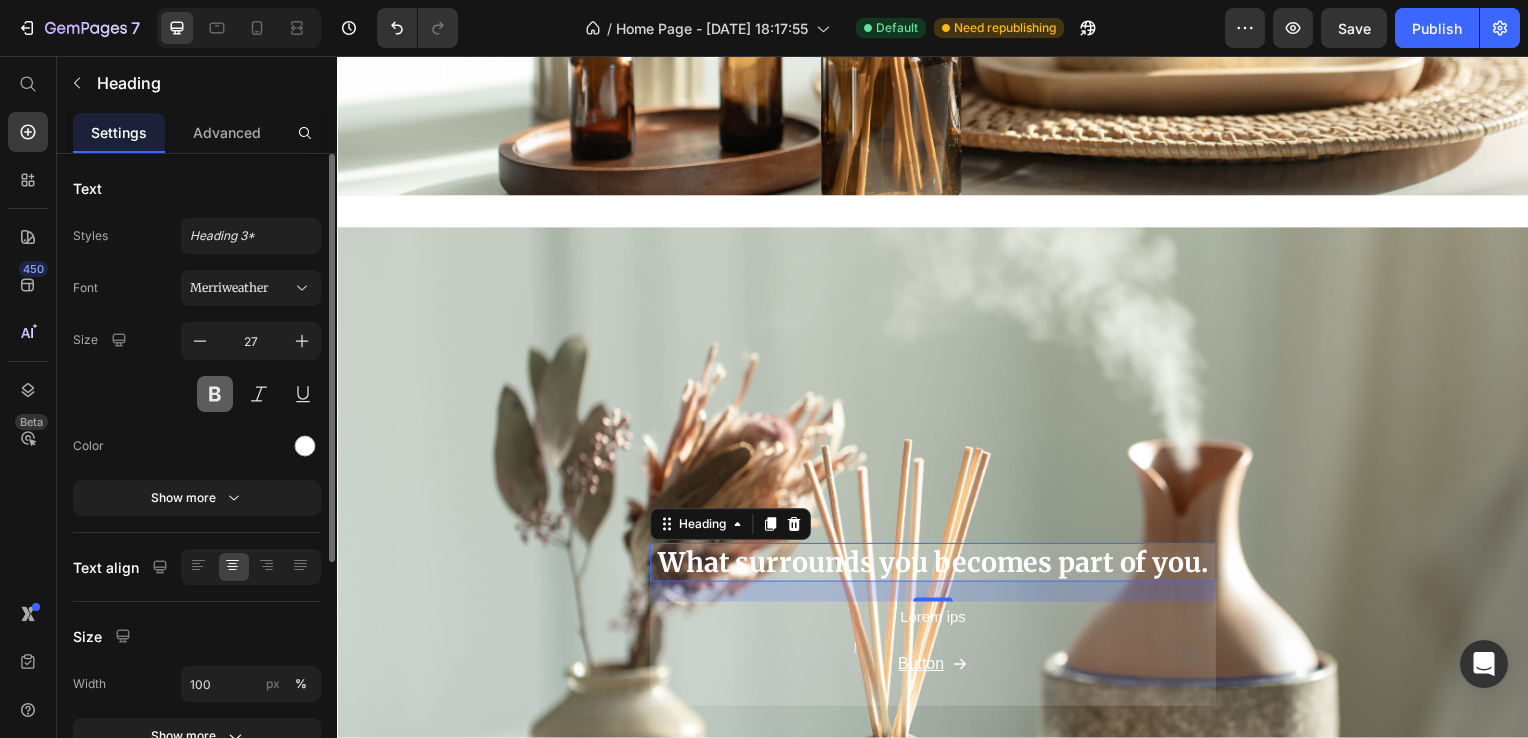 click at bounding box center (215, 394) 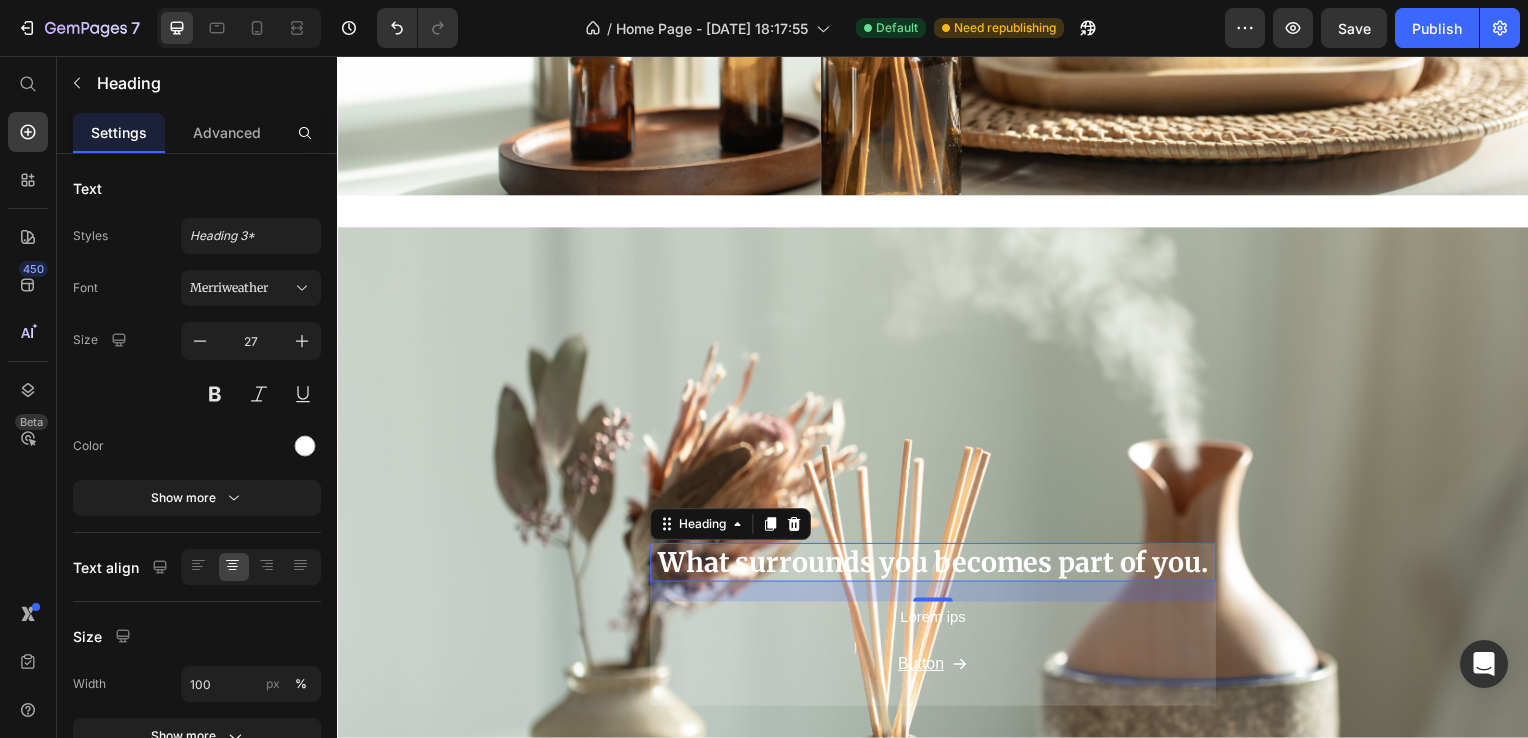click on "What surrounds you becomes part of you." at bounding box center (937, 566) 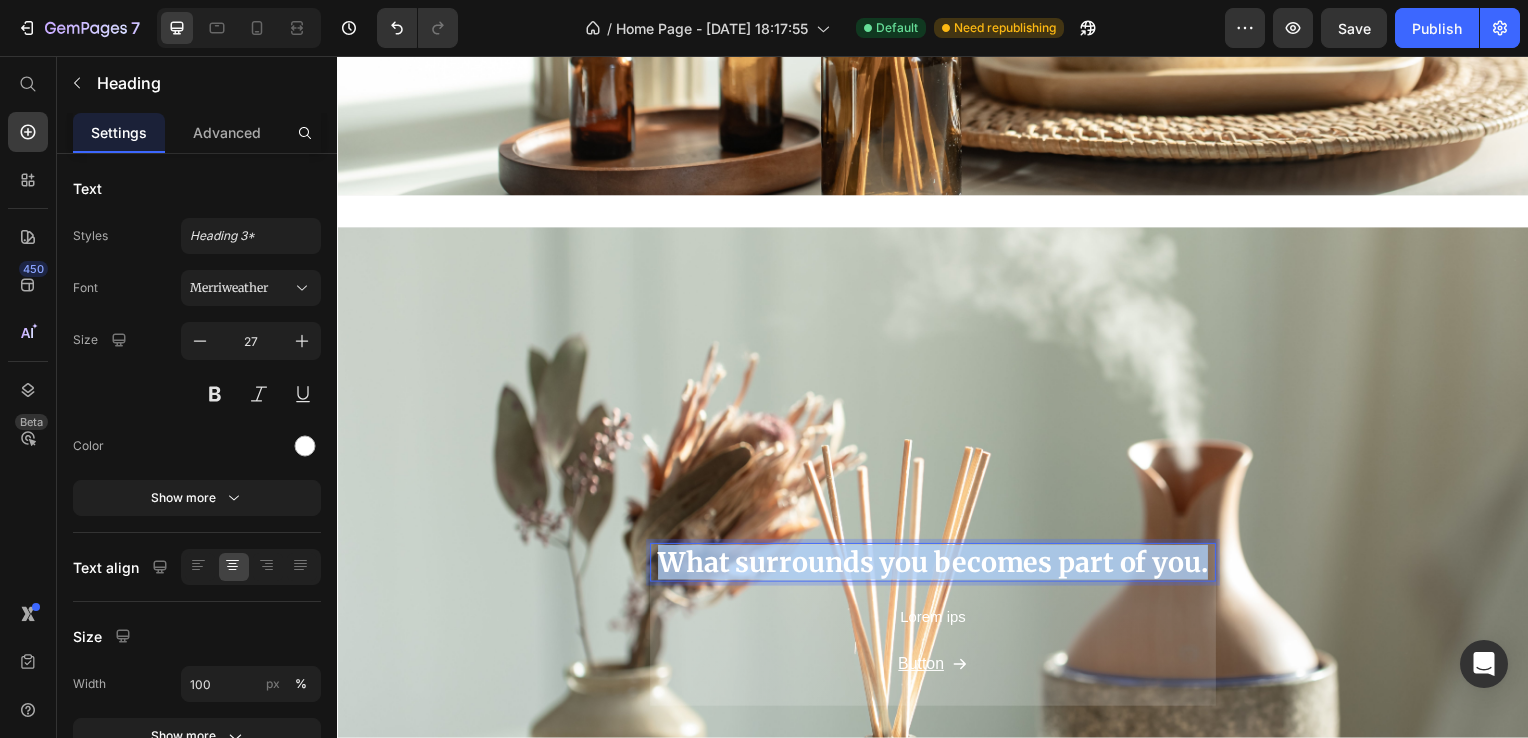 click on "What surrounds you becomes part of you." at bounding box center (937, 566) 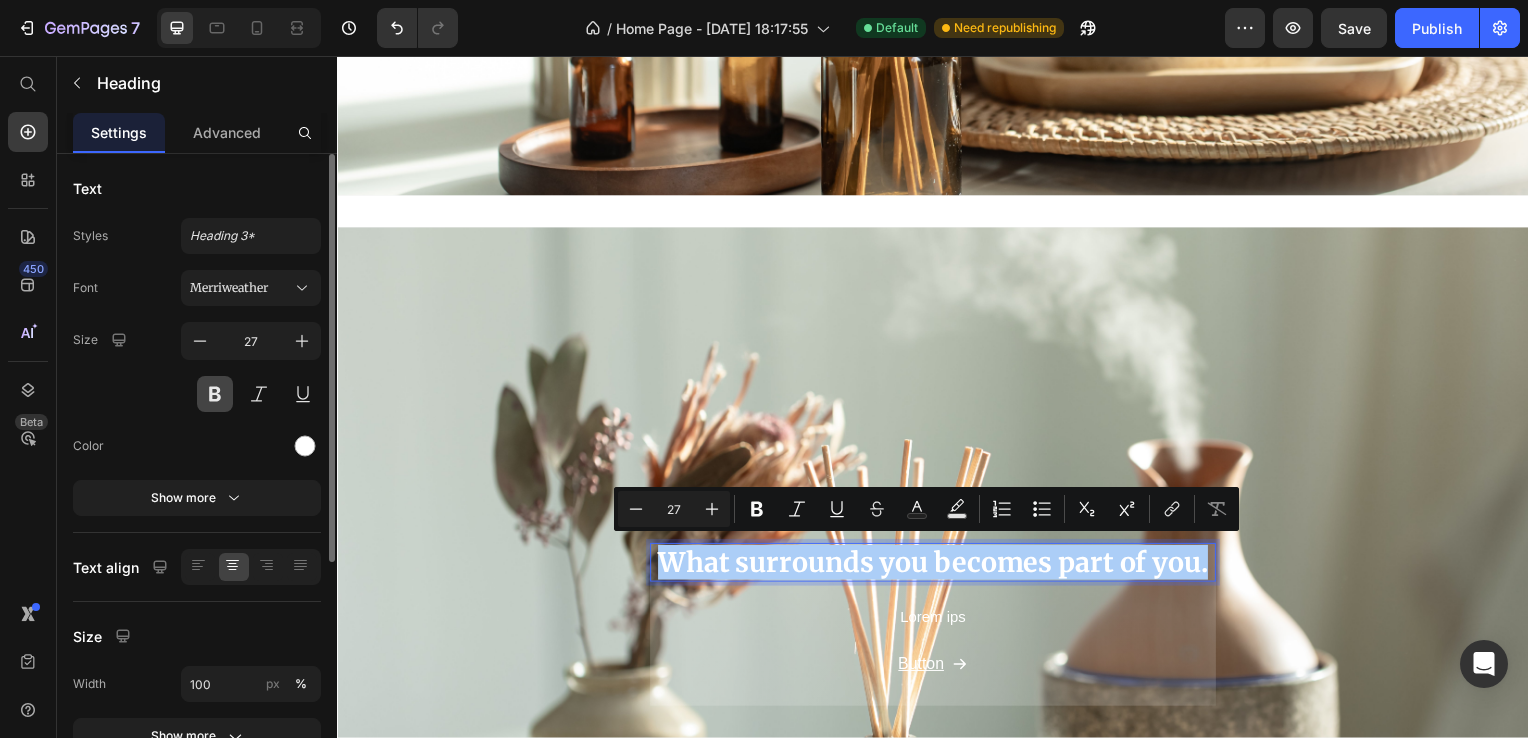 click at bounding box center [215, 394] 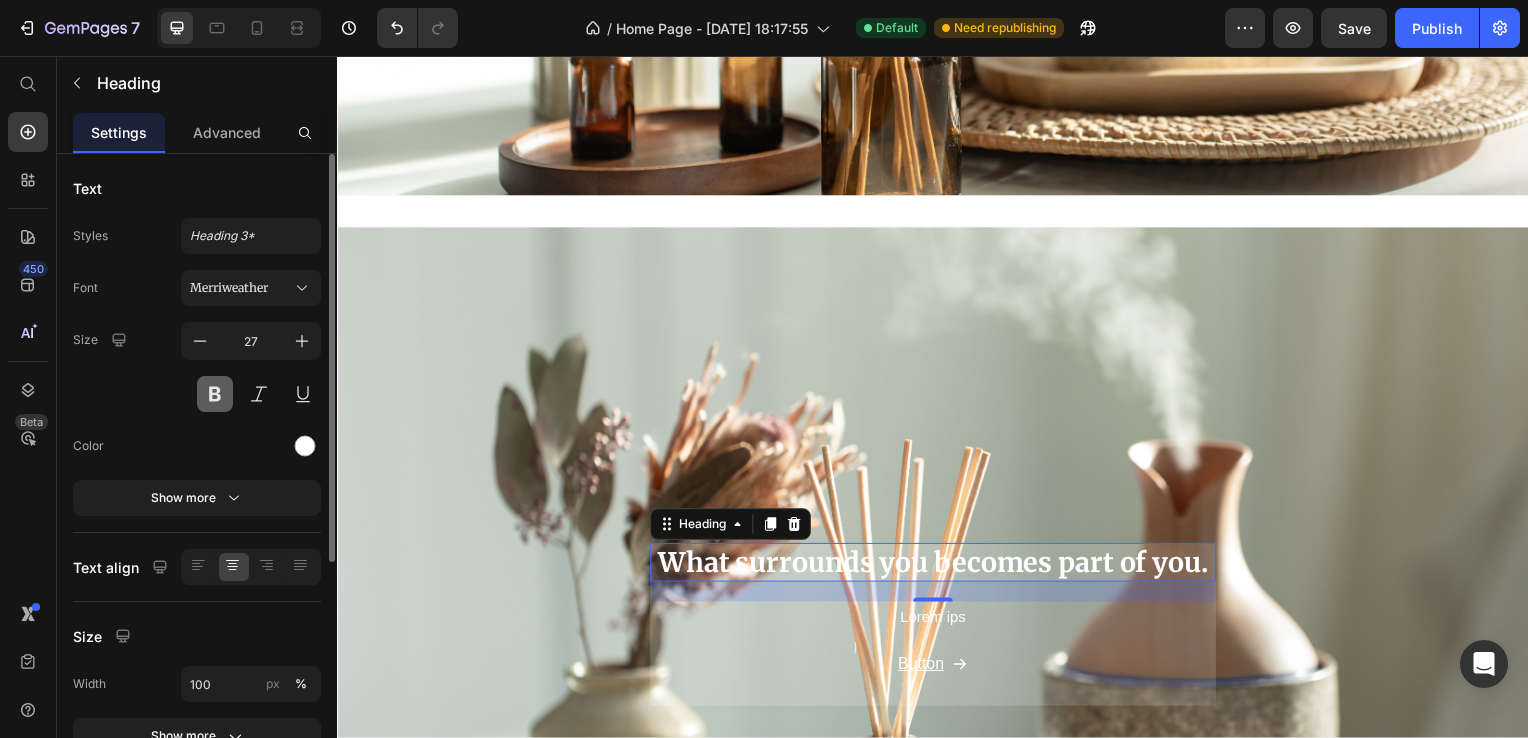 click at bounding box center (215, 394) 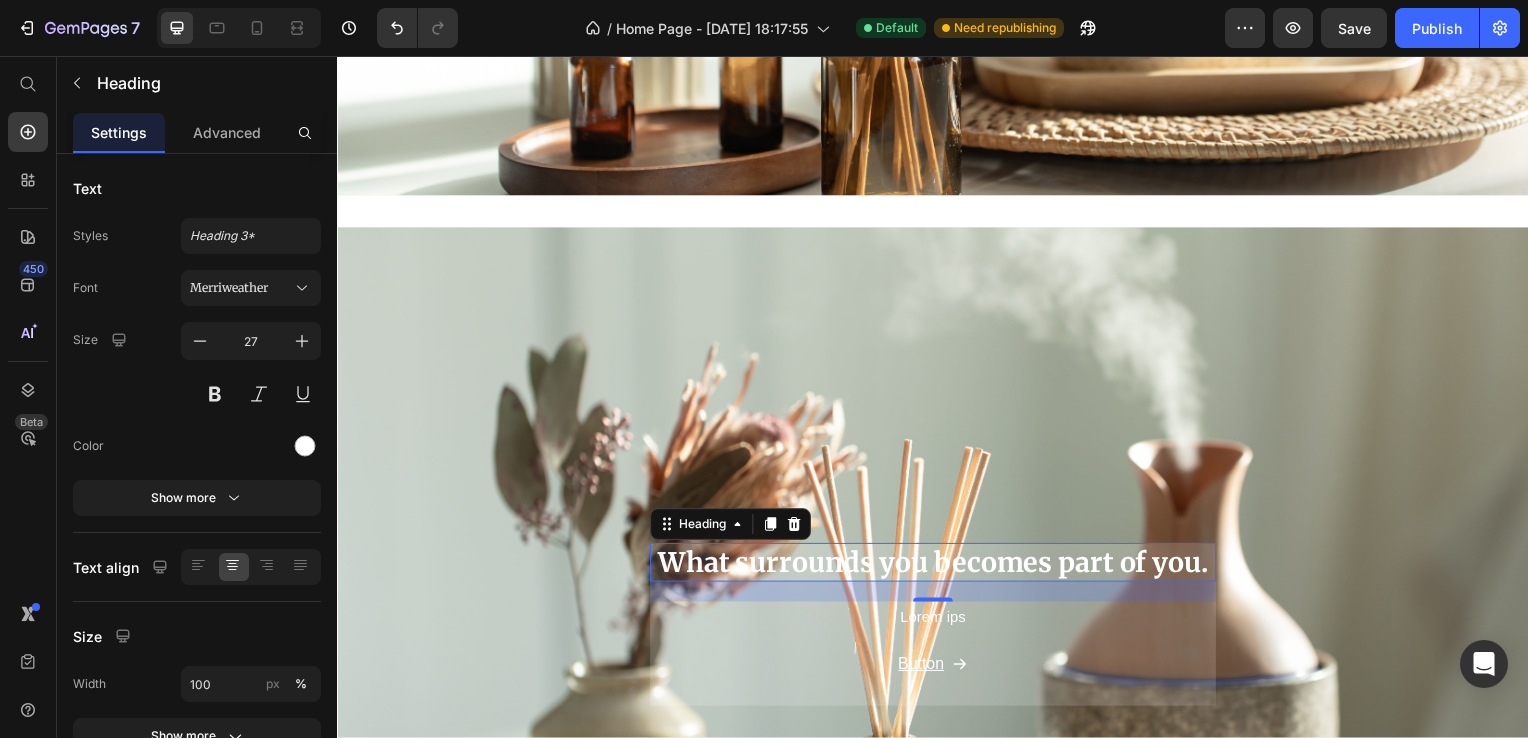 click on "What surrounds you becomes part of you." at bounding box center [937, 566] 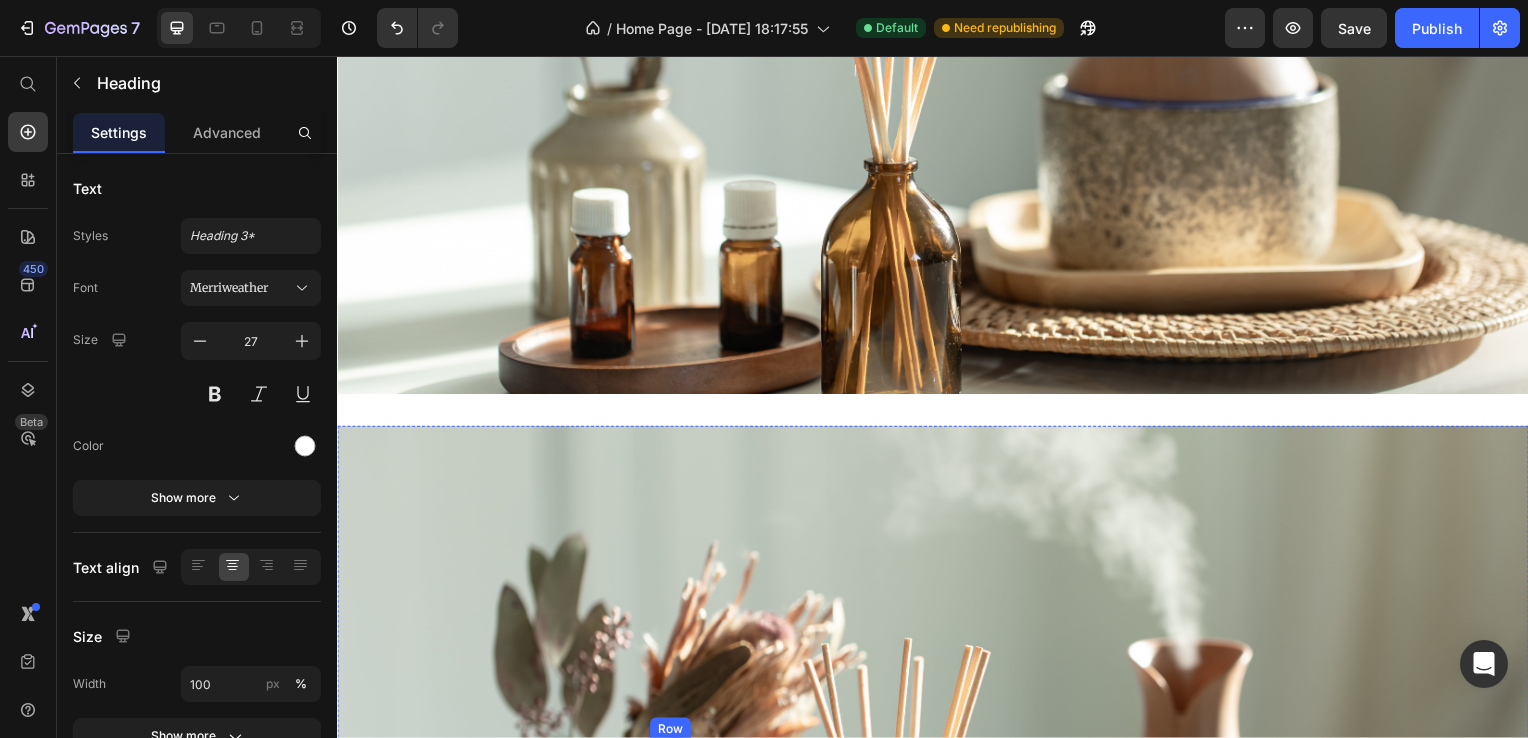 scroll, scrollTop: 900, scrollLeft: 0, axis: vertical 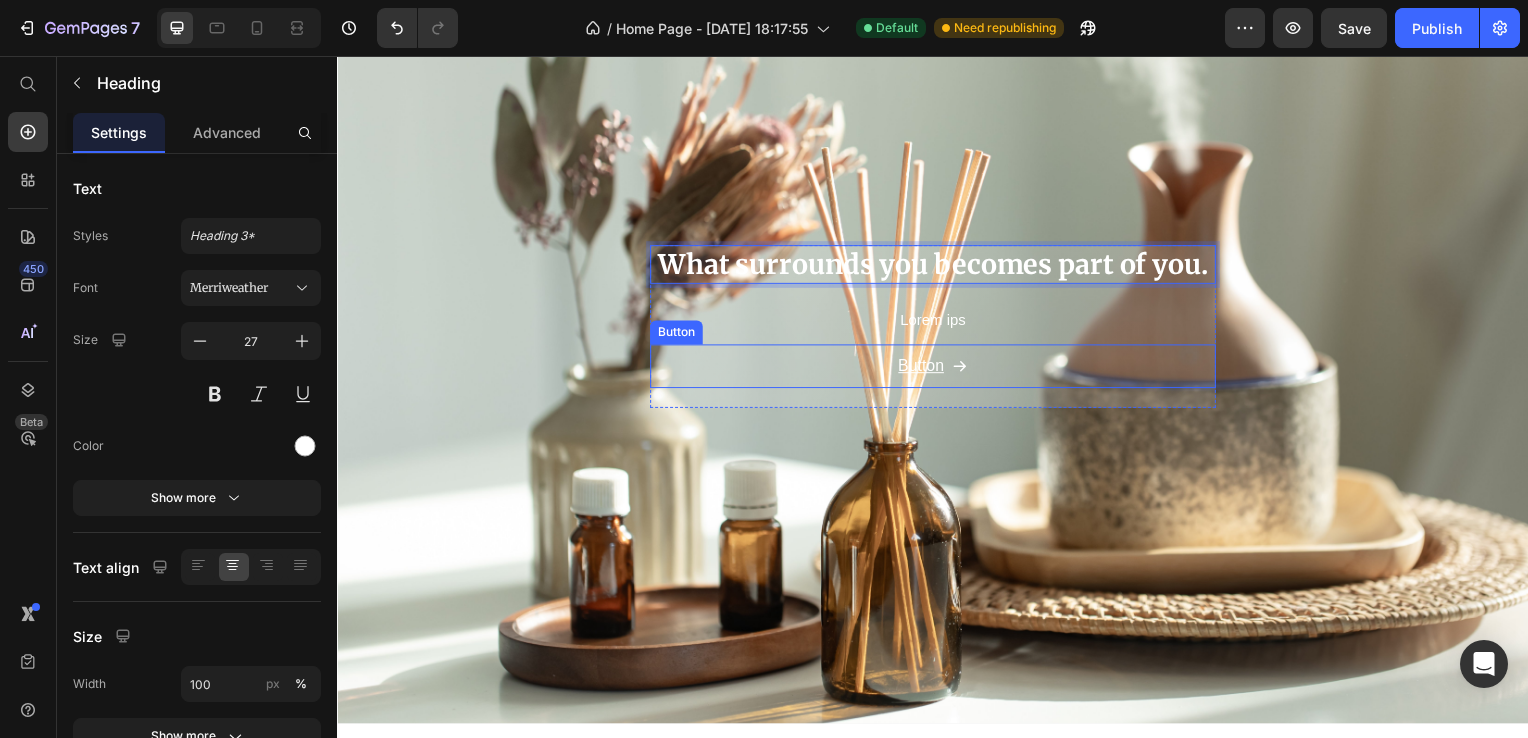 click on "Button Button" at bounding box center [937, 369] 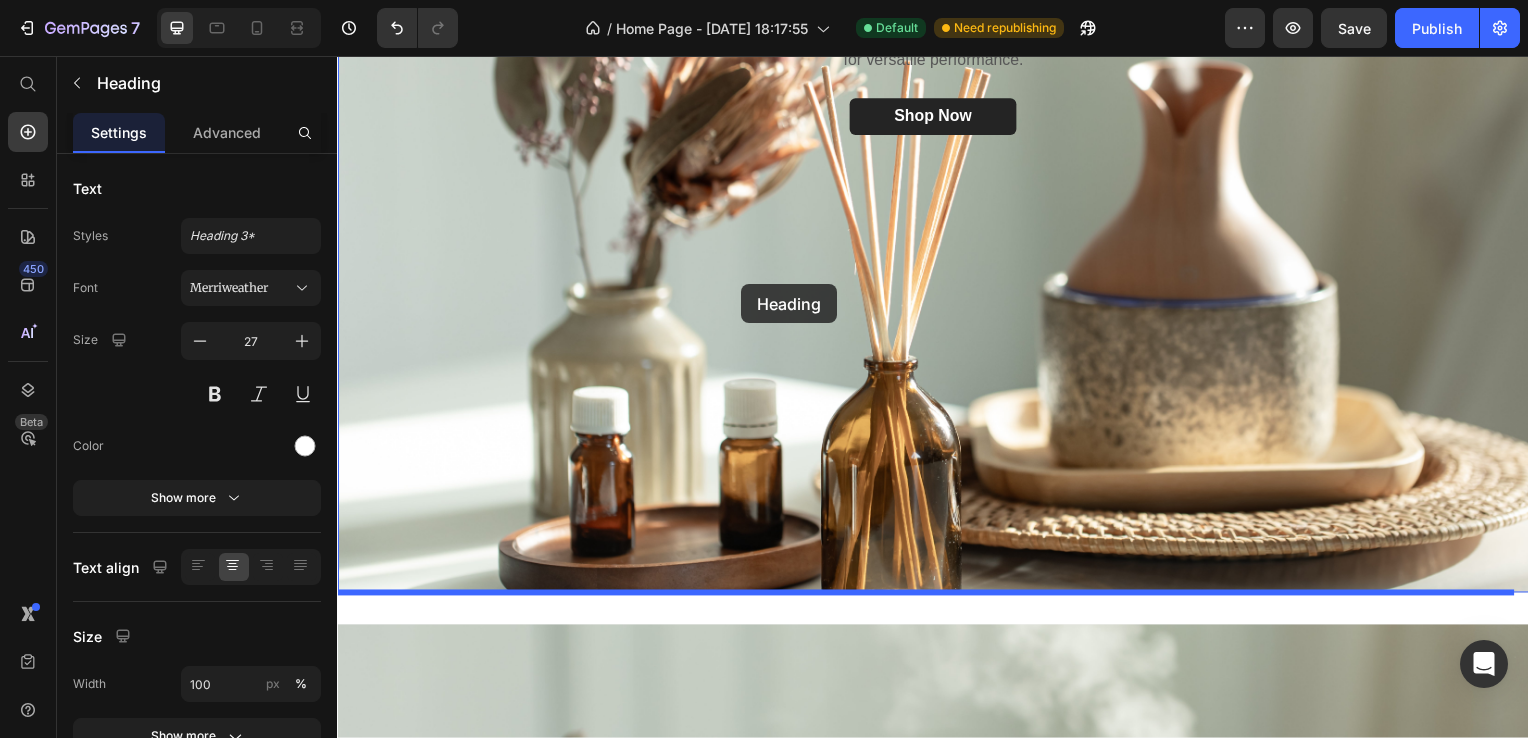 scroll, scrollTop: 0, scrollLeft: 0, axis: both 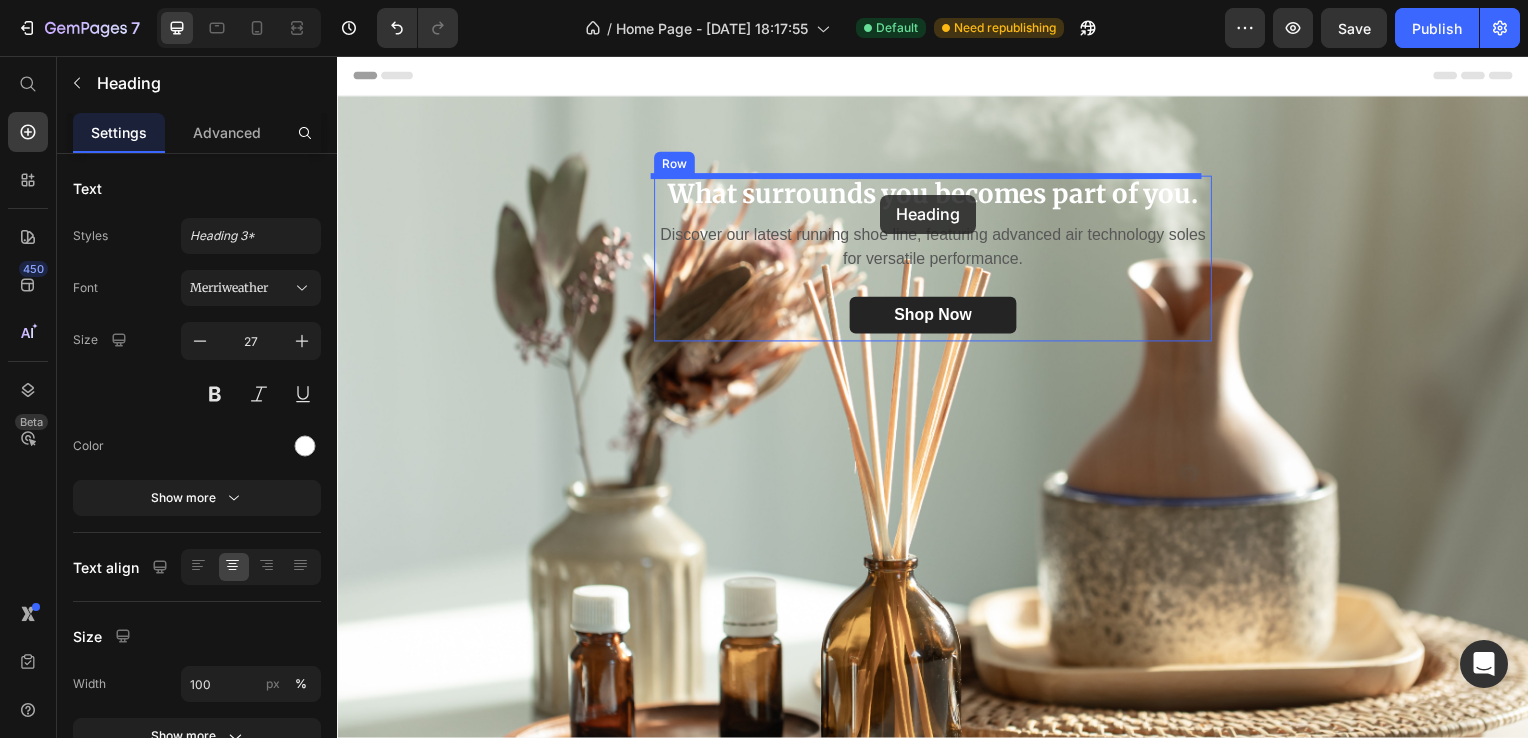 drag, startPoint x: 710, startPoint y: 277, endPoint x: 884, endPoint y: 196, distance: 191.92967 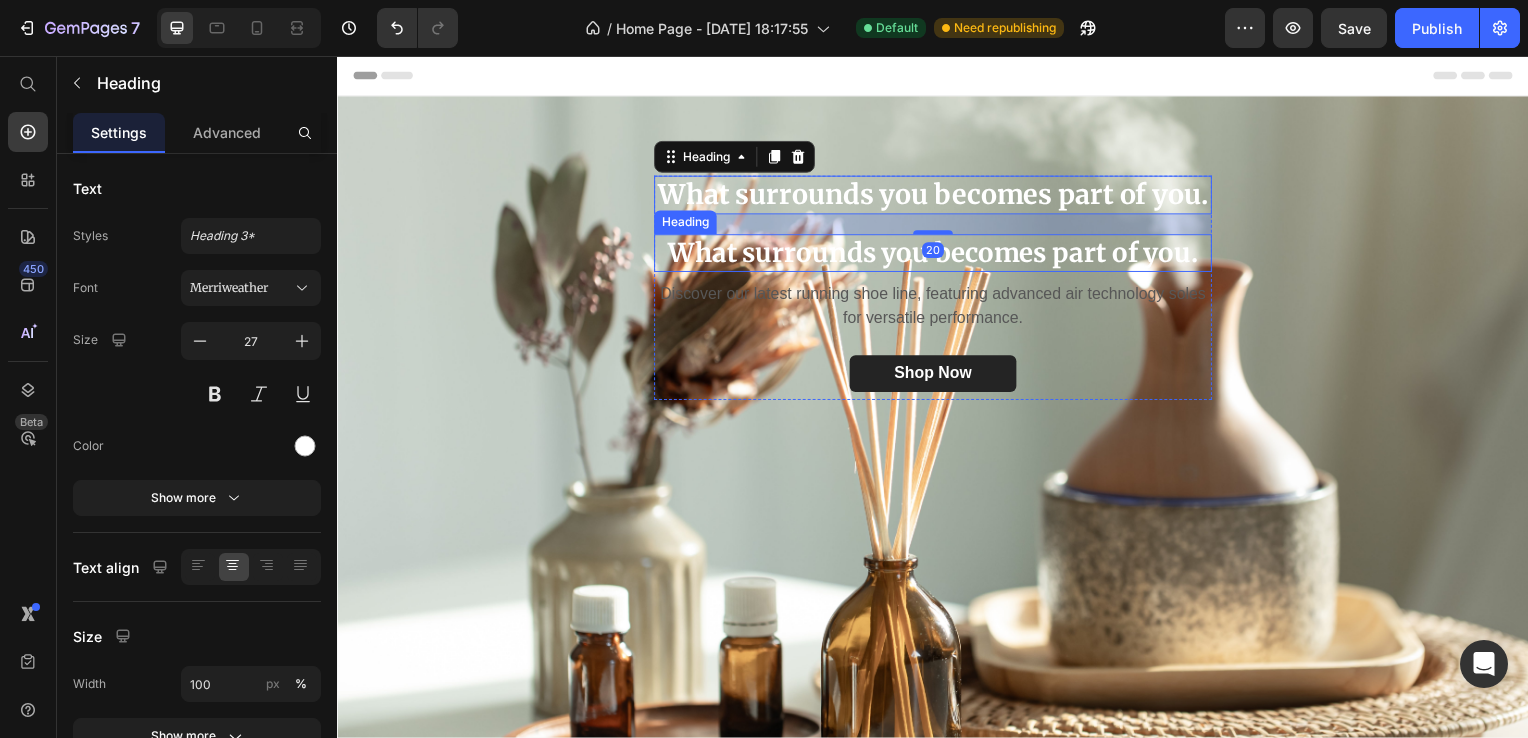 click on "What surrounds you becomes part of you." at bounding box center [937, 255] 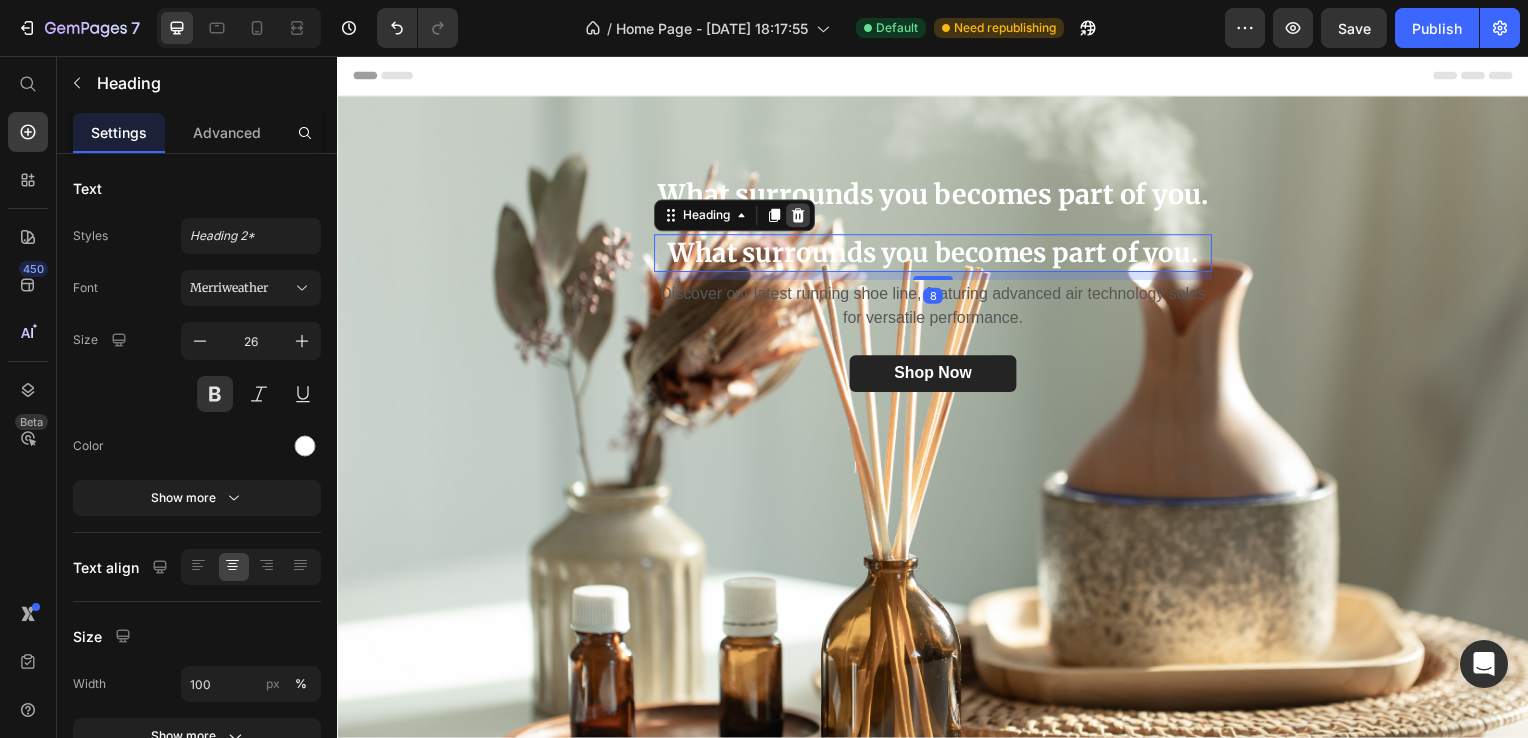click 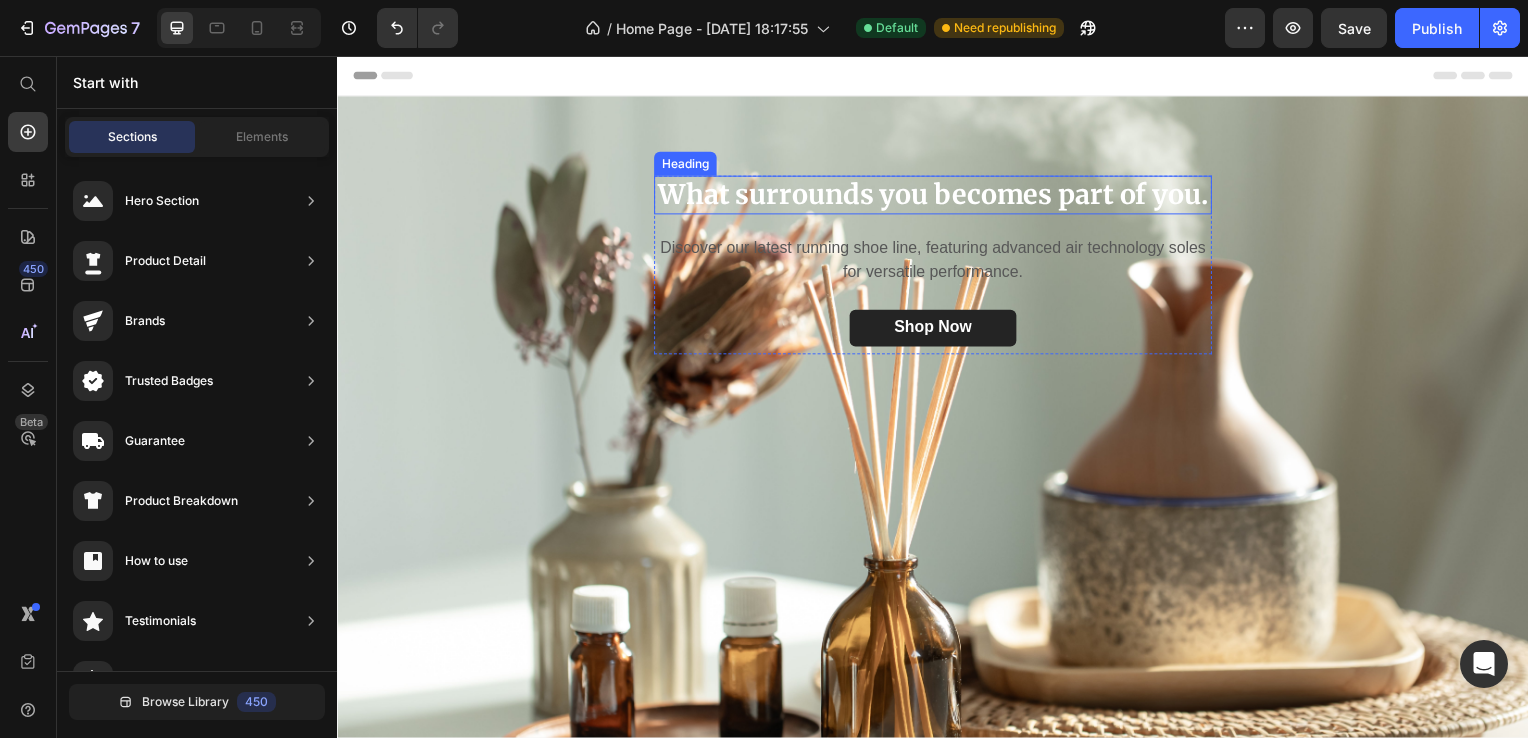 click on "What surrounds you becomes part of you." at bounding box center (937, 196) 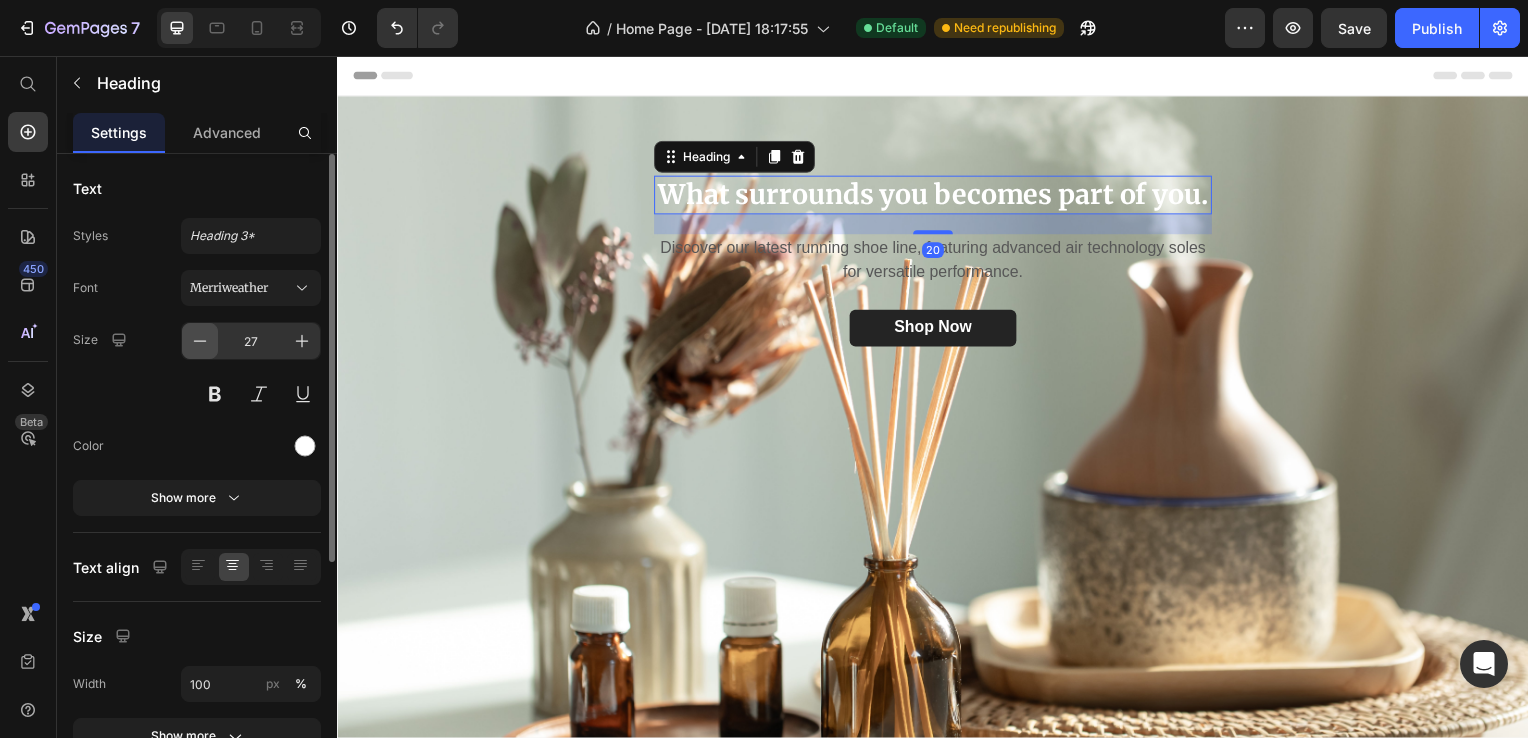 click 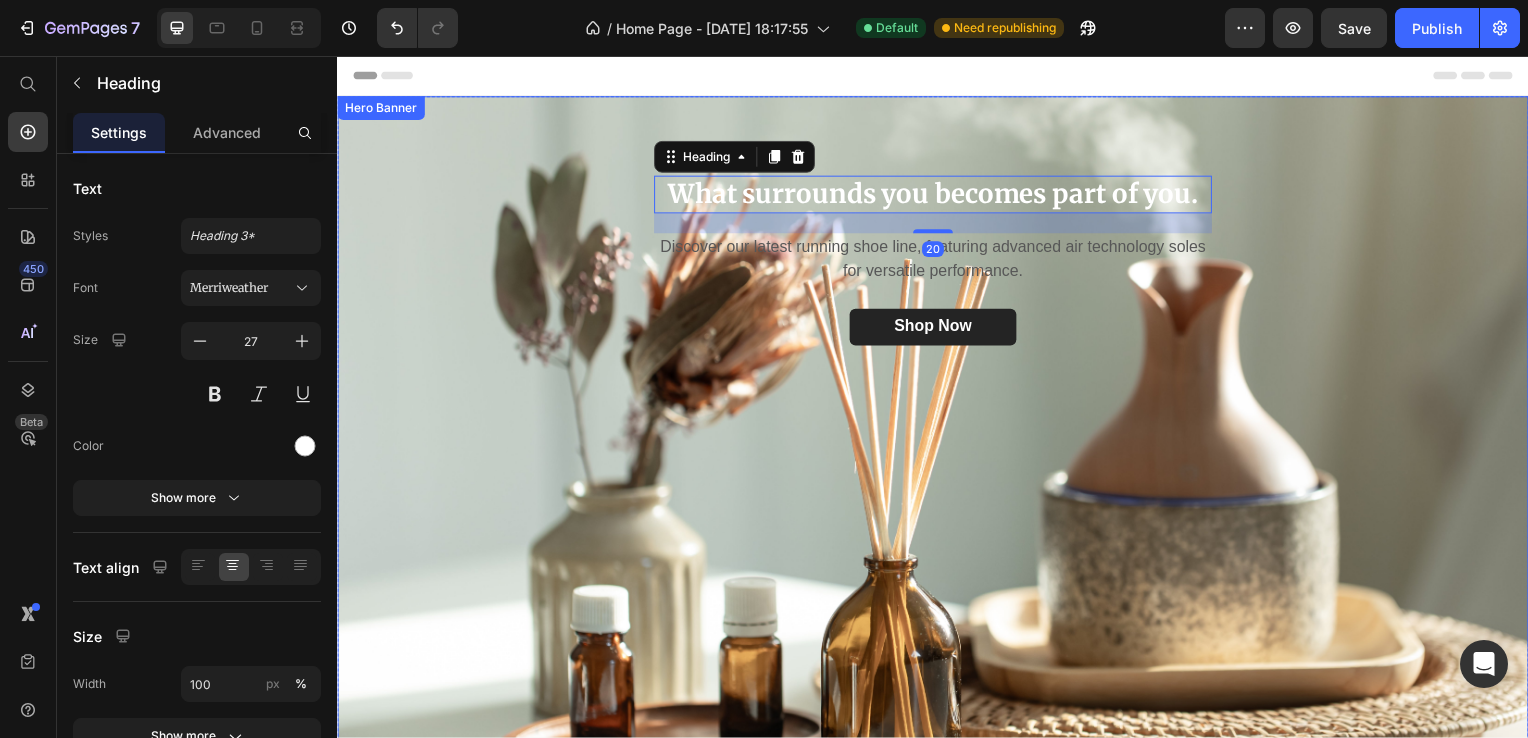 click at bounding box center (937, 447) 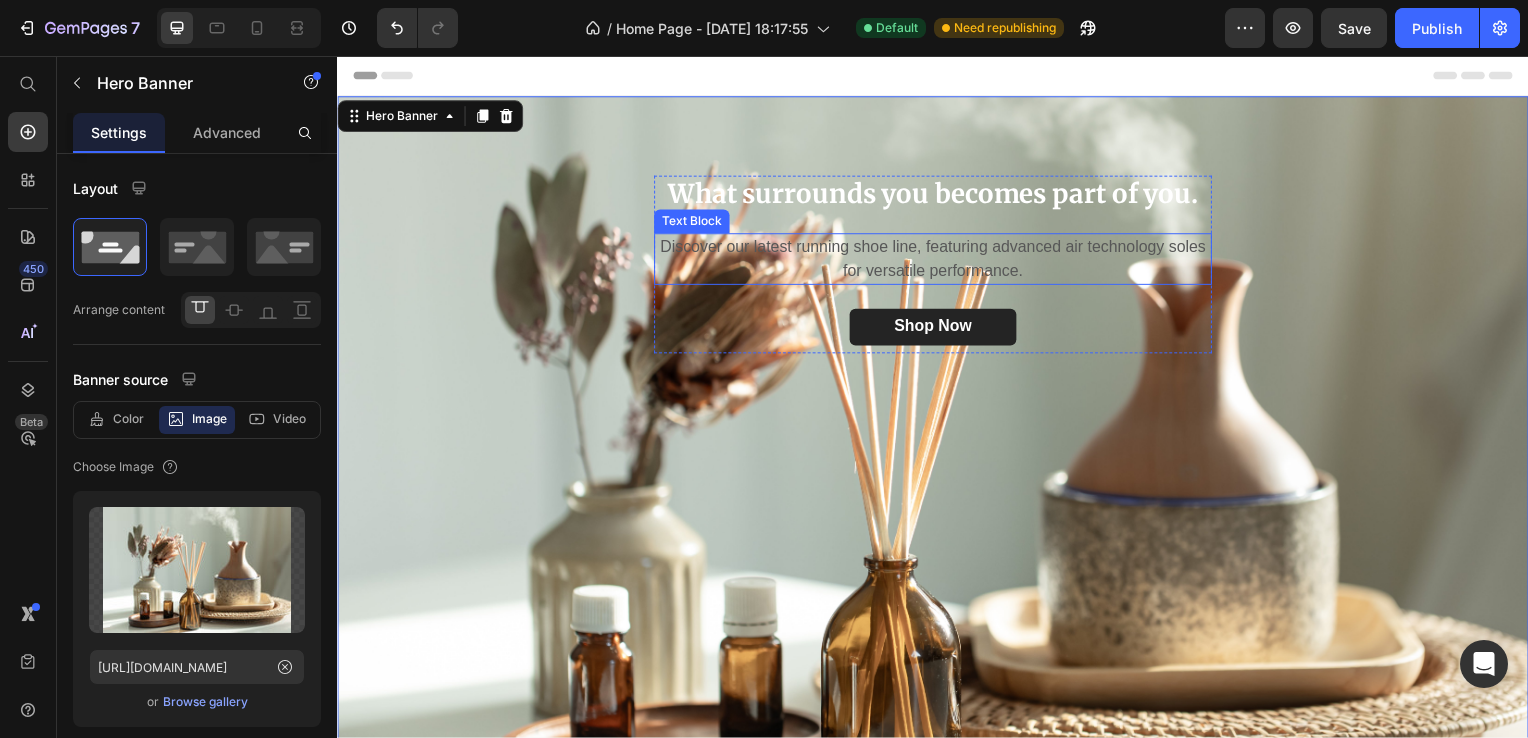 click on "Discover our latest running shoe line, featuring advanced air technology soles for versatile performance." at bounding box center [937, 261] 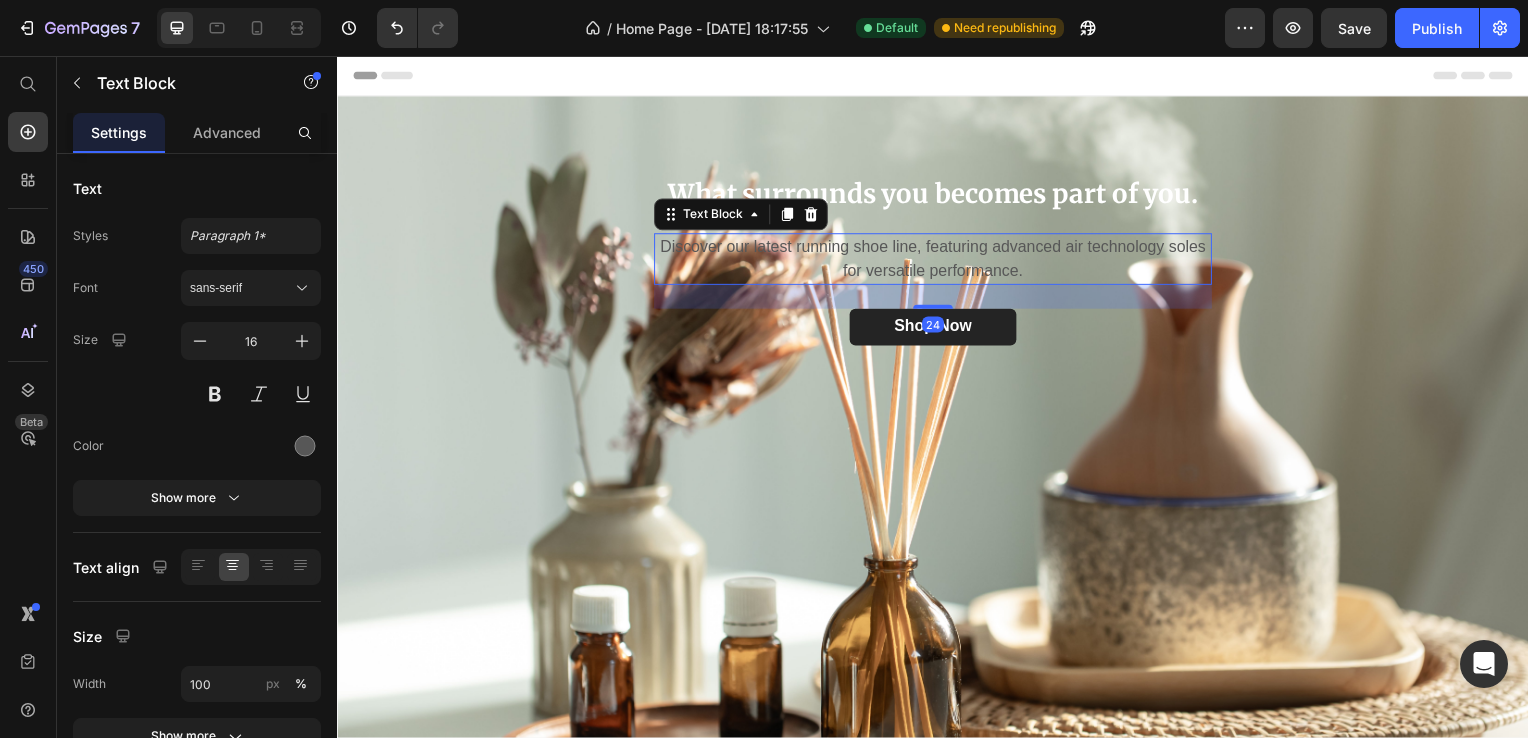 click on "Discover our latest running shoe line, featuring advanced air technology soles for versatile performance." at bounding box center (937, 261) 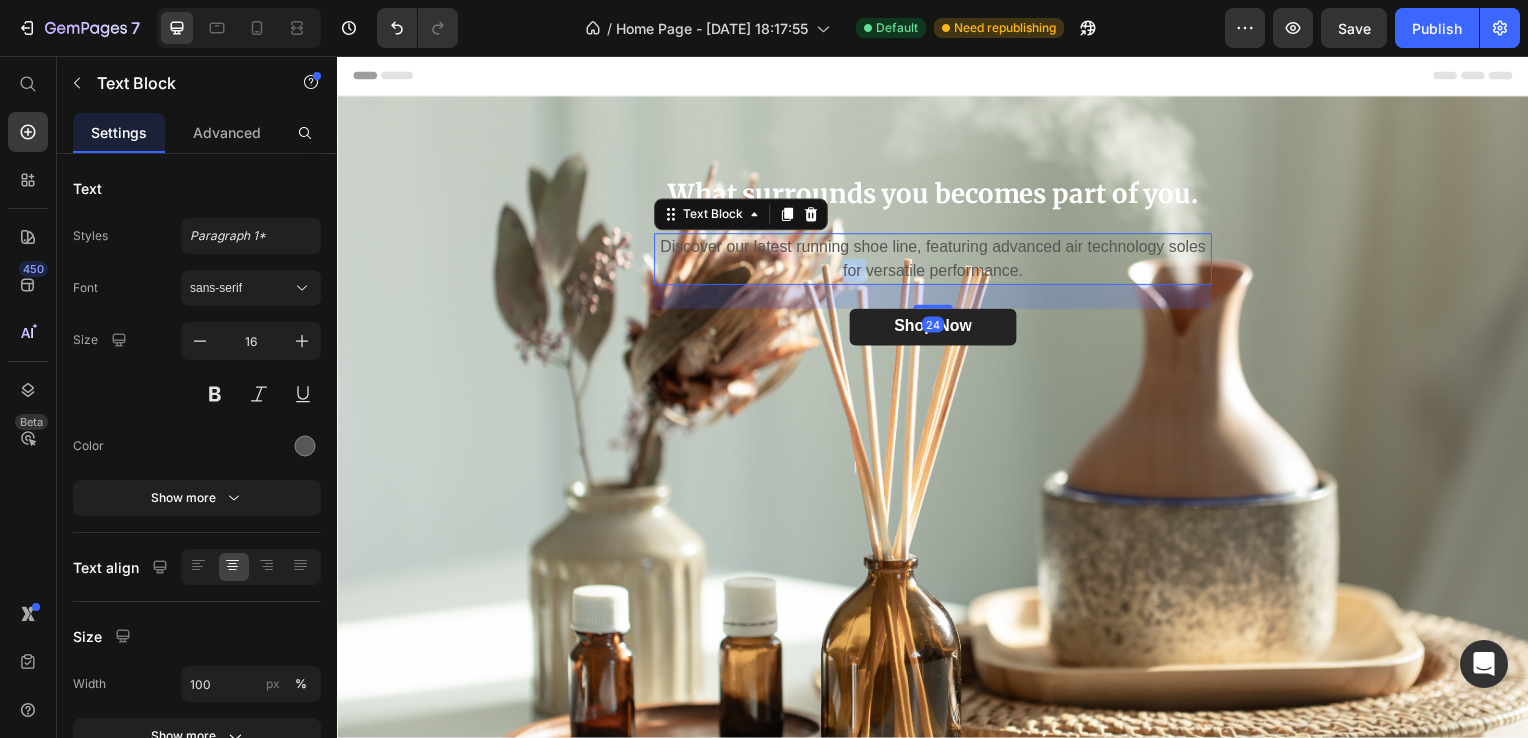 click on "Discover our latest running shoe line, featuring advanced air technology soles for versatile performance." at bounding box center (937, 261) 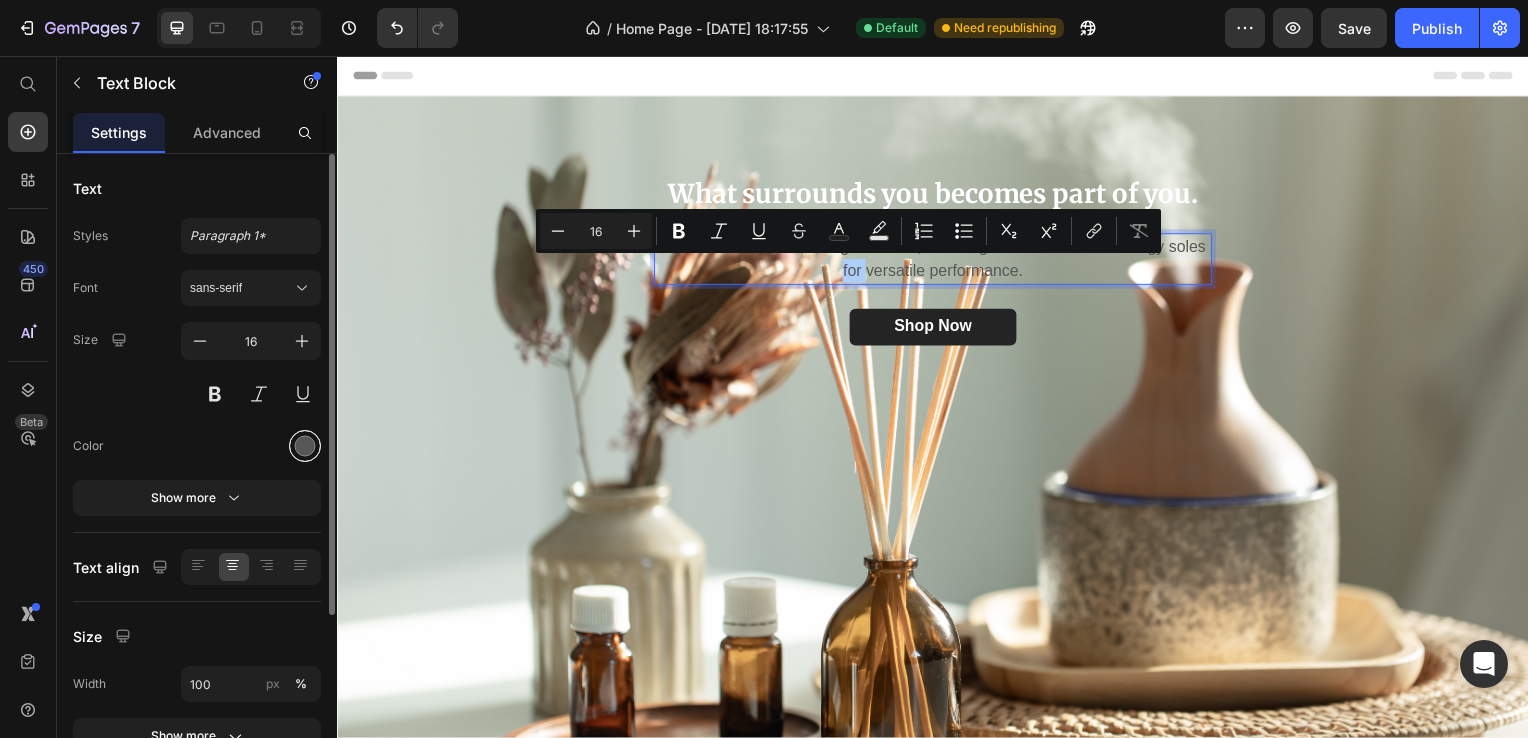 click at bounding box center [305, 446] 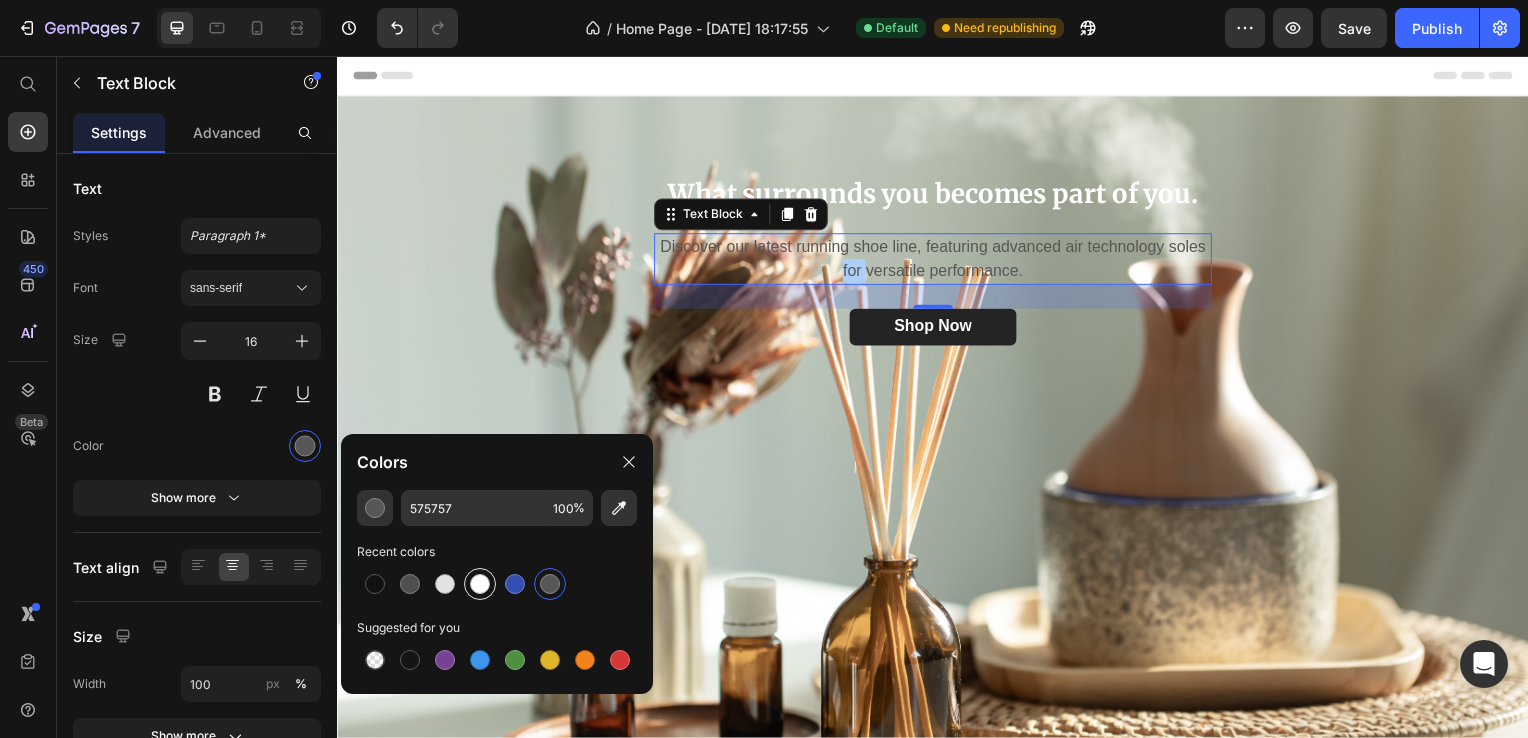 click at bounding box center [480, 584] 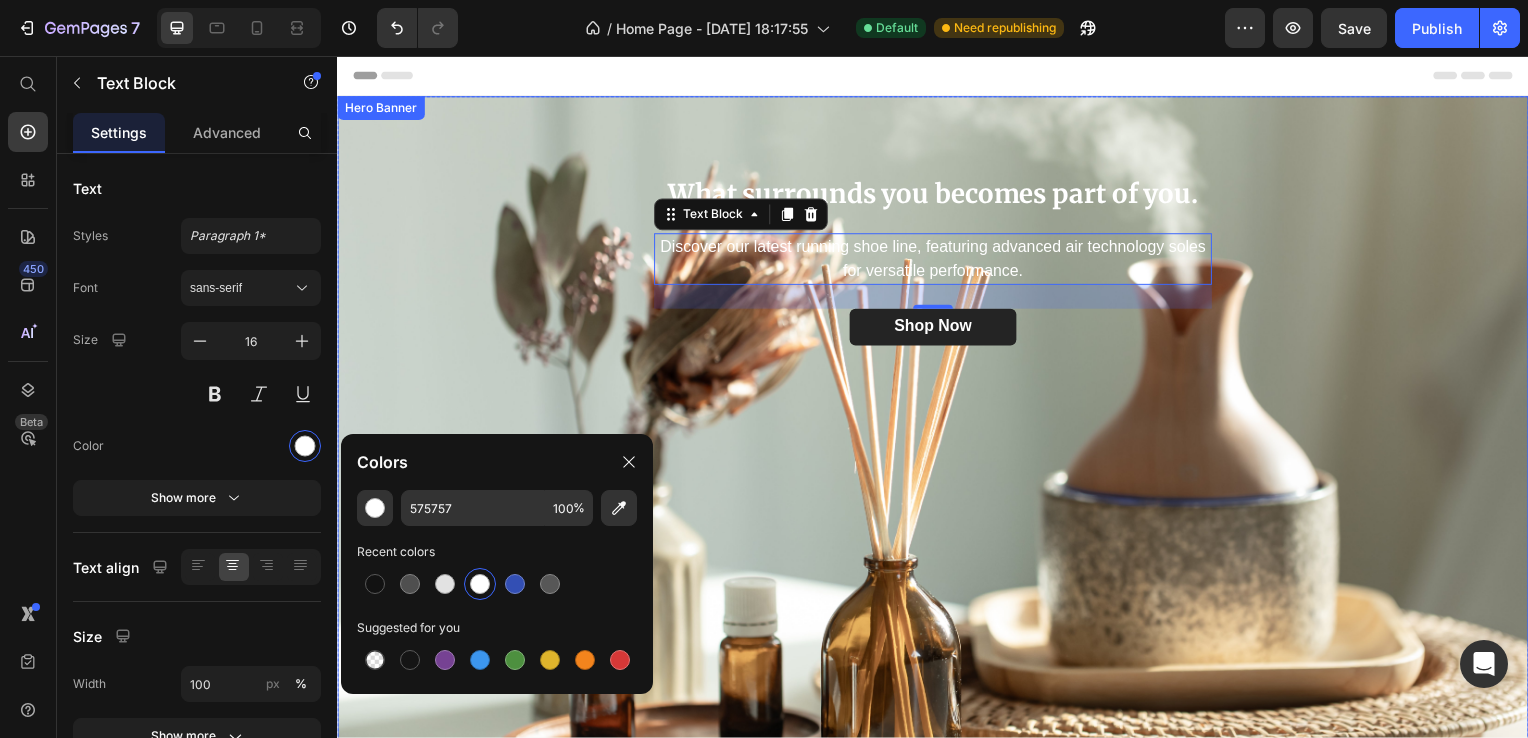 click at bounding box center (937, 447) 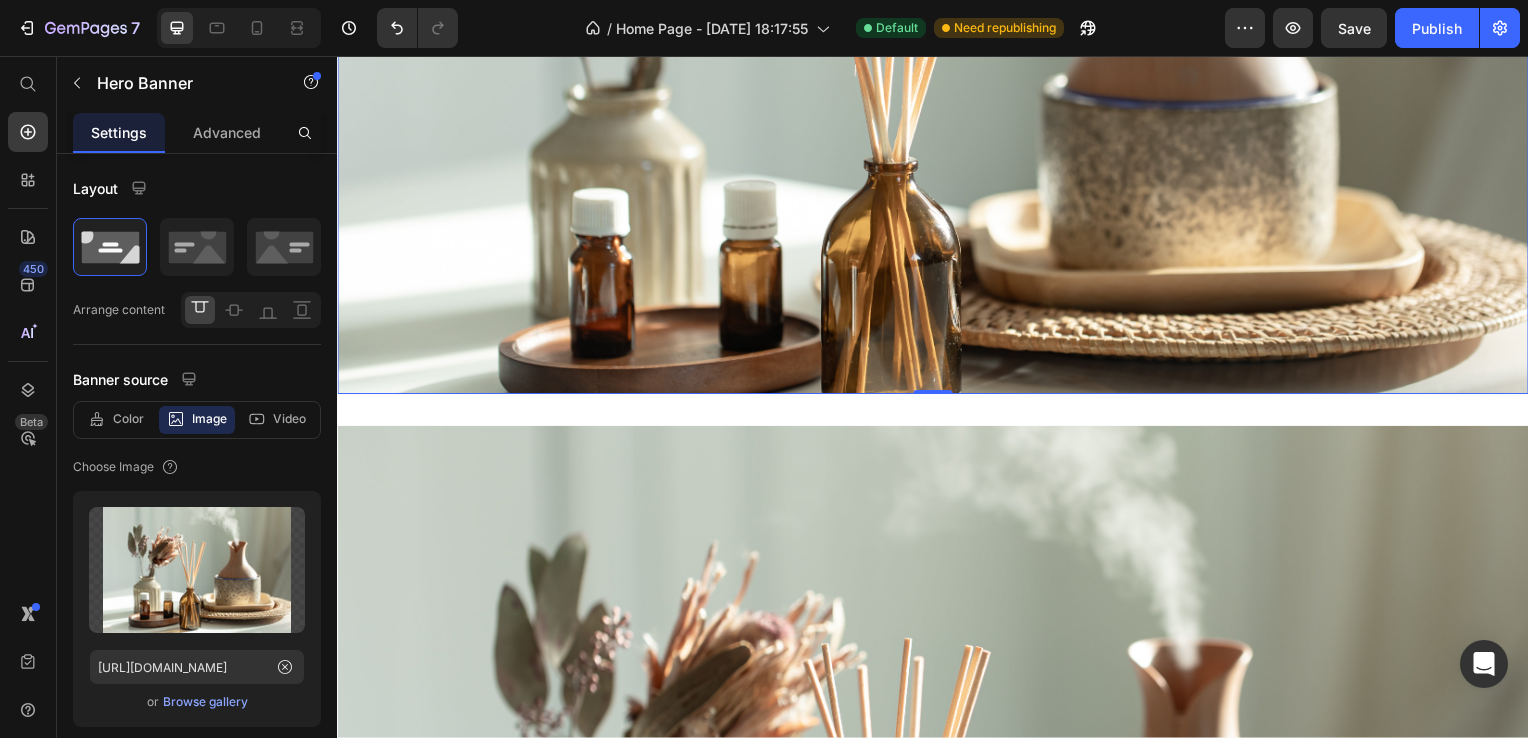 scroll, scrollTop: 100, scrollLeft: 0, axis: vertical 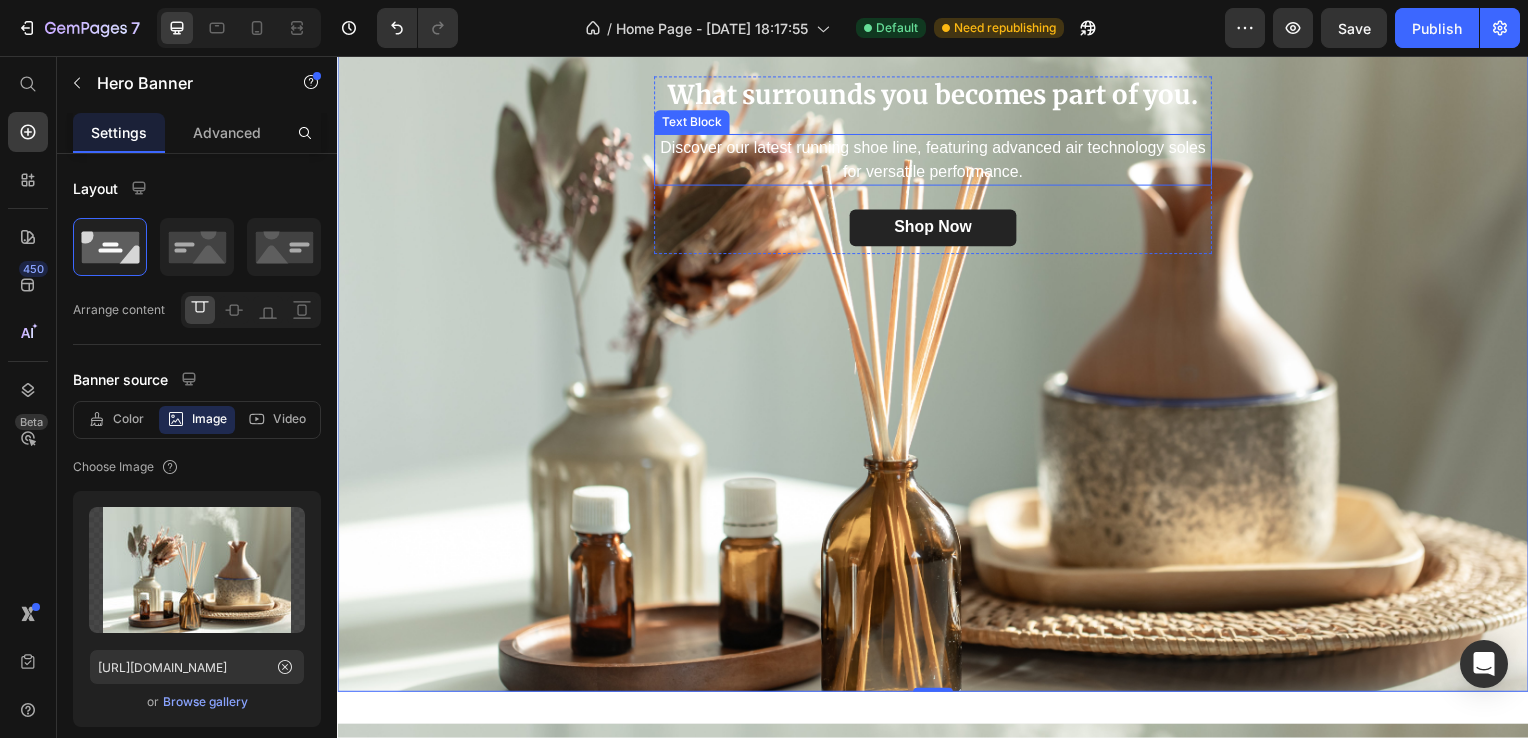 click on "Discover our latest running shoe line, featuring advanced air technology soles for versatile performance." at bounding box center [937, 161] 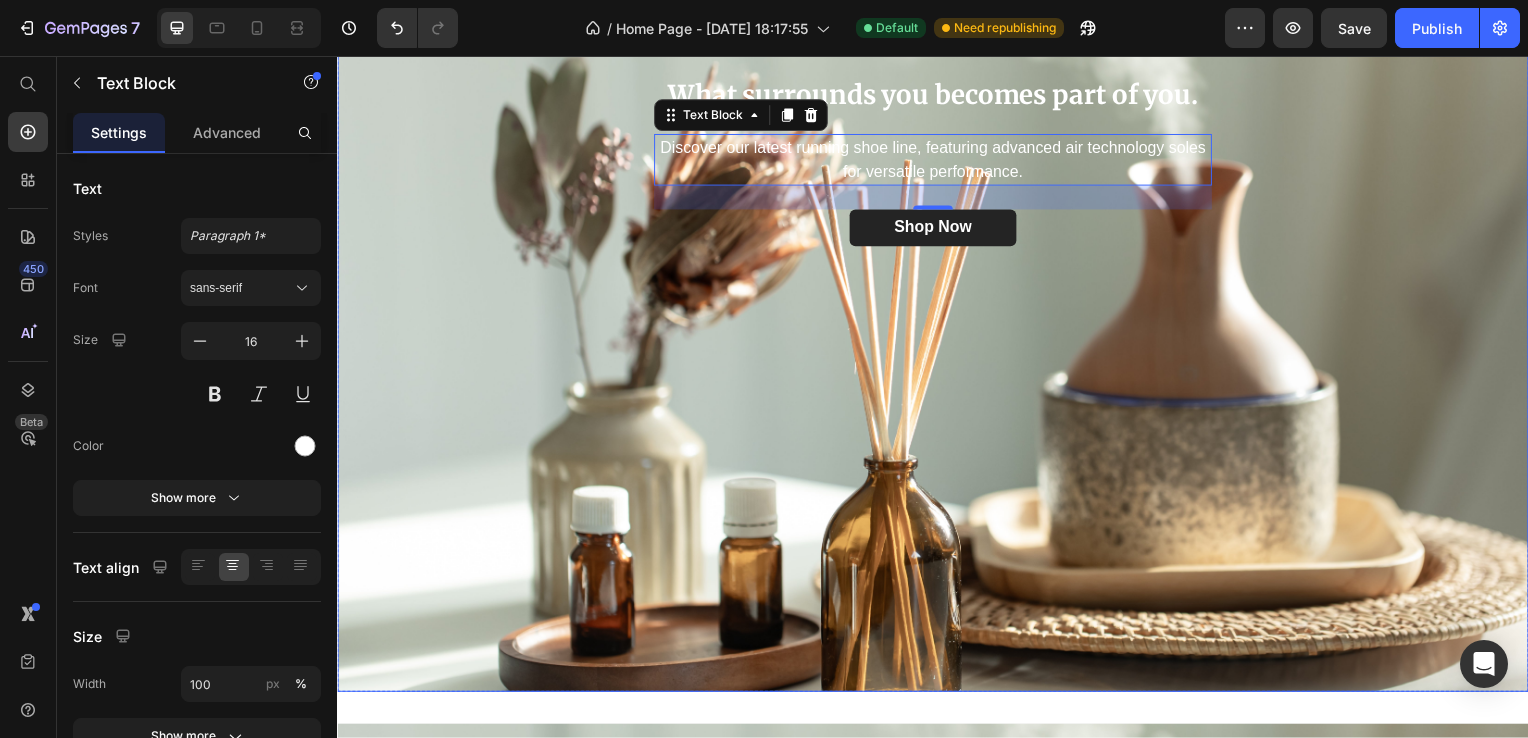 scroll, scrollTop: 0, scrollLeft: 0, axis: both 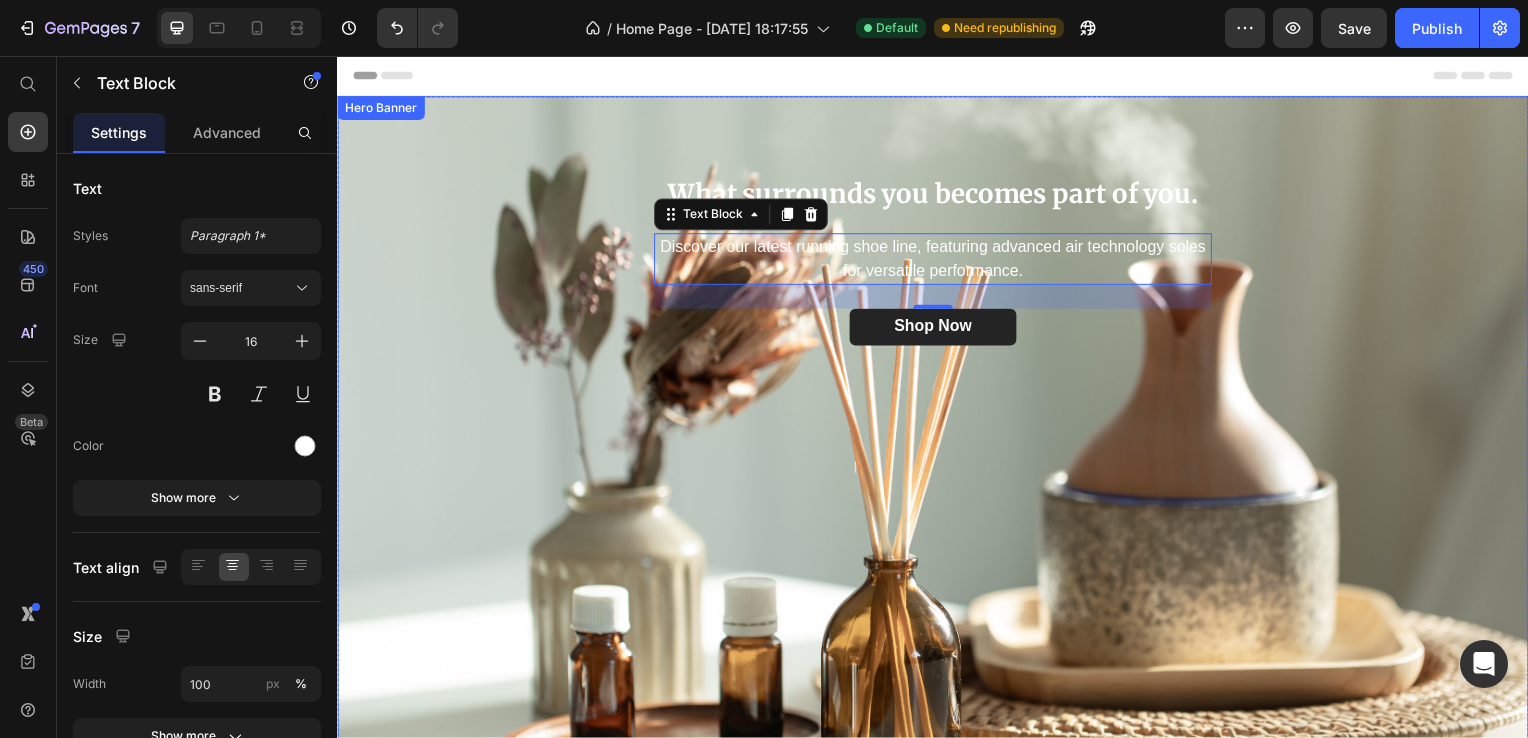 click on "What surrounds you becomes part of you. Heading Discover our latest running shoe line, featuring advanced air technology soles for versatile performance. Text Block   24 Shop Now Button Row" at bounding box center (937, 266) 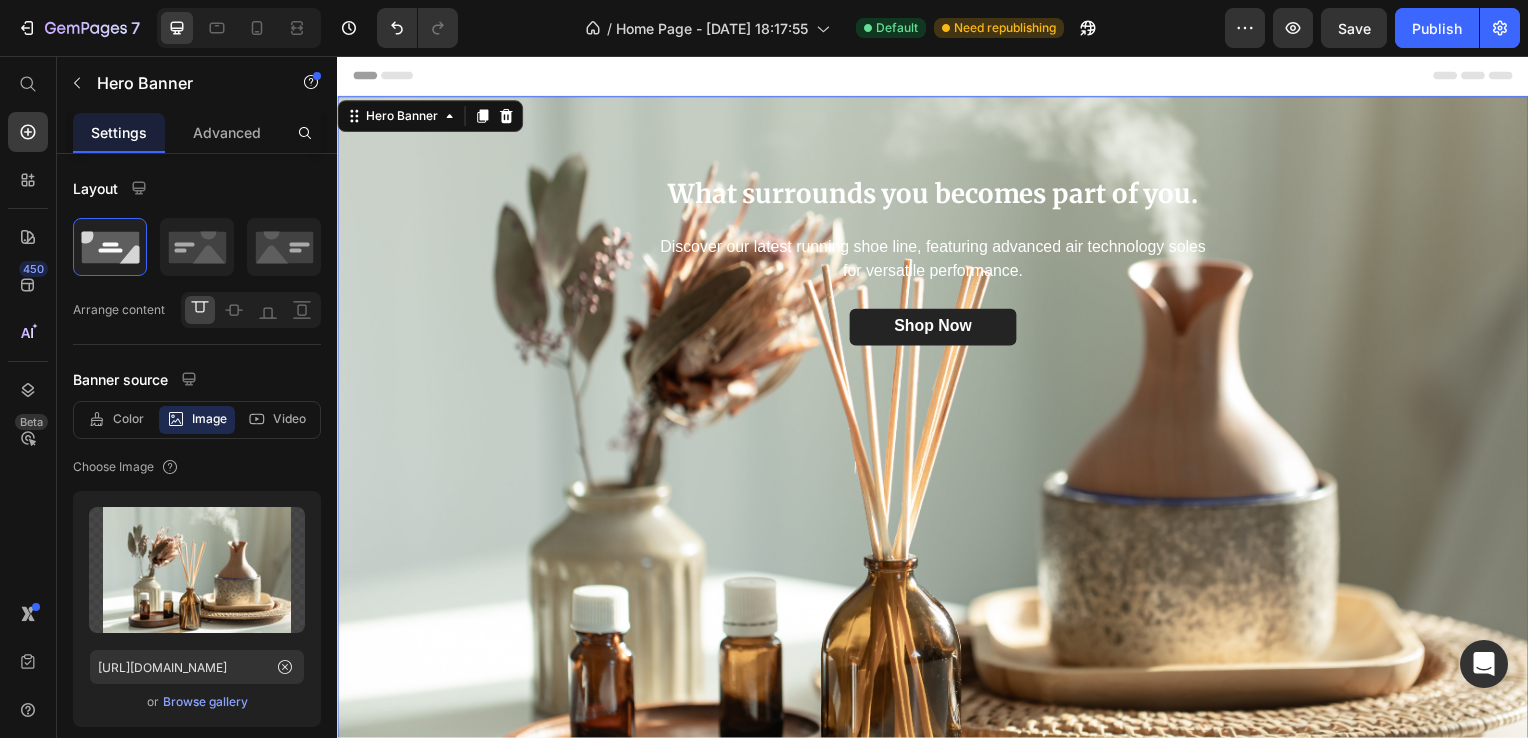 click on "Shop Now Button" at bounding box center (937, 329) 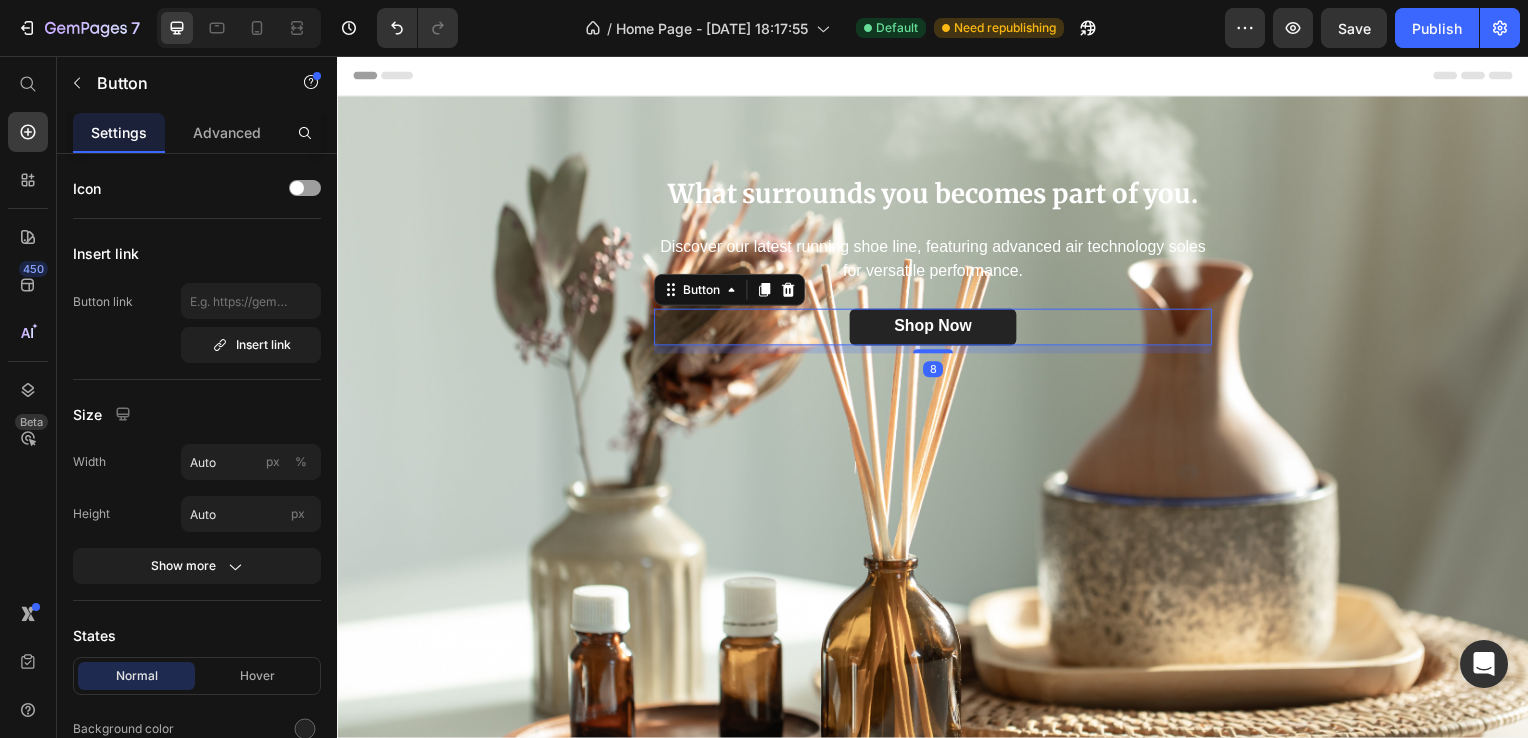 click on "What surrounds you becomes part of you. Heading Discover our latest running shoe line, featuring advanced air technology soles for versatile performance. Text Block Shop Now Button   8" at bounding box center (937, 266) 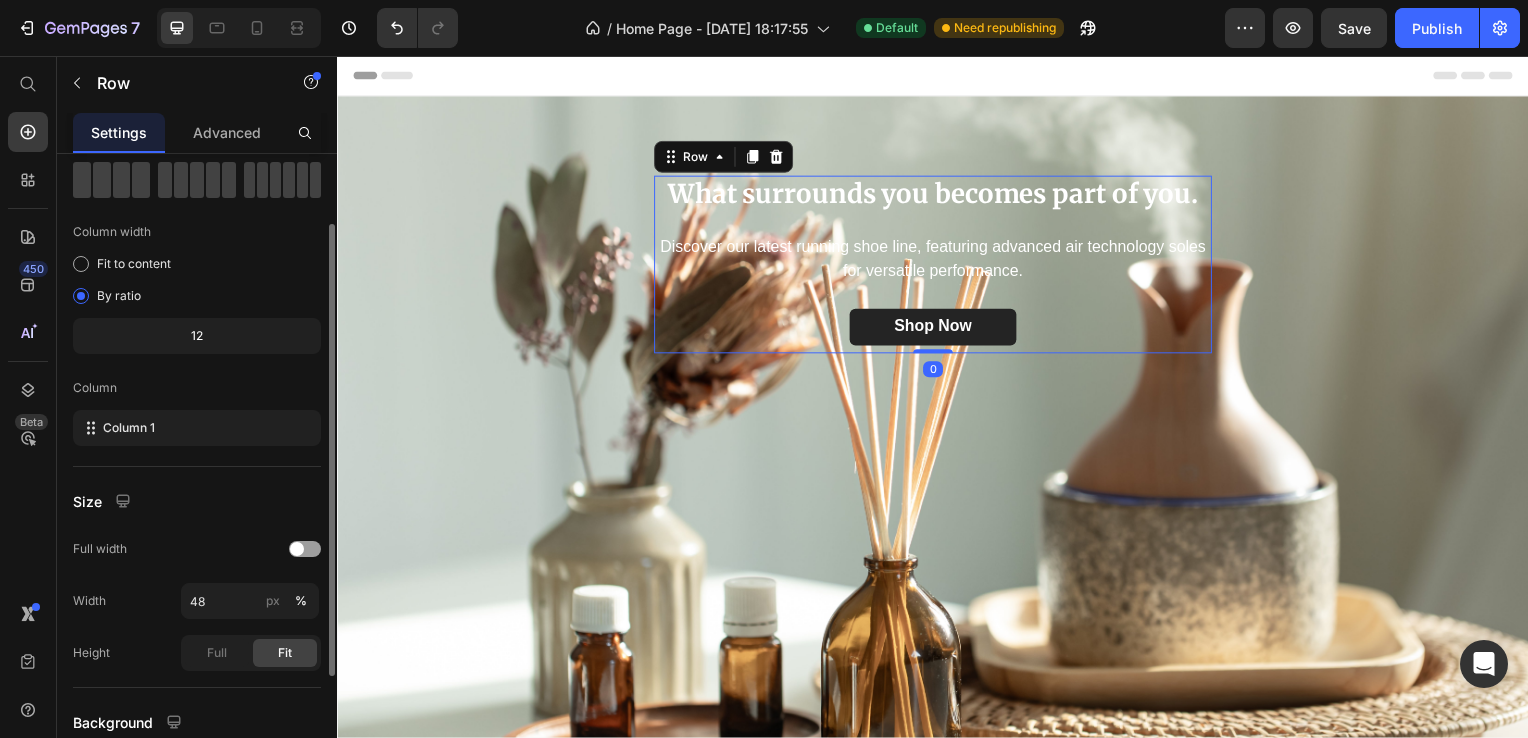 scroll, scrollTop: 268, scrollLeft: 0, axis: vertical 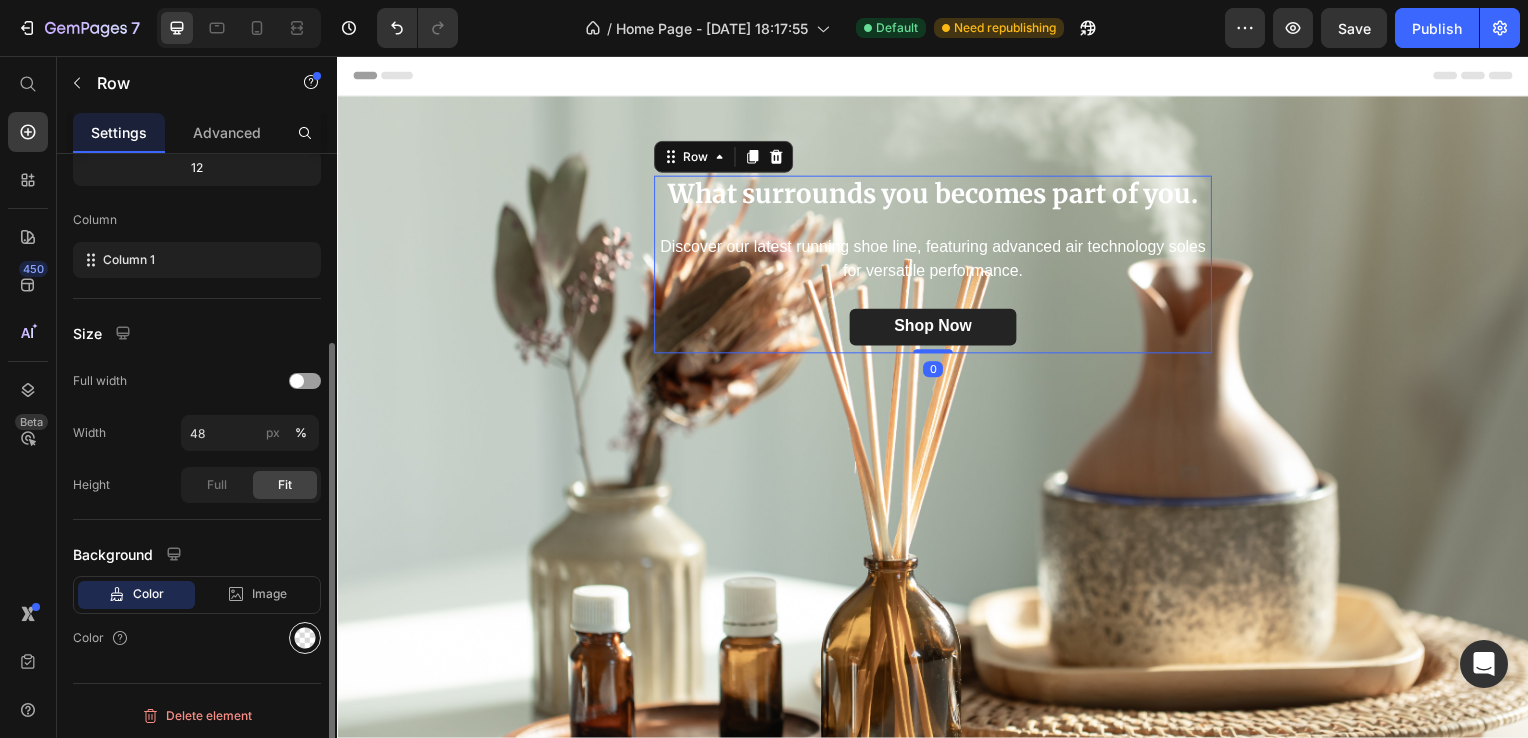 click 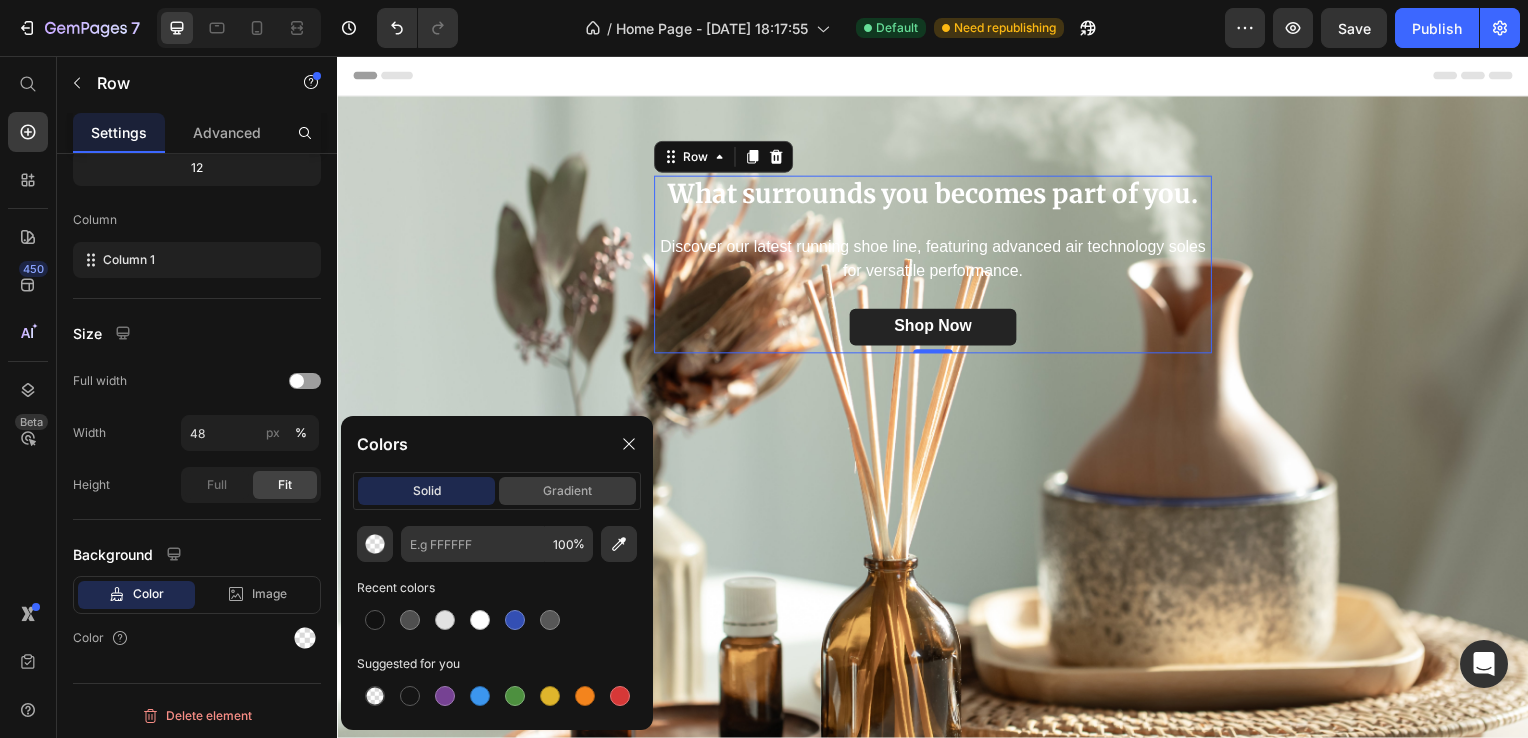 click on "gradient" 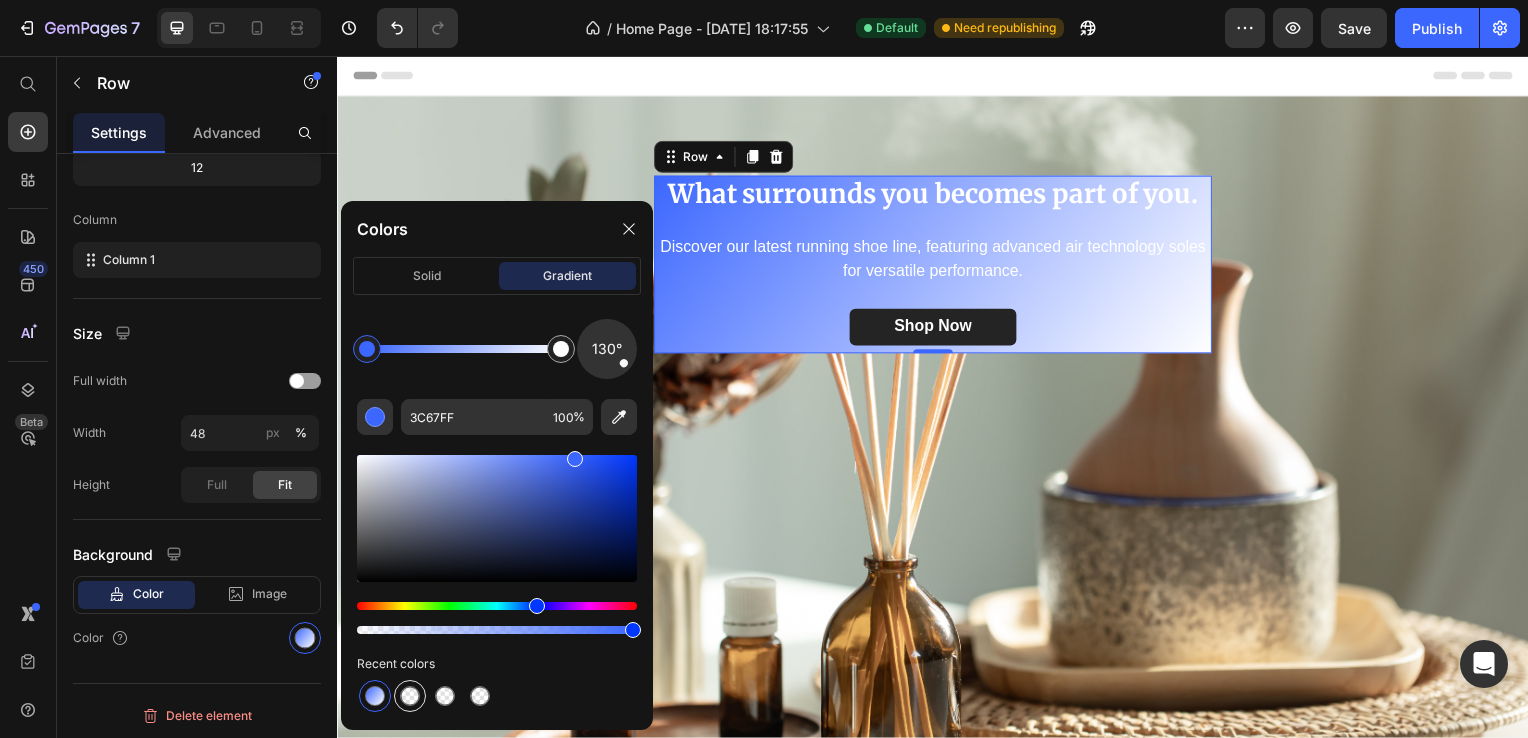 click at bounding box center [410, 696] 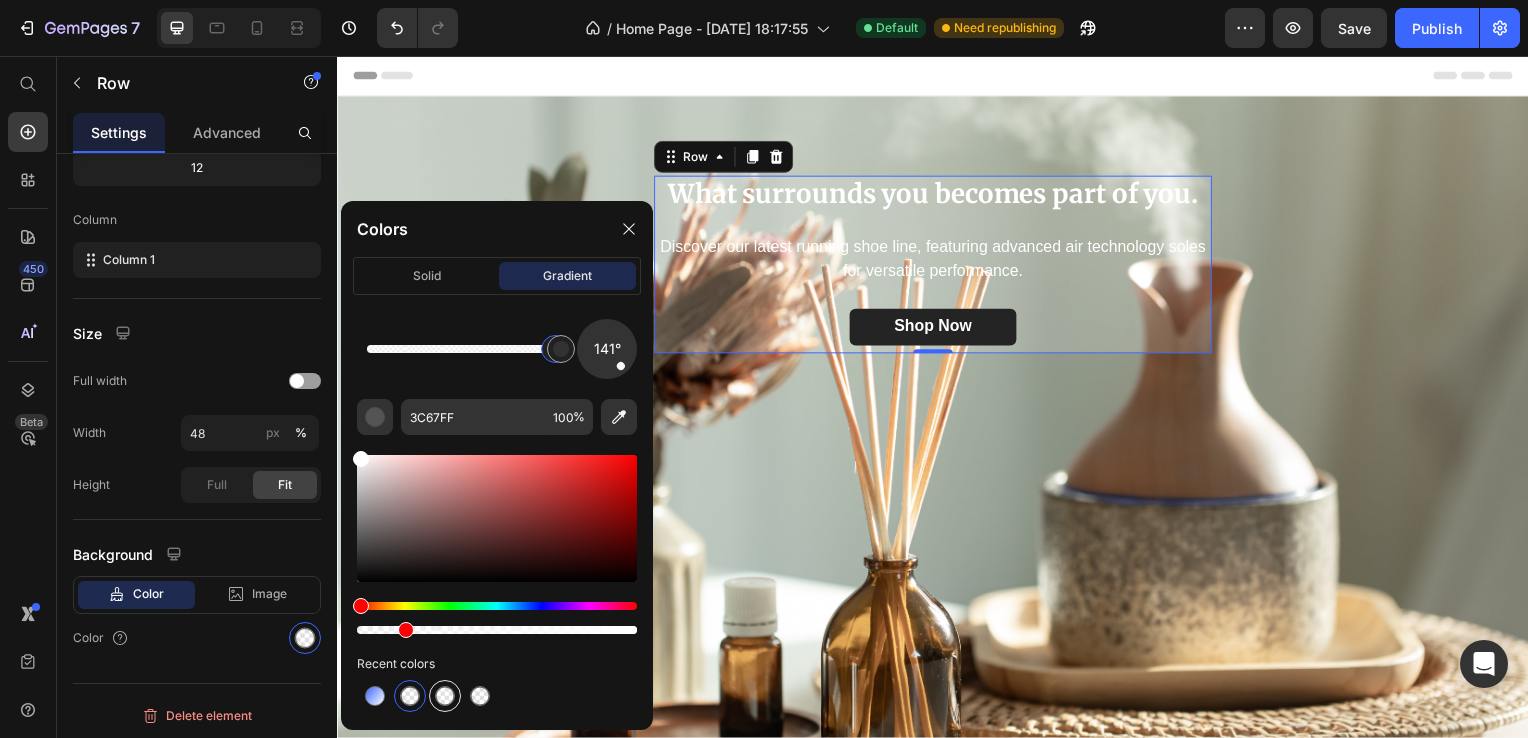 click at bounding box center (445, 696) 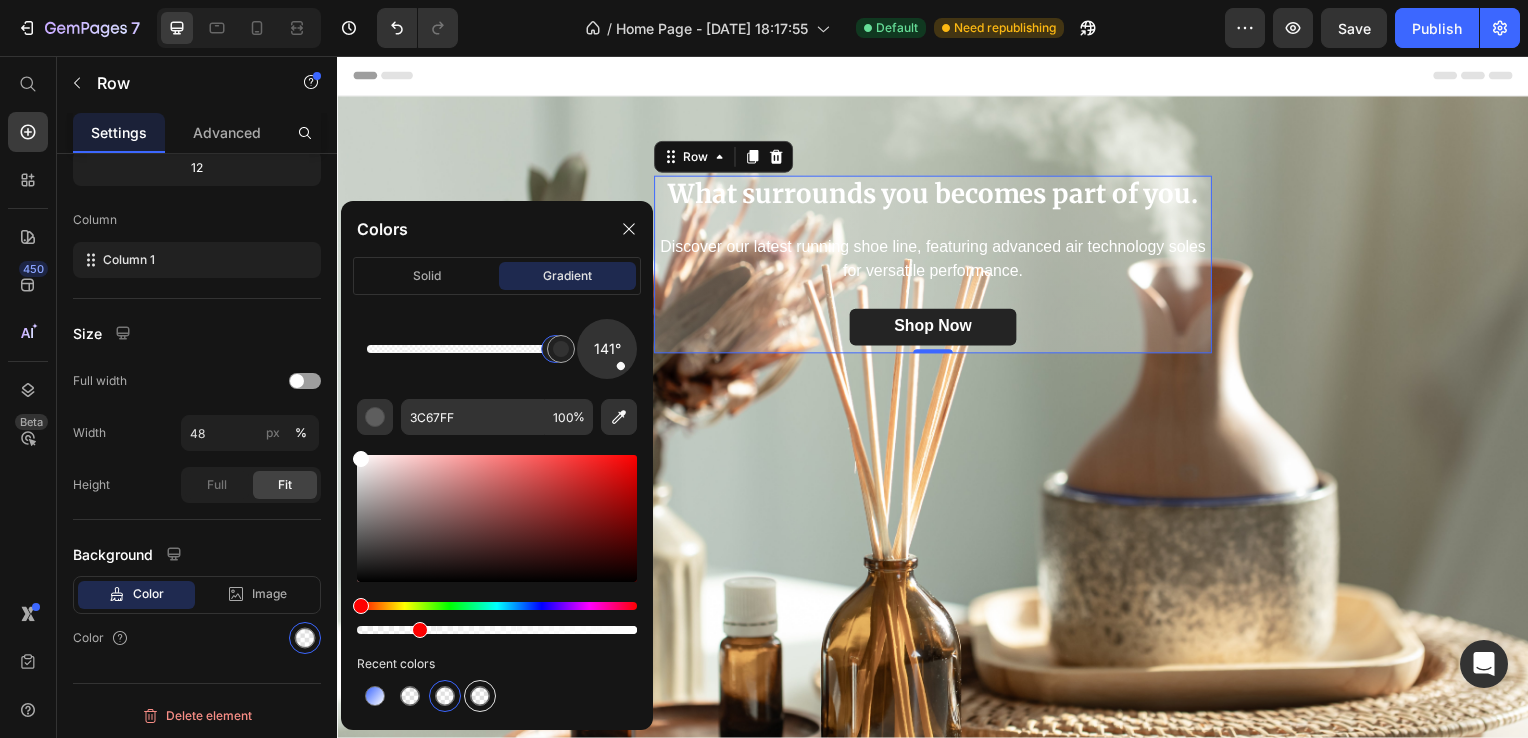click at bounding box center (480, 696) 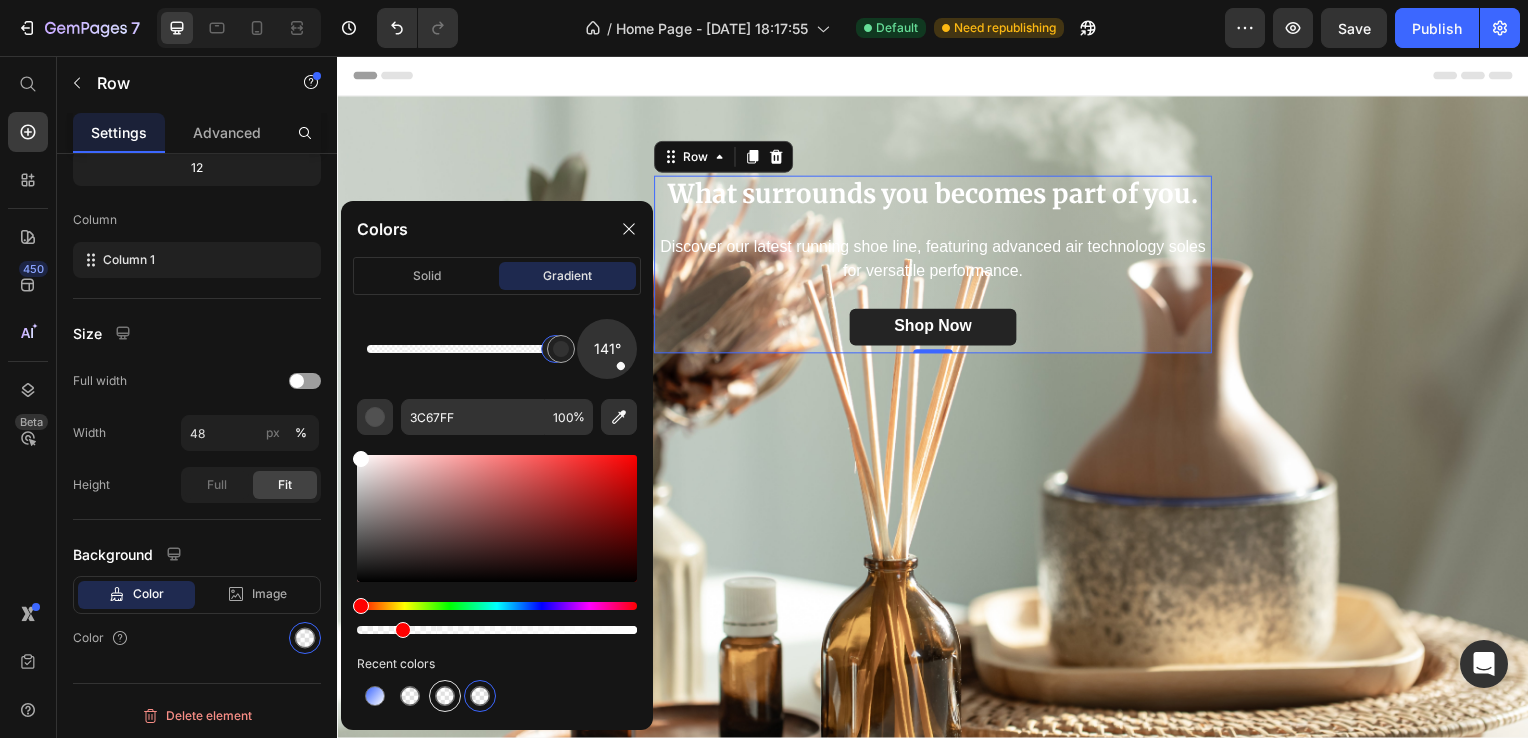 click at bounding box center [445, 696] 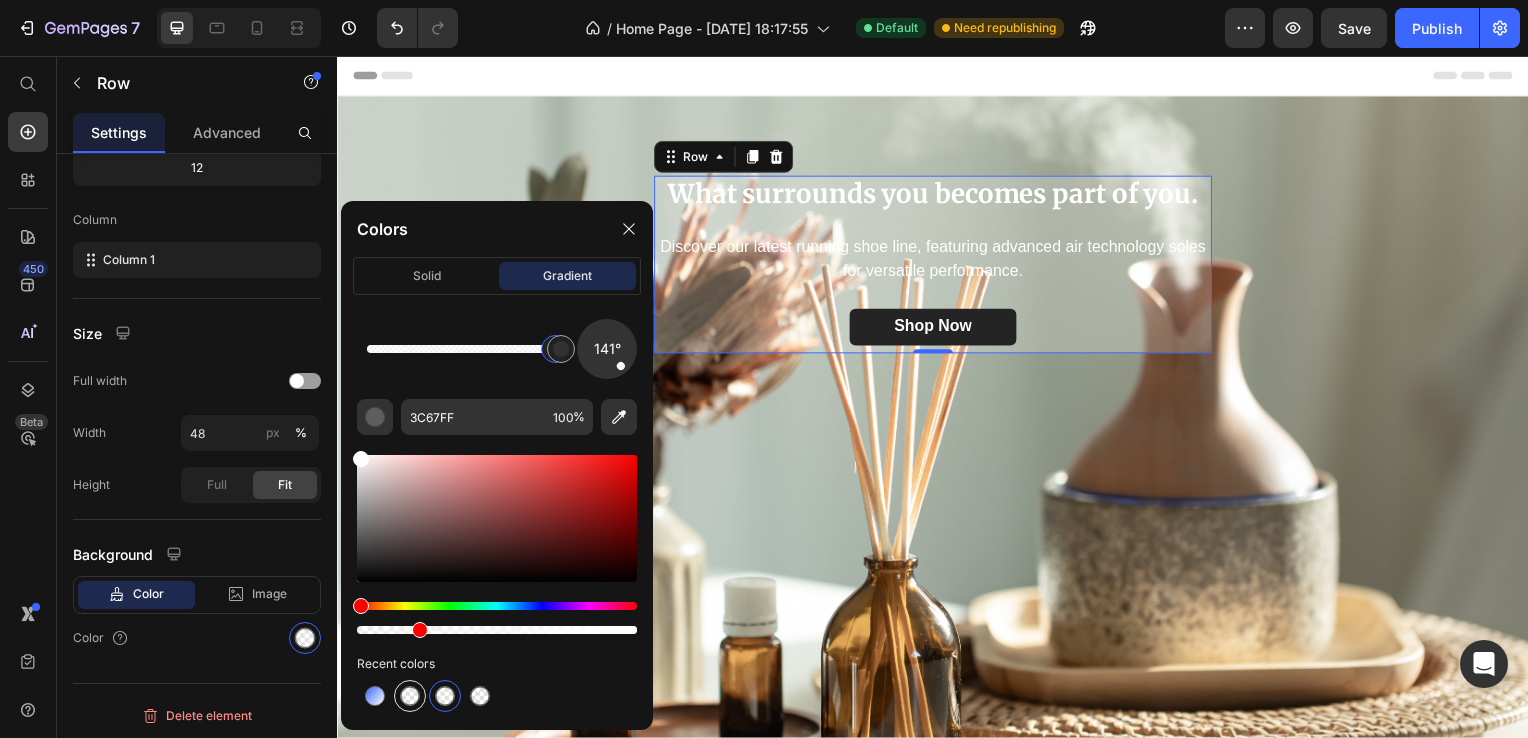 click at bounding box center (410, 696) 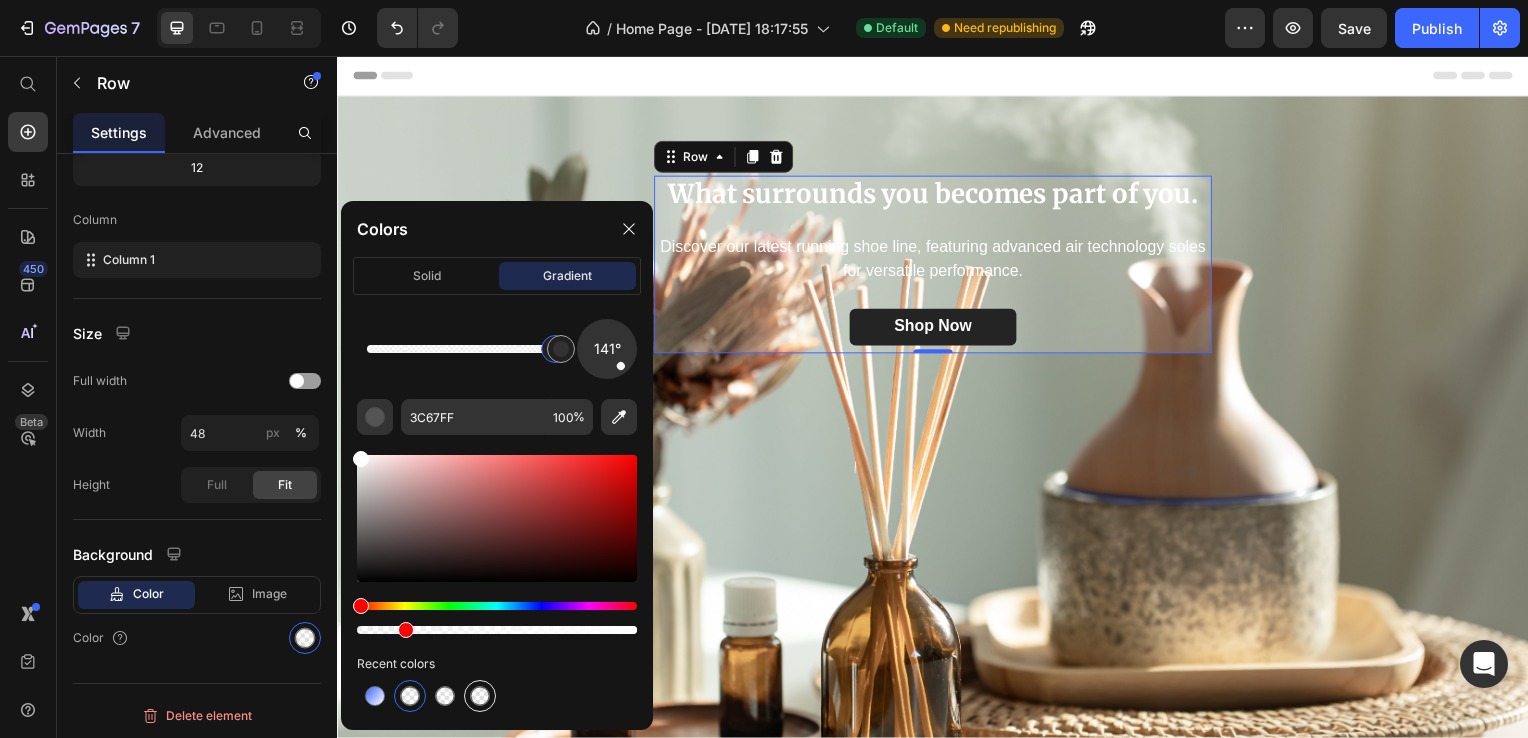 click at bounding box center [480, 696] 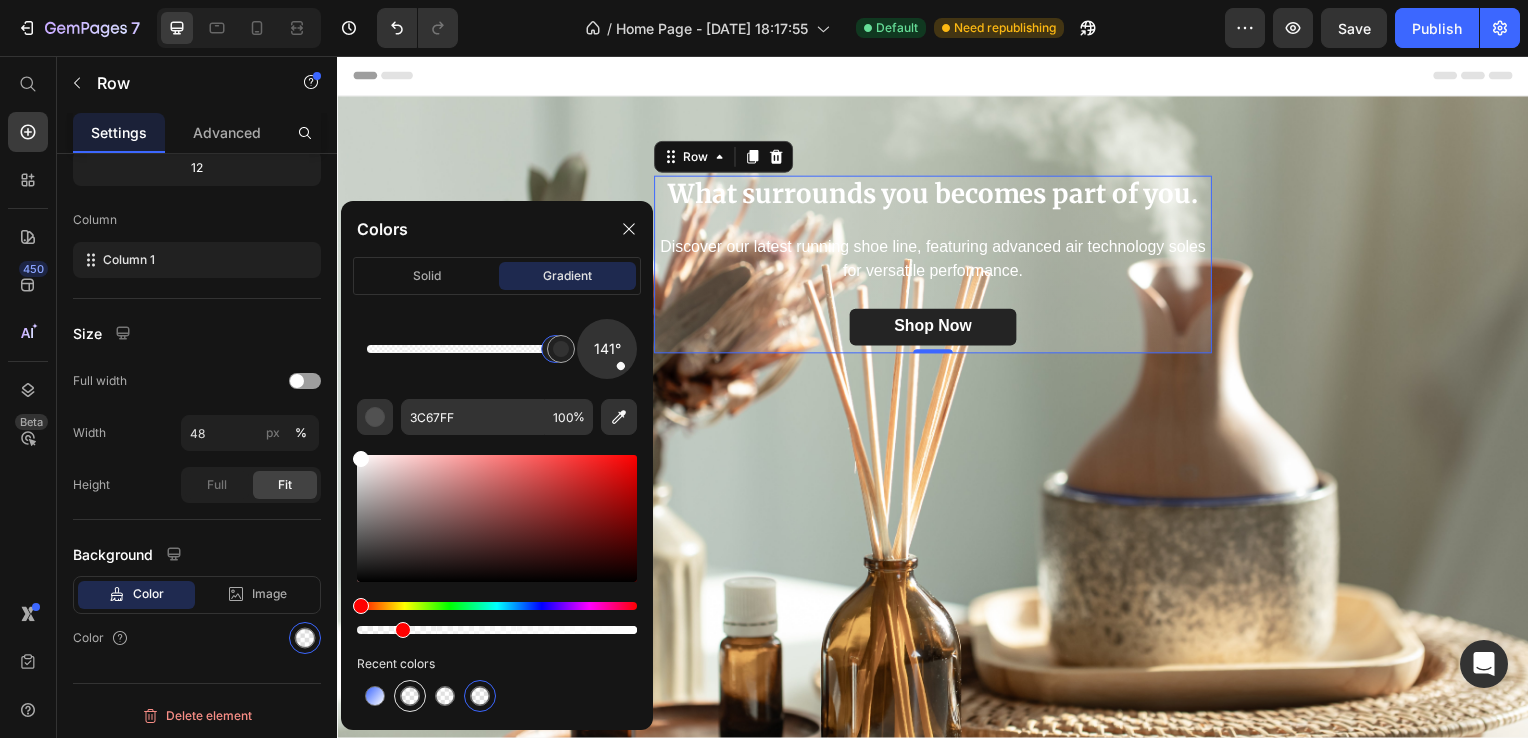 click at bounding box center [410, 696] 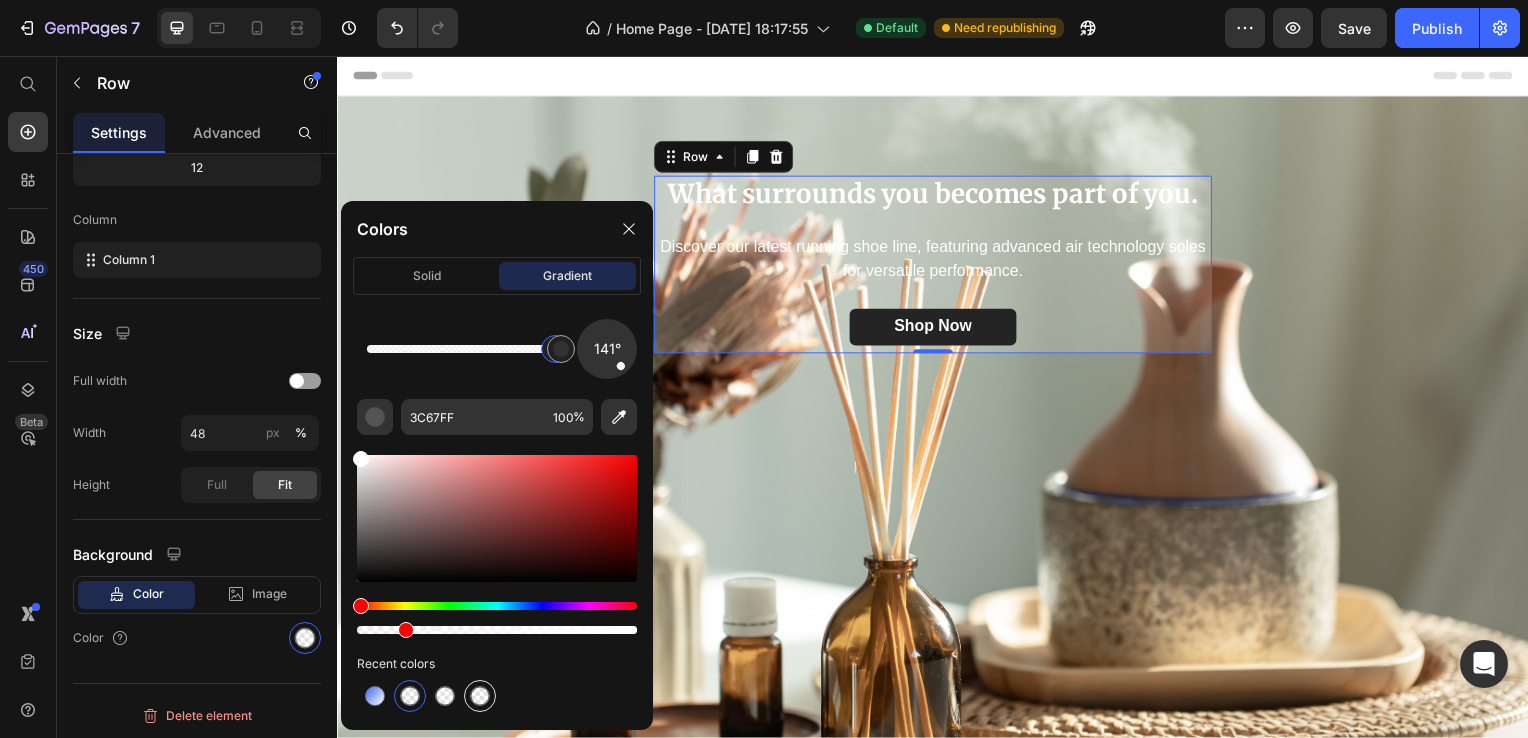 click at bounding box center (480, 696) 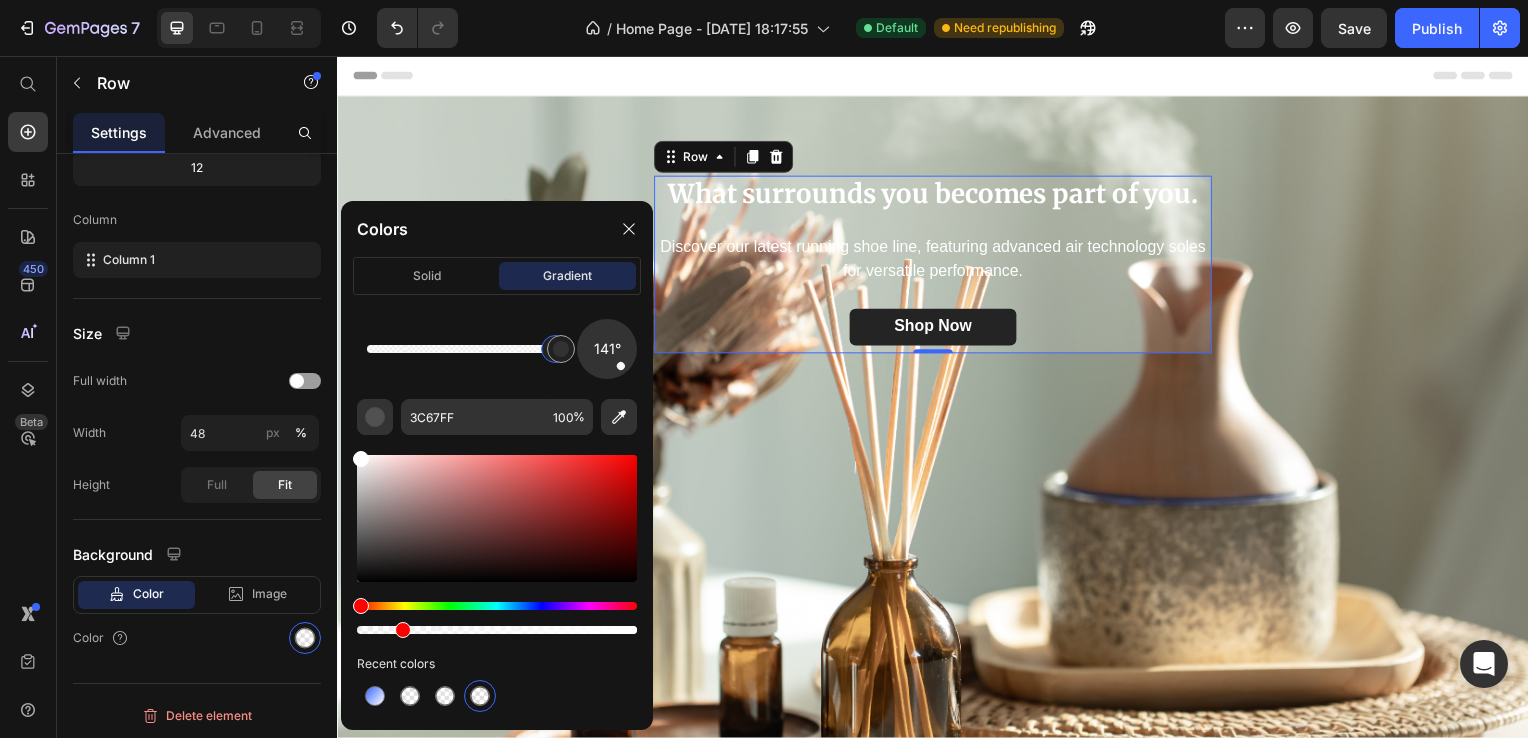 click at bounding box center [937, 447] 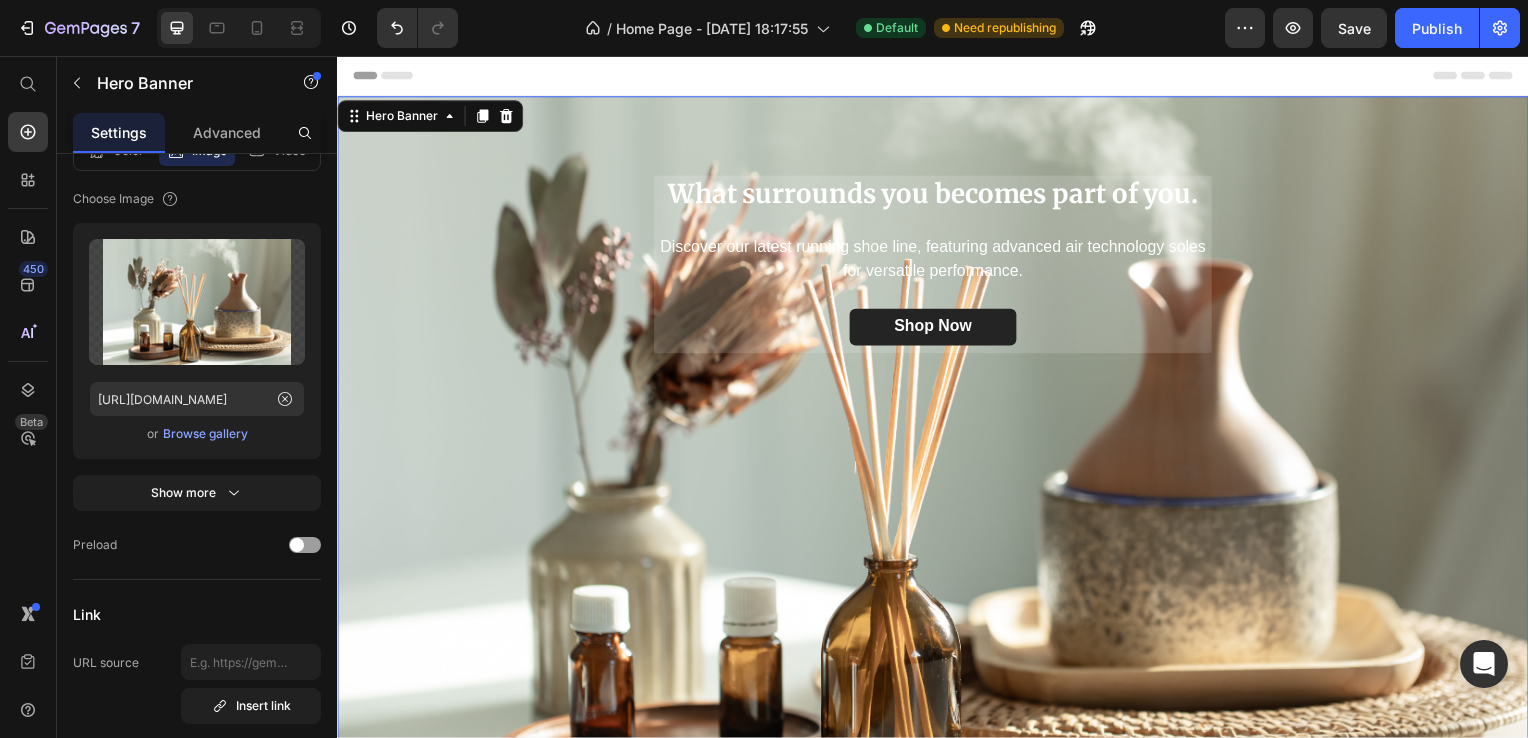 scroll, scrollTop: 0, scrollLeft: 0, axis: both 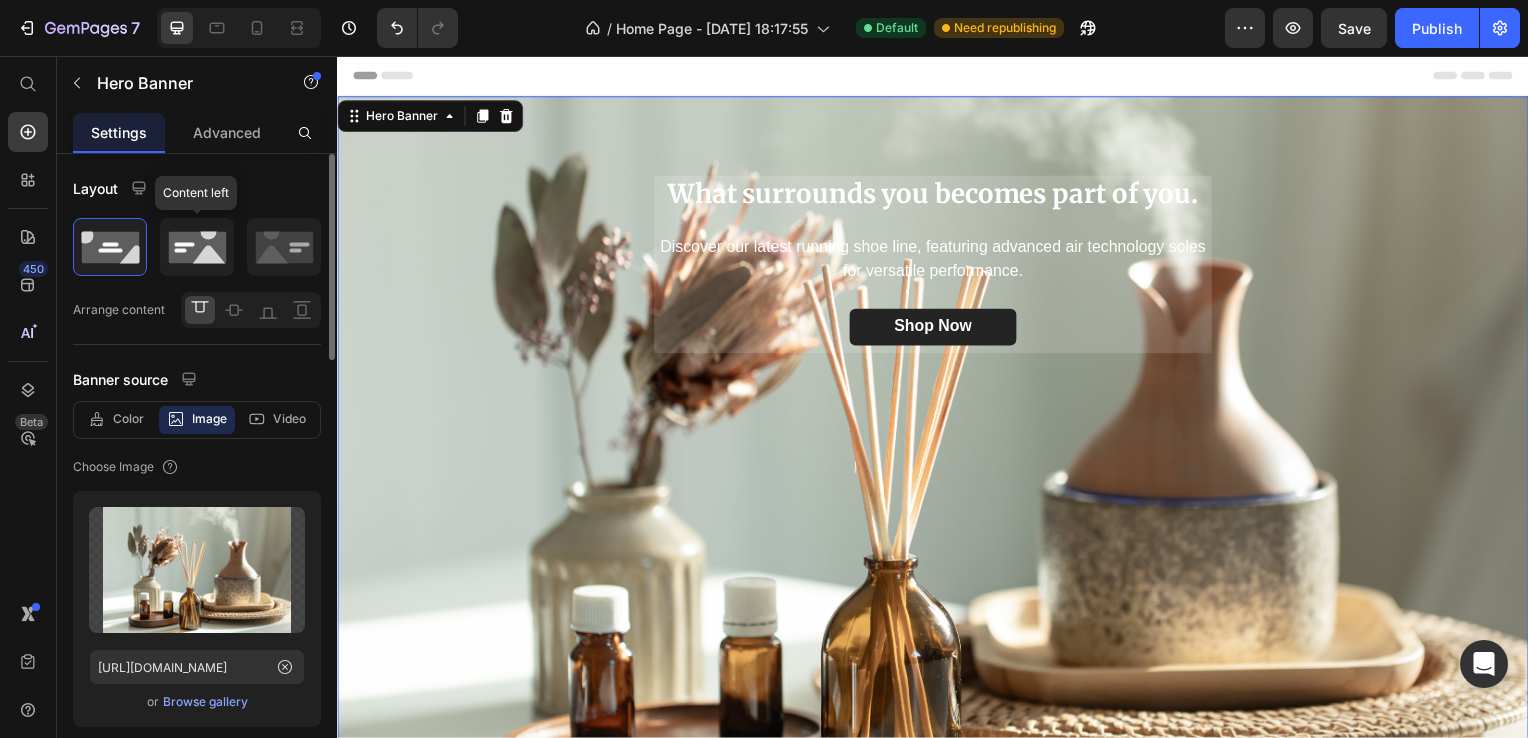 click 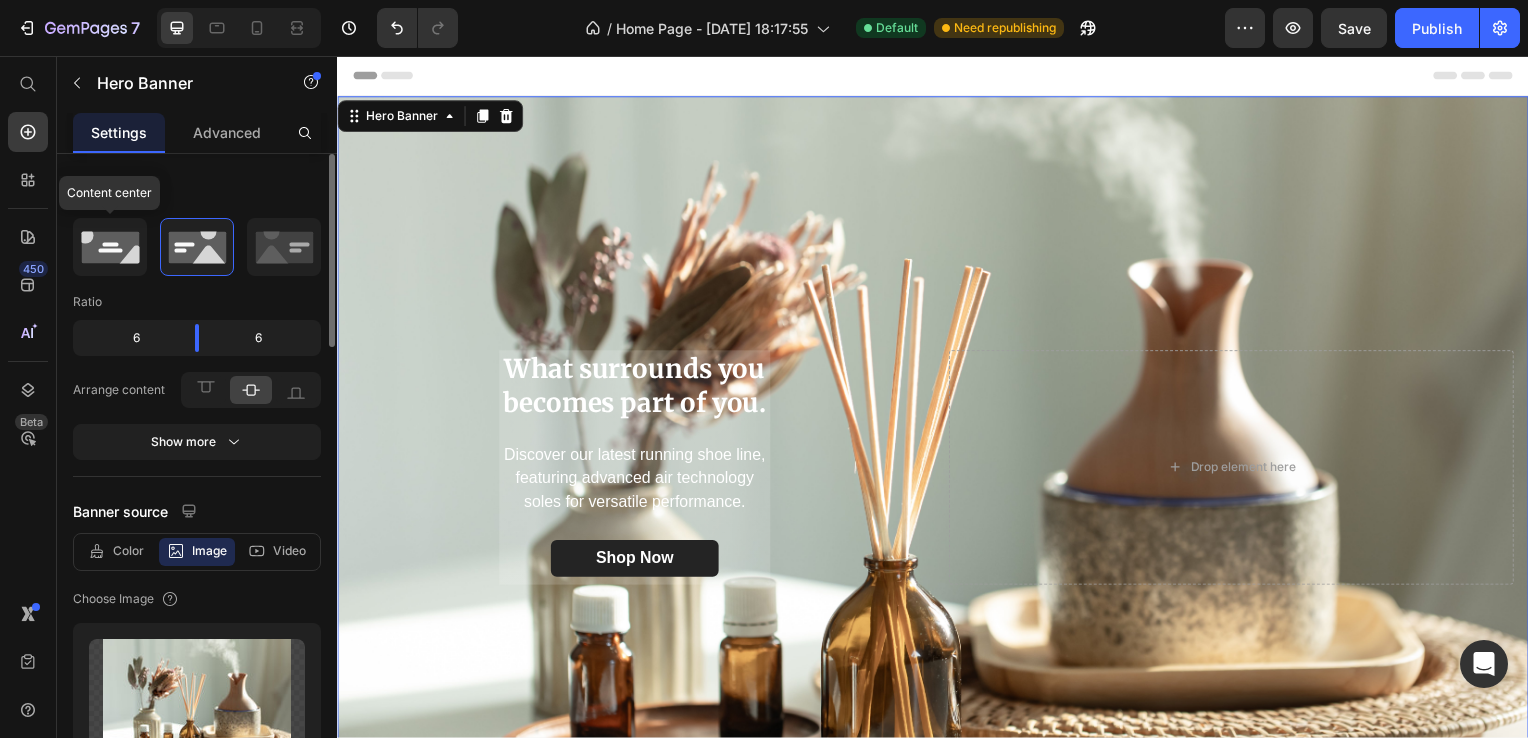 click 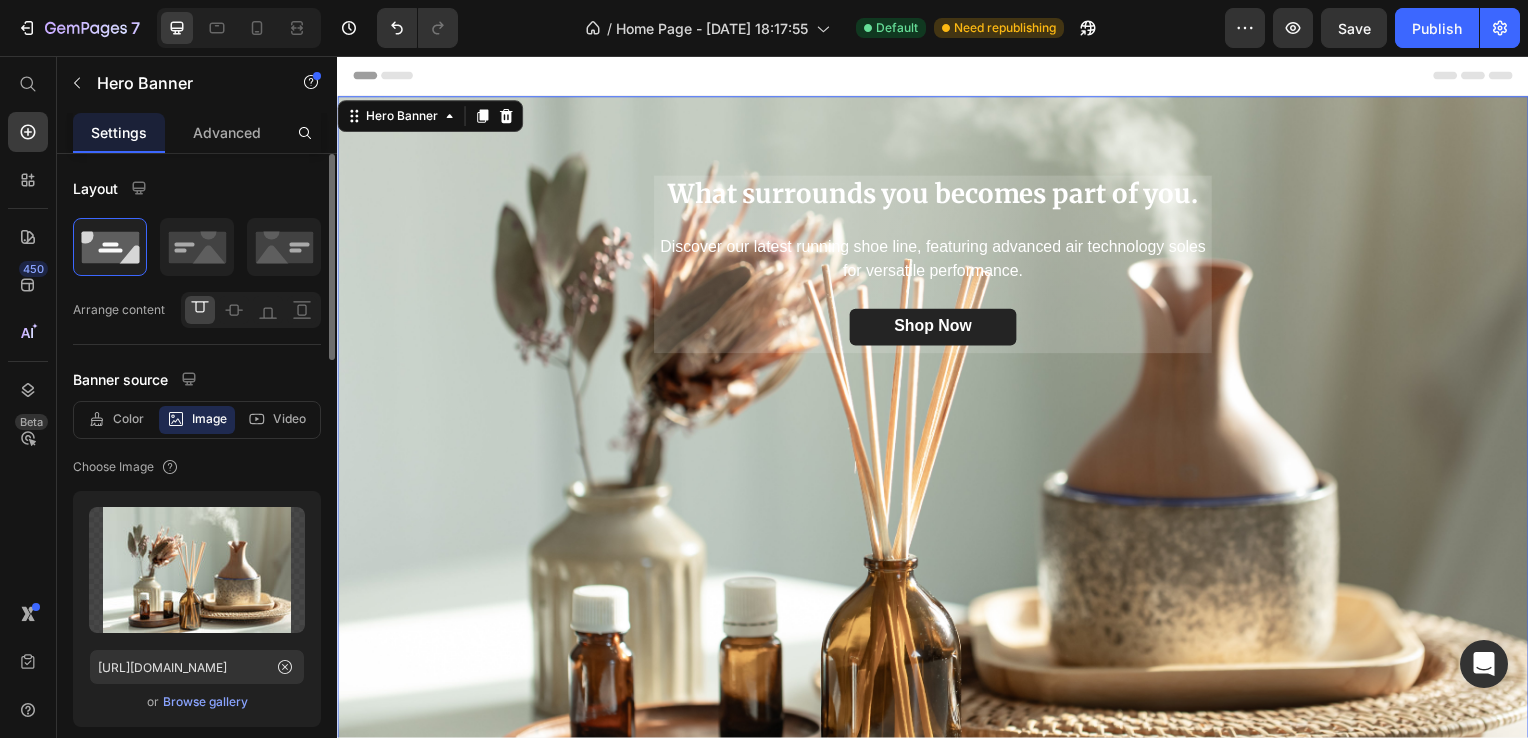 click 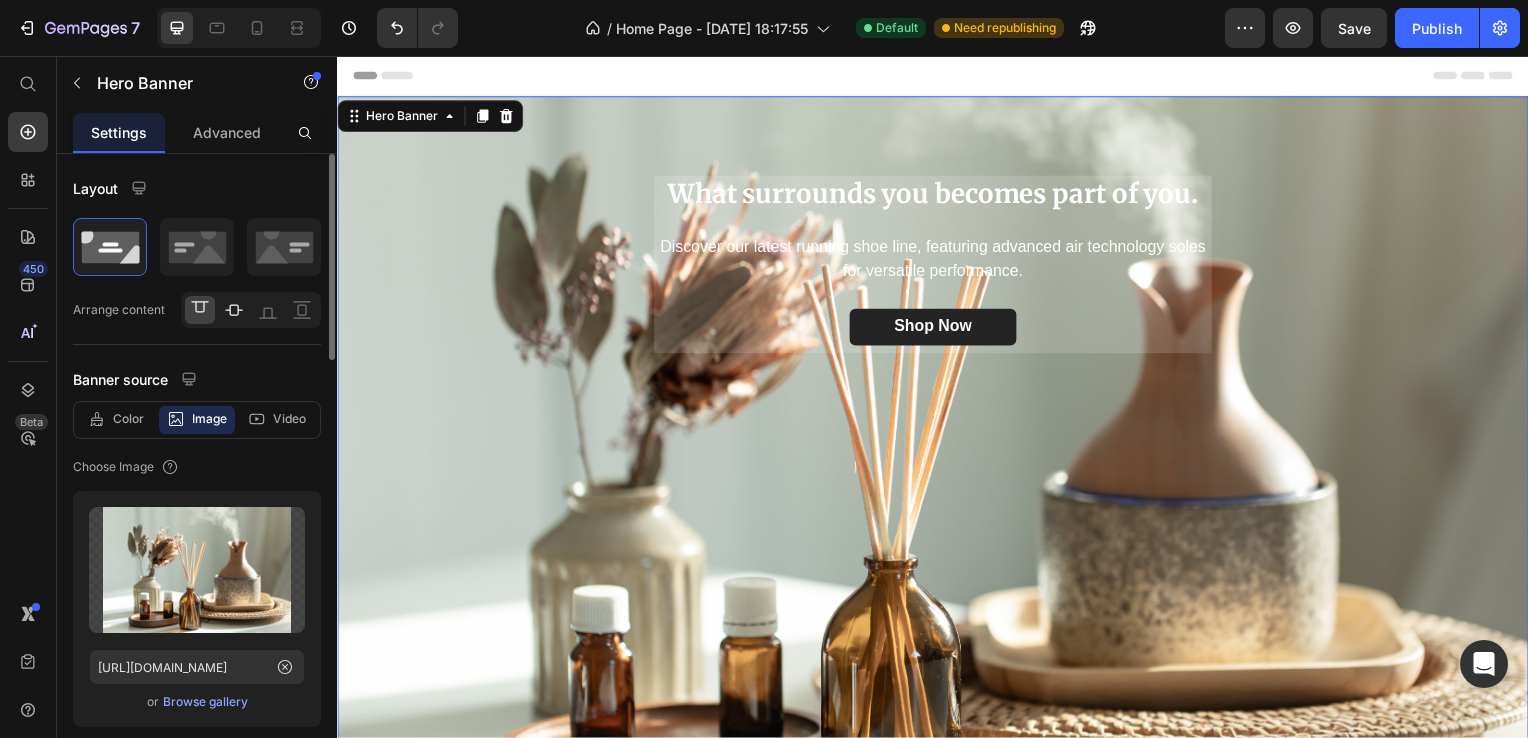 click 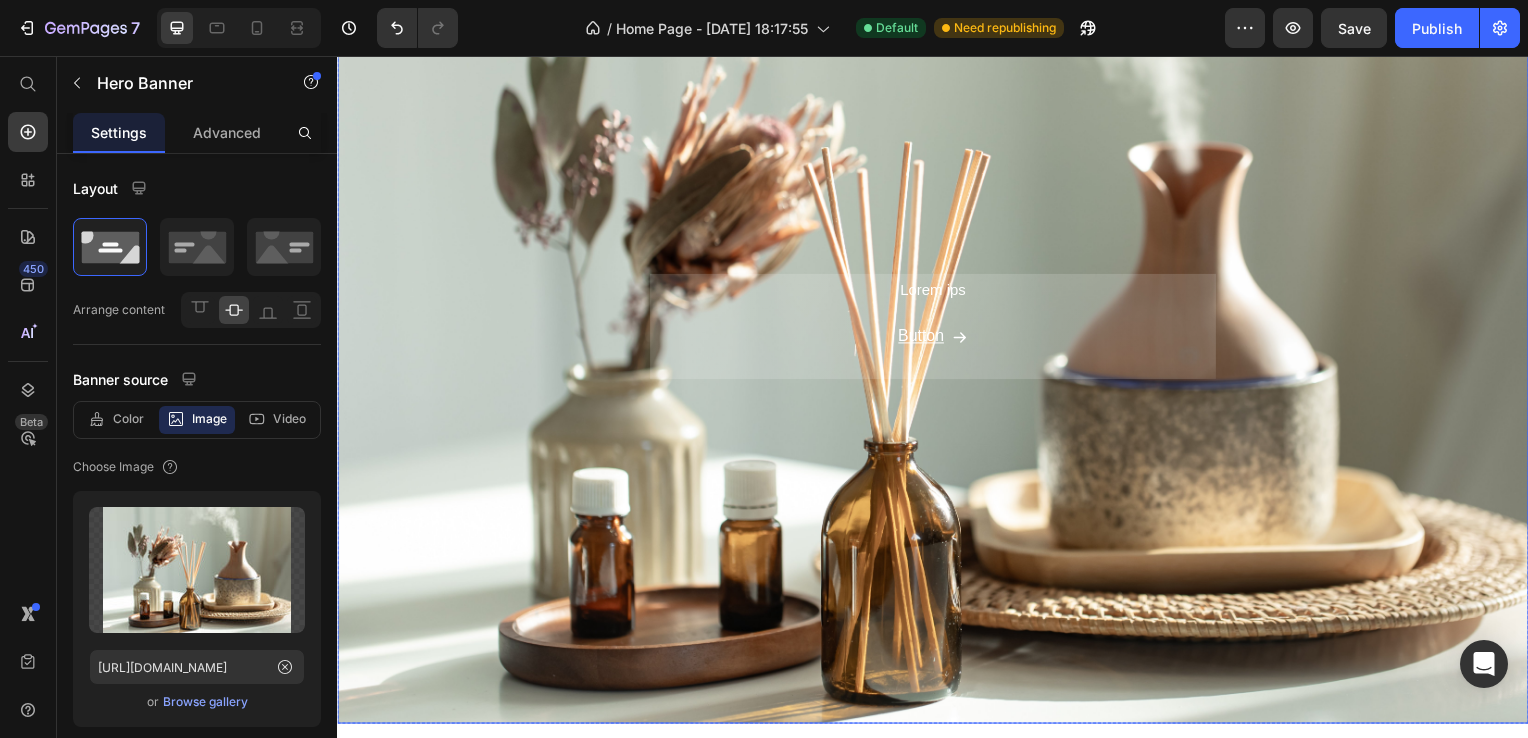 scroll, scrollTop: 700, scrollLeft: 0, axis: vertical 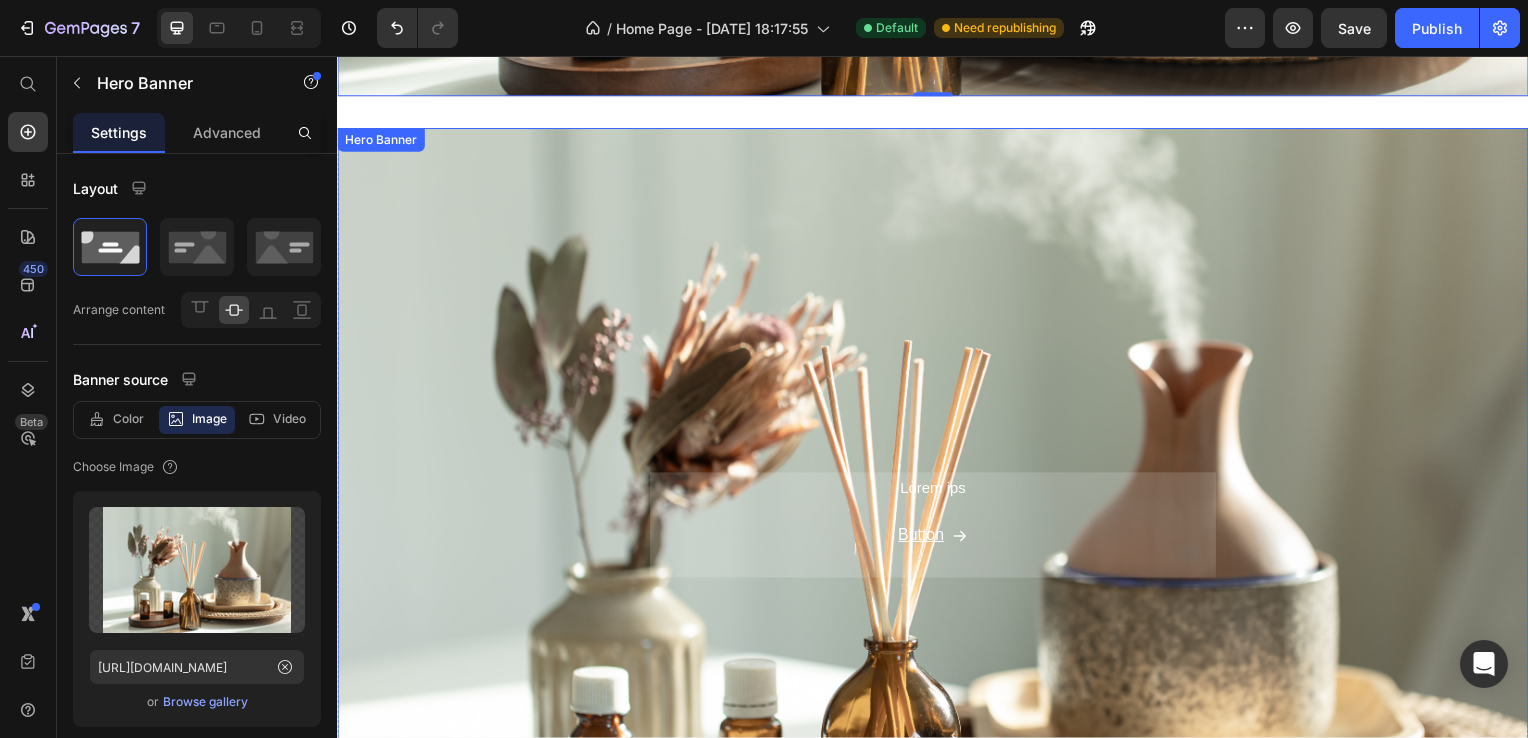 click at bounding box center (937, 529) 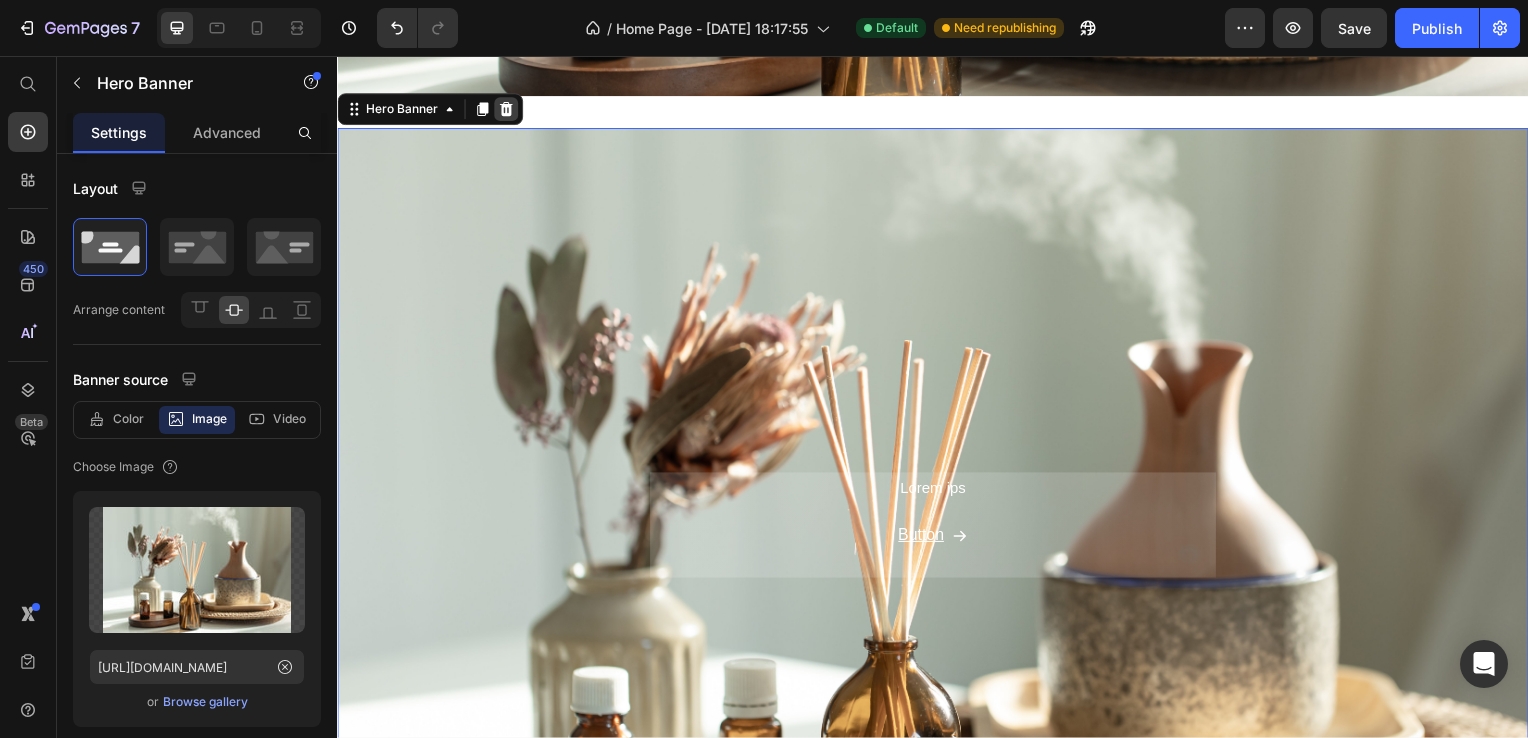 click 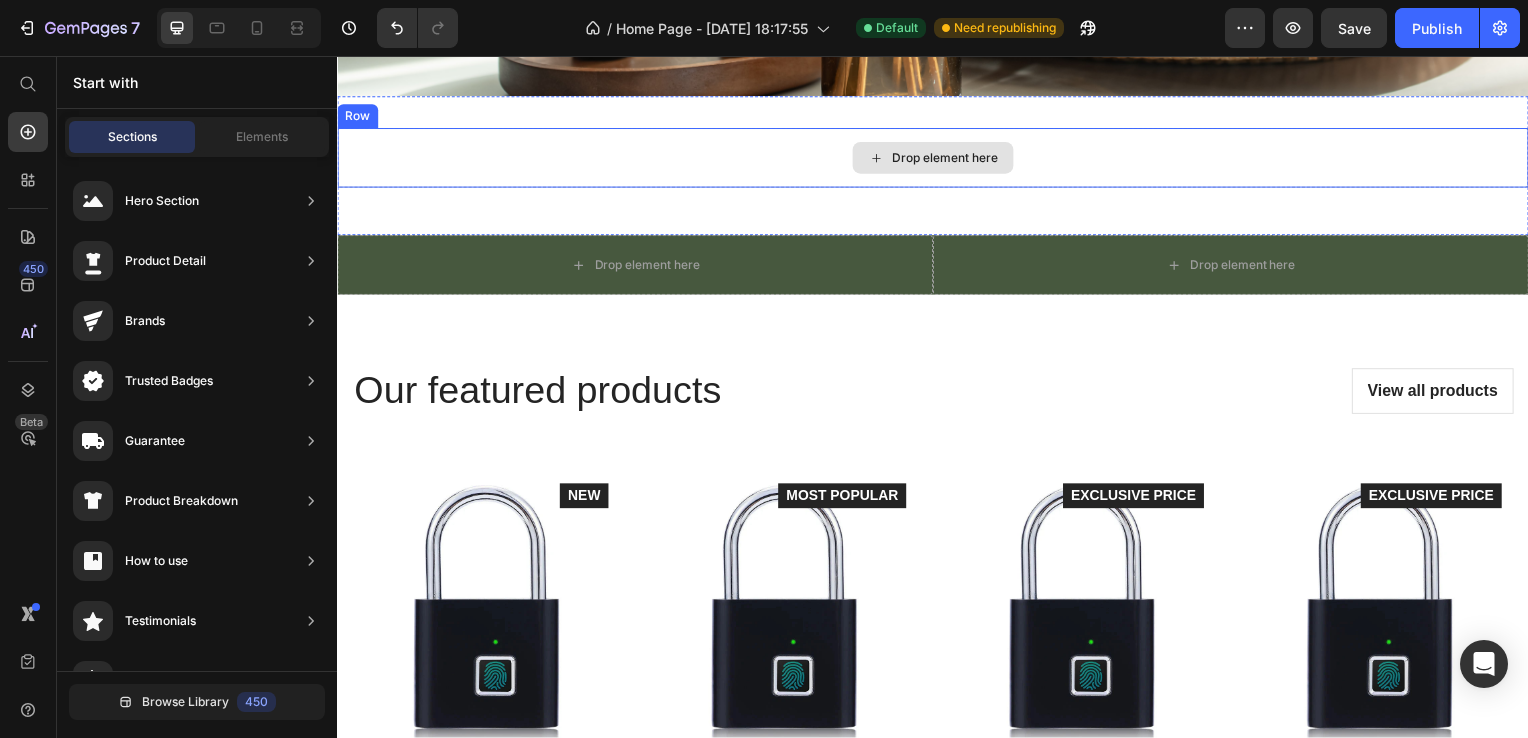 scroll, scrollTop: 500, scrollLeft: 0, axis: vertical 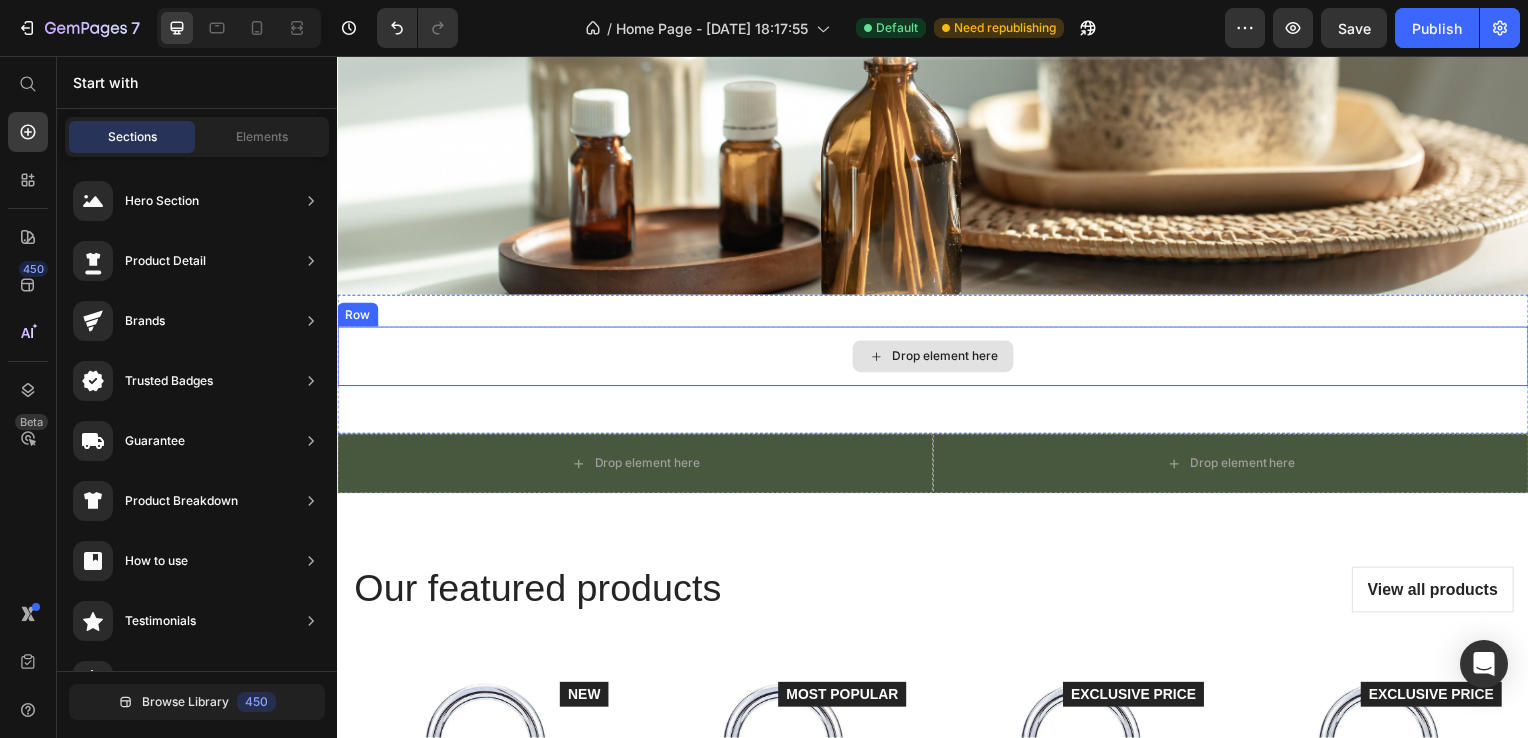 click on "Drop element here" at bounding box center (937, 359) 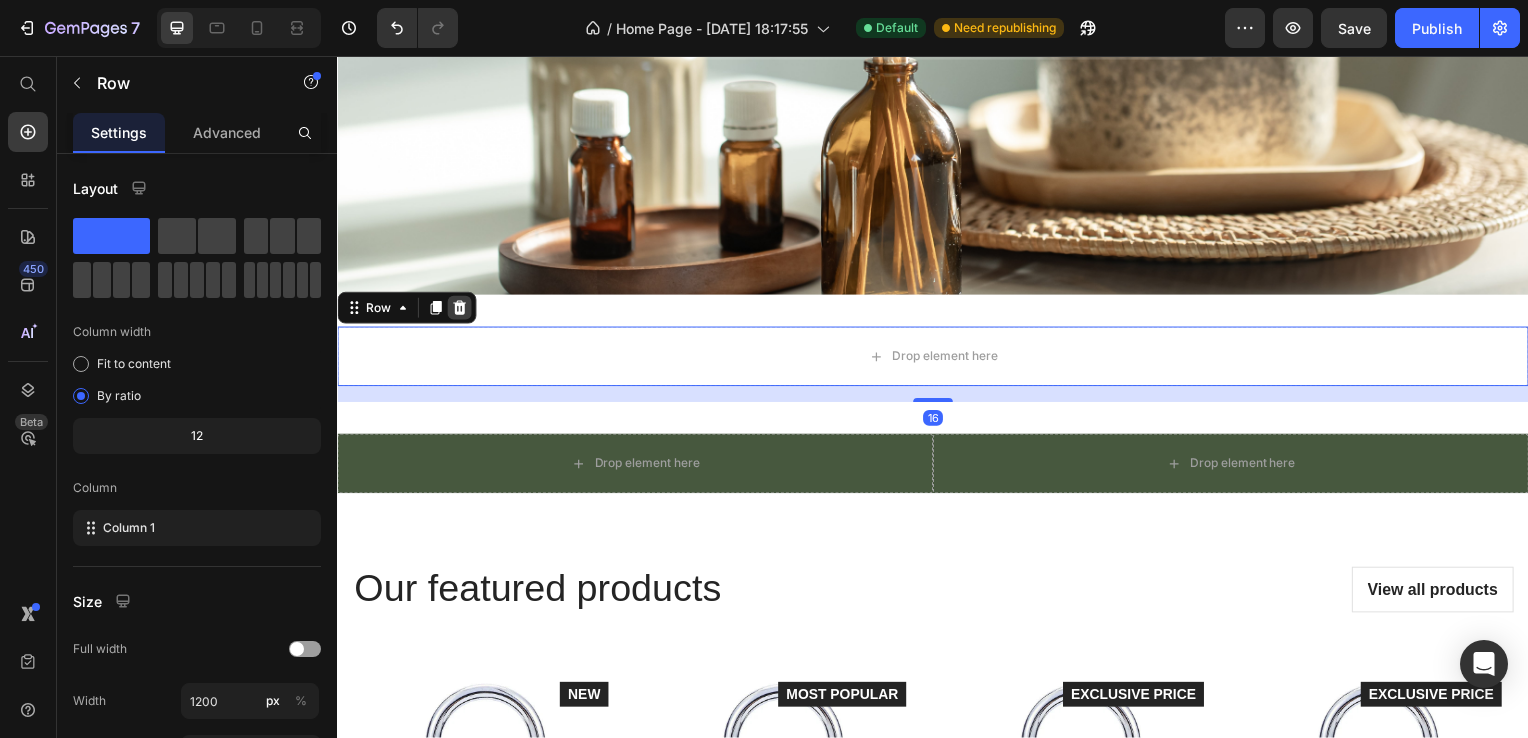 click 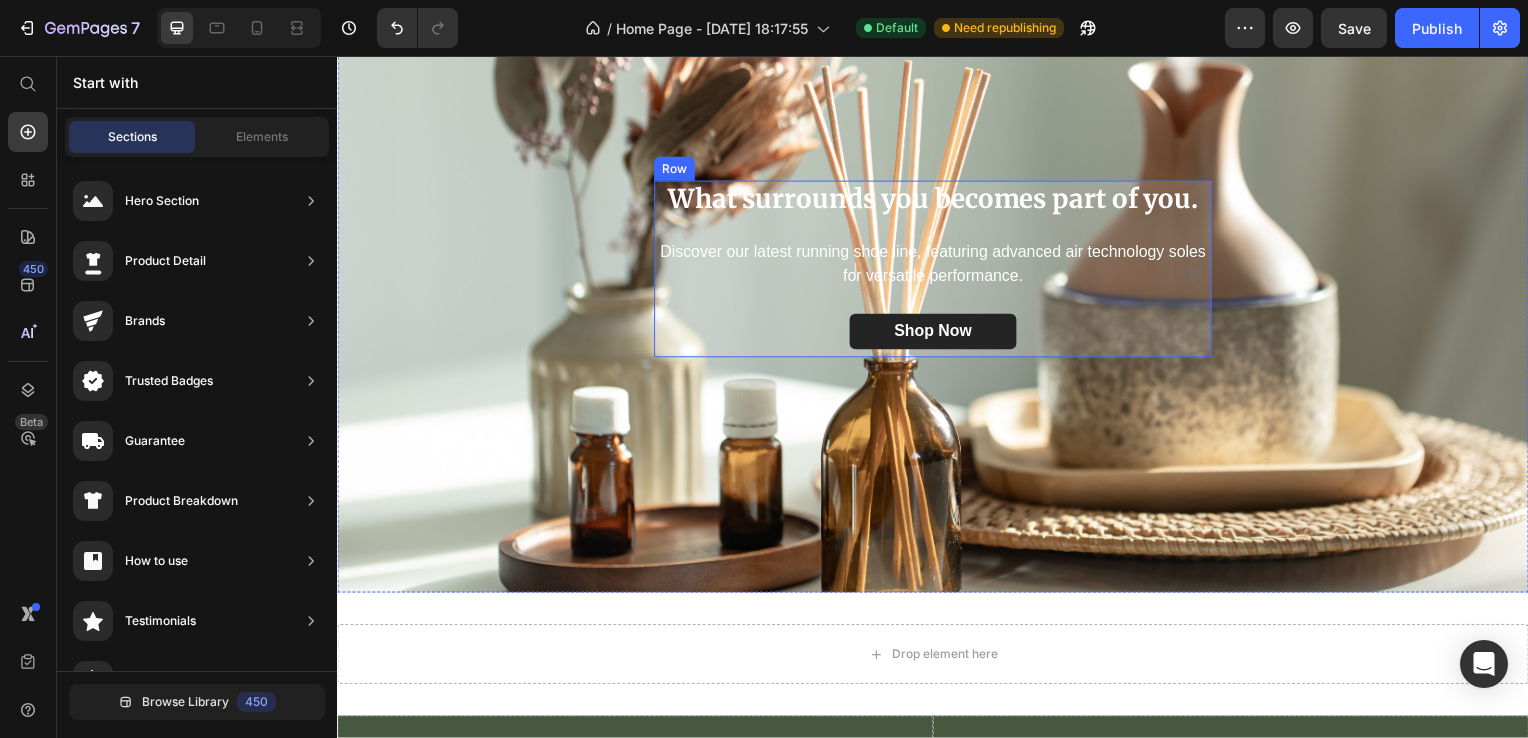 scroll, scrollTop: 0, scrollLeft: 0, axis: both 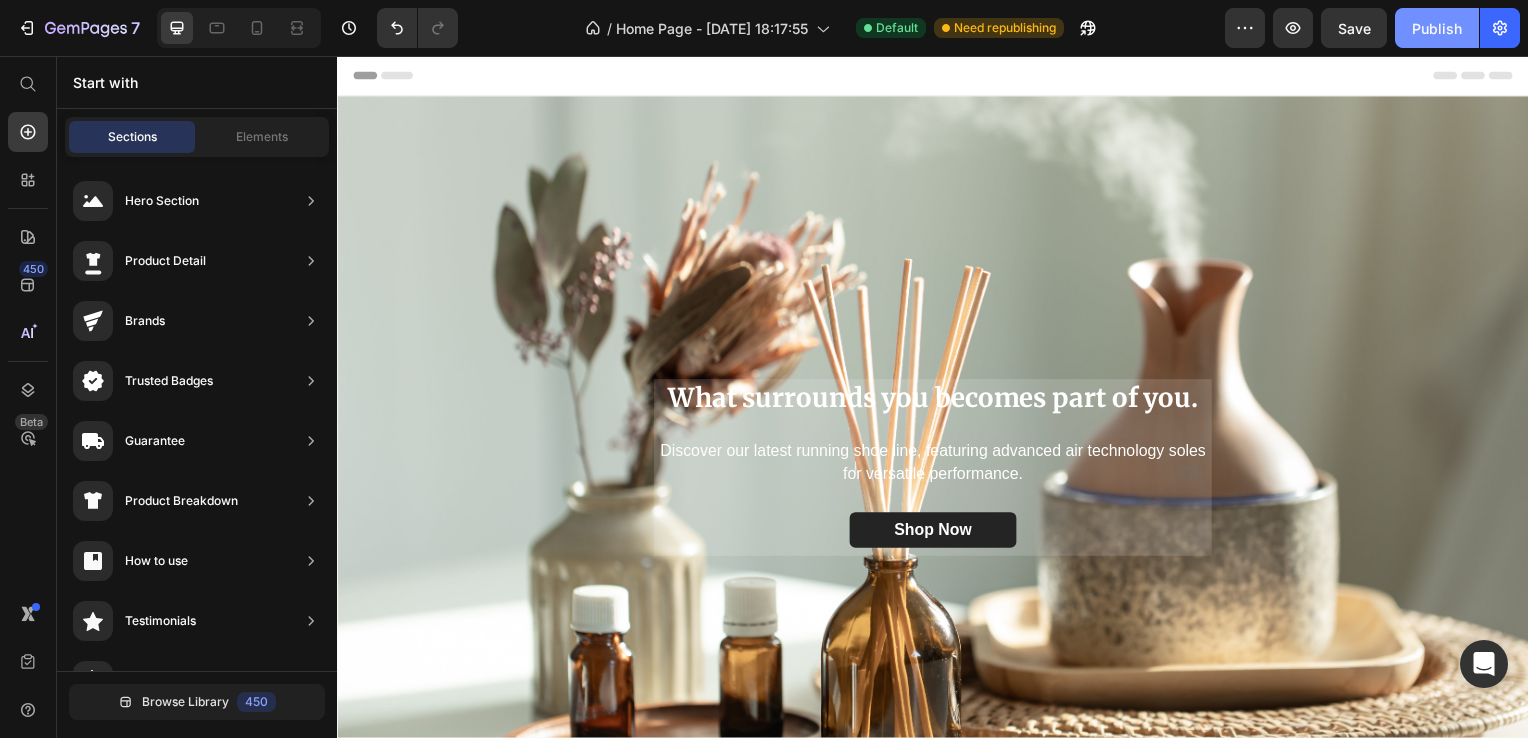 click on "Publish" at bounding box center [1437, 28] 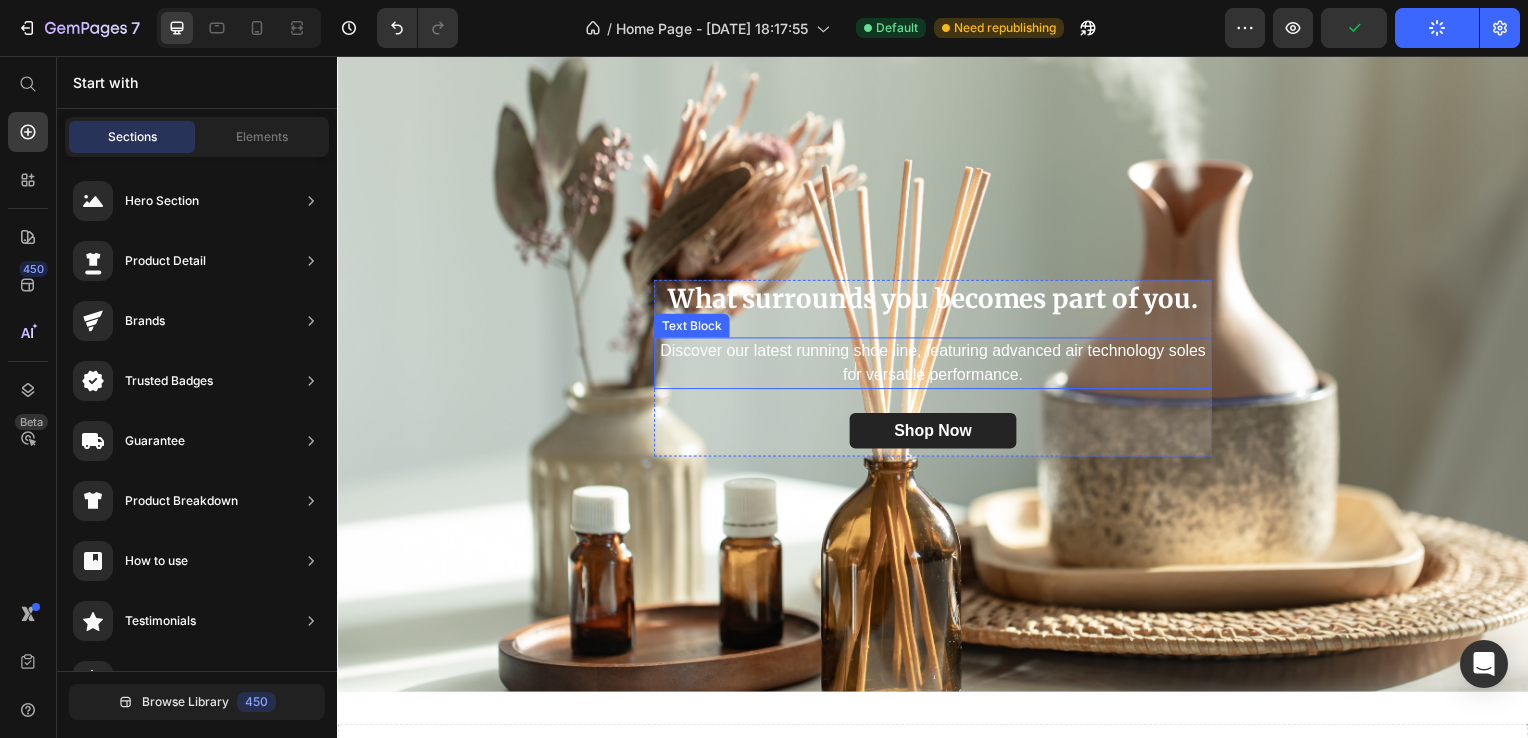 scroll, scrollTop: 400, scrollLeft: 0, axis: vertical 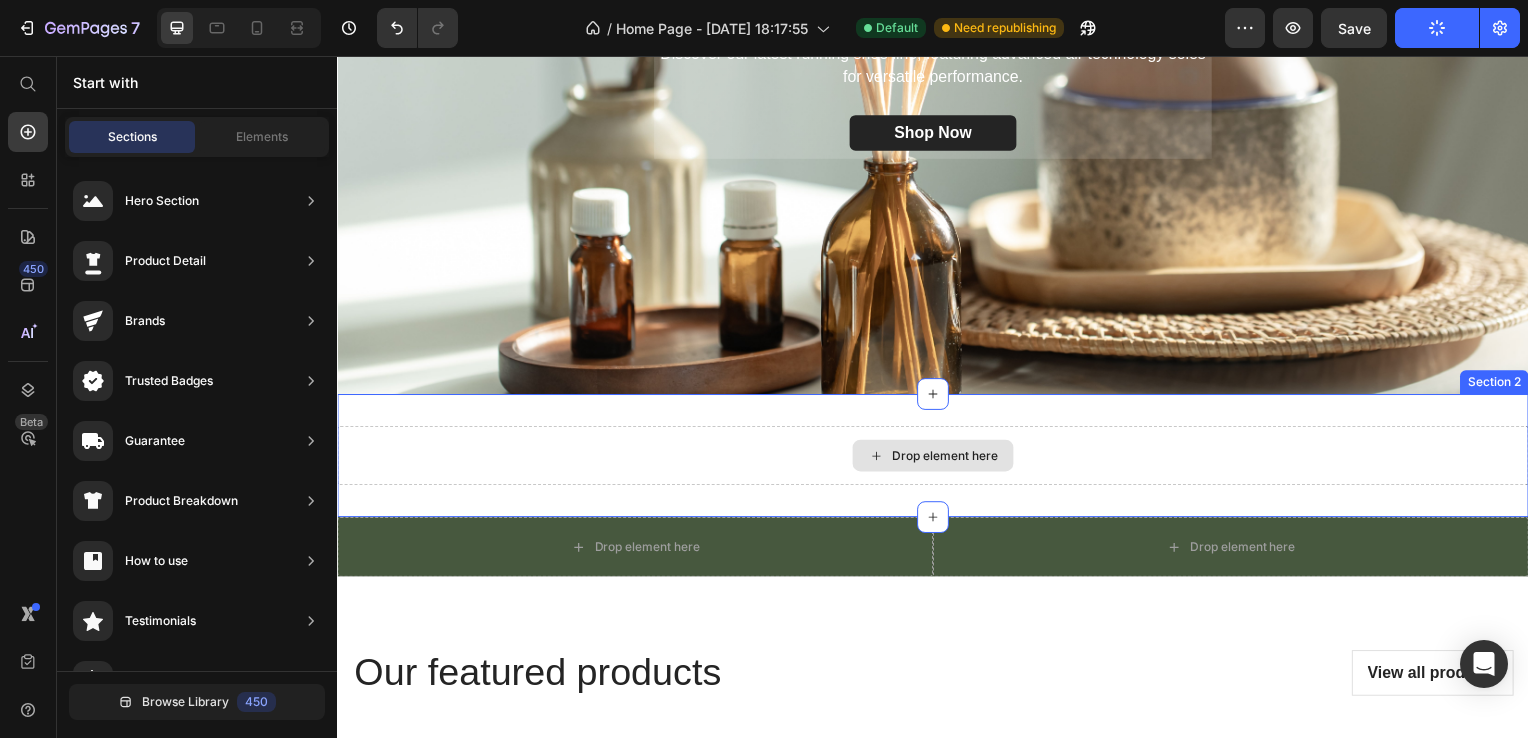 click on "Drop element here" at bounding box center [937, 459] 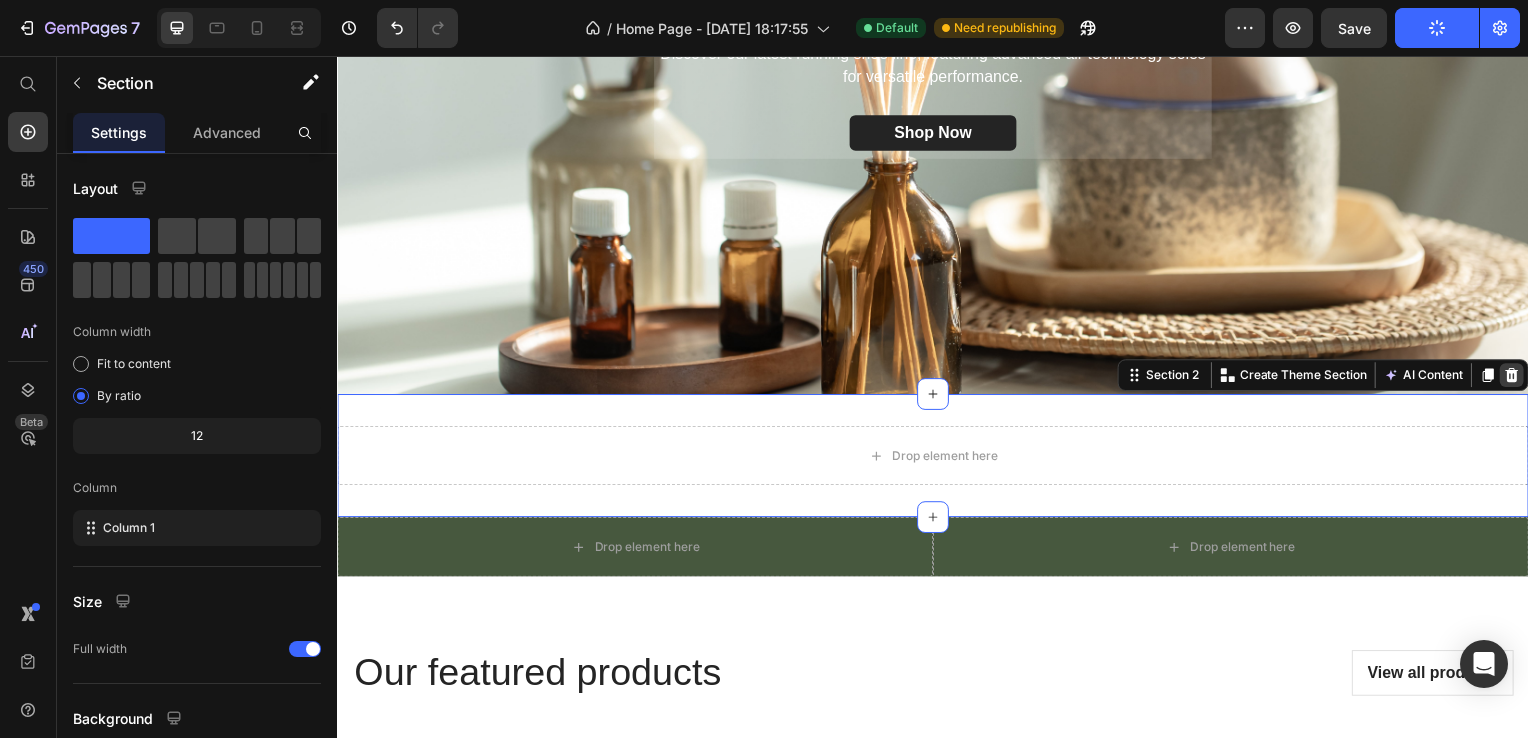 click 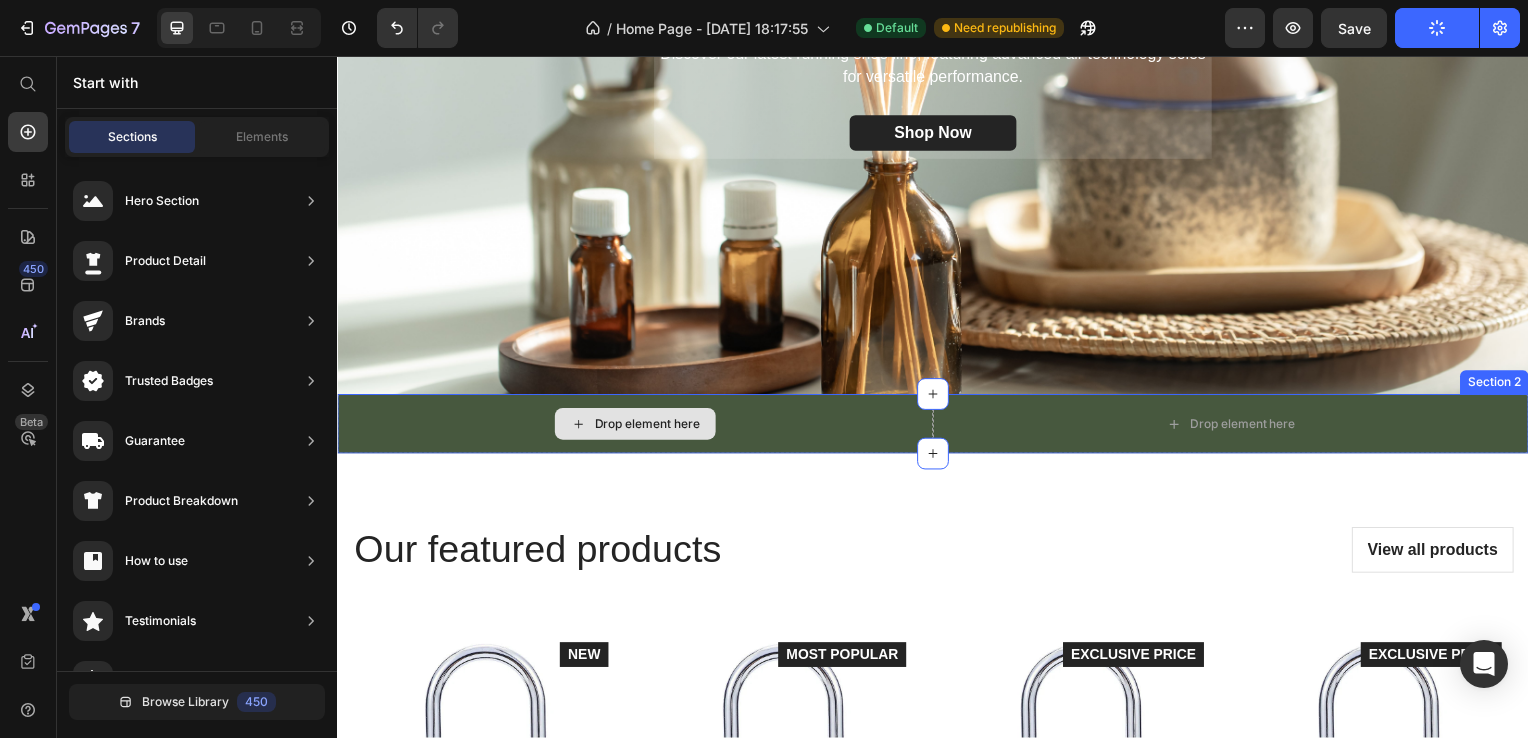 click on "Drop element here" at bounding box center (637, 427) 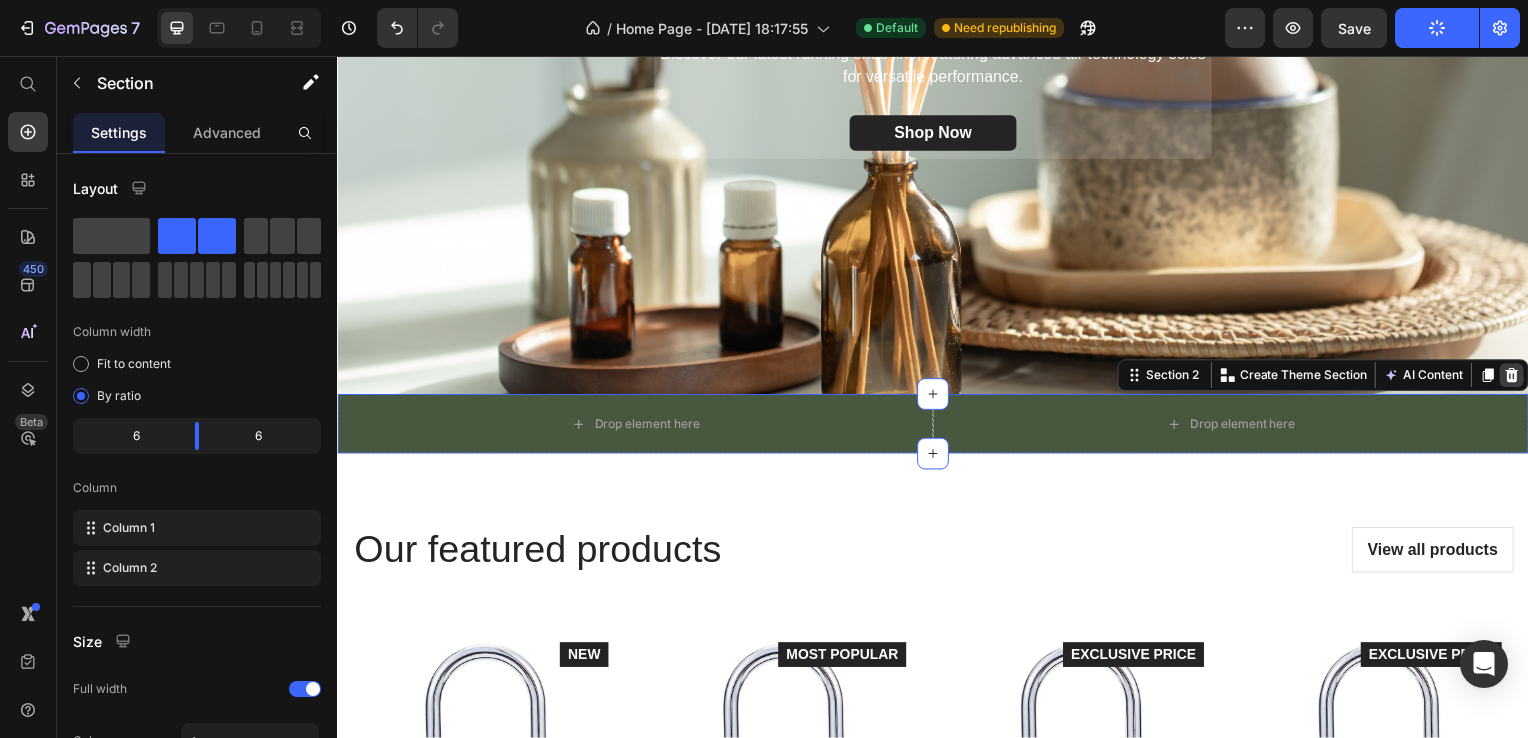 click at bounding box center [1520, 378] 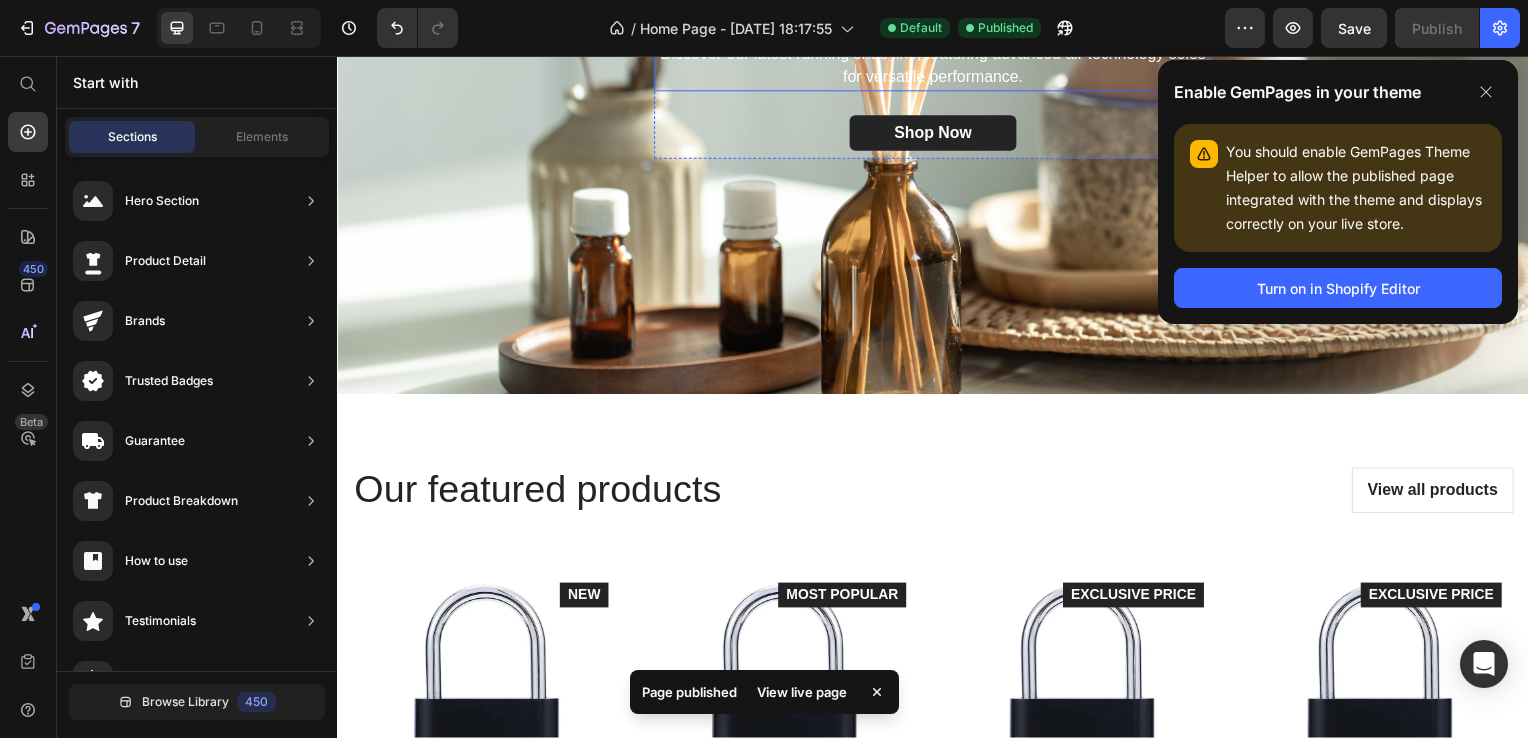 scroll, scrollTop: 0, scrollLeft: 0, axis: both 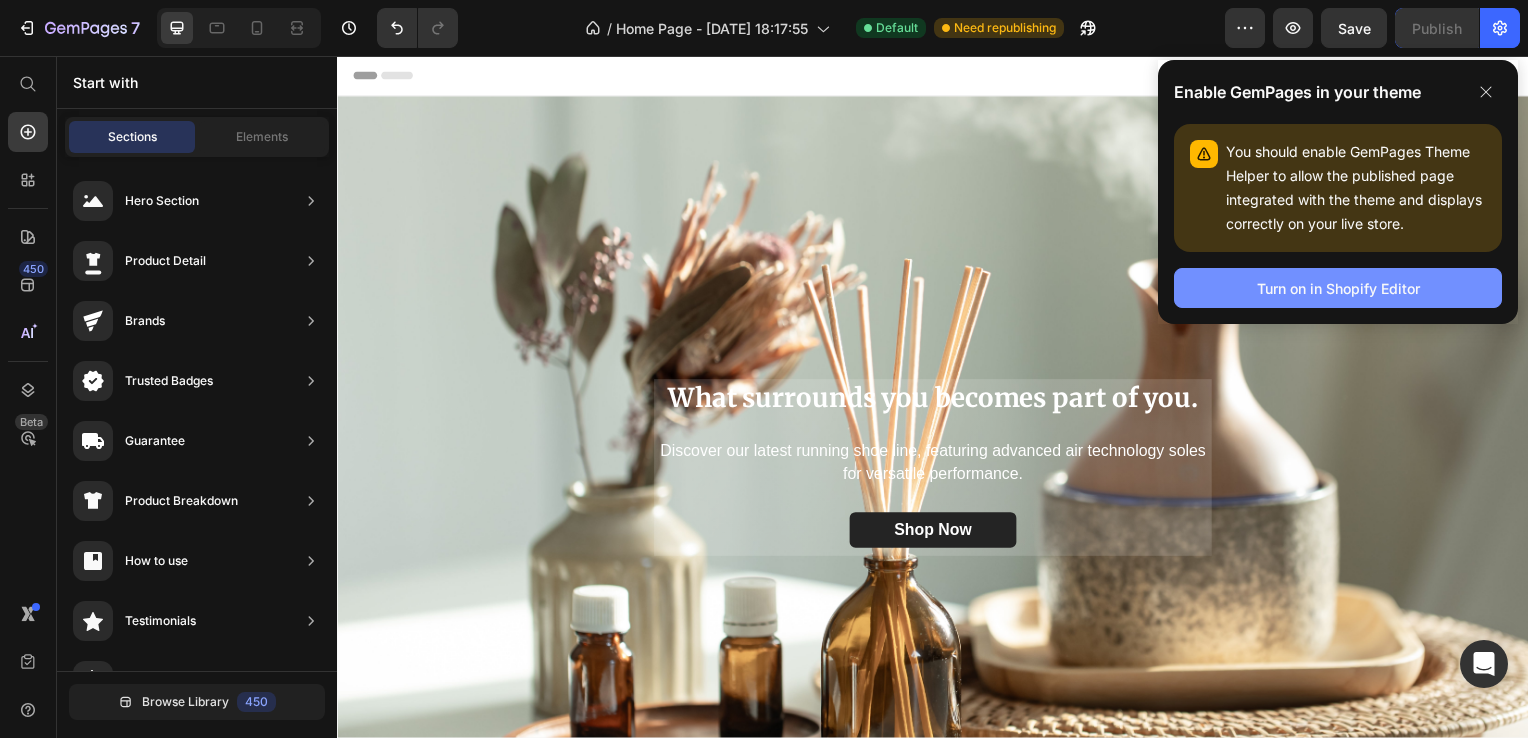 click on "Turn on in Shopify Editor" at bounding box center [1338, 288] 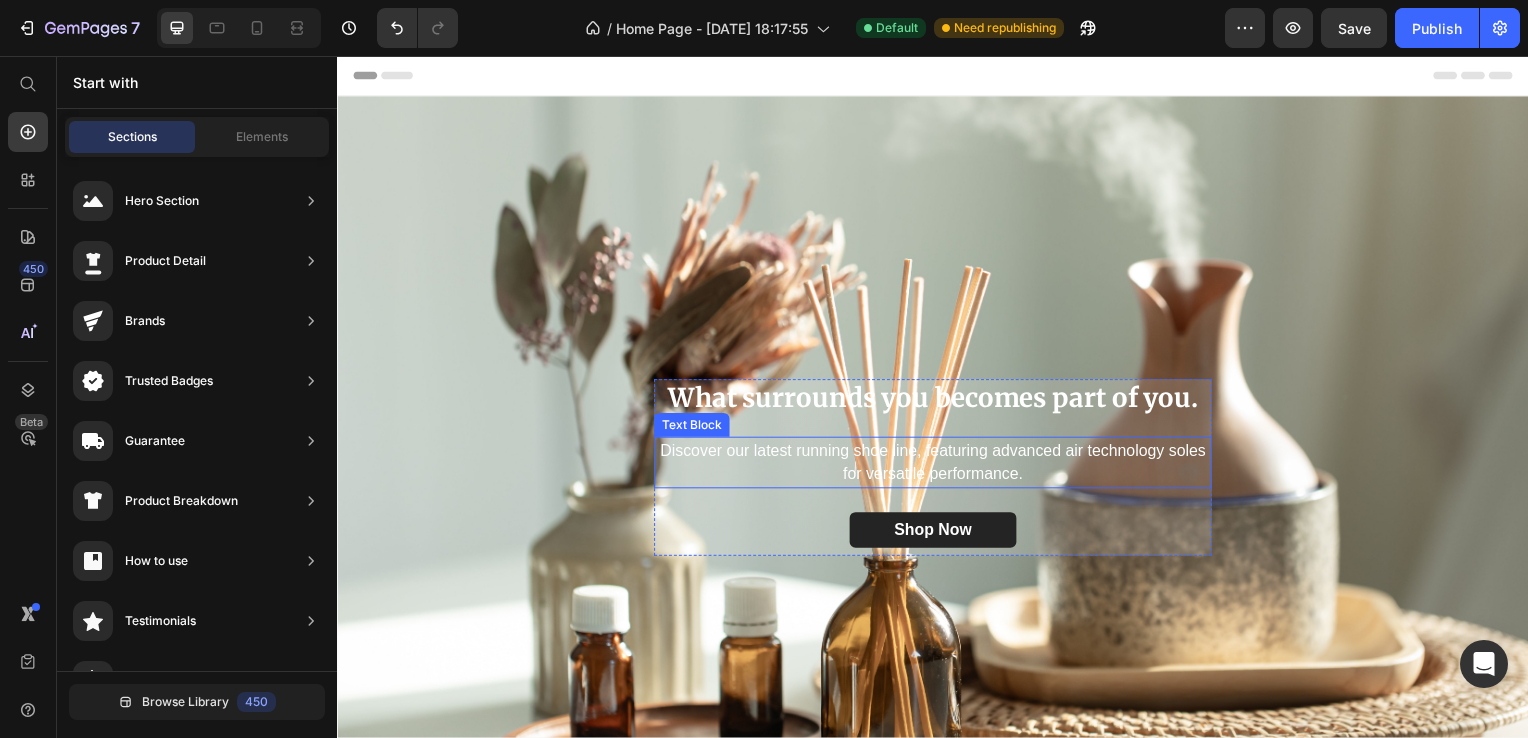 scroll, scrollTop: 200, scrollLeft: 0, axis: vertical 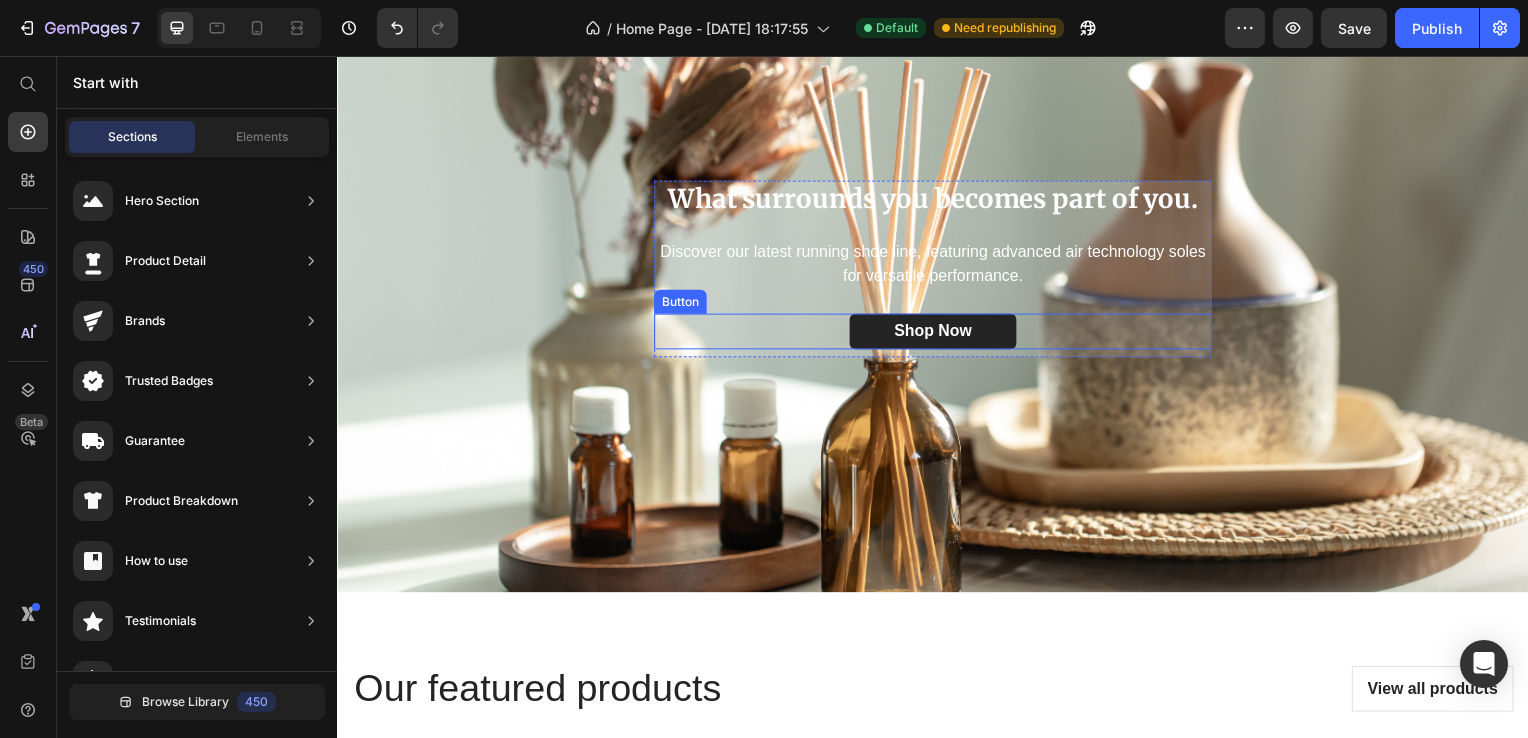 click on "Shop Now Button" at bounding box center (937, 334) 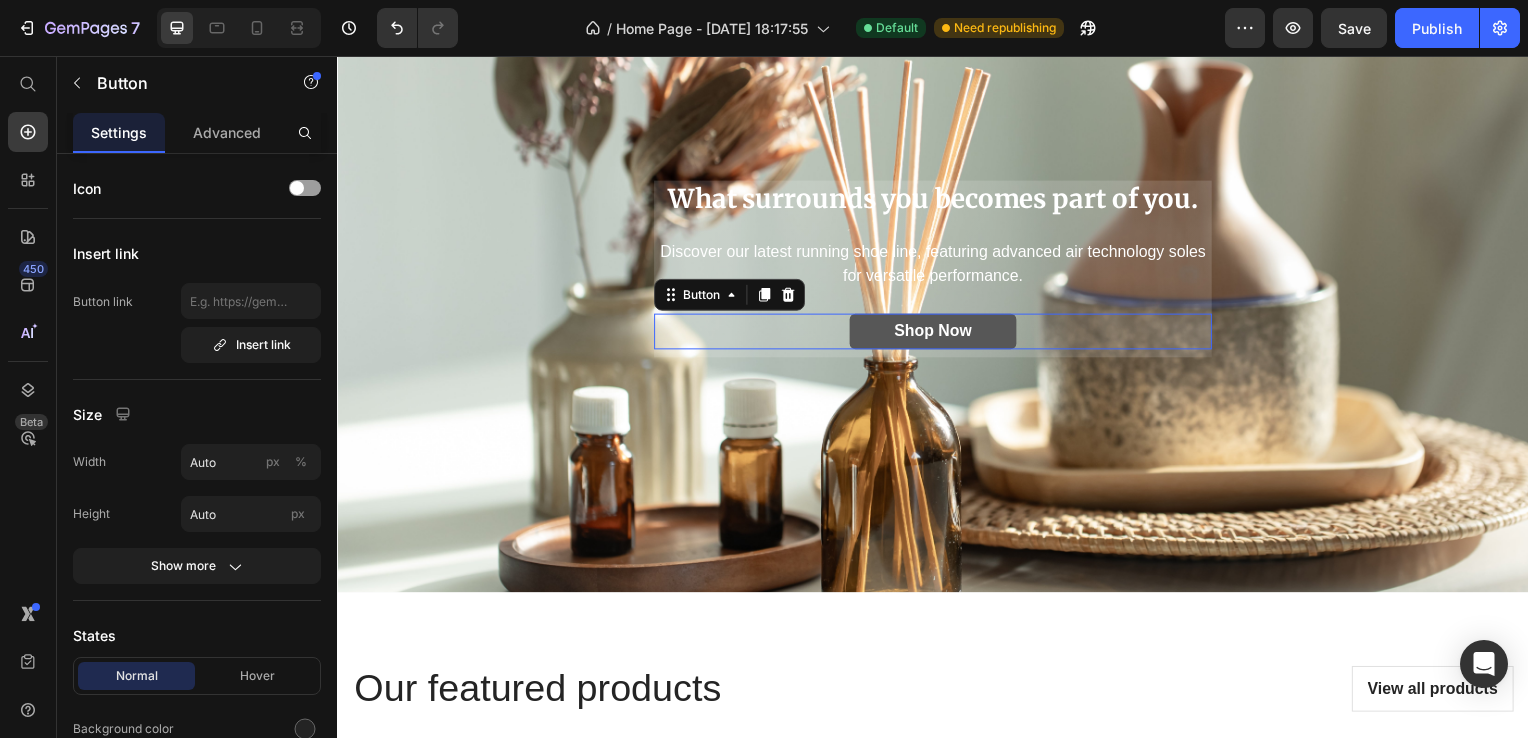 click on "Shop Now" at bounding box center [937, 334] 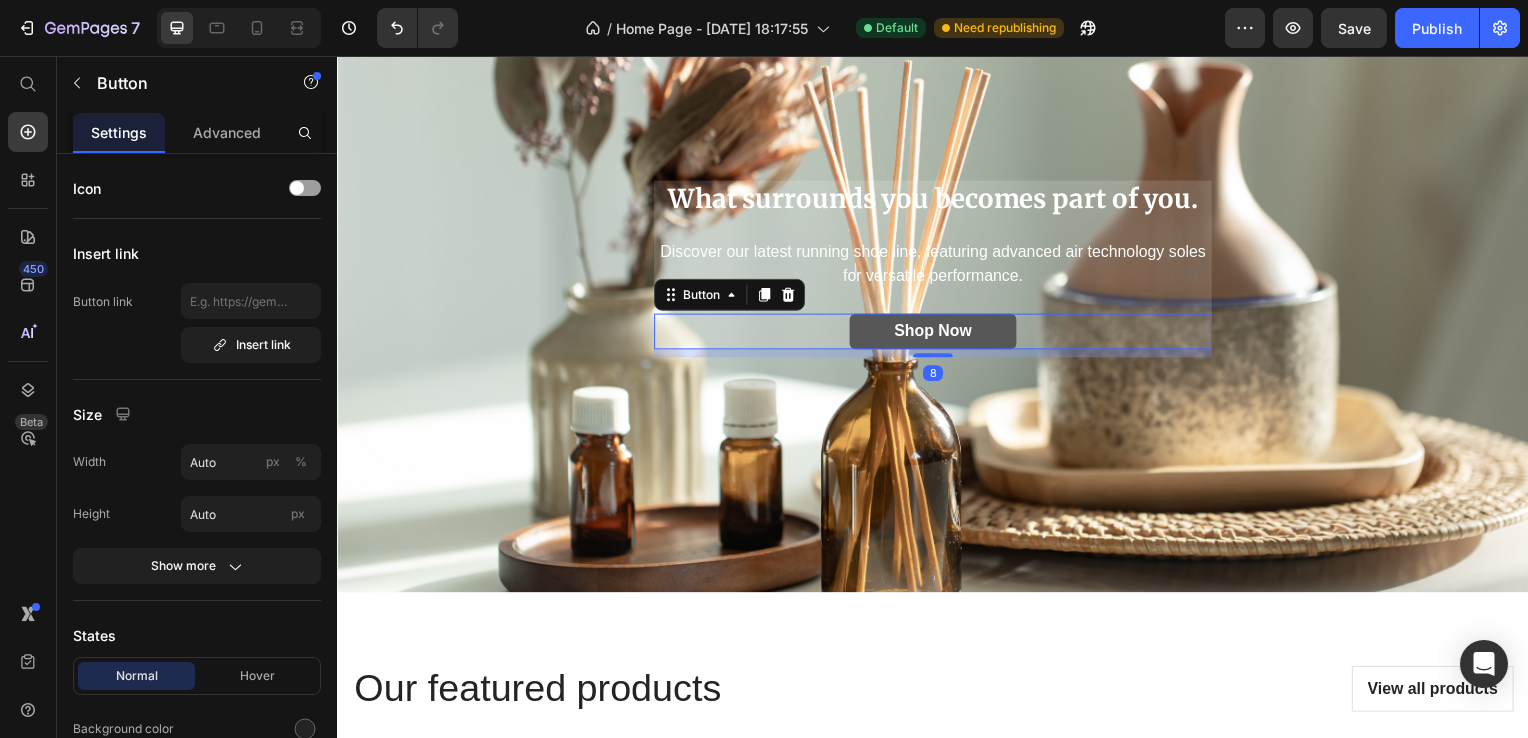 click on "Shop Now" at bounding box center (937, 334) 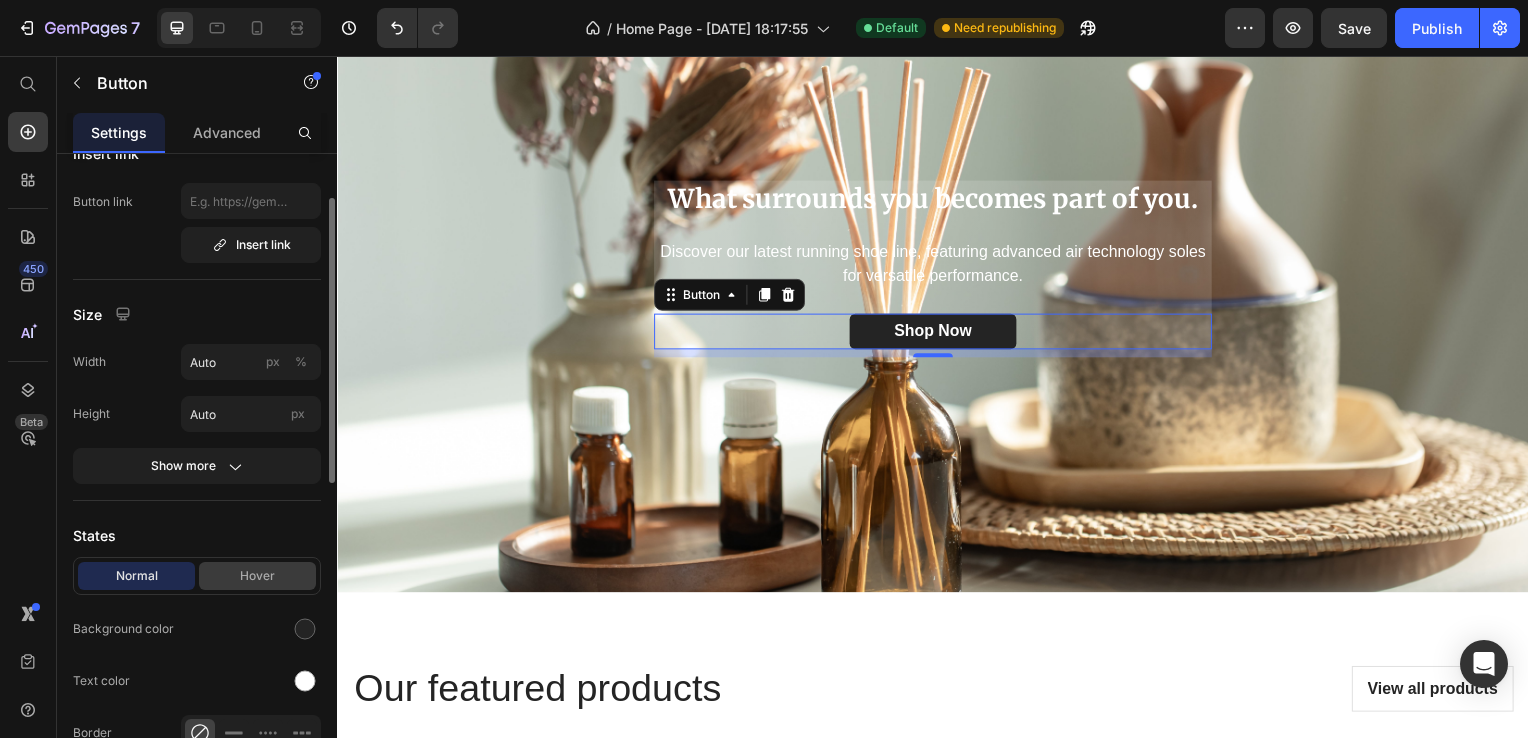 scroll, scrollTop: 300, scrollLeft: 0, axis: vertical 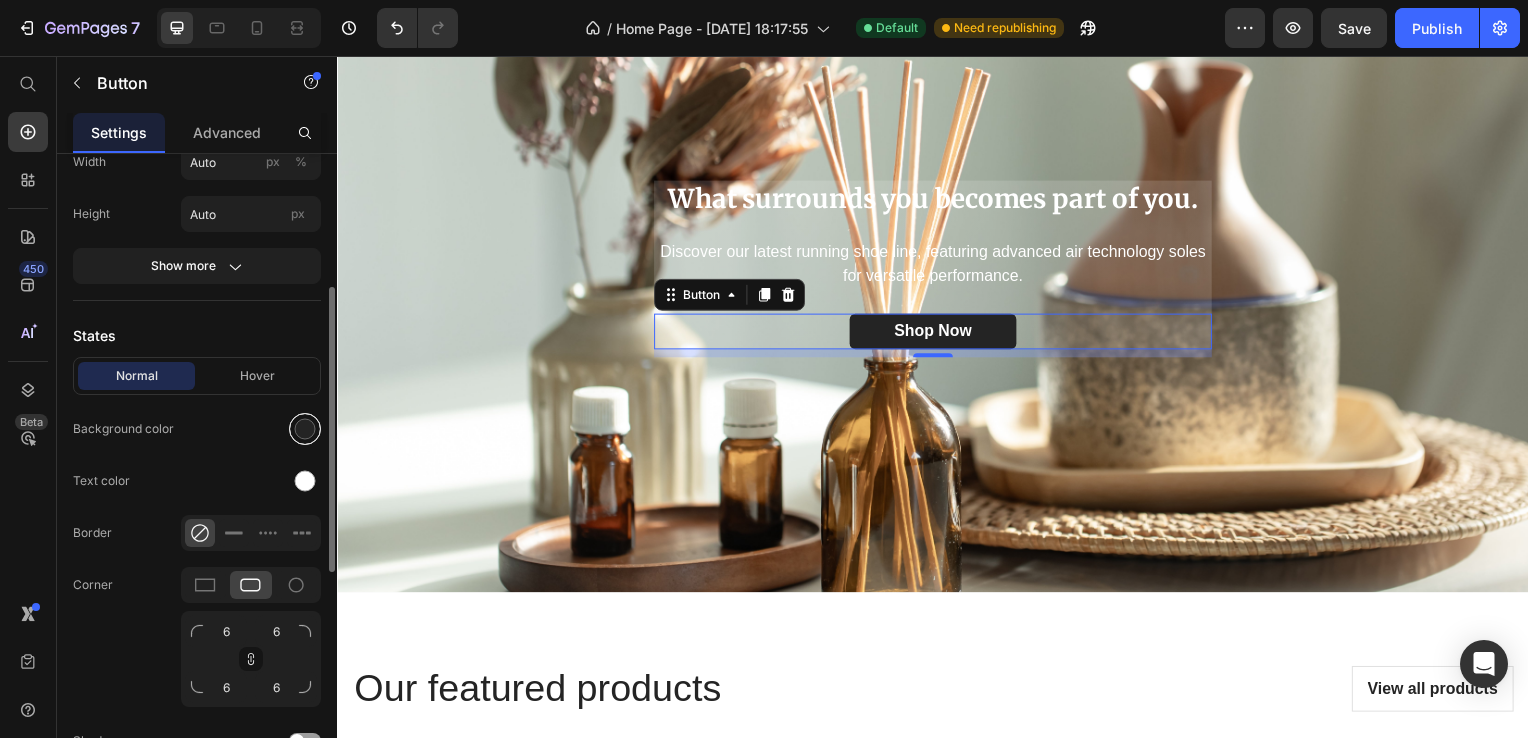 click at bounding box center [305, 429] 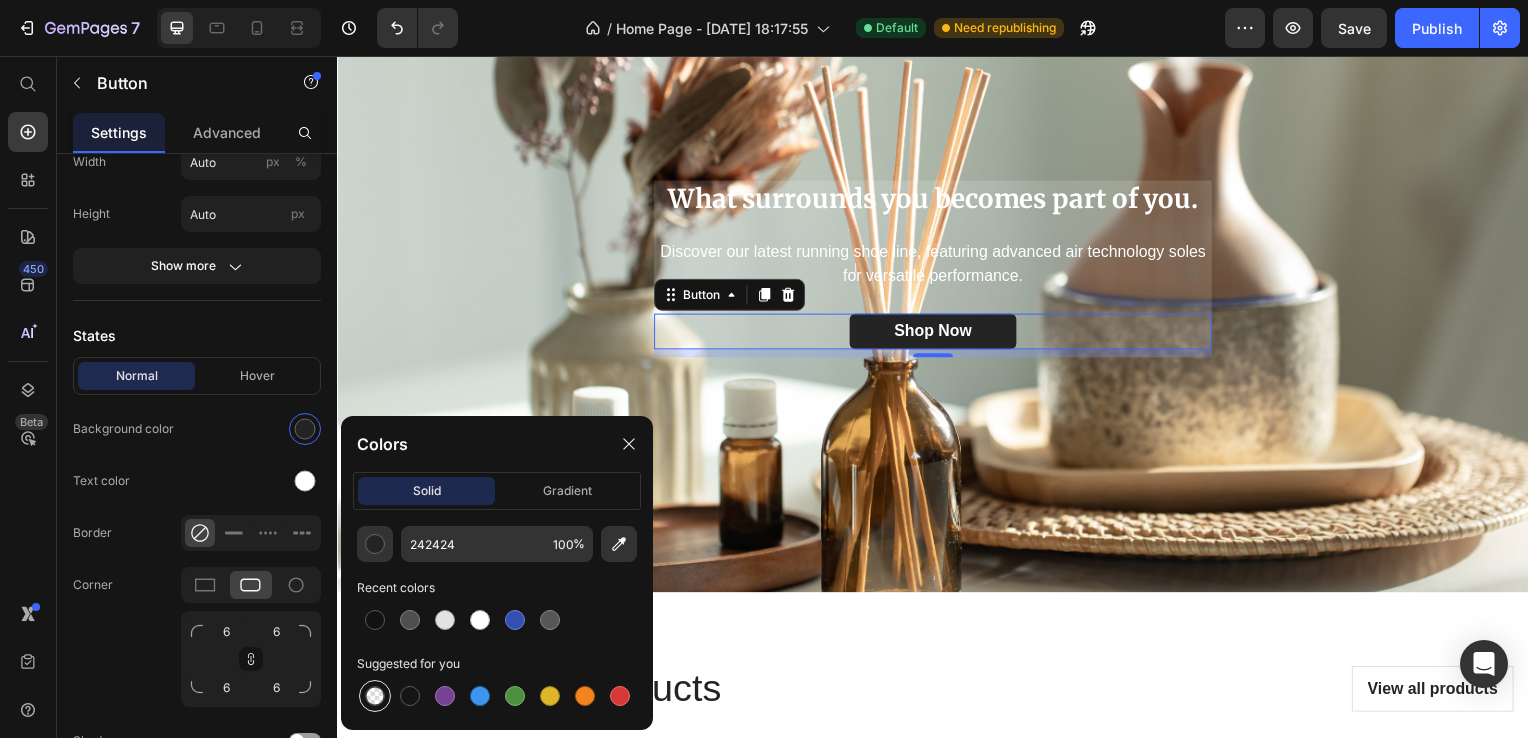click at bounding box center (375, 696) 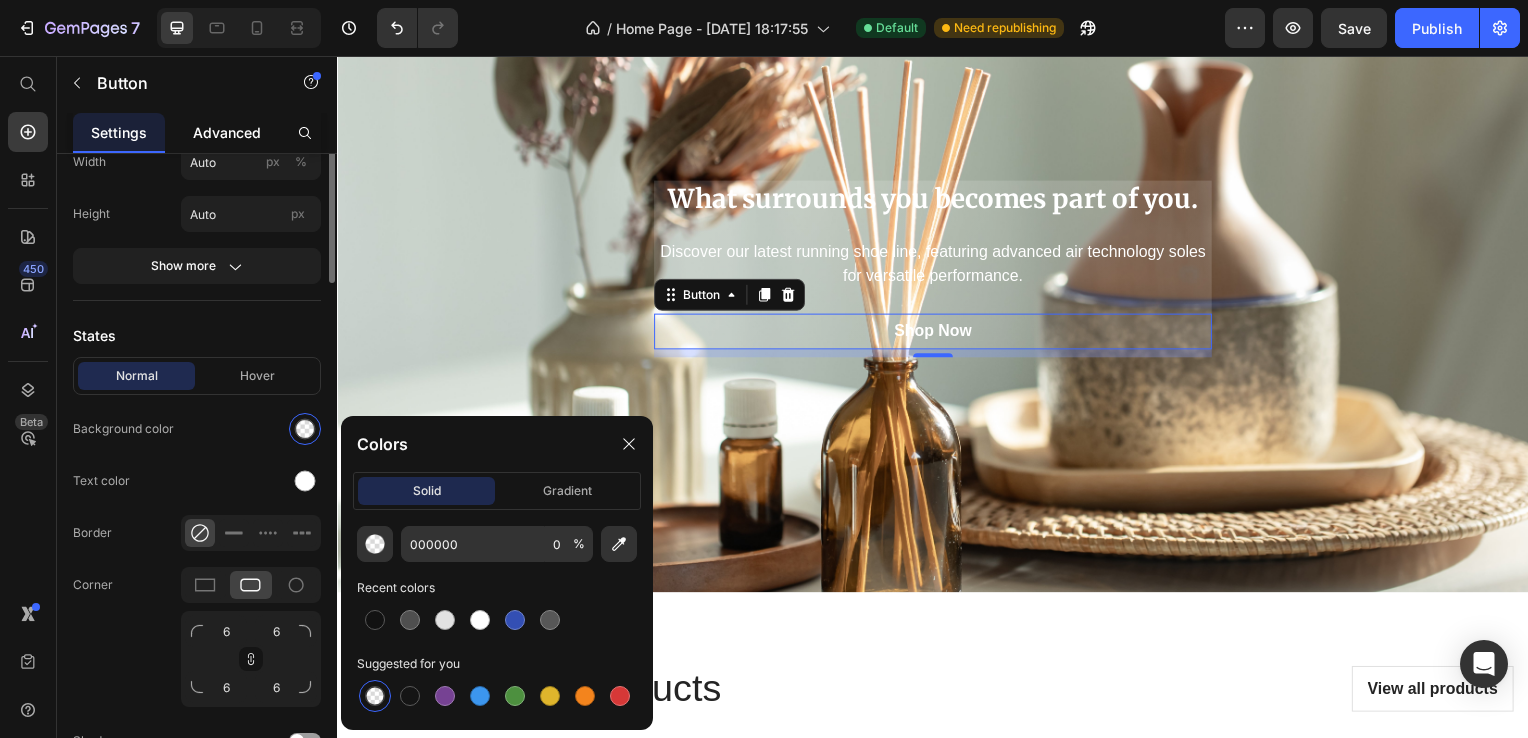 scroll, scrollTop: 0, scrollLeft: 0, axis: both 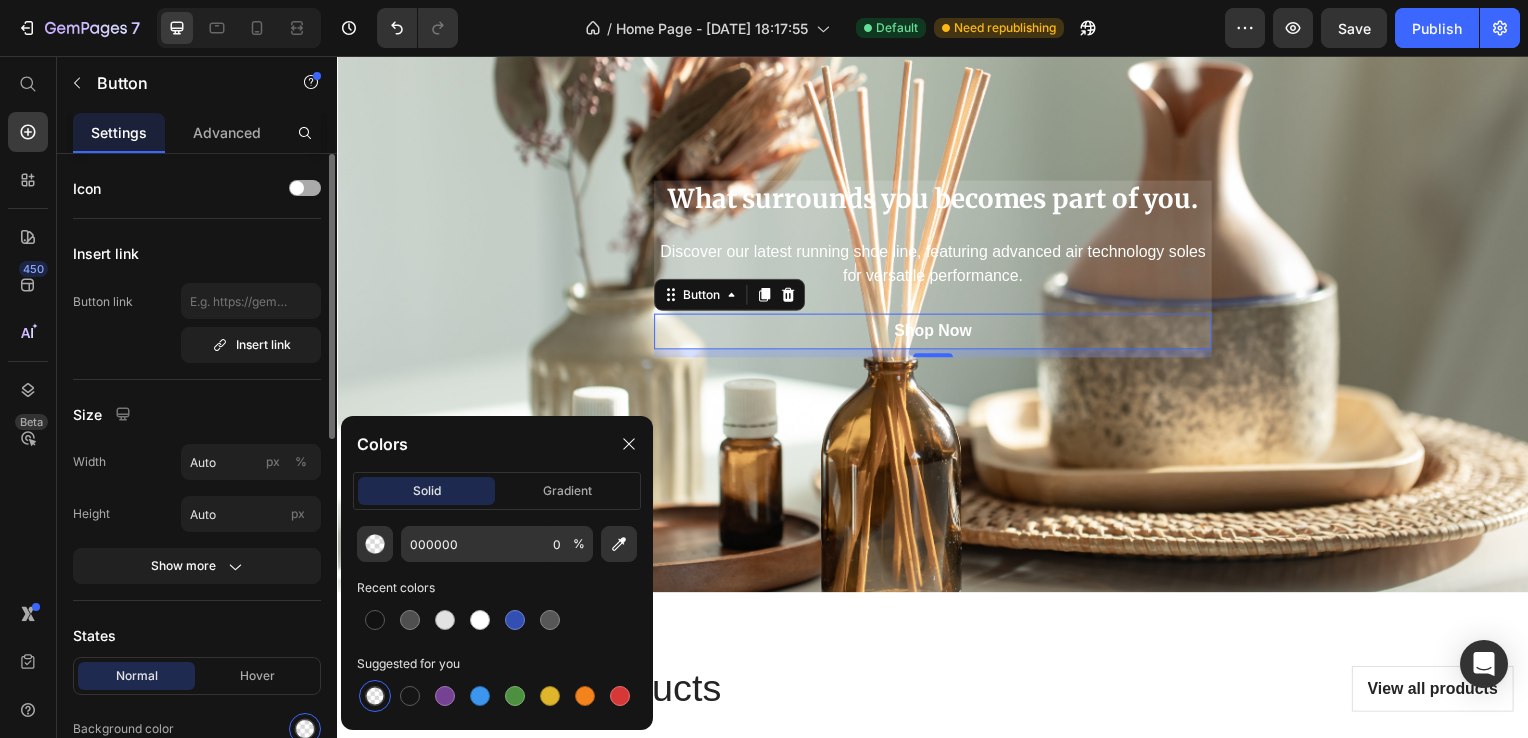 click at bounding box center (297, 188) 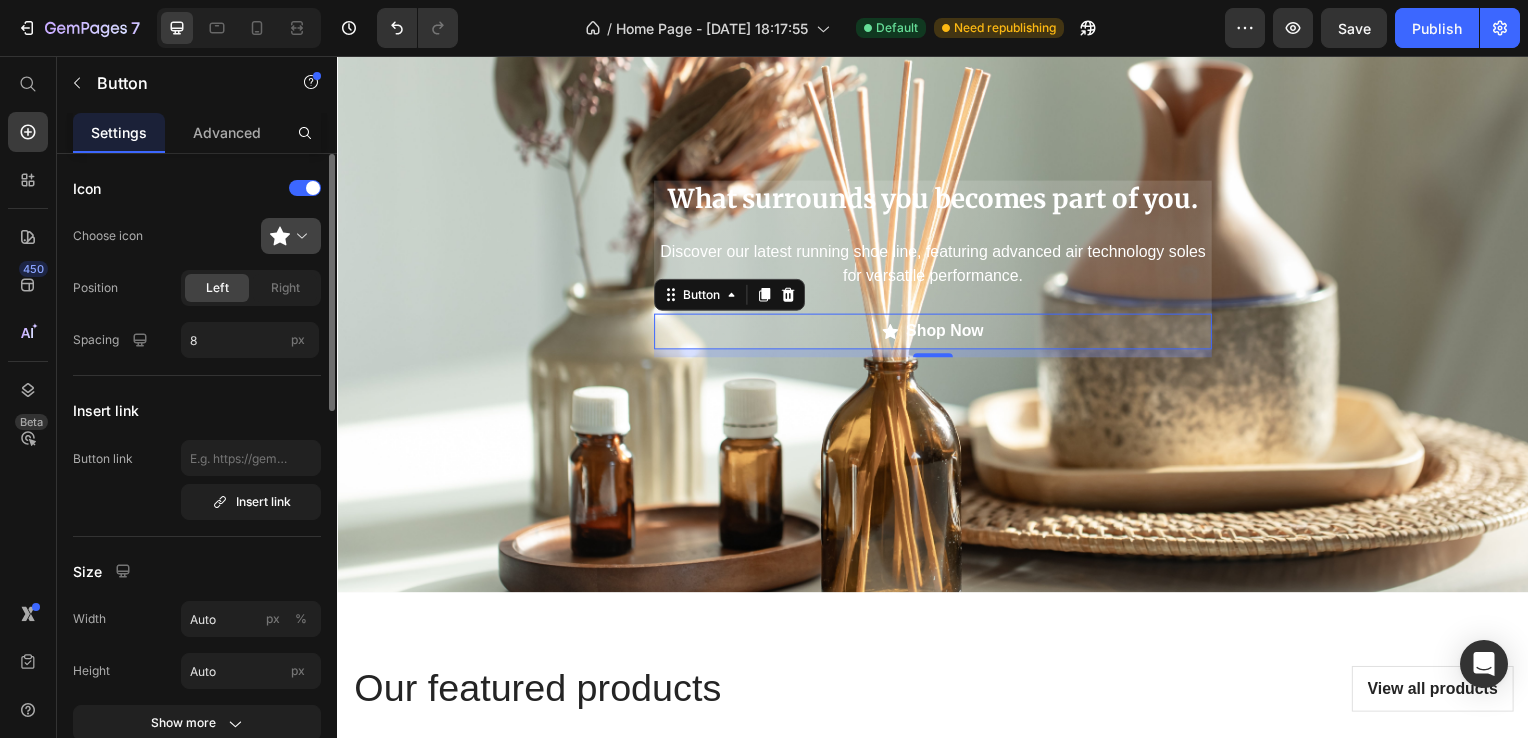 click at bounding box center [299, 236] 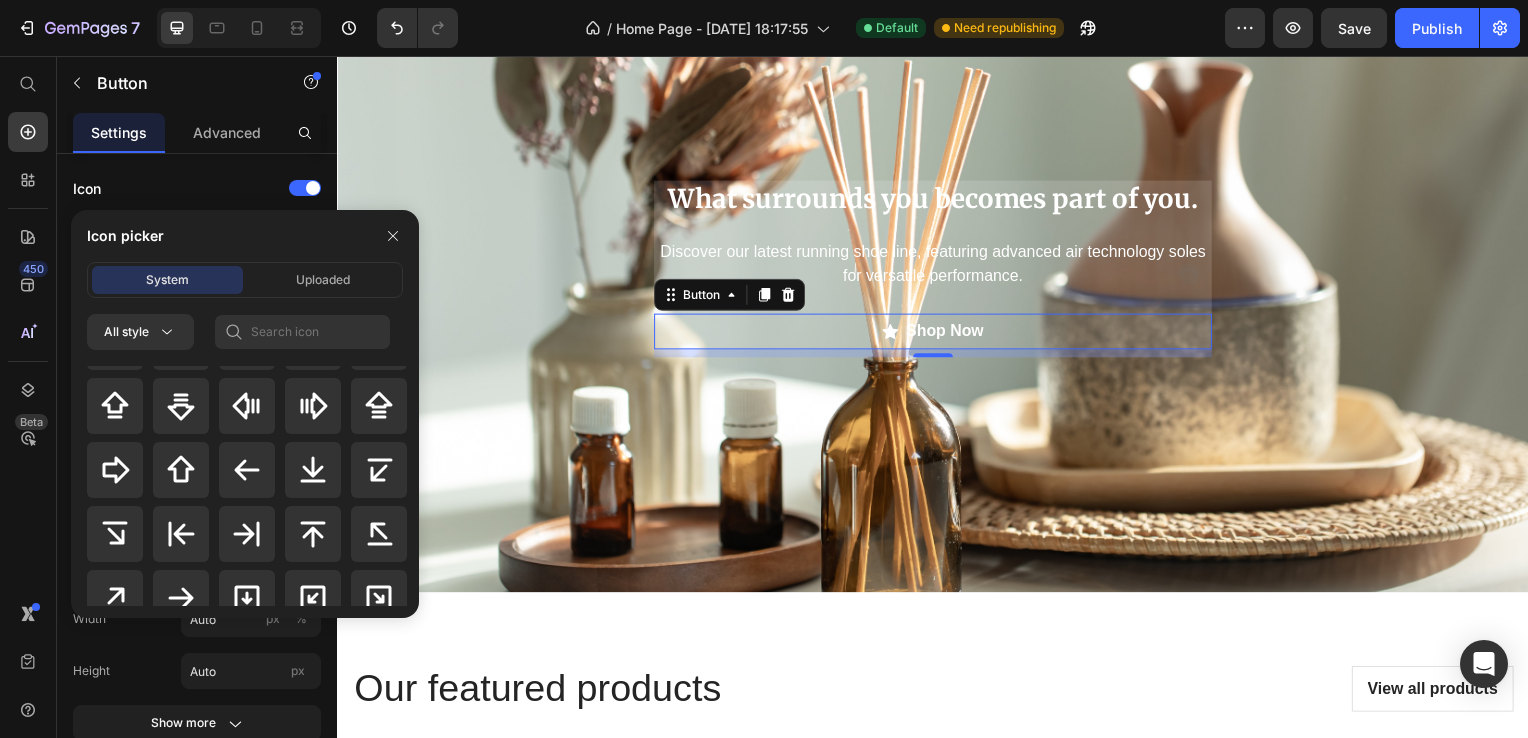scroll, scrollTop: 1000, scrollLeft: 0, axis: vertical 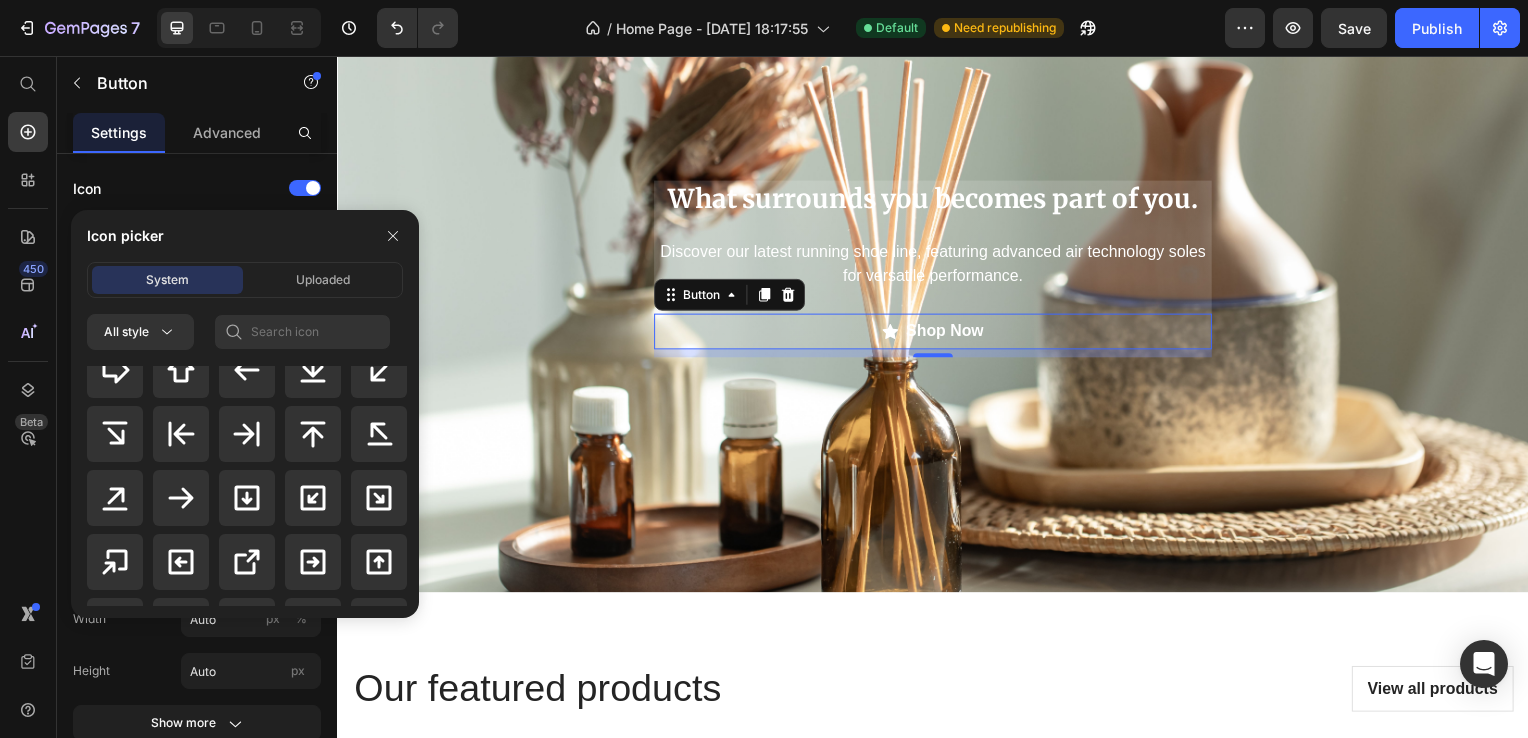 click at bounding box center [248, 850] 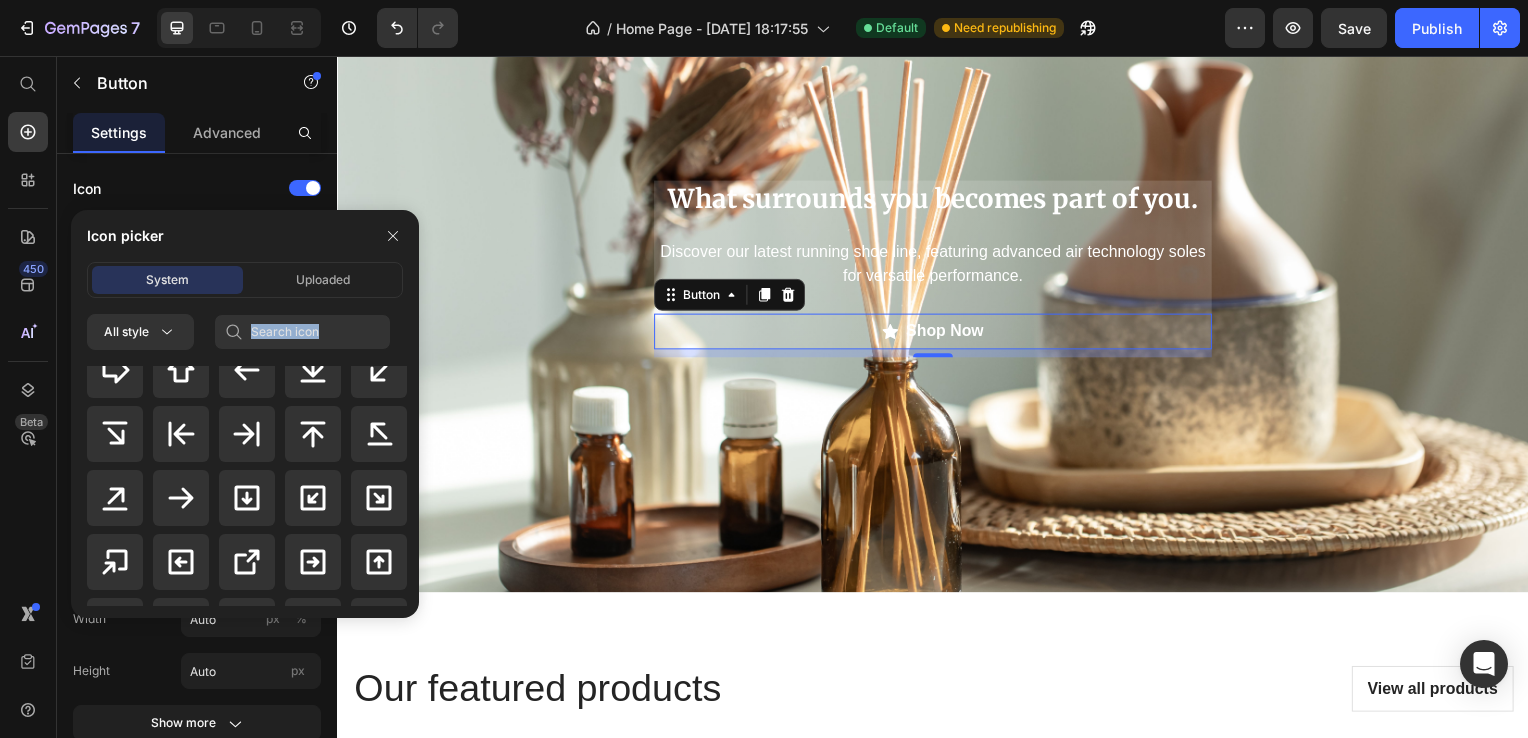 click at bounding box center [248, 850] 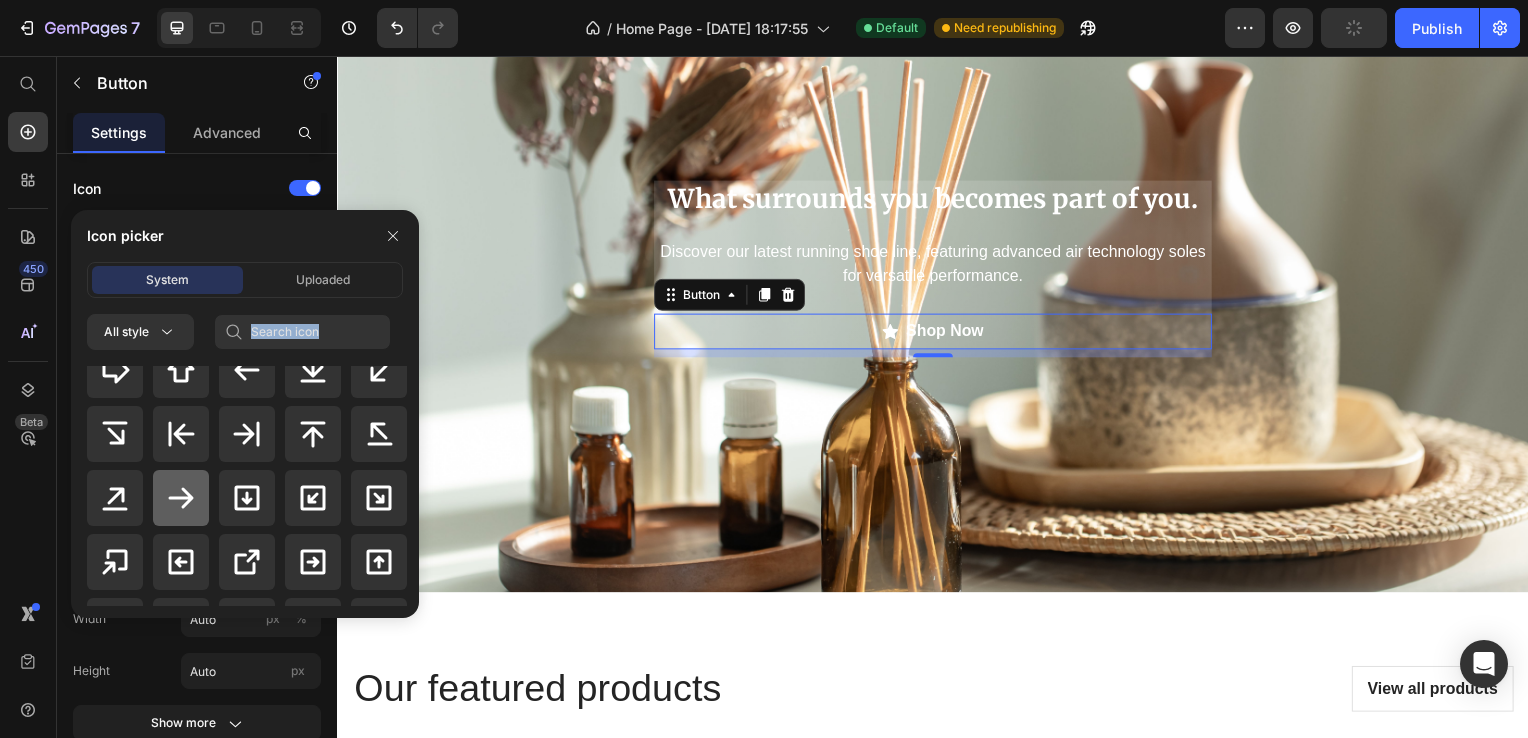 click 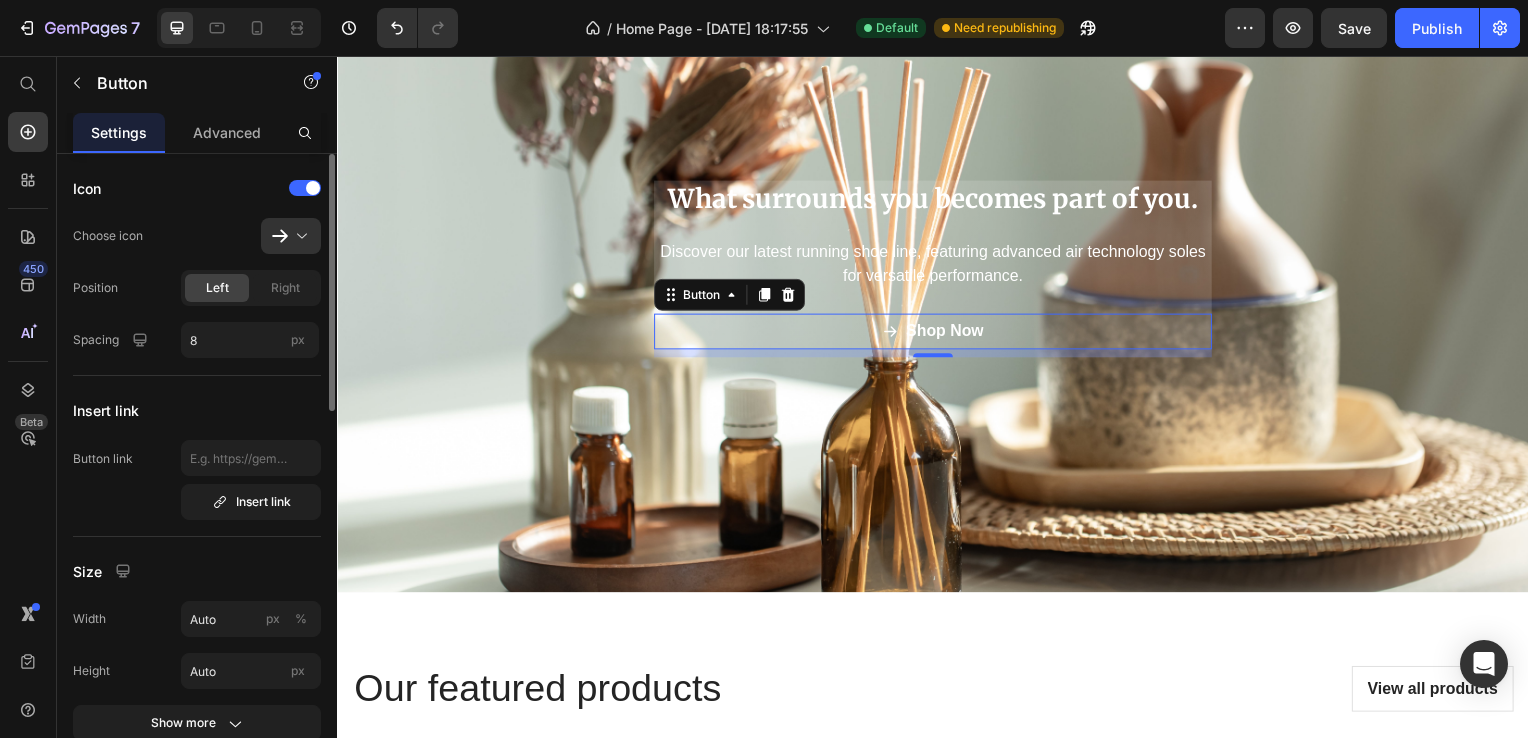 click on "Left Right" 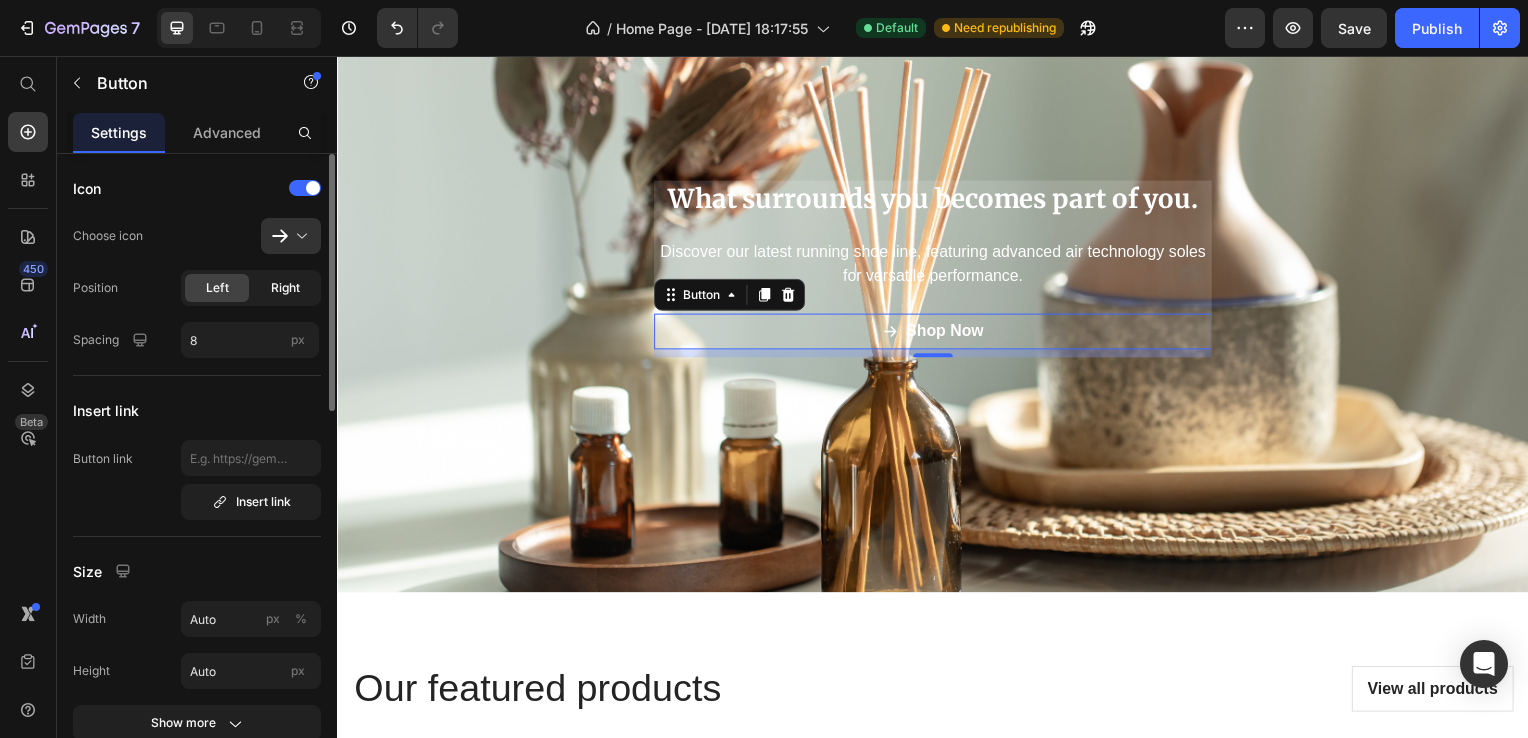 click on "Right" 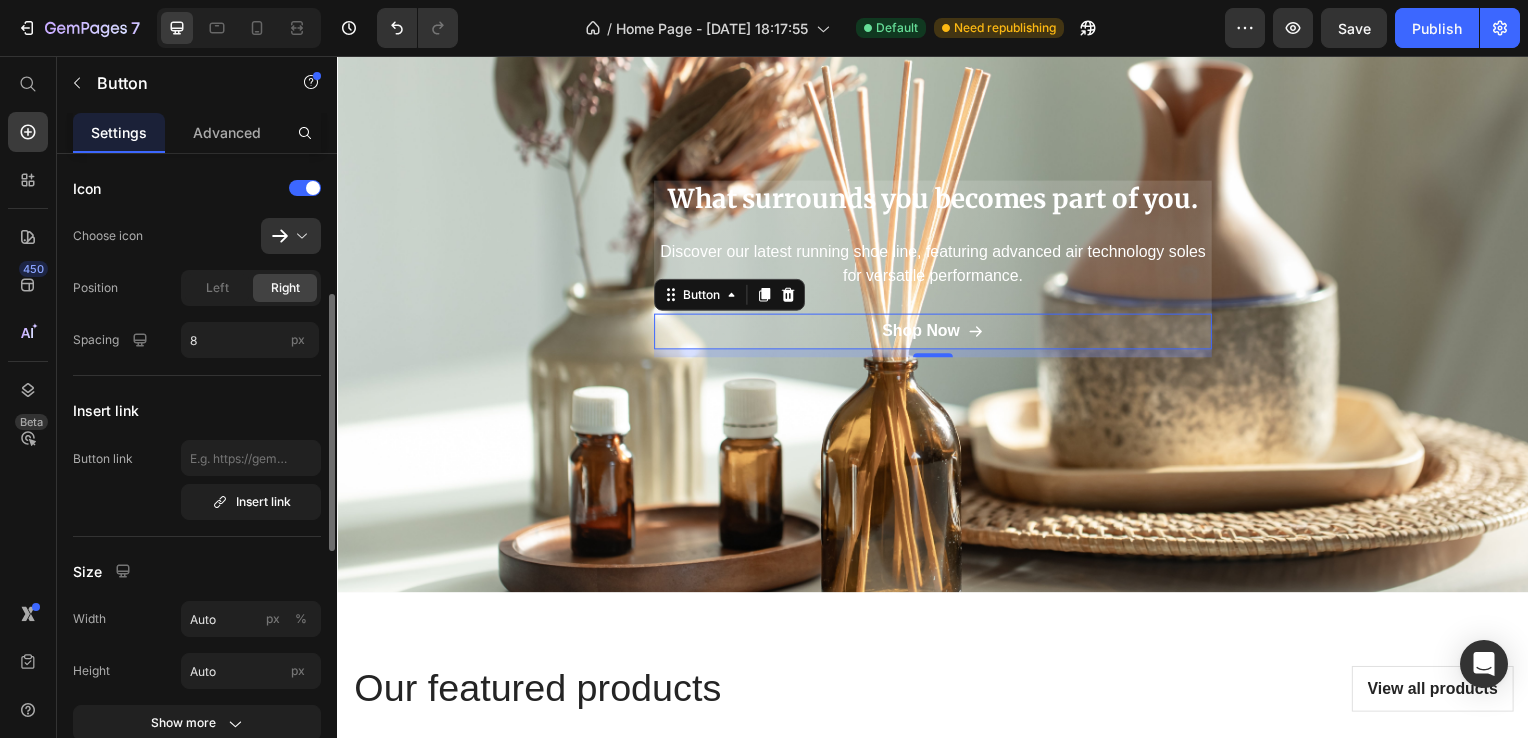 scroll, scrollTop: 100, scrollLeft: 0, axis: vertical 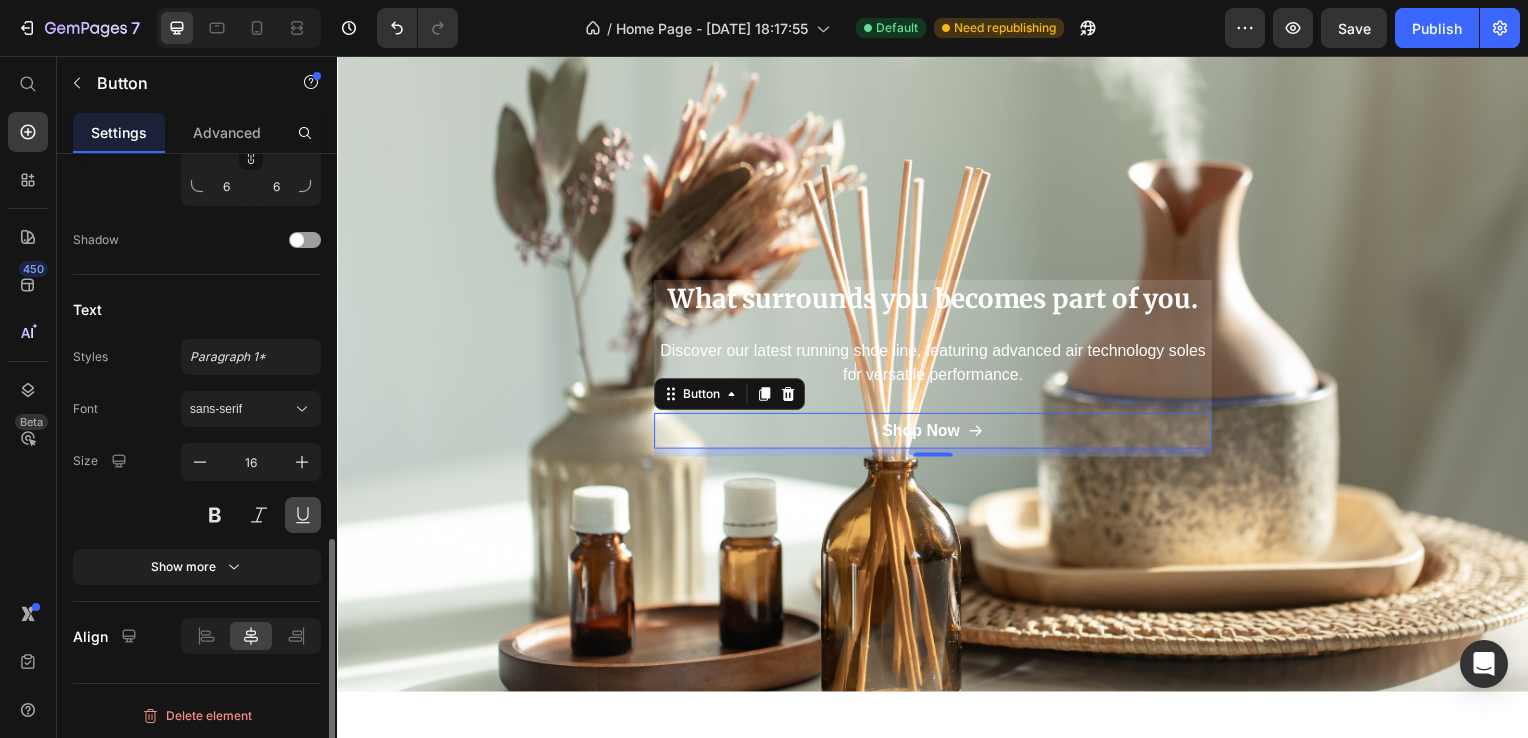 click at bounding box center [303, 515] 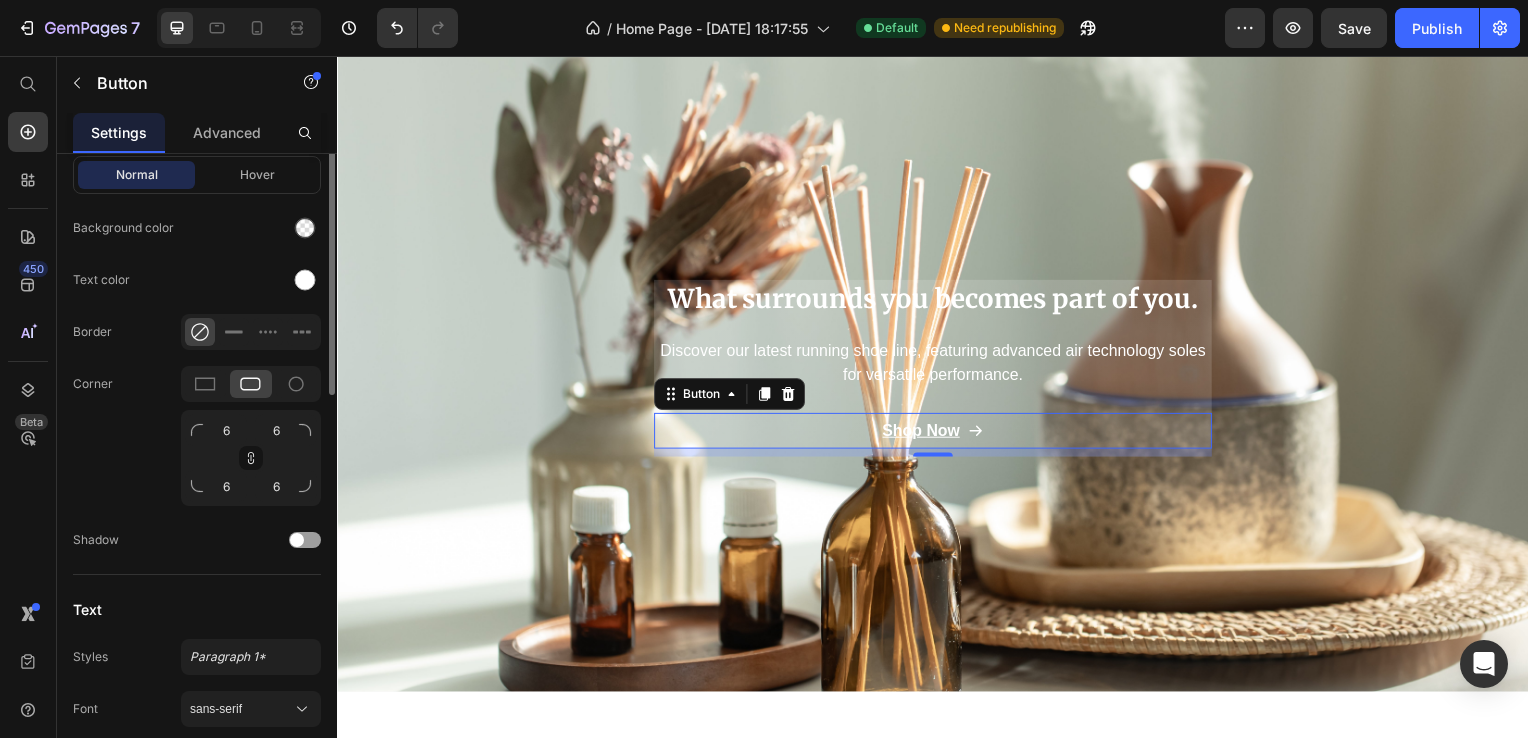 scroll, scrollTop: 358, scrollLeft: 0, axis: vertical 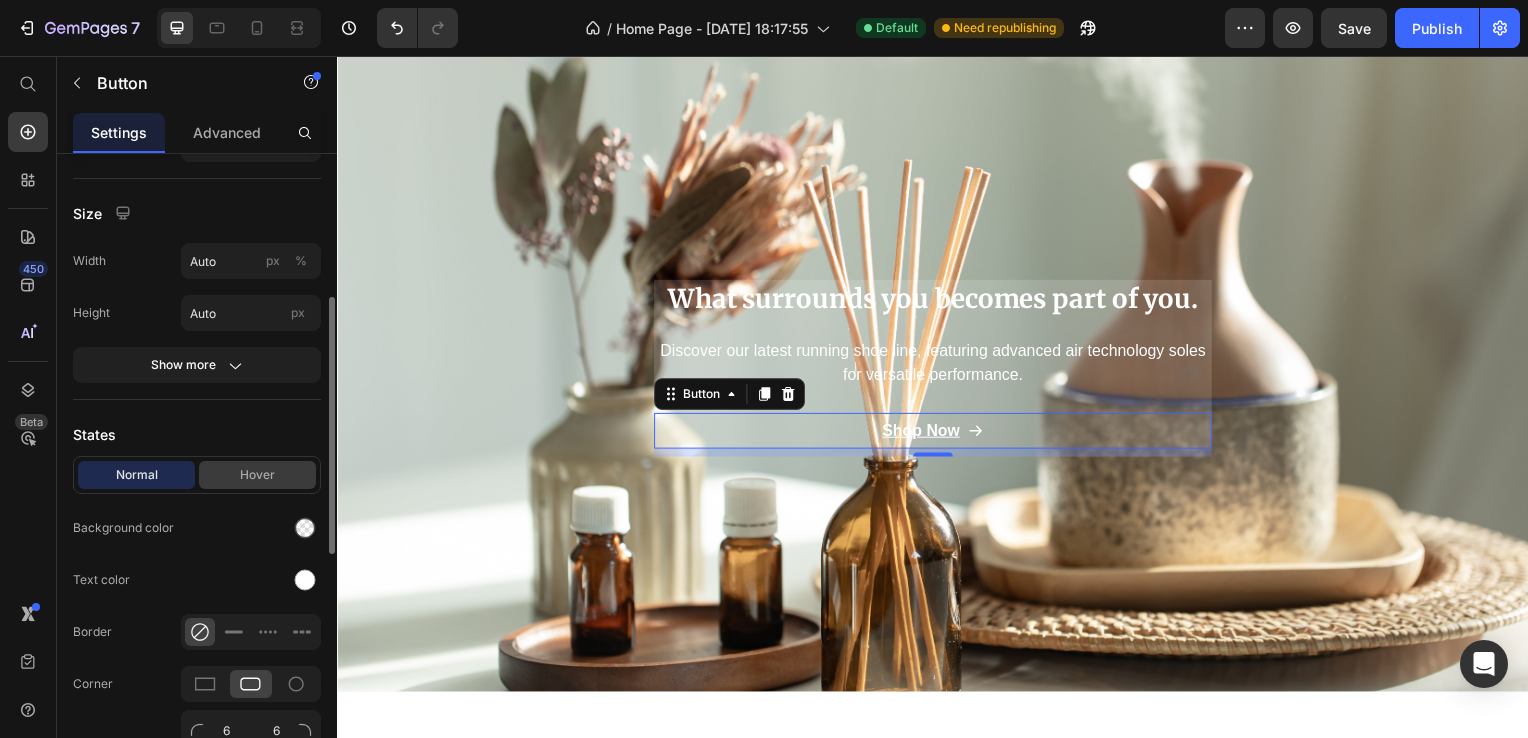 click on "Hover" at bounding box center [257, 475] 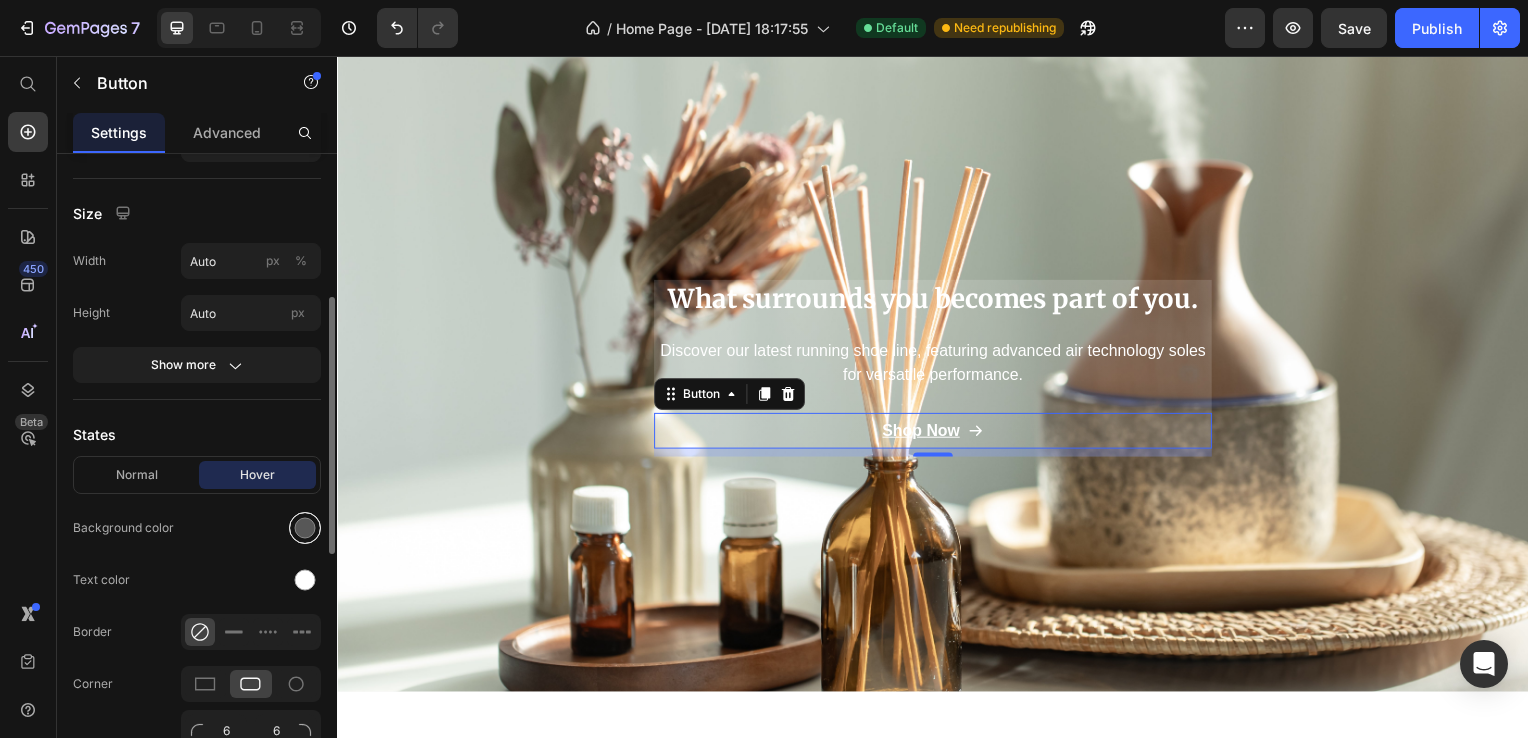 click at bounding box center [305, 528] 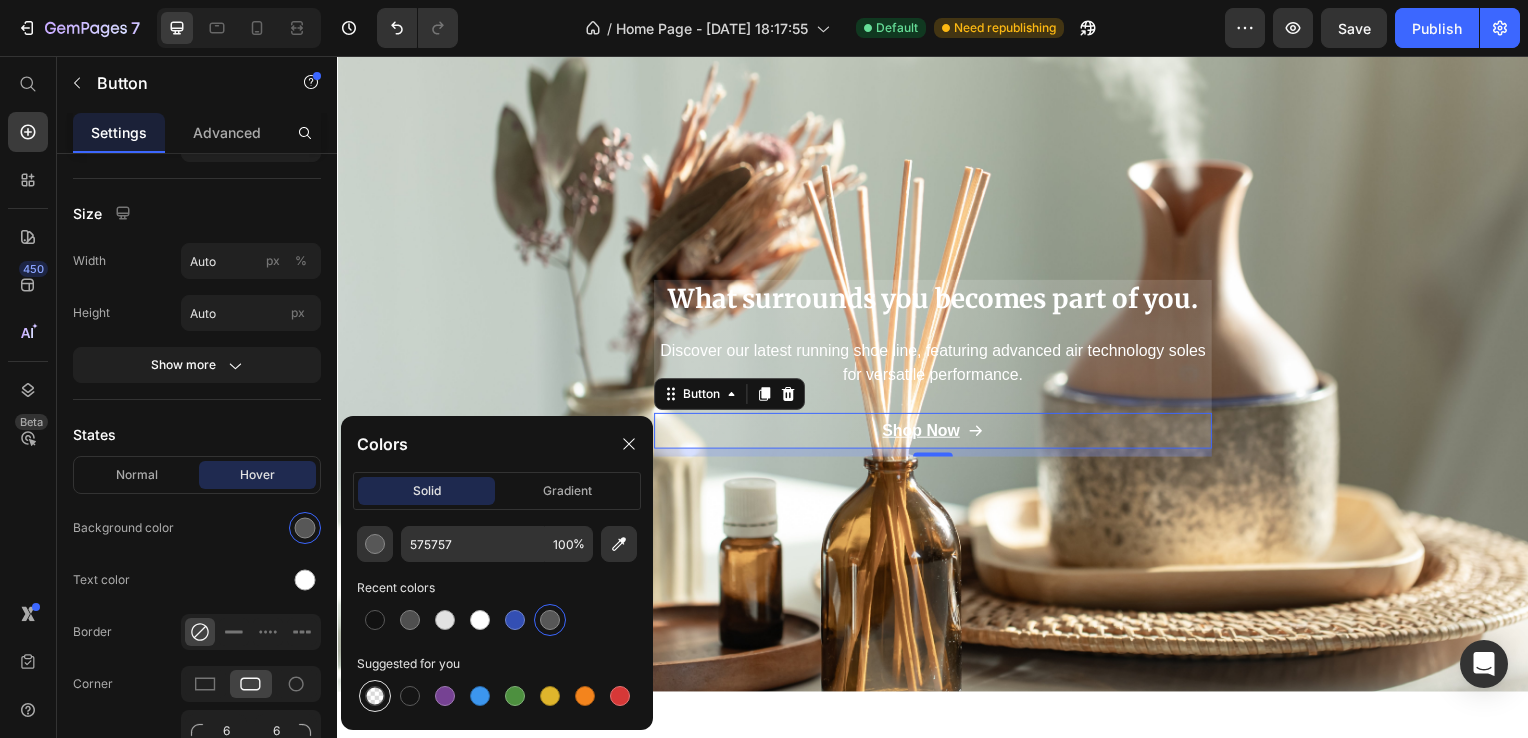 click at bounding box center (375, 696) 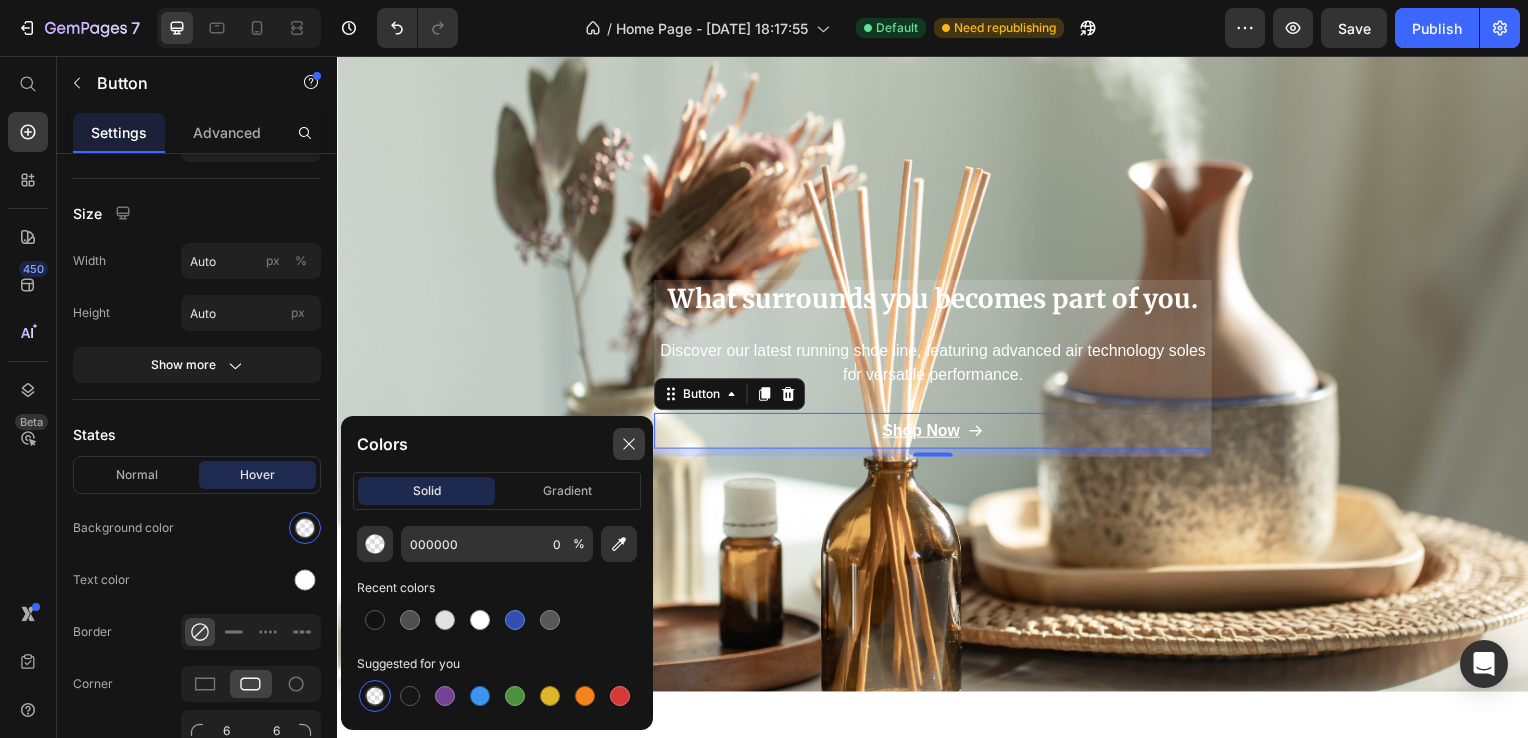 drag, startPoint x: 624, startPoint y: 454, endPoint x: 397, endPoint y: 404, distance: 232.44139 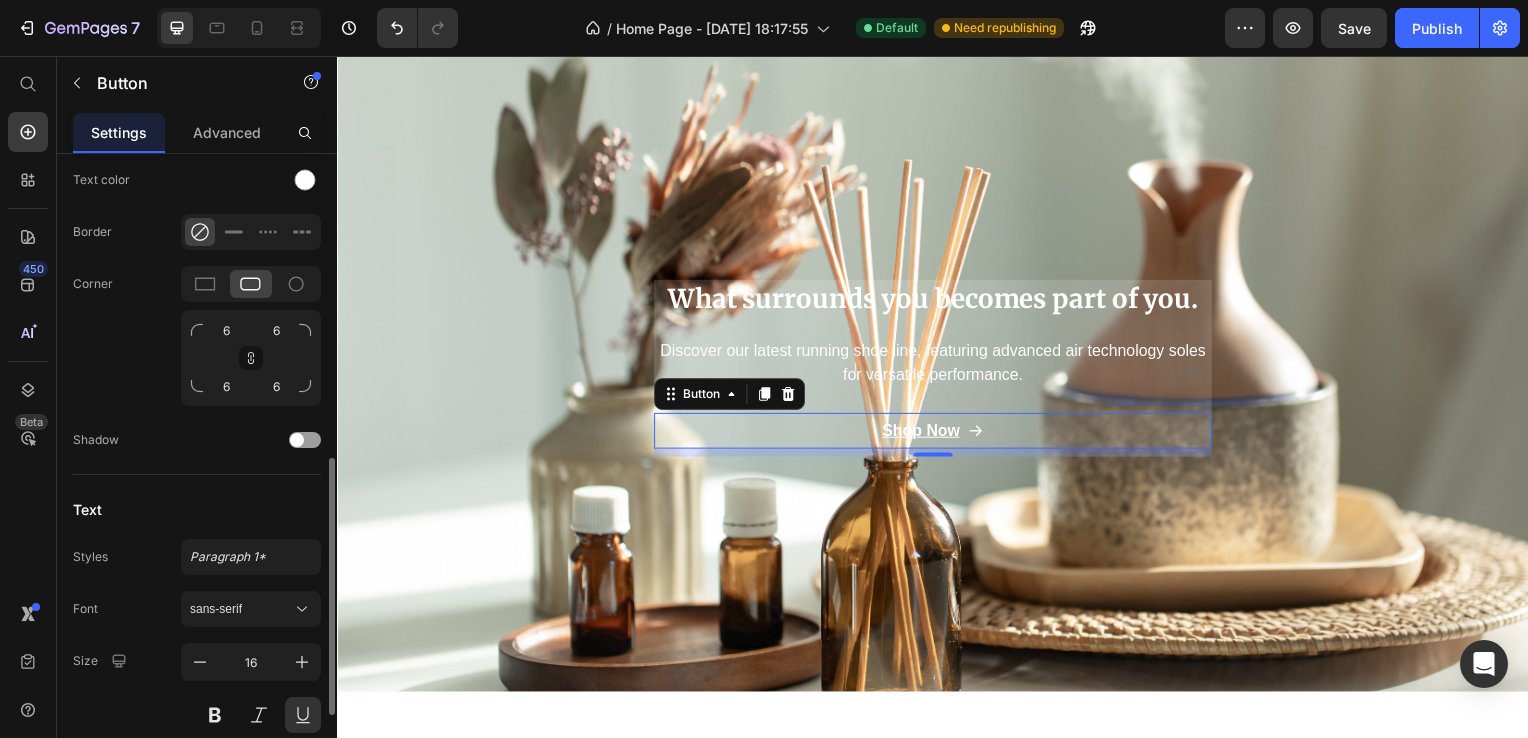 scroll, scrollTop: 858, scrollLeft: 0, axis: vertical 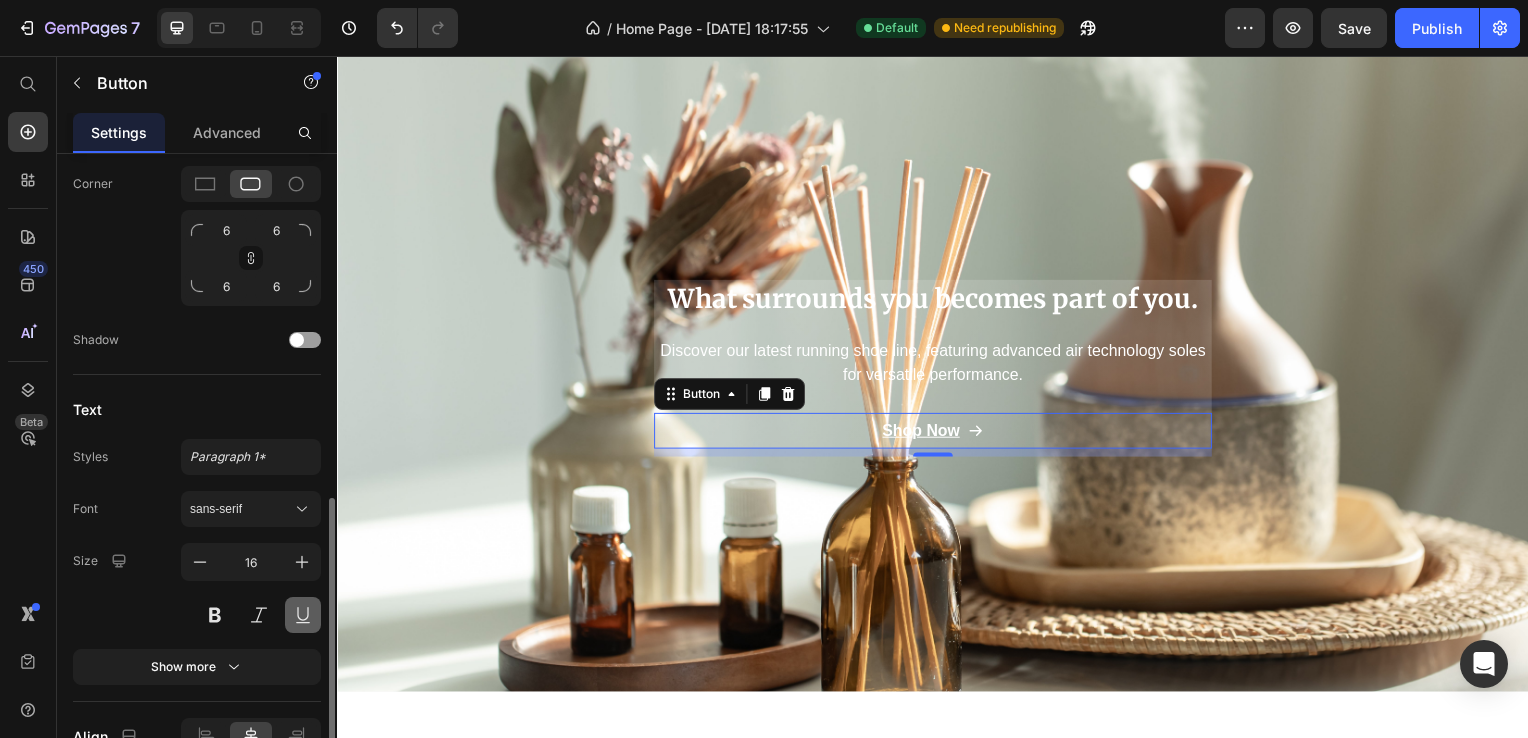 click at bounding box center (303, 615) 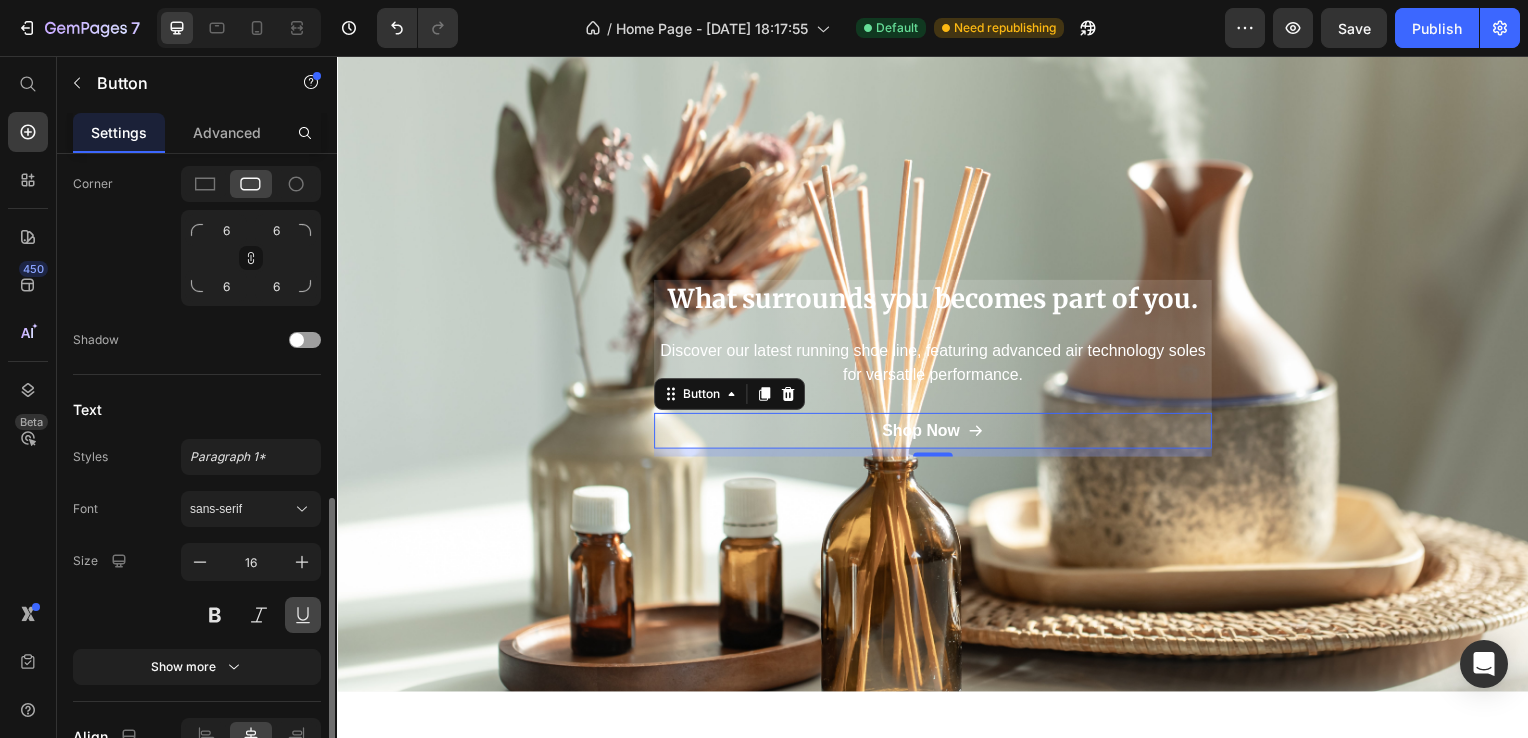 click at bounding box center (303, 615) 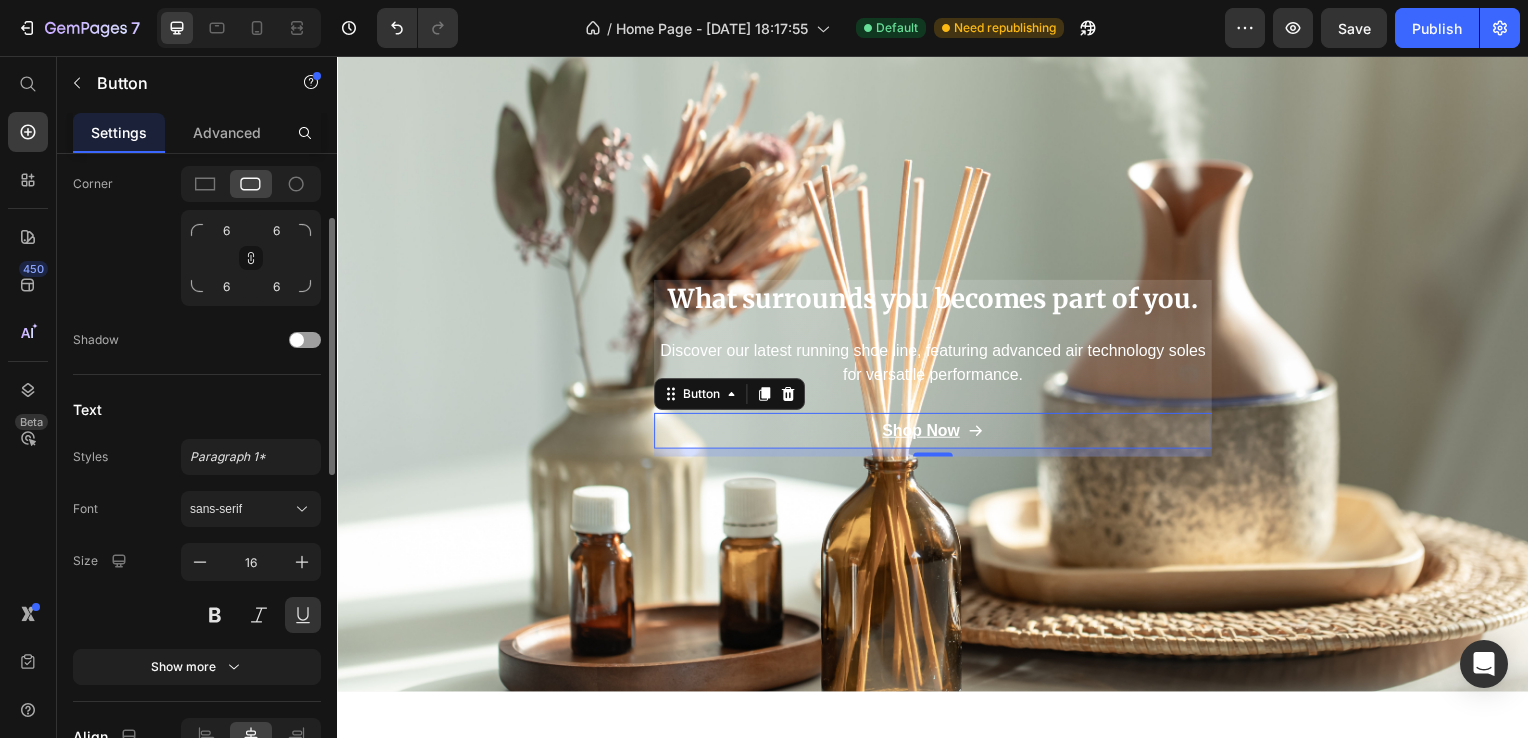 scroll, scrollTop: 558, scrollLeft: 0, axis: vertical 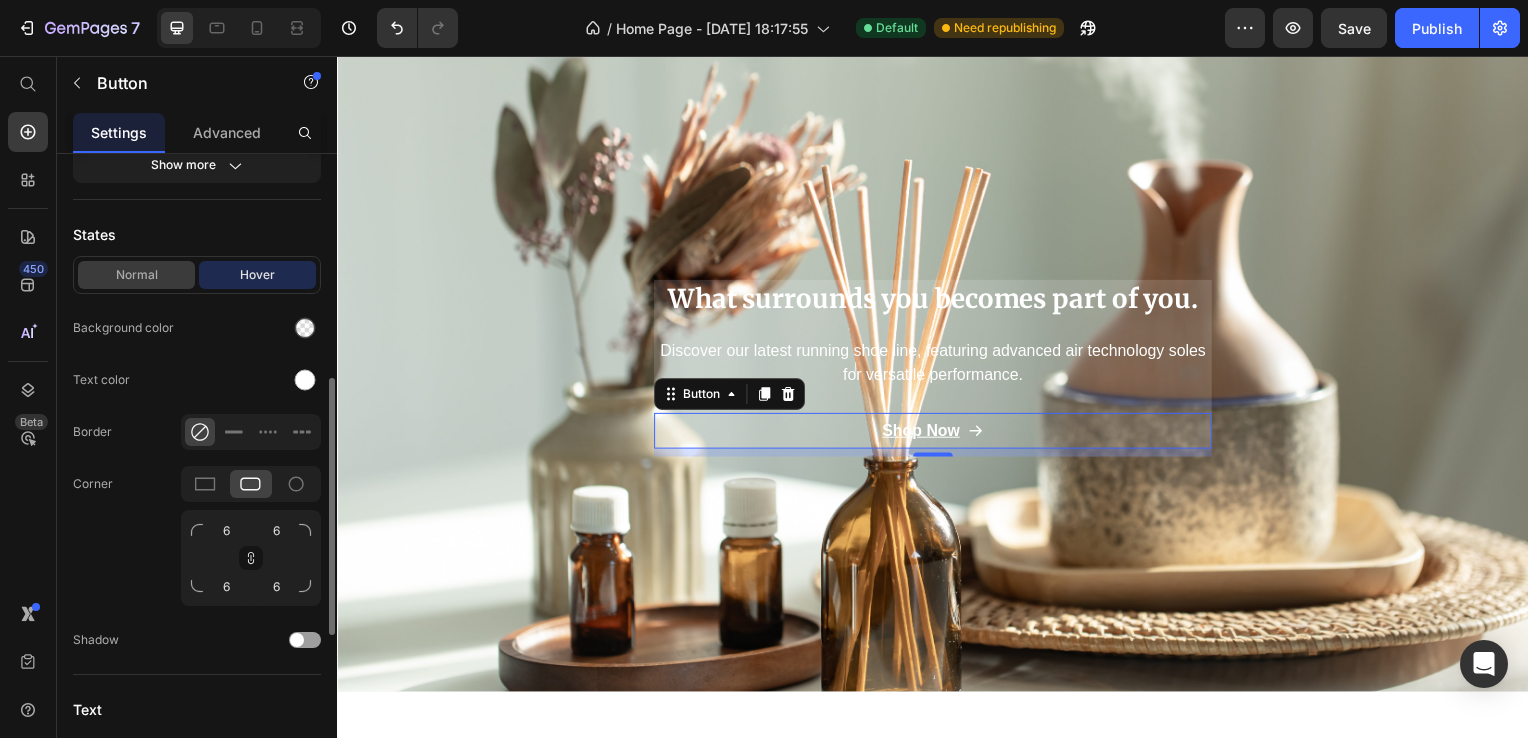 click on "Normal" at bounding box center [136, 275] 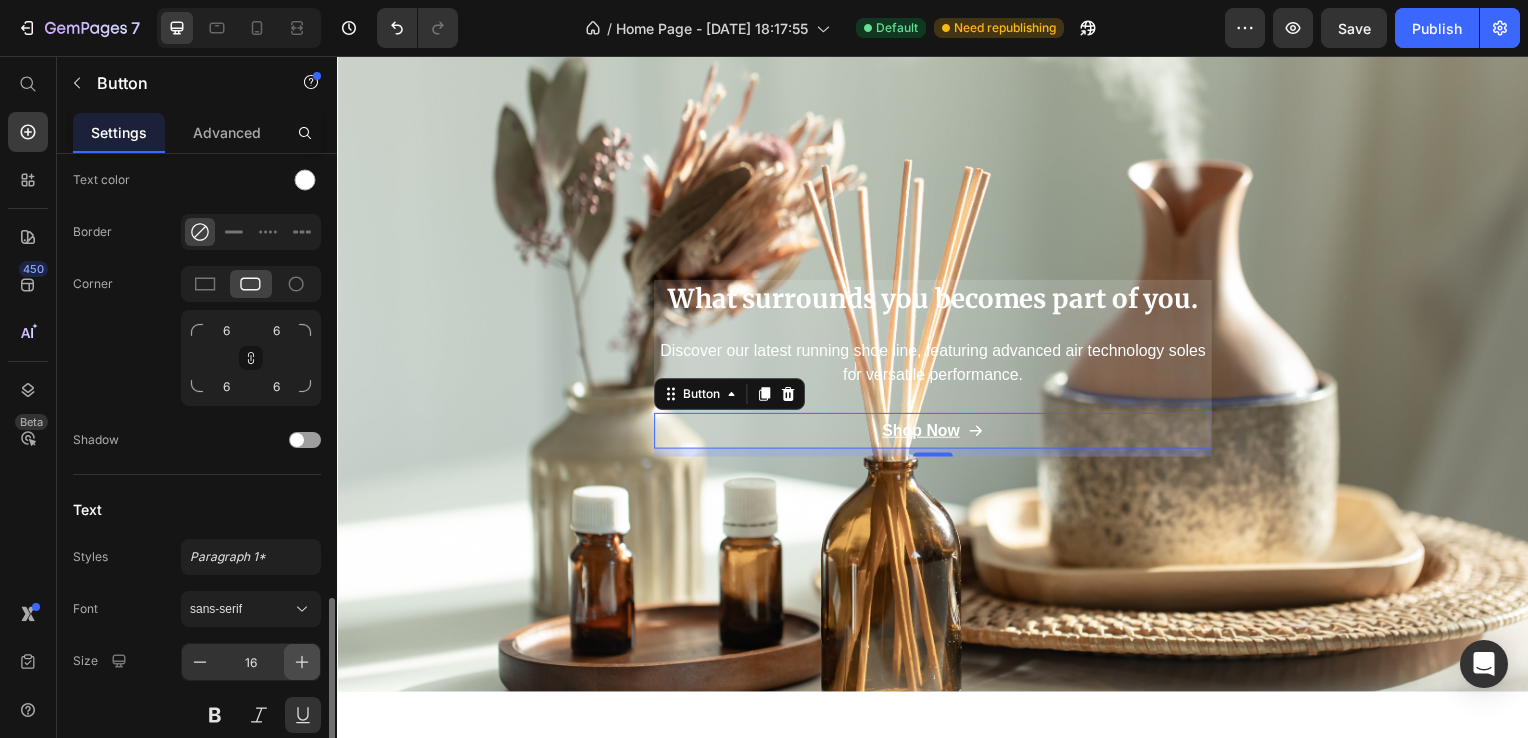 scroll, scrollTop: 858, scrollLeft: 0, axis: vertical 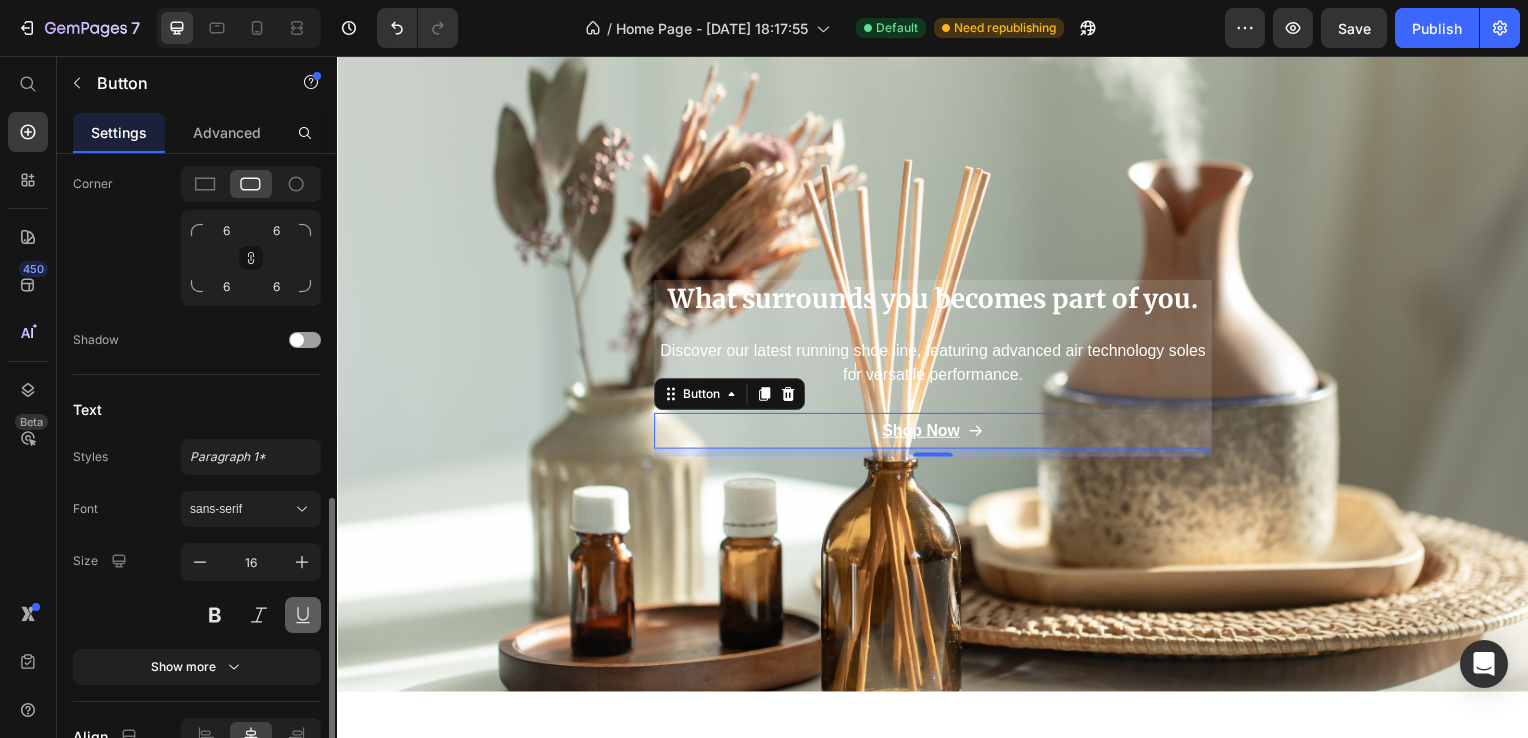 click at bounding box center [303, 615] 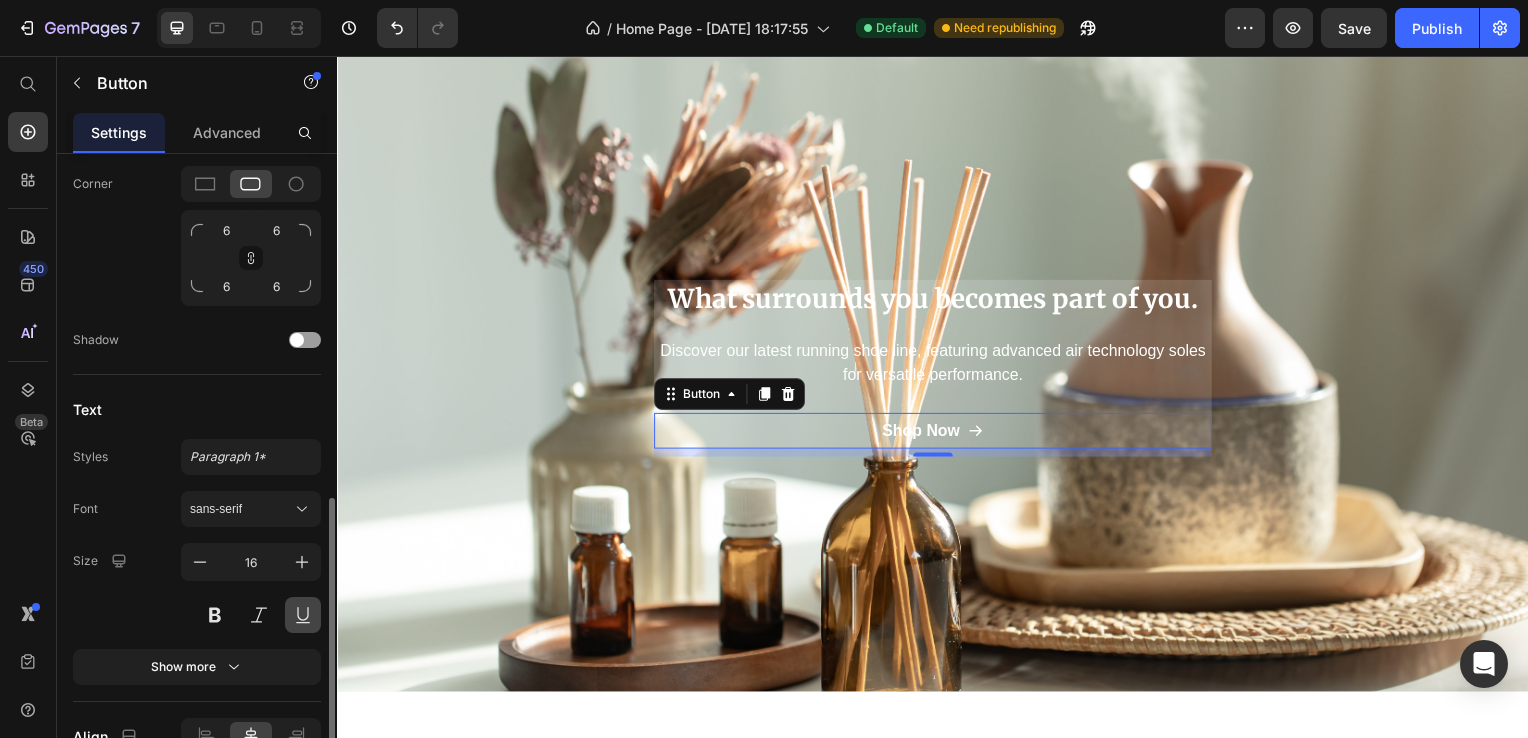 click at bounding box center [303, 615] 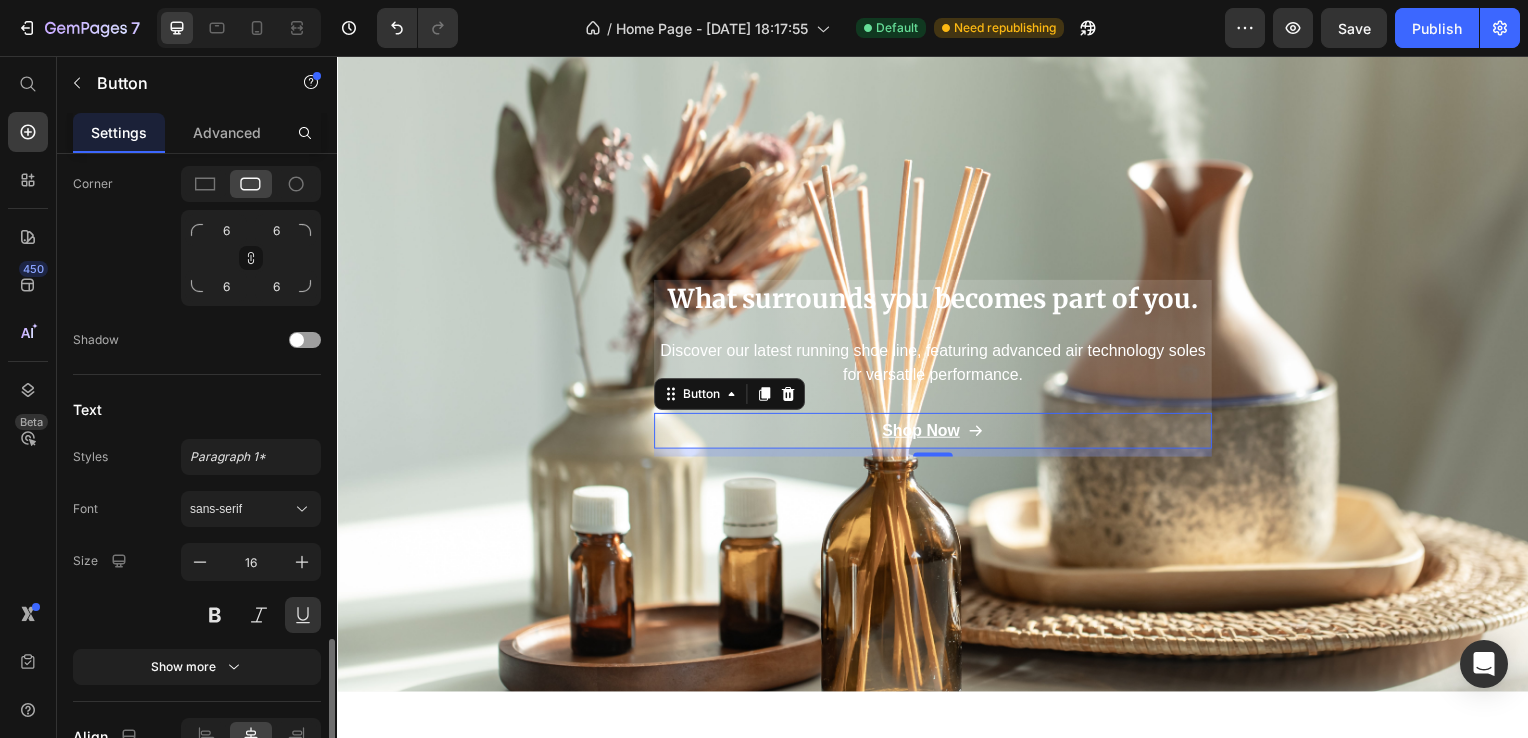 scroll, scrollTop: 958, scrollLeft: 0, axis: vertical 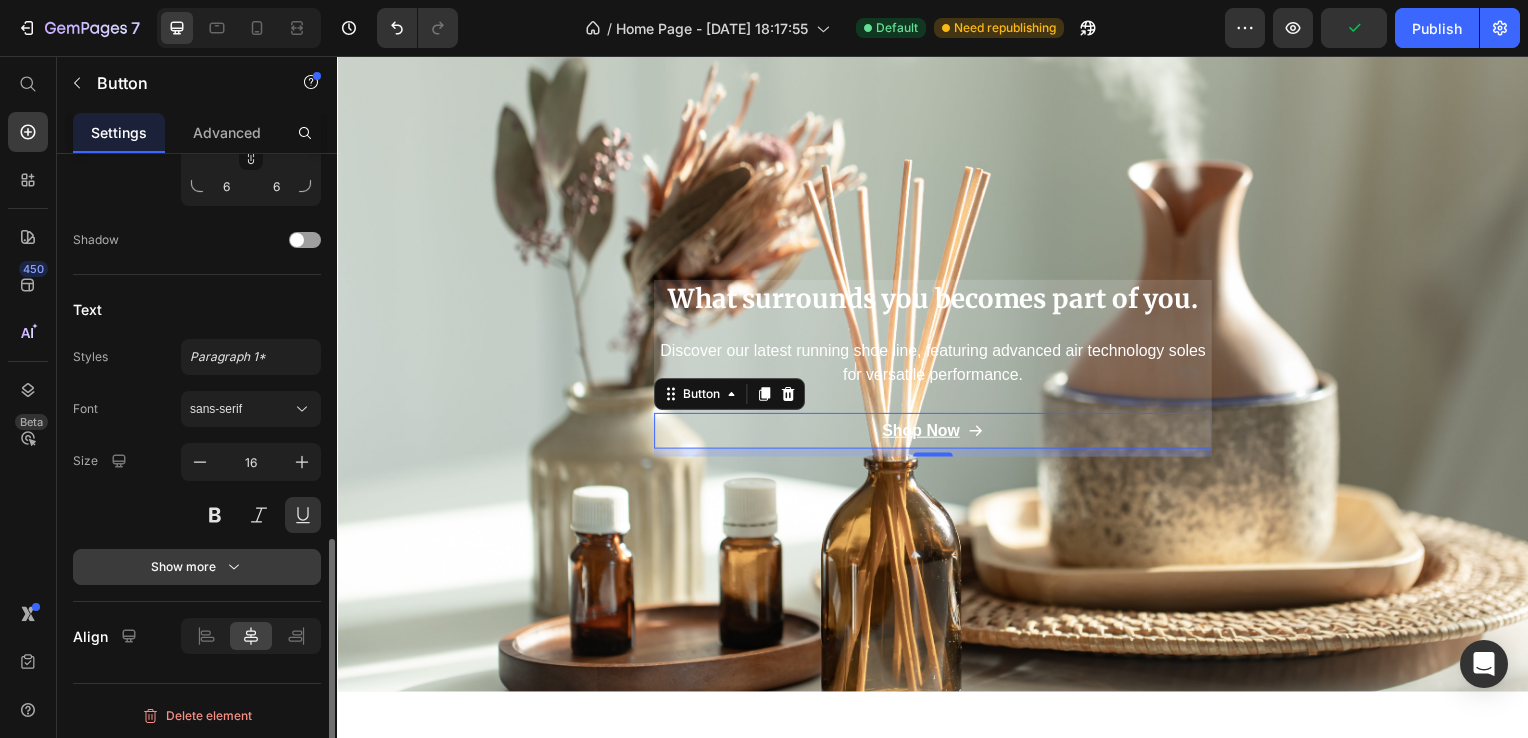 click on "Show more" at bounding box center (197, 567) 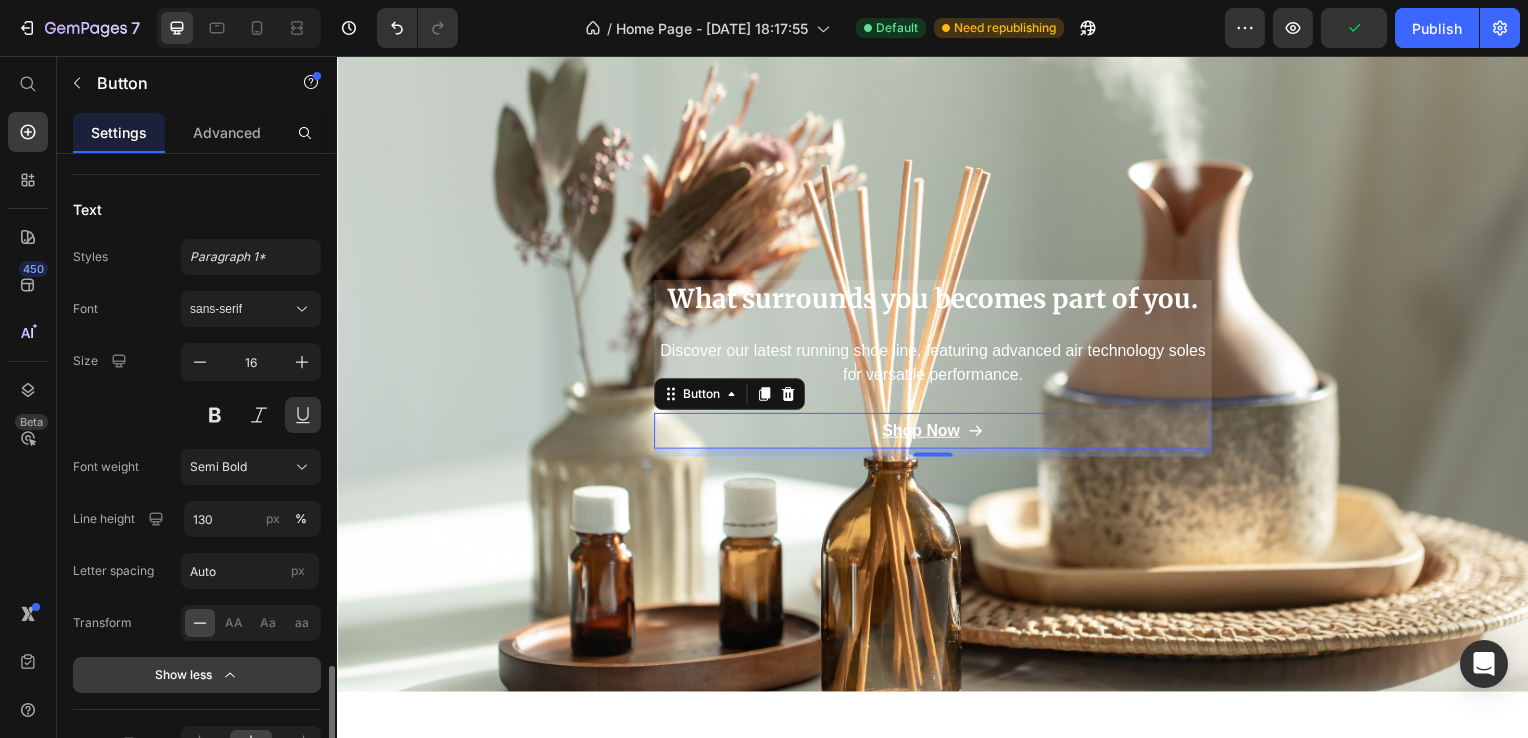 scroll, scrollTop: 1158, scrollLeft: 0, axis: vertical 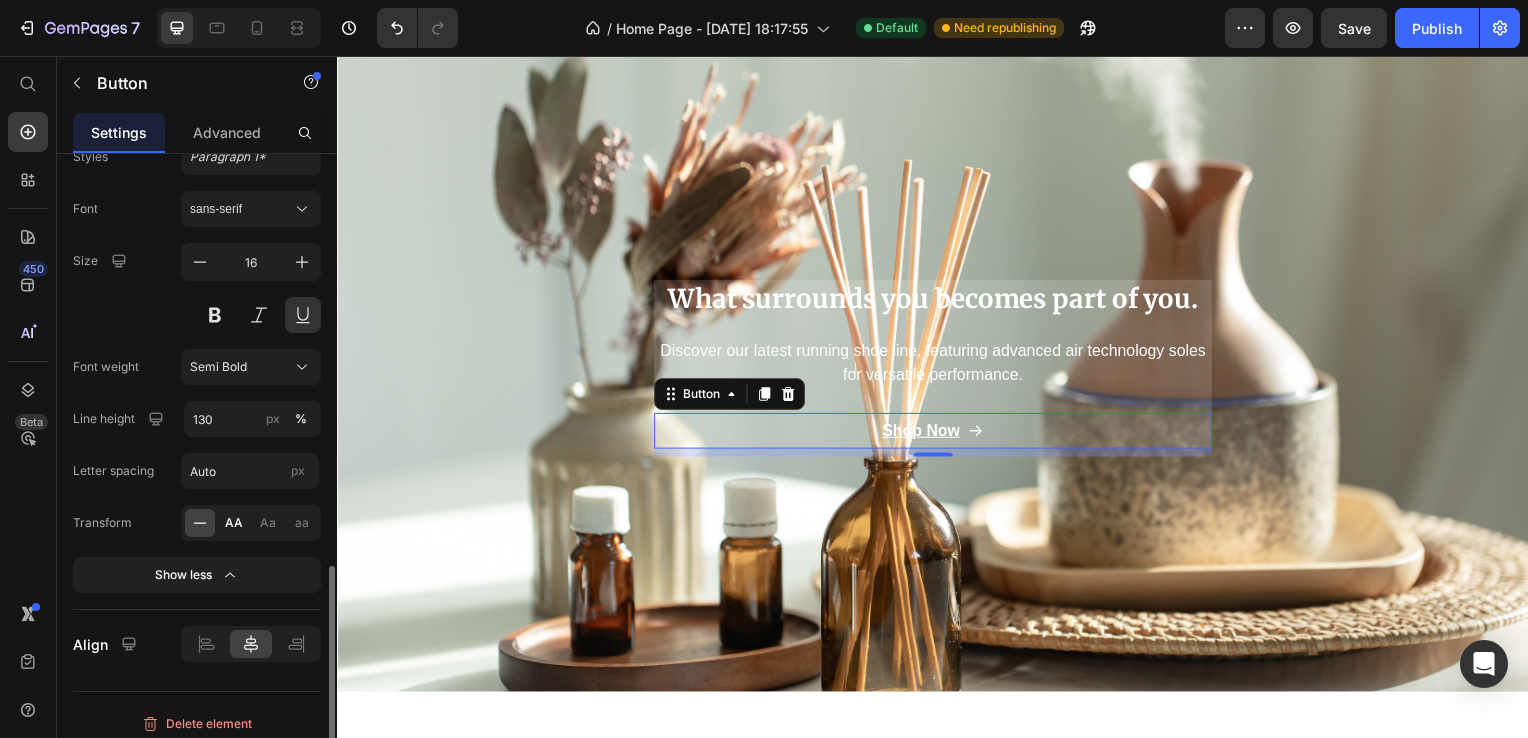 click on "AA" 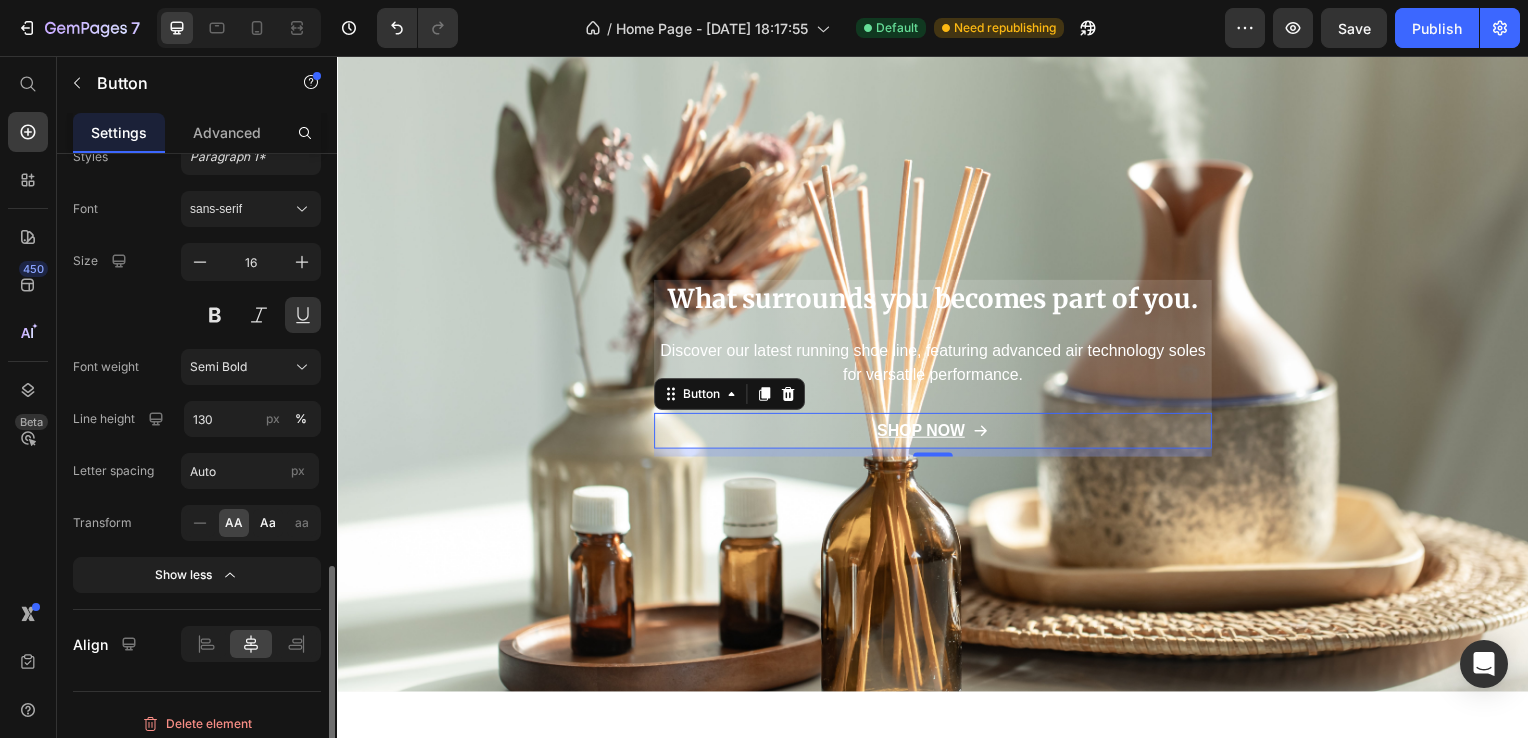 click on "Aa" 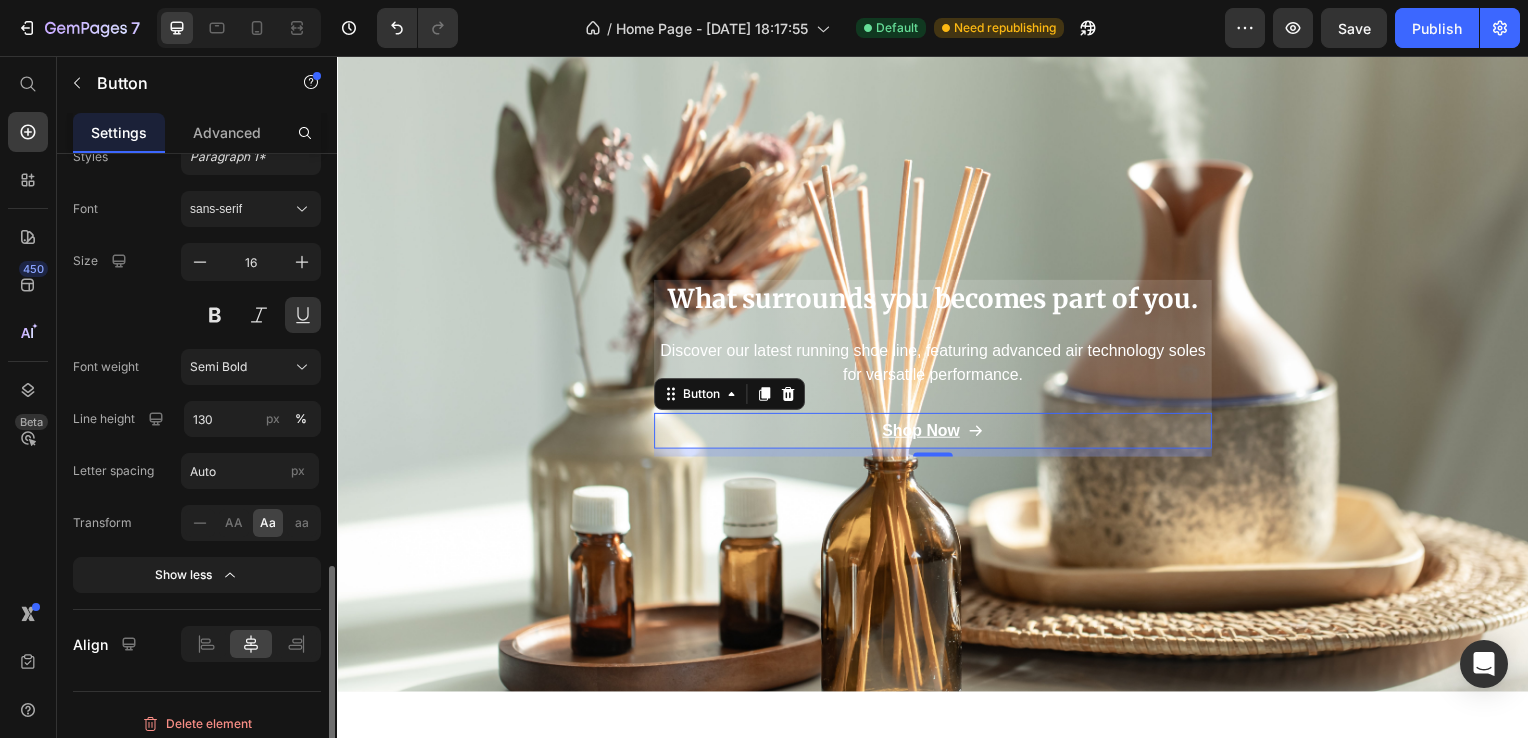 drag, startPoint x: 297, startPoint y: 513, endPoint x: 284, endPoint y: 518, distance: 13.928389 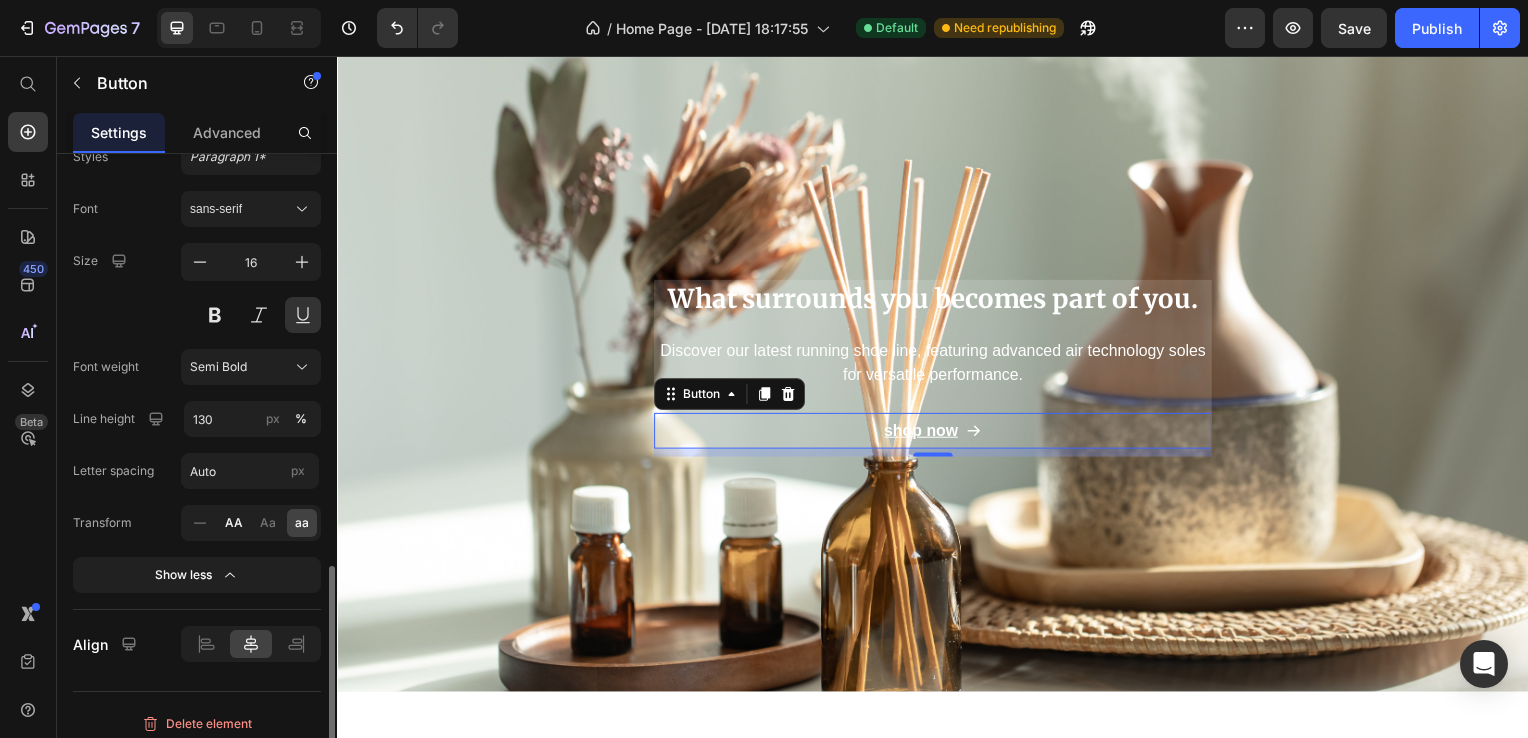 click on "AA" 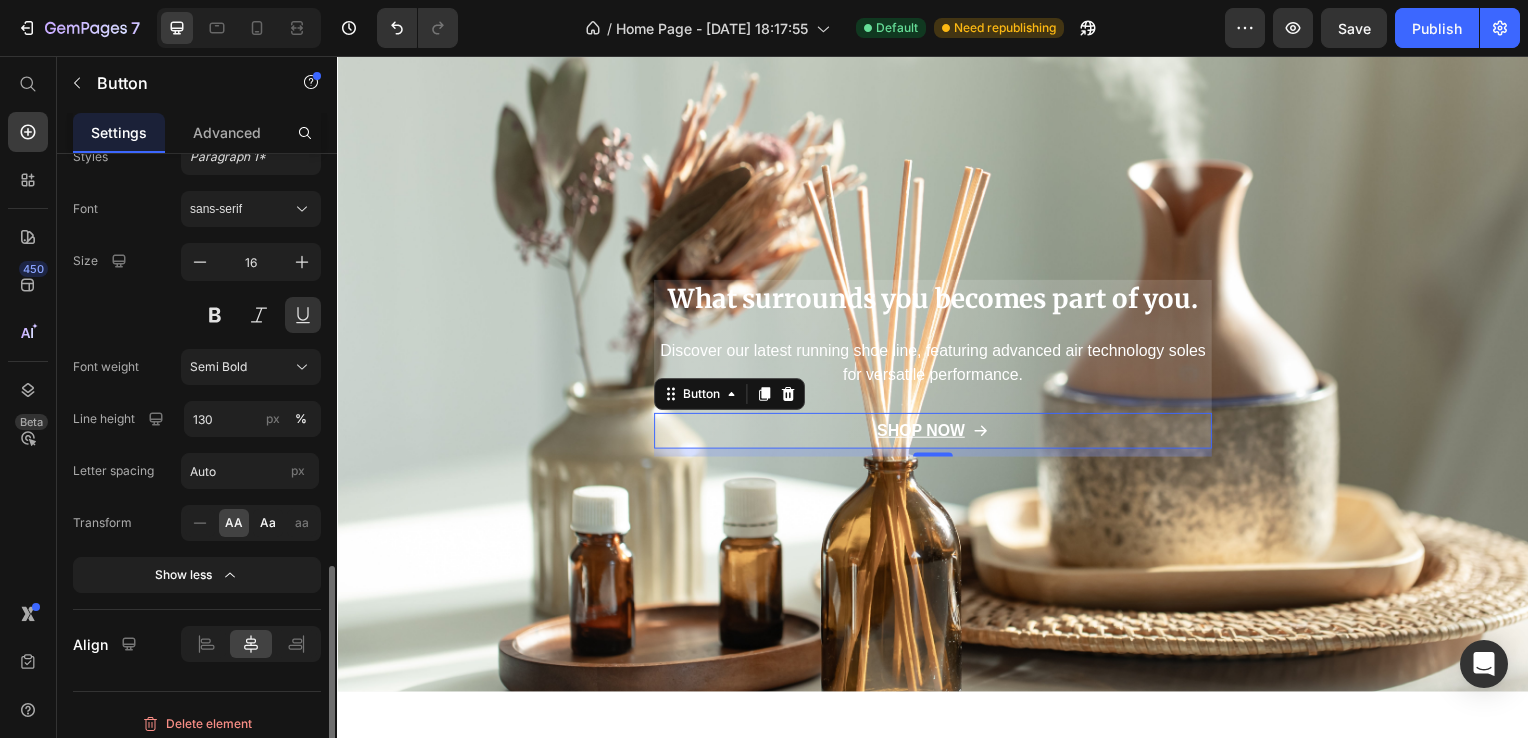 click on "Aa" 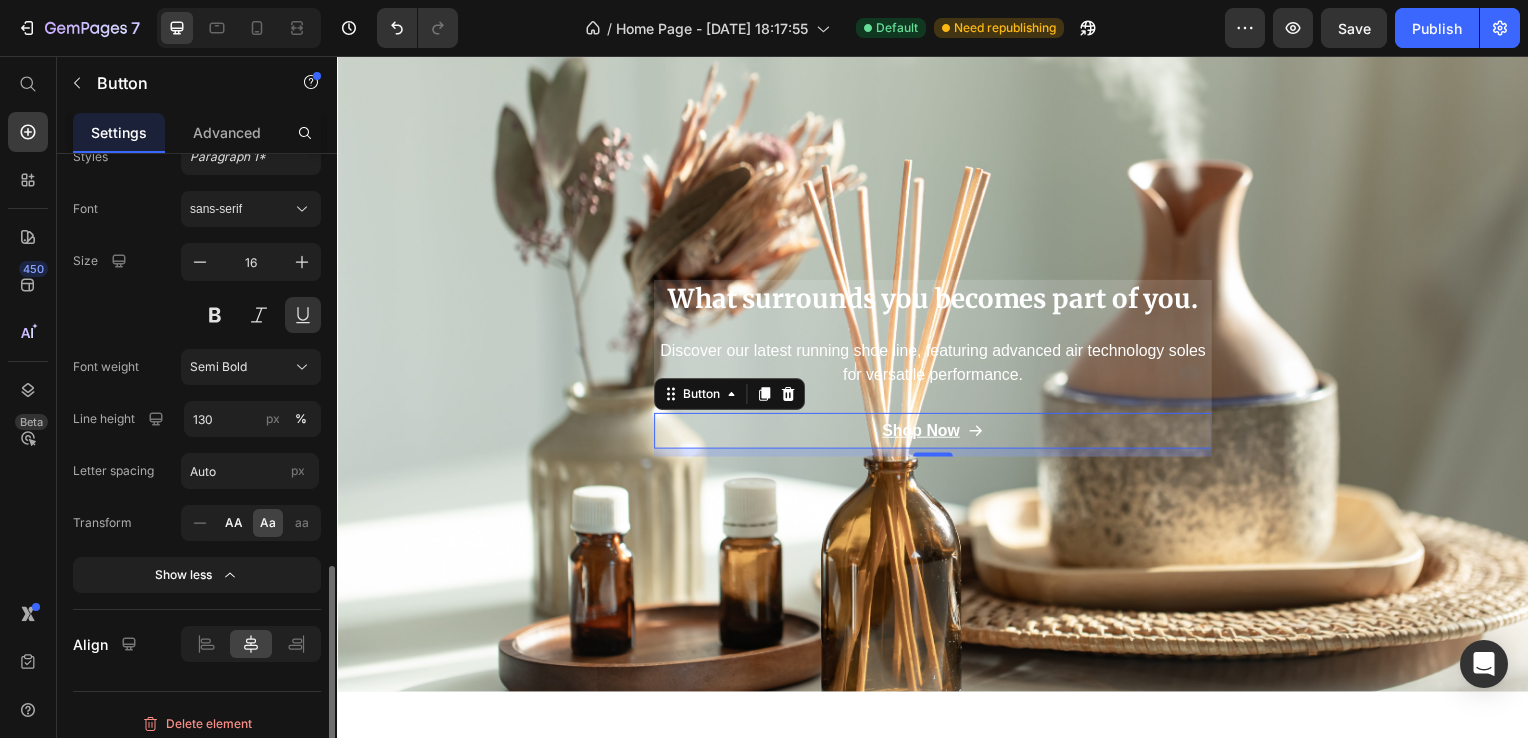 click on "AA" 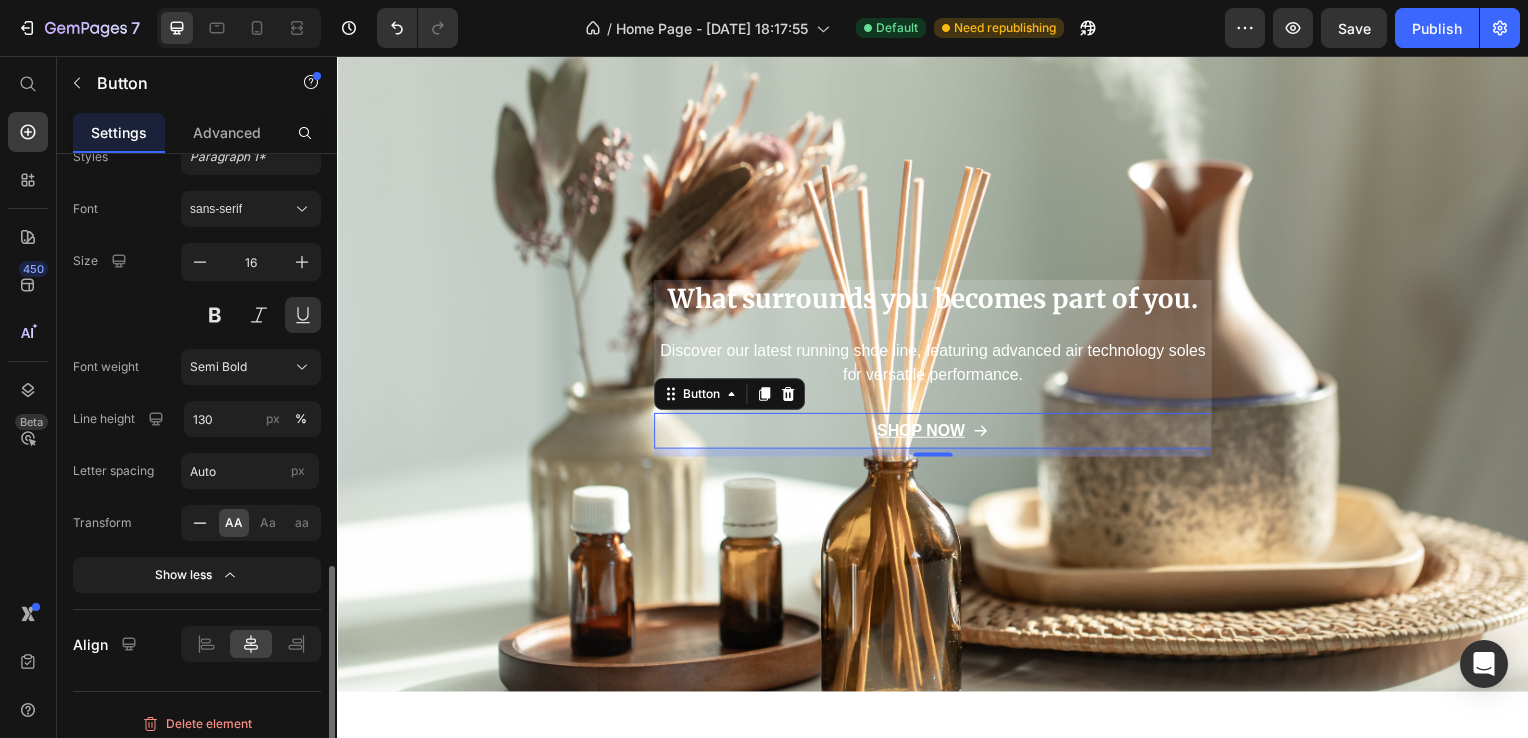 click 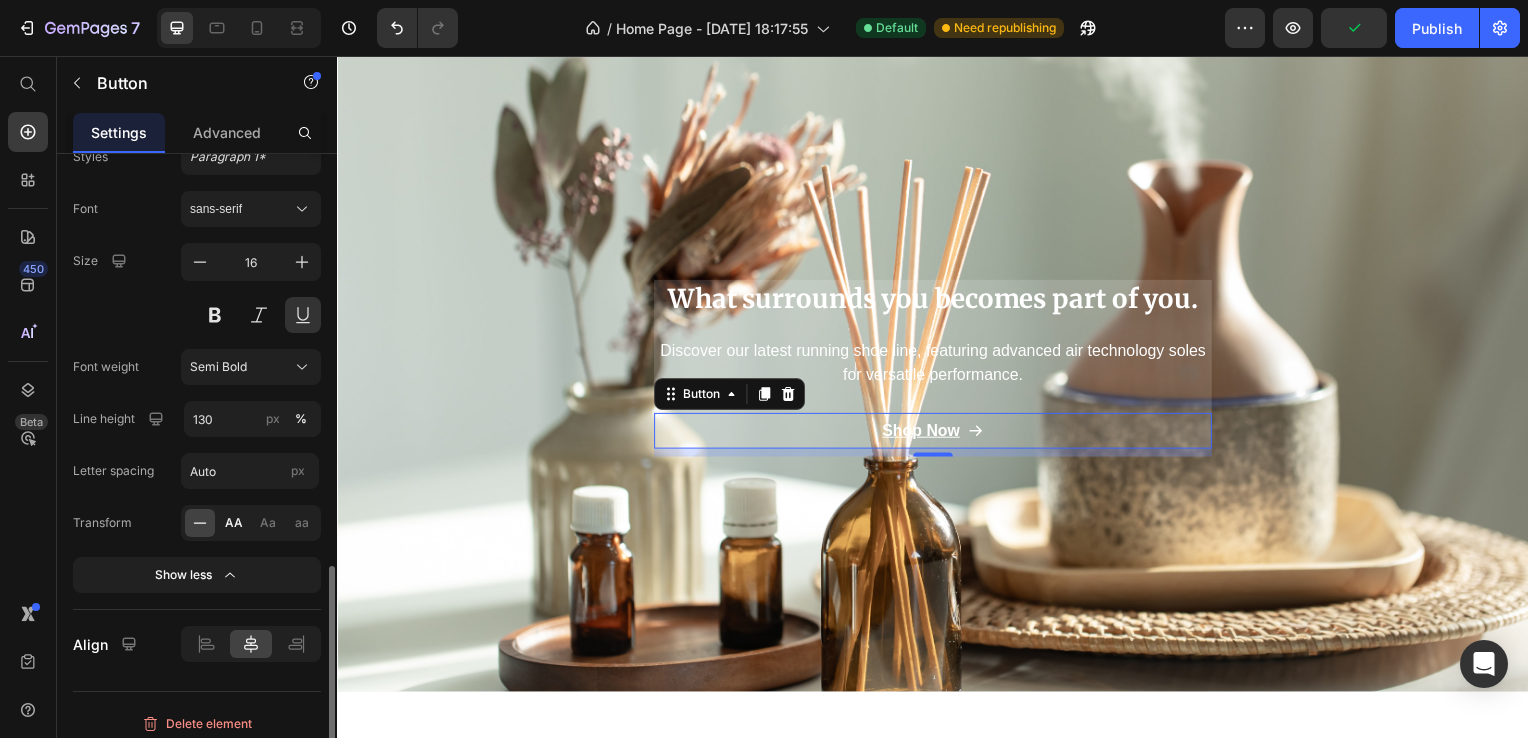 click on "AA" 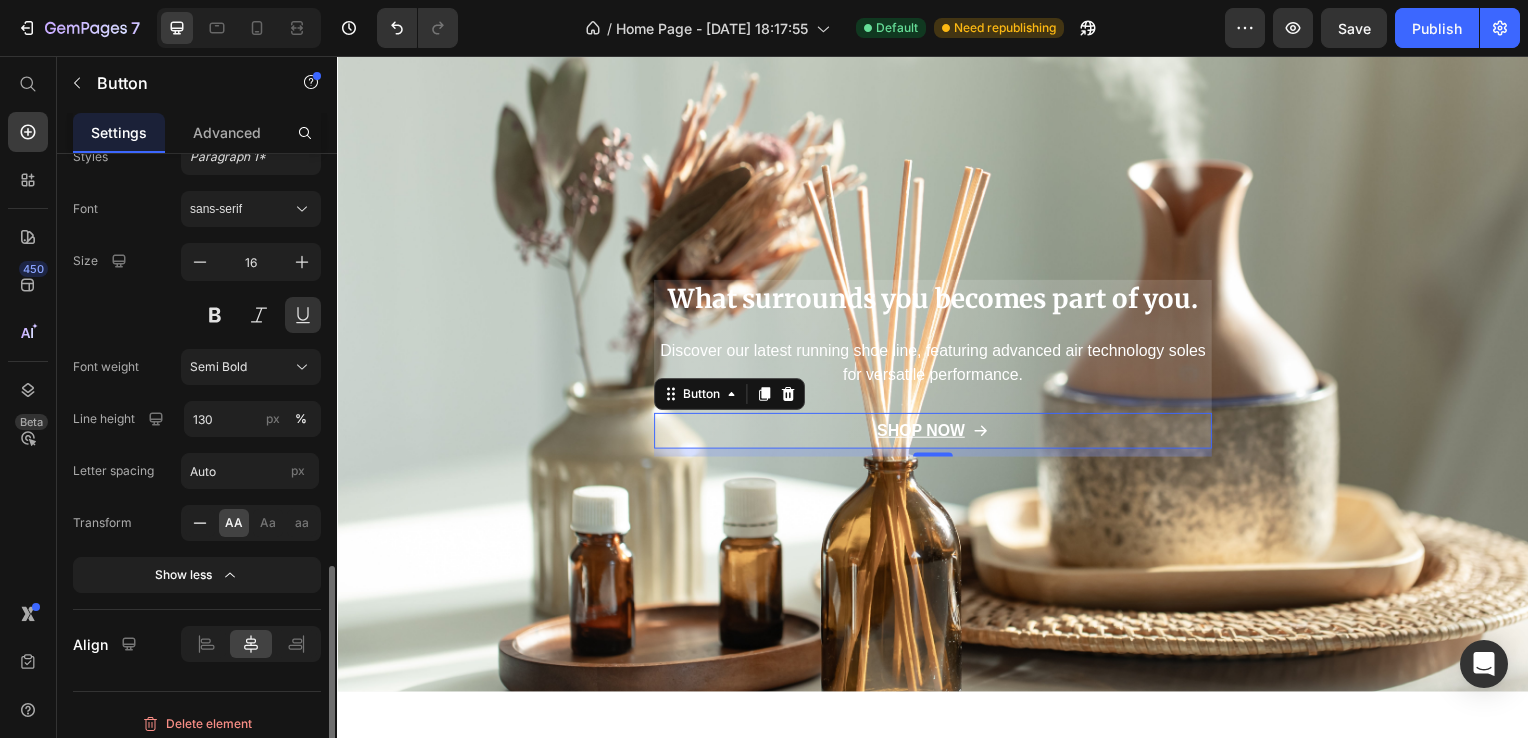 click 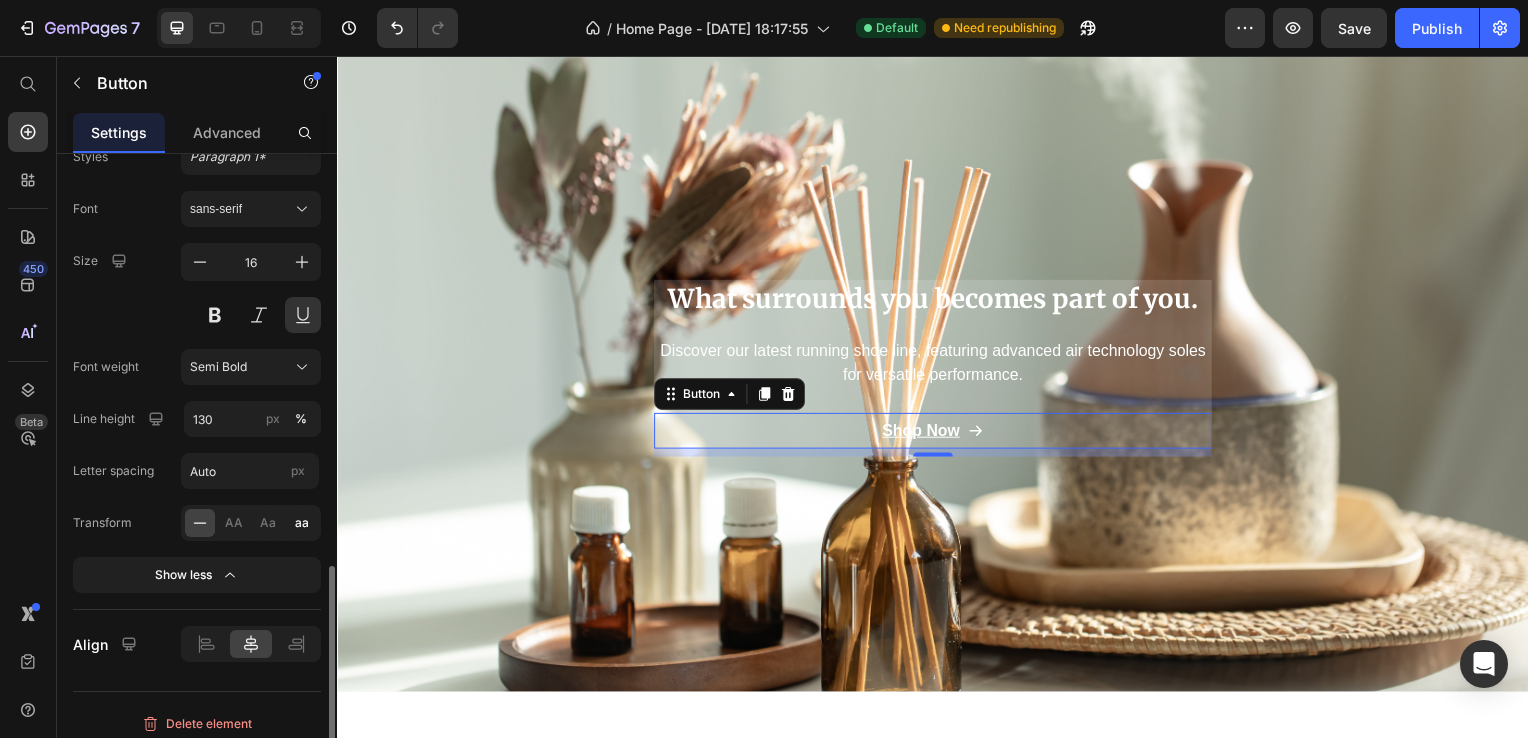 click on "aa" 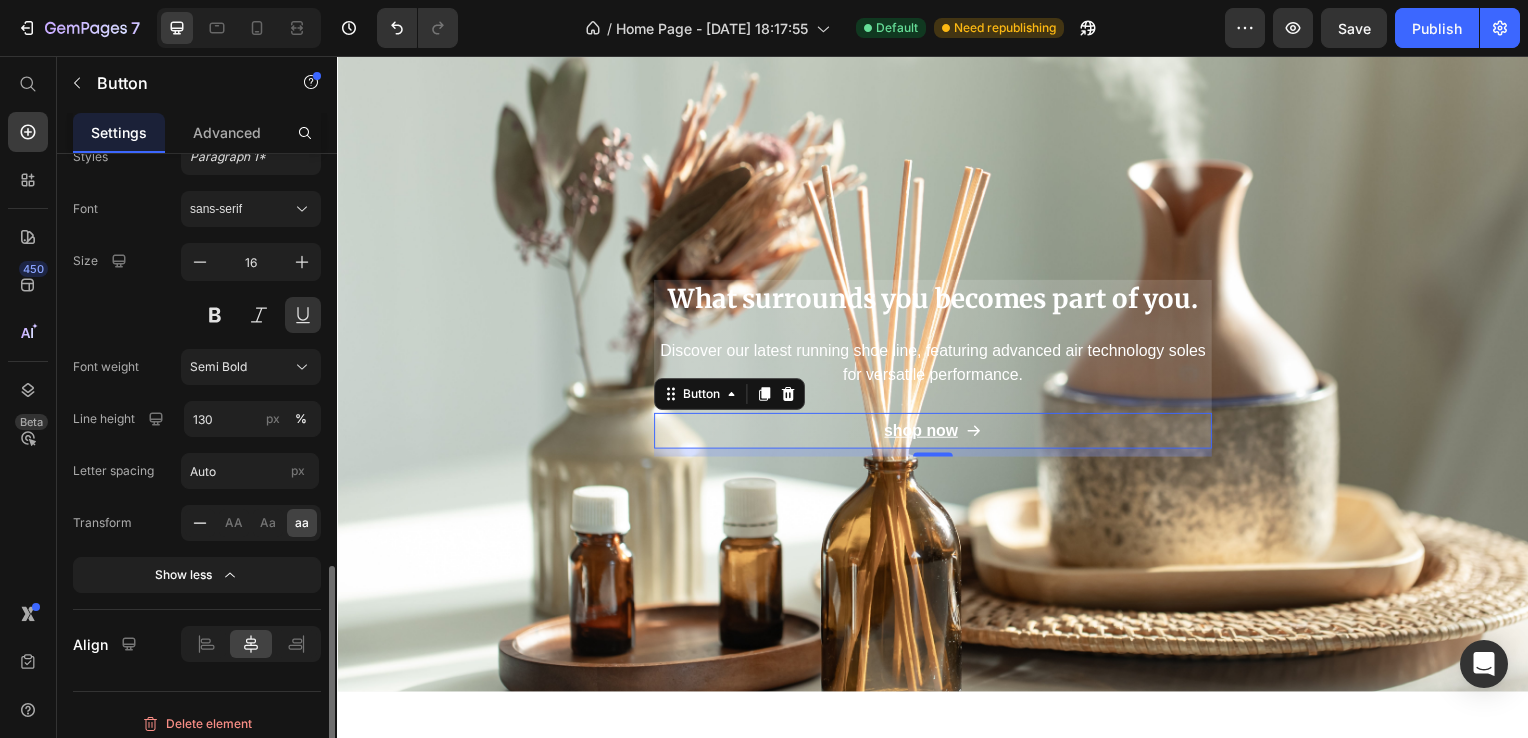 click 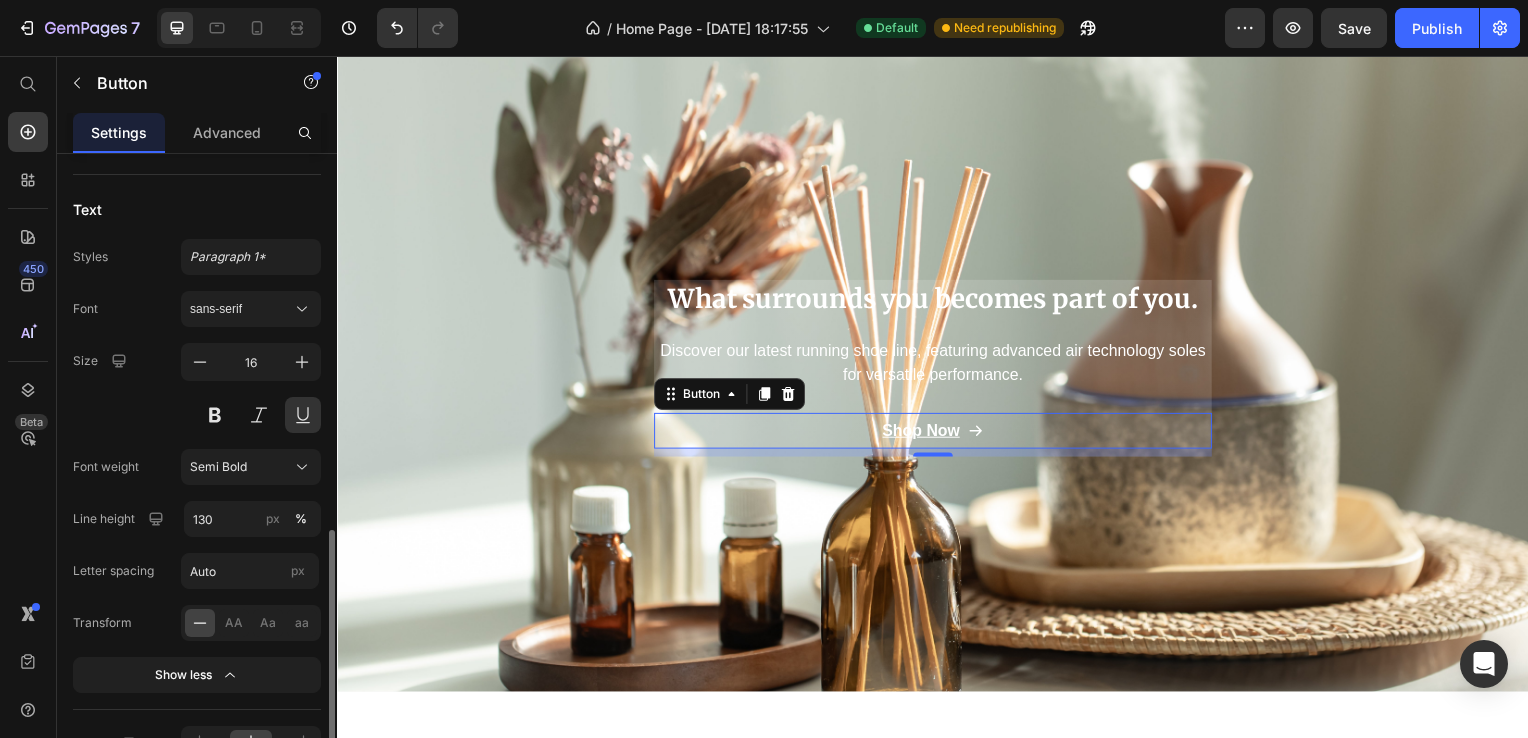 scroll, scrollTop: 858, scrollLeft: 0, axis: vertical 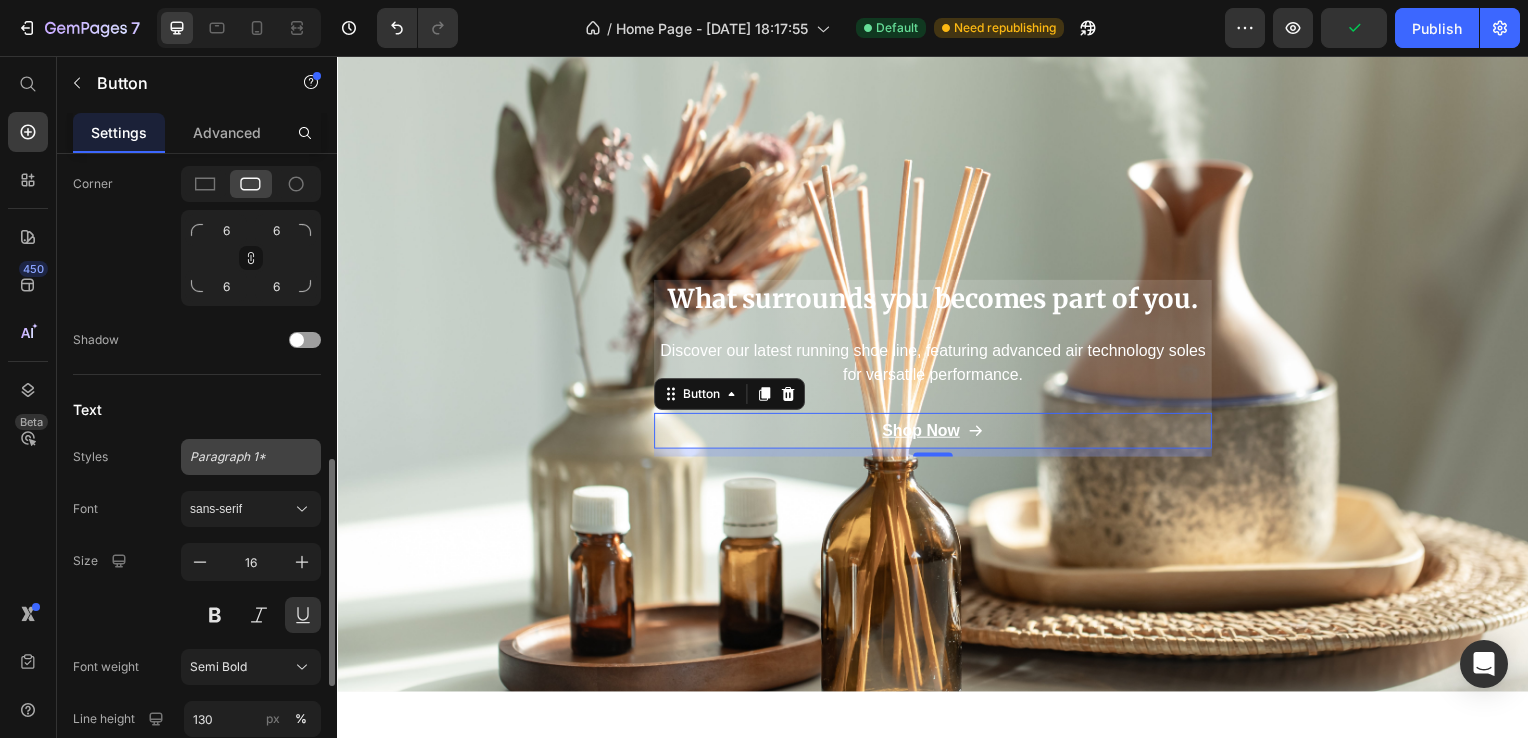 click on "Paragraph 1*" at bounding box center [251, 457] 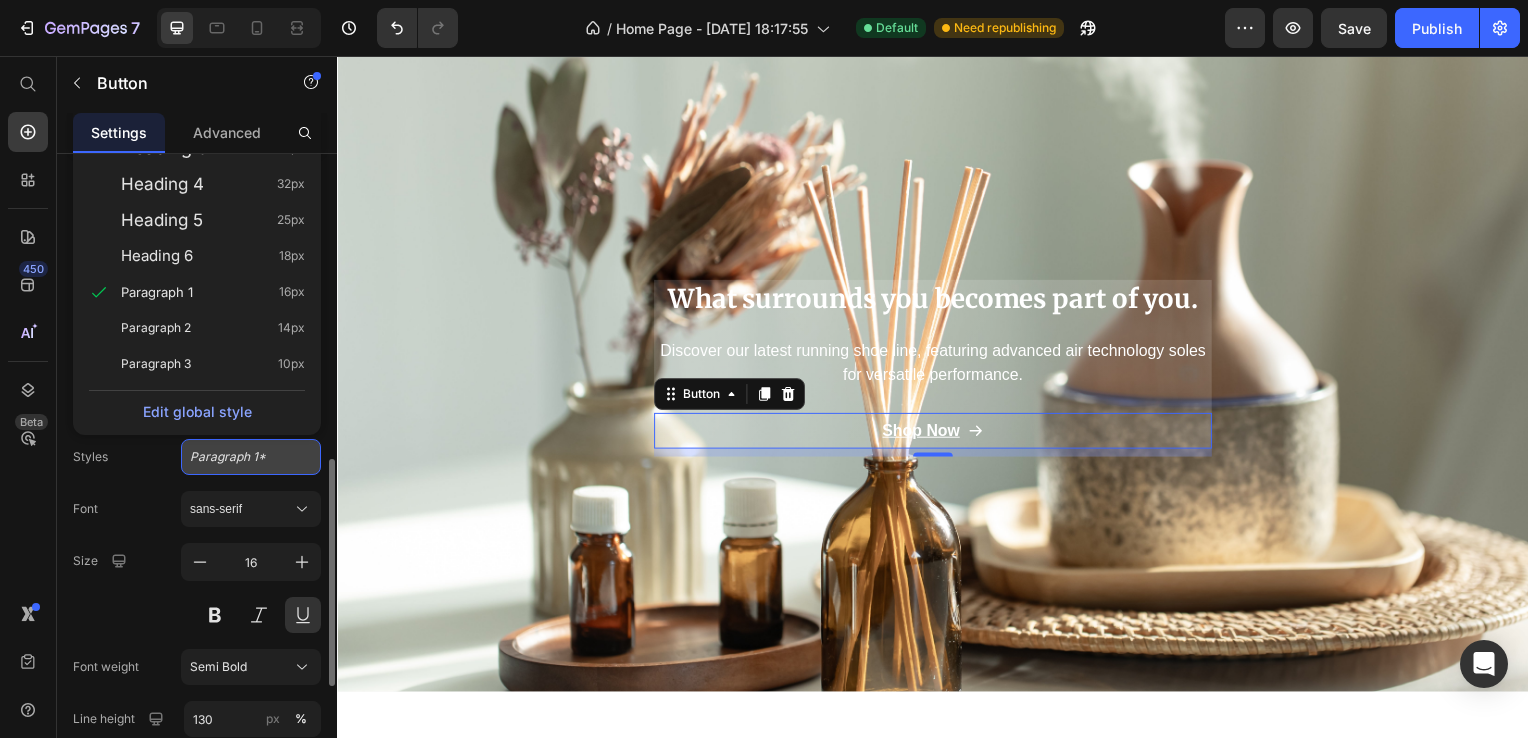 click on "Paragraph 1*" at bounding box center [251, 457] 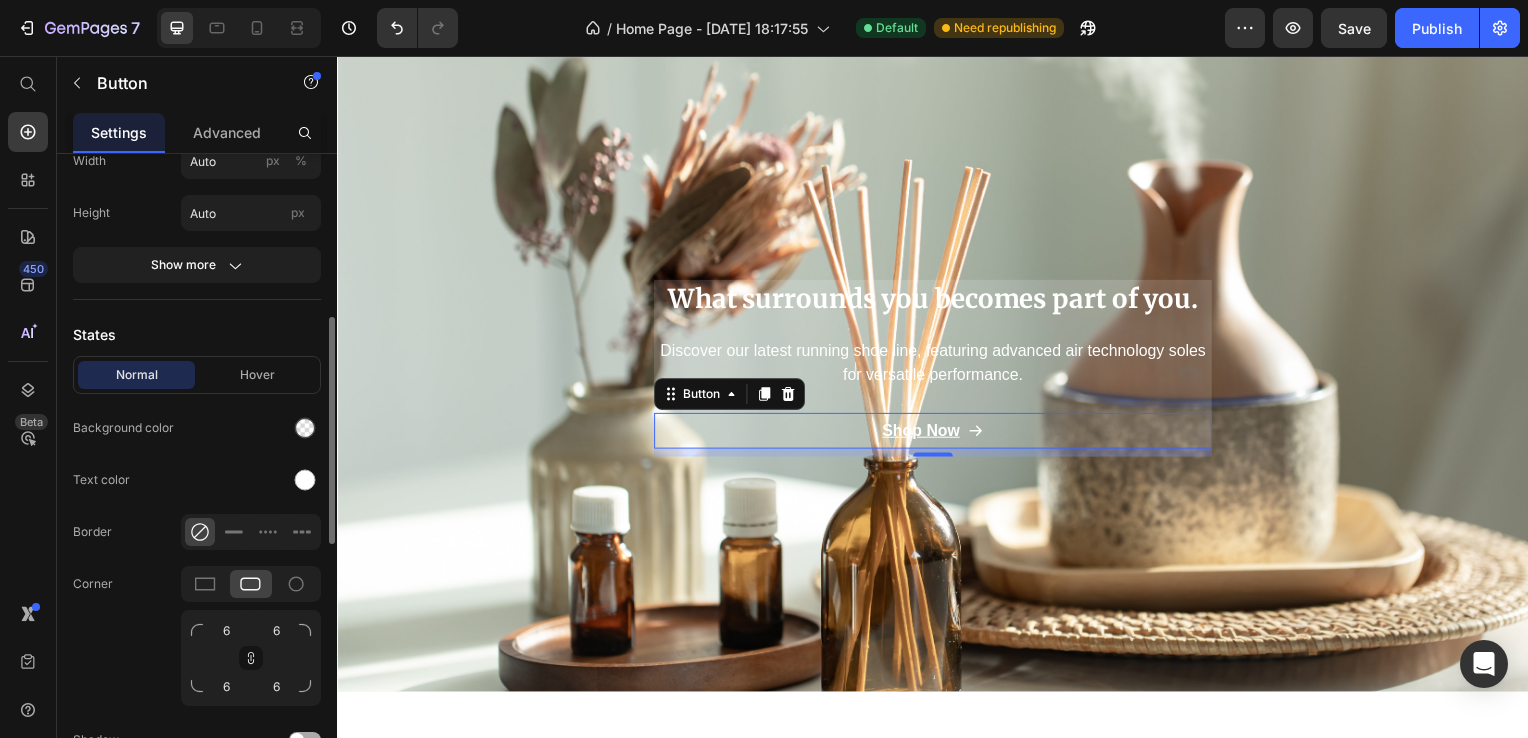 scroll, scrollTop: 358, scrollLeft: 0, axis: vertical 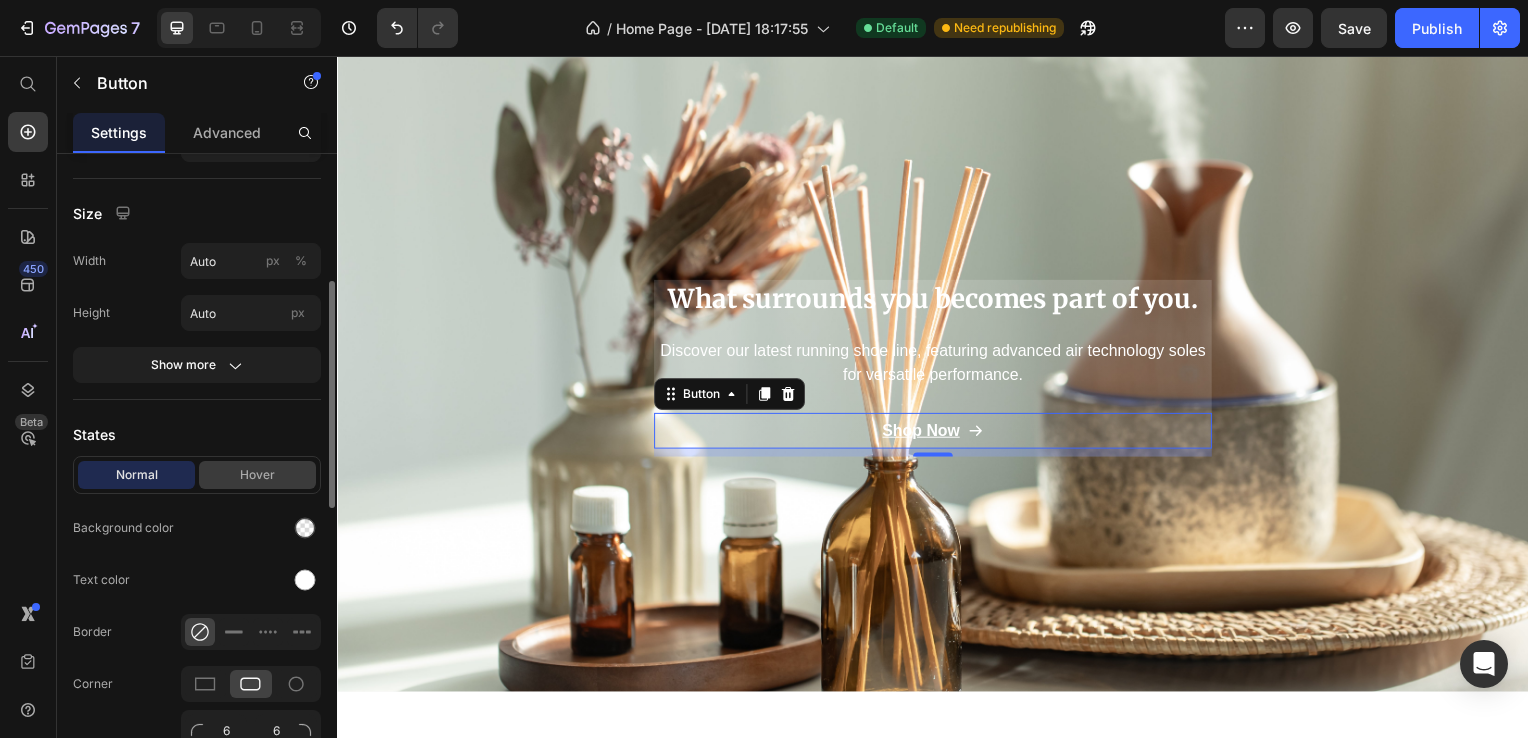 click on "Hover" at bounding box center [257, 475] 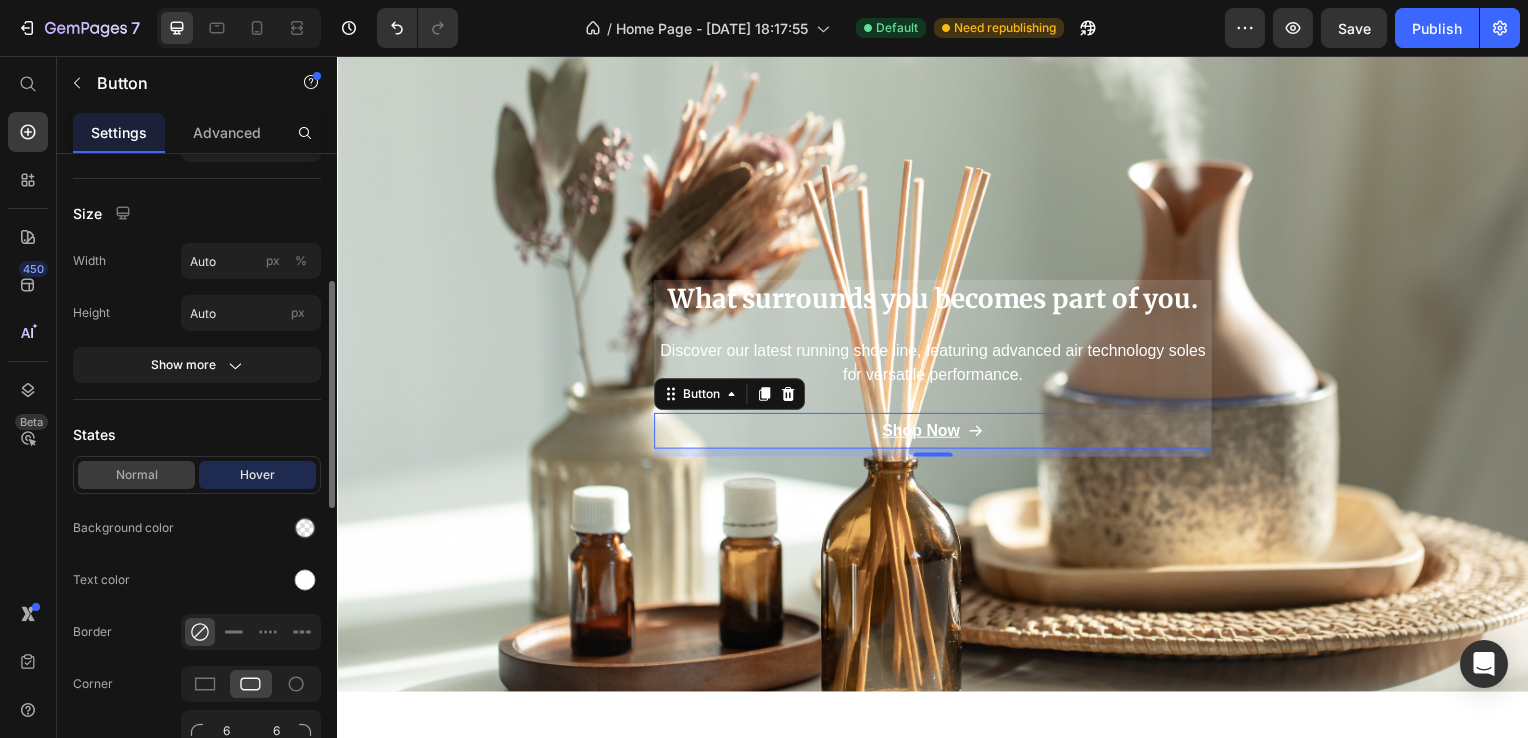 click on "Normal" at bounding box center (136, 475) 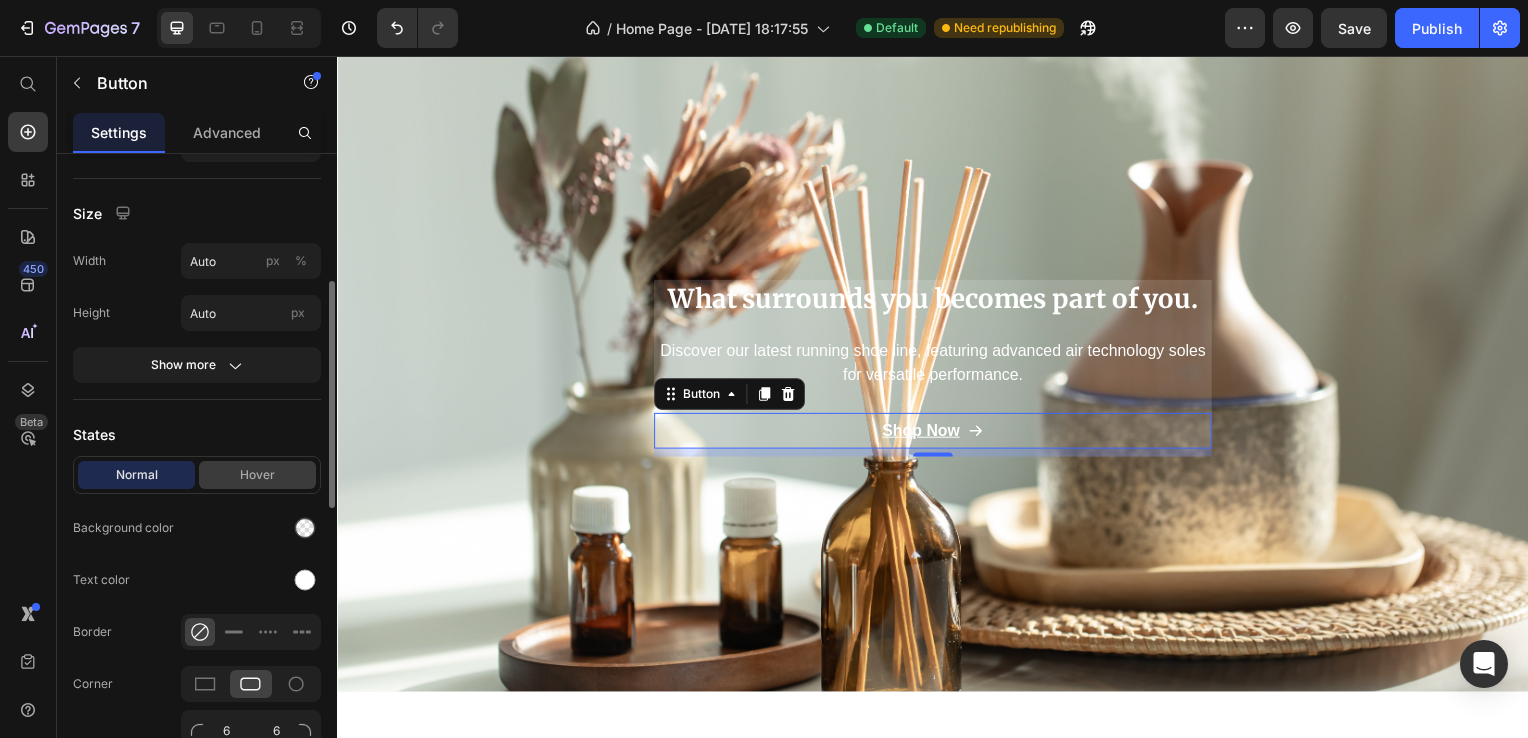 click on "Hover" at bounding box center (257, 475) 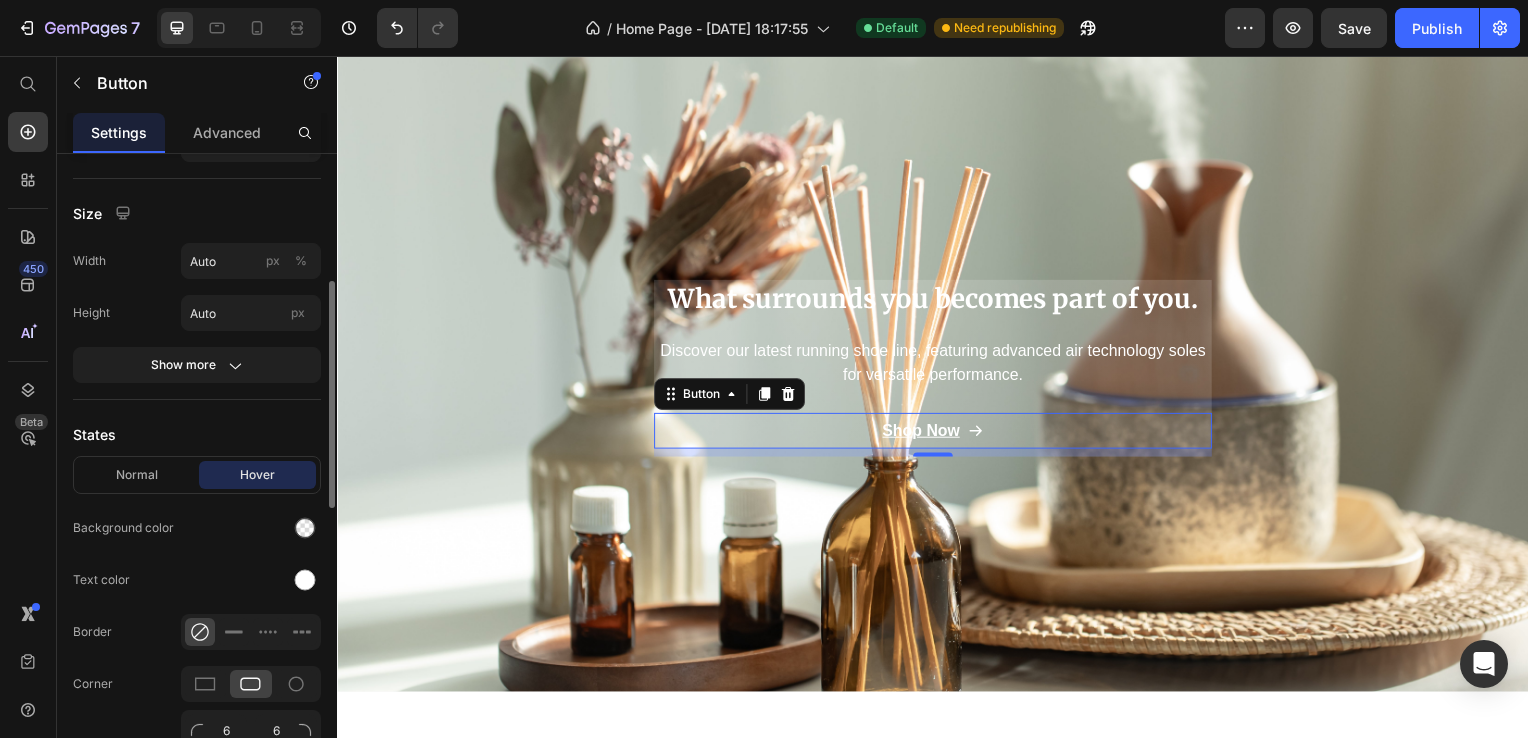 click on "Normal Hover" at bounding box center (197, 475) 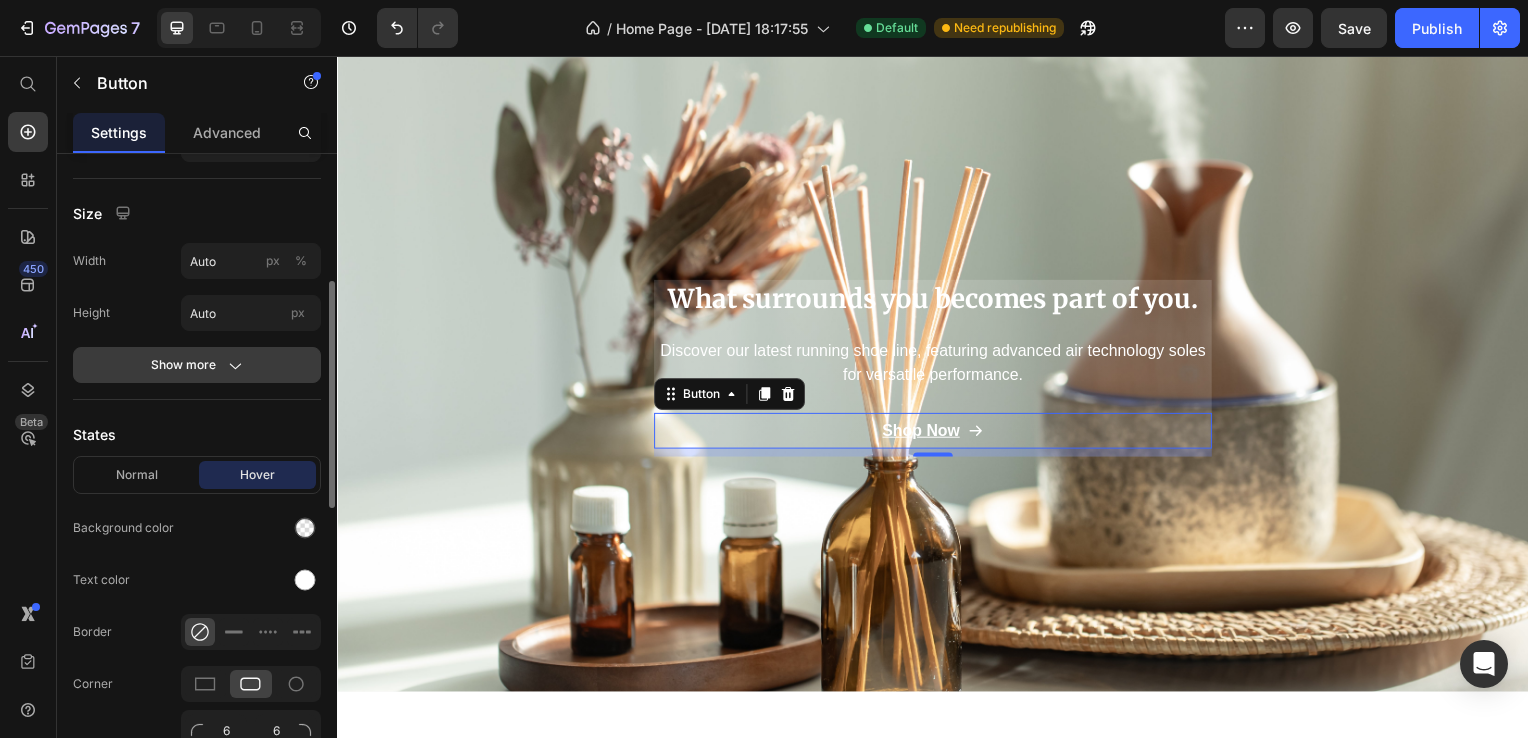 click on "Show more" at bounding box center (197, 365) 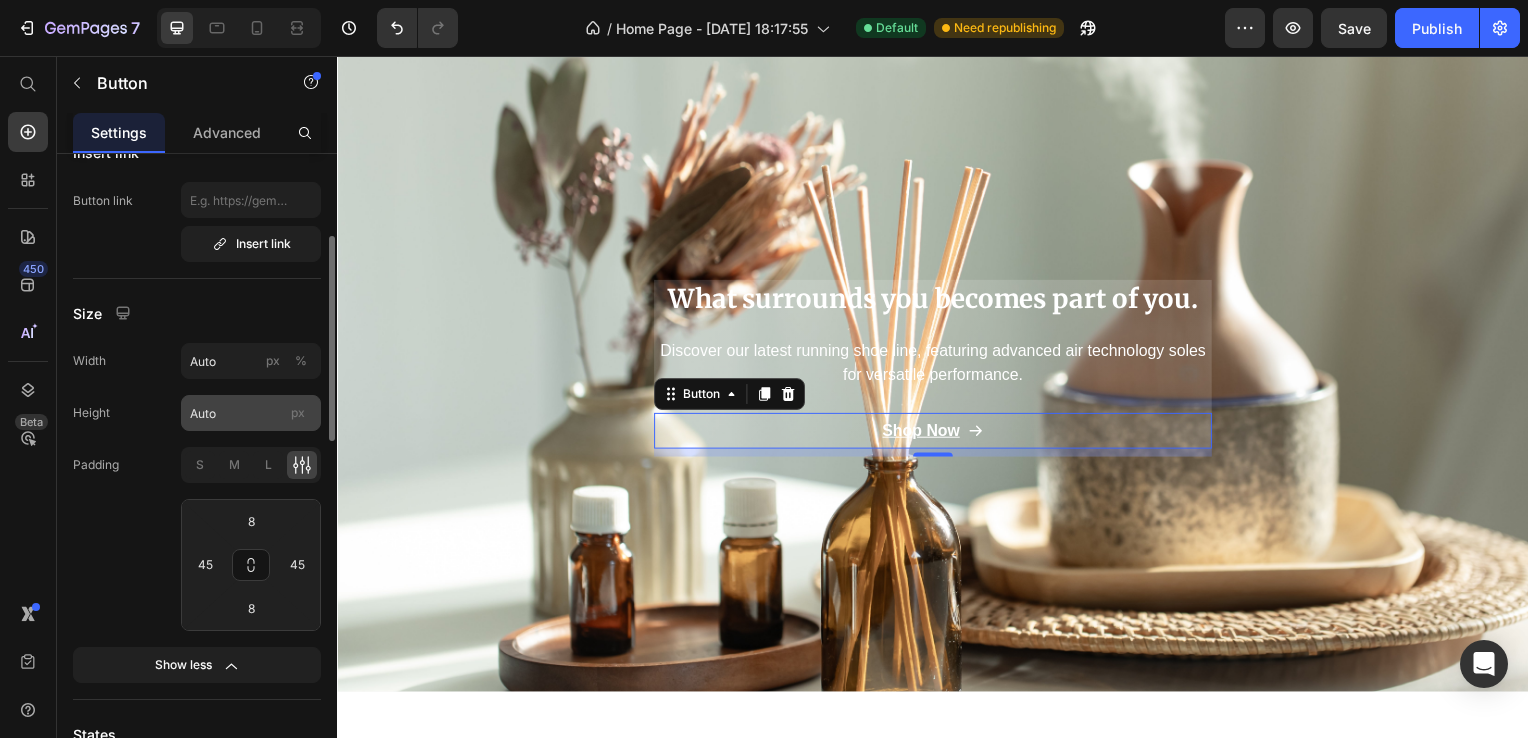 scroll, scrollTop: 0, scrollLeft: 0, axis: both 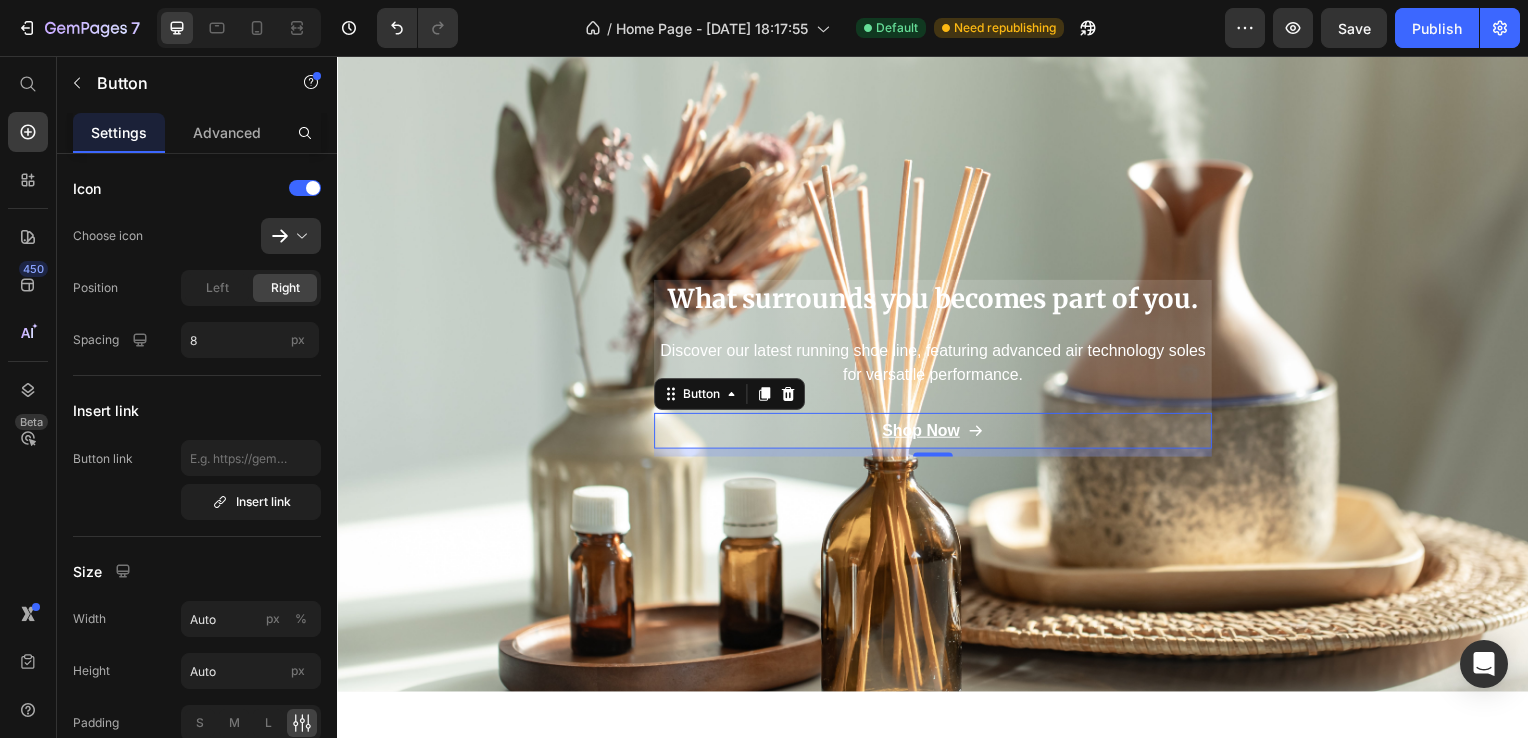 click at bounding box center (937, 347) 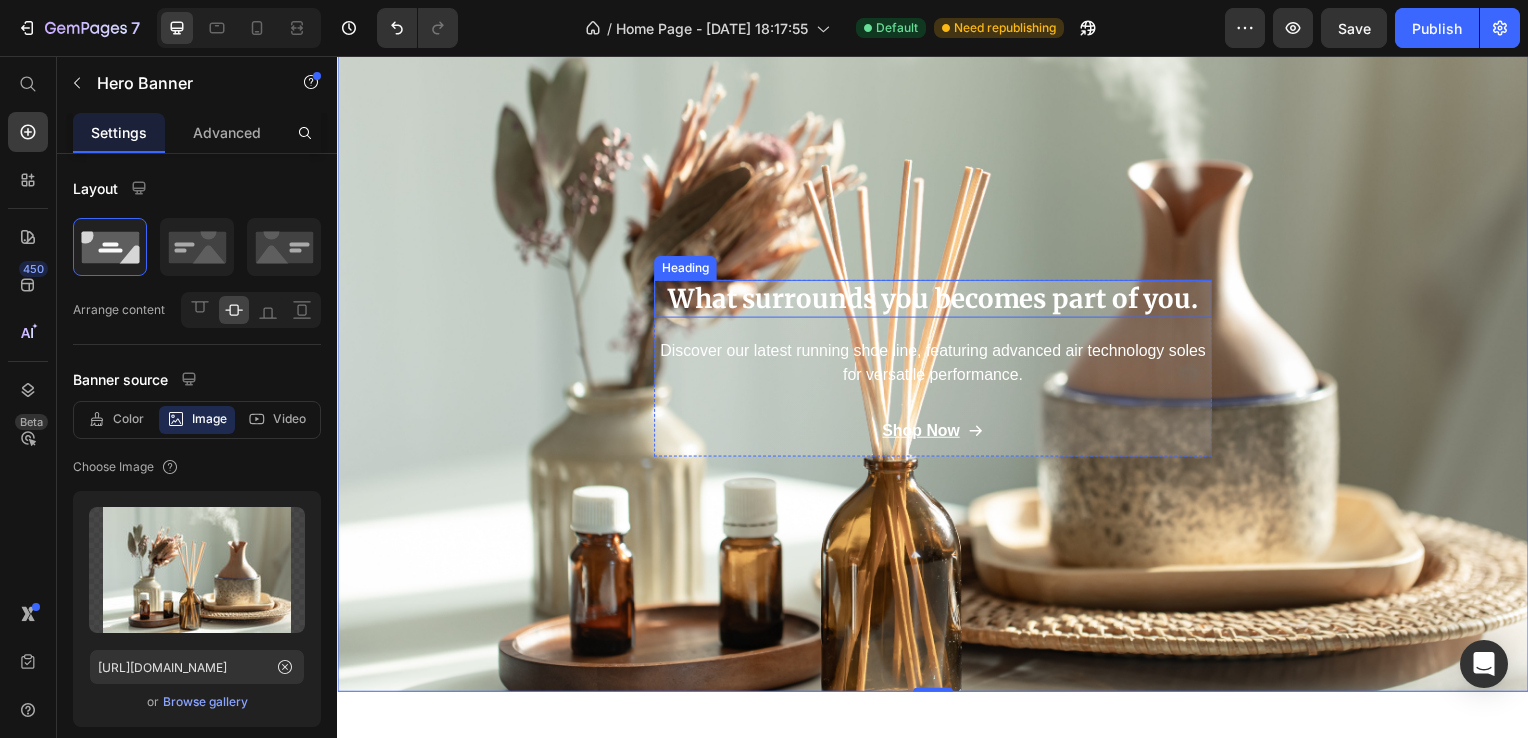 click on "What surrounds you becomes part of you." at bounding box center (937, 301) 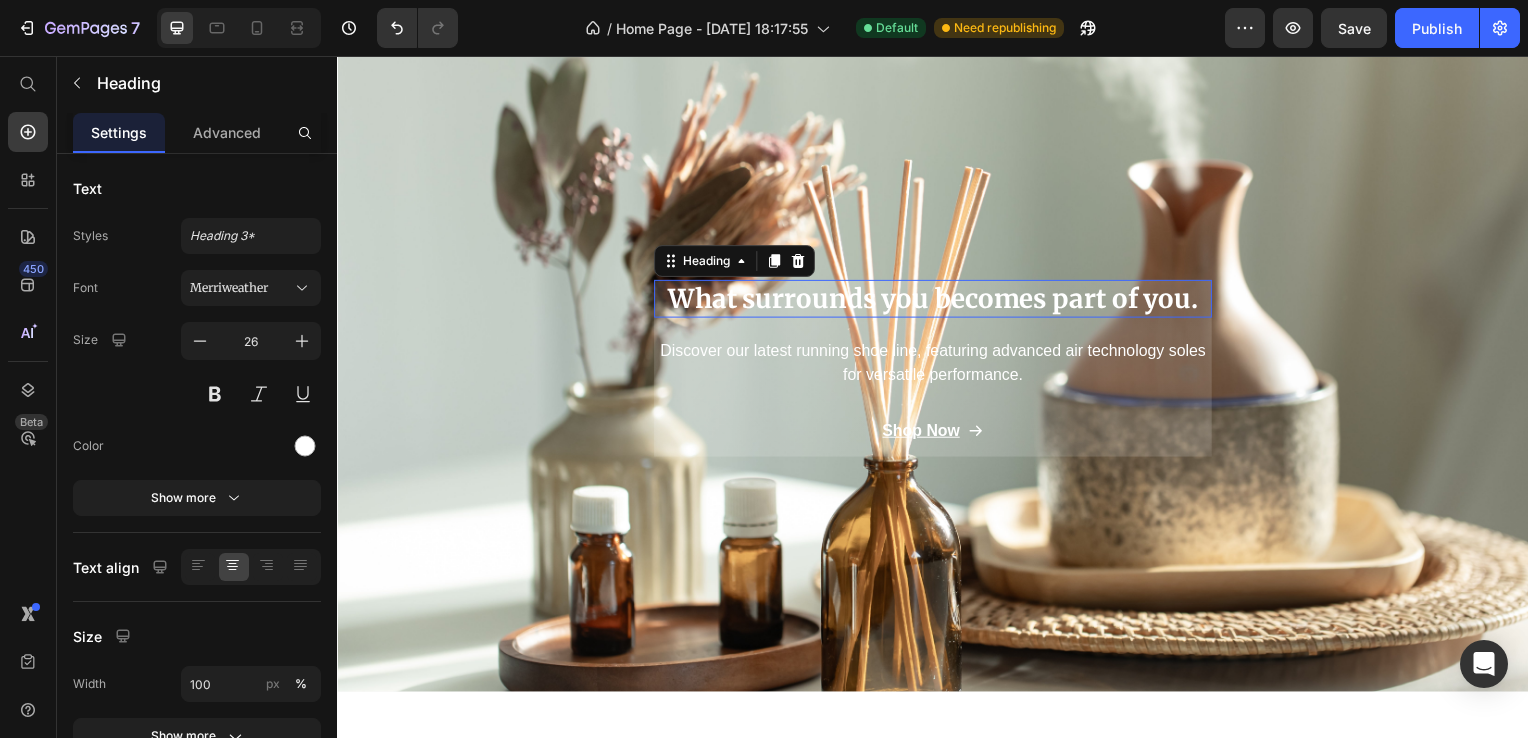 click on "What surrounds you becomes part of you." at bounding box center [937, 301] 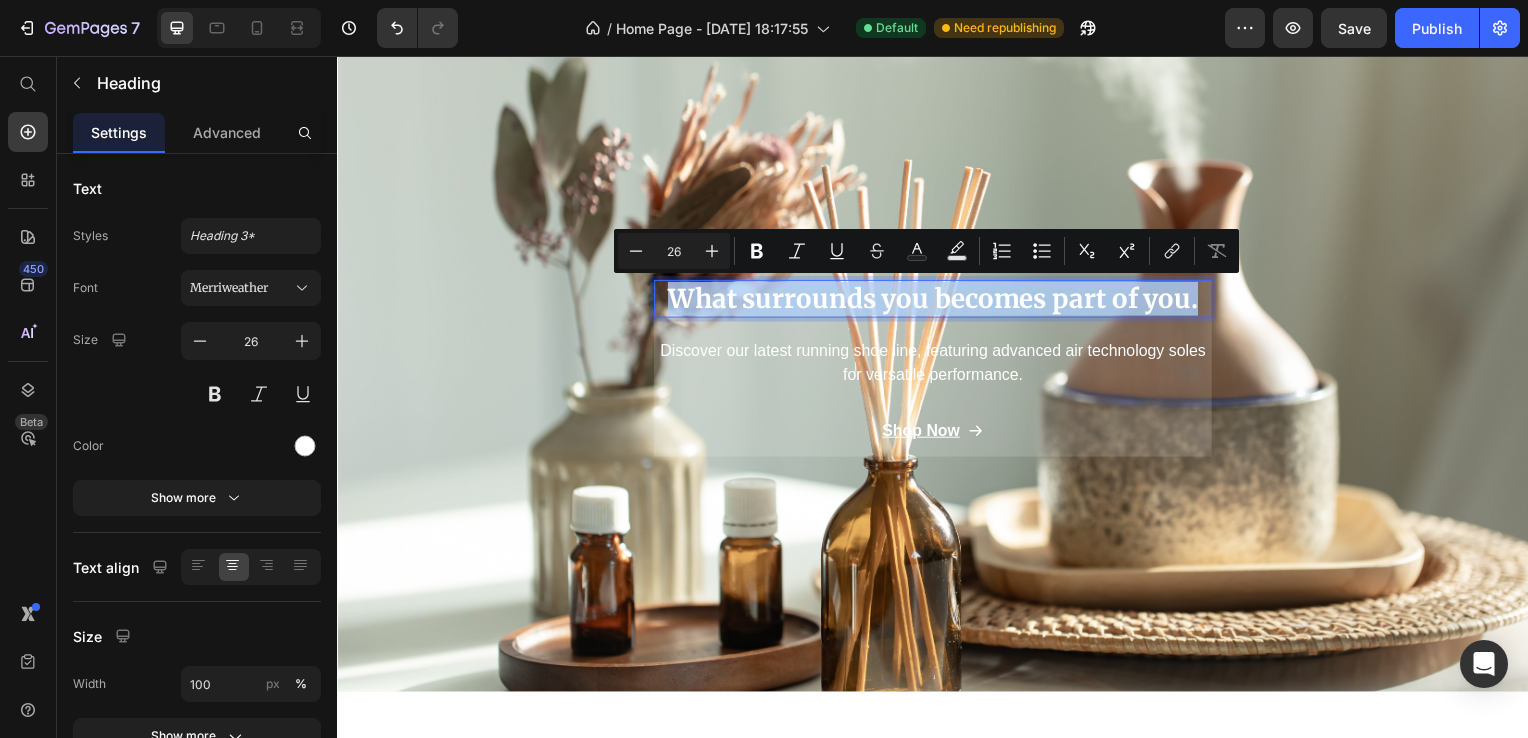copy on "What surrounds you becomes part of you." 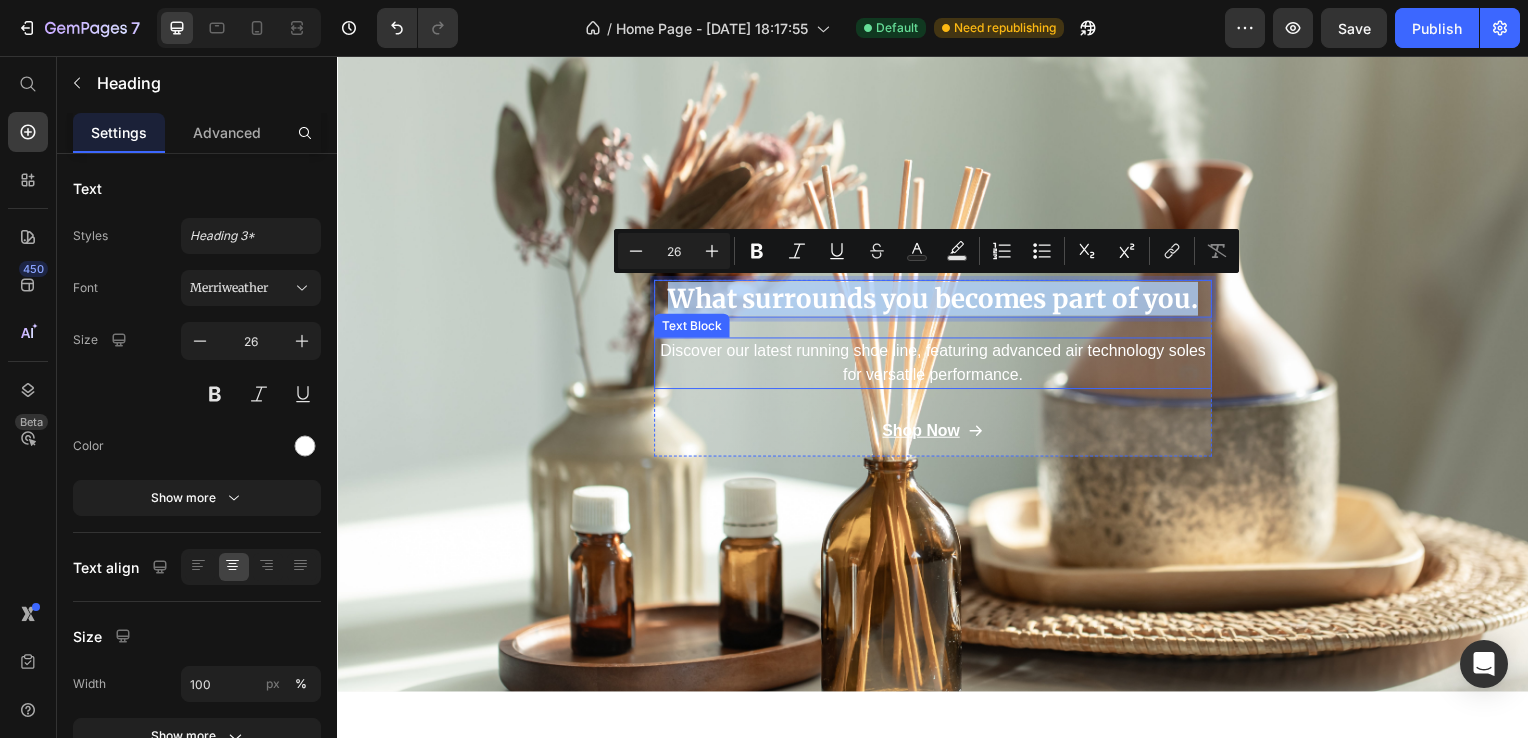click on "Discover our latest running shoe line, featuring advanced air technology soles for versatile performance." at bounding box center (937, 366) 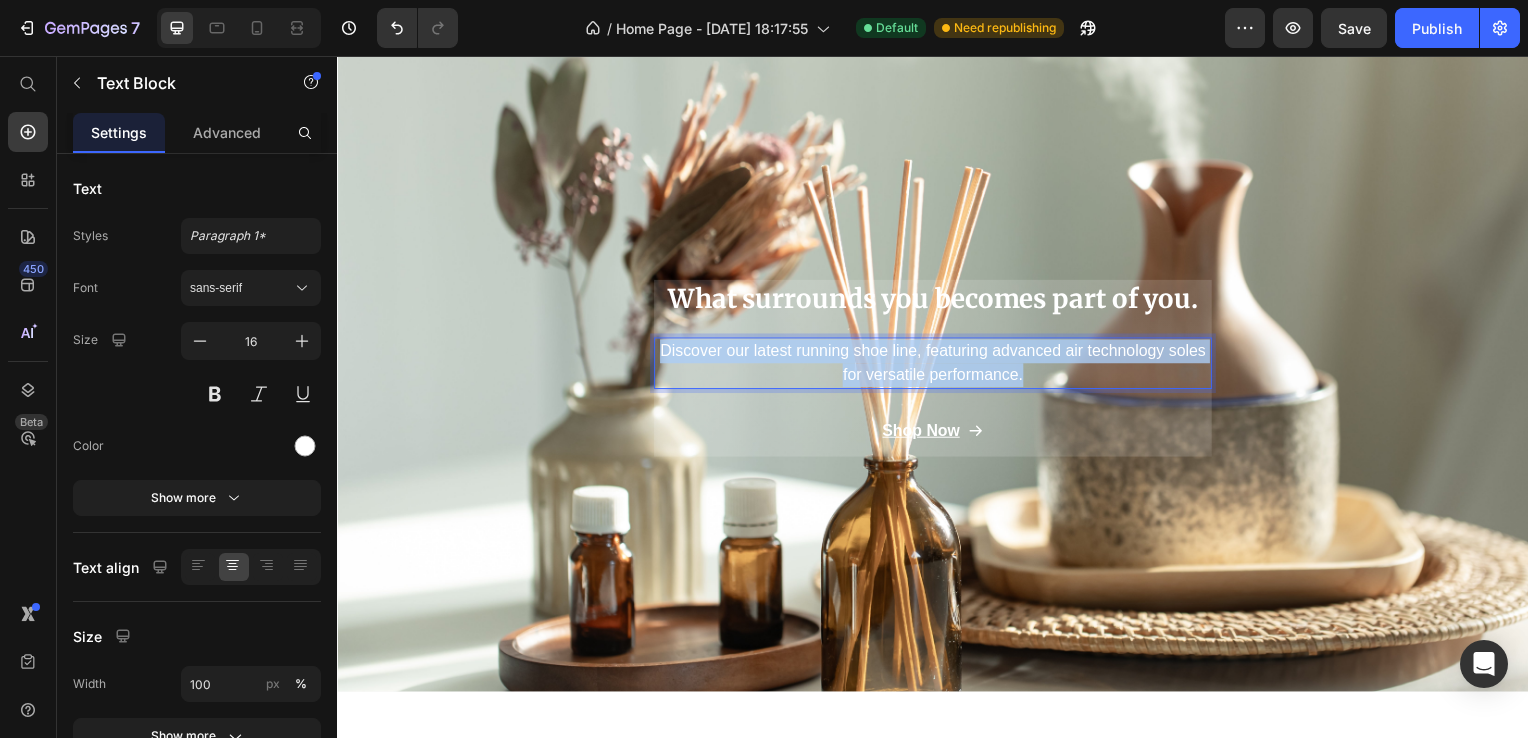 click on "Discover our latest running shoe line, featuring advanced air technology soles for versatile performance." at bounding box center (937, 366) 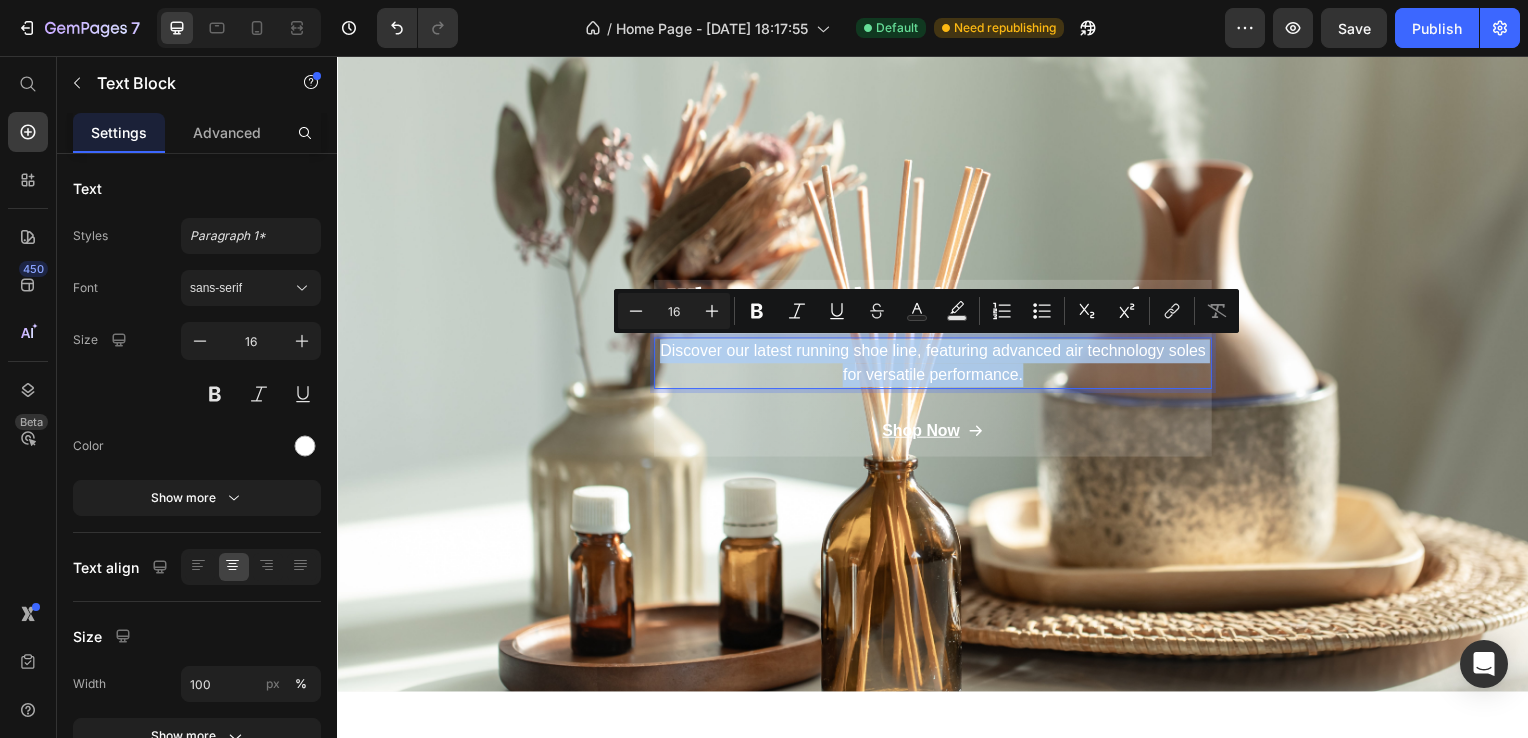 scroll, scrollTop: 100, scrollLeft: 0, axis: vertical 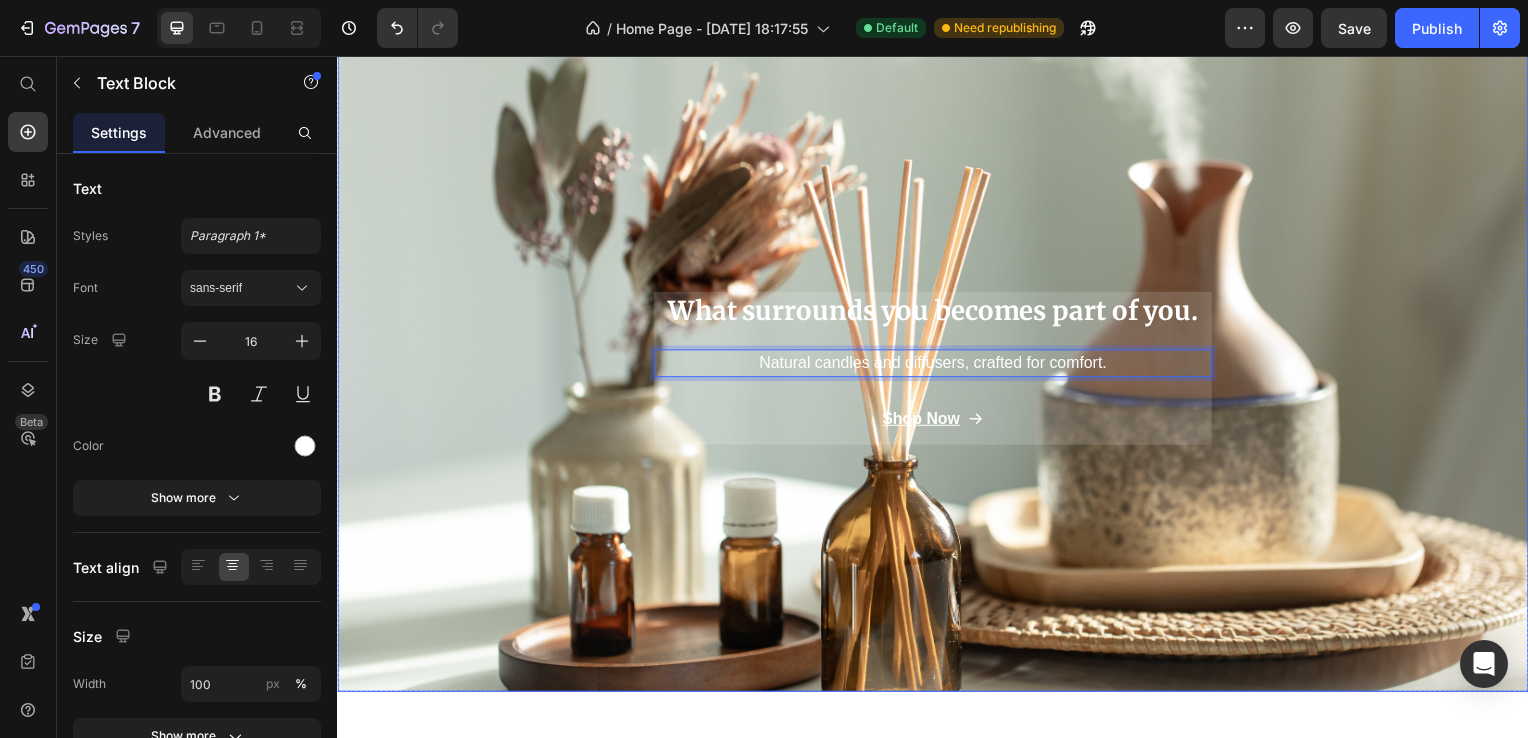 click on "What surrounds you becomes part of you. Heading Natural candles and diffusers, crafted for comfort. Text Block   24
Shop Now Button Row" at bounding box center [937, 347] 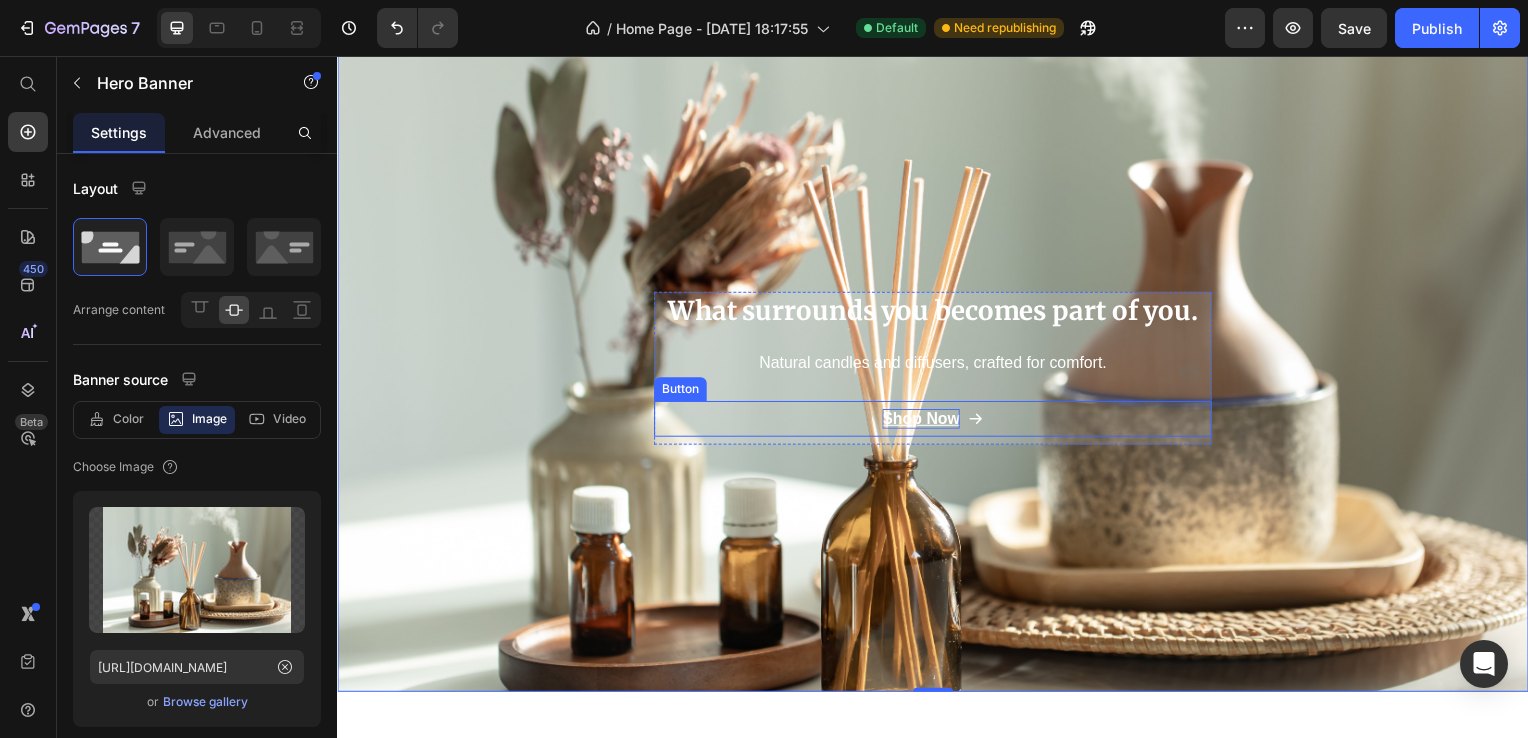 click on "Shop Now" at bounding box center (925, 422) 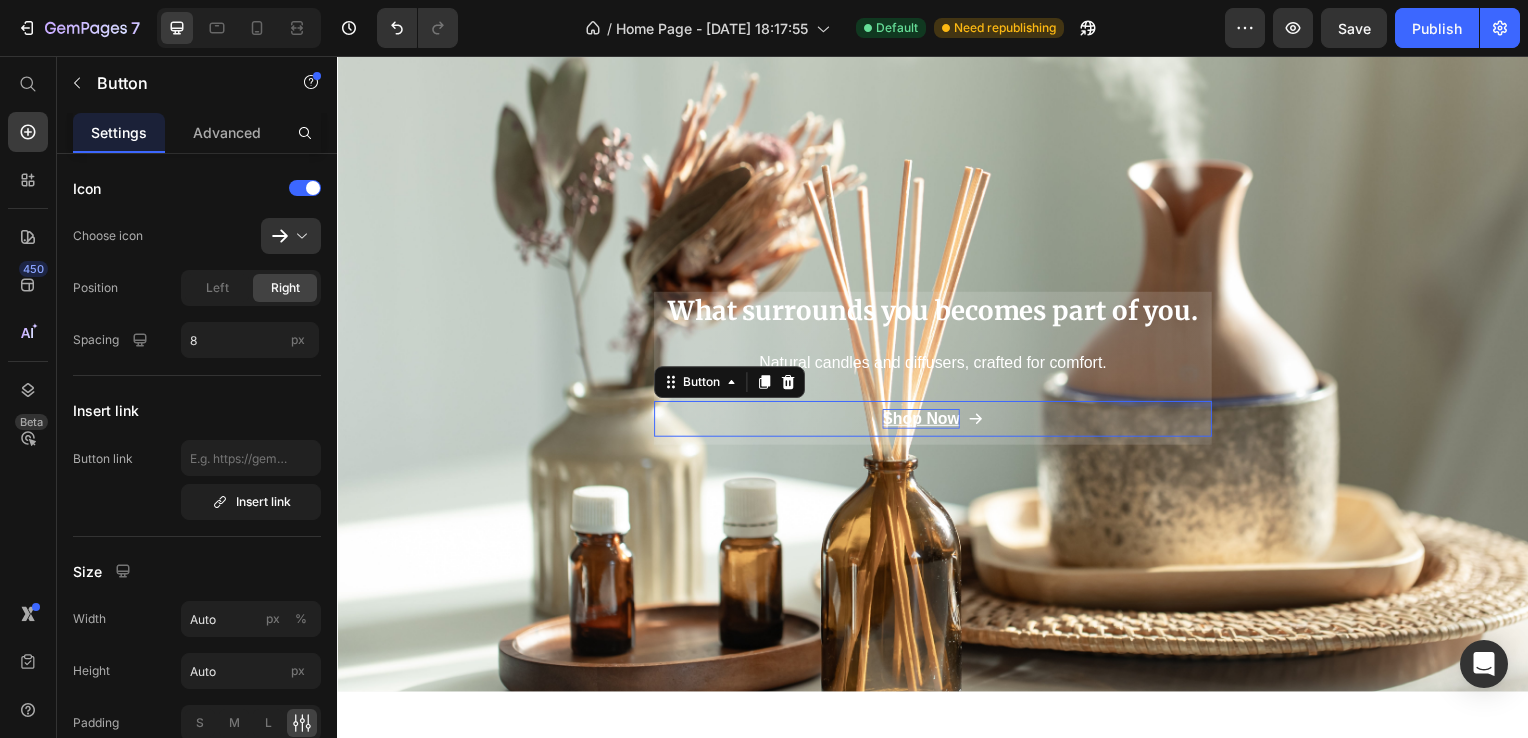 click on "Shop Now" at bounding box center [925, 422] 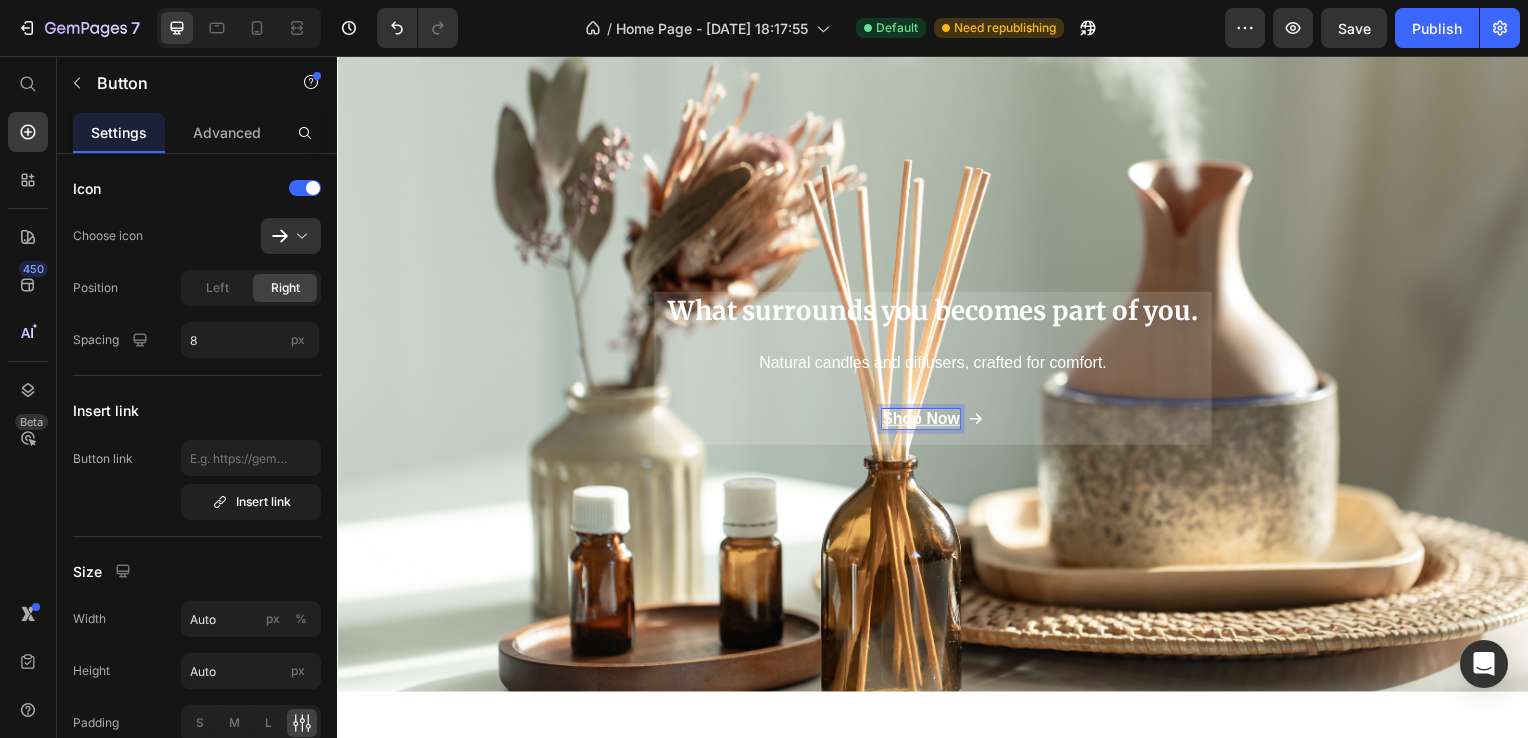 click on "Shop Now" at bounding box center (925, 422) 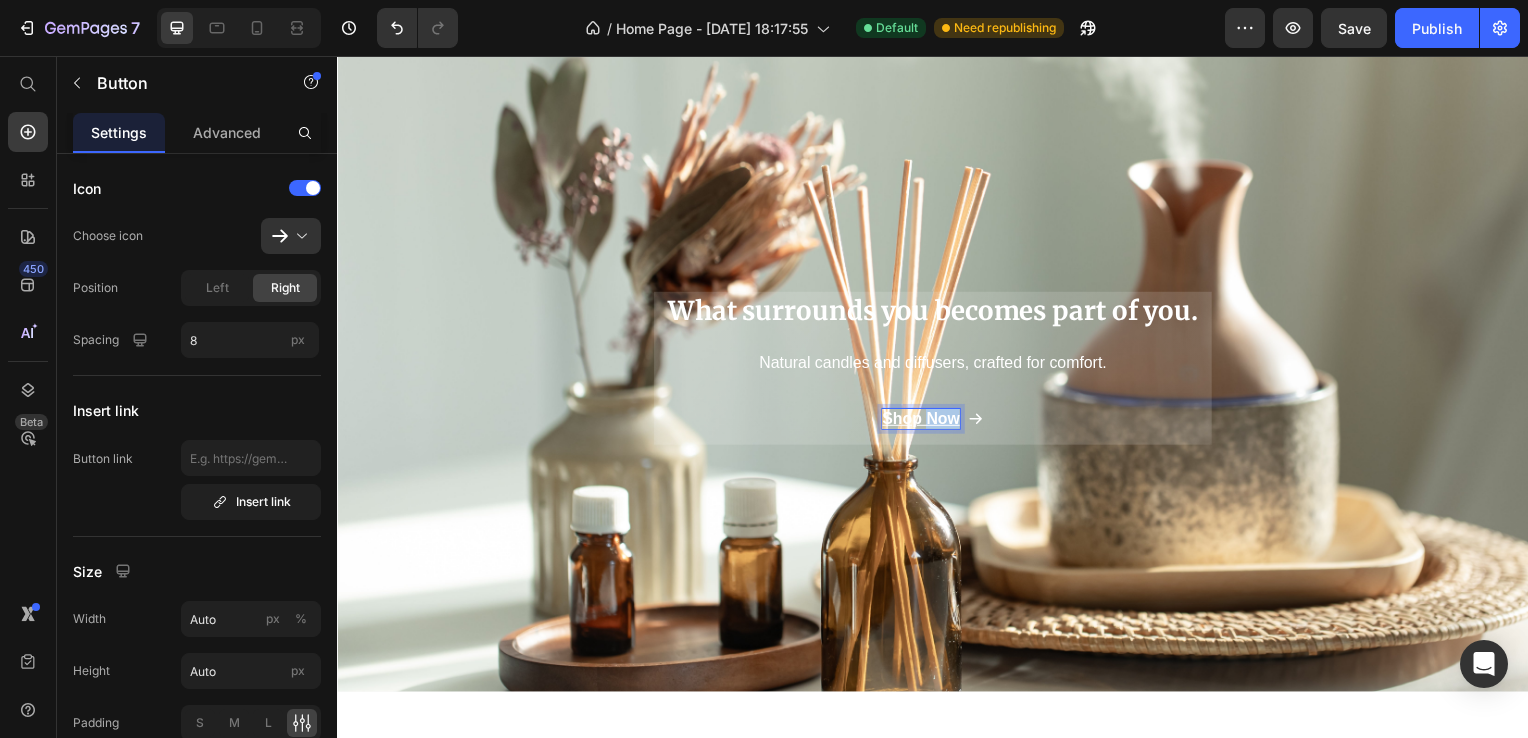 click on "Shop Now" at bounding box center (925, 422) 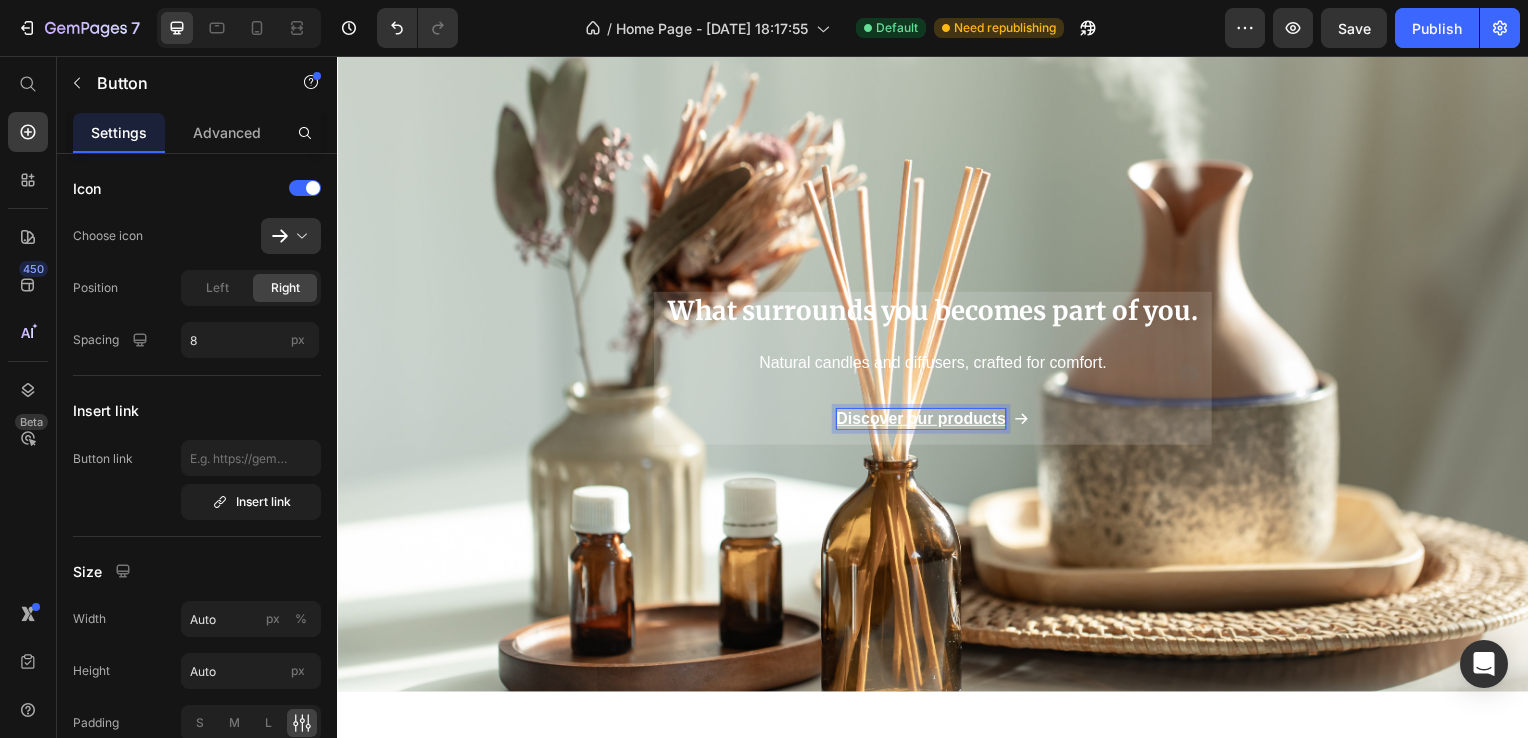 click on "Discover our products" at bounding box center [925, 422] 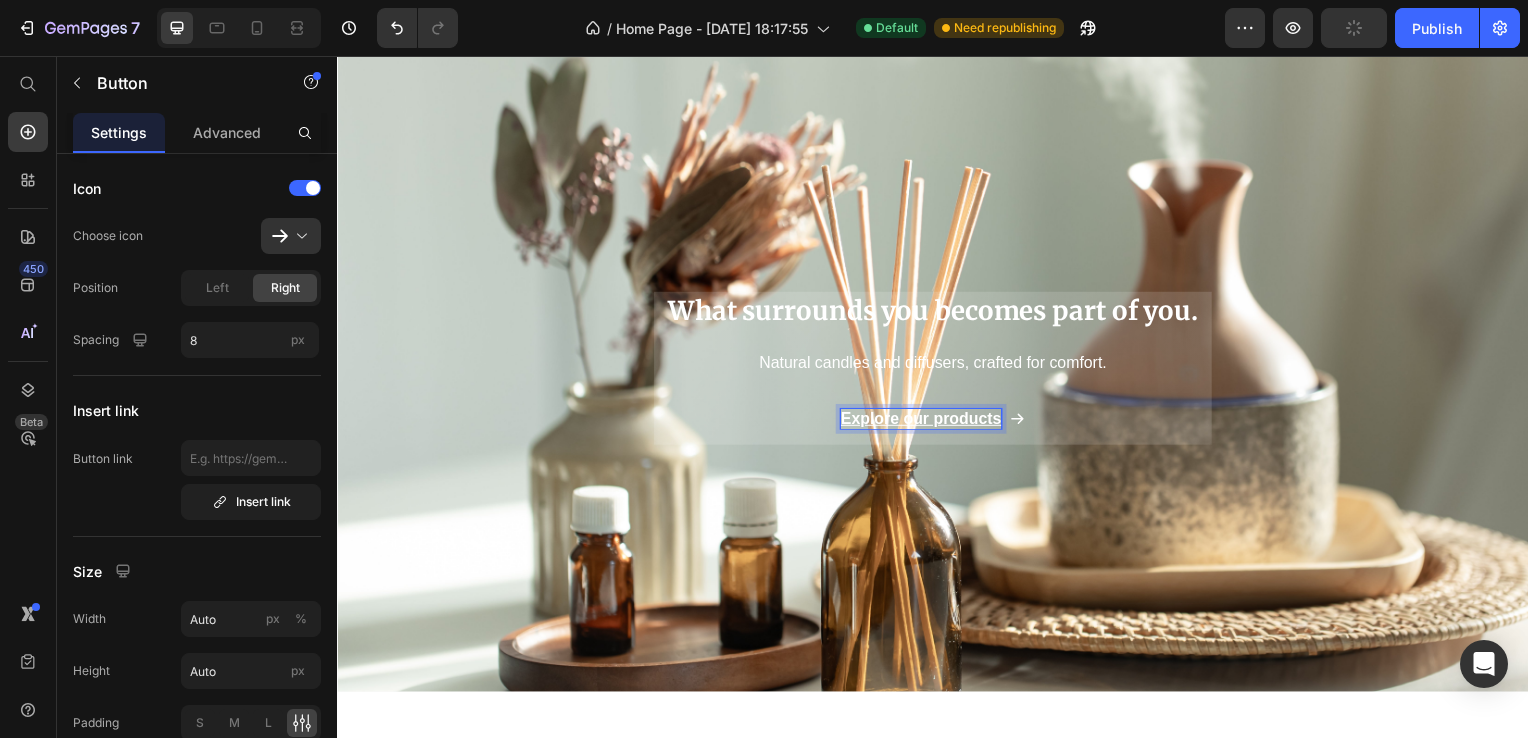 click on "Explore our products" at bounding box center [937, 422] 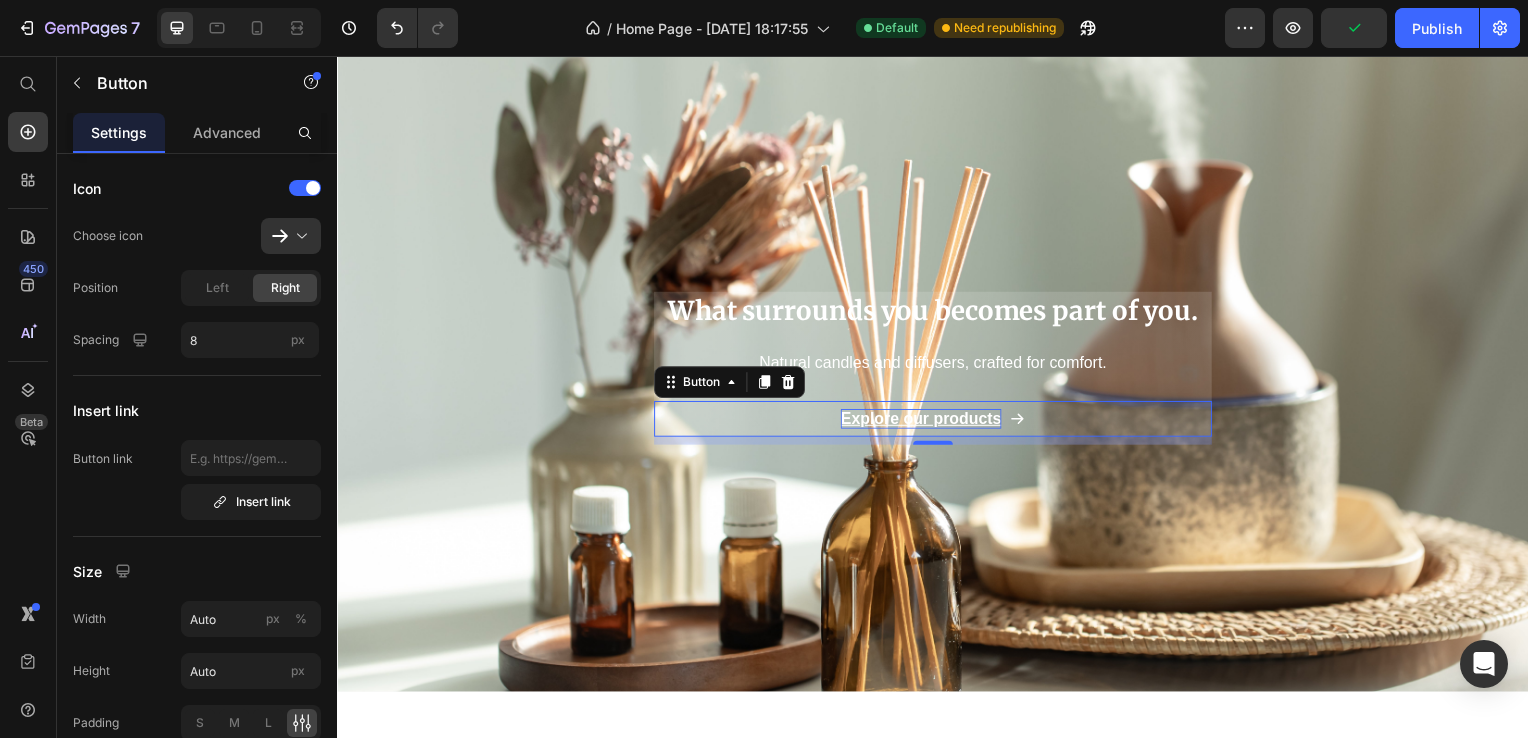 click on "Explore our products" at bounding box center [925, 422] 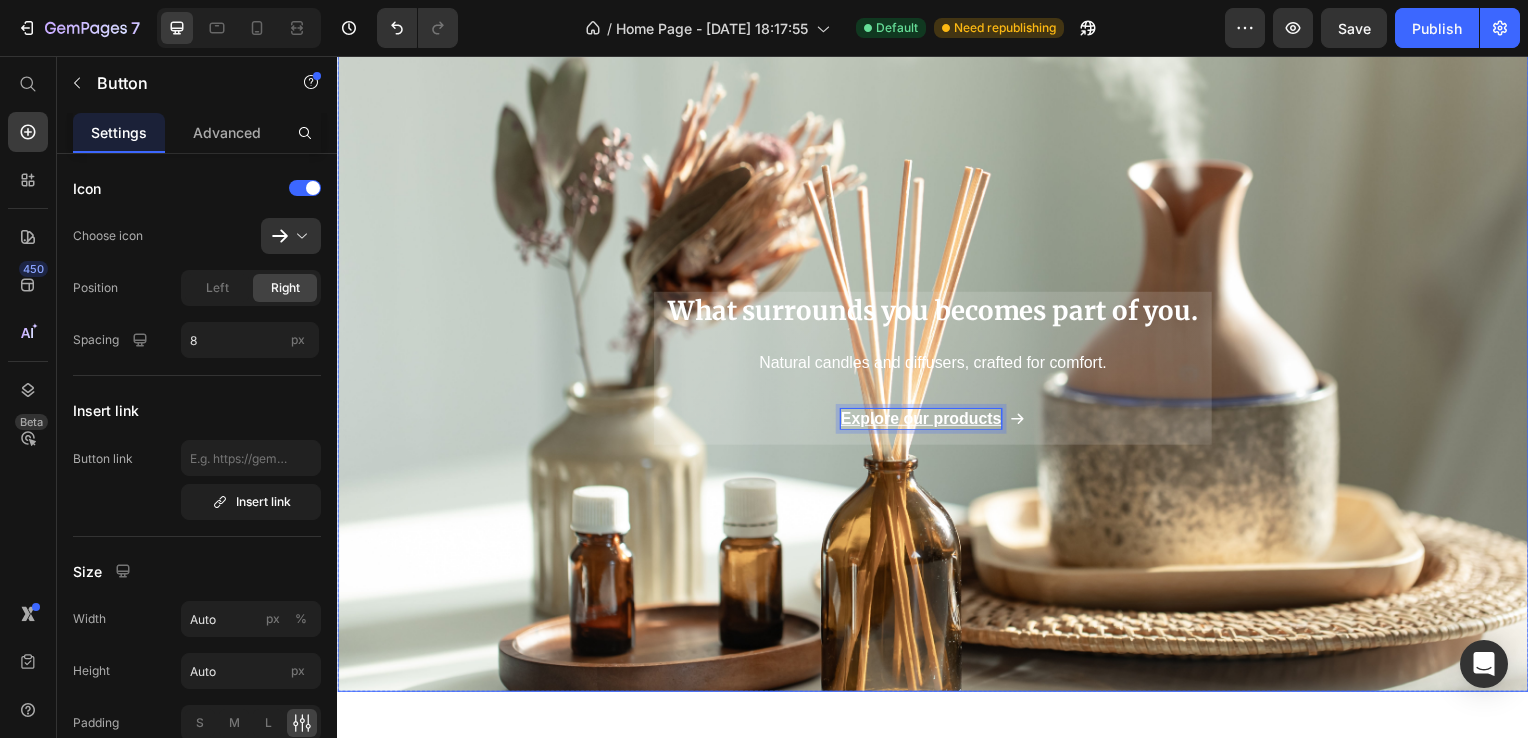 click at bounding box center (937, 347) 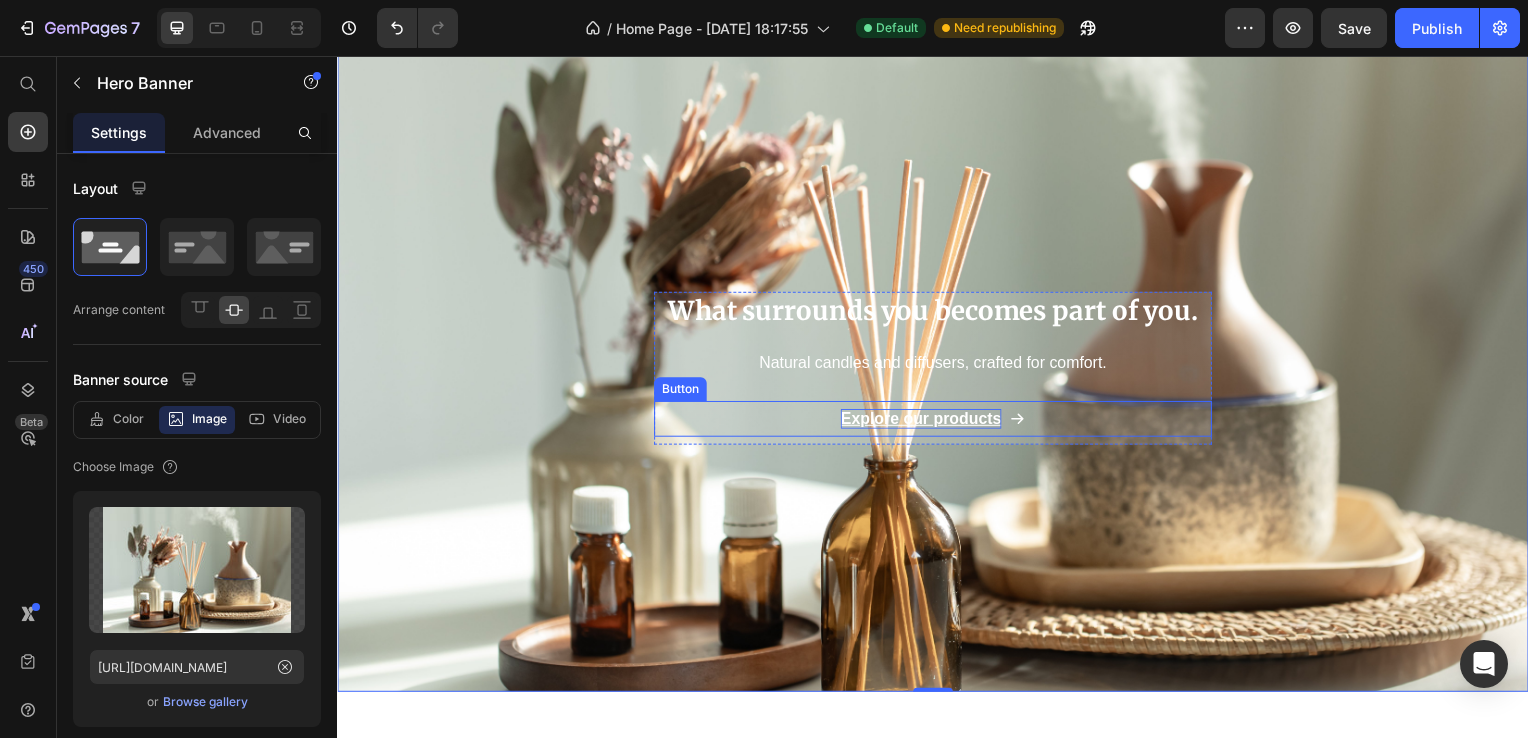 click on "Explore our products" at bounding box center (925, 422) 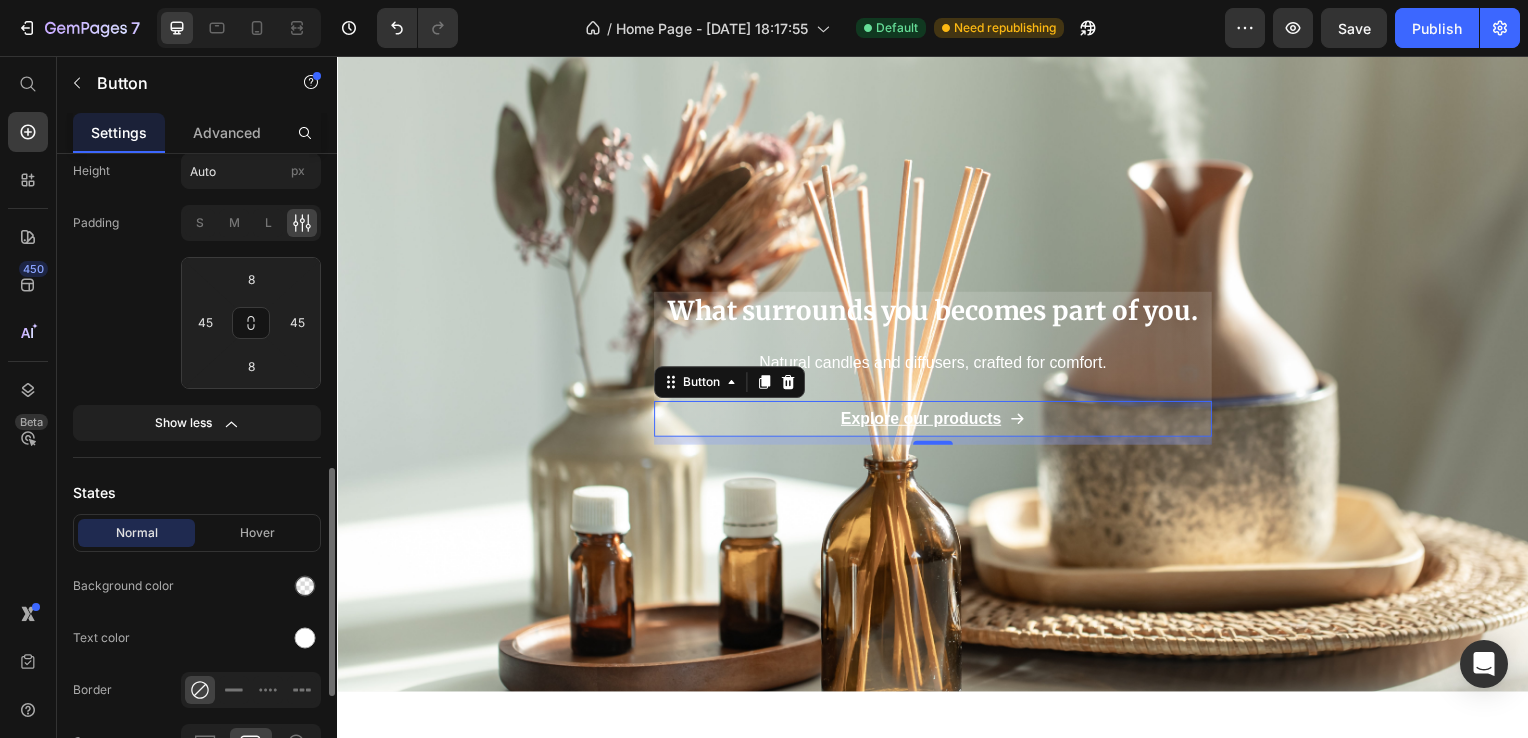 scroll, scrollTop: 600, scrollLeft: 0, axis: vertical 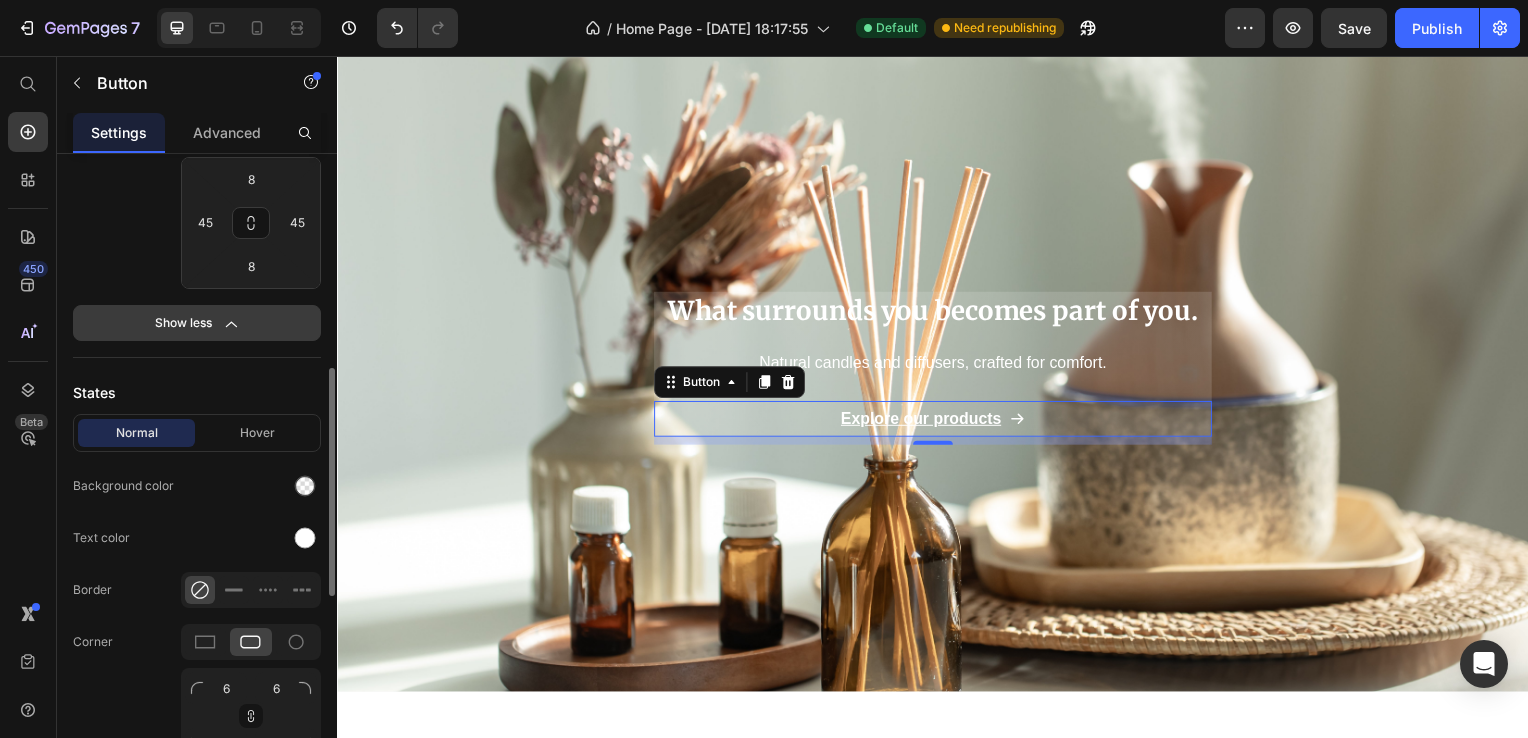 click on "Show less" 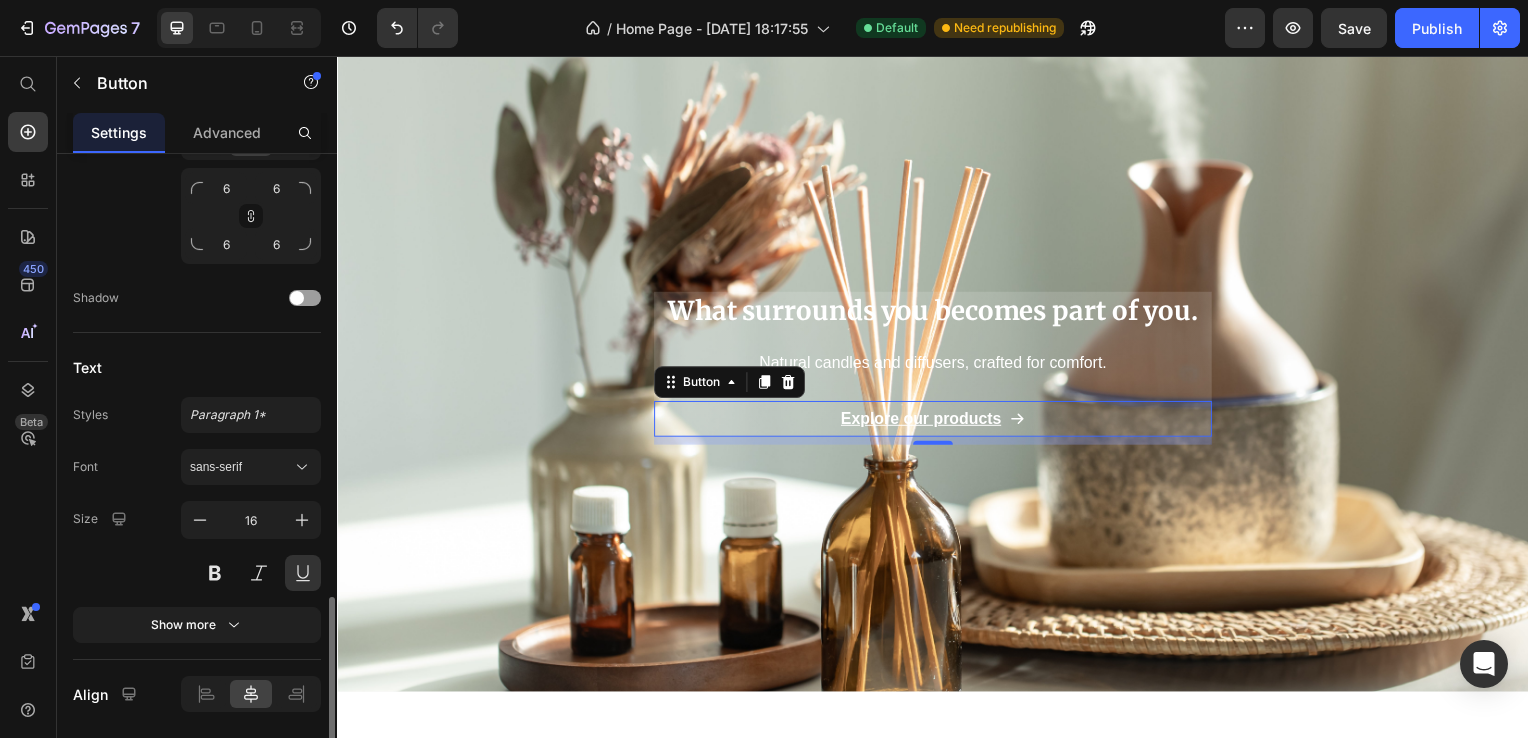 scroll, scrollTop: 958, scrollLeft: 0, axis: vertical 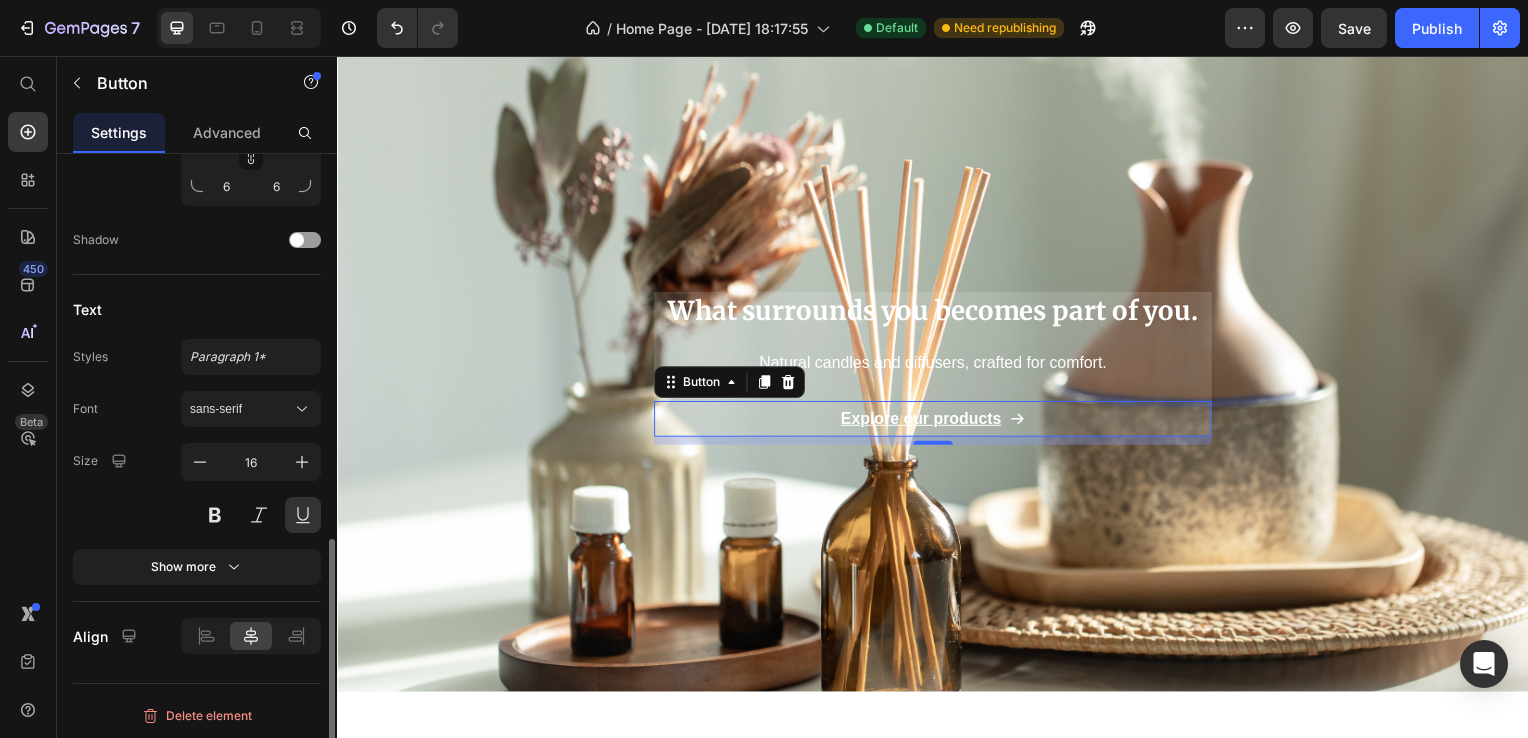 click on "Show more" at bounding box center (197, 567) 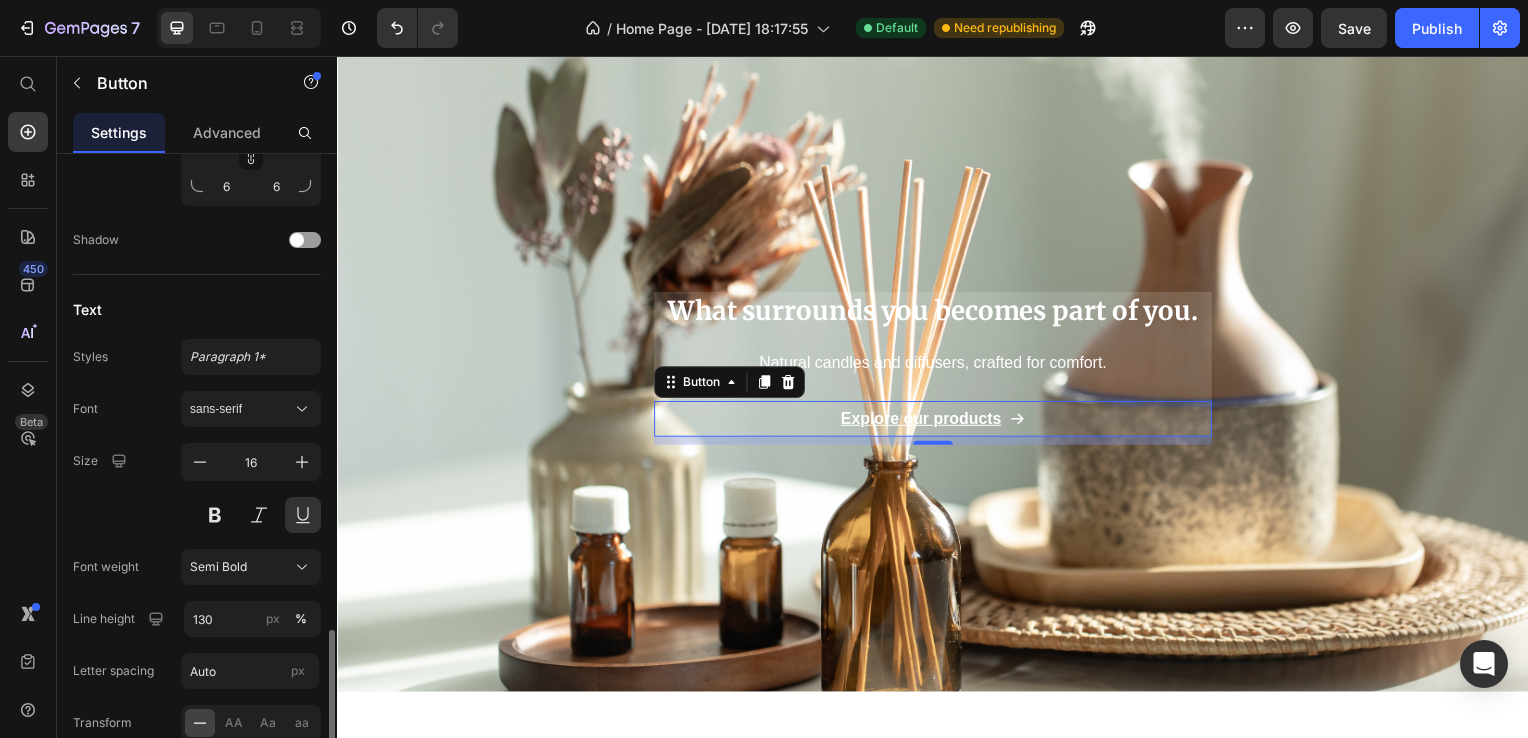 scroll, scrollTop: 1158, scrollLeft: 0, axis: vertical 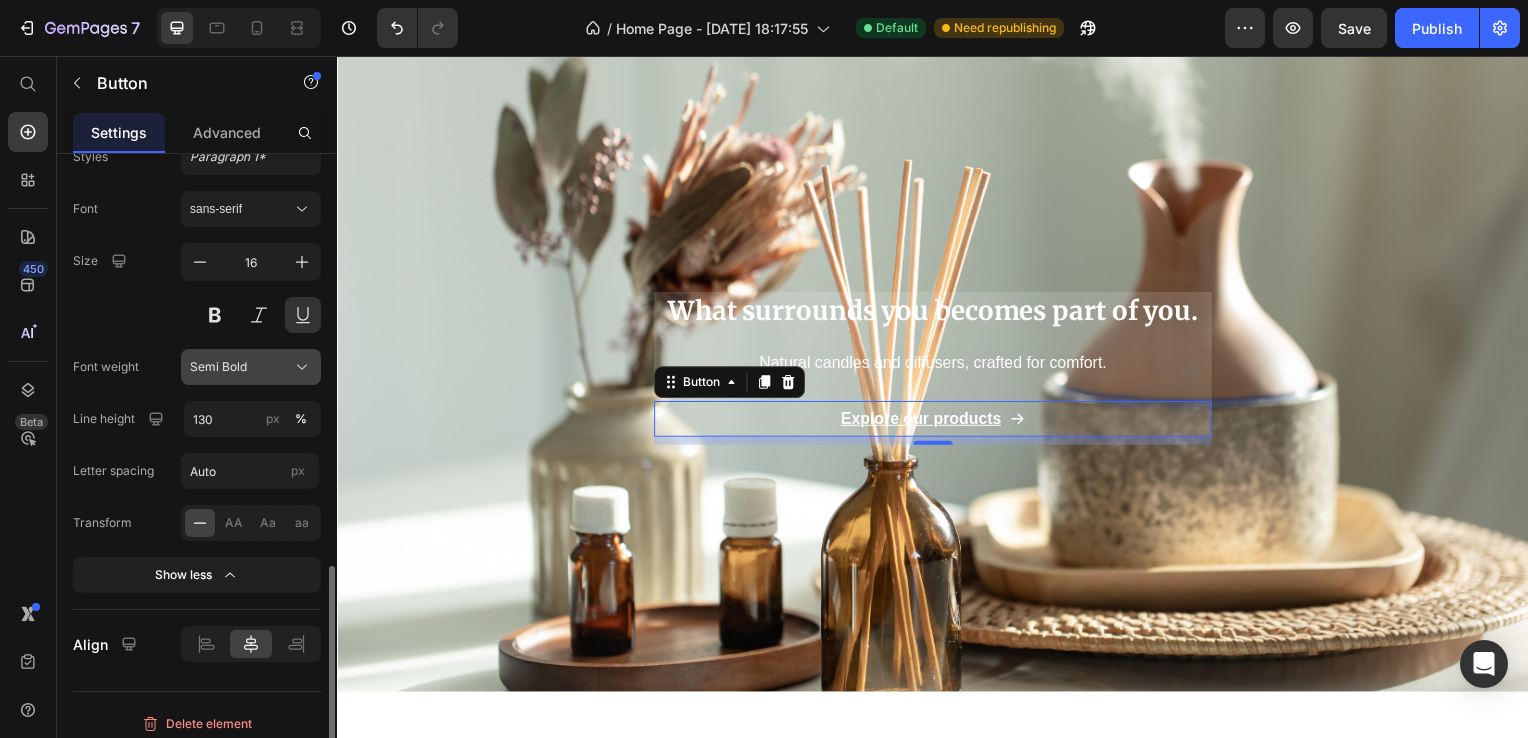 click on "Semi Bold" 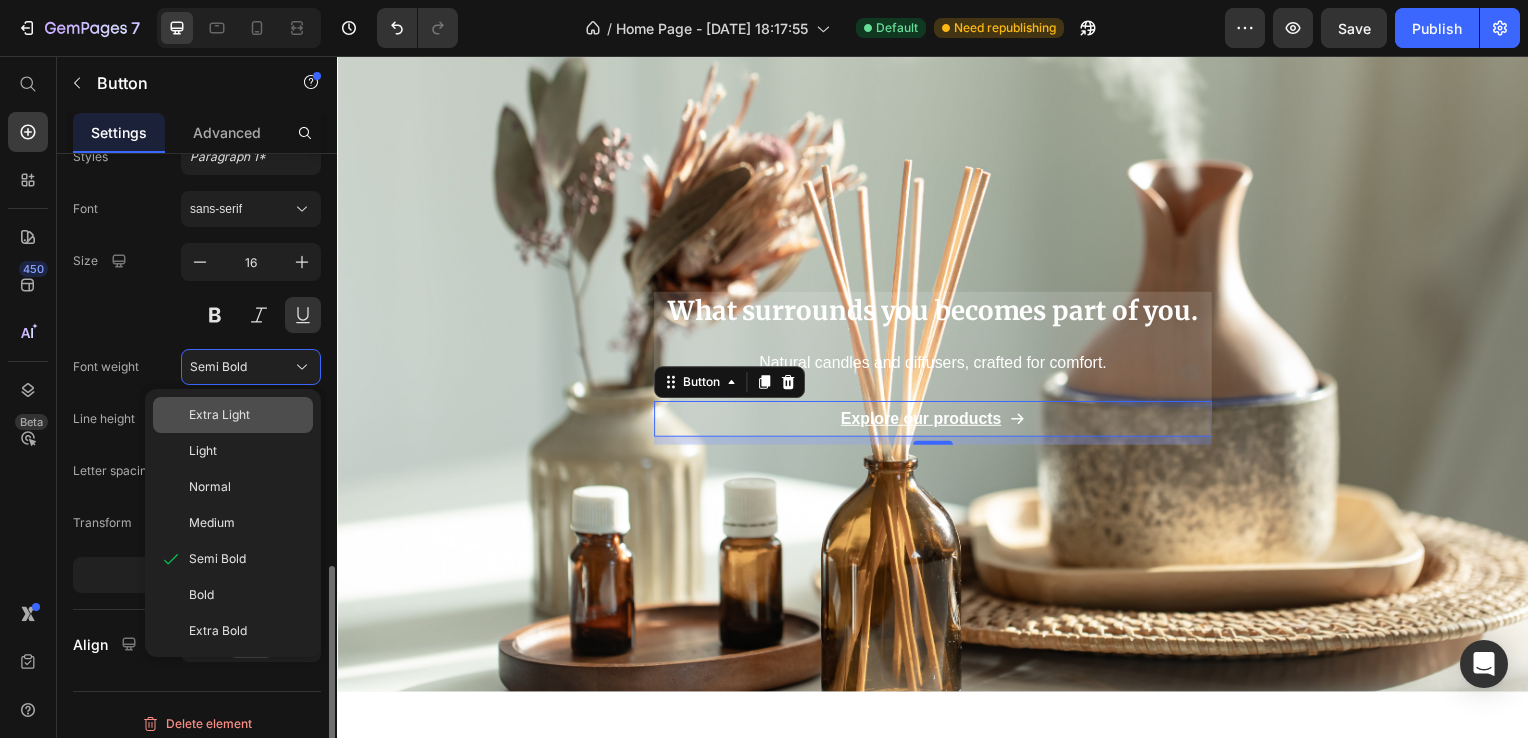 click on "Extra Light" 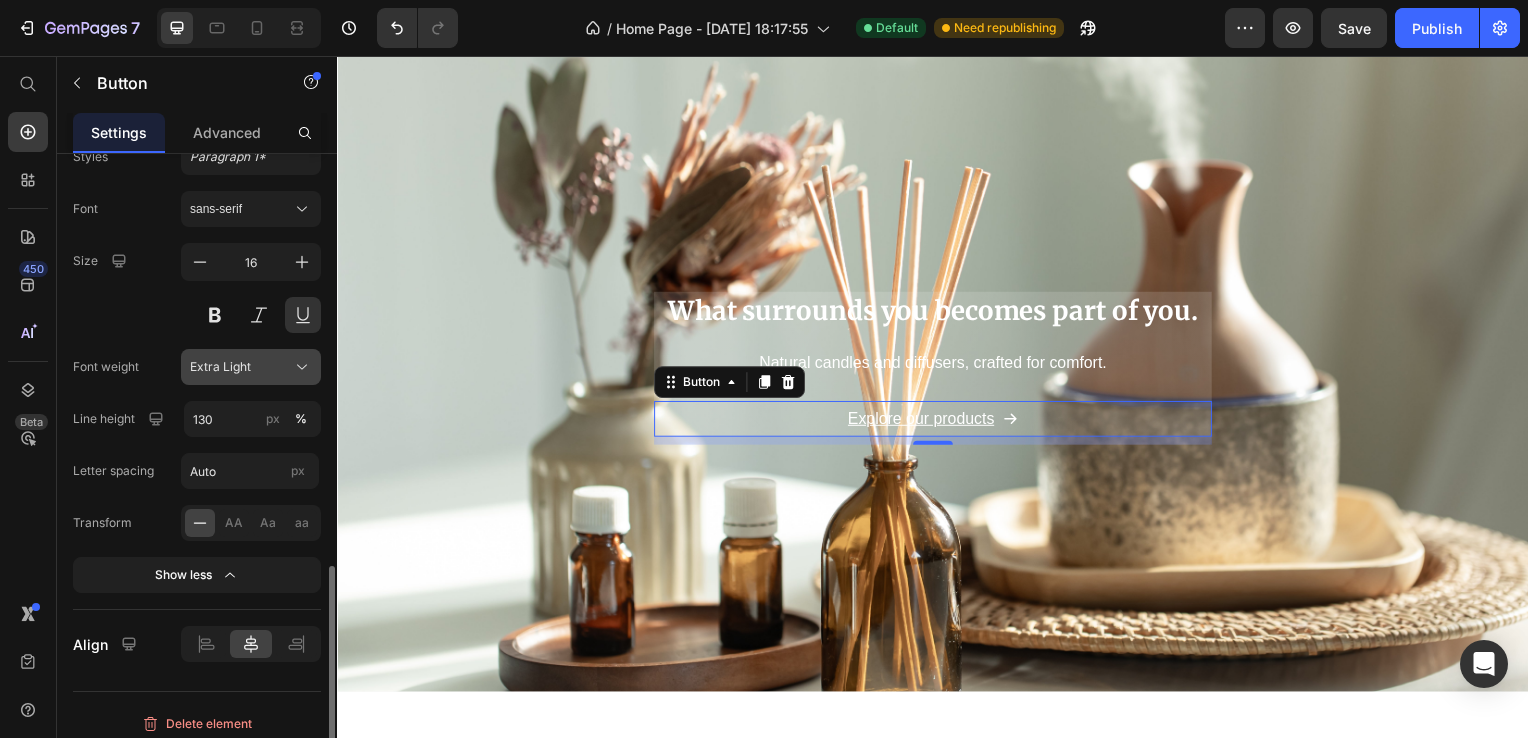 click on "Extra Light" 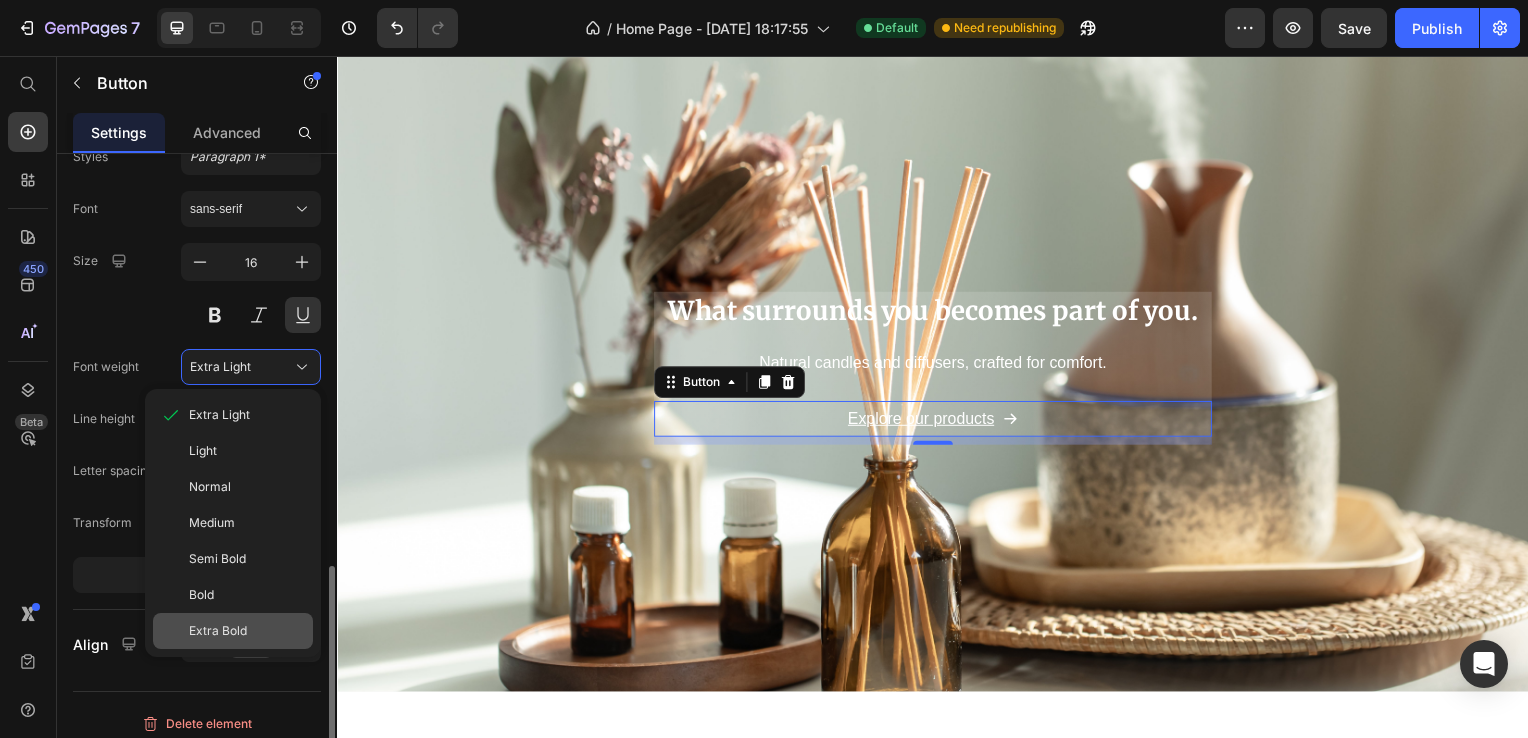 click on "Extra Bold" at bounding box center [218, 631] 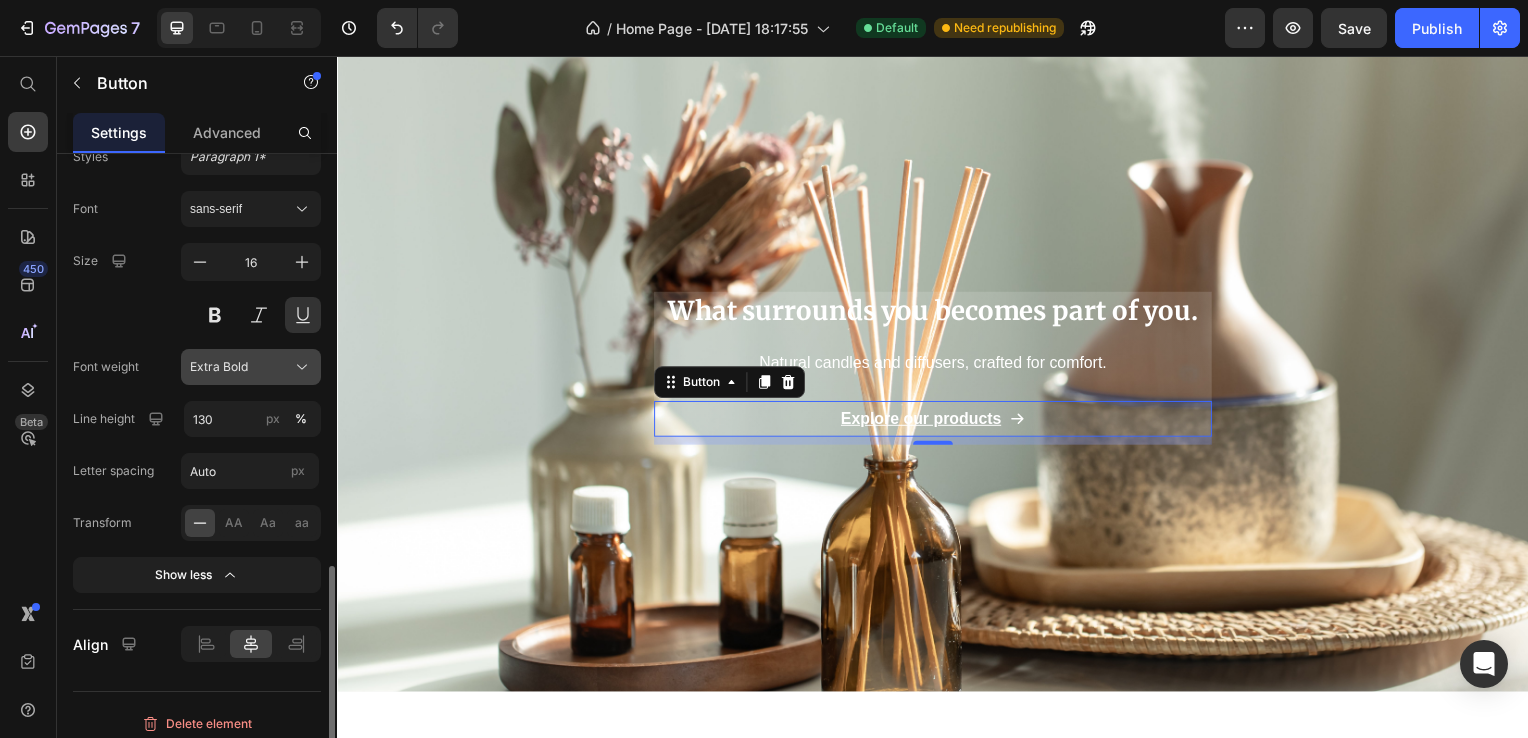 drag, startPoint x: 280, startPoint y: 388, endPoint x: 280, endPoint y: 374, distance: 14 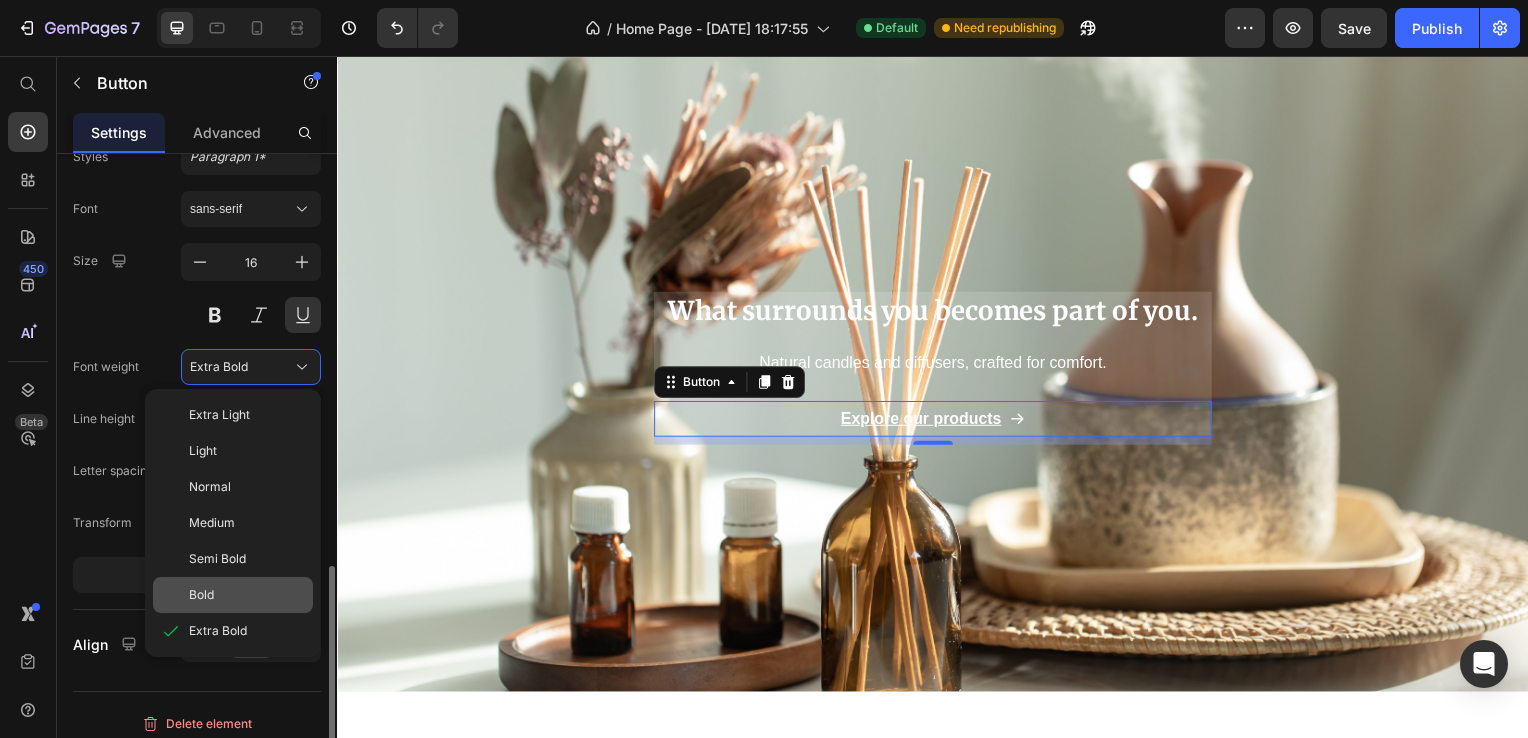 click on "Bold" at bounding box center [247, 595] 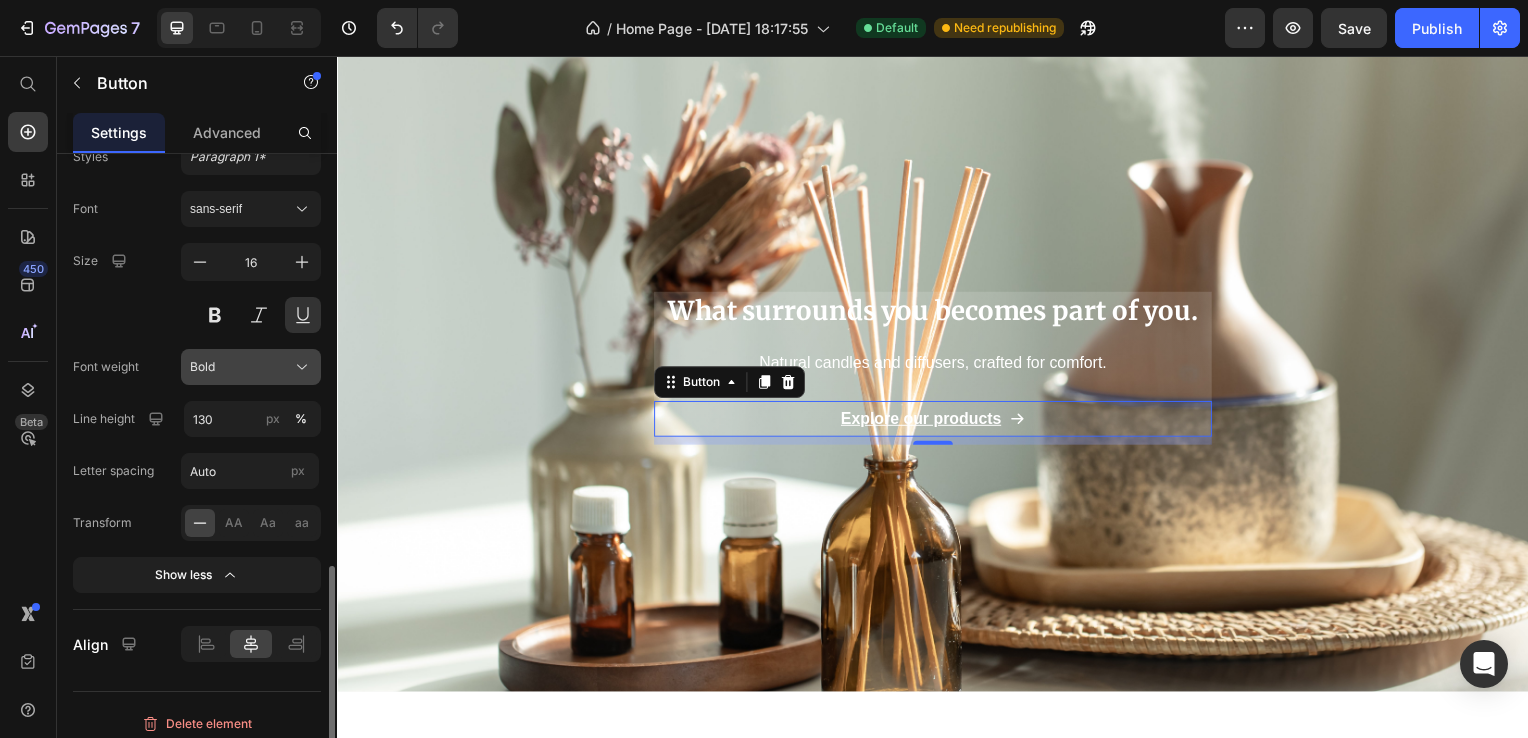 click on "Bold" 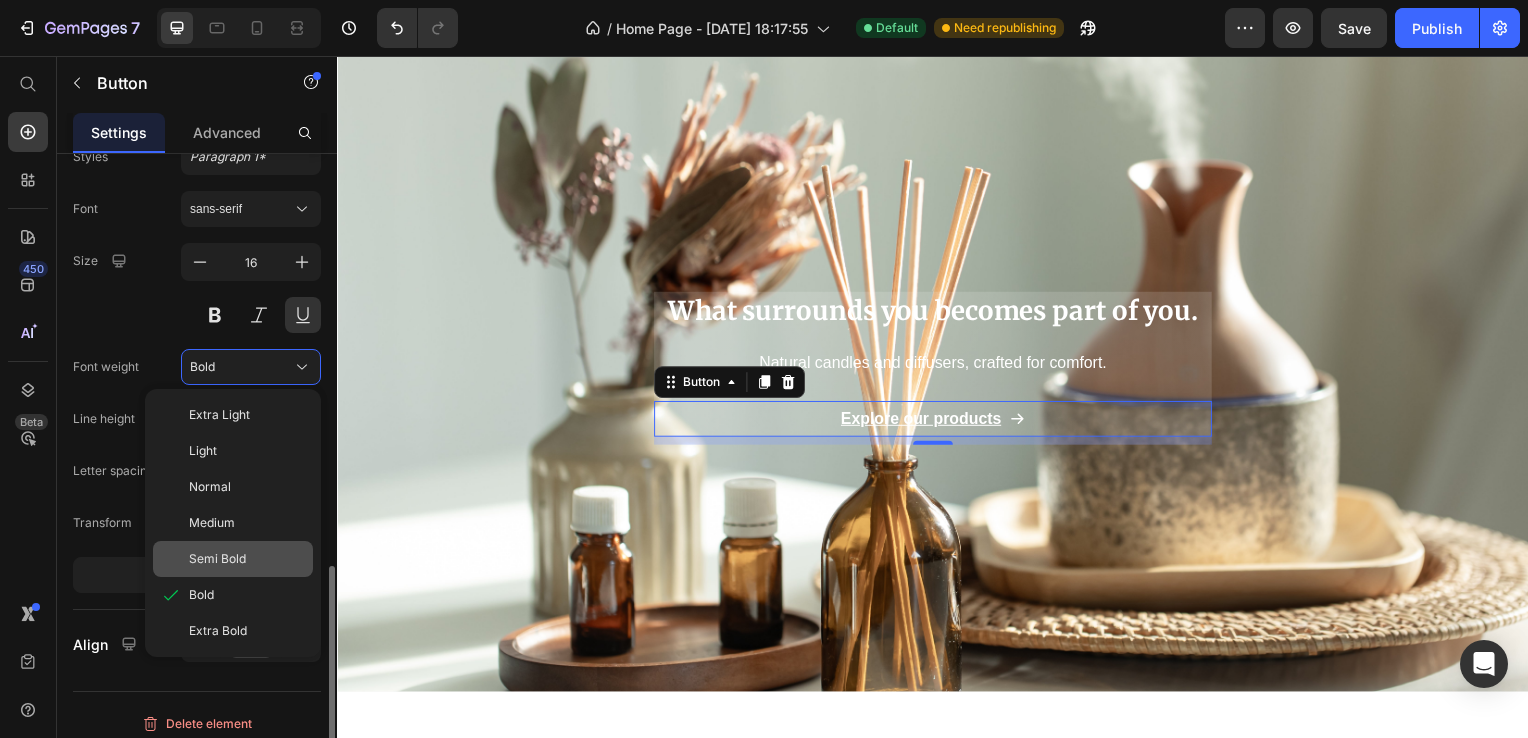 click on "Semi Bold" at bounding box center (217, 559) 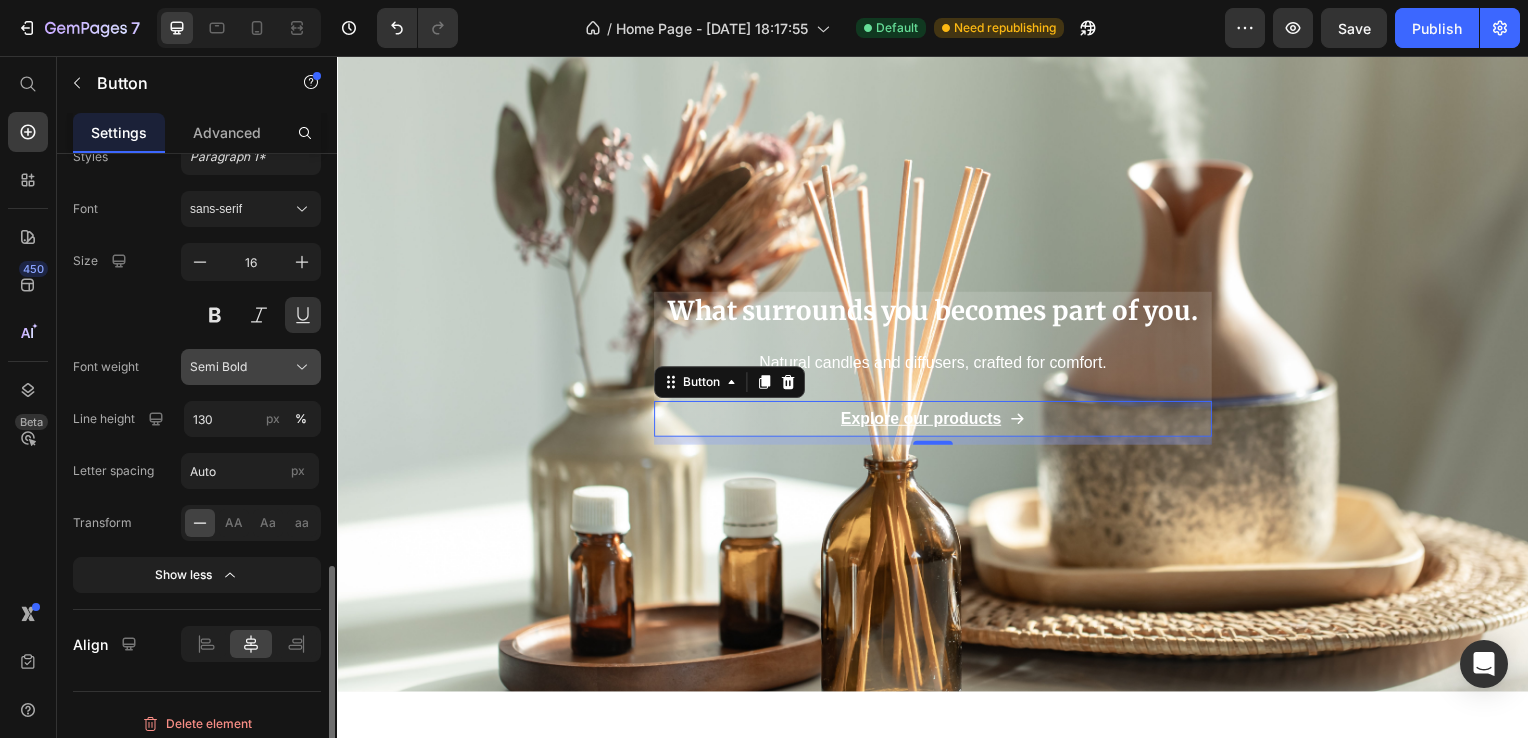 click on "Semi Bold" at bounding box center (251, 367) 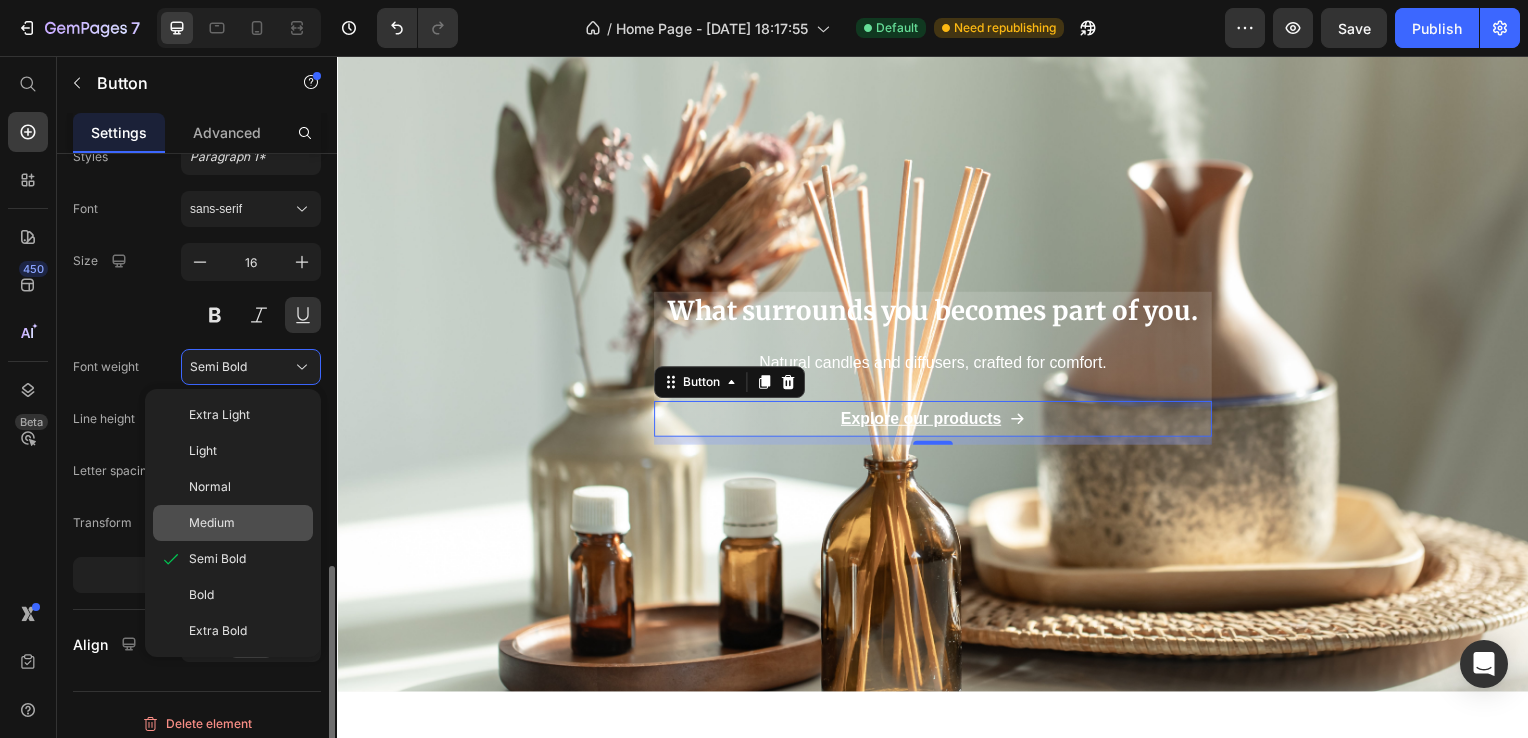 click on "Medium" at bounding box center (212, 523) 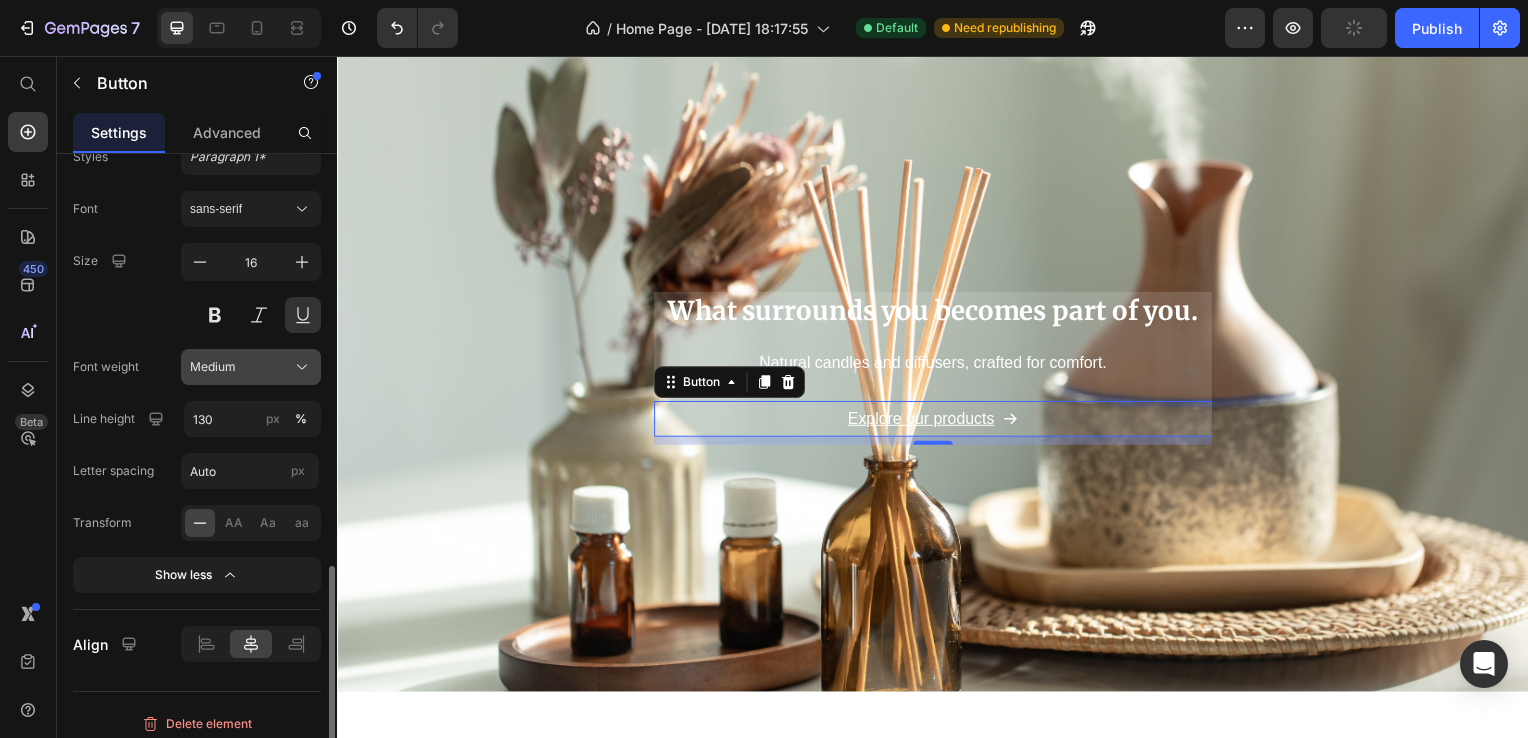 click on "Medium" 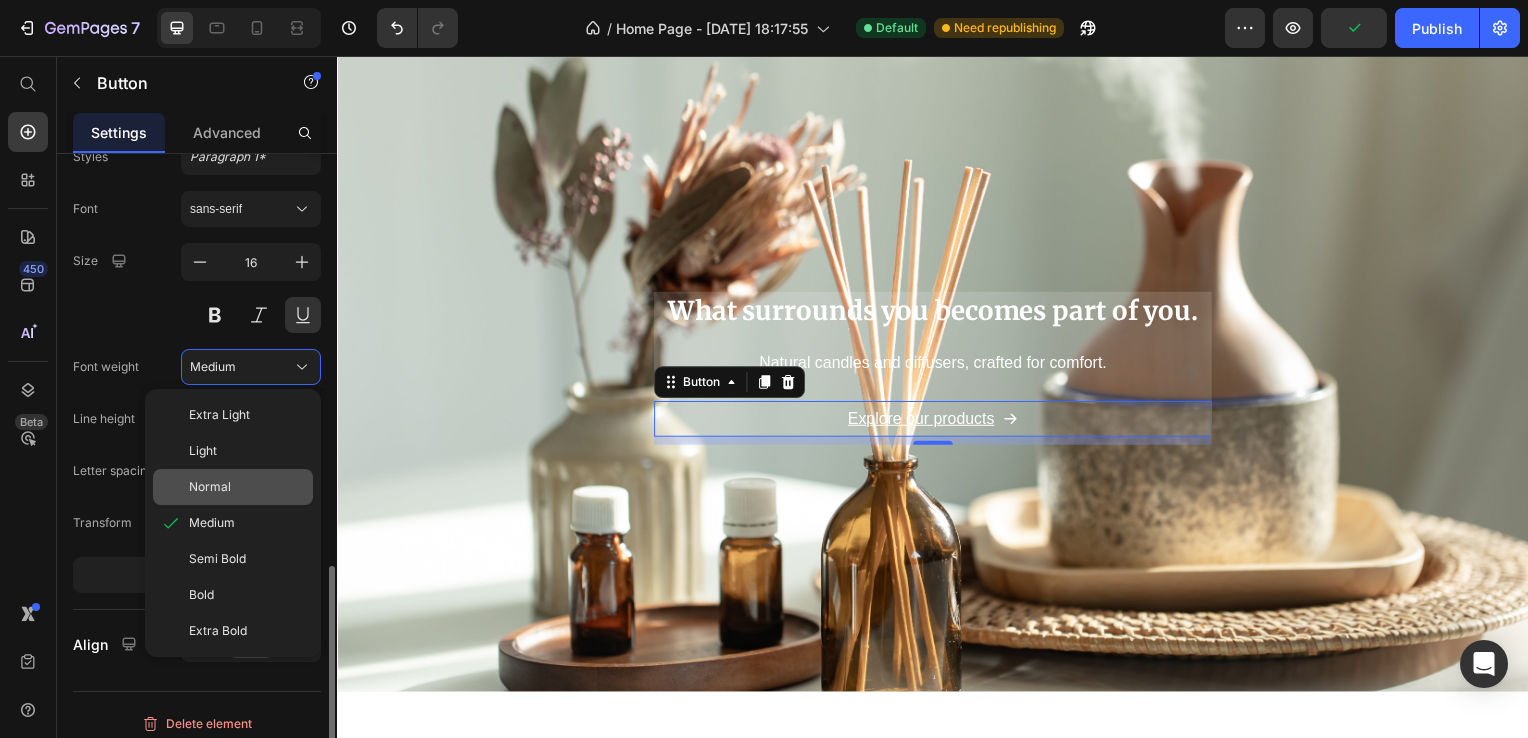 click on "Normal" at bounding box center (247, 487) 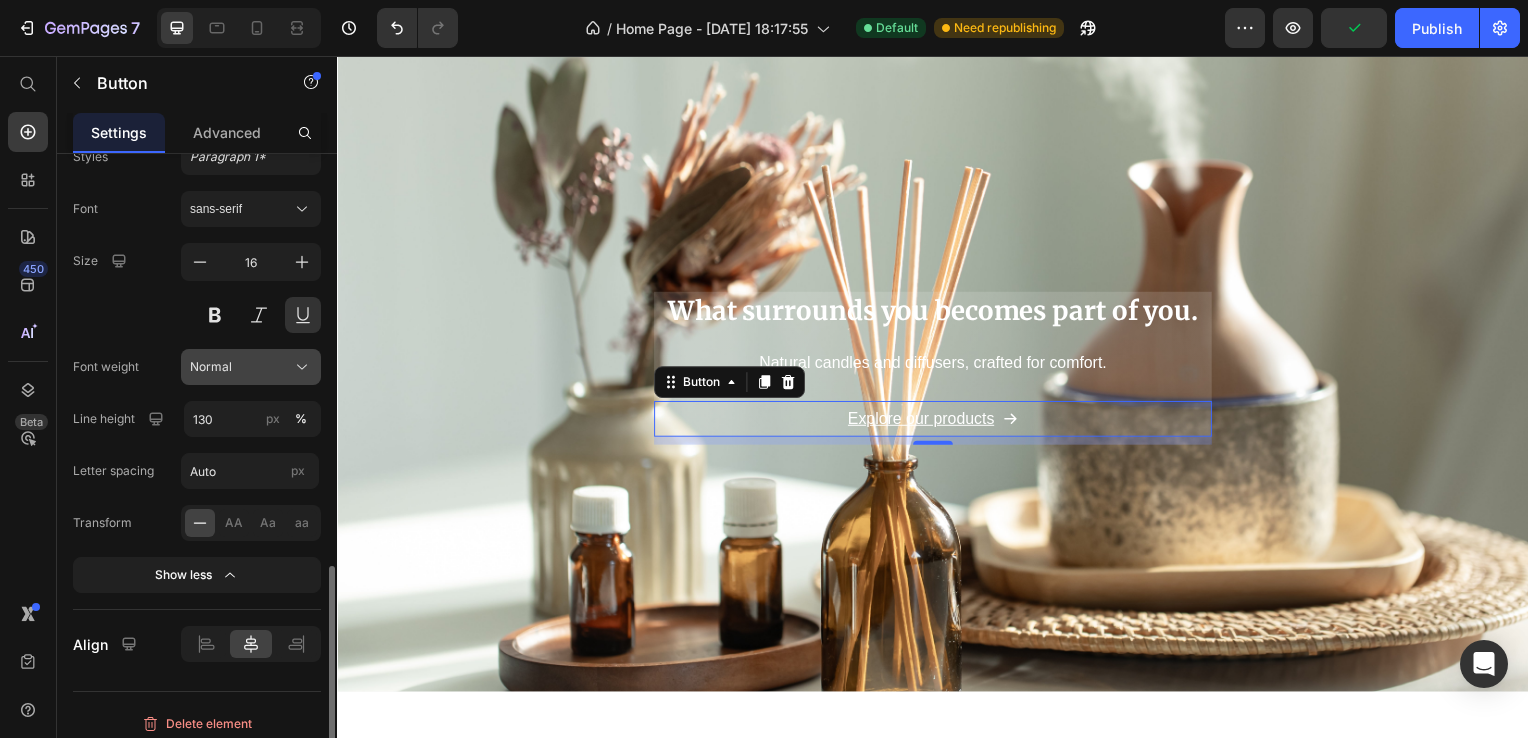 click on "Normal" 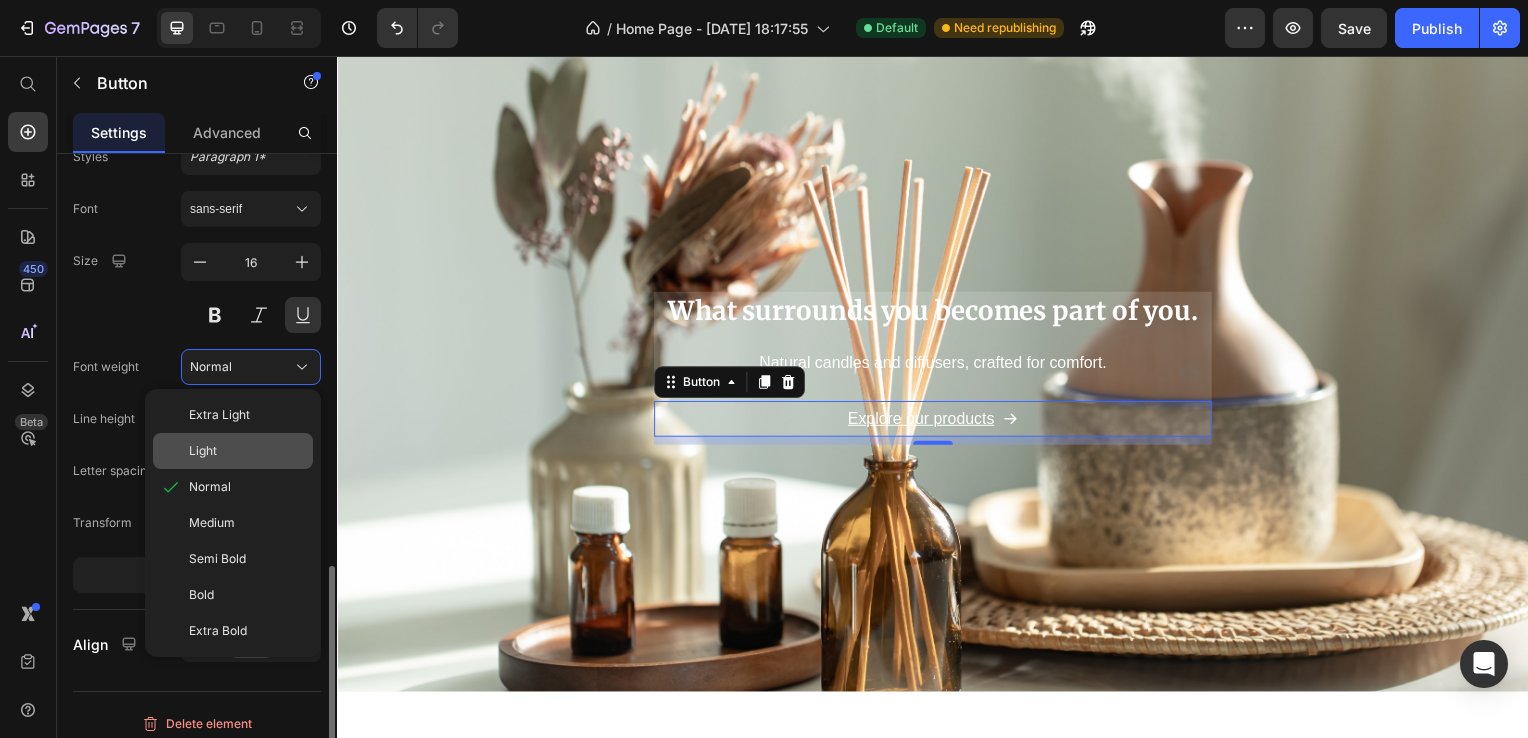 click on "Light" at bounding box center [247, 451] 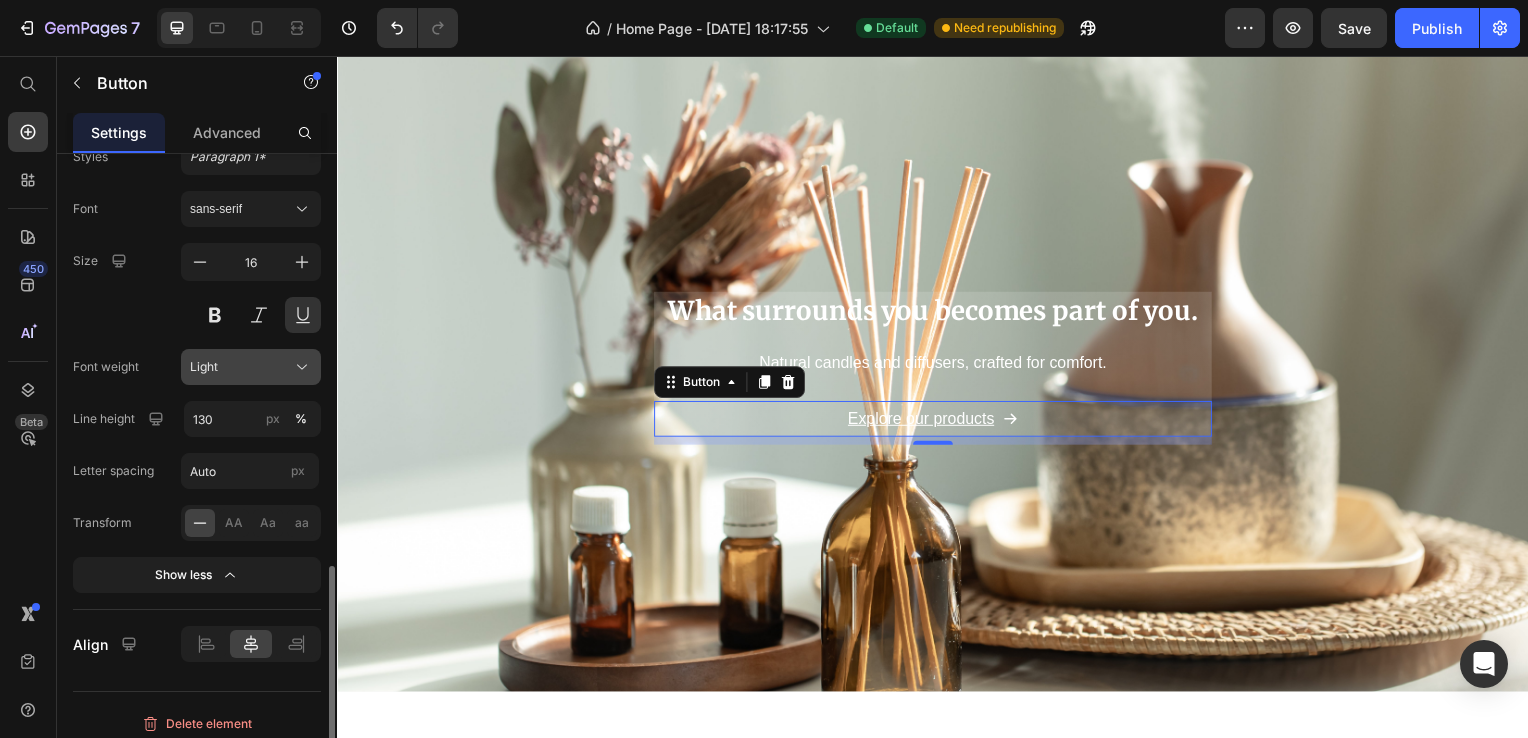 click on "Light" 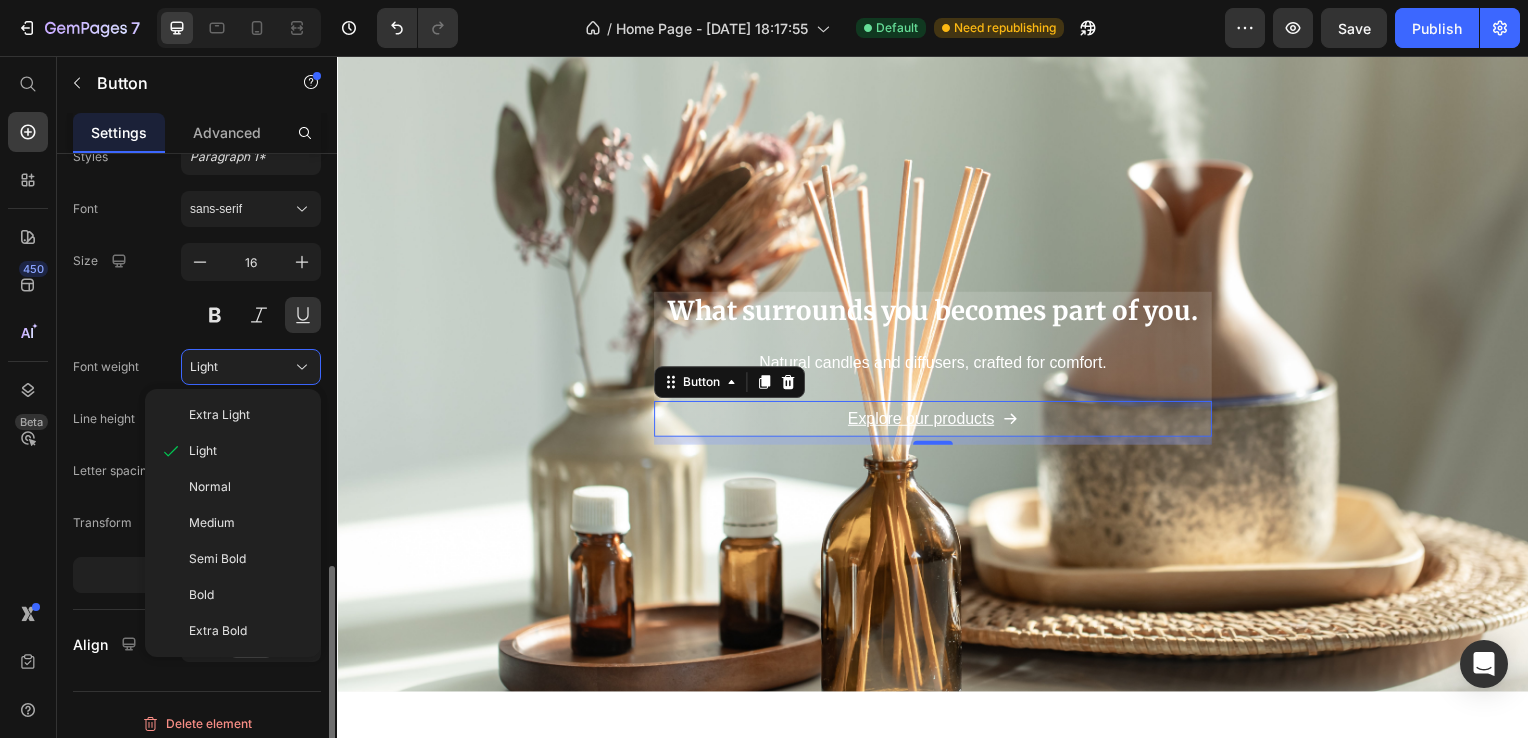 click on "Extra Light" at bounding box center [219, 415] 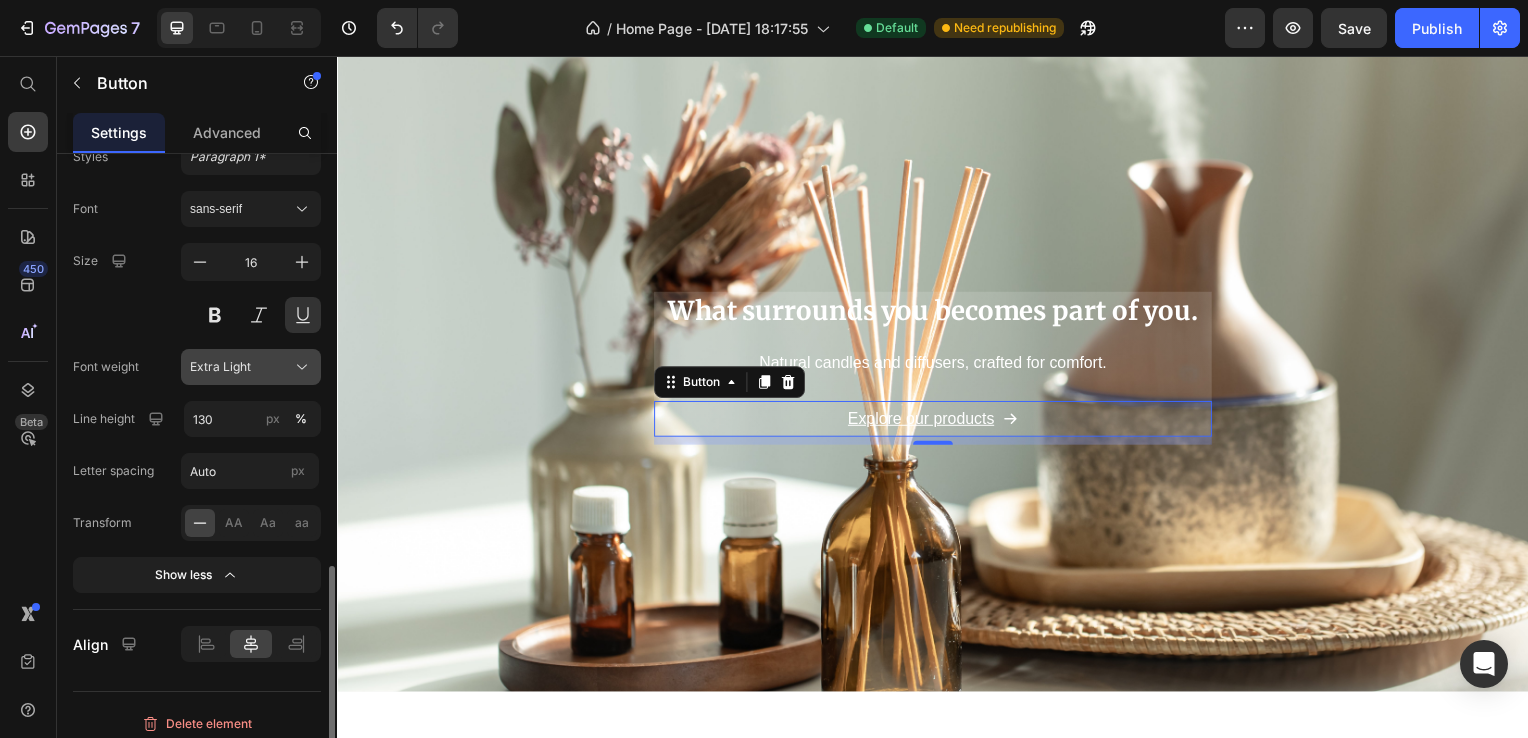 click on "Extra Light" at bounding box center [251, 367] 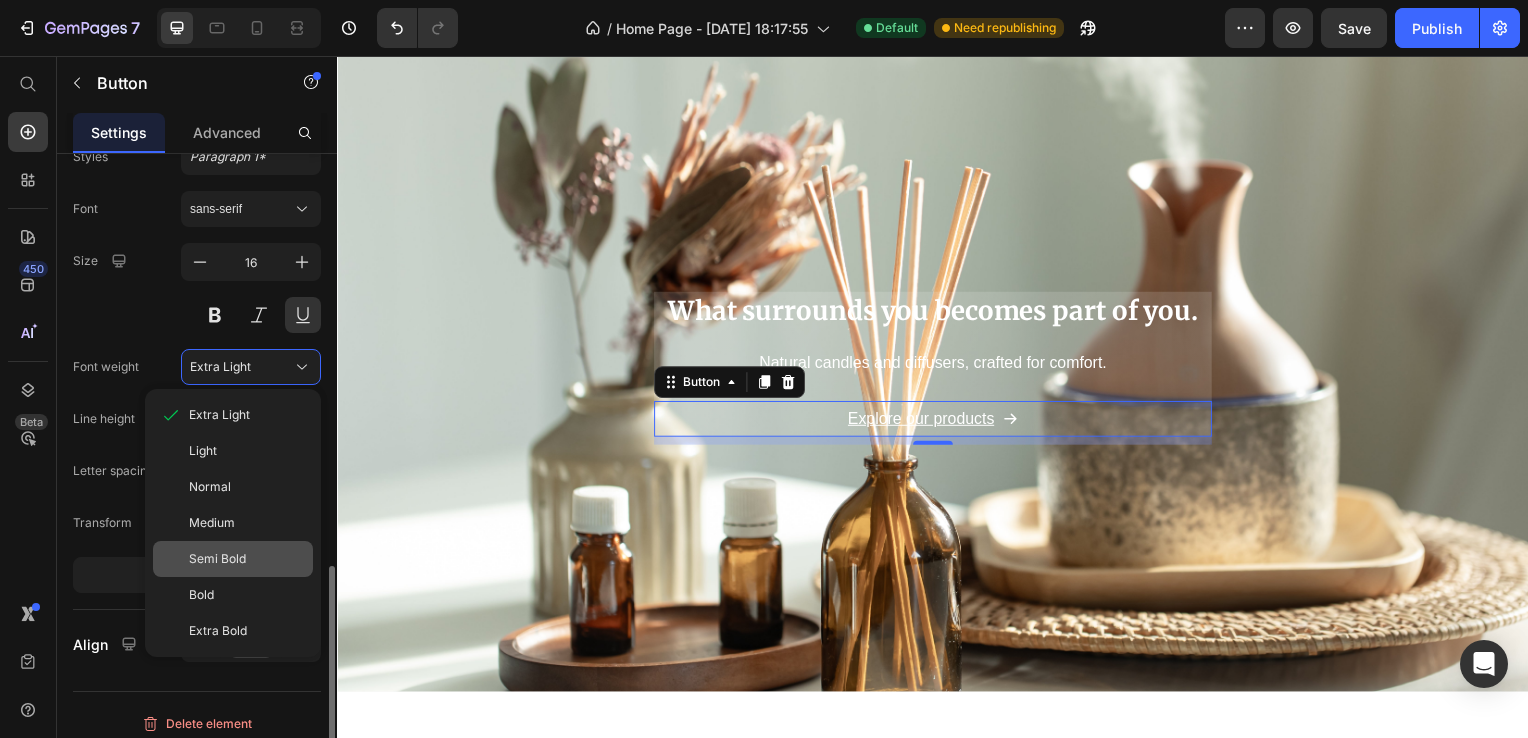 click on "Semi Bold" at bounding box center [217, 559] 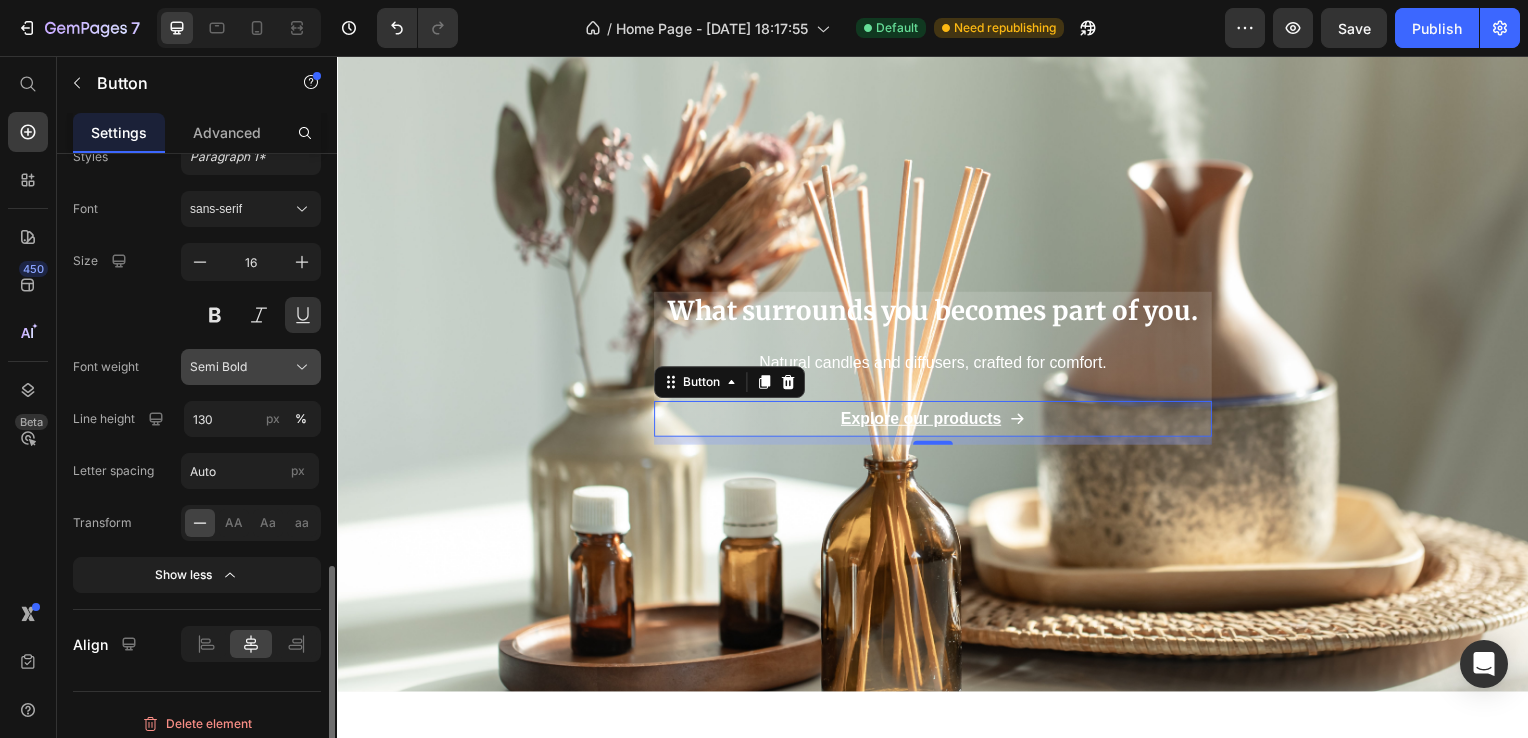 click on "Semi Bold" at bounding box center (251, 367) 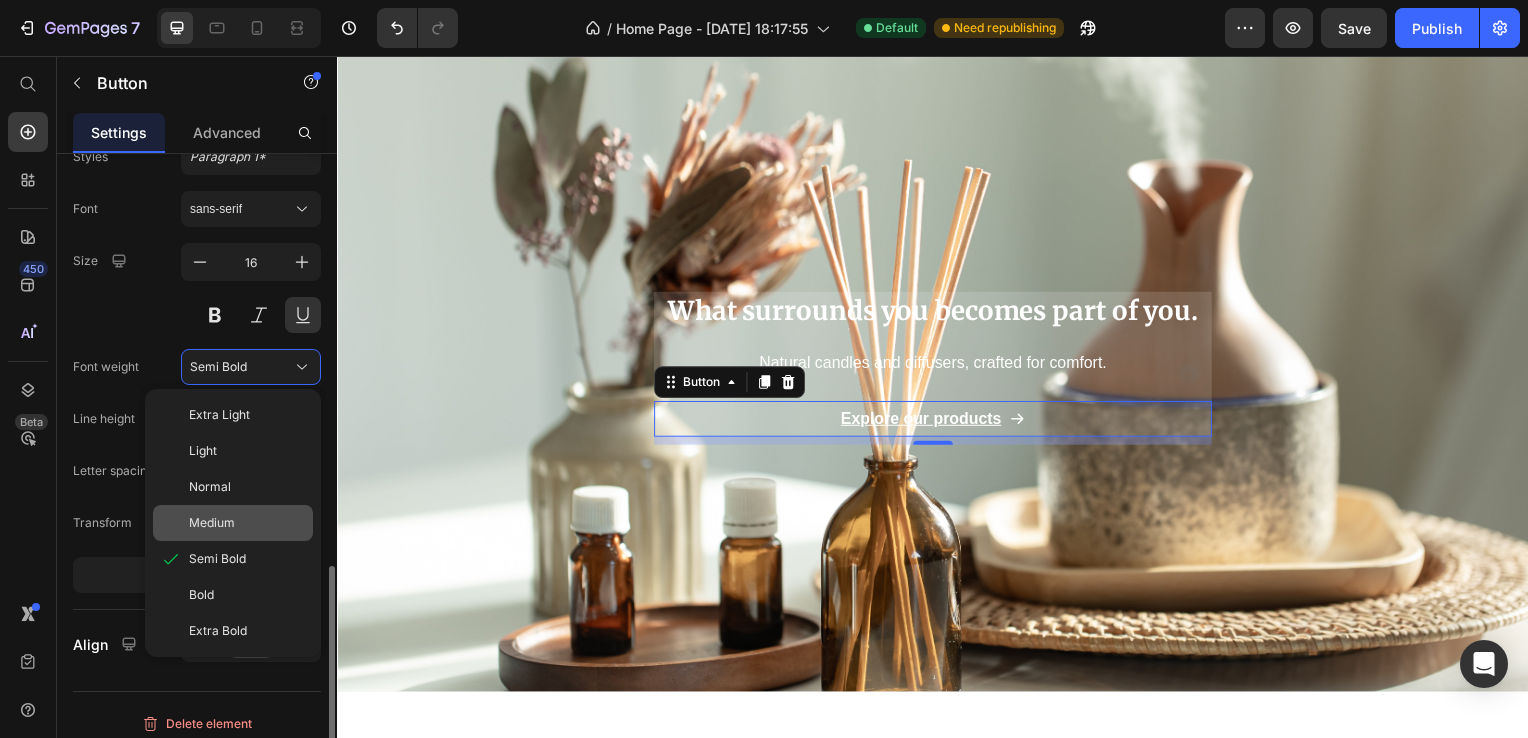 click on "Medium" at bounding box center (212, 523) 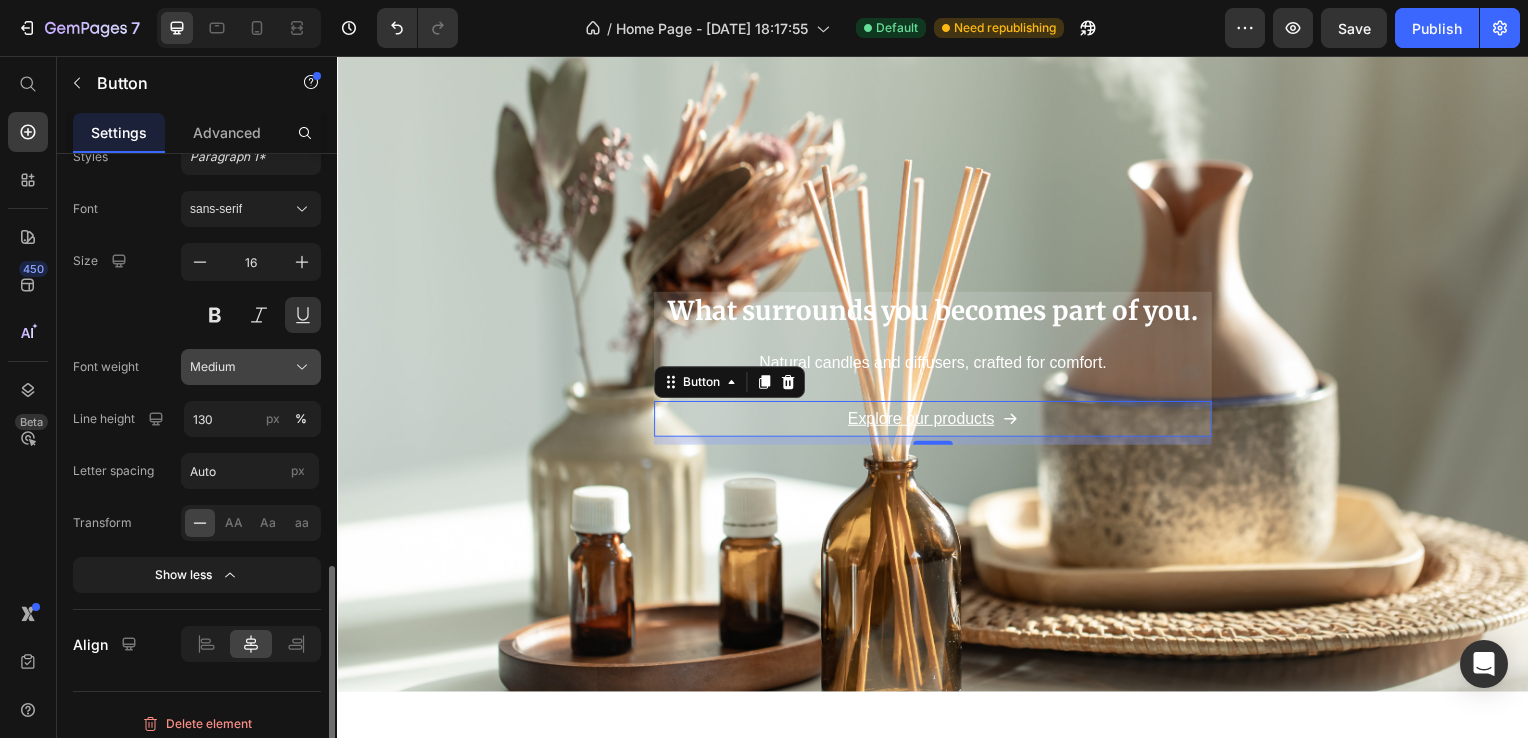 click on "Medium" 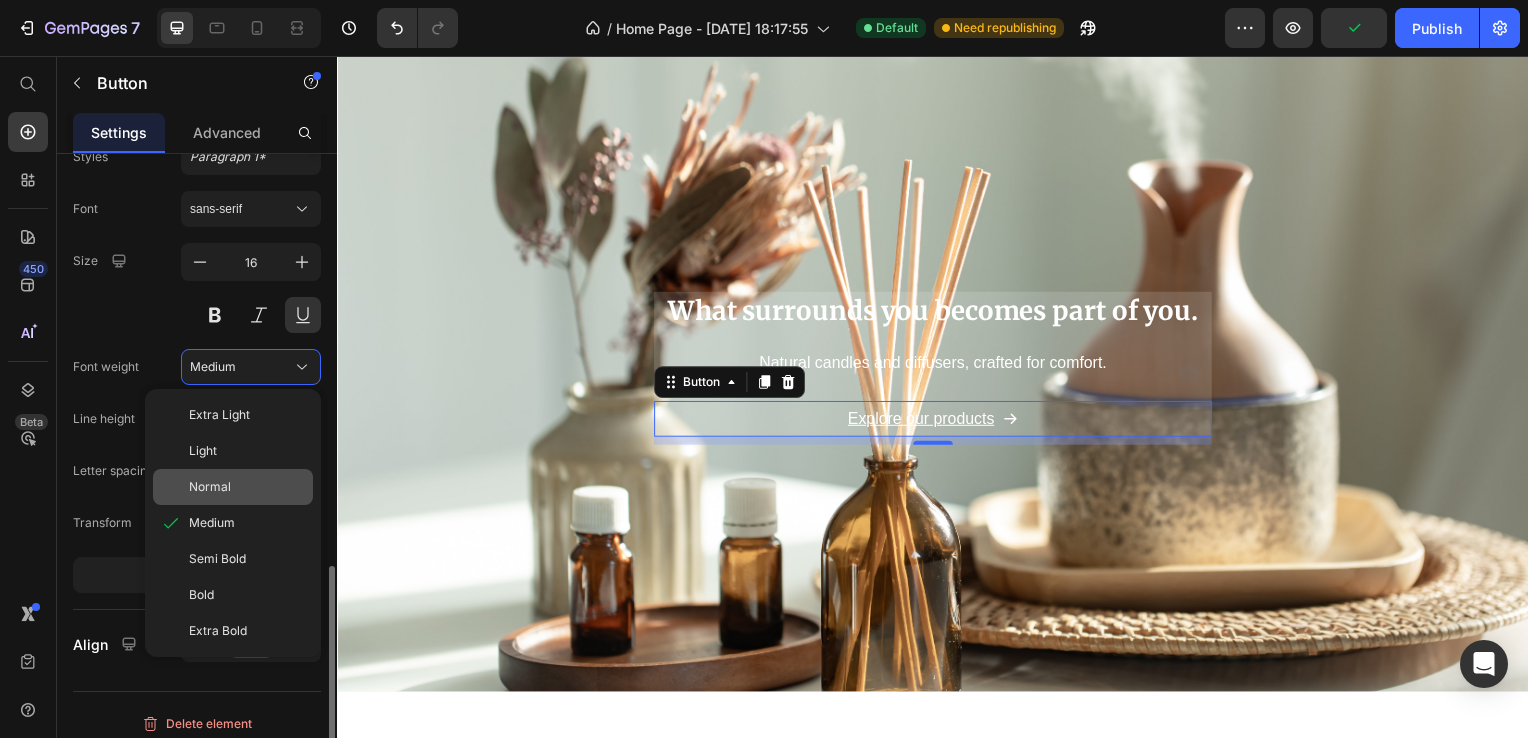 click on "Normal" at bounding box center [247, 487] 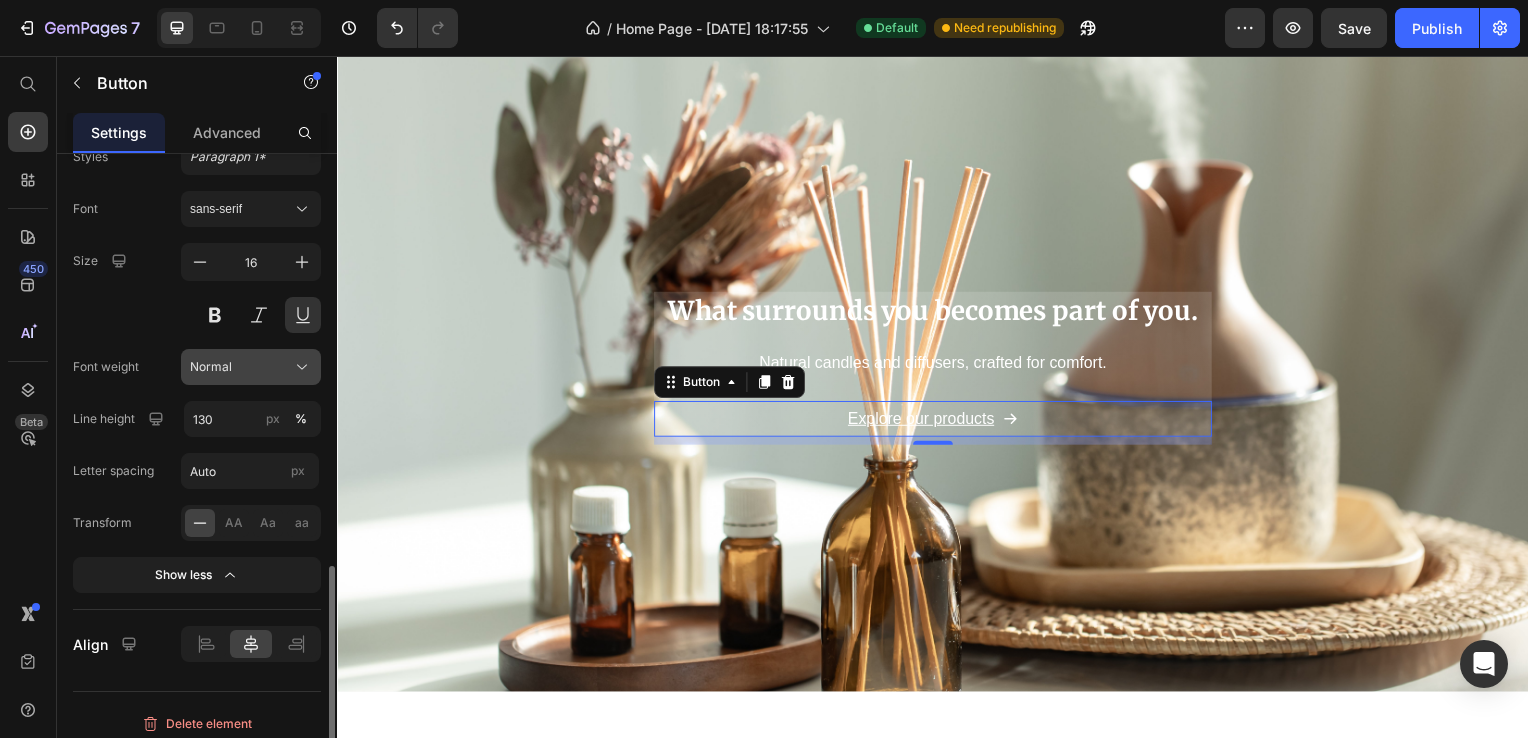 click on "Normal" 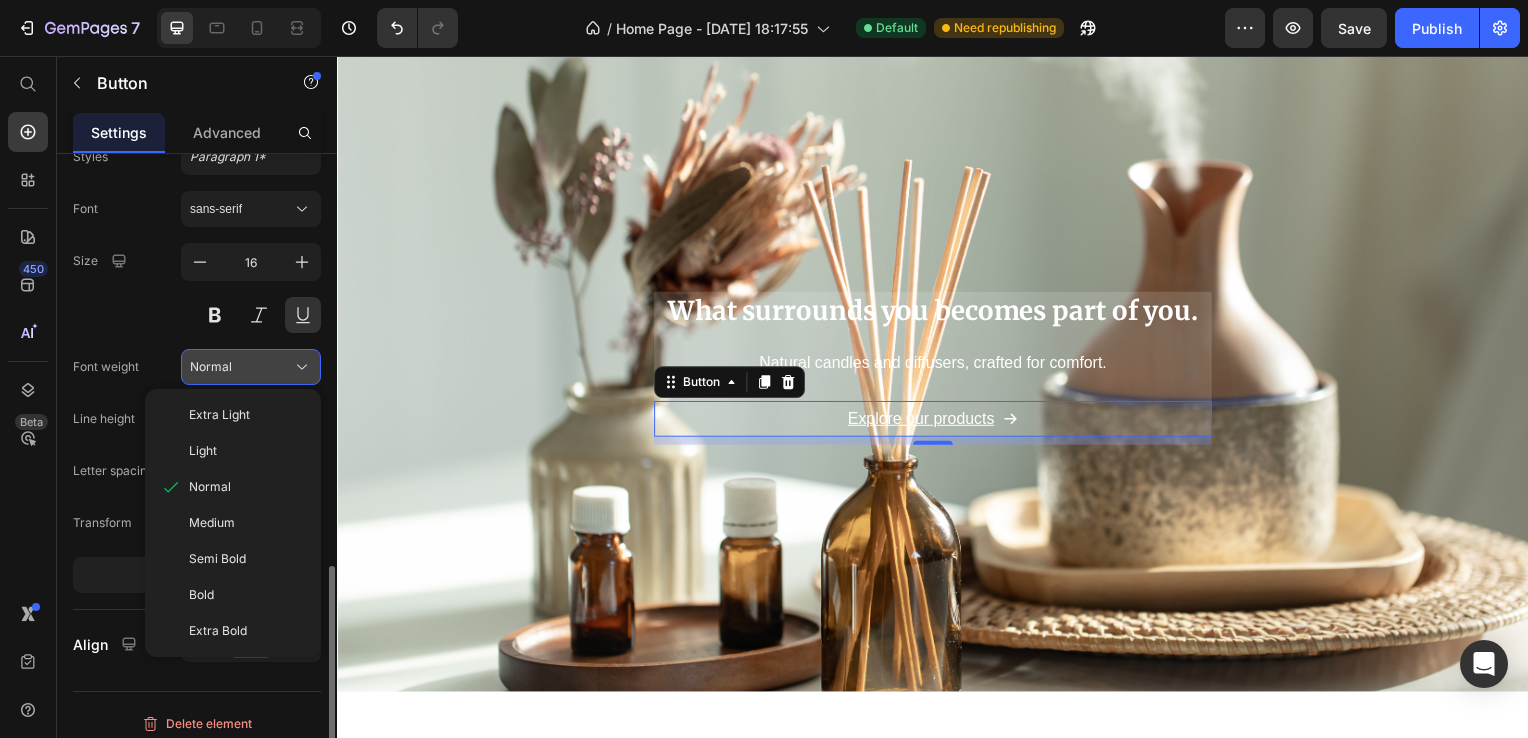 drag, startPoint x: 252, startPoint y: 446, endPoint x: 244, endPoint y: 379, distance: 67.47592 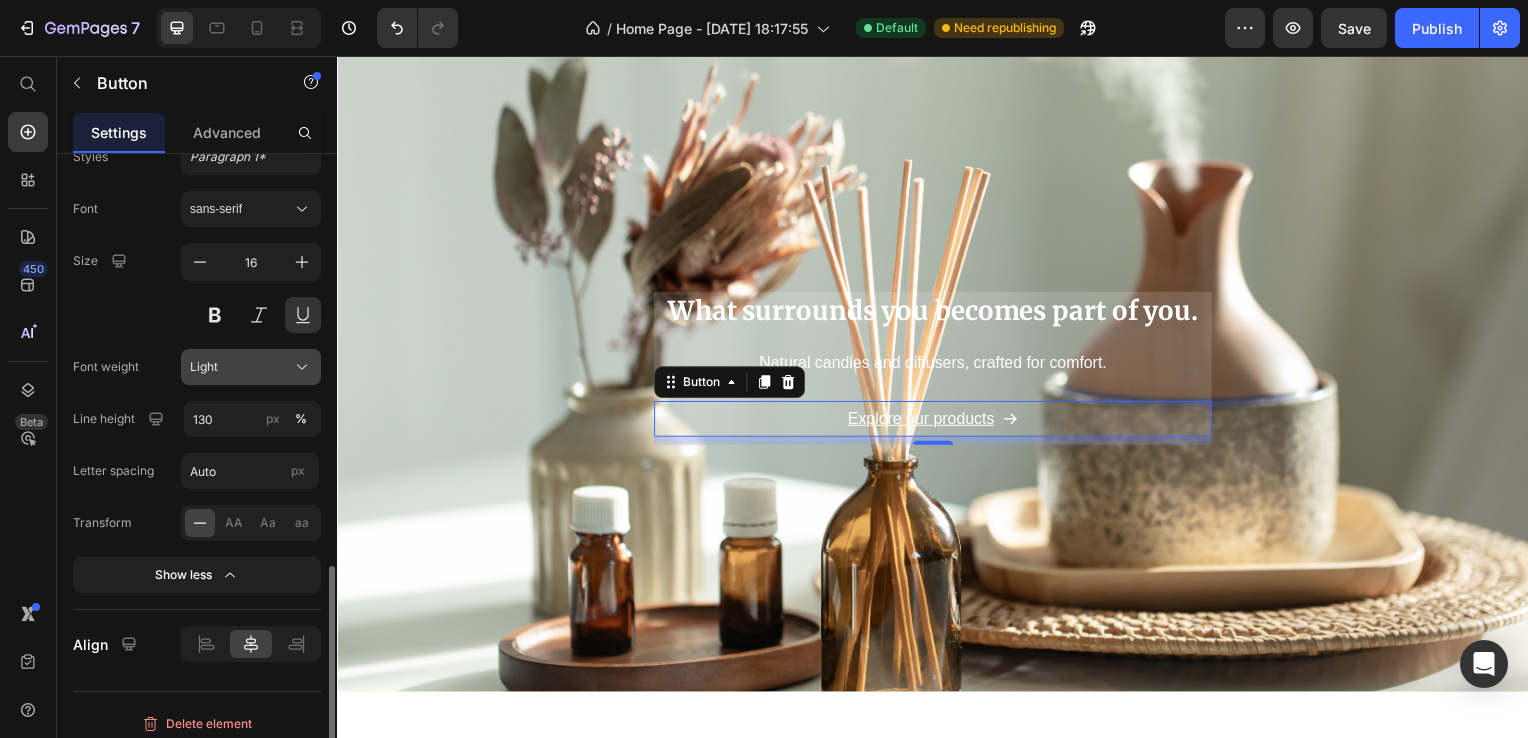 click on "Light" 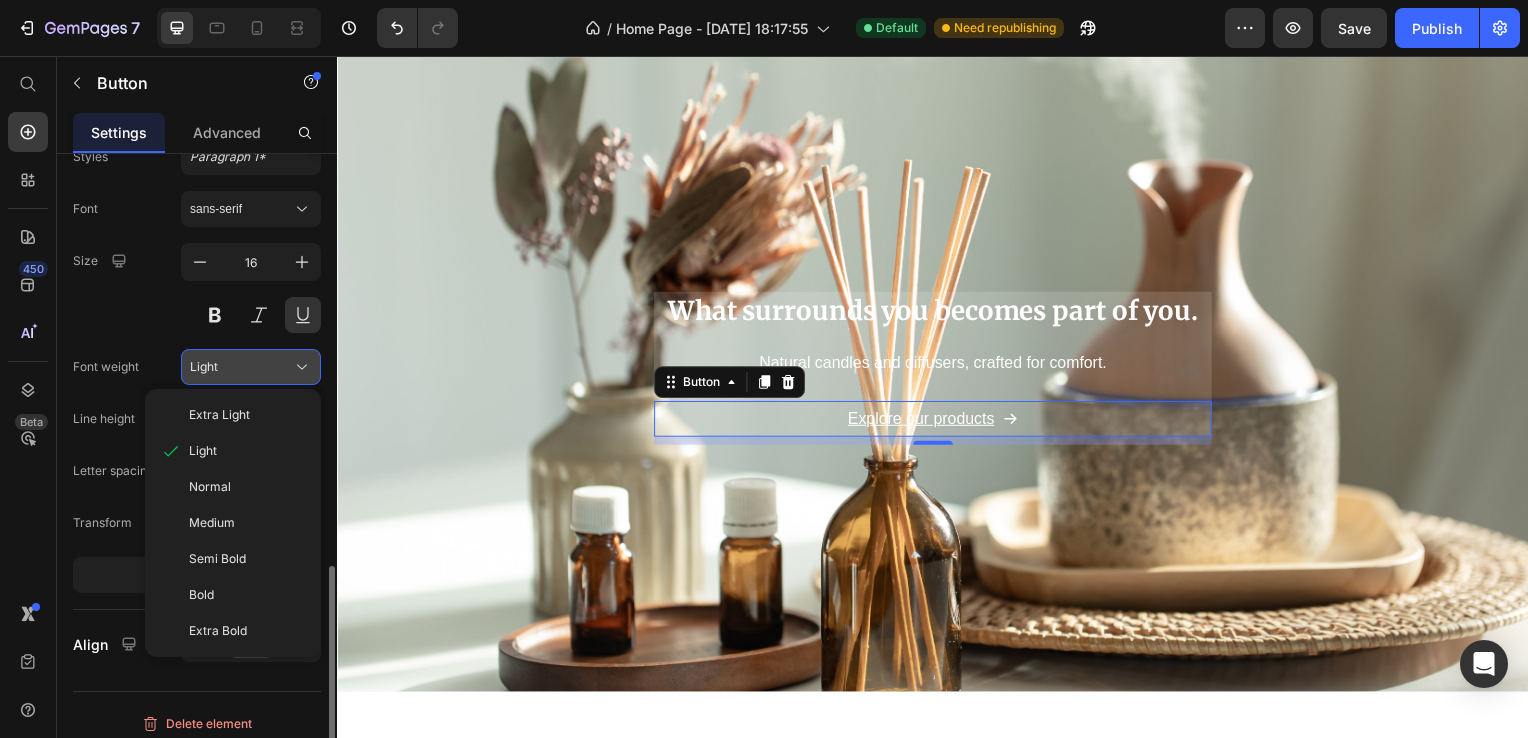 drag, startPoint x: 242, startPoint y: 416, endPoint x: 250, endPoint y: 371, distance: 45.705578 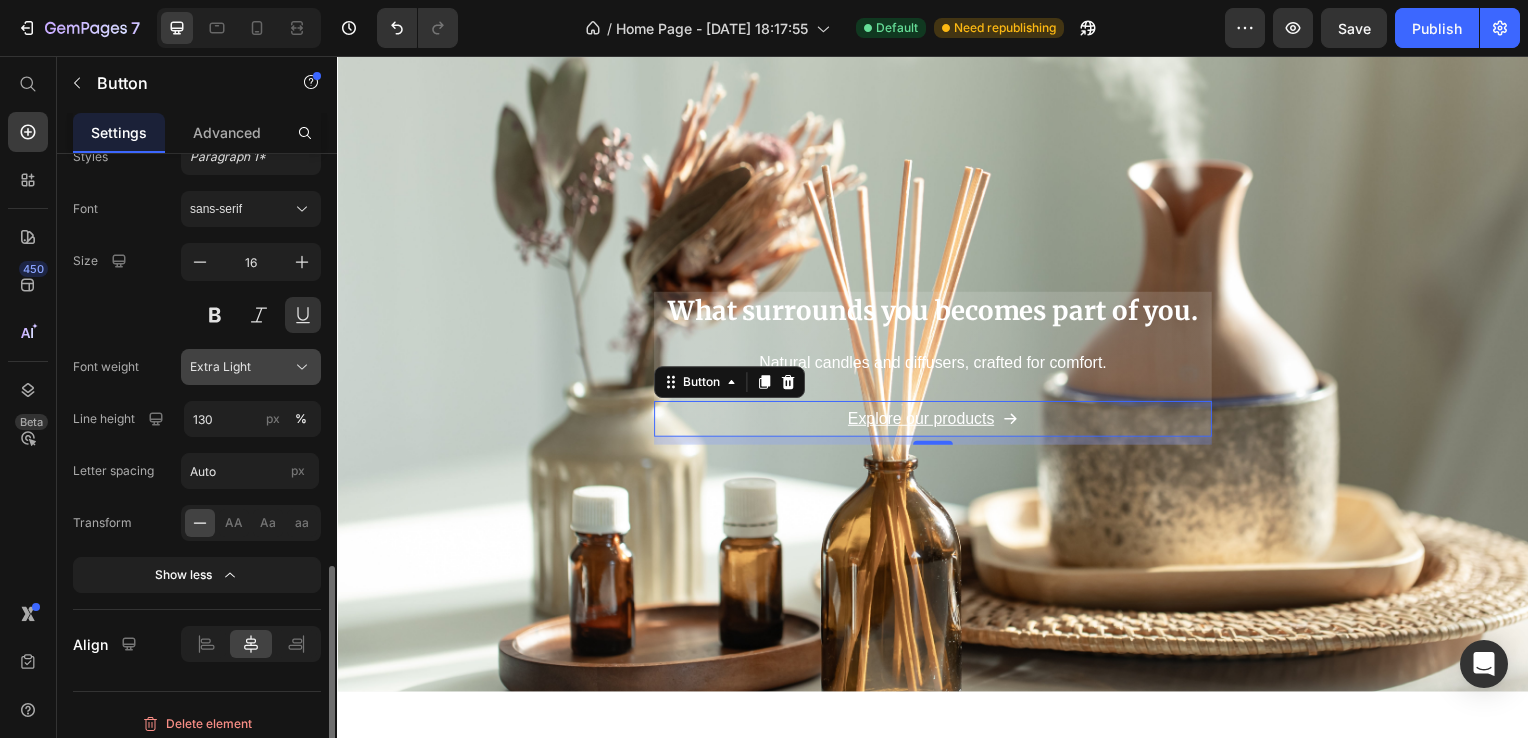 click on "Extra Light" 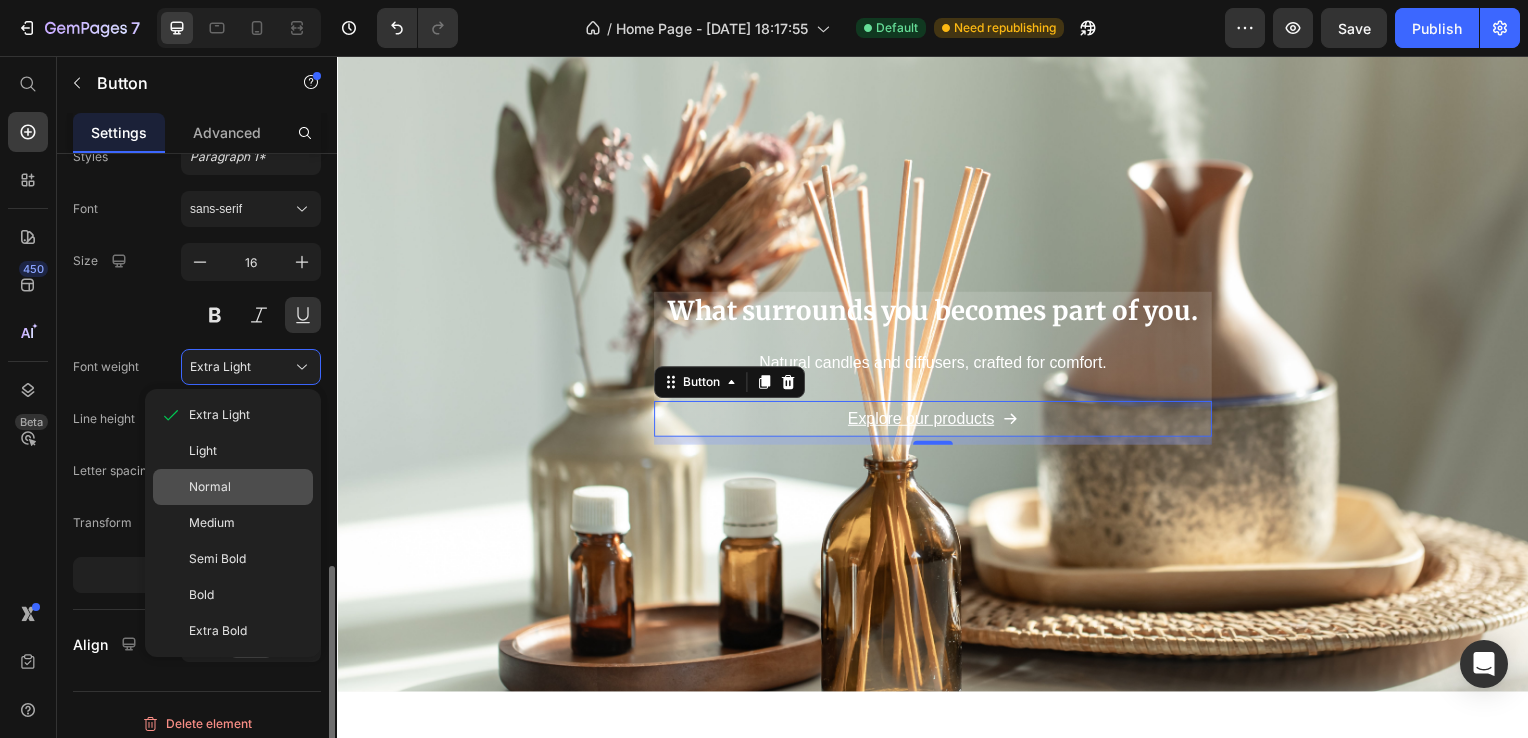 click on "Normal" at bounding box center (247, 487) 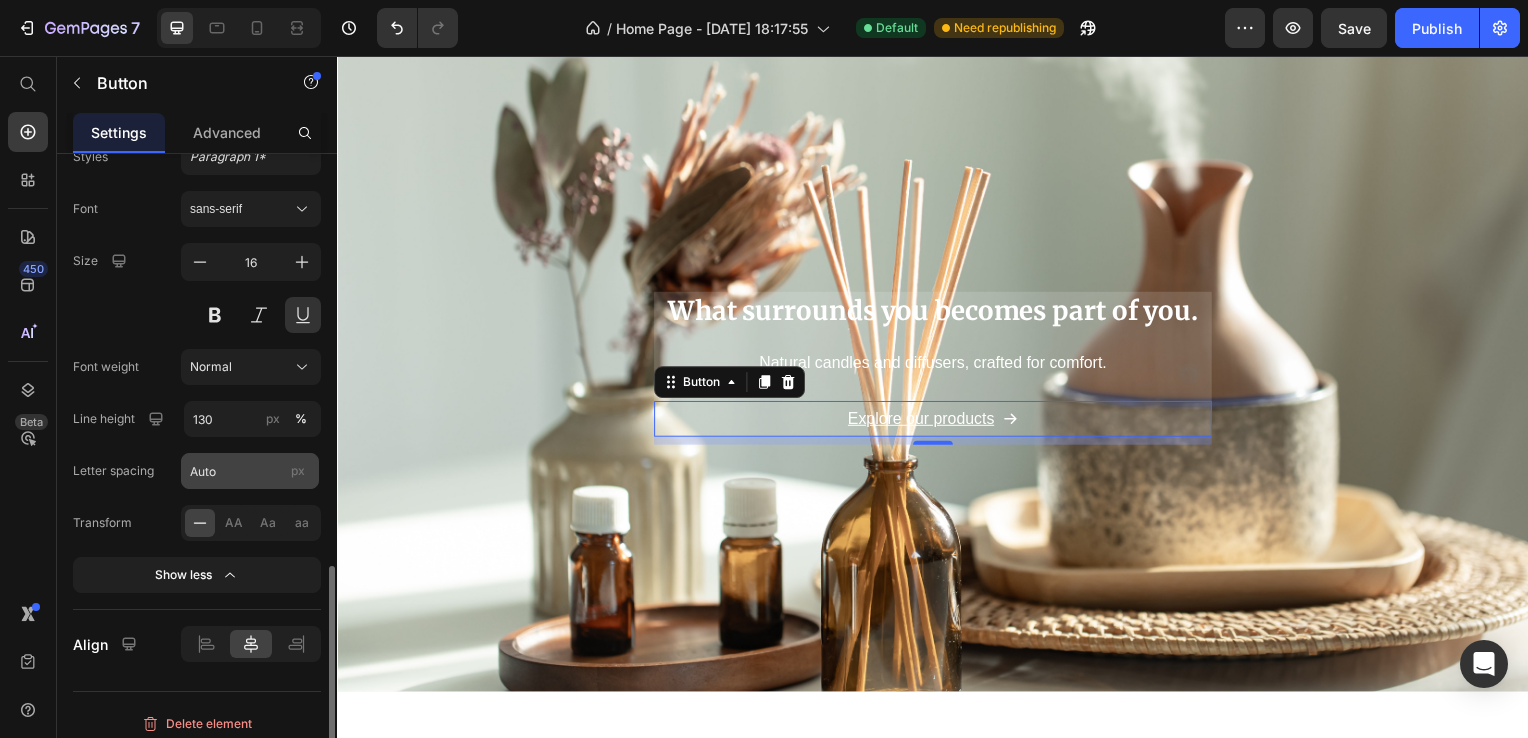 click on "px" at bounding box center [298, 471] 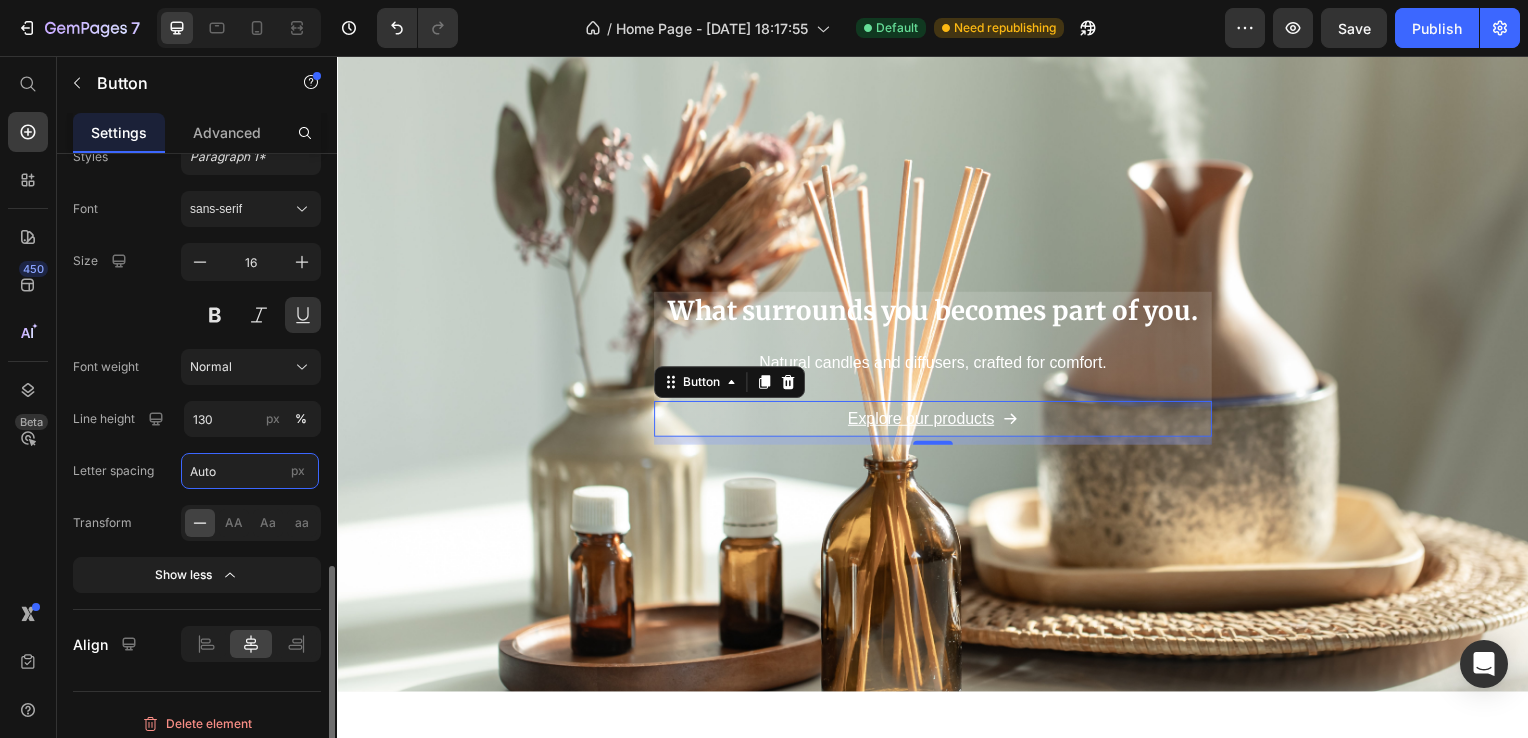 click on "Auto" at bounding box center (250, 471) 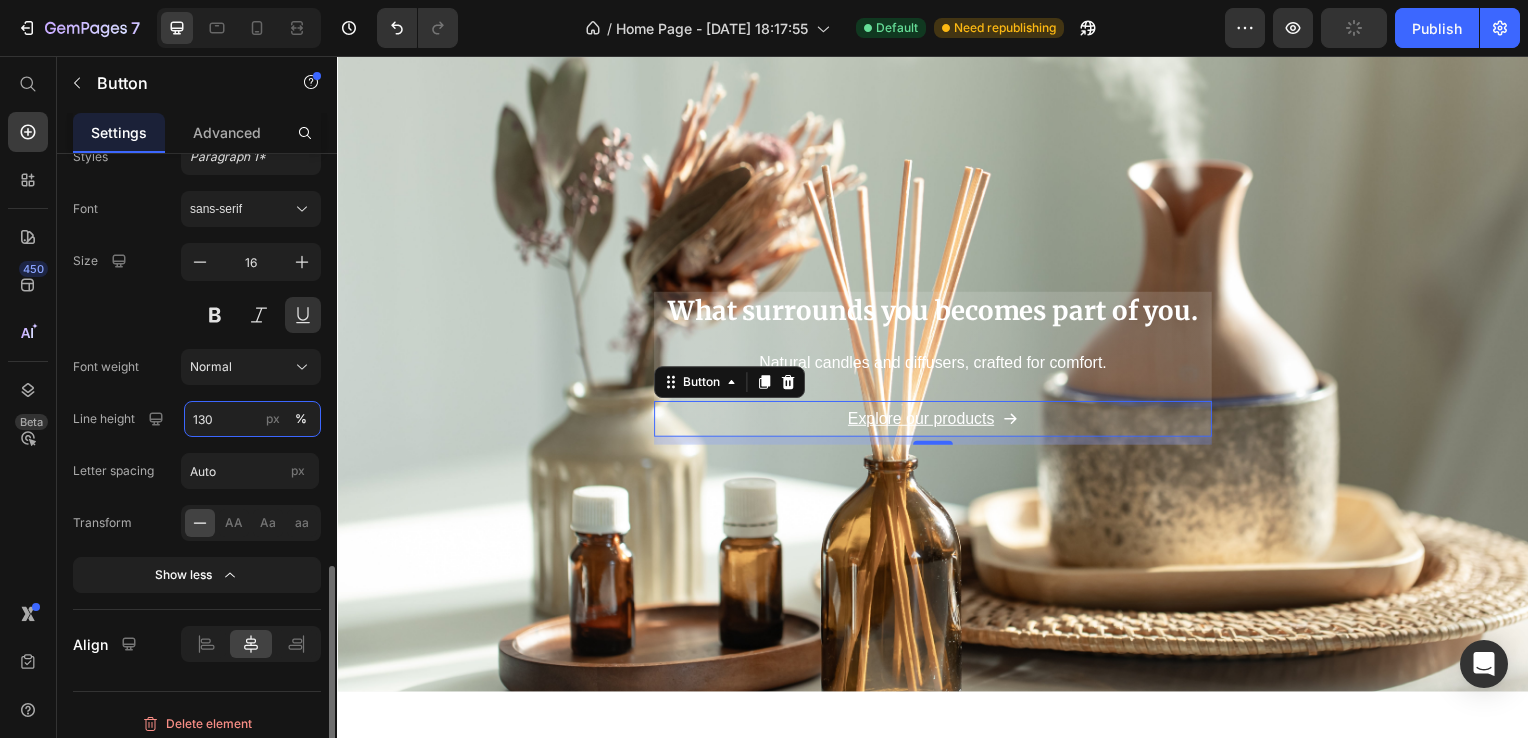click on "130" at bounding box center [252, 419] 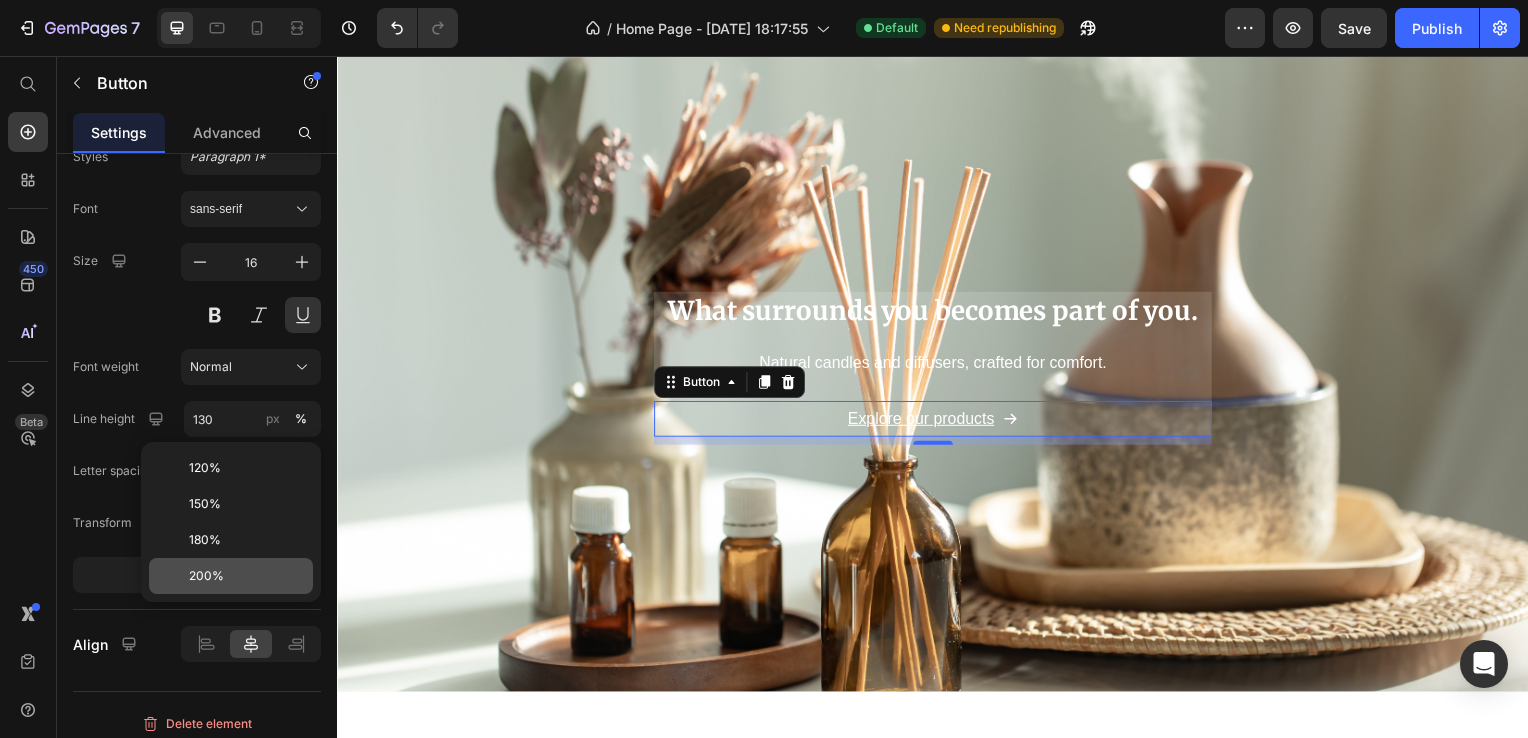 click on "200%" at bounding box center [206, 576] 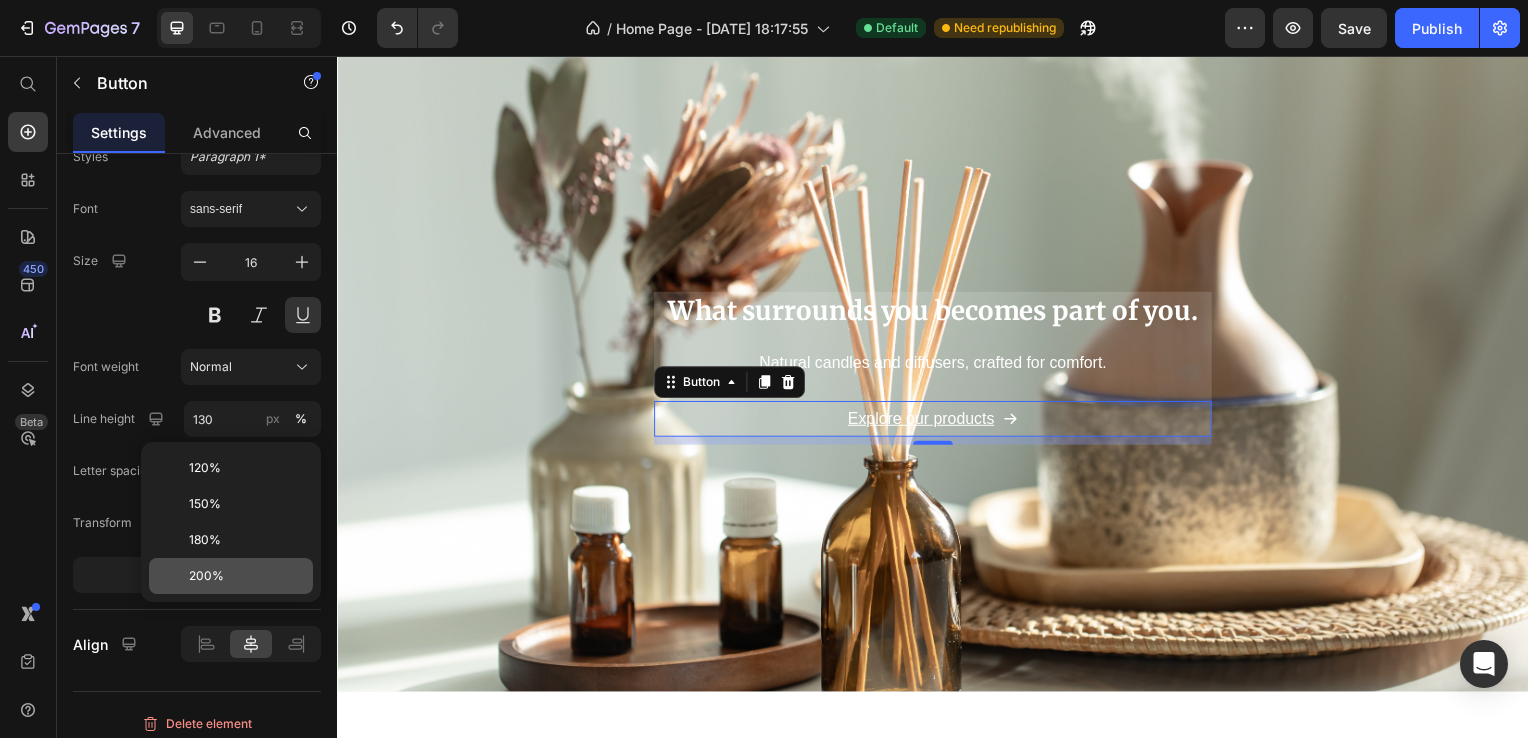 type on "200" 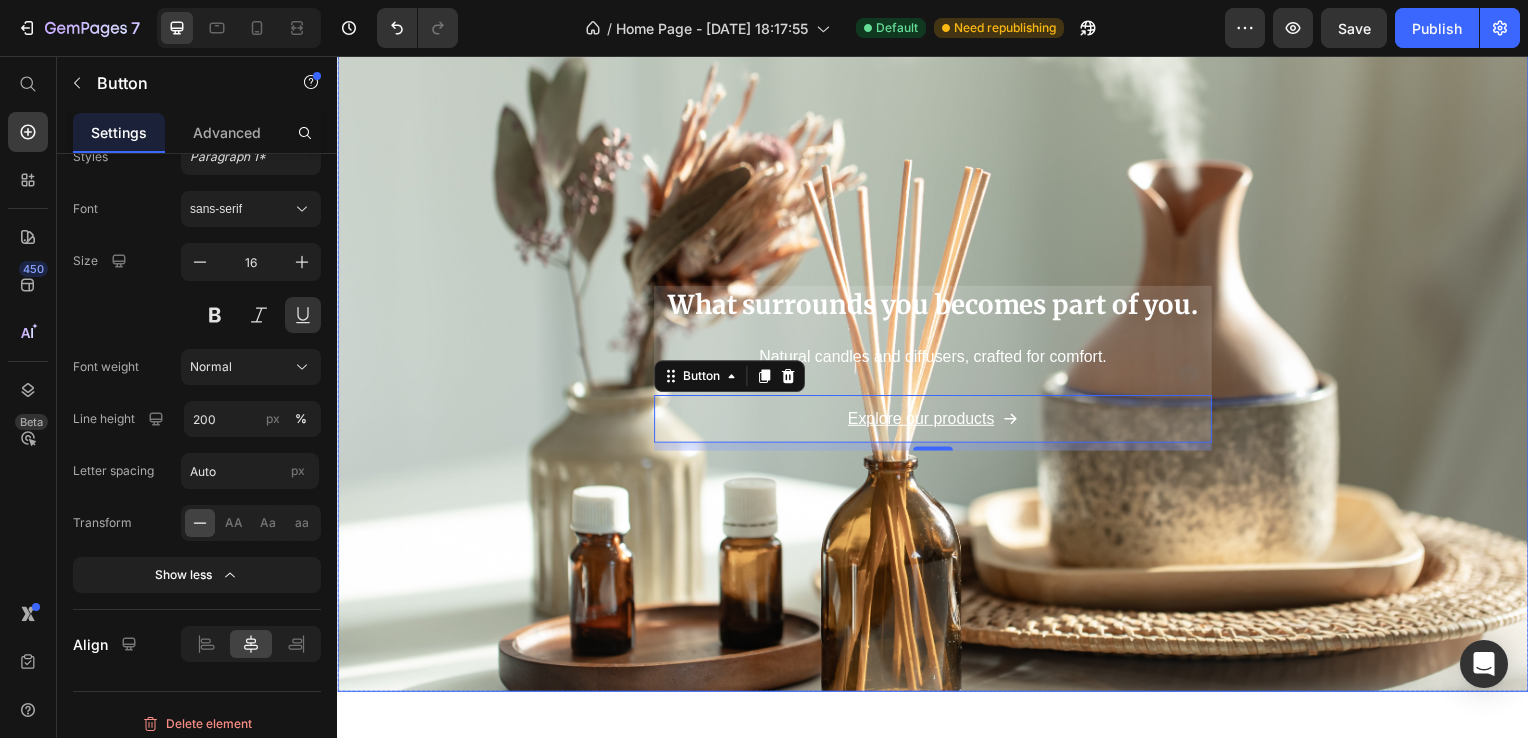 click at bounding box center (937, 347) 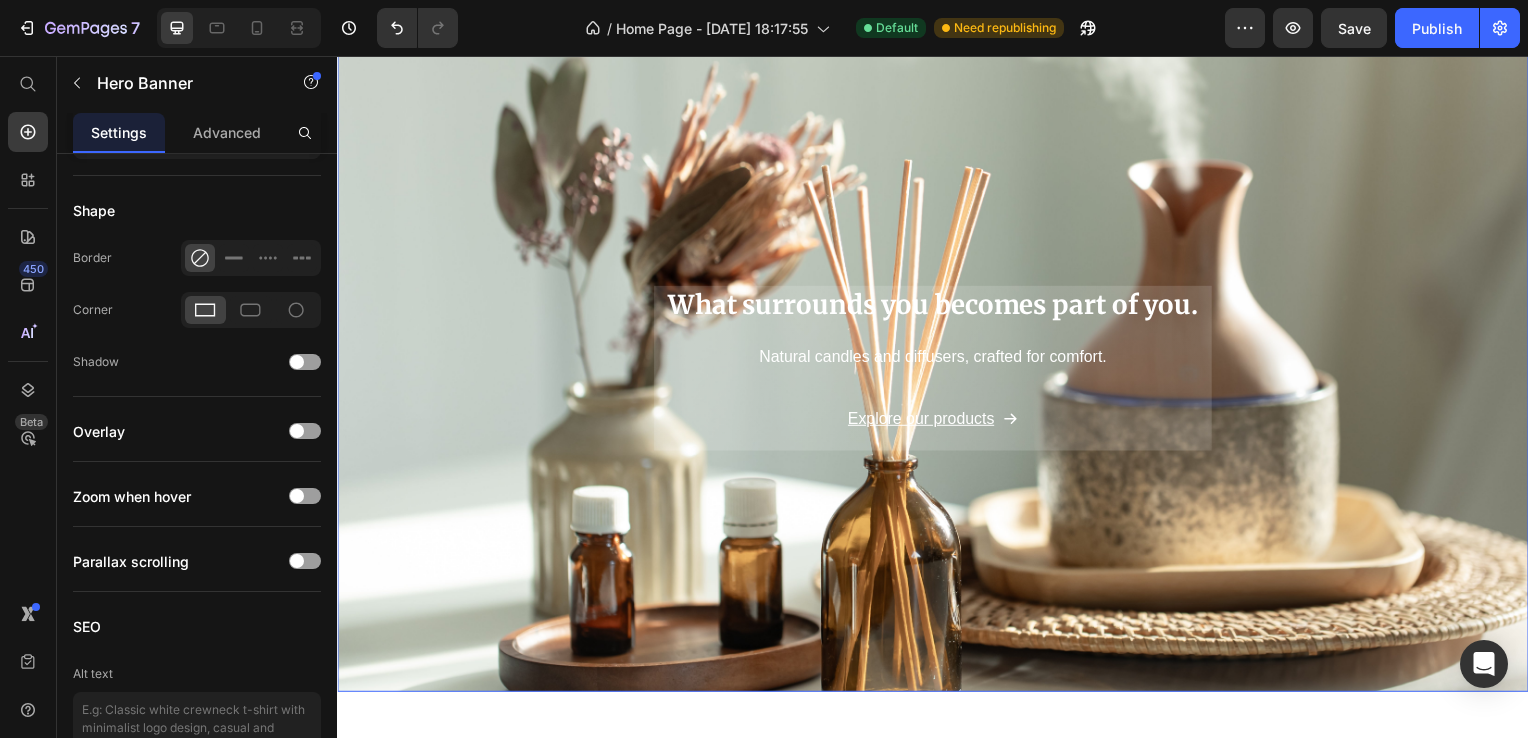 scroll, scrollTop: 0, scrollLeft: 0, axis: both 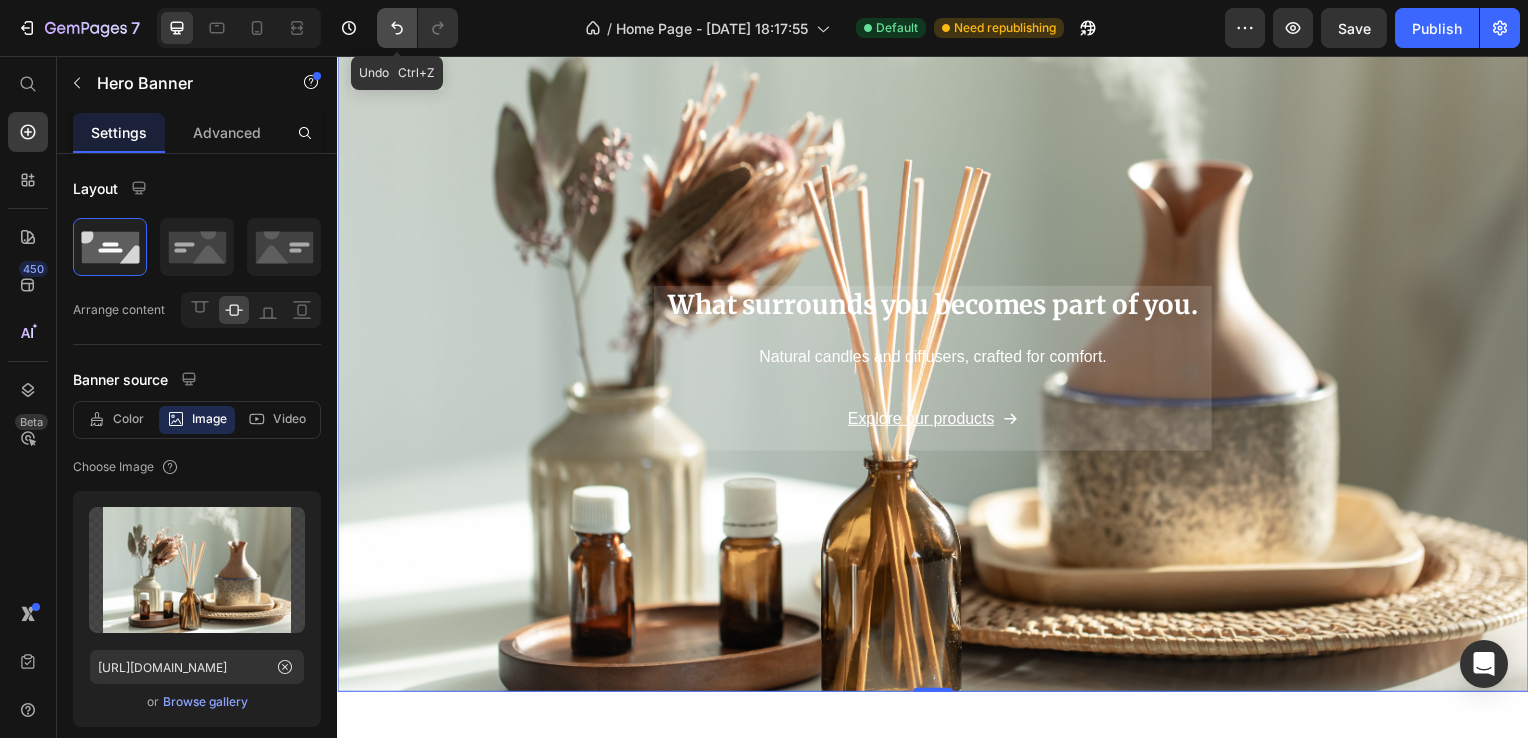 click 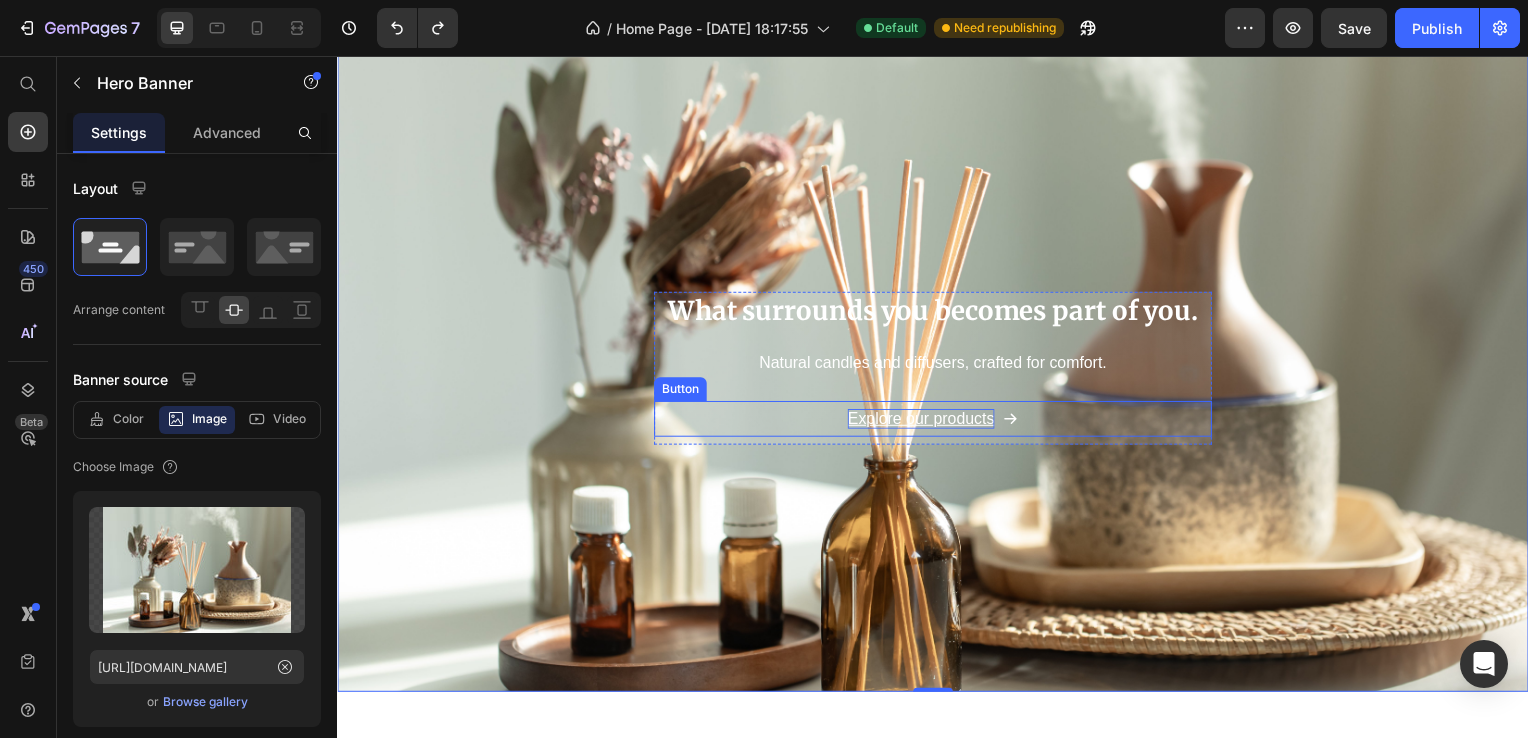 click on "Explore our products" at bounding box center [925, 422] 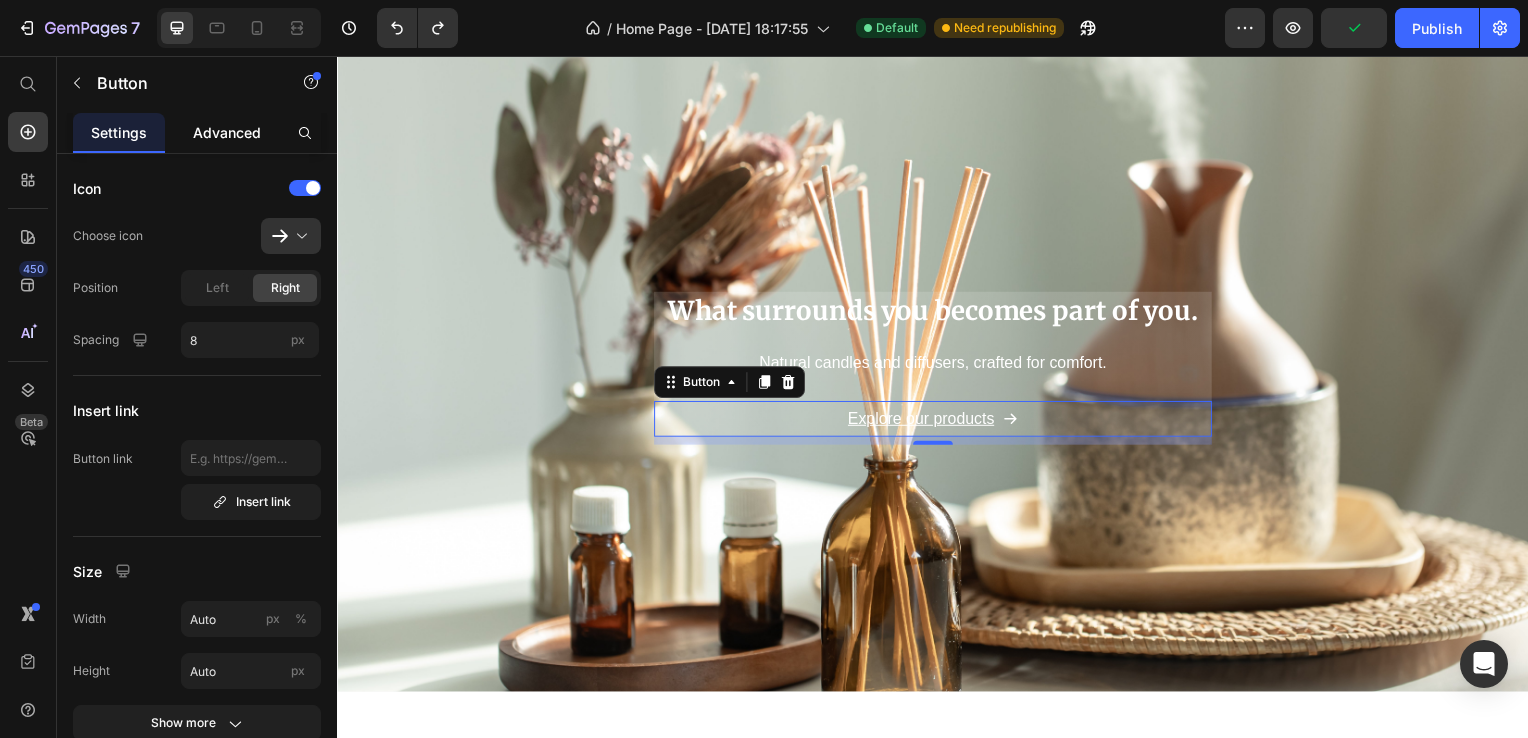 click on "Advanced" at bounding box center (227, 132) 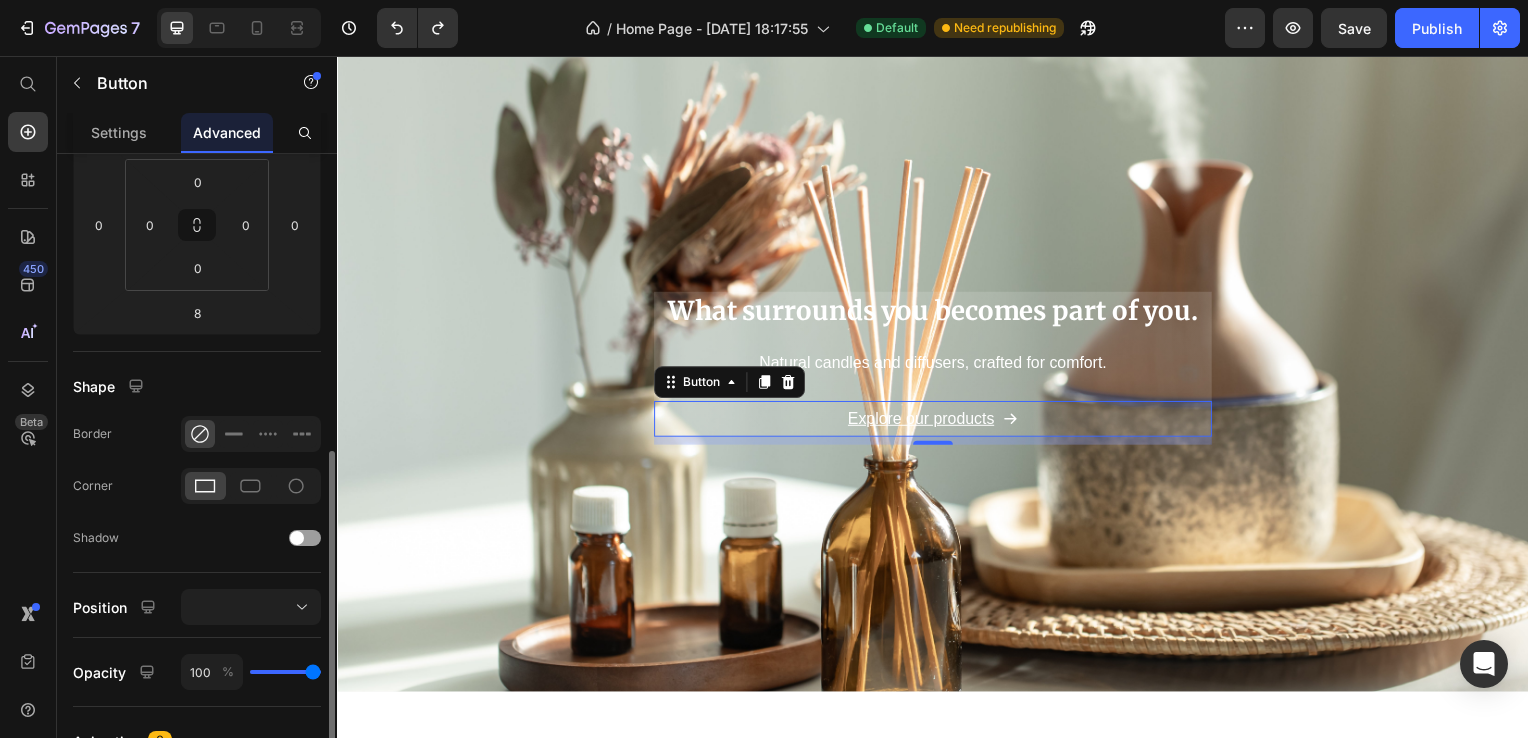 scroll, scrollTop: 500, scrollLeft: 0, axis: vertical 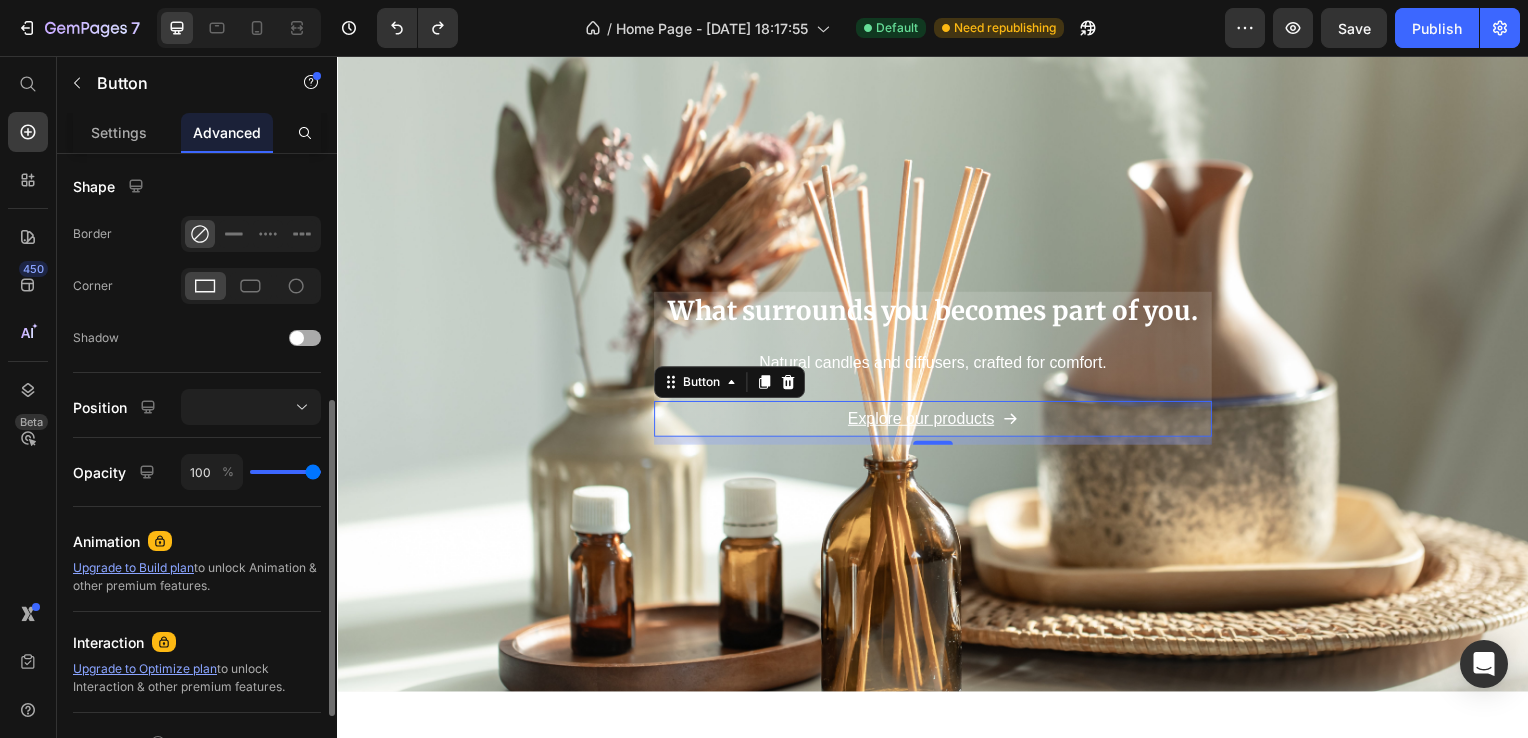 click on "Shadow" 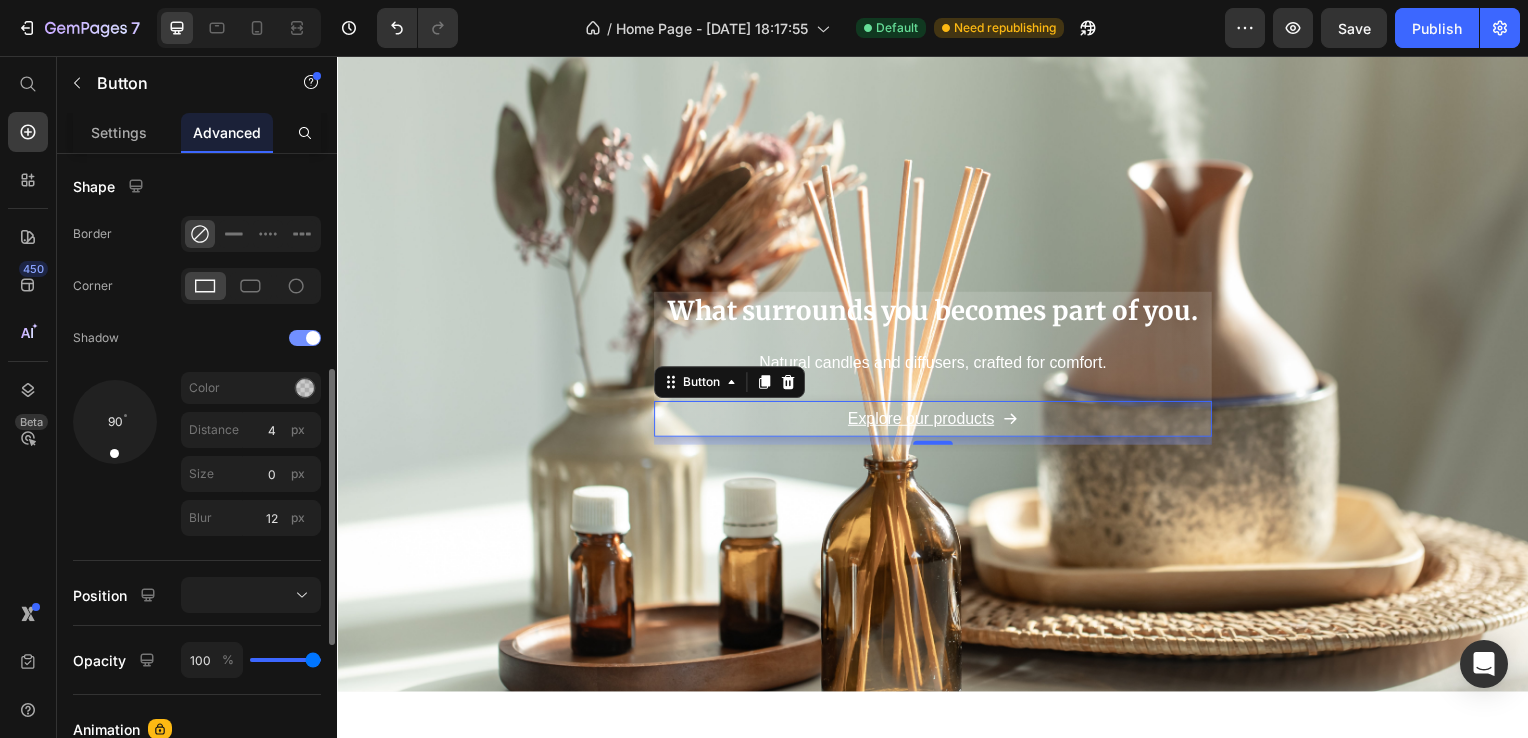 click at bounding box center (313, 338) 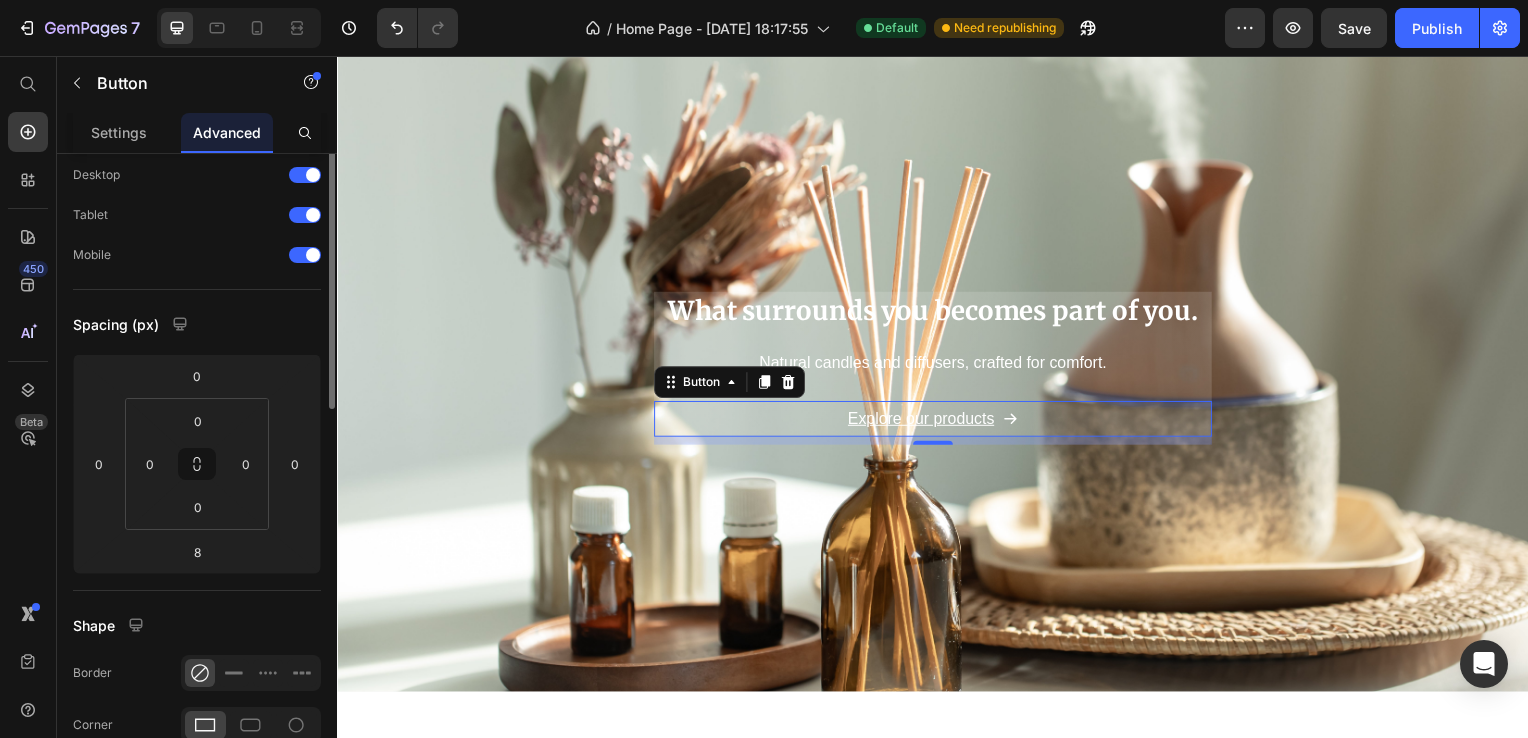 scroll, scrollTop: 0, scrollLeft: 0, axis: both 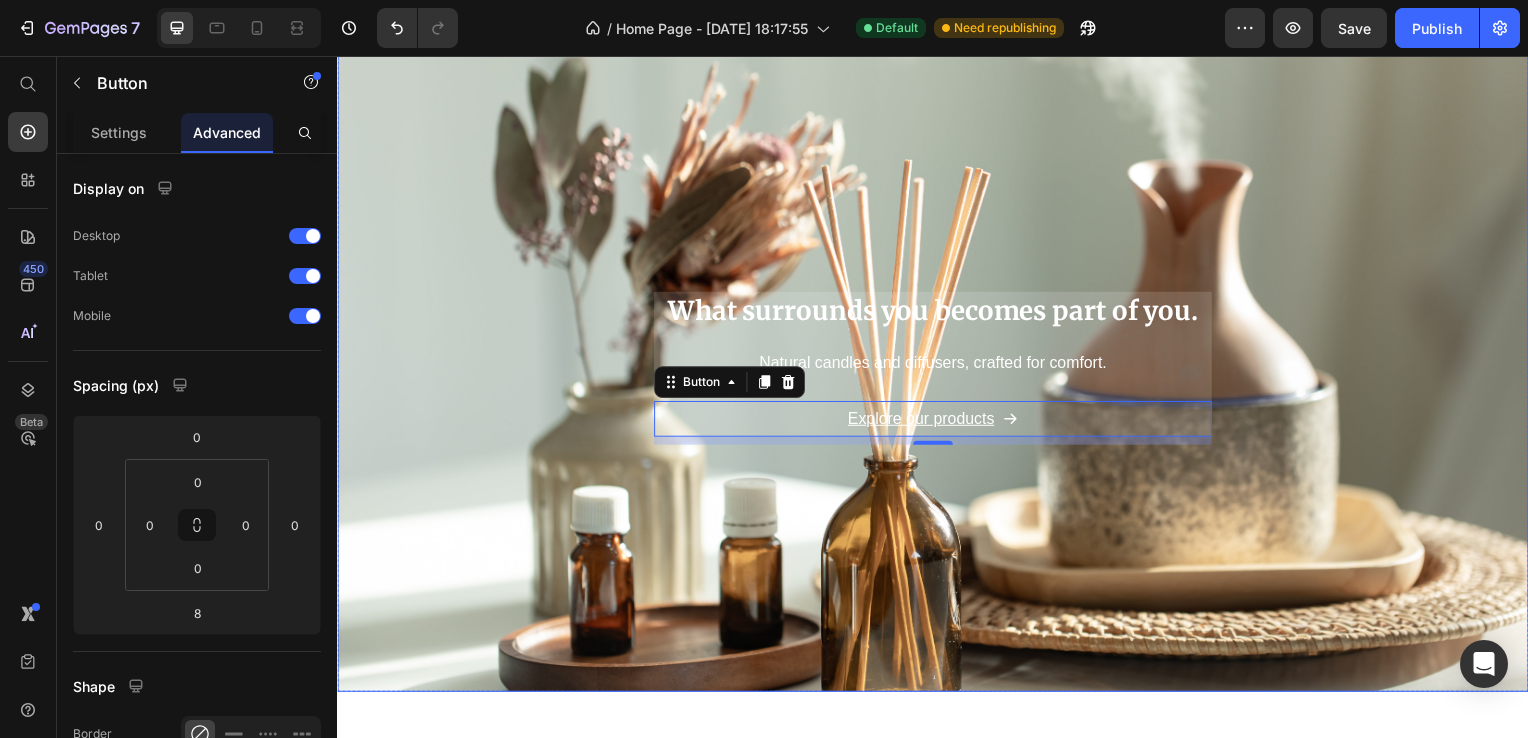 click at bounding box center (937, 347) 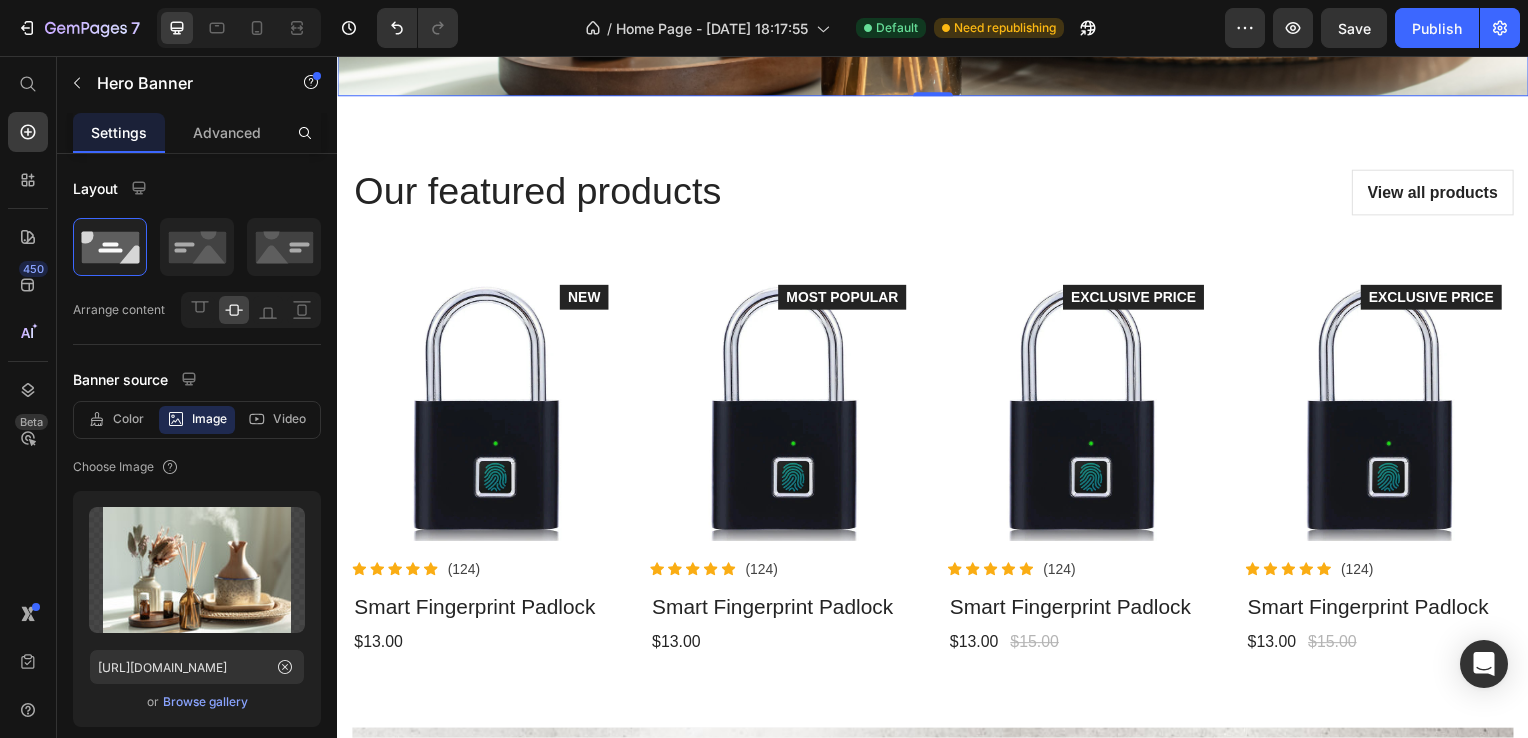 scroll, scrollTop: 800, scrollLeft: 0, axis: vertical 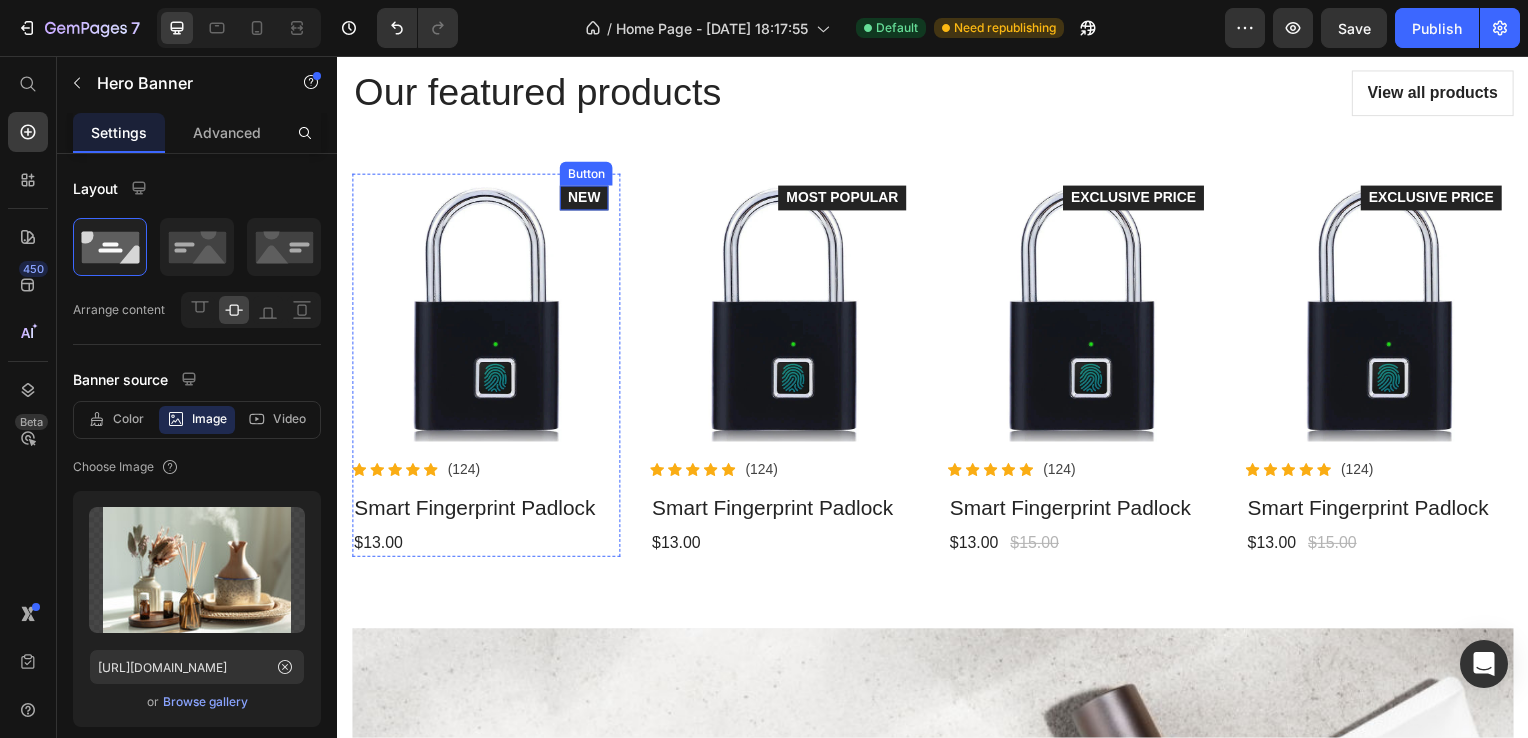 drag, startPoint x: 588, startPoint y: 198, endPoint x: 602, endPoint y: 199, distance: 14.035668 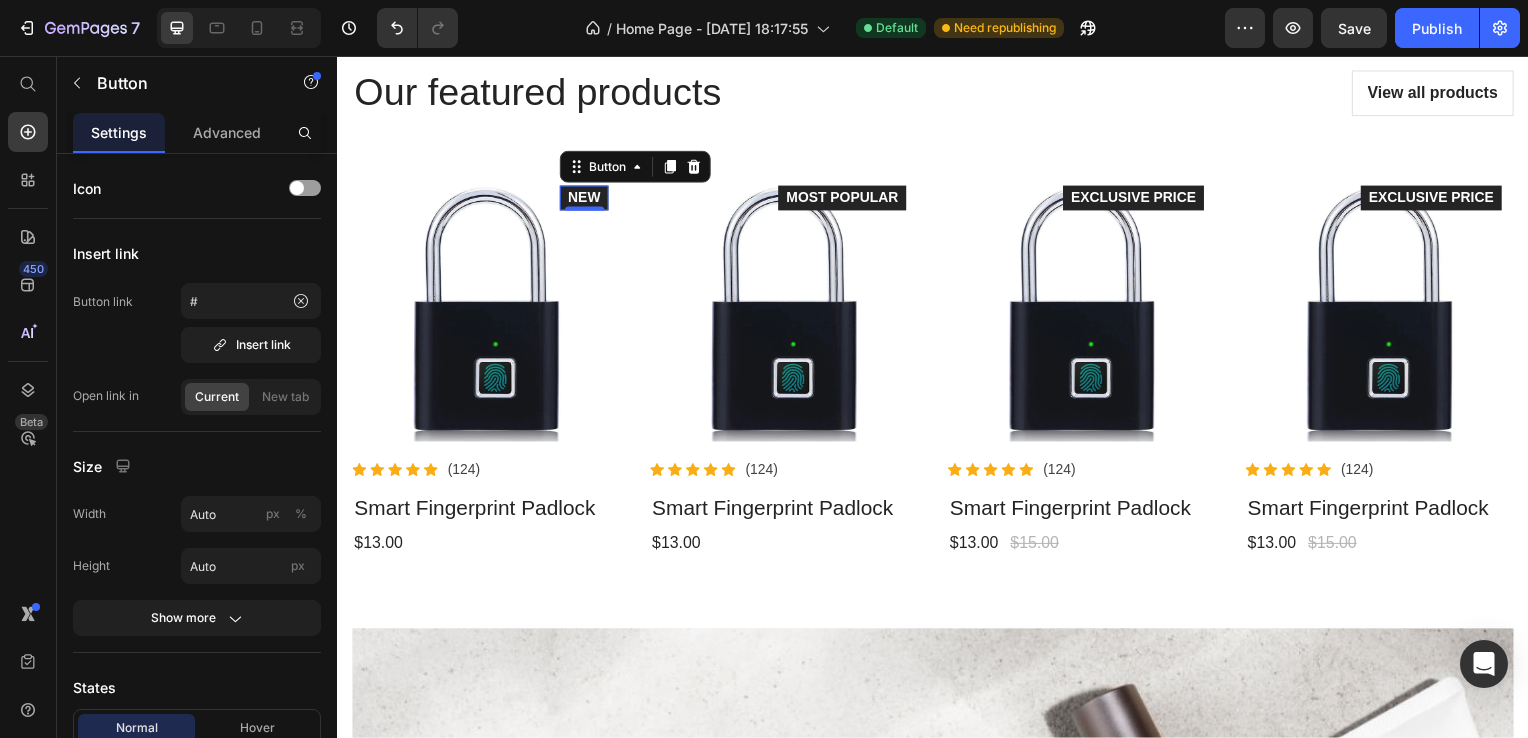 click on "Button" at bounding box center [637, 168] 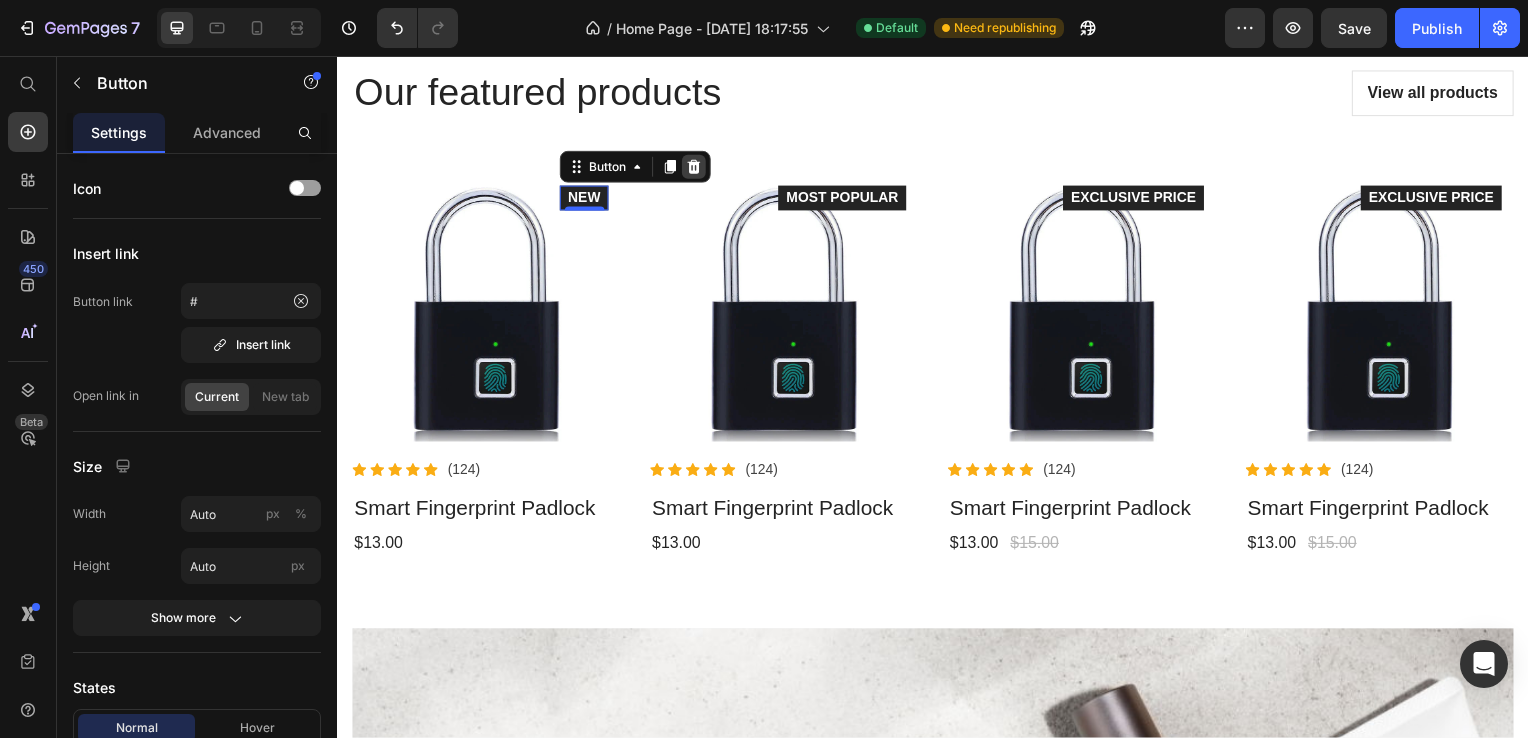click at bounding box center [696, 168] 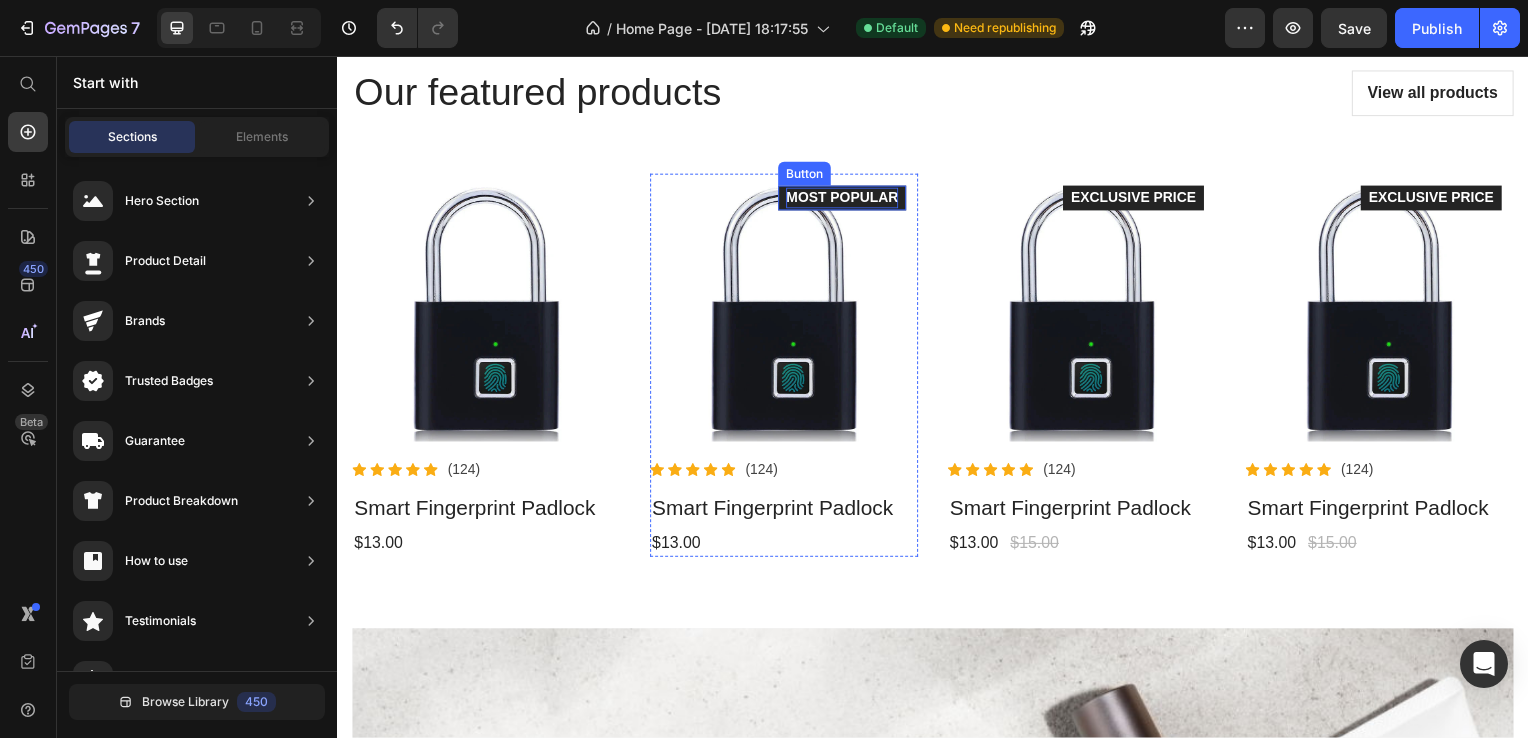 click on "MOST POPULAR" at bounding box center (845, 199) 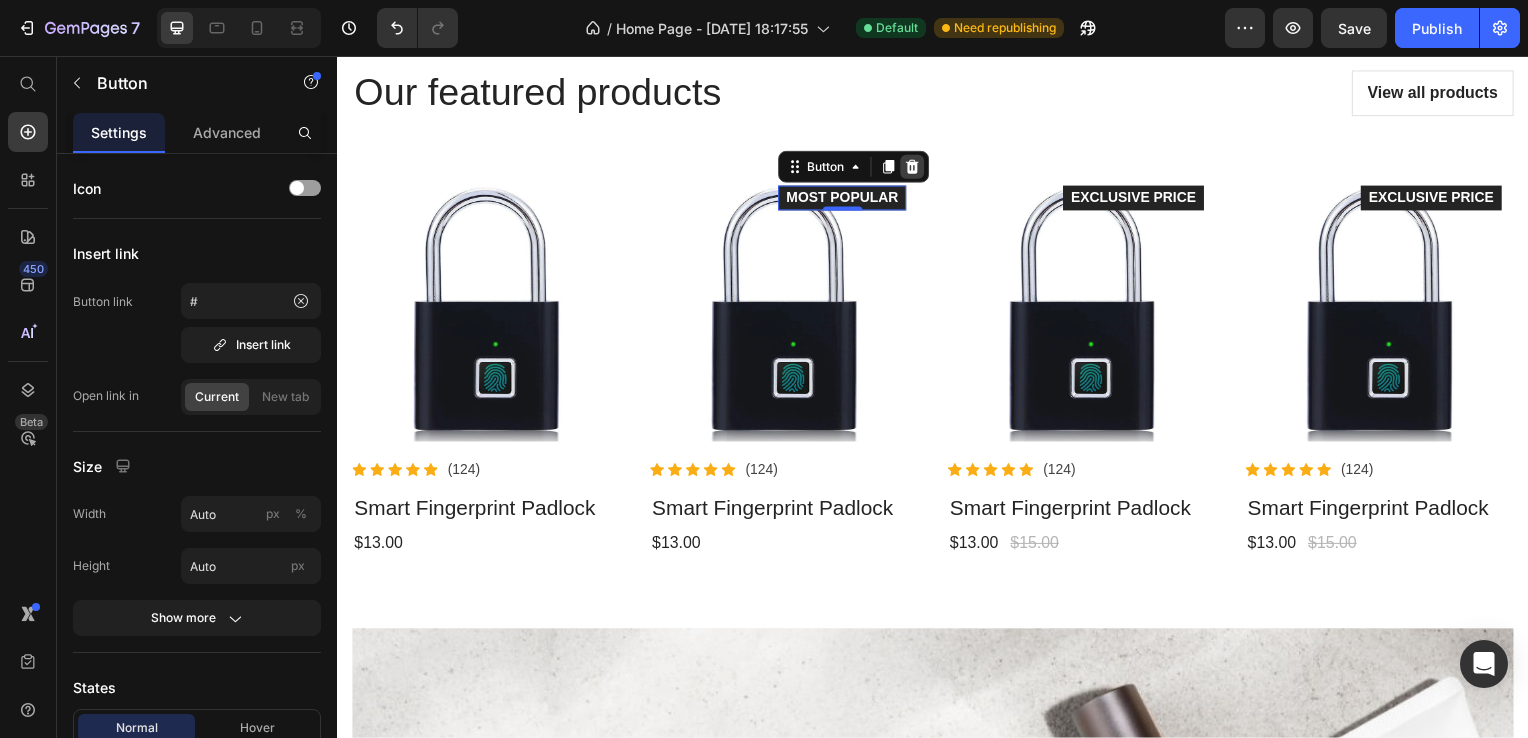 click 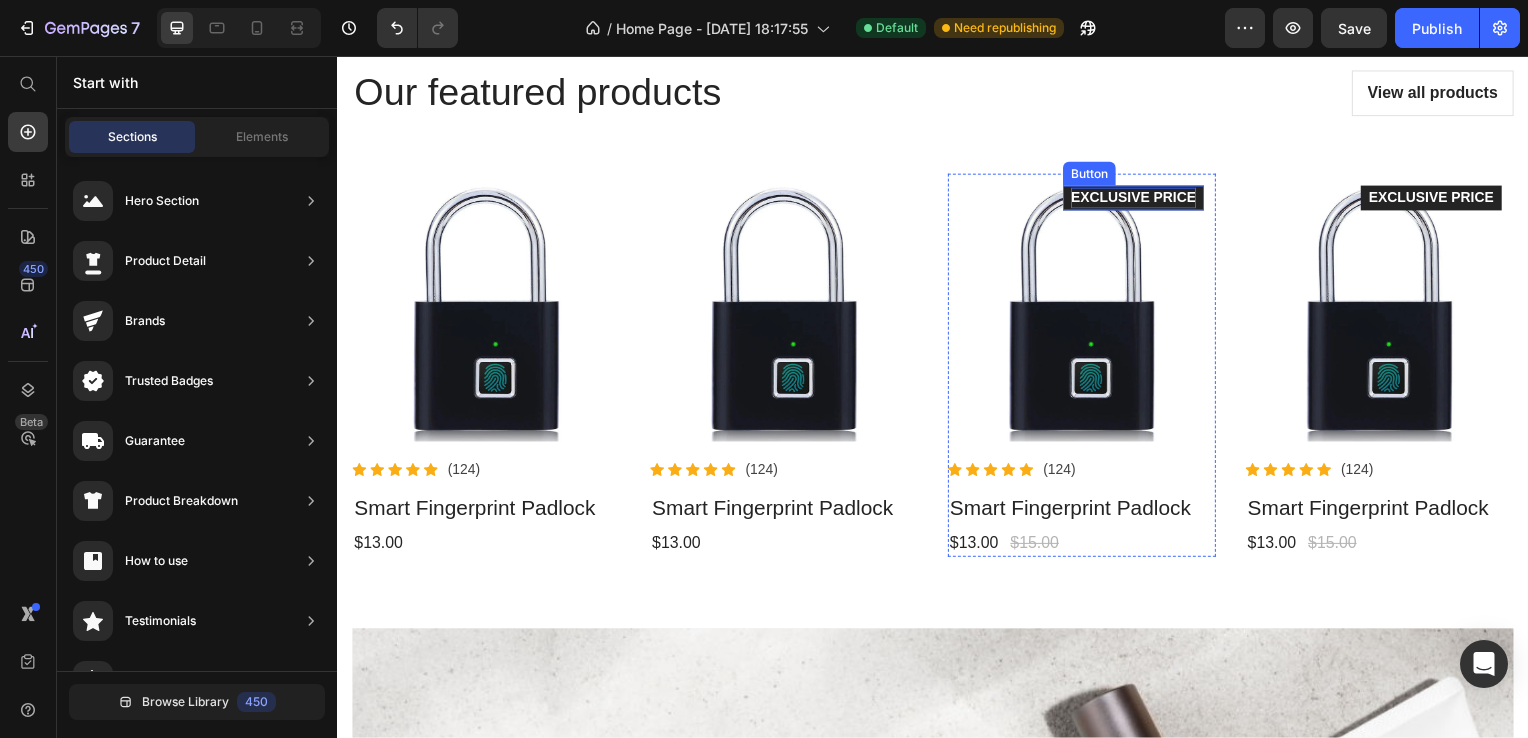 click on "EXCLUSIVE PRICE" at bounding box center (1139, 199) 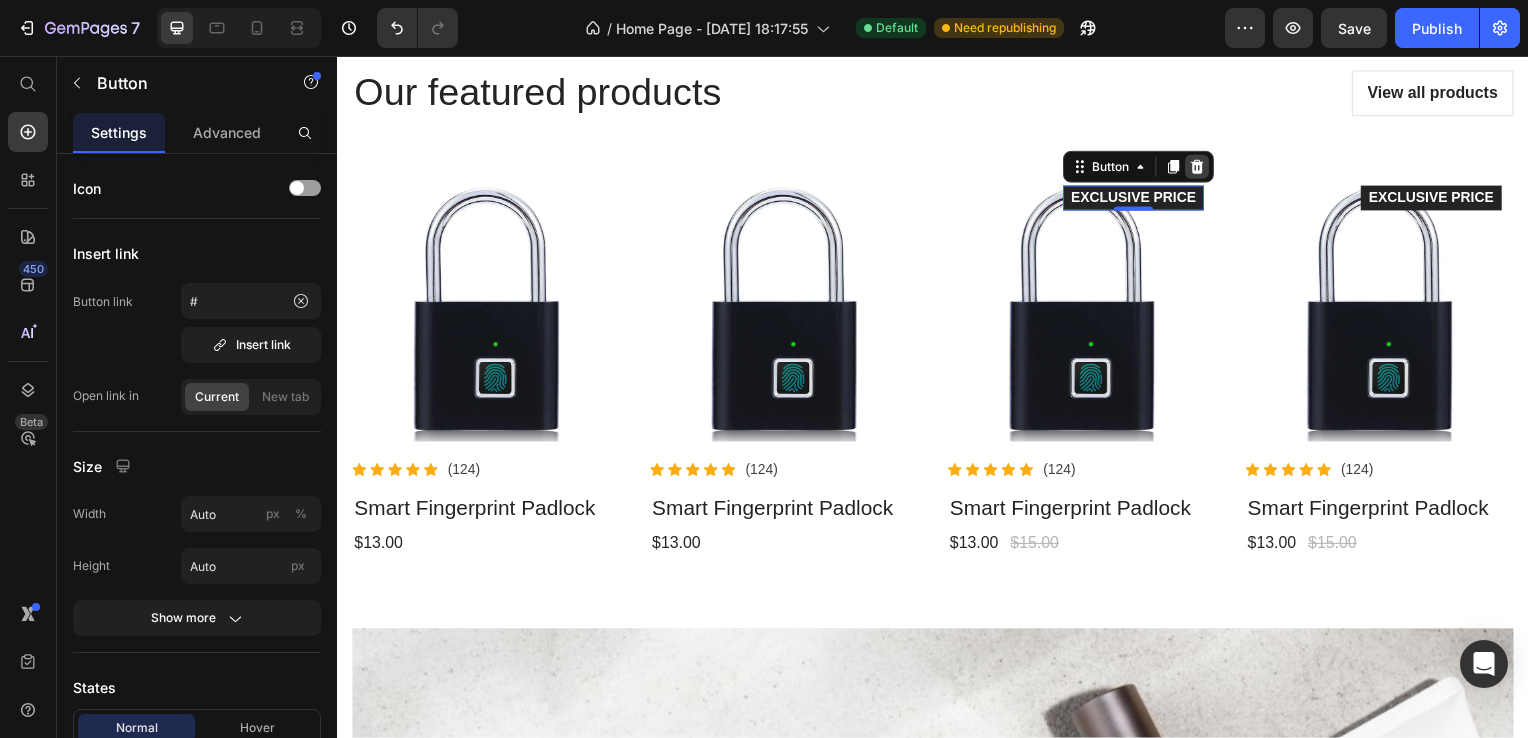 click 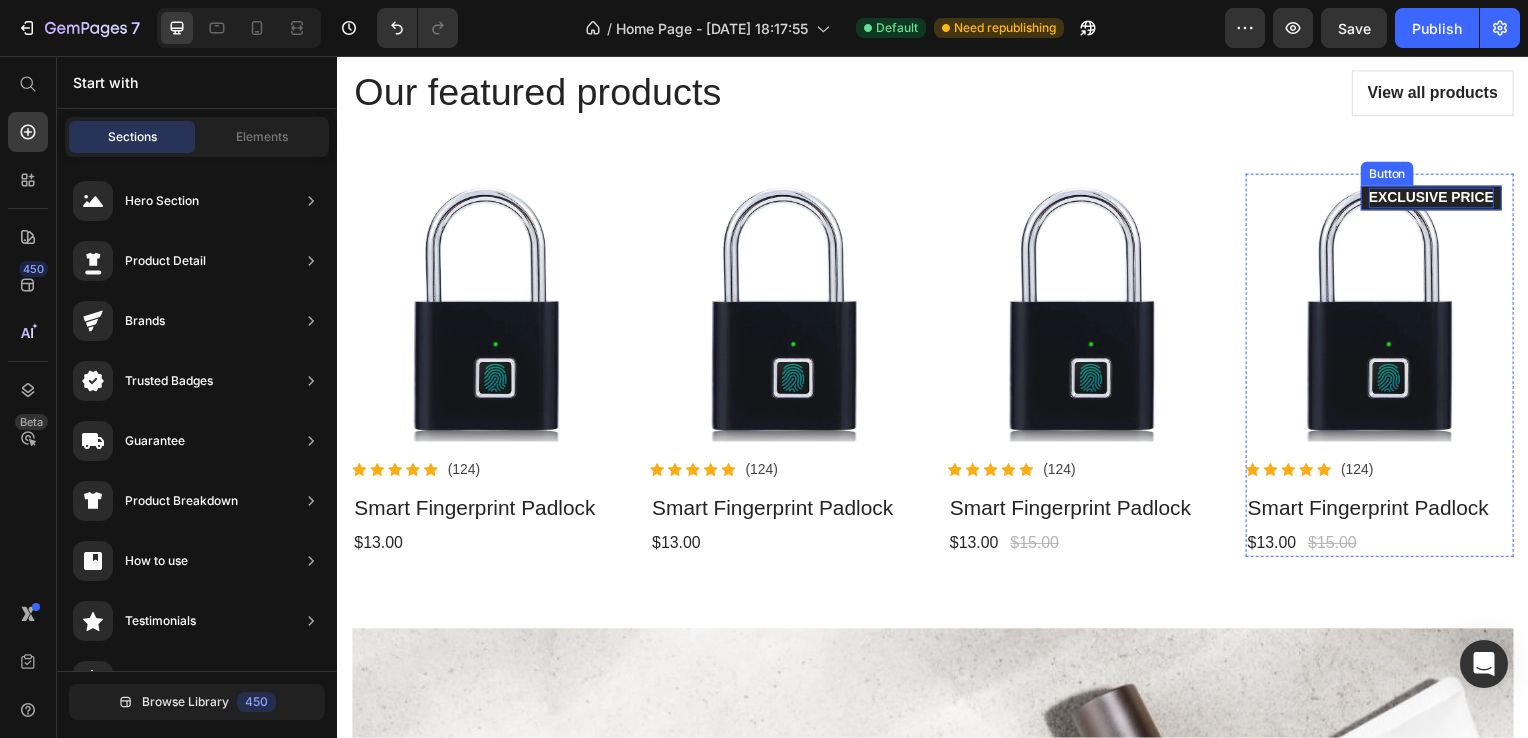 click on "EXCLUSIVE PRICE" at bounding box center (1439, 199) 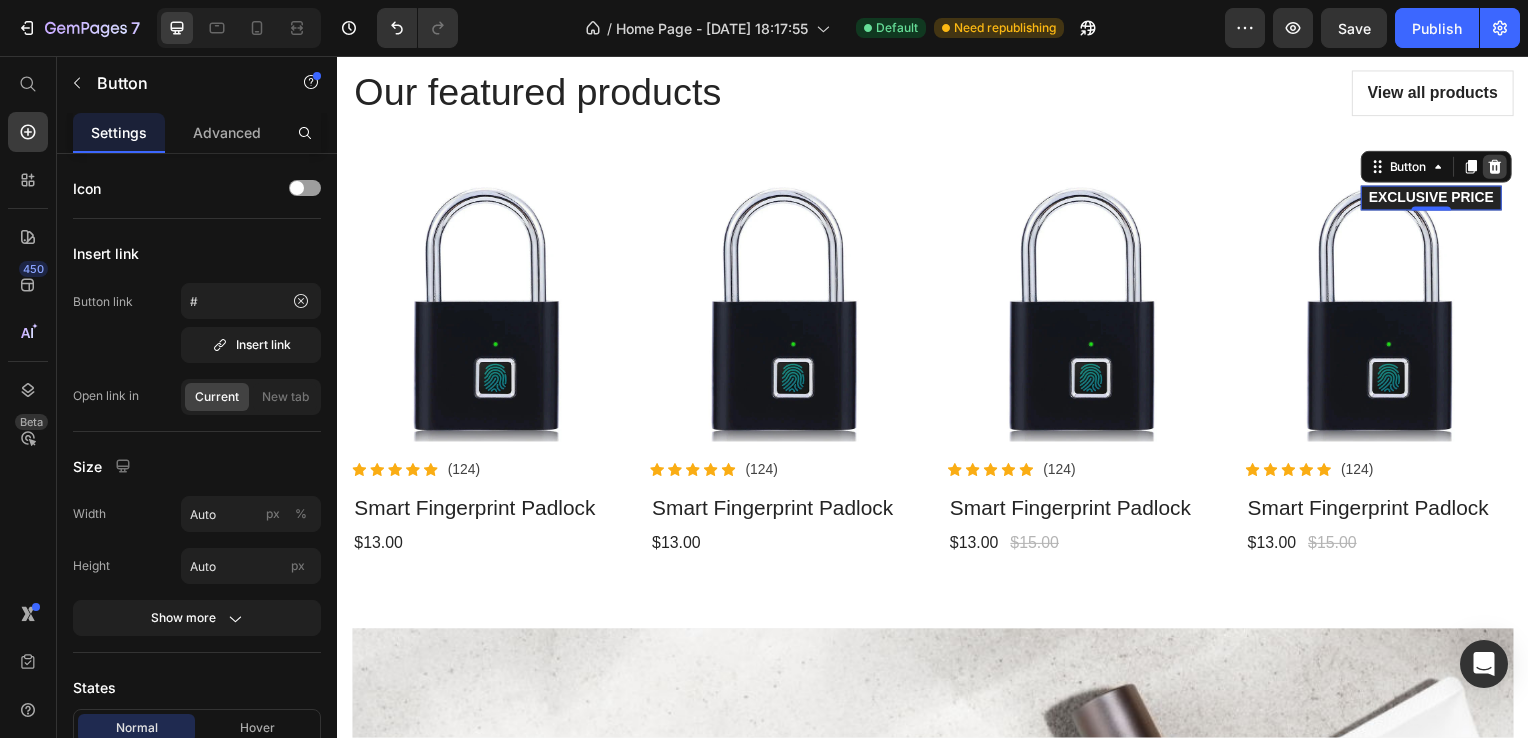 click 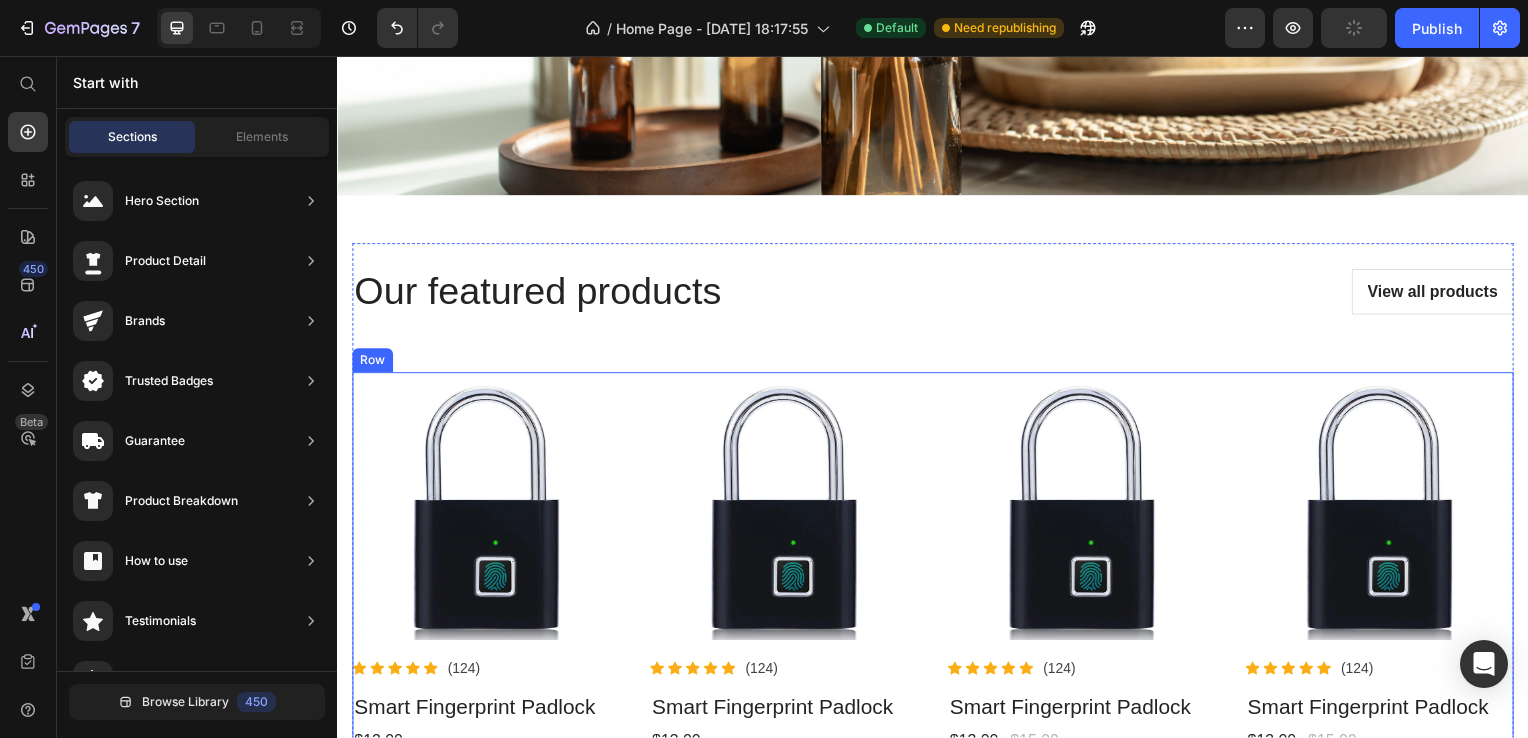 scroll, scrollTop: 500, scrollLeft: 0, axis: vertical 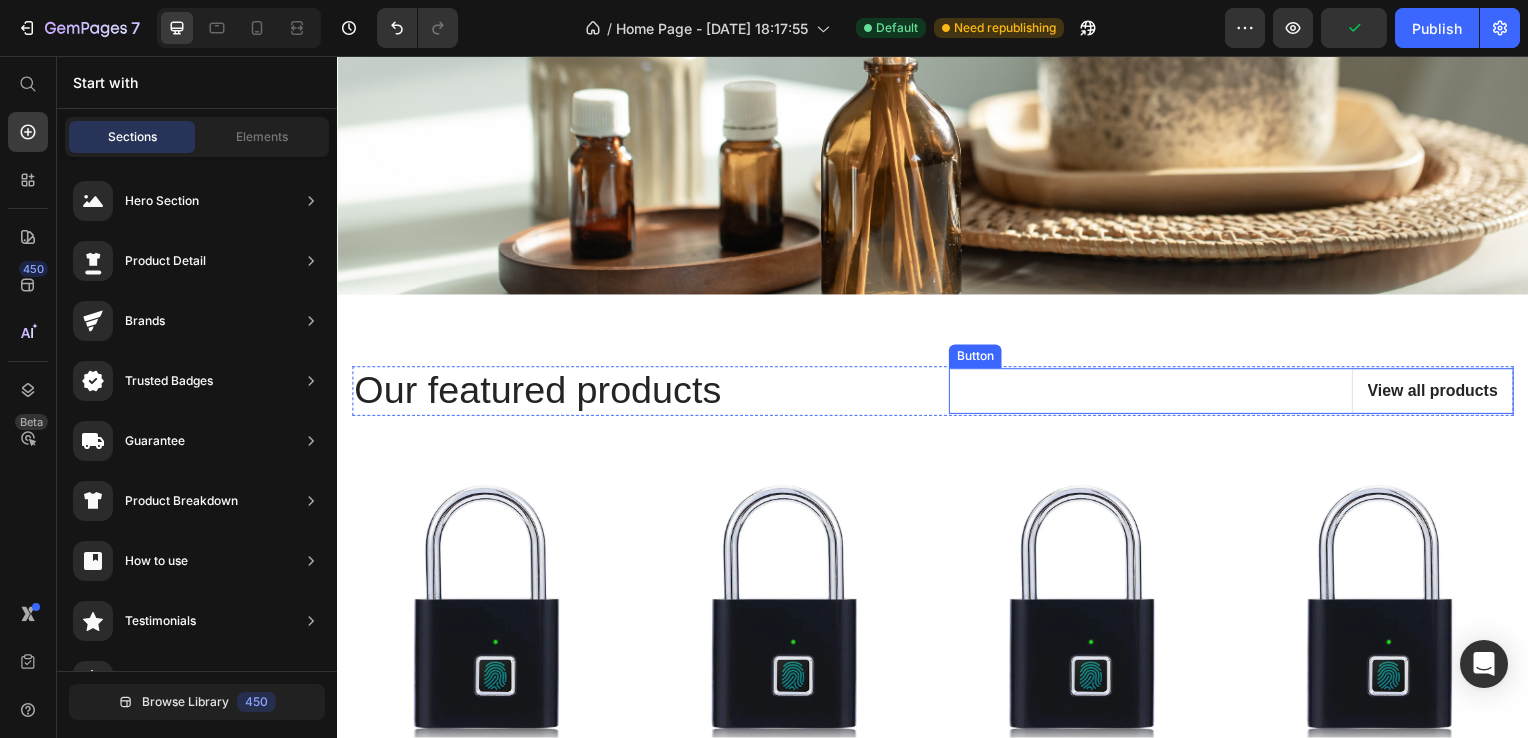 click on "View all products Button" at bounding box center [1237, 394] 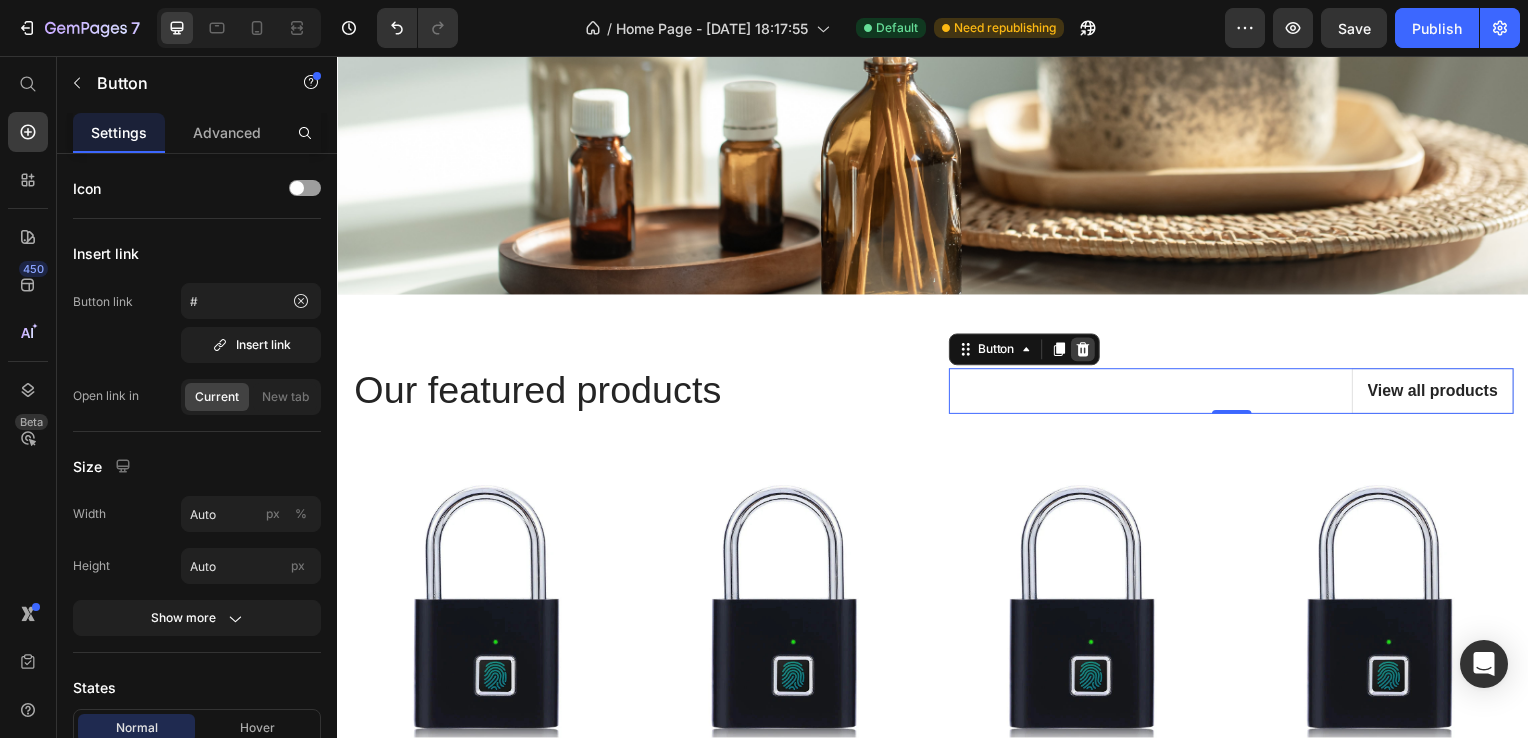 click 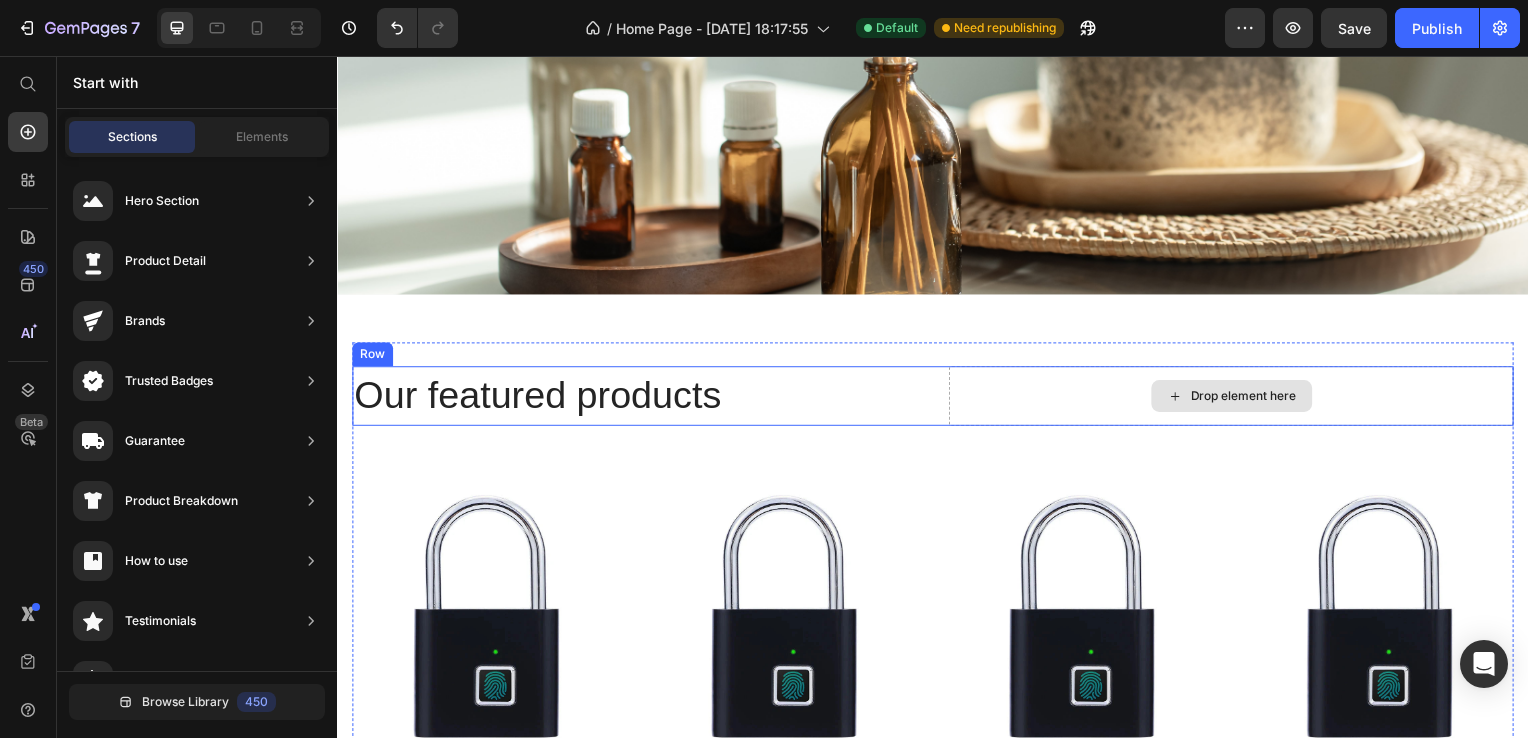 click on "Drop element here" at bounding box center (1237, 399) 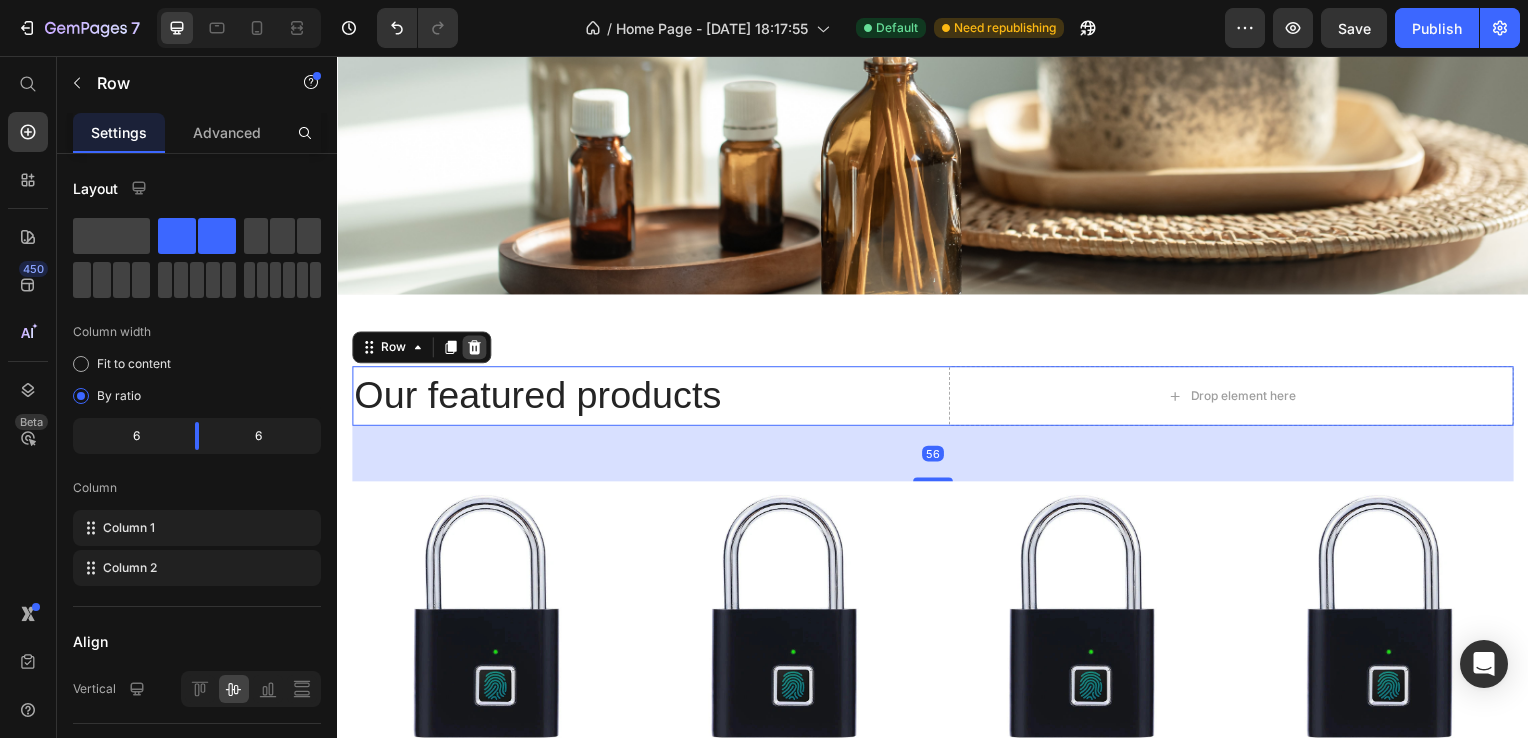 click at bounding box center [475, 350] 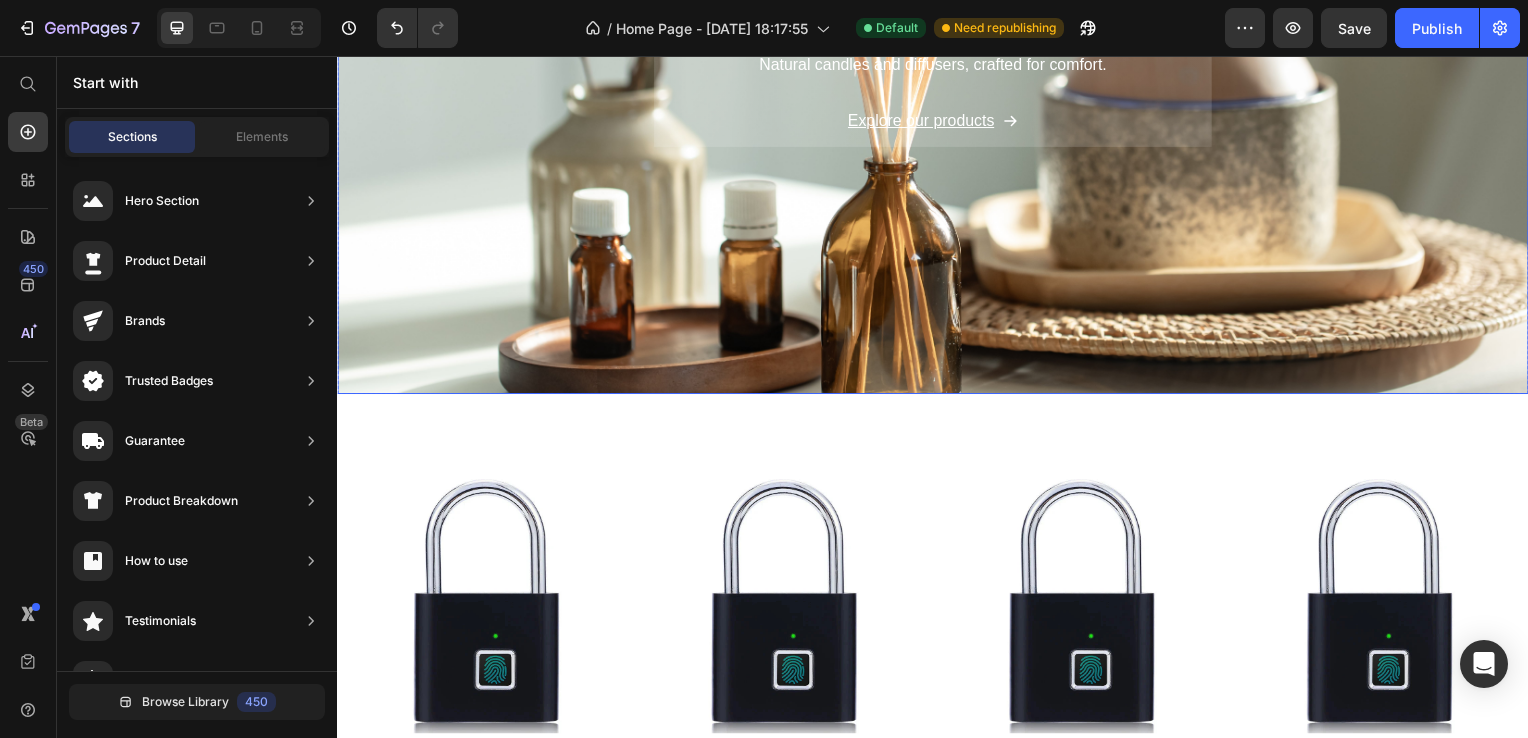 scroll, scrollTop: 600, scrollLeft: 0, axis: vertical 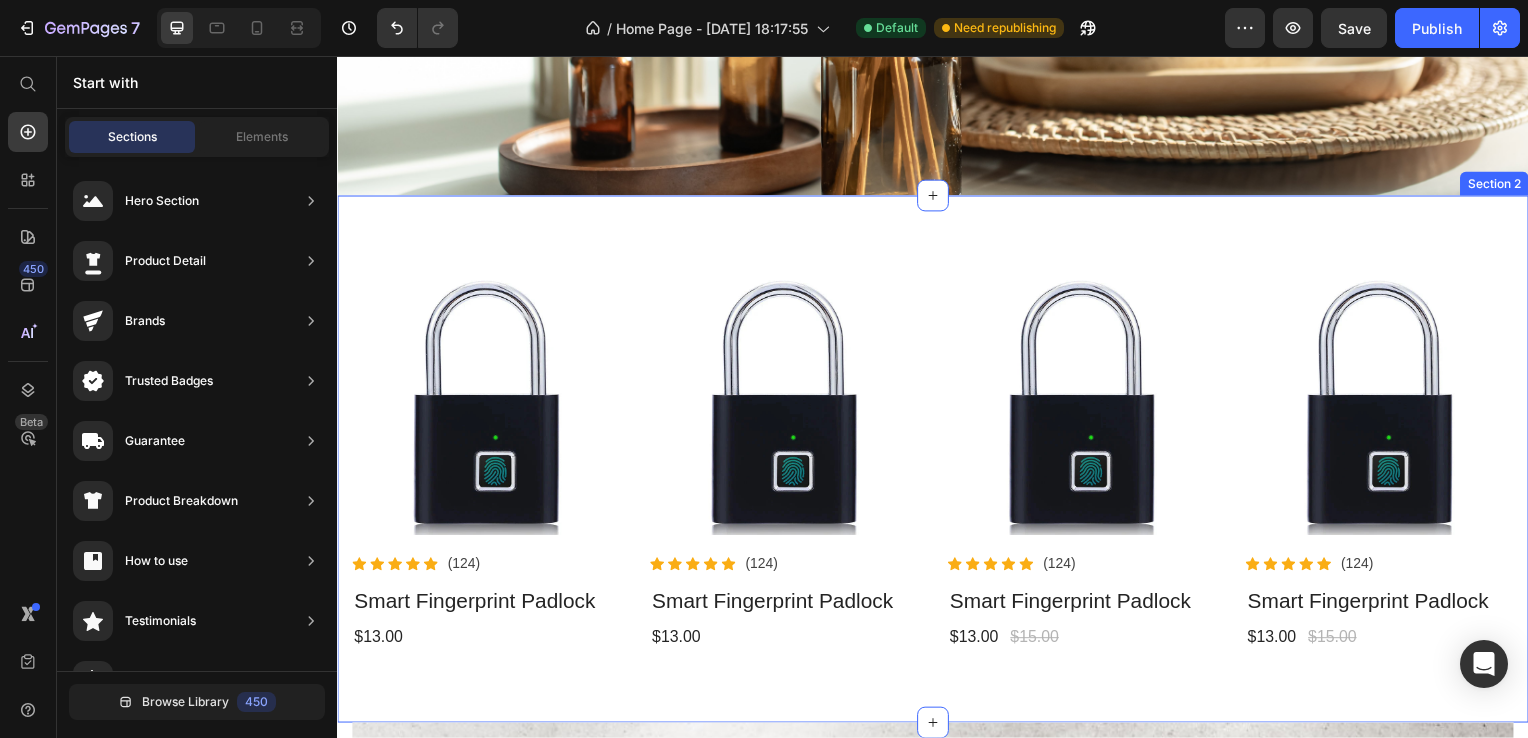 click on "Product Images                Icon                Icon                Icon                Icon                Icon Icon List Hoz (124) Text block Row Smart Fingerprint Padlock Product Title $13.00 Product Price Product Product Images                Icon                Icon                Icon                Icon                Icon Icon List Hoz (124) Text block Row Smart Fingerprint Padlock Product Title $13.00 Product Price Product Product Images                Icon                Icon                Icon                Icon                Icon Icon List Hoz (124) Text block Row Smart Fingerprint Padlock Product Title $13.00 Product Price $15.00 Product Price Row Product Product Images                Icon                Icon                Icon                Icon                Icon Icon List Hoz (124) Text block Row Smart Fingerprint Padlock Product Title $13.00 Product Price $15.00 Product Price Row Product Row View all products Button Row Section 2" at bounding box center [937, 462] 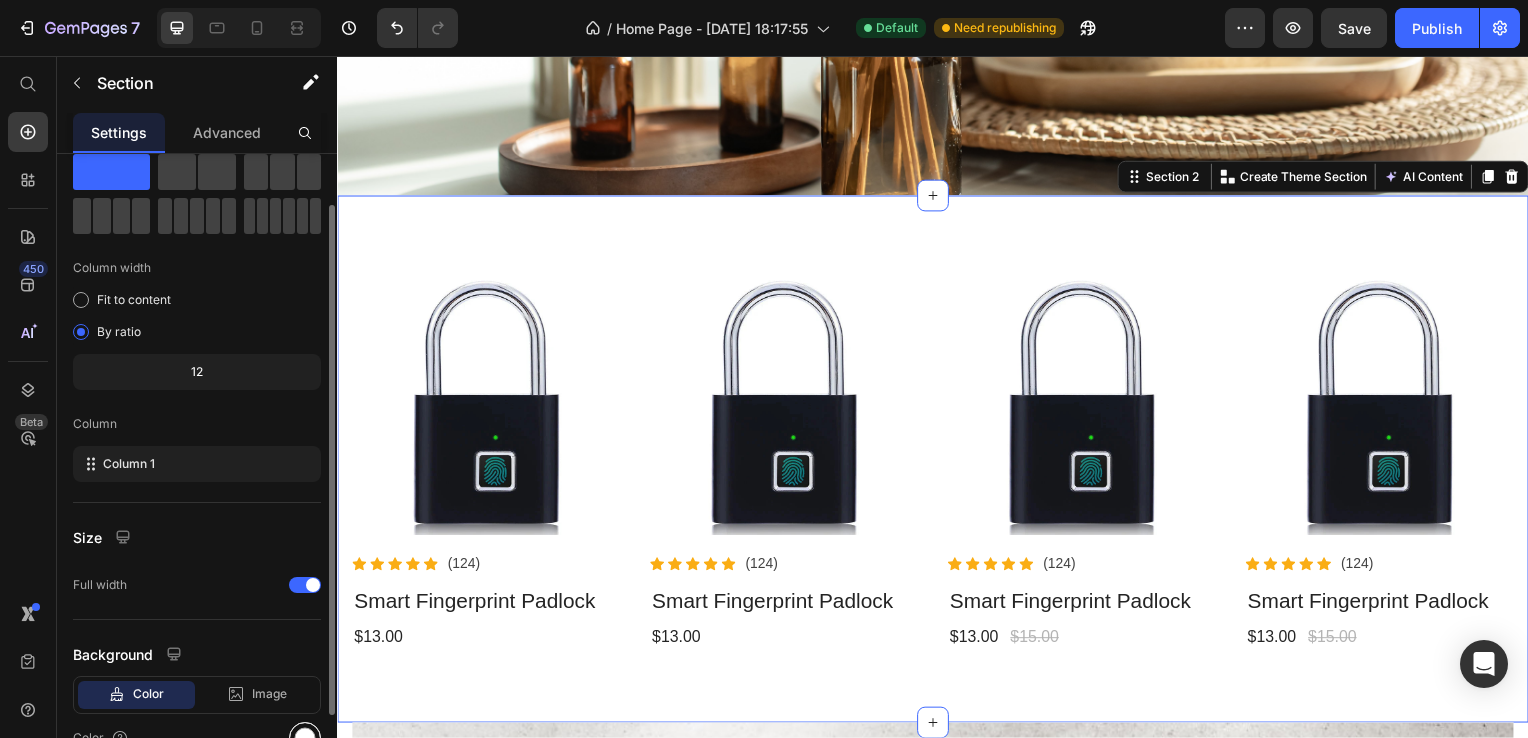 scroll, scrollTop: 164, scrollLeft: 0, axis: vertical 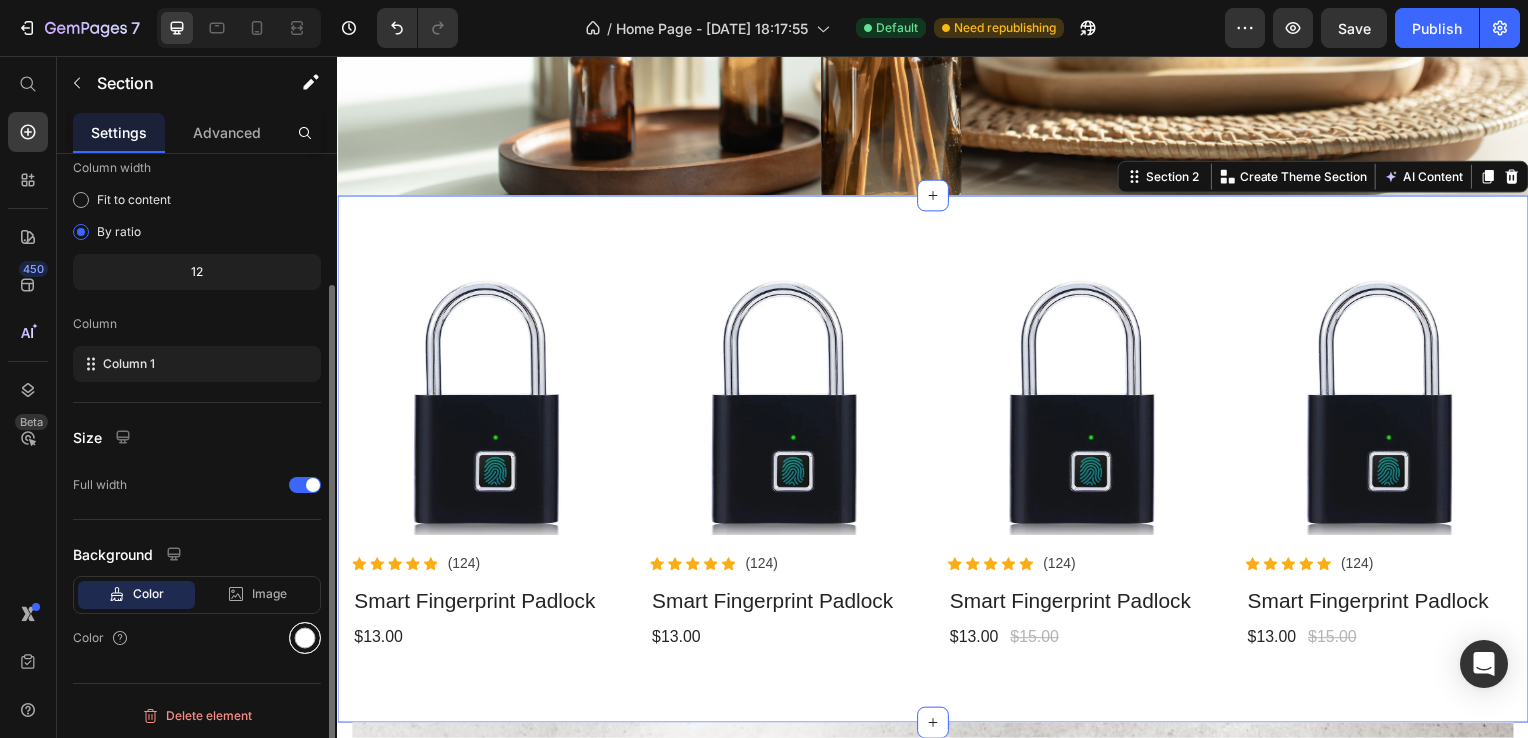 click at bounding box center [305, 638] 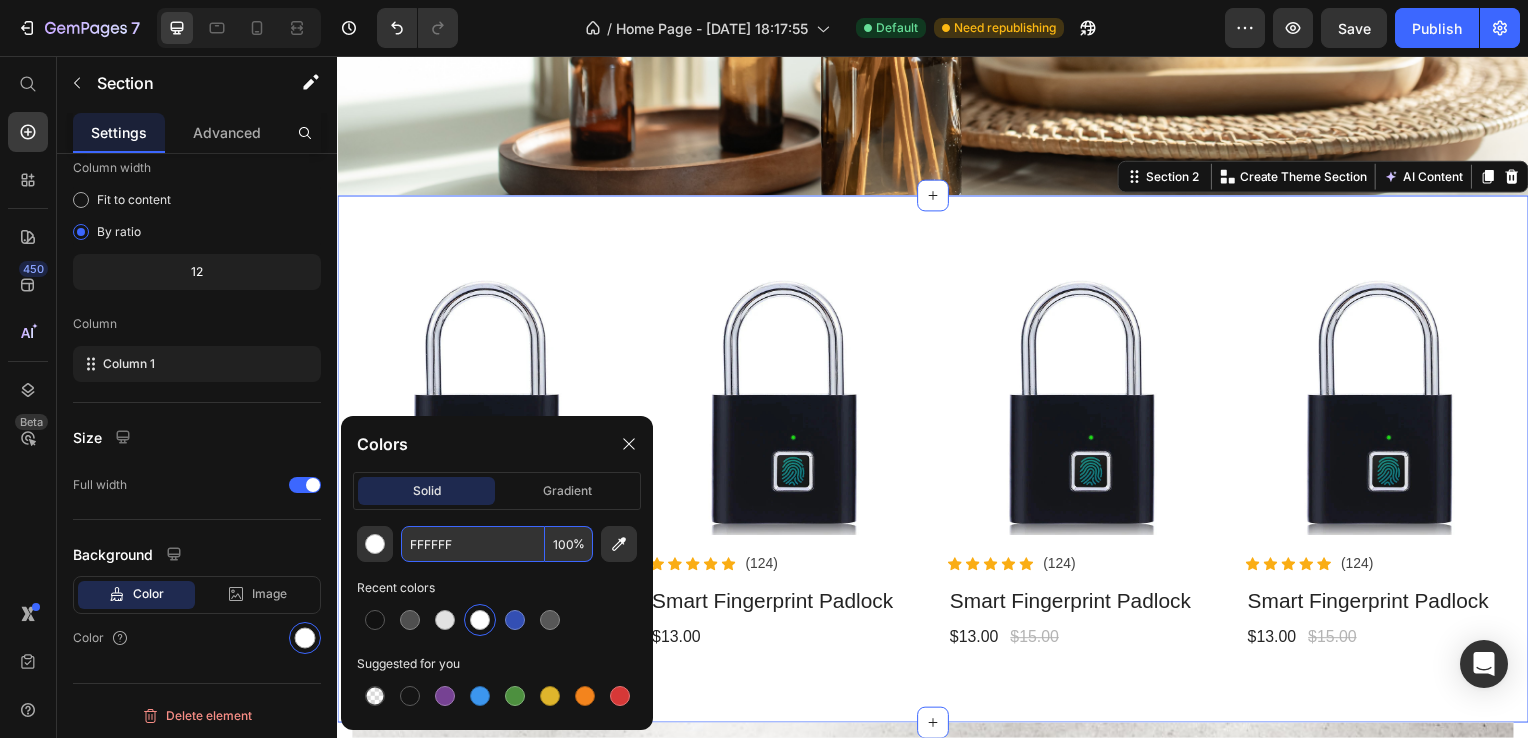 click on "FFFFFF" at bounding box center [473, 544] 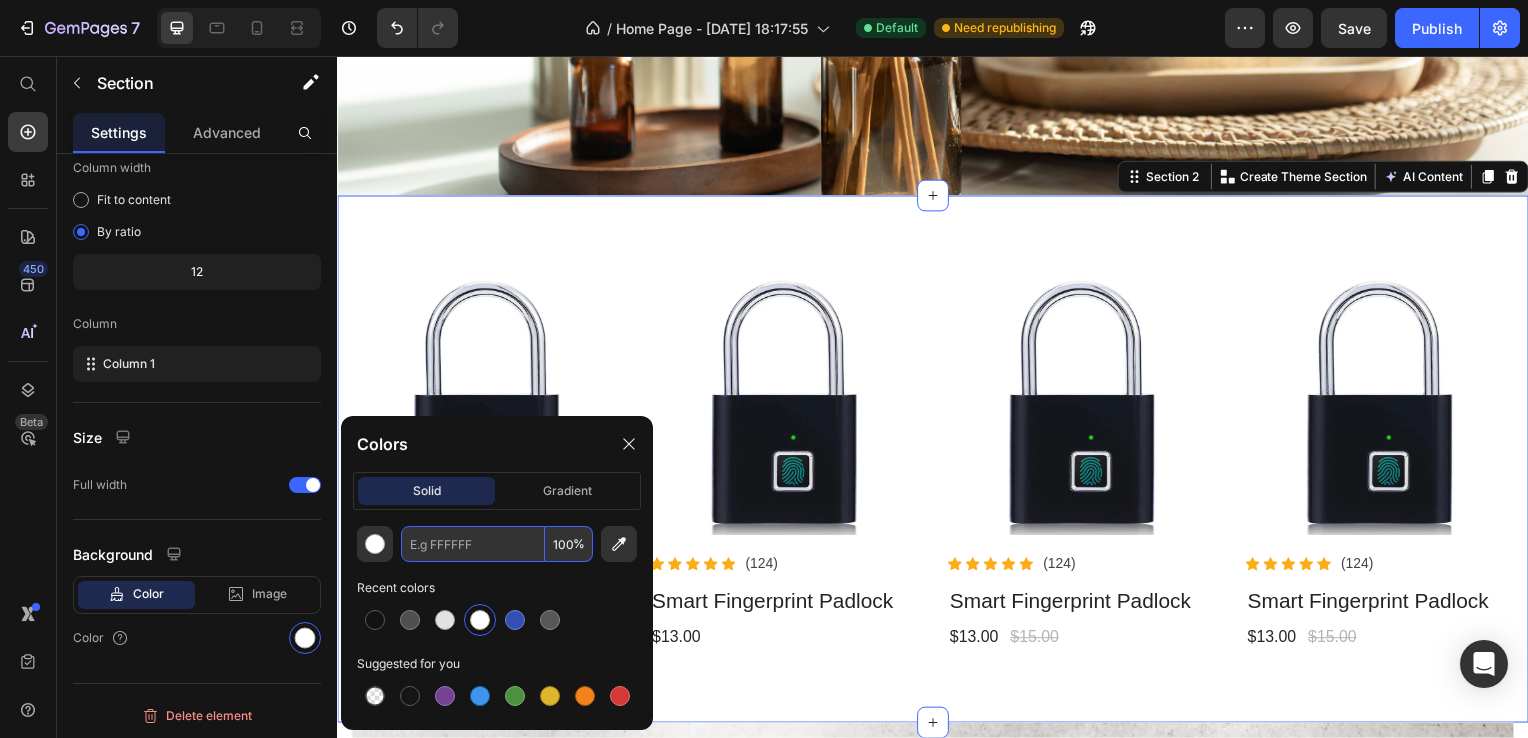 paste on "#F5F5F3" 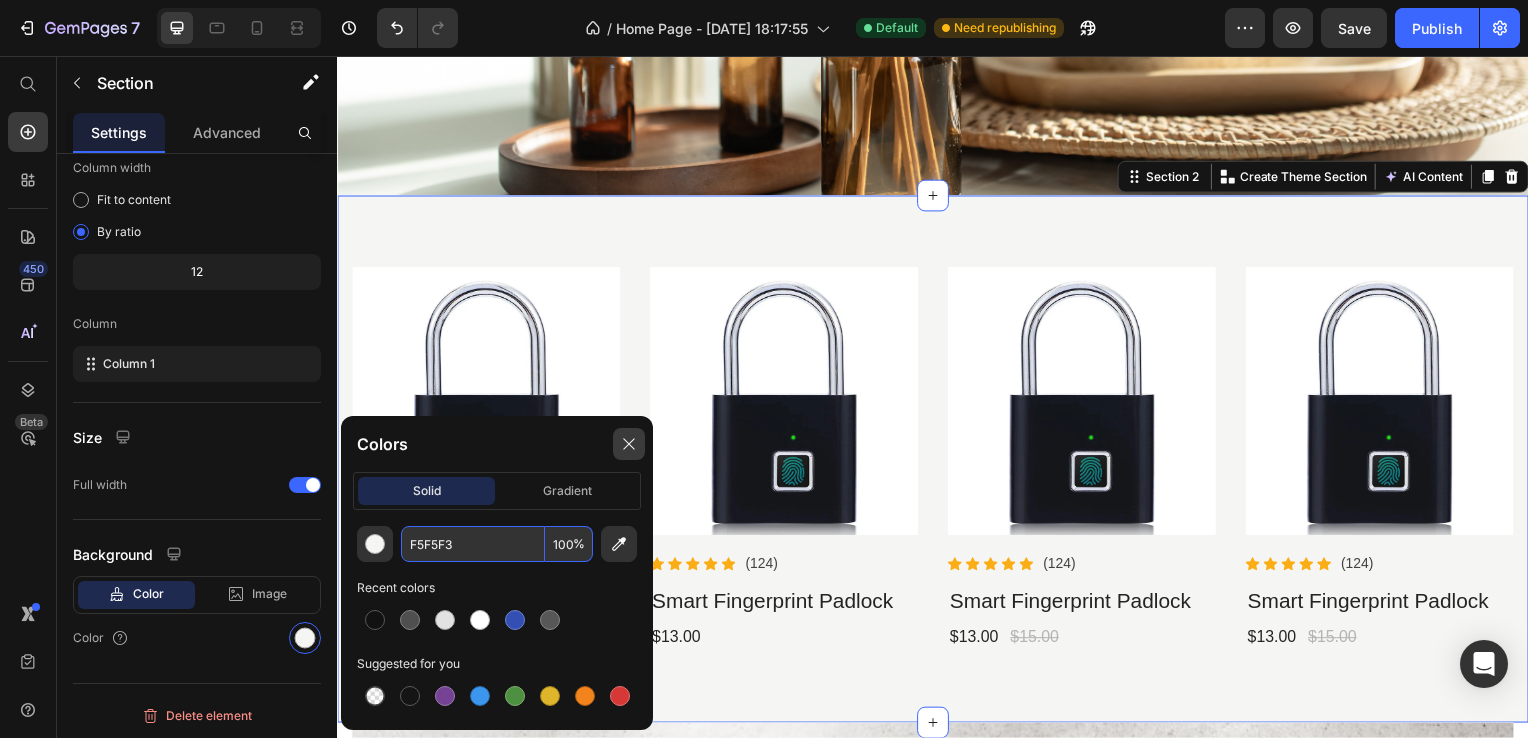 type on "F5F5F3" 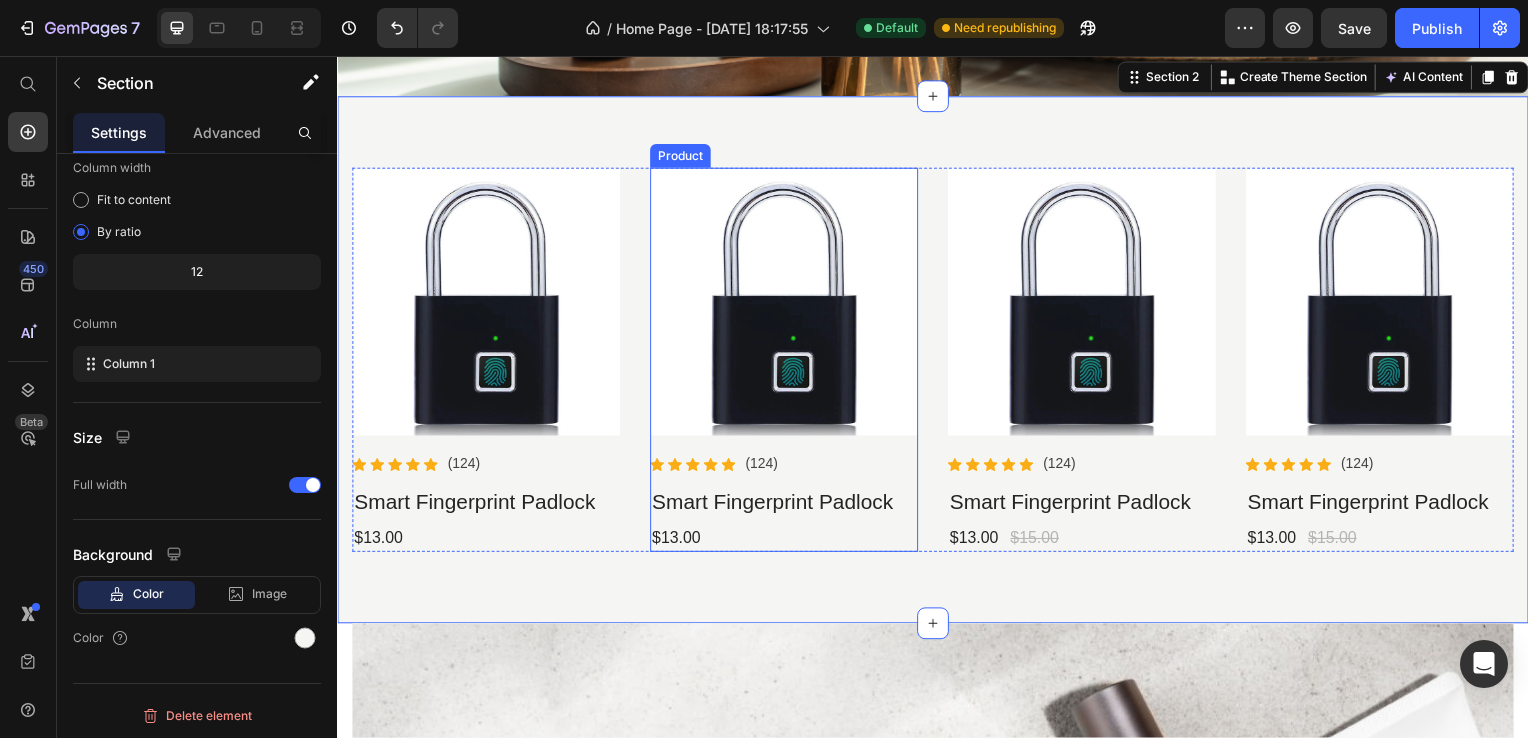 scroll, scrollTop: 600, scrollLeft: 0, axis: vertical 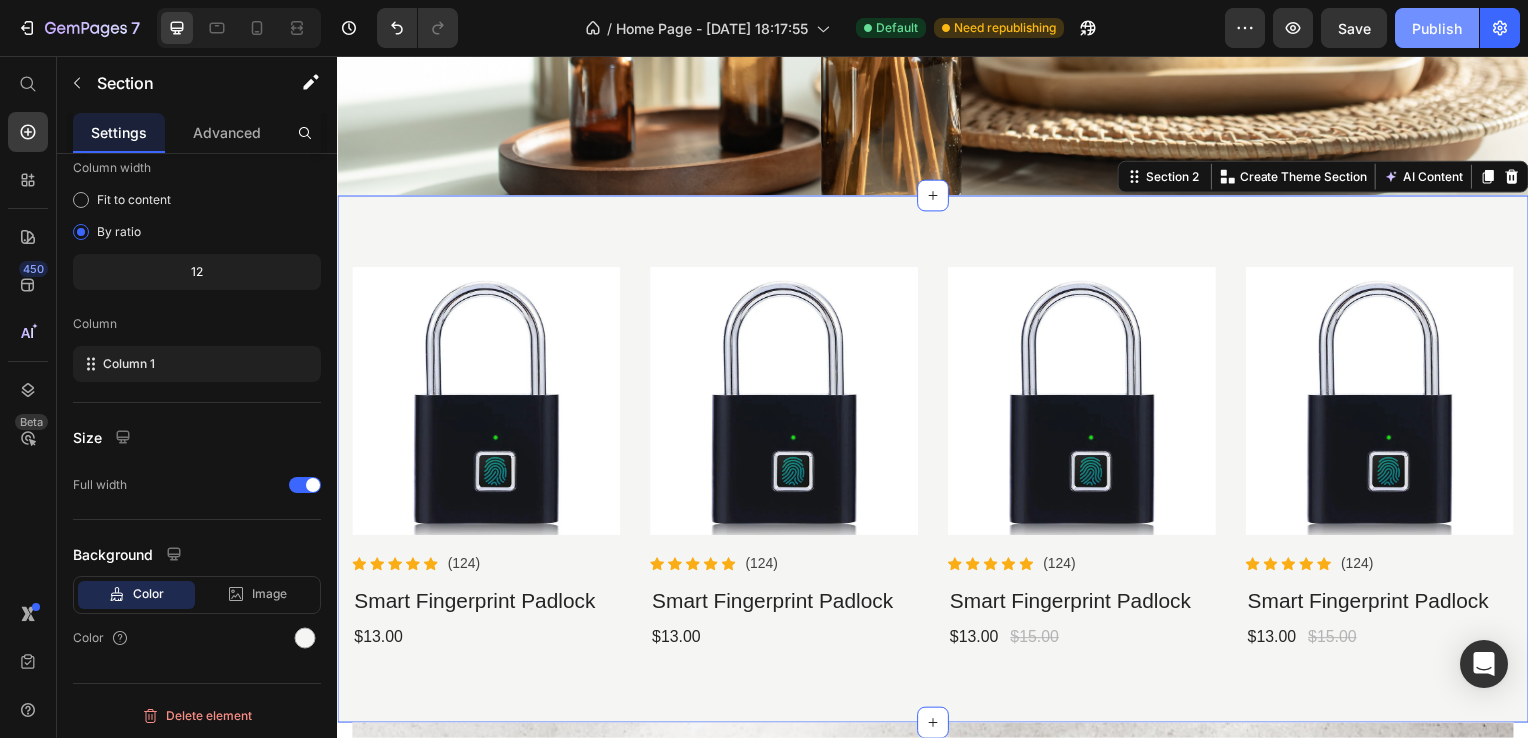 click on "Publish" at bounding box center (1437, 28) 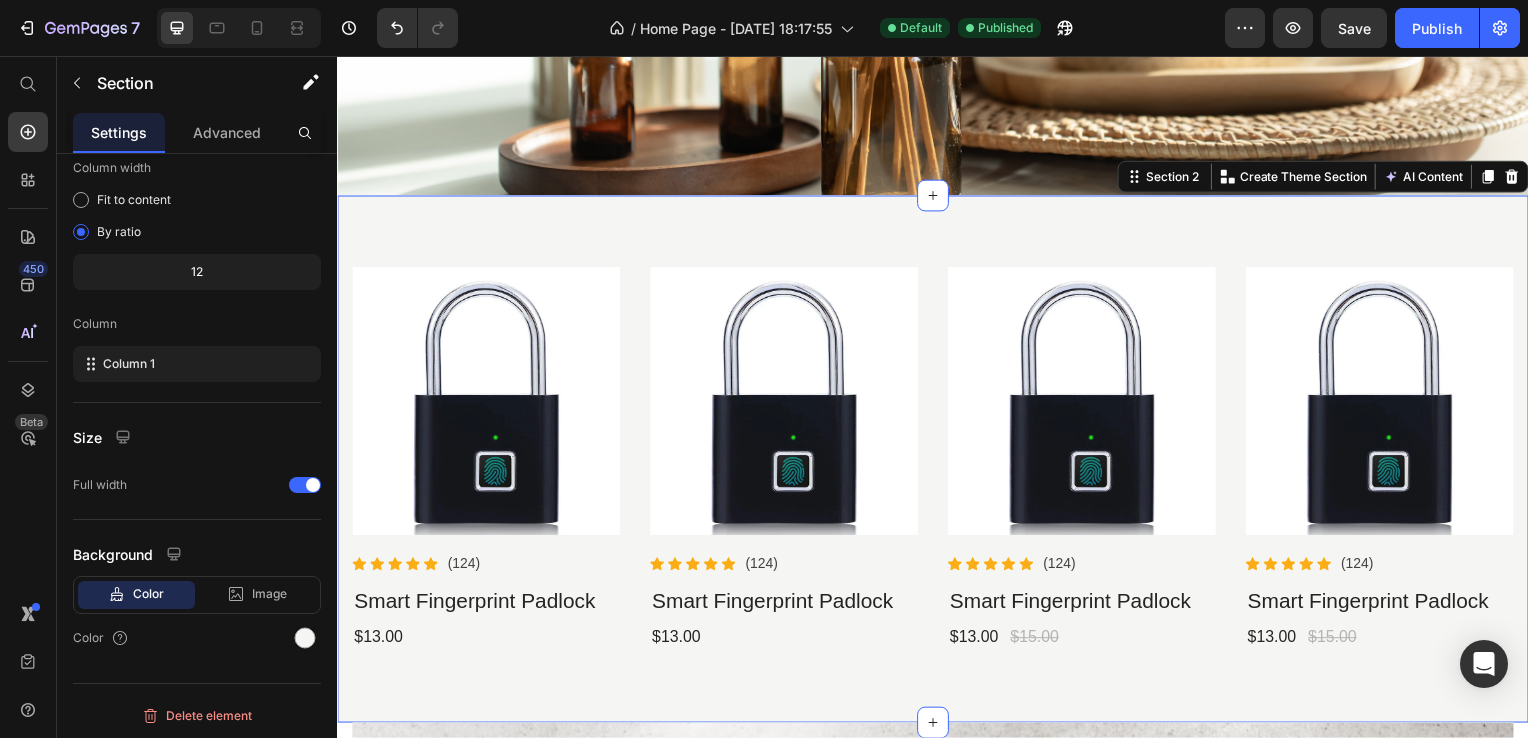 click on "Product Images                Icon                Icon                Icon                Icon                Icon Icon List Hoz (124) Text block Row Smart Fingerprint Padlock Product Title $13.00 Product Price Product Product Images                Icon                Icon                Icon                Icon                Icon Icon List Hoz (124) Text block Row Smart Fingerprint Padlock Product Title $13.00 Product Price Product Product Images                Icon                Icon                Icon                Icon                Icon Icon List Hoz (124) Text block Row Smart Fingerprint Padlock Product Title $13.00 Product Price $15.00 Product Price Row Product Product Images                Icon                Icon                Icon                Icon                Icon Icon List Hoz (124) Text block Row Smart Fingerprint Padlock Product Title $13.00 Product Price $15.00 Product Price Row Product Row View all products Button Row Section 2   You can create reusable sections Create Theme Section" at bounding box center [937, 462] 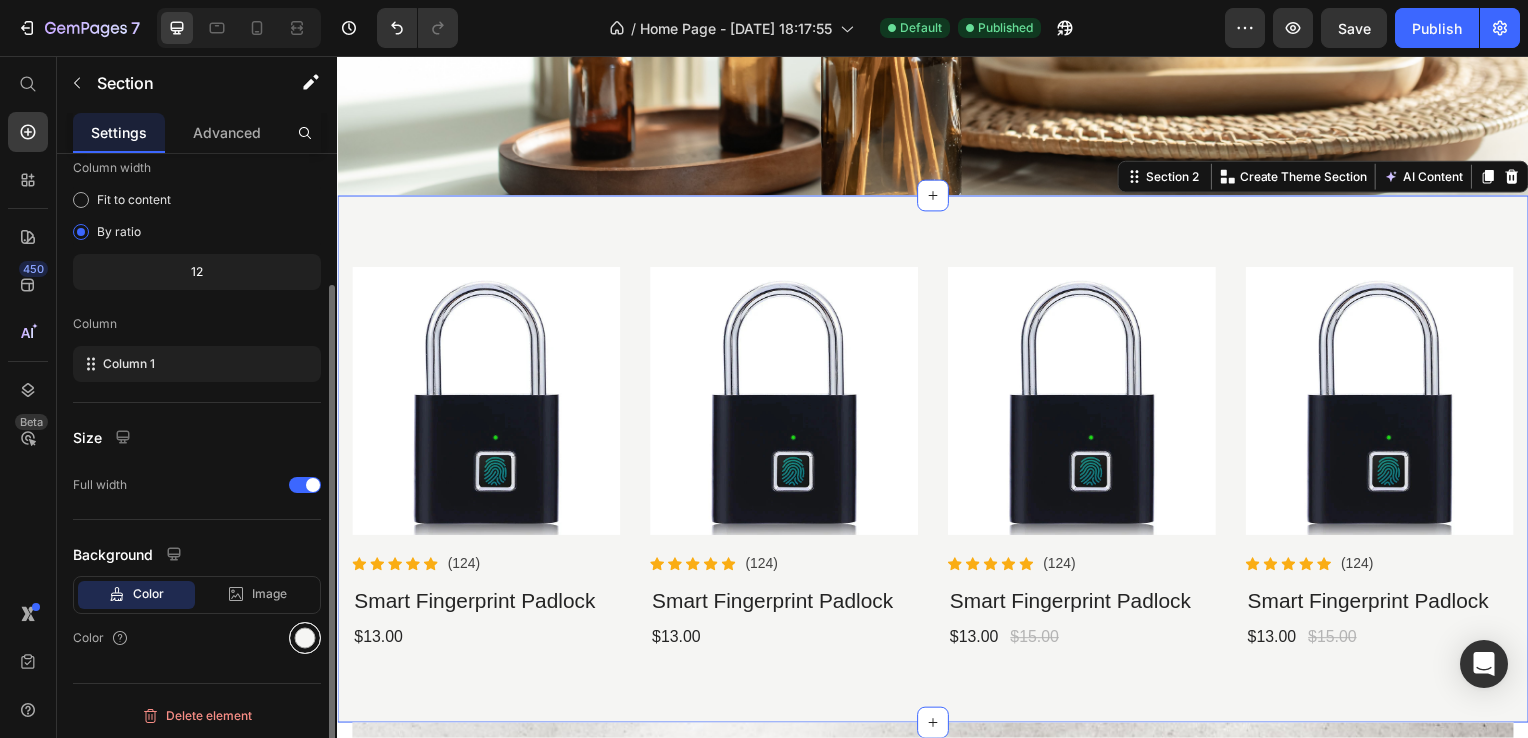 click at bounding box center (305, 638) 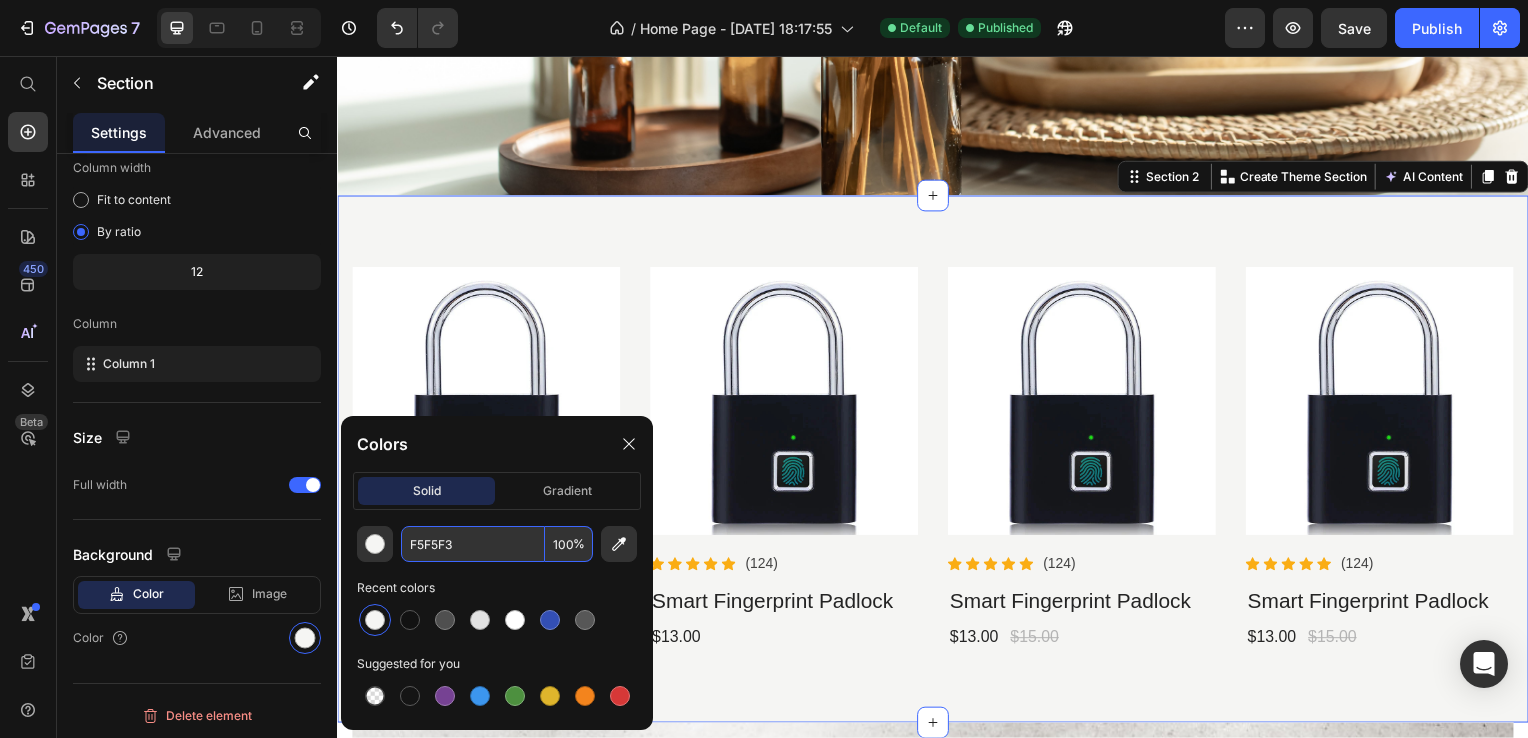 click on "F5F5F3" at bounding box center [473, 544] 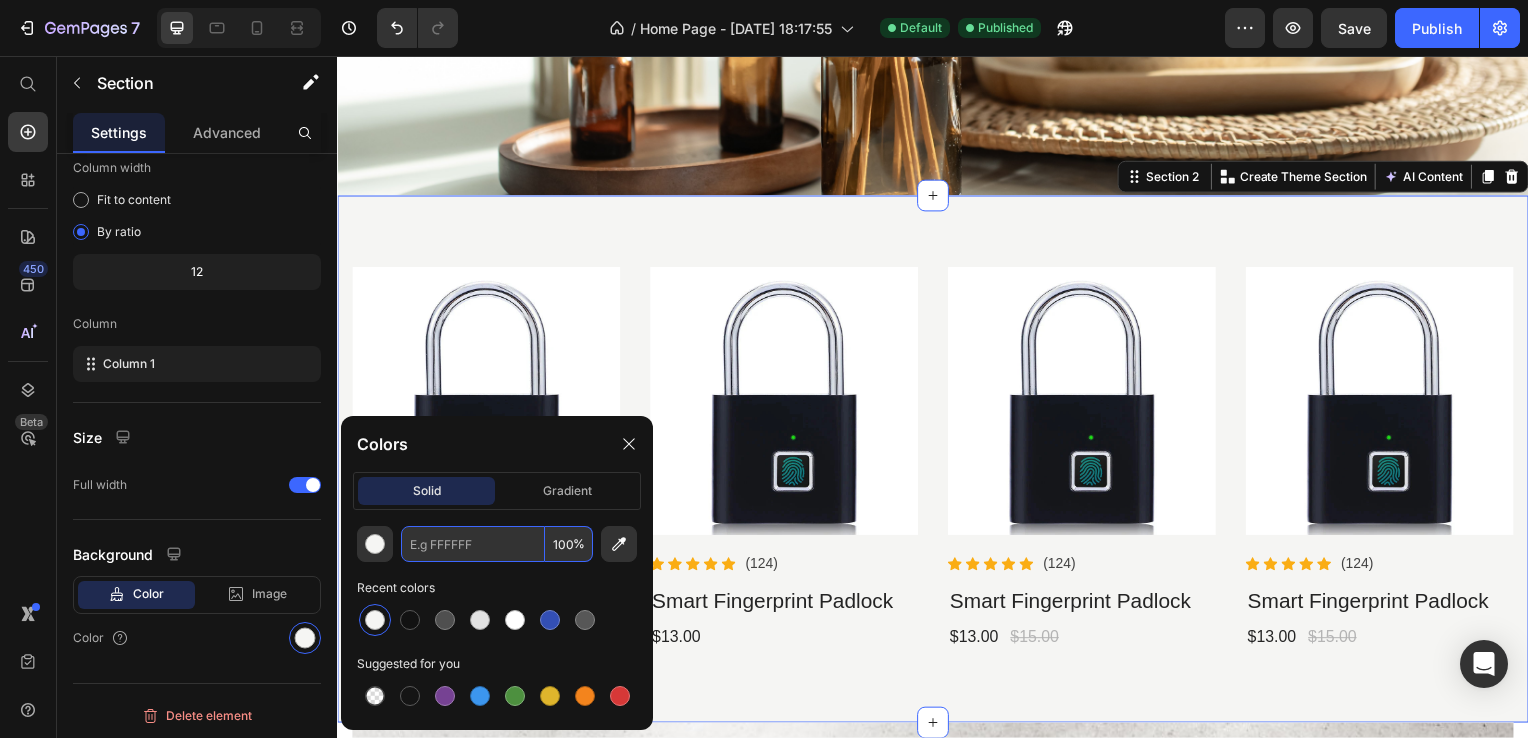 paste on "#F2F2EF" 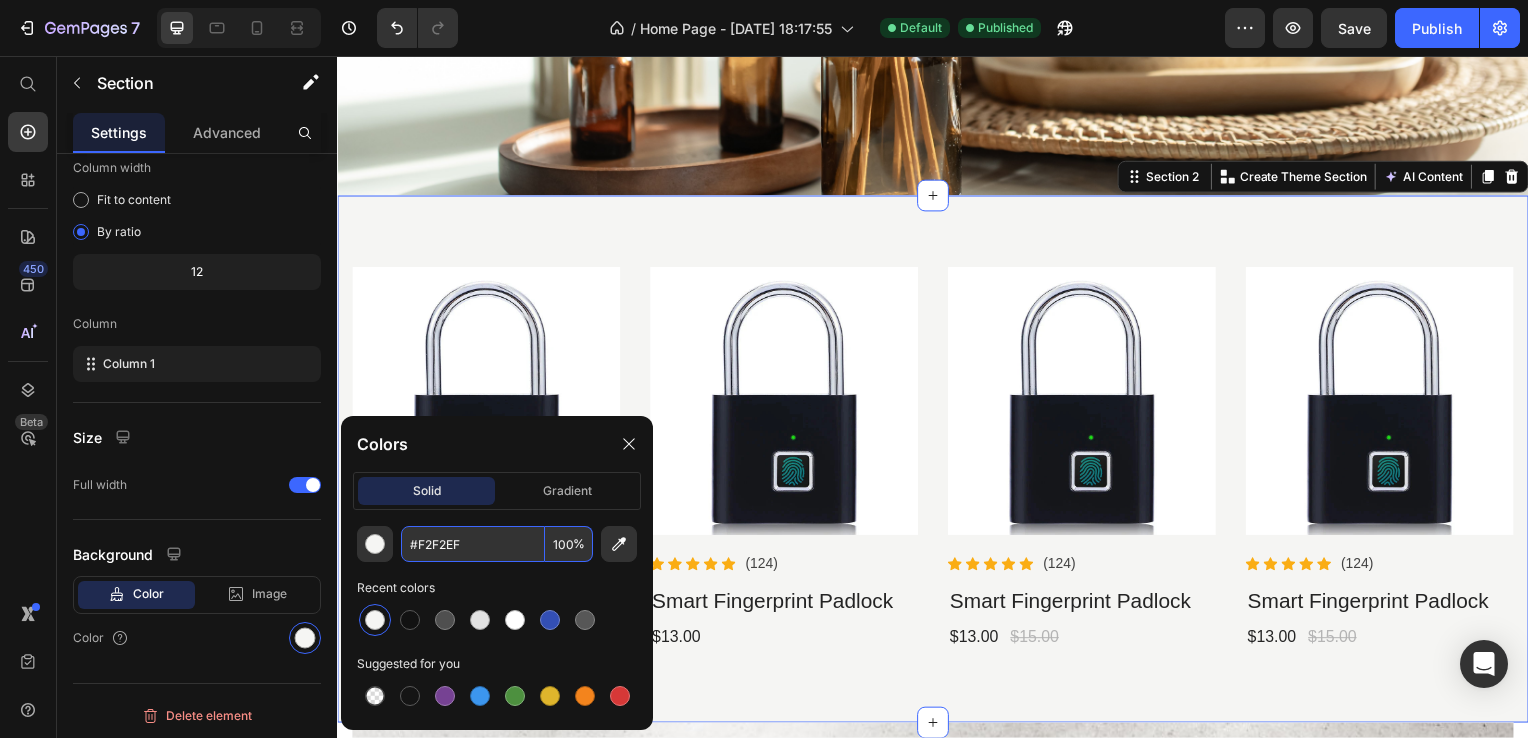 type on "F2F2EF" 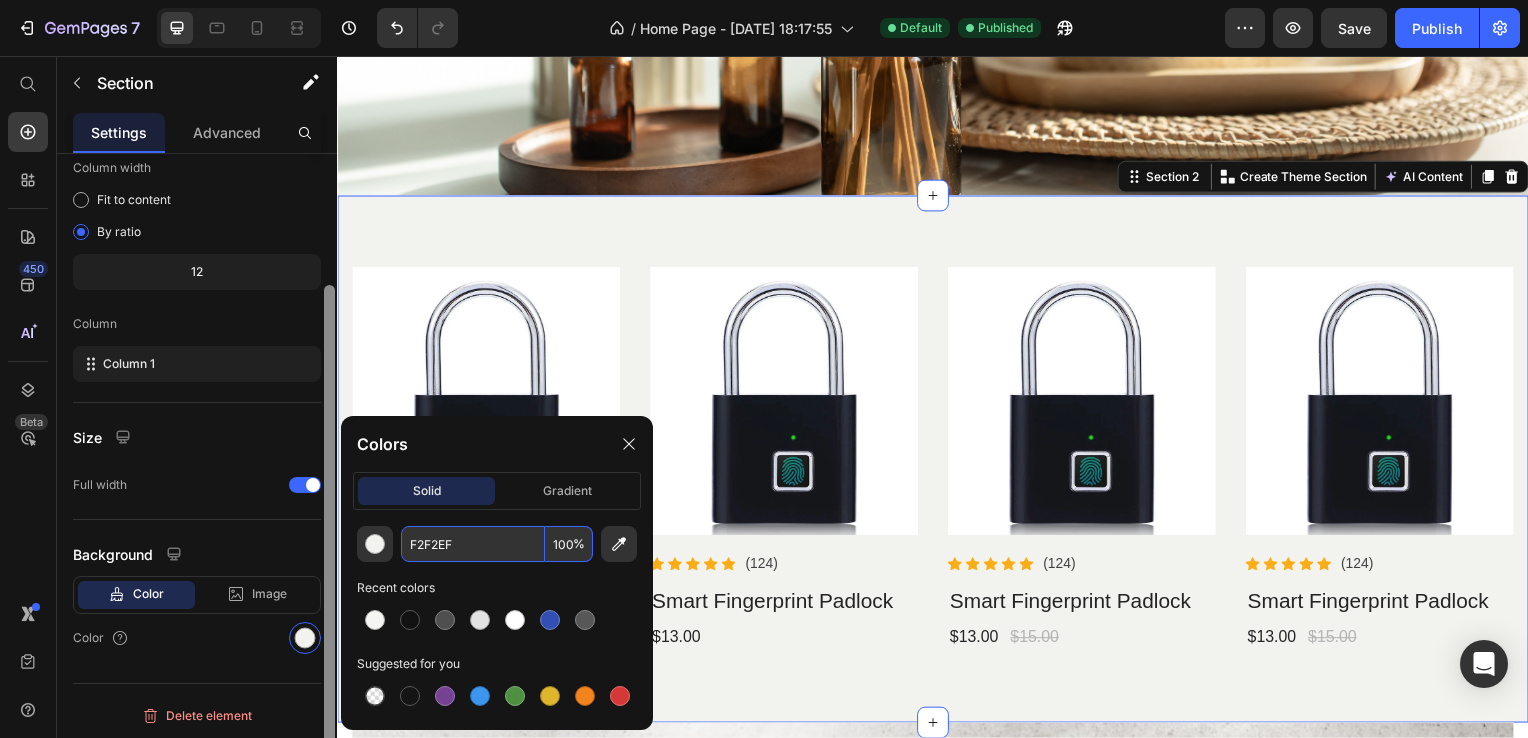 click at bounding box center [329, 540] 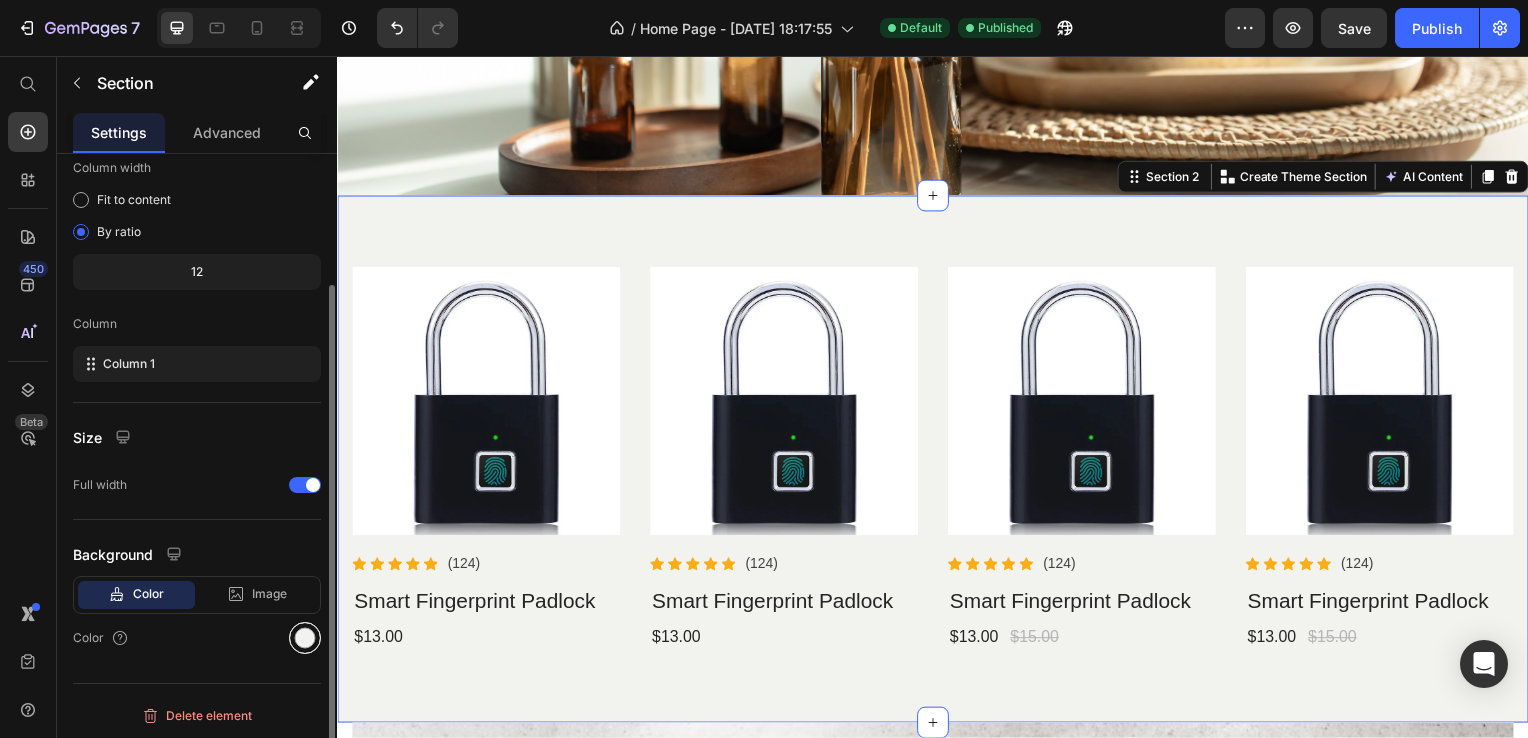 click at bounding box center (305, 638) 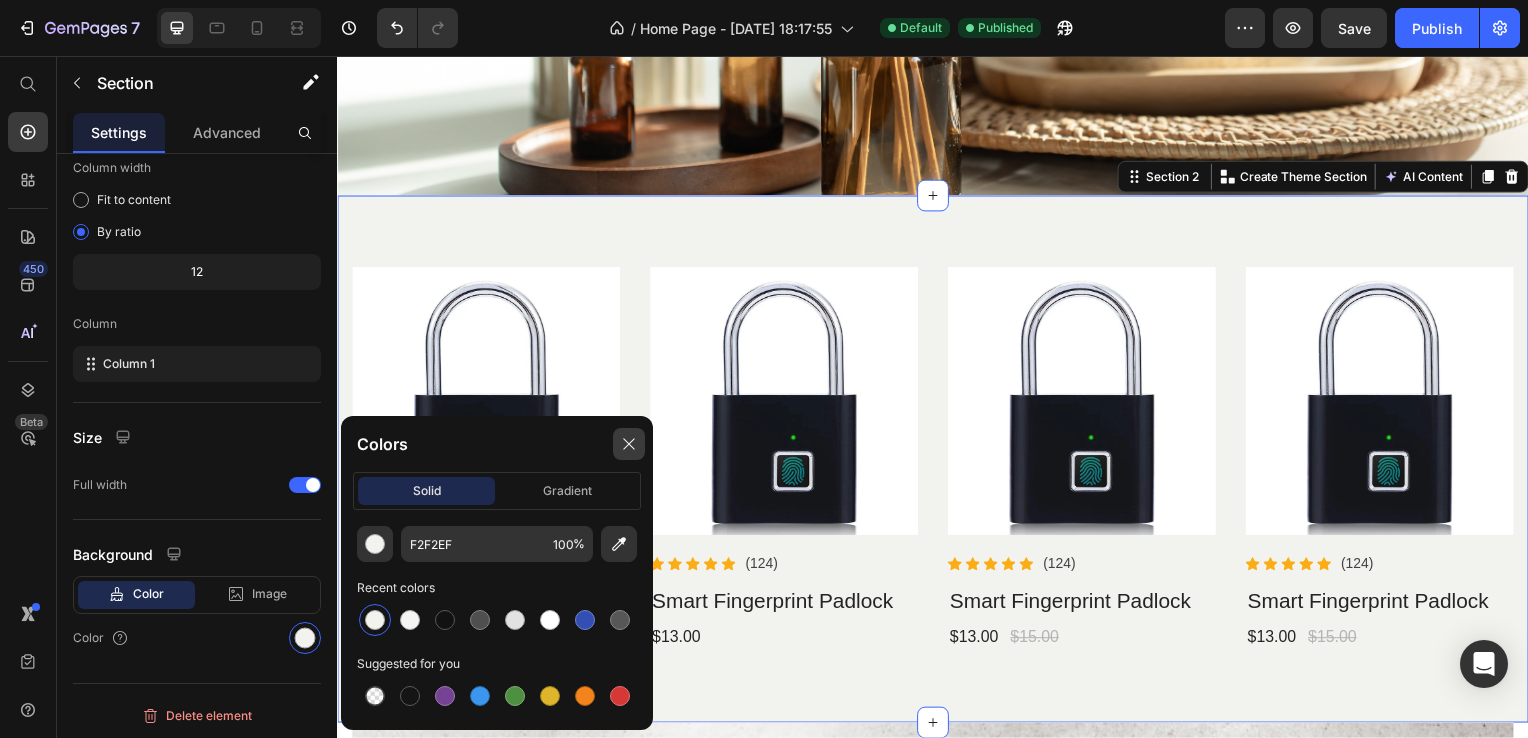 click at bounding box center (629, 444) 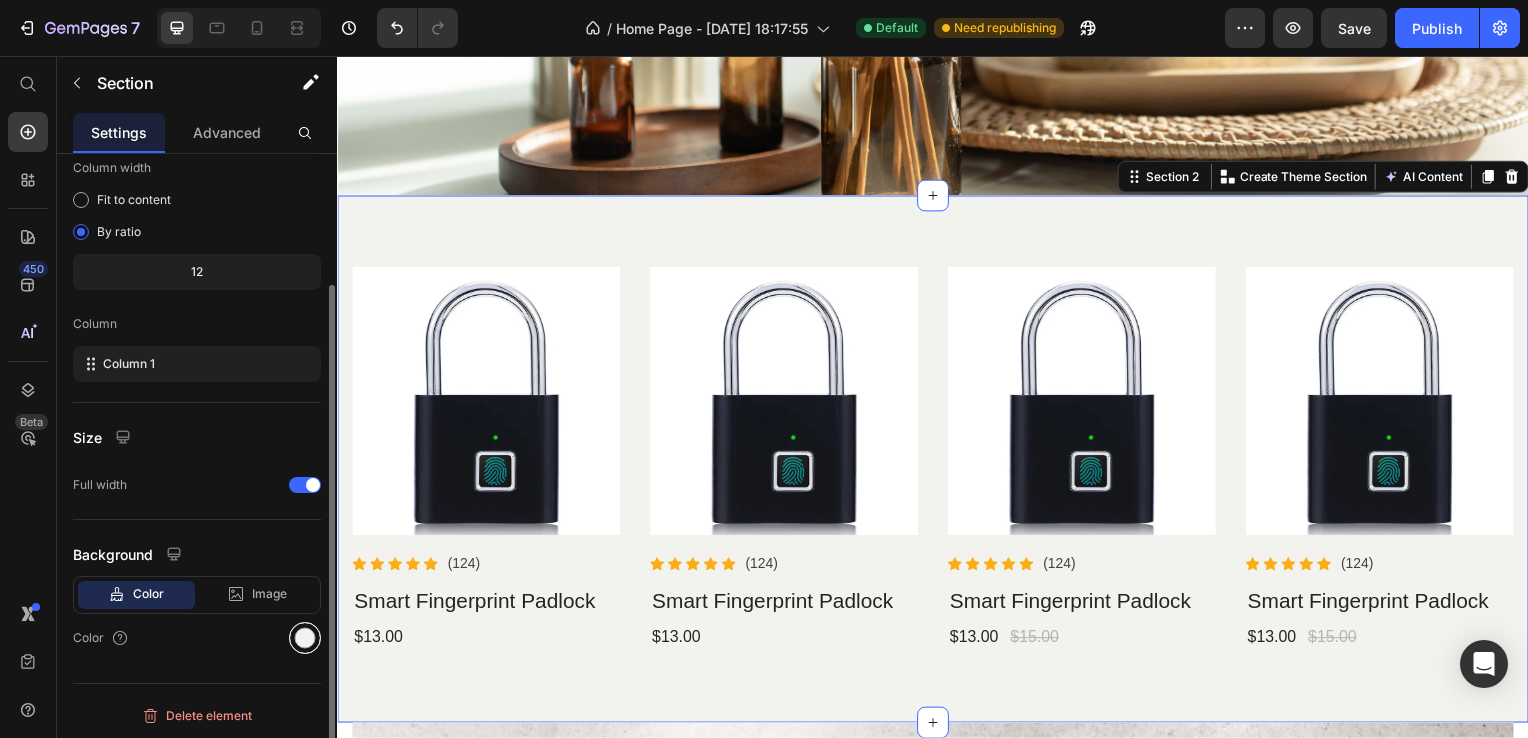 click at bounding box center (305, 638) 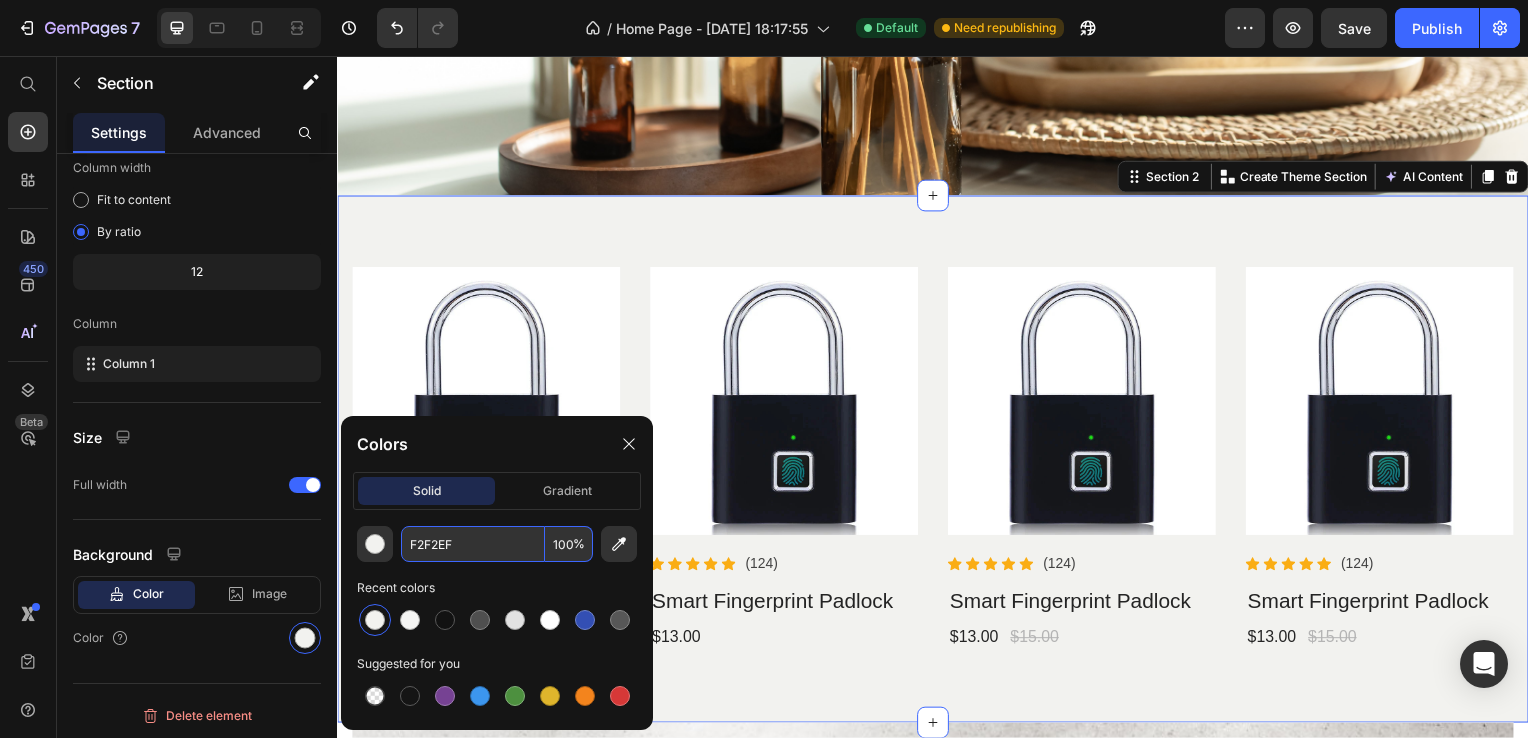 click on "F2F2EF" at bounding box center [473, 544] 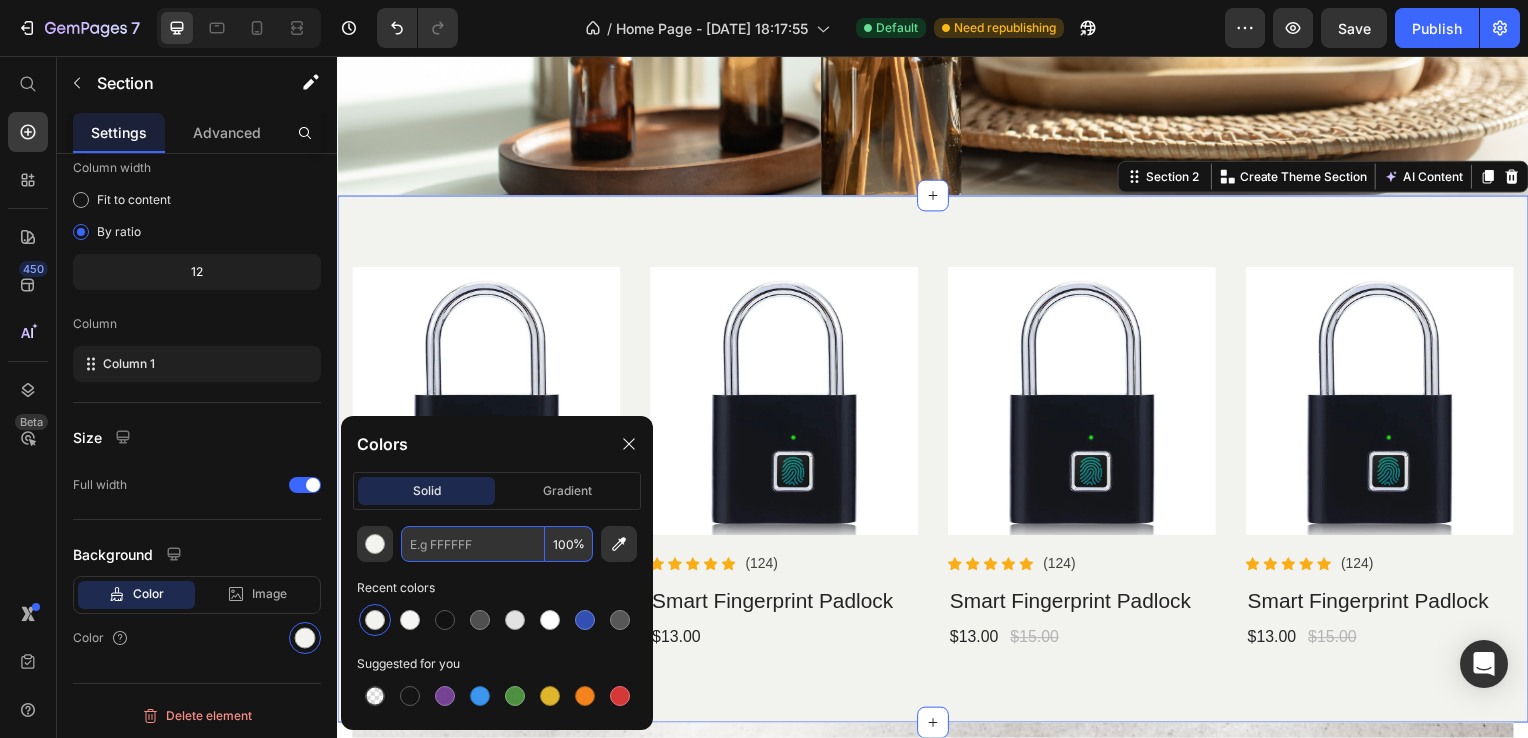 paste on "#E9ECE5" 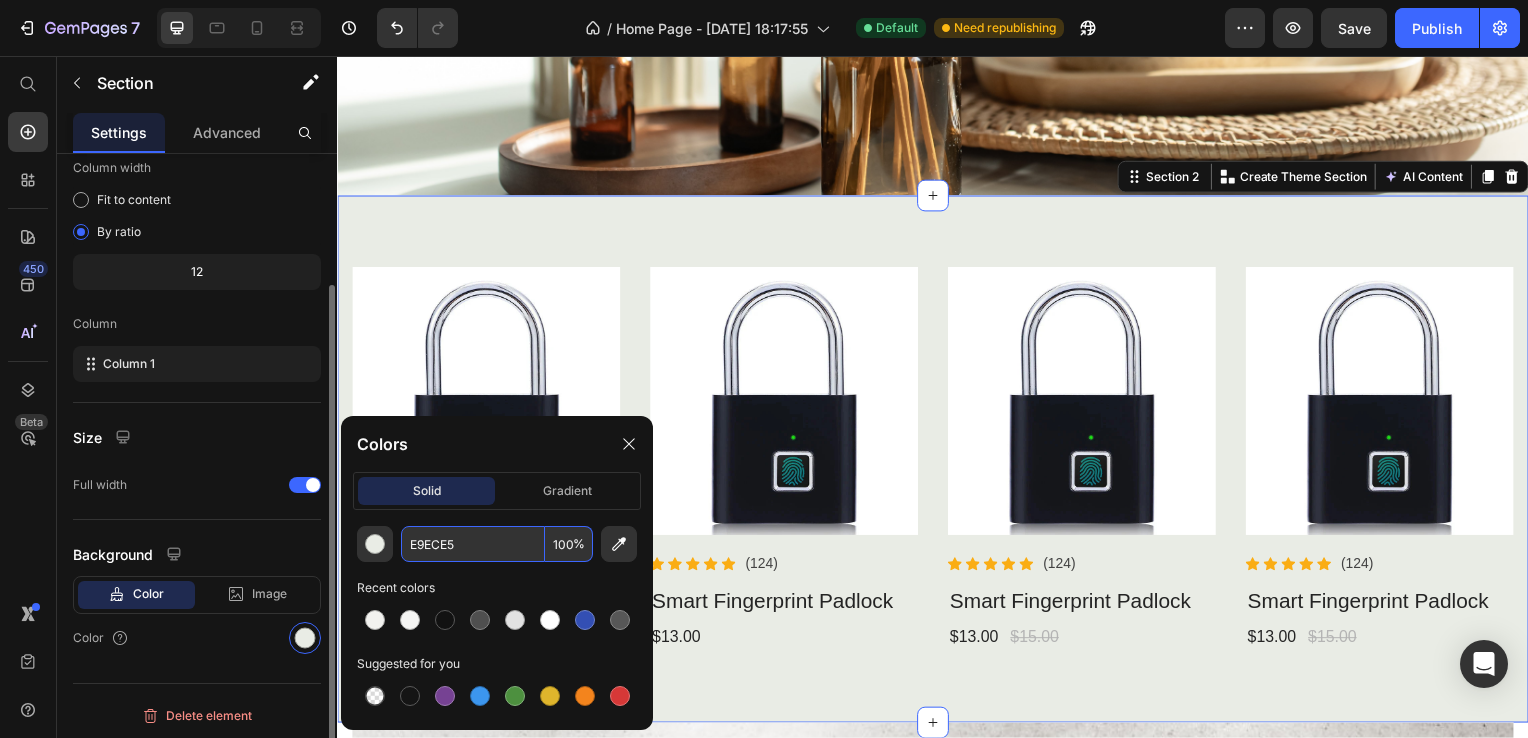 type on "E9ECE5" 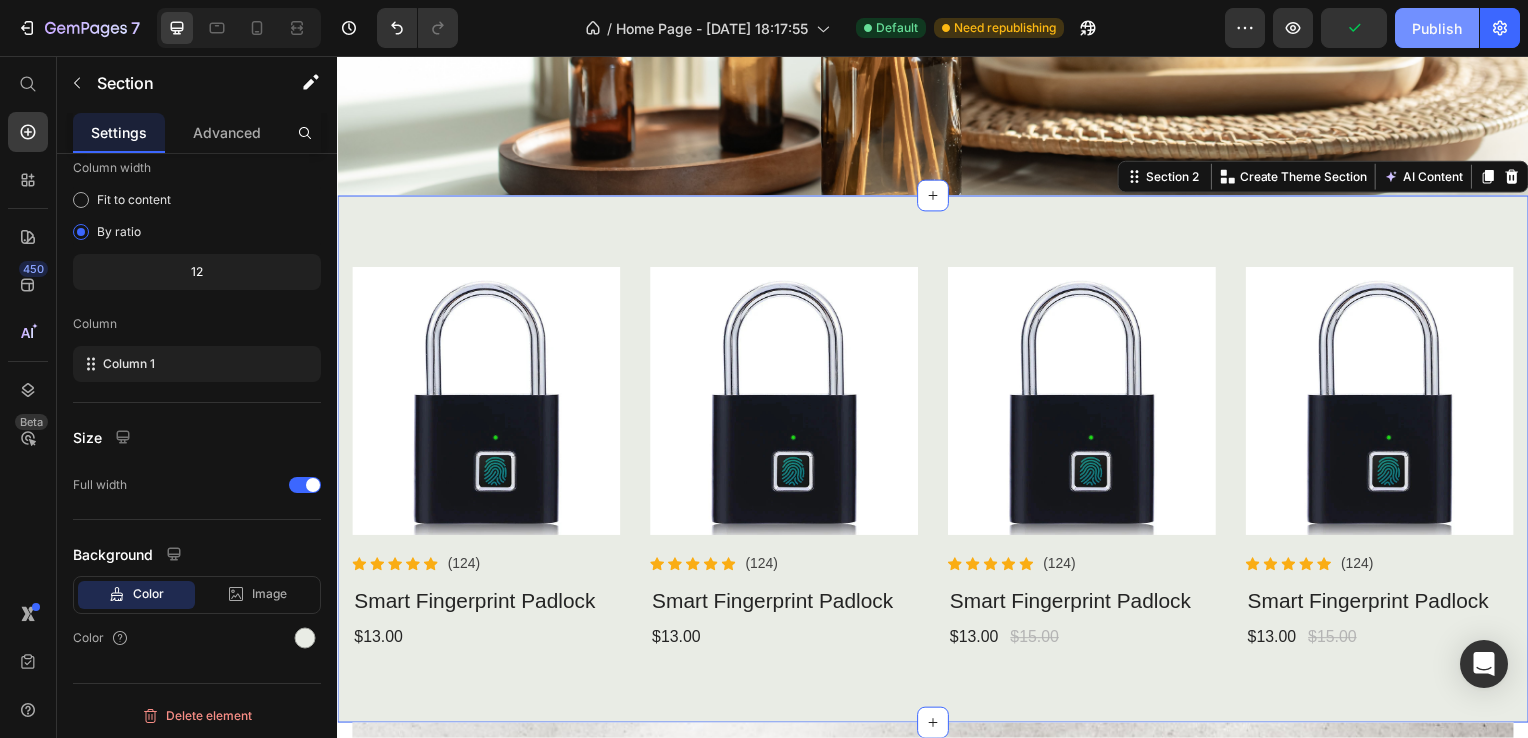 click on "Publish" 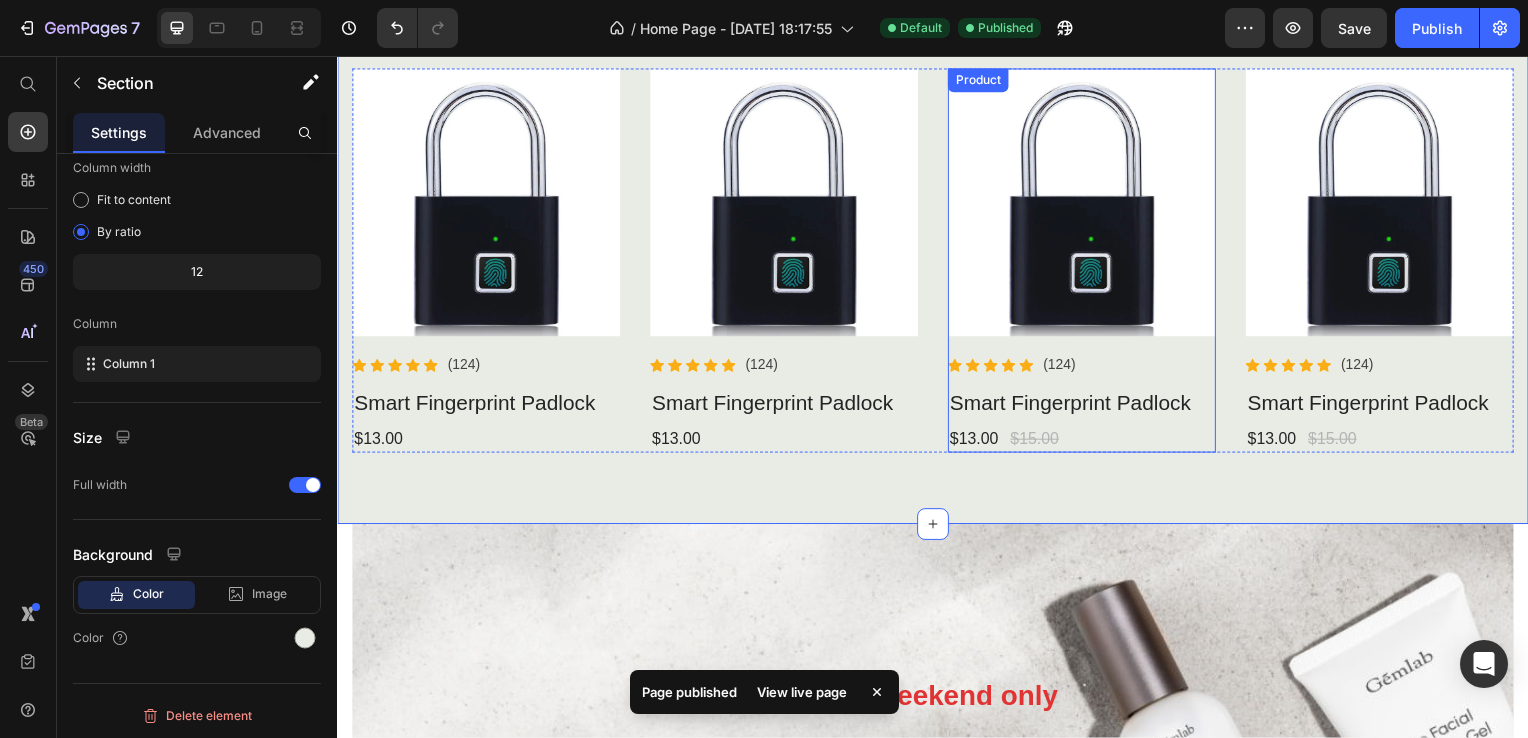 scroll, scrollTop: 600, scrollLeft: 0, axis: vertical 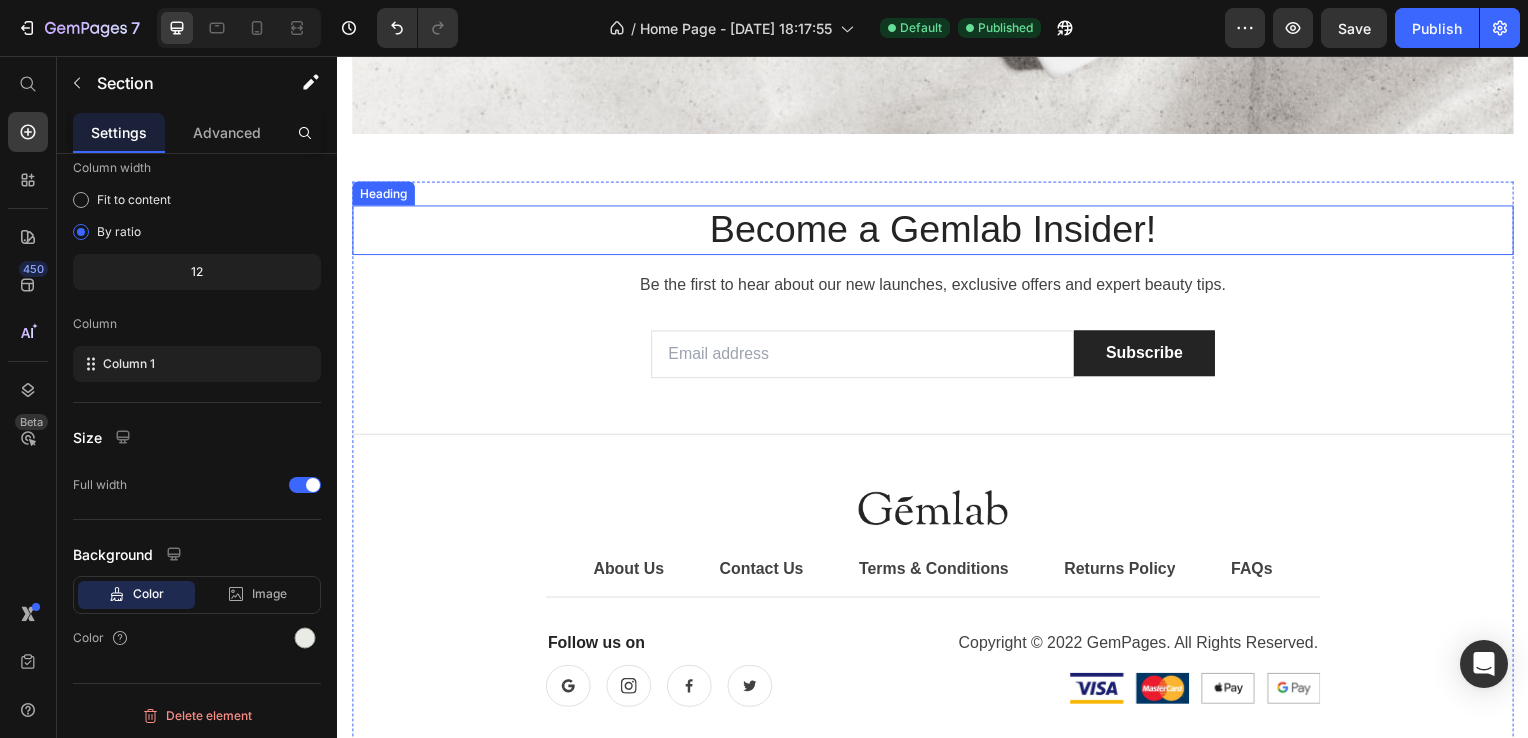click on "Become a Gemlab Insider!" at bounding box center [937, 232] 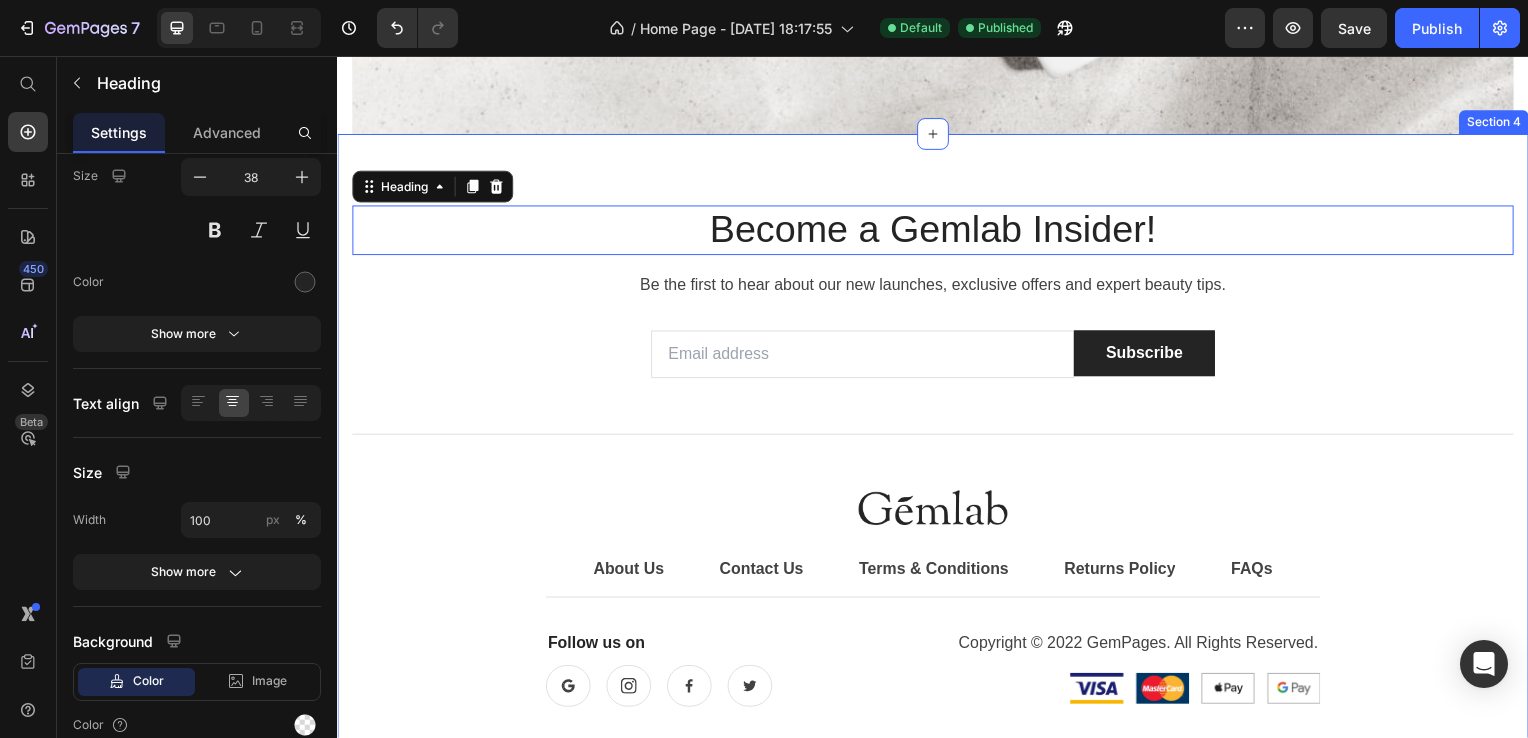 click on "Become a Gemlab Insider! Heading   0 Be the first to hear about our new launches, exclusive offers and expert beauty tips. Text block Email Field Subscribe Submit Button Row Newsletter                Title Line Image About Us Button Contact Us Button Terms & Conditions Button Row Returns Policy Button FAQs Button Row Row                Title Line Follow us on Text block           Button                   Button     Button     Button Row Copyright © 2022 GemPages. All Rights Reserved. Text block Image Image Image Image Row Row Row Row Section 4" at bounding box center (937, 467) 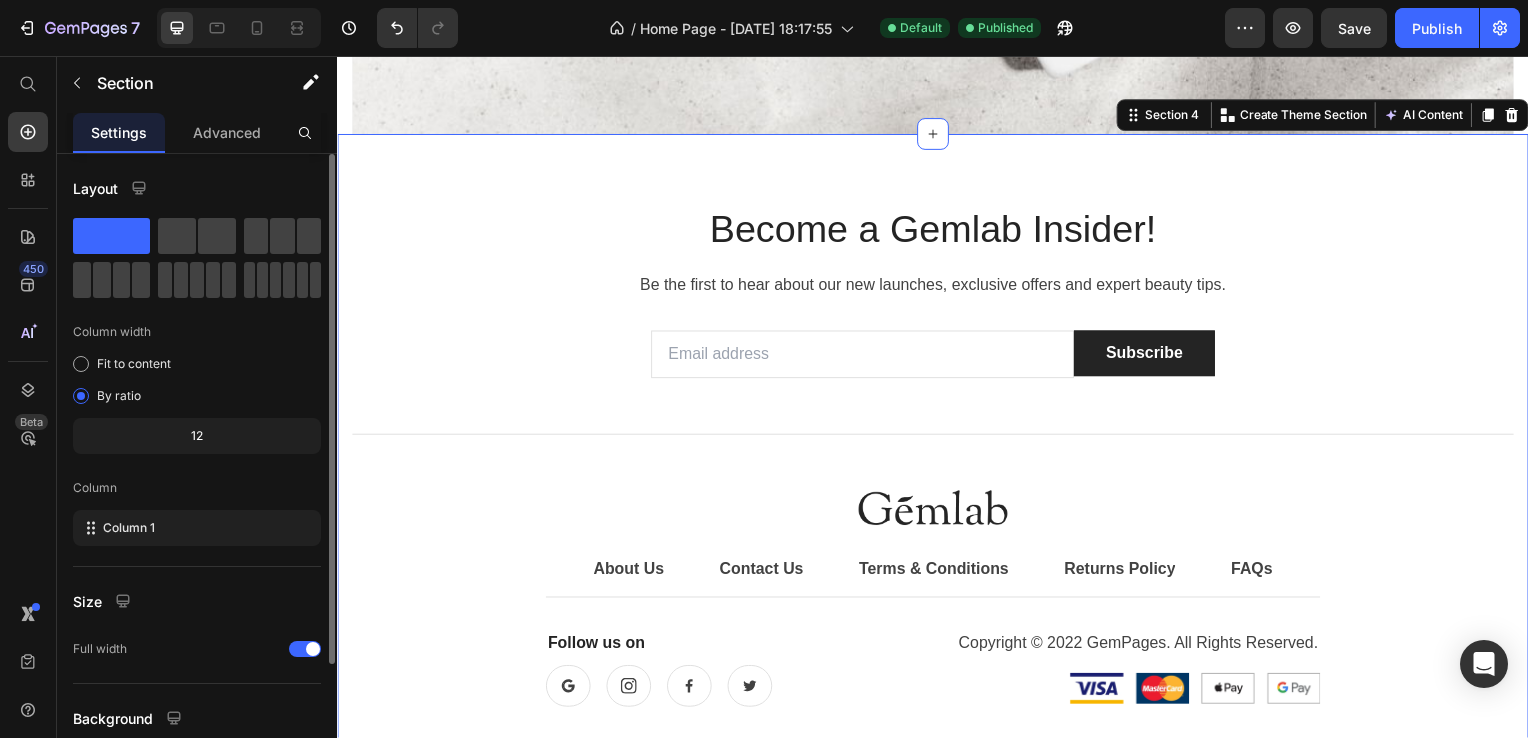 scroll, scrollTop: 164, scrollLeft: 0, axis: vertical 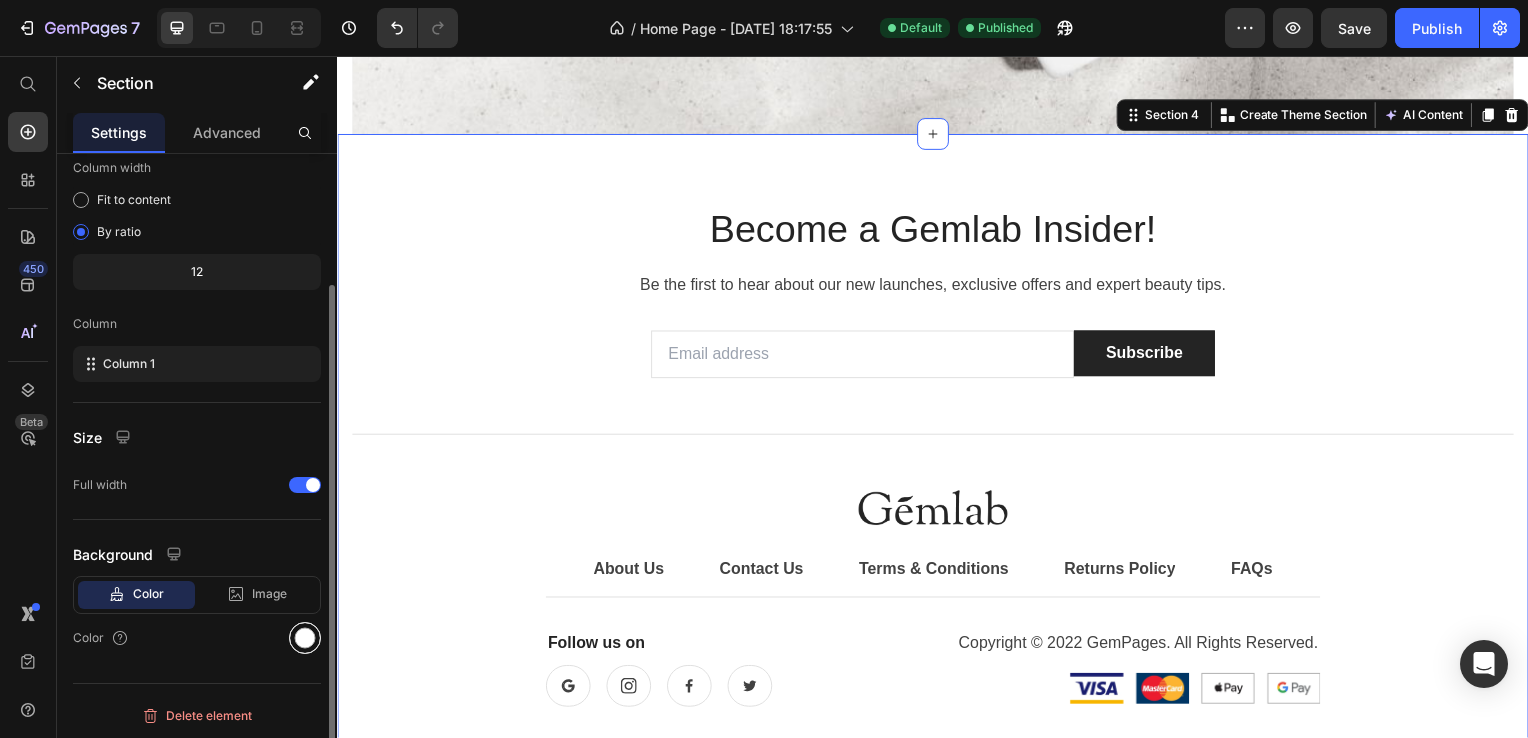 click at bounding box center (305, 638) 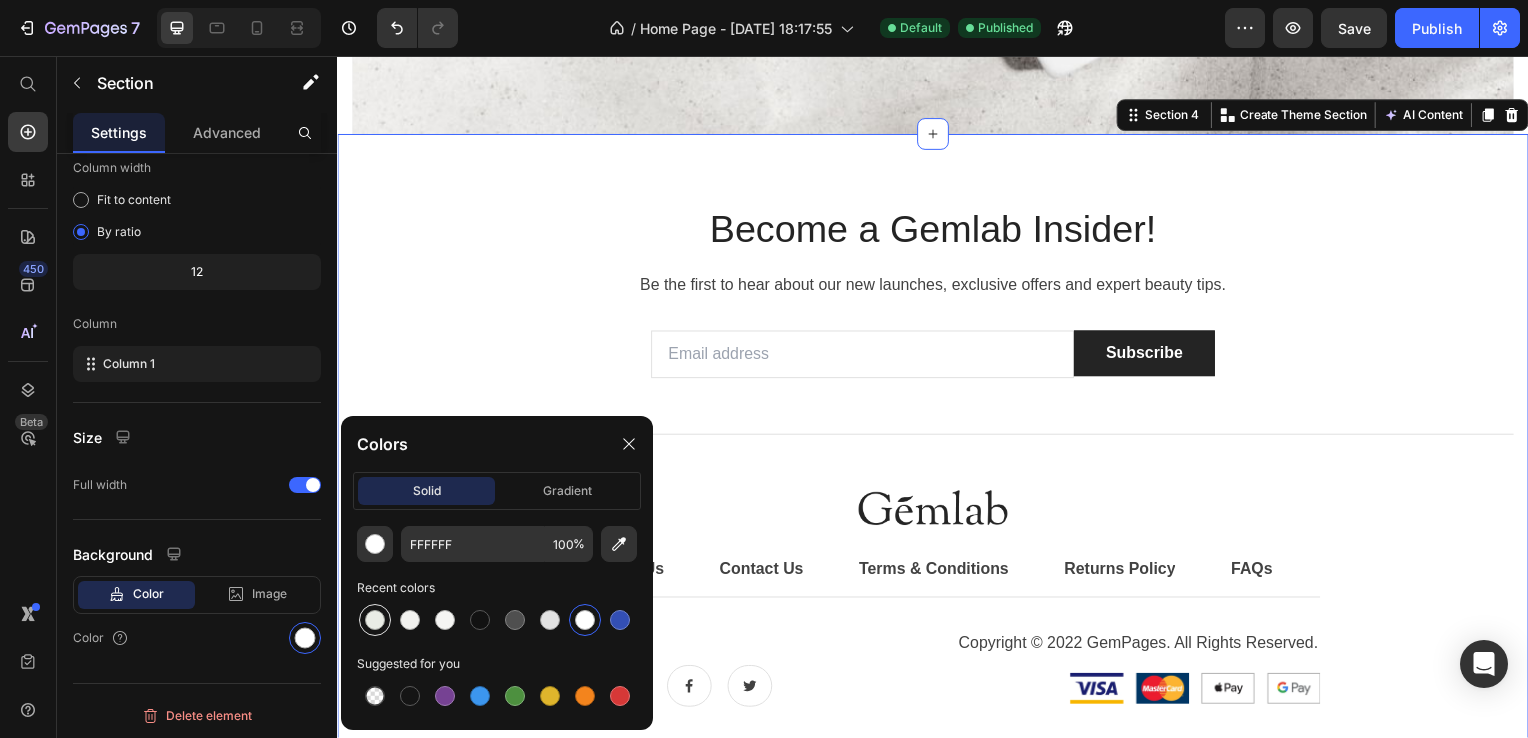 click at bounding box center (375, 620) 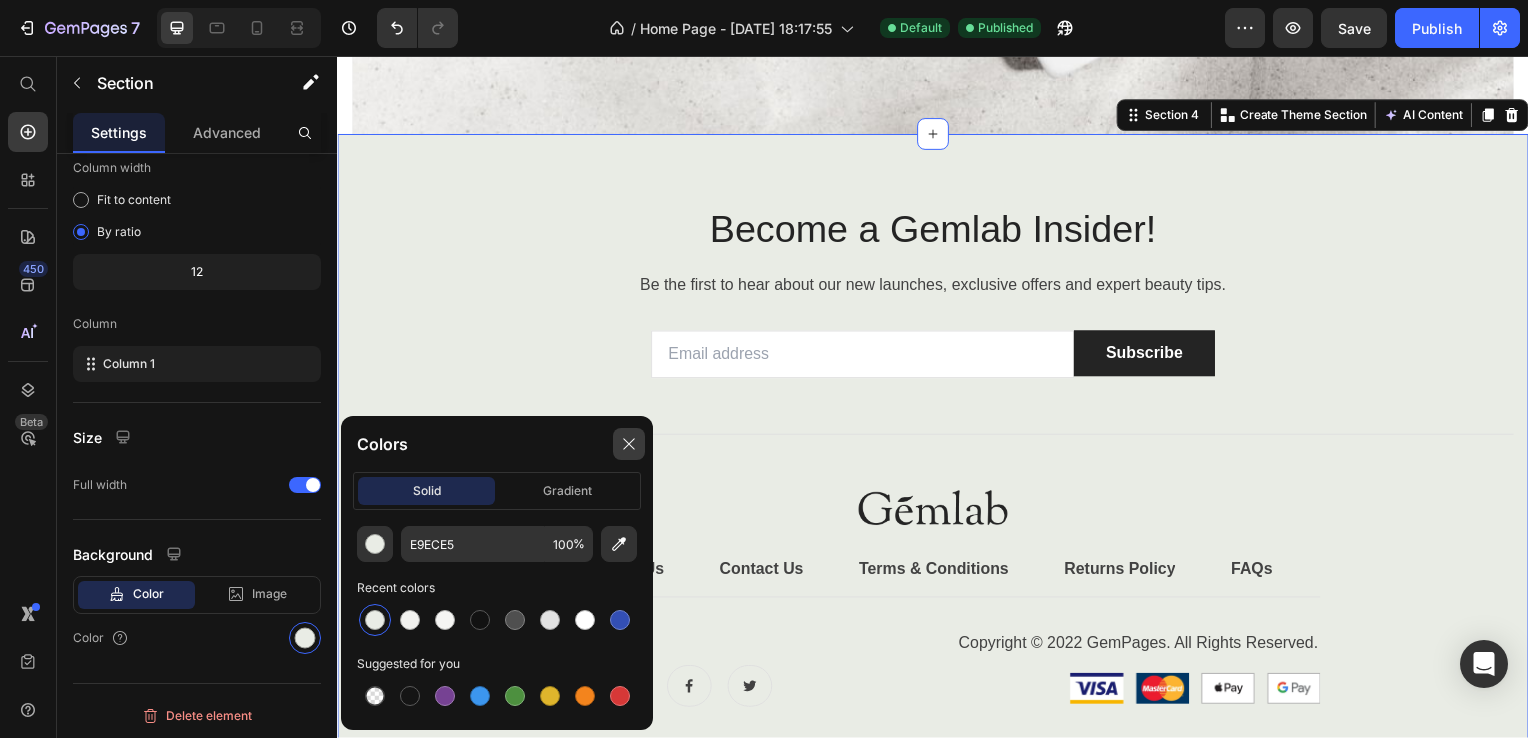 click 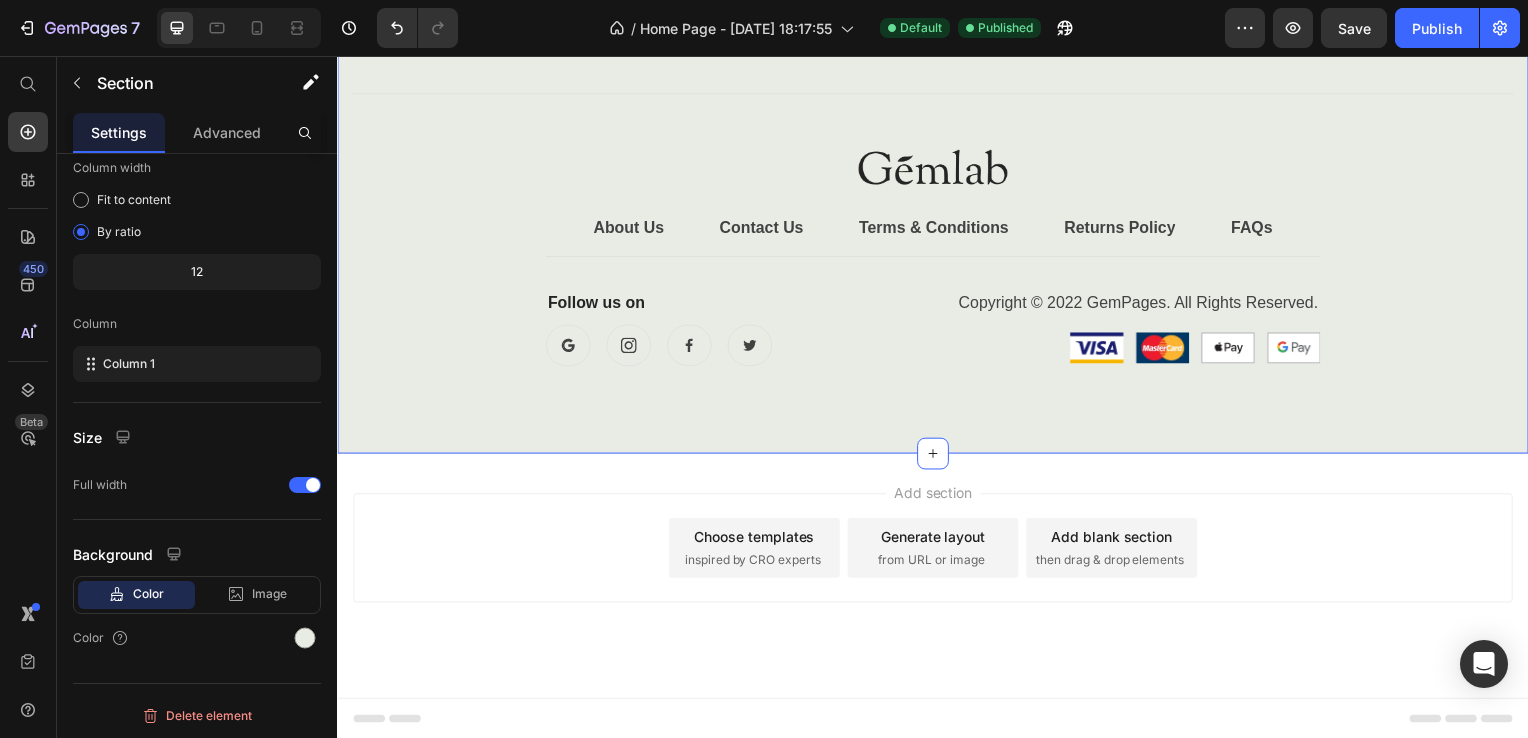 scroll, scrollTop: 1843, scrollLeft: 0, axis: vertical 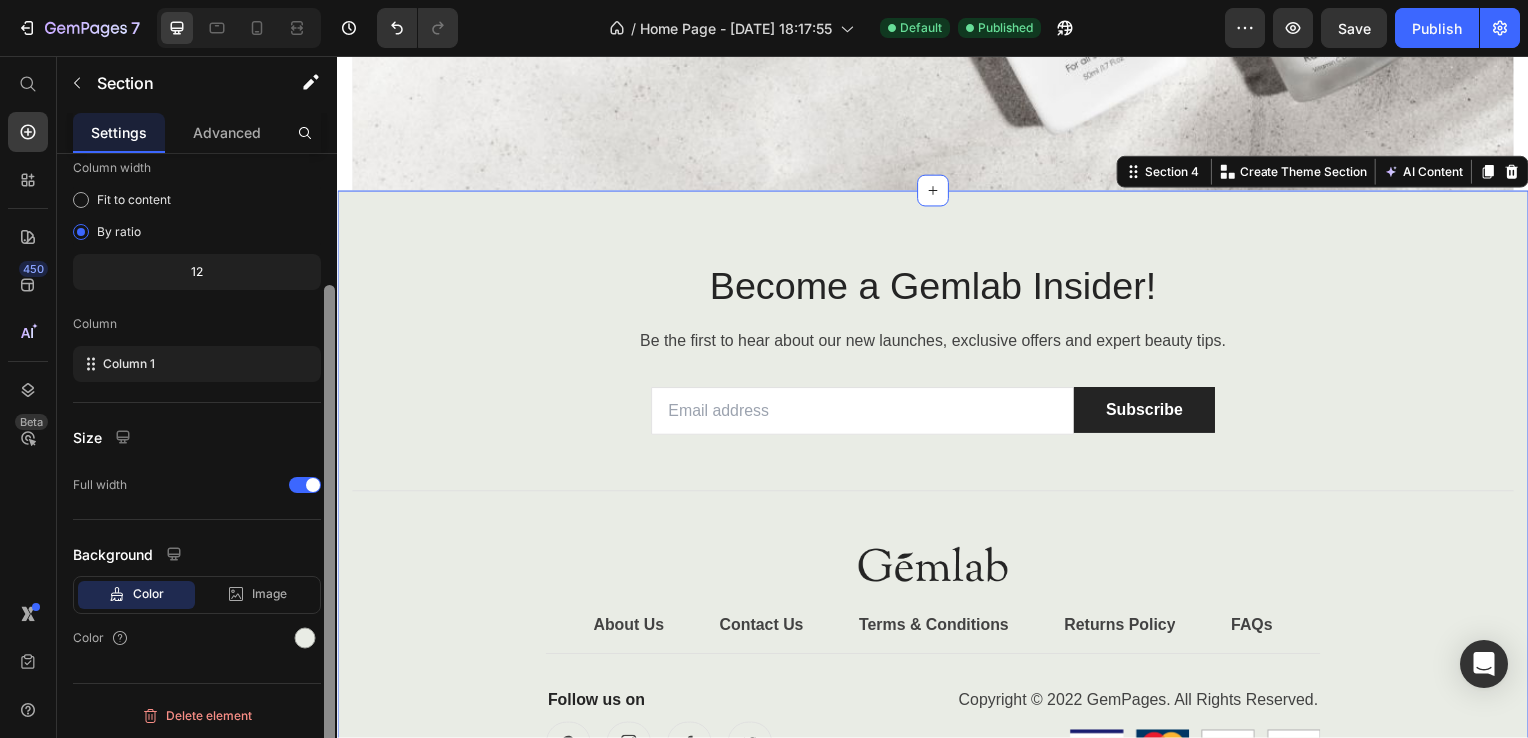 click at bounding box center (329, 475) 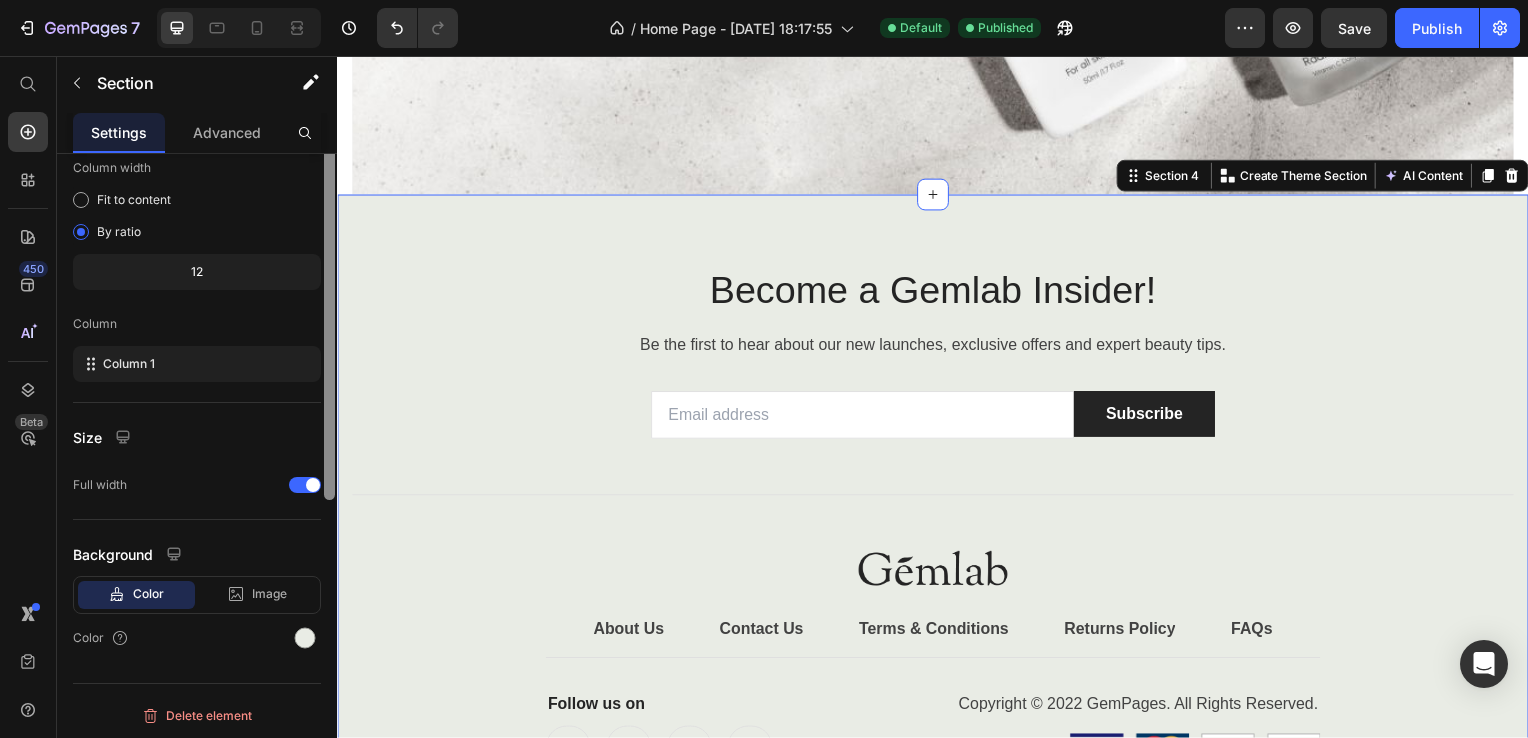 scroll, scrollTop: 1543, scrollLeft: 0, axis: vertical 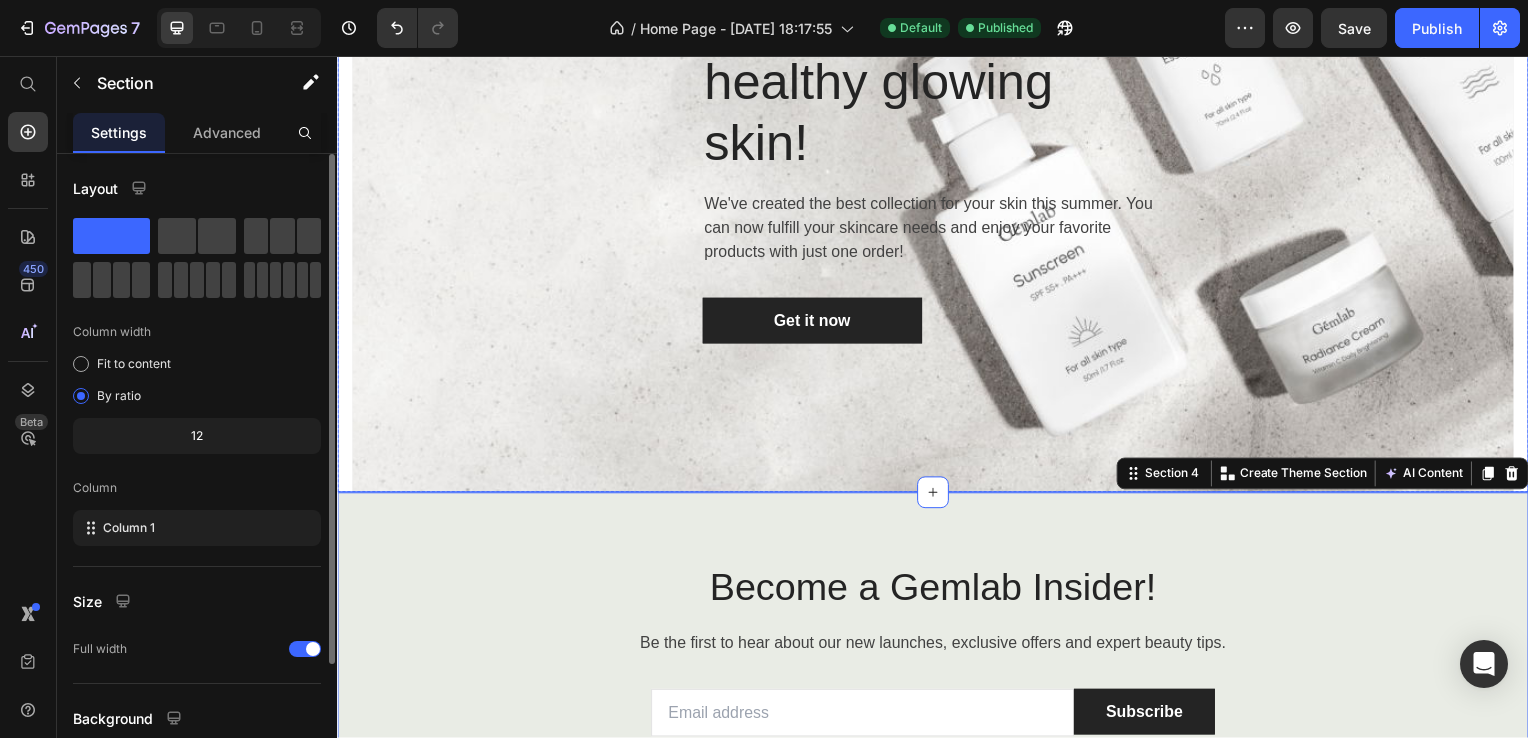 click on "20% OFF for weekend only Text block Enjoy summer with healthy glowing skin! Heading We've created the best collection for your skin this summer. You can now fulfill your skincare needs and enjoy your favorite products with just one order! Text block Get it now Button Row Hero Banner" at bounding box center (937, 141) 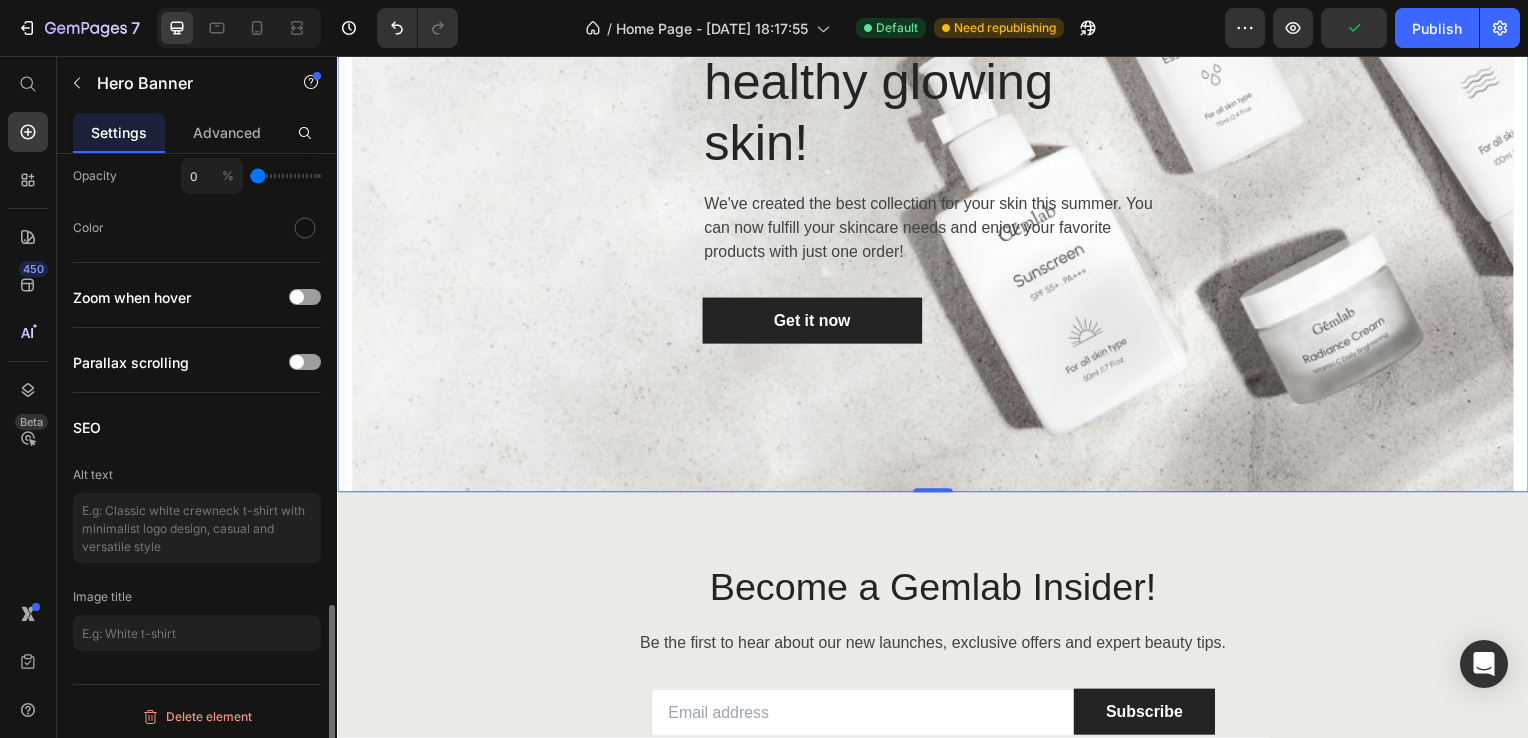 scroll, scrollTop: 1415, scrollLeft: 0, axis: vertical 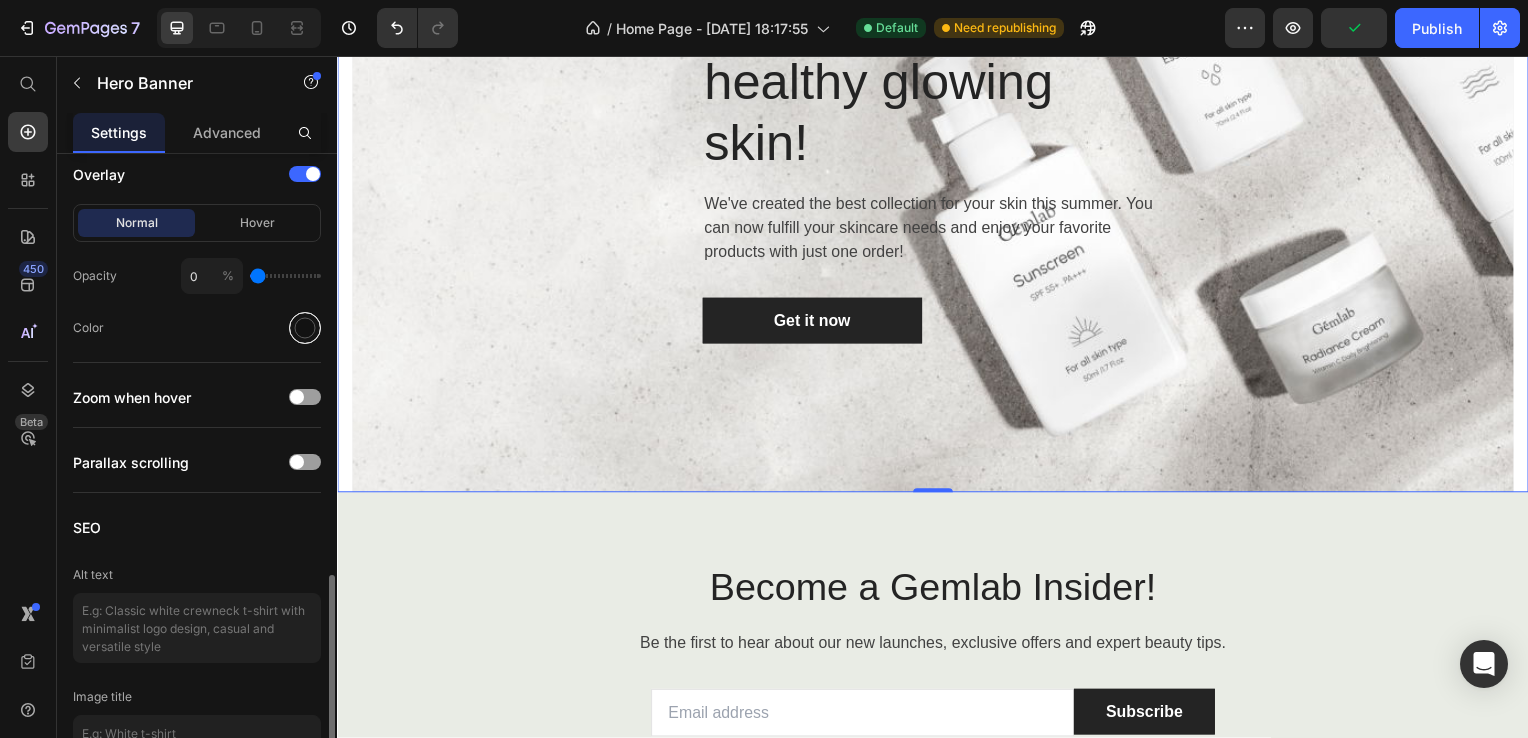 click at bounding box center (305, 328) 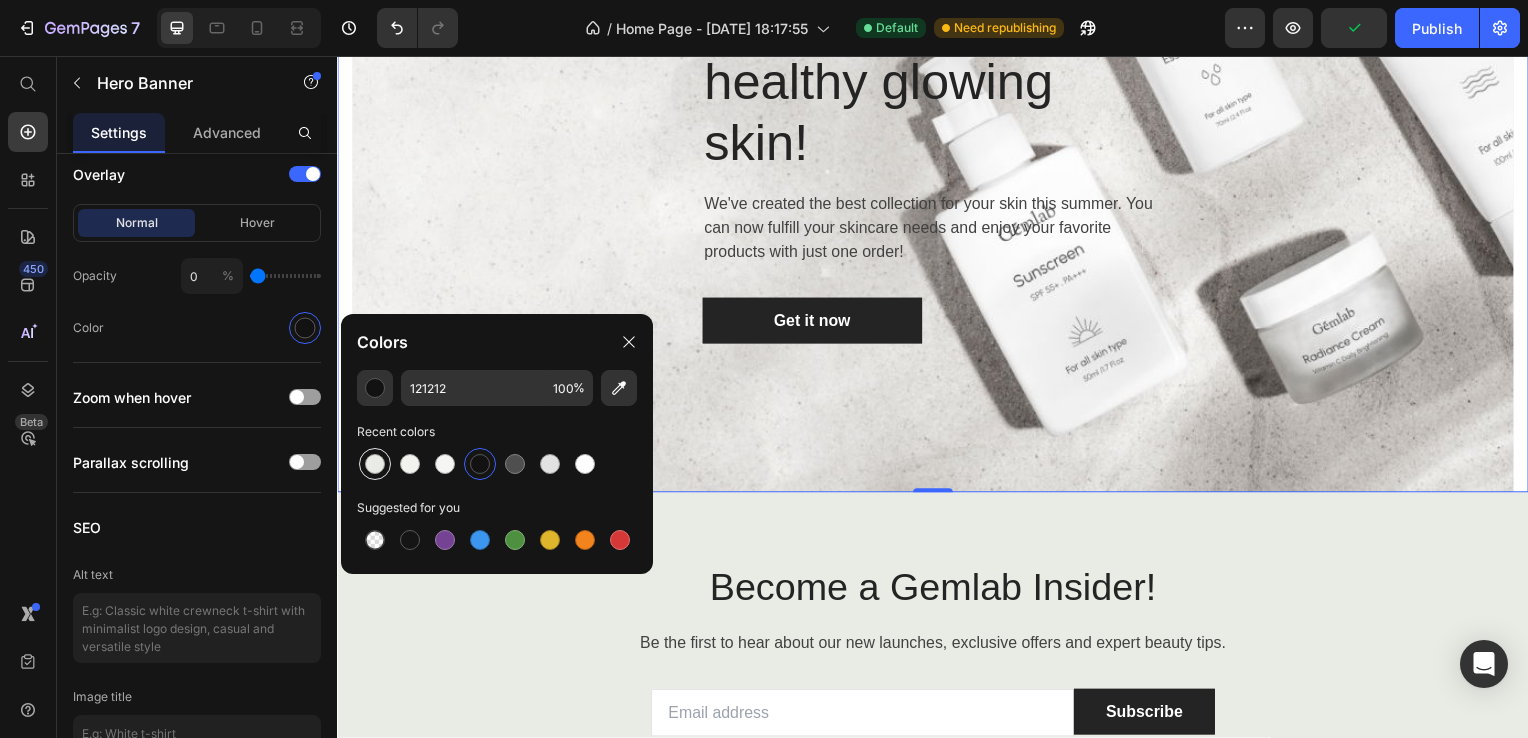 click at bounding box center [375, 464] 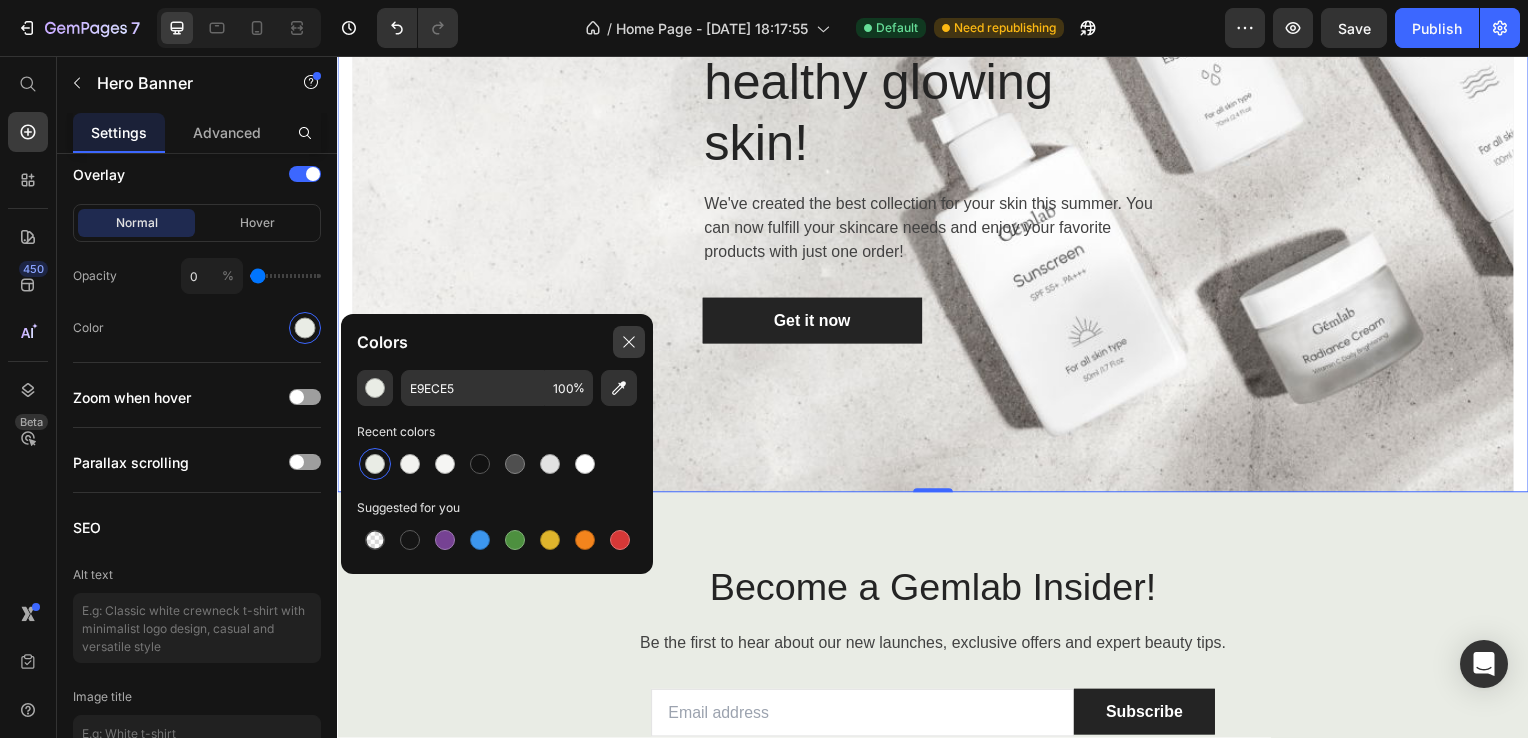 click 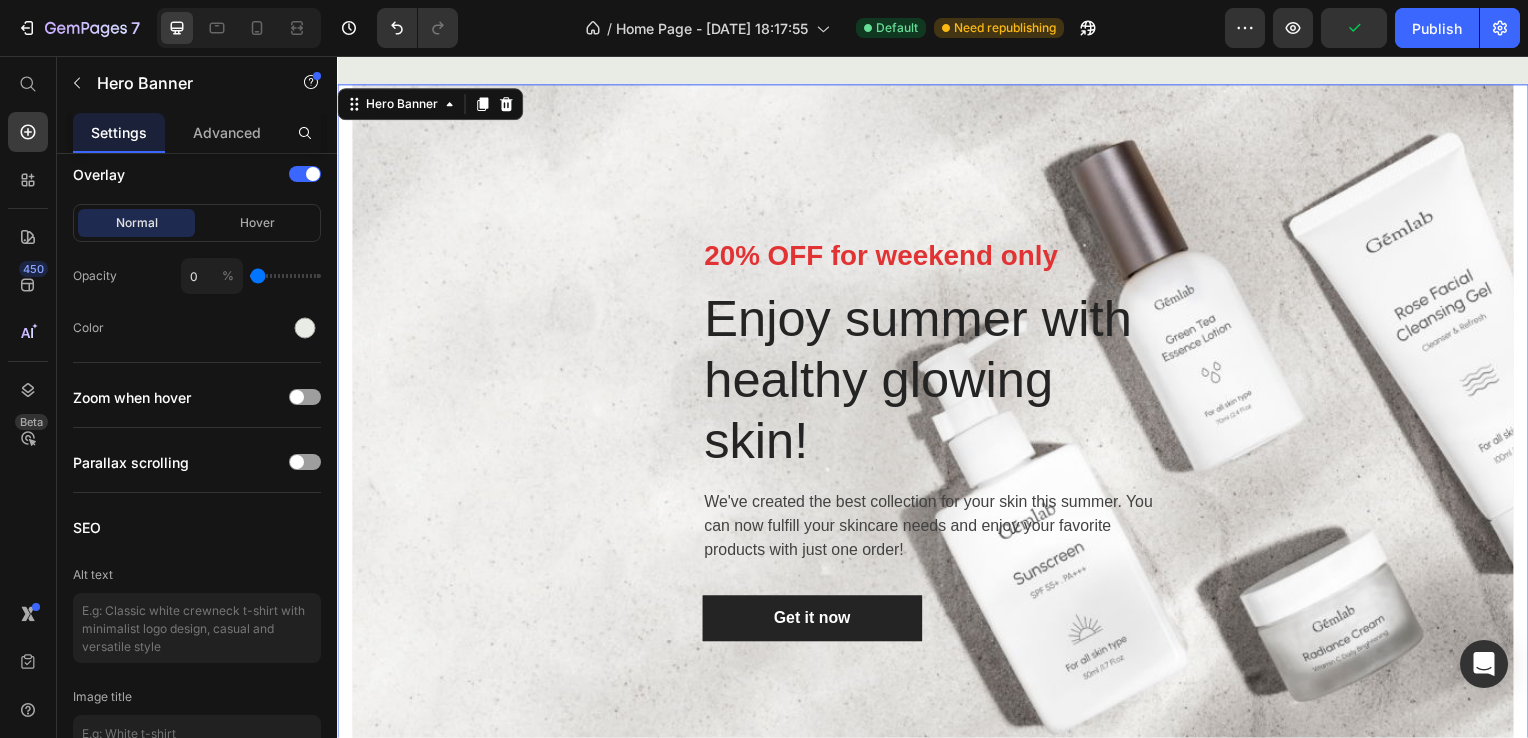 scroll, scrollTop: 1043, scrollLeft: 0, axis: vertical 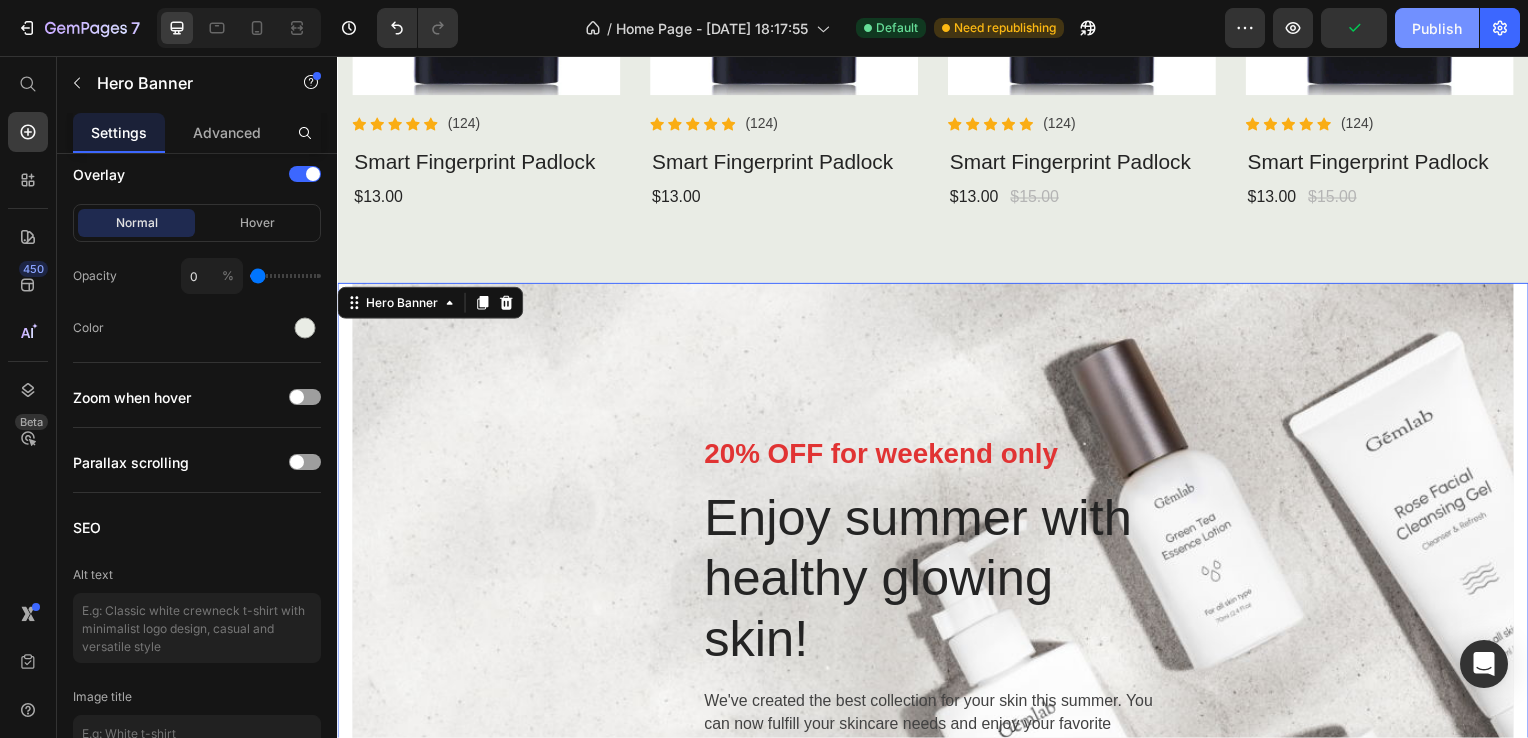 click on "Publish" at bounding box center (1437, 28) 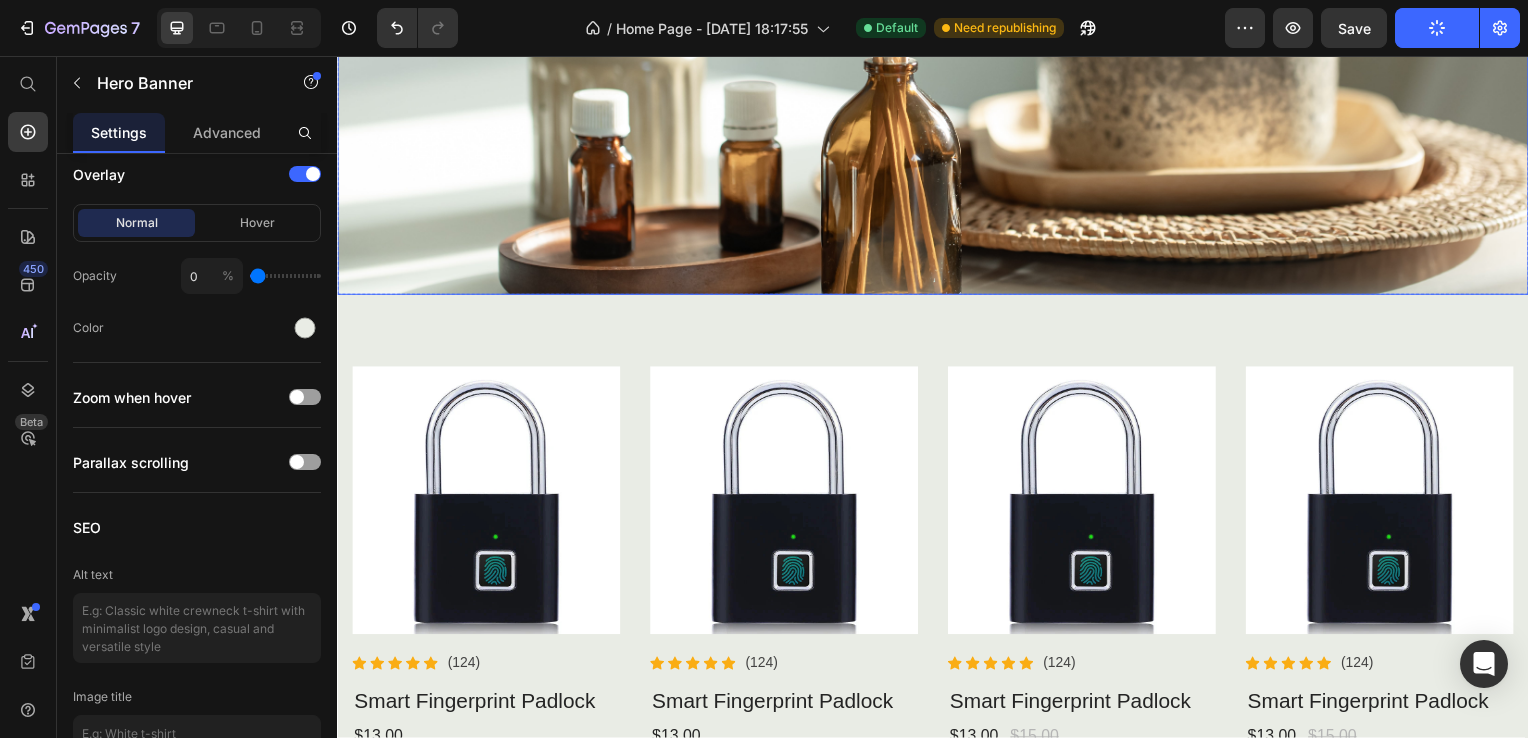 scroll, scrollTop: 600, scrollLeft: 0, axis: vertical 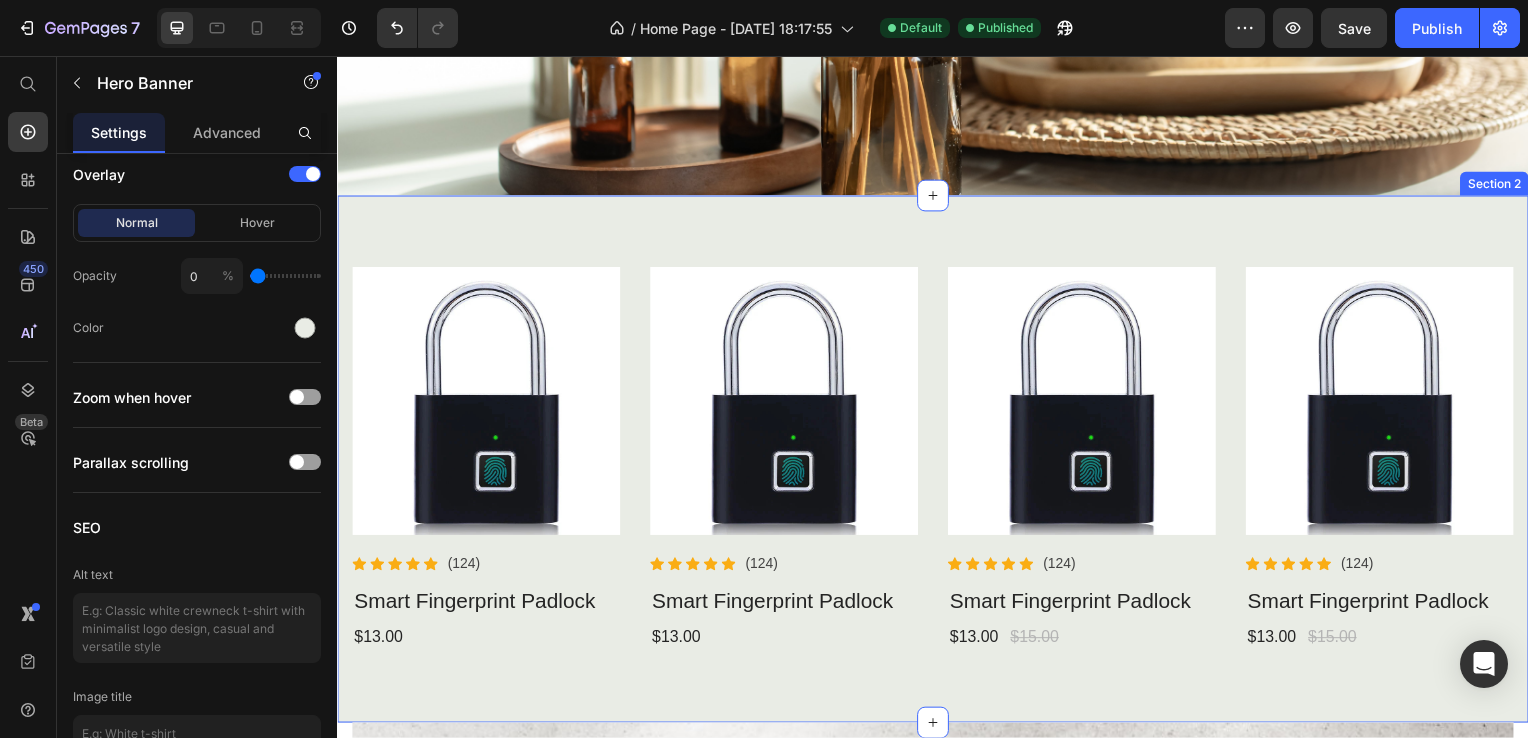 click on "Product Images                Icon                Icon                Icon                Icon                Icon Icon List Hoz (124) Text block Row Smart Fingerprint Padlock Product Title $13.00 Product Price Product Product Images                Icon                Icon                Icon                Icon                Icon Icon List Hoz (124) Text block Row Smart Fingerprint Padlock Product Title $13.00 Product Price Product Product Images                Icon                Icon                Icon                Icon                Icon Icon List Hoz (124) Text block Row Smart Fingerprint Padlock Product Title $13.00 Product Price $15.00 Product Price Row Product Product Images                Icon                Icon                Icon                Icon                Icon Icon List Hoz (124) Text block Row Smart Fingerprint Padlock Product Title $13.00 Product Price $15.00 Product Price Row Product Row View all products Button Row Section 2" at bounding box center (937, 462) 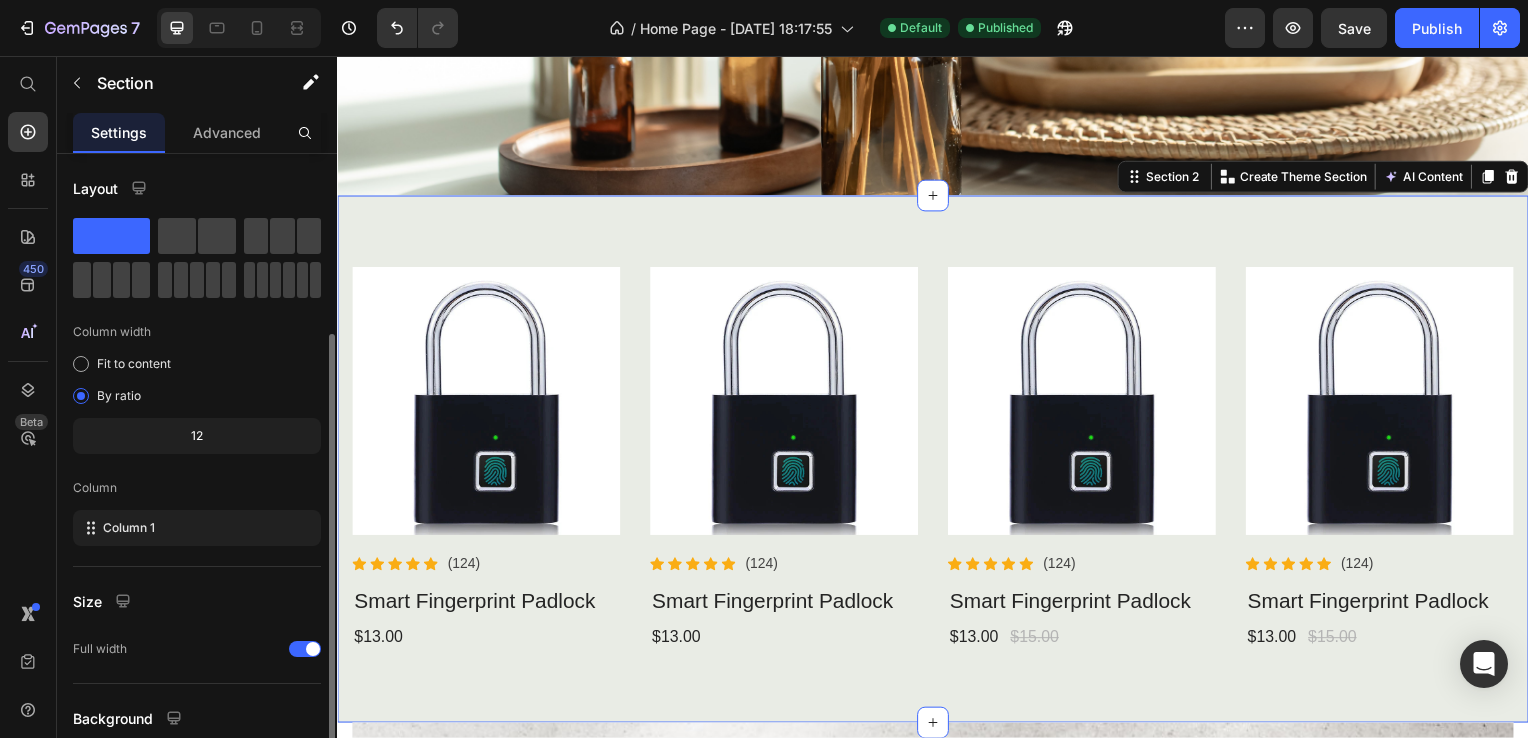 scroll, scrollTop: 164, scrollLeft: 0, axis: vertical 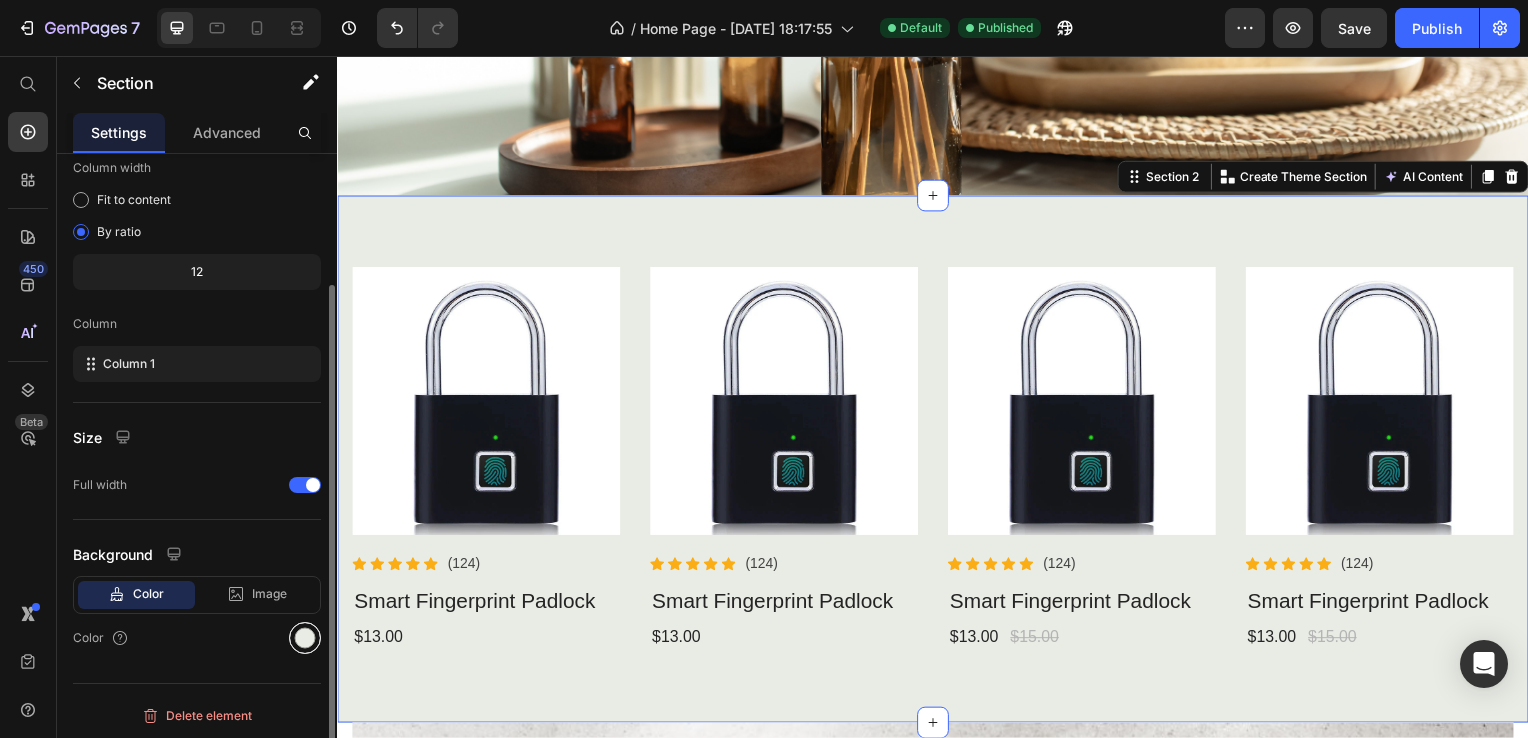click at bounding box center (305, 638) 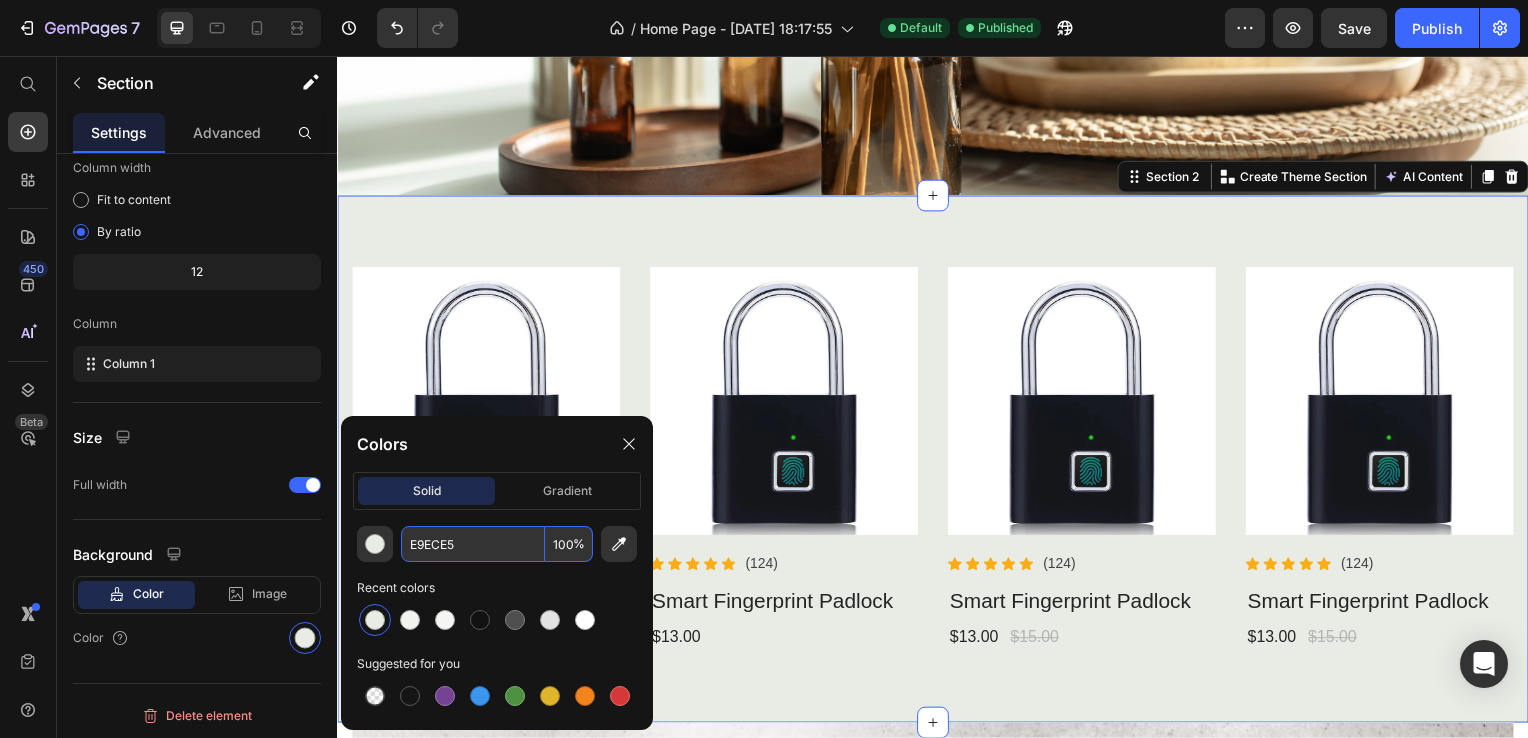 click on "E9ECE5" at bounding box center [473, 544] 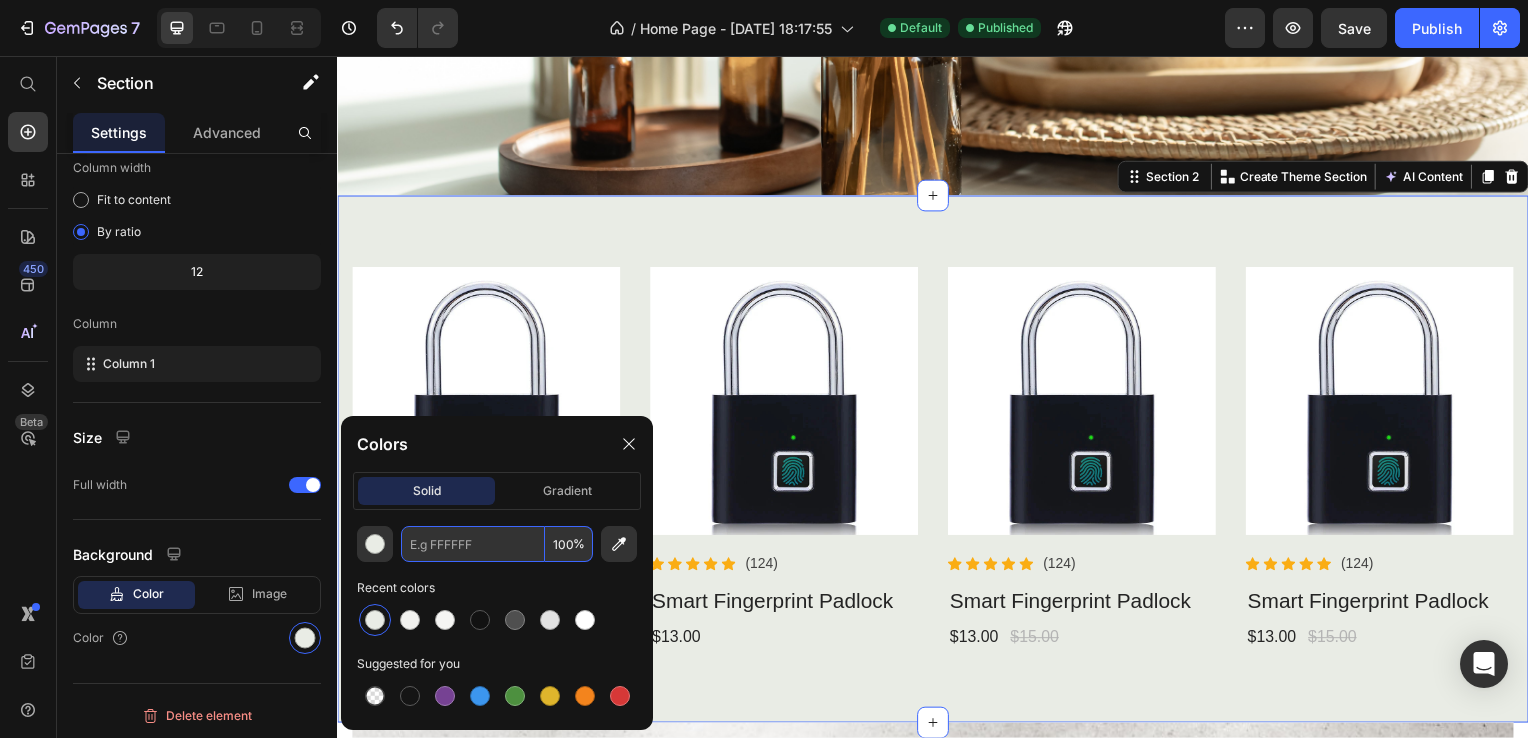 paste on "#F5F3EF" 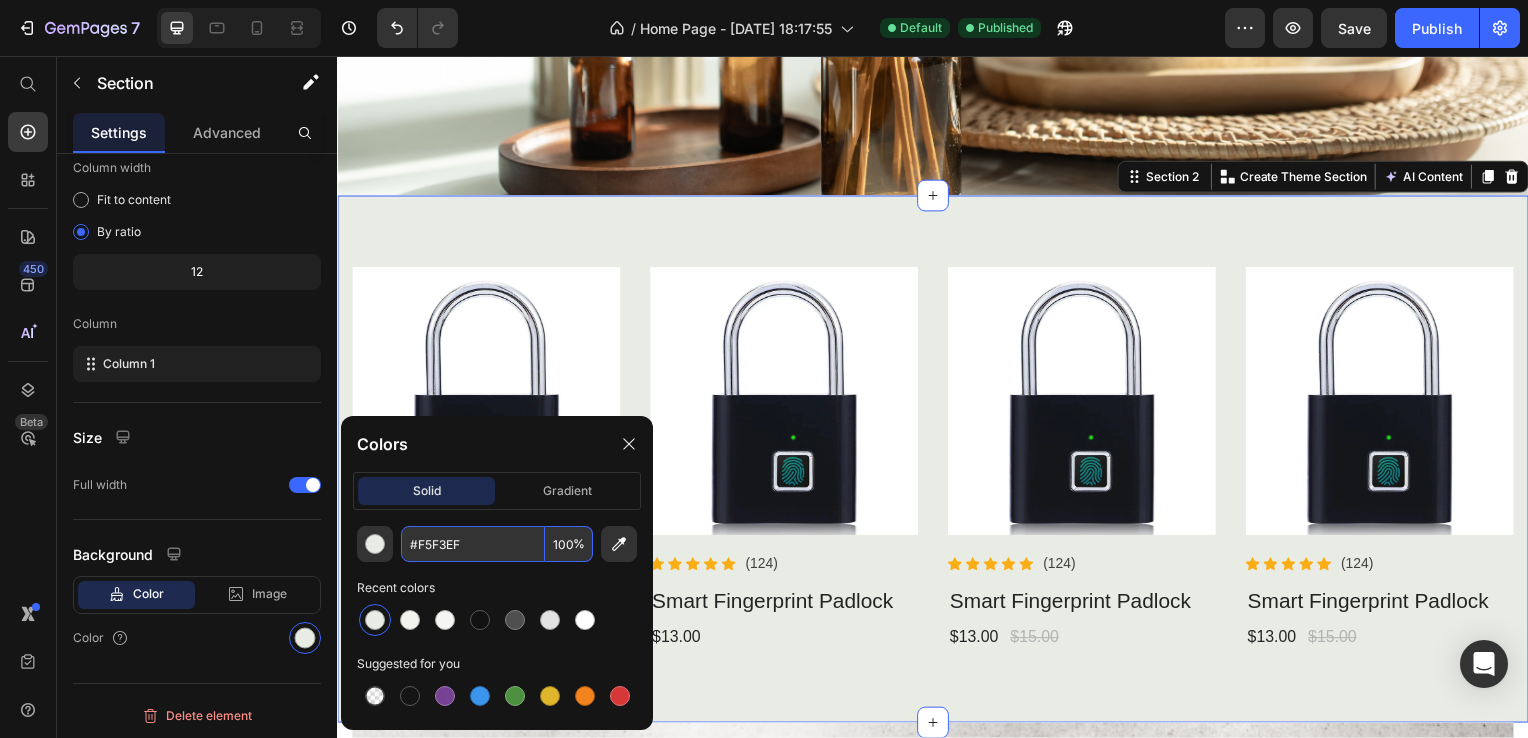 type on "F5F3EF" 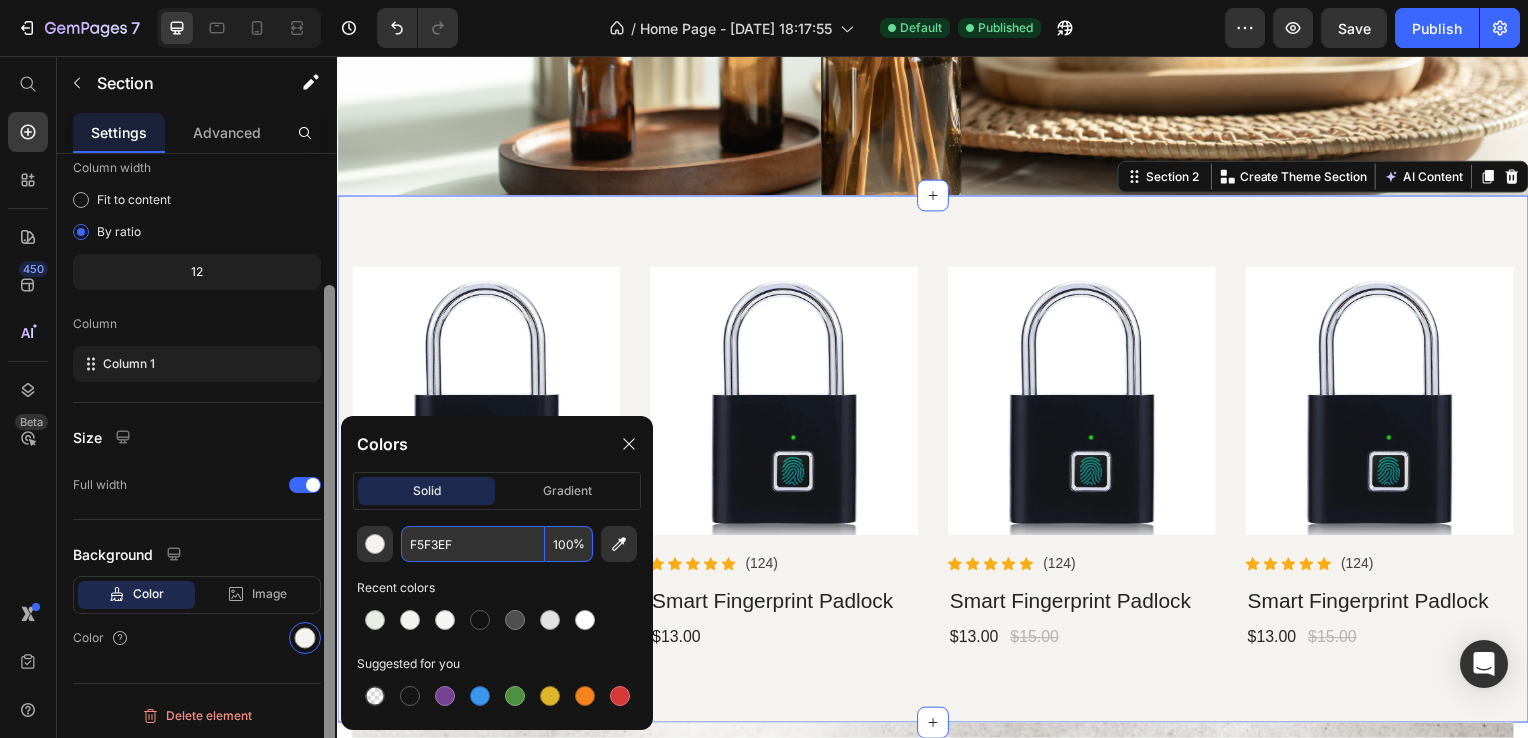 click at bounding box center (329, 540) 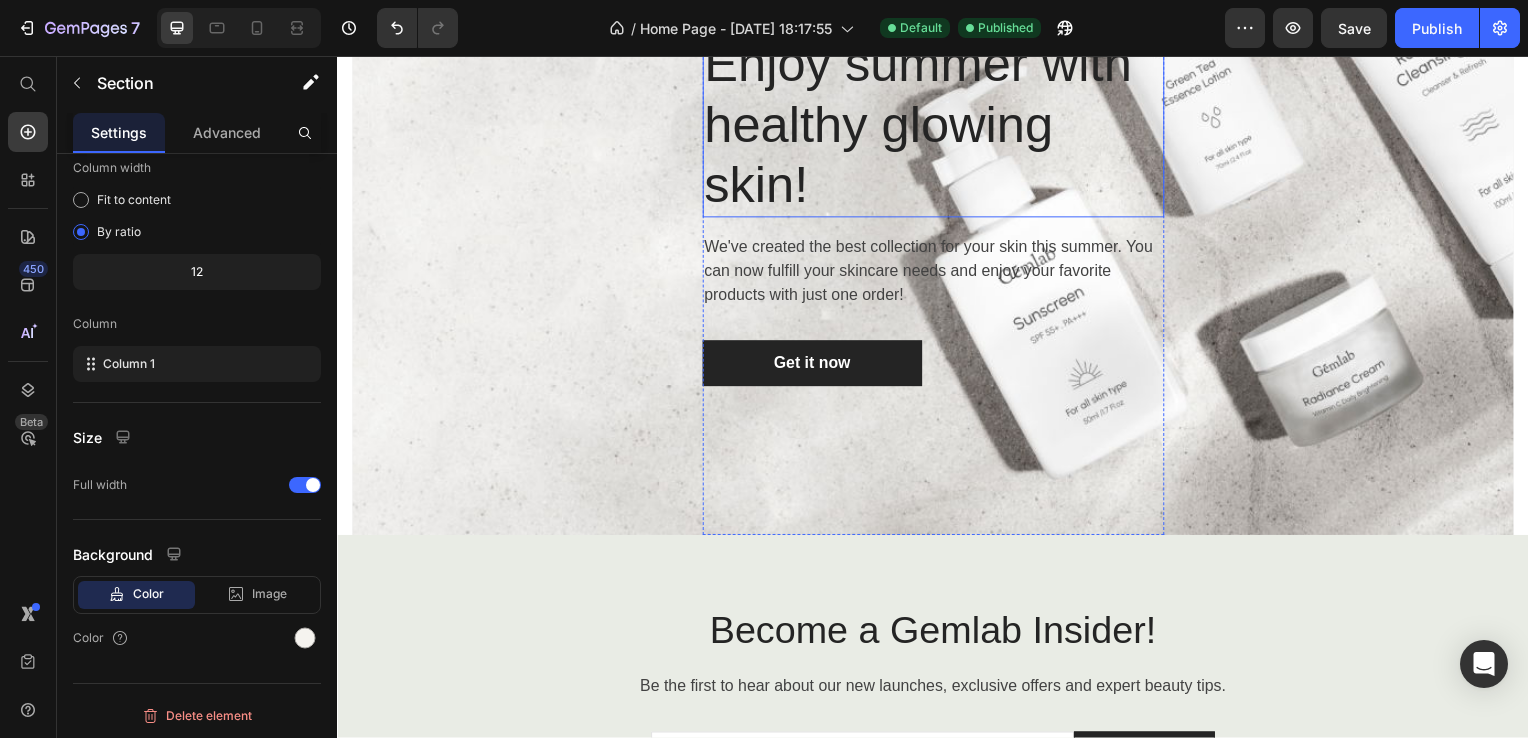scroll, scrollTop: 1700, scrollLeft: 0, axis: vertical 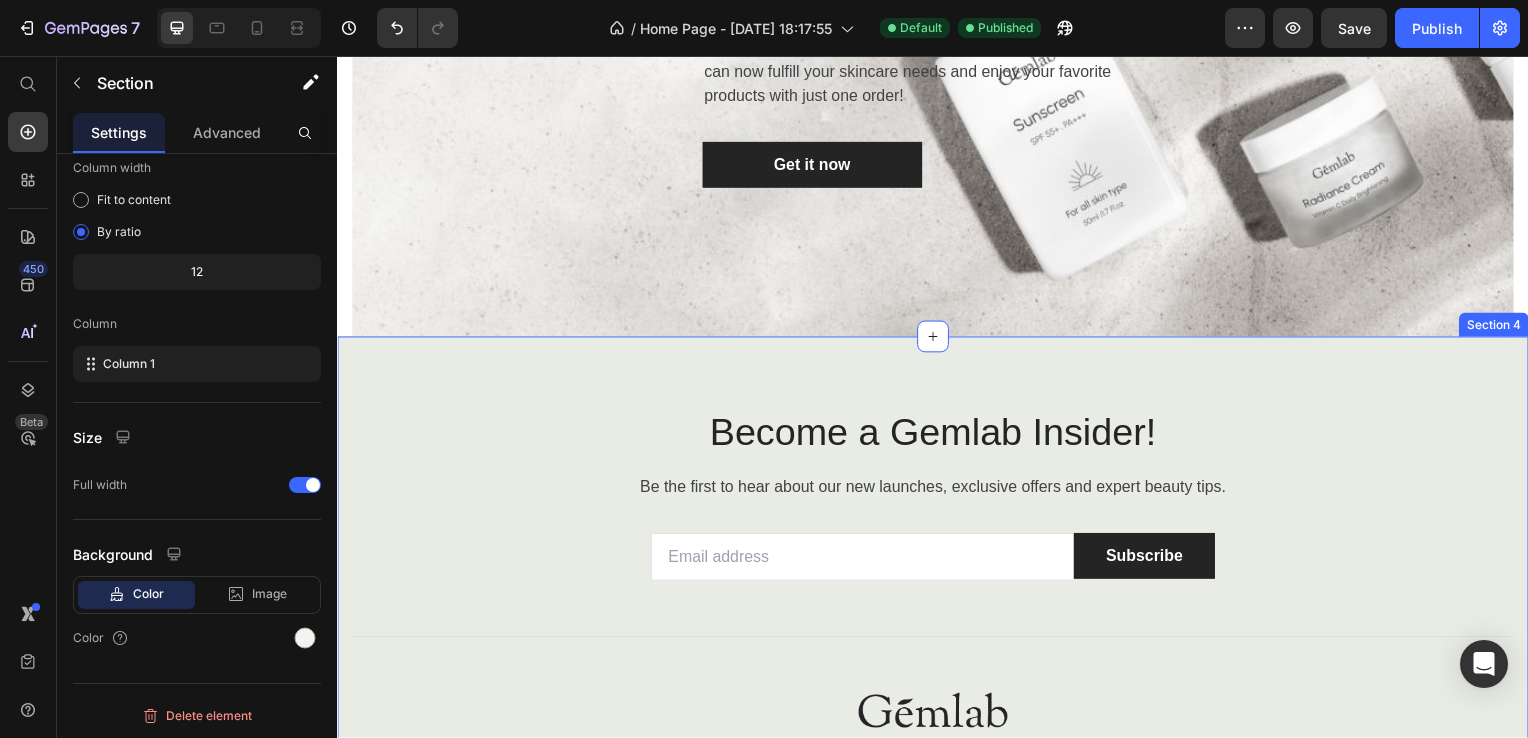 click on "Become a Gemlab Insider! Heading Be the first to hear about our new launches, exclusive offers and expert beauty tips. Text block Email Field Subscribe Submit Button Row Newsletter                Title Line Image About Us Button Contact Us Button Terms & Conditions Button Row Returns Policy Button FAQs Button Row Row                Title Line Follow us on Text block           Button                   Button     Button     Button Row Copyright © 2022 GemPages. All Rights Reserved. Text block Image Image Image Image Row Row Row Row Section 4" at bounding box center [937, 671] 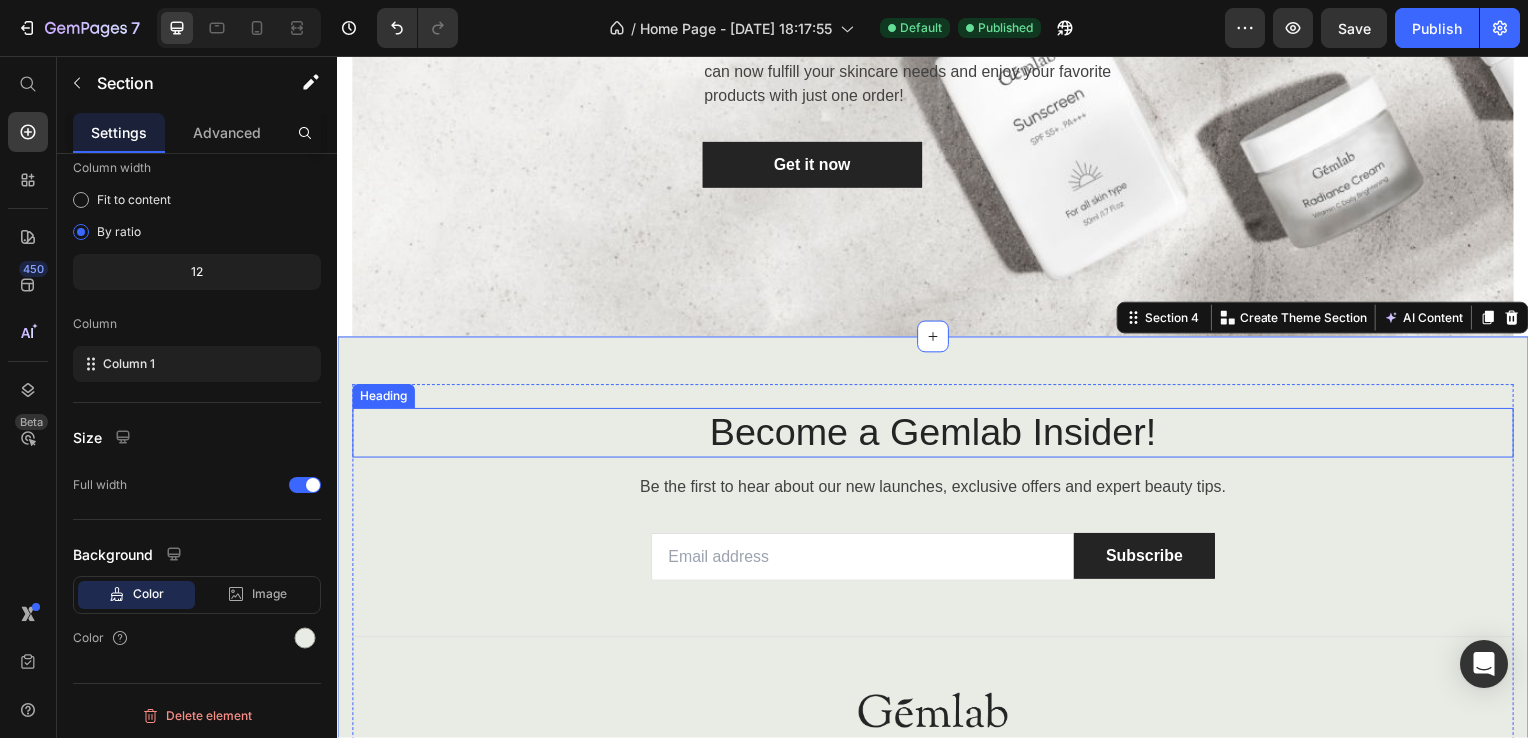 scroll, scrollTop: 164, scrollLeft: 0, axis: vertical 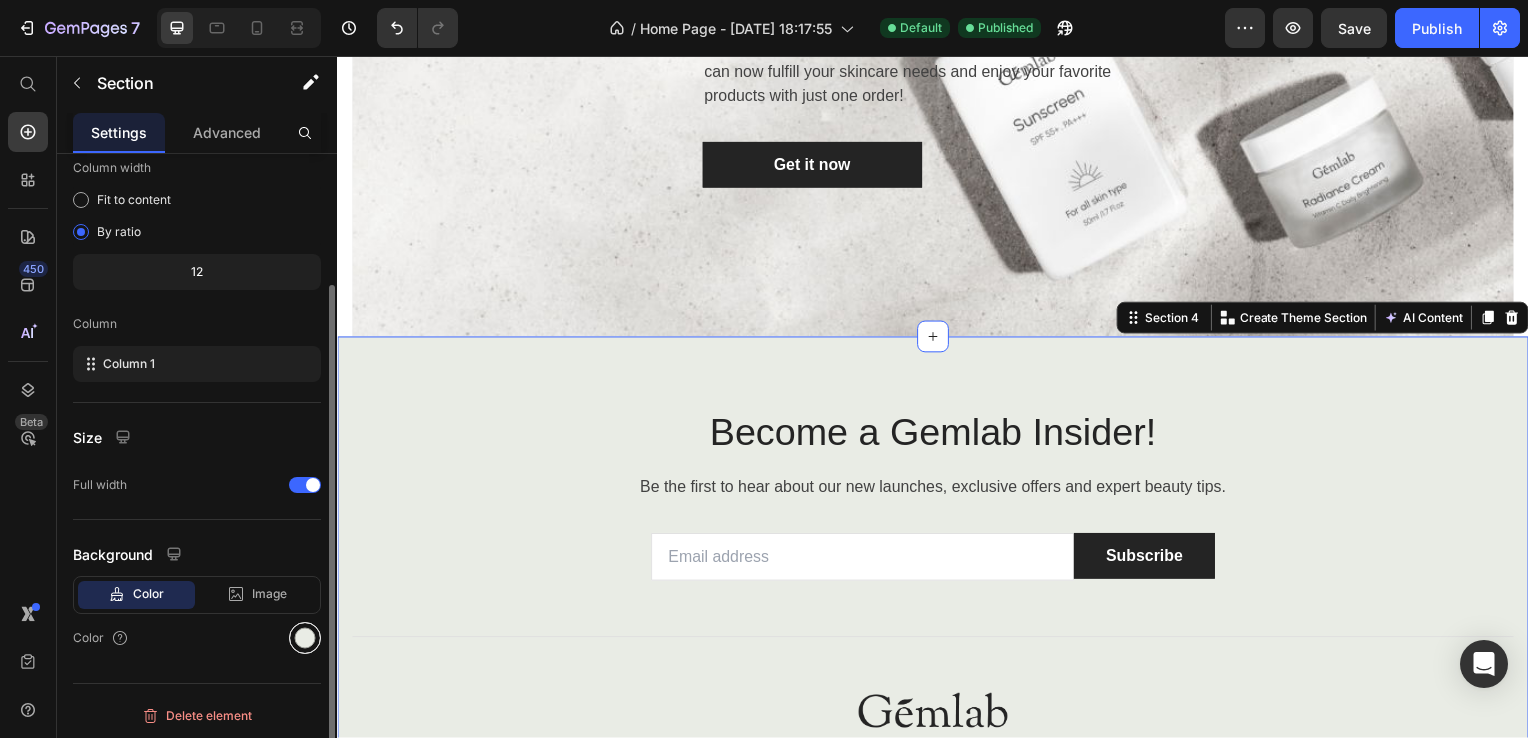 click at bounding box center (305, 638) 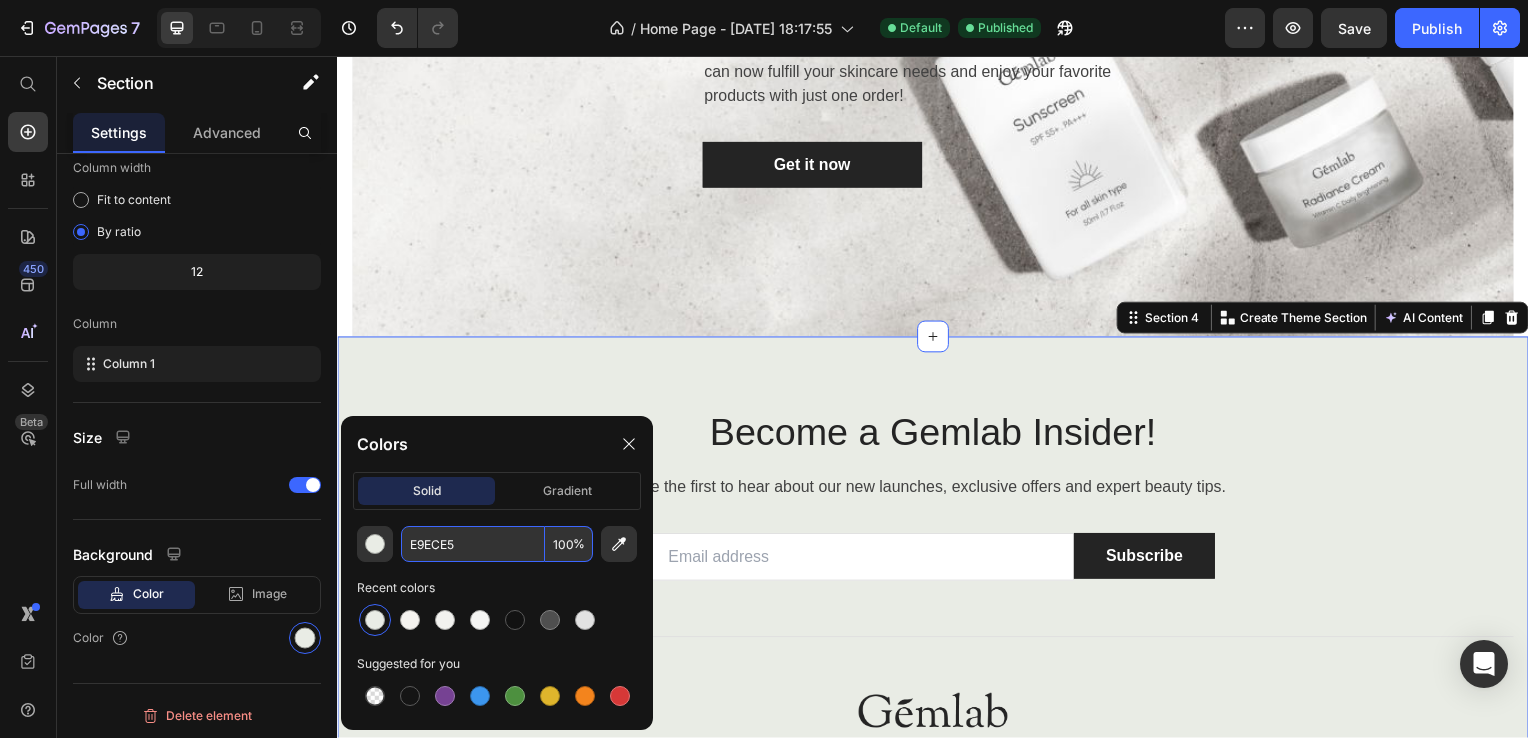 click on "E9ECE5" at bounding box center [473, 544] 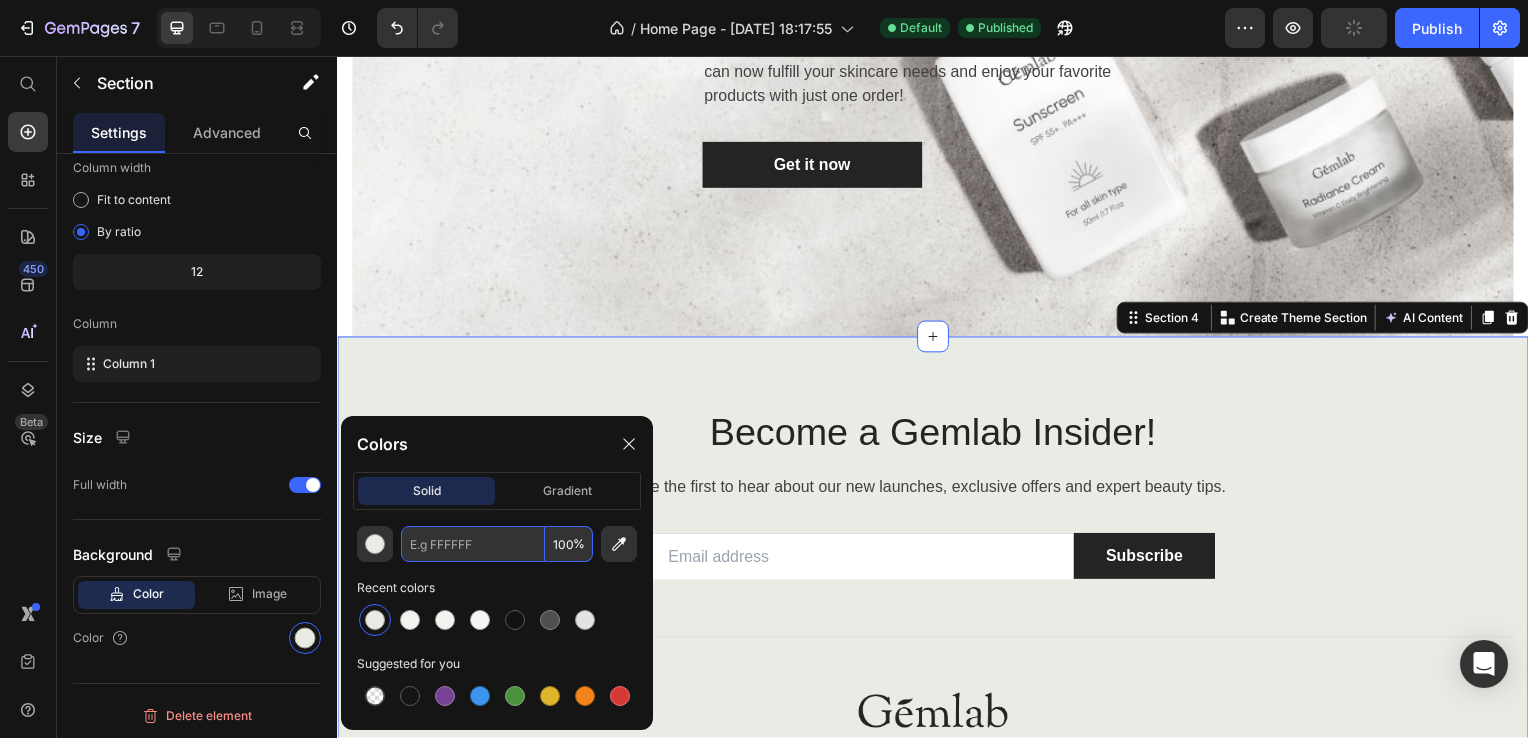 paste on "#F5F3EF" 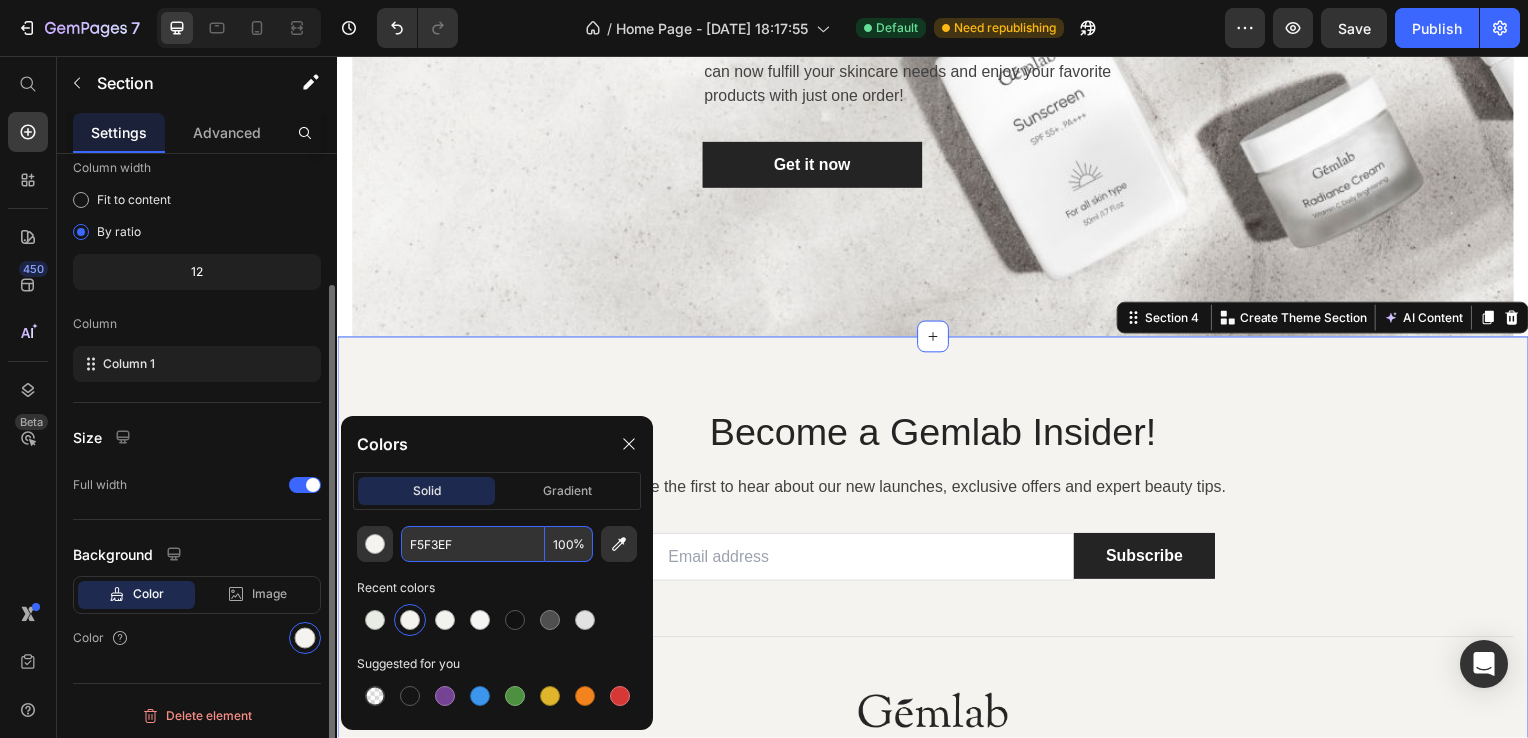 type on "F5F3EF" 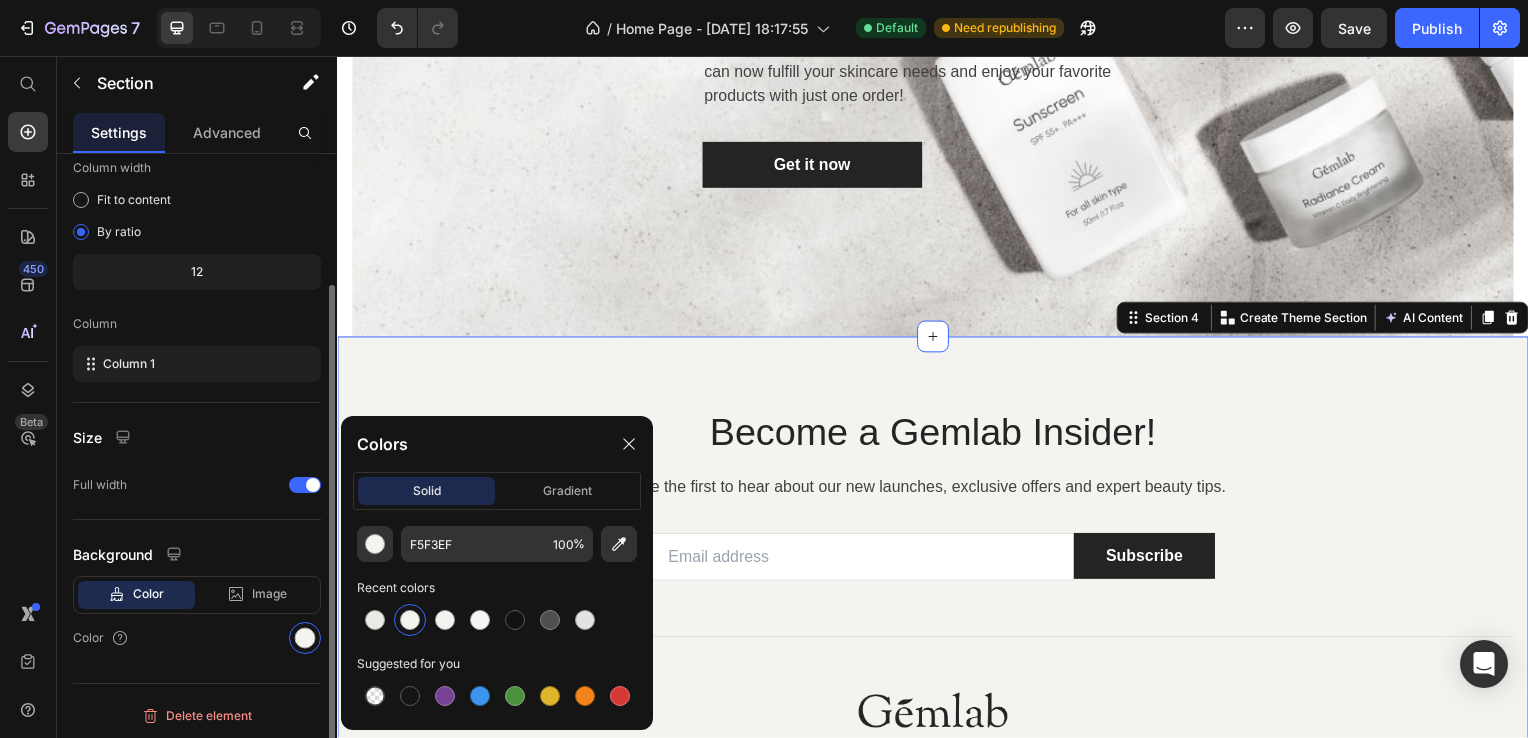 click on "Size" at bounding box center [197, 437] 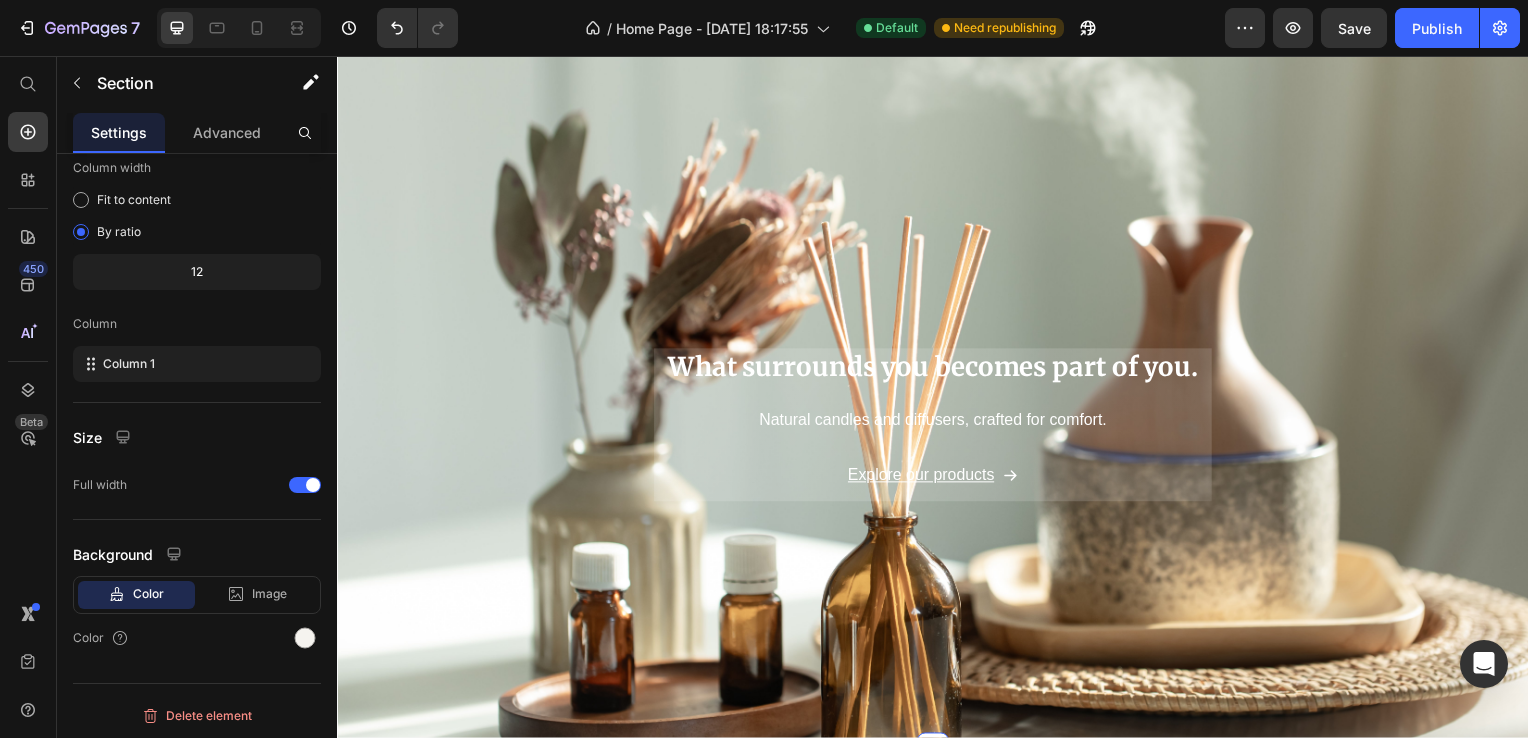 scroll, scrollTop: 0, scrollLeft: 0, axis: both 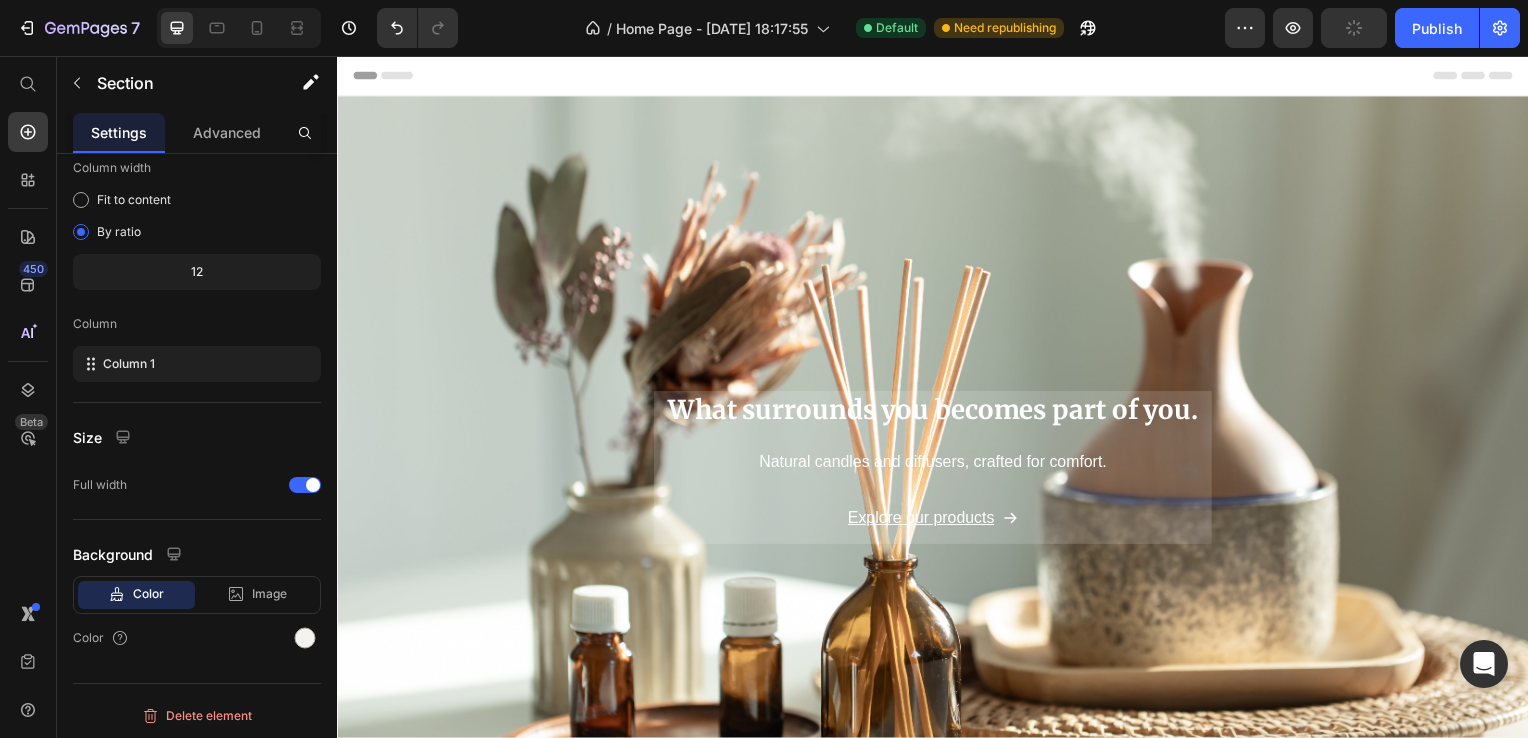 click on "7   /  Home Page - Jul 10, 18:17:55 Default Need republishing Preview  Publish" 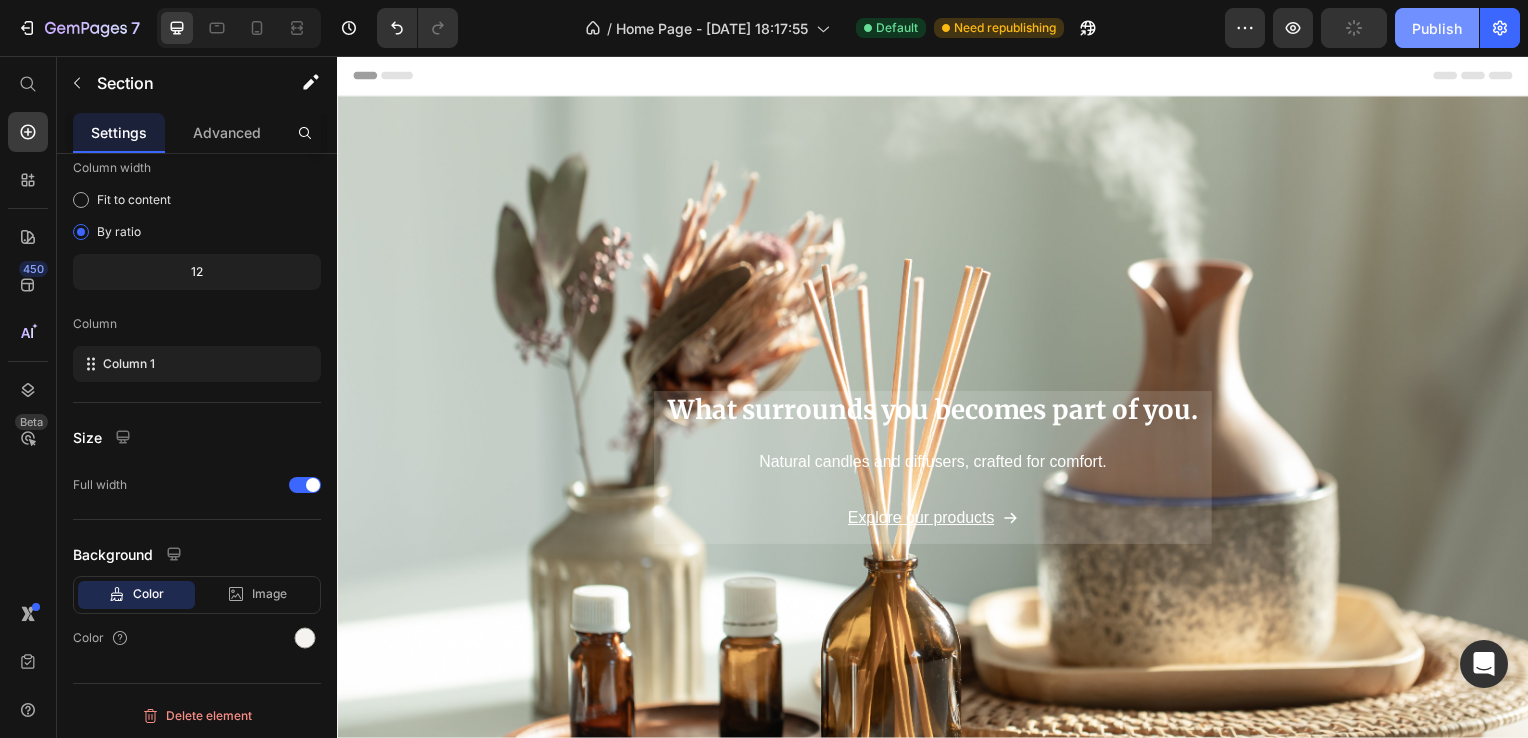 click on "Publish" at bounding box center (1437, 28) 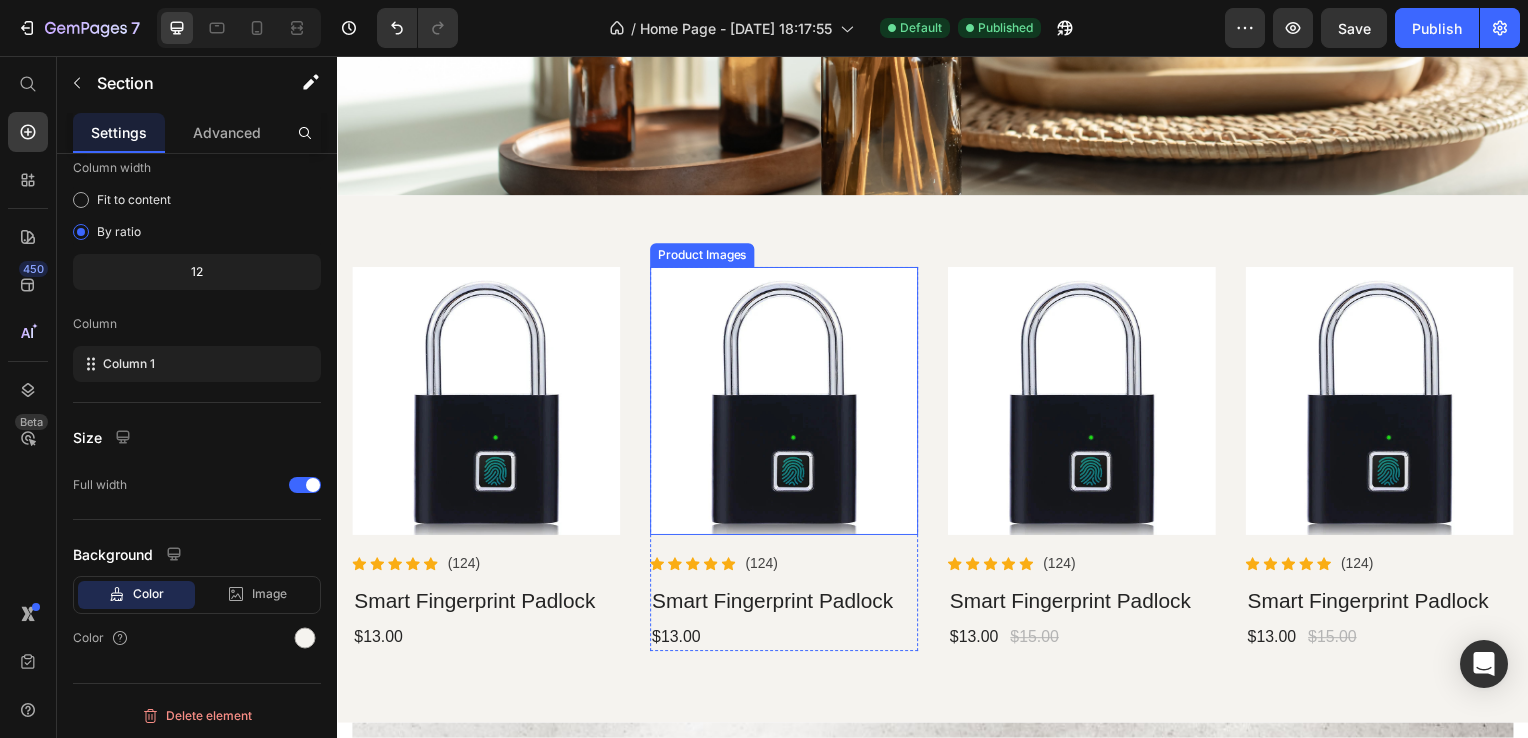 scroll, scrollTop: 700, scrollLeft: 0, axis: vertical 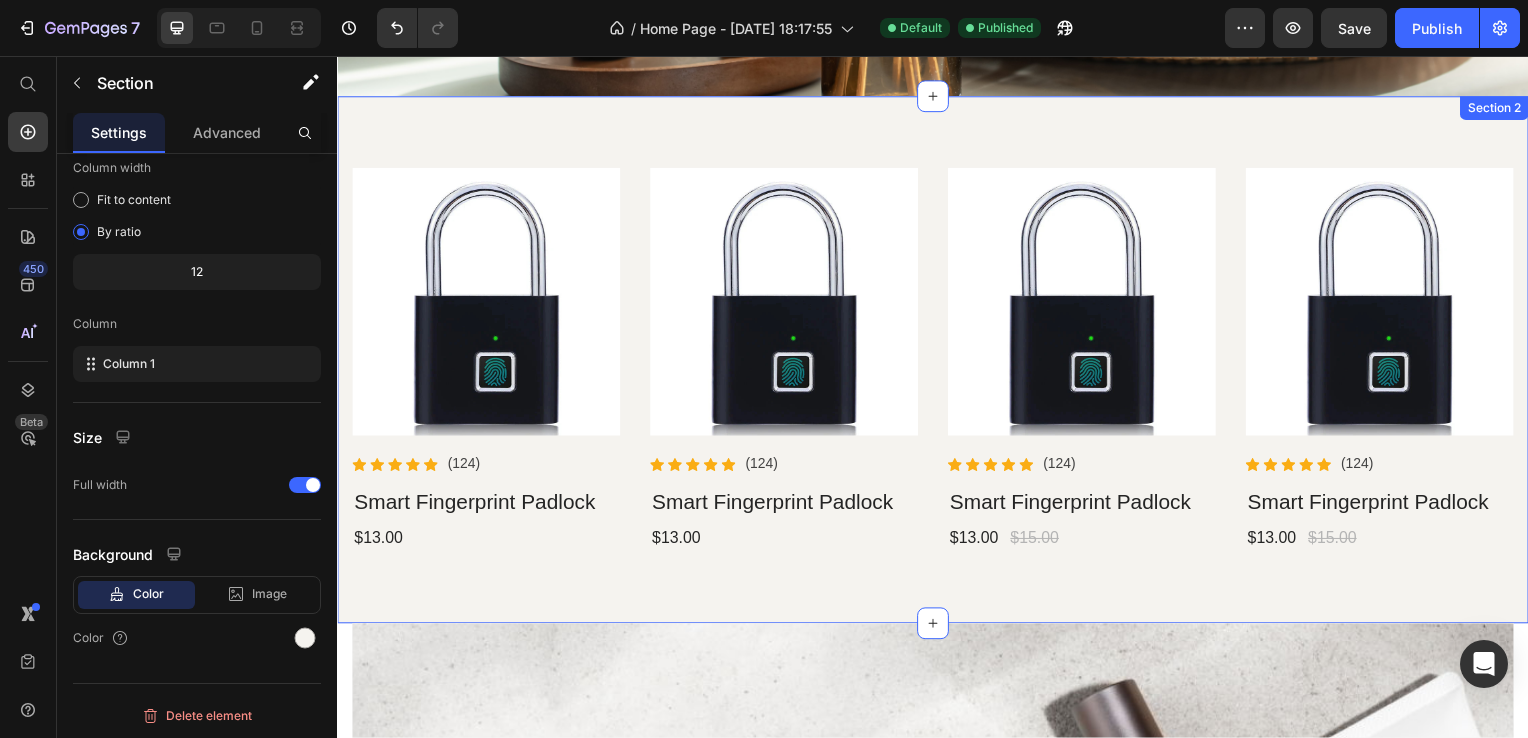 click on "Product Images                Icon                Icon                Icon                Icon                Icon Icon List Hoz (124) Text block Row Smart Fingerprint Padlock Product Title $13.00 Product Price Product Product Images                Icon                Icon                Icon                Icon                Icon Icon List Hoz (124) Text block Row Smart Fingerprint Padlock Product Title $13.00 Product Price Product Product Images                Icon                Icon                Icon                Icon                Icon Icon List Hoz (124) Text block Row Smart Fingerprint Padlock Product Title $13.00 Product Price $15.00 Product Price Row Product Product Images                Icon                Icon                Icon                Icon                Icon Icon List Hoz (124) Text block Row Smart Fingerprint Padlock Product Title $13.00 Product Price $15.00 Product Price Row Product Row View all products Button Row Section 2" at bounding box center [937, 362] 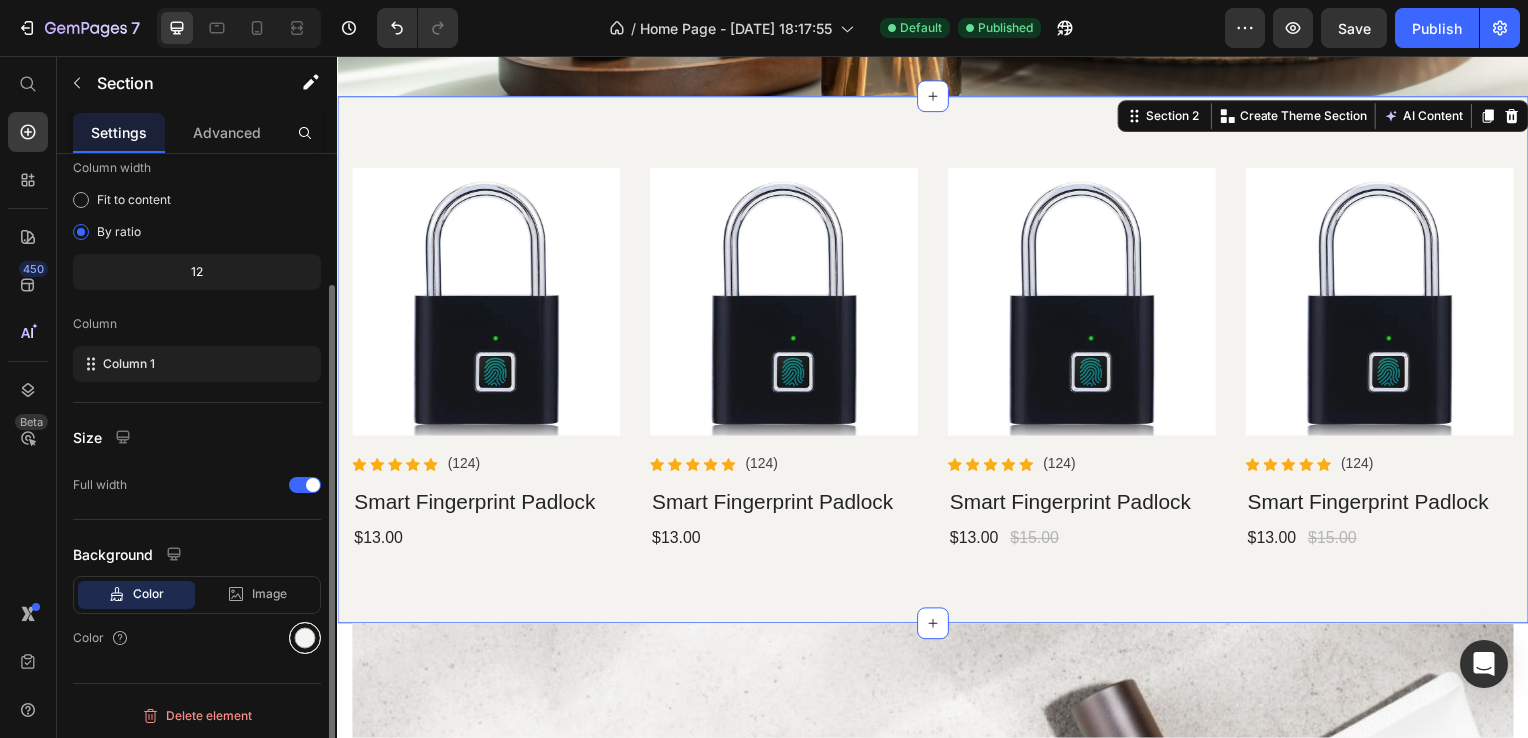 scroll, scrollTop: 164, scrollLeft: 0, axis: vertical 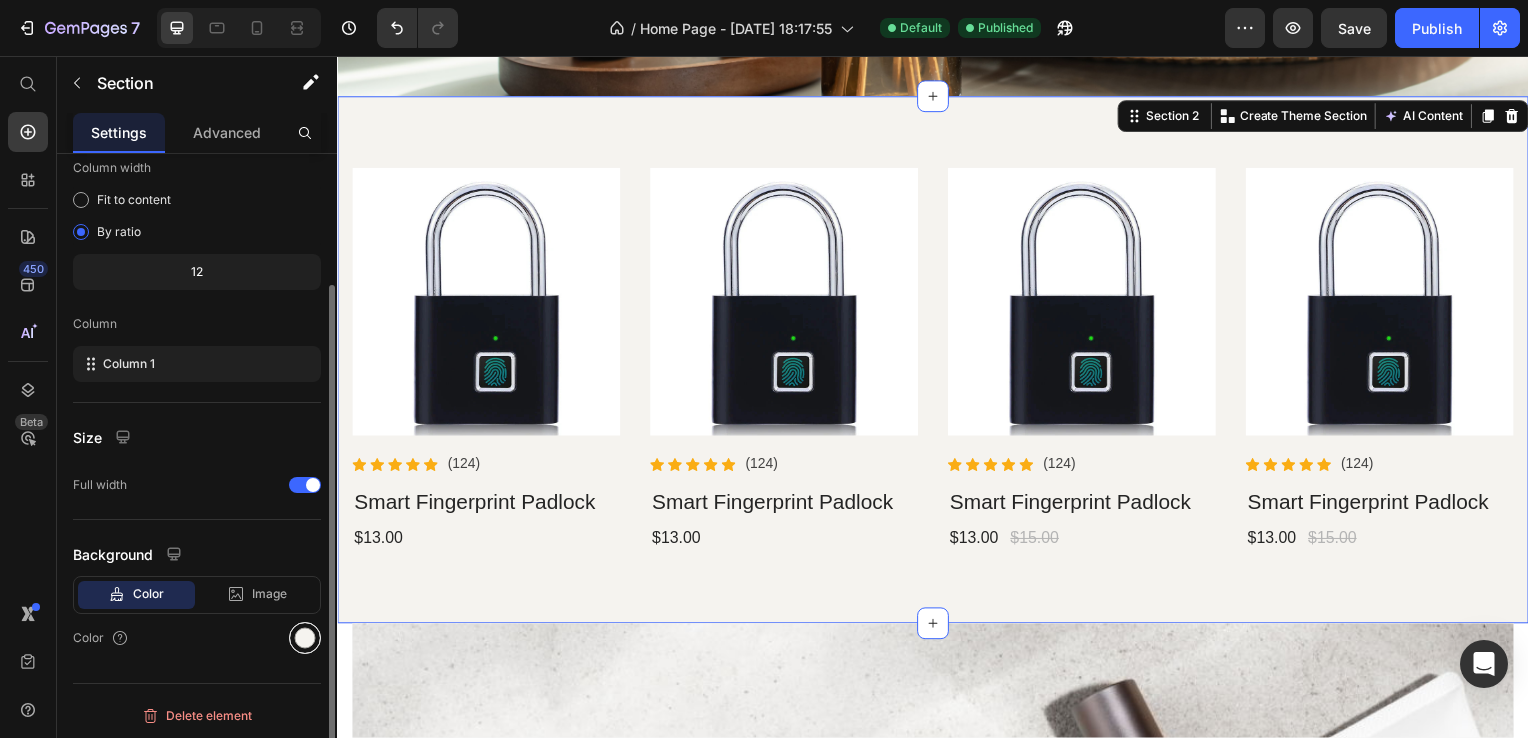click at bounding box center (305, 638) 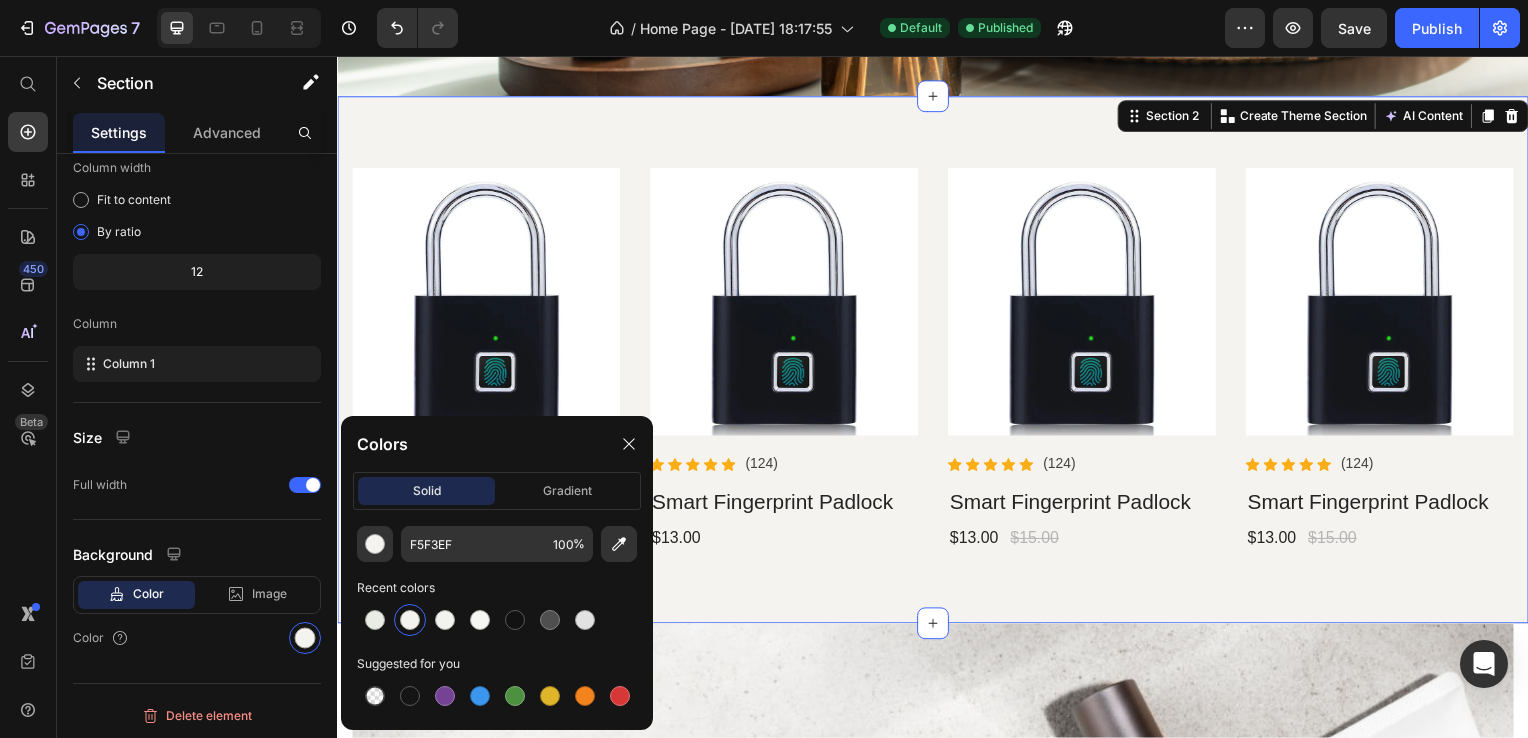 click on "Colors solid gradient F5F3EF 100 % Recent colors Suggested for you" 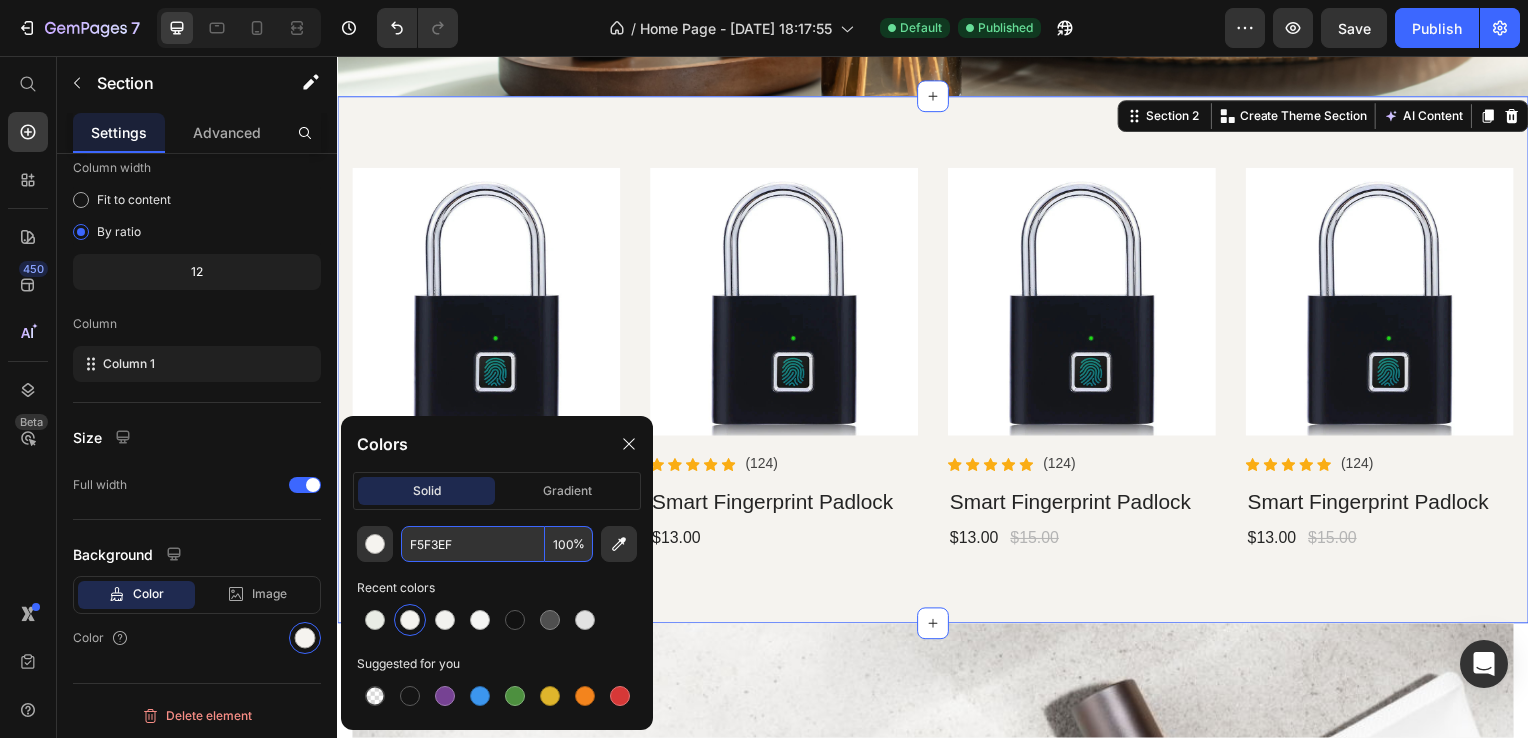 click on "F5F3EF" at bounding box center (473, 544) 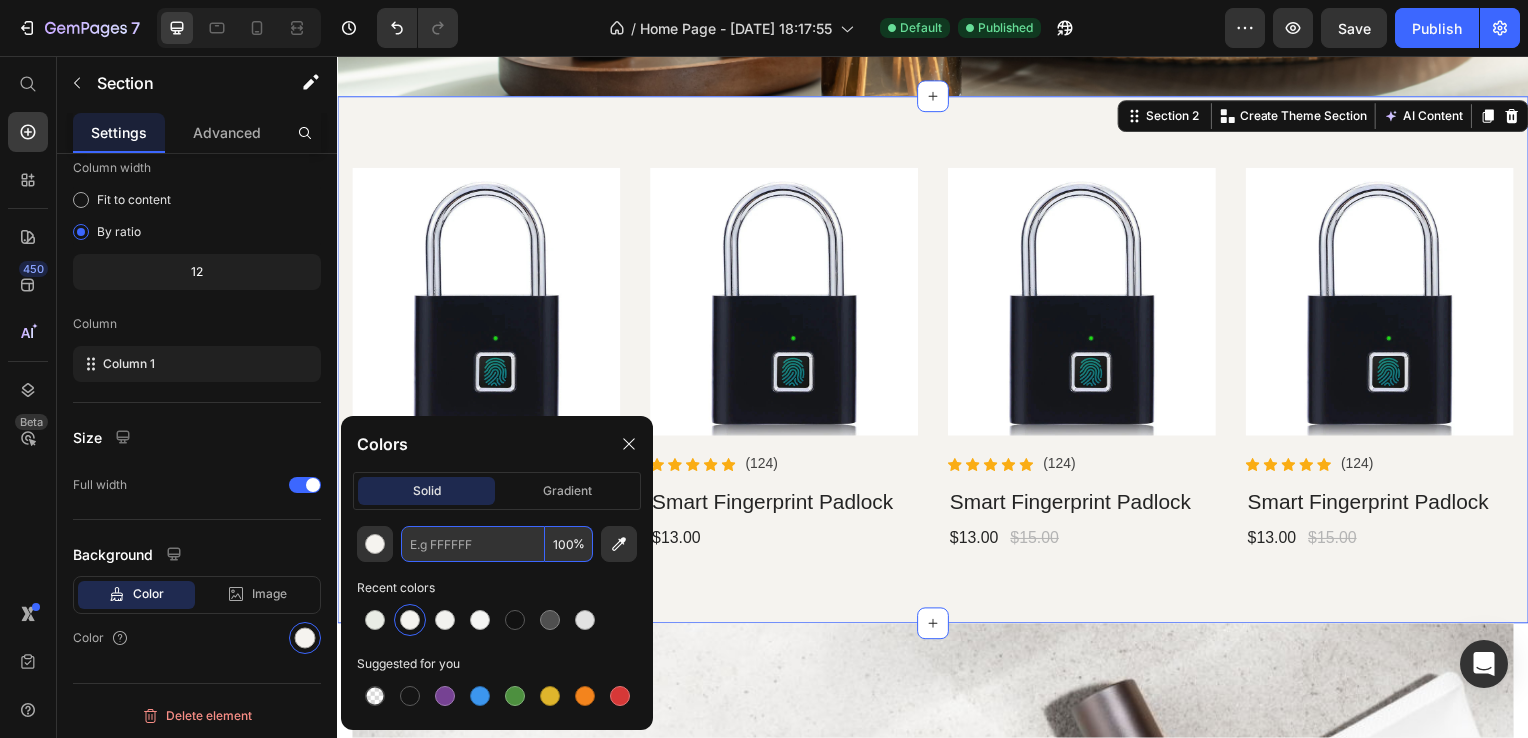 paste on "#EDE8DD" 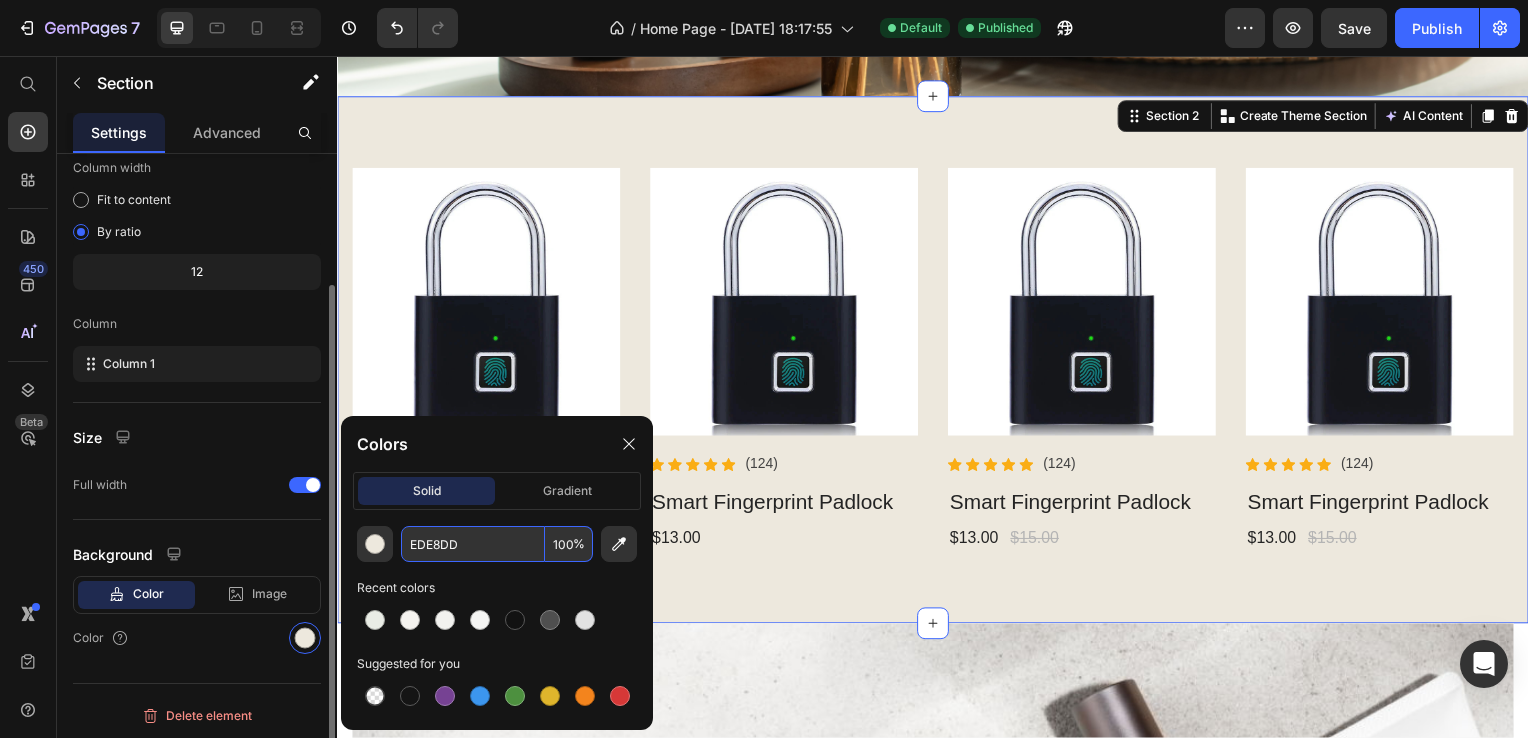 type on "EDE8DD" 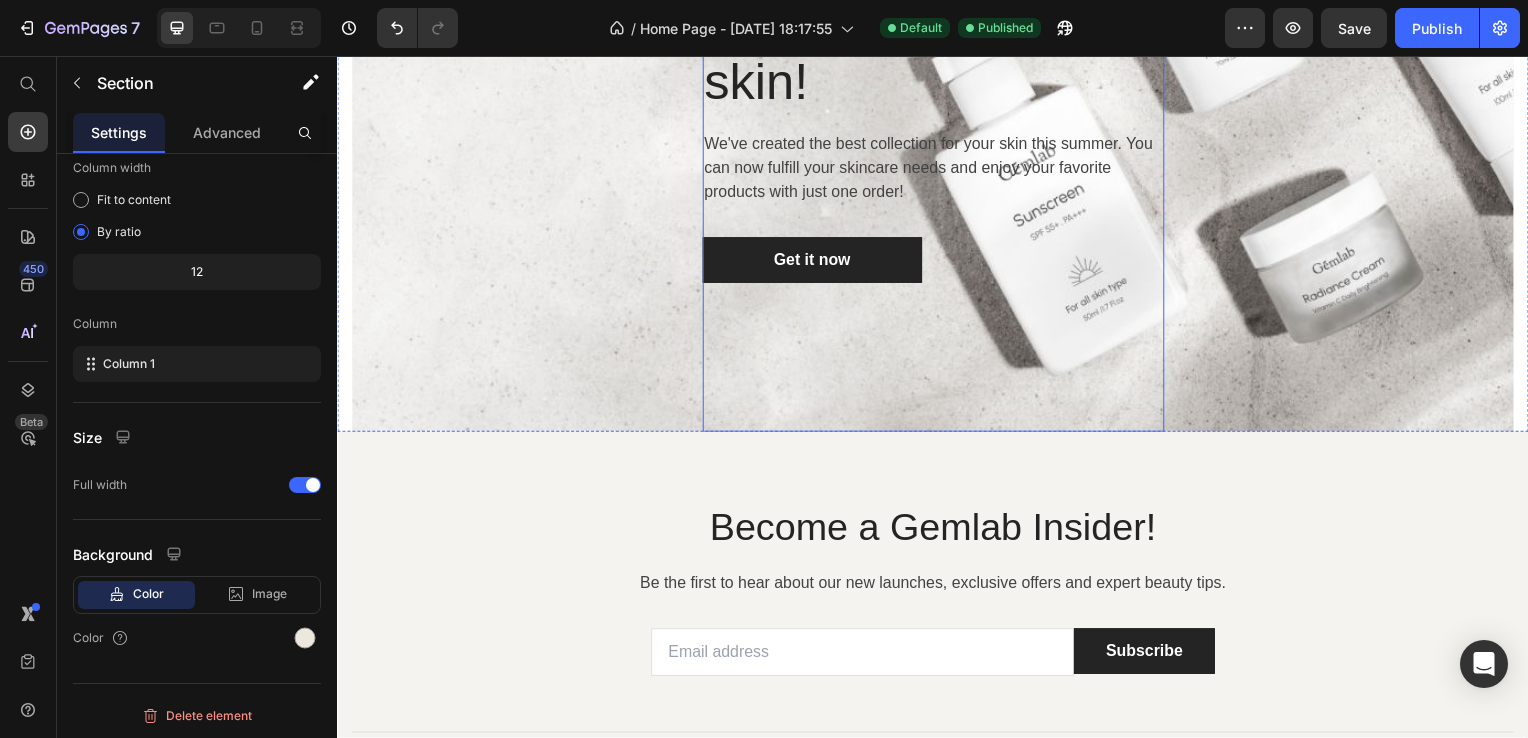 scroll, scrollTop: 1900, scrollLeft: 0, axis: vertical 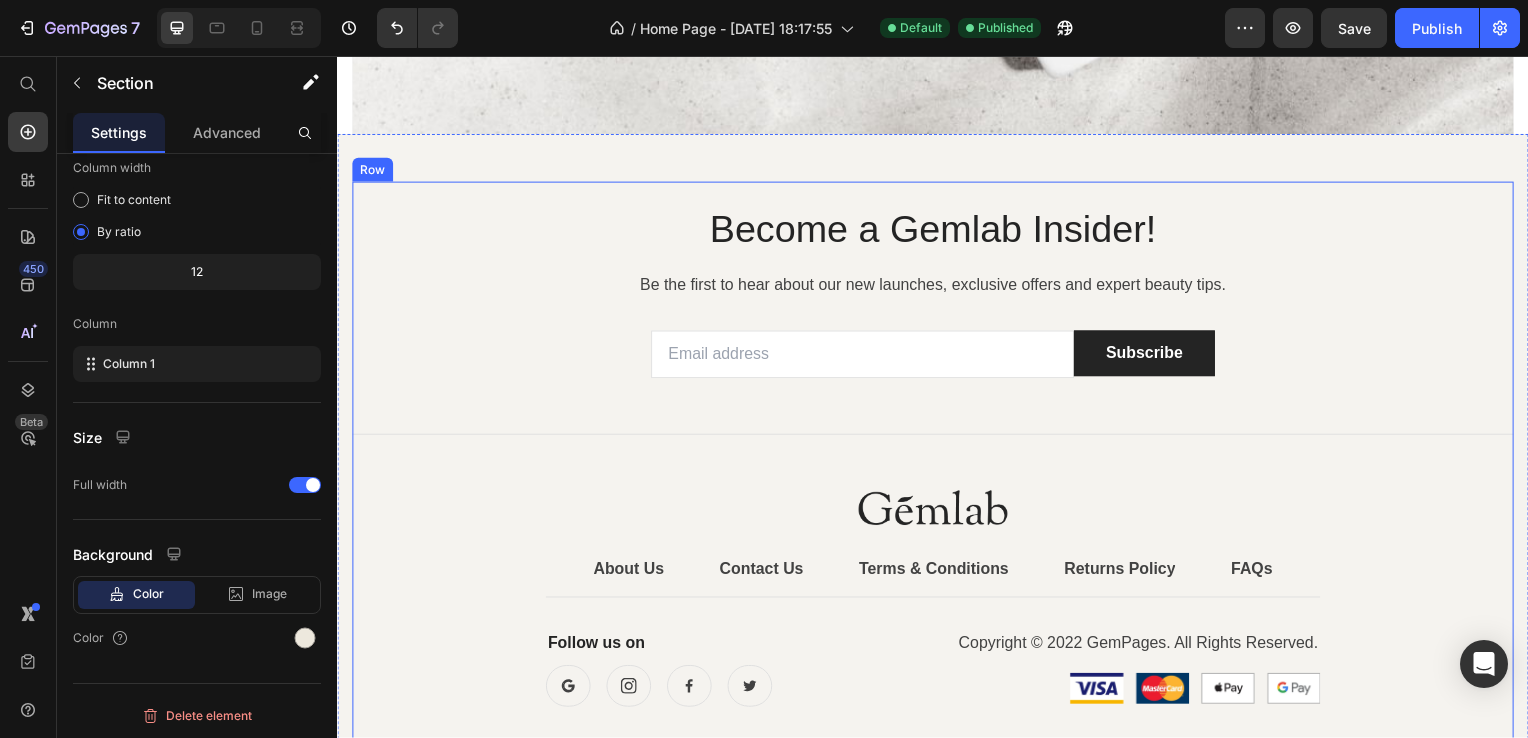 click on "Become a Gemlab Insider! Heading Be the first to hear about our new launches, exclusive offers and expert beauty tips. Text block Email Field Subscribe Submit Button Row Newsletter                Title Line Image About Us Button Contact Us Button Terms & Conditions Button Row Returns Policy Button FAQs Button Row Row                Title Line Follow us on Text block           Button                   Button     Button     Button Row Copyright © 2022 GemPages. All Rights Reserved. Text block Image Image Image Image Row Row Row Row" at bounding box center [937, 467] 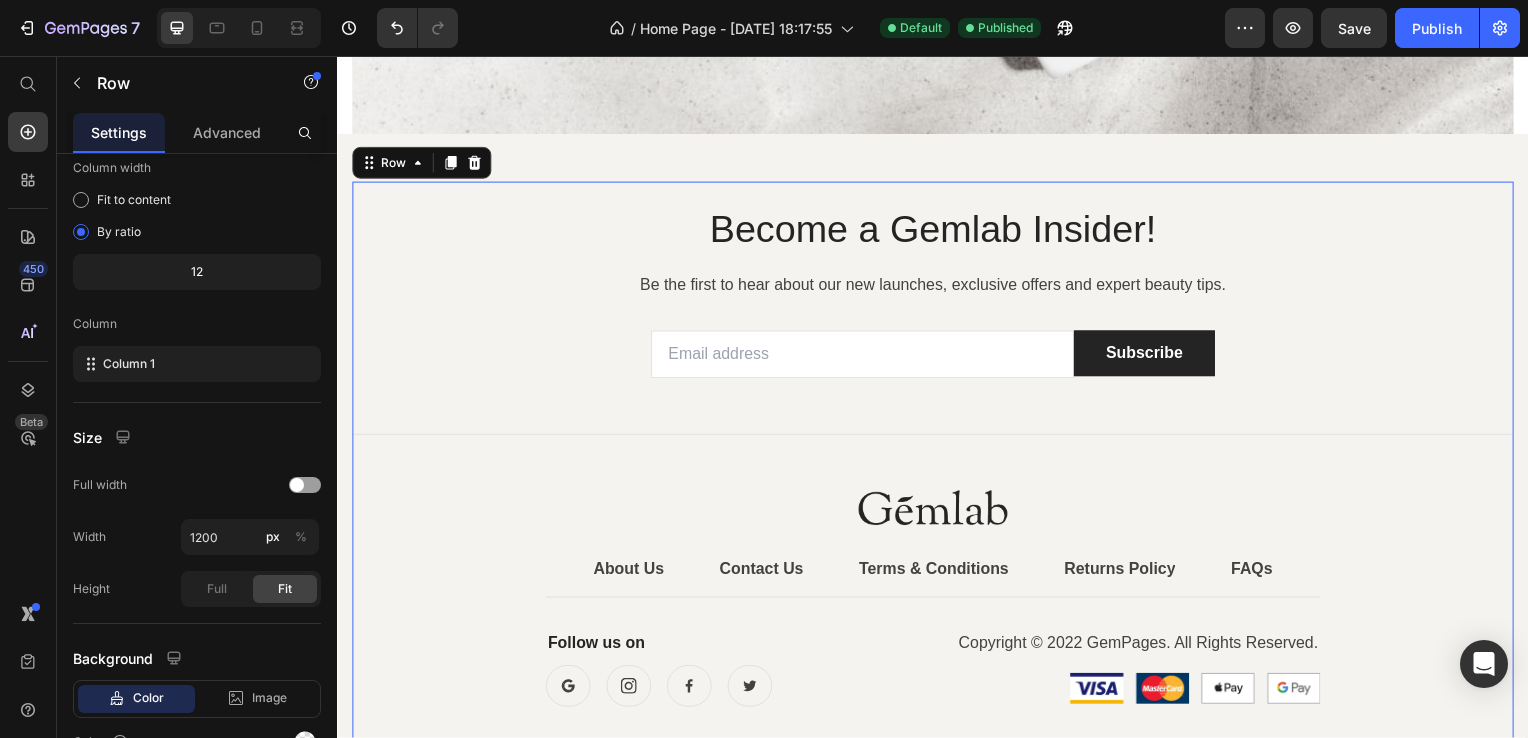 scroll, scrollTop: 0, scrollLeft: 0, axis: both 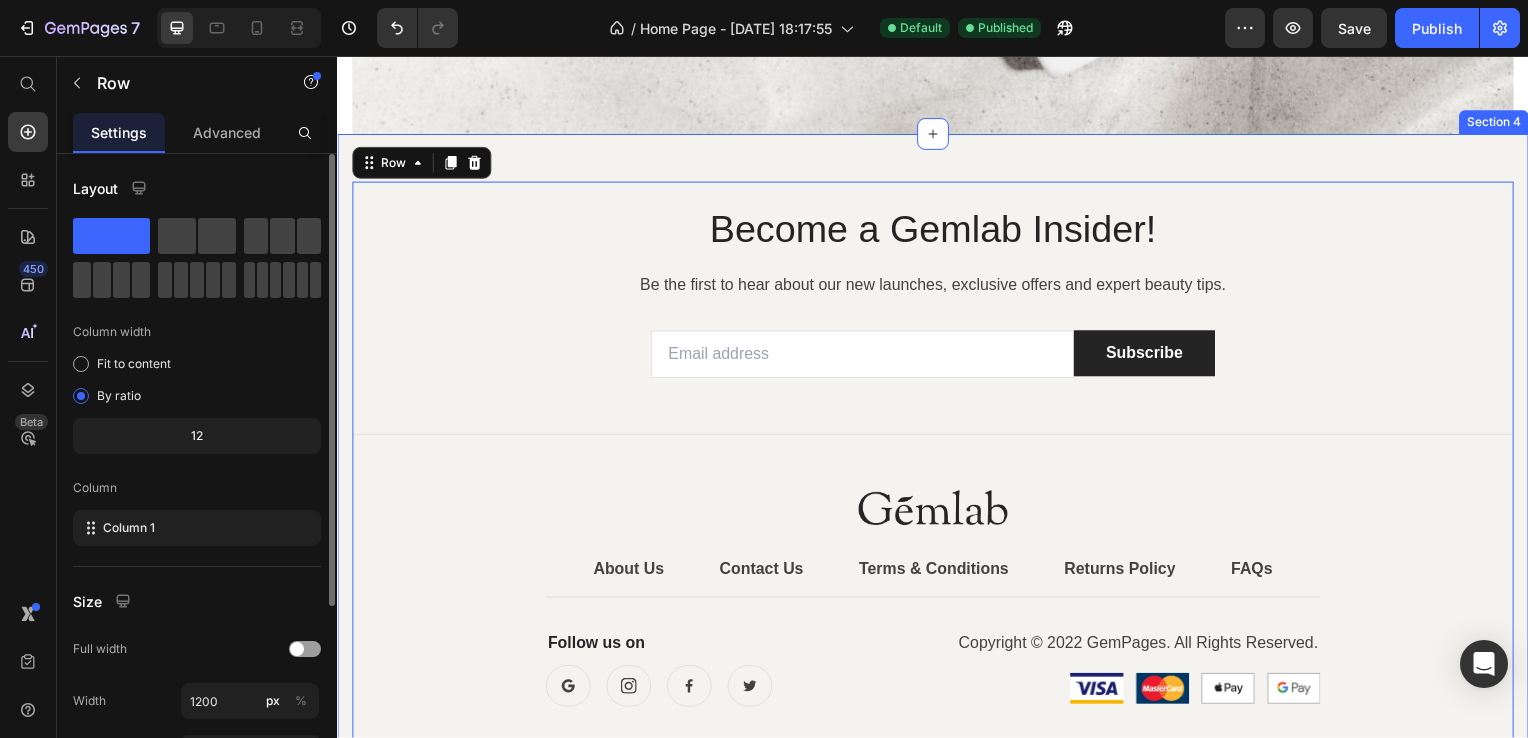 click on "Become a Gemlab Insider! Heading Be the first to hear about our new launches, exclusive offers and expert beauty tips. Text block Email Field Subscribe Submit Button Row Newsletter                Title Line Image About Us Button Contact Us Button Terms & Conditions Button Row Returns Policy Button FAQs Button Row Row                Title Line Follow us on Text block           Button                   Button     Button     Button Row Copyright © 2022 GemPages. All Rights Reserved. Text block Image Image Image Image Row Row Row Row   0 Section 4" at bounding box center (937, 467) 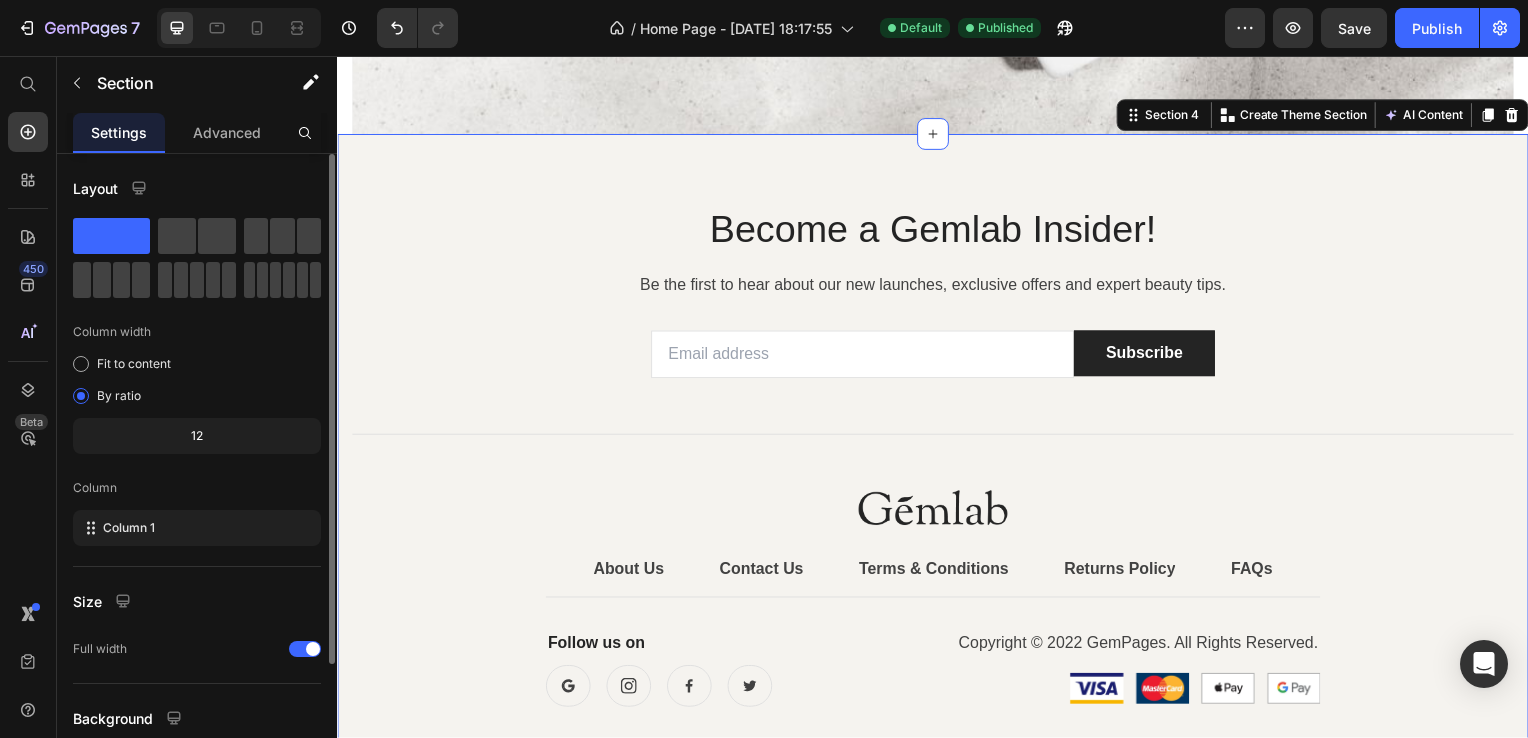 scroll, scrollTop: 164, scrollLeft: 0, axis: vertical 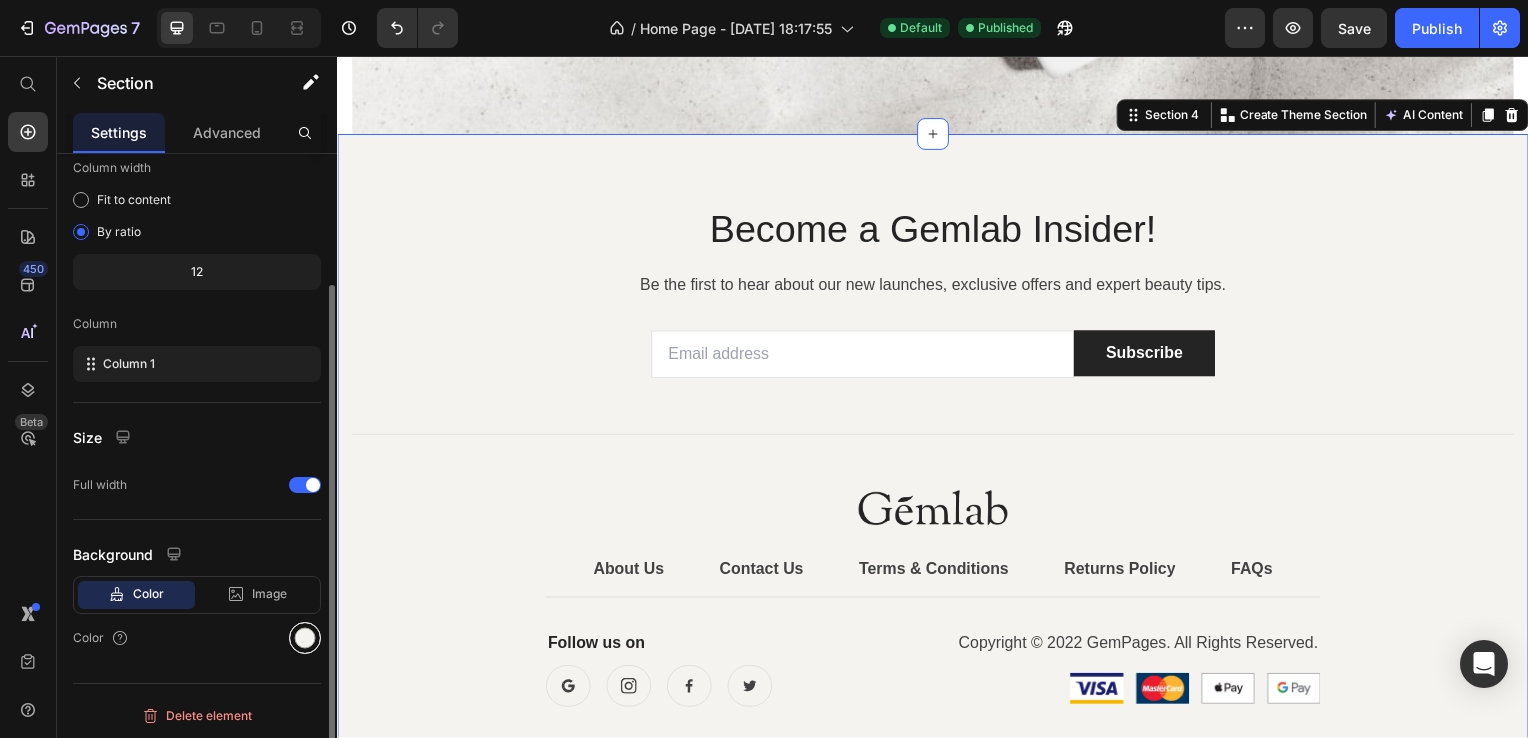 click at bounding box center (305, 638) 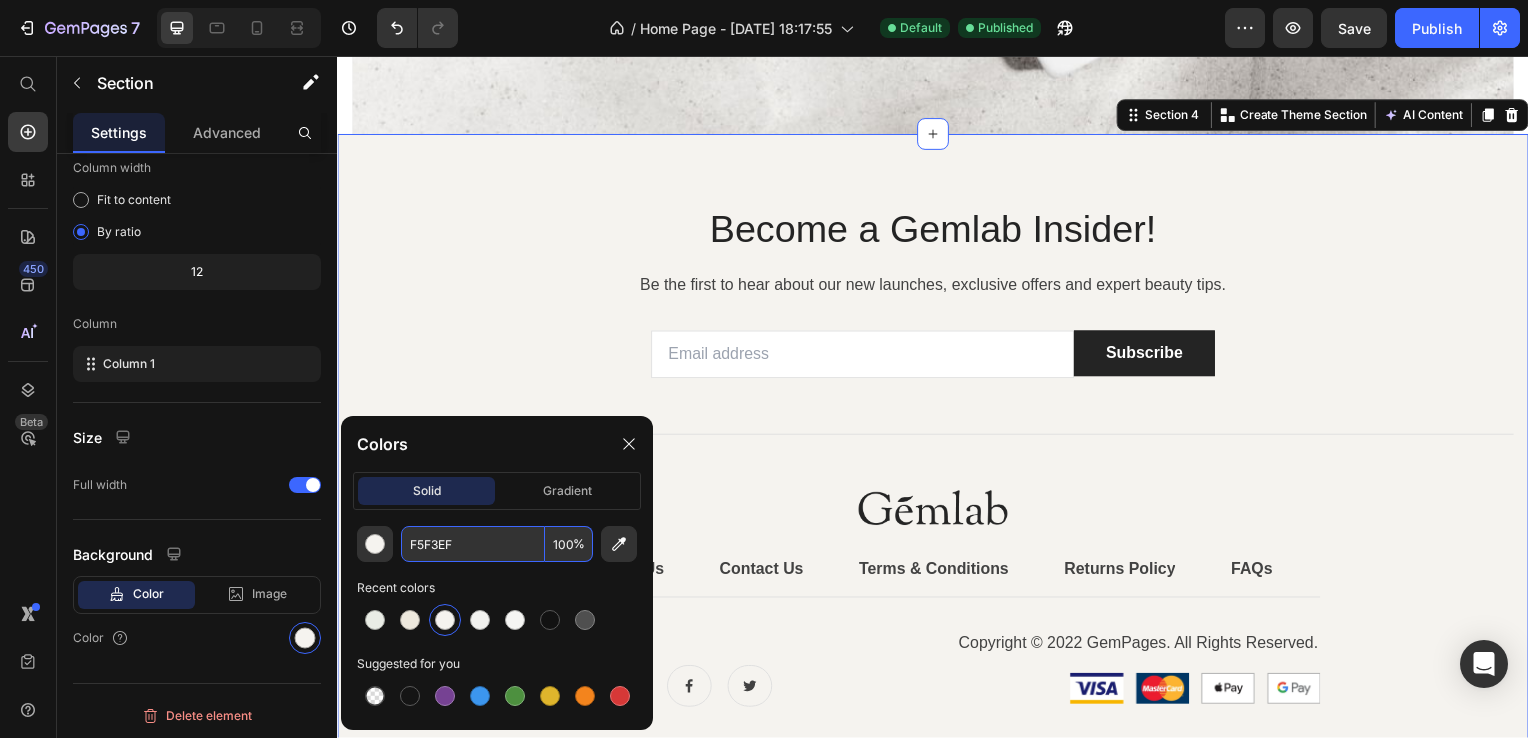 click on "F5F3EF" at bounding box center (473, 544) 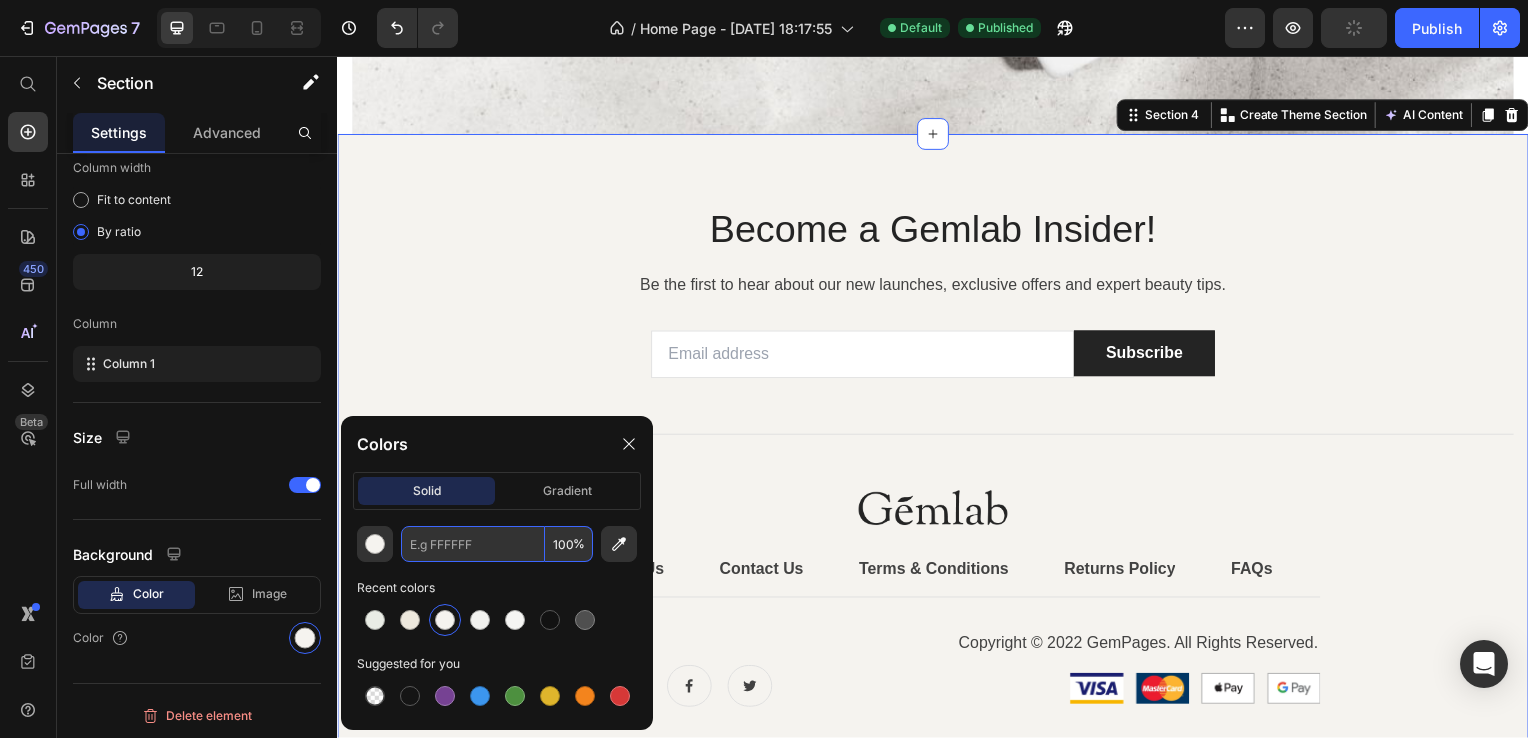 paste on "#EDE8DD" 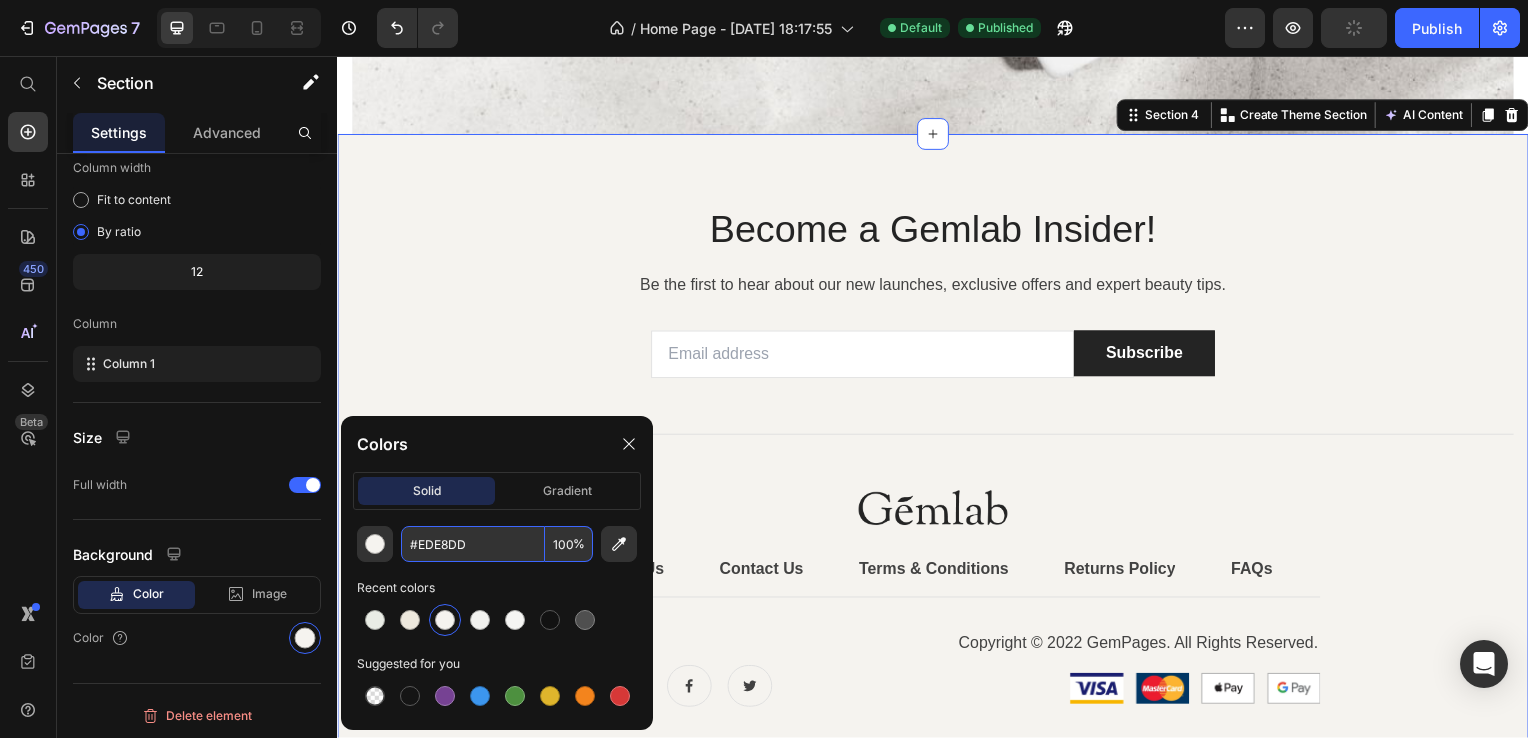type on "EDE8DD" 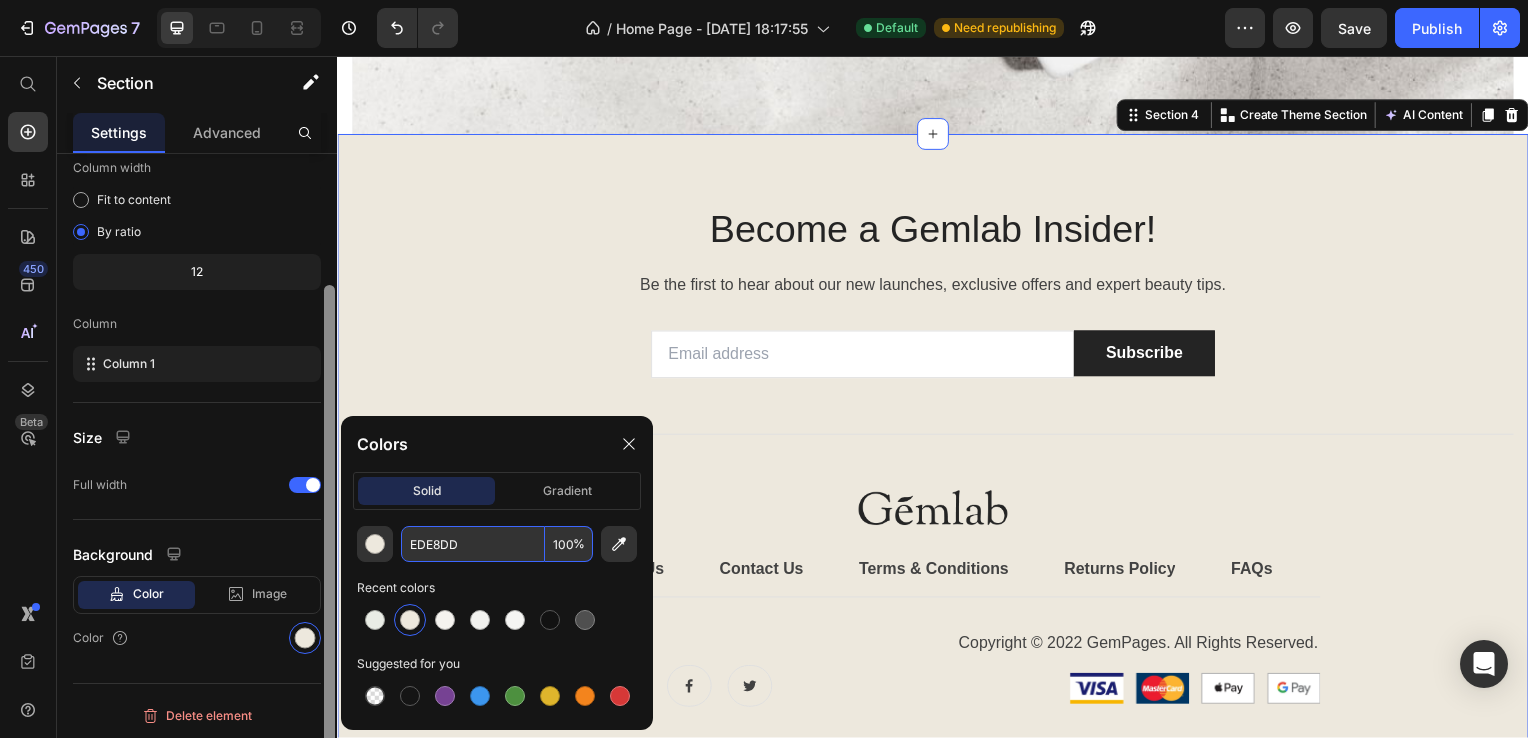 click at bounding box center [329, 540] 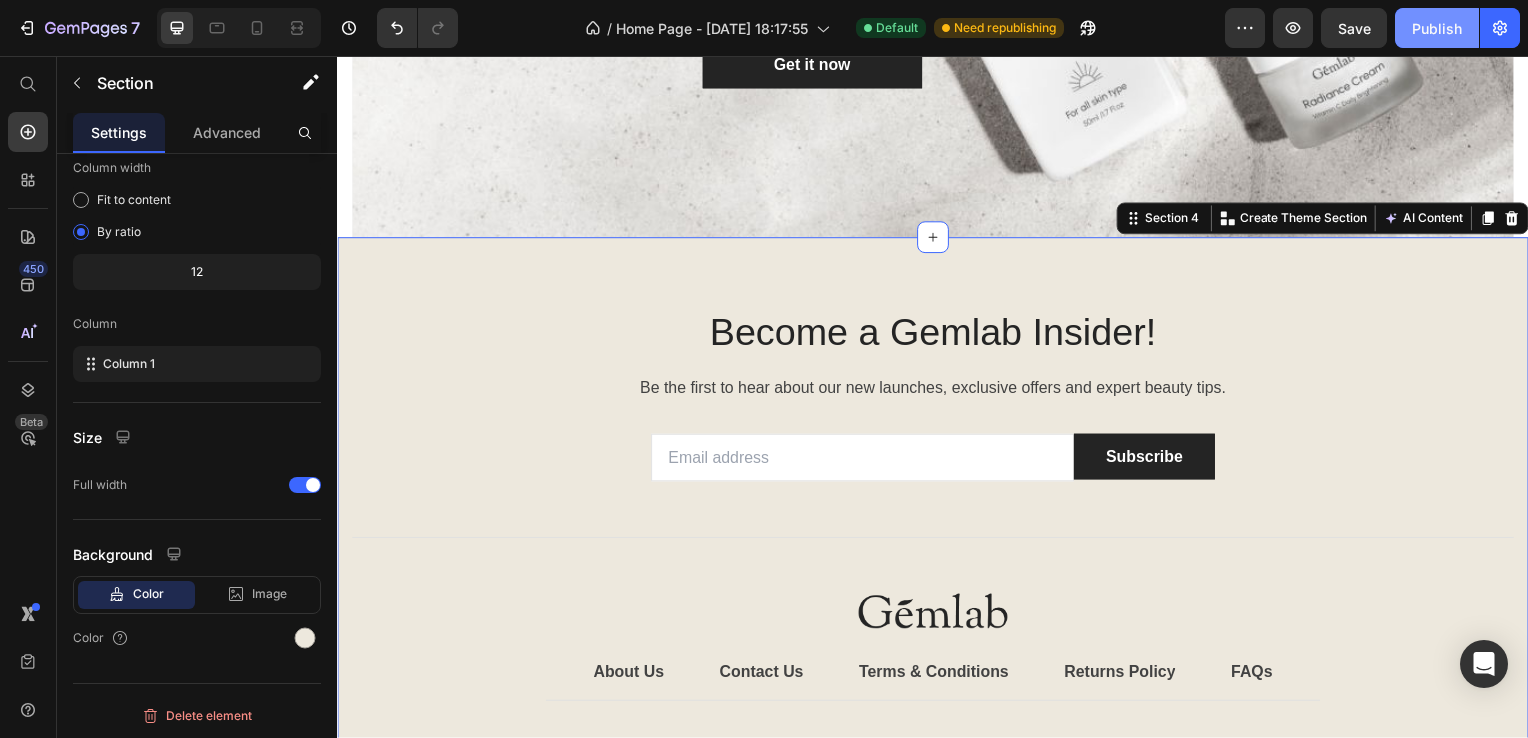 scroll, scrollTop: 1100, scrollLeft: 0, axis: vertical 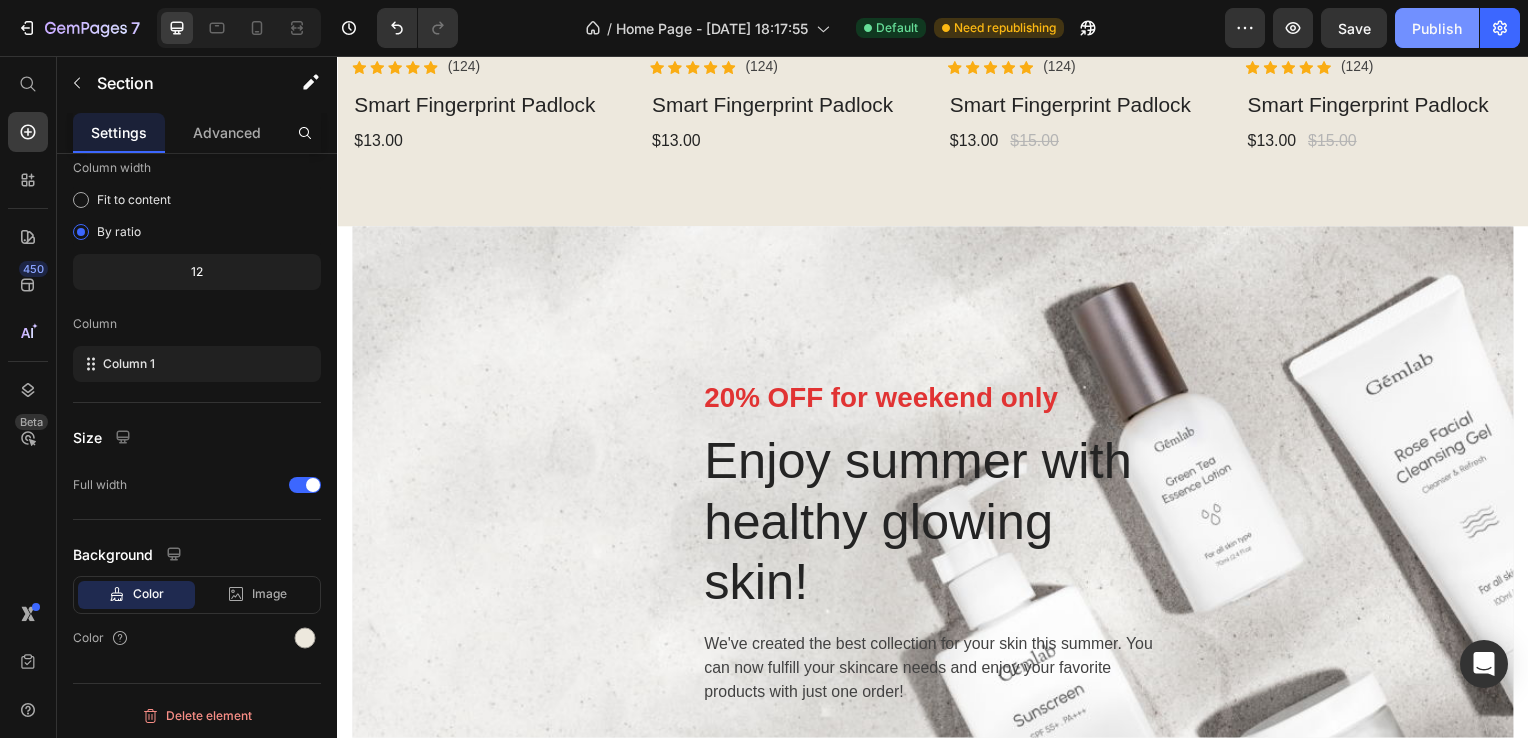 click on "Publish" at bounding box center [1437, 28] 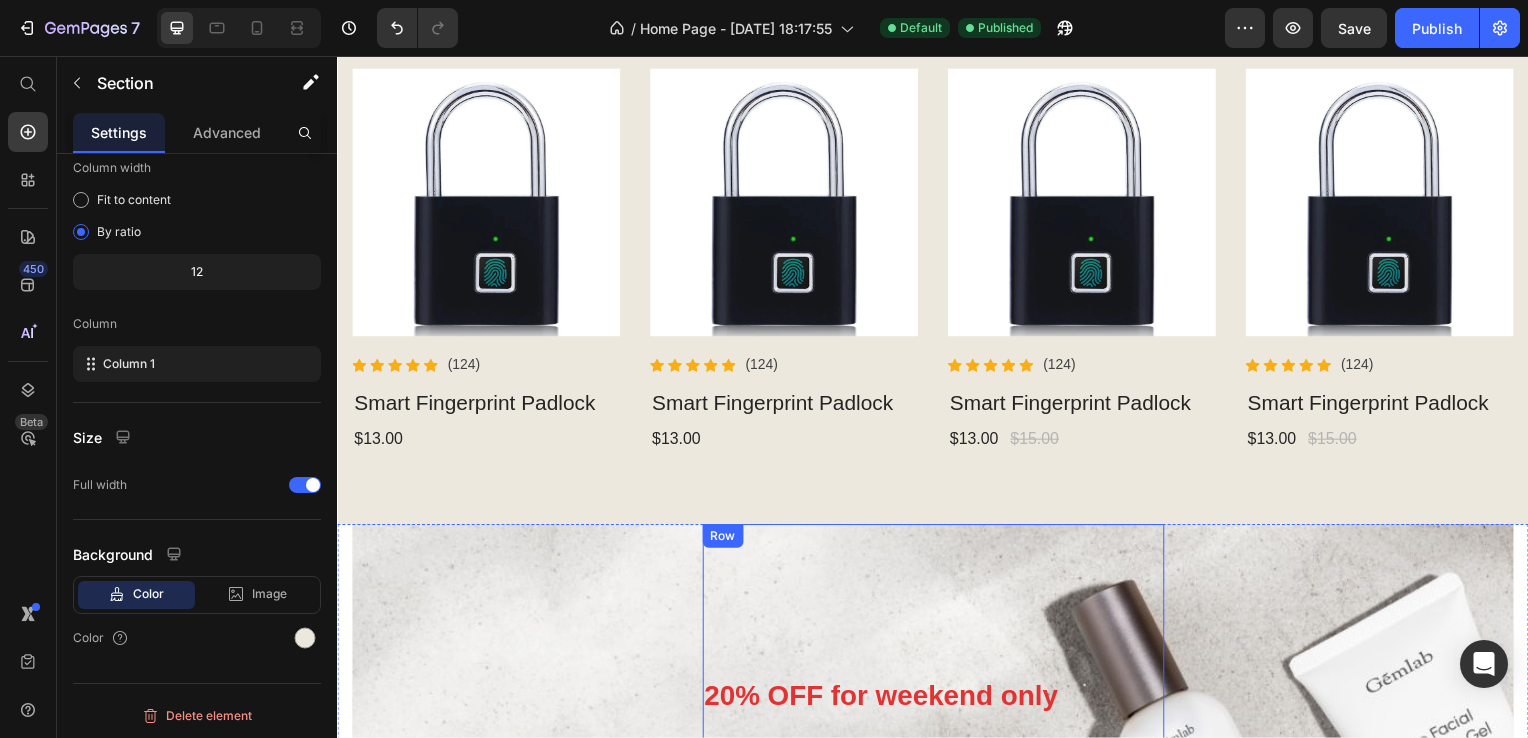 scroll, scrollTop: 400, scrollLeft: 0, axis: vertical 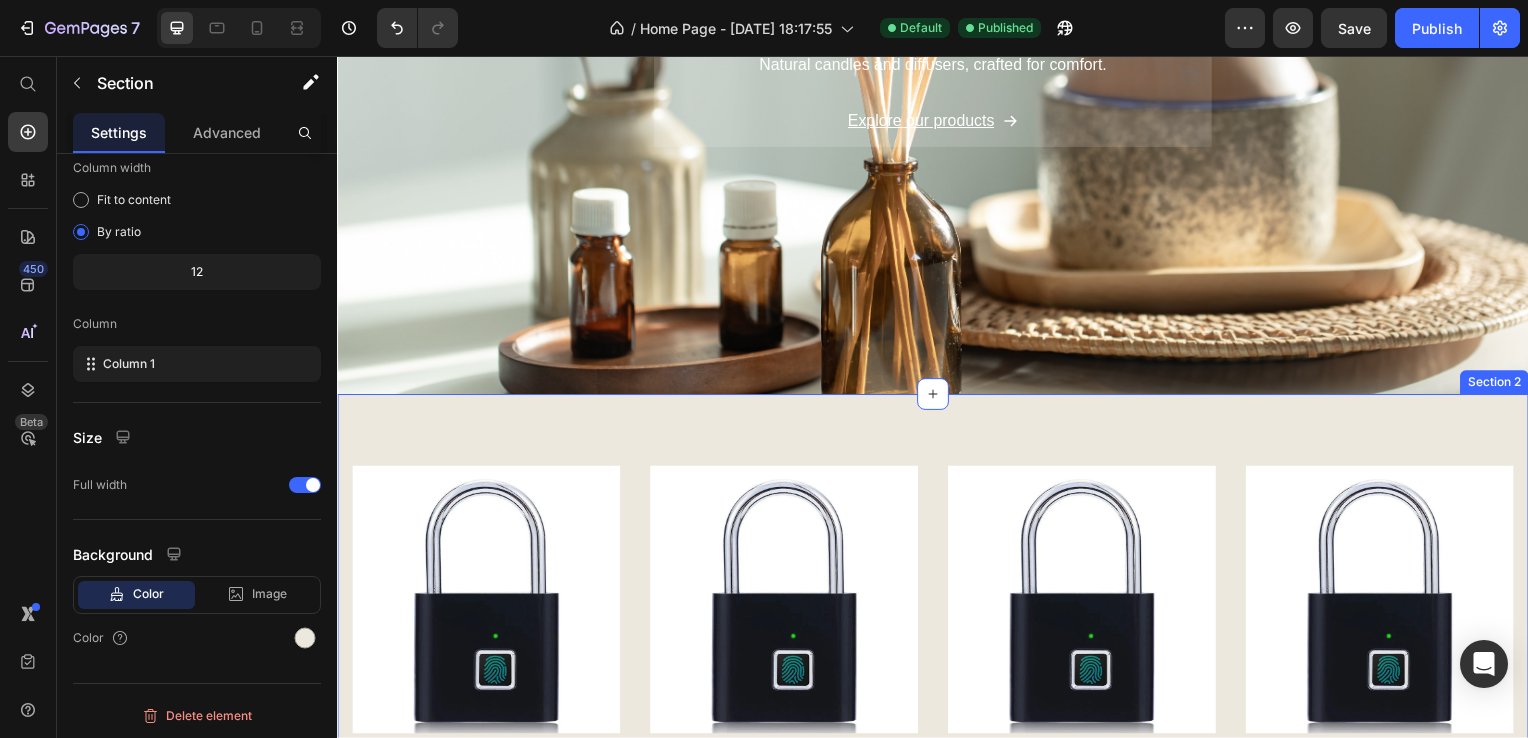click on "Product Images                Icon                Icon                Icon                Icon                Icon Icon List Hoz (124) Text block Row Smart Fingerprint Padlock Product Title $13.00 Product Price Product Product Images                Icon                Icon                Icon                Icon                Icon Icon List Hoz (124) Text block Row Smart Fingerprint Padlock Product Title $13.00 Product Price Product Product Images                Icon                Icon                Icon                Icon                Icon Icon List Hoz (124) Text block Row Smart Fingerprint Padlock Product Title $13.00 Product Price $15.00 Product Price Row Product Product Images                Icon                Icon                Icon                Icon                Icon Icon List Hoz (124) Text block Row Smart Fingerprint Padlock Product Title $13.00 Product Price $15.00 Product Price Row Product Row View all products Button Row Section 2" at bounding box center (937, 662) 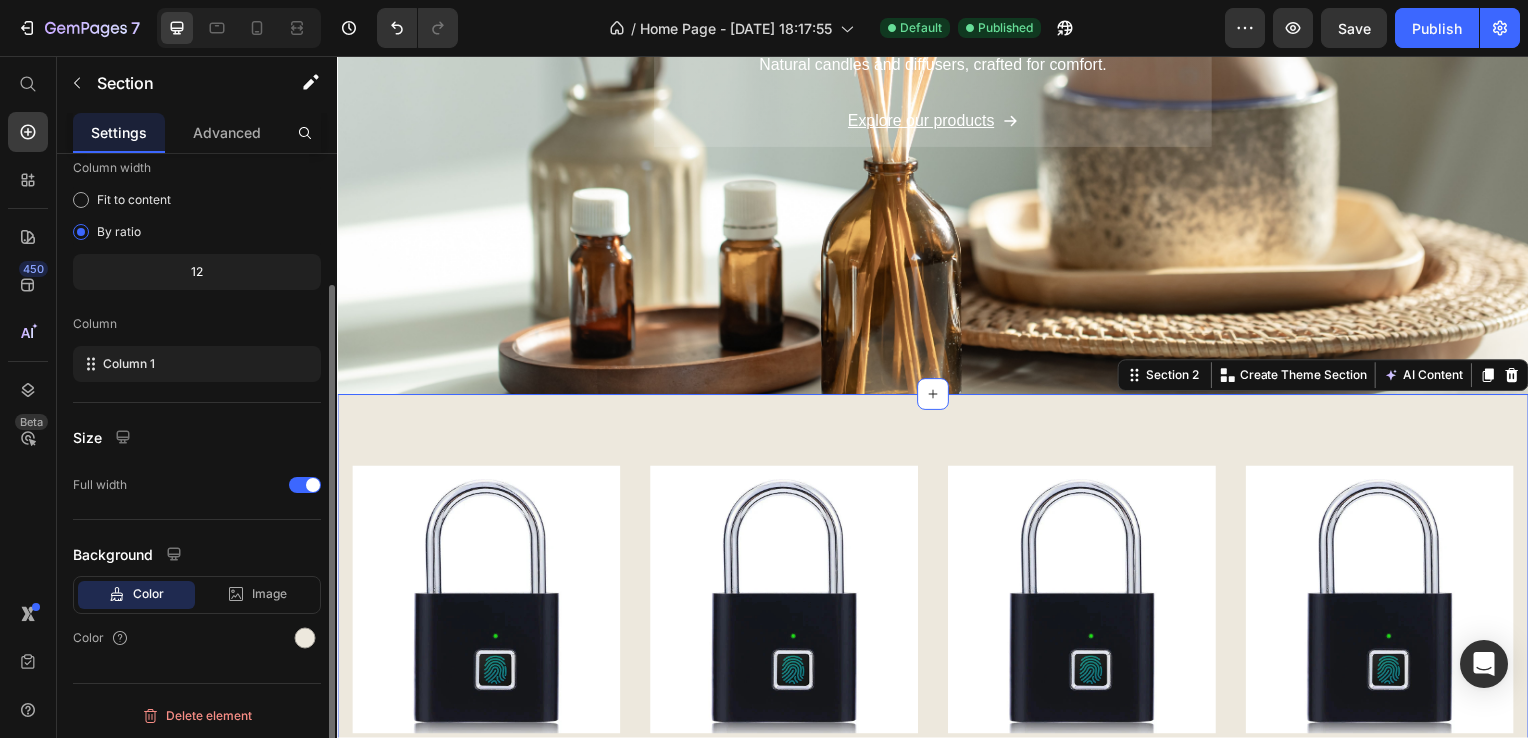 scroll, scrollTop: 164, scrollLeft: 0, axis: vertical 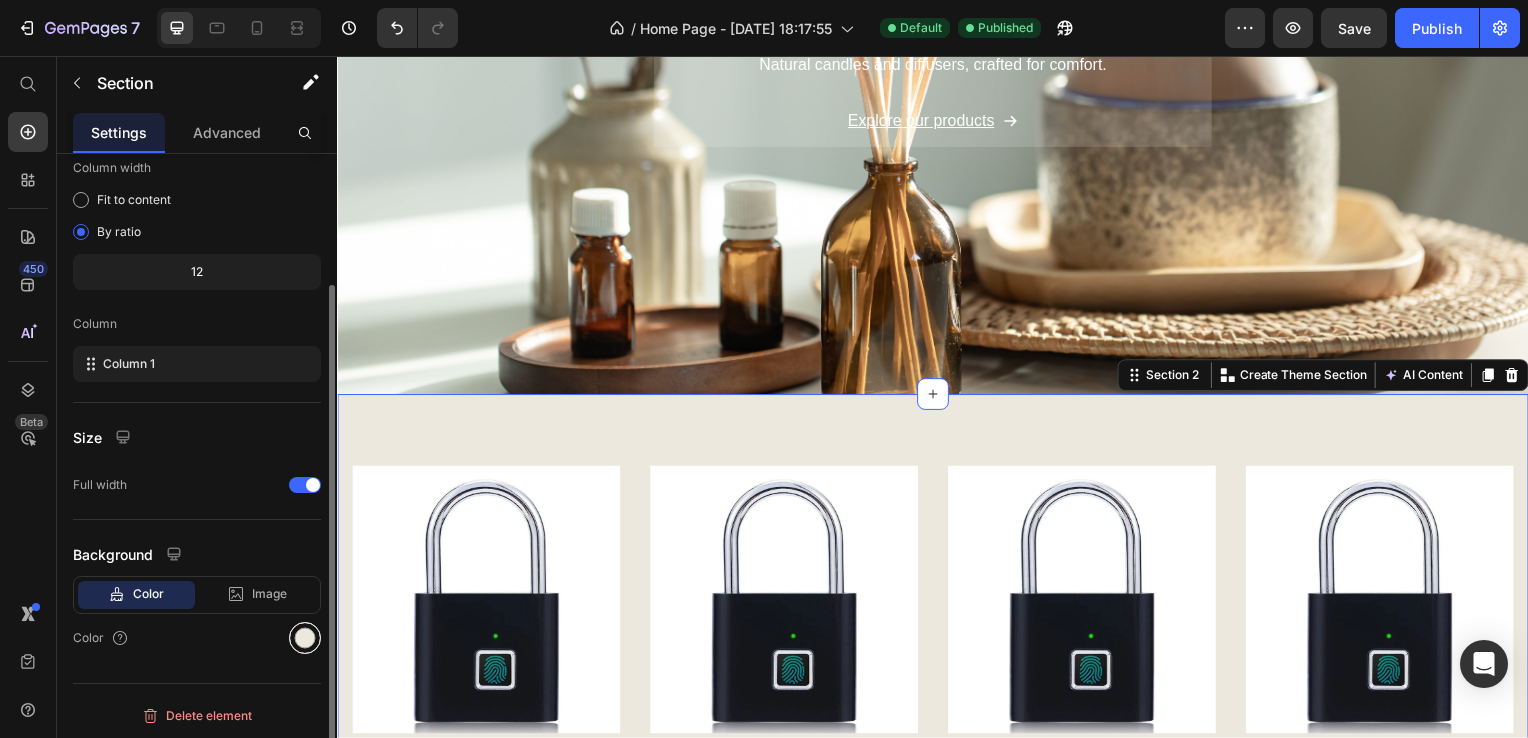 click at bounding box center (305, 638) 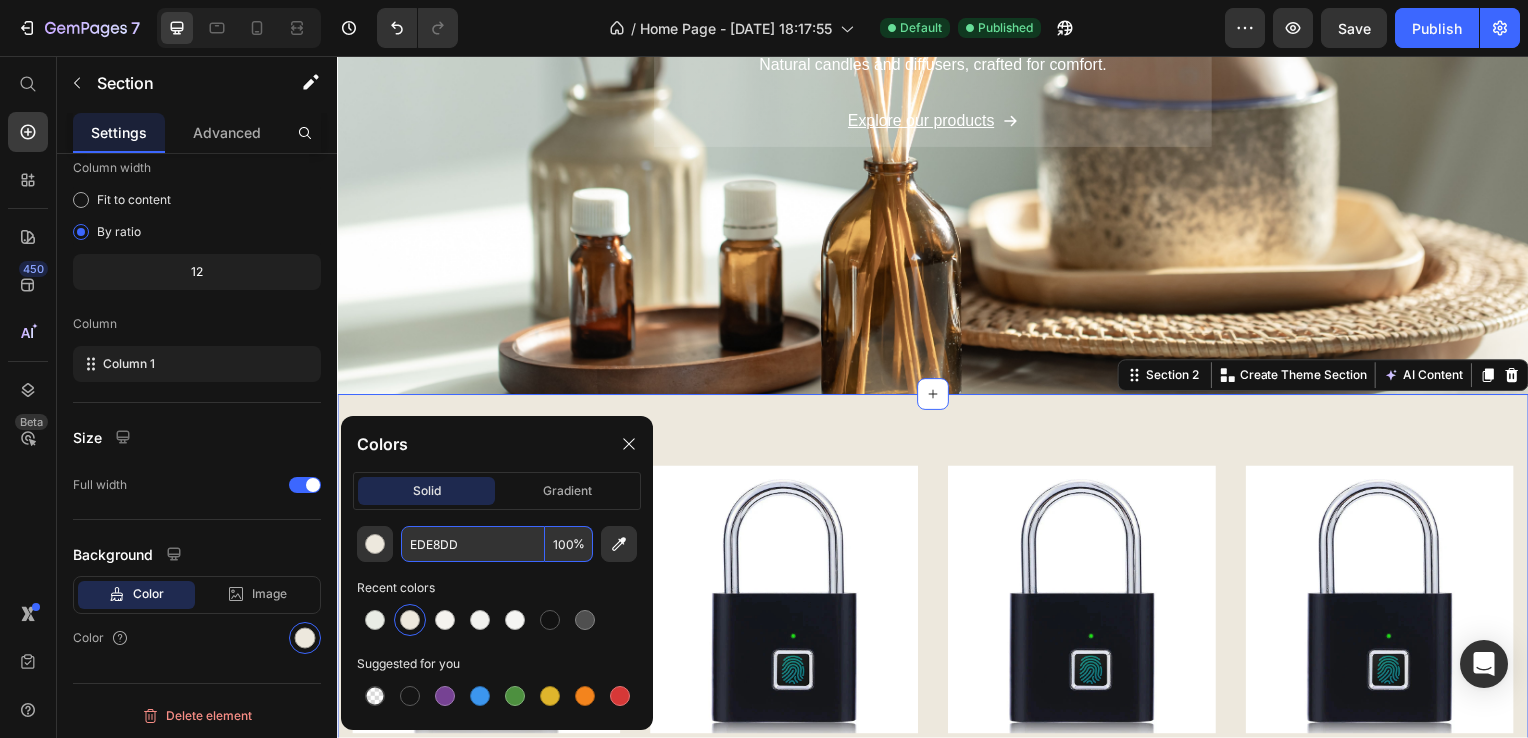 click on "EDE8DD" at bounding box center [473, 544] 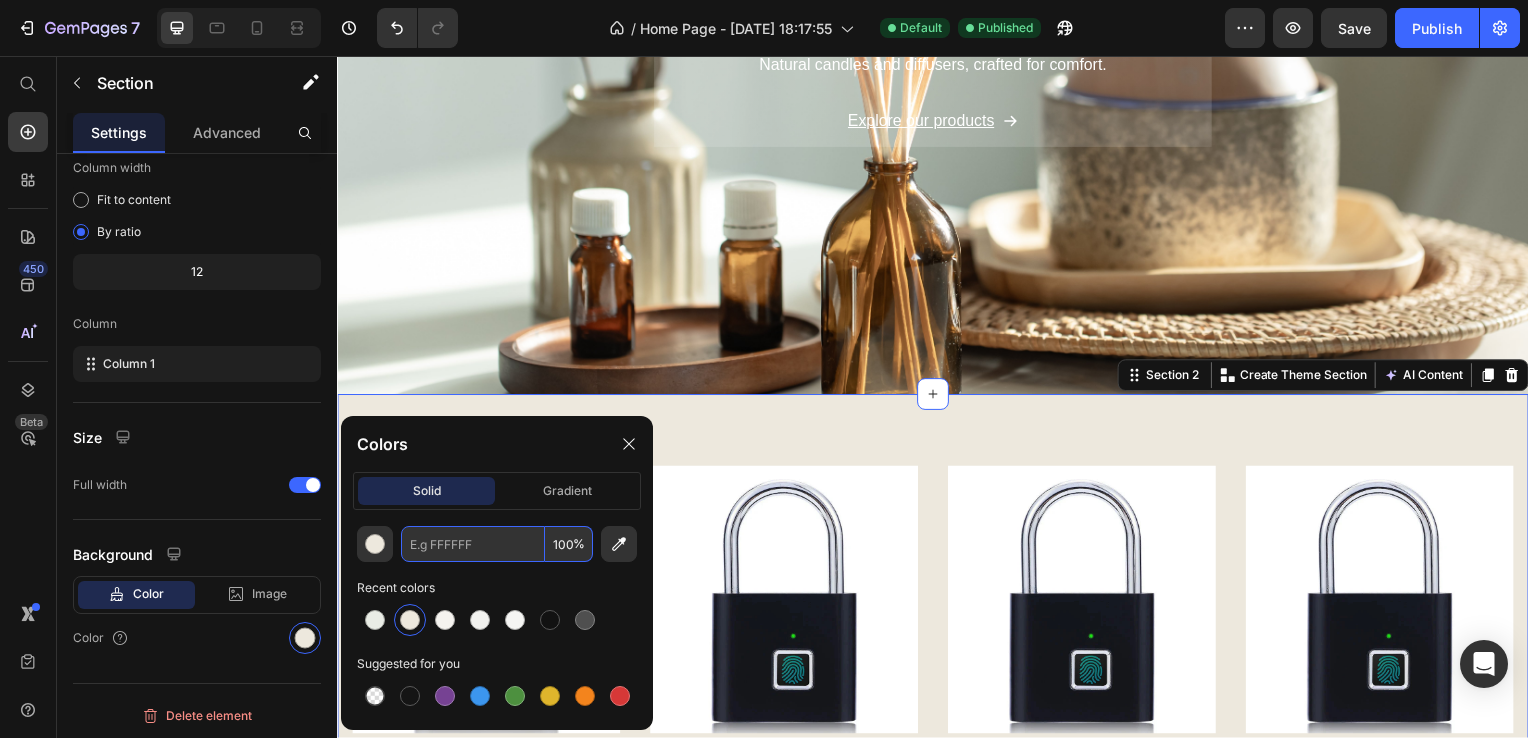 paste on "#F6F7F4" 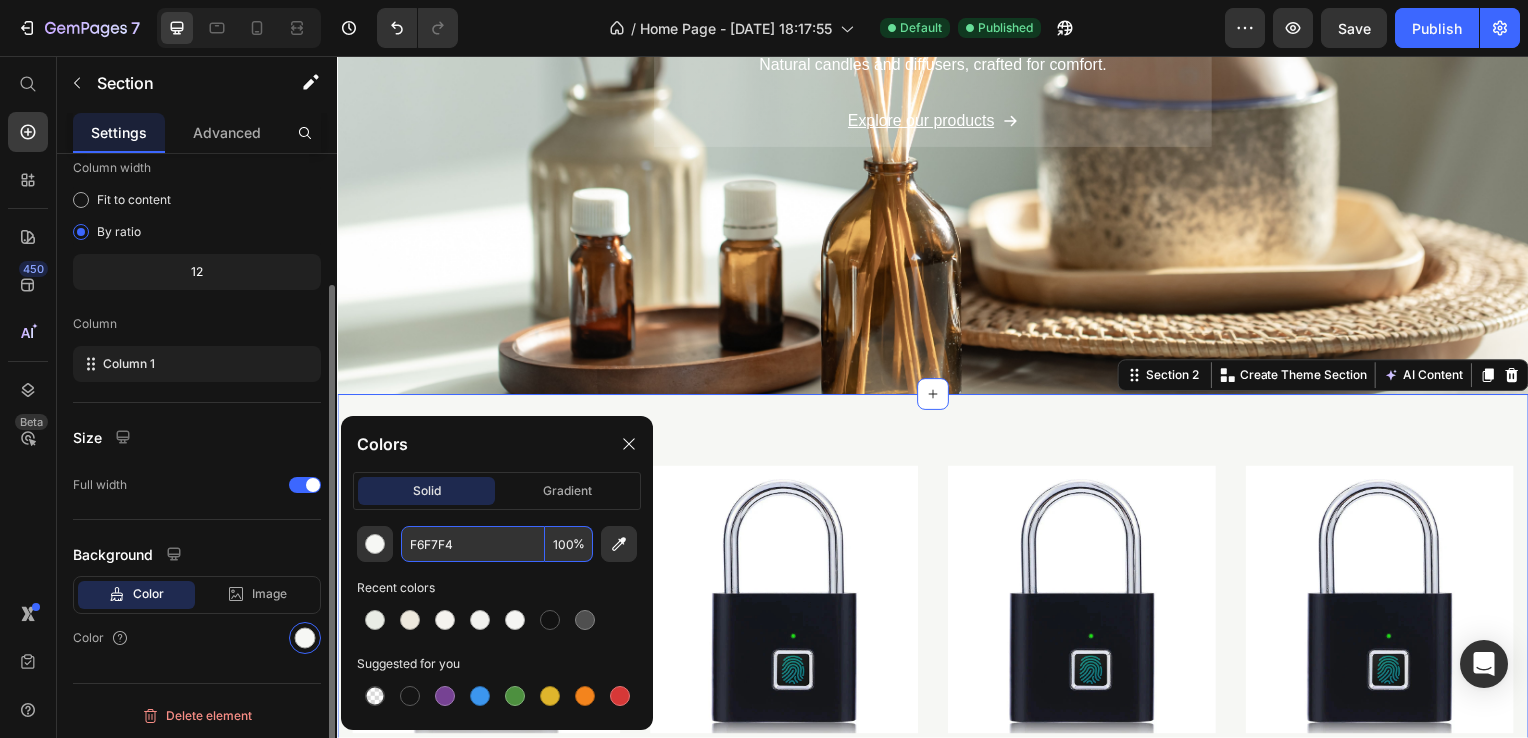 type on "F6F7F4" 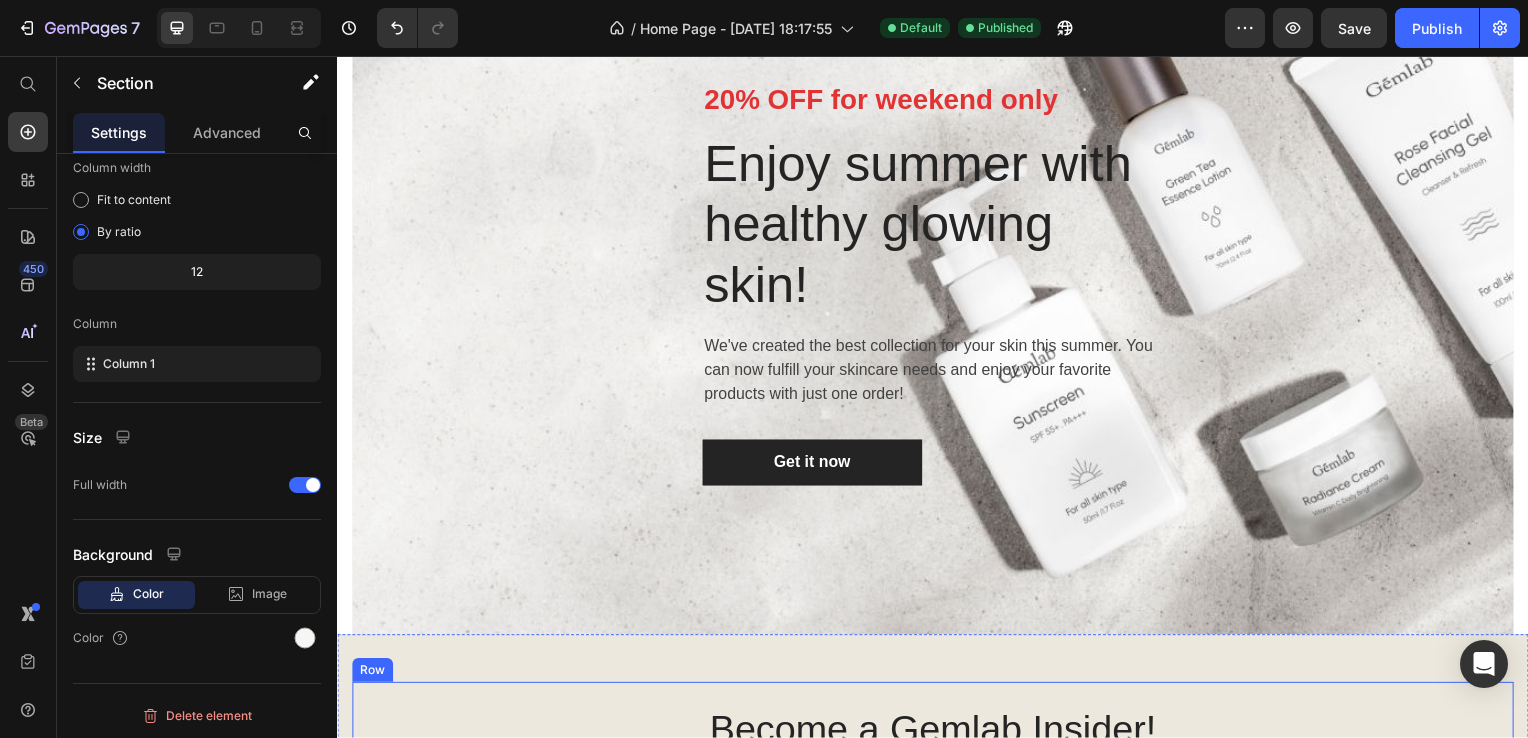 scroll, scrollTop: 1700, scrollLeft: 0, axis: vertical 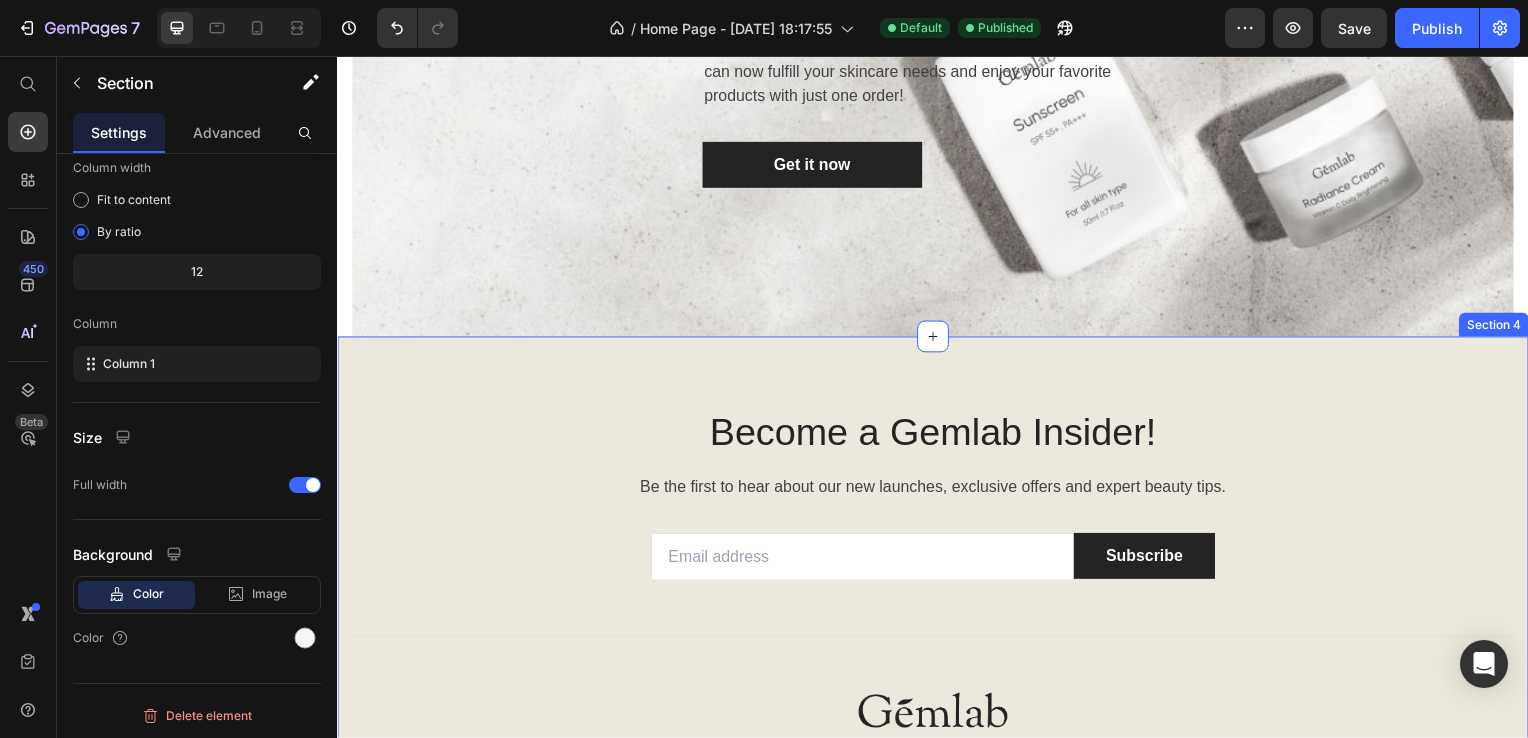 click on "Become a Gemlab Insider! Heading Be the first to hear about our new launches, exclusive offers and expert beauty tips. Text block Email Field Subscribe Submit Button Row Newsletter                Title Line Image About Us Button Contact Us Button Terms & Conditions Button Row Returns Policy Button FAQs Button Row Row                Title Line Follow us on Text block           Button                   Button     Button     Button Row Copyright © 2022 GemPages. All Rights Reserved. Text block Image Image Image Image Row Row Row Row Section 4" at bounding box center [937, 671] 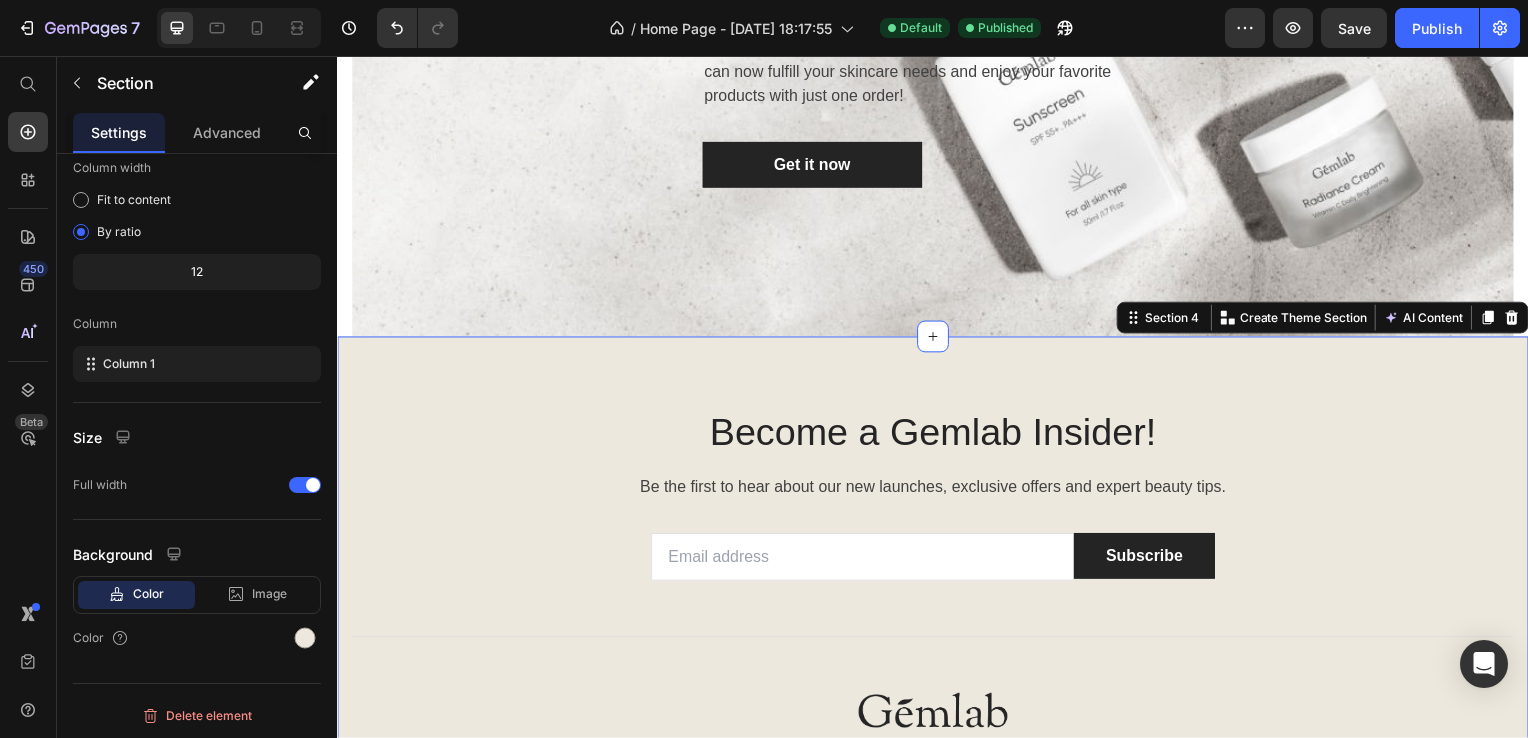 scroll, scrollTop: 164, scrollLeft: 0, axis: vertical 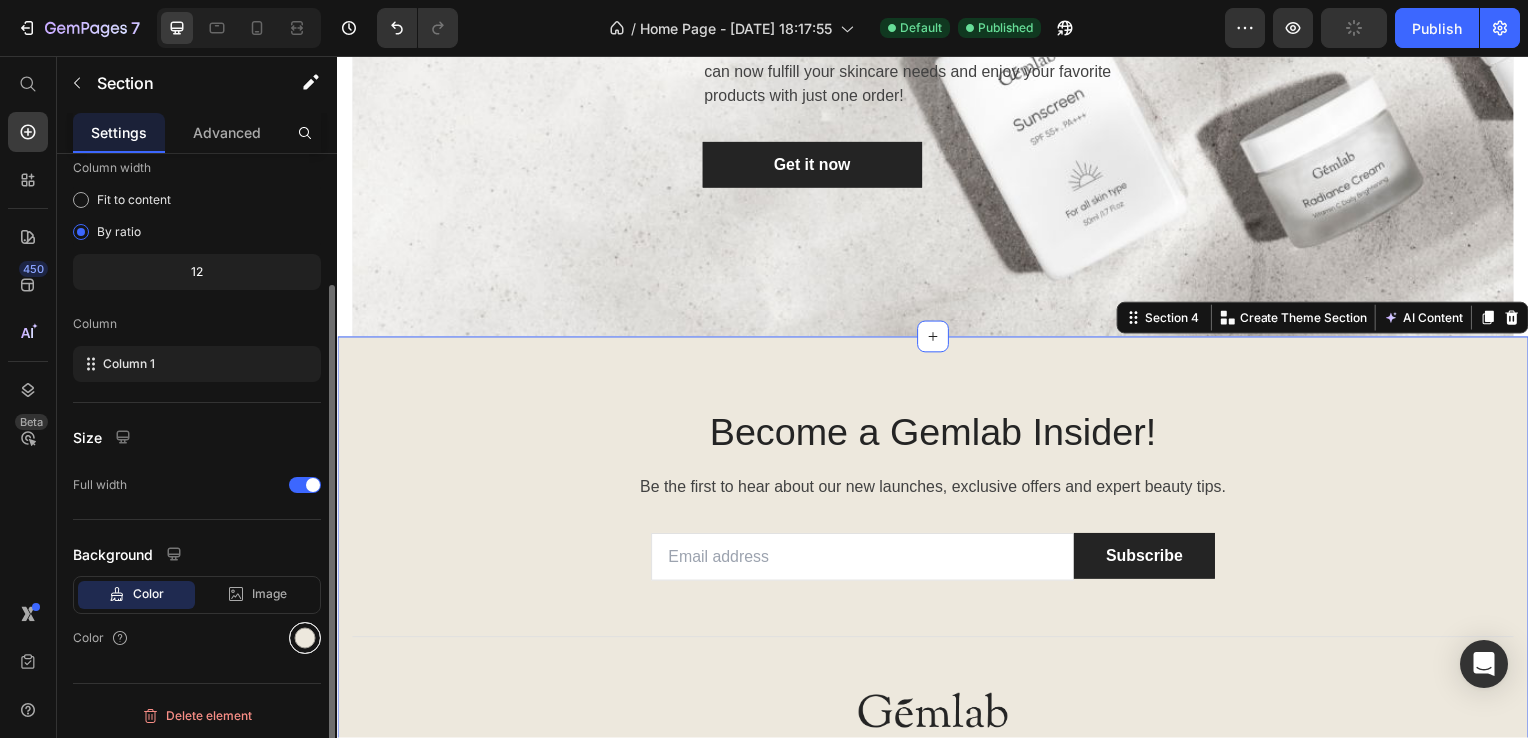 click at bounding box center [305, 638] 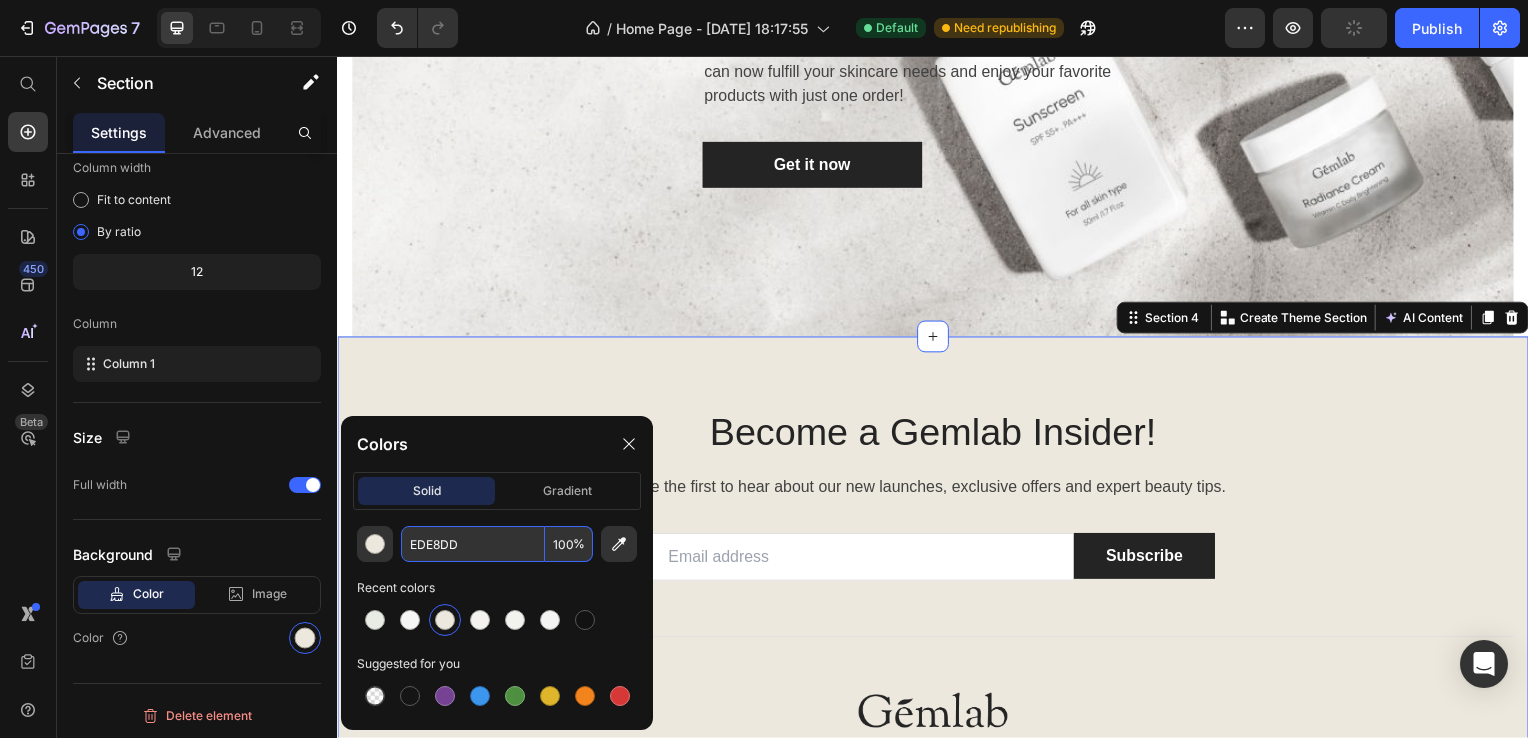 click on "EDE8DD" at bounding box center [473, 544] 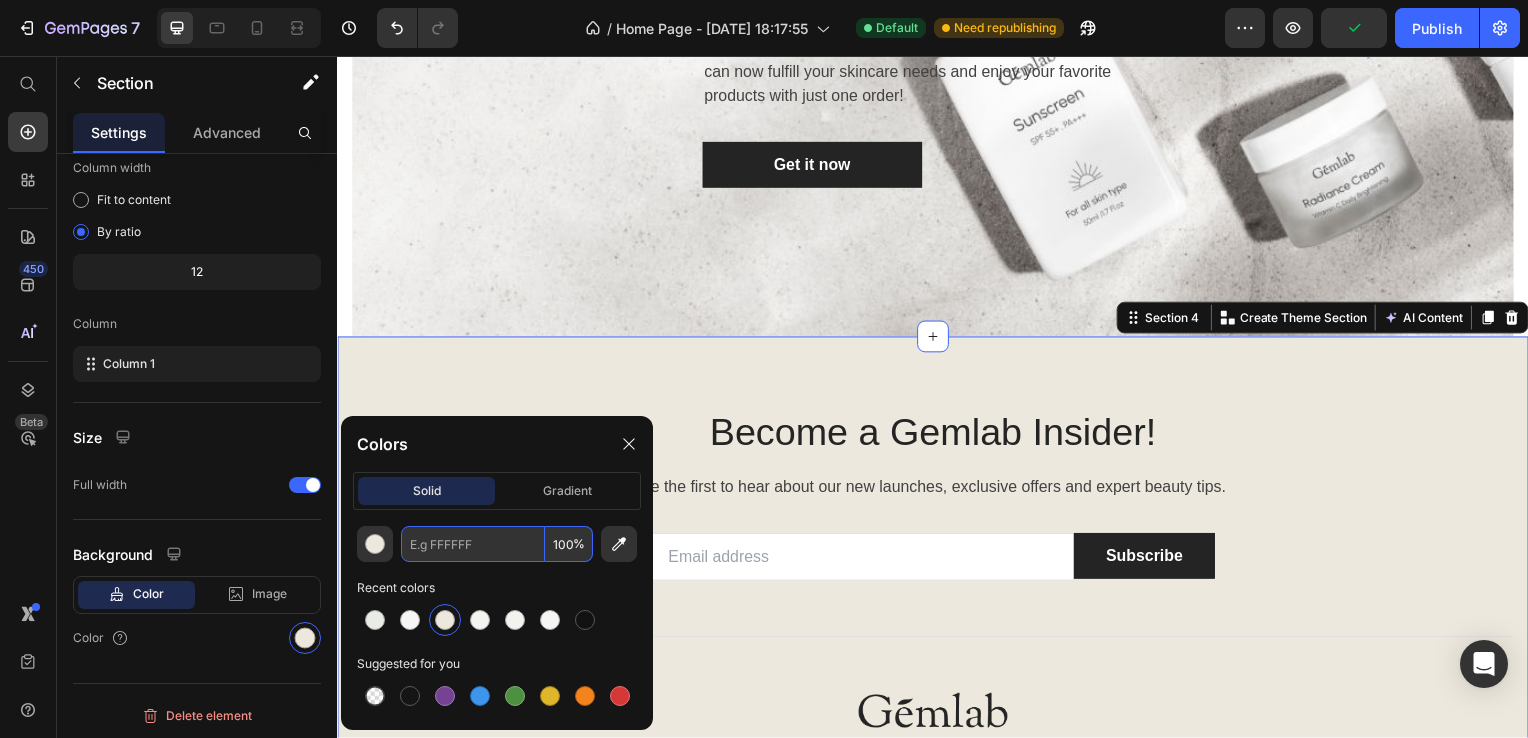 paste on "#F6F7F4" 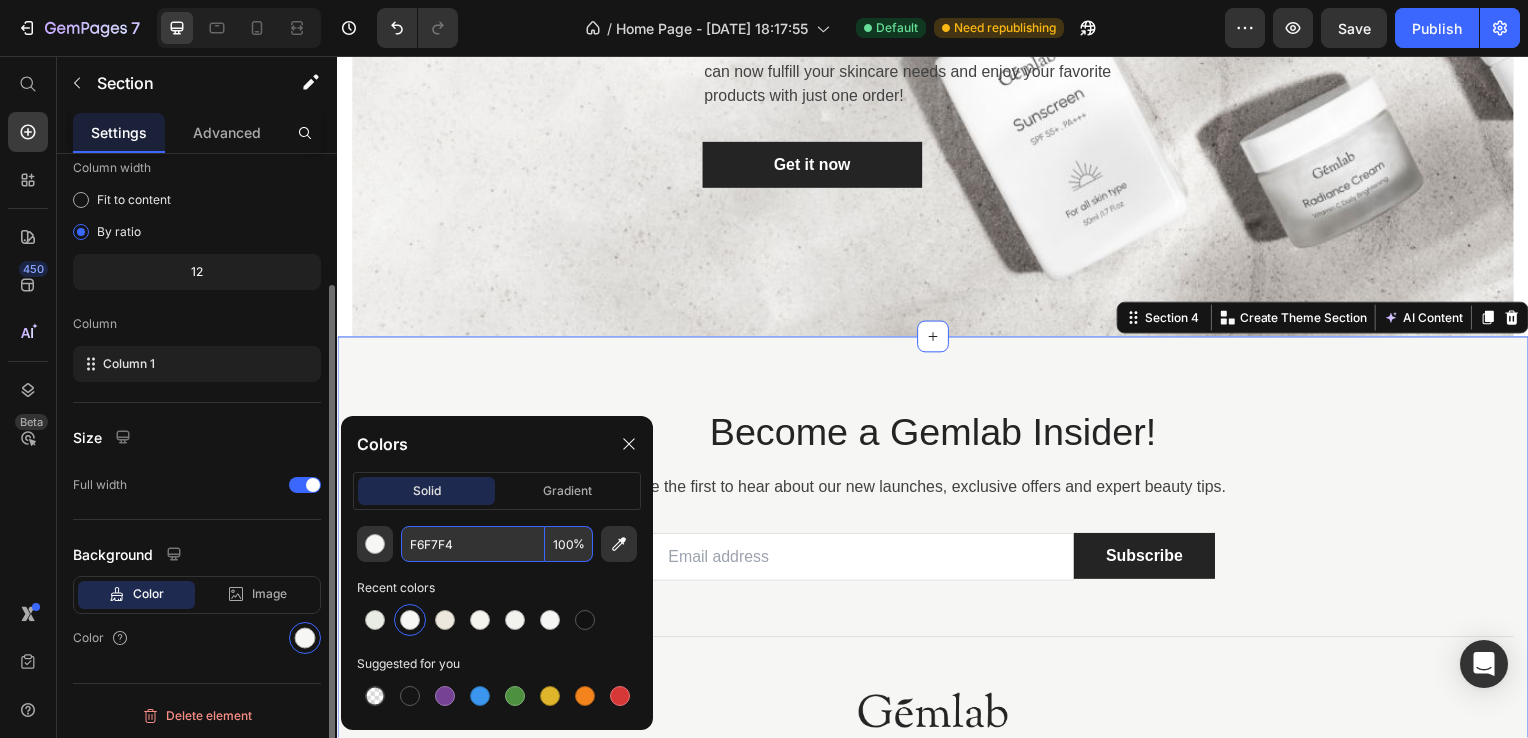 type on "F6F7F4" 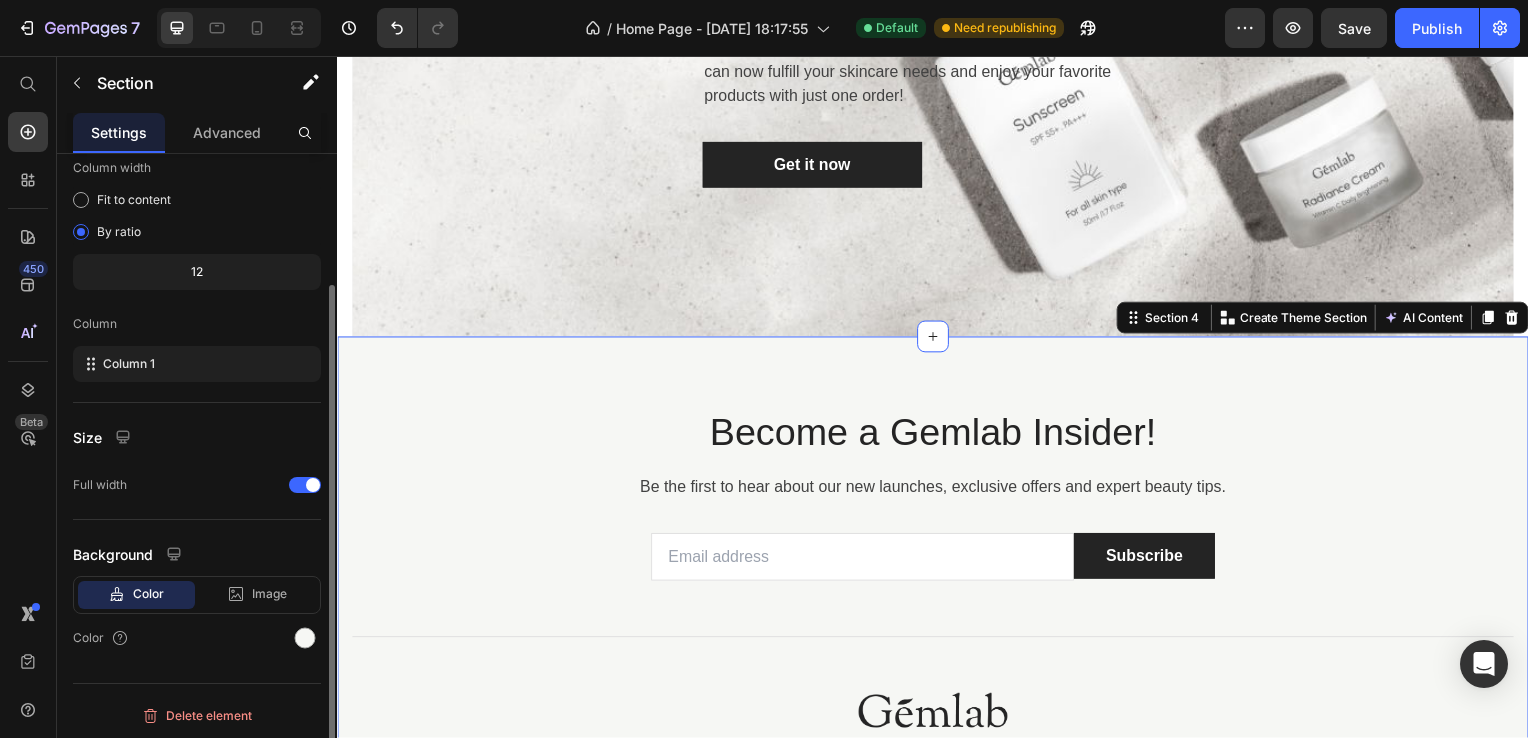 click on "Layout Column width Fit to content By ratio 12 Column Column 1 Size Full width Background Color Image Video  Color" at bounding box center [197, 344] 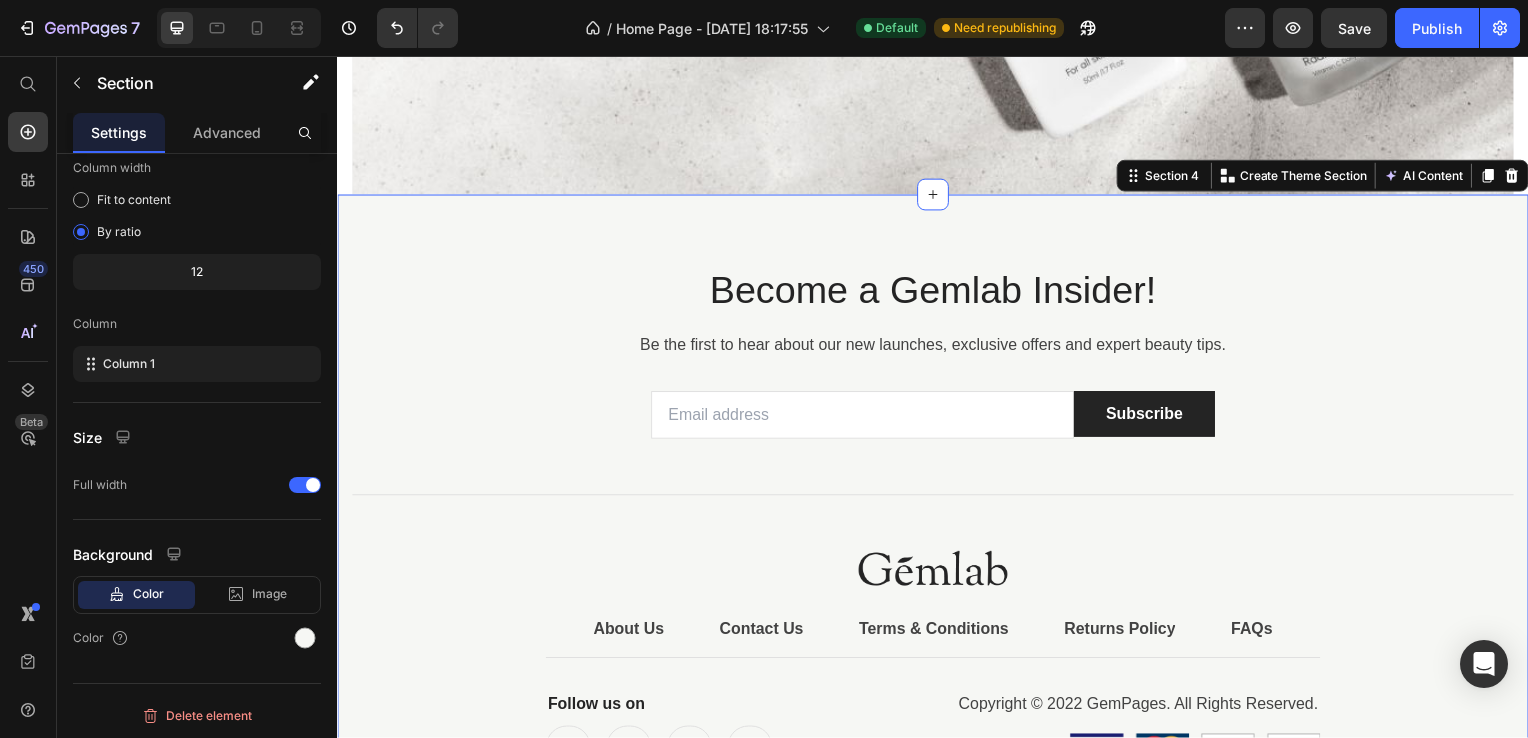 scroll, scrollTop: 843, scrollLeft: 0, axis: vertical 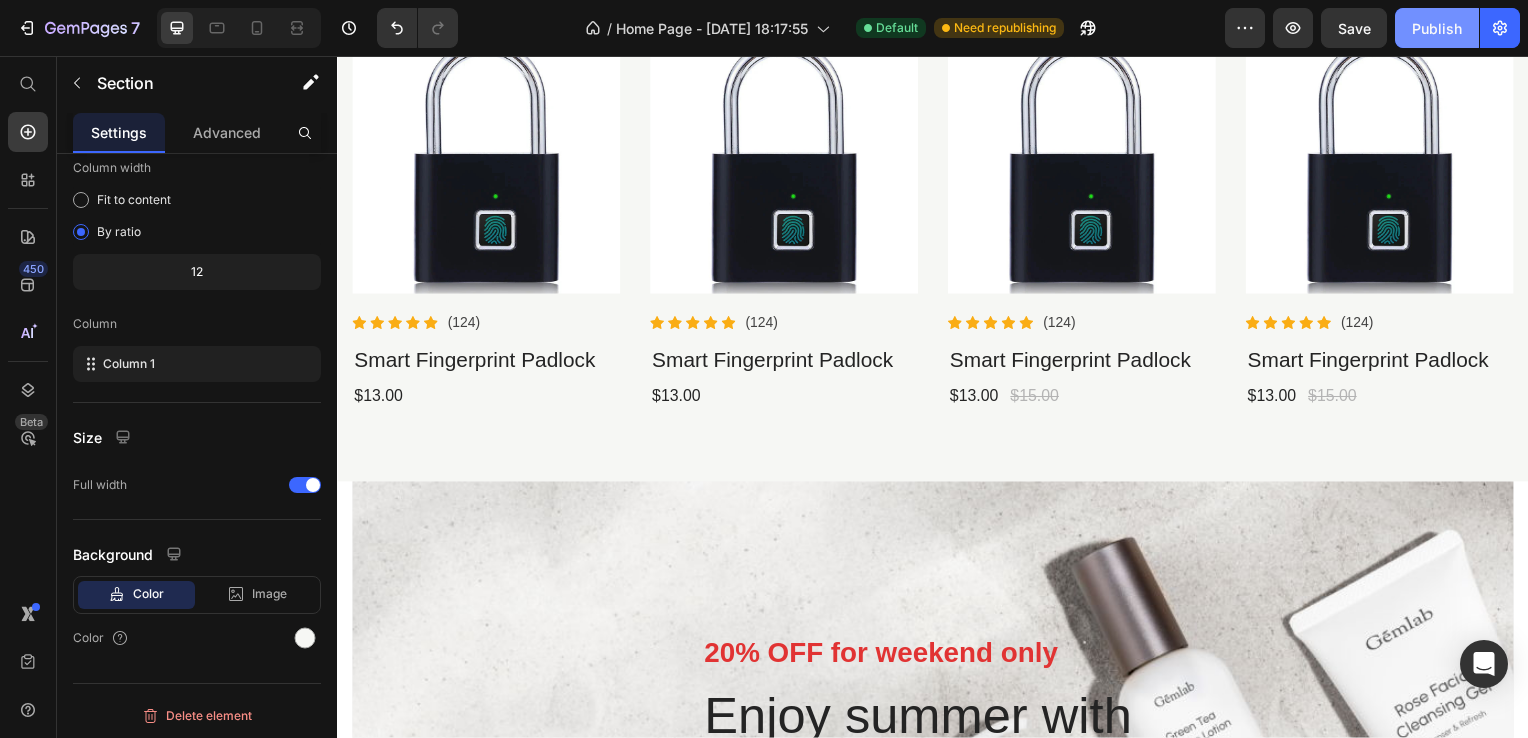 click on "Publish" 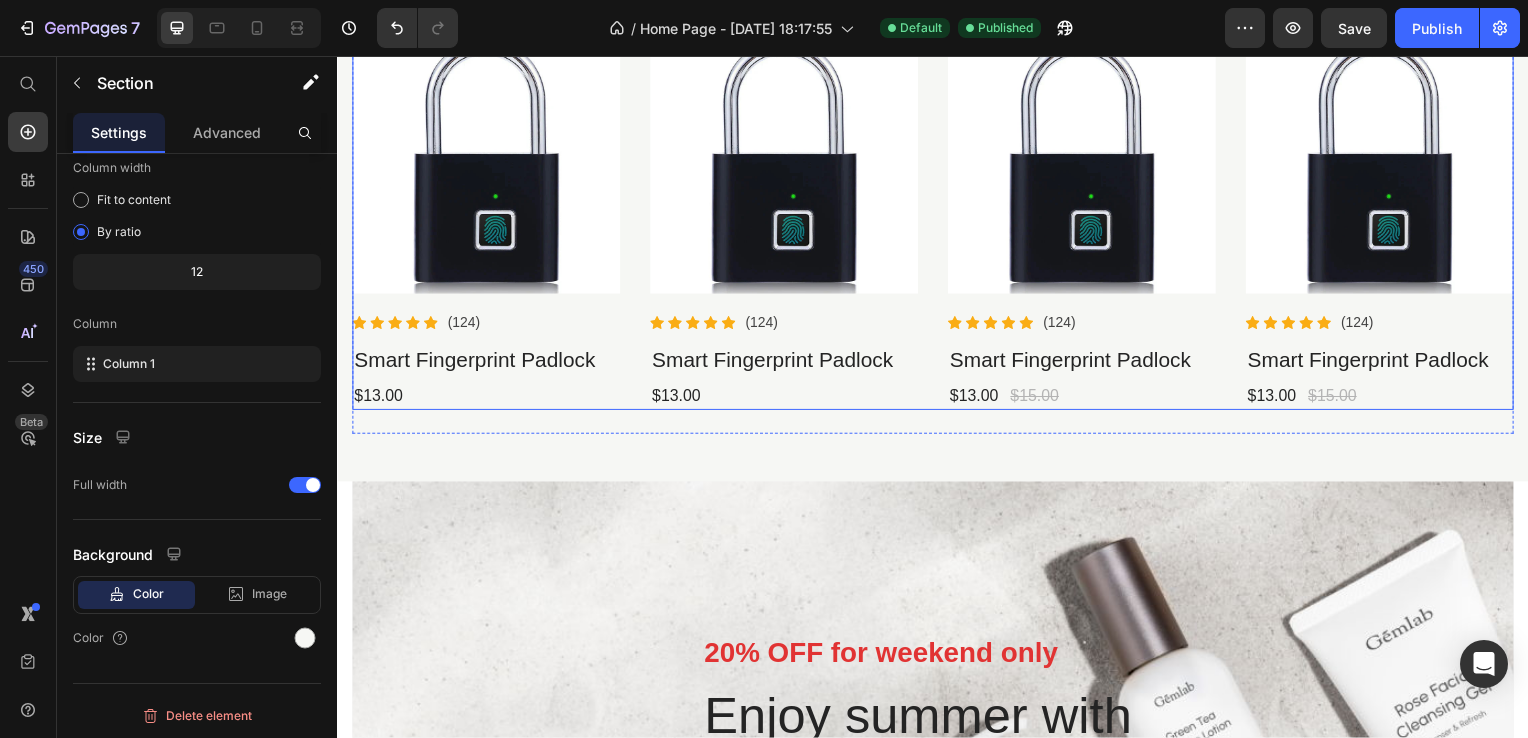 scroll, scrollTop: 743, scrollLeft: 0, axis: vertical 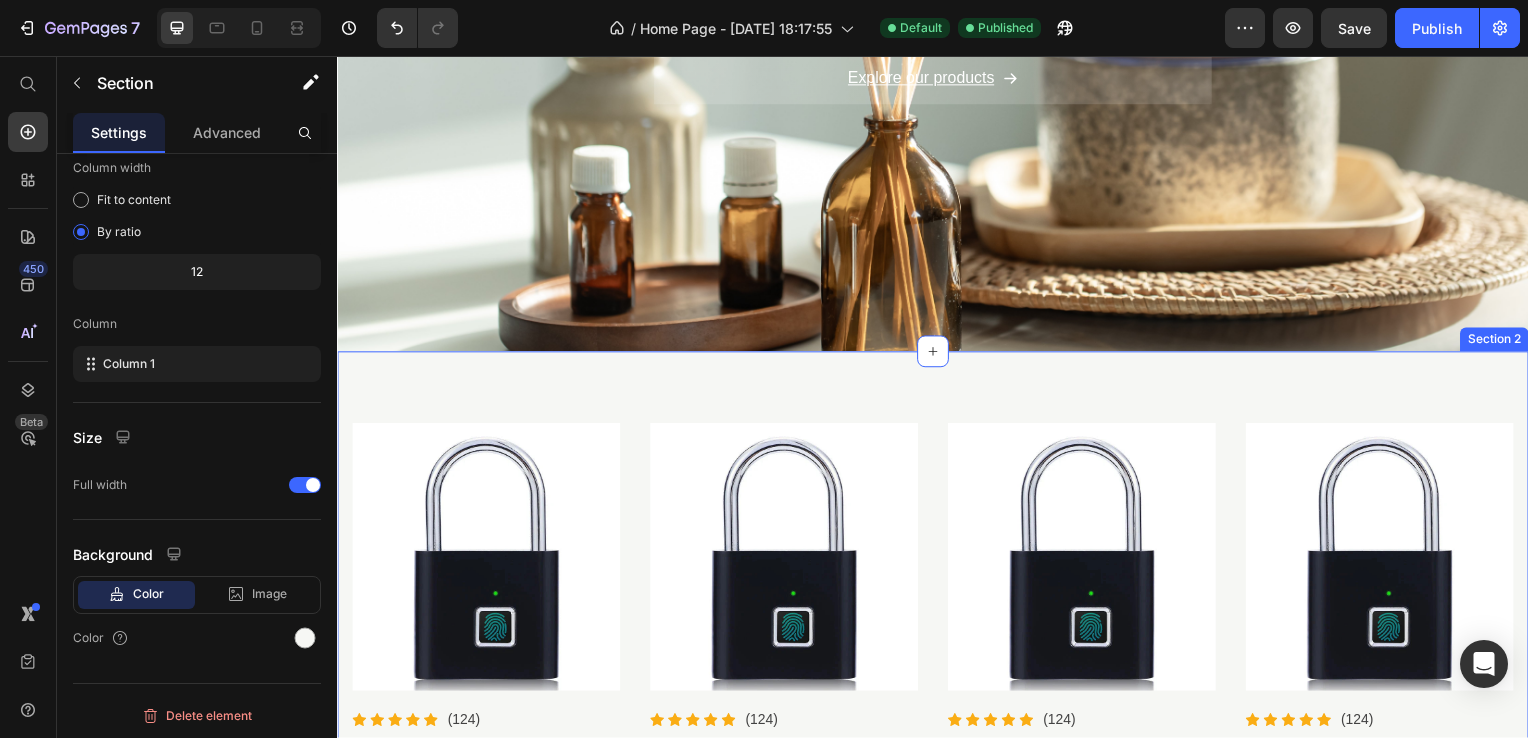 click on "Product Images                Icon                Icon                Icon                Icon                Icon Icon List Hoz (124) Text block Row Smart Fingerprint Padlock Product Title $13.00 Product Price Product Product Images                Icon                Icon                Icon                Icon                Icon Icon List Hoz (124) Text block Row Smart Fingerprint Padlock Product Title $13.00 Product Price Product Product Images                Icon                Icon                Icon                Icon                Icon Icon List Hoz (124) Text block Row Smart Fingerprint Padlock Product Title $13.00 Product Price $15.00 Product Price Row Product Product Images                Icon                Icon                Icon                Icon                Icon Icon List Hoz (124) Text block Row Smart Fingerprint Padlock Product Title $13.00 Product Price $15.00 Product Price Row Product Row View all products Button Row Section 2" at bounding box center [937, 619] 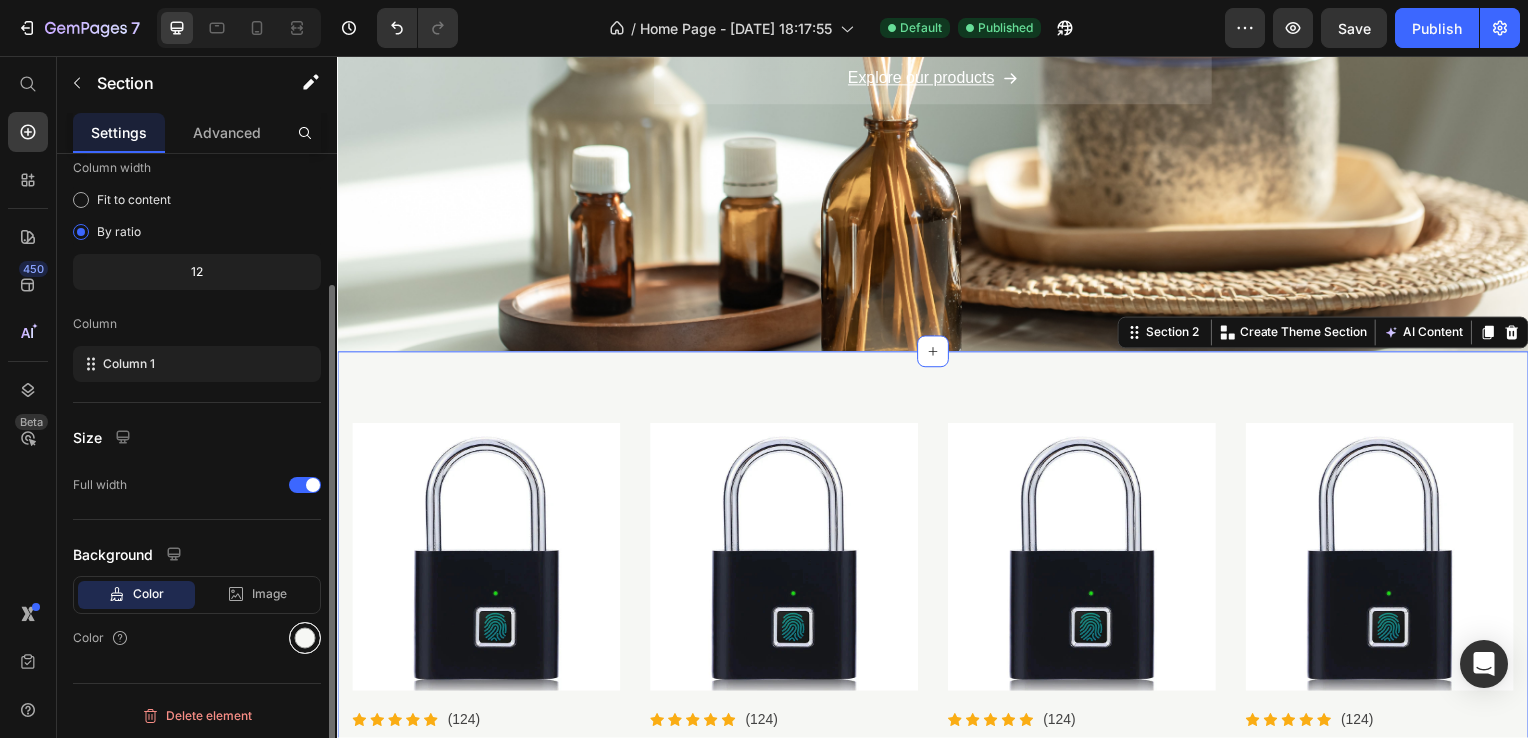 click at bounding box center [305, 638] 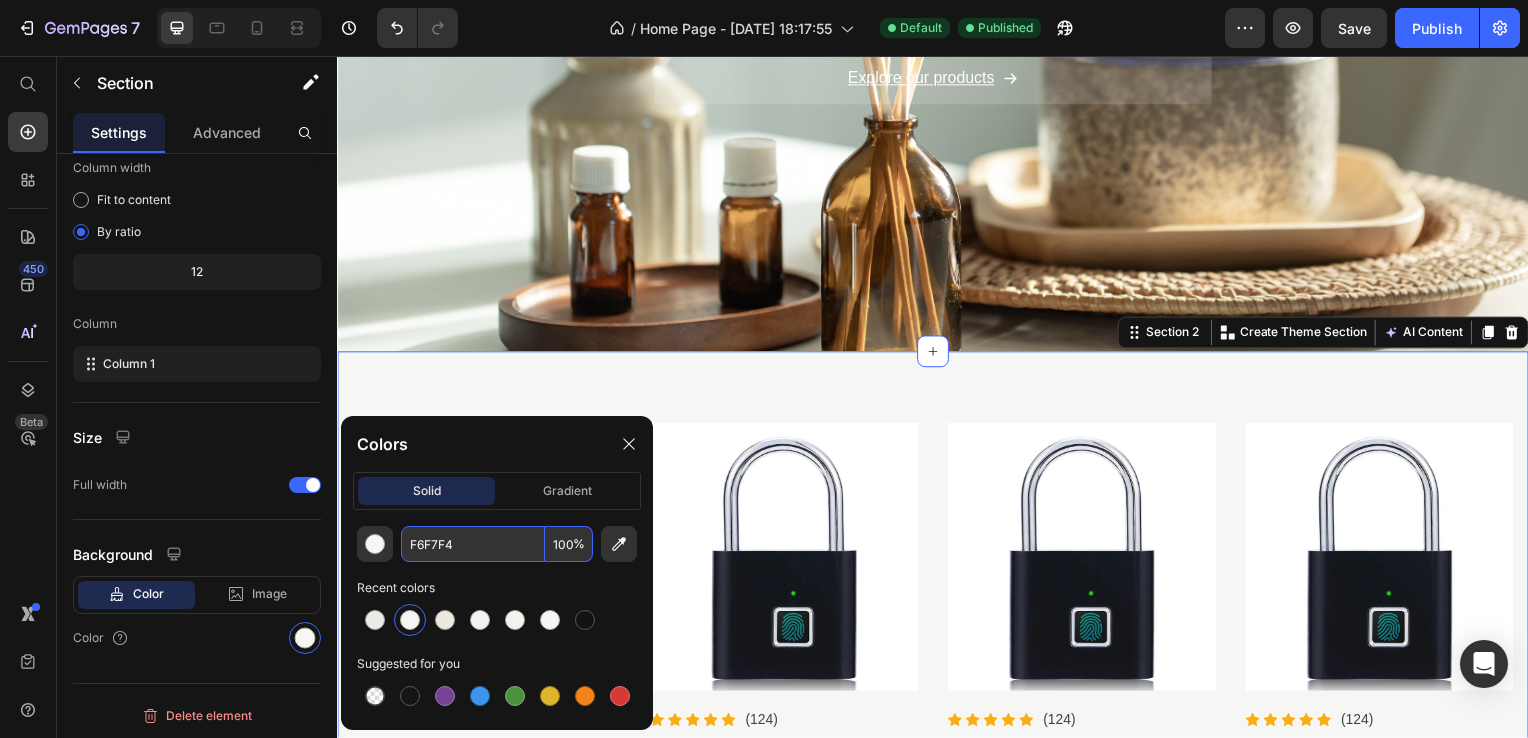 click on "F6F7F4" at bounding box center (473, 544) 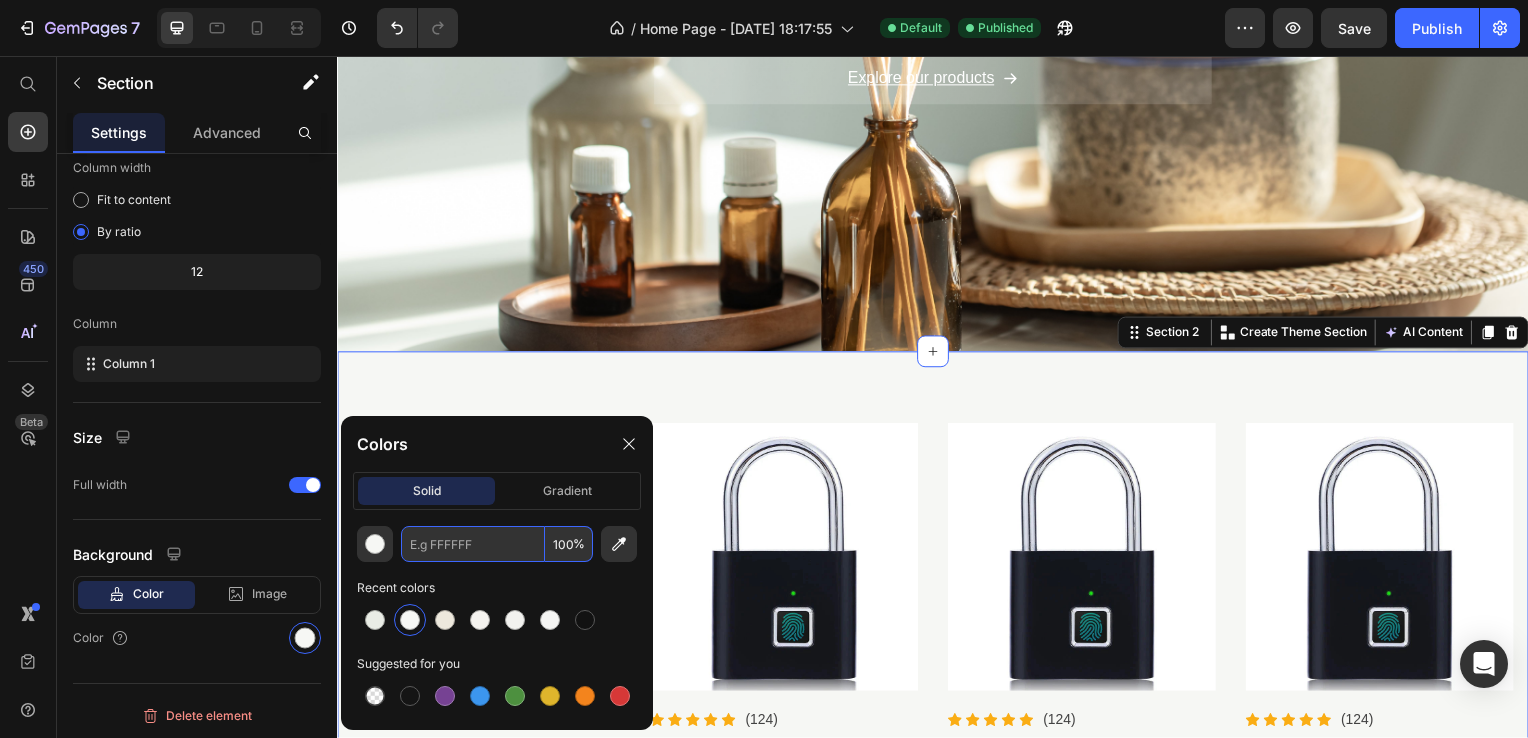 paste on "#F3F2EF" 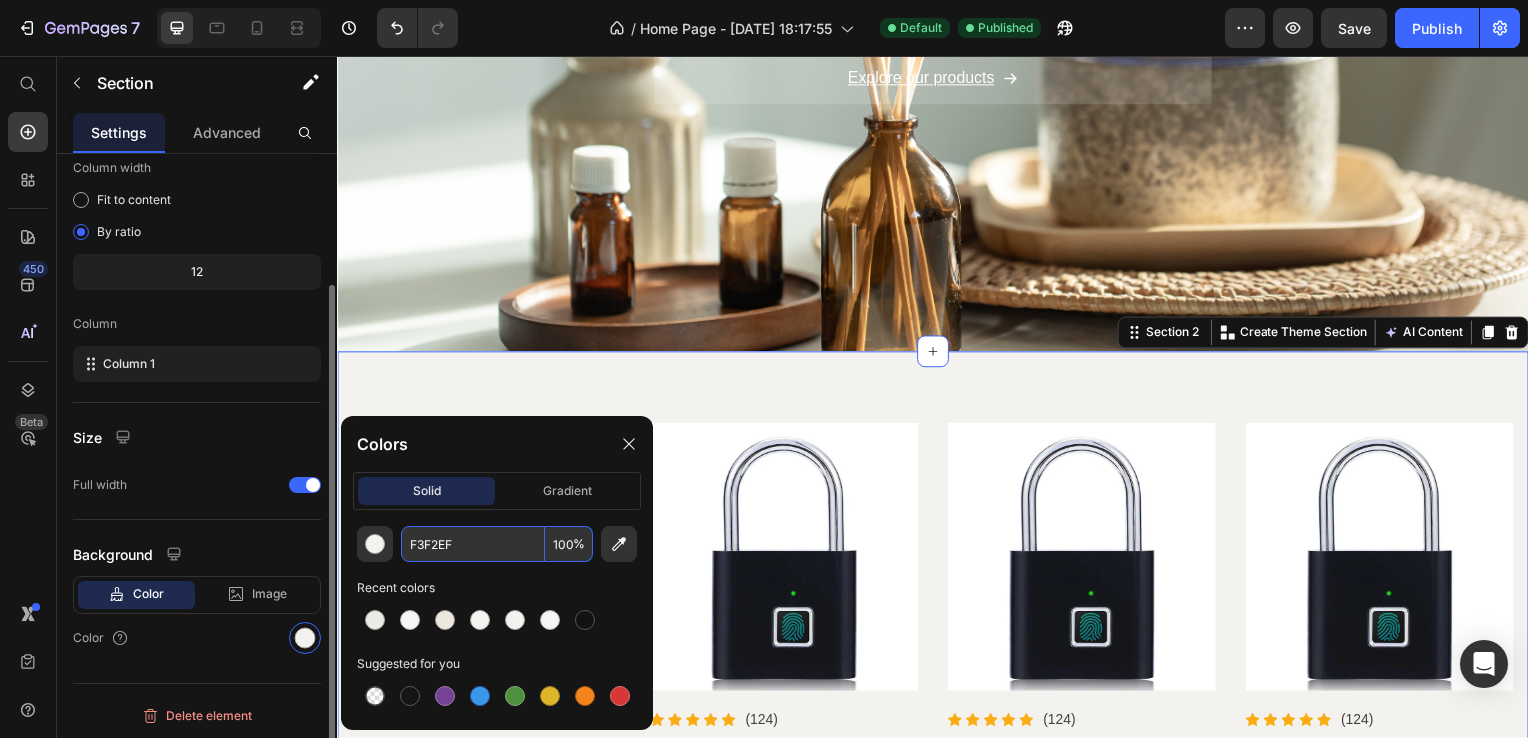 type on "F3F2EF" 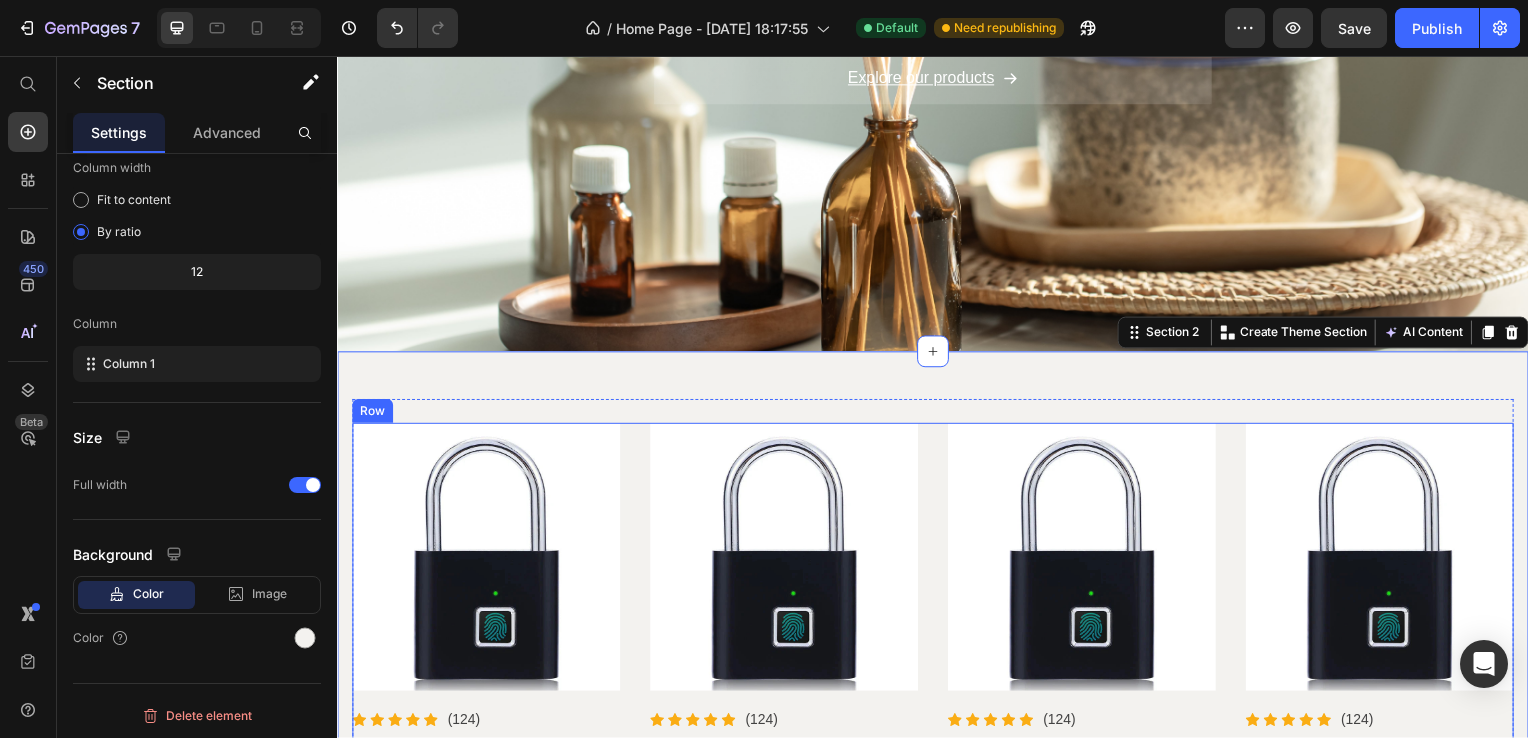 click on "Product Images                Icon                Icon                Icon                Icon                Icon Icon List Hoz (124) Text block Row Smart Fingerprint Padlock Product Title $13.00 Product Price Product Product Images                Icon                Icon                Icon                Icon                Icon Icon List Hoz (124) Text block Row Smart Fingerprint Padlock Product Title $13.00 Product Price Product Product Images                Icon                Icon                Icon                Icon                Icon Icon List Hoz (124) Text block Row Smart Fingerprint Padlock Product Title $13.00 Product Price $15.00 Product Price Row Product Product Images                Icon                Icon                Icon                Icon                Icon Icon List Hoz (124) Text block Row Smart Fingerprint Padlock Product Title $13.00 Product Price $15.00 Product Price Row Product Row View all products Button Row" at bounding box center (937, 619) 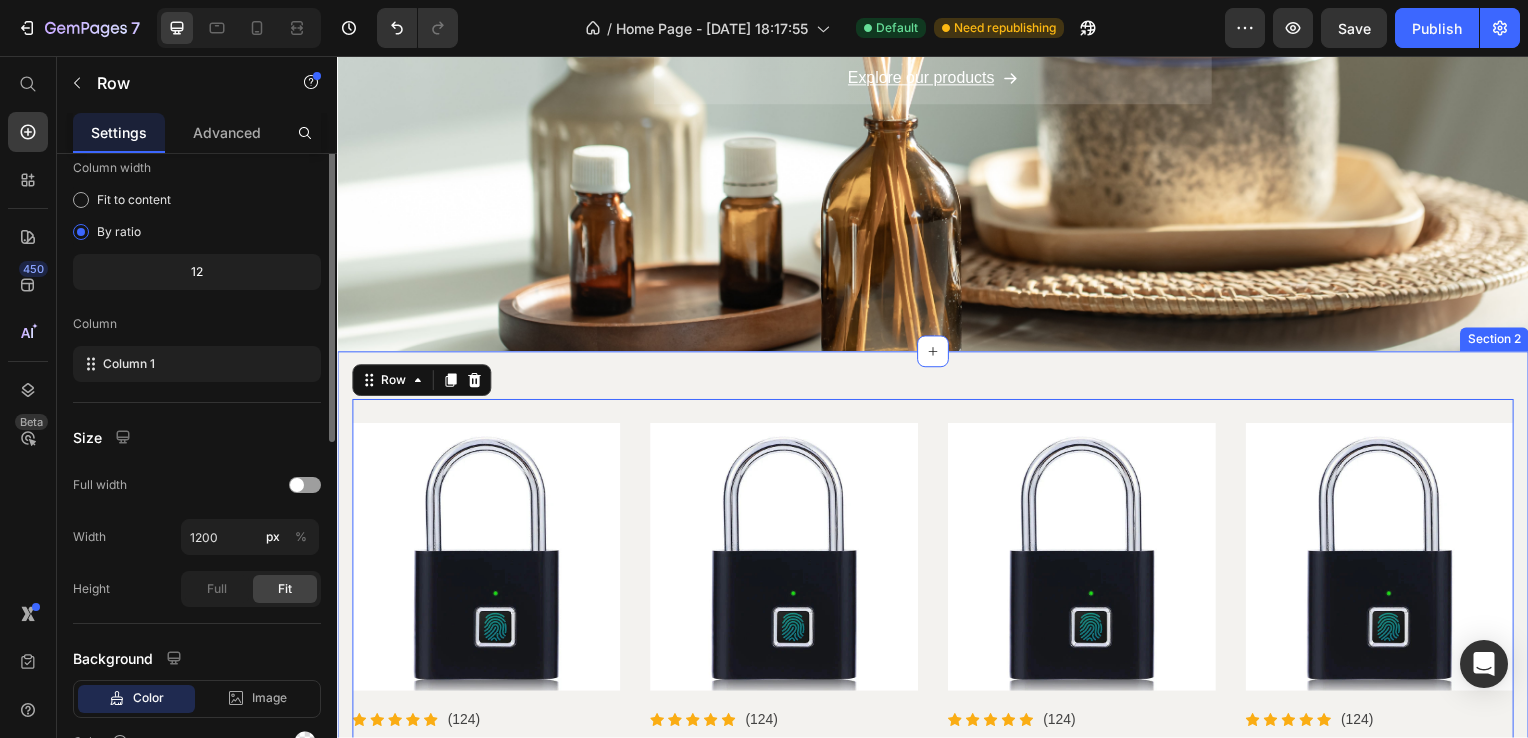 scroll, scrollTop: 0, scrollLeft: 0, axis: both 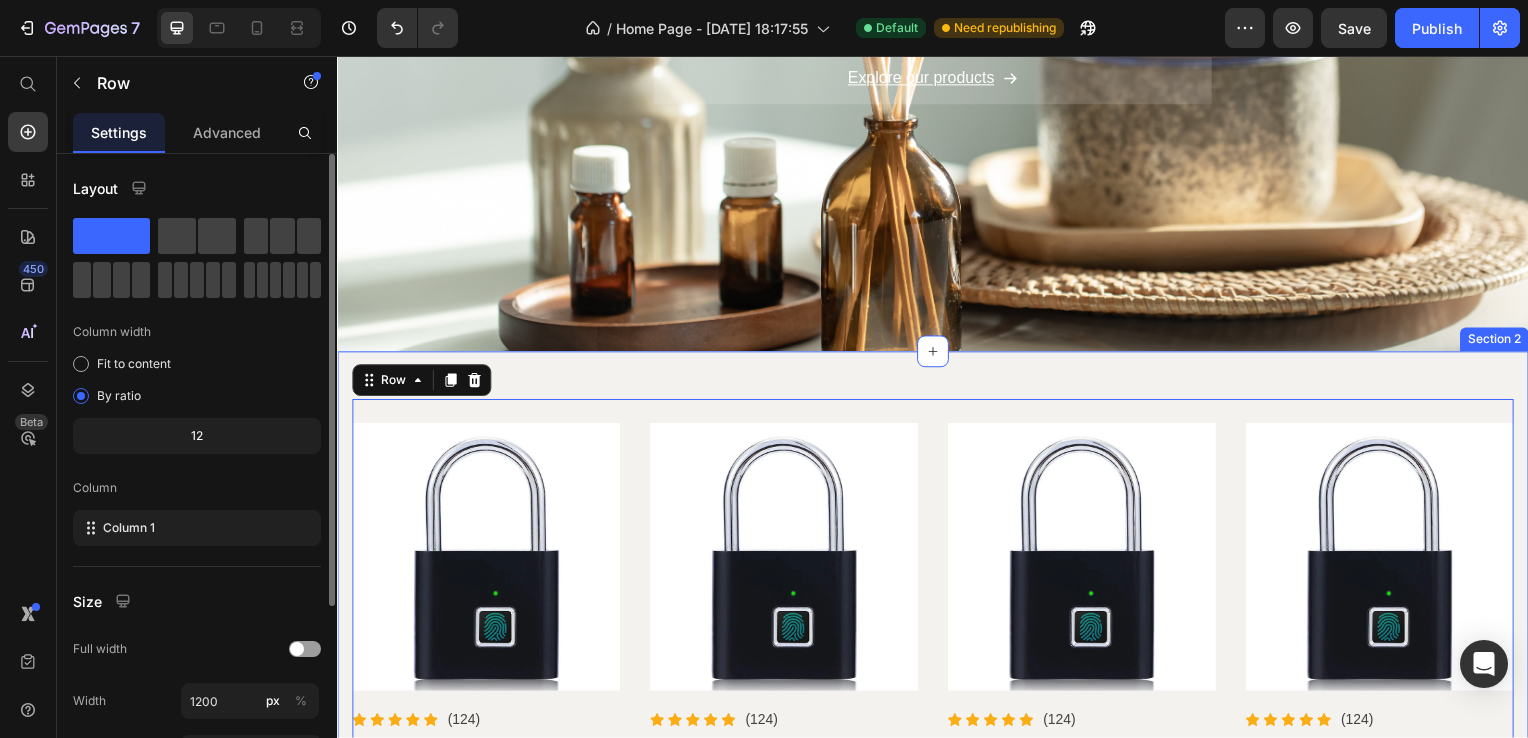 click on "Product Images                Icon                Icon                Icon                Icon                Icon Icon List Hoz (124) Text block Row Smart Fingerprint Padlock Product Title $13.00 Product Price Product Product Images                Icon                Icon                Icon                Icon                Icon Icon List Hoz (124) Text block Row Smart Fingerprint Padlock Product Title $13.00 Product Price Product Product Images                Icon                Icon                Icon                Icon                Icon Icon List Hoz (124) Text block Row Smart Fingerprint Padlock Product Title $13.00 Product Price $15.00 Product Price Row Product Product Images                Icon                Icon                Icon                Icon                Icon Icon List Hoz (124) Text block Row Smart Fingerprint Padlock Product Title $13.00 Product Price $15.00 Product Price Row Product Row View all products Button Row   0 Section 2" at bounding box center (937, 619) 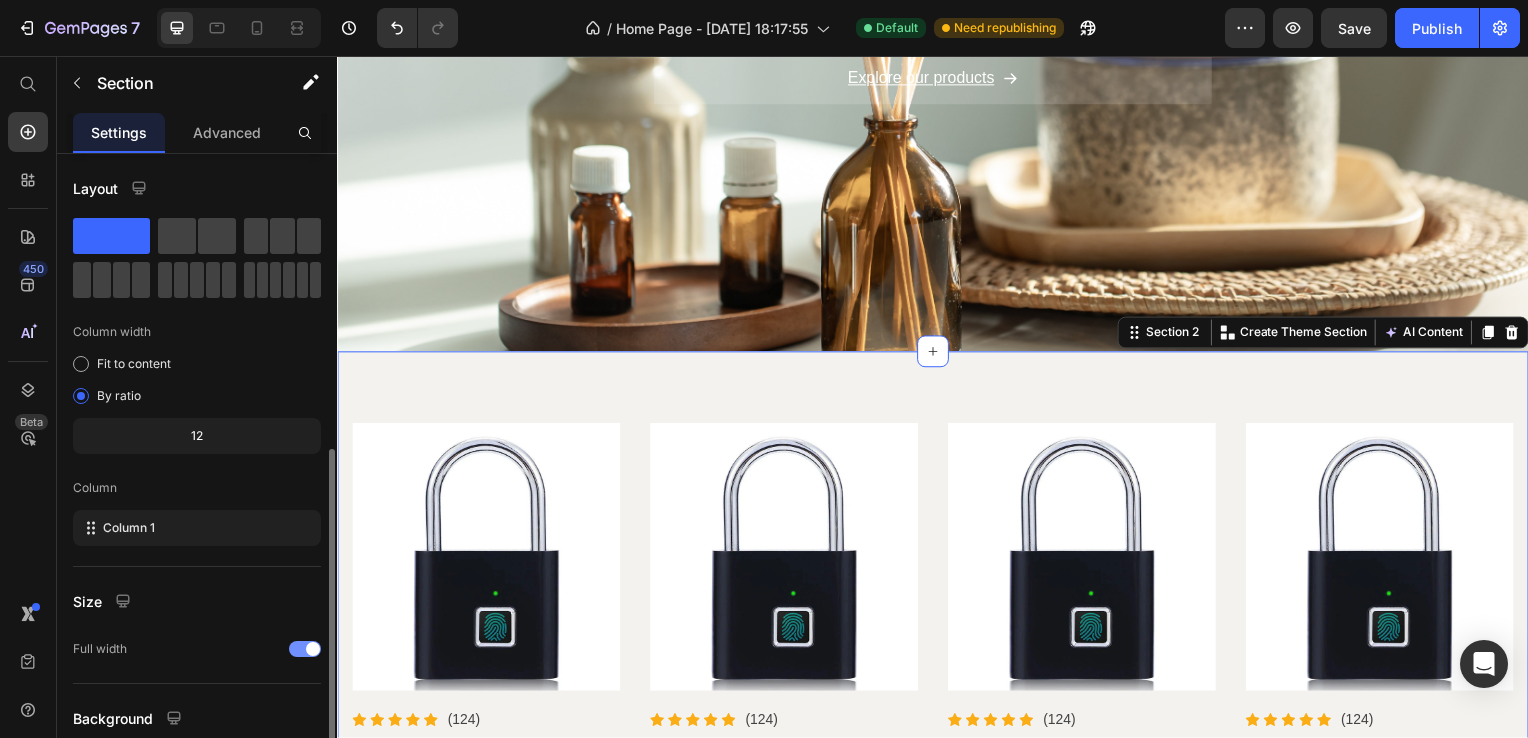 scroll, scrollTop: 164, scrollLeft: 0, axis: vertical 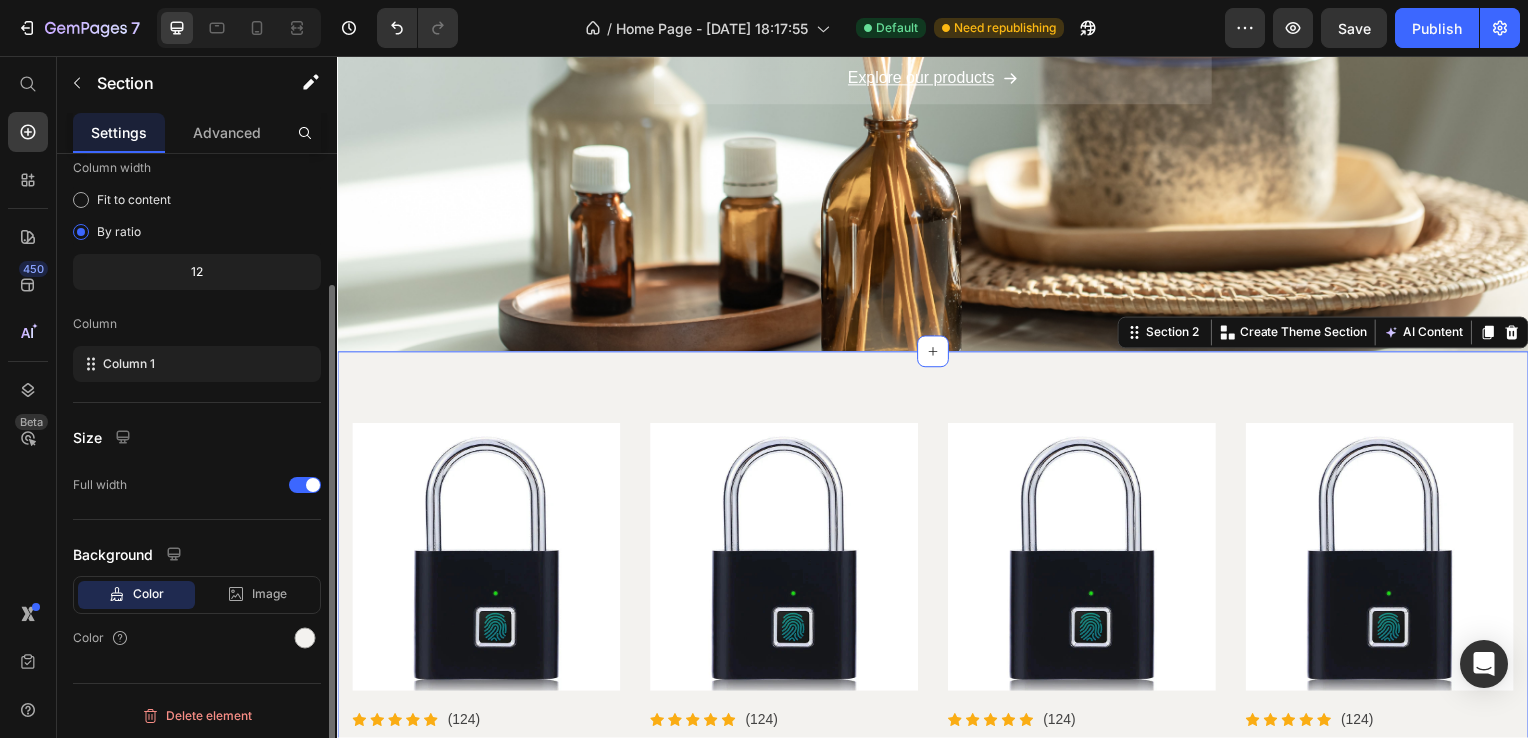 click on "Background Color Image Video  Color" 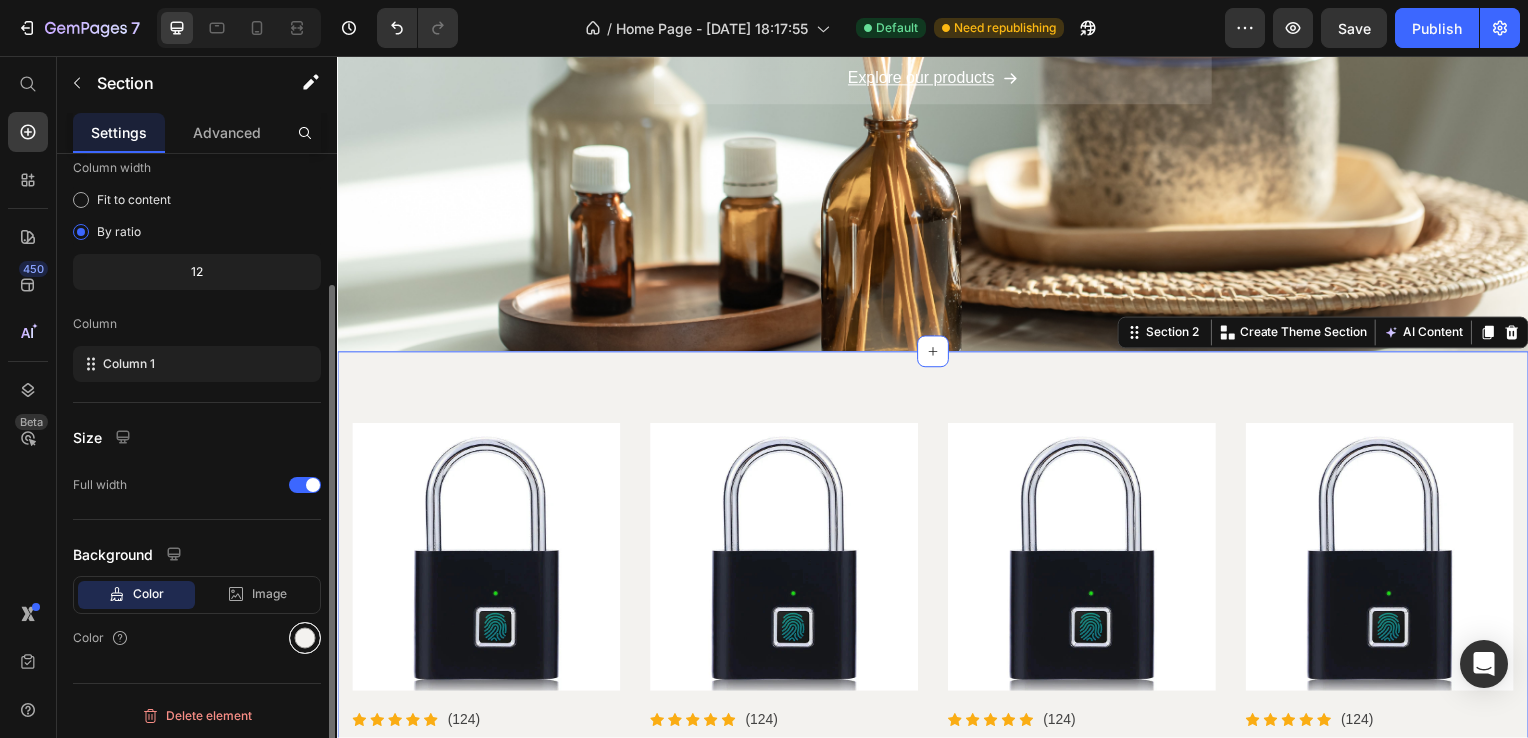 click at bounding box center (305, 638) 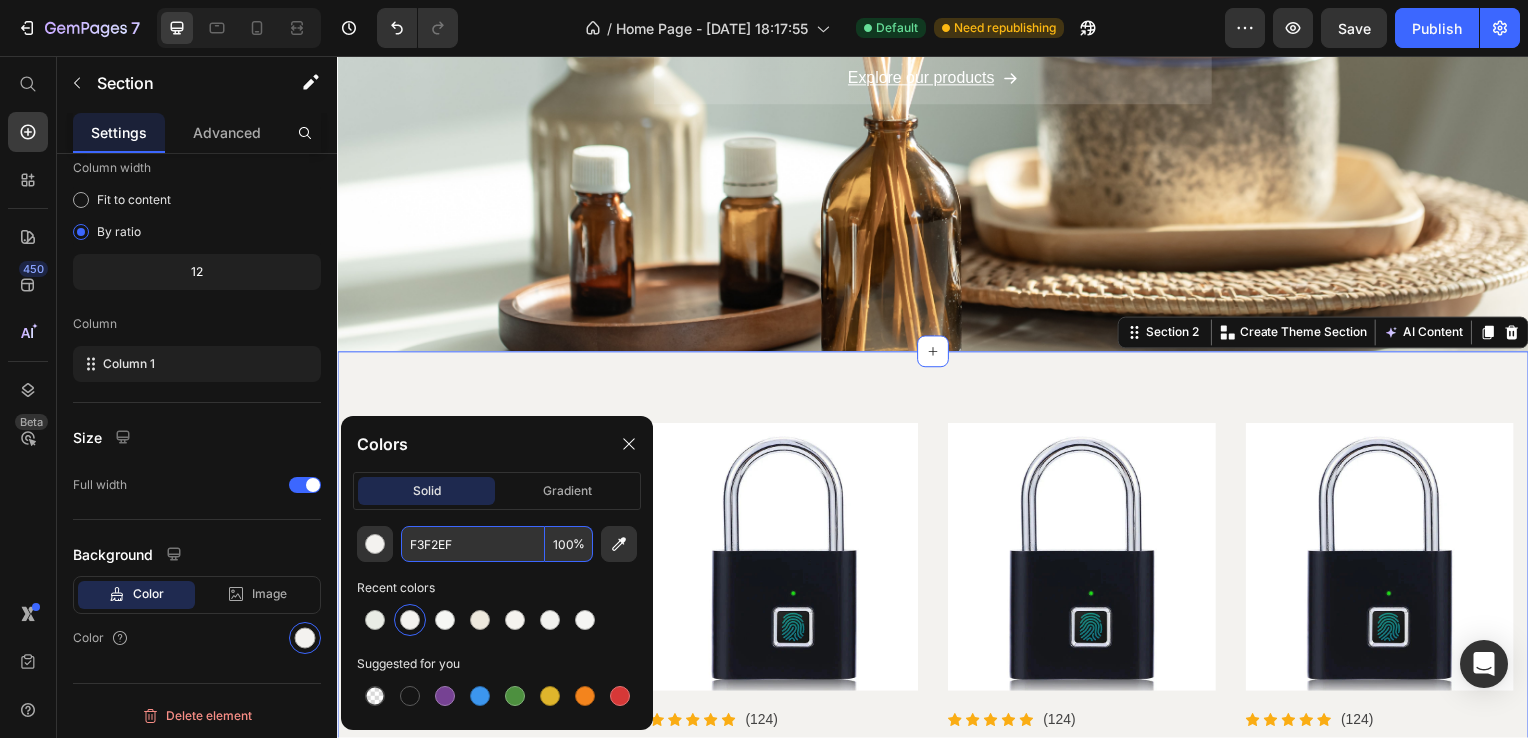 click on "F3F2EF" at bounding box center (473, 544) 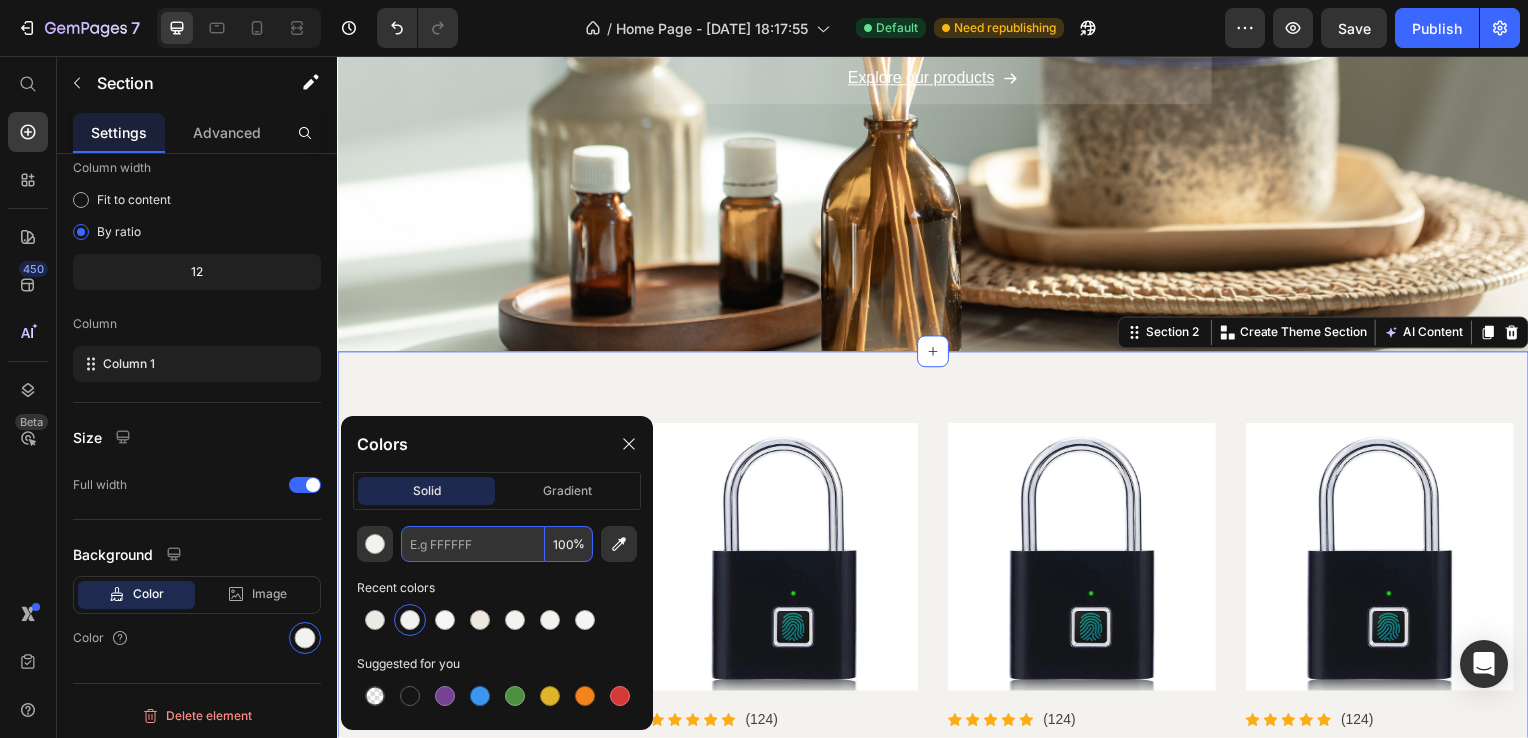 paste on "#B6BDA7" 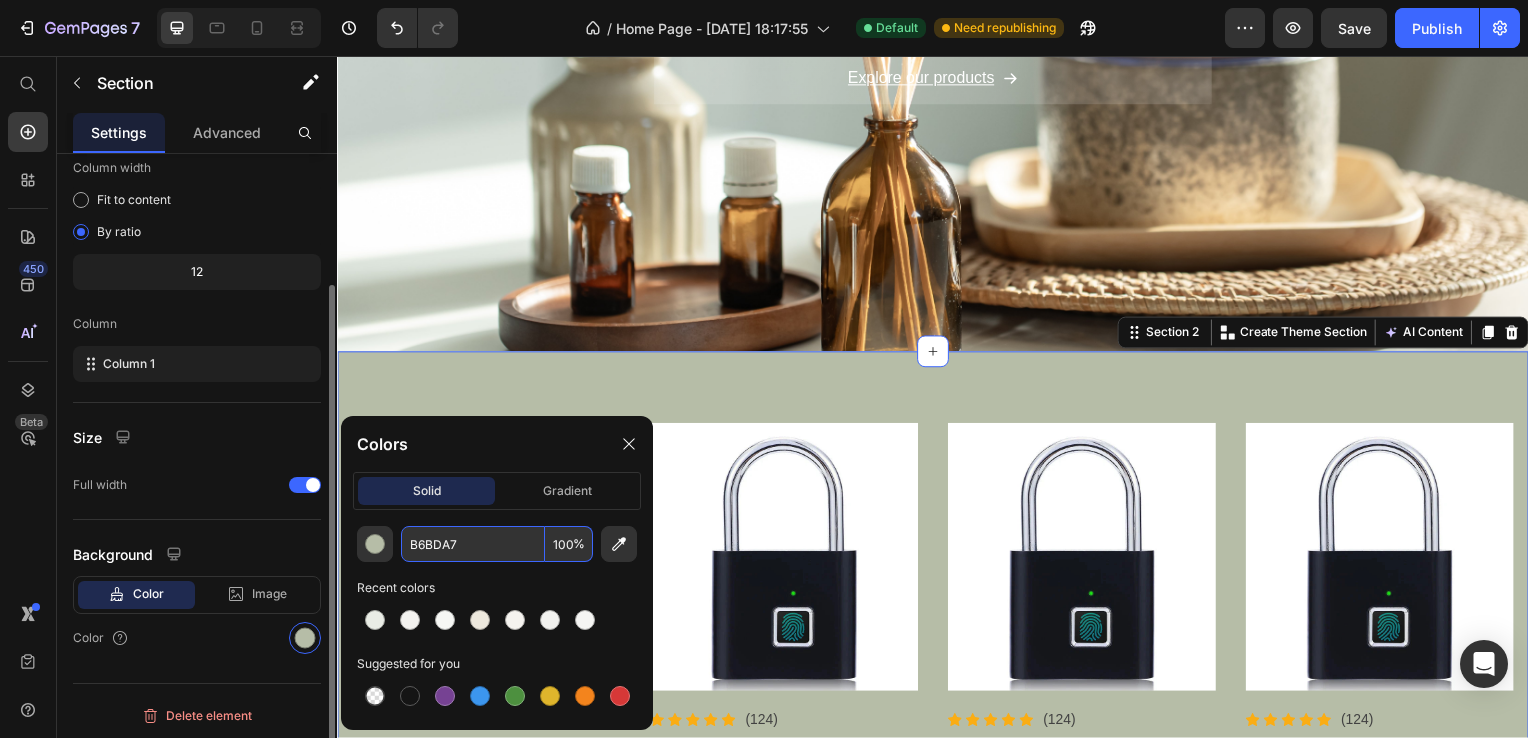 type on "B6BDA7" 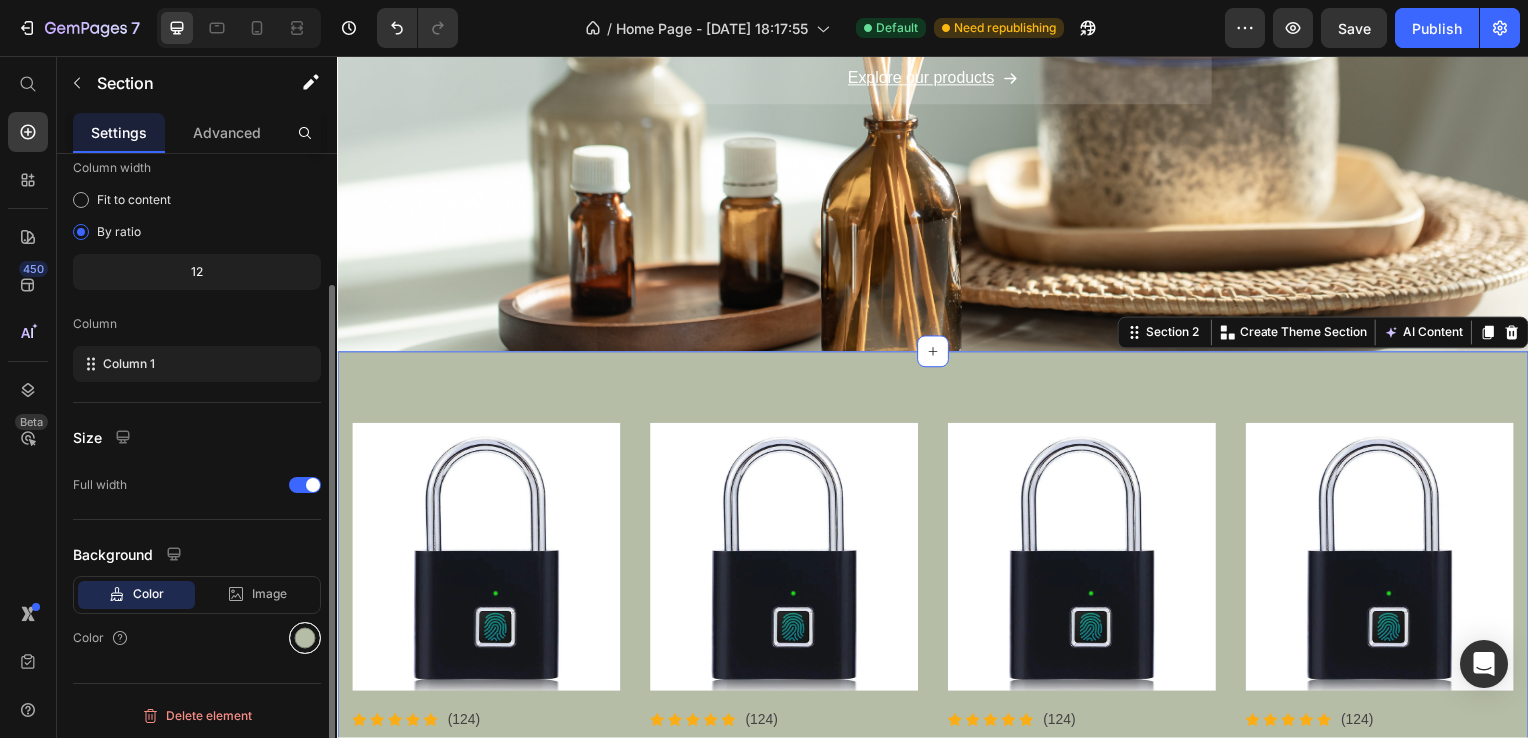 click at bounding box center [305, 638] 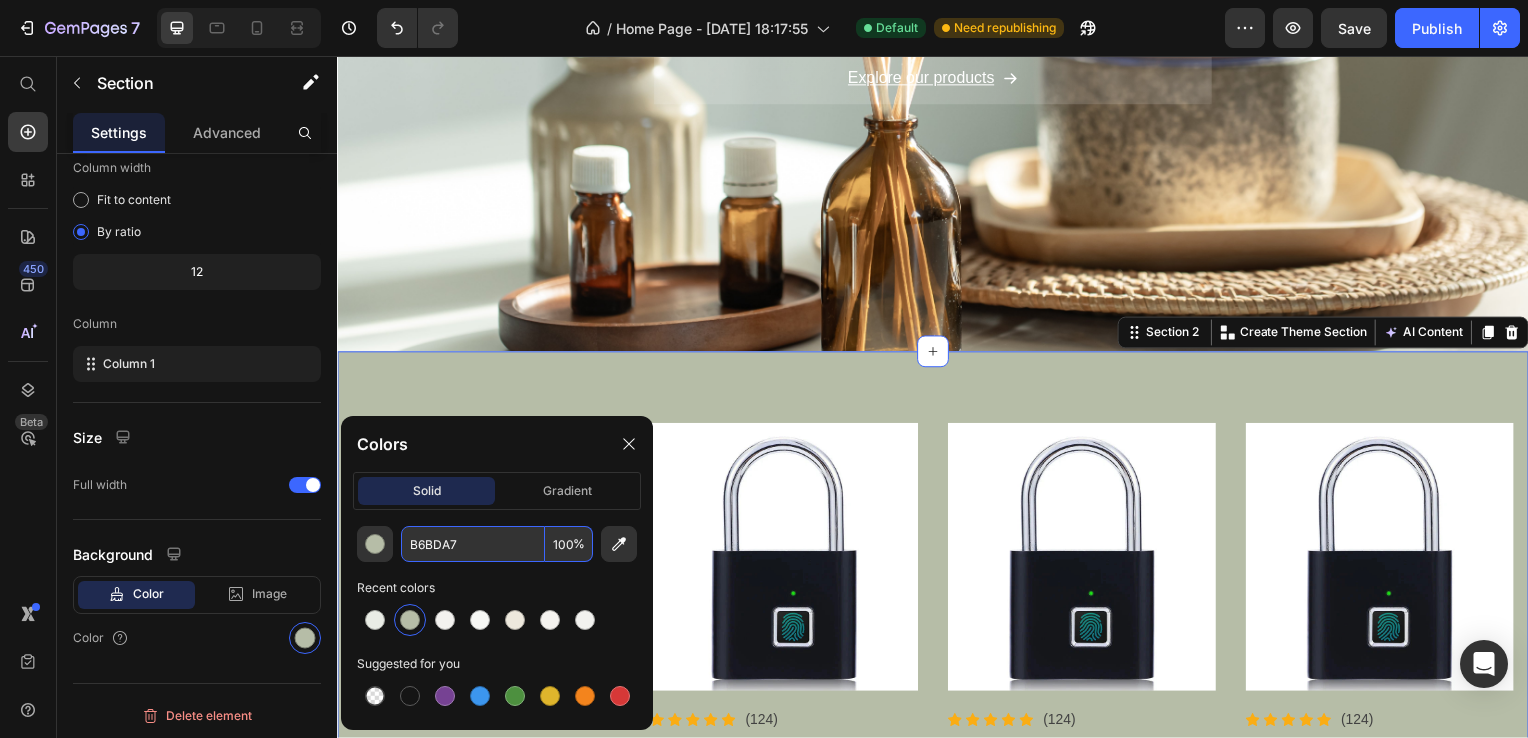 click on "B6BDA7" at bounding box center [473, 544] 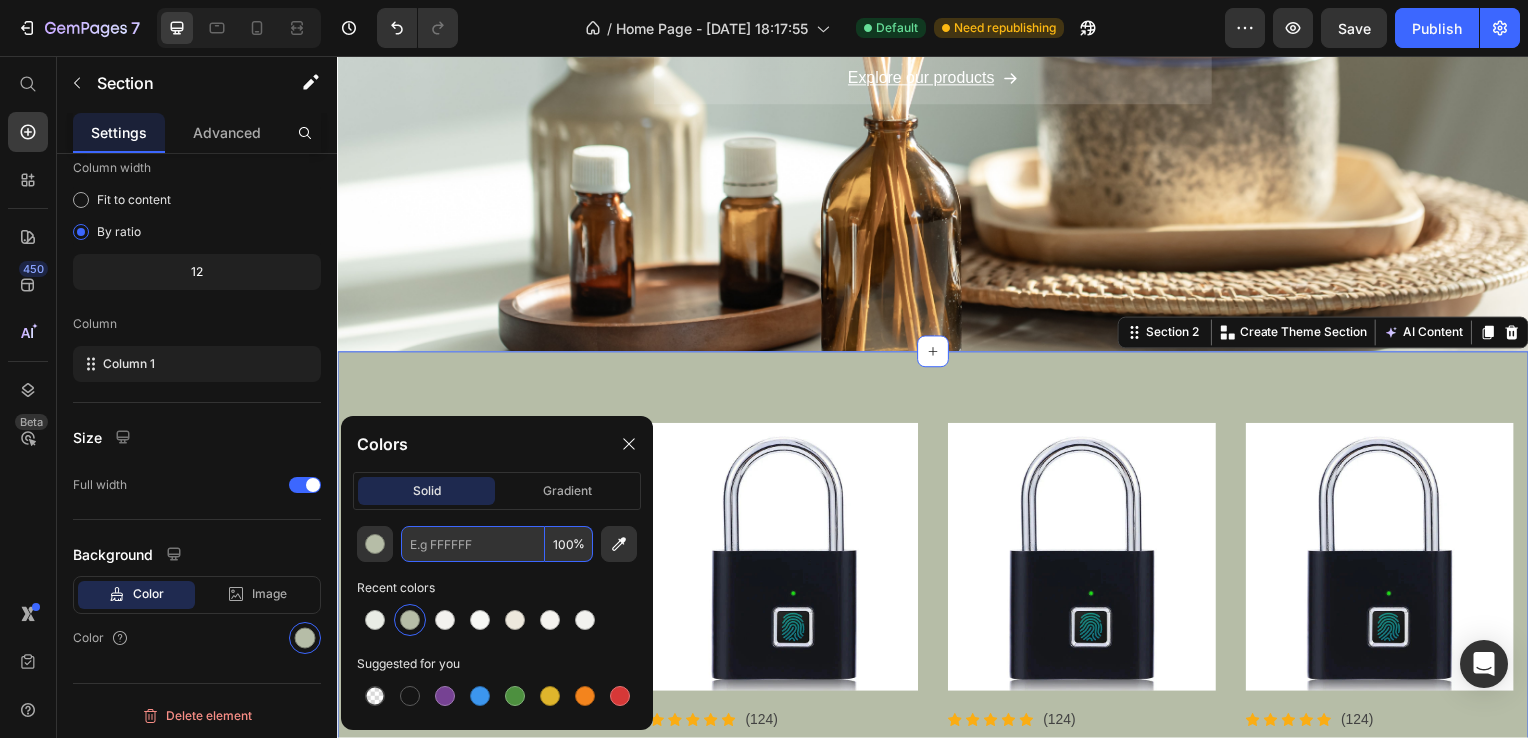 paste on "#D3C5B0" 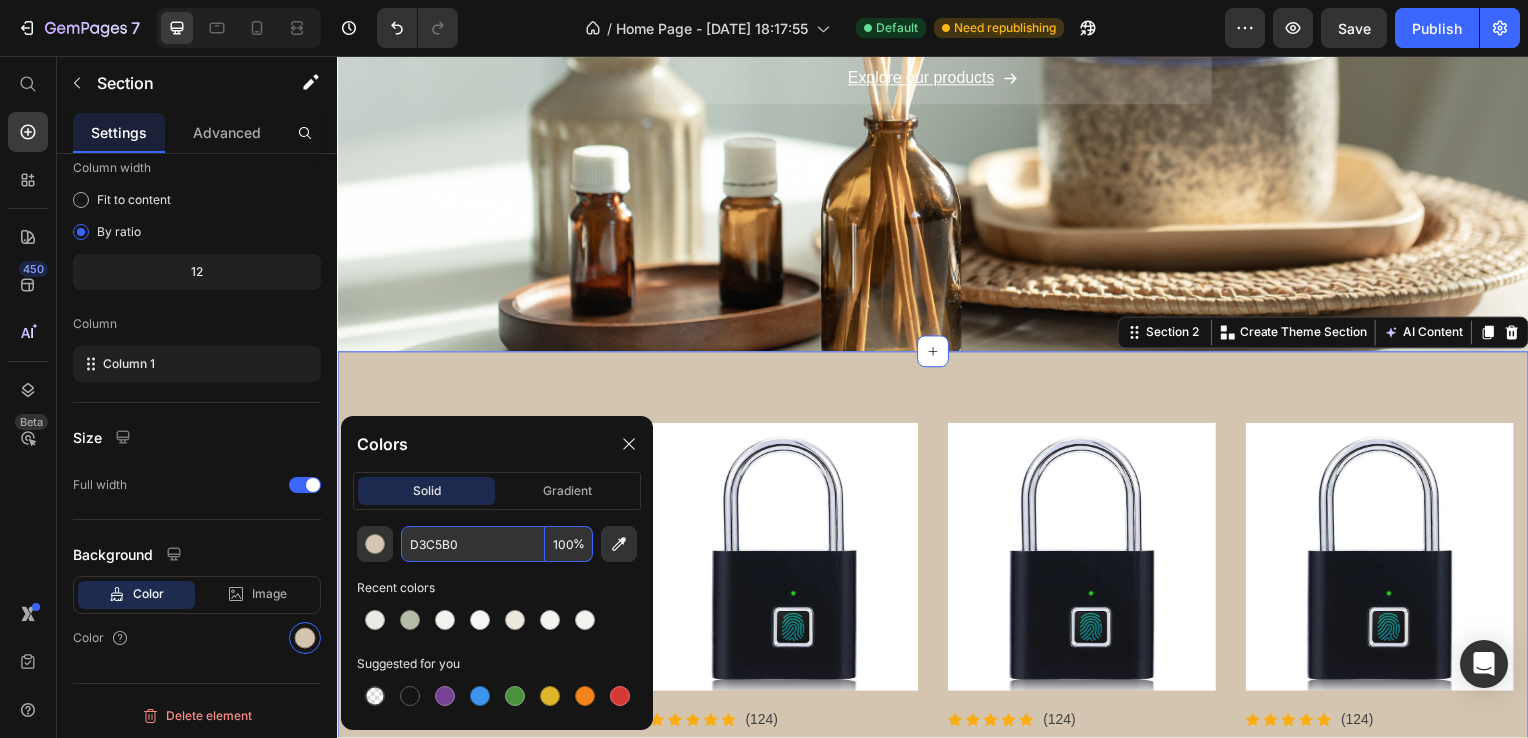 type on "D3C5B0" 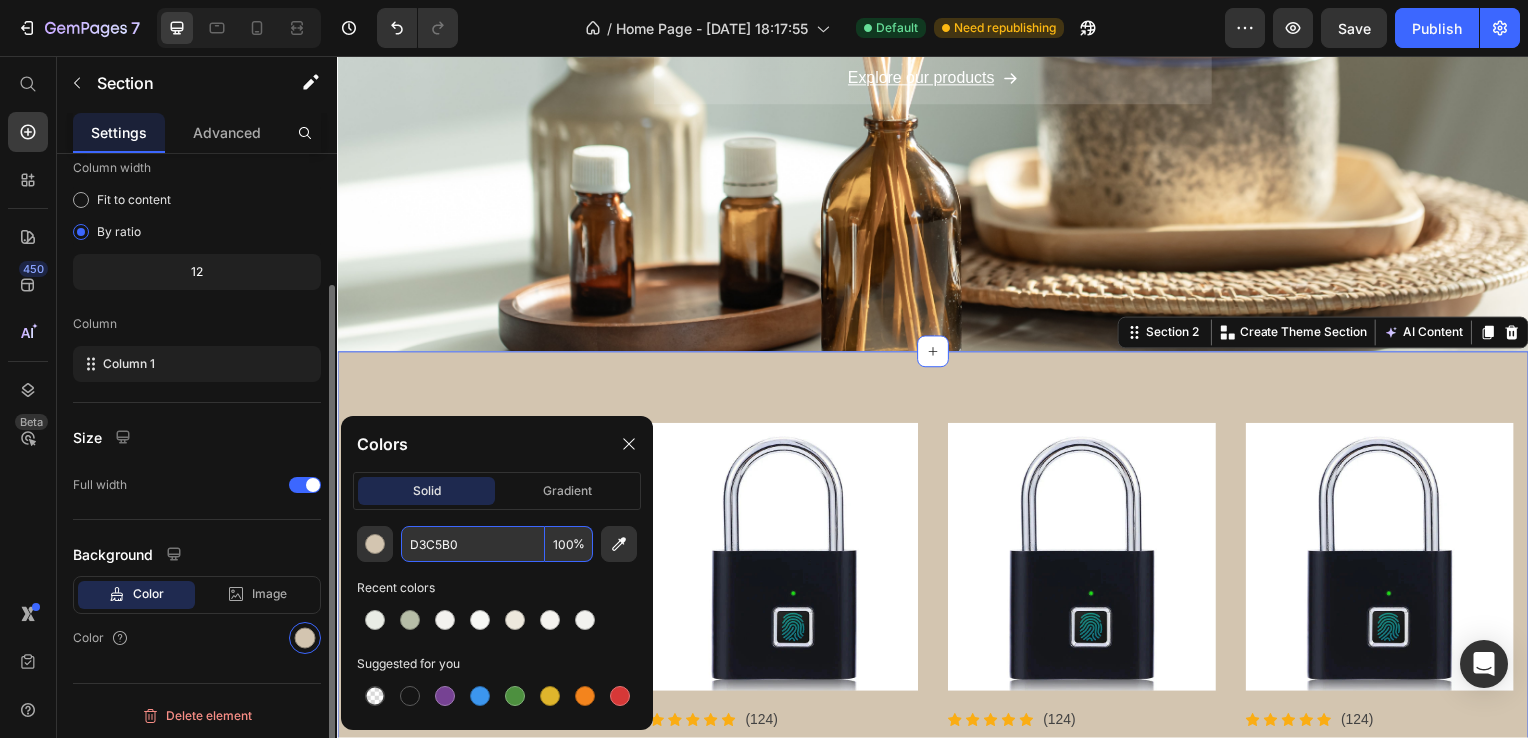 click on "Layout Column width Fit to content By ratio 12 Column Column 1 Size Full width Background Color Image Video  Color" at bounding box center [197, 344] 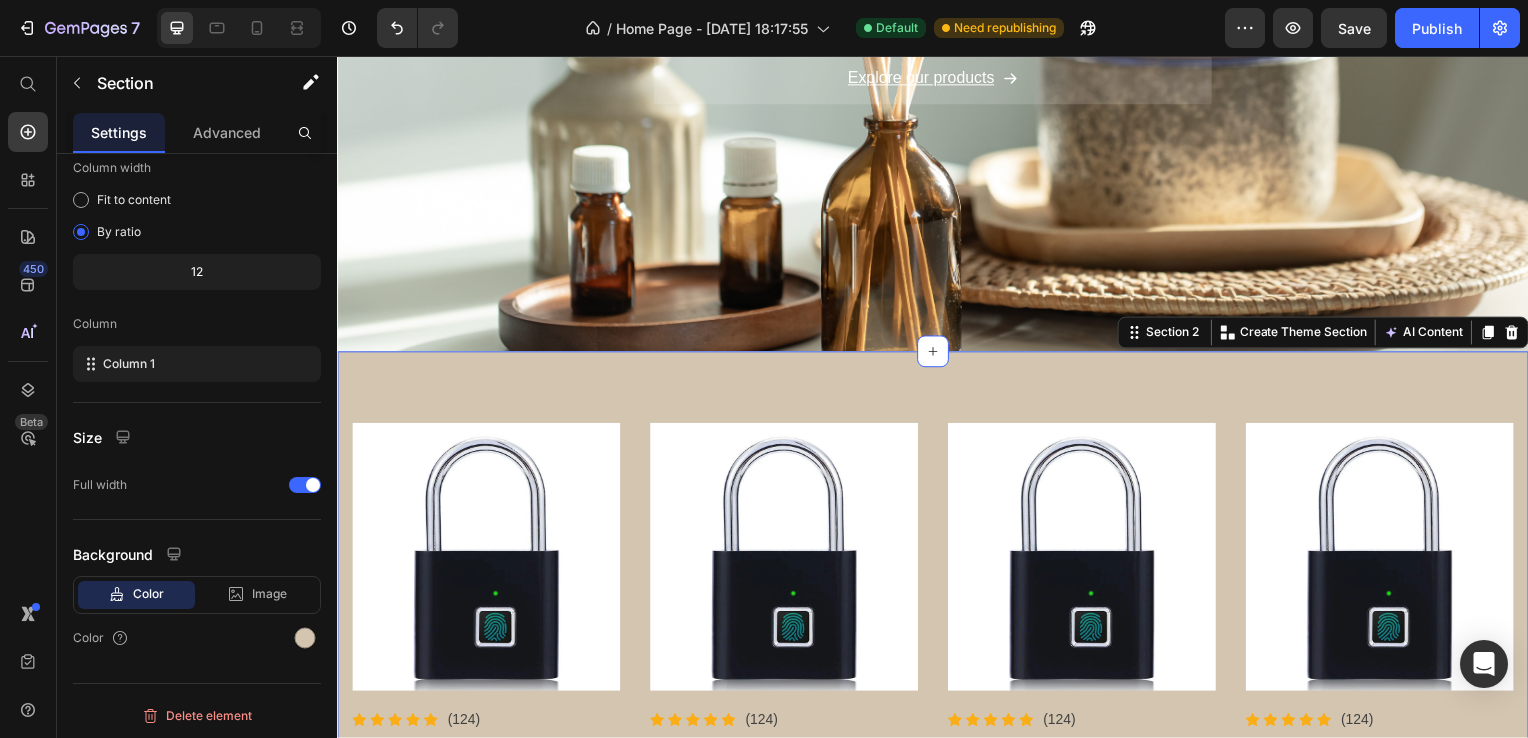 click on "Product Images                Icon                Icon                Icon                Icon                Icon Icon List Hoz (124) Text block Row Smart Fingerprint Padlock Product Title $13.00 Product Price Product Product Images                Icon                Icon                Icon                Icon                Icon Icon List Hoz (124) Text block Row Smart Fingerprint Padlock Product Title $13.00 Product Price Product Product Images                Icon                Icon                Icon                Icon                Icon Icon List Hoz (124) Text block Row Smart Fingerprint Padlock Product Title $13.00 Product Price $15.00 Product Price Row Product Product Images                Icon                Icon                Icon                Icon                Icon Icon List Hoz (124) Text block Row Smart Fingerprint Padlock Product Title $13.00 Product Price $15.00 Product Price Row Product Row View all products Button Row Section 2   You can create reusable sections Create Theme Section" at bounding box center [937, 619] 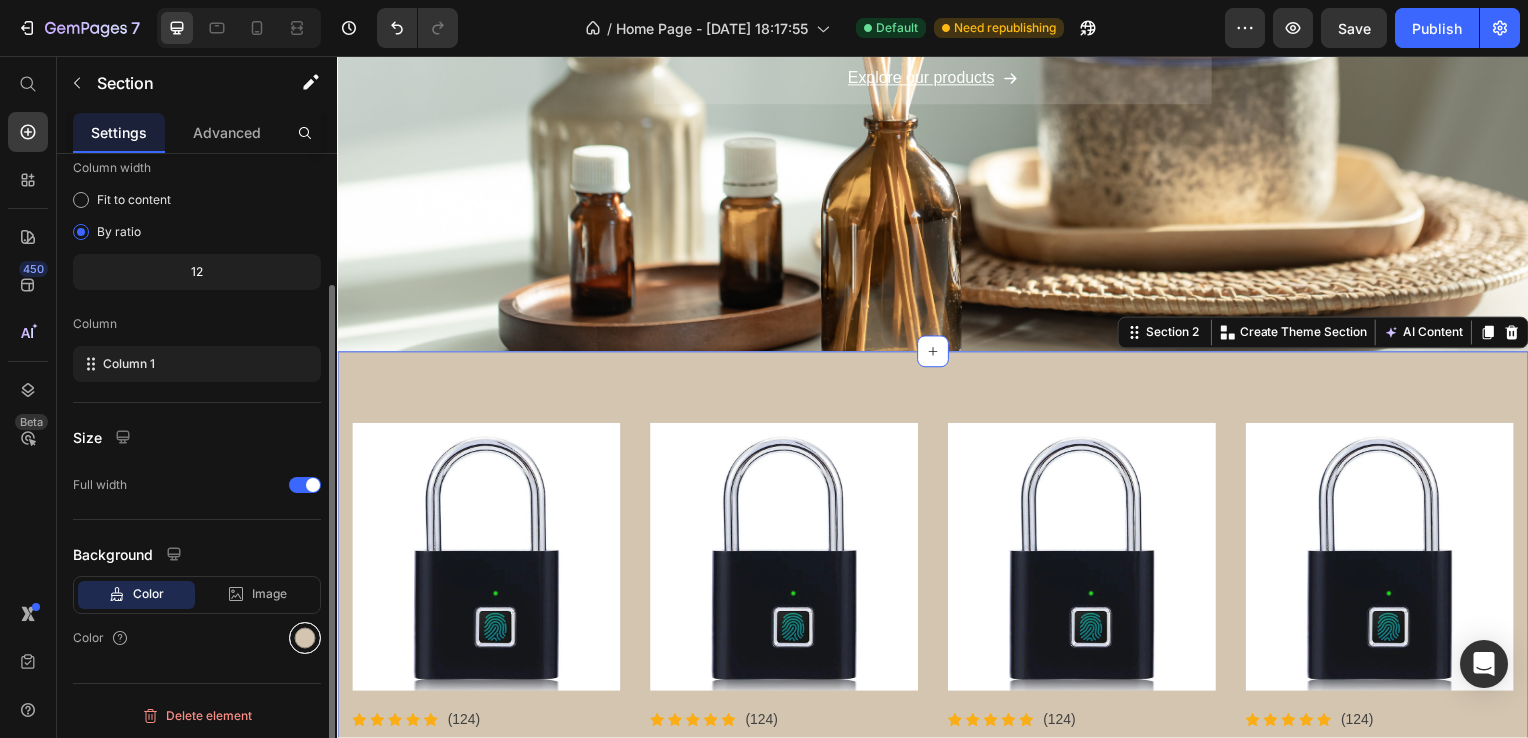 click at bounding box center (305, 638) 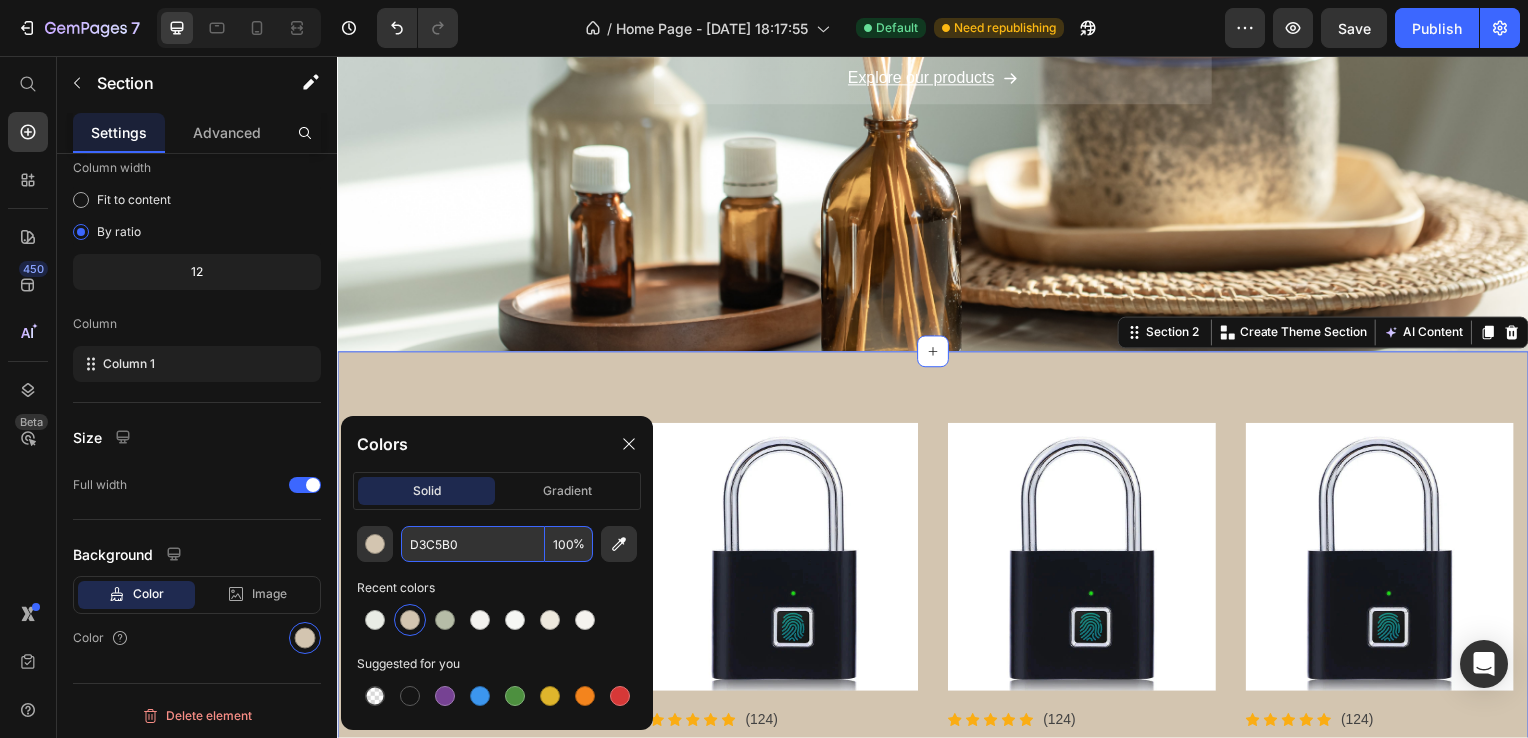click on "D3C5B0" at bounding box center (473, 544) 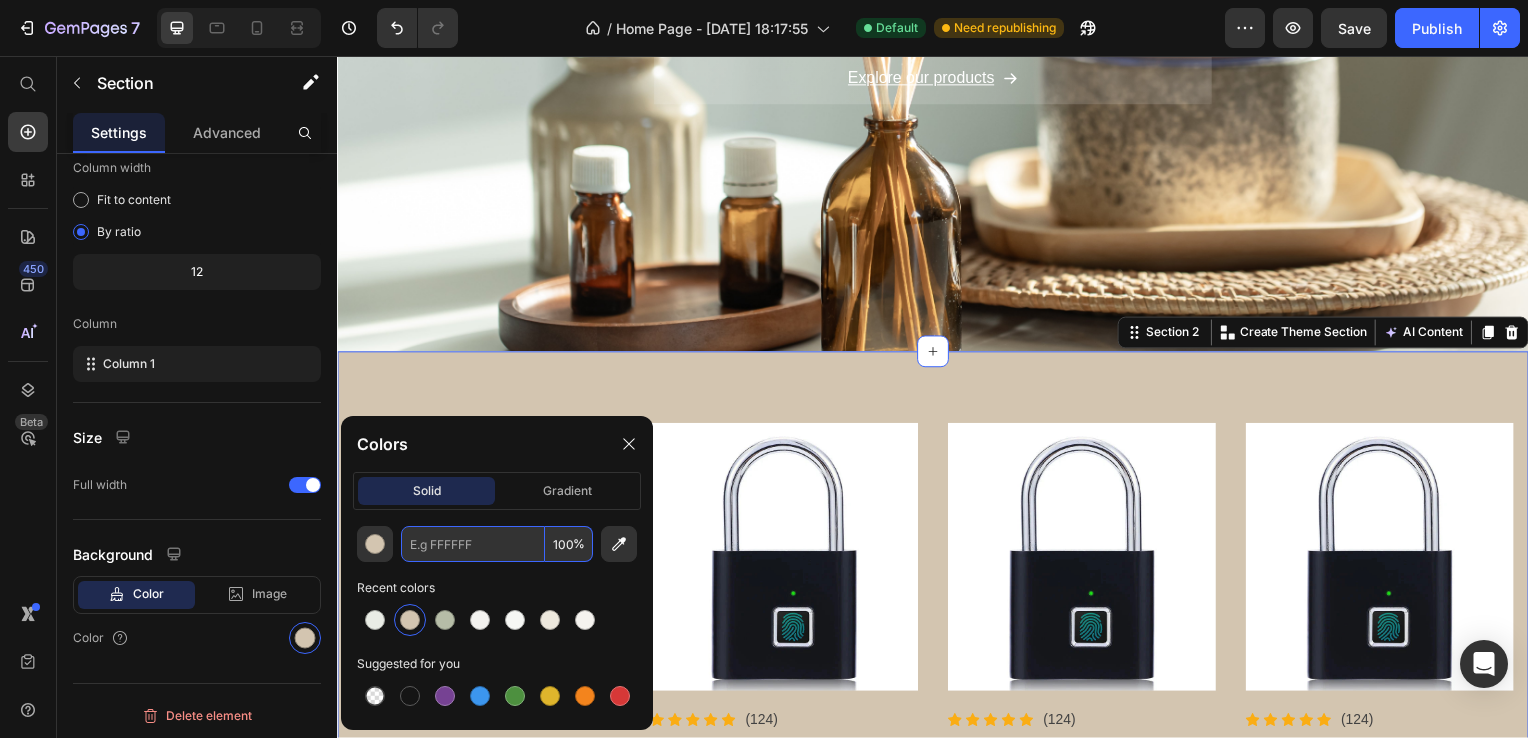 paste on "#3A3A3A" 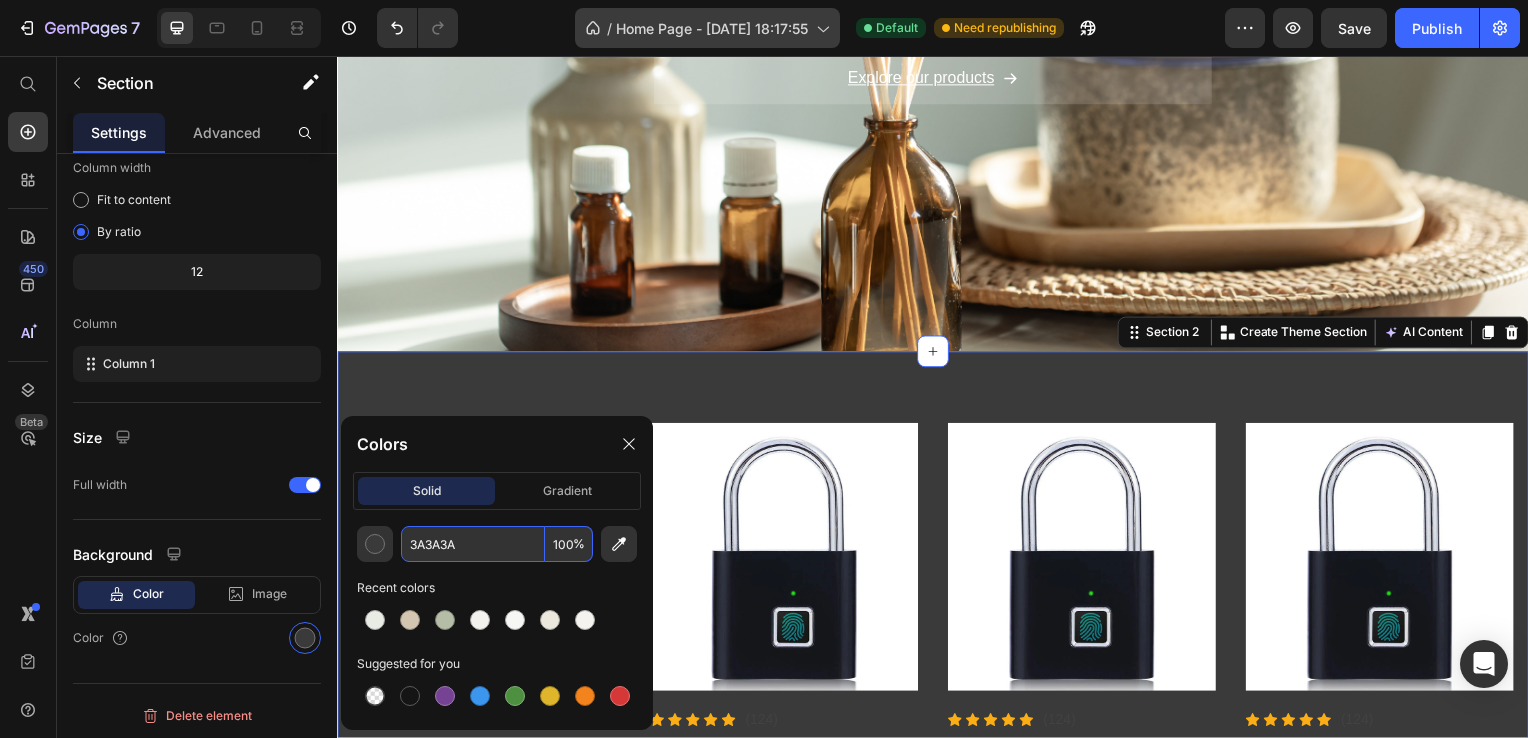 type on "3A3A3A" 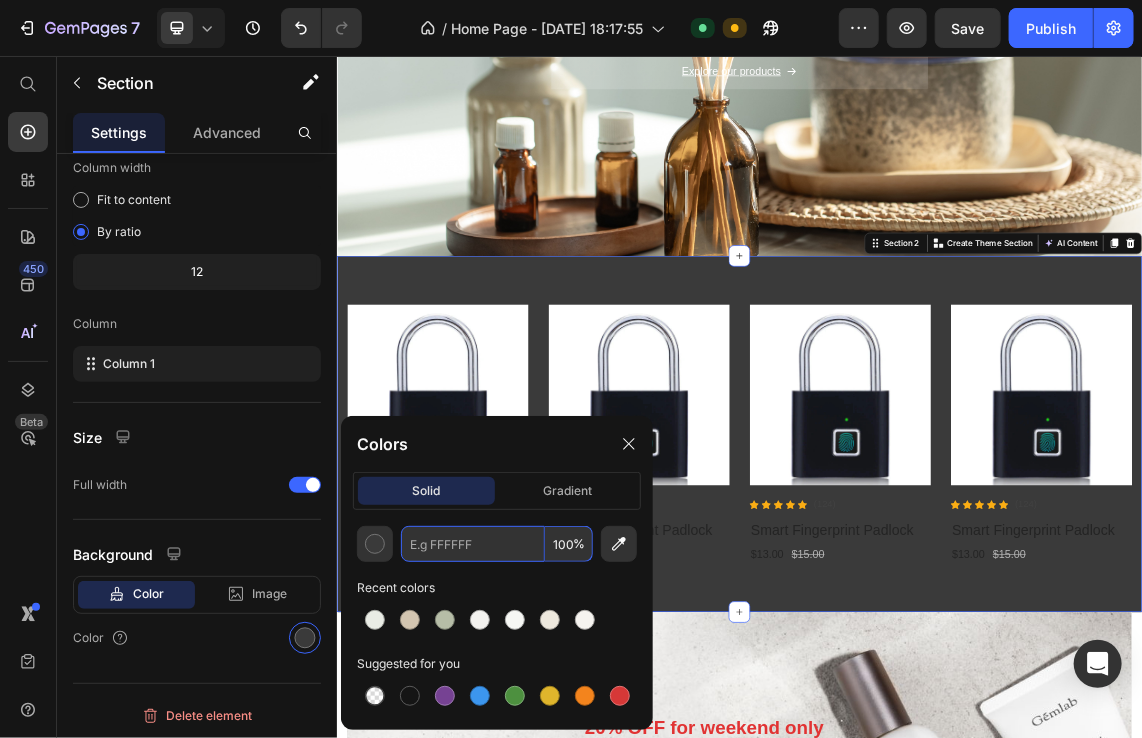 paste on "#4F4F4F" 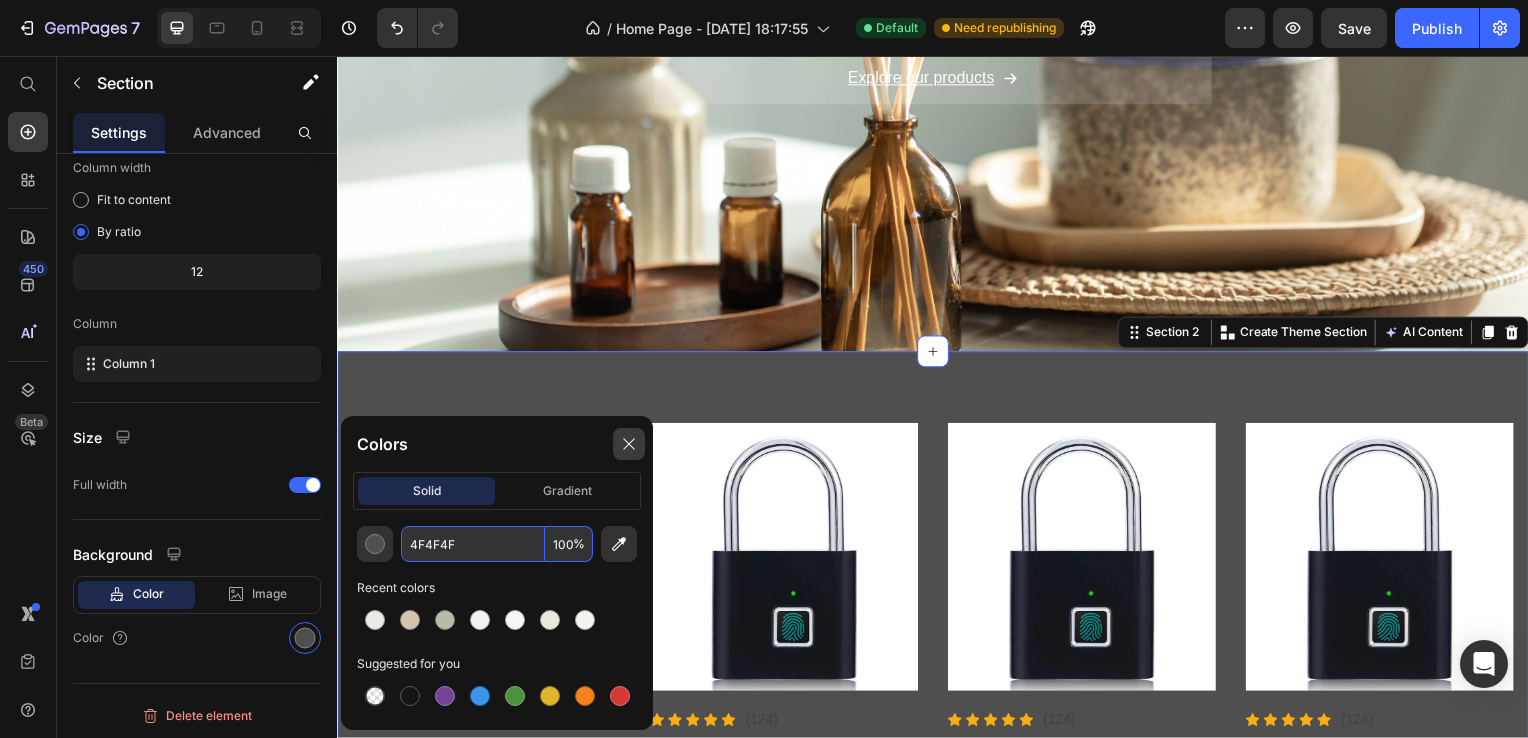 type on "4F4F4F" 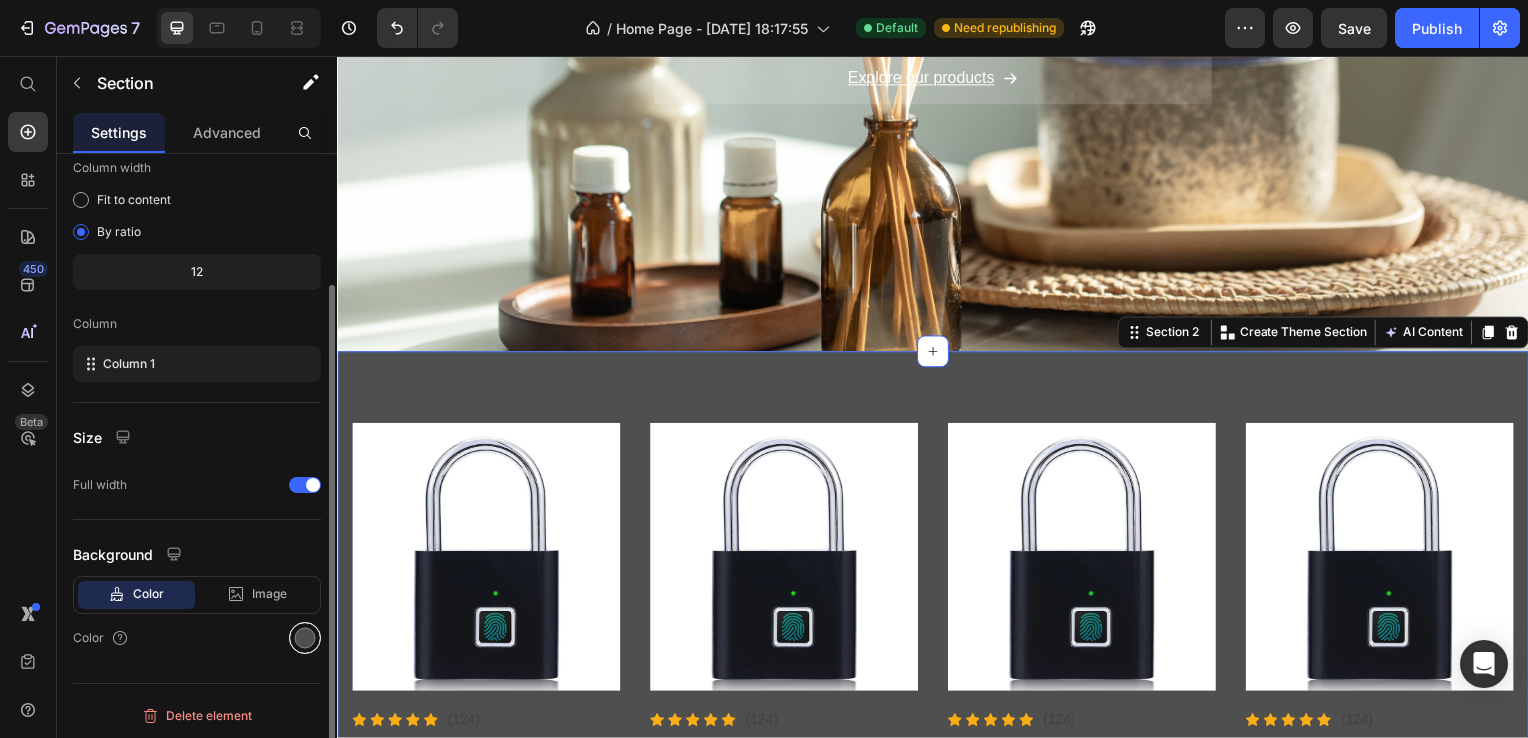 click at bounding box center [305, 638] 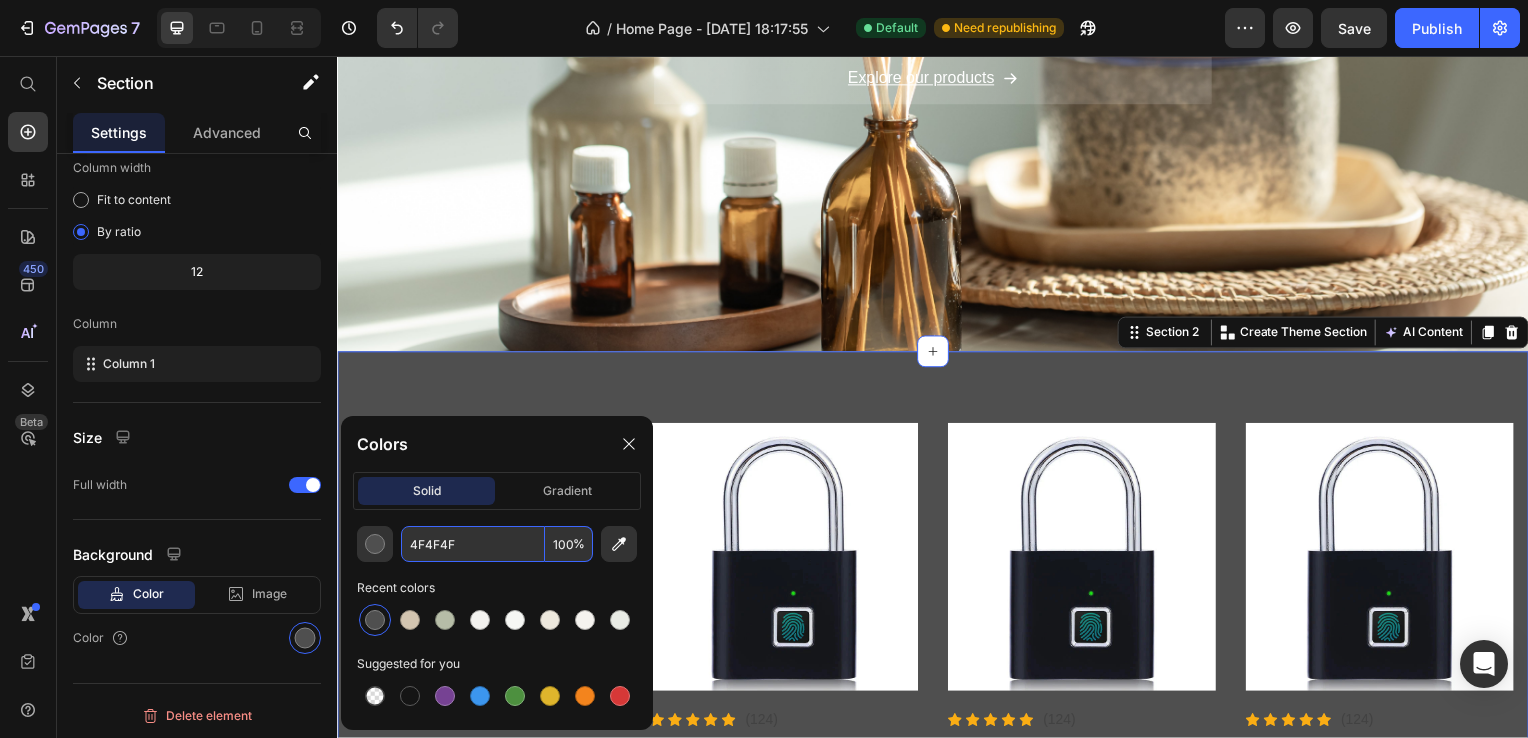 click on "4F4F4F" at bounding box center (473, 544) 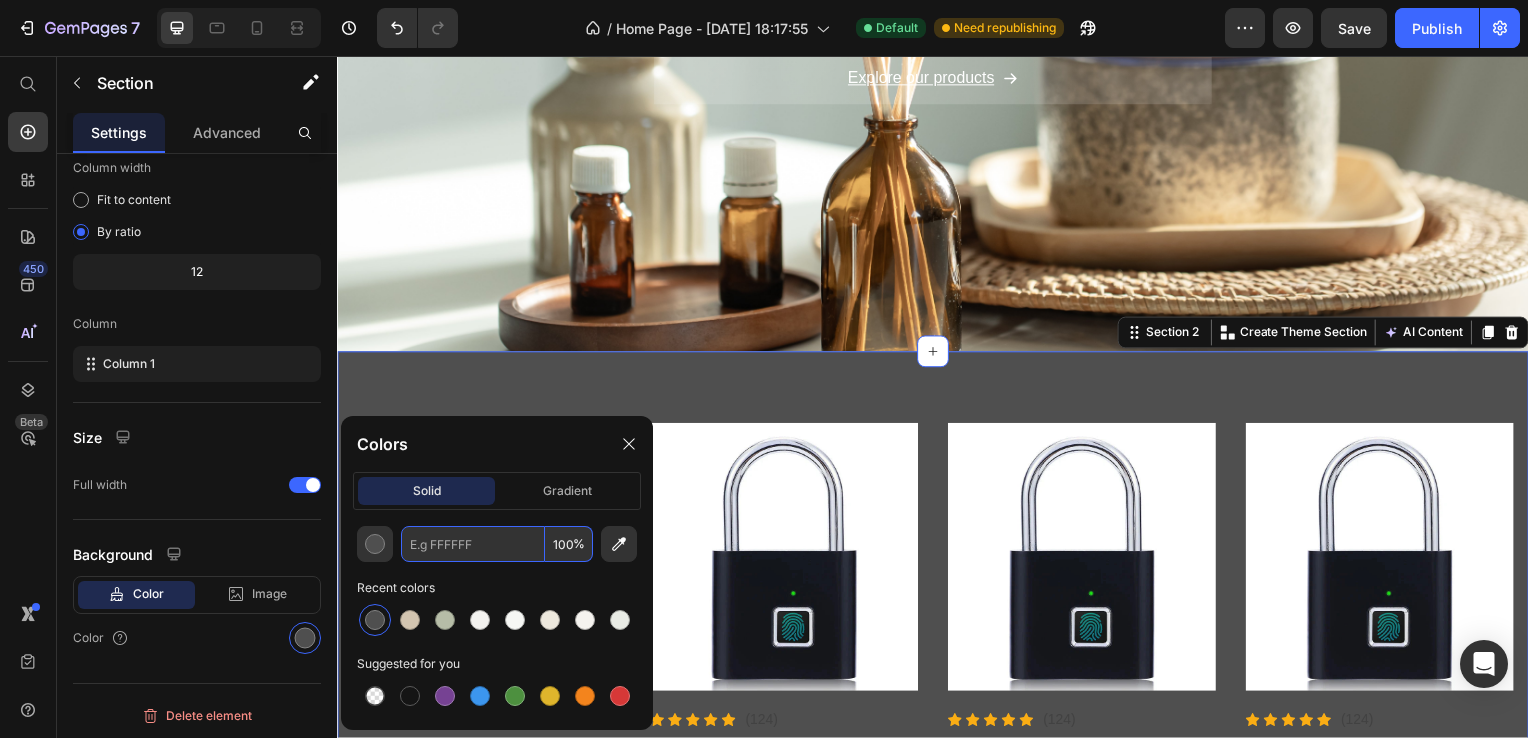 paste on "#F4F6F3" 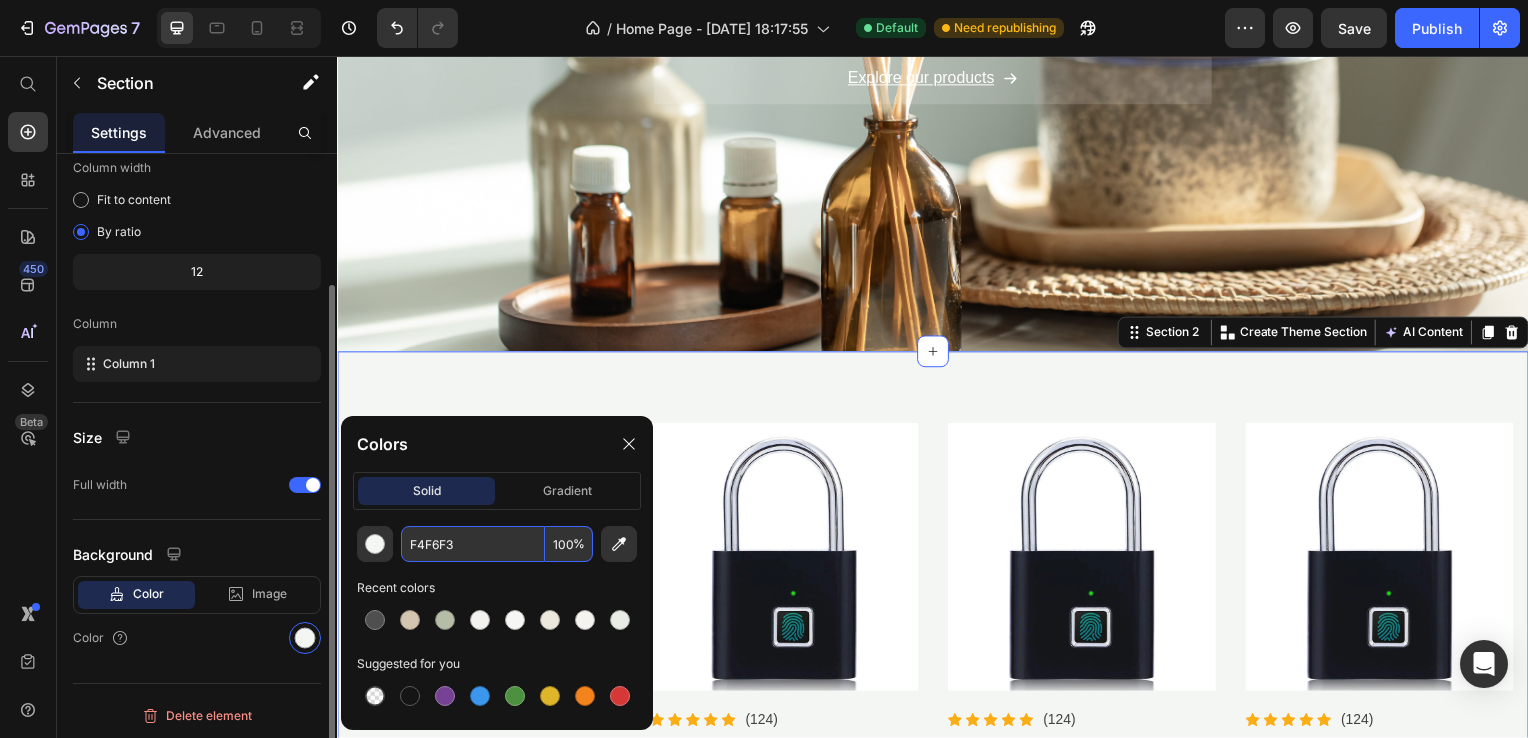 type on "F4F6F3" 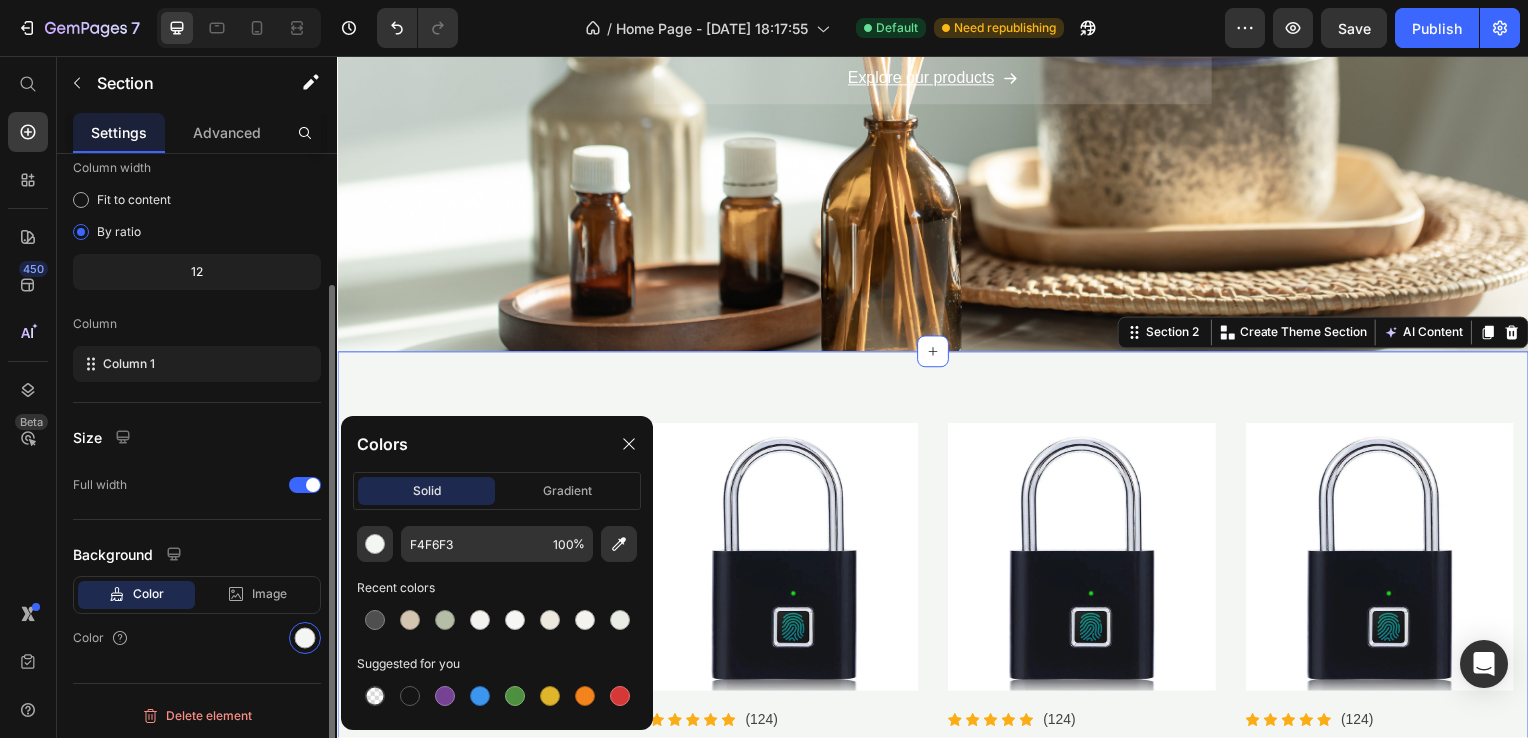 click on "Size" at bounding box center [197, 437] 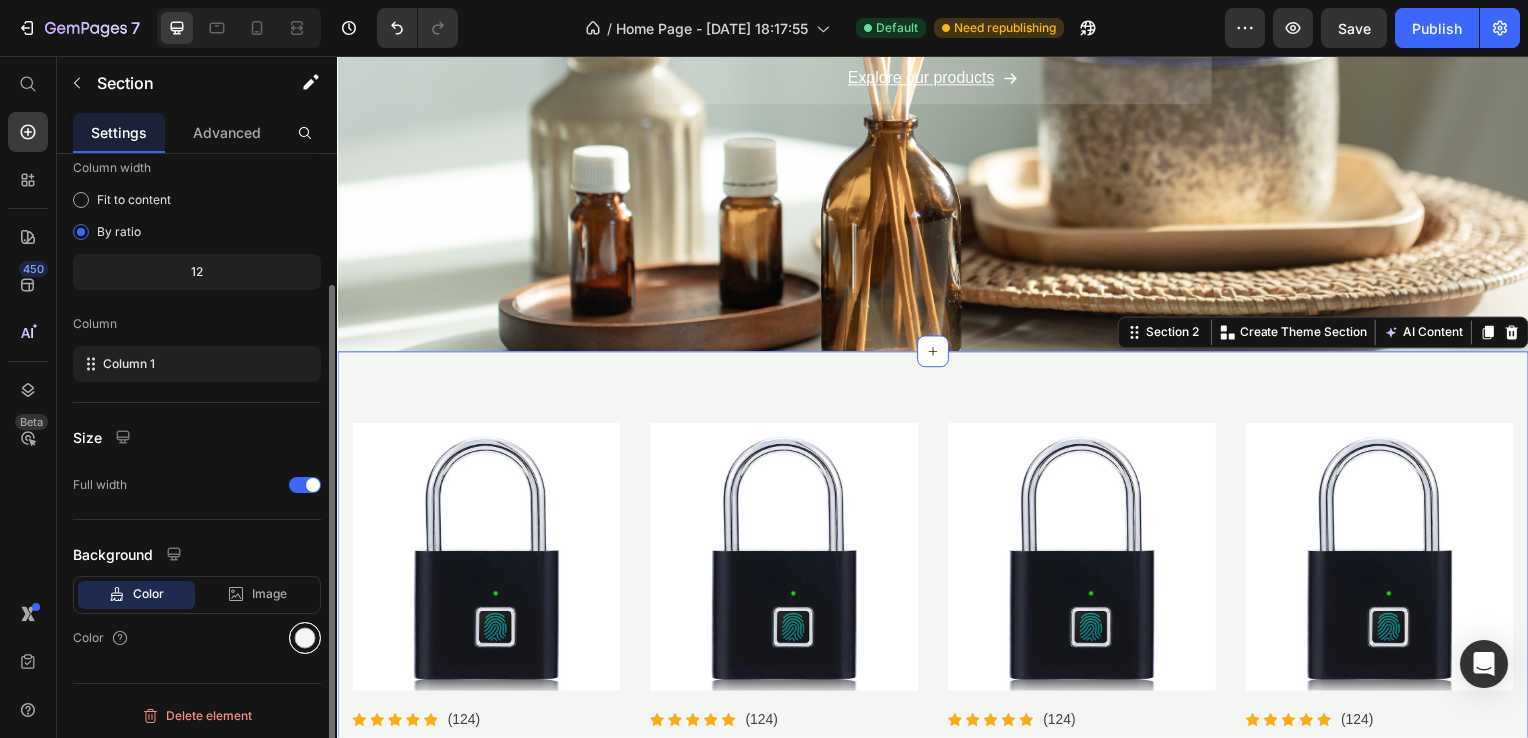 click at bounding box center (305, 638) 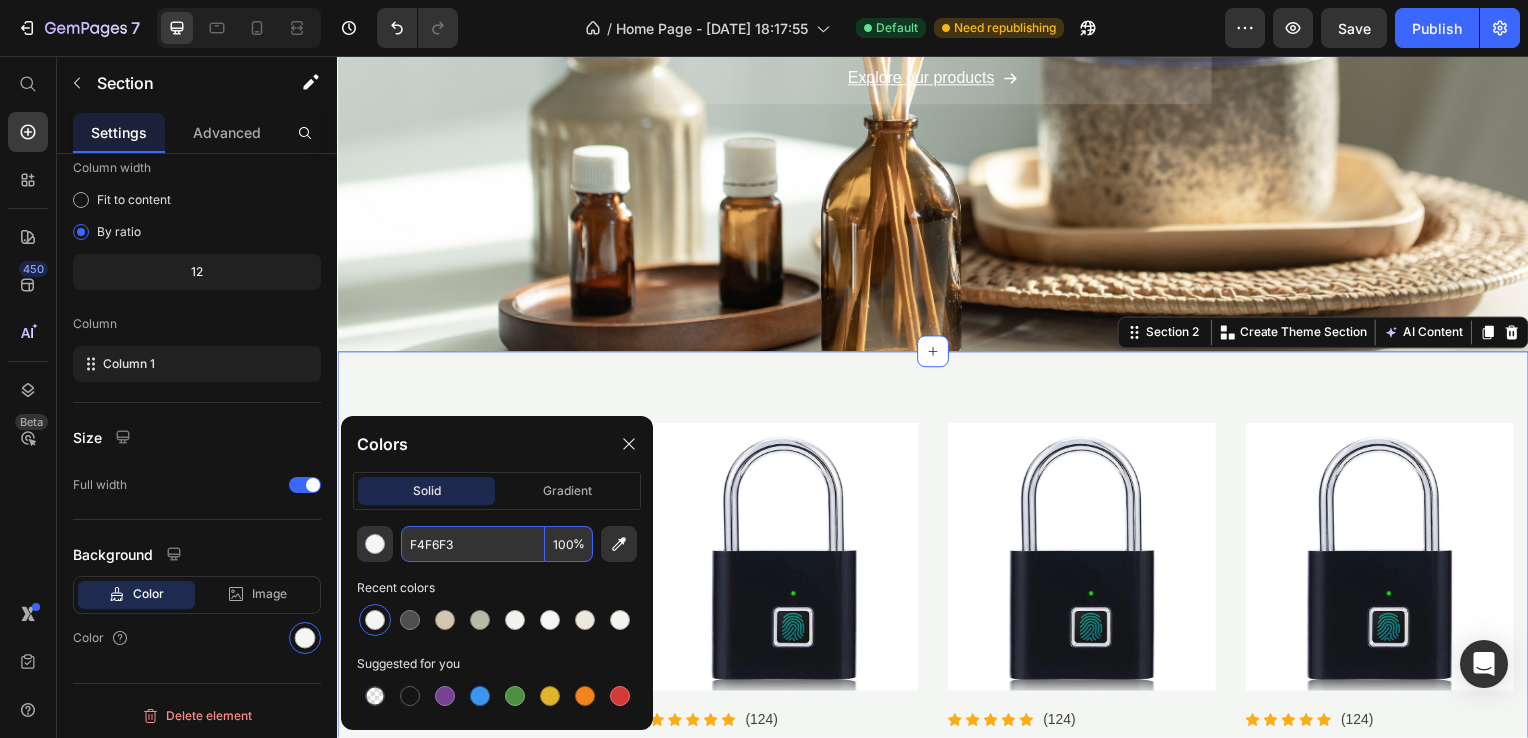 click on "F4F6F3" at bounding box center (473, 544) 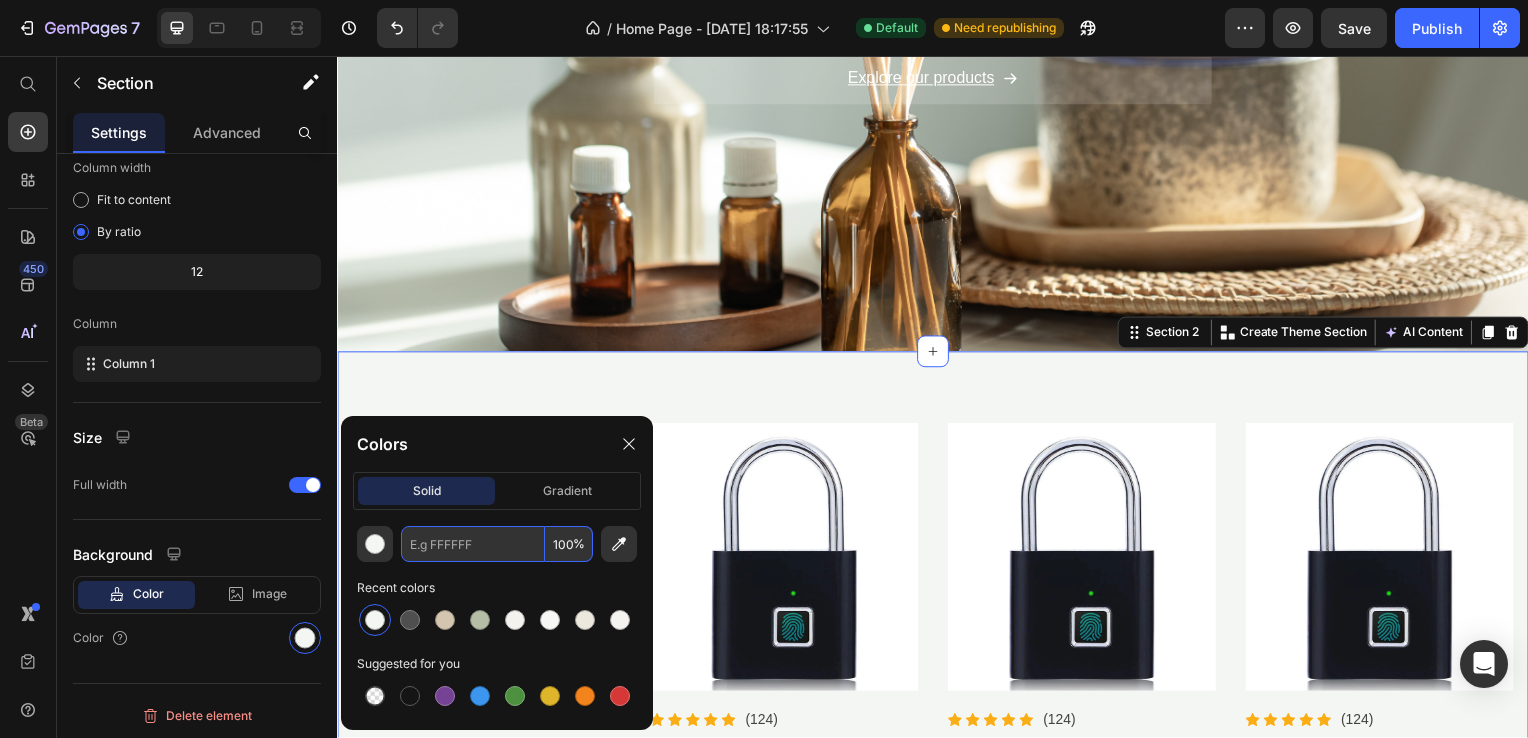 paste on "#EFF3F0" 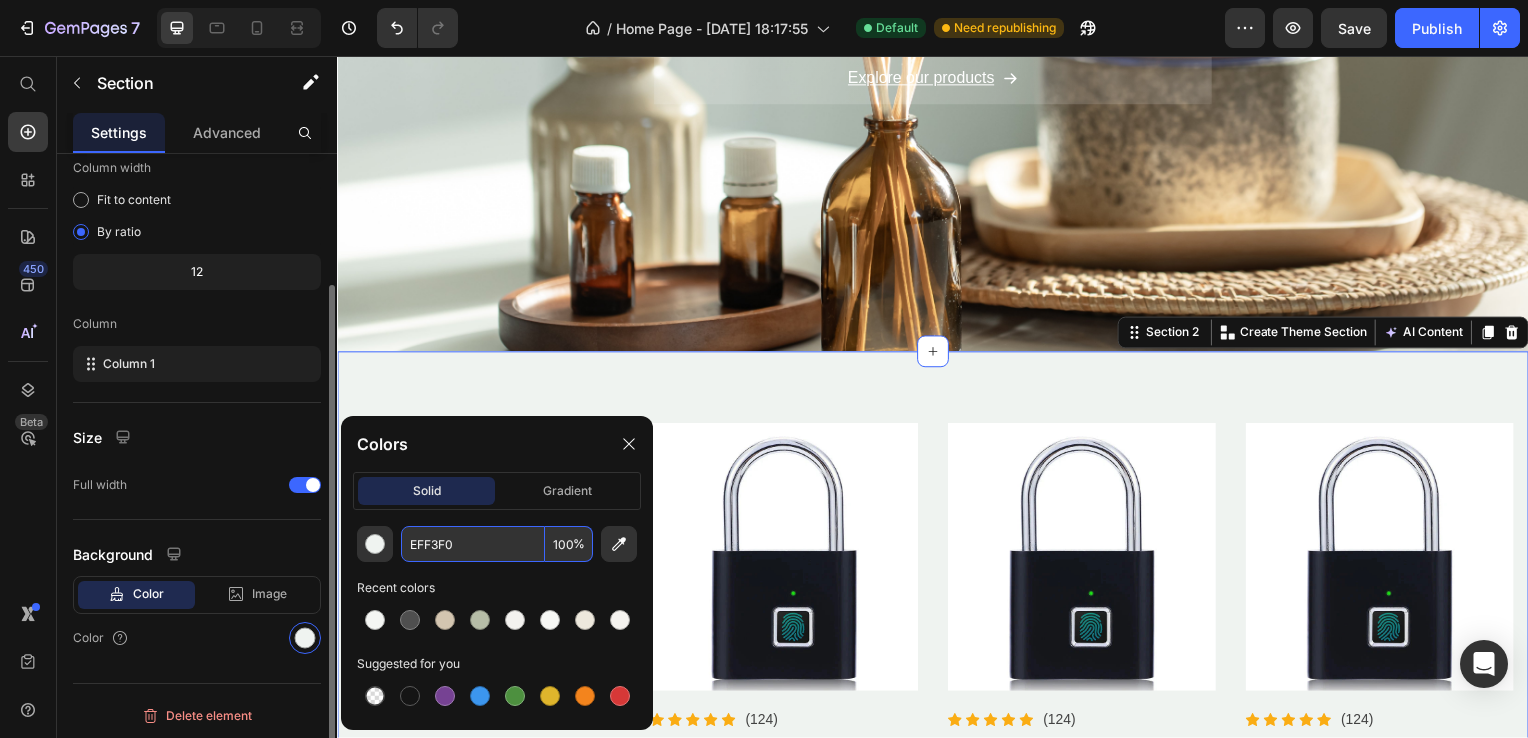 type on "EFF3F0" 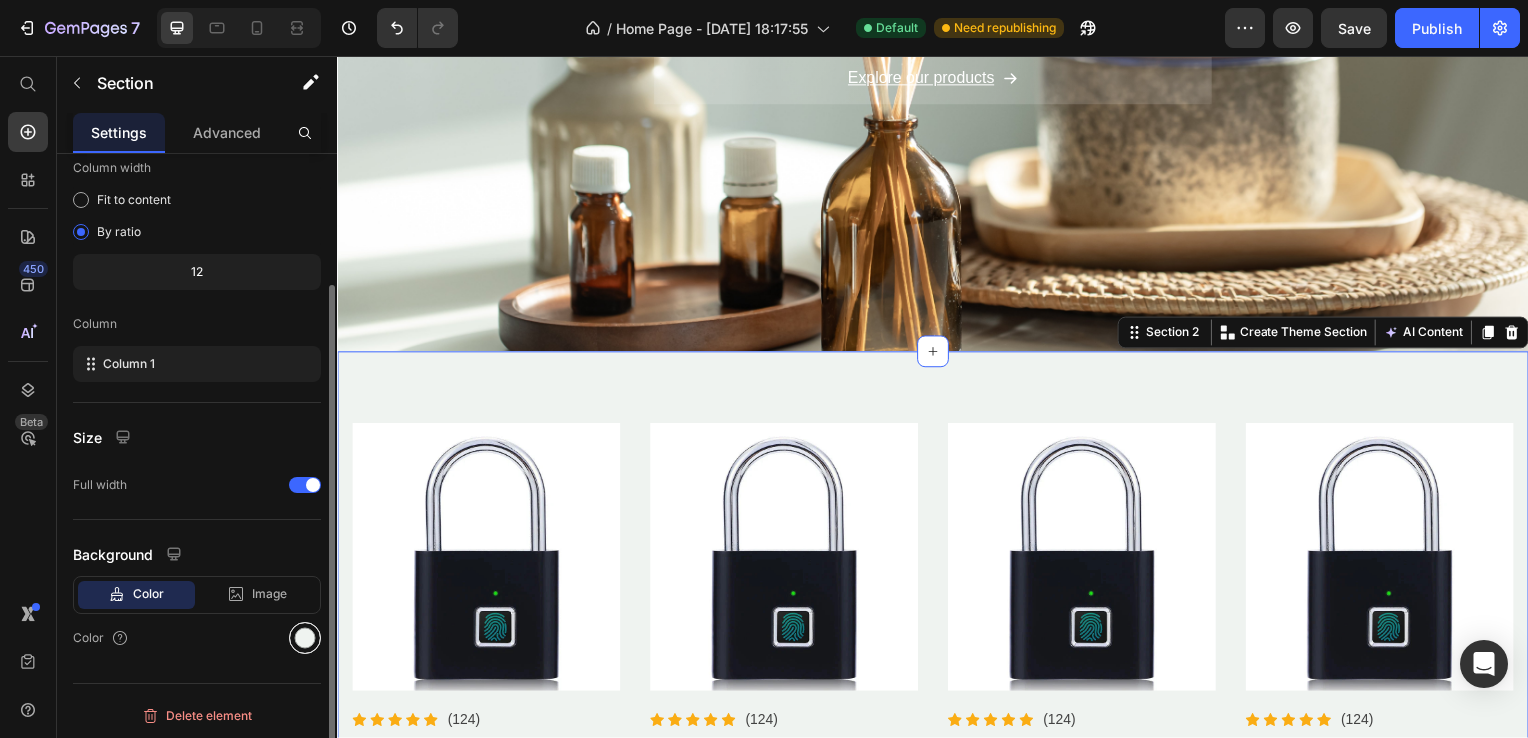 click at bounding box center [305, 638] 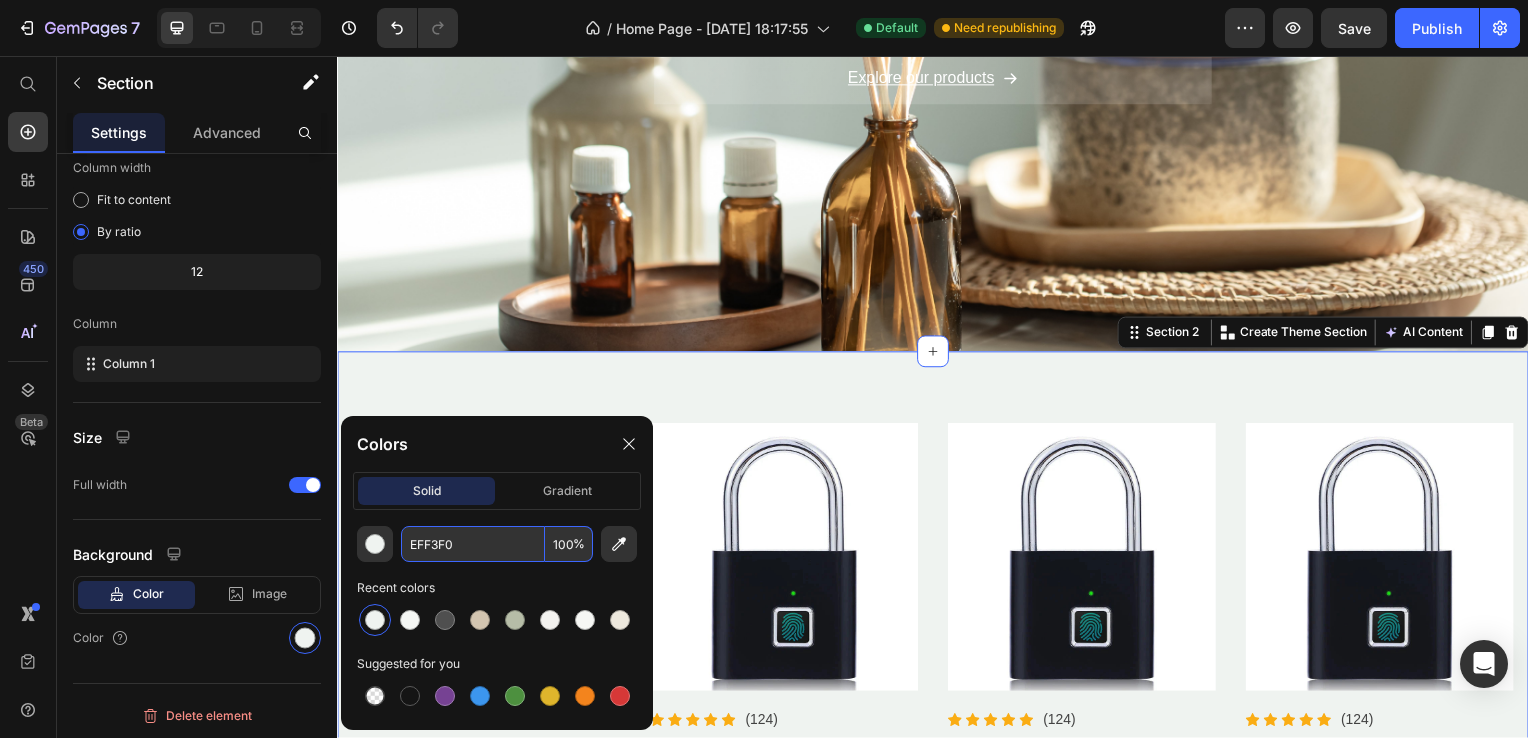 click on "EFF3F0" at bounding box center [473, 544] 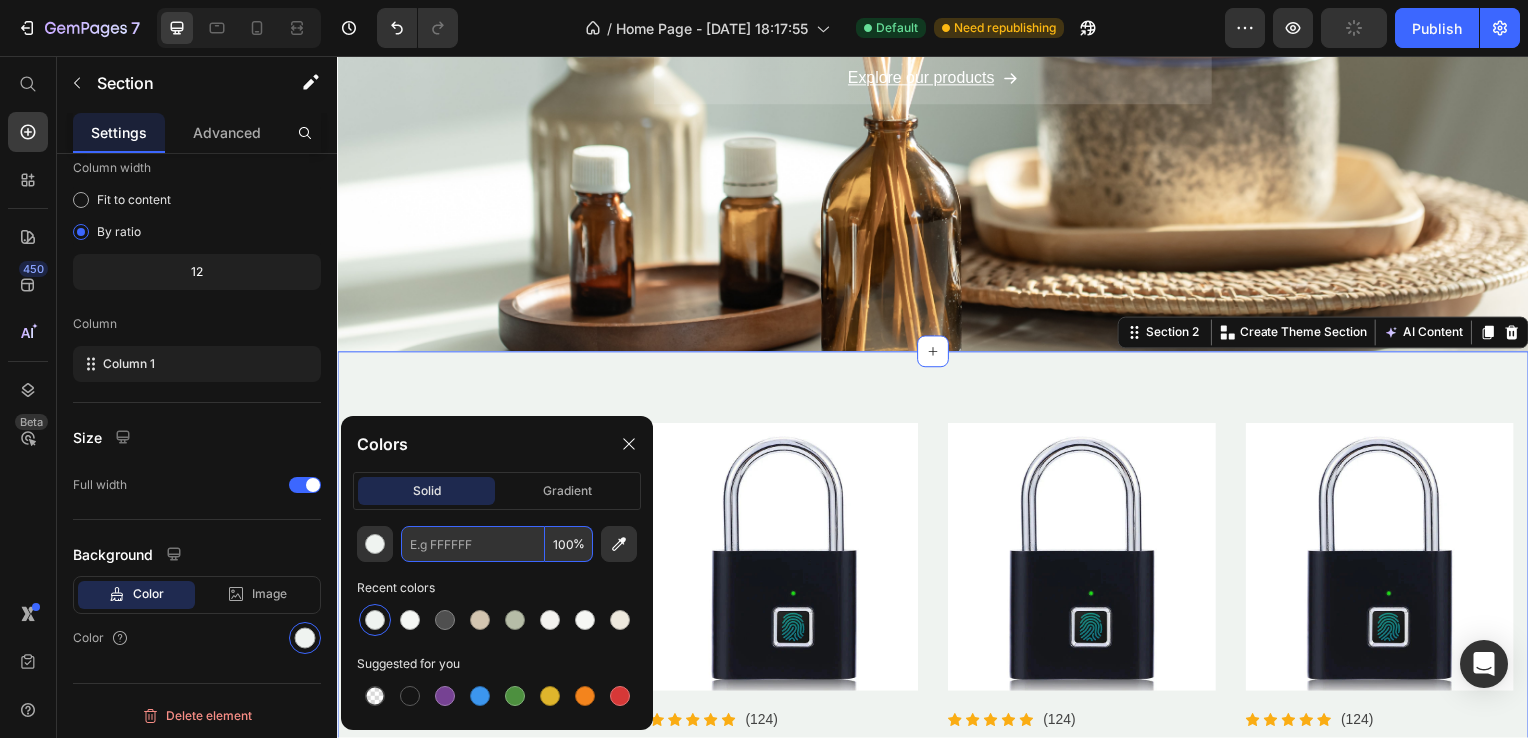 paste on "#E8EEE8" 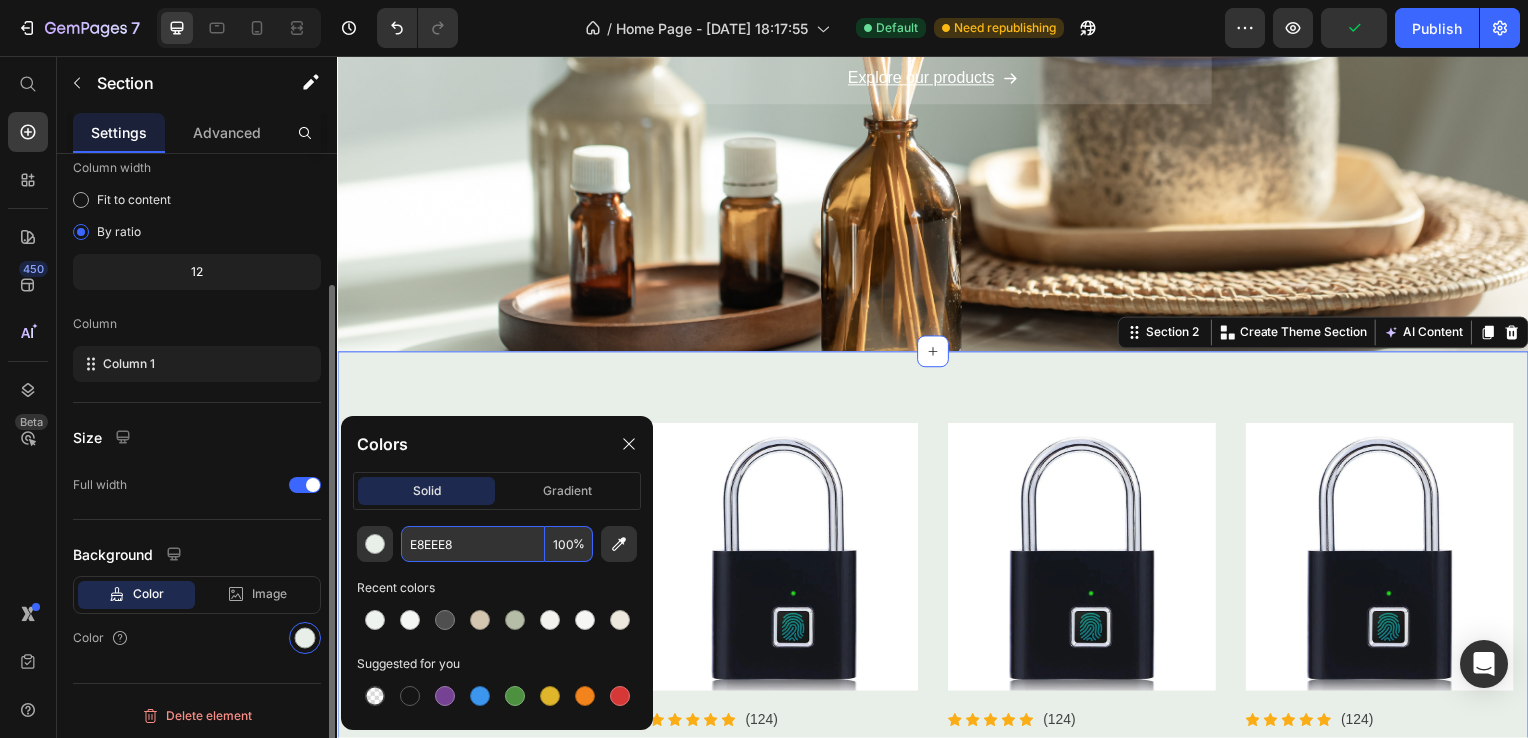 type on "E8EEE8" 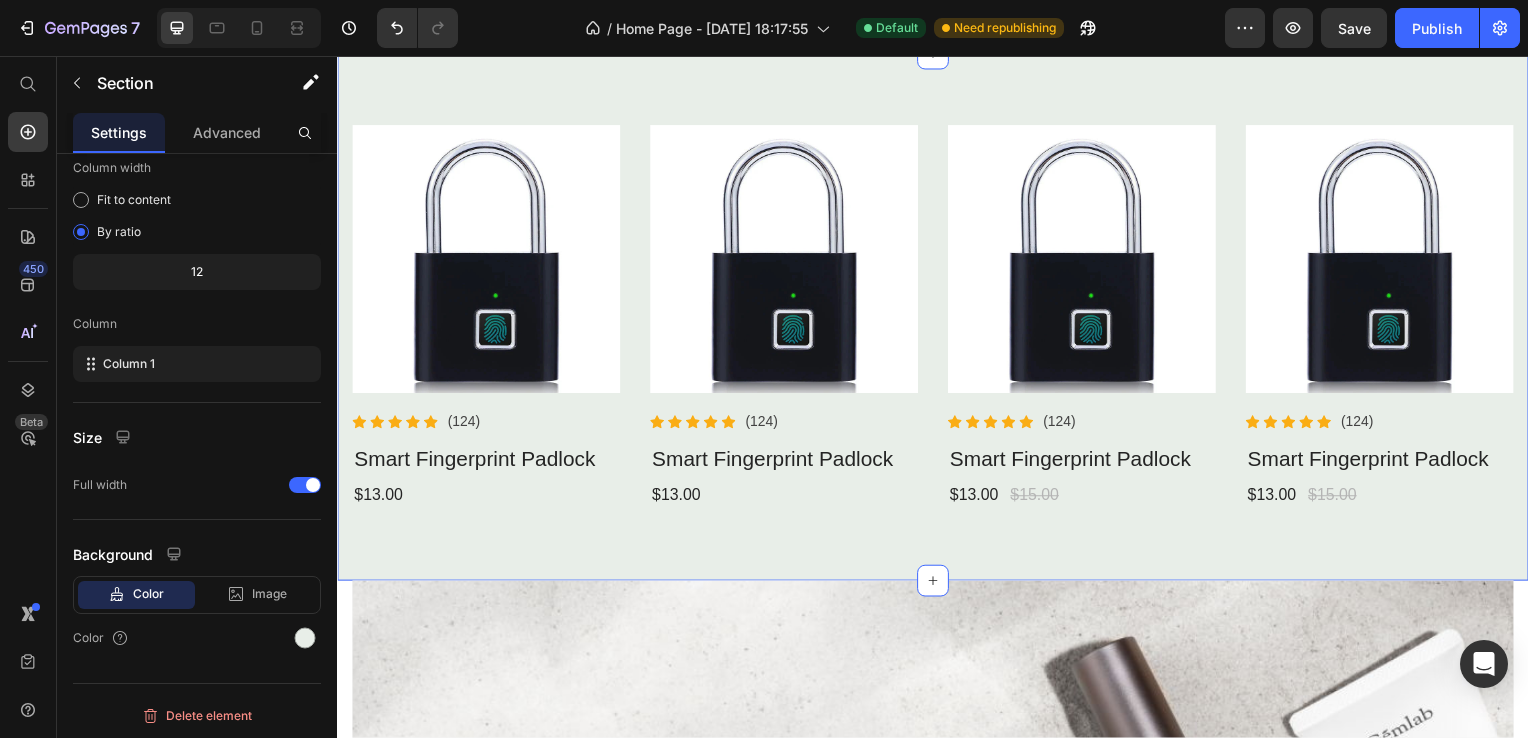 scroll, scrollTop: 643, scrollLeft: 0, axis: vertical 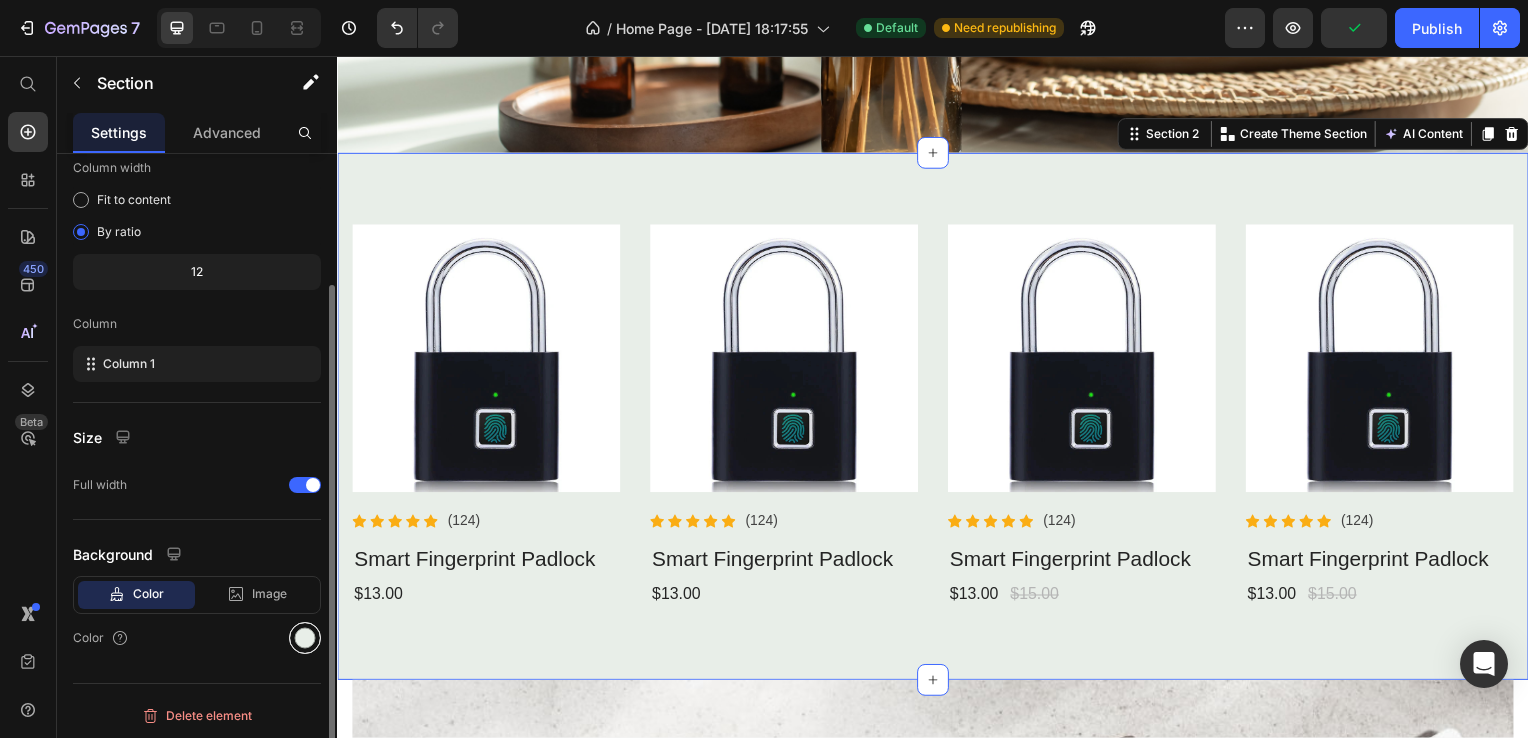 click at bounding box center [305, 638] 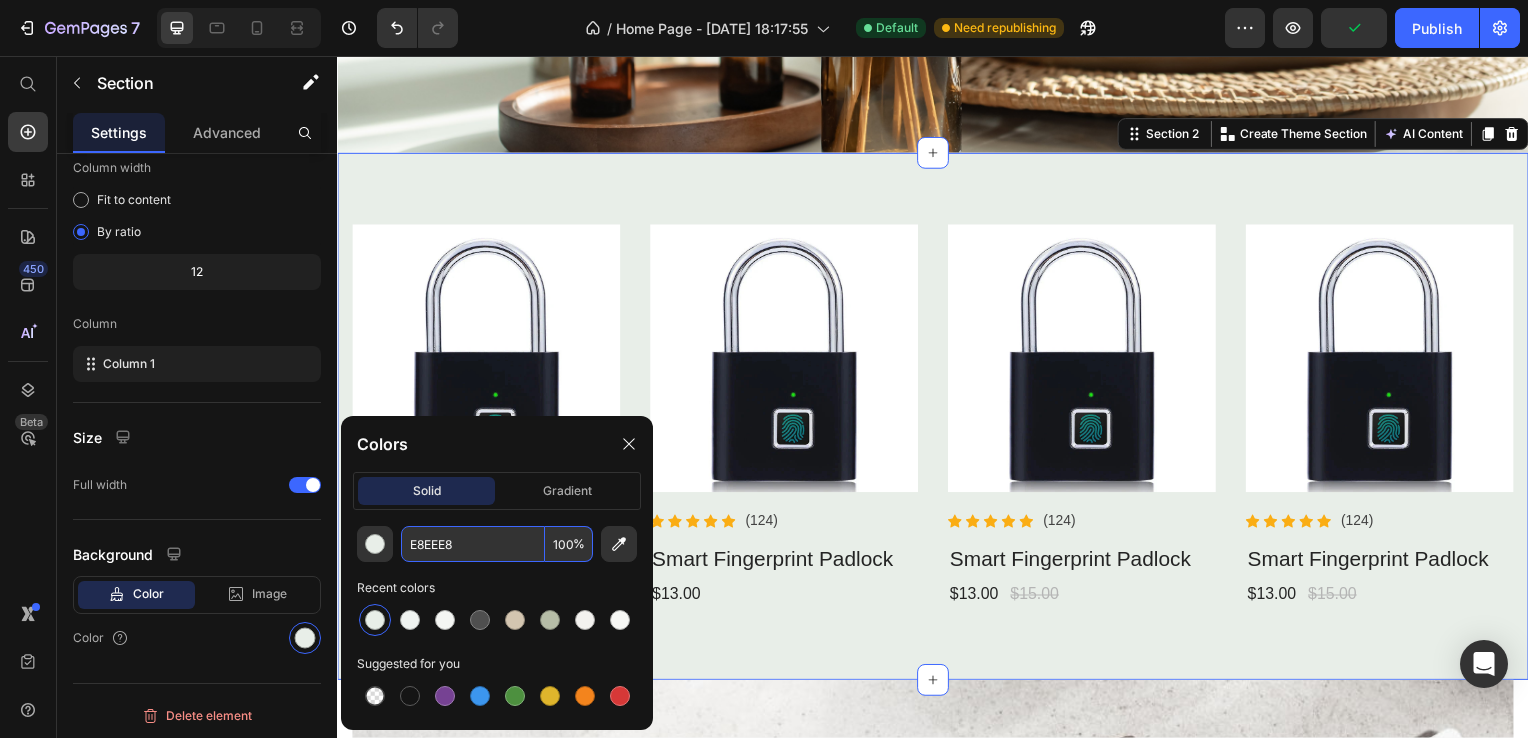 click on "E8EEE8" at bounding box center (473, 544) 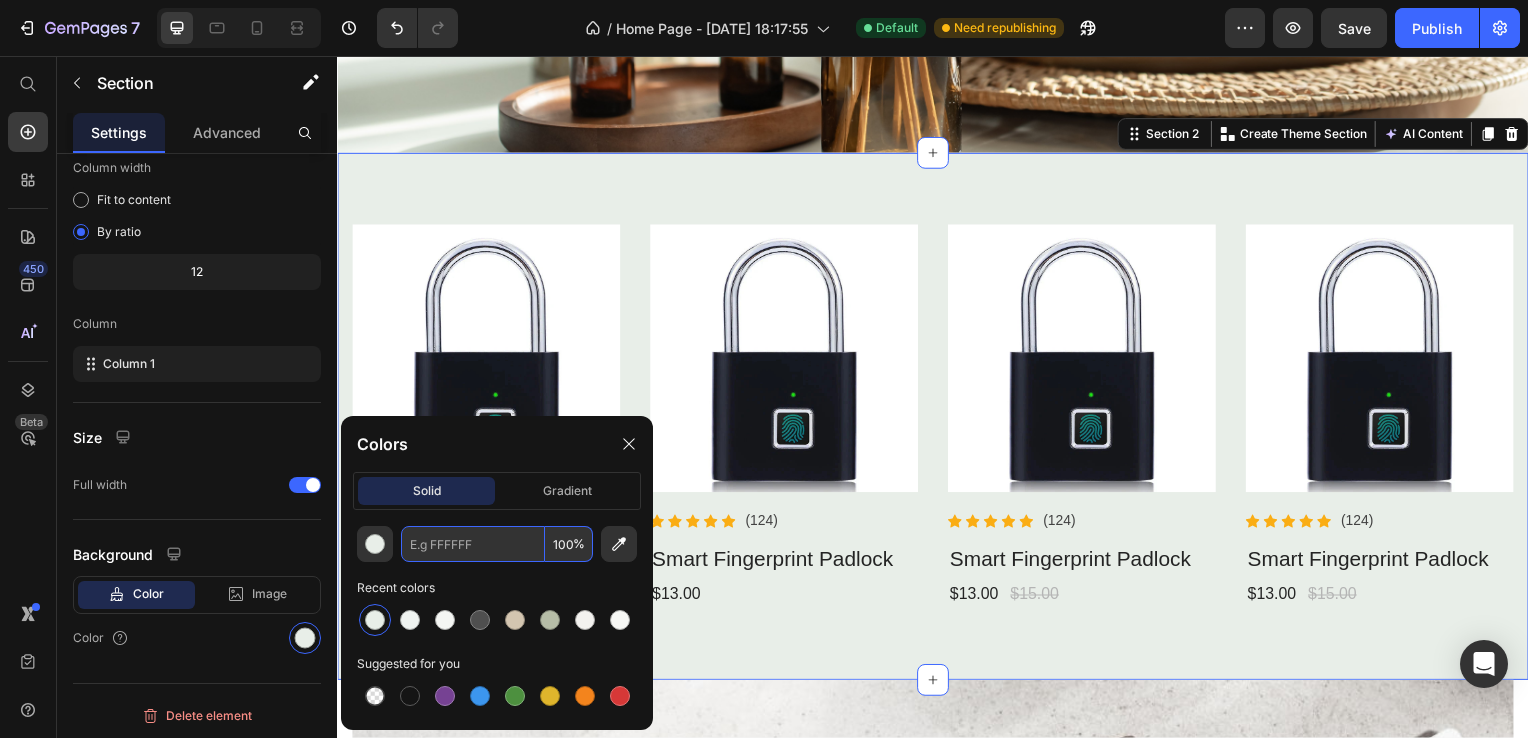 paste on "#F3F5F0" 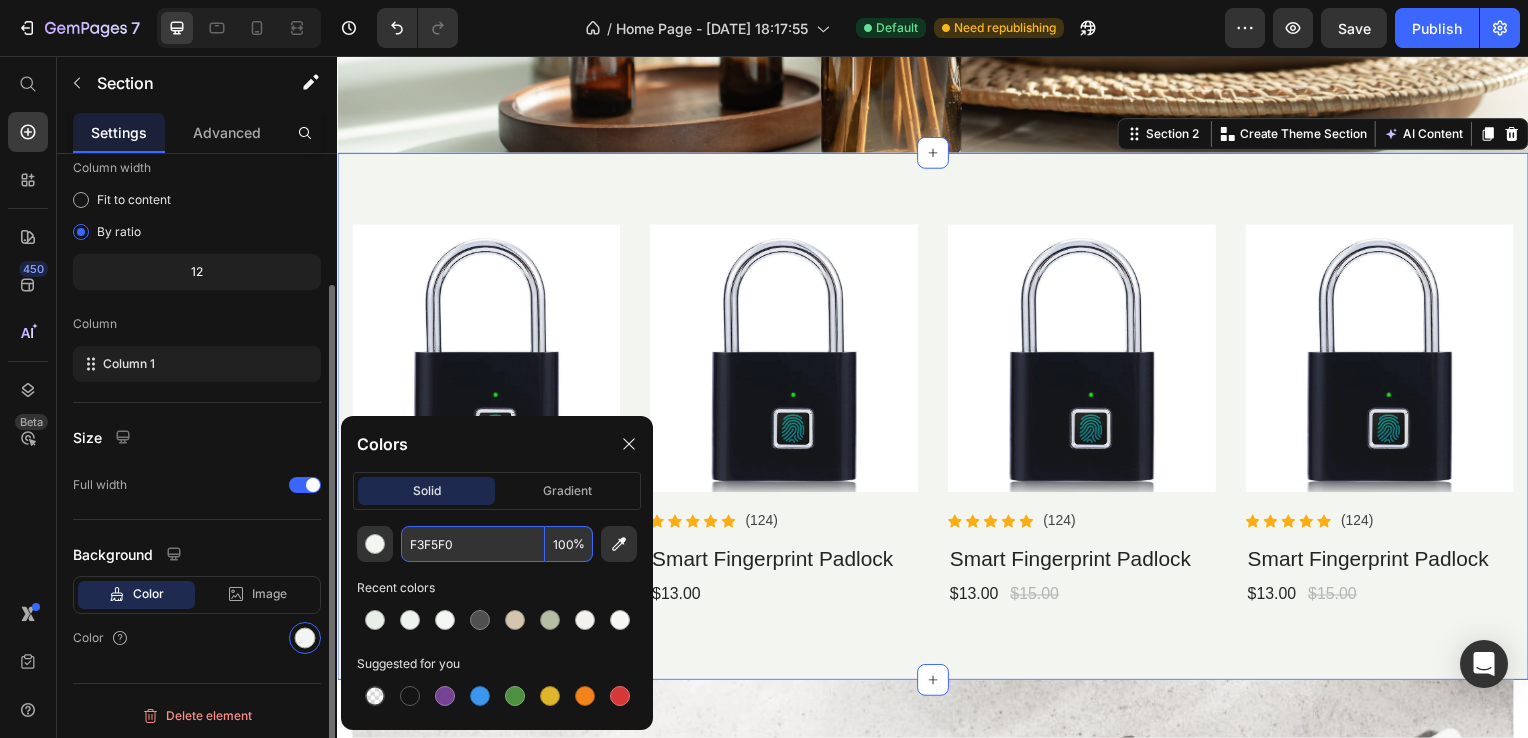 type on "F3F5F0" 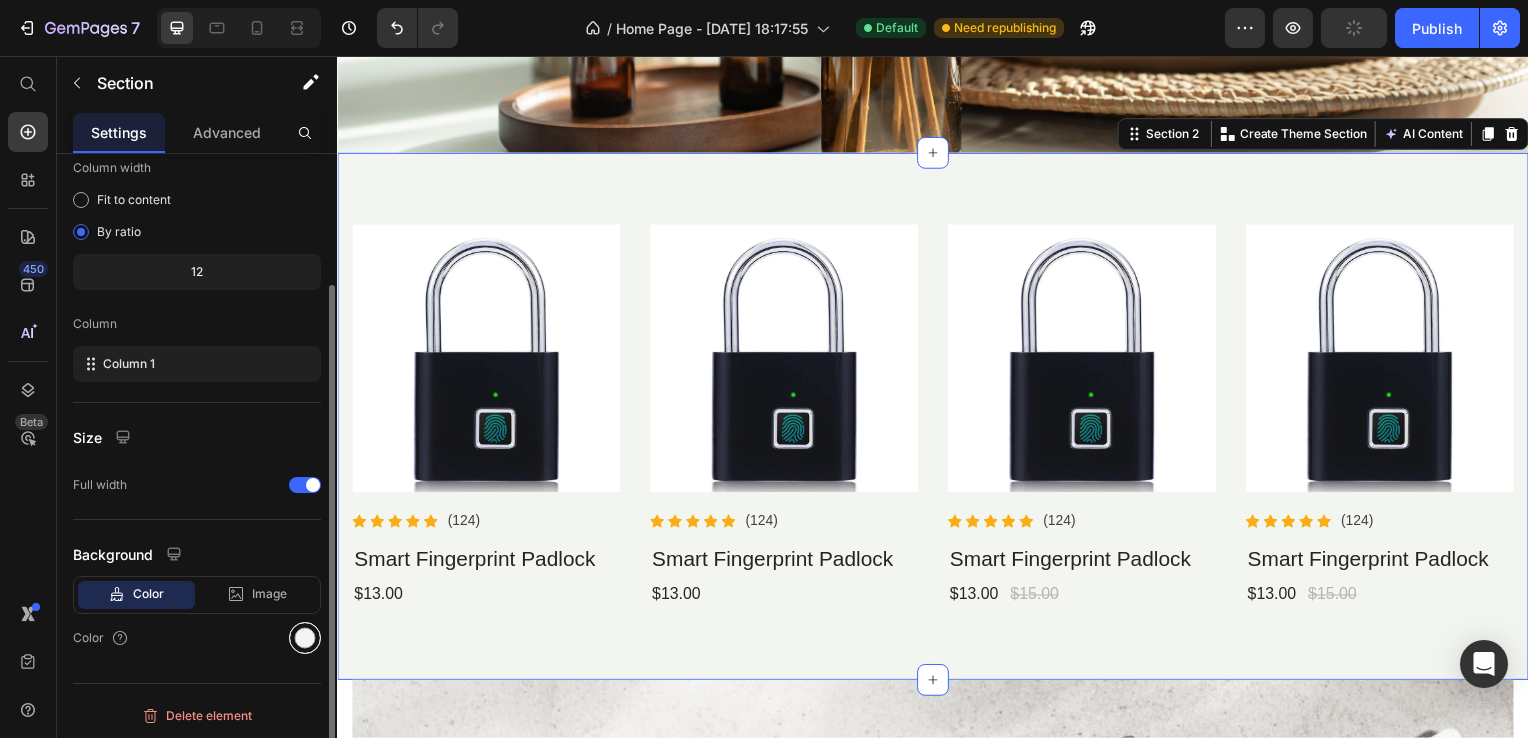 click at bounding box center [305, 638] 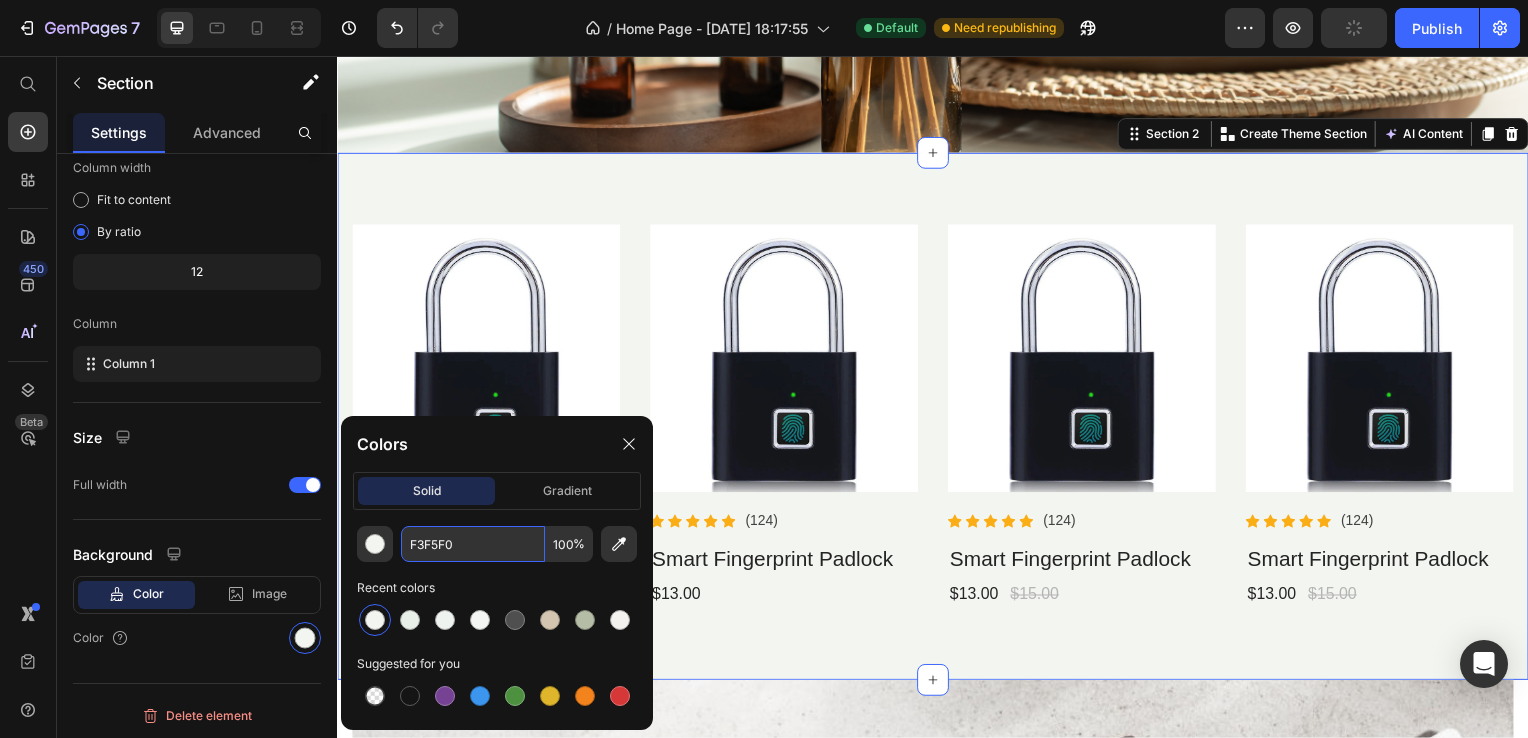 click on "F3F5F0" at bounding box center [473, 544] 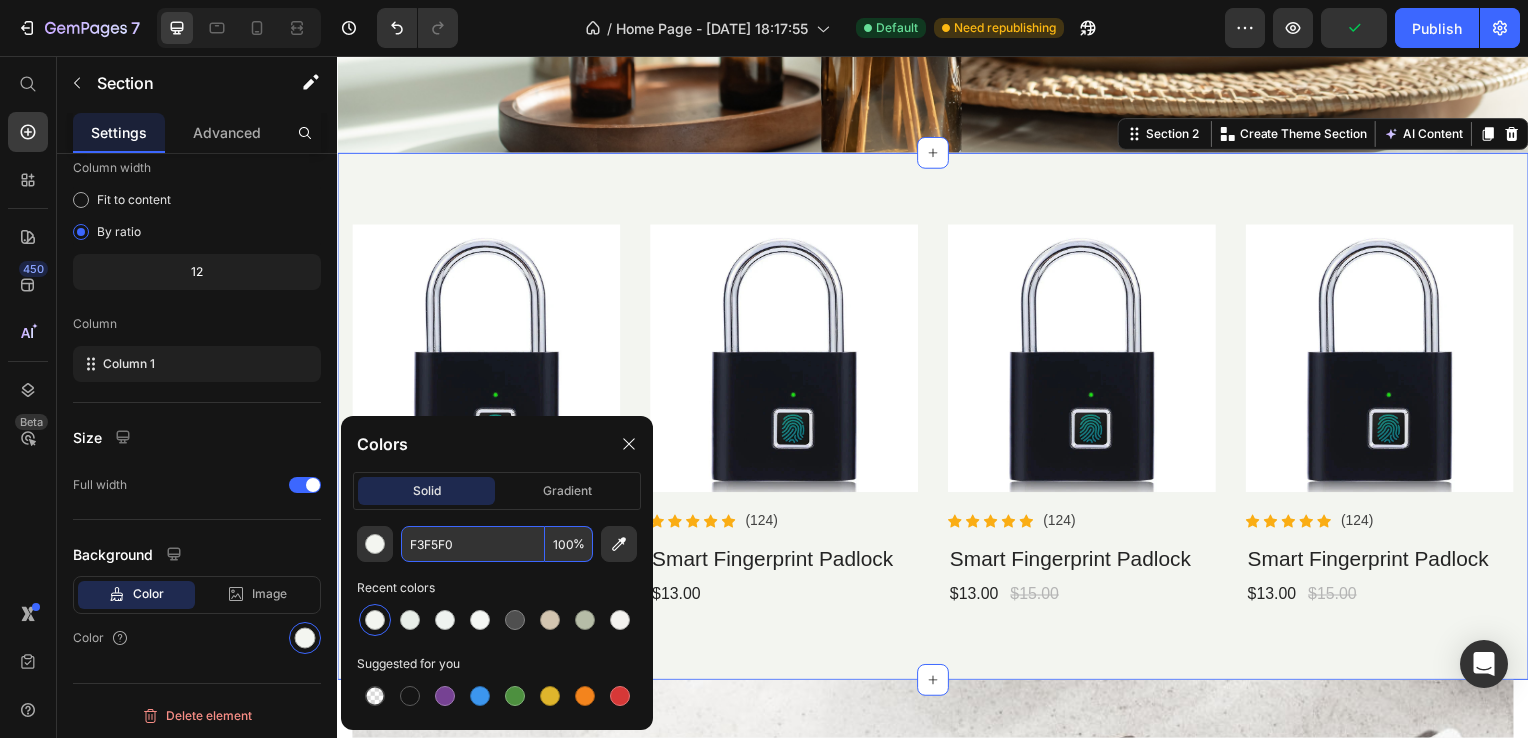 click on "F3F5F0" at bounding box center [473, 544] 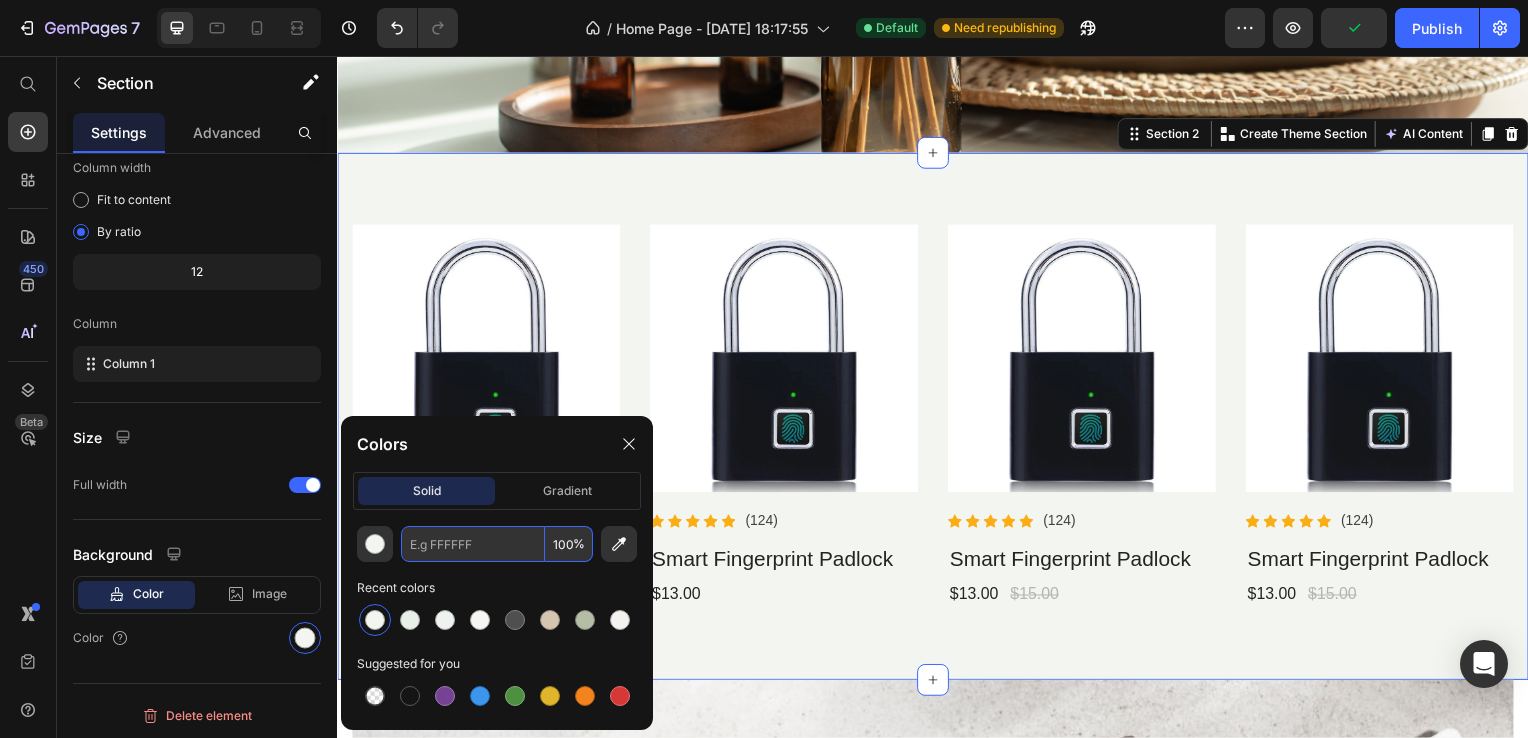 paste on "#F5F7F4" 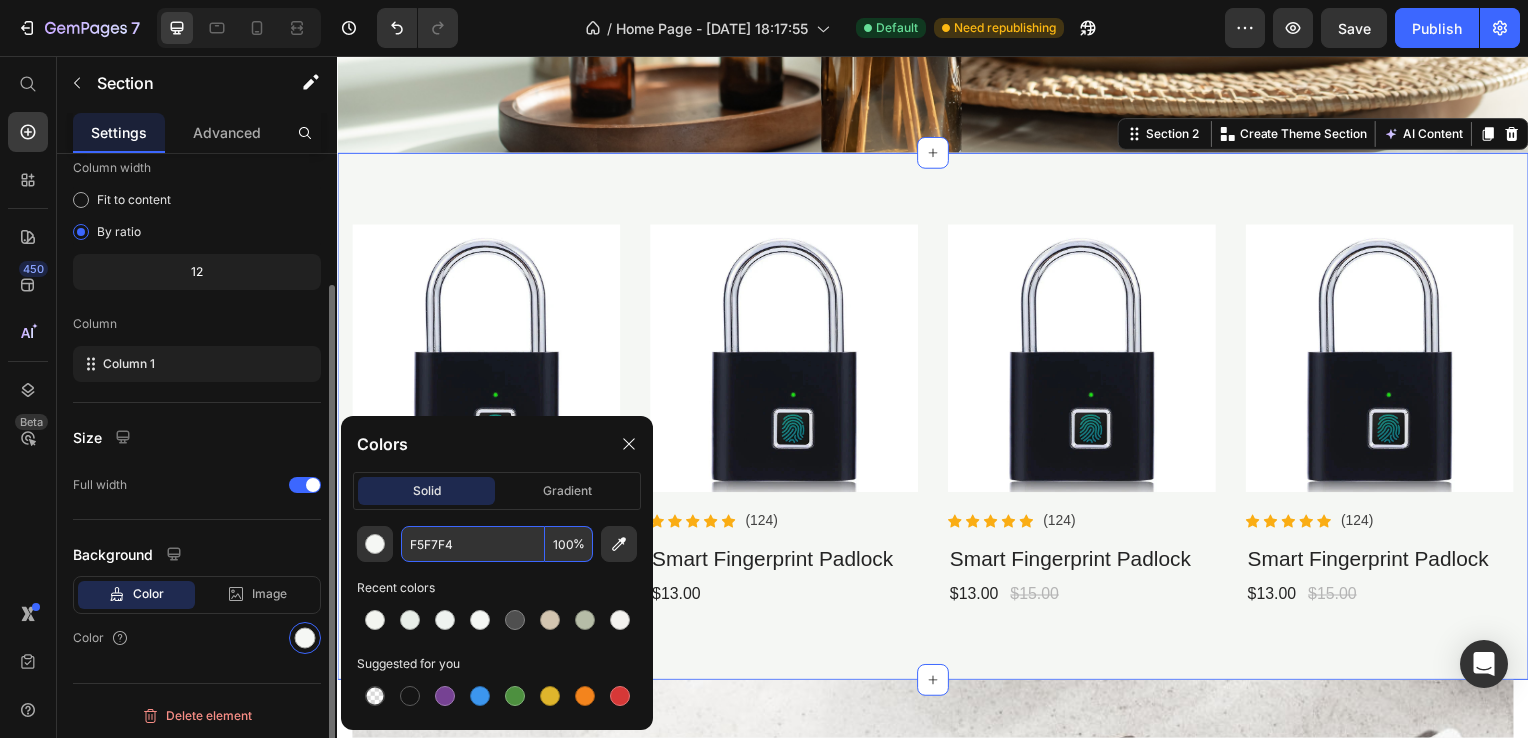 type on "F5F7F4" 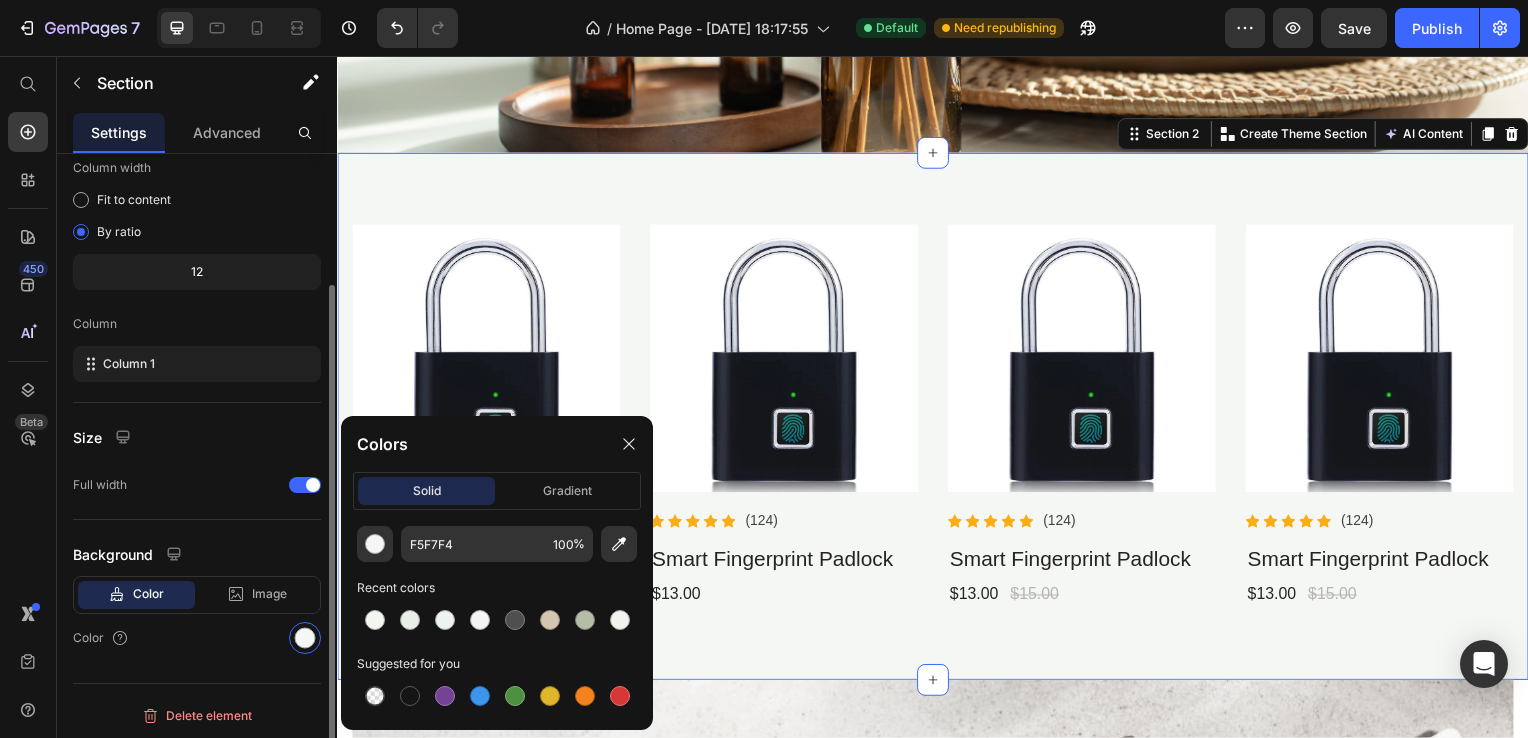 click on "Size Full width" 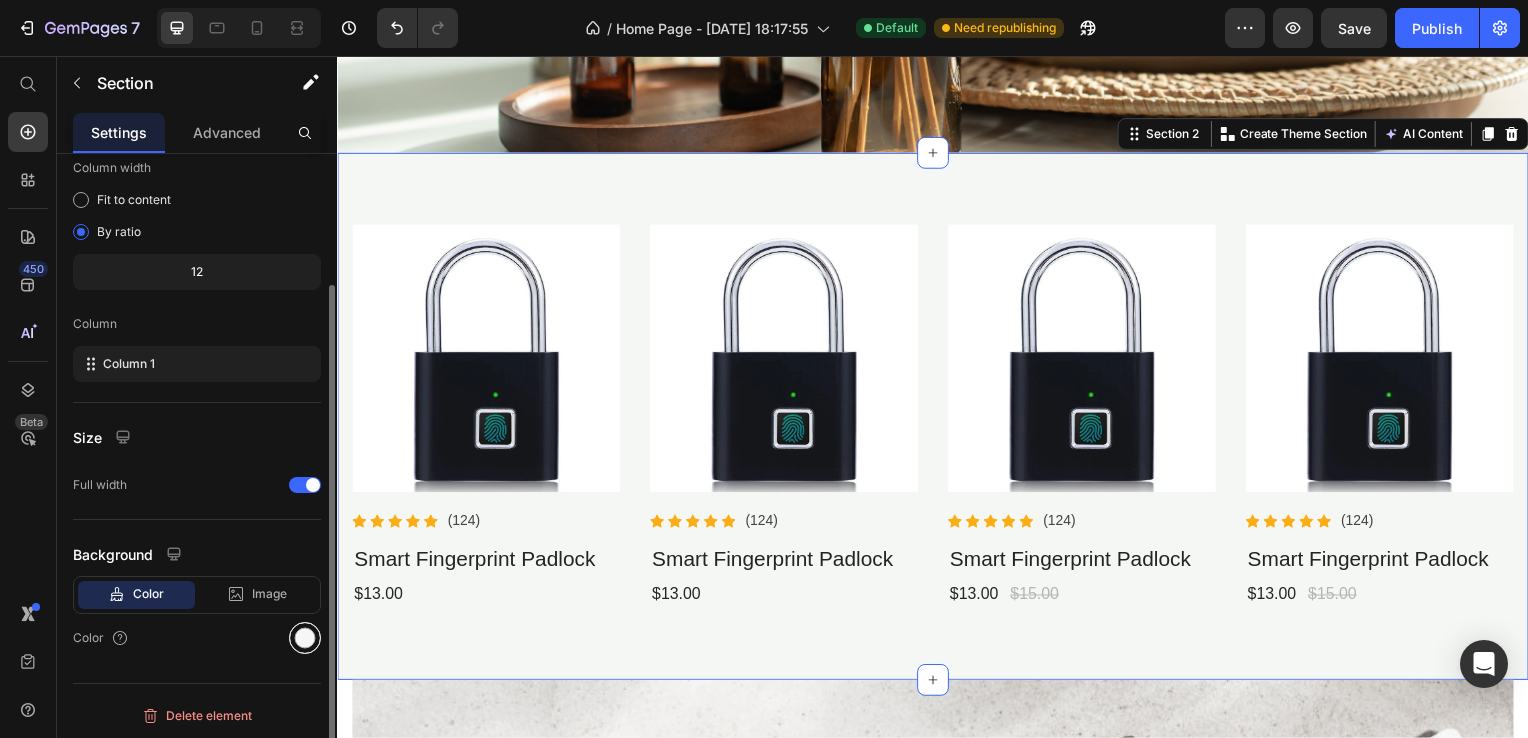 click at bounding box center [305, 638] 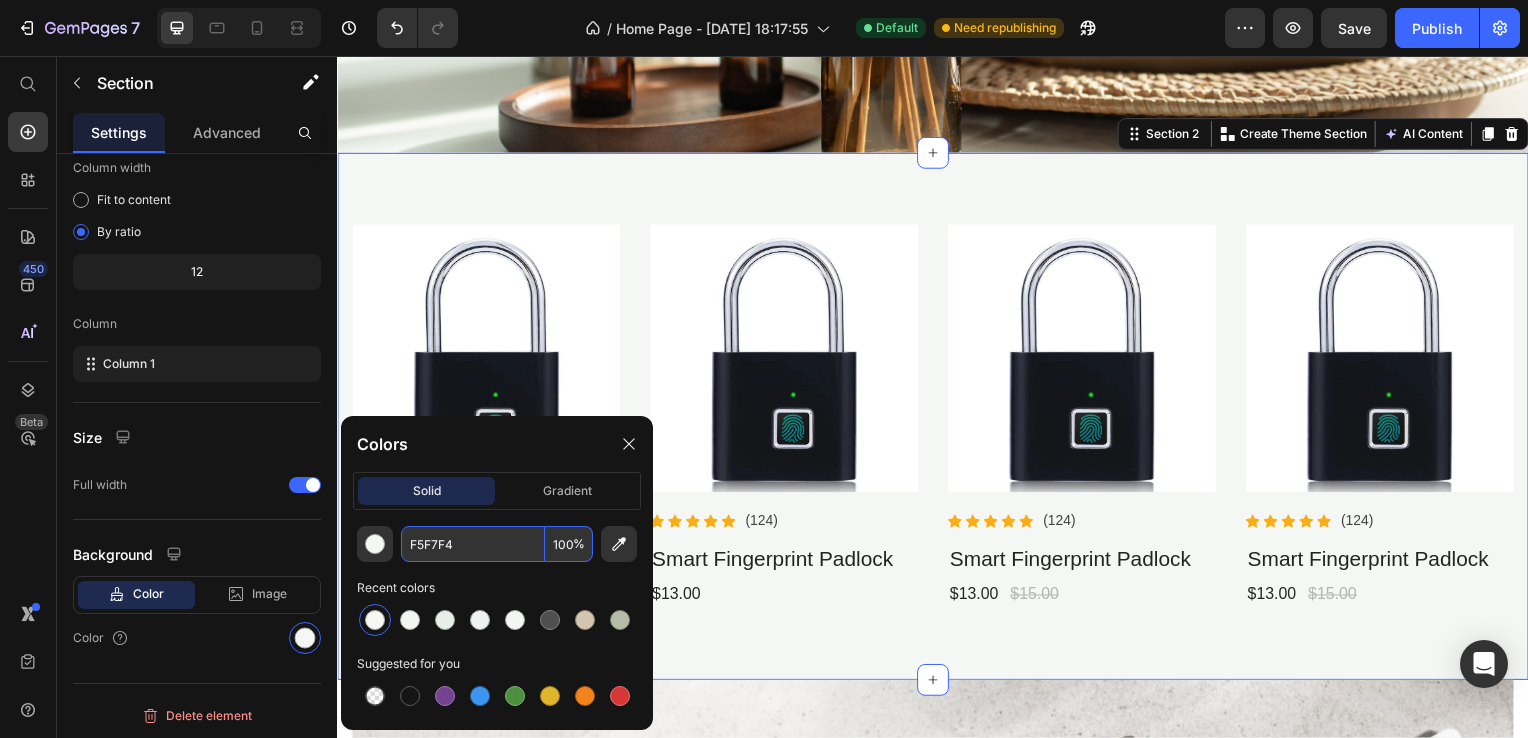 click on "F5F7F4" at bounding box center [473, 544] 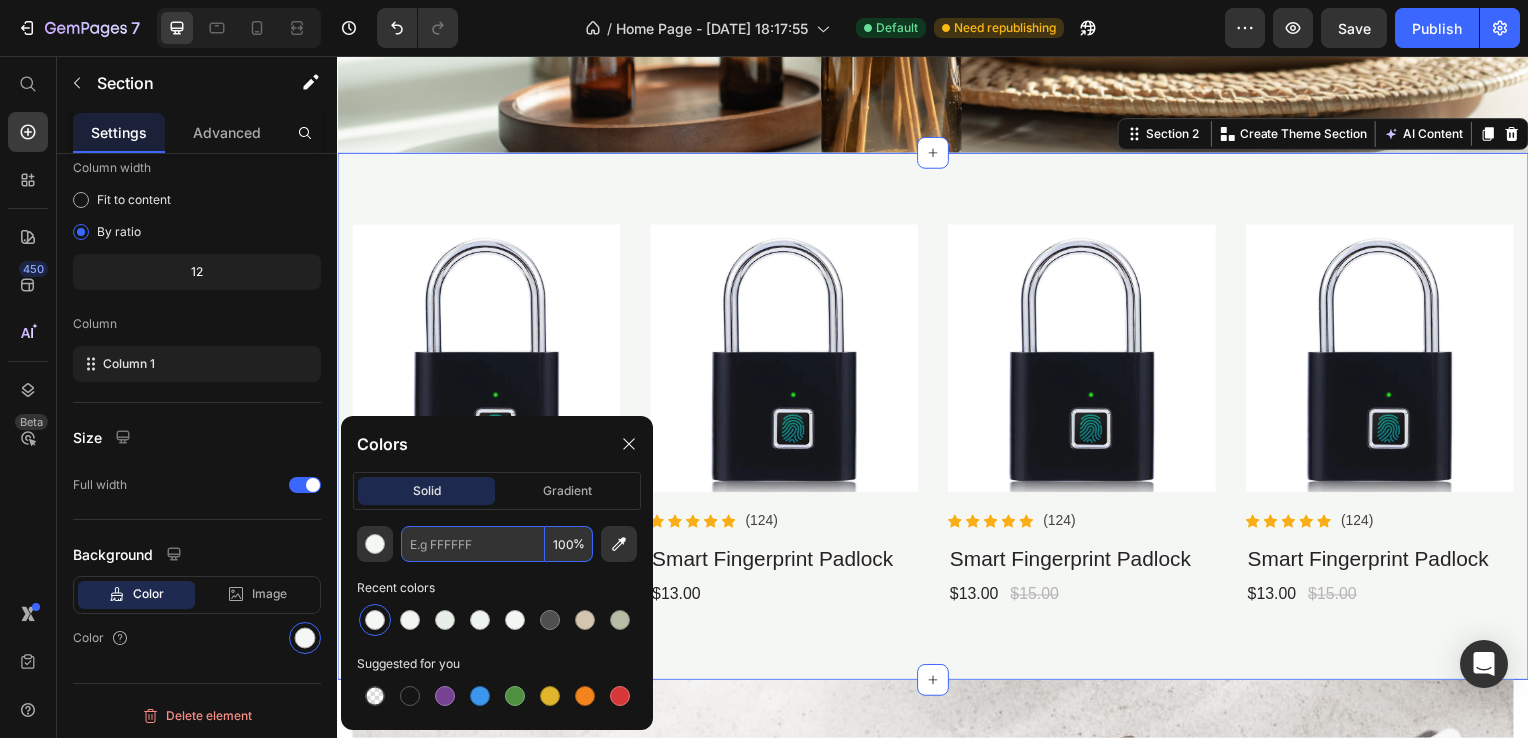 paste on "#F1F5F1" 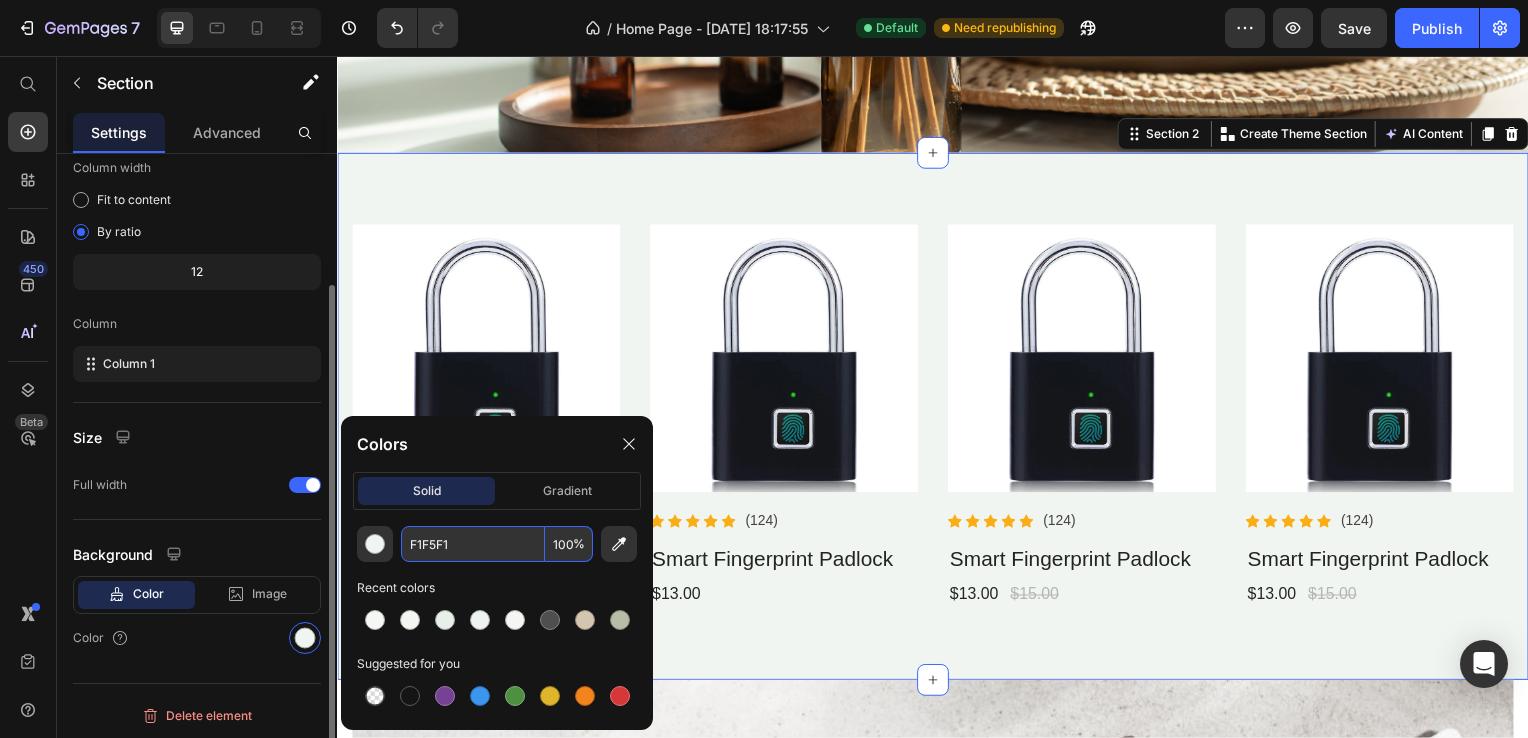 type on "F1F5F1" 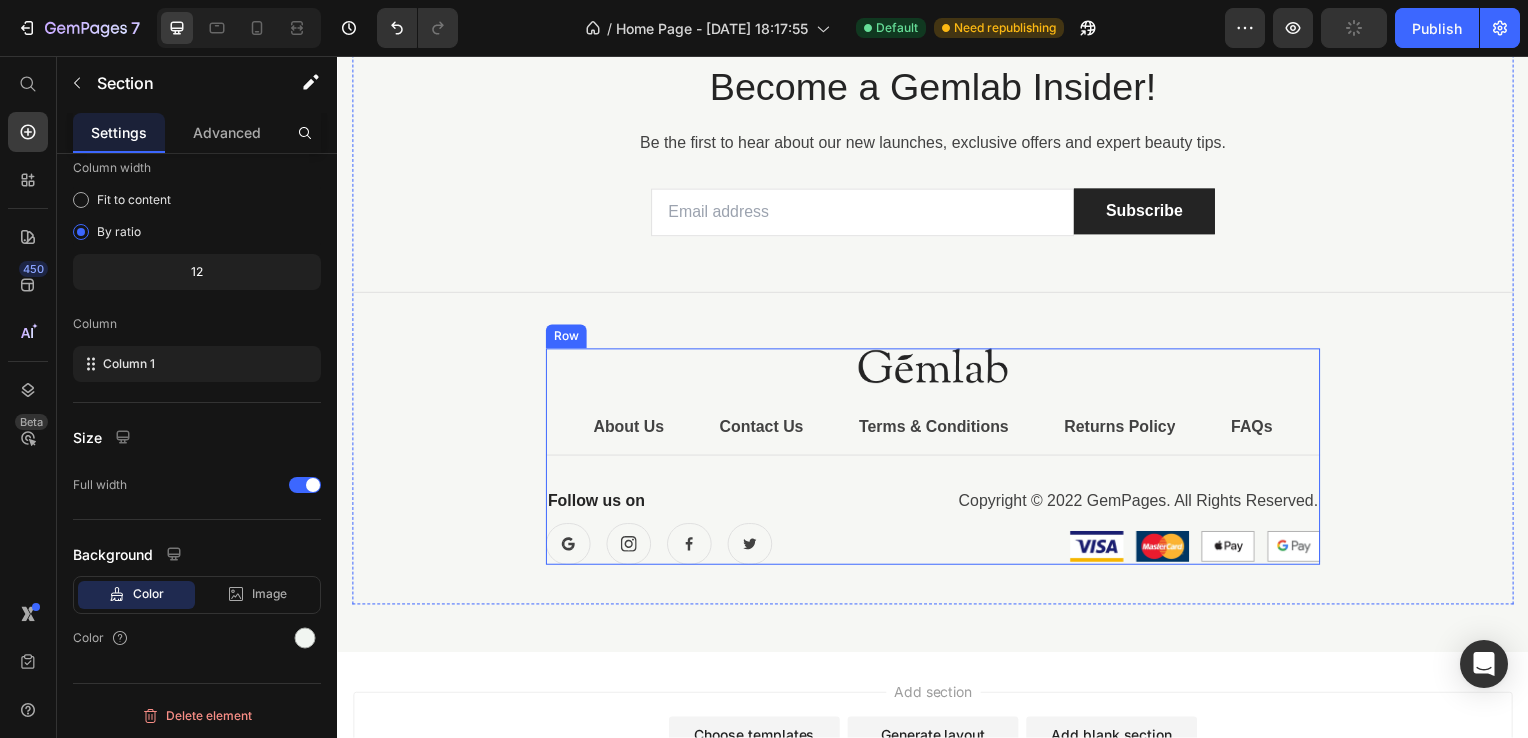 scroll, scrollTop: 1843, scrollLeft: 0, axis: vertical 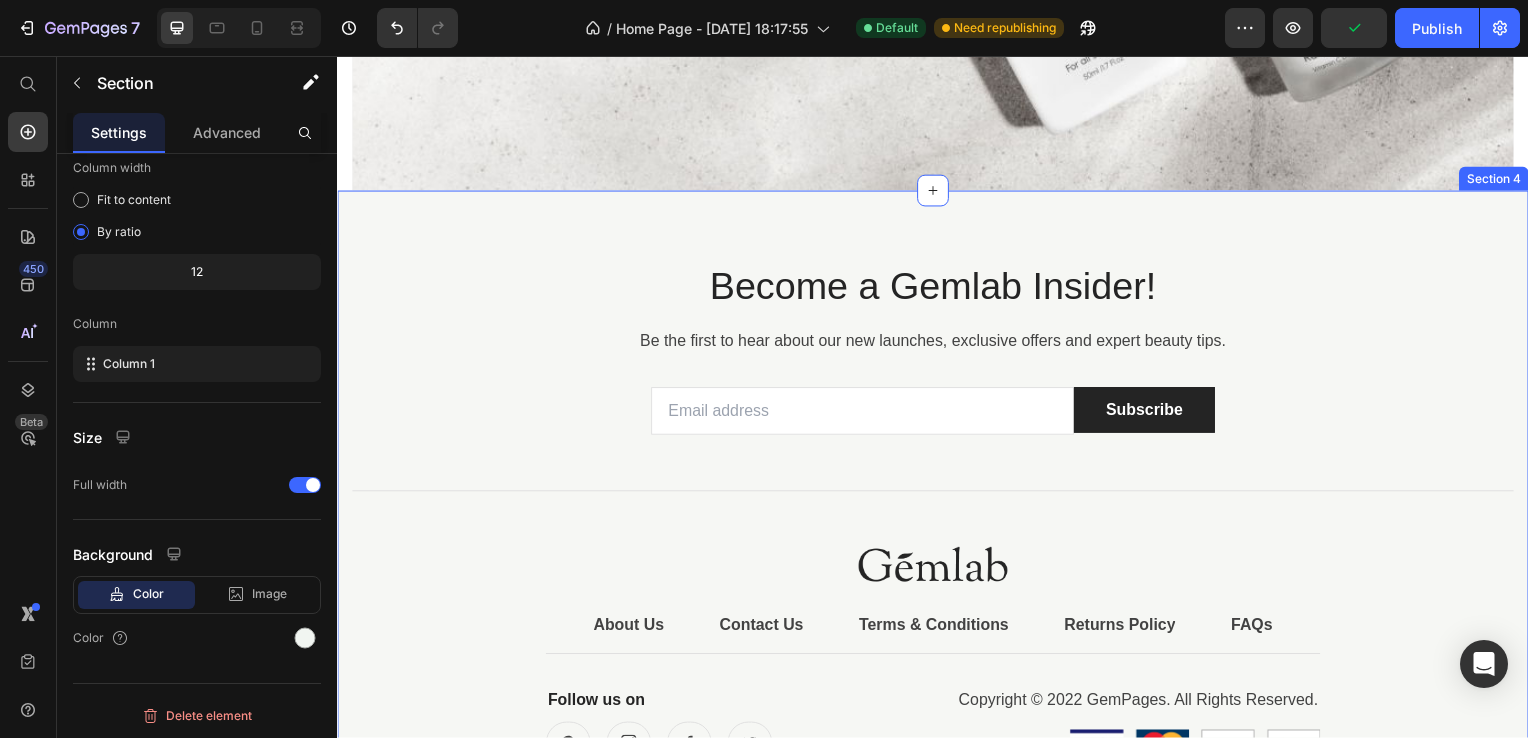 drag, startPoint x: 458, startPoint y: 215, endPoint x: 455, endPoint y: 232, distance: 17.262676 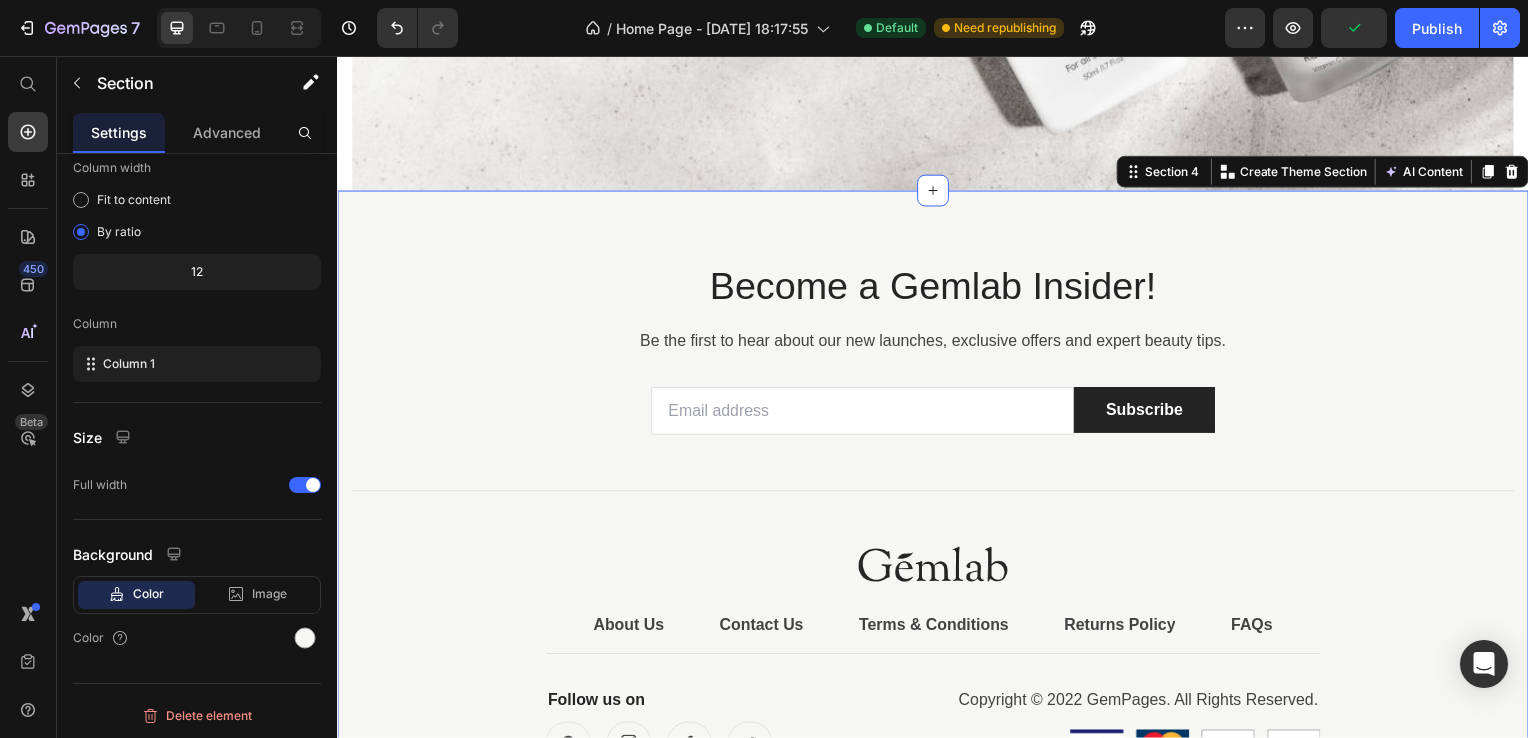 scroll, scrollTop: 164, scrollLeft: 0, axis: vertical 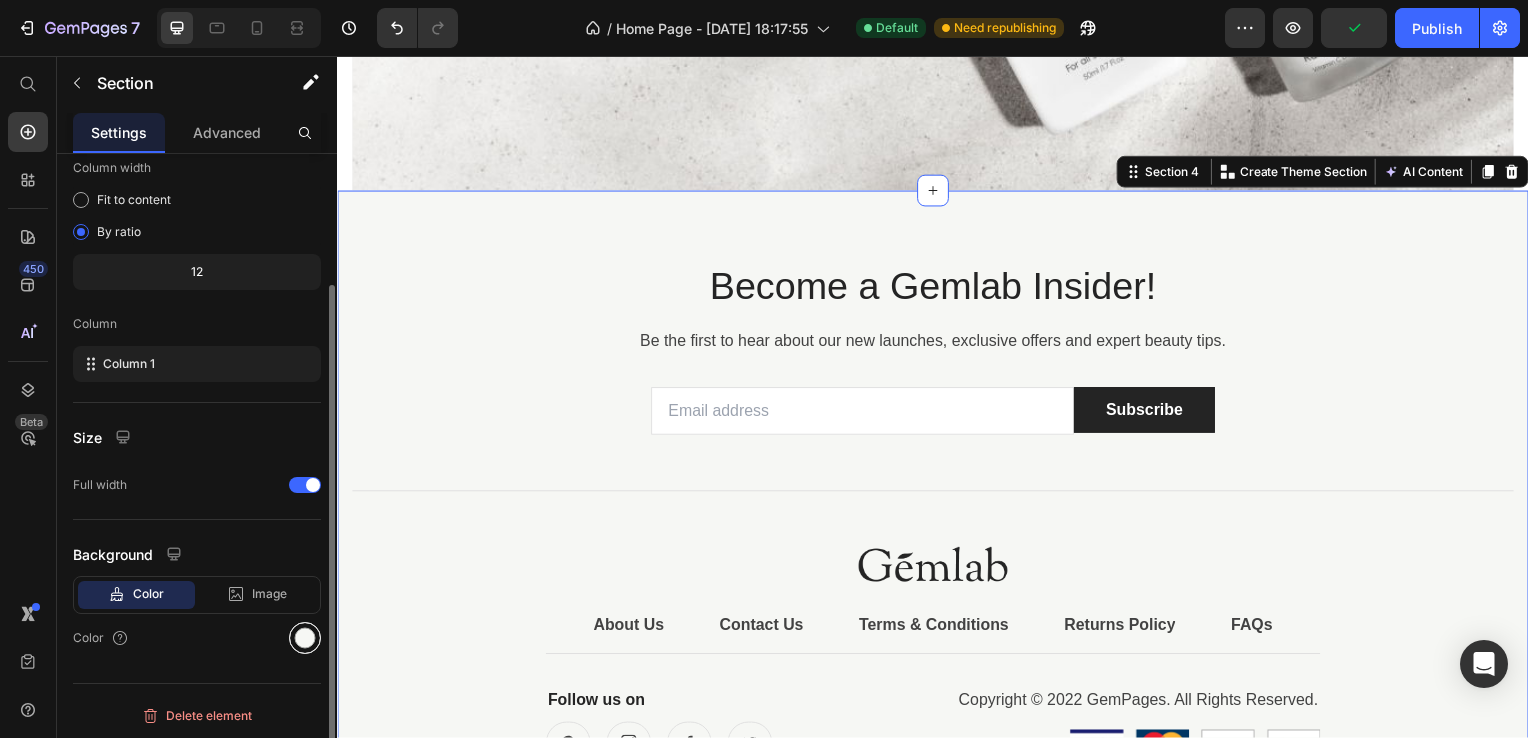 click at bounding box center [305, 638] 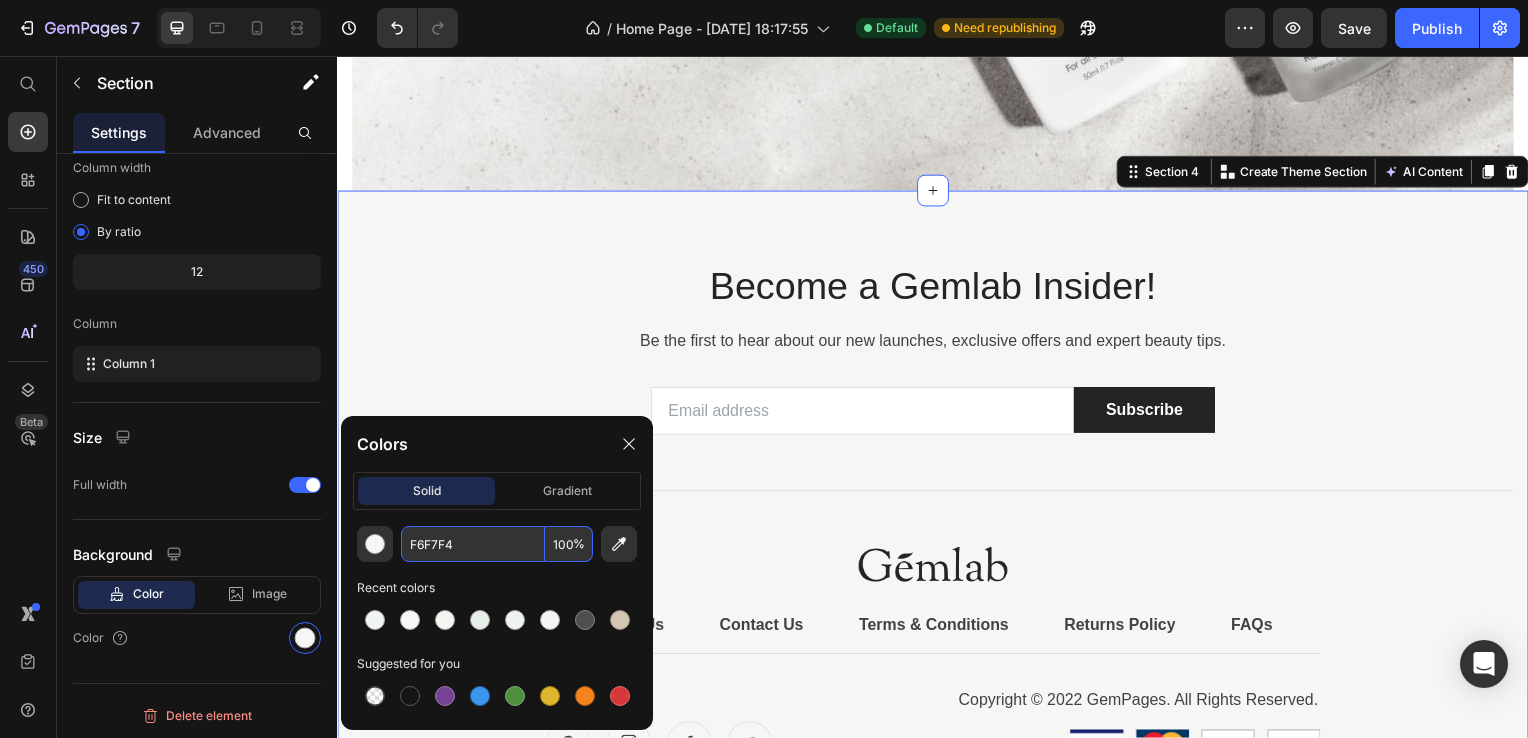 click on "F6F7F4" at bounding box center [473, 544] 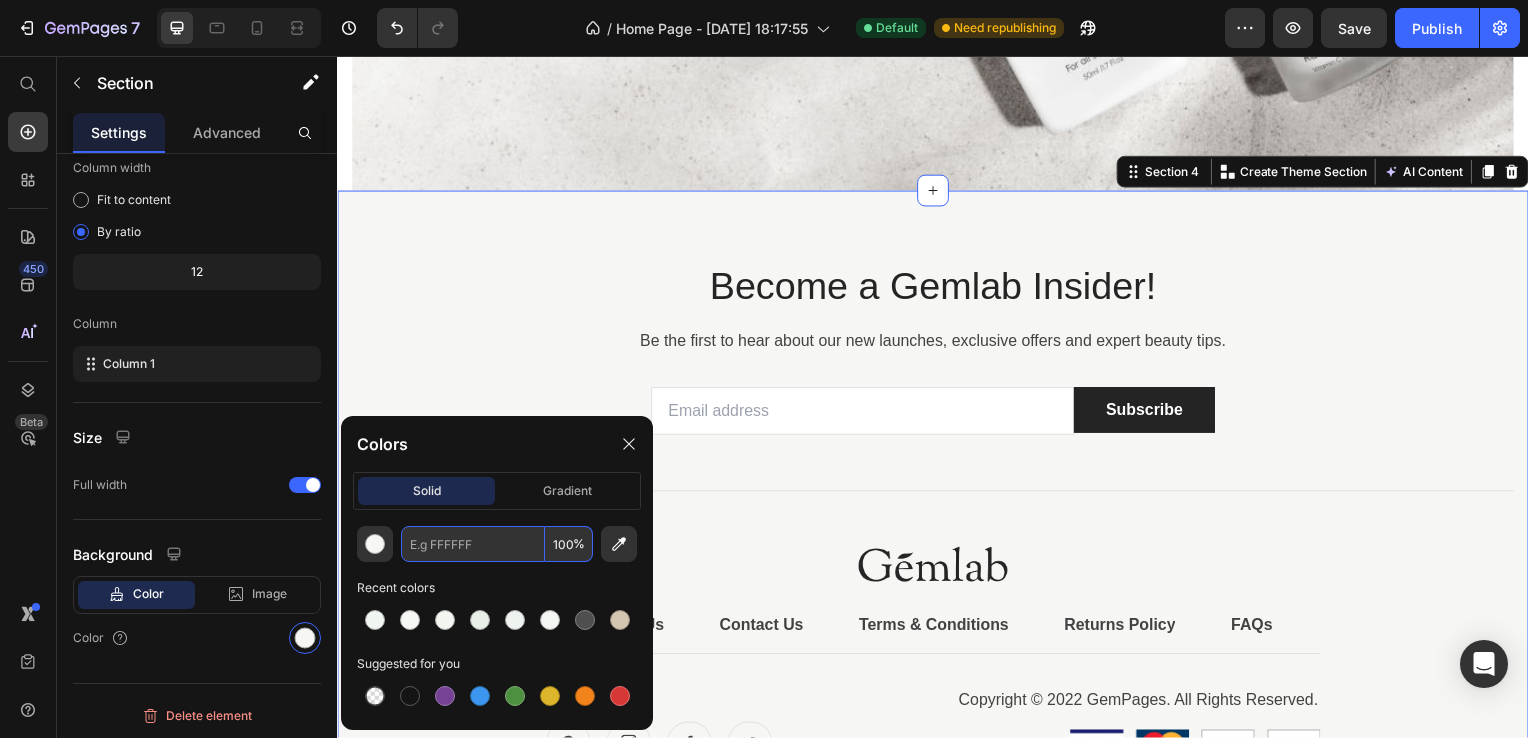 paste on "#F1F5F1" 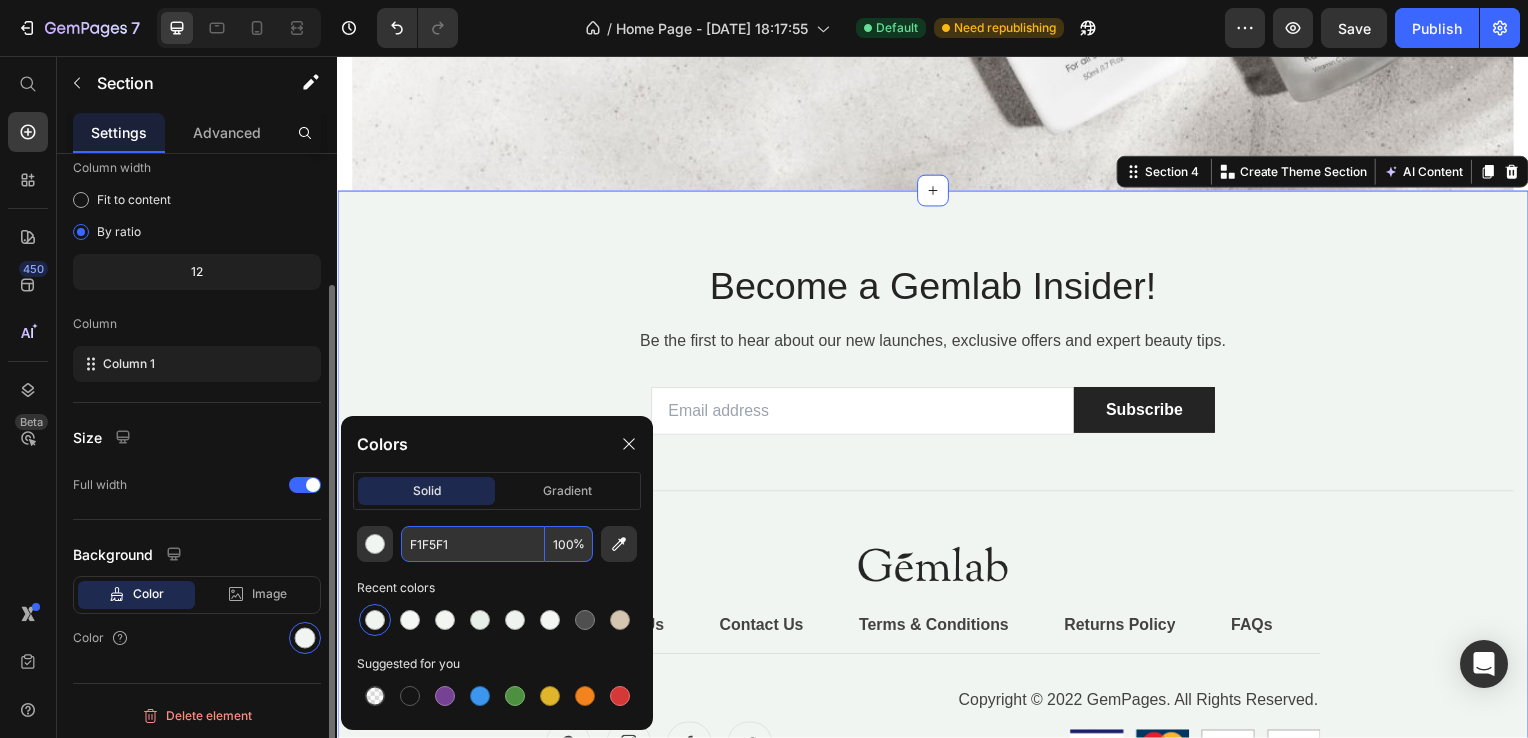 type on "F1F5F1" 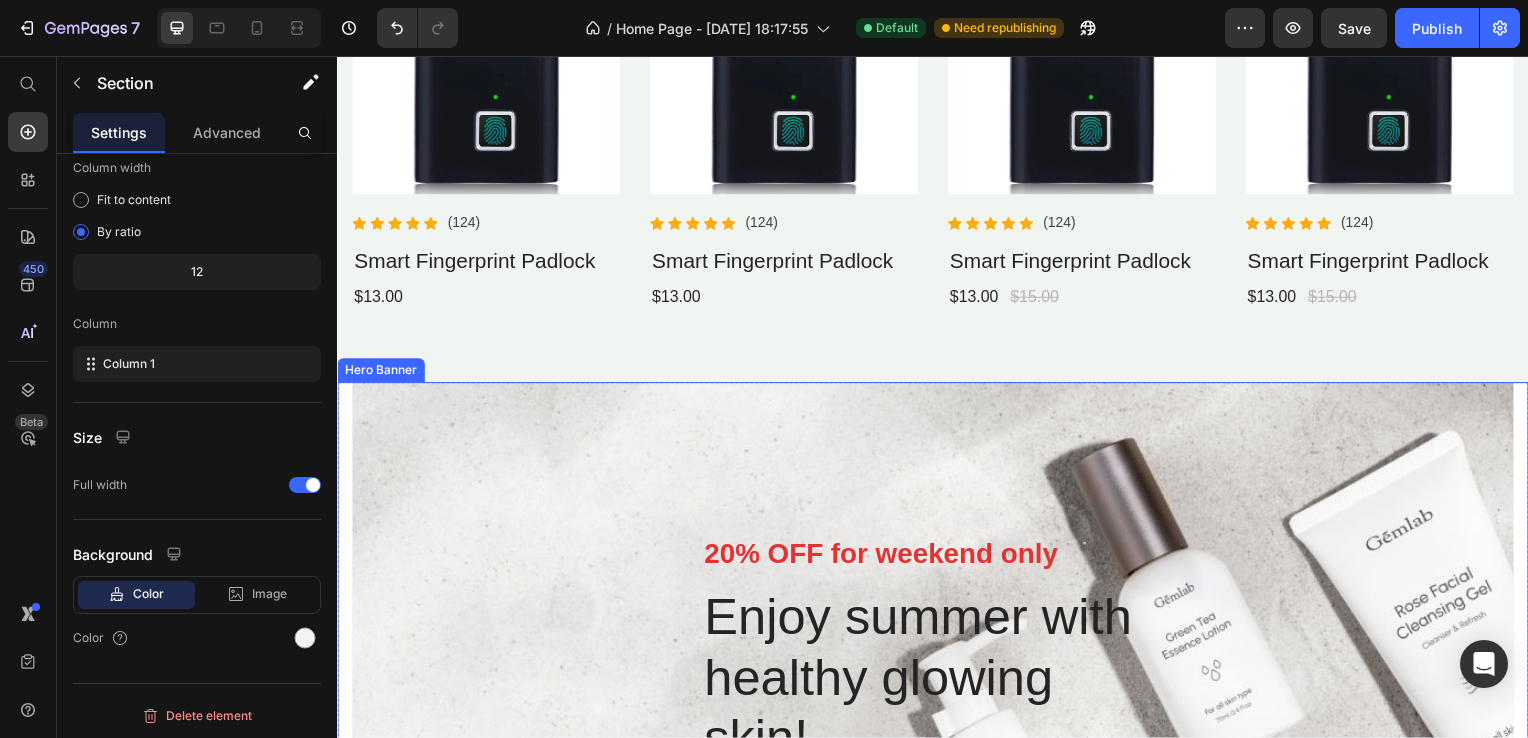 scroll, scrollTop: 1043, scrollLeft: 0, axis: vertical 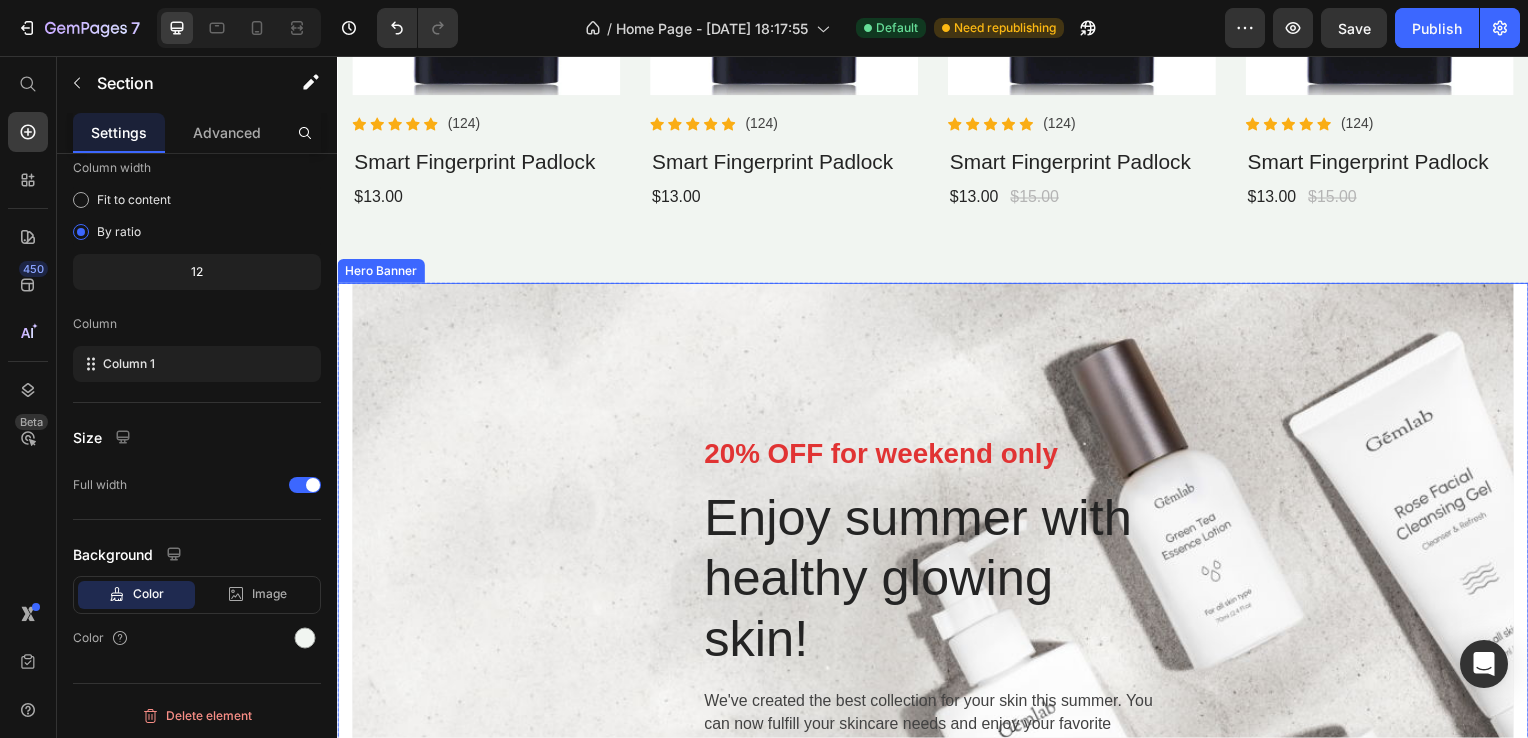 click on "20% OFF for weekend only Text block Enjoy summer with healthy glowing skin! Heading We've created the best collection for your skin this summer. You can now fulfill your skincare needs and enjoy your favorite products with just one order! Text block Get it now Button Row" at bounding box center (937, 641) 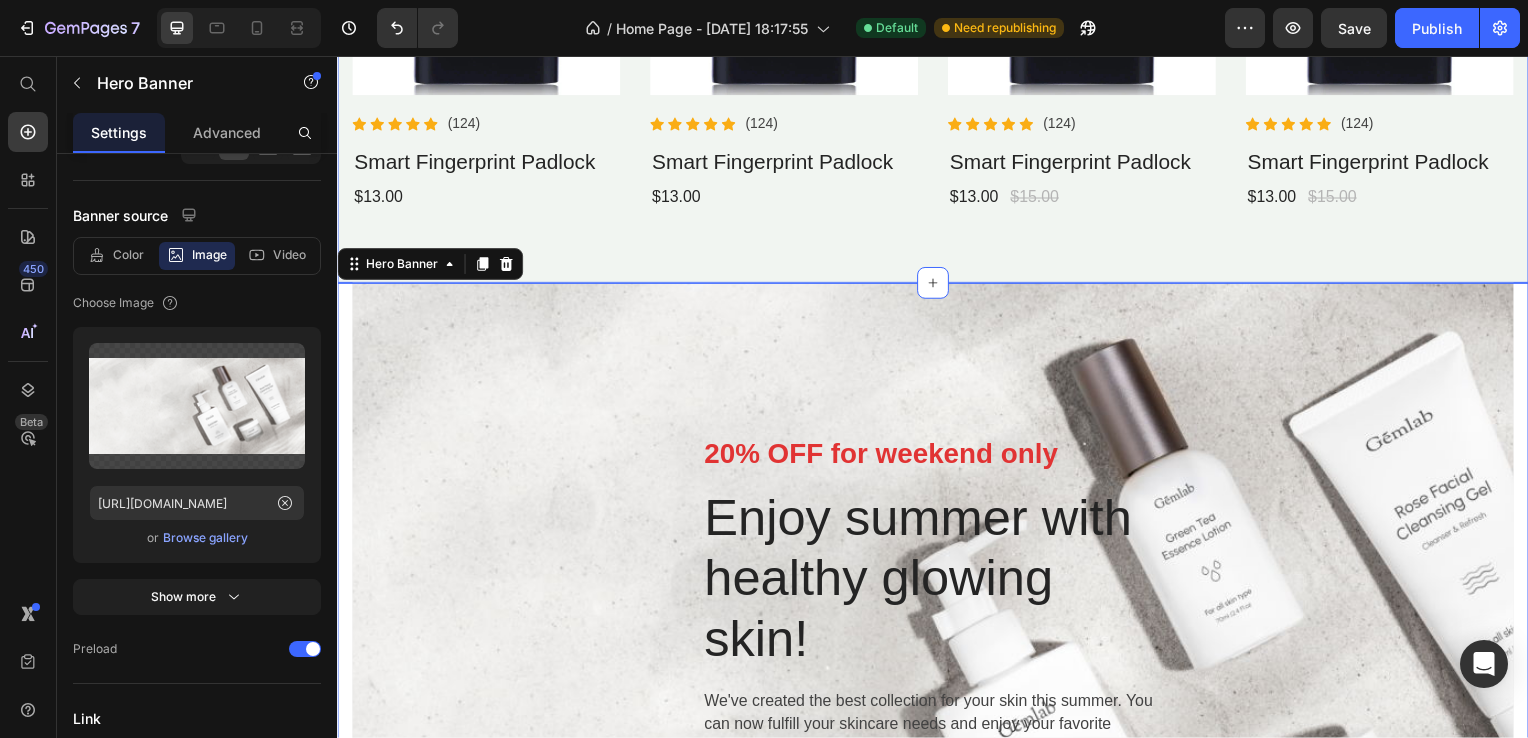 scroll, scrollTop: 0, scrollLeft: 0, axis: both 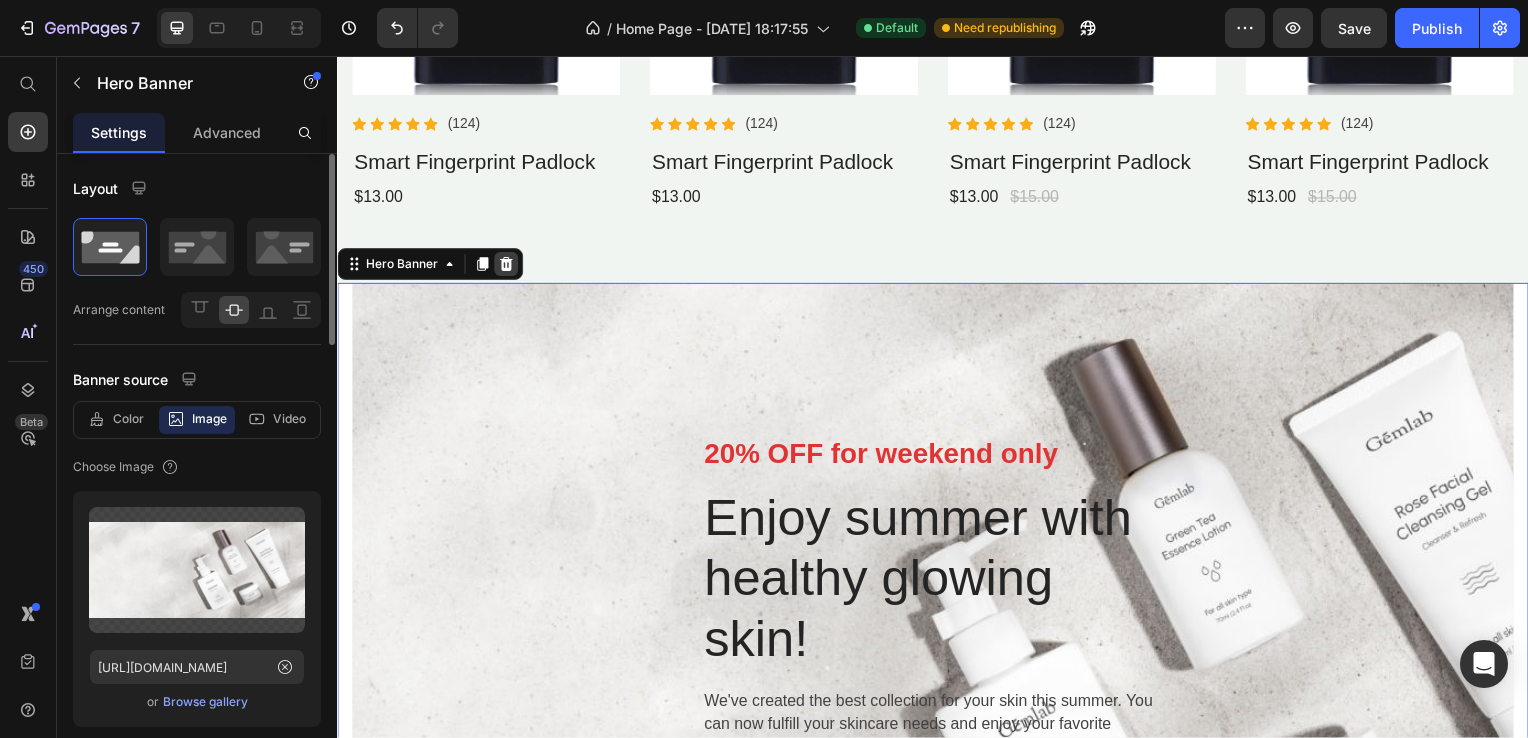 click 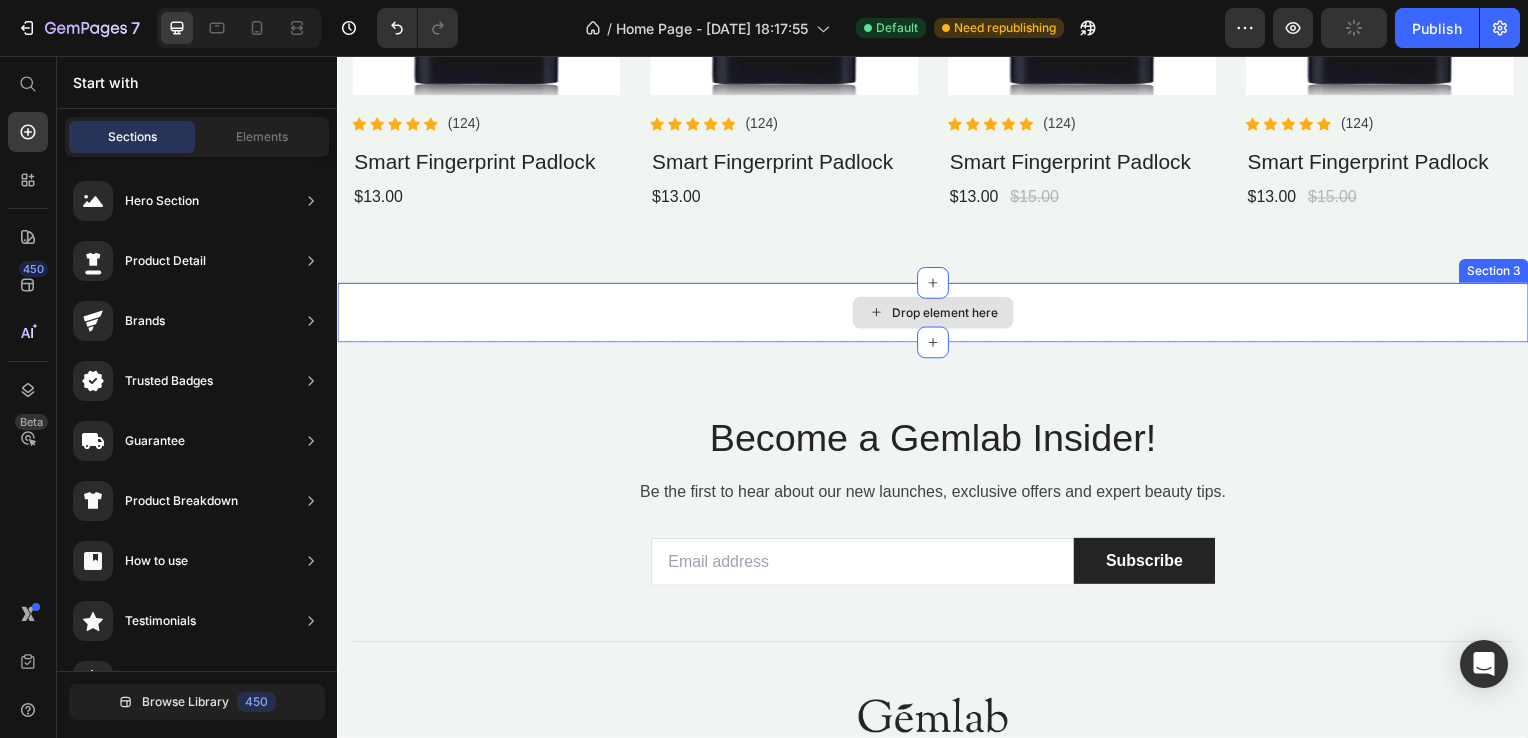 click on "Drop element here" at bounding box center (937, 315) 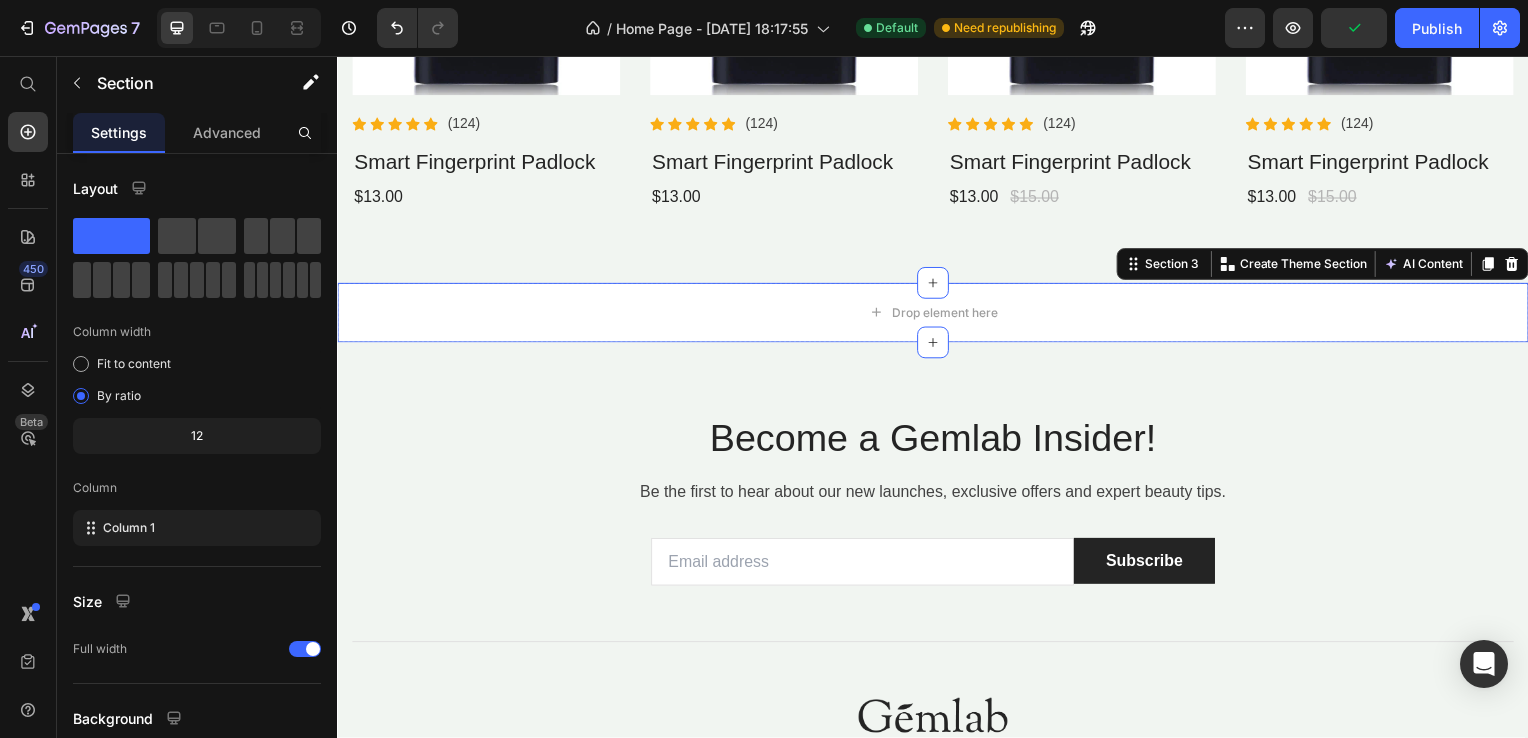 click on "Section 3   You can create reusable sections Create Theme Section AI Content Write with GemAI What would you like to describe here? Tone and Voice Persuasive Product Smart Fingerprint Padlock Show more Generate" at bounding box center (1329, 266) 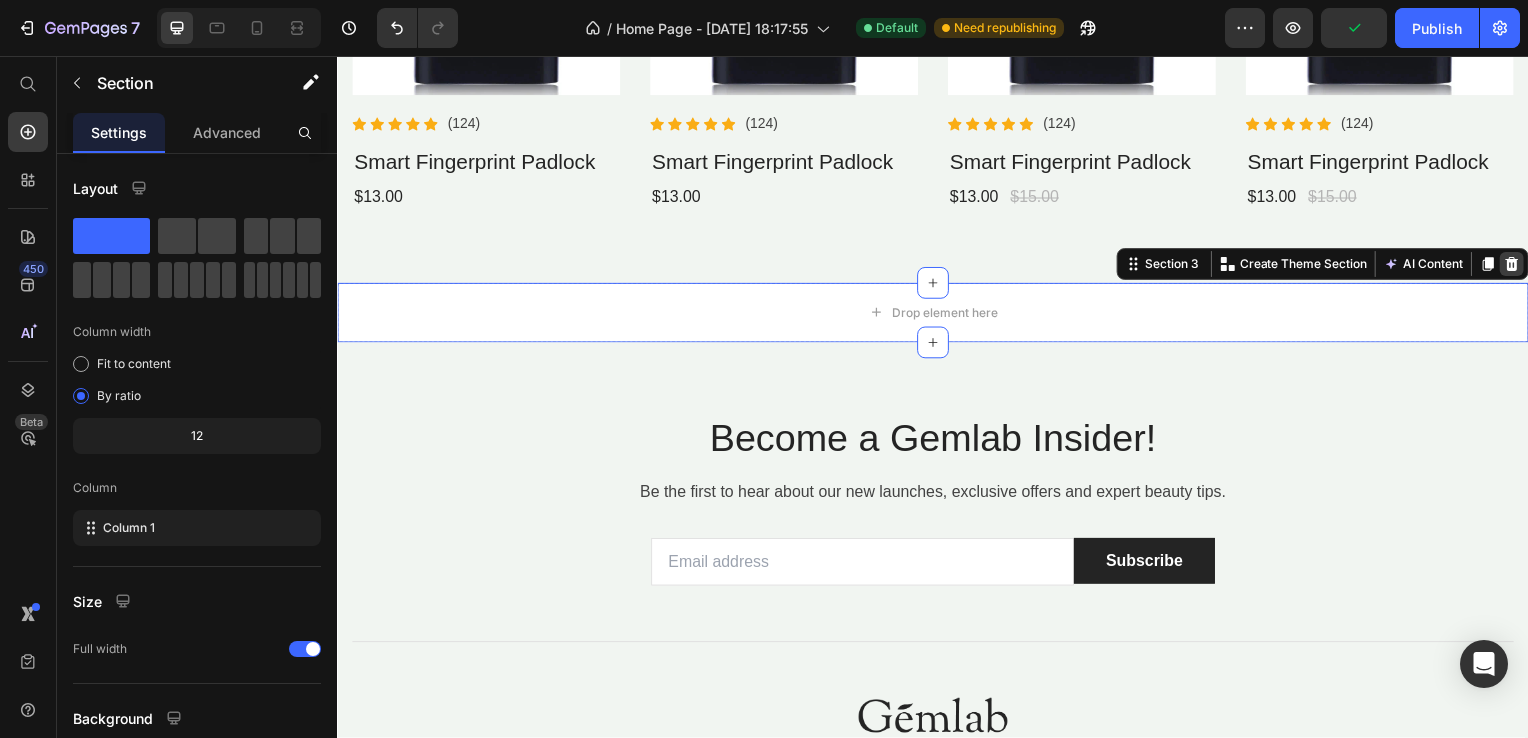click at bounding box center [1520, 266] 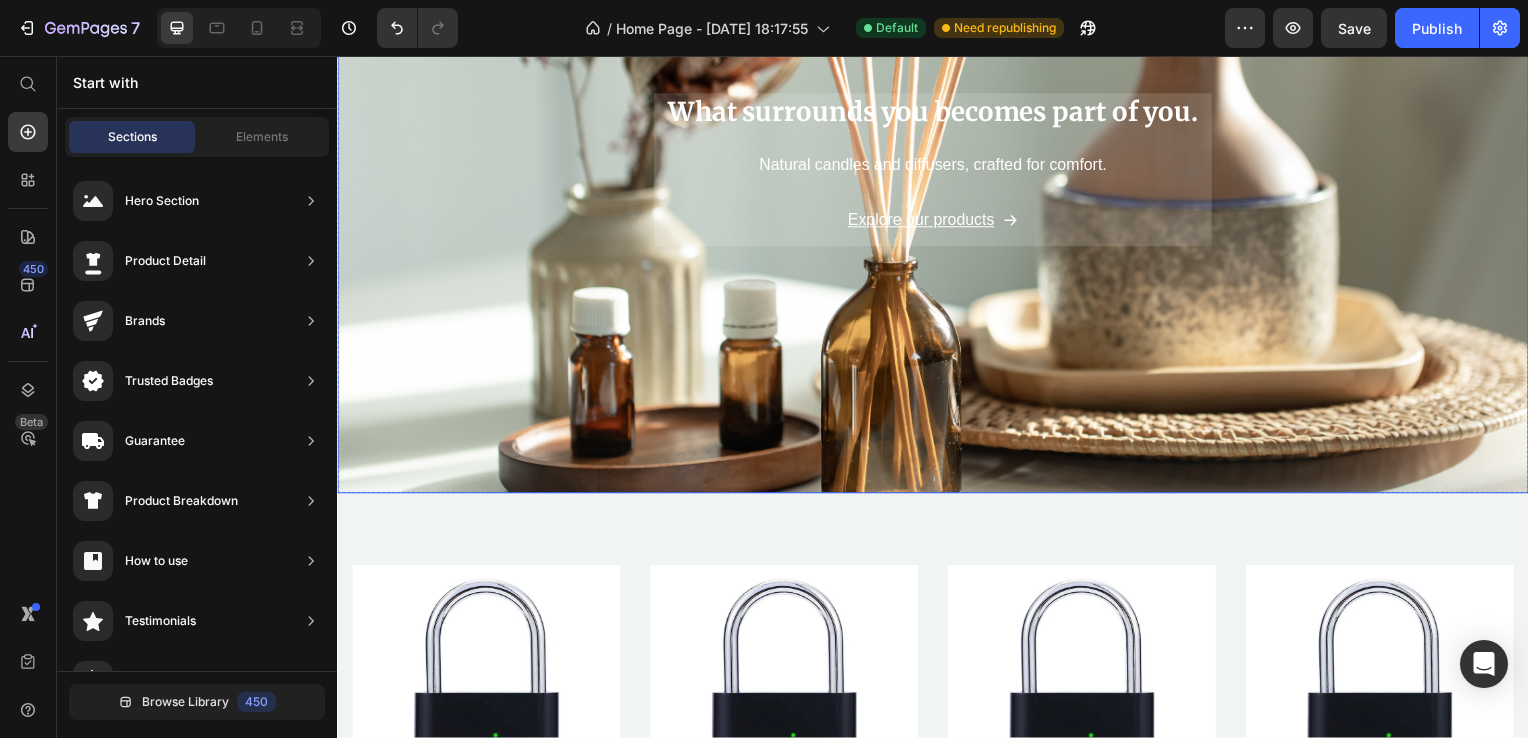 scroll, scrollTop: 500, scrollLeft: 0, axis: vertical 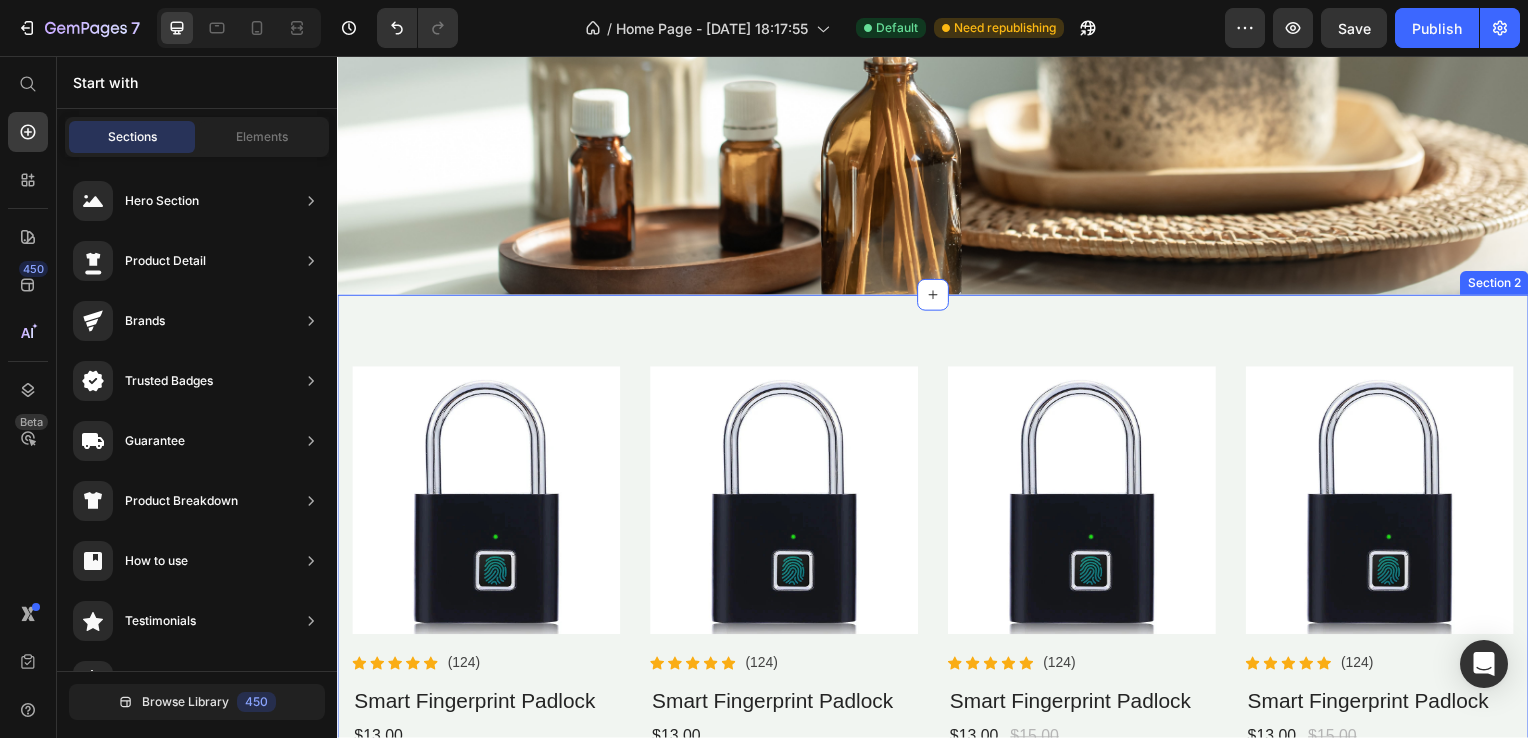 click on "Product Images                Icon                Icon                Icon                Icon                Icon Icon List Hoz (124) Text block Row Smart Fingerprint Padlock Product Title $13.00 Product Price Product Product Images                Icon                Icon                Icon                Icon                Icon Icon List Hoz (124) Text block Row Smart Fingerprint Padlock Product Title $13.00 Product Price Product Product Images                Icon                Icon                Icon                Icon                Icon Icon List Hoz (124) Text block Row Smart Fingerprint Padlock Product Title $13.00 Product Price $15.00 Product Price Row Product Product Images                Icon                Icon                Icon                Icon                Icon Icon List Hoz (124) Text block Row Smart Fingerprint Padlock Product Title $13.00 Product Price $15.00 Product Price Row Product Row View all products Button Row Section 2" at bounding box center (937, 562) 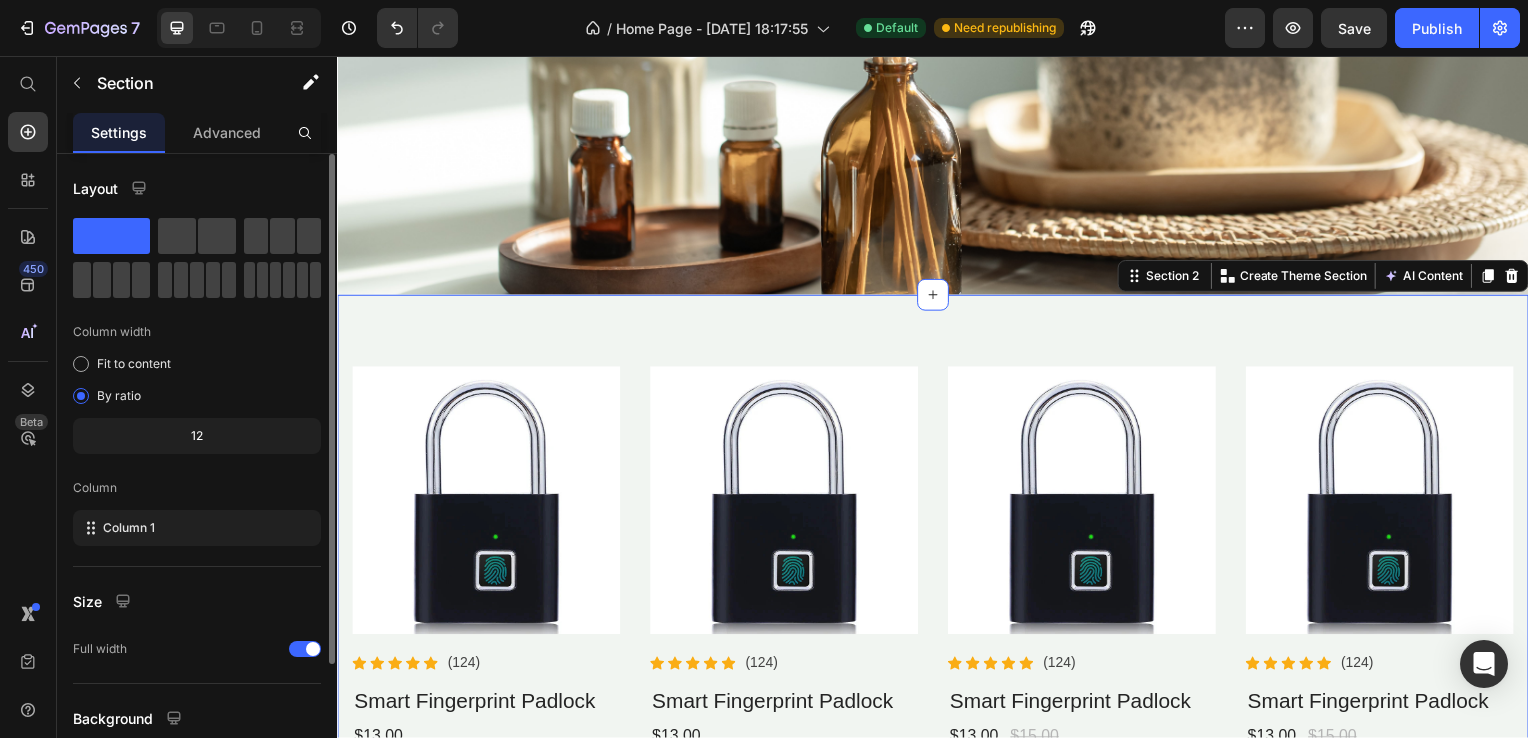 scroll, scrollTop: 164, scrollLeft: 0, axis: vertical 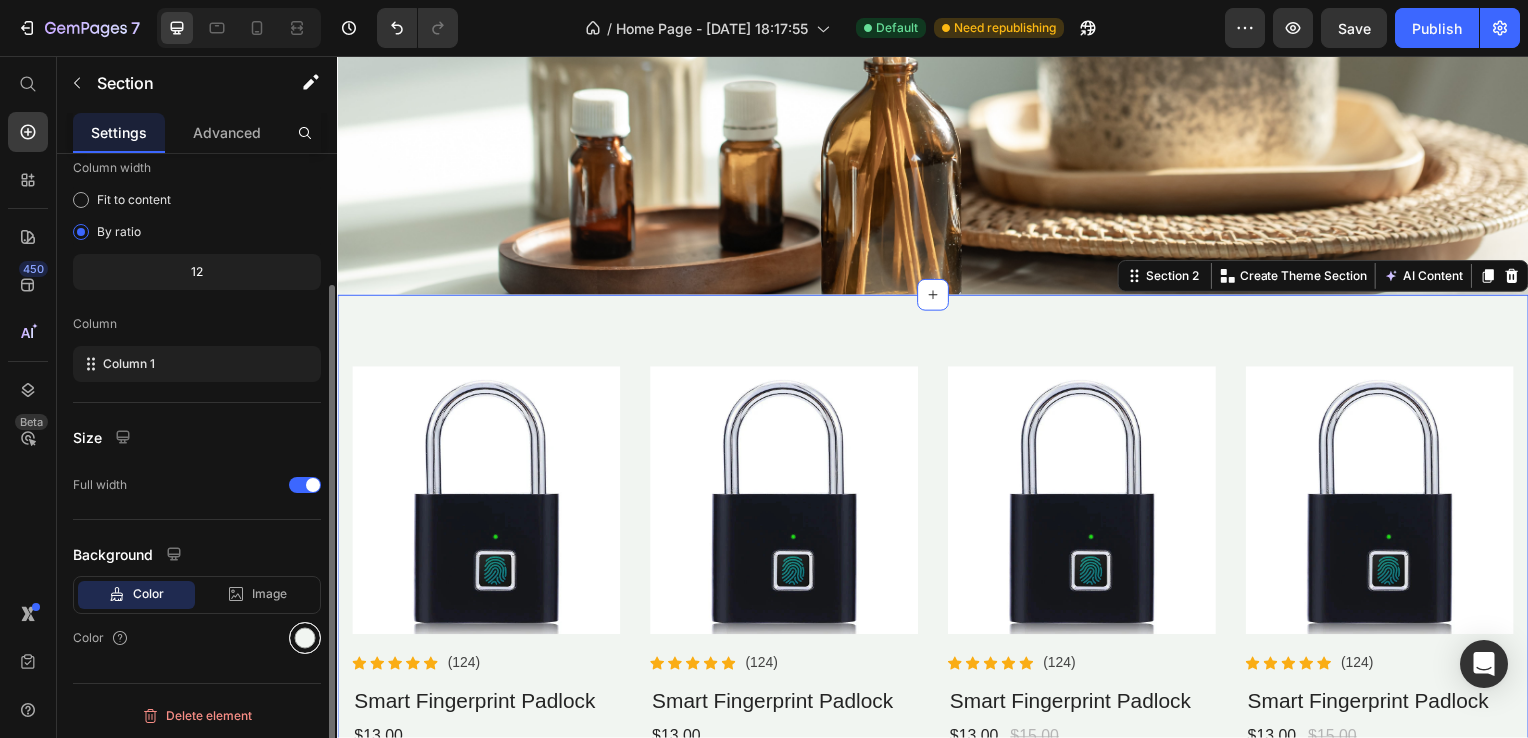 click at bounding box center [305, 638] 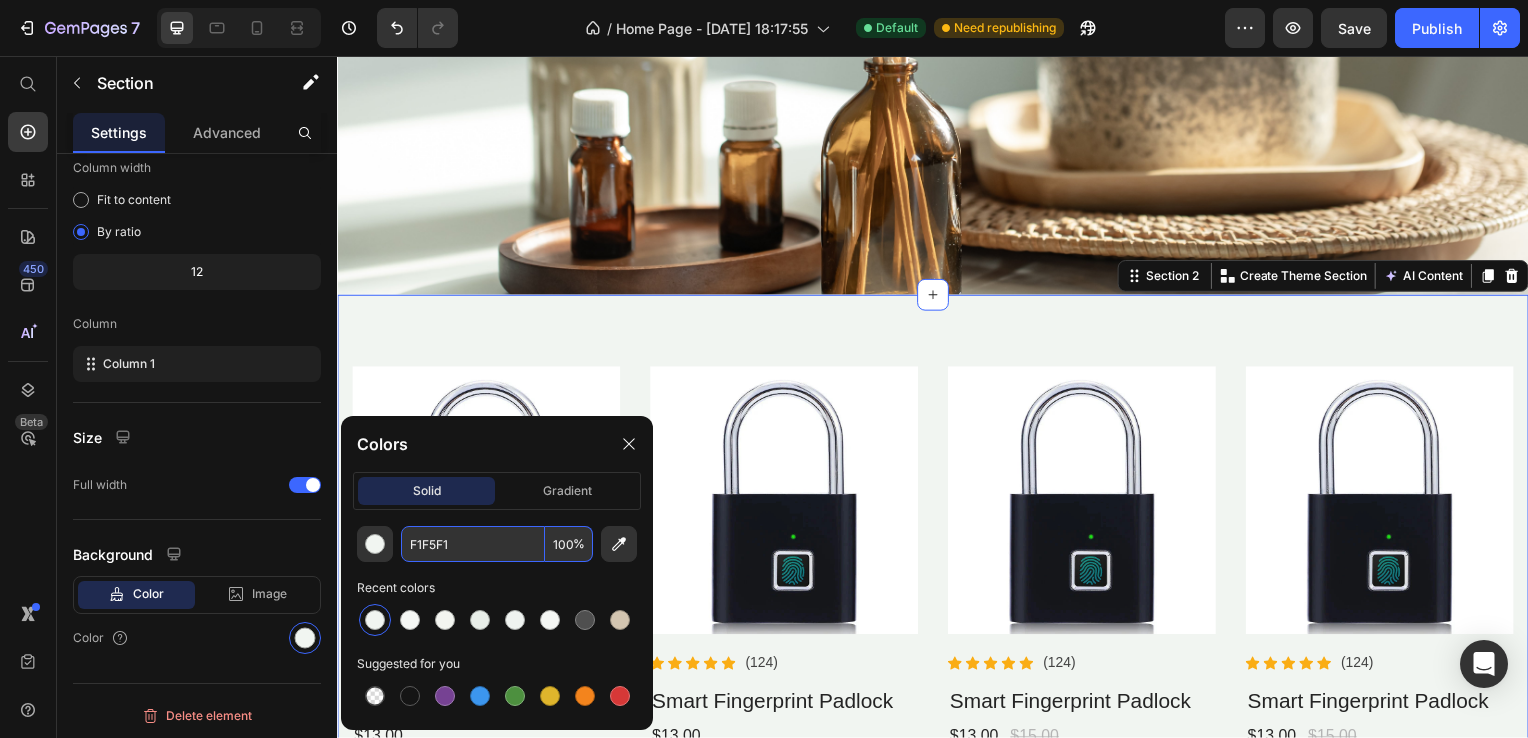 click on "F1F5F1" at bounding box center [473, 544] 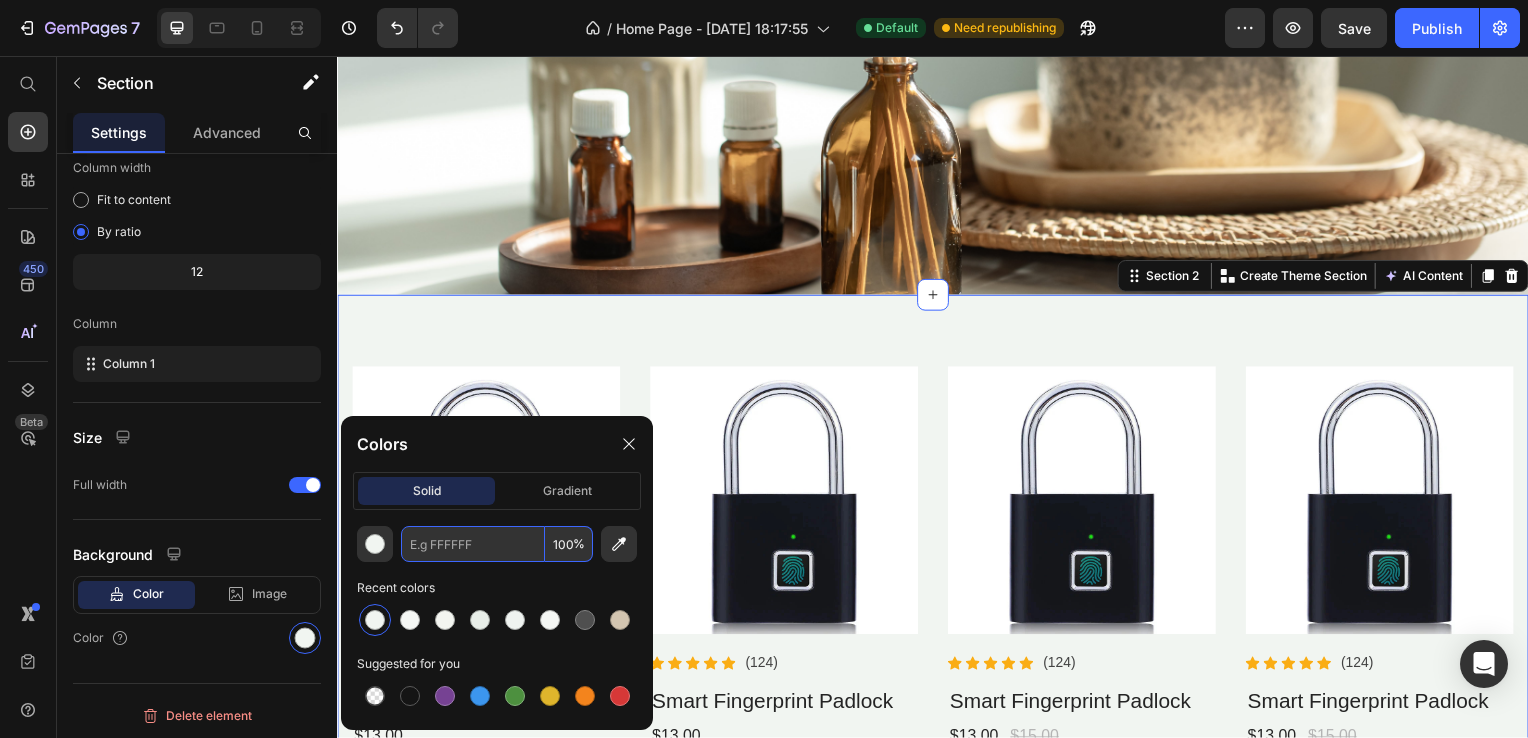 paste on "#F4F6F3" 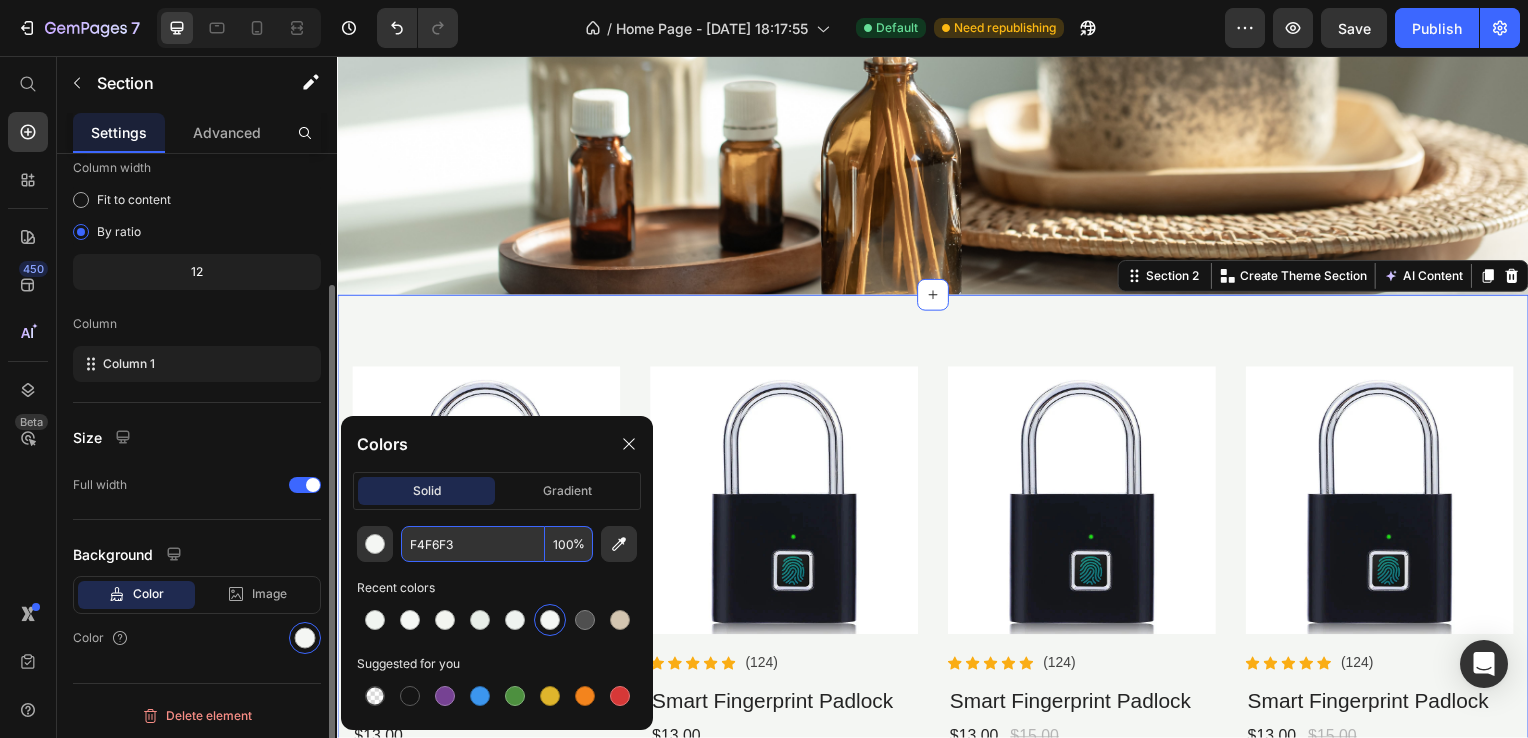 type on "F4F6F3" 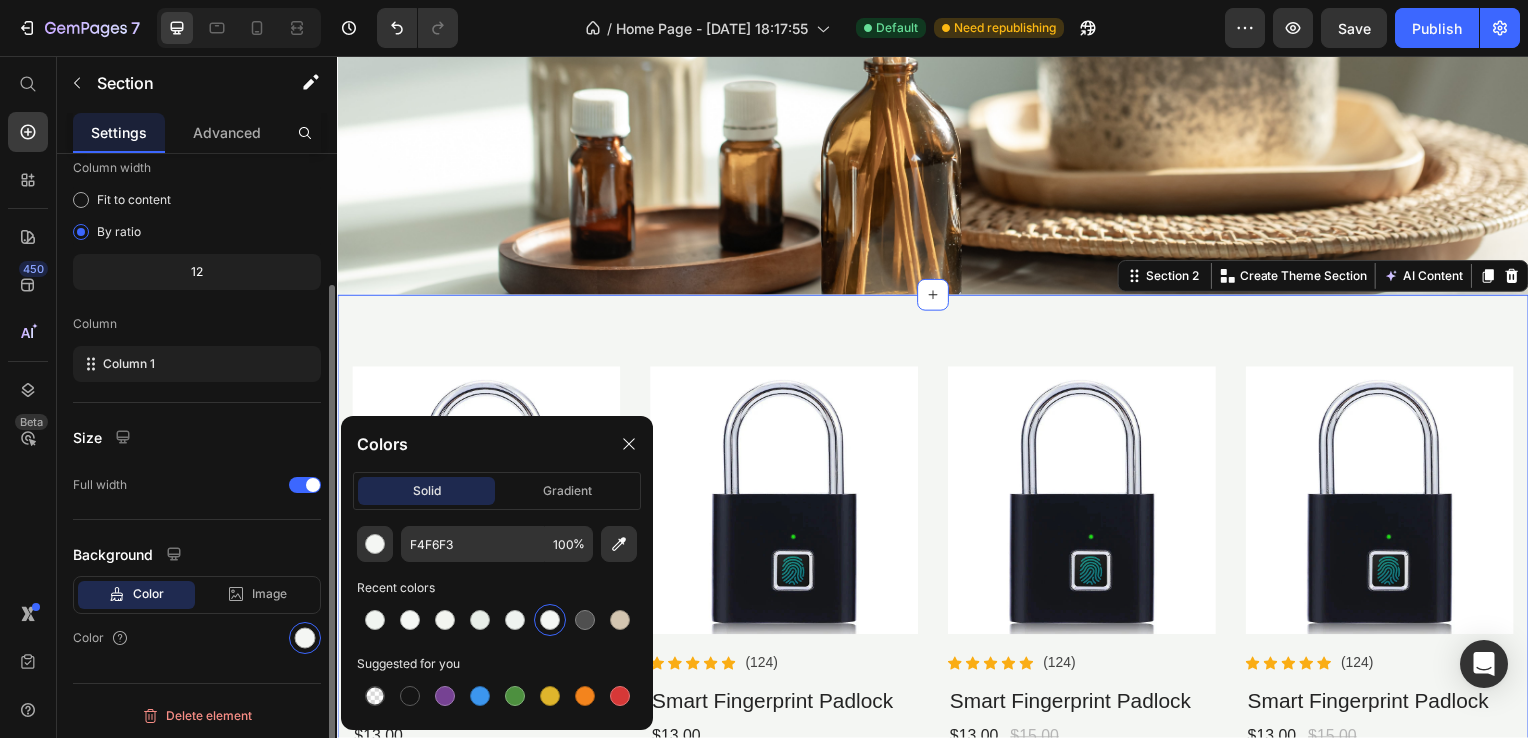 click on "Size" at bounding box center [197, 437] 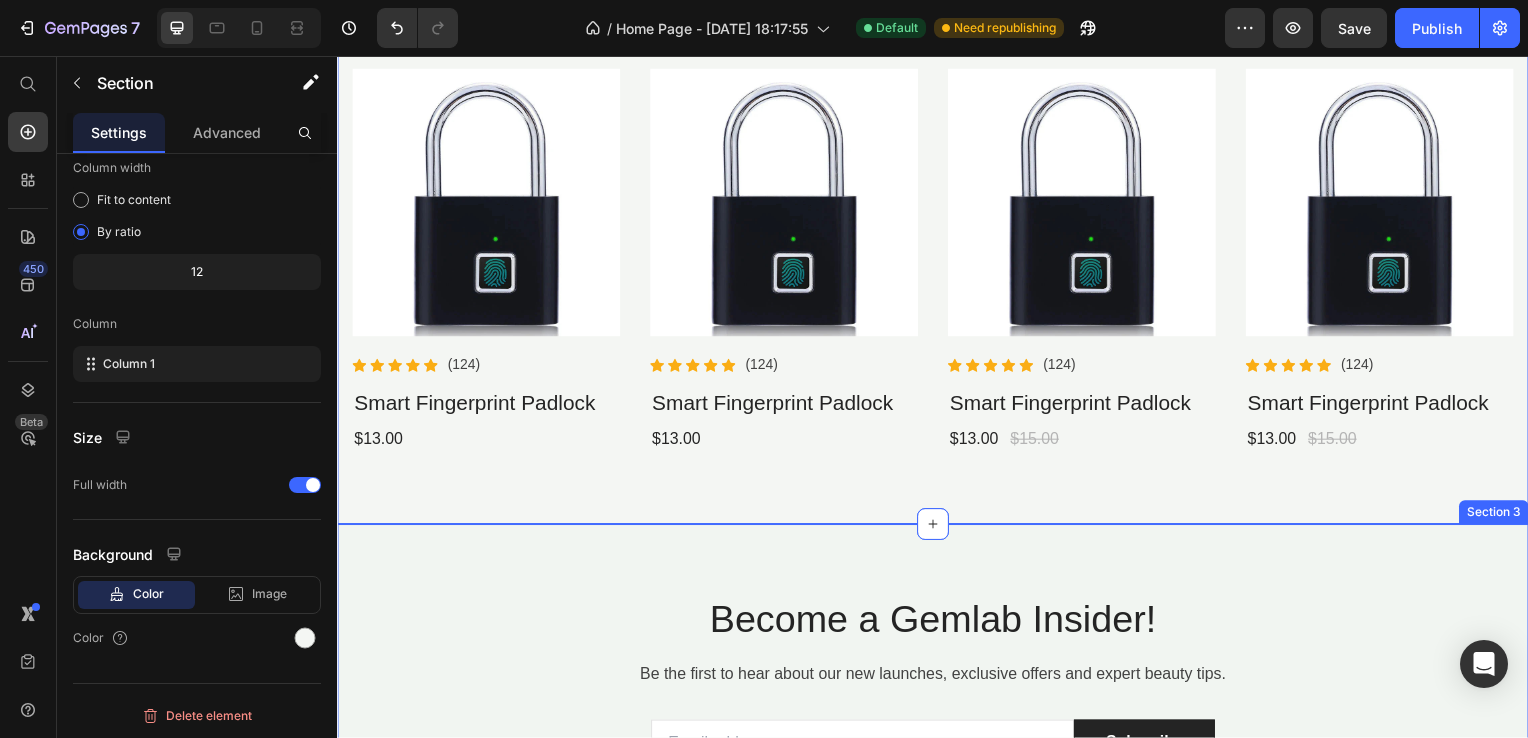 scroll, scrollTop: 900, scrollLeft: 0, axis: vertical 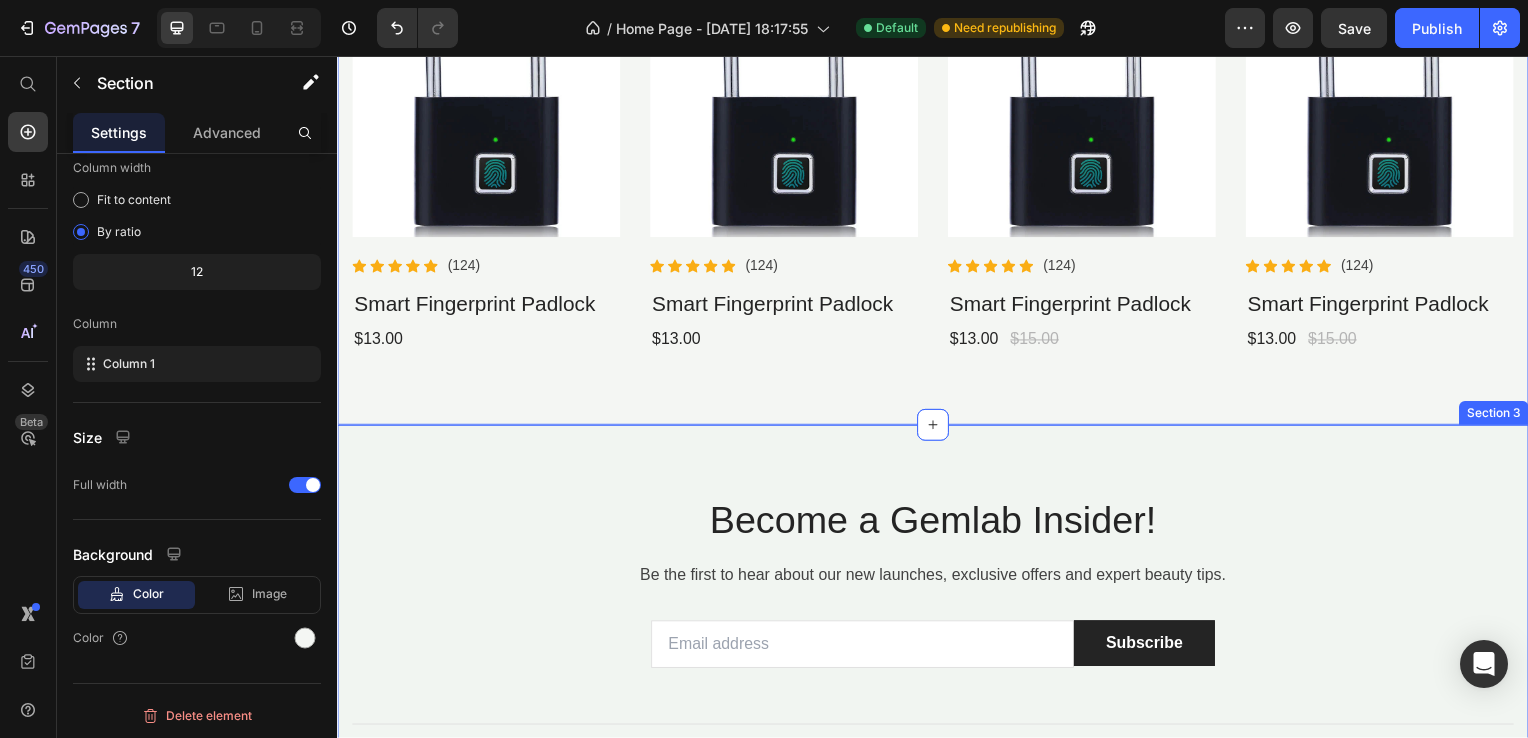 click on "Become a Gemlab Insider! Heading Be the first to hear about our new launches, exclusive offers and expert beauty tips. Text block Email Field Subscribe Submit Button Row Newsletter                Title Line Image About Us Button Contact Us Button Terms & Conditions Button Row Returns Policy Button FAQs Button Row Row                Title Line Follow us on Text block           Button                   Button     Button     Button Row Copyright © 2022 GemPages. All Rights Reserved. Text block Image Image Image Image Row Row Row Row Section 3" at bounding box center [937, 760] 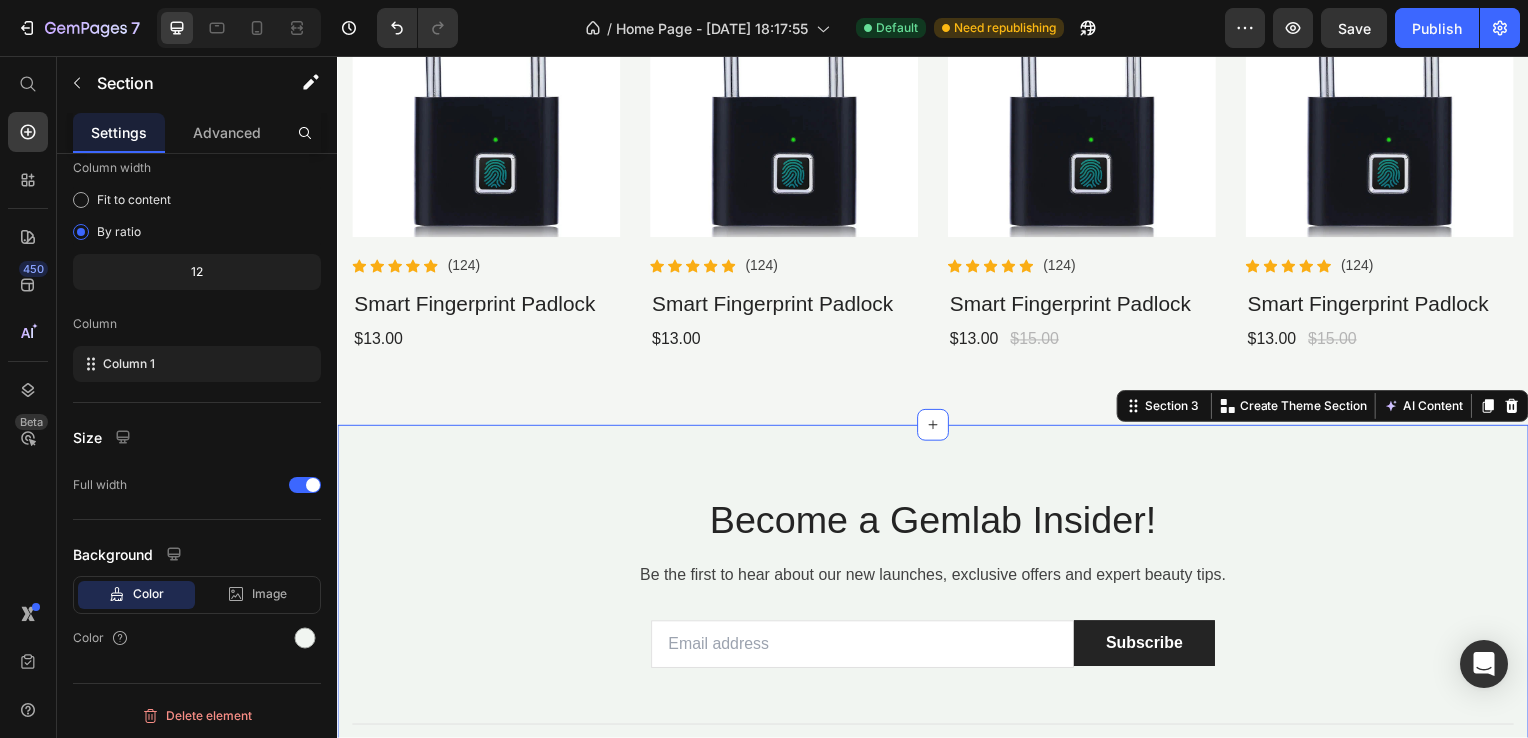 scroll, scrollTop: 164, scrollLeft: 0, axis: vertical 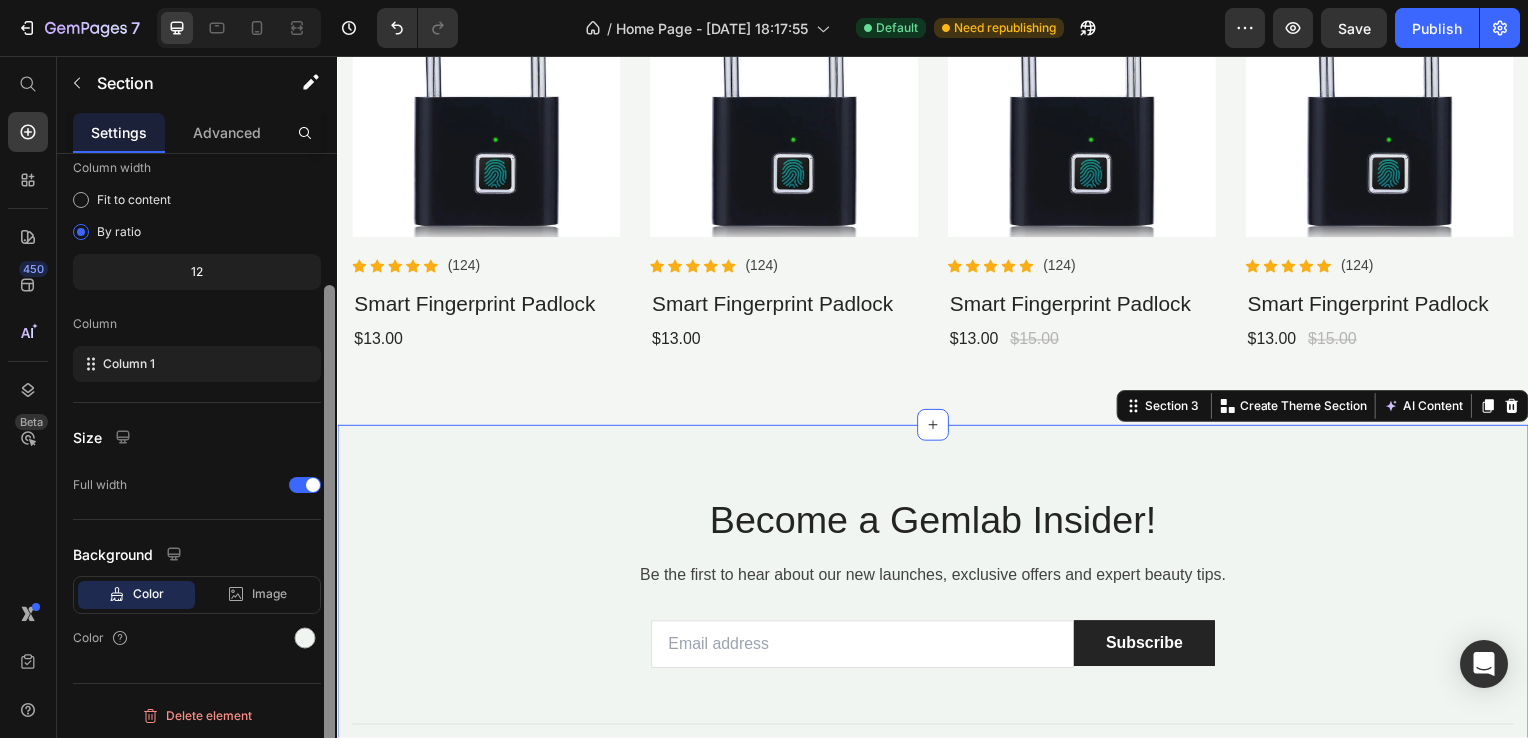 click at bounding box center (329, 475) 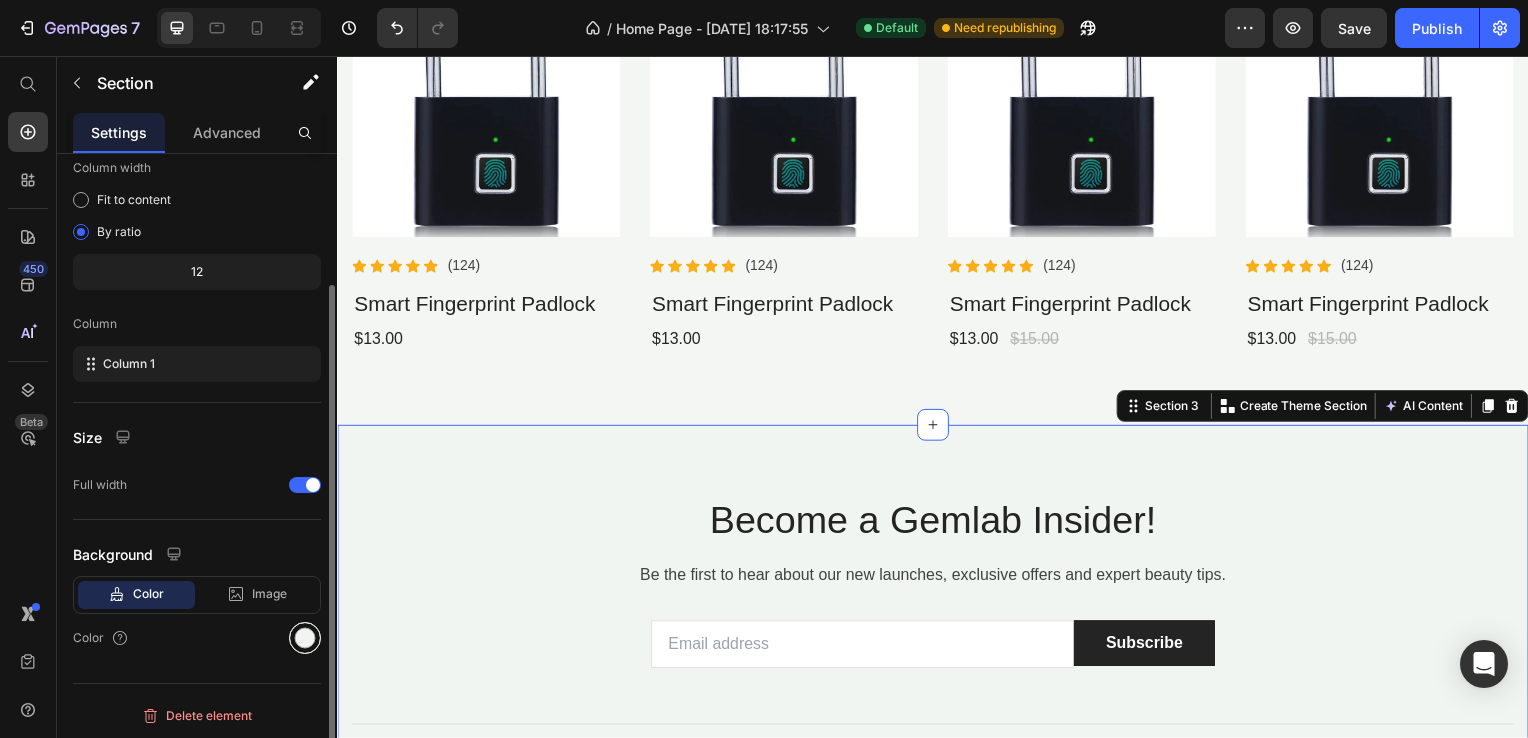 click at bounding box center [305, 638] 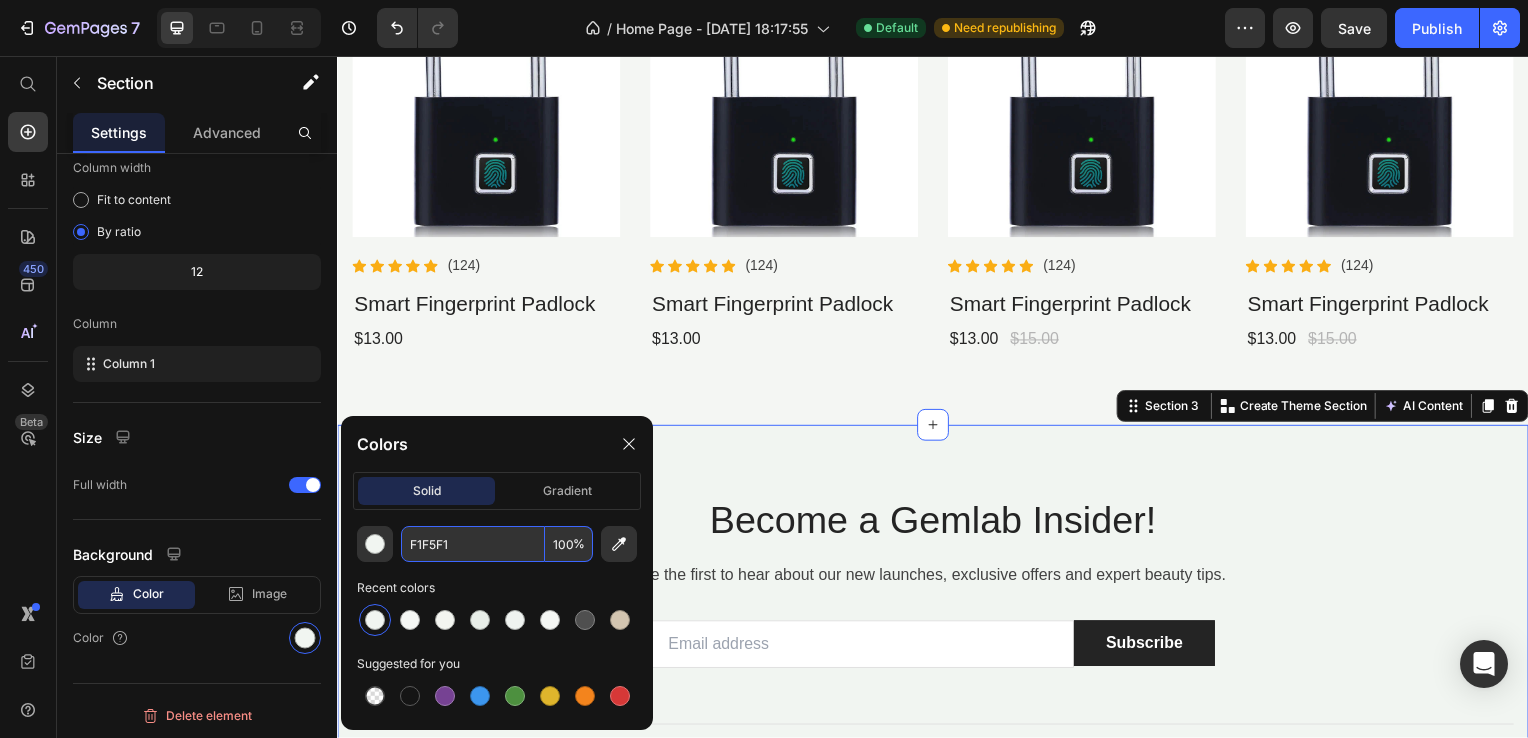 click on "F1F5F1" at bounding box center [473, 544] 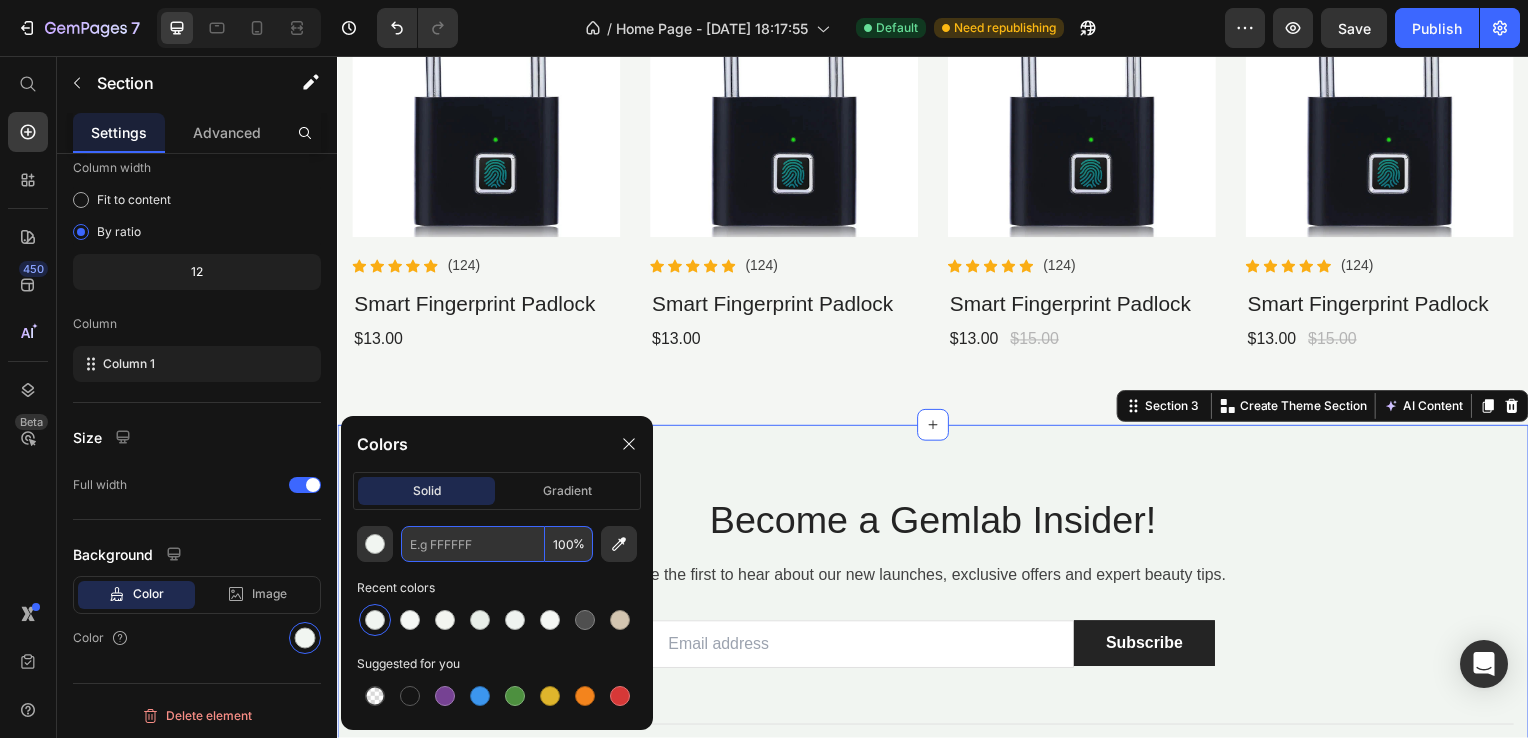 paste on "#F4F6F3" 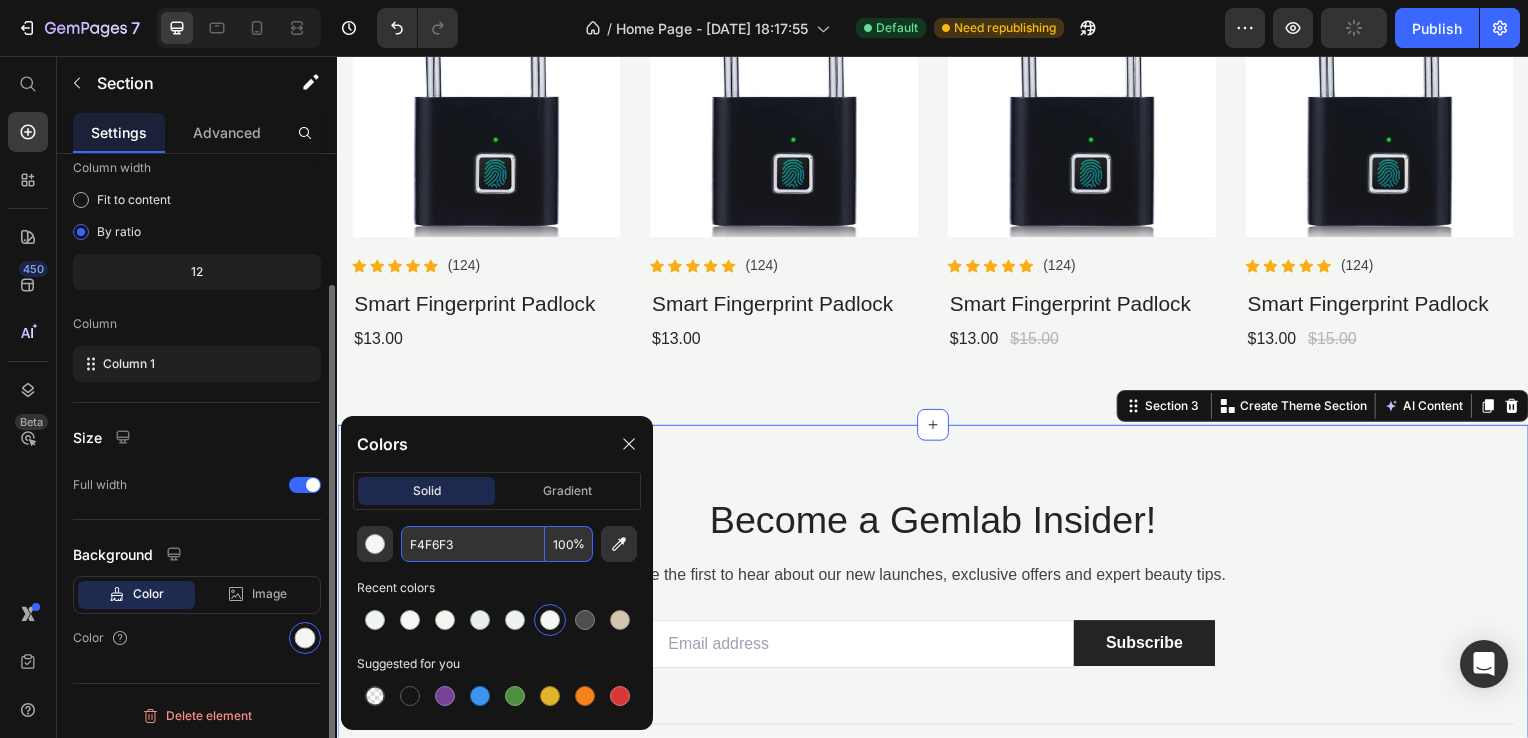 type on "F4F6F3" 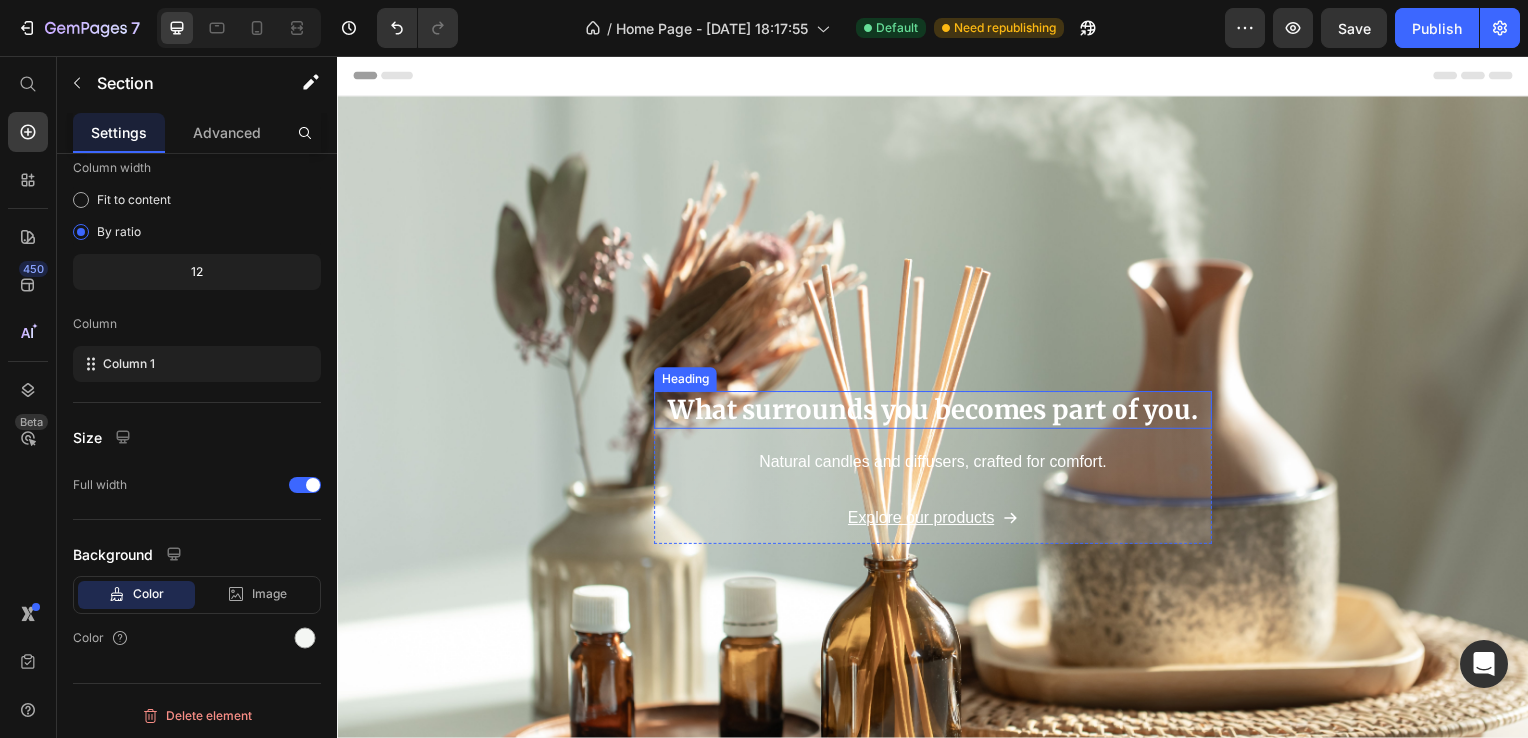 scroll, scrollTop: 900, scrollLeft: 0, axis: vertical 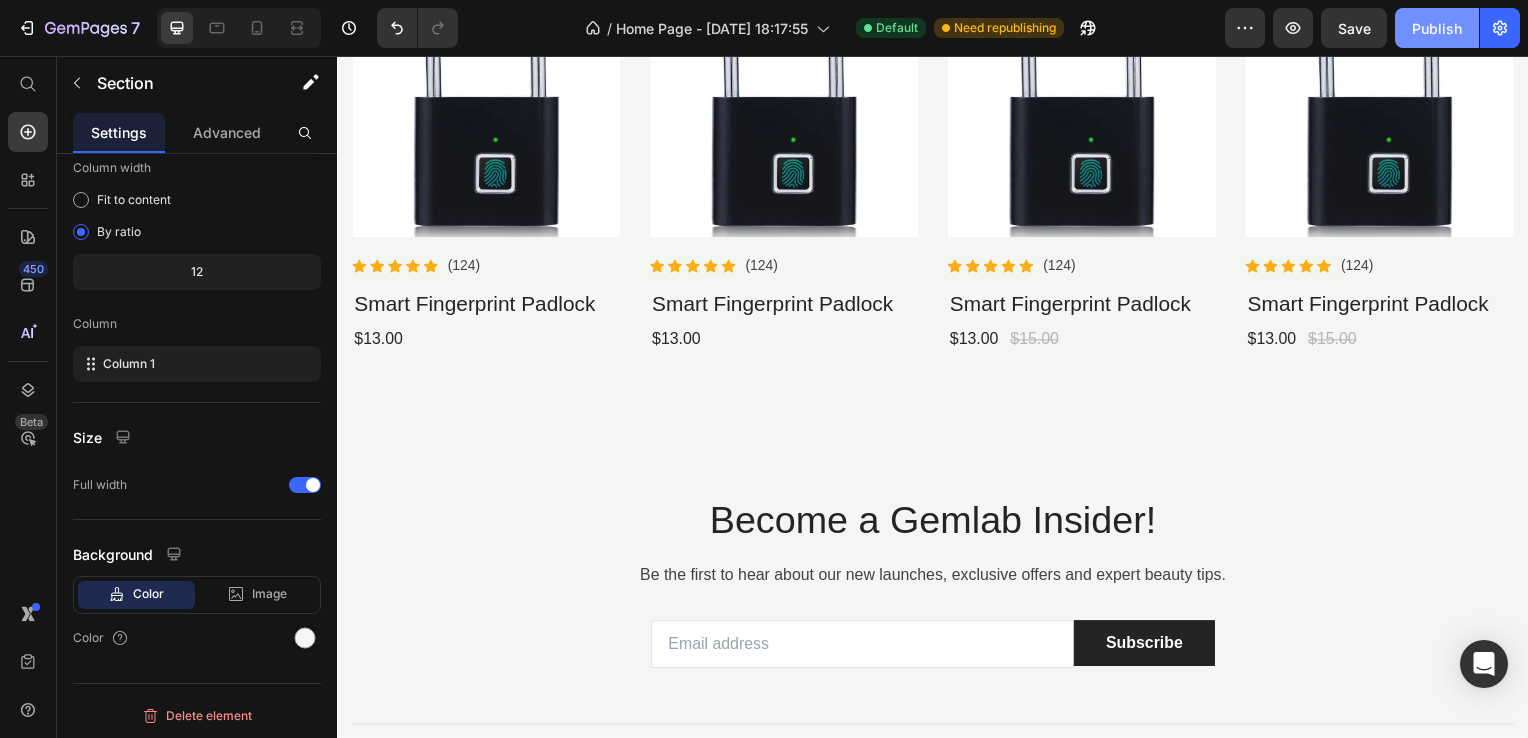 click on "Publish" at bounding box center [1437, 28] 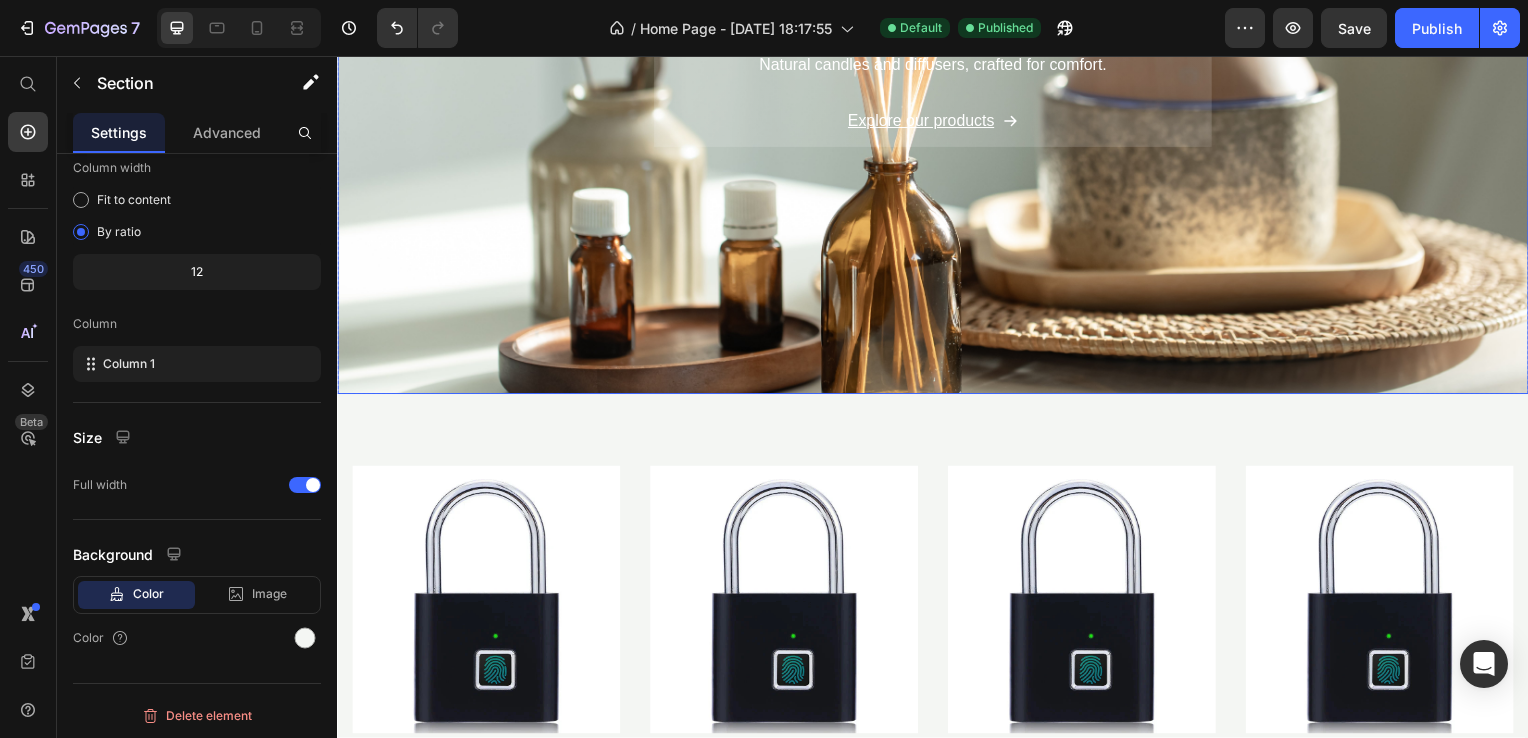 scroll, scrollTop: 300, scrollLeft: 0, axis: vertical 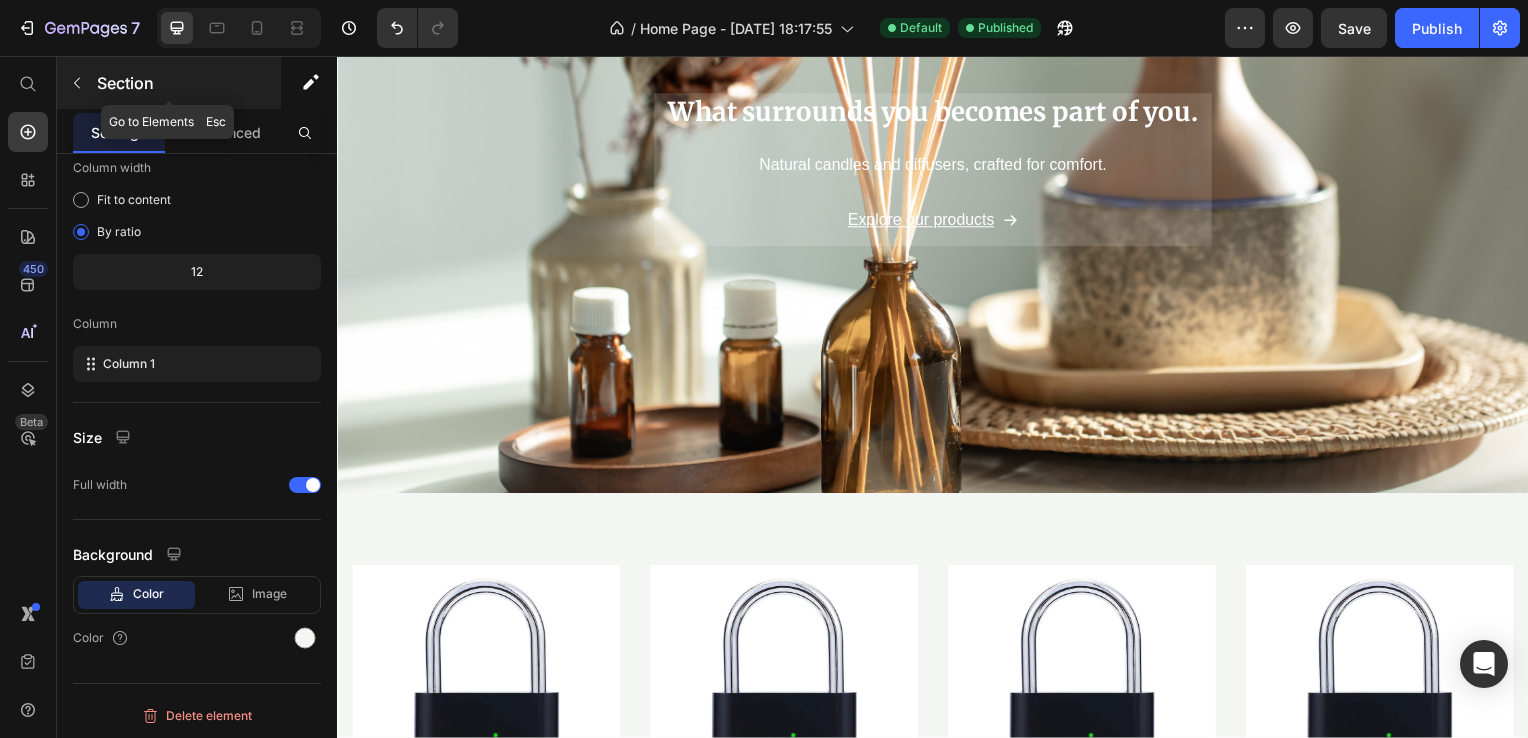 click on "Section" at bounding box center [187, 83] 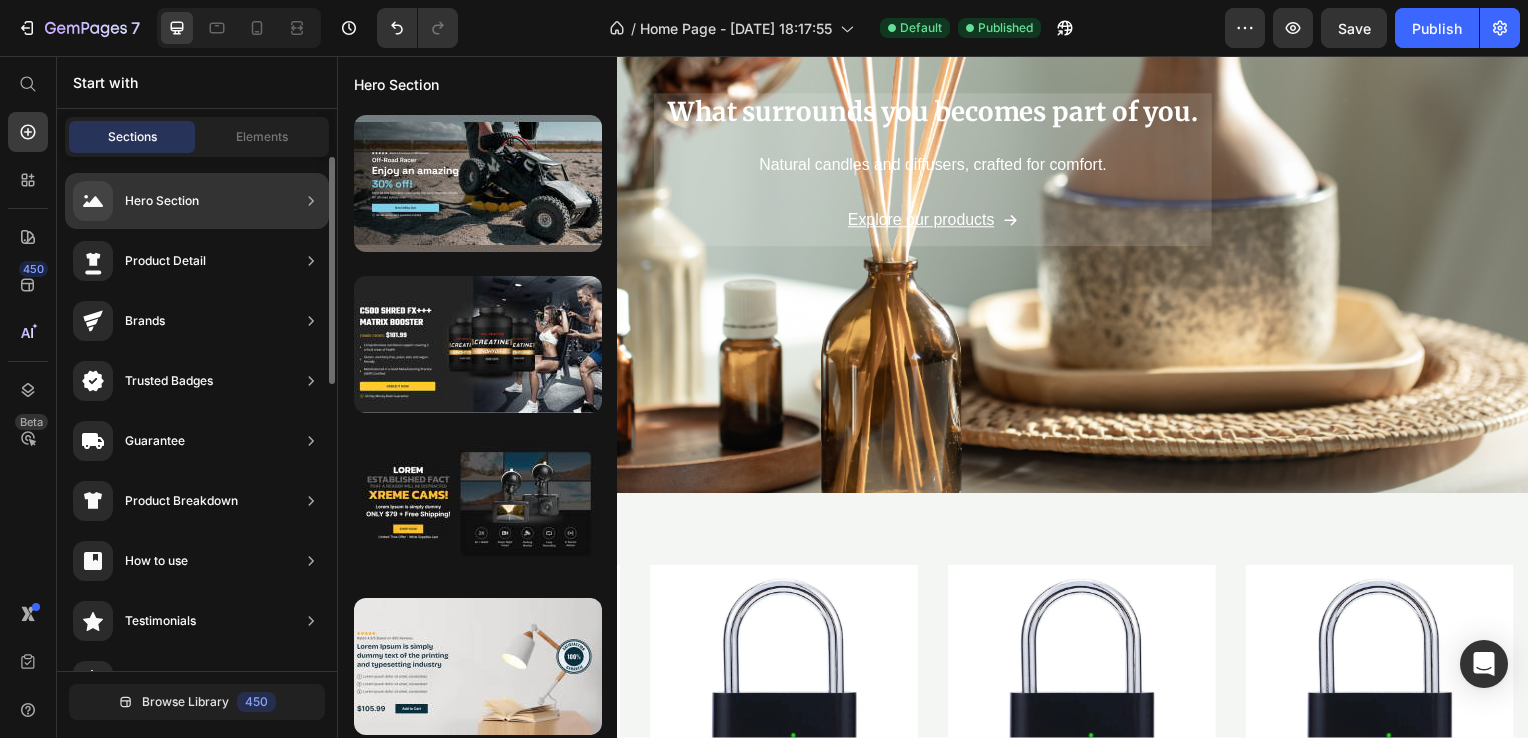 scroll, scrollTop: 164, scrollLeft: 0, axis: vertical 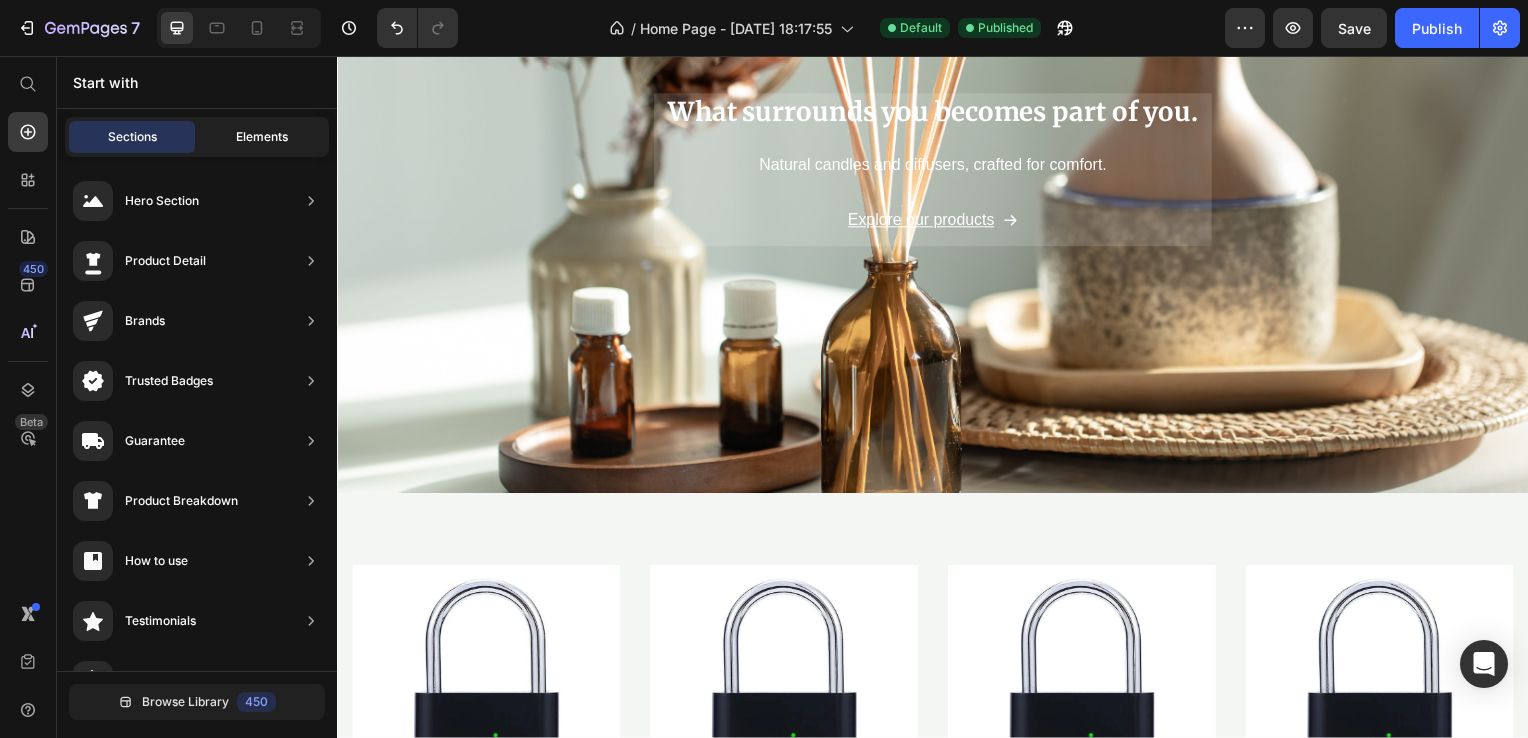 click on "Elements" at bounding box center (262, 137) 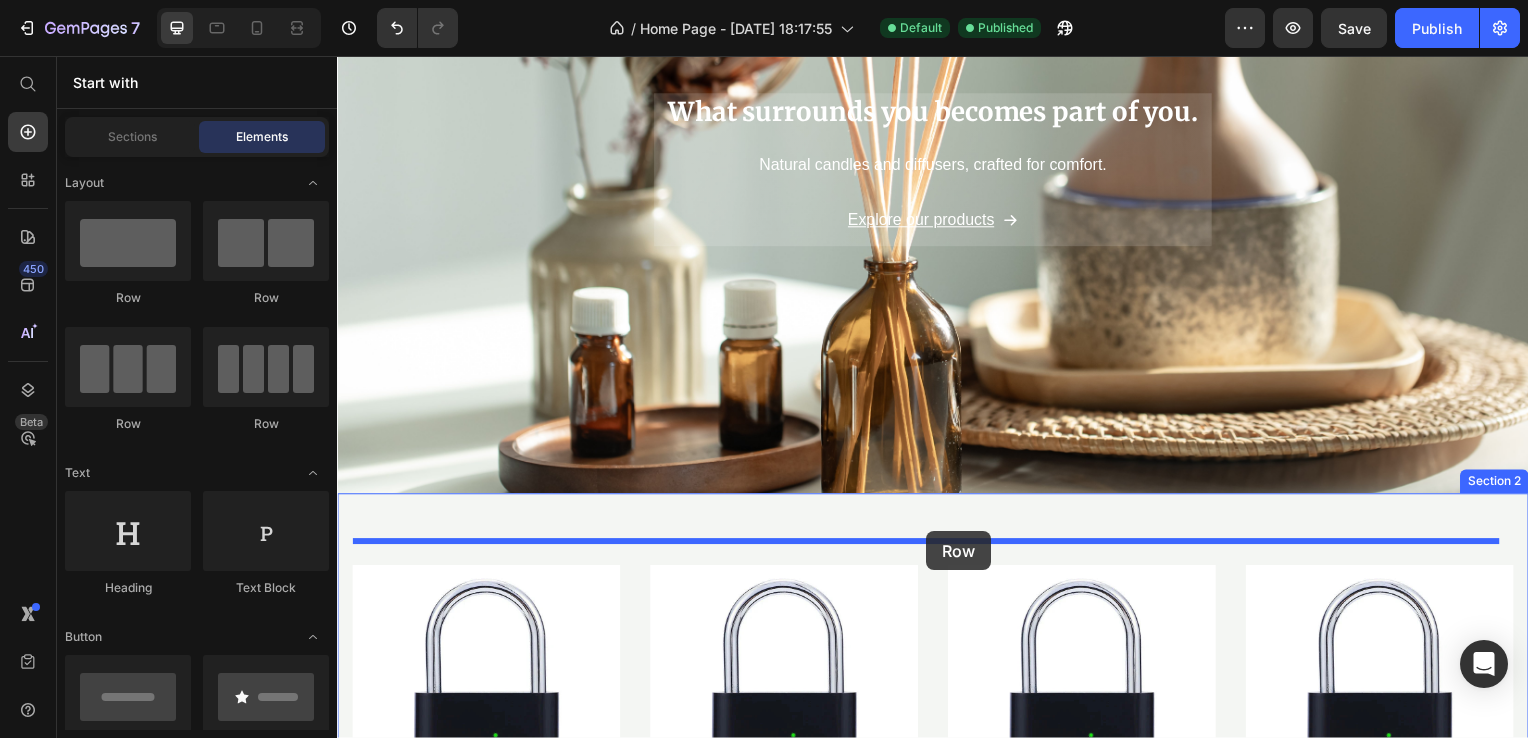 drag, startPoint x: 617, startPoint y: 522, endPoint x: 930, endPoint y: 535, distance: 313.26987 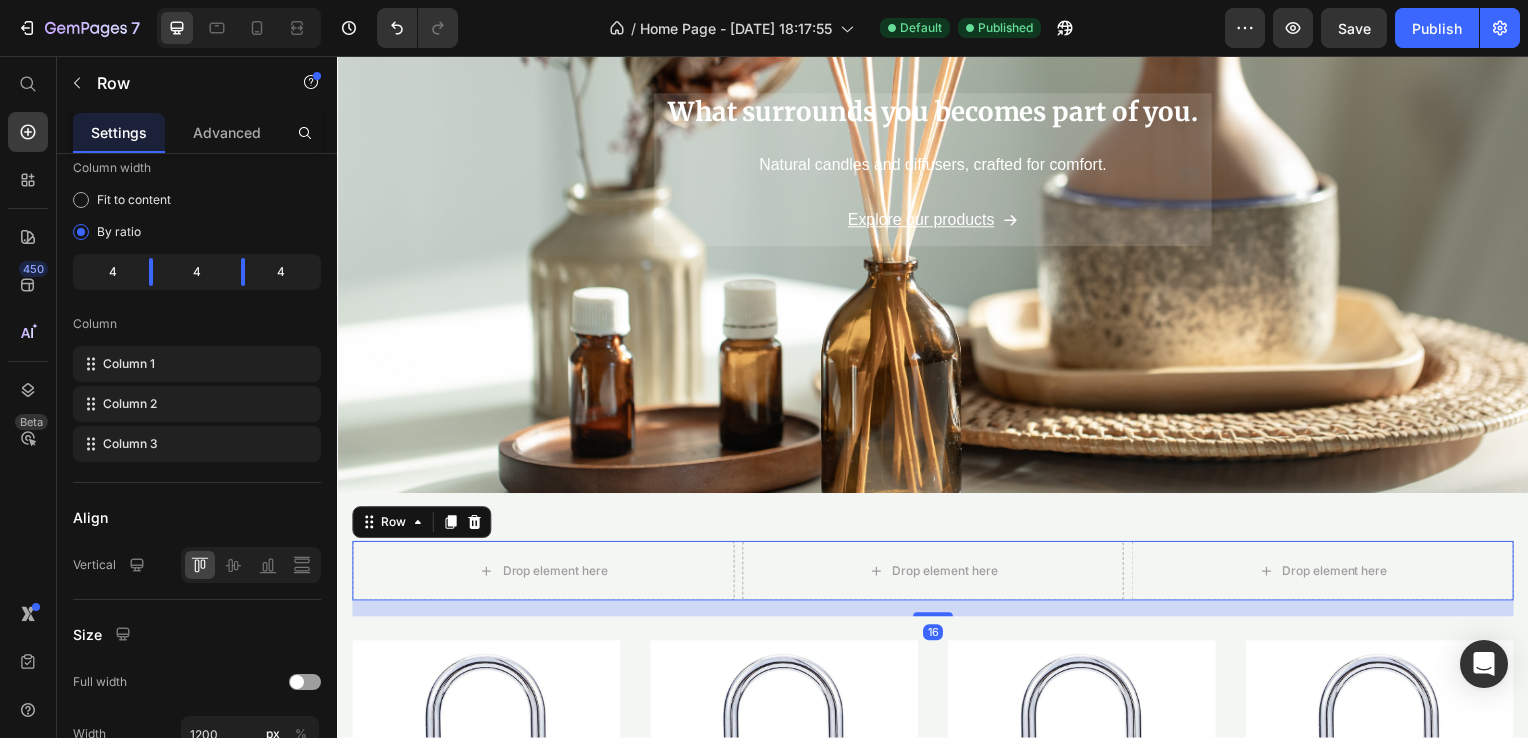 scroll, scrollTop: 0, scrollLeft: 0, axis: both 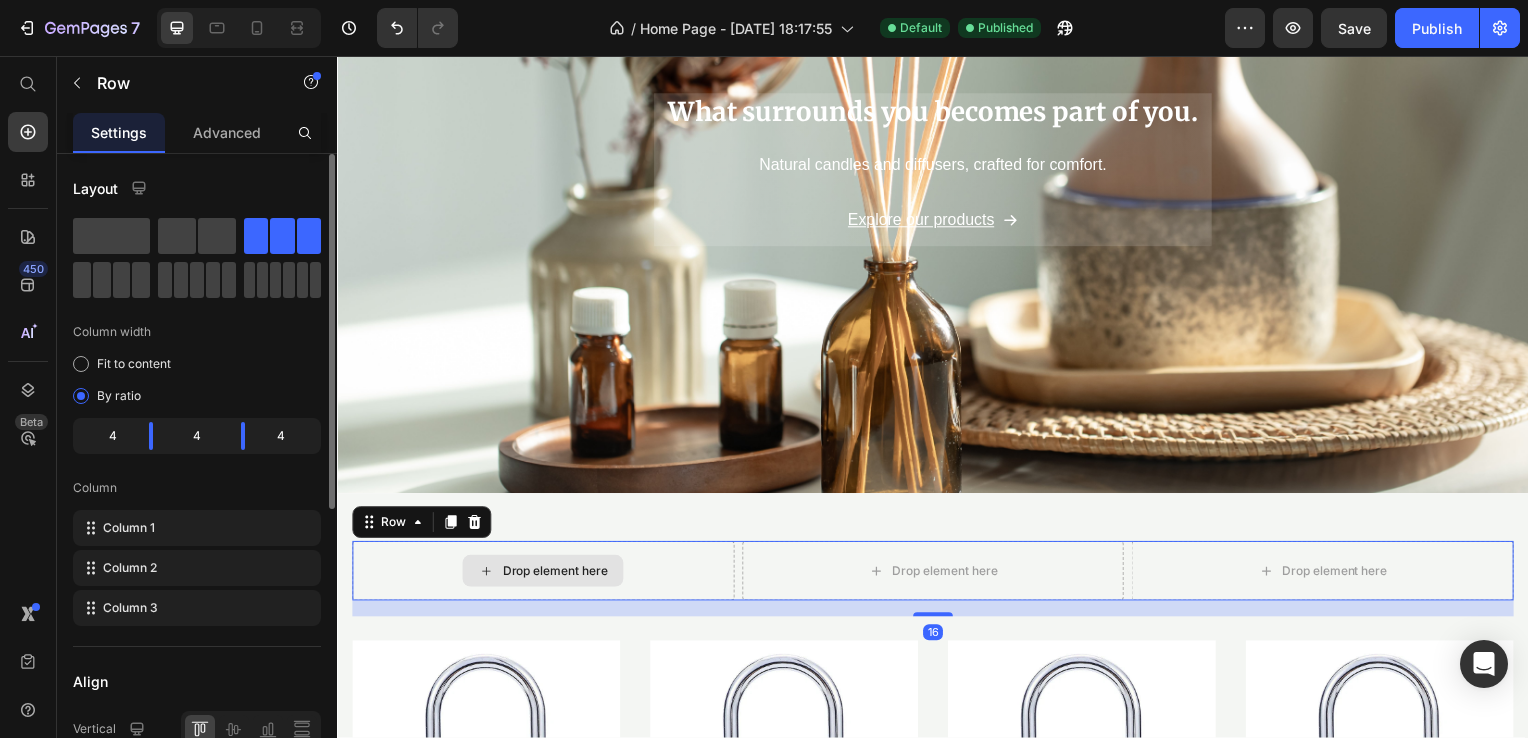 click on "Drop element here" at bounding box center (544, 575) 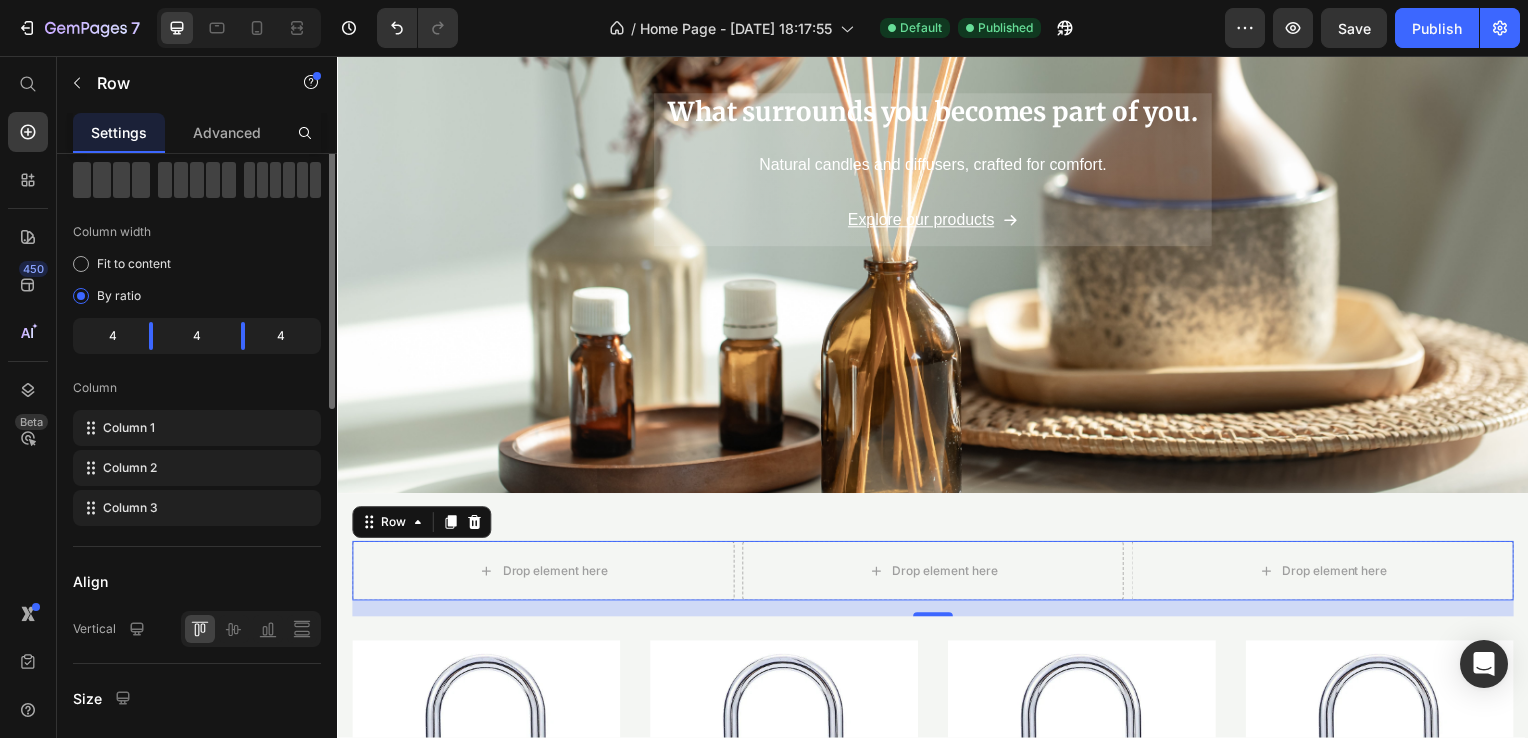 scroll, scrollTop: 0, scrollLeft: 0, axis: both 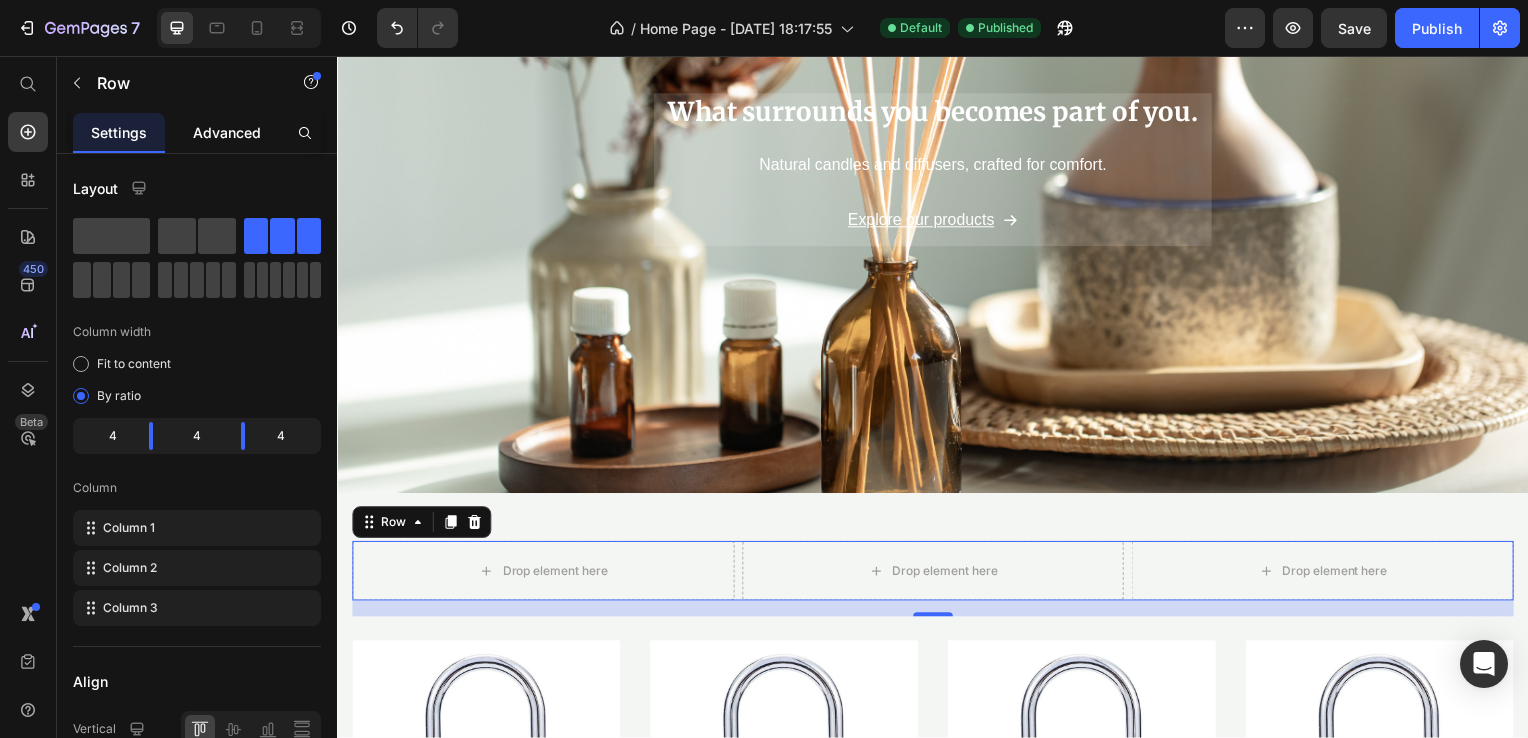 click on "Advanced" at bounding box center [227, 132] 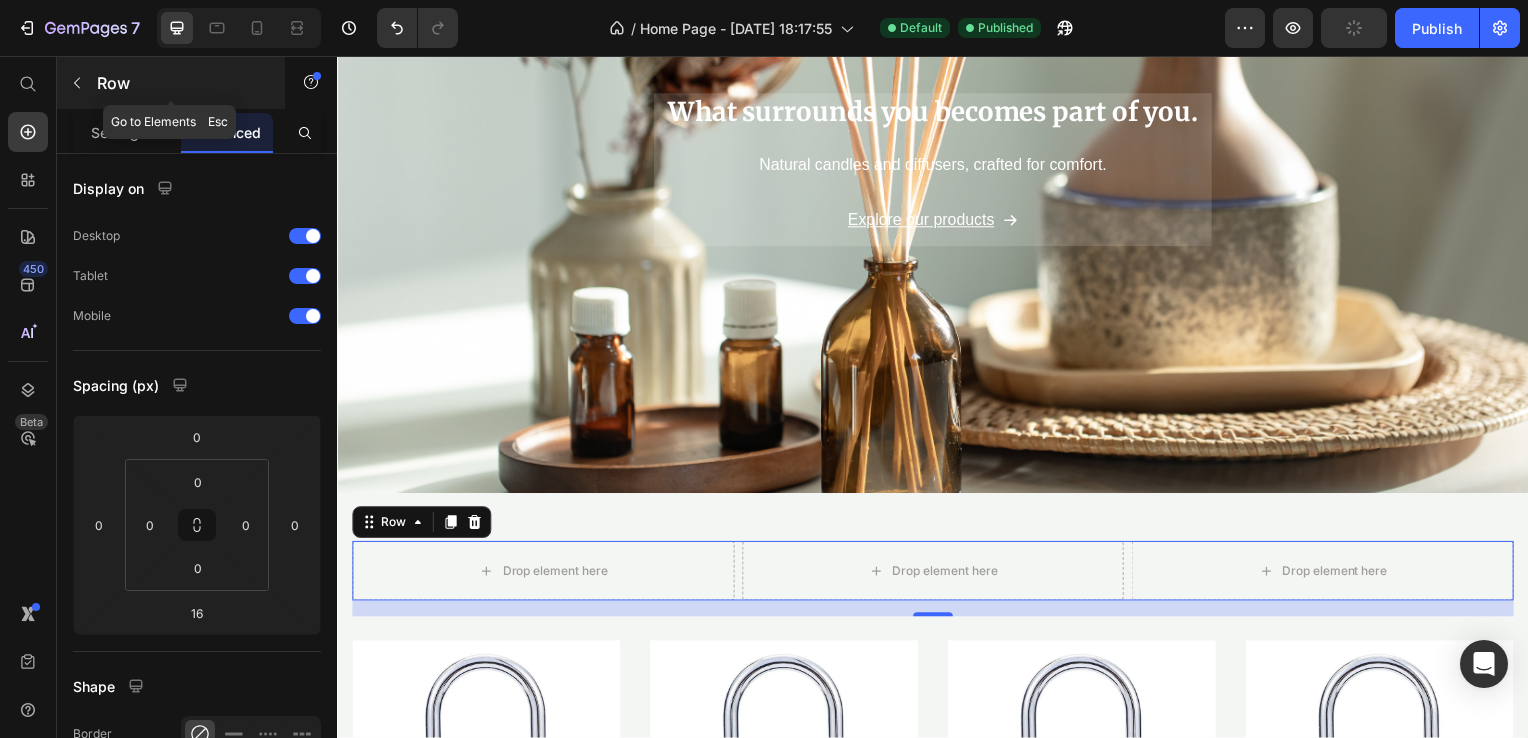 click on "Row" at bounding box center [171, 83] 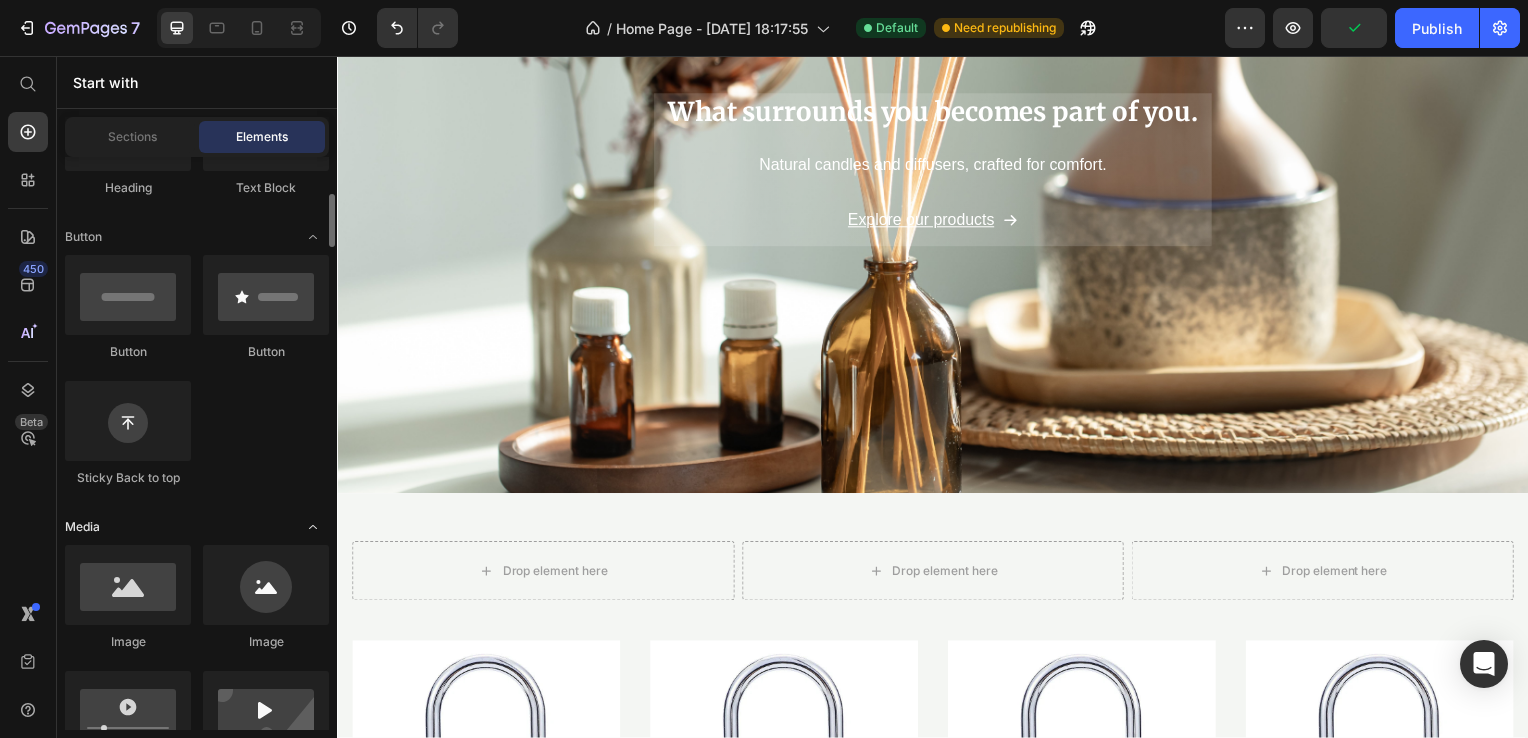 scroll, scrollTop: 600, scrollLeft: 0, axis: vertical 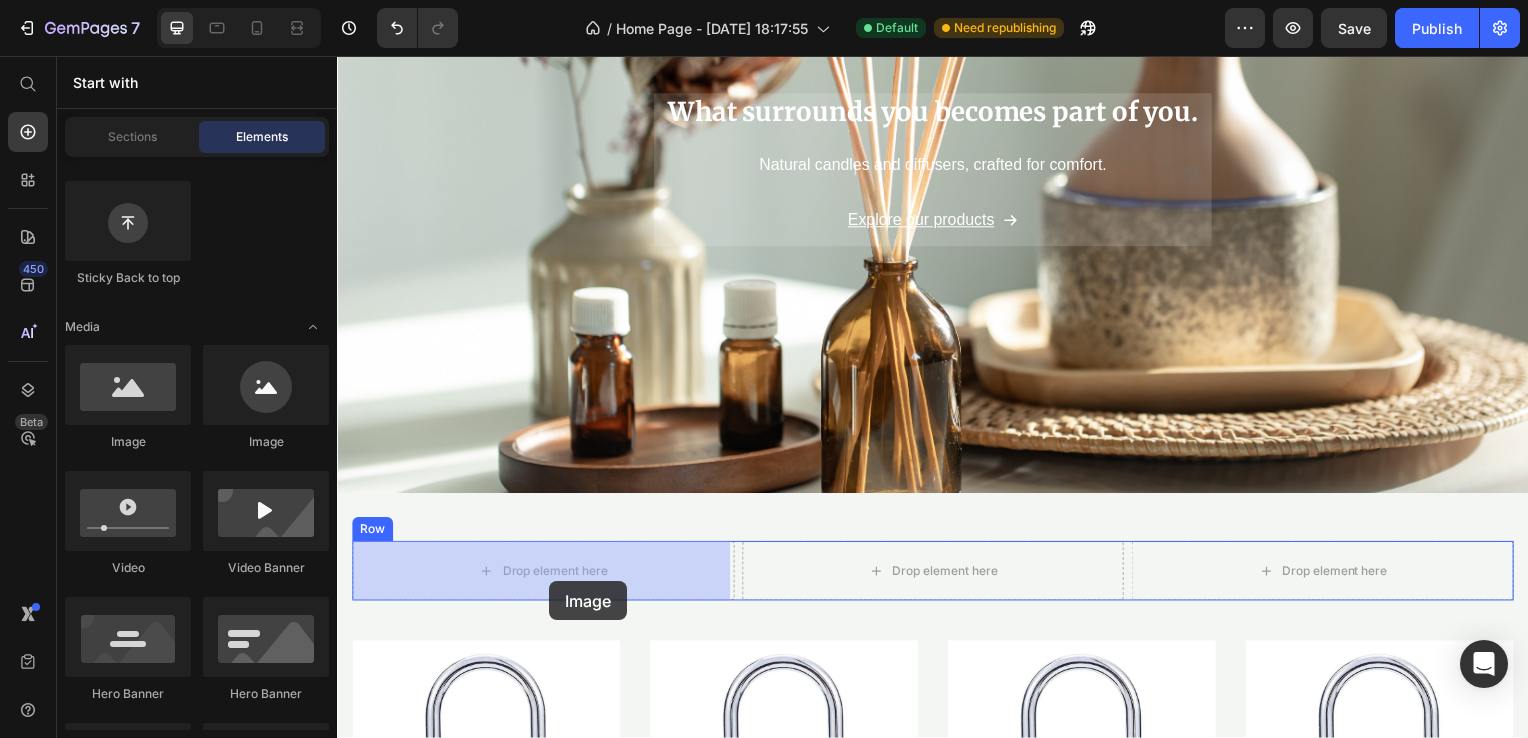 drag, startPoint x: 493, startPoint y: 453, endPoint x: 545, endPoint y: 573, distance: 130.78226 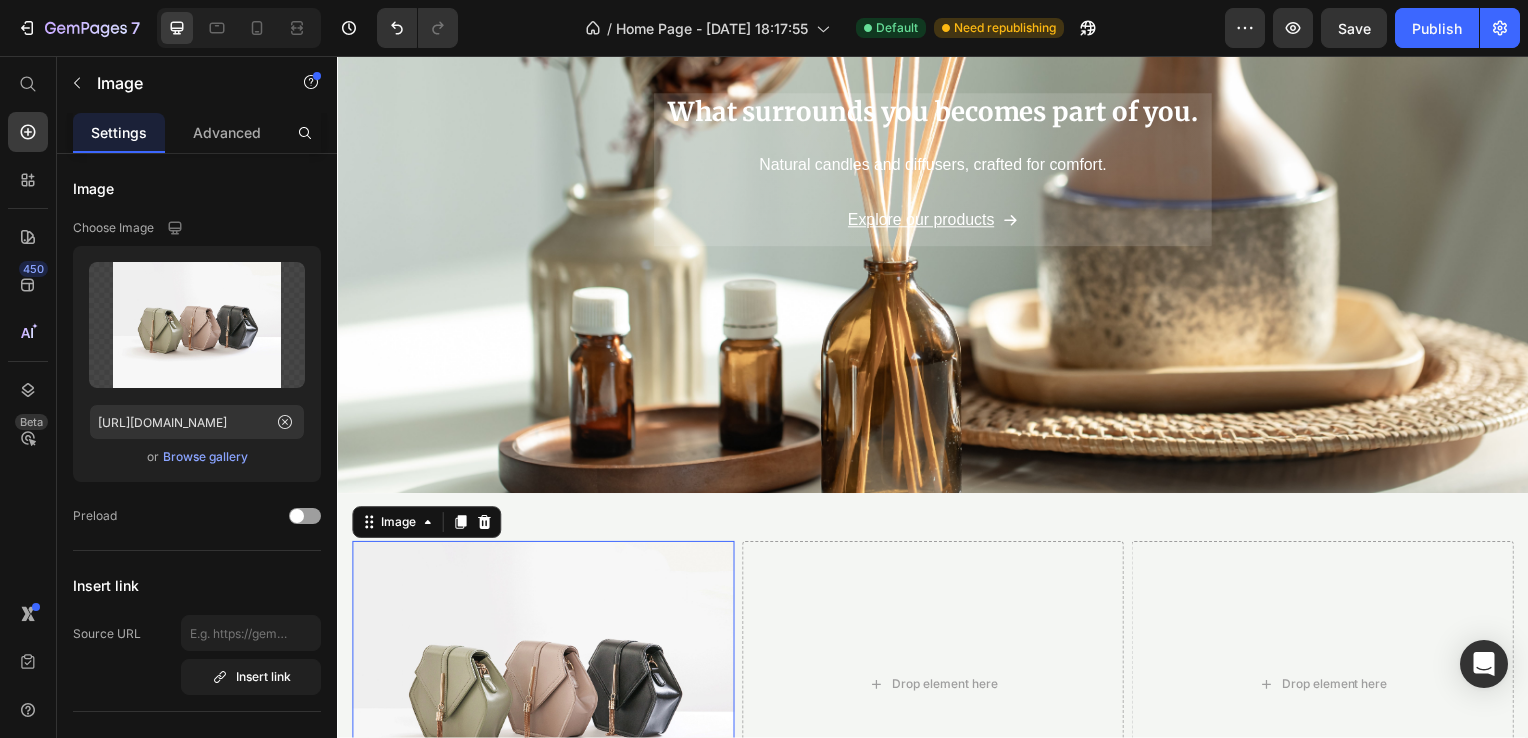 scroll, scrollTop: 600, scrollLeft: 0, axis: vertical 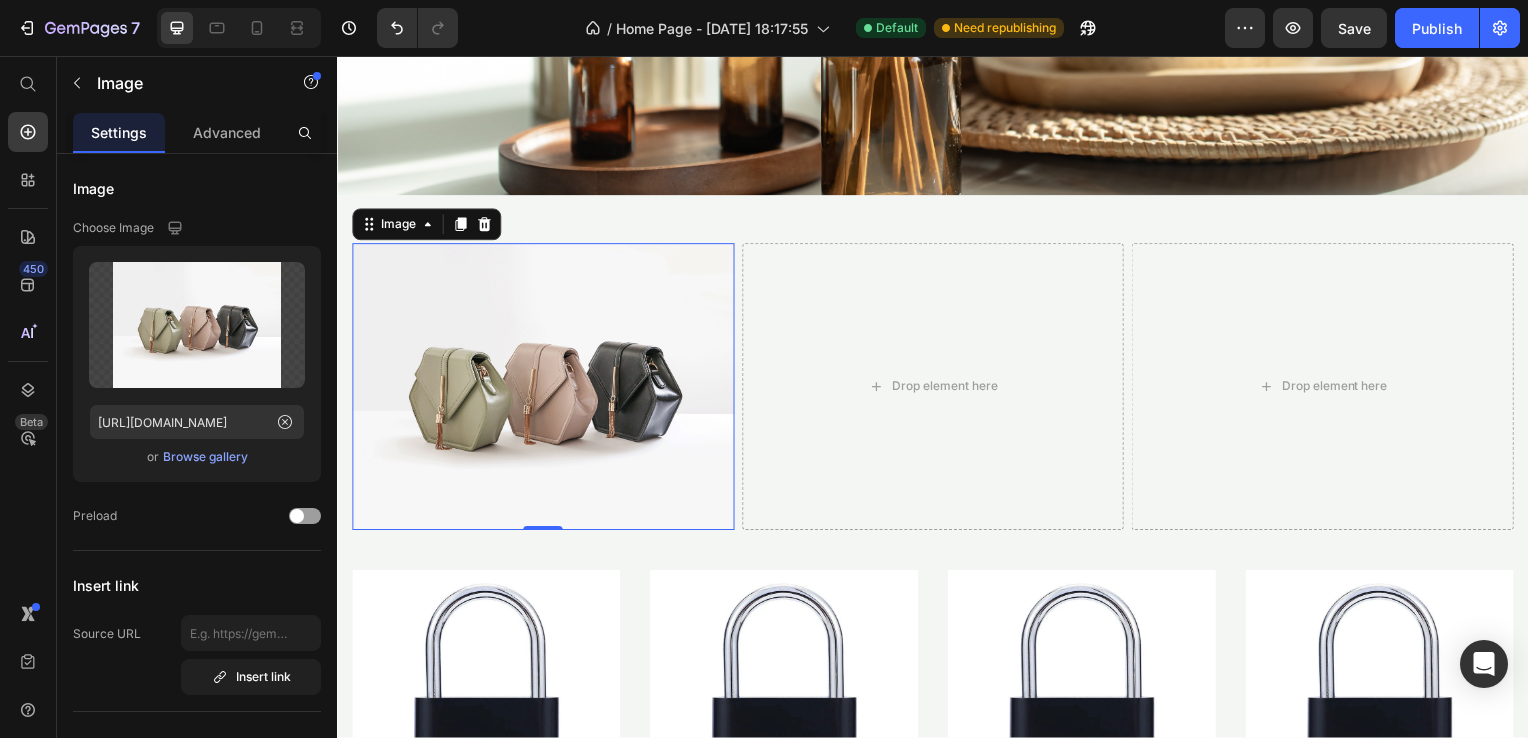 click on "Image   0
Drop element here
Drop element here Row Product Images                Icon                Icon                Icon                Icon                Icon Icon List Hoz (124) Text block Row Smart Fingerprint Padlock Product Title $13.00 Product Price Product Product Images                Icon                Icon                Icon                Icon                Icon Icon List Hoz (124) Text block Row Smart Fingerprint Padlock Product Title $13.00 Product Price Product Product Images                Icon                Icon                Icon                Icon                Icon Icon List Hoz (124) Text block Row Smart Fingerprint Padlock Product Title $13.00 Product Price $15.00 Product Price Row Product Product Images                Icon                Icon                Icon                Icon                Icon Icon List Hoz (124) Text block Row Smart Fingerprint Padlock Product Title $13.00 Product Price $15.00 Product Price Row Product Row Button" at bounding box center [937, 614] 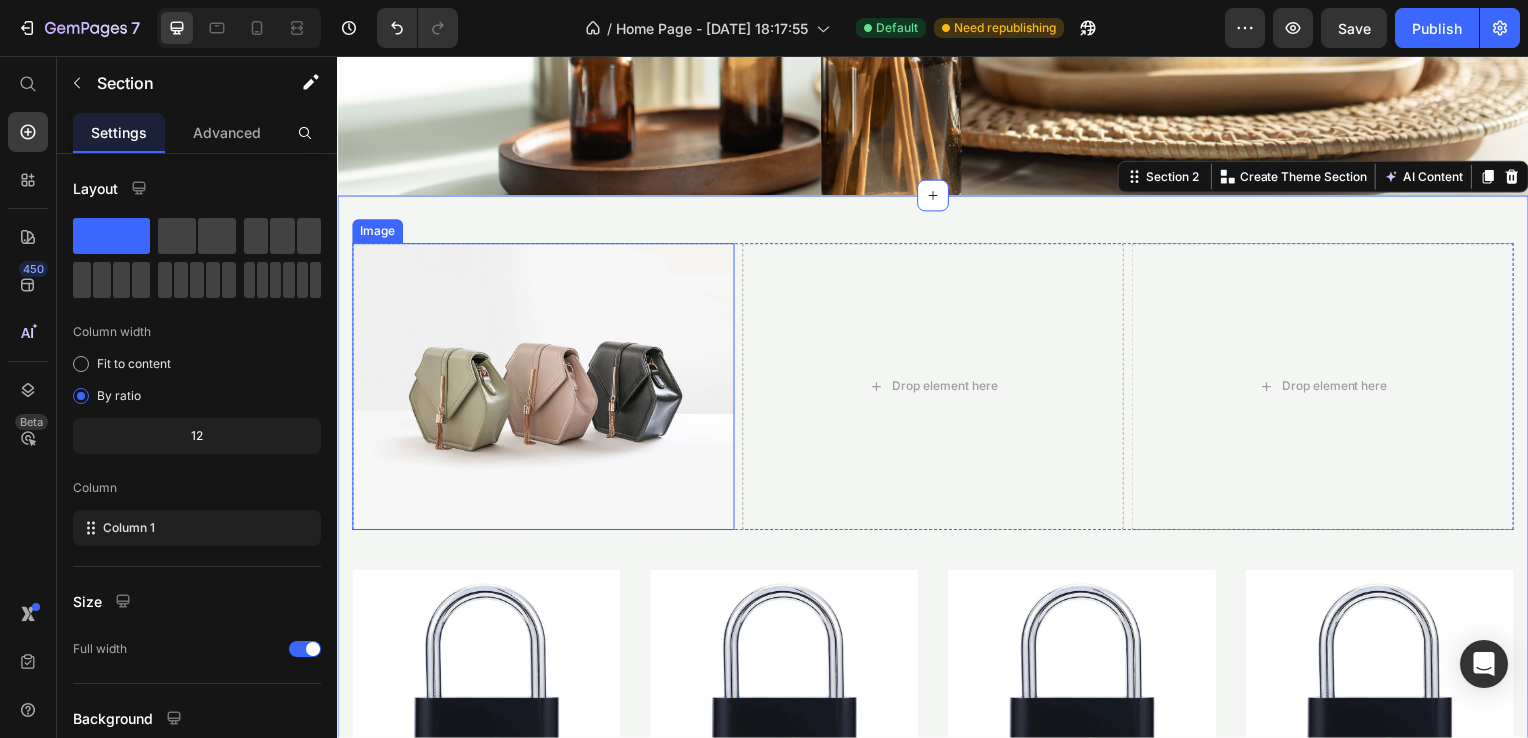 click at bounding box center [544, 389] 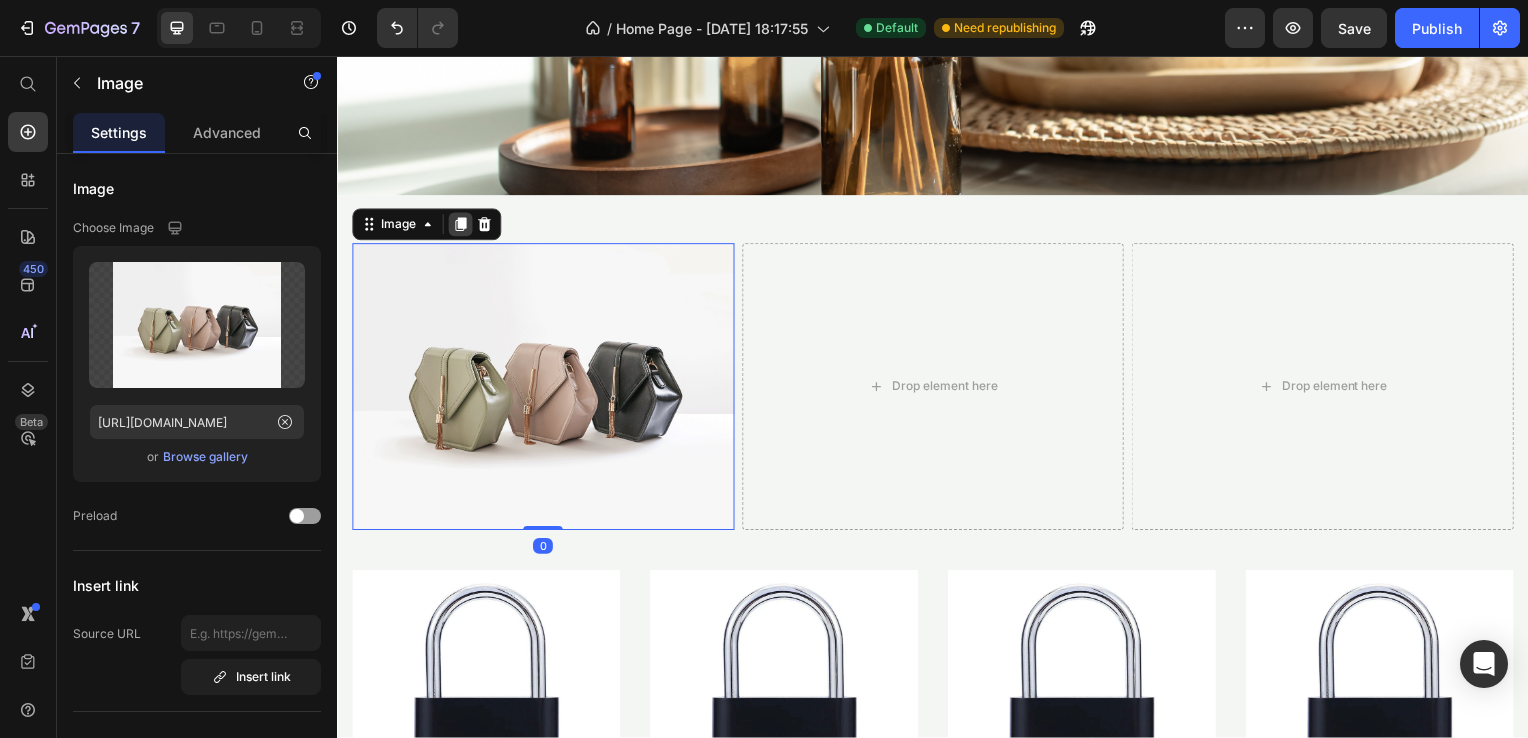 click 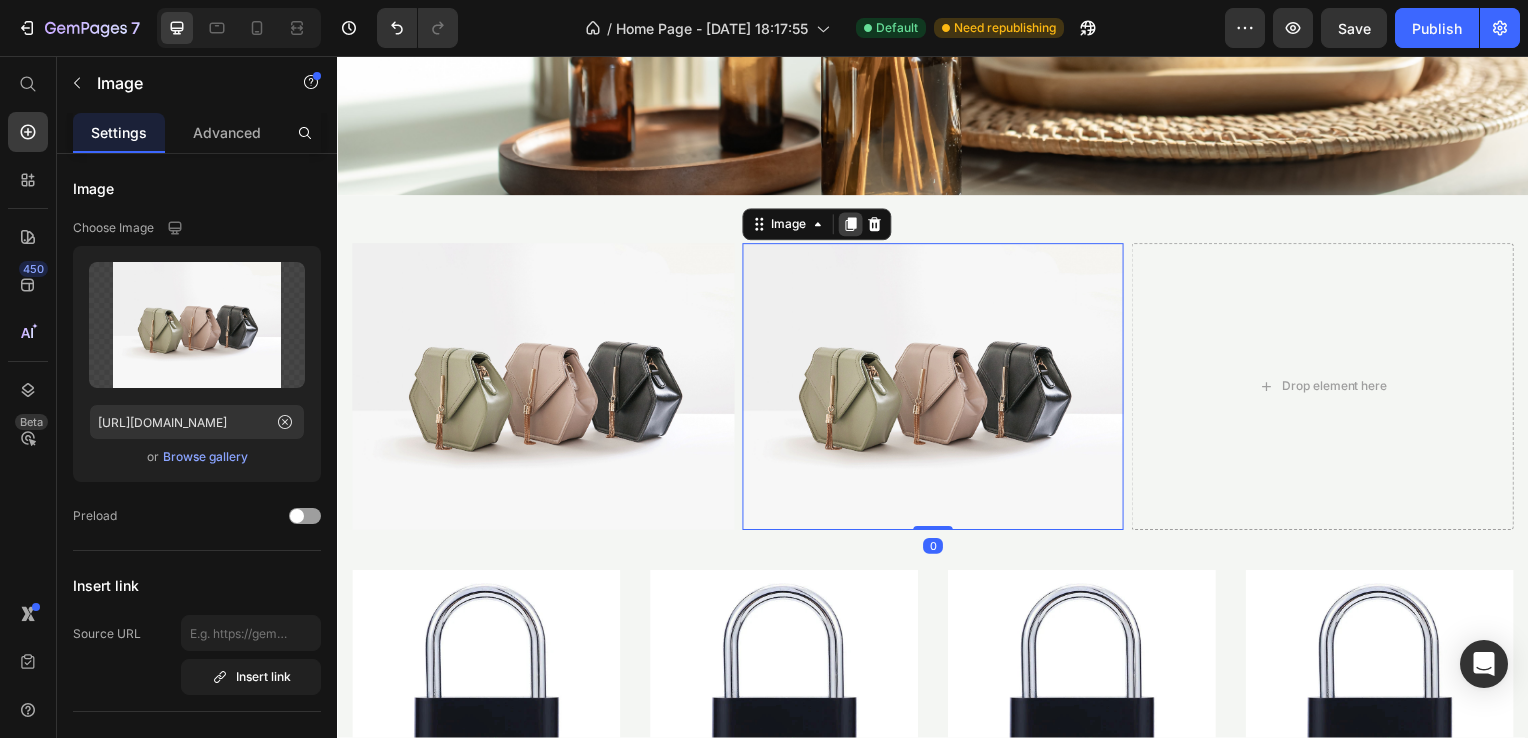 click 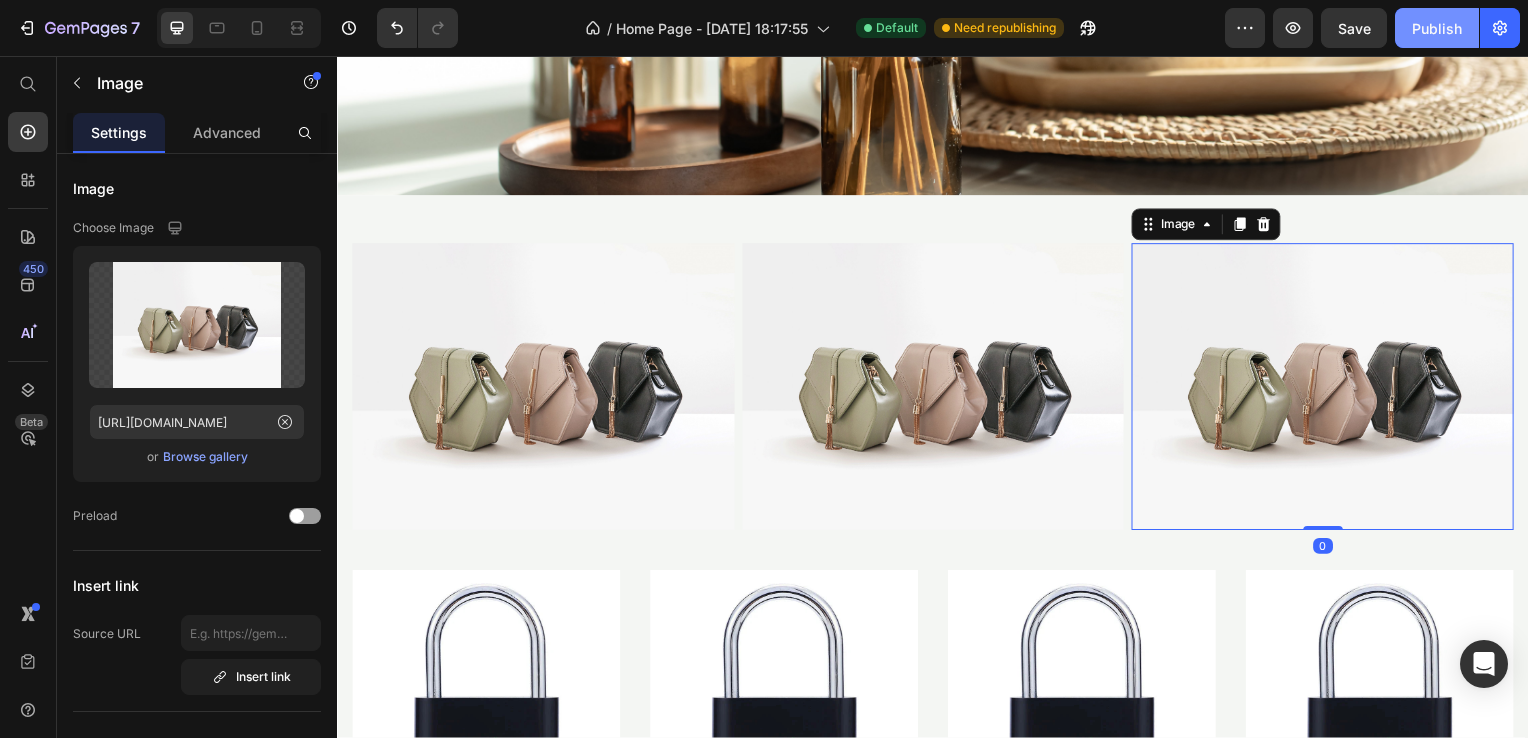 click on "Publish" 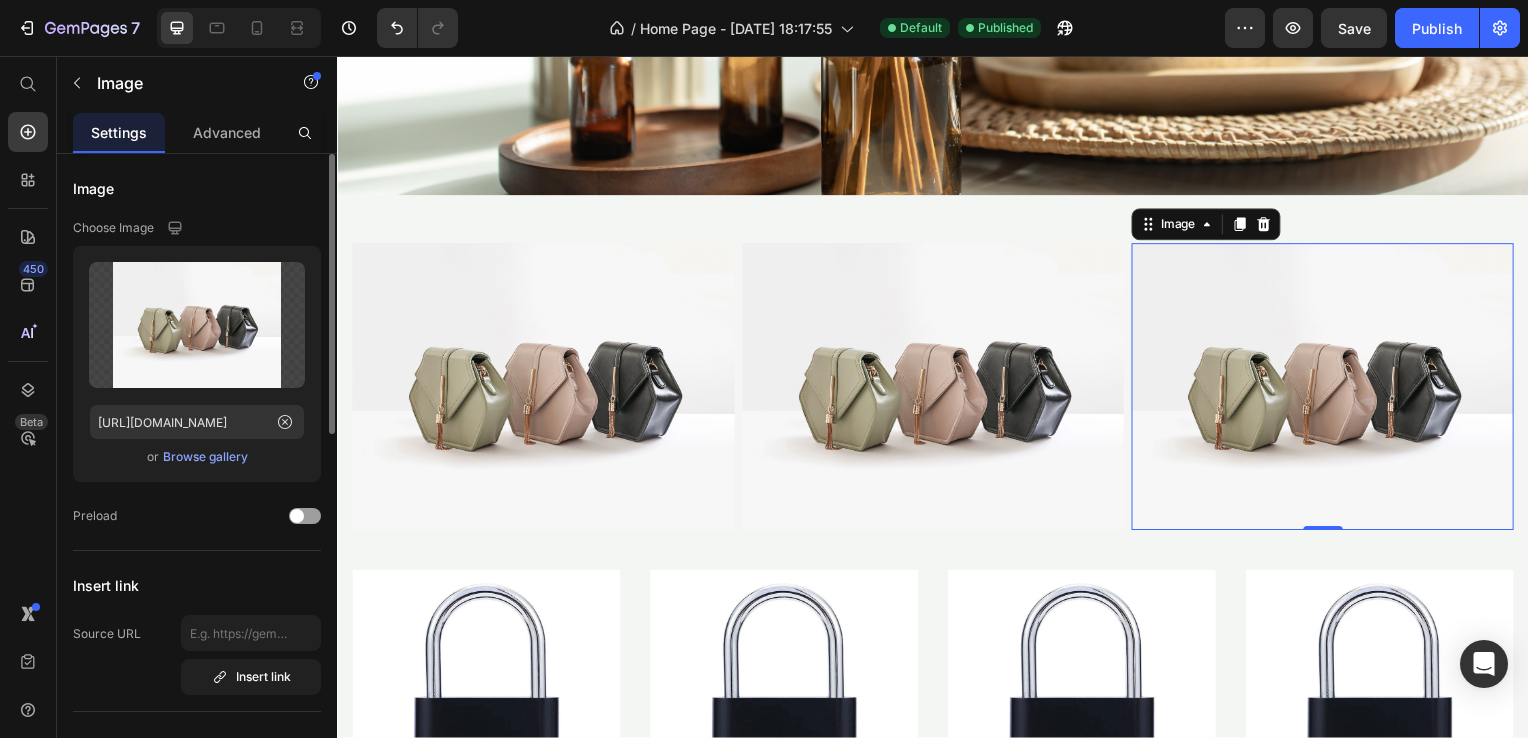 click on "Browse gallery" at bounding box center (205, 457) 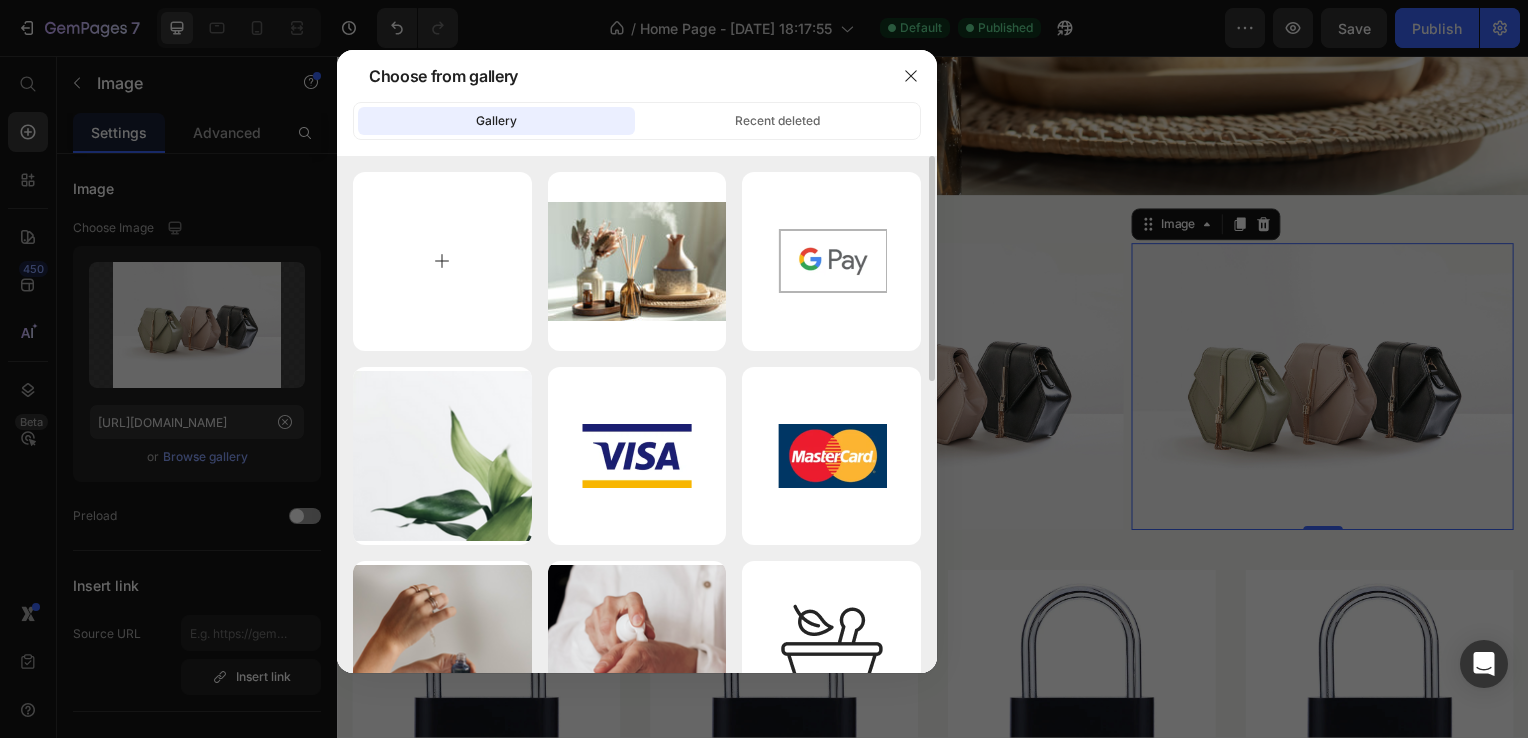 click at bounding box center [442, 261] 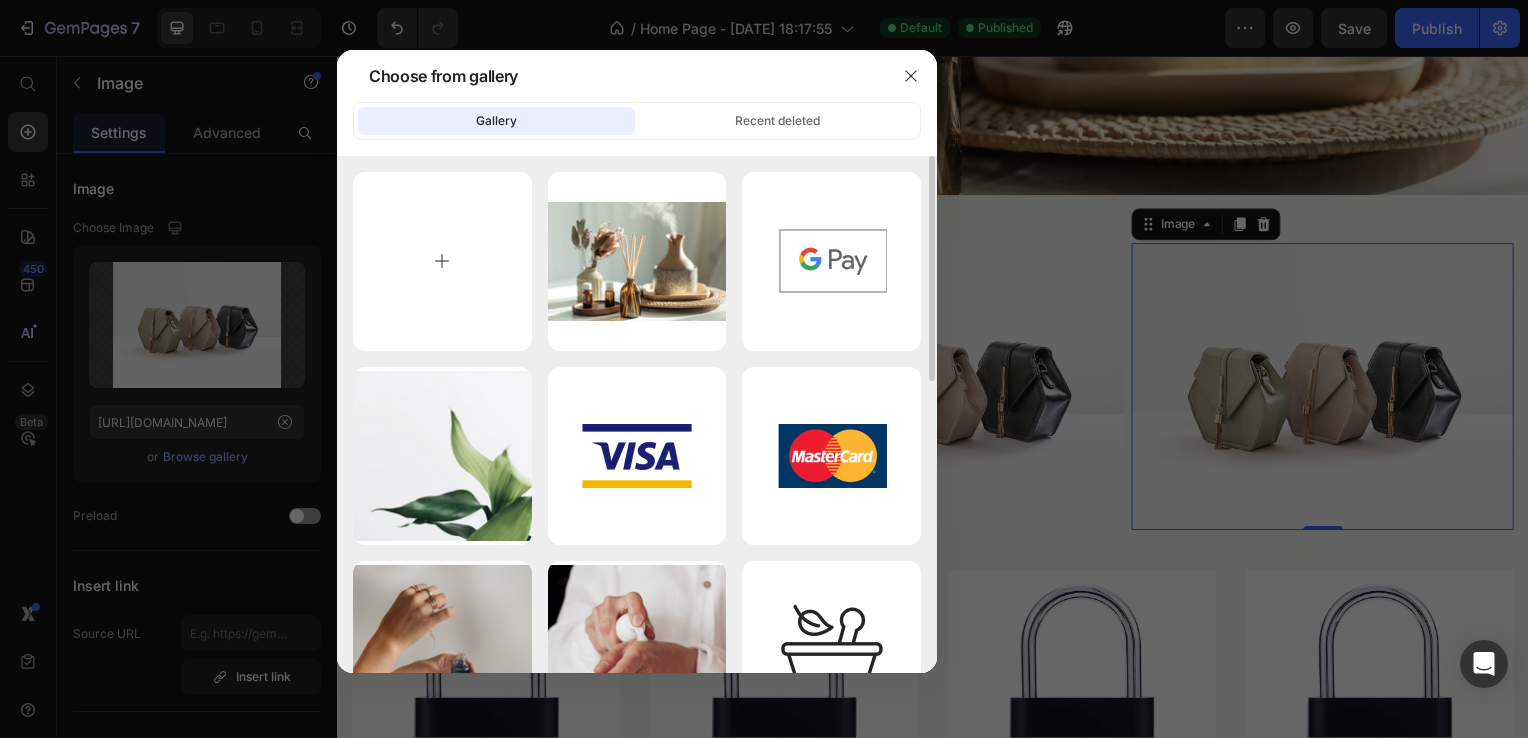 type on "C:\fakepath\ChatGPT Image Jul 6, 2025, 11_22_43 AM.png" 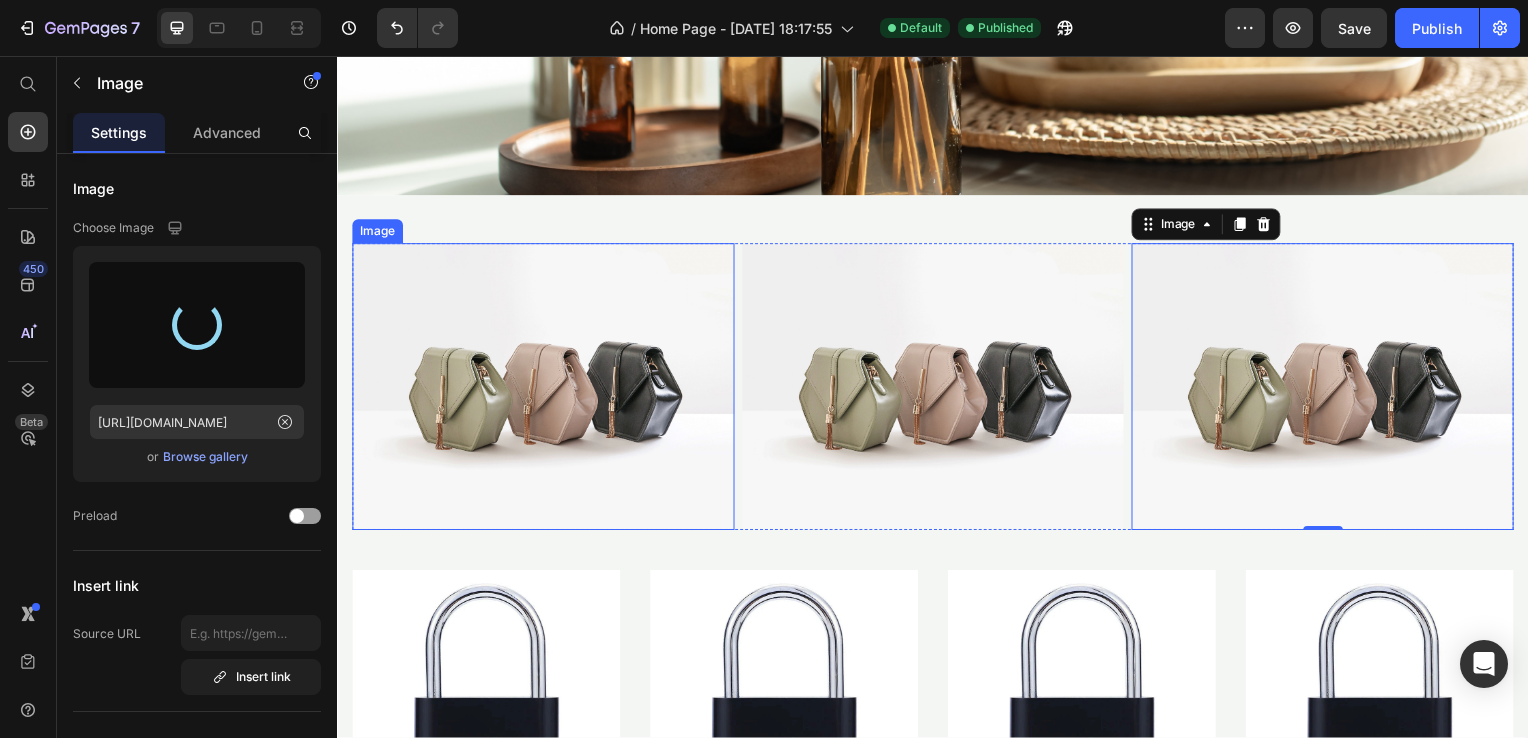 type on "[URL][DOMAIN_NAME]" 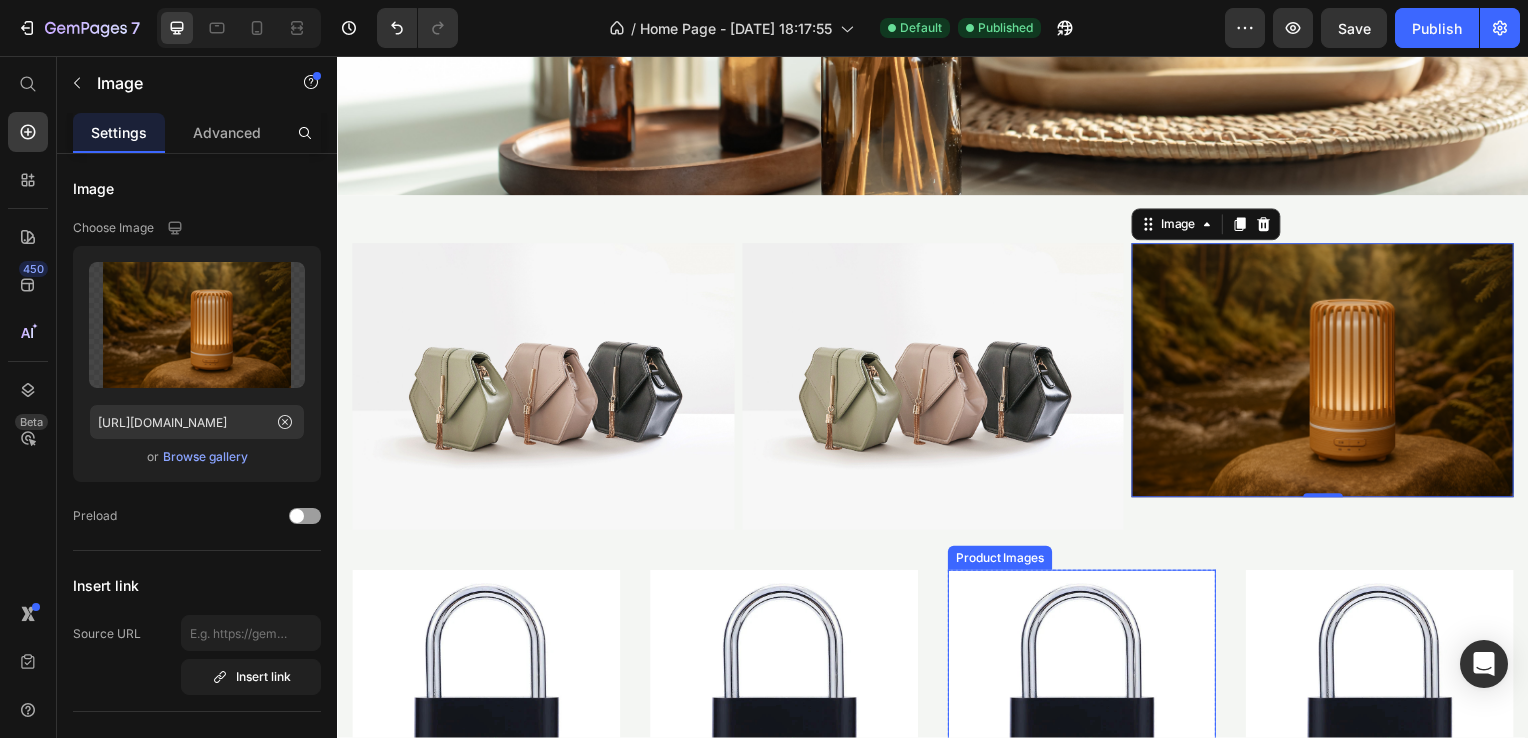 click at bounding box center (1087, 709) 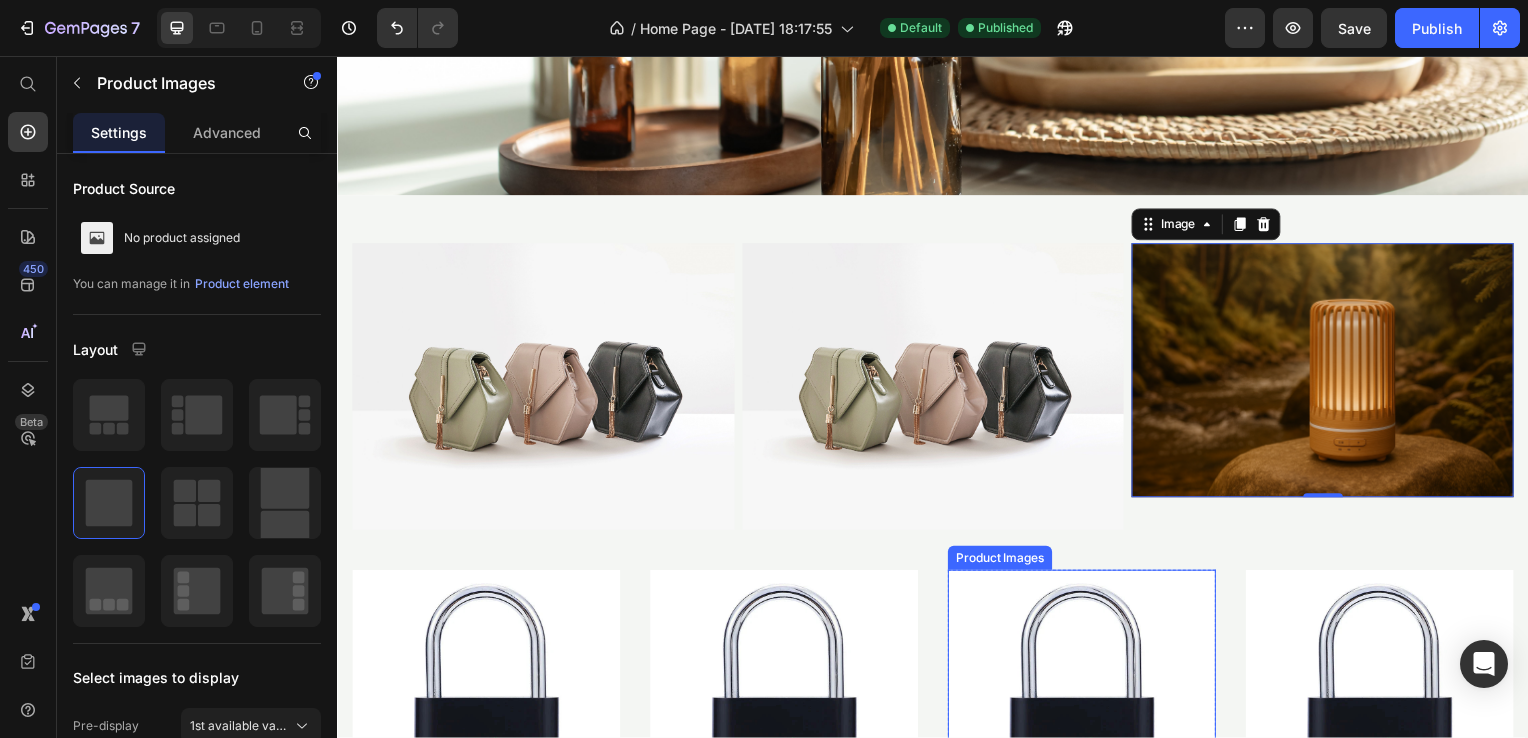 click at bounding box center [937, 389] 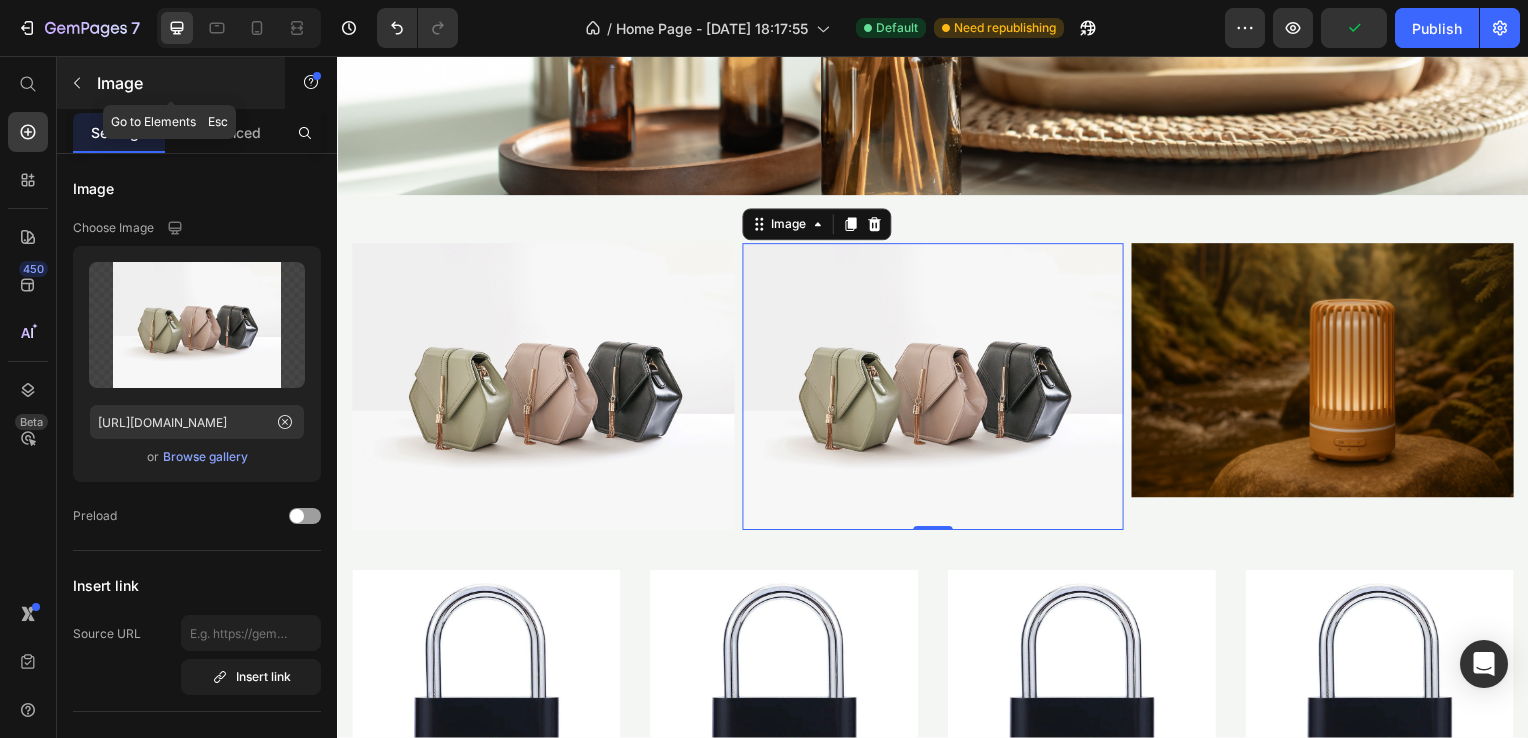 click 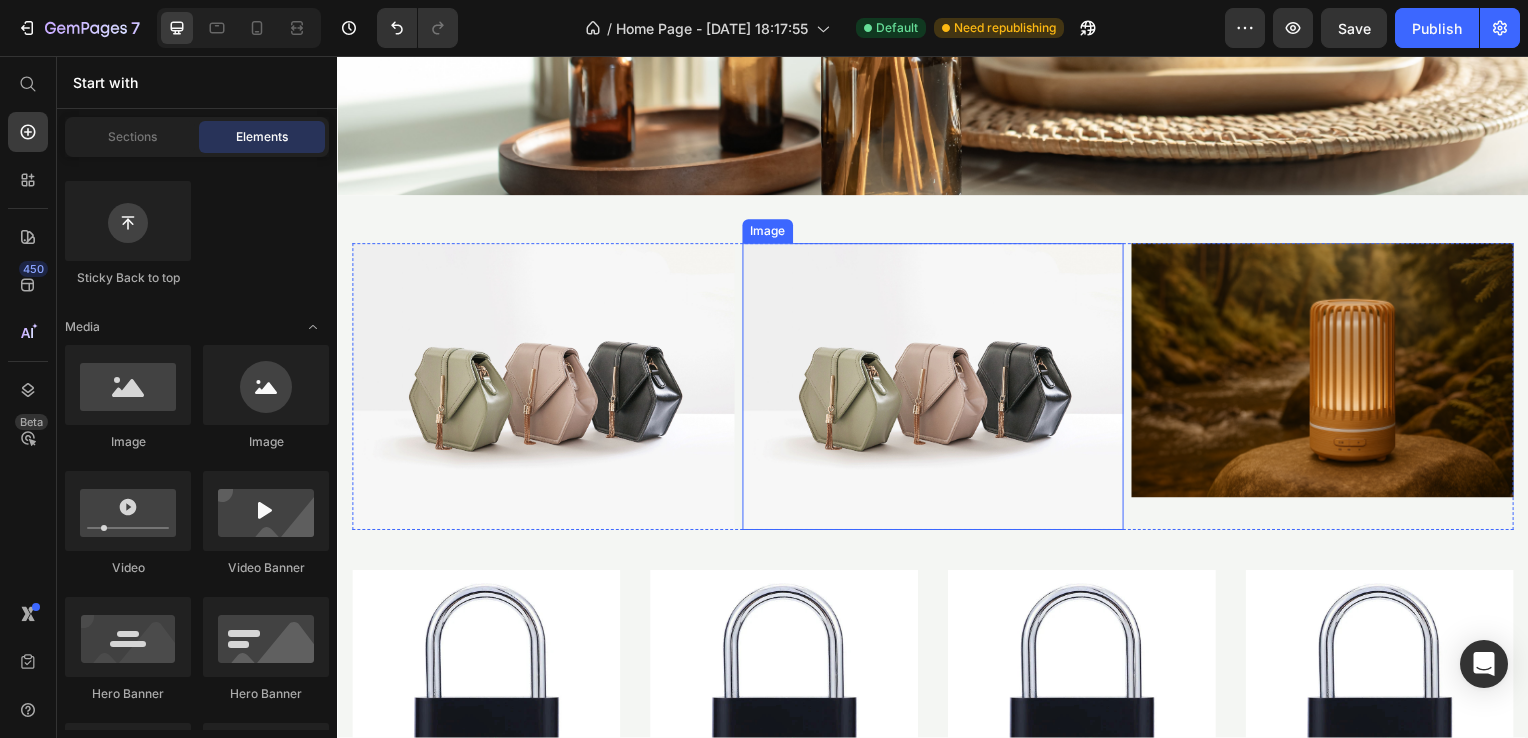 click at bounding box center [937, 389] 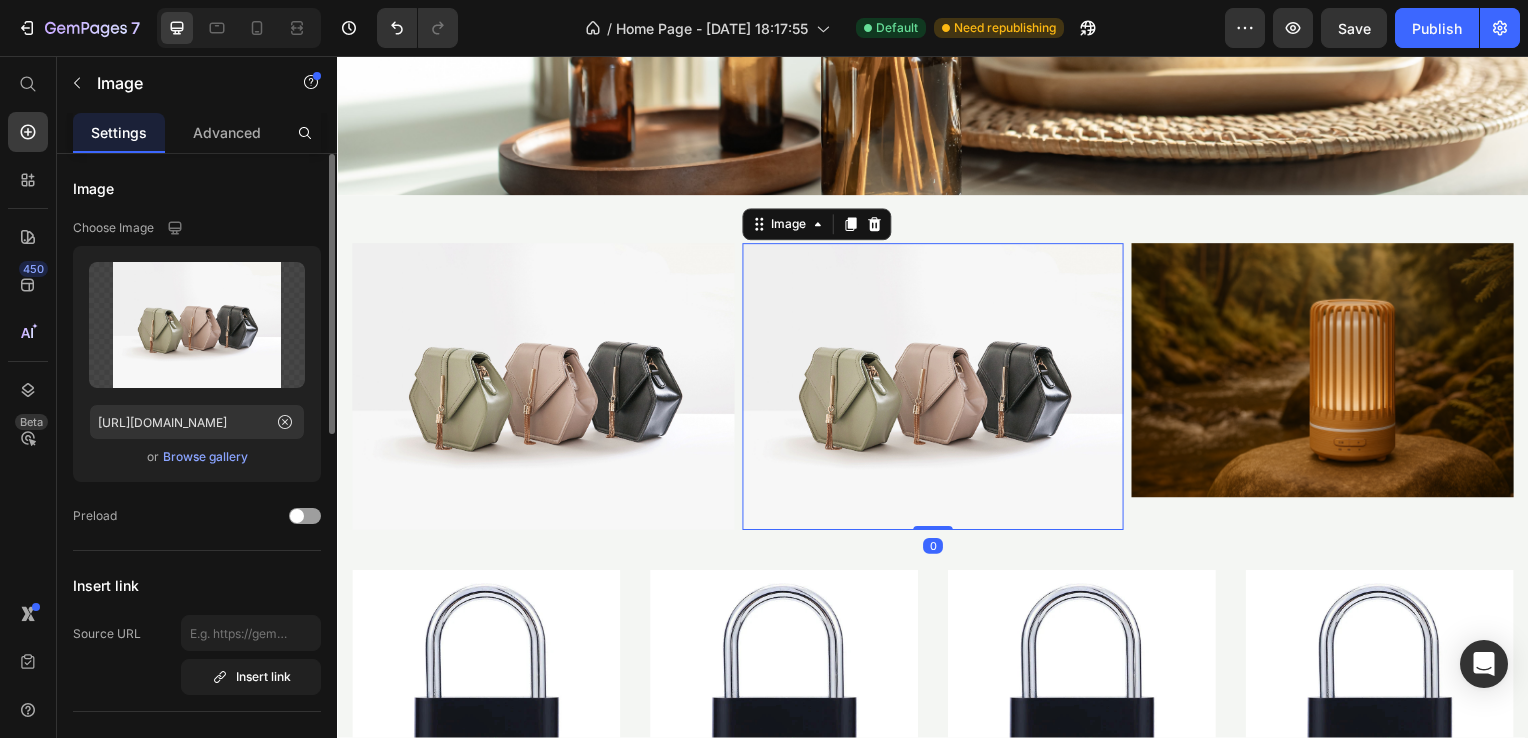 drag, startPoint x: 191, startPoint y: 478, endPoint x: 195, endPoint y: 462, distance: 16.492422 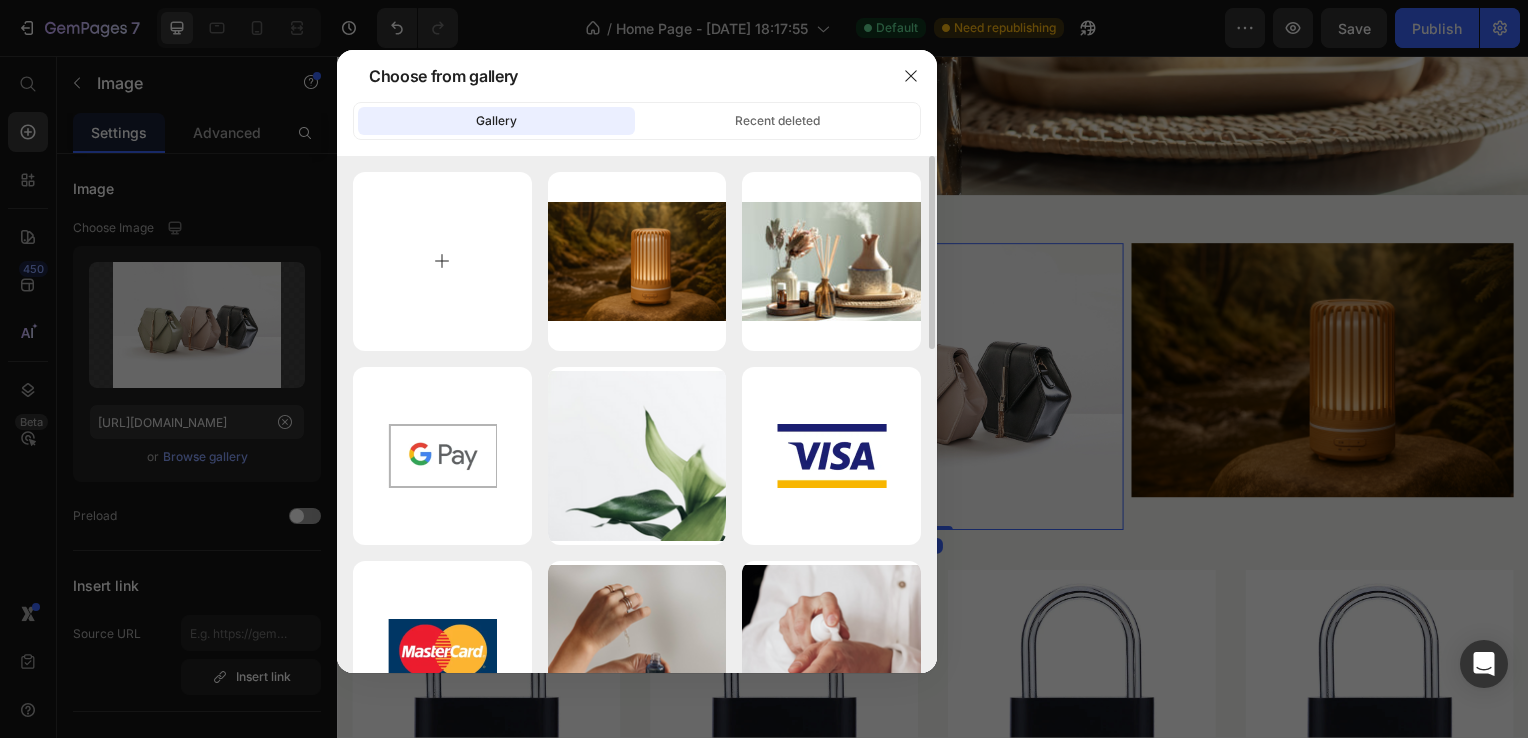 click at bounding box center (442, 261) 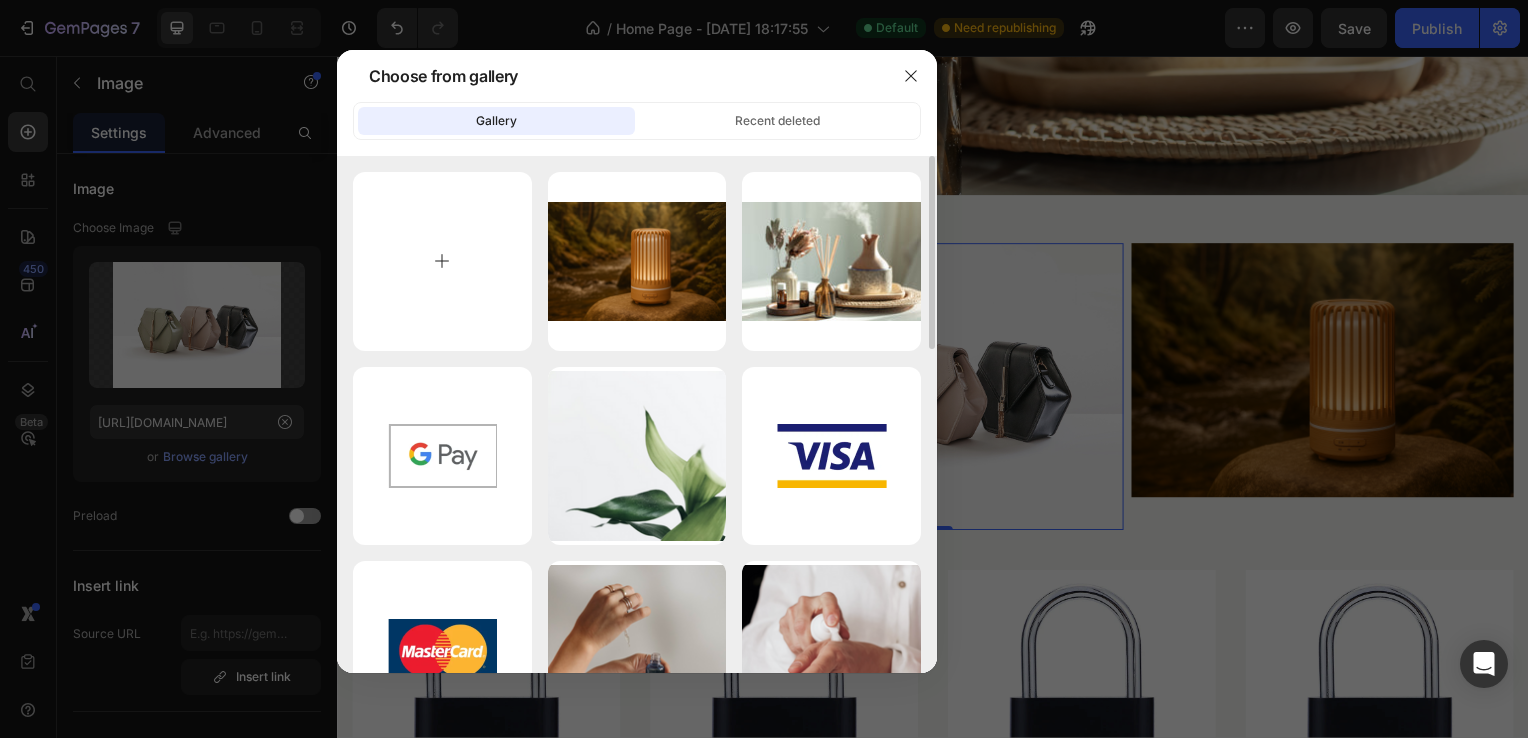 type on "C:\fakepath\ChatGPT Image Jul 6, 2025, 10_59_14 AM.png" 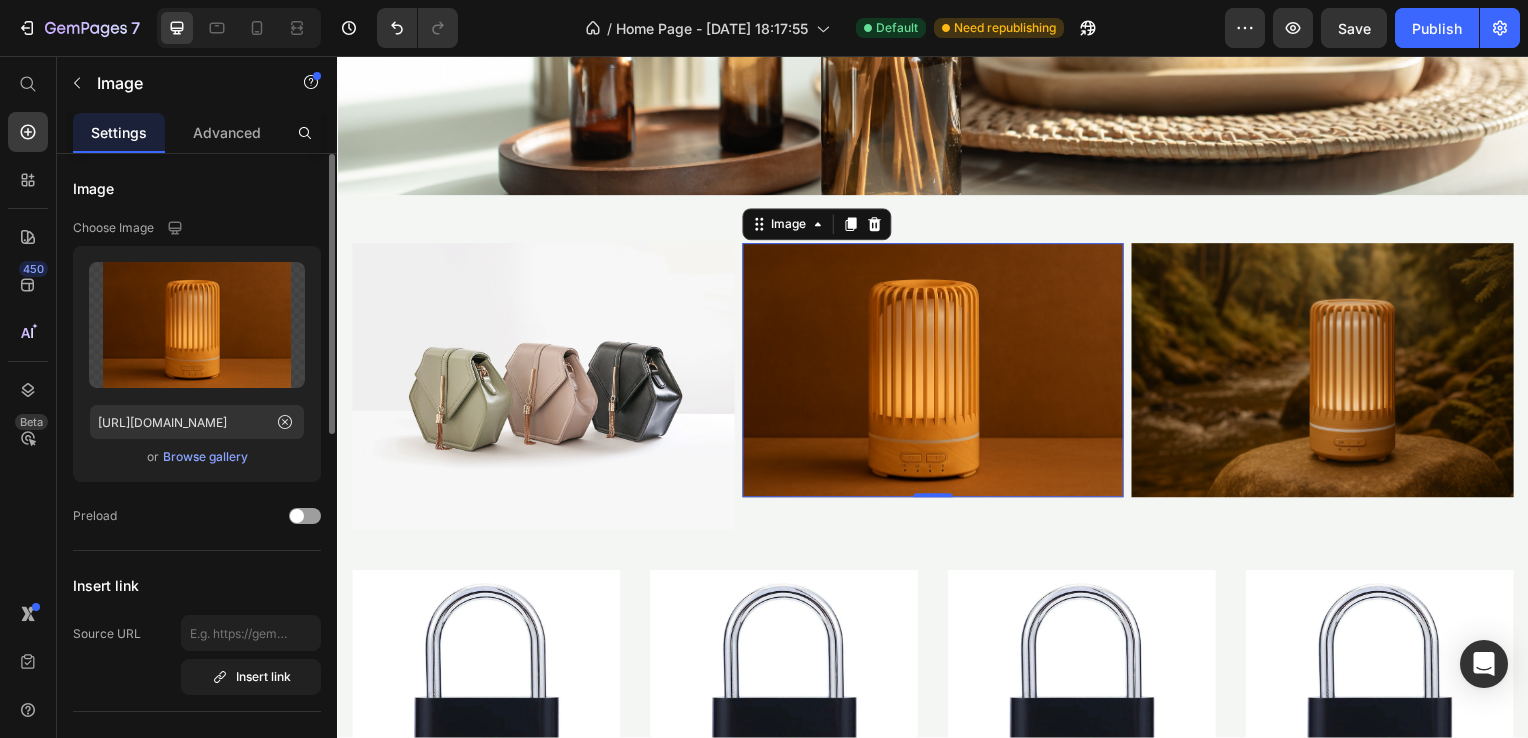 click on "Browse gallery" at bounding box center [205, 457] 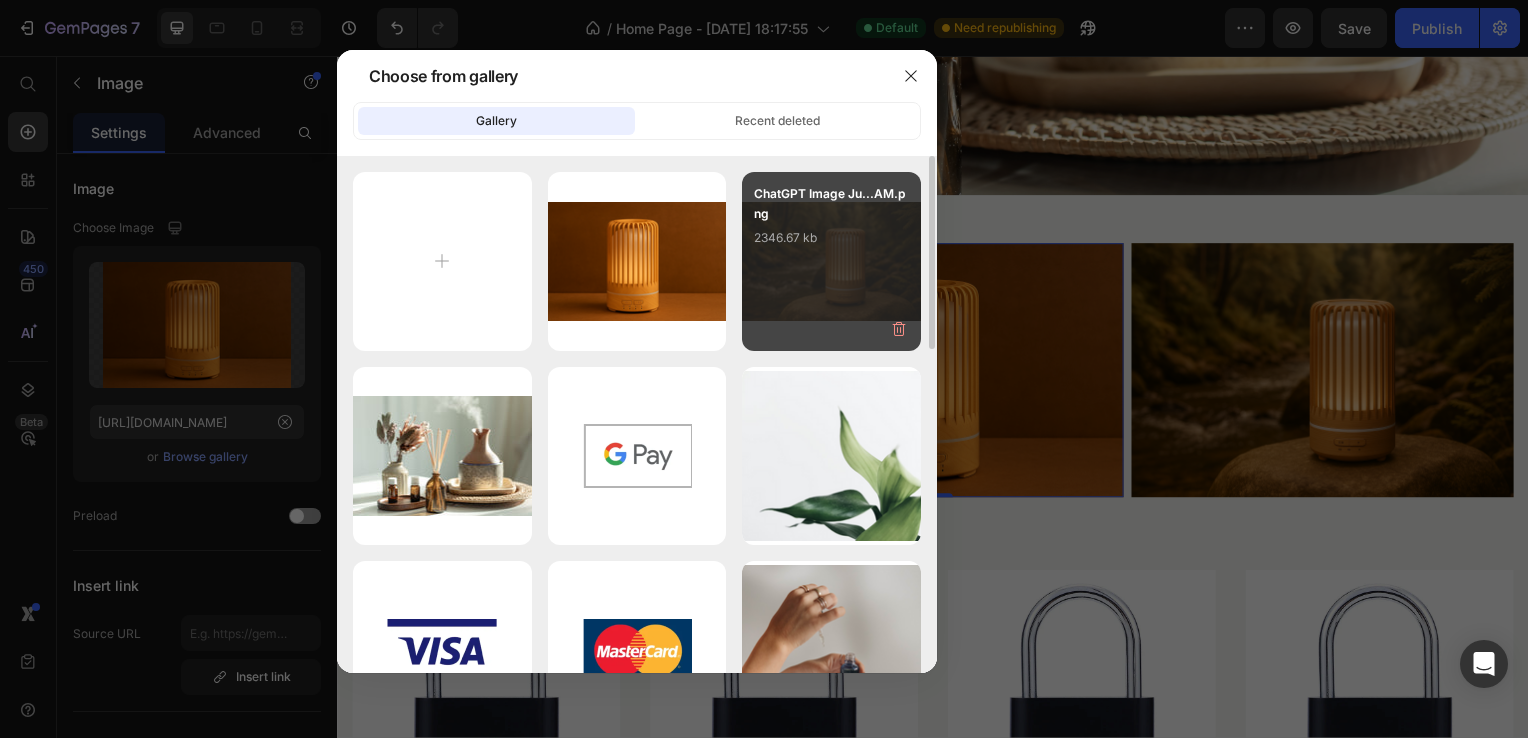 click on "2346.67 kb" at bounding box center (831, 238) 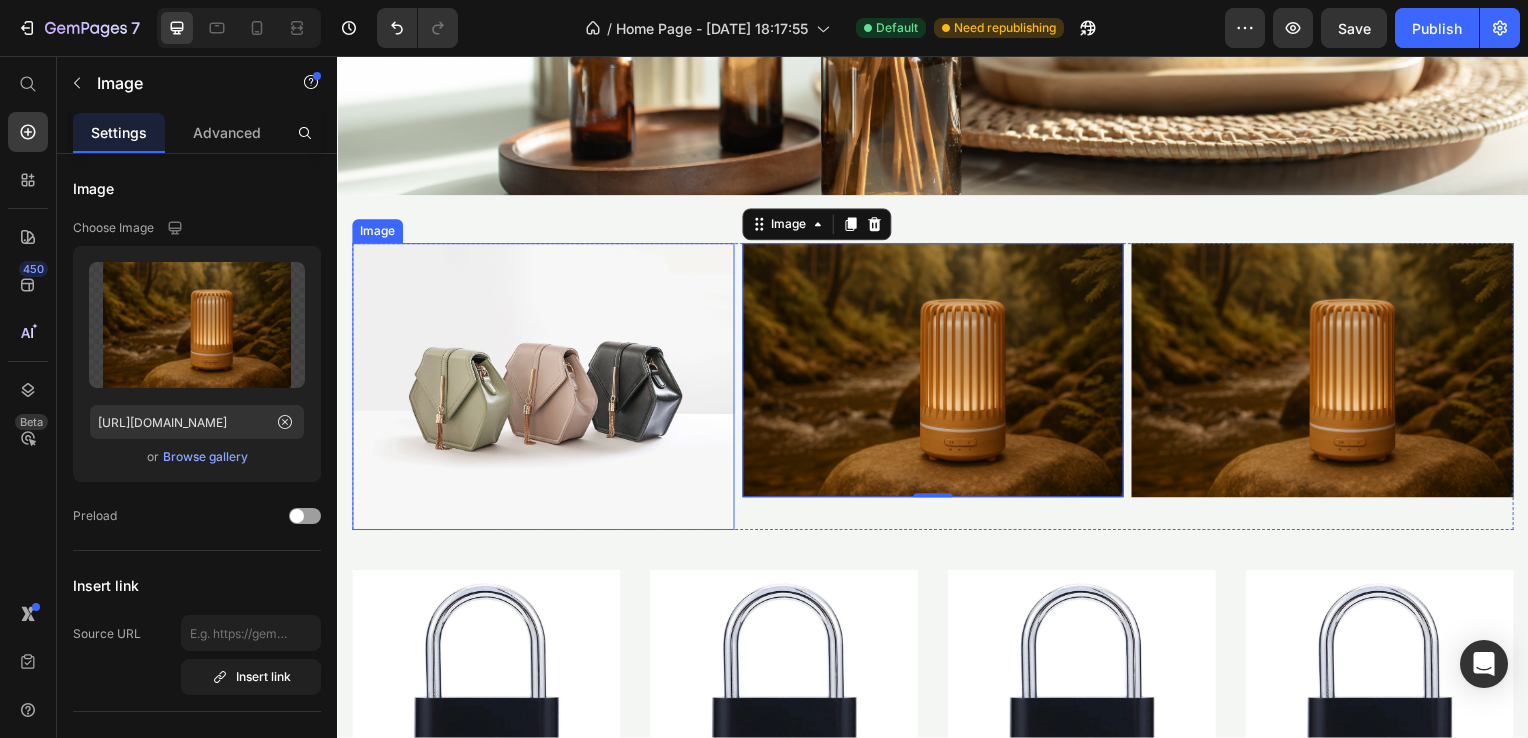 click at bounding box center (544, 389) 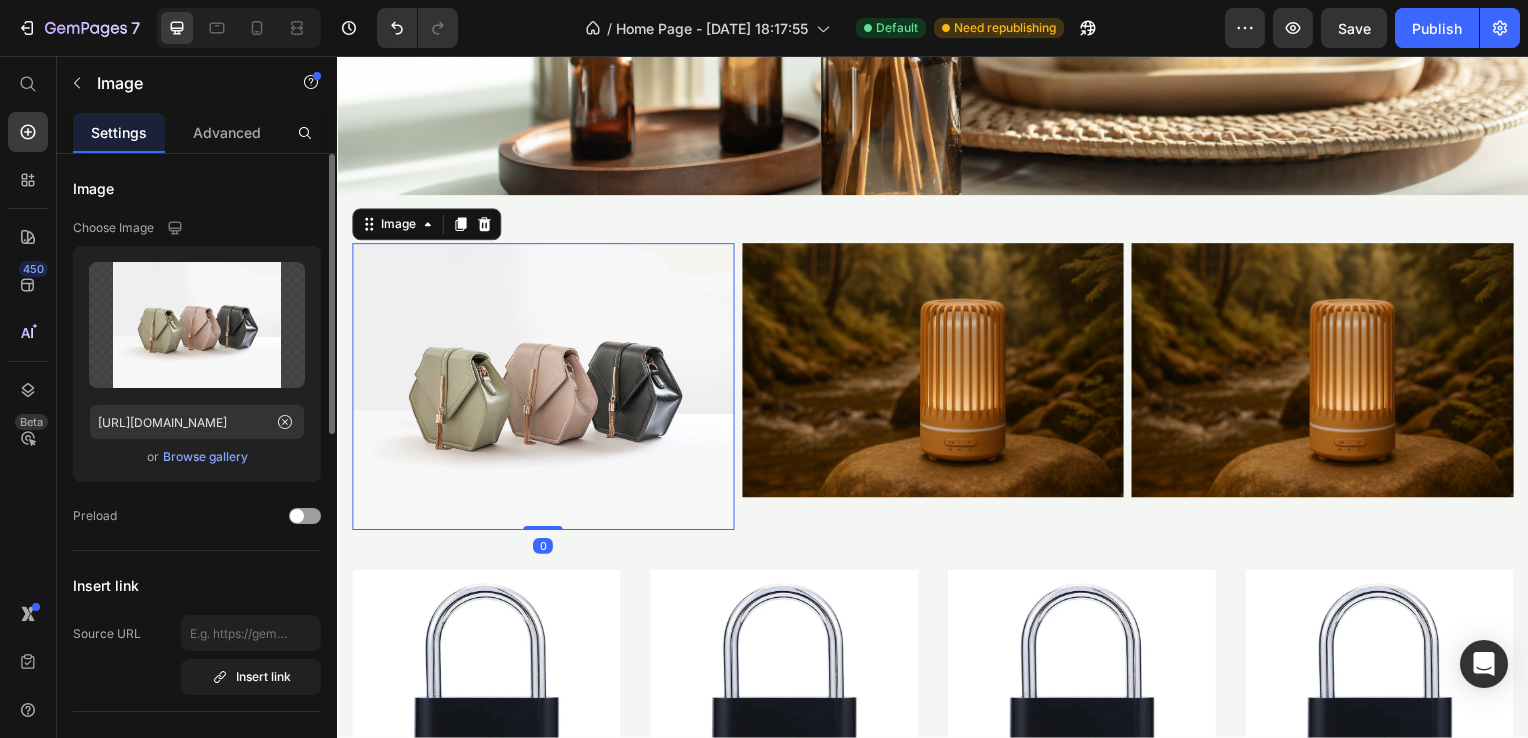 click on "Browse gallery" at bounding box center [205, 457] 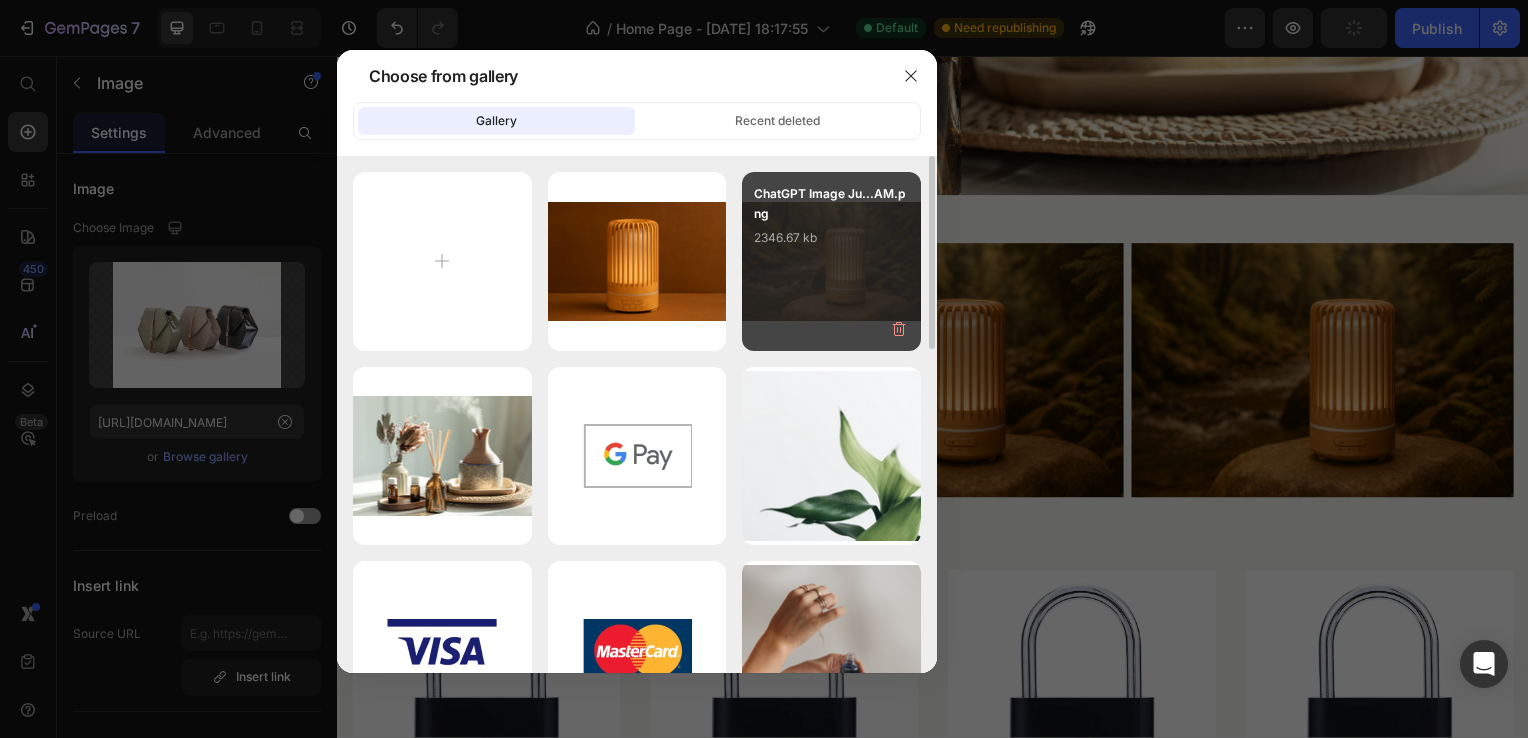 click on "ChatGPT Image Ju...AM.png 2346.67 kb" at bounding box center [831, 261] 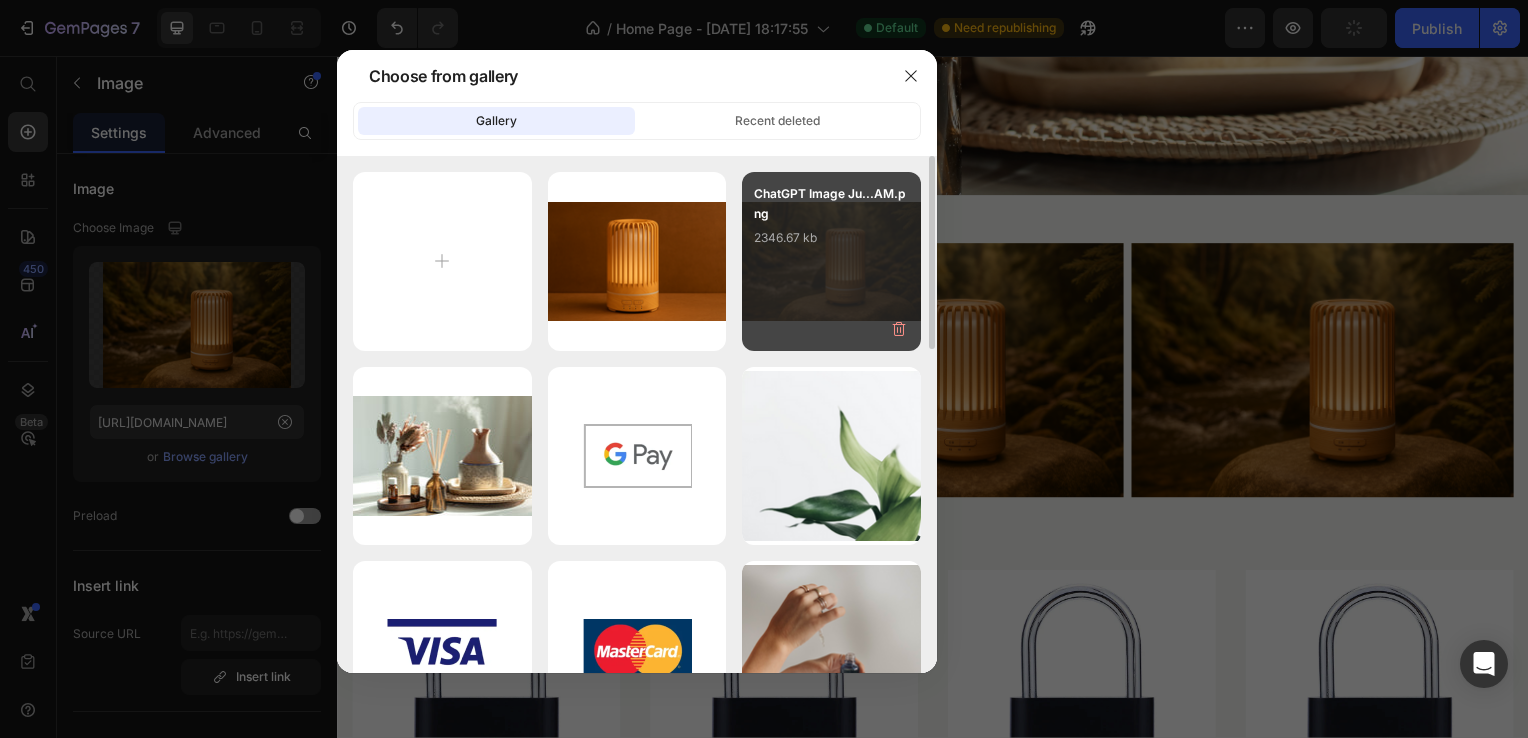 type on "[URL][DOMAIN_NAME]" 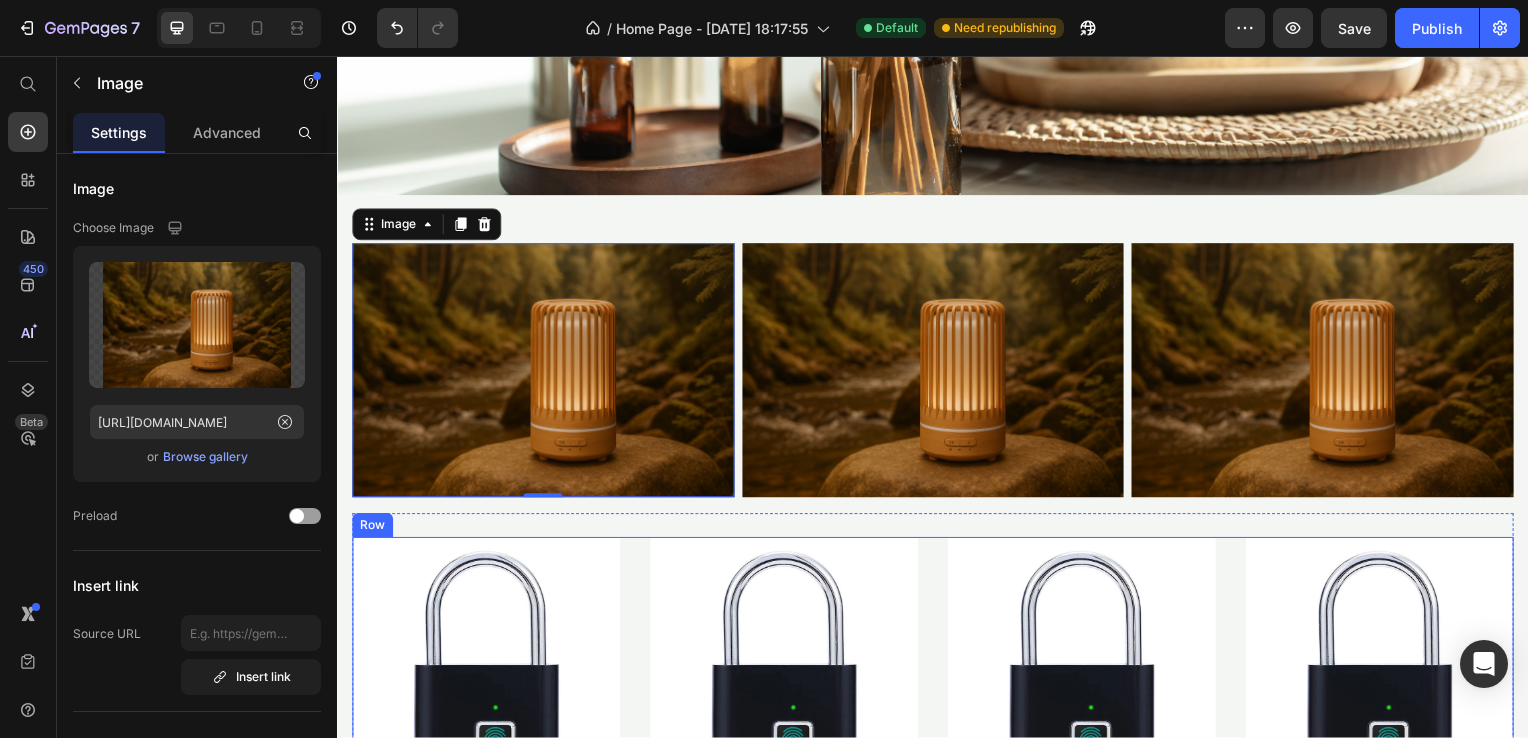 click on "Product Images                Icon                Icon                Icon                Icon                Icon Icon List Hoz (124) Text block Row Smart Fingerprint Padlock Product Title $13.00 Product Price Product Product Images                Icon                Icon                Icon                Icon                Icon Icon List Hoz (124) Text block Row Smart Fingerprint Padlock Product Title $13.00 Product Price Product Product Images                Icon                Icon                Icon                Icon                Icon Icon List Hoz (124) Text block Row Smart Fingerprint Padlock Product Title $13.00 Product Price $15.00 Product Price Row Product Product Images                Icon                Icon                Icon                Icon                Icon Icon List Hoz (124) Text block Row Smart Fingerprint Padlock Product Title $13.00 Product Price $15.00 Product Price Row Product Row" at bounding box center (937, 734) 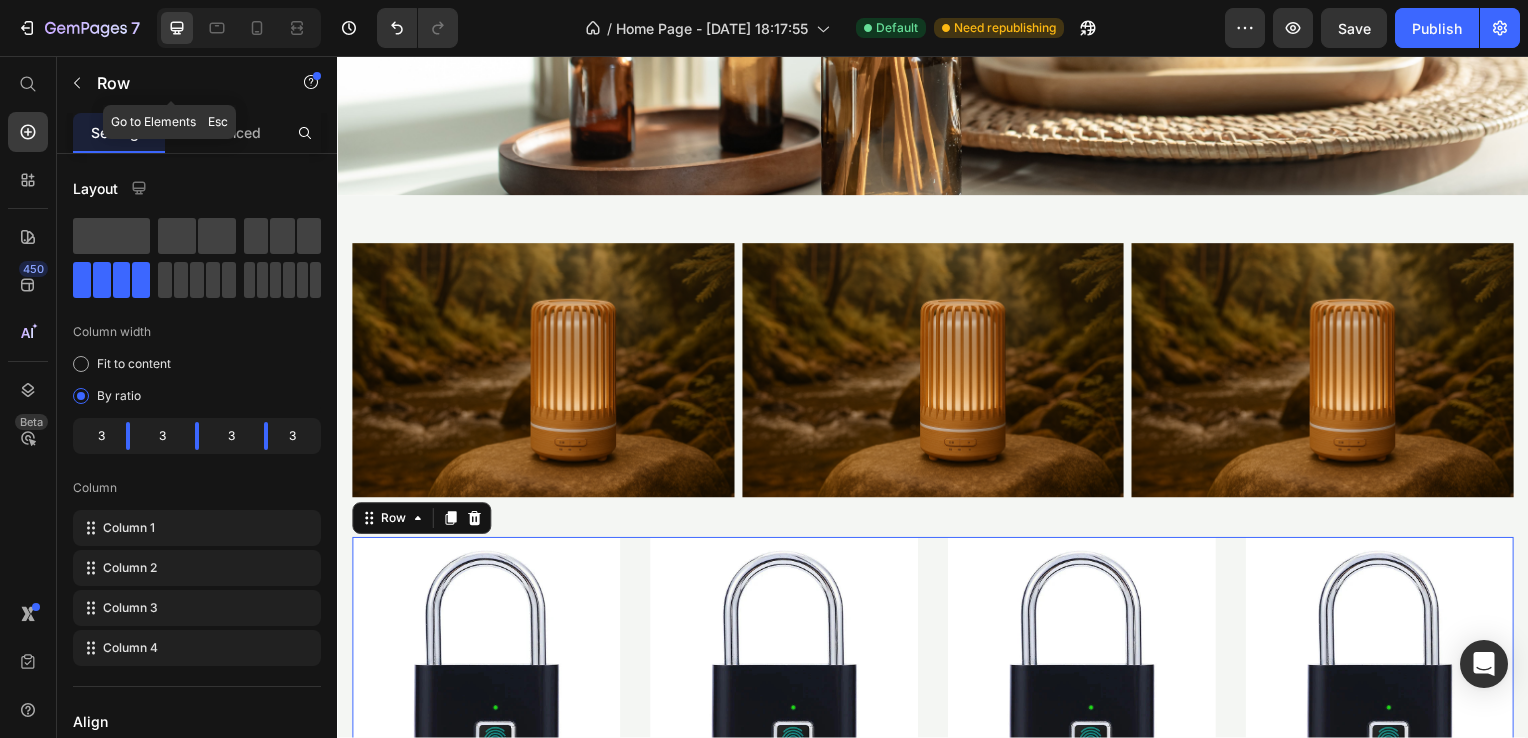 click on "Row" at bounding box center (182, 83) 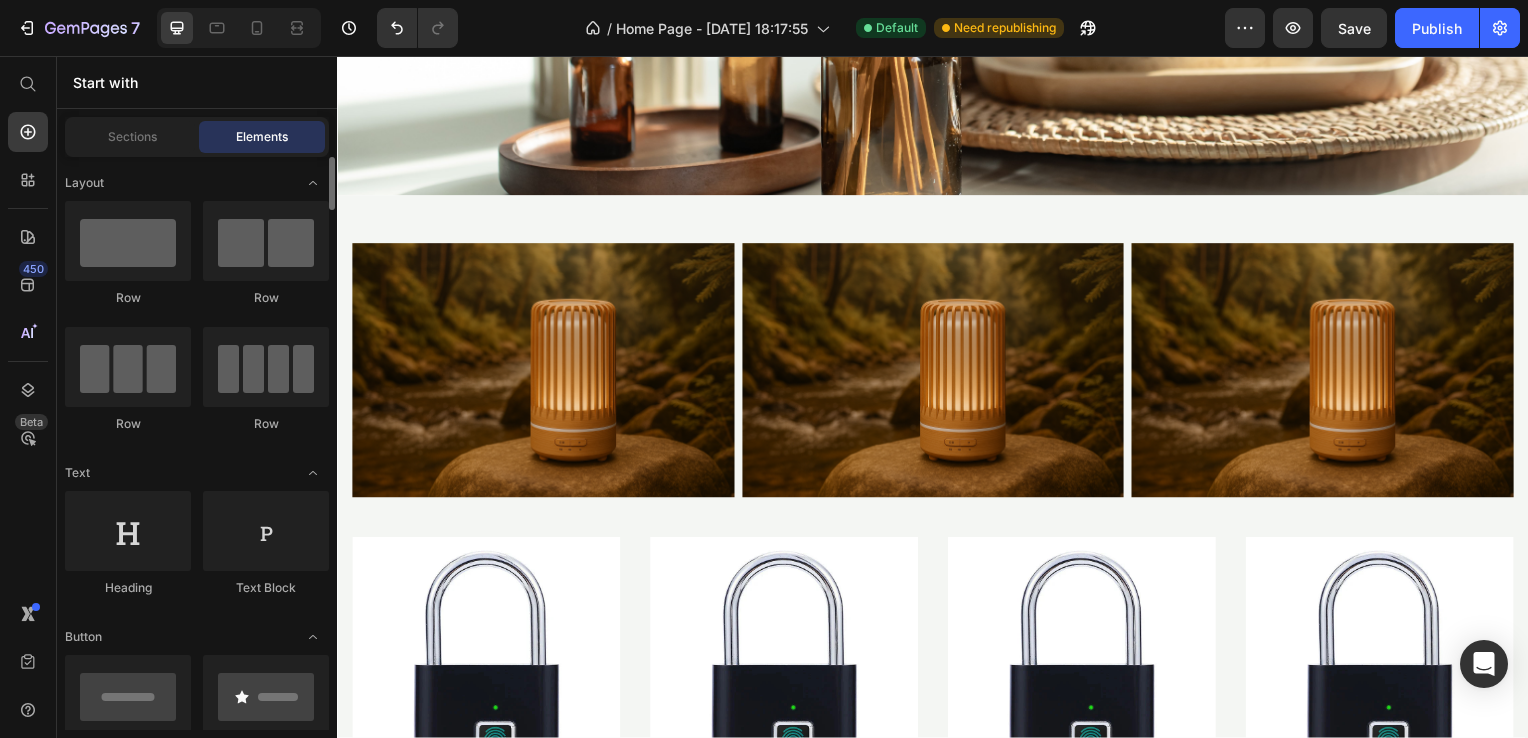 scroll, scrollTop: 200, scrollLeft: 0, axis: vertical 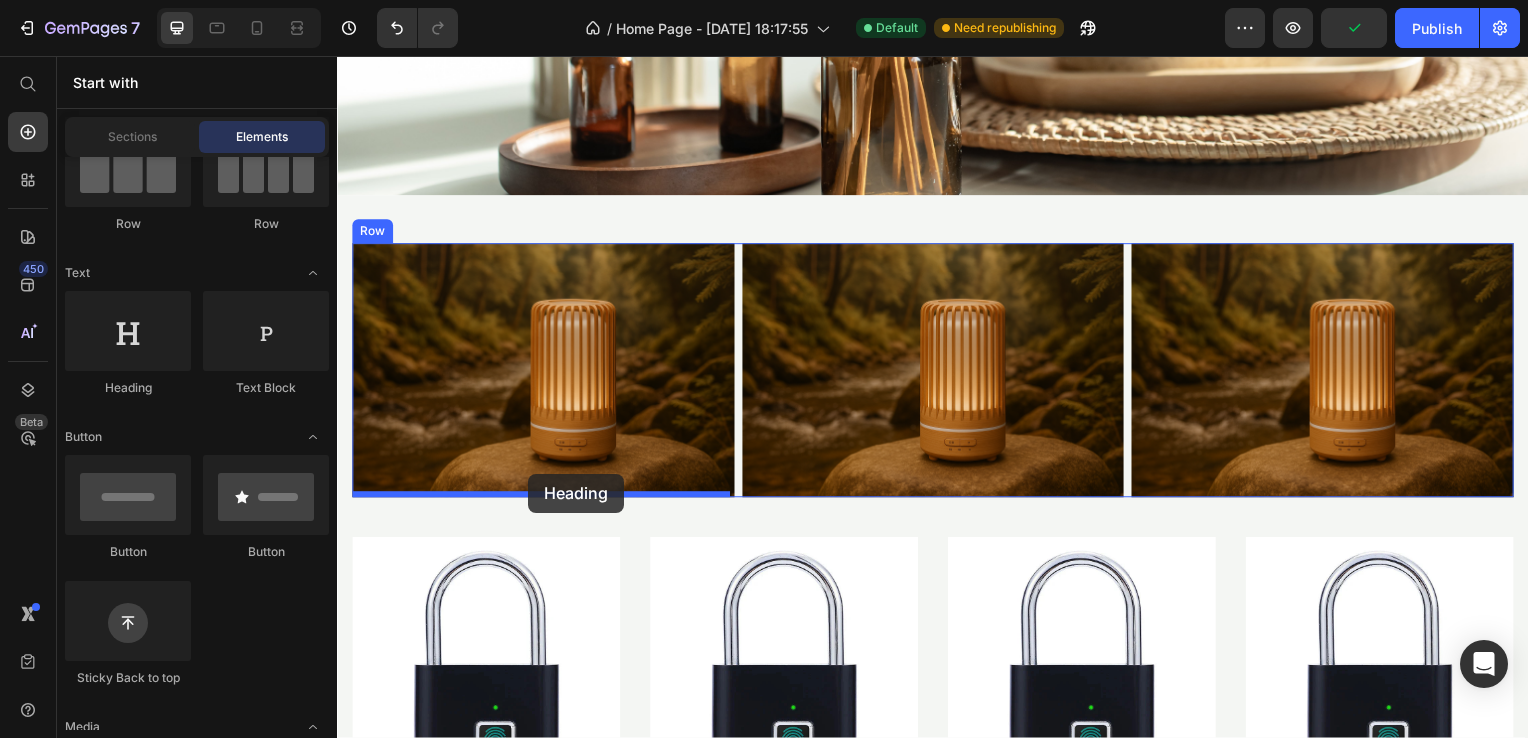 drag, startPoint x: 521, startPoint y: 403, endPoint x: 529, endPoint y: 477, distance: 74.431175 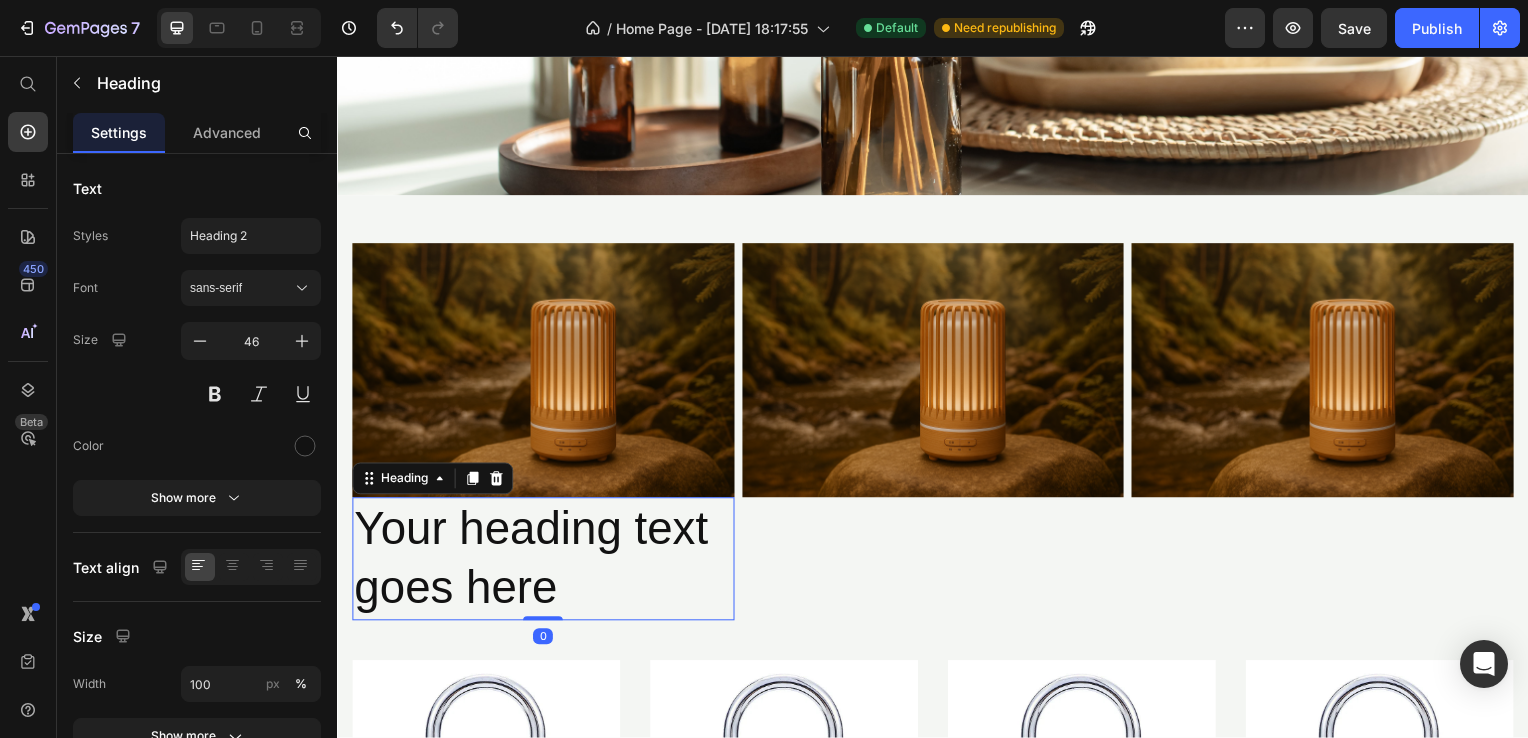 click on "Your heading text goes here" at bounding box center [544, 563] 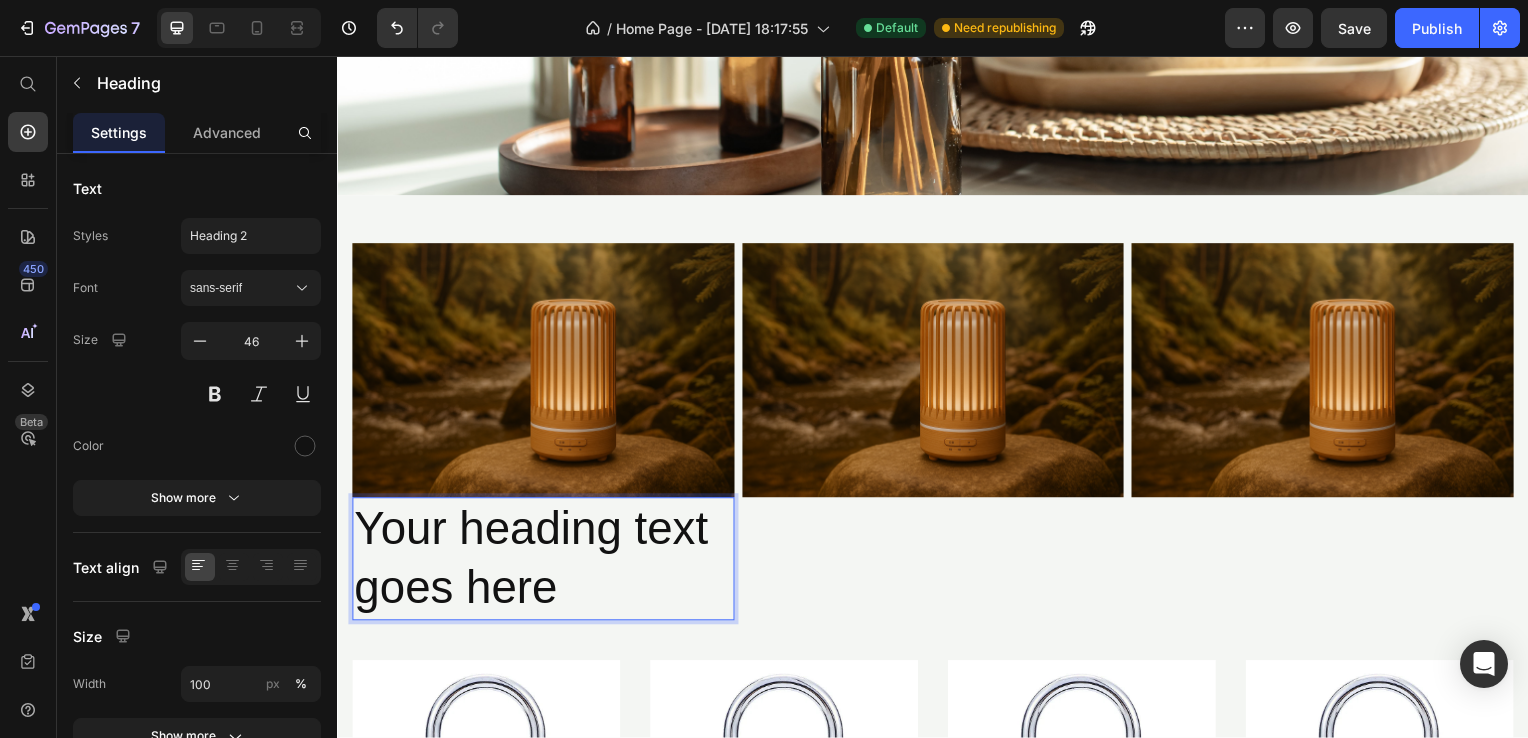 click on "Your heading text goes here" at bounding box center (544, 563) 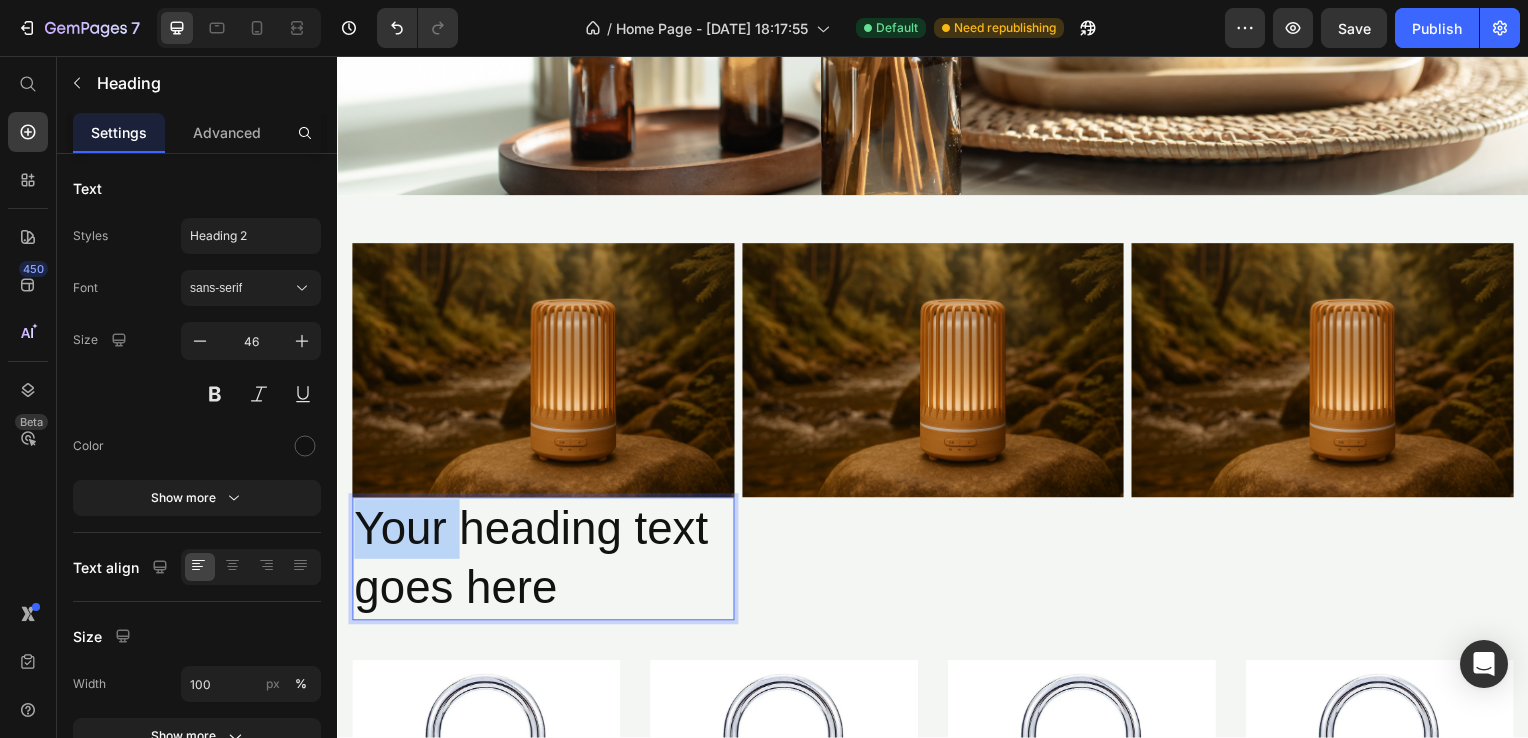 click on "Your heading text goes here" at bounding box center [544, 563] 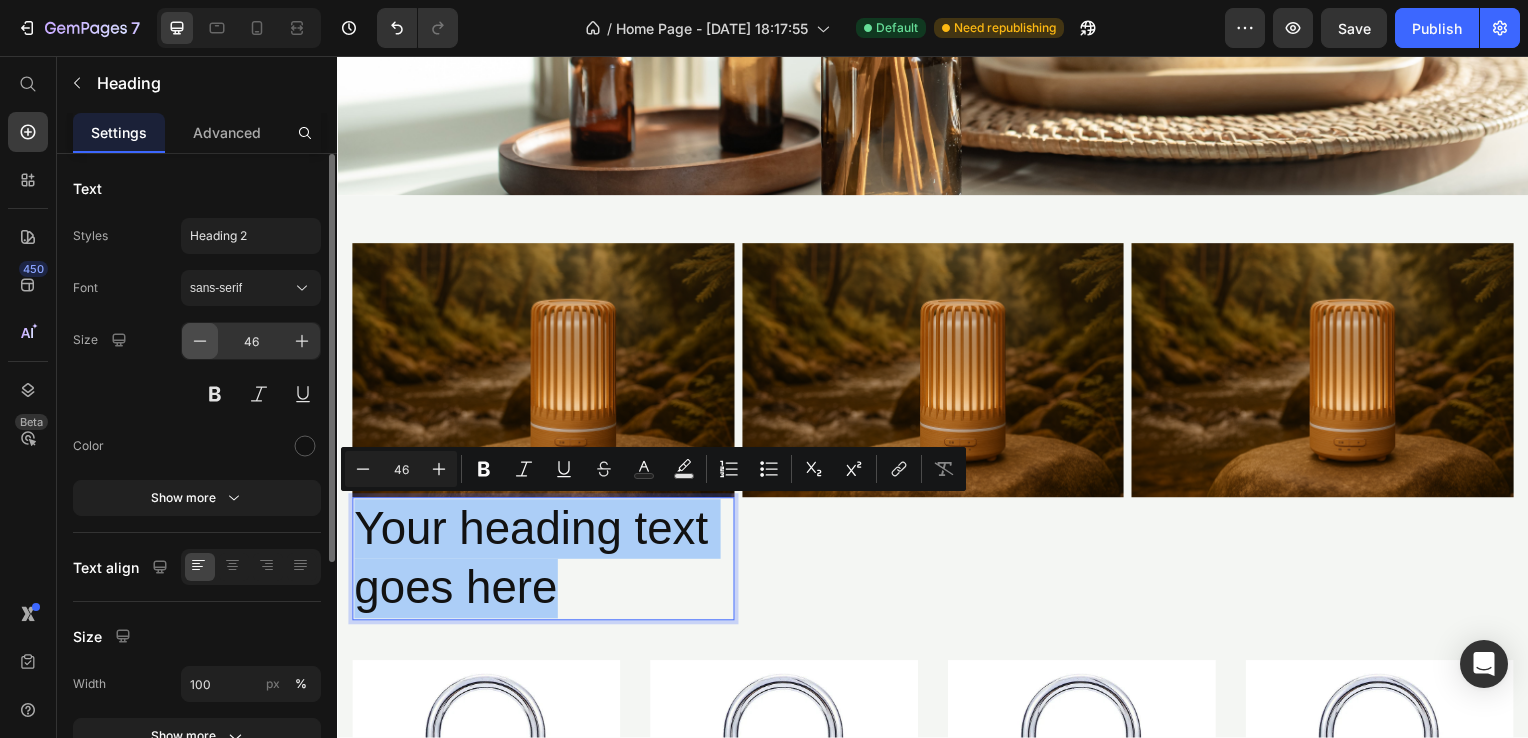 click 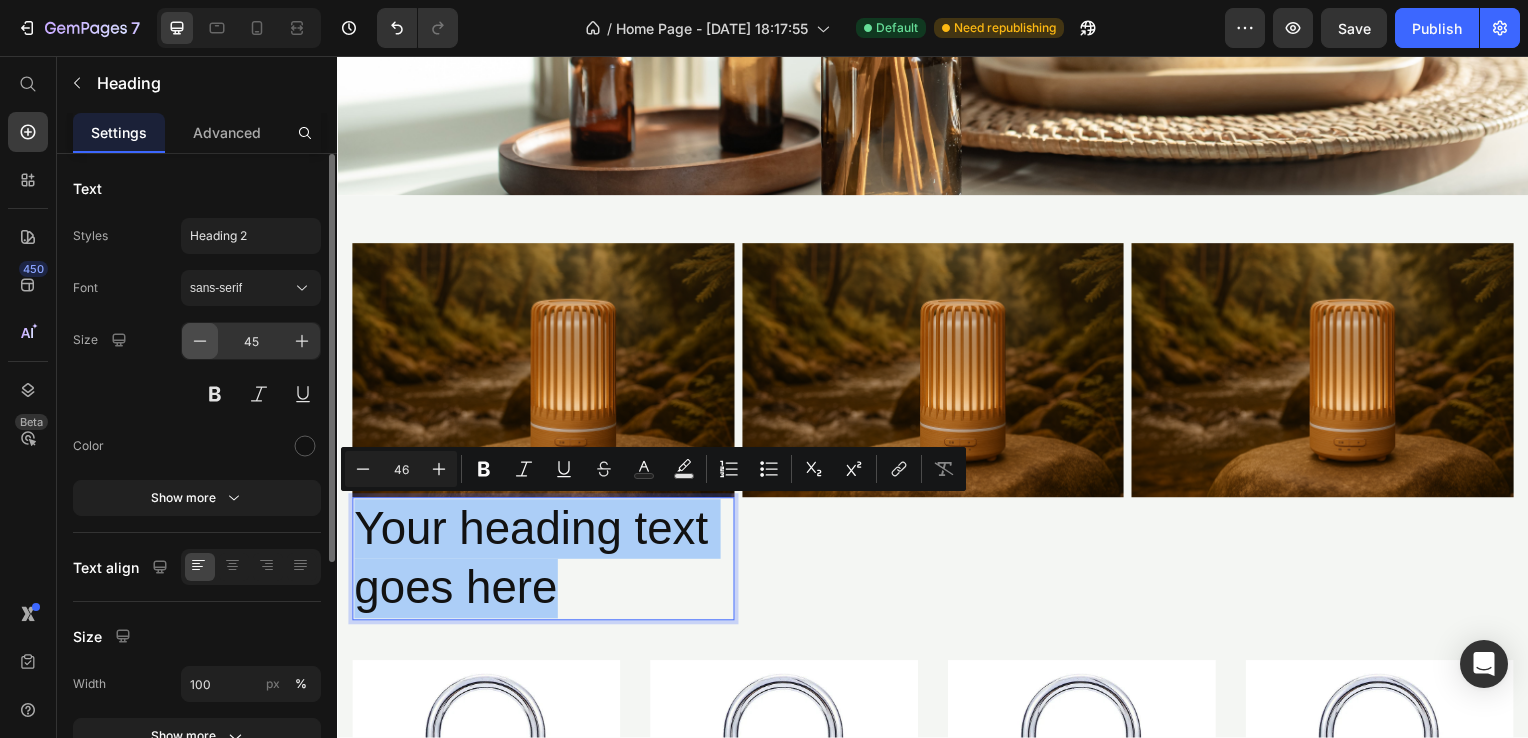 click 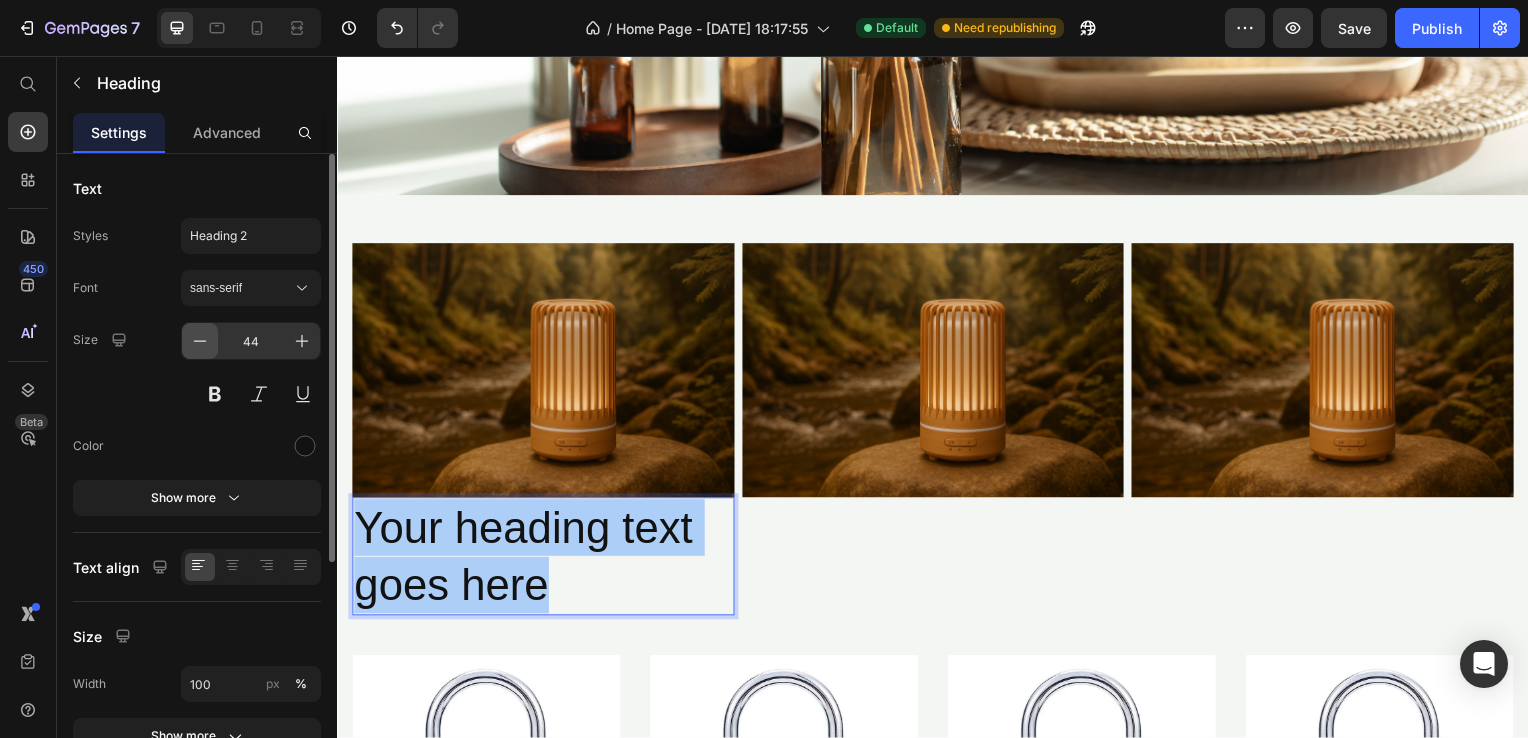 click 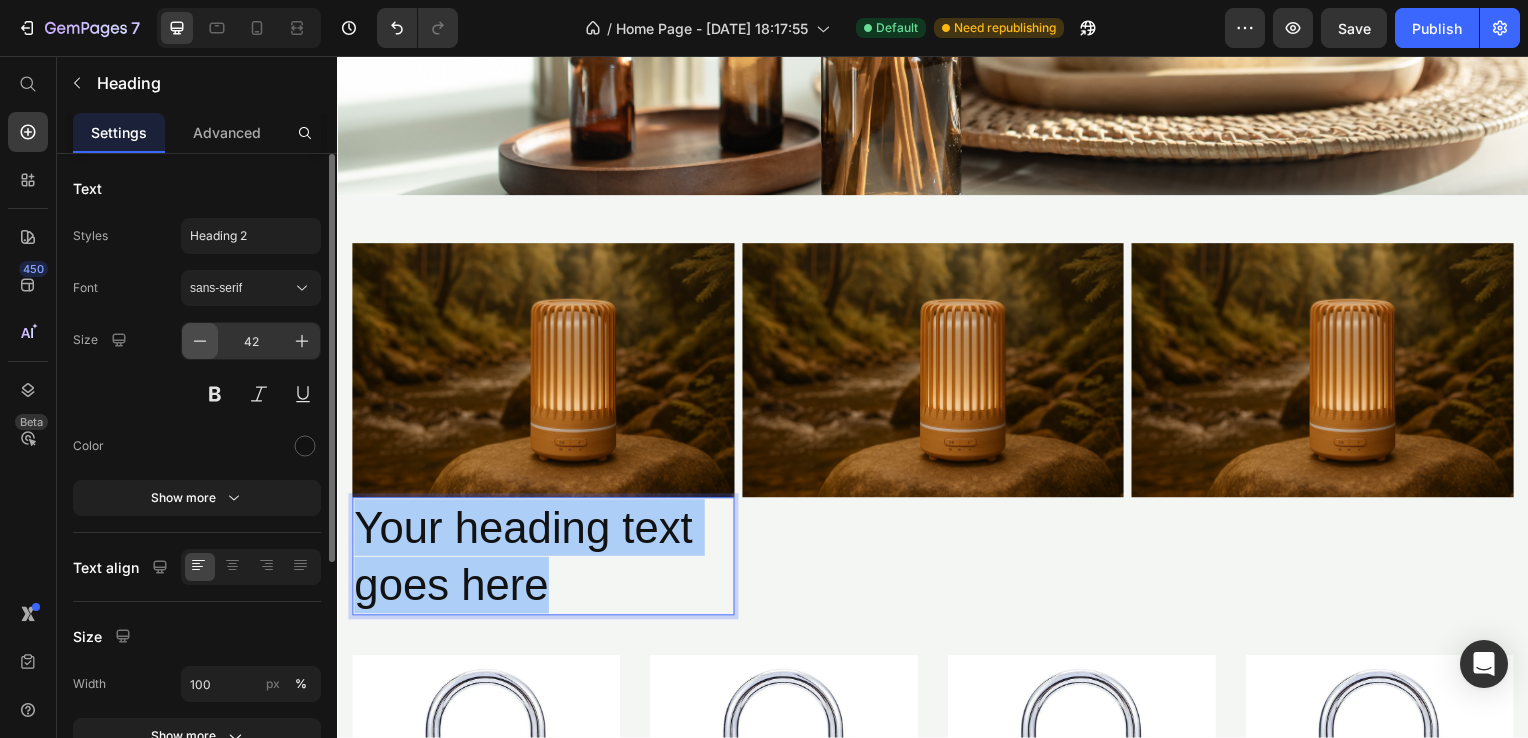 click 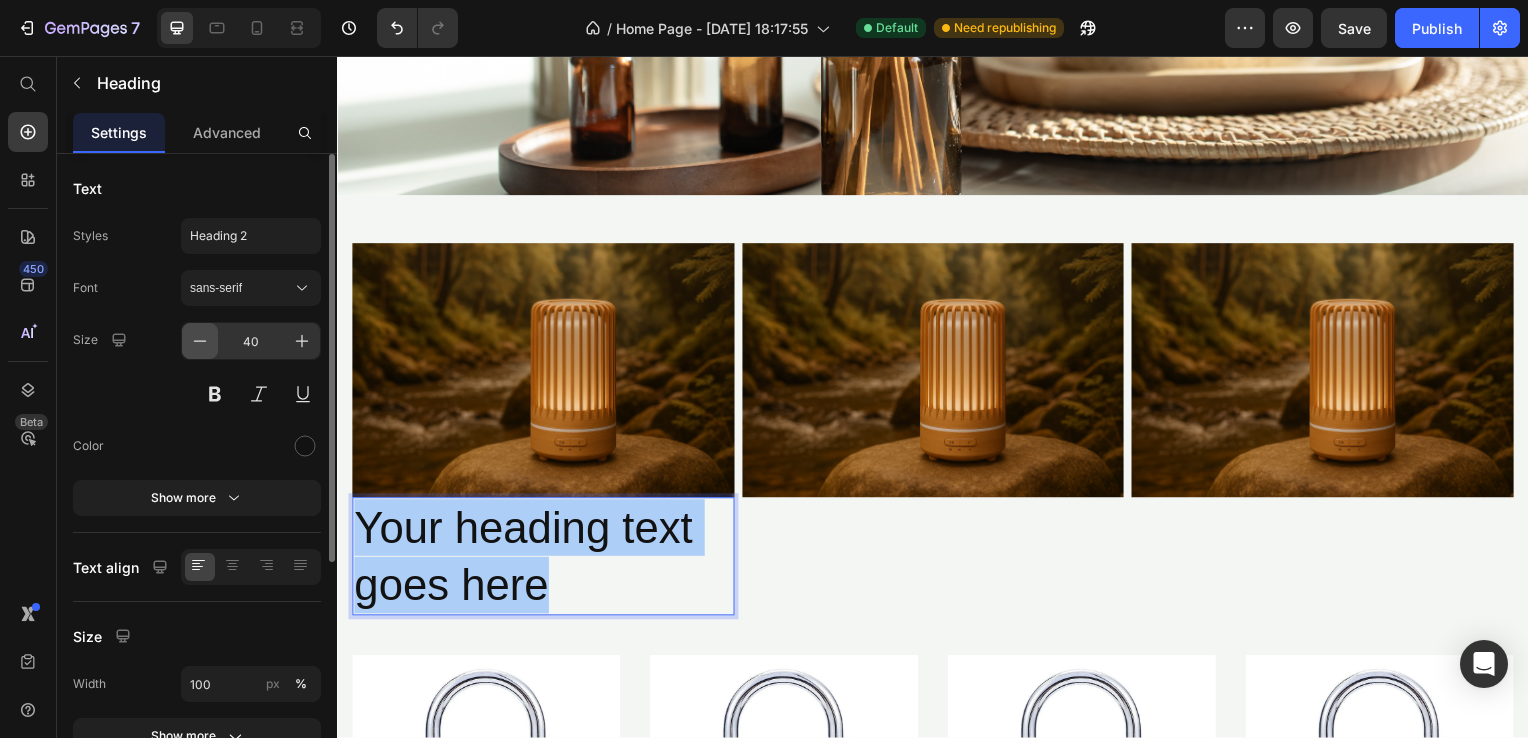 click 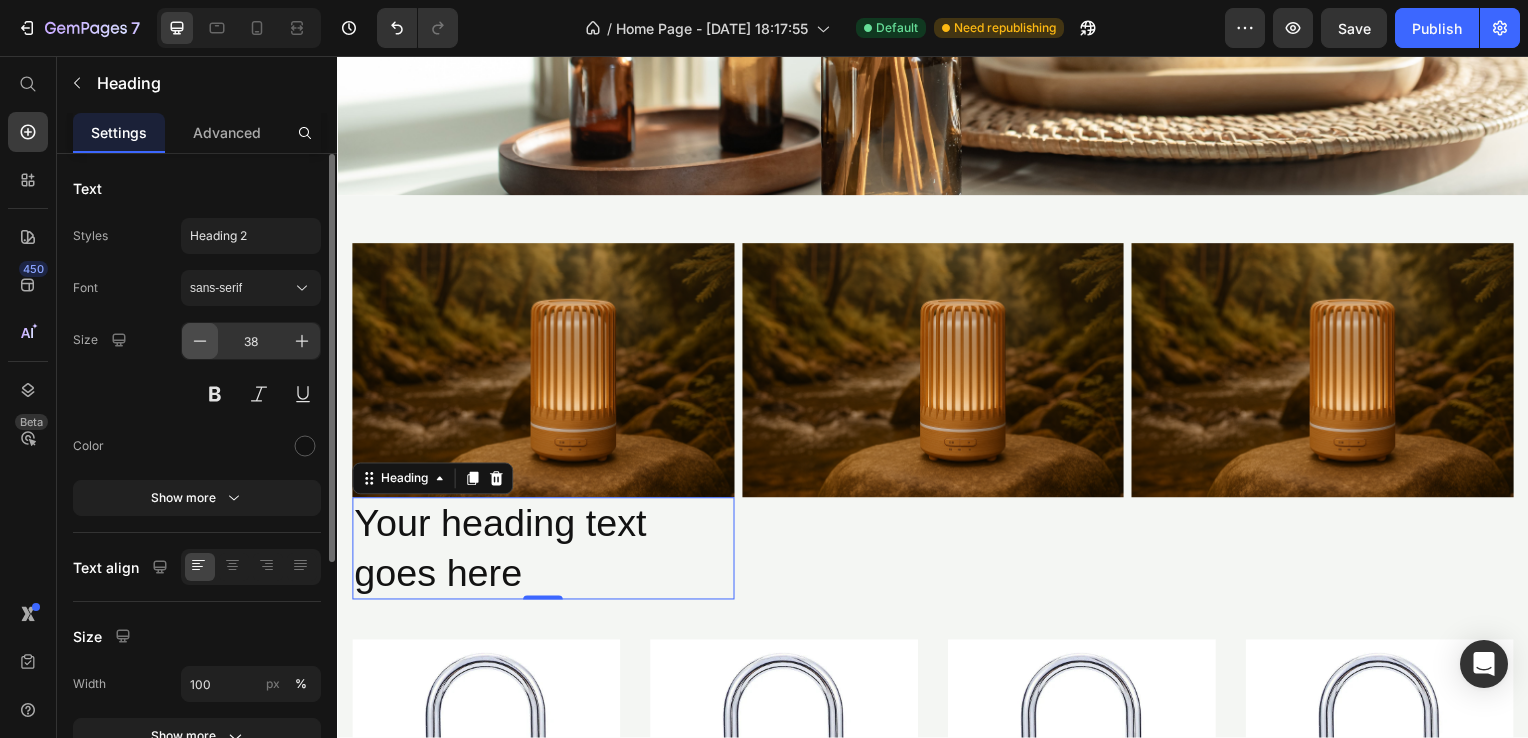 click 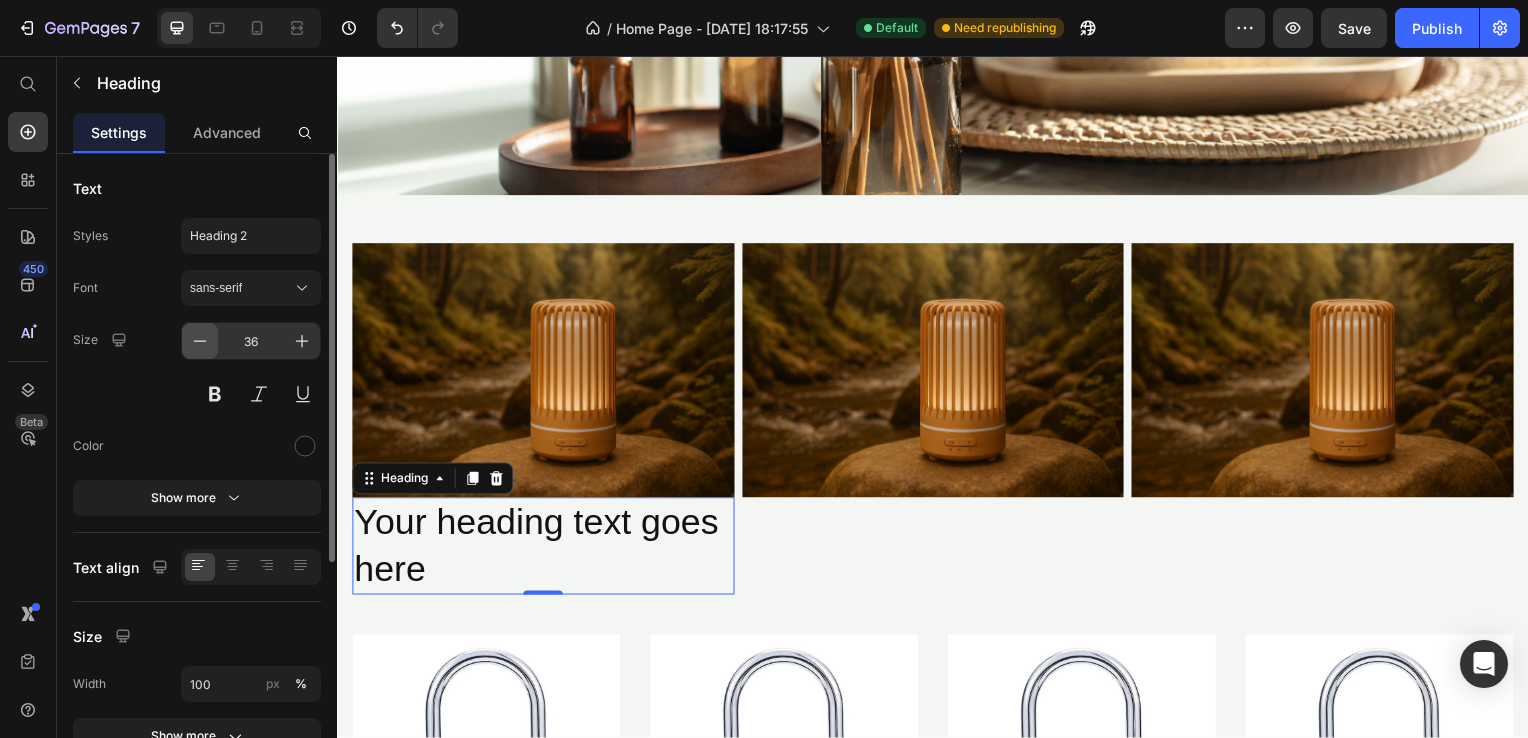 click 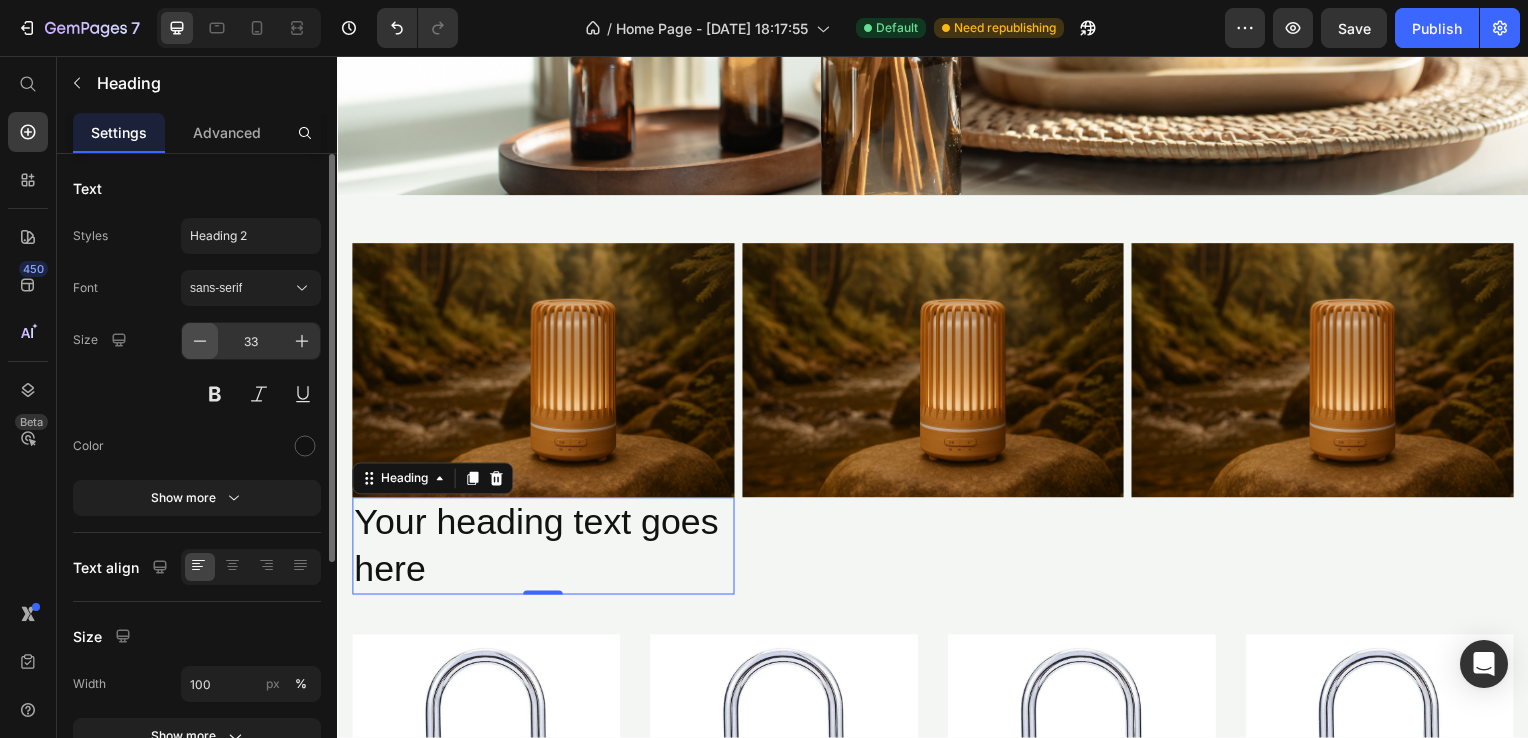 click 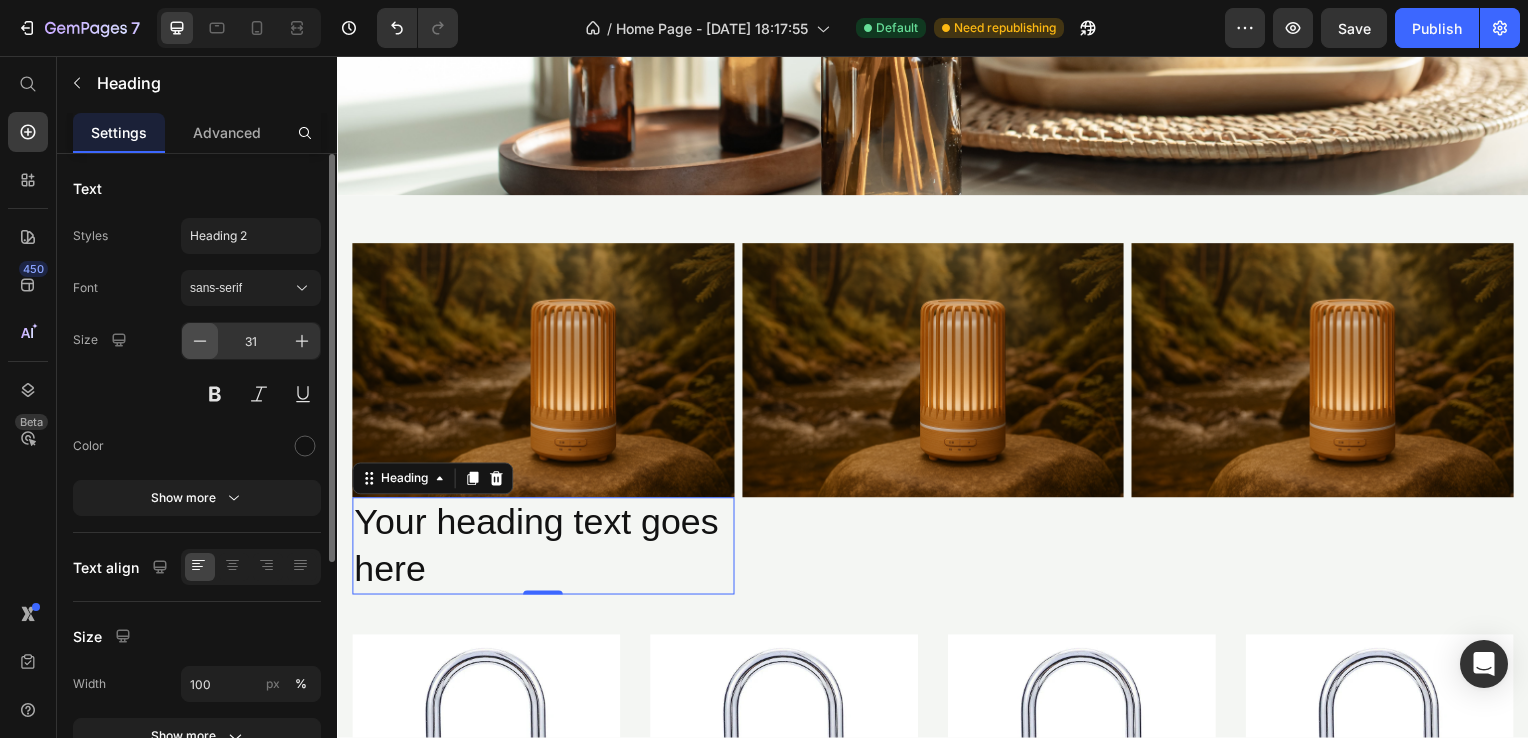 click 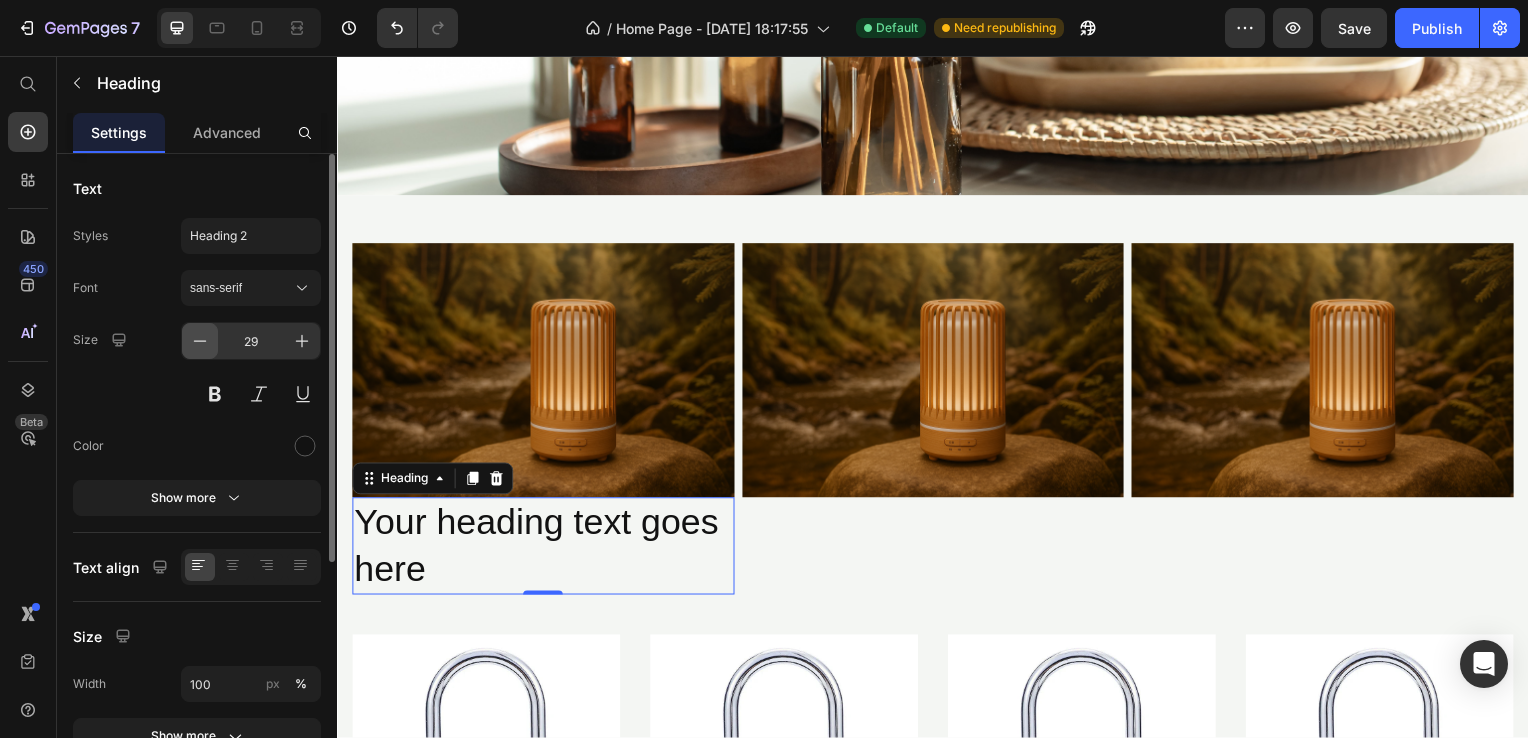 click 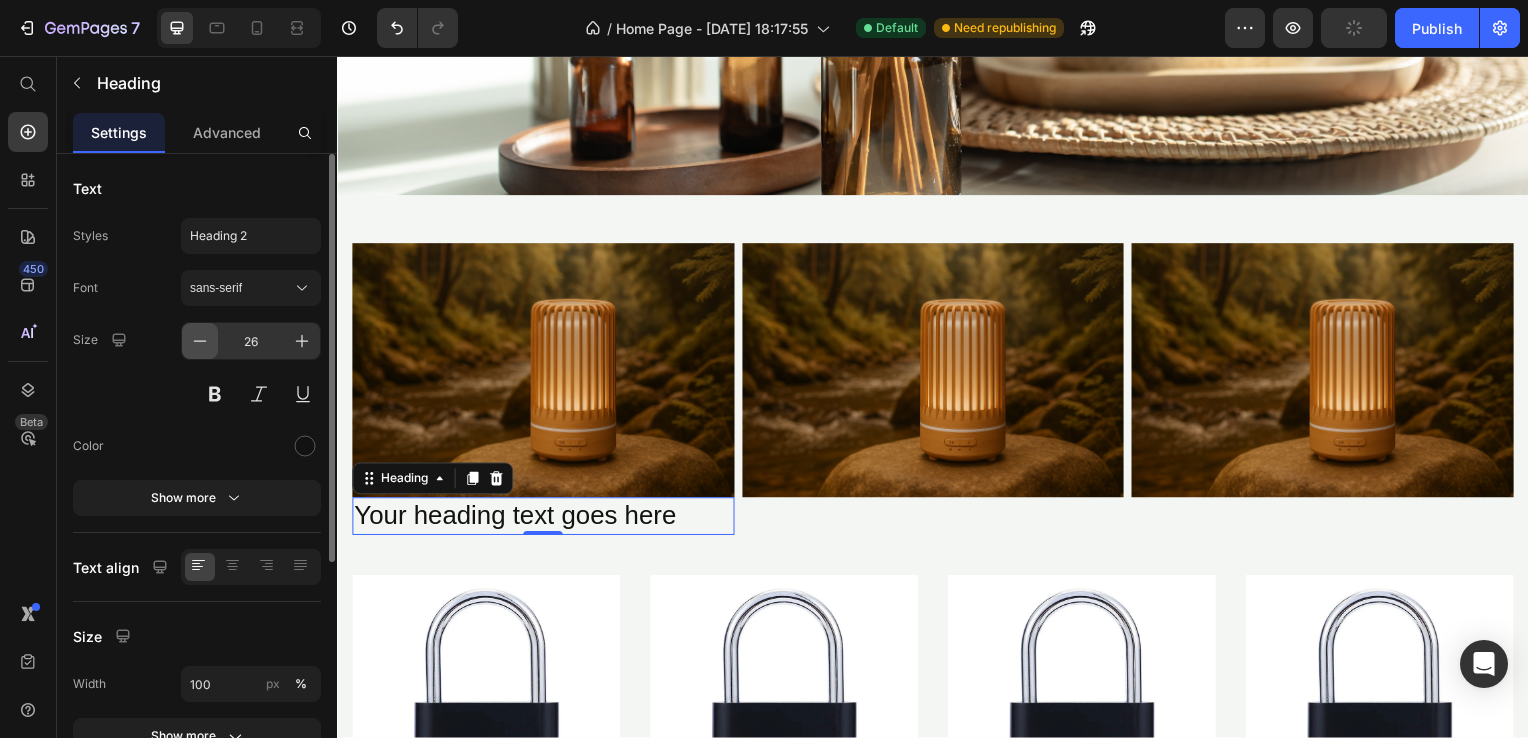 click 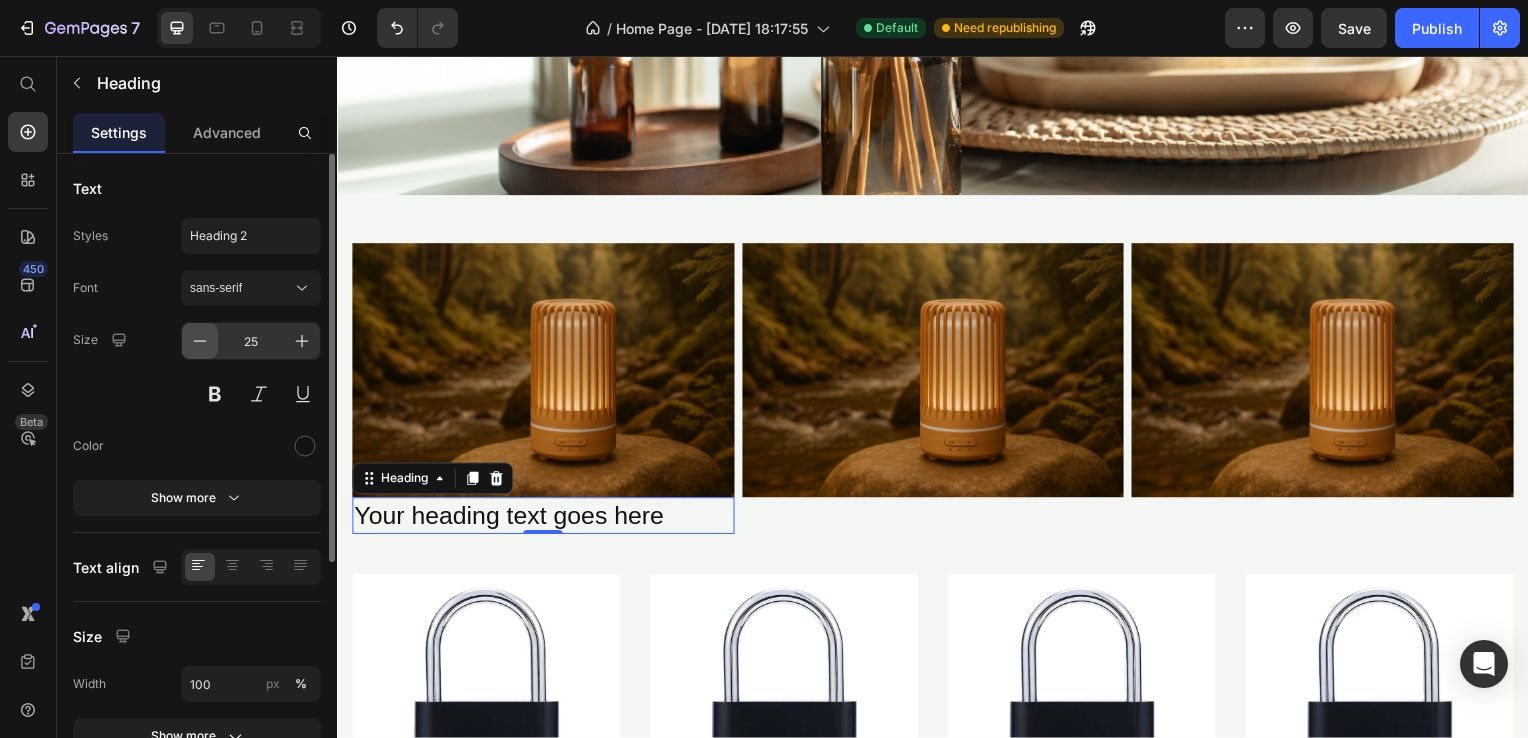 click 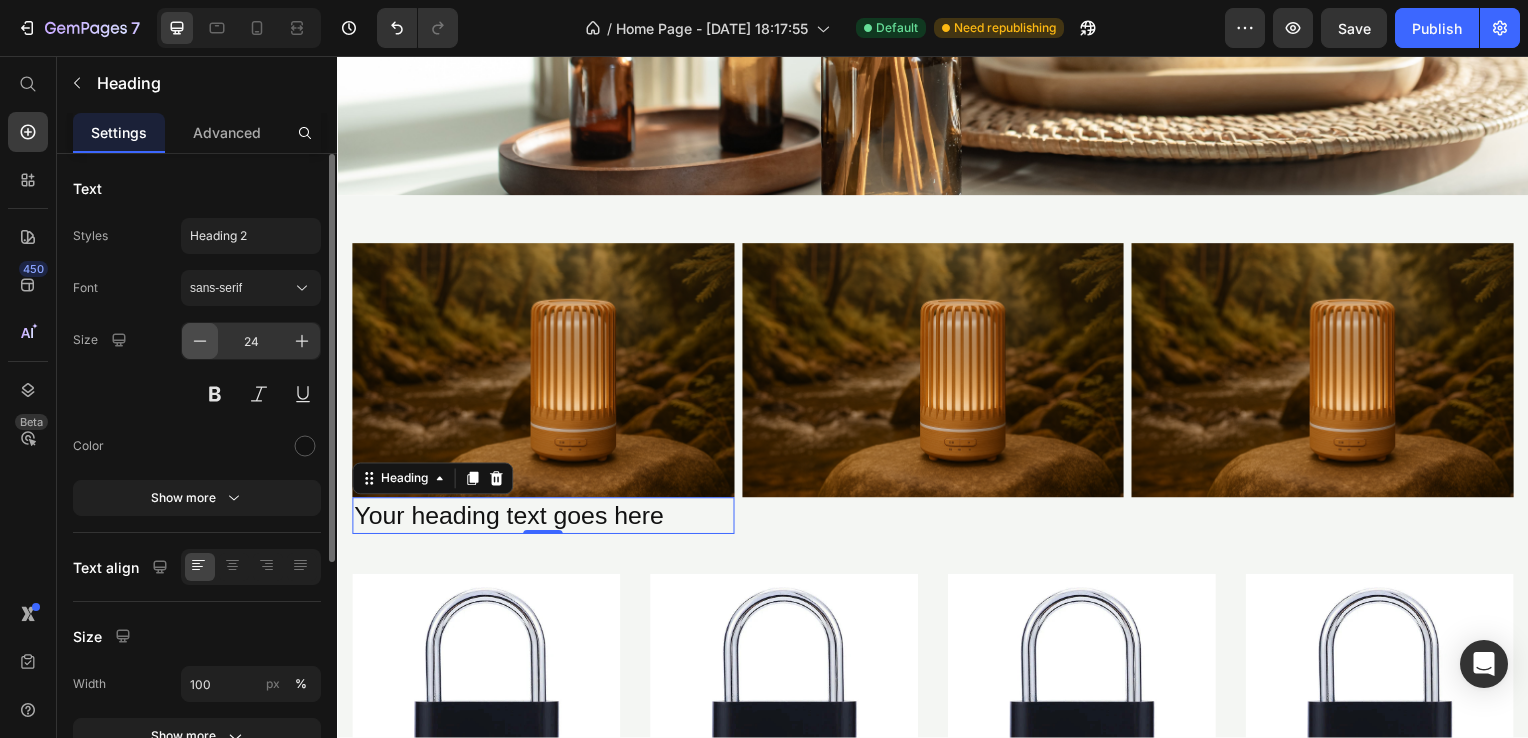 click 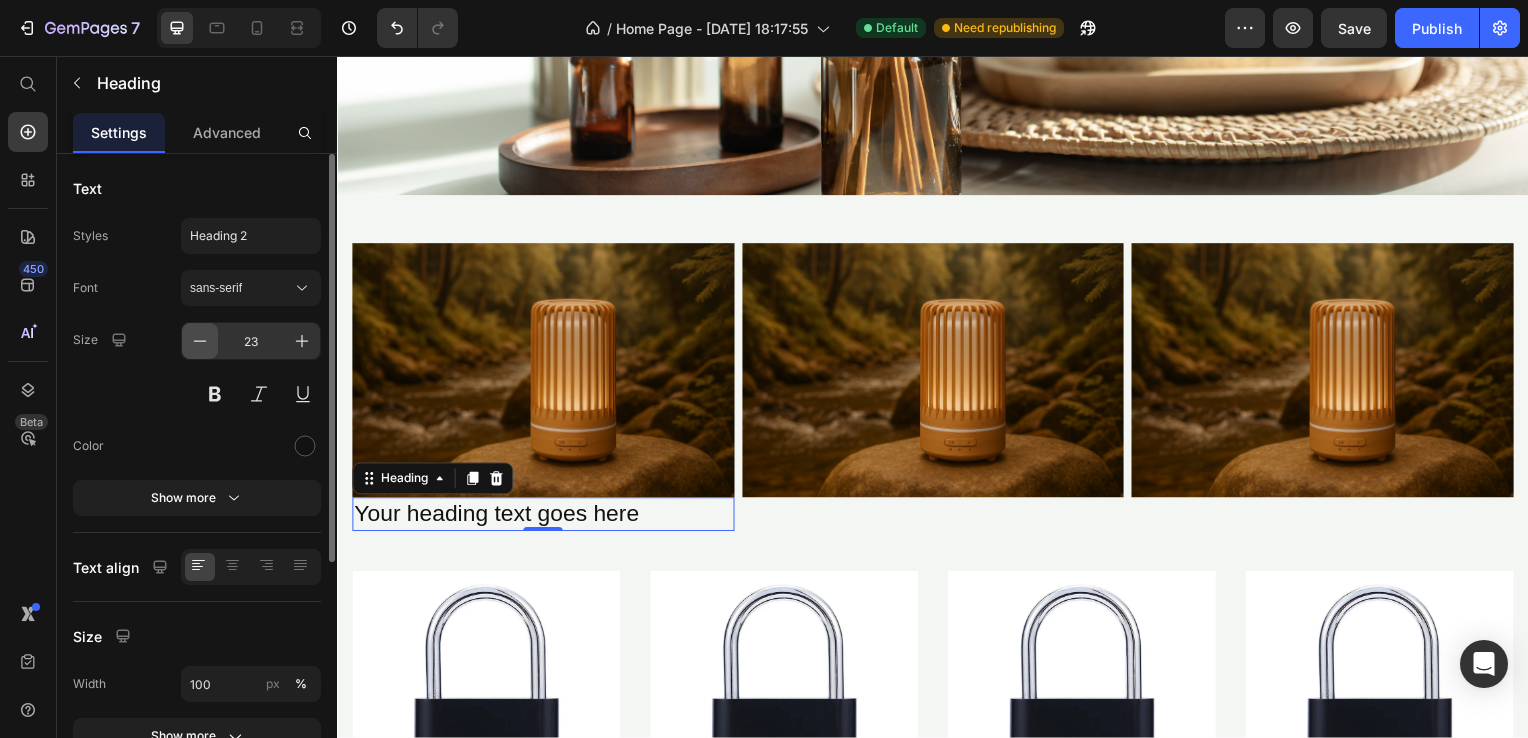 click 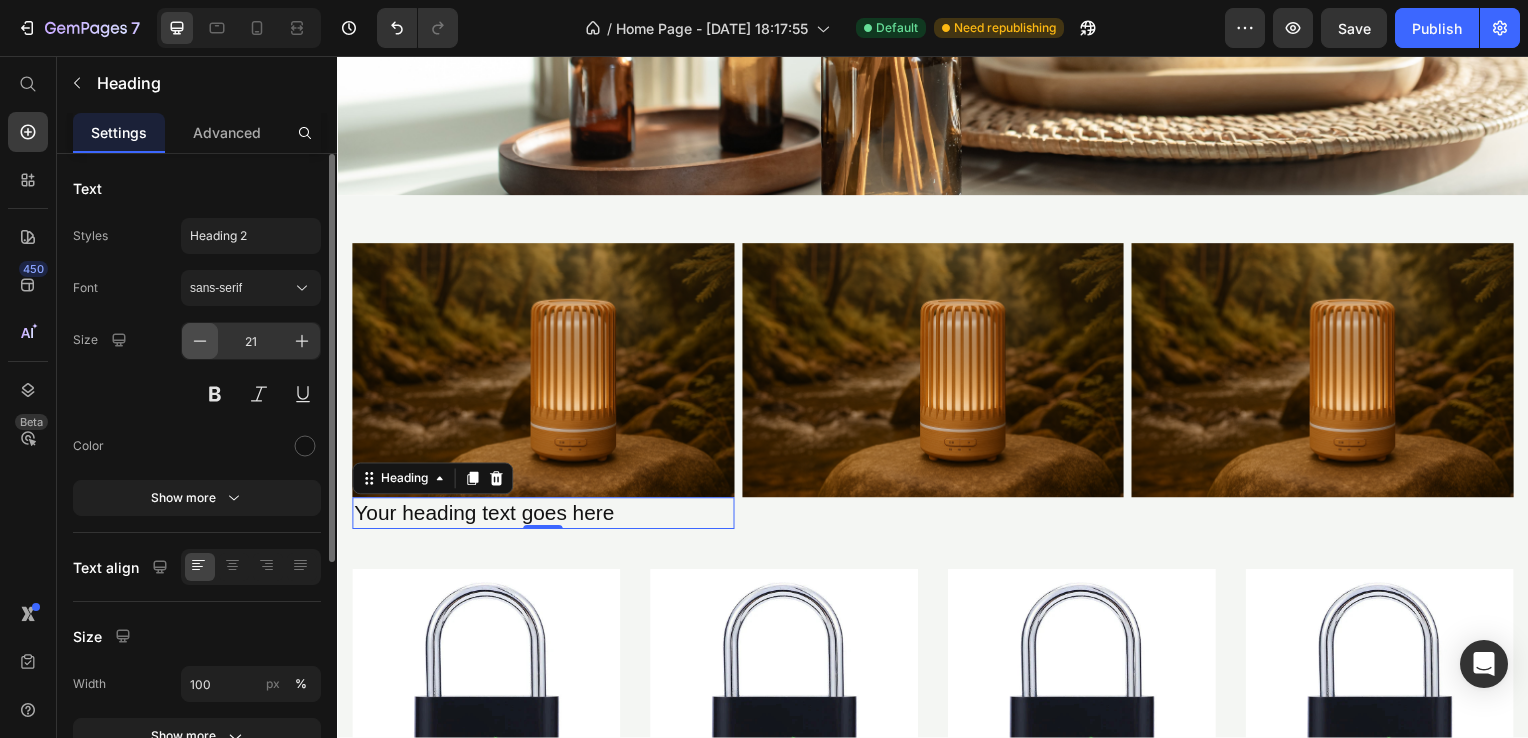 click 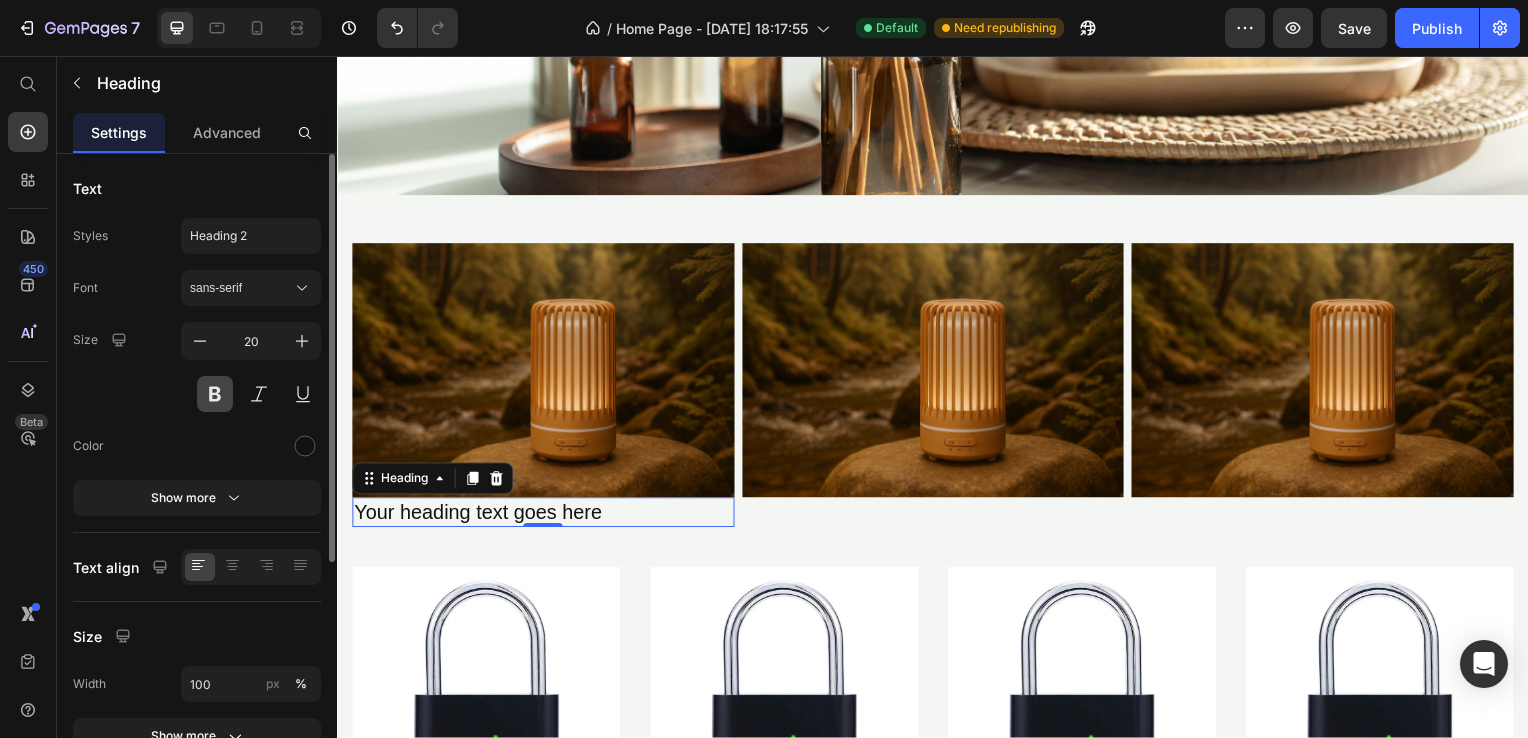 click at bounding box center [215, 394] 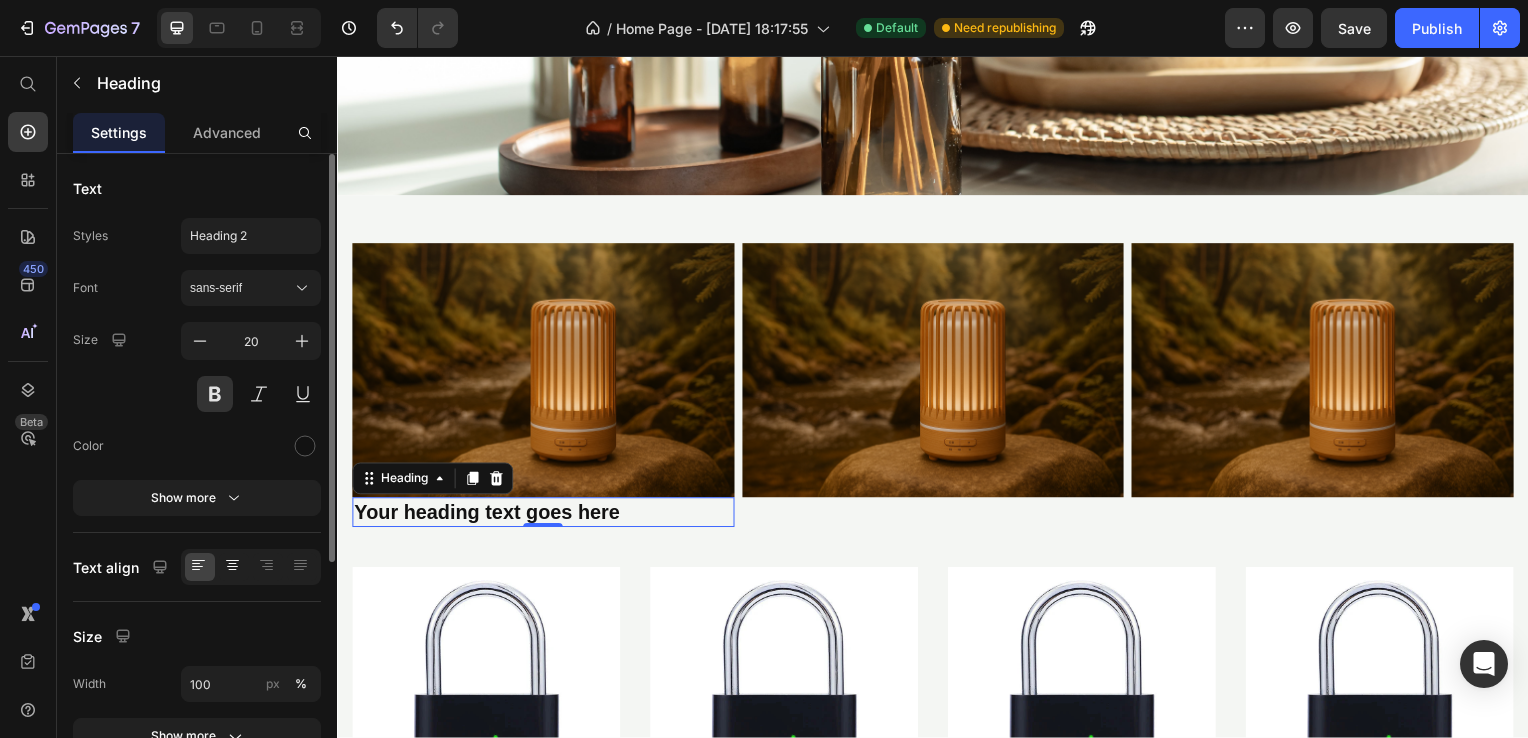 click 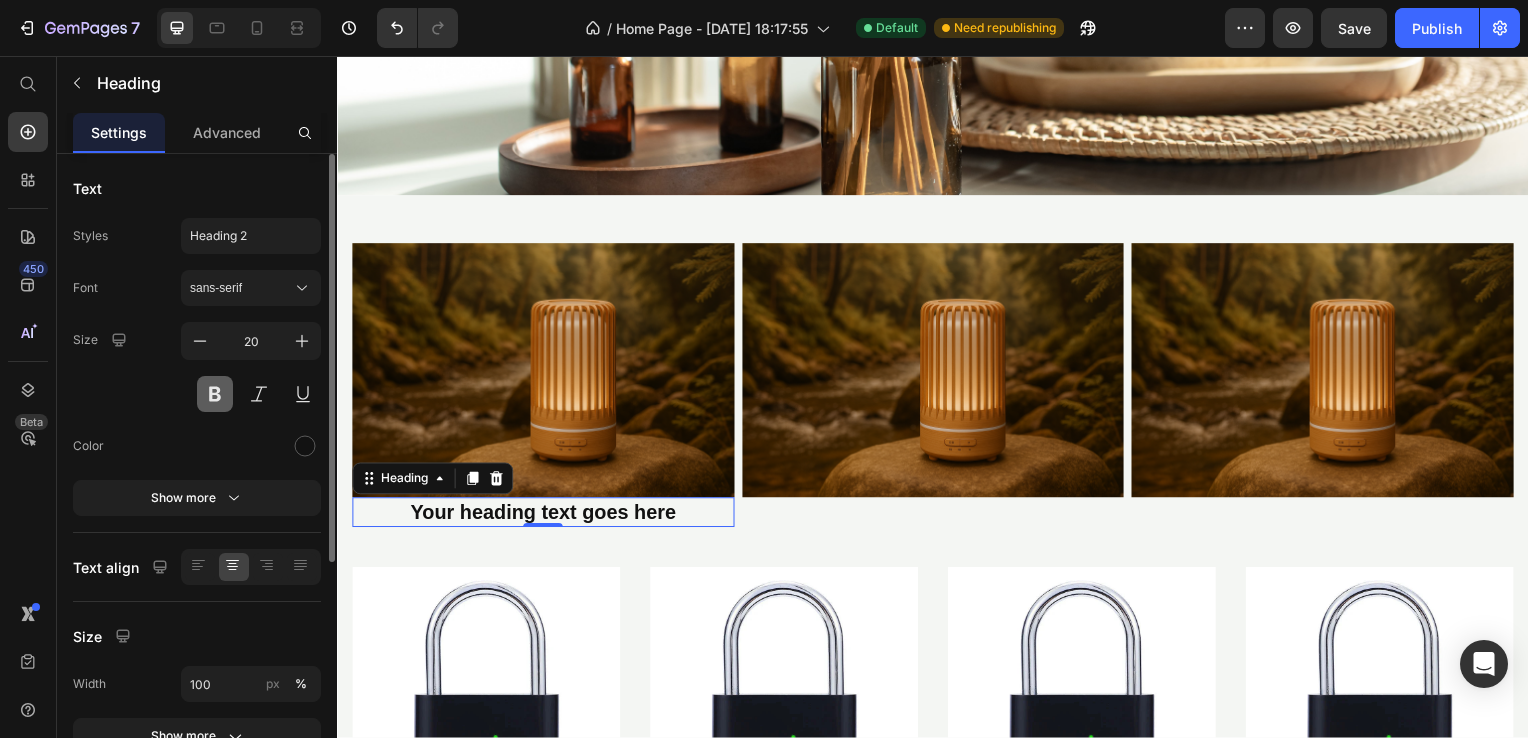 click at bounding box center [215, 394] 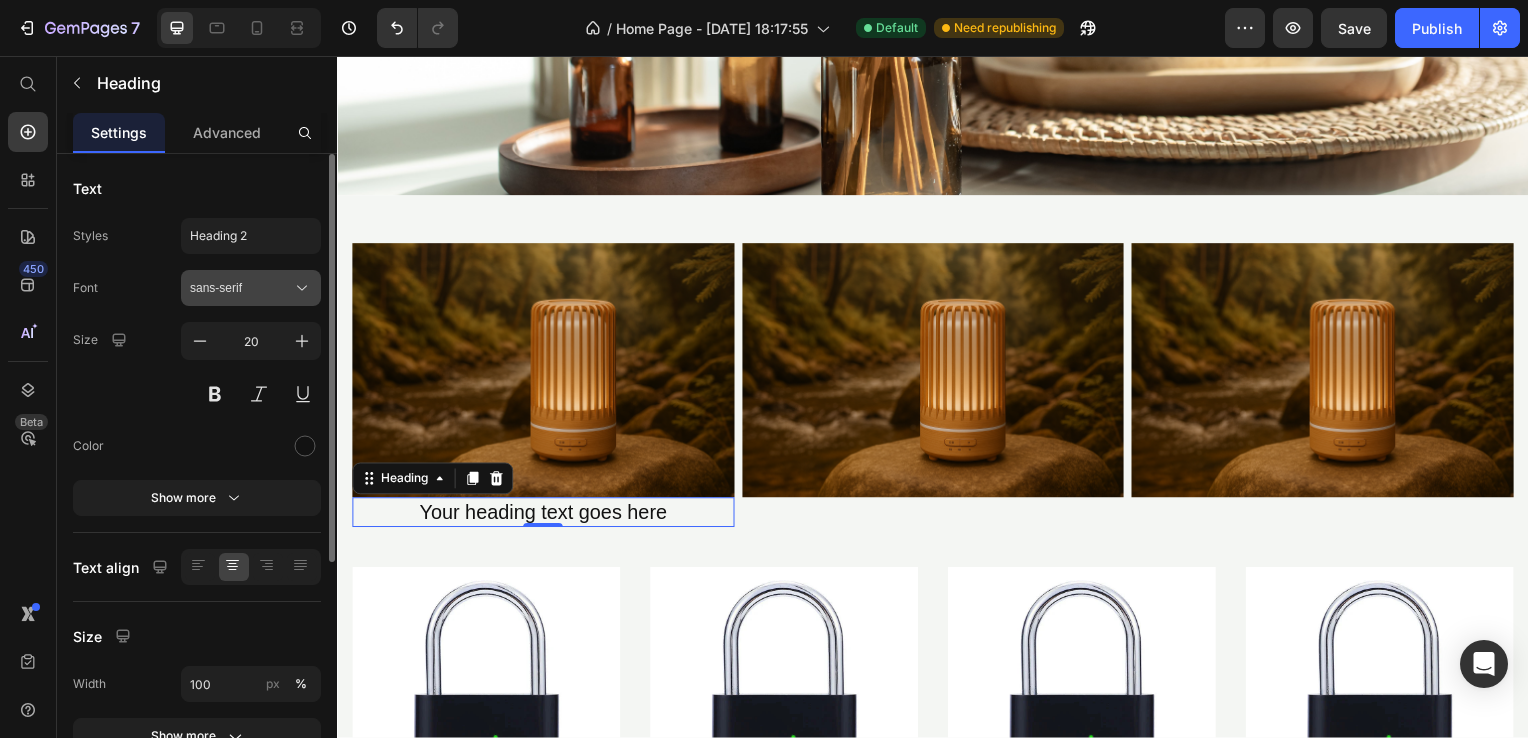 click on "sans-serif" at bounding box center [241, 288] 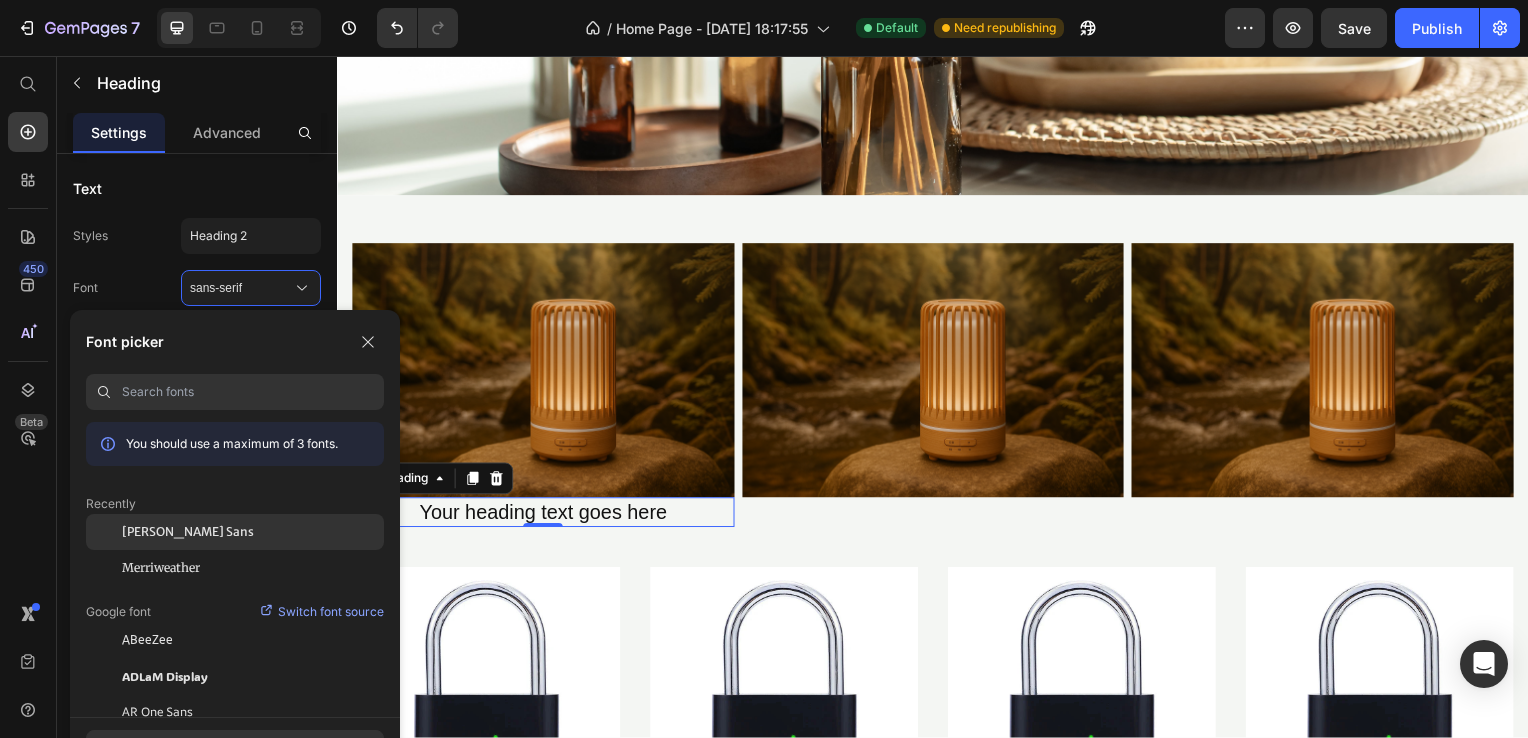 click on "Merriweather Sans" at bounding box center (188, 532) 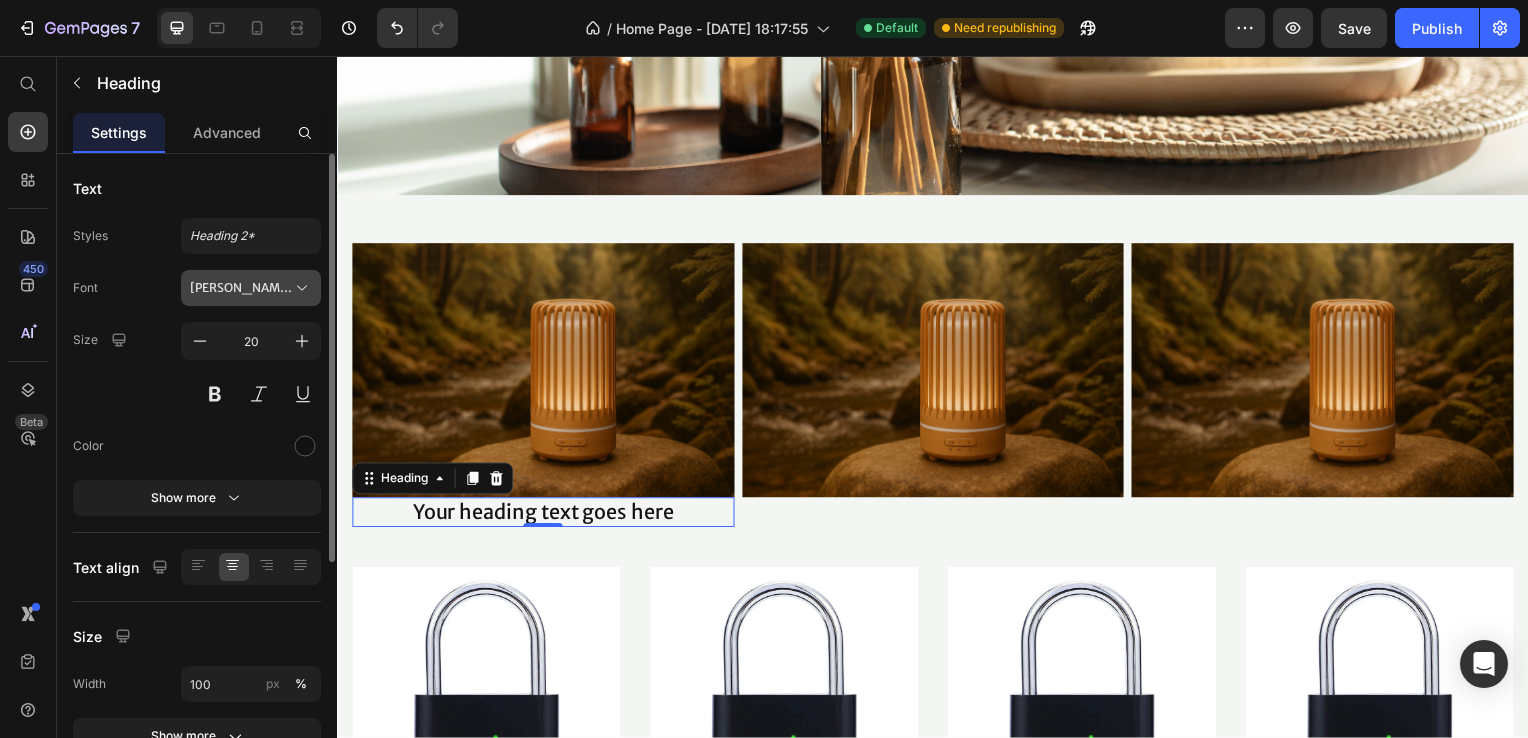 click on "Merriweather Sans" at bounding box center (241, 288) 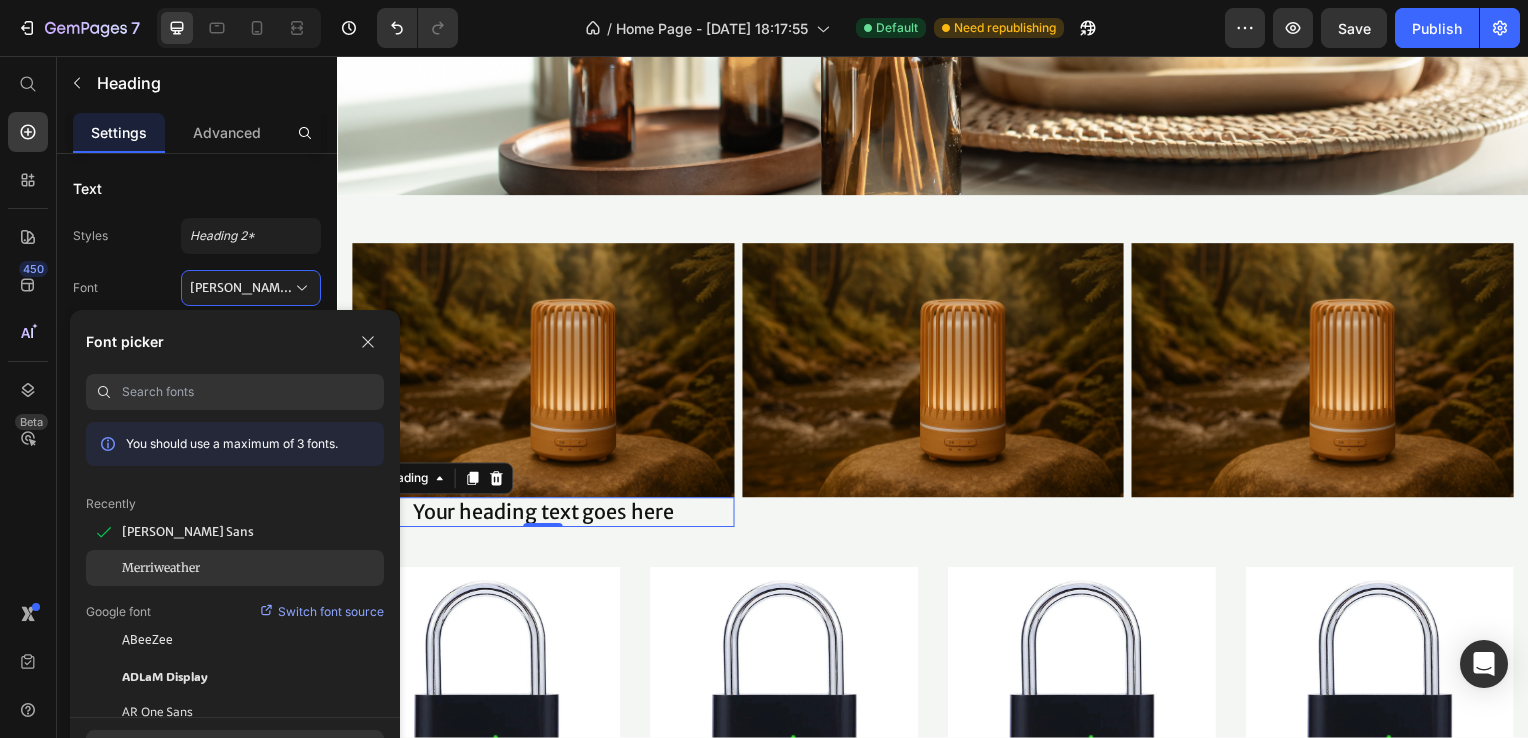 click on "Merriweather" 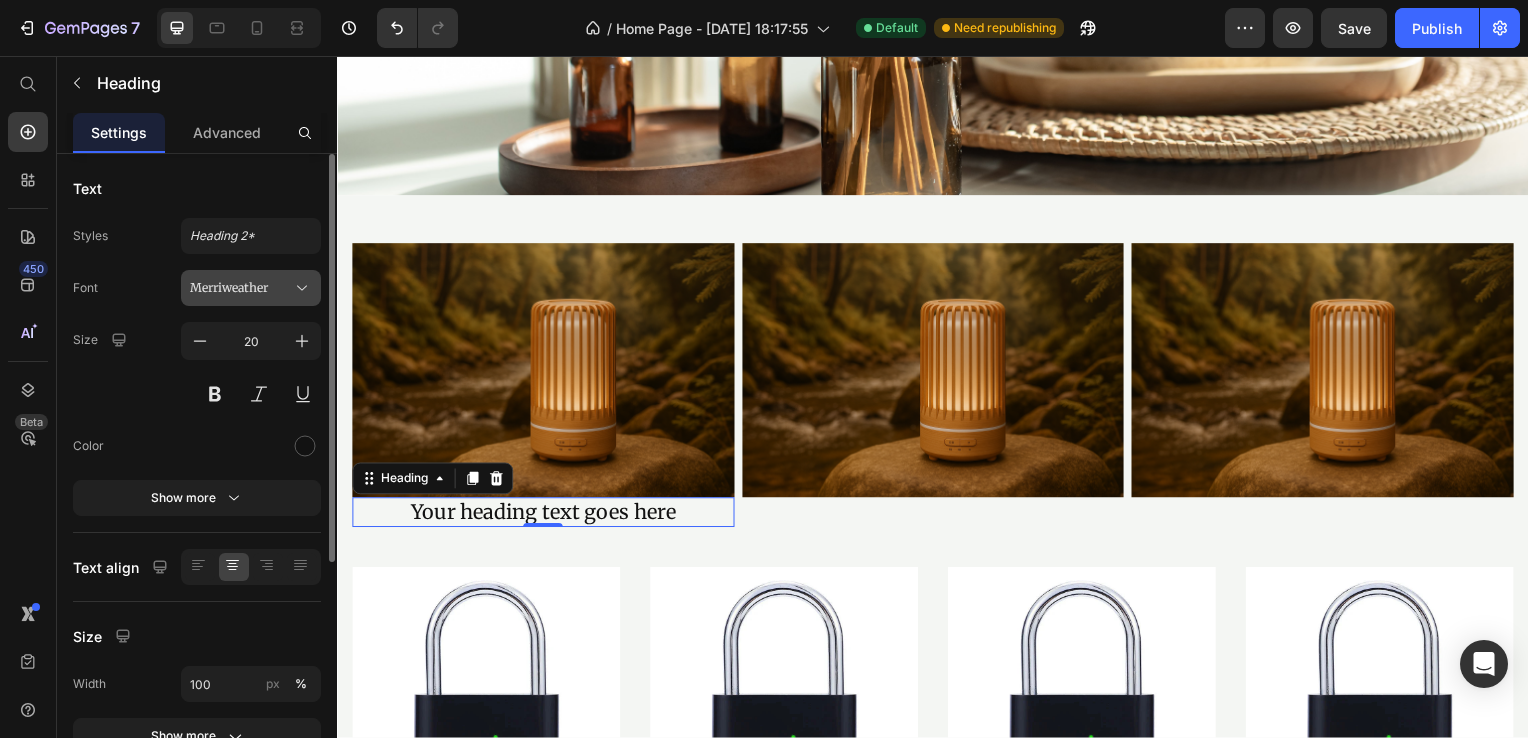 click 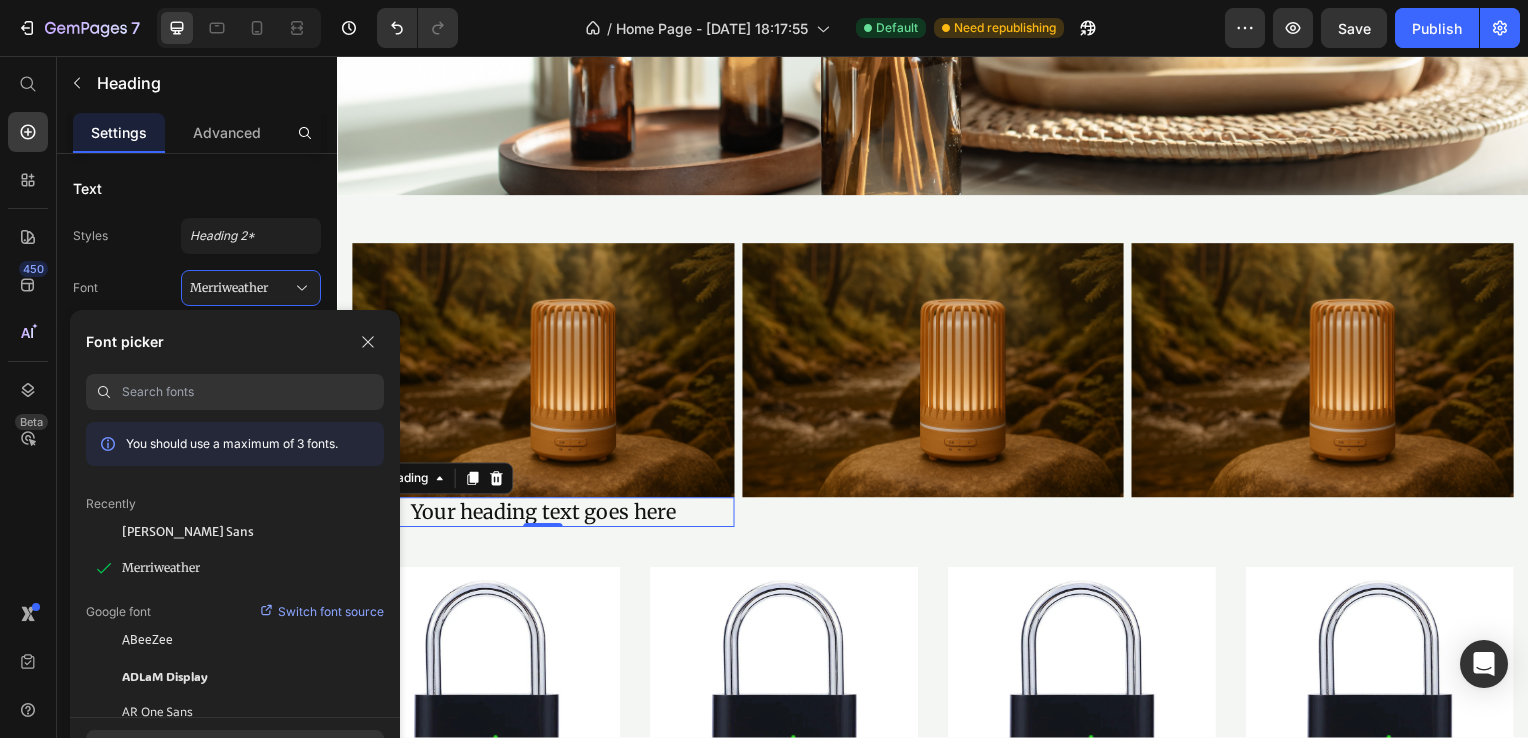 click at bounding box center (253, 392) 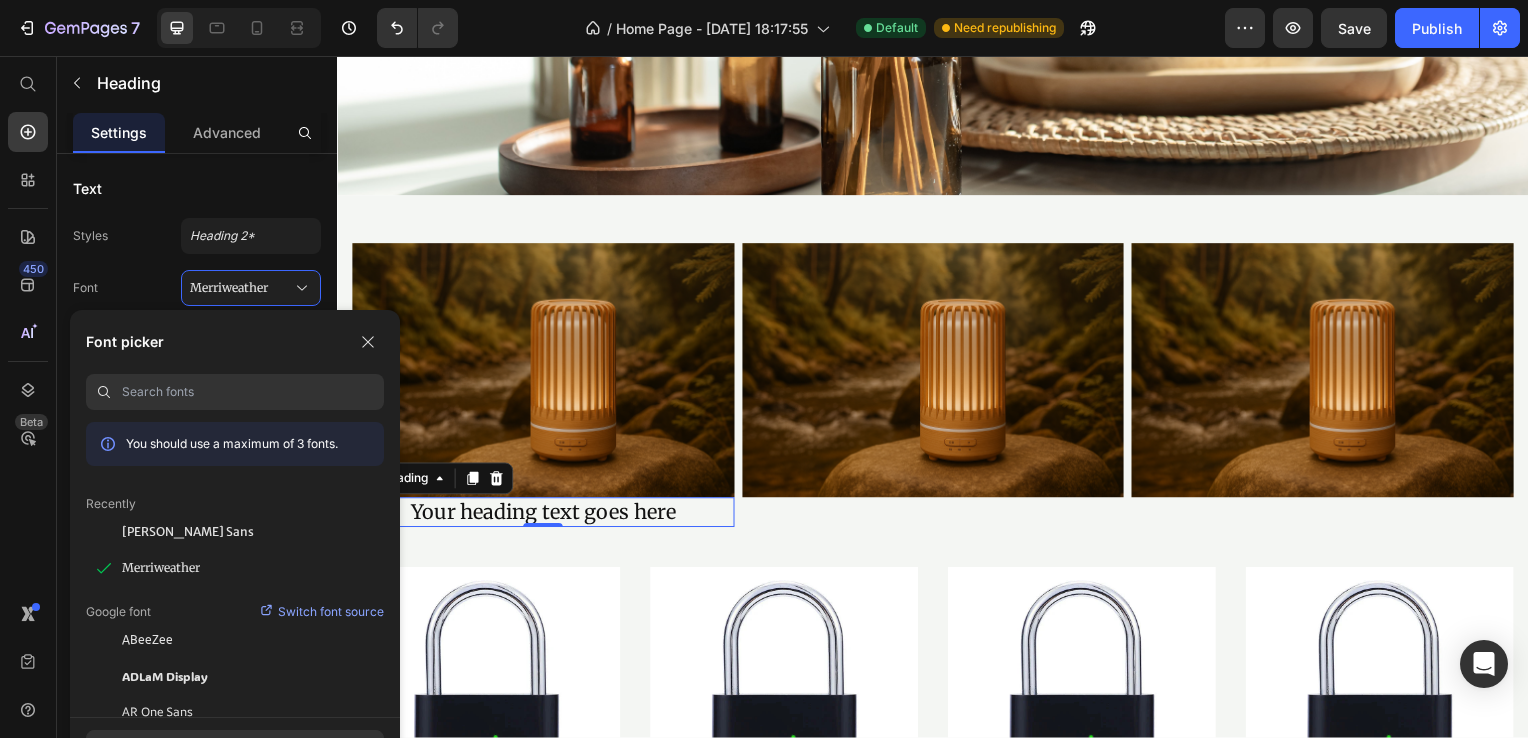 paste on "Cormorant [PERSON_NAME]" 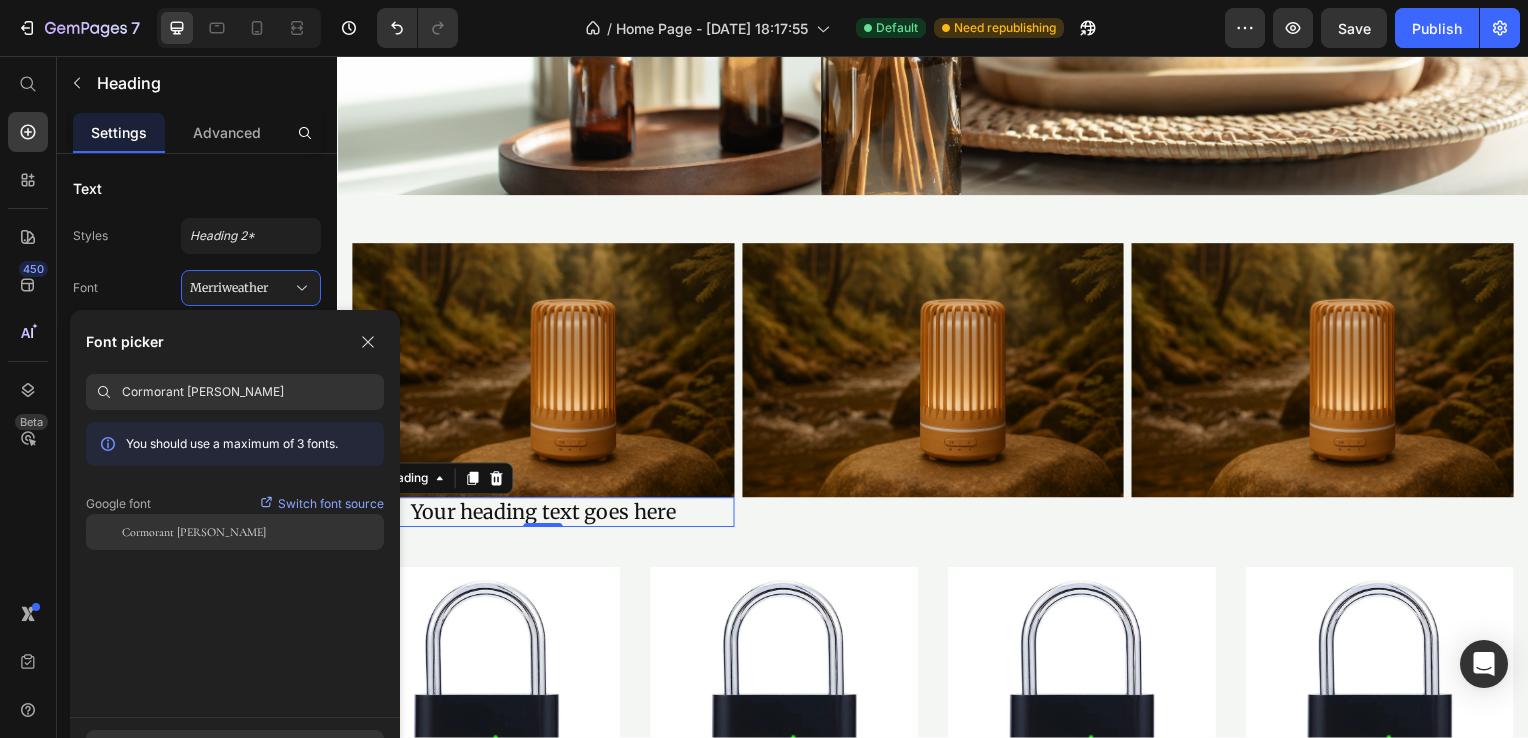 type on "Cormorant [PERSON_NAME]" 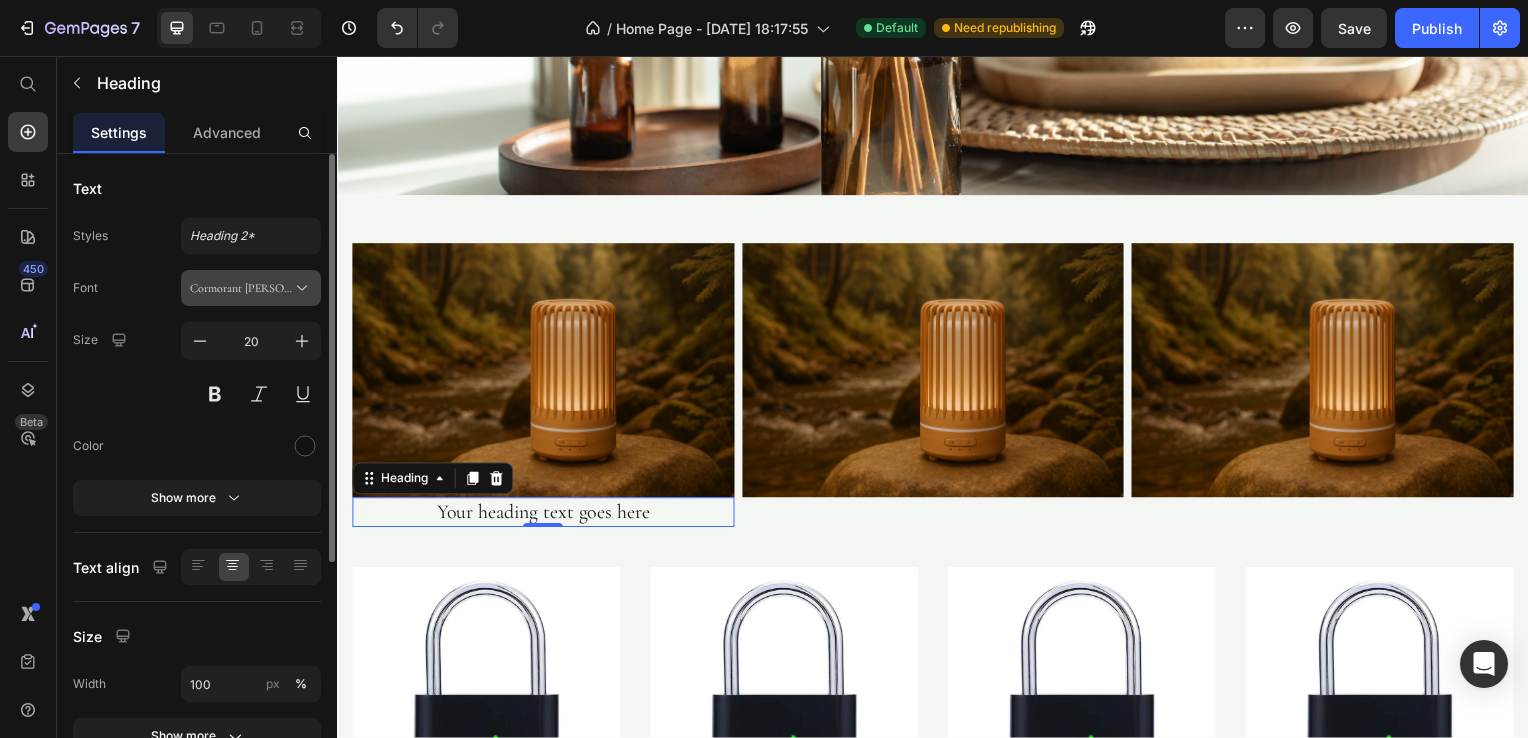 click on "Cormorant [PERSON_NAME]" at bounding box center [241, 288] 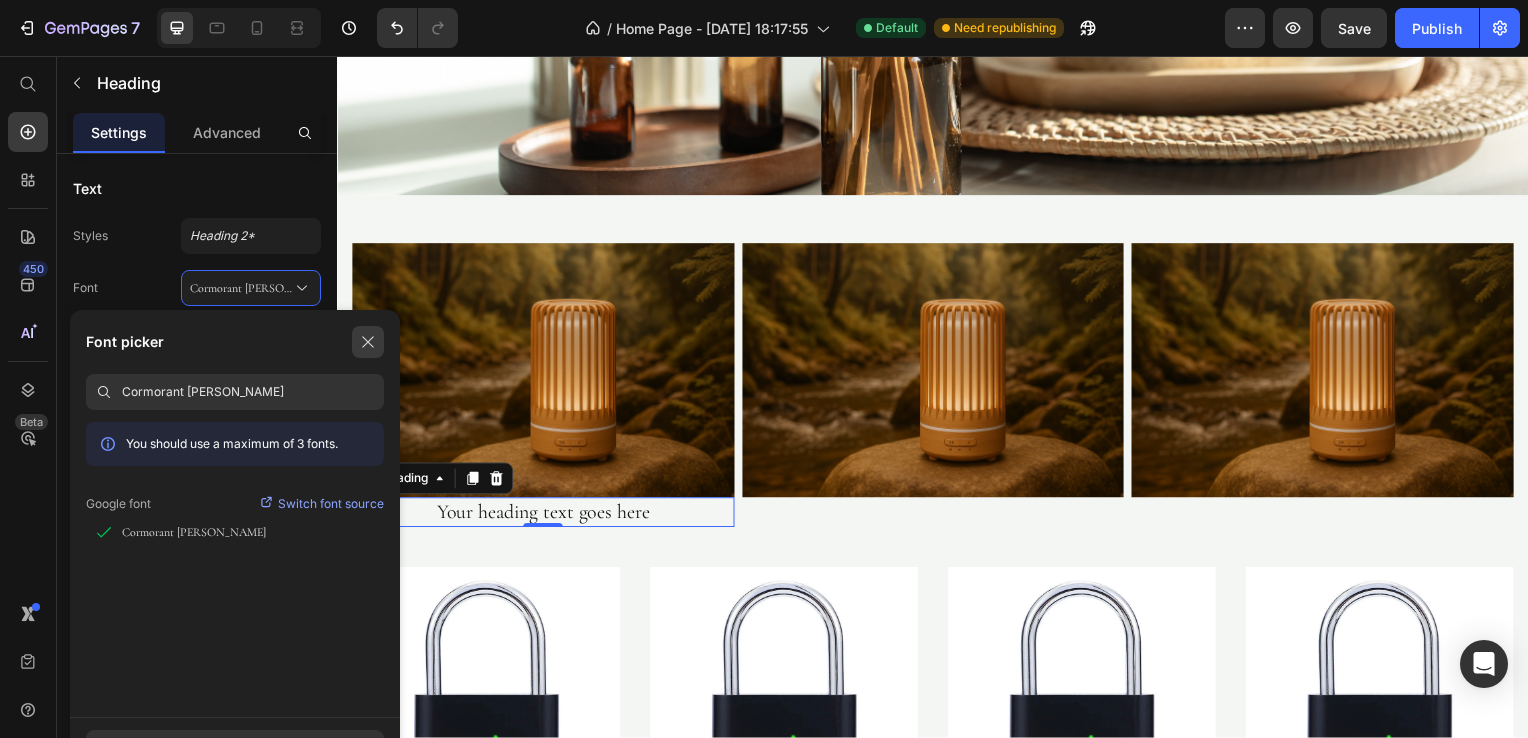 click 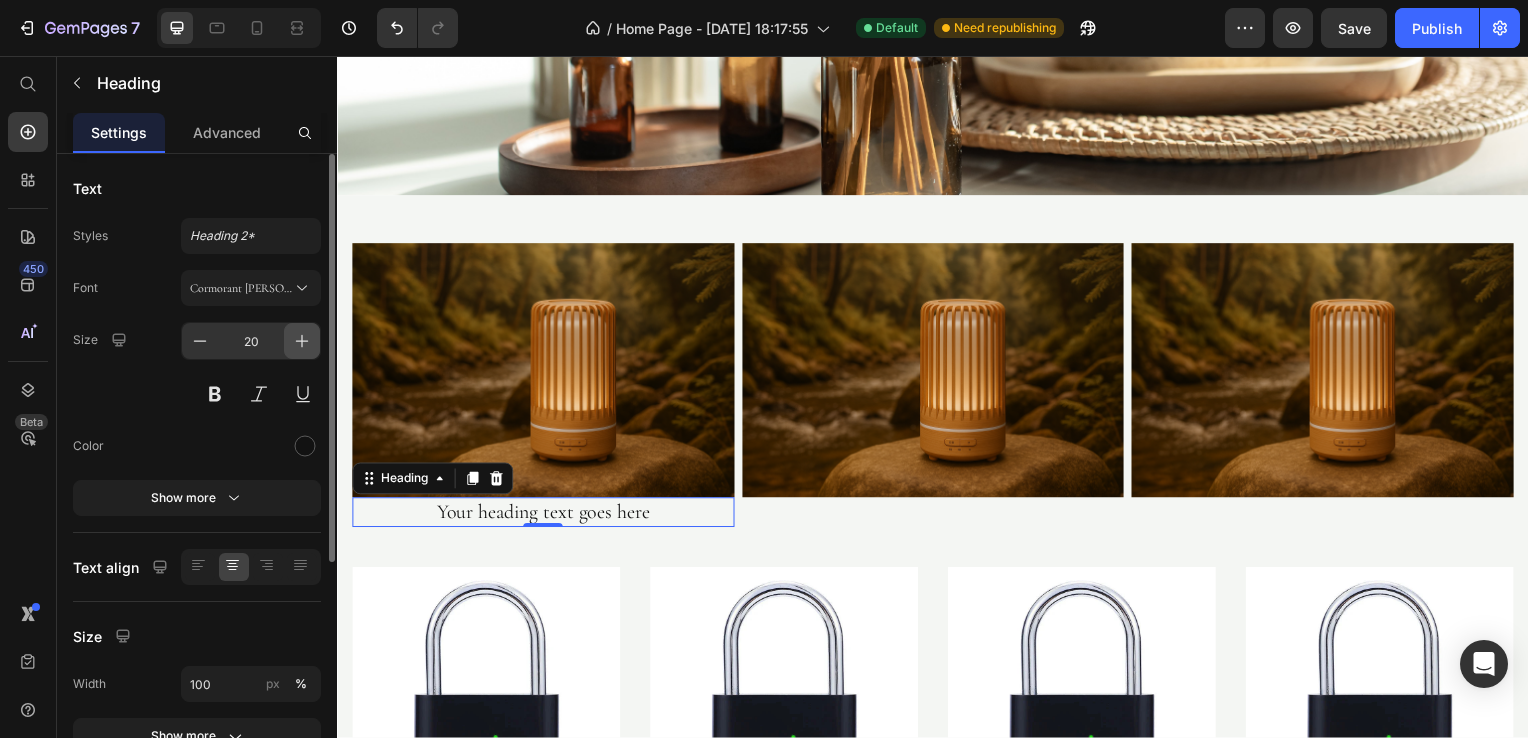 click 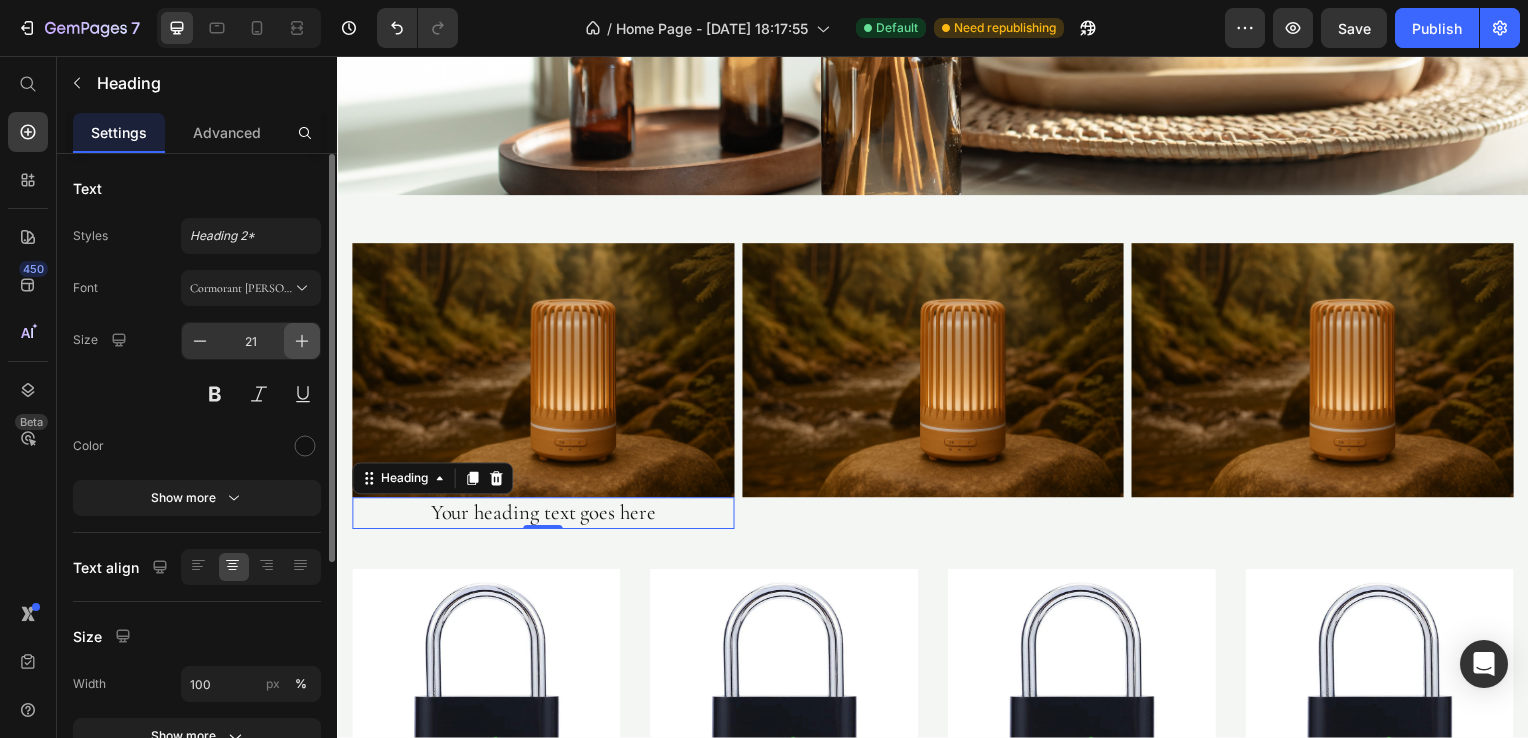 click 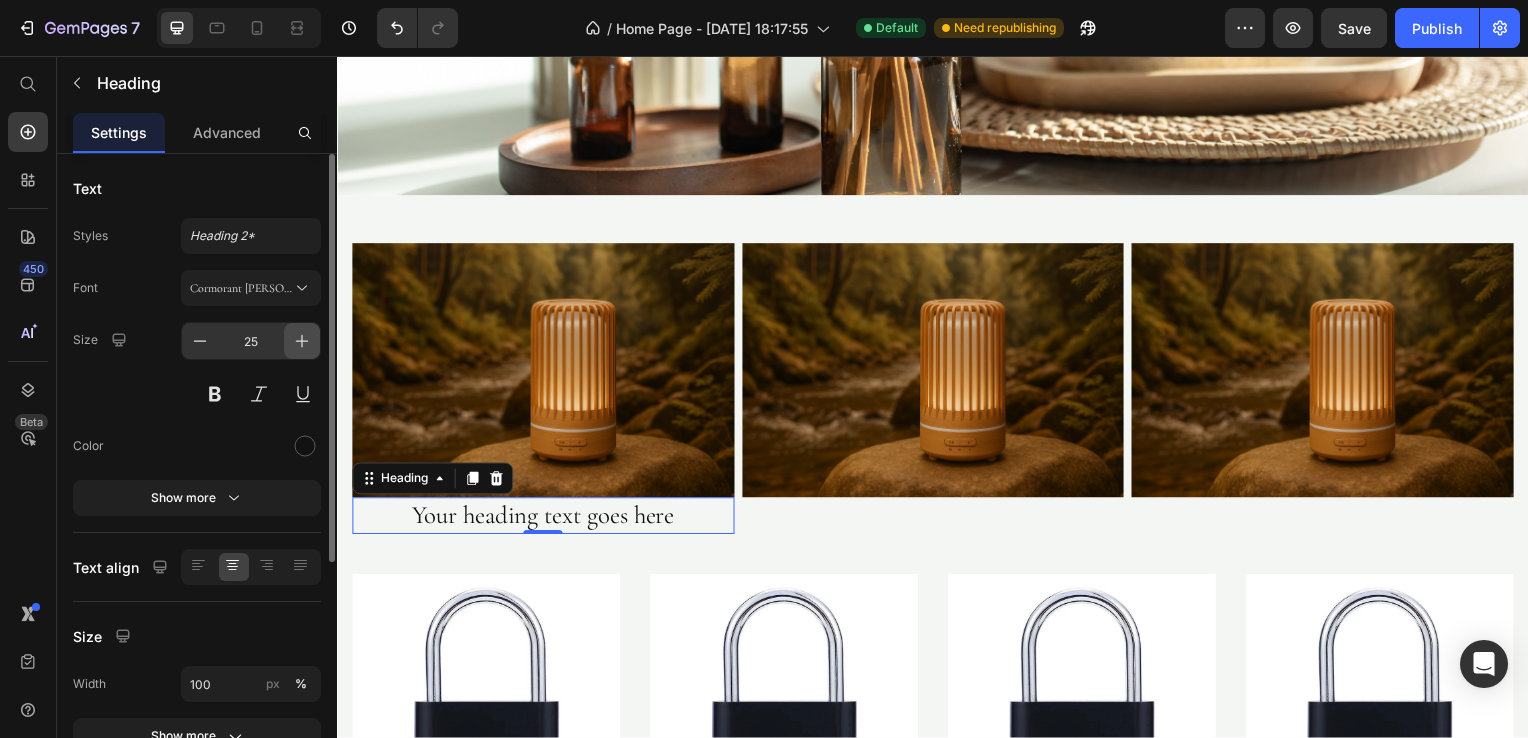 click 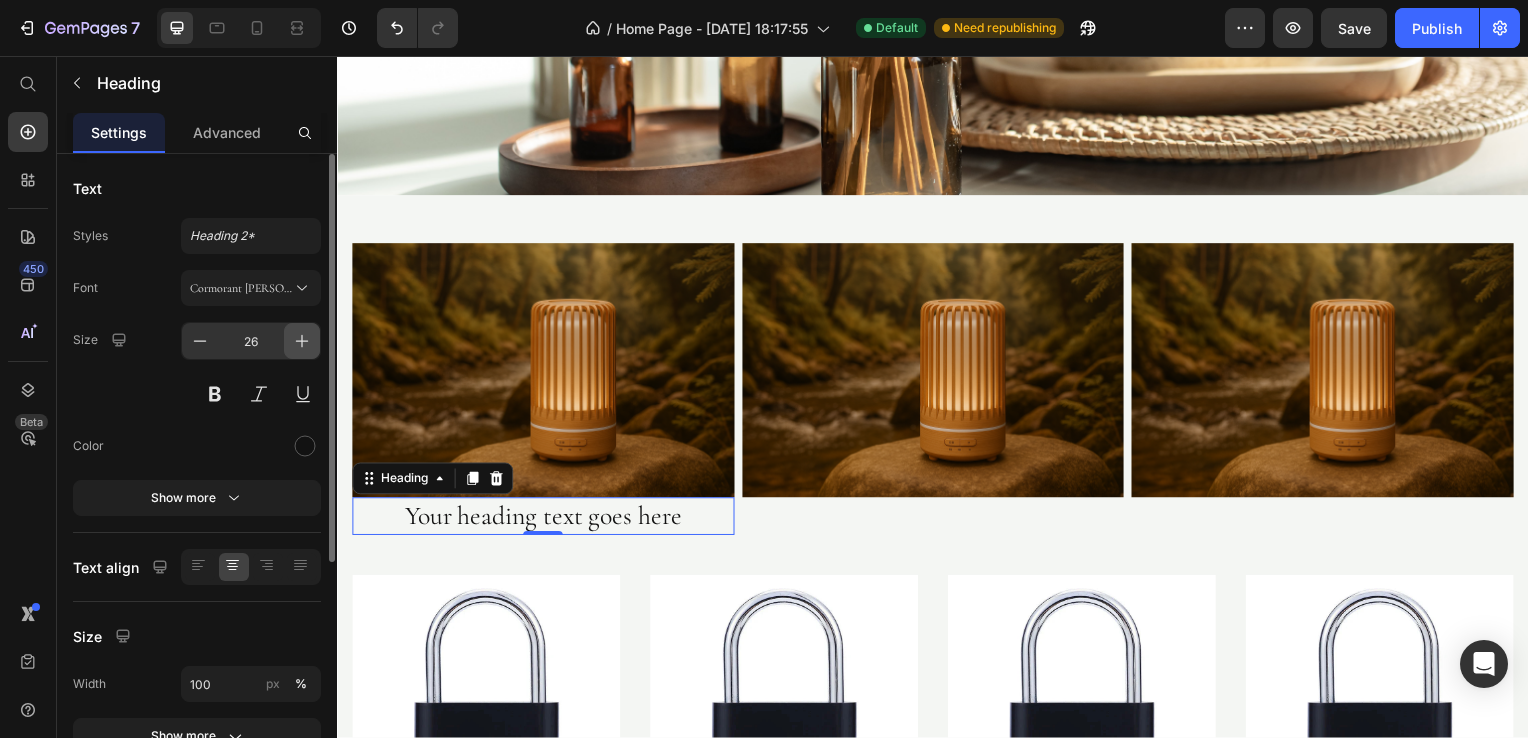 click 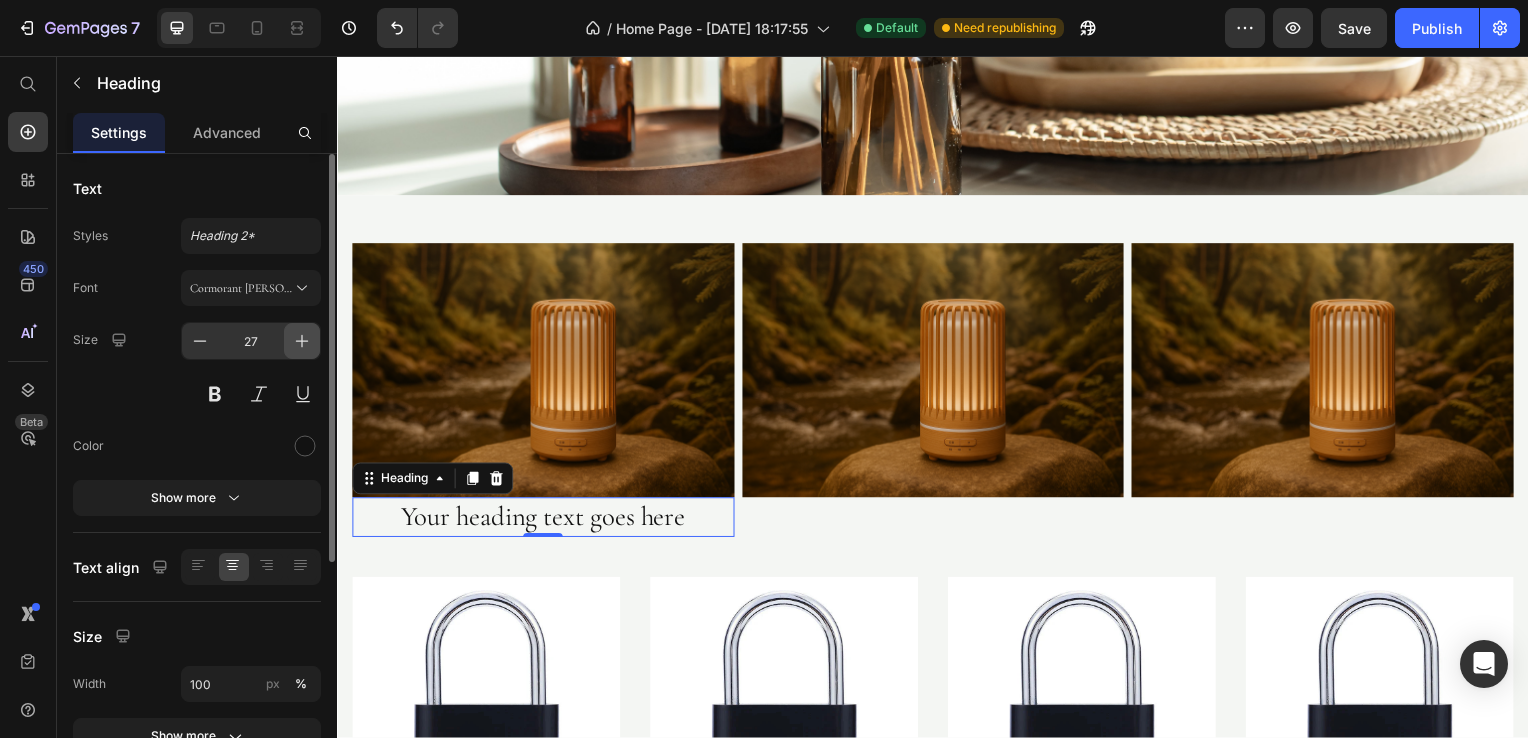 click 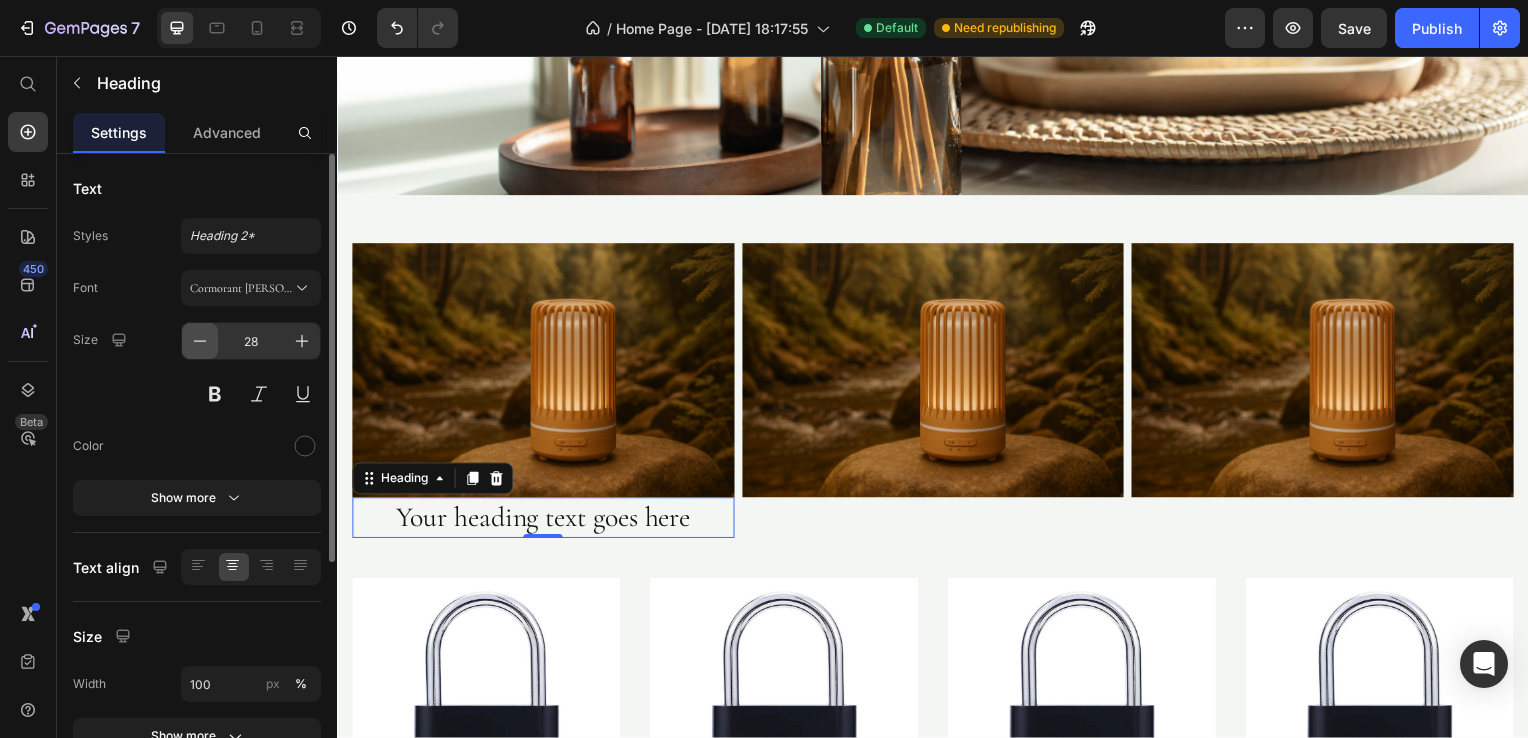 click at bounding box center (200, 341) 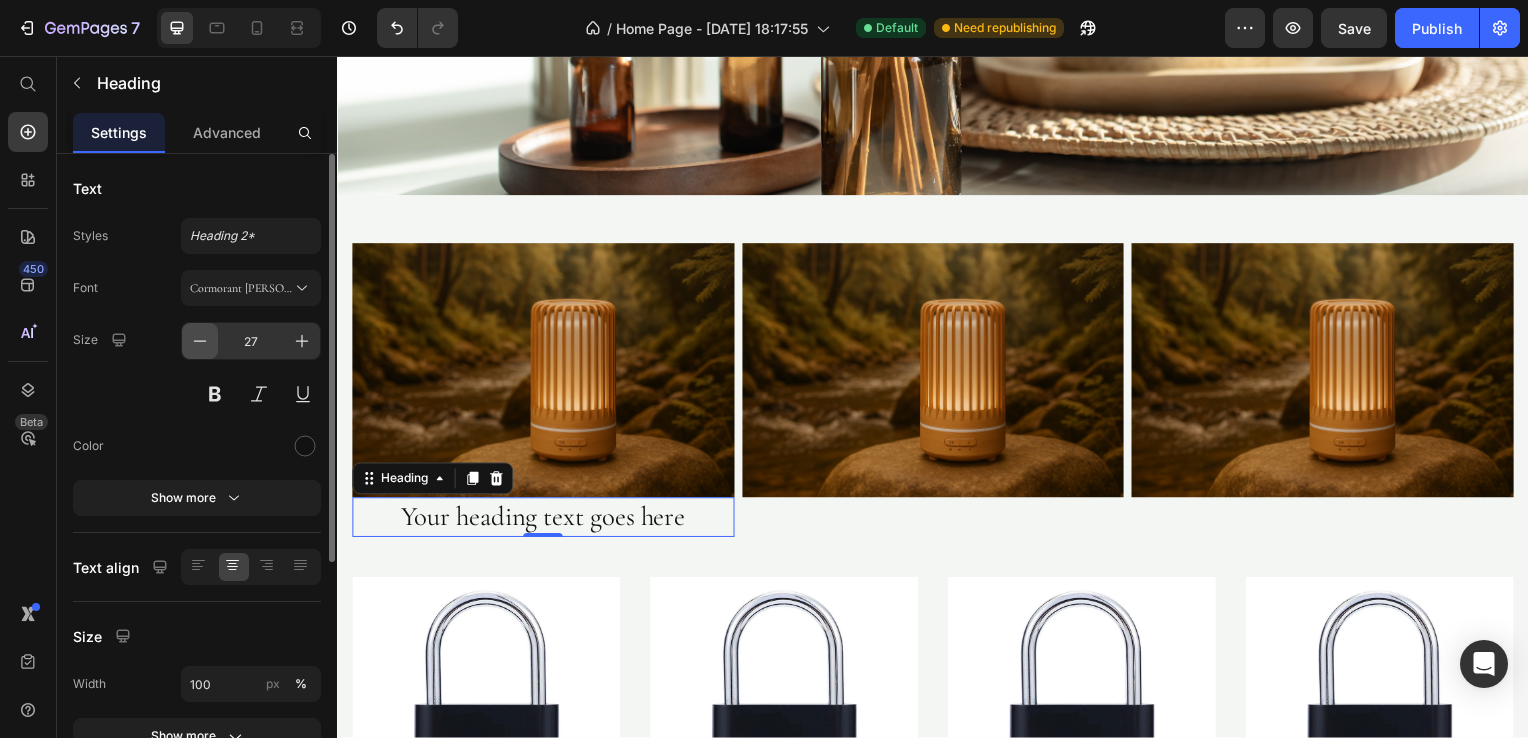 click at bounding box center [200, 341] 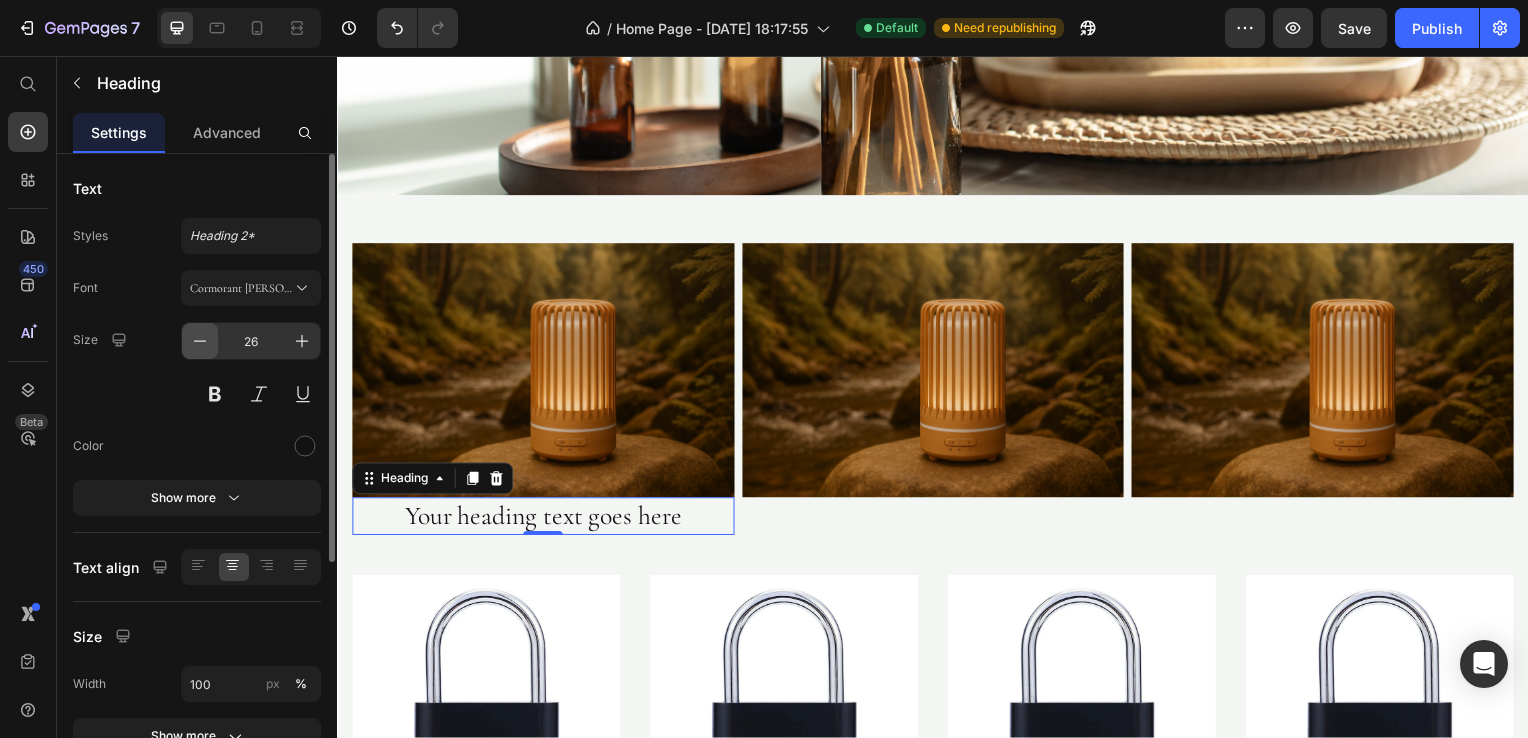 click at bounding box center (200, 341) 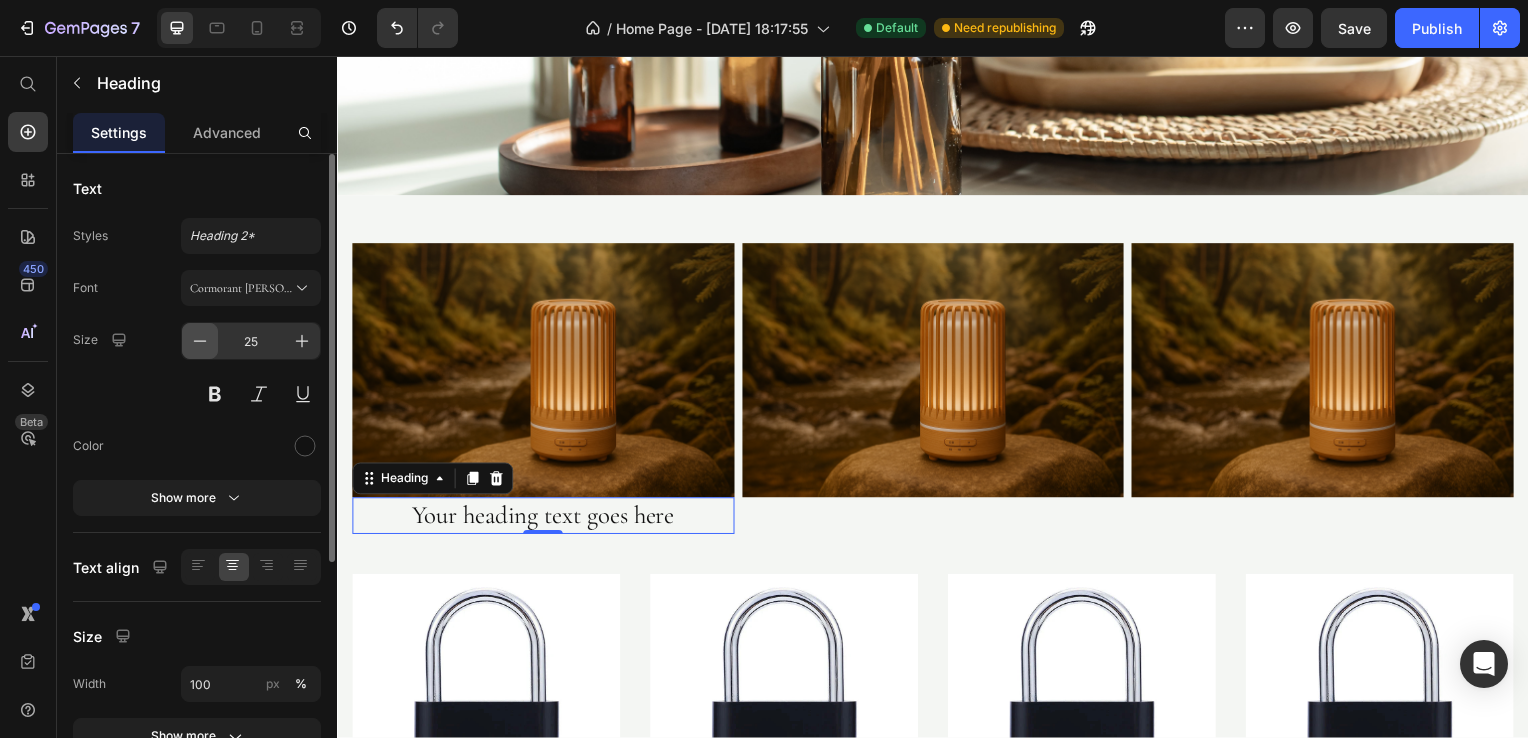 click at bounding box center (200, 341) 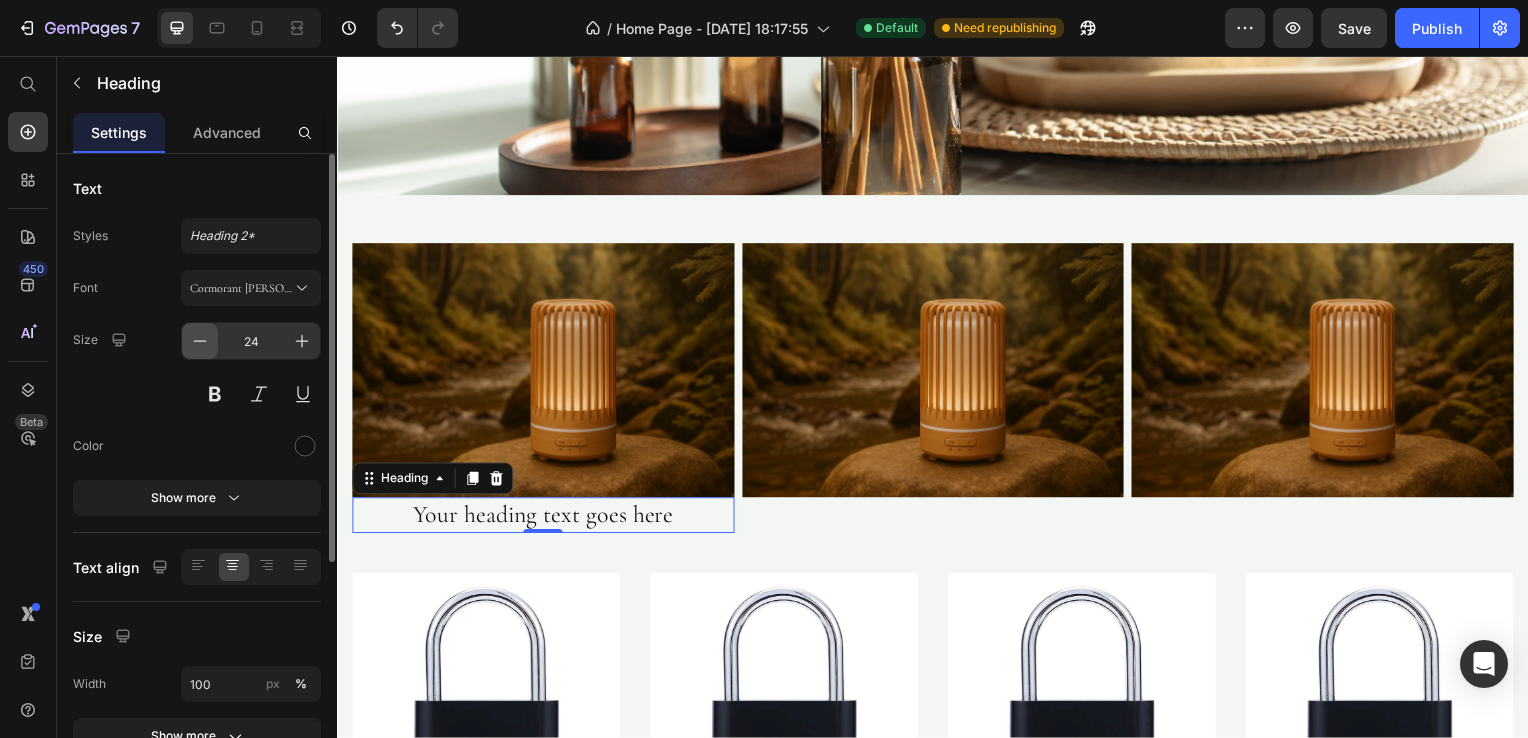 click at bounding box center [200, 341] 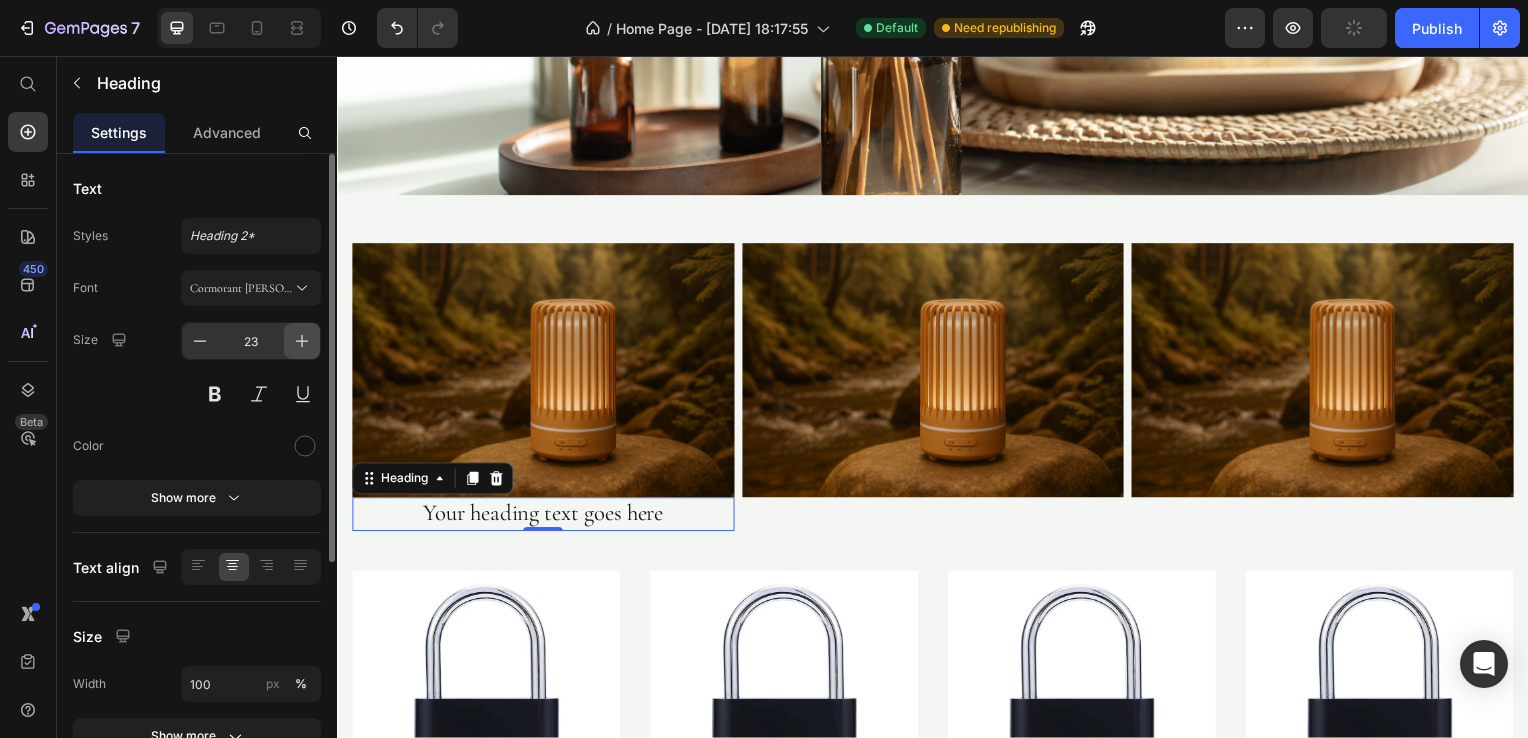 click 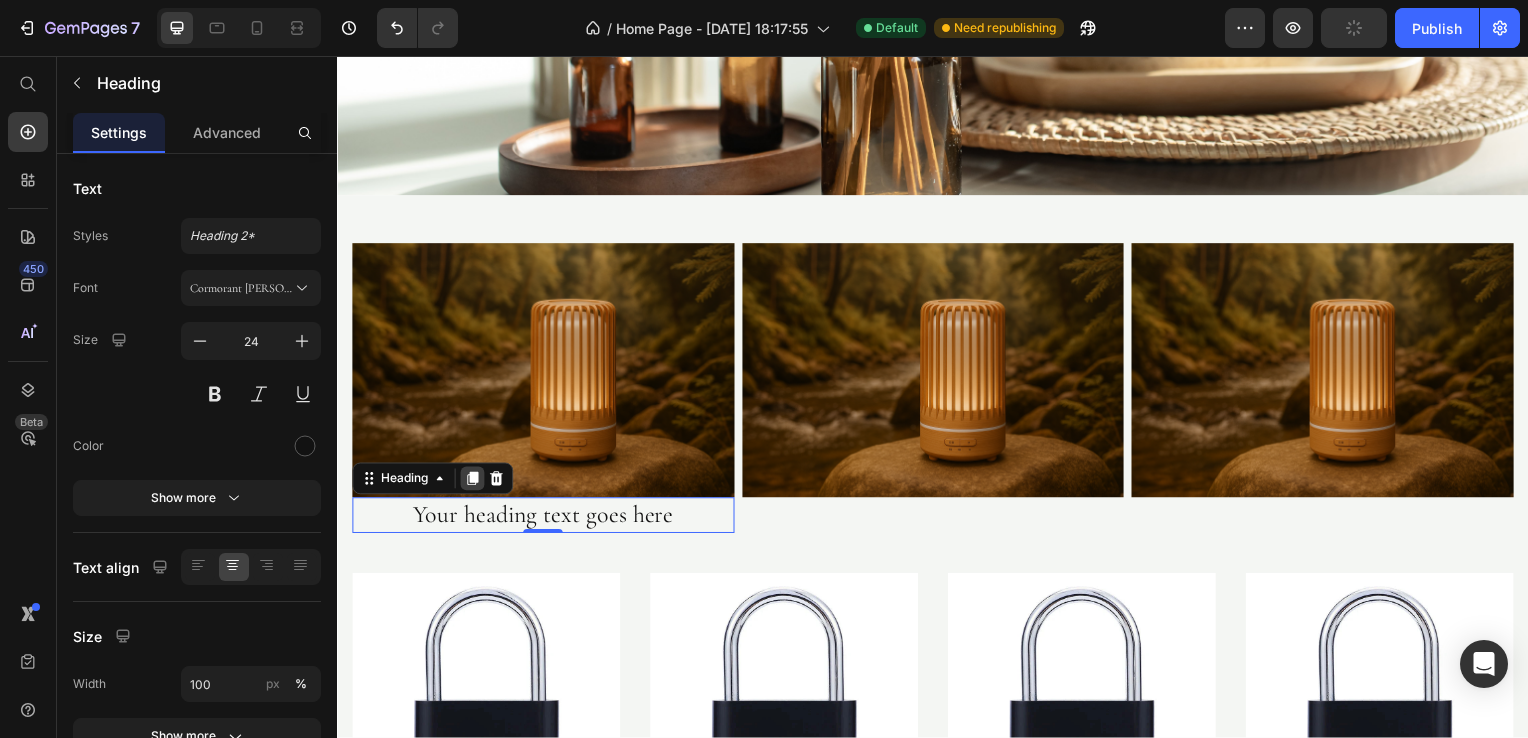 click 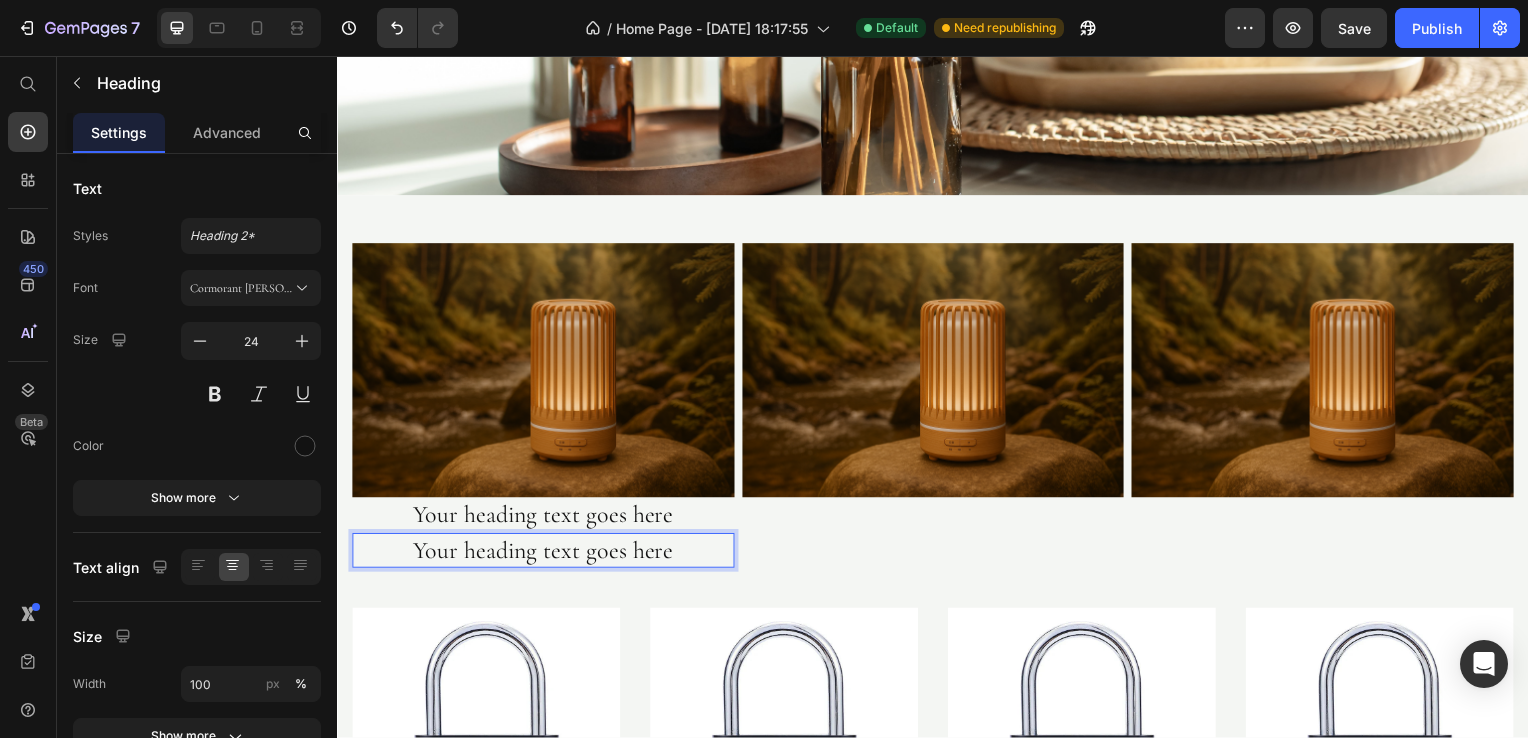 click on "Your heading text goes here" at bounding box center [544, 554] 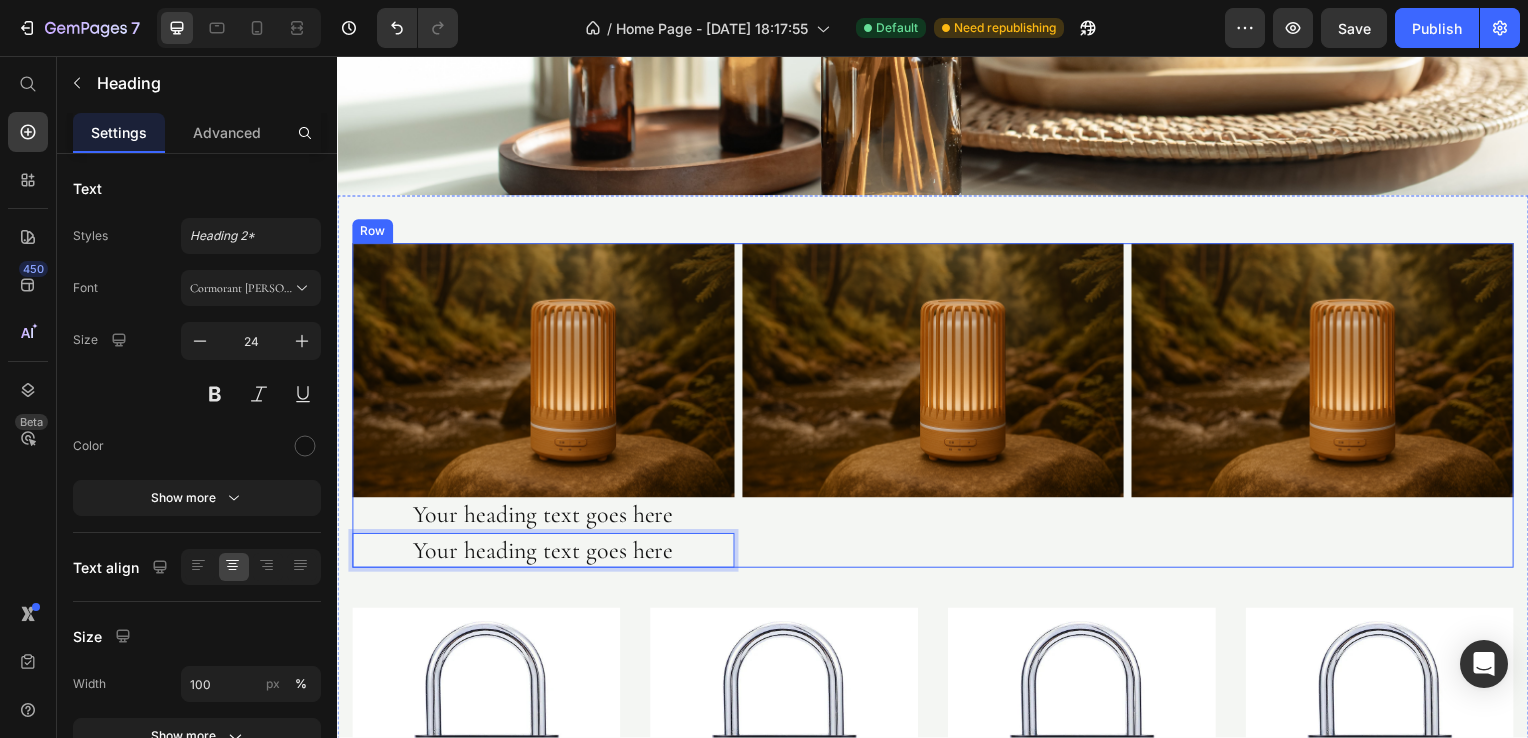 drag, startPoint x: 682, startPoint y: 548, endPoint x: 961, endPoint y: 499, distance: 283.2702 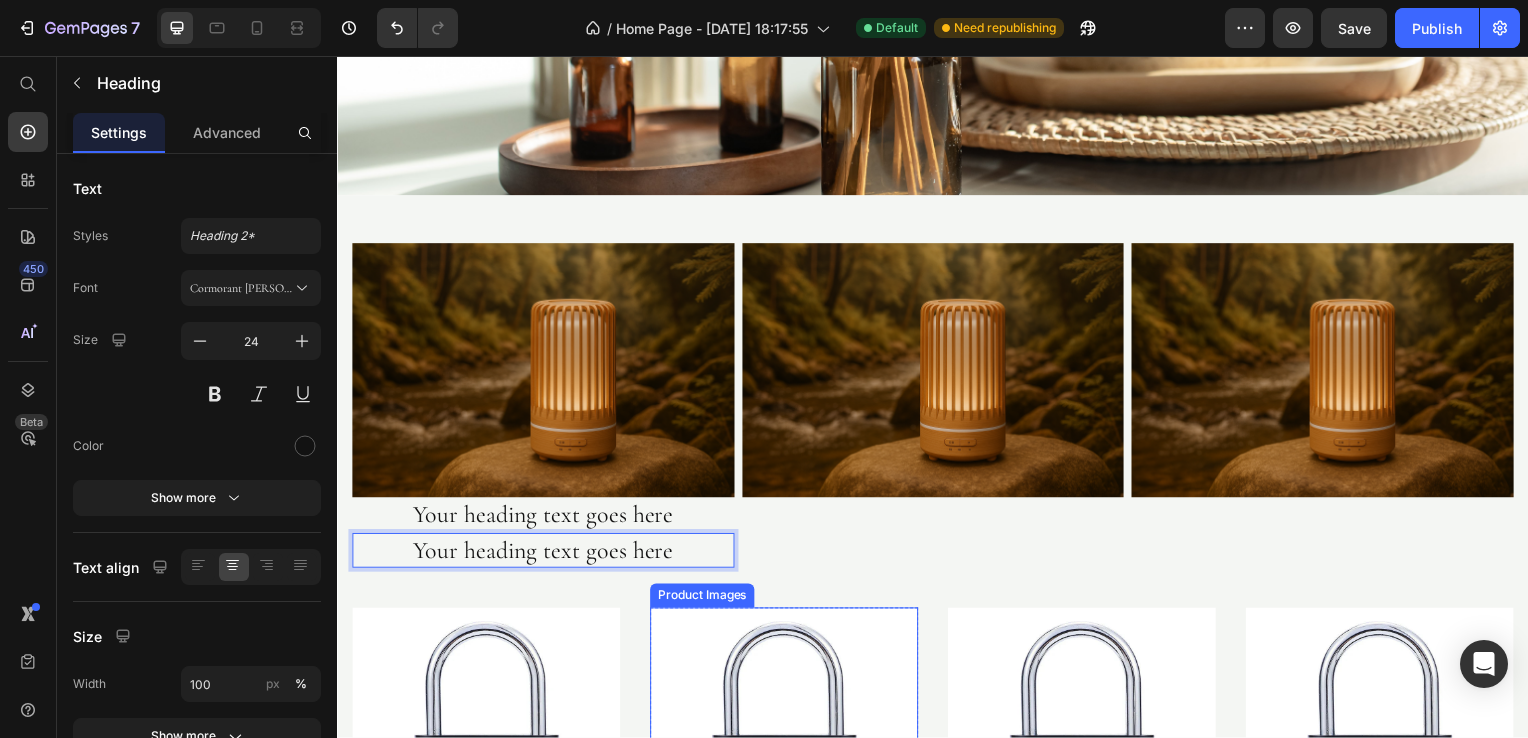 drag, startPoint x: 872, startPoint y: 625, endPoint x: 740, endPoint y: 566, distance: 144.58562 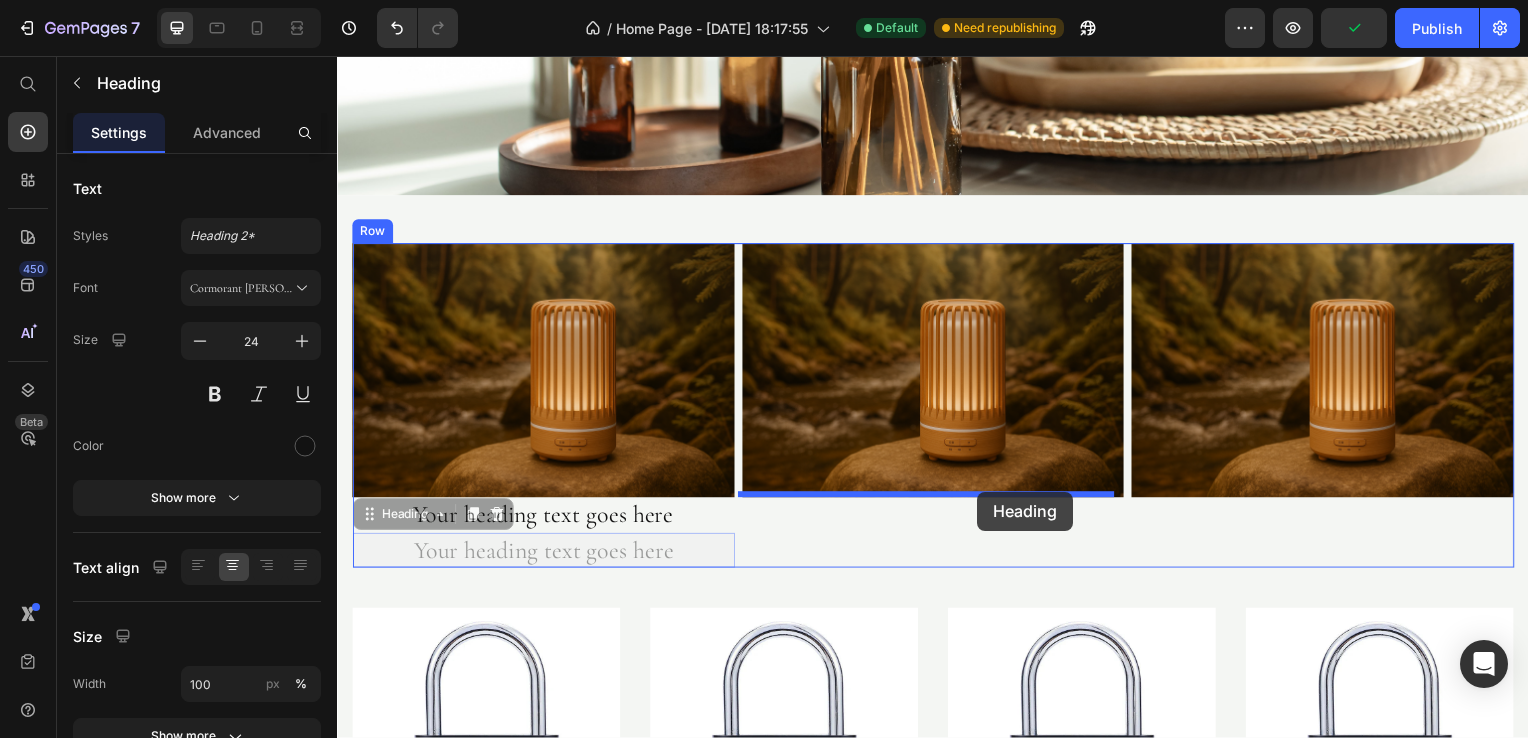 drag, startPoint x: 711, startPoint y: 555, endPoint x: 982, endPoint y: 495, distance: 277.5626 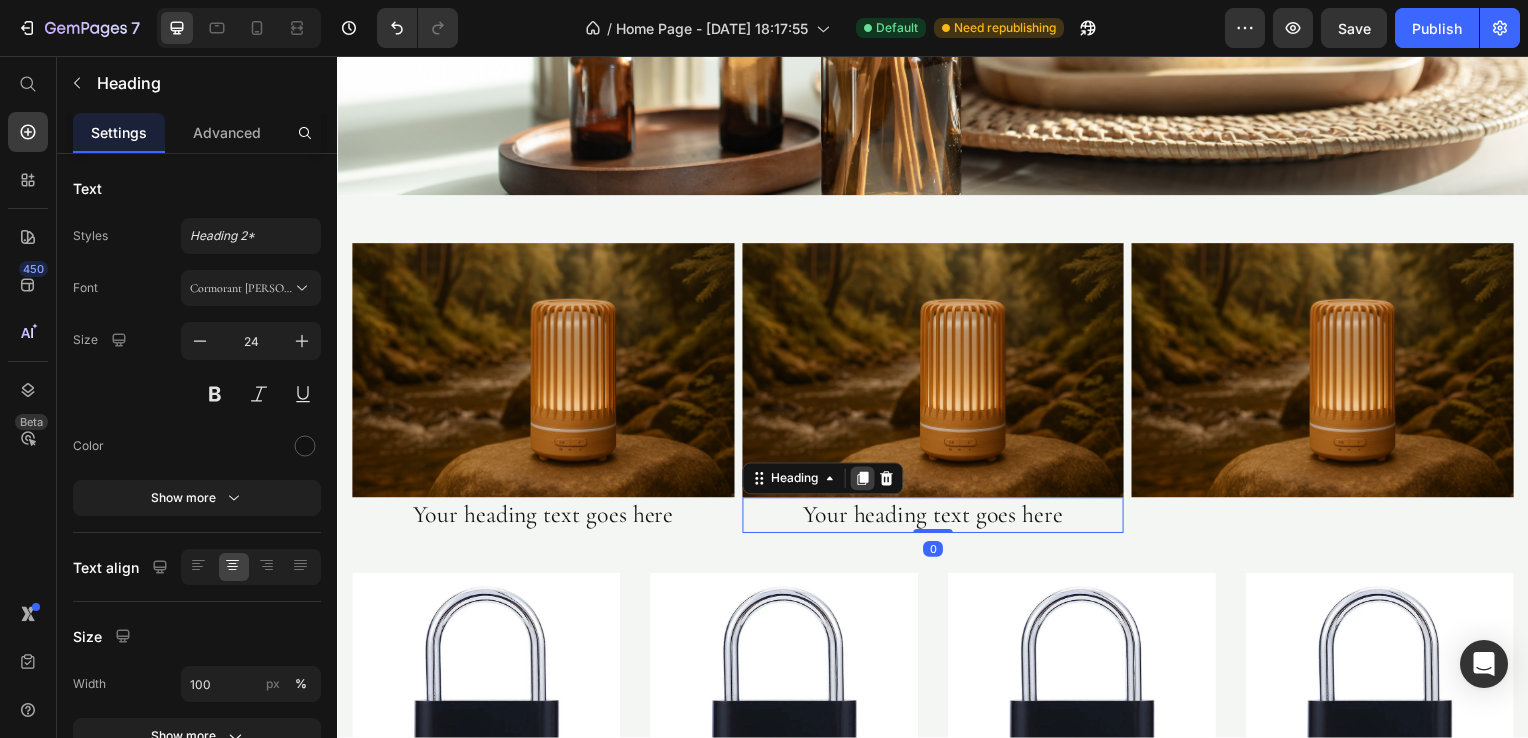 click 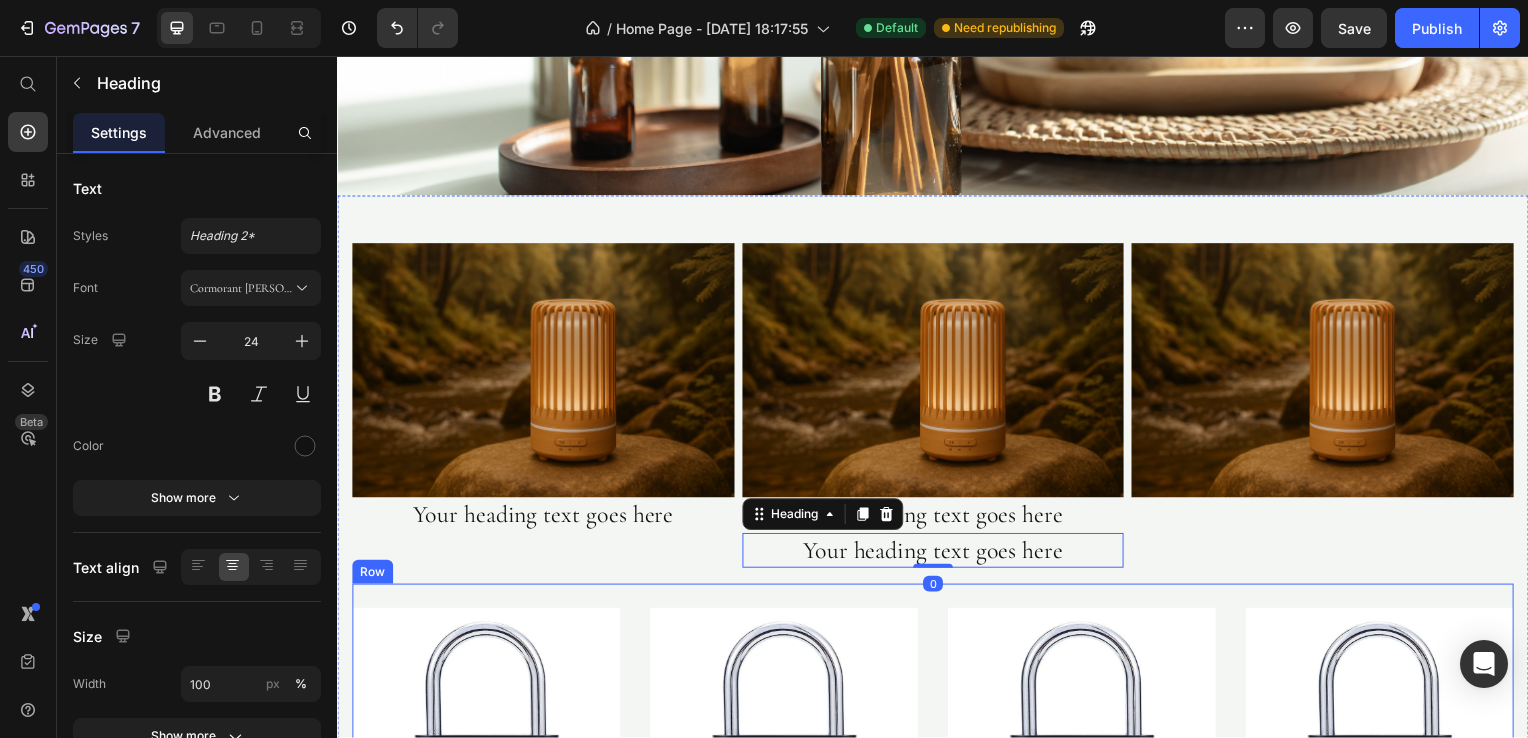 click at bounding box center [1087, 747] 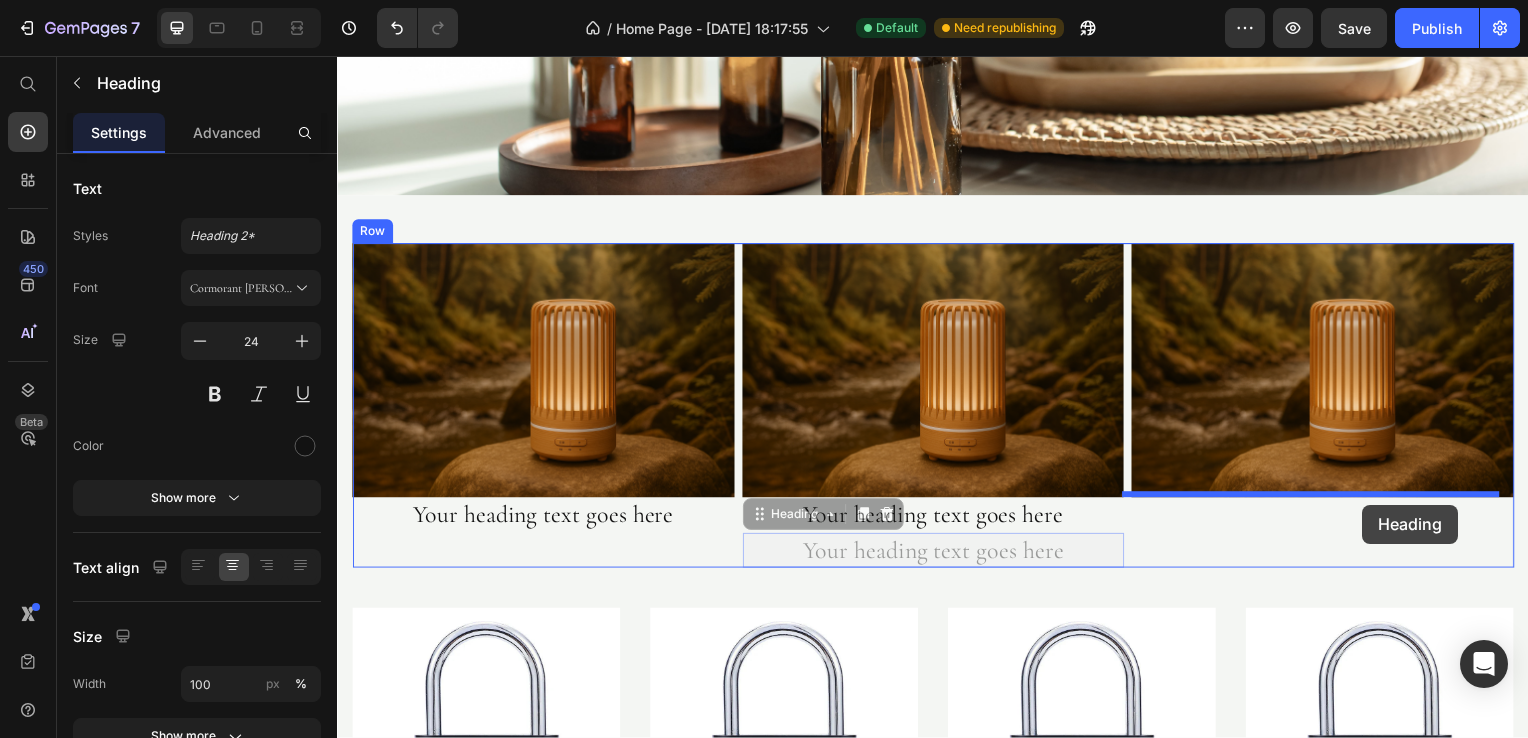 drag, startPoint x: 1108, startPoint y: 549, endPoint x: 1370, endPoint y: 508, distance: 265.1886 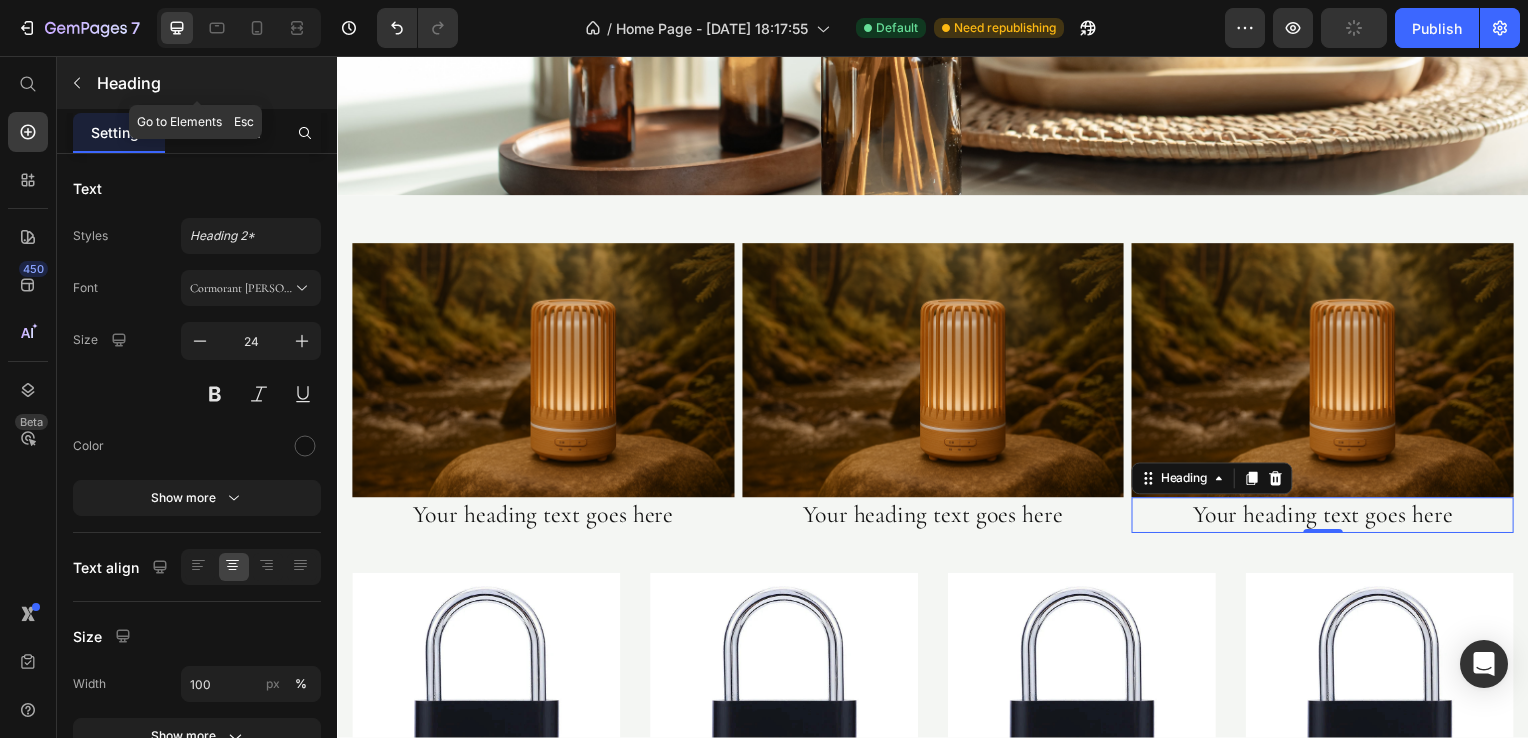 click on "Heading" at bounding box center [197, 83] 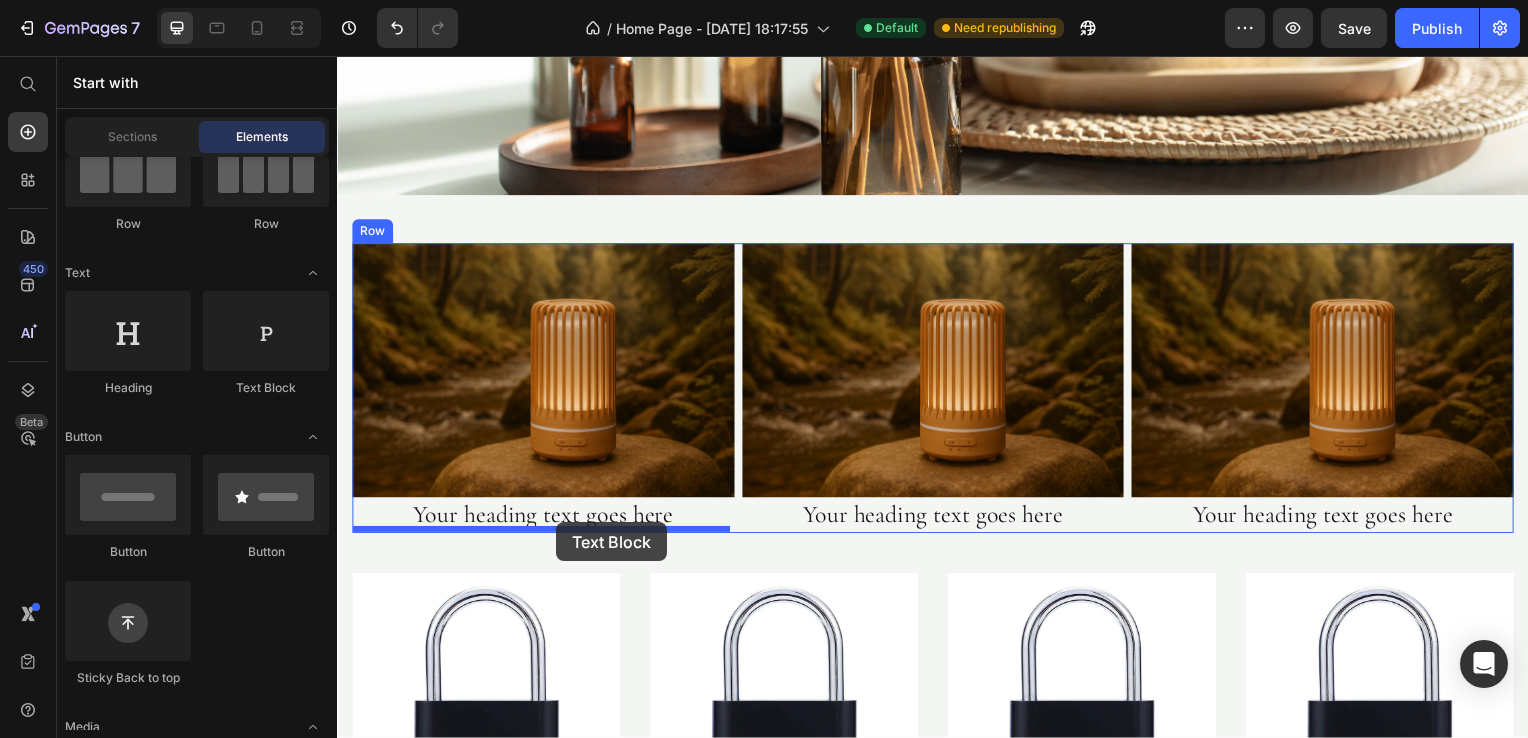 drag, startPoint x: 427, startPoint y: 459, endPoint x: 558, endPoint y: 526, distance: 147.13939 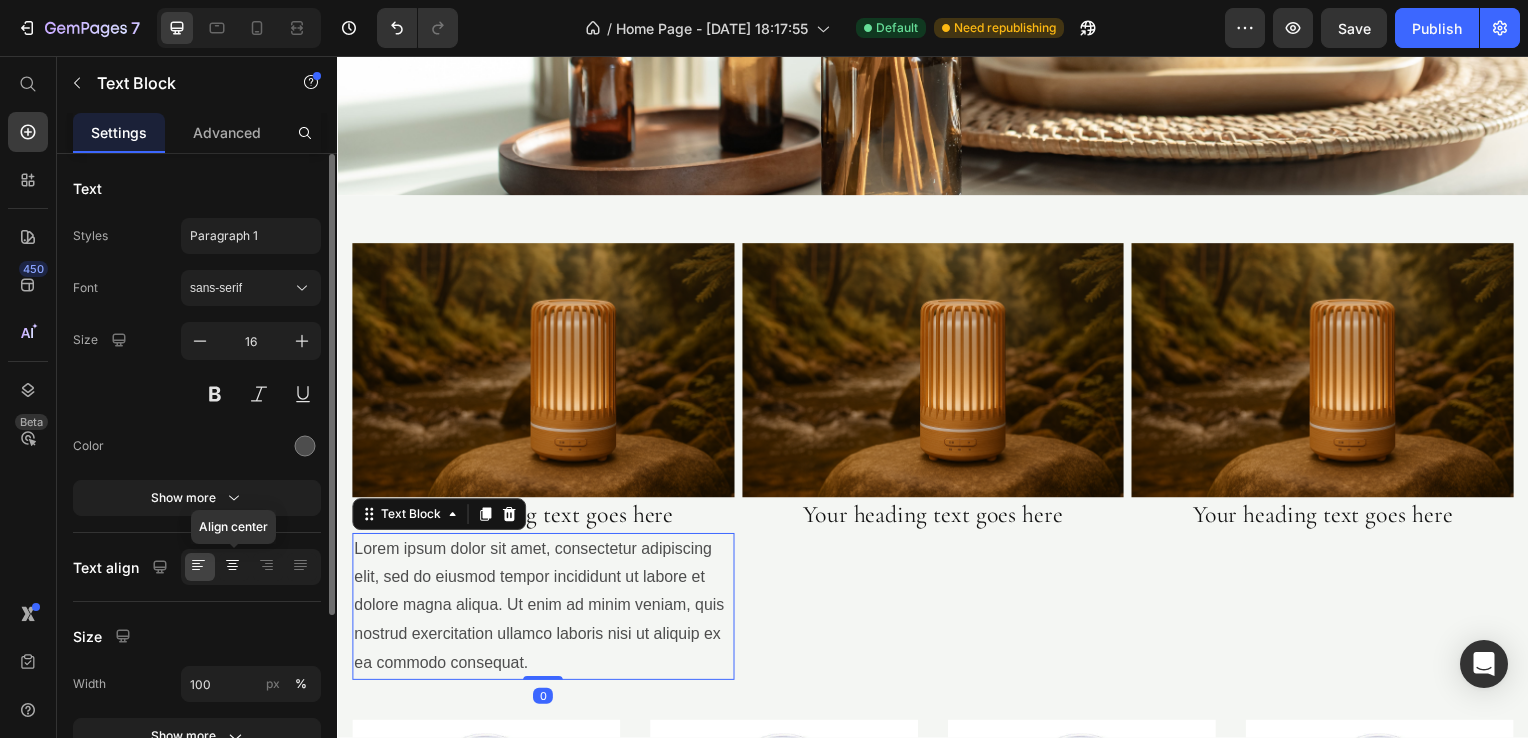 click 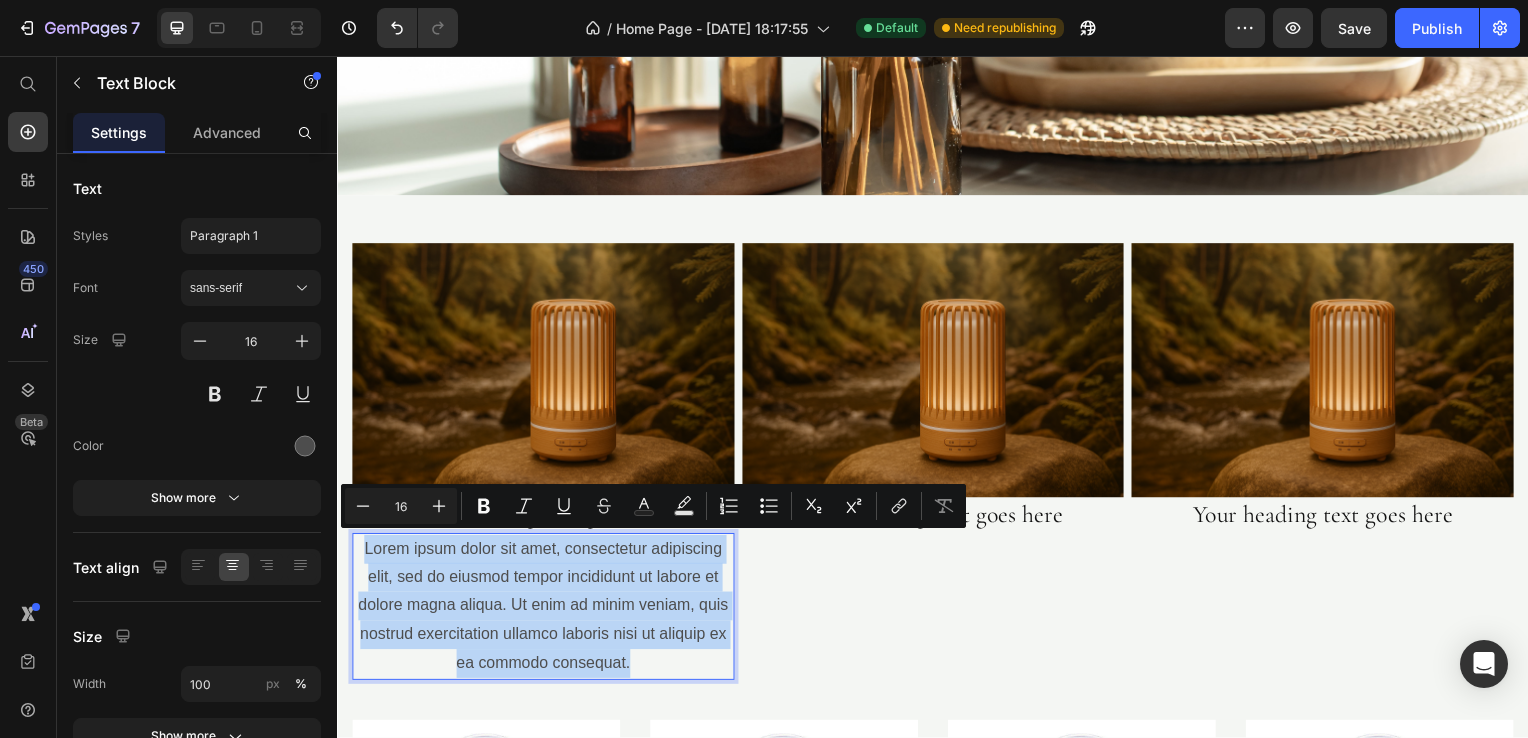 drag, startPoint x: 366, startPoint y: 552, endPoint x: 647, endPoint y: 660, distance: 301.03986 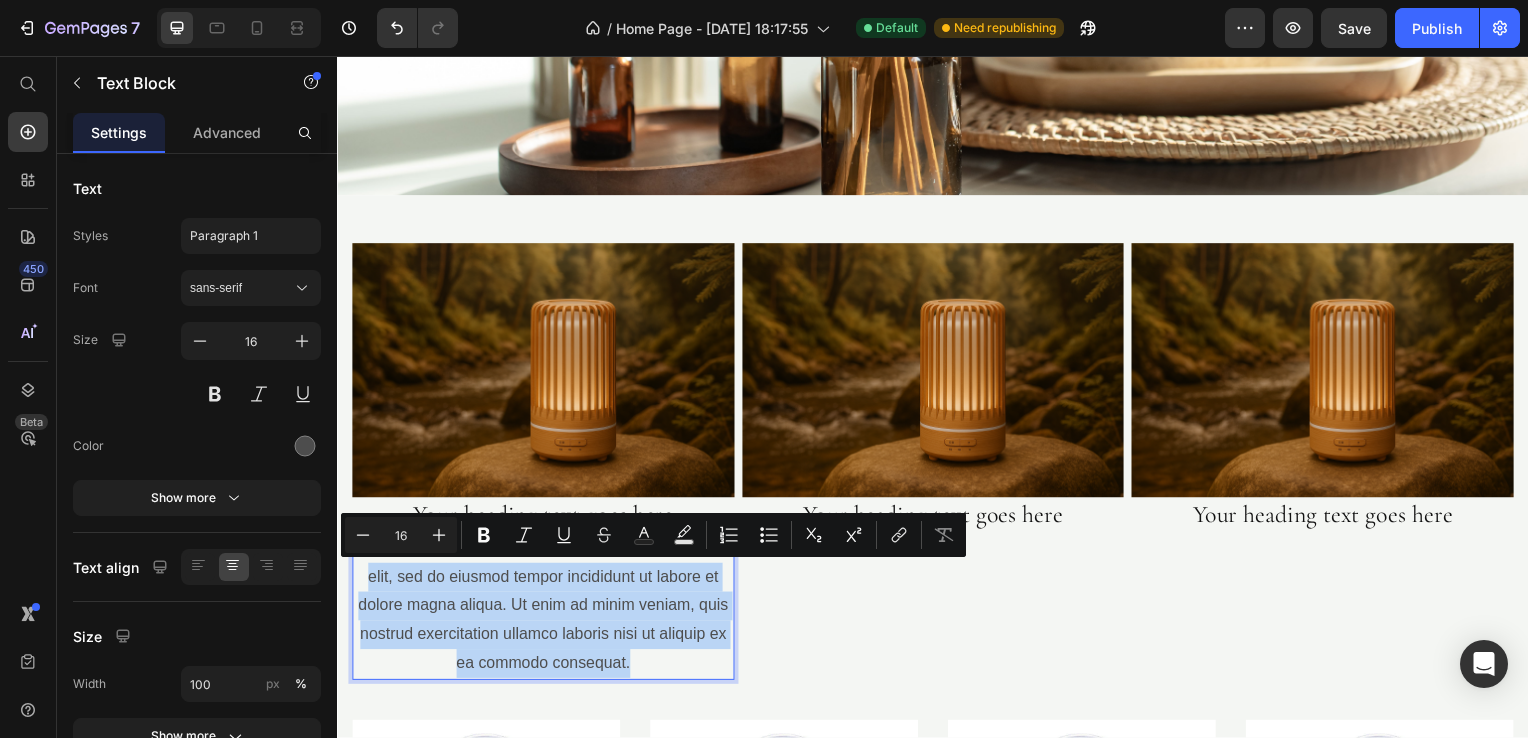 drag, startPoint x: 631, startPoint y: 666, endPoint x: 369, endPoint y: 581, distance: 275.44327 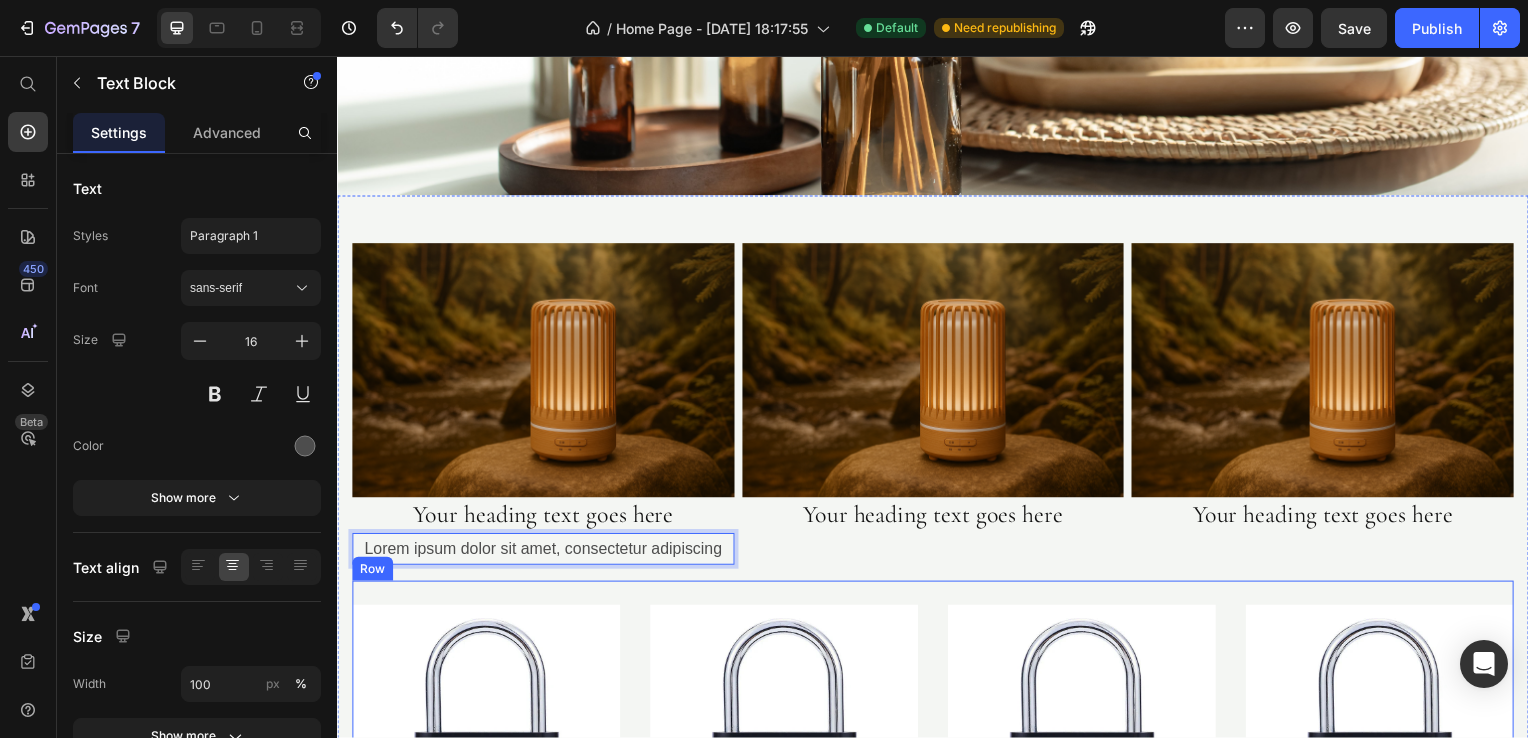 click on "Product Images                Icon                Icon                Icon                Icon                Icon Icon List Hoz (124) Text block Row Smart Fingerprint Padlock Product Title $13.00 Product Price Product Product Images                Icon                Icon                Icon                Icon                Icon Icon List Hoz (124) Text block Row Smart Fingerprint Padlock Product Title $13.00 Product Price Product Product Images                Icon                Icon                Icon                Icon                Icon Icon List Hoz (124) Text block Row Smart Fingerprint Padlock Product Title $13.00 Product Price $15.00 Product Price Row Product Product Images                Icon                Icon                Icon                Icon                Icon Icon List Hoz (124) Text block Row Smart Fingerprint Padlock Product Title $13.00 Product Price $15.00 Product Price Row Product Row View all products Button Row" at bounding box center [937, 802] 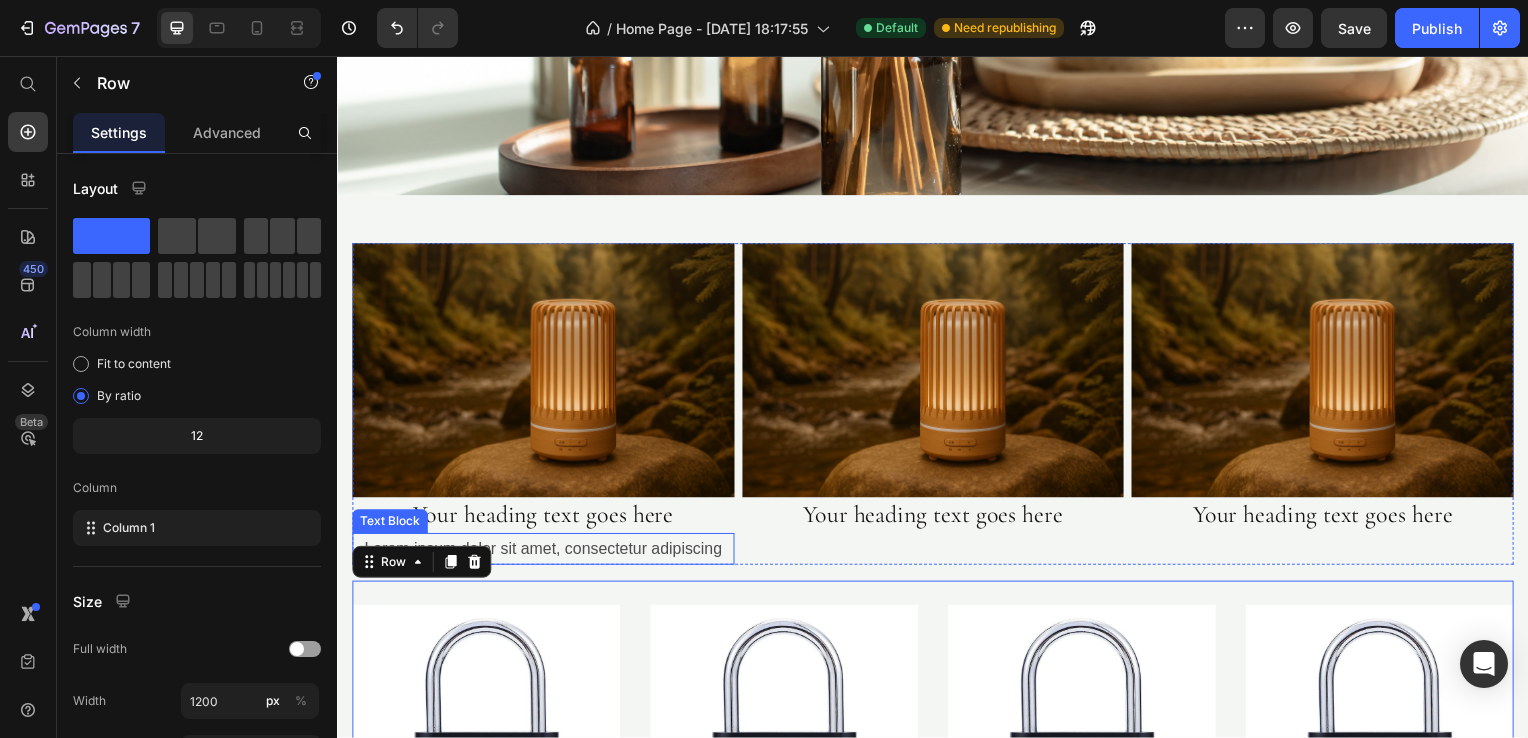 click on "Lorem ipsum dolor sit amet, consectetur adipiscing" at bounding box center (544, 553) 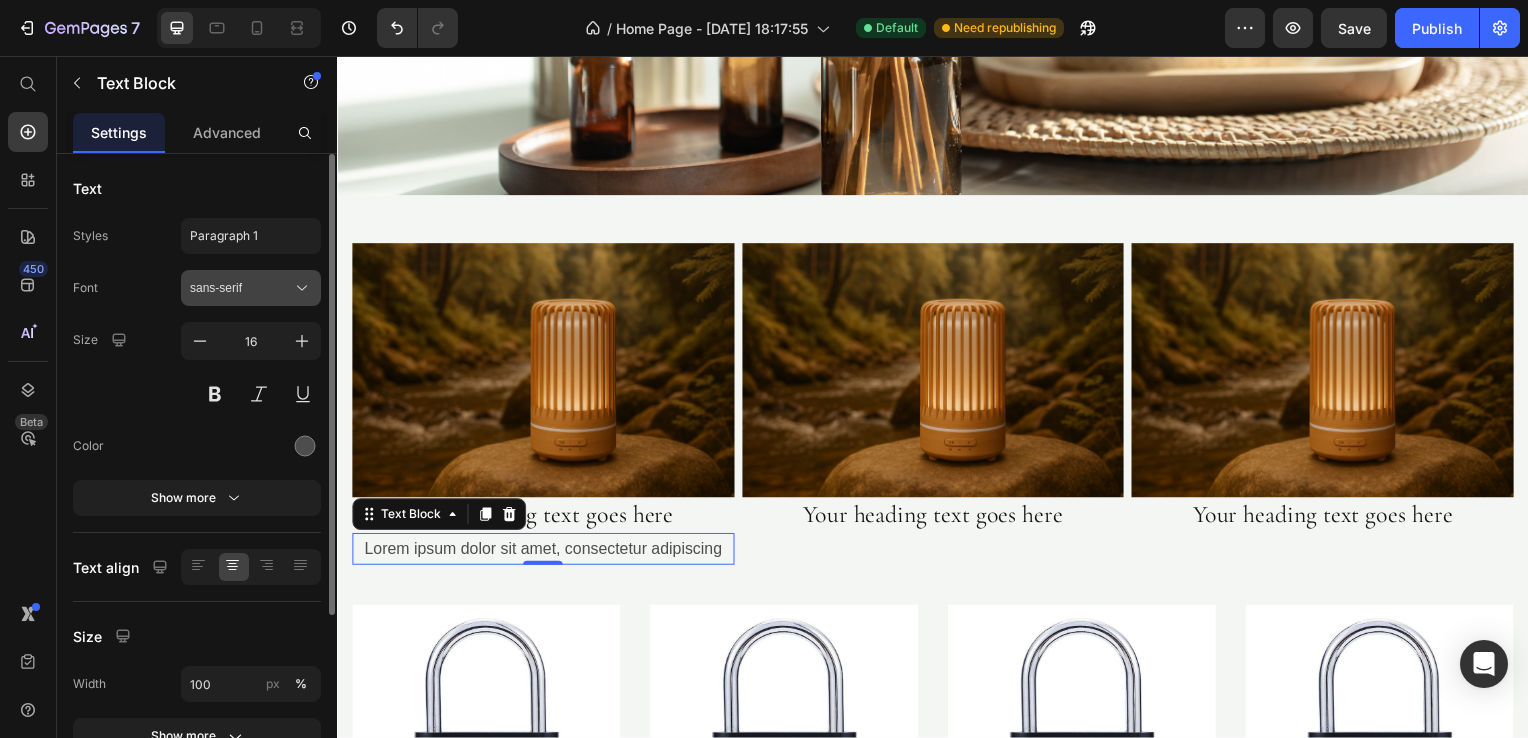 click on "sans-serif" at bounding box center (241, 288) 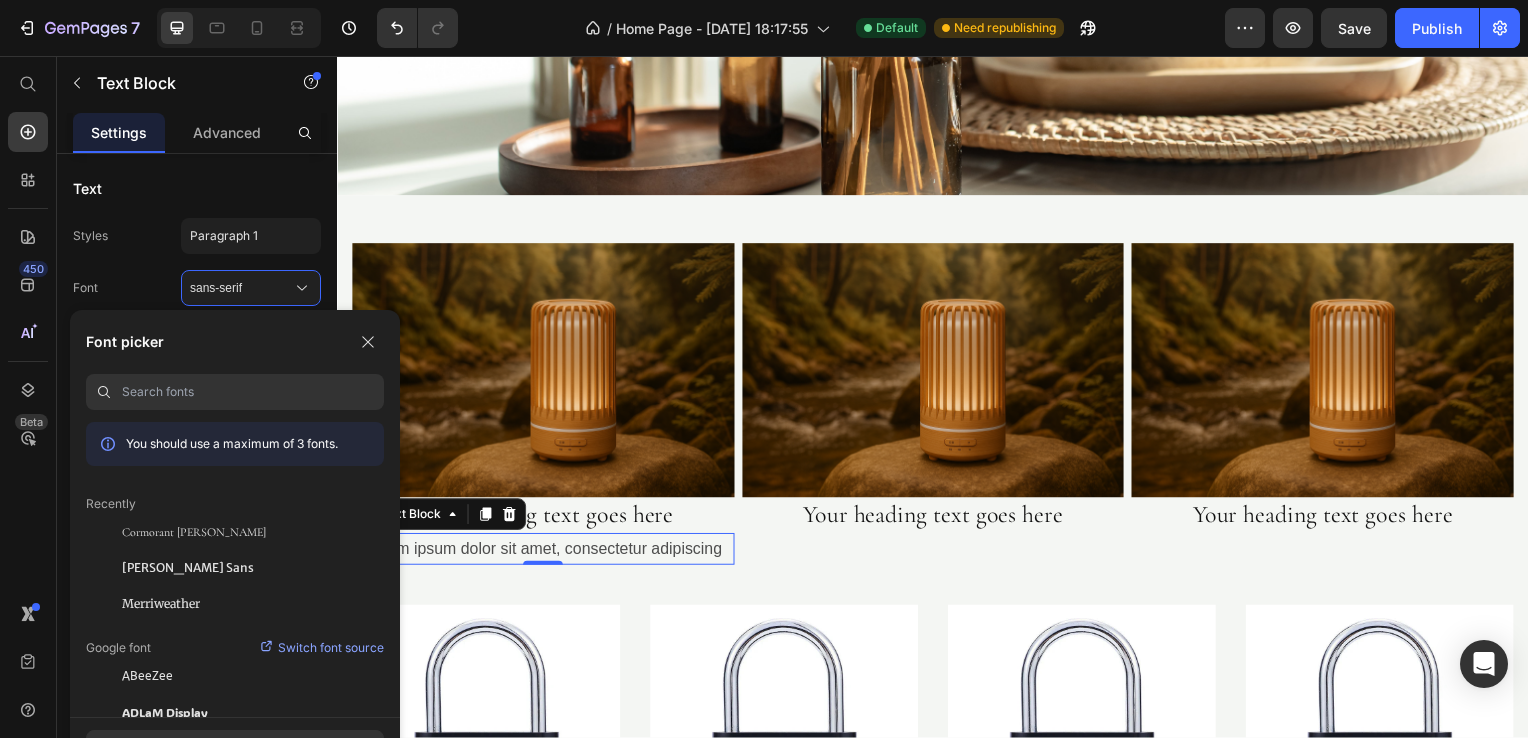 paste on "Lato or Inter" 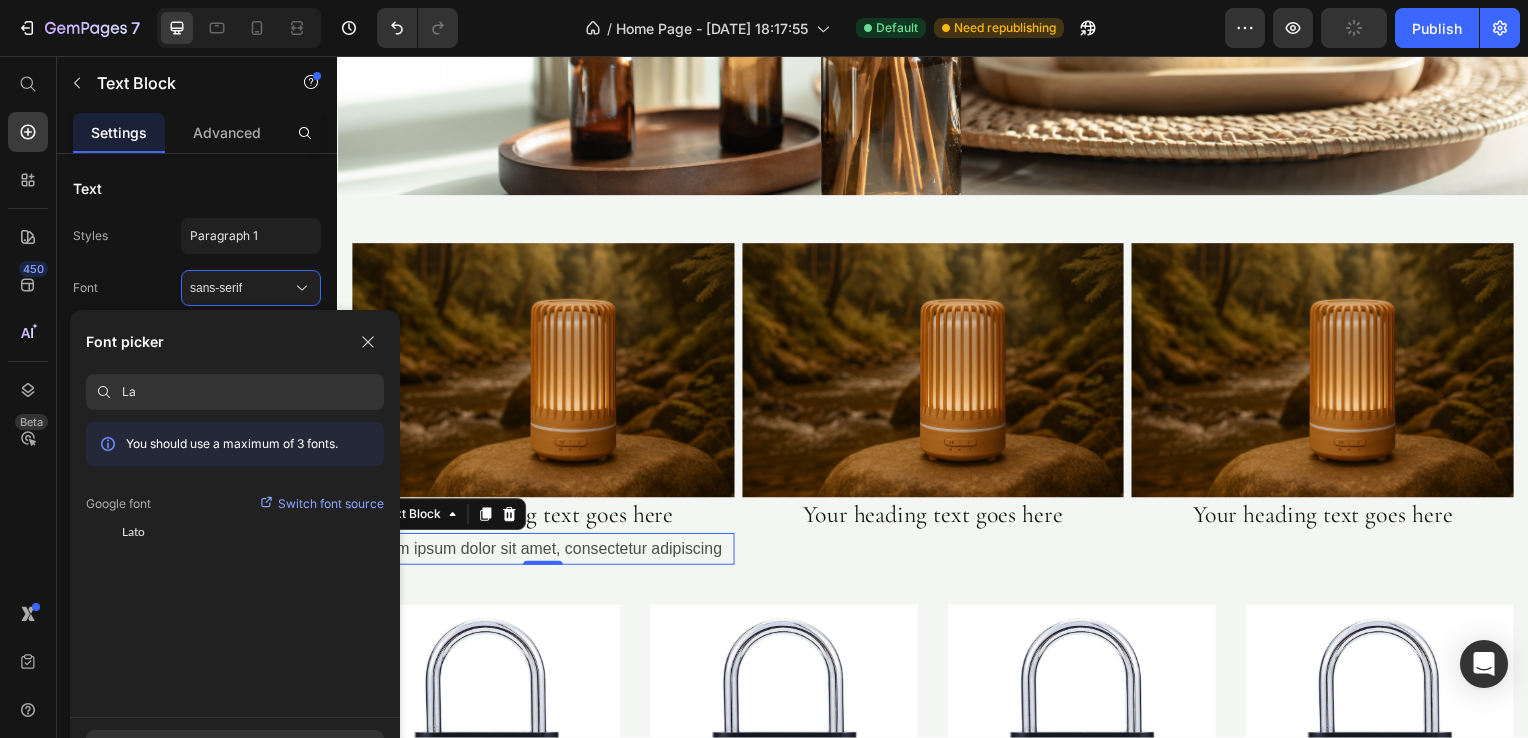 type on "L" 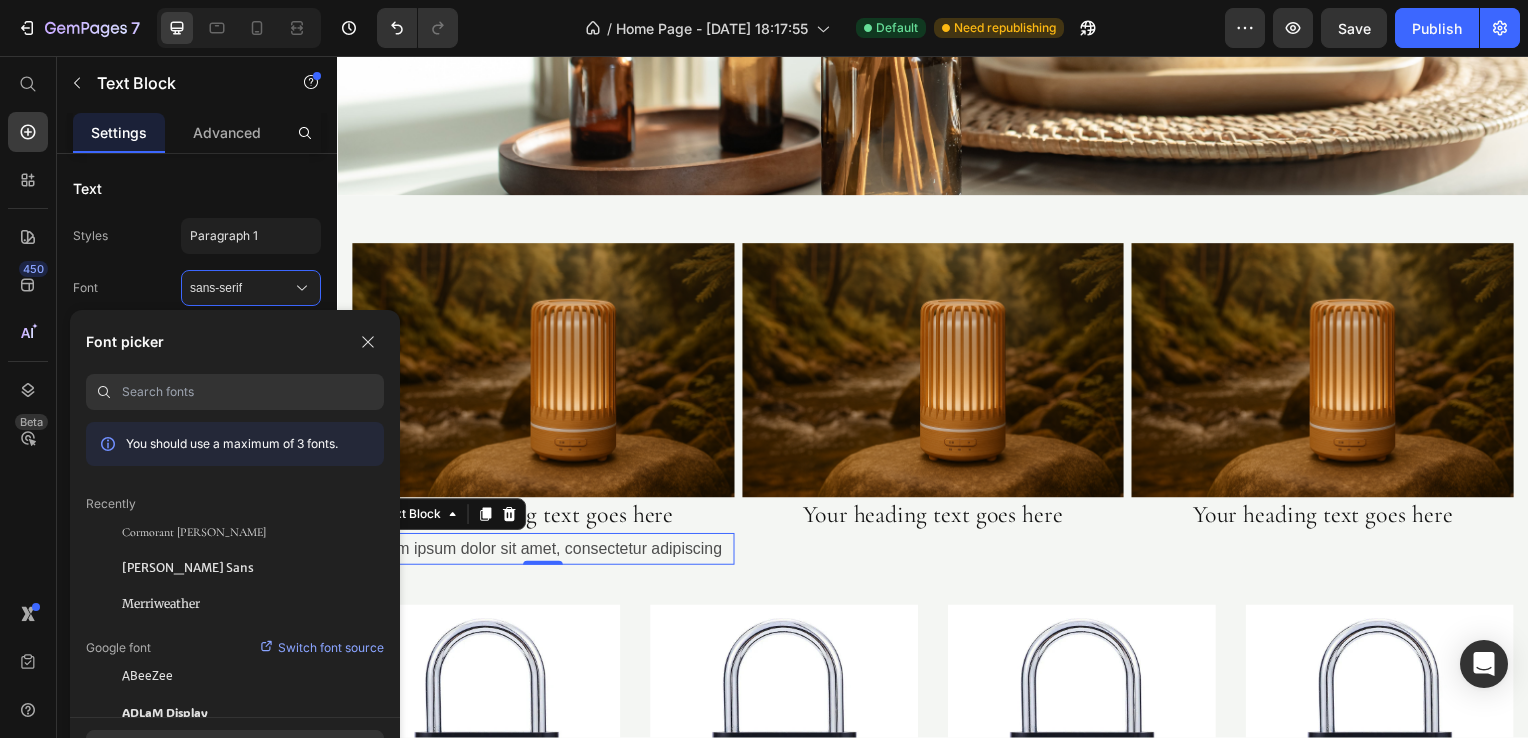 click at bounding box center (253, 392) 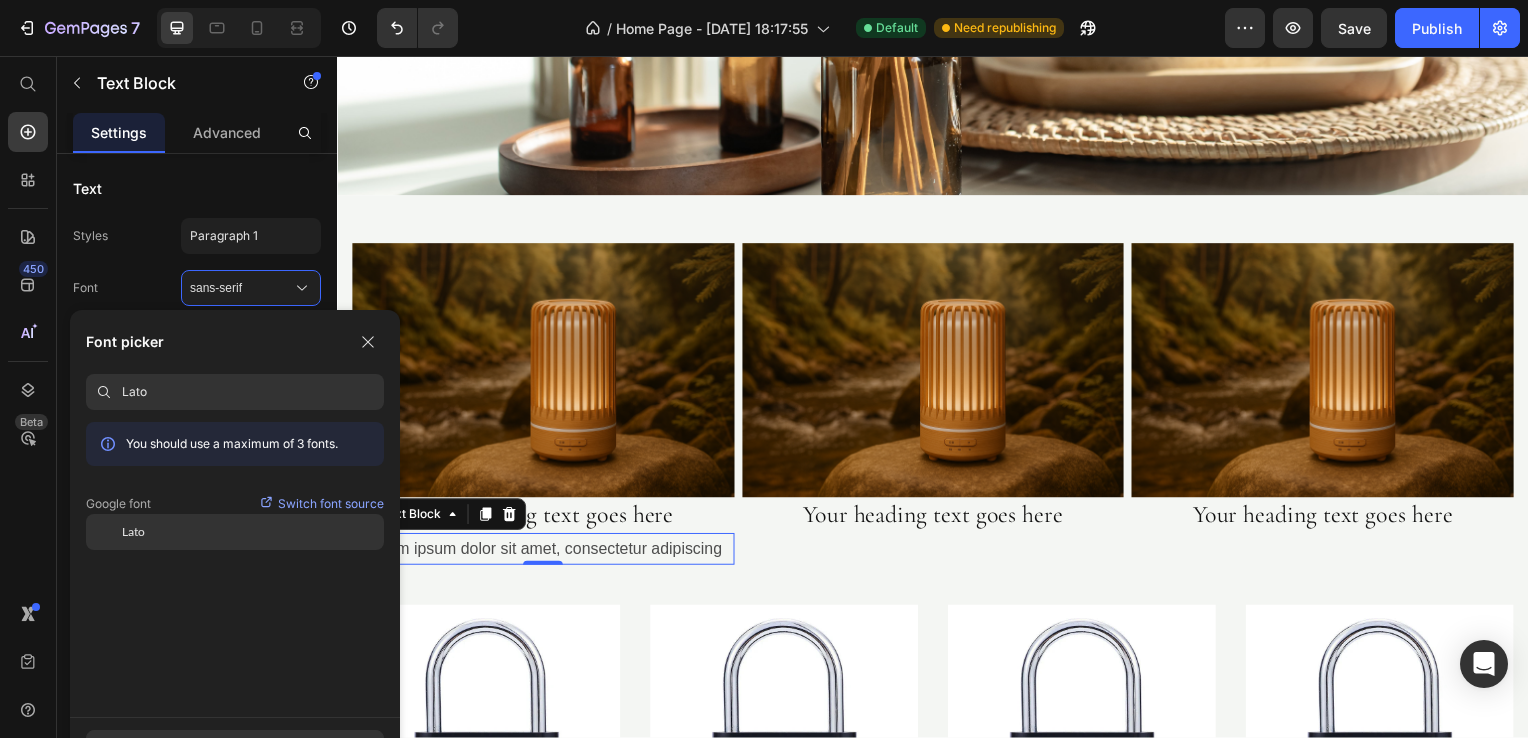 type on "Lato" 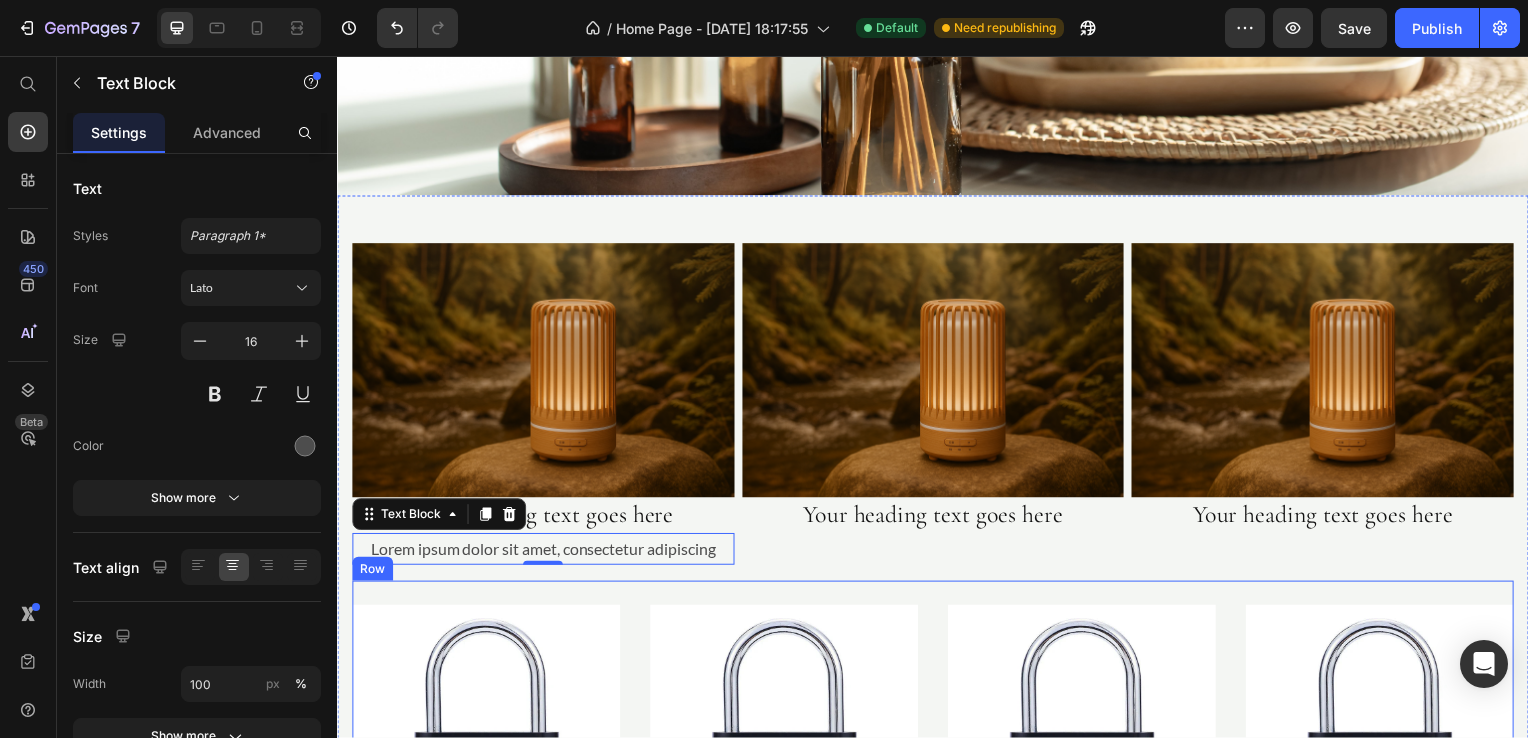 click at bounding box center (487, 744) 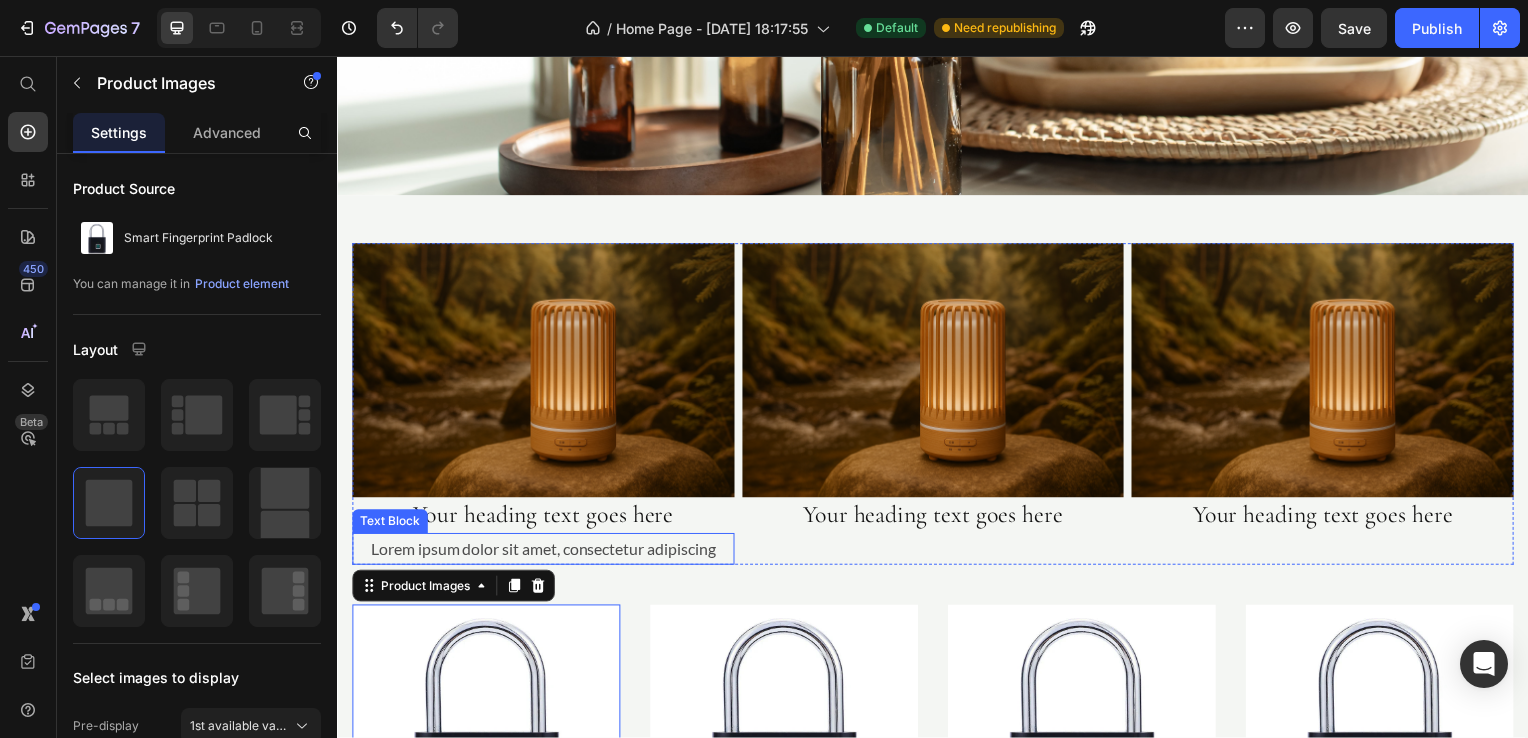 click on "Lorem ipsum dolor sit amet, consectetur adipiscing" at bounding box center [544, 553] 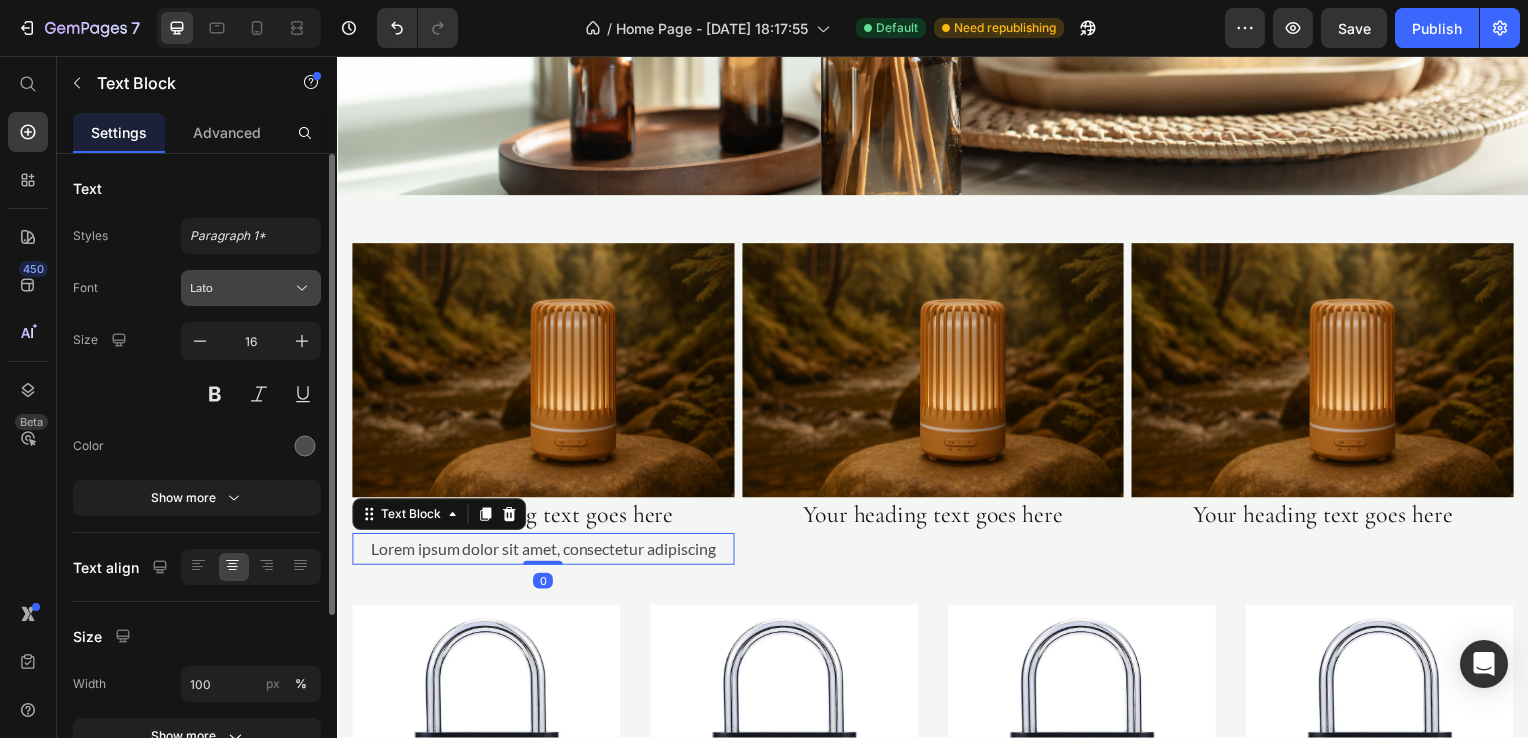 click on "Lato" at bounding box center (241, 288) 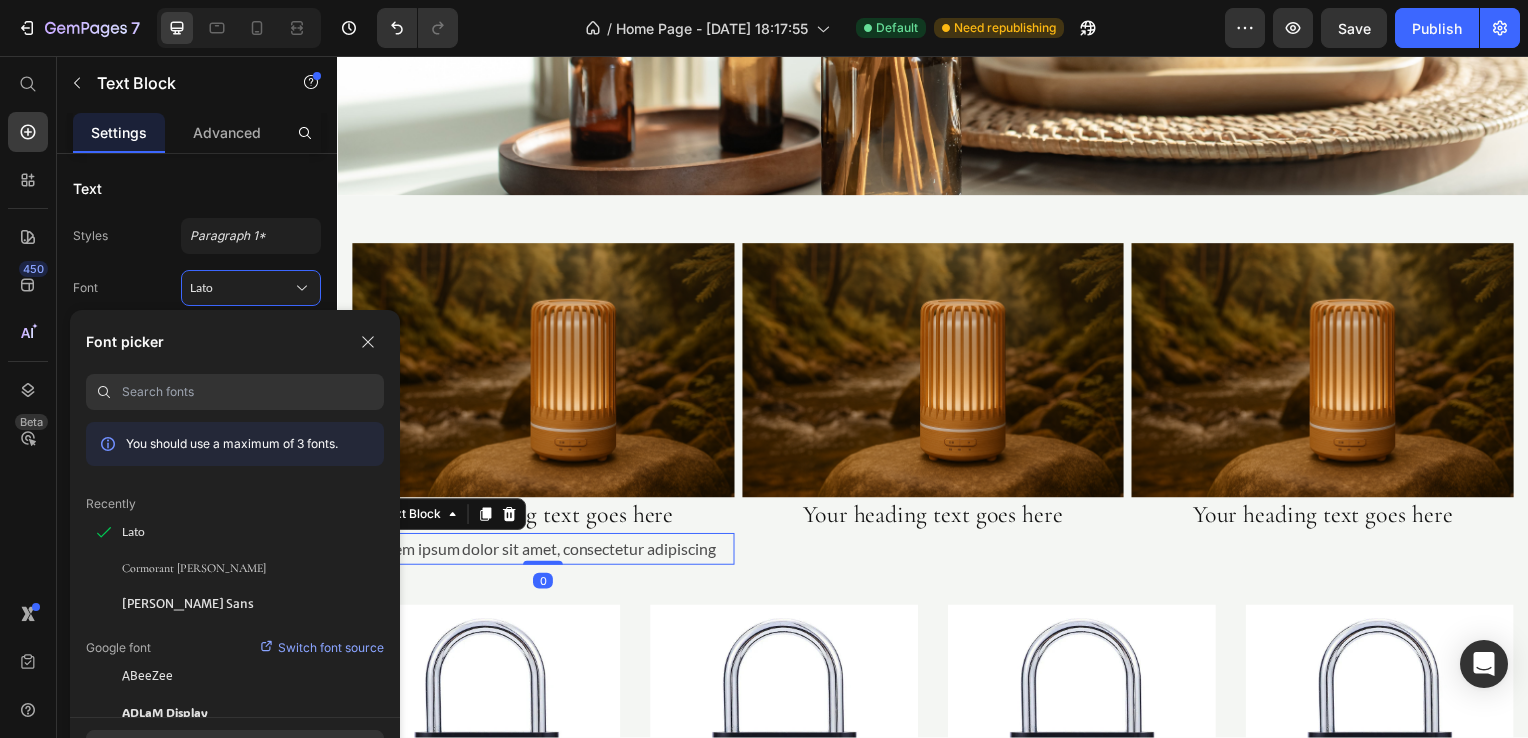 click at bounding box center (253, 392) 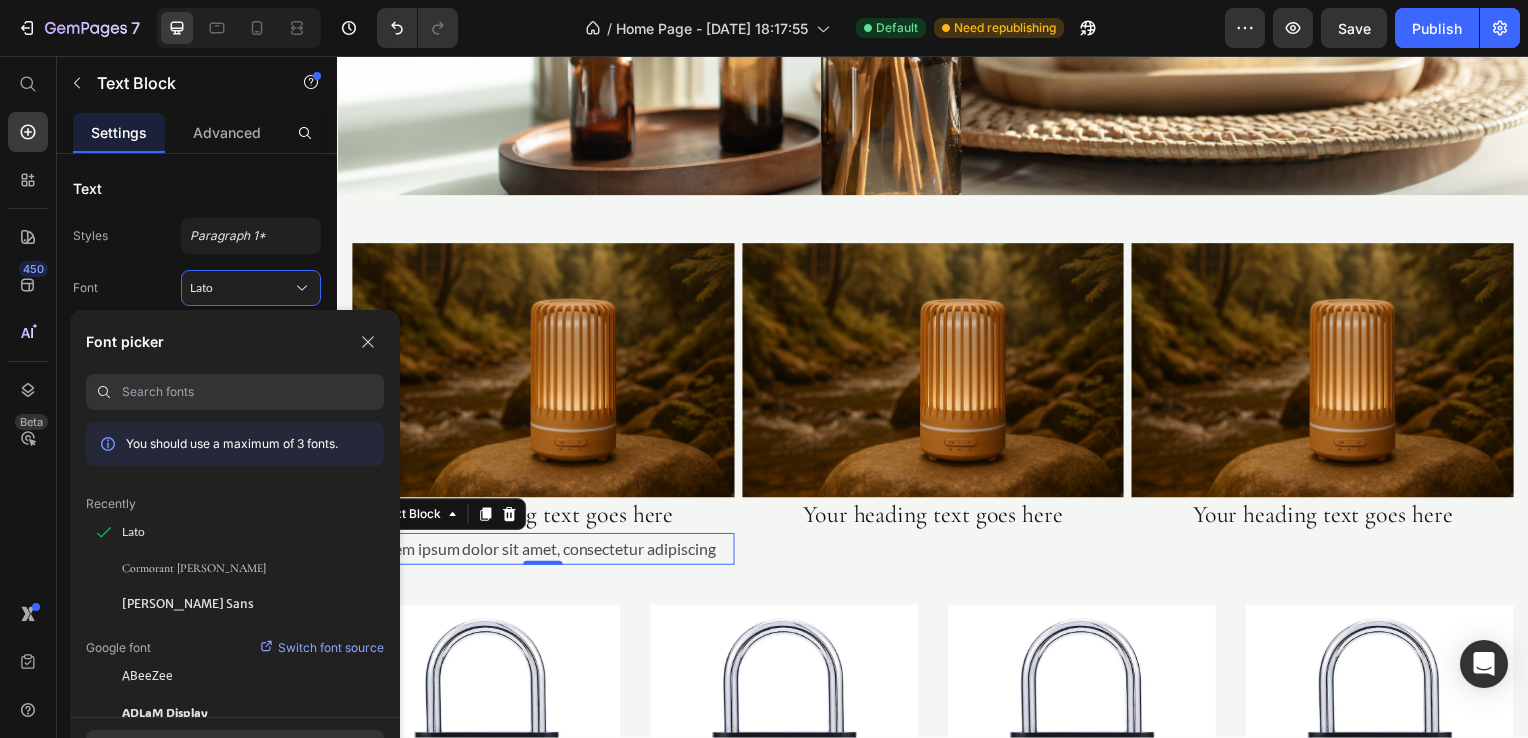 paste on "Inter" 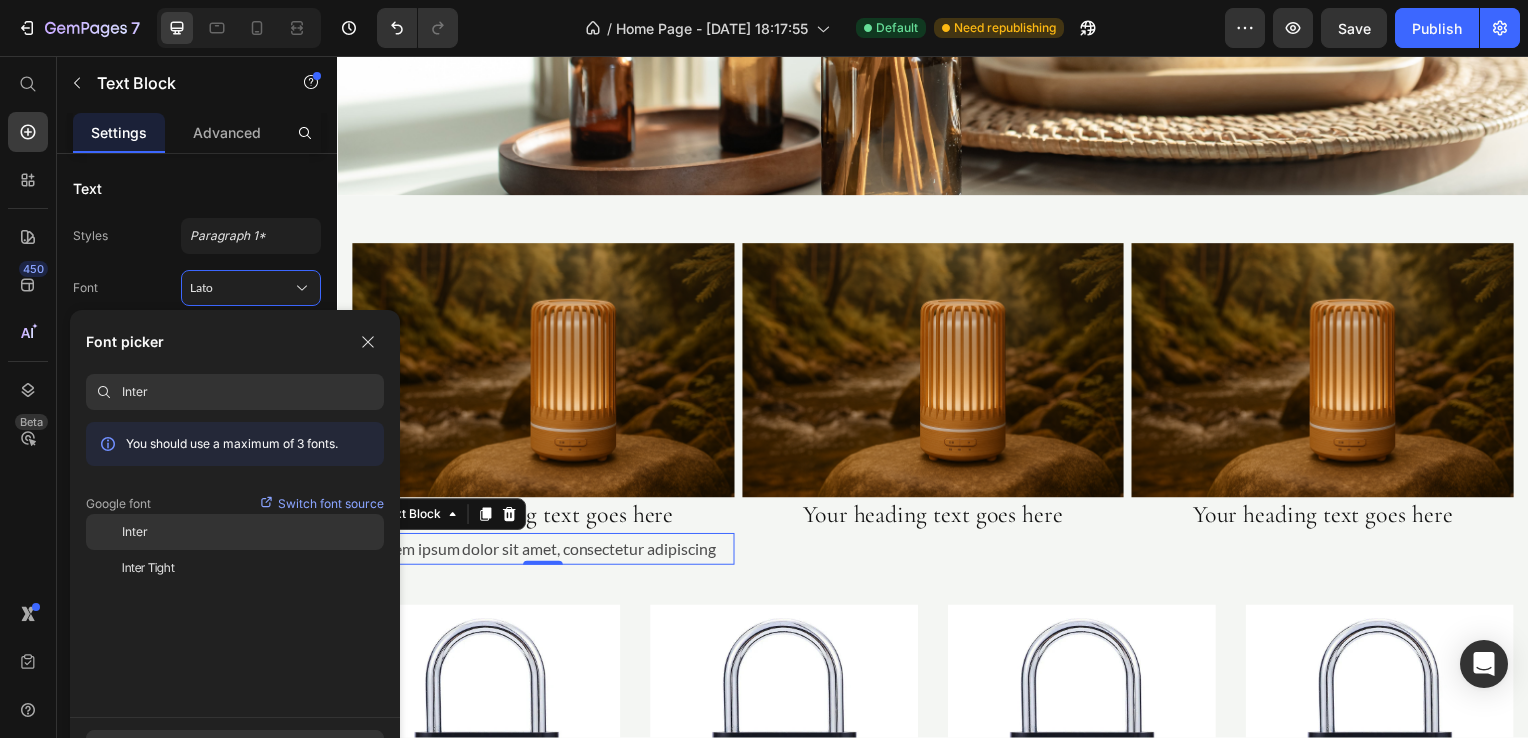 type on "Inter" 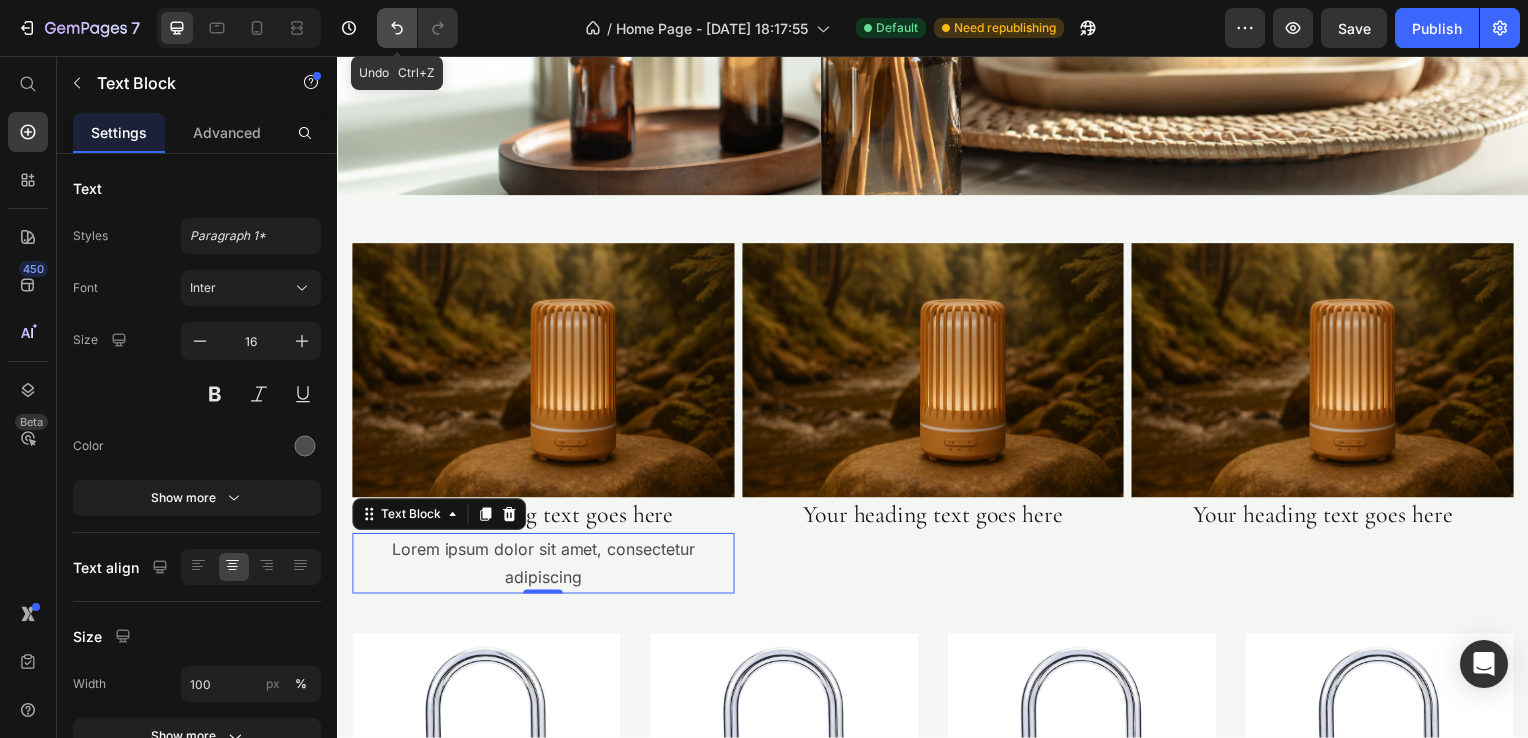 click 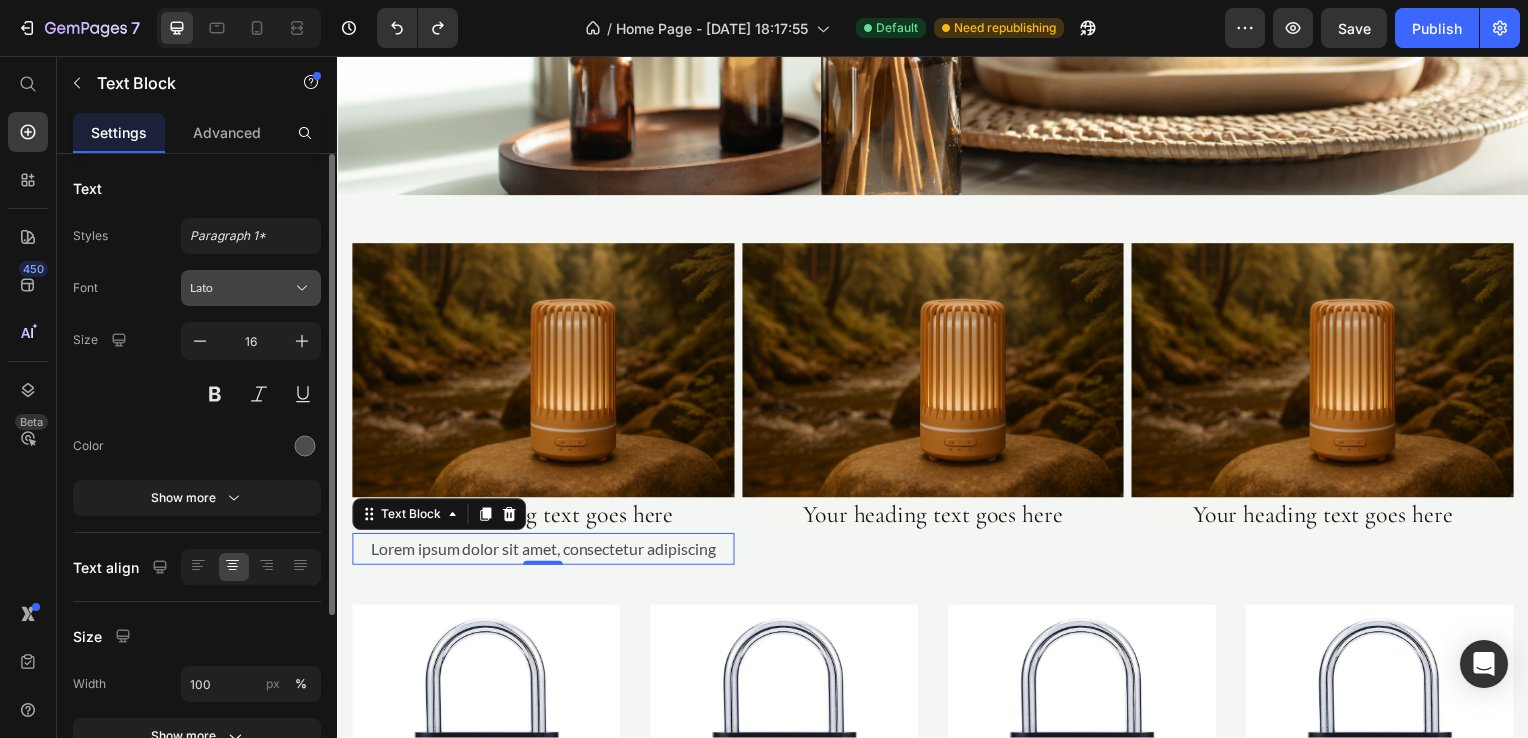 click on "Lato" at bounding box center [241, 288] 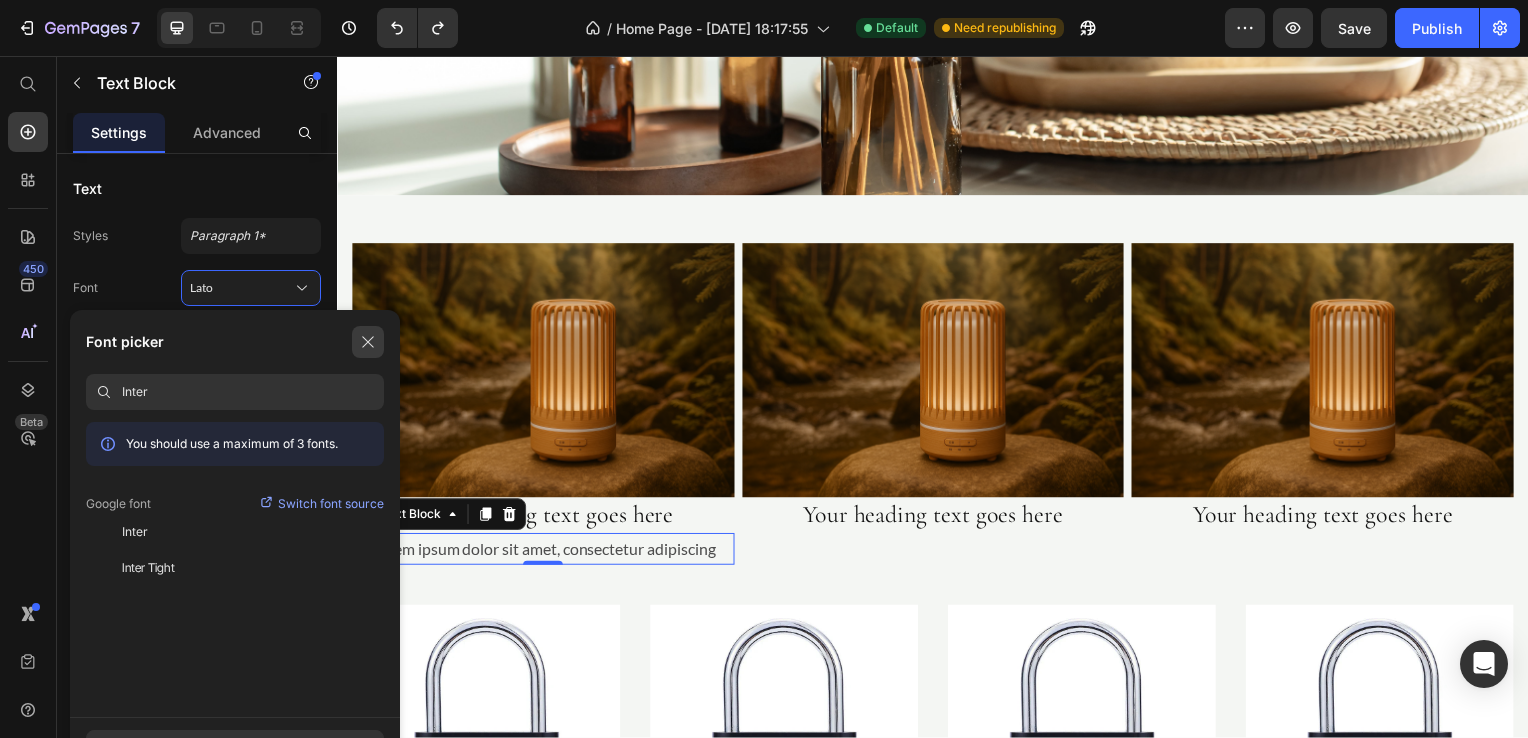 click at bounding box center [368, 342] 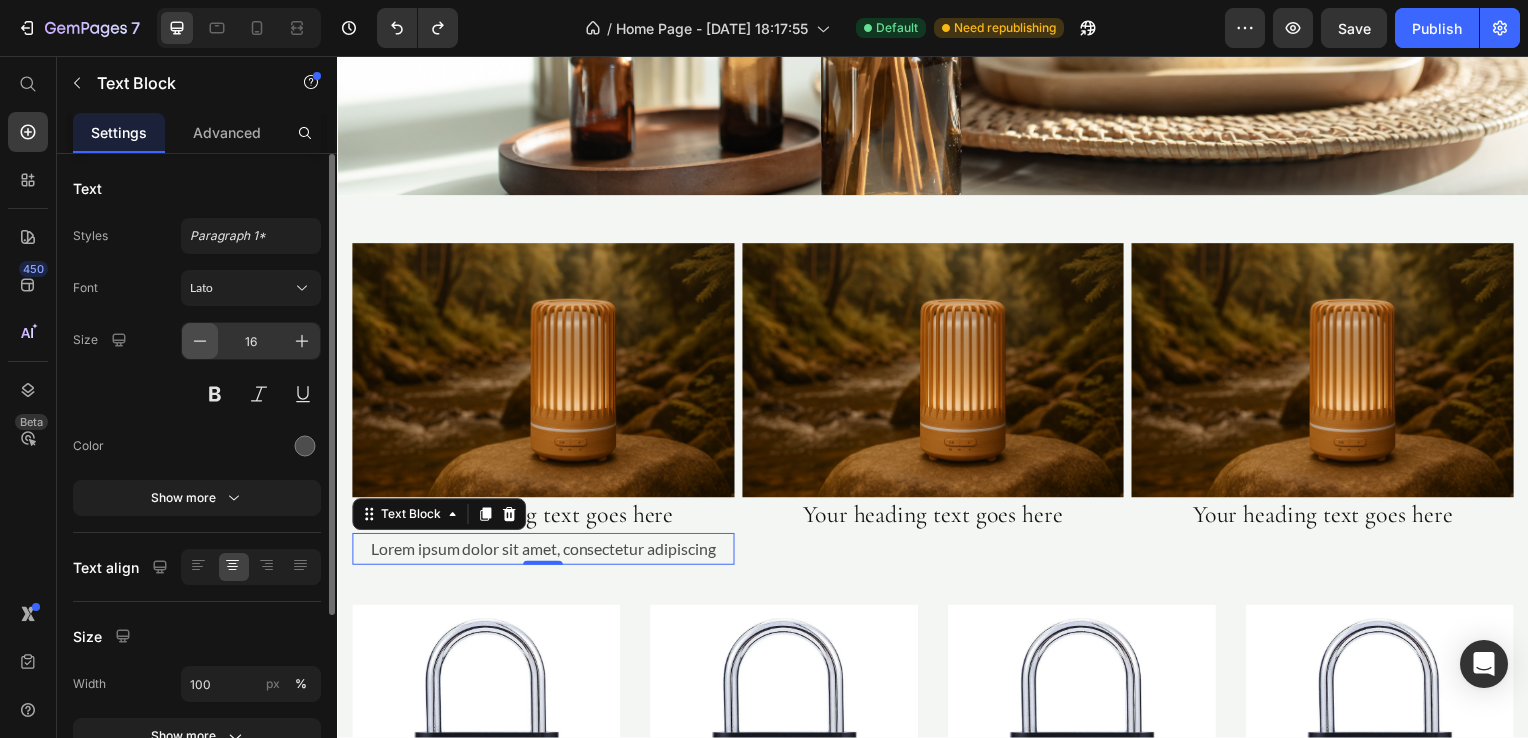 click 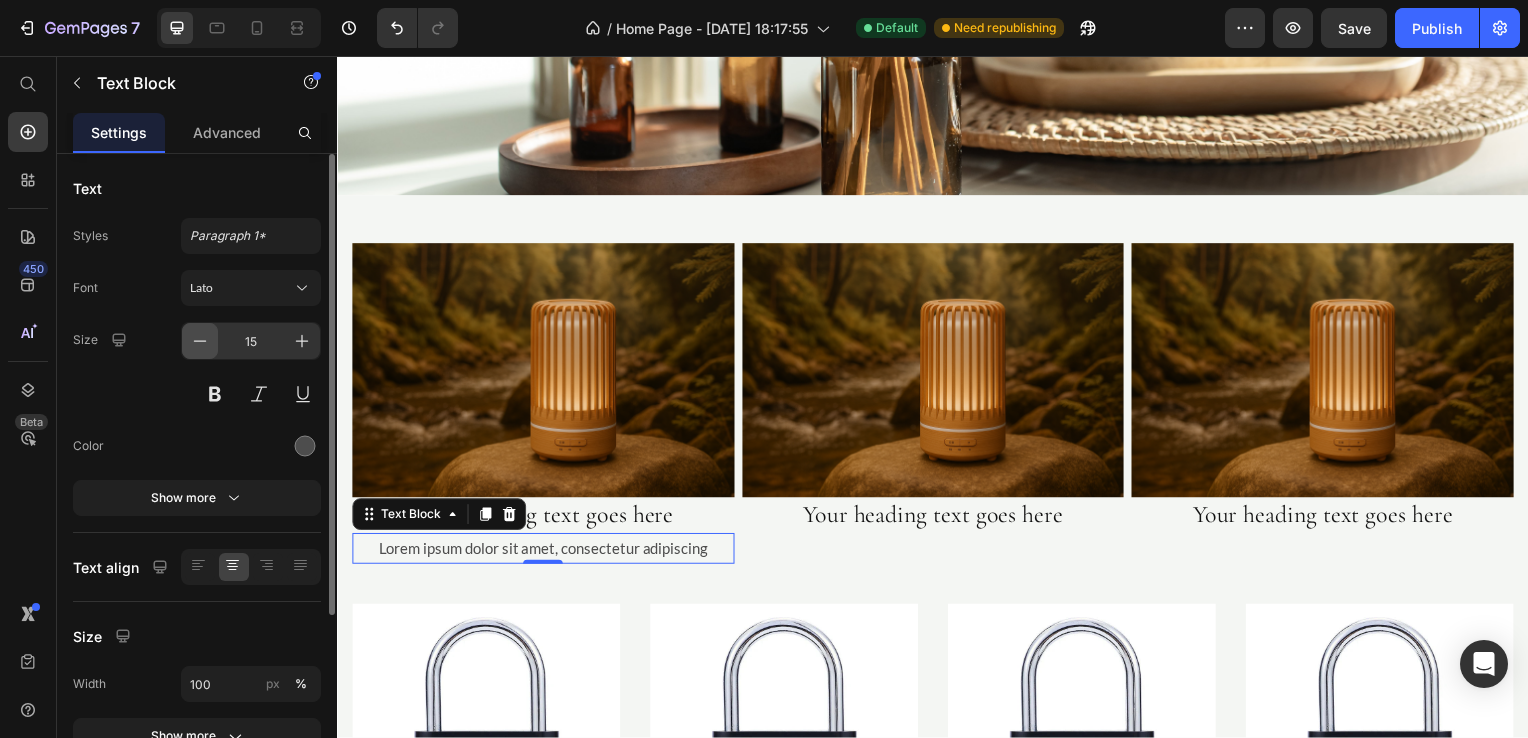 click 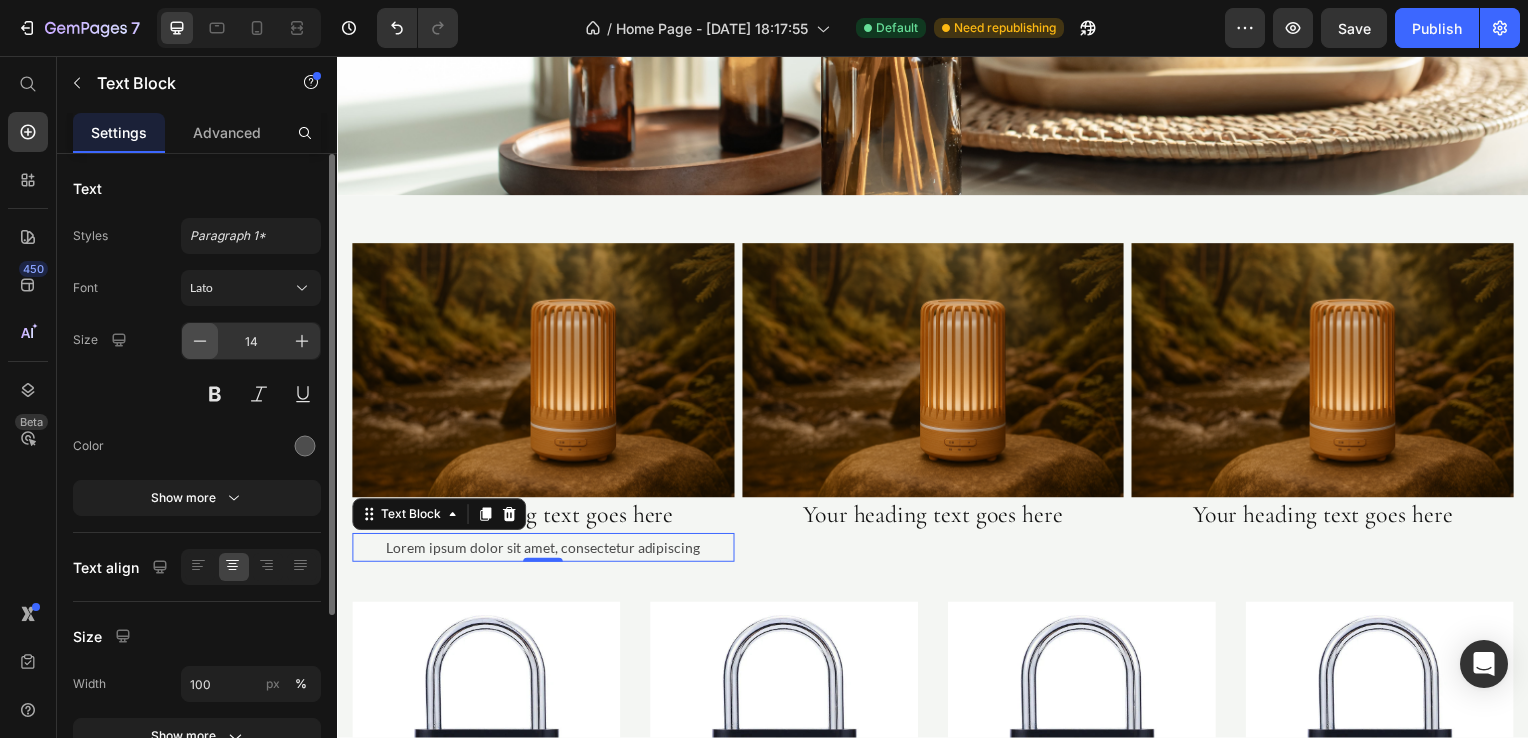 click 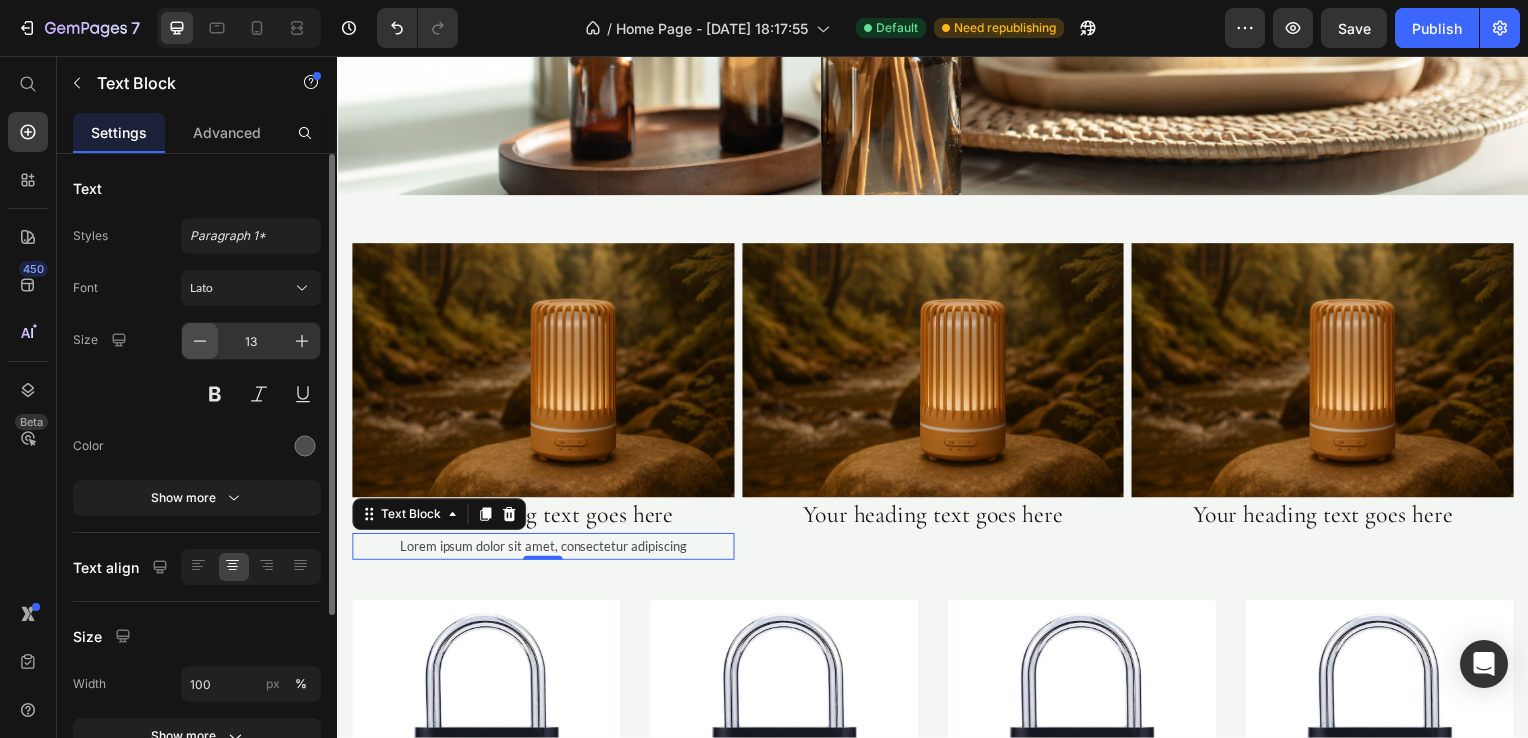 click 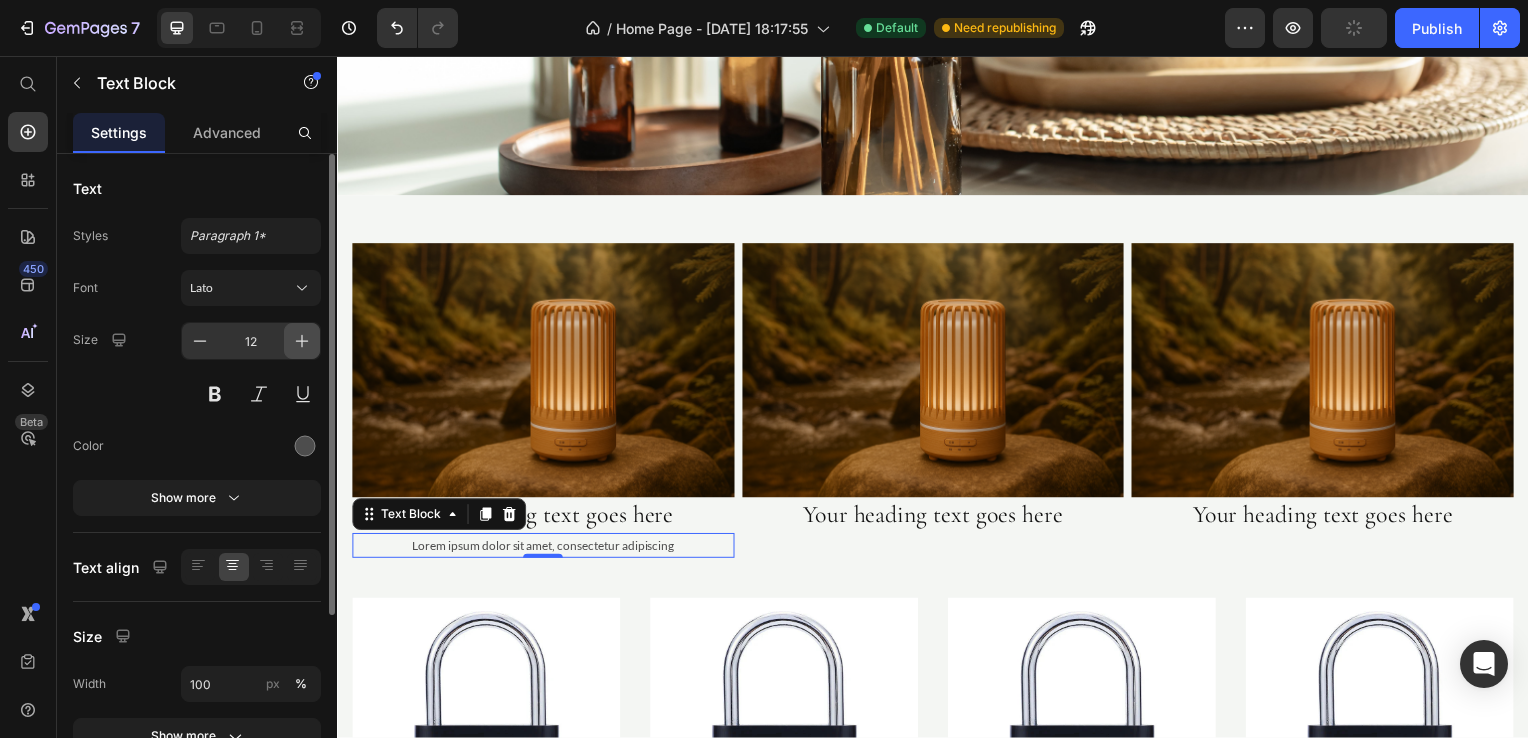 click at bounding box center [302, 341] 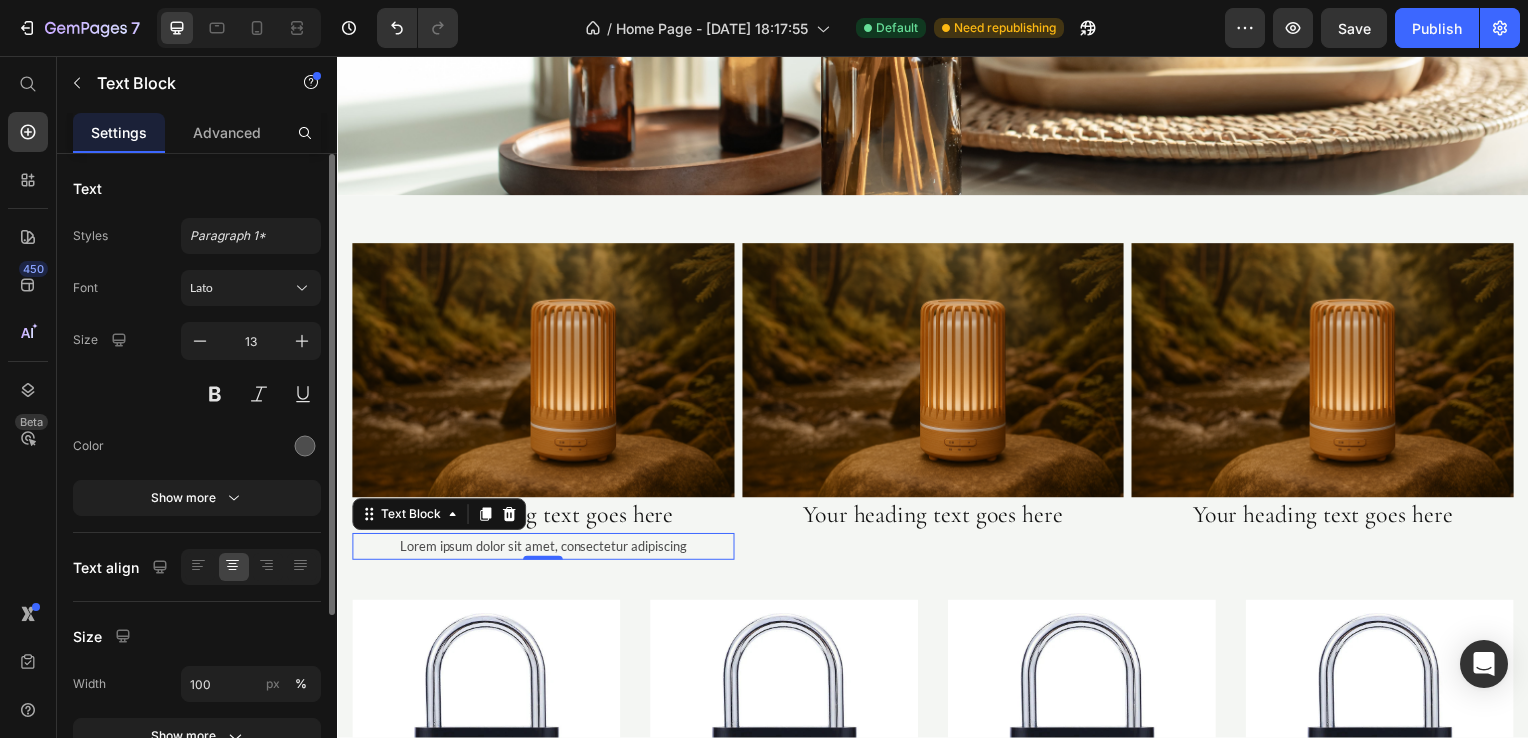 click on "Size 13" at bounding box center (197, 367) 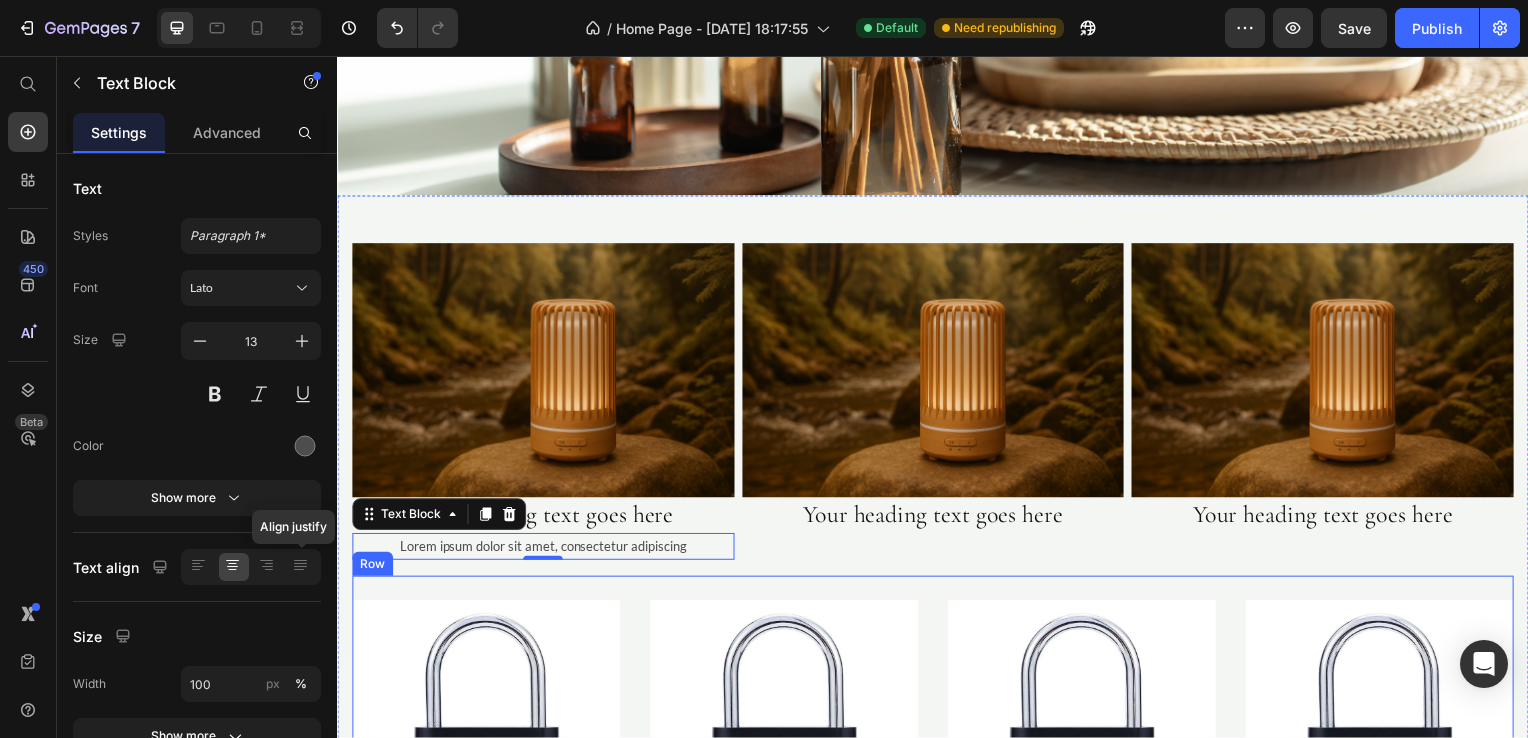 click on "Product Images                Icon                Icon                Icon                Icon                Icon Icon List Hoz (124) Text block Row Smart Fingerprint Padlock Product Title $13.00 Product Price Product Product Images                Icon                Icon                Icon                Icon                Icon Icon List Hoz (124) Text block Row Smart Fingerprint Padlock Product Title $13.00 Product Price Product Product Images                Icon                Icon                Icon                Icon                Icon Icon List Hoz (124) Text block Row Smart Fingerprint Padlock Product Title $13.00 Product Price $15.00 Product Price Row Product Product Images                Icon                Icon                Icon                Icon                Icon Icon List Hoz (124) Text block Row Smart Fingerprint Padlock Product Title $13.00 Product Price $15.00 Product Price Row Product Row View all products Button Row" at bounding box center (937, 797) 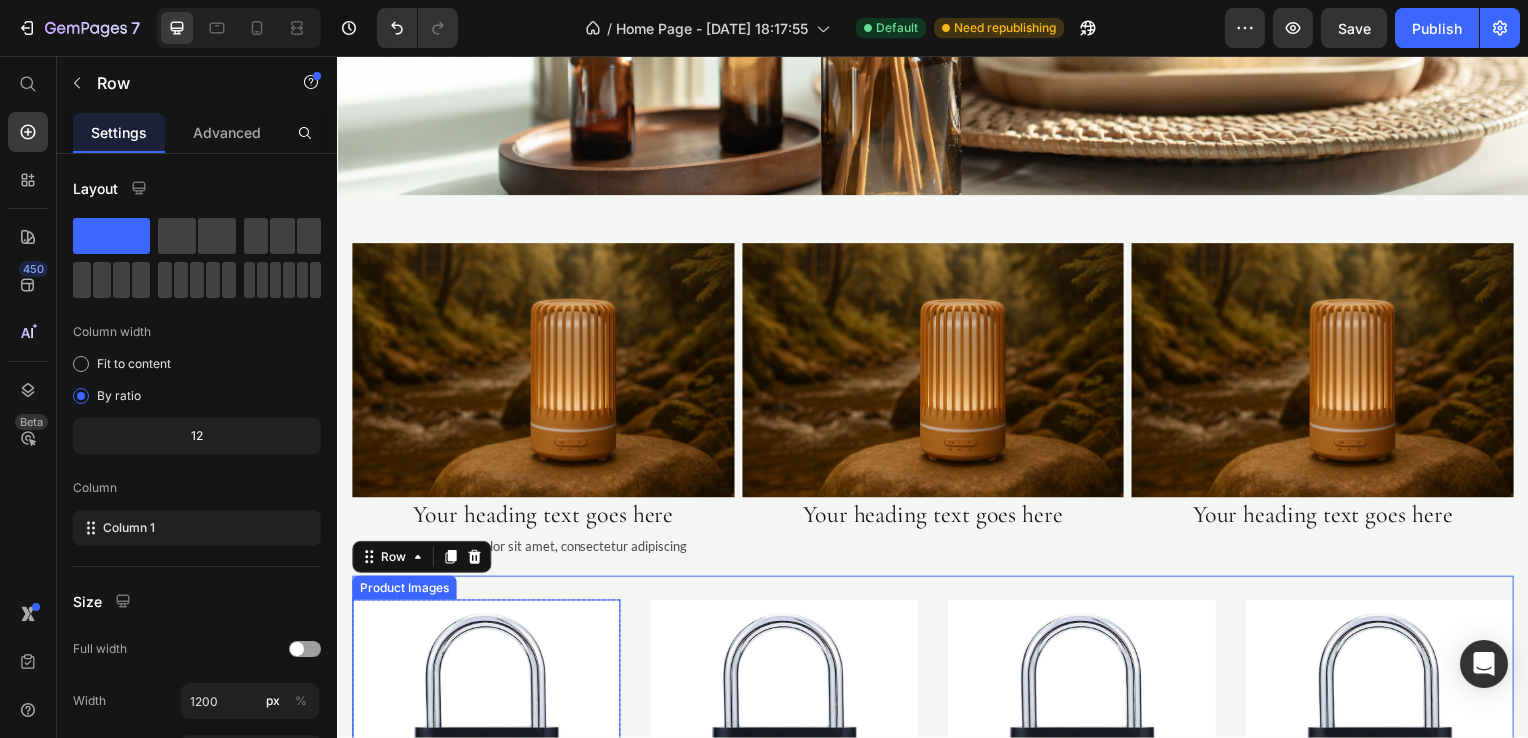 click at bounding box center (787, 739) 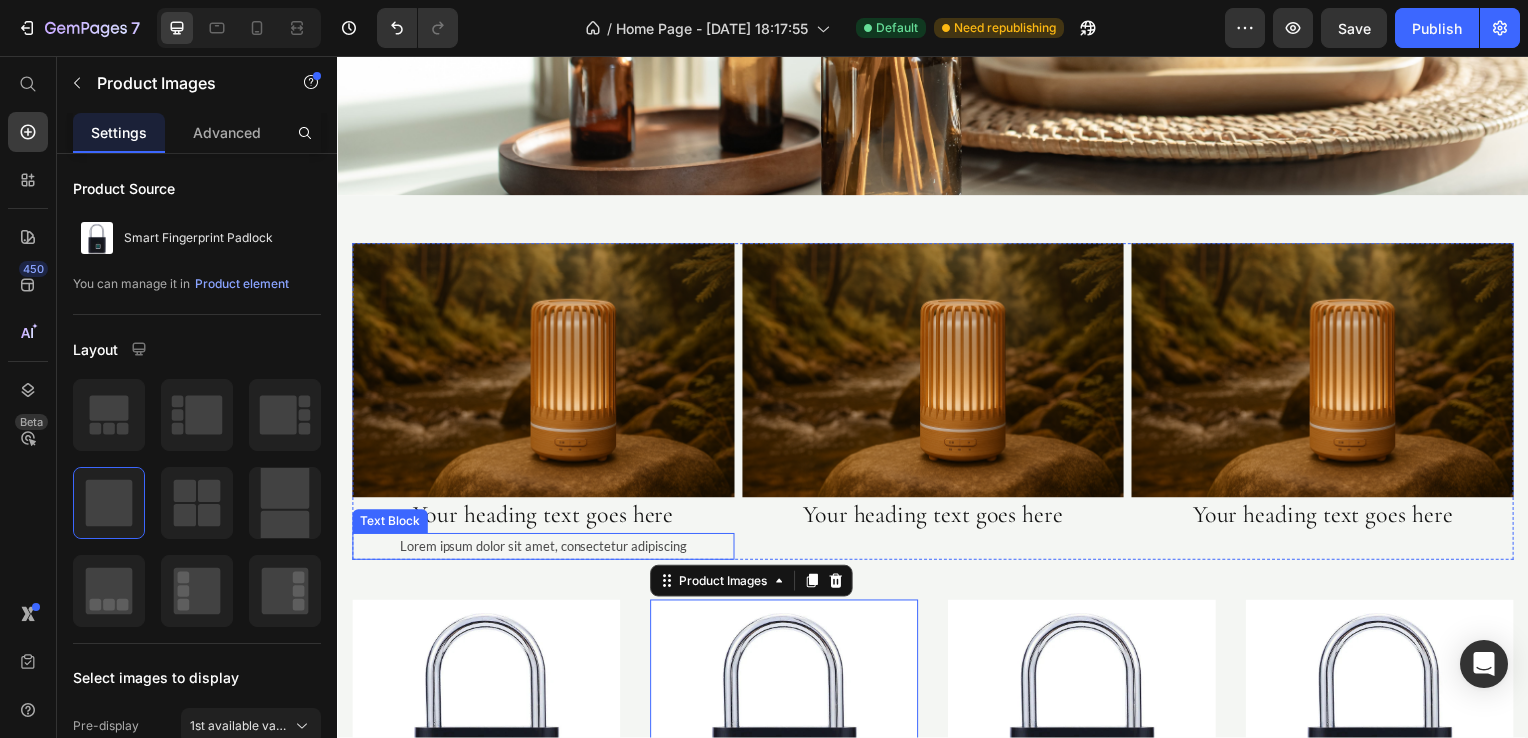 click on "Lorem ipsum dolor sit amet, consectetur adipiscing" at bounding box center [544, 550] 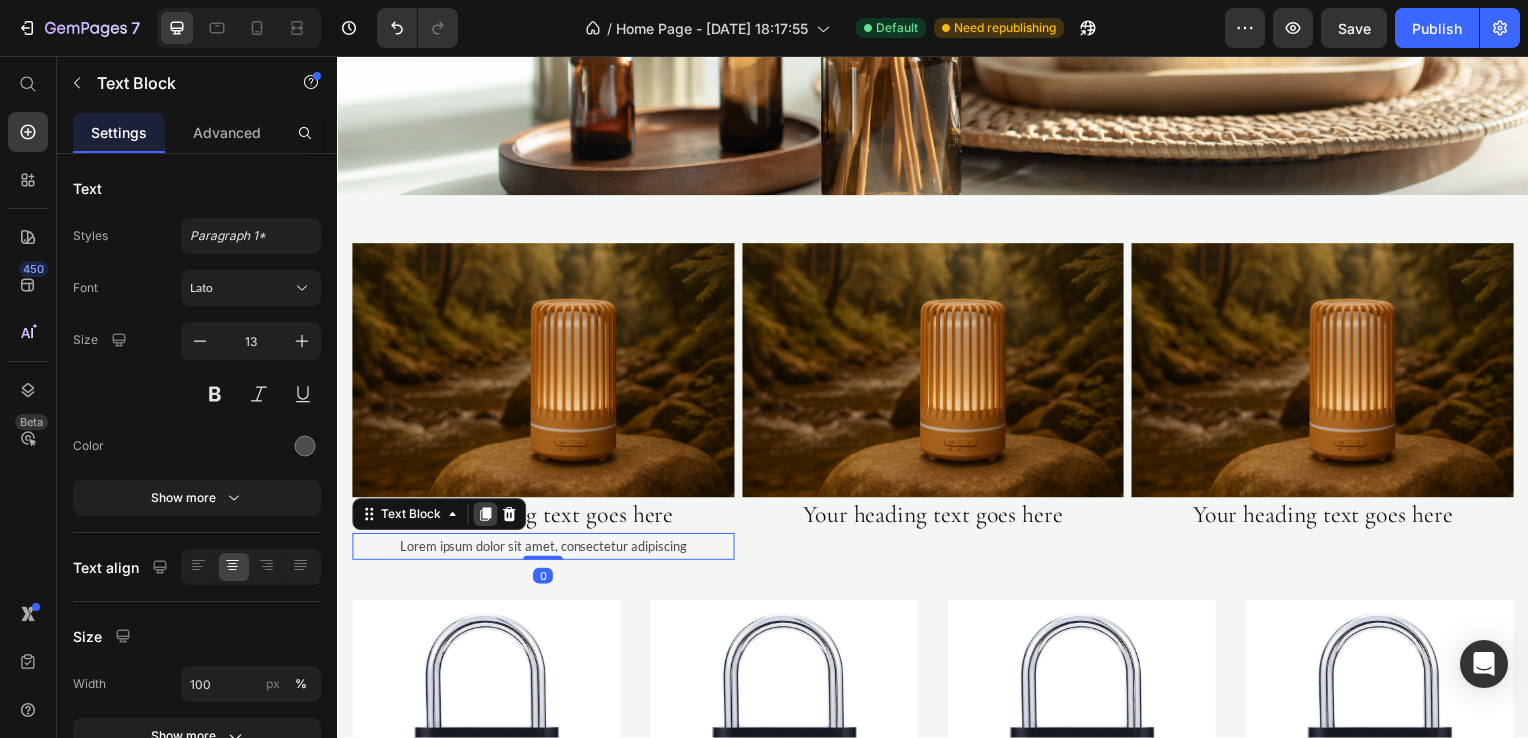 click at bounding box center [486, 518] 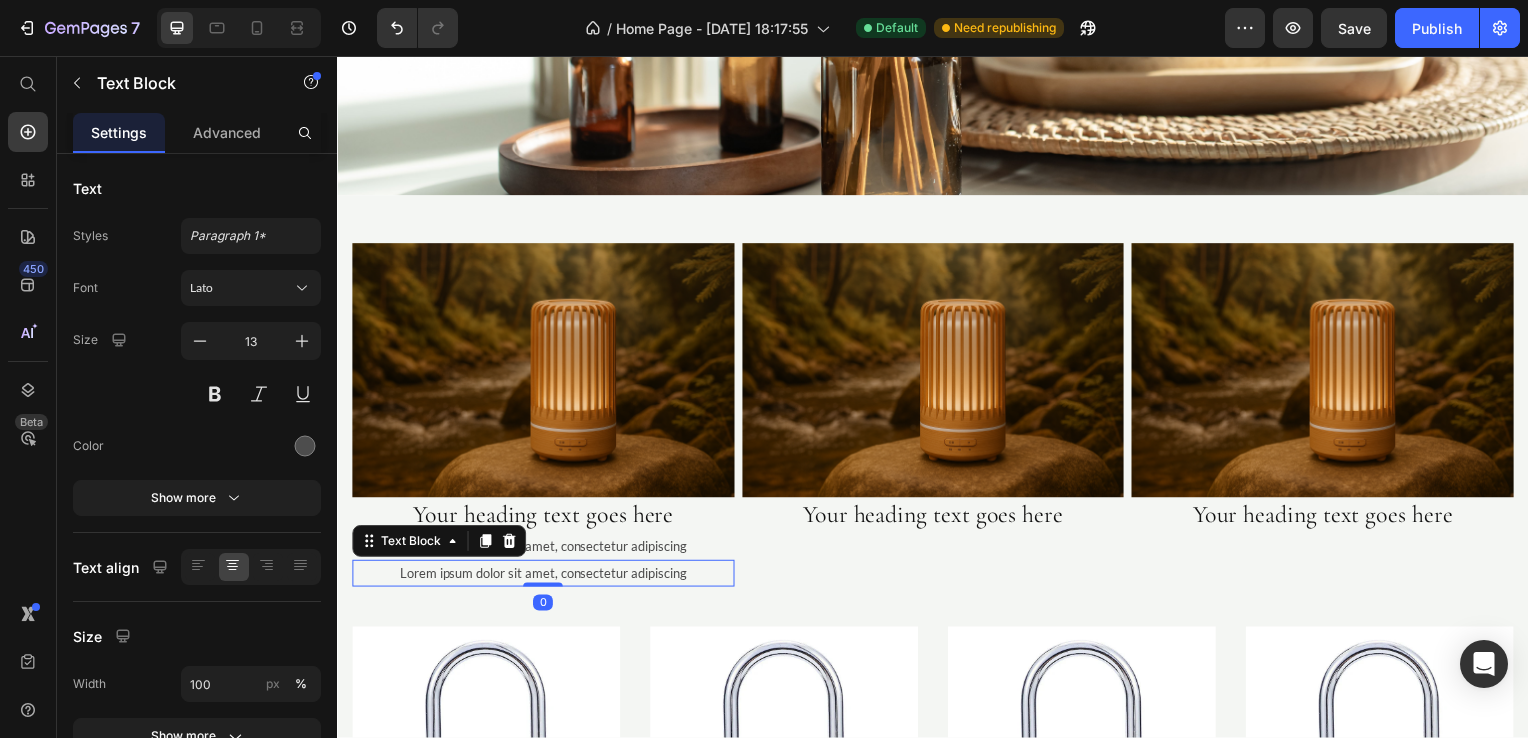 click on "Lorem ipsum dolor sit amet, consectetur adipiscing" at bounding box center [544, 577] 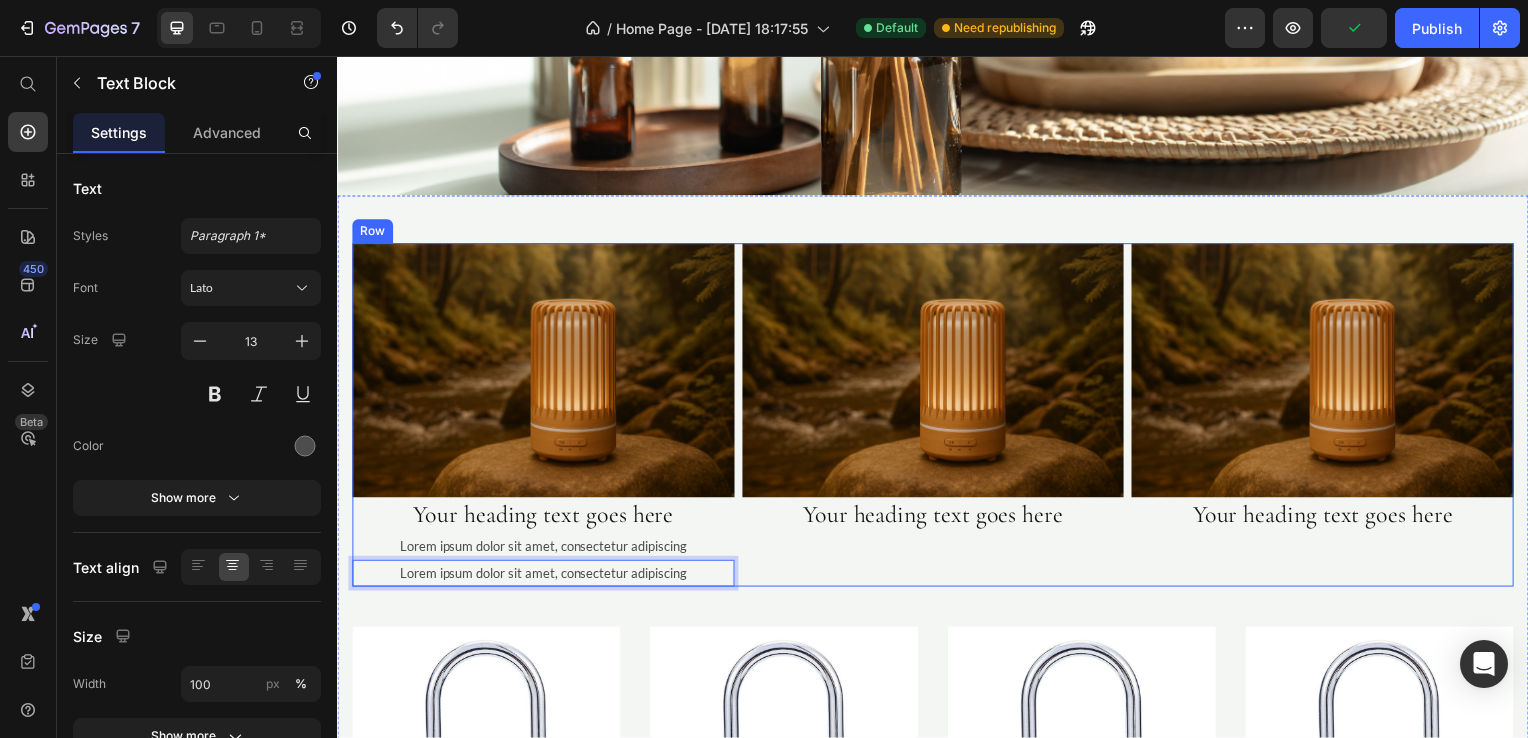 drag, startPoint x: 715, startPoint y: 576, endPoint x: 887, endPoint y: 564, distance: 172.41809 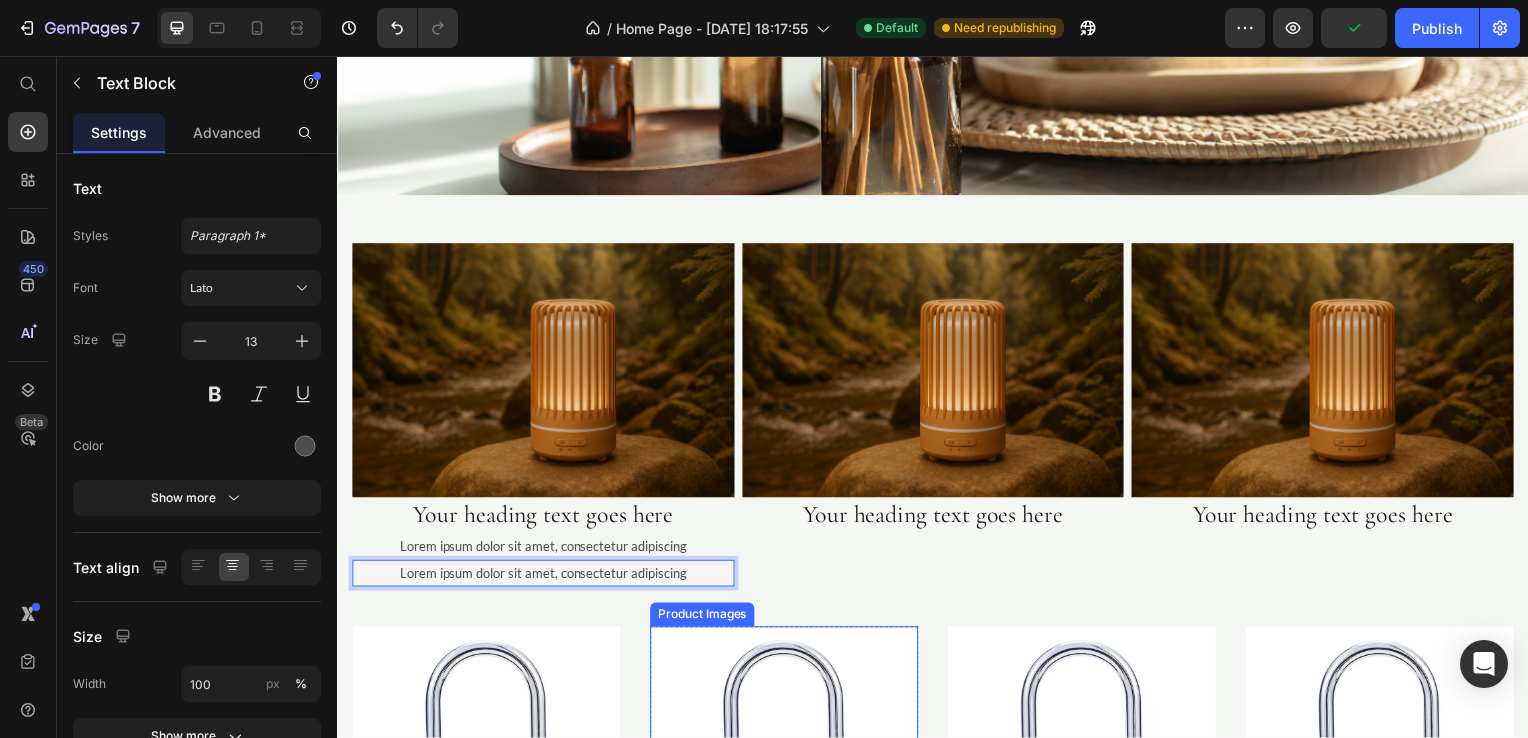 drag, startPoint x: 797, startPoint y: 633, endPoint x: 721, endPoint y: 577, distance: 94.40339 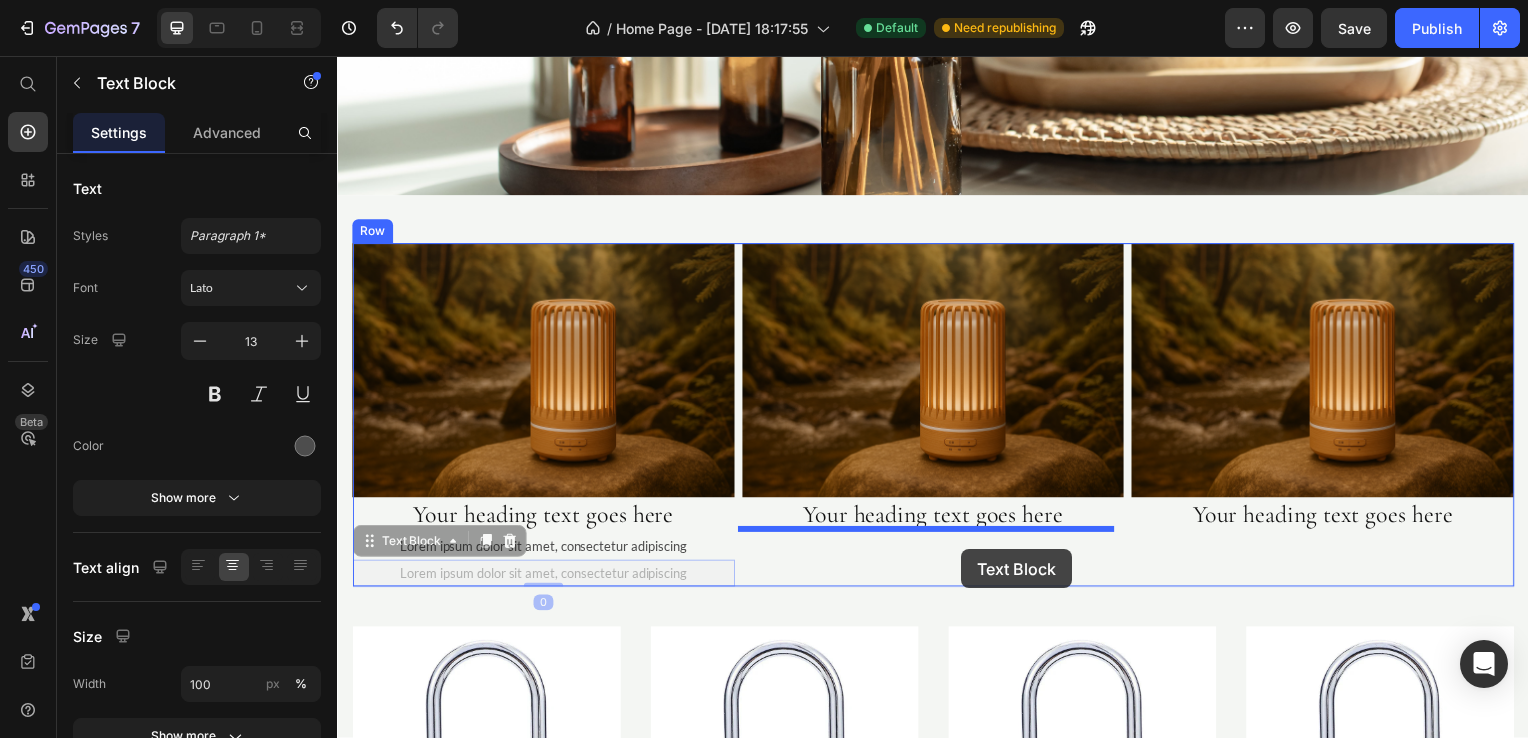 drag, startPoint x: 713, startPoint y: 574, endPoint x: 966, endPoint y: 553, distance: 253.87004 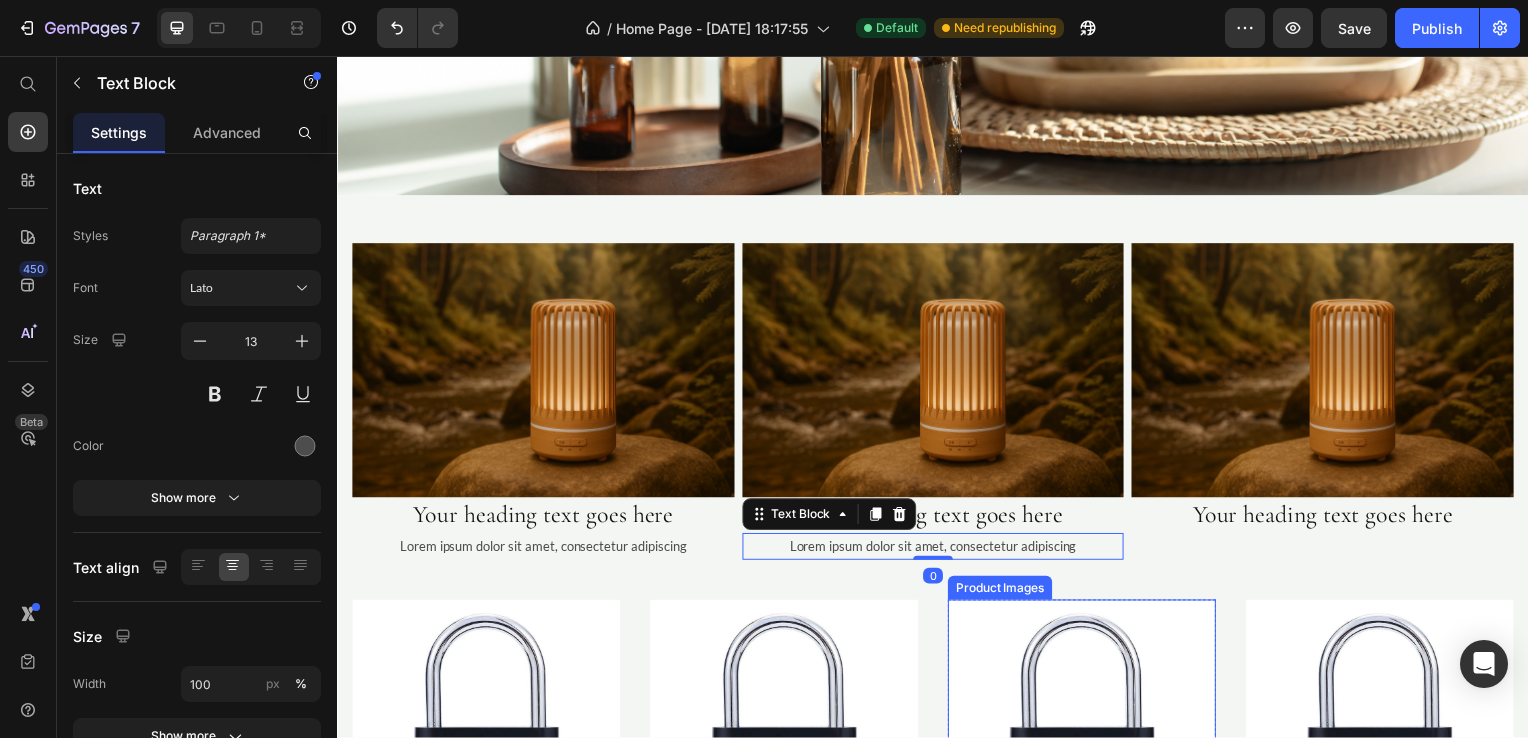 click at bounding box center [1087, 739] 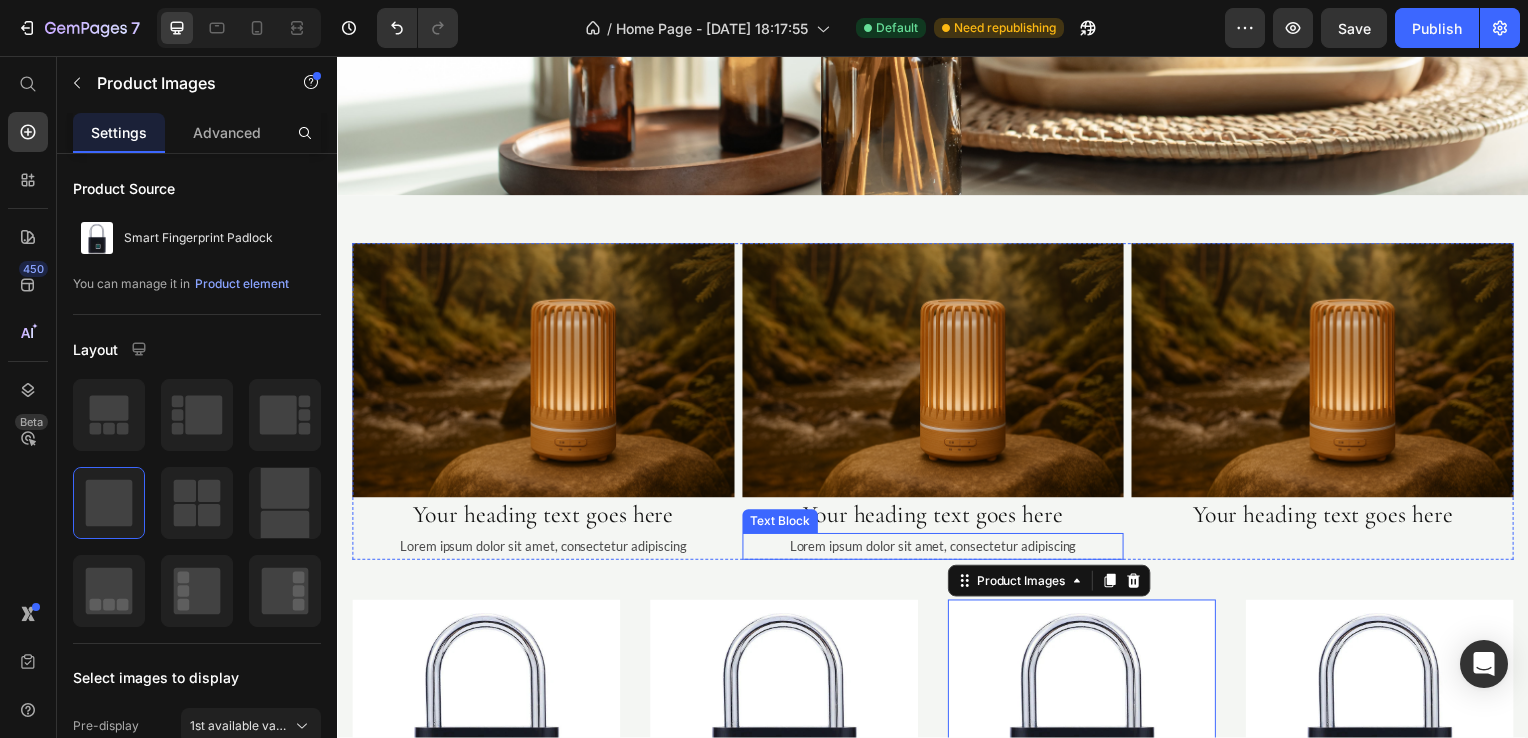 click on "Lorem ipsum dolor sit amet, consectetur adipiscing" at bounding box center [937, 550] 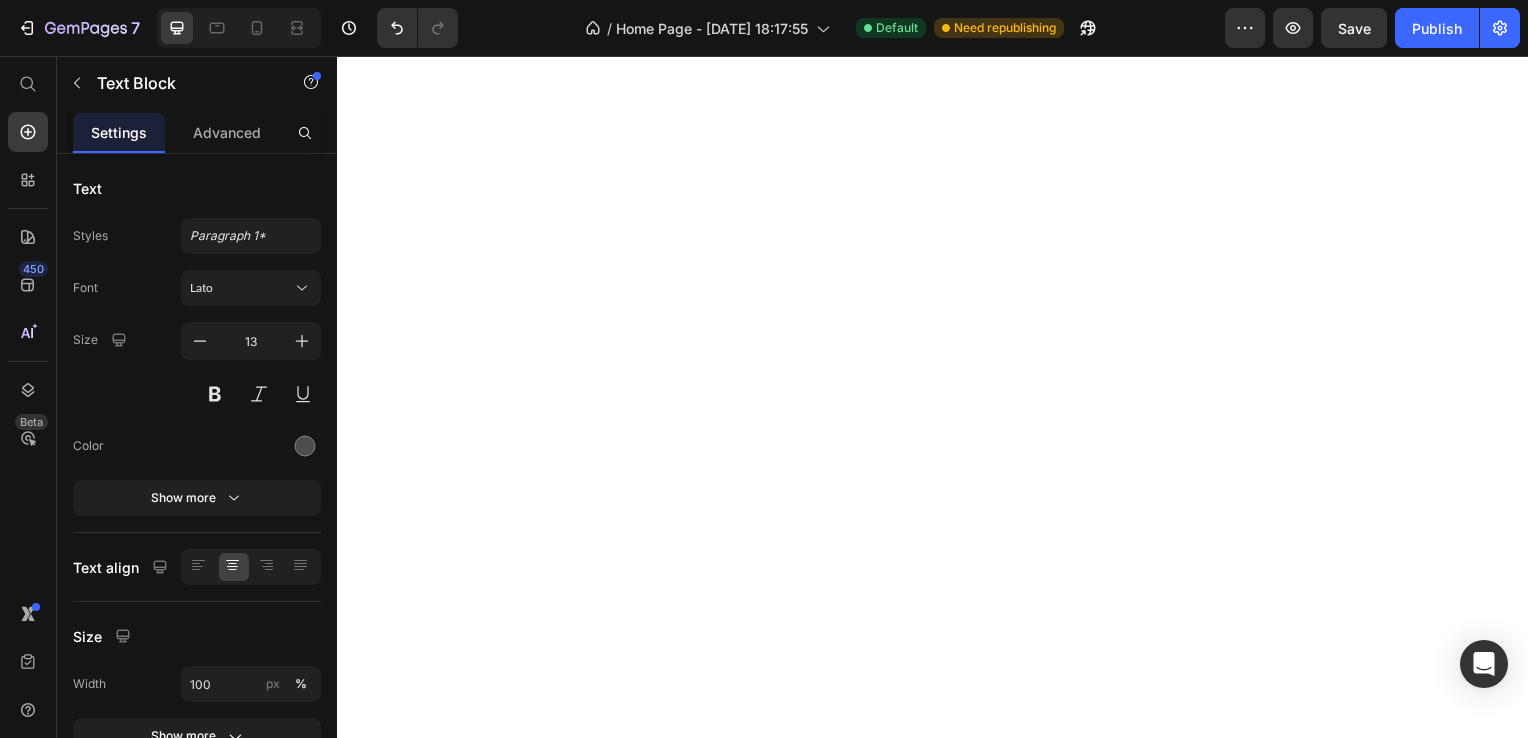 scroll, scrollTop: 0, scrollLeft: 0, axis: both 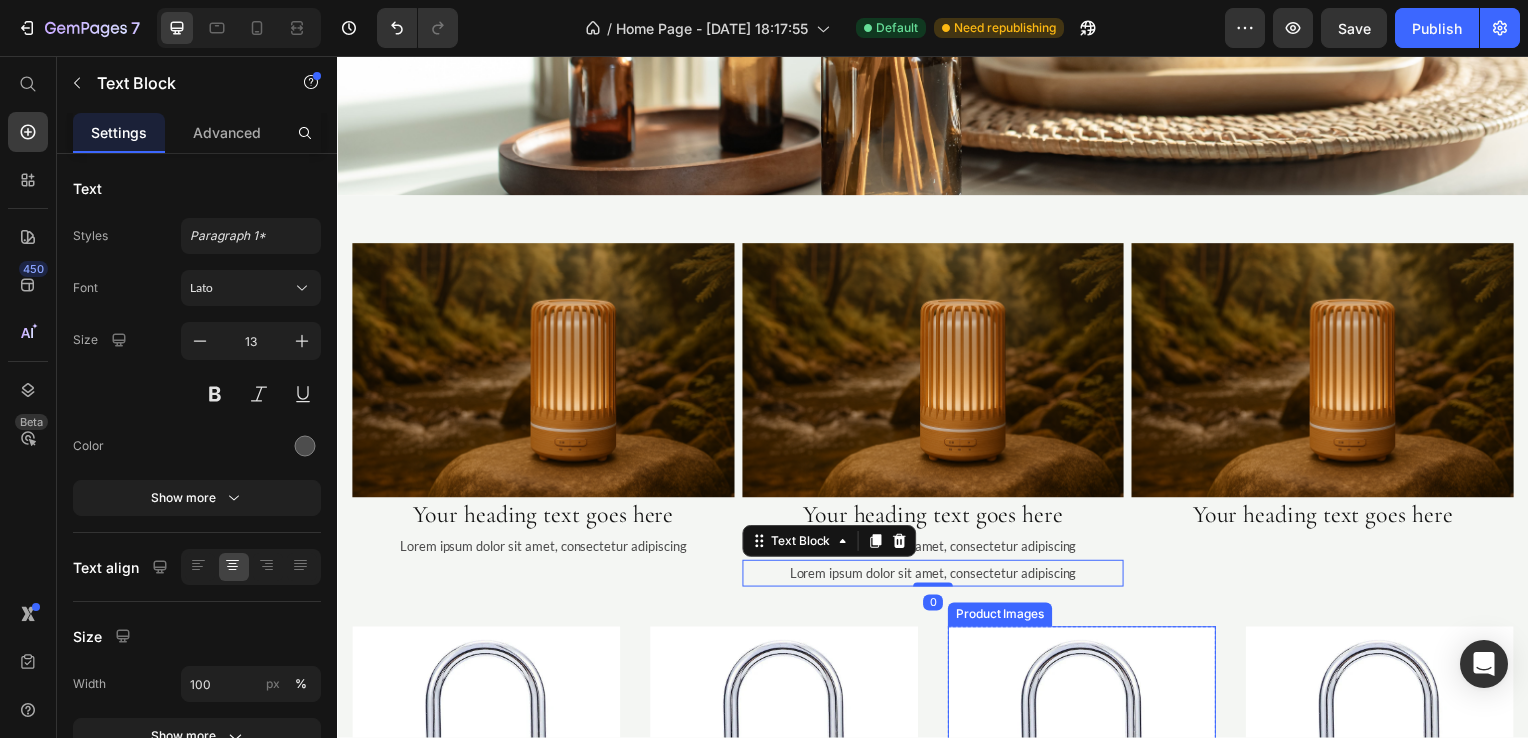 click at bounding box center (1087, 766) 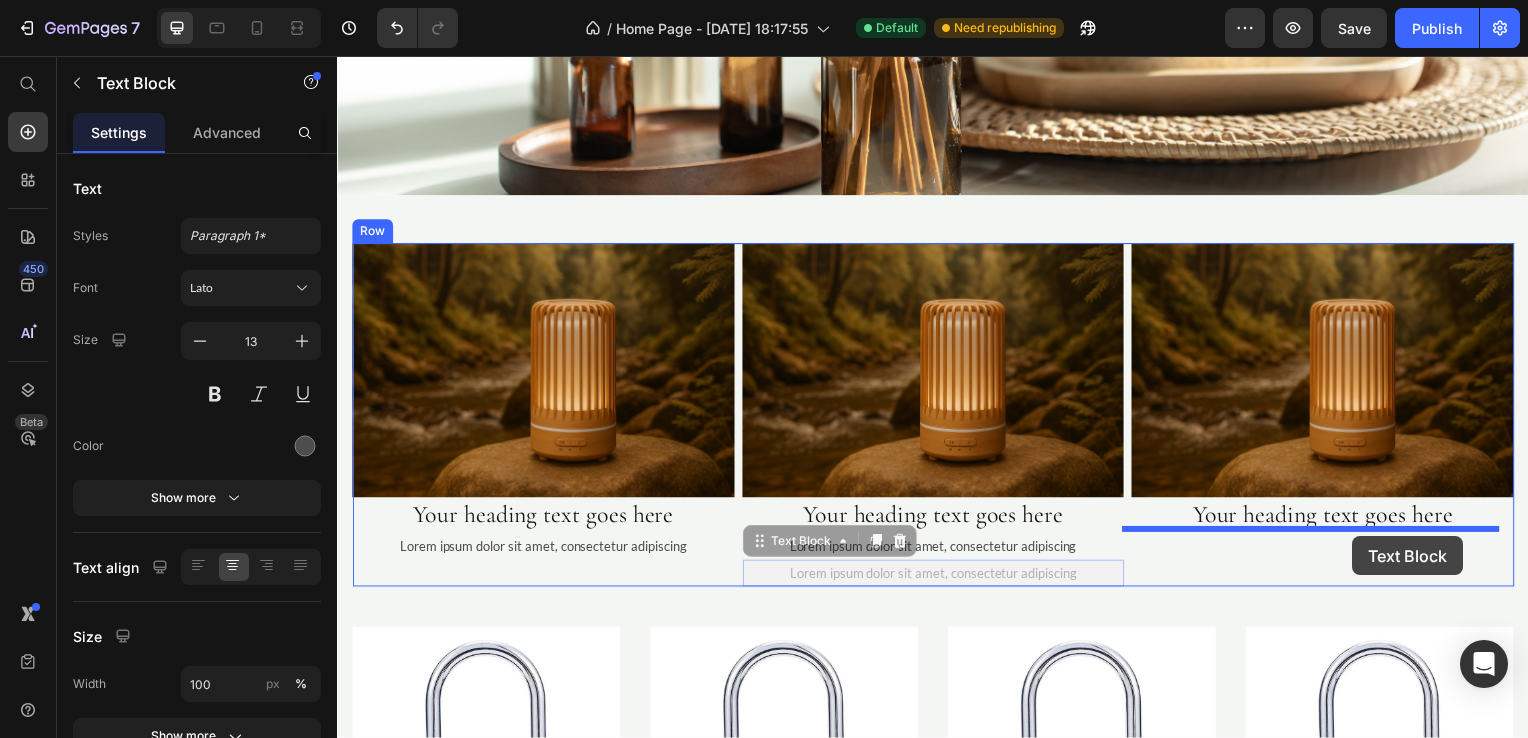 drag, startPoint x: 1094, startPoint y: 573, endPoint x: 1360, endPoint y: 540, distance: 268.03918 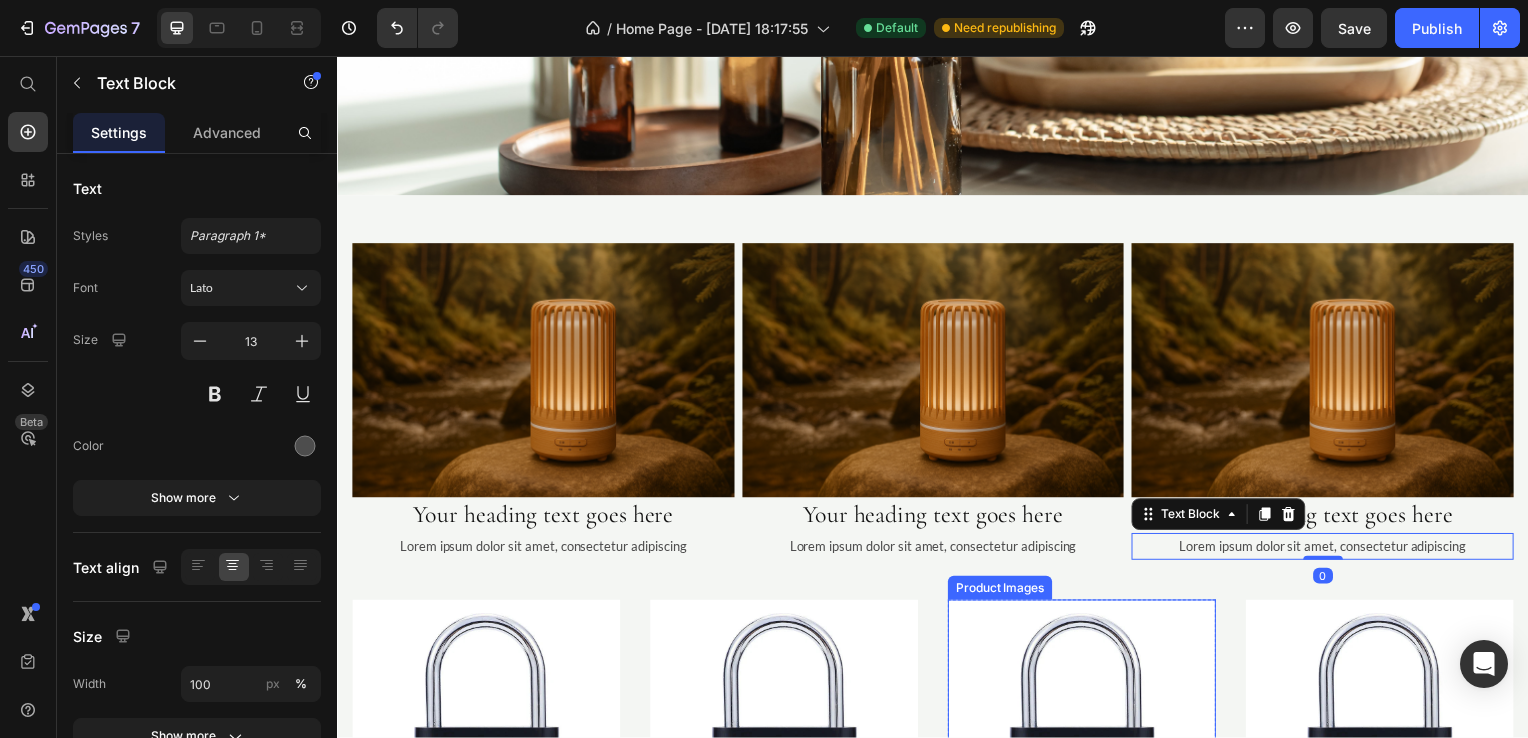 click at bounding box center [787, 739] 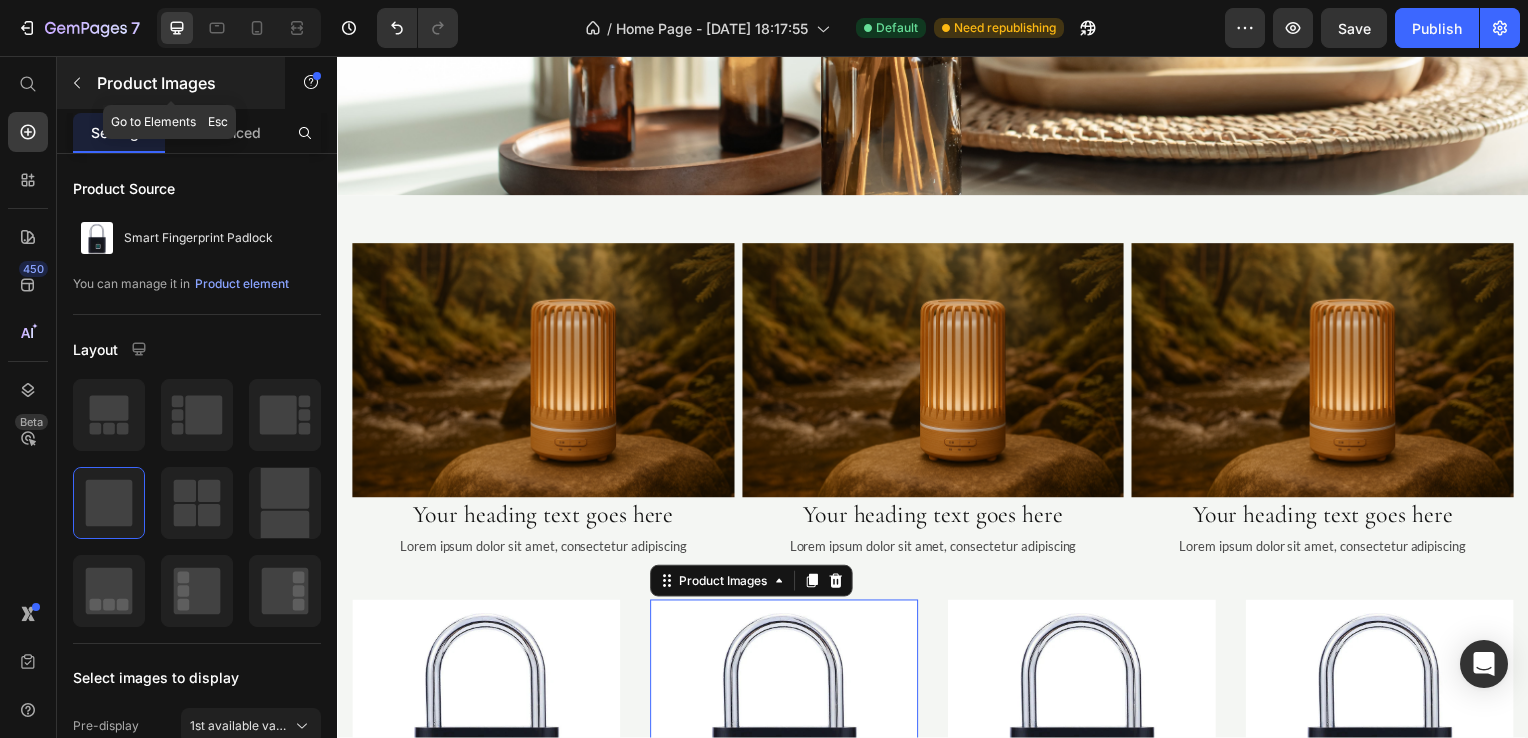 click on "Product Images" at bounding box center [182, 83] 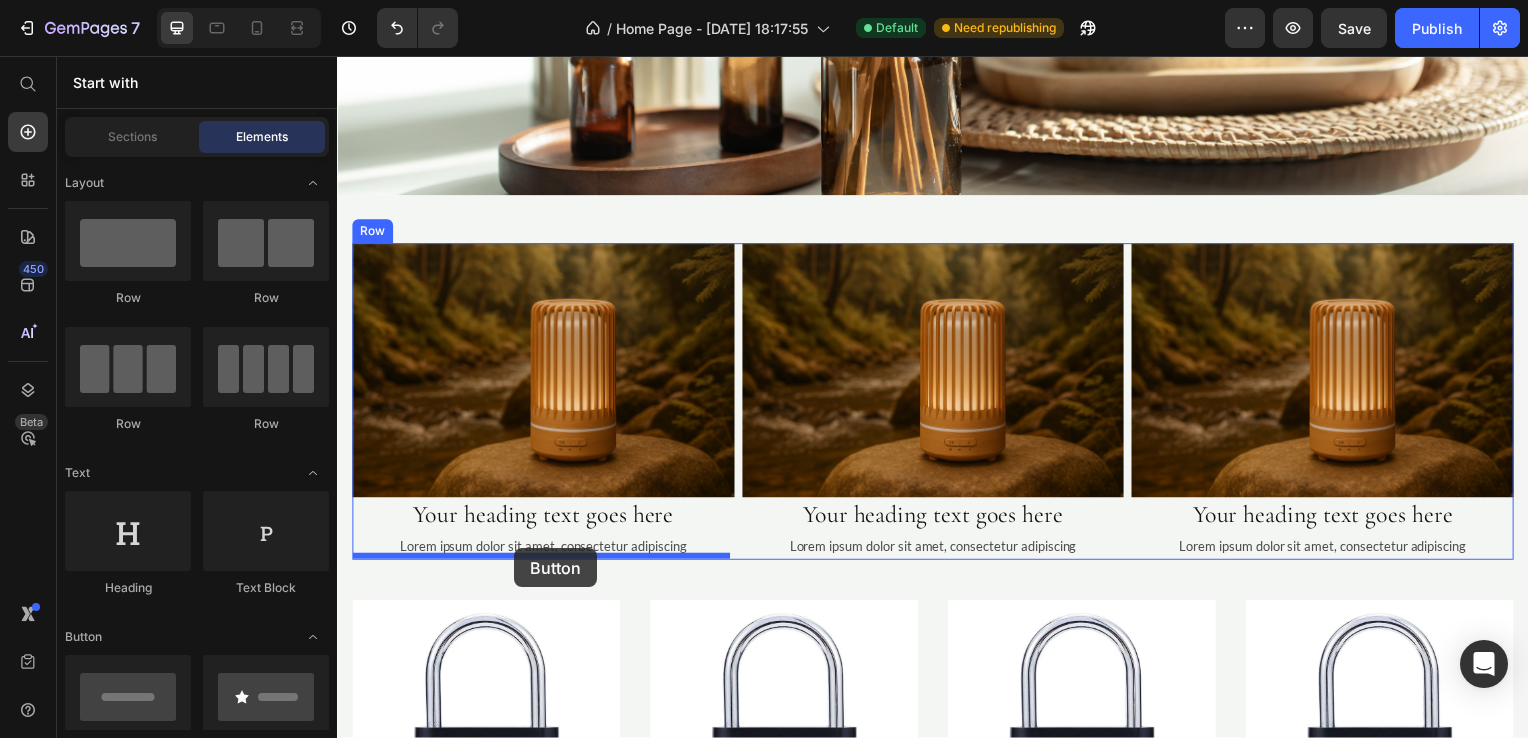 drag, startPoint x: 506, startPoint y: 579, endPoint x: 515, endPoint y: 552, distance: 28.460499 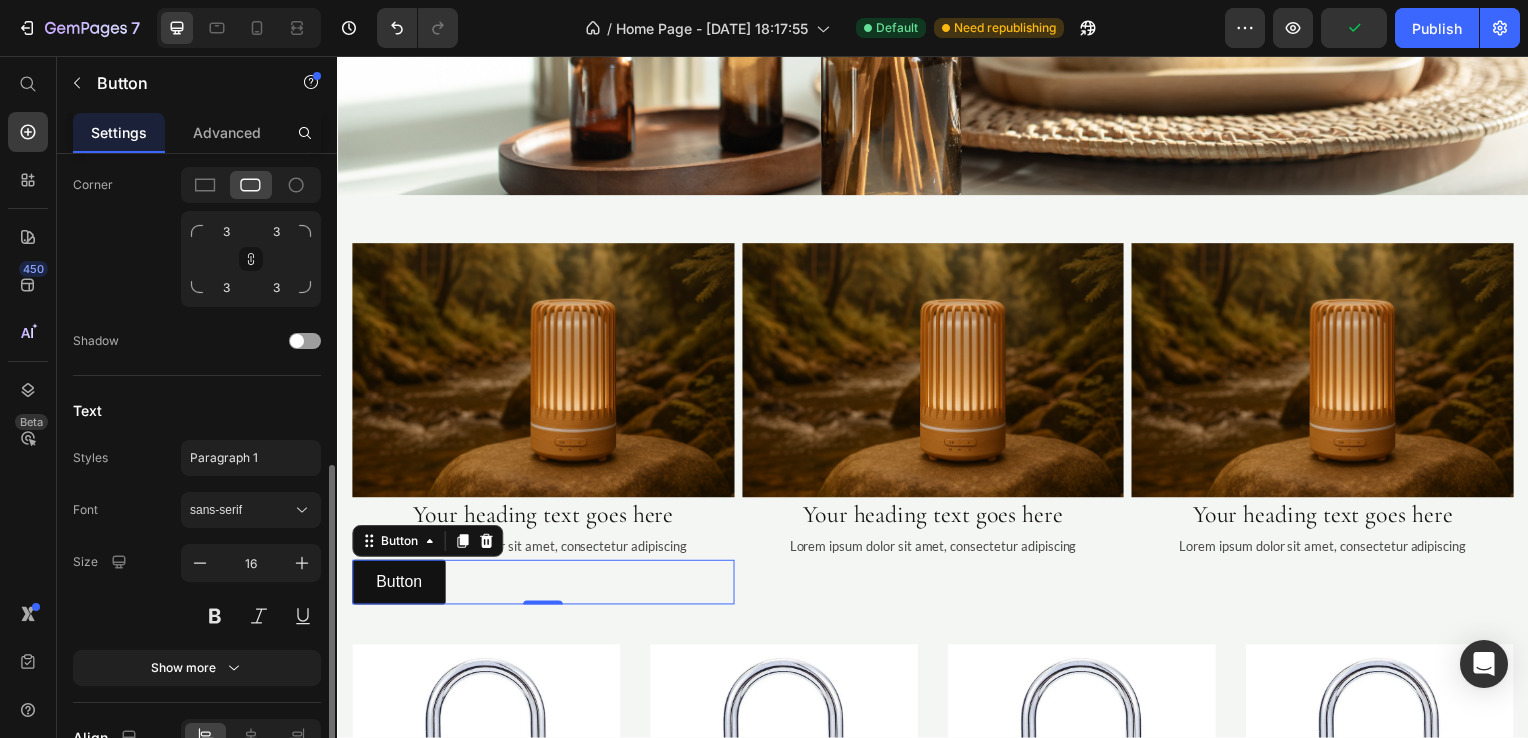 scroll, scrollTop: 800, scrollLeft: 0, axis: vertical 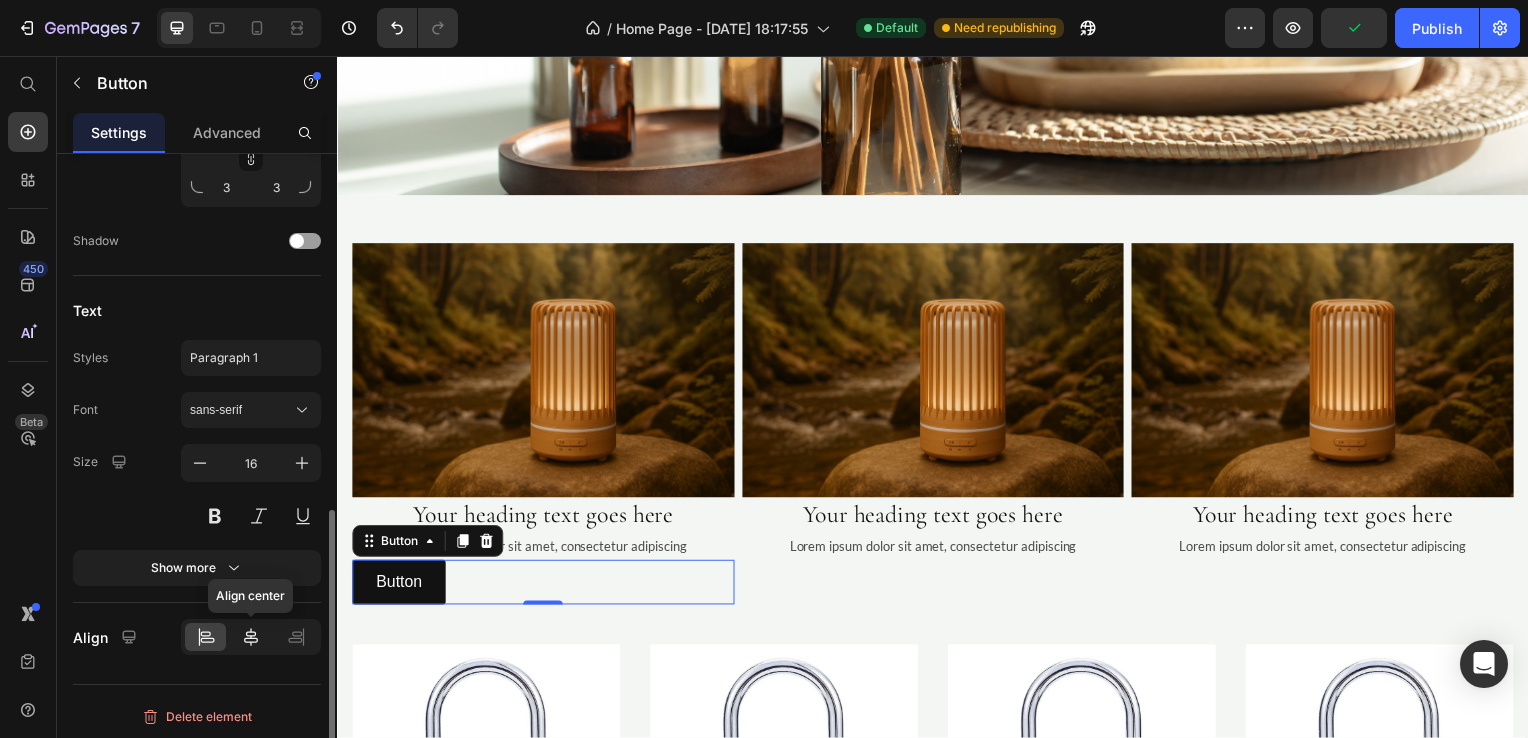 click 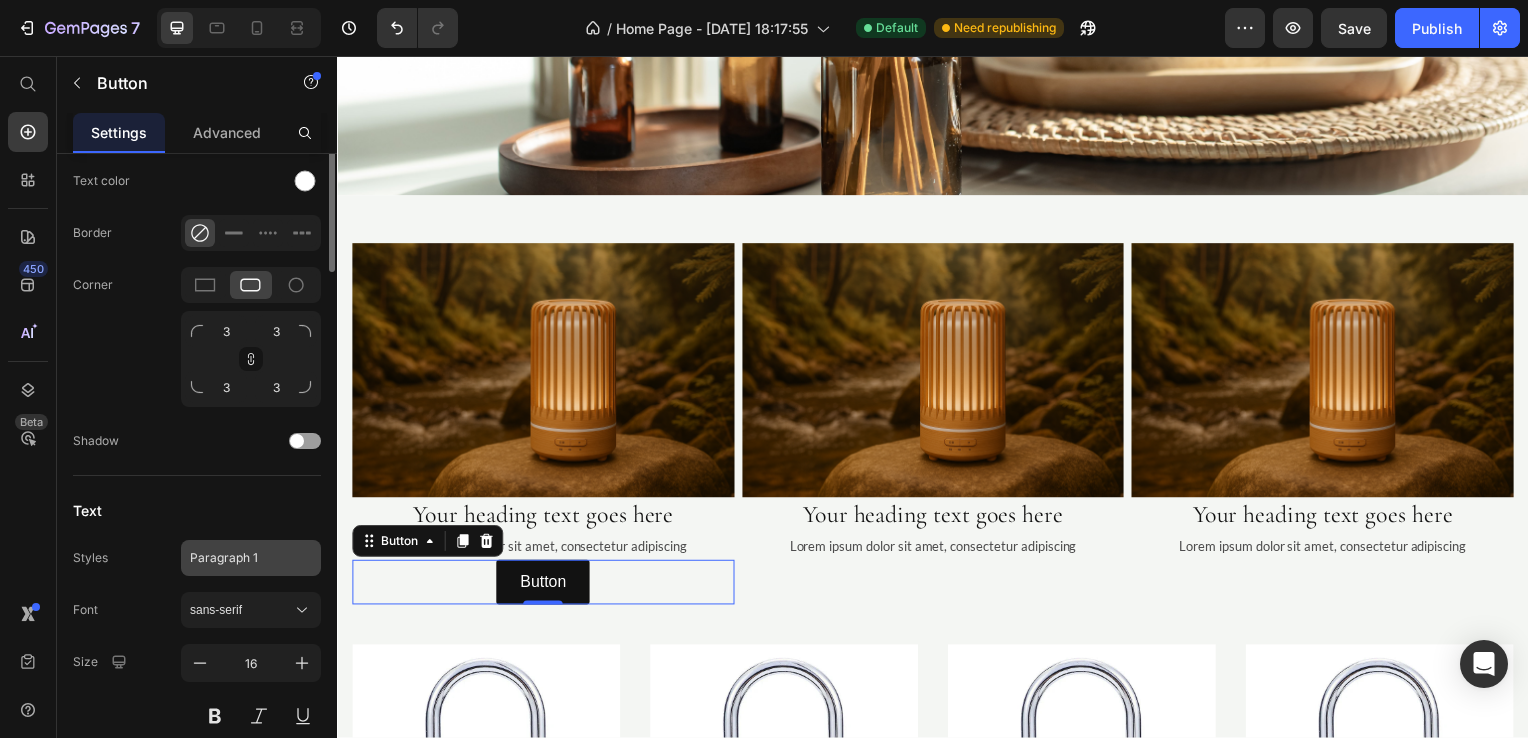 scroll, scrollTop: 200, scrollLeft: 0, axis: vertical 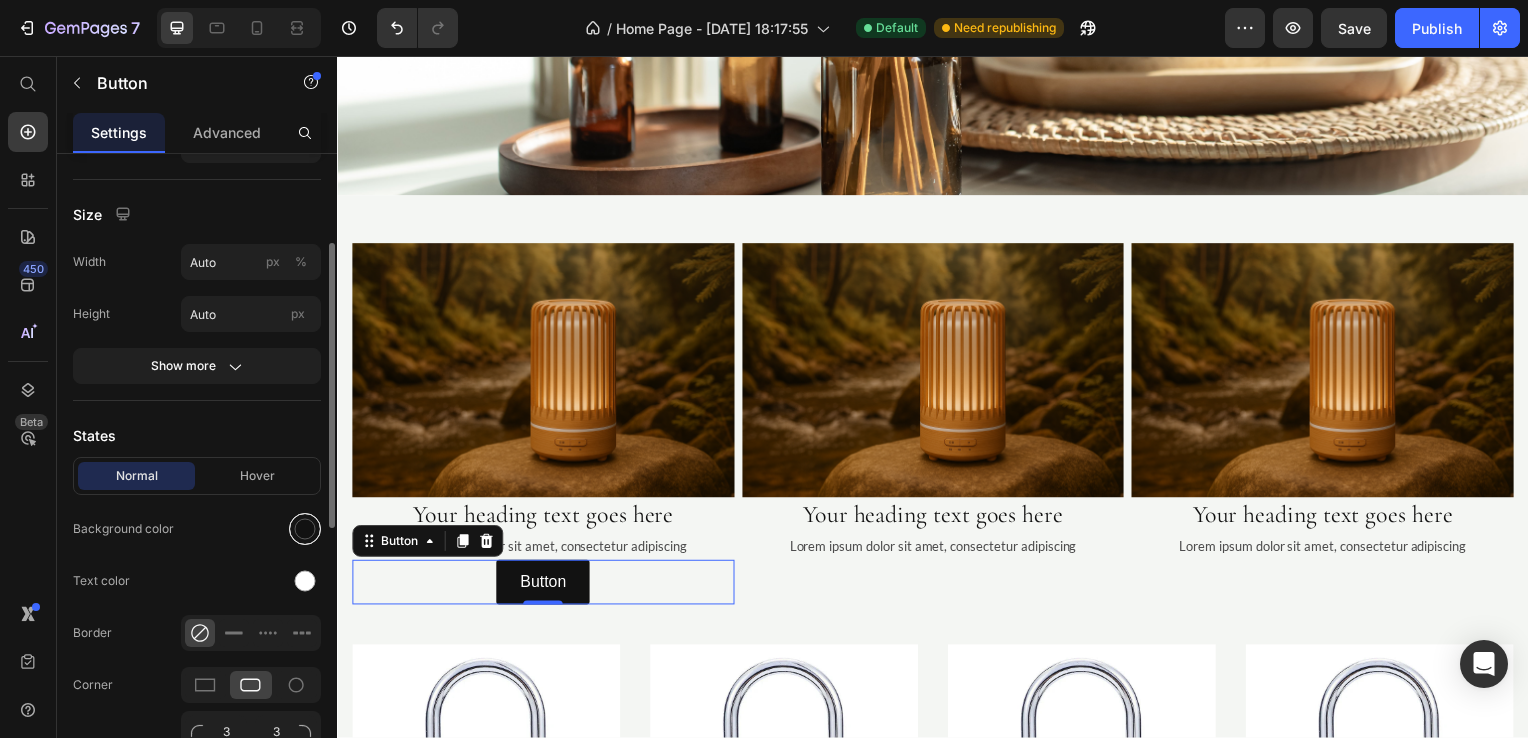 click at bounding box center [305, 529] 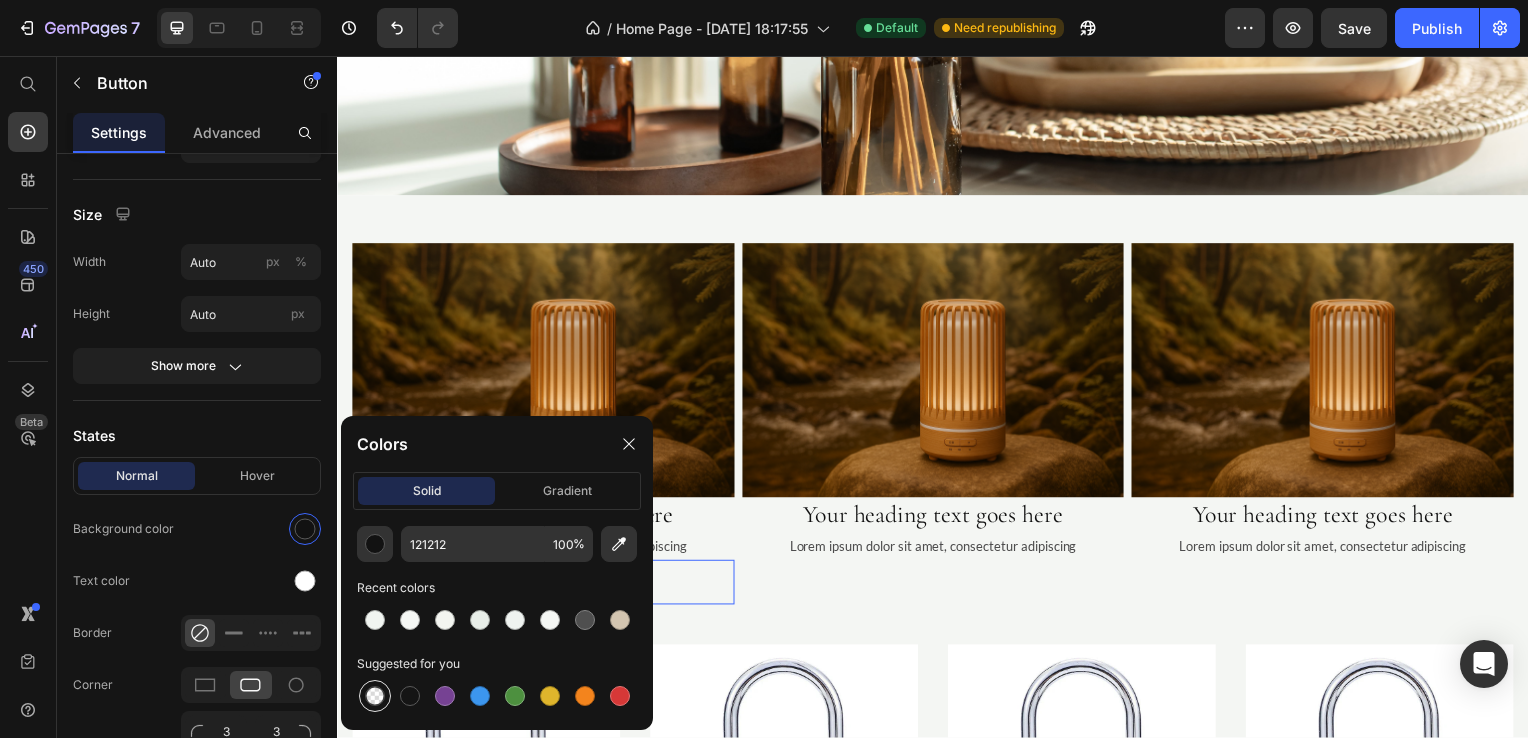 click at bounding box center [375, 696] 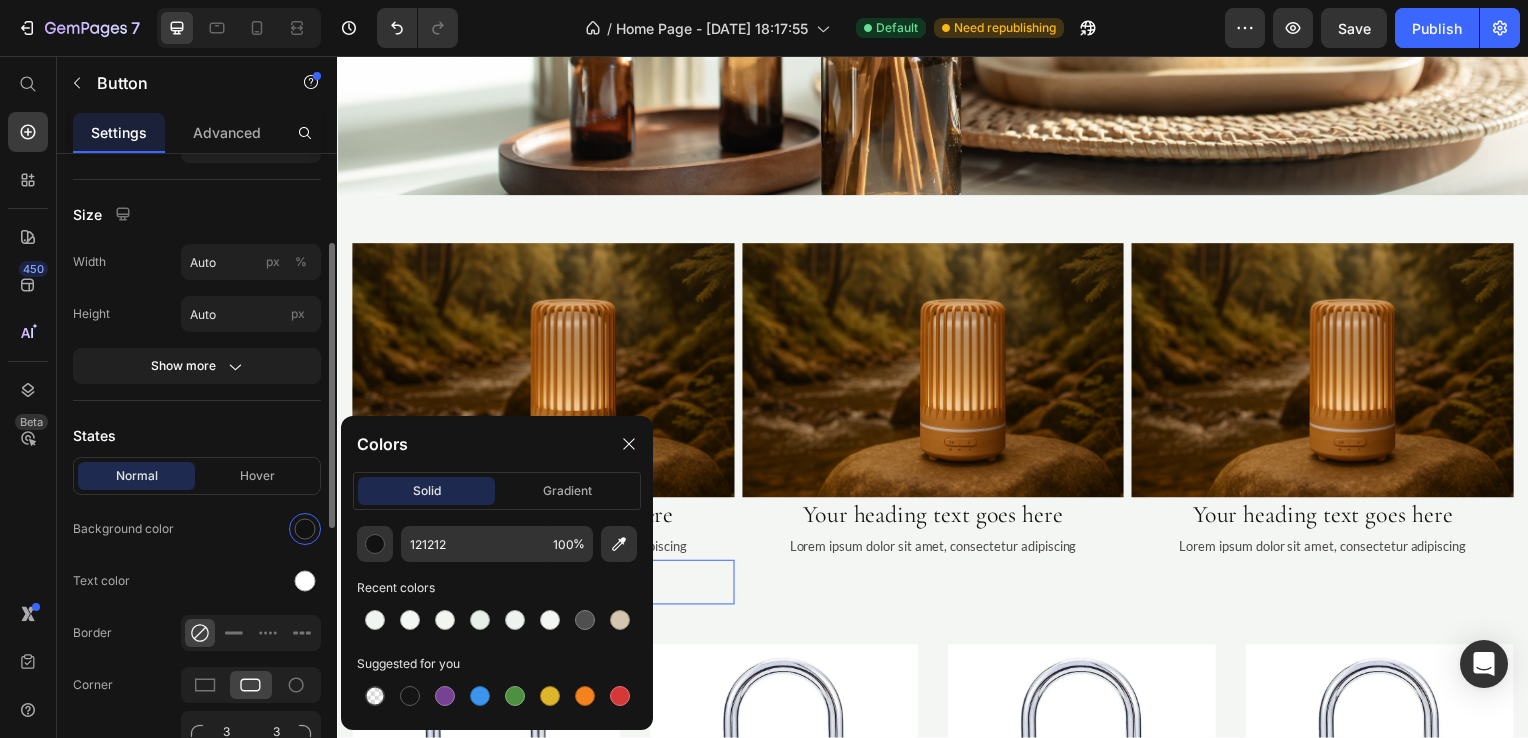 type on "000000" 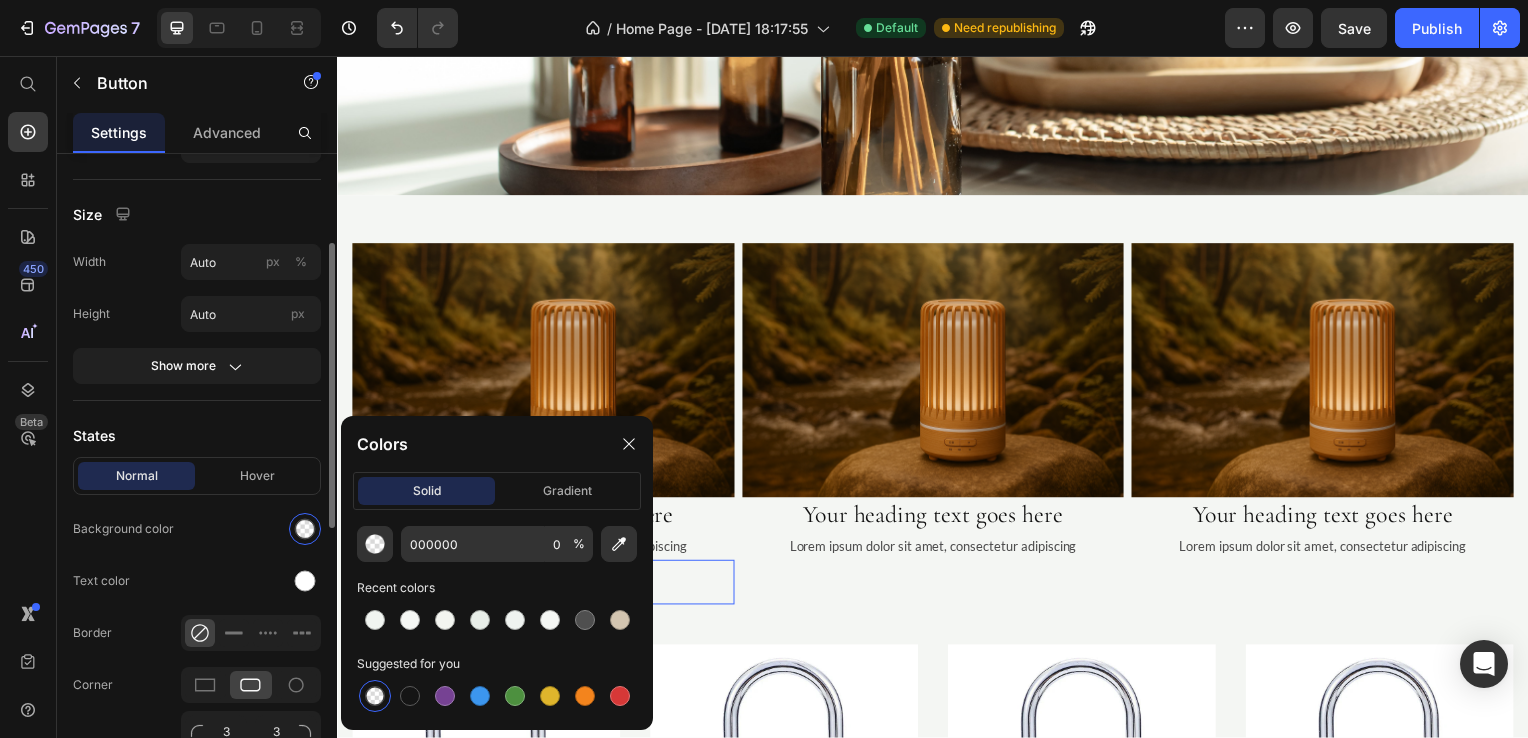 click on "Normal Hover" at bounding box center [197, 476] 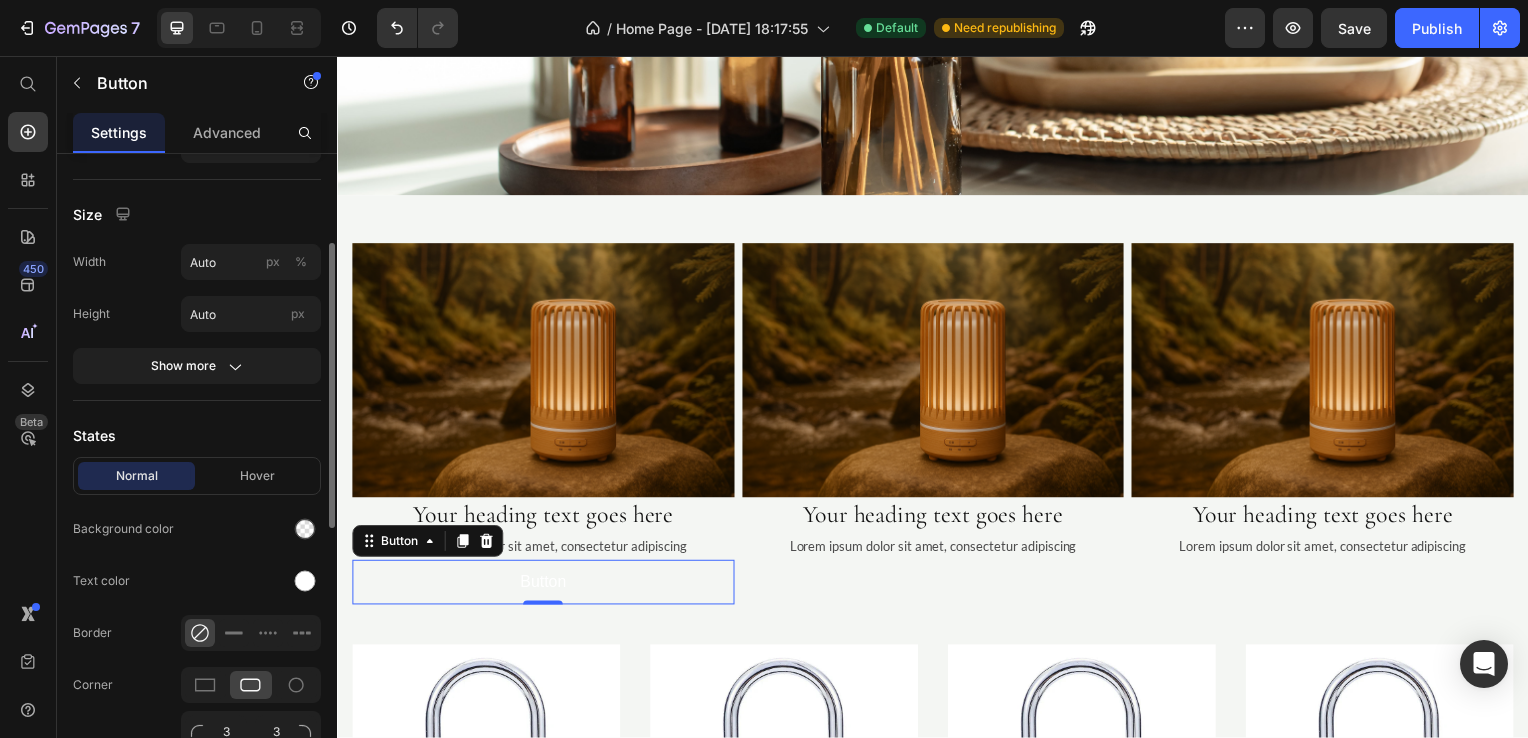 drag, startPoint x: 273, startPoint y: 475, endPoint x: 280, endPoint y: 505, distance: 30.805843 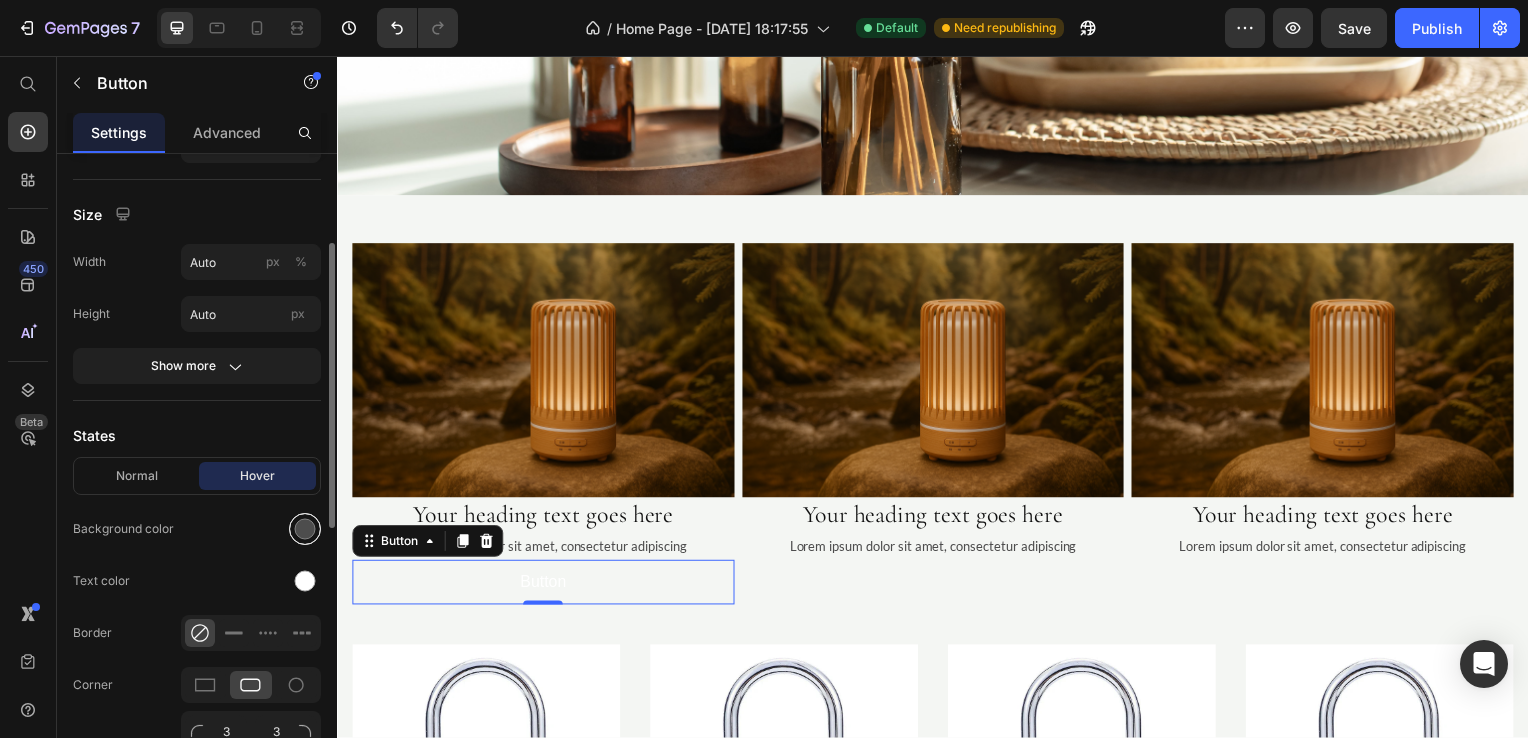 click at bounding box center [305, 529] 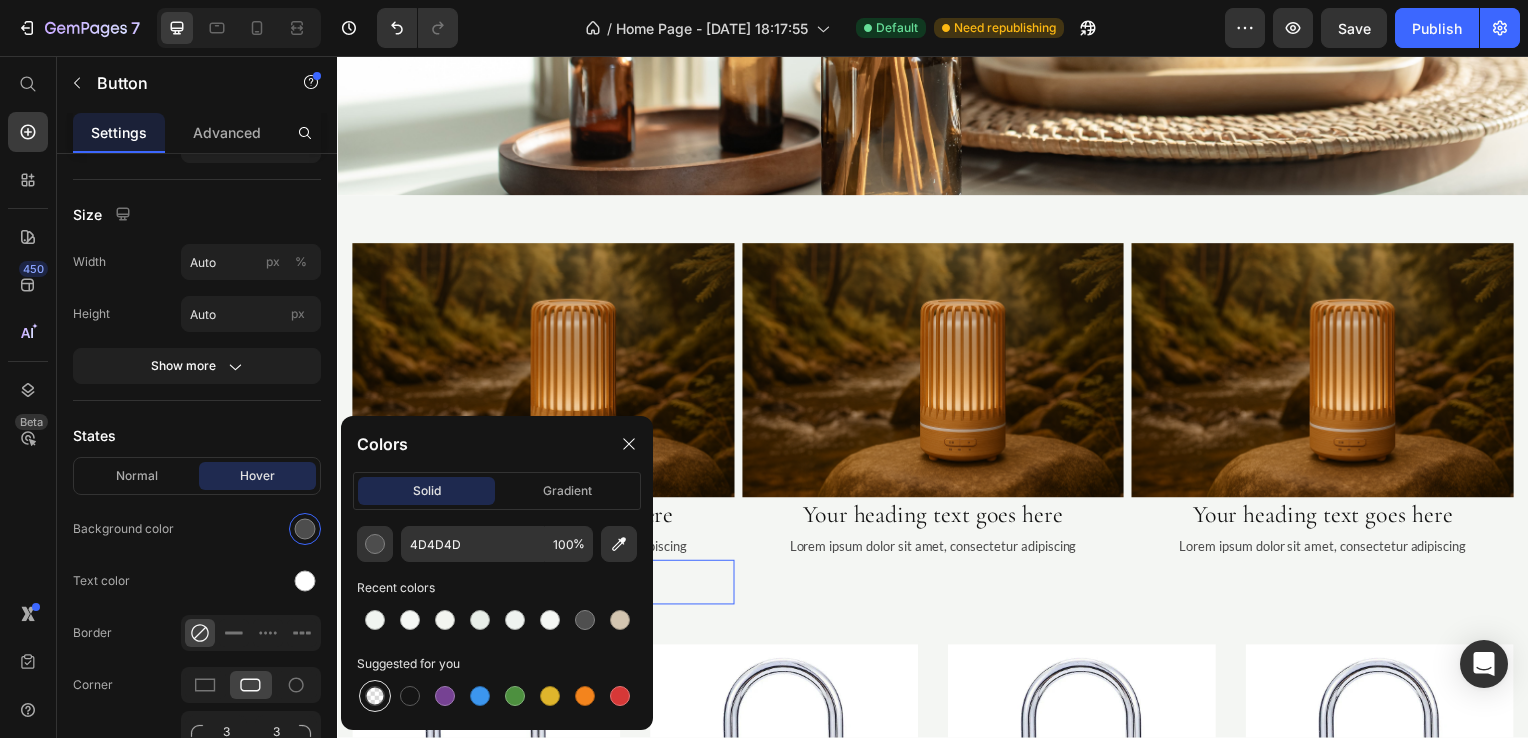 click at bounding box center (375, 696) 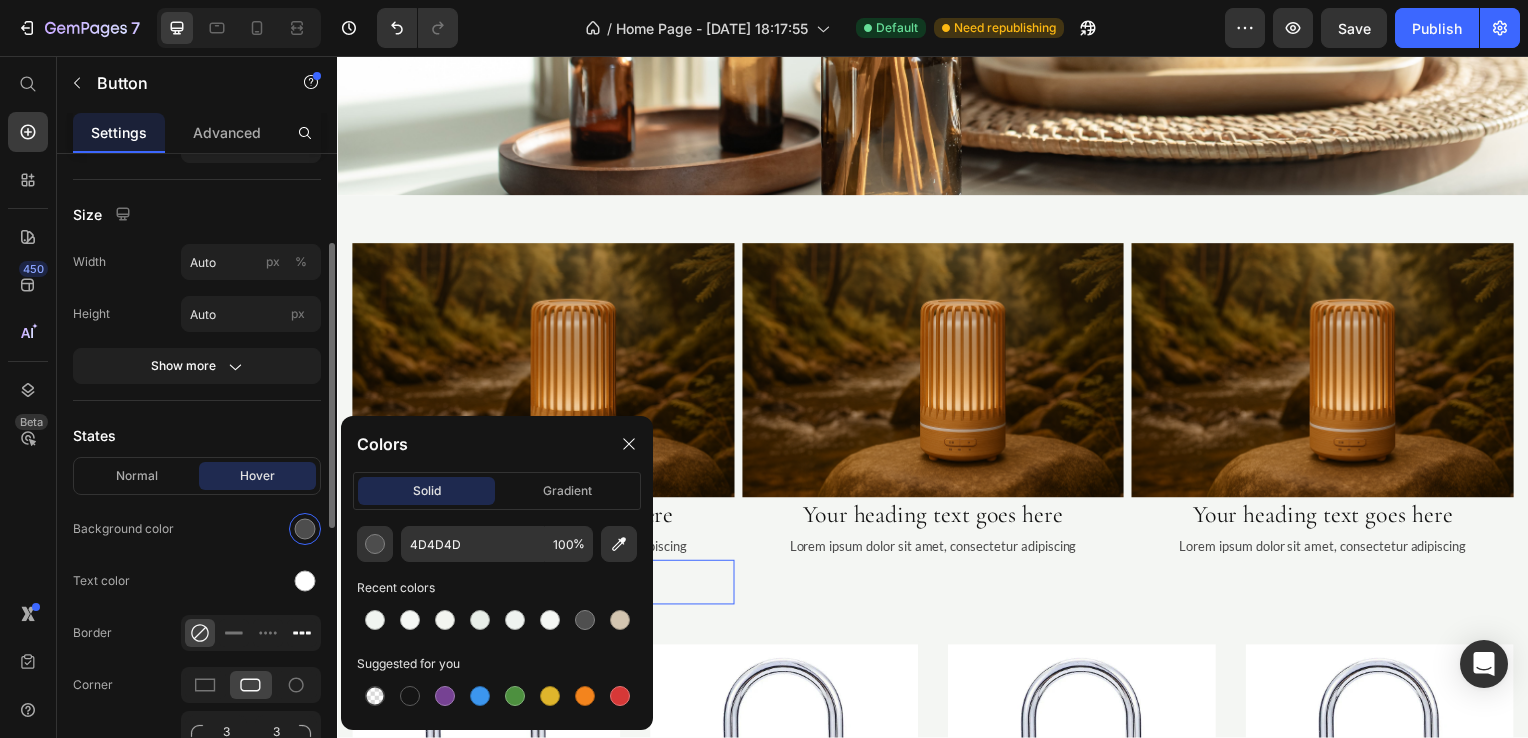 type on "000000" 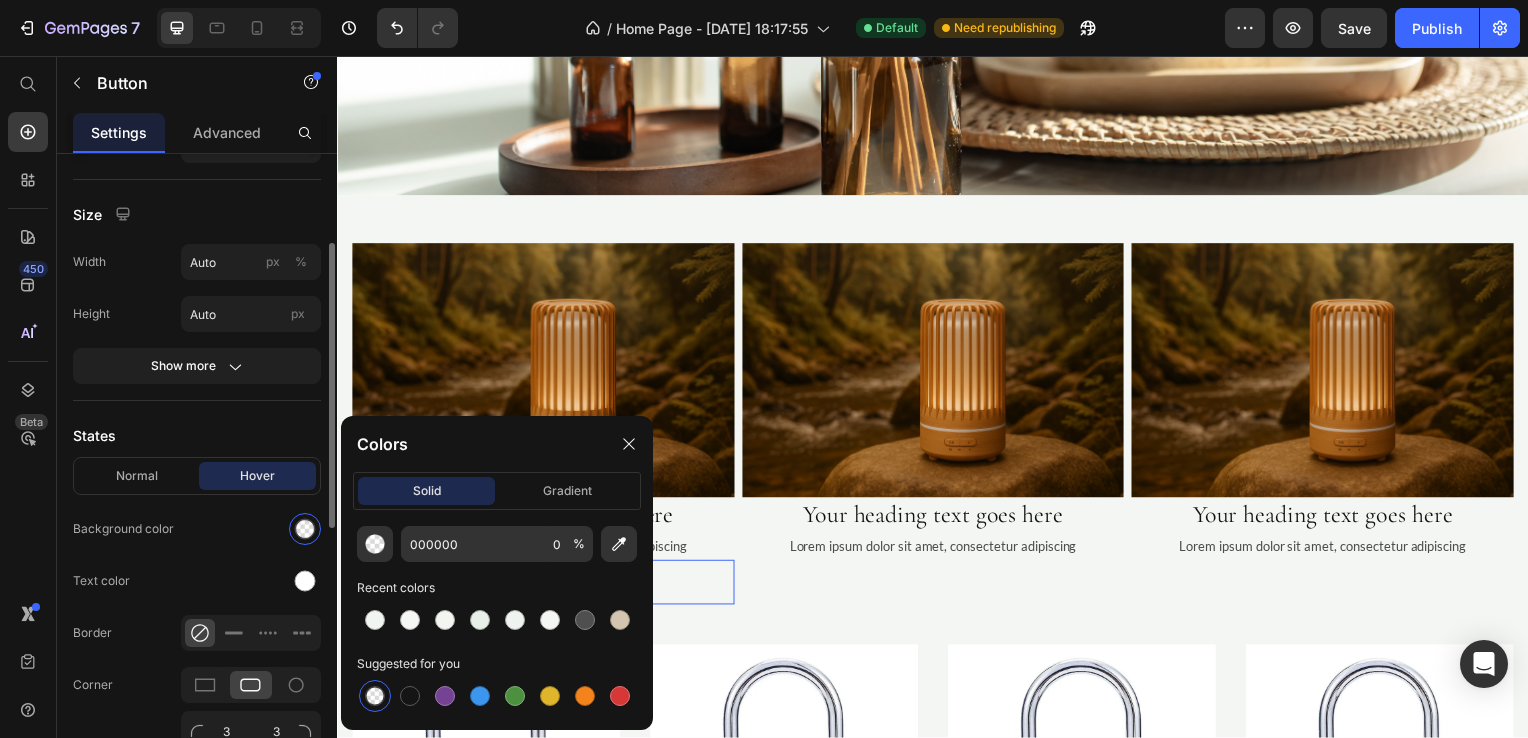 click at bounding box center (251, 529) 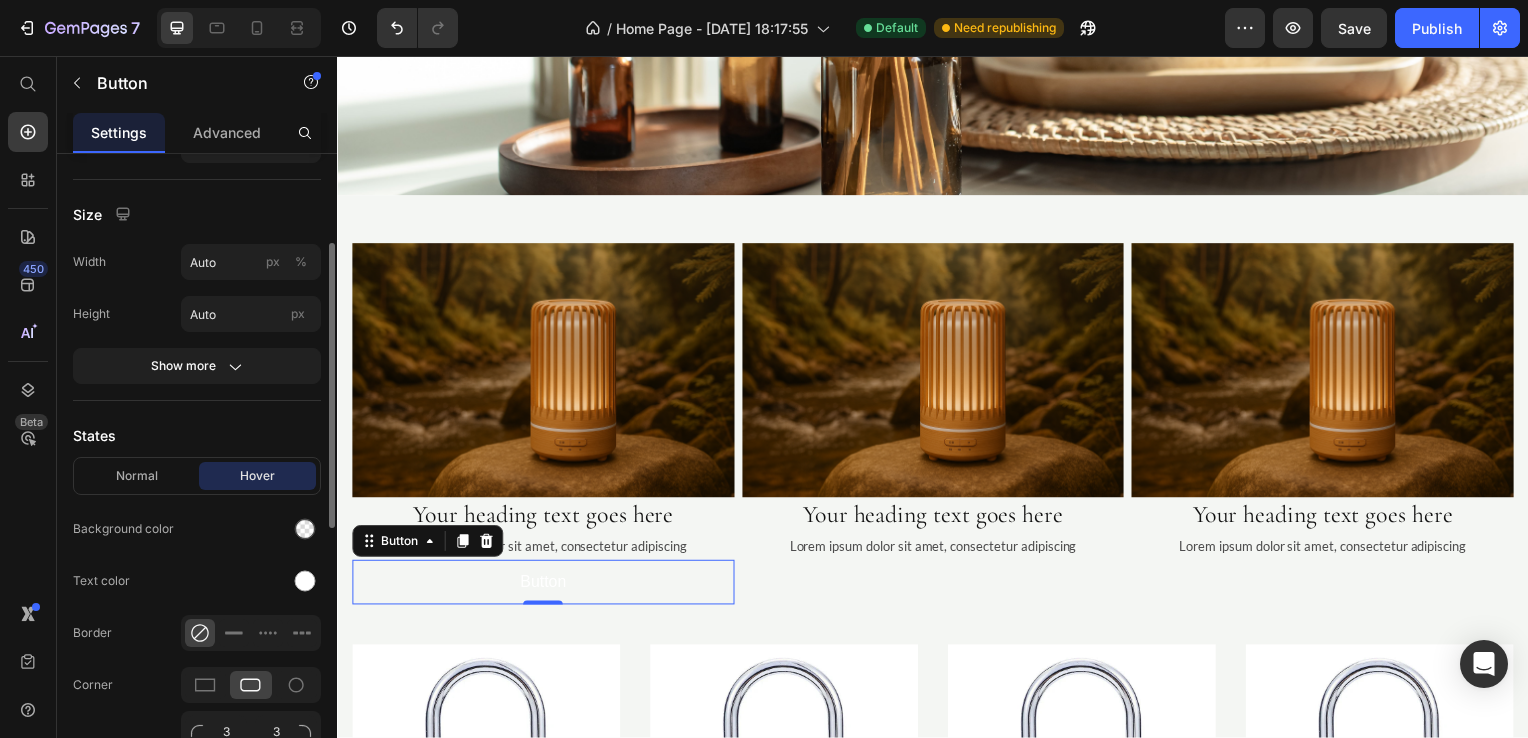 scroll, scrollTop: 300, scrollLeft: 0, axis: vertical 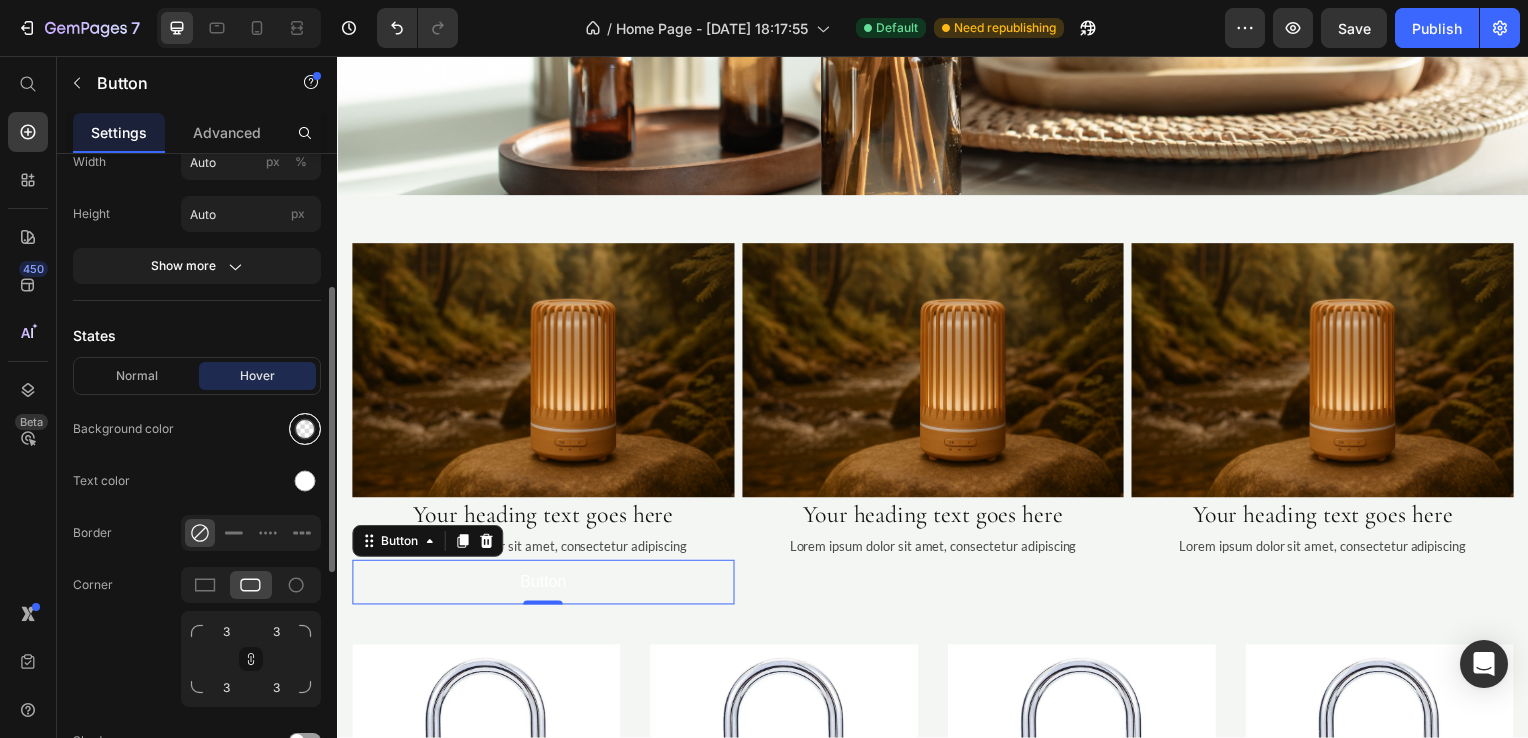 click at bounding box center [305, 429] 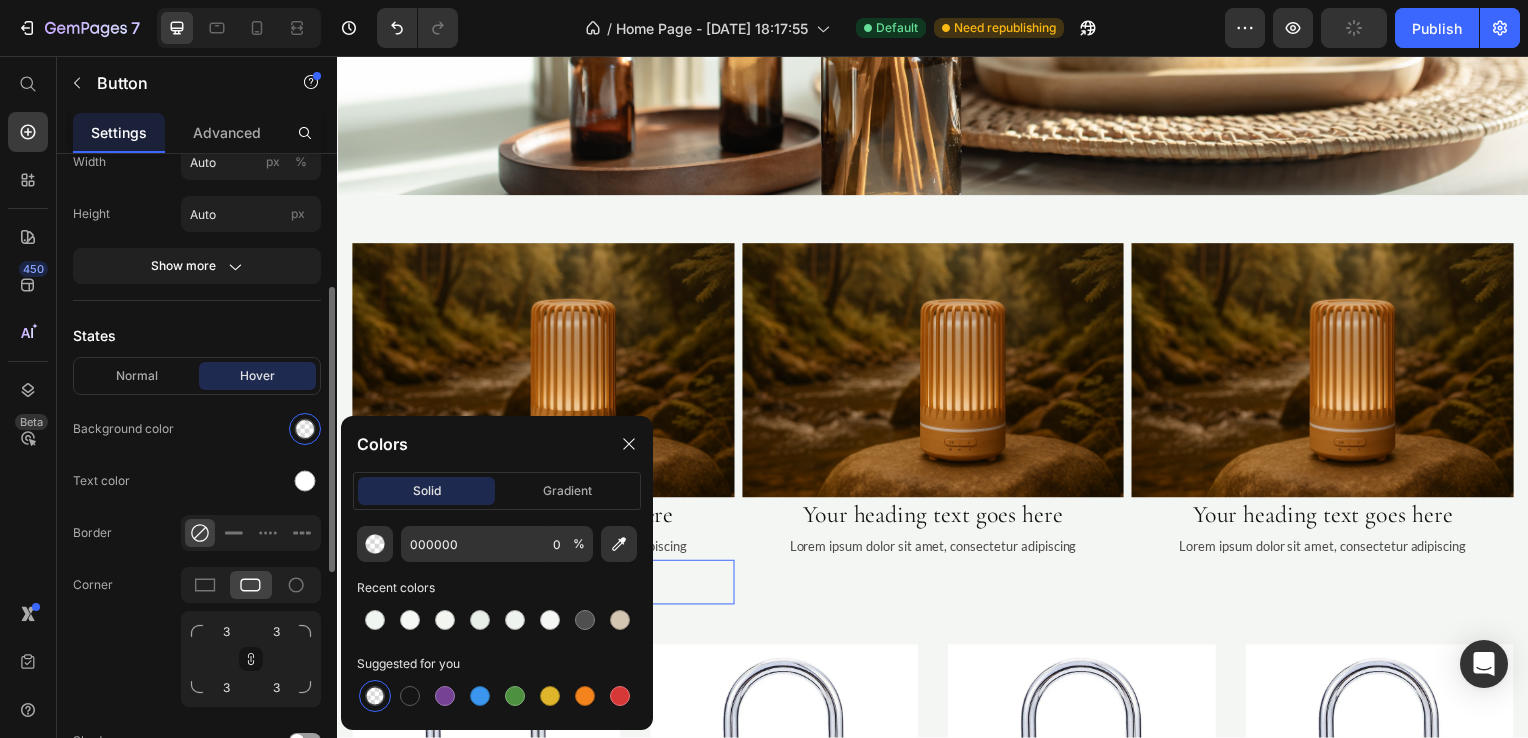 click on "Normal Hover Background color Text color Border Corner 3 3 3 3 Shadow" 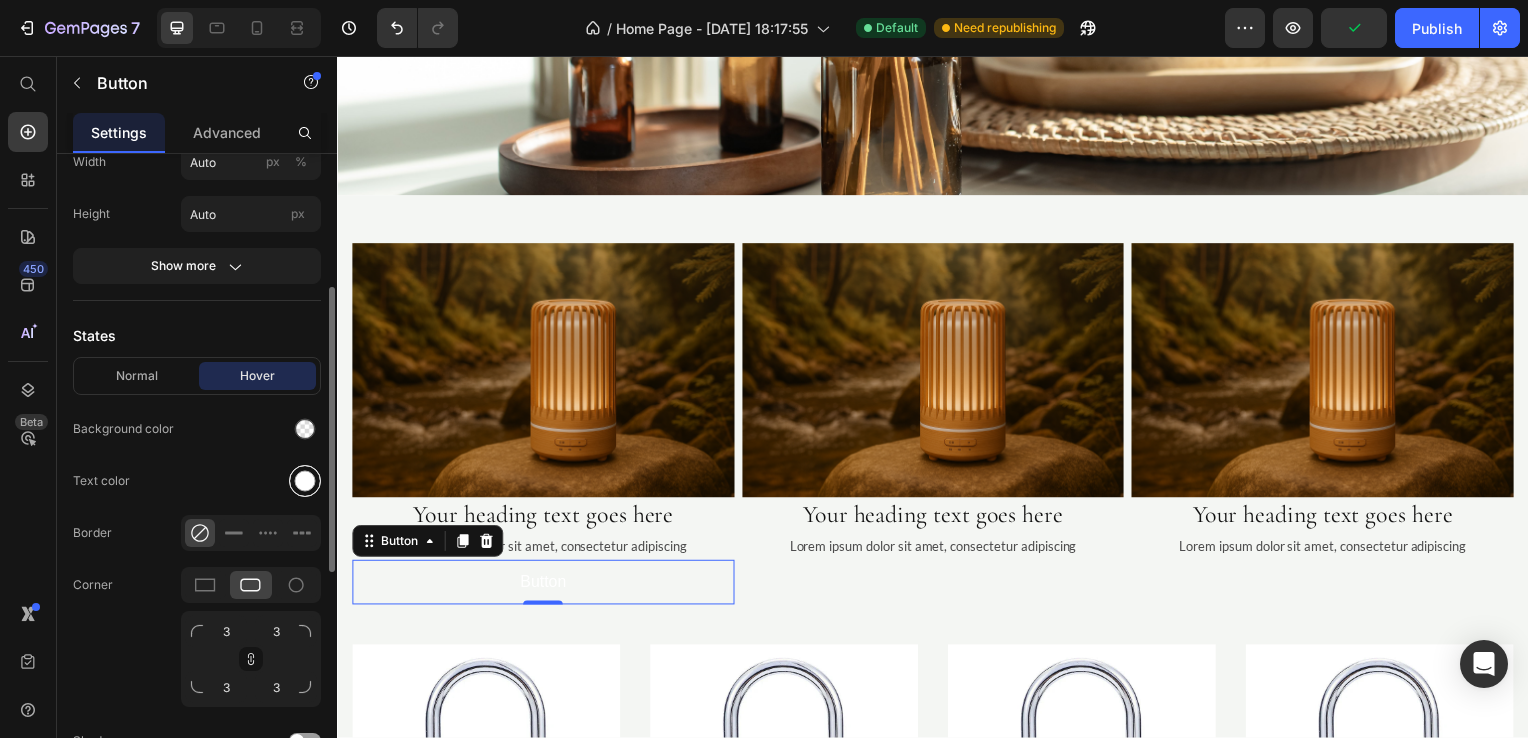 click at bounding box center [305, 481] 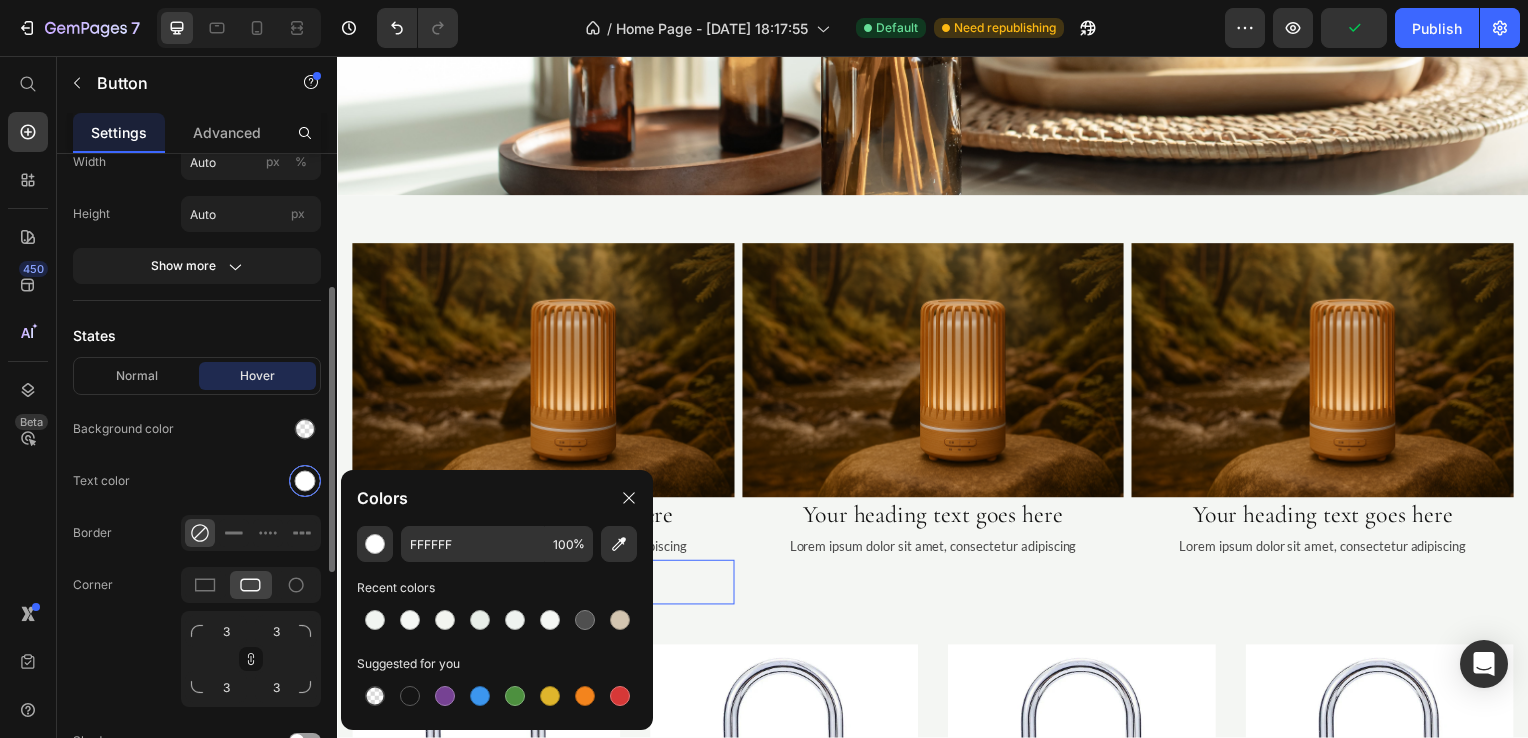 click at bounding box center (305, 481) 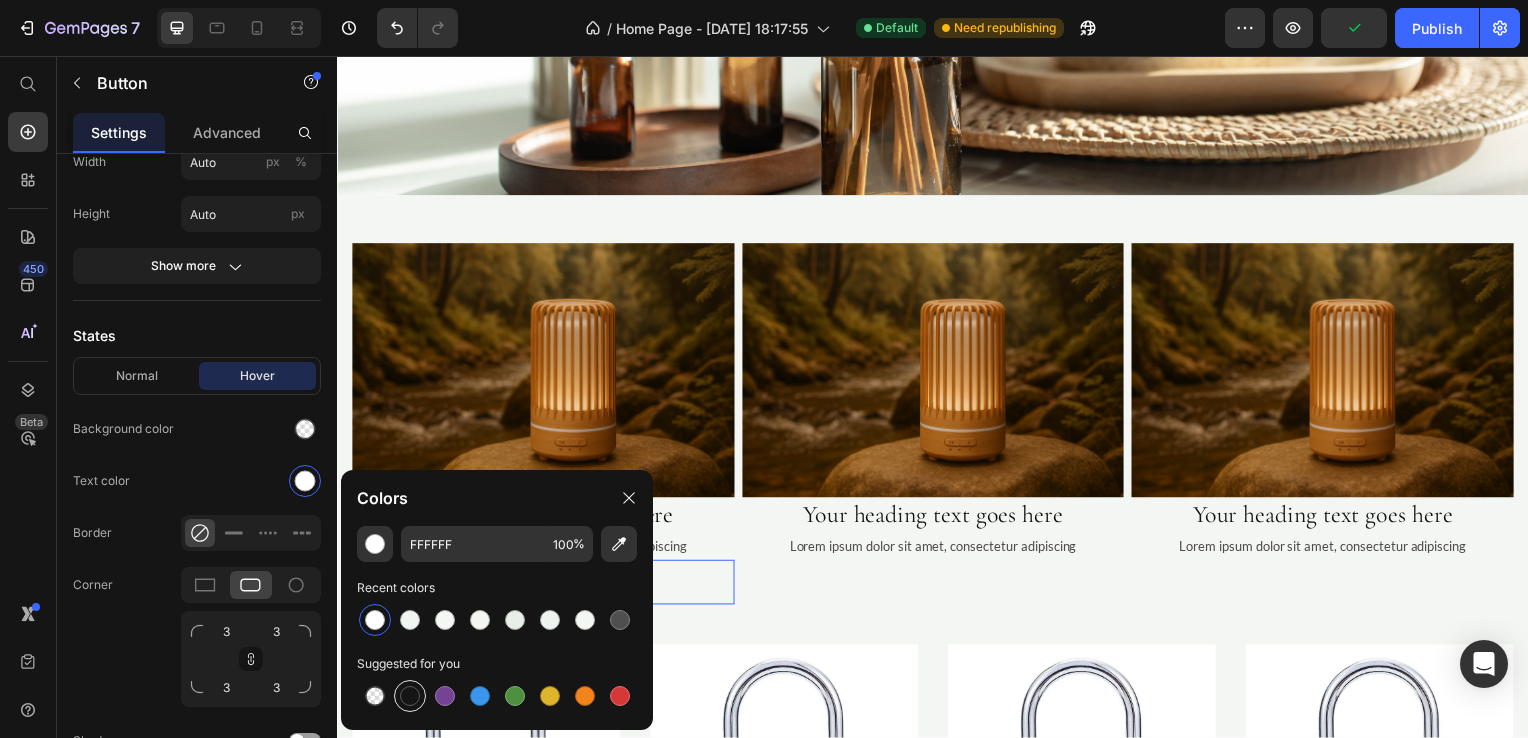 click at bounding box center [410, 696] 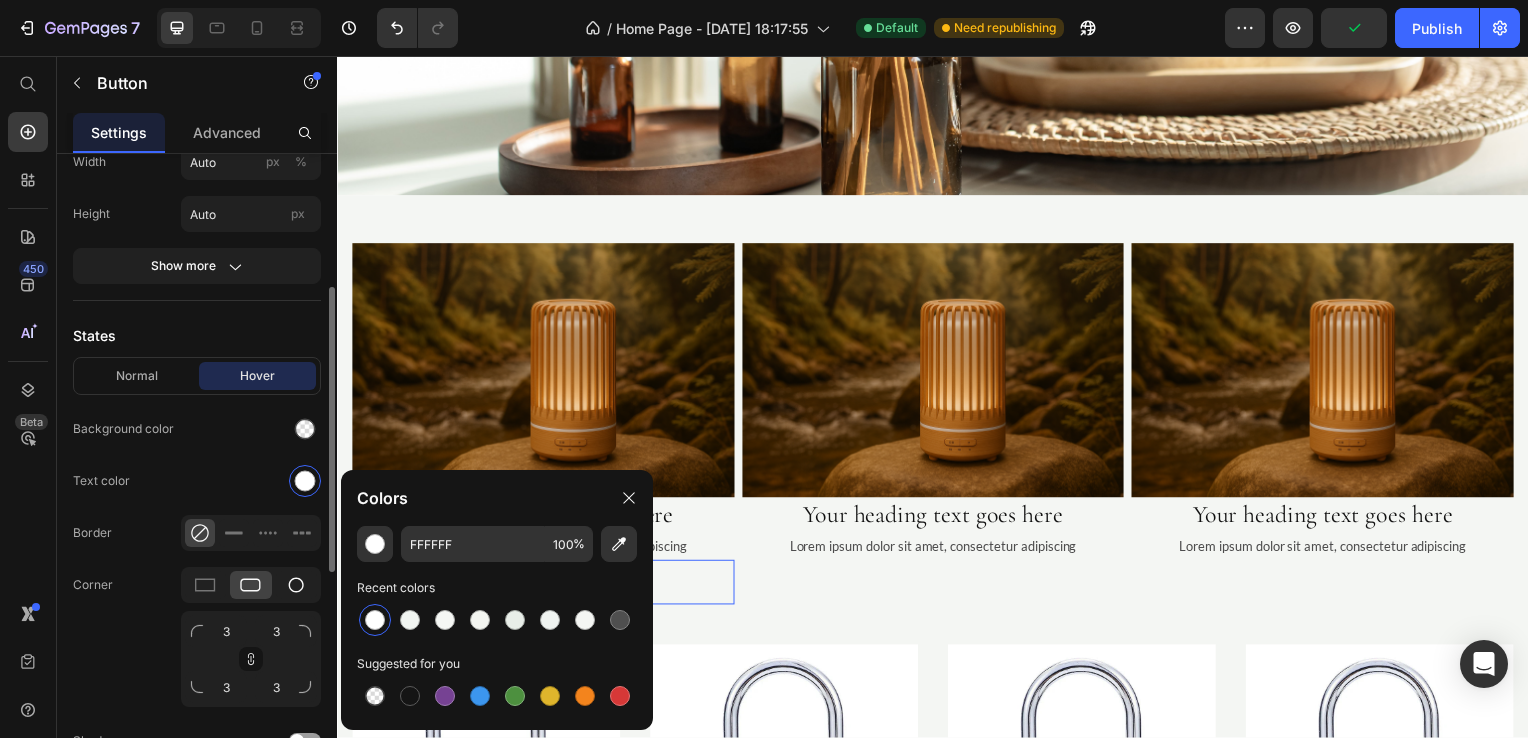 type on "151515" 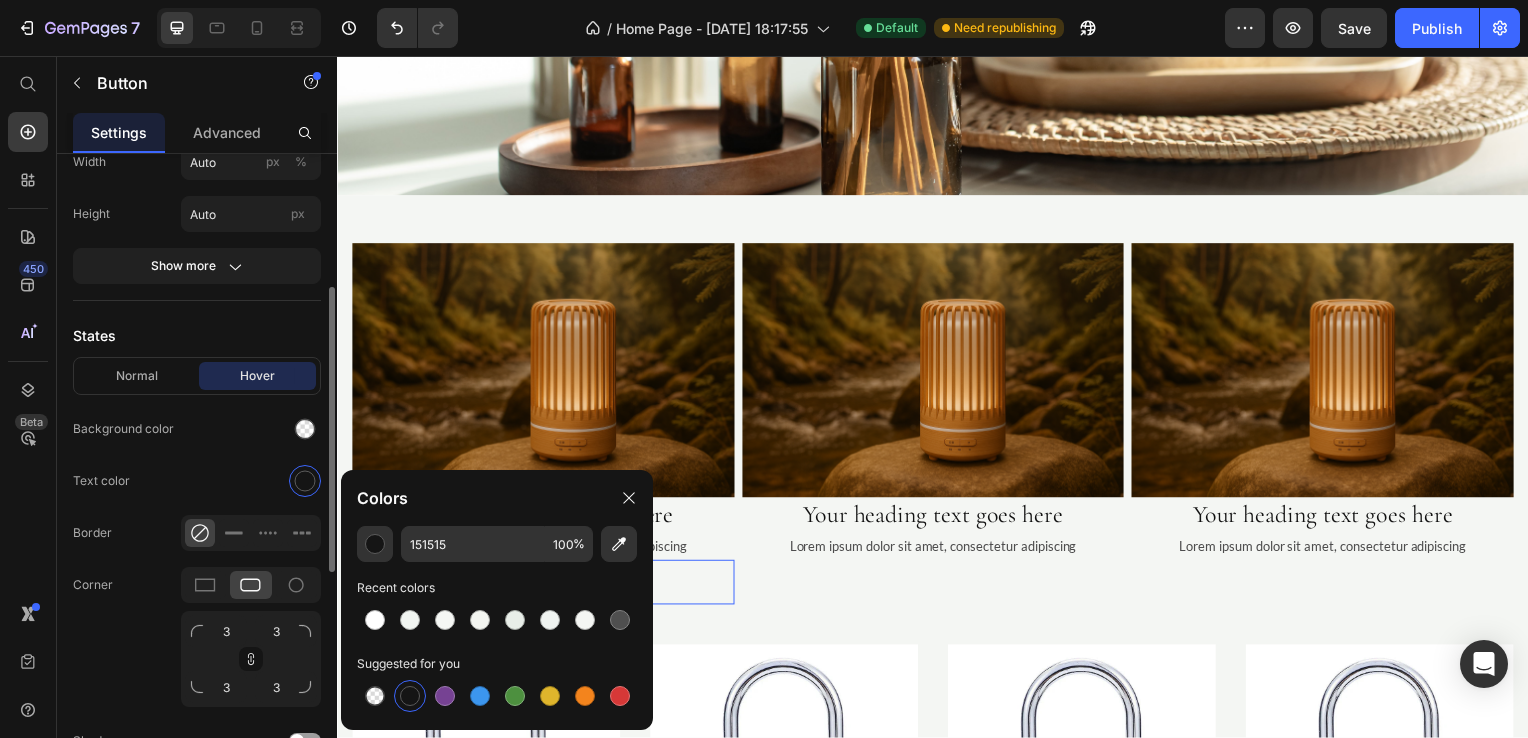 click on "Normal Hover Background color Text color Border Corner 3 3 3 3 Shadow" 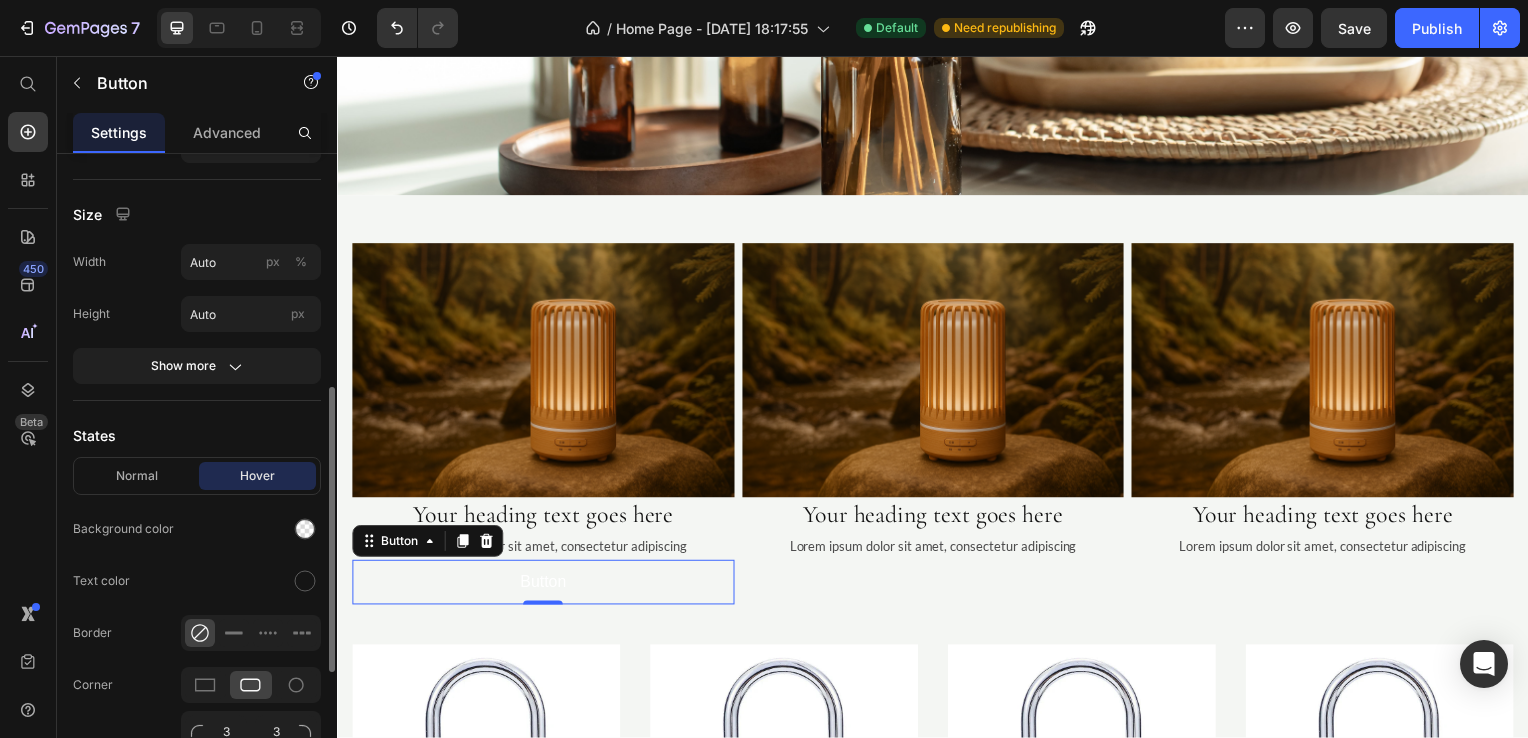 scroll, scrollTop: 300, scrollLeft: 0, axis: vertical 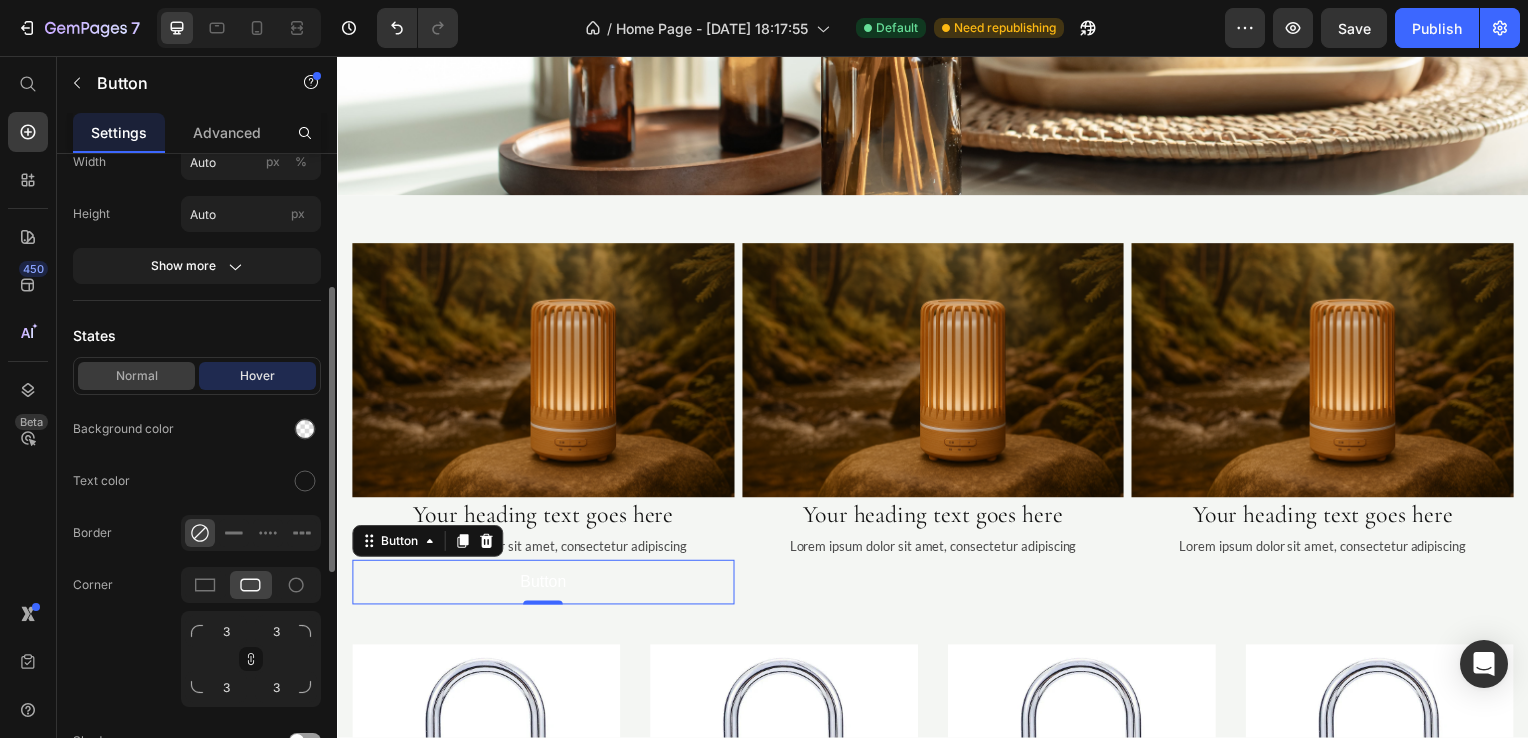 click on "Normal" at bounding box center [136, 376] 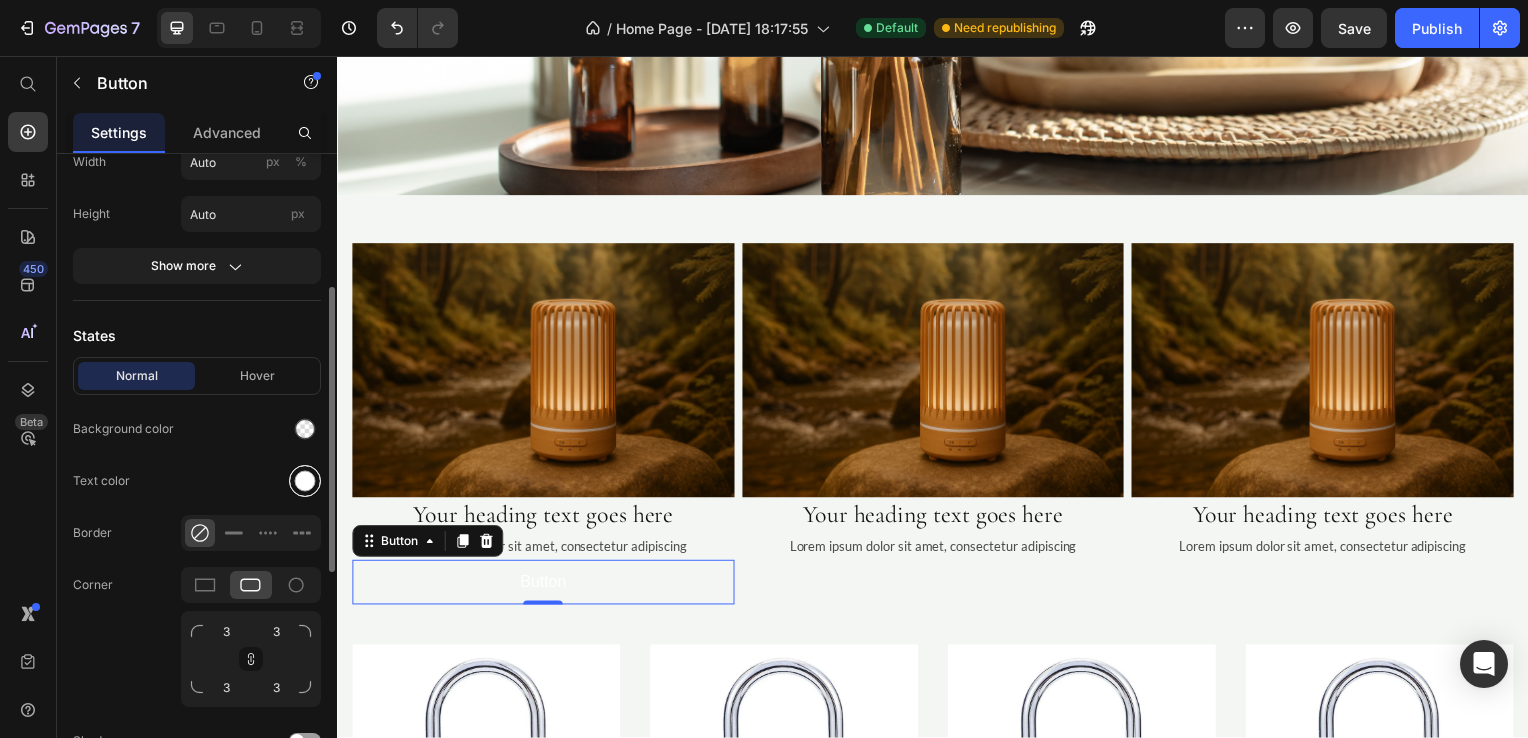 click at bounding box center (305, 481) 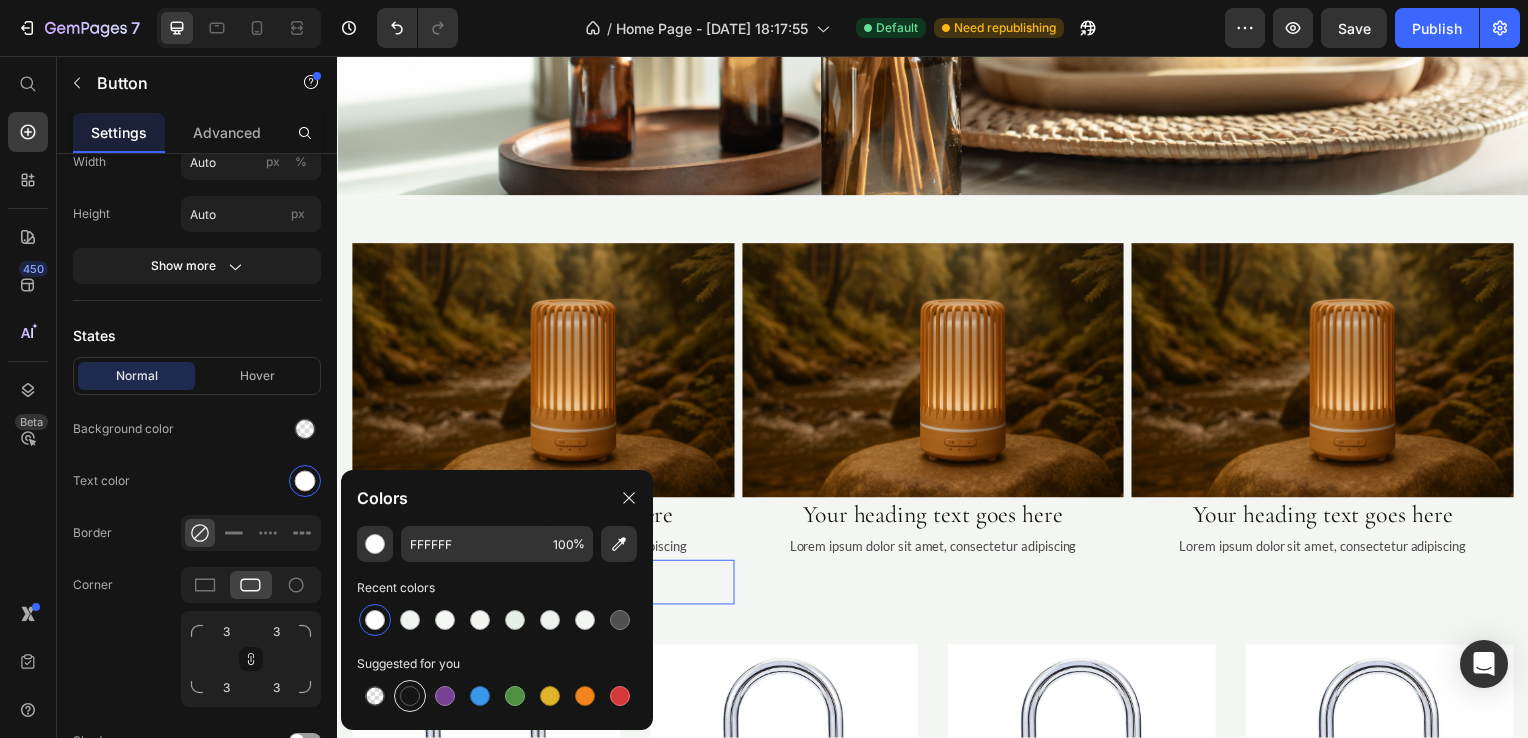 click at bounding box center [410, 696] 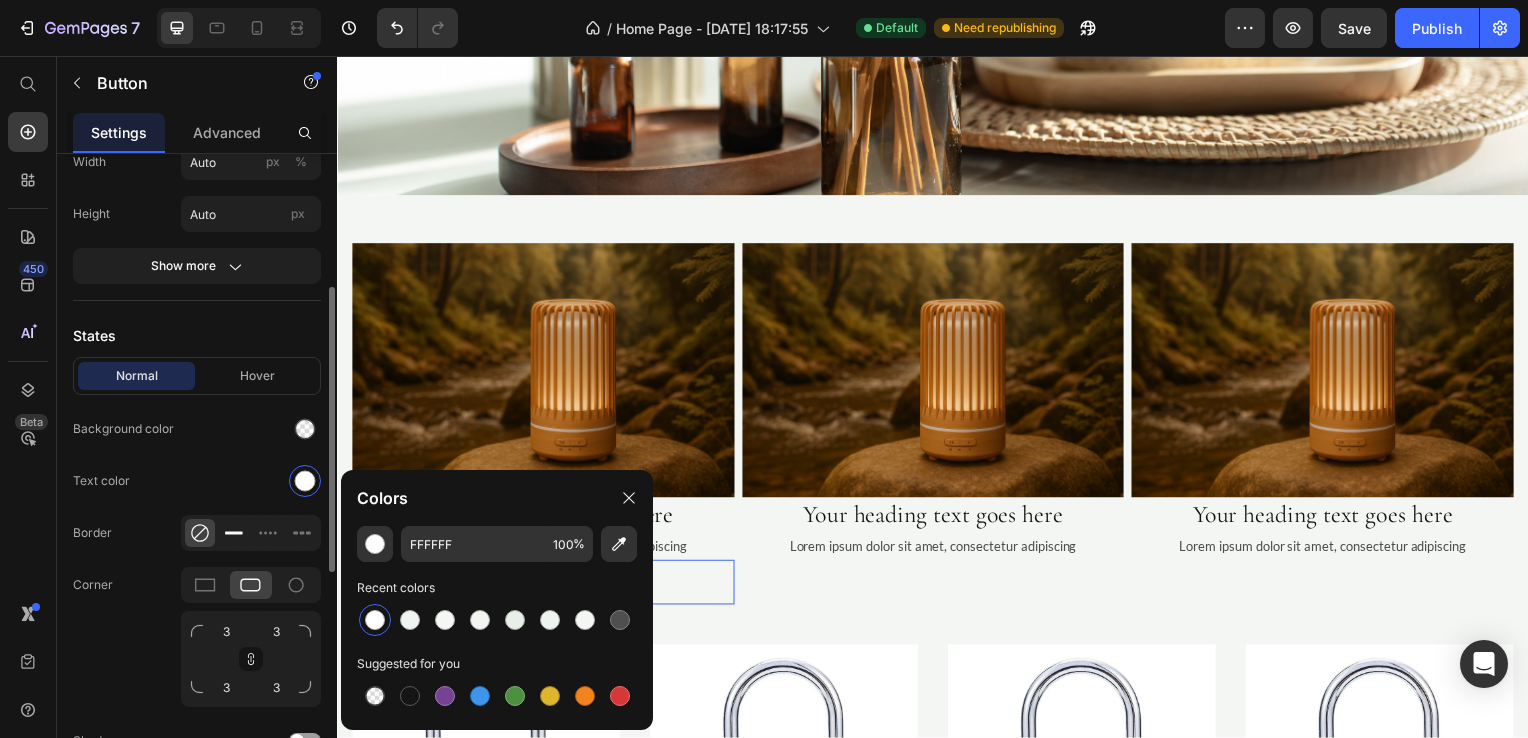 type on "151515" 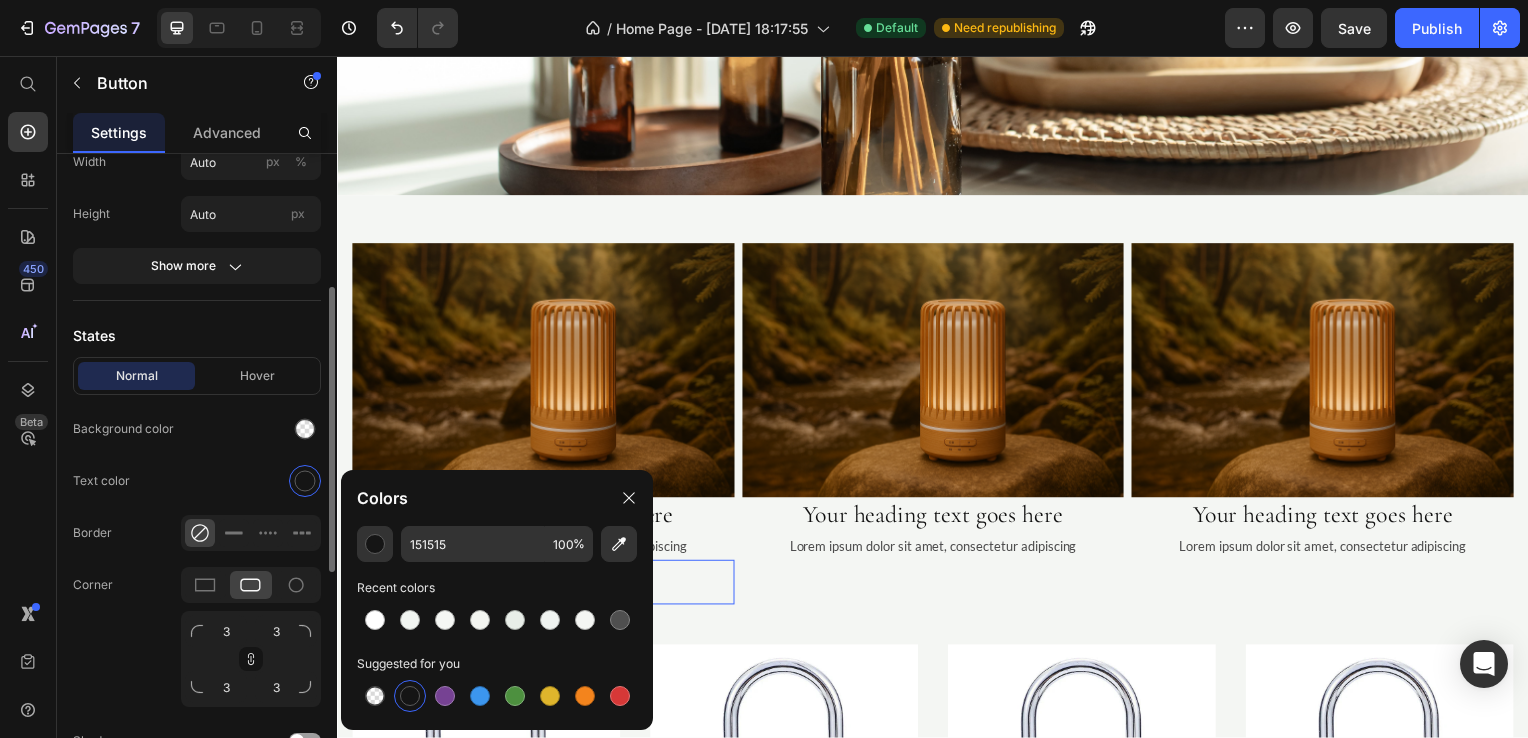 click on "Normal Hover Background color Text color Border Corner 3 3 3 3 Shadow" 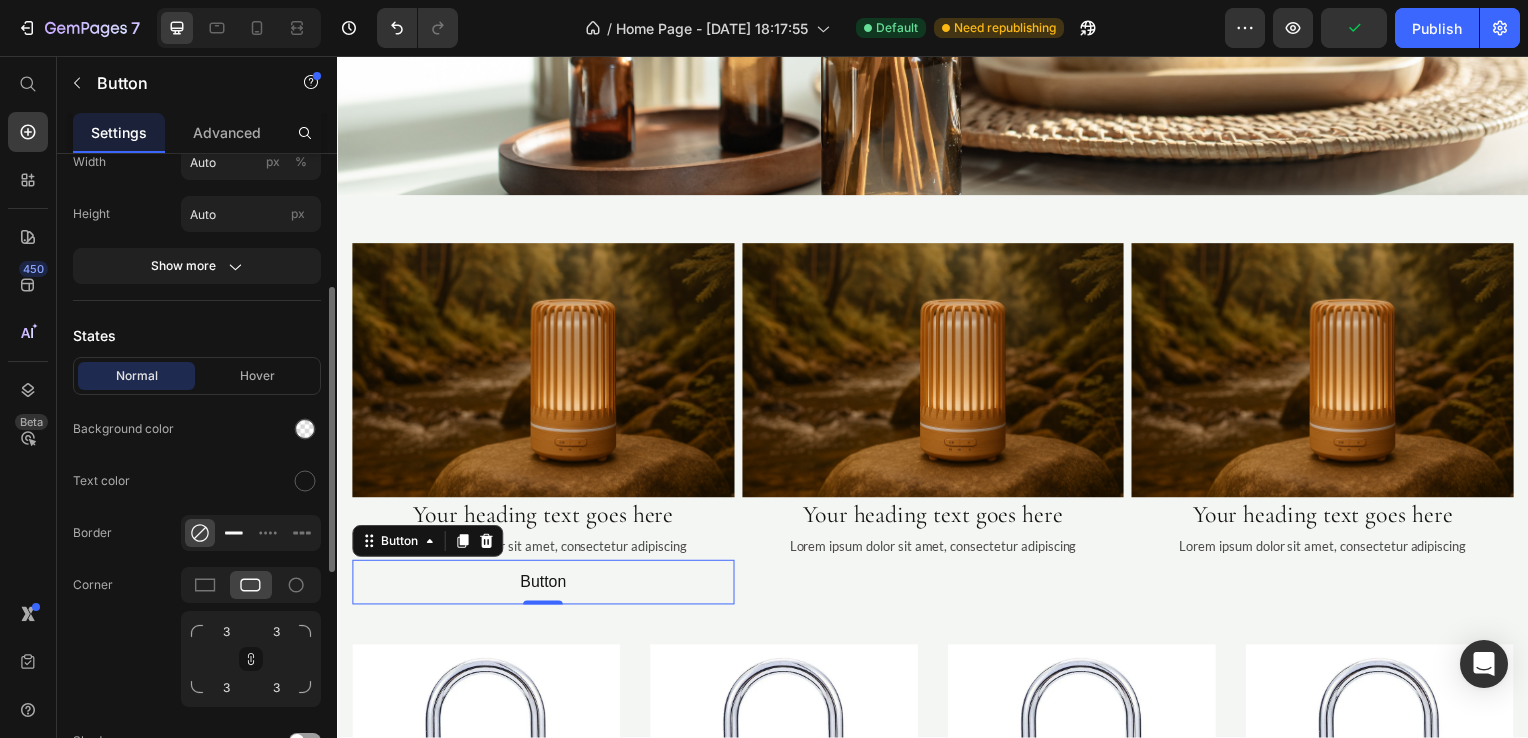 click 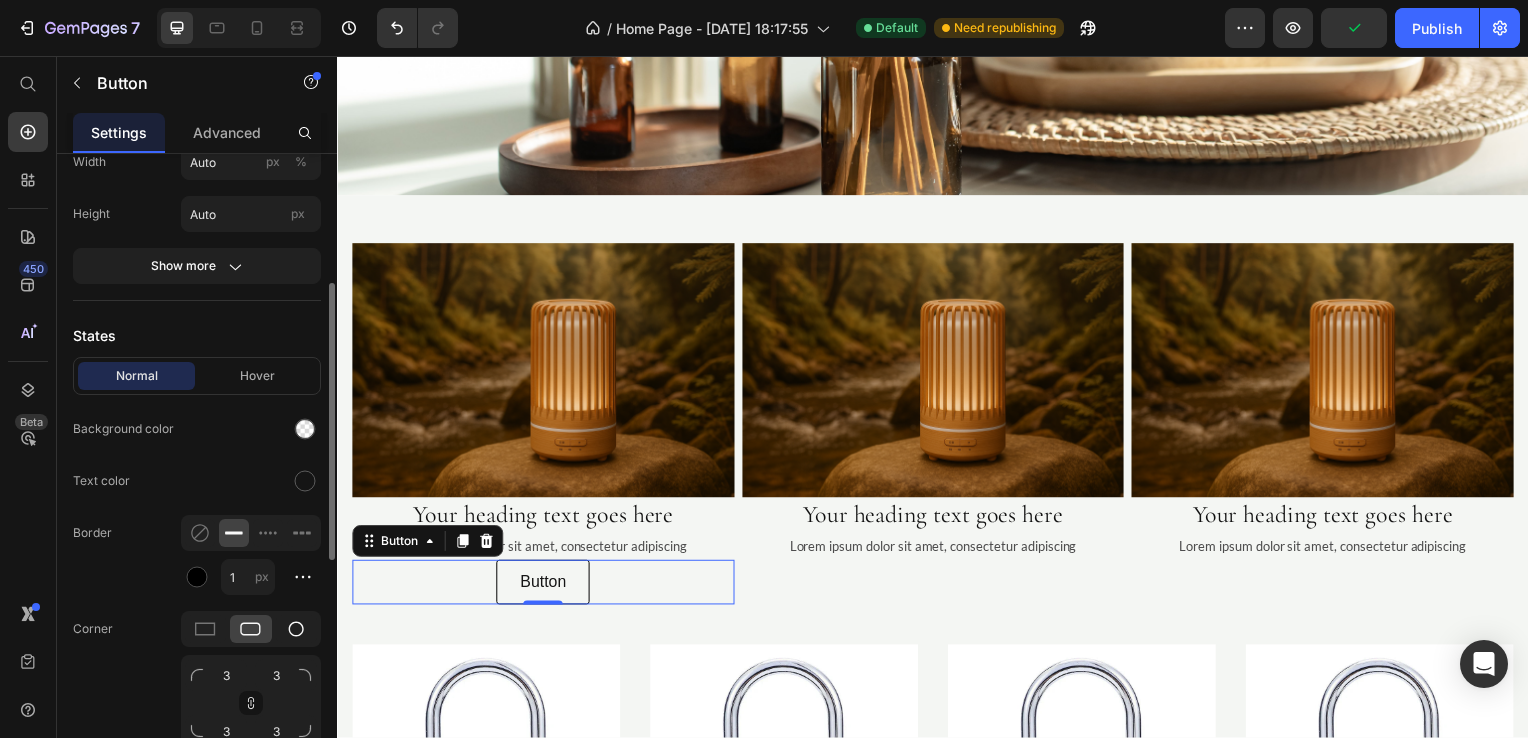 click 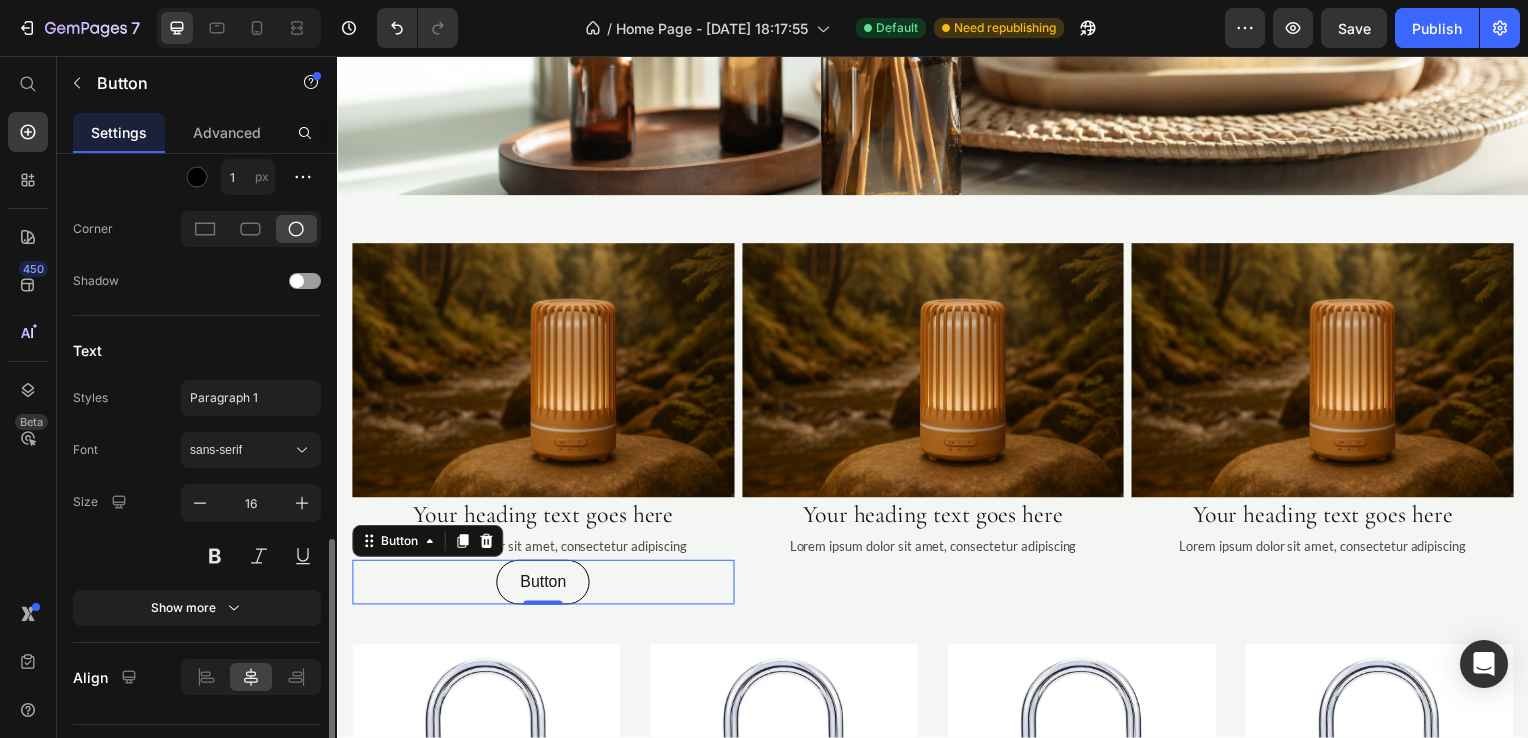 scroll, scrollTop: 741, scrollLeft: 0, axis: vertical 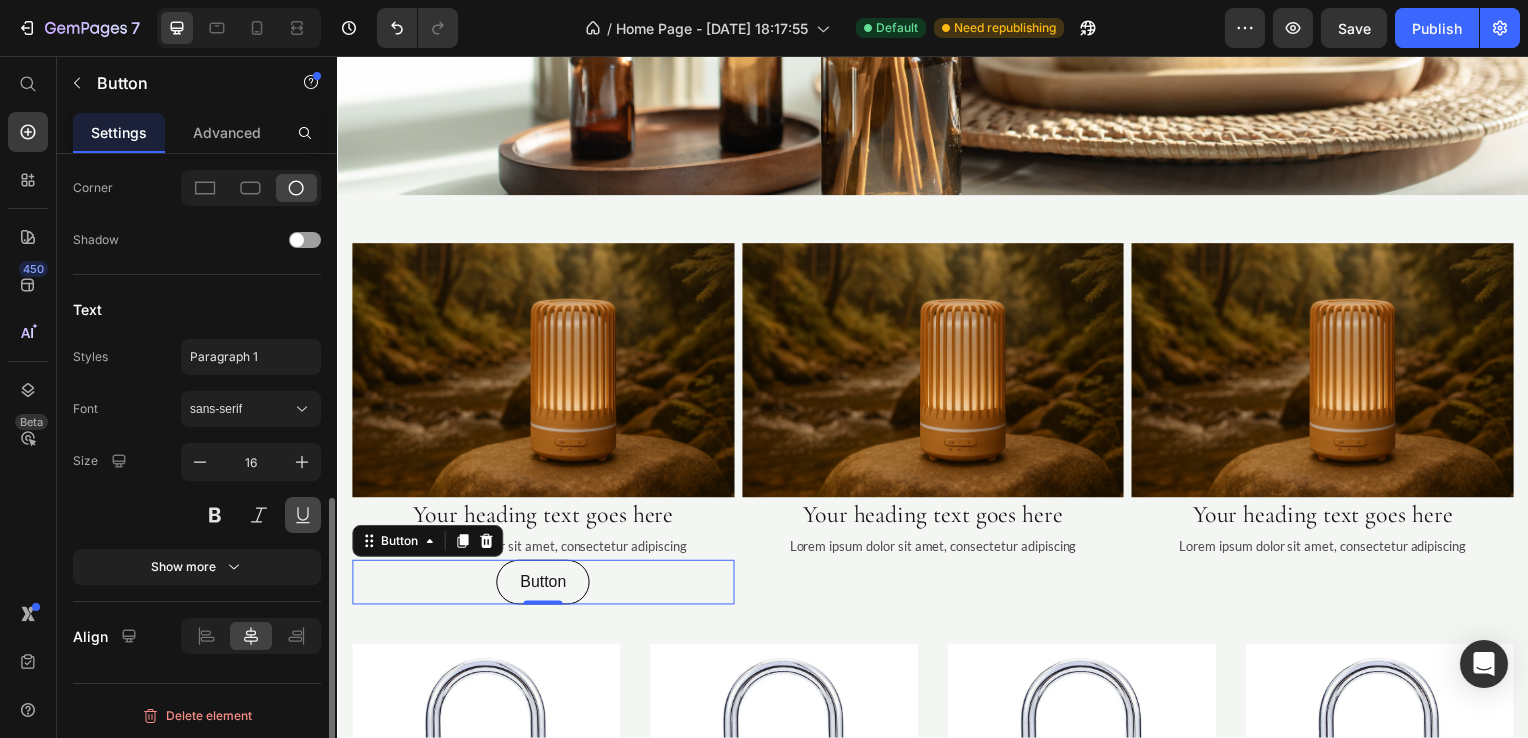 click at bounding box center [303, 515] 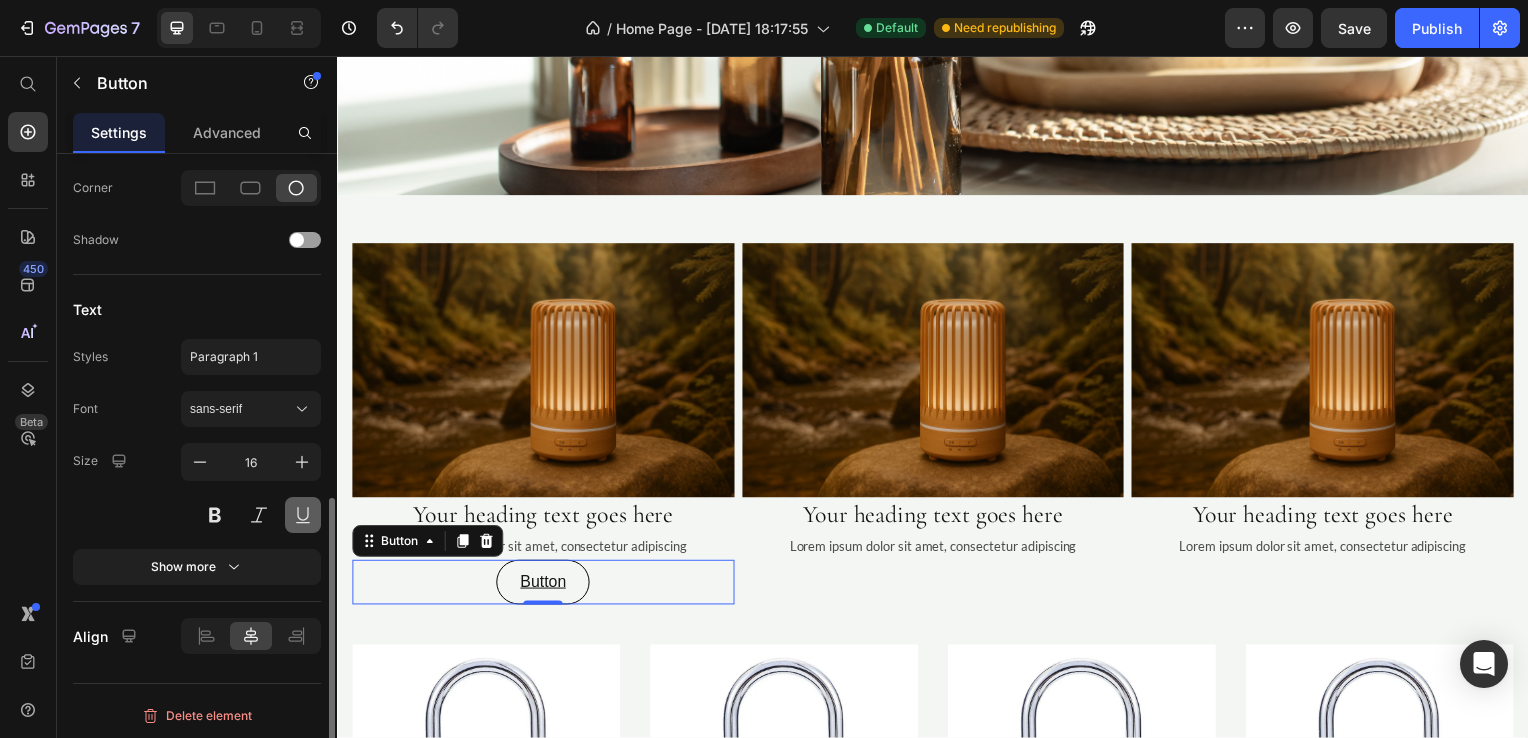 click at bounding box center [303, 515] 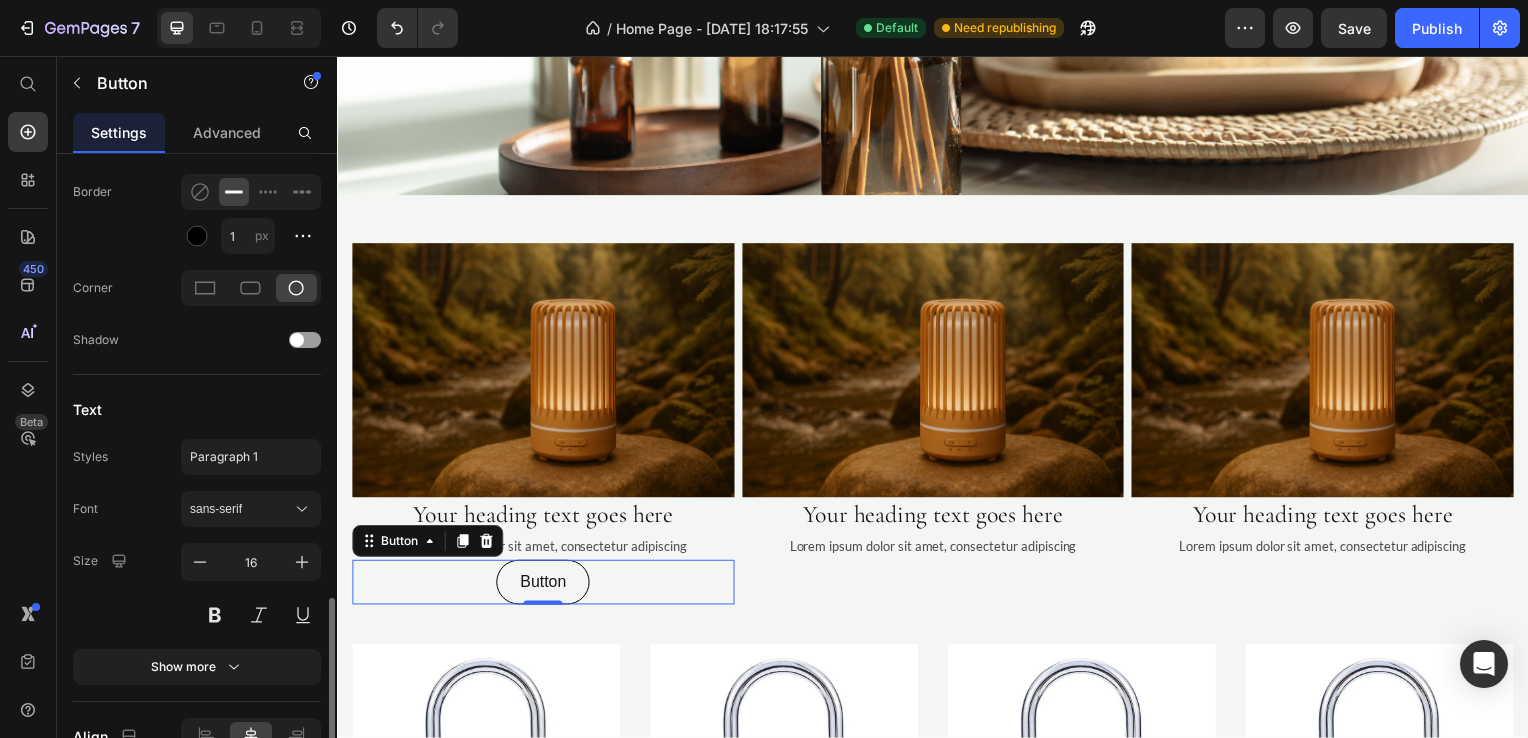 scroll, scrollTop: 741, scrollLeft: 0, axis: vertical 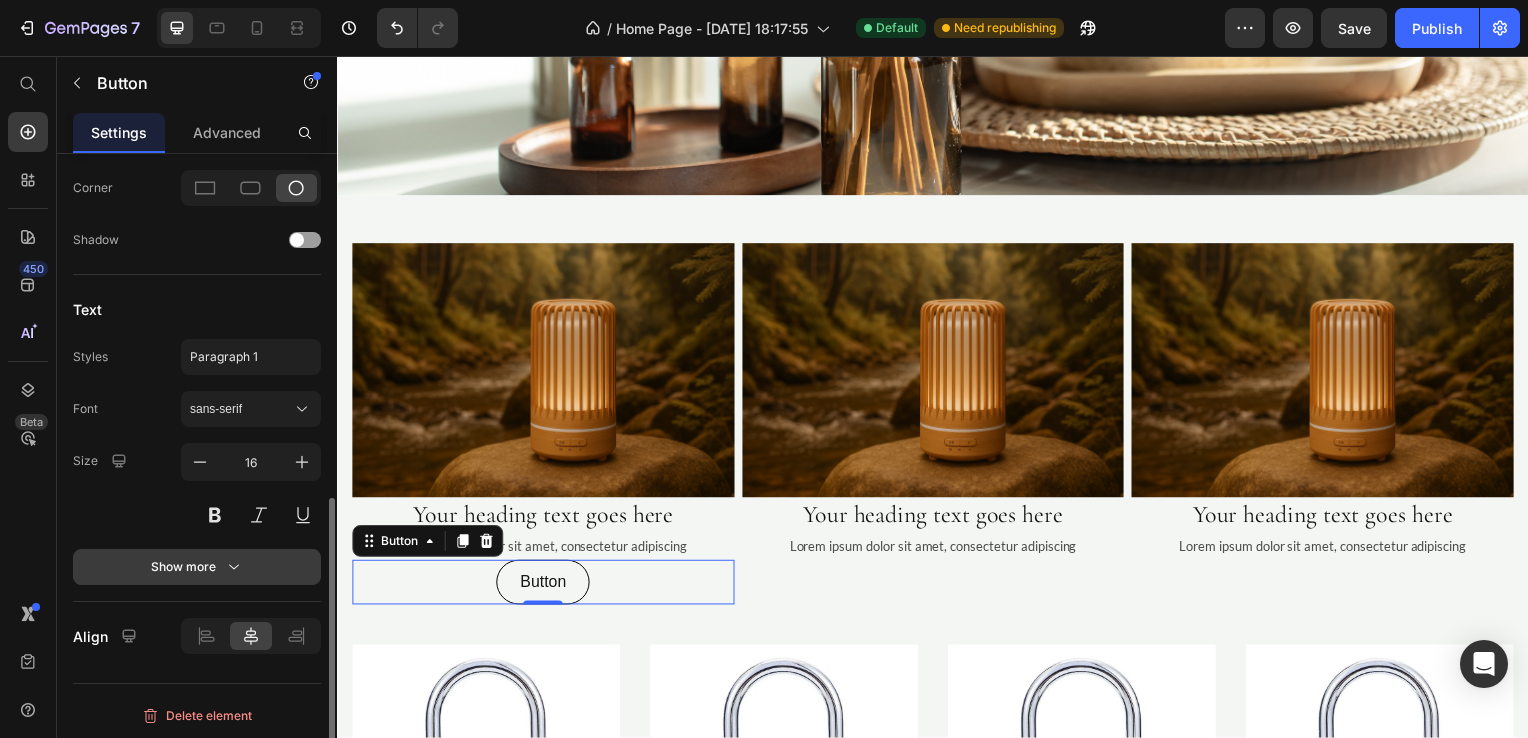 click on "Show more" at bounding box center [197, 567] 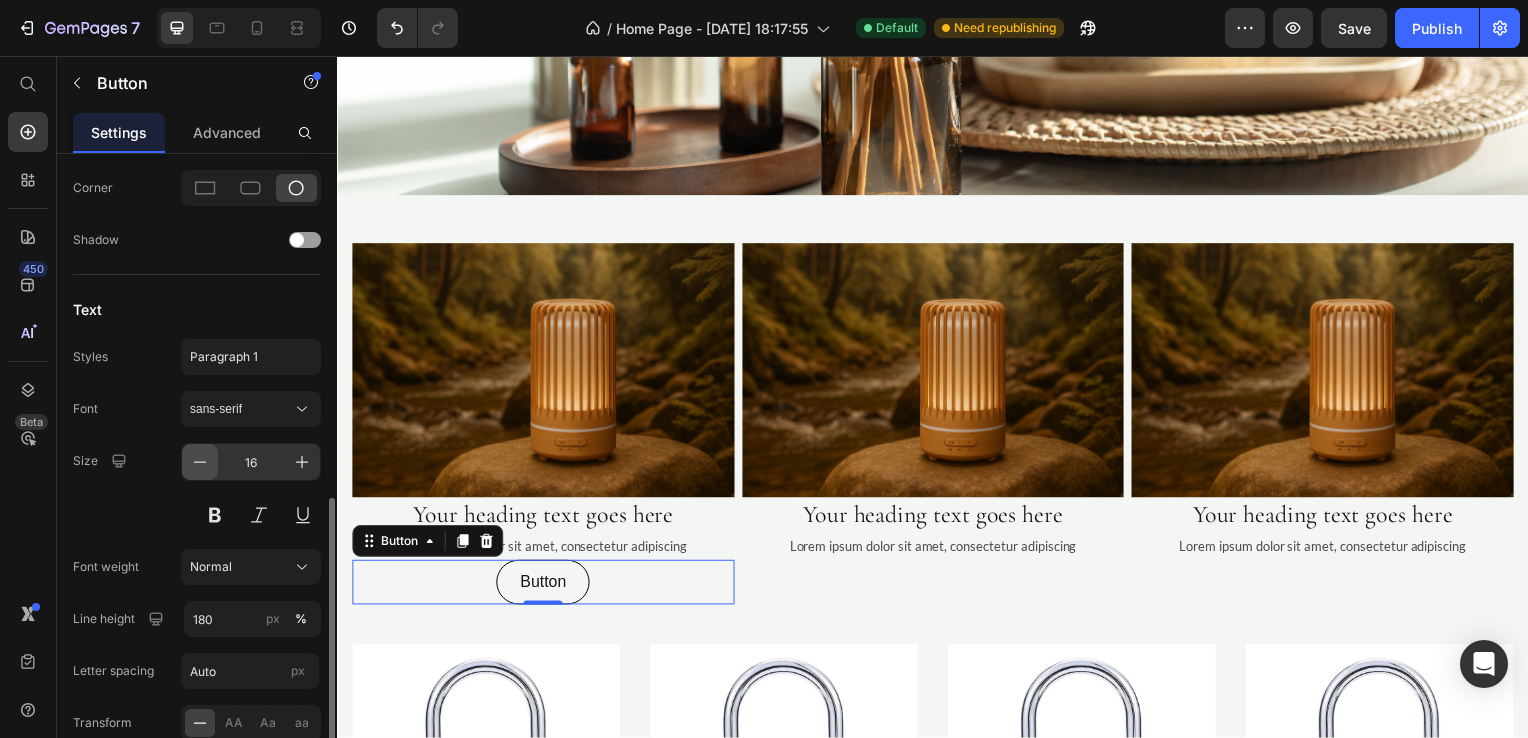 click 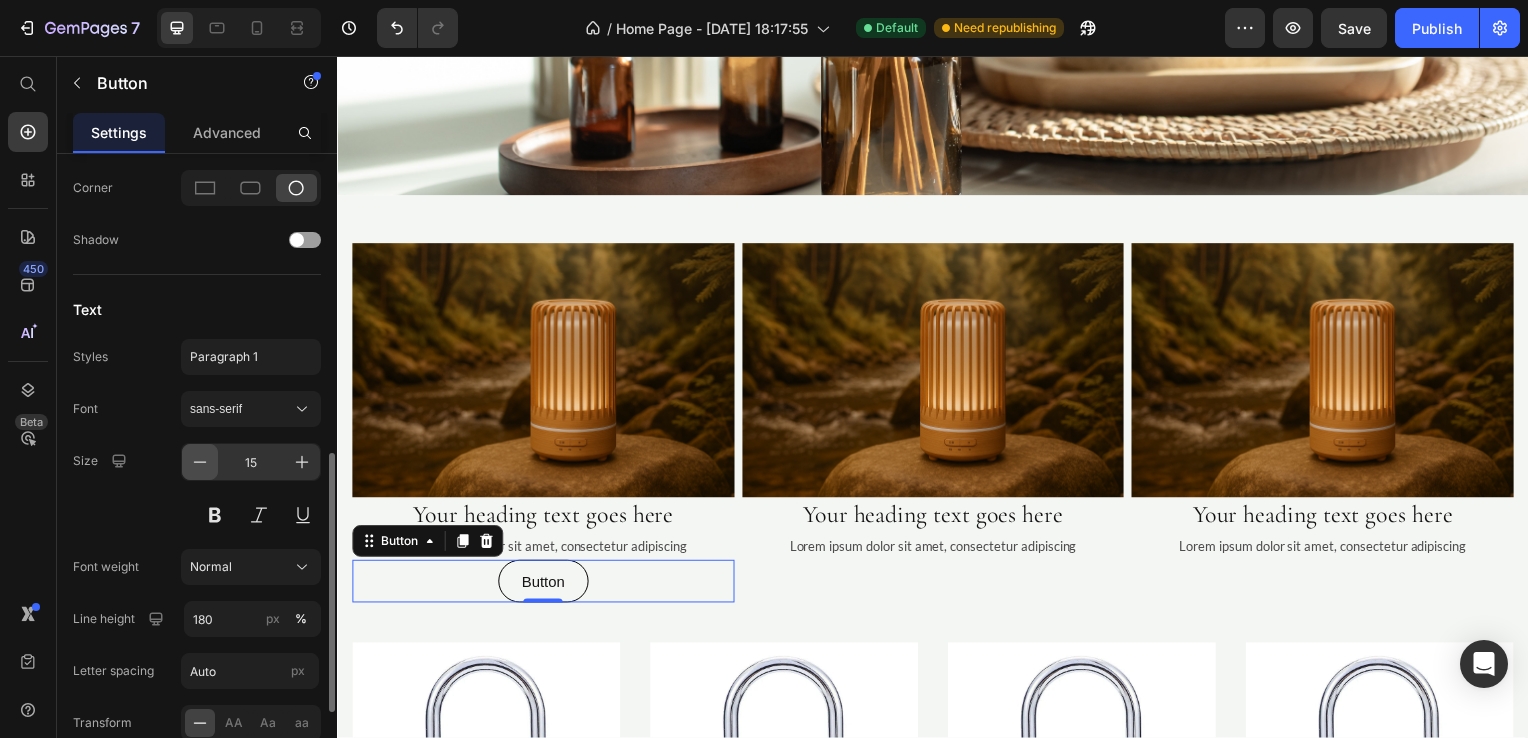 click 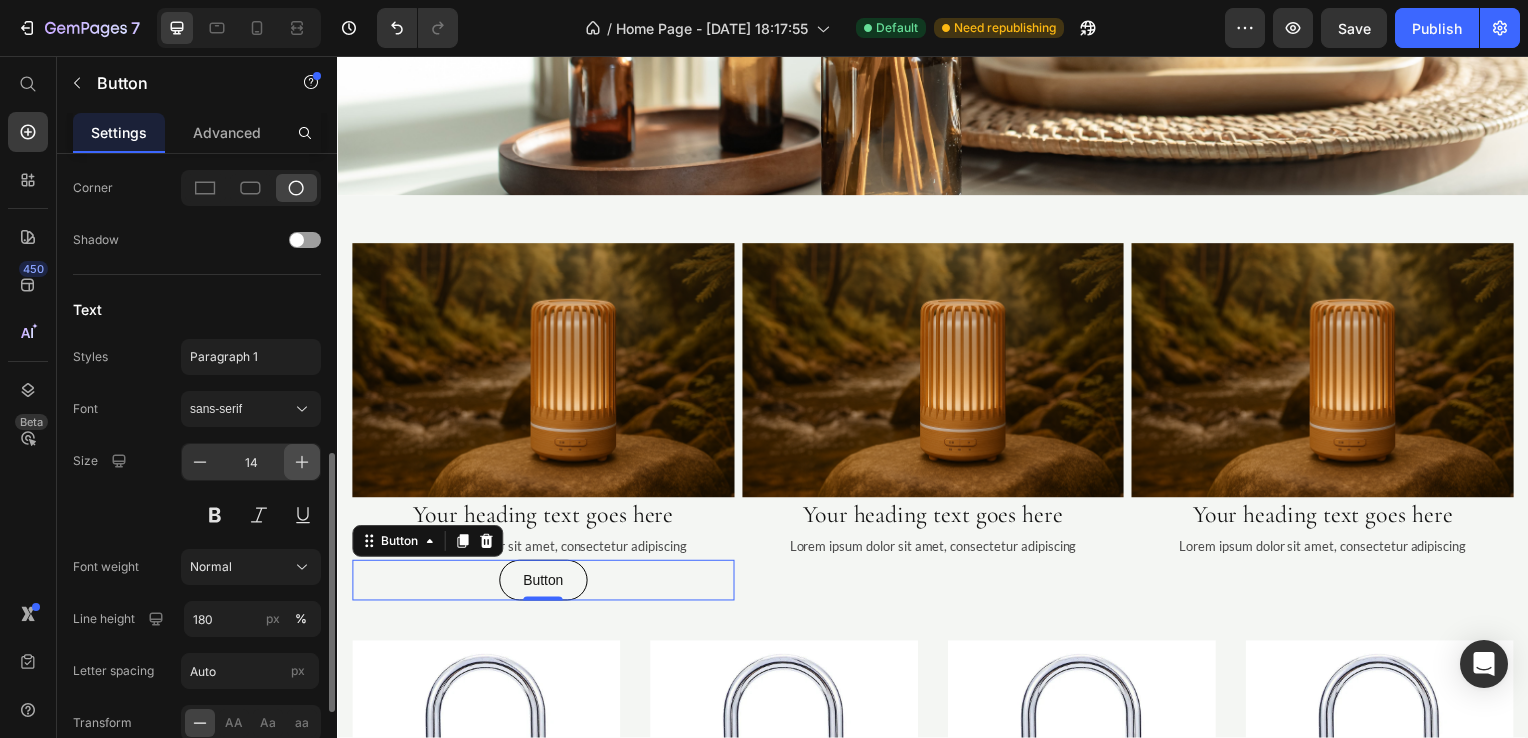 click 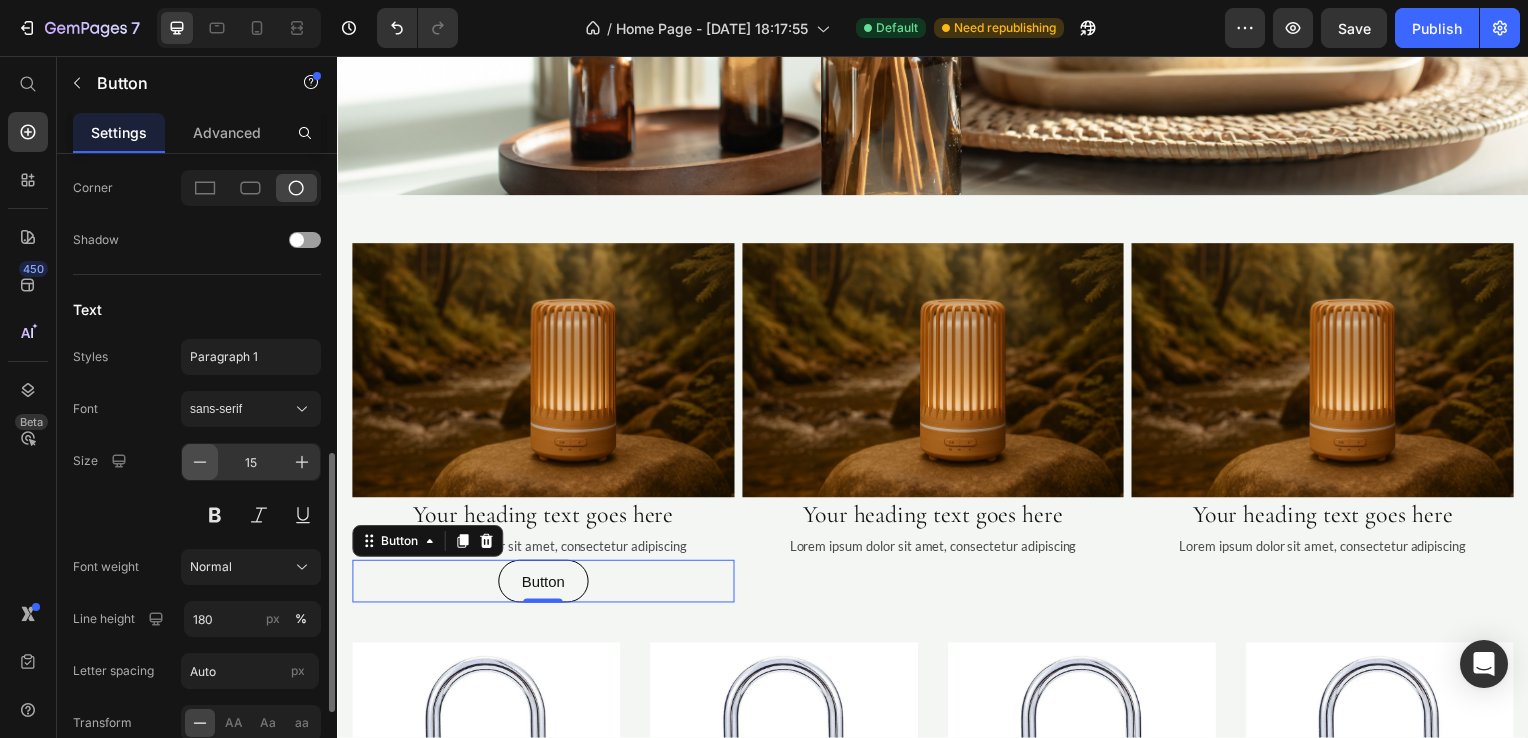 click 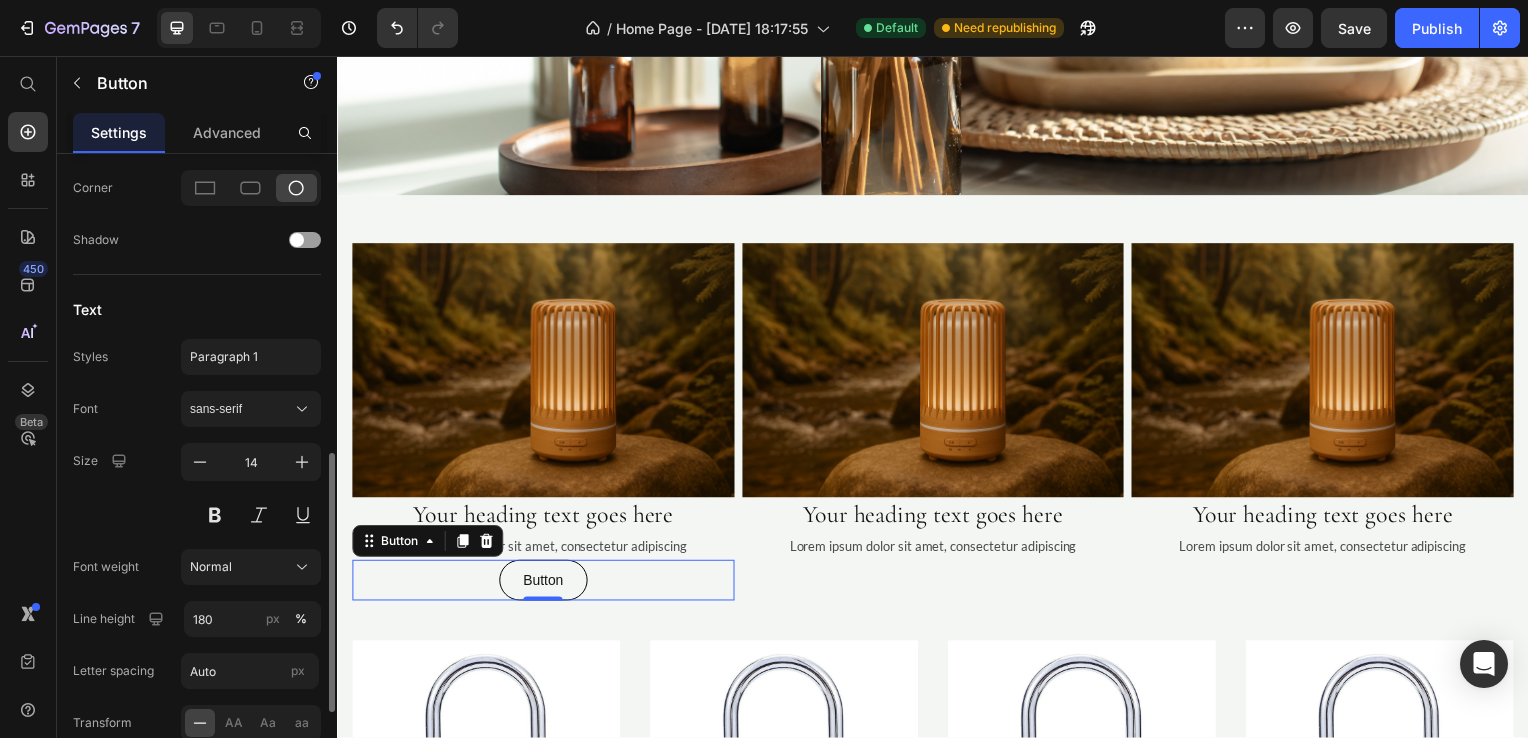 scroll, scrollTop: 841, scrollLeft: 0, axis: vertical 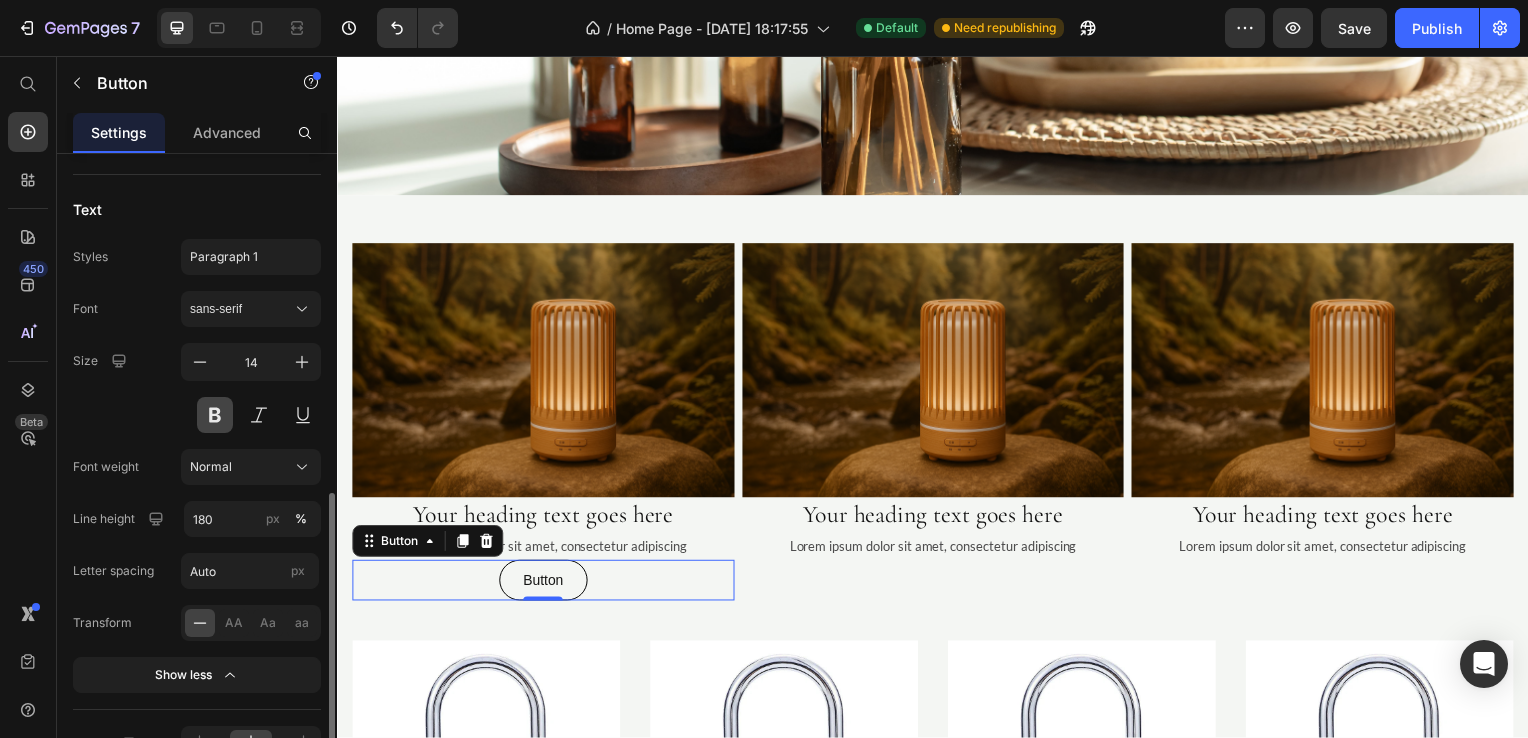 click at bounding box center [215, 415] 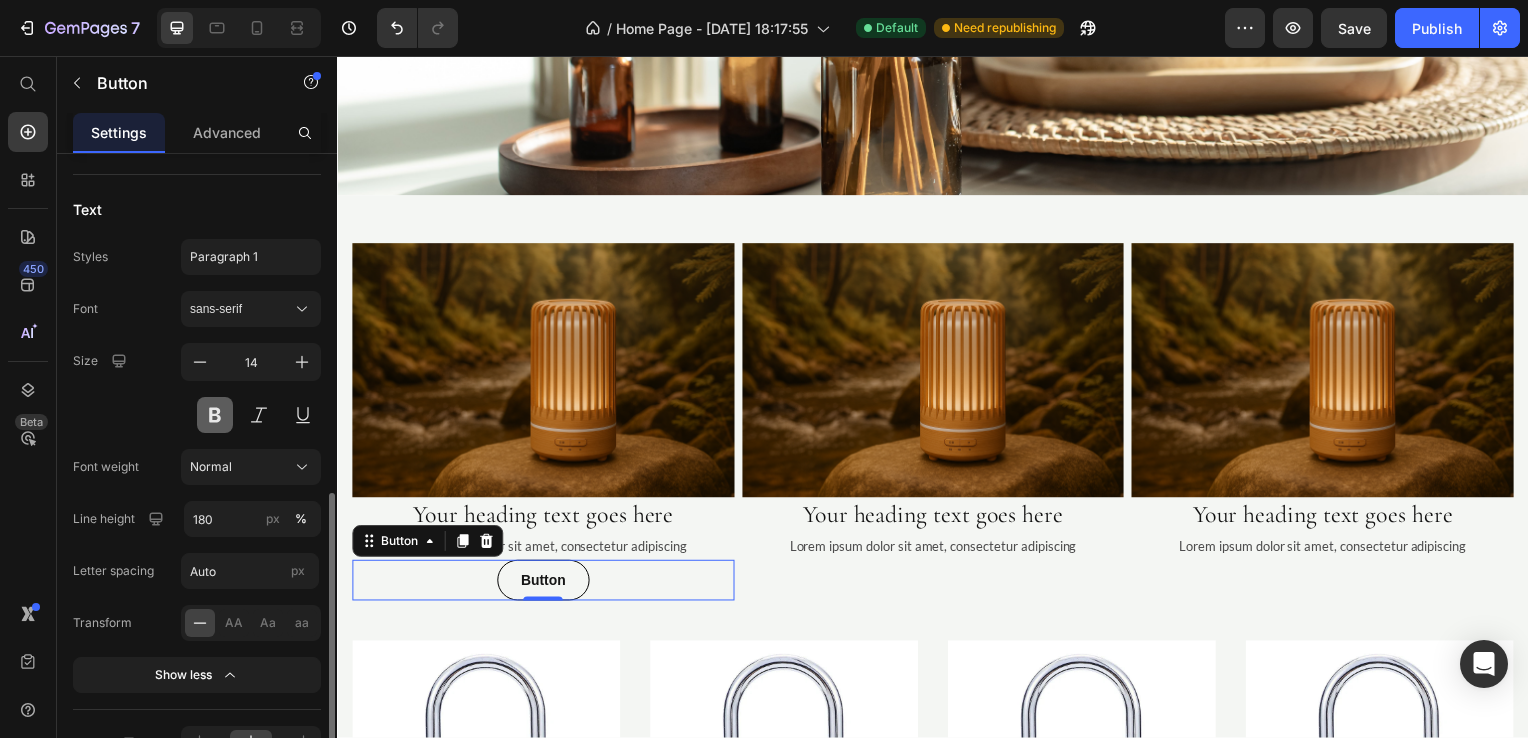 click at bounding box center [215, 415] 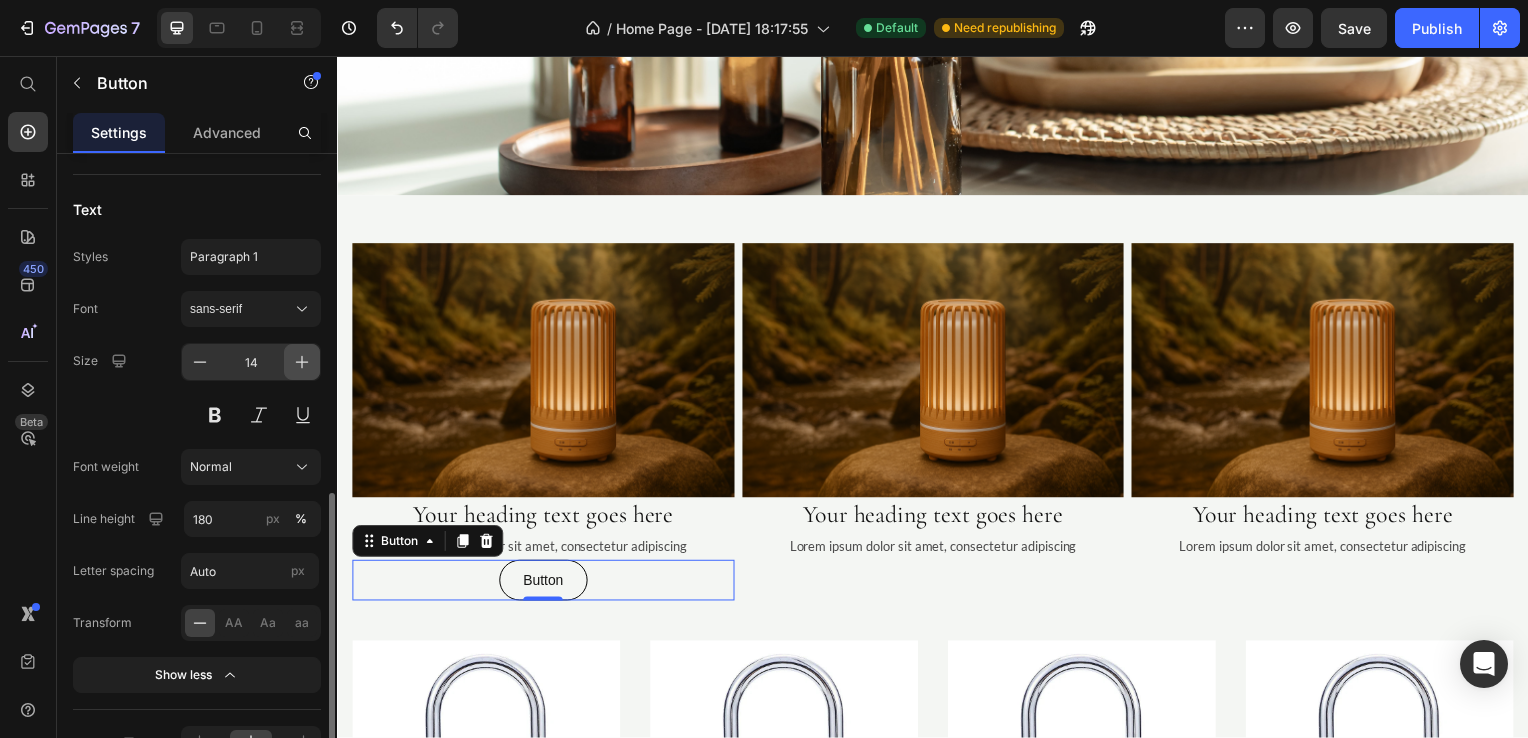 click 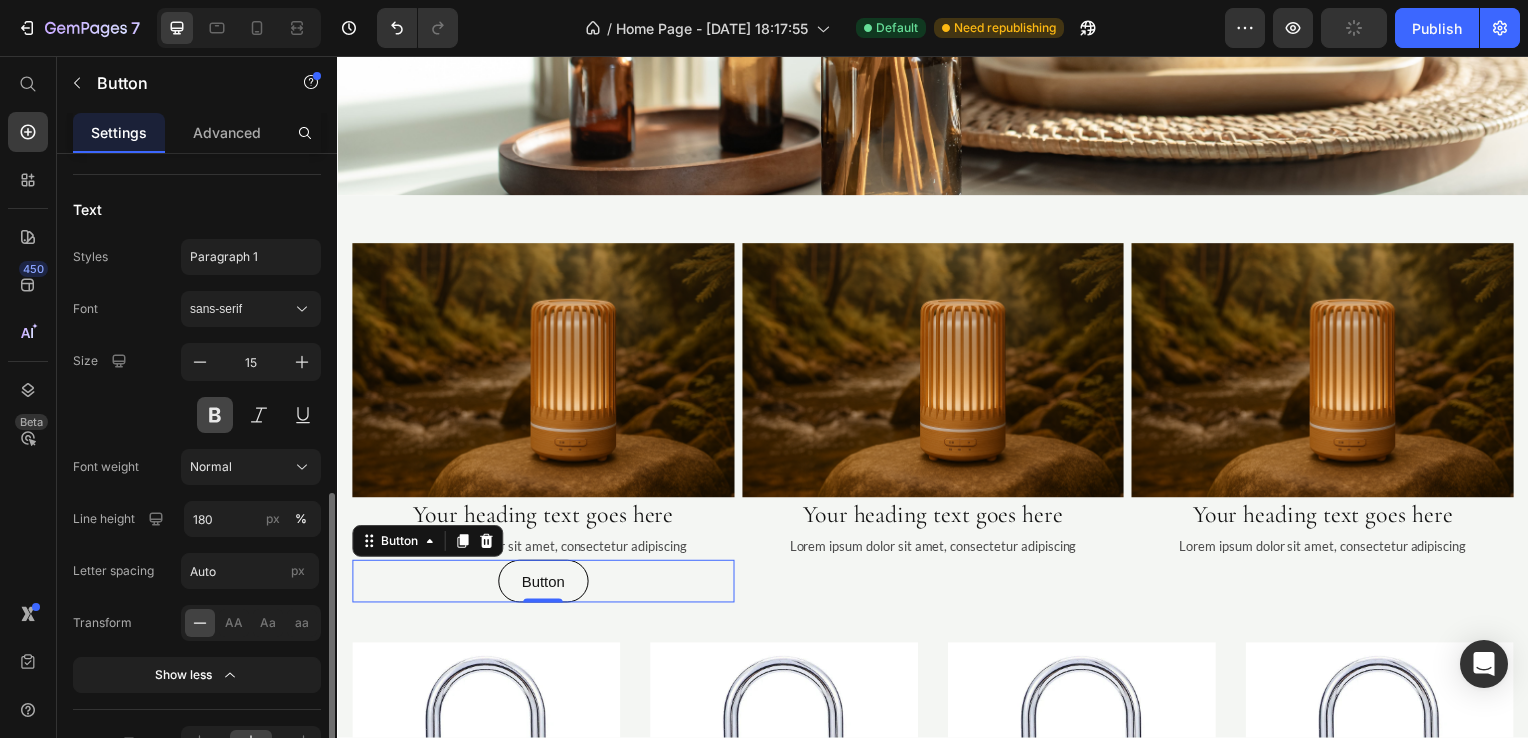 click at bounding box center [215, 415] 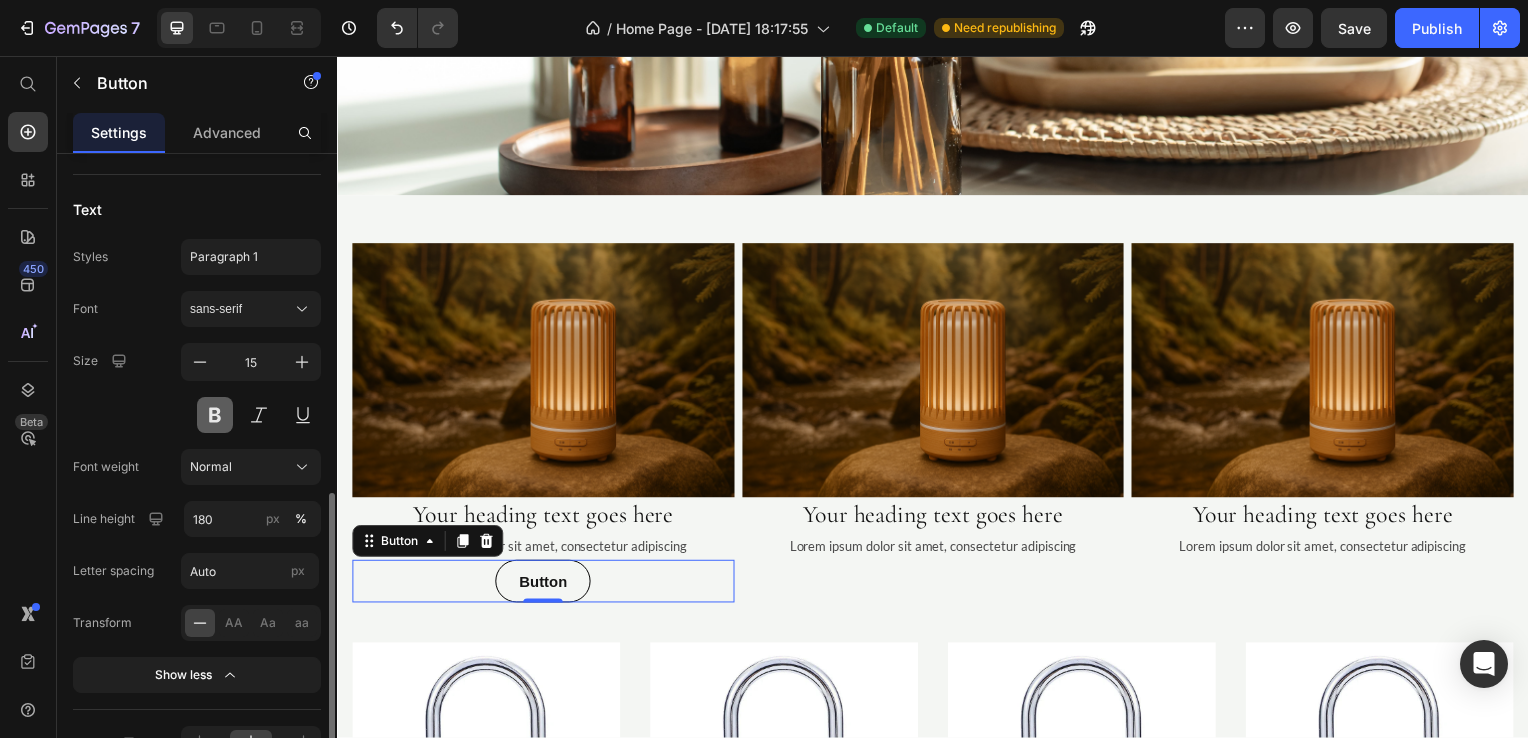 click at bounding box center [215, 415] 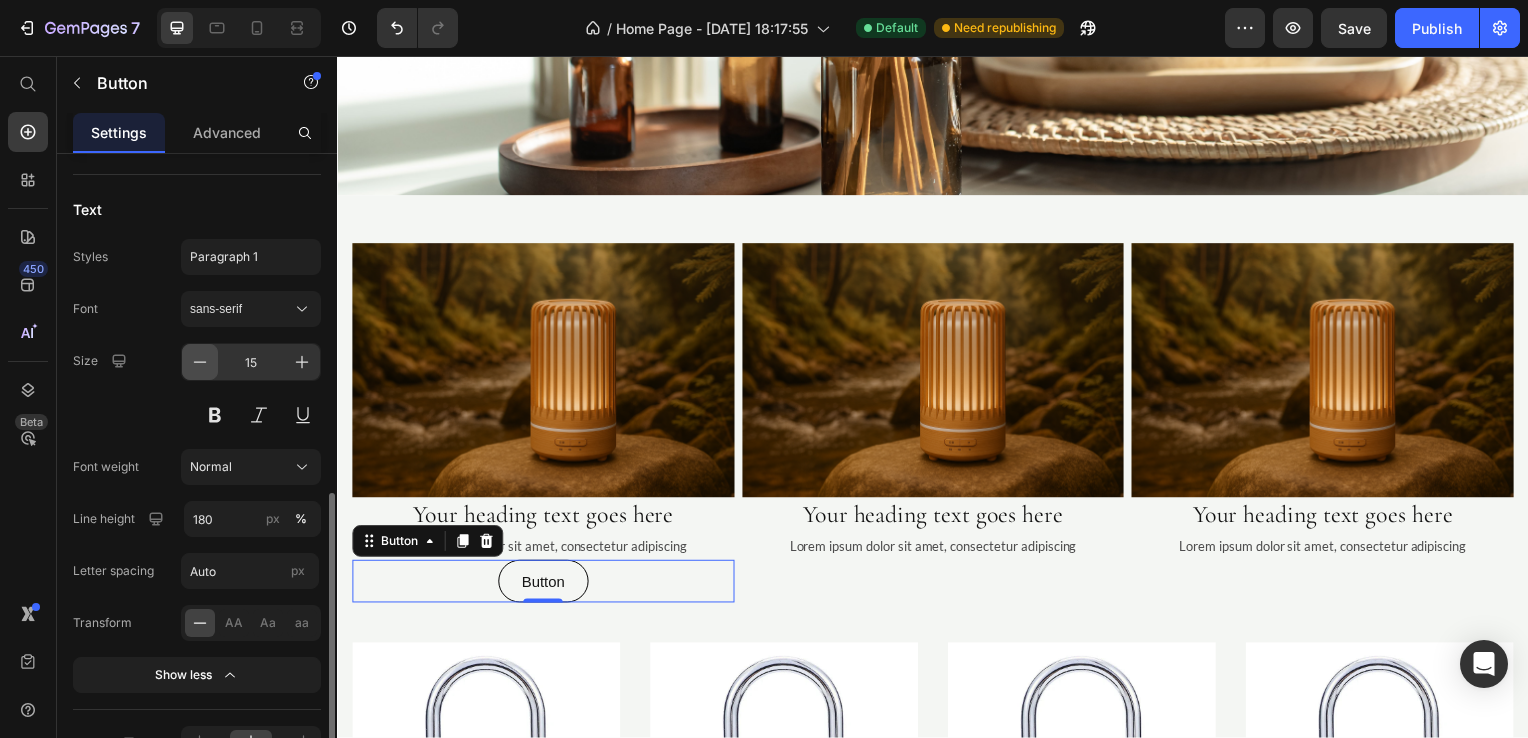 click 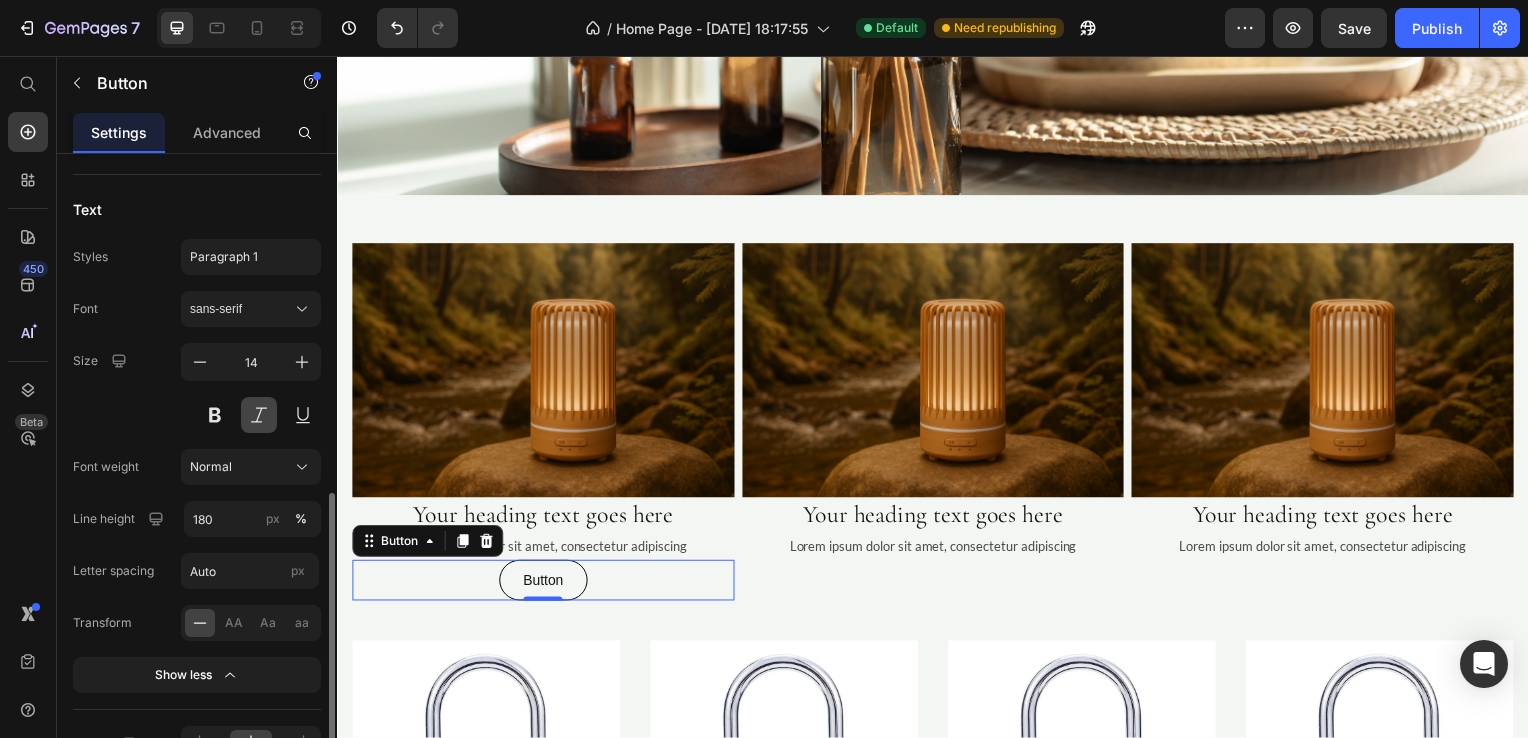 click at bounding box center [259, 415] 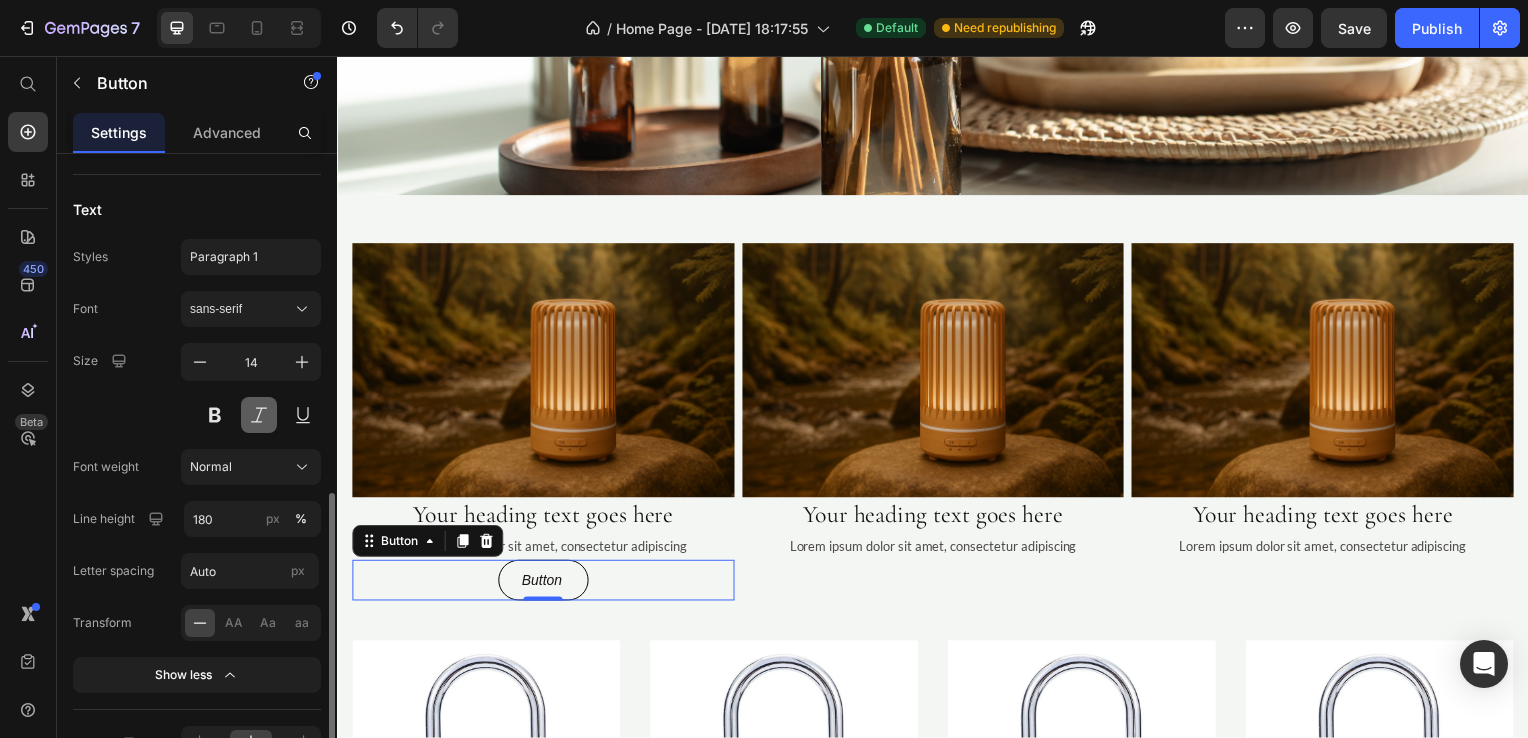 click at bounding box center (259, 415) 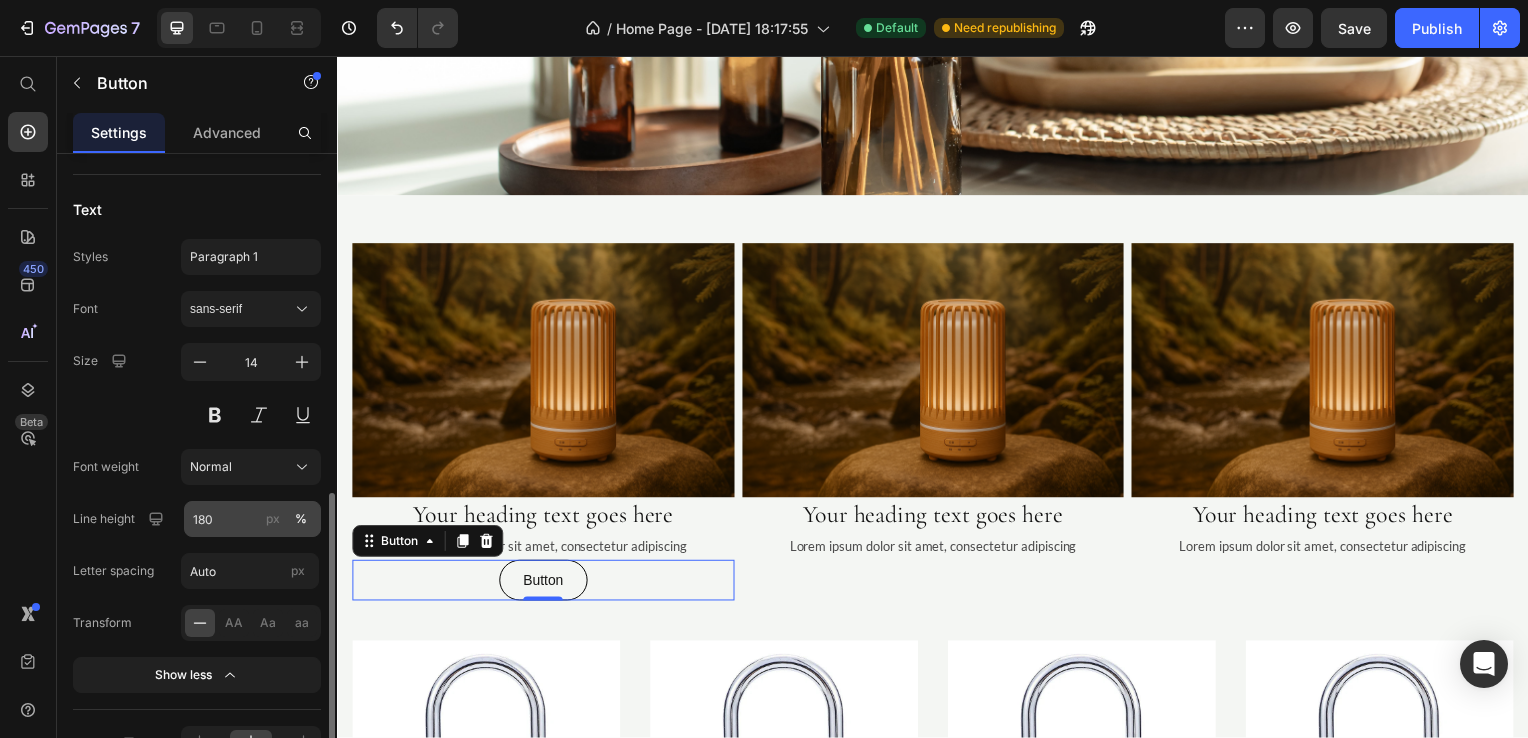 scroll, scrollTop: 949, scrollLeft: 0, axis: vertical 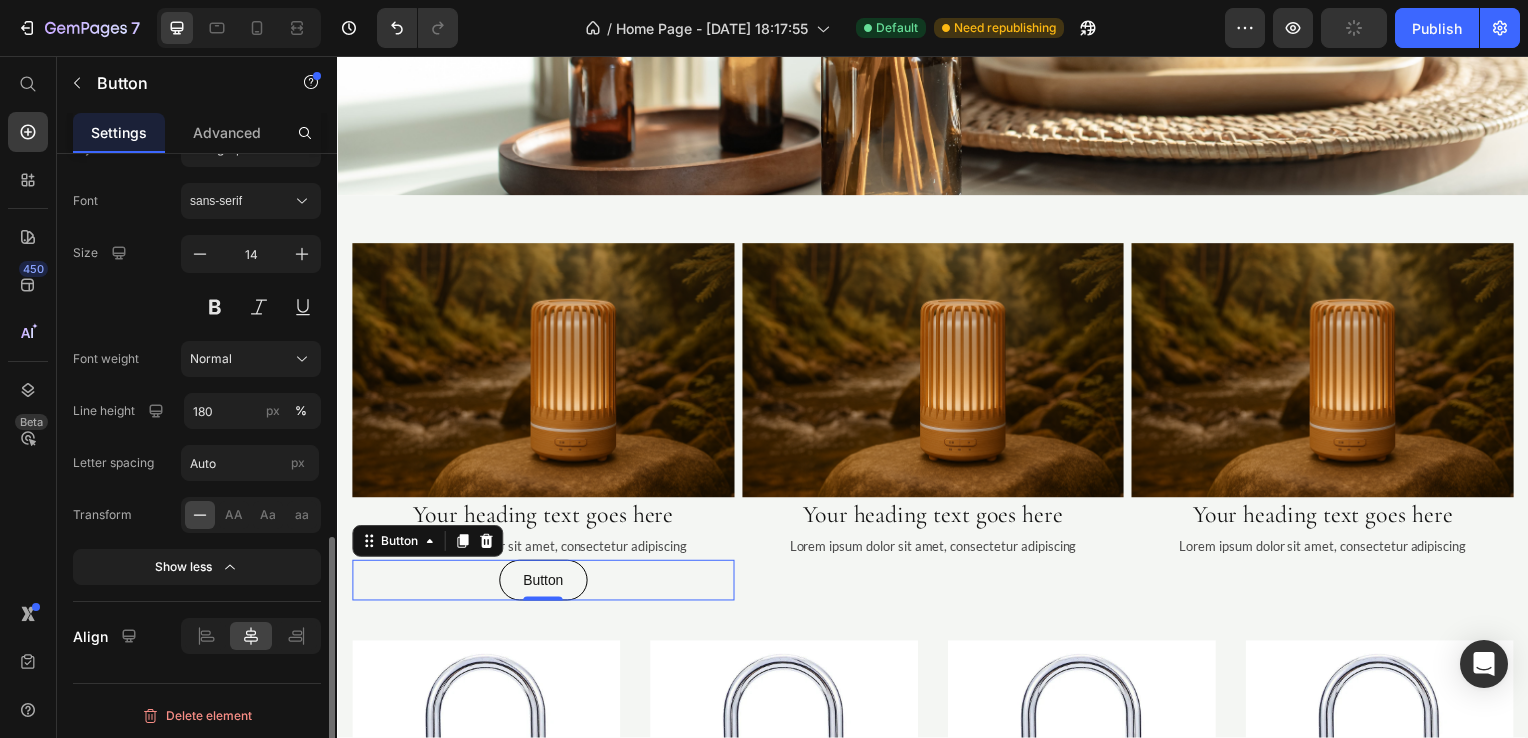 click on "Font sans-serif Size 14 Font weight Normal Line height 180 px % Letter spacing Auto px Transform
AA Aa aa Show less" at bounding box center [197, 384] 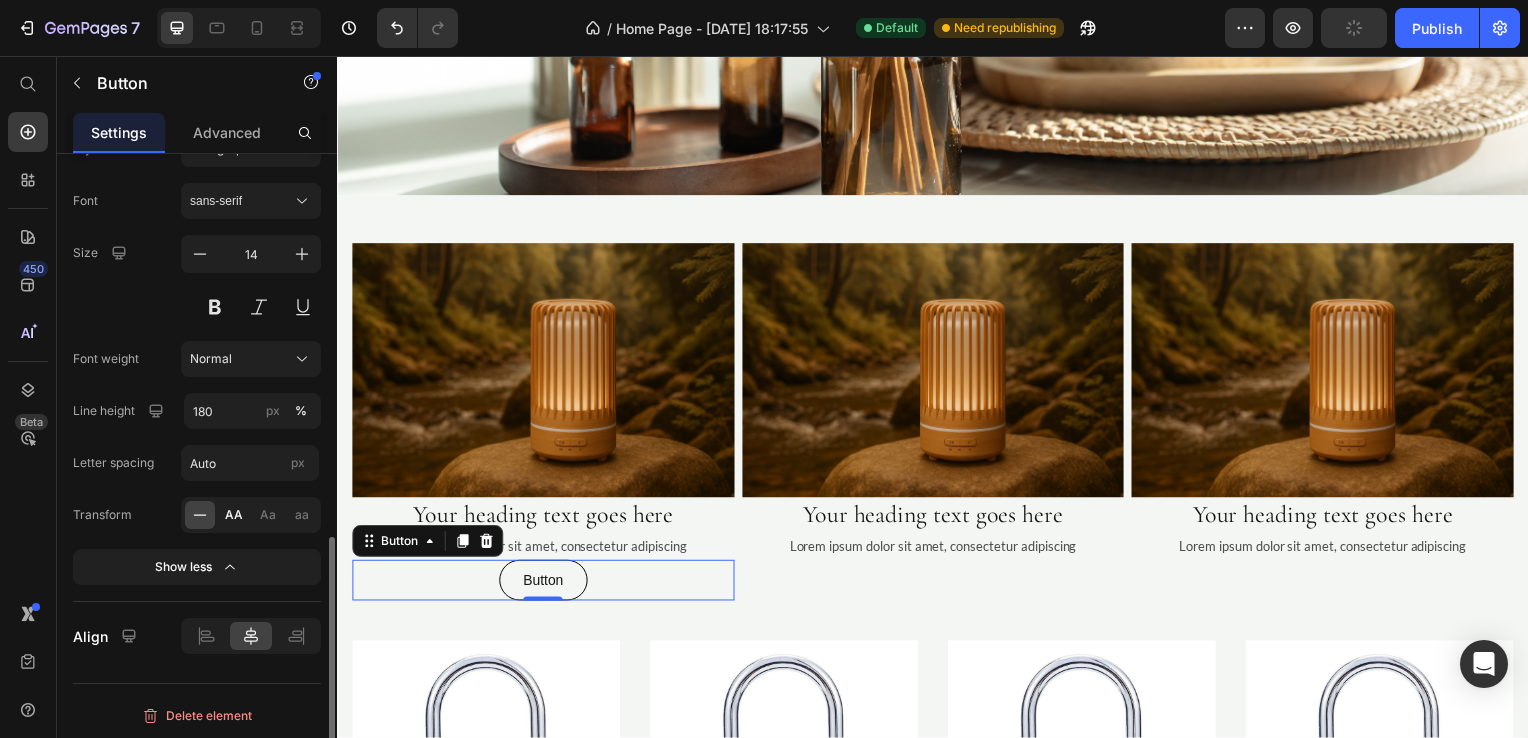 click on "AA" 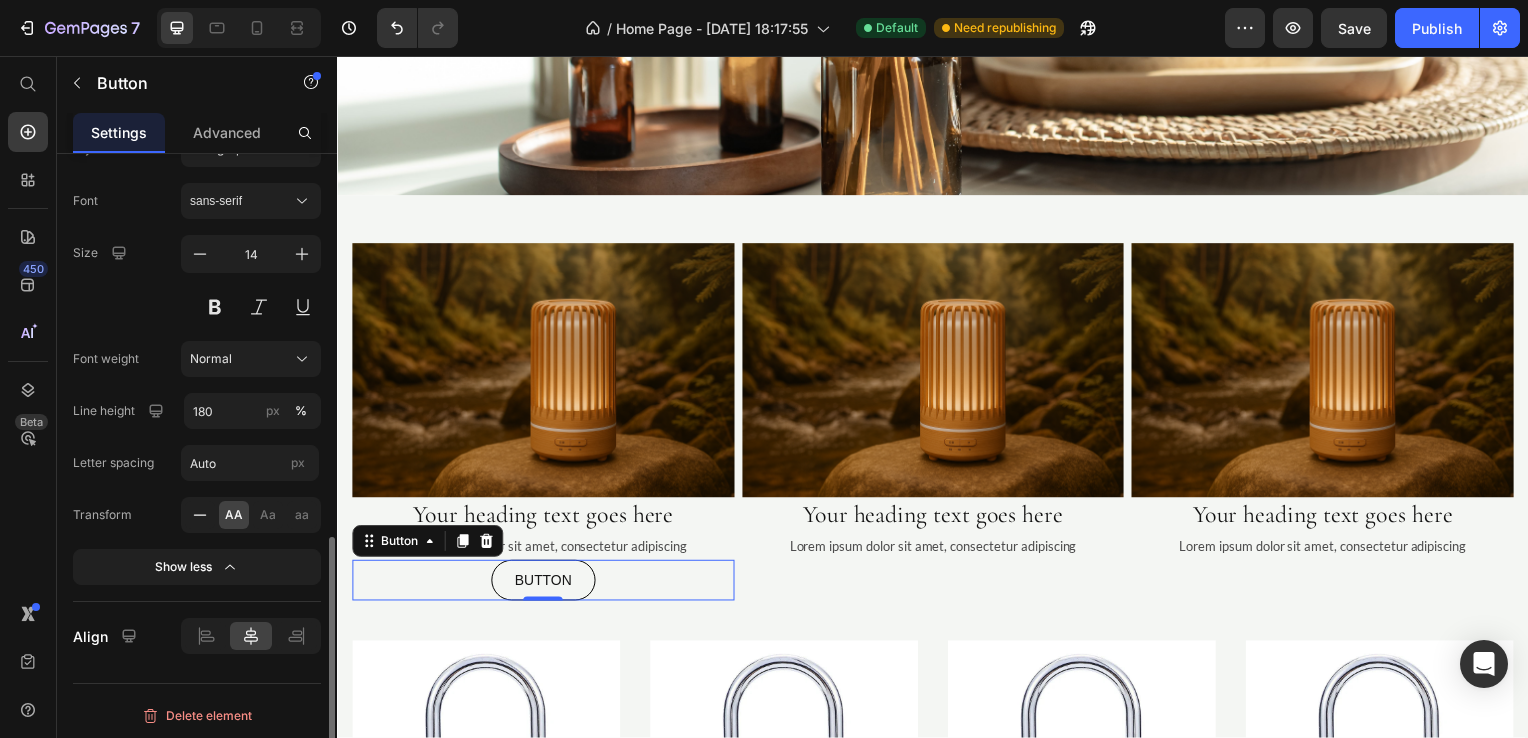 click 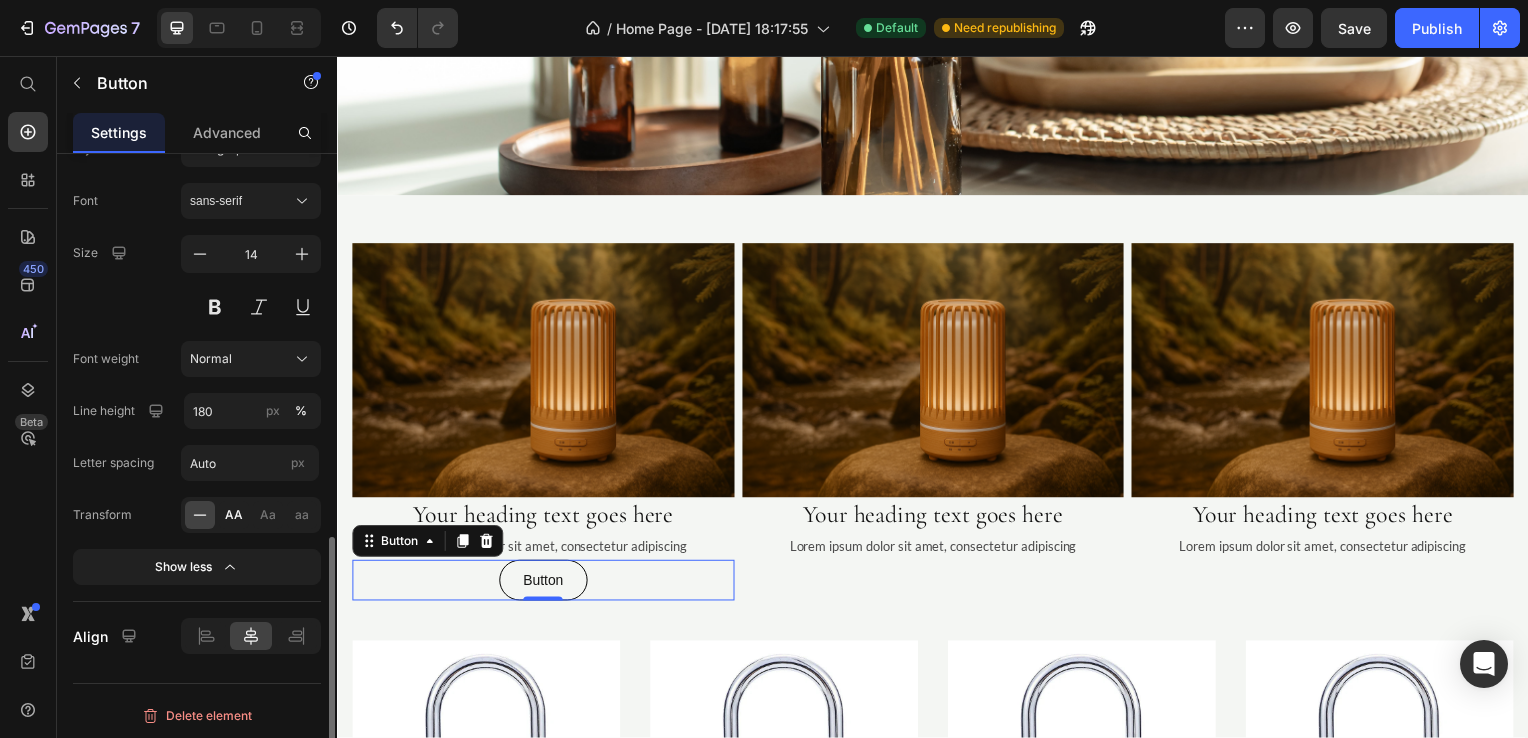 click on "AA" 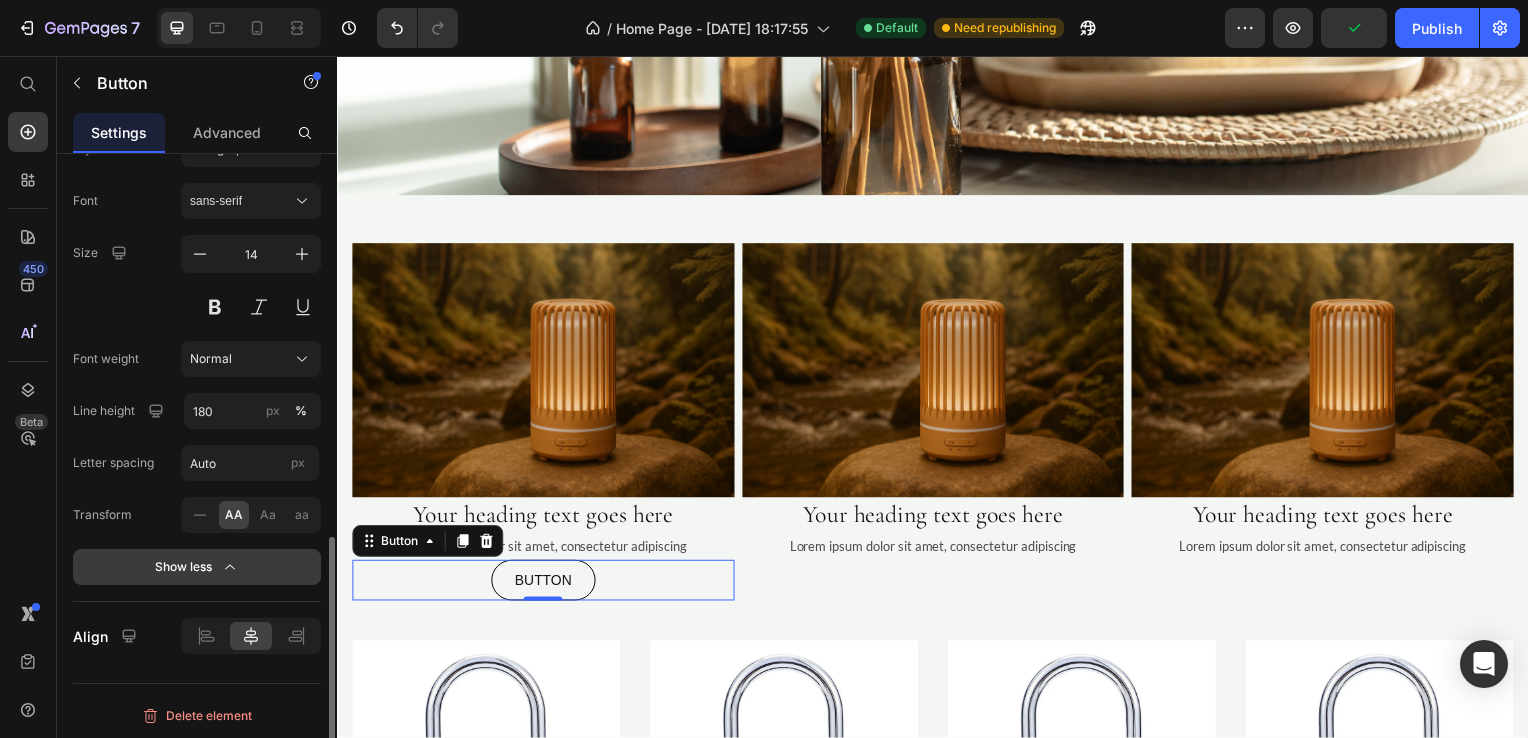 click on "Show less" at bounding box center (197, 567) 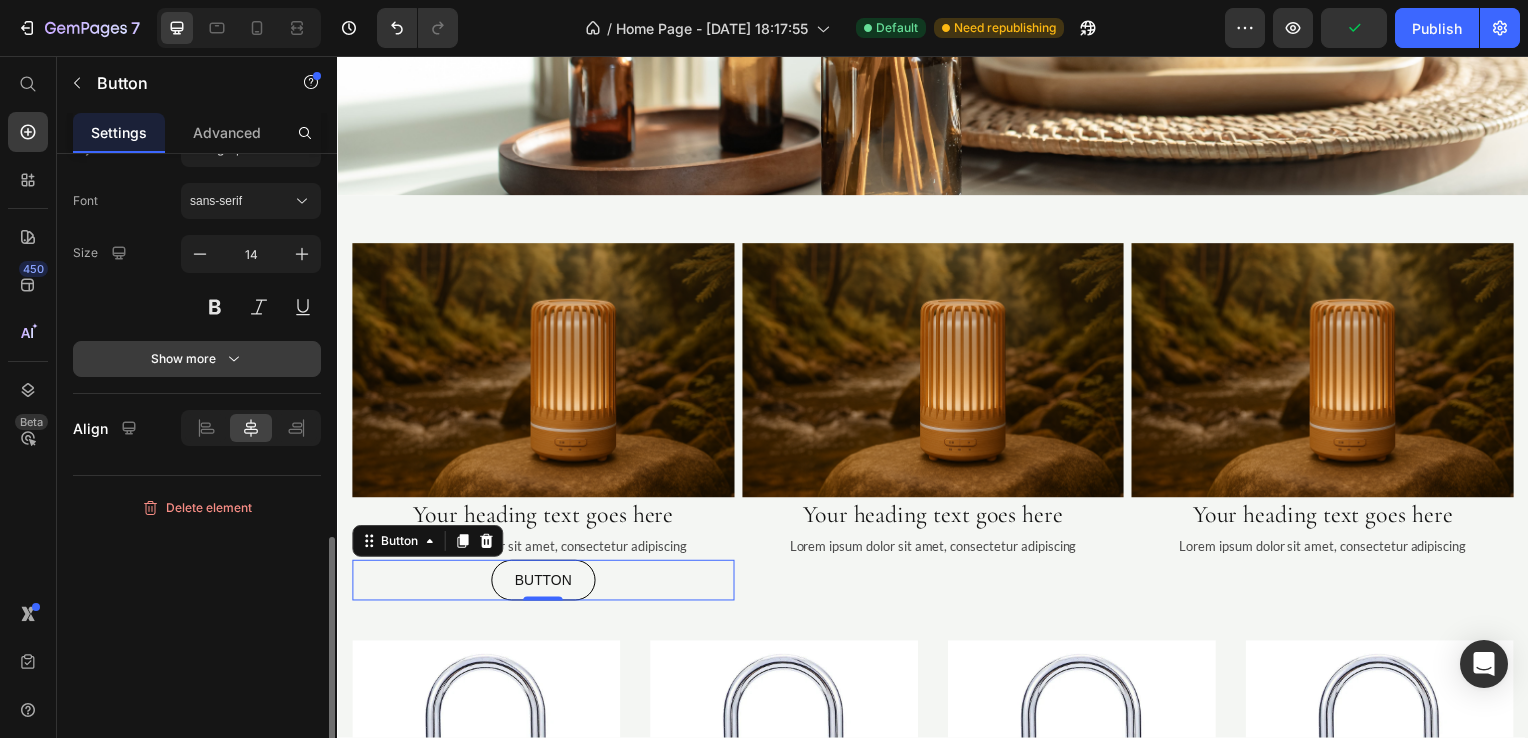 click on "Show more" at bounding box center (197, 359) 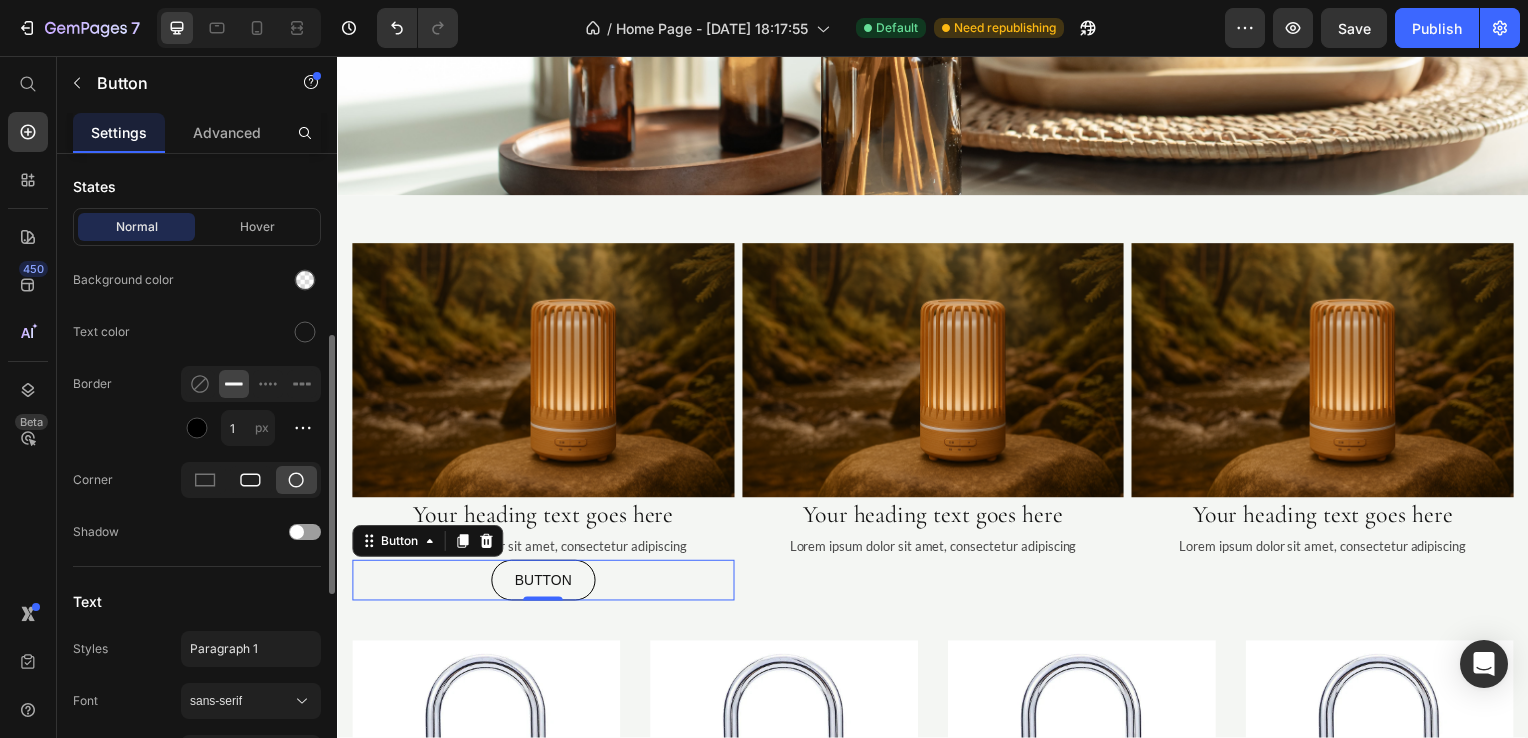 scroll, scrollTop: 349, scrollLeft: 0, axis: vertical 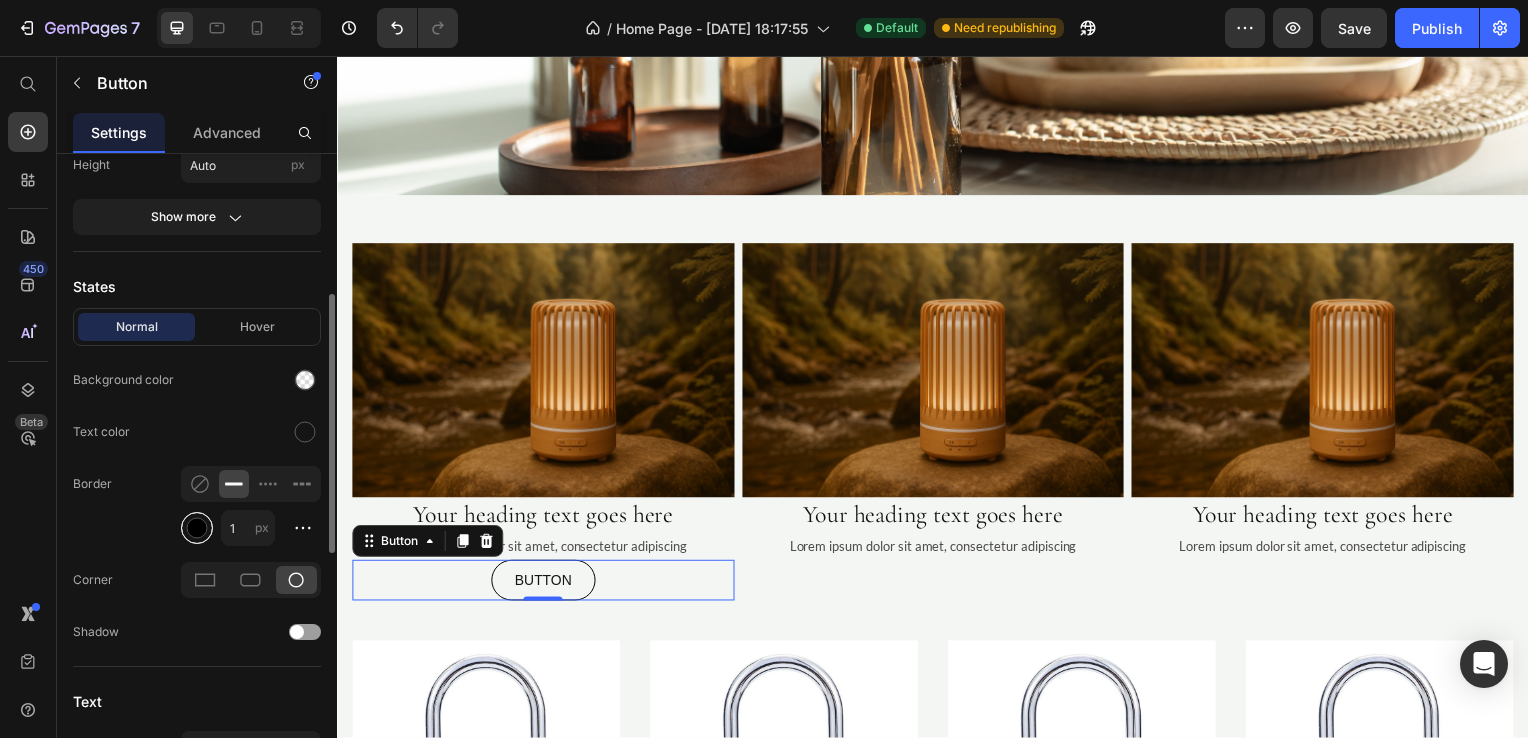 click at bounding box center [197, 528] 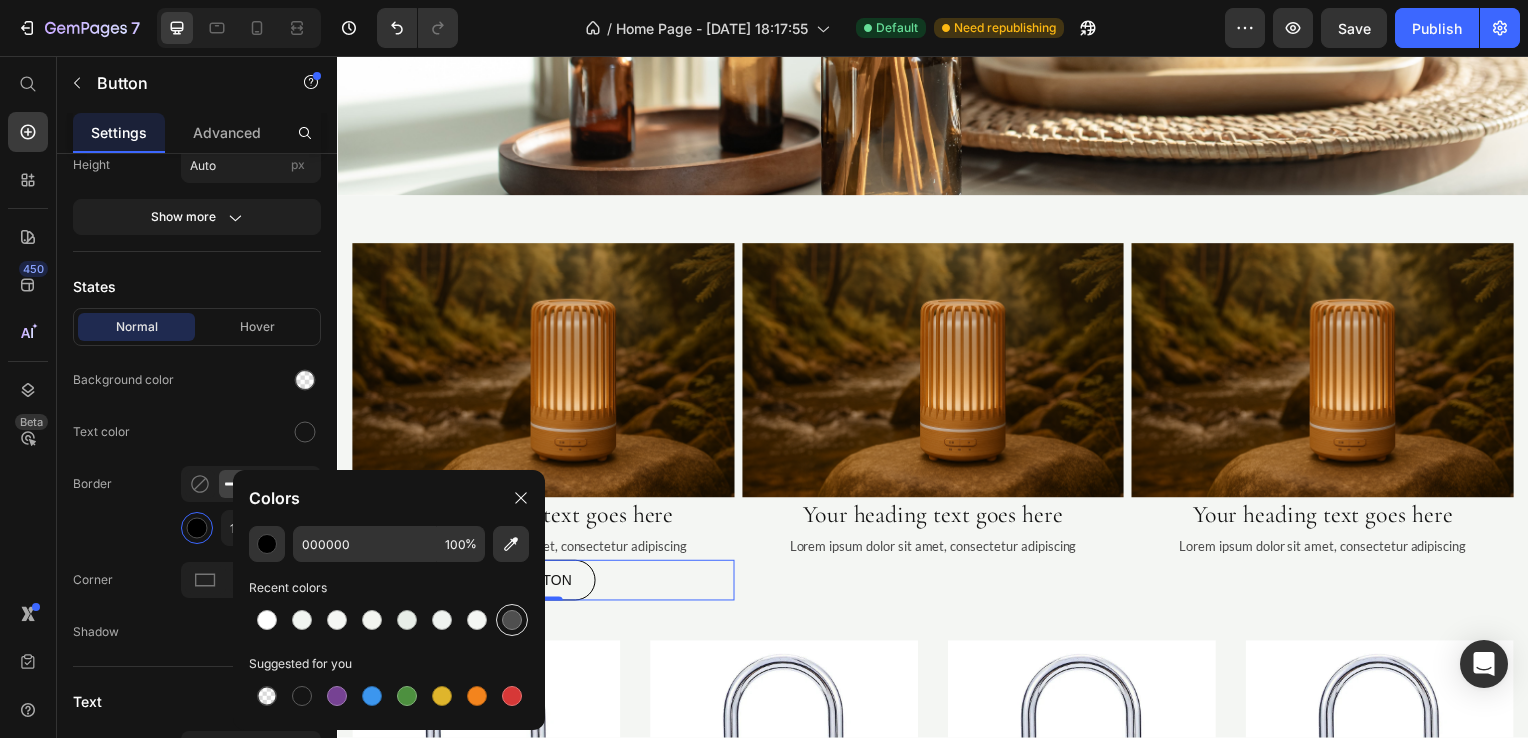 click at bounding box center [512, 620] 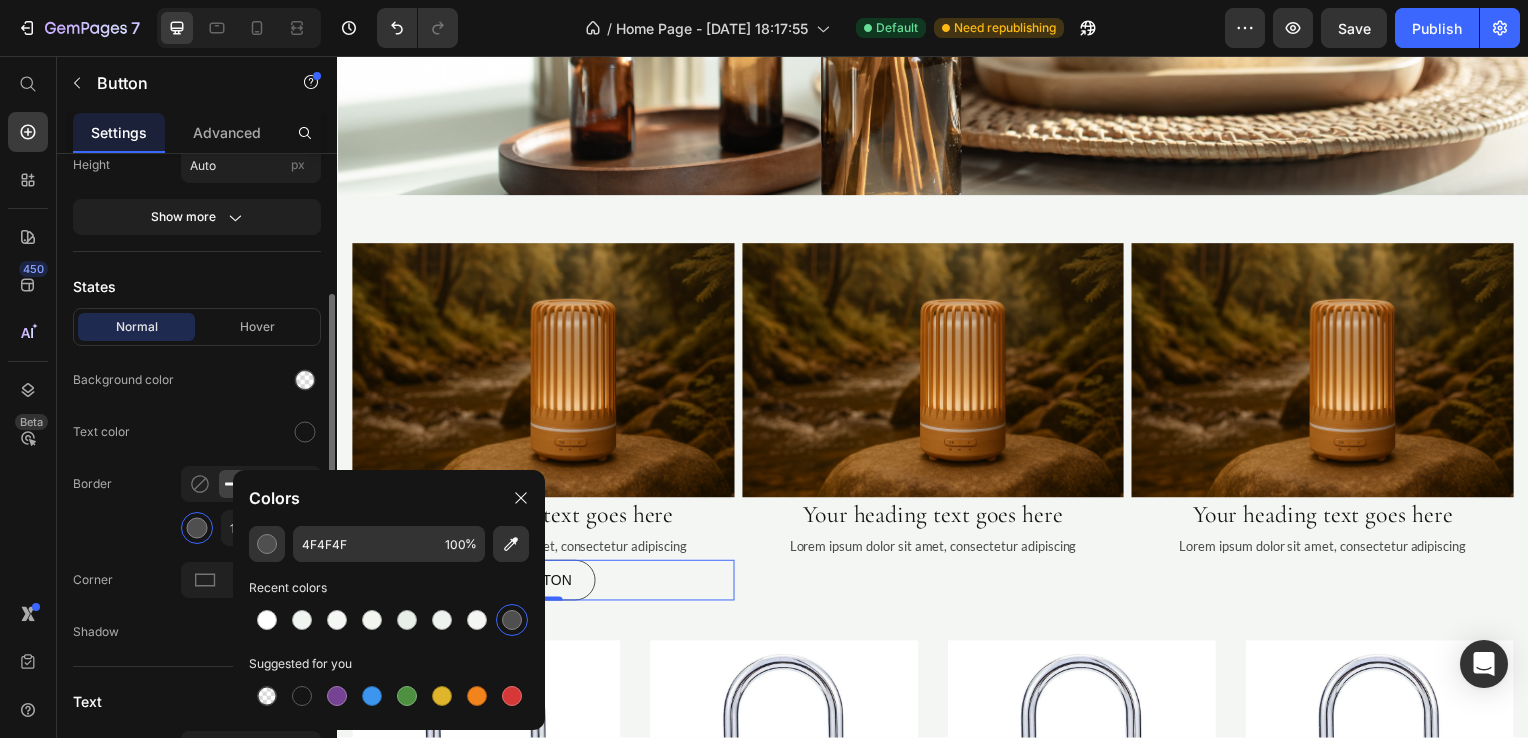 click on "Border 1 px" 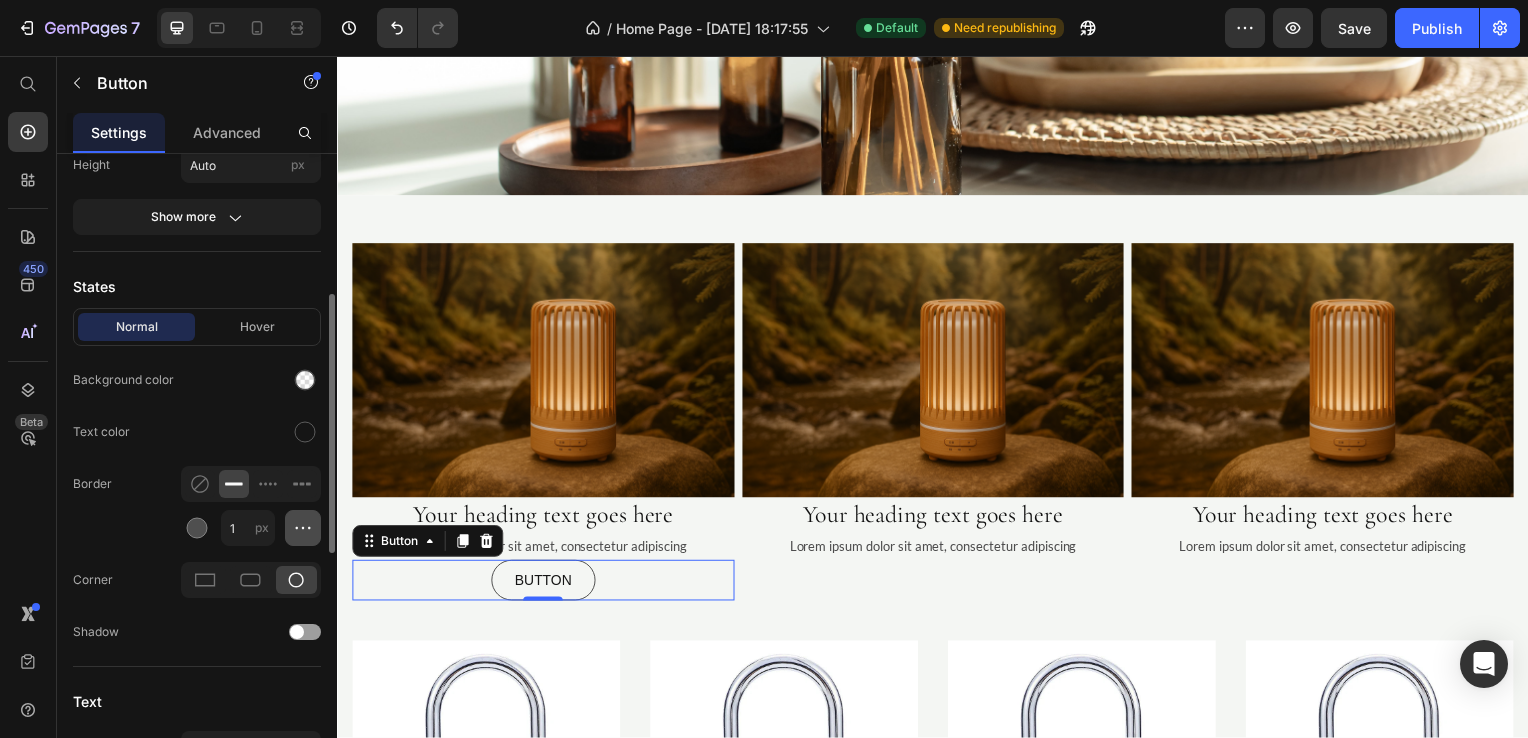 click 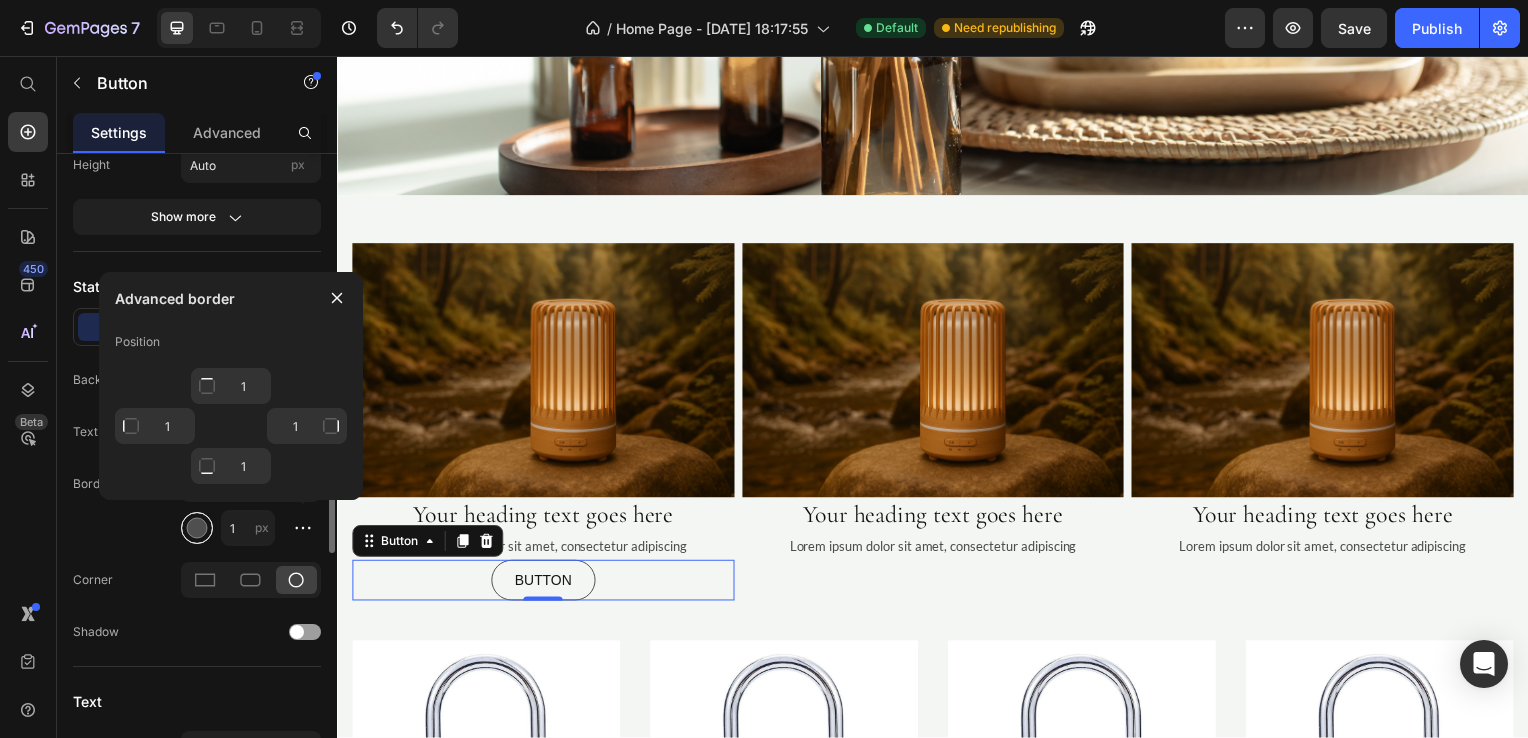 click at bounding box center [197, 528] 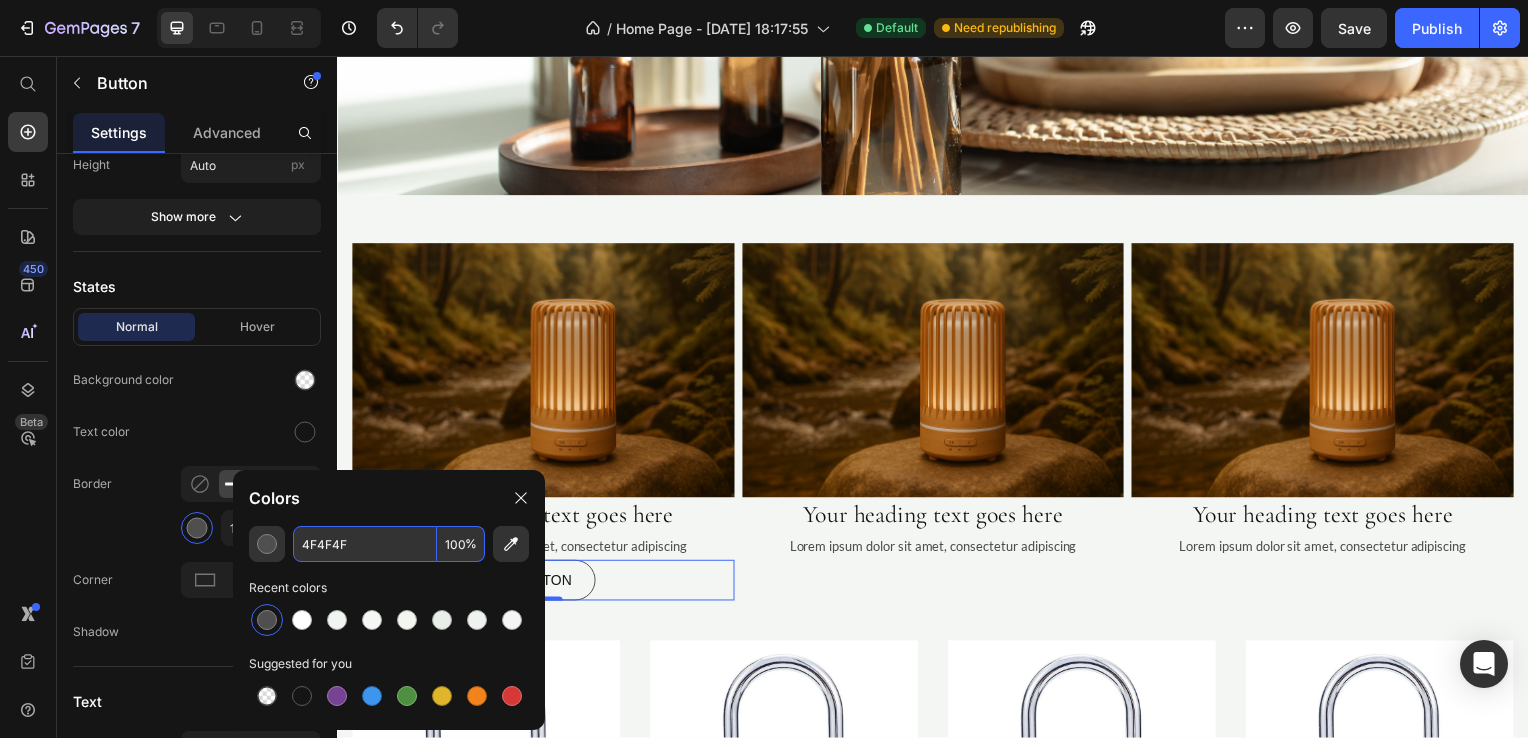 click on "4F4F4F" at bounding box center (365, 544) 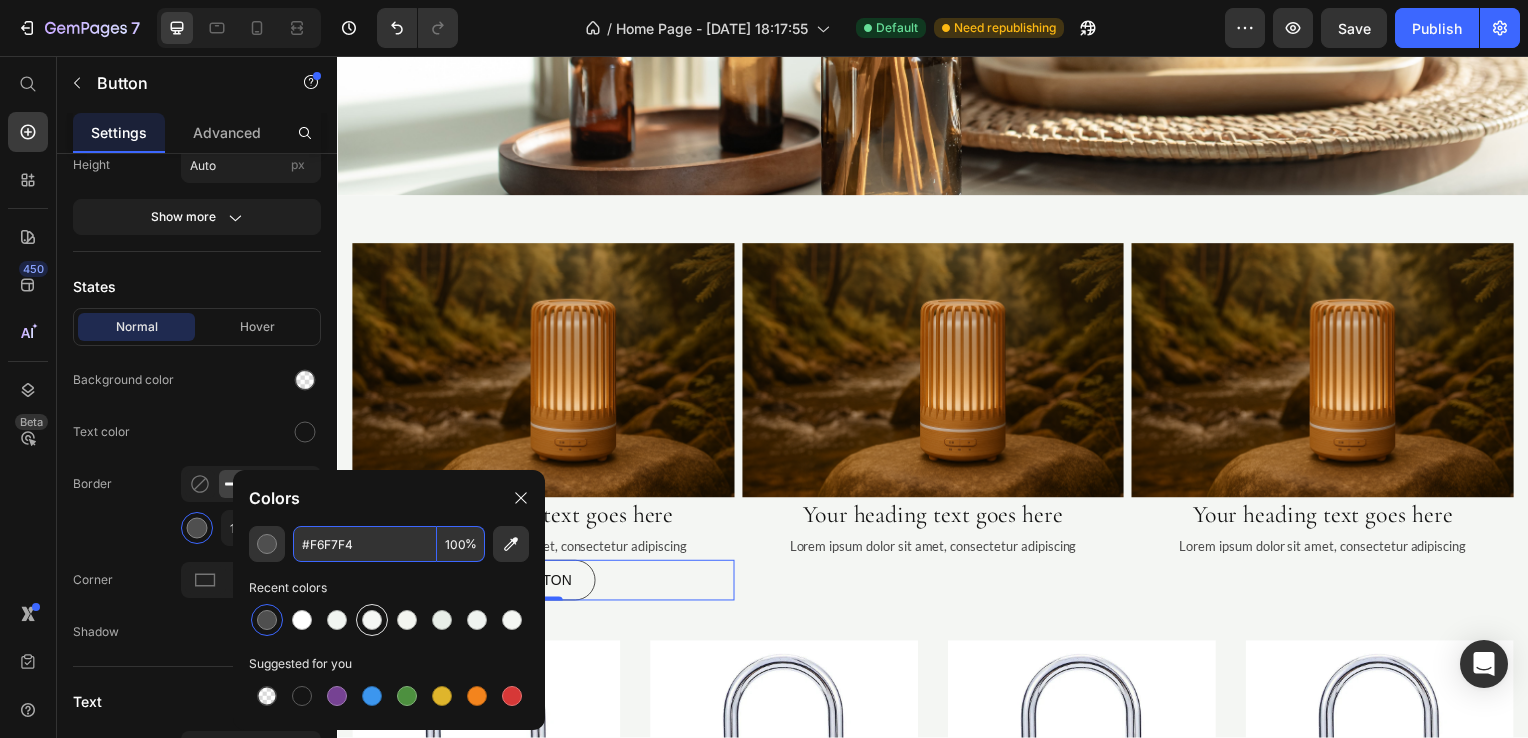 type on "4F4F4F" 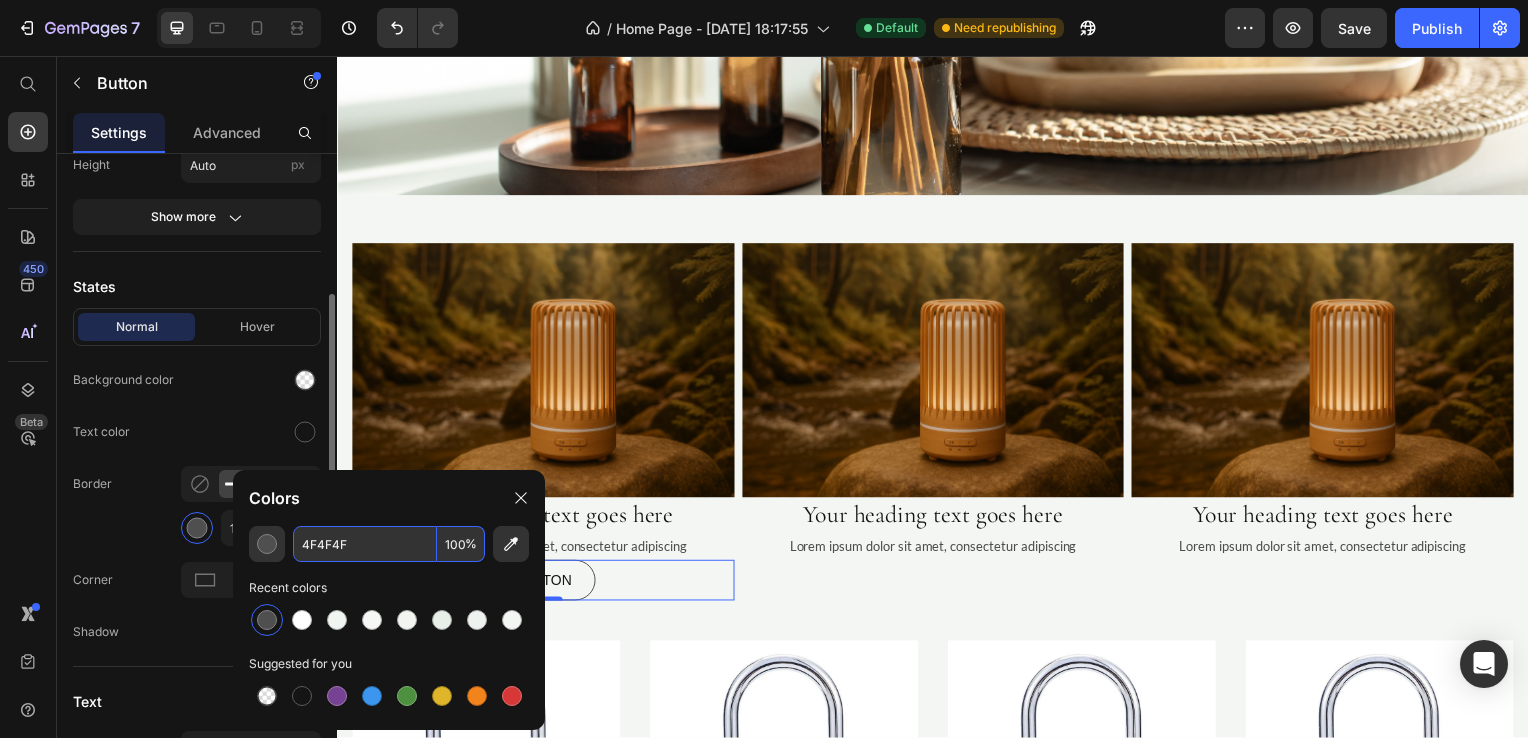click on "Border 1 px" 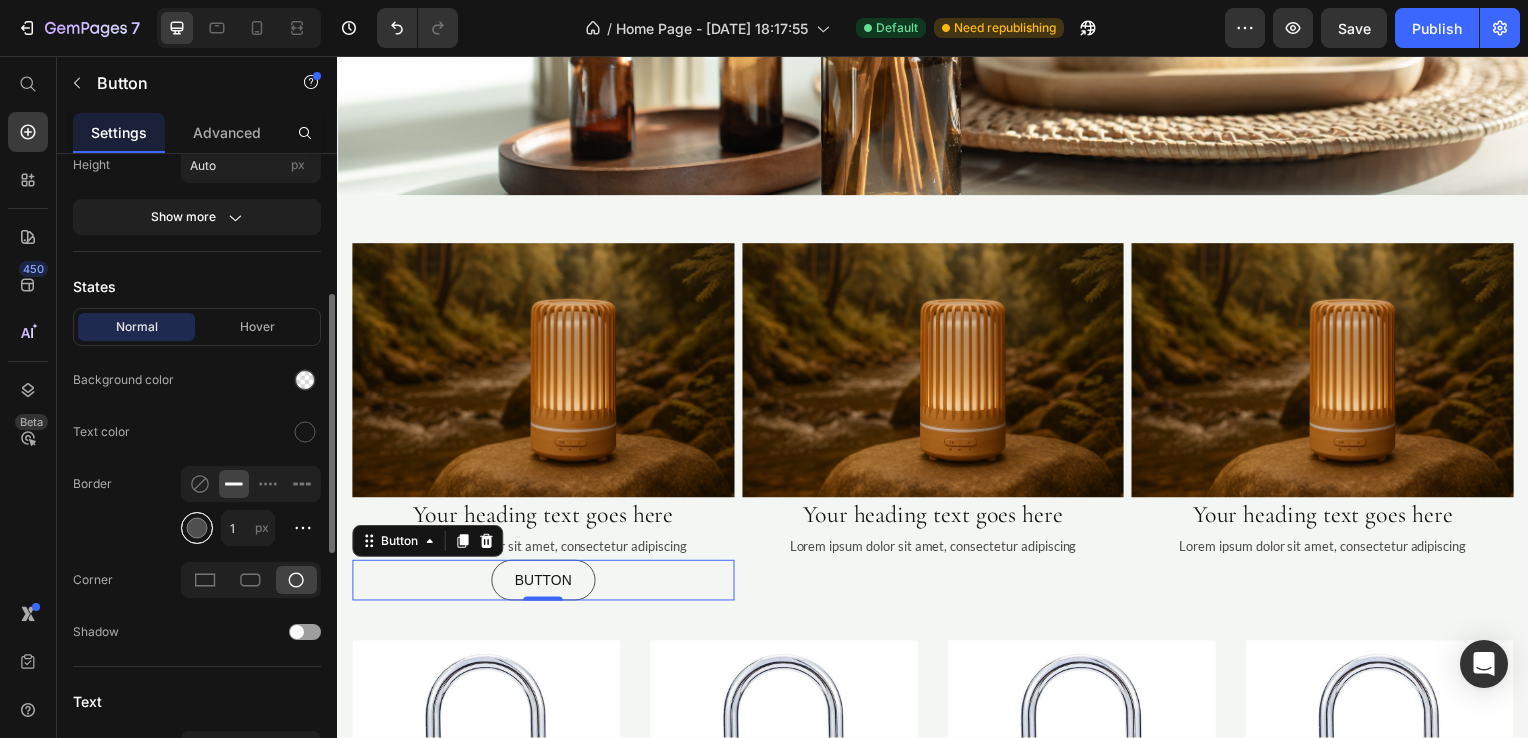 click at bounding box center (197, 528) 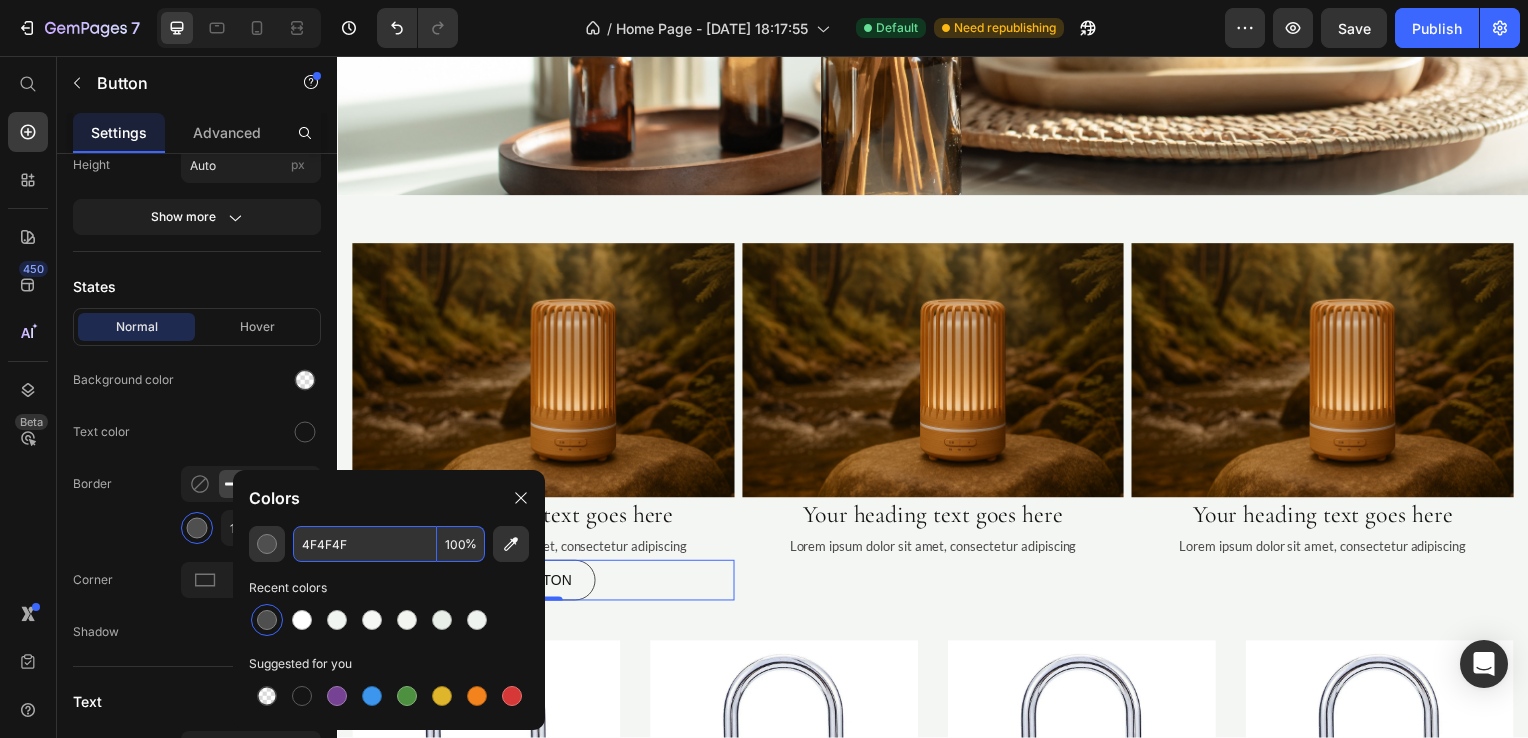 click on "4F4F4F" at bounding box center (365, 544) 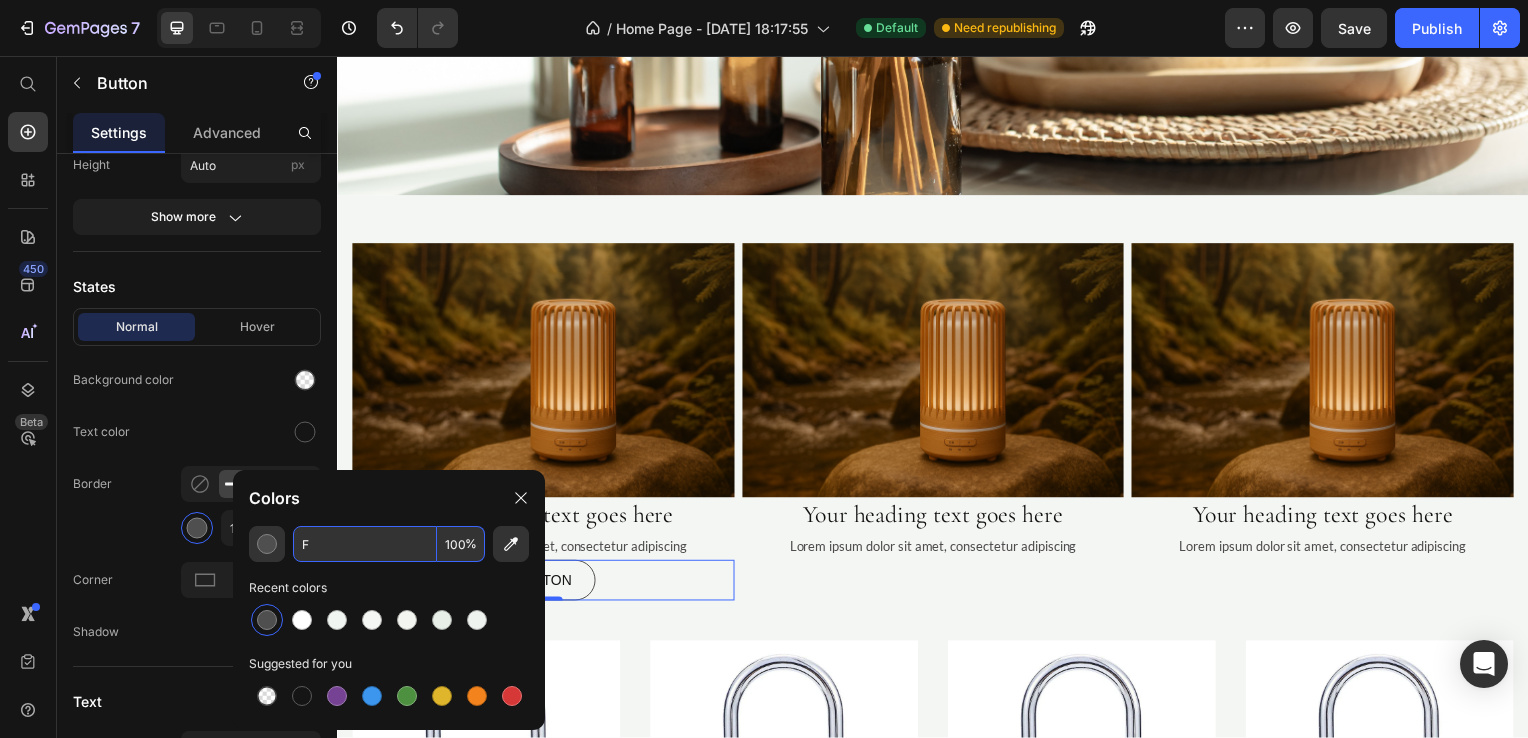 paste on "Inter" 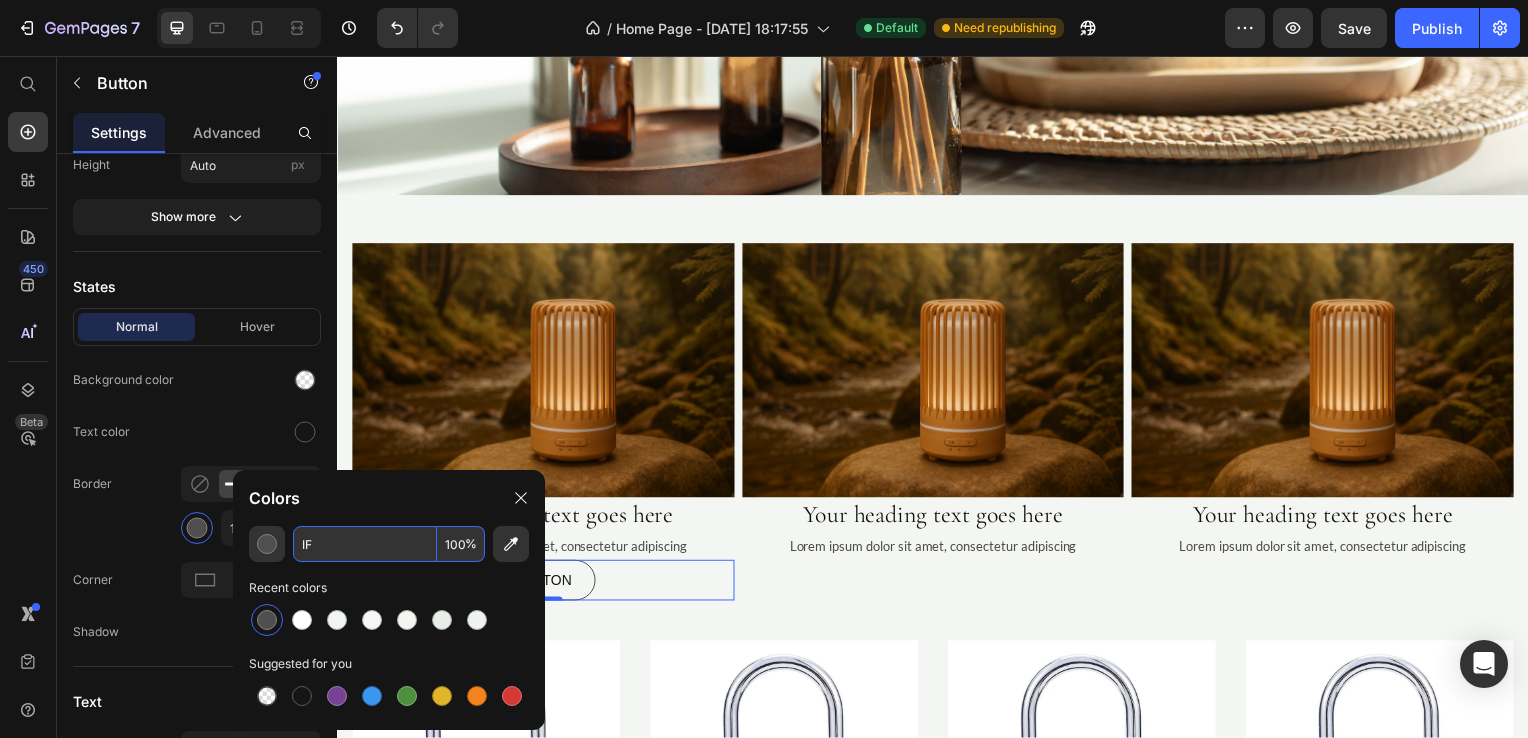 type on "F" 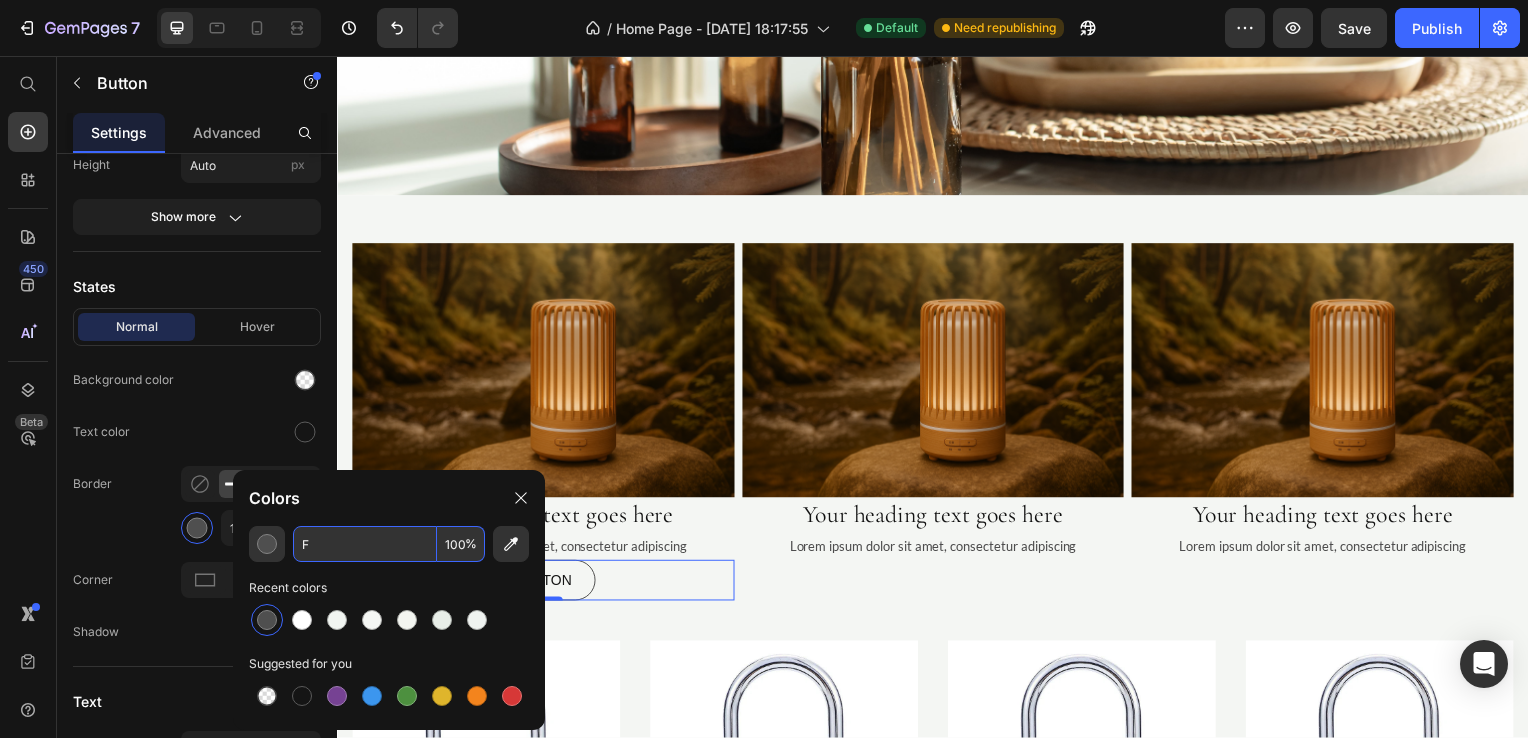 click on "F" at bounding box center (365, 544) 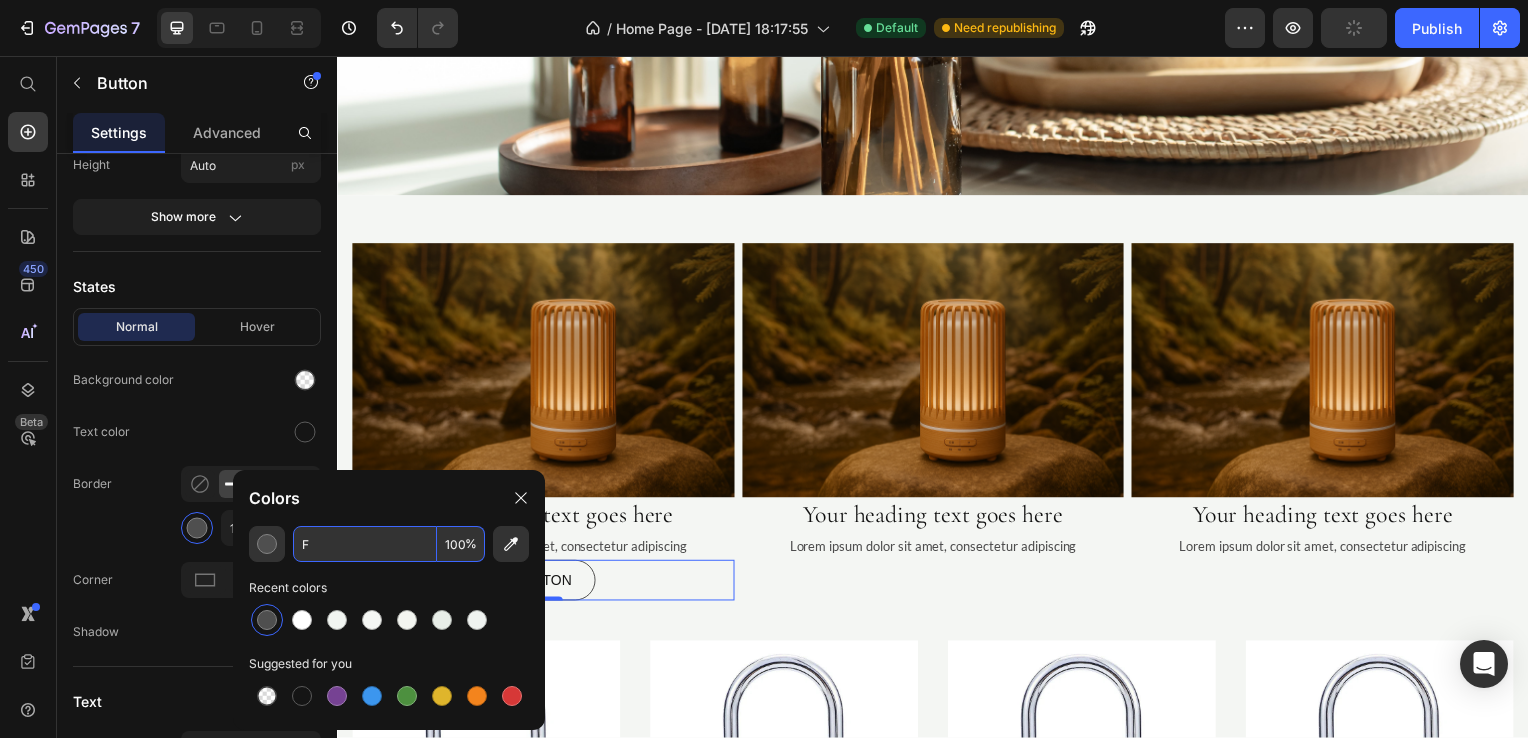 type 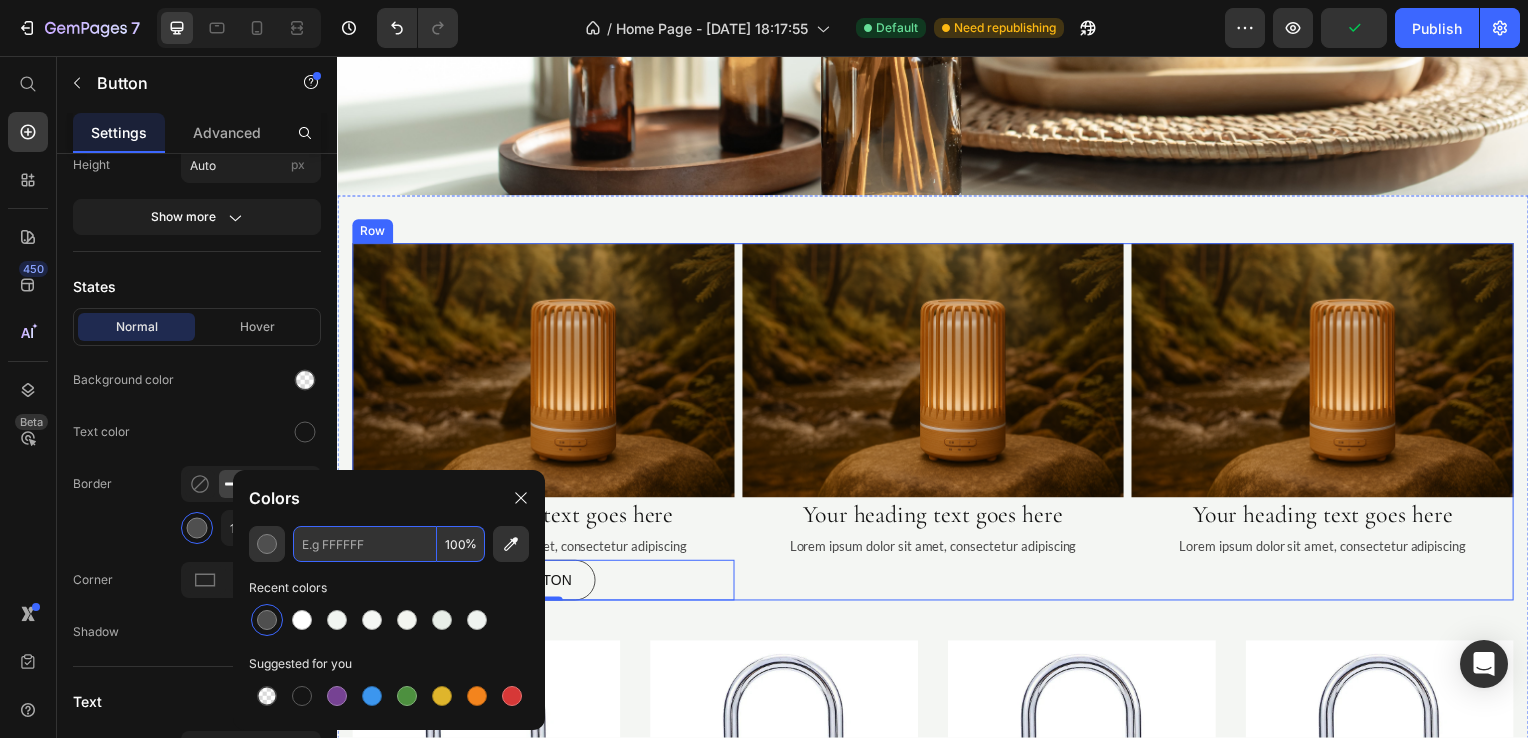 click on "Image Your heading text goes here Heading Lorem ipsum dolor sit amet, consectetur adipiscing  Text Block" at bounding box center [937, 425] 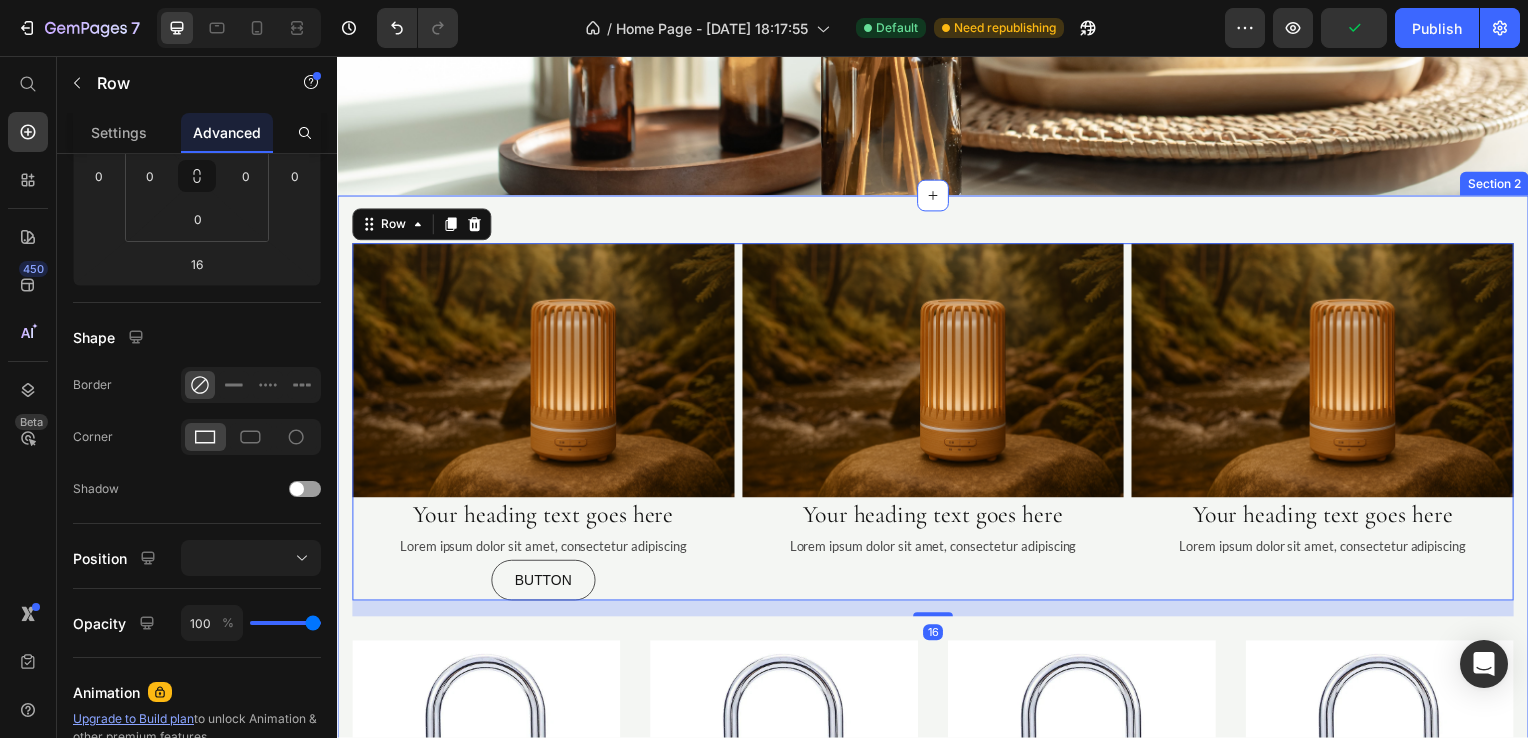 click on "Image Your heading text goes here Heading Lorem ipsum dolor sit amet, consectetur adipiscing  Text Block Button Button Image Your heading text goes here Heading Lorem ipsum dolor sit amet, consectetur adipiscing  Text Block Image Your heading text goes here Heading Lorem ipsum dolor sit amet, consectetur adipiscing  Text Block Row   16 Product Images                Icon                Icon                Icon                Icon                Icon Icon List Hoz (124) Text block Row Smart Fingerprint Padlock Product Title $13.00 Product Price Product Product Images                Icon                Icon                Icon                Icon                Icon Icon List Hoz (124) Text block Row Smart Fingerprint Padlock Product Title $13.00 Product Price Product Product Images                Icon                Icon                Icon                Icon                Icon Icon List Hoz (124) Text block Row Smart Fingerprint Padlock Product Title $13.00 Product Price $15.00 Product Price Row Product" at bounding box center (937, 650) 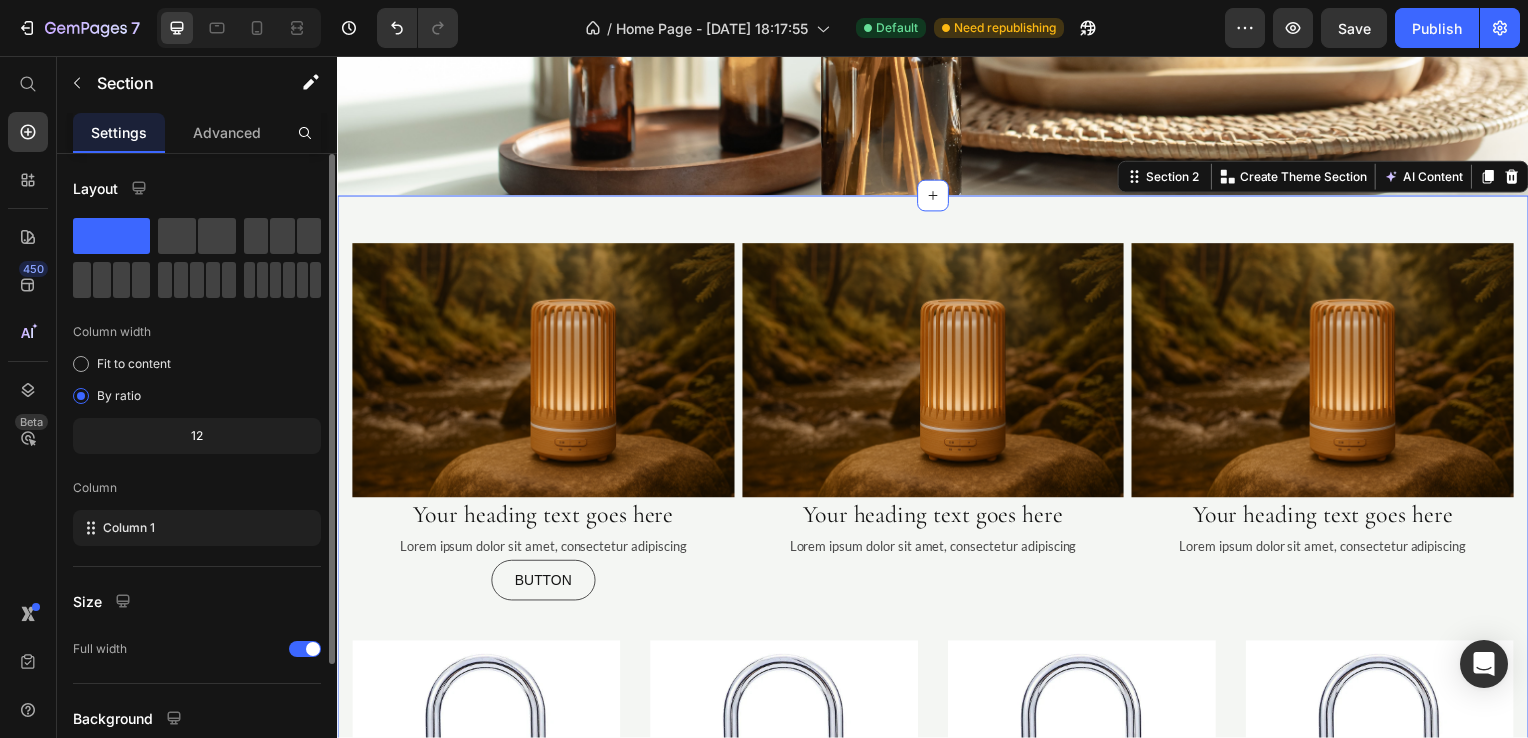 scroll, scrollTop: 164, scrollLeft: 0, axis: vertical 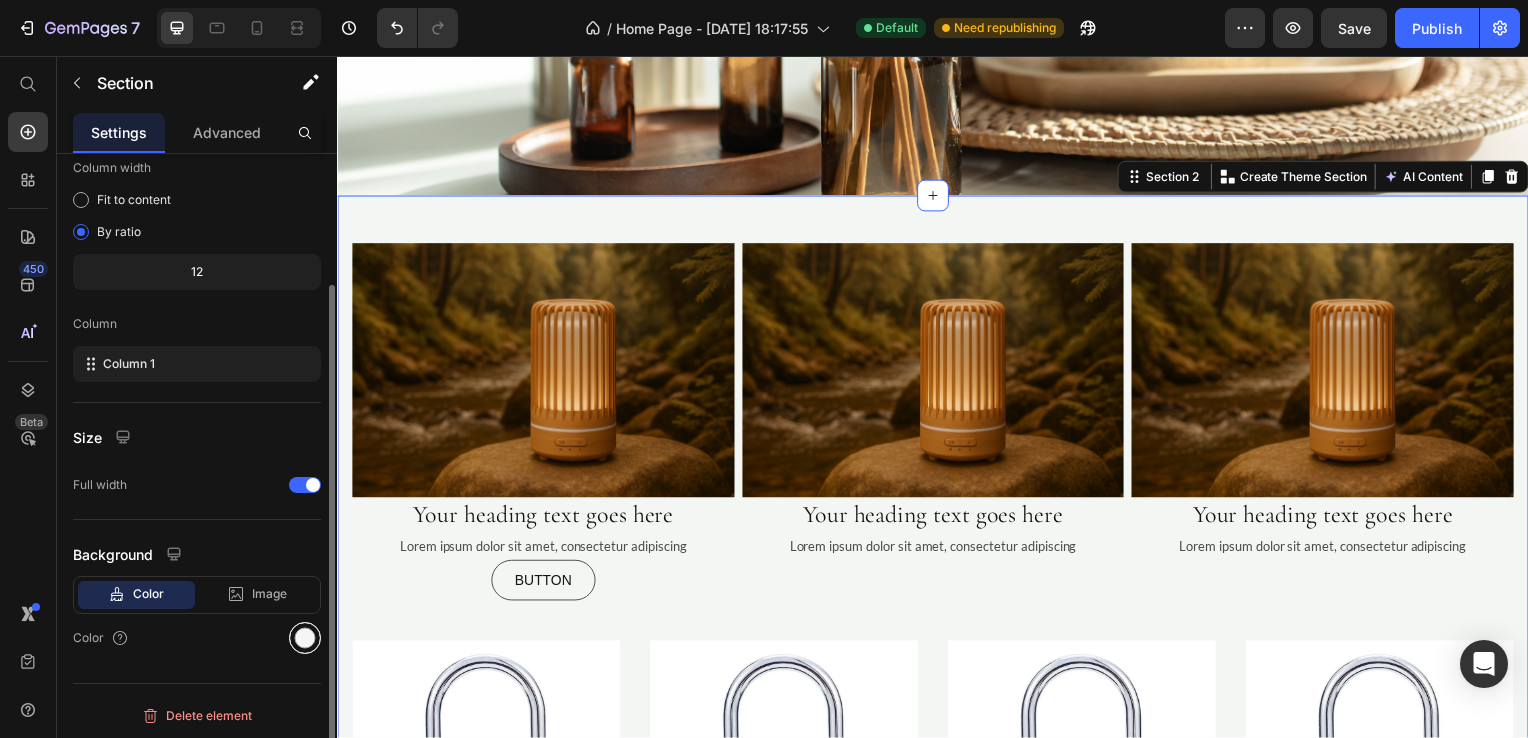 click at bounding box center [305, 638] 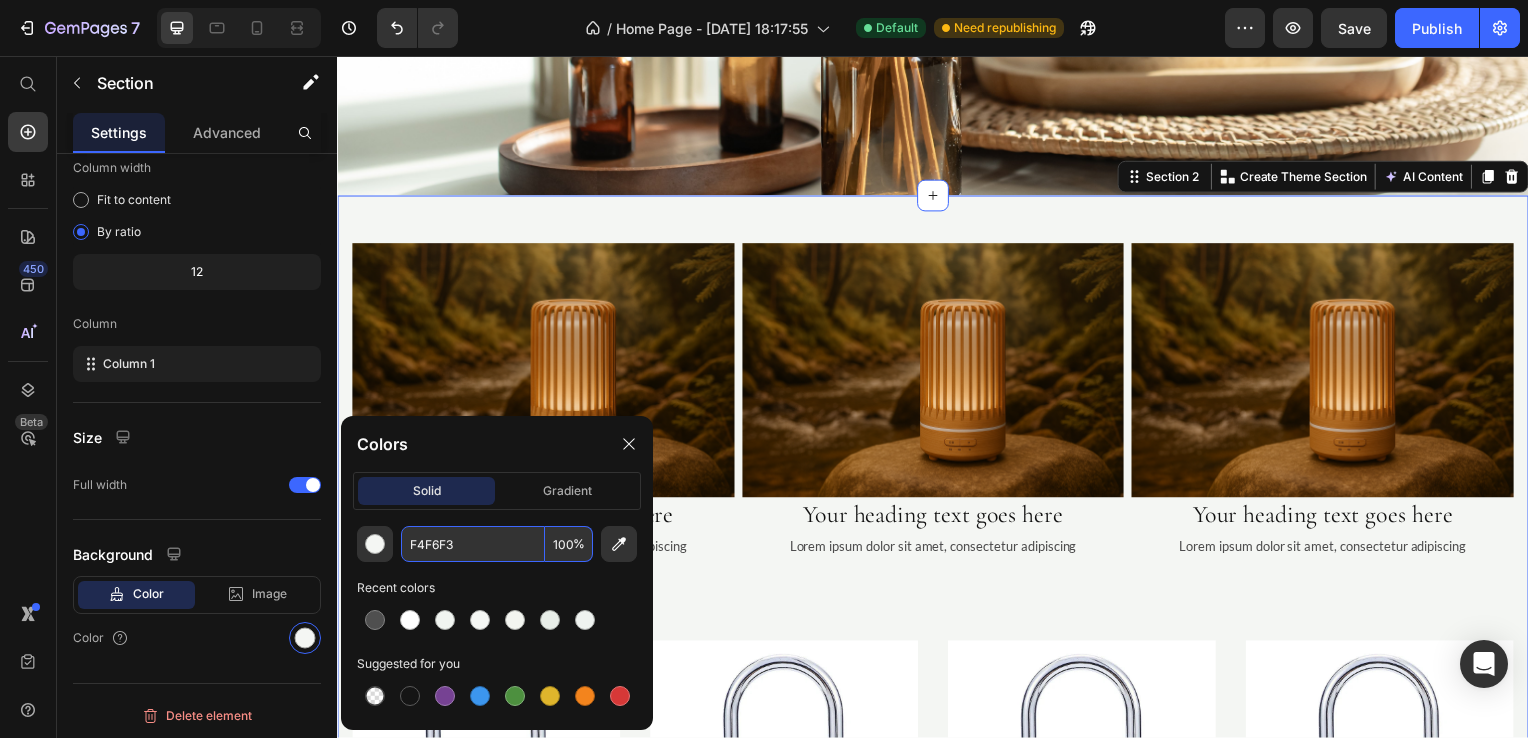 click on "F4F6F3" at bounding box center (473, 544) 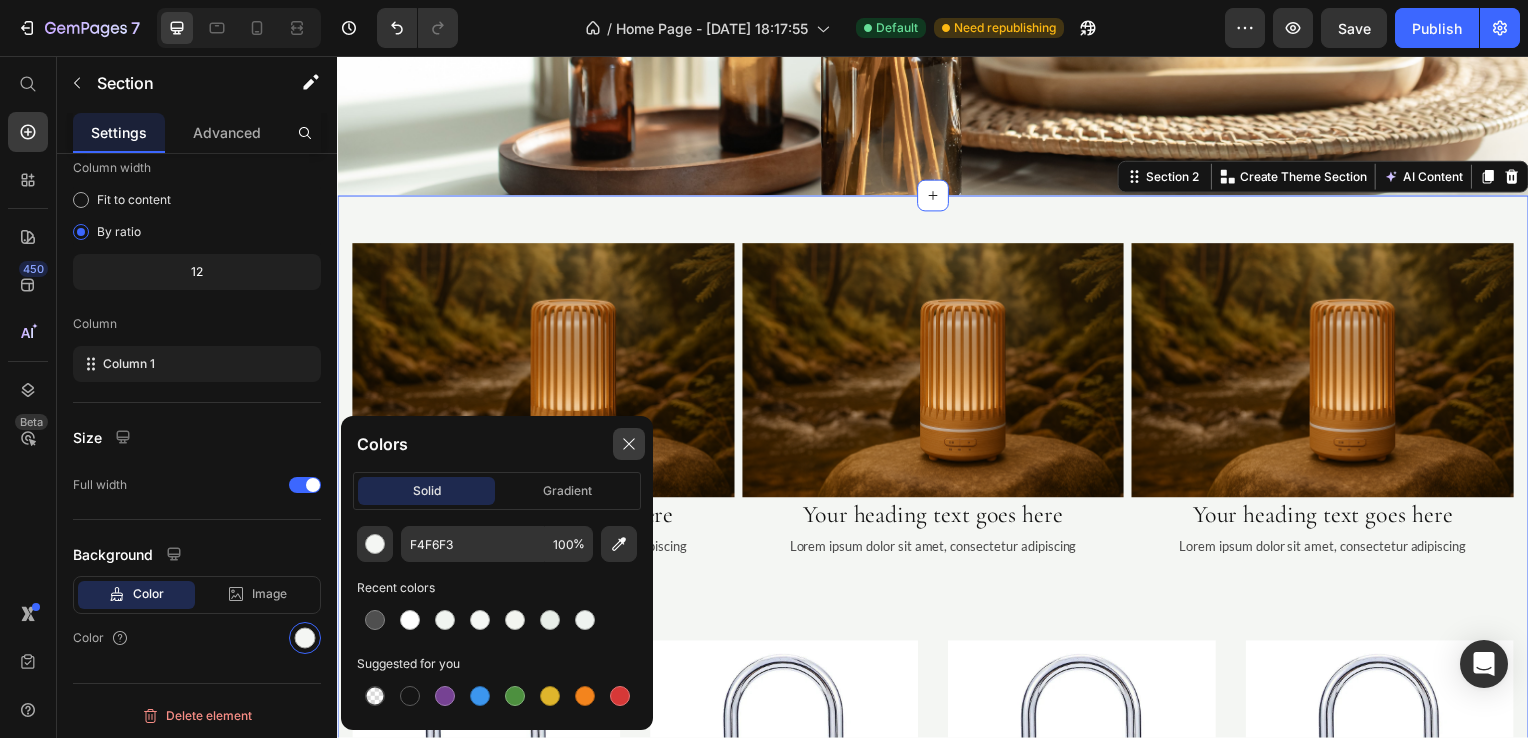 click at bounding box center [629, 444] 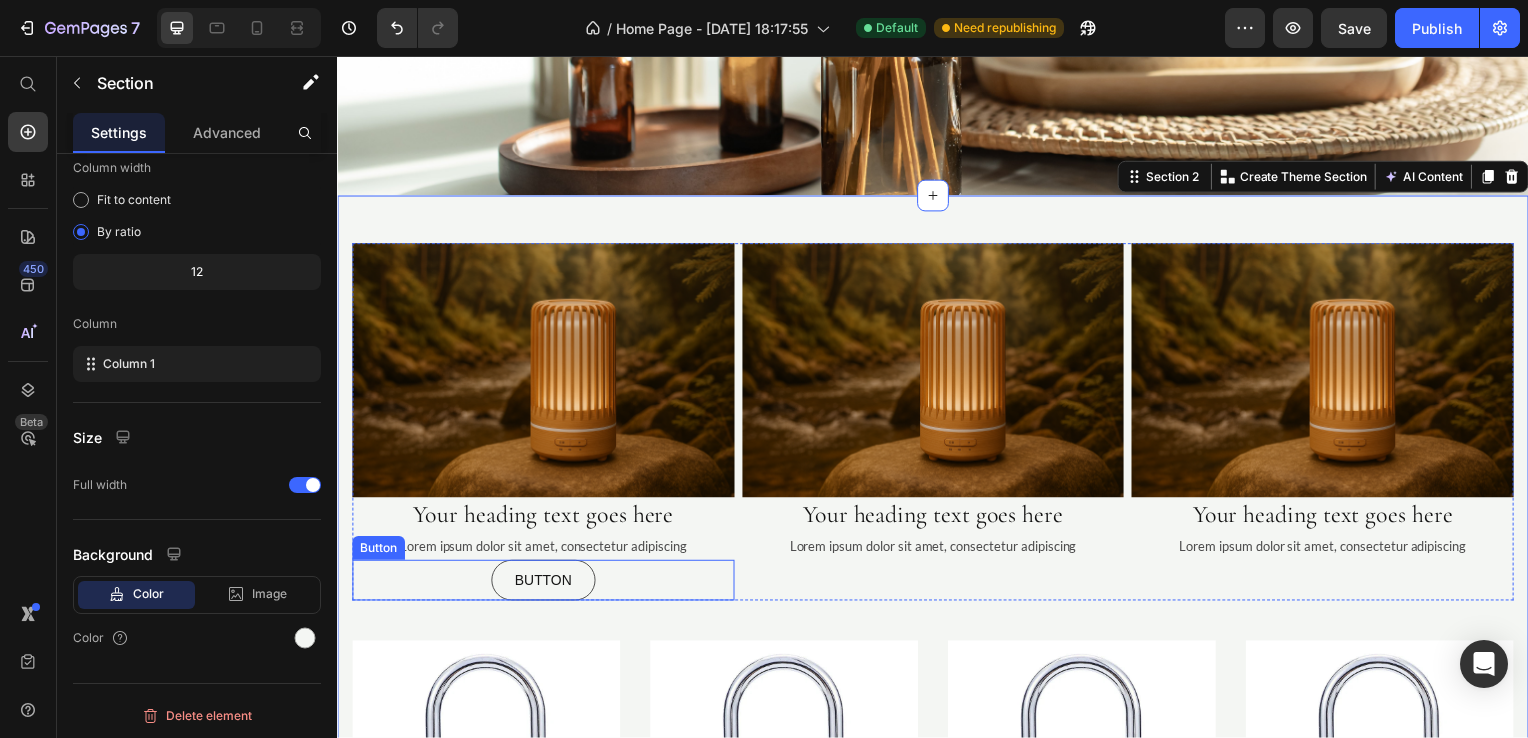 click on "Button" at bounding box center [544, 584] 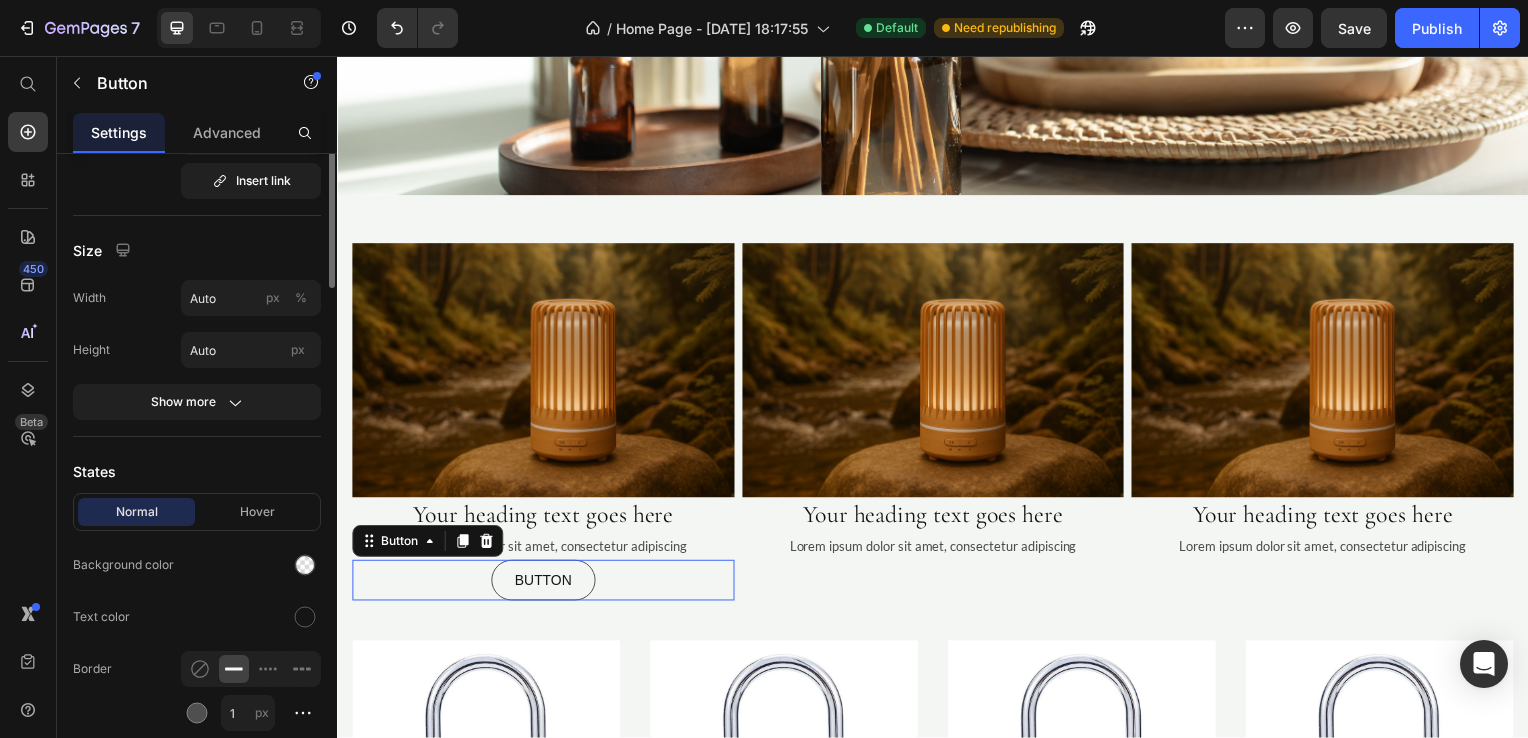 scroll, scrollTop: 0, scrollLeft: 0, axis: both 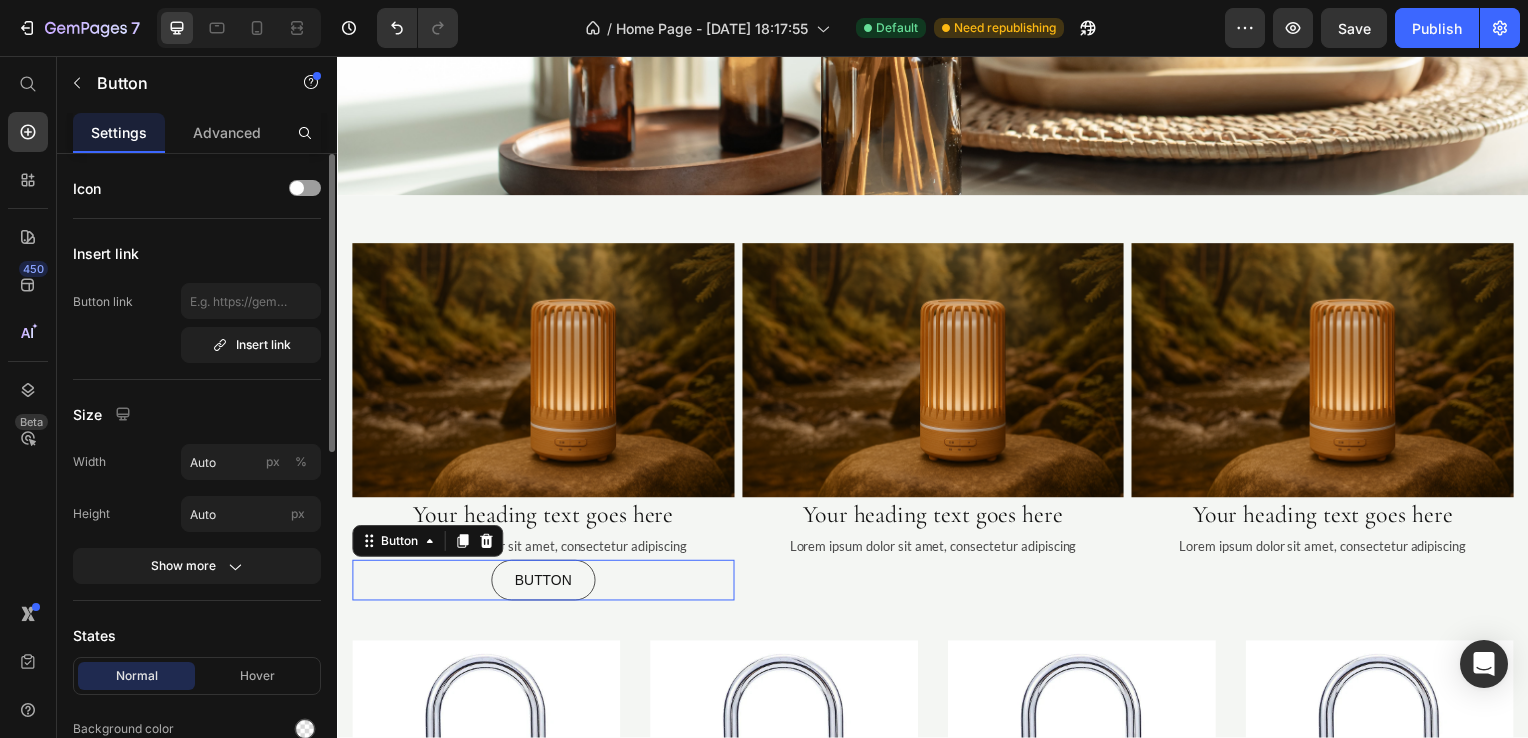 click on "Button" at bounding box center (544, 584) 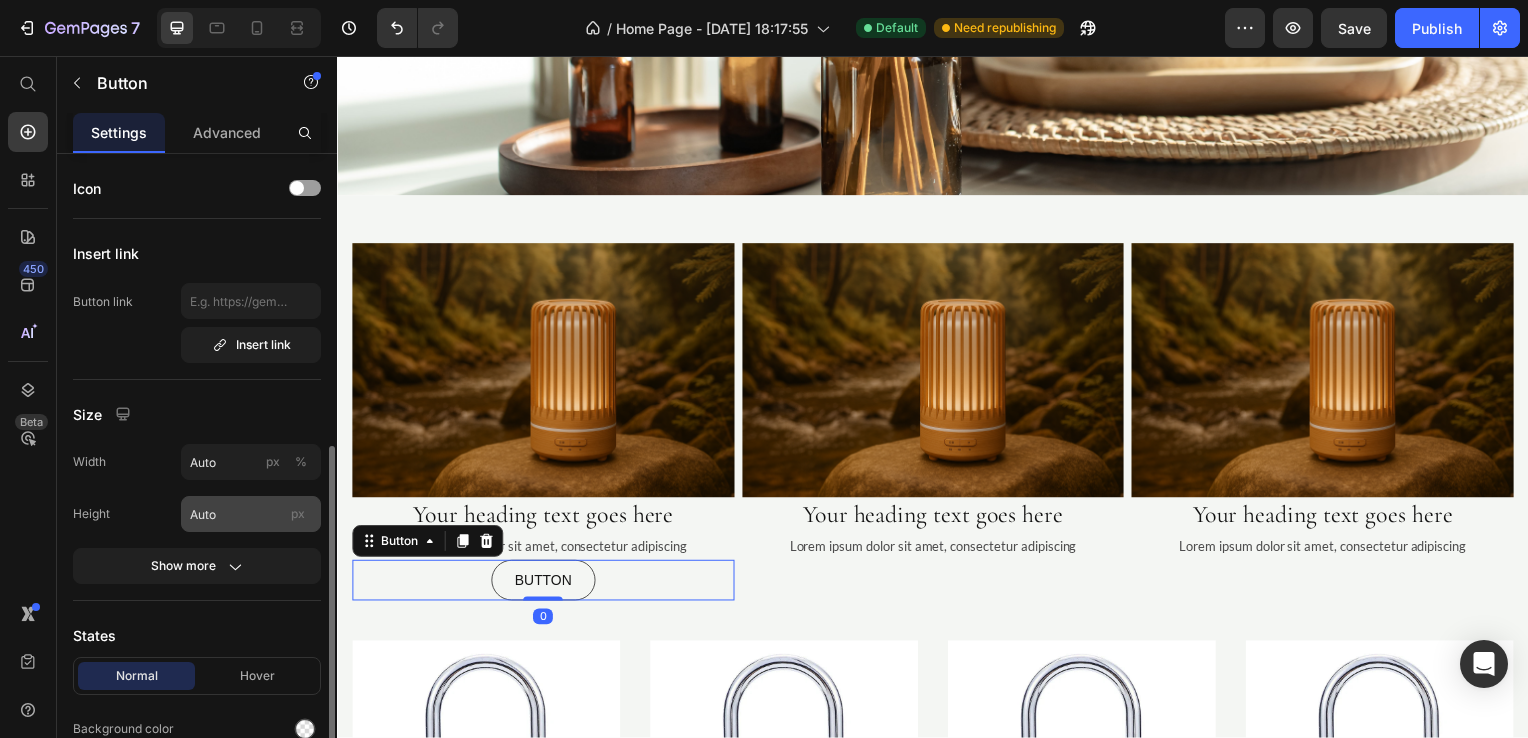 scroll, scrollTop: 400, scrollLeft: 0, axis: vertical 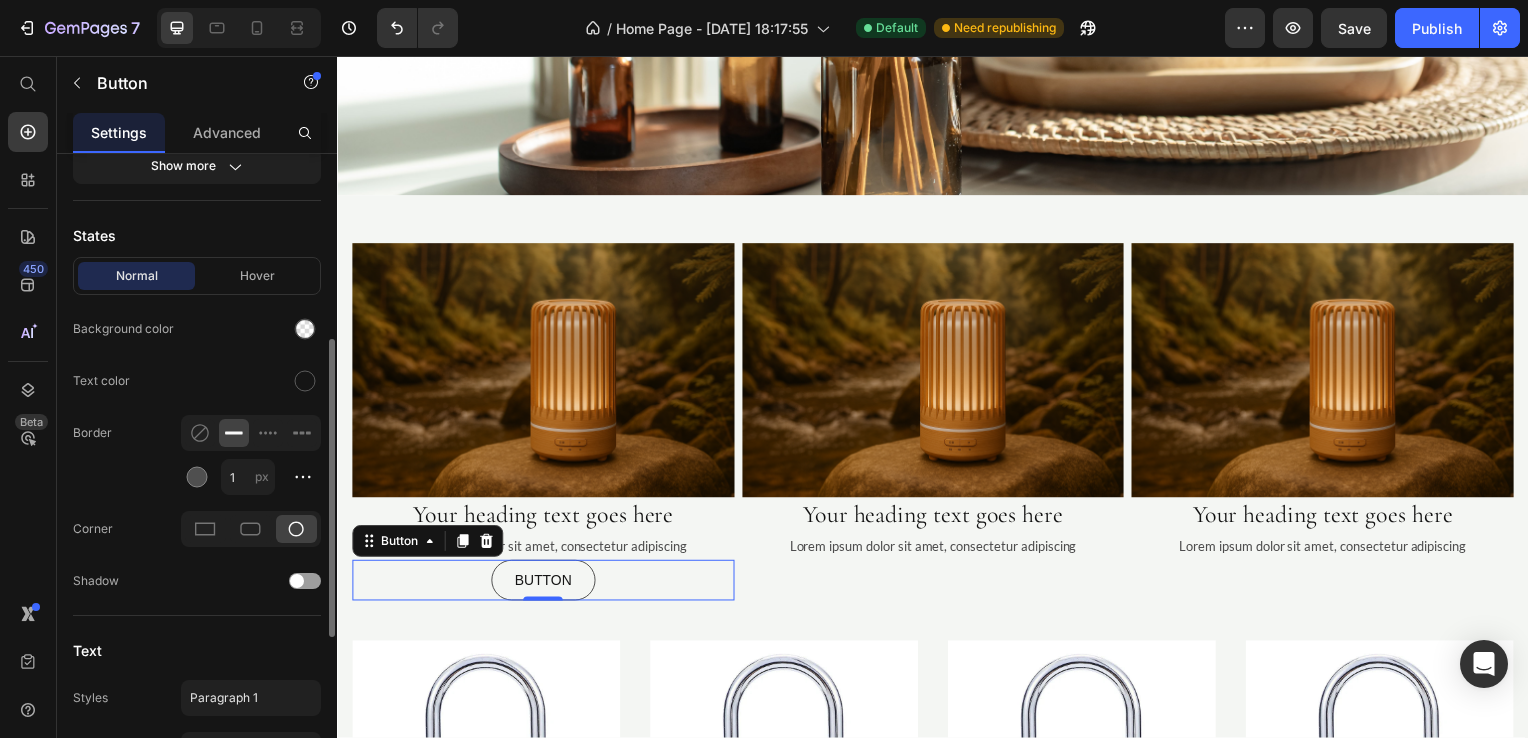 click on "1 px" at bounding box center [267, 477] 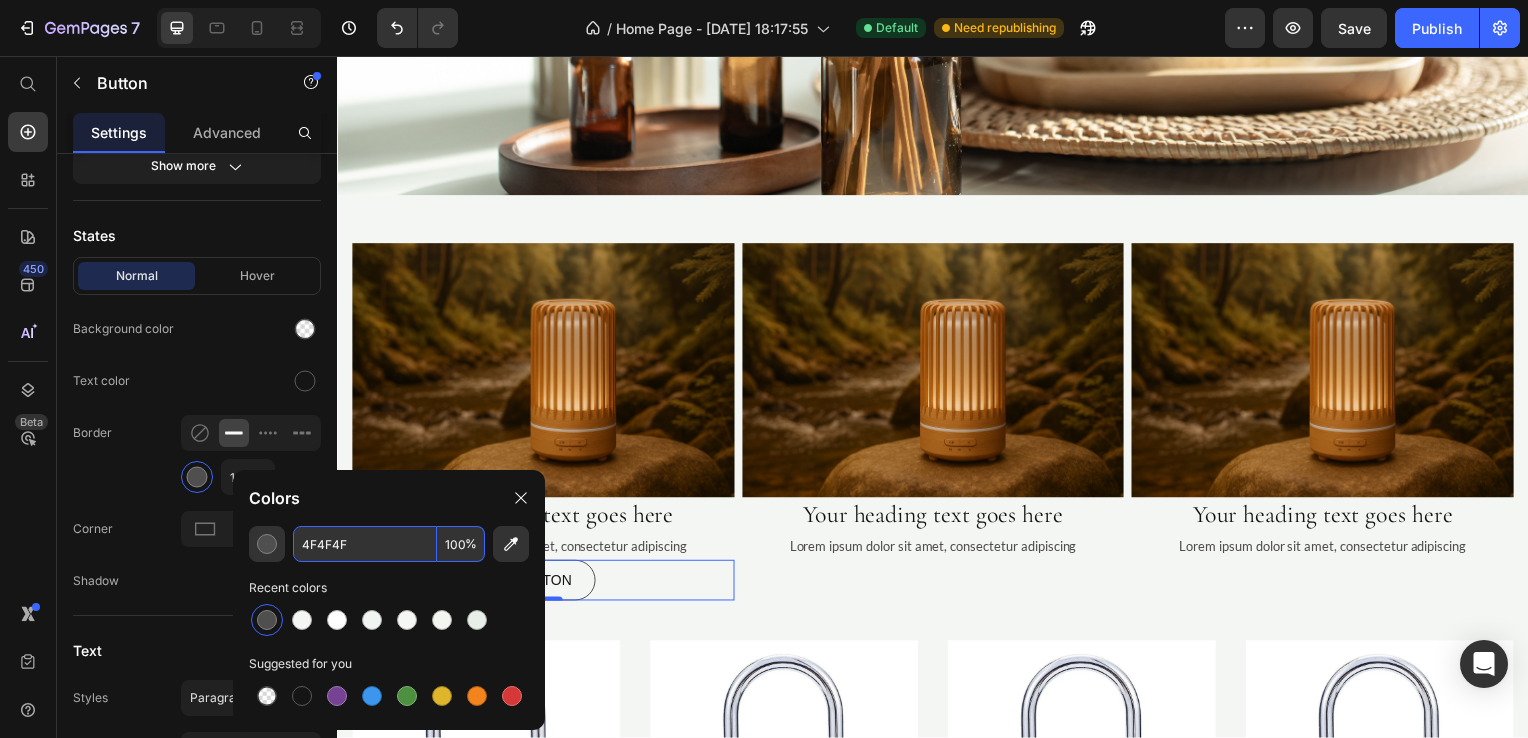 click on "4F4F4F" at bounding box center [365, 544] 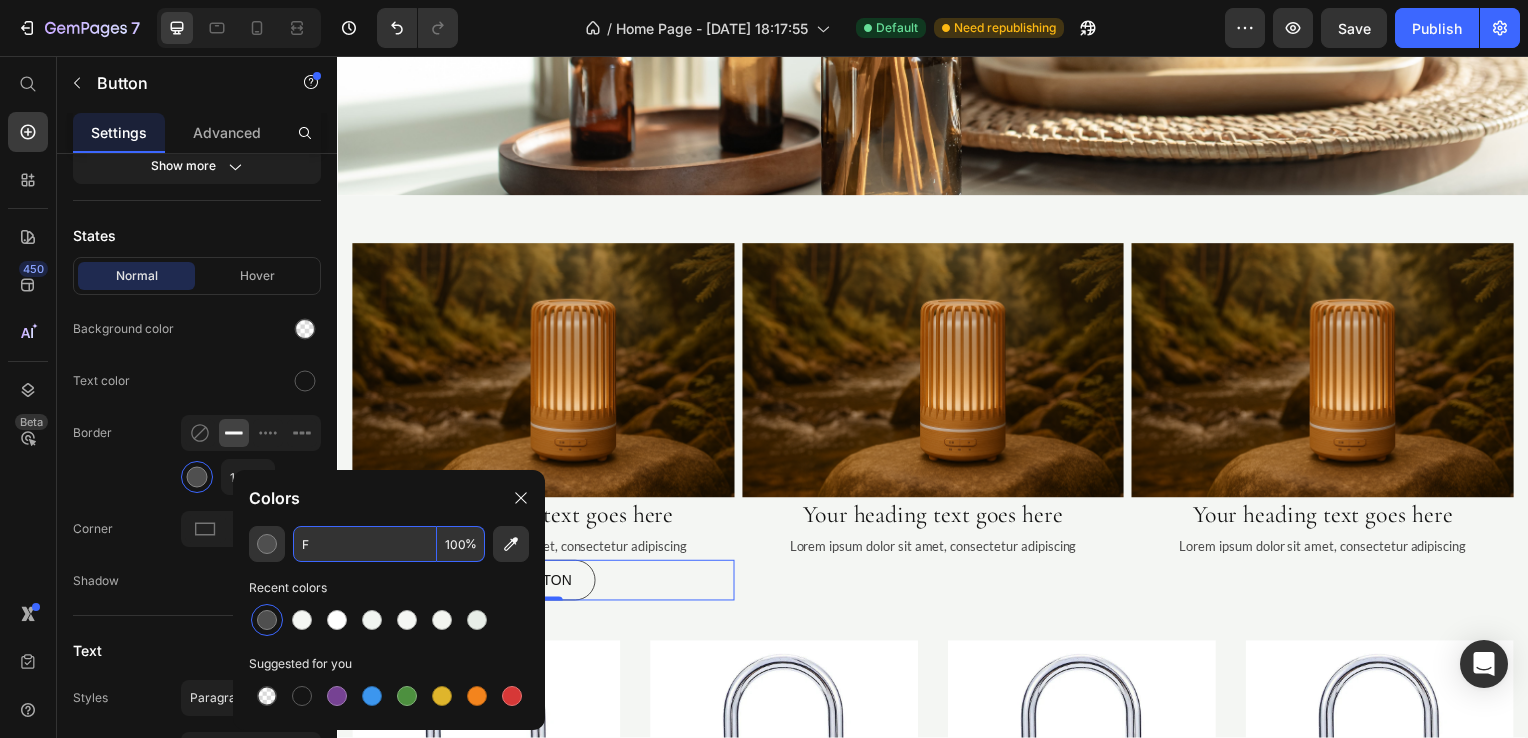 click on "F" at bounding box center (365, 544) 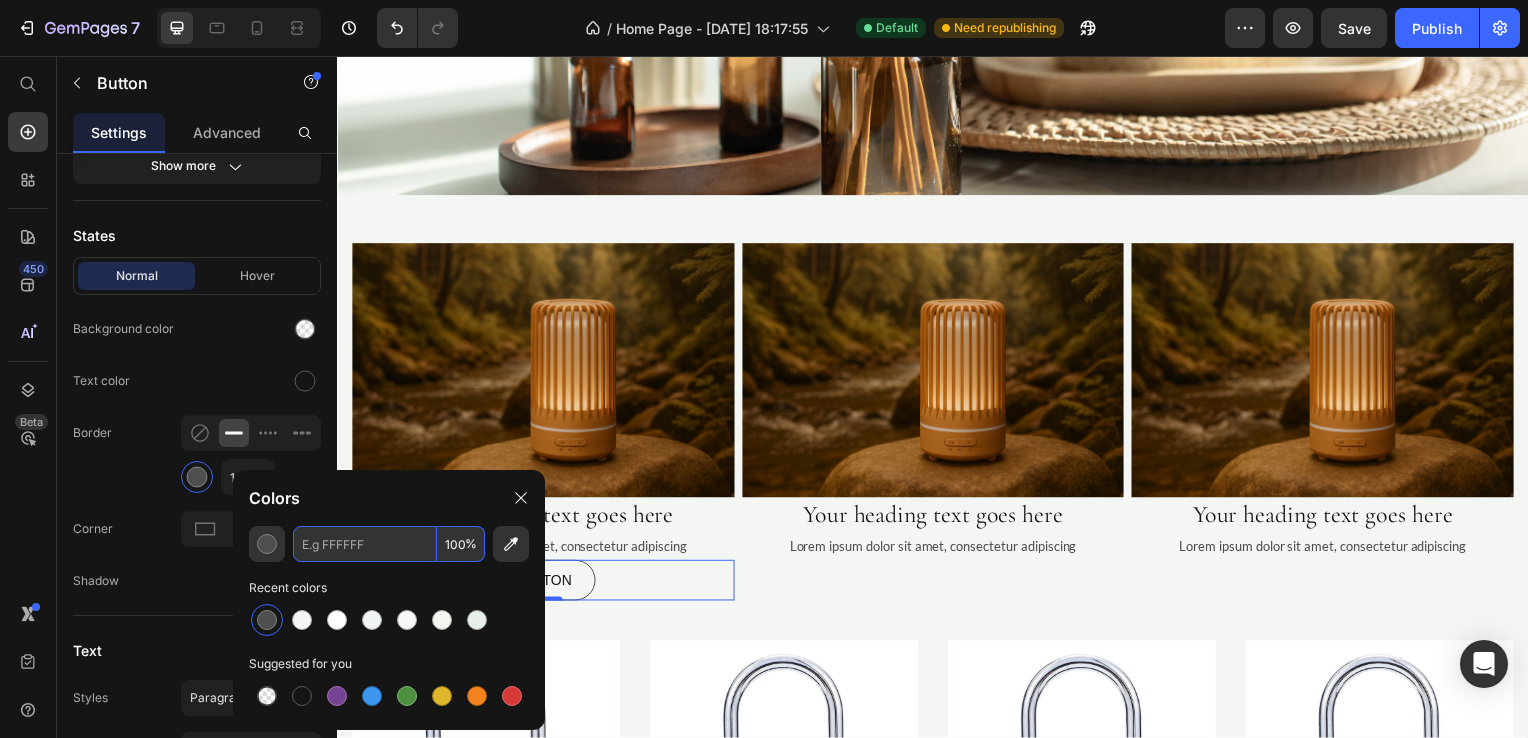 paste on "F4F6F3" 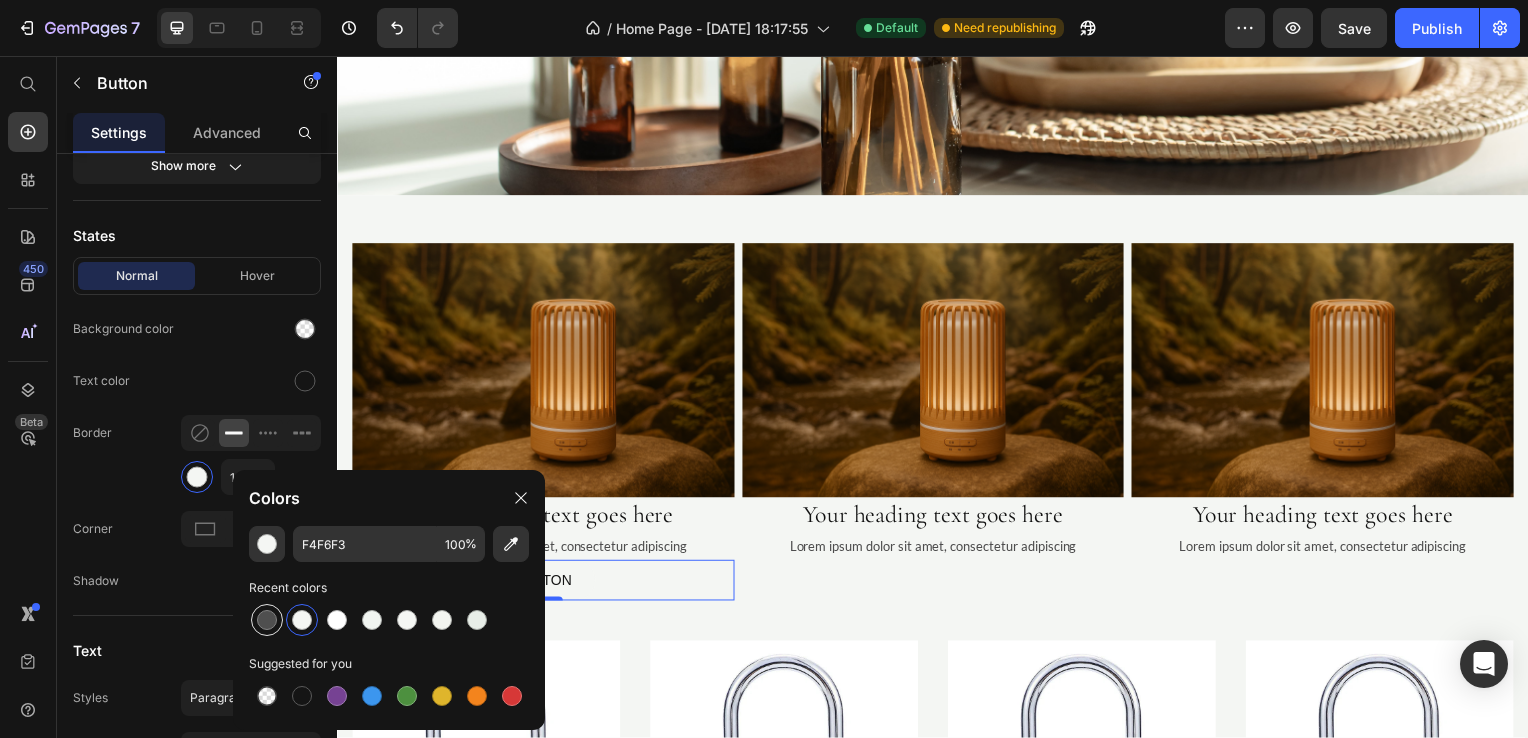click at bounding box center (267, 620) 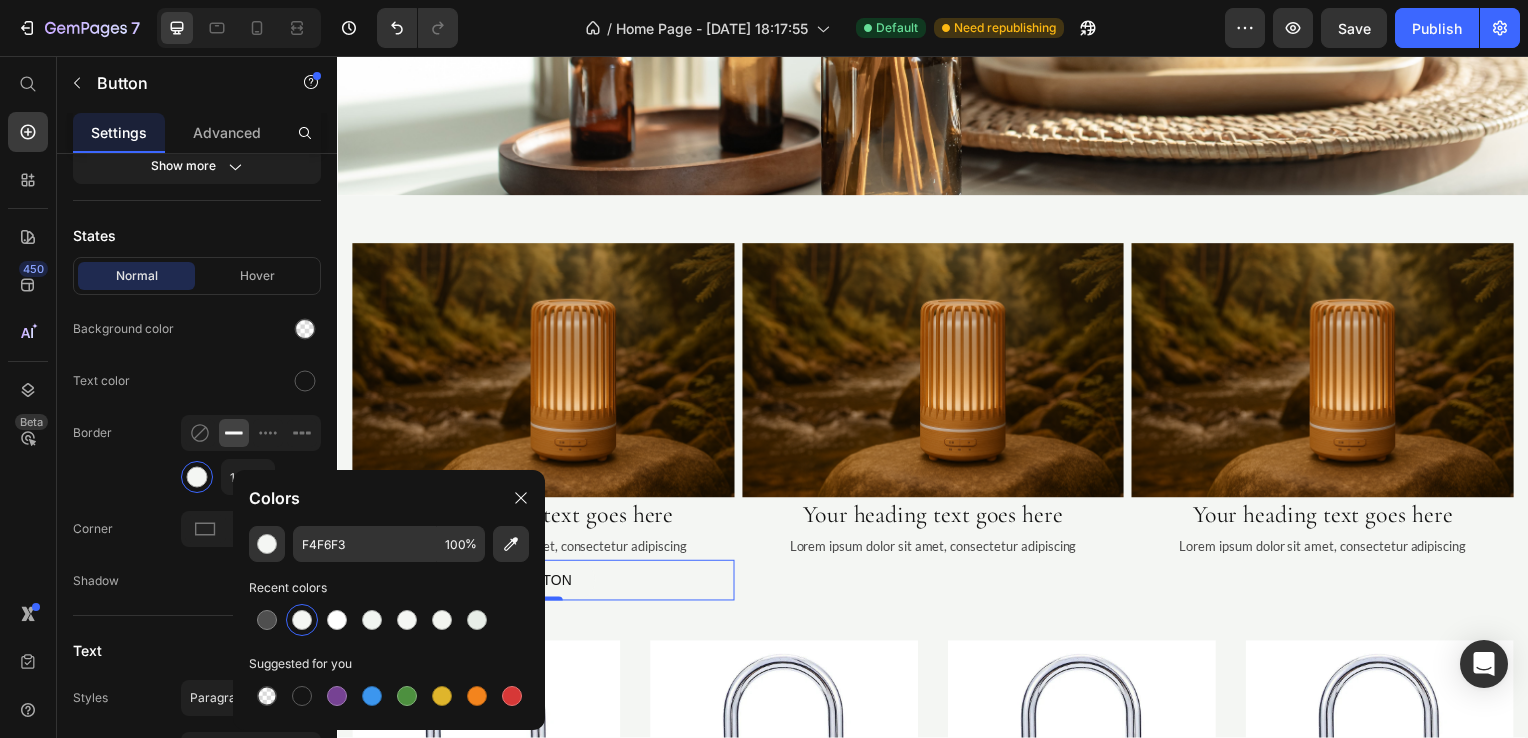 type on "4F4F4F" 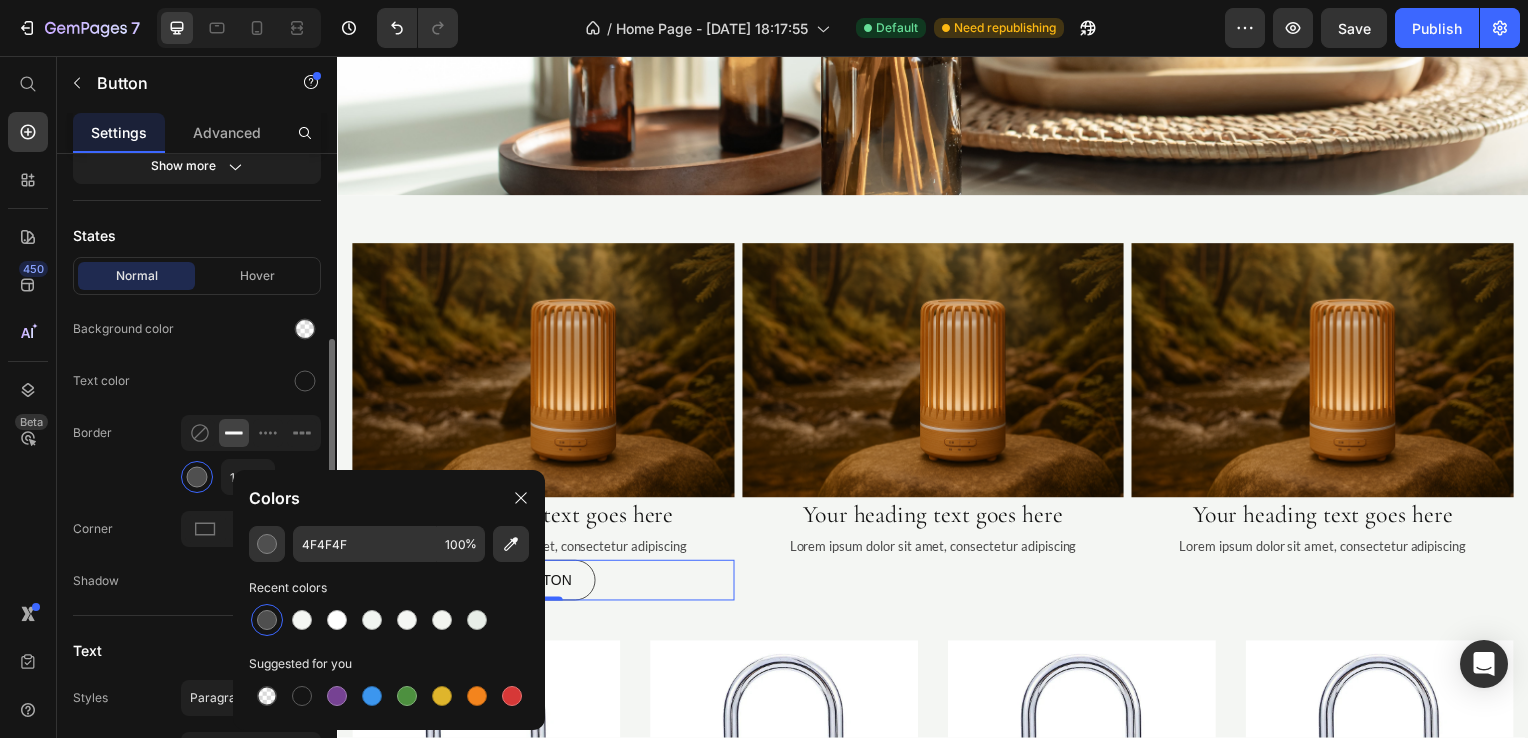 click on "Shadow" 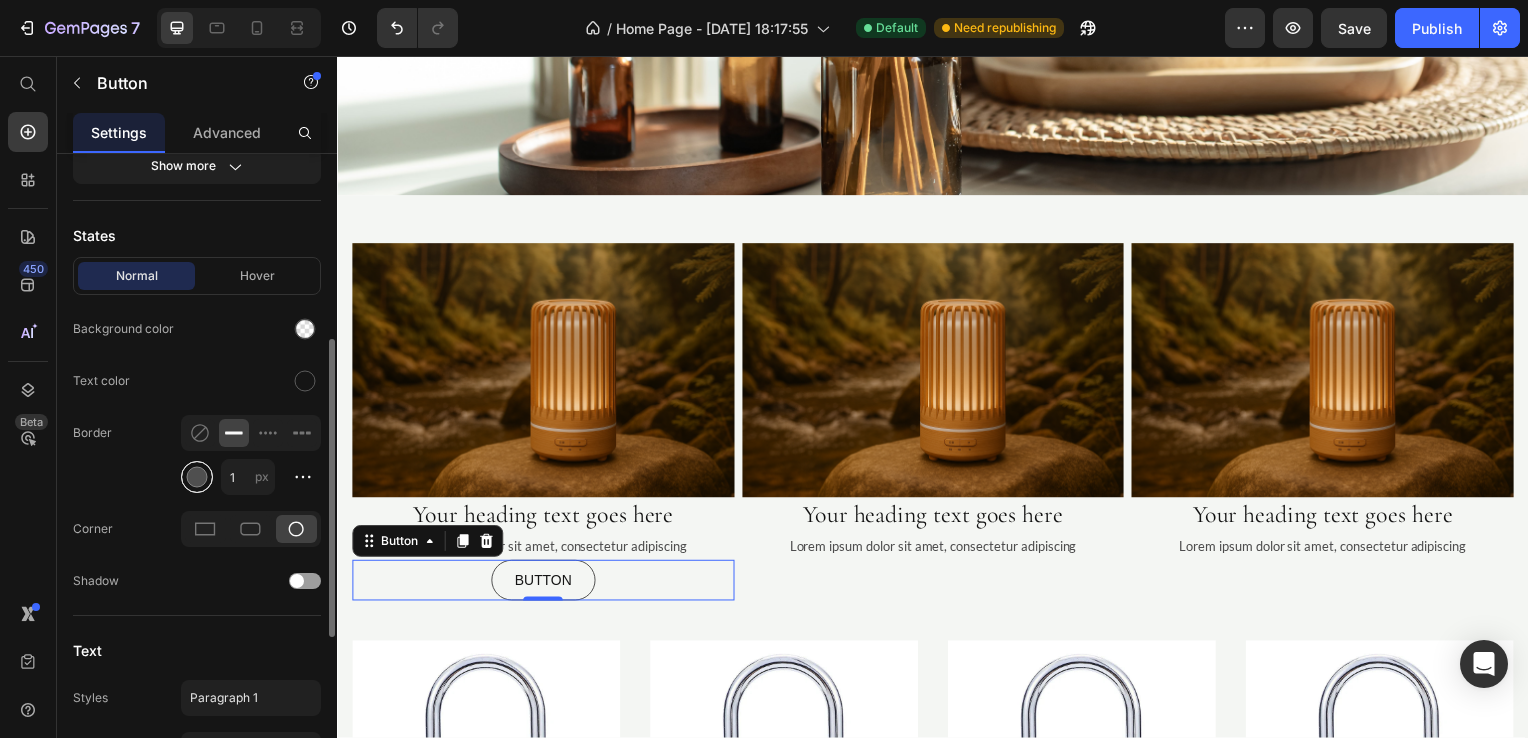 click at bounding box center [197, 477] 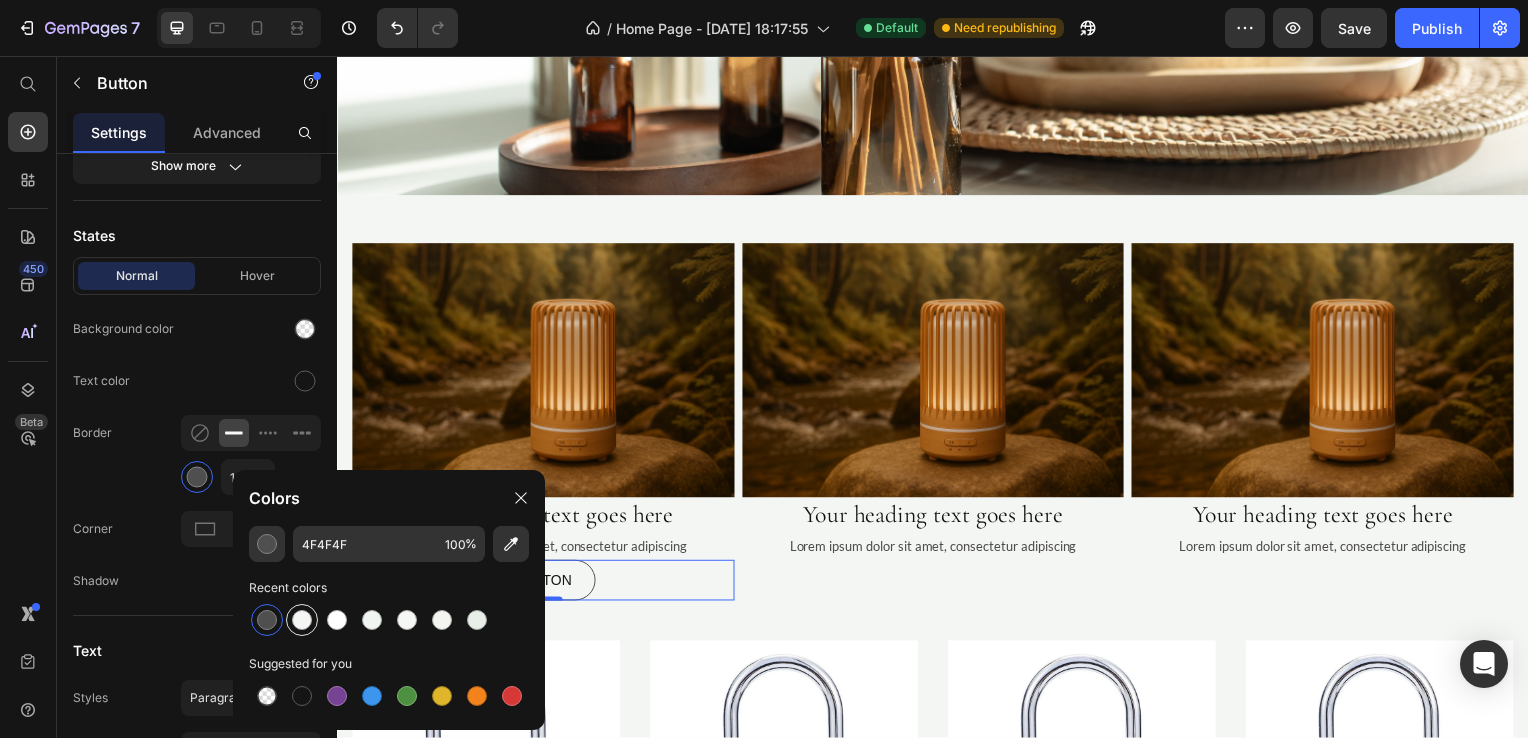 click at bounding box center (302, 620) 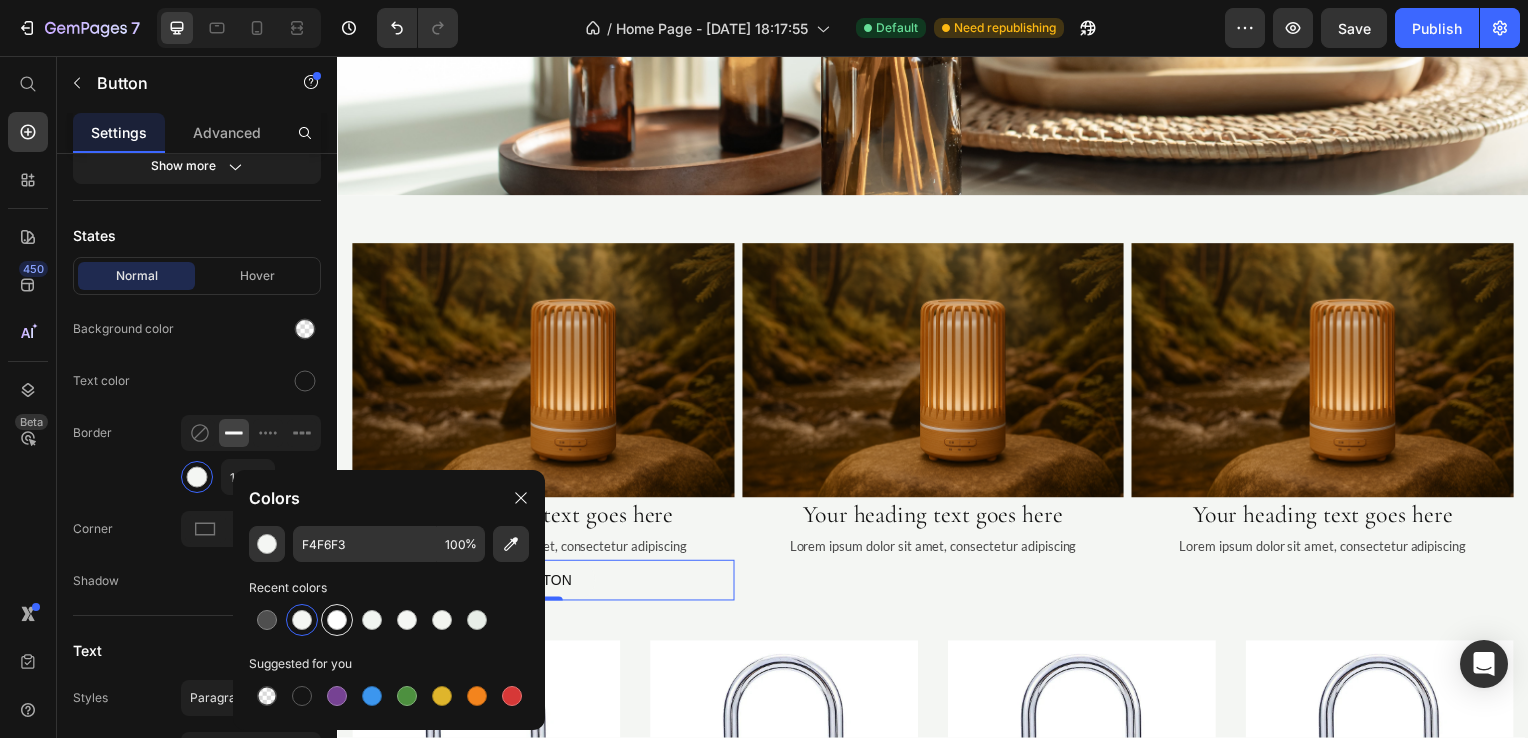 click at bounding box center [337, 620] 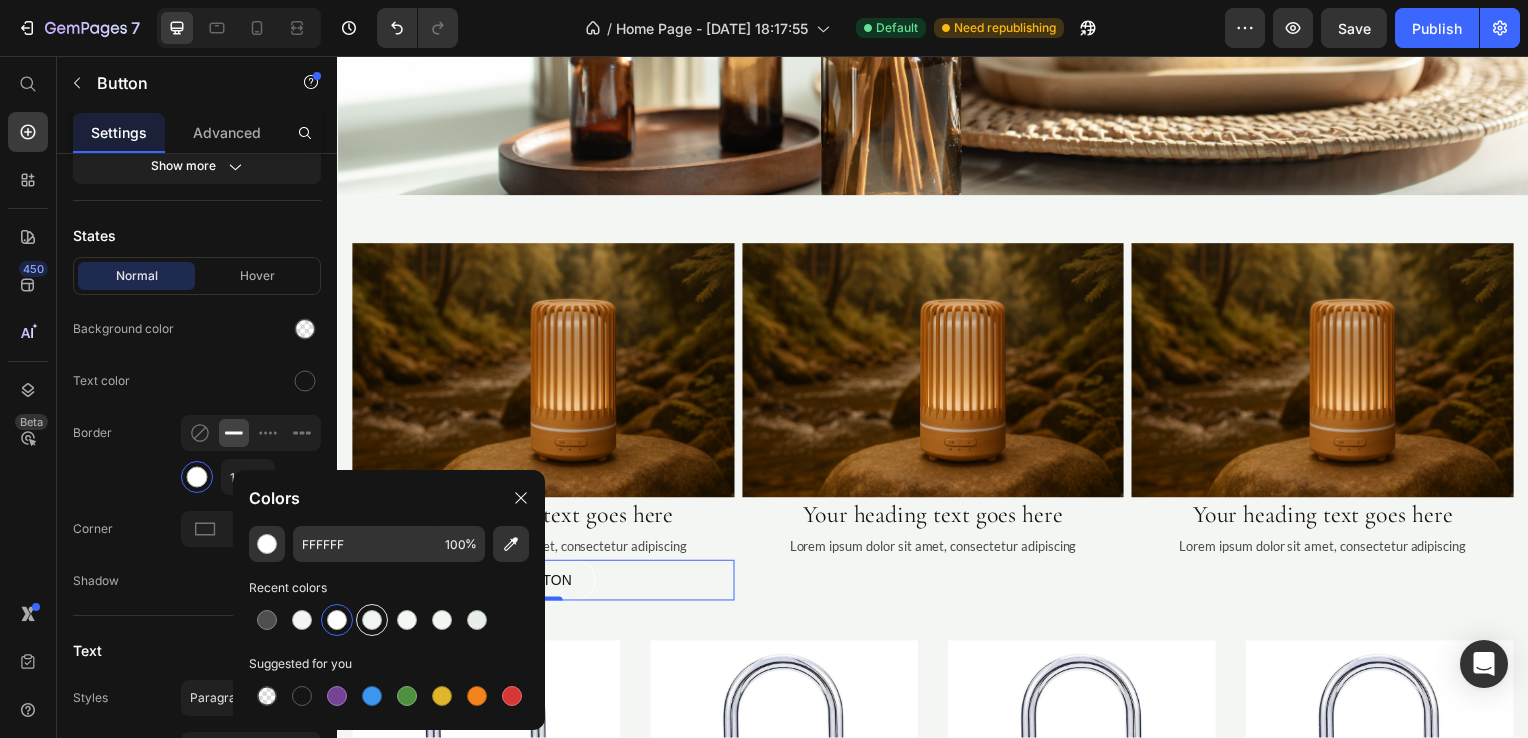 click at bounding box center (372, 620) 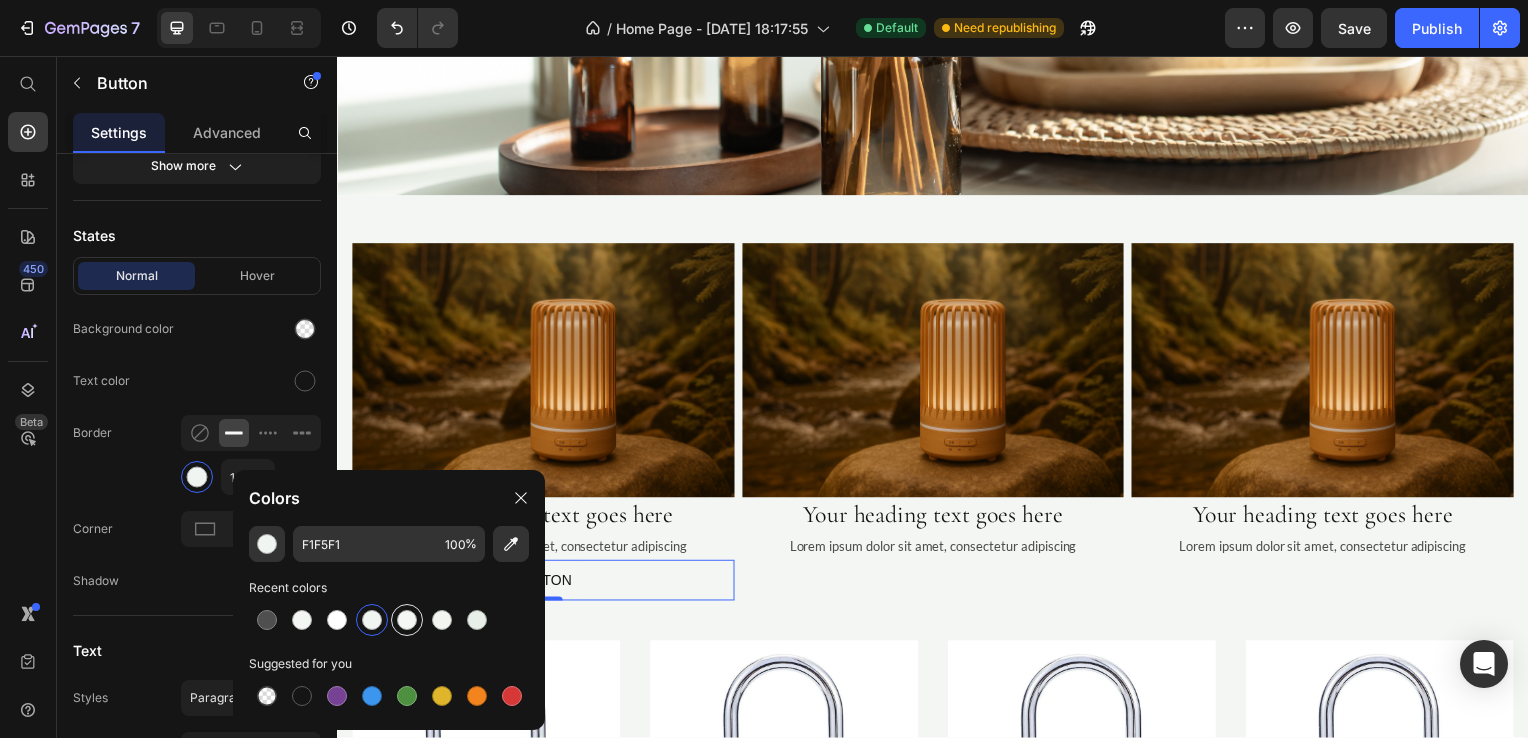 click at bounding box center [407, 620] 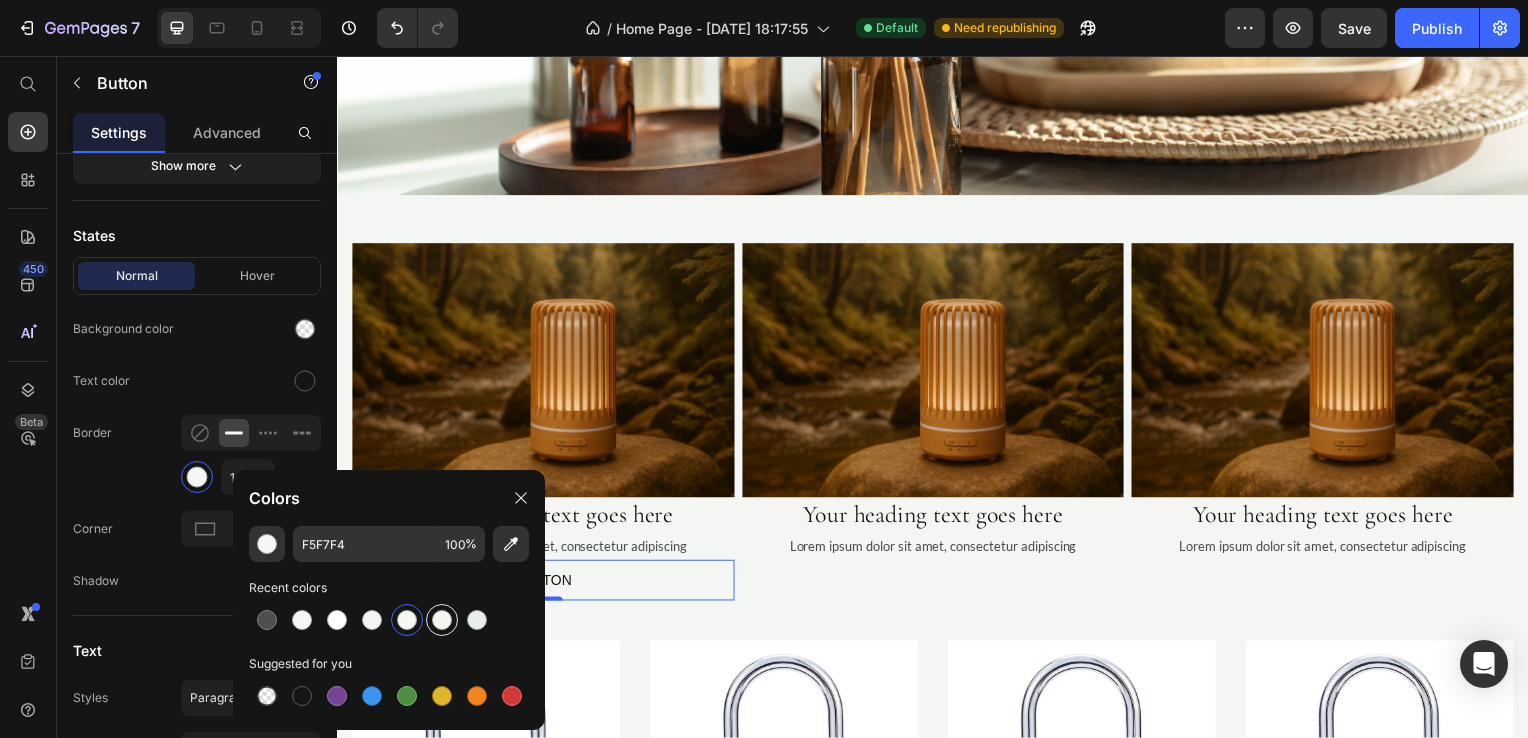 click at bounding box center (442, 620) 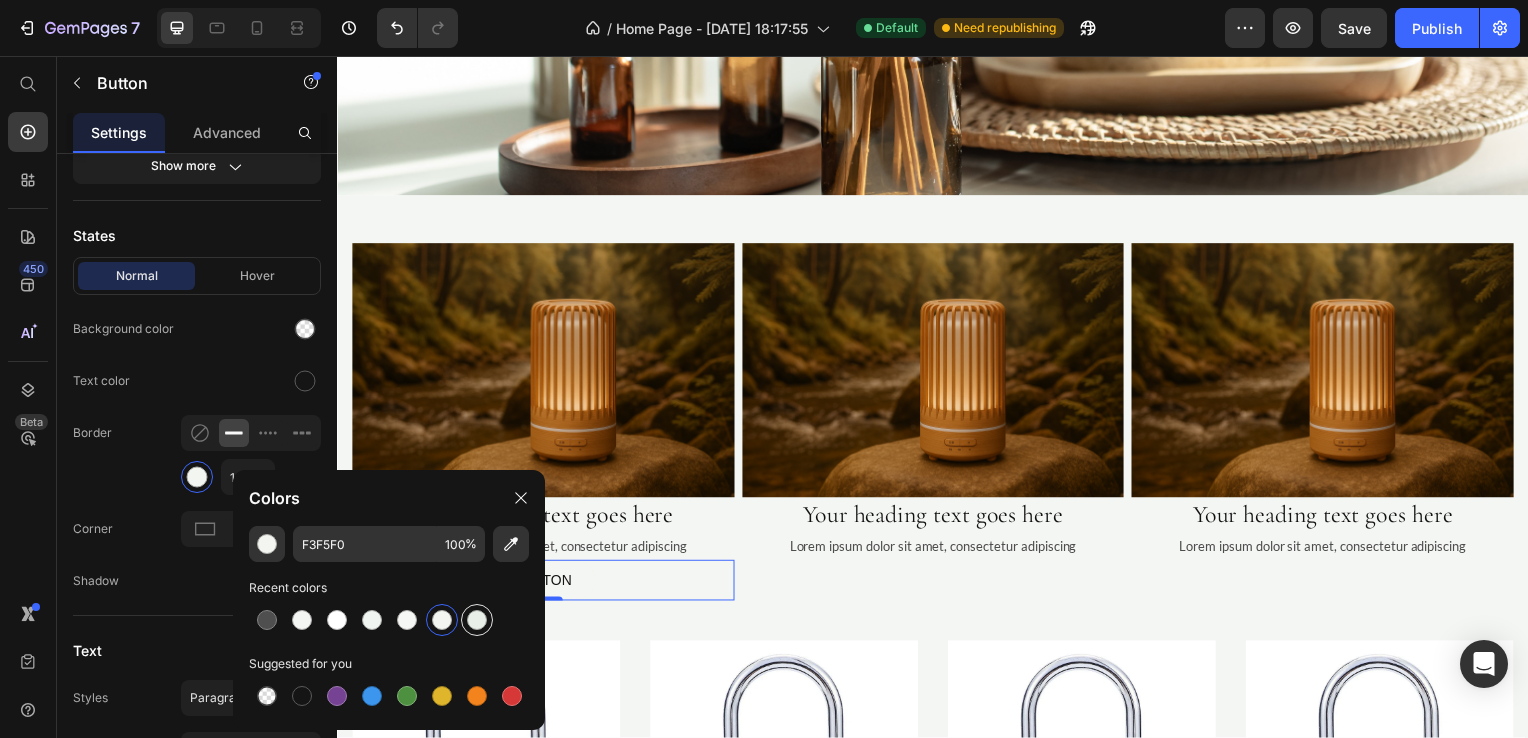 click at bounding box center (477, 620) 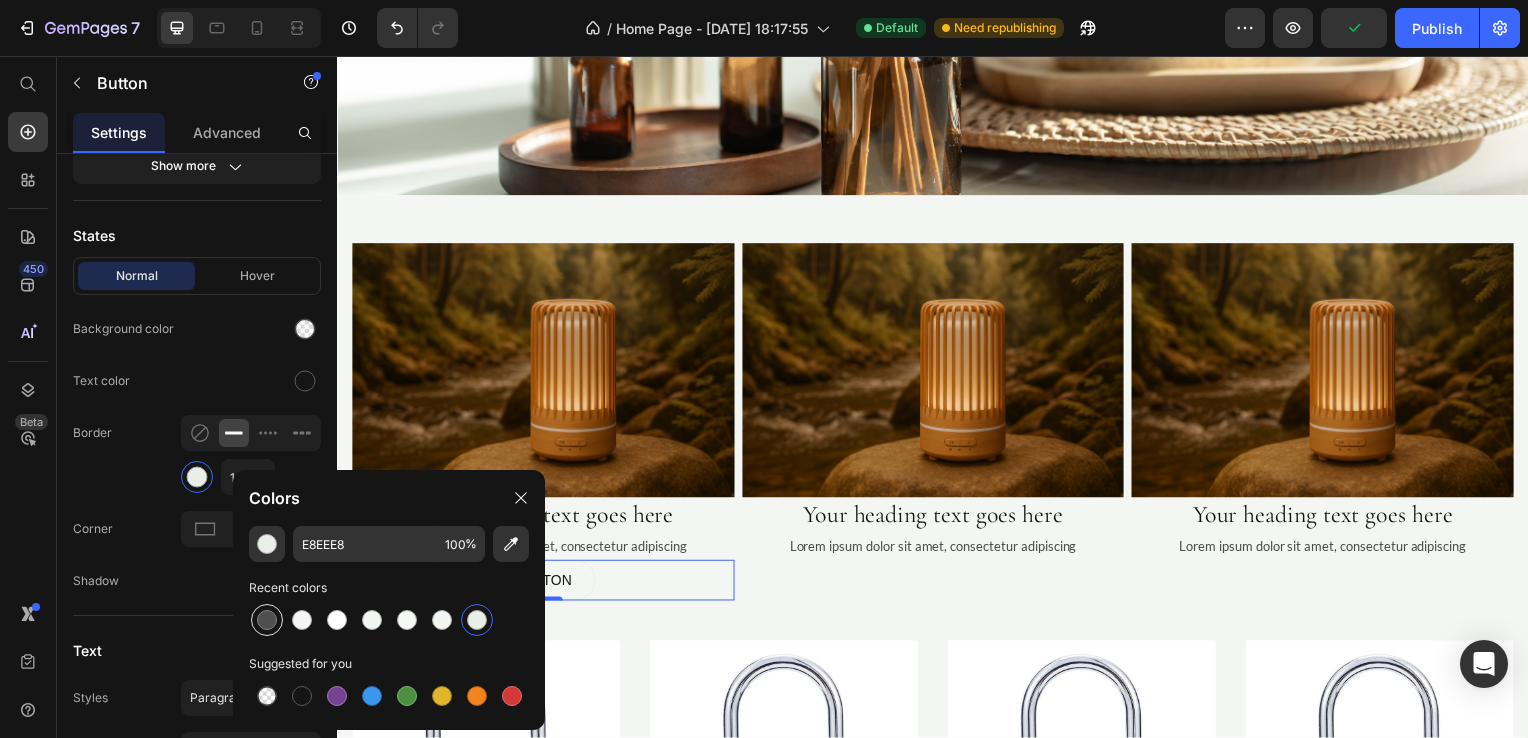 click at bounding box center [267, 620] 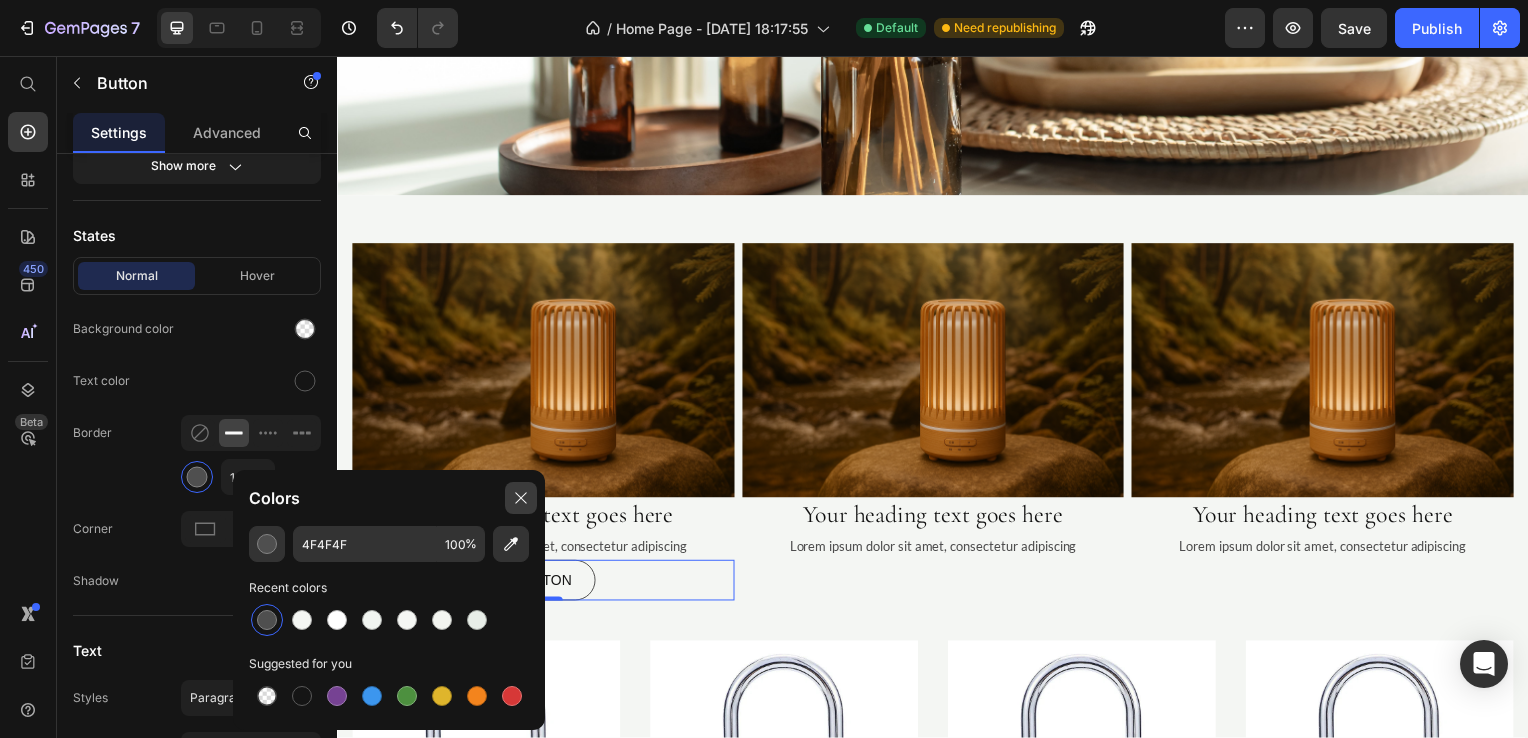 click 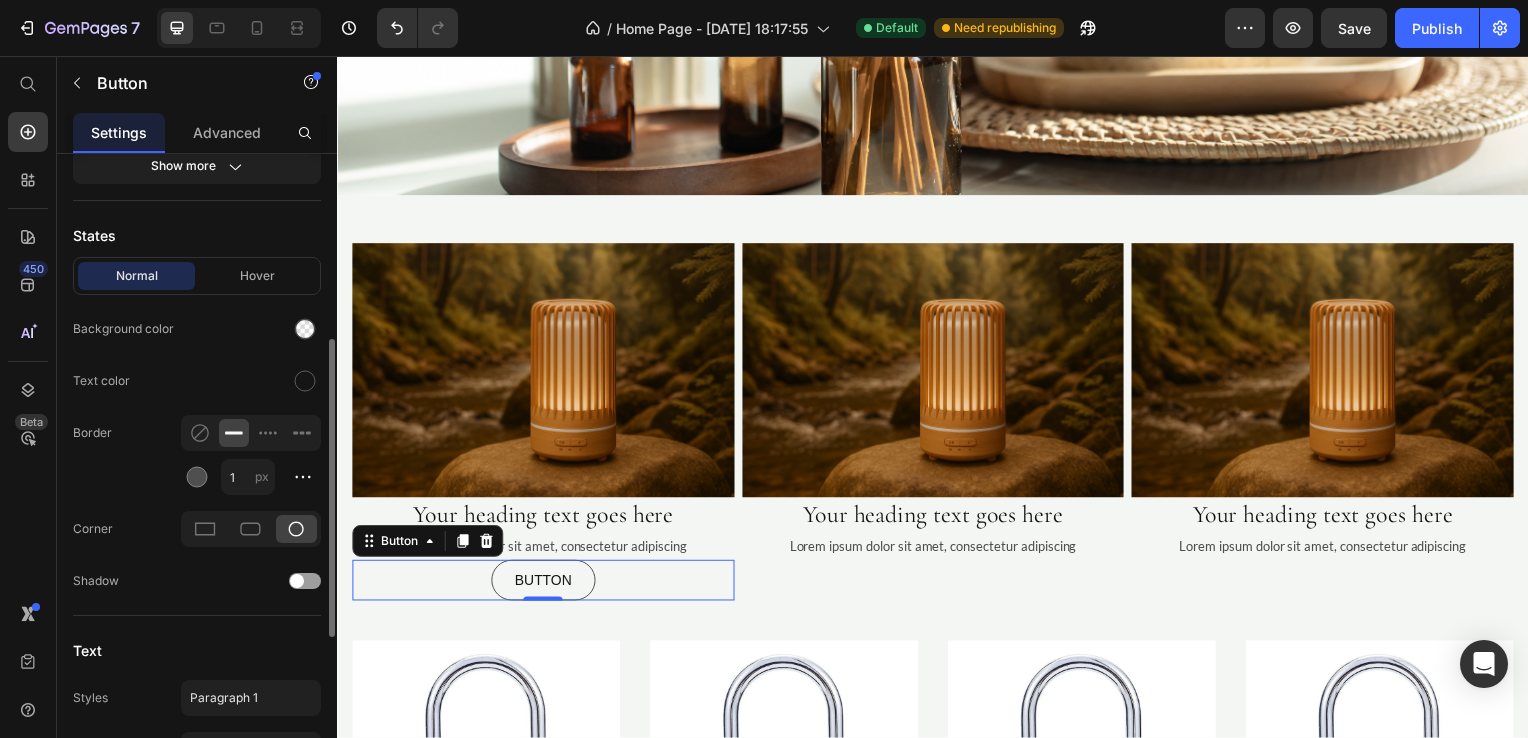 click on "Border" at bounding box center [92, 433] 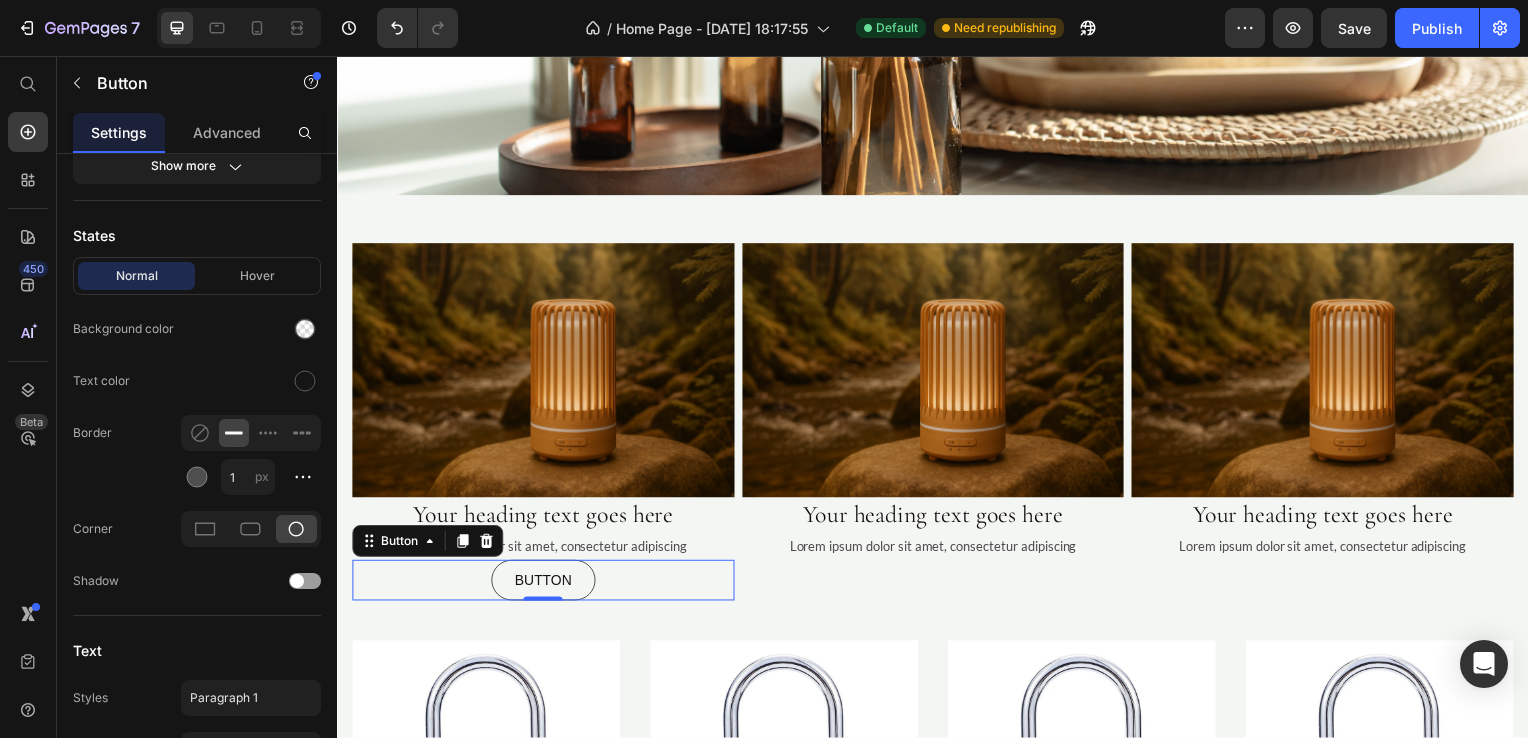 click on "Button Button   0" at bounding box center (544, 584) 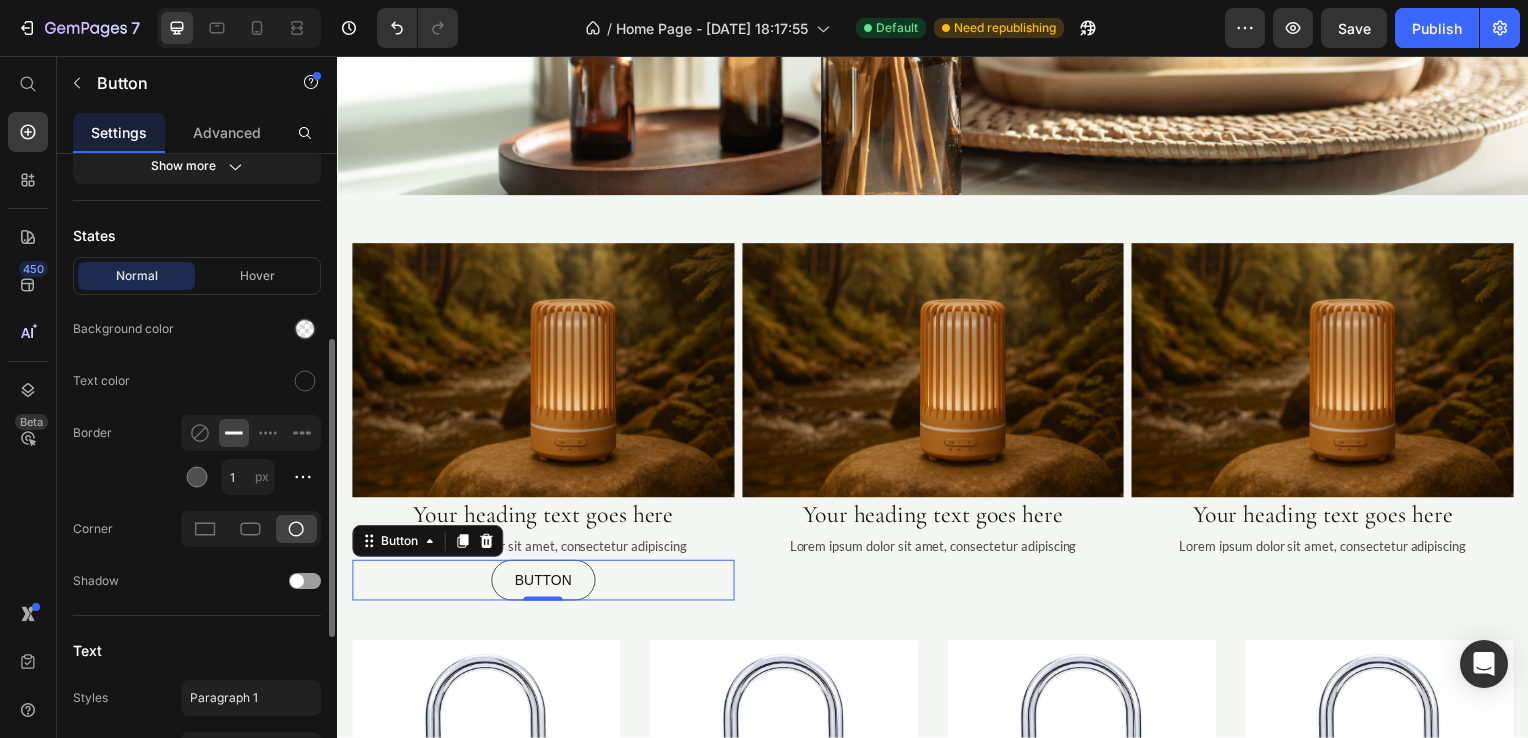 click on "Icon Insert link Button link  Insert link  Size Width Auto px % Height Auto px Show more States Normal Hover Background color Text color Border 1 px Corner Shadow Text Styles Paragraph 1 Font sans-serif Size 14 Show more Align" at bounding box center [197, 397] 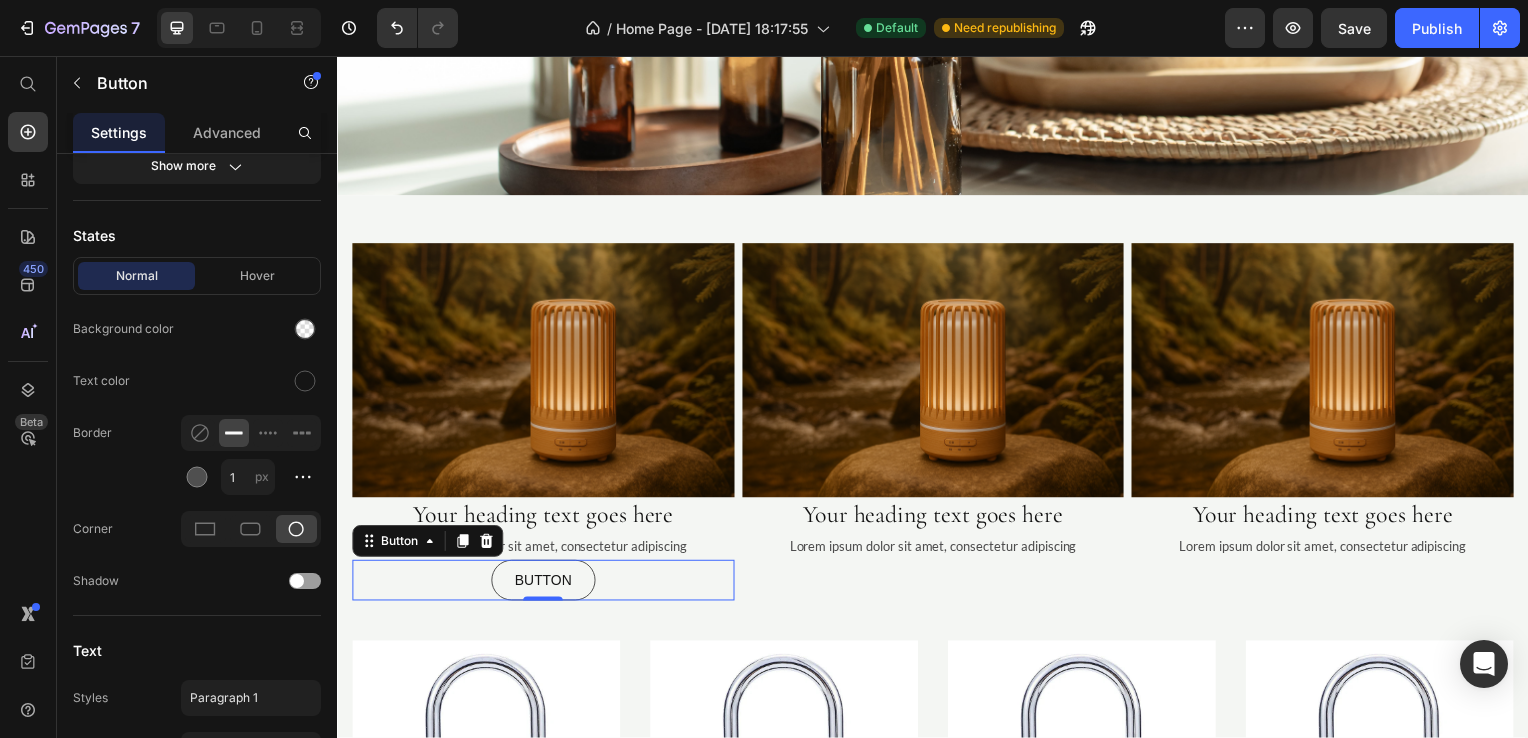 scroll, scrollTop: 741, scrollLeft: 0, axis: vertical 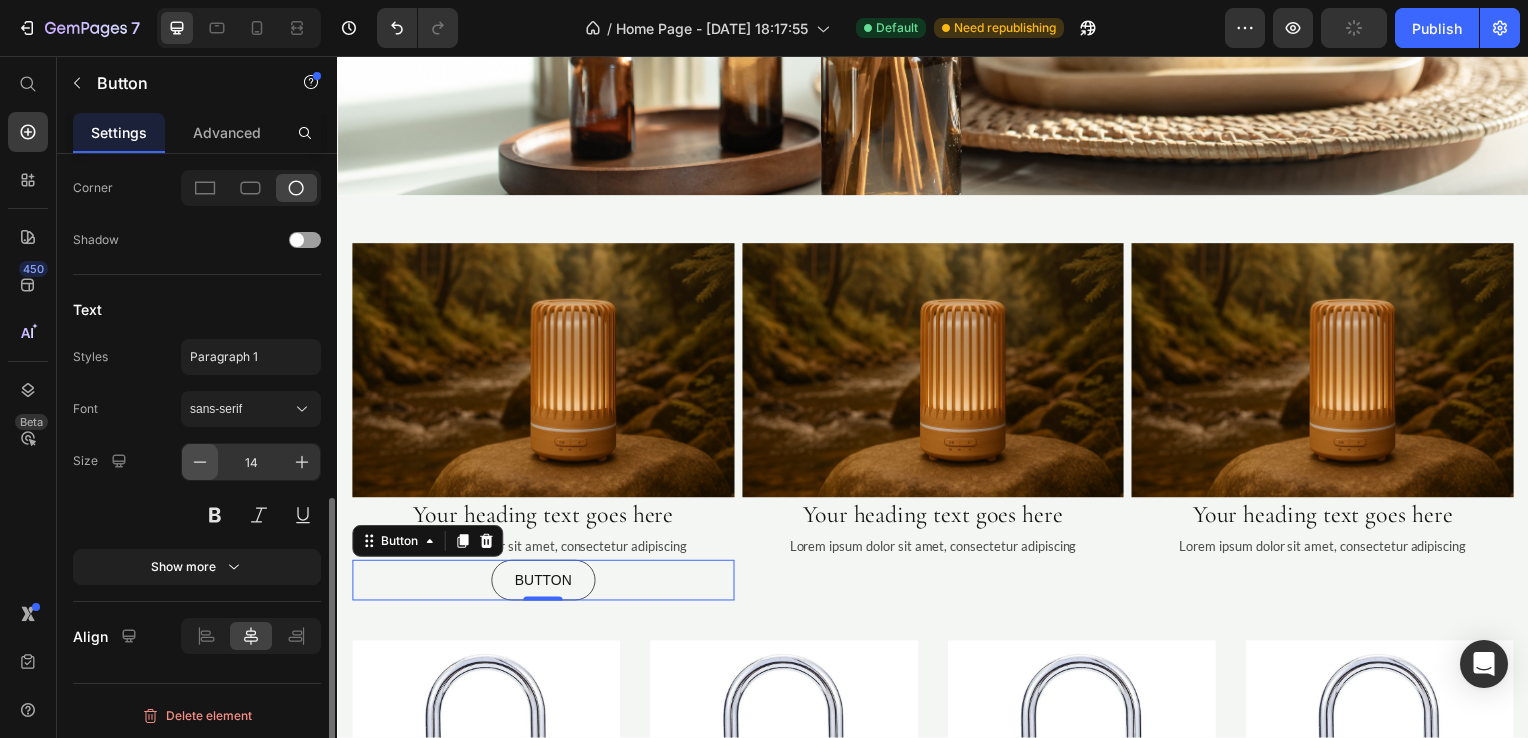 click 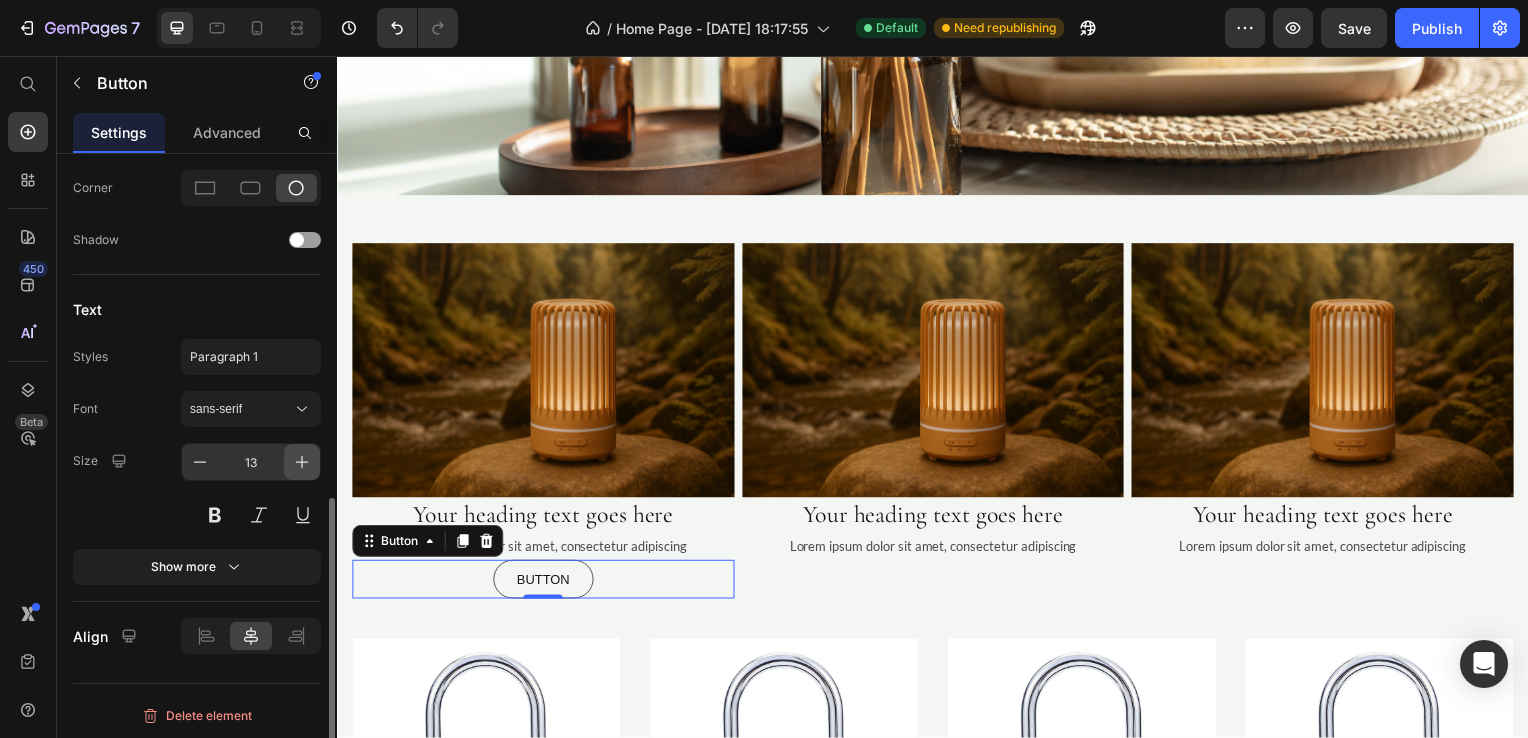click 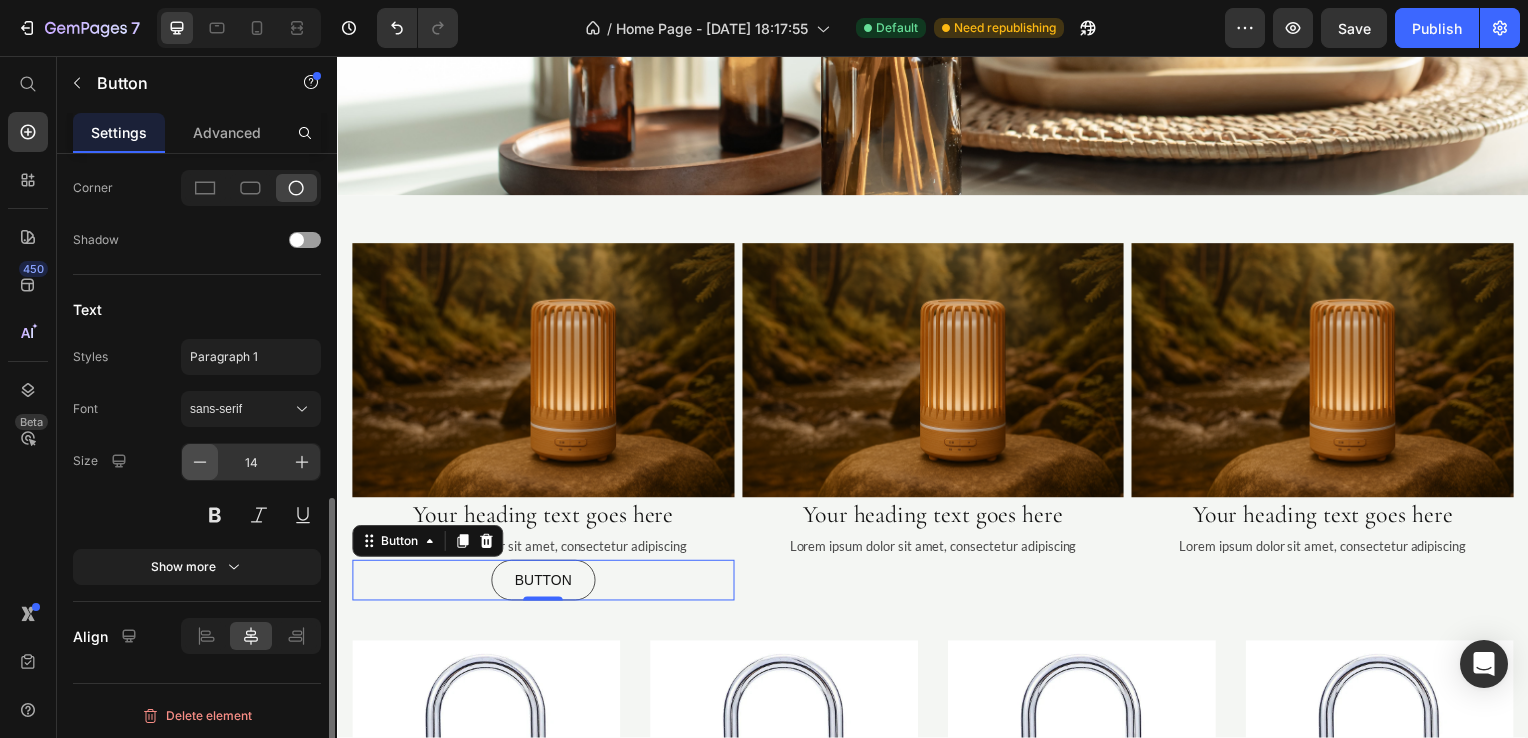 click 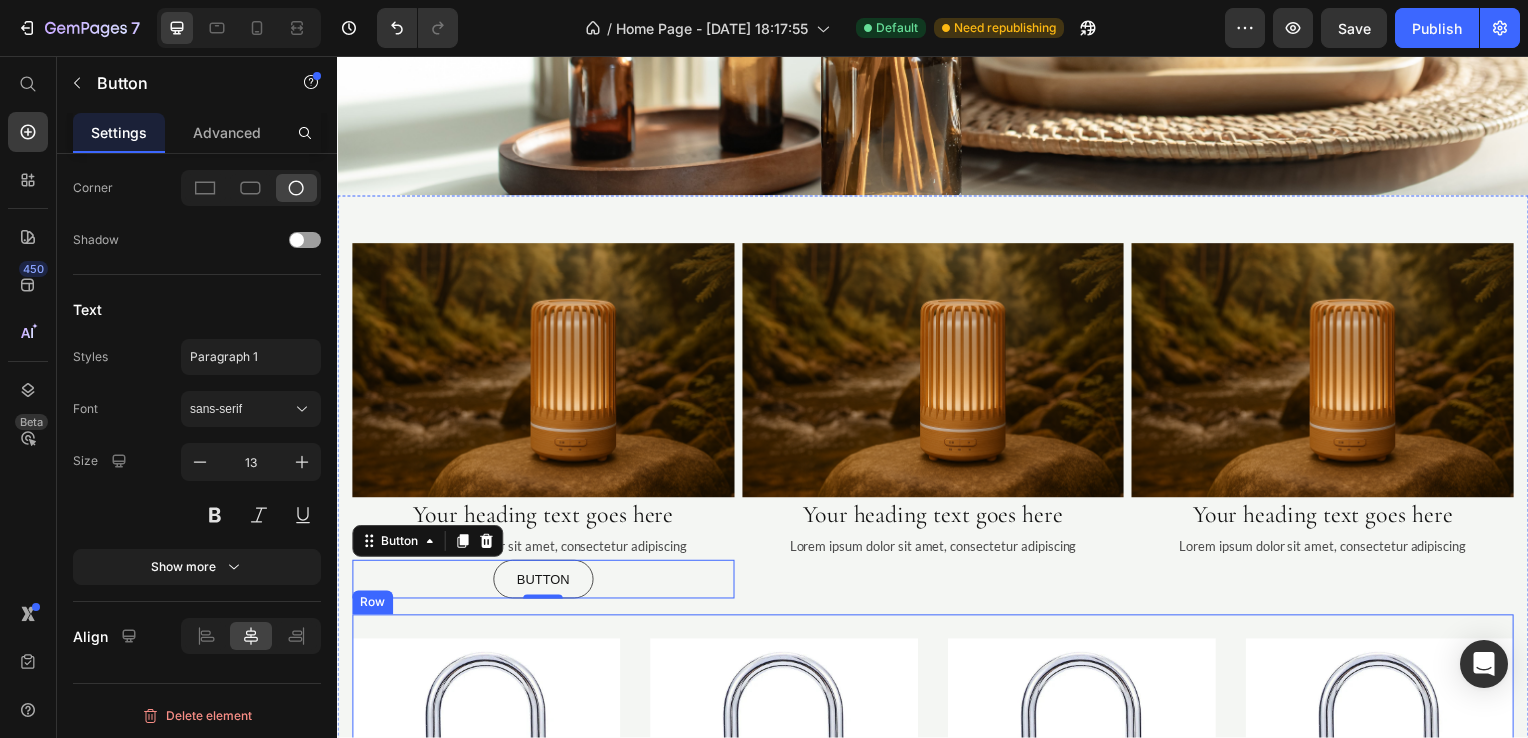 click on "Product Images                Icon                Icon                Icon                Icon                Icon Icon List Hoz (124) Text block Row Smart Fingerprint Padlock Product Title $13.00 Product Price Product Product Images                Icon                Icon                Icon                Icon                Icon Icon List Hoz (124) Text block Row Smart Fingerprint Padlock Product Title $13.00 Product Price Product Product Images                Icon                Icon                Icon                Icon                Icon Icon List Hoz (124) Text block Row Smart Fingerprint Padlock Product Title $13.00 Product Price $15.00 Product Price Row Product Product Images                Icon                Icon                Icon                Icon                Icon Icon List Hoz (124) Text block Row Smart Fingerprint Padlock Product Title $13.00 Product Price $15.00 Product Price Row Product Row View all products Button Row" at bounding box center (937, 836) 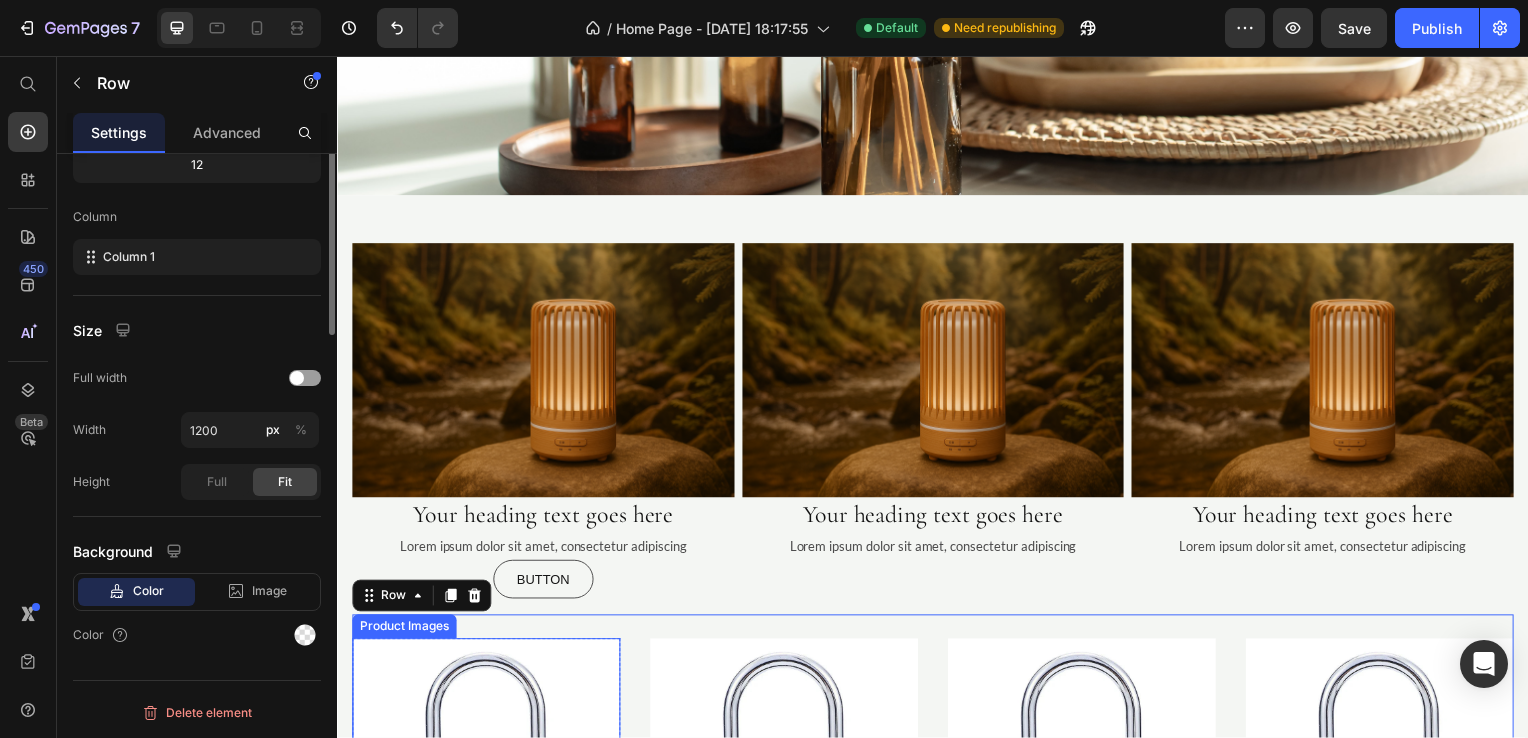 scroll, scrollTop: 0, scrollLeft: 0, axis: both 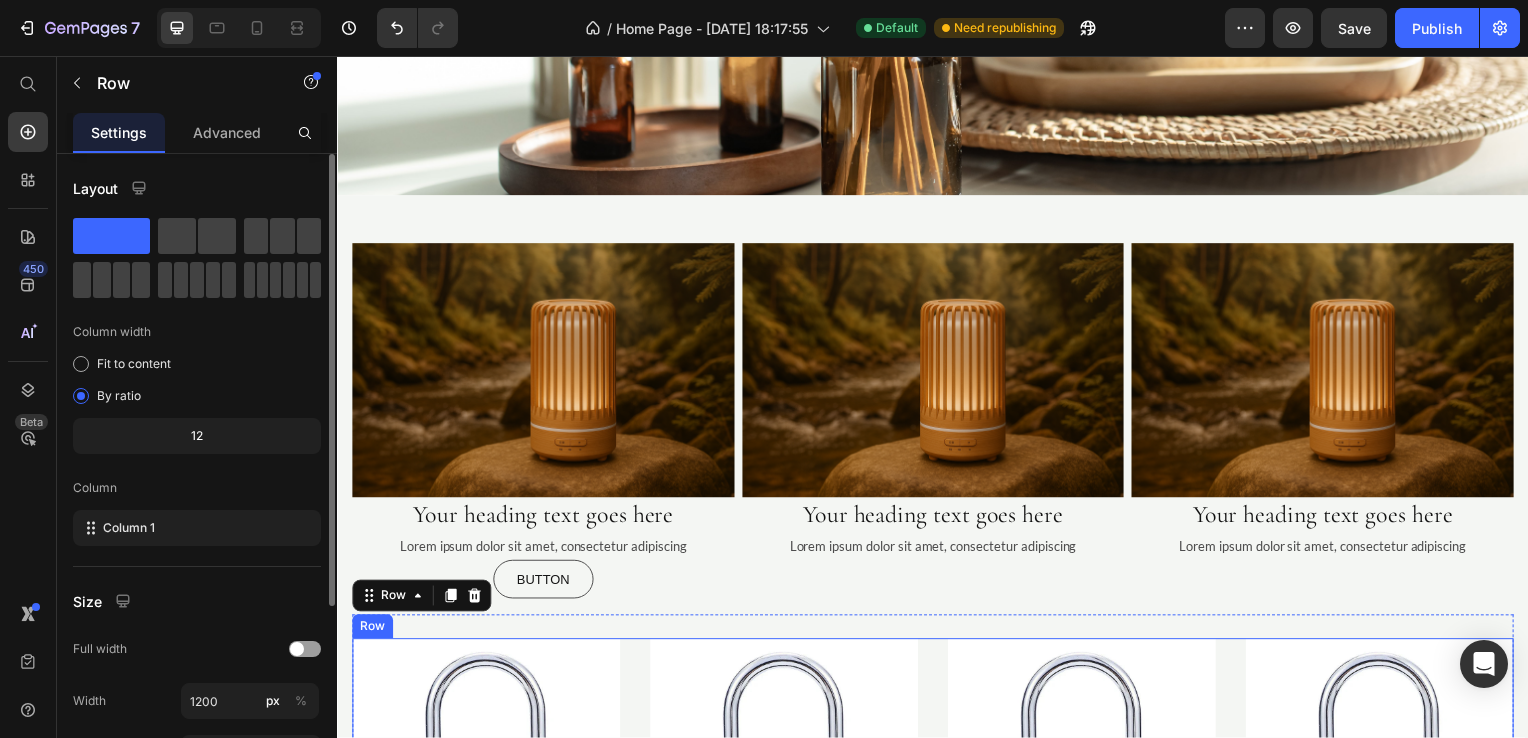 click on "Product Images                Icon                Icon                Icon                Icon                Icon Icon List Hoz (124) Text block Row Smart Fingerprint Padlock Product Title $13.00 Product Price Product Product Images                Icon                Icon                Icon                Icon                Icon Icon List Hoz (124) Text block Row Smart Fingerprint Padlock Product Title $13.00 Product Price Product Product Images                Icon                Icon                Icon                Icon                Icon Icon List Hoz (124) Text block Row Smart Fingerprint Padlock Product Title $13.00 Product Price $15.00 Product Price Row Product Product Images                Icon                Icon                Icon                Icon                Icon Icon List Hoz (124) Text block Row Smart Fingerprint Padlock Product Title $13.00 Product Price $15.00 Product Price Row Product Row" at bounding box center (937, 836) 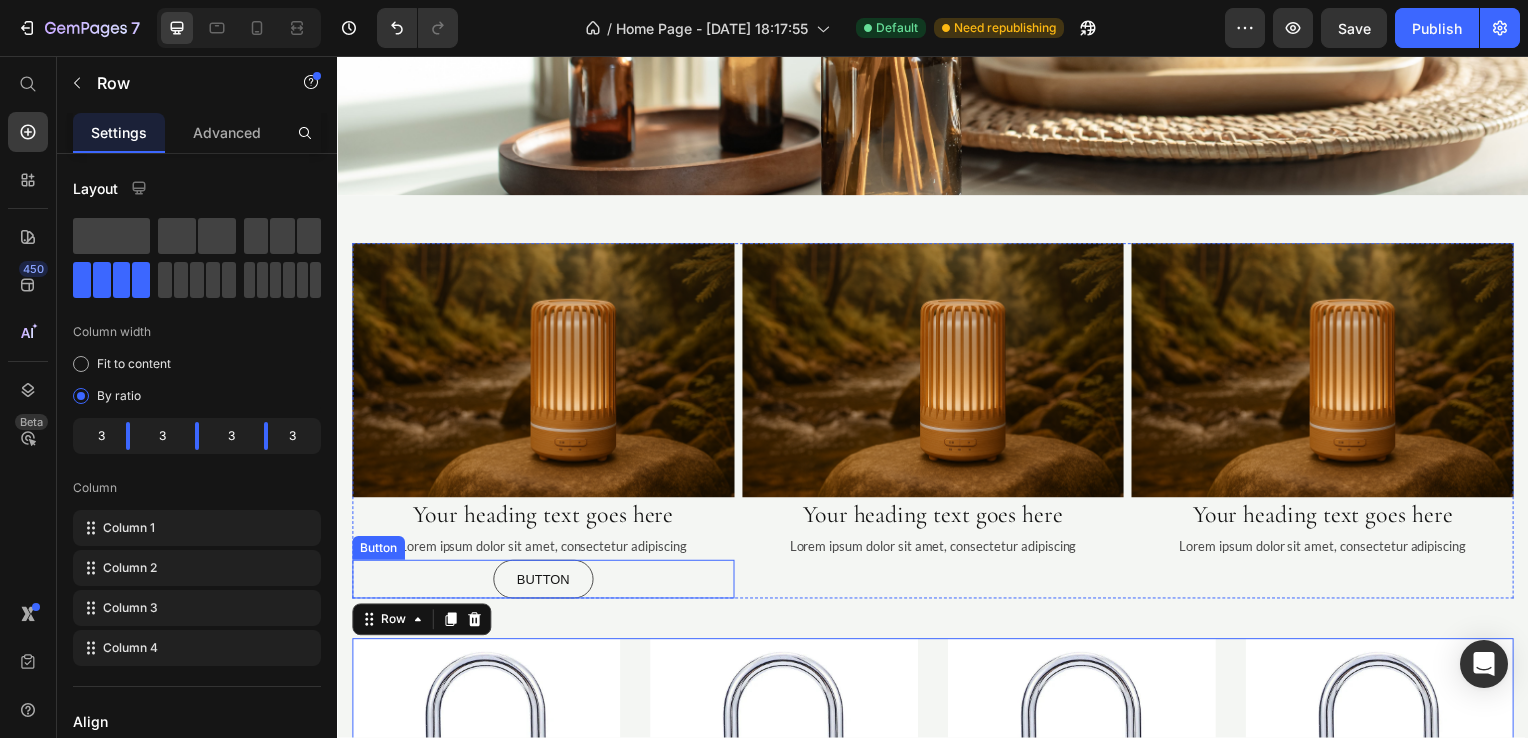 click on "Button" at bounding box center (544, 583) 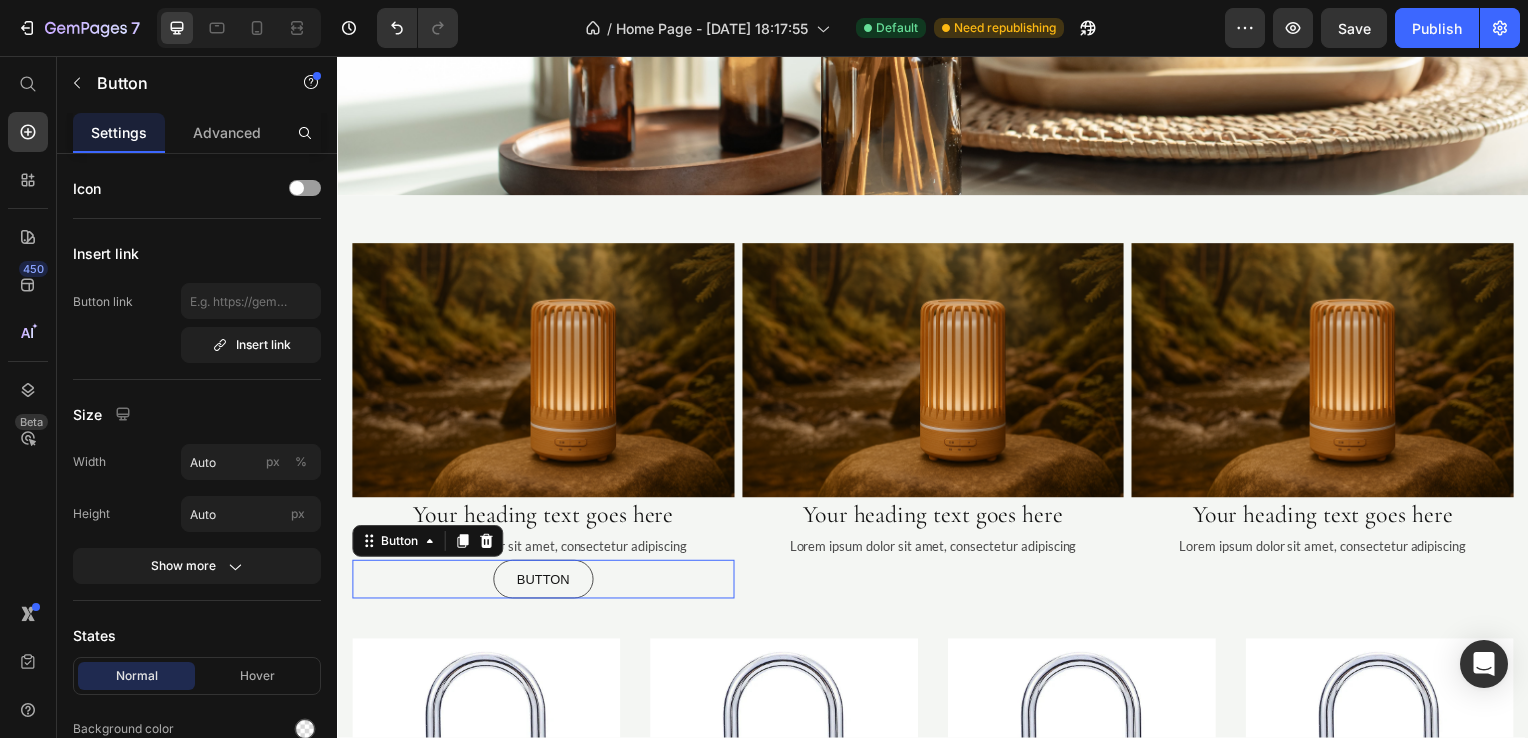 click on "Button" at bounding box center [544, 583] 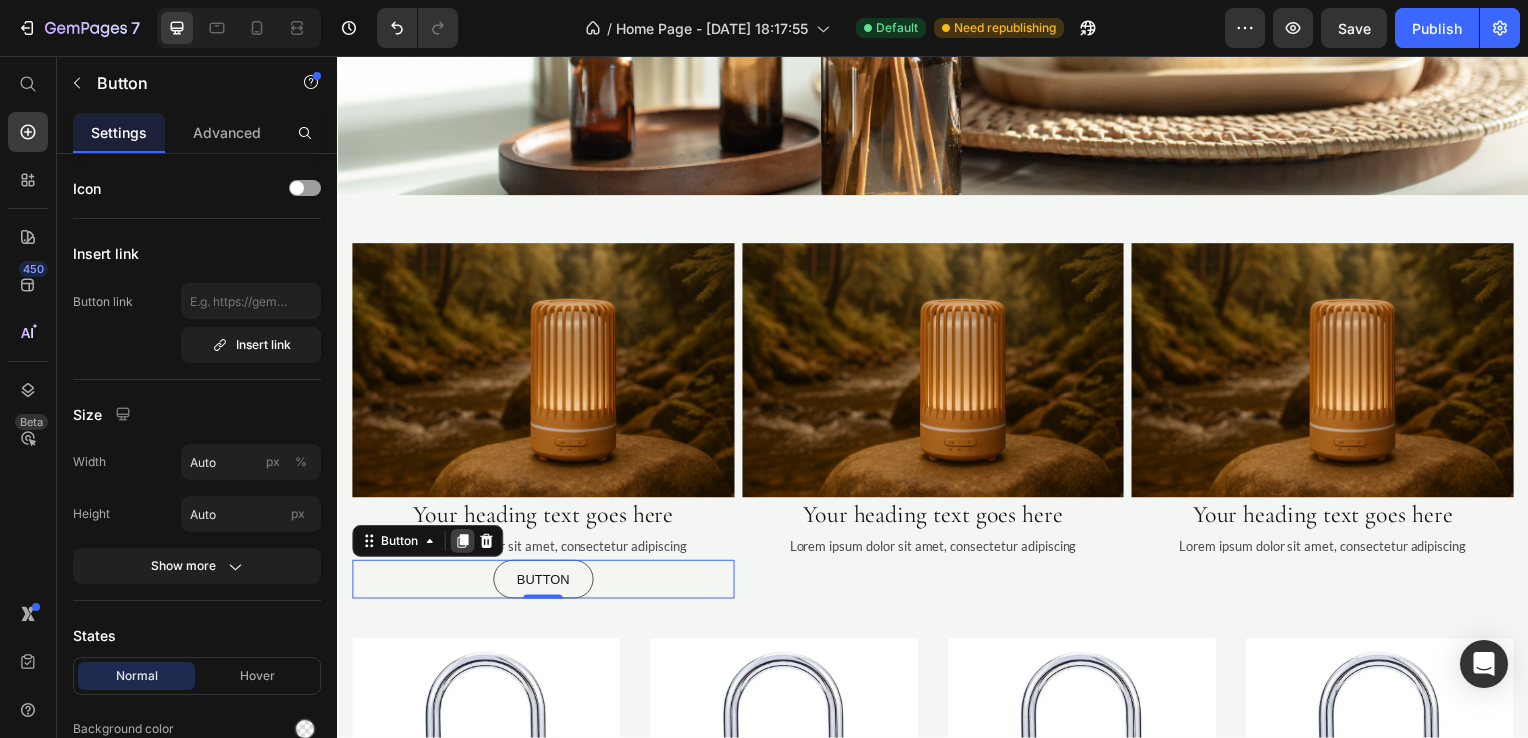 click 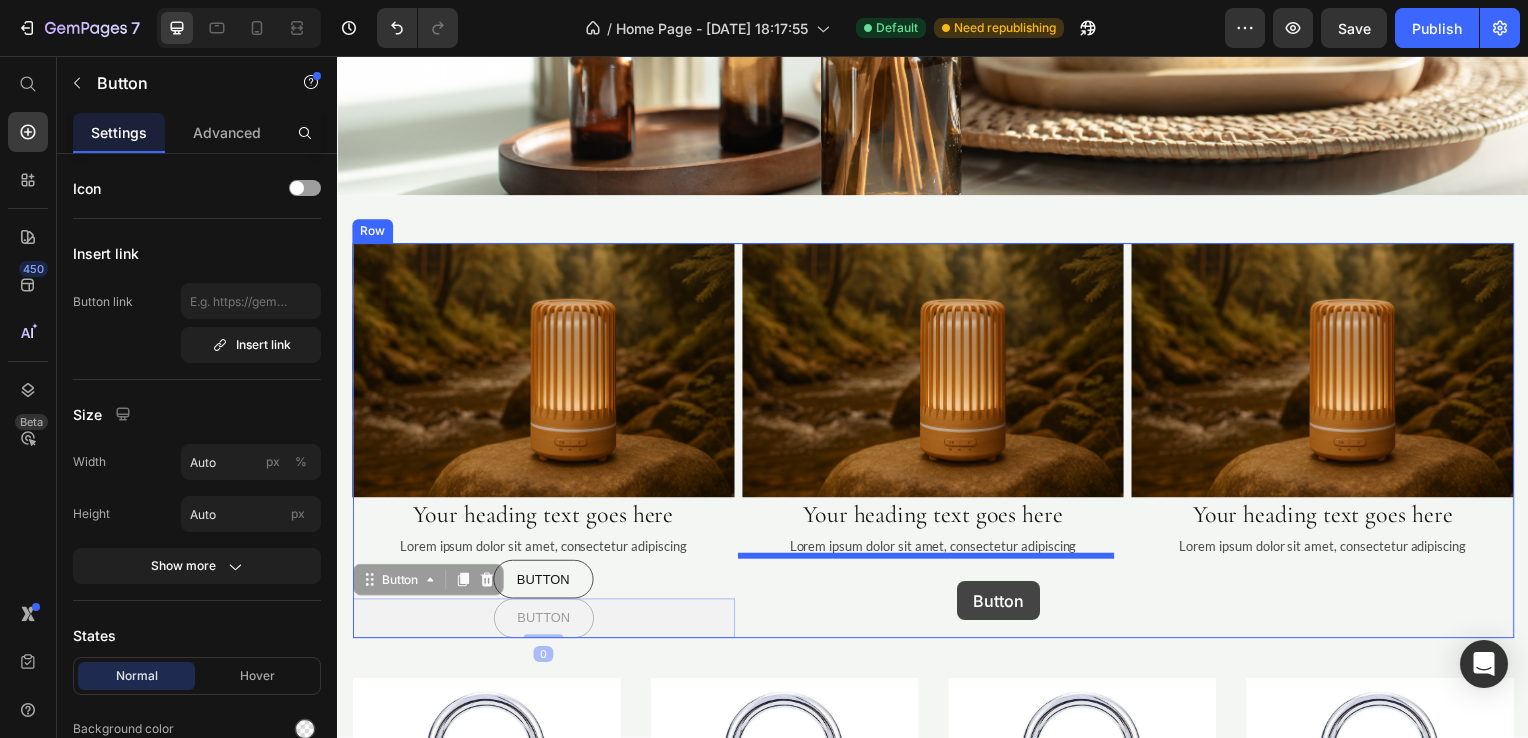 drag, startPoint x: 585, startPoint y: 619, endPoint x: 962, endPoint y: 585, distance: 378.53006 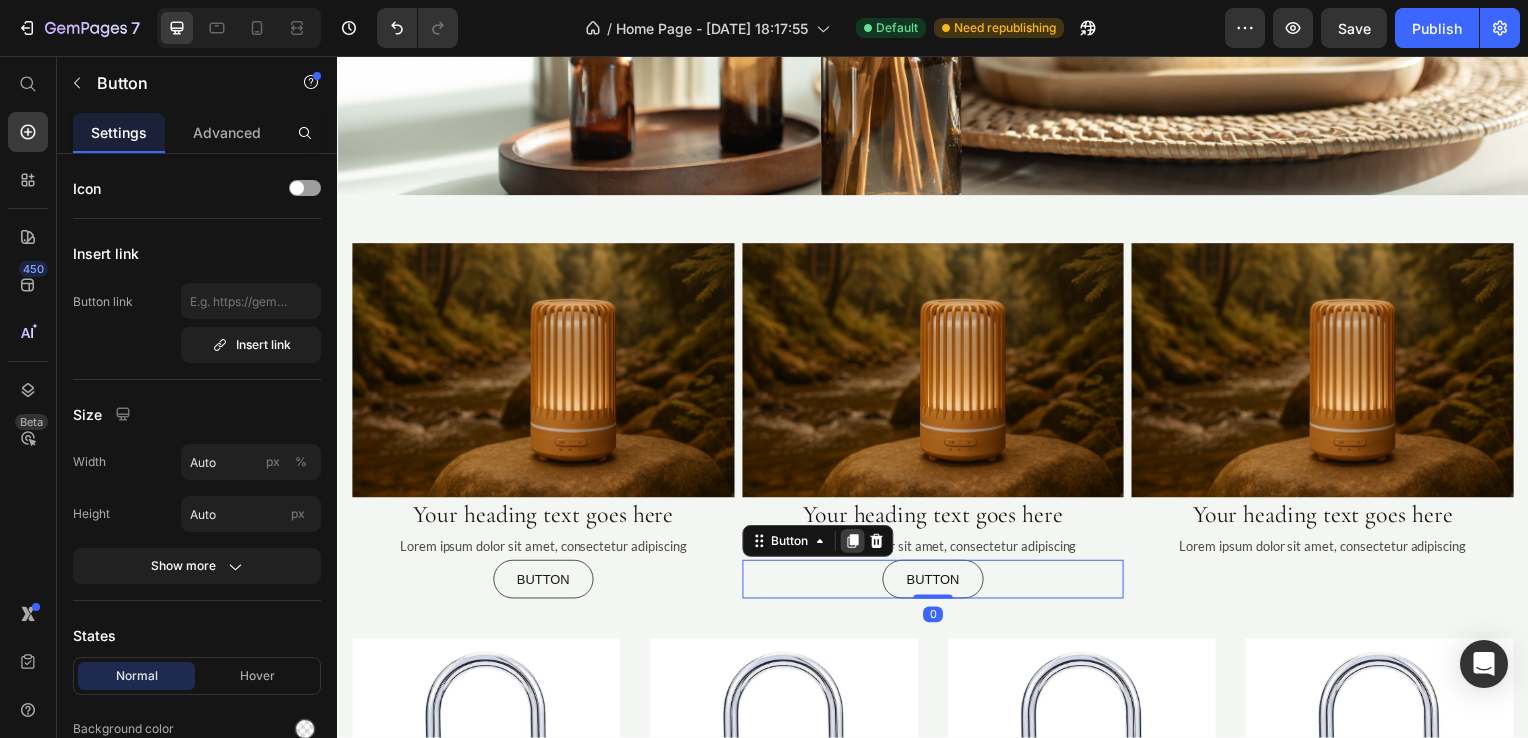click 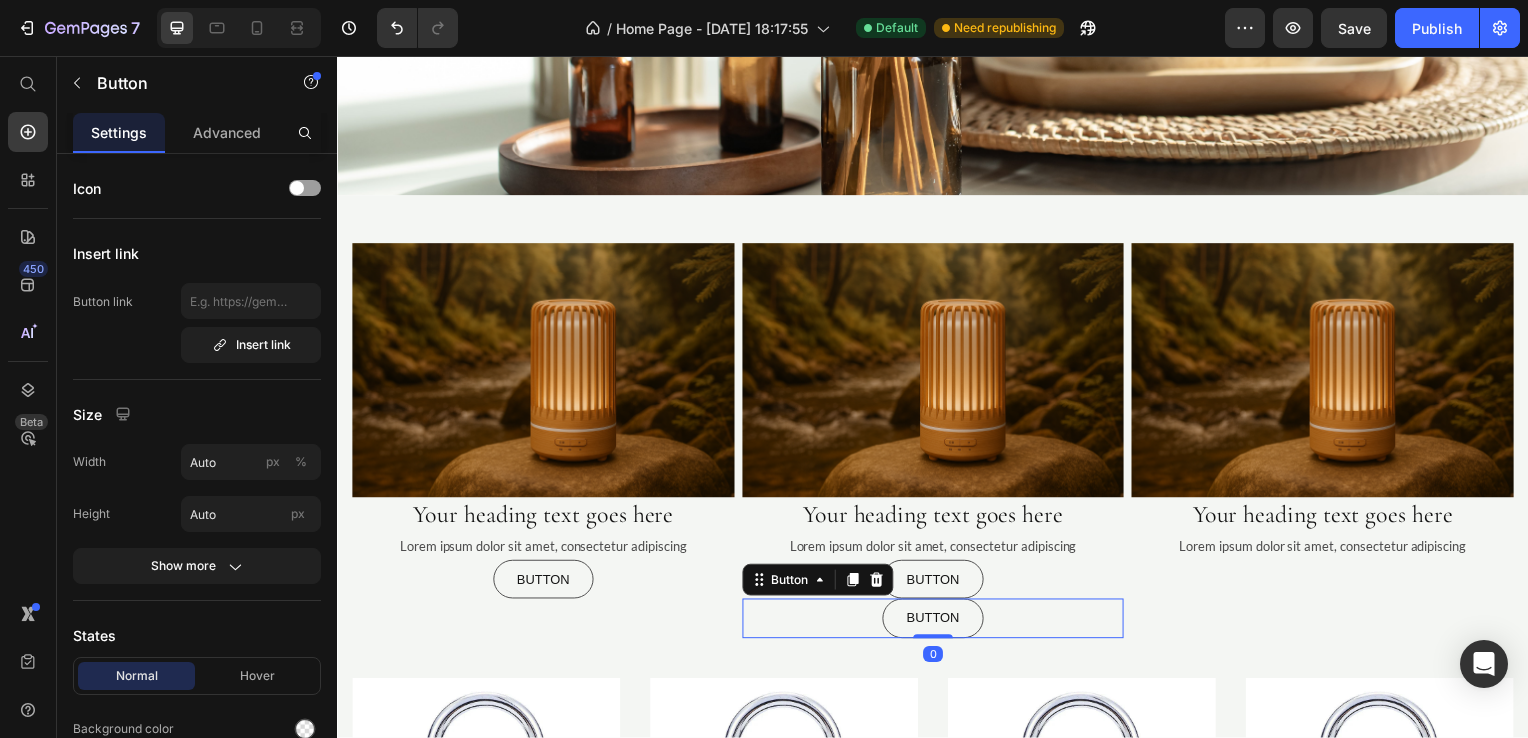 click on "Button Button   0" at bounding box center (937, 622) 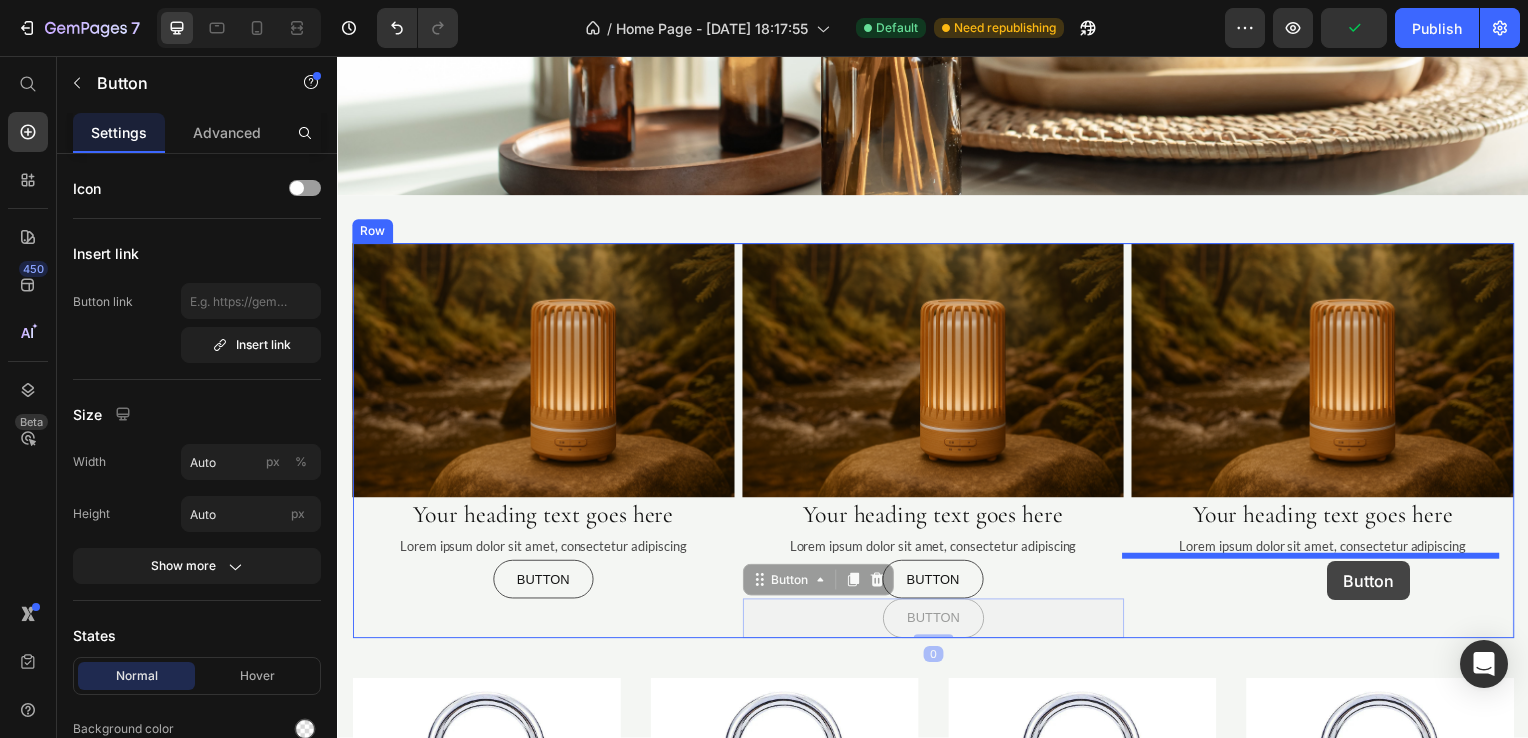 drag, startPoint x: 975, startPoint y: 622, endPoint x: 1334, endPoint y: 565, distance: 363.49692 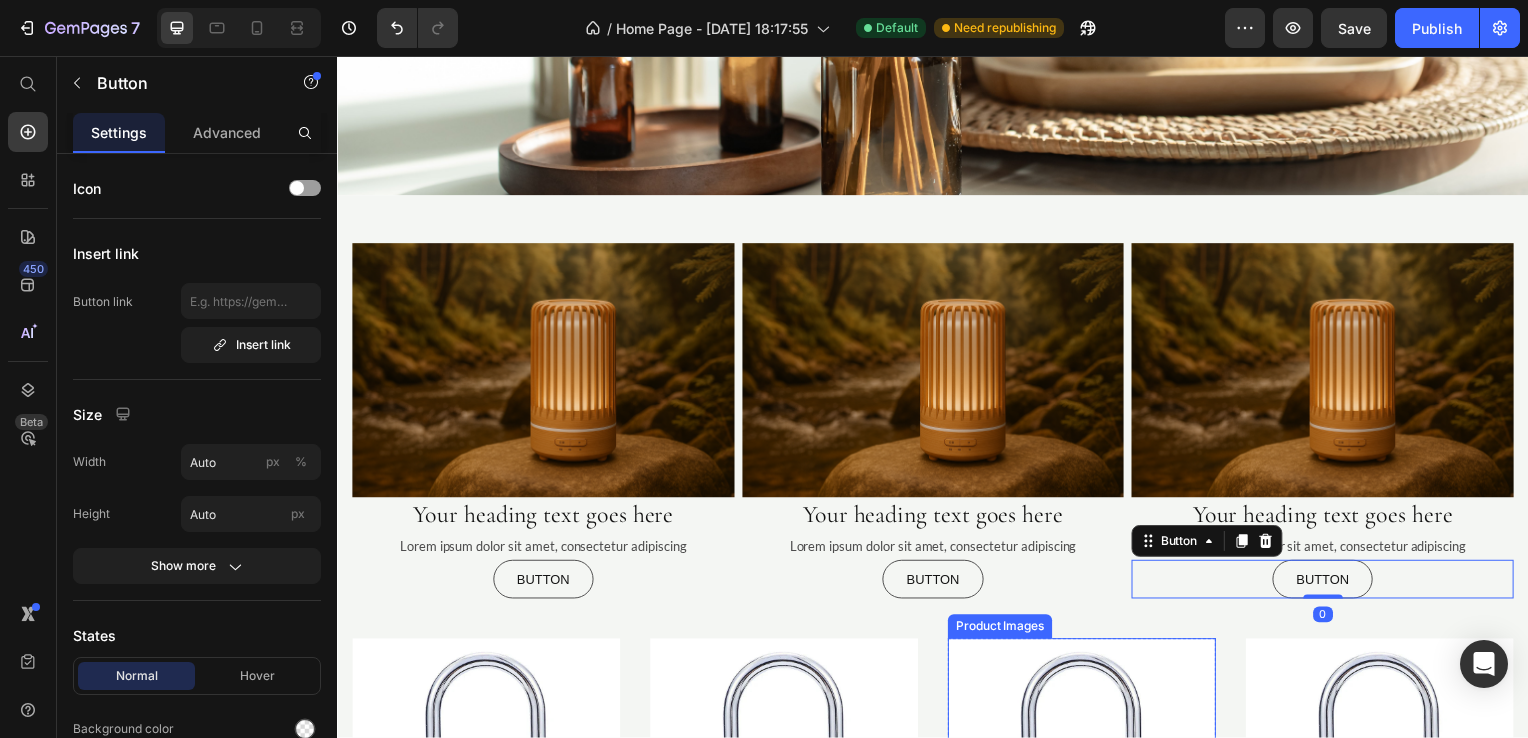 click at bounding box center [1087, 778] 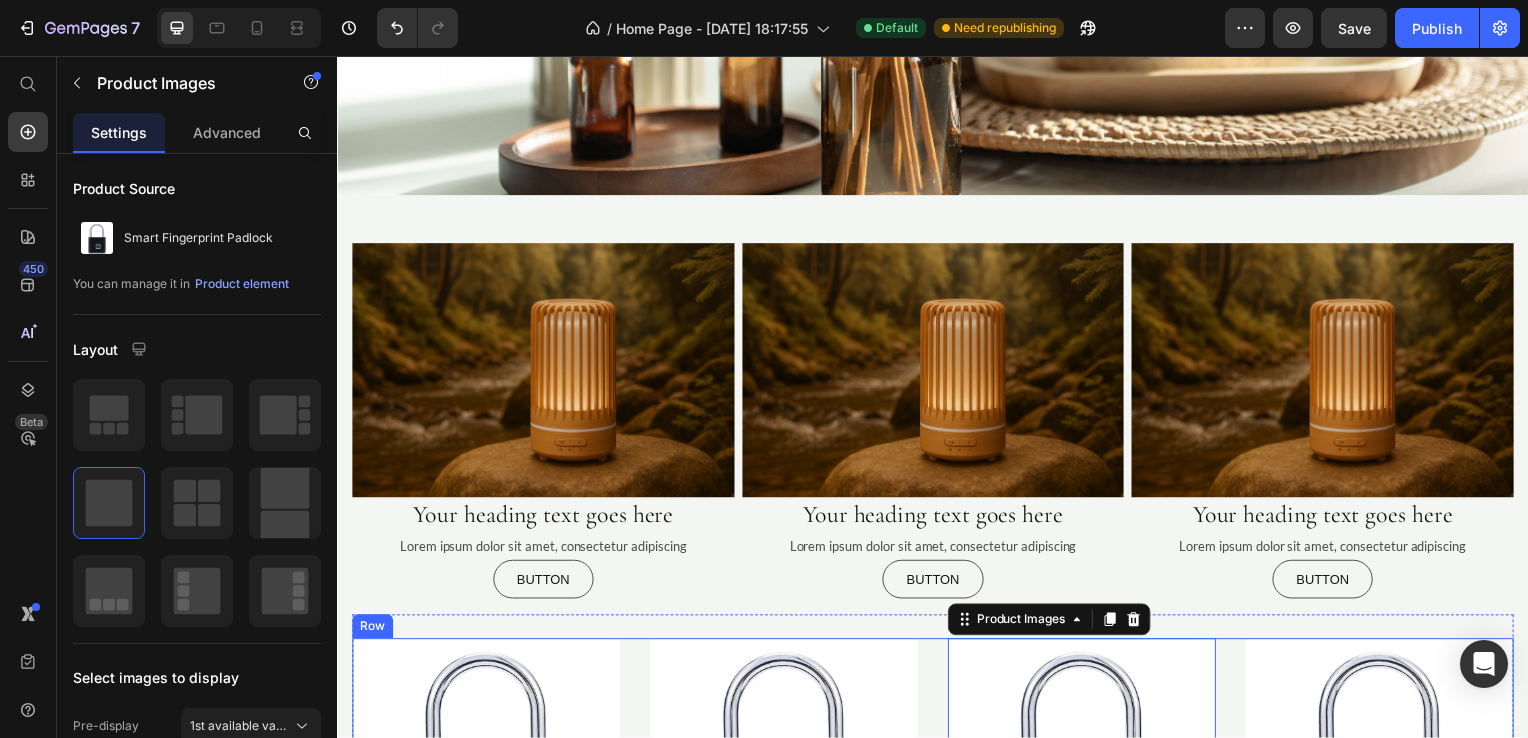 click on "Product Images                Icon                Icon                Icon                Icon                Icon Icon List Hoz (124) Text block Row Smart Fingerprint Padlock Product Title $13.00 Product Price Product Product Images                Icon                Icon                Icon                Icon                Icon Icon List Hoz (124) Text block Row Smart Fingerprint Padlock Product Title $13.00 Product Price Product Product Images   16                Icon                Icon                Icon                Icon                Icon Icon List Hoz (124) Text block Row Smart Fingerprint Padlock Product Title $13.00 Product Price $15.00 Product Price Row Product Product Images                Icon                Icon                Icon                Icon                Icon Icon List Hoz (124) Text block Row Smart Fingerprint Padlock Product Title $13.00 Product Price $15.00 Product Price Row Product Row" at bounding box center (937, 836) 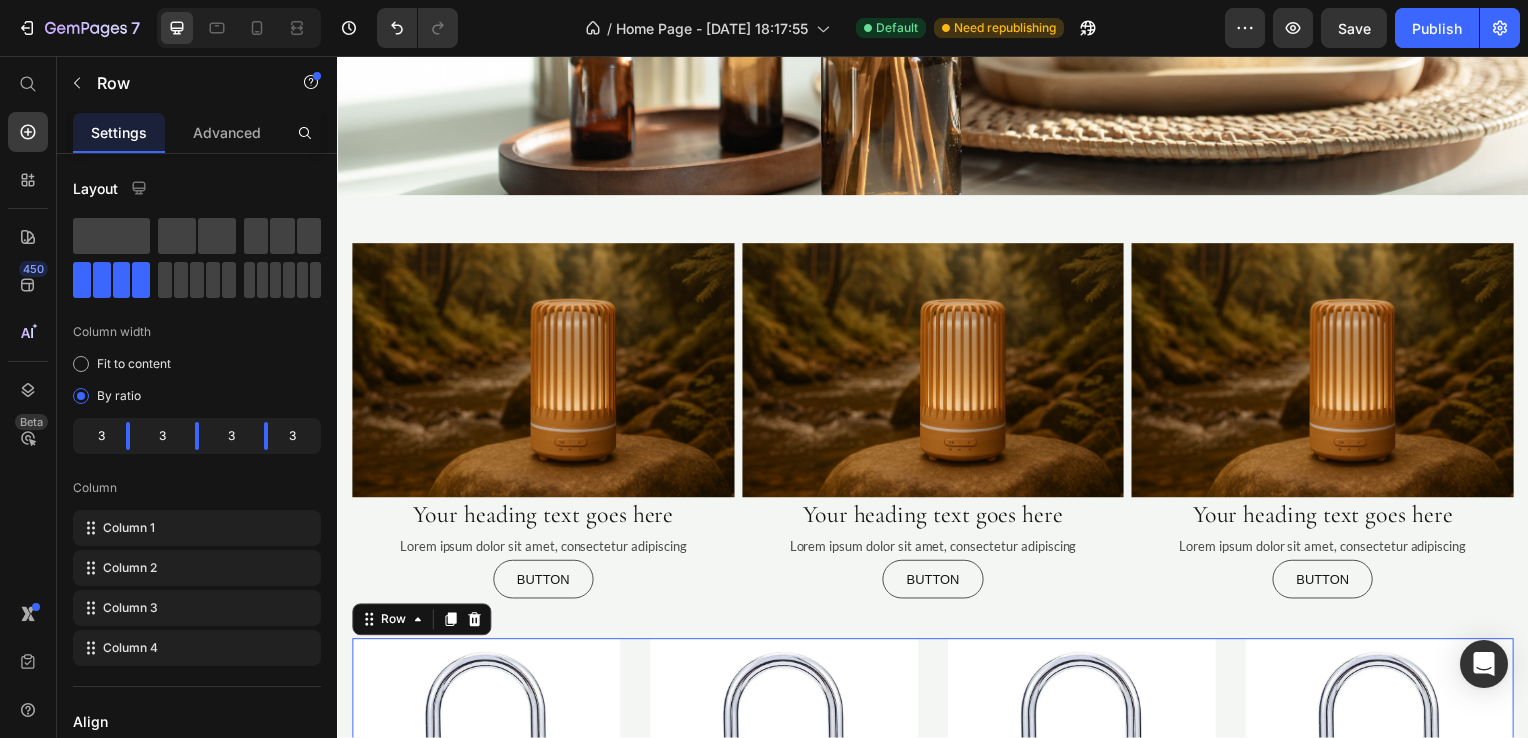 scroll, scrollTop: 700, scrollLeft: 0, axis: vertical 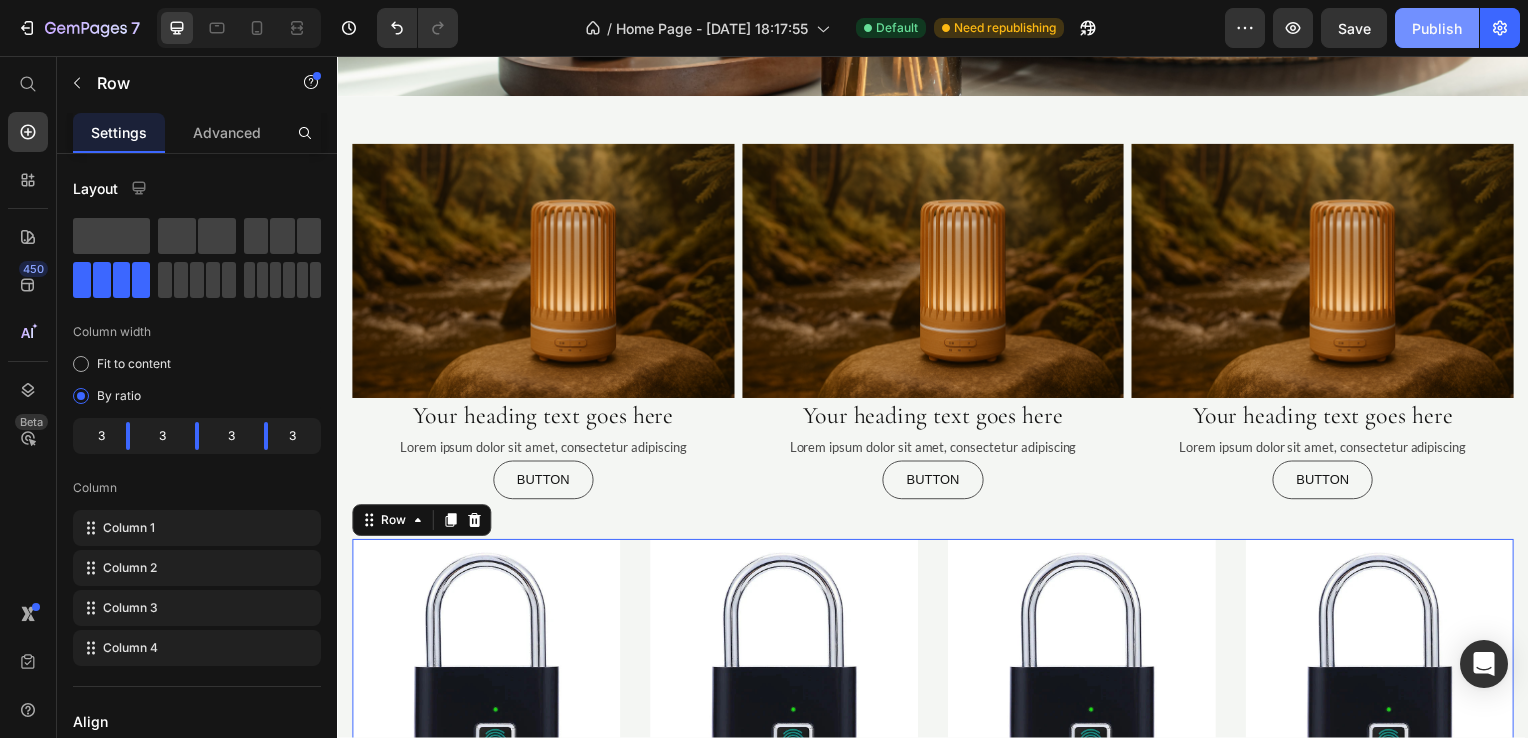 click on "Publish" 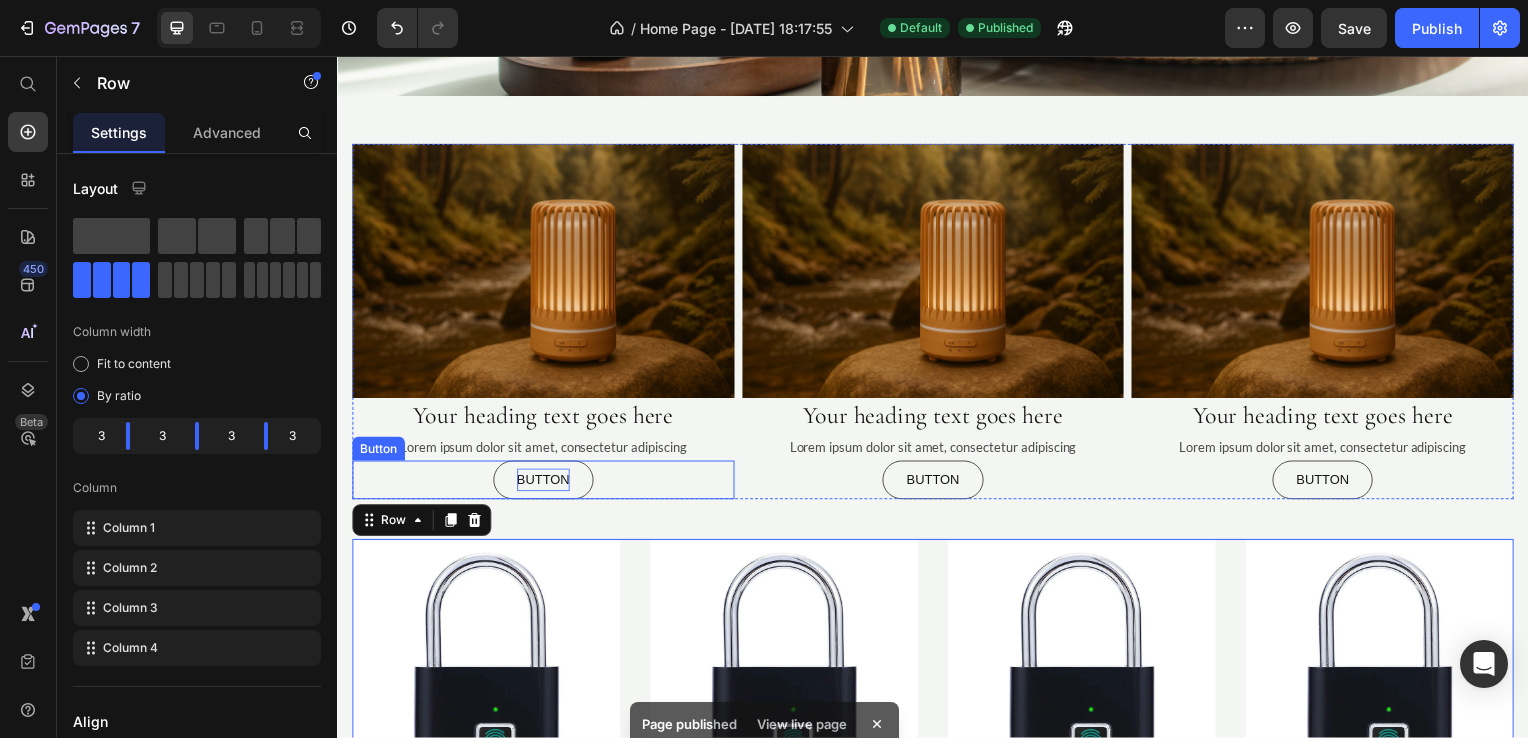 click on "Button" at bounding box center (544, 483) 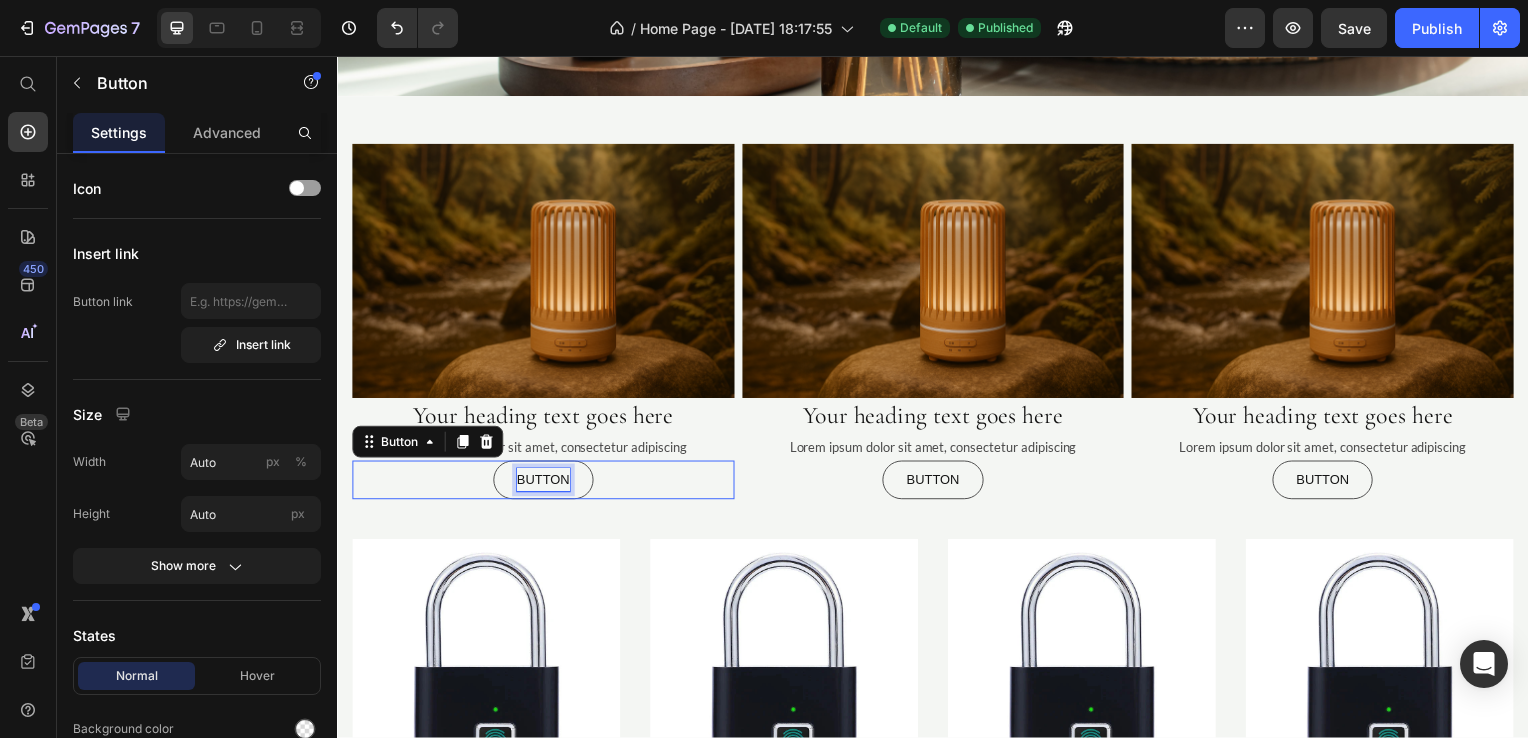 click on "Button" at bounding box center [544, 483] 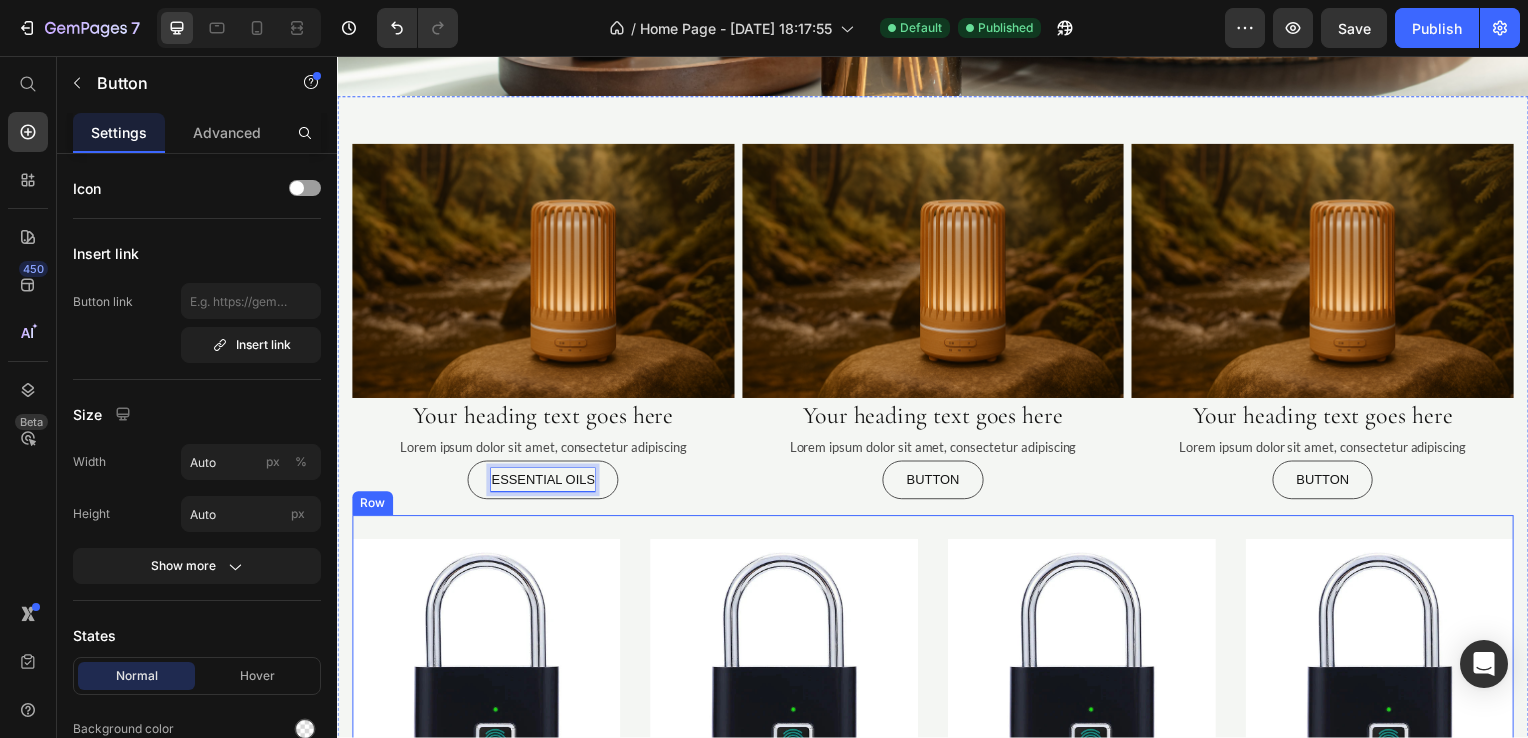 click on "Product Images                Icon                Icon                Icon                Icon                Icon Icon List Hoz (124) Text block Row Smart Fingerprint Padlock Product Title $13.00 Product Price Product Product Images                Icon                Icon                Icon                Icon                Icon Icon List Hoz (124) Text block Row Smart Fingerprint Padlock Product Title $13.00 Product Price Product Product Images                Icon                Icon                Icon                Icon                Icon Icon List Hoz (124) Text block Row Smart Fingerprint Padlock Product Title $13.00 Product Price $15.00 Product Price Row Product Product Images                Icon                Icon                Icon                Icon                Icon Icon List Hoz (124) Text block Row Smart Fingerprint Padlock Product Title $13.00 Product Price $15.00 Product Price Row Product Row View all products Button Row" at bounding box center [937, 736] 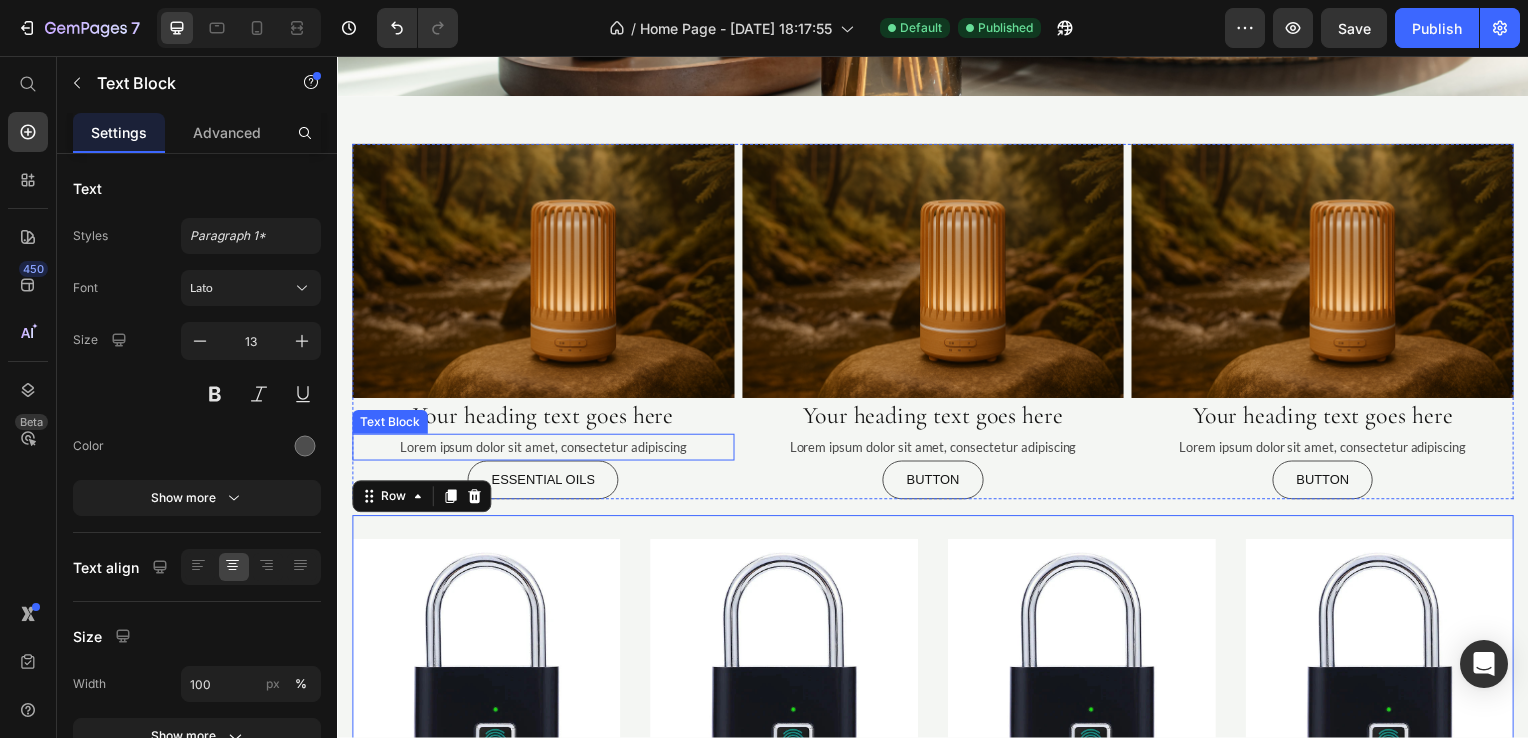 click on "Lorem ipsum dolor sit amet, consectetur adipiscing" at bounding box center [544, 450] 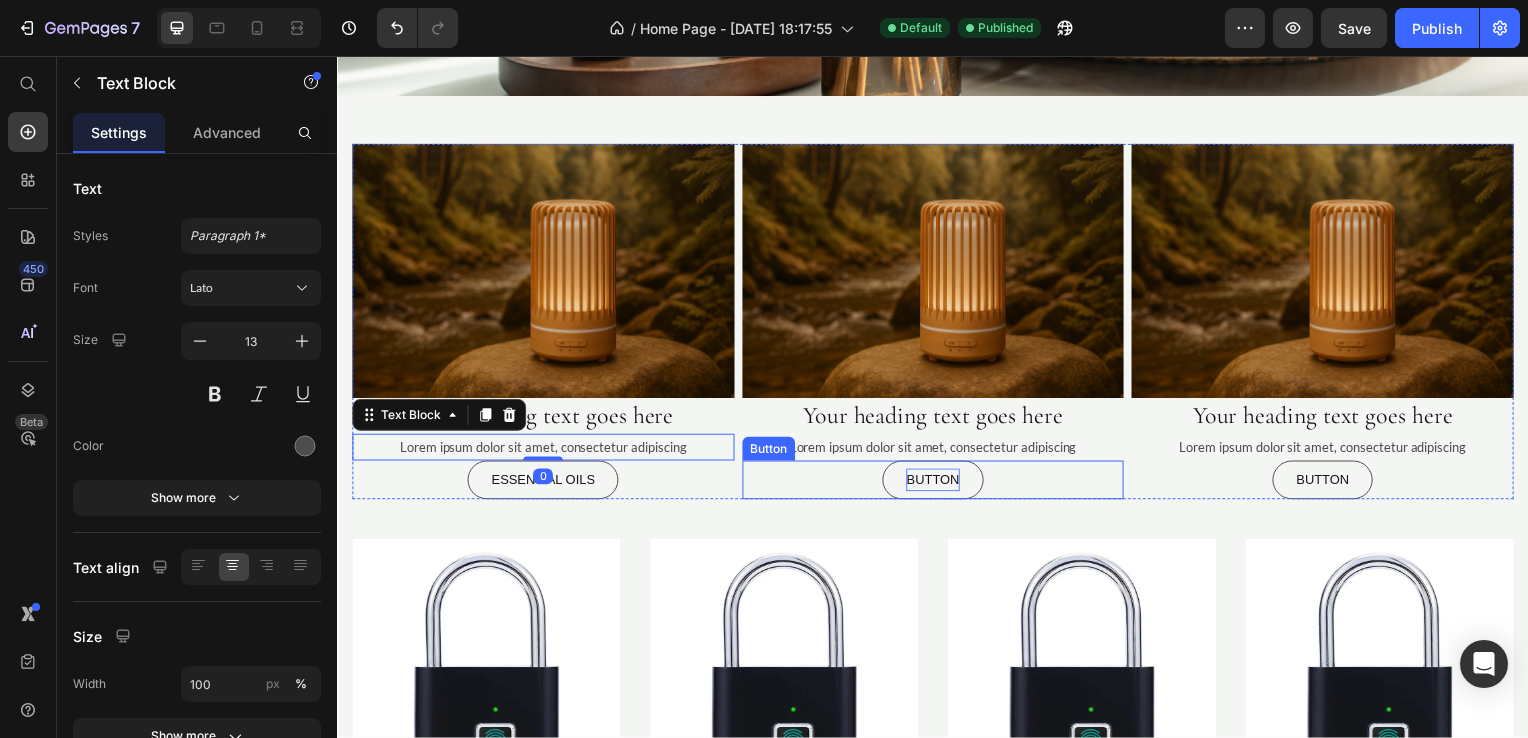 click on "Button" at bounding box center [936, 483] 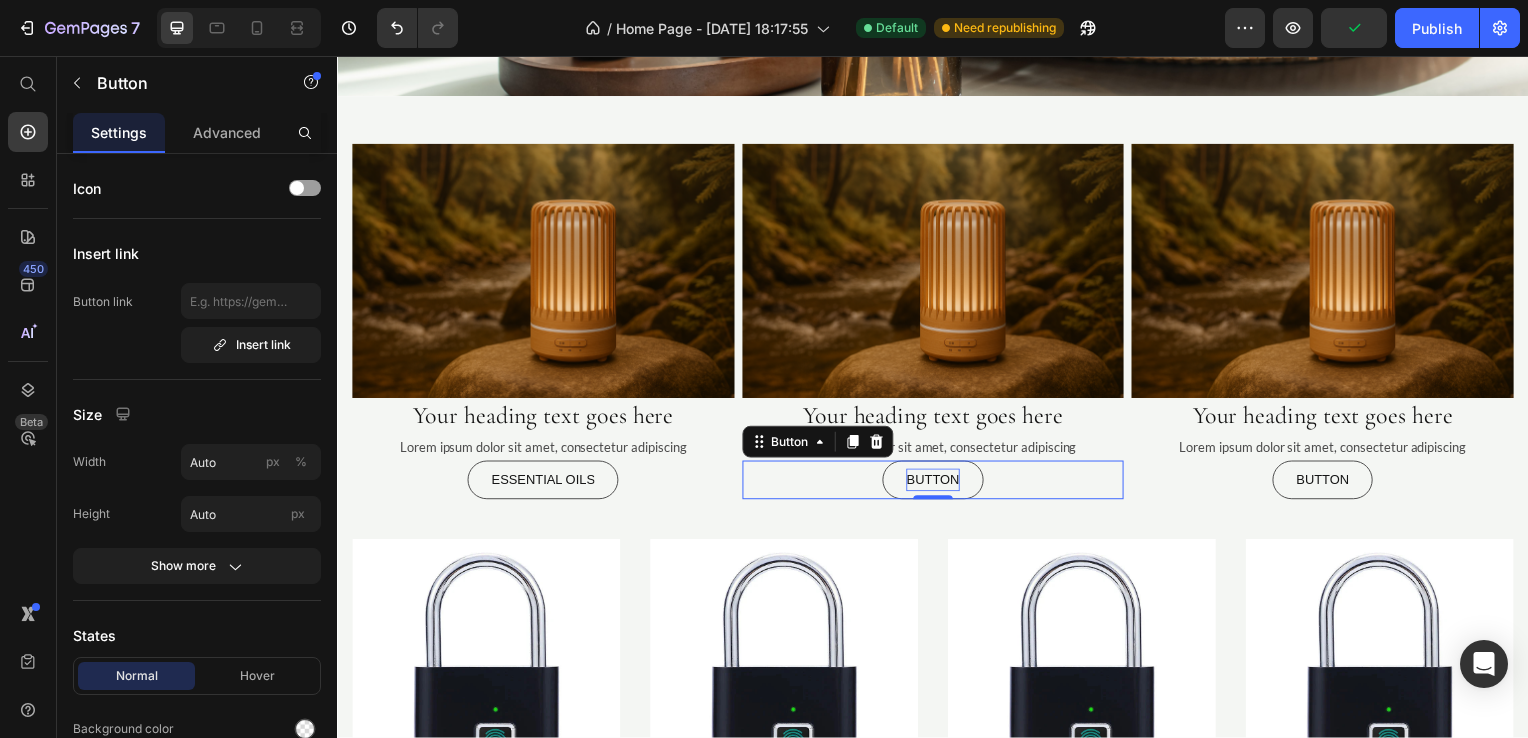 click on "Button" at bounding box center (936, 483) 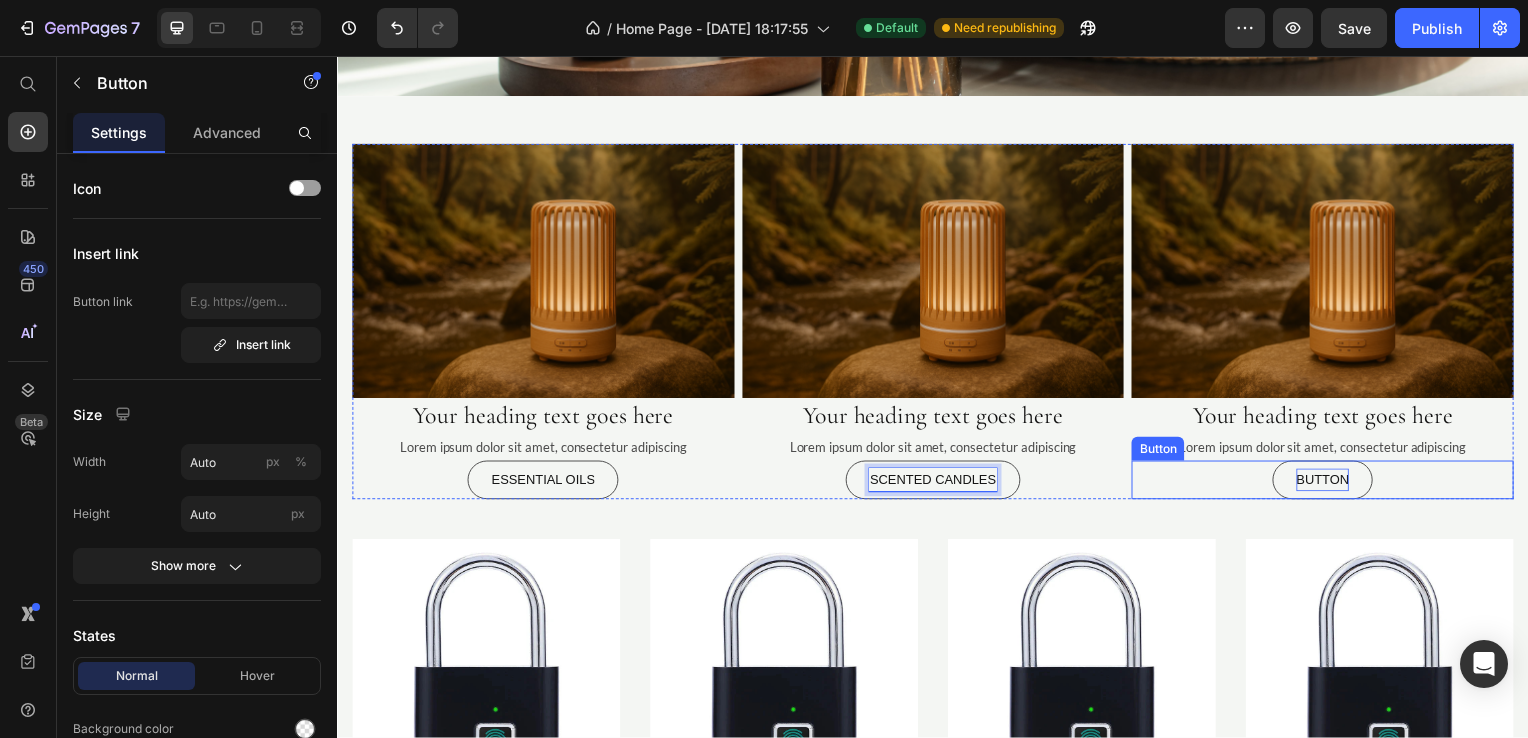 click on "Button" at bounding box center (1329, 483) 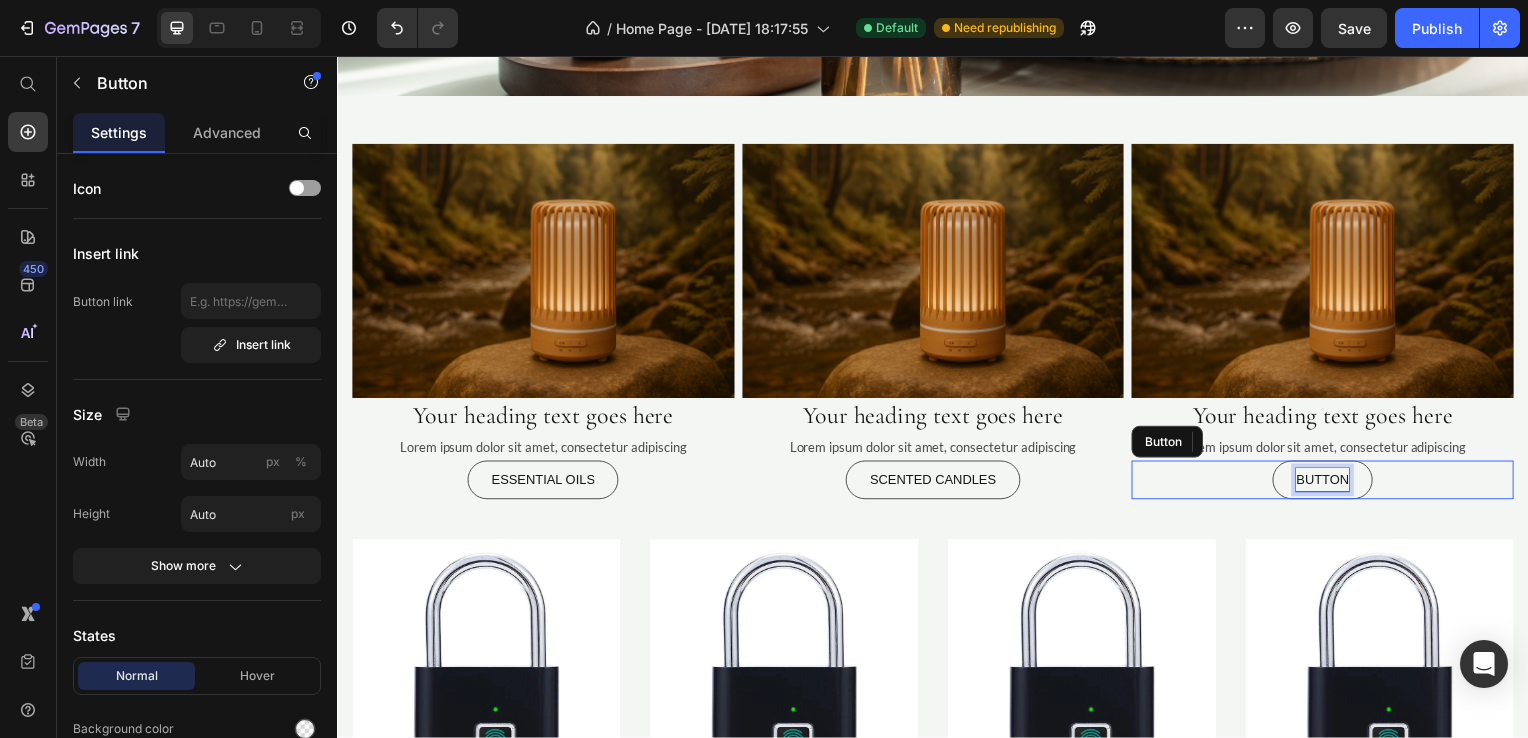 click on "Button" at bounding box center [1329, 483] 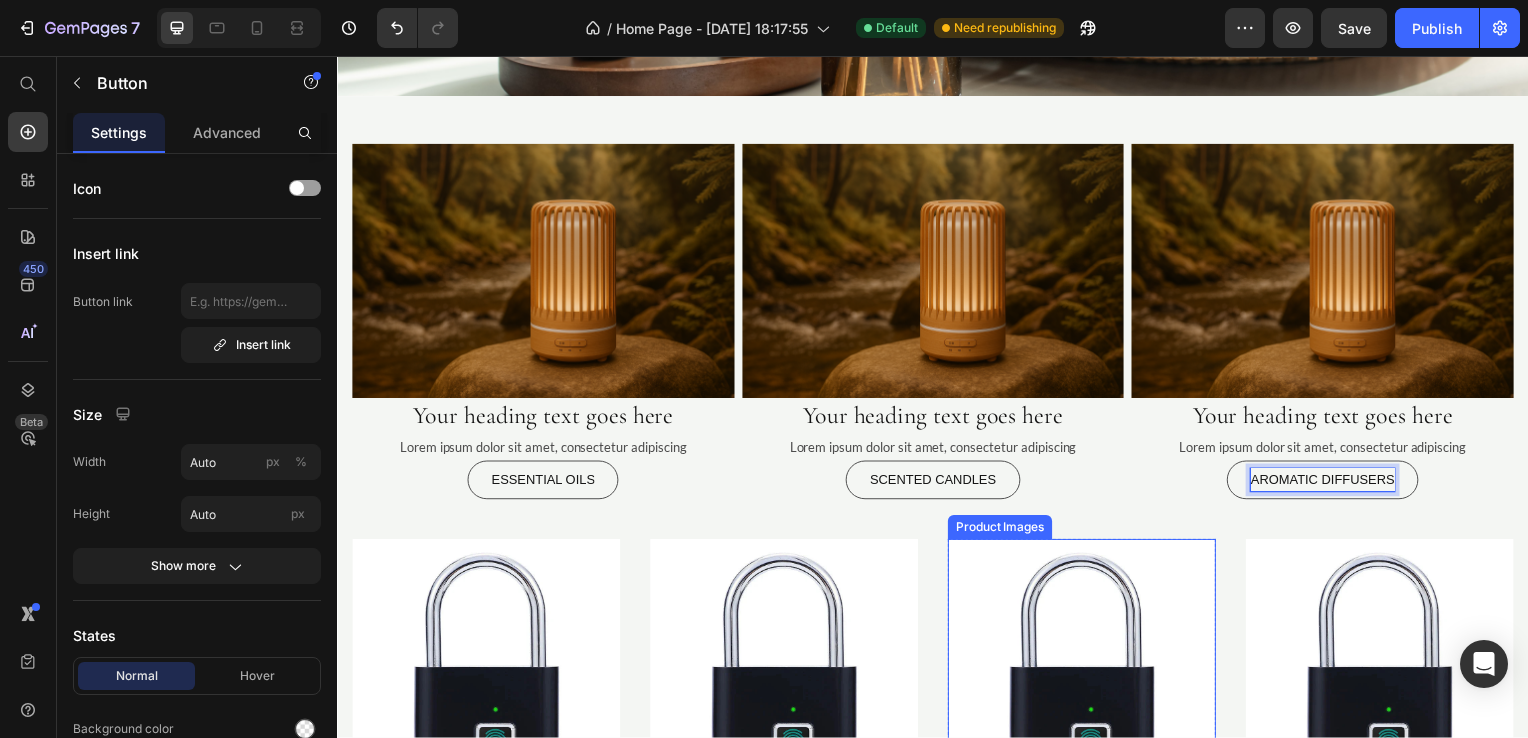 click at bounding box center [1087, 678] 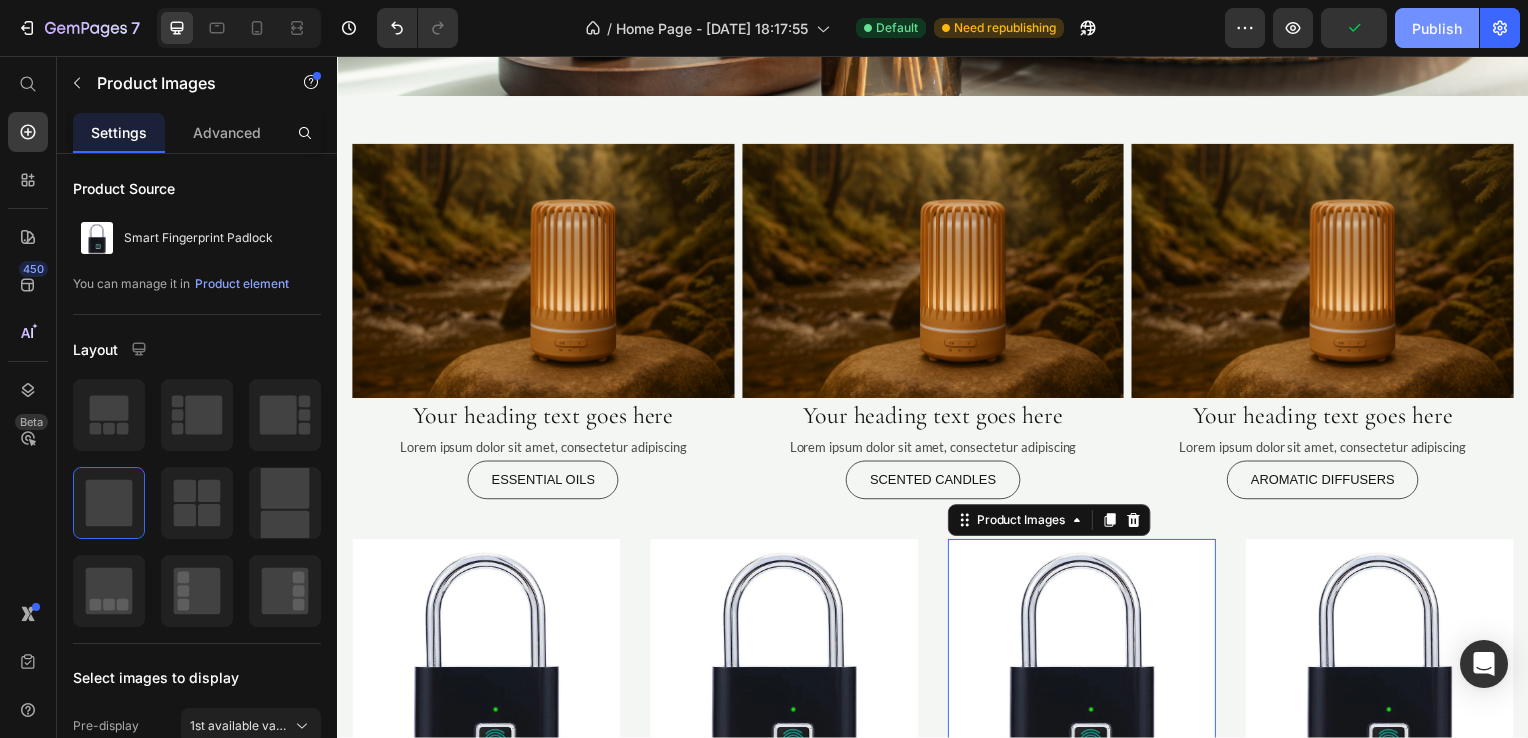 click on "Publish" 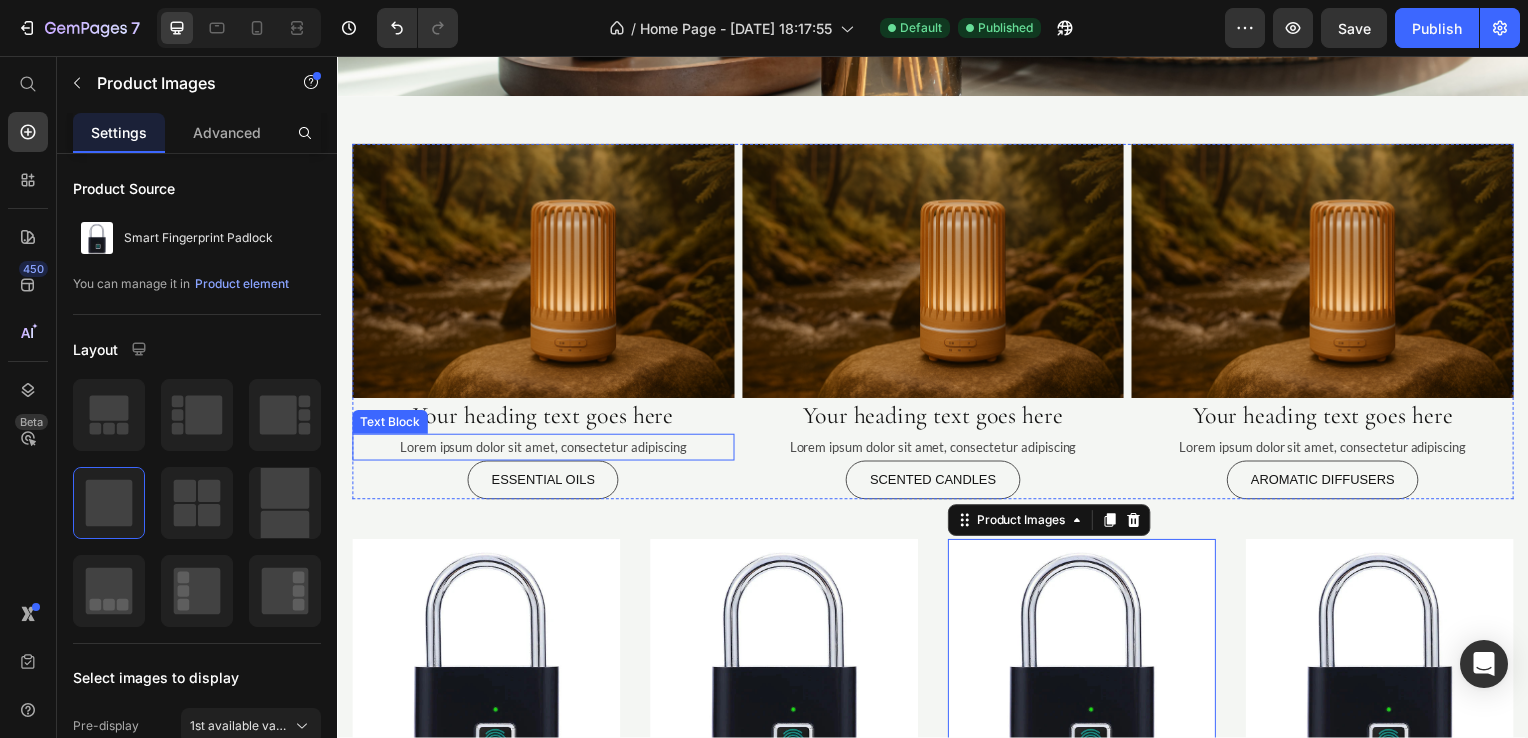 scroll, scrollTop: 600, scrollLeft: 0, axis: vertical 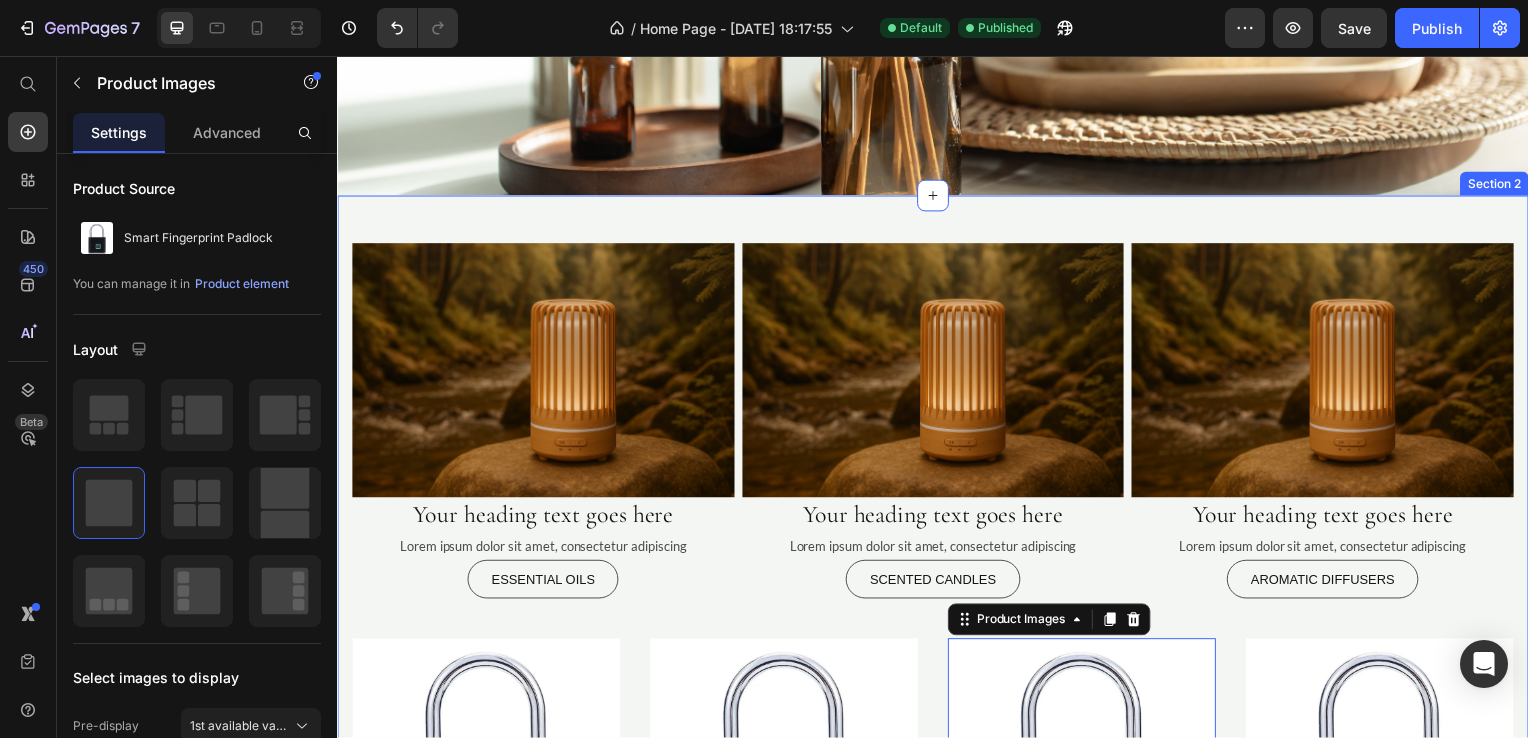 click on "Image Your heading text goes here Heading Lorem ipsum dolor sit amet, consectetur adipiscing  Text Block Essential Oils Button Image Your heading text goes here Heading Lorem ipsum dolor sit amet, consectetur adipiscing  Text Block Scented Candles Button Image Your heading text goes here Heading Lorem ipsum dolor sit amet, consectetur adipiscing  Text Block Aromatic Diffusers Button Row Product Images                Icon                Icon                Icon                Icon                Icon Icon List Hoz (124) Text block Row Smart Fingerprint Padlock Product Title $13.00 Product Price Product Product Images                Icon                Icon                Icon                Icon                Icon Icon List Hoz (124) Text block Row Smart Fingerprint Padlock Product Title $13.00 Product Price Product Product Images   16                Icon                Icon                Icon                Icon                Icon Icon List Hoz (124) Text block Row Smart Fingerprint Padlock $13.00 Row" at bounding box center [937, 649] 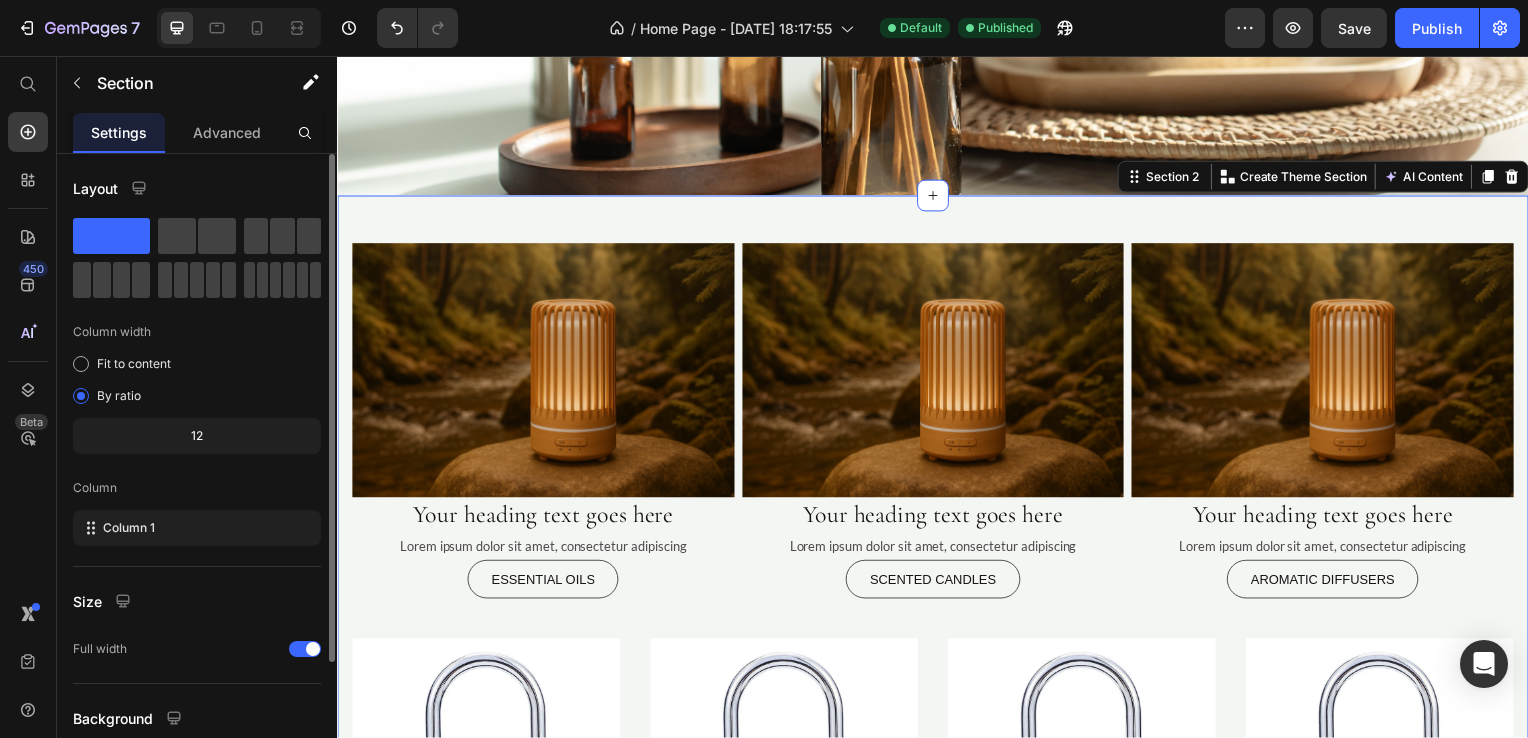 scroll, scrollTop: 164, scrollLeft: 0, axis: vertical 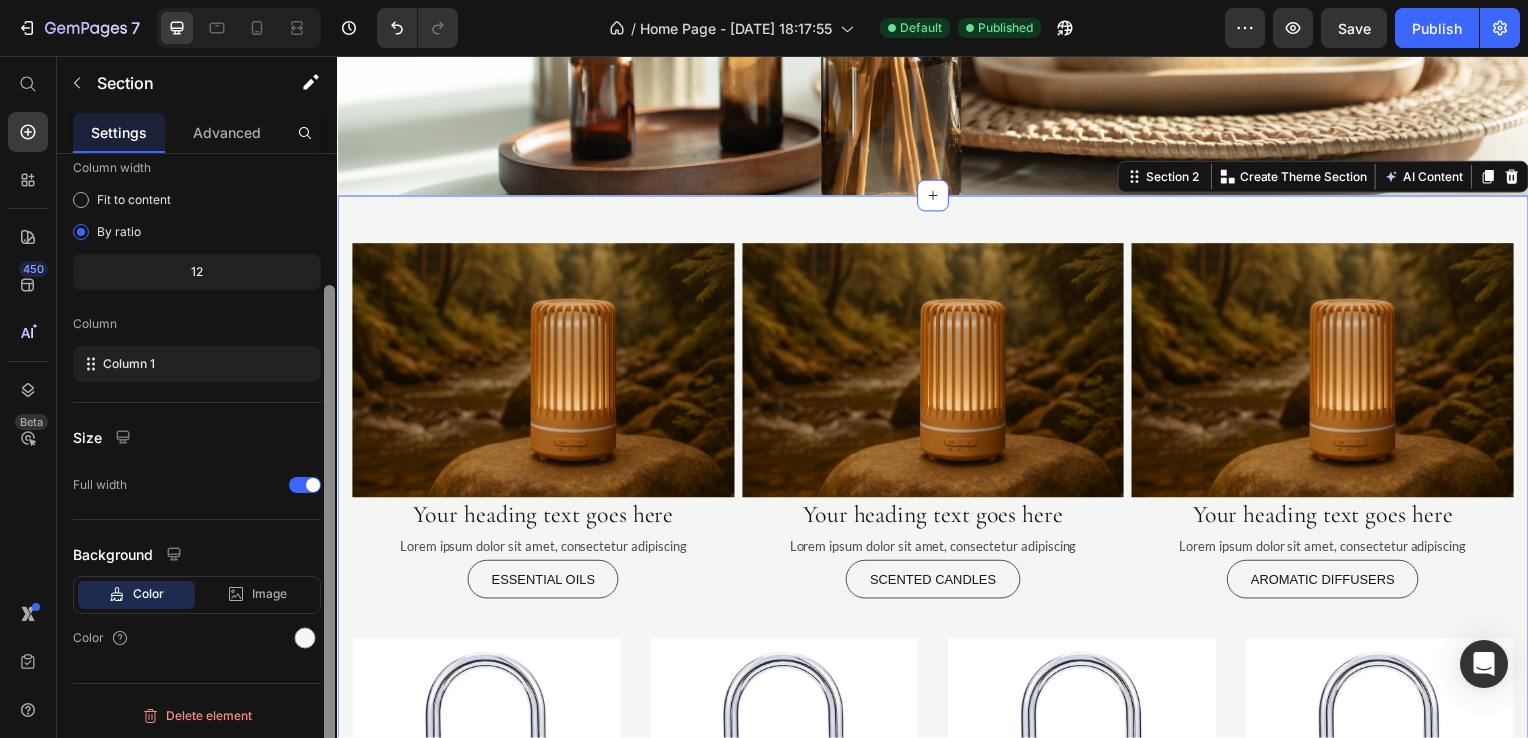click at bounding box center [329, 475] 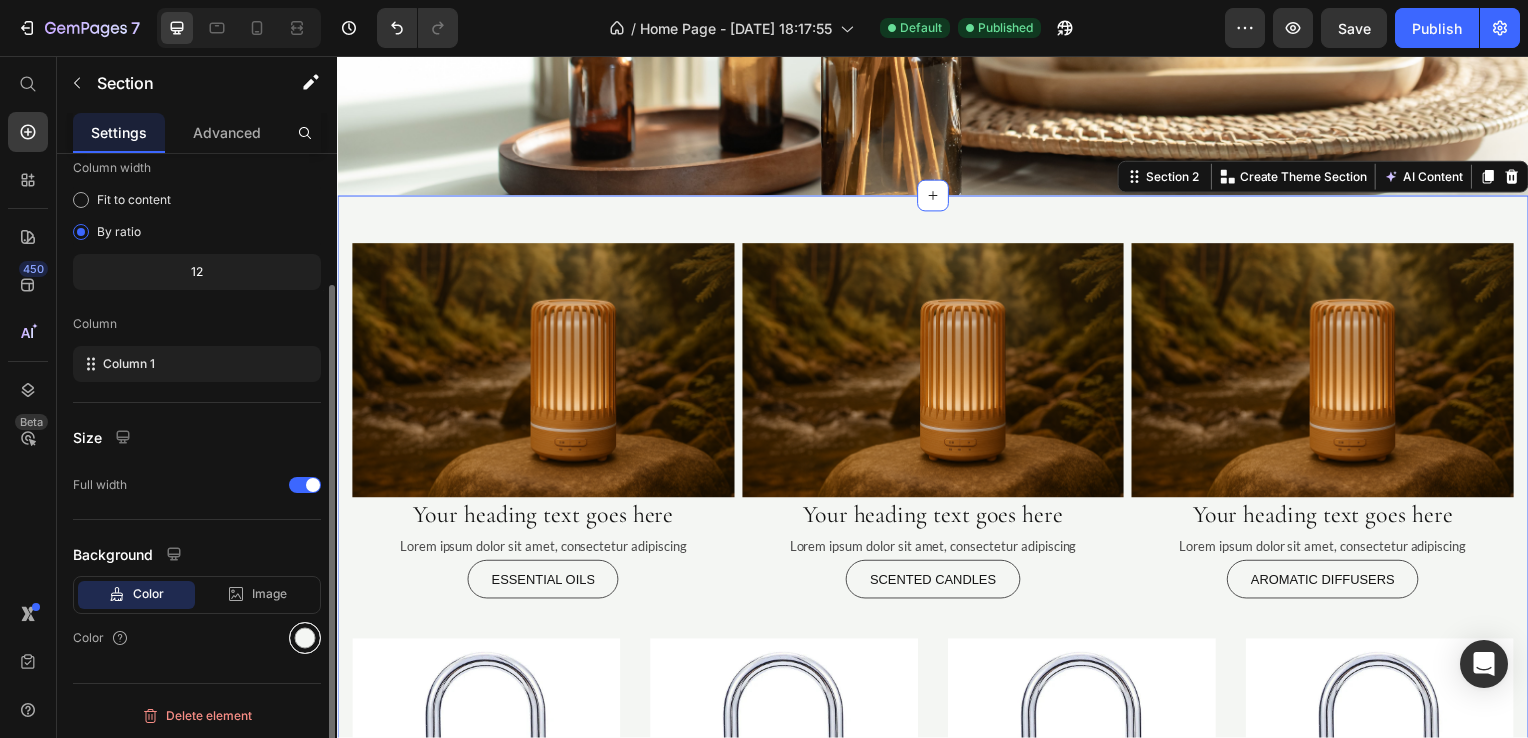 click at bounding box center [305, 638] 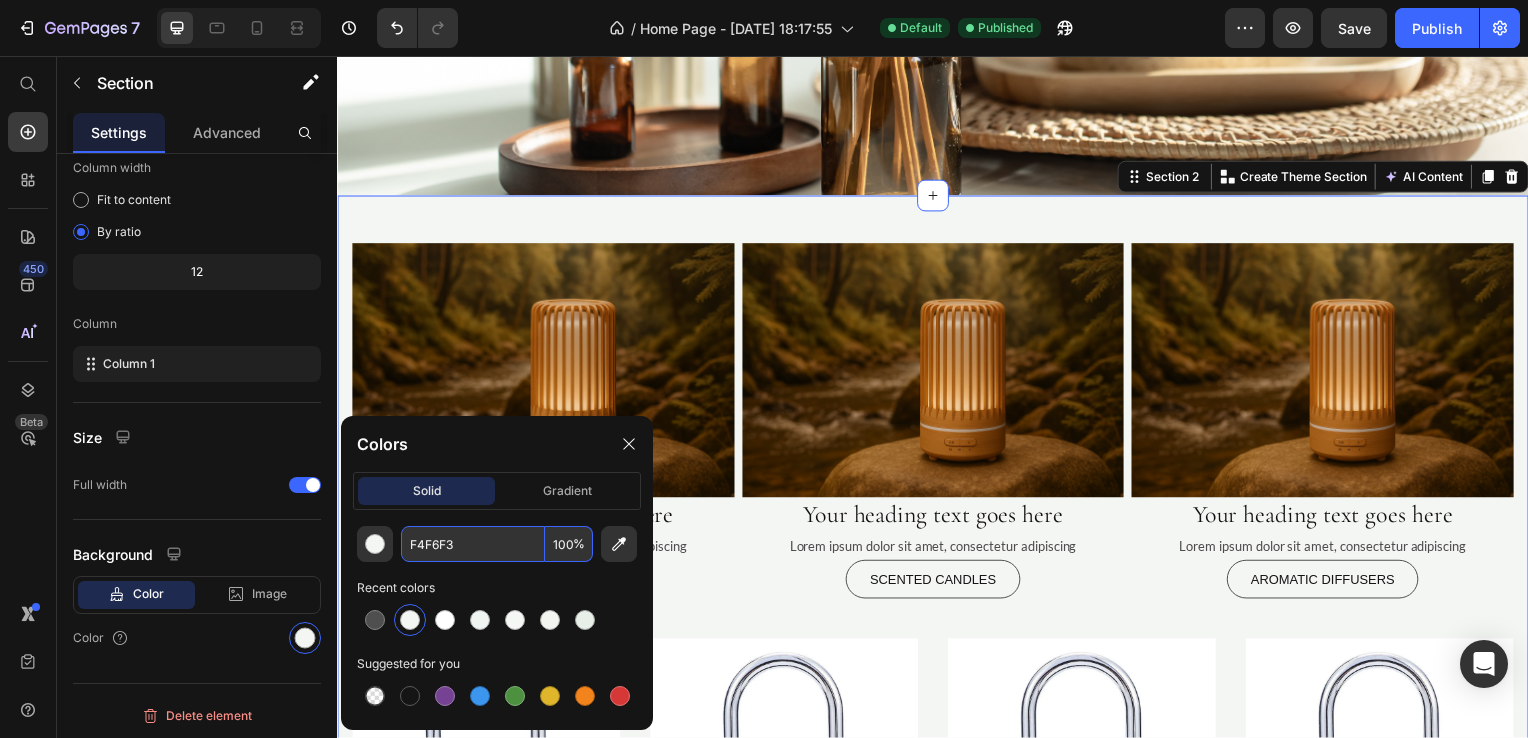 click on "F4F6F3" at bounding box center [473, 544] 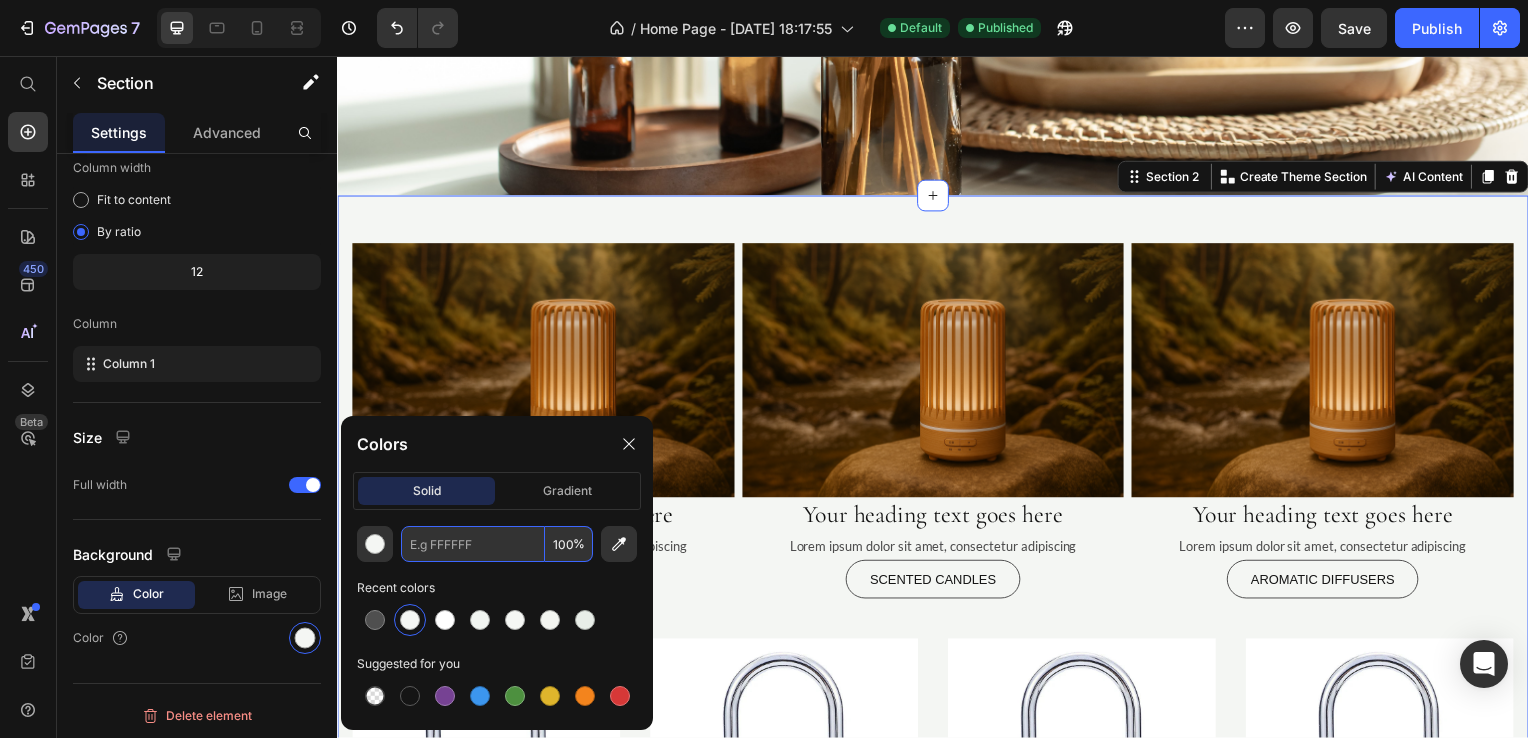 paste on "#EFF3F0" 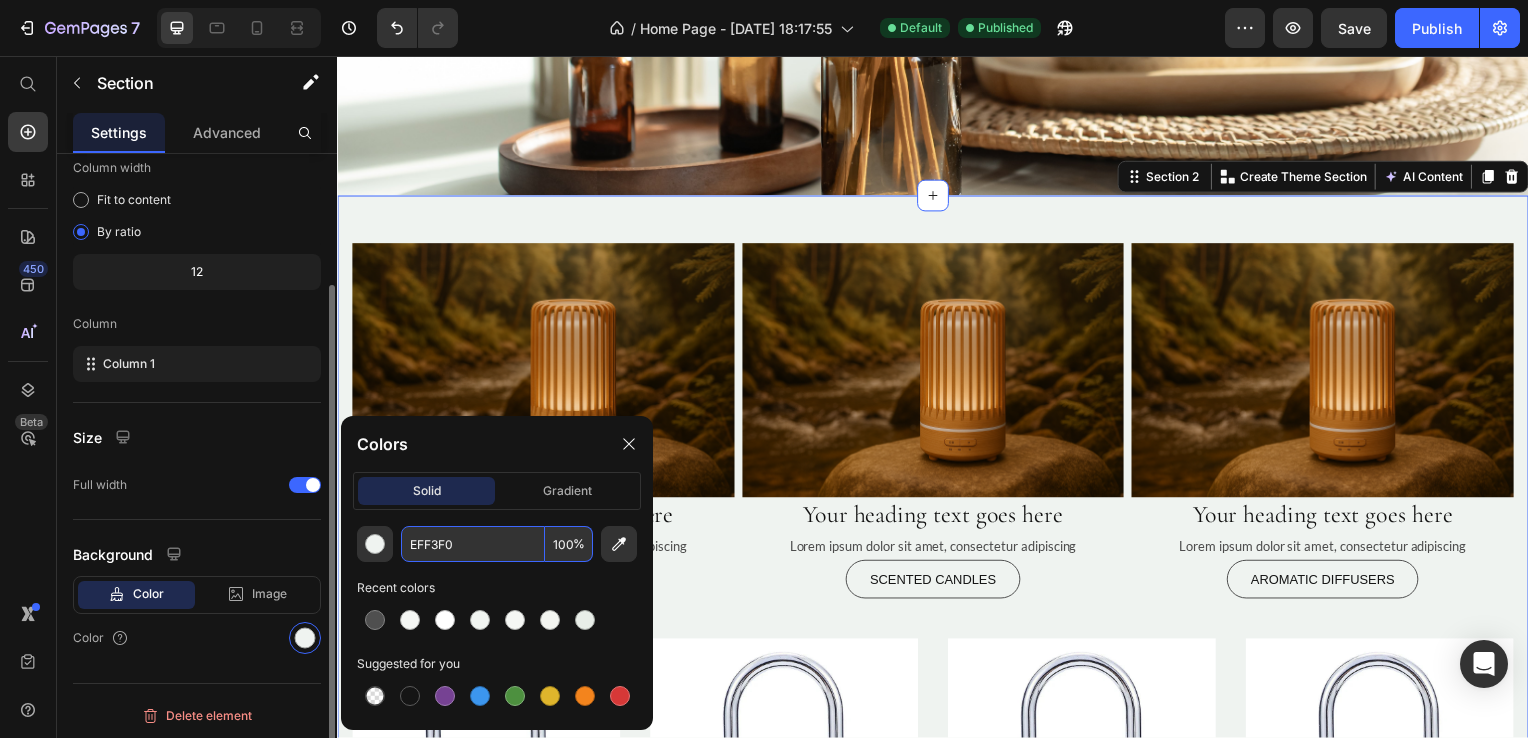 type on "EFF3F0" 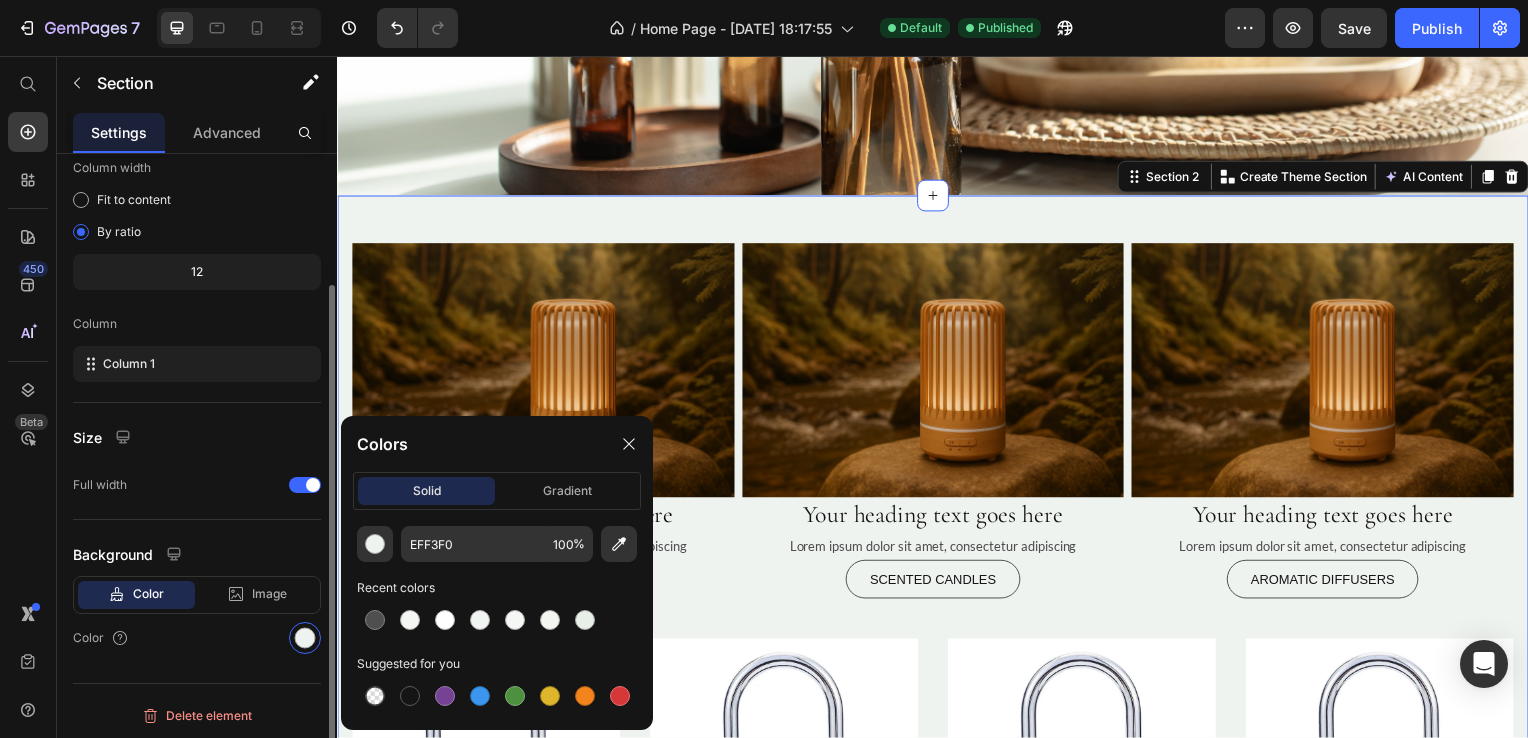 click on "Size" at bounding box center (197, 437) 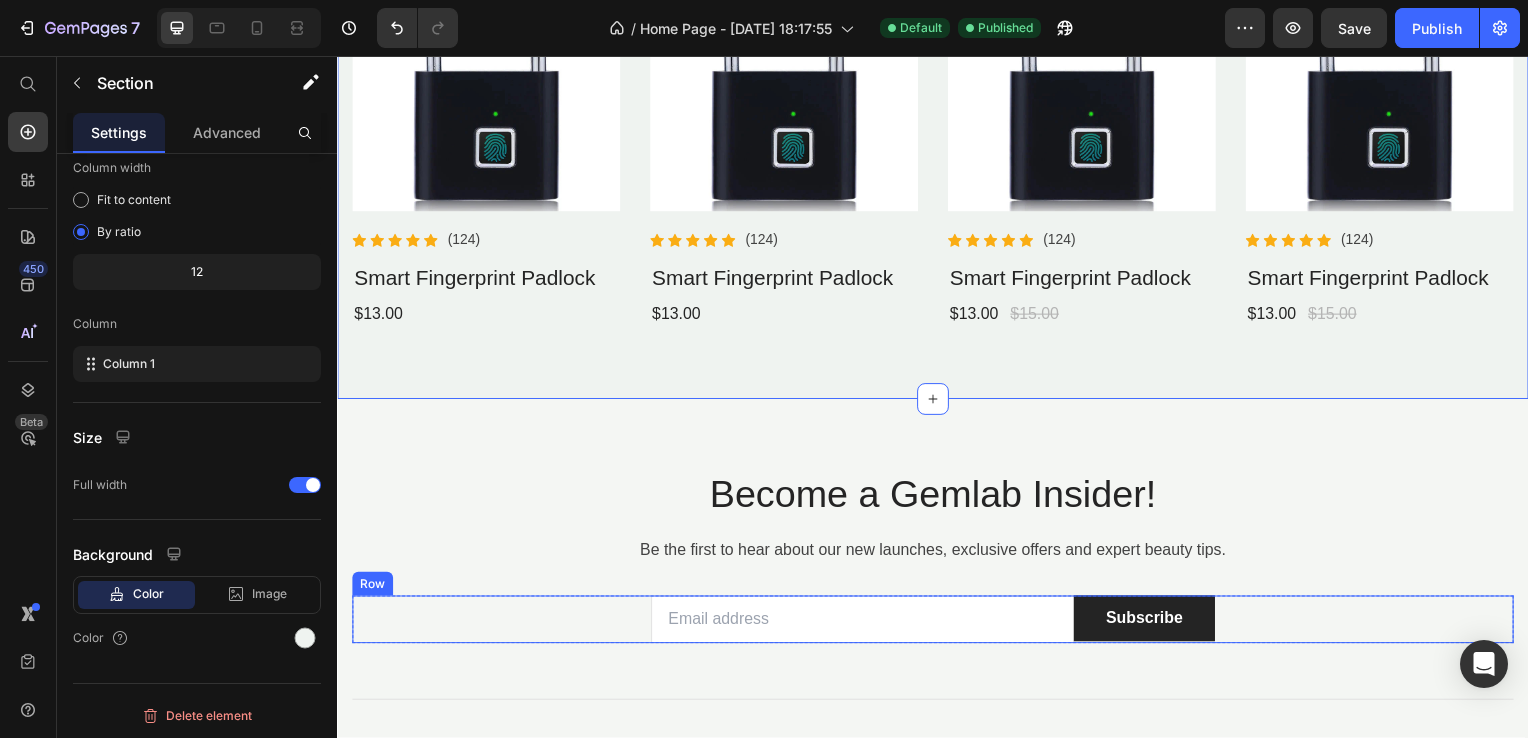 scroll, scrollTop: 1400, scrollLeft: 0, axis: vertical 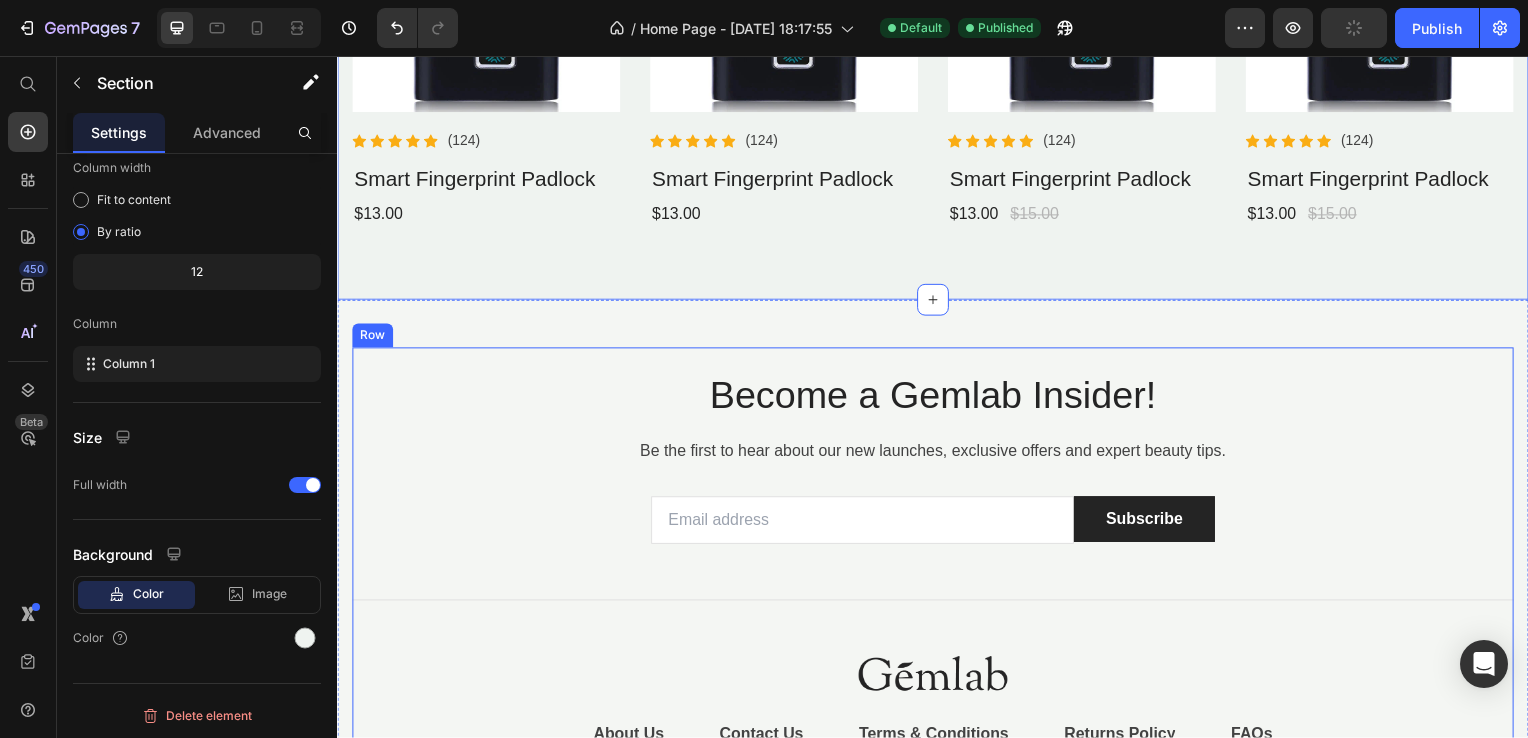 click on "Become a Gemlab Insider! Heading Be the first to hear about our new launches, exclusive offers and expert beauty tips. Text block Email Field Subscribe Submit Button Row Newsletter                Title Line Image About Us Button Contact Us Button Terms & Conditions Button Row Returns Policy Button FAQs Button Row Row                Title Line Follow us on Text block           Button                   Button     Button     Button Row Copyright © 2022 GemPages. All Rights Reserved. Text block Image Image Image Image Row Row Row Row Section 3" at bounding box center [937, 634] 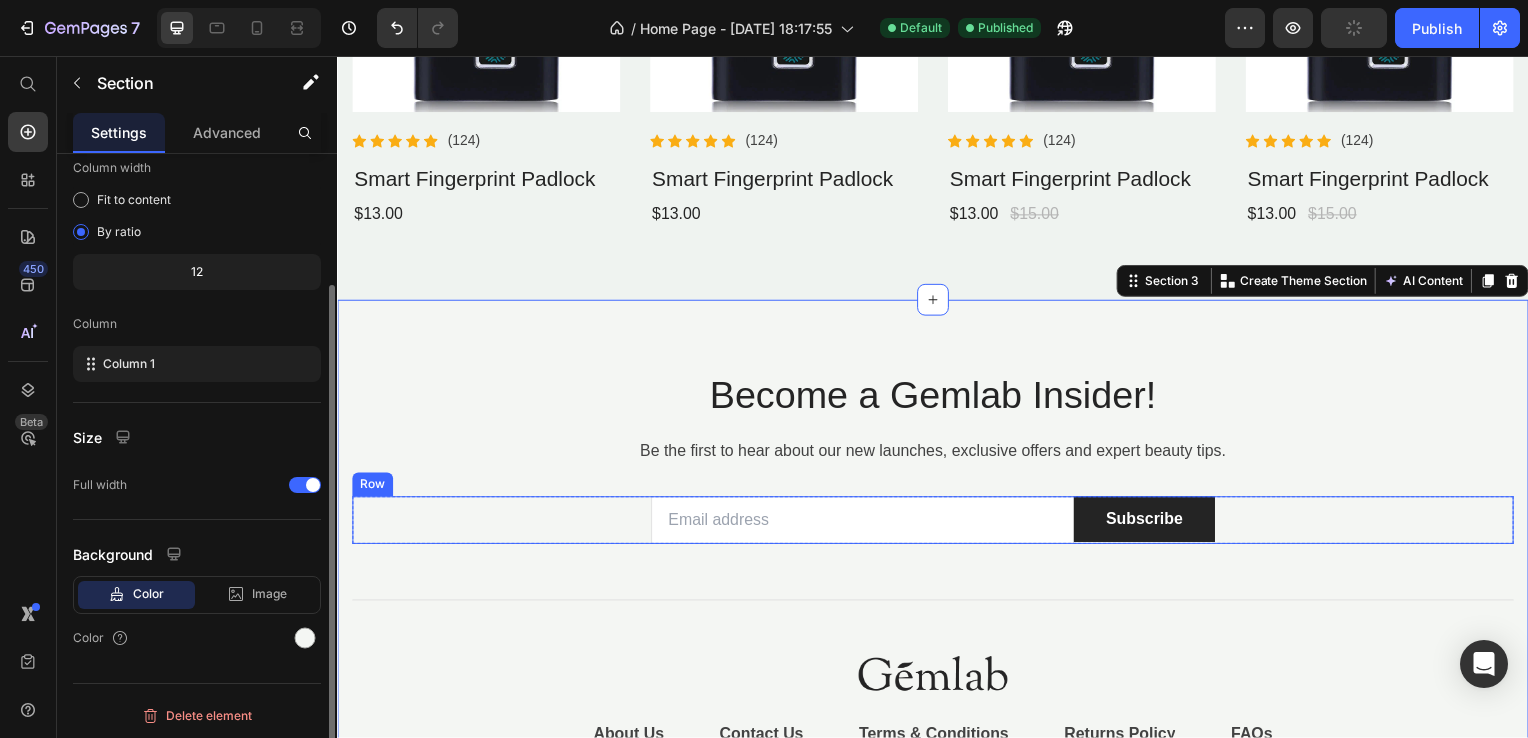 scroll, scrollTop: 164, scrollLeft: 0, axis: vertical 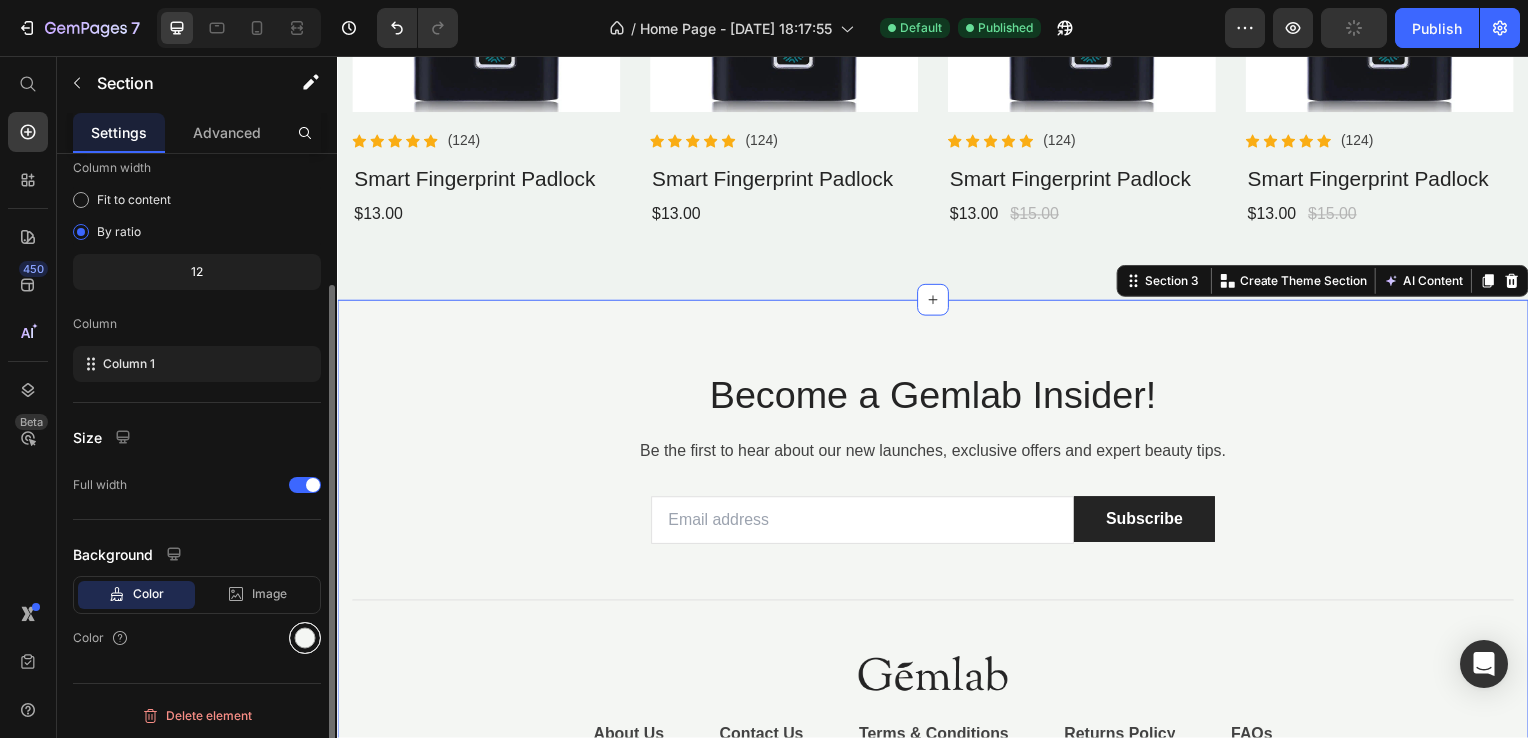 click at bounding box center (305, 638) 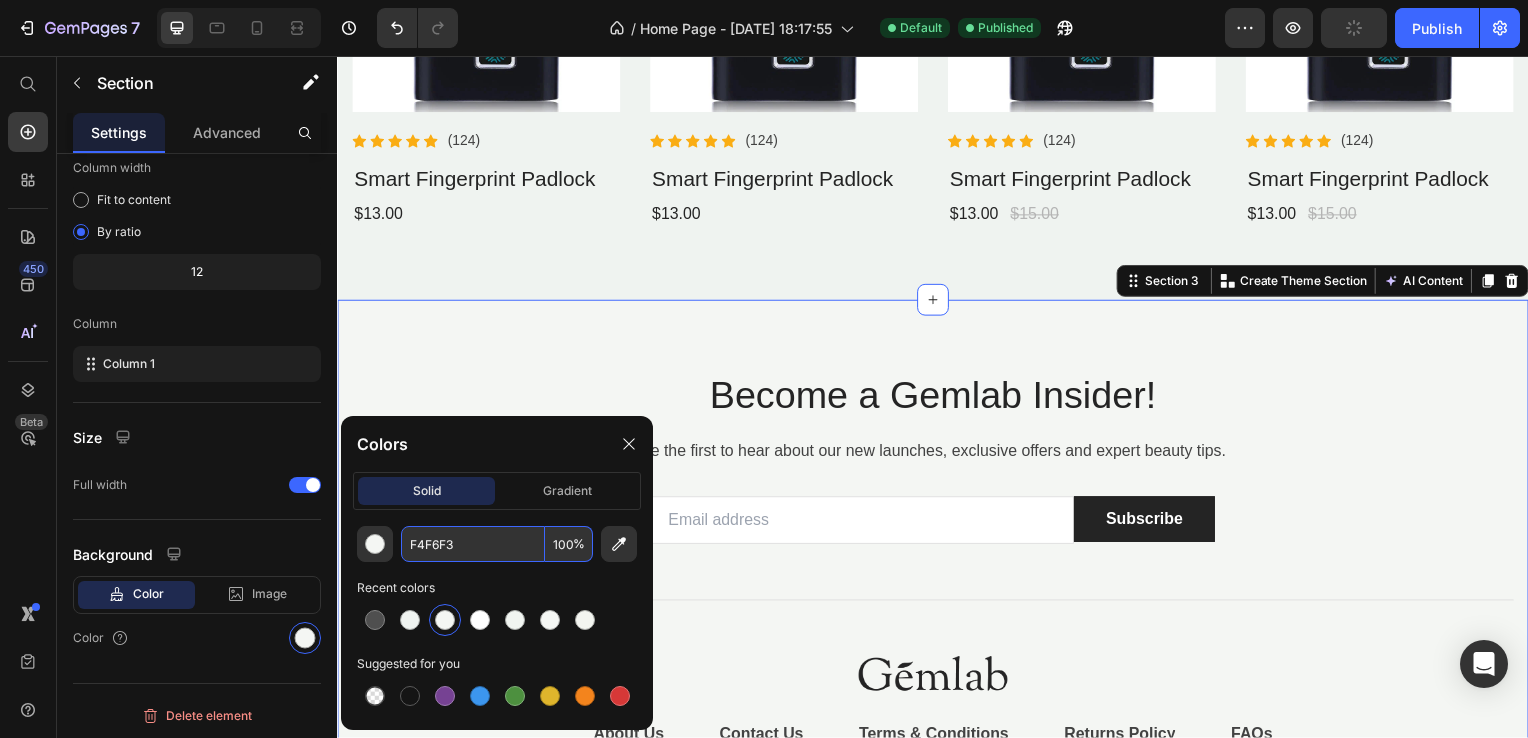 click on "F4F6F3" at bounding box center [473, 544] 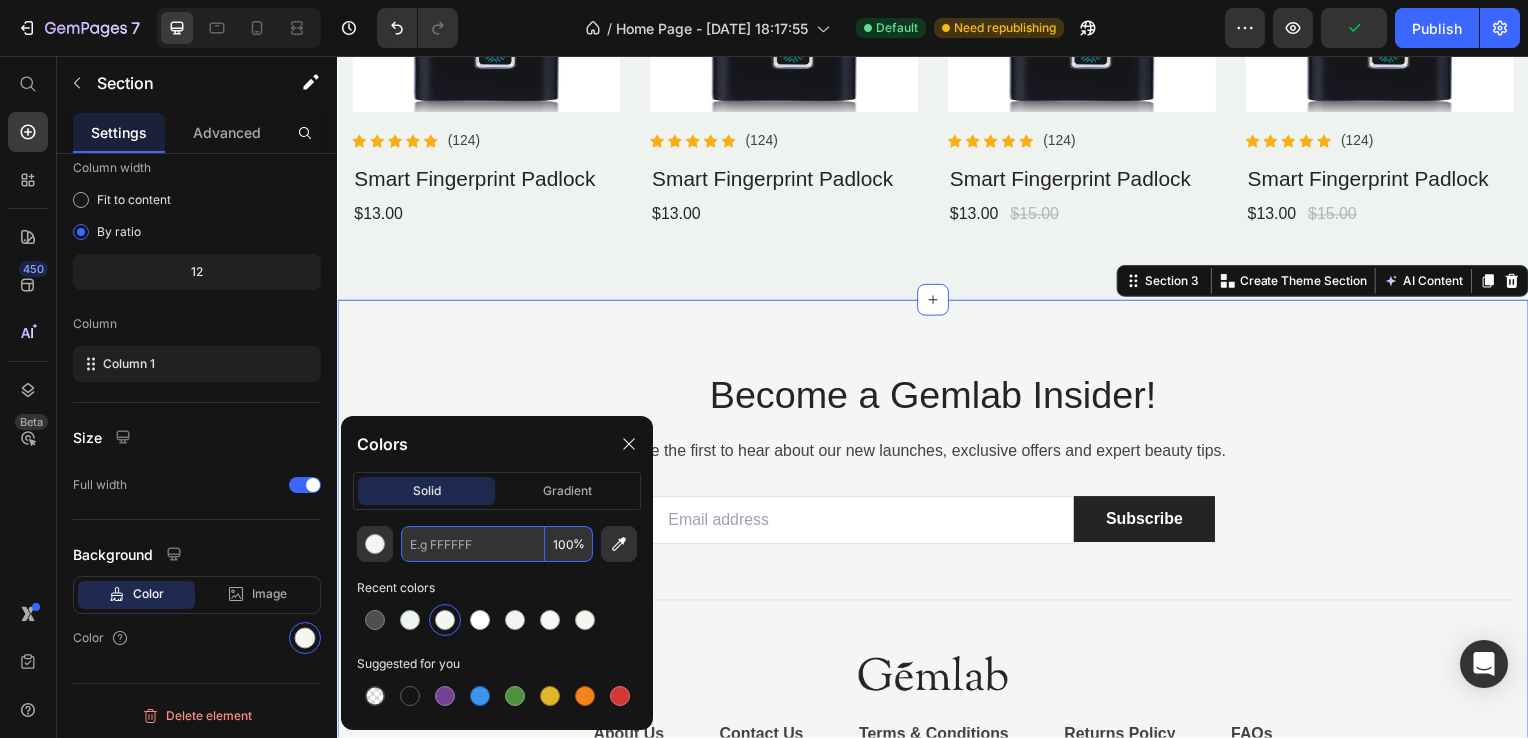 paste on "#EFF3F0" 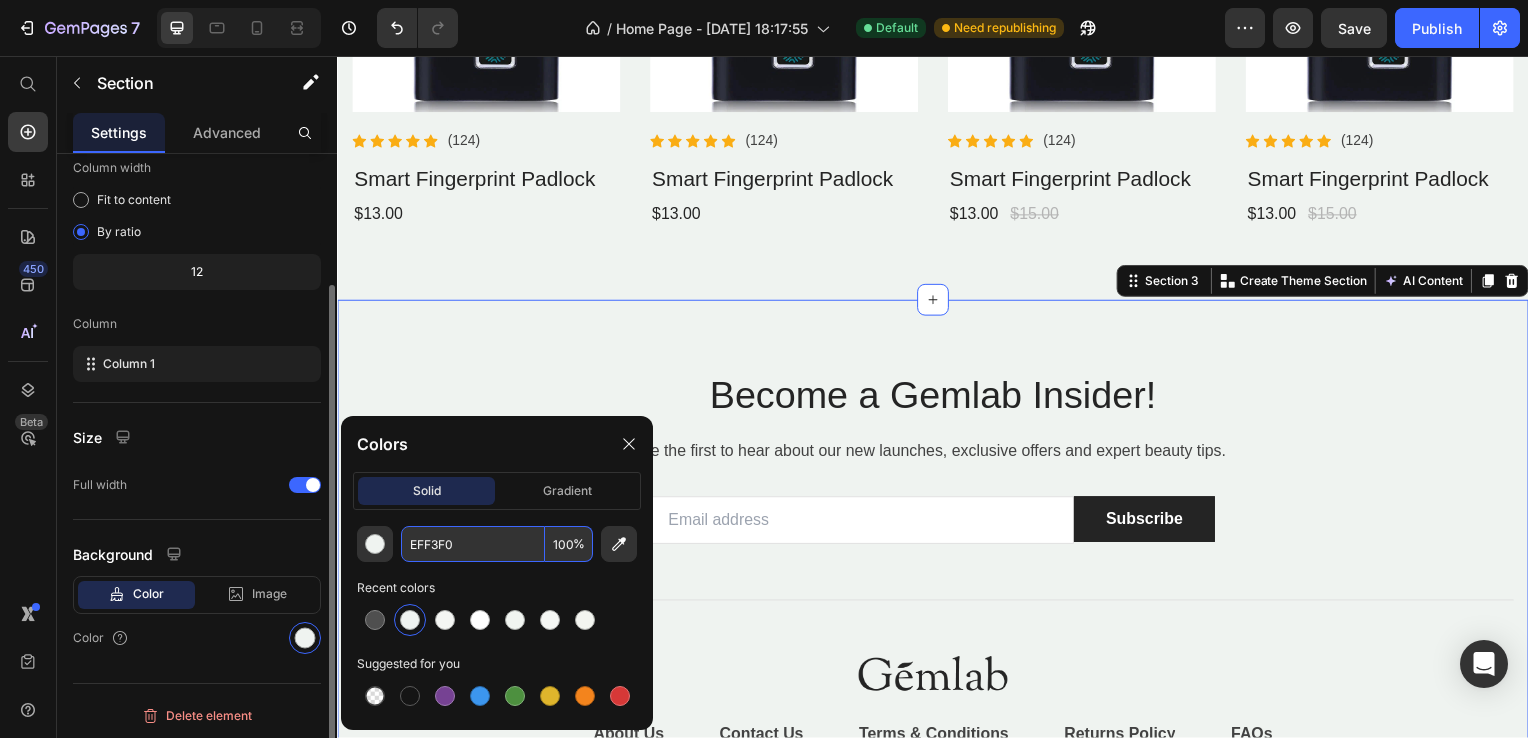 type on "EFF3F0" 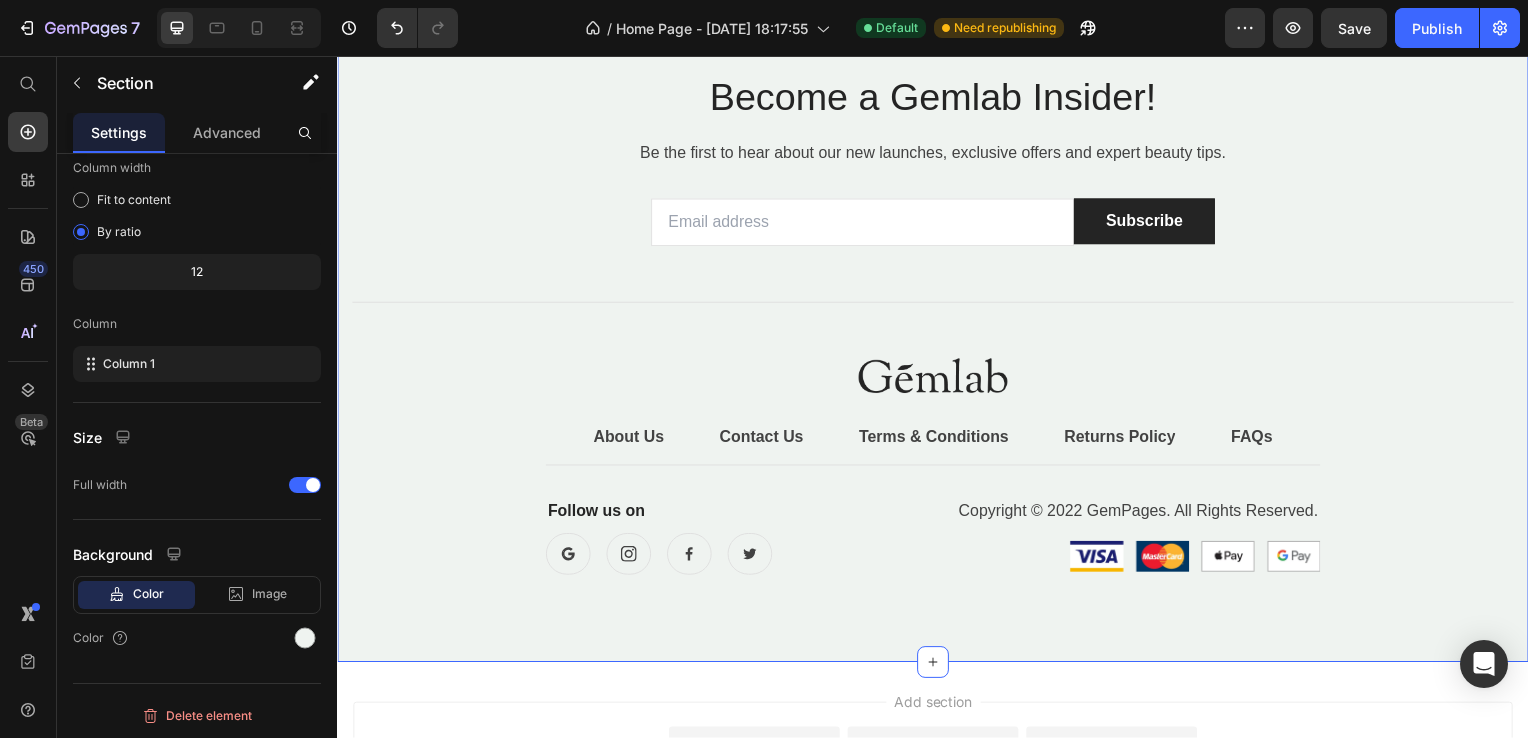 scroll, scrollTop: 1400, scrollLeft: 0, axis: vertical 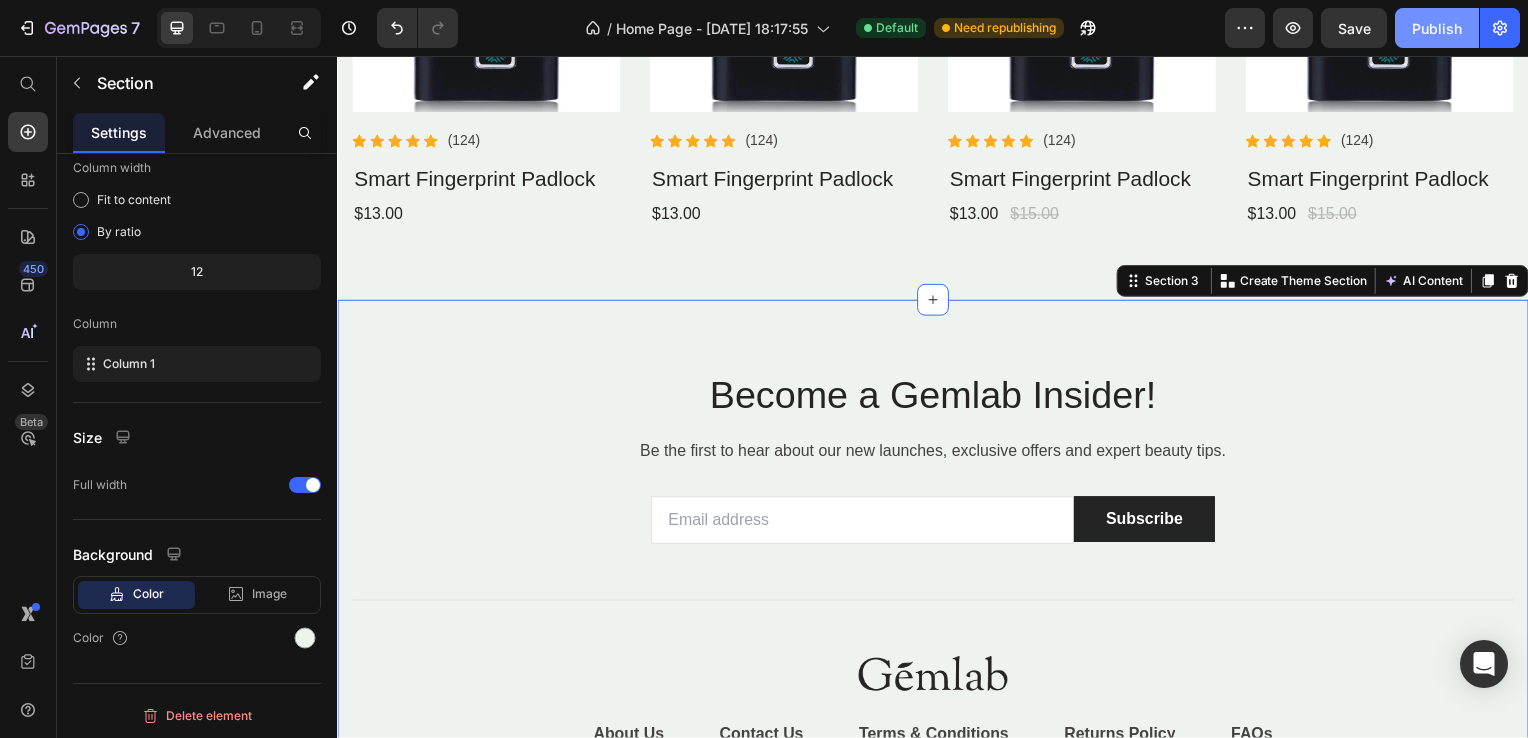 click on "Publish" 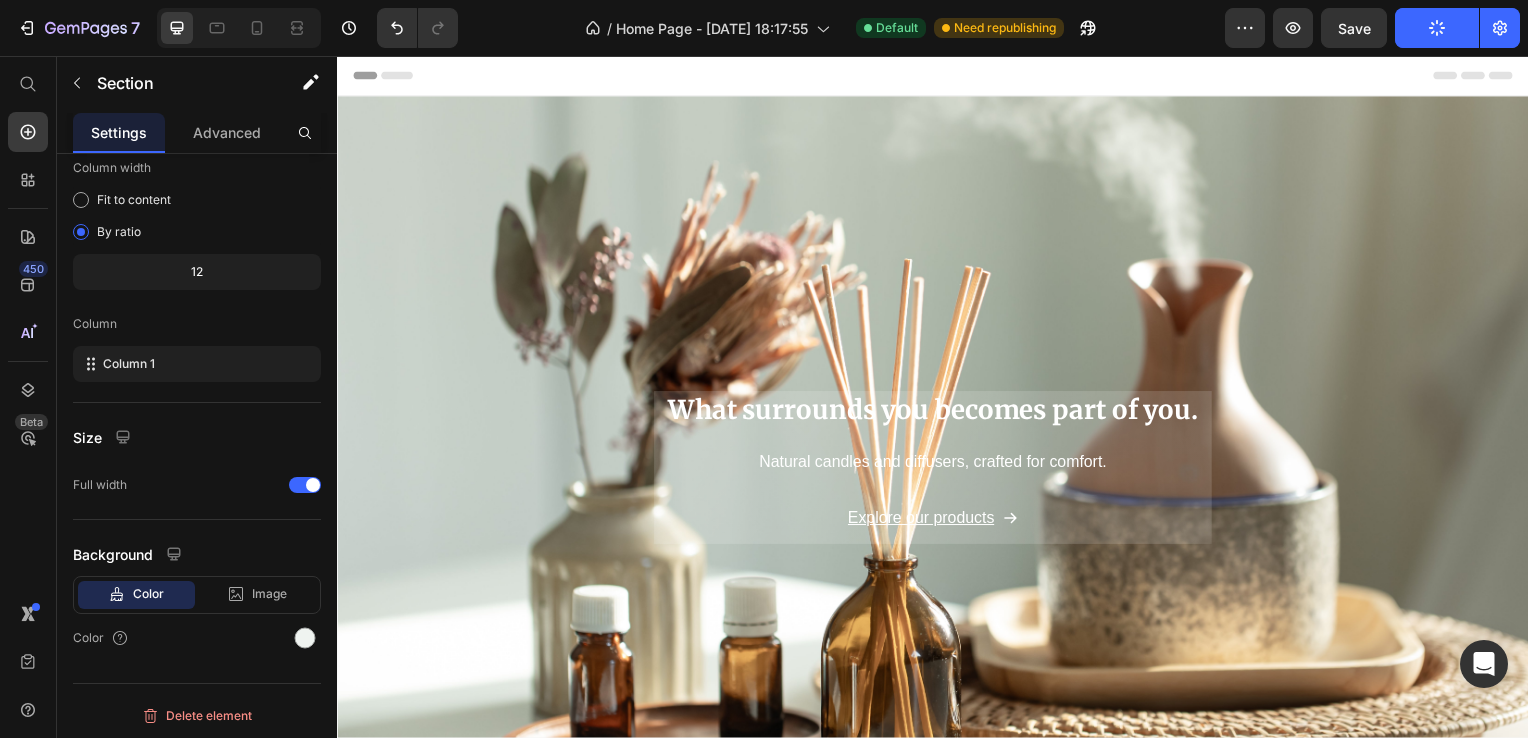 scroll, scrollTop: 300, scrollLeft: 0, axis: vertical 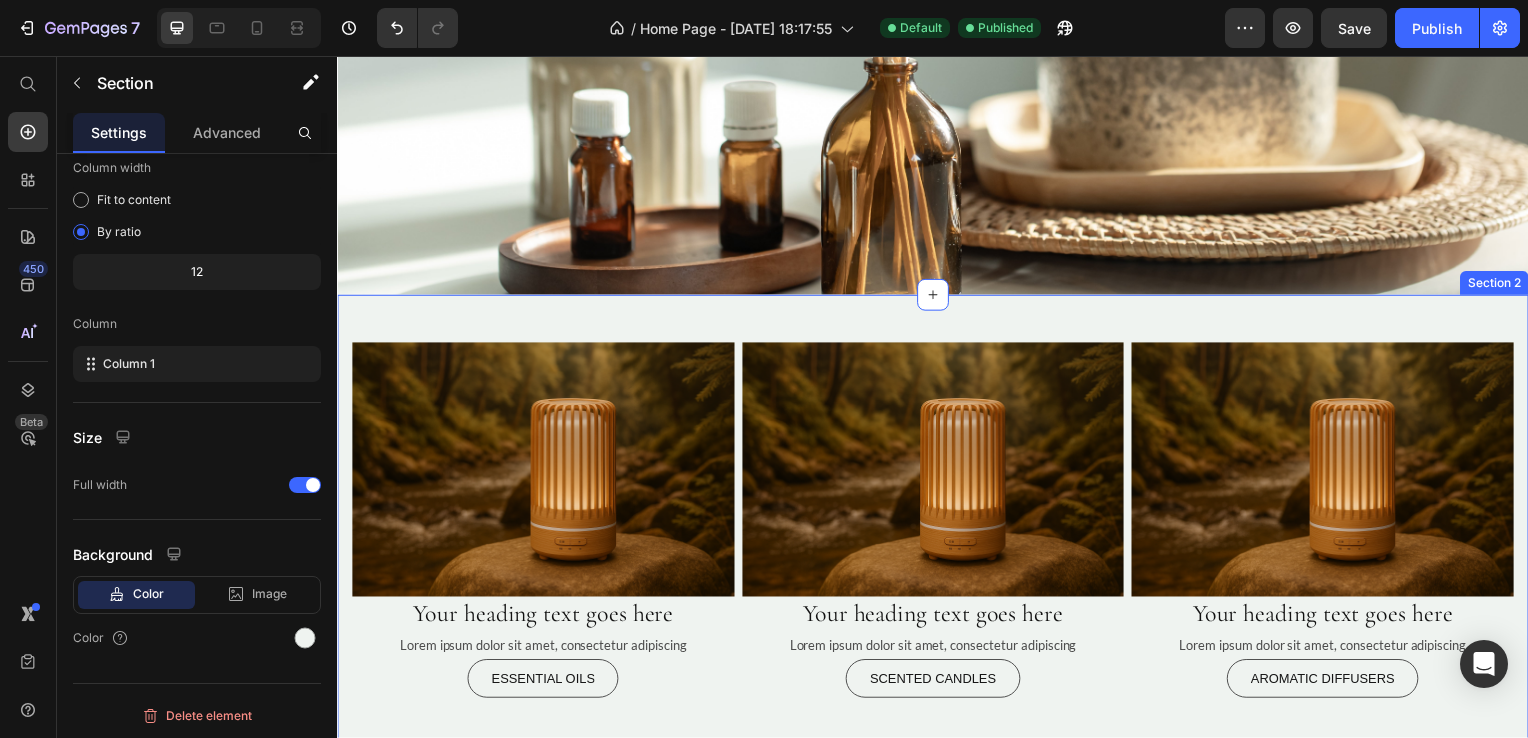 click on "Image Your heading text goes here Heading Lorem ipsum dolor sit amet, consectetur adipiscing  Text Block Essential Oils Button Image Your heading text goes here Heading Lorem ipsum dolor sit amet, consectetur adipiscing  Text Block Scented Candles Button Image Your heading text goes here Heading Lorem ipsum dolor sit amet, consectetur adipiscing  Text Block Aromatic Diffusers Button Row Product Images                Icon                Icon                Icon                Icon                Icon Icon List Hoz (124) Text block Row Smart Fingerprint Padlock Product Title $13.00 Product Price Product Product Images                Icon                Icon                Icon                Icon                Icon Icon List Hoz (124) Text block Row Smart Fingerprint Padlock Product Title $13.00 Product Price Product Product Images                Icon                Icon                Icon                Icon                Icon Icon List Hoz (124) Text block Row Smart Fingerprint Padlock Product Title Row" at bounding box center (937, 749) 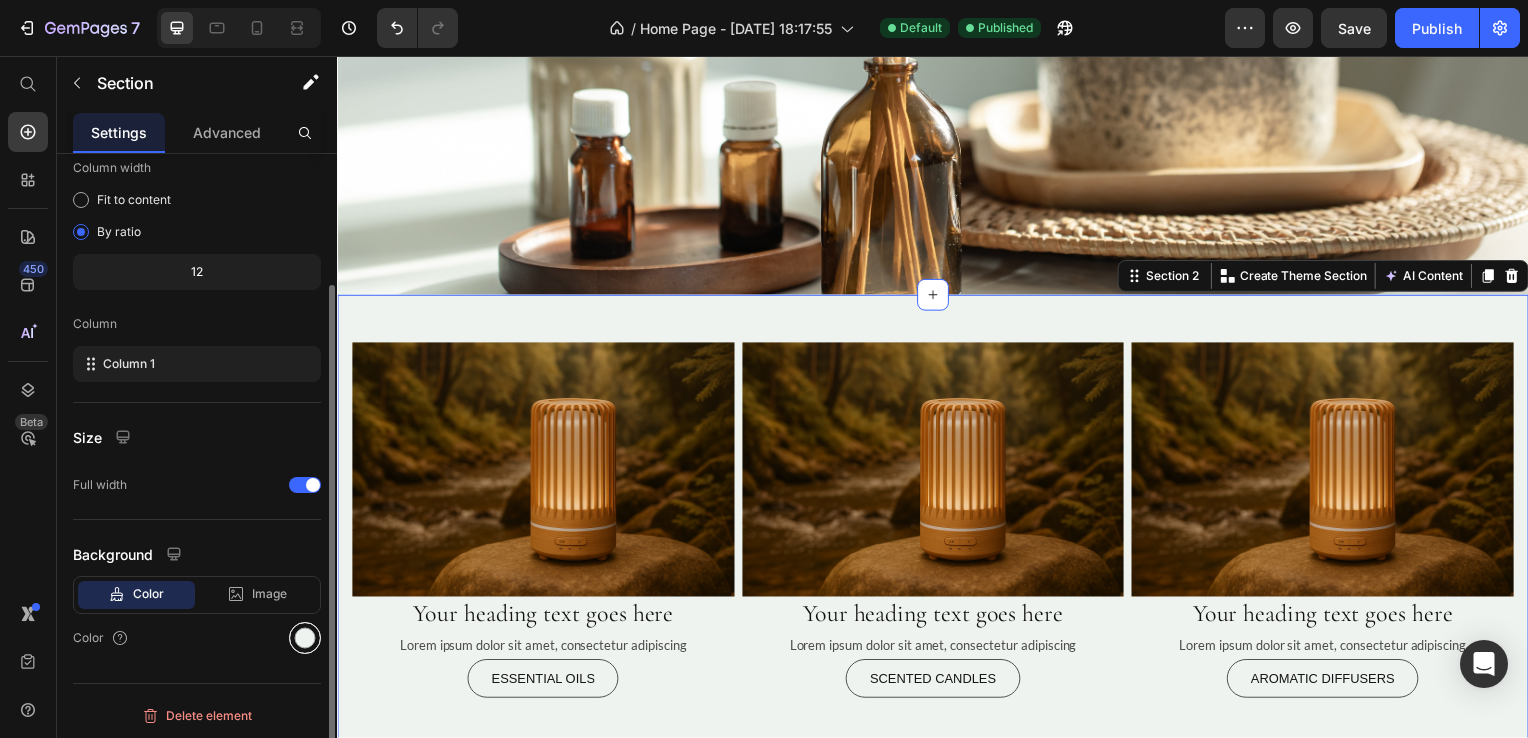 click at bounding box center (305, 638) 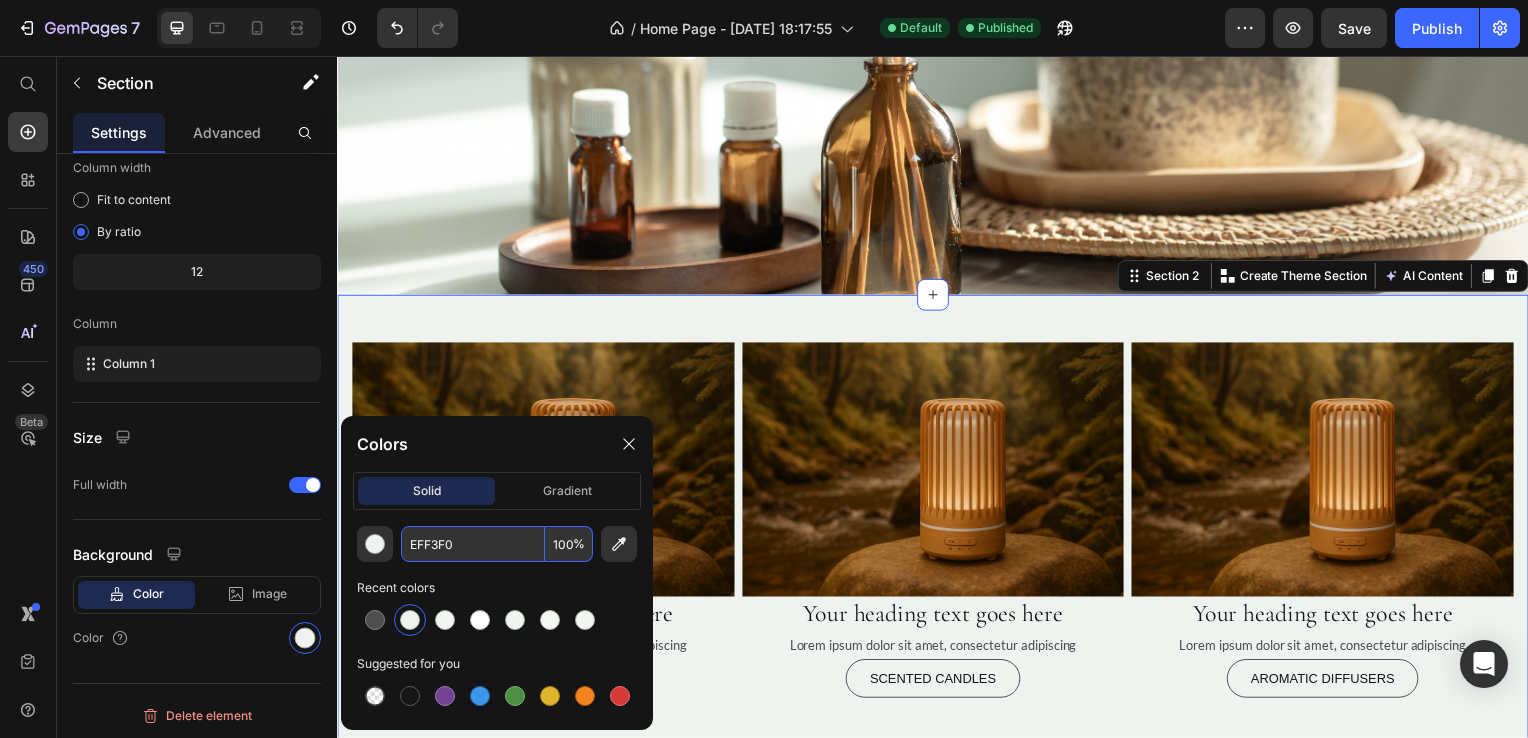 click on "EFF3F0" at bounding box center [473, 544] 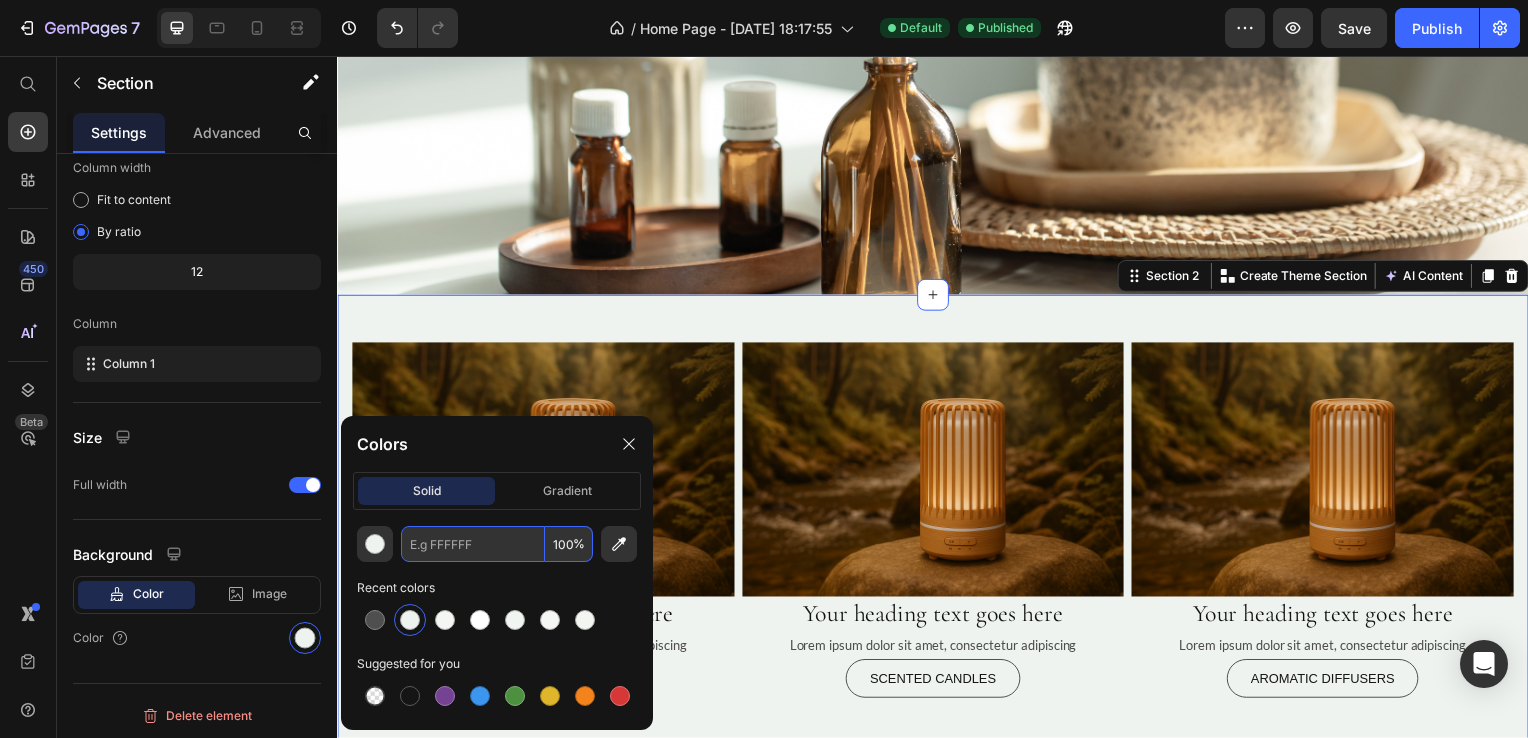paste on "#E8EEE8" 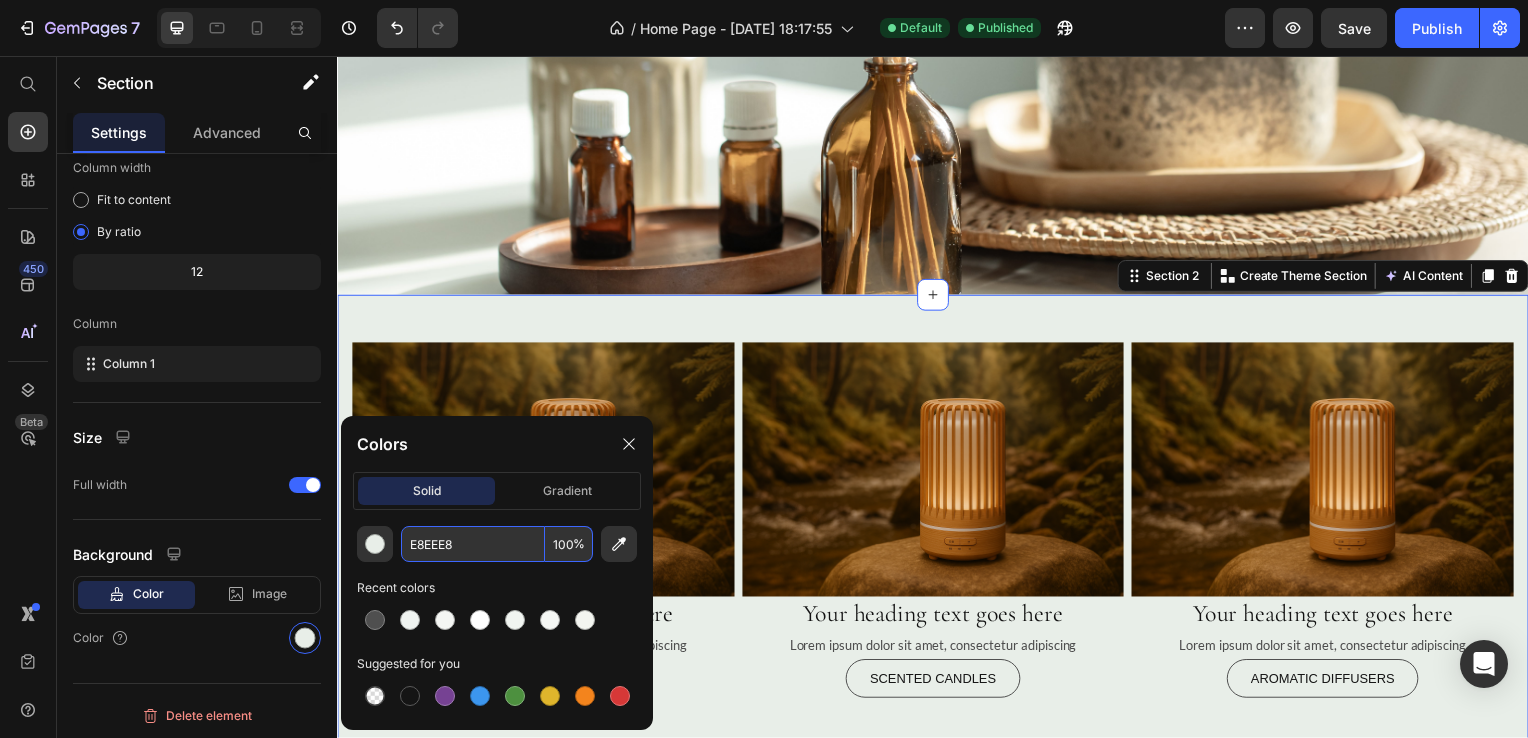 type on "E8EEE8" 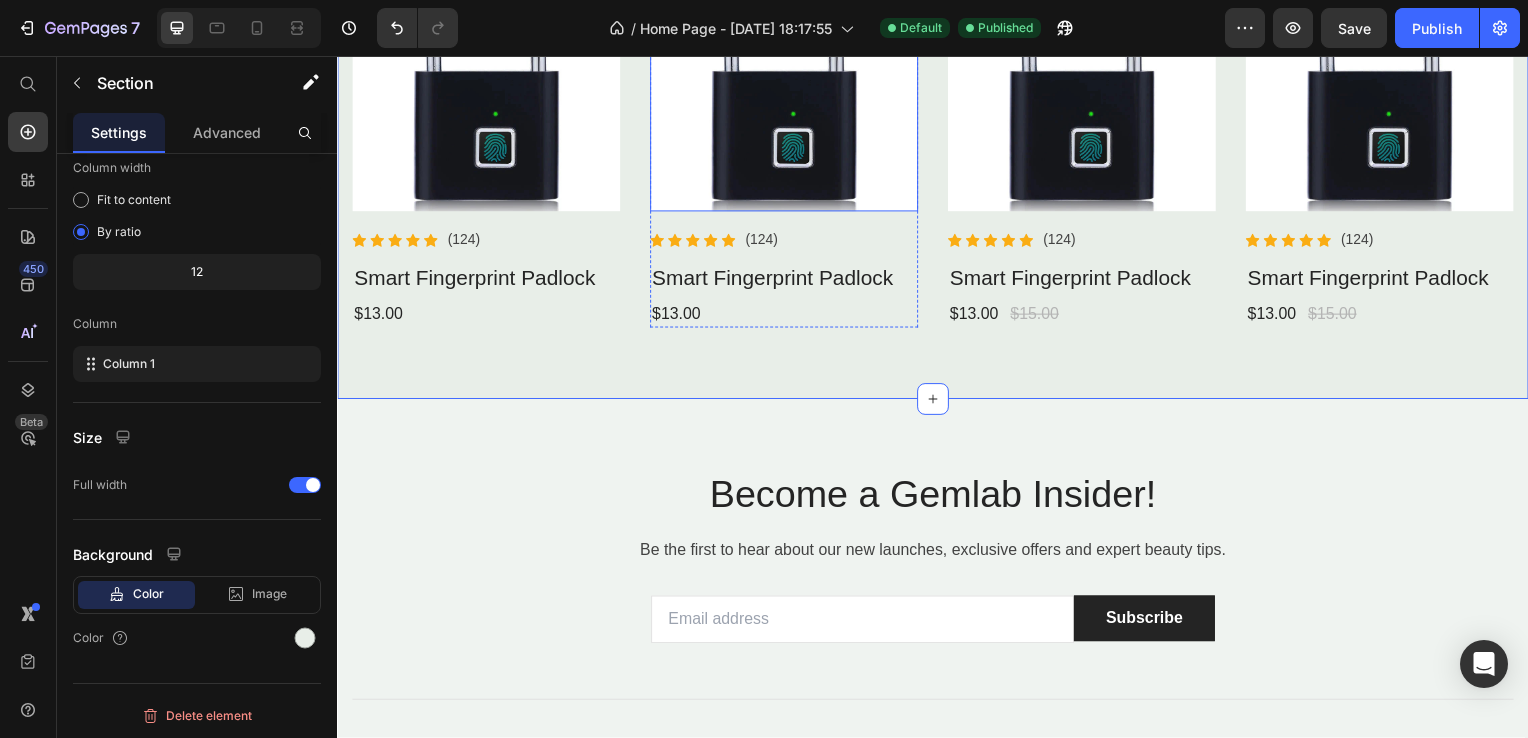 scroll, scrollTop: 1400, scrollLeft: 0, axis: vertical 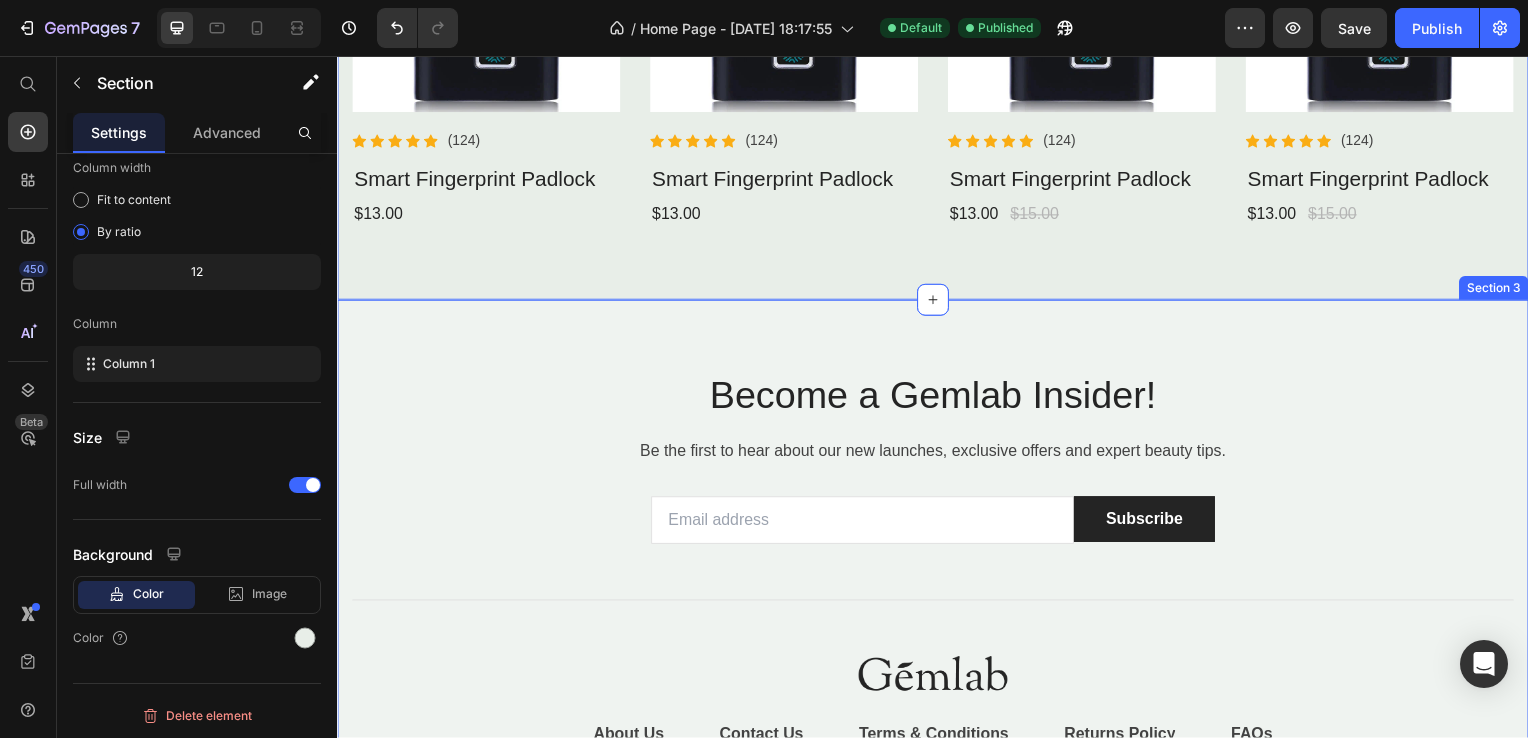 click on "Become a Gemlab Insider! Heading Be the first to hear about our new launches, exclusive offers and expert beauty tips. Text block Email Field Subscribe Submit Button Row Newsletter                Title Line Image About Us Button Contact Us Button Terms & Conditions Button Row Returns Policy Button FAQs Button Row Row                Title Line Follow us on Text block           Button                   Button     Button     Button Row Copyright © 2022 GemPages. All Rights Reserved. Text block Image Image Image Image Row Row Row Row Section 3" at bounding box center [937, 634] 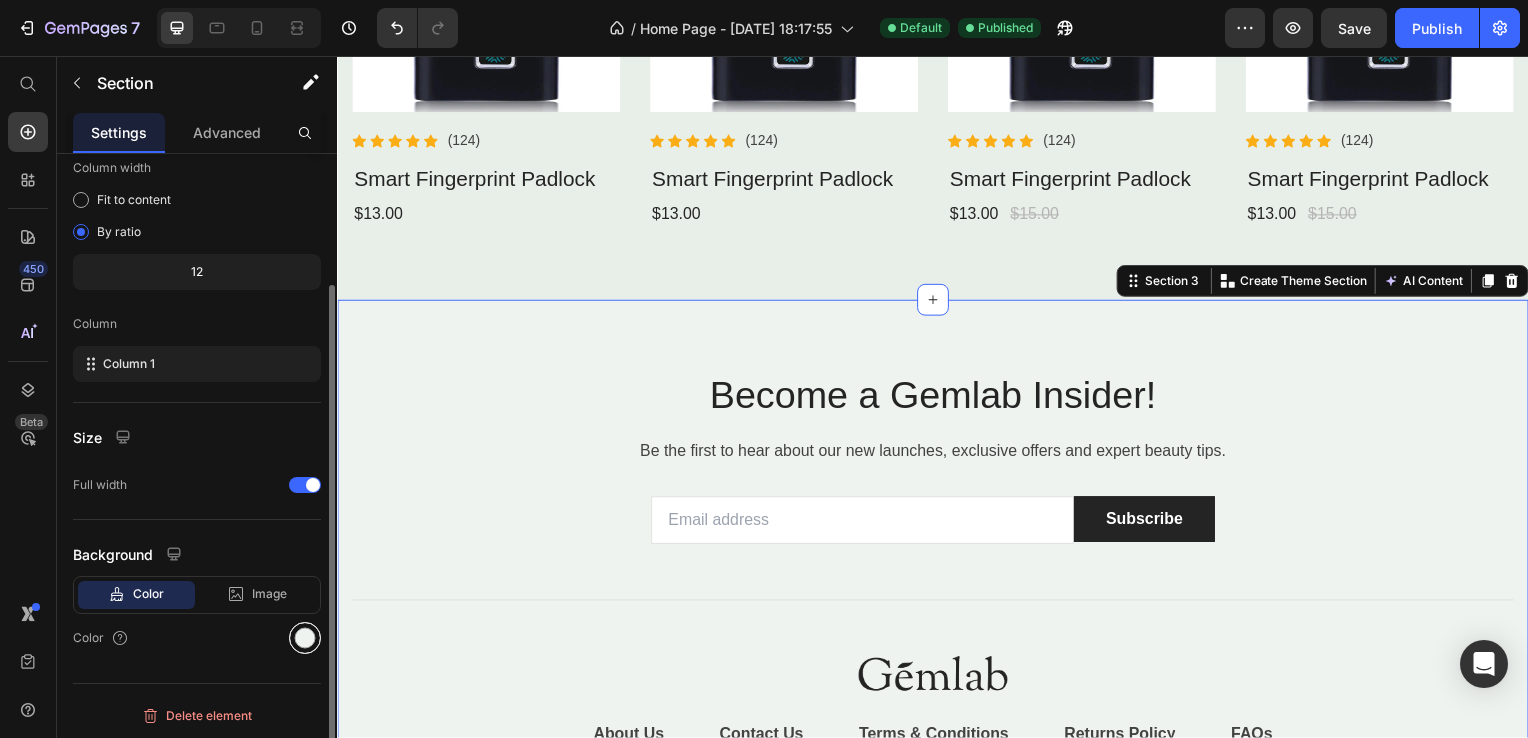 click at bounding box center [305, 638] 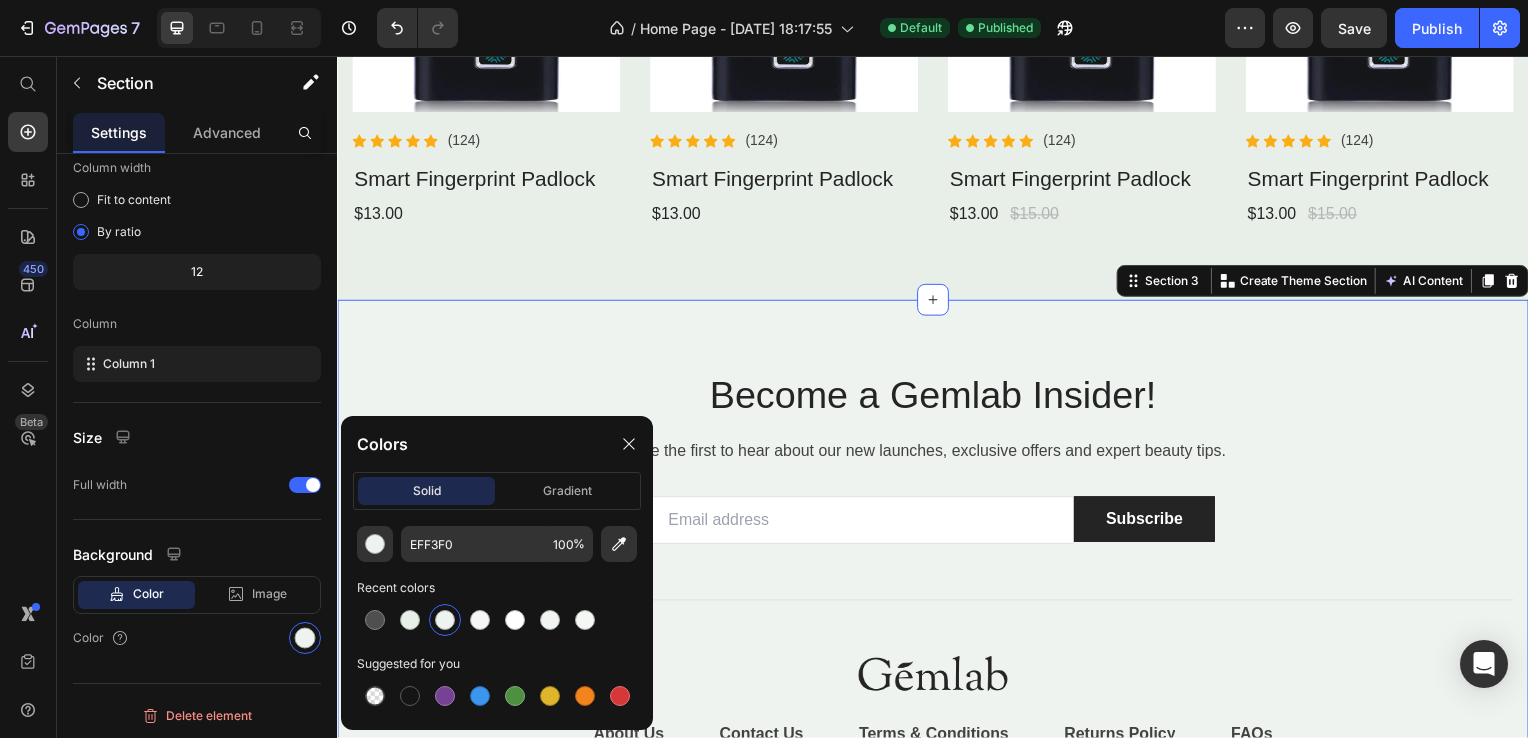 click on "EFF3F0 100 % Recent colors Suggested for you" 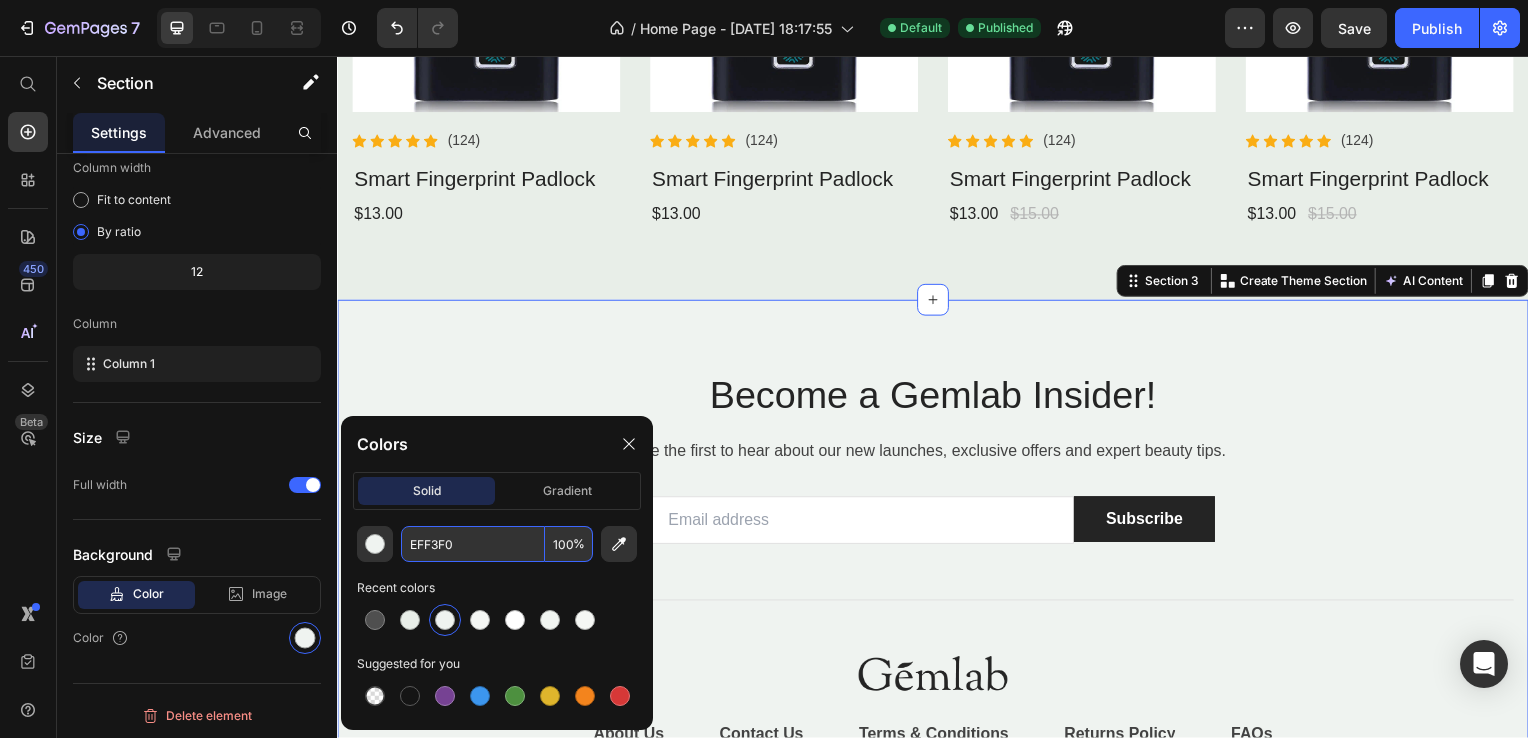 click on "EFF3F0" at bounding box center [473, 544] 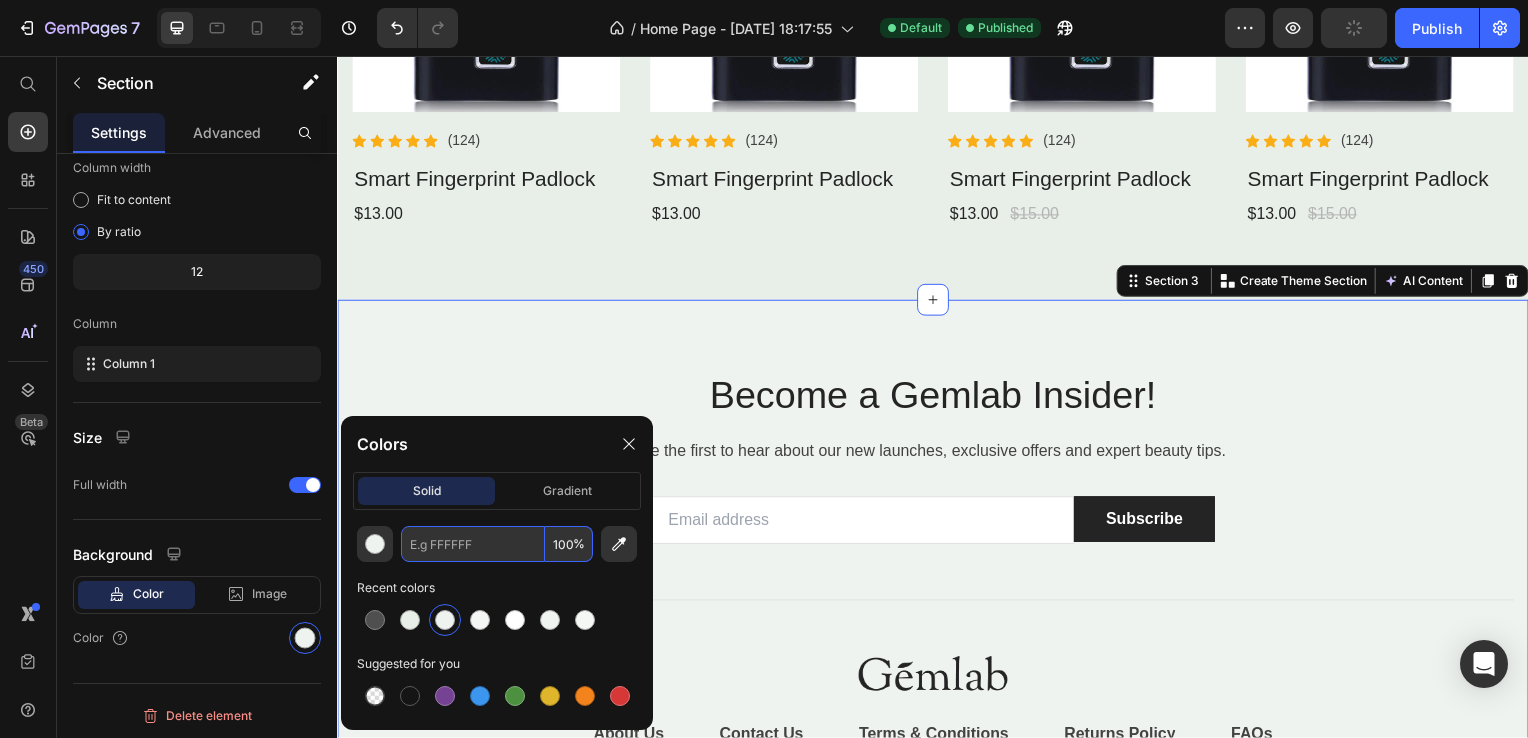 paste on "#E8EEE8" 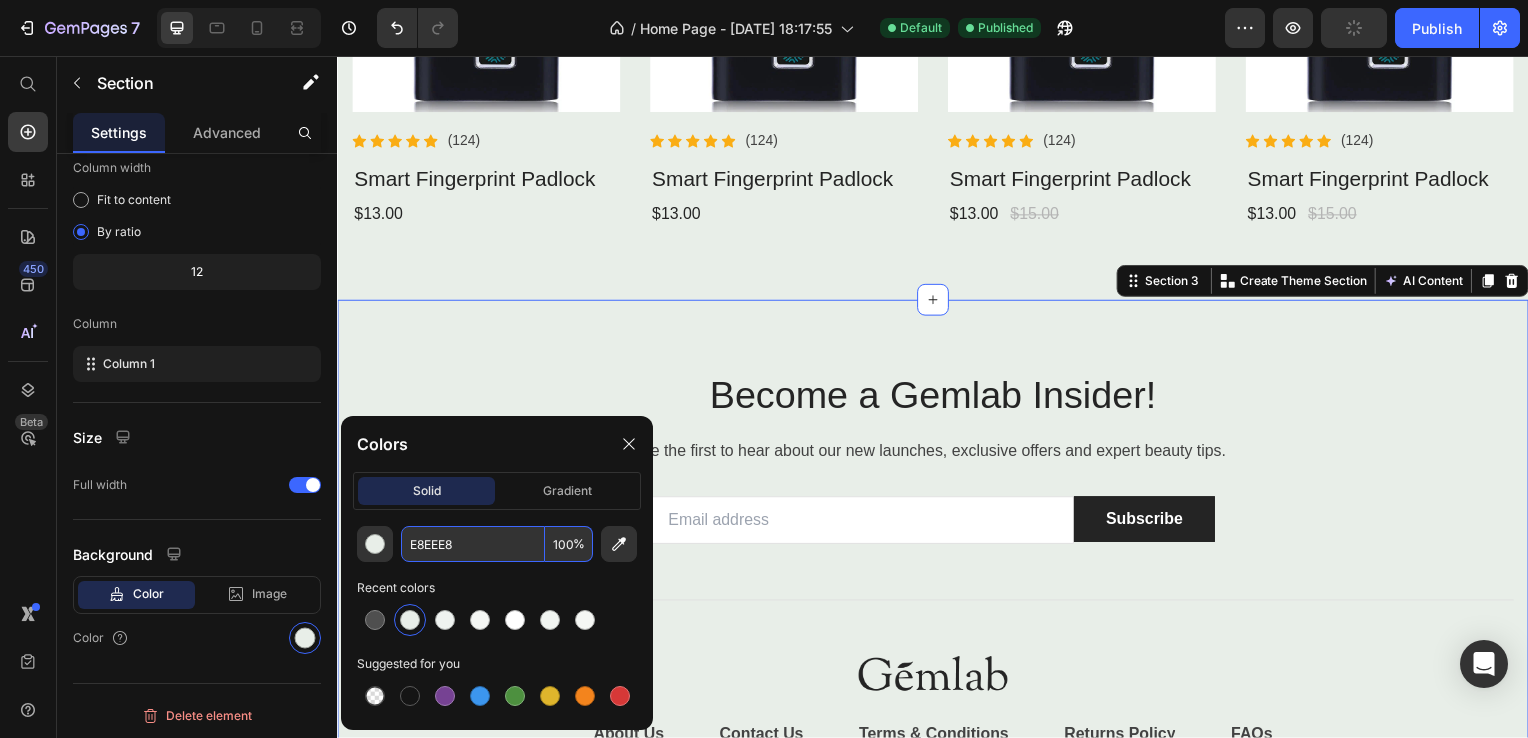 type on "E8EEE8" 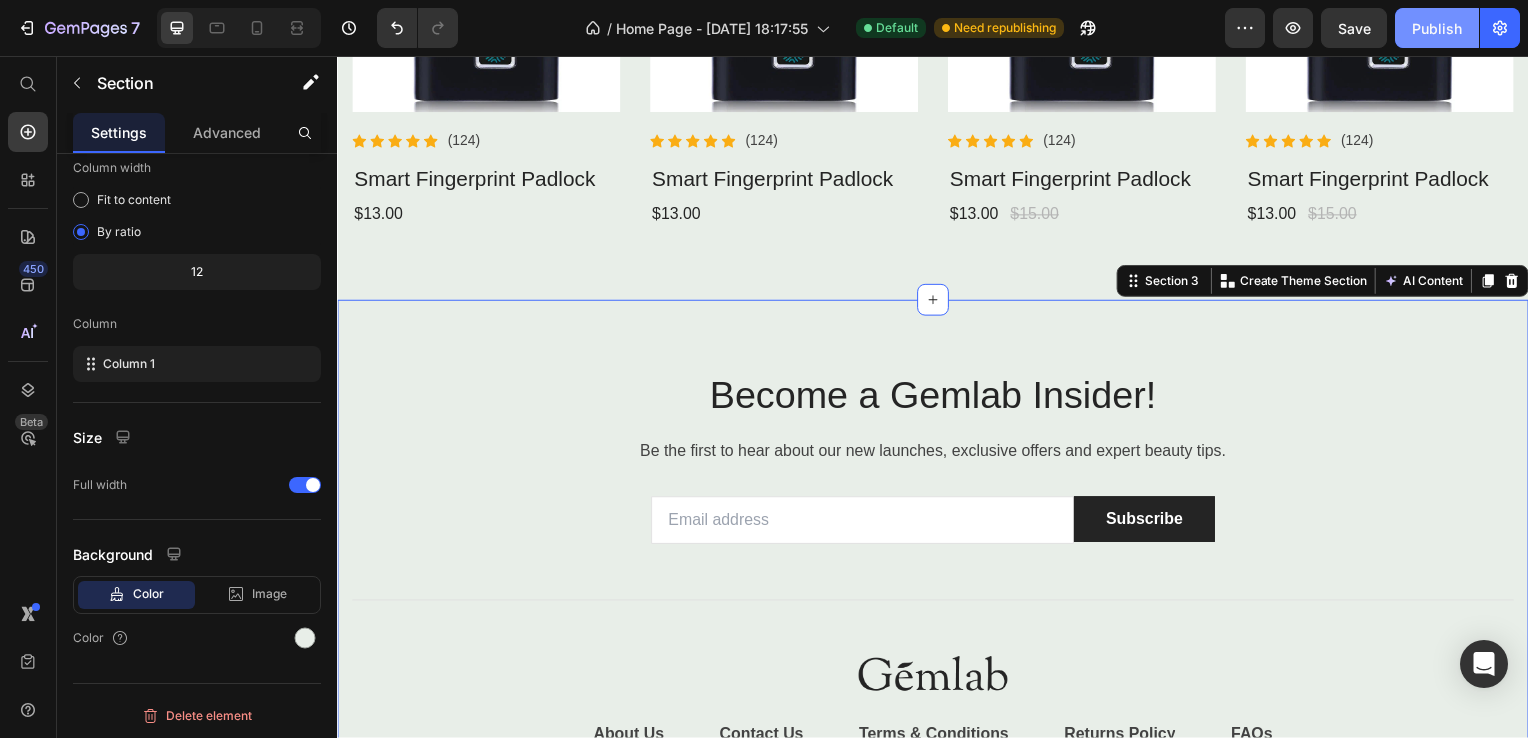drag, startPoint x: 1417, startPoint y: 43, endPoint x: 1398, endPoint y: 38, distance: 19.646883 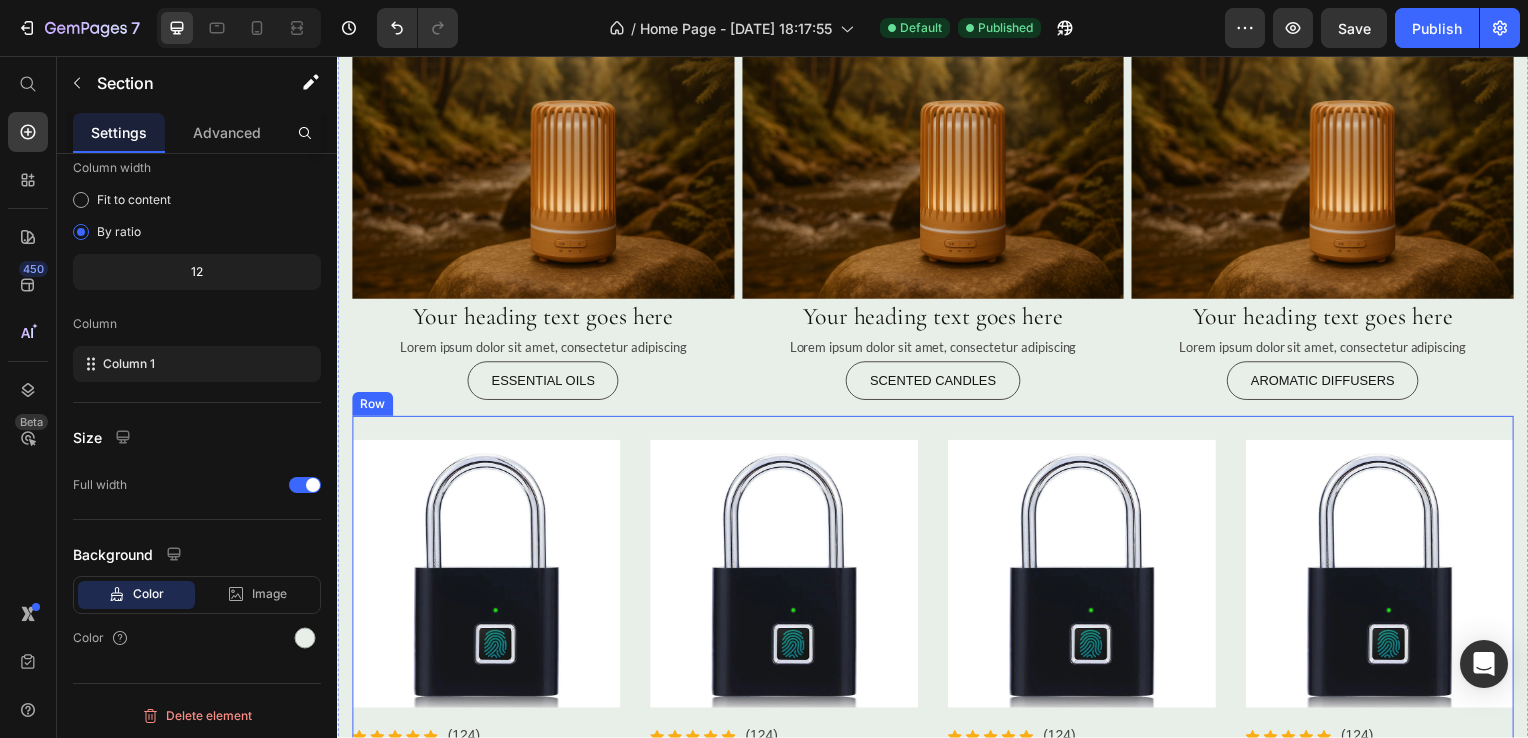 scroll, scrollTop: 300, scrollLeft: 0, axis: vertical 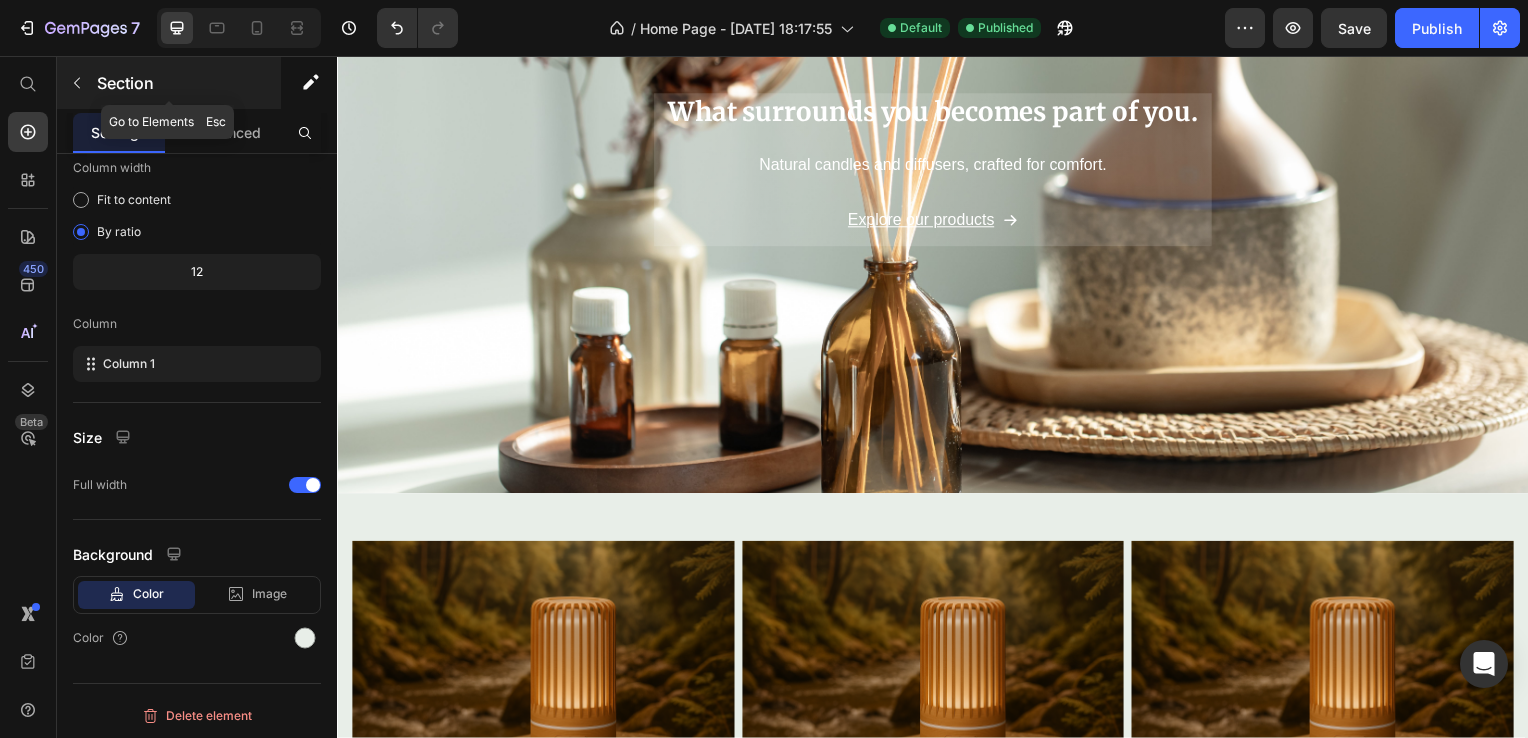 click on "Section" at bounding box center (187, 83) 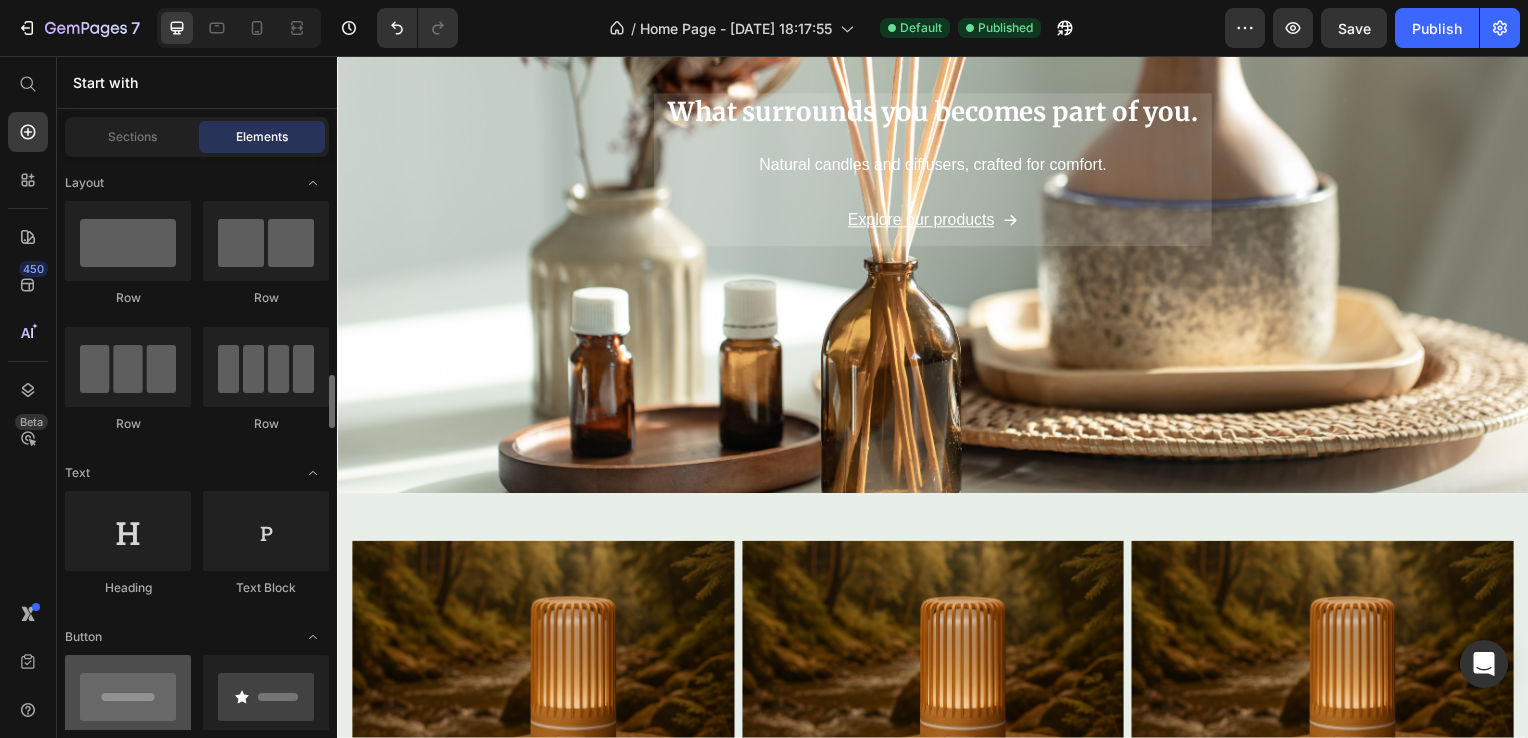 scroll, scrollTop: 200, scrollLeft: 0, axis: vertical 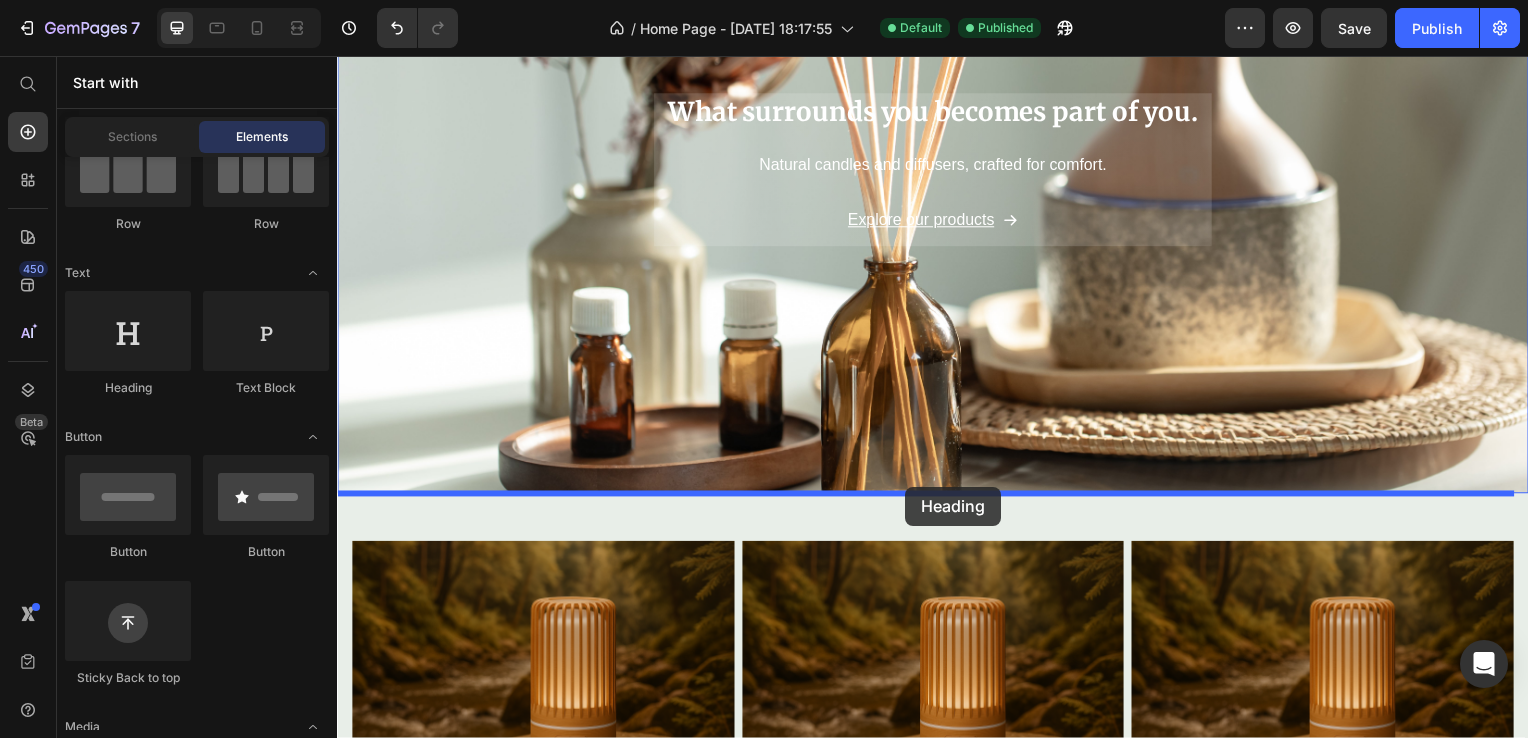 drag, startPoint x: 478, startPoint y: 413, endPoint x: 909, endPoint y: 490, distance: 437.82416 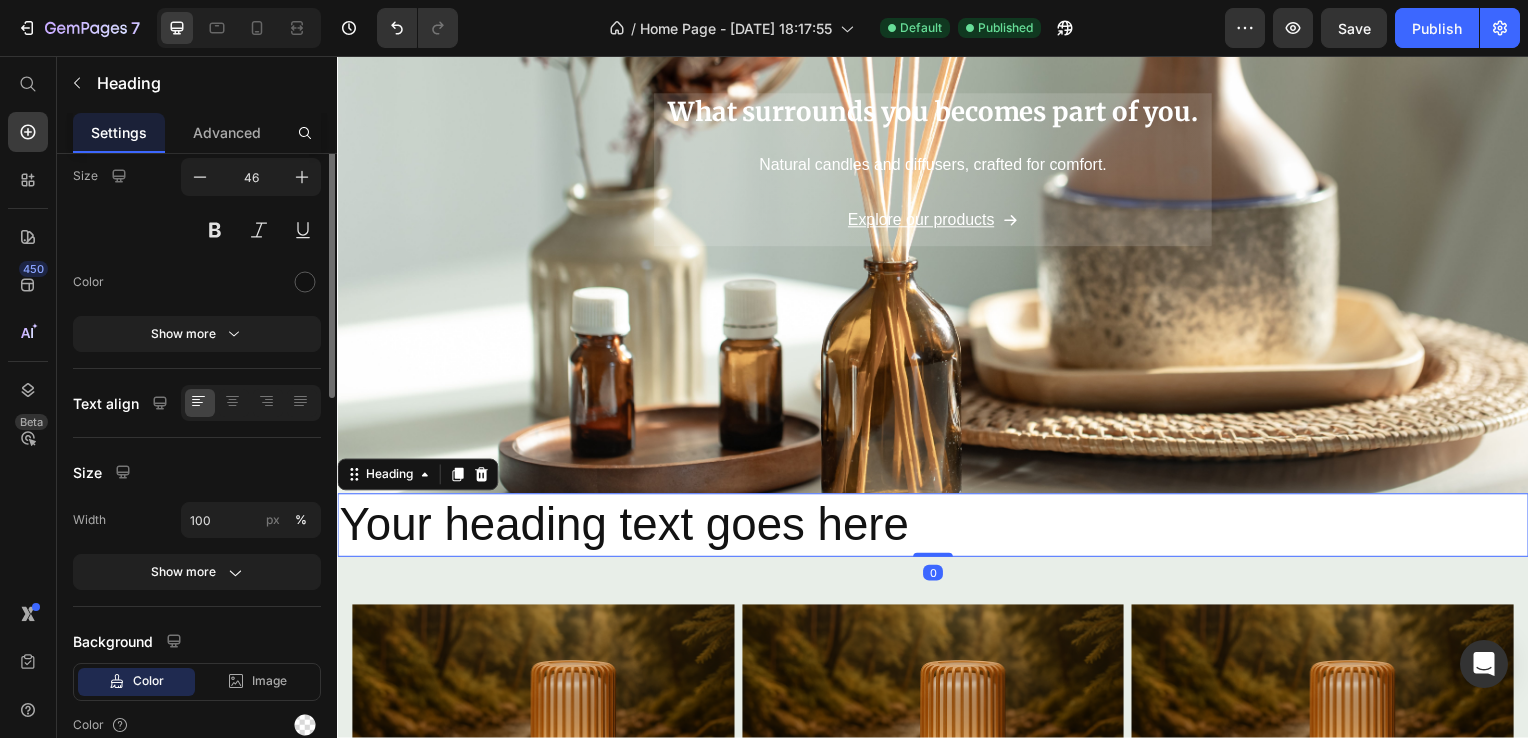 scroll, scrollTop: 0, scrollLeft: 0, axis: both 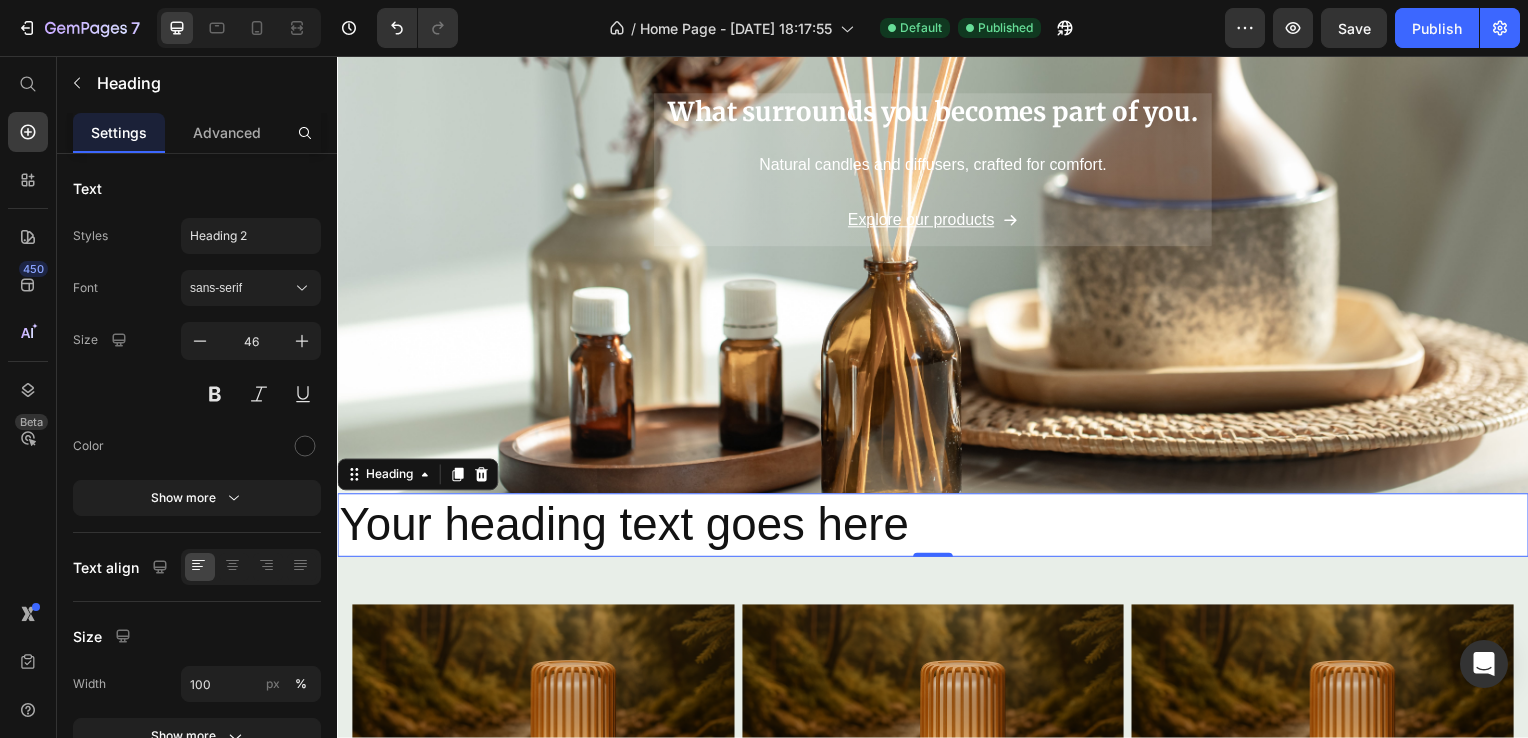 click on "Your heading text goes here" at bounding box center [937, 529] 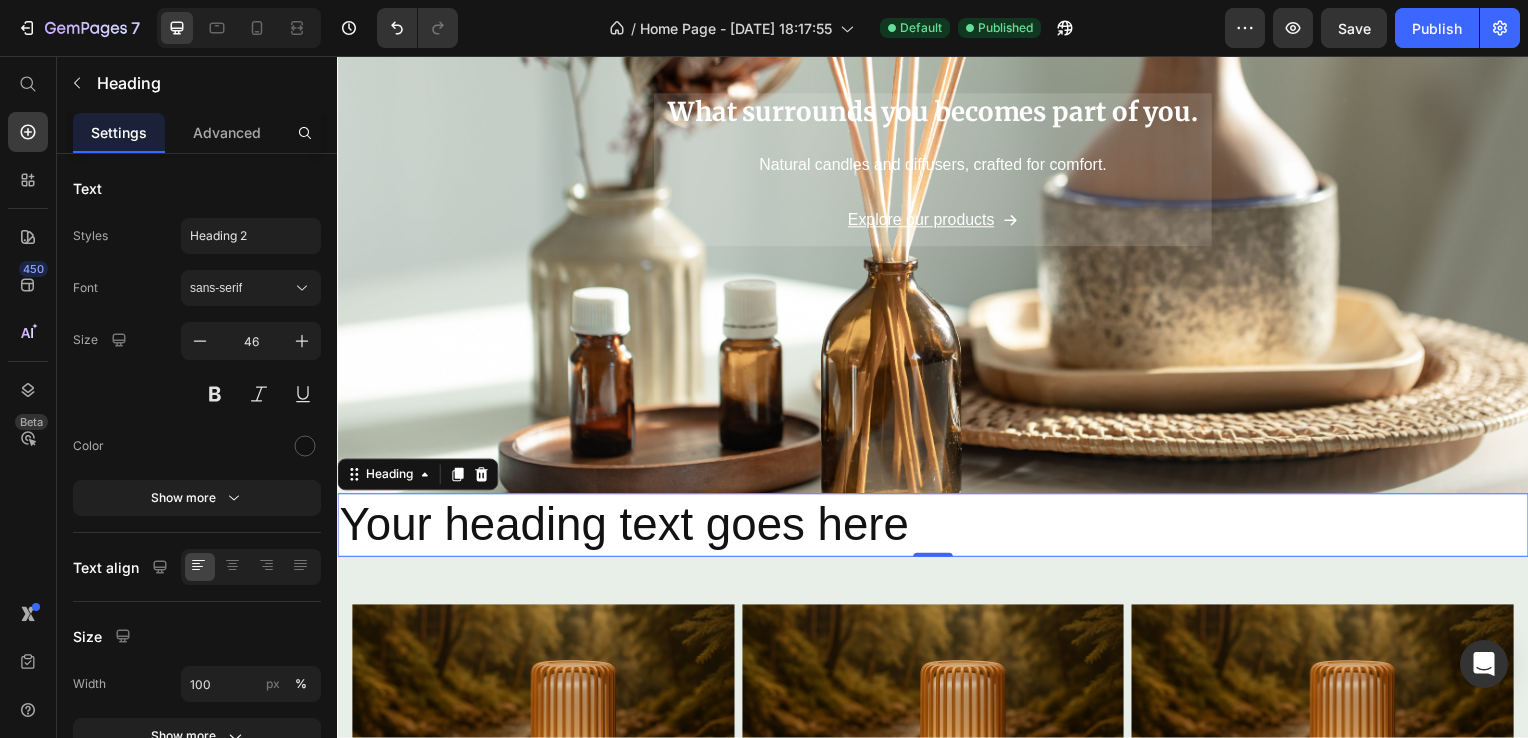 click on "Your heading text goes here" at bounding box center (937, 529) 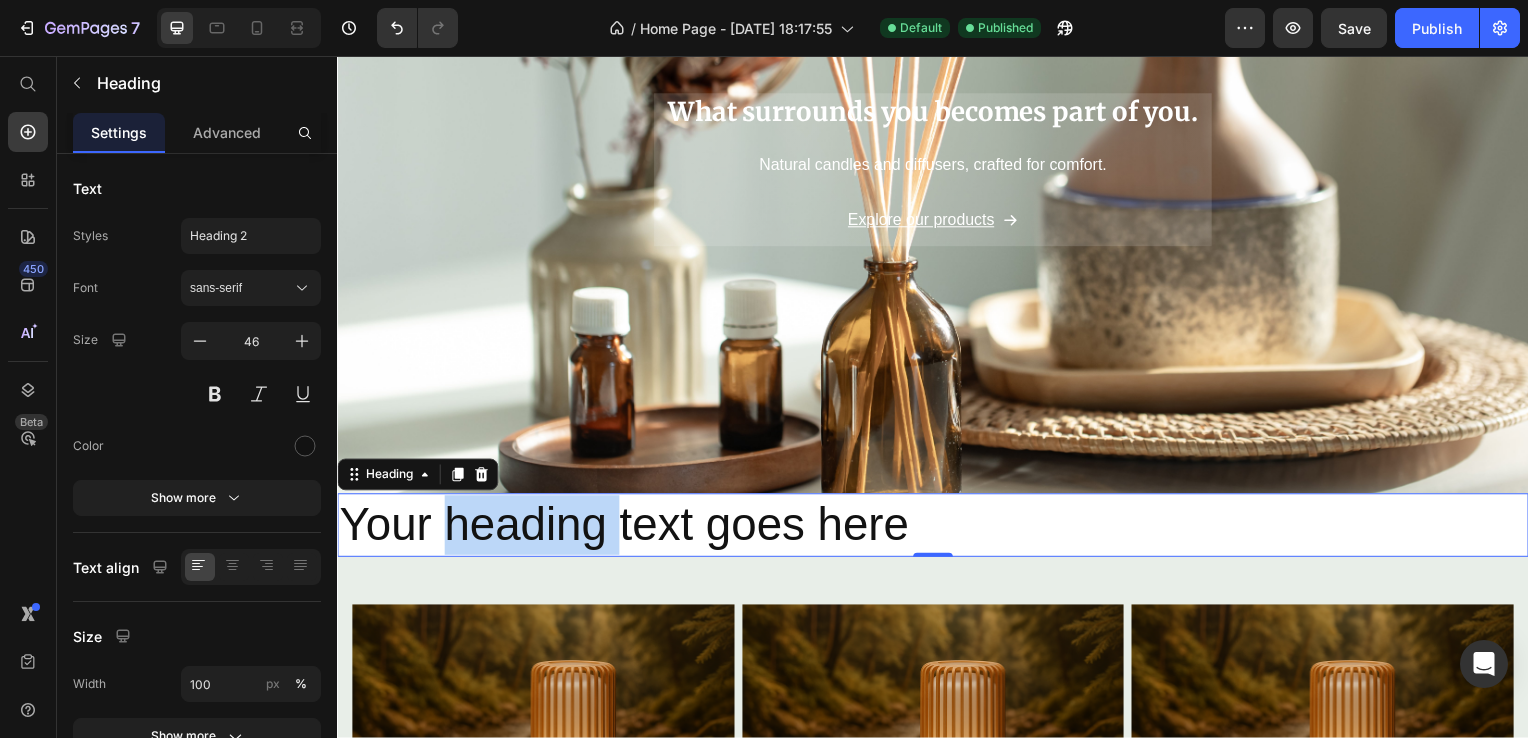click on "Your heading text goes here" at bounding box center [937, 529] 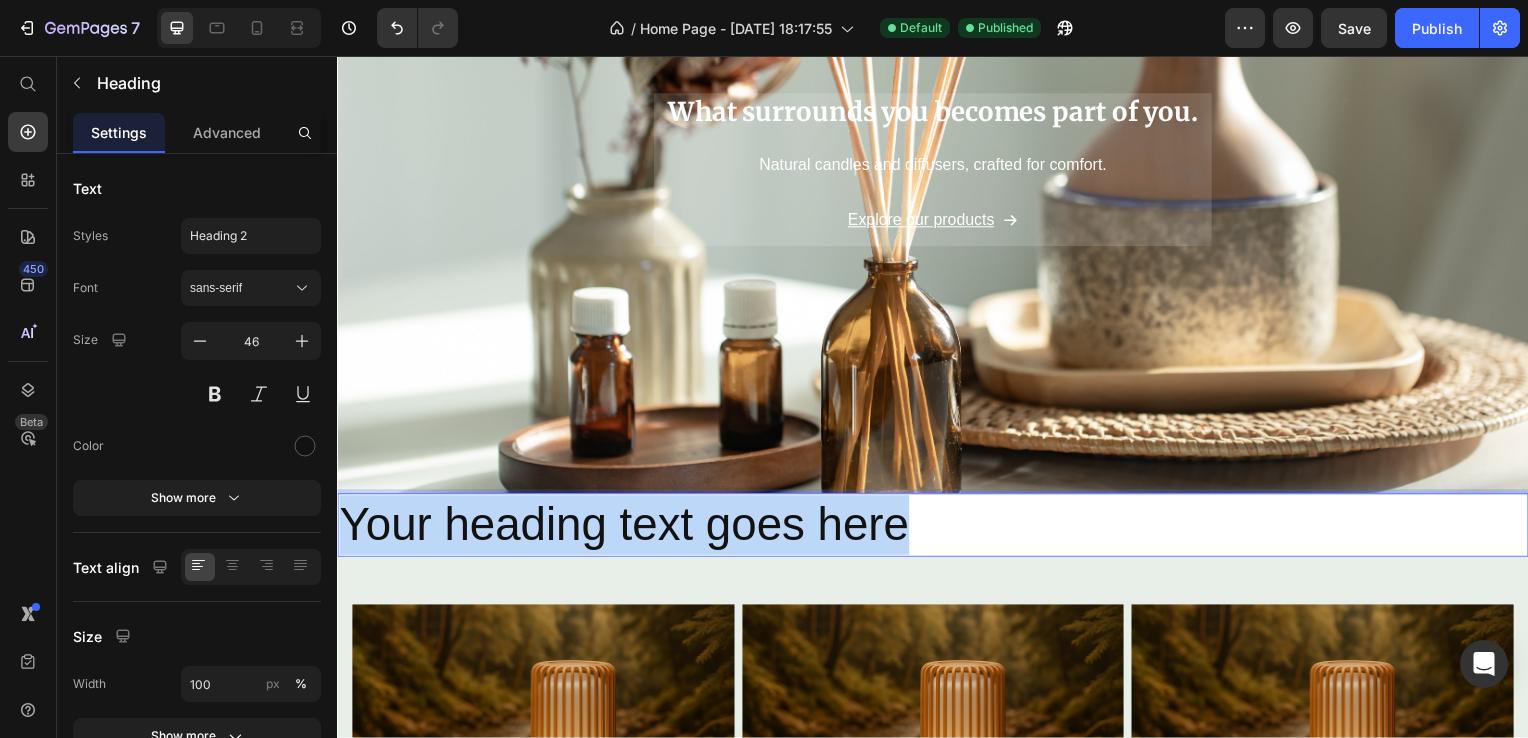 click on "Your heading text goes here" at bounding box center (937, 529) 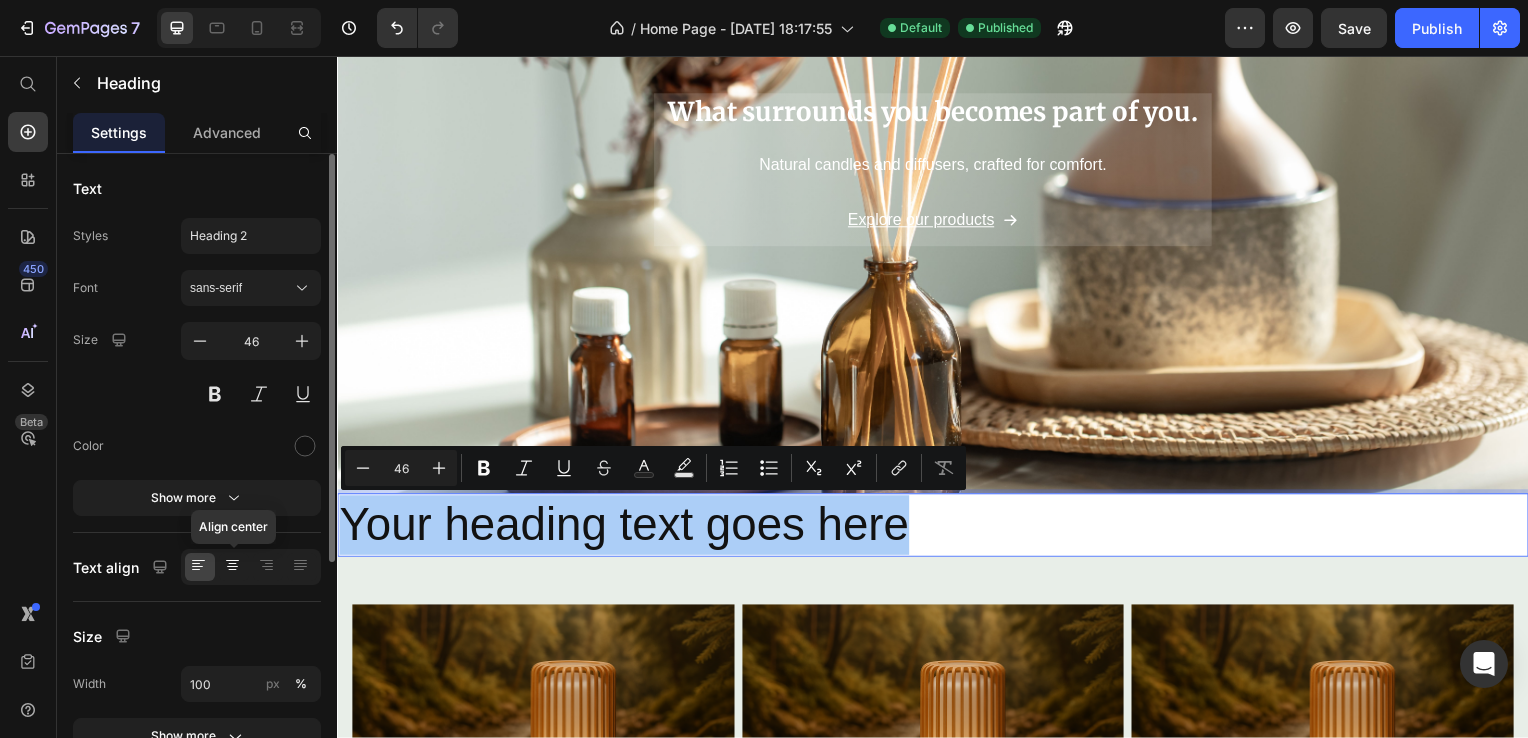 click 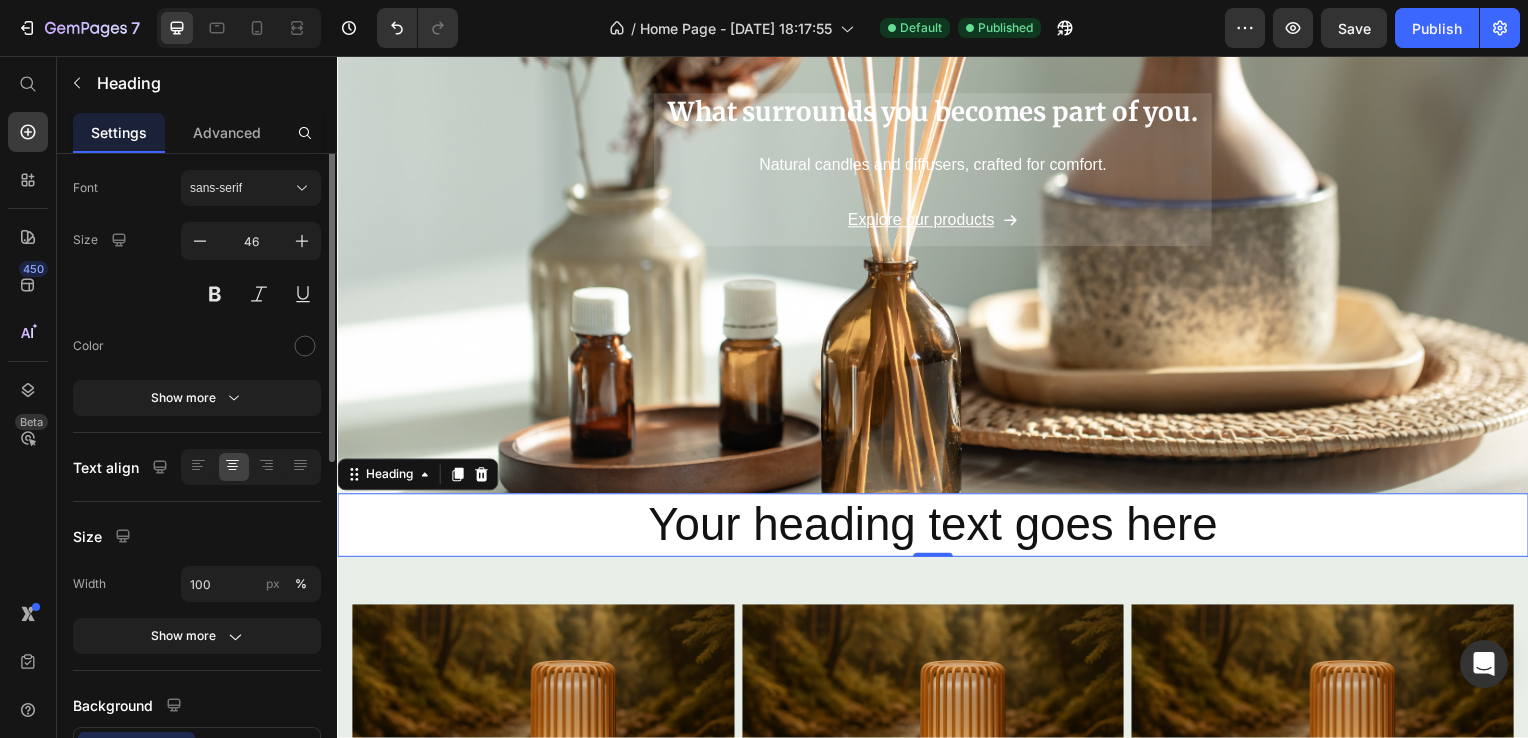 scroll, scrollTop: 0, scrollLeft: 0, axis: both 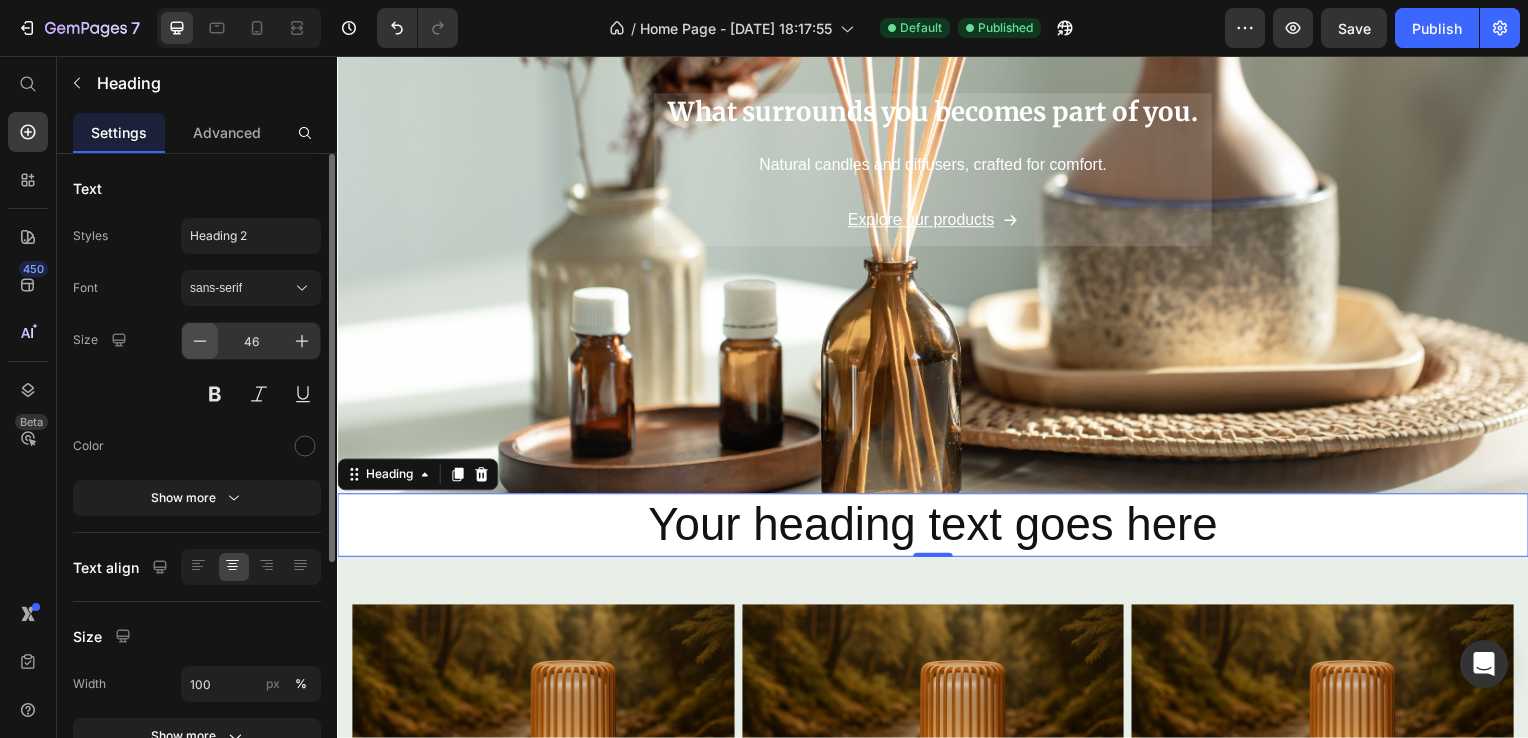 click 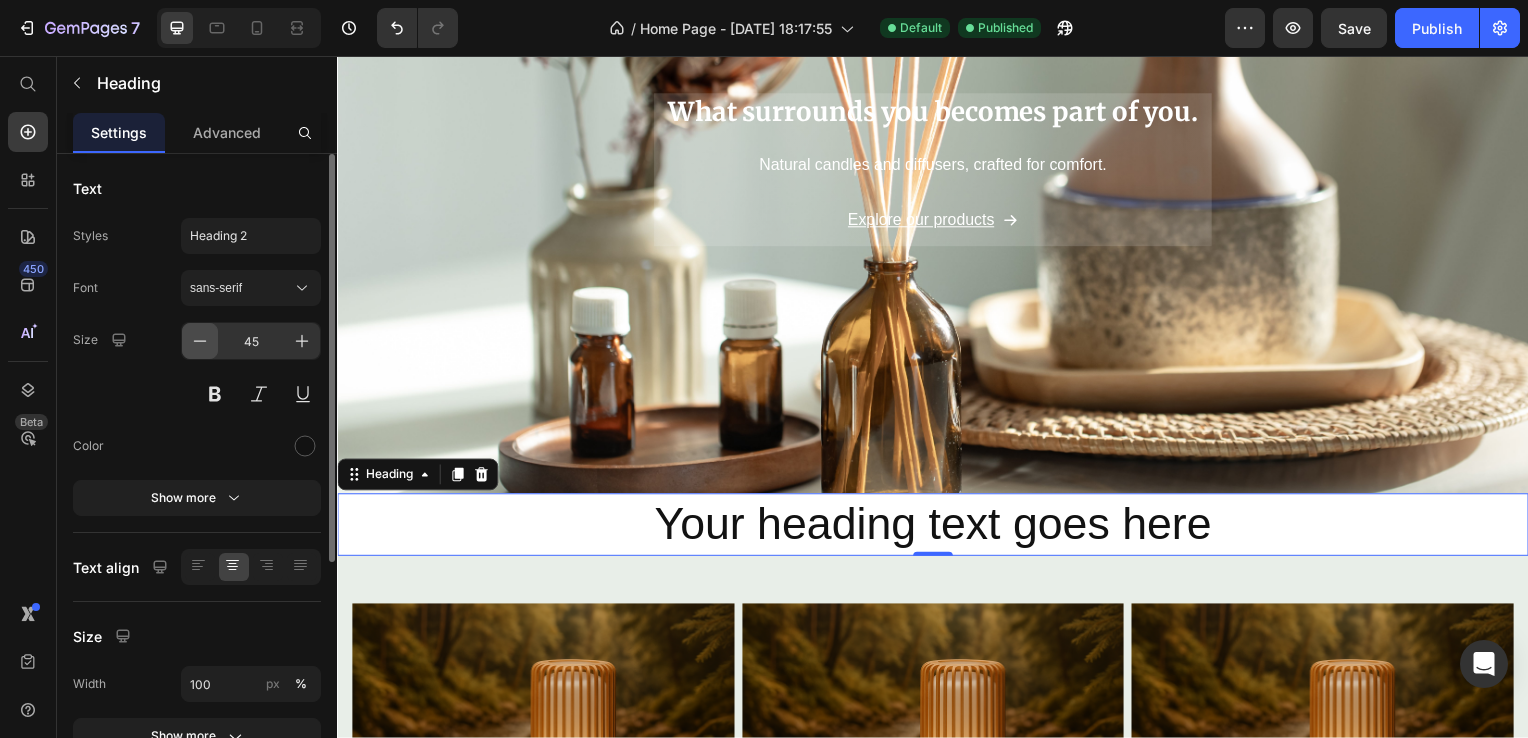 click 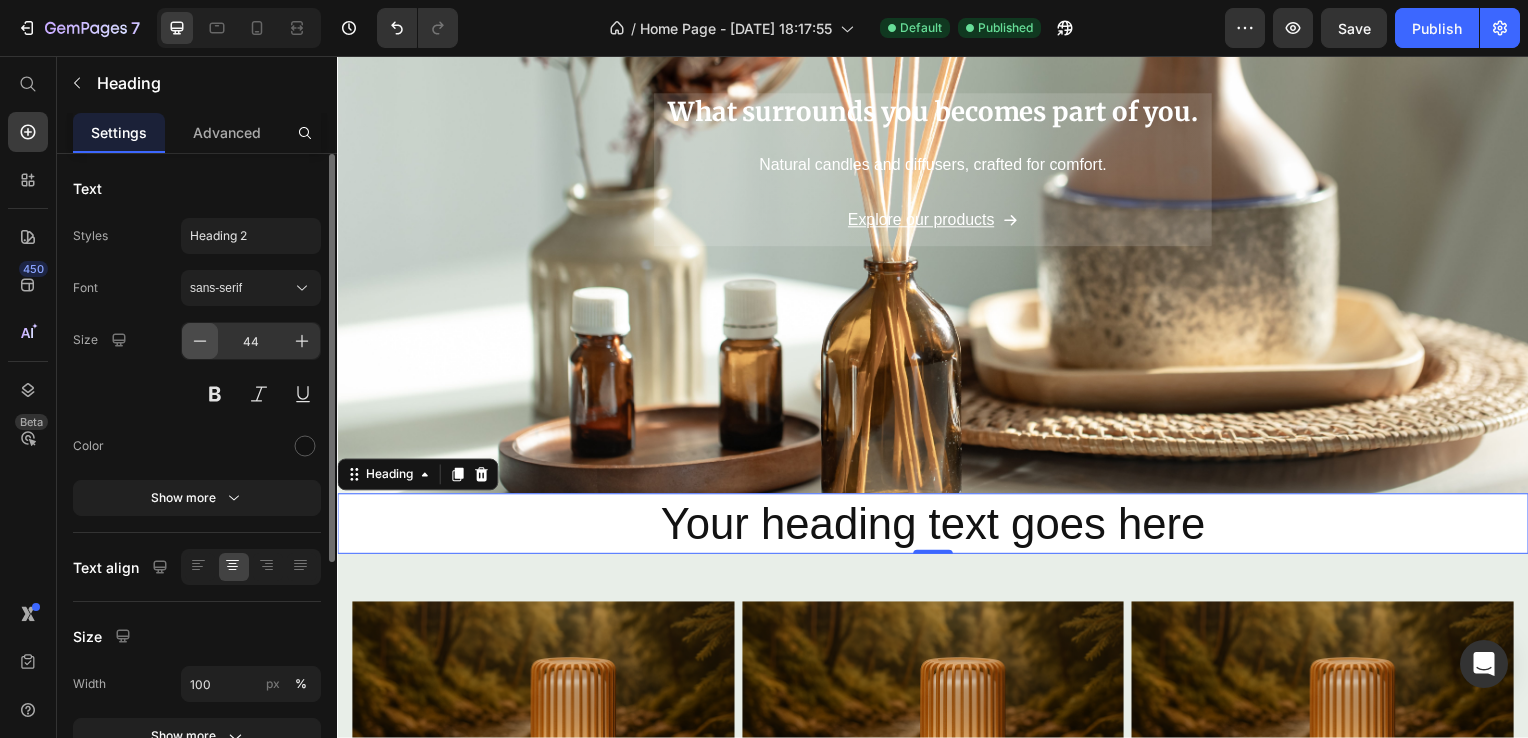 click 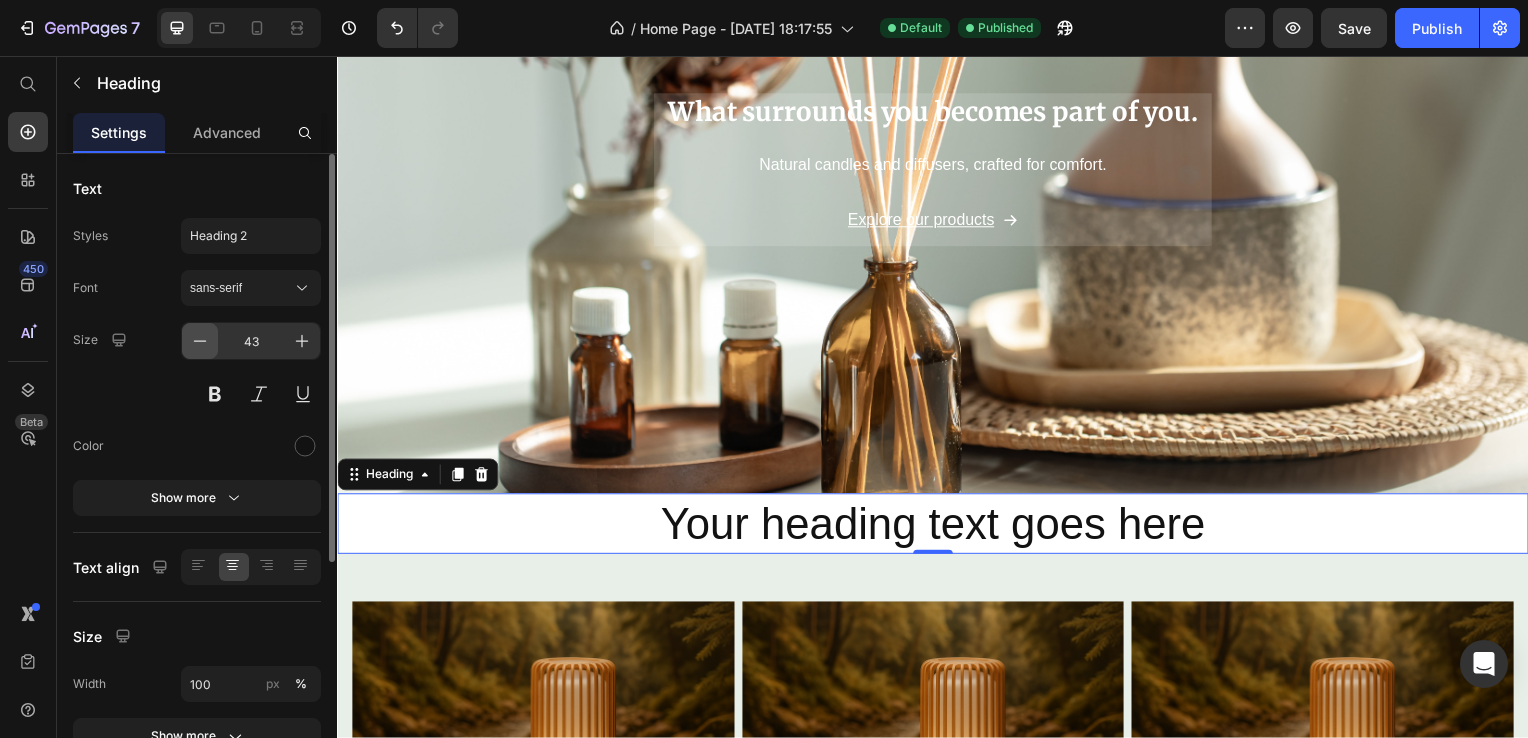 click 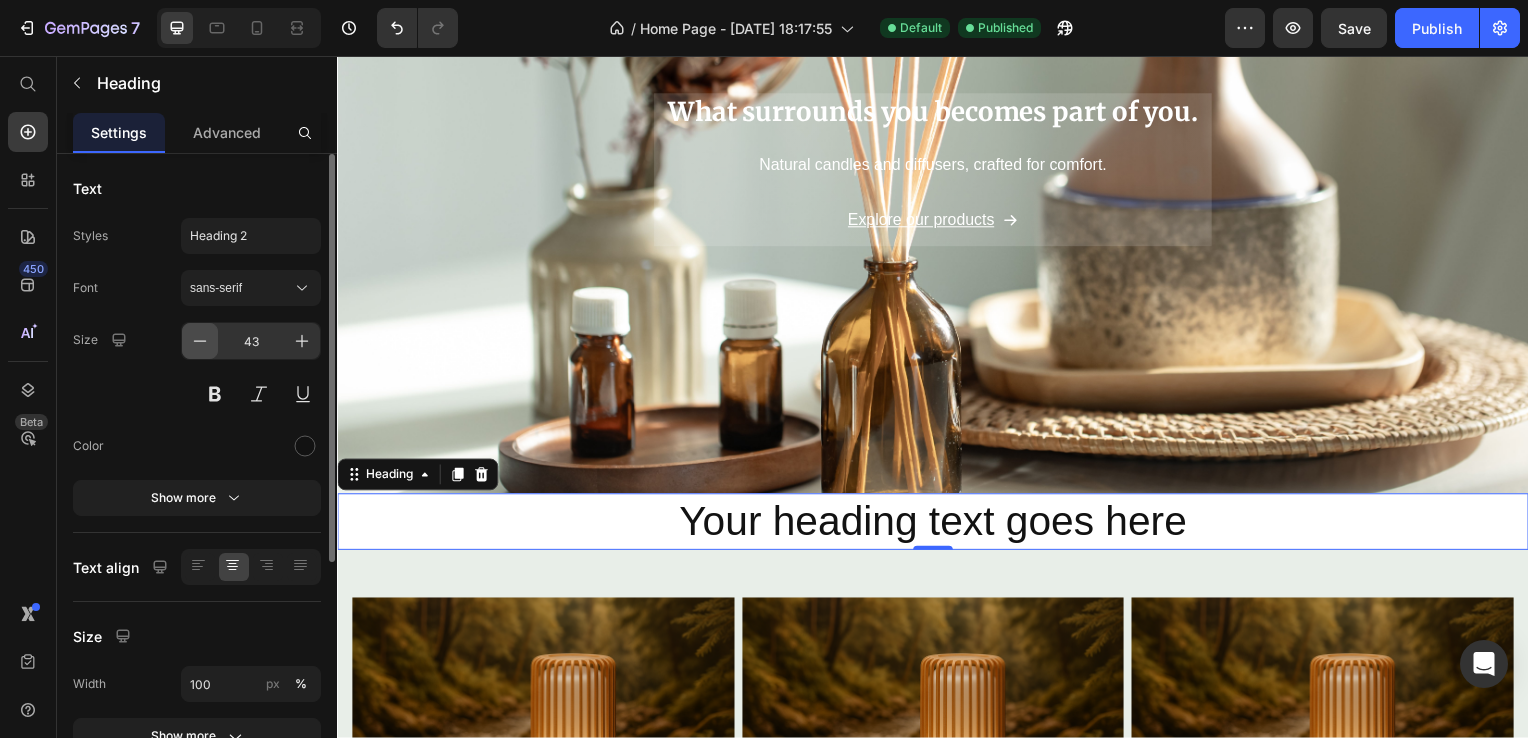 click 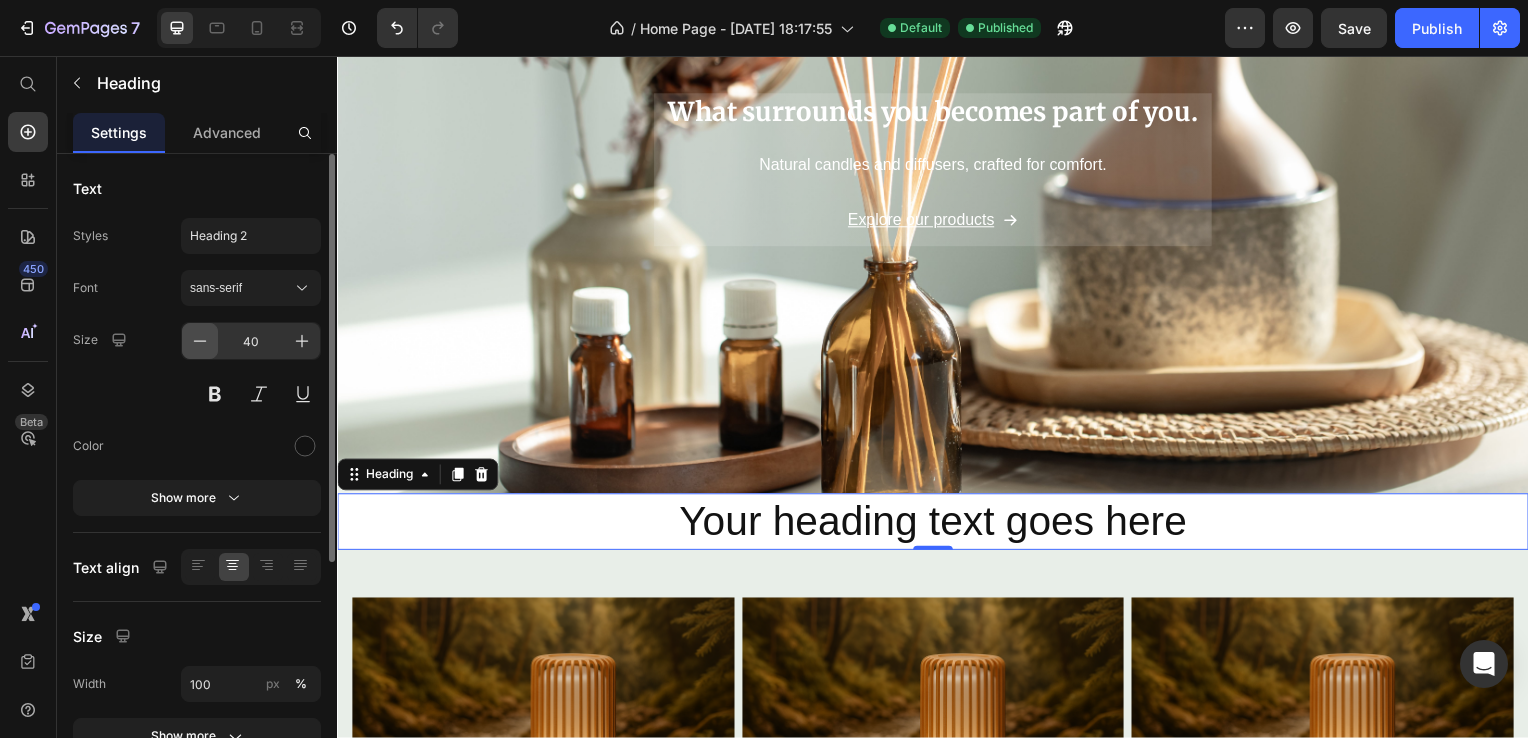 click 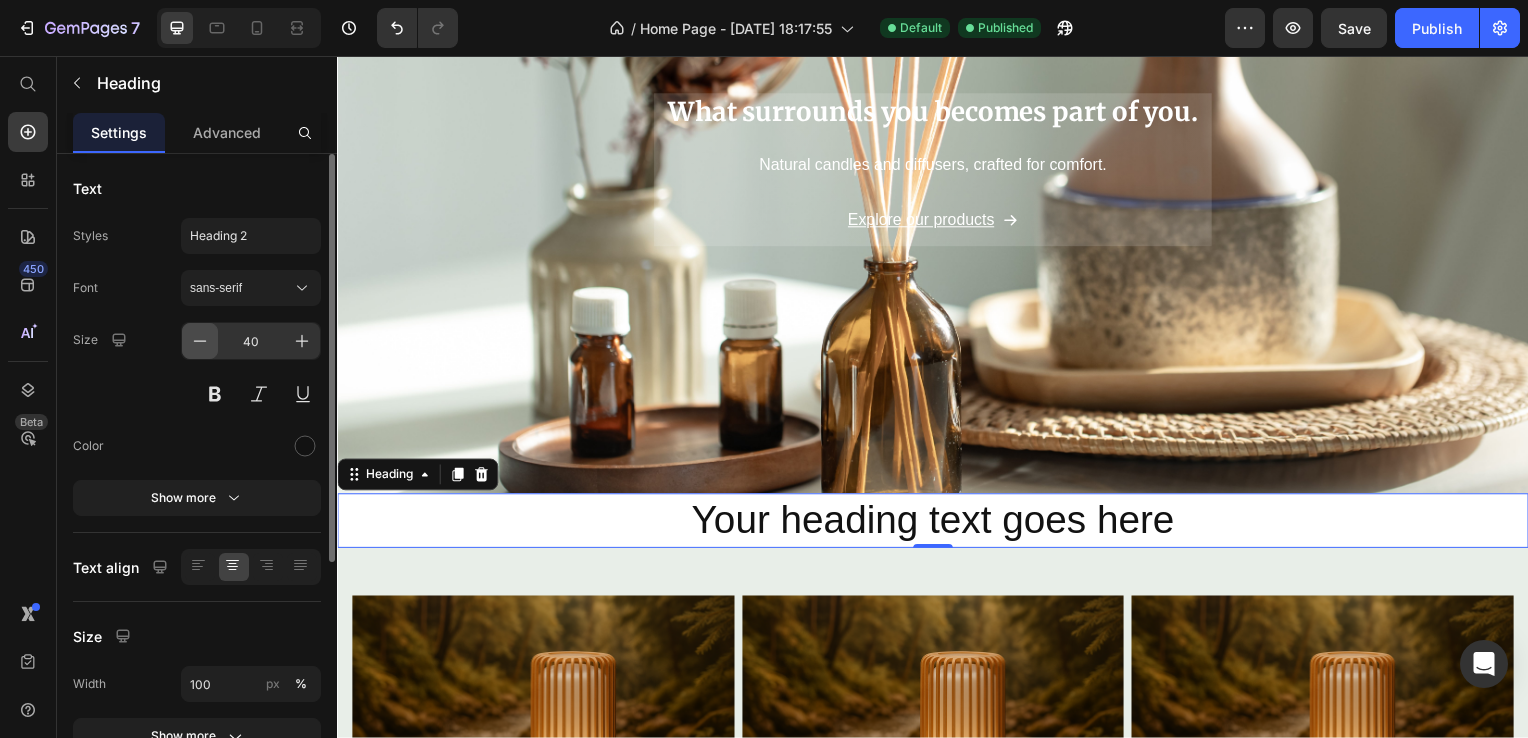 click 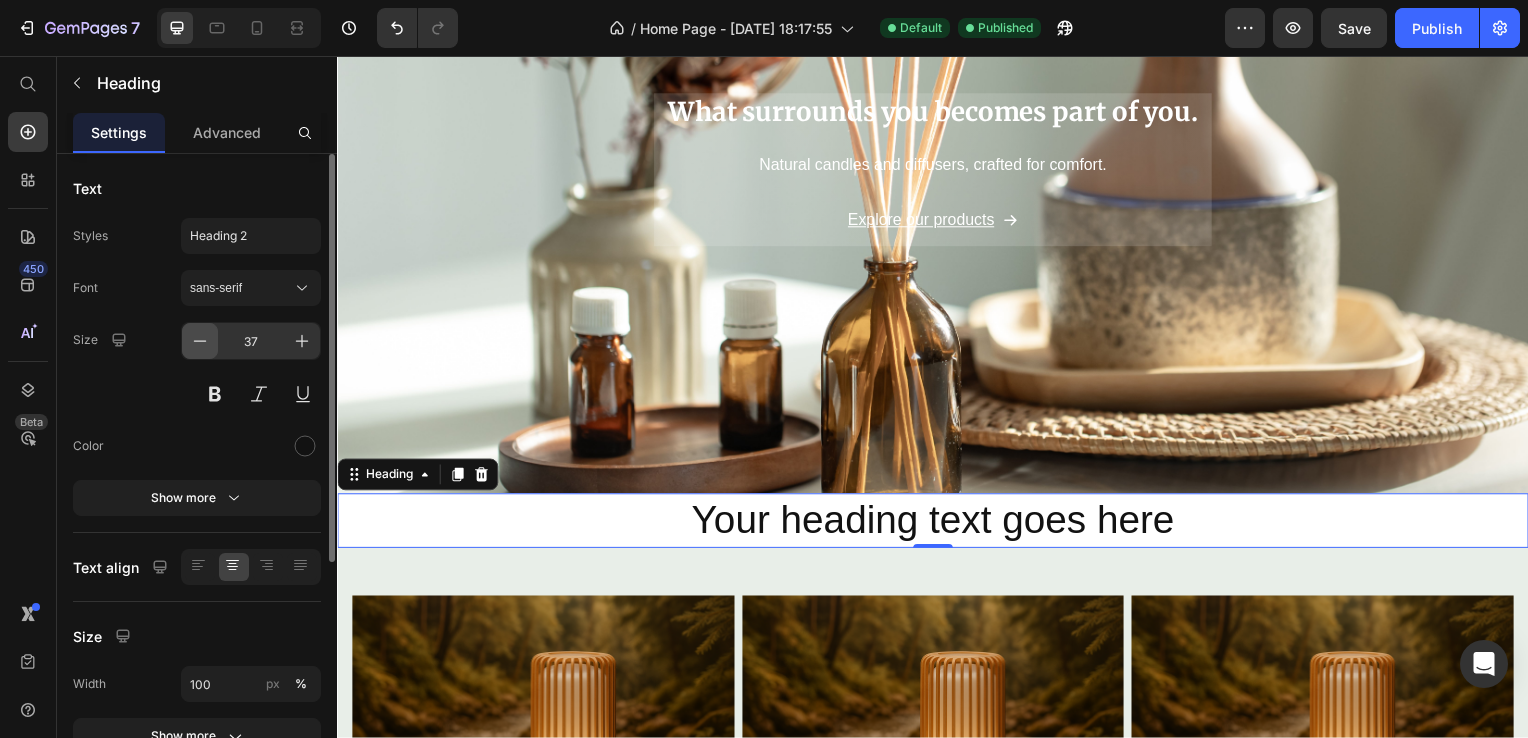 click 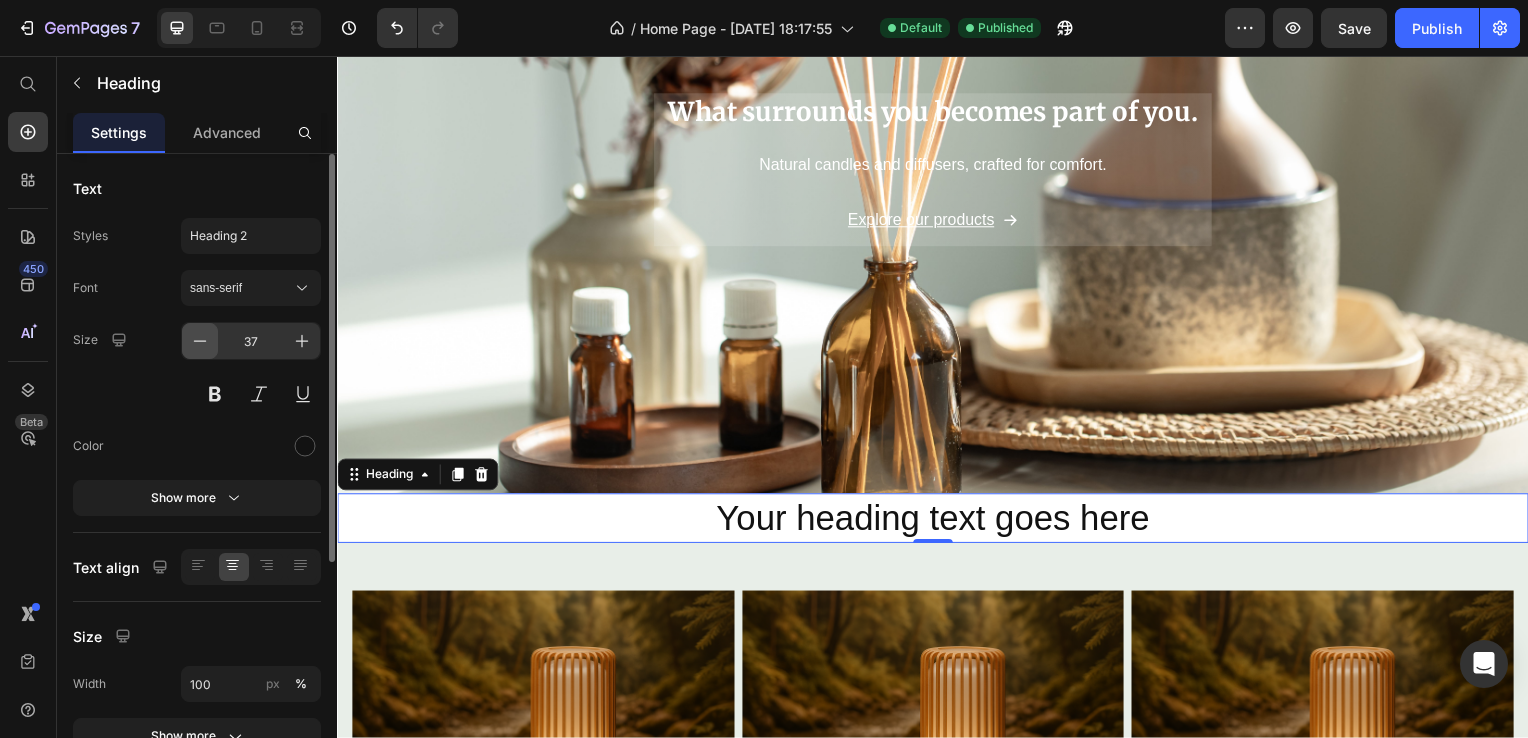 click 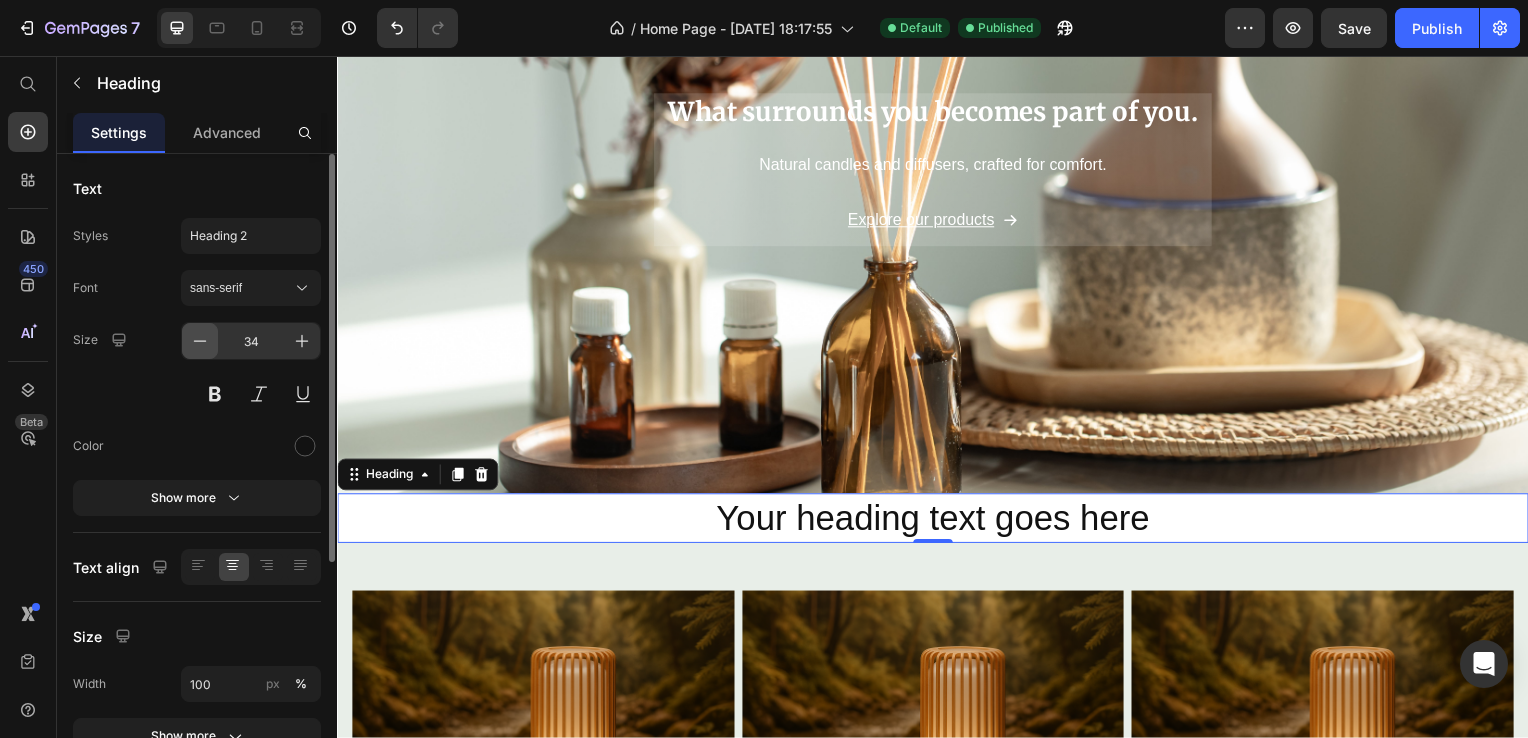 click 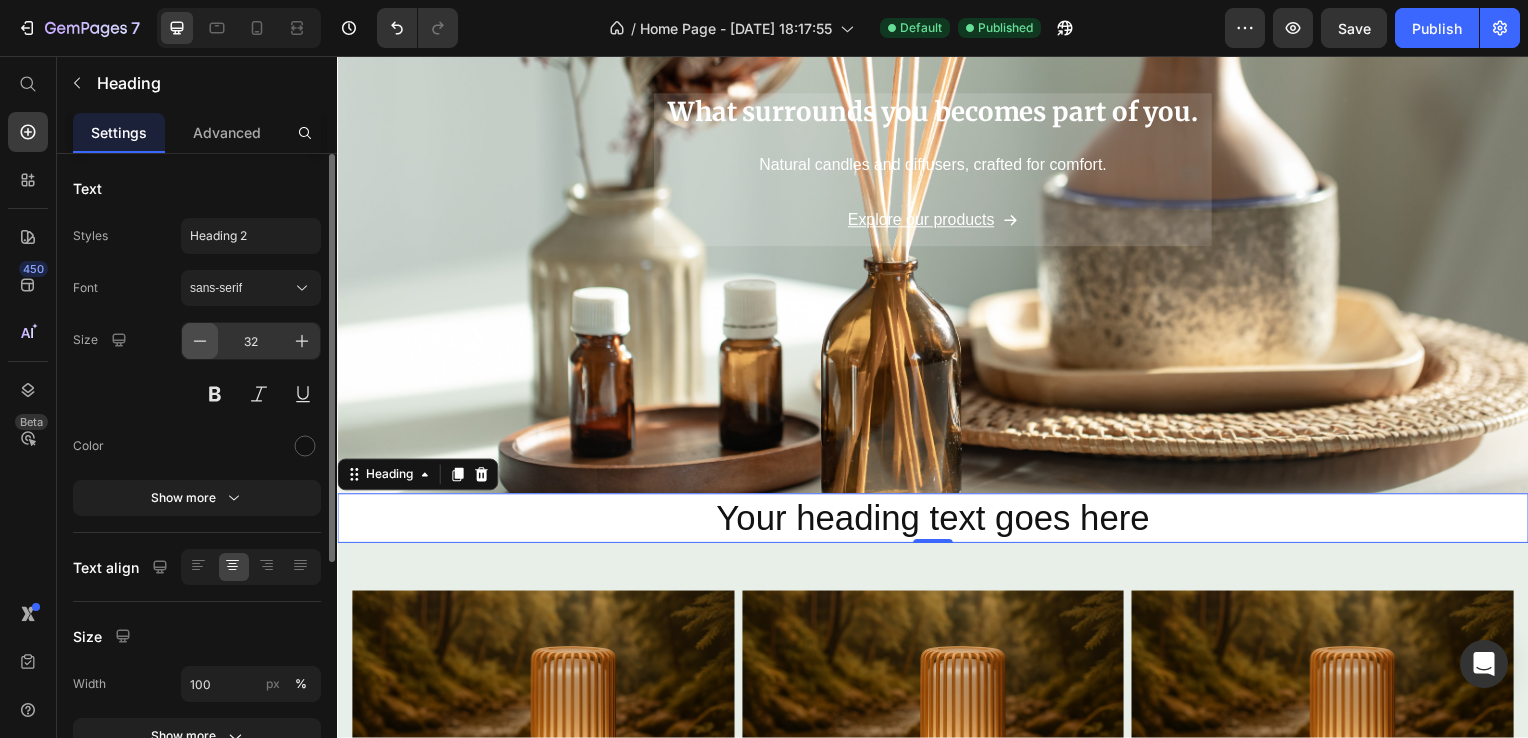 click 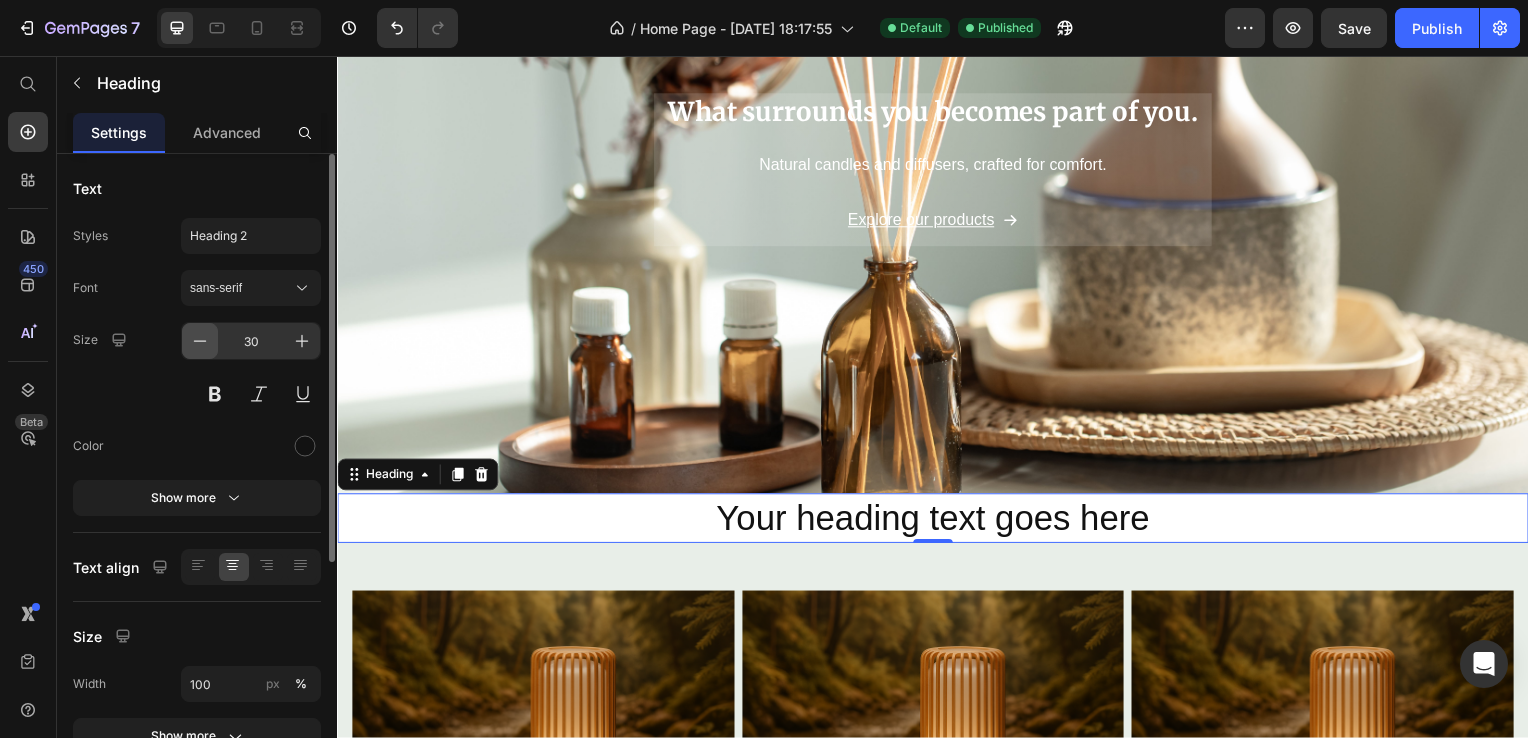 click 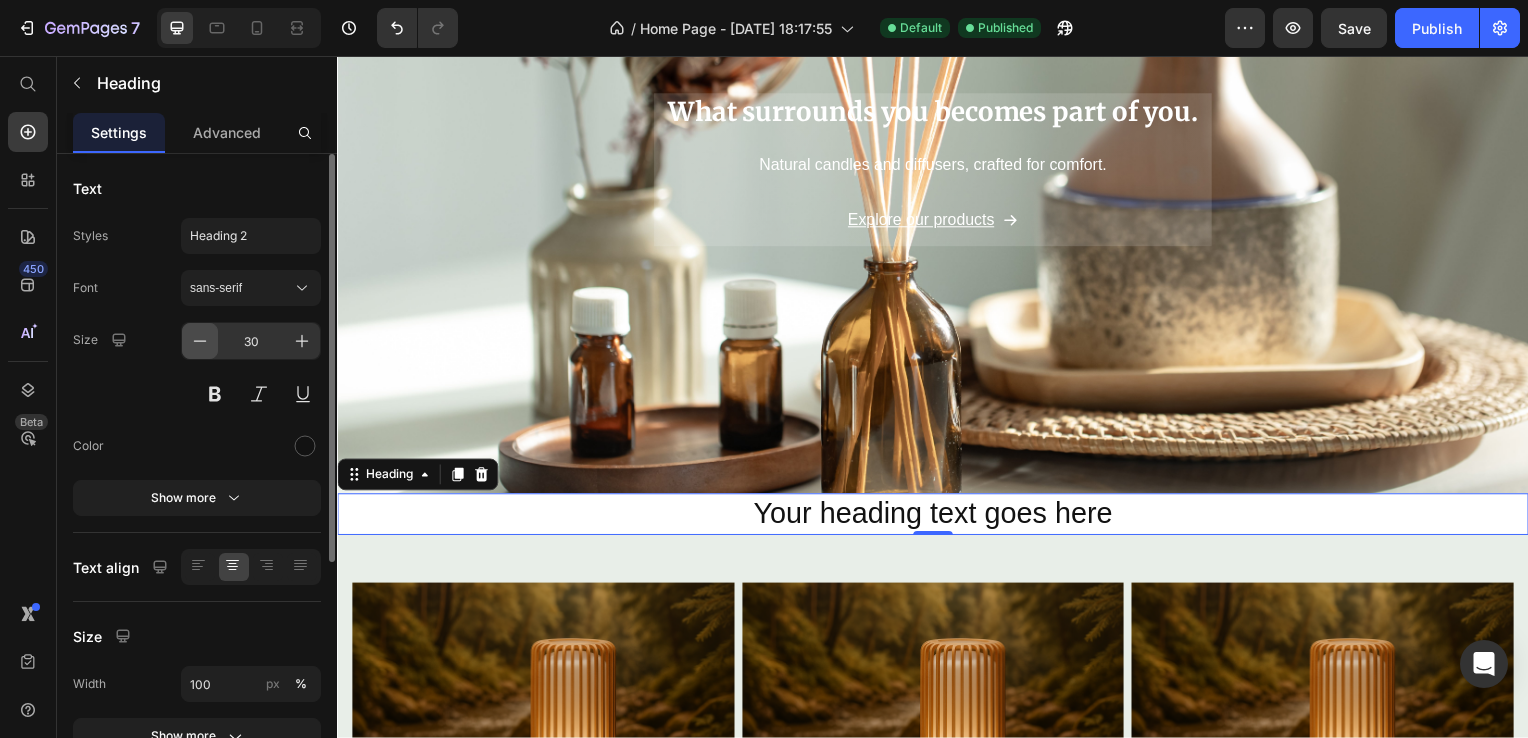 click 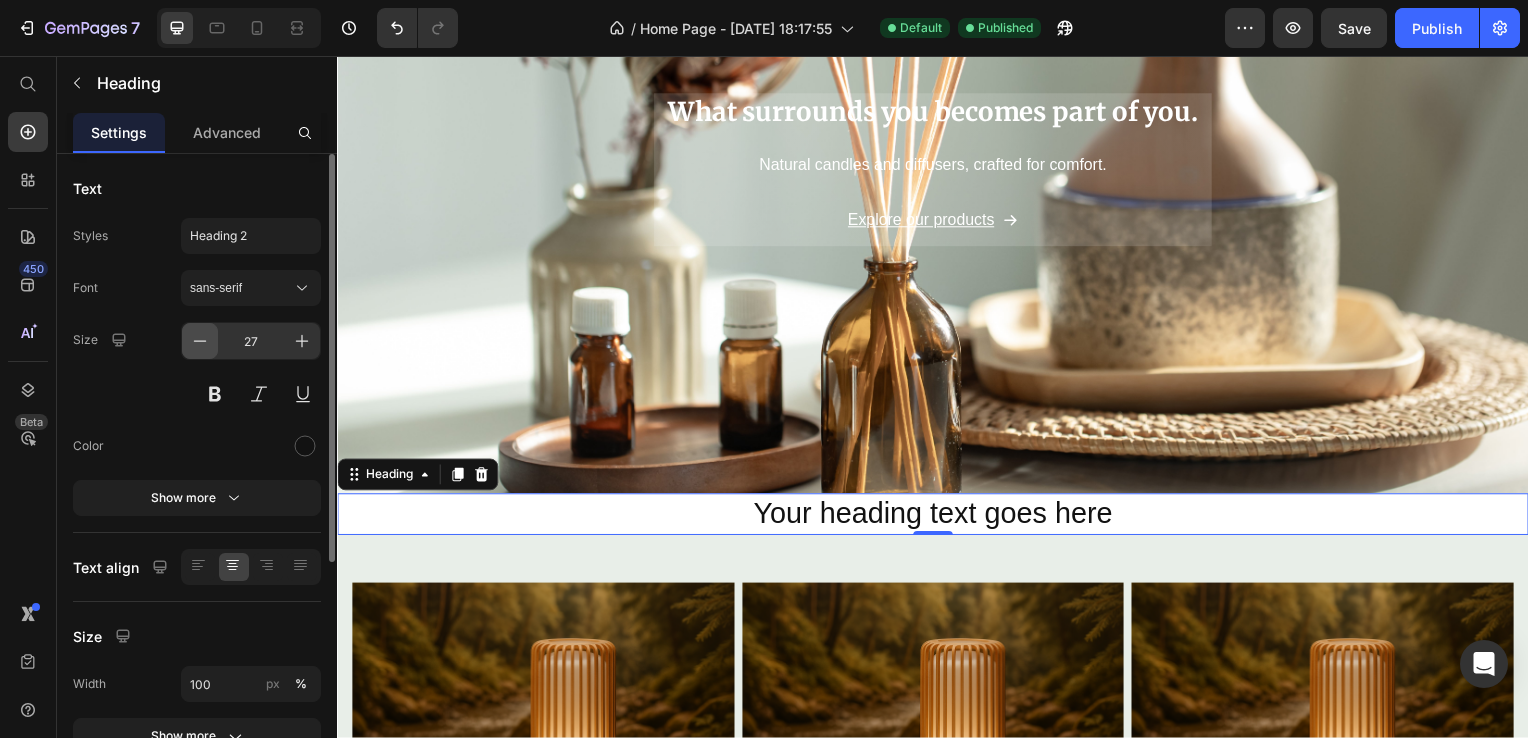 click 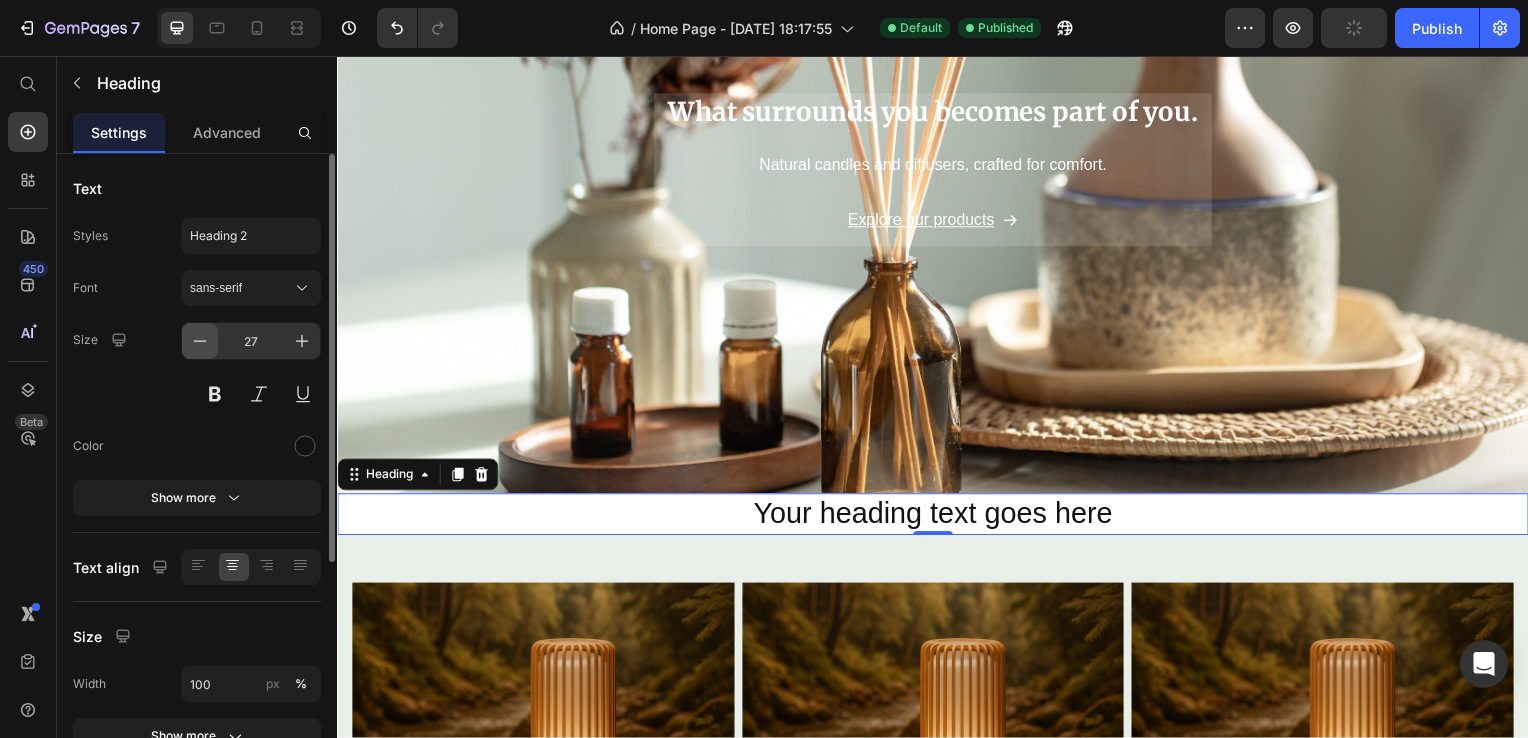 click 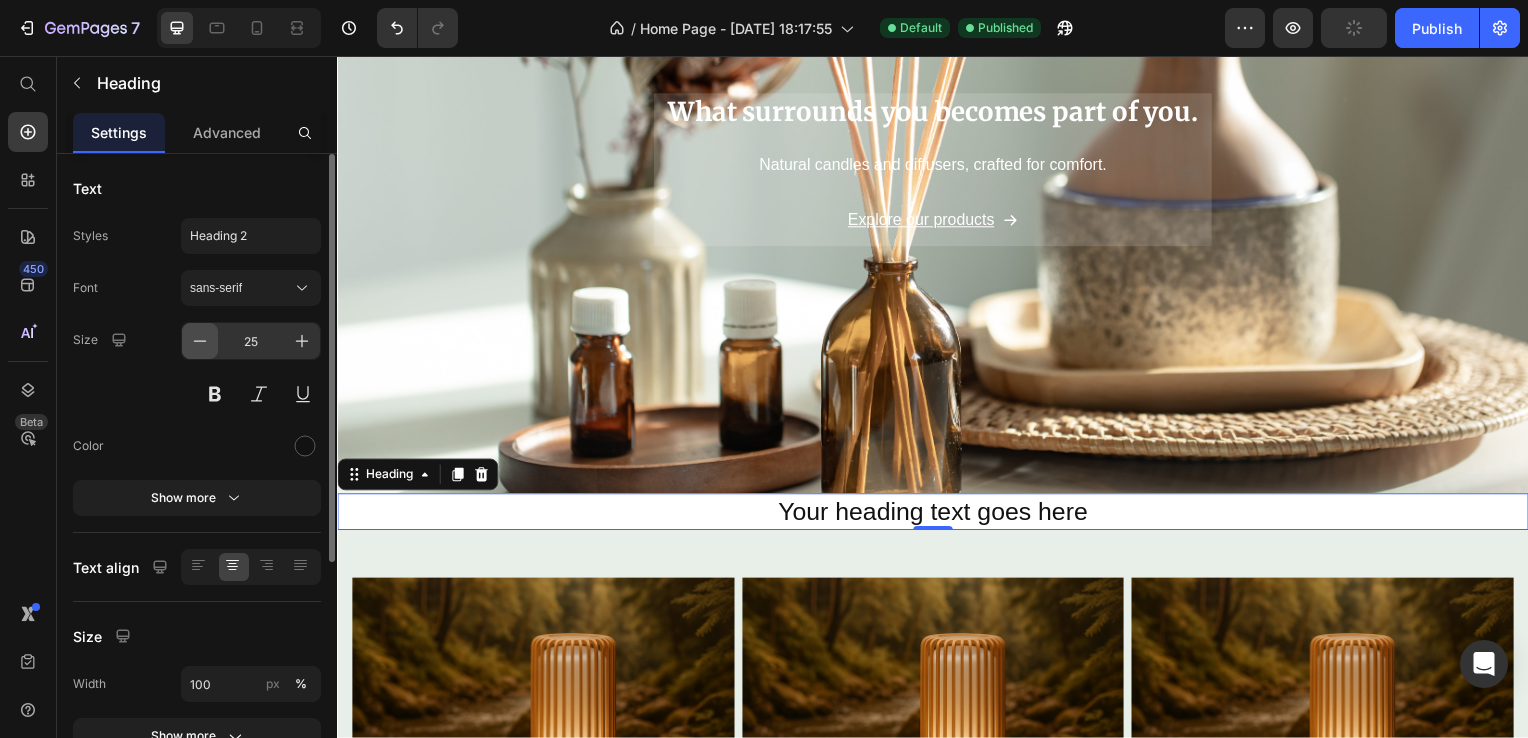 click 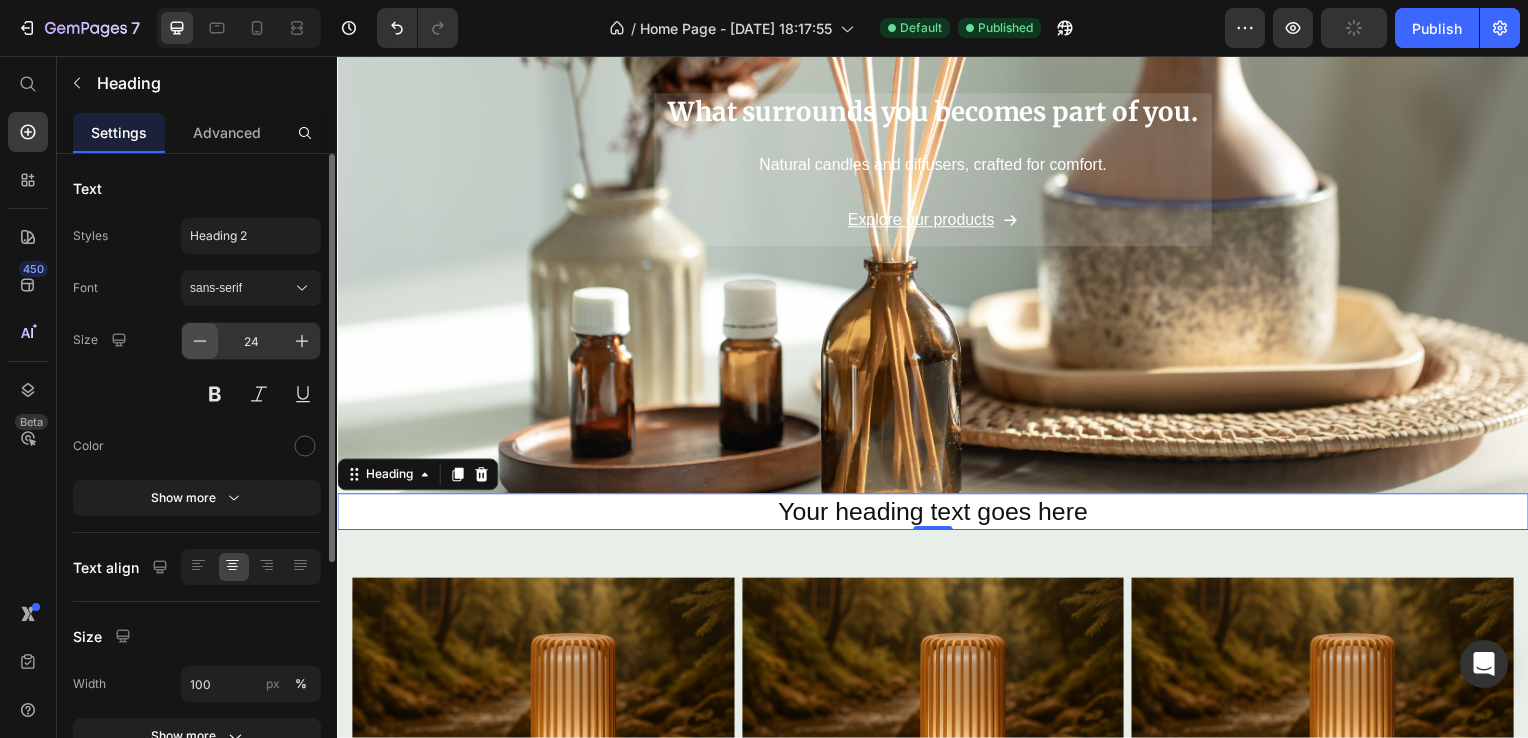click 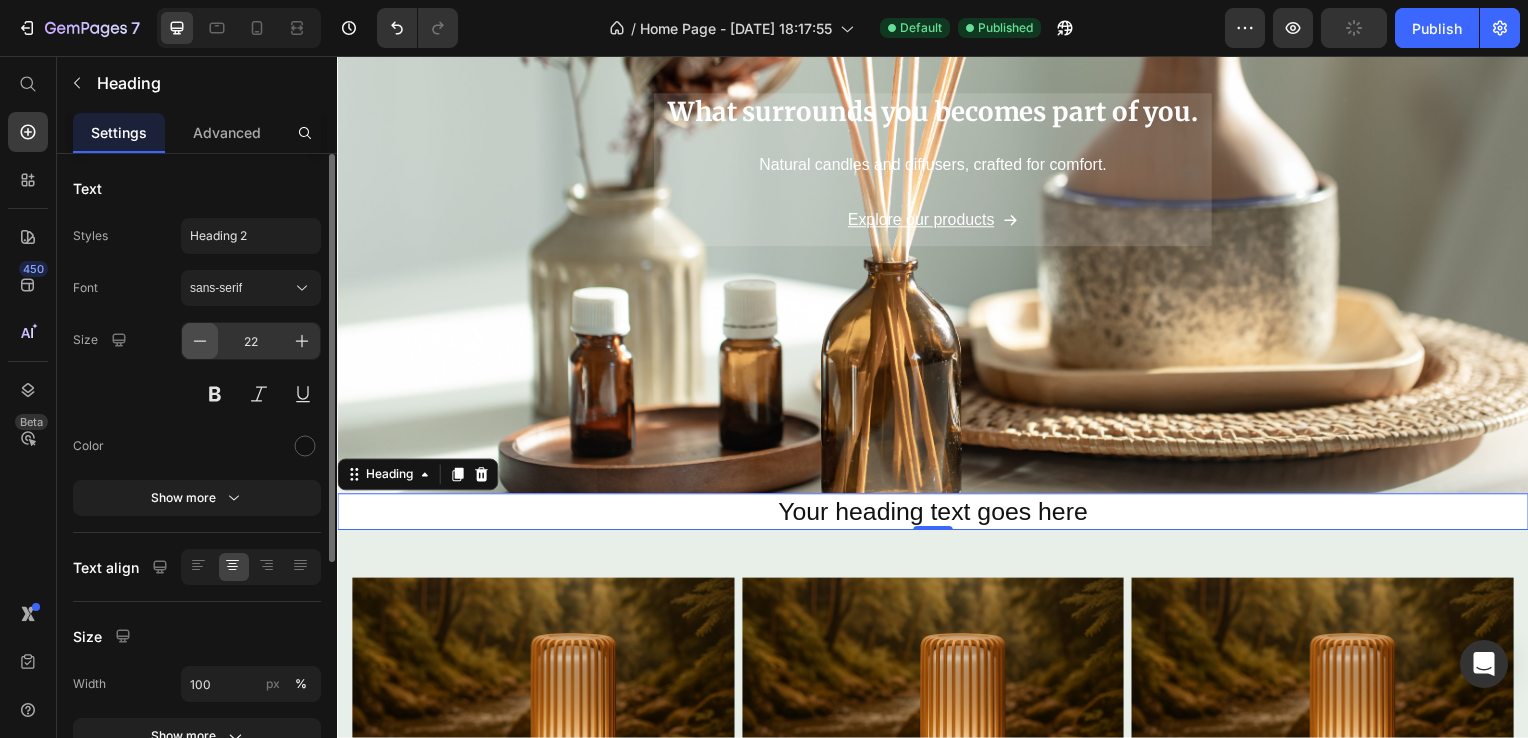 click 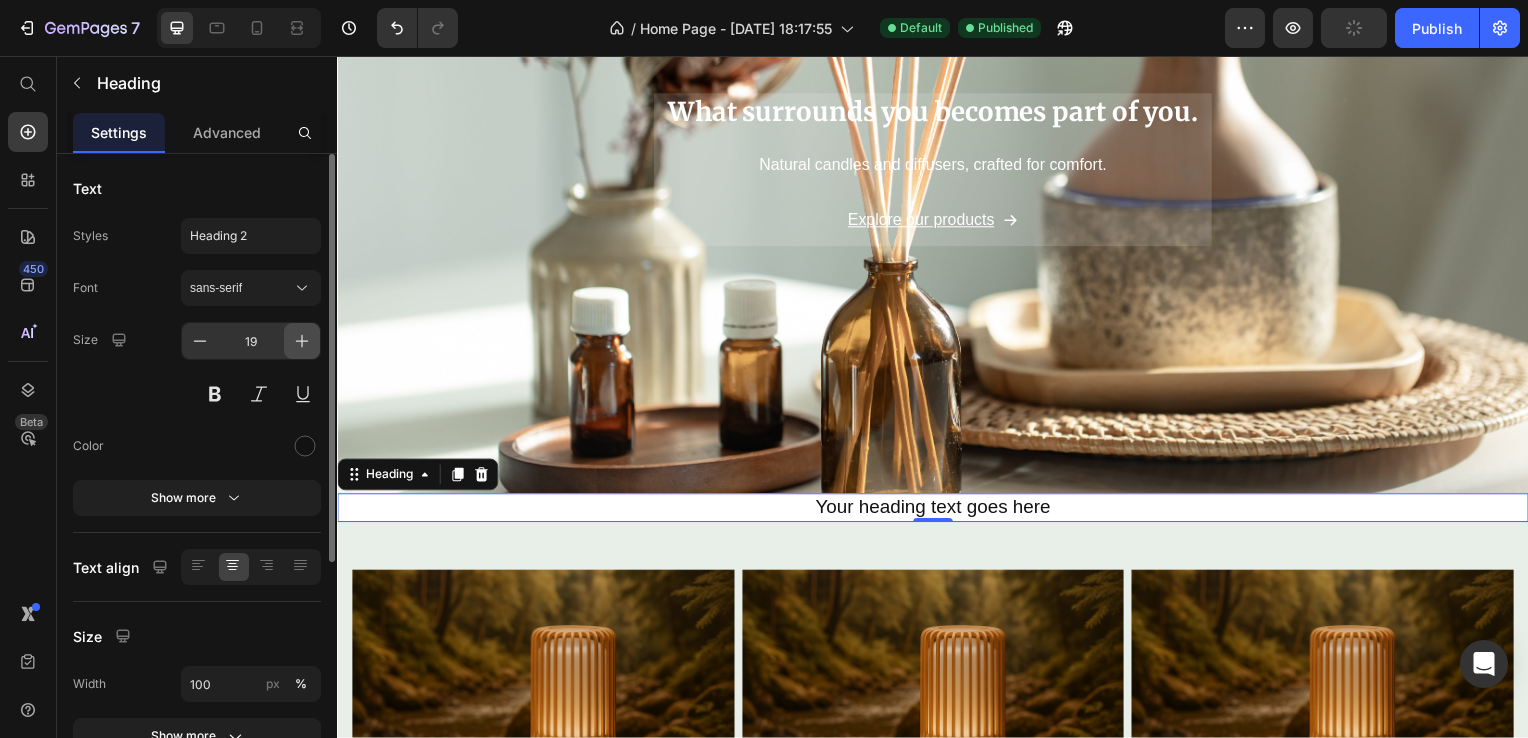 click at bounding box center (302, 341) 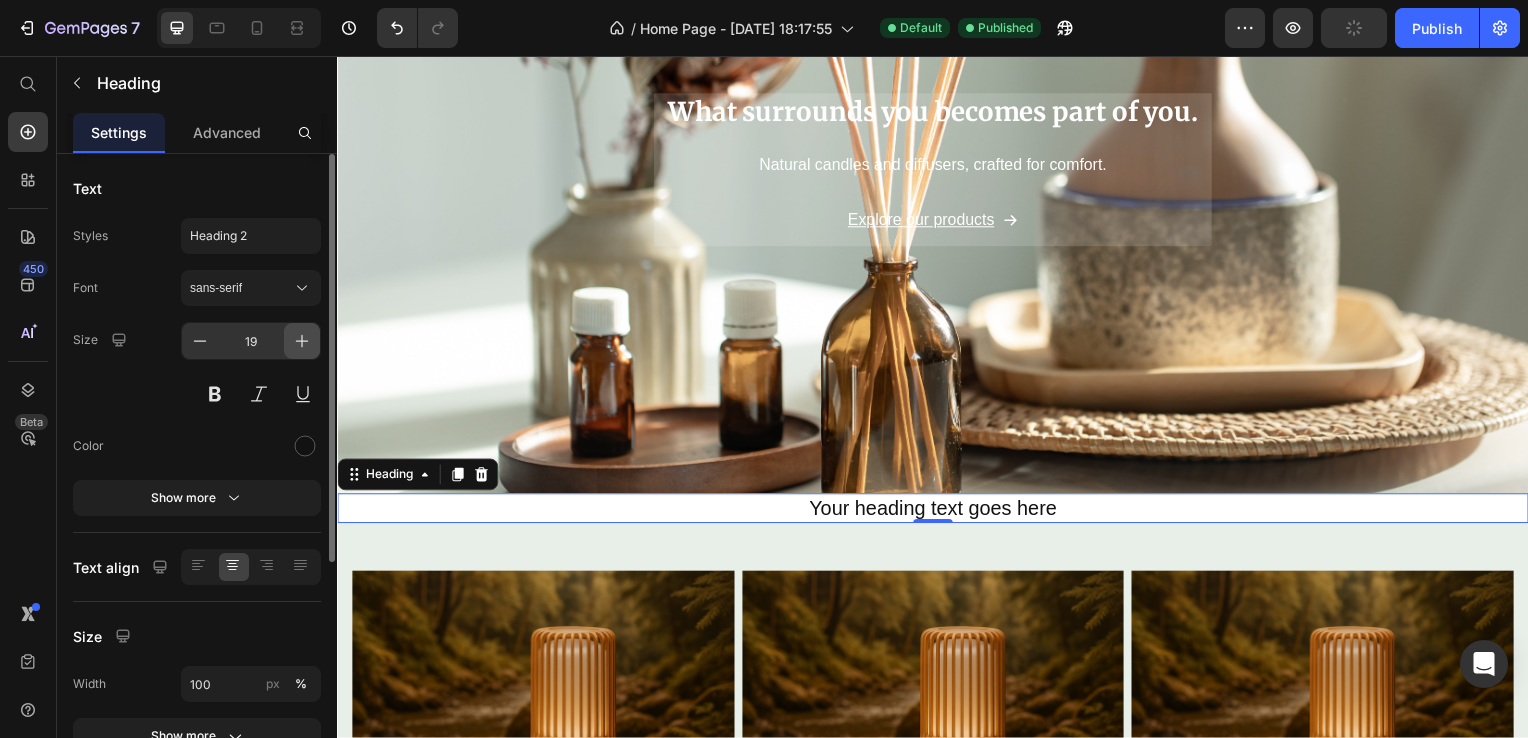 type on "20" 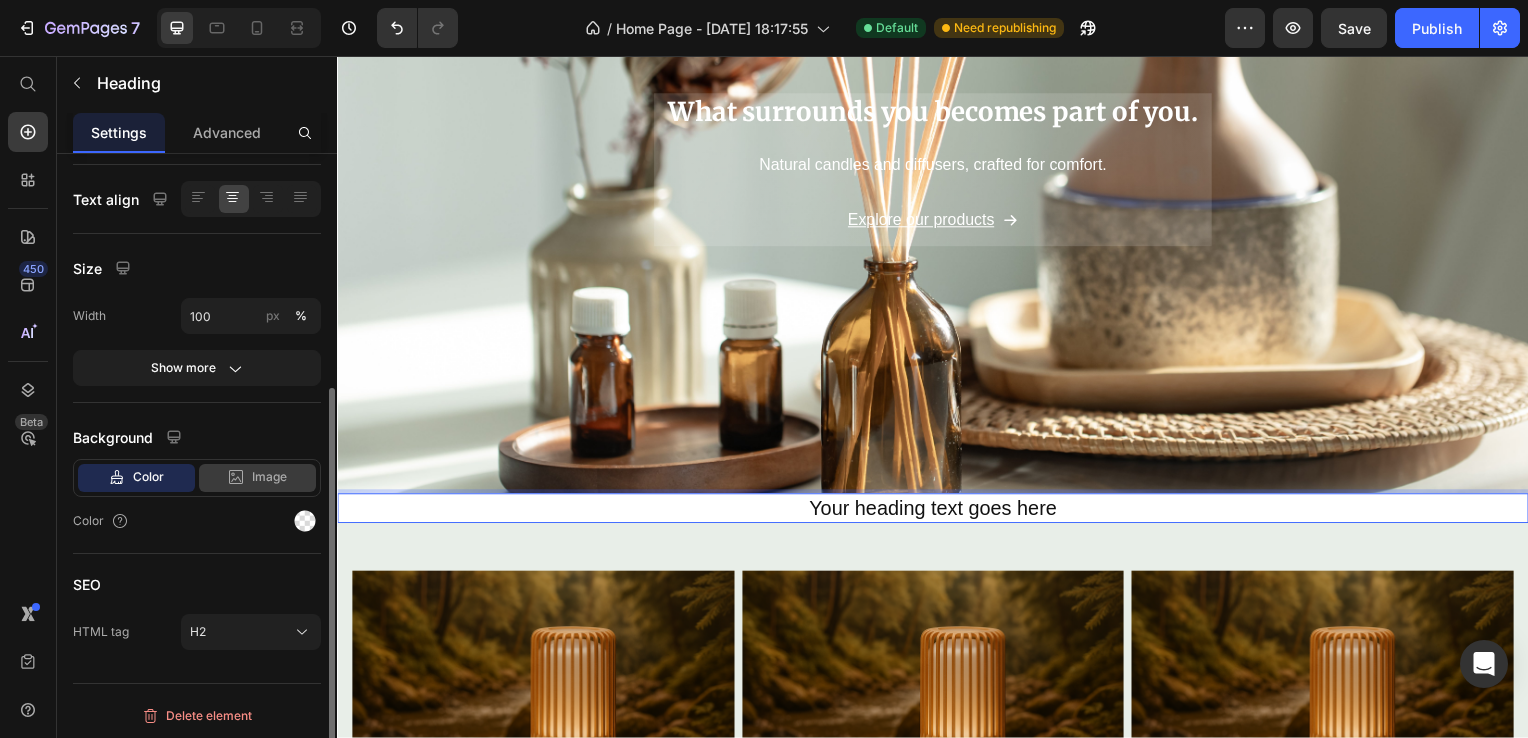 scroll, scrollTop: 368, scrollLeft: 0, axis: vertical 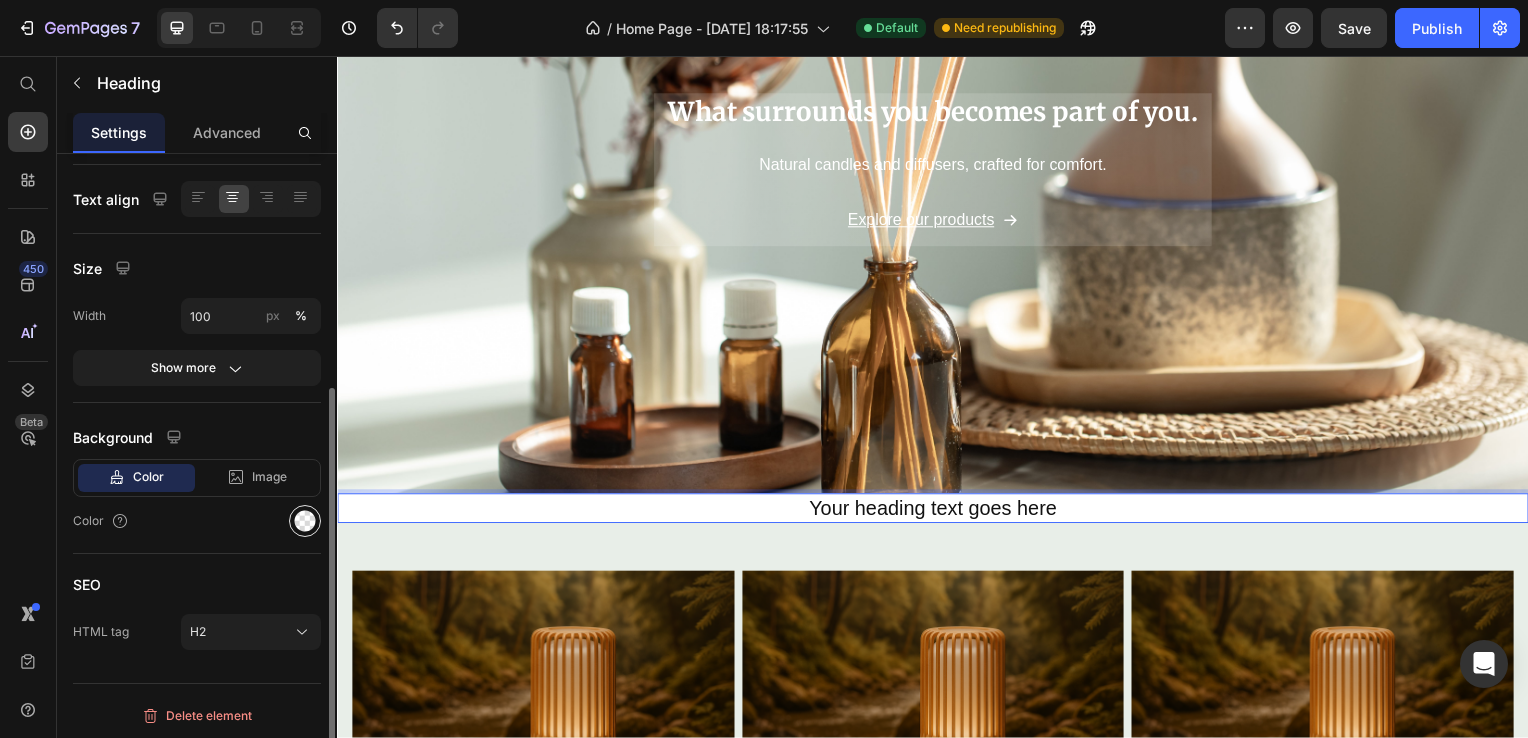 click at bounding box center (305, 521) 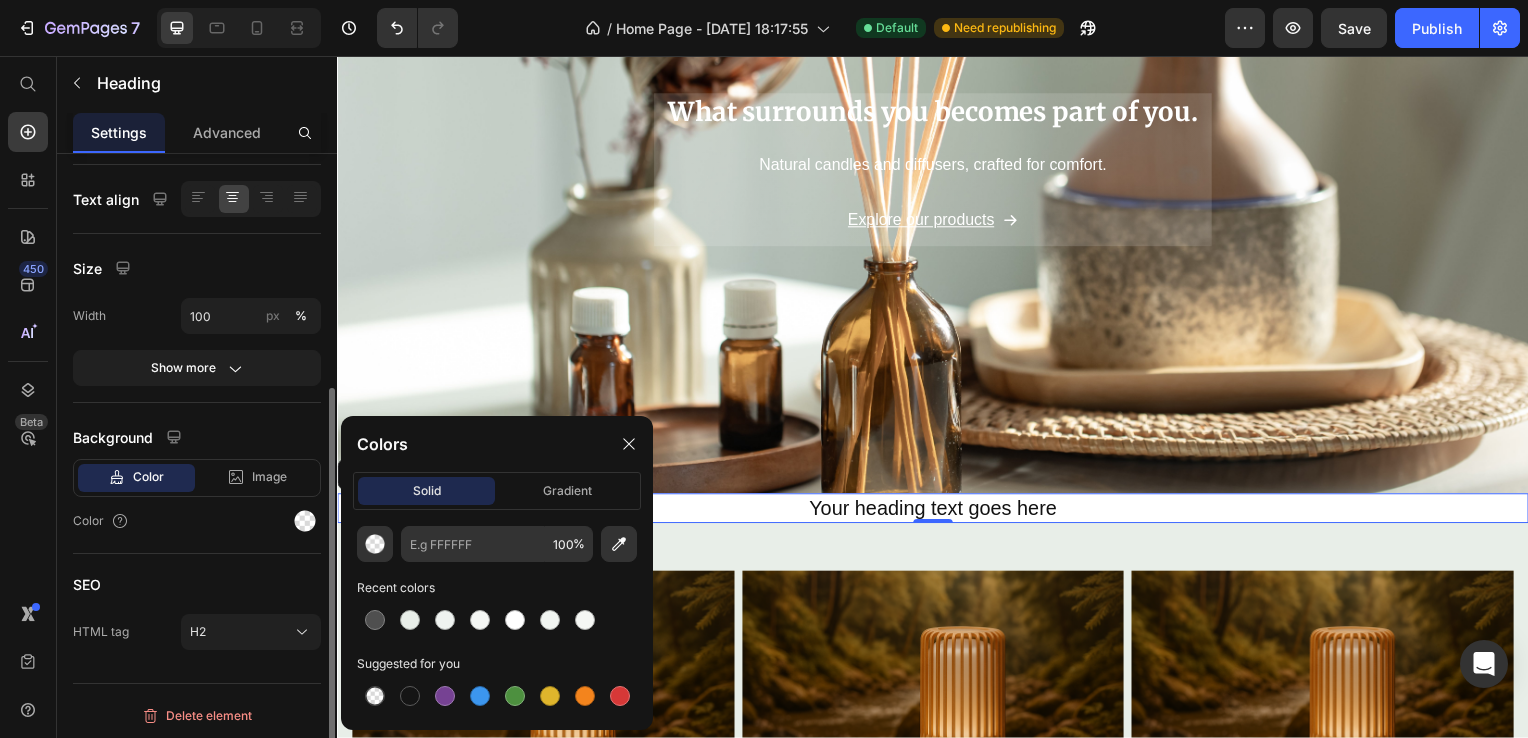 click on "Text Styles Heading 2 Font sans-serif Size 20 Color Show more Text align Size Width 100 px % Show more Background Color Image Video  Color  SEO HTML tag H2" at bounding box center (197, 242) 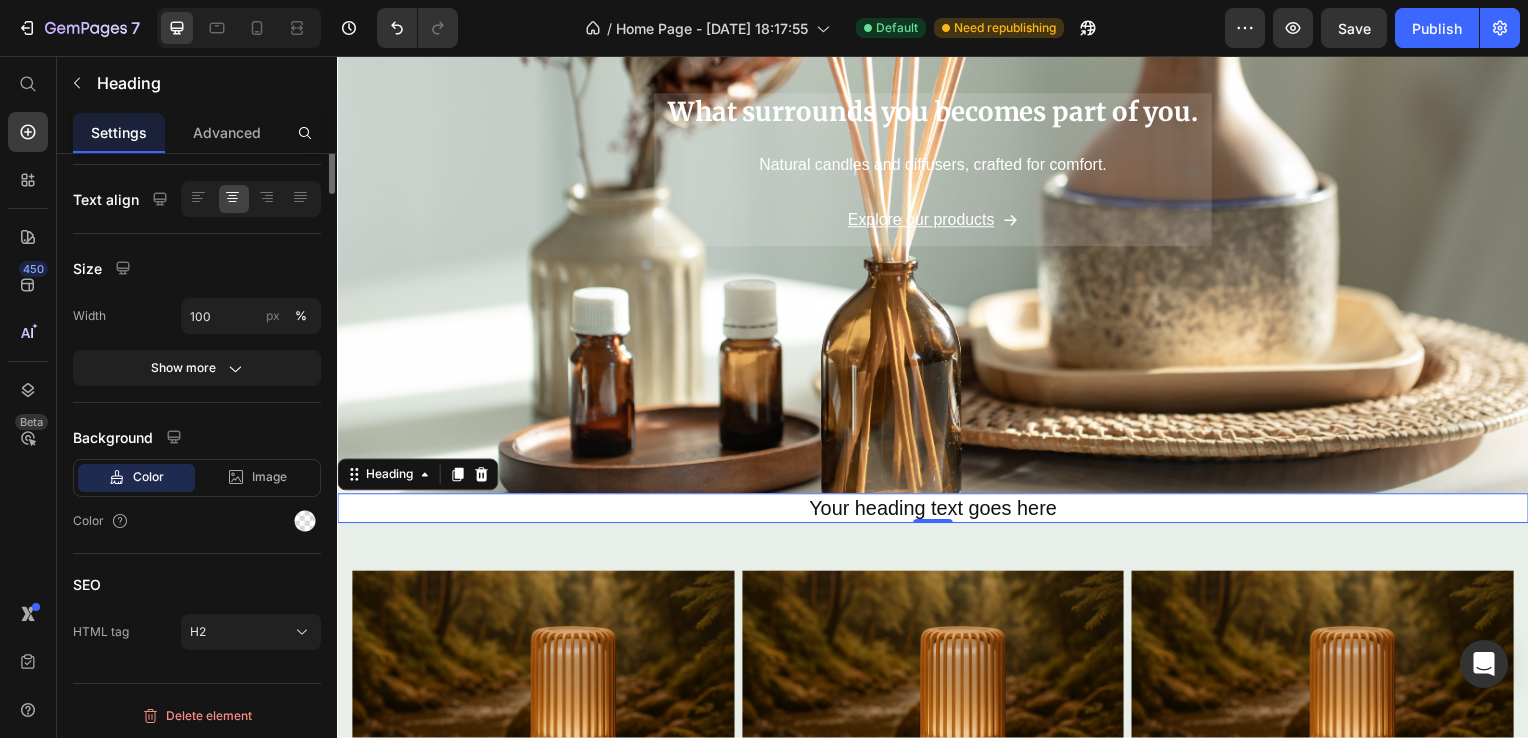 scroll, scrollTop: 0, scrollLeft: 0, axis: both 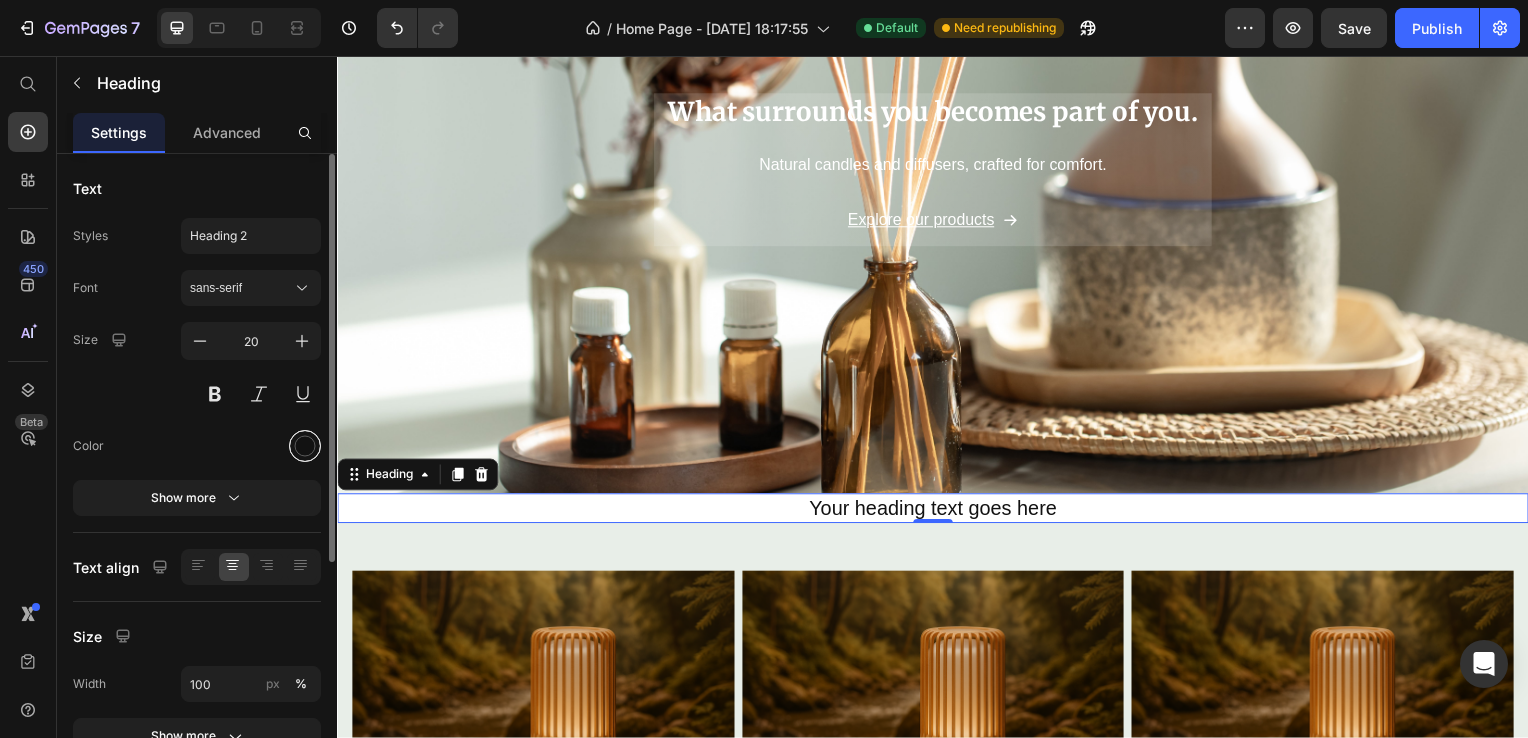 click at bounding box center [305, 446] 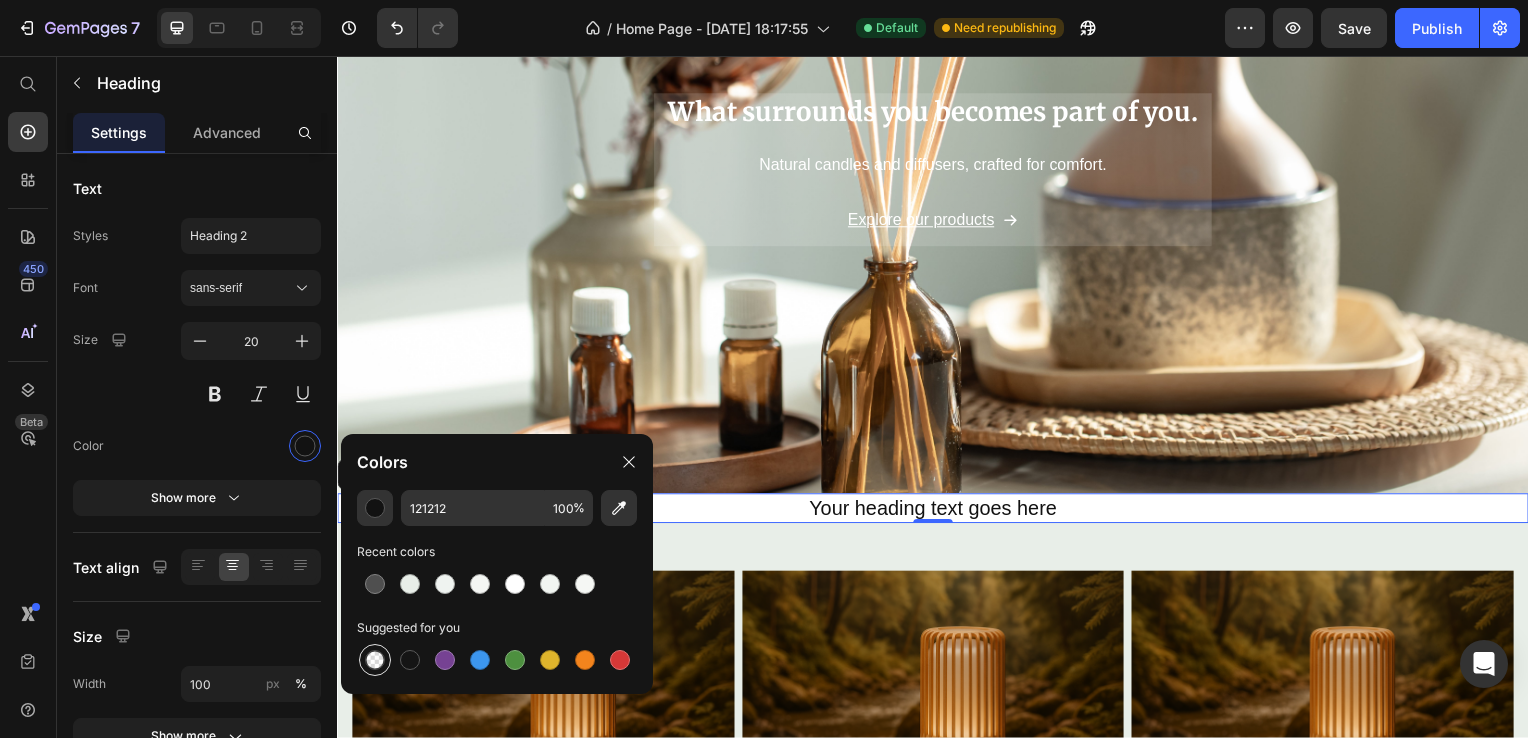 click at bounding box center (375, 660) 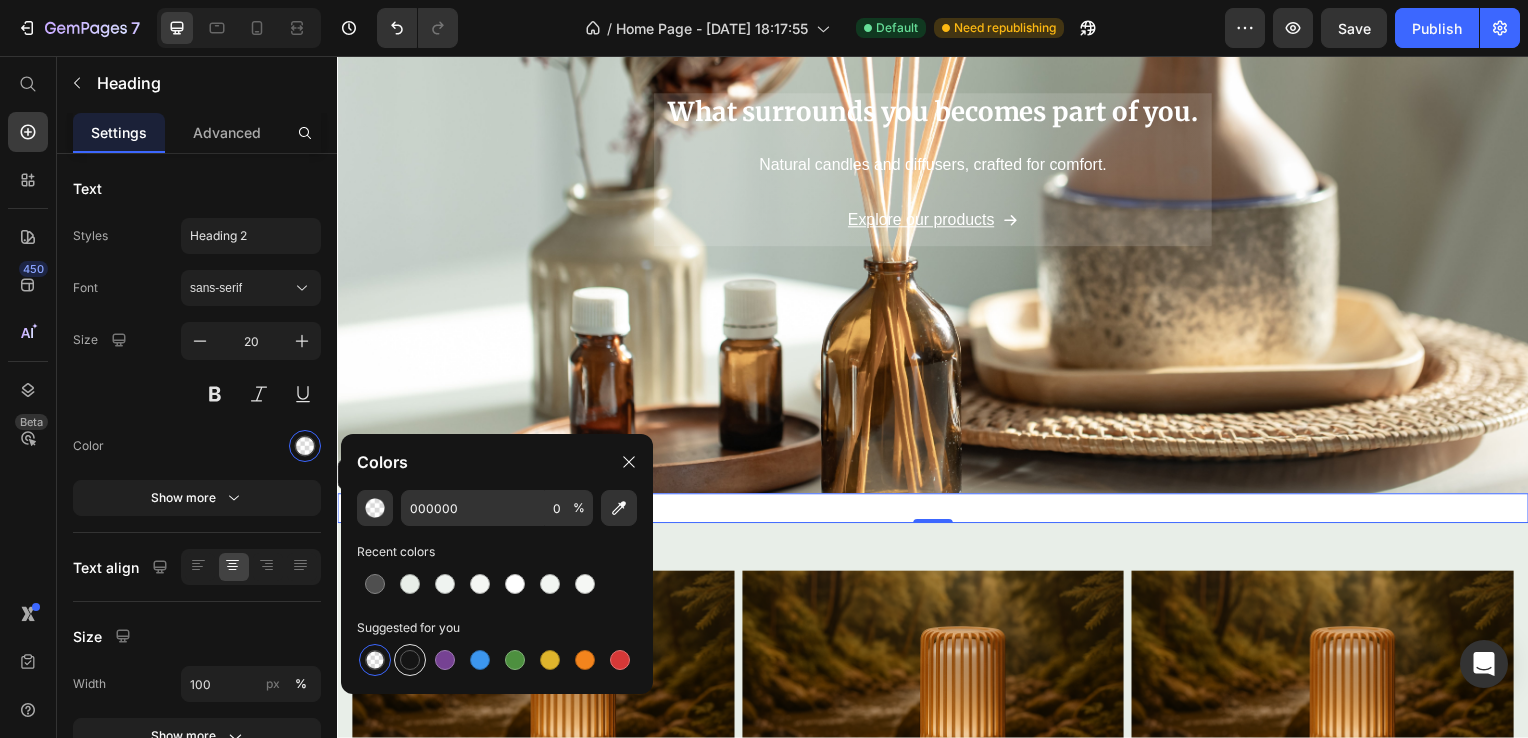 click at bounding box center (410, 660) 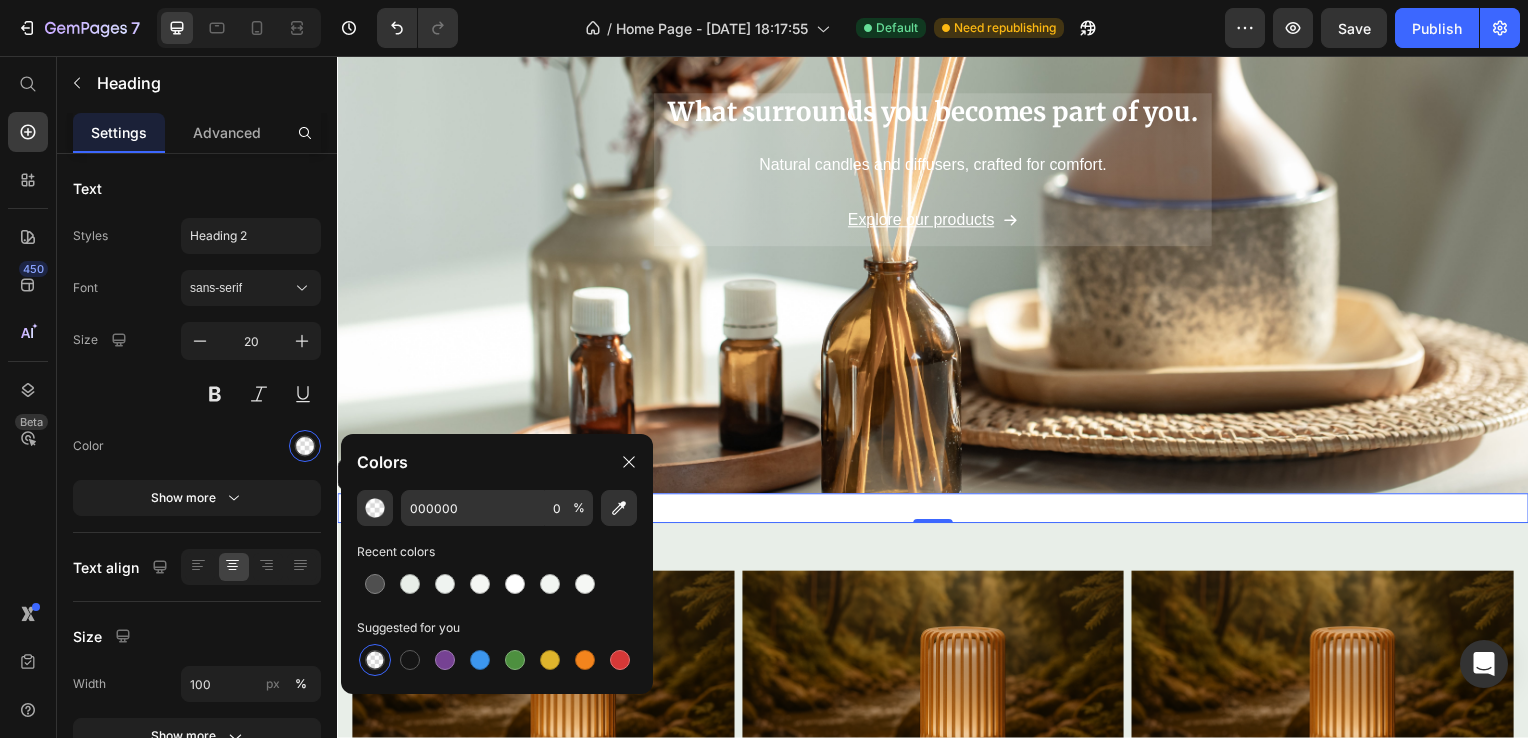 type on "151515" 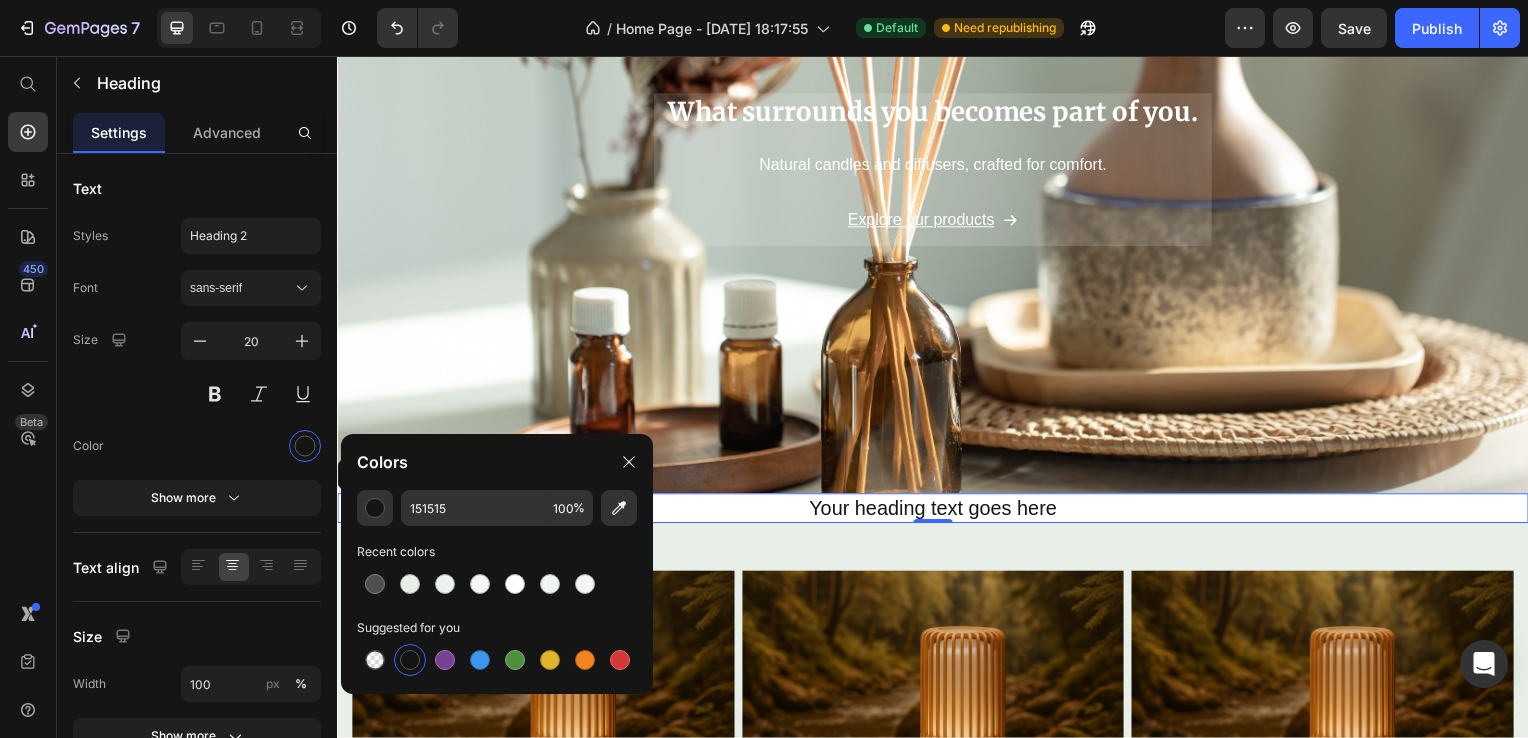 click at bounding box center [375, 584] 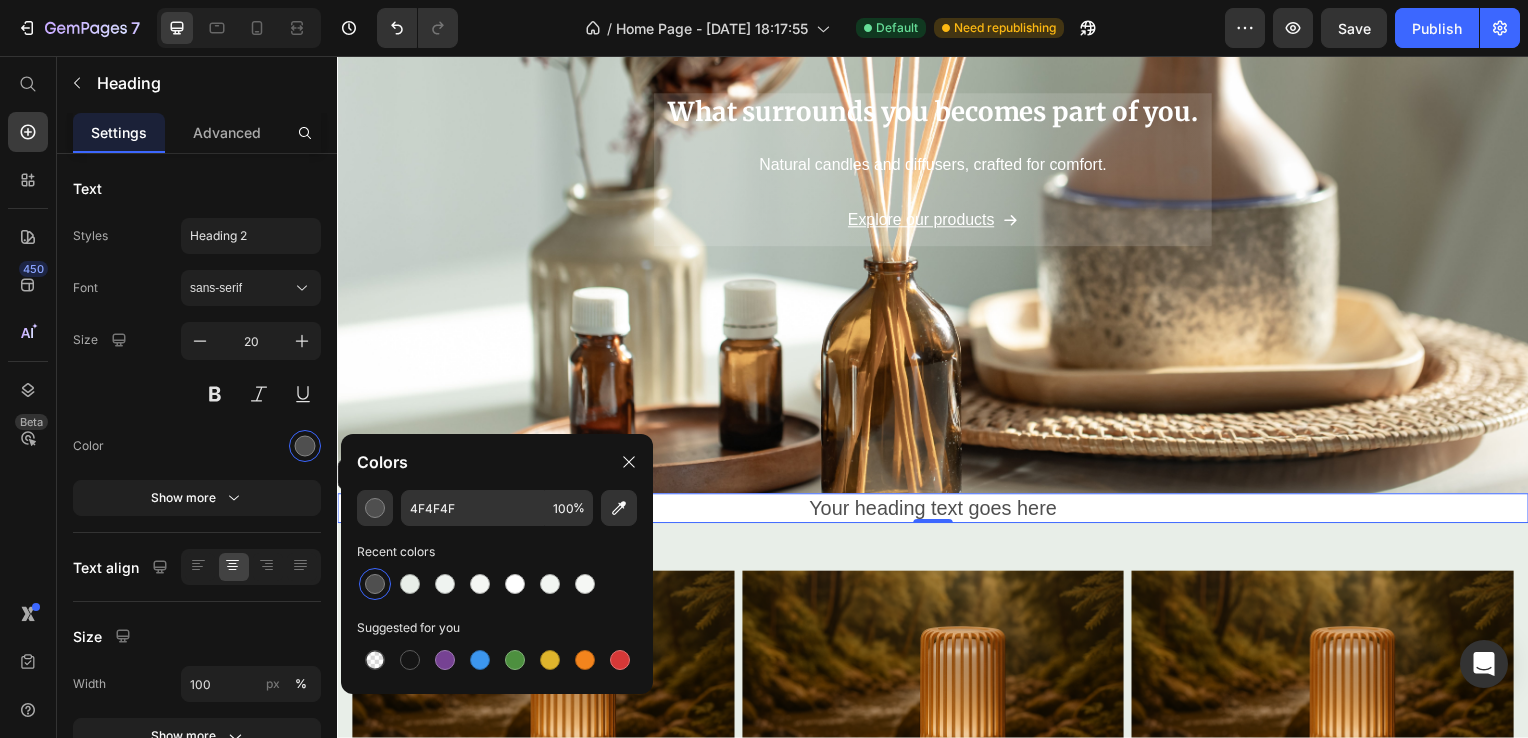 click at bounding box center [375, 584] 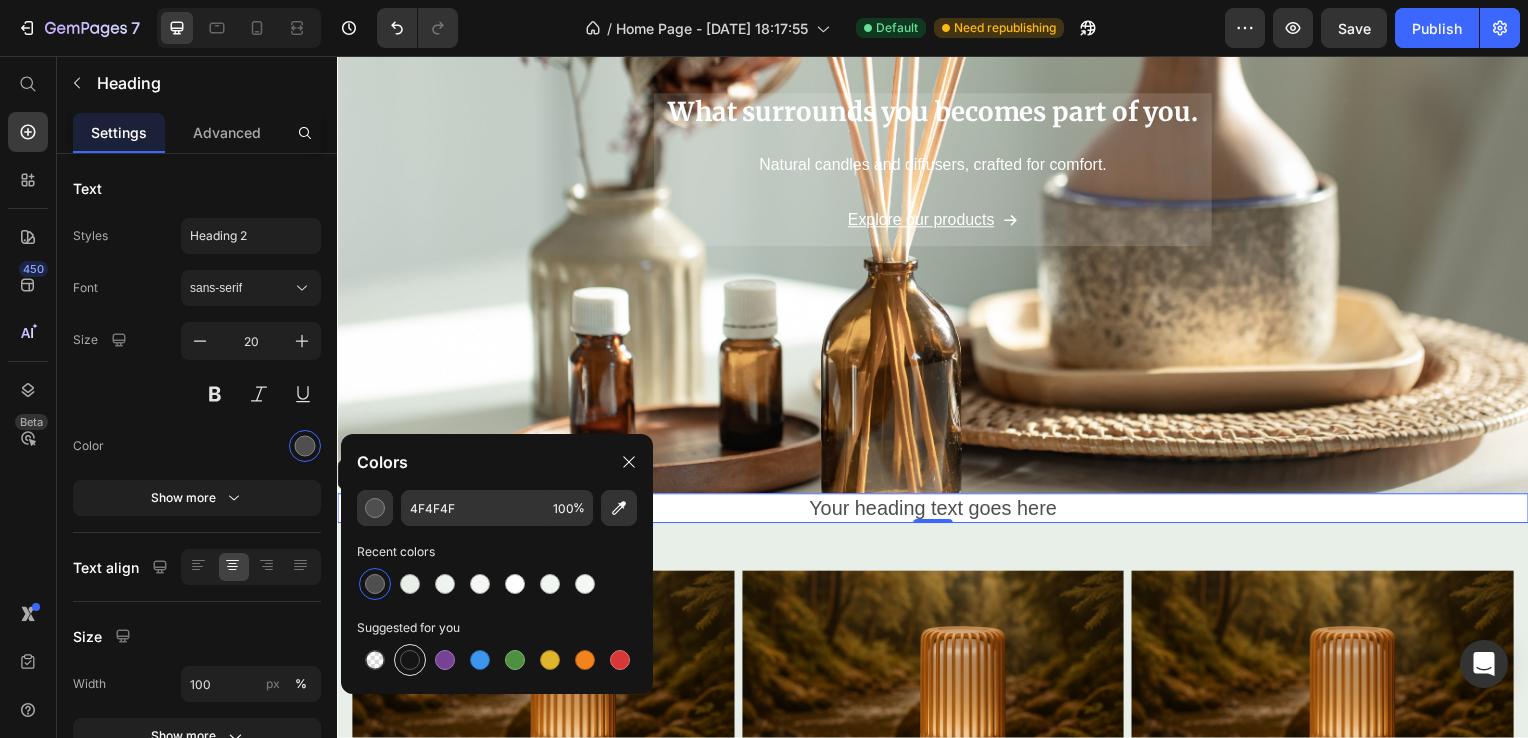 click at bounding box center (410, 660) 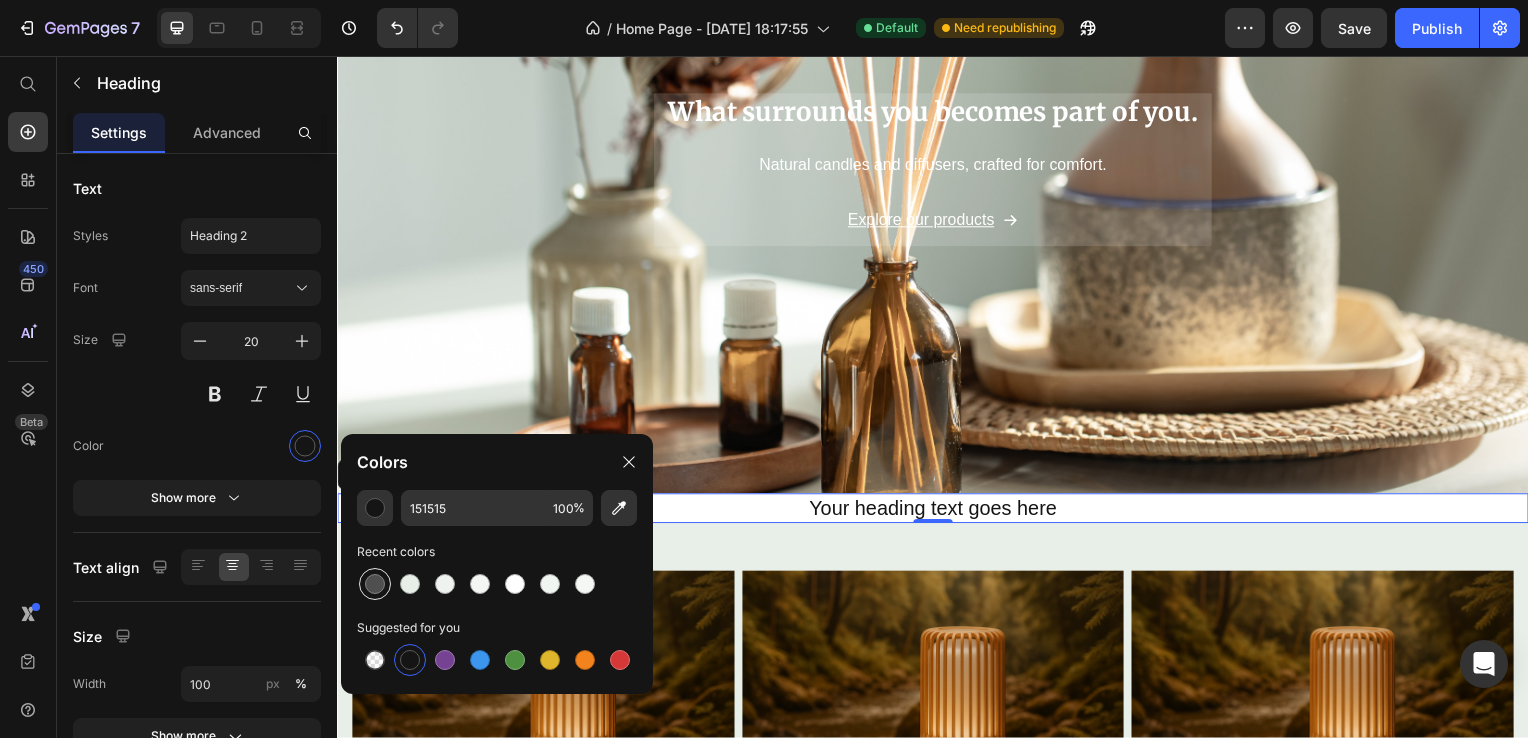 click at bounding box center [375, 584] 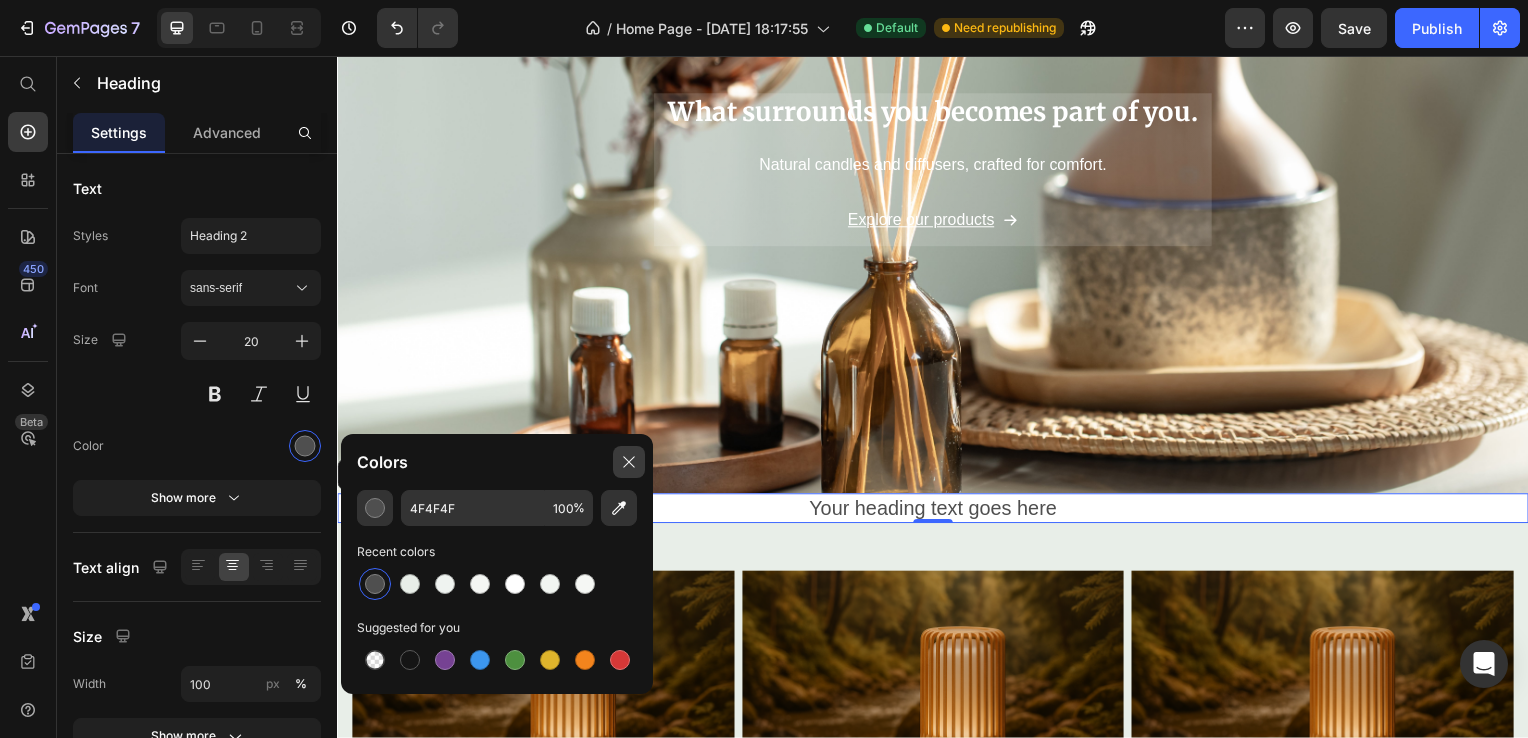 click 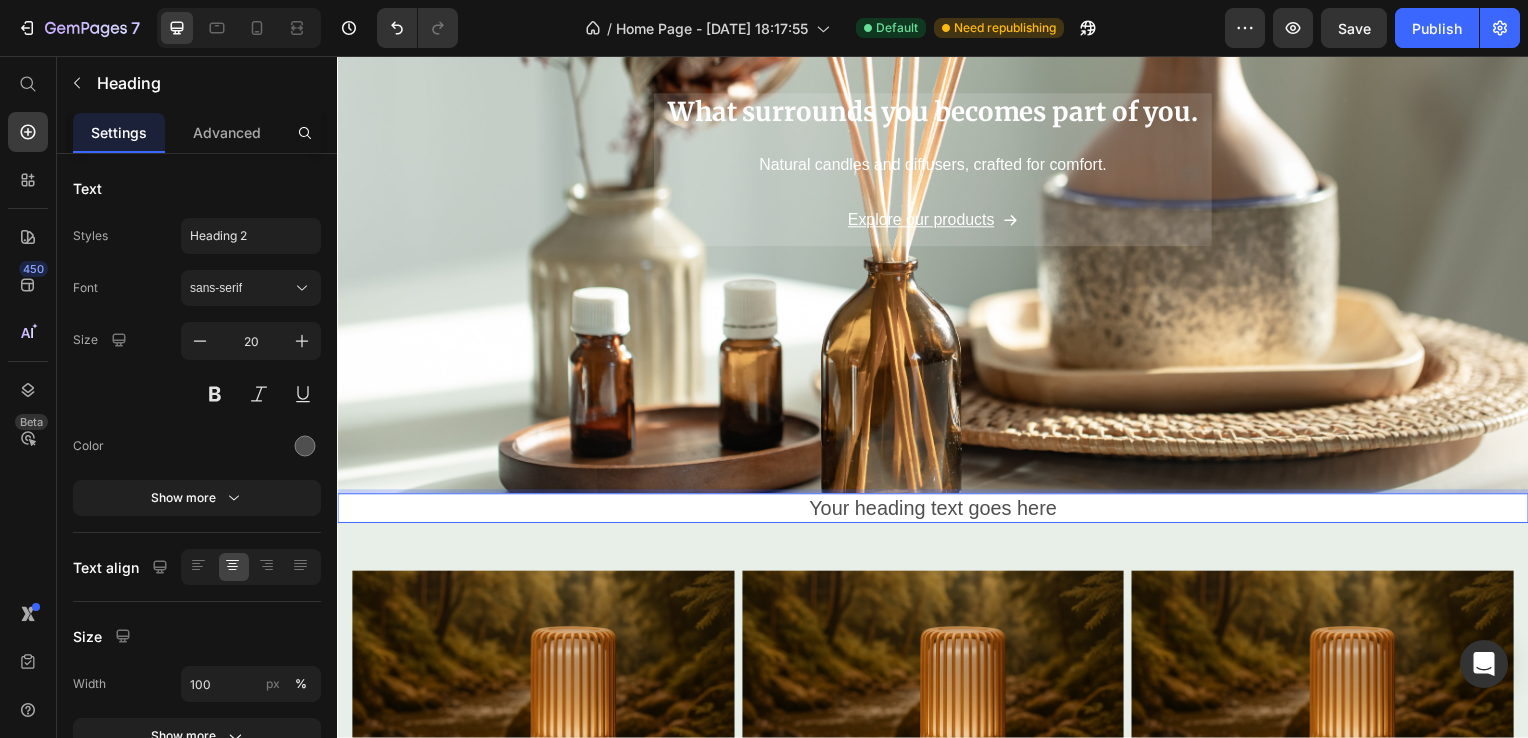 click on "Your heading text goes here" at bounding box center [937, 512] 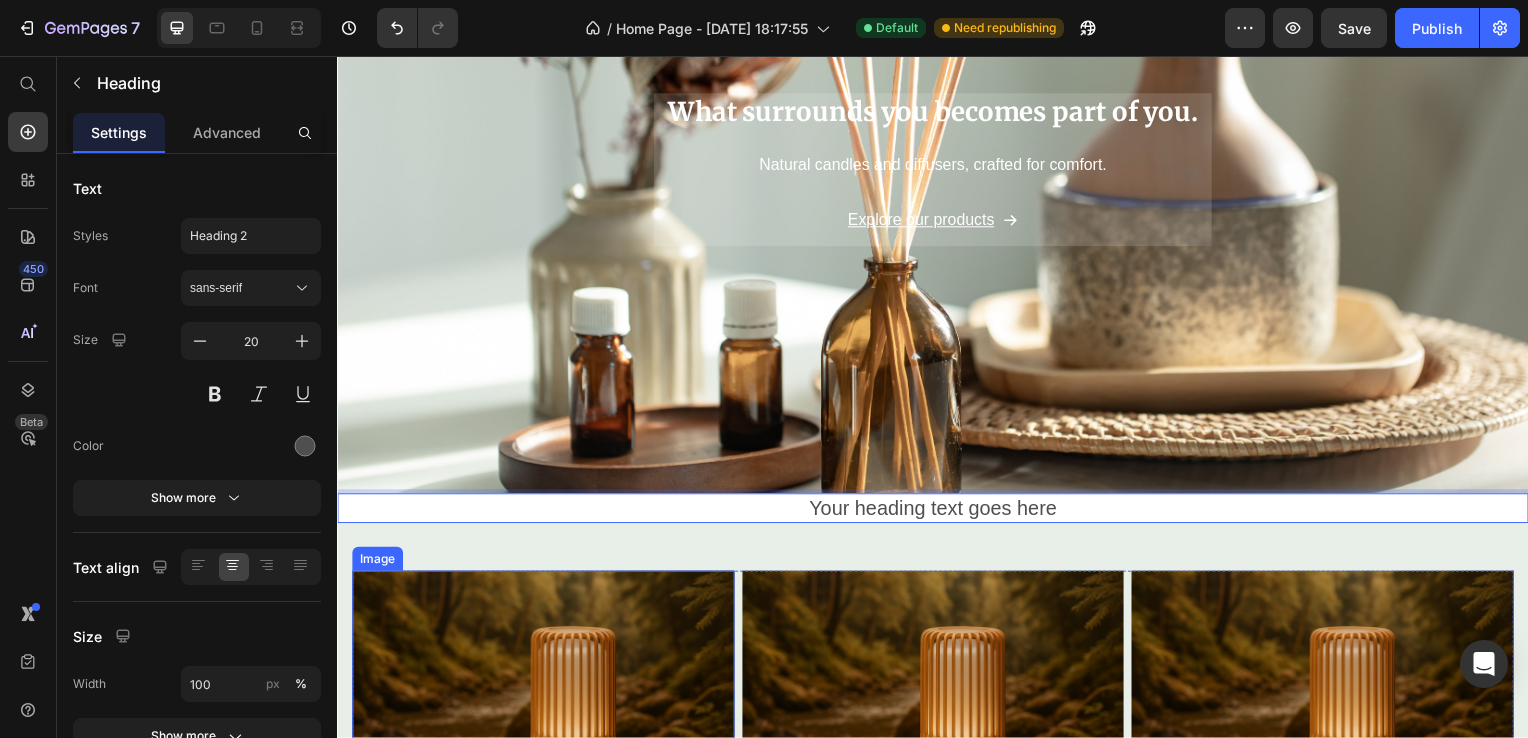 click at bounding box center [544, 703] 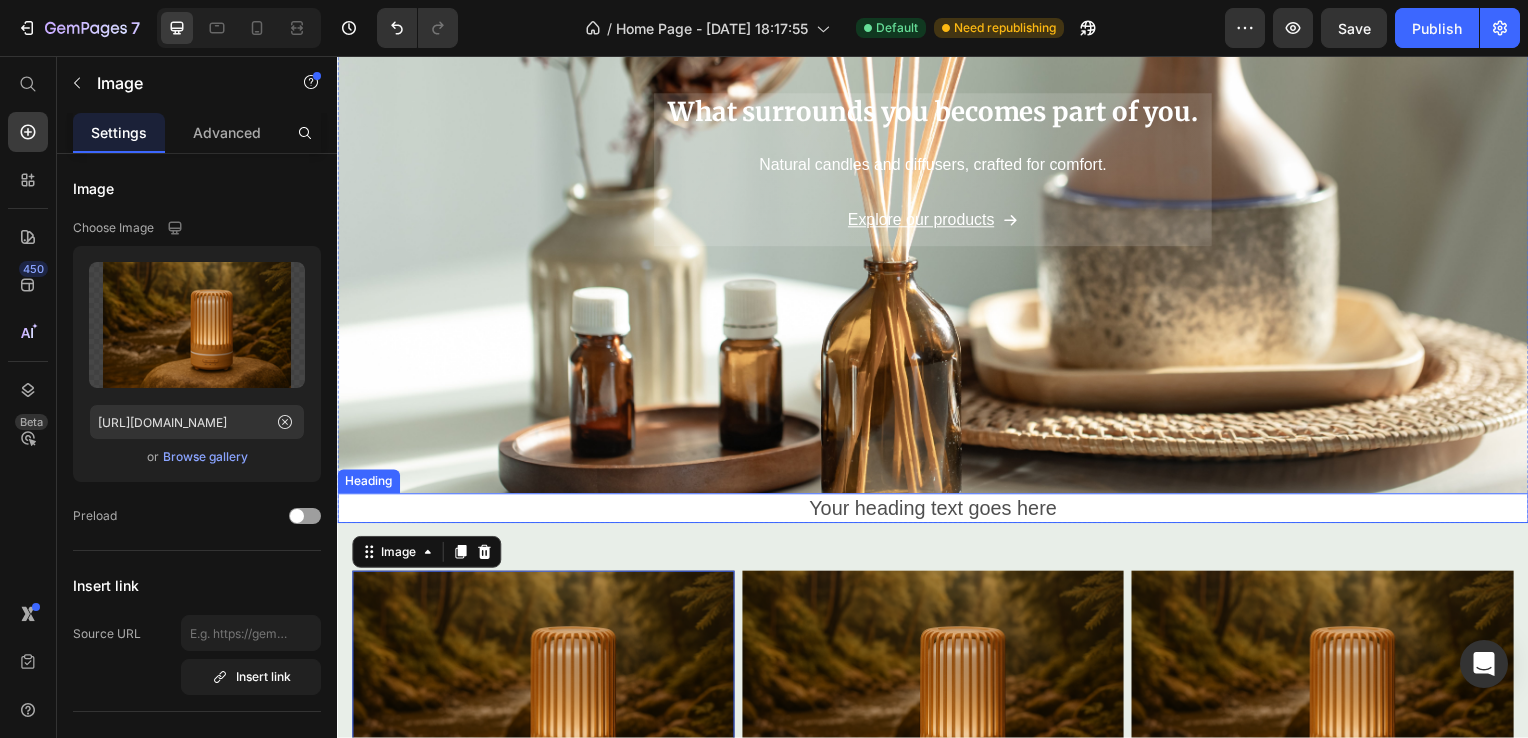 click on "Your heading text goes here" at bounding box center [937, 512] 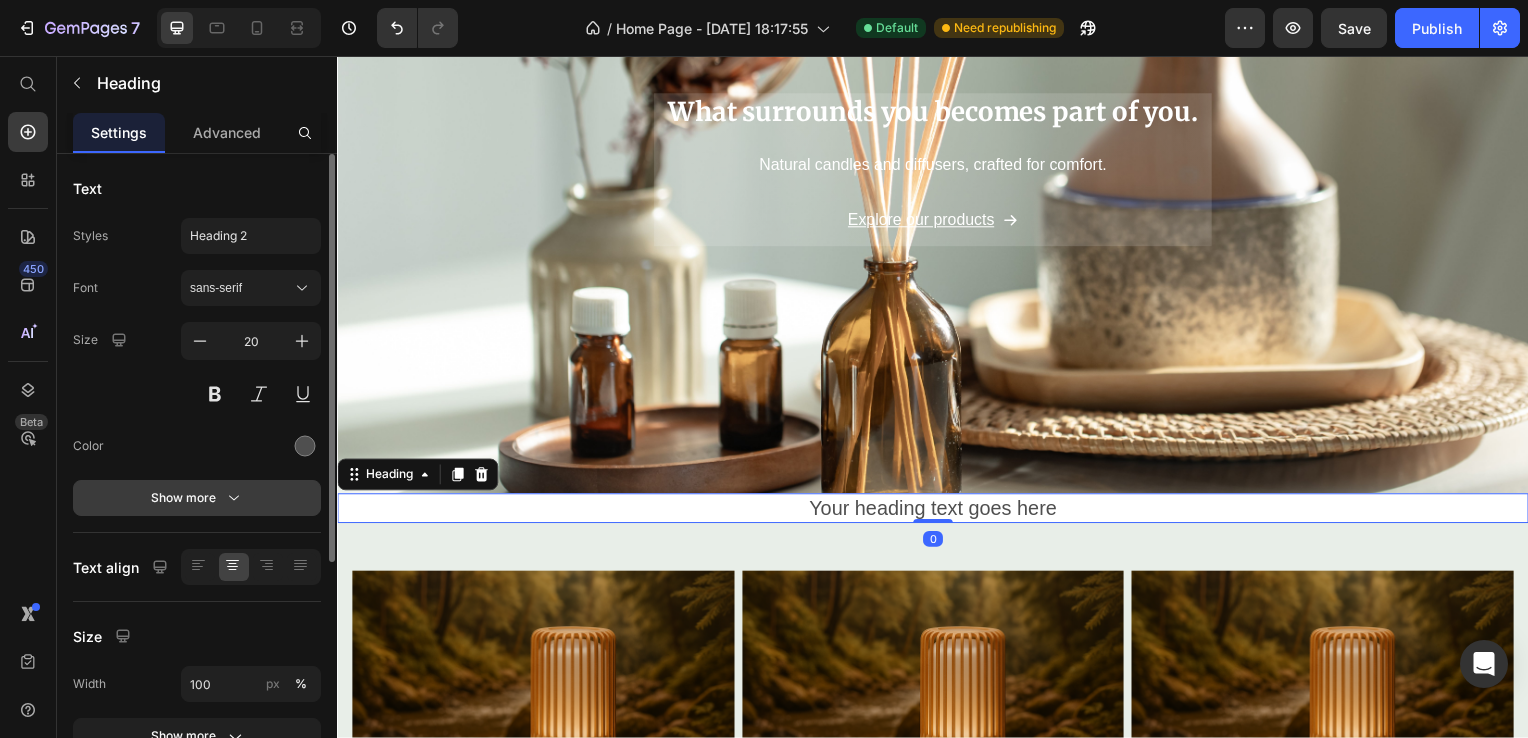 scroll, scrollTop: 300, scrollLeft: 0, axis: vertical 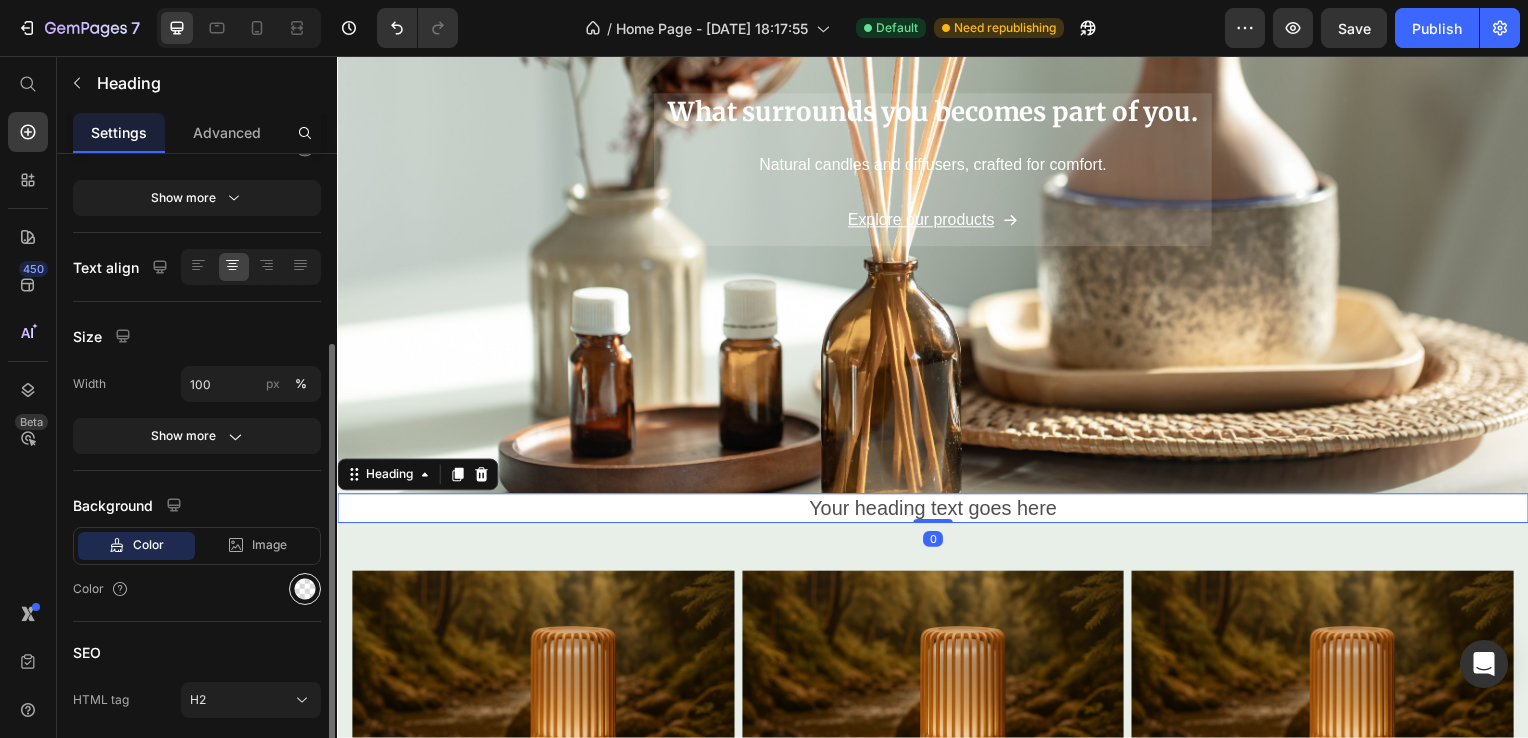click on "Color" at bounding box center (197, 589) 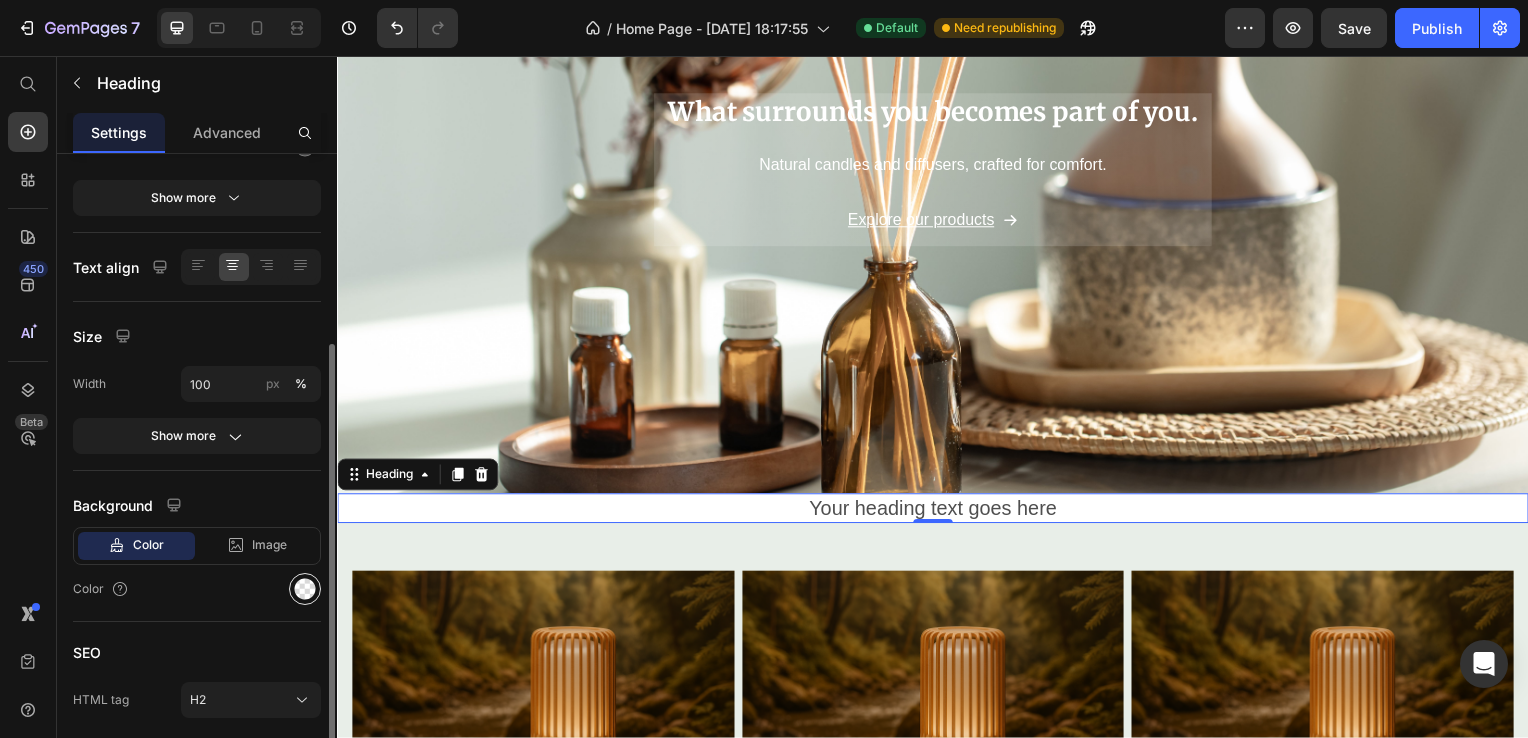 click at bounding box center (305, 589) 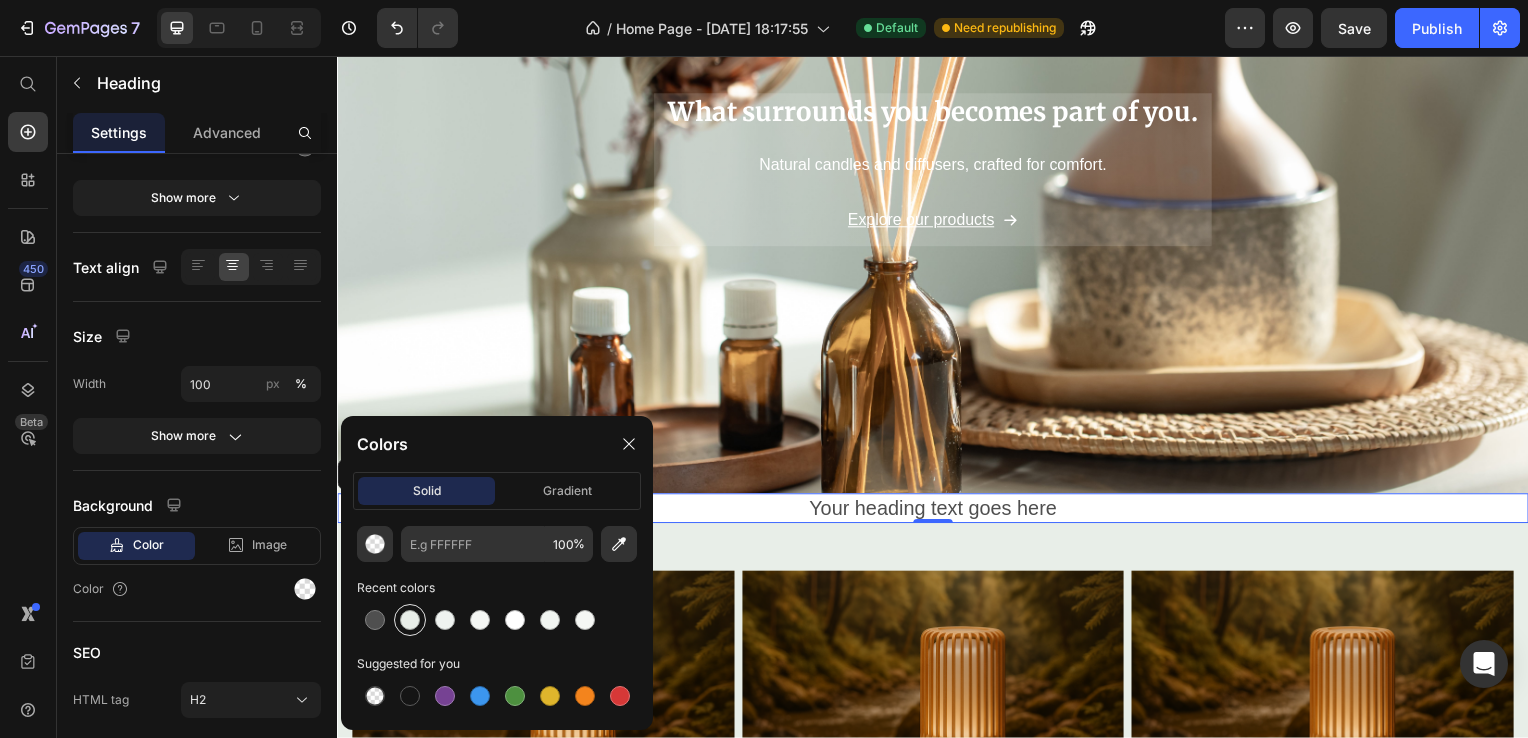 click at bounding box center [410, 620] 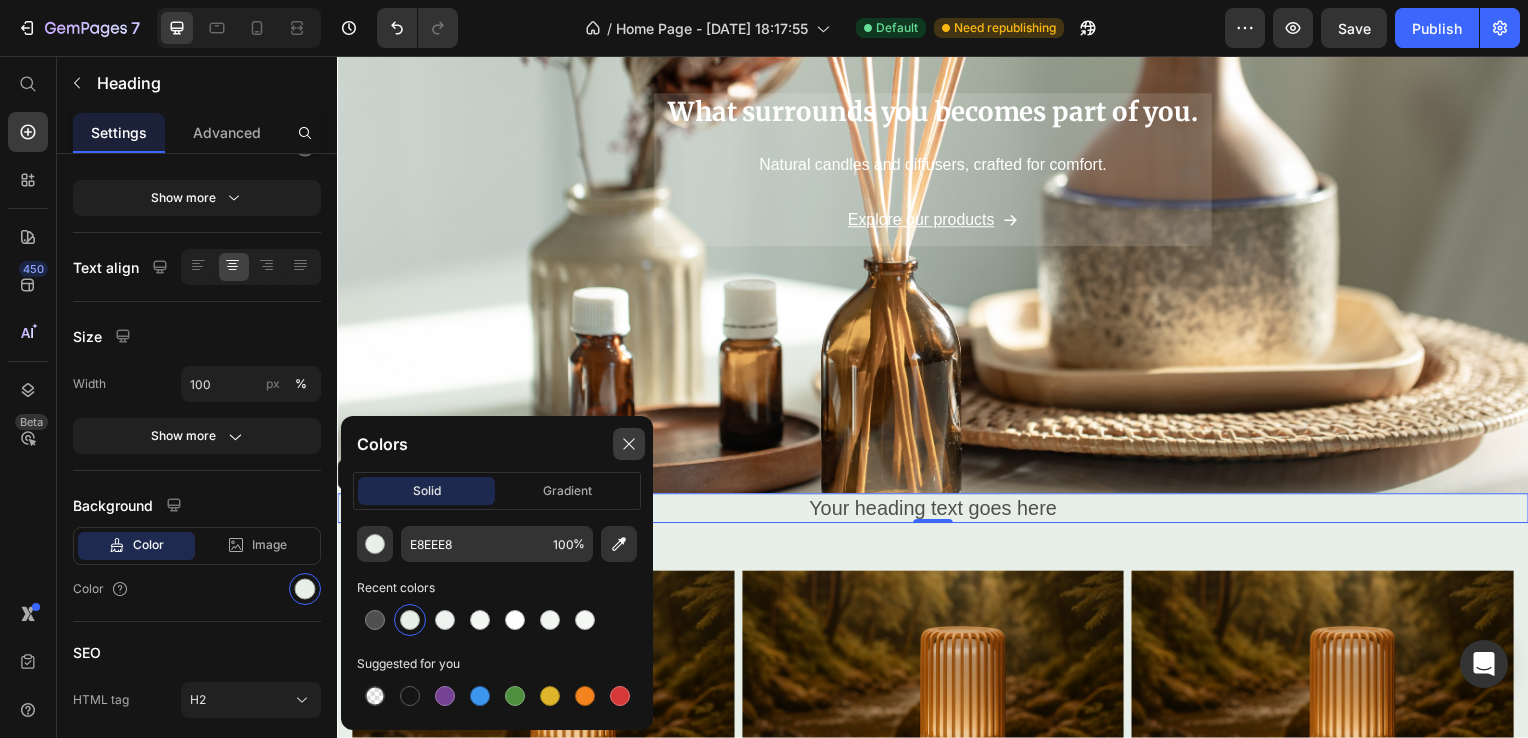 click 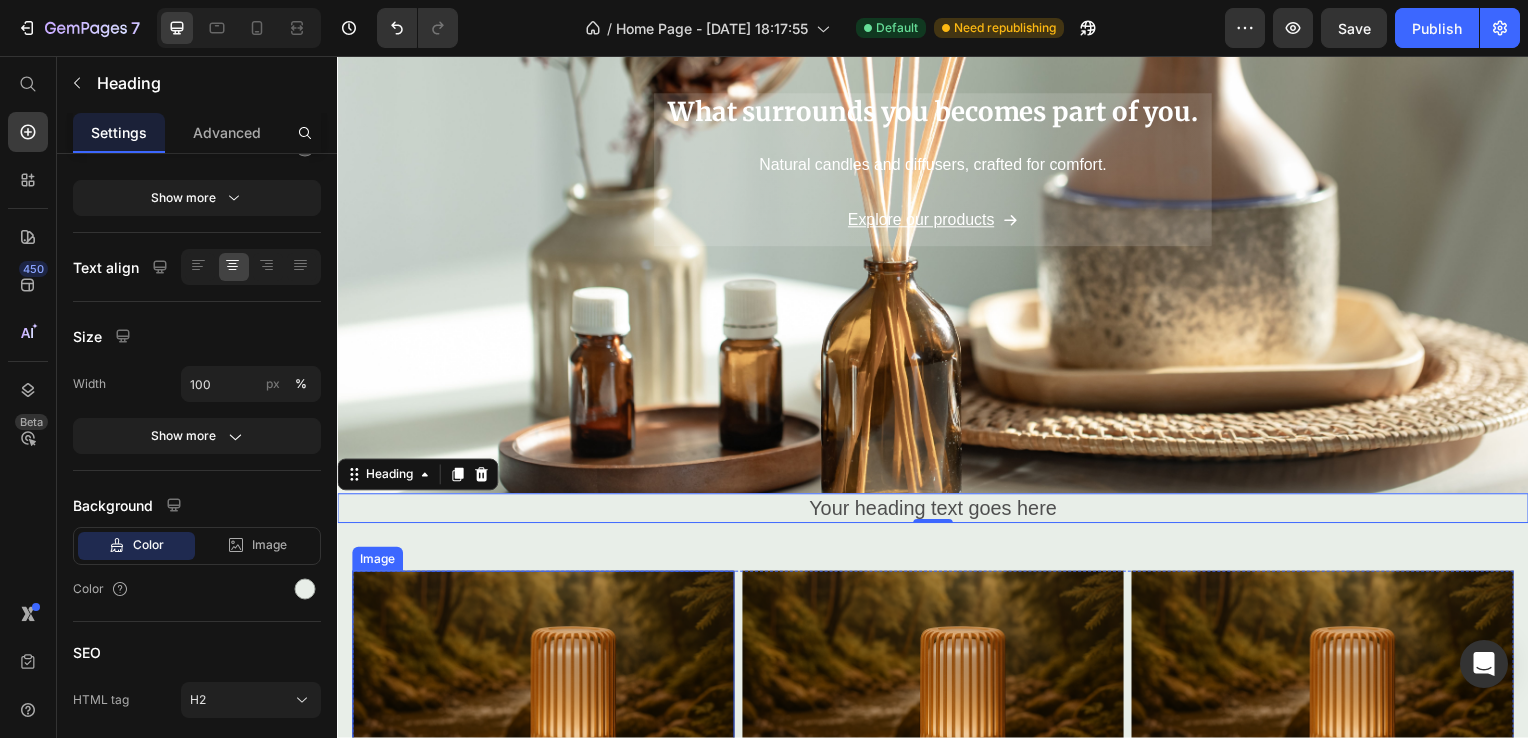 click at bounding box center (544, 703) 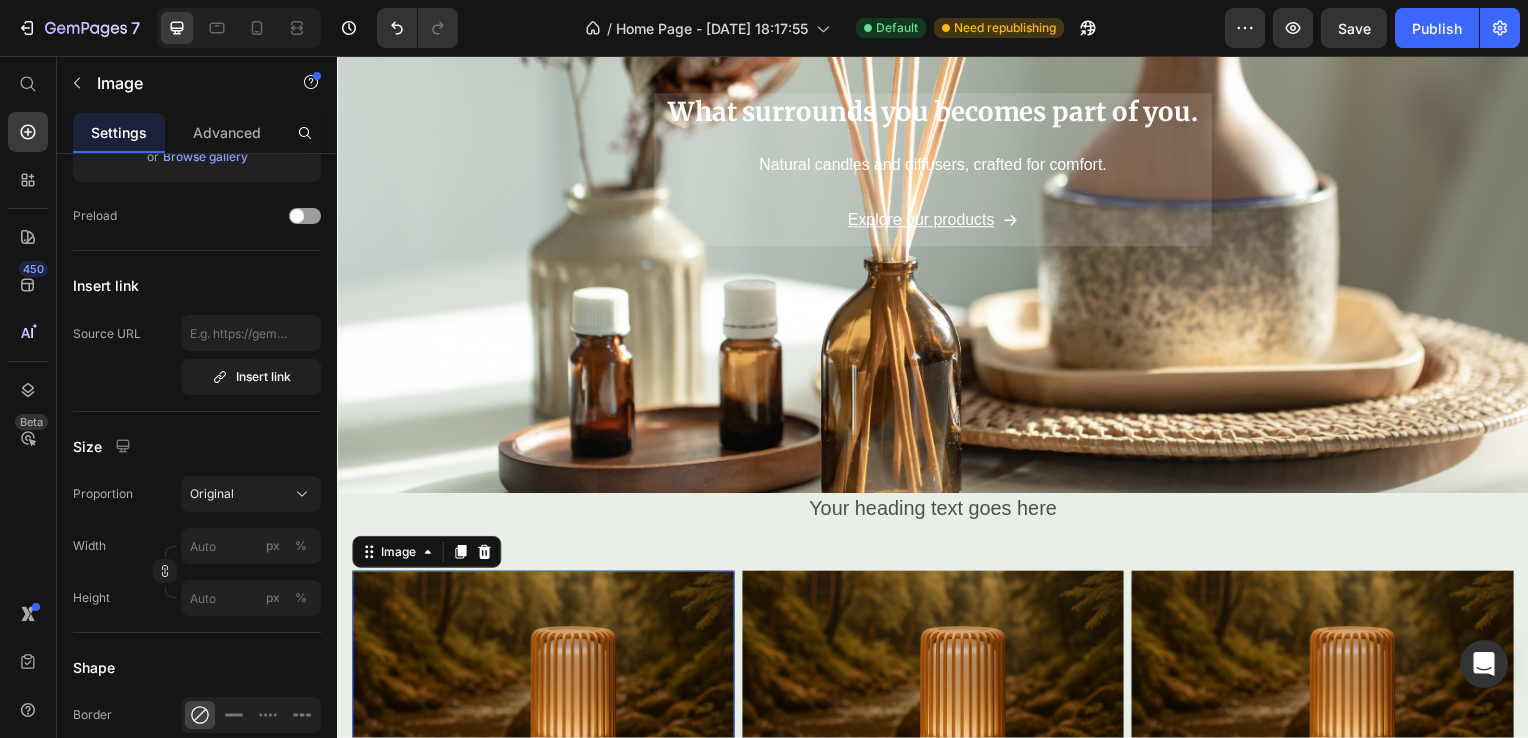 scroll, scrollTop: 0, scrollLeft: 0, axis: both 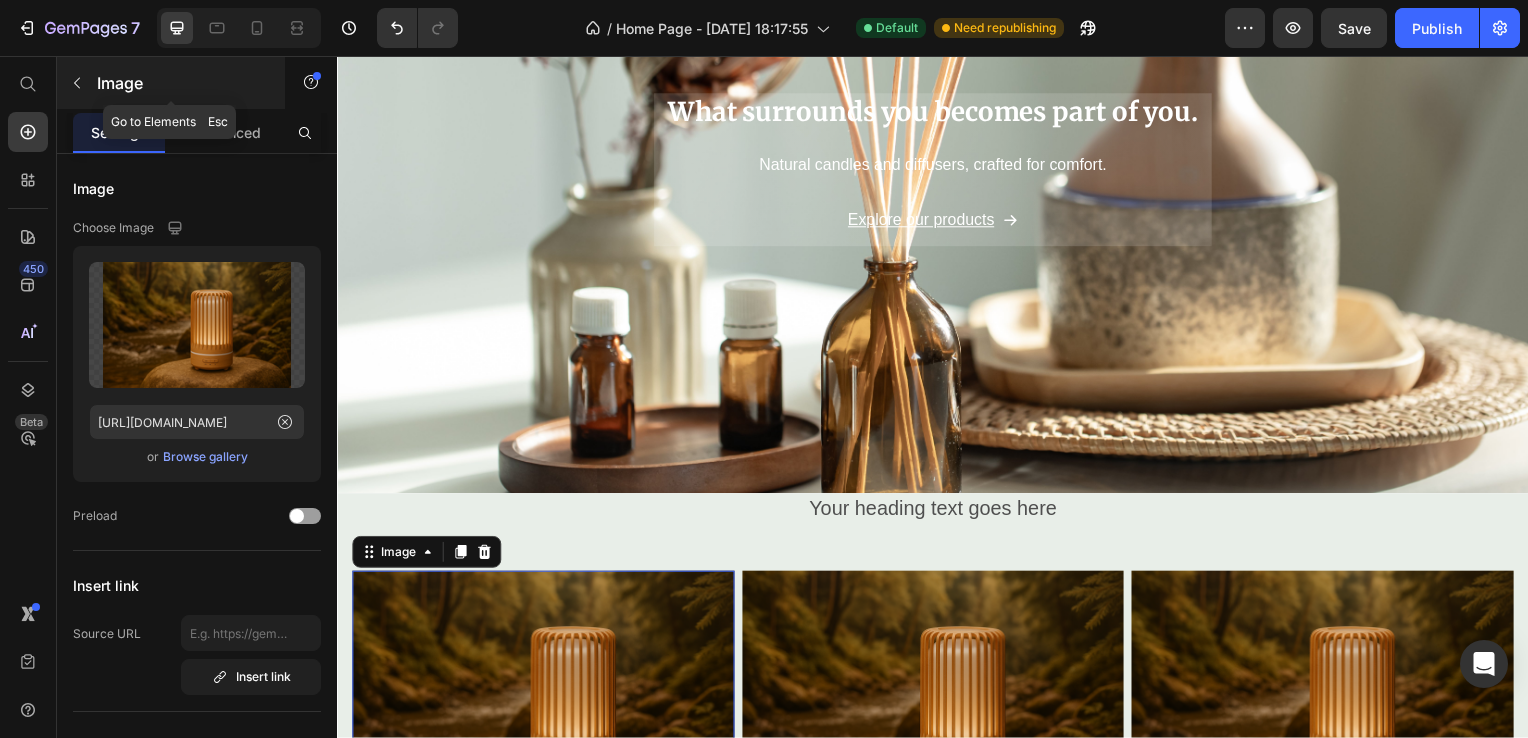 click at bounding box center (77, 83) 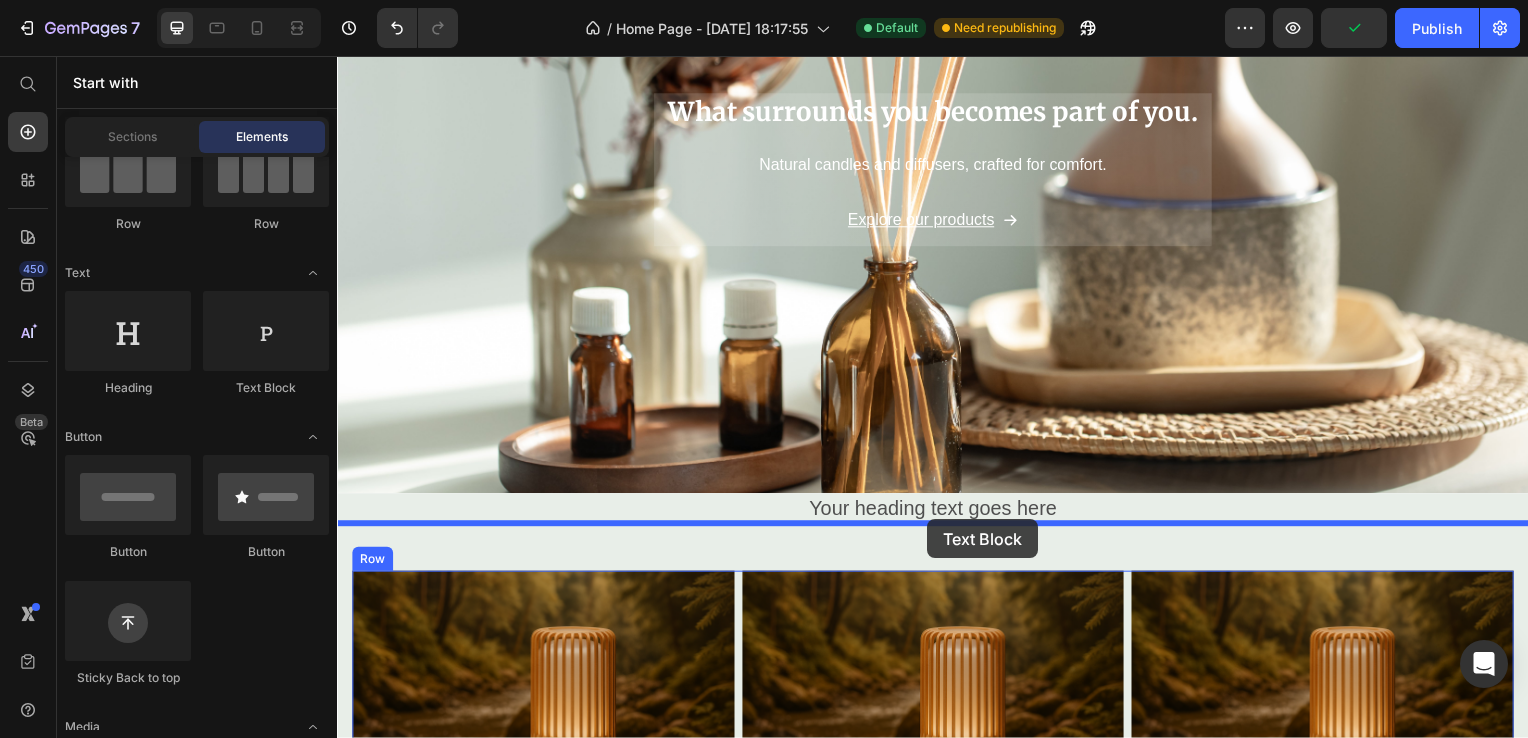 drag, startPoint x: 605, startPoint y: 420, endPoint x: 931, endPoint y: 523, distance: 341.8845 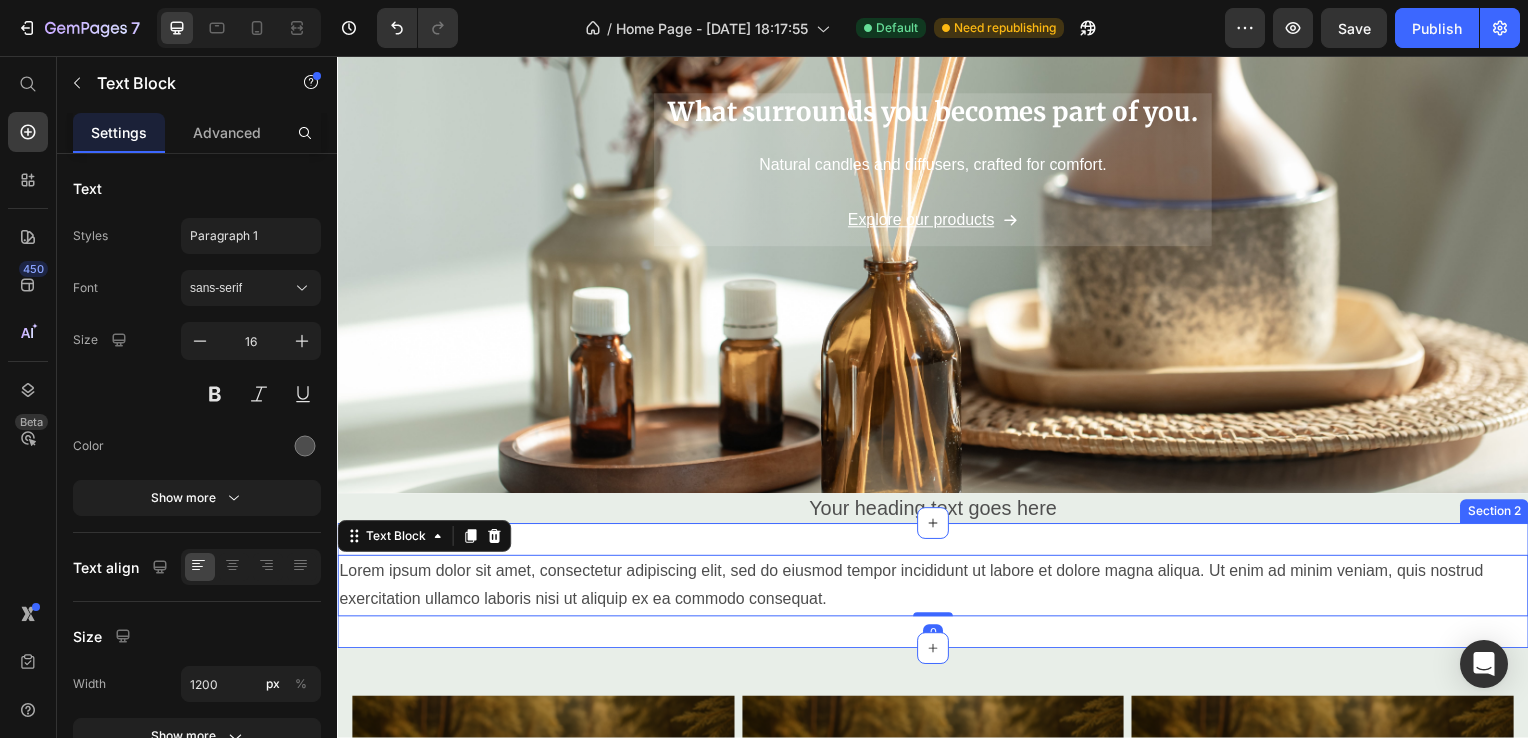 click on "Lorem ipsum dolor sit amet, consectetur adipiscing elit, sed do eiusmod tempor incididunt ut labore et dolore magna aliqua. Ut enim ad minim veniam, quis nostrud exercitation ullamco laboris nisi ut aliquip ex ea commodo consequat. Text Block   0 Section 2" at bounding box center (937, 590) 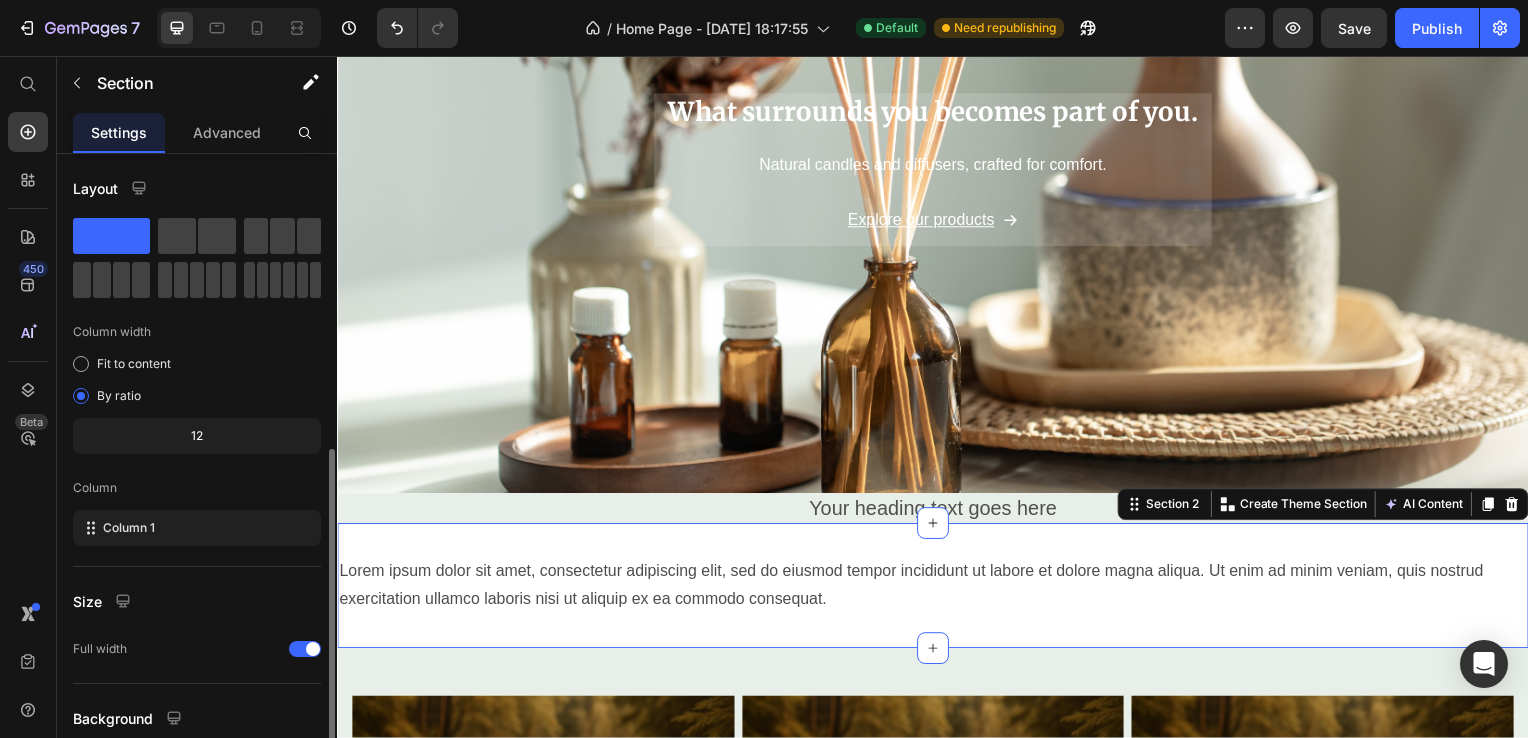scroll, scrollTop: 164, scrollLeft: 0, axis: vertical 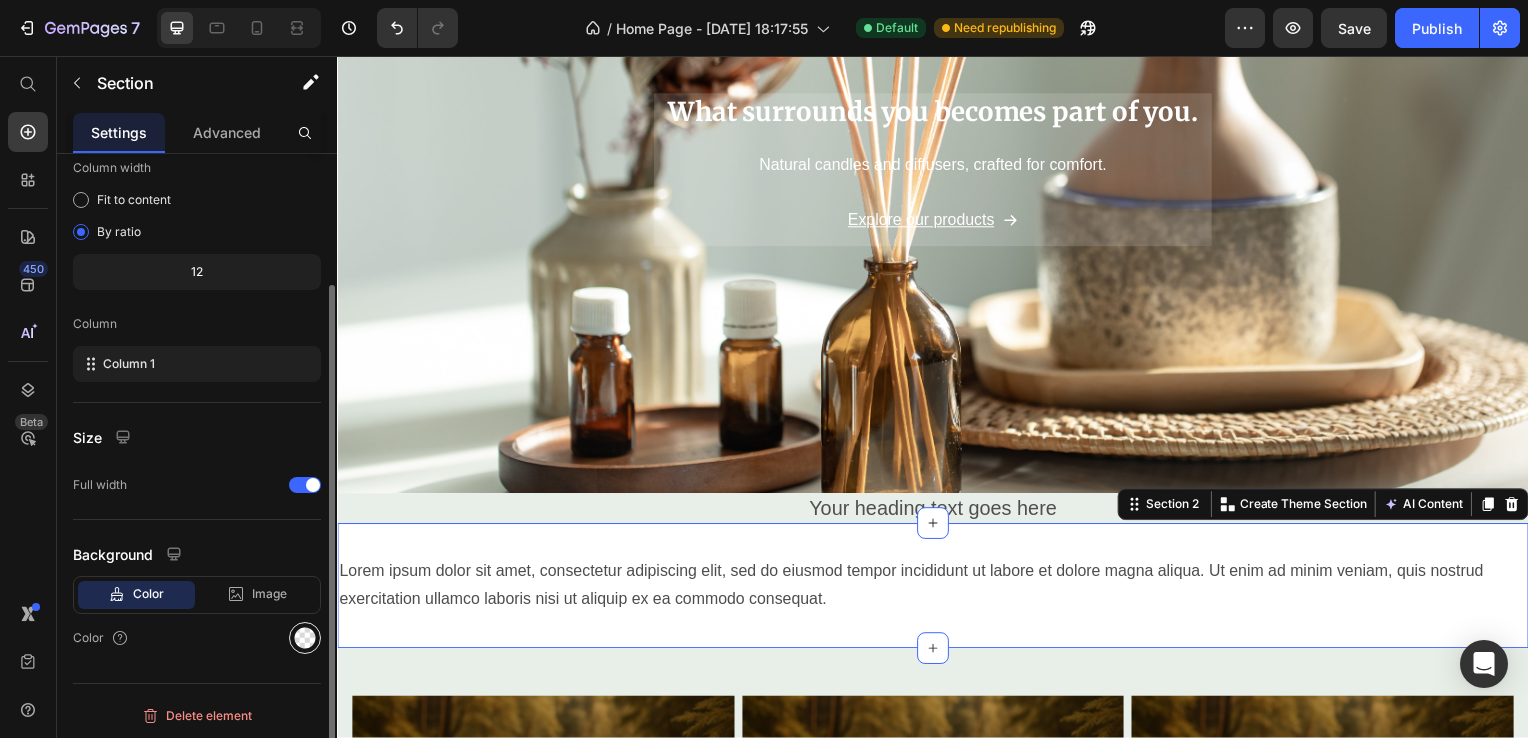 click at bounding box center [305, 638] 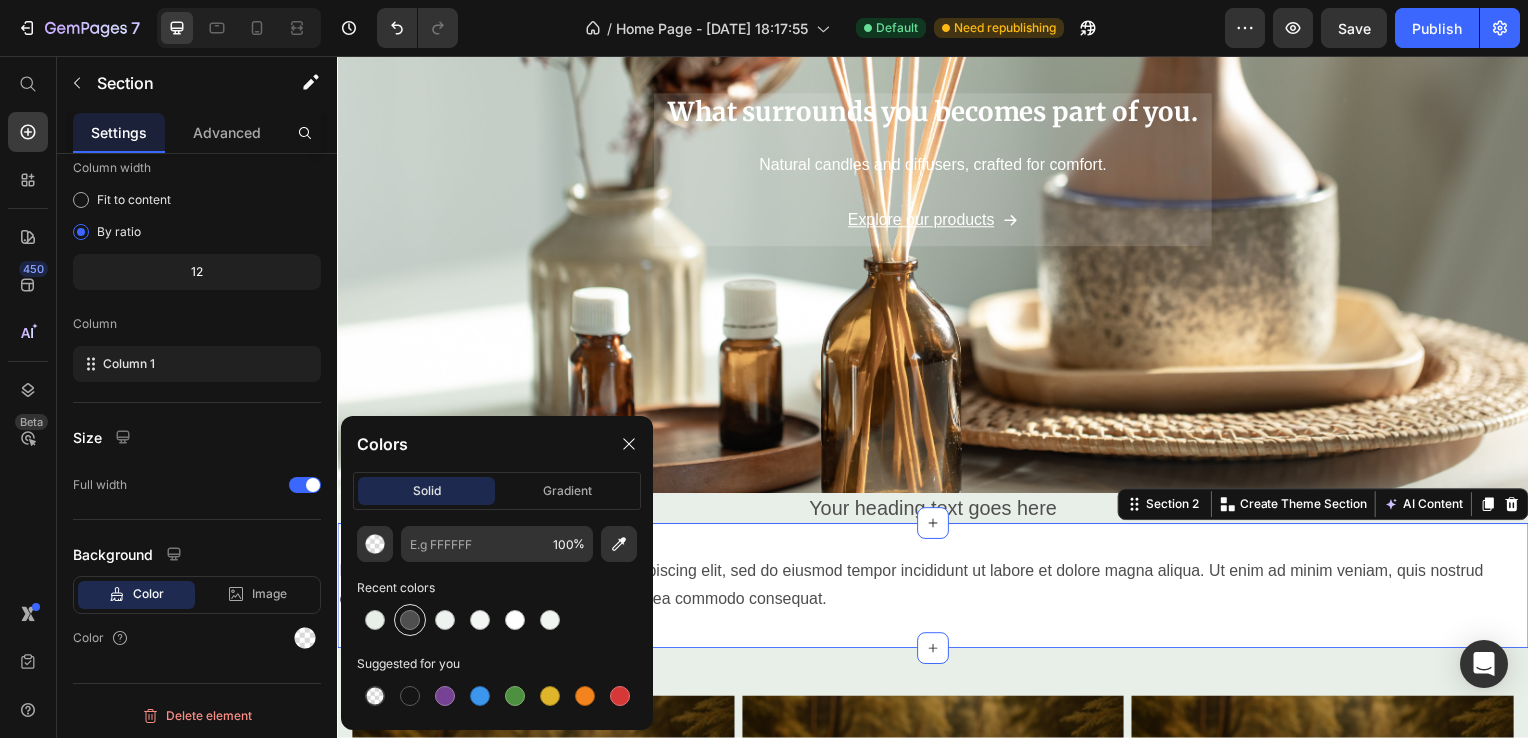 click at bounding box center (410, 620) 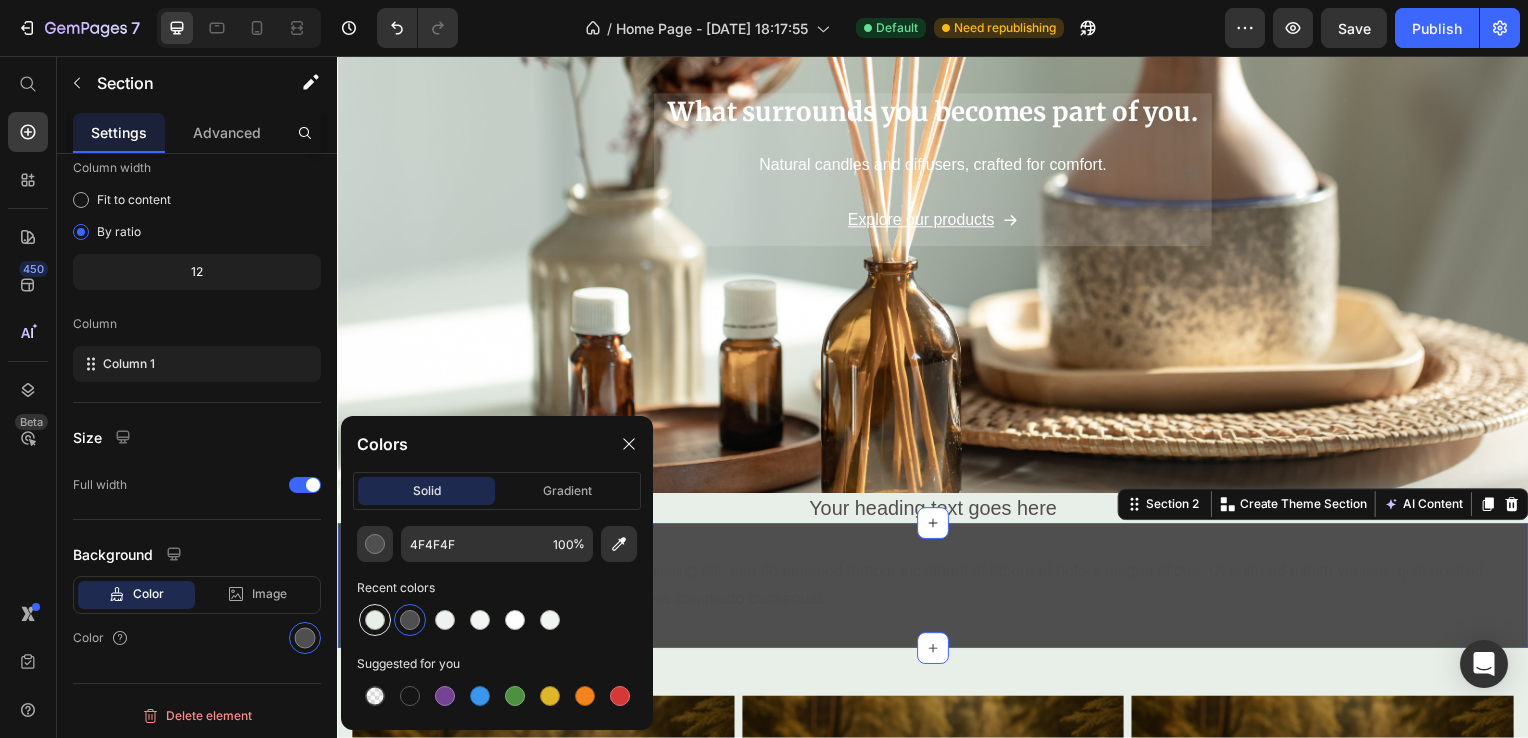 click at bounding box center [375, 620] 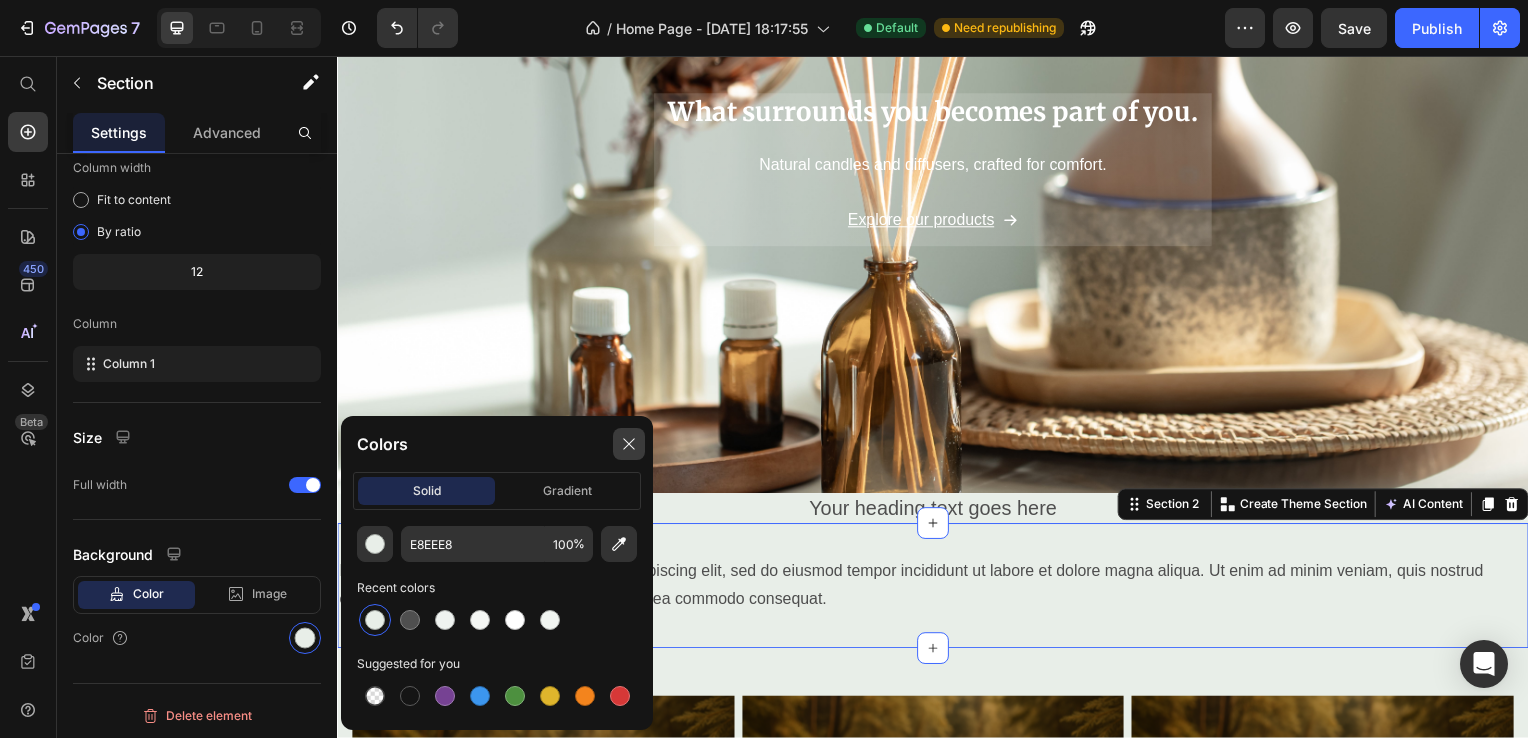 click 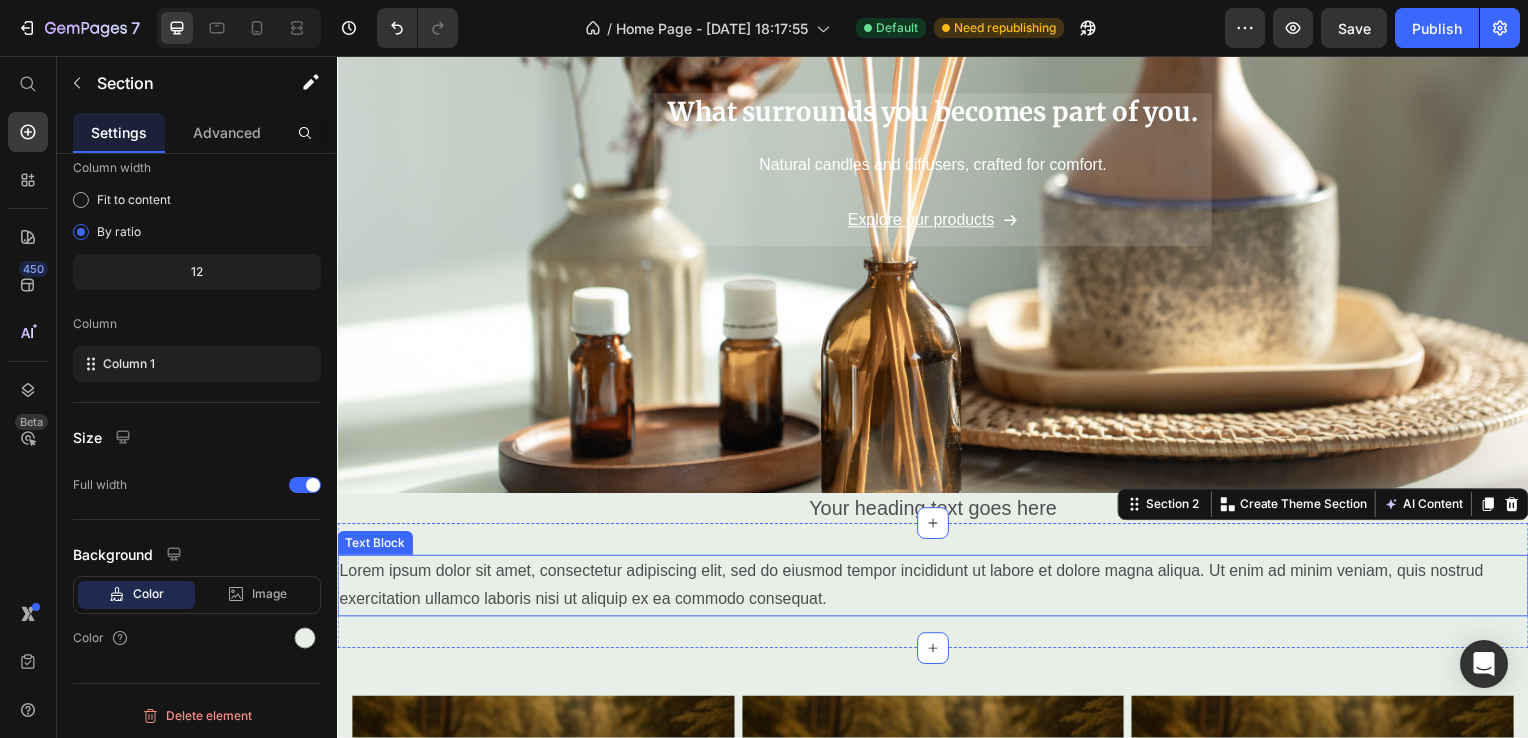 click on "Lorem ipsum dolor sit amet, consectetur adipiscing elit, sed do eiusmod tempor incididunt ut labore et dolore magna aliqua. Ut enim ad minim veniam, quis nostrud exercitation ullamco laboris nisi ut aliquip ex ea commodo consequat." at bounding box center (937, 590) 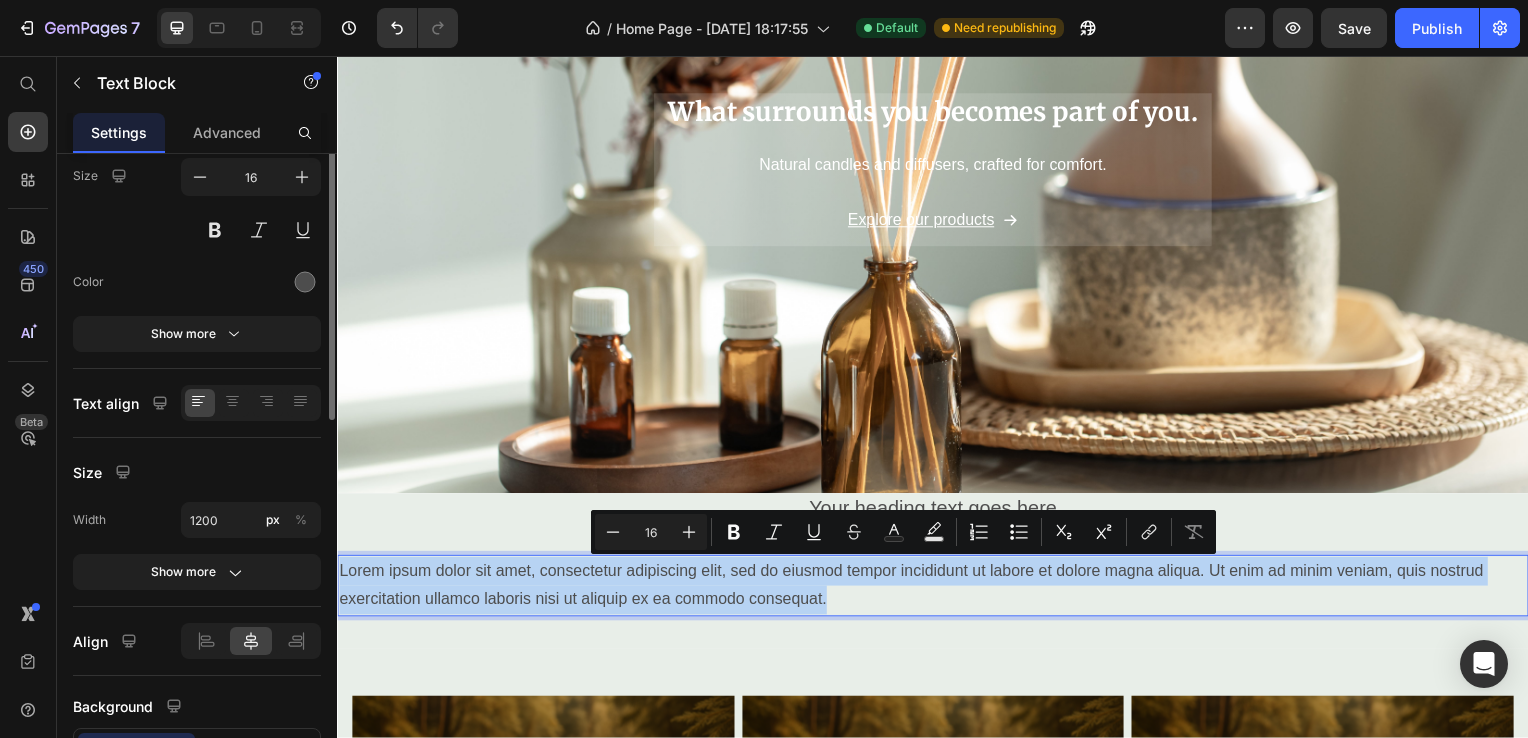 scroll, scrollTop: 0, scrollLeft: 0, axis: both 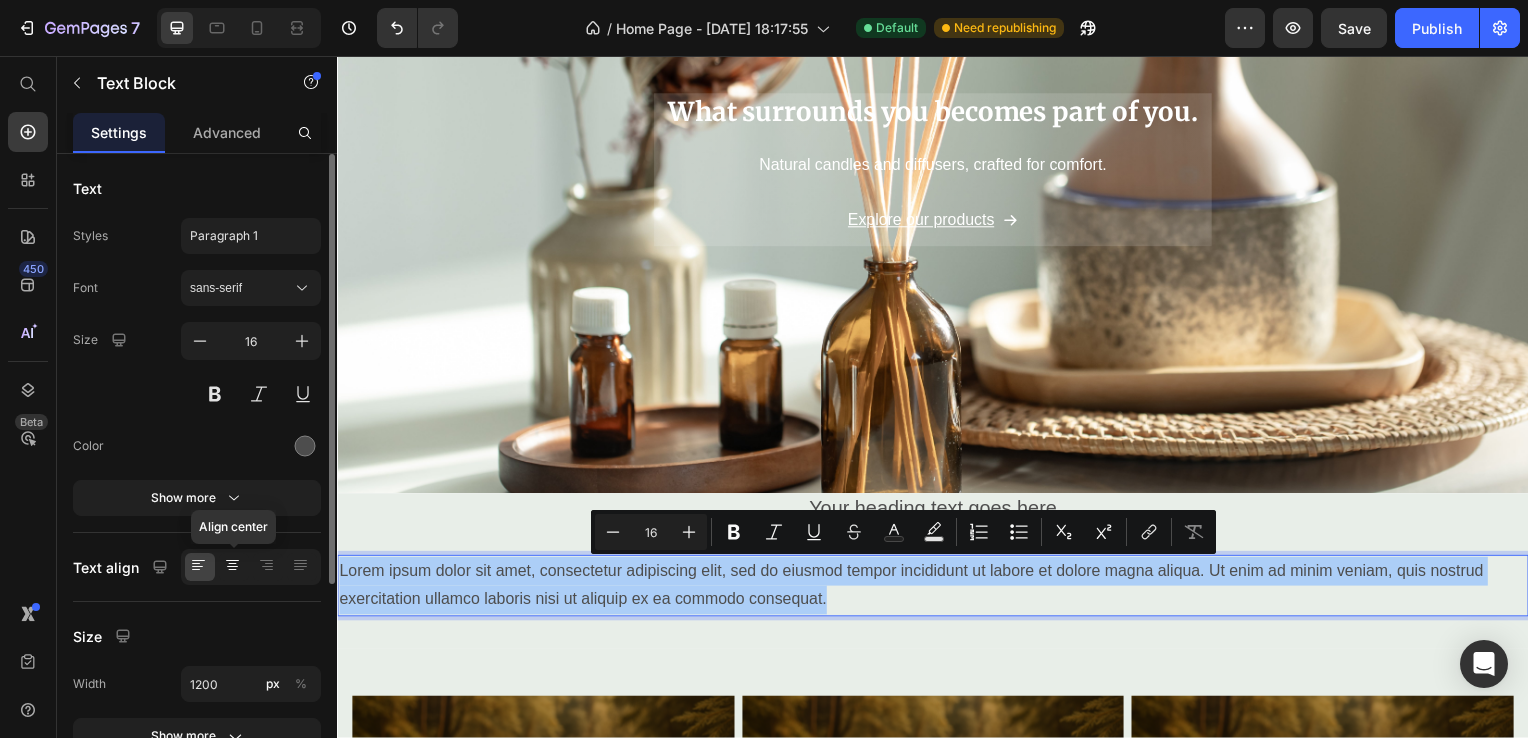 click 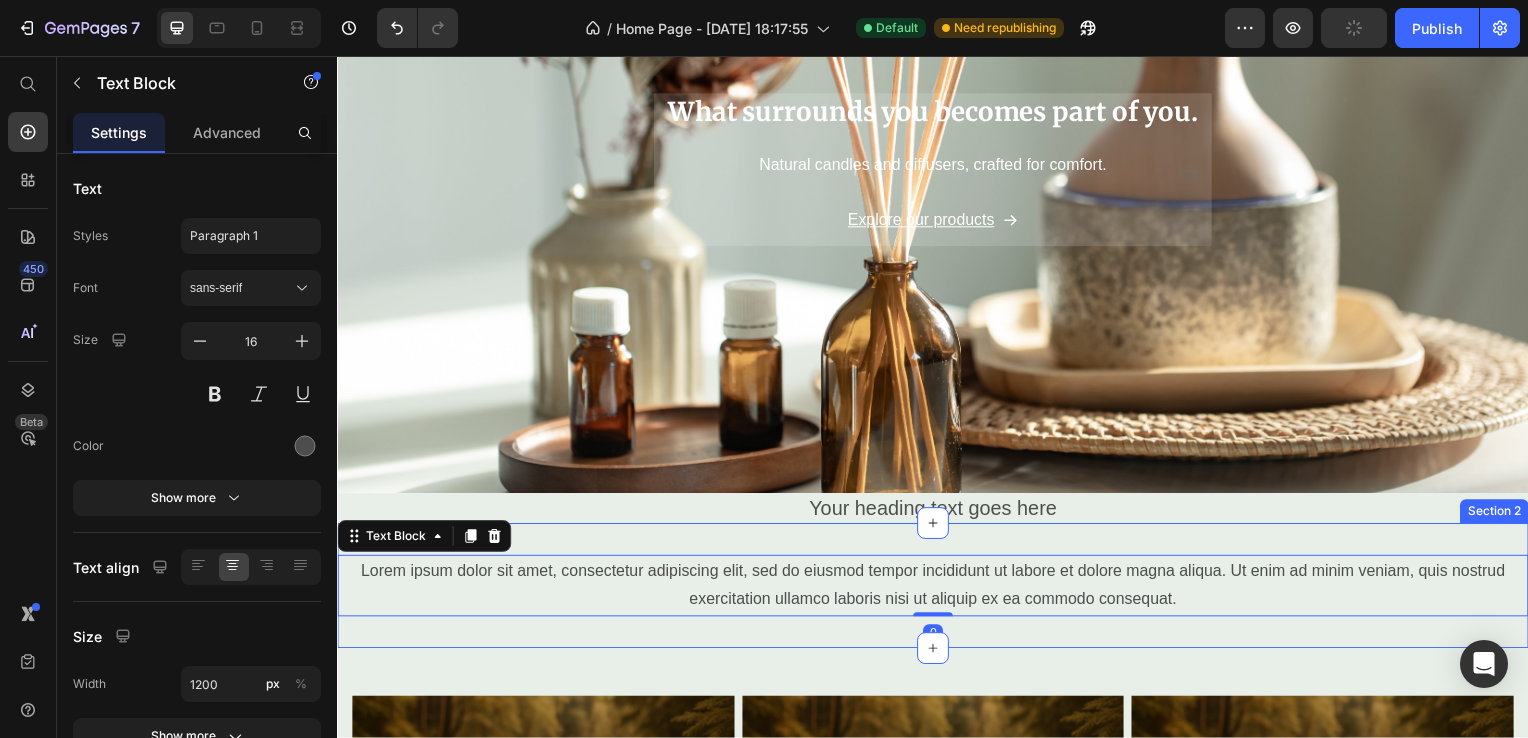 click on "Lorem ipsum dolor sit amet, consectetur adipiscing elit, sed do eiusmod tempor incididunt ut labore et dolore magna aliqua. Ut enim ad minim veniam, quis nostrud exercitation ullamco laboris nisi ut aliquip ex ea commodo consequat. Text Block   0 Section 2" at bounding box center [937, 590] 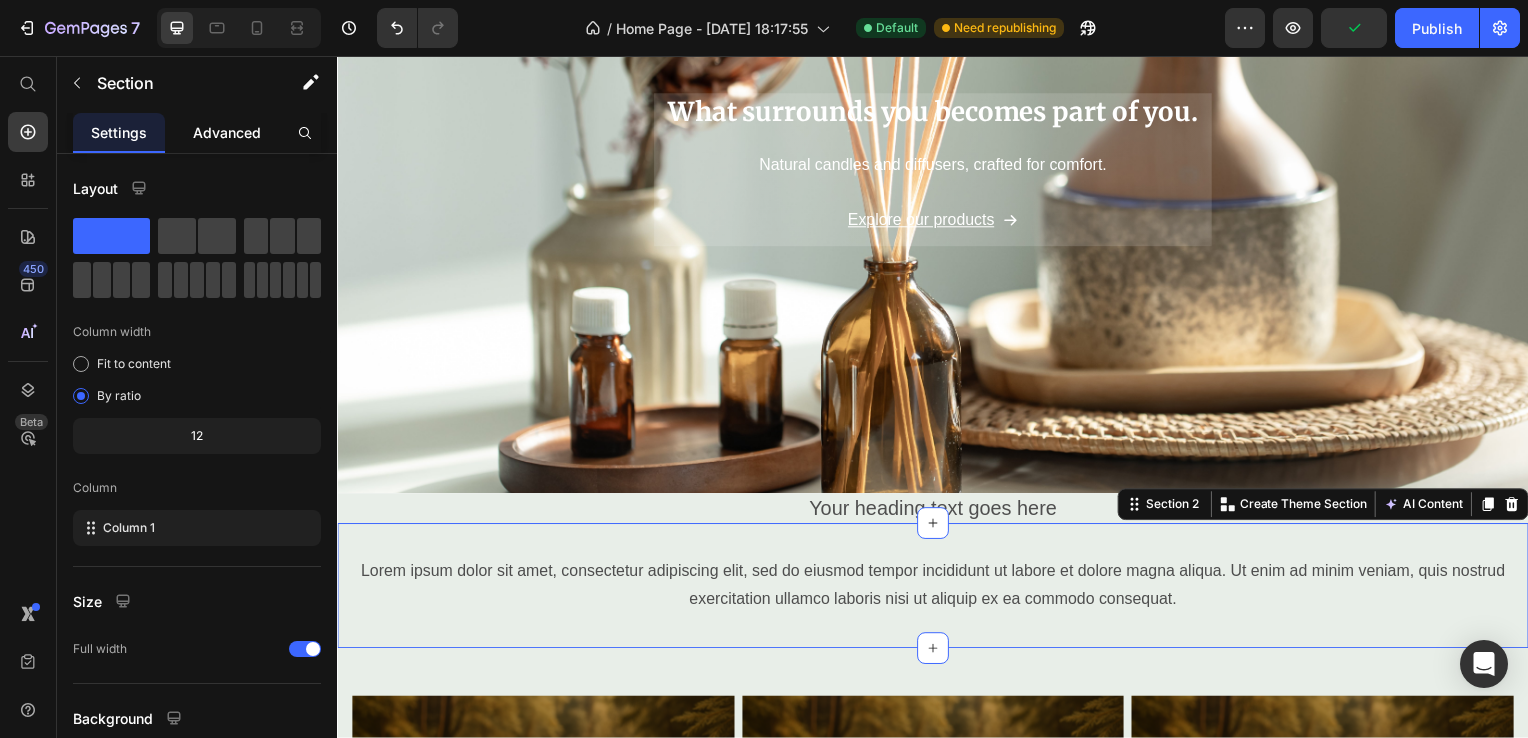 click on "Advanced" at bounding box center (227, 132) 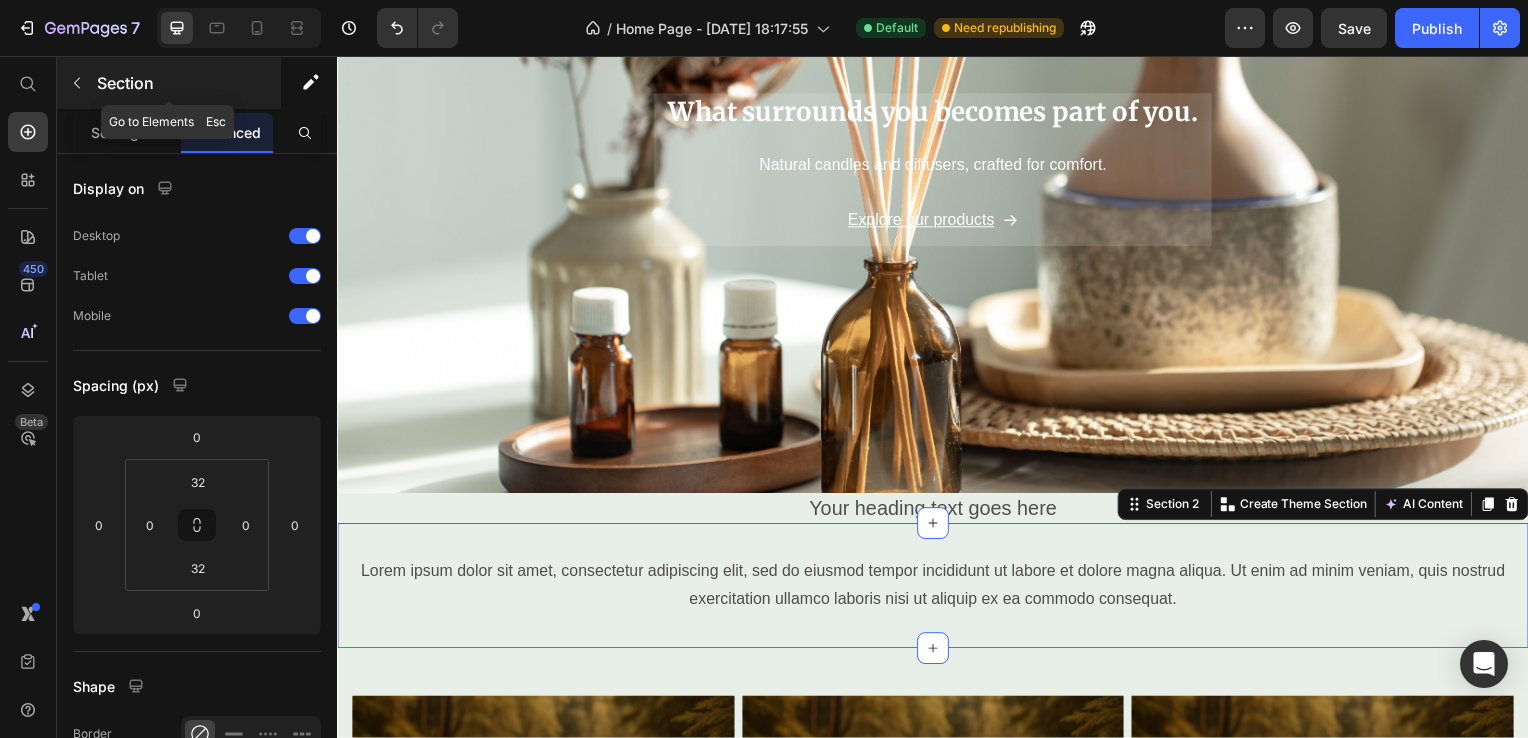 click 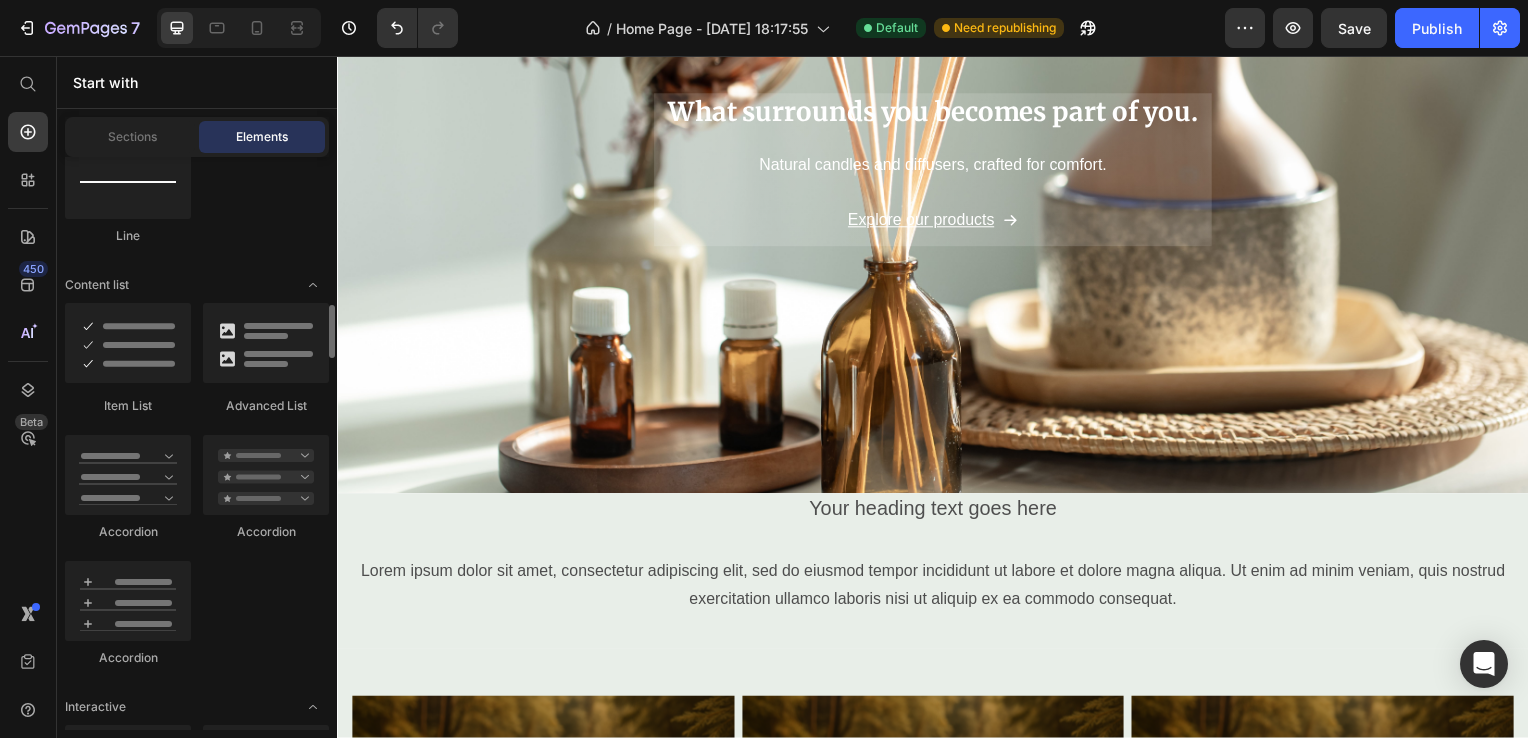 scroll, scrollTop: 1500, scrollLeft: 0, axis: vertical 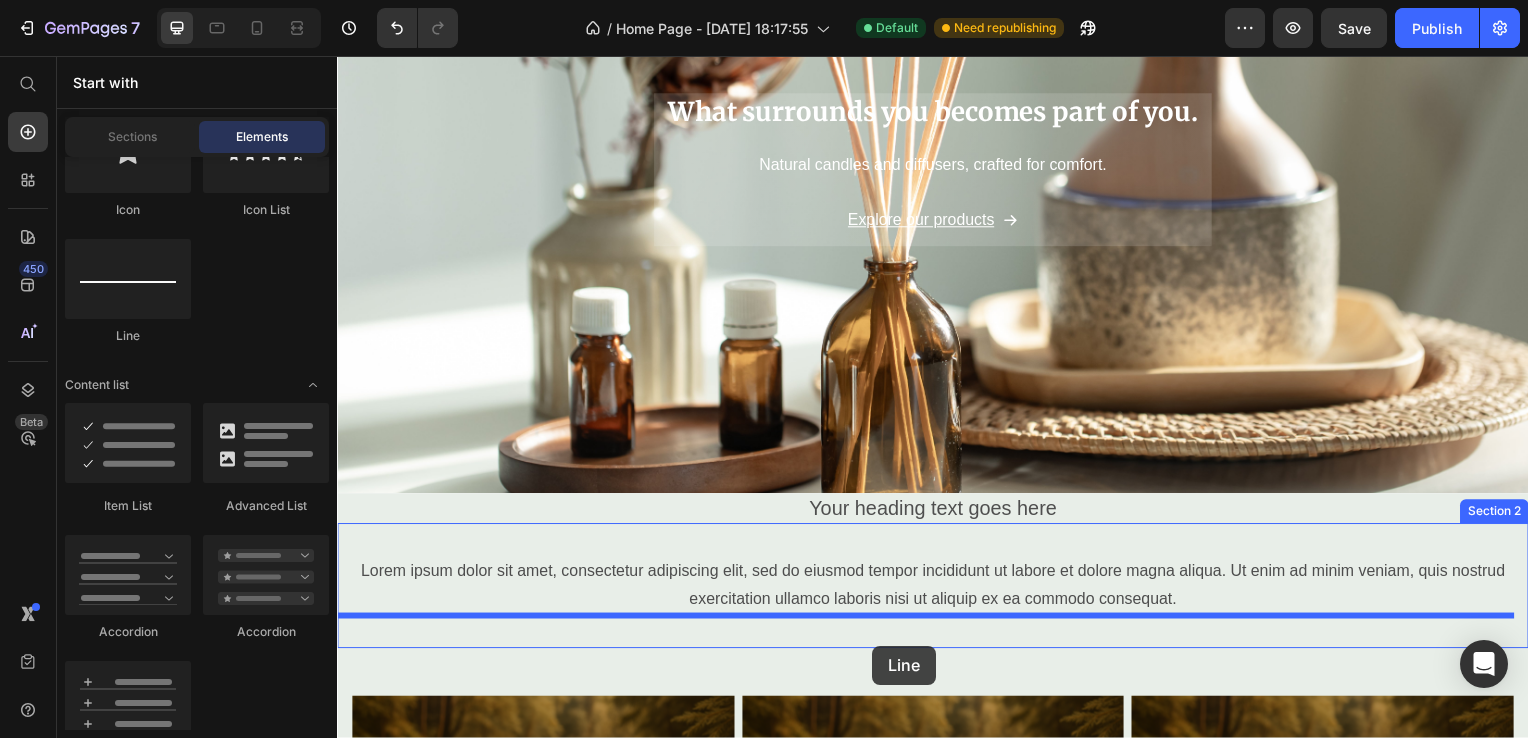 drag, startPoint x: 472, startPoint y: 354, endPoint x: 865, endPoint y: 645, distance: 489.00922 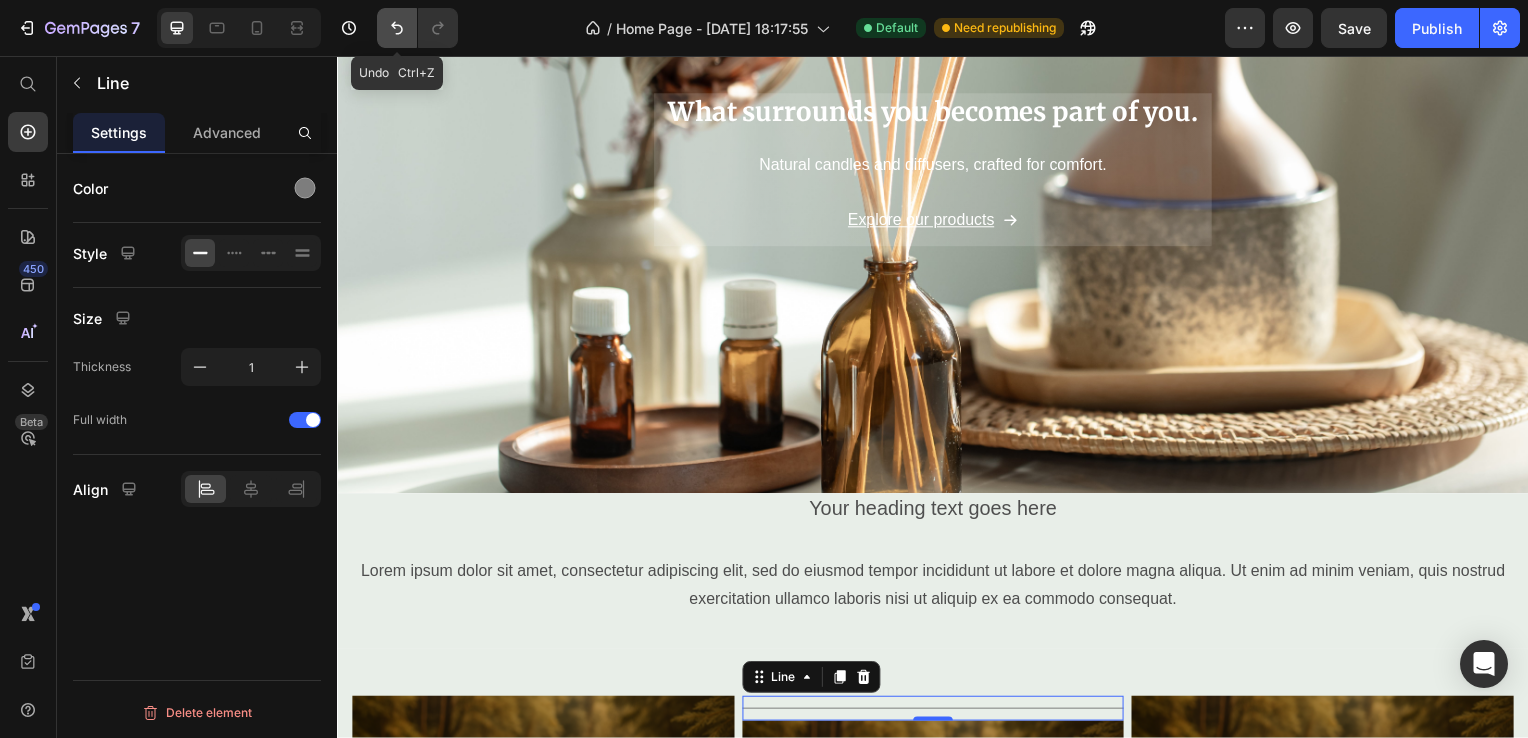 click 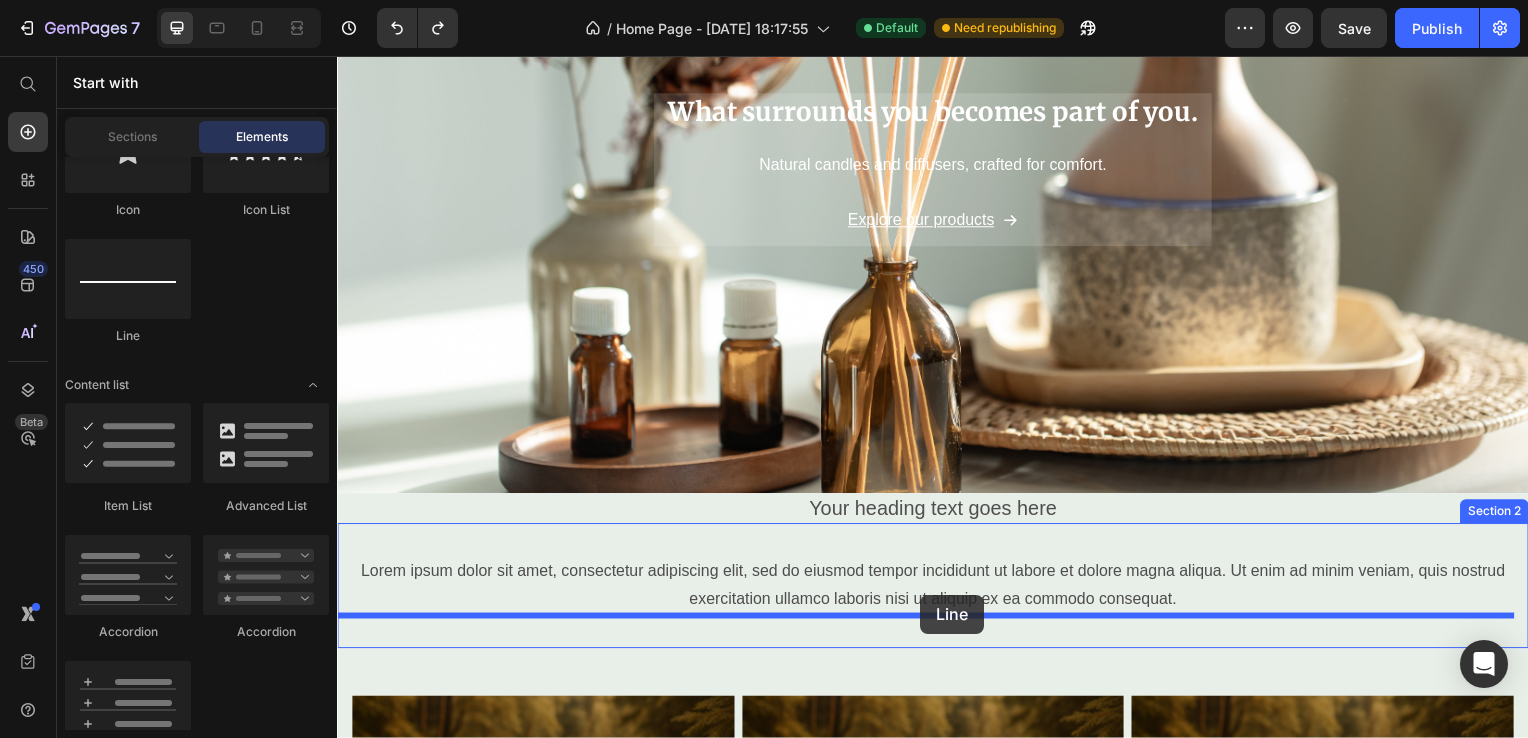 drag, startPoint x: 573, startPoint y: 411, endPoint x: 924, endPoint y: 599, distance: 398.1771 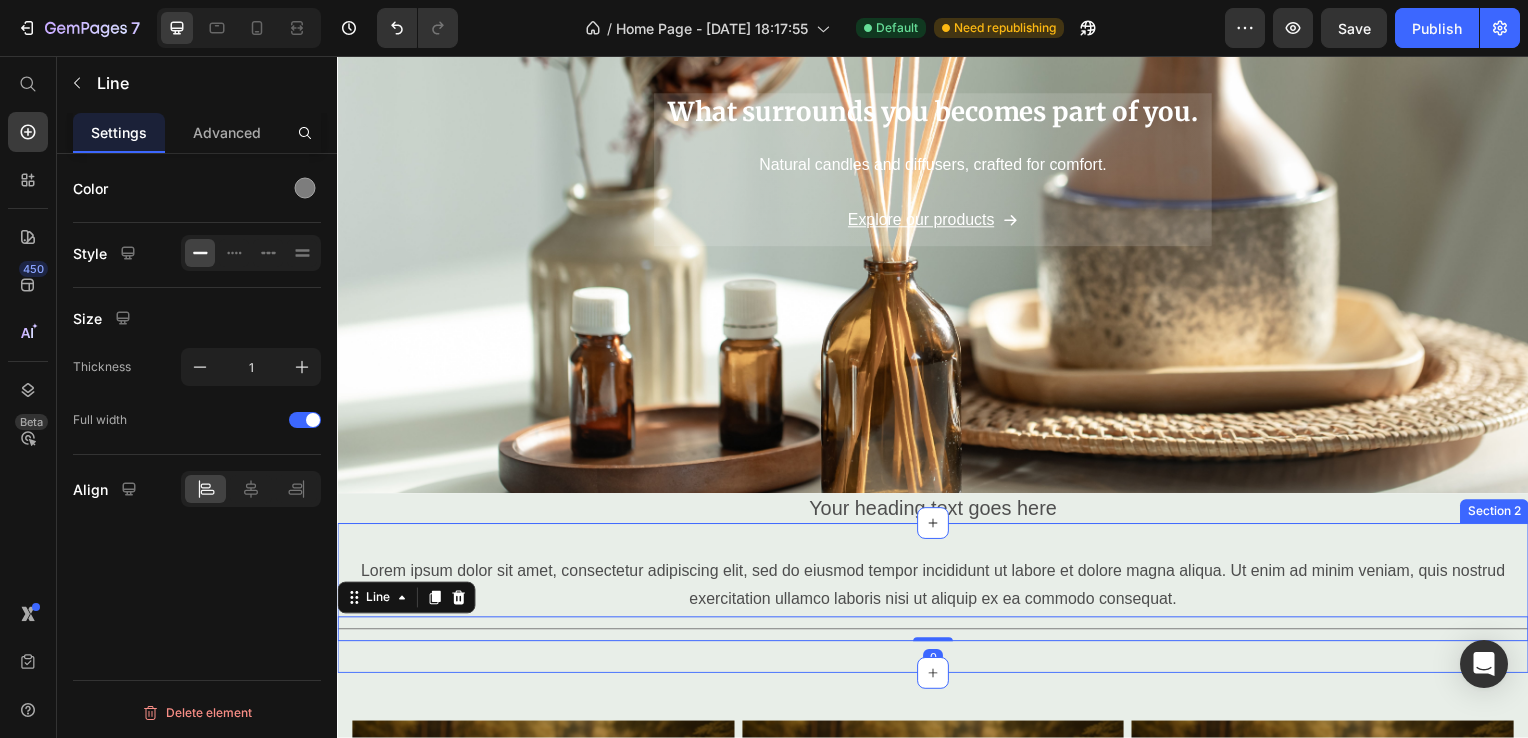 scroll, scrollTop: 400, scrollLeft: 0, axis: vertical 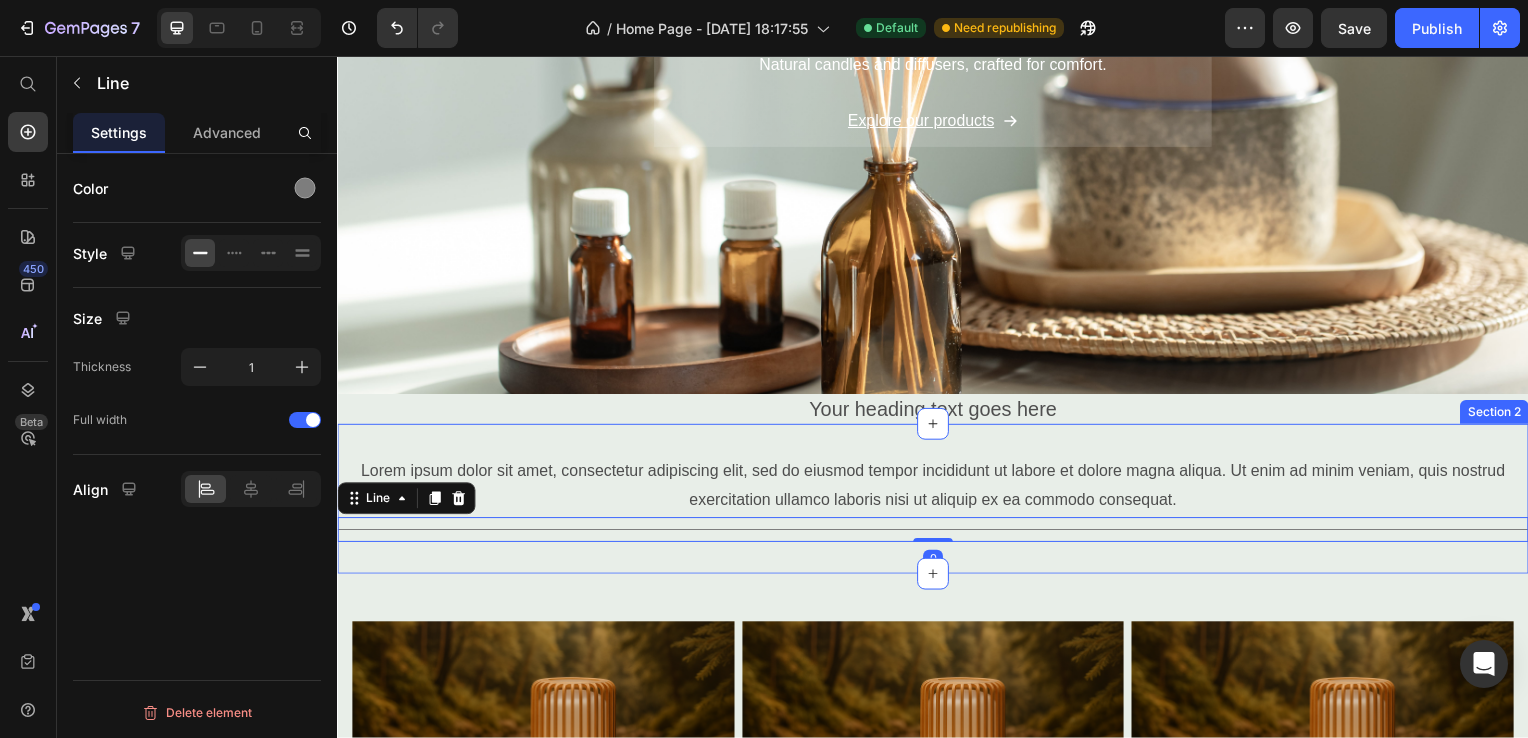 click on "Image Your heading text goes here Heading Lorem ipsum dolor sit amet, consectetur adipiscing  Text Block Essential Oils Button Image Your heading text goes here Heading Lorem ipsum dolor sit amet, consectetur adipiscing  Text Block Scented Candles Button Image Your heading text goes here Heading Lorem ipsum dolor sit amet, consectetur adipiscing  Text Block Aromatic Diffusers Button Row Product Images                Icon                Icon                Icon                Icon                Icon Icon List Hoz (124) Text block Row Smart Fingerprint Padlock Product Title $13.00 Product Price Product Product Images                Icon                Icon                Icon                Icon                Icon Icon List Hoz (124) Text block Row Smart Fingerprint Padlock Product Title $13.00 Product Price Product Product Images                Icon                Icon                Icon                Icon                Icon Icon List Hoz (124) Text block Row Smart Fingerprint Padlock Product Title Row" at bounding box center [937, 1030] 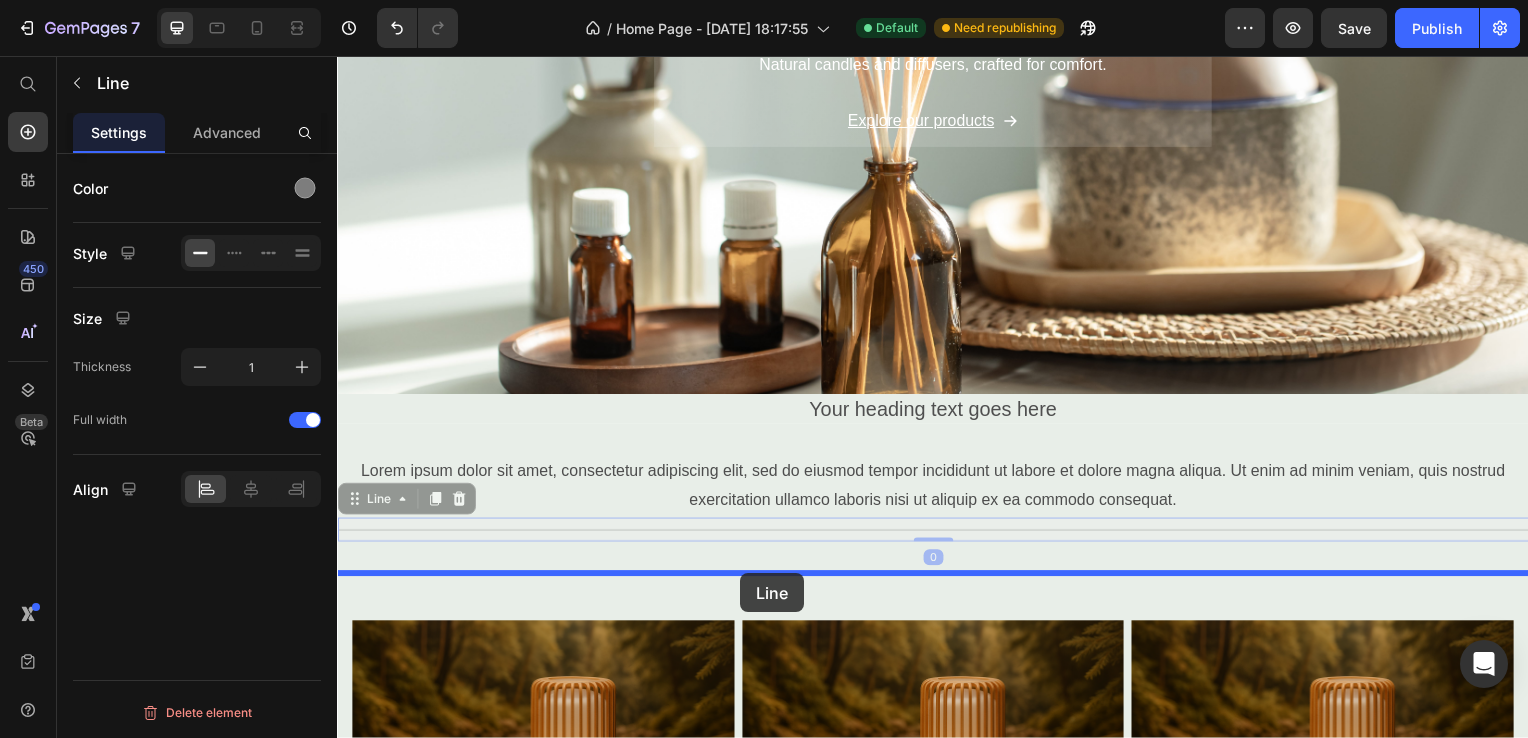 drag, startPoint x: 734, startPoint y: 554, endPoint x: 743, endPoint y: 574, distance: 21.931713 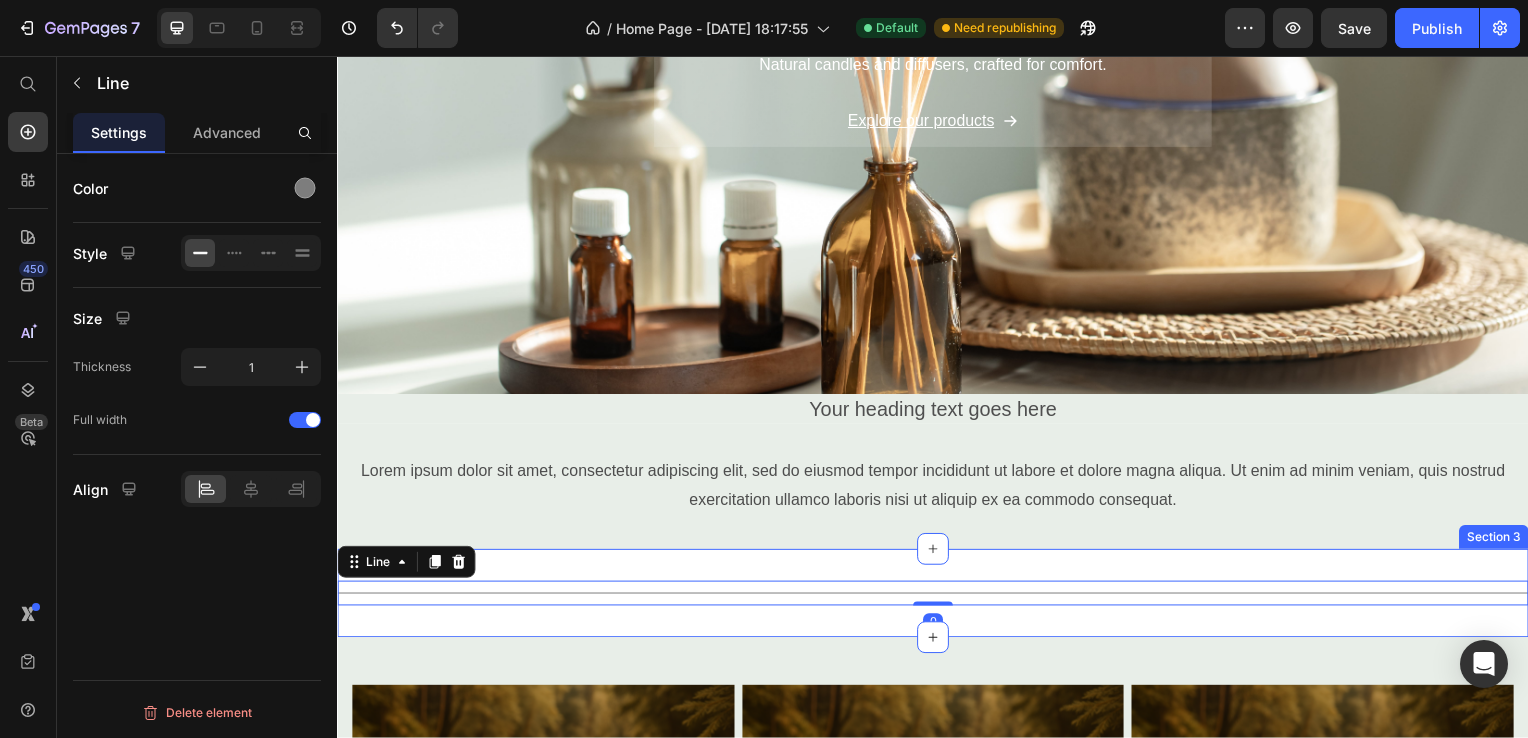 click on "Title Line   0 Section 3" at bounding box center [937, 597] 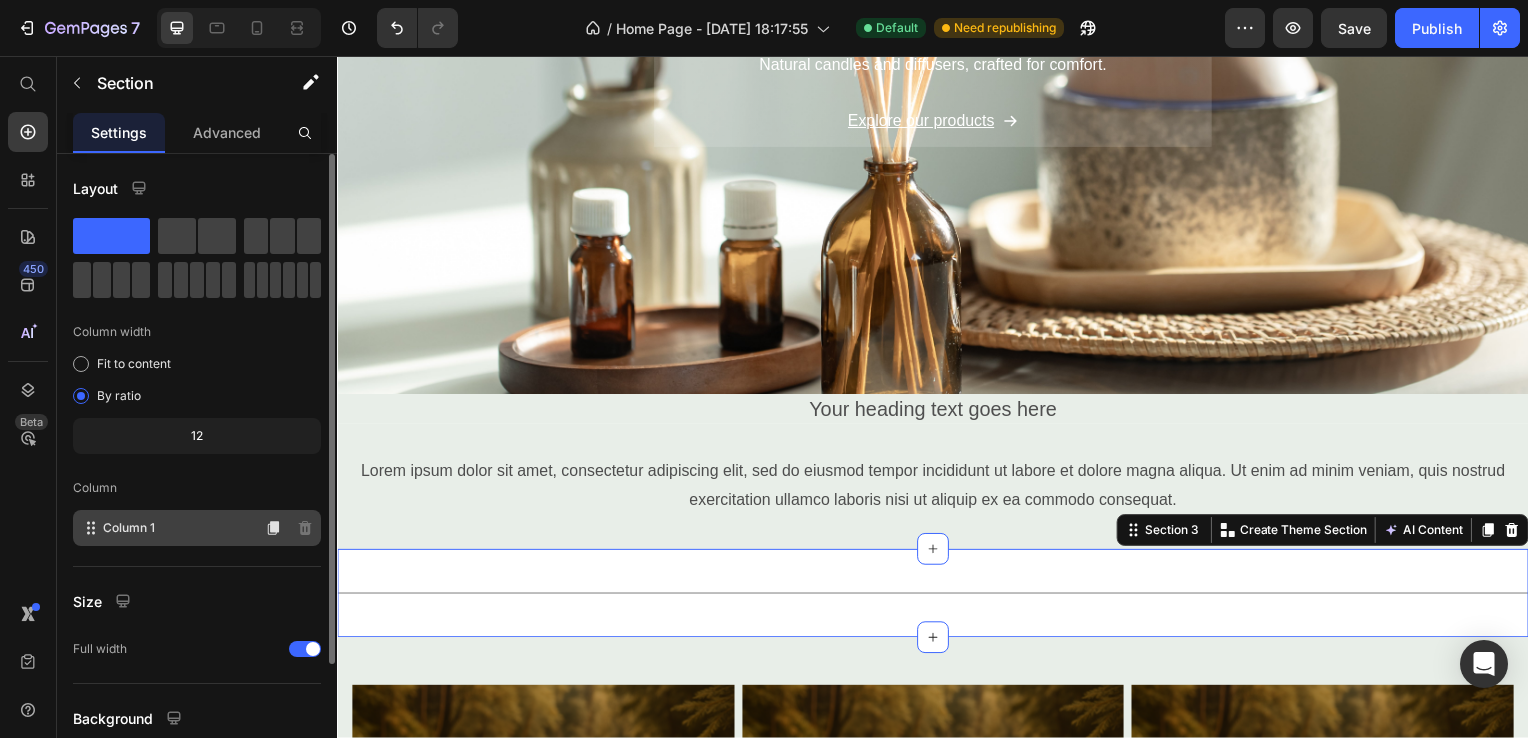scroll, scrollTop: 164, scrollLeft: 0, axis: vertical 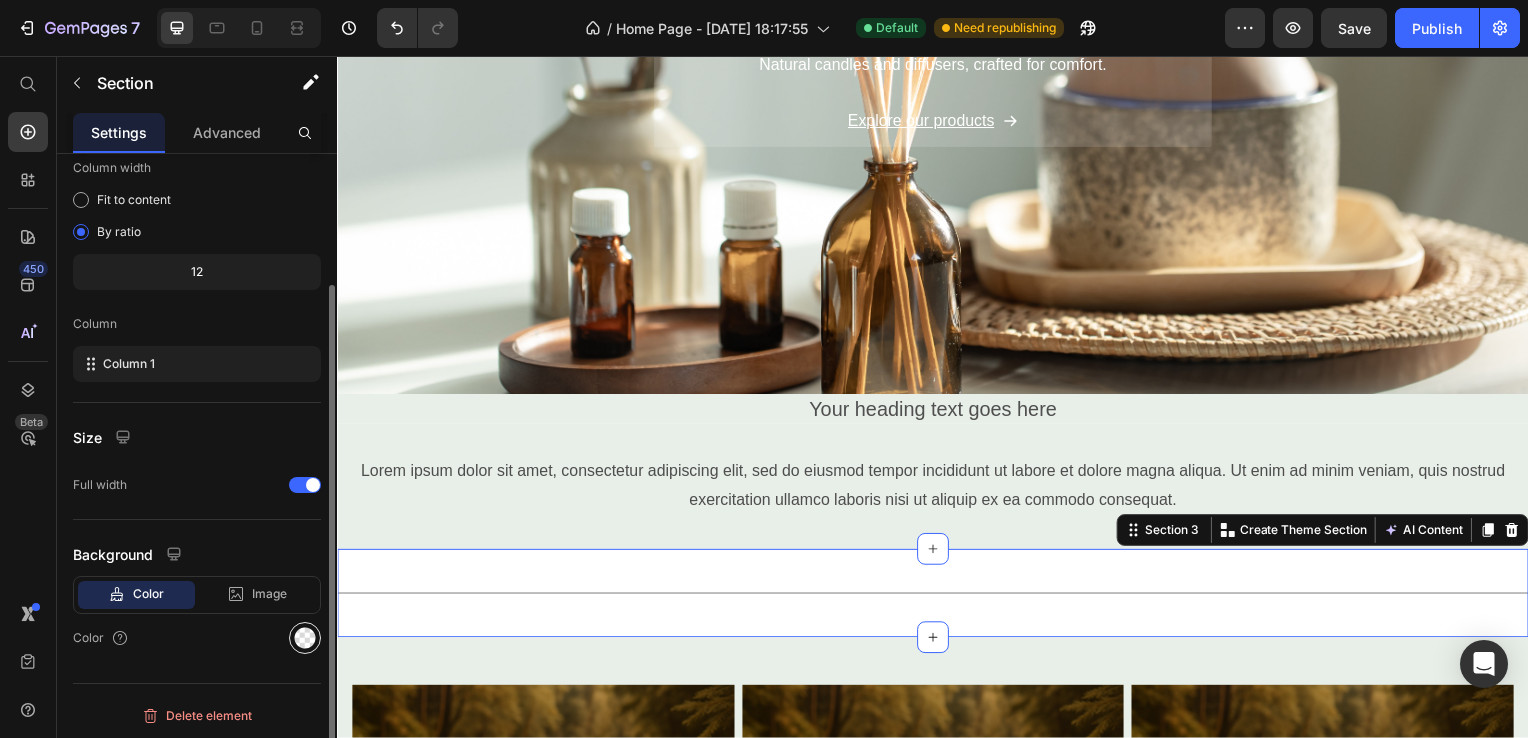 click at bounding box center (305, 638) 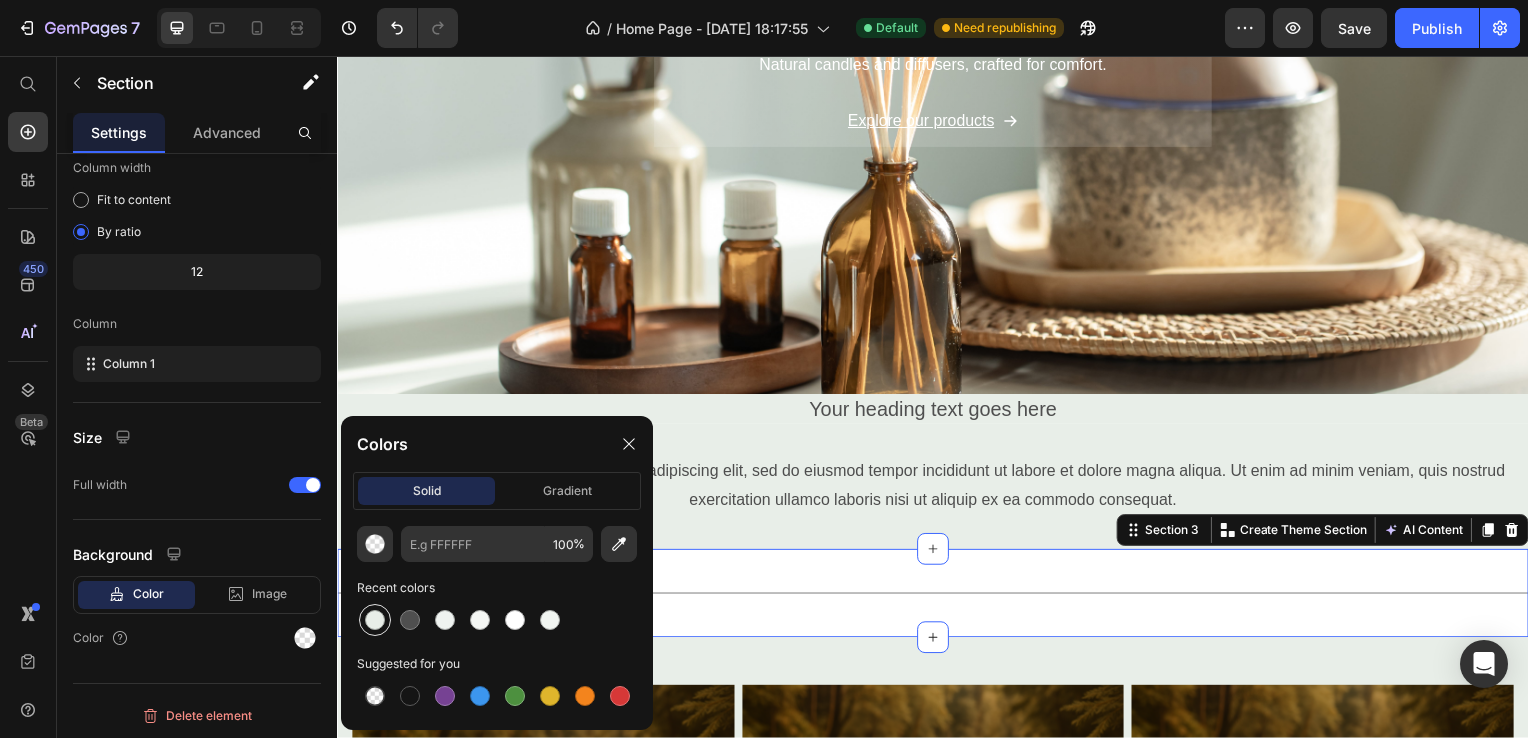 click at bounding box center [375, 620] 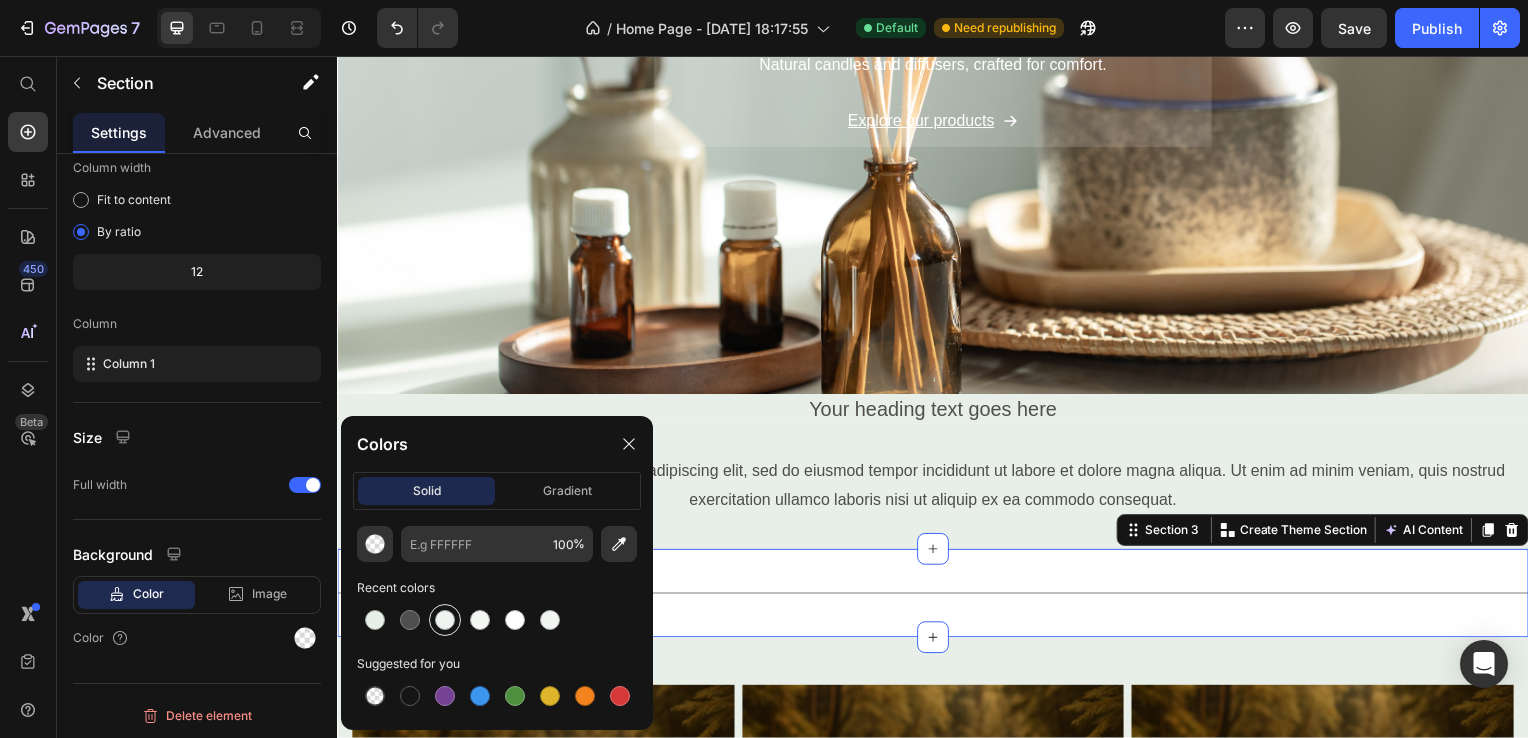 type on "E8EEE8" 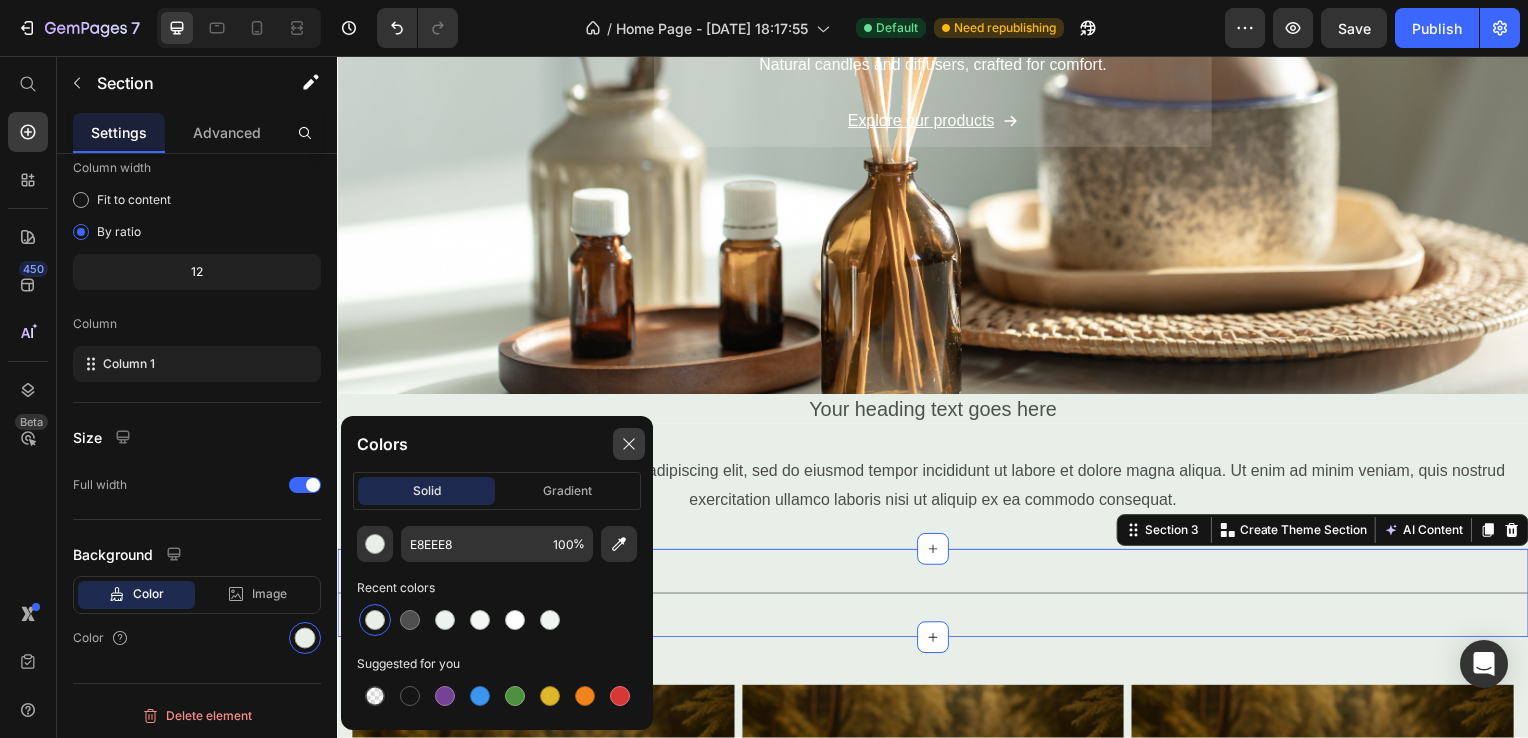 drag, startPoint x: 630, startPoint y: 449, endPoint x: 298, endPoint y: 414, distance: 333.83978 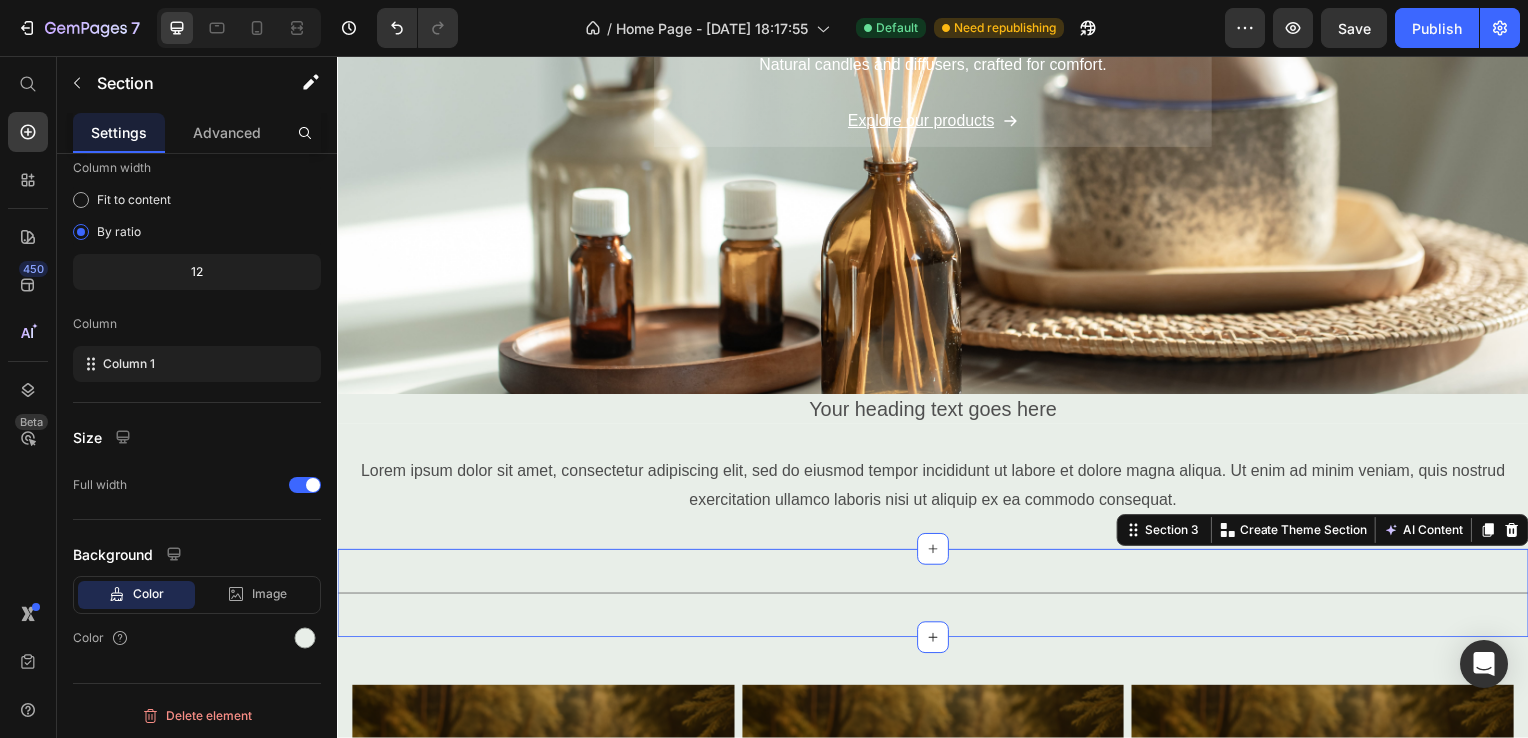 click on "Title Line Section 3   You can create reusable sections Create Theme Section AI Content Write with GemAI What would you like to describe here? Tone and Voice Persuasive Product Smart Fingerprint Padlock Show more Generate" at bounding box center (937, 597) 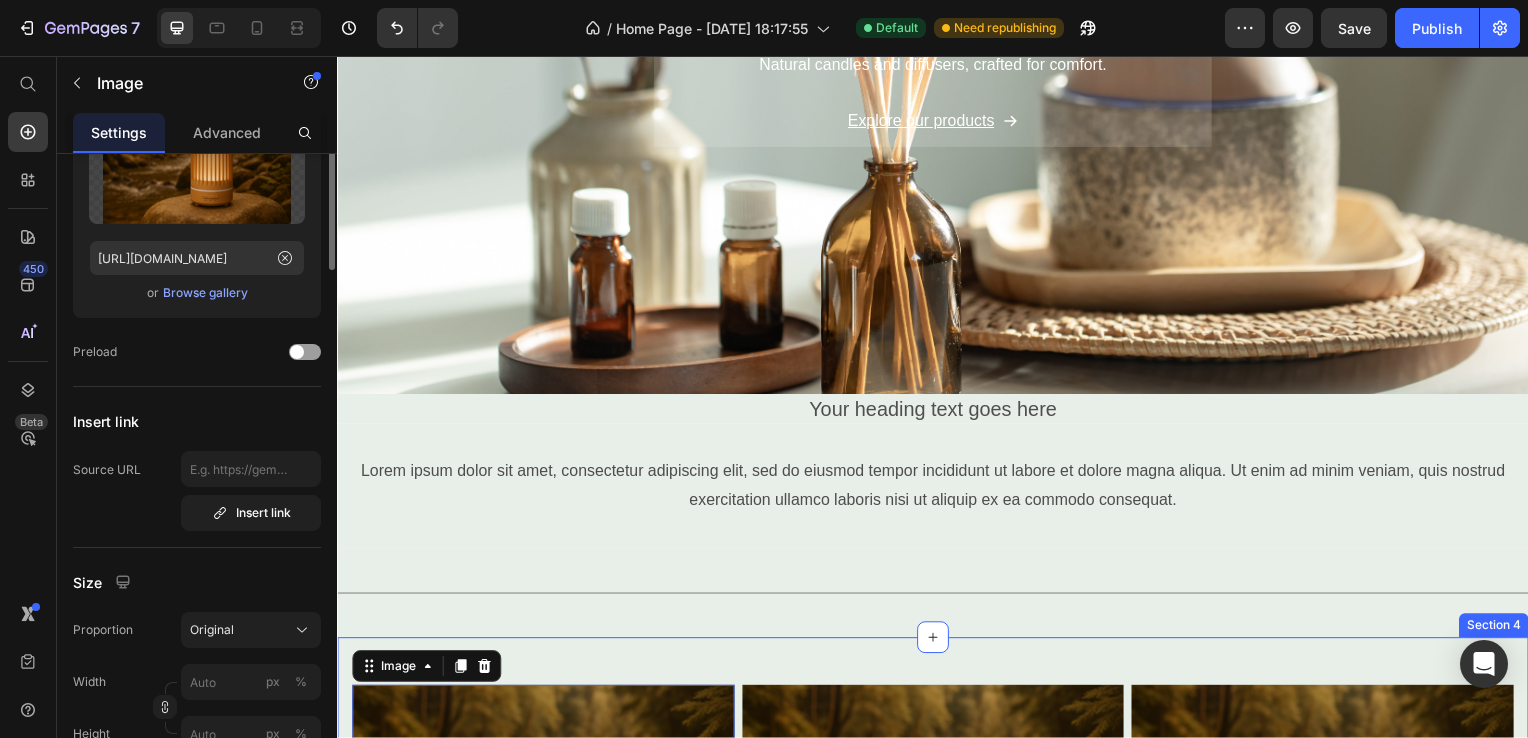 scroll, scrollTop: 0, scrollLeft: 0, axis: both 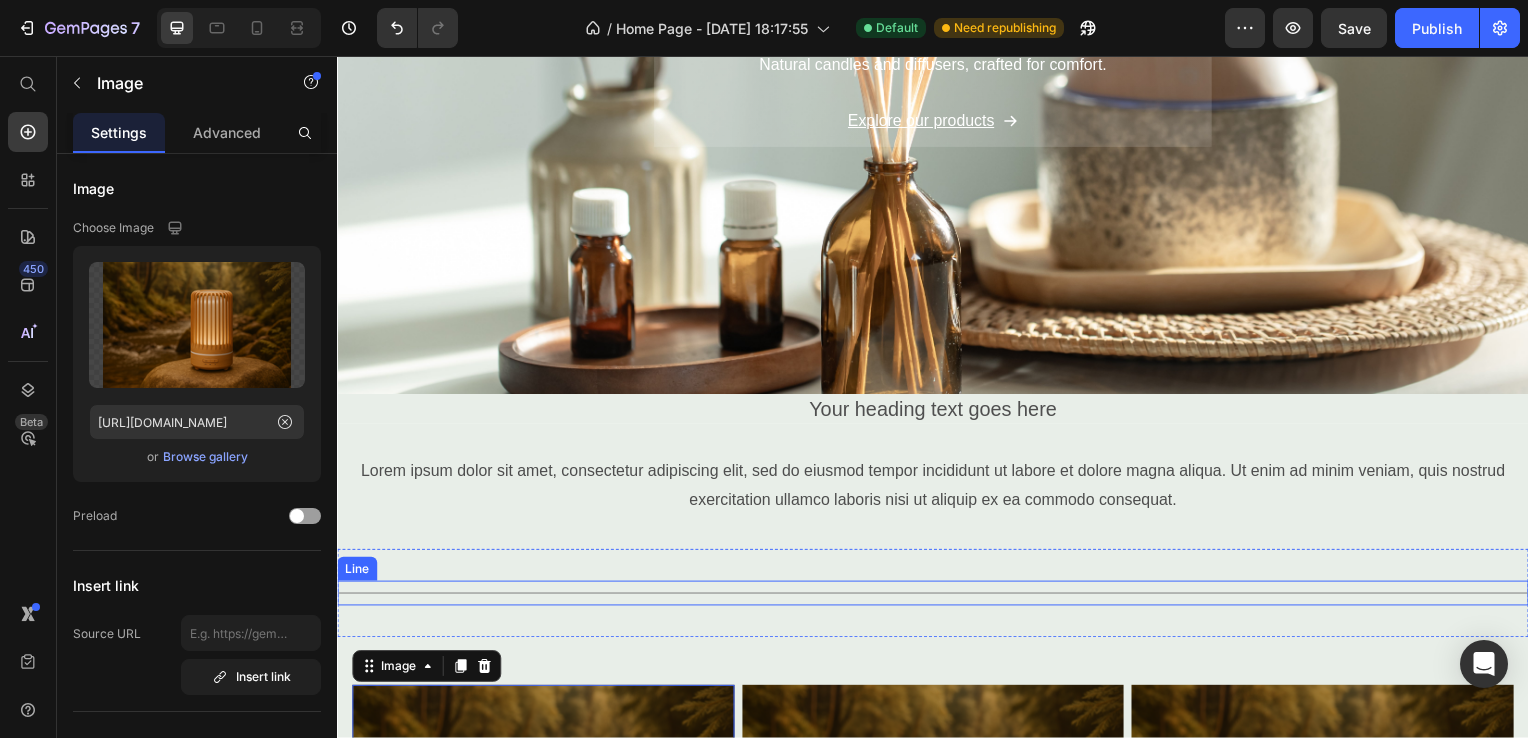 click at bounding box center [937, 597] 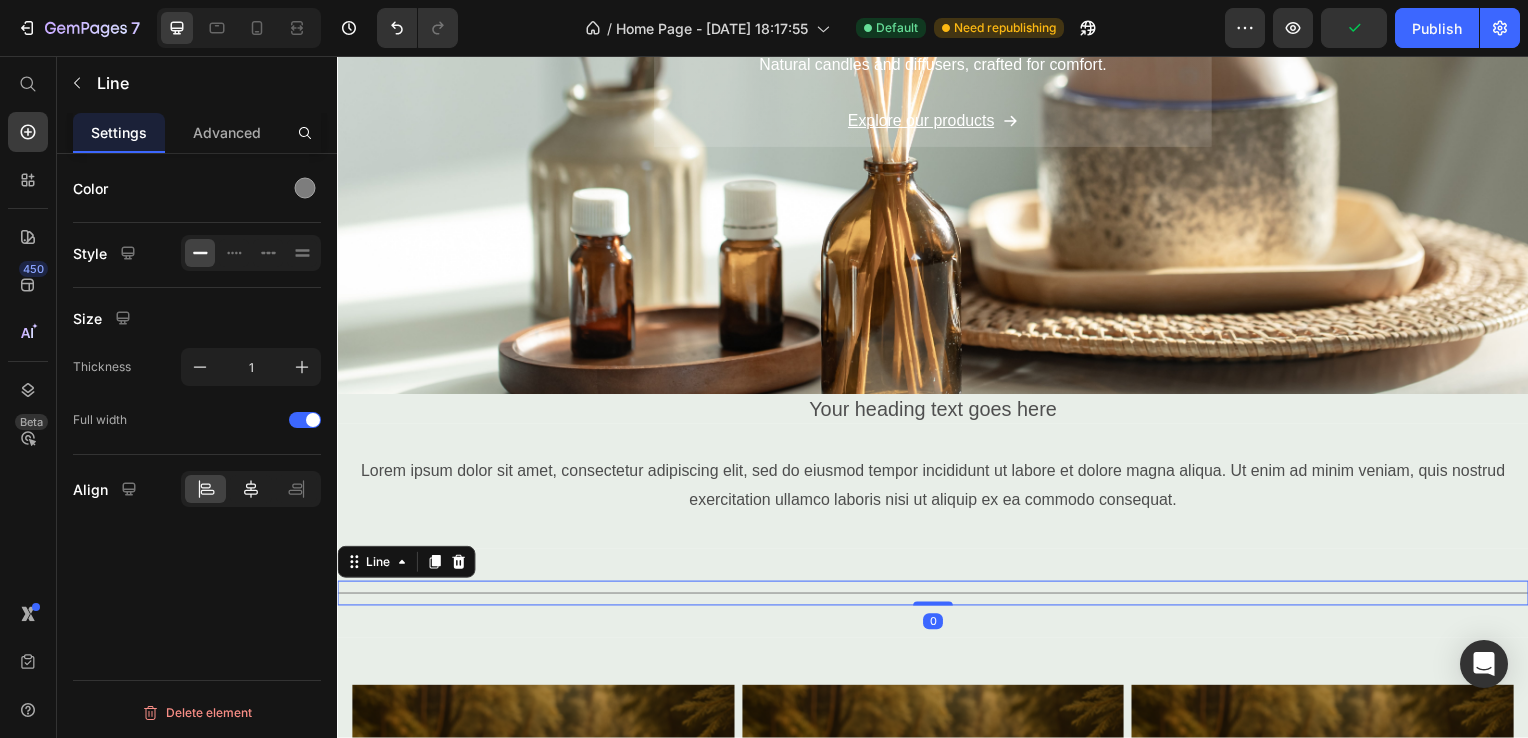 click 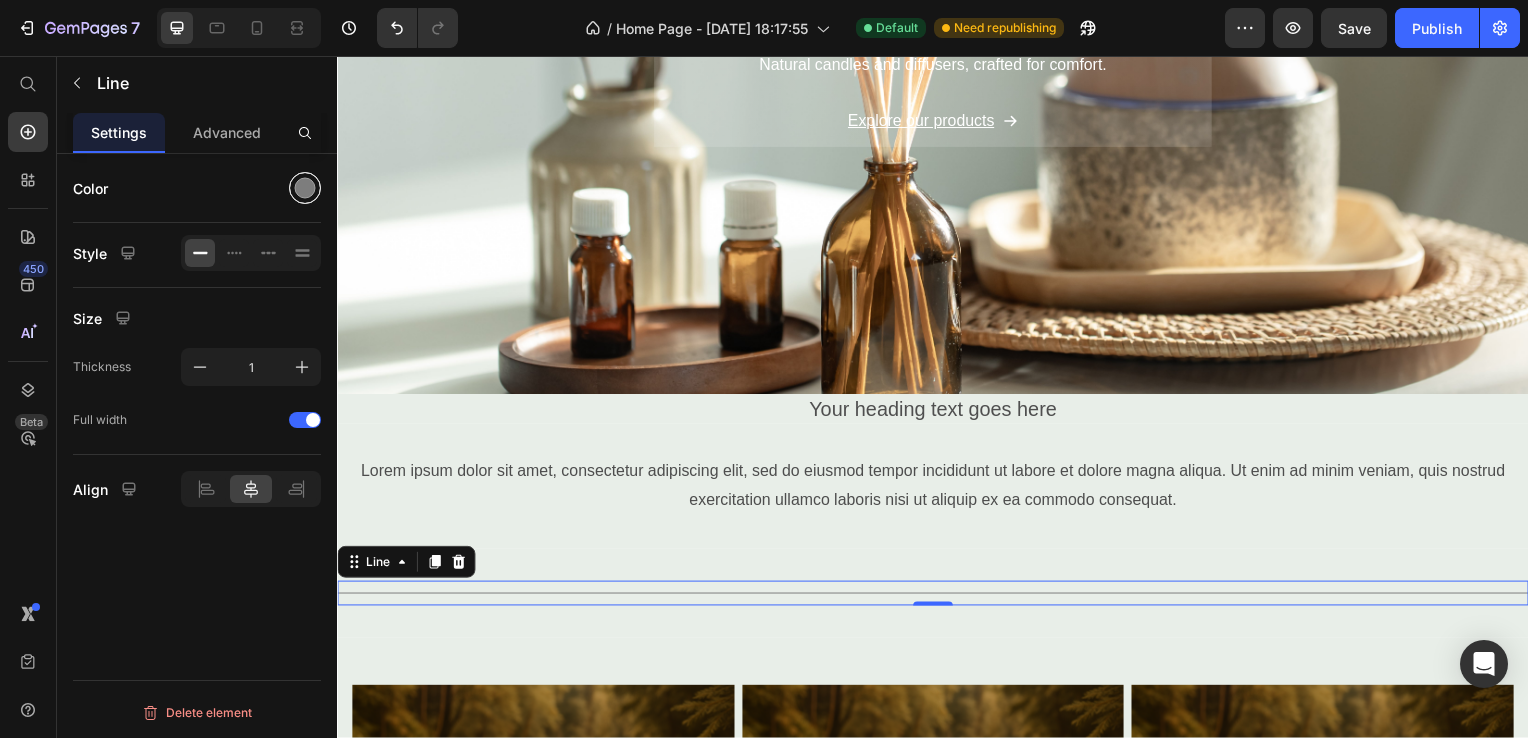 click at bounding box center [305, 188] 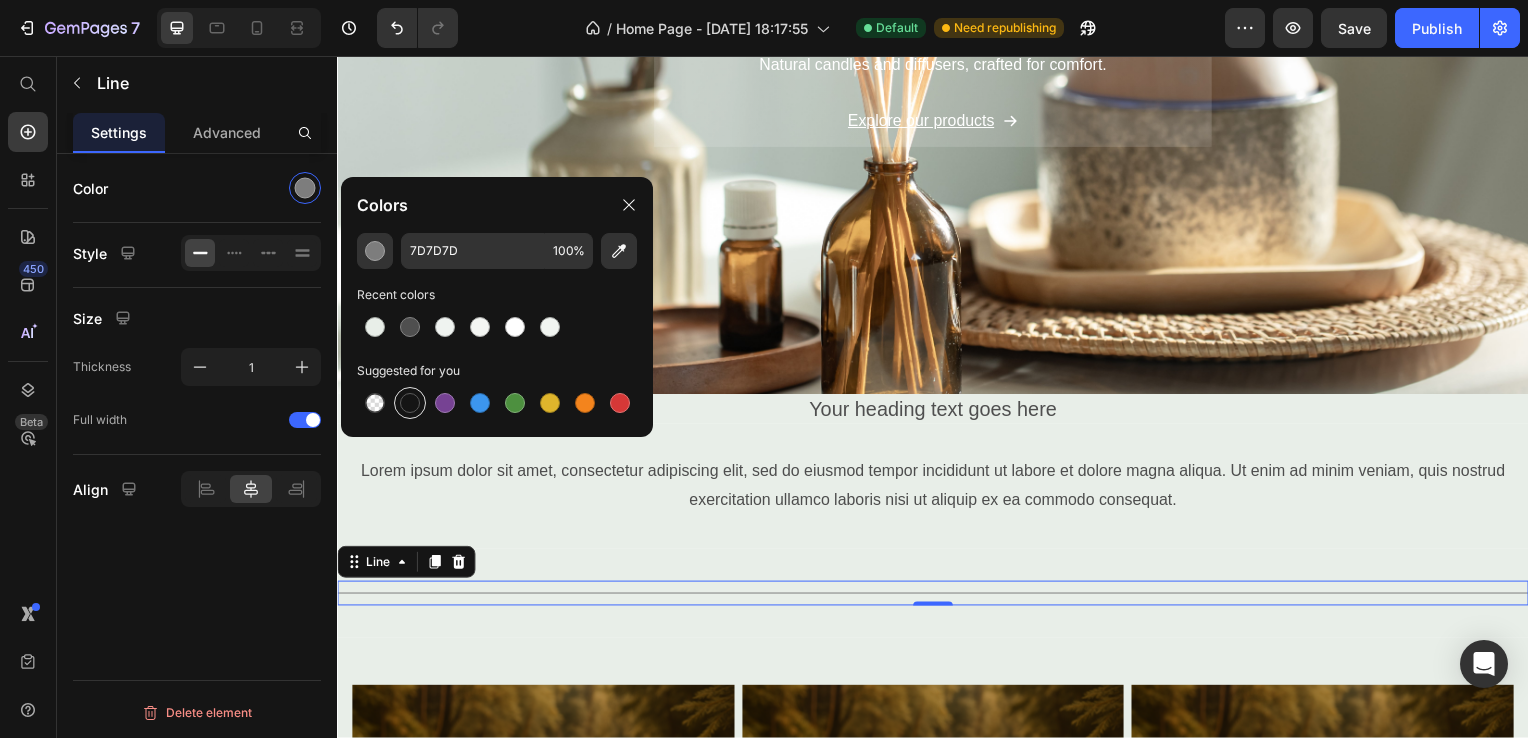 click at bounding box center (410, 403) 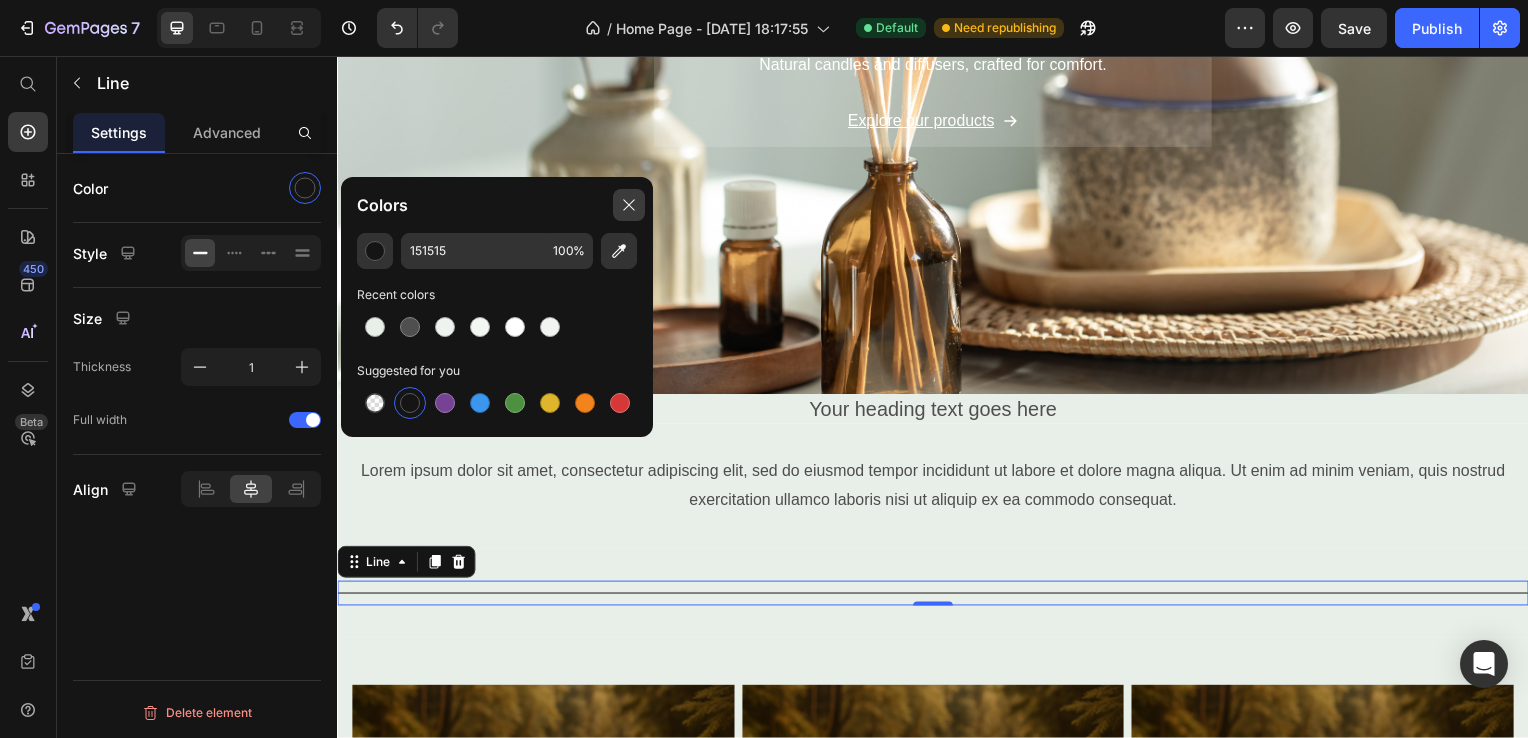 drag, startPoint x: 628, startPoint y: 196, endPoint x: 294, endPoint y: 181, distance: 334.33667 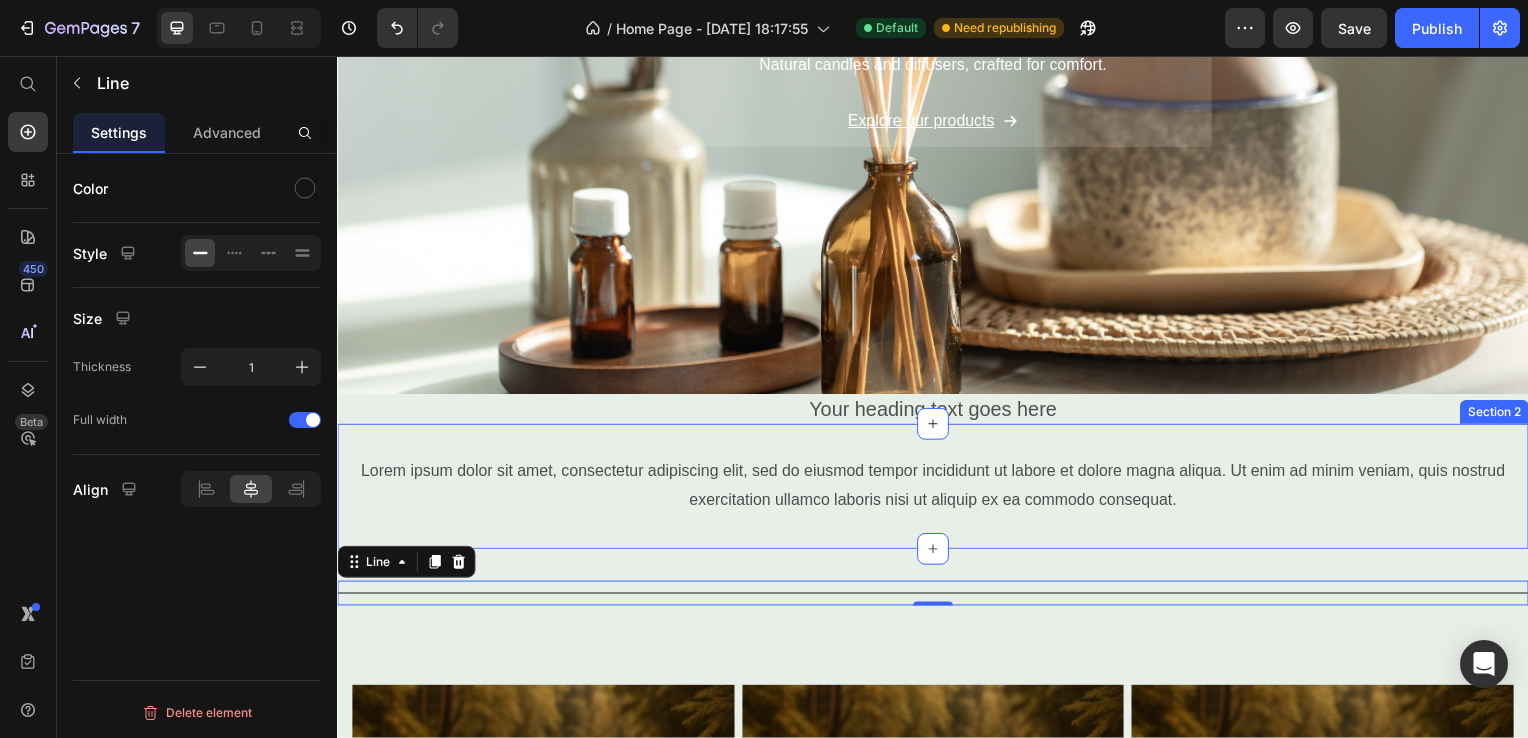 click on "Title Line   0 Section 3" at bounding box center [937, 597] 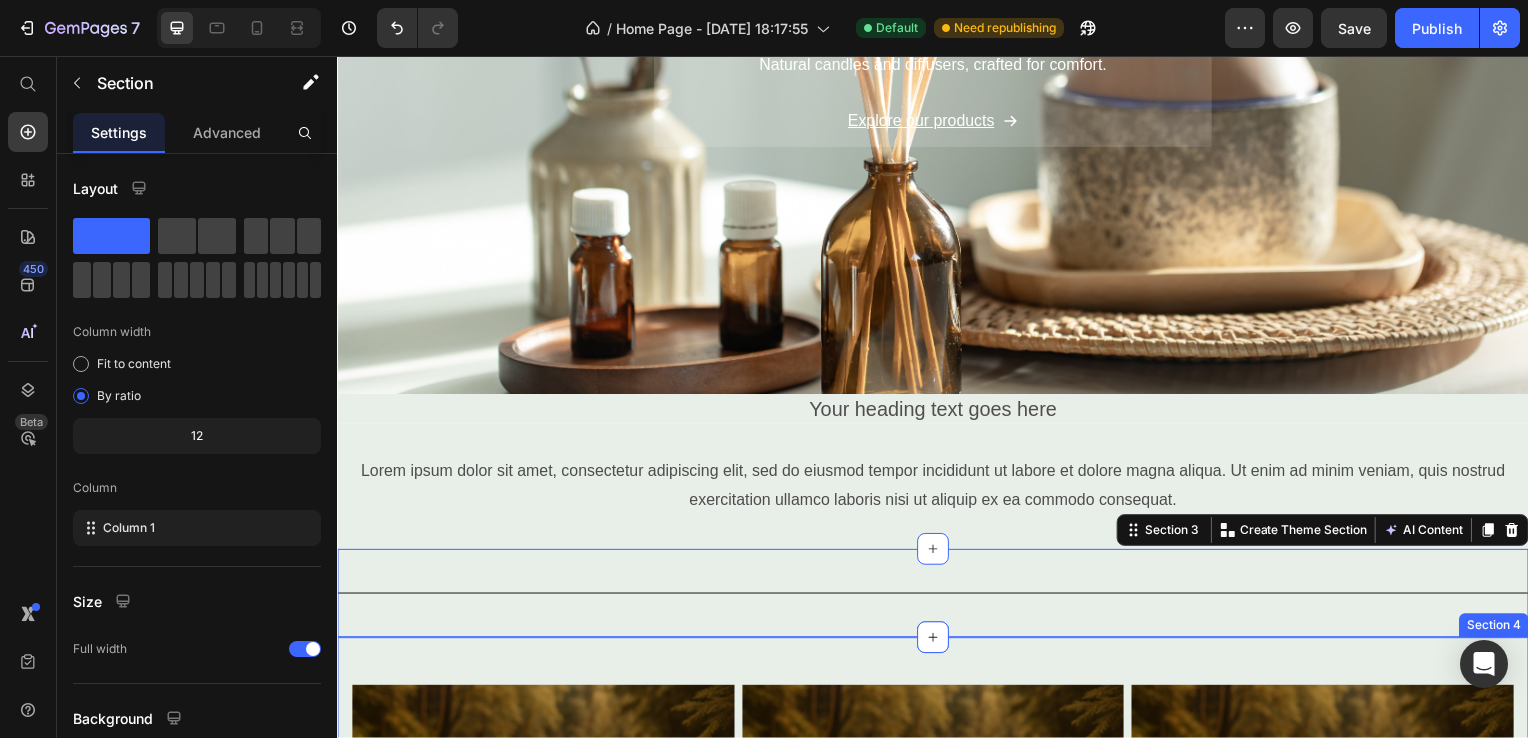 click at bounding box center (937, 818) 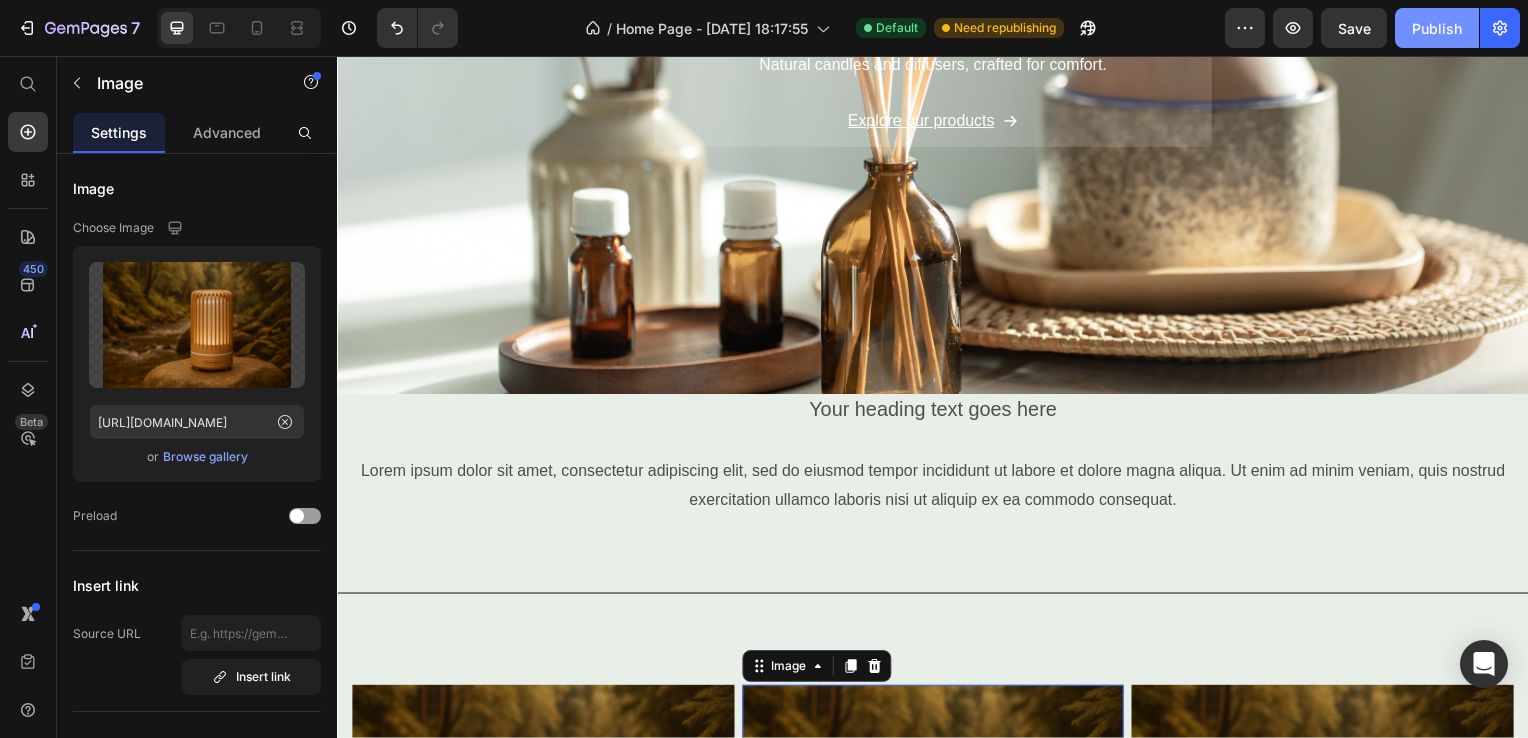click on "Publish" at bounding box center [1437, 28] 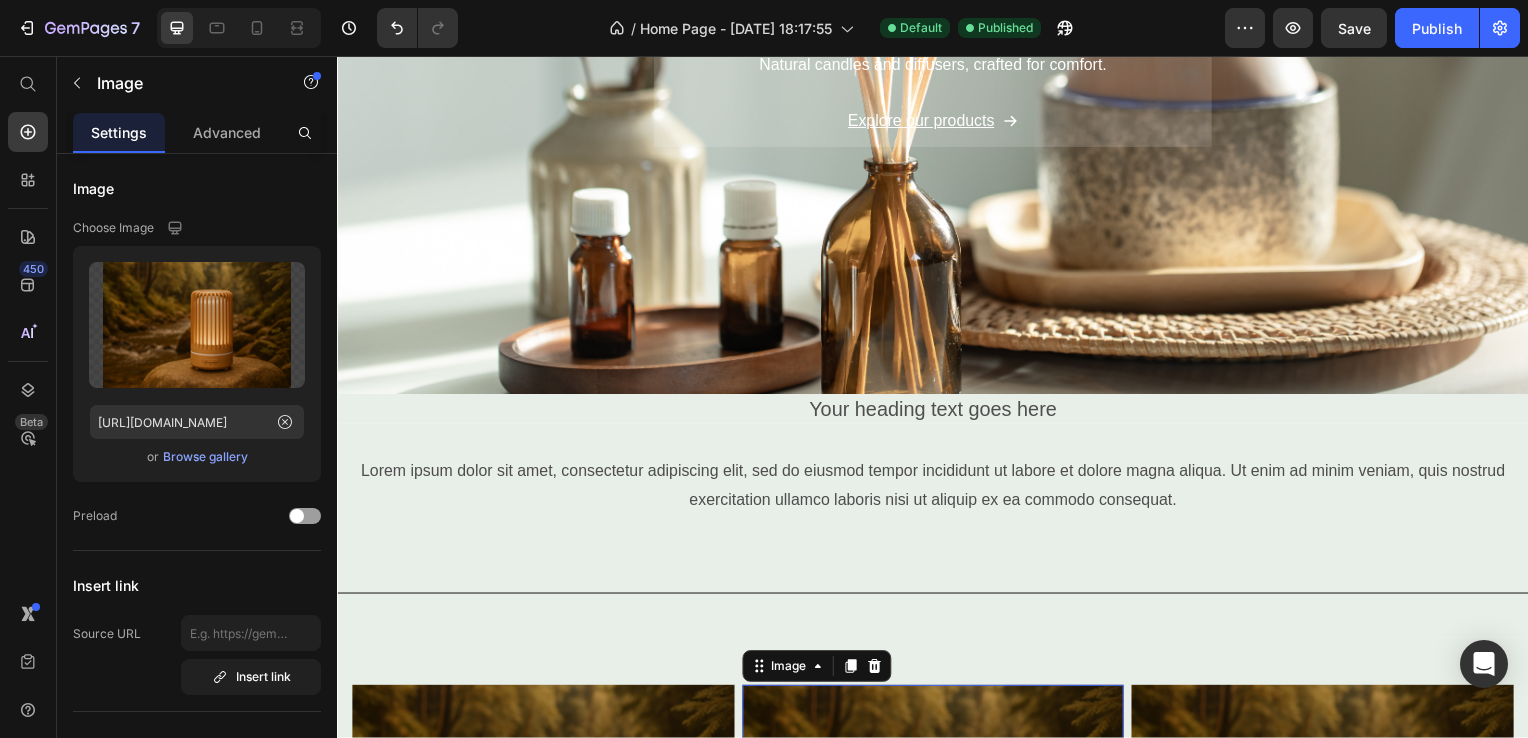 scroll, scrollTop: 100, scrollLeft: 0, axis: vertical 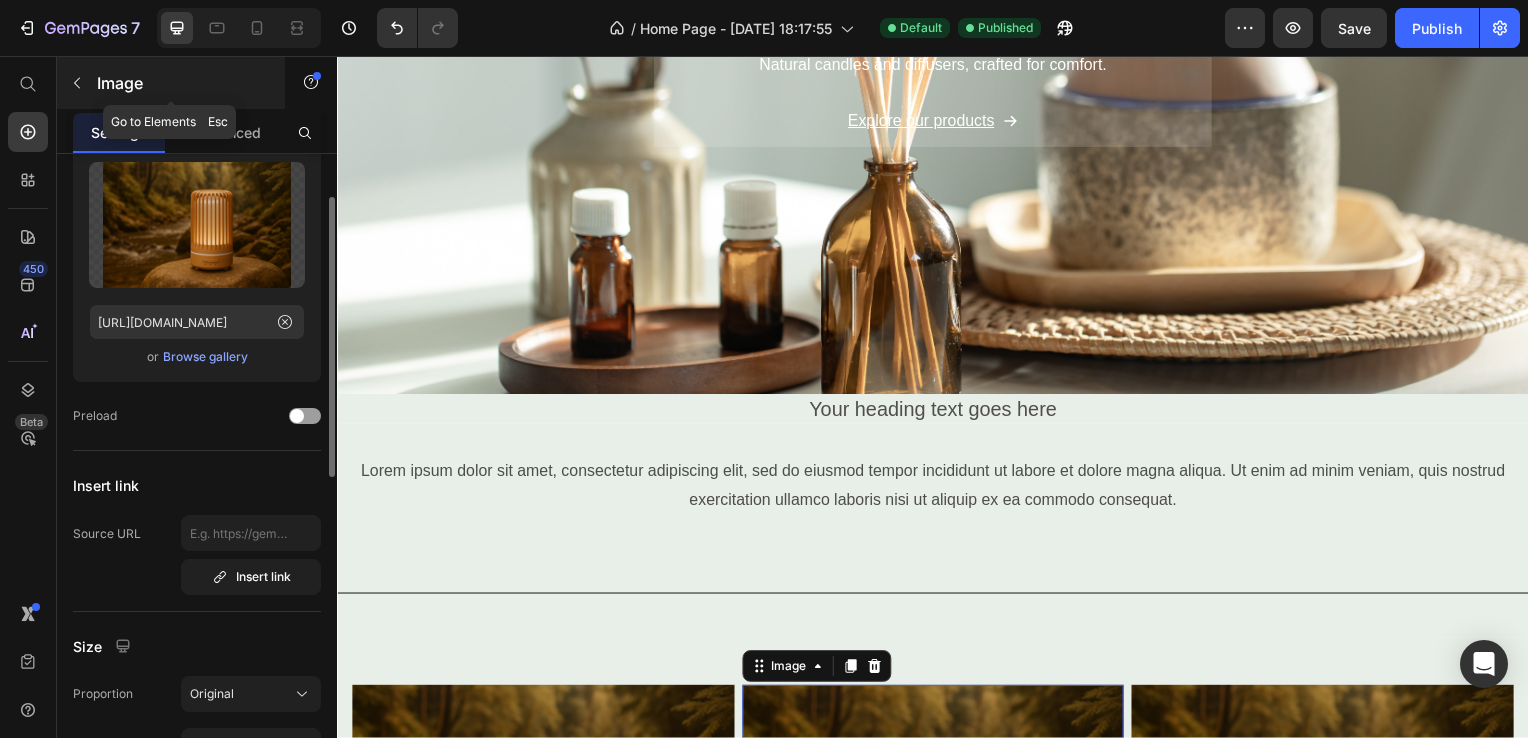 click at bounding box center (77, 83) 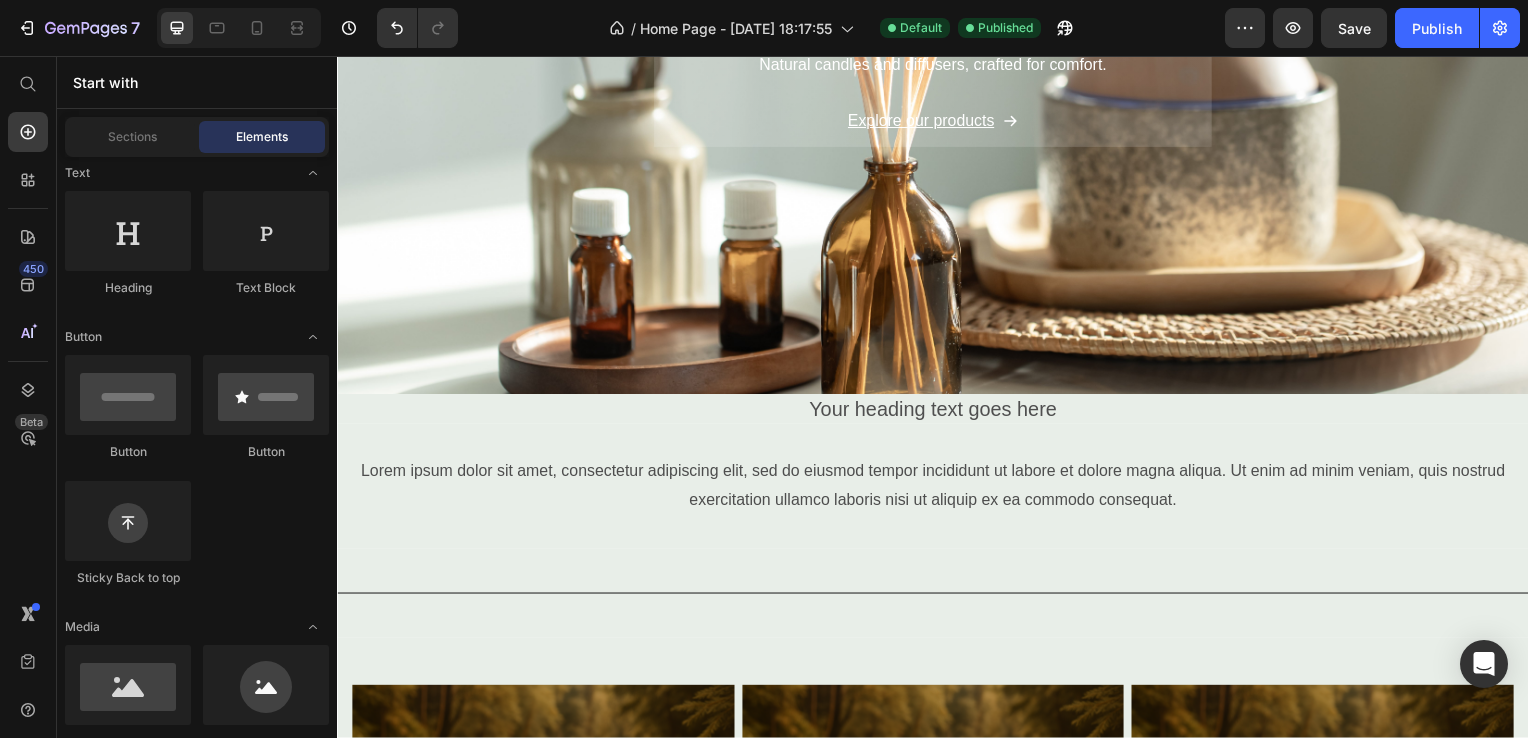 scroll, scrollTop: 200, scrollLeft: 0, axis: vertical 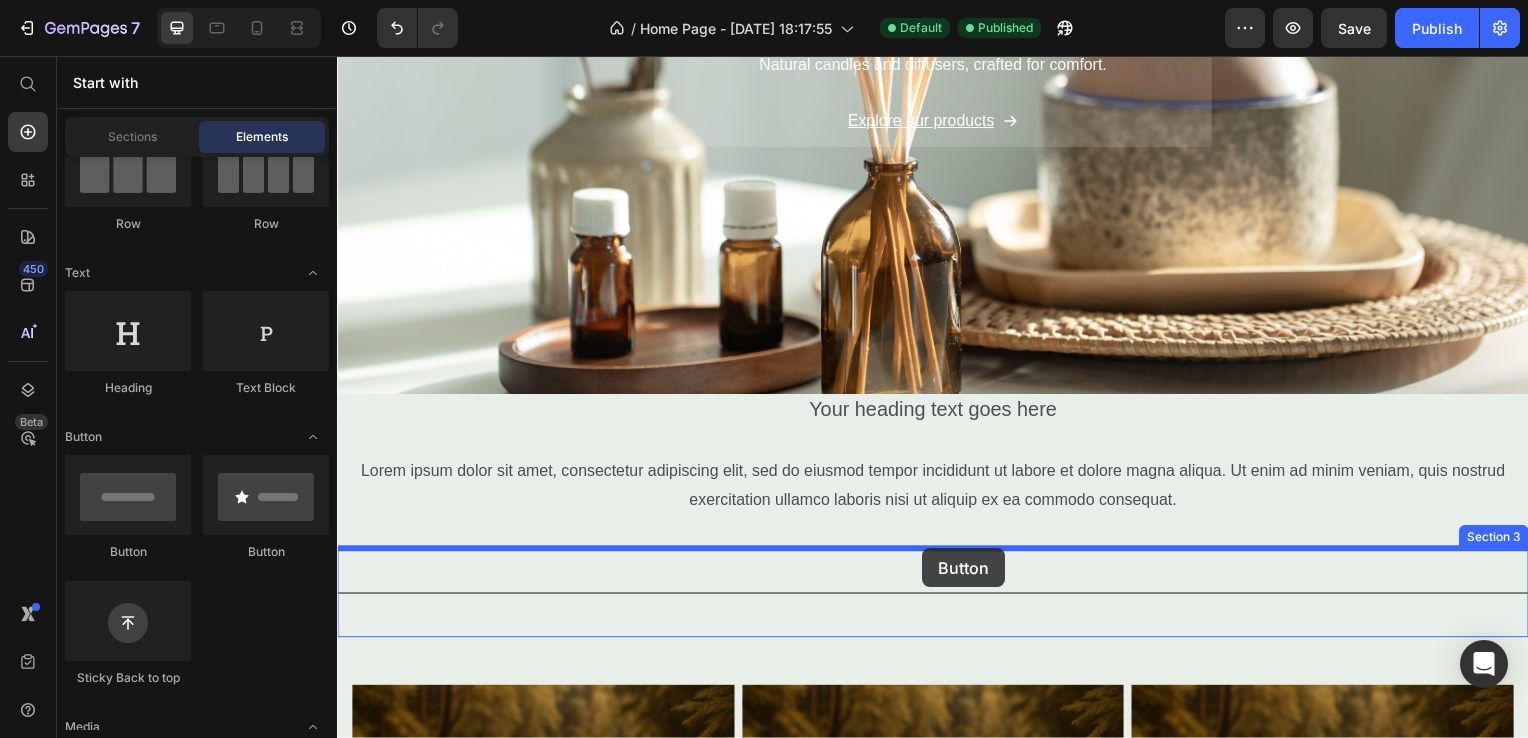 drag, startPoint x: 497, startPoint y: 525, endPoint x: 926, endPoint y: 554, distance: 429.97906 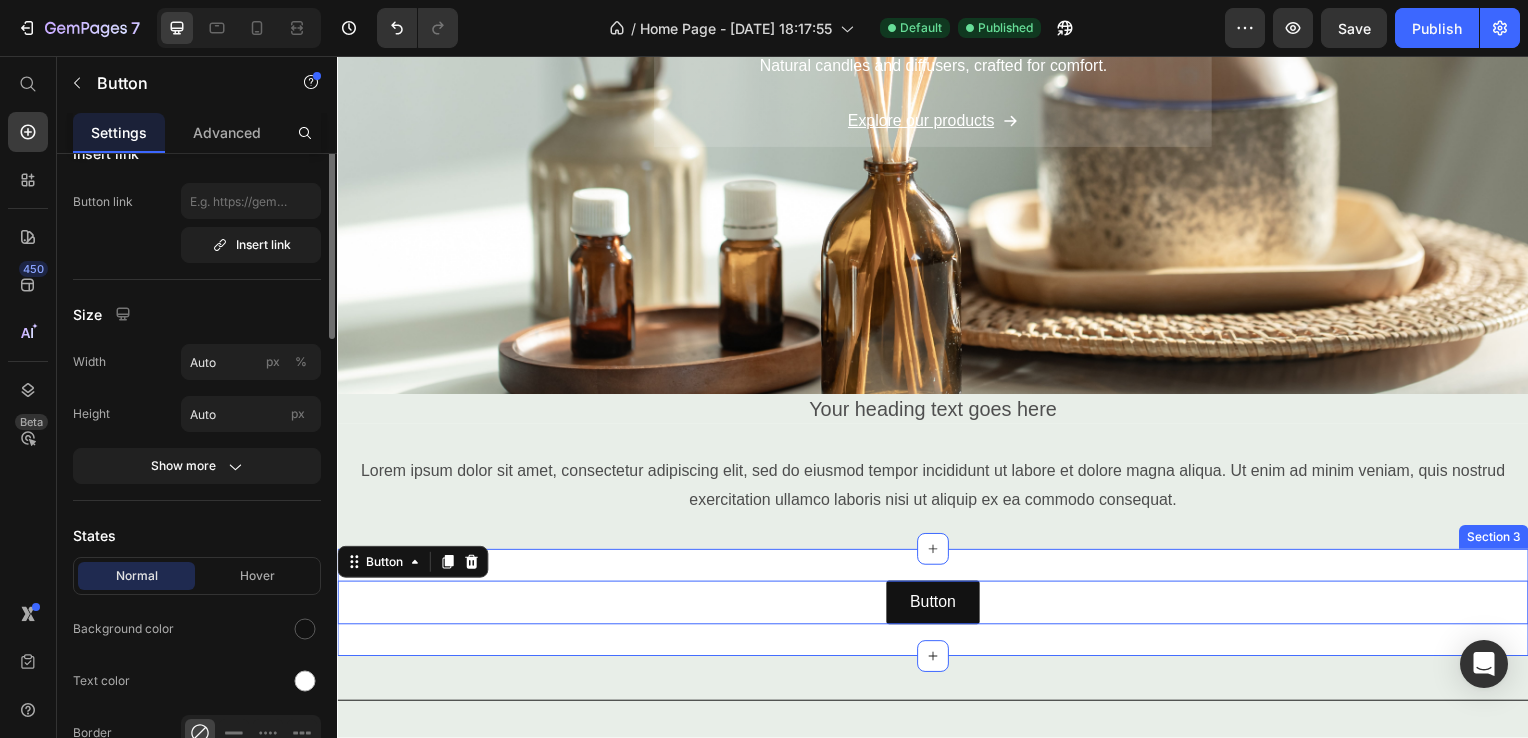 scroll, scrollTop: 0, scrollLeft: 0, axis: both 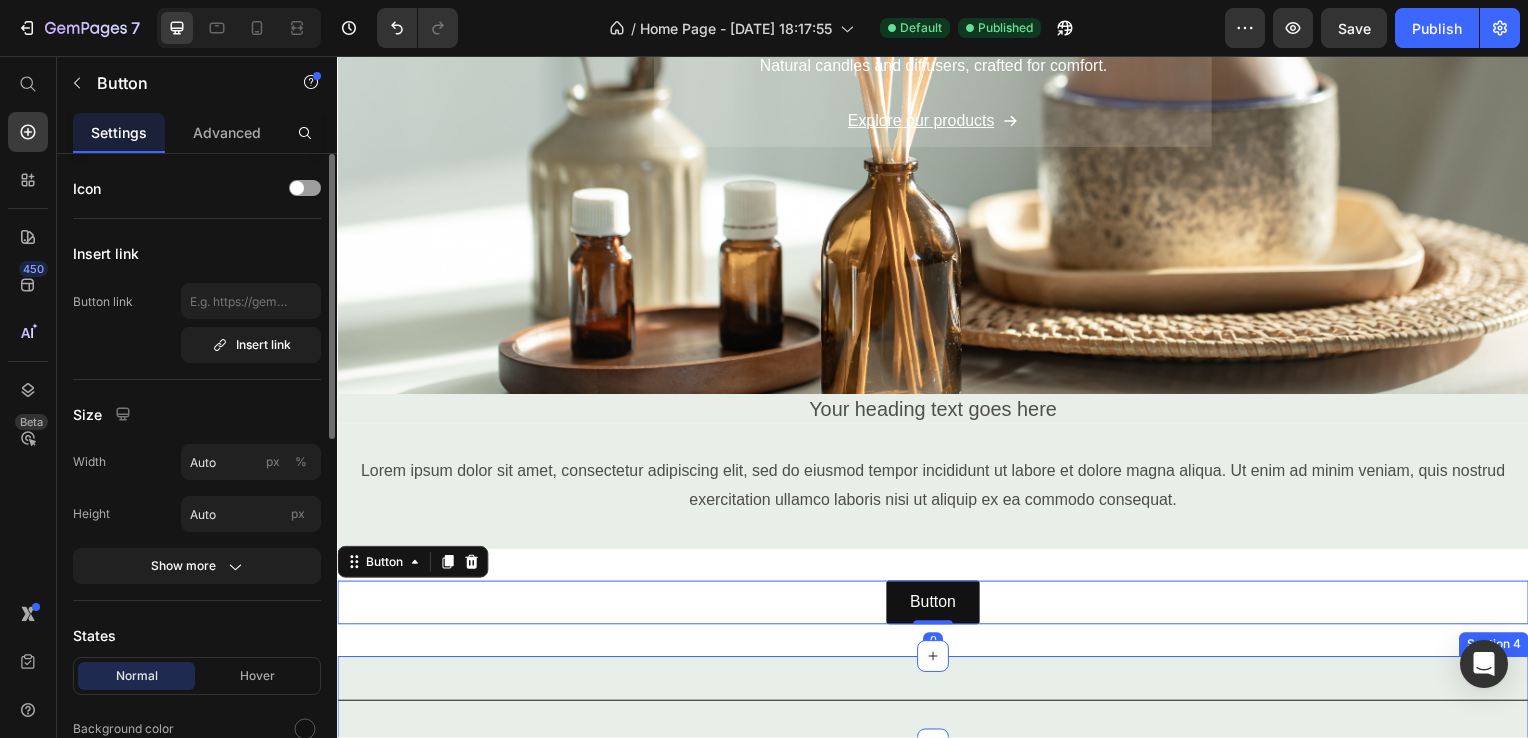 click on "Title Line Section 4" at bounding box center (937, 705) 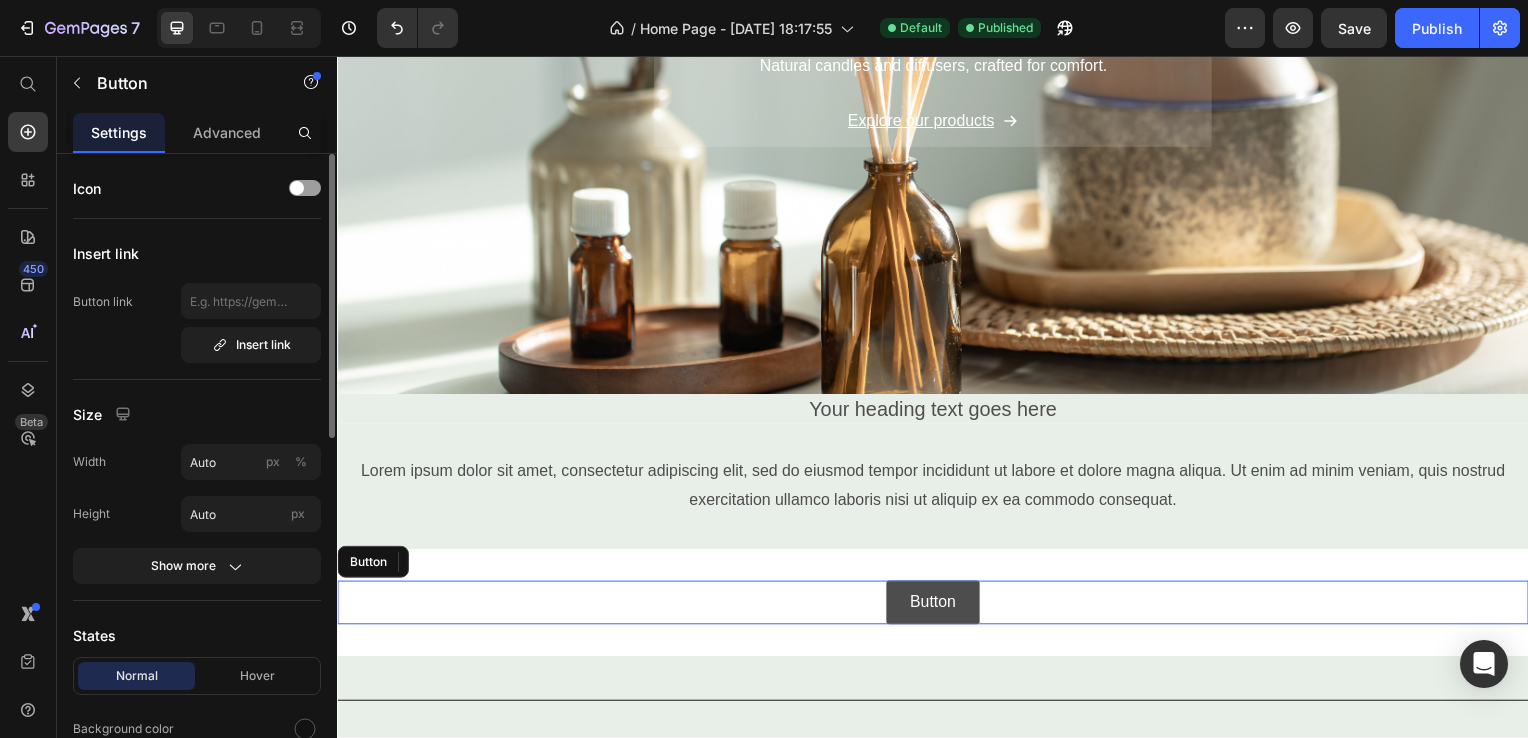 click on "Button" at bounding box center (937, 607) 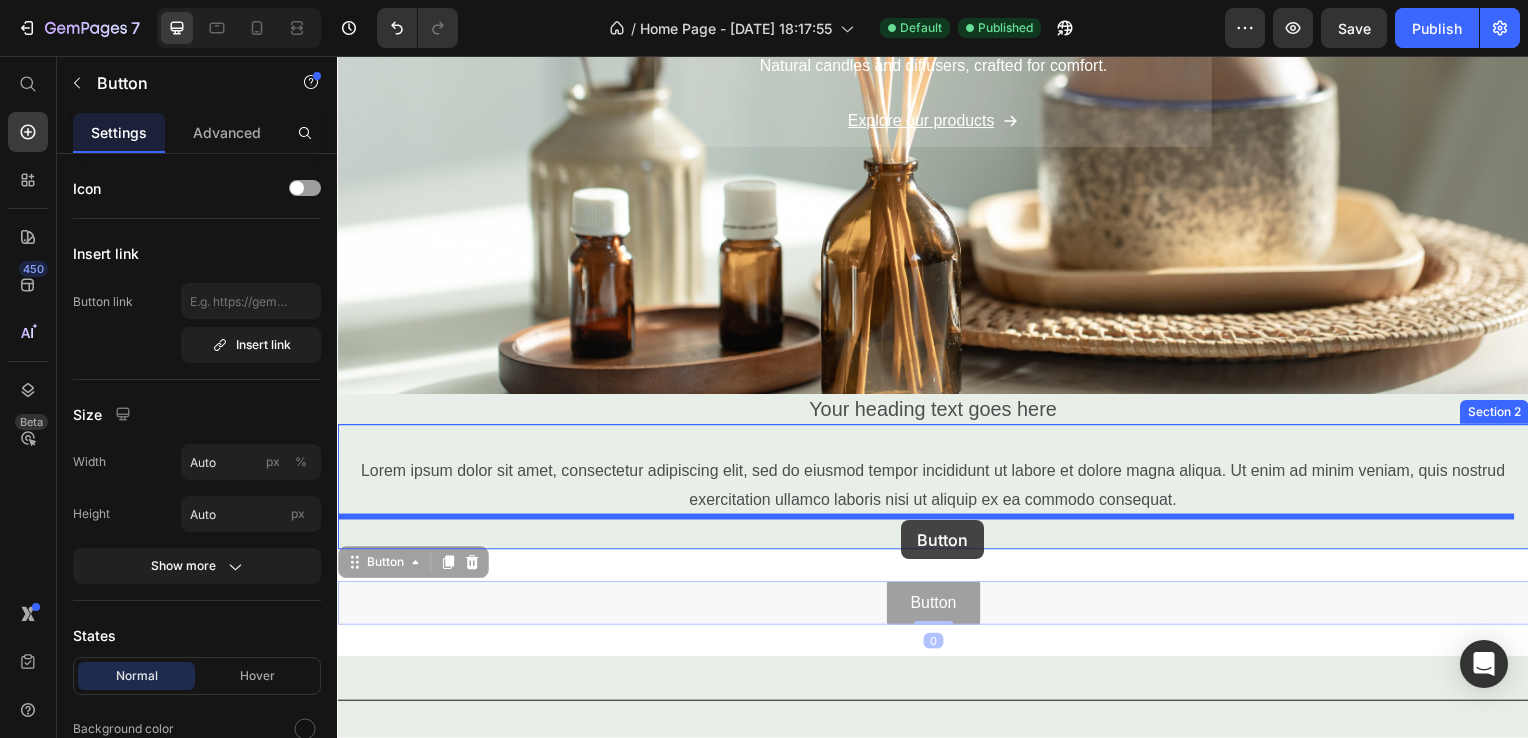 drag, startPoint x: 886, startPoint y: 598, endPoint x: 905, endPoint y: 524, distance: 76.40026 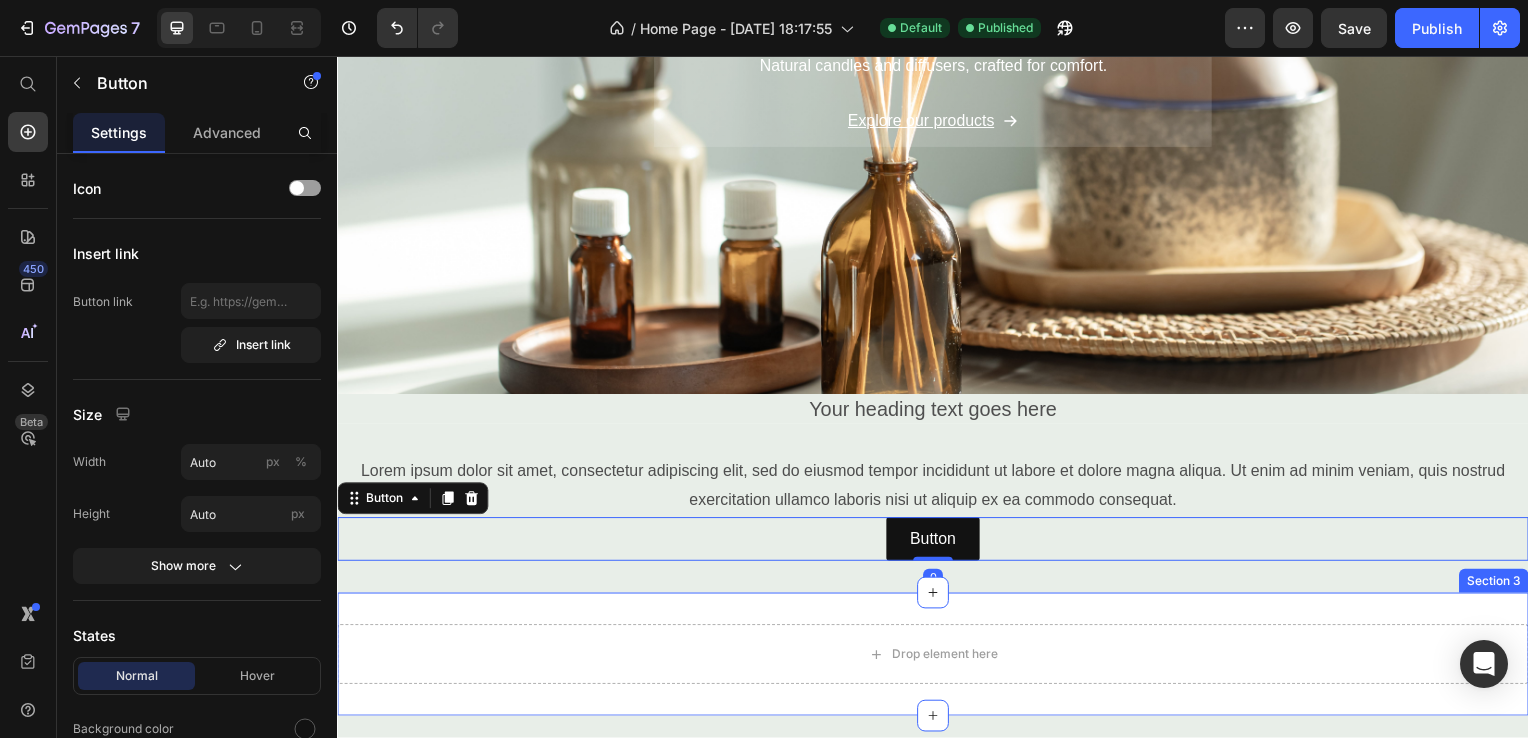 click on "Drop element here Section 3" at bounding box center (937, 659) 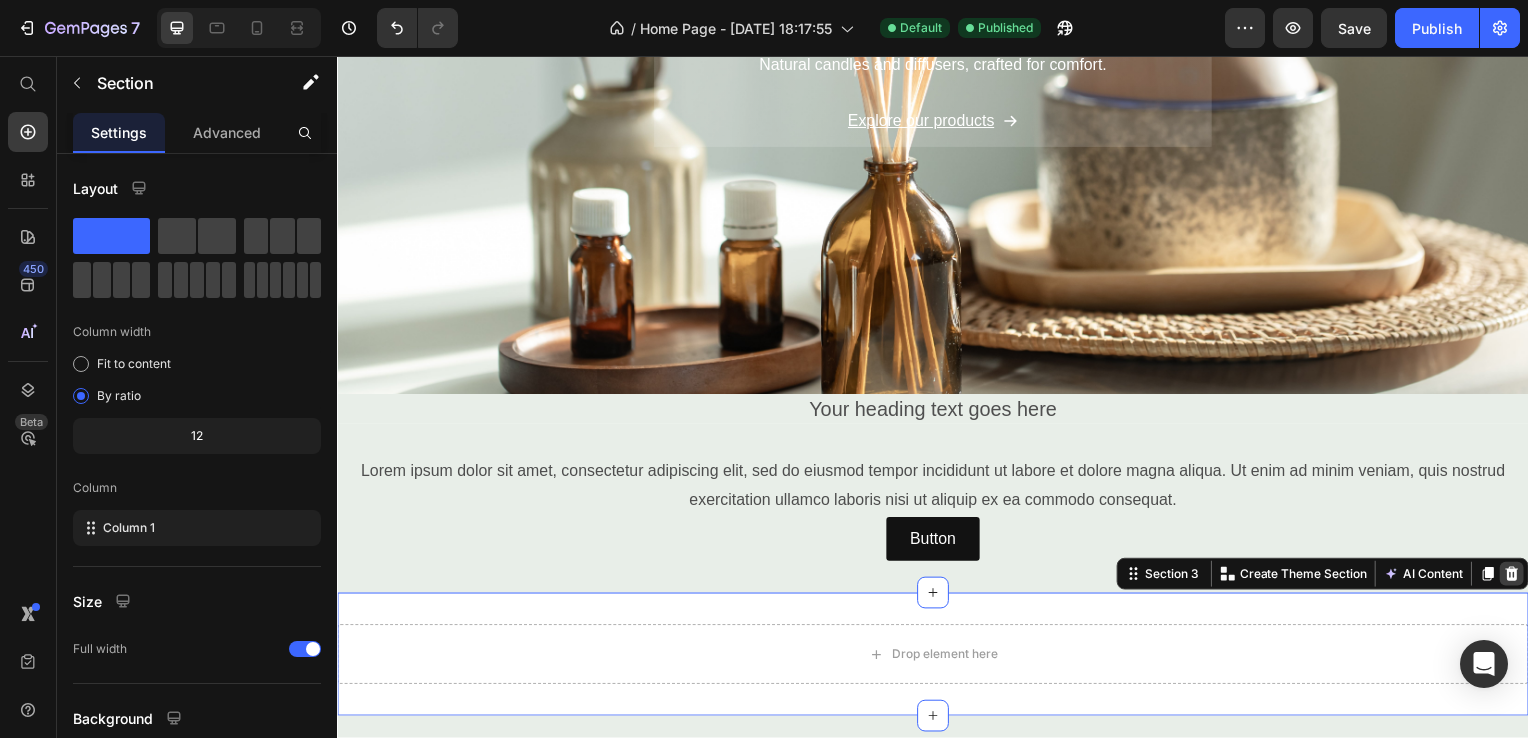 click 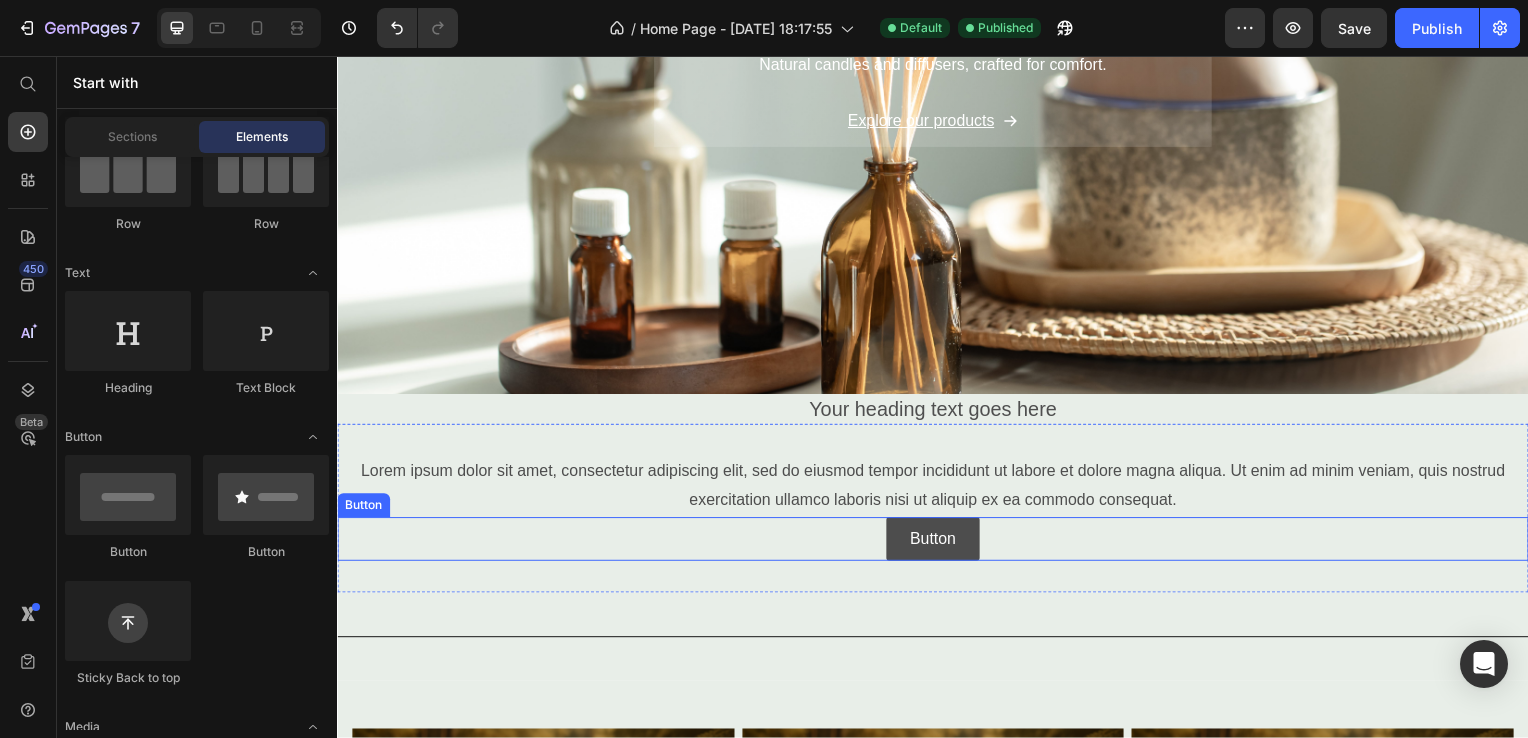 click on "Button" at bounding box center [937, 543] 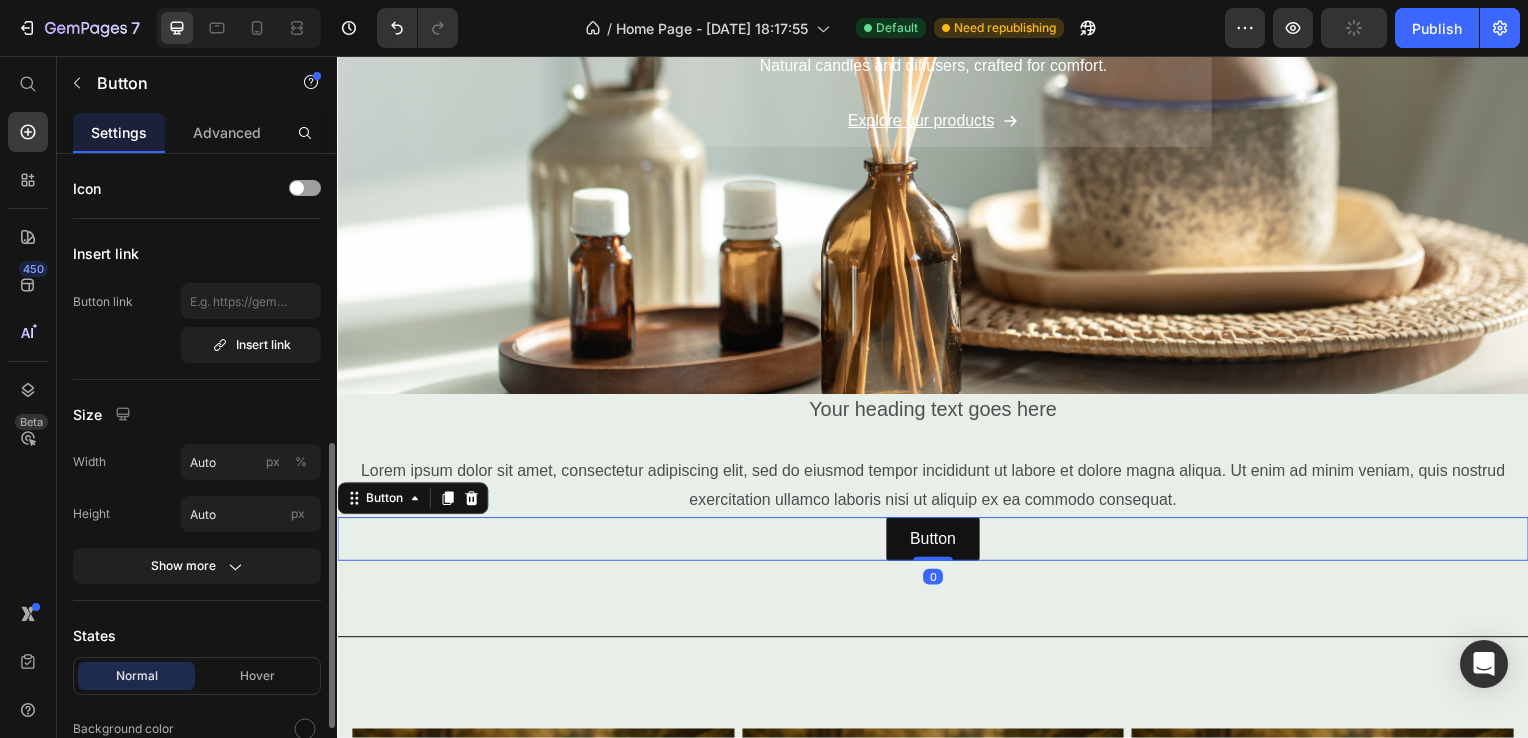 scroll, scrollTop: 200, scrollLeft: 0, axis: vertical 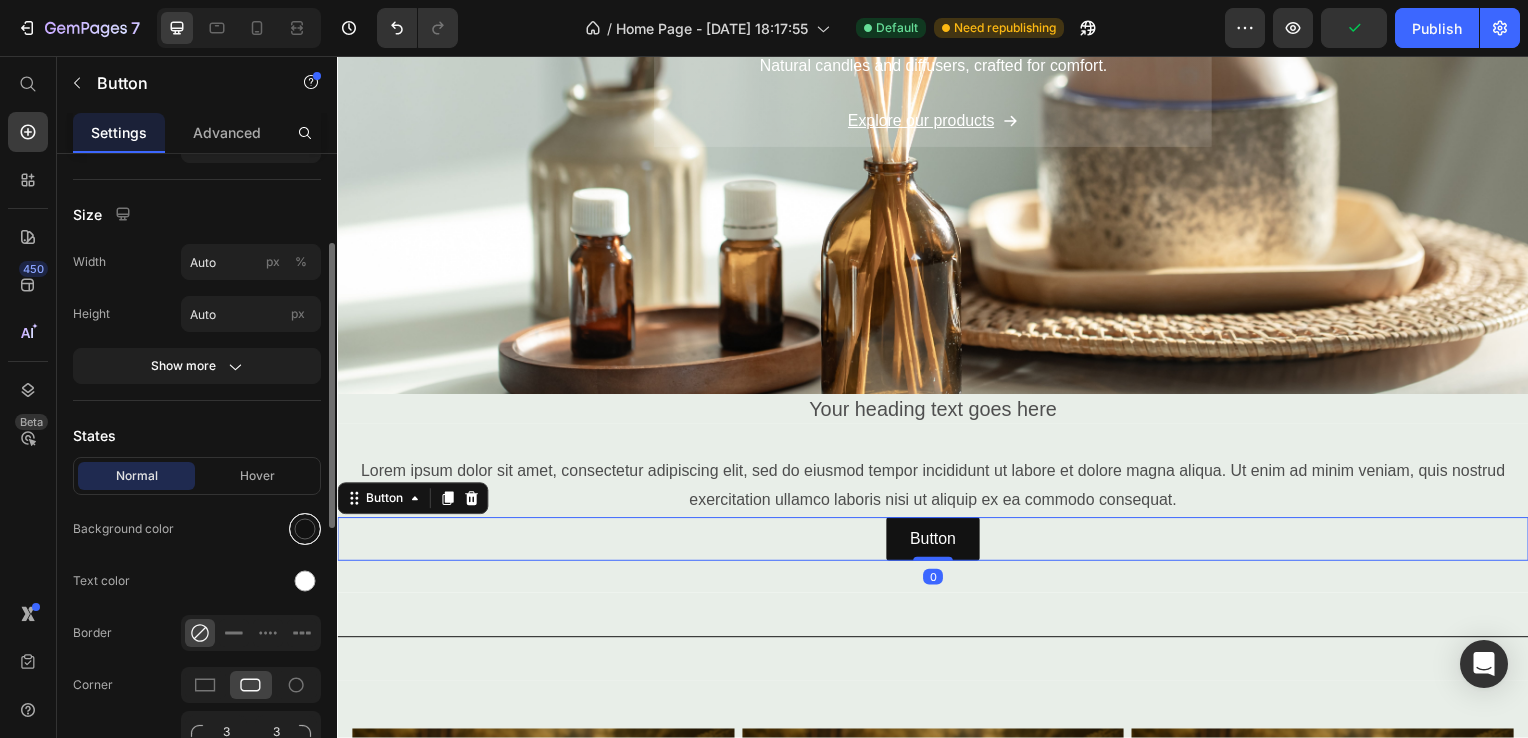 click at bounding box center (305, 529) 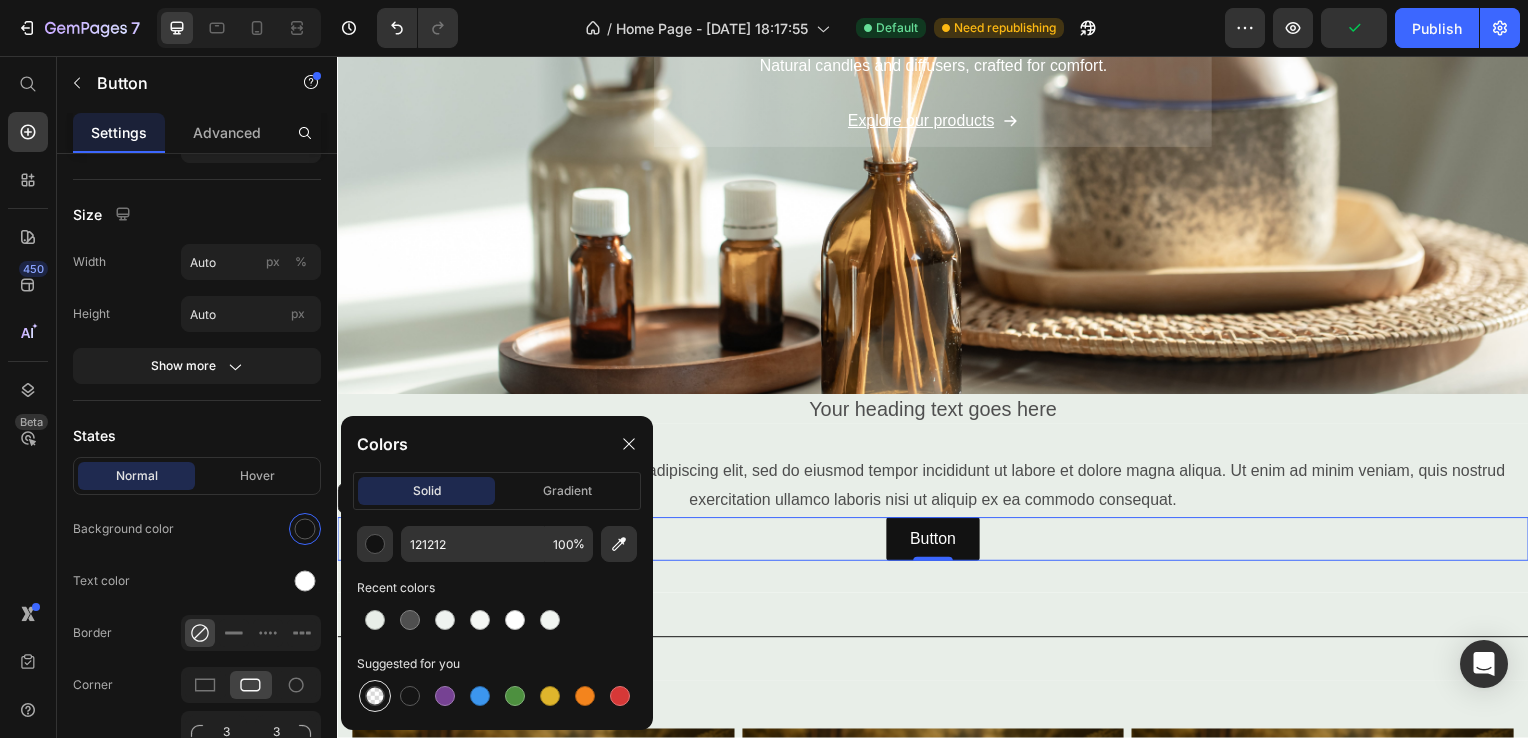 click at bounding box center (375, 696) 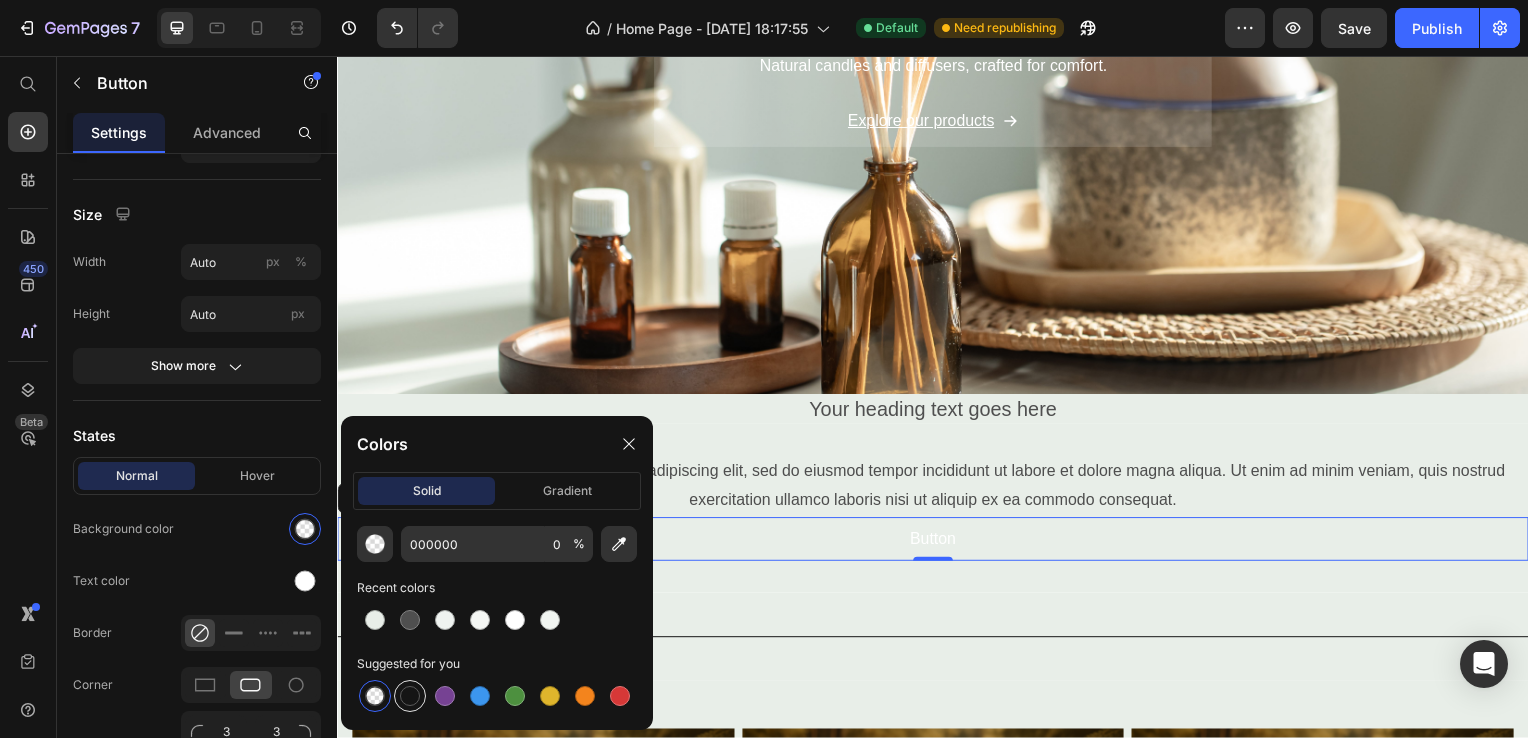 click at bounding box center (410, 696) 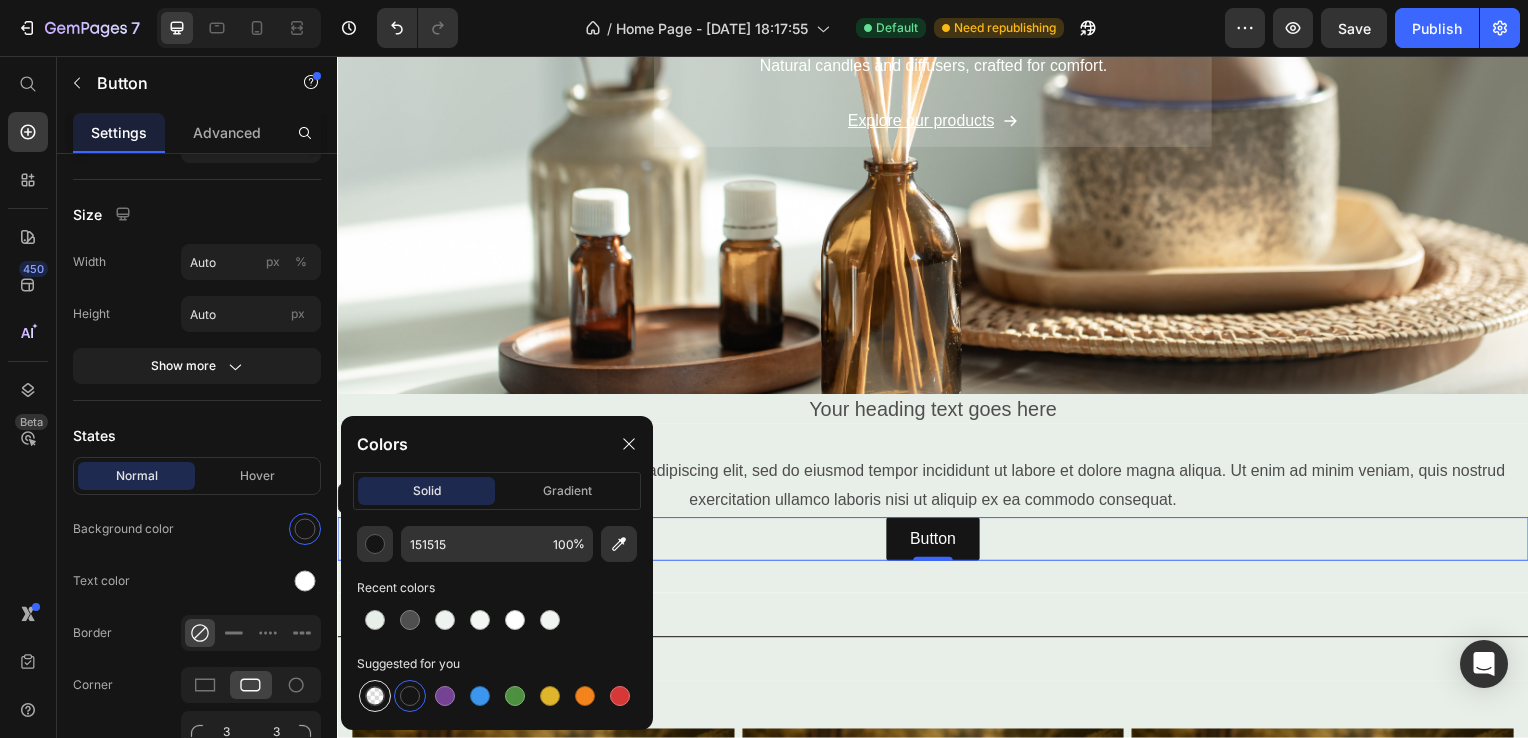 click at bounding box center [375, 696] 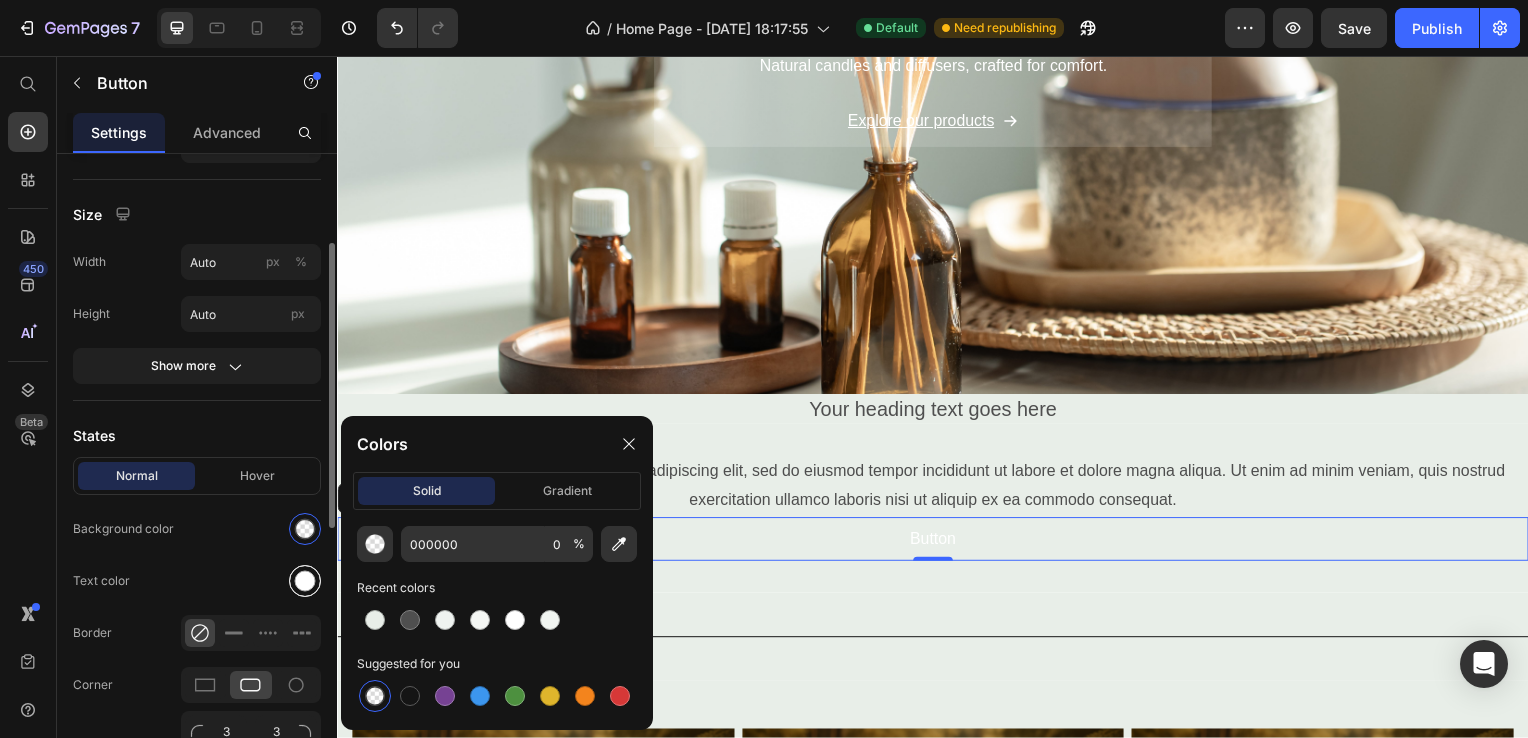 drag, startPoint x: 308, startPoint y: 572, endPoint x: 2, endPoint y: 569, distance: 306.0147 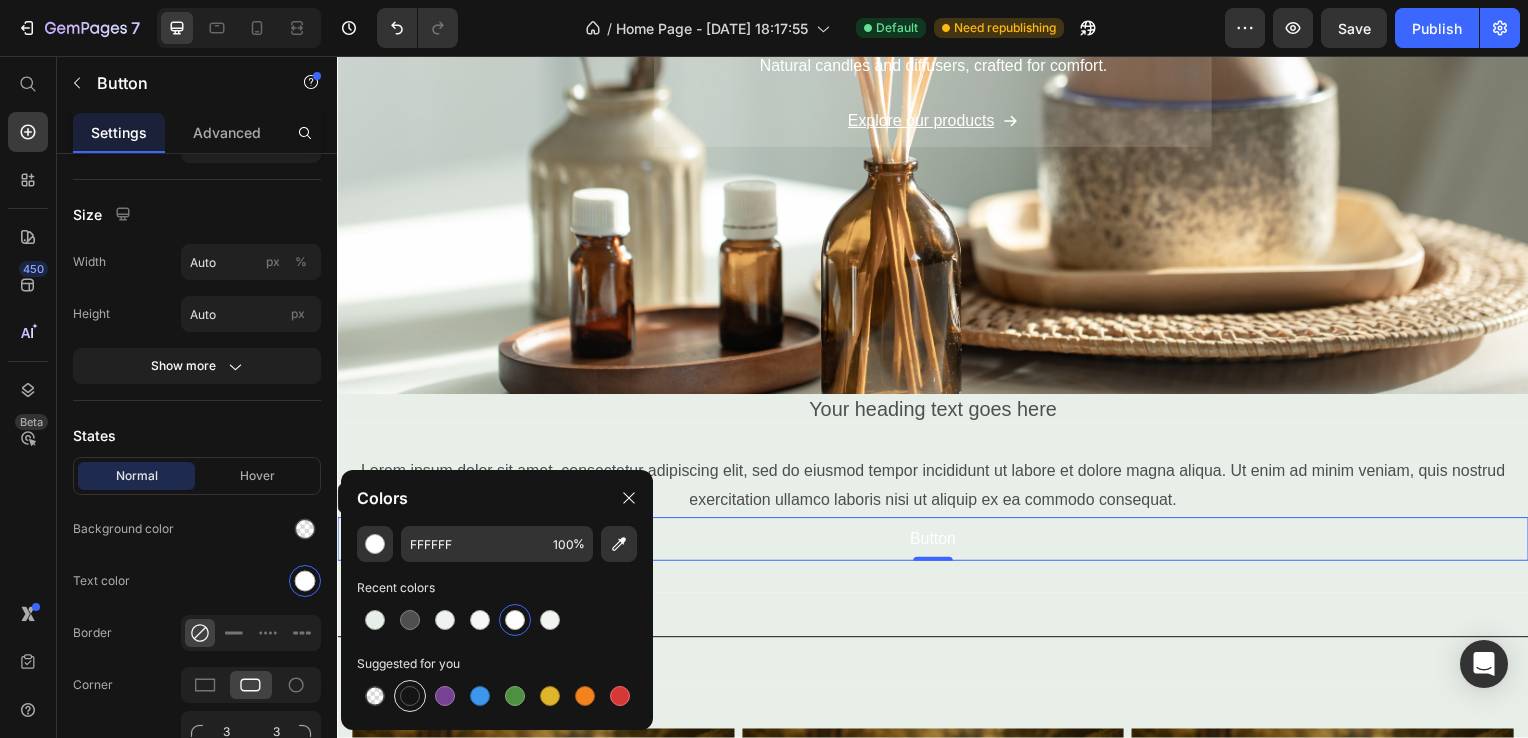 click at bounding box center [410, 696] 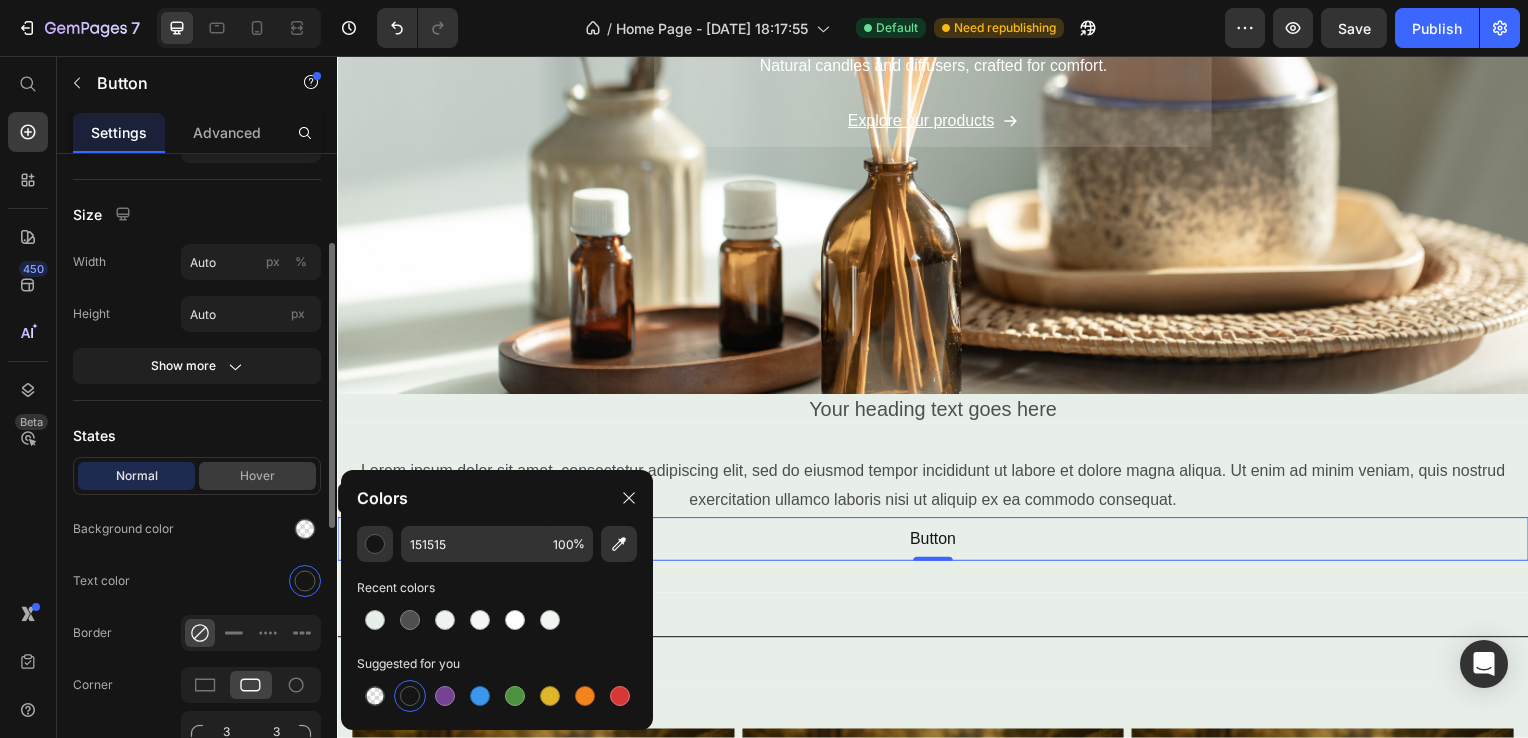 click on "Hover" at bounding box center [257, 476] 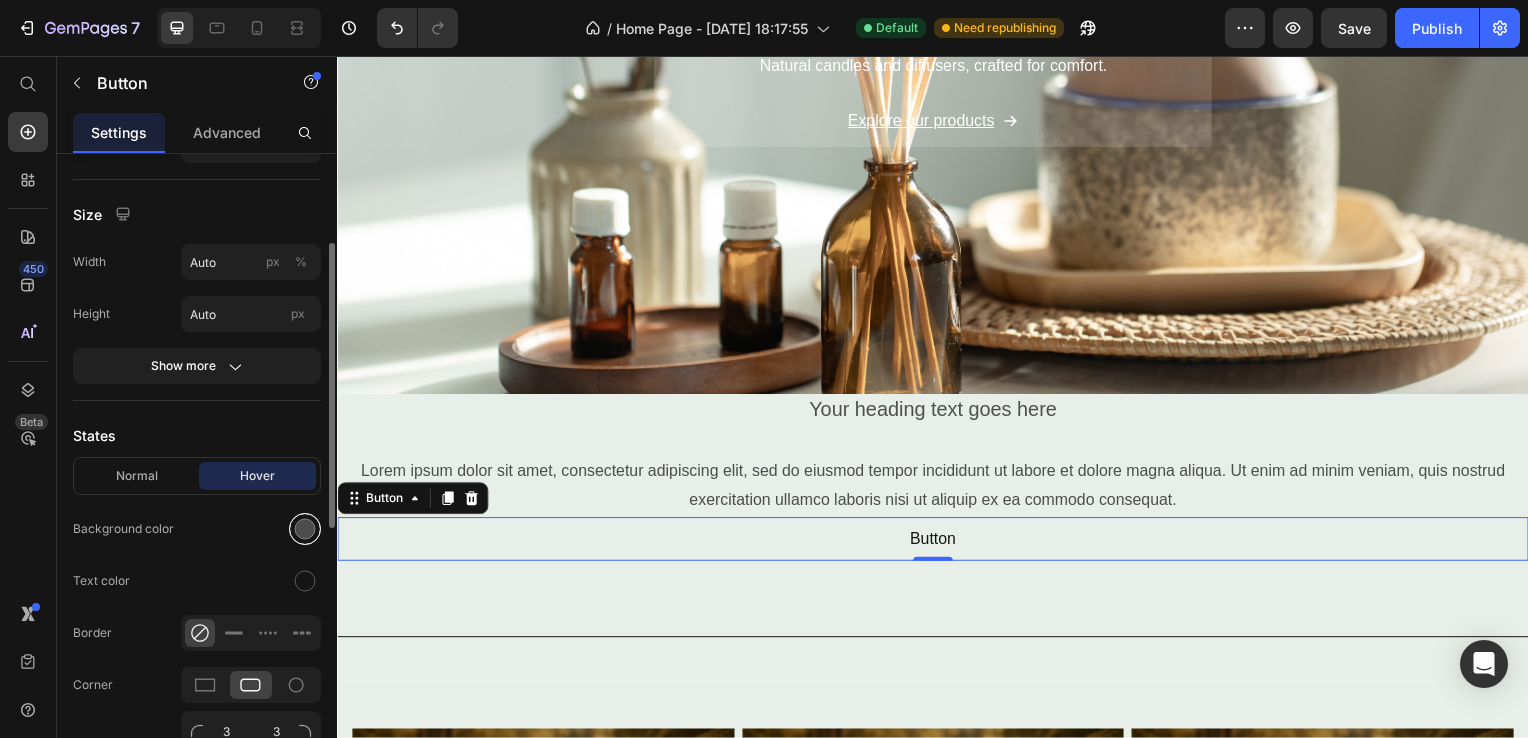 click at bounding box center (305, 529) 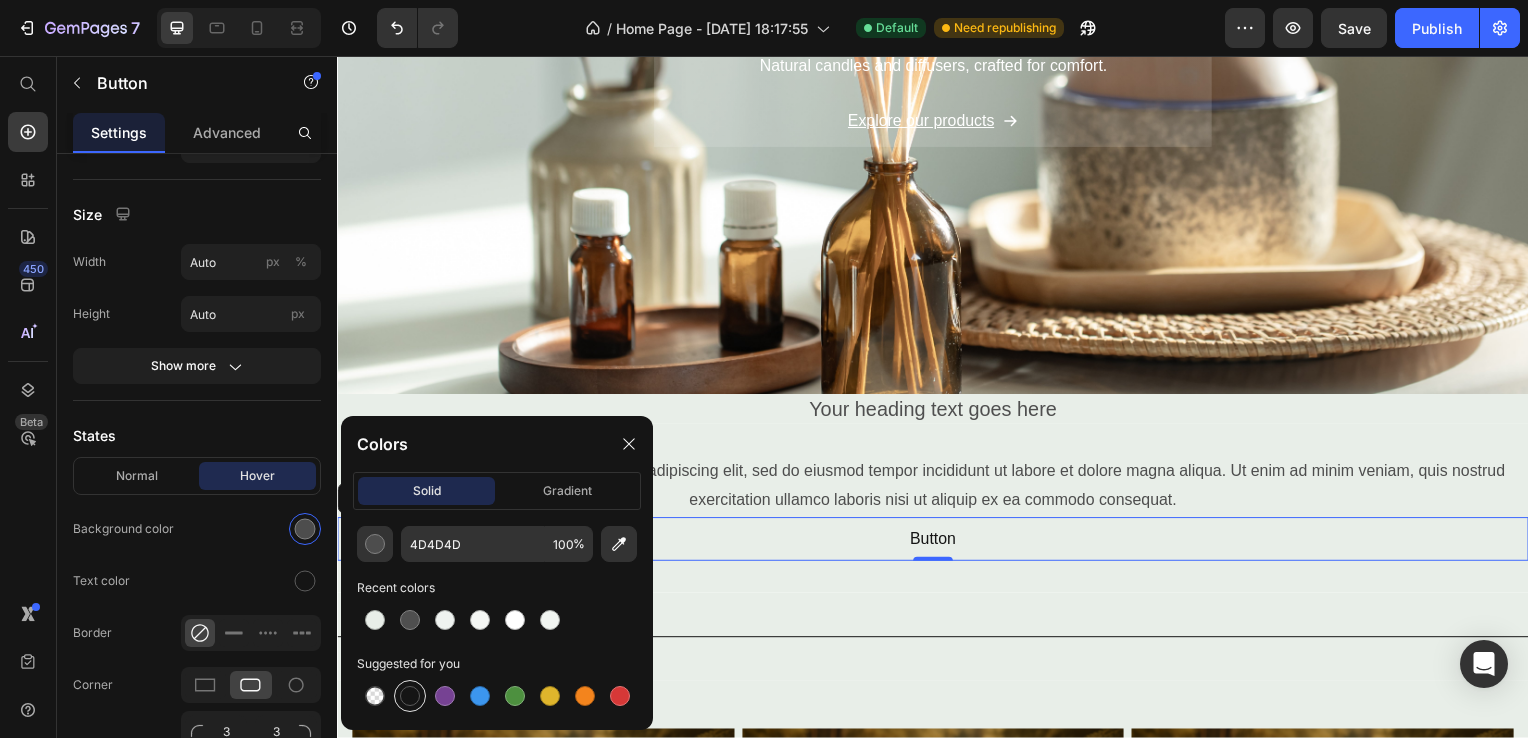 click at bounding box center (410, 696) 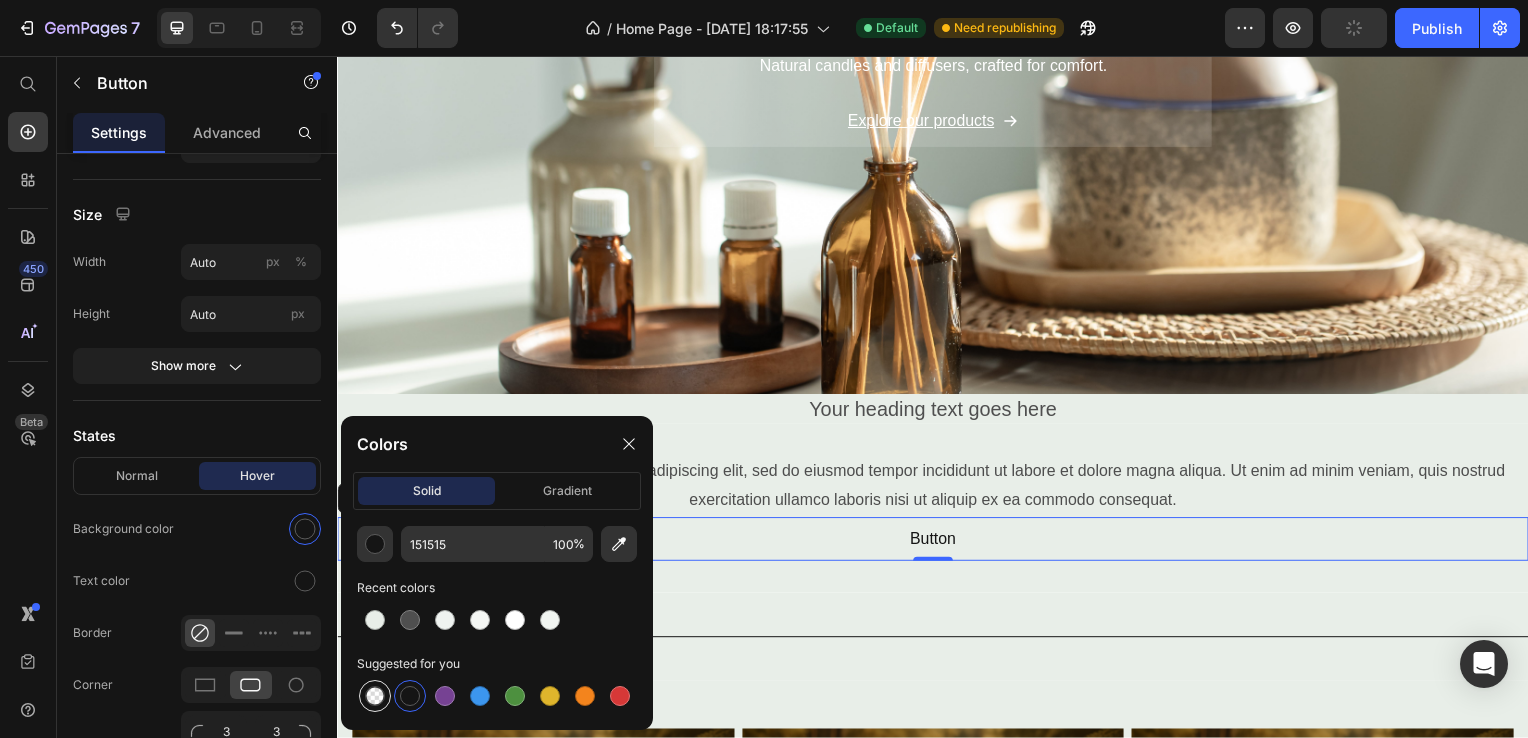 click at bounding box center [375, 696] 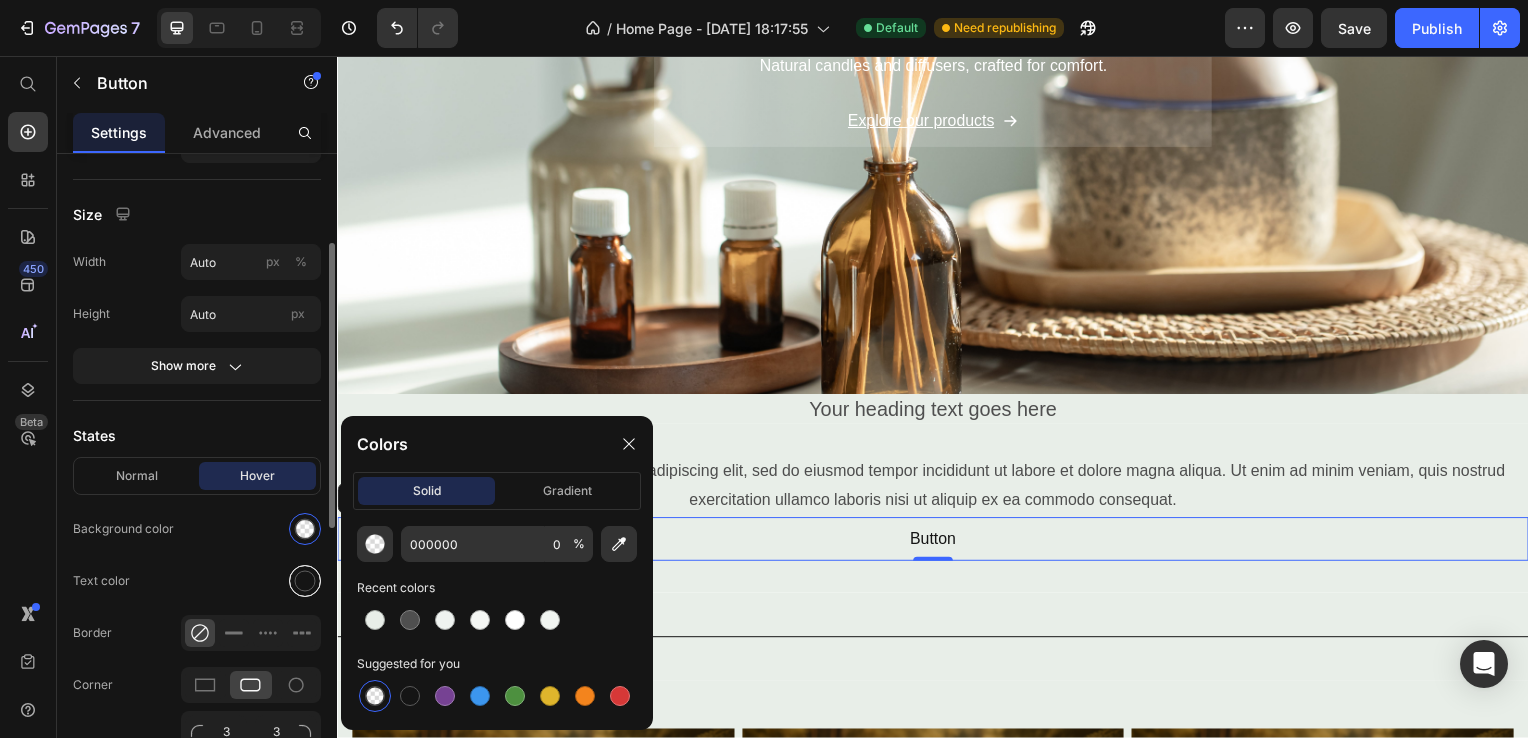 click at bounding box center (305, 581) 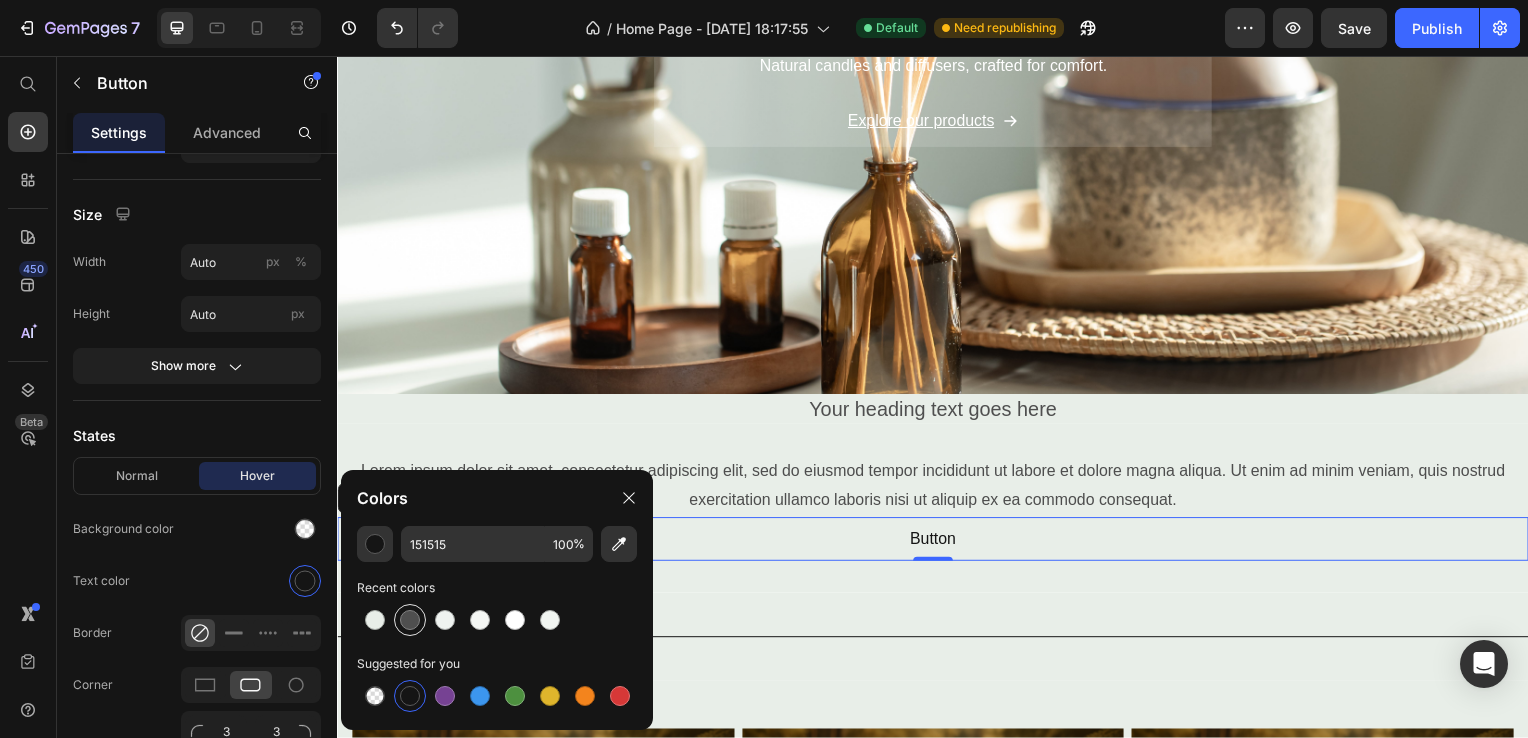 click at bounding box center (410, 620) 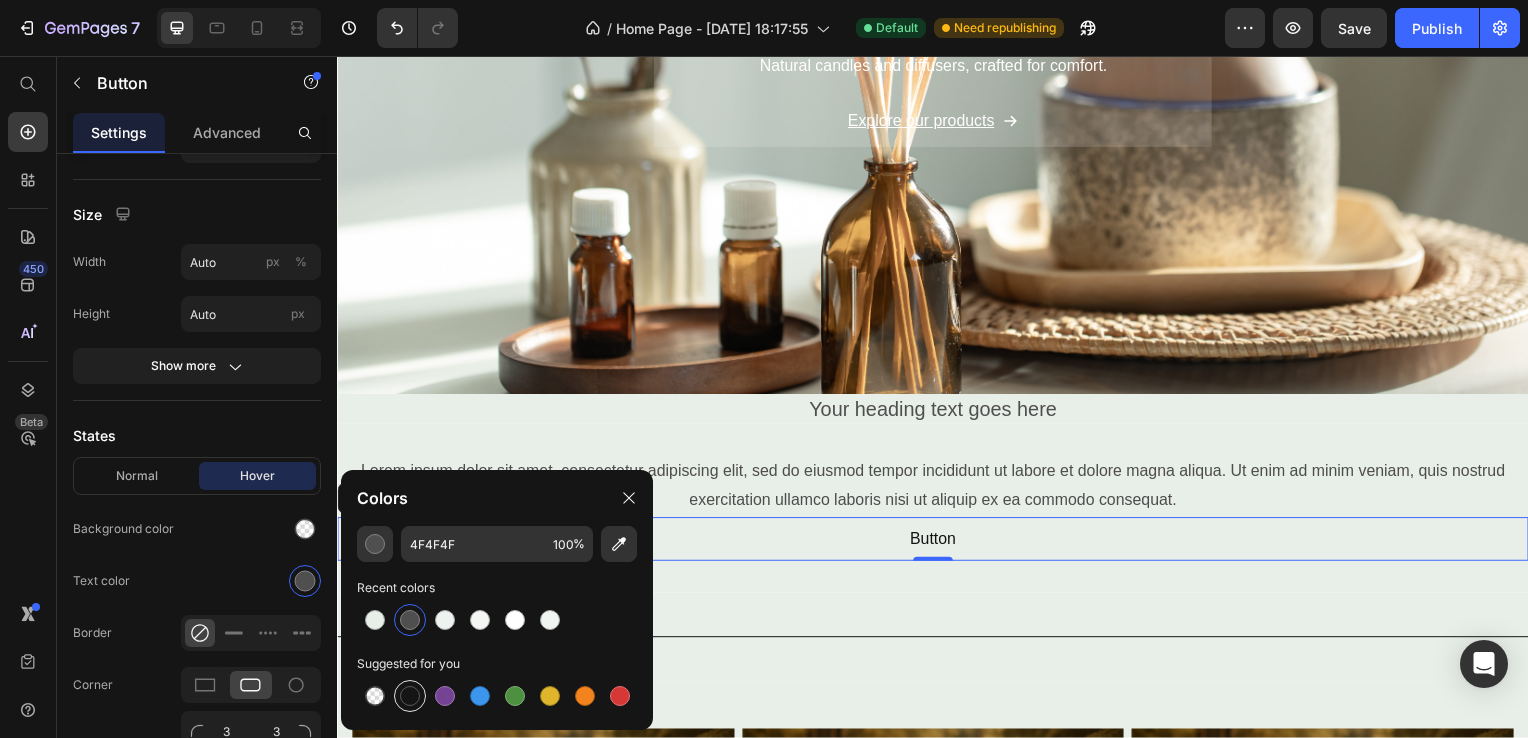 click at bounding box center (410, 696) 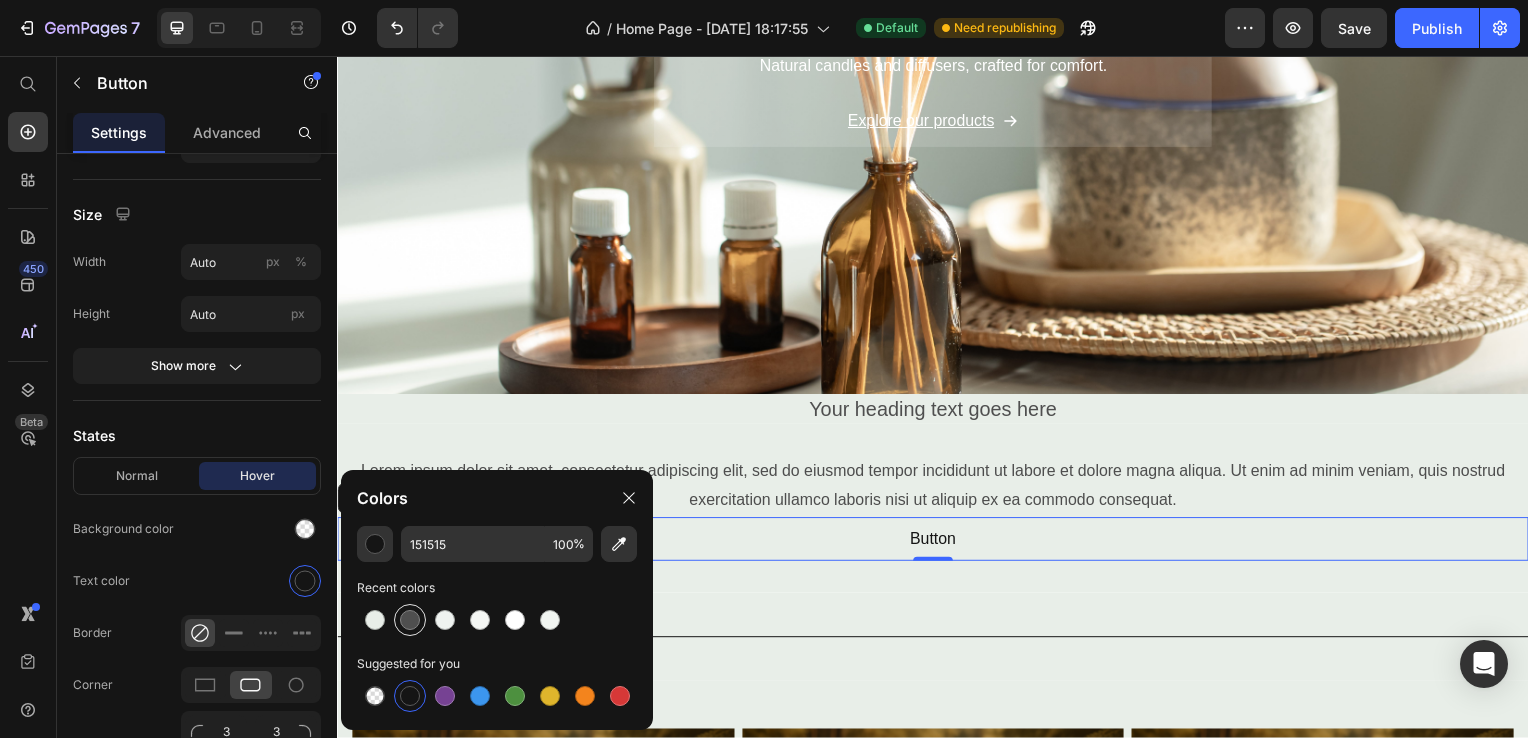 click at bounding box center [410, 620] 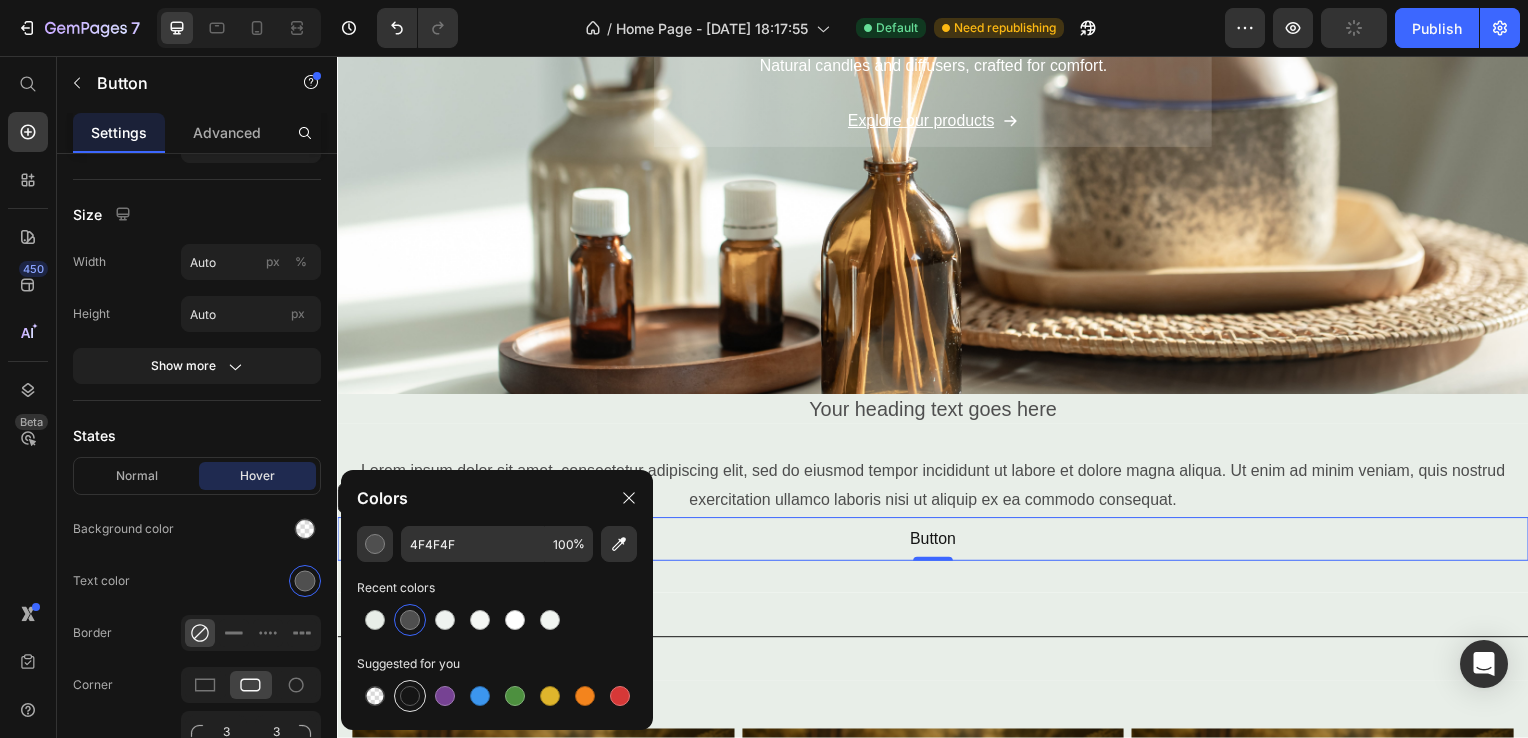 click at bounding box center [410, 696] 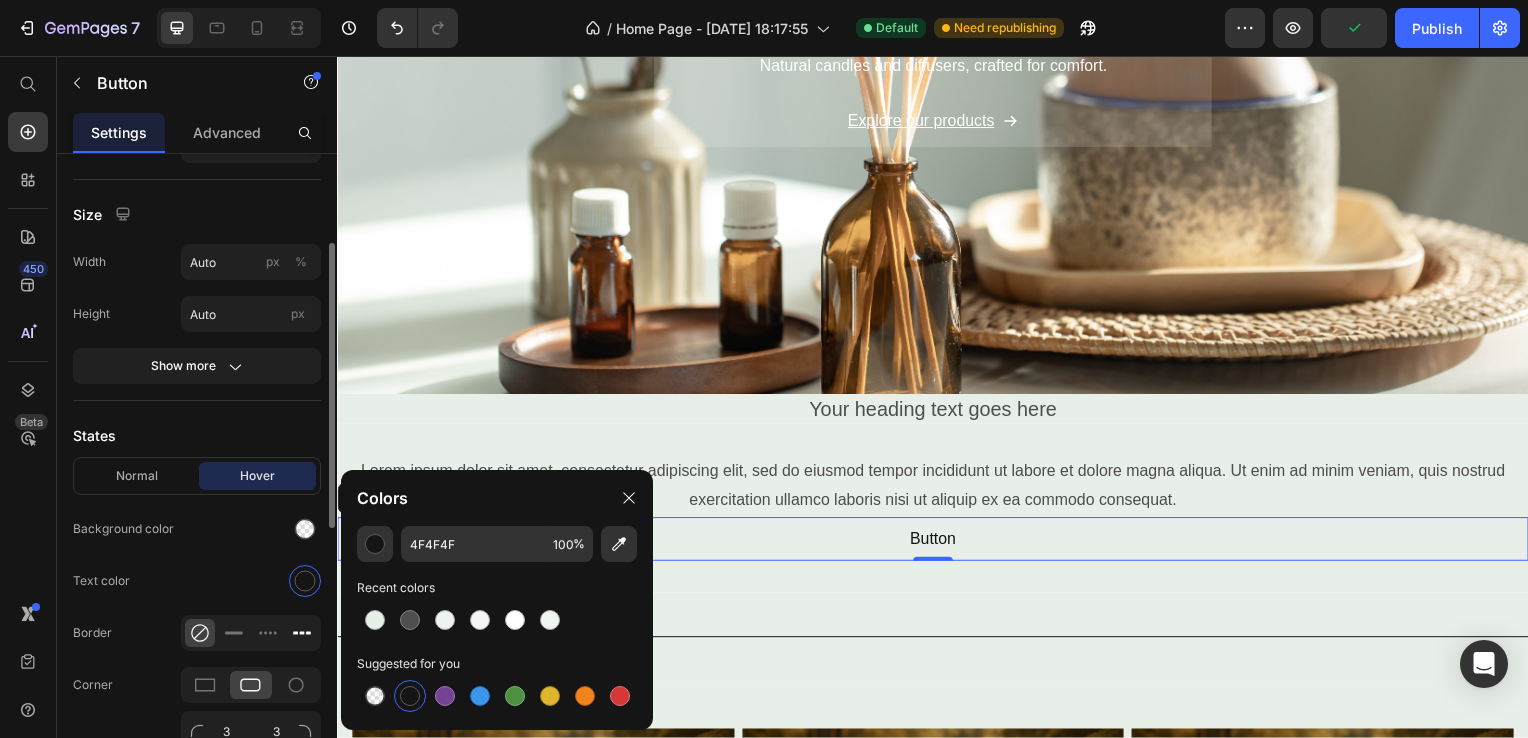 type on "151515" 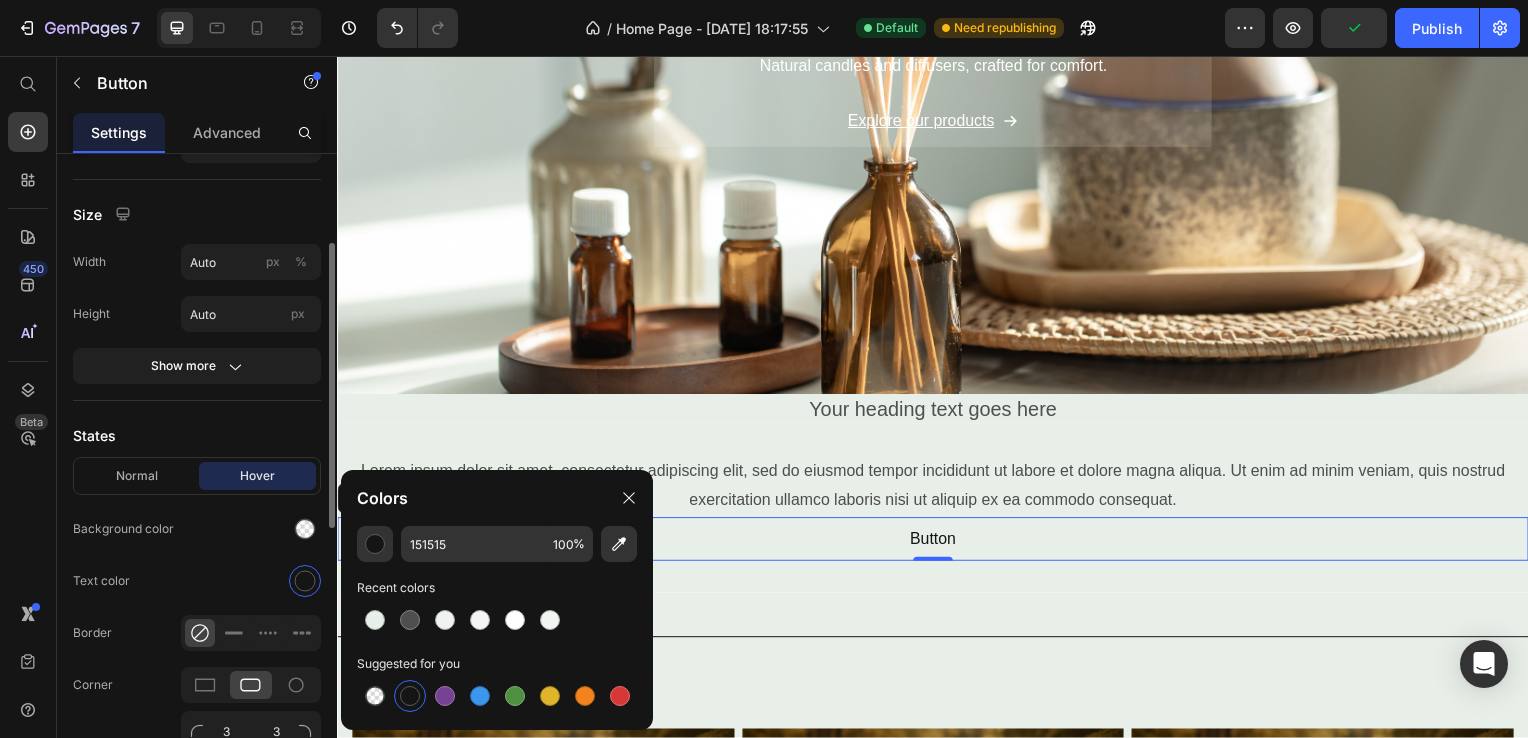 click on "Text color" 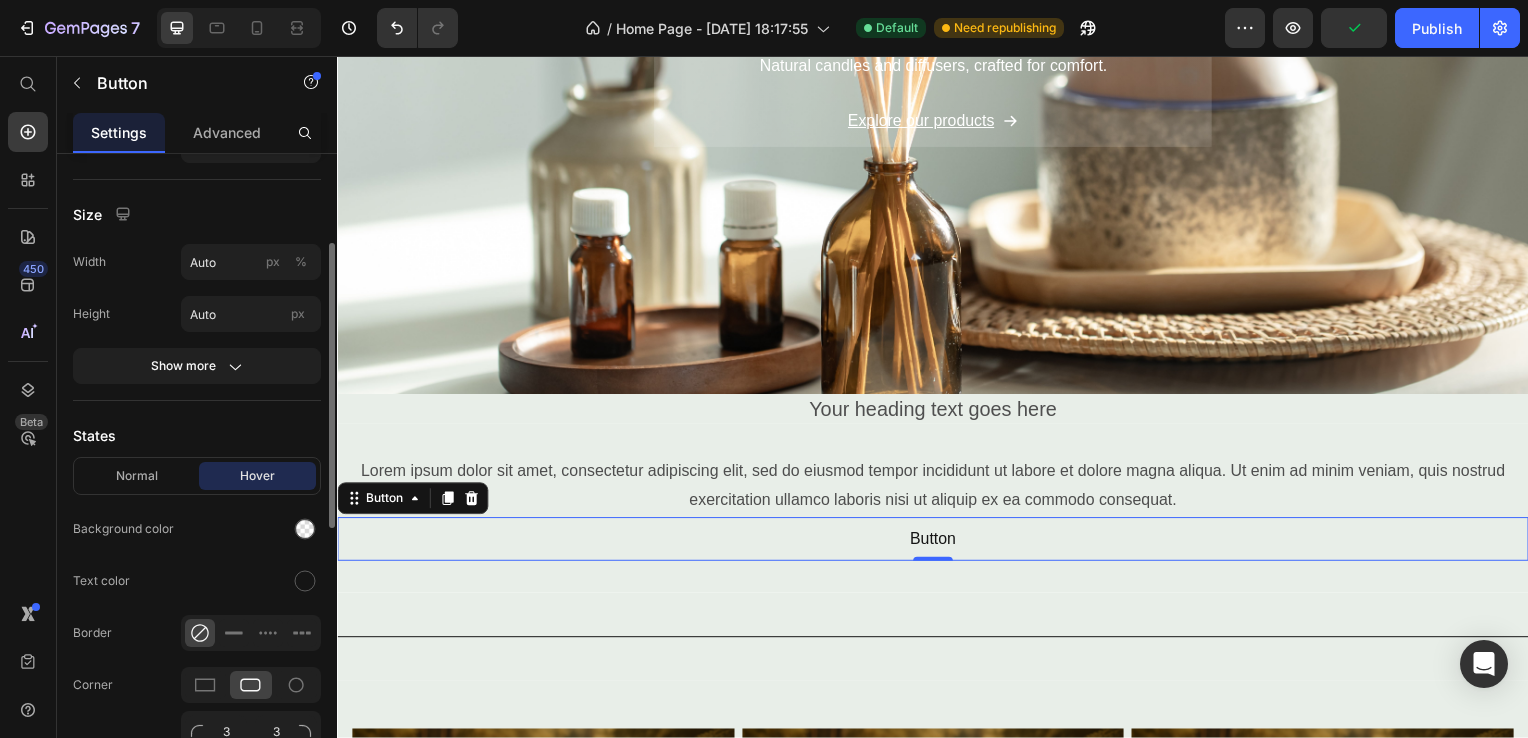 click on "Normal Hover" at bounding box center (197, 476) 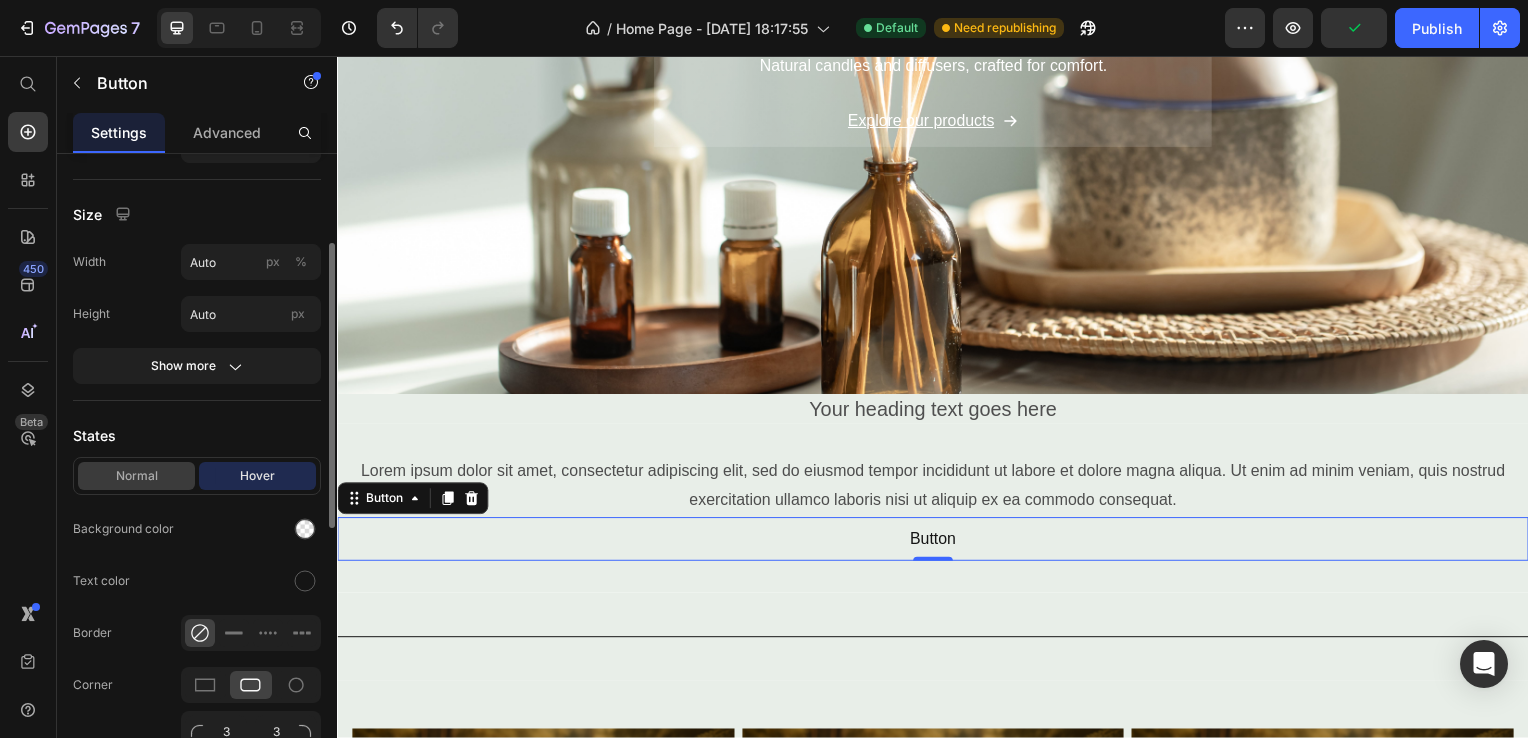 click on "Normal" at bounding box center (136, 476) 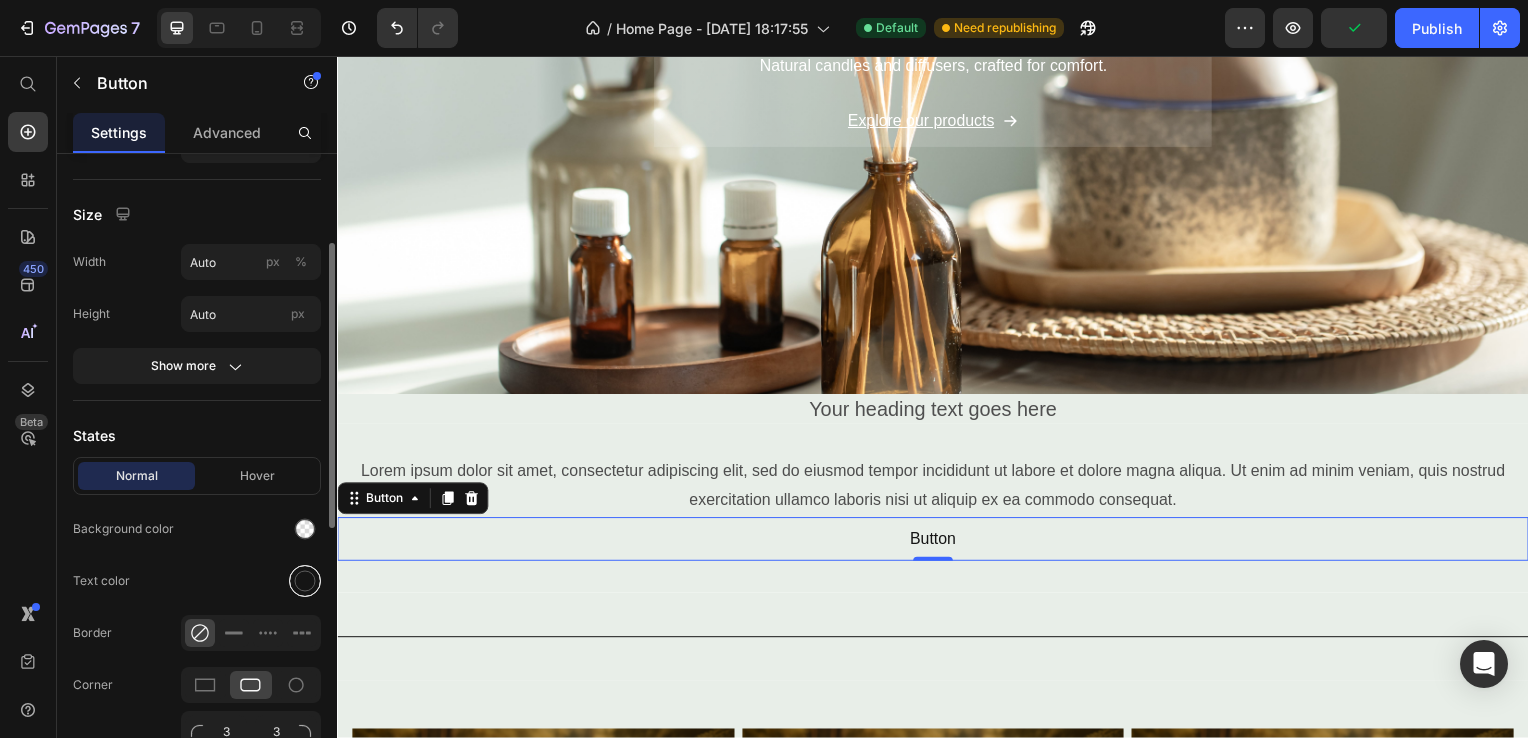 click at bounding box center (305, 581) 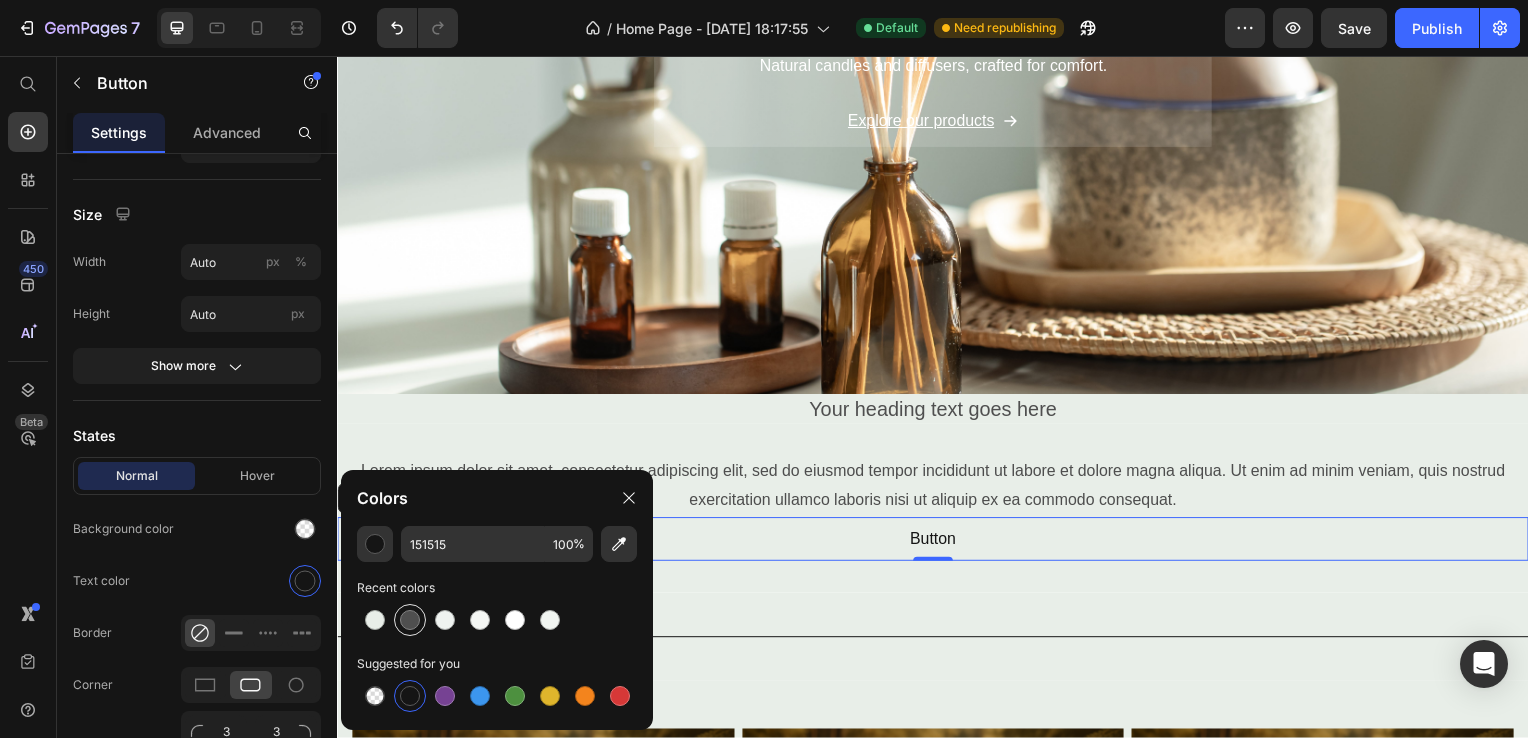 click at bounding box center [410, 620] 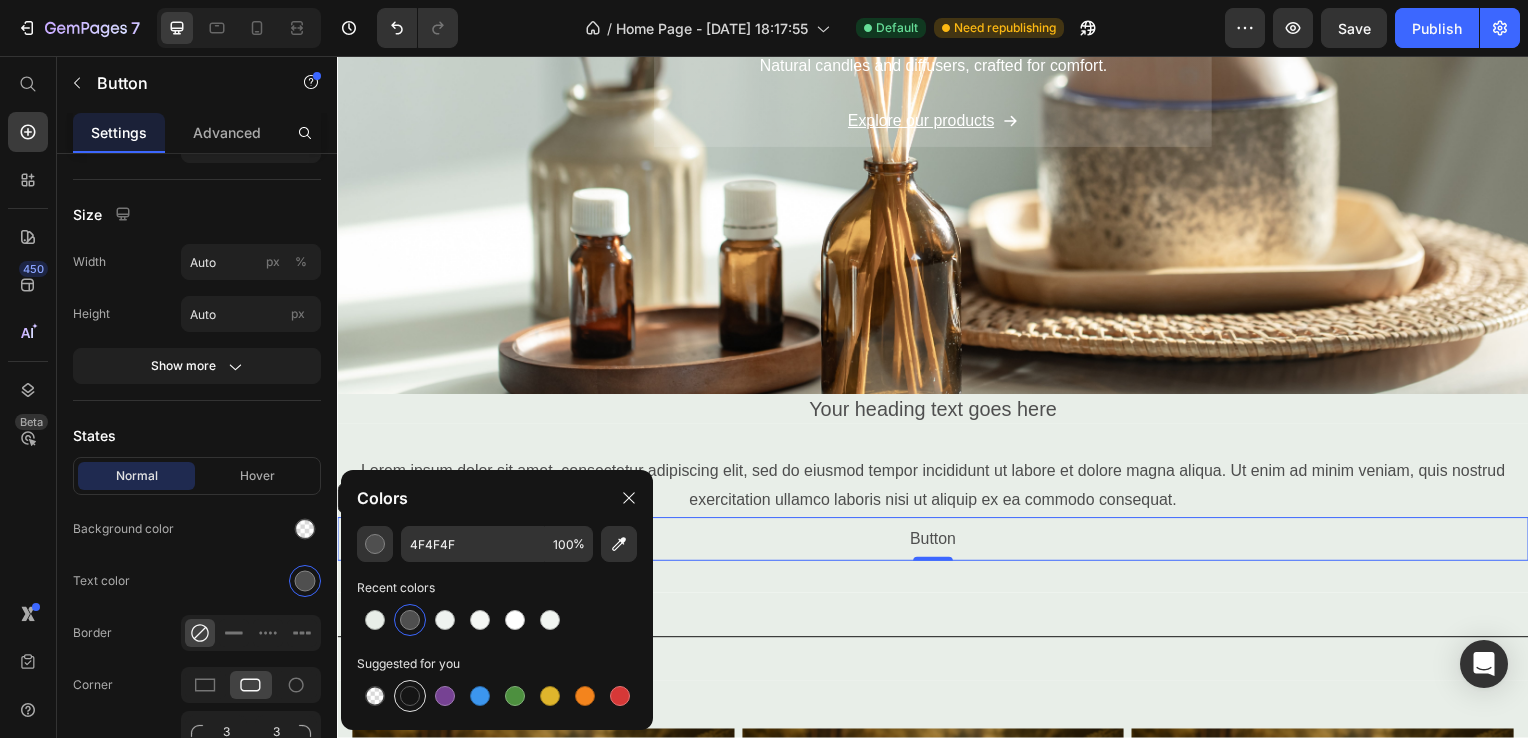 click at bounding box center [410, 696] 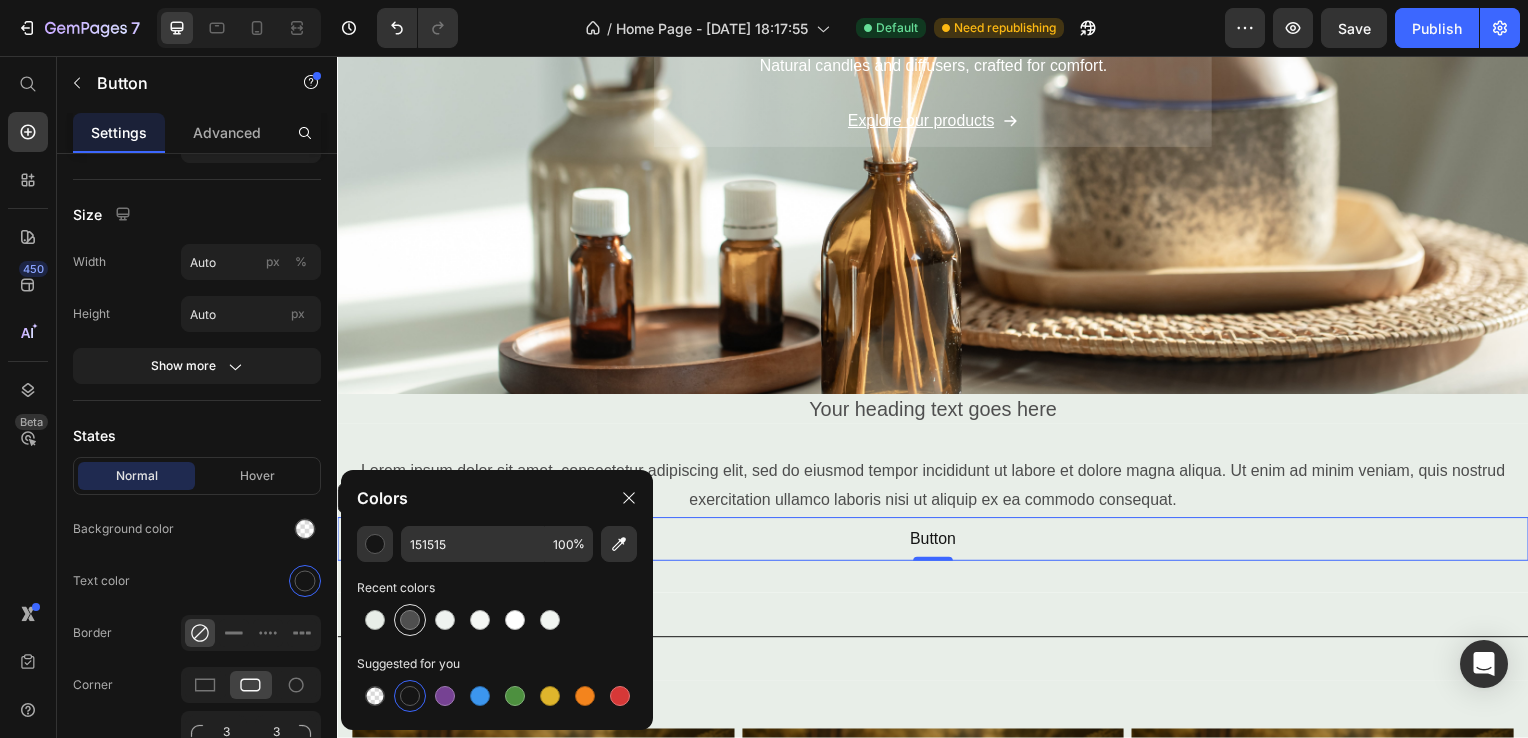 click at bounding box center [410, 620] 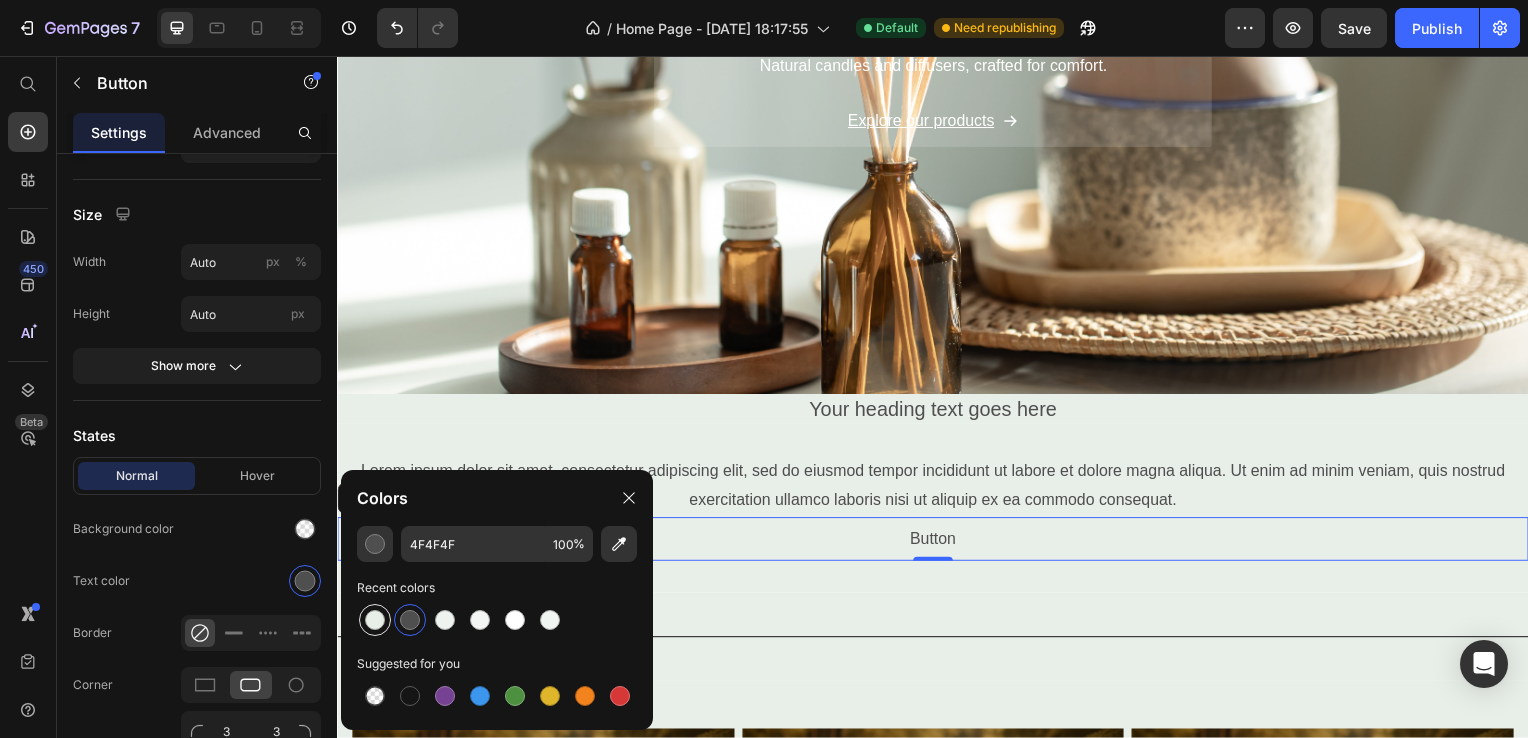 click at bounding box center (375, 620) 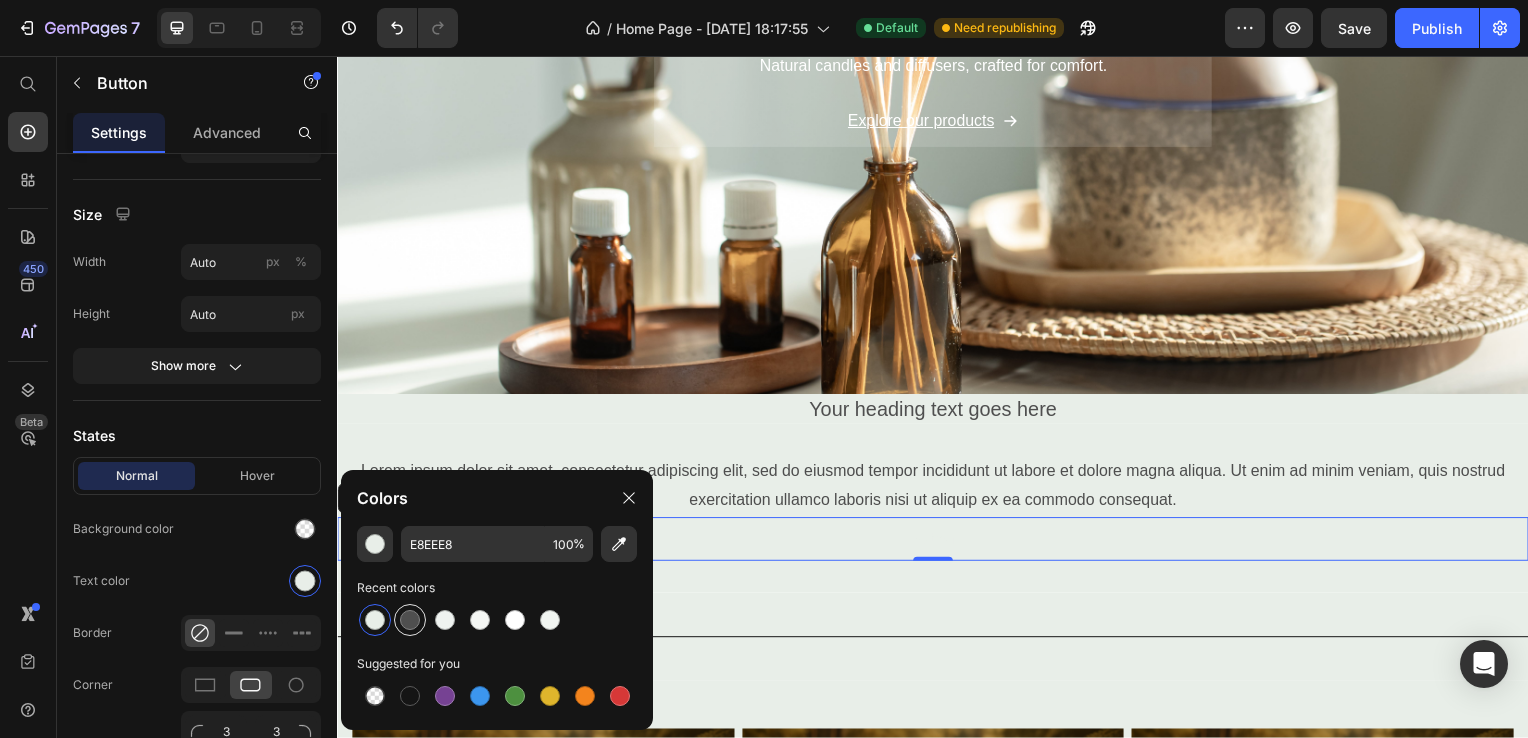 click at bounding box center (410, 620) 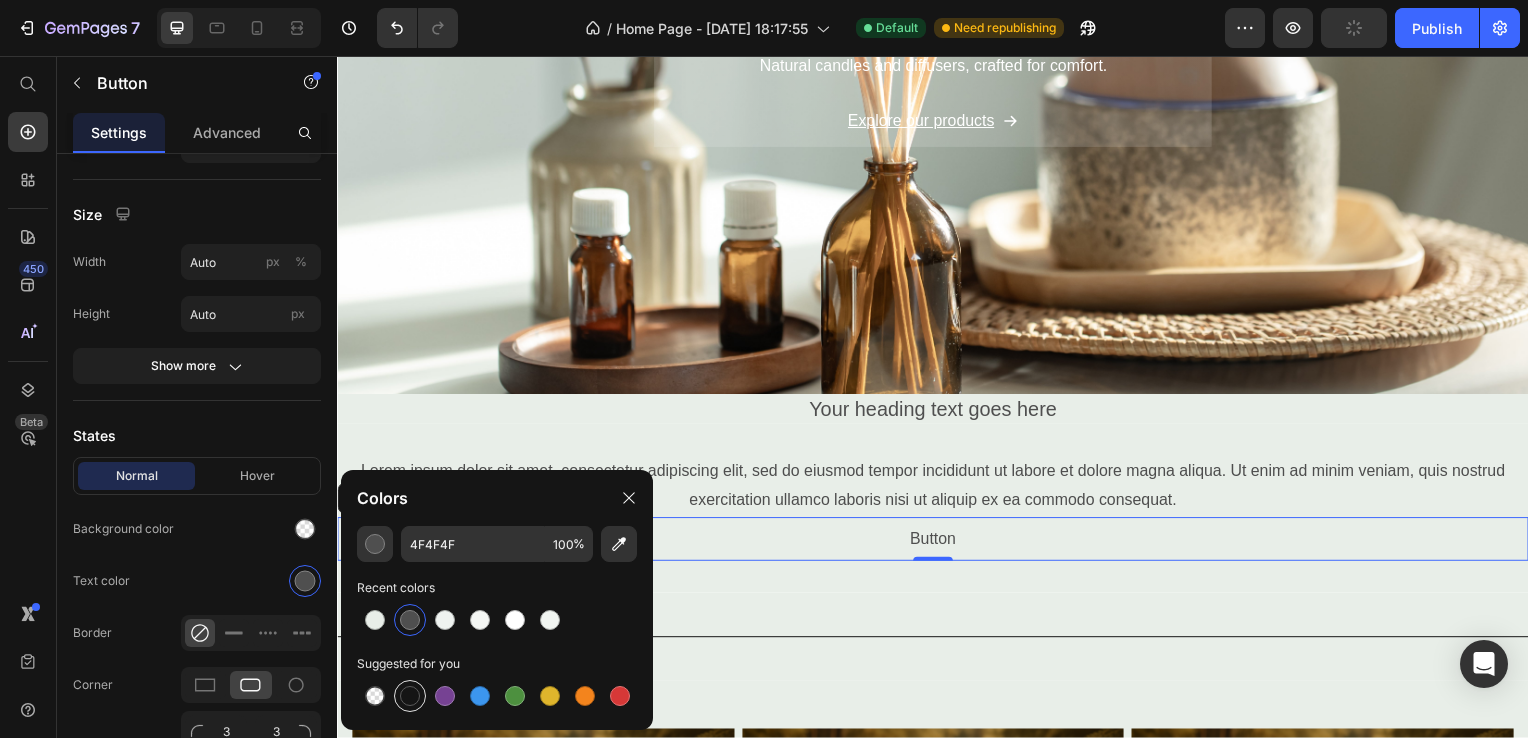 click at bounding box center [410, 696] 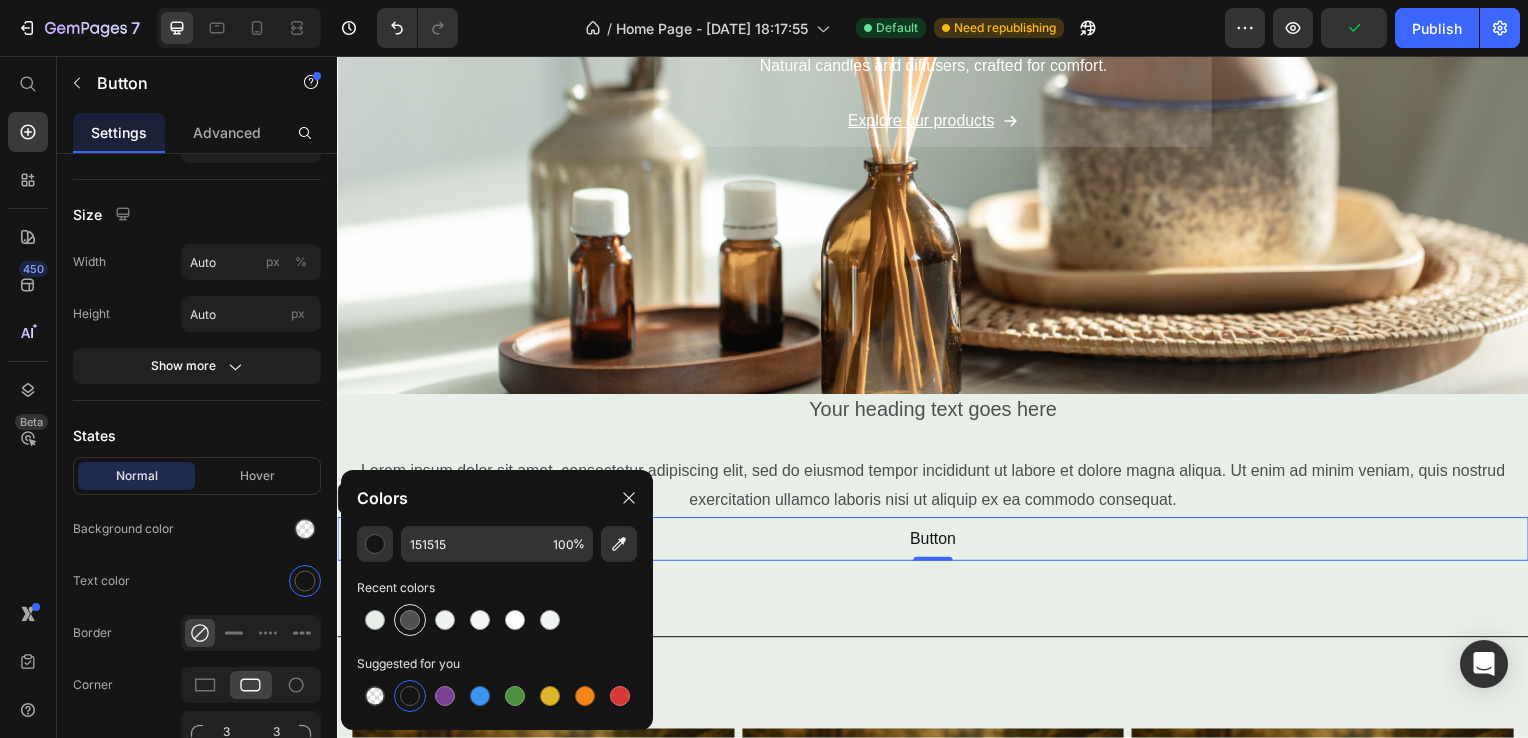 click at bounding box center [410, 620] 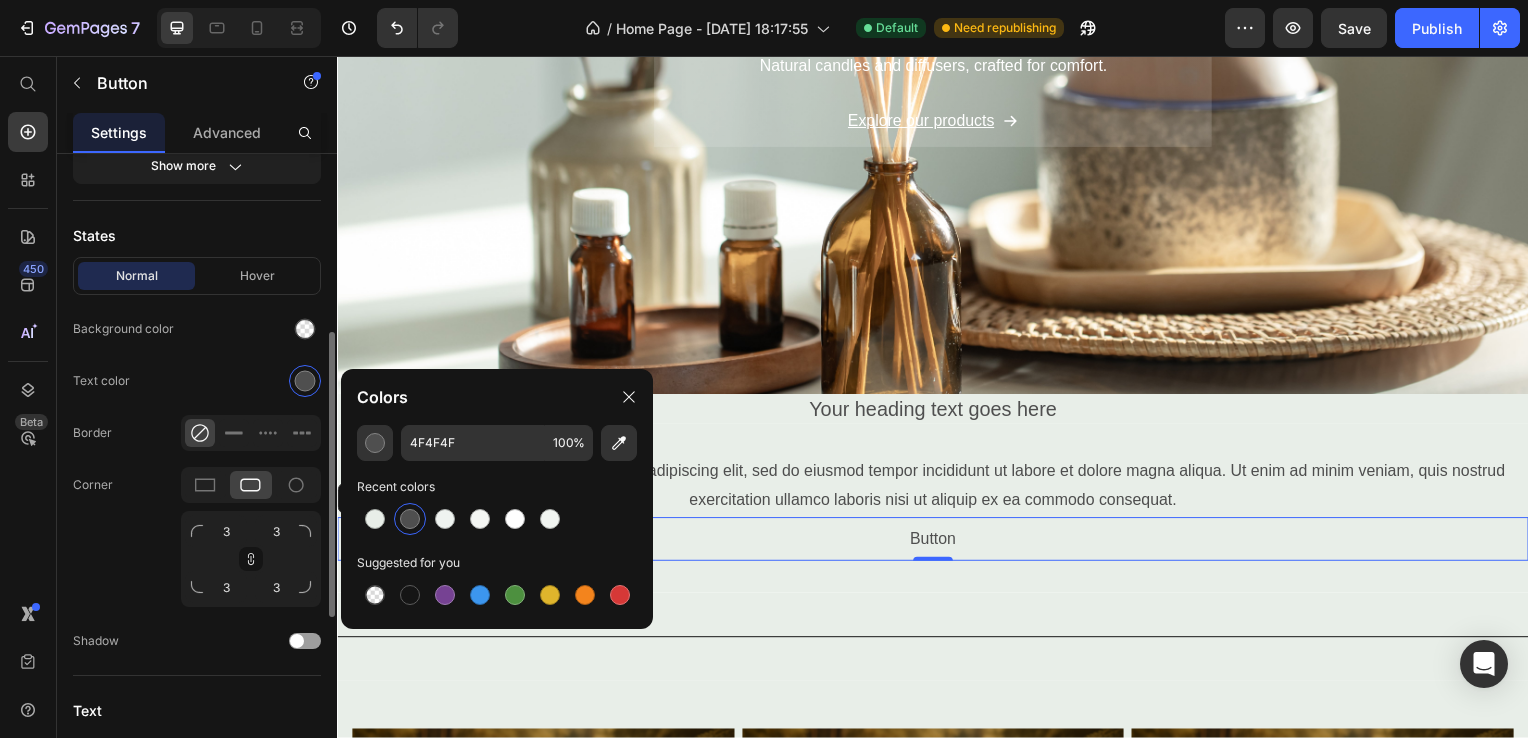 scroll, scrollTop: 801, scrollLeft: 0, axis: vertical 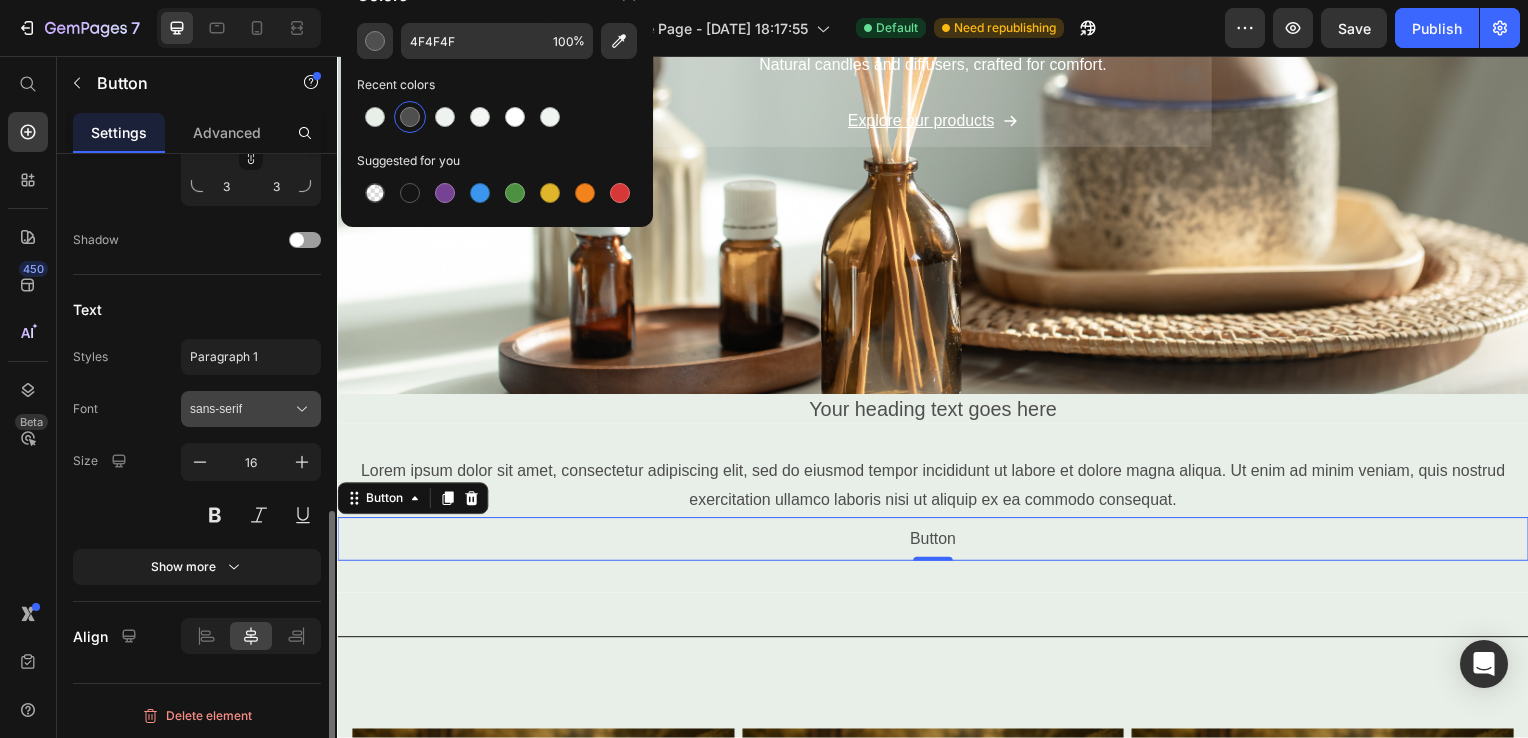 click on "sans-serif" at bounding box center (241, 409) 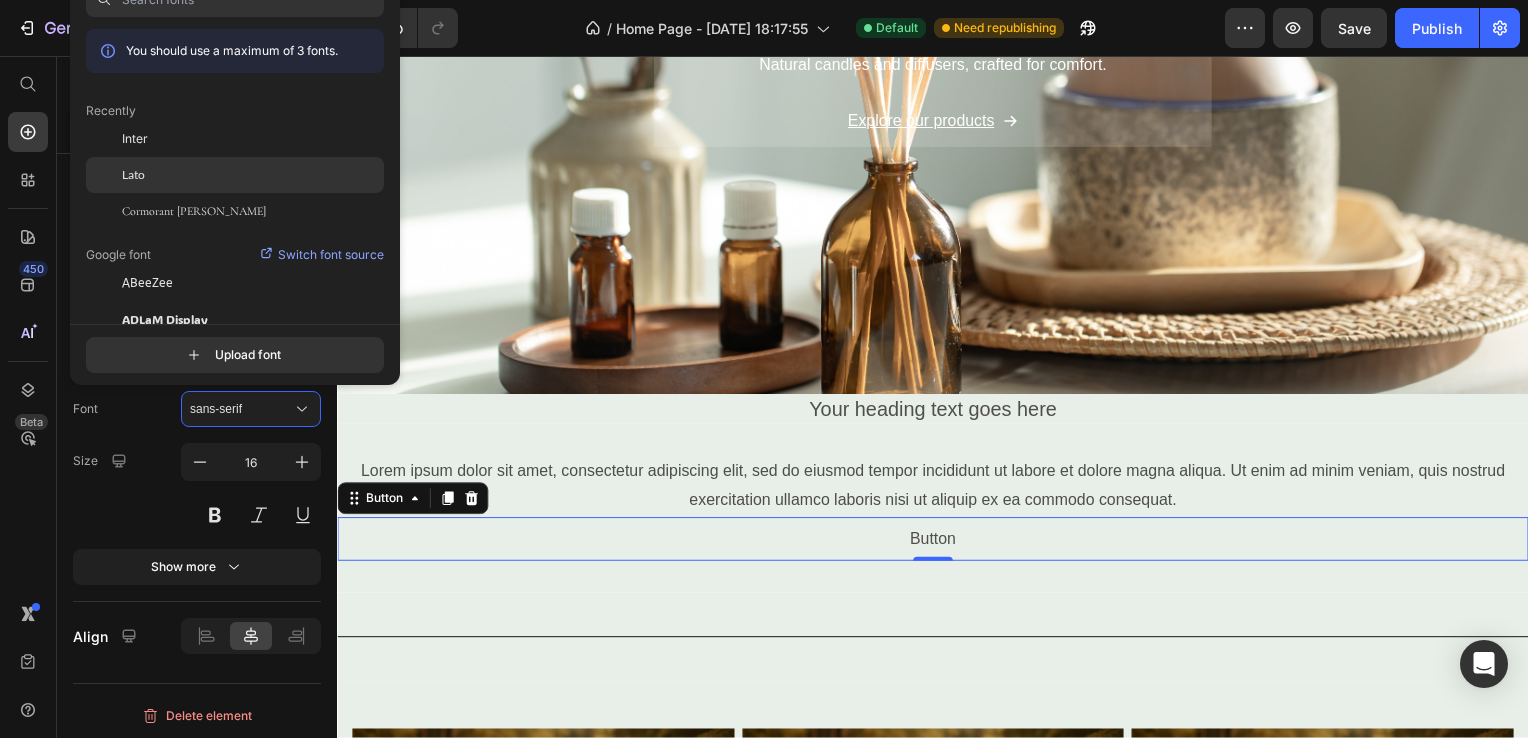 click on "Lato" at bounding box center (133, 175) 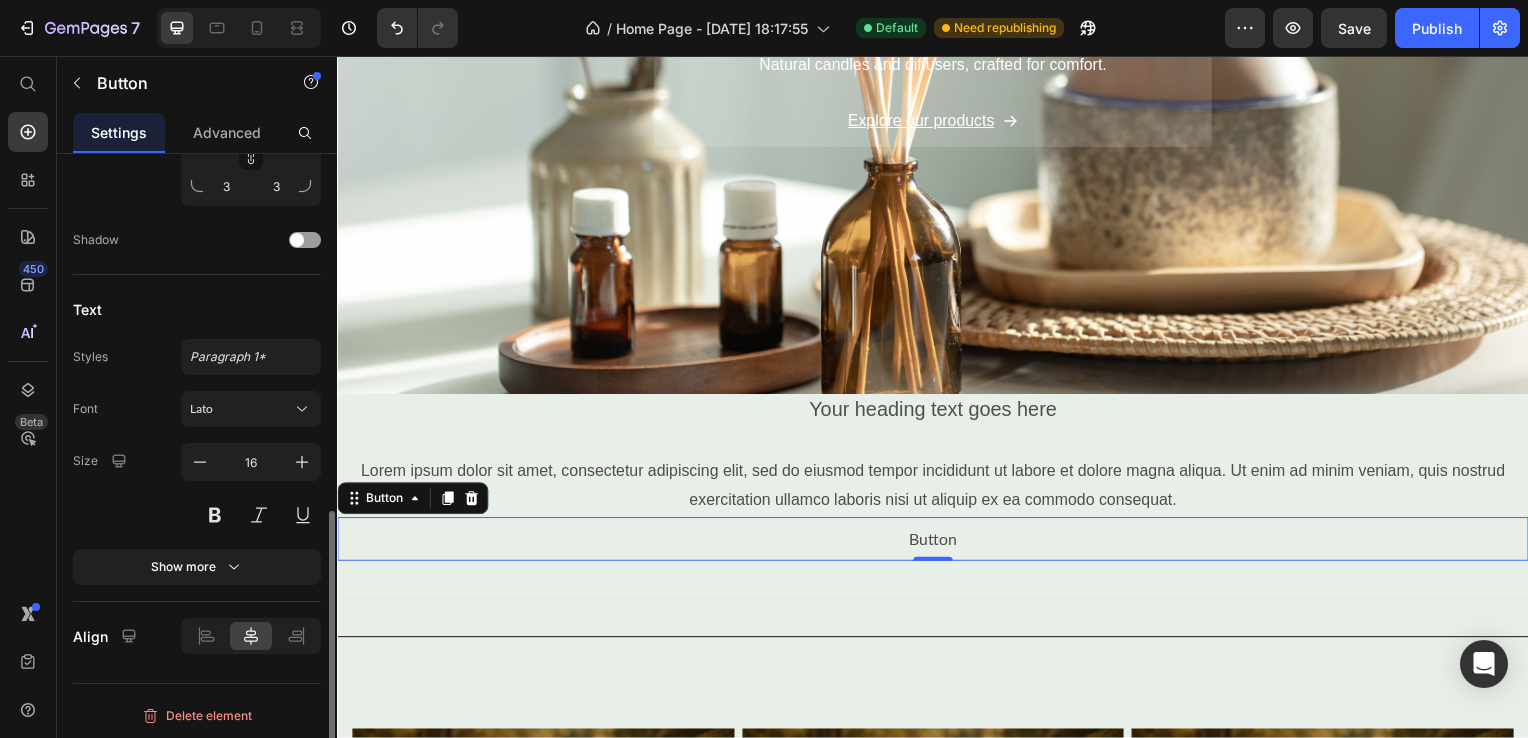 click on "Text" at bounding box center [197, 309] 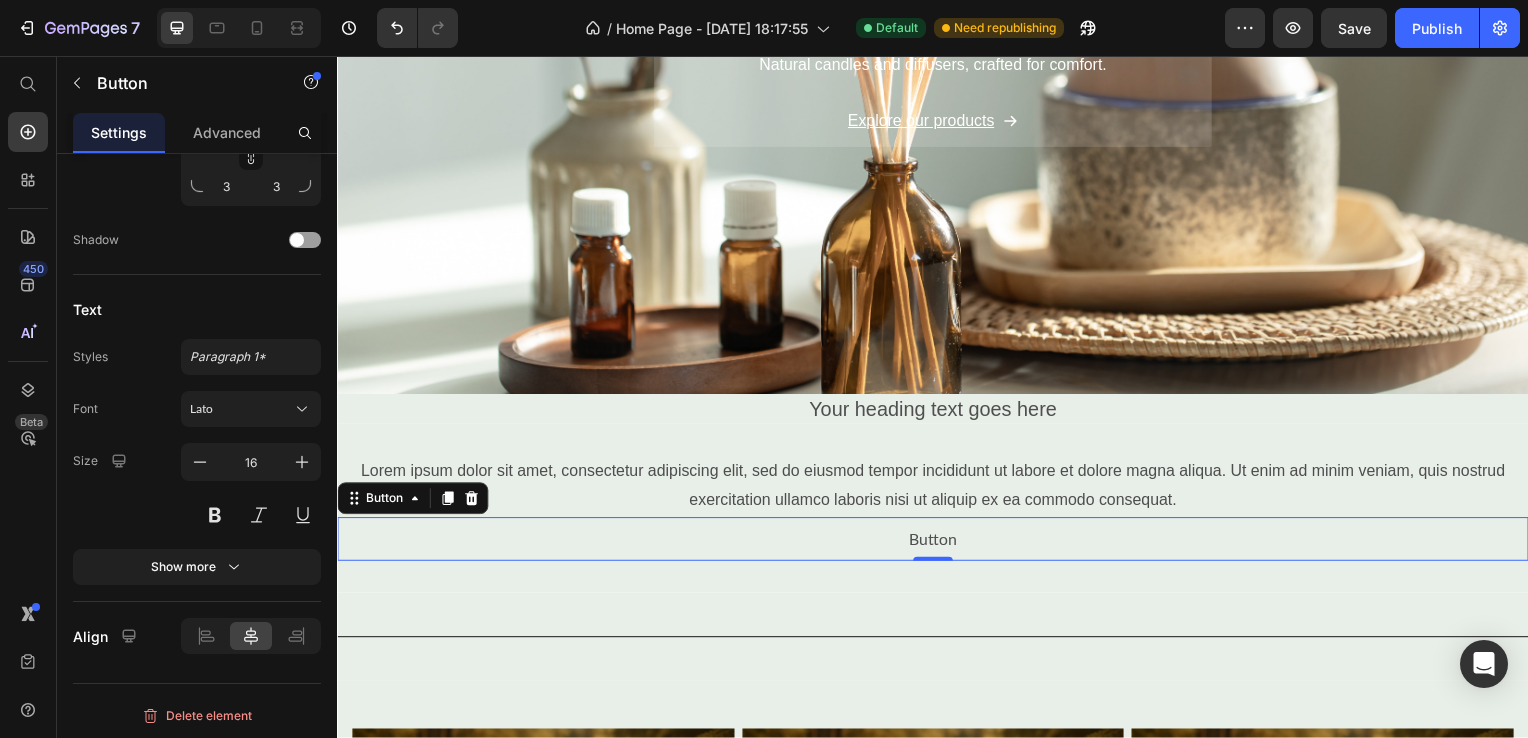 click on "Lorem ipsum dolor sit amet, consectetur adipiscing elit, sed do eiusmod tempor incididunt ut labore et dolore magna aliqua. Ut enim ad minim veniam, quis nostrud exercitation ullamco laboris nisi ut aliquip ex ea commodo consequat. Text Block Button Button   0 Section 2" at bounding box center (937, 512) 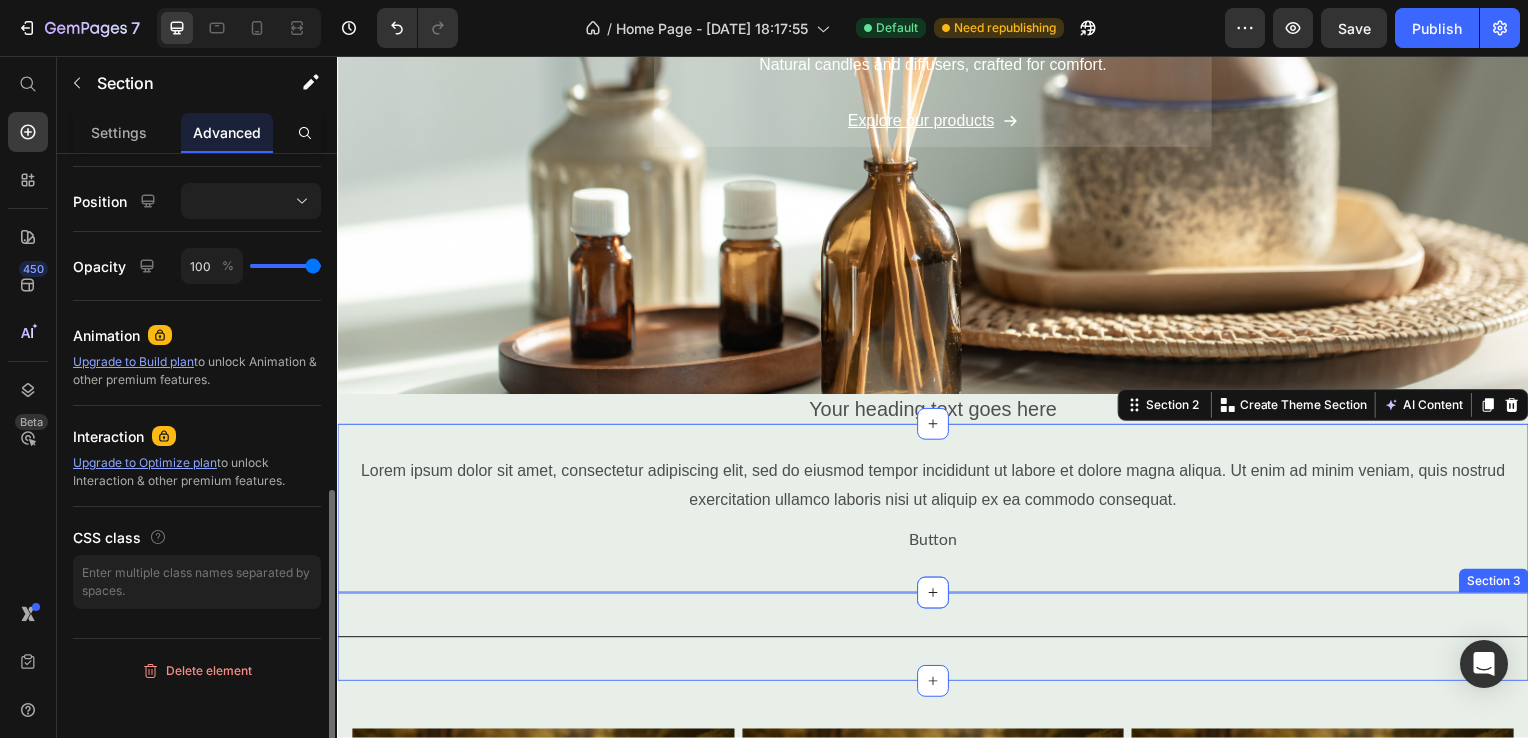 scroll, scrollTop: 0, scrollLeft: 0, axis: both 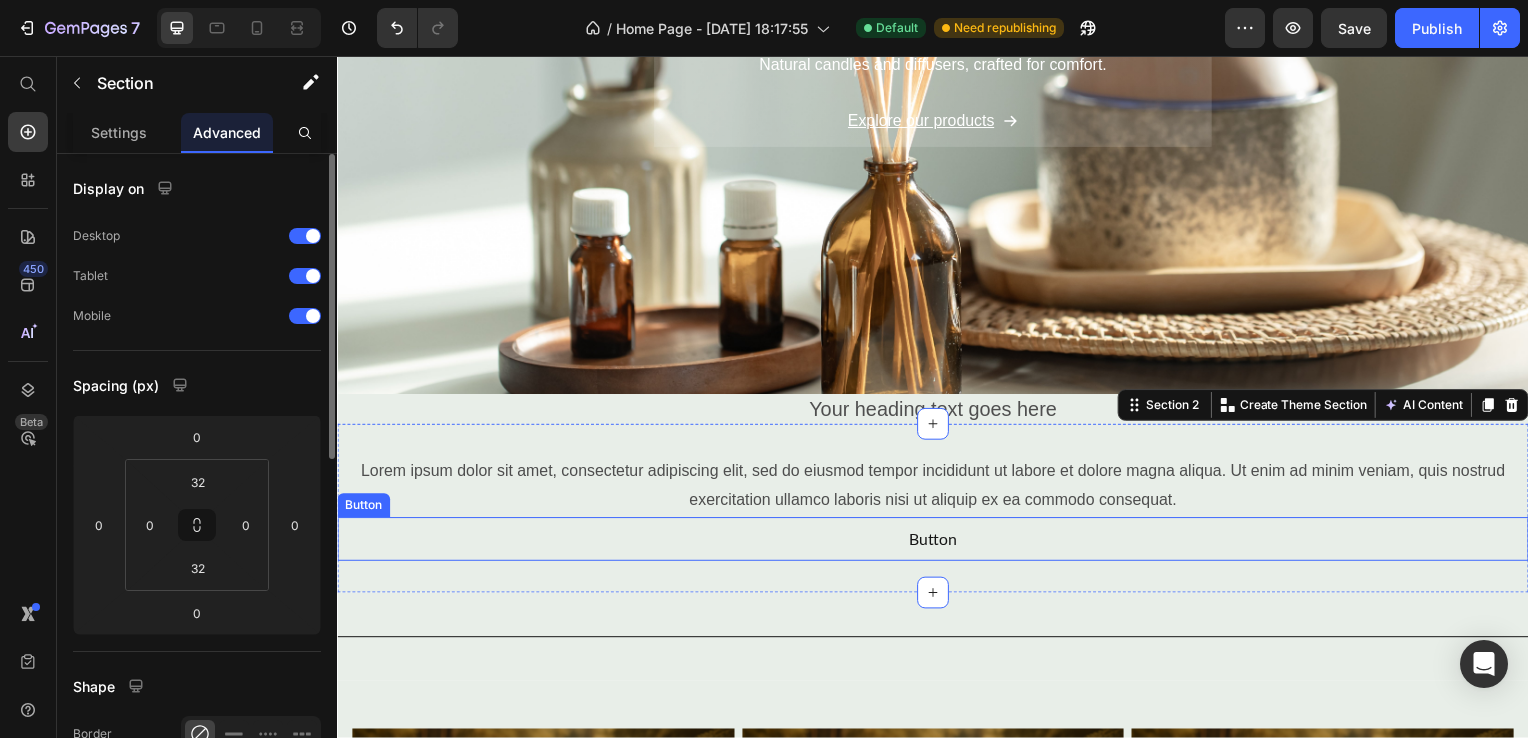 click on "Button" at bounding box center [937, 543] 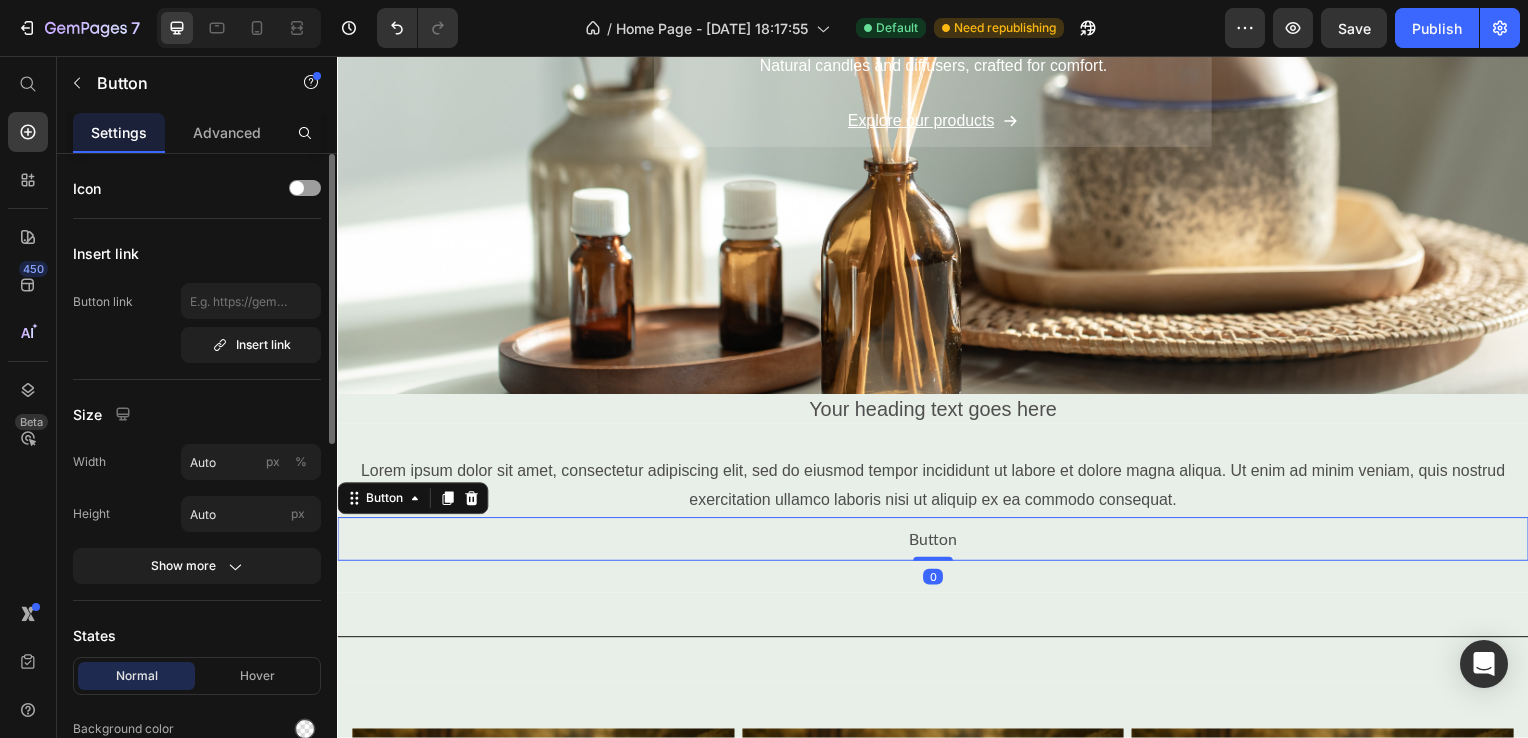 scroll, scrollTop: 200, scrollLeft: 0, axis: vertical 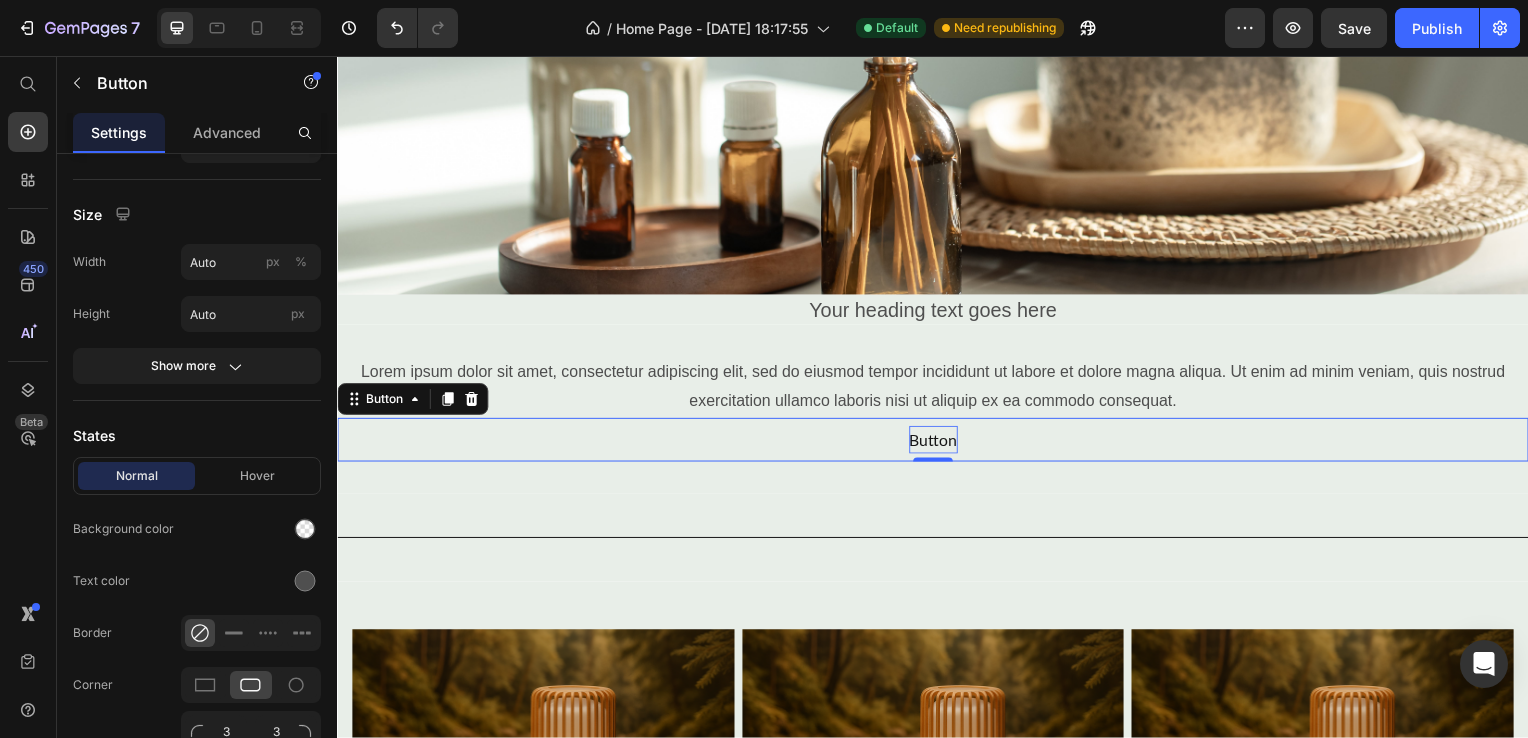 click on "Button" at bounding box center [937, 443] 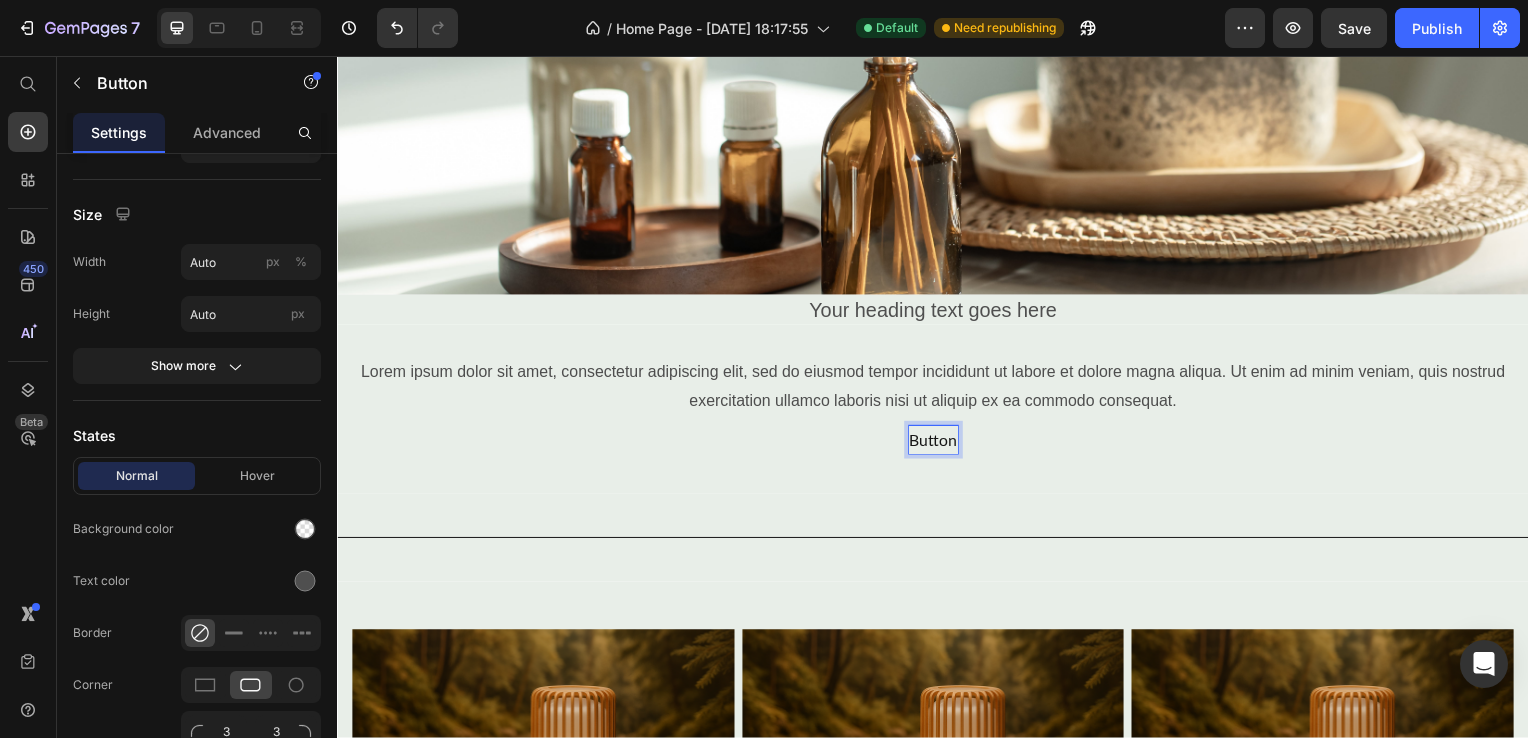 click on "Button" at bounding box center (937, 443) 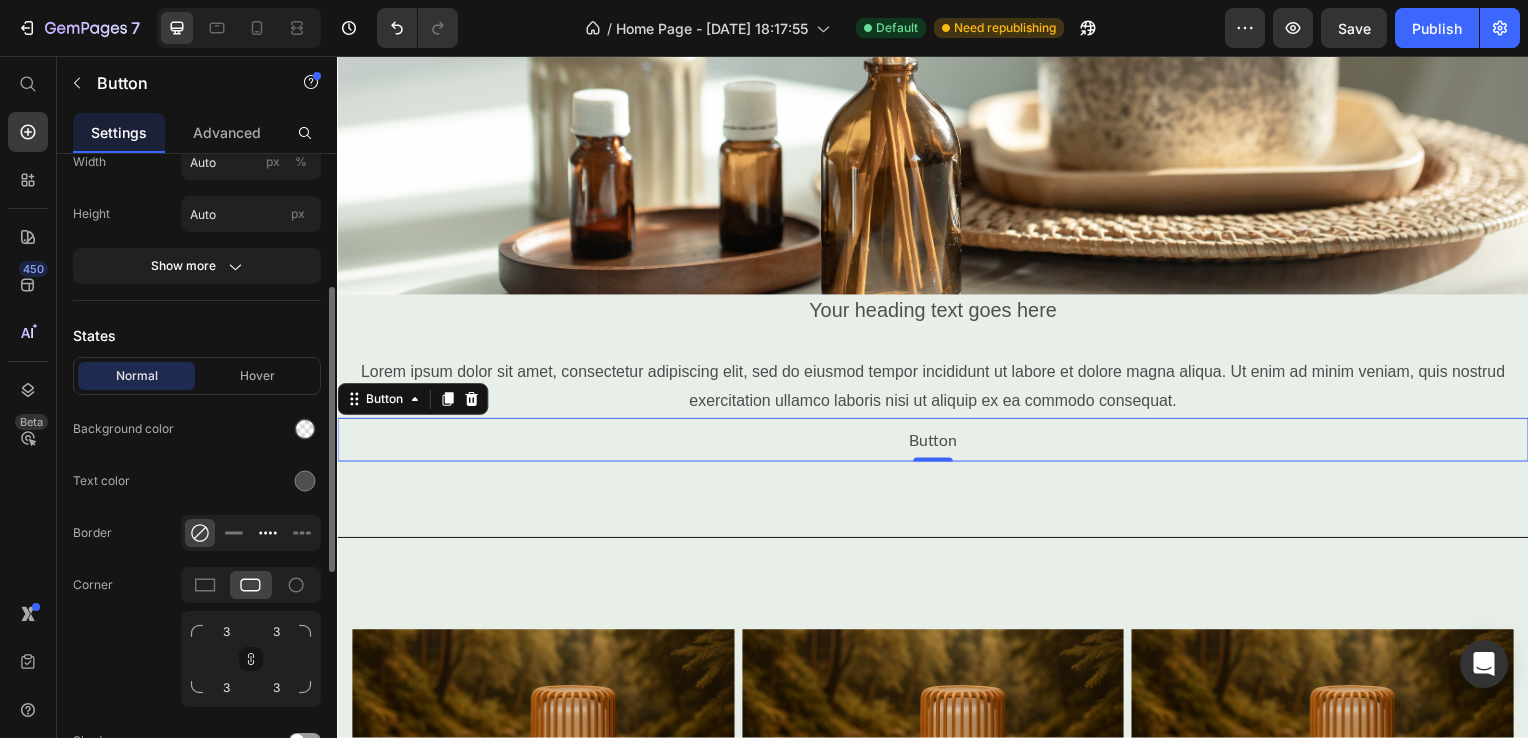 scroll, scrollTop: 500, scrollLeft: 0, axis: vertical 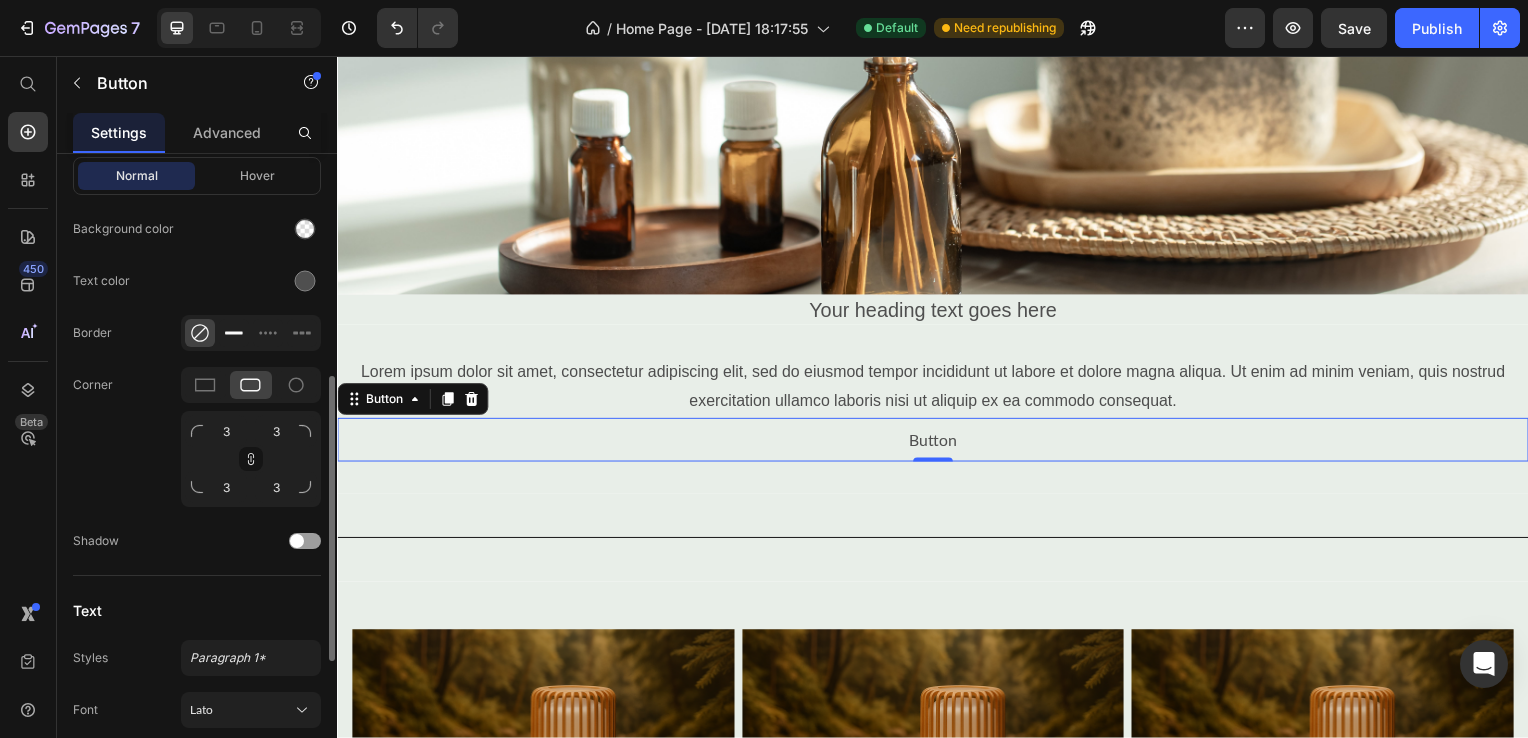 click 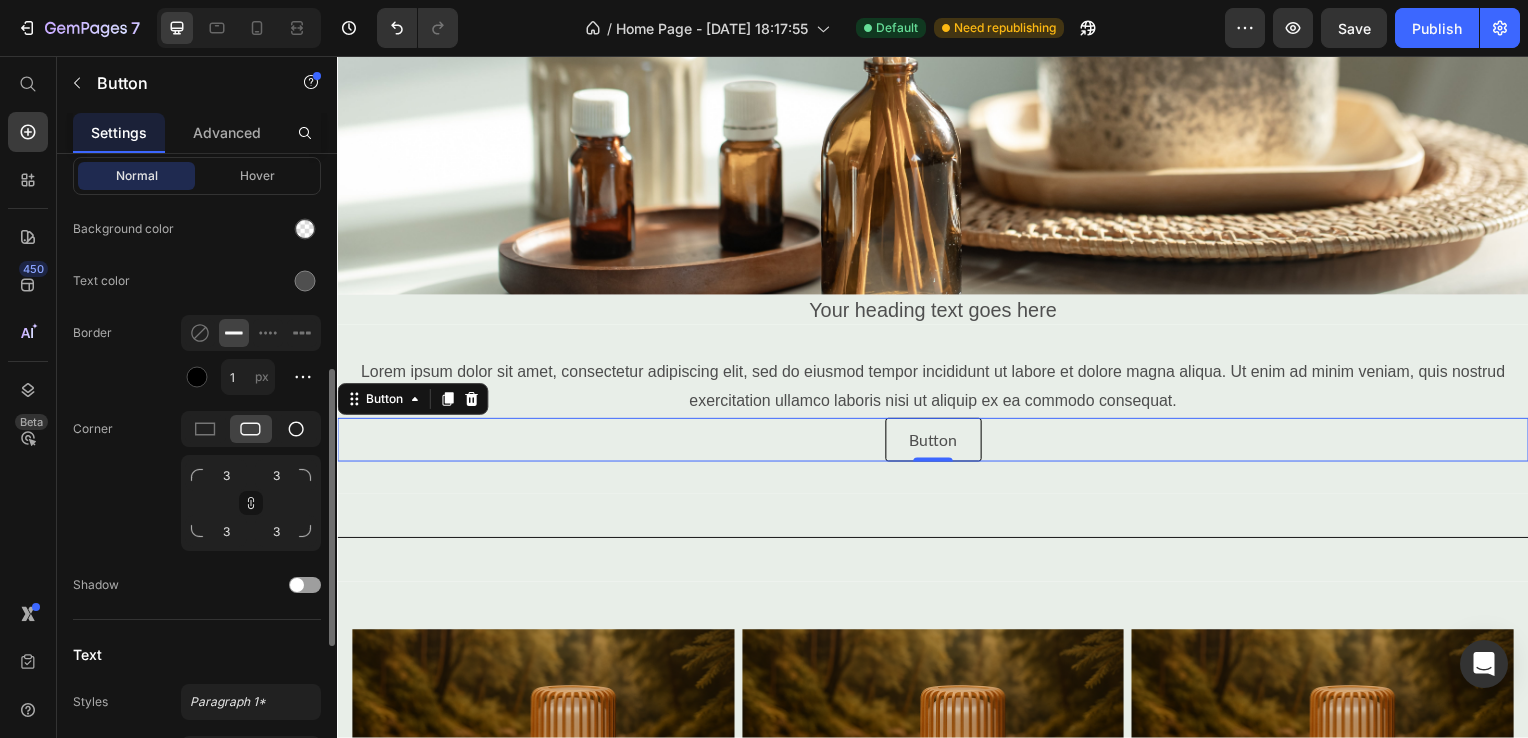 click 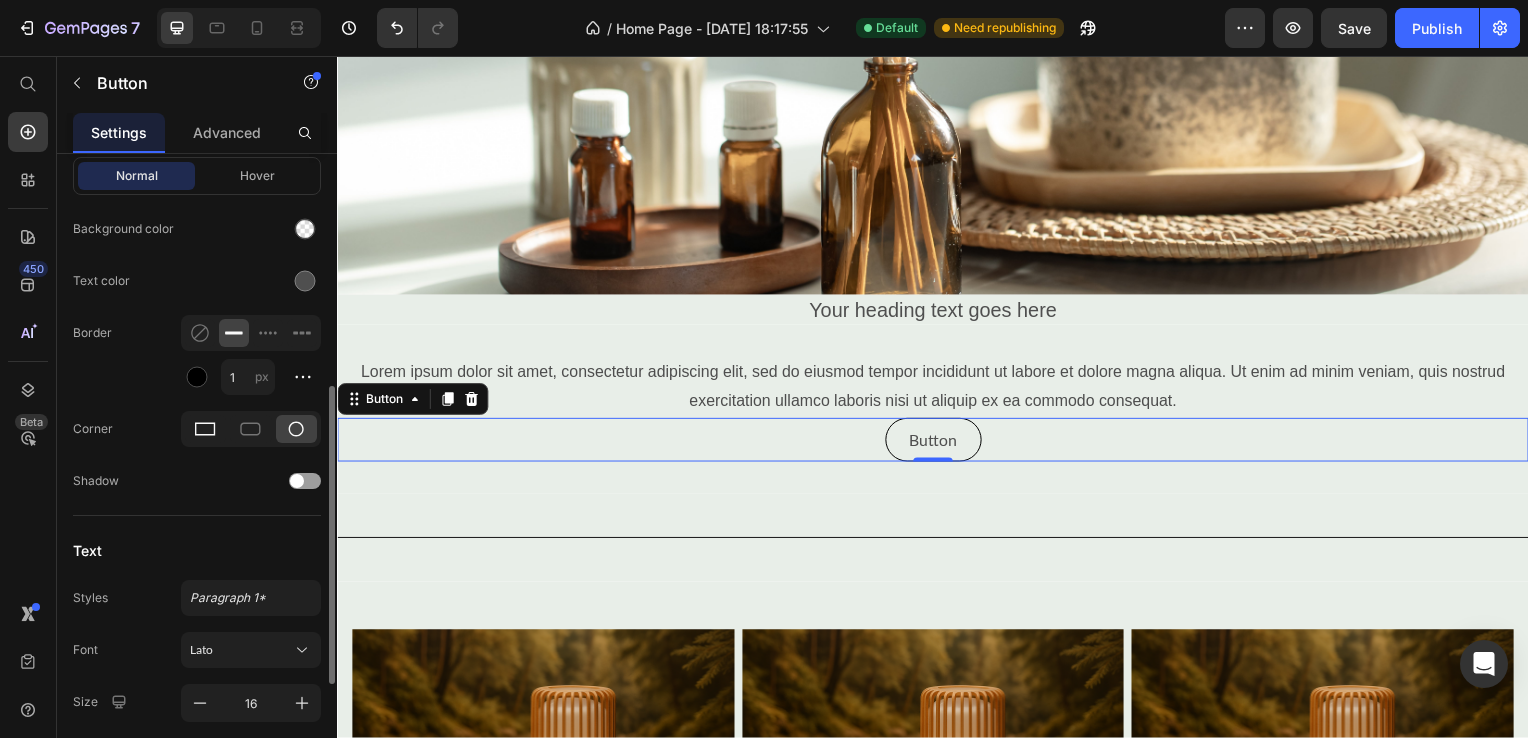 click 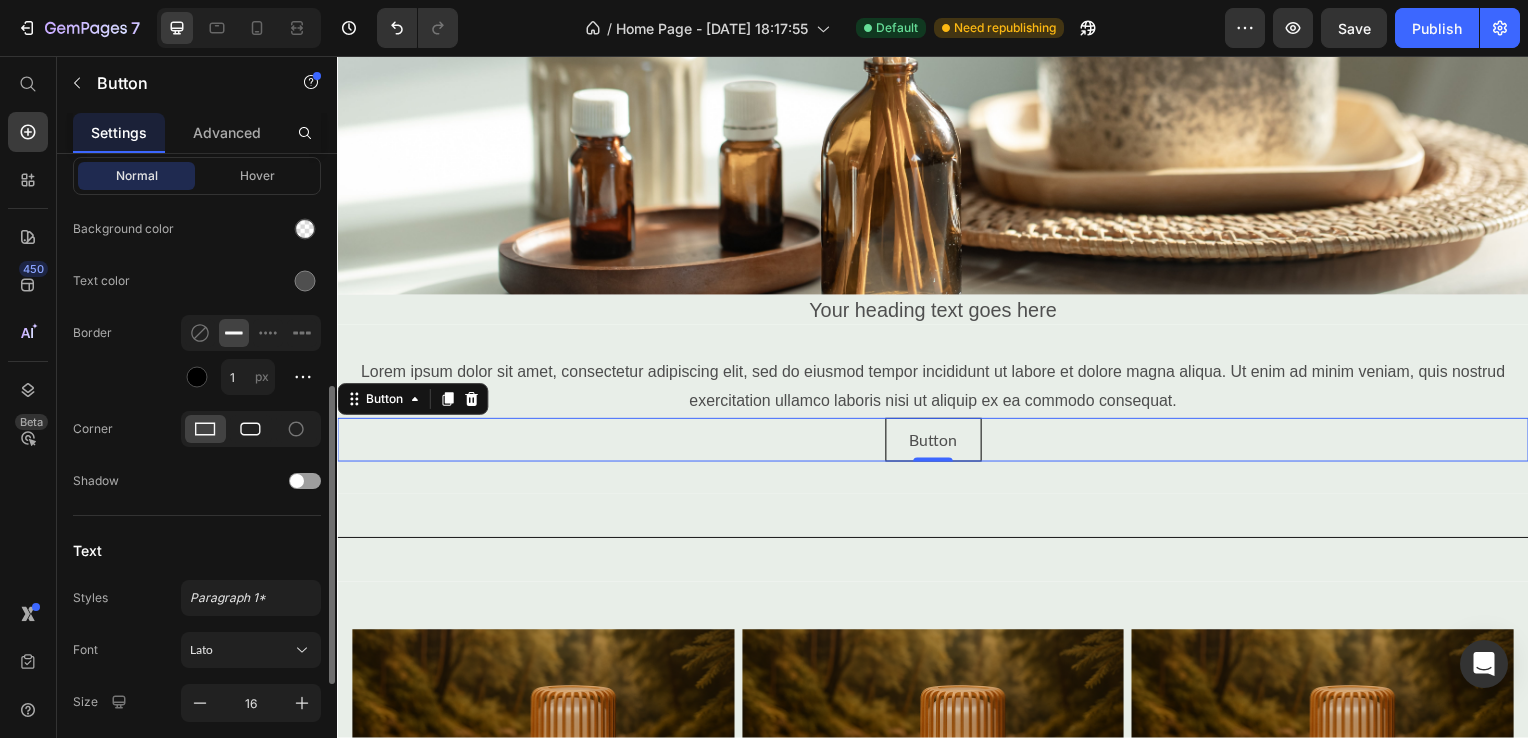 click 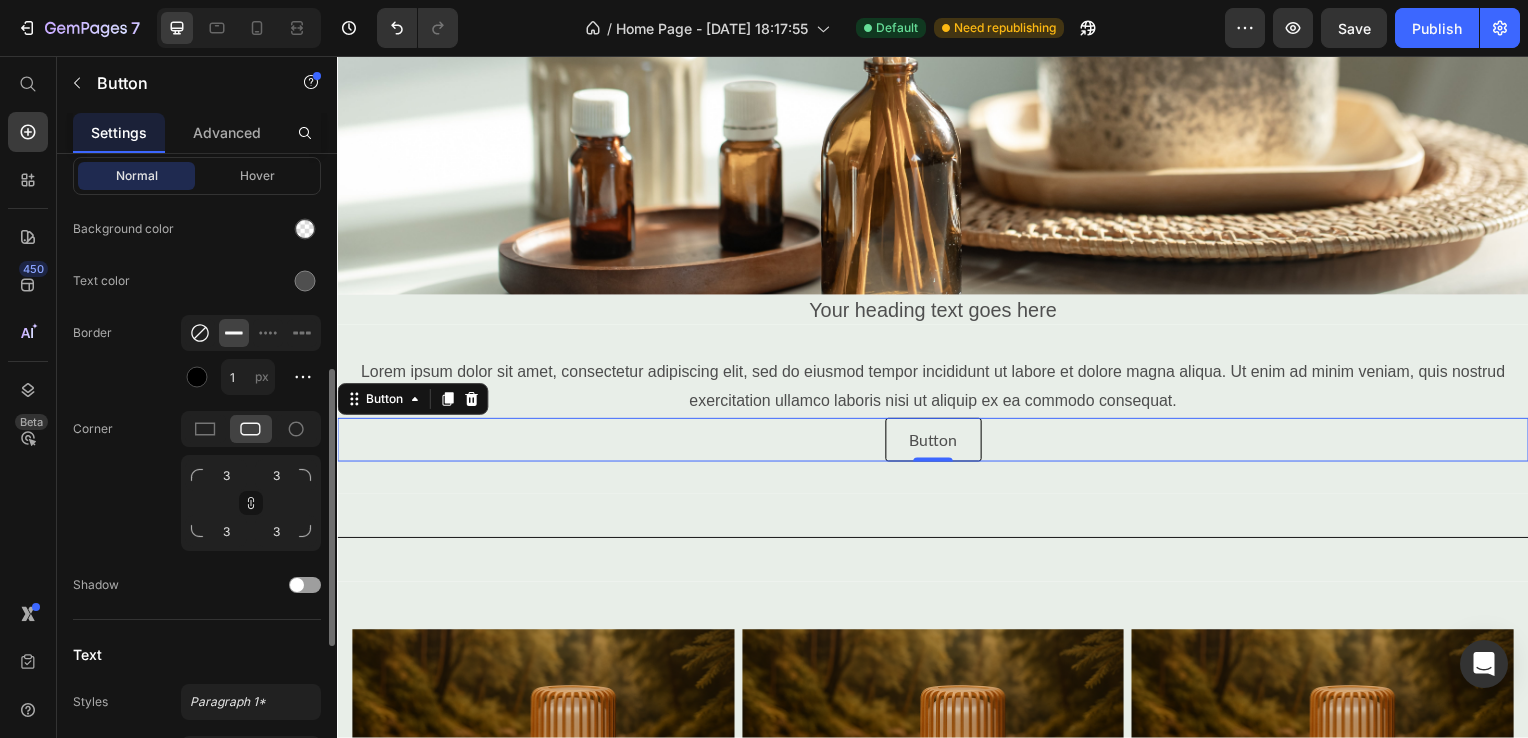 click 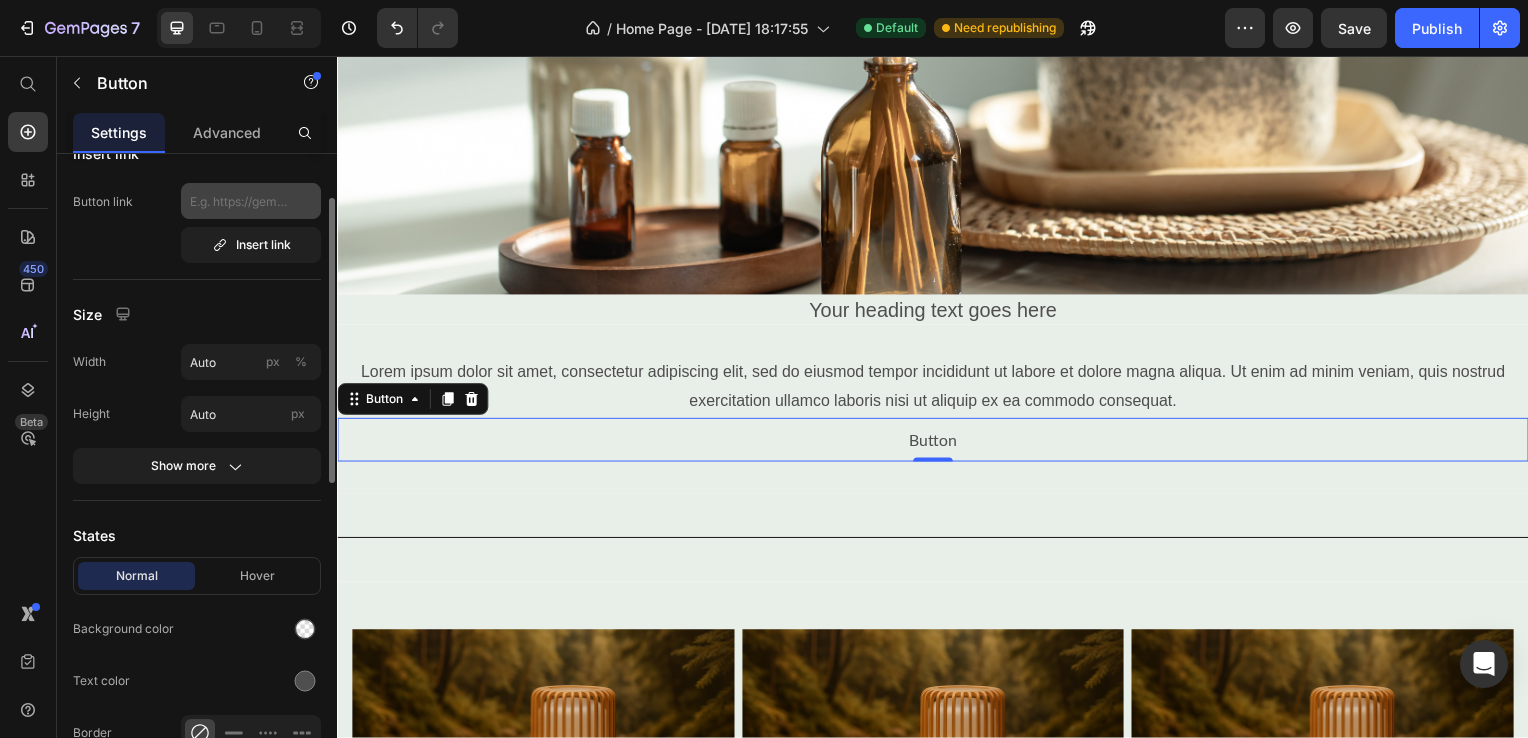 scroll, scrollTop: 0, scrollLeft: 0, axis: both 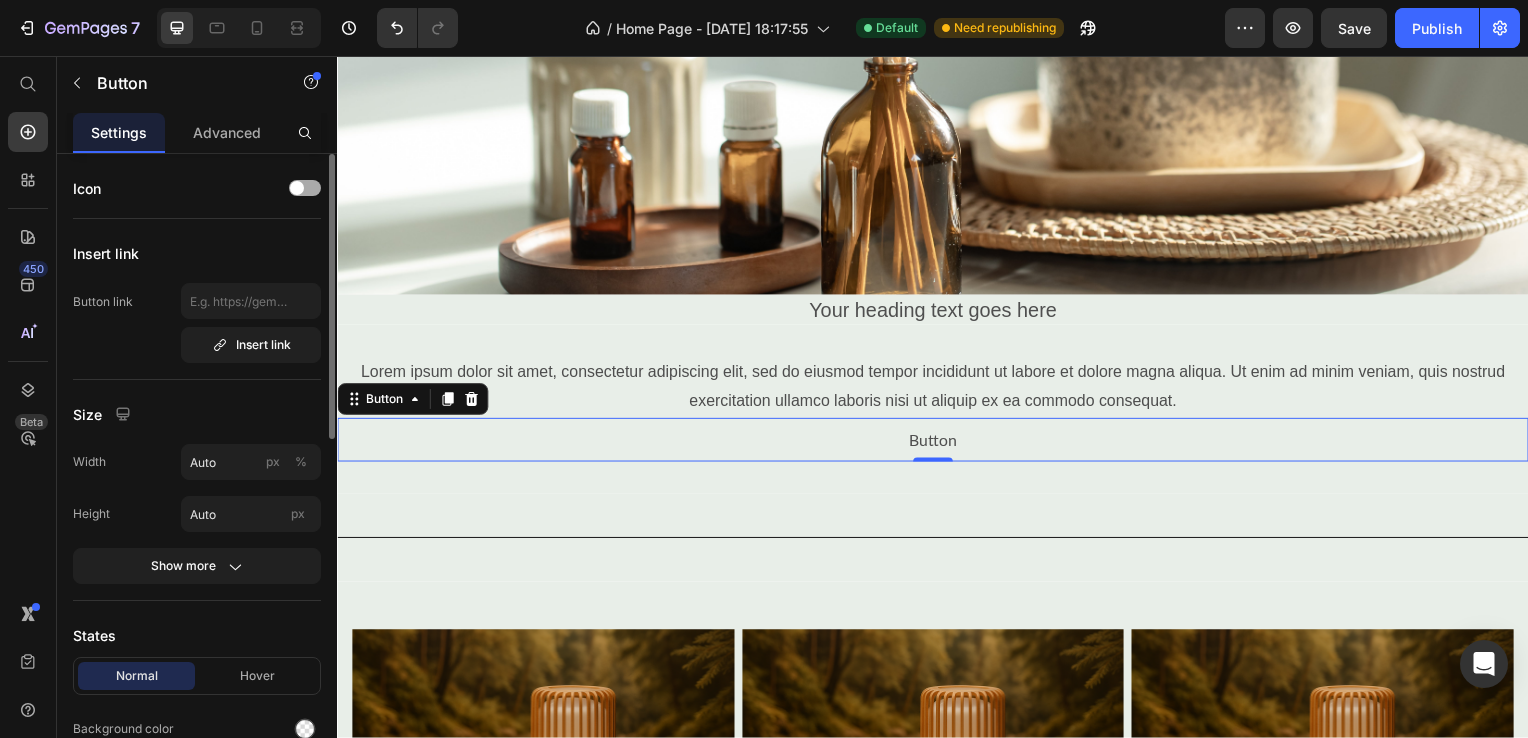 click on "Icon" 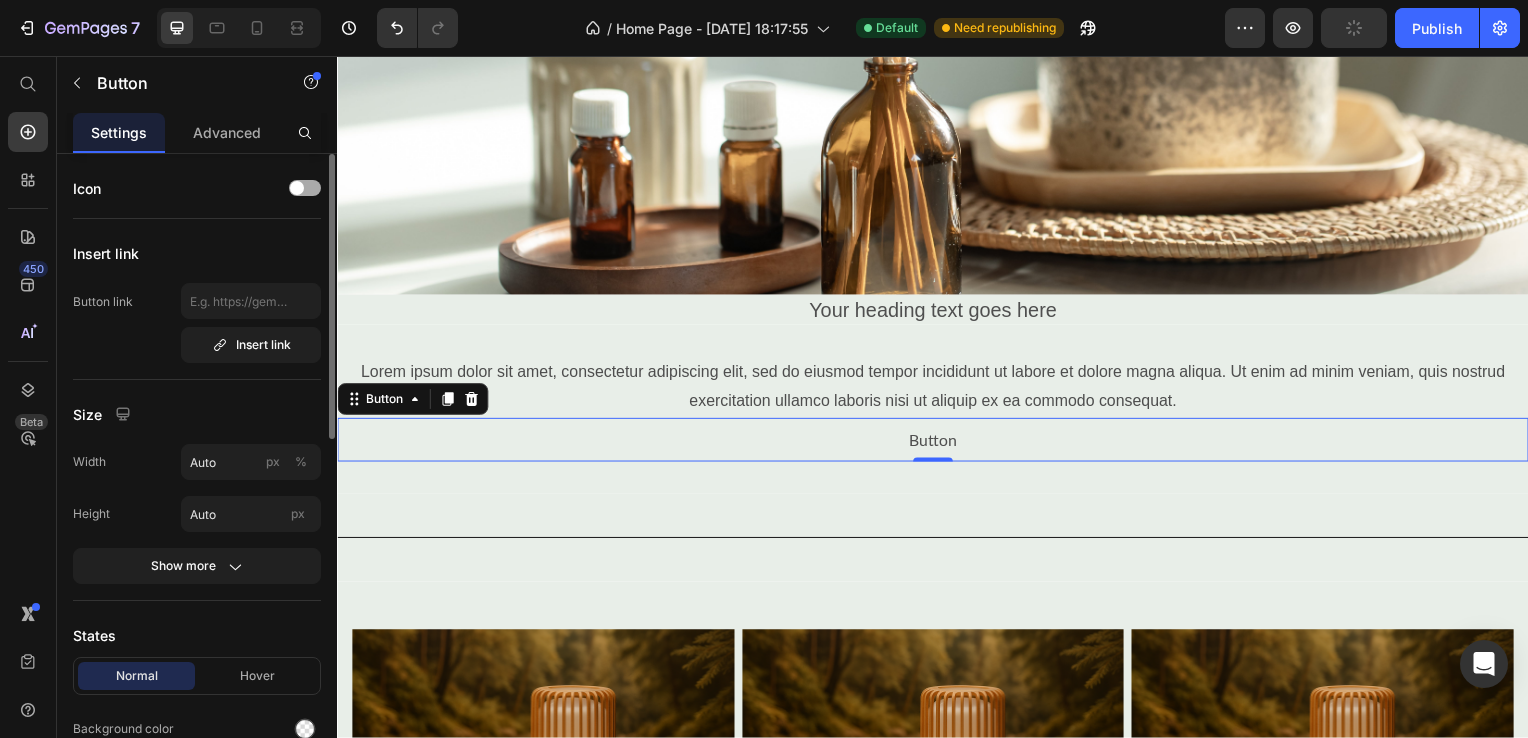 click at bounding box center (305, 188) 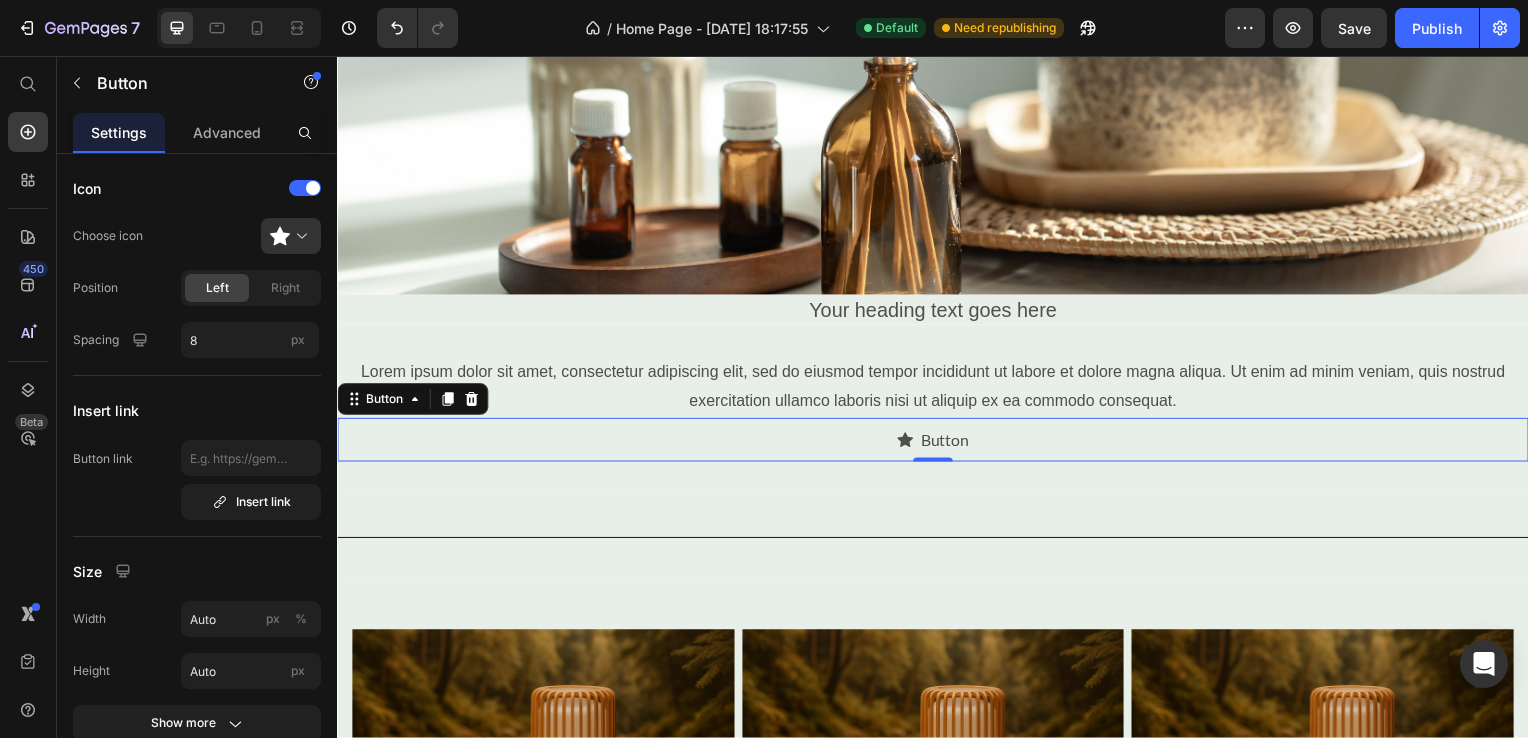 click at bounding box center [299, 236] 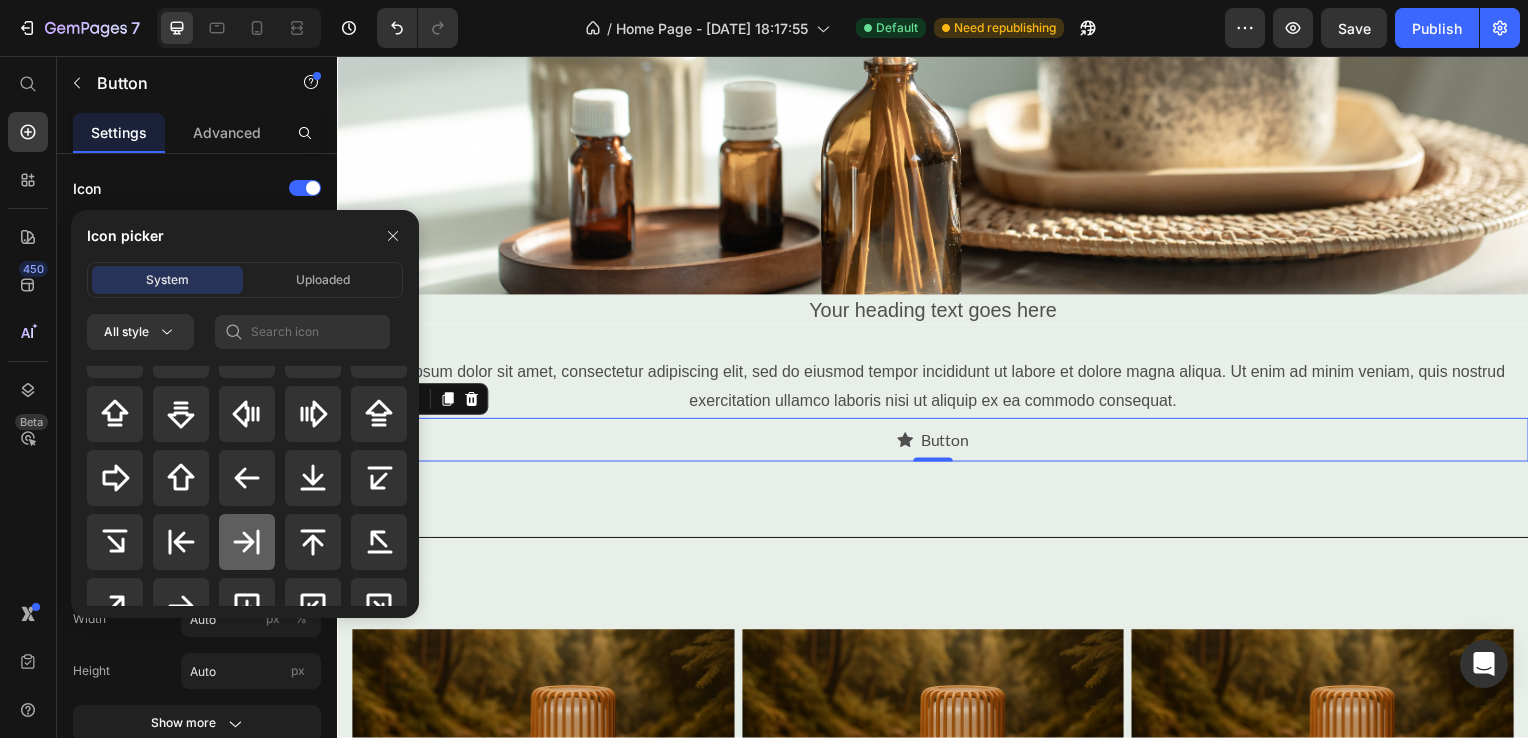 scroll, scrollTop: 1000, scrollLeft: 0, axis: vertical 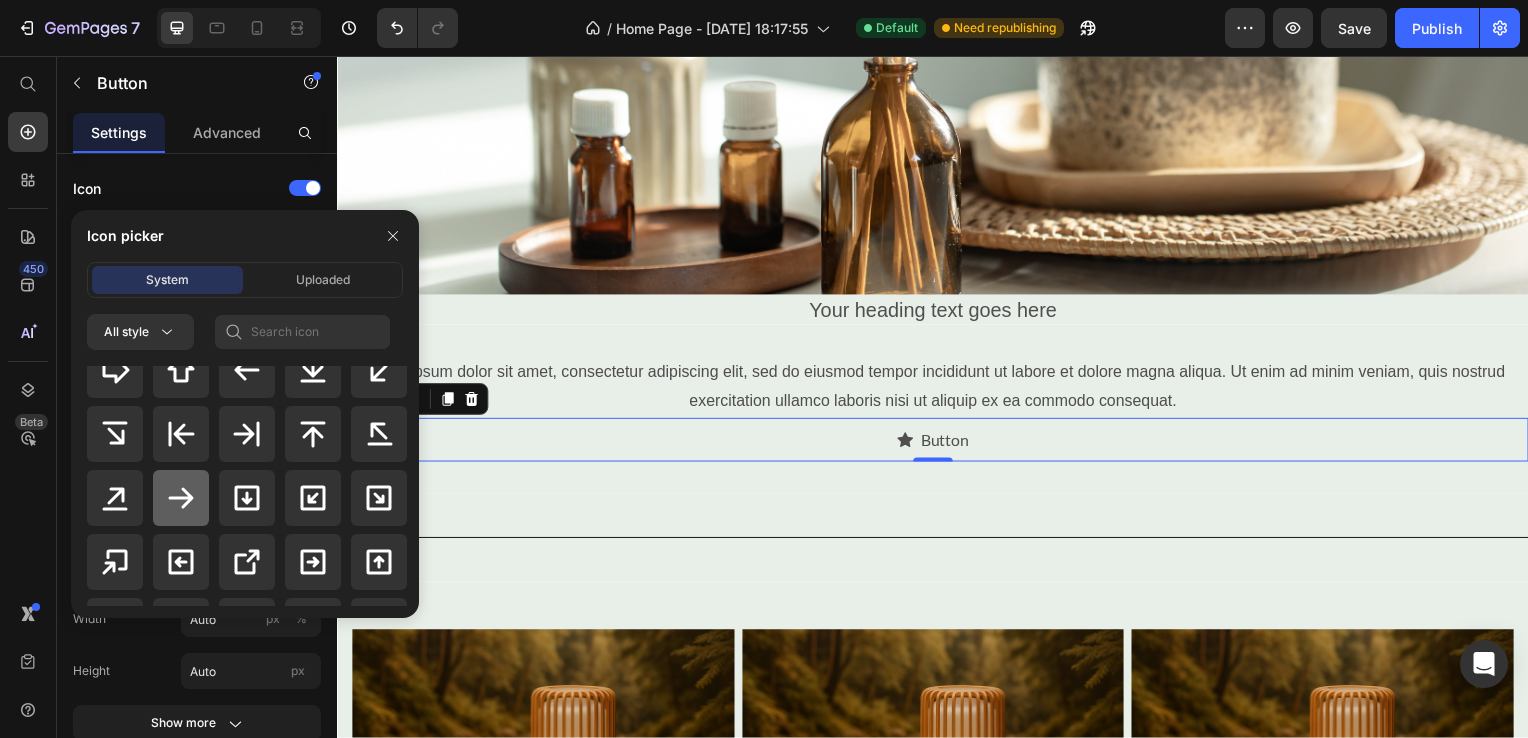 click 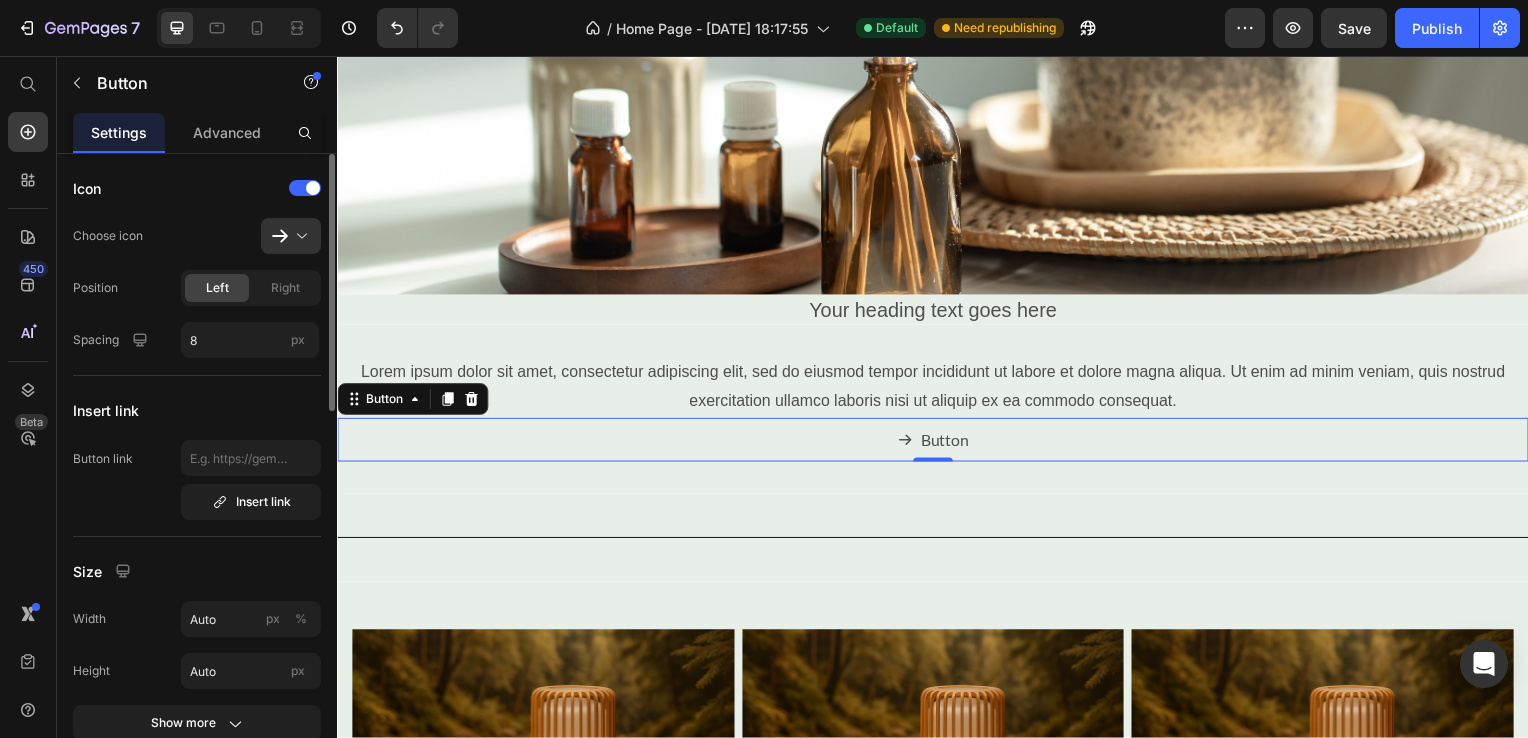 click on "Choose icon
Position Left Right Spacing 8 px" 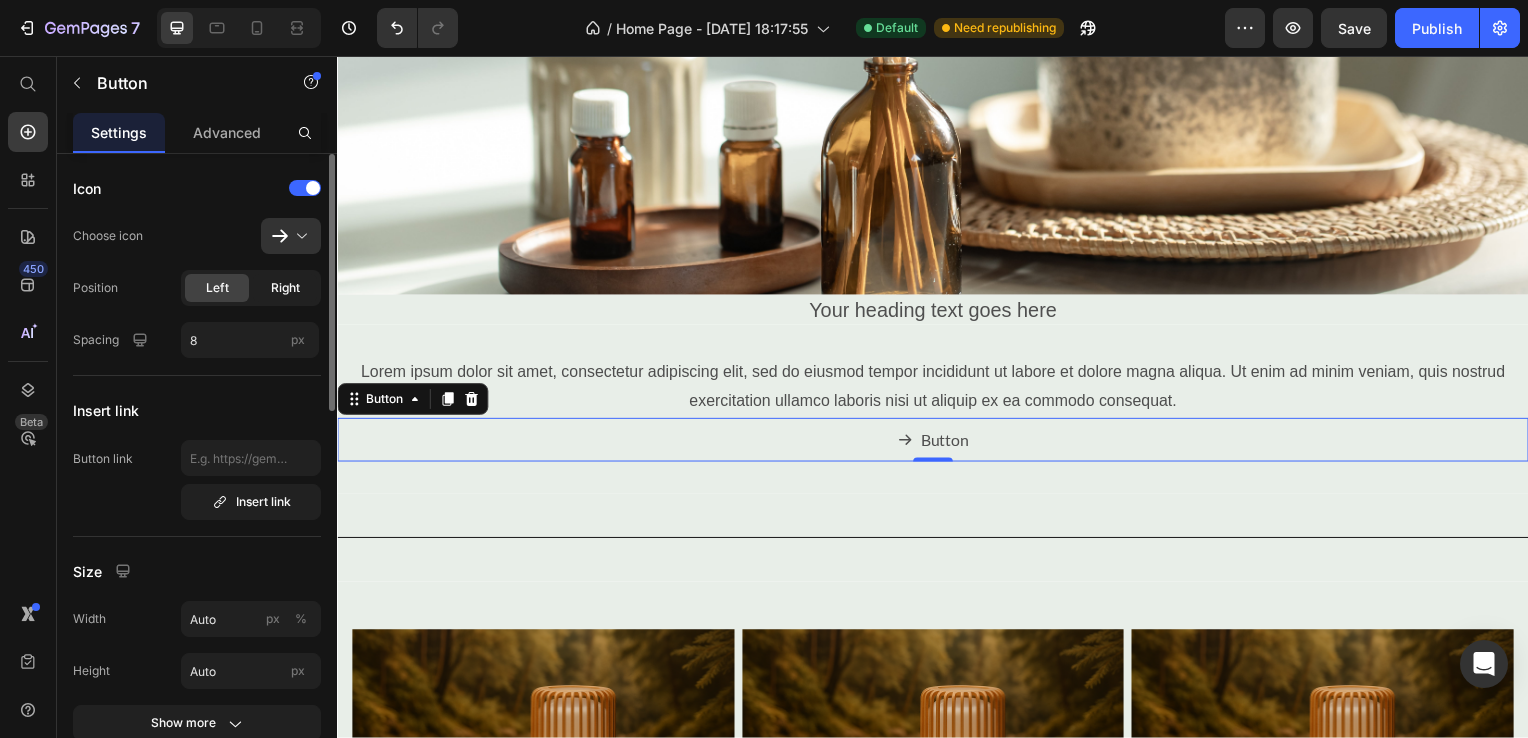 click on "Right" 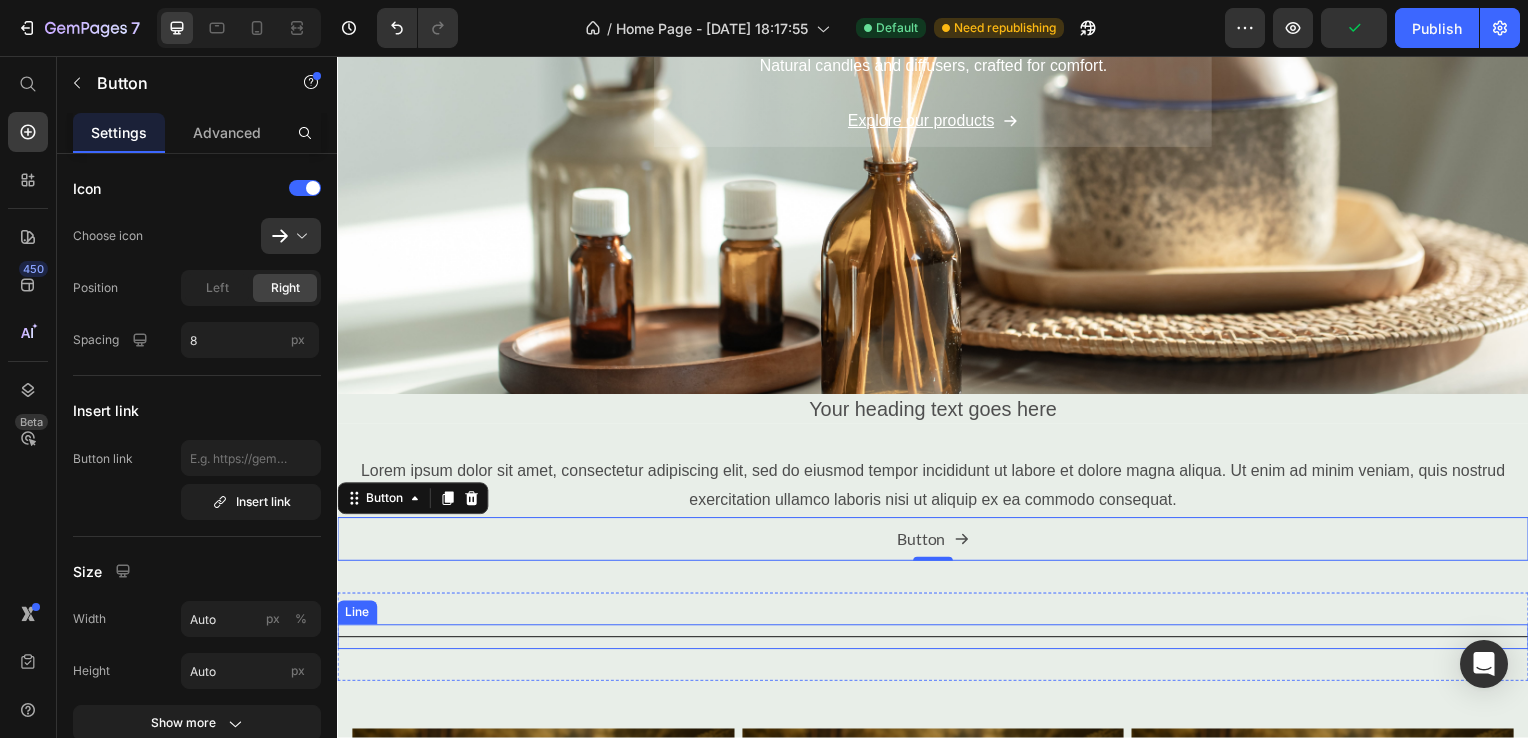 scroll, scrollTop: 500, scrollLeft: 0, axis: vertical 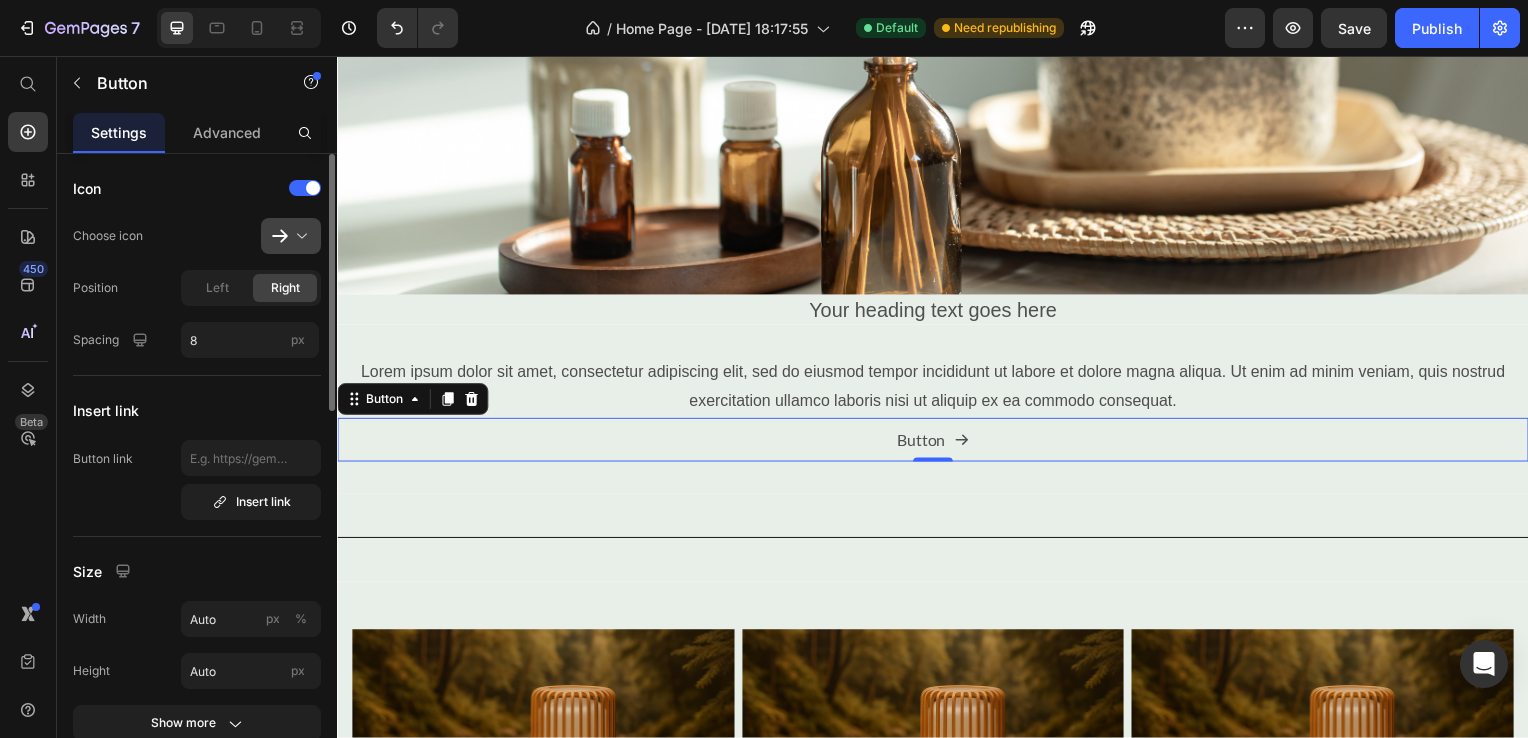 click at bounding box center (299, 236) 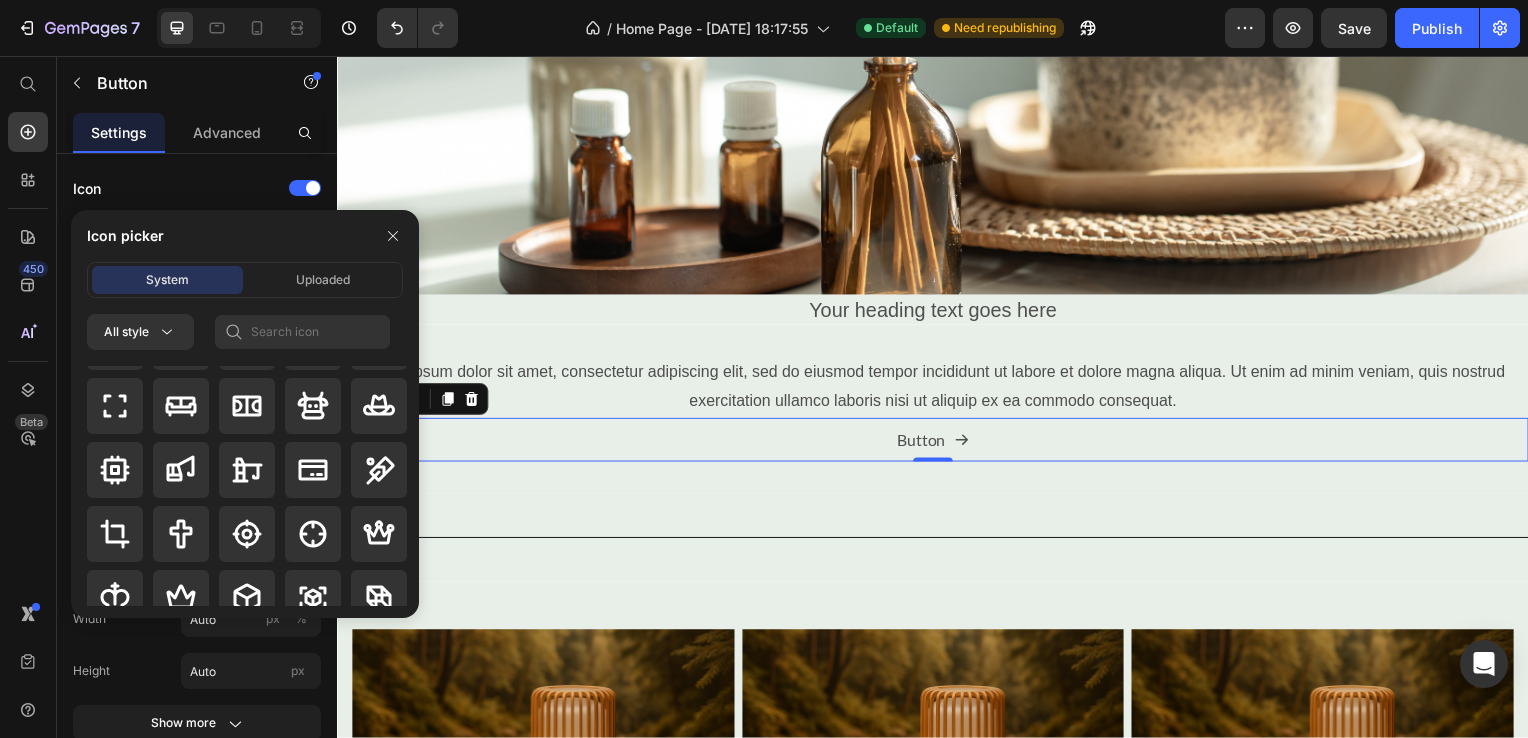 scroll, scrollTop: 4920, scrollLeft: 0, axis: vertical 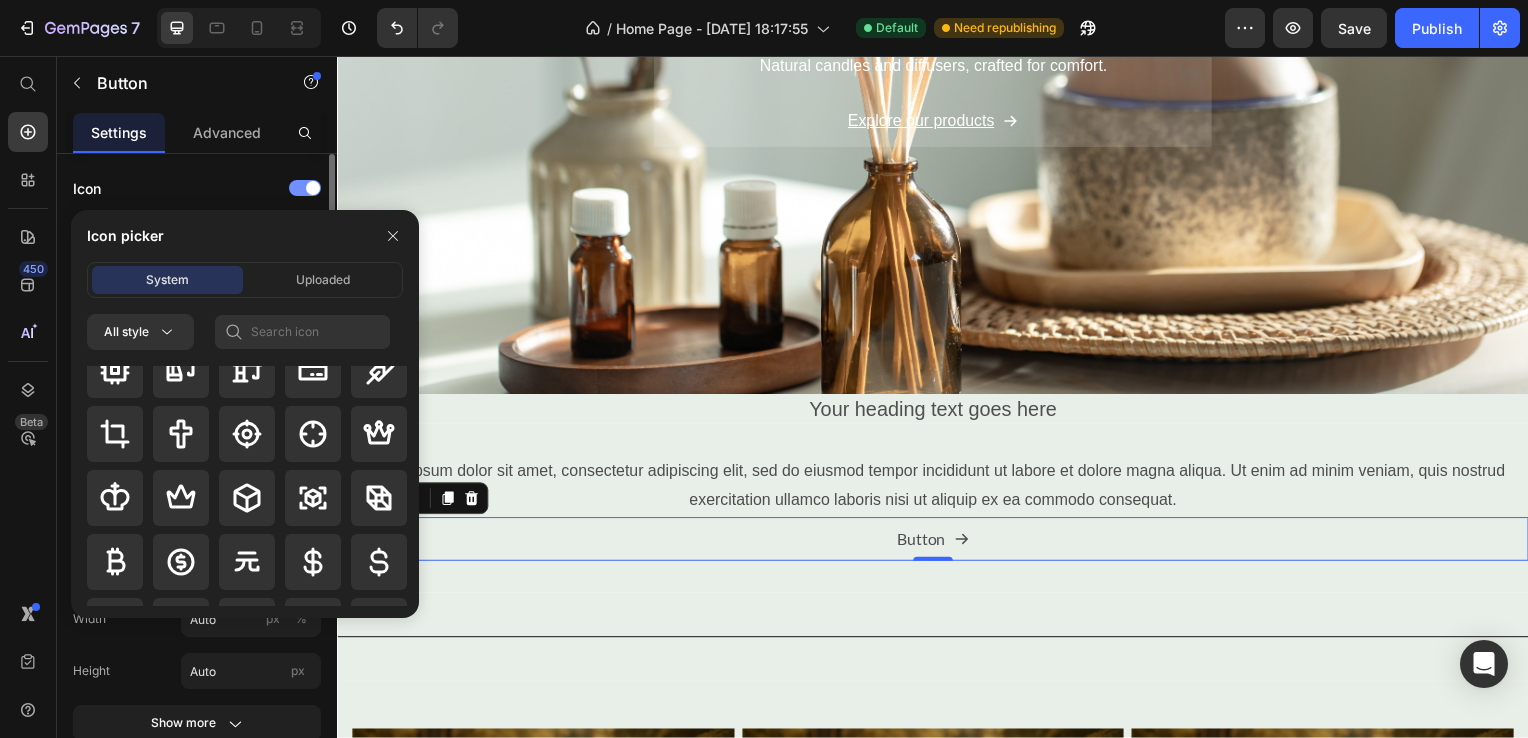 click at bounding box center [305, 188] 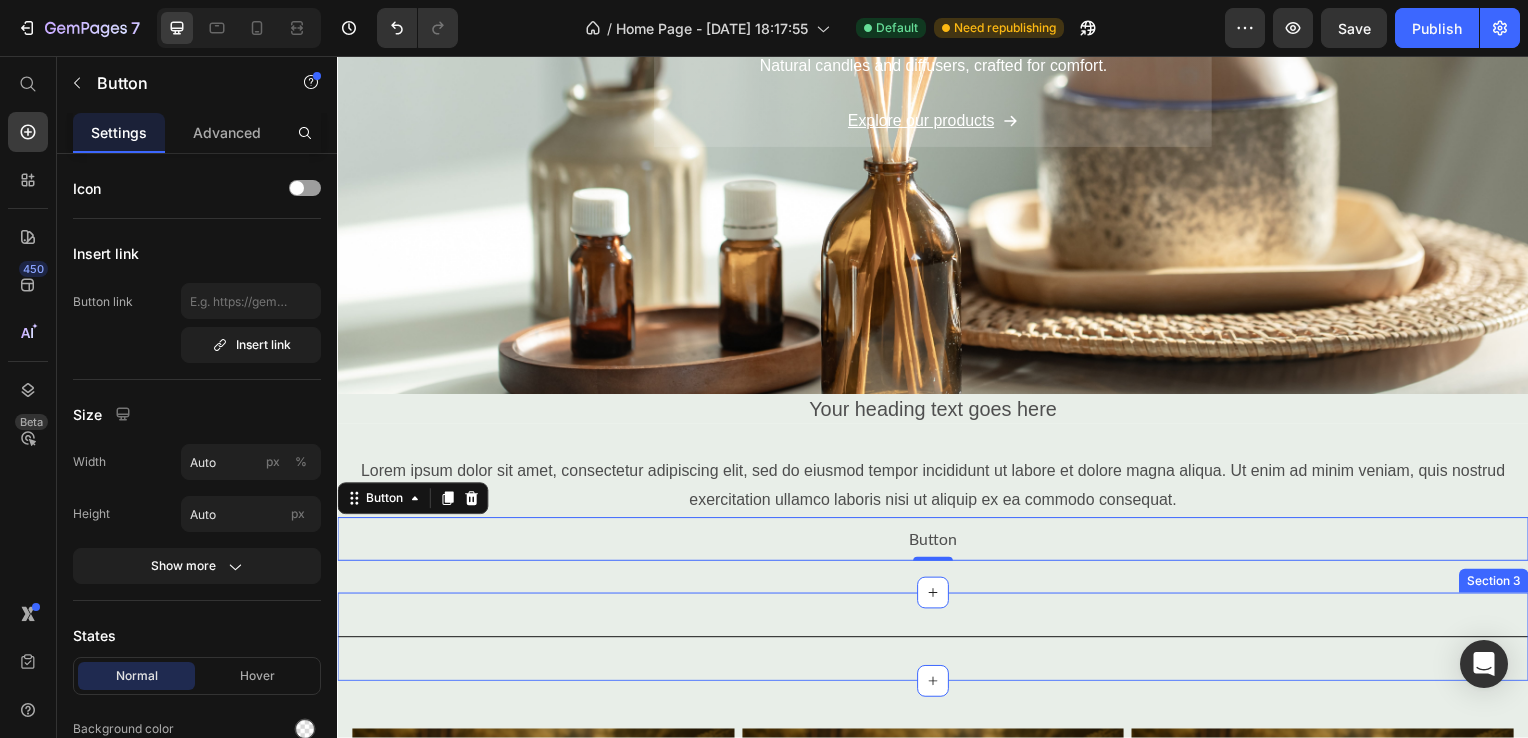 click on "Title Line Section 3" at bounding box center [937, 641] 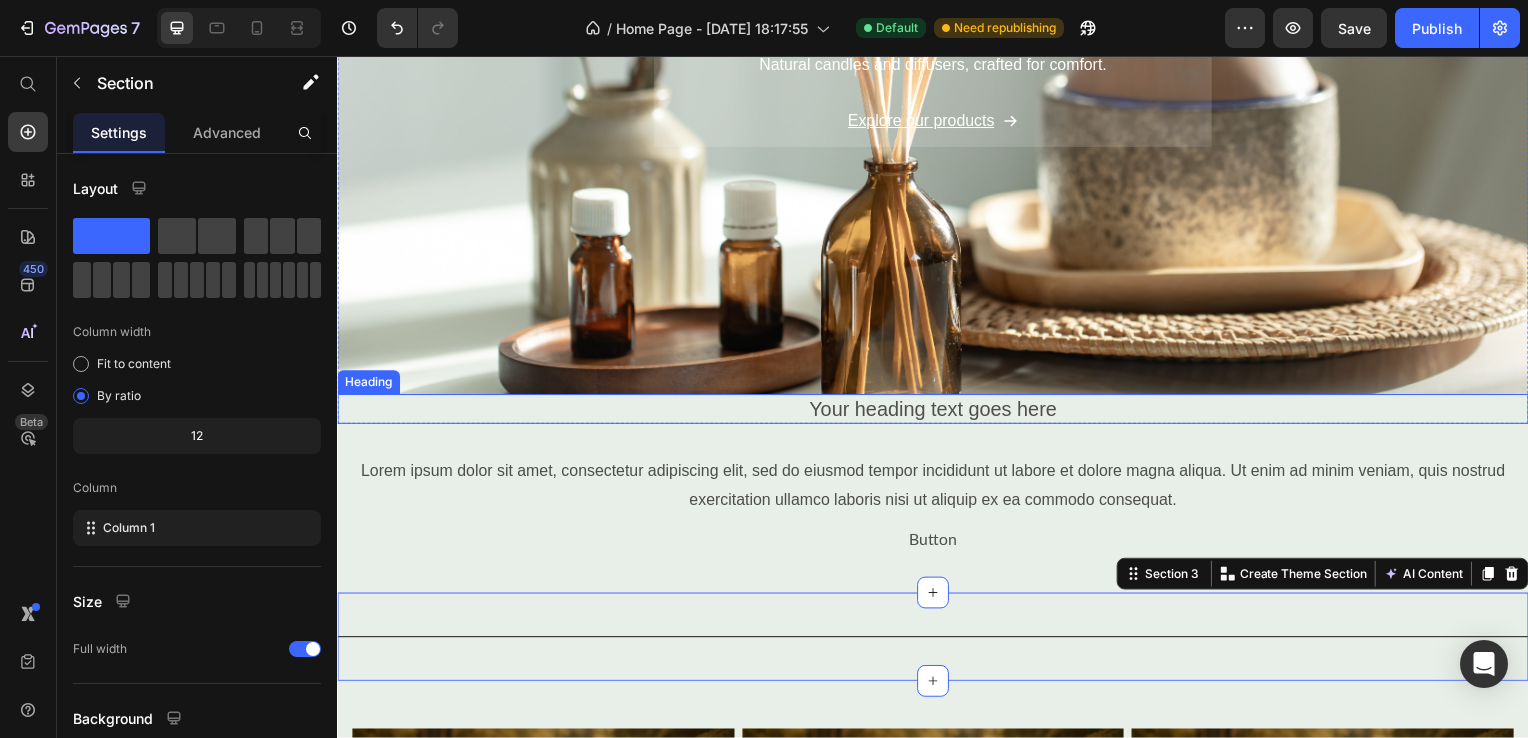 click on "Your heading text goes here" at bounding box center (937, 412) 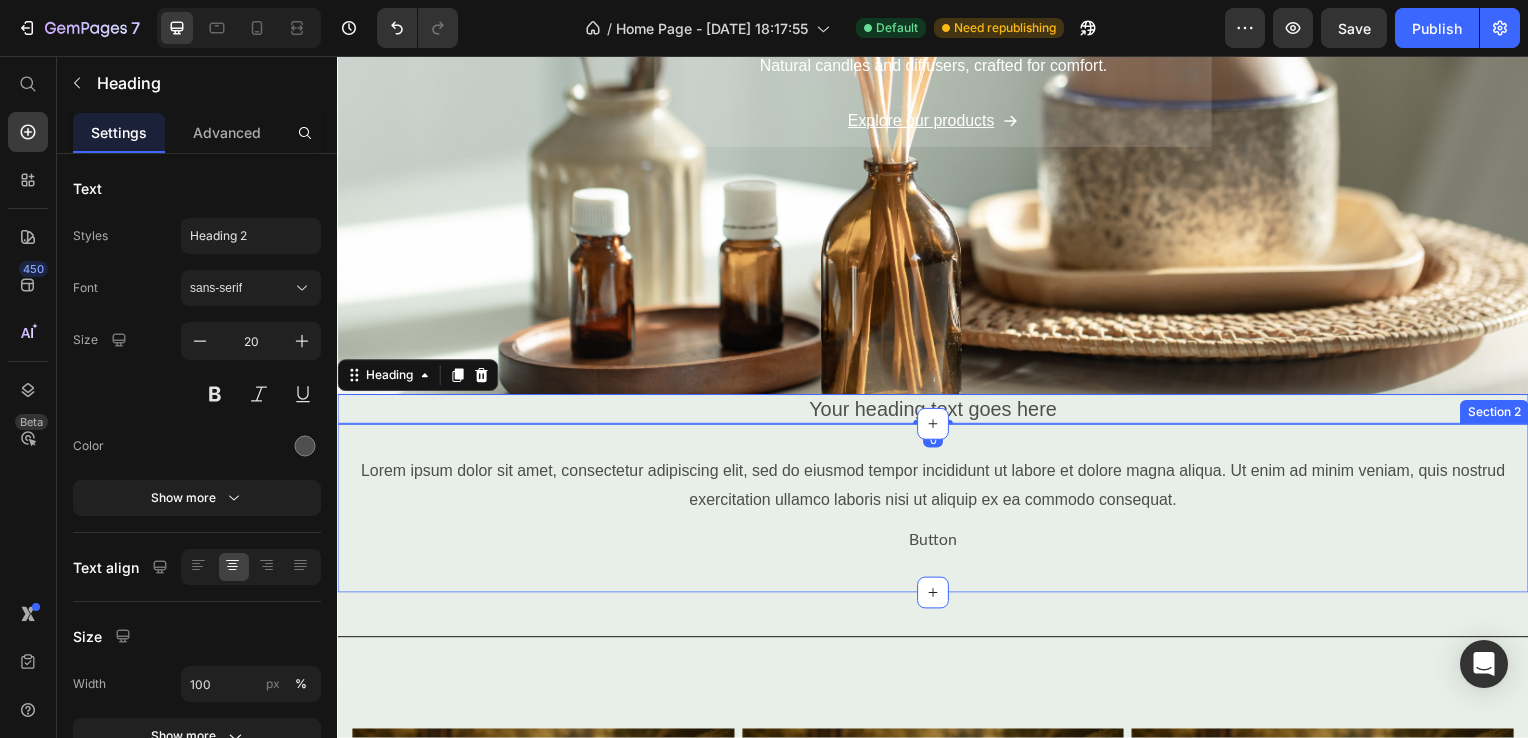 click on "Lorem ipsum dolor sit amet, consectetur adipiscing elit, sed do eiusmod tempor incididunt ut labore et dolore magna aliqua. Ut enim ad minim veniam, quis nostrud exercitation ullamco laboris nisi ut aliquip ex ea commodo consequat. Text Block Button Button Section 2" at bounding box center [937, 512] 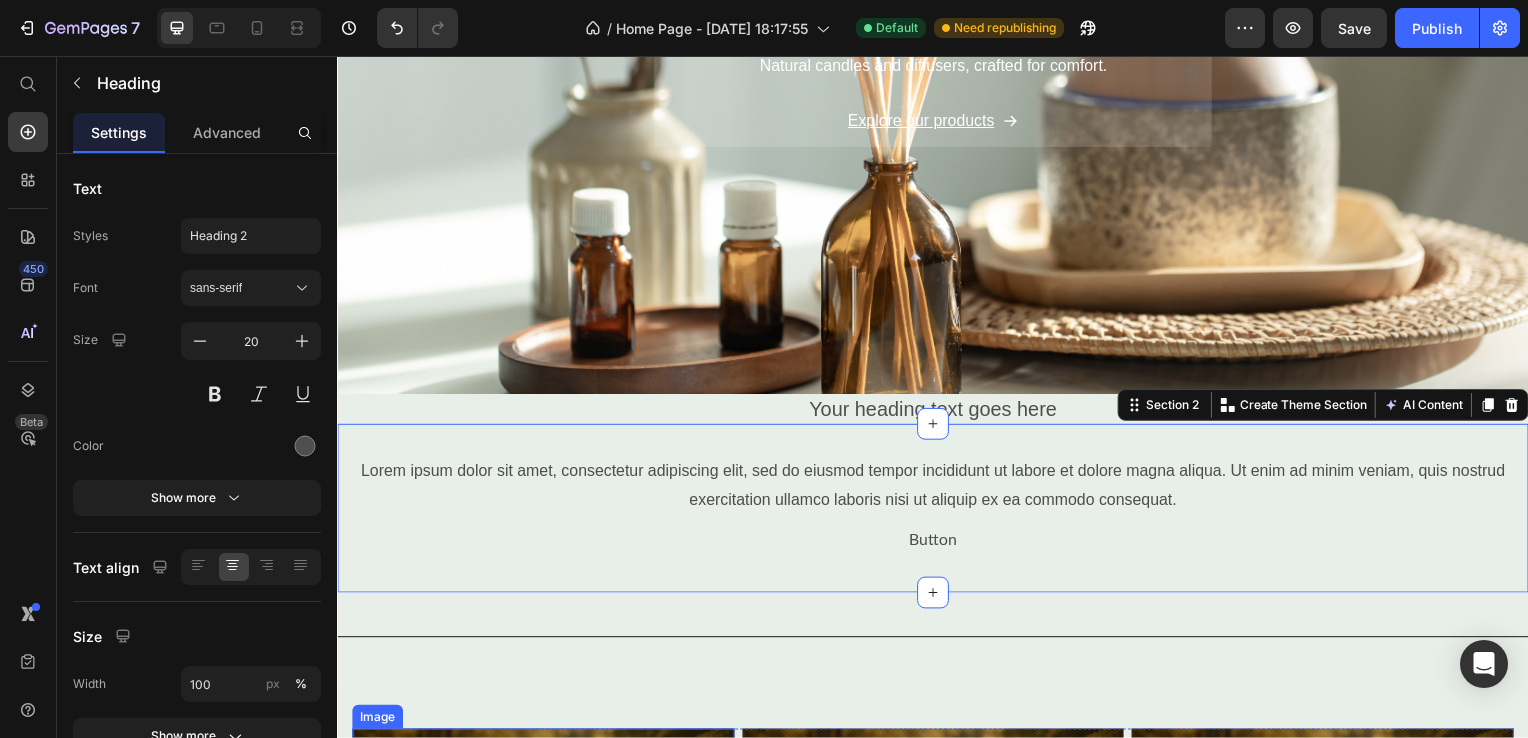 click at bounding box center (544, 862) 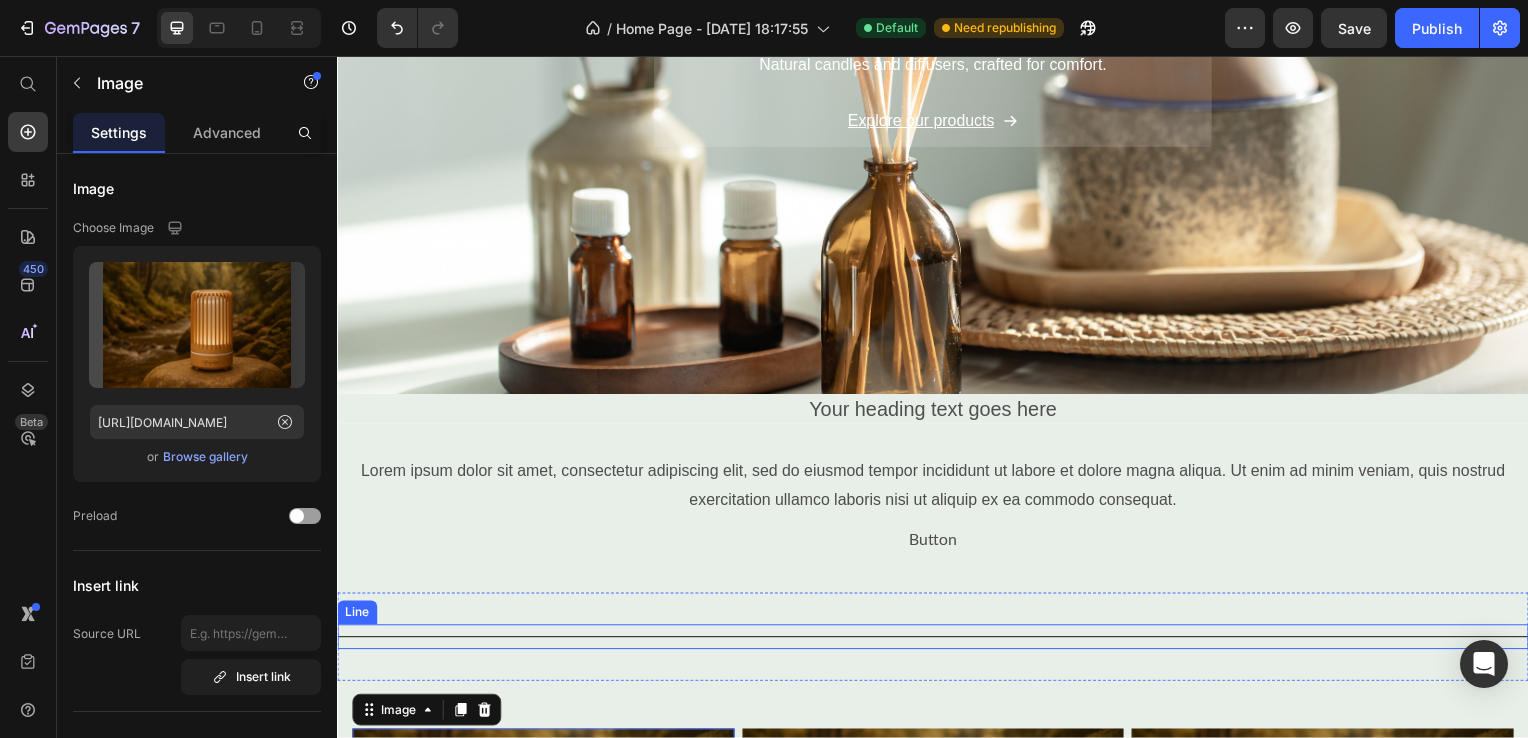 scroll, scrollTop: 500, scrollLeft: 0, axis: vertical 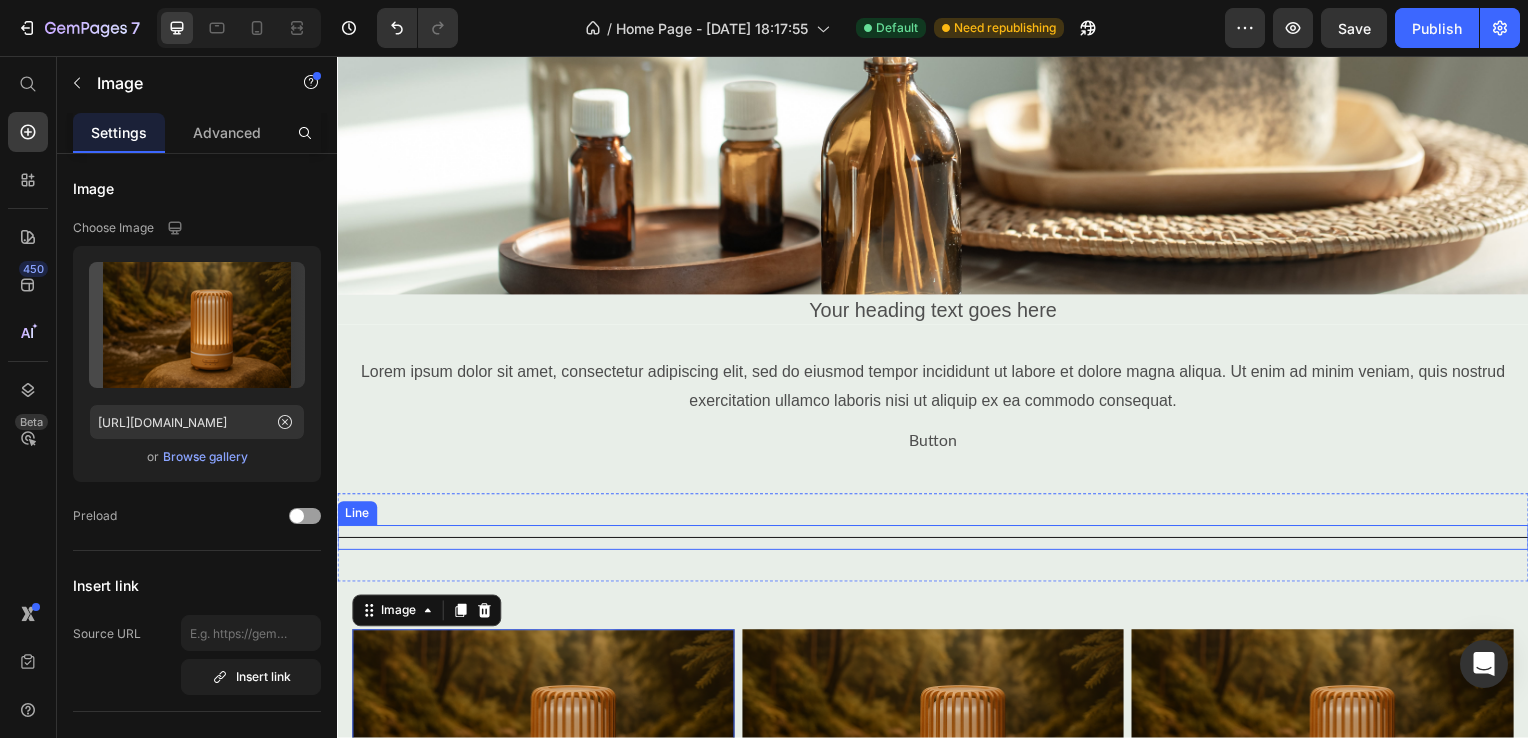 click at bounding box center [937, 541] 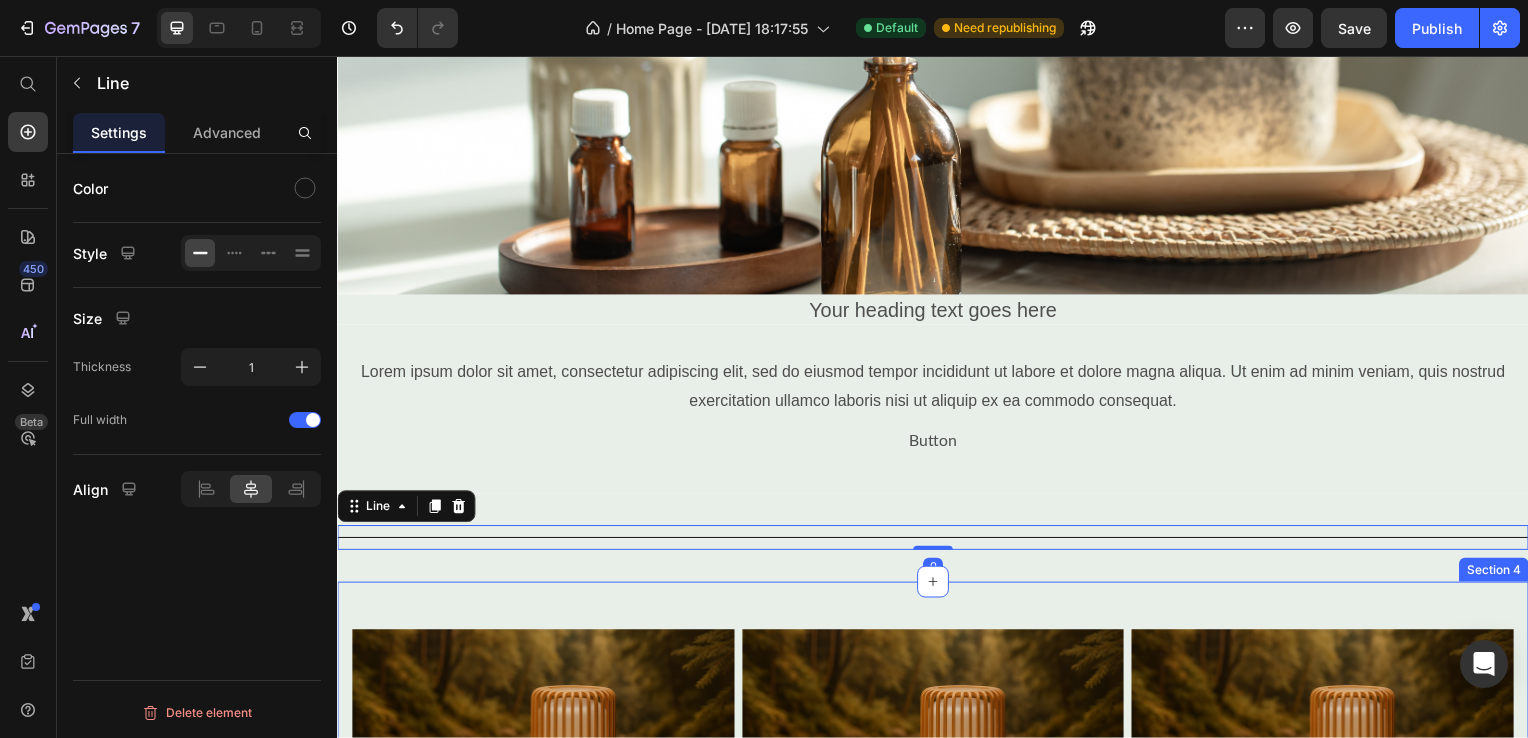 click on "Image Your heading text goes here Heading Lorem ipsum dolor sit amet, consectetur adipiscing  Text Block Essential Oils Button Image Your heading text goes here Heading Lorem ipsum dolor sit amet, consectetur adipiscing  Text Block Scented Candles Button Image Your heading text goes here Heading Lorem ipsum dolor sit amet, consectetur adipiscing  Text Block Aromatic Diffusers Button Row Product Images                Icon                Icon                Icon                Icon                Icon Icon List Hoz (124) Text block Row Smart Fingerprint Padlock Product Title $13.00 Product Price Product Product Images                Icon                Icon                Icon                Icon                Icon Icon List Hoz (124) Text block Row Smart Fingerprint Padlock Product Title $13.00 Product Price Product Product Images                Icon                Icon                Icon                Icon                Icon Icon List Hoz (124) Text block Row Smart Fingerprint Padlock Product Title Row" at bounding box center [937, 1038] 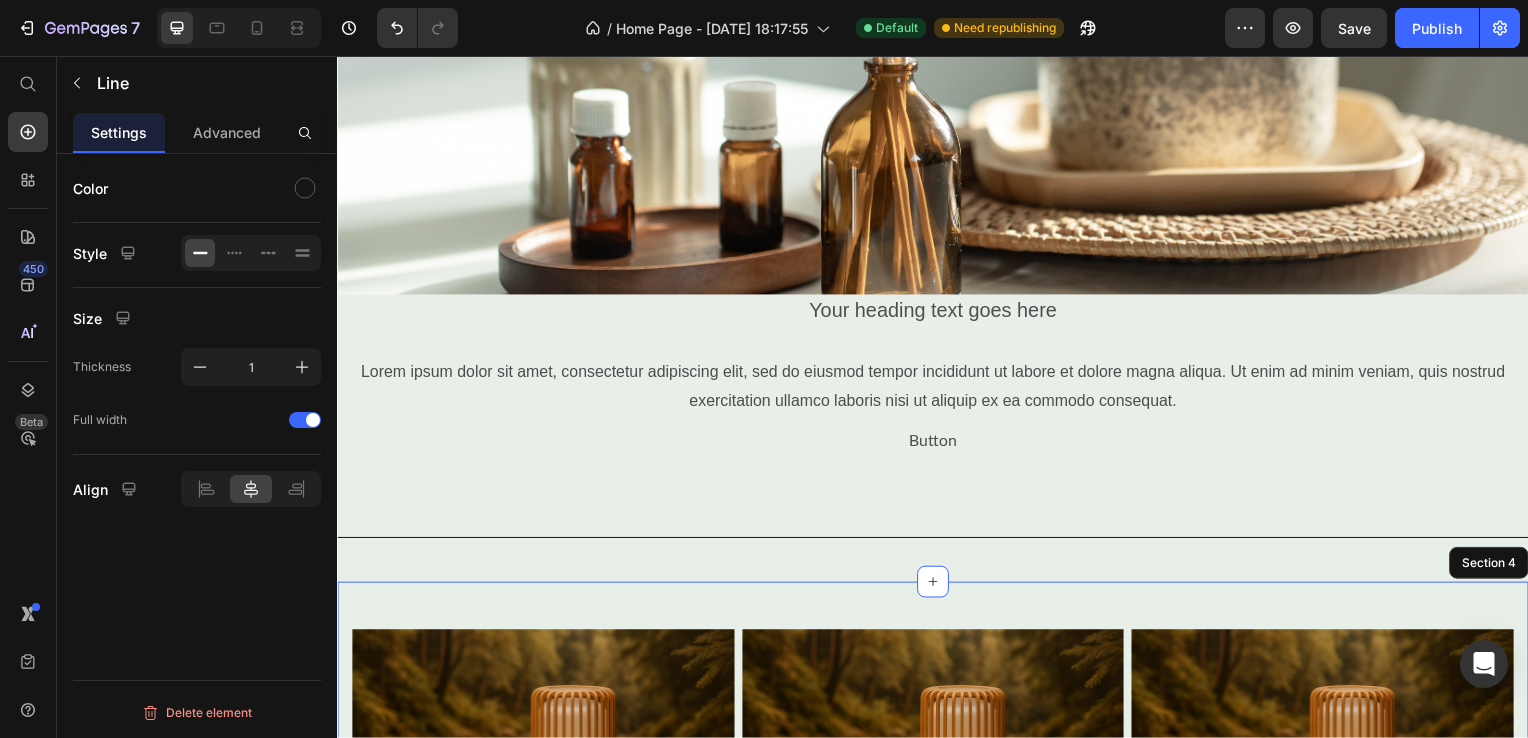click on "Image Your heading text goes here Heading Lorem ipsum dolor sit amet, consectetur adipiscing  Text Block Essential Oils Button Image Your heading text goes here Heading Lorem ipsum dolor sit amet, consectetur adipiscing  Text Block Scented Candles Button Image Your heading text goes here Heading Lorem ipsum dolor sit amet, consectetur adipiscing  Text Block Aromatic Diffusers Button Row Product Images                Icon                Icon                Icon                Icon                Icon Icon List Hoz (124) Text block Row Smart Fingerprint Padlock Product Title $13.00 Product Price Product Product Images                Icon                Icon                Icon                Icon                Icon Icon List Hoz (124) Text block Row Smart Fingerprint Padlock Product Title $13.00 Product Price Product Product Images                Icon                Icon                Icon                Icon                Icon Icon List Hoz (124) Text block Row Smart Fingerprint Padlock Product Title Row" at bounding box center (937, 1038) 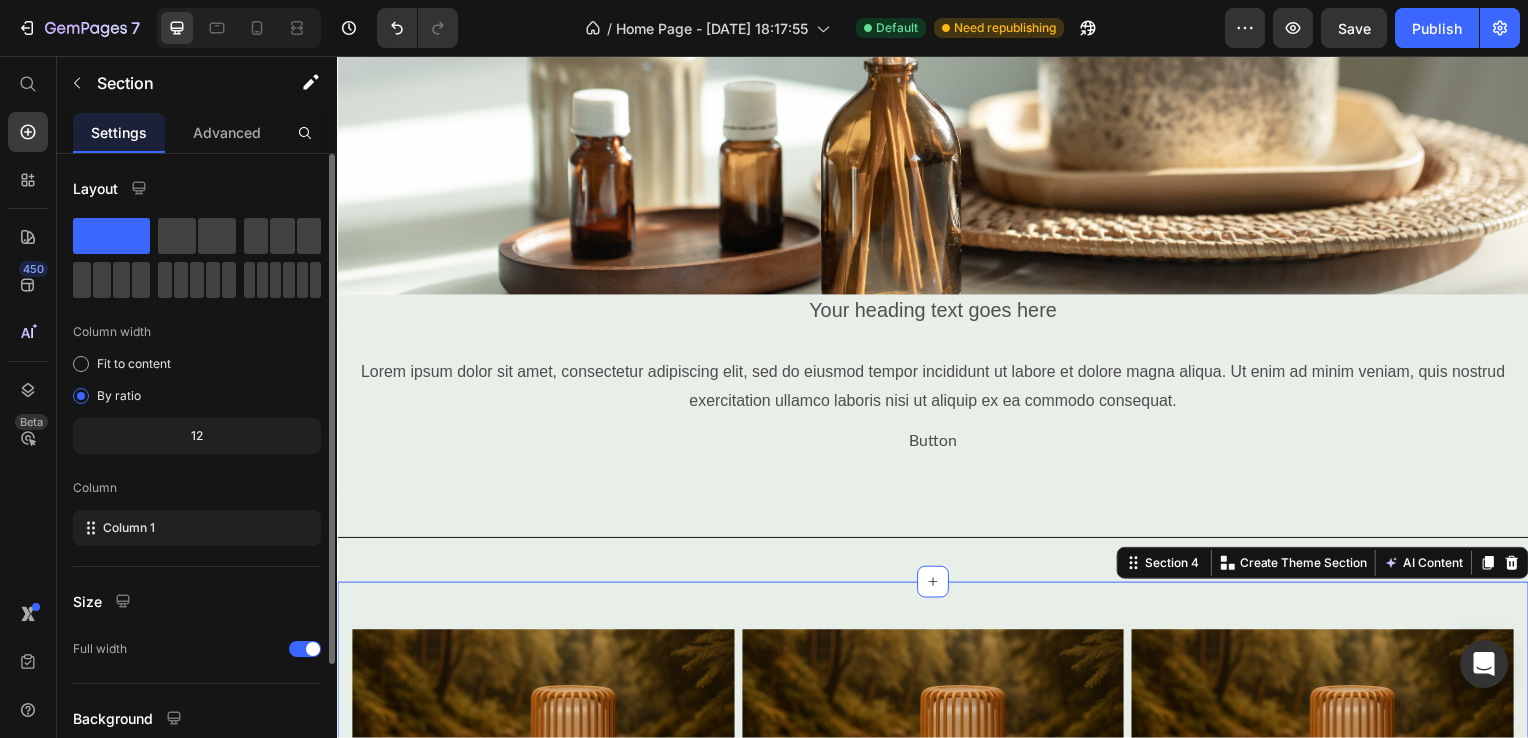 scroll, scrollTop: 164, scrollLeft: 0, axis: vertical 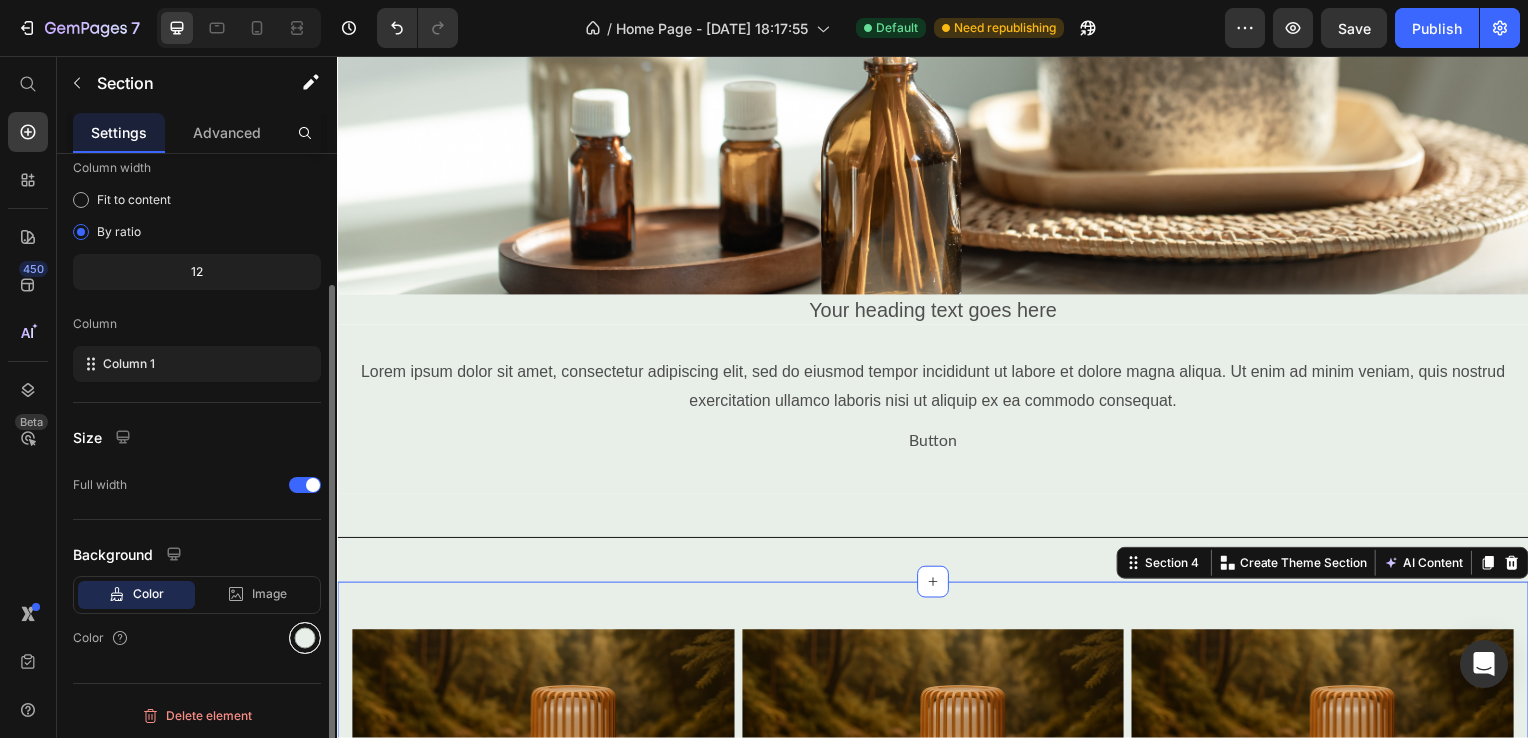 click at bounding box center [305, 638] 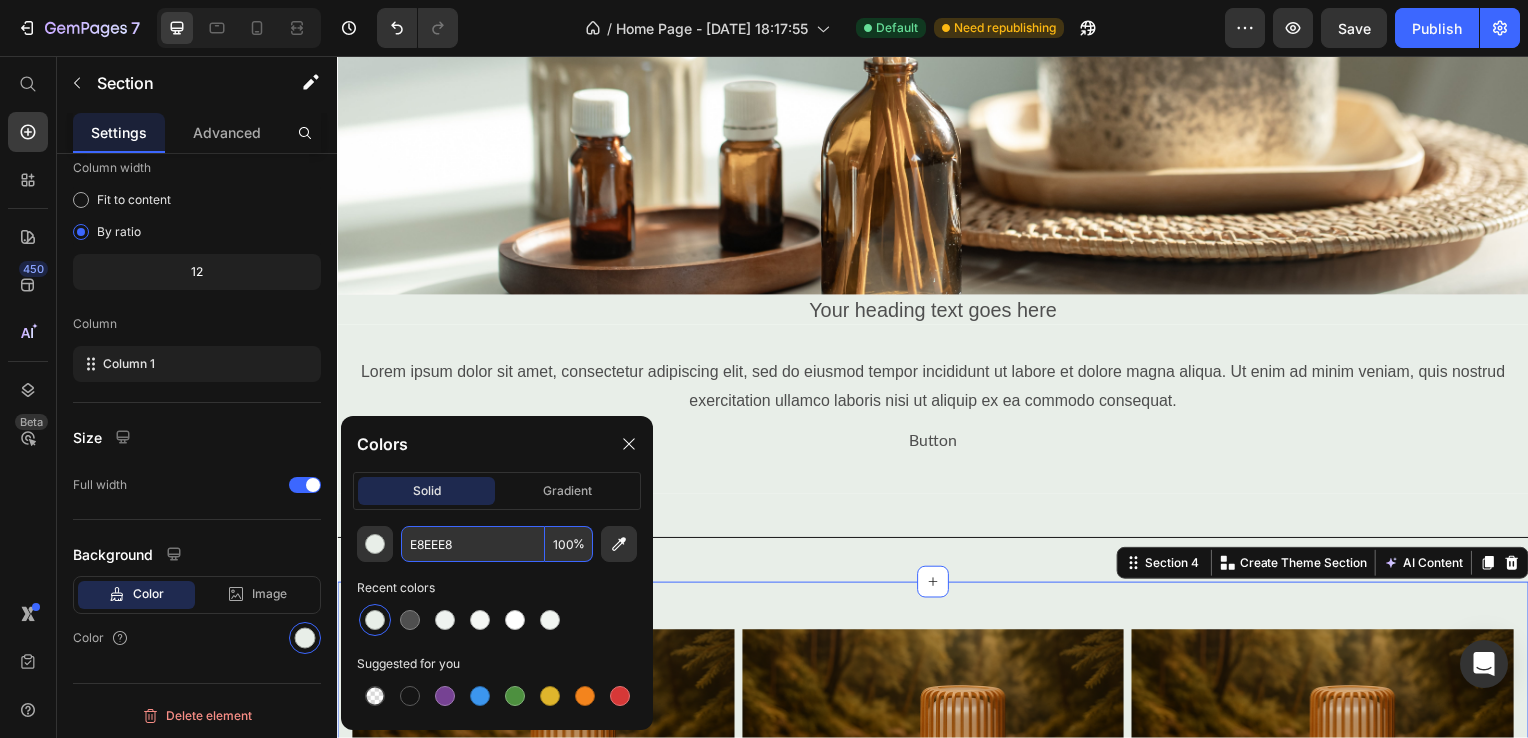 click on "E8EEE8" at bounding box center (473, 544) 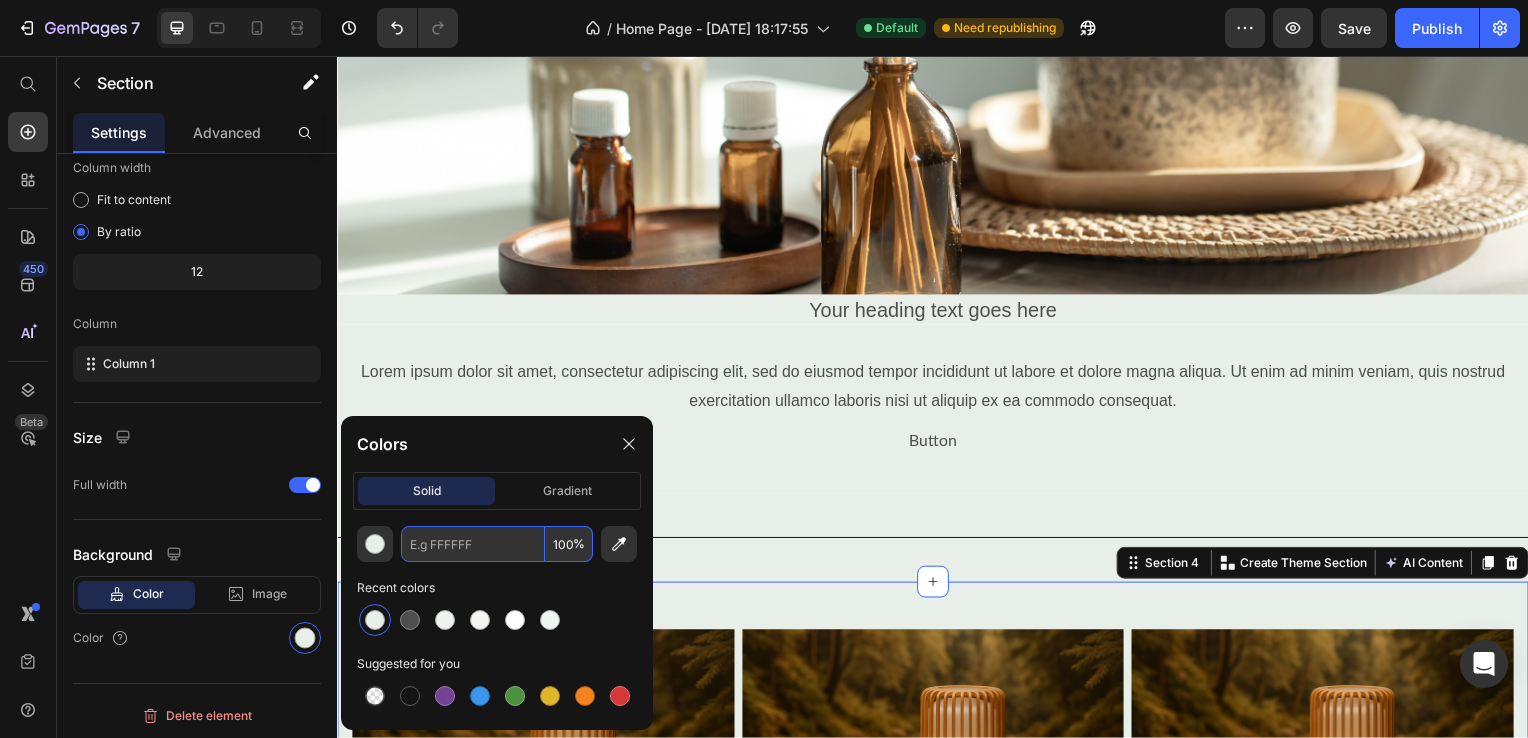 paste on "#F3F5F0" 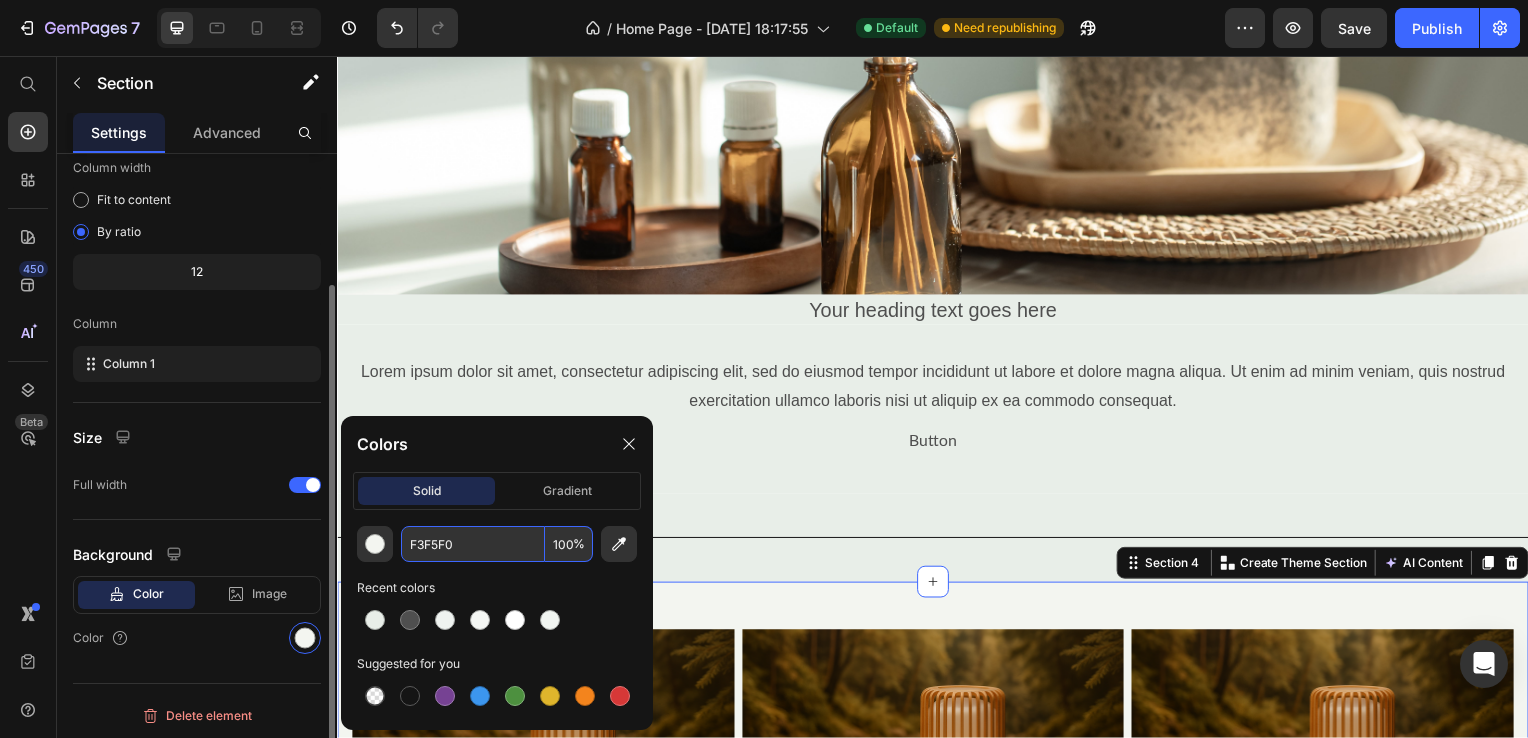 type on "F3F5F0" 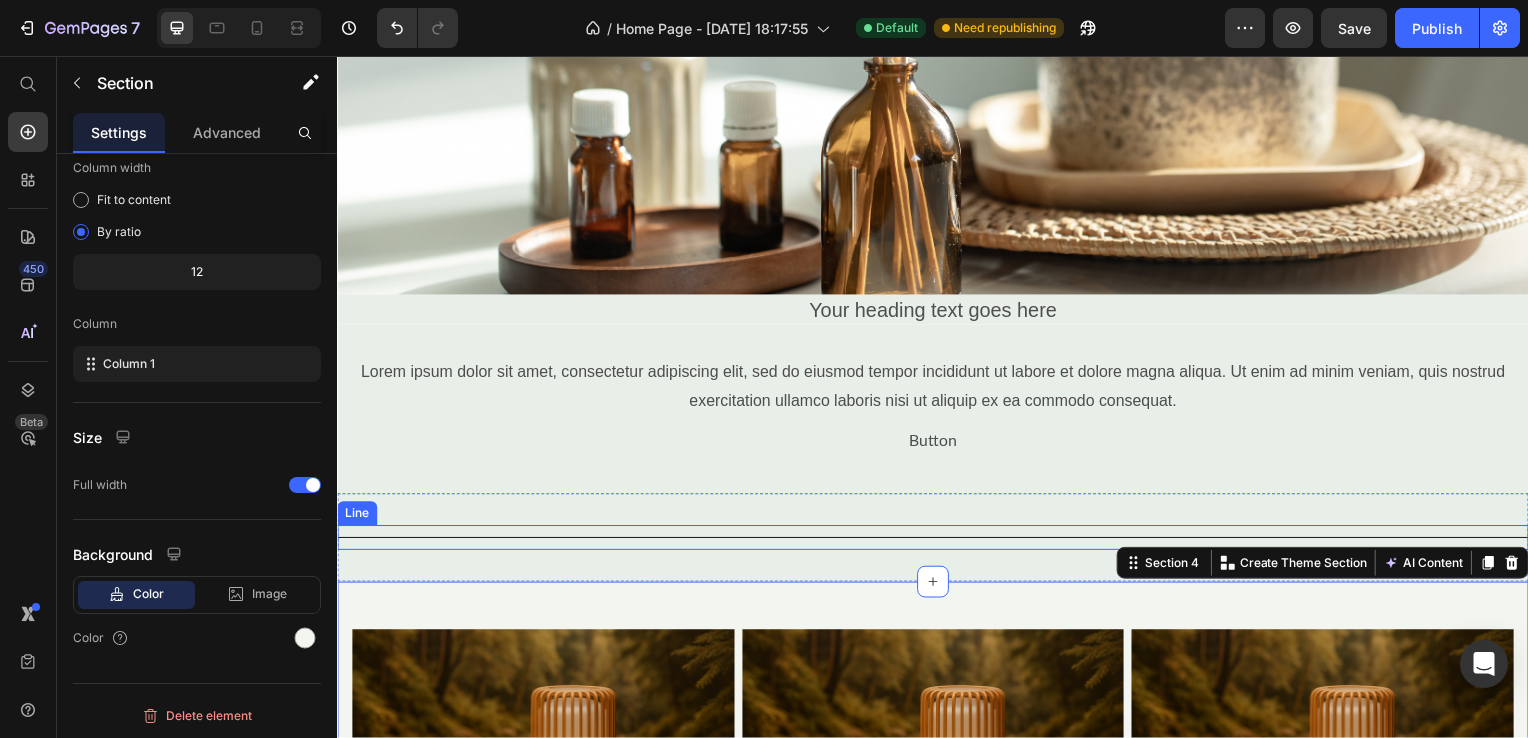 scroll, scrollTop: 700, scrollLeft: 0, axis: vertical 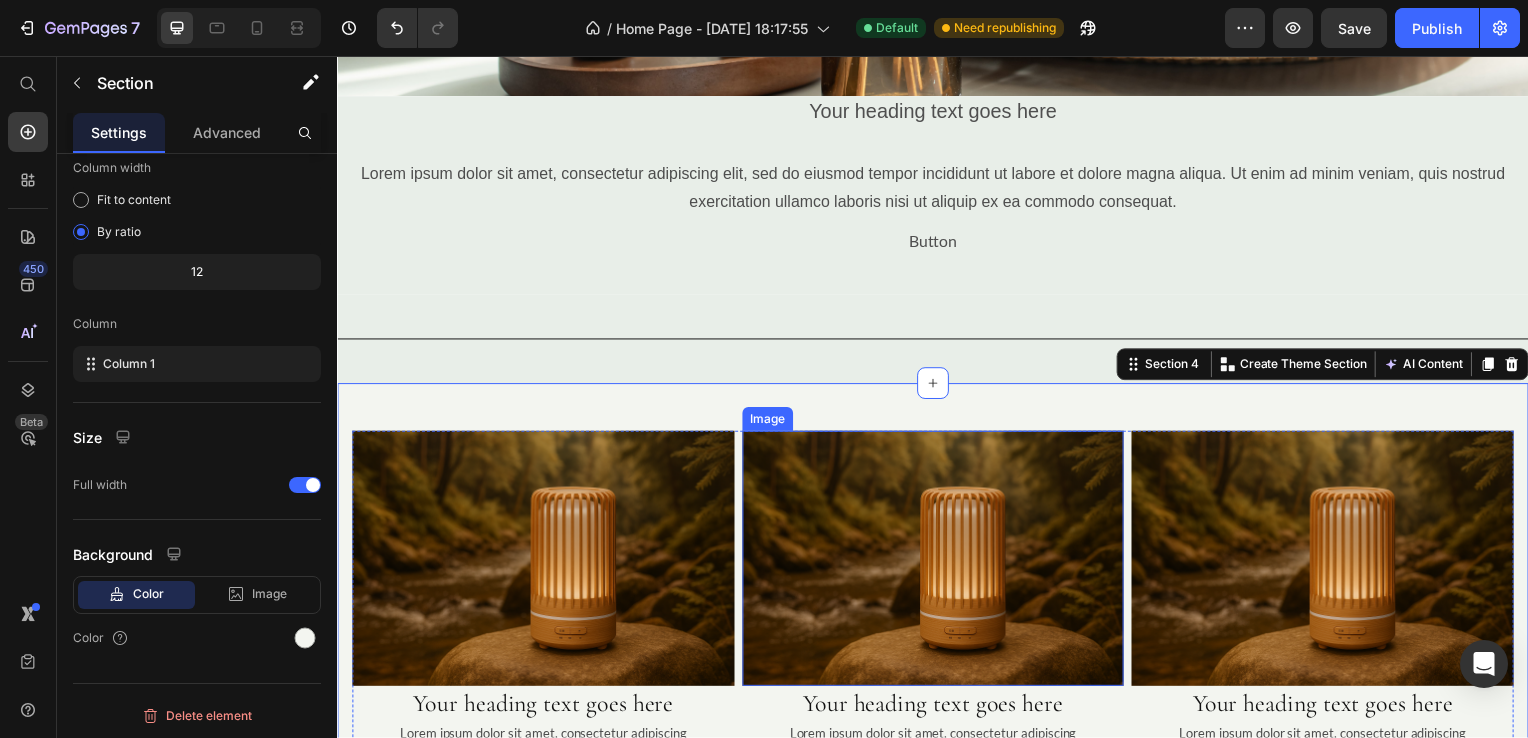 click at bounding box center [937, 562] 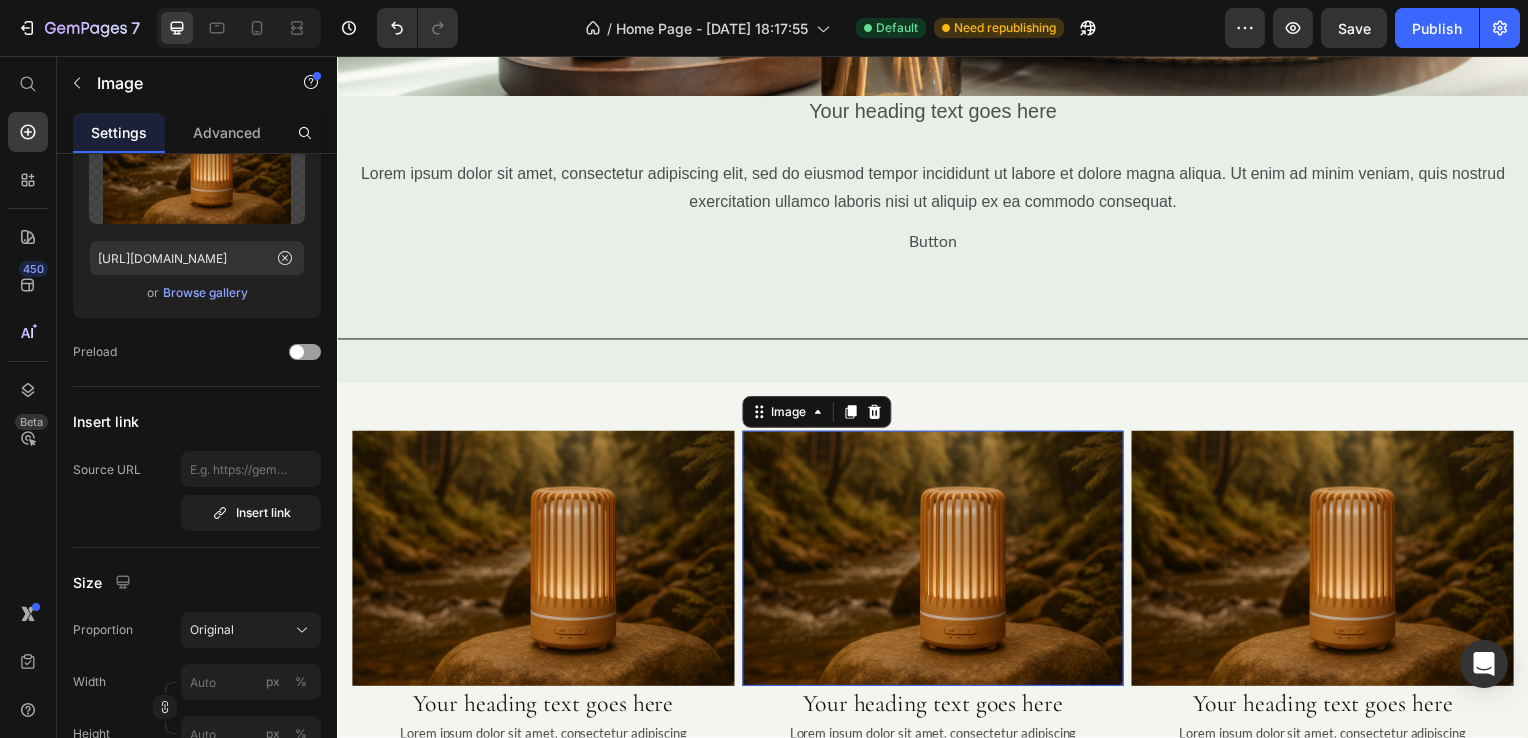 scroll, scrollTop: 0, scrollLeft: 0, axis: both 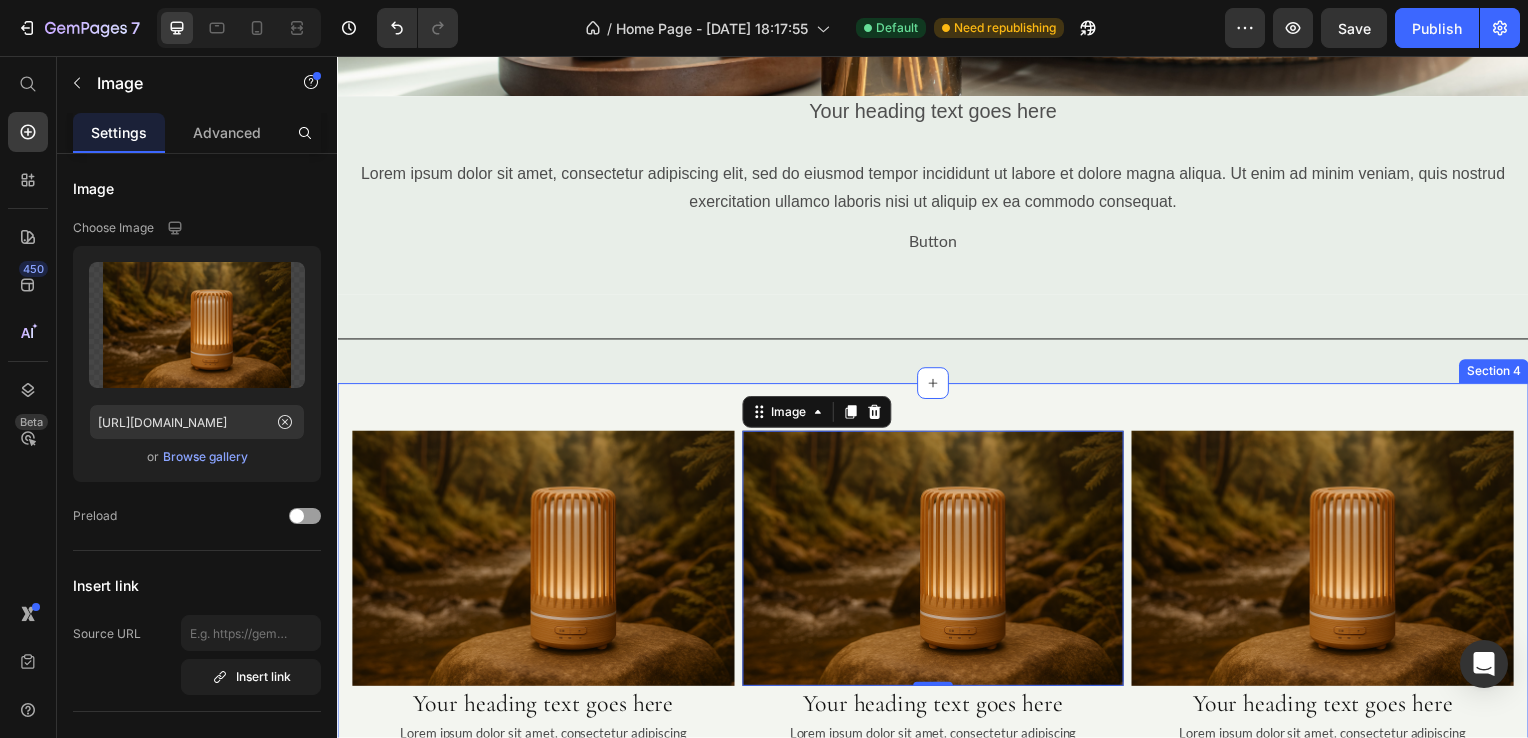 click on "Image Your heading text goes here Heading Lorem ipsum dolor sit amet, consectetur adipiscing  Text Block Essential Oils Button Image   0 Your heading text goes here Heading Lorem ipsum dolor sit amet, consectetur adipiscing  Text Block Scented Candles Button Image Your heading text goes here Heading Lorem ipsum dolor sit amet, consectetur adipiscing  Text Block Aromatic Diffusers Button Row Product Images                Icon                Icon                Icon                Icon                Icon Icon List Hoz (124) Text block Row Smart Fingerprint Padlock Product Title $13.00 Product Price Product Product Images                Icon                Icon                Icon                Icon                Icon Icon List Hoz (124) Text block Row Smart Fingerprint Padlock Product Title $13.00 Product Price Product Product Images                Icon                Icon                Icon                Icon                Icon Icon List Hoz (124) Text block Row Smart Fingerprint Padlock Product Title" at bounding box center (937, 838) 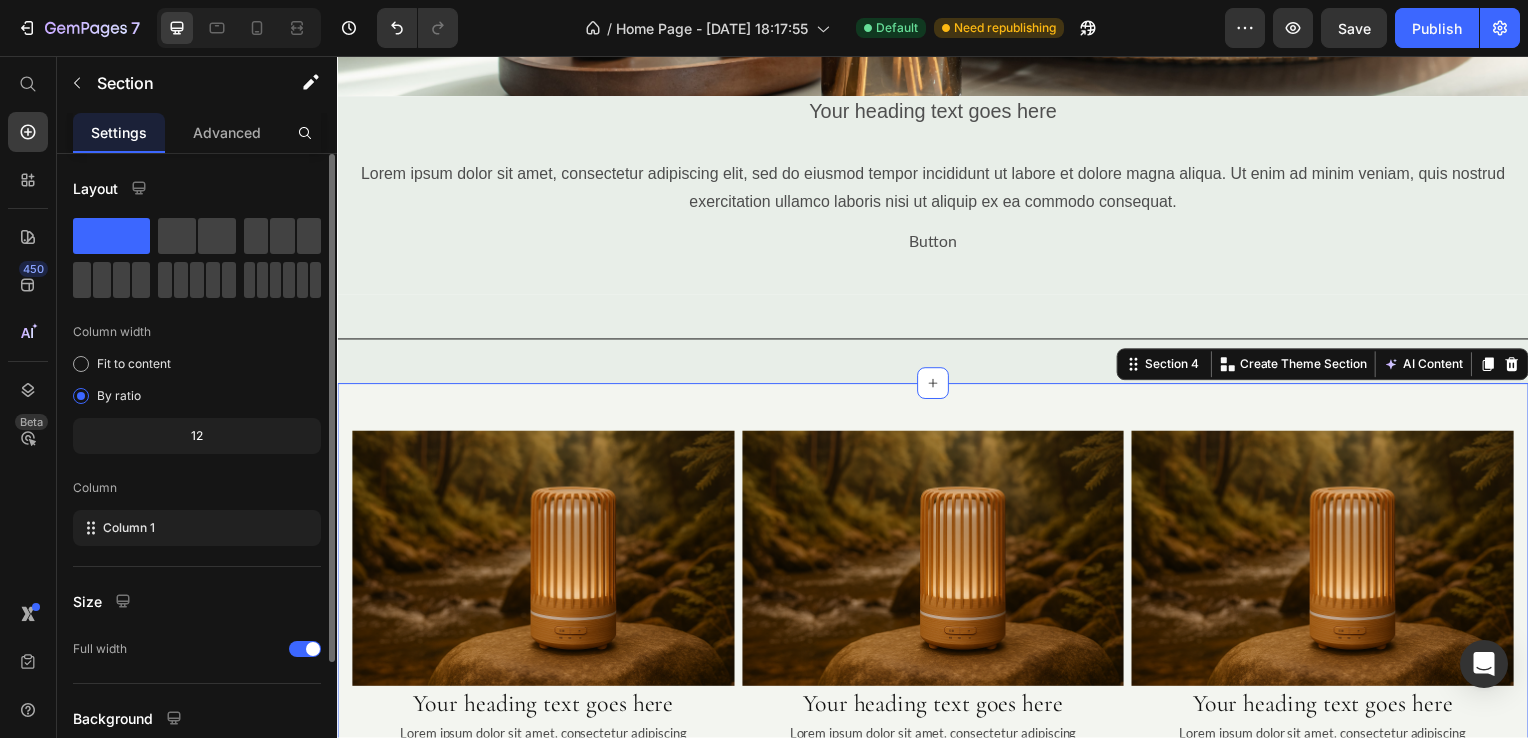 scroll, scrollTop: 164, scrollLeft: 0, axis: vertical 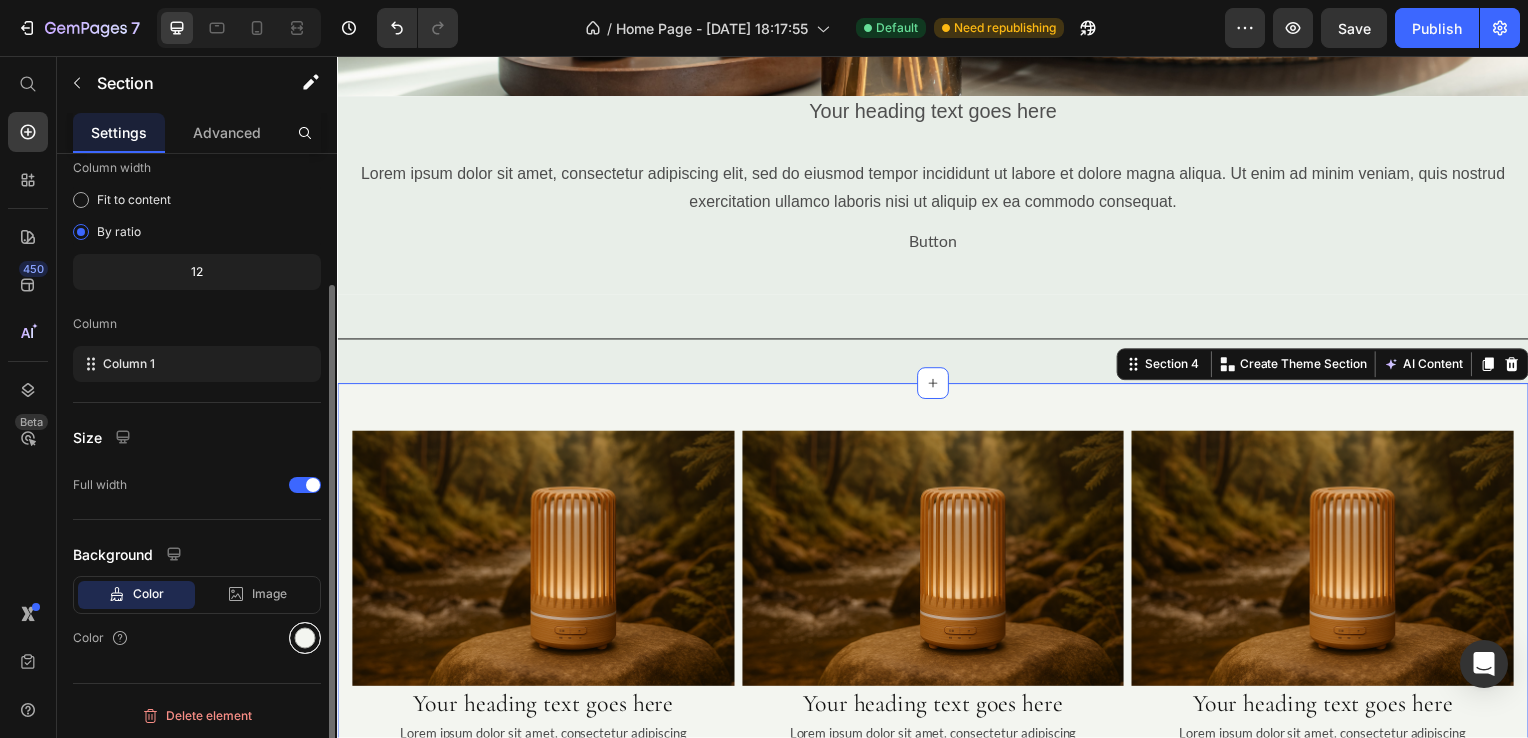 click at bounding box center [305, 638] 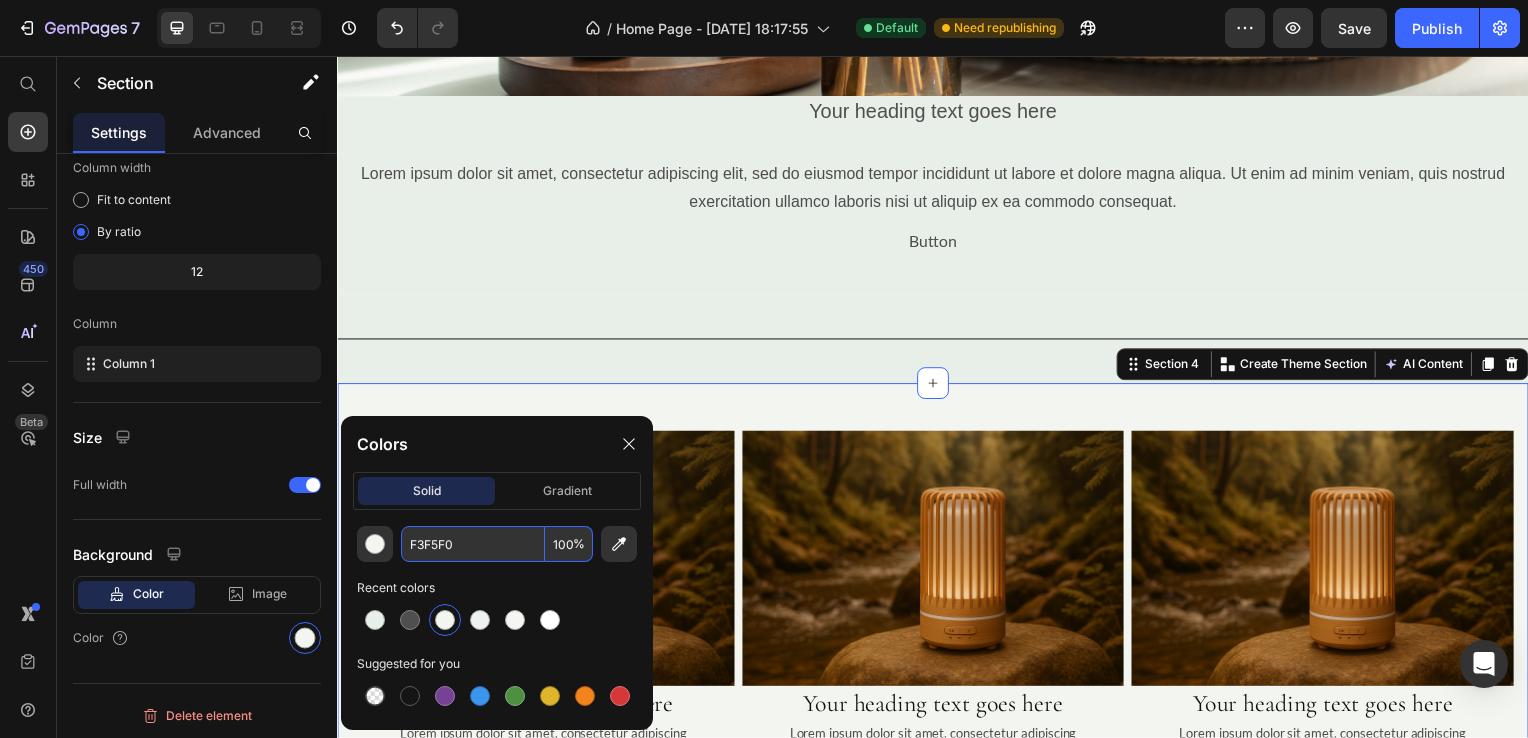 click on "F3F5F0" at bounding box center (473, 544) 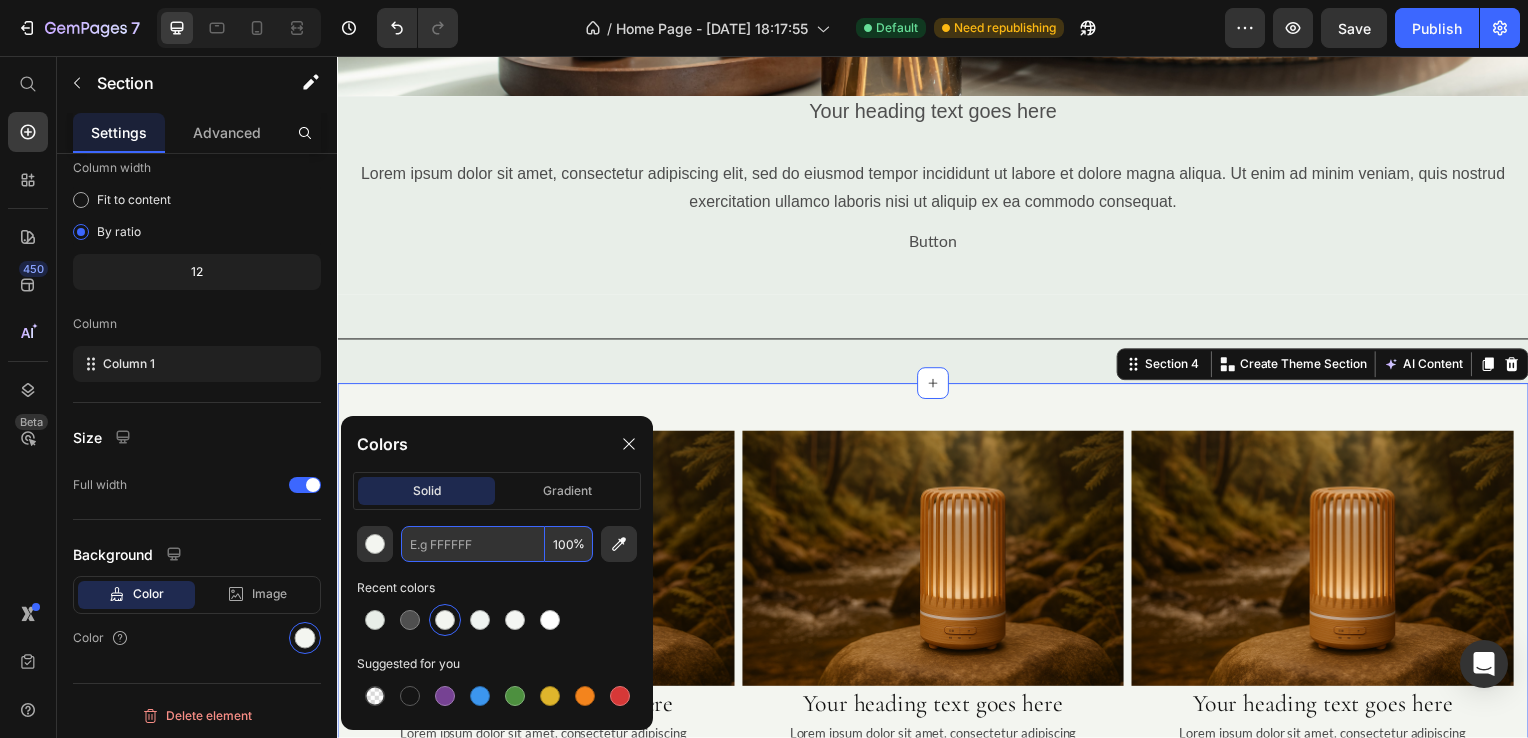 paste on "#F5F7F4" 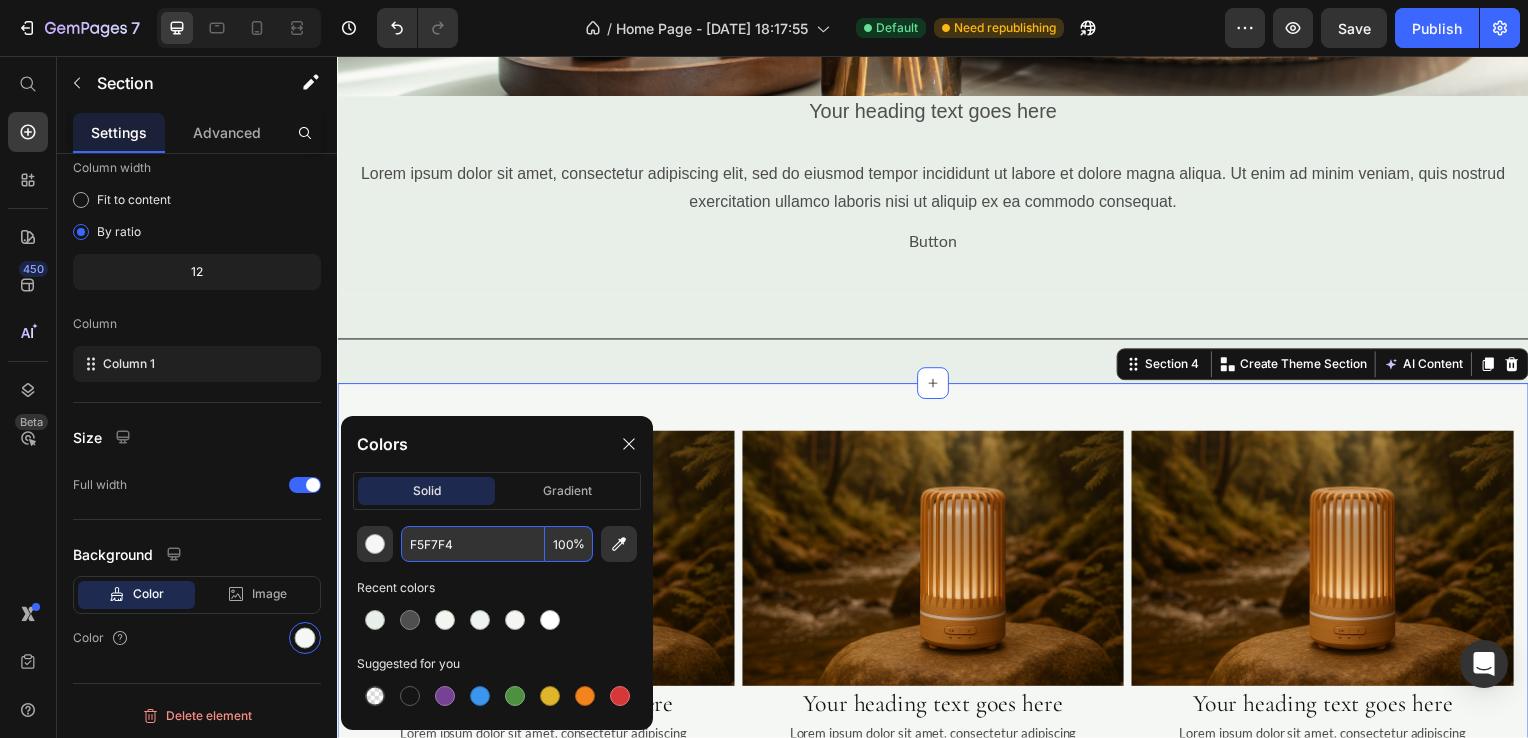 type on "F5F7F4" 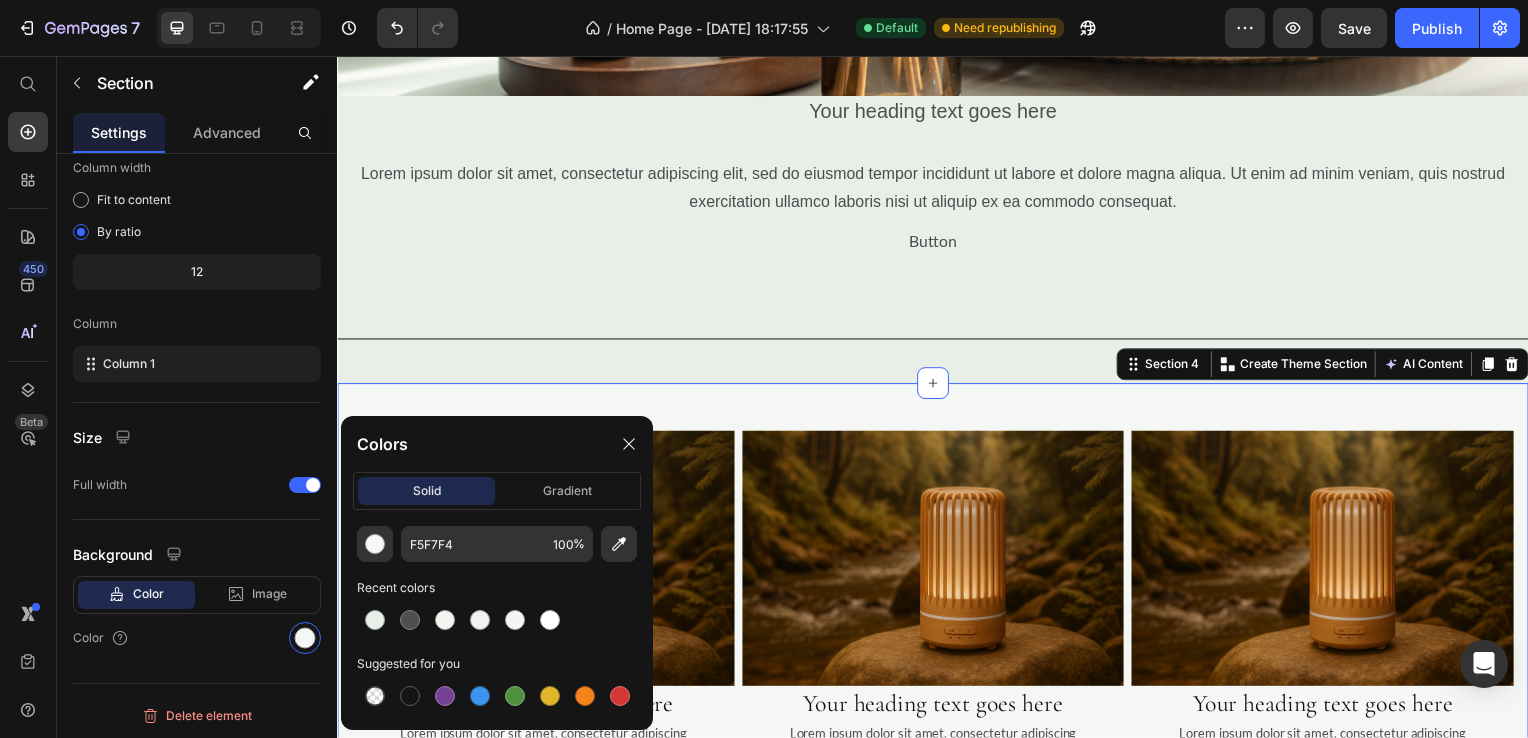click on "450 Beta" at bounding box center [28, 329] 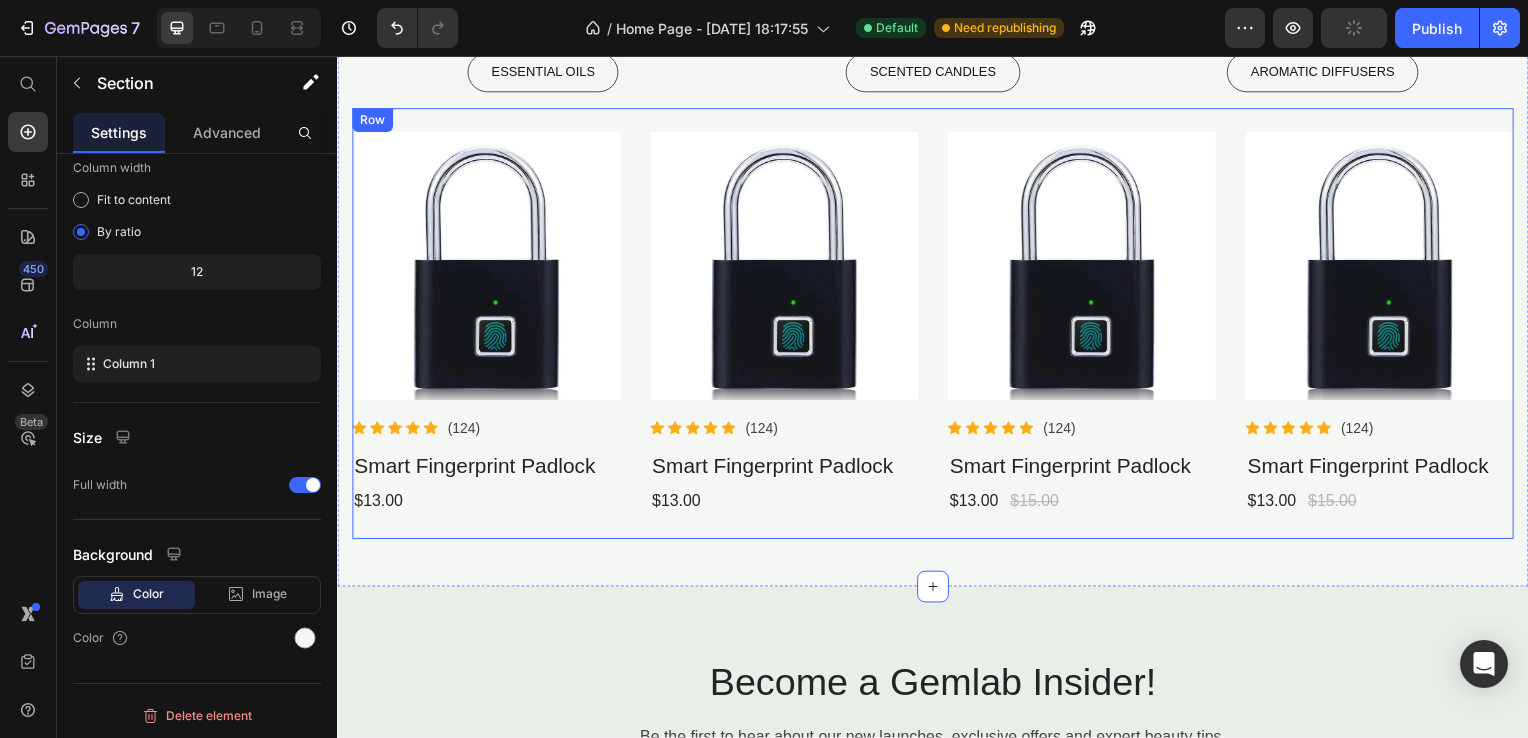 scroll, scrollTop: 1600, scrollLeft: 0, axis: vertical 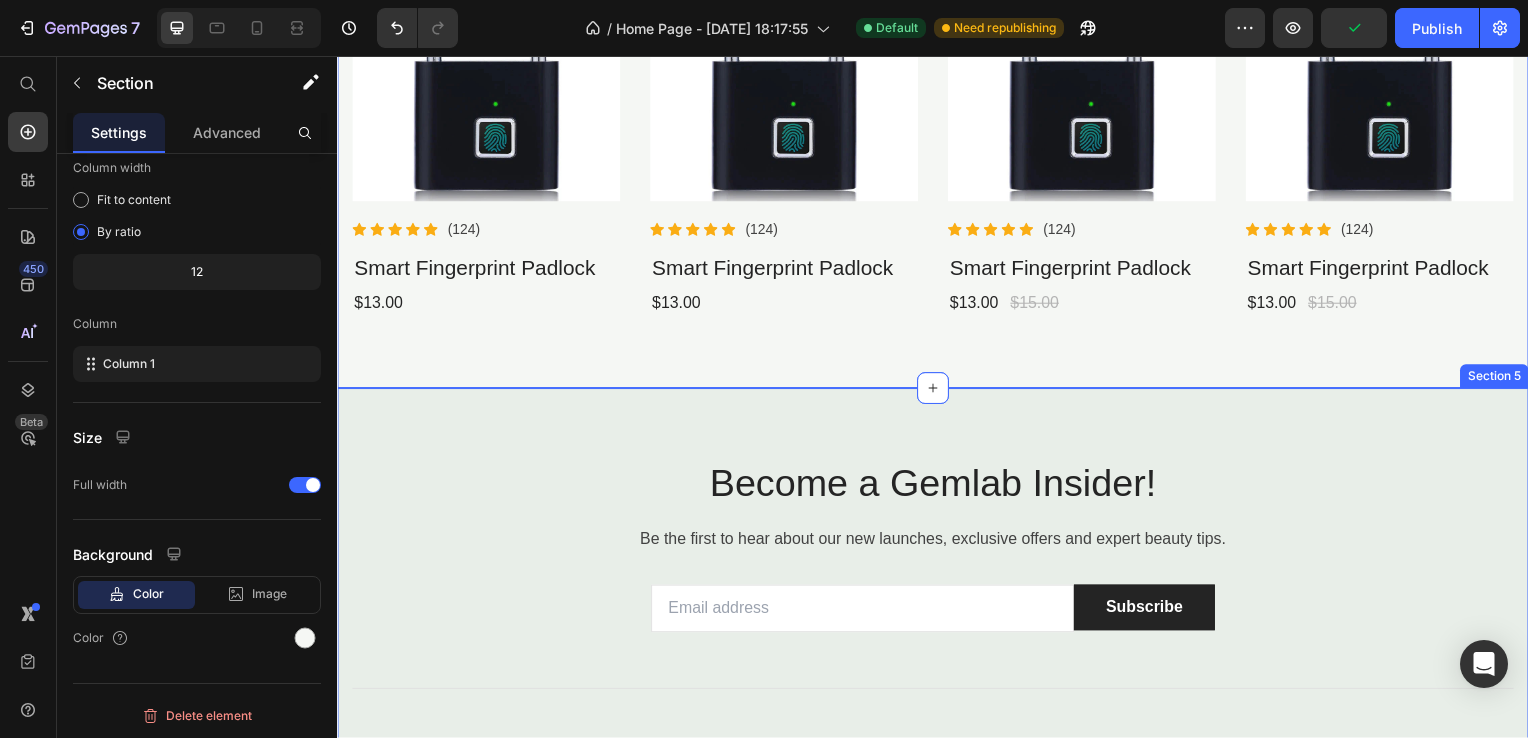 click on "Become a Gemlab Insider! Heading Be the first to hear about our new launches, exclusive offers and expert beauty tips. Text block Email Field Subscribe Submit Button Row Newsletter                Title Line Image About Us Button Contact Us Button Terms & Conditions Button Row Returns Policy Button FAQs Button Row Row                Title Line Follow us on Text block           Button                   Button     Button     Button Row Copyright © 2022 GemPages. All Rights Reserved. Text block Image Image Image Image Row Row Row Row Section 5" at bounding box center [937, 723] 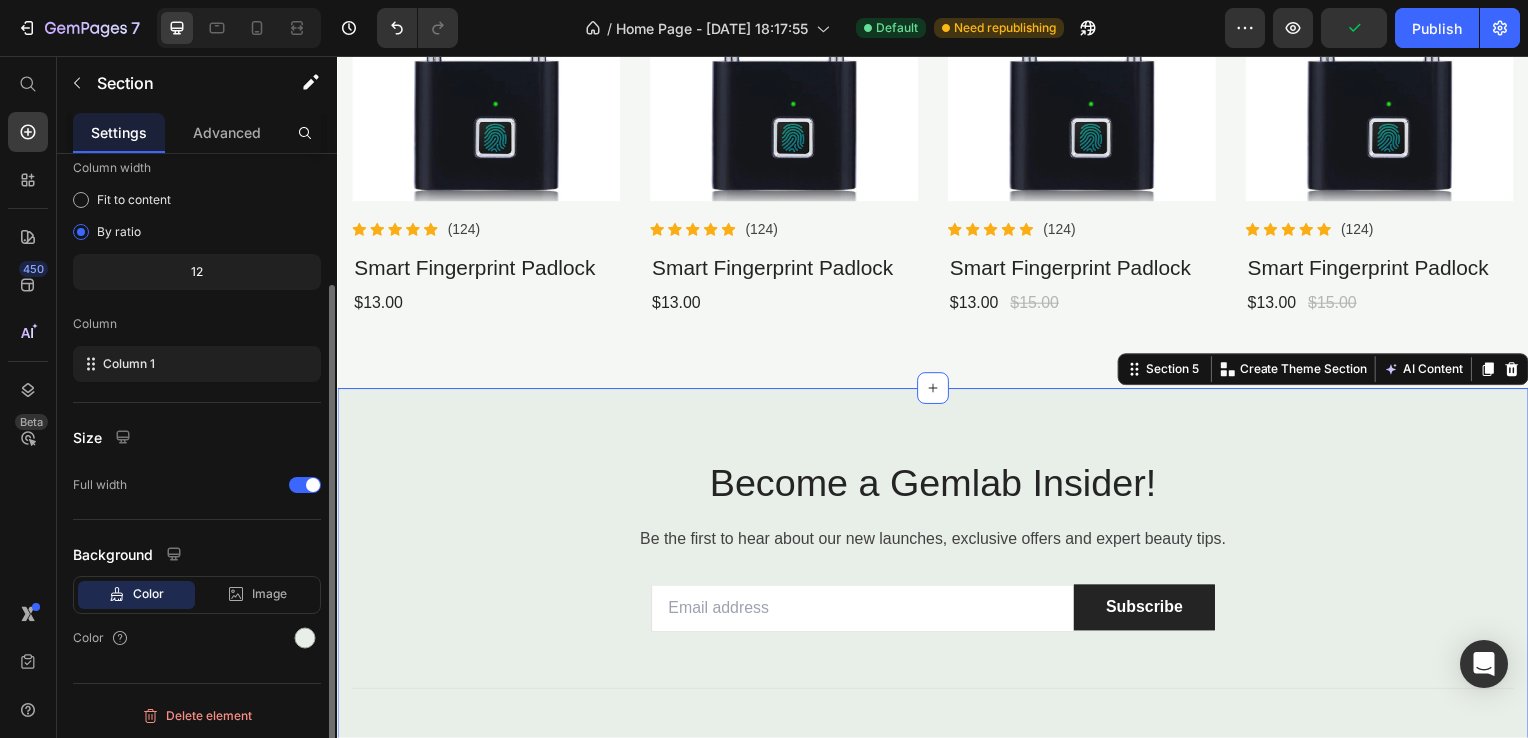 scroll, scrollTop: 164, scrollLeft: 0, axis: vertical 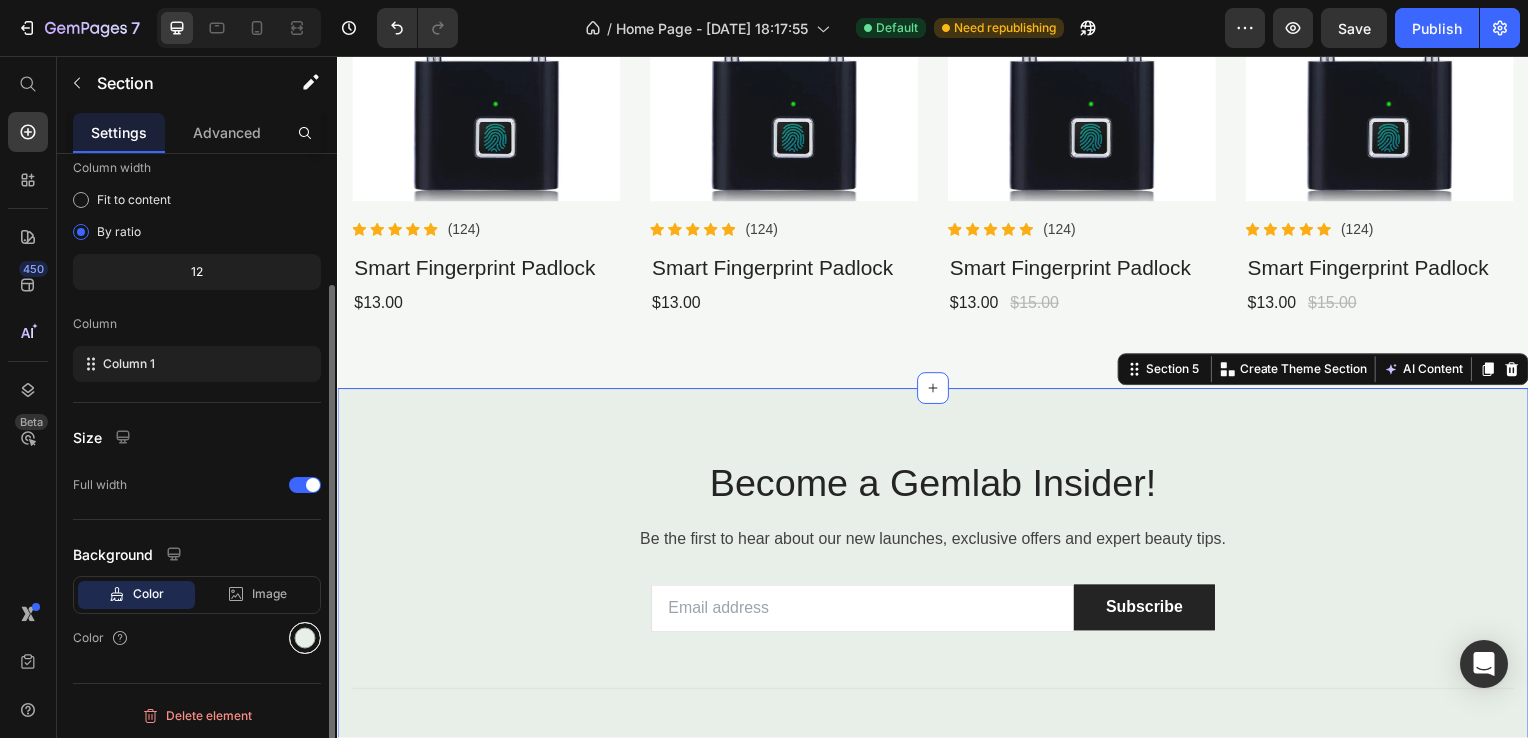 click at bounding box center (305, 638) 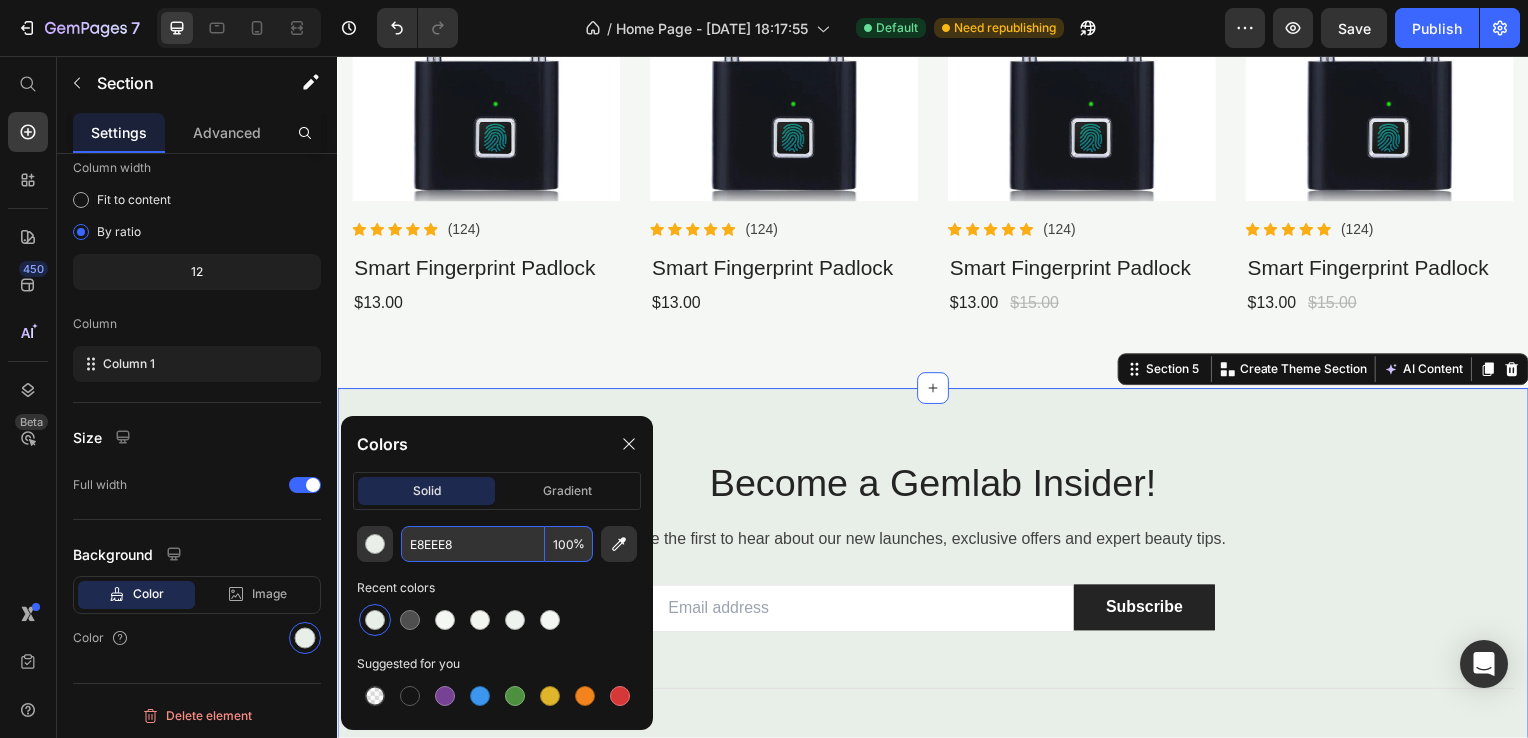 click on "E8EEE8" at bounding box center [473, 544] 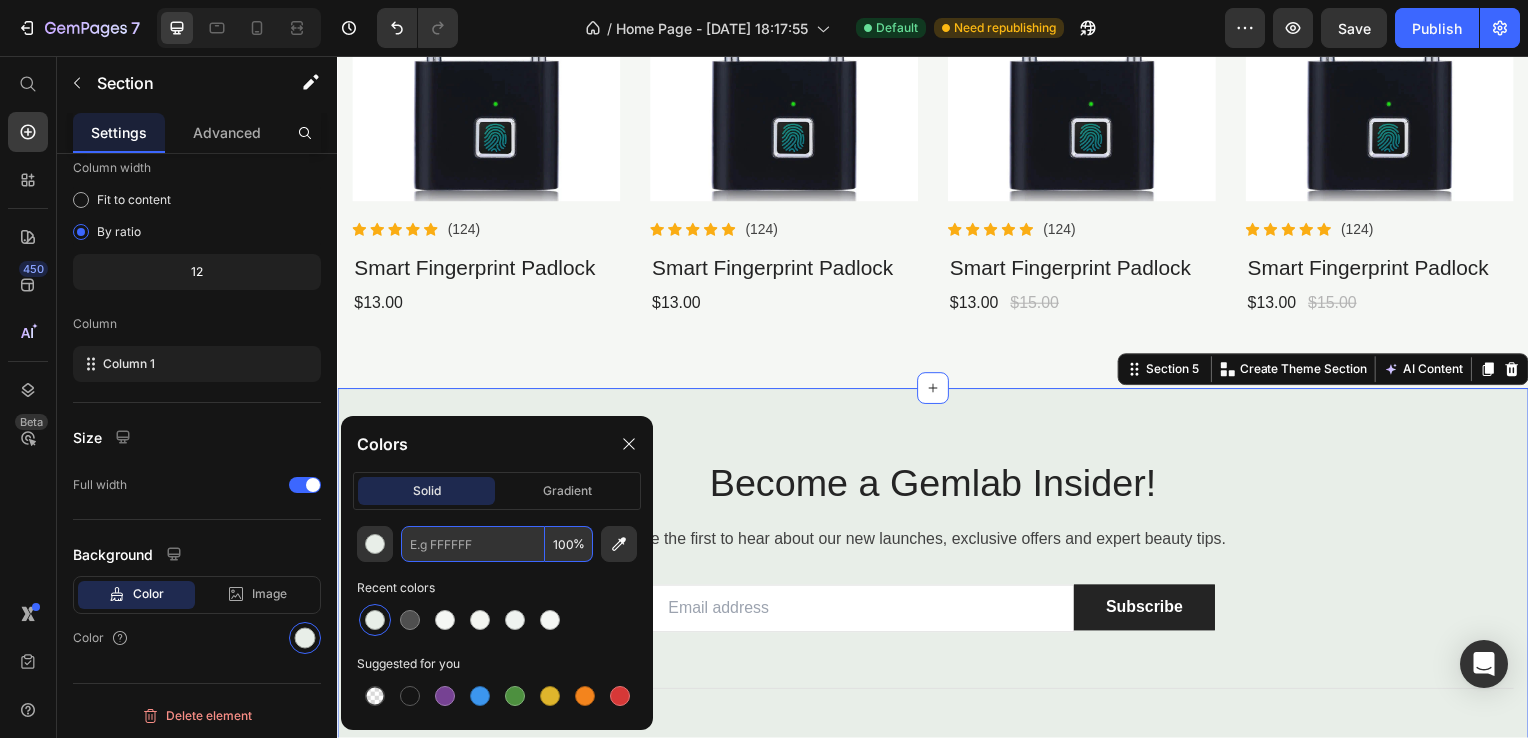 paste on "#F5F7F4" 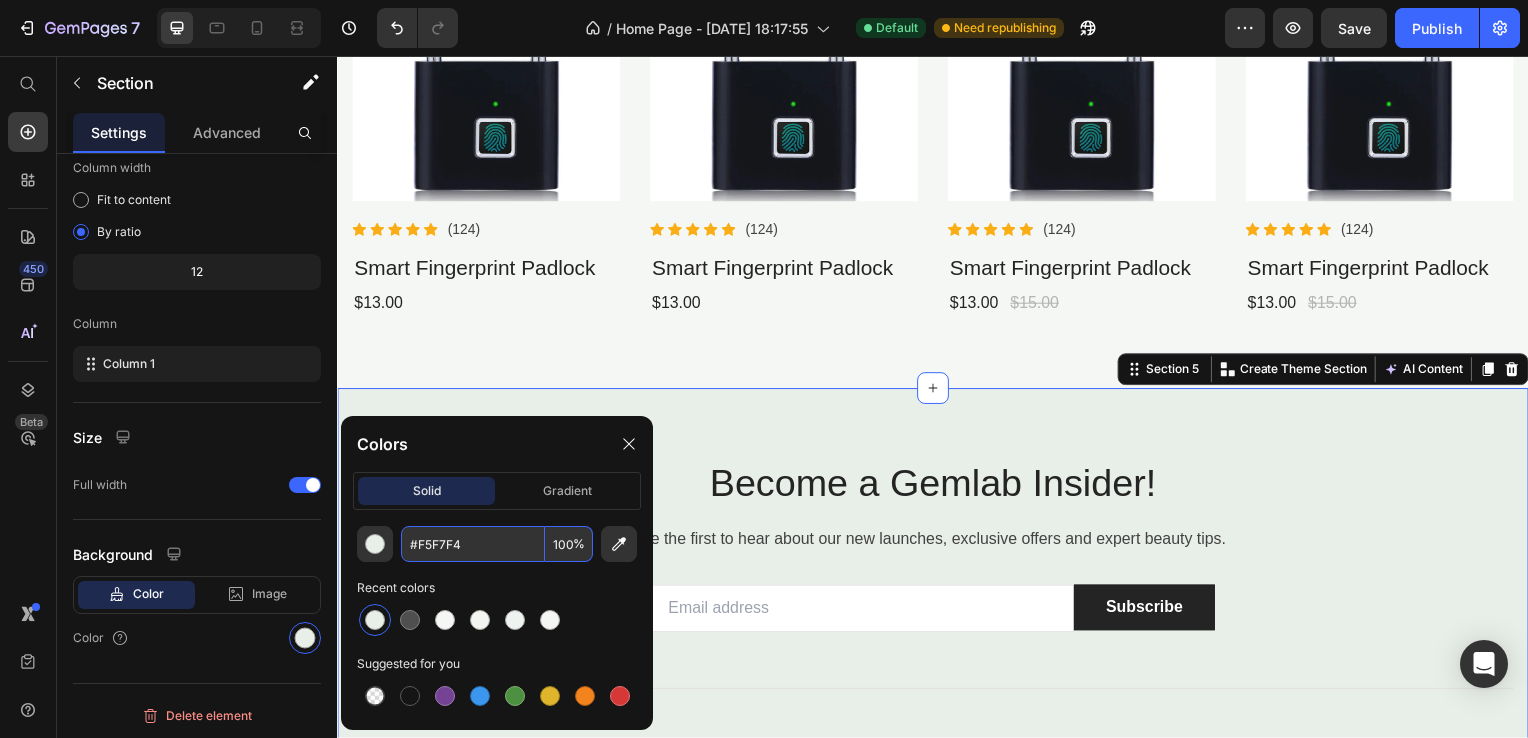 type on "F5F7F4" 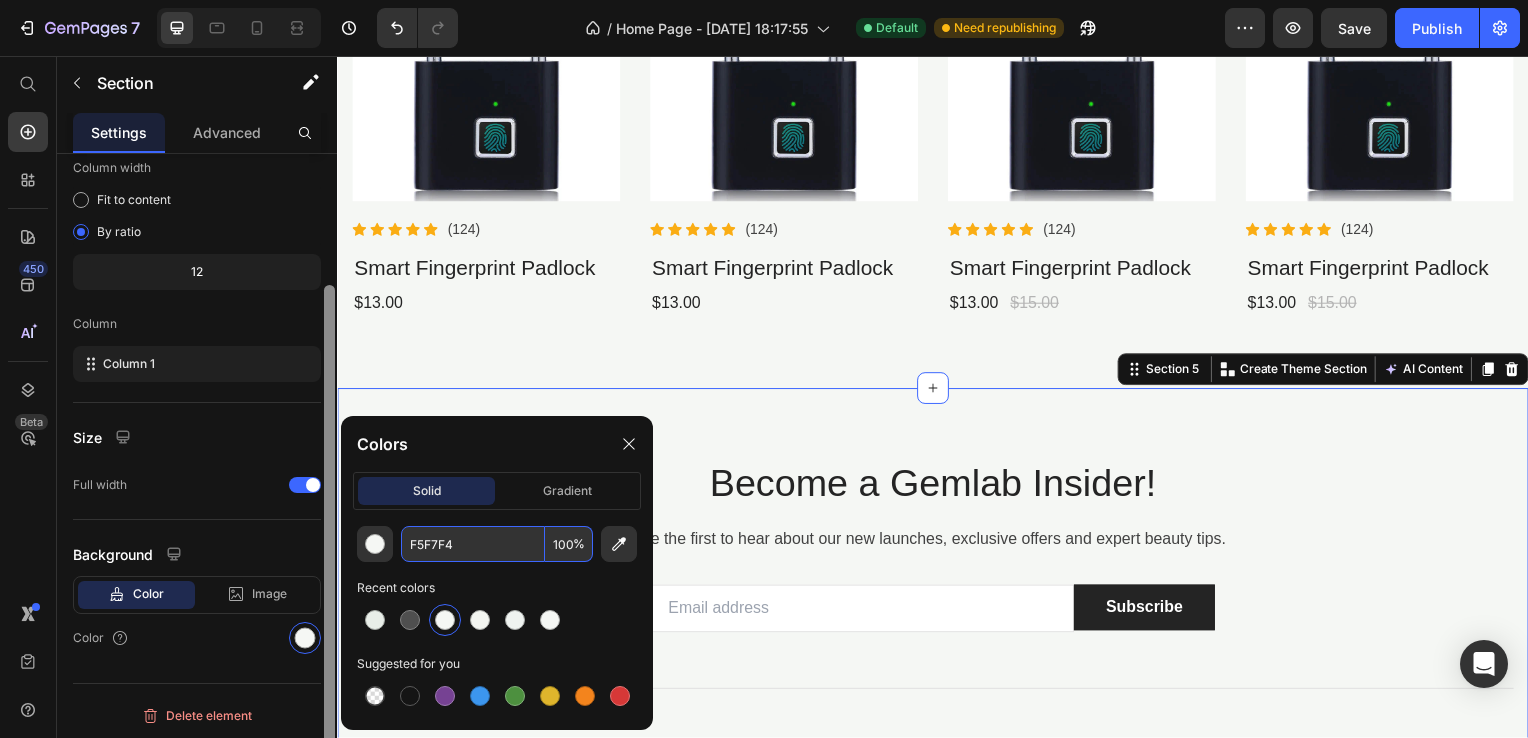click at bounding box center [329, 540] 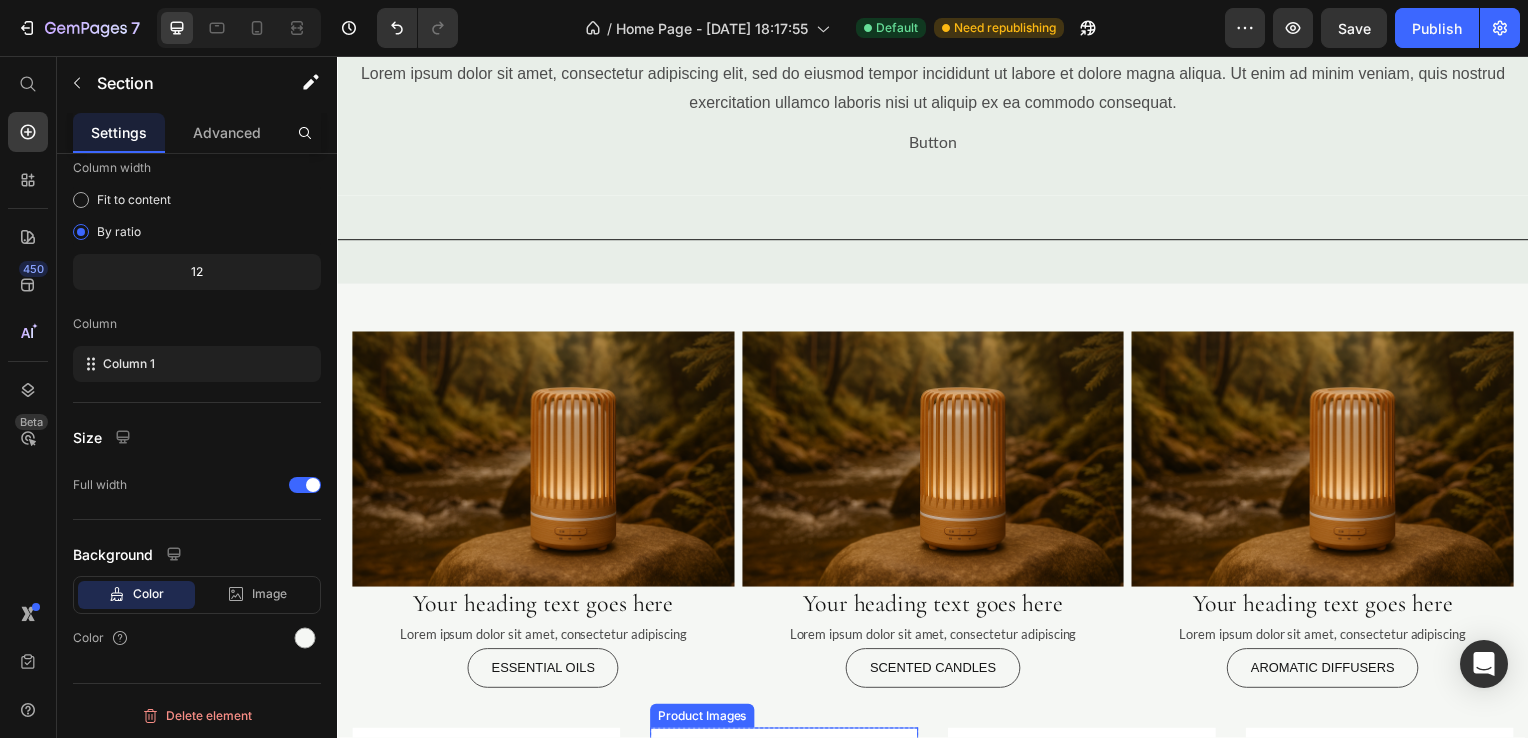 scroll, scrollTop: 600, scrollLeft: 0, axis: vertical 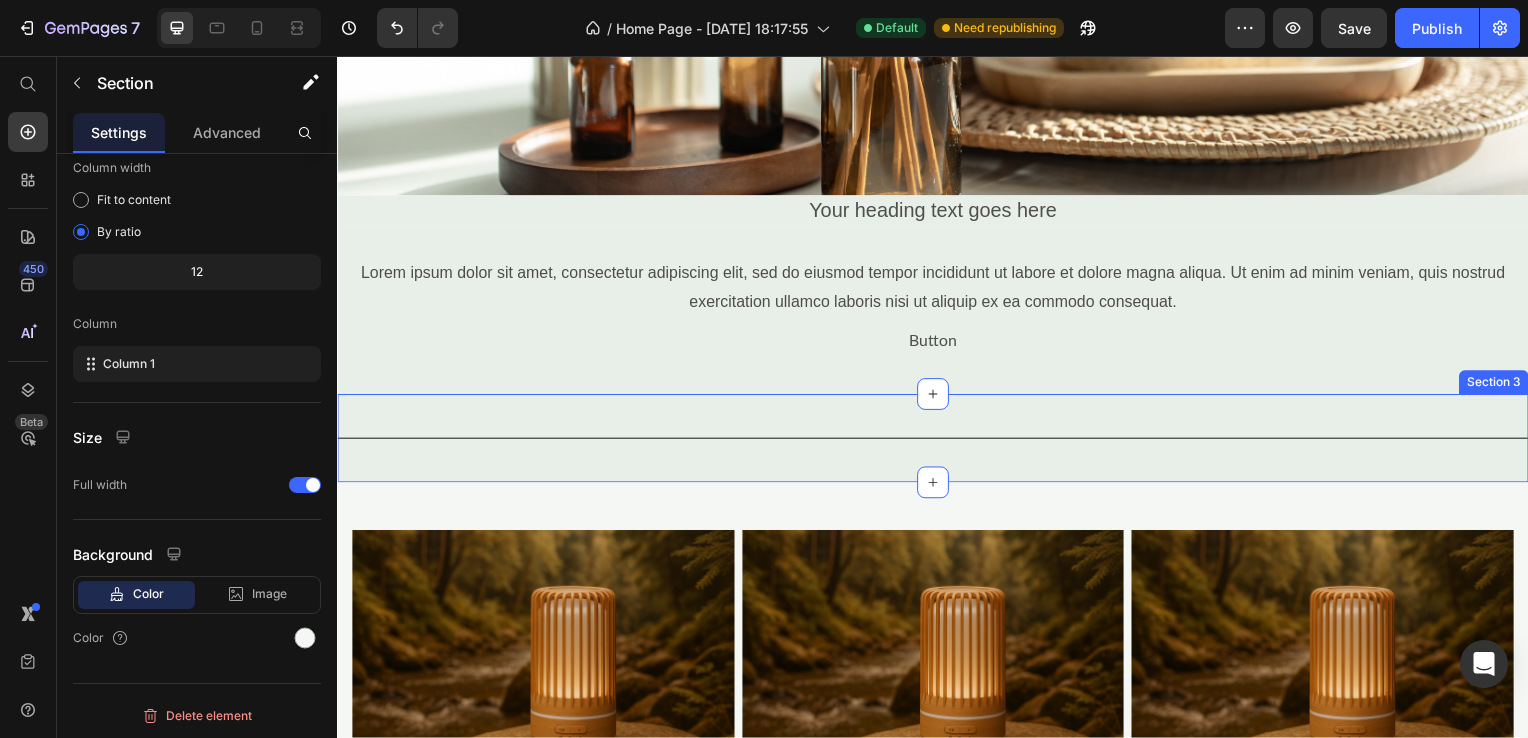 click on "Title Line Section 3" at bounding box center [937, 441] 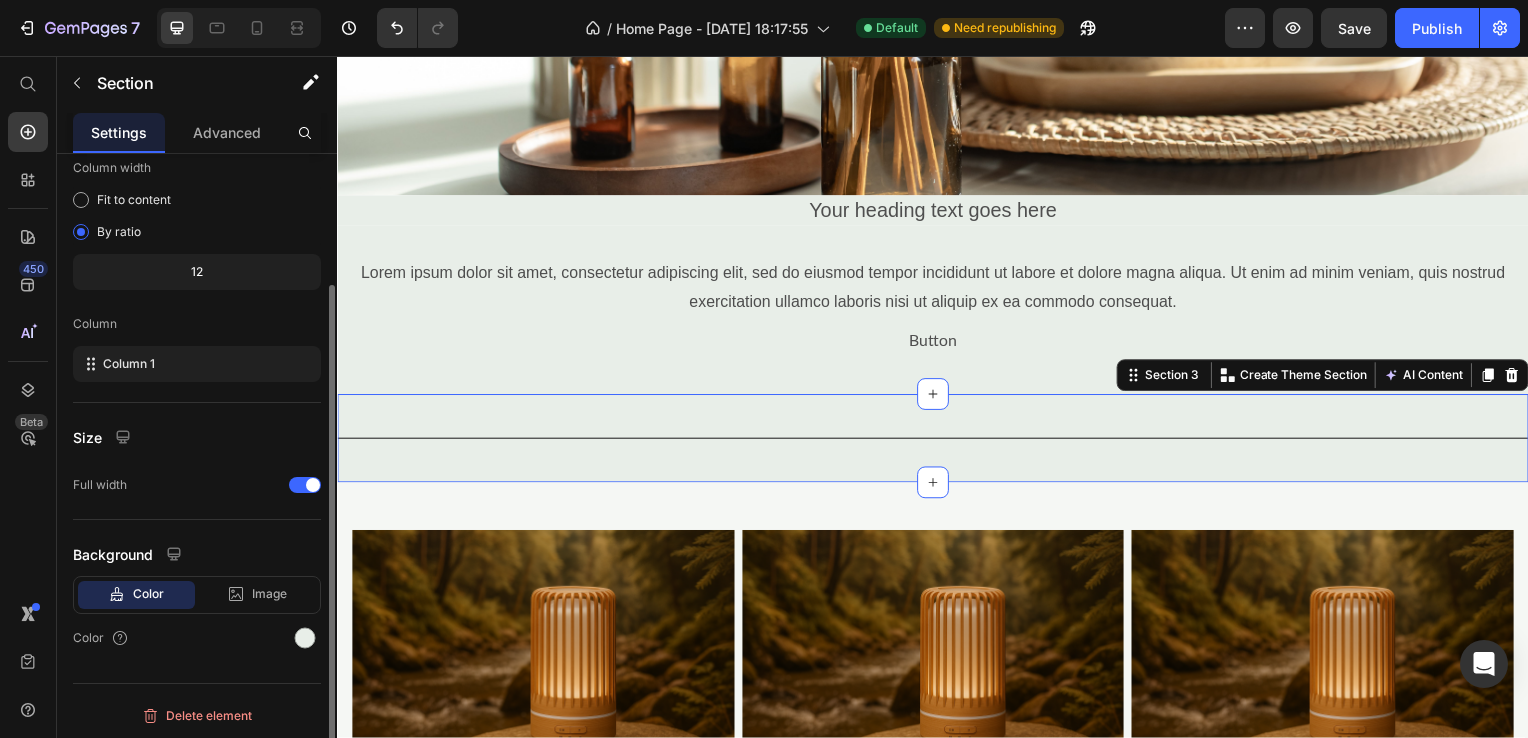 scroll, scrollTop: 164, scrollLeft: 0, axis: vertical 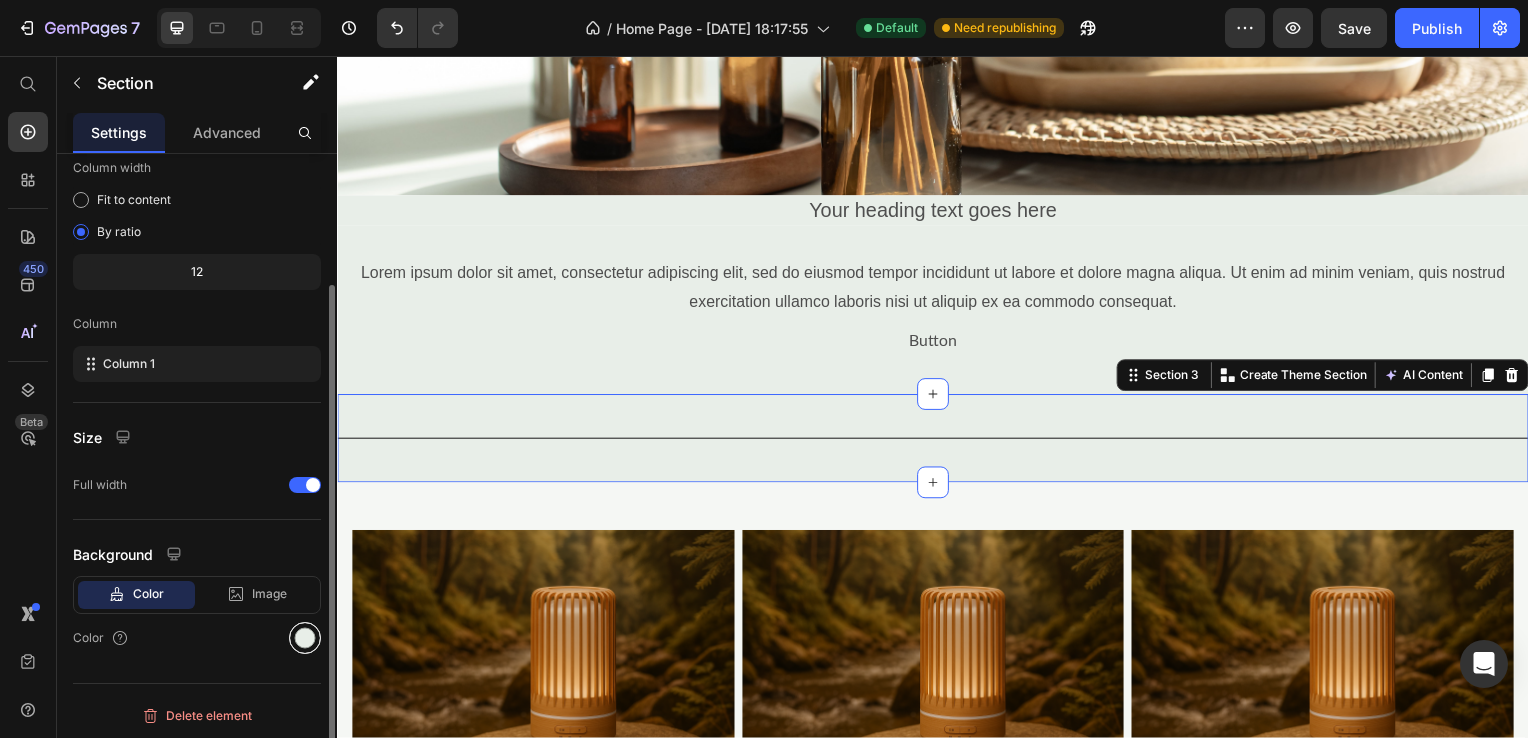 click at bounding box center (305, 638) 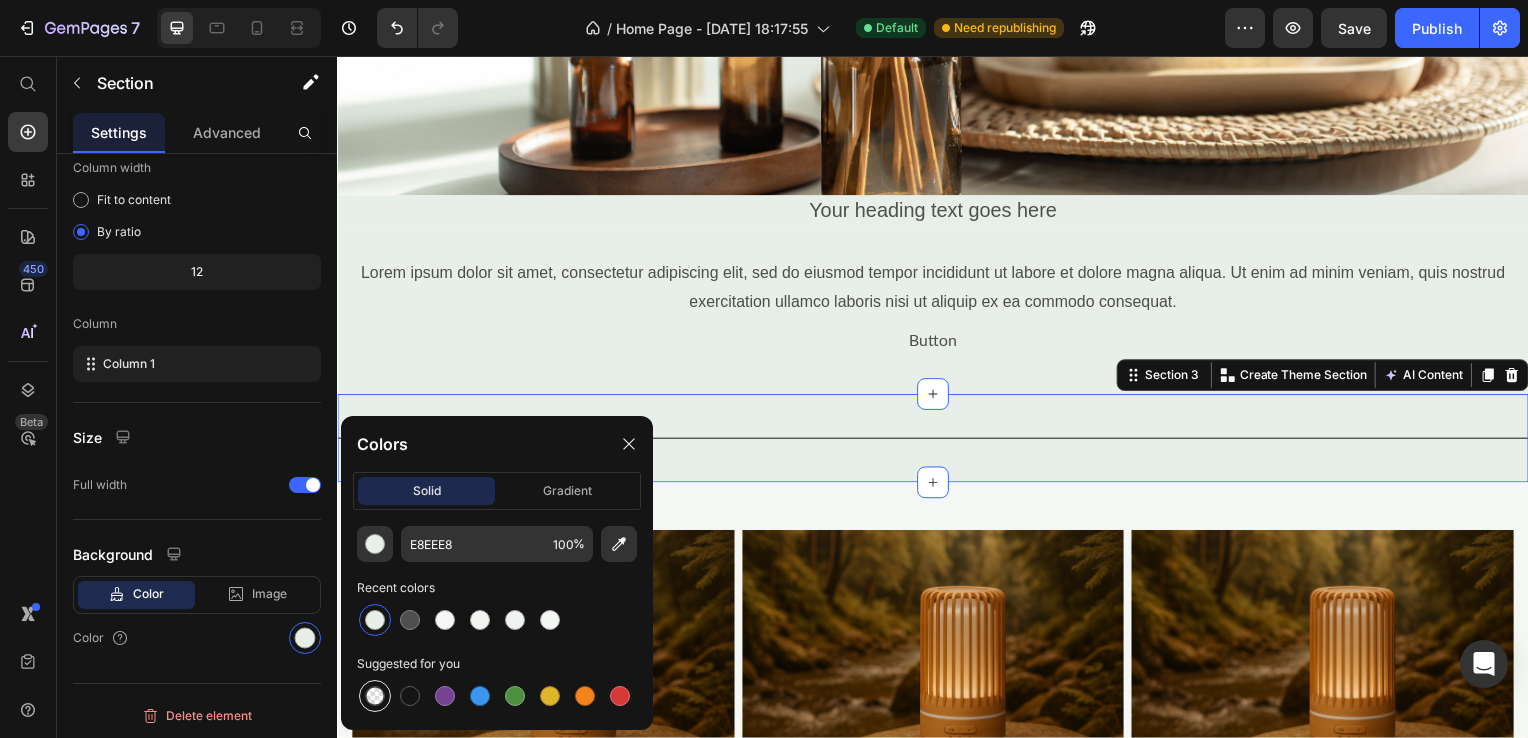 click at bounding box center (375, 696) 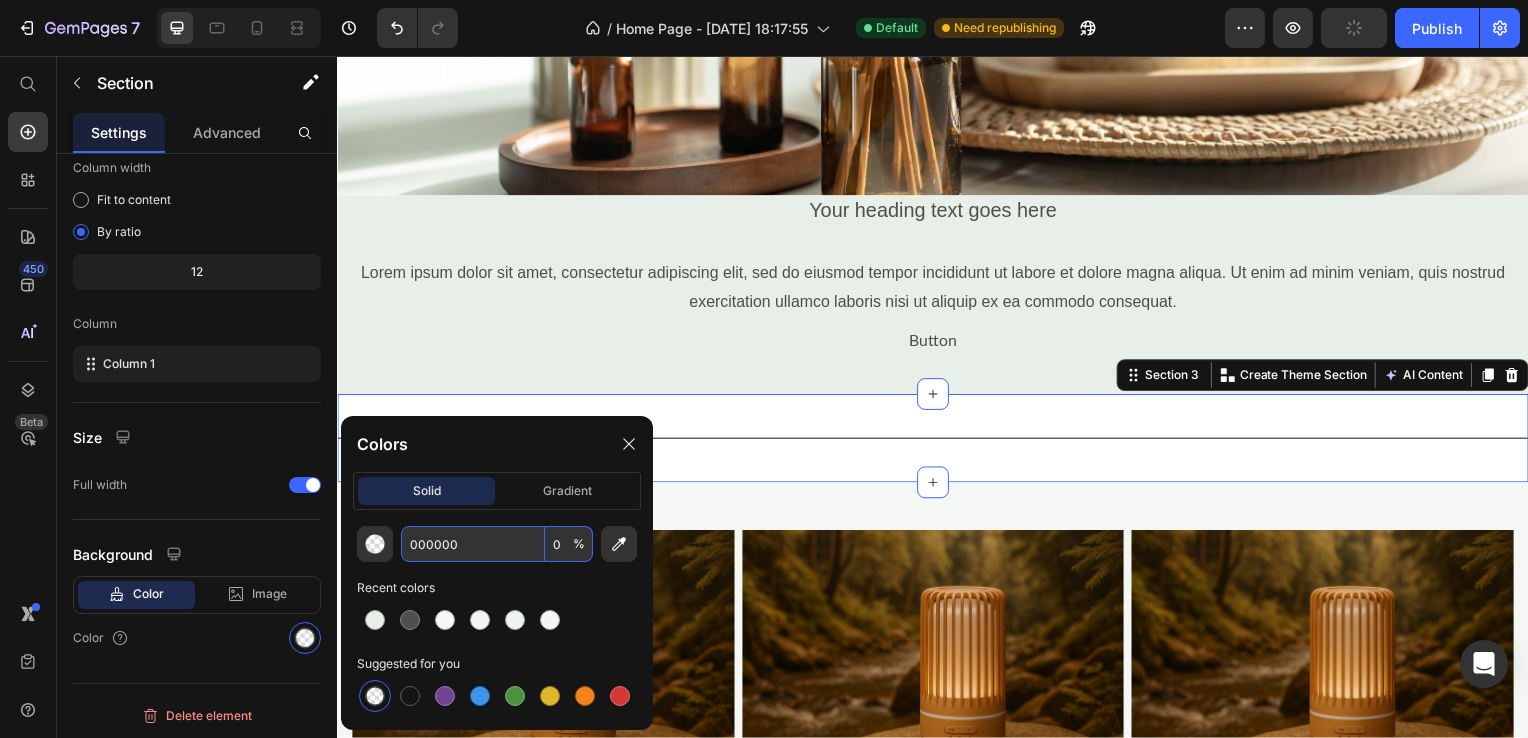 click on "000000" at bounding box center [473, 544] 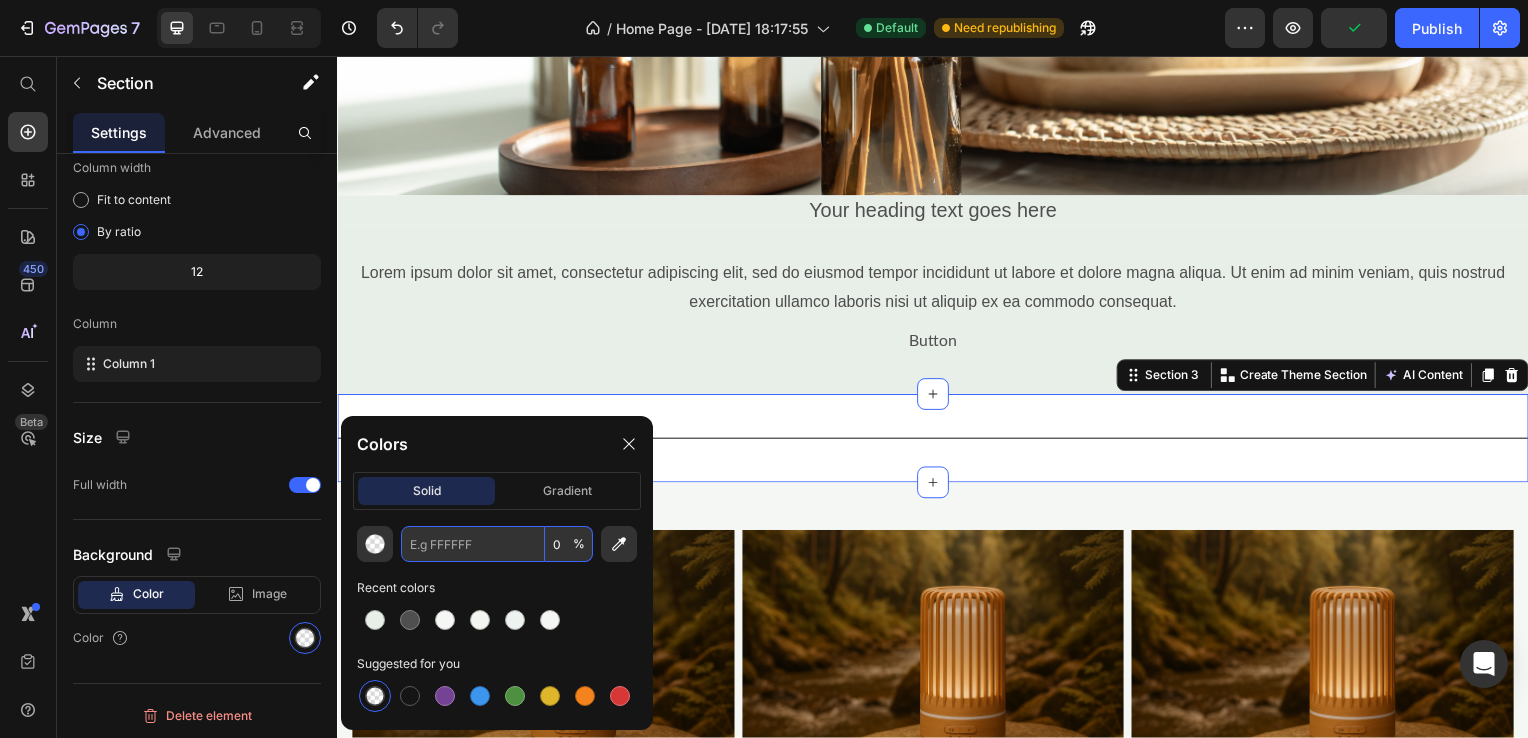 paste on "#F5F7F4" 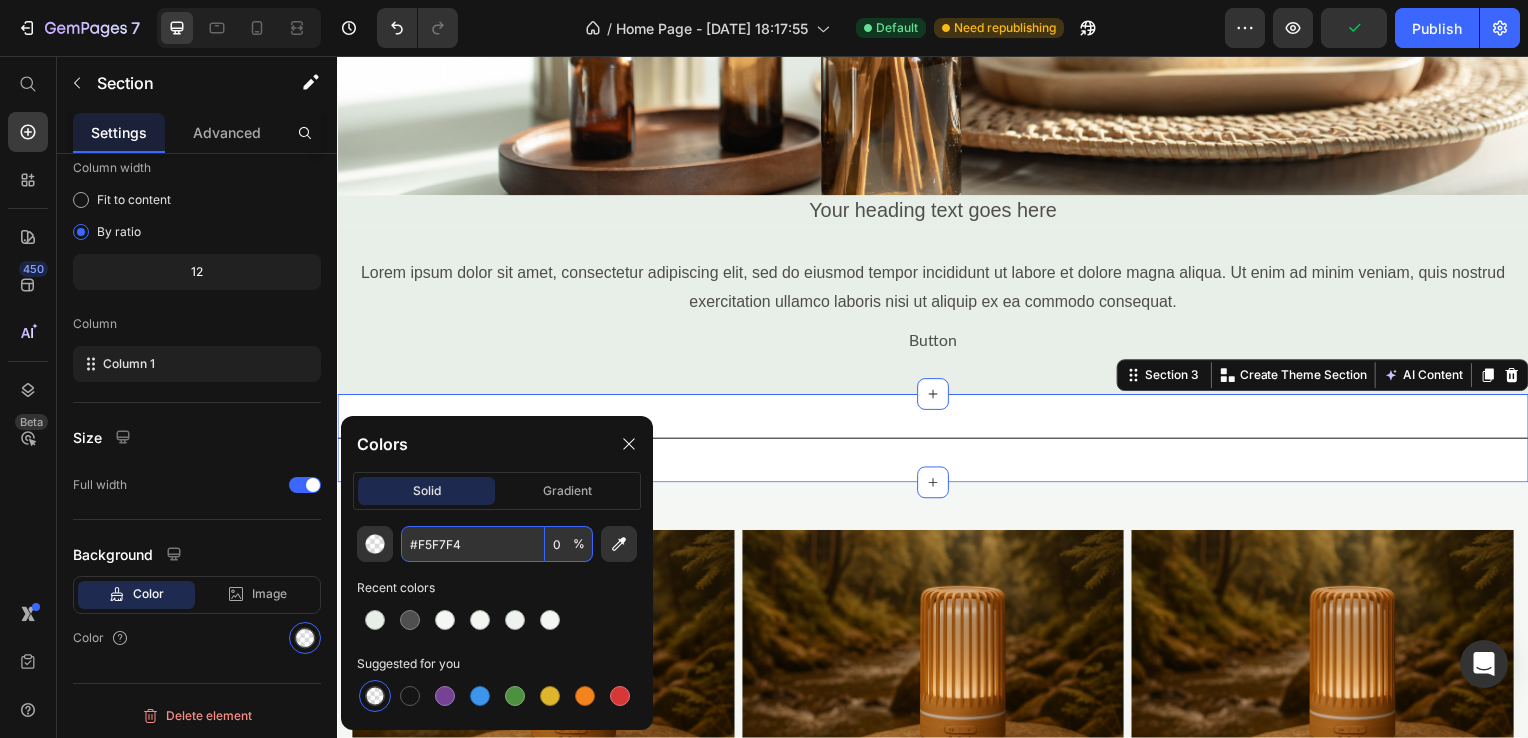 type on "F5F7F4" 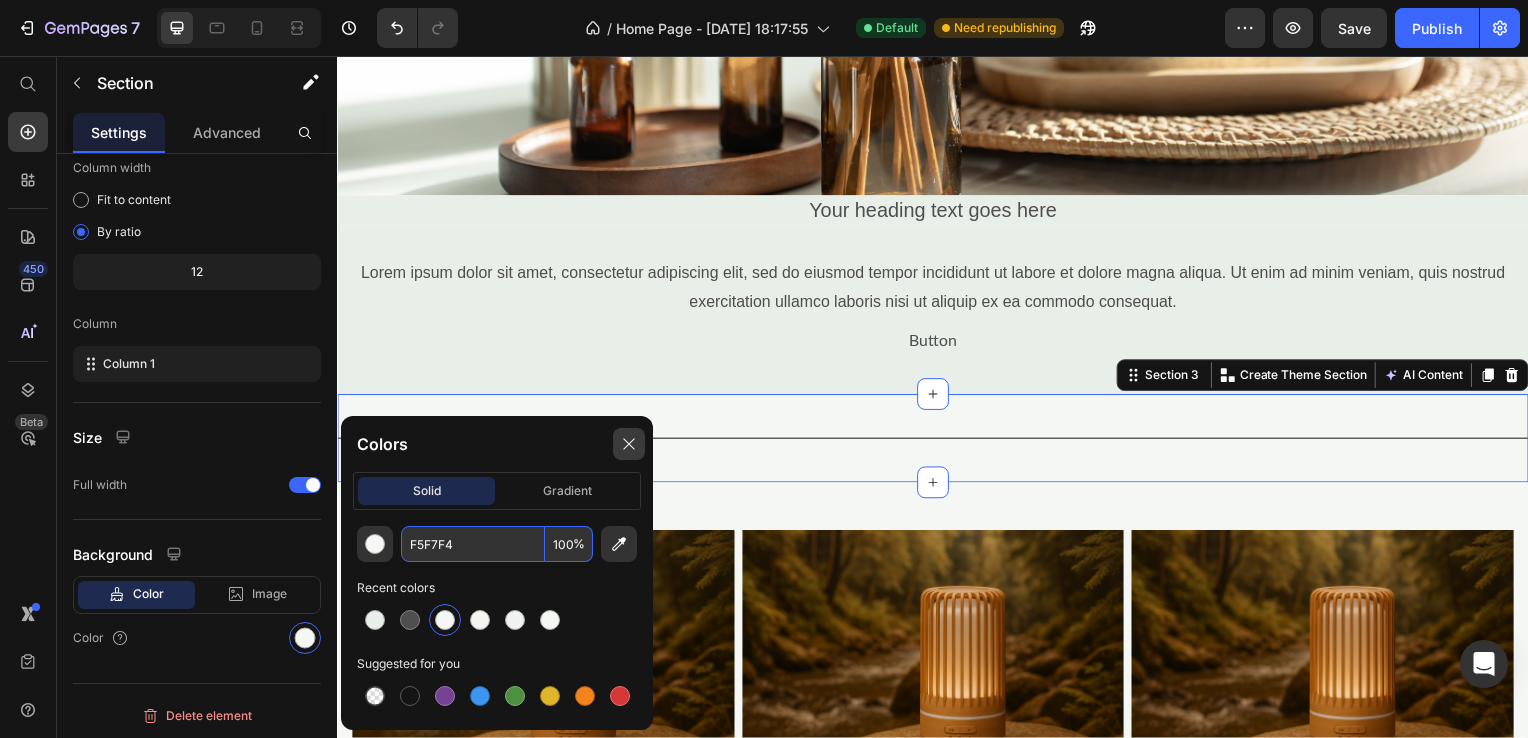 type on "F5F7F4" 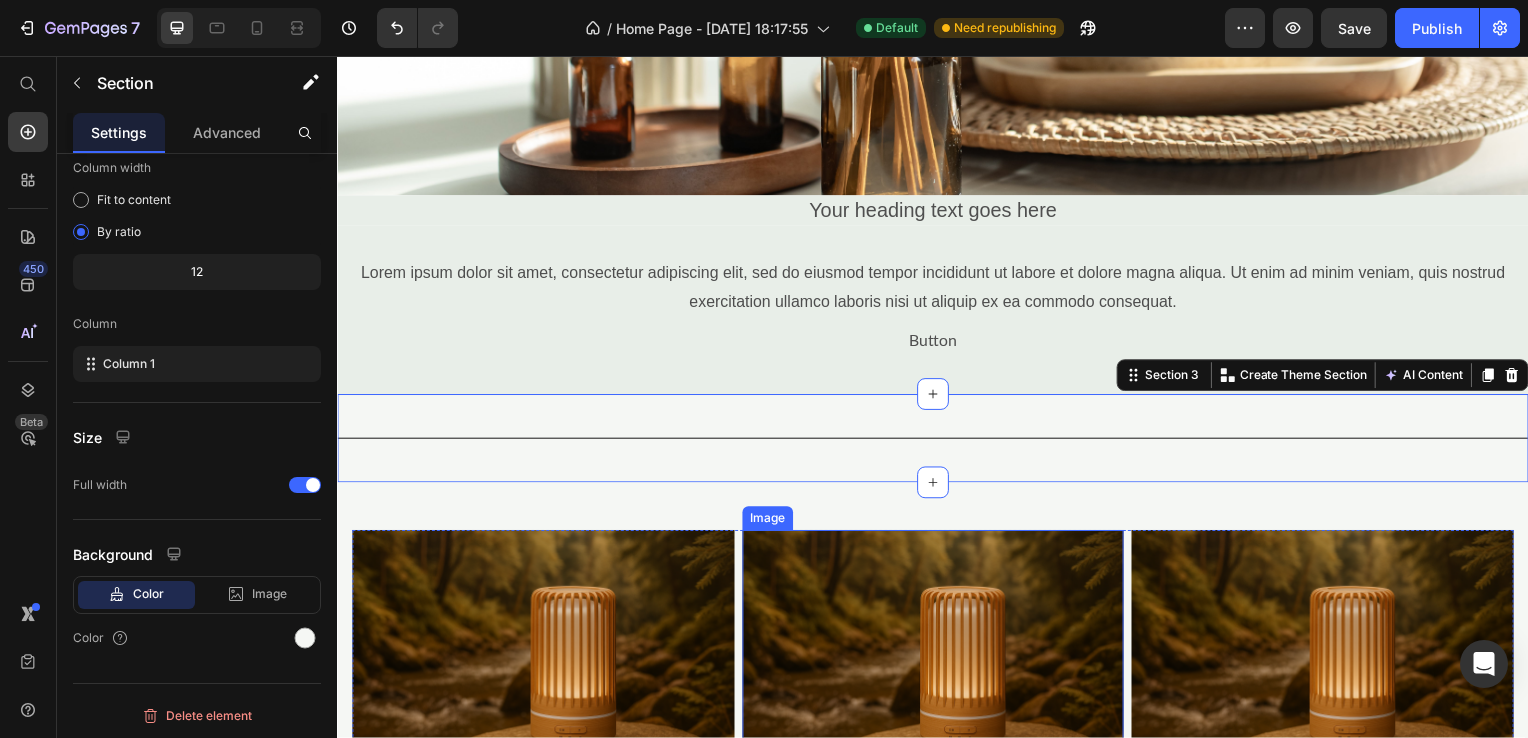 scroll, scrollTop: 400, scrollLeft: 0, axis: vertical 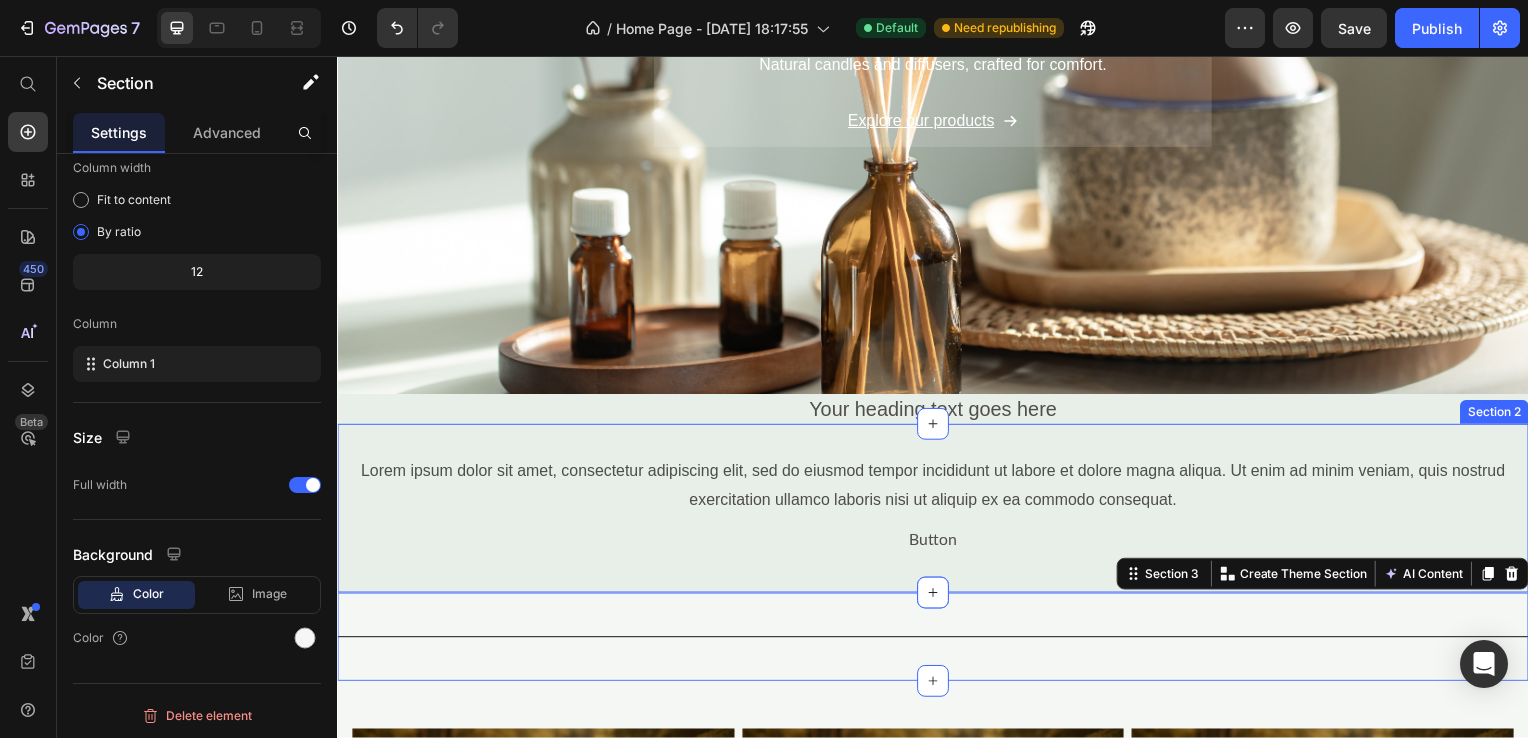 click on "Lorem ipsum dolor sit amet, consectetur adipiscing elit, sed do eiusmod tempor incididunt ut labore et dolore magna aliqua. Ut enim ad minim veniam, quis nostrud exercitation ullamco laboris nisi ut aliquip ex ea commodo consequat. Text Block Button Button Section 2" at bounding box center [937, 512] 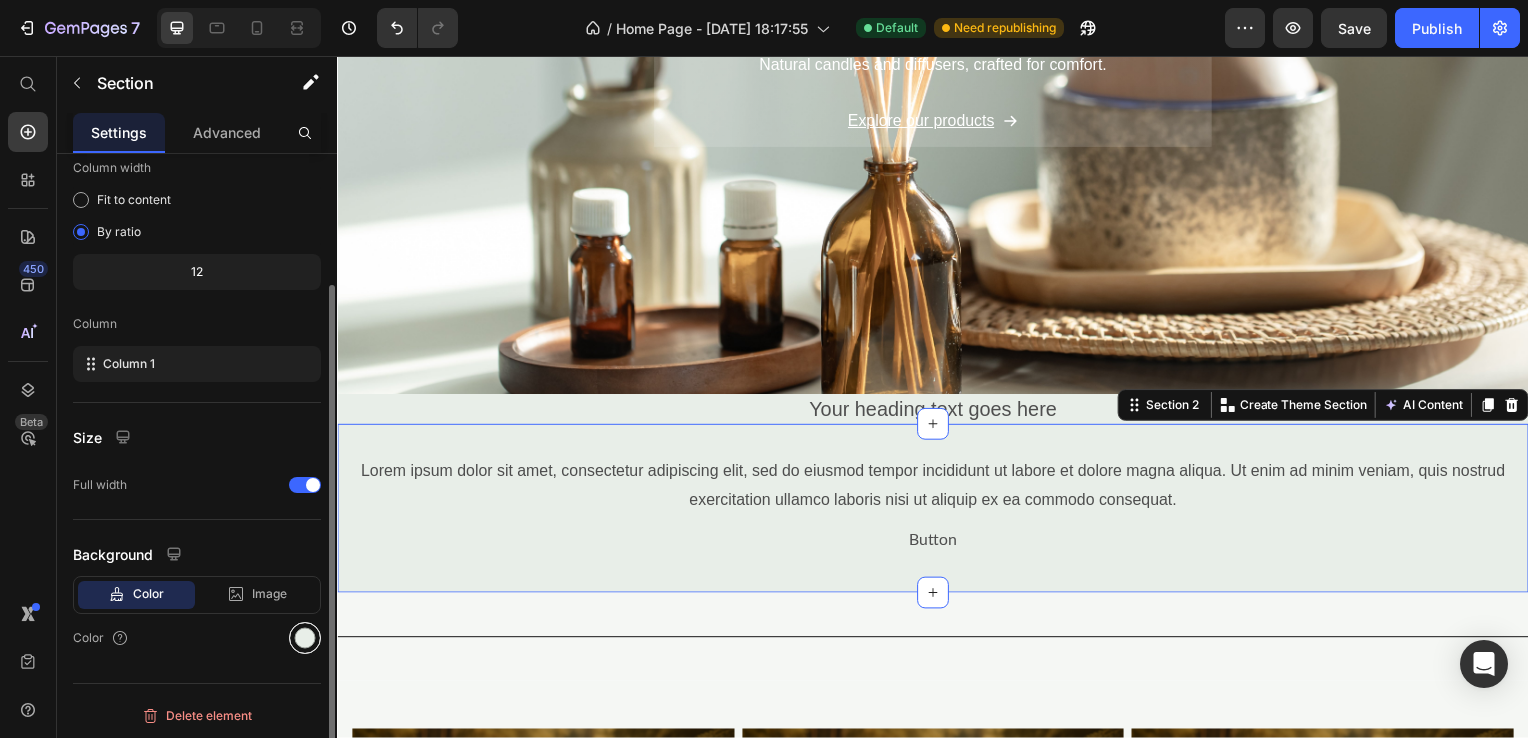 click at bounding box center [305, 638] 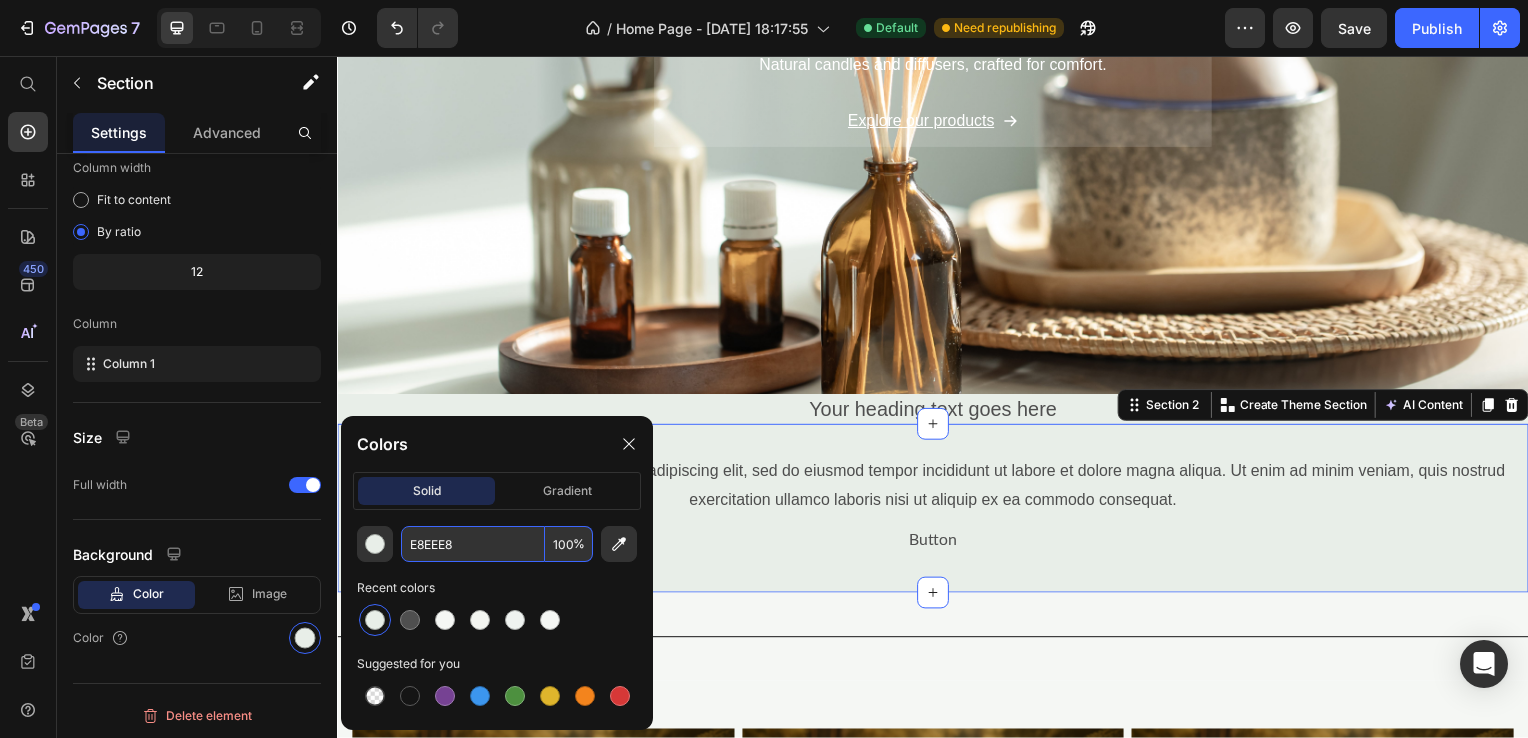 click on "E8EEE8" at bounding box center (473, 544) 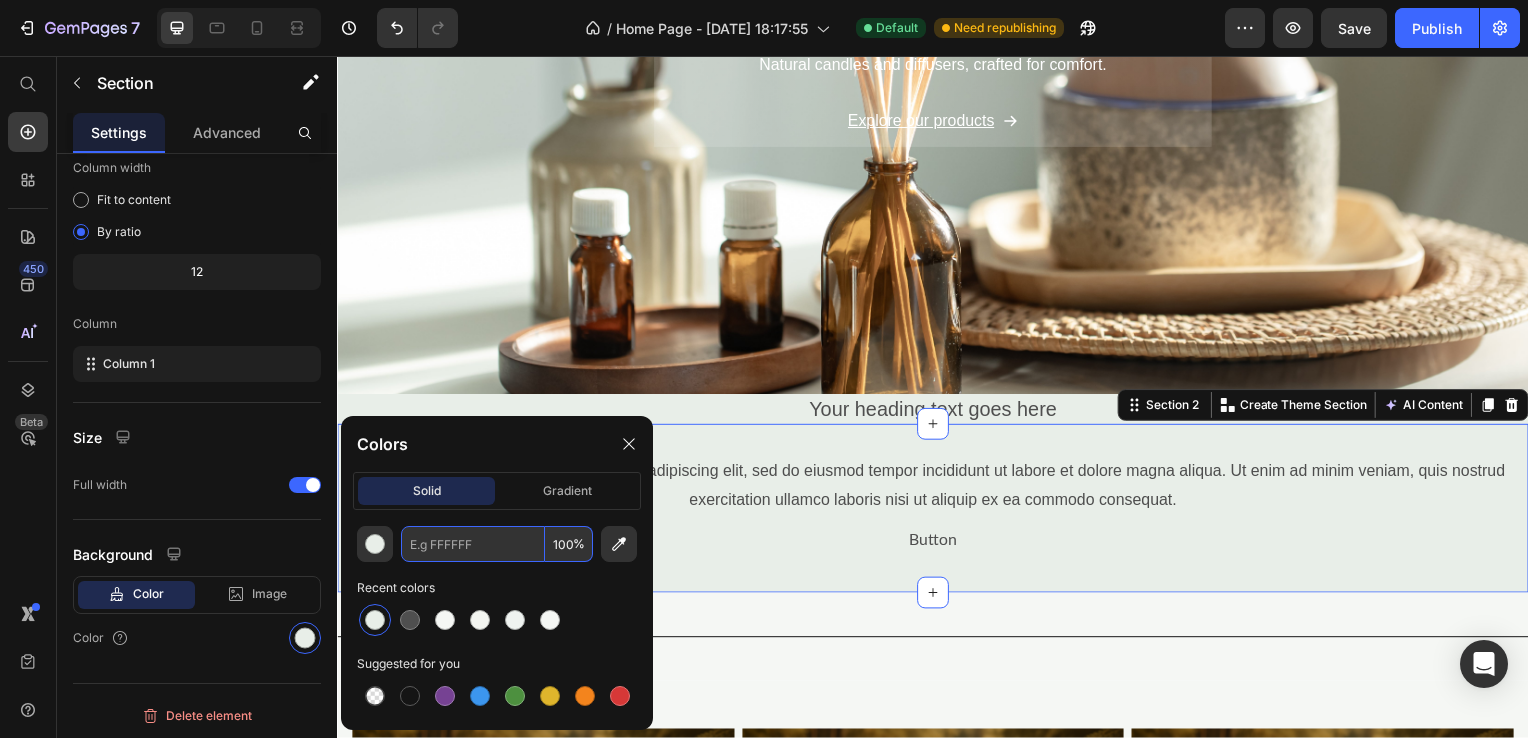 paste on "#F5F7F4" 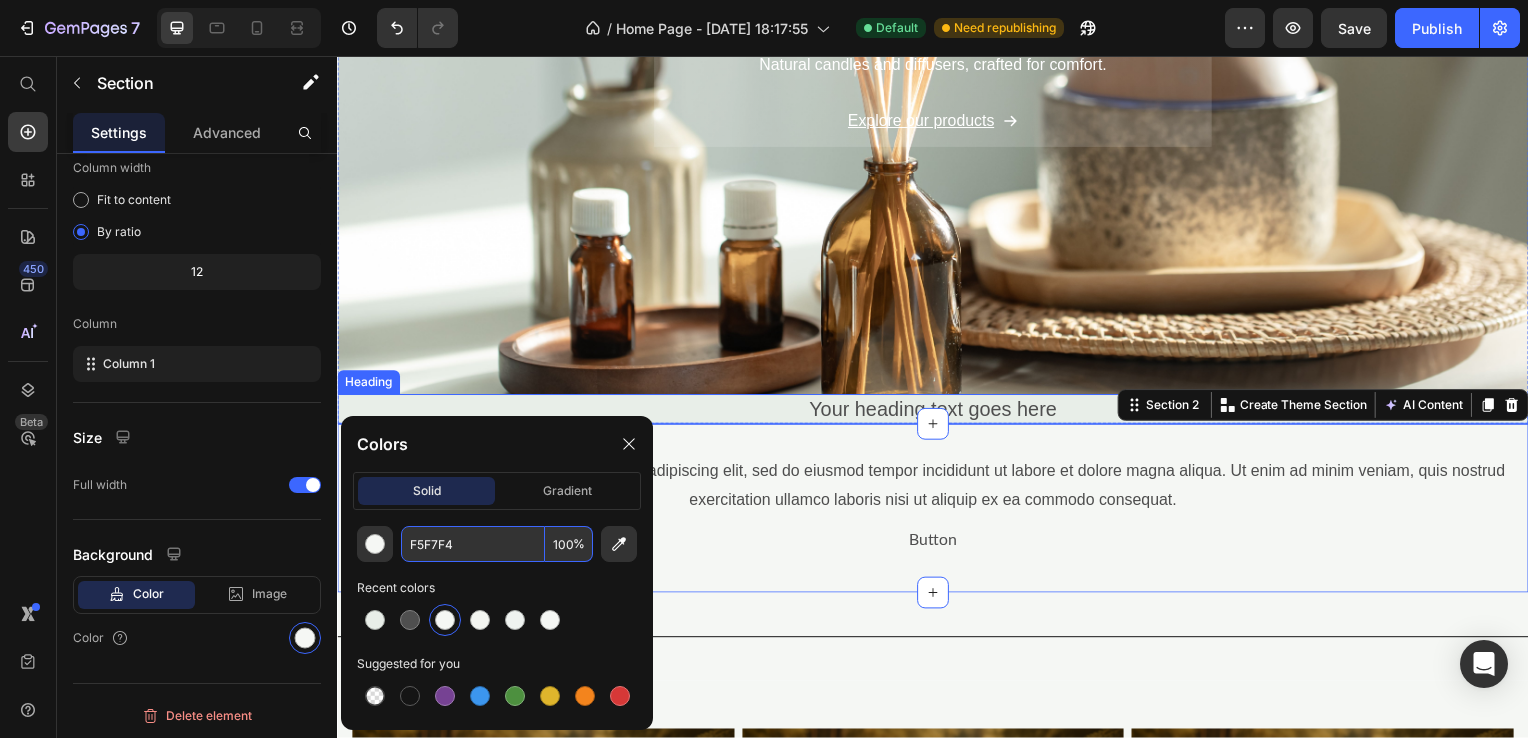 type on "F5F7F4" 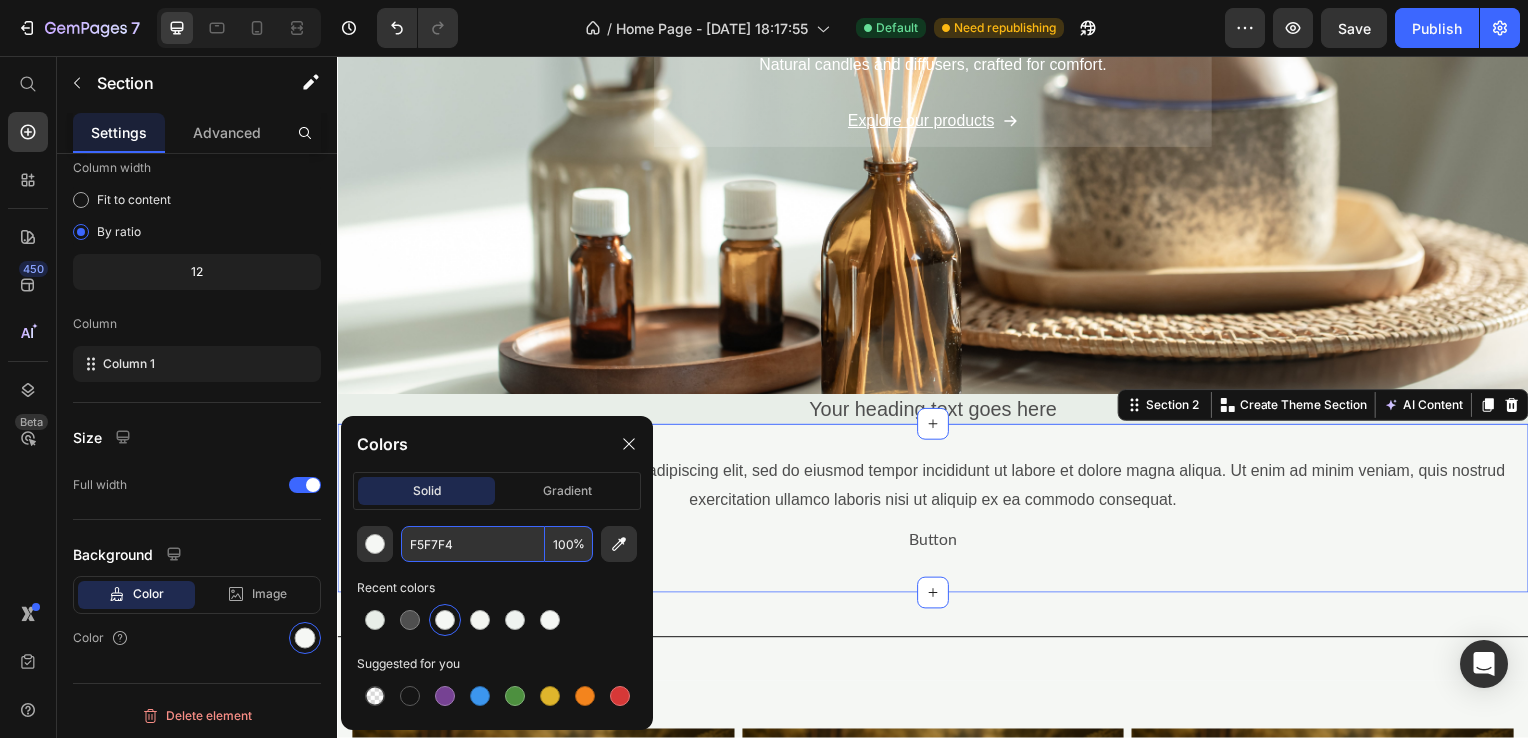 click on "Colors" 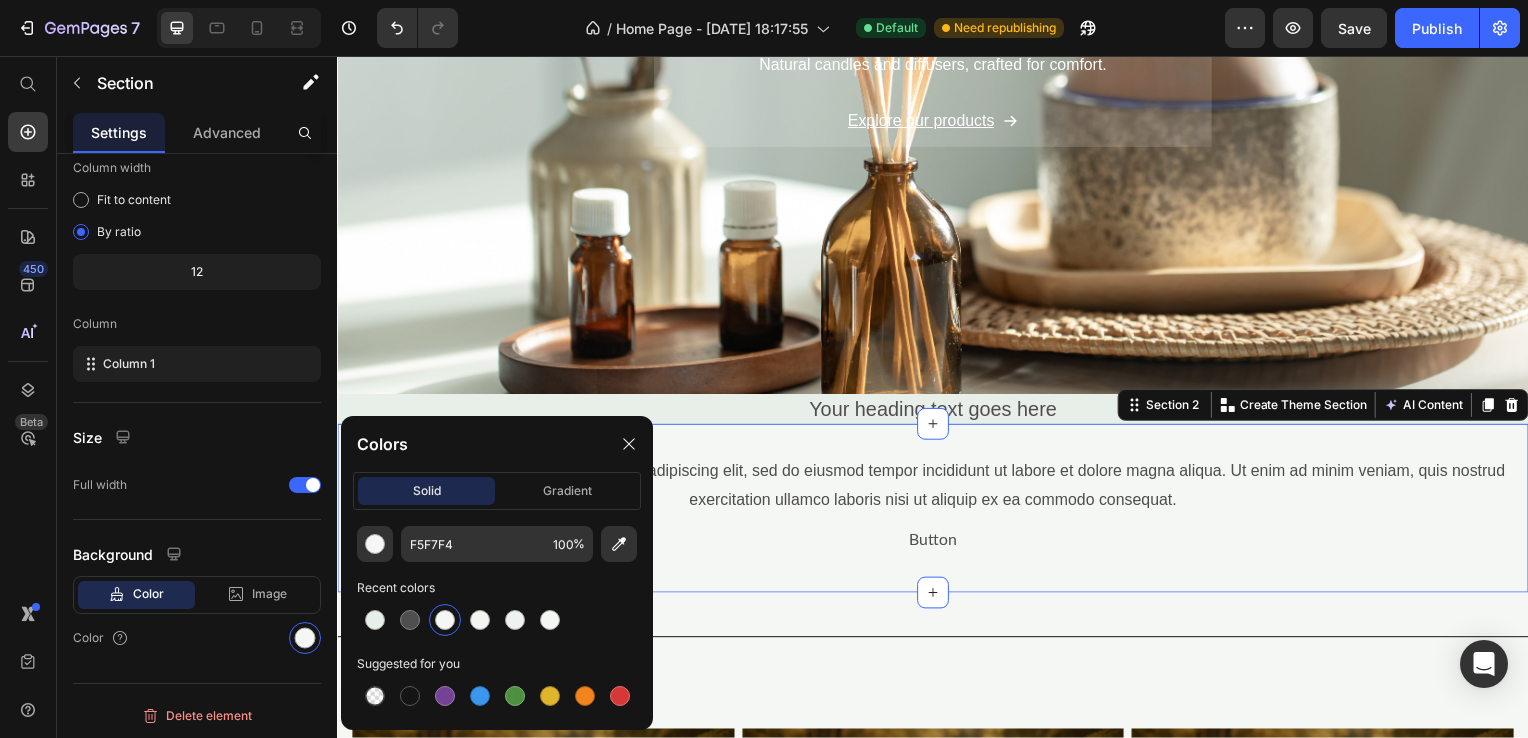 click on "Colors" 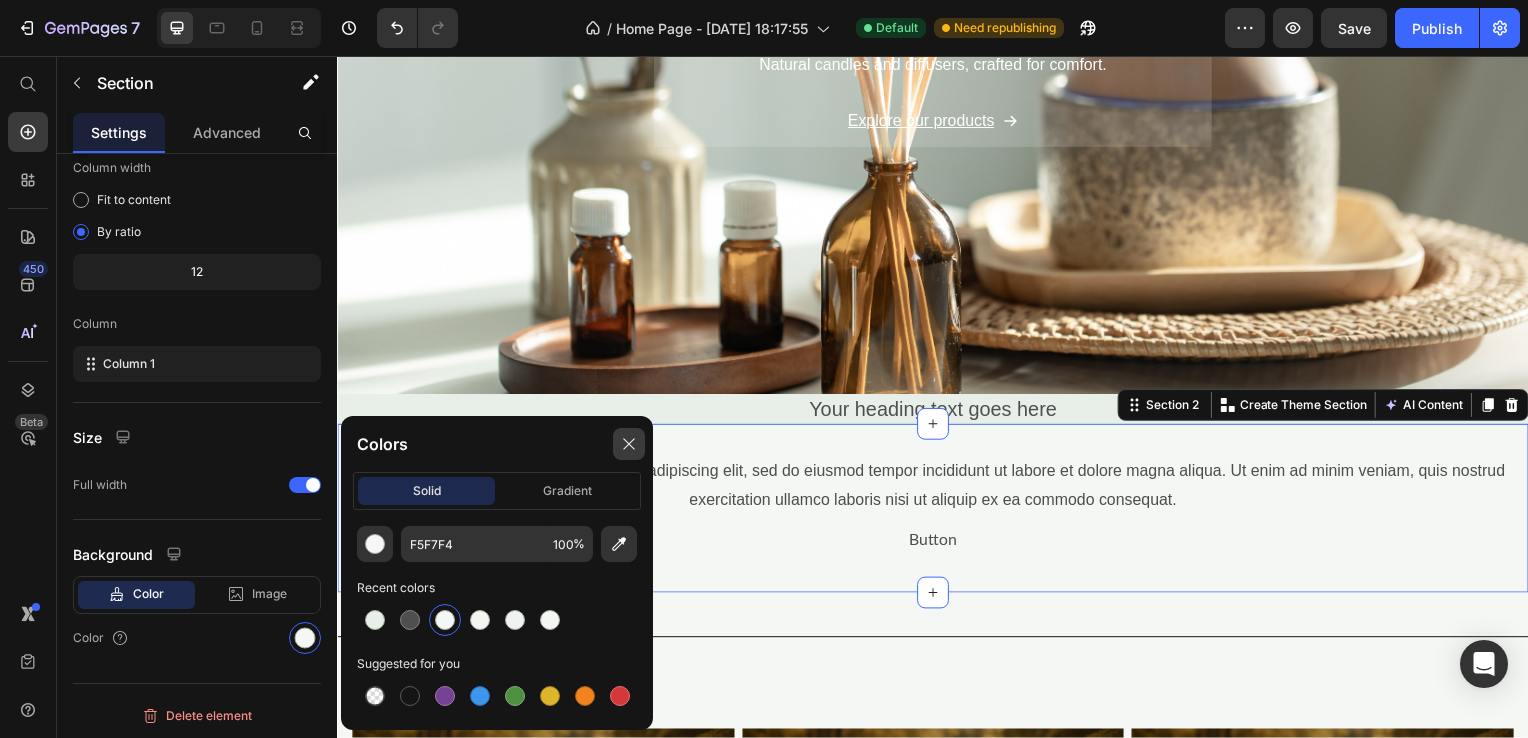 click at bounding box center [629, 444] 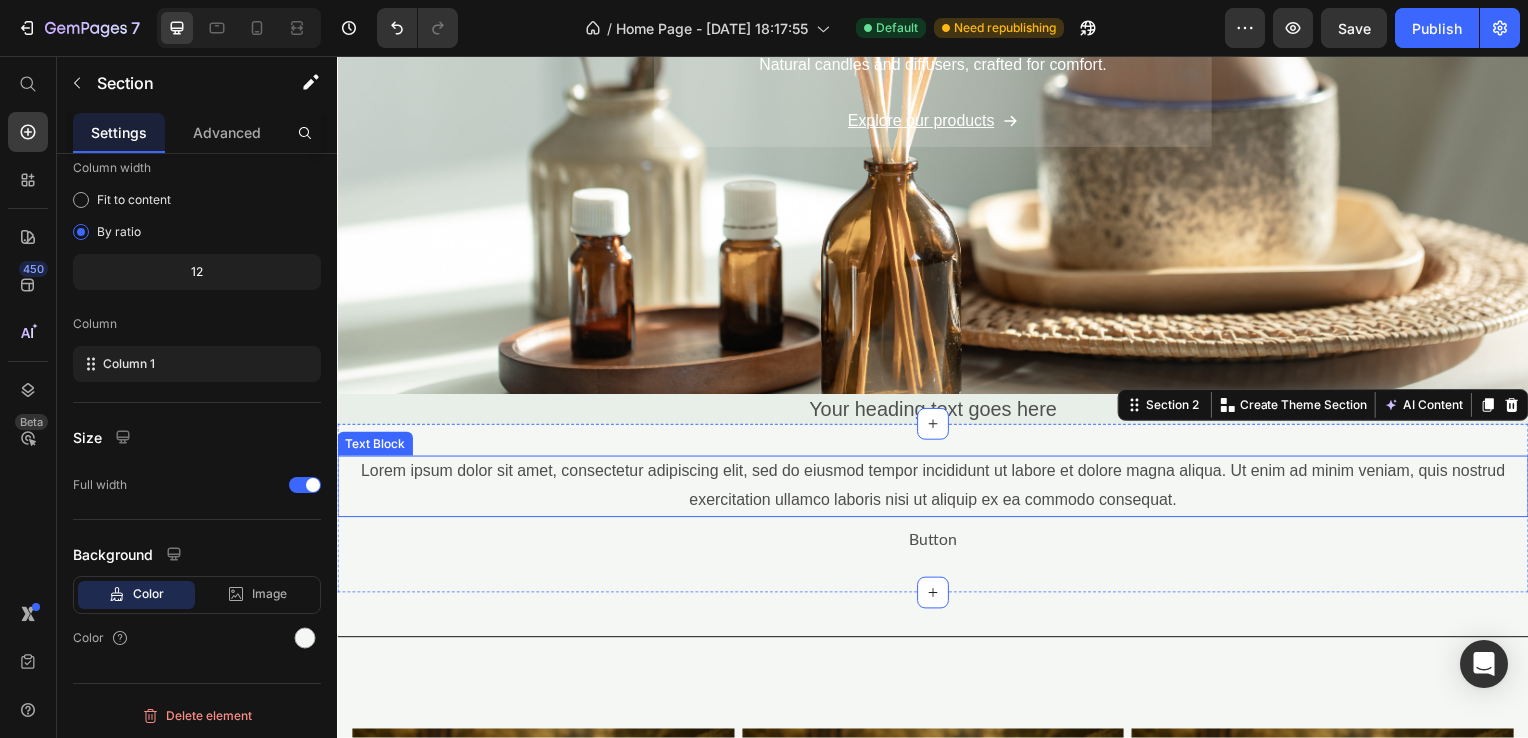 click on "Title Line Section 3" at bounding box center (937, 641) 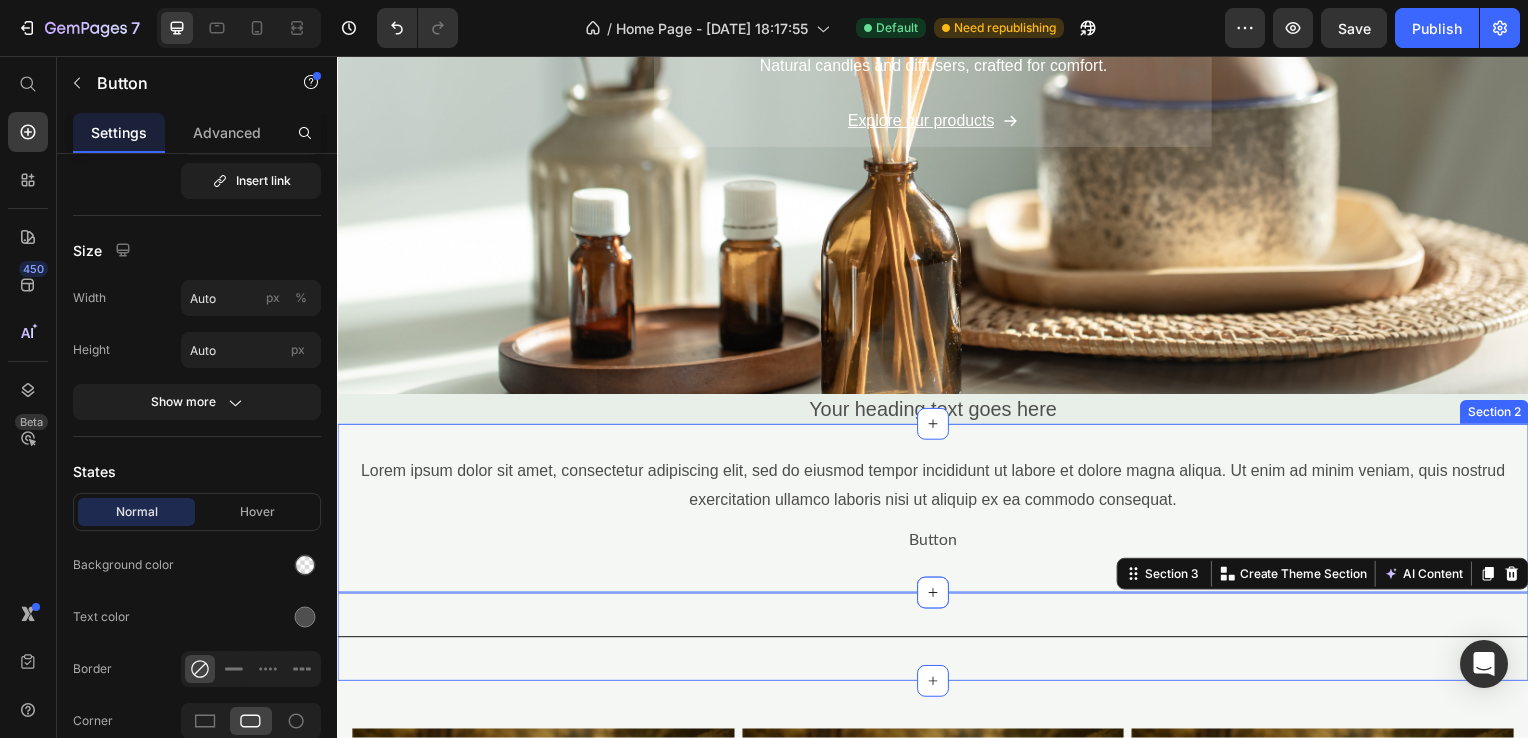 click on "Button Button" at bounding box center (937, 543) 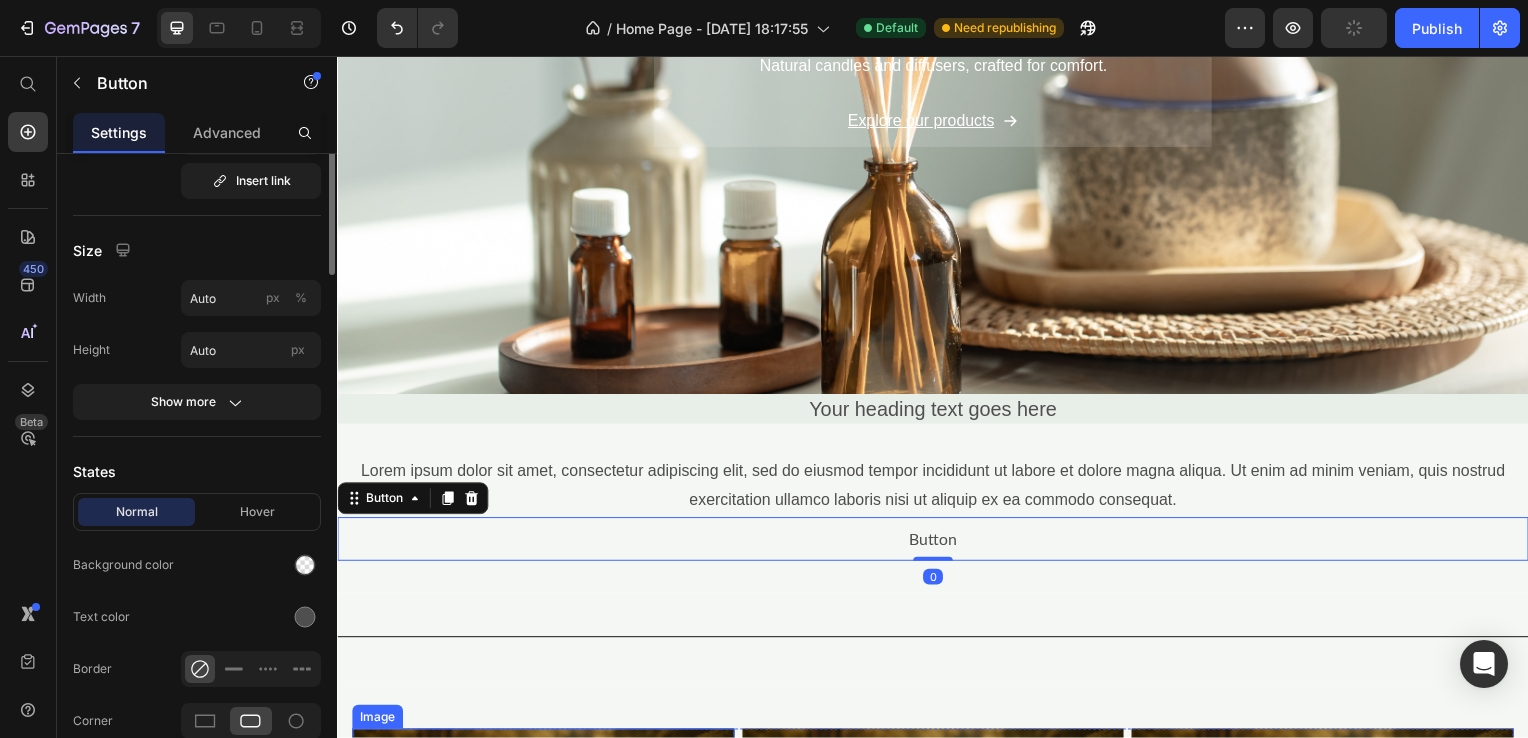 scroll, scrollTop: 0, scrollLeft: 0, axis: both 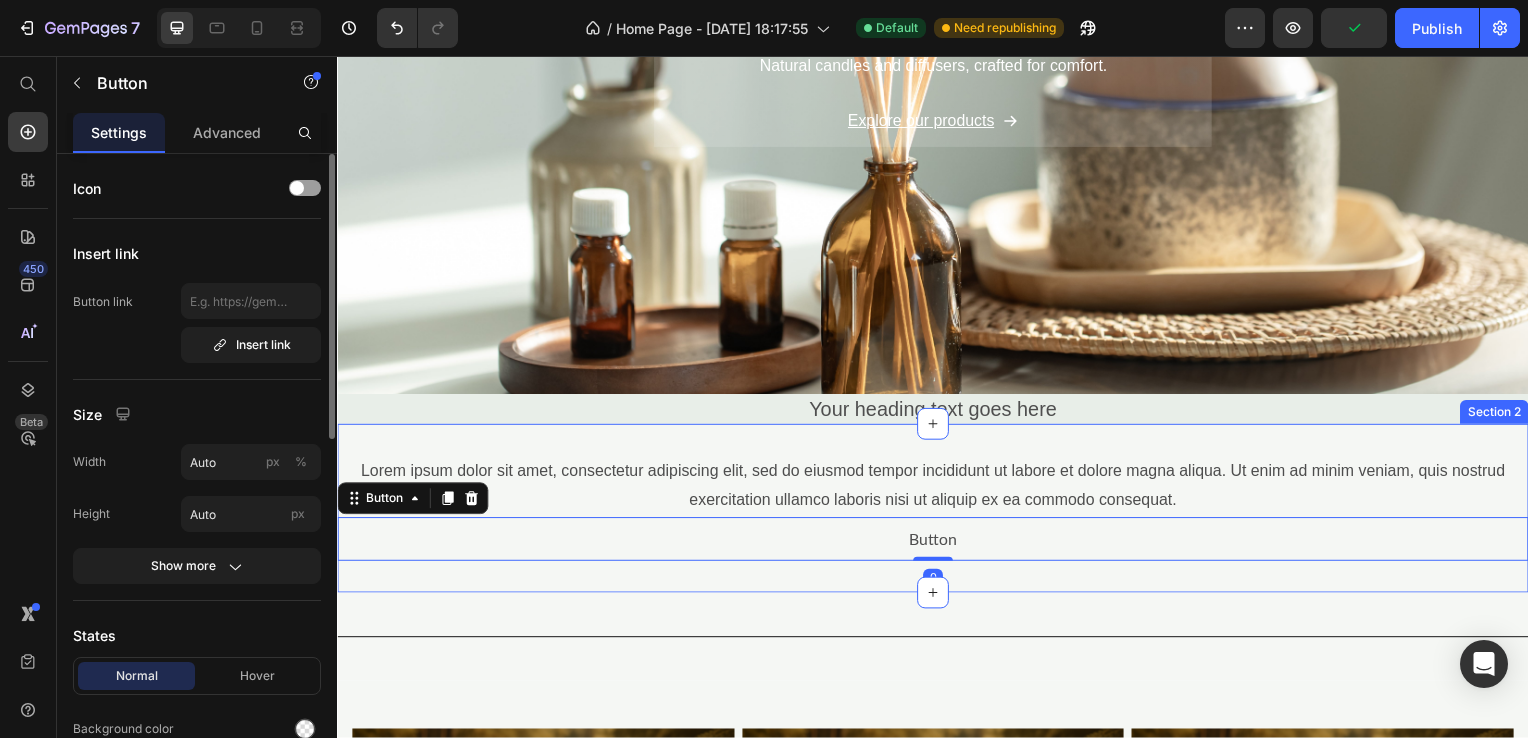 click on "Lorem ipsum dolor sit amet, consectetur adipiscing elit, sed do eiusmod tempor incididunt ut labore et dolore magna aliqua. Ut enim ad minim veniam, quis nostrud exercitation ullamco laboris nisi ut aliquip ex ea commodo consequat. Text Block Button Button   0 Section 2" at bounding box center (937, 512) 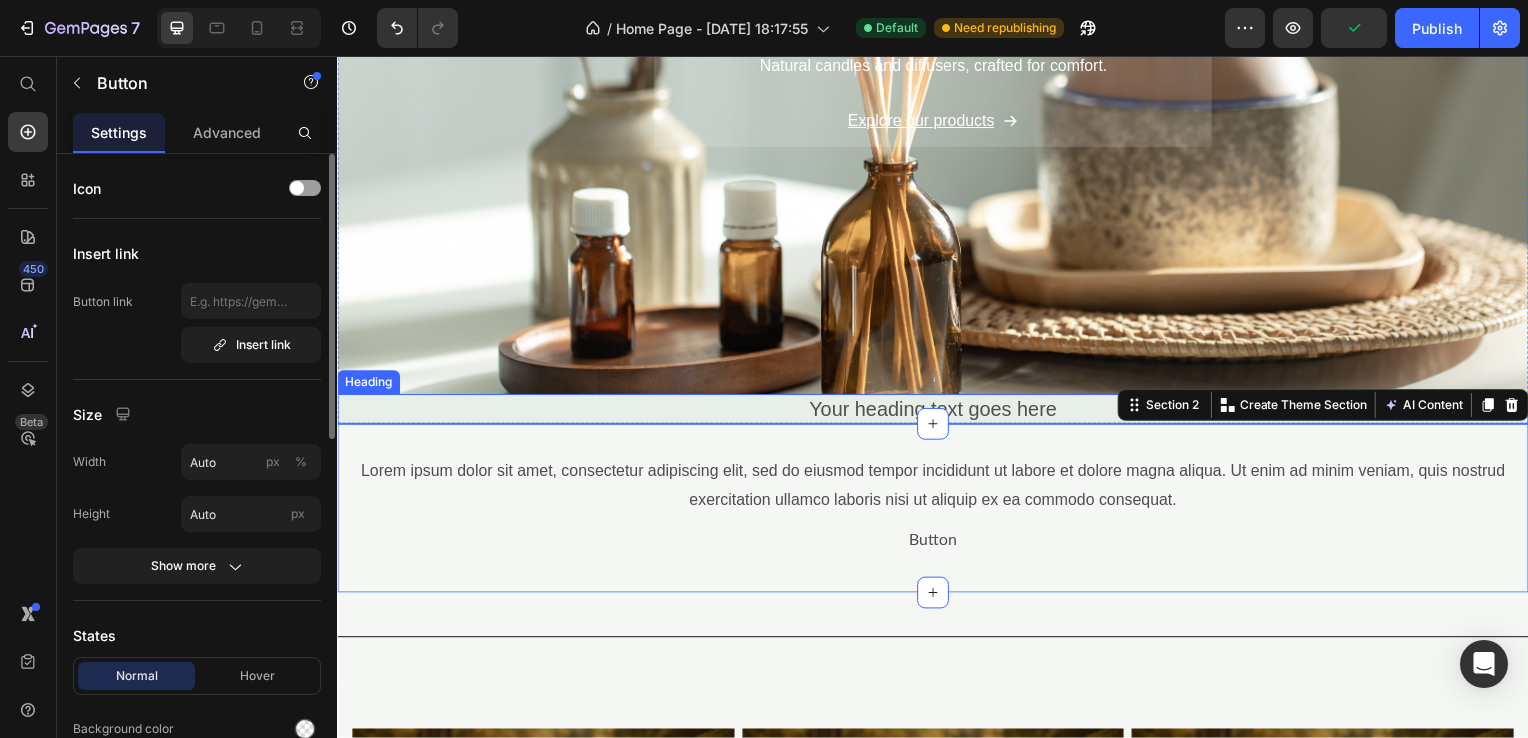 click on "Your heading text goes here" at bounding box center (937, 412) 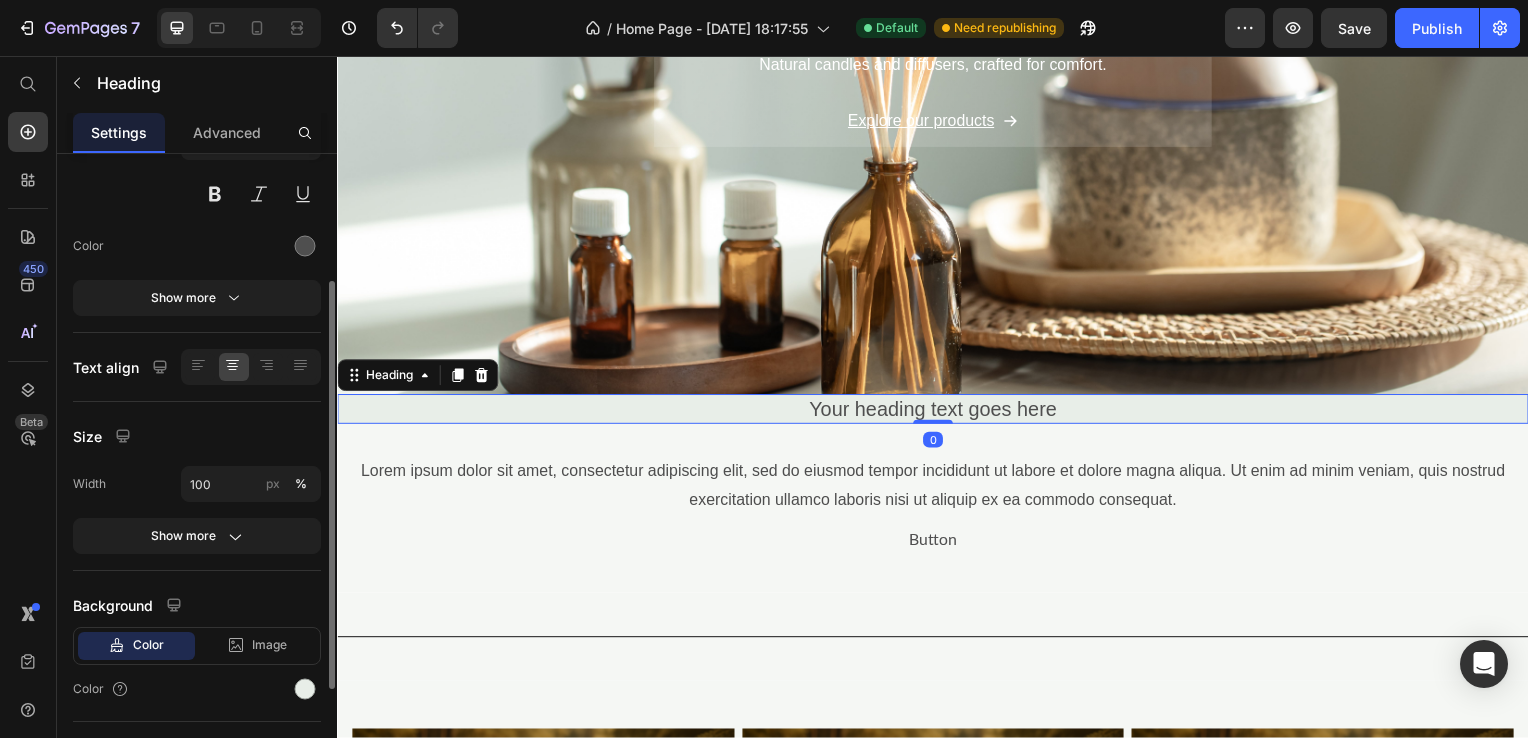 scroll, scrollTop: 300, scrollLeft: 0, axis: vertical 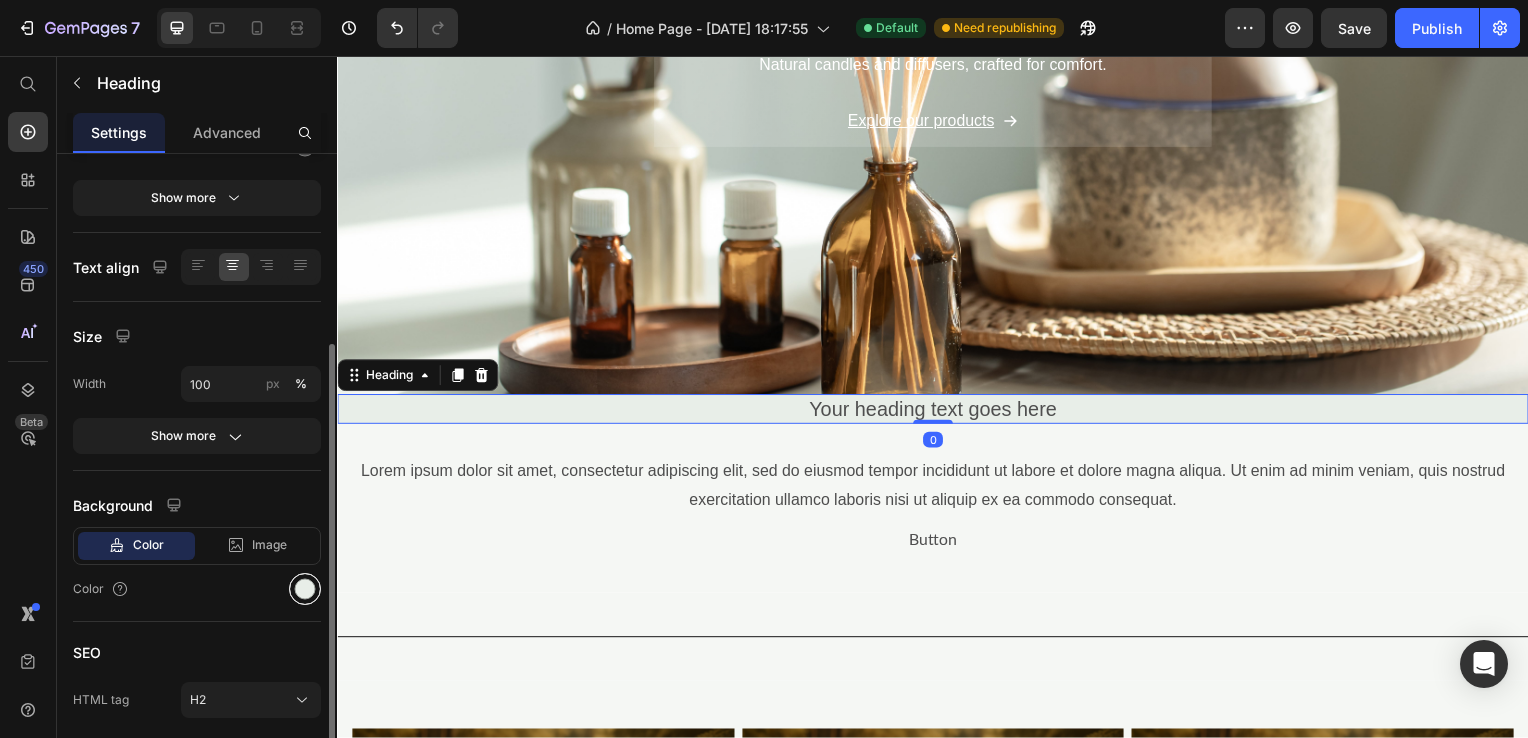 click at bounding box center (305, 589) 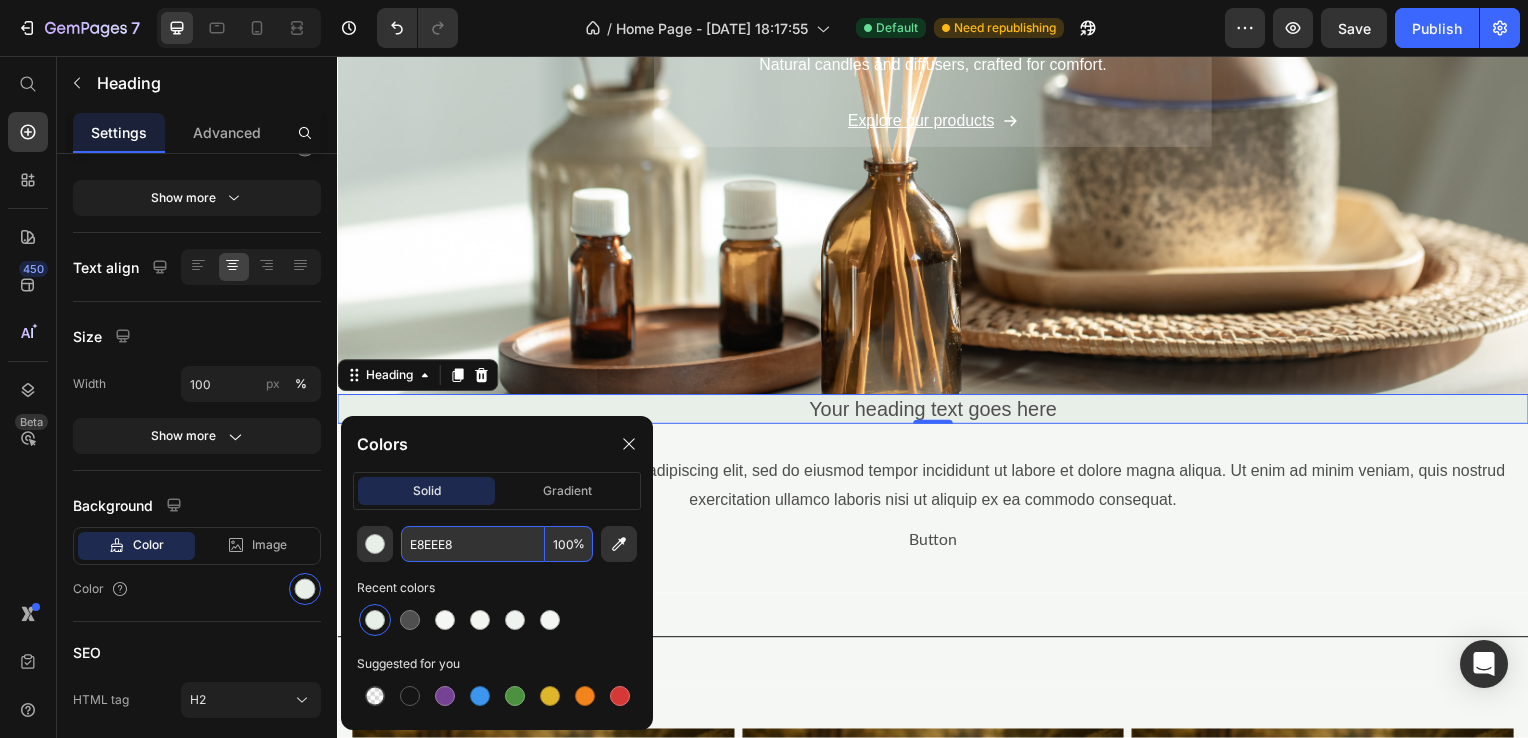 click on "E8EEE8" at bounding box center [473, 544] 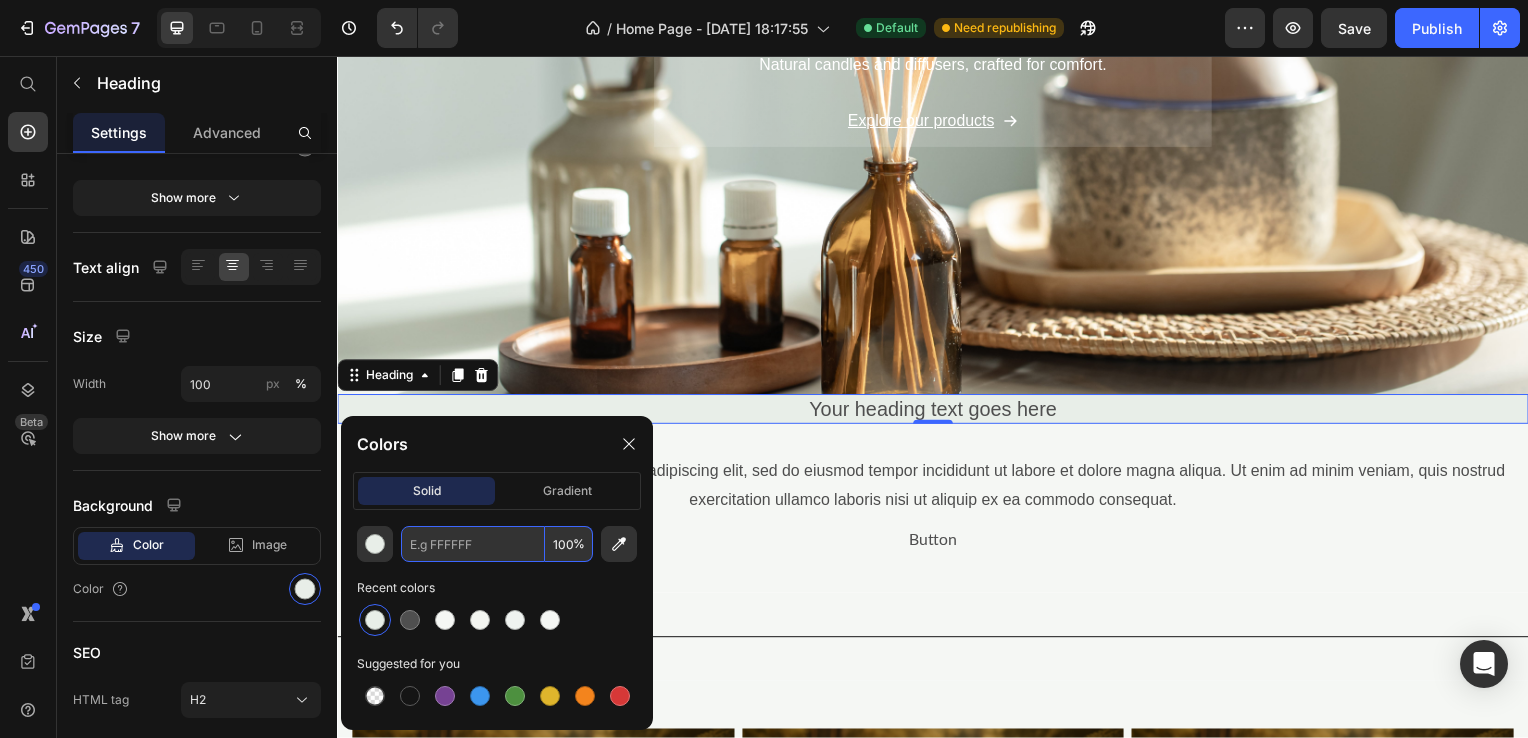 paste on "#F5F7F4" 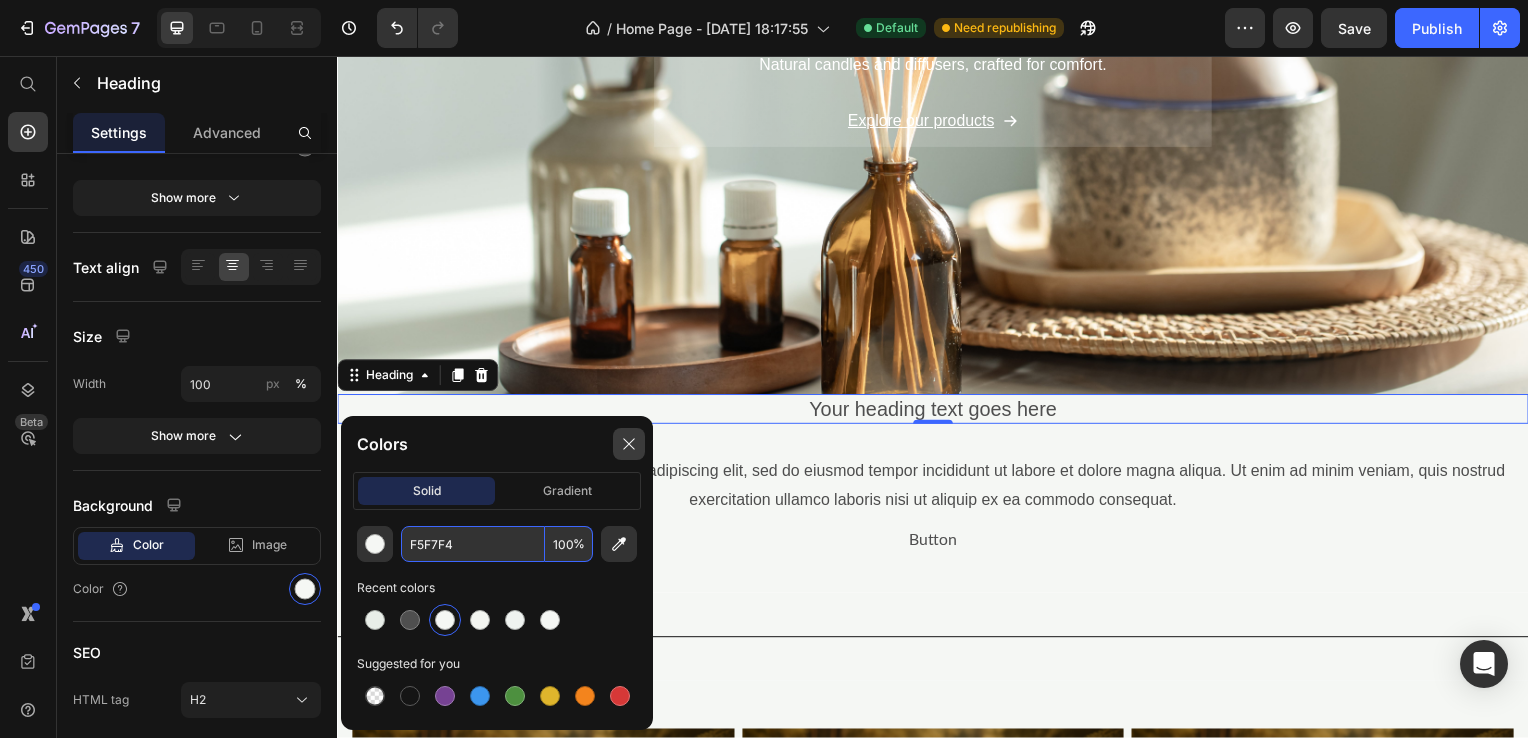 type on "F5F7F4" 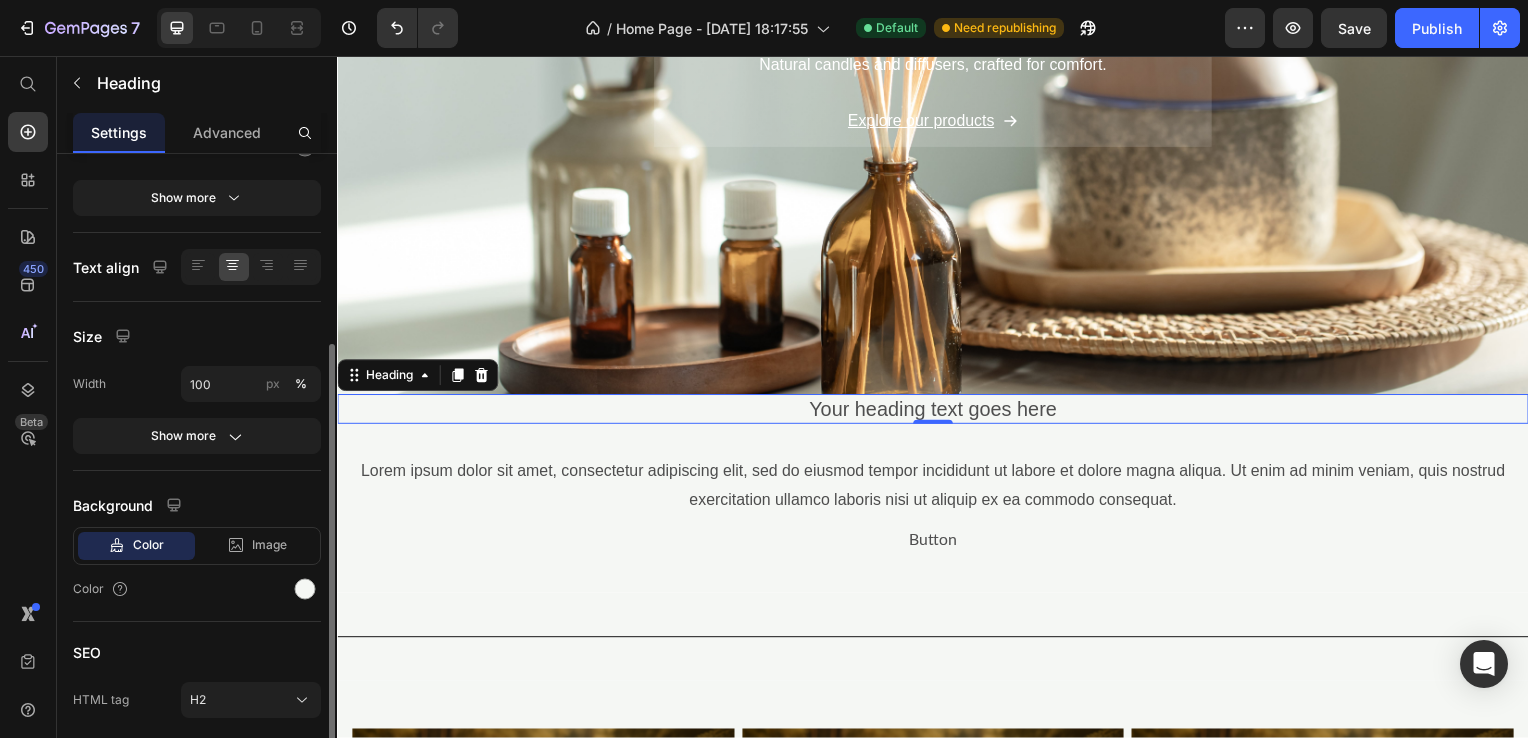 click on "Size Width 100 px % Show more" 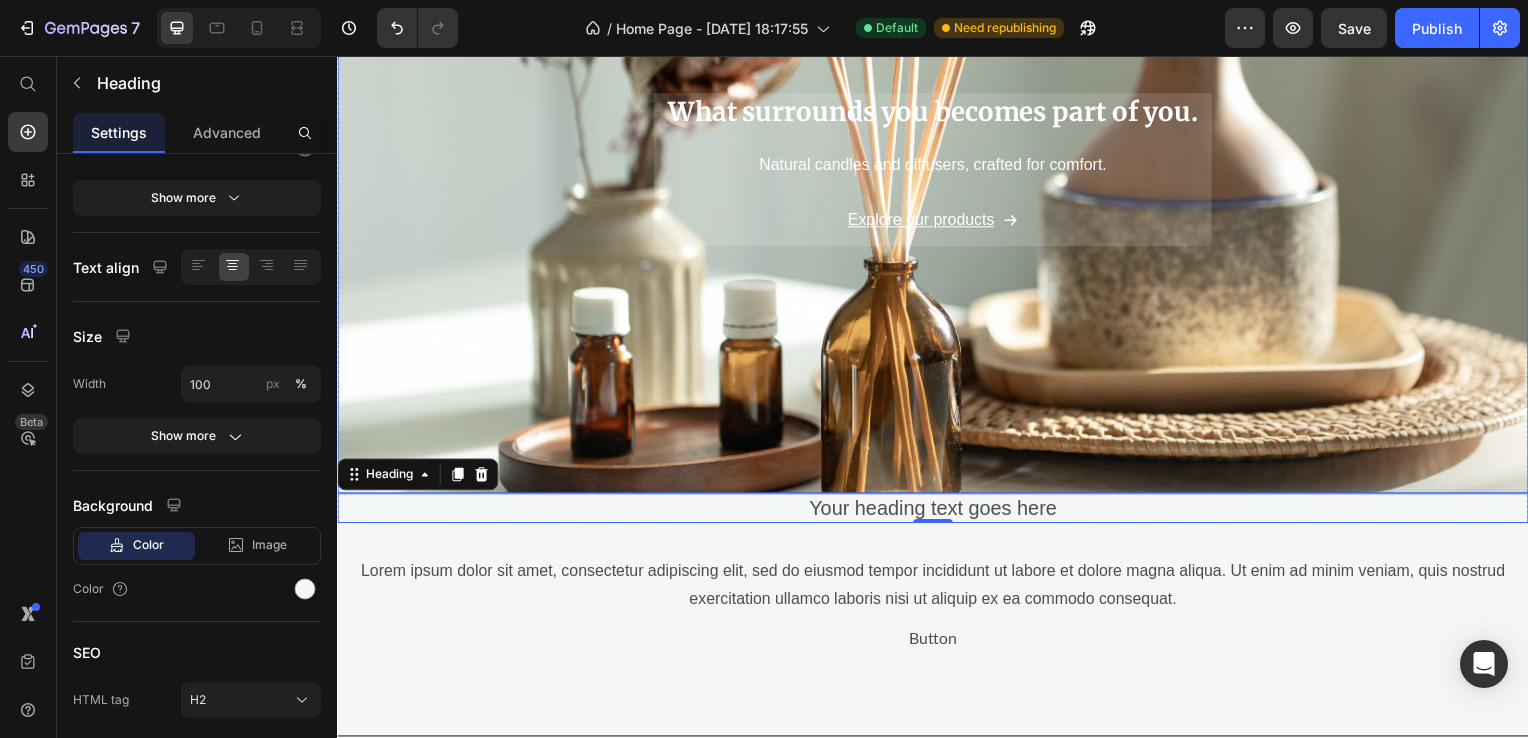scroll, scrollTop: 600, scrollLeft: 0, axis: vertical 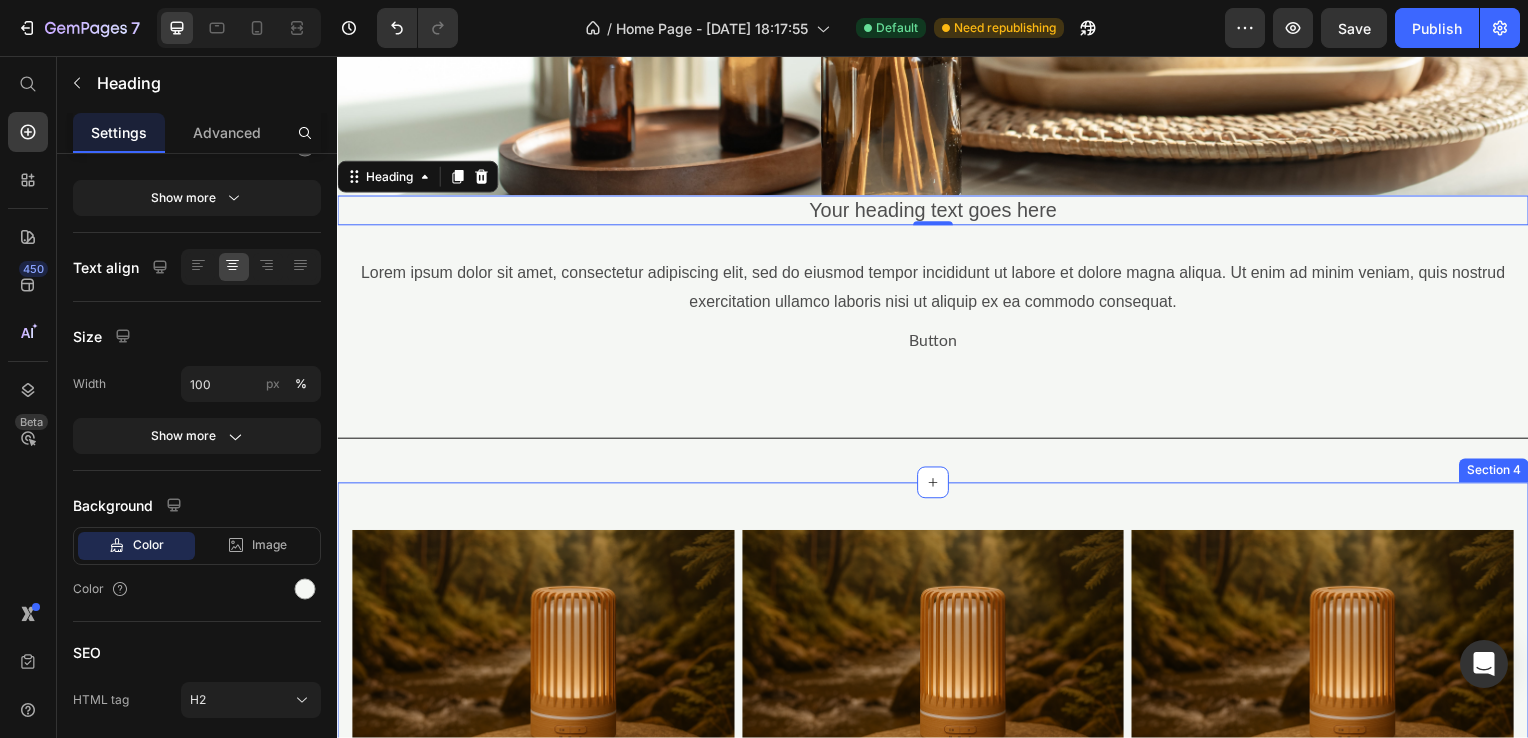 click on "Image Your heading text goes here Heading Lorem ipsum dolor sit amet, consectetur adipiscing  Text Block Essential Oils Button Image Your heading text goes here Heading Lorem ipsum dolor sit amet, consectetur adipiscing  Text Block Scented Candles Button Image Your heading text goes here Heading Lorem ipsum dolor sit amet, consectetur adipiscing  Text Block Aromatic Diffusers Button Row Product Images                Icon                Icon                Icon                Icon                Icon Icon List Hoz (124) Text block Row Smart Fingerprint Padlock Product Title $13.00 Product Price Product Product Images                Icon                Icon                Icon                Icon                Icon Icon List Hoz (124) Text block Row Smart Fingerprint Padlock Product Title $13.00 Product Price Product Product Images                Icon                Icon                Icon                Icon                Icon Icon List Hoz (124) Text block Row Smart Fingerprint Padlock Product Title Row" at bounding box center (937, 938) 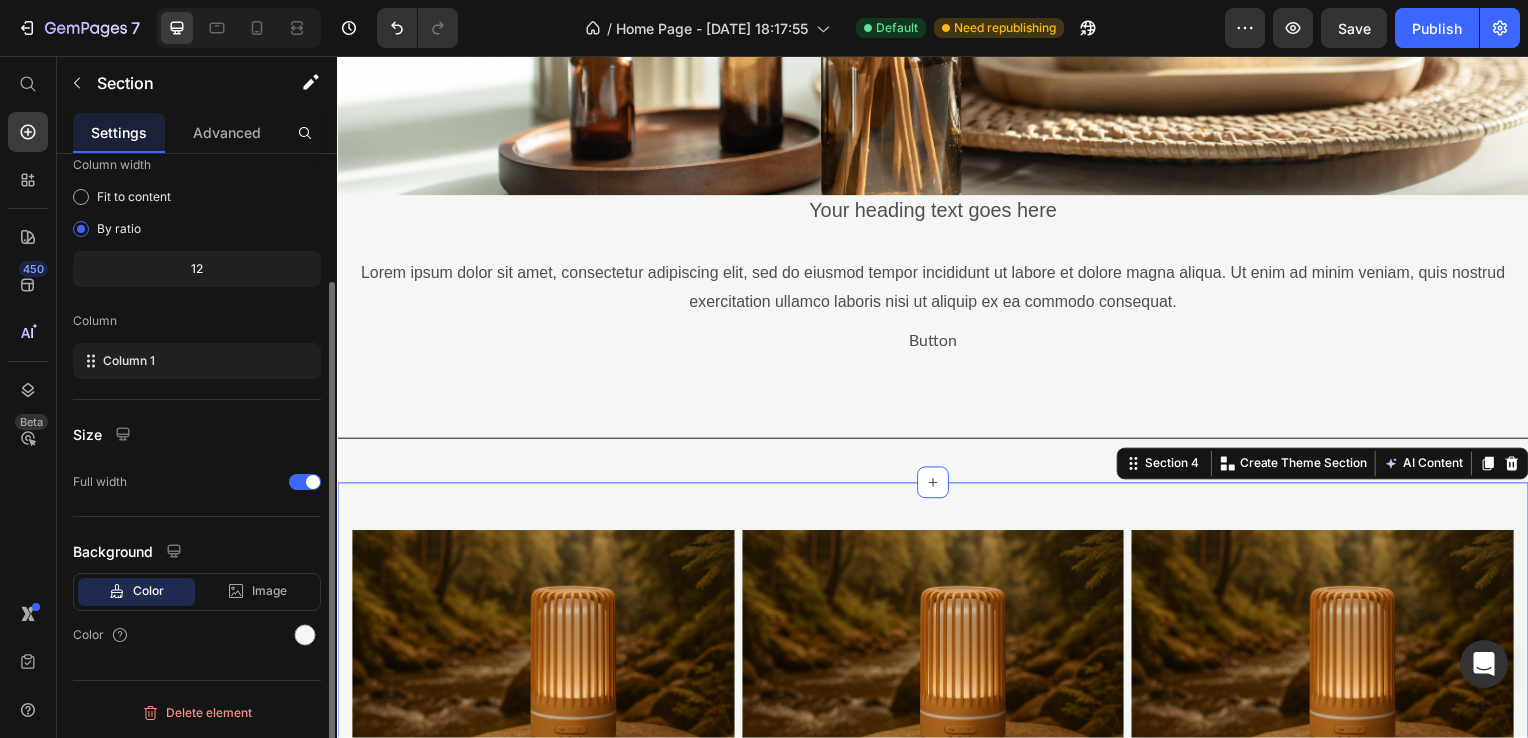 scroll, scrollTop: 0, scrollLeft: 0, axis: both 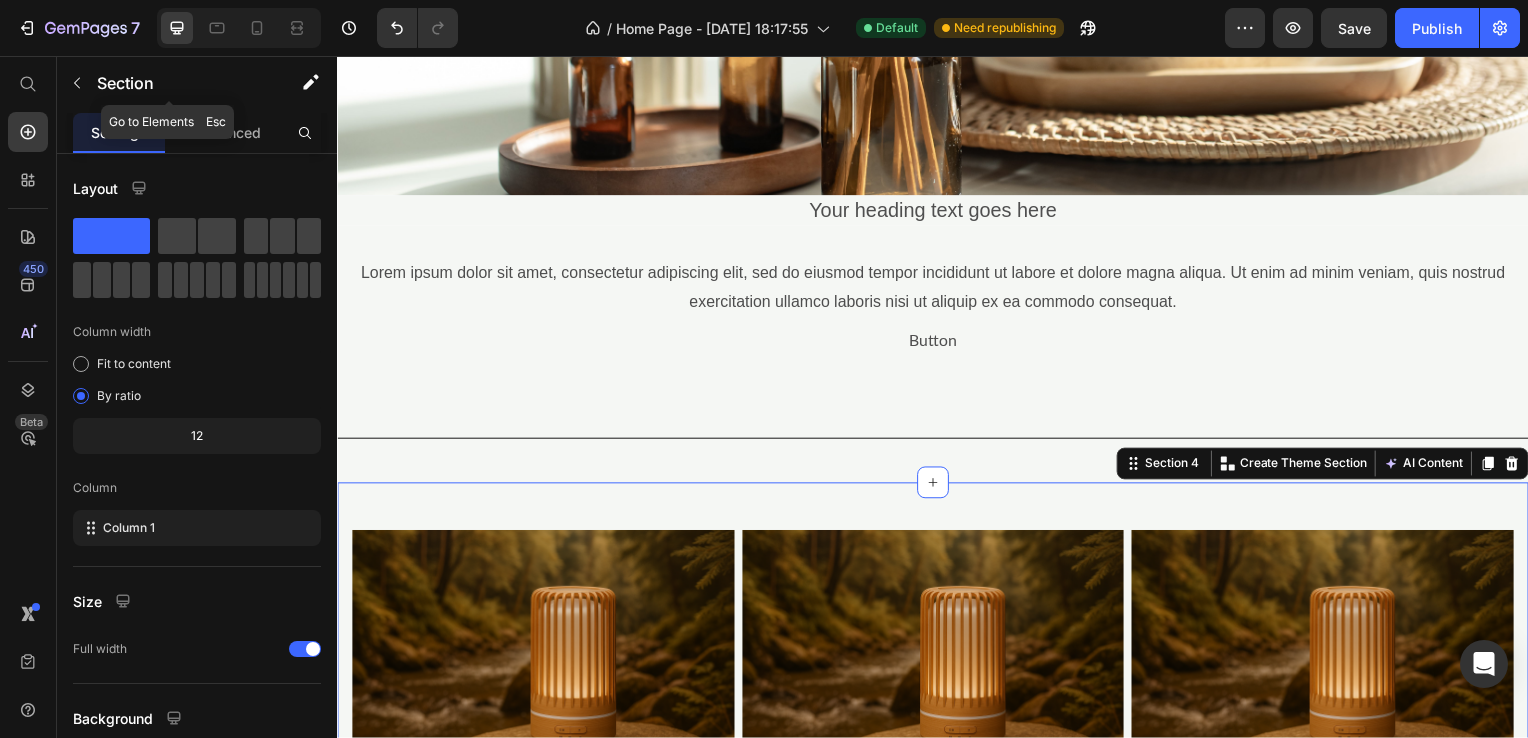 drag, startPoint x: 88, startPoint y: 82, endPoint x: 72, endPoint y: 94, distance: 20 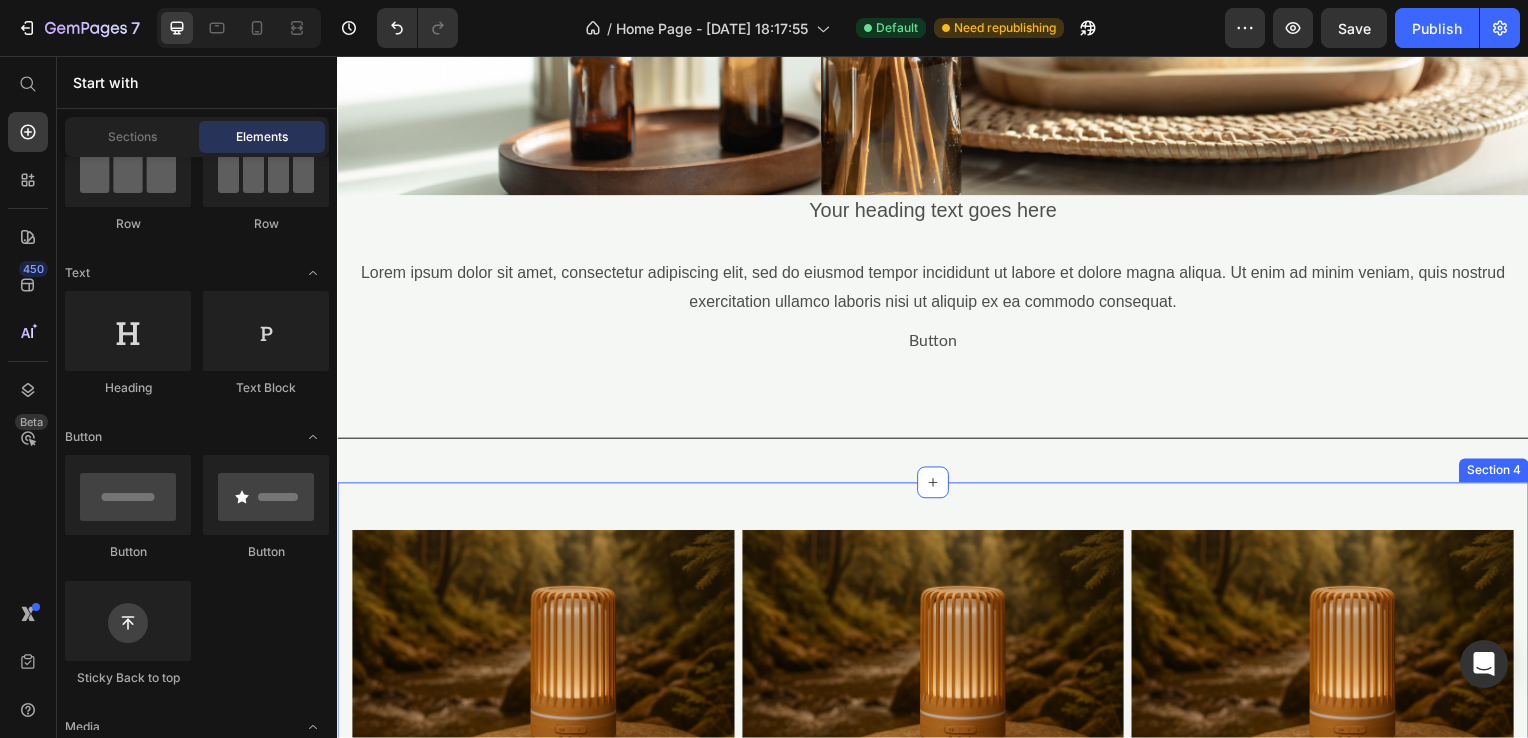 click on "Image Your heading text goes here Heading Lorem ipsum dolor sit amet, consectetur adipiscing  Text Block Essential Oils Button Image Your heading text goes here Heading Lorem ipsum dolor sit amet, consectetur adipiscing  Text Block Scented Candles Button Image Your heading text goes here Heading Lorem ipsum dolor sit amet, consectetur adipiscing  Text Block Aromatic Diffusers Button Row Product Images                Icon                Icon                Icon                Icon                Icon Icon List Hoz (124) Text block Row Smart Fingerprint Padlock Product Title $13.00 Product Price Product Product Images                Icon                Icon                Icon                Icon                Icon Icon List Hoz (124) Text block Row Smart Fingerprint Padlock Product Title $13.00 Product Price Product Product Images                Icon                Icon                Icon                Icon                Icon Icon List Hoz (124) Text block Row Smart Fingerprint Padlock Product Title Row" at bounding box center (937, 938) 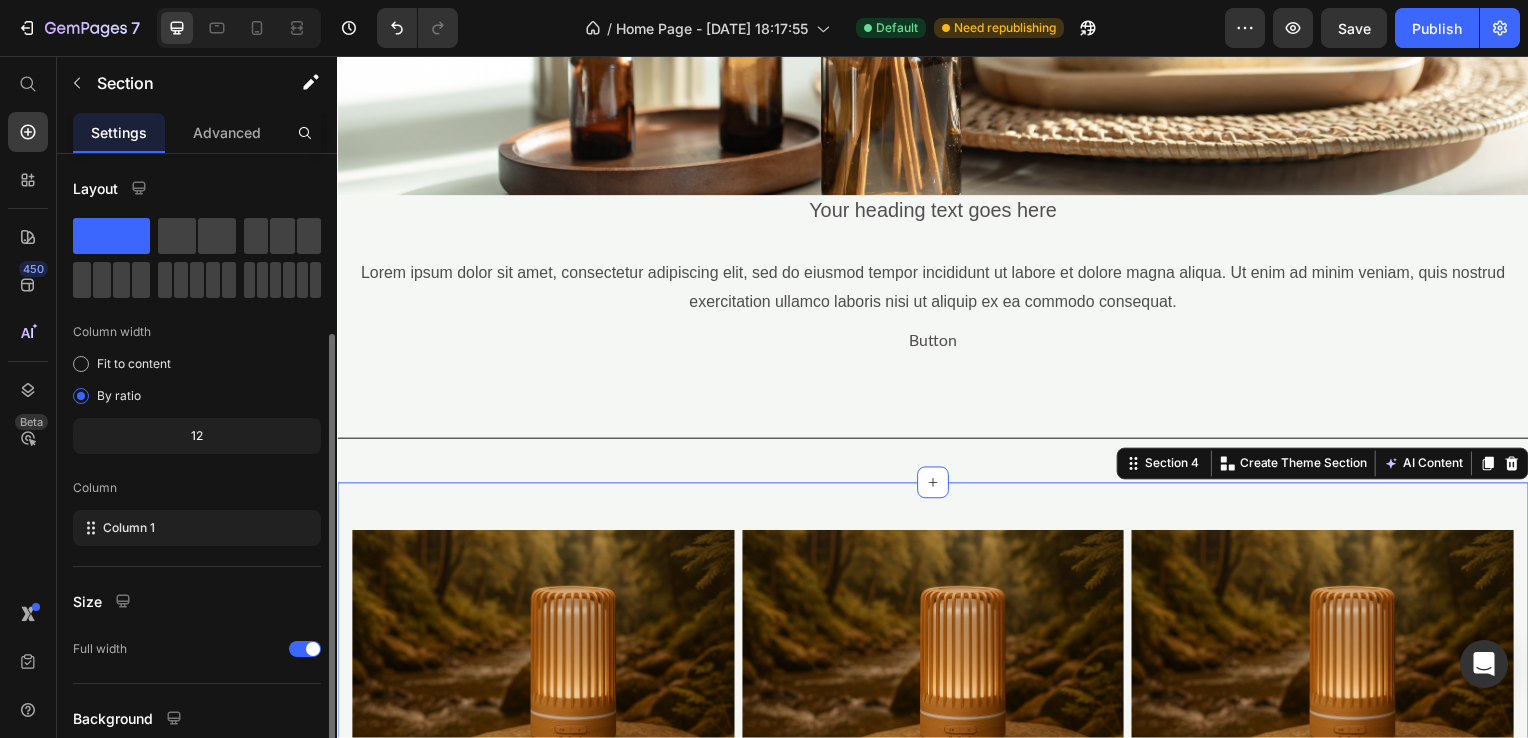 scroll, scrollTop: 164, scrollLeft: 0, axis: vertical 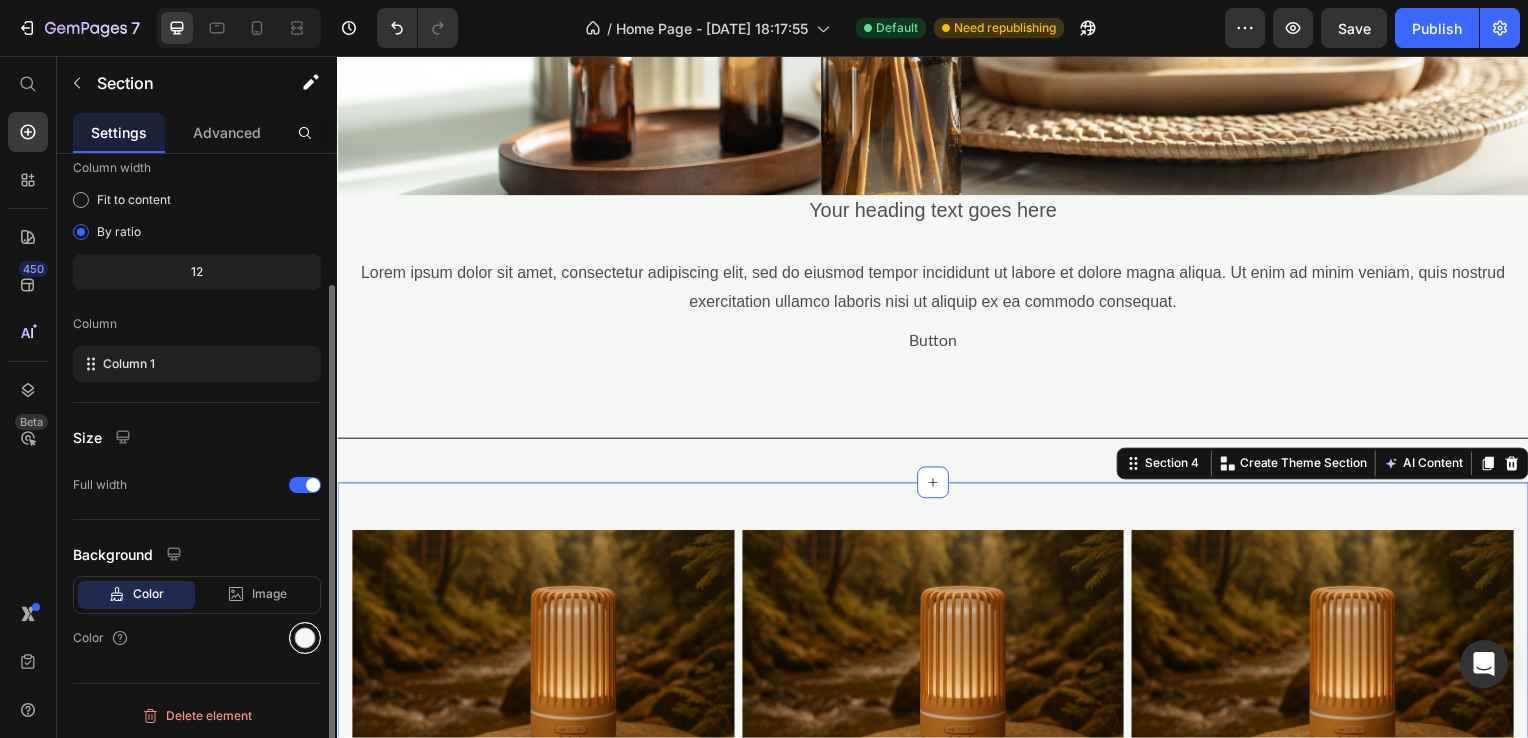 click at bounding box center (305, 638) 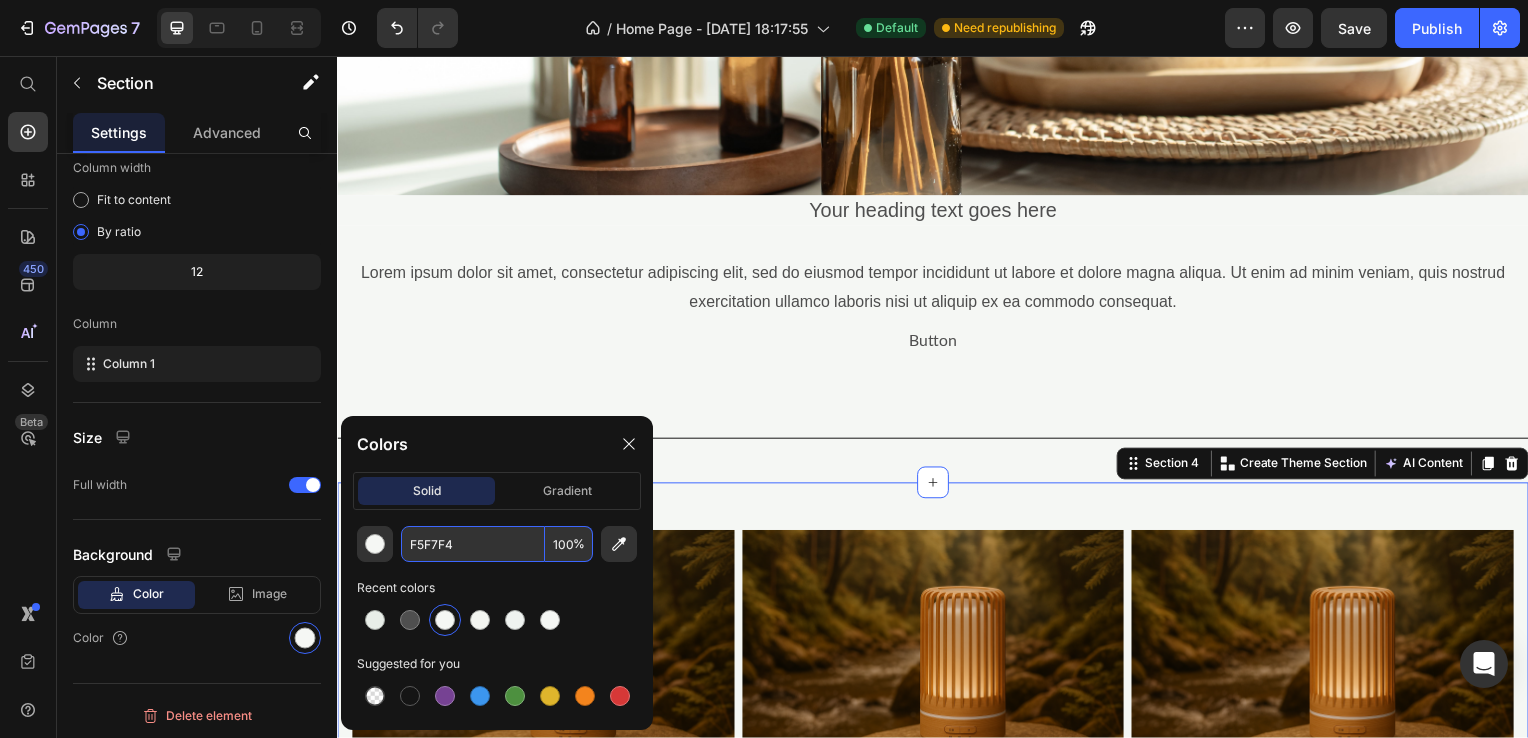 click on "F5F7F4" at bounding box center (473, 544) 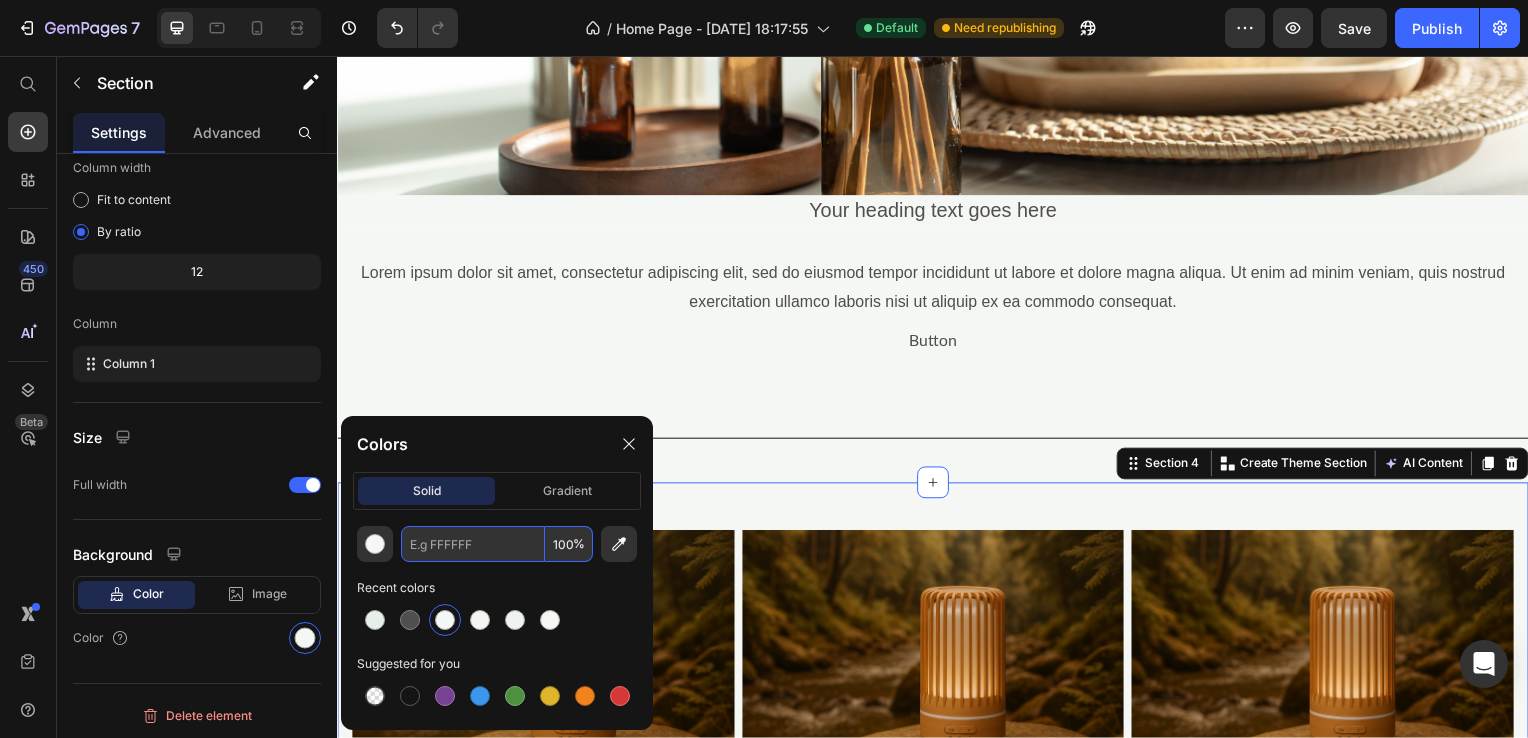 paste on "#F1F5F1" 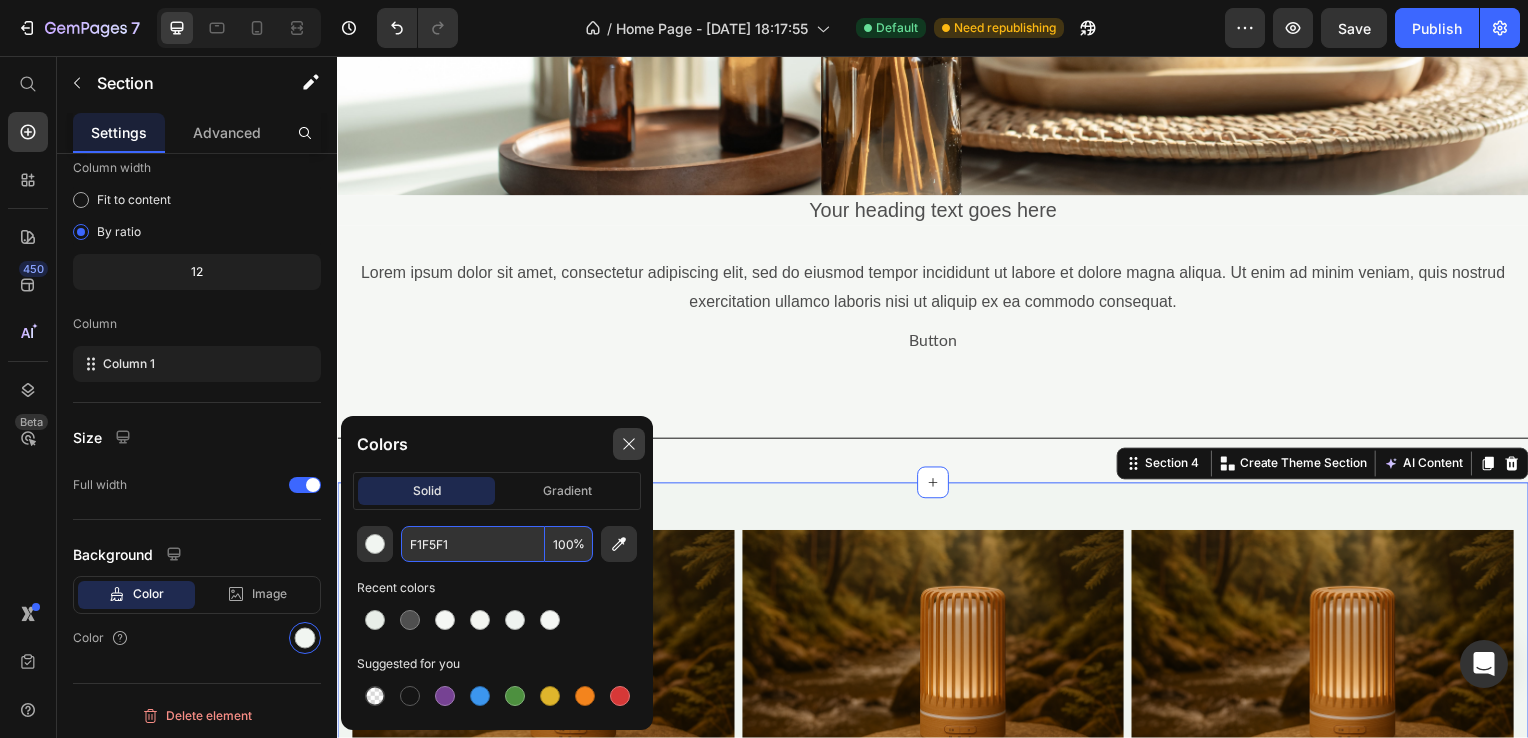 type on "F1F5F1" 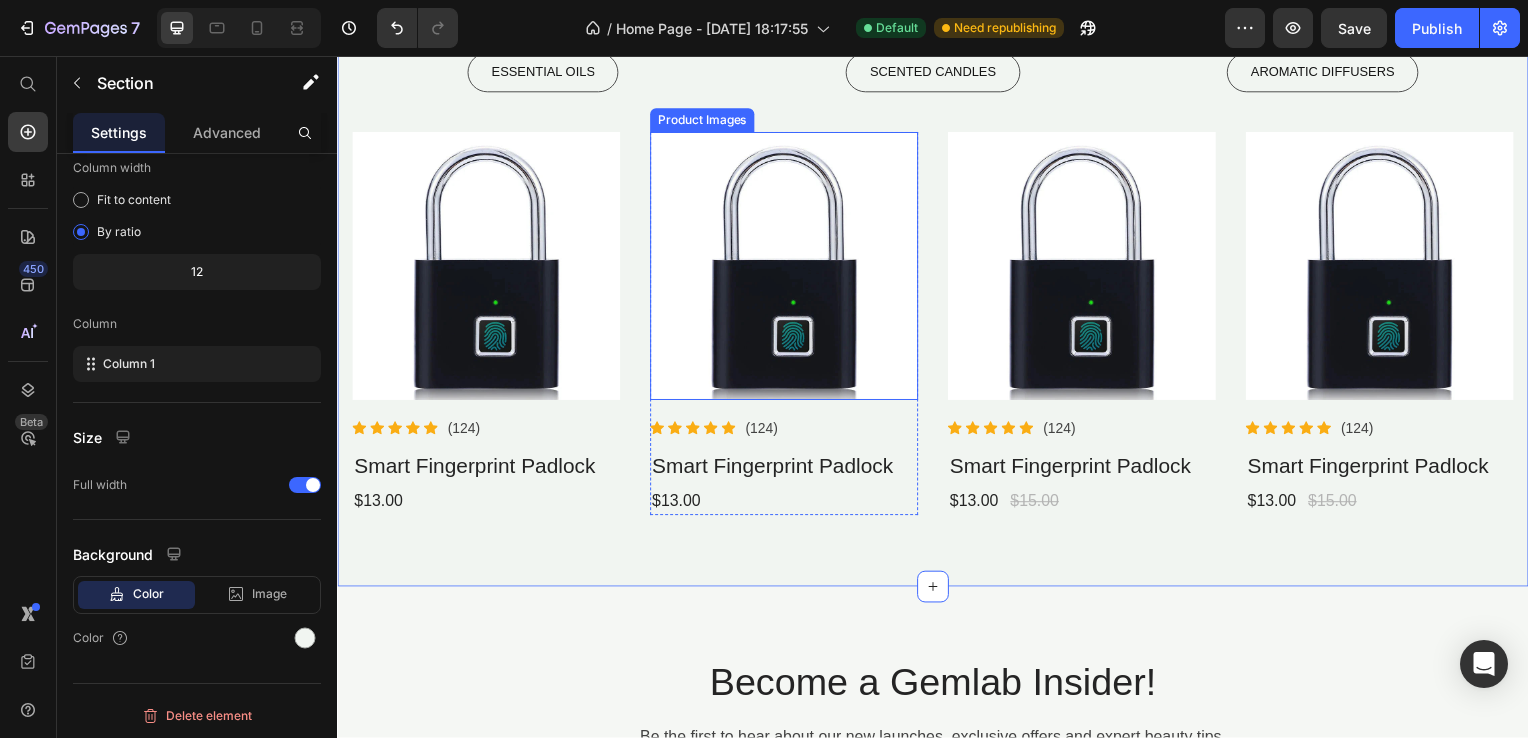 scroll, scrollTop: 1700, scrollLeft: 0, axis: vertical 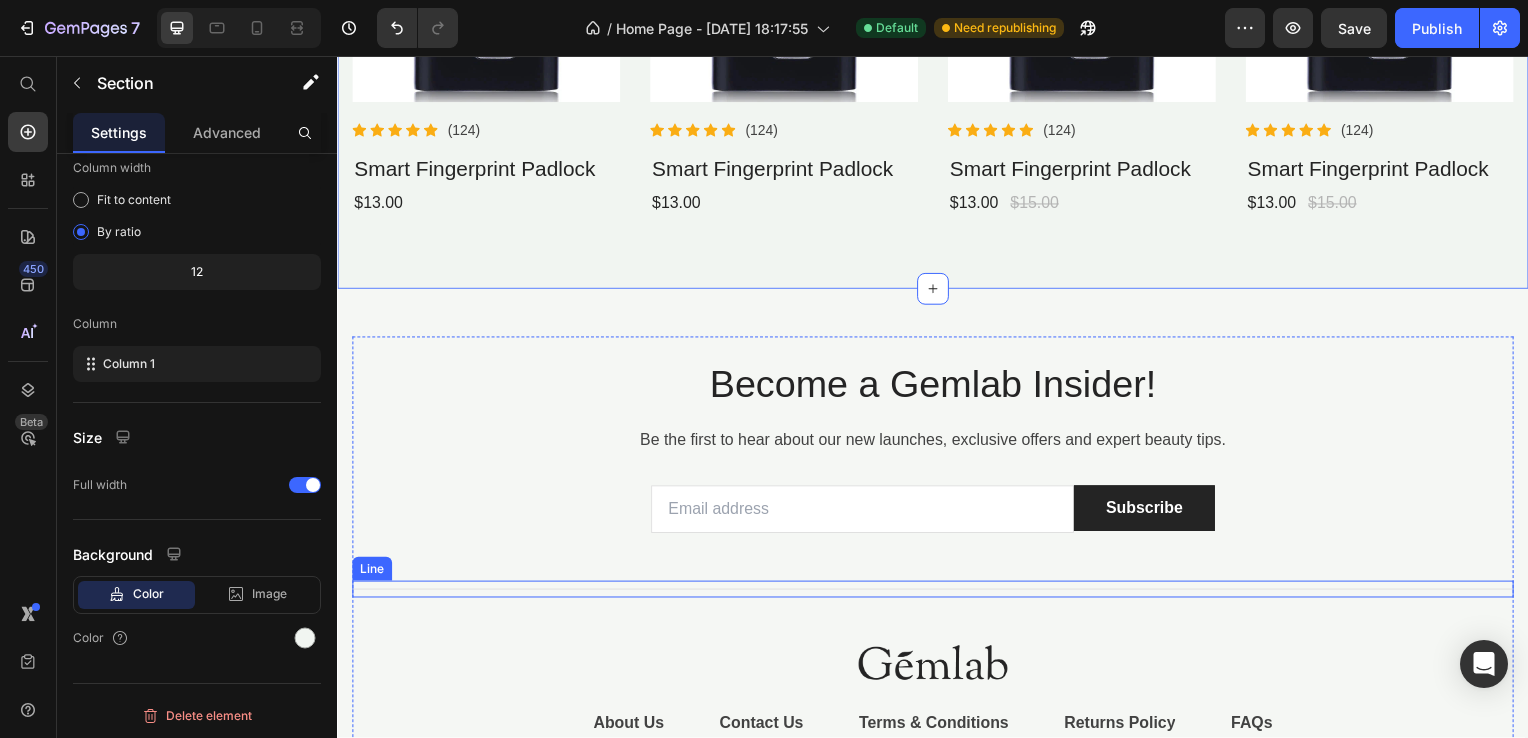 click on "Title Line" at bounding box center (937, 593) 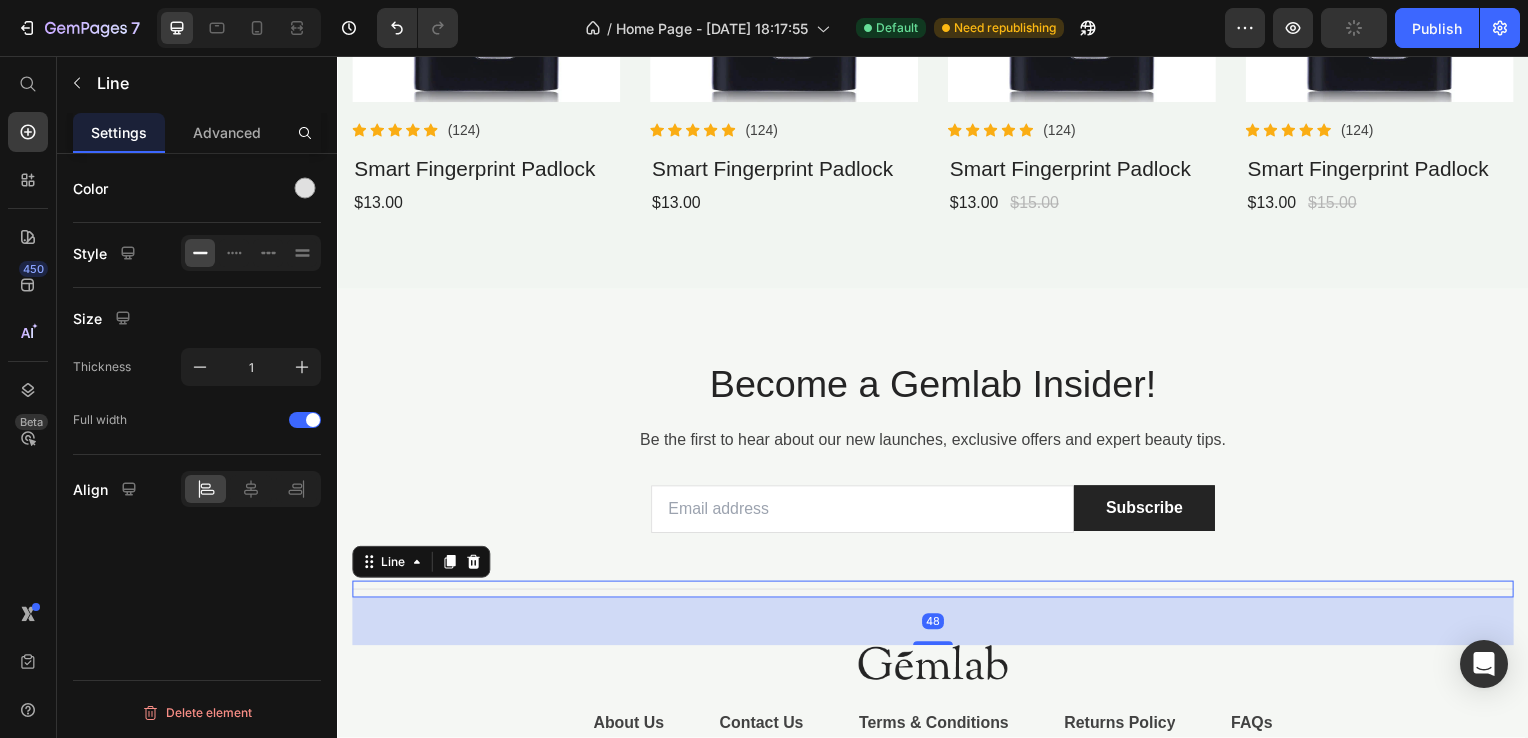 scroll, scrollTop: 0, scrollLeft: 0, axis: both 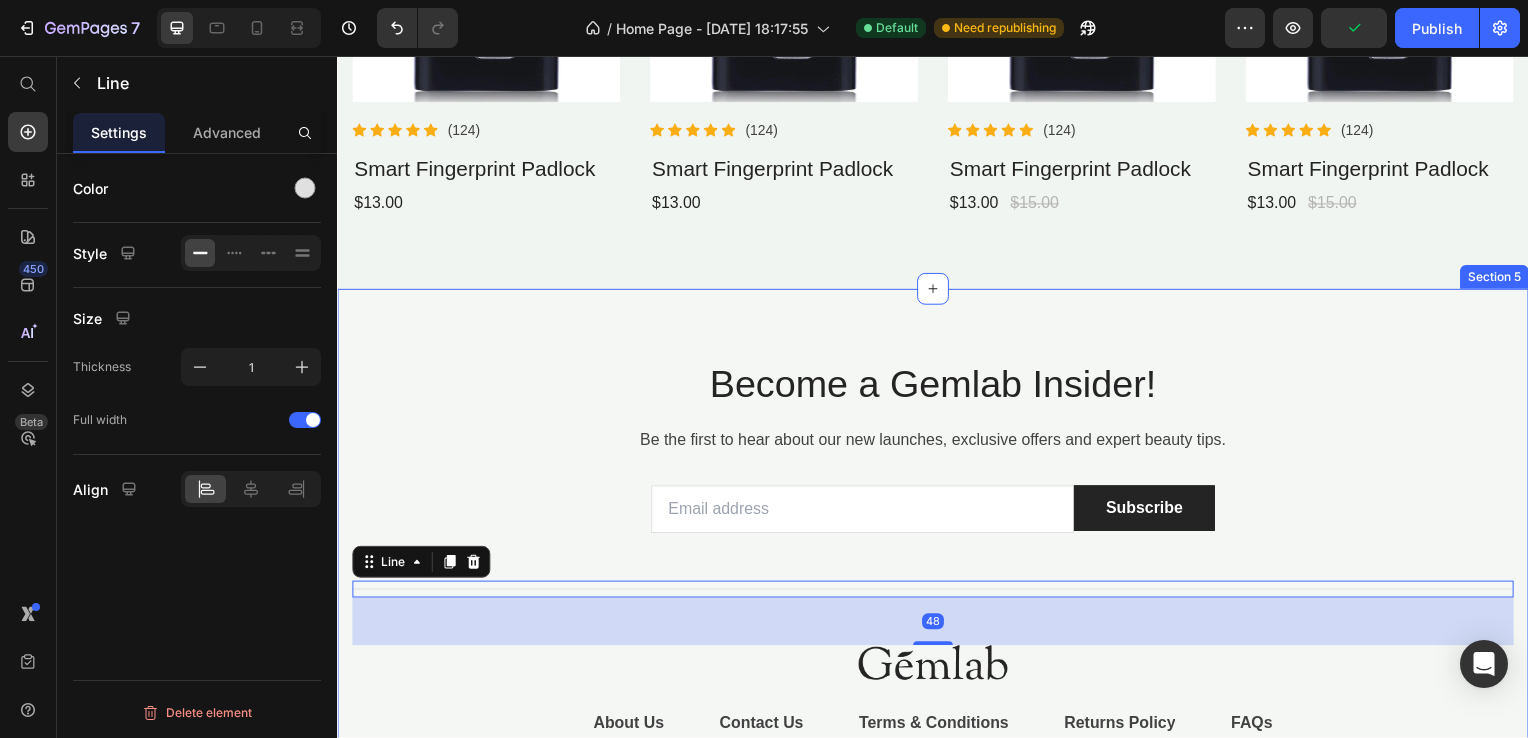 click on "Become a Gemlab Insider! Heading Be the first to hear about our new launches, exclusive offers and expert beauty tips. Text block Email Field Subscribe Submit Button Row Newsletter                Title Line   48 Image About Us Button Contact Us Button Terms & Conditions Button Row Returns Policy Button FAQs Button Row Row                Title Line Follow us on Text block           Button                   Button     Button     Button Row Copyright © 2022 GemPages. All Rights Reserved. Text block Image Image Image Image Row Row Row Row Section 5" at bounding box center [937, 623] 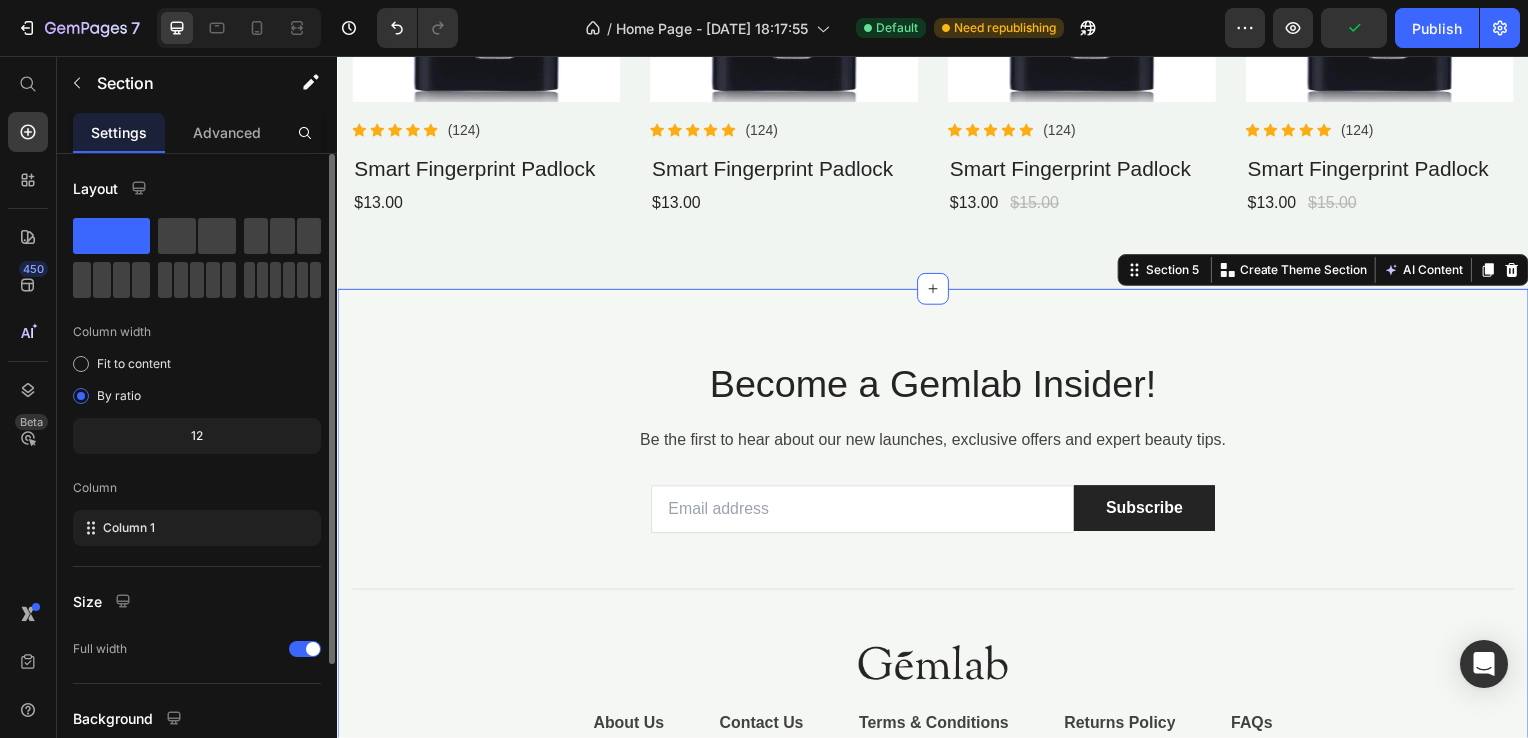 scroll, scrollTop: 164, scrollLeft: 0, axis: vertical 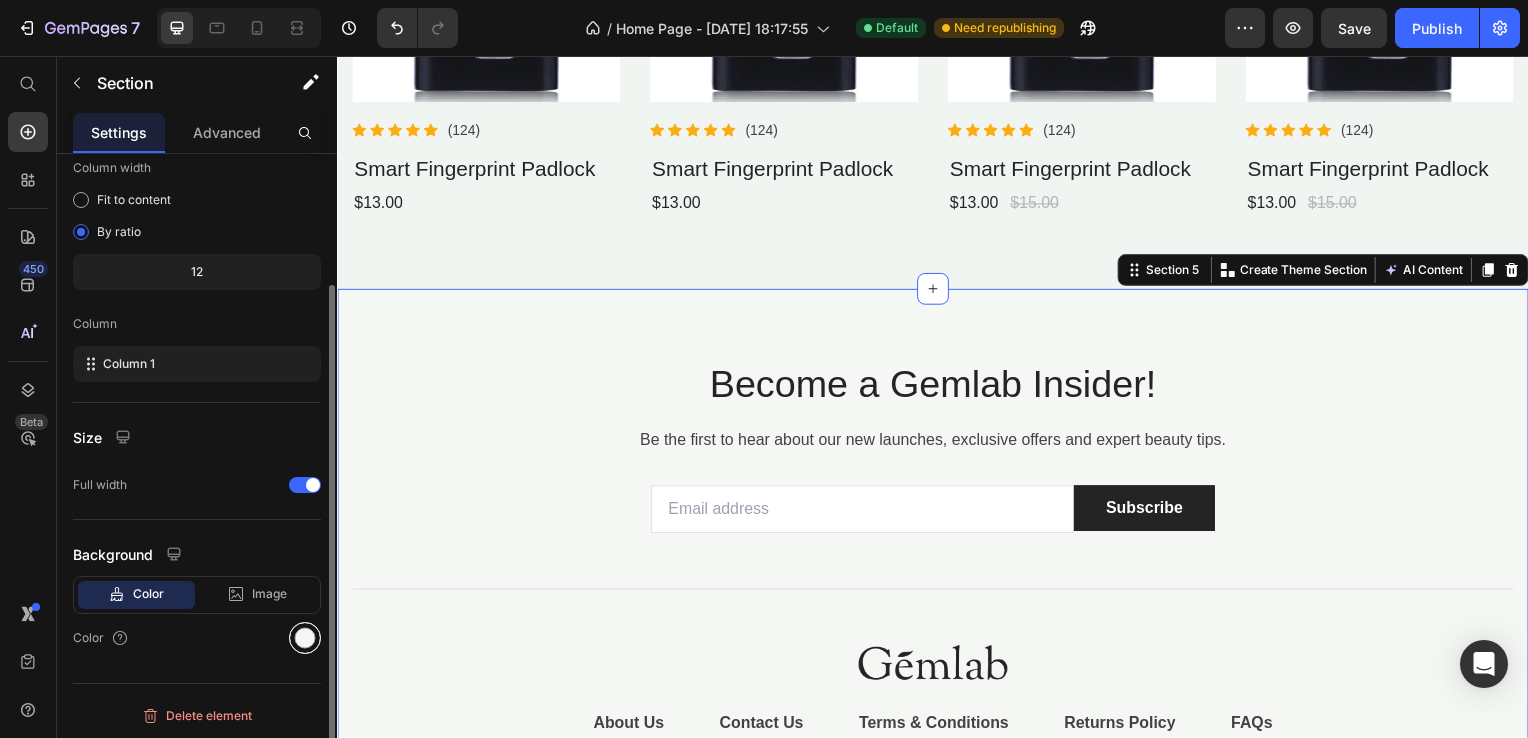 click at bounding box center [305, 638] 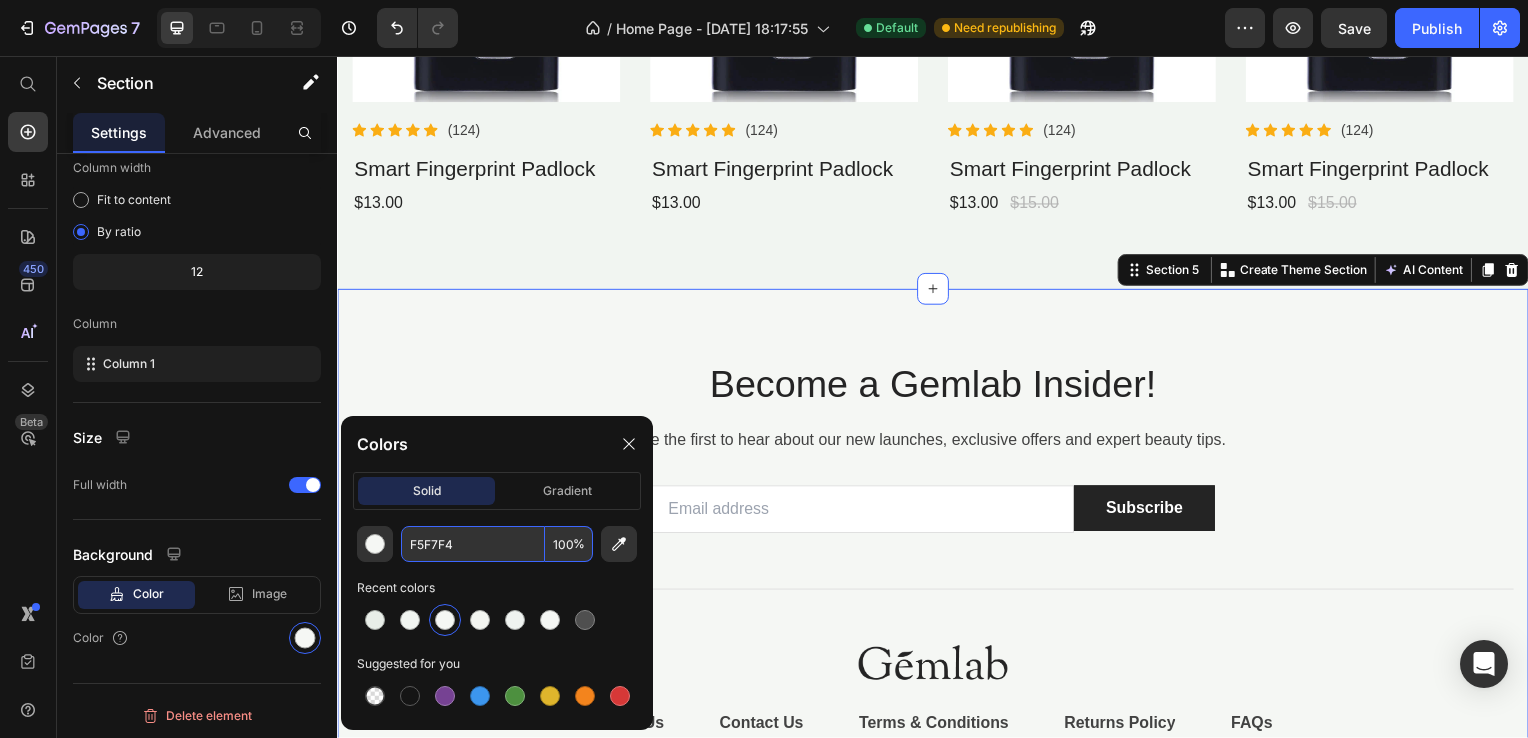 click on "F5F7F4" at bounding box center [473, 544] 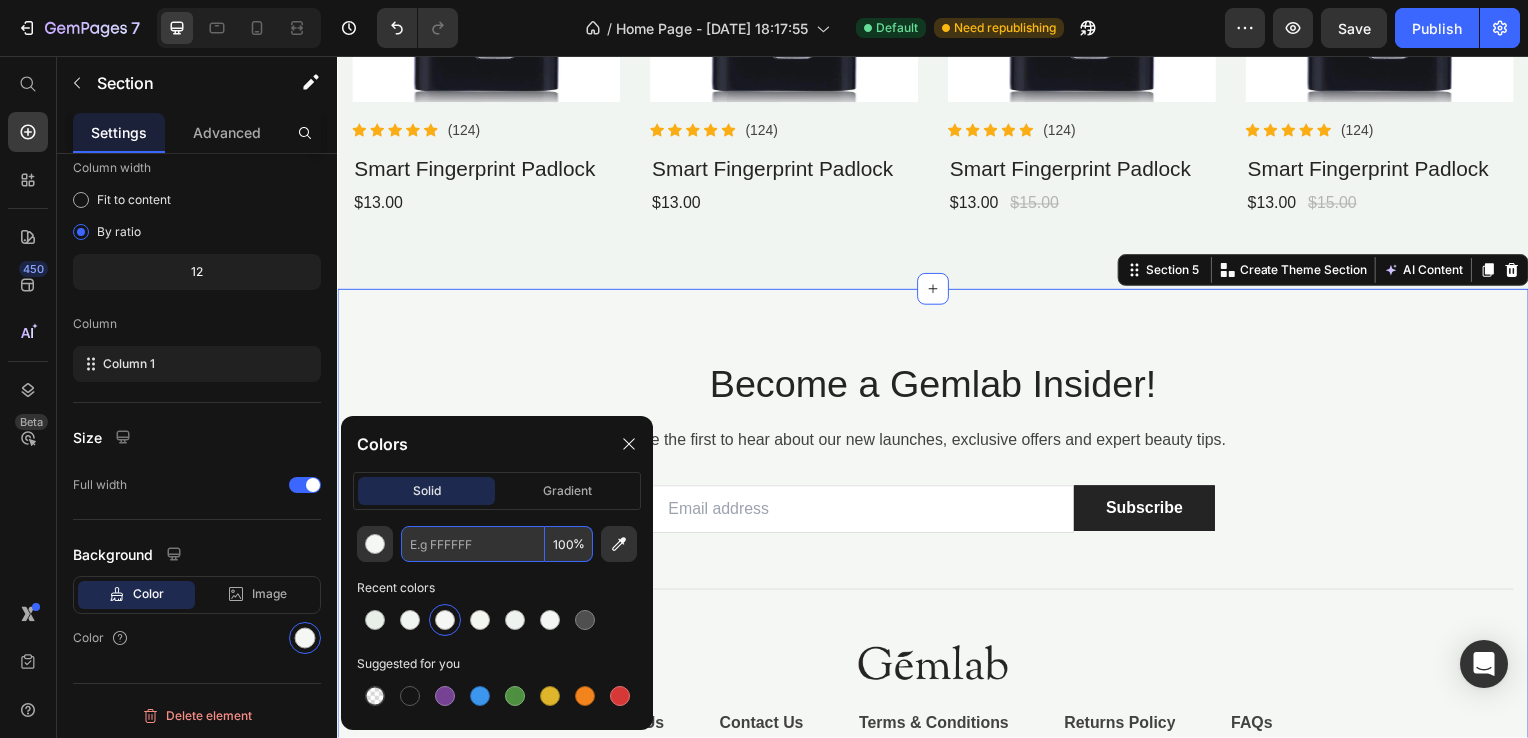 paste on "#F1F5F1" 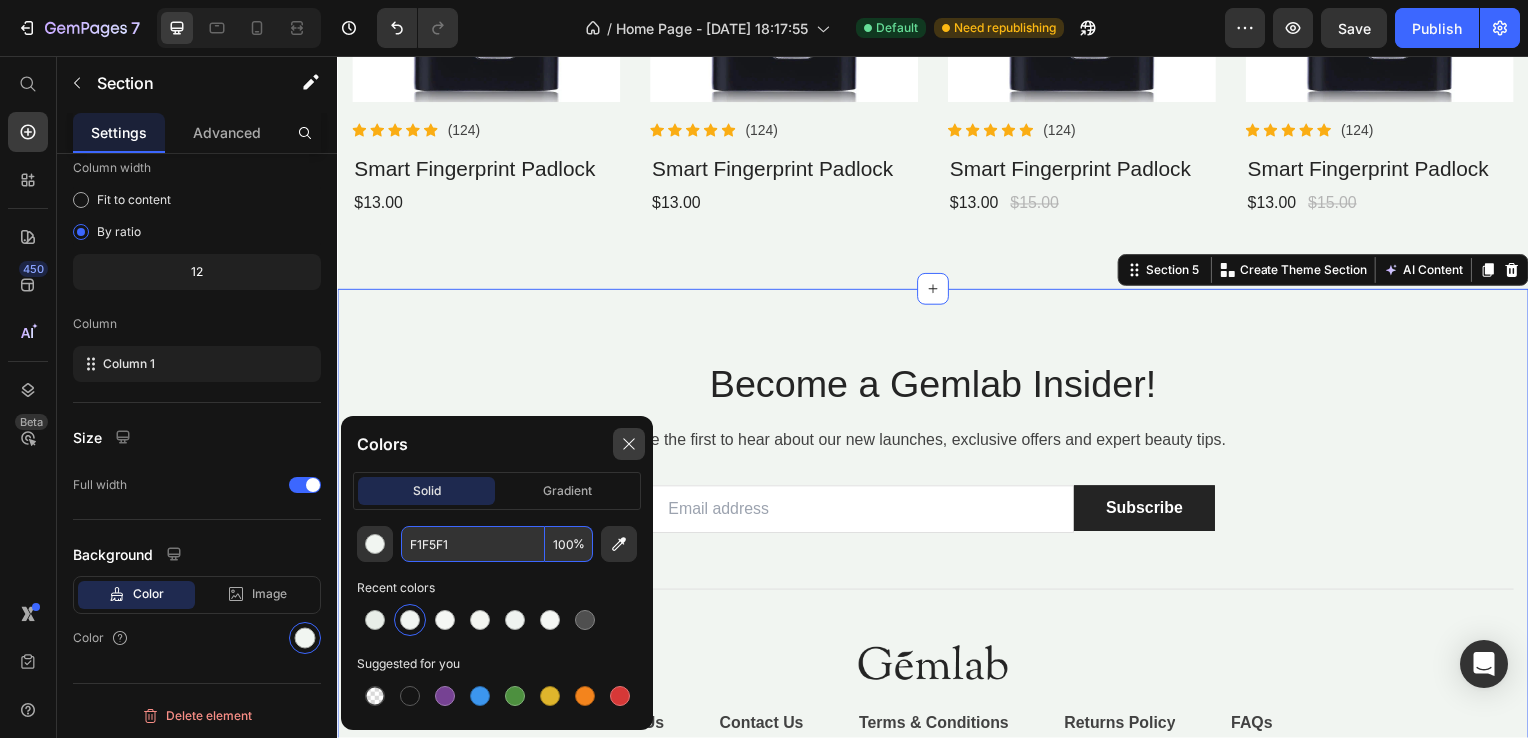 type on "F1F5F1" 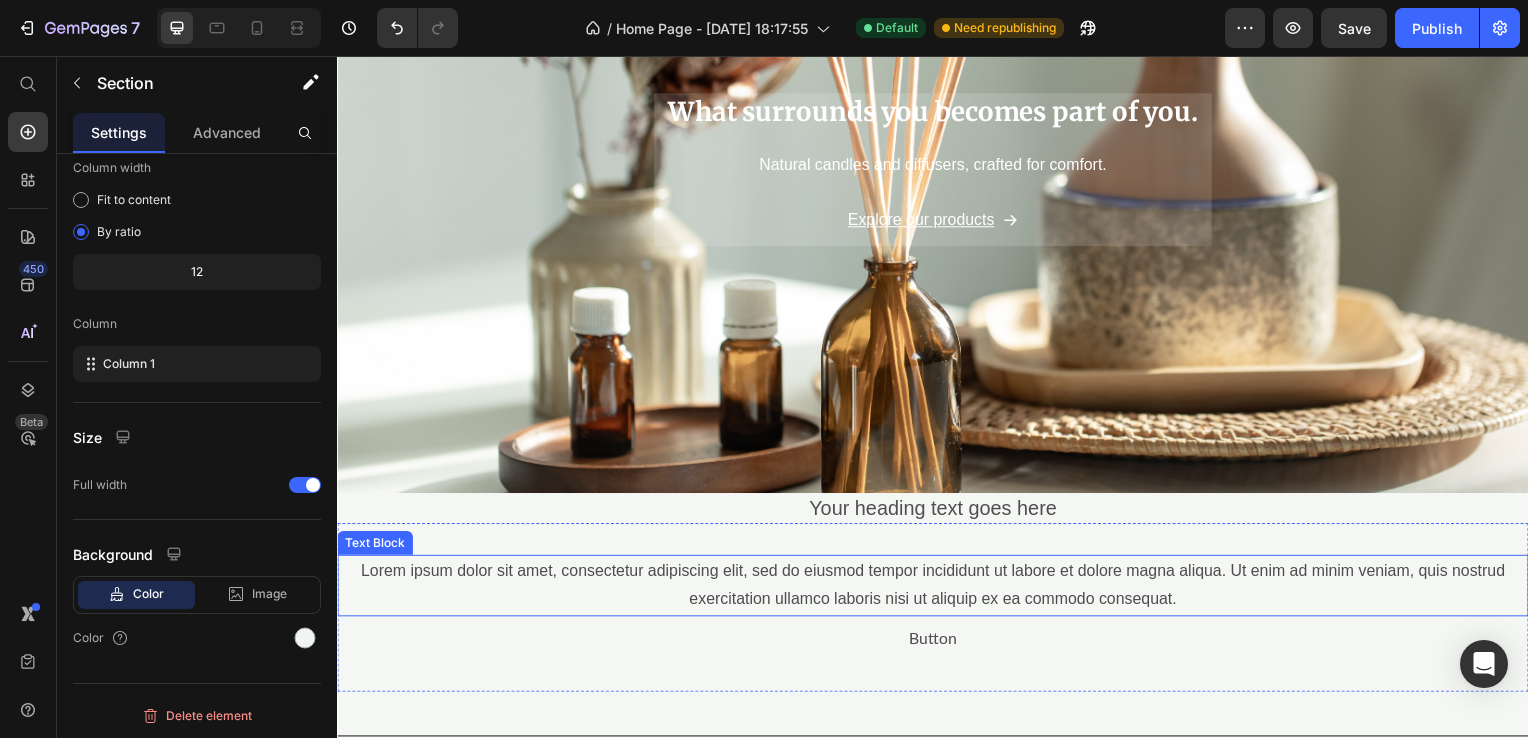 scroll, scrollTop: 600, scrollLeft: 0, axis: vertical 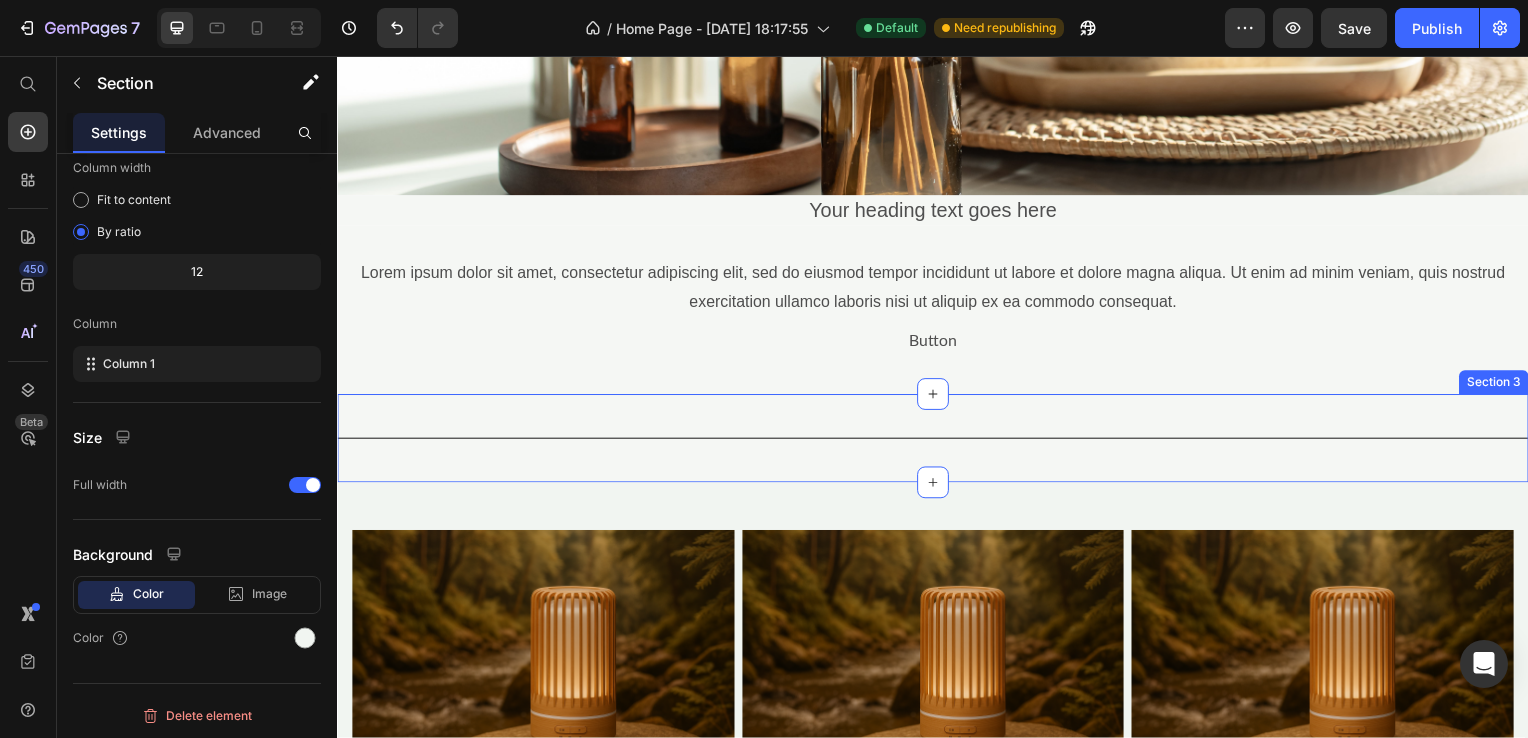 click on "Title Line Section 3" at bounding box center (937, 441) 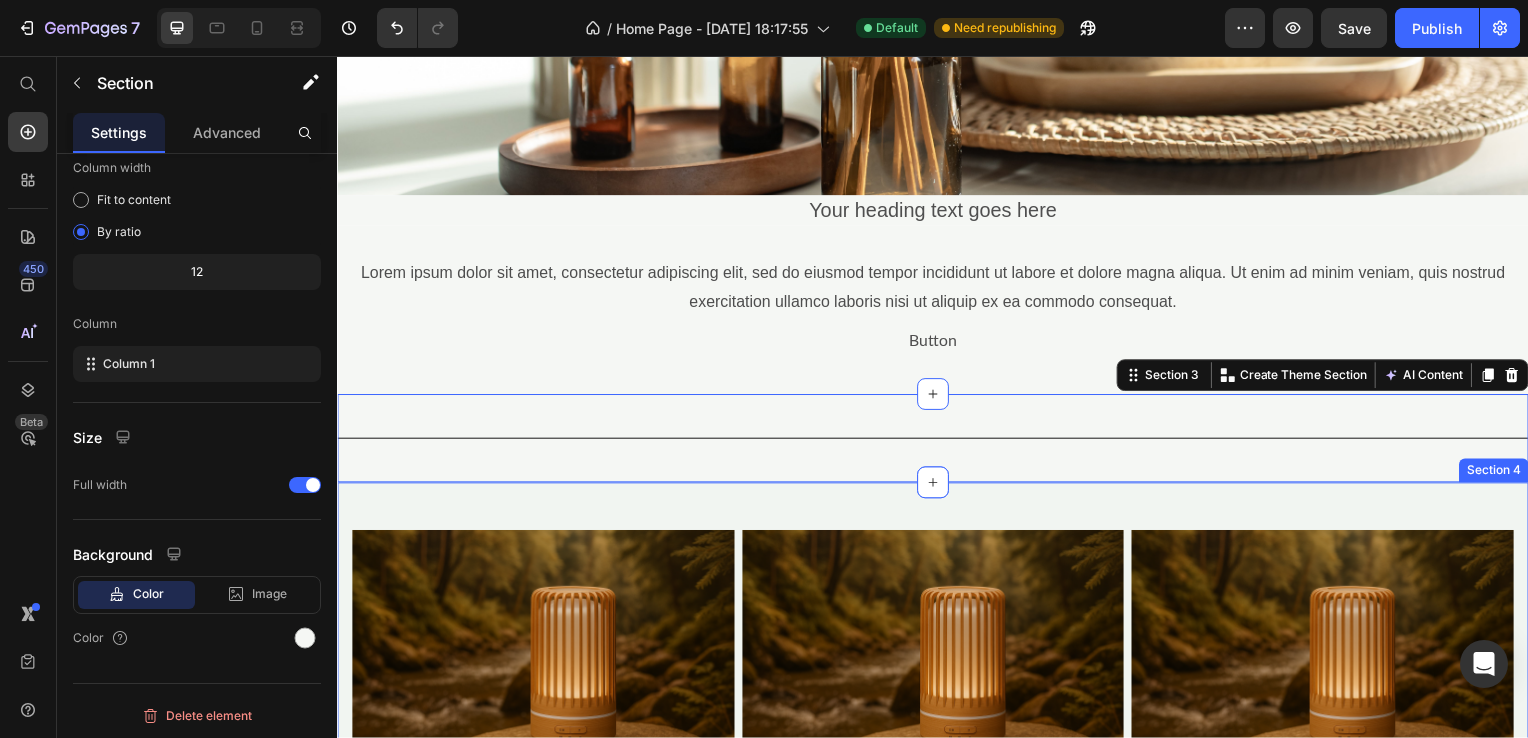scroll, scrollTop: 164, scrollLeft: 0, axis: vertical 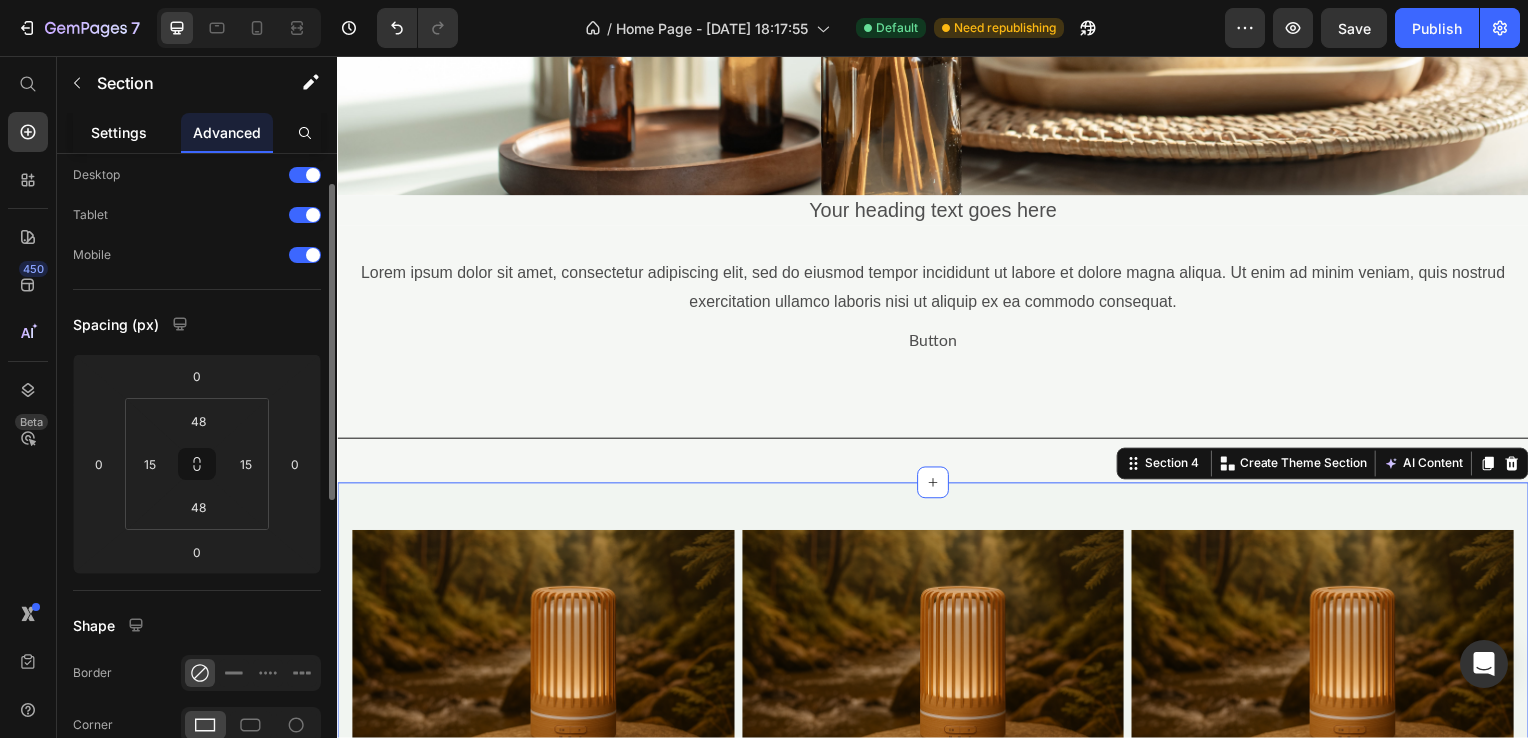click on "Settings" 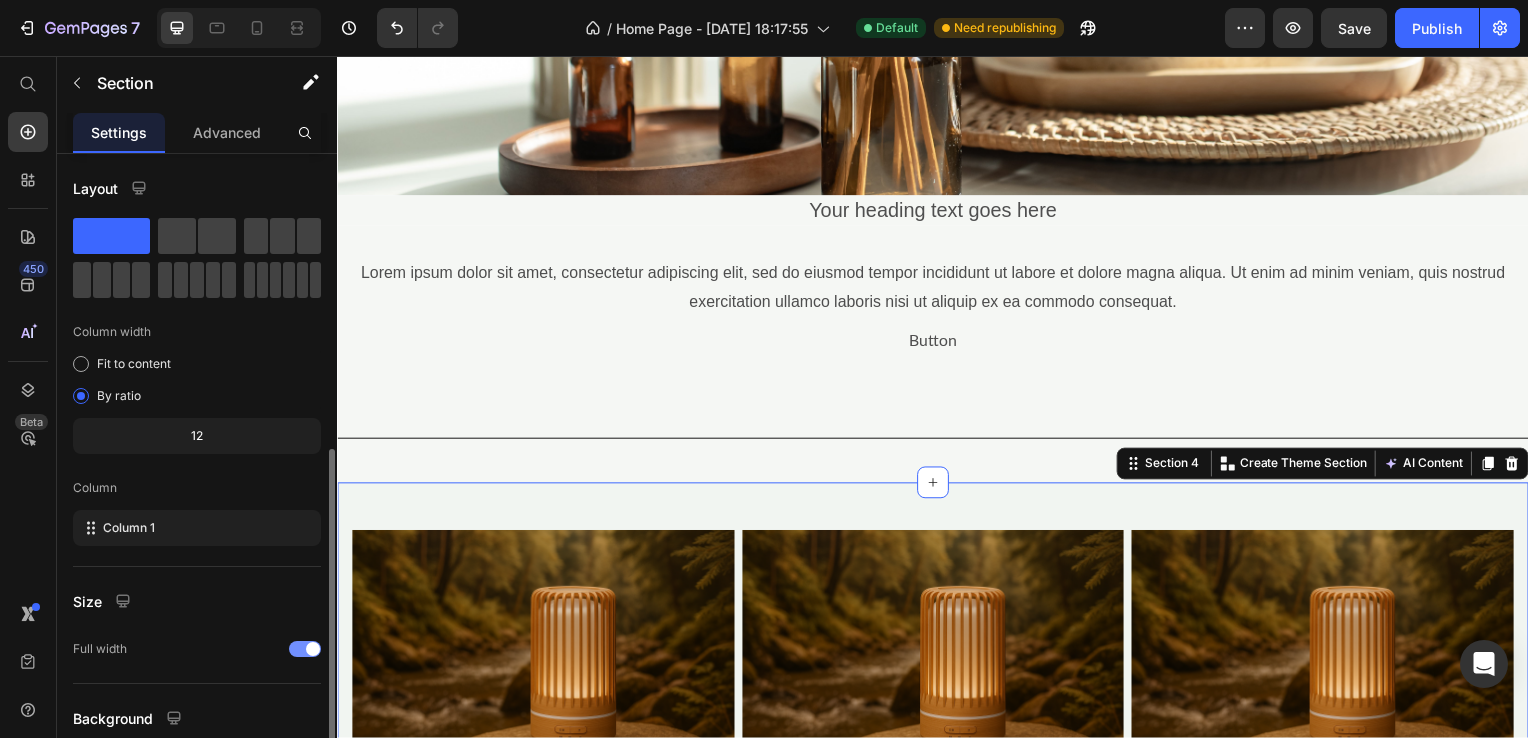 scroll, scrollTop: 164, scrollLeft: 0, axis: vertical 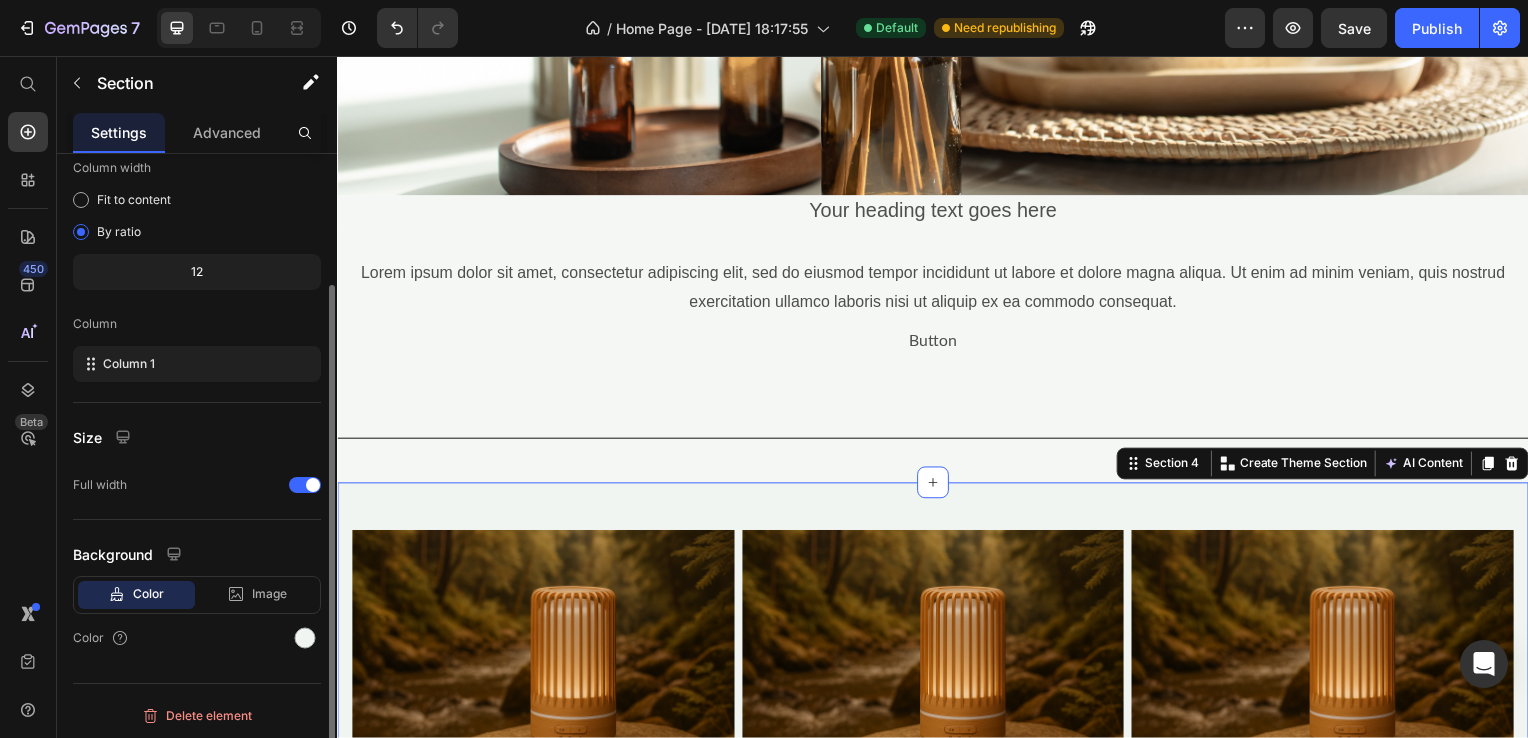 click on "Color Image Video  Color" 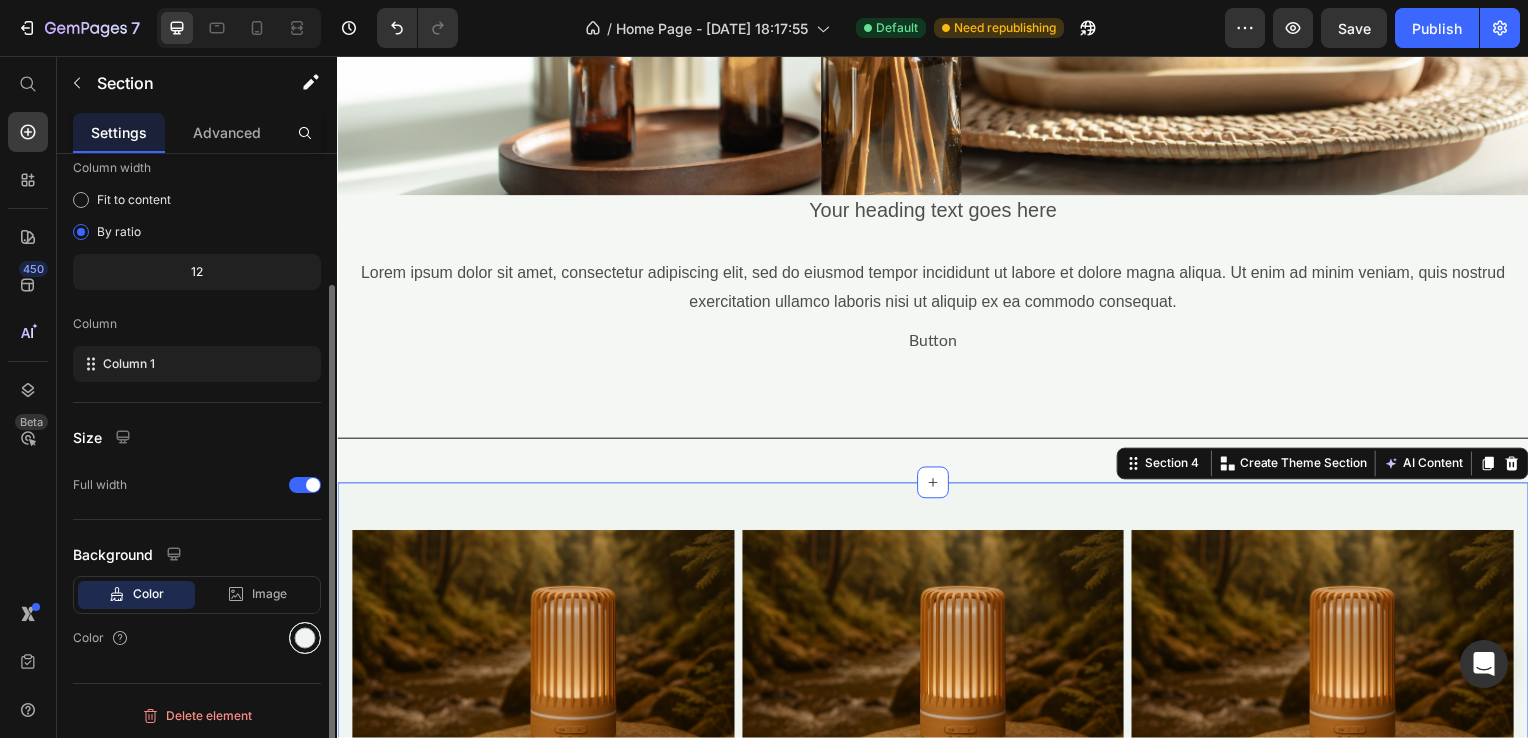click at bounding box center (305, 638) 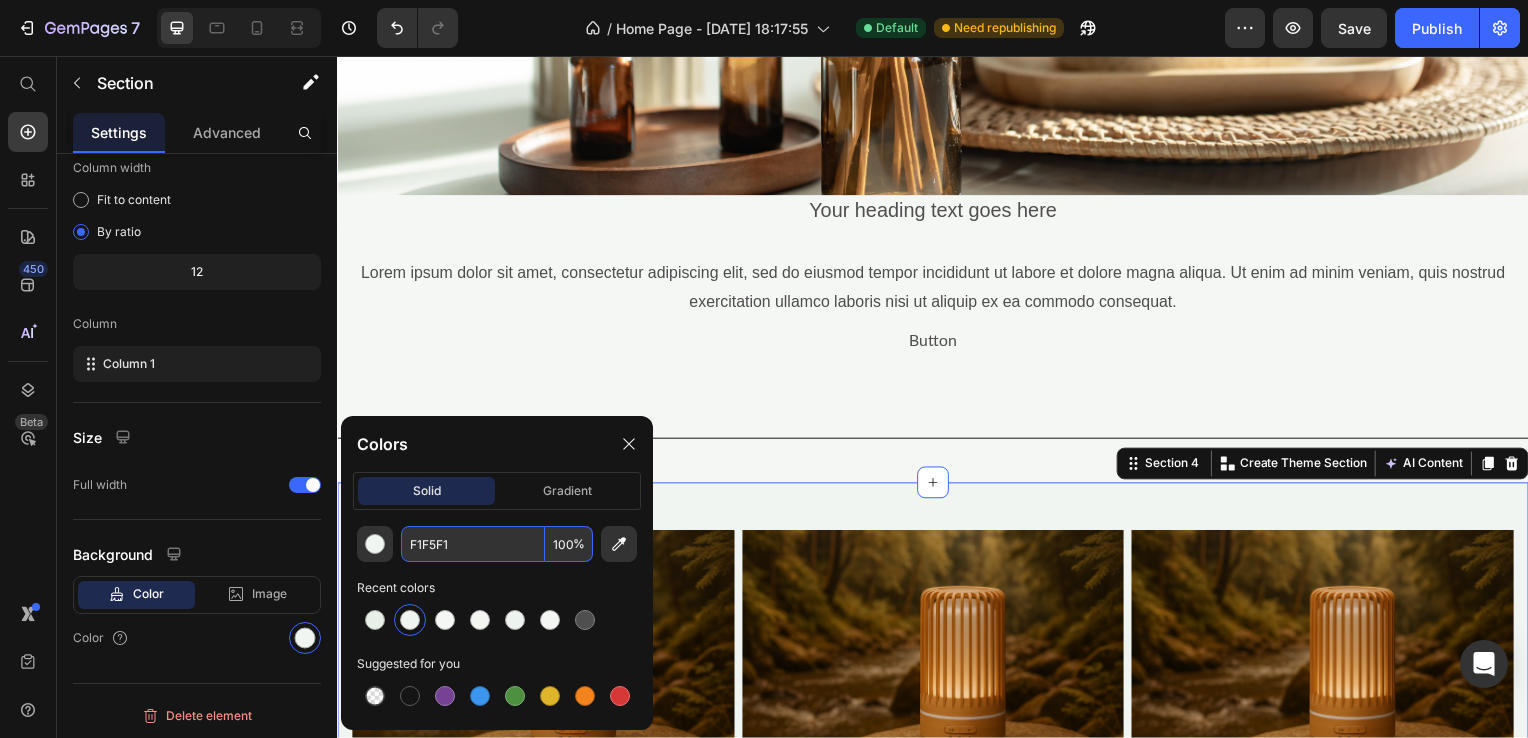 drag, startPoint x: 440, startPoint y: 542, endPoint x: 431, endPoint y: 549, distance: 11.401754 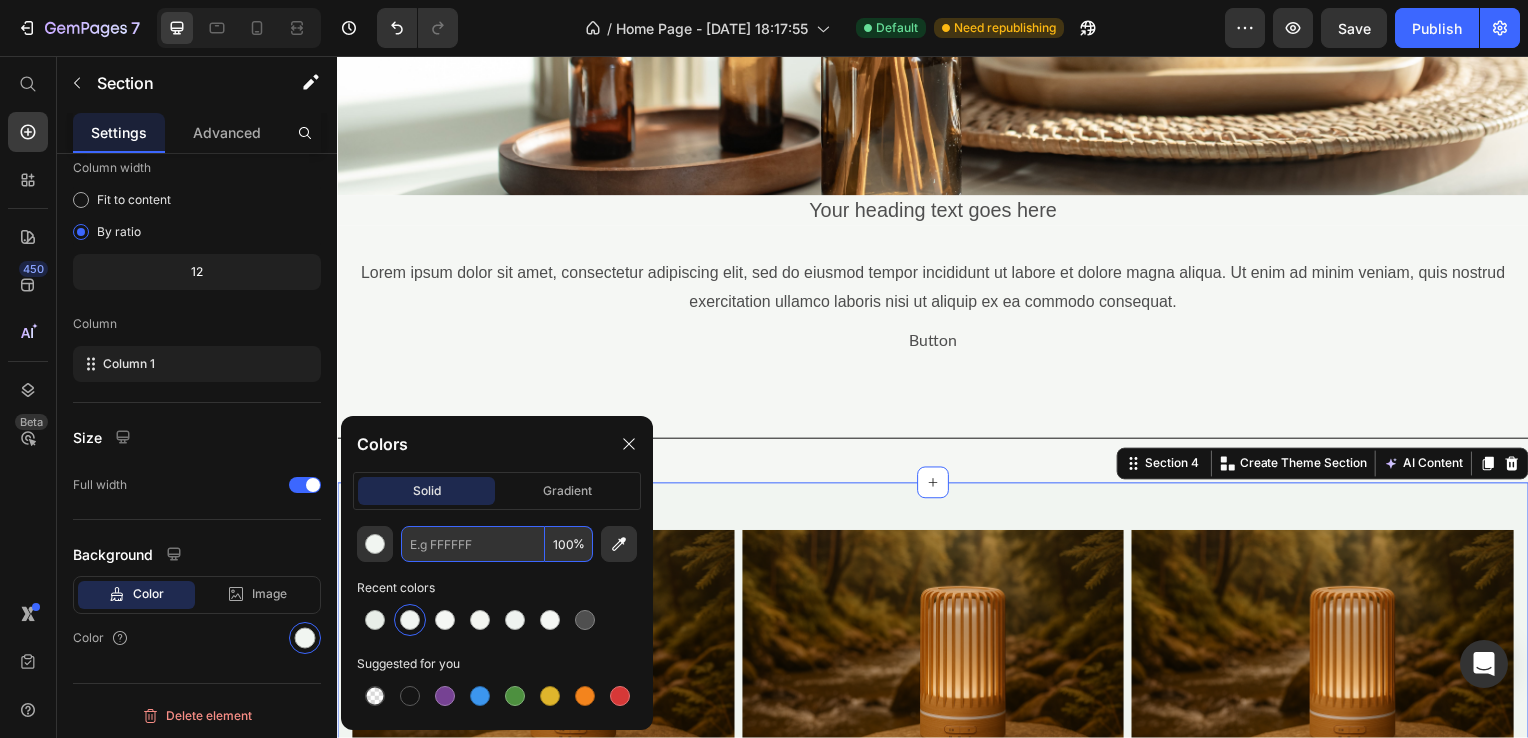 paste on "#F1F5F1" 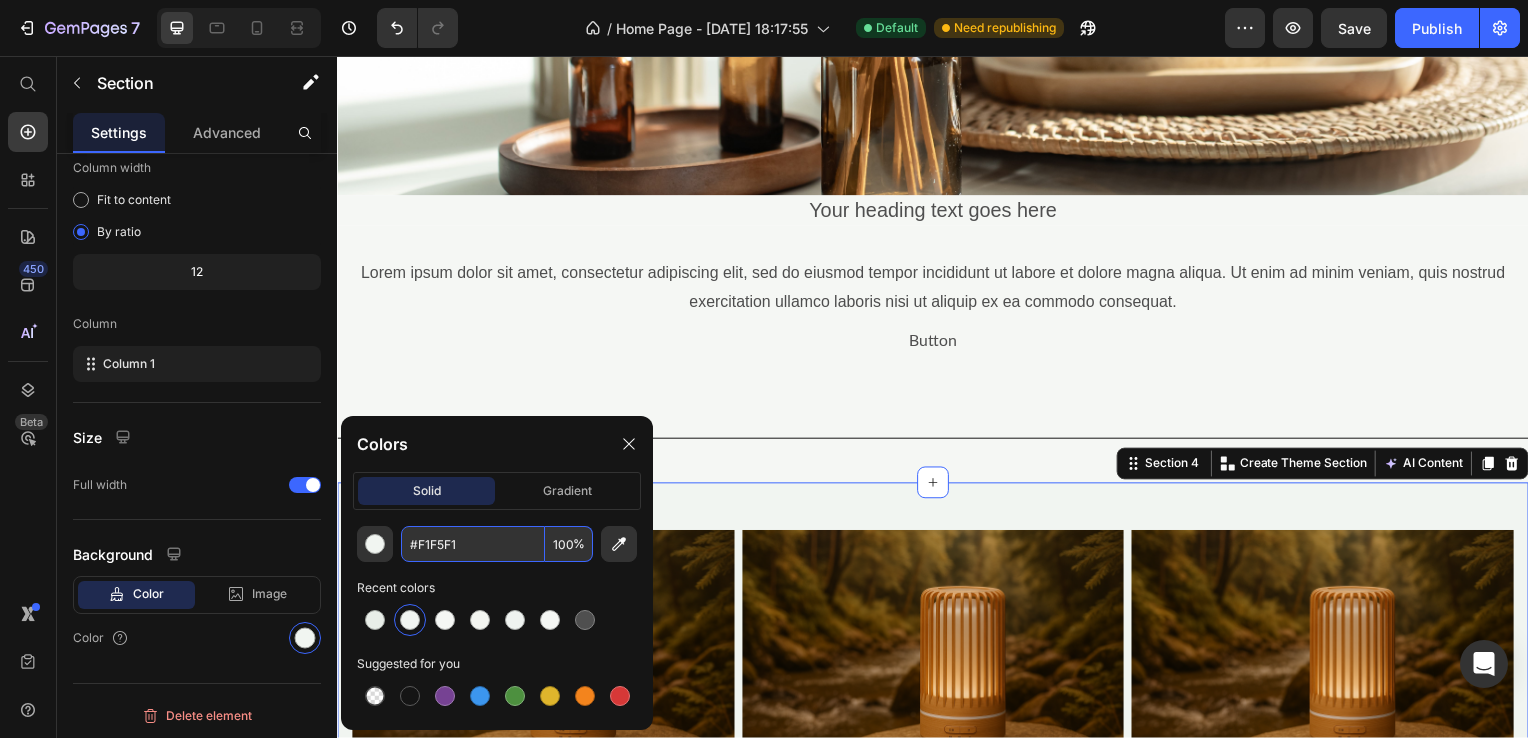 type on "F1F5F1" 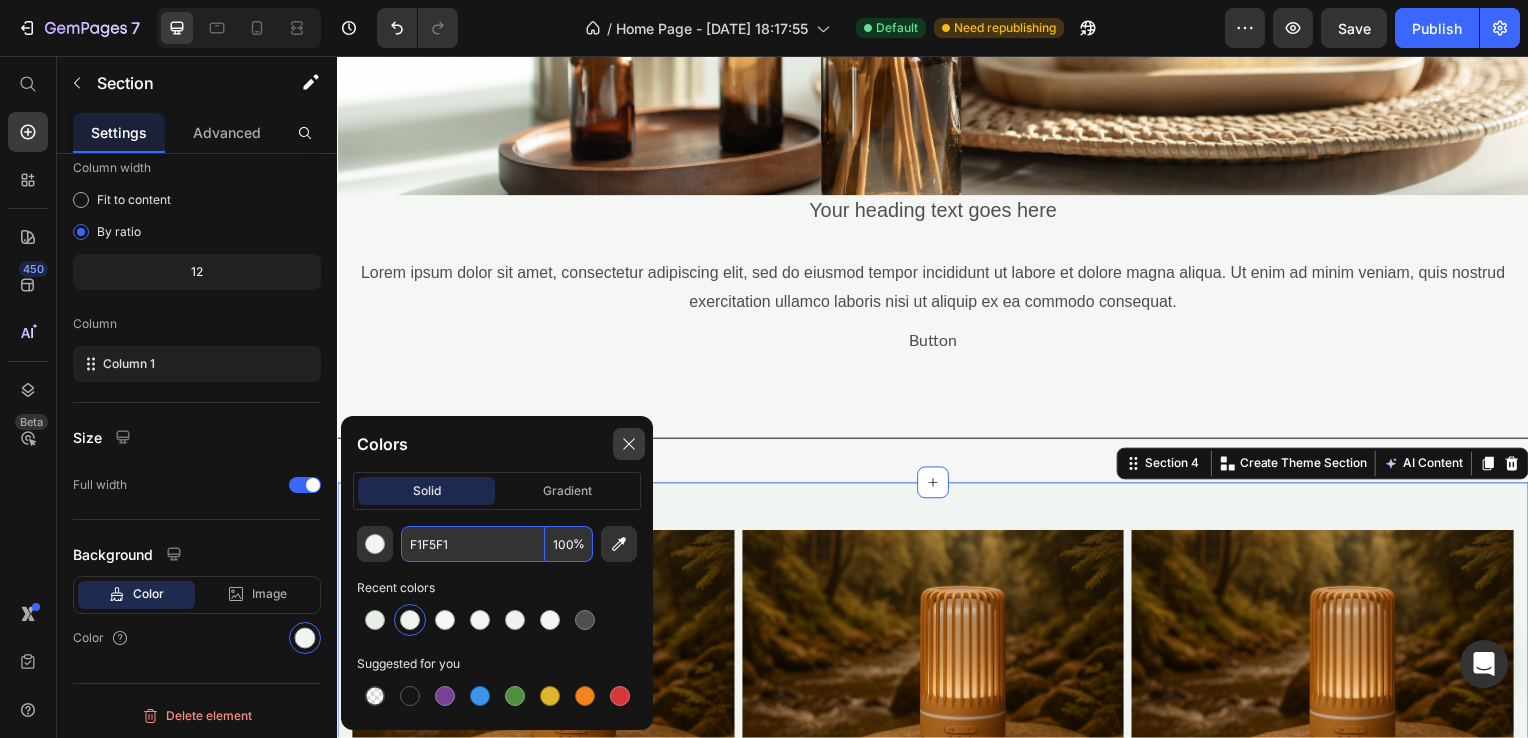 click 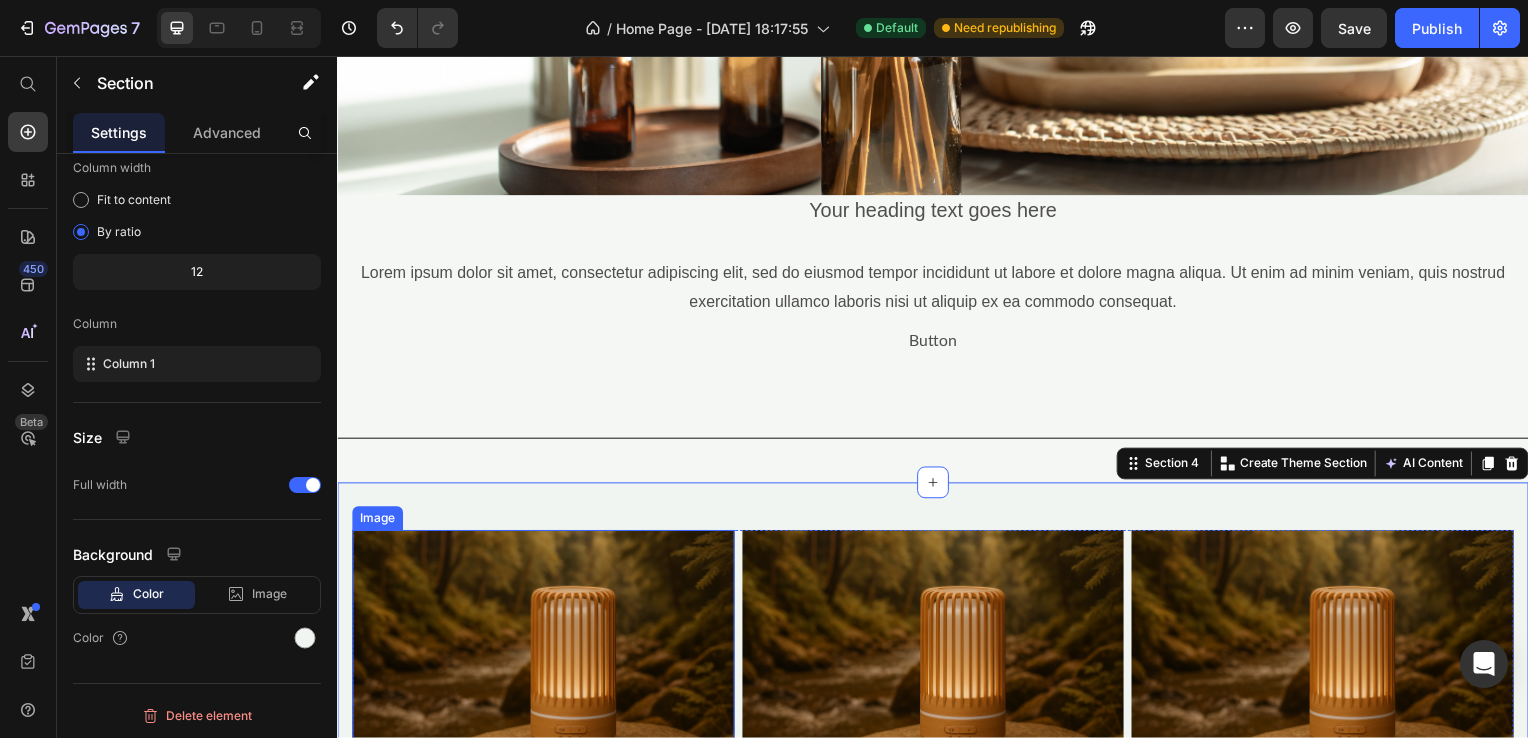 click at bounding box center [544, 662] 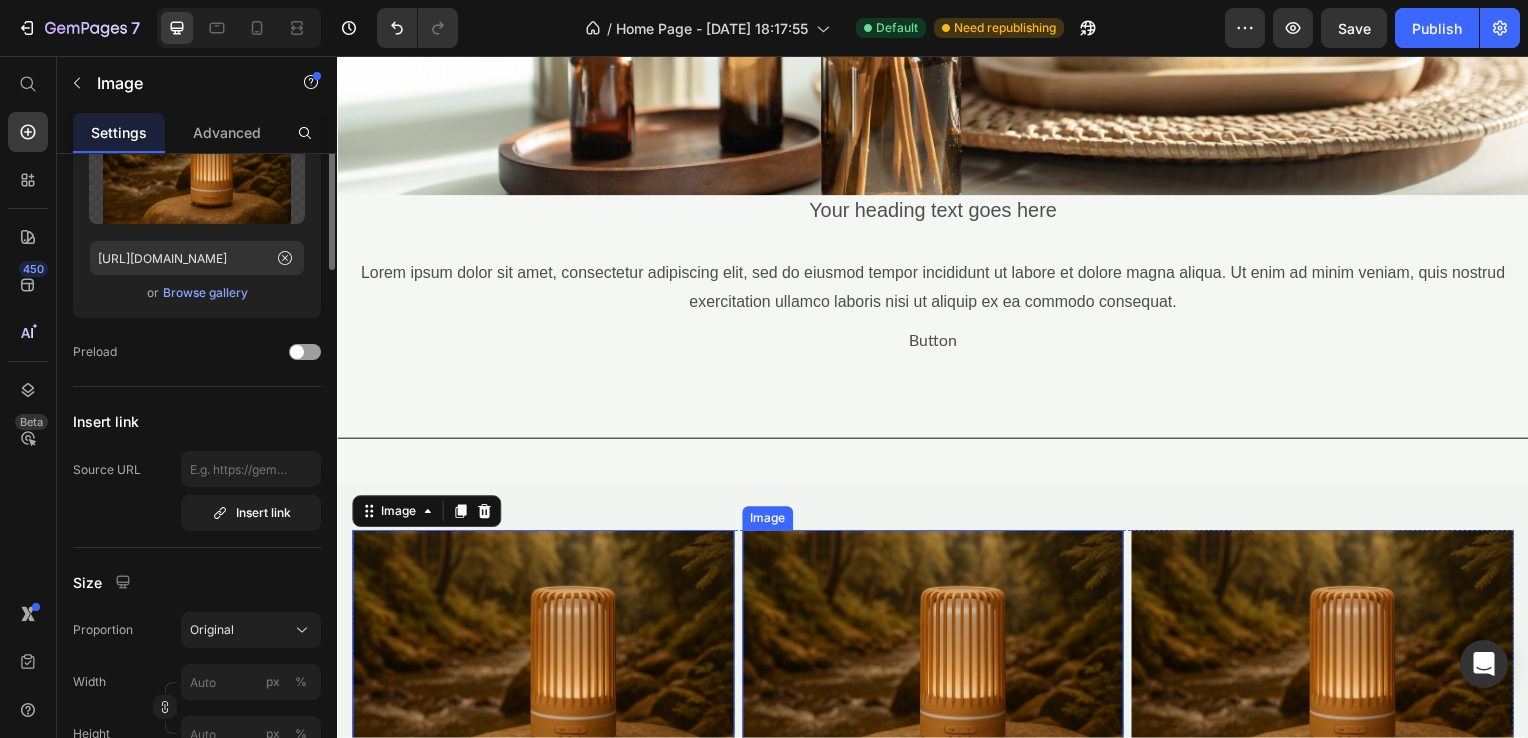 scroll, scrollTop: 0, scrollLeft: 0, axis: both 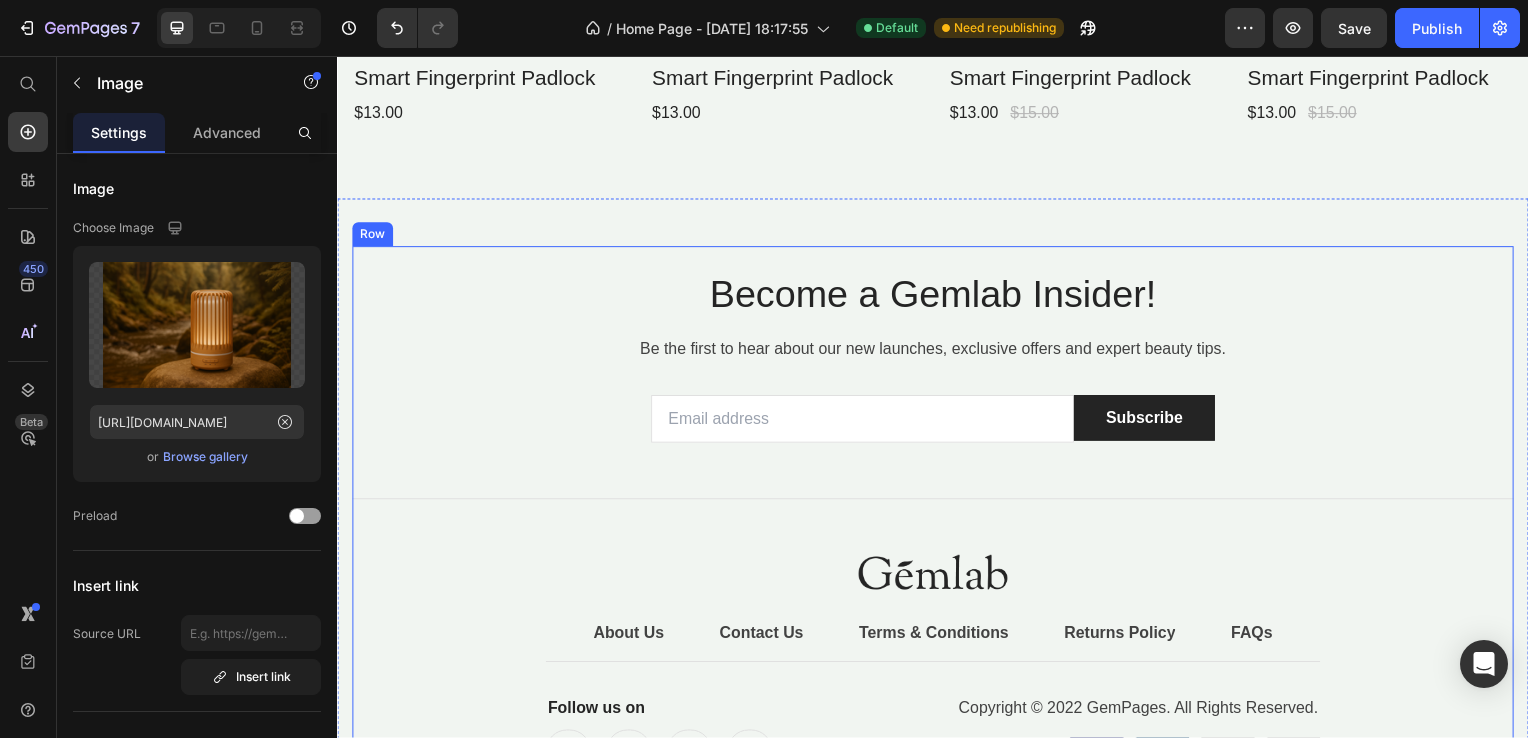 click on "Email Field Subscribe Submit Button Row" at bounding box center (937, 422) 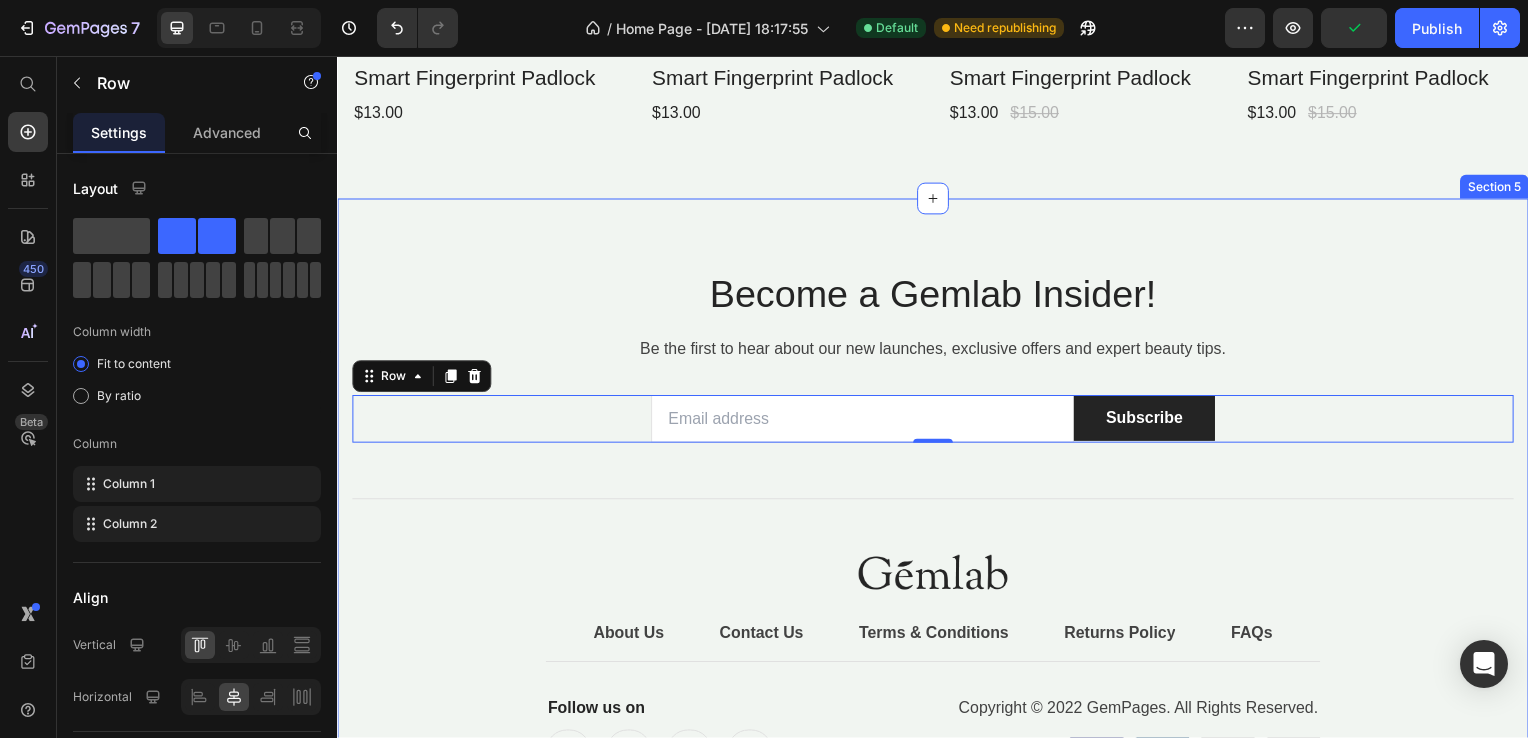 click on "Become a Gemlab Insider! Heading Be the first to hear about our new launches, exclusive offers and expert beauty tips. Text block Email Field Subscribe Submit Button Row   0 Newsletter                Title Line Image About Us Button Contact Us Button Terms & Conditions Button Row Returns Policy Button FAQs Button Row Row                Title Line Follow us on Text block           Button                   Button     Button     Button Row Copyright © 2022 GemPages. All Rights Reserved. Text block Image Image Image Image Row Row Row Row Section 5" at bounding box center [937, 532] 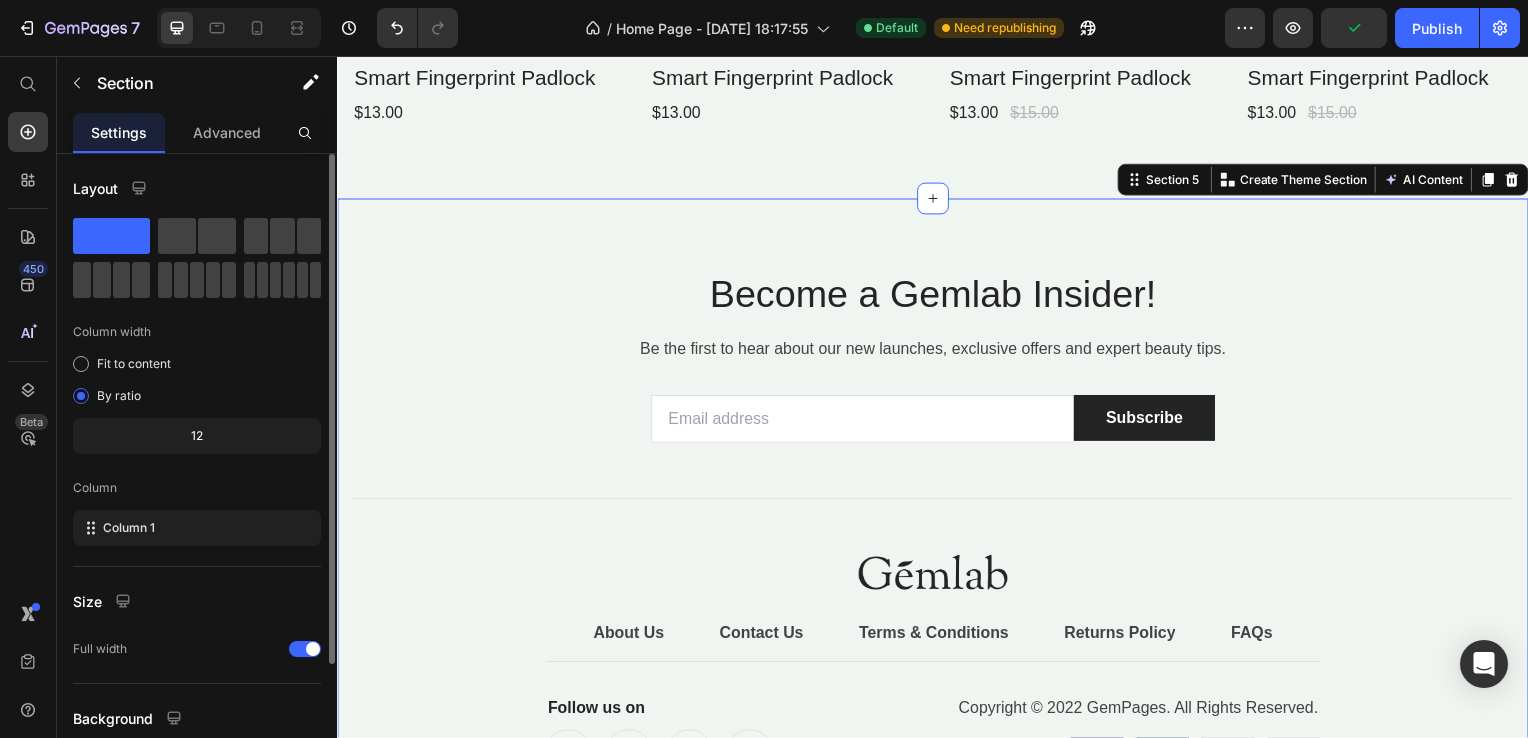 scroll, scrollTop: 164, scrollLeft: 0, axis: vertical 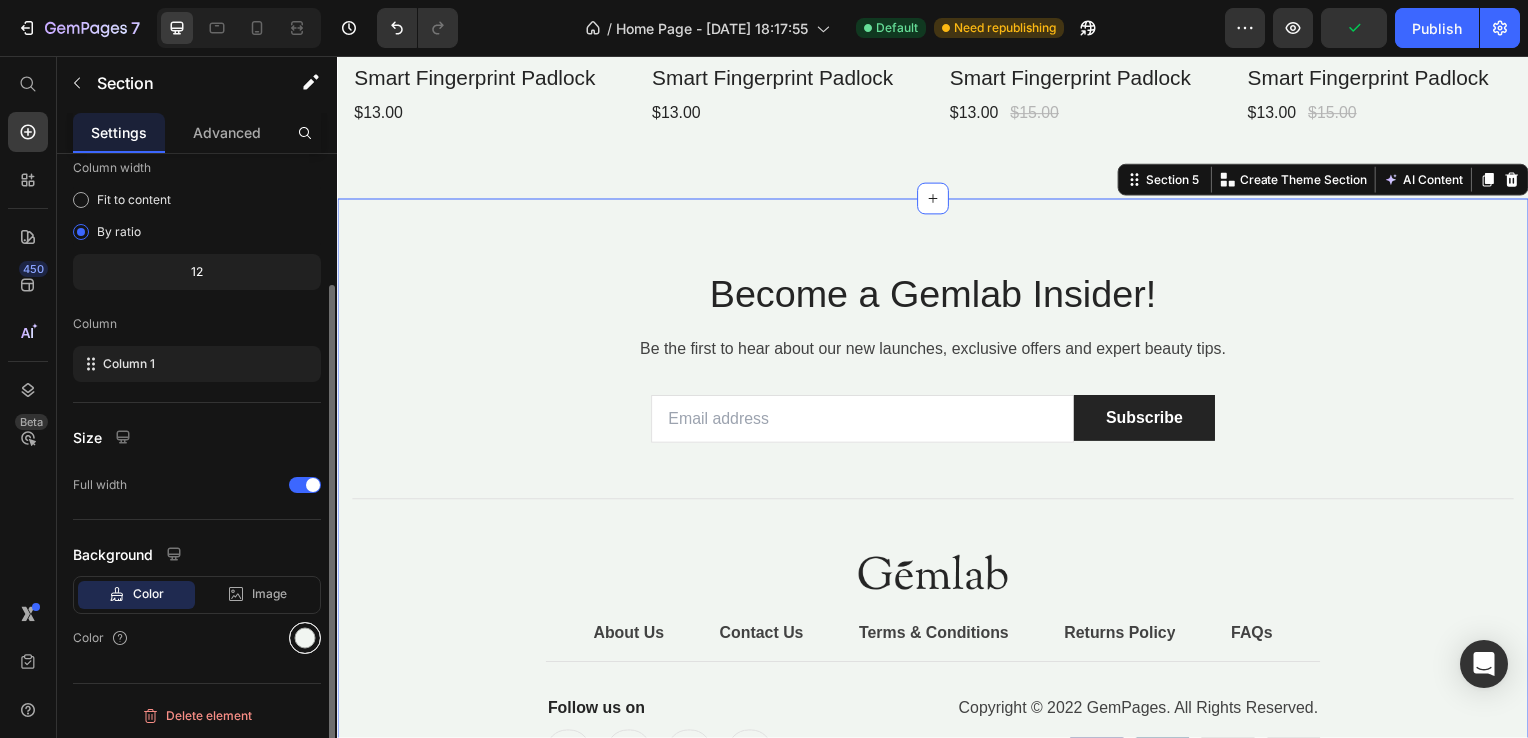 click at bounding box center (305, 638) 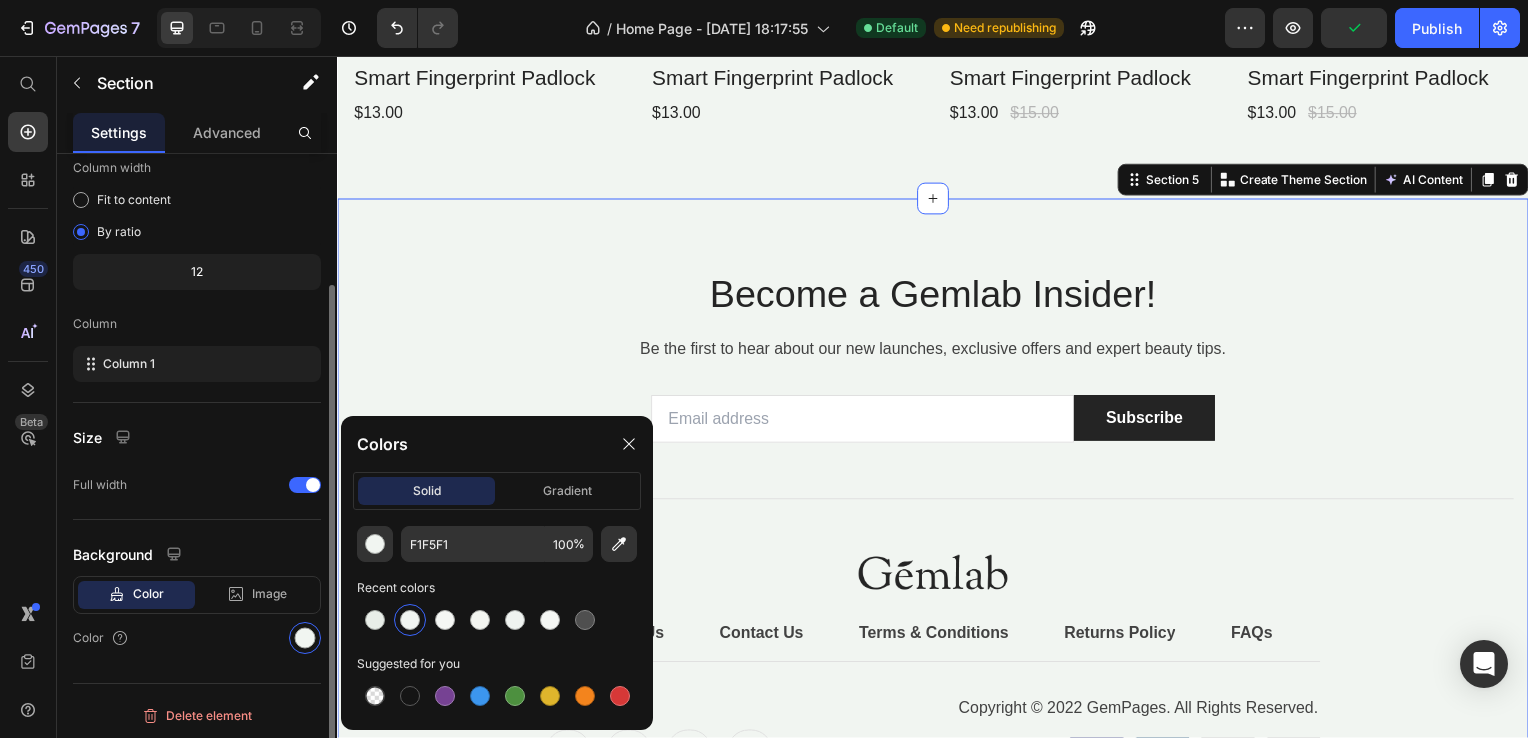 click on "Colors solid gradient F1F5F1 100 % Recent colors Suggested for you" 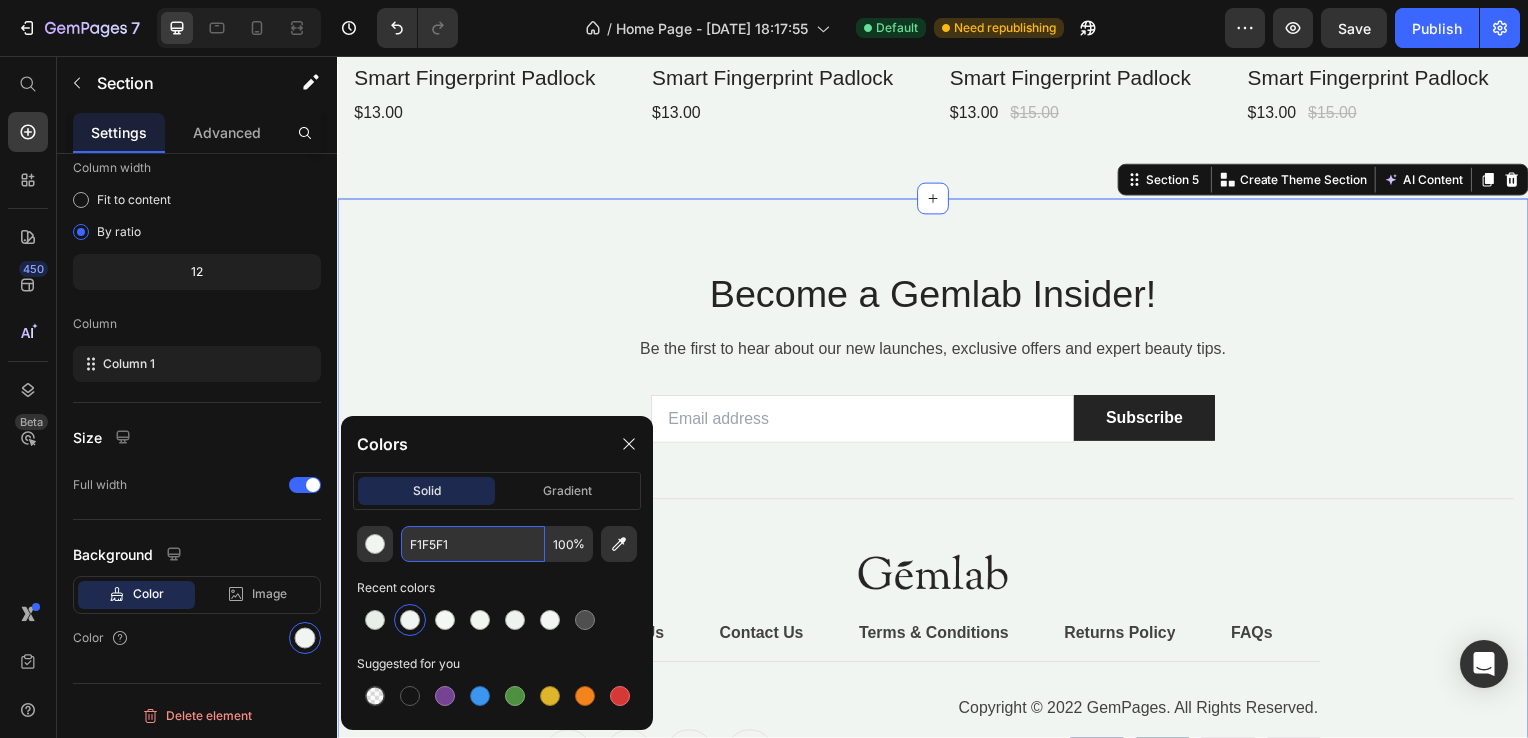 click on "F1F5F1" at bounding box center [473, 544] 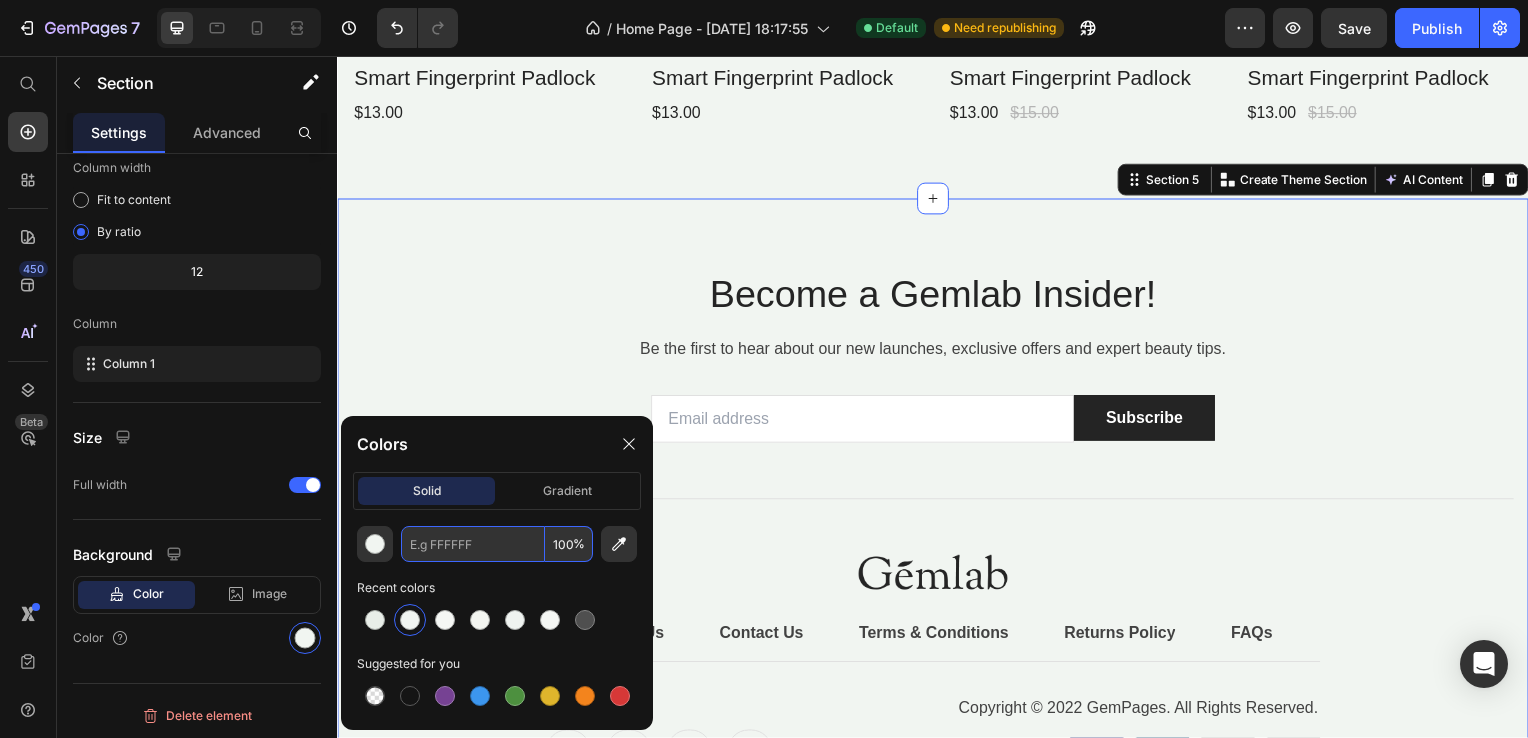 paste on "#F1F5F1" 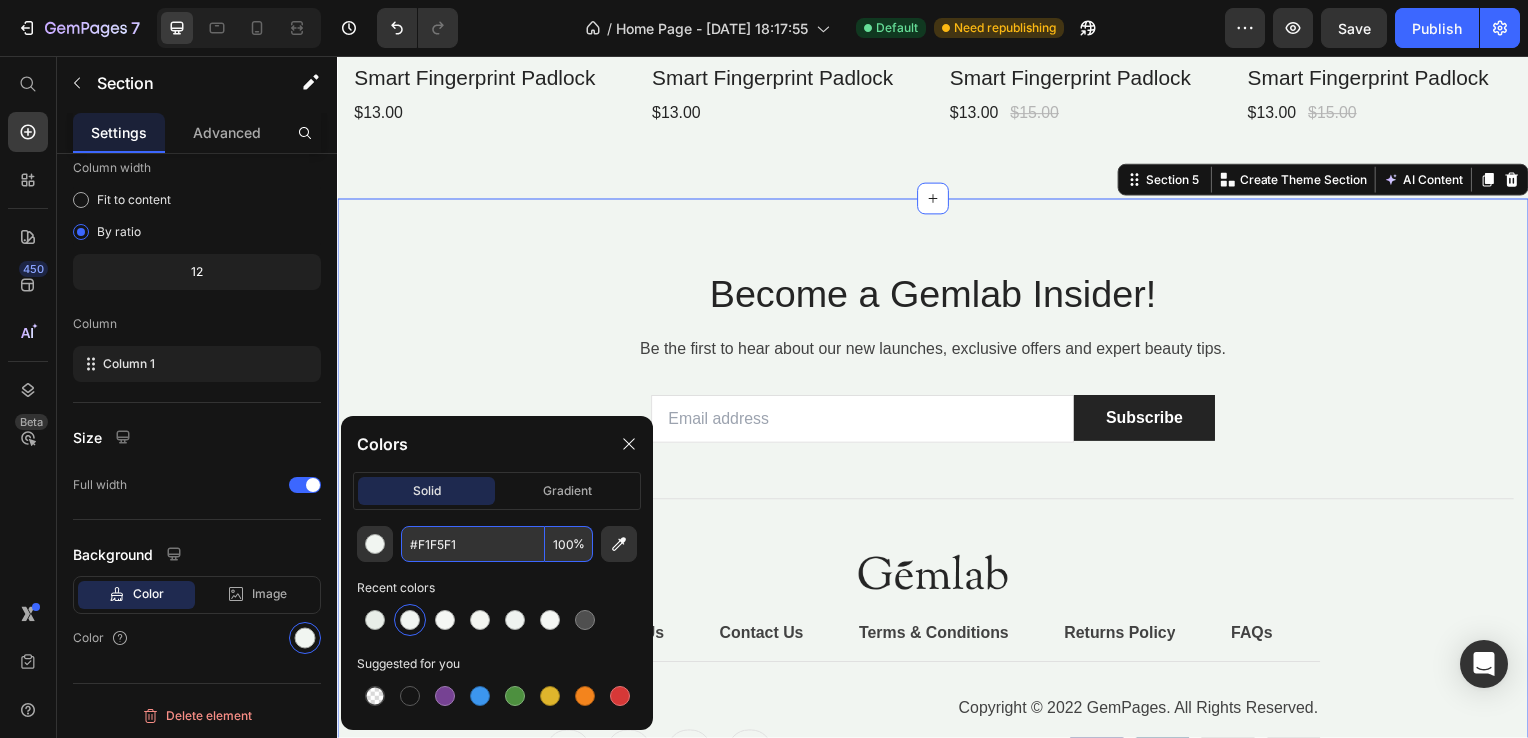 type on "F1F5F1" 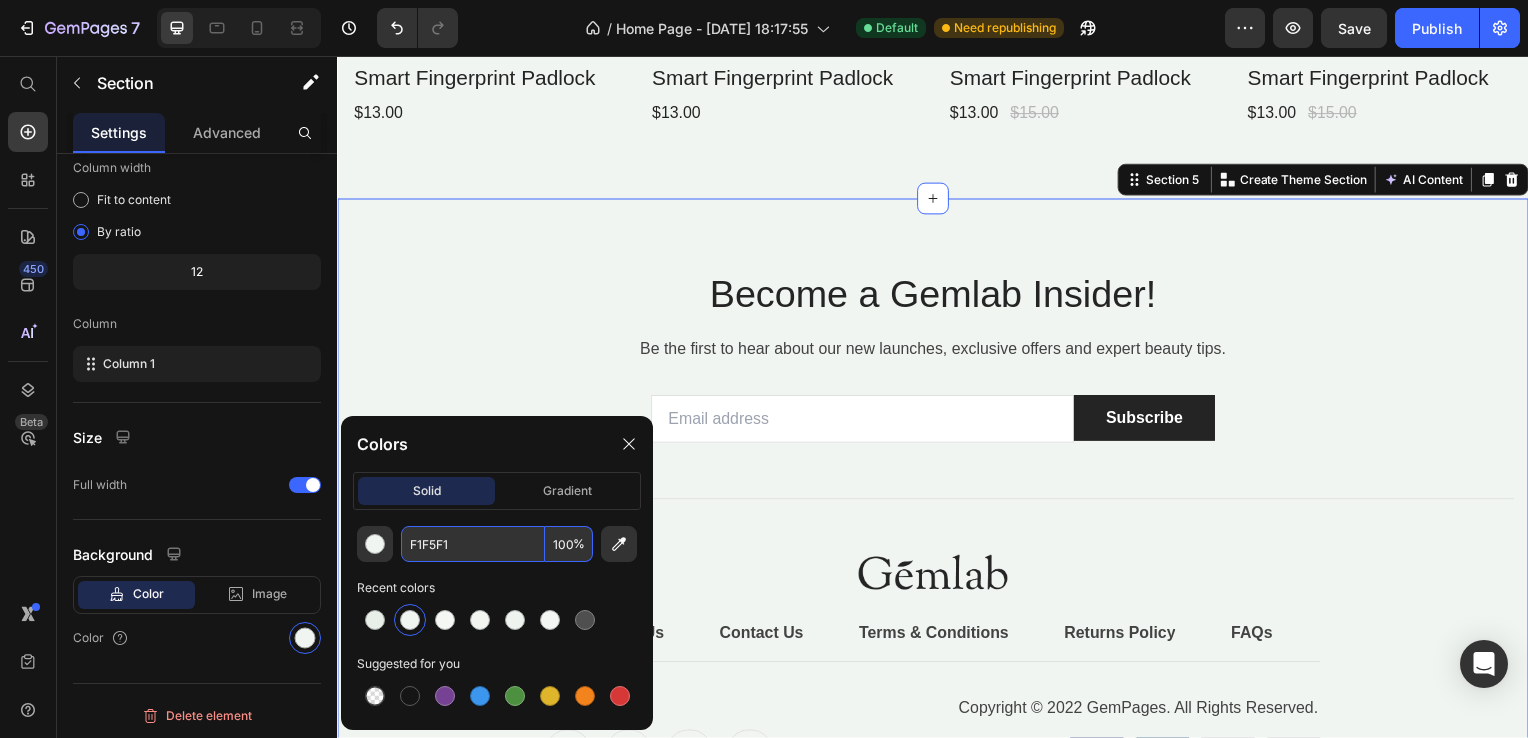 click on "Colors" 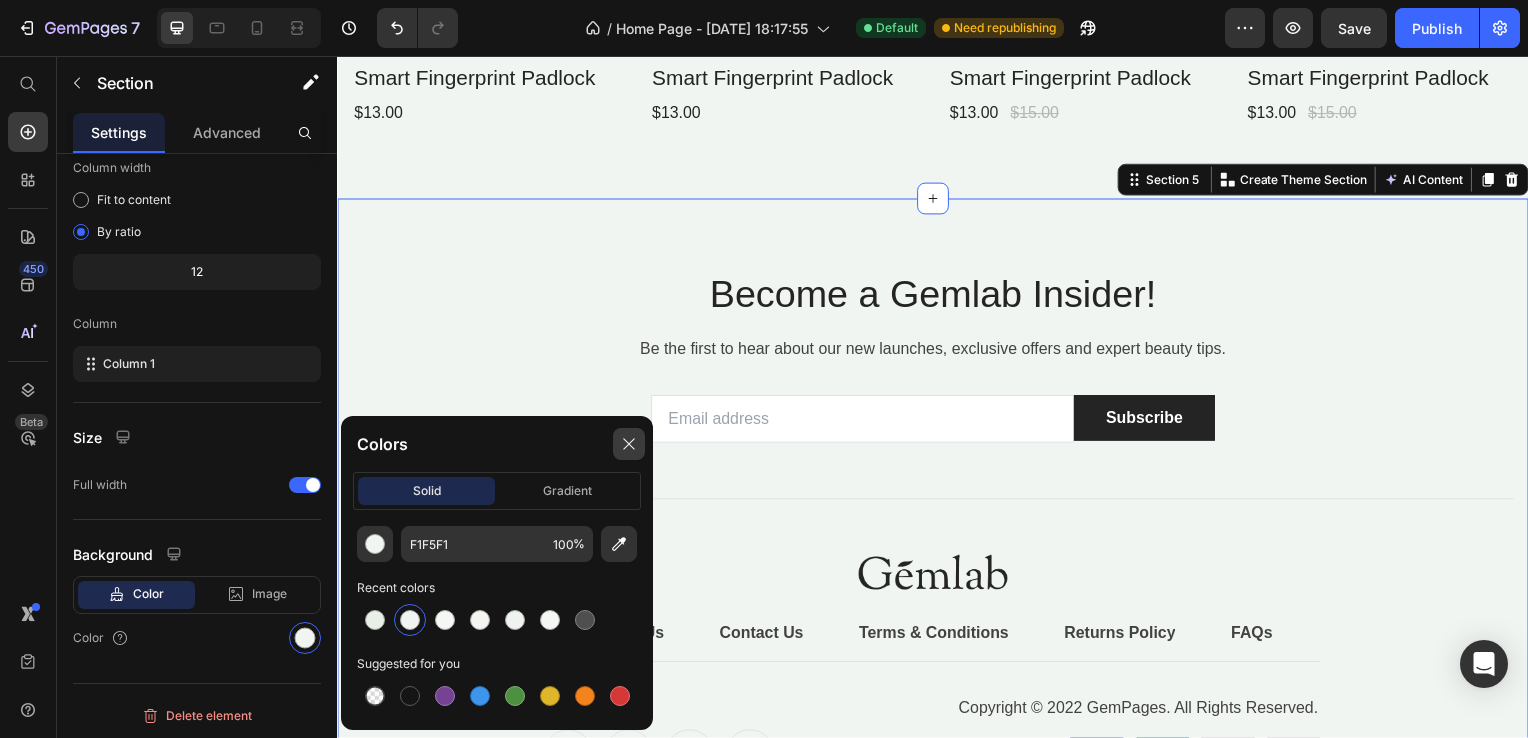click at bounding box center [629, 444] 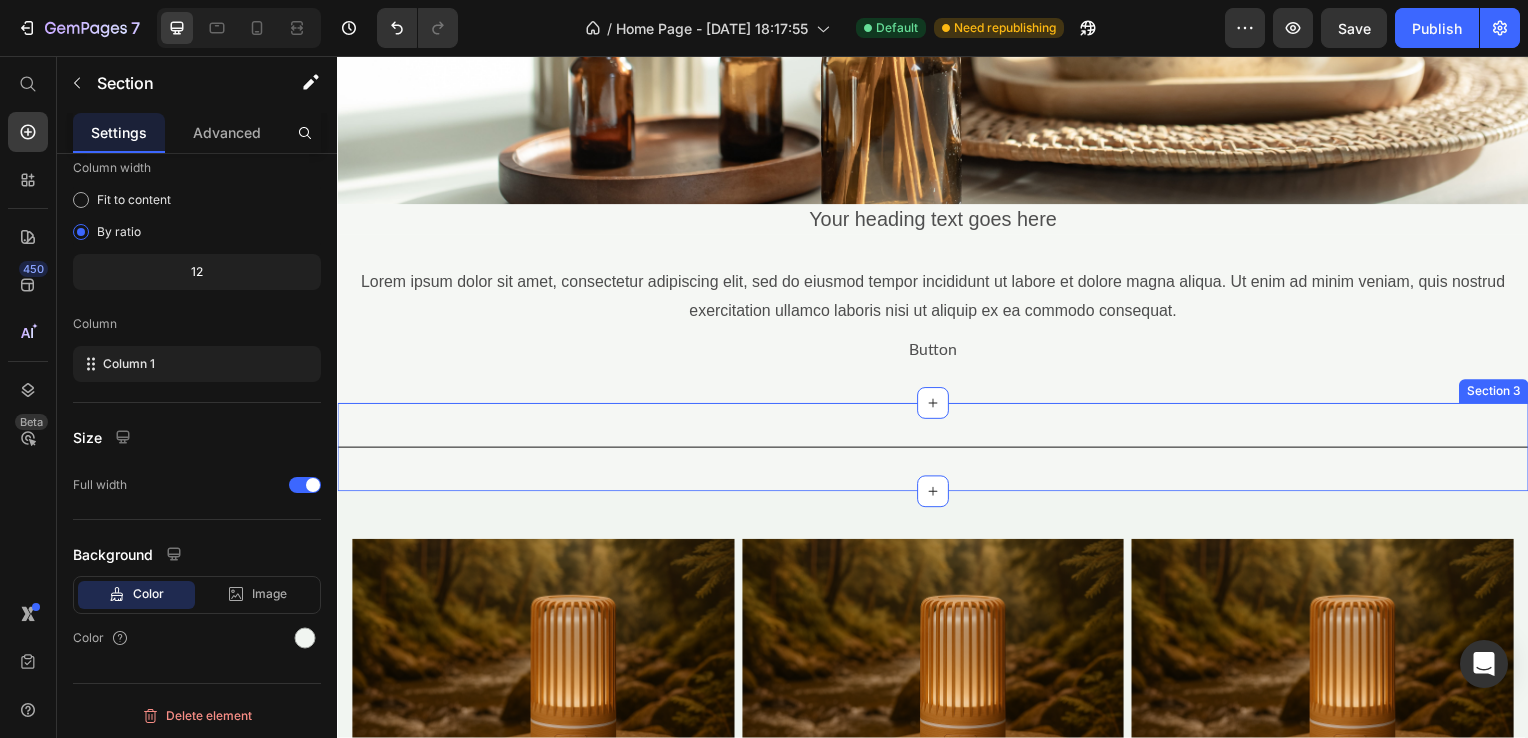 scroll, scrollTop: 691, scrollLeft: 0, axis: vertical 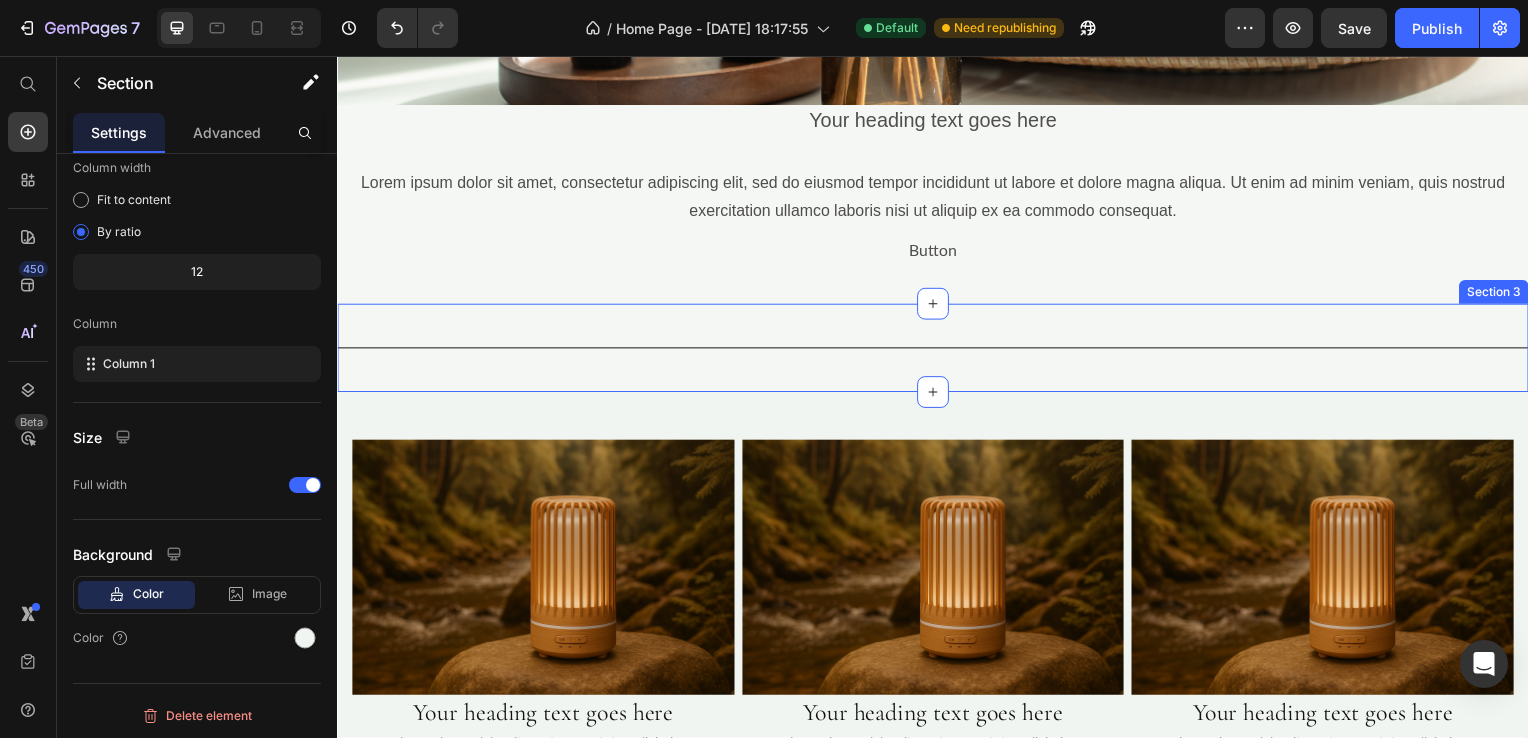 click on "Title Line Section 3" at bounding box center (937, 350) 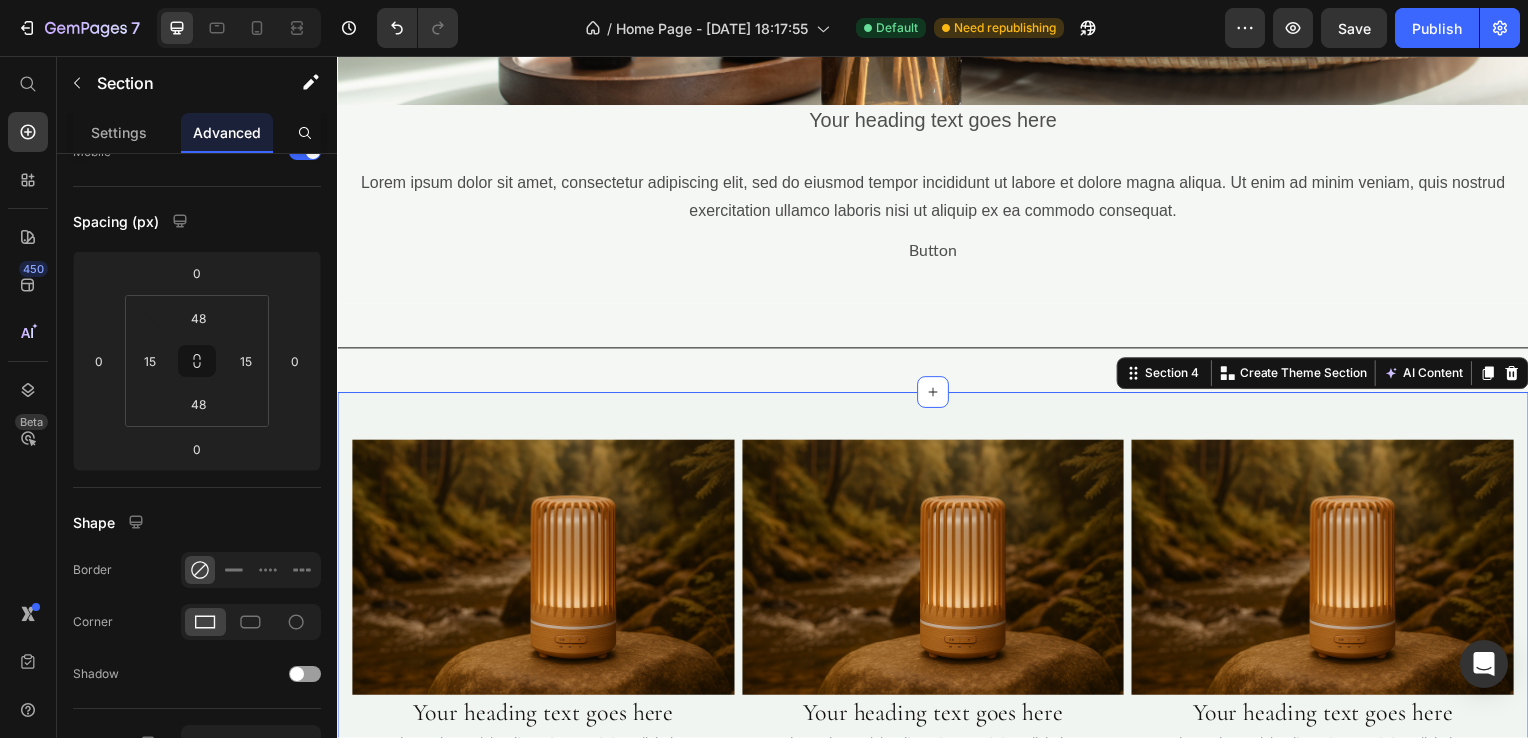 click on "Image Your heading text goes here Heading Lorem ipsum dolor sit amet, consectetur adipiscing  Text Block Essential Oils Button Image Your heading text goes here Heading Lorem ipsum dolor sit amet, consectetur adipiscing  Text Block Scented Candles Button Image Your heading text goes here Heading Lorem ipsum dolor sit amet, consectetur adipiscing  Text Block Aromatic Diffusers Button Row Product Images                Icon                Icon                Icon                Icon                Icon Icon List Hoz (124) Text block Row Smart Fingerprint Padlock Product Title $13.00 Product Price Product Product Images                Icon                Icon                Icon                Icon                Icon Icon List Hoz (124) Text block Row Smart Fingerprint Padlock Product Title $13.00 Product Price Product Product Images                Icon                Icon                Icon                Icon                Icon Icon List Hoz (124) Text block Row Smart Fingerprint Padlock Product Title Row" at bounding box center [937, 847] 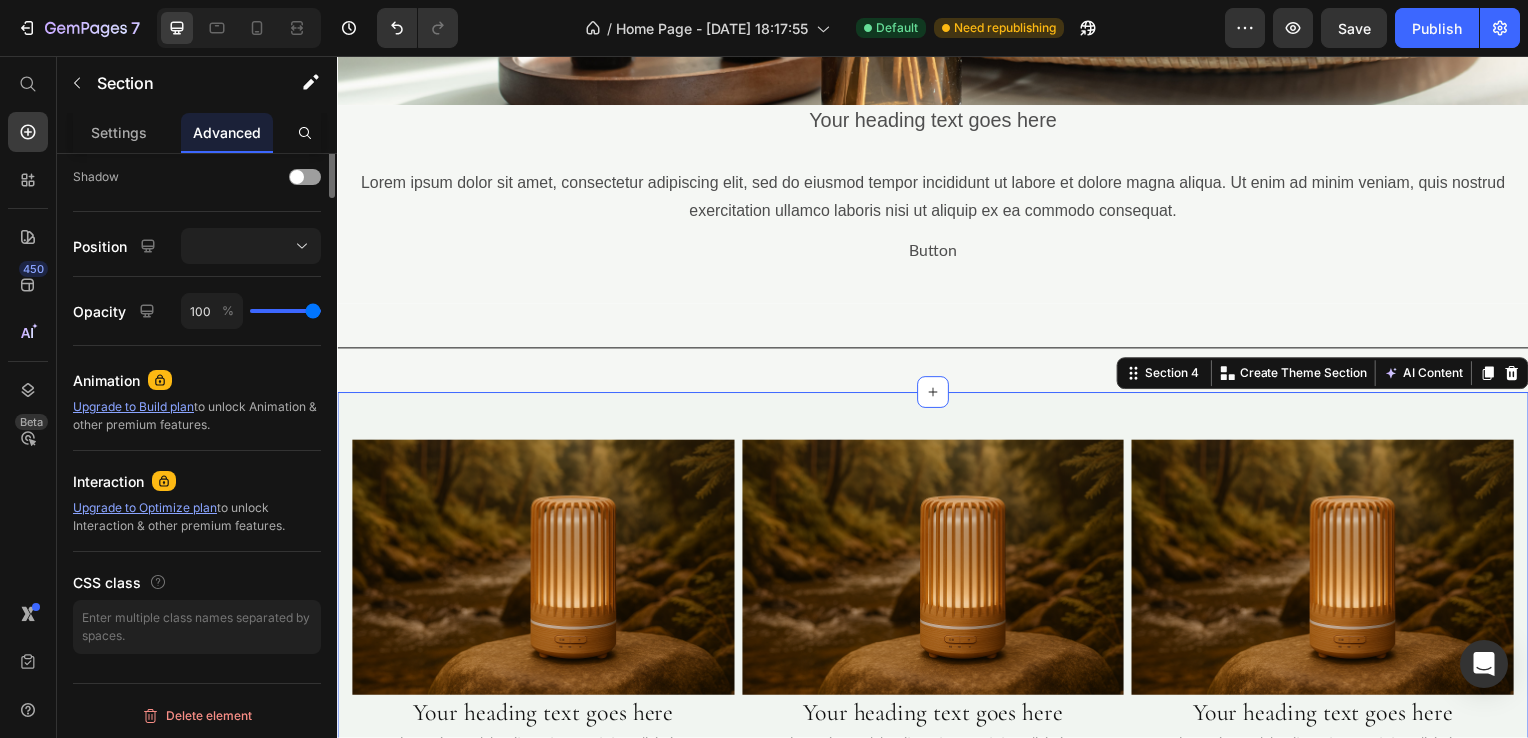 scroll, scrollTop: 261, scrollLeft: 0, axis: vertical 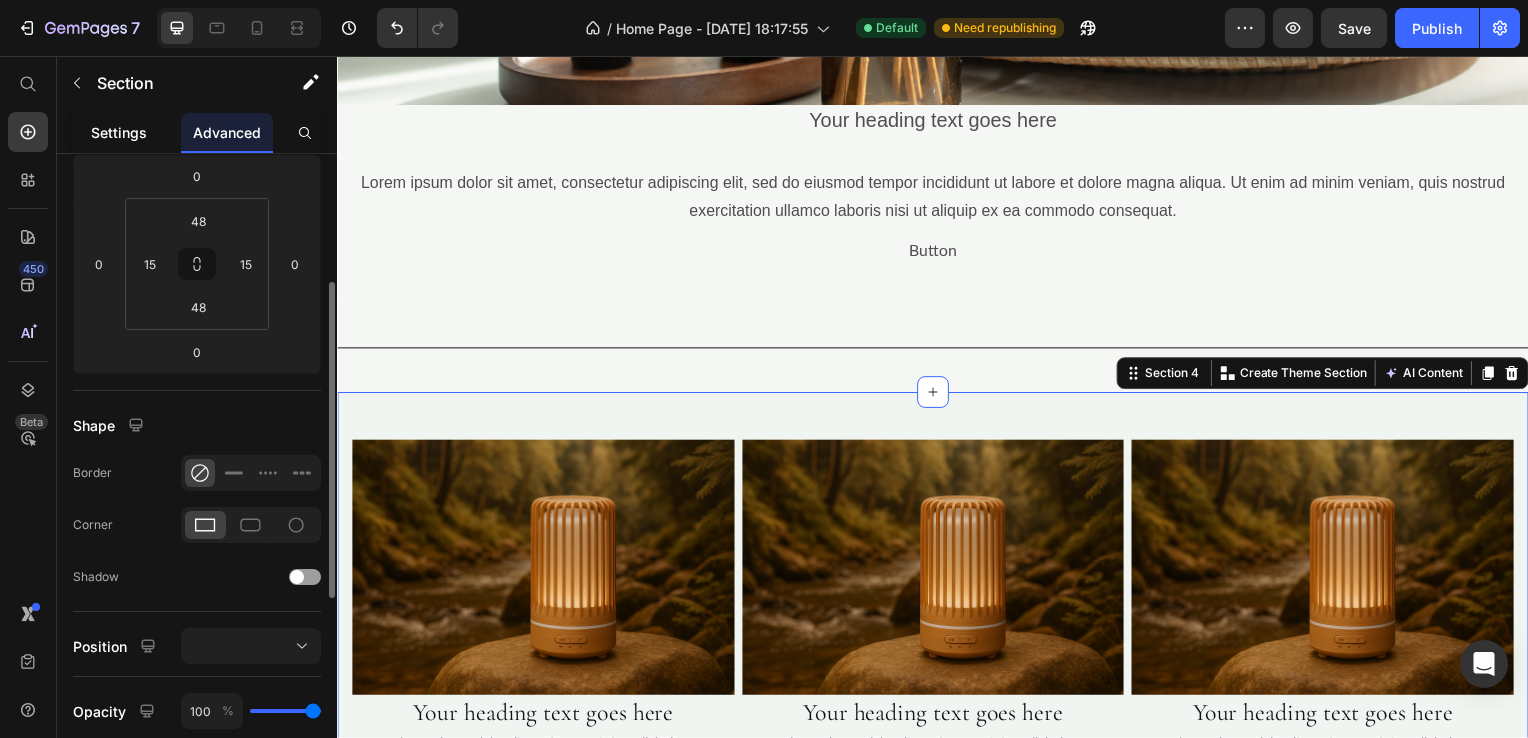 click on "Settings" at bounding box center (119, 132) 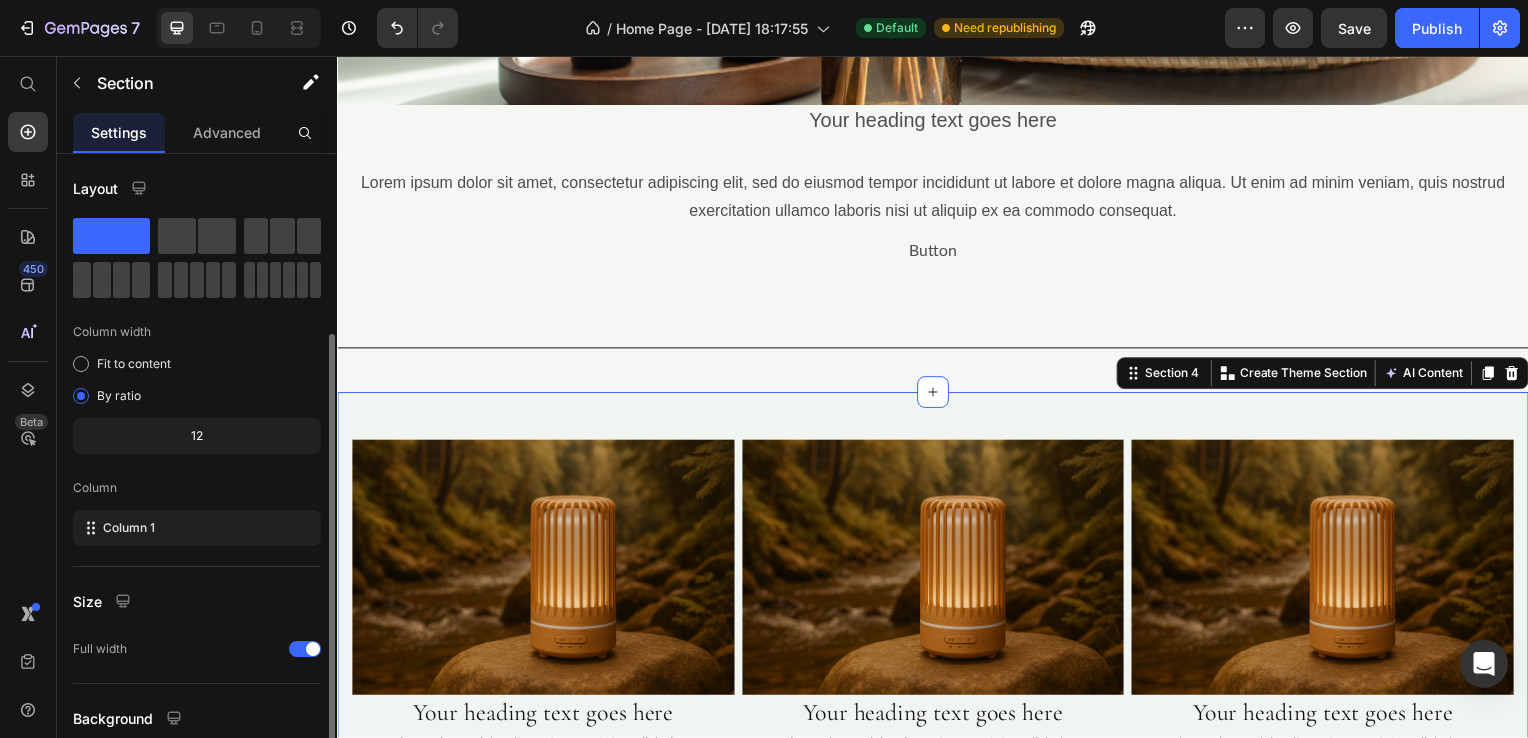 scroll, scrollTop: 164, scrollLeft: 0, axis: vertical 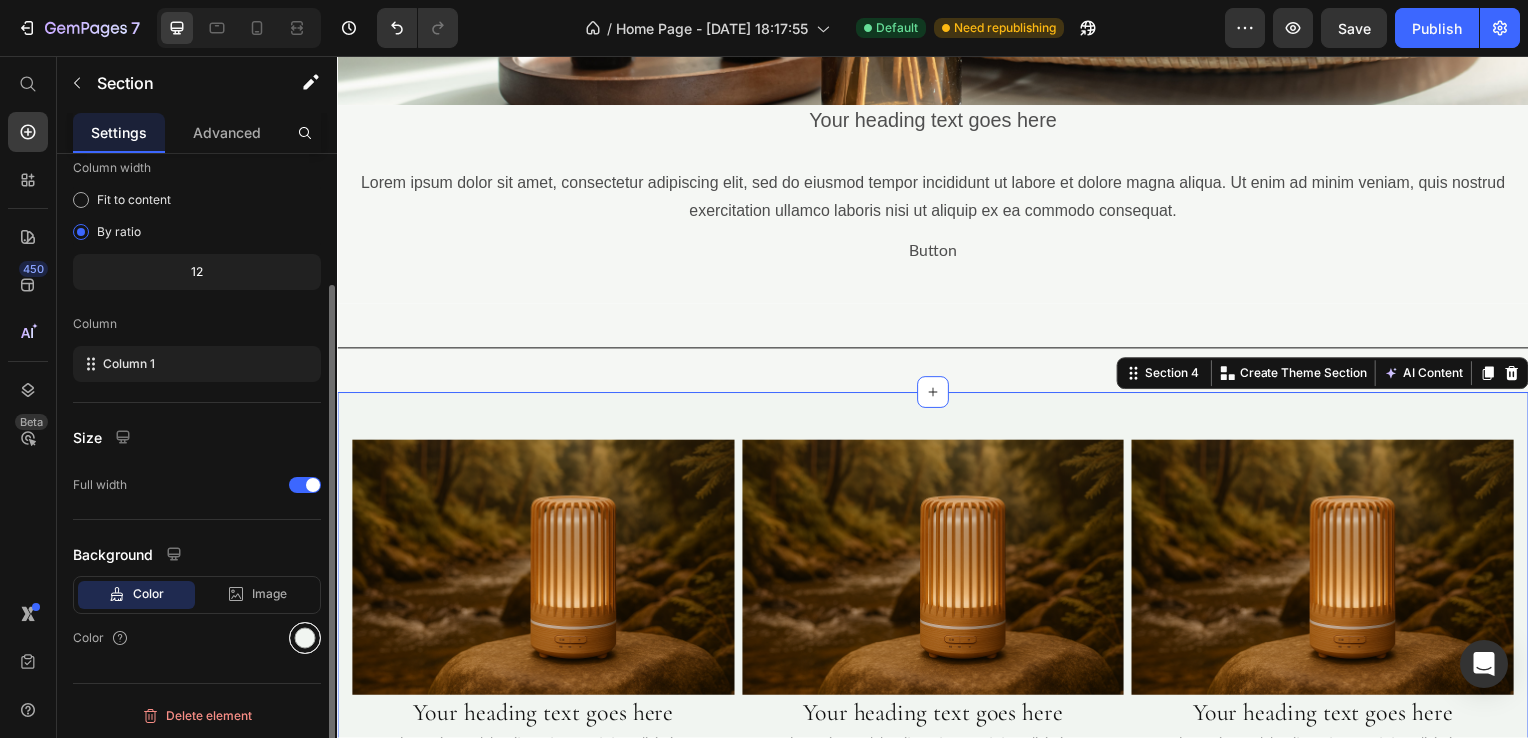 click at bounding box center (305, 638) 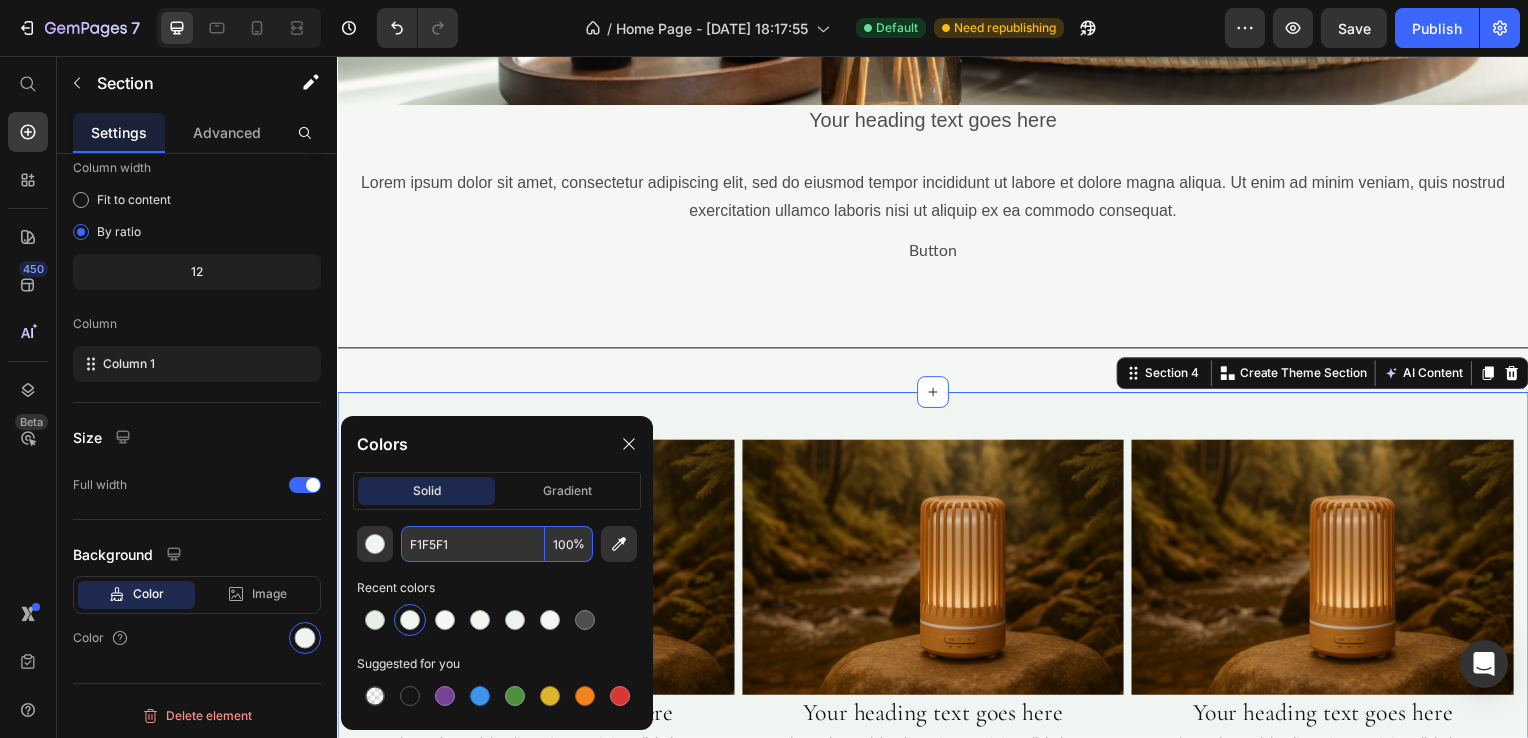 click on "F1F5F1" at bounding box center (473, 544) 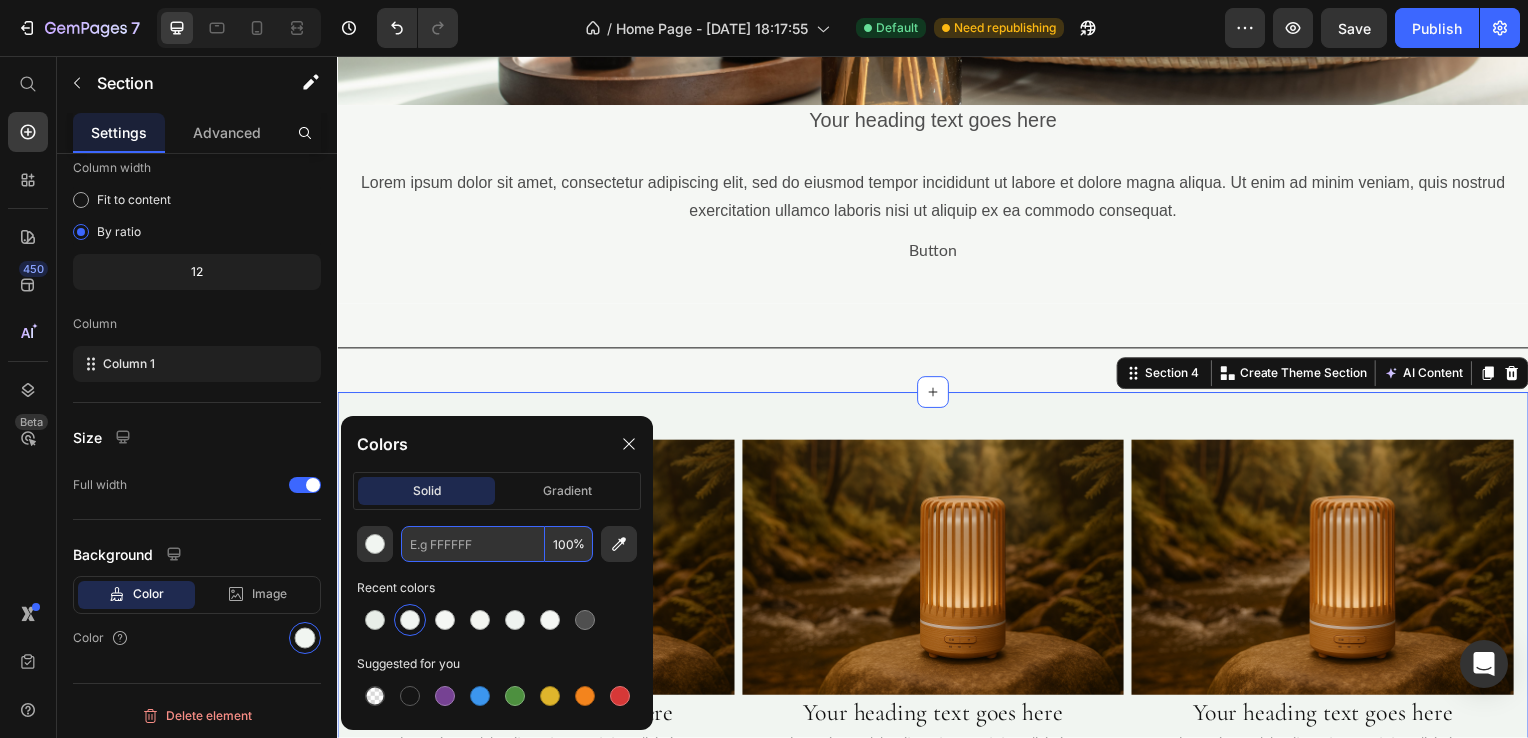 paste on "#3A3A3A" 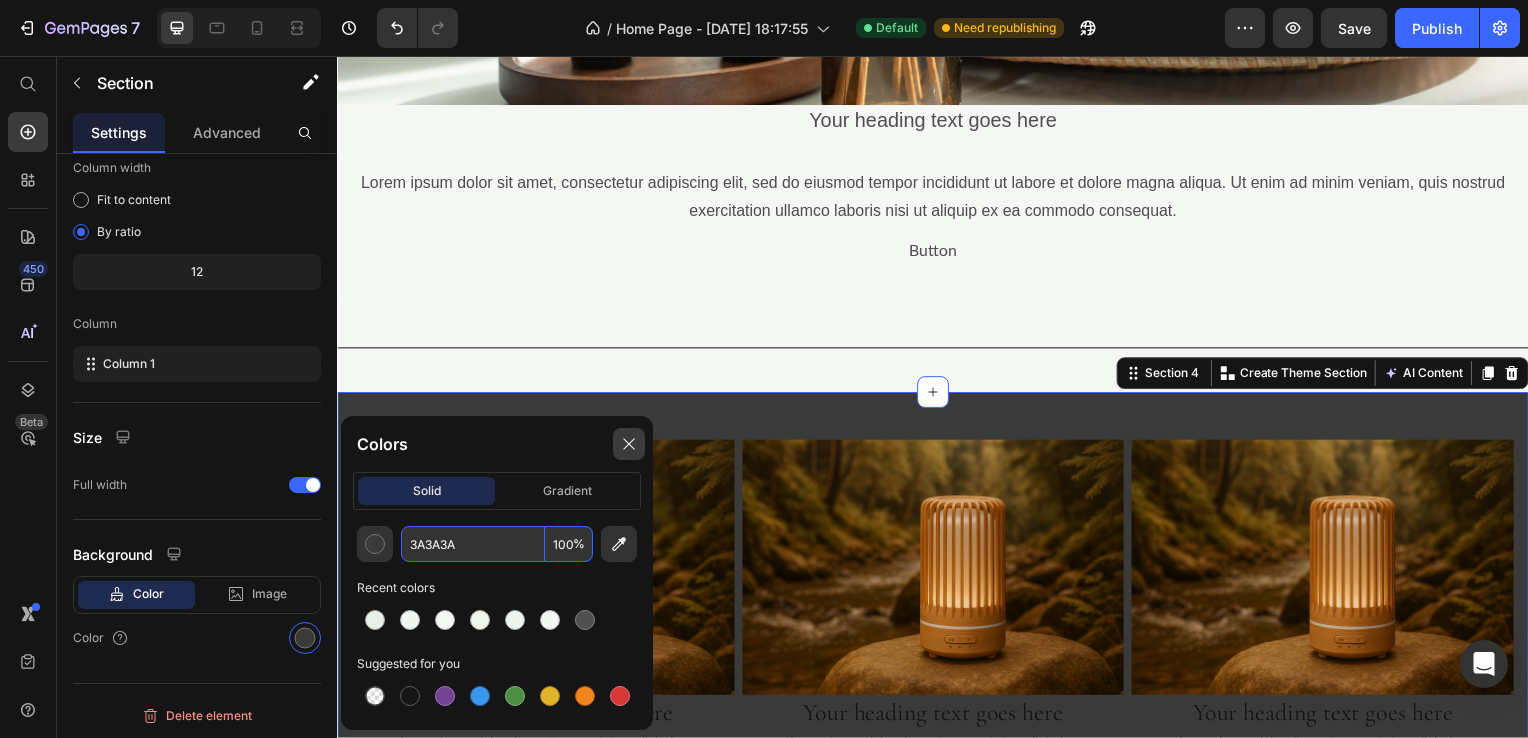 type on "3A3A3A" 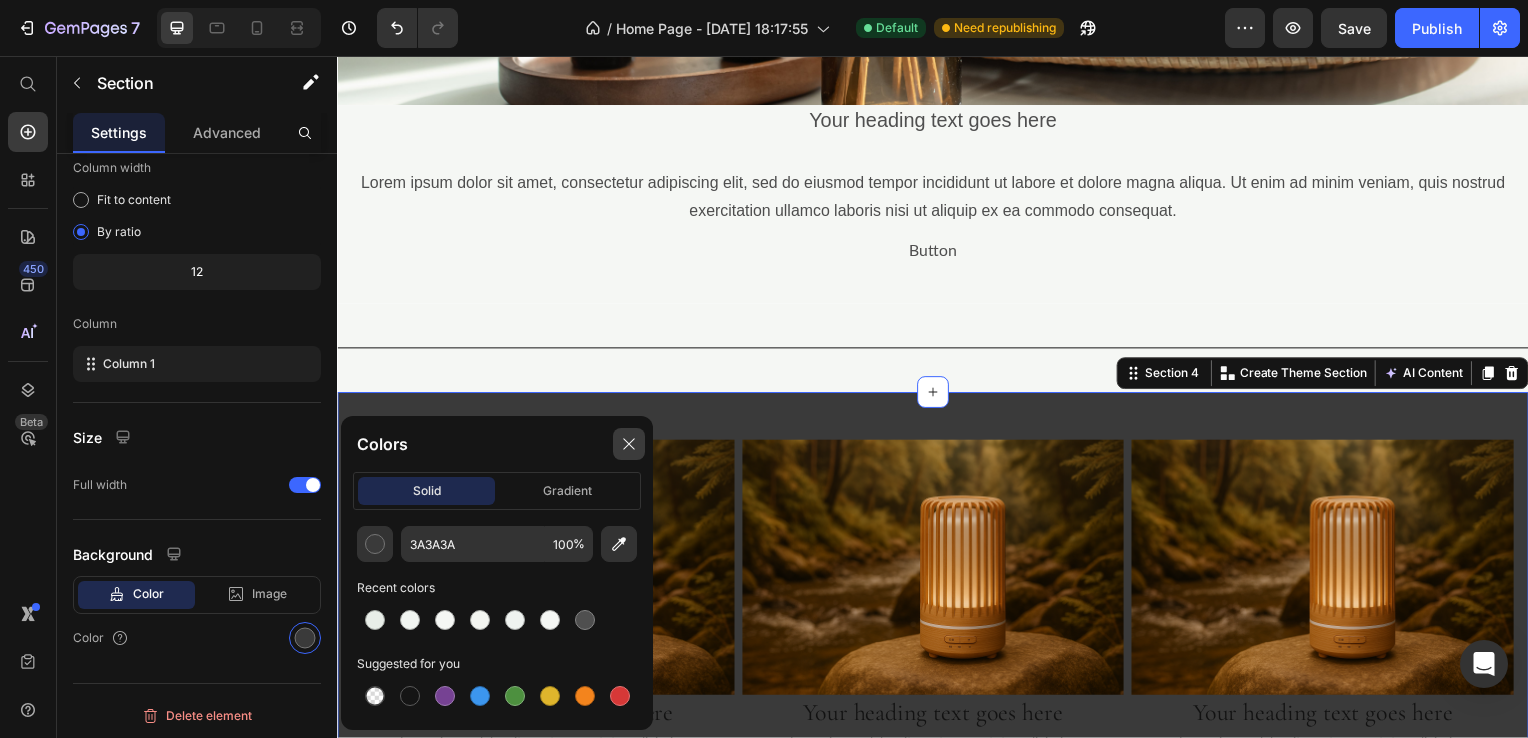 click 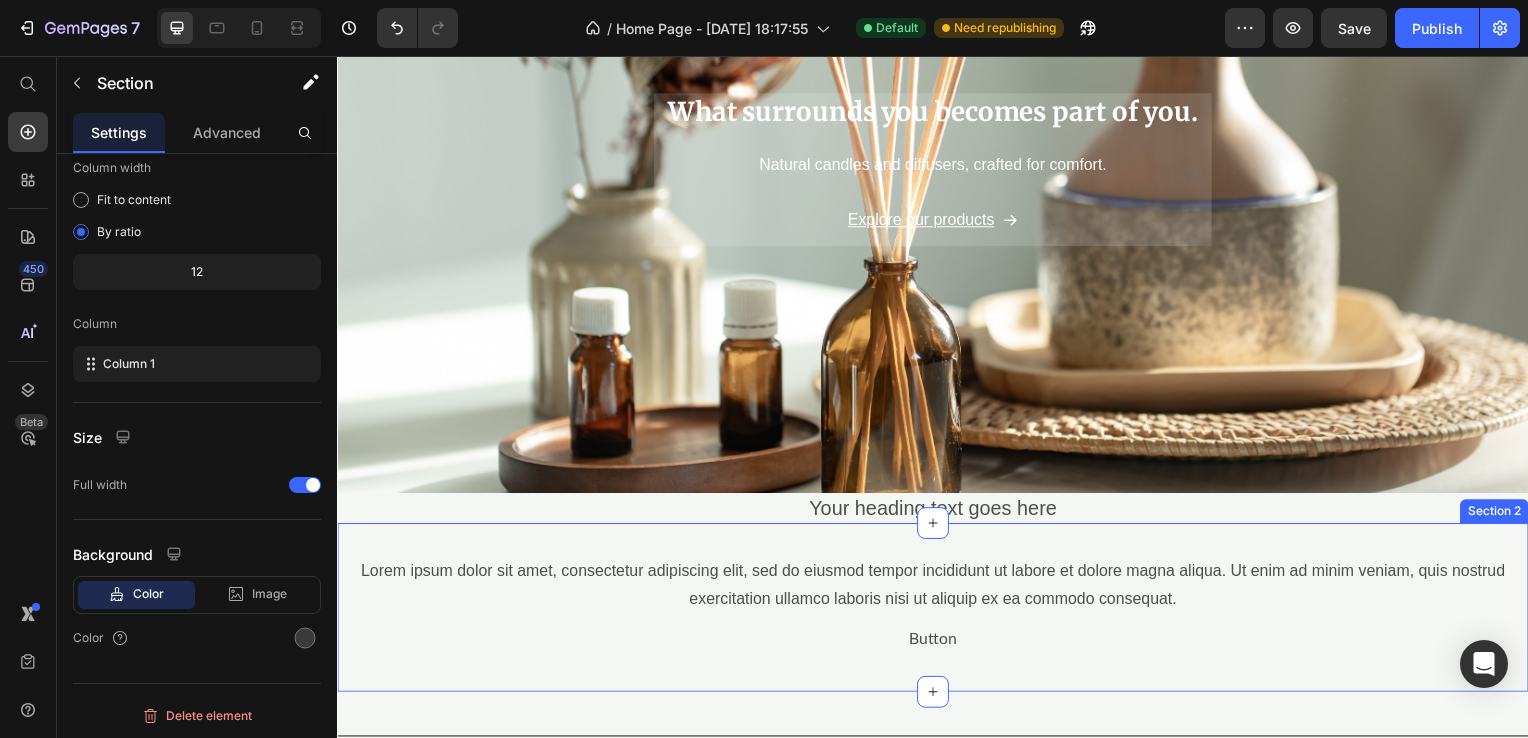 scroll, scrollTop: 600, scrollLeft: 0, axis: vertical 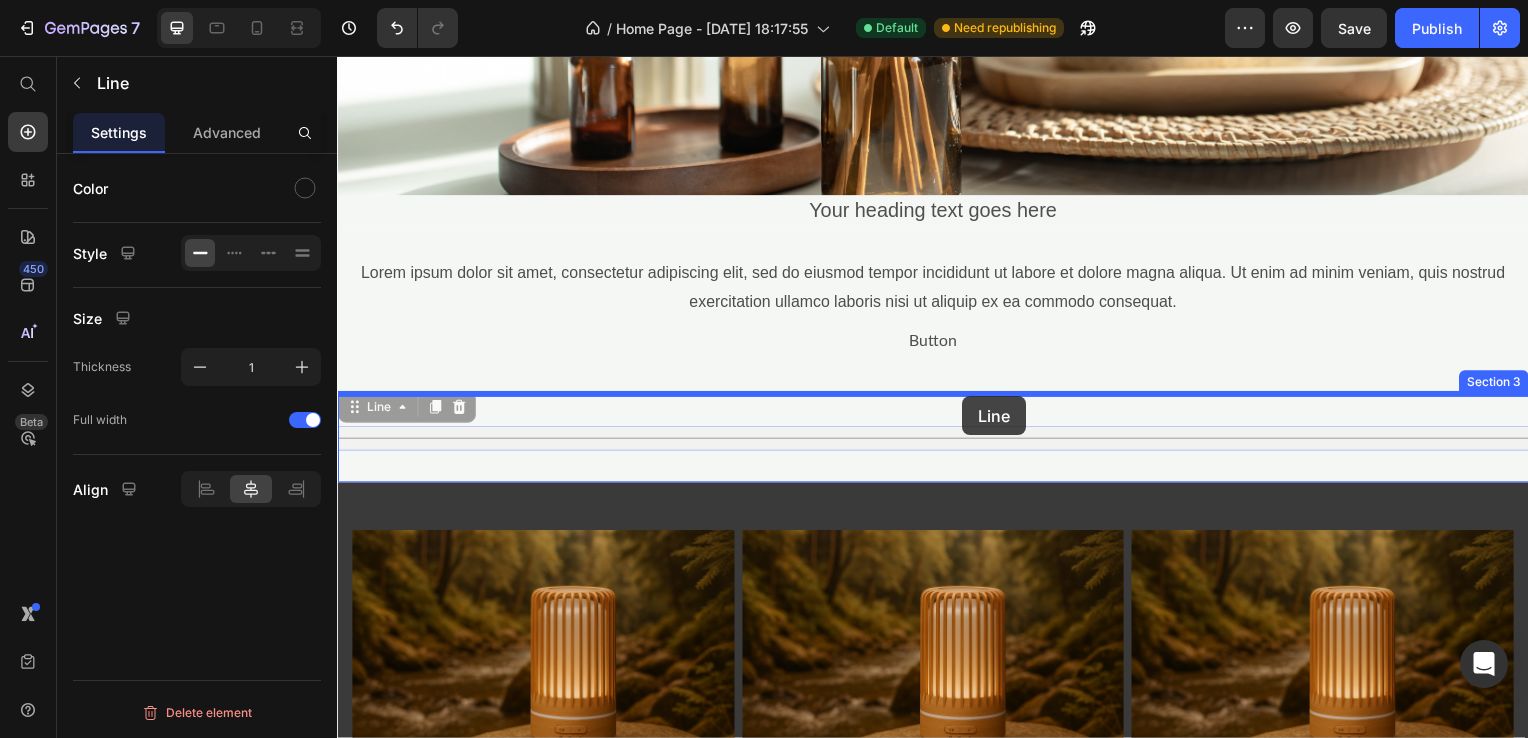 drag, startPoint x: 971, startPoint y: 435, endPoint x: 967, endPoint y: 400, distance: 35.22783 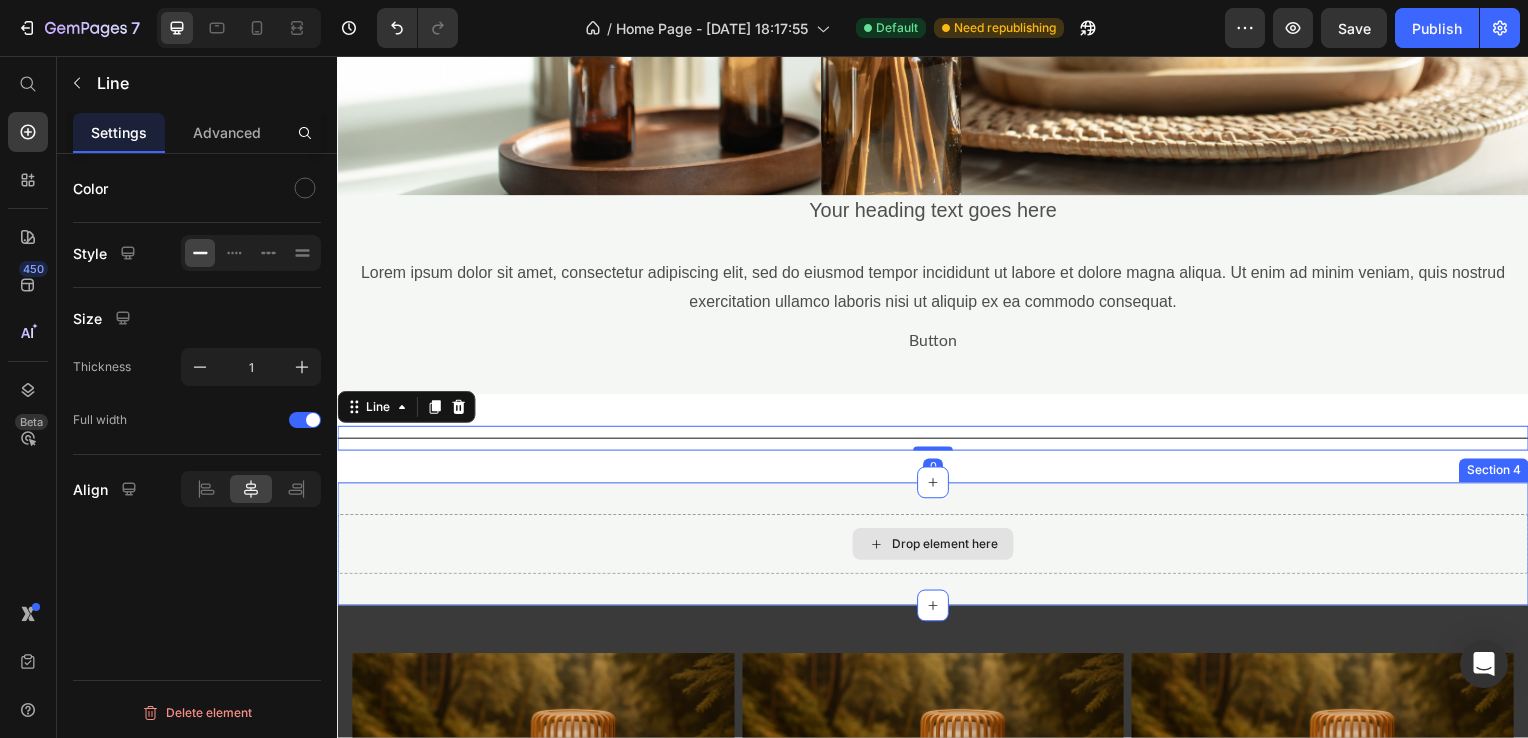 click on "Drop element here" at bounding box center [937, 548] 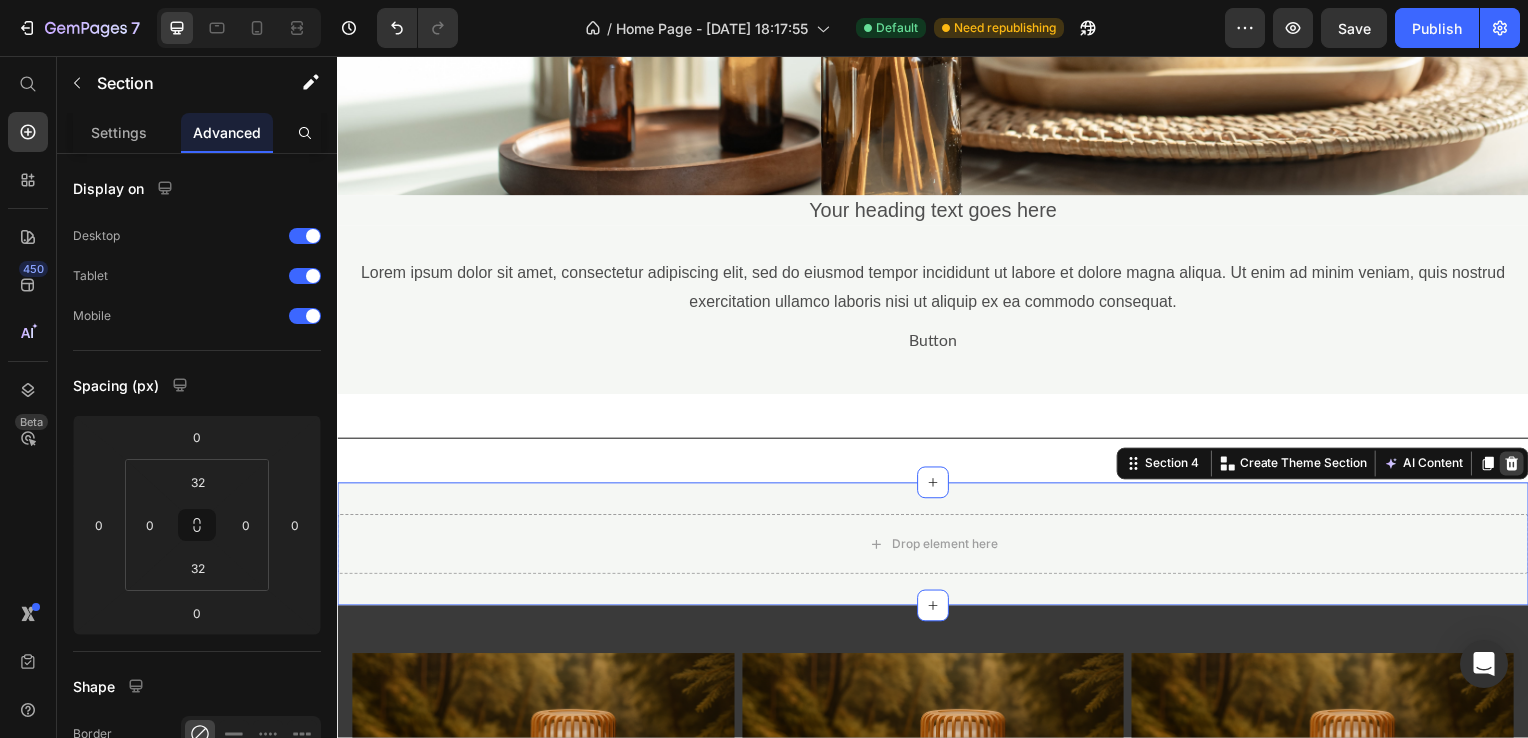 click 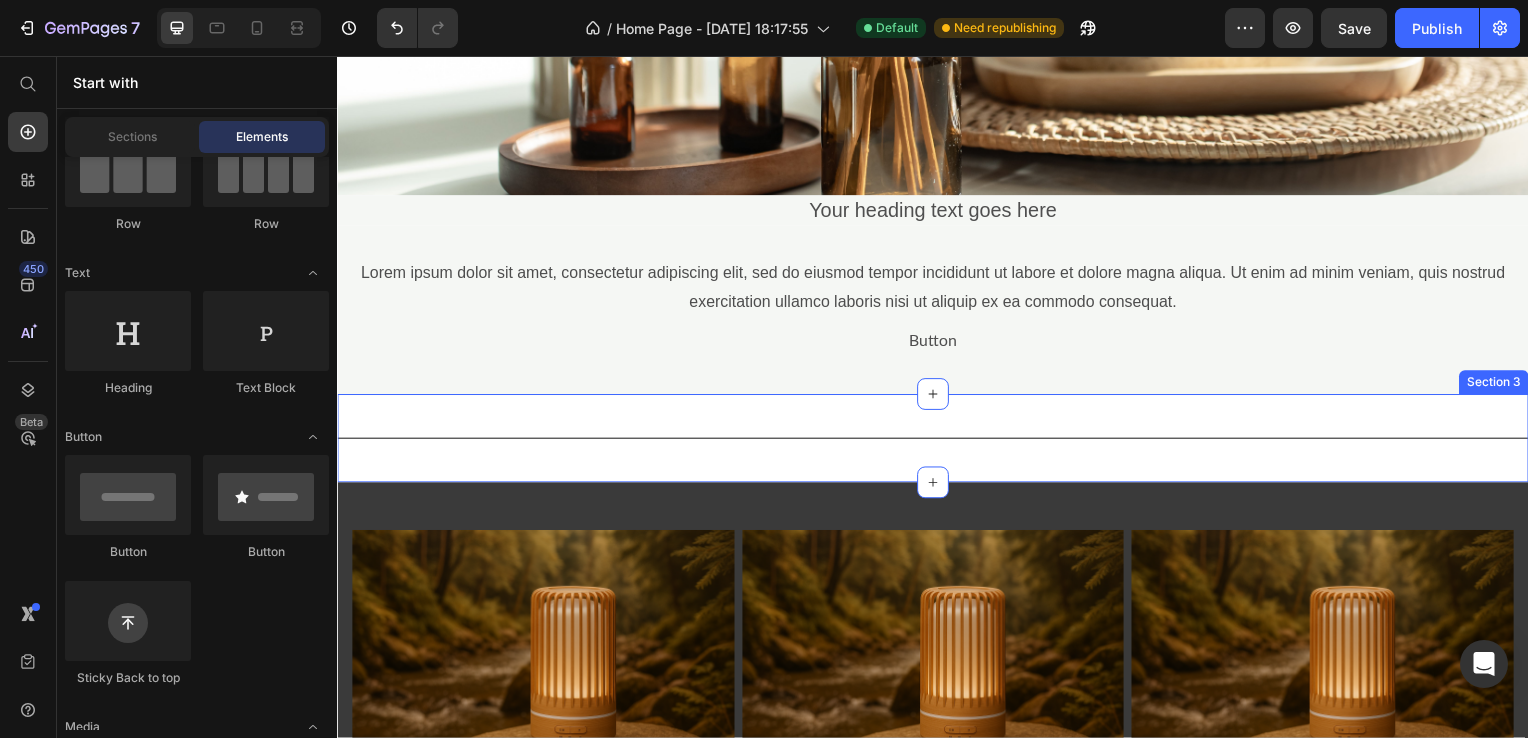 click on "Title Line Section 3" at bounding box center [937, 441] 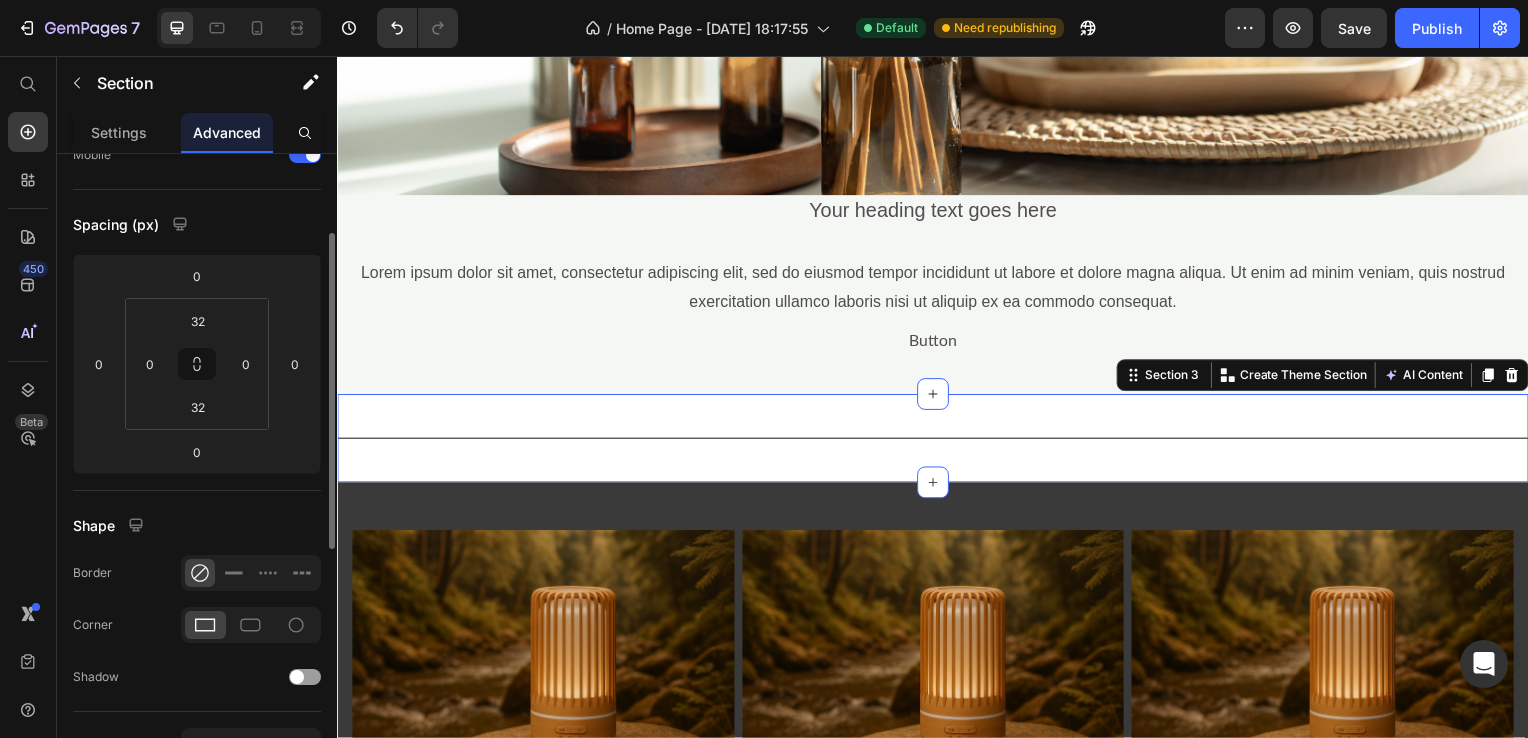 scroll, scrollTop: 0, scrollLeft: 0, axis: both 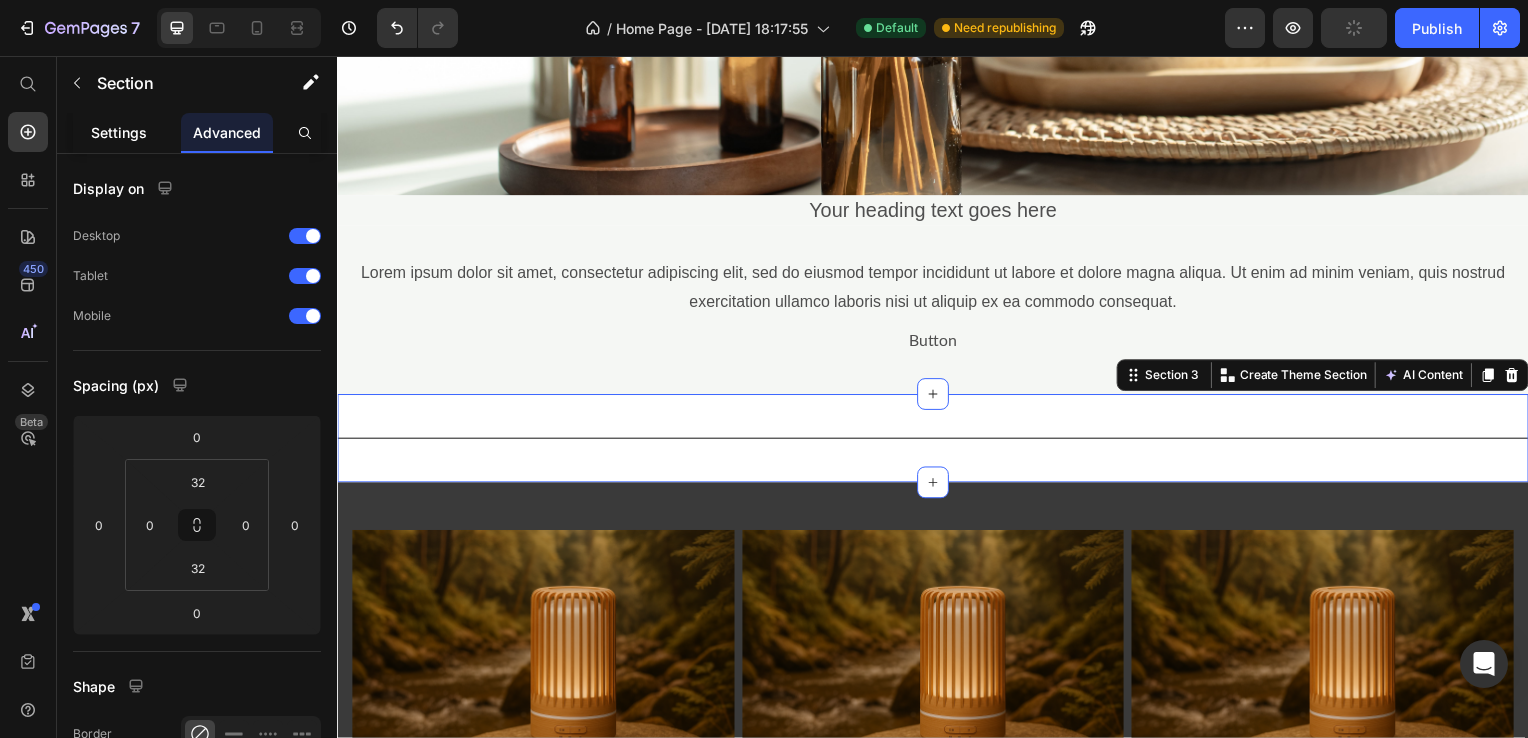 click on "Settings" 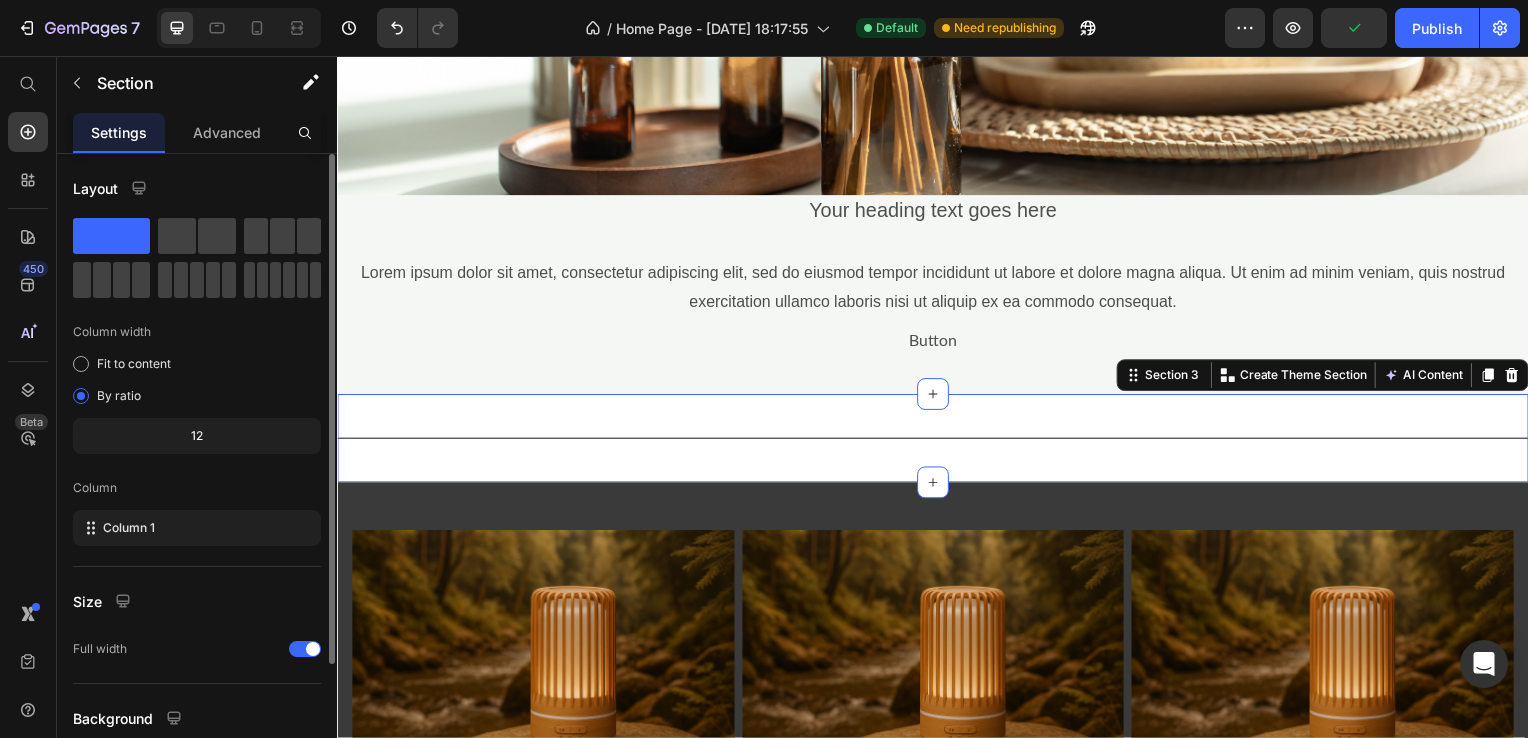 scroll, scrollTop: 164, scrollLeft: 0, axis: vertical 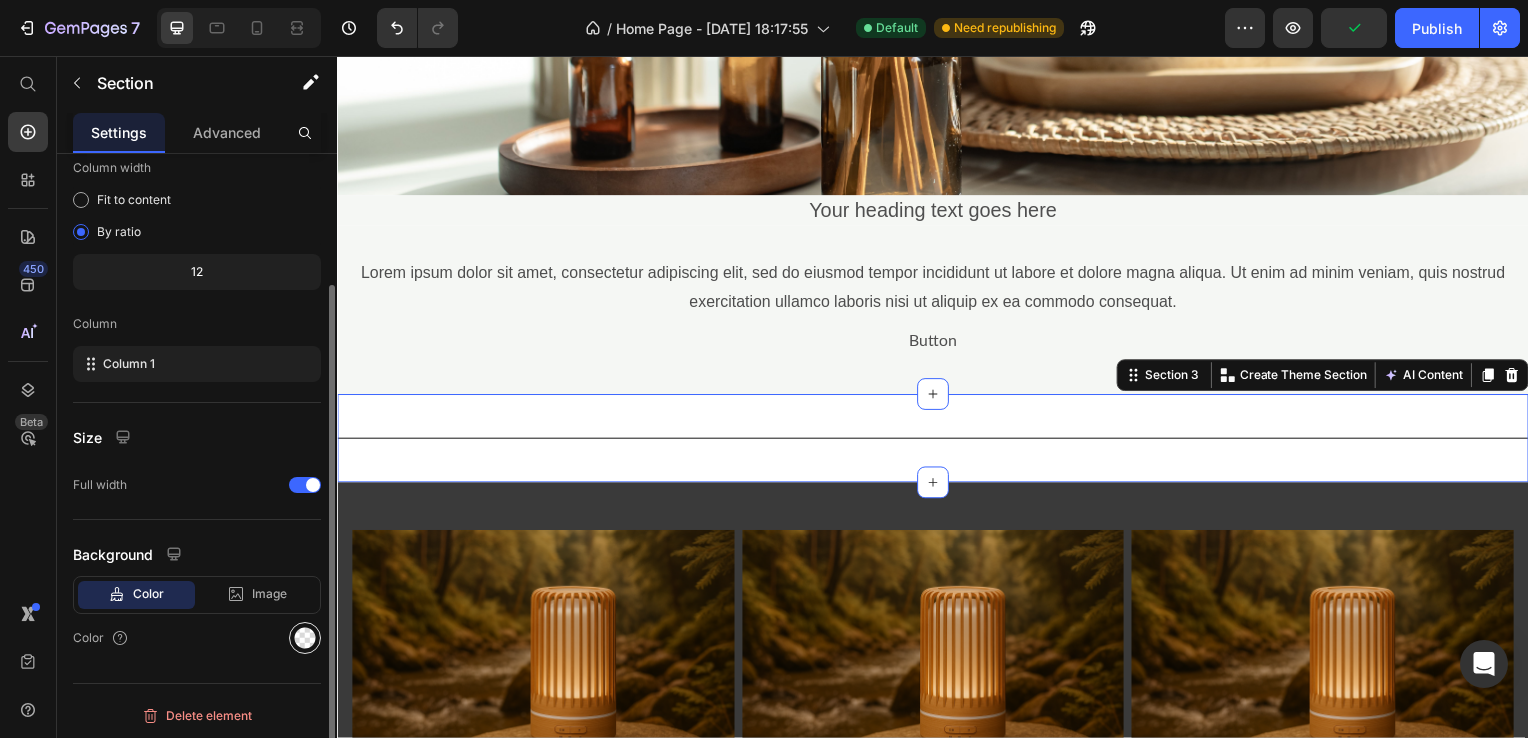click 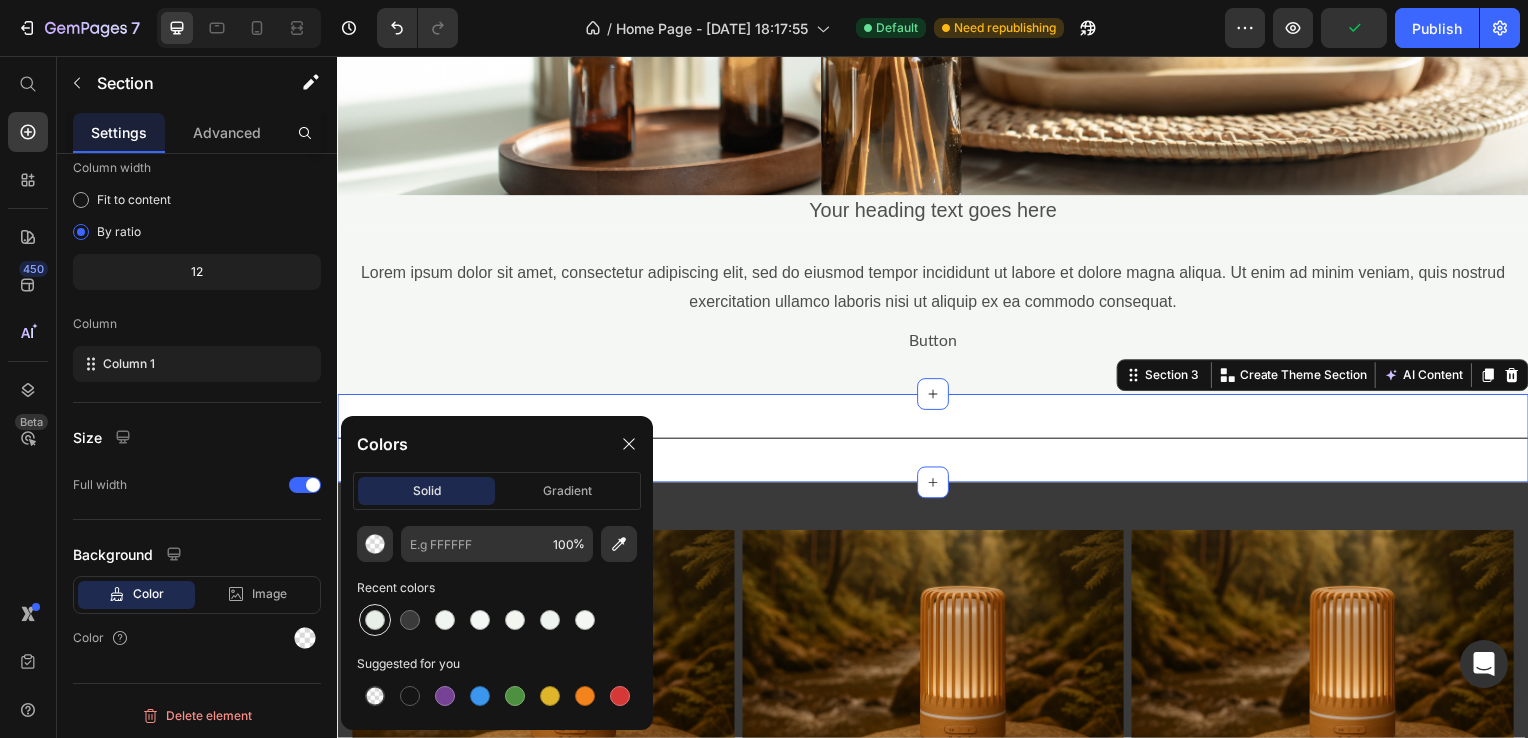 click at bounding box center [375, 620] 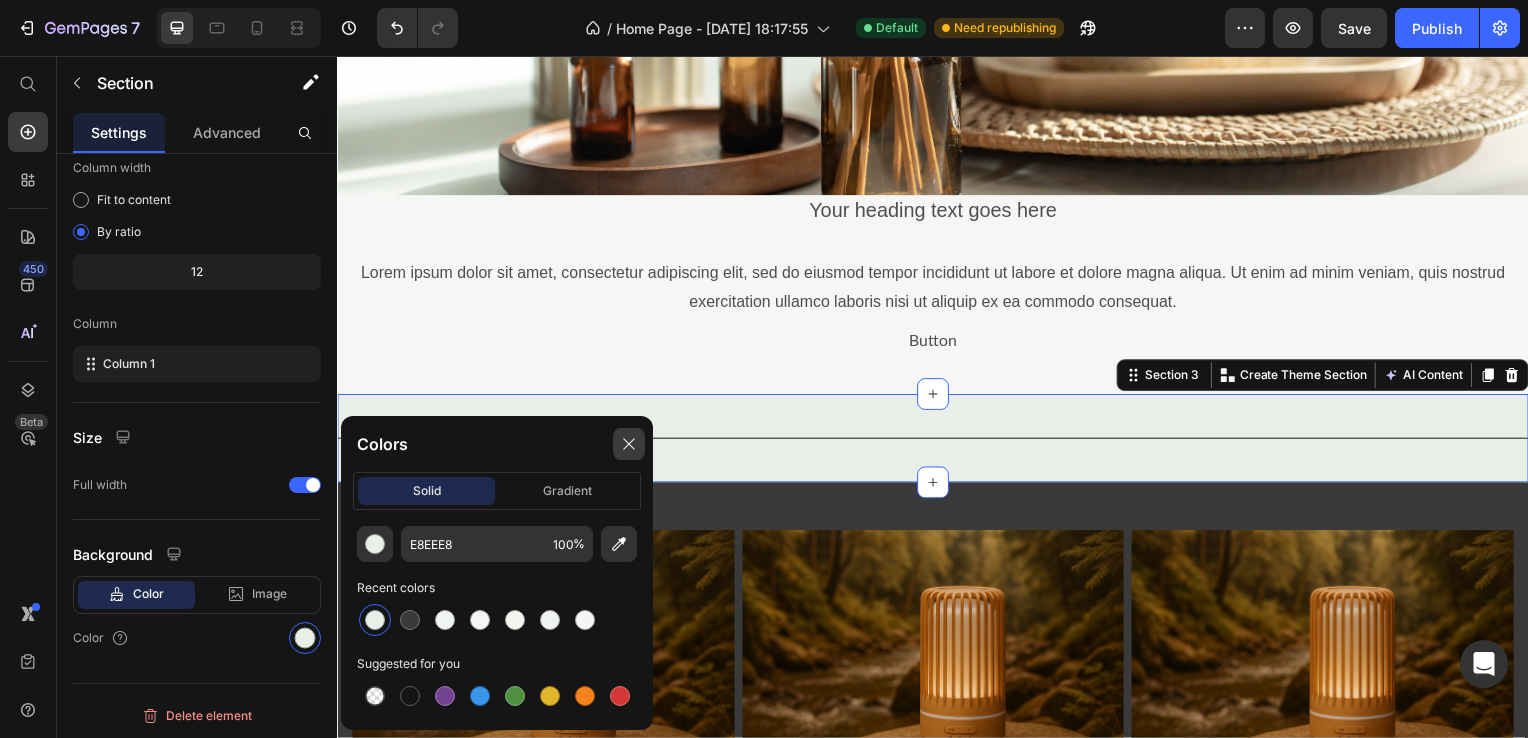 click at bounding box center (629, 444) 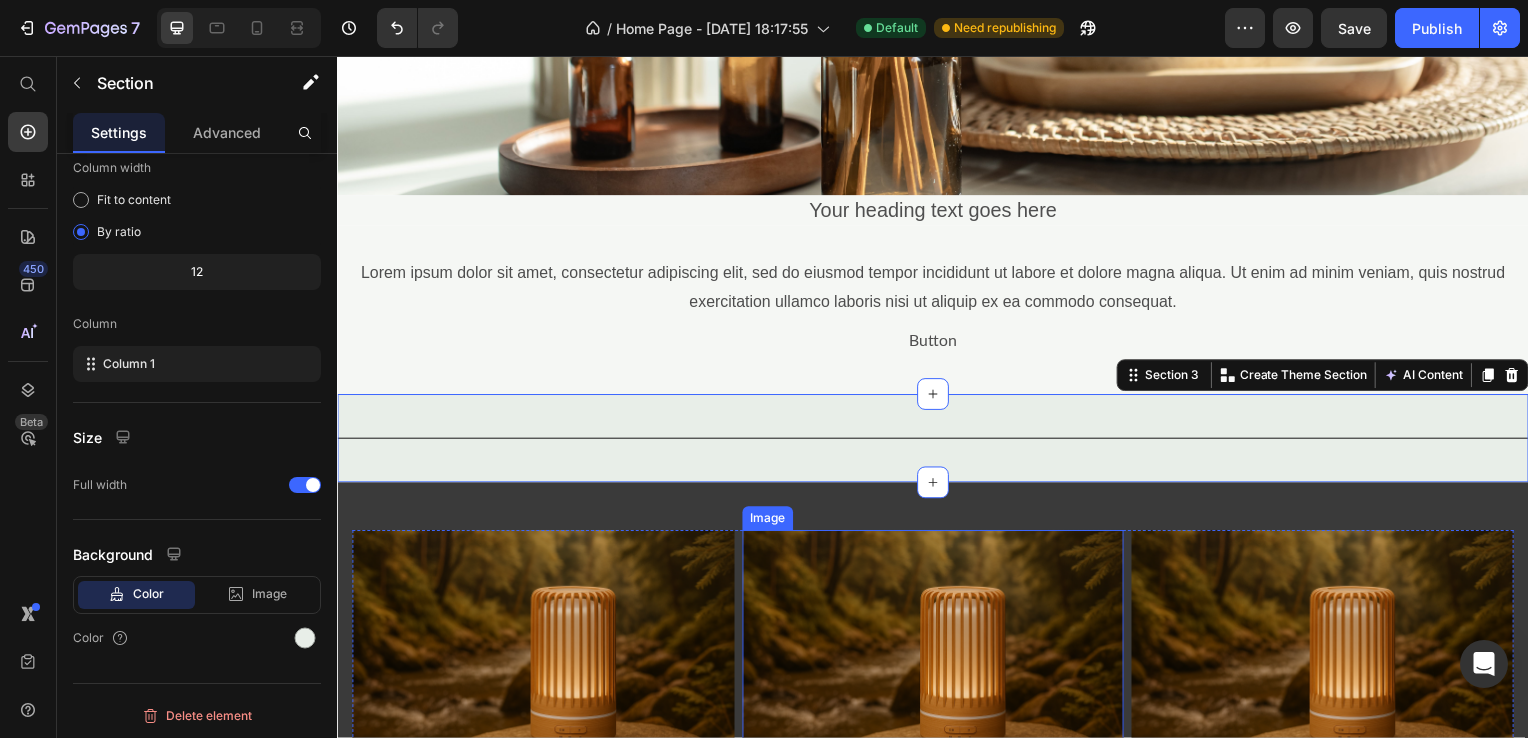 click at bounding box center [937, 662] 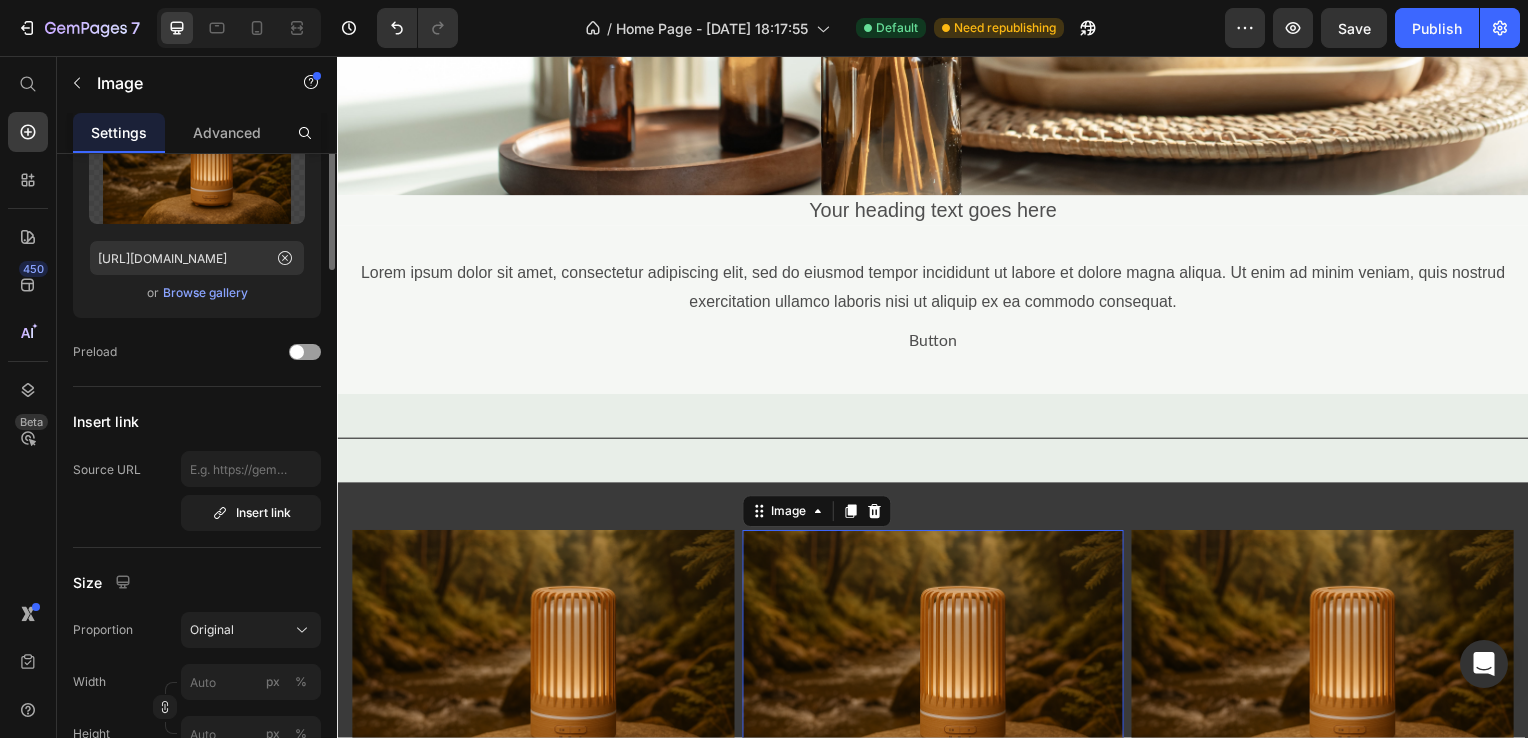 scroll, scrollTop: 0, scrollLeft: 0, axis: both 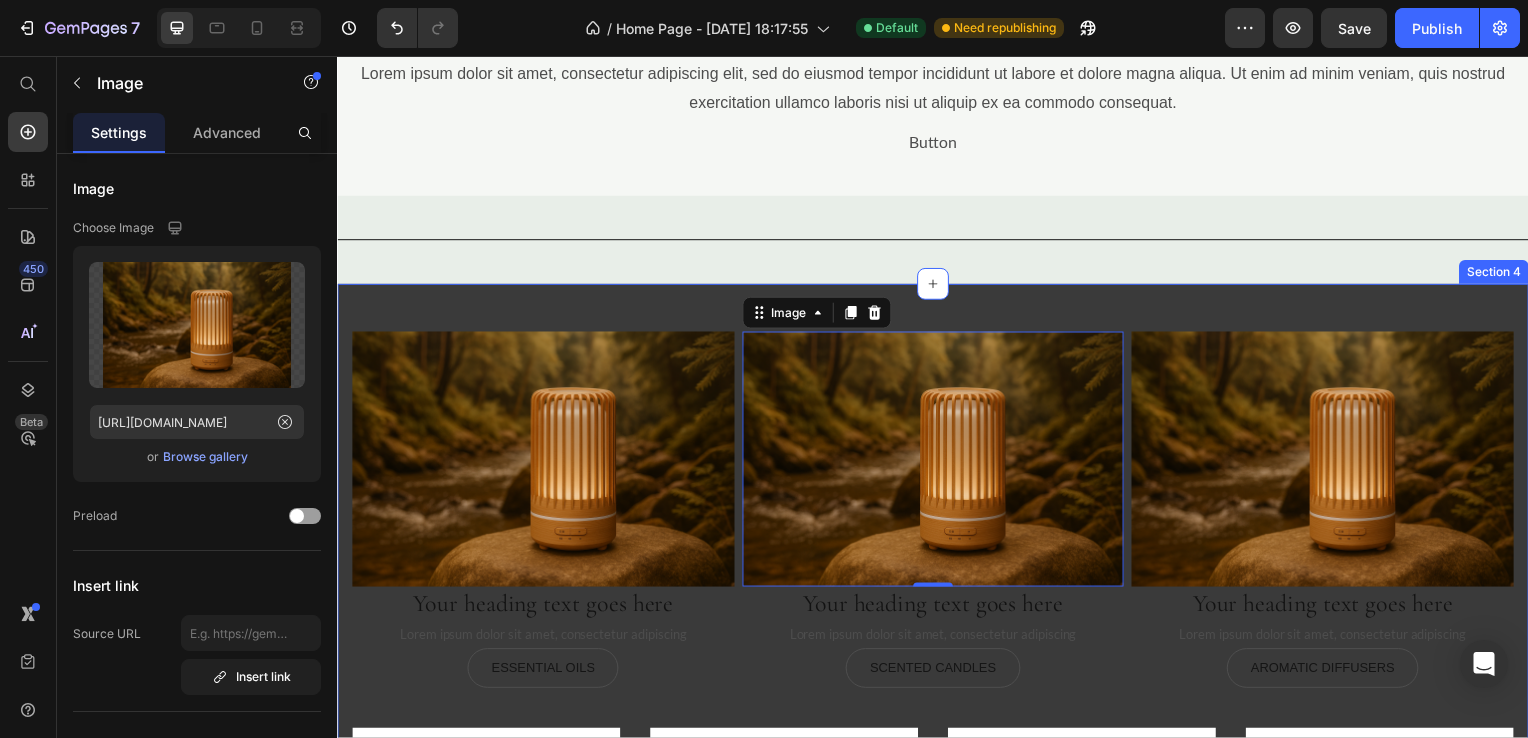 click on "Image Your heading text goes here Heading Lorem ipsum dolor sit amet, consectetur adipiscing  Text Block Essential Oils Button Image   0 Your heading text goes here Heading Lorem ipsum dolor sit amet, consectetur adipiscing  Text Block Scented Candles Button Image Your heading text goes here Heading Lorem ipsum dolor sit amet, consectetur adipiscing  Text Block Aromatic Diffusers Button Row Product Images                Icon                Icon                Icon                Icon                Icon Icon List Hoz (124) Text block Row Smart Fingerprint Padlock Product Title $13.00 Product Price Product Product Images                Icon                Icon                Icon                Icon                Icon Icon List Hoz (124) Text block Row Smart Fingerprint Padlock Product Title $13.00 Product Price Product Product Images                Icon                Icon                Icon                Icon                Icon Icon List Hoz (124) Text block Row Smart Fingerprint Padlock Product Title" at bounding box center (937, 738) 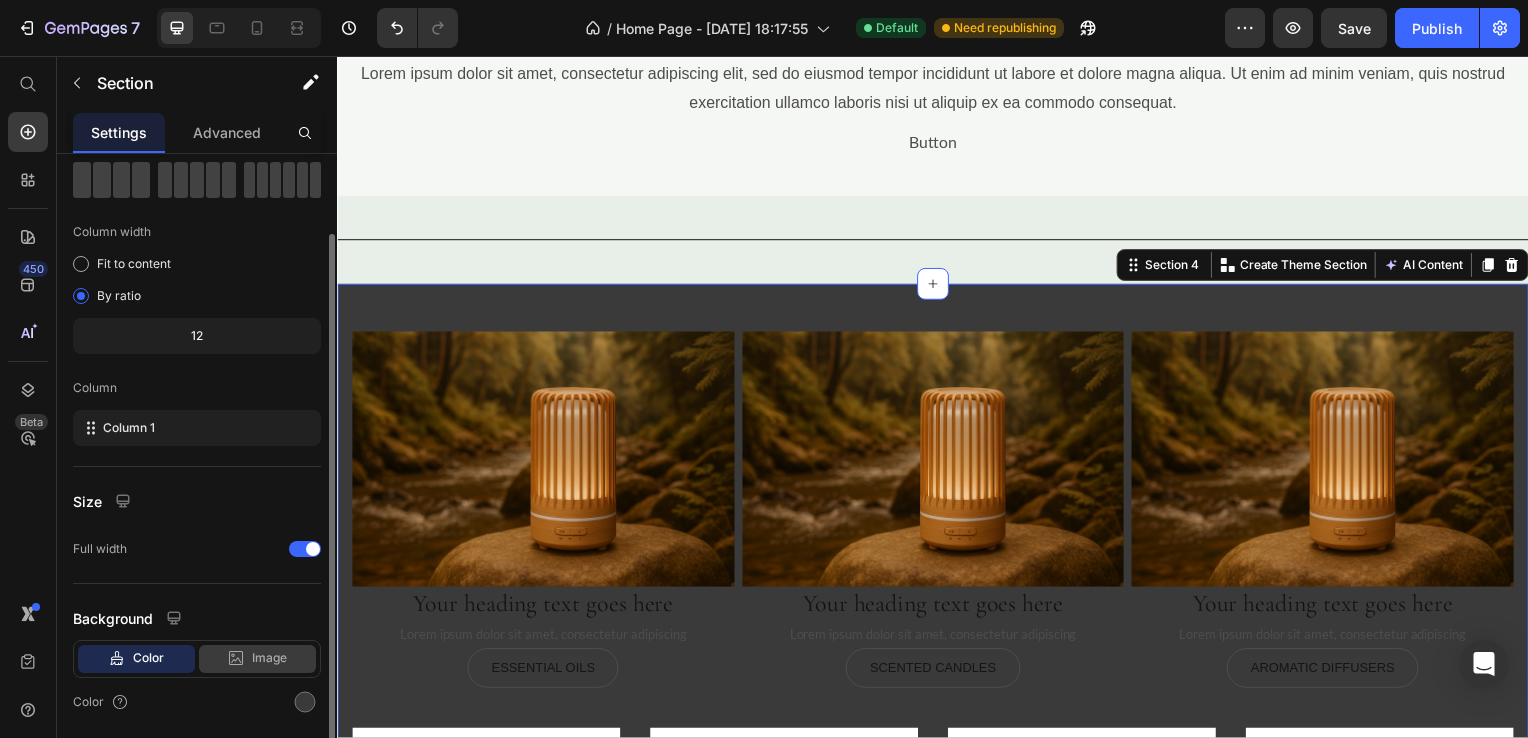 scroll, scrollTop: 164, scrollLeft: 0, axis: vertical 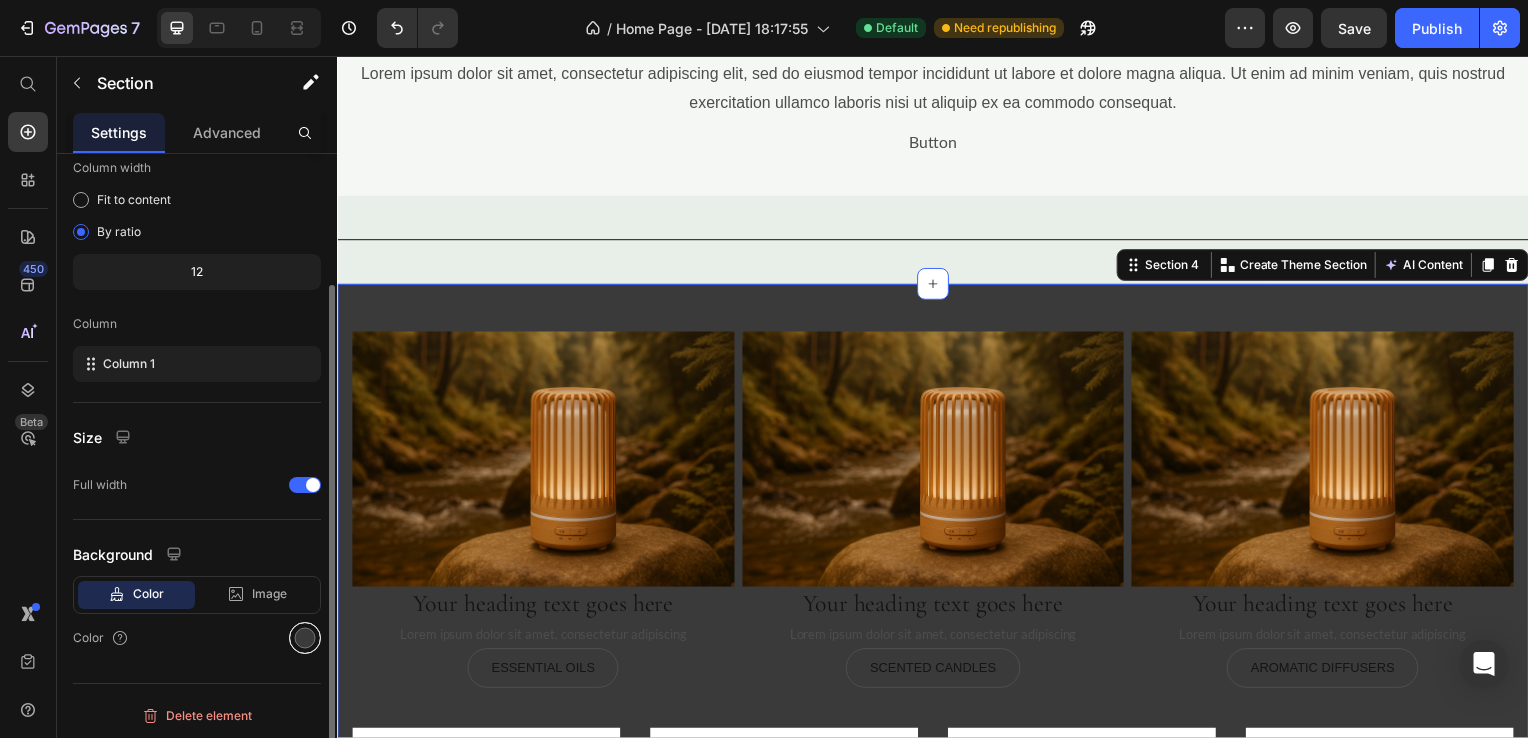 click at bounding box center (305, 638) 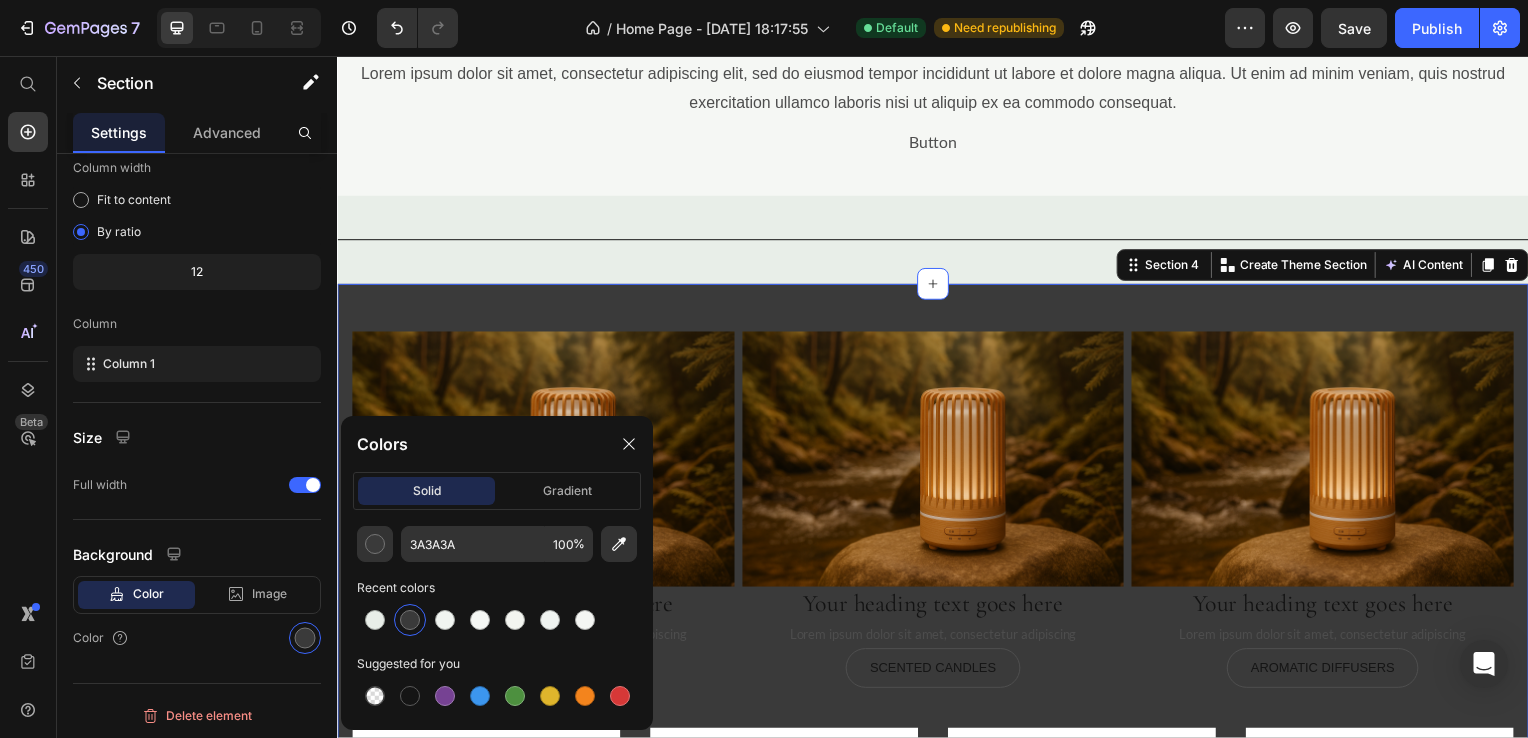 click on "3A3A3A 100 % Recent colors Suggested for you" 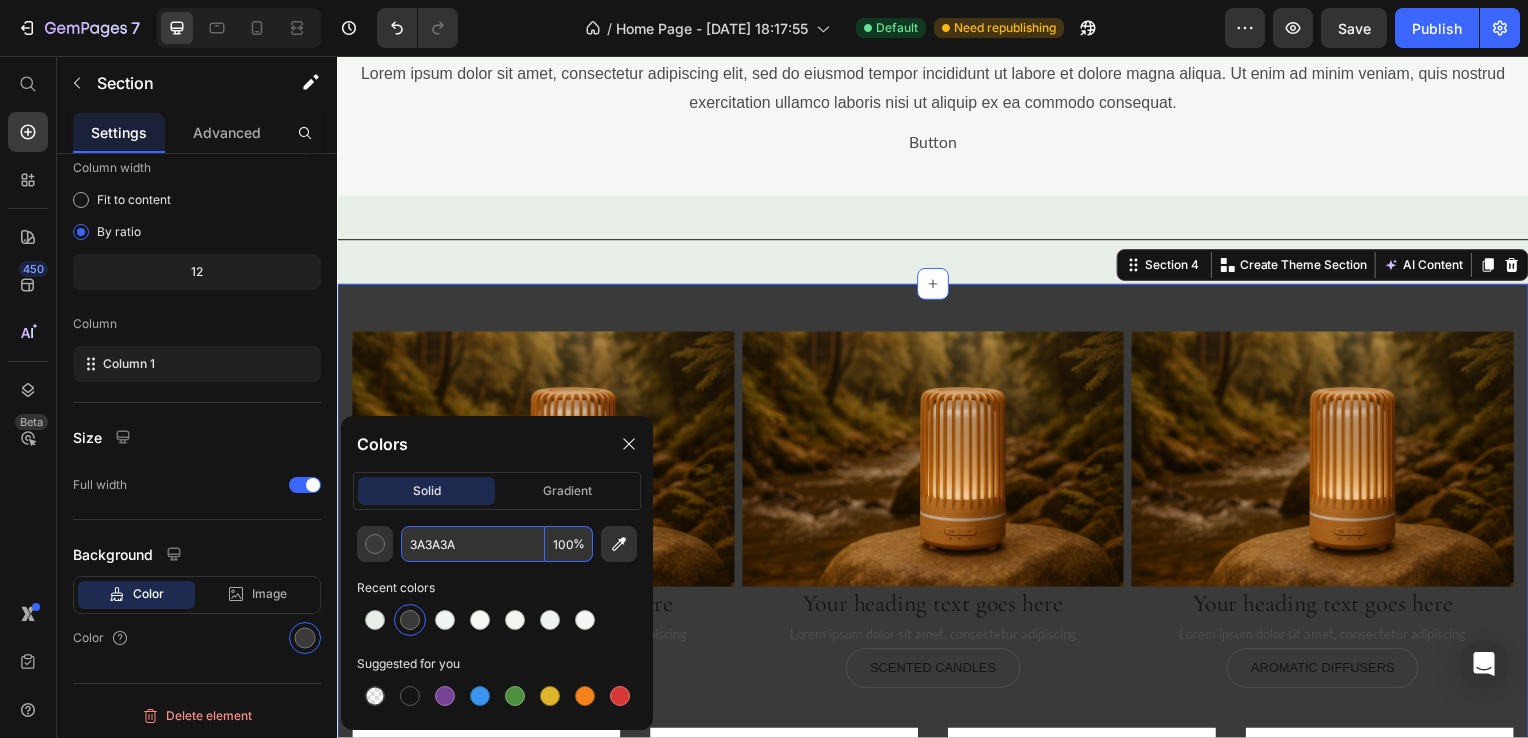 click on "3A3A3A" at bounding box center [473, 544] 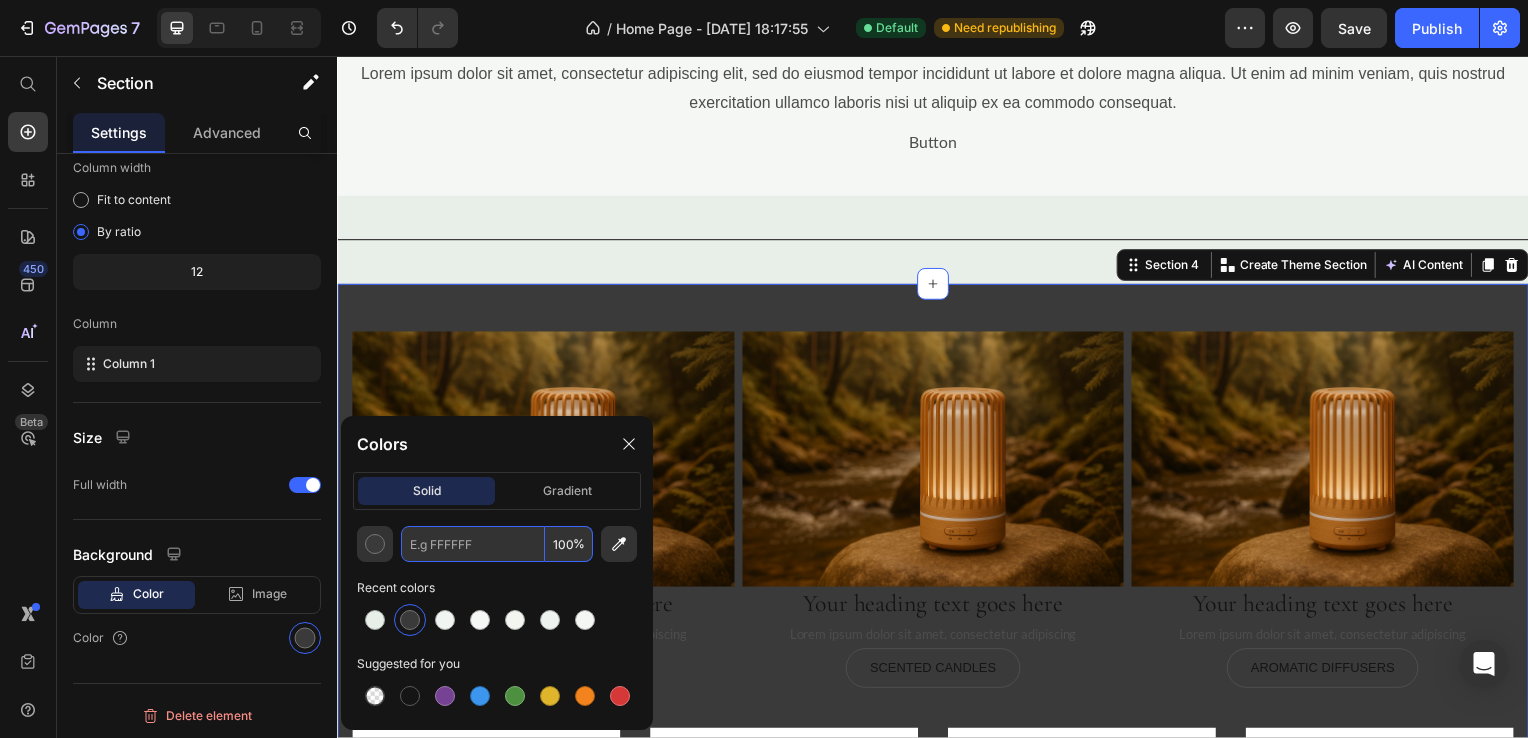 paste on "#xxxxxx" 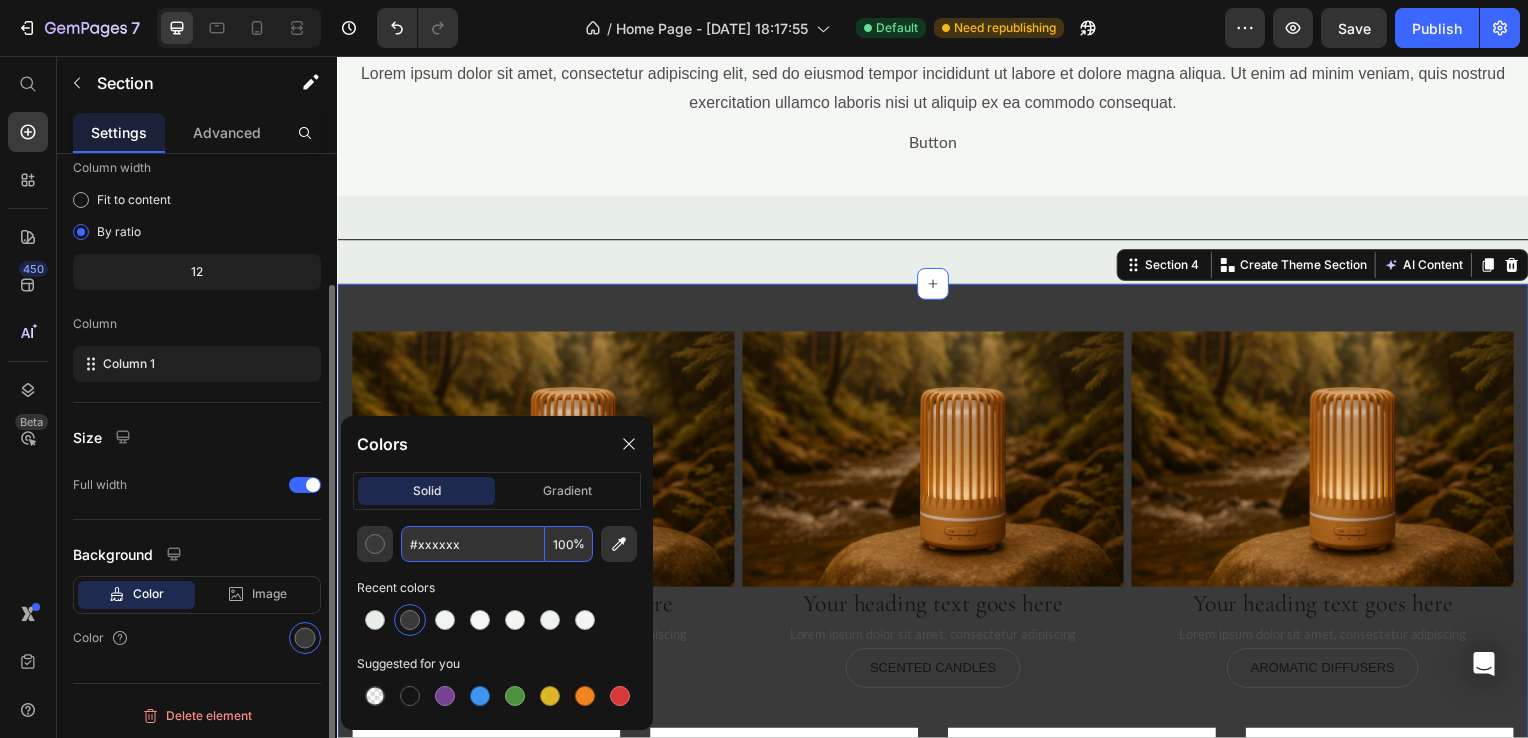 type on "3A3A3A" 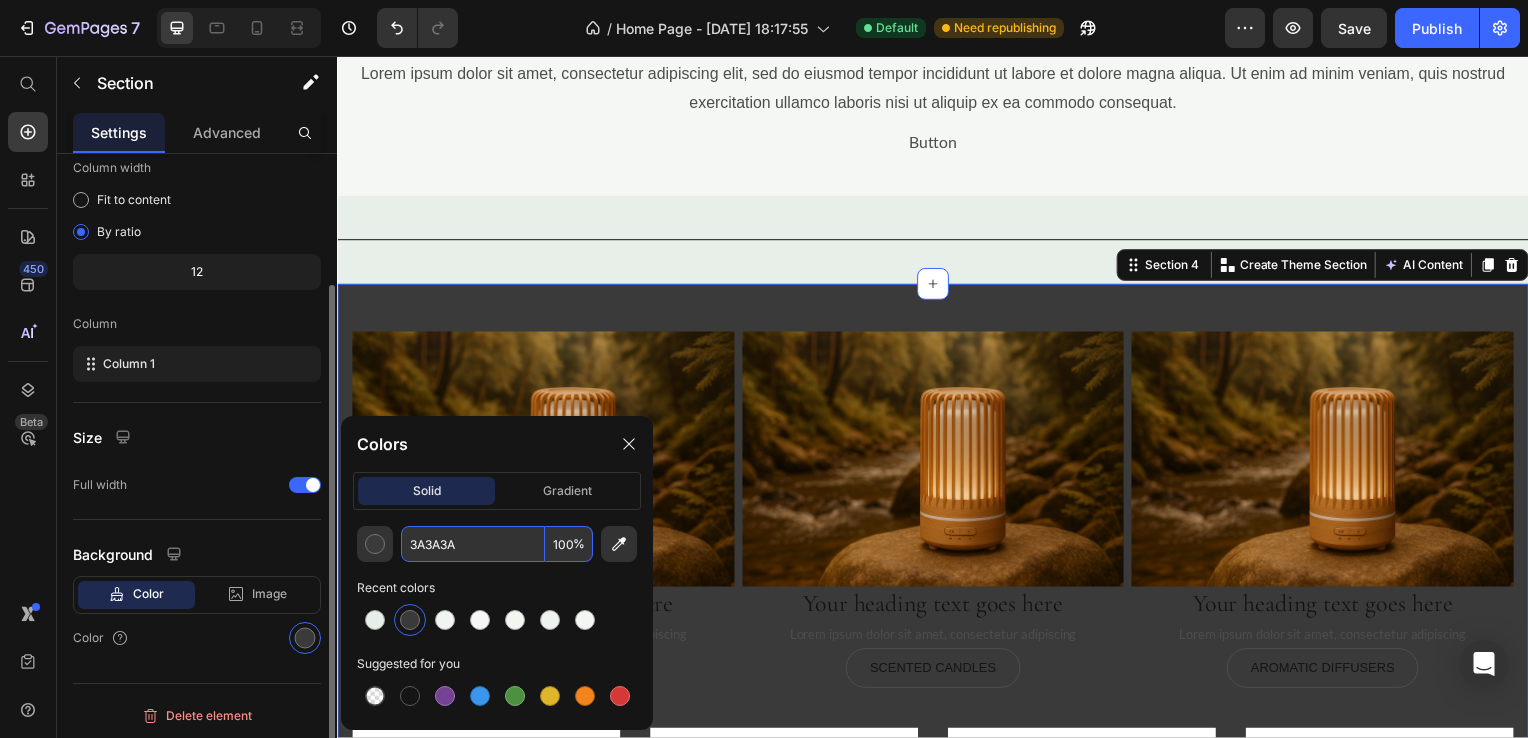 click on "Size Full width" 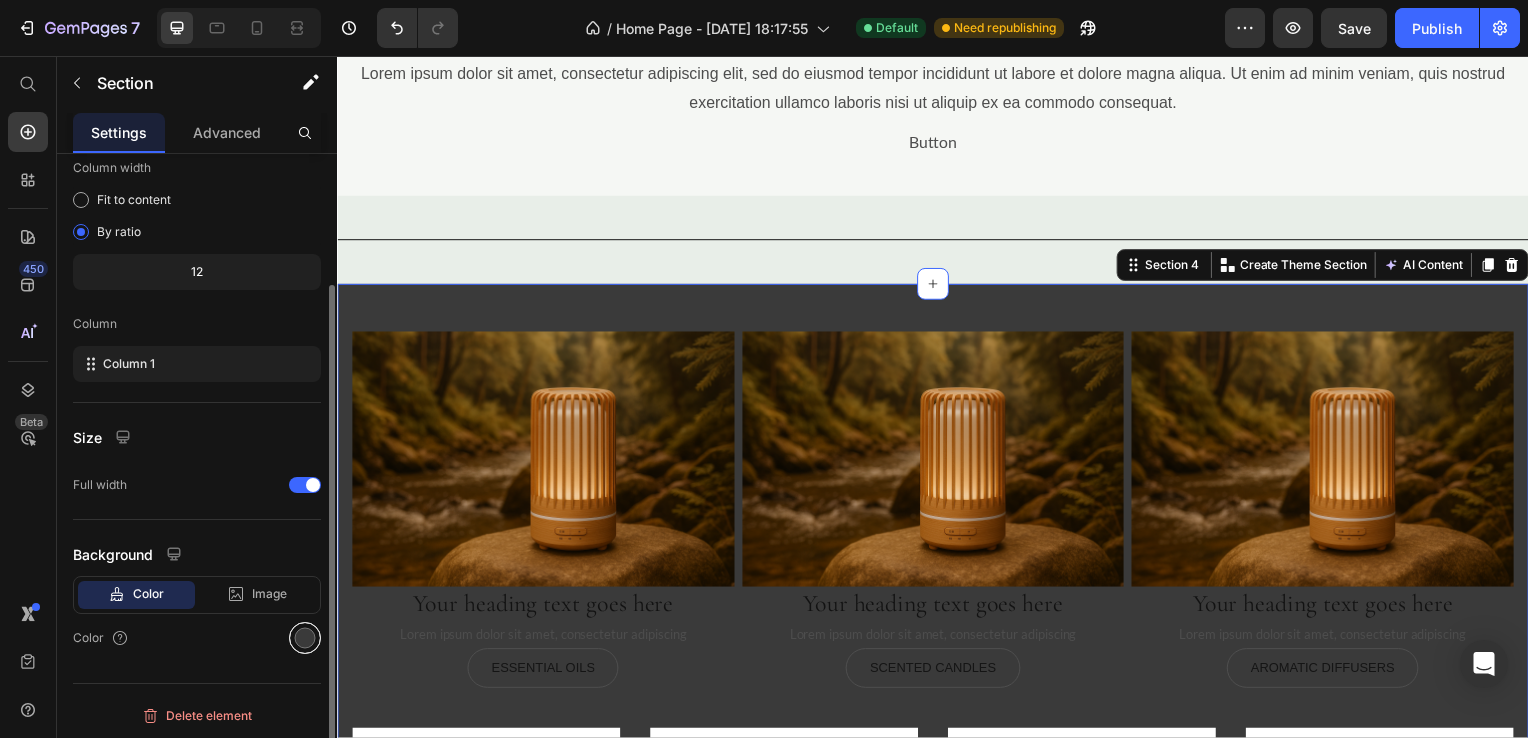 click at bounding box center (305, 638) 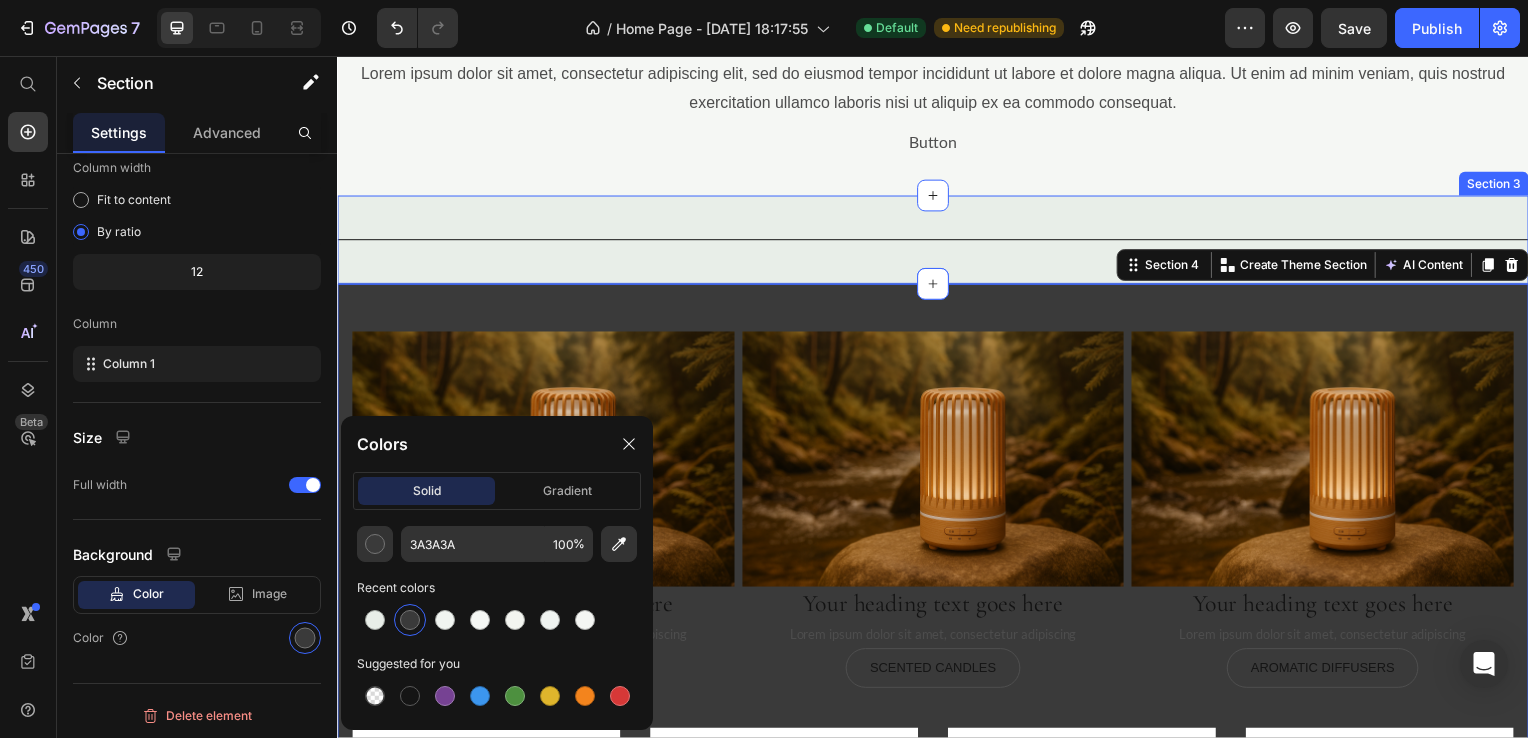 click on "Title Line Section 3" at bounding box center [937, 241] 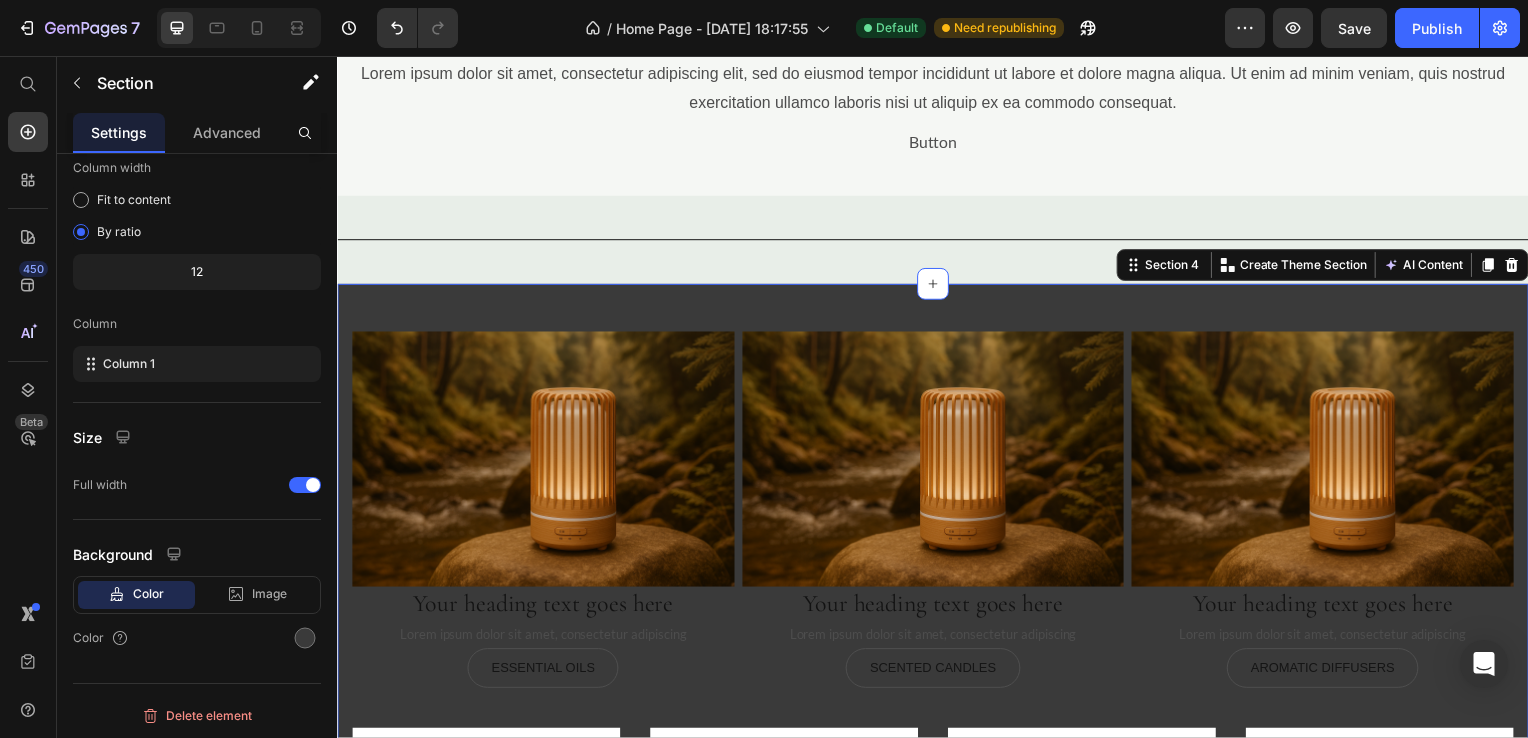 click on "Image Your heading text goes here Heading Lorem ipsum dolor sit amet, consectetur adipiscing  Text Block Essential Oils Button Image Your heading text goes here Heading Lorem ipsum dolor sit amet, consectetur adipiscing  Text Block Scented Candles Button Image Your heading text goes here Heading Lorem ipsum dolor sit amet, consectetur adipiscing  Text Block Aromatic Diffusers Button Row Product Images                Icon                Icon                Icon                Icon                Icon Icon List Hoz (124) Text block Row Smart Fingerprint Padlock Product Title $13.00 Product Price Product Product Images                Icon                Icon                Icon                Icon                Icon Icon List Hoz (124) Text block Row Smart Fingerprint Padlock Product Title $13.00 Product Price Product Product Images                Icon                Icon                Icon                Icon                Icon Icon List Hoz (124) Text block Row Smart Fingerprint Padlock Product Title Row" at bounding box center (937, 738) 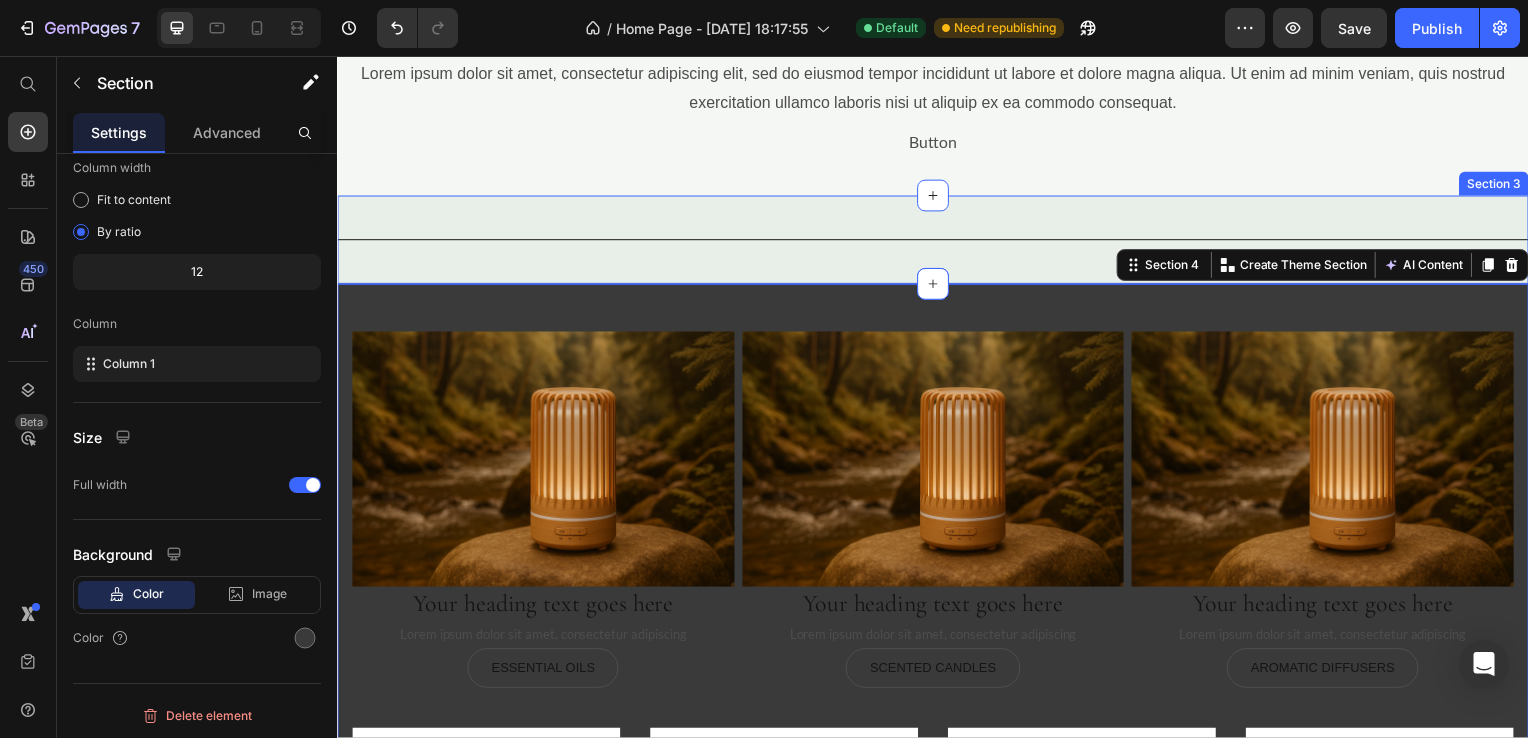 click on "Title Line Section 3" at bounding box center (937, 241) 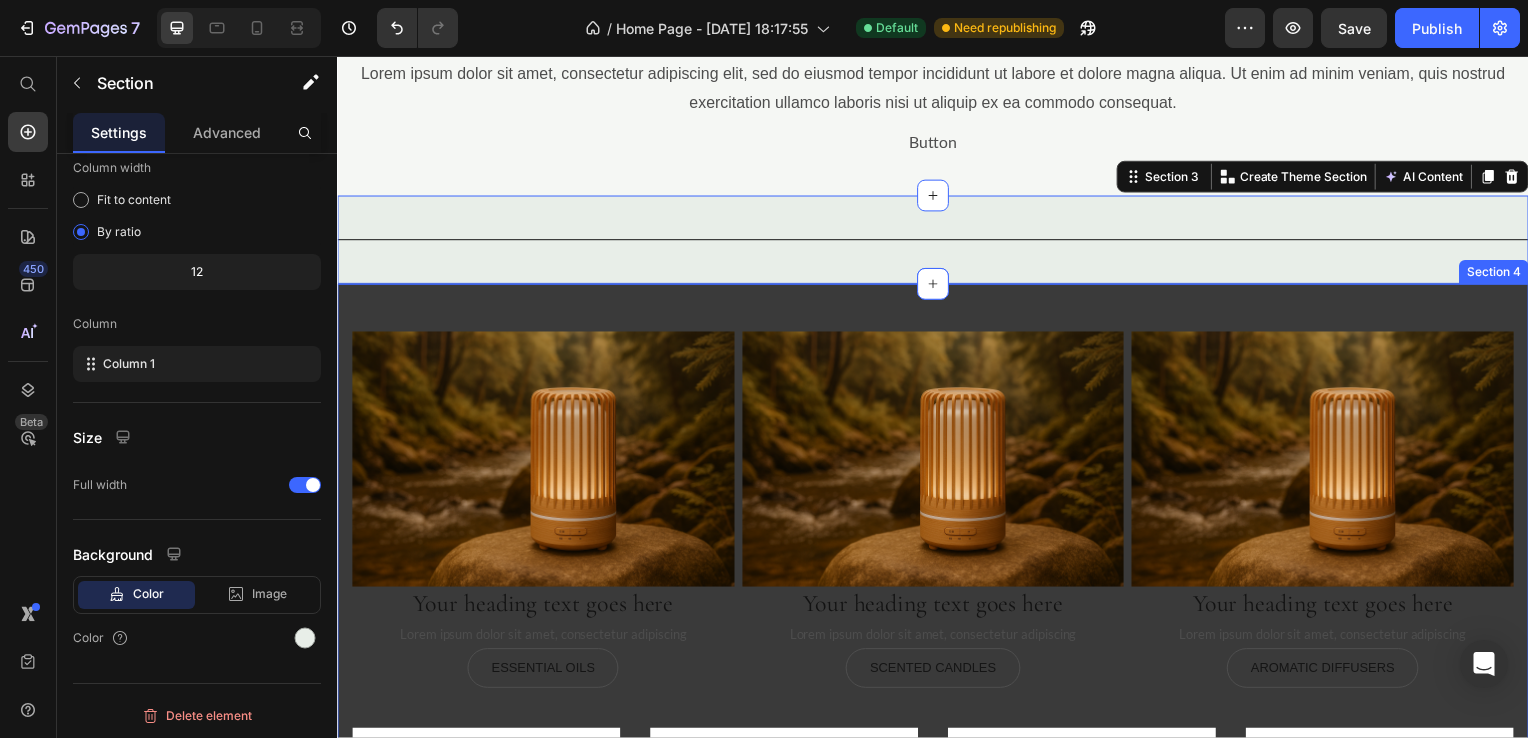 click on "Image Your heading text goes here Heading Lorem ipsum dolor sit amet, consectetur adipiscing  Text Block Essential Oils Button Image Your heading text goes here Heading Lorem ipsum dolor sit amet, consectetur adipiscing  Text Block Scented Candles Button Image Your heading text goes here Heading Lorem ipsum dolor sit amet, consectetur adipiscing  Text Block Aromatic Diffusers Button Row Product Images                Icon                Icon                Icon                Icon                Icon Icon List Hoz (124) Text block Row Smart Fingerprint Padlock Product Title $13.00 Product Price Product Product Images                Icon                Icon                Icon                Icon                Icon Icon List Hoz (124) Text block Row Smart Fingerprint Padlock Product Title $13.00 Product Price Product Product Images                Icon                Icon                Icon                Icon                Icon Icon List Hoz (124) Text block Row Smart Fingerprint Padlock Product Title Row" at bounding box center [937, 738] 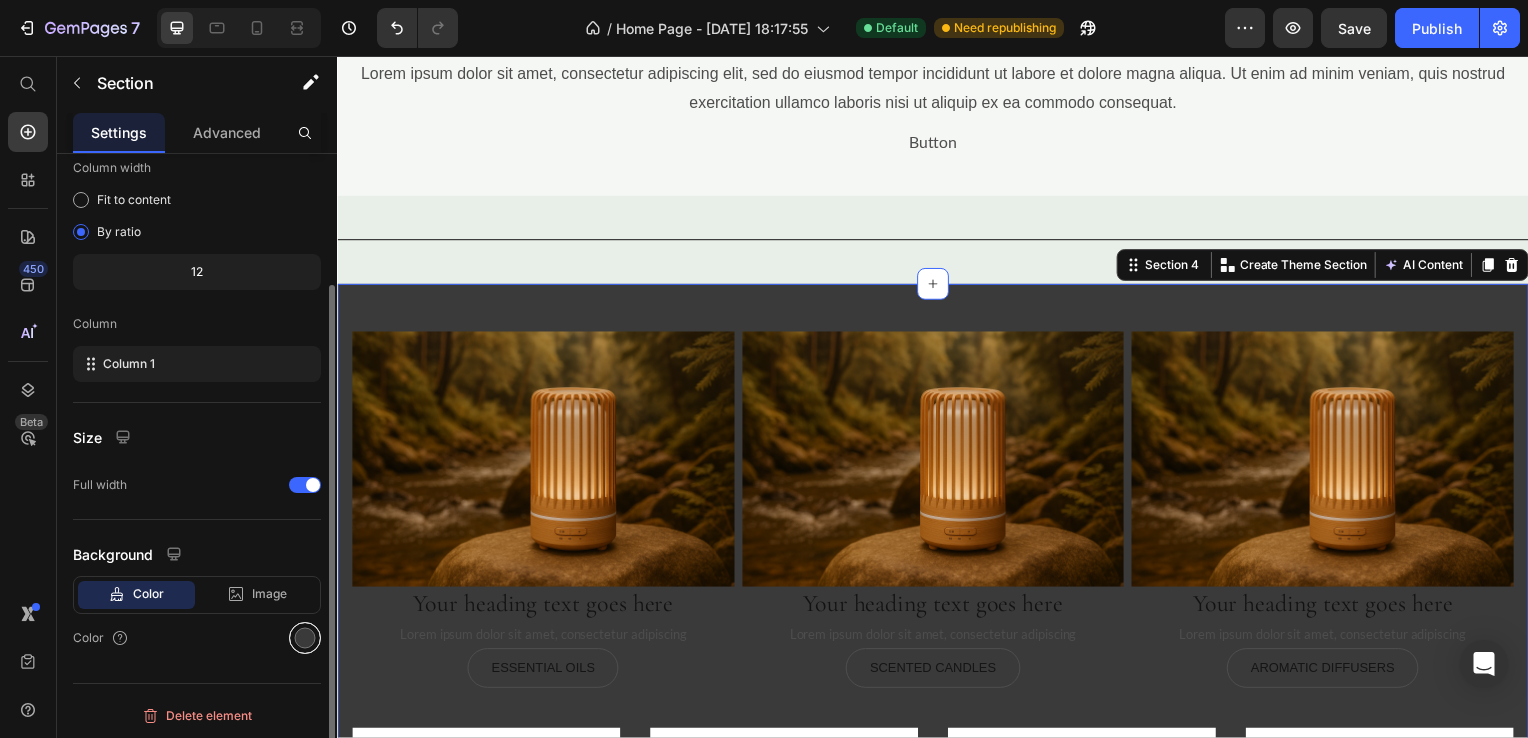 click at bounding box center (305, 638) 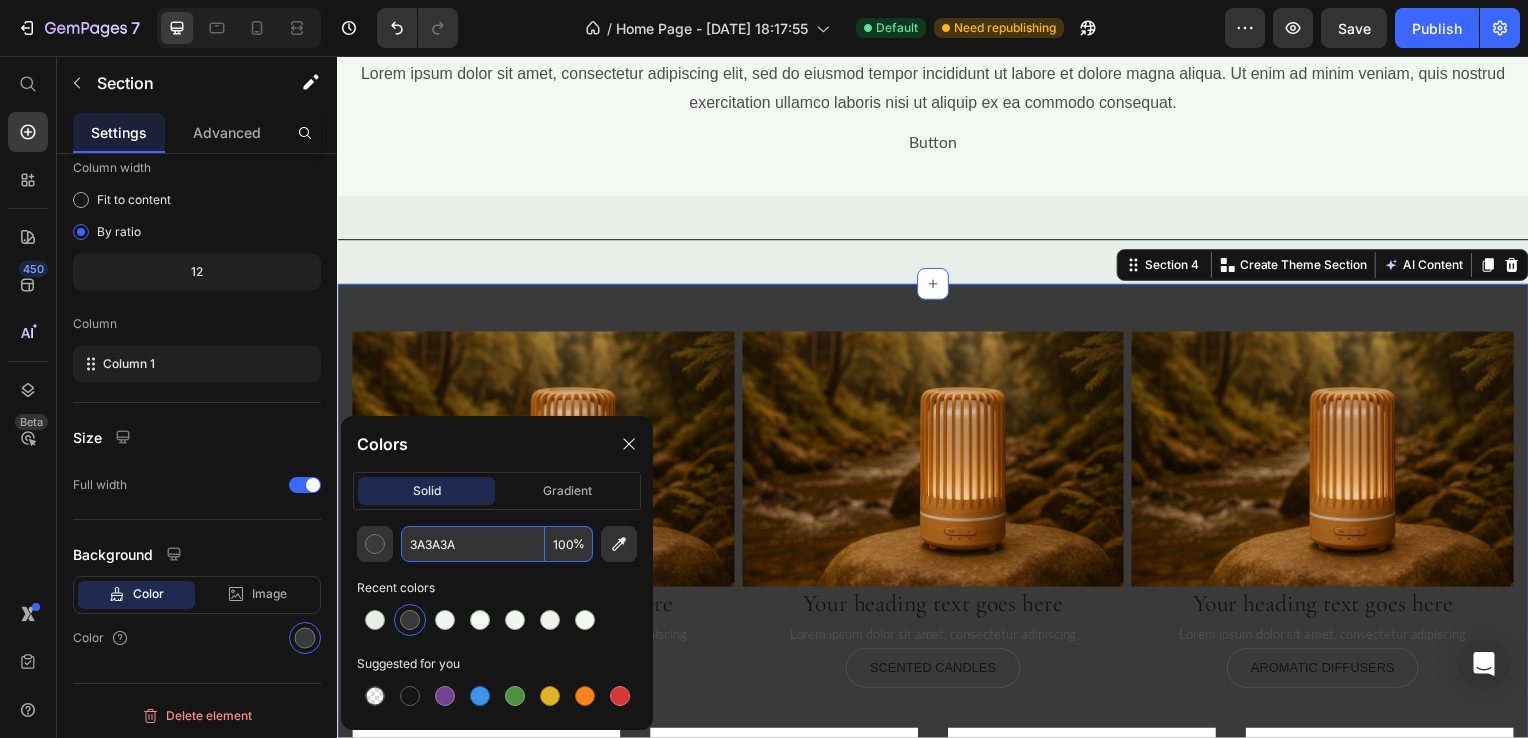 click on "3A3A3A" at bounding box center (473, 544) 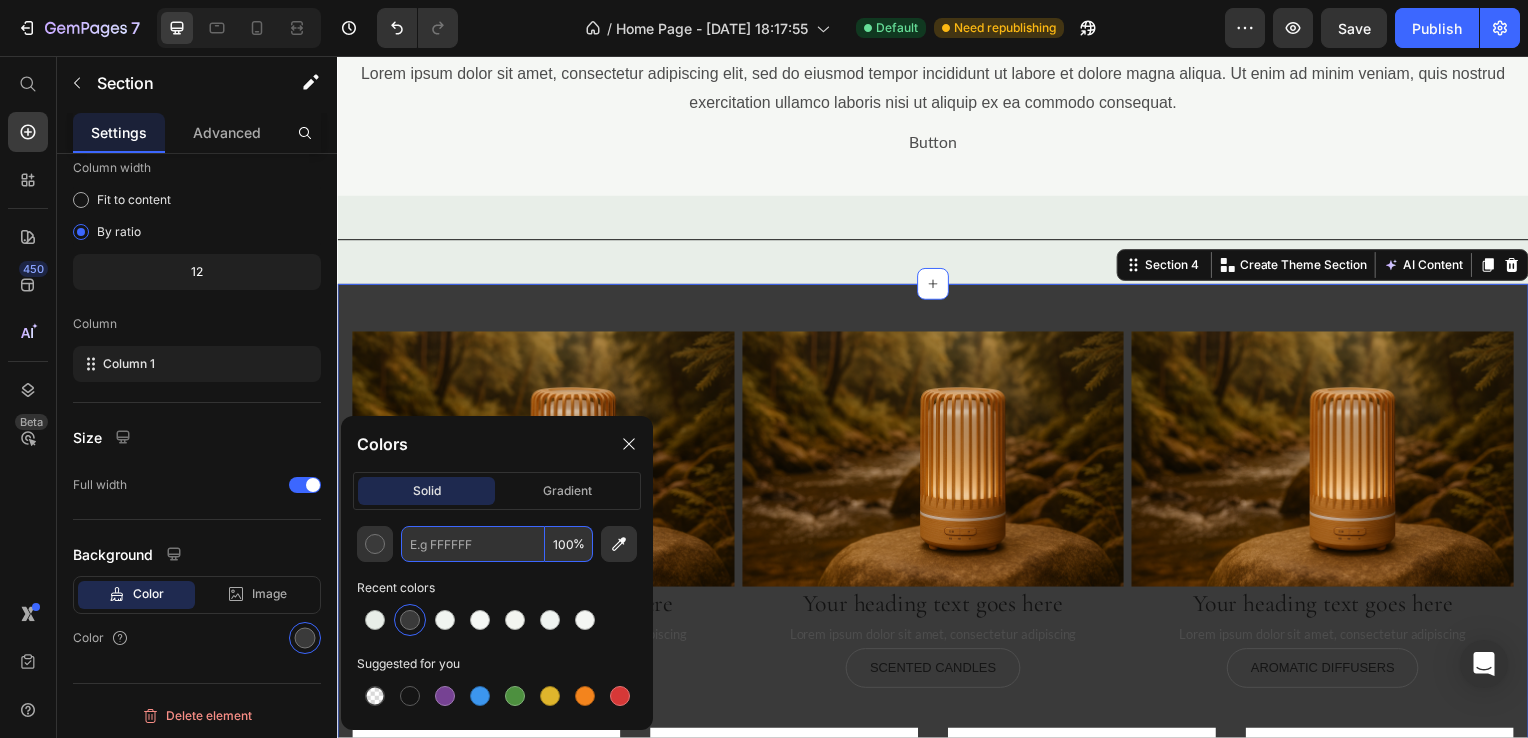 paste on "#F3F2EF" 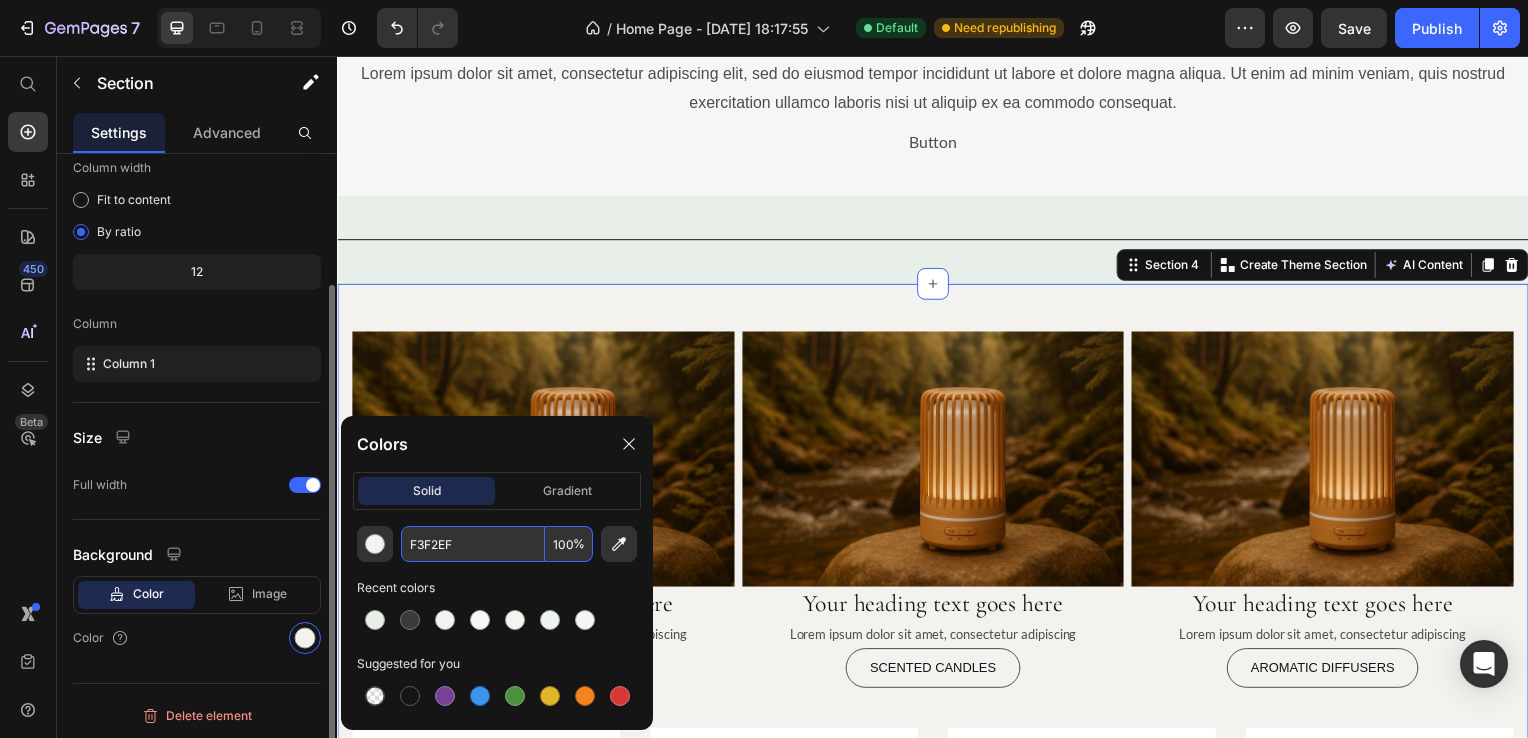 type on "F3F2EF" 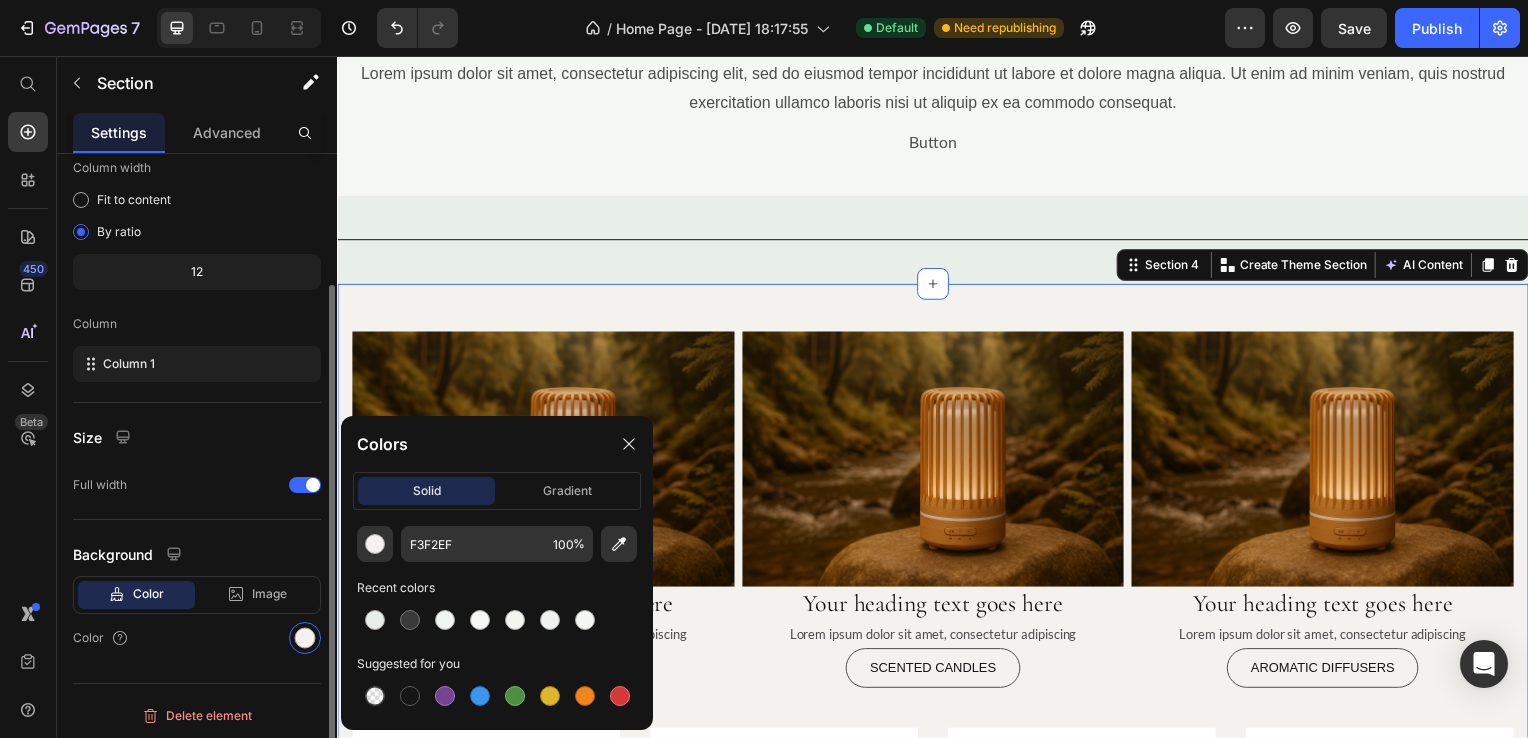click on "Size Full width" 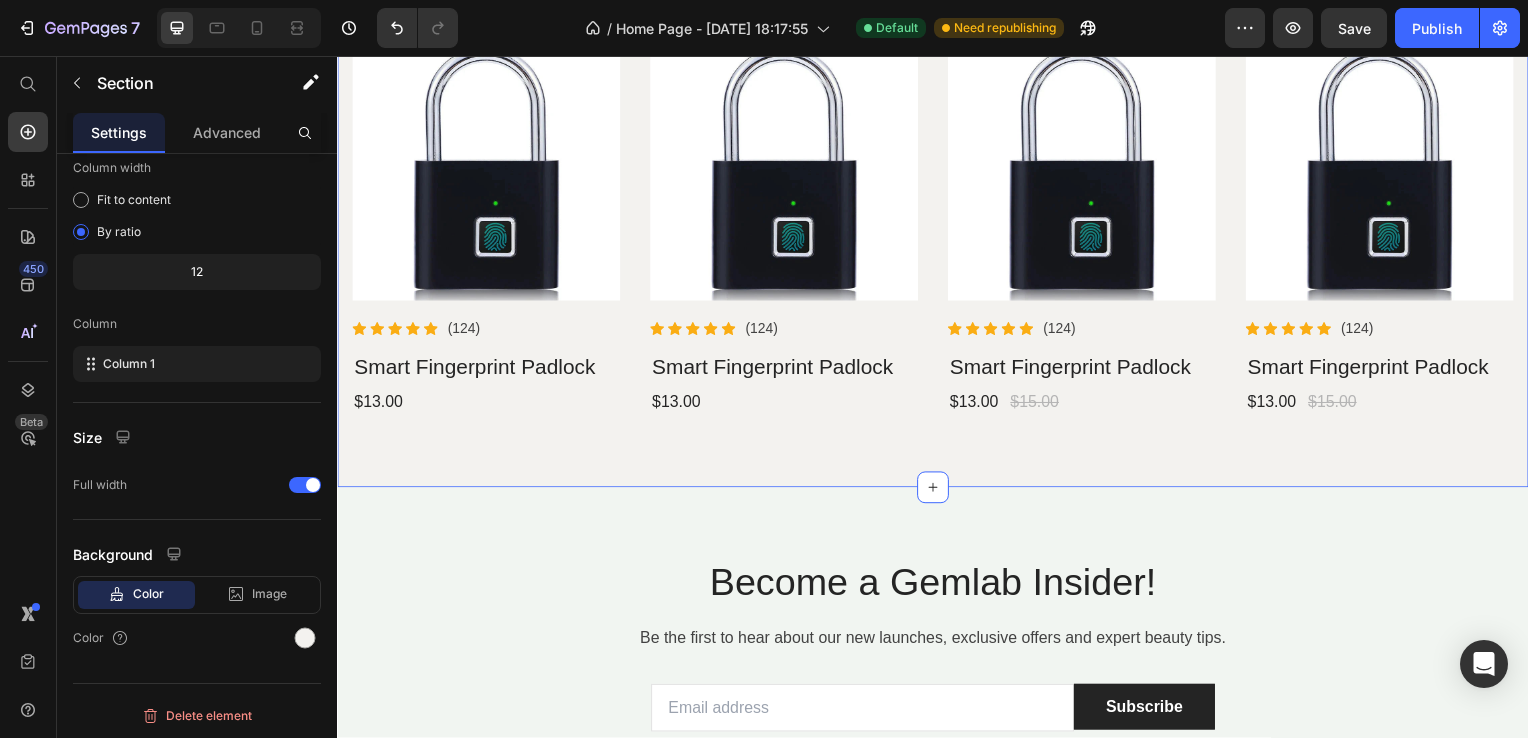 scroll, scrollTop: 1600, scrollLeft: 0, axis: vertical 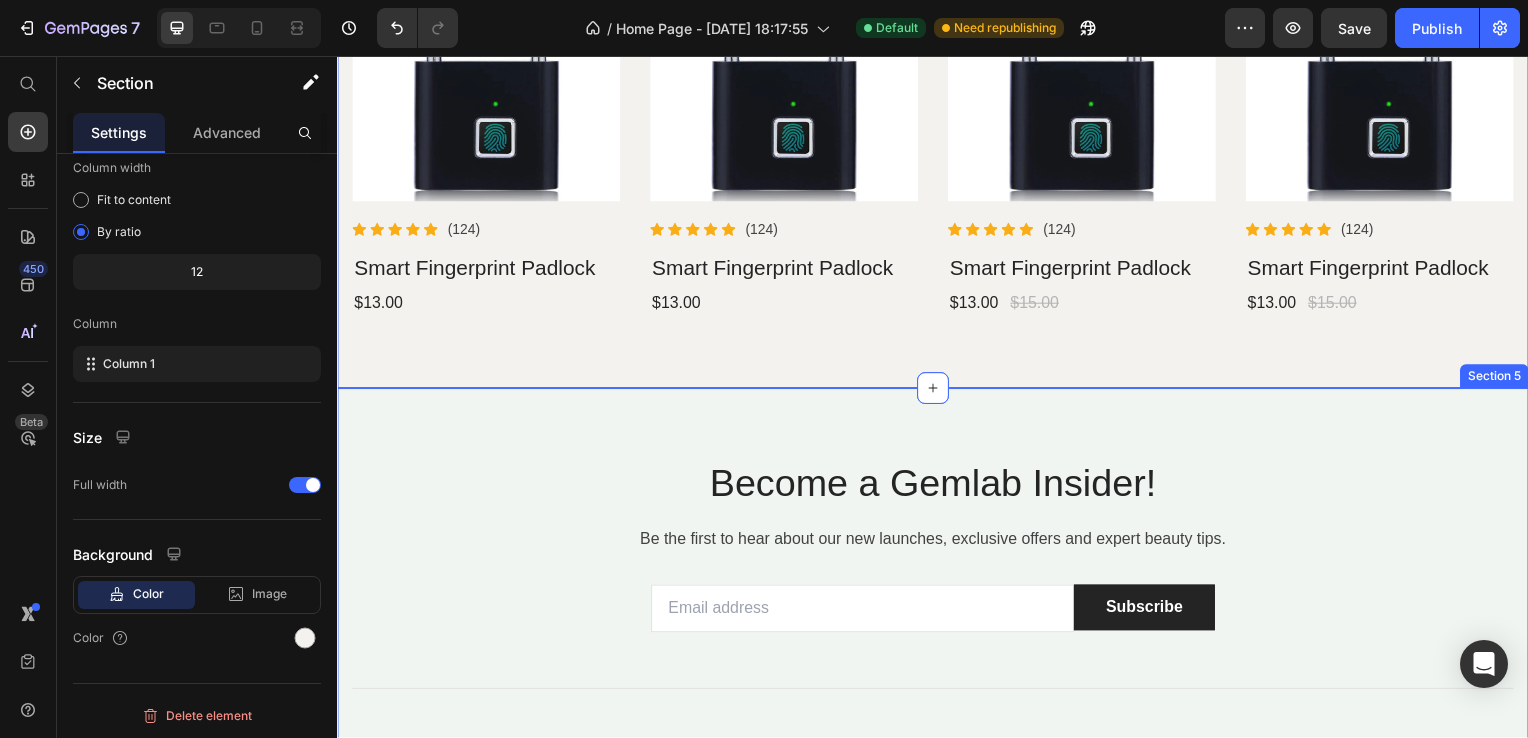 click on "Become a Gemlab Insider! Heading Be the first to hear about our new launches, exclusive offers and expert beauty tips. Text block Email Field Subscribe Submit Button Row Newsletter                Title Line Image About Us Button Contact Us Button Terms & Conditions Button Row Returns Policy Button FAQs Button Row Row                Title Line Follow us on Text block           Button                   Button     Button     Button Row Copyright © 2022 GemPages. All Rights Reserved. Text block Image Image Image Image Row Row Row Row Section 5" at bounding box center (937, 706) 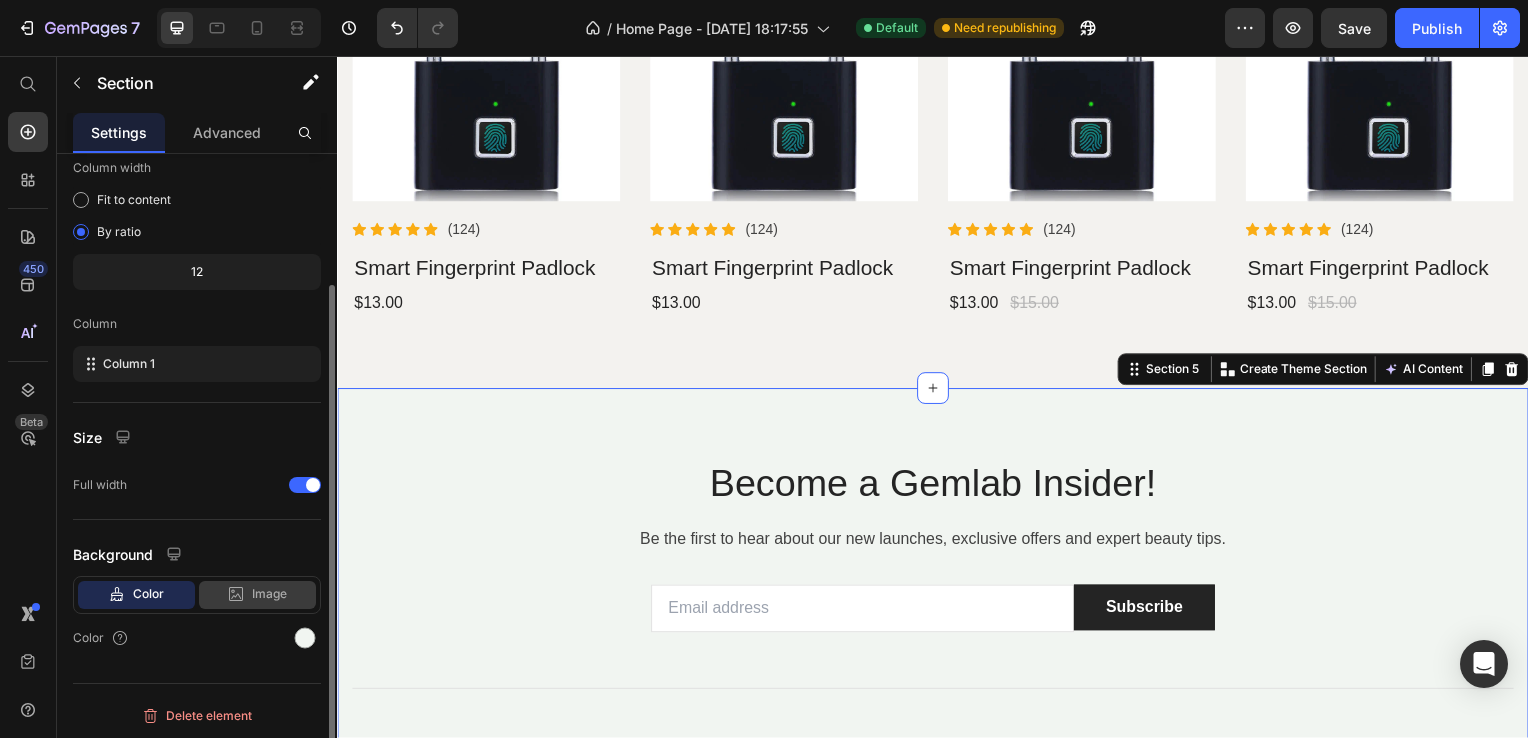 scroll, scrollTop: 164, scrollLeft: 0, axis: vertical 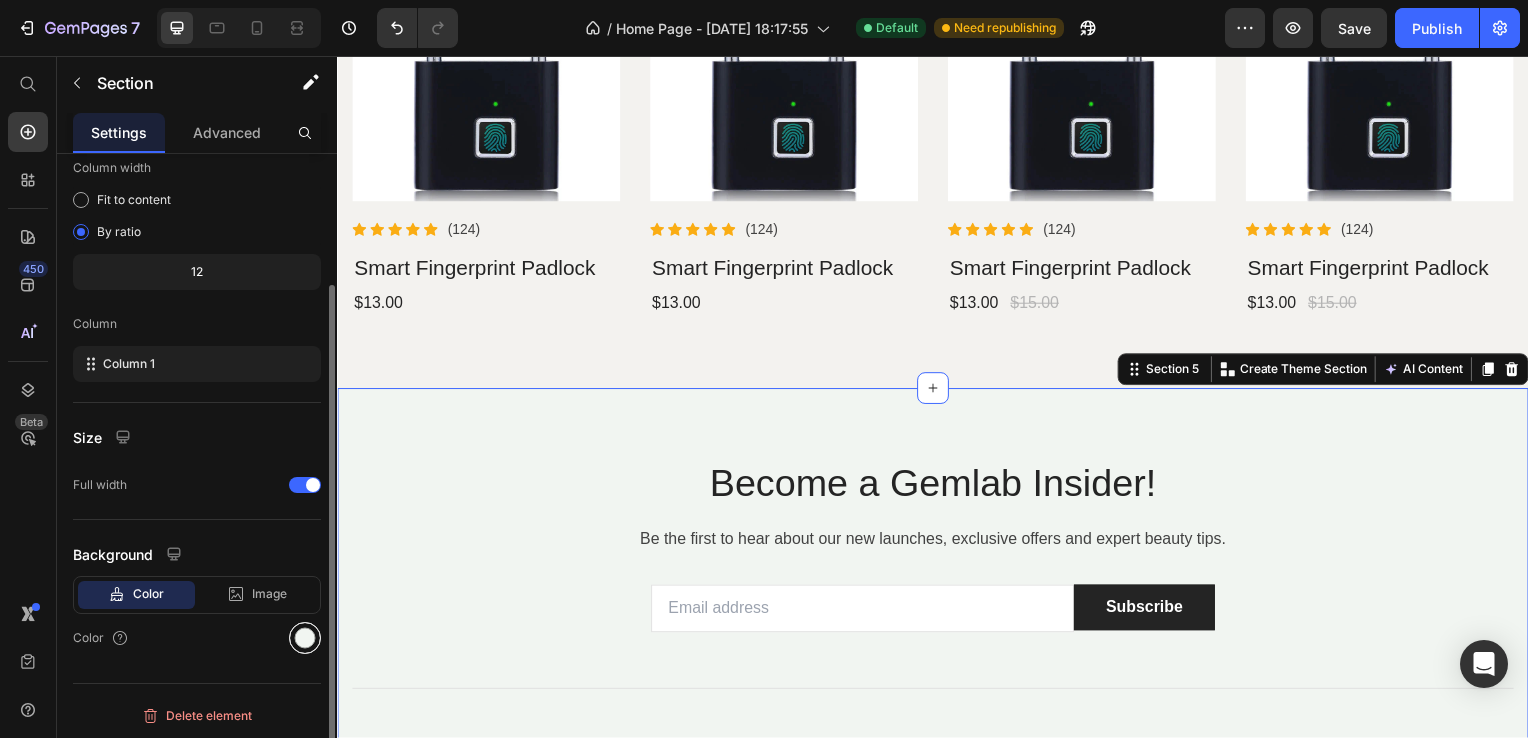 click on "Color Image Video  Color" 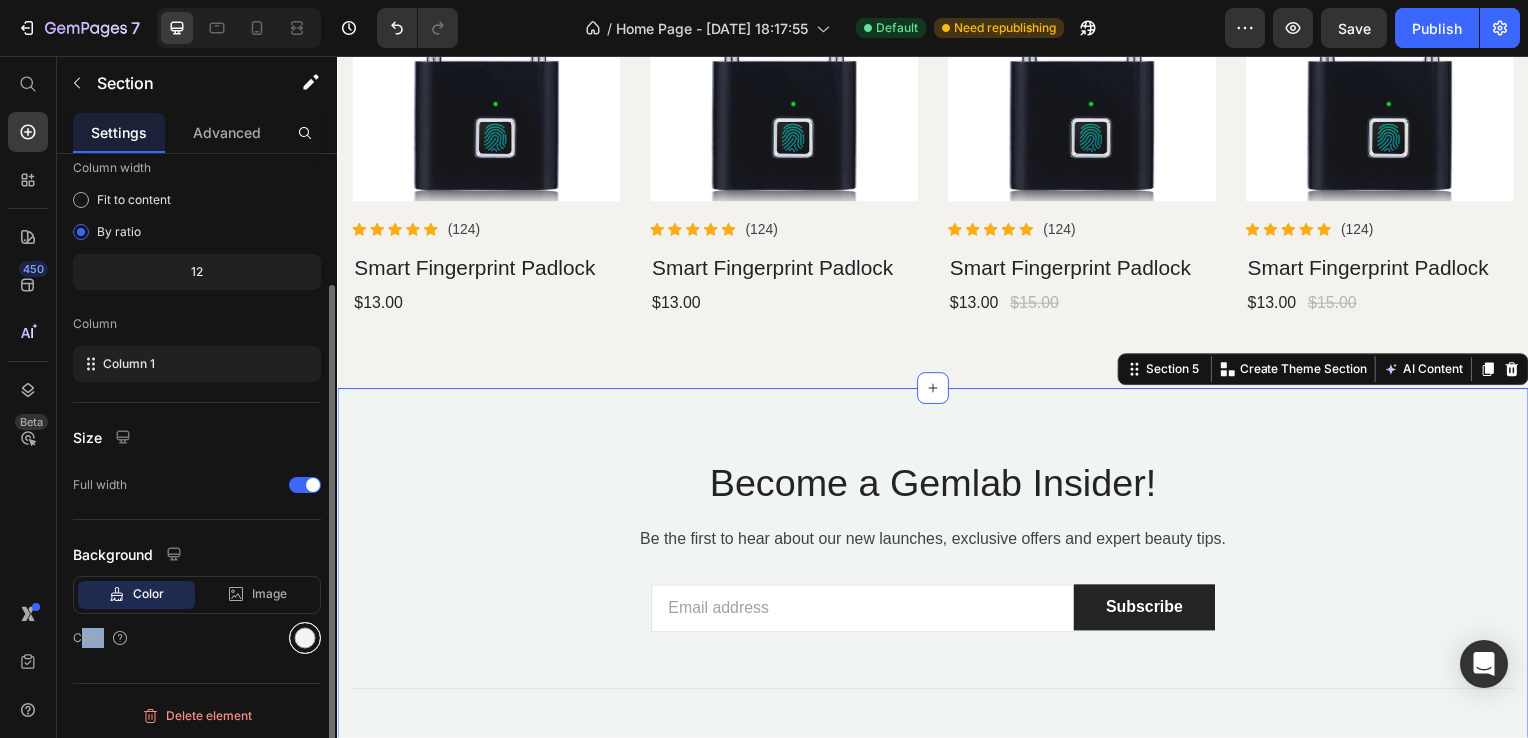 click at bounding box center (305, 638) 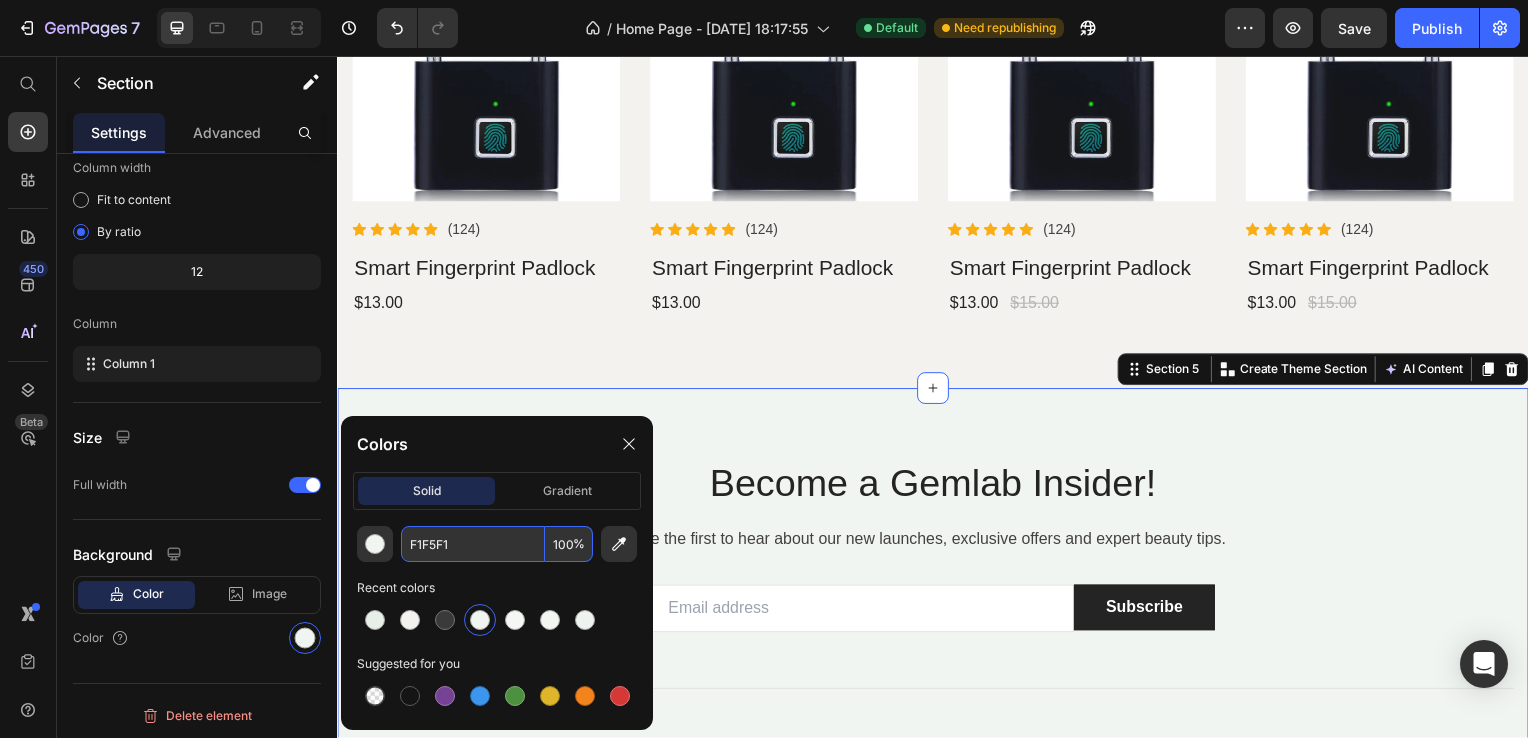 click on "F1F5F1" at bounding box center [473, 544] 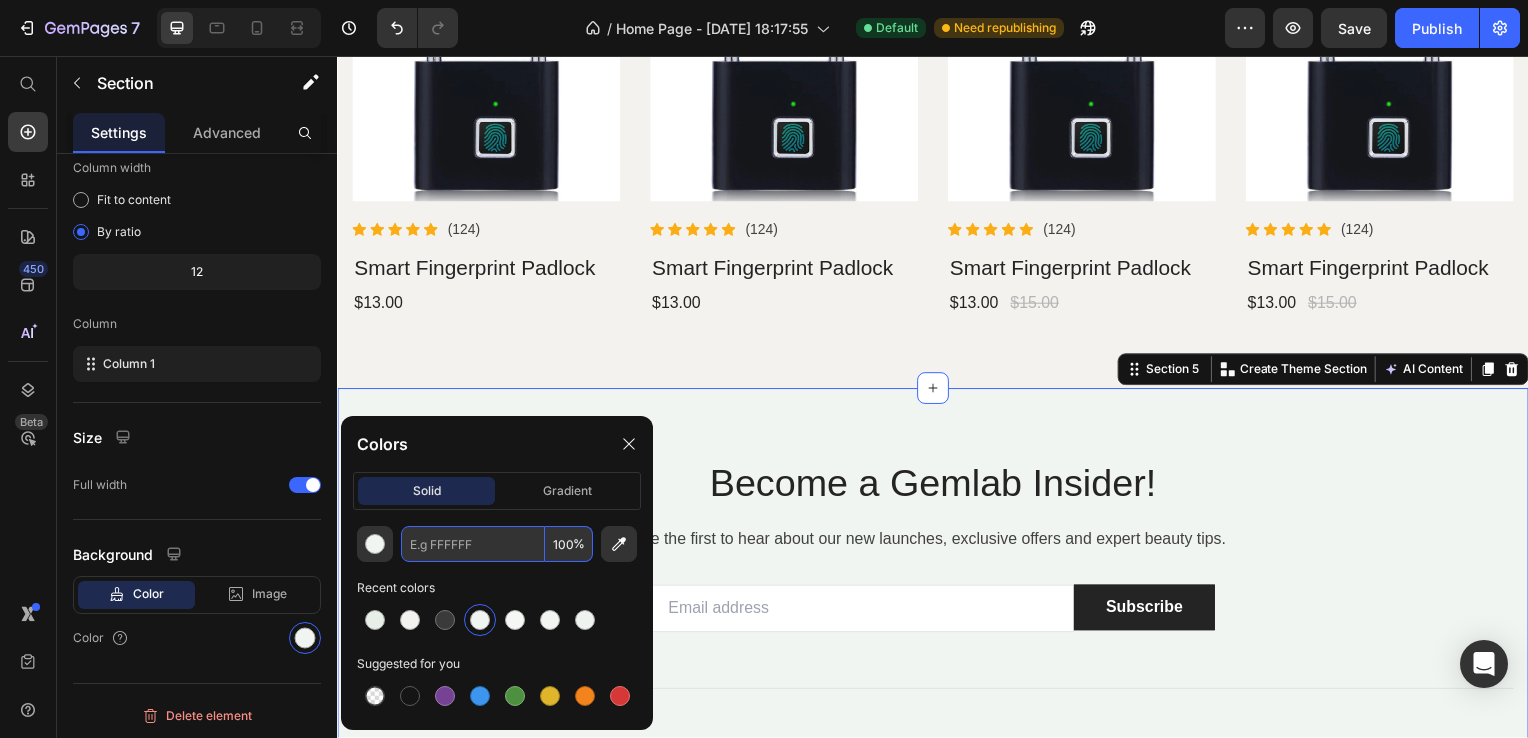 paste on "#F3F2EF" 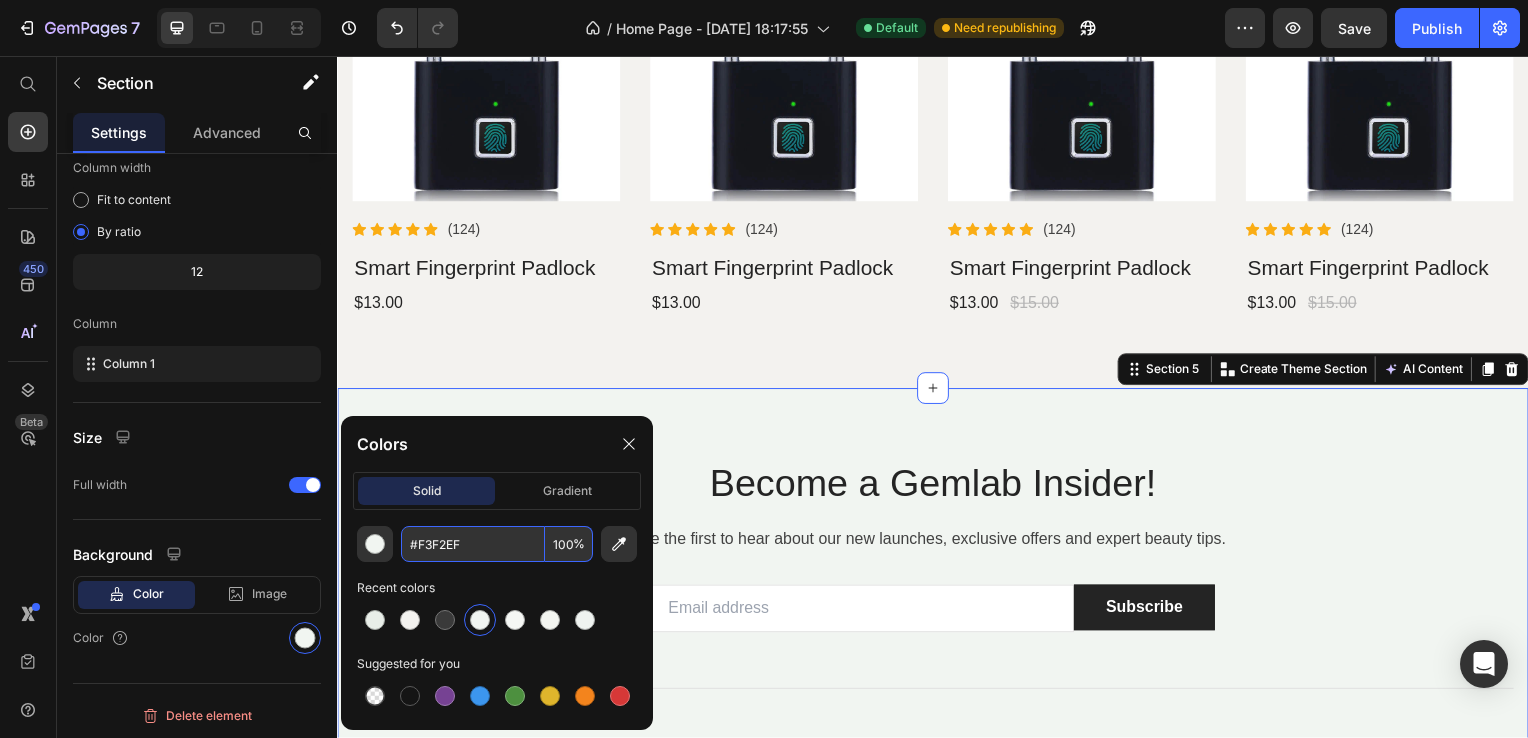 type on "F3F2EF" 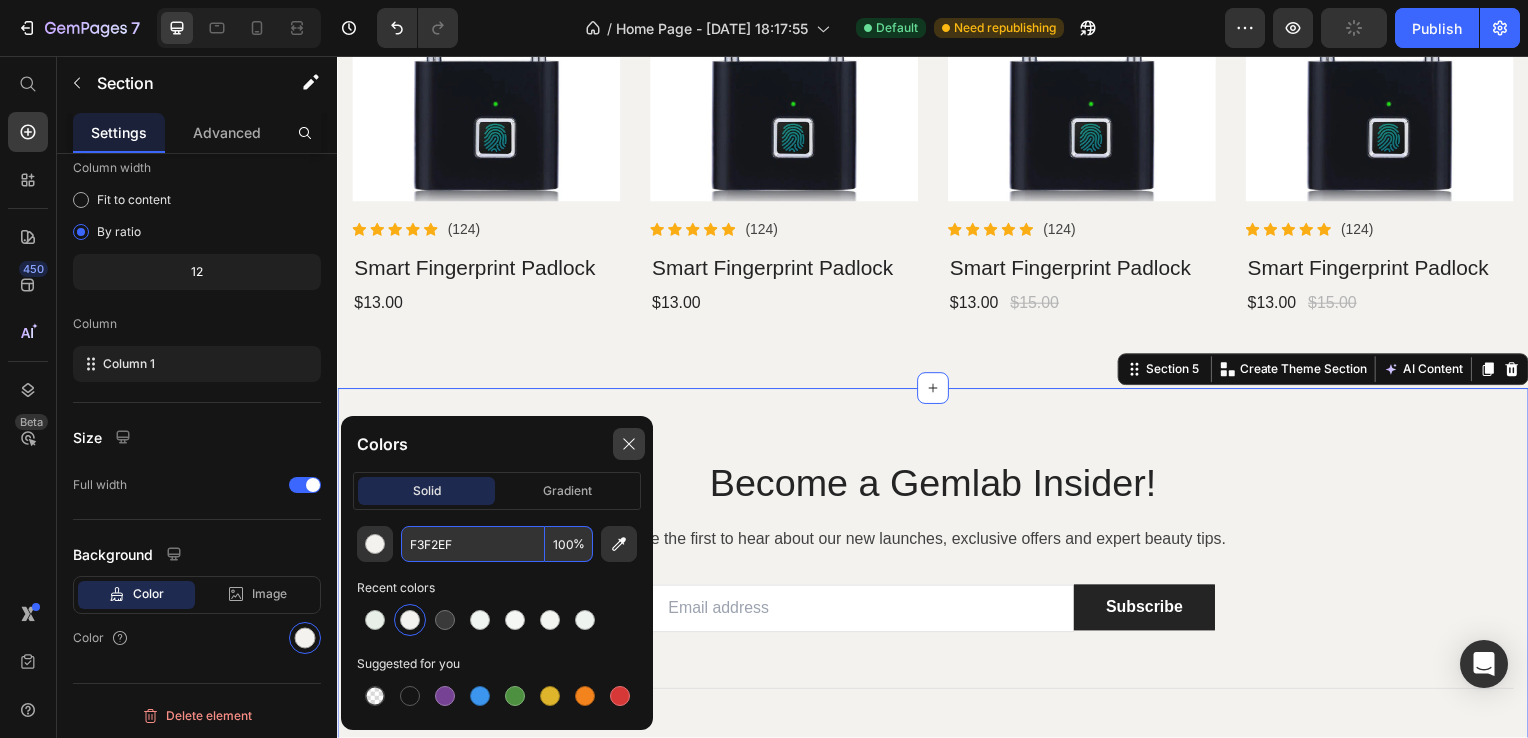 click at bounding box center [629, 444] 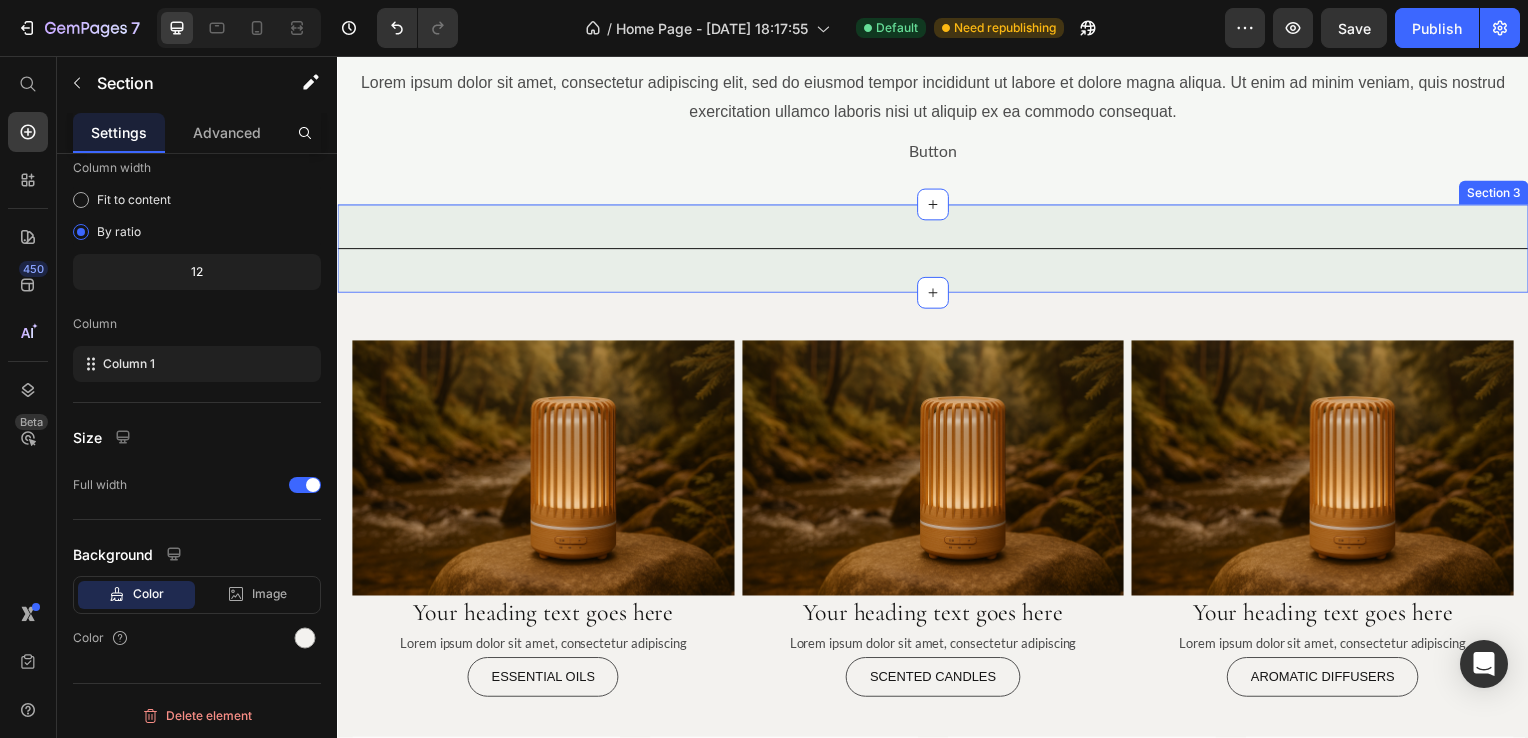 scroll, scrollTop: 491, scrollLeft: 0, axis: vertical 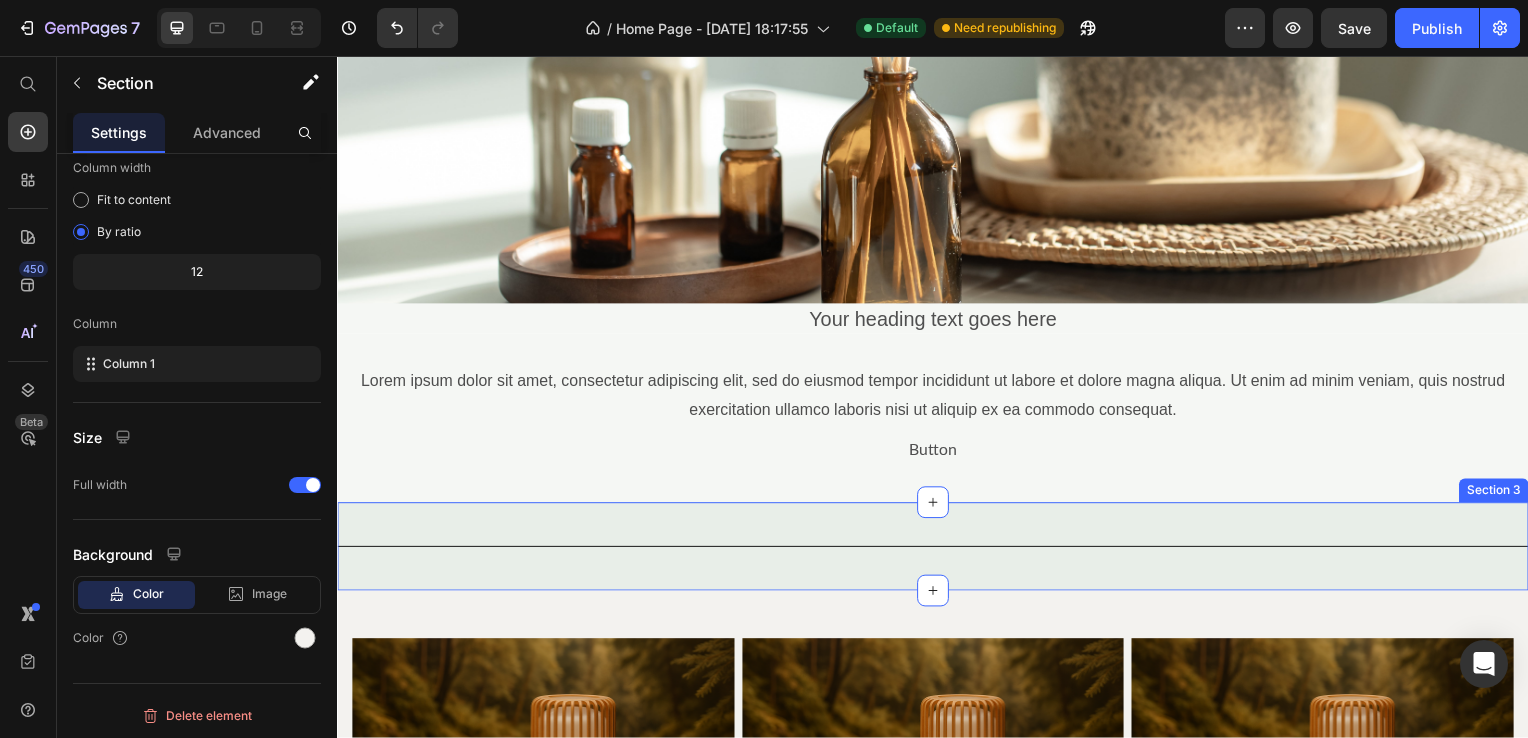drag, startPoint x: 504, startPoint y: 527, endPoint x: 492, endPoint y: 534, distance: 13.892444 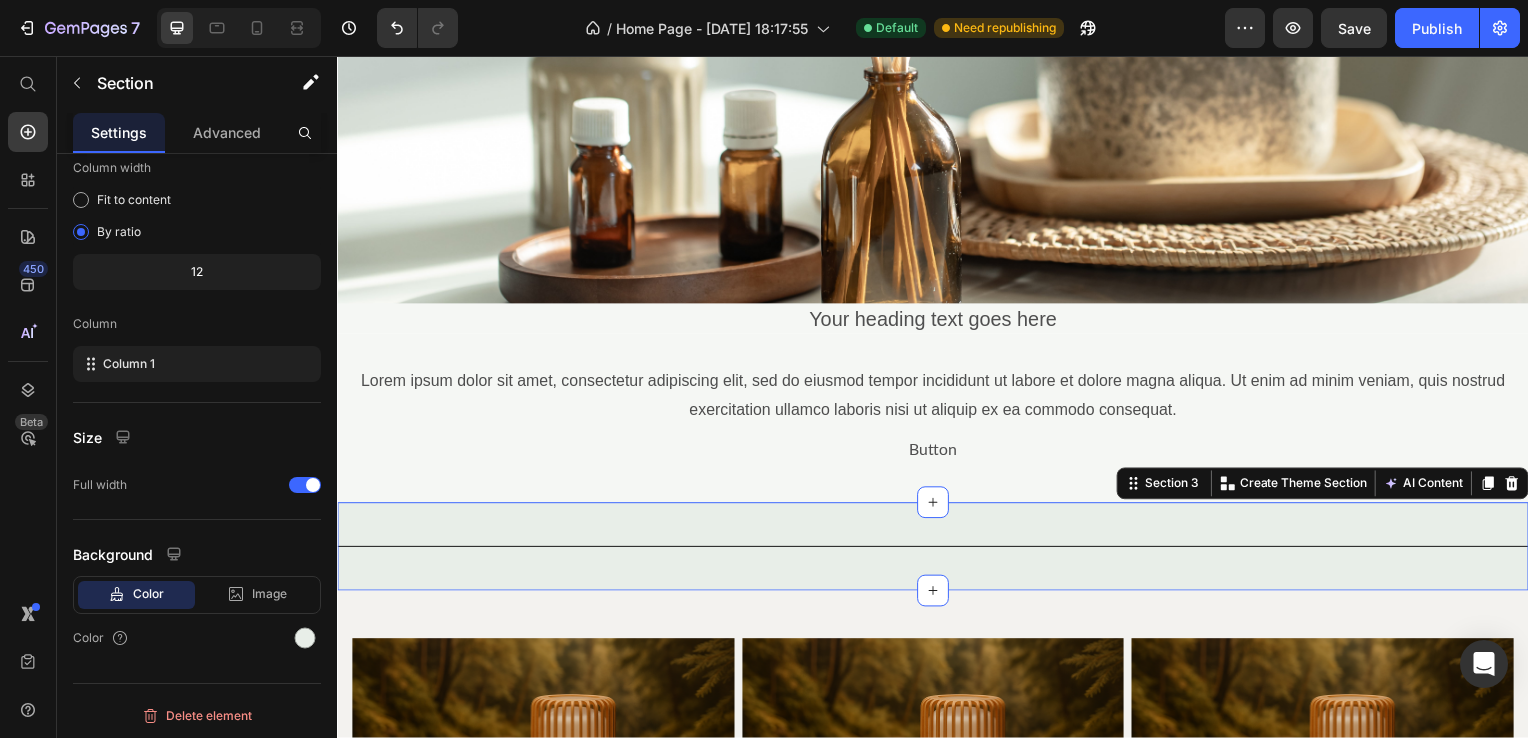 scroll, scrollTop: 164, scrollLeft: 0, axis: vertical 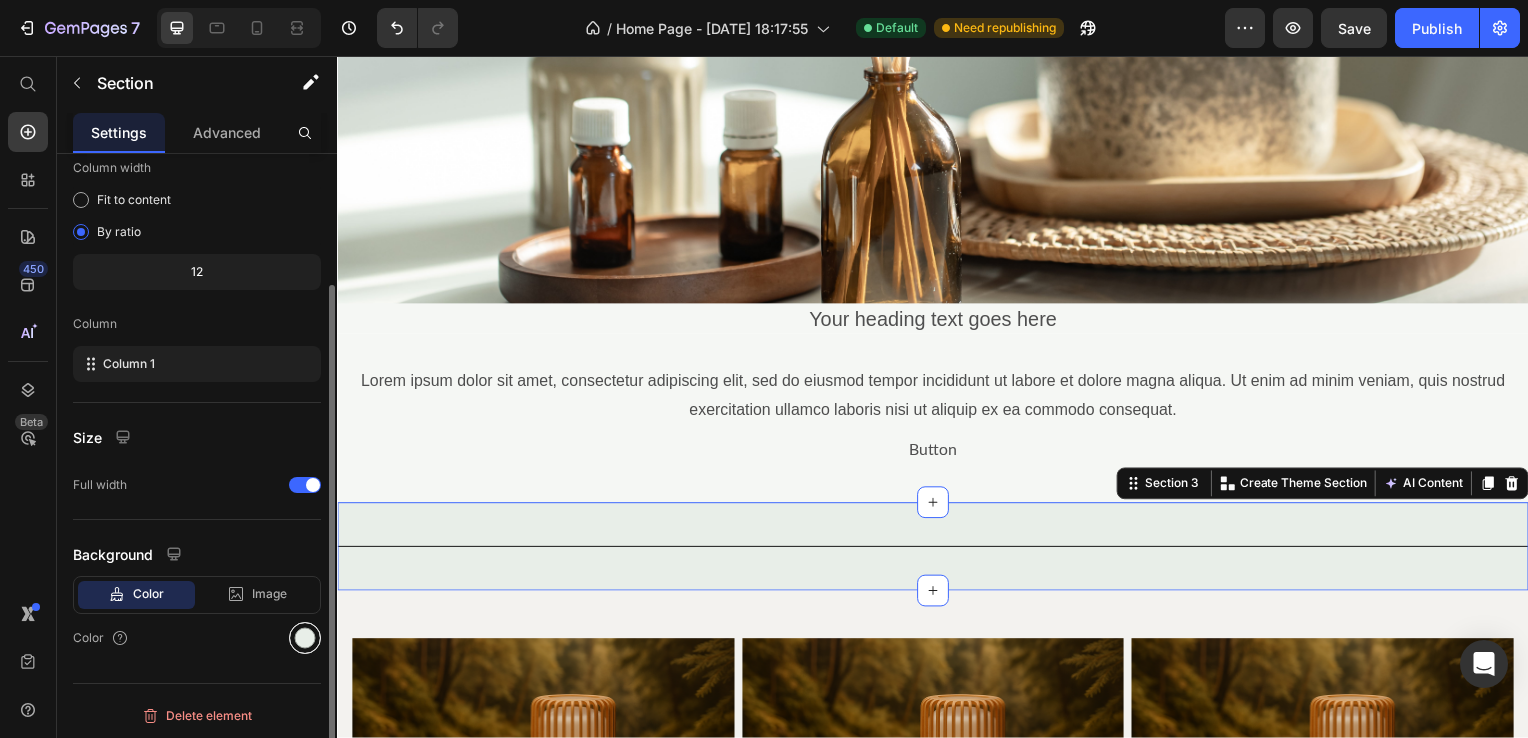 click at bounding box center [305, 638] 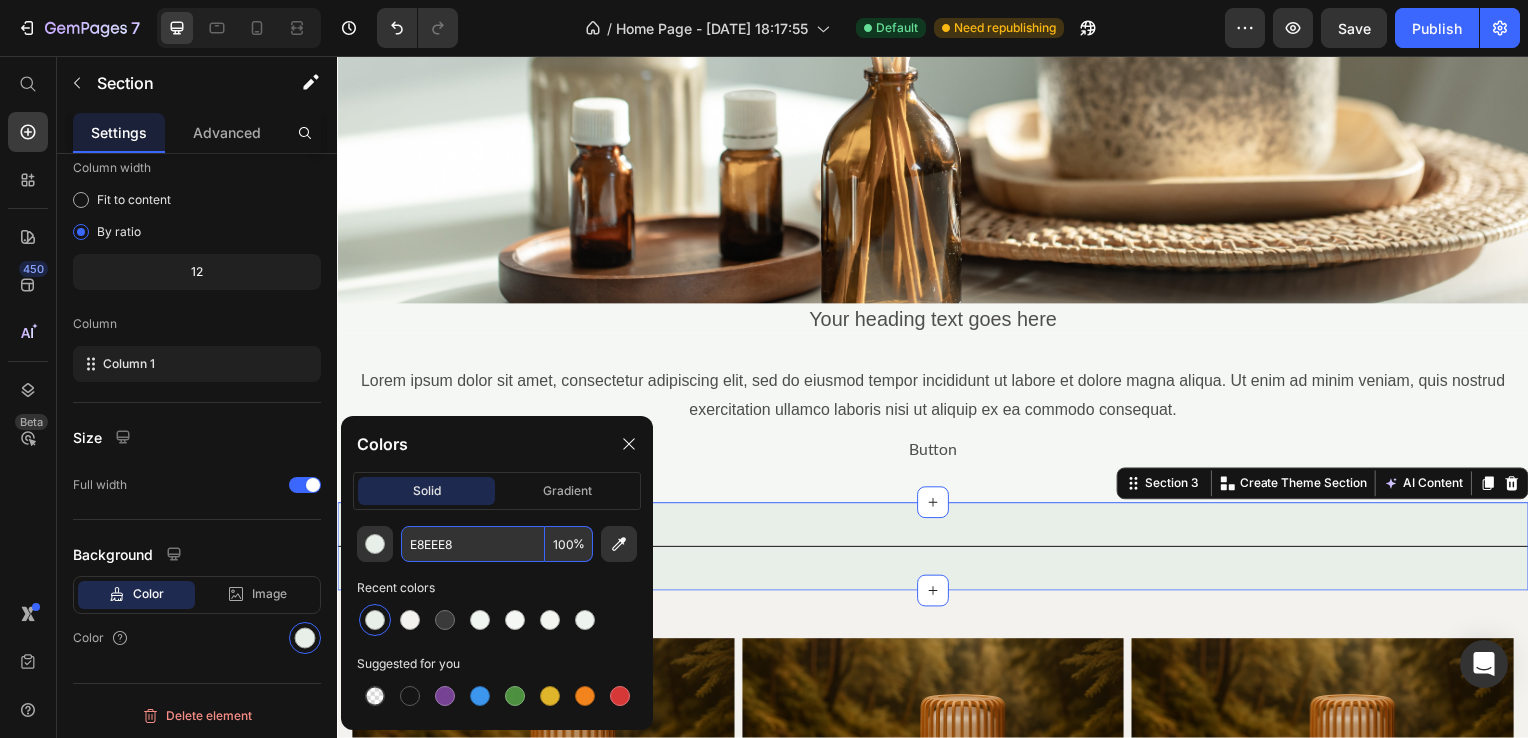 click on "E8EEE8" at bounding box center (473, 544) 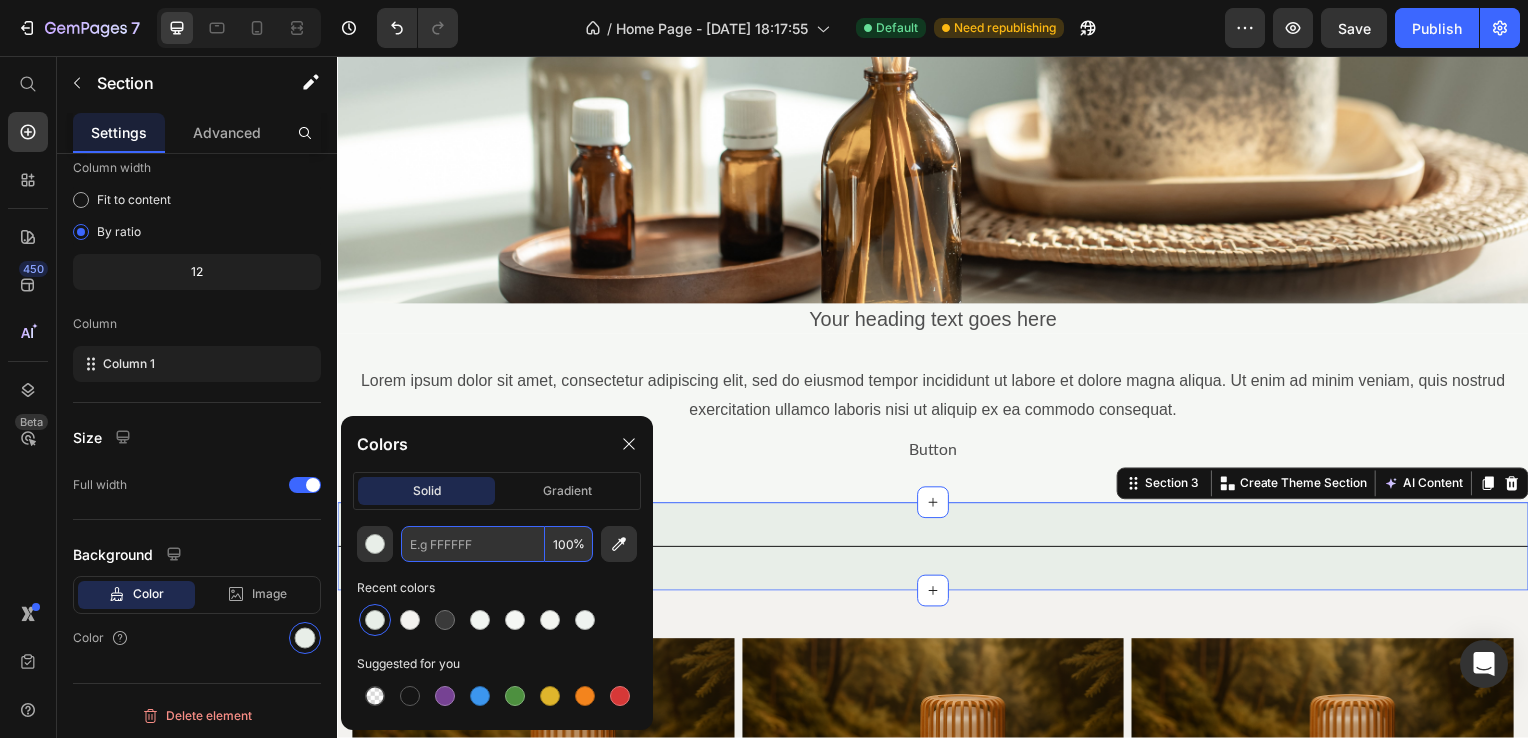 paste on "#F3F2EF" 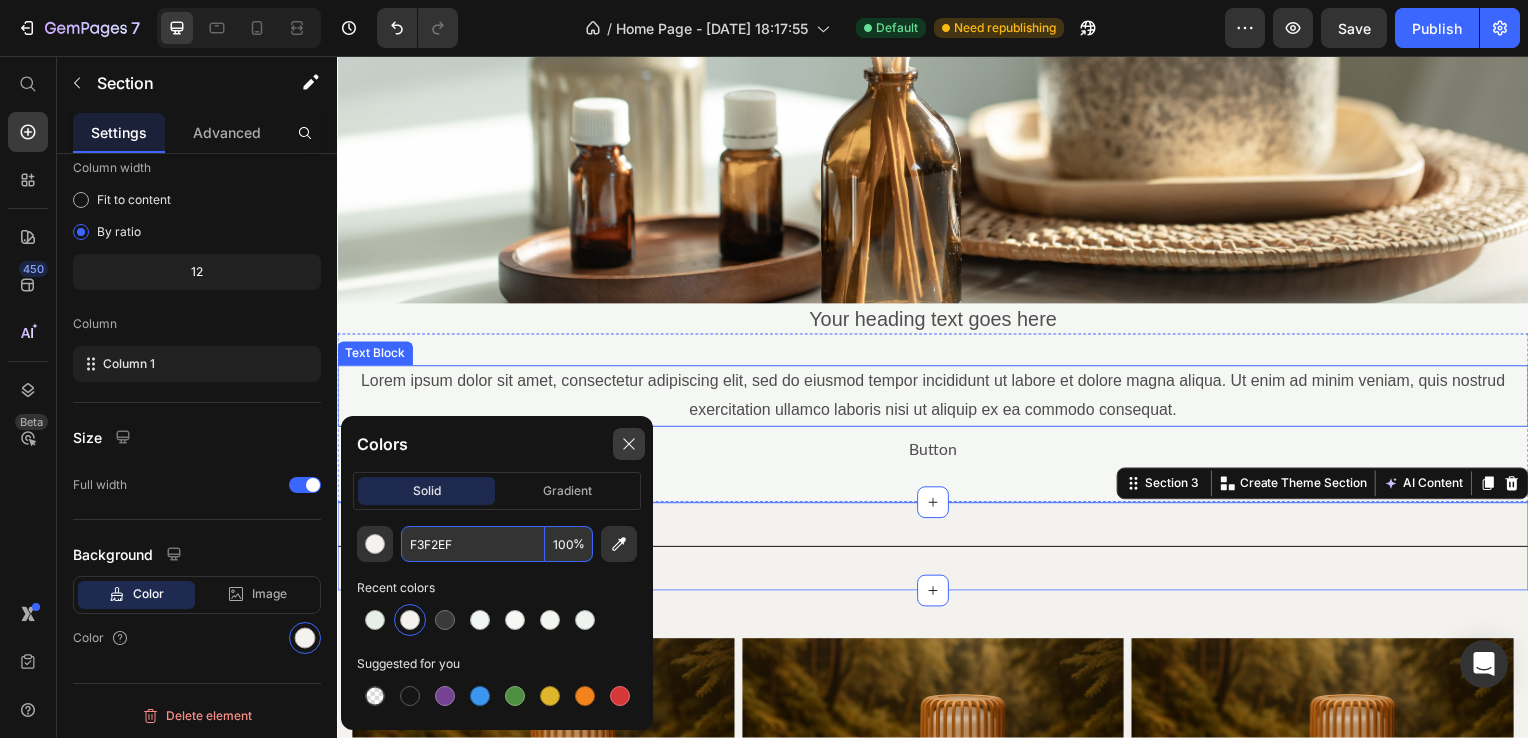 type on "F3F2EF" 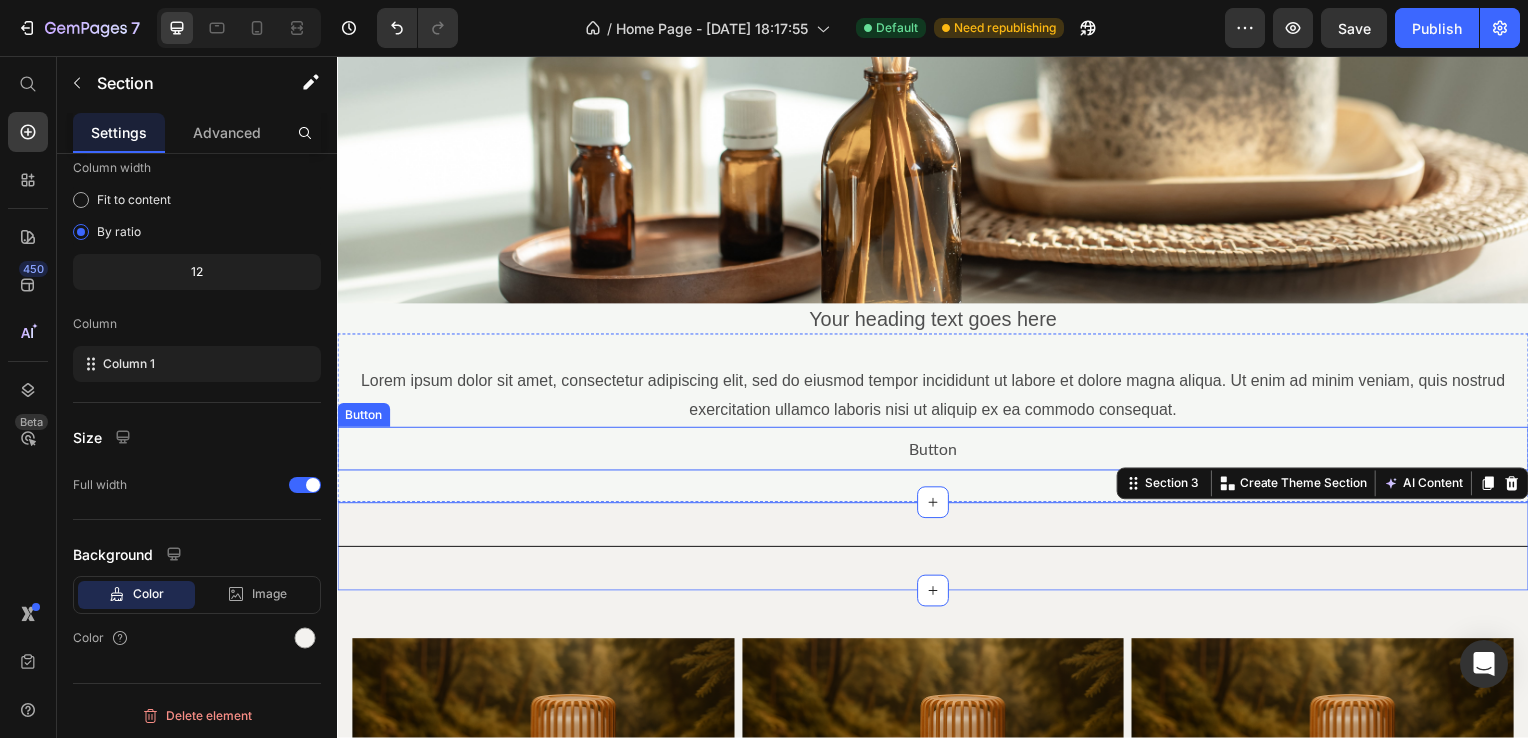 click on "Button Button" at bounding box center (937, 452) 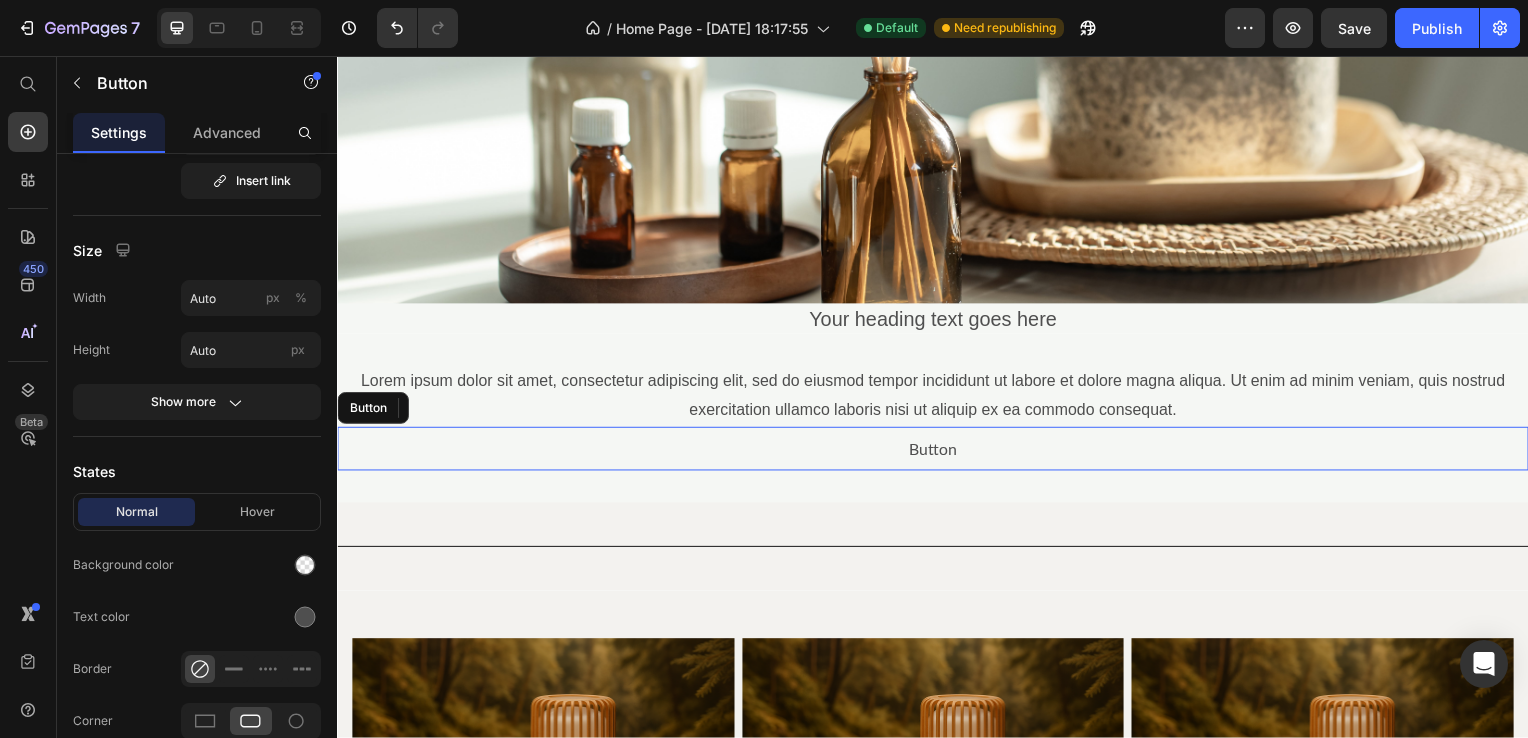 click on "Lorem ipsum dolor sit amet, consectetur adipiscing elit, sed do eiusmod tempor incididunt ut labore et dolore magna aliqua. Ut enim ad minim veniam, quis nostrud exercitation ullamco laboris nisi ut aliquip ex ea commodo consequat. Text Block Button Button Section 2" at bounding box center (937, 421) 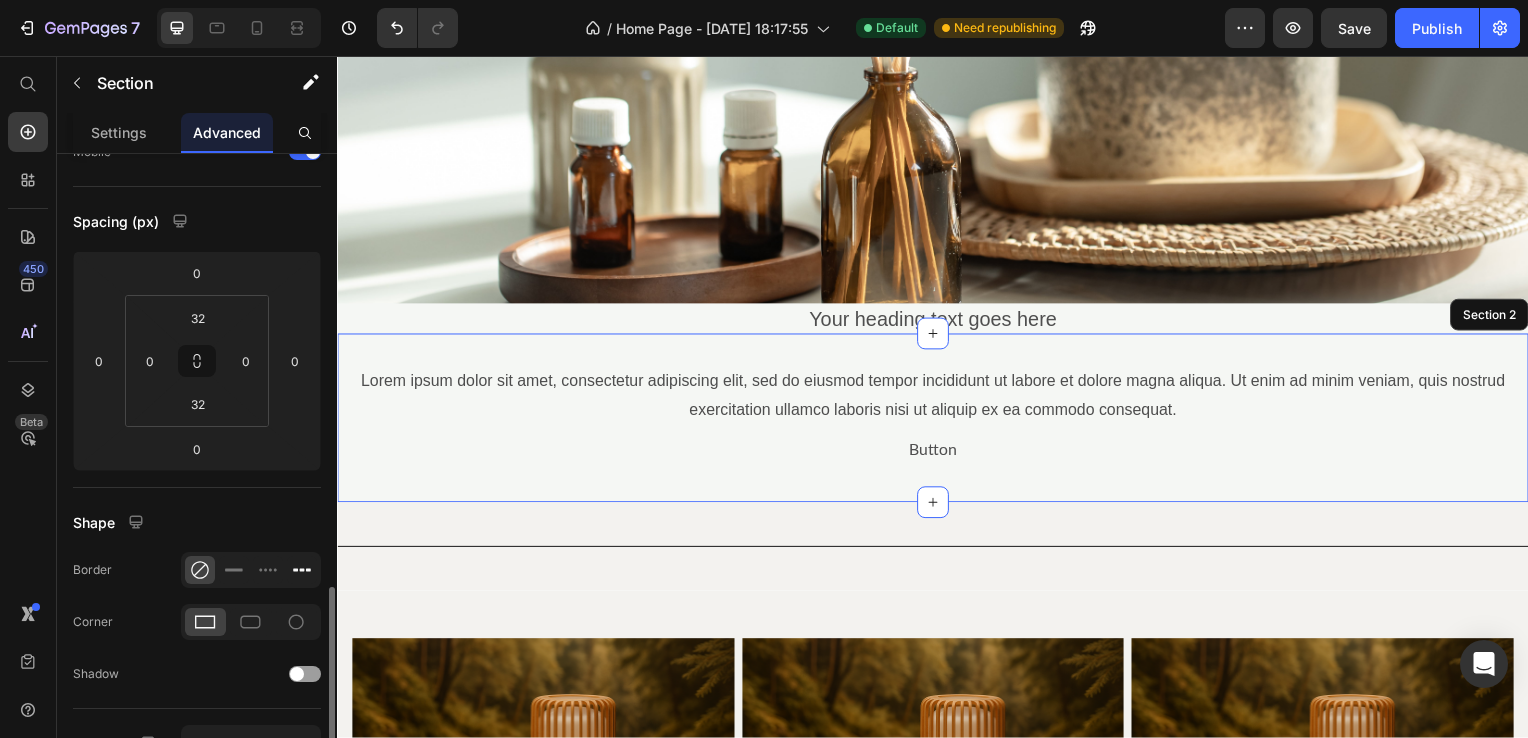 scroll, scrollTop: 400, scrollLeft: 0, axis: vertical 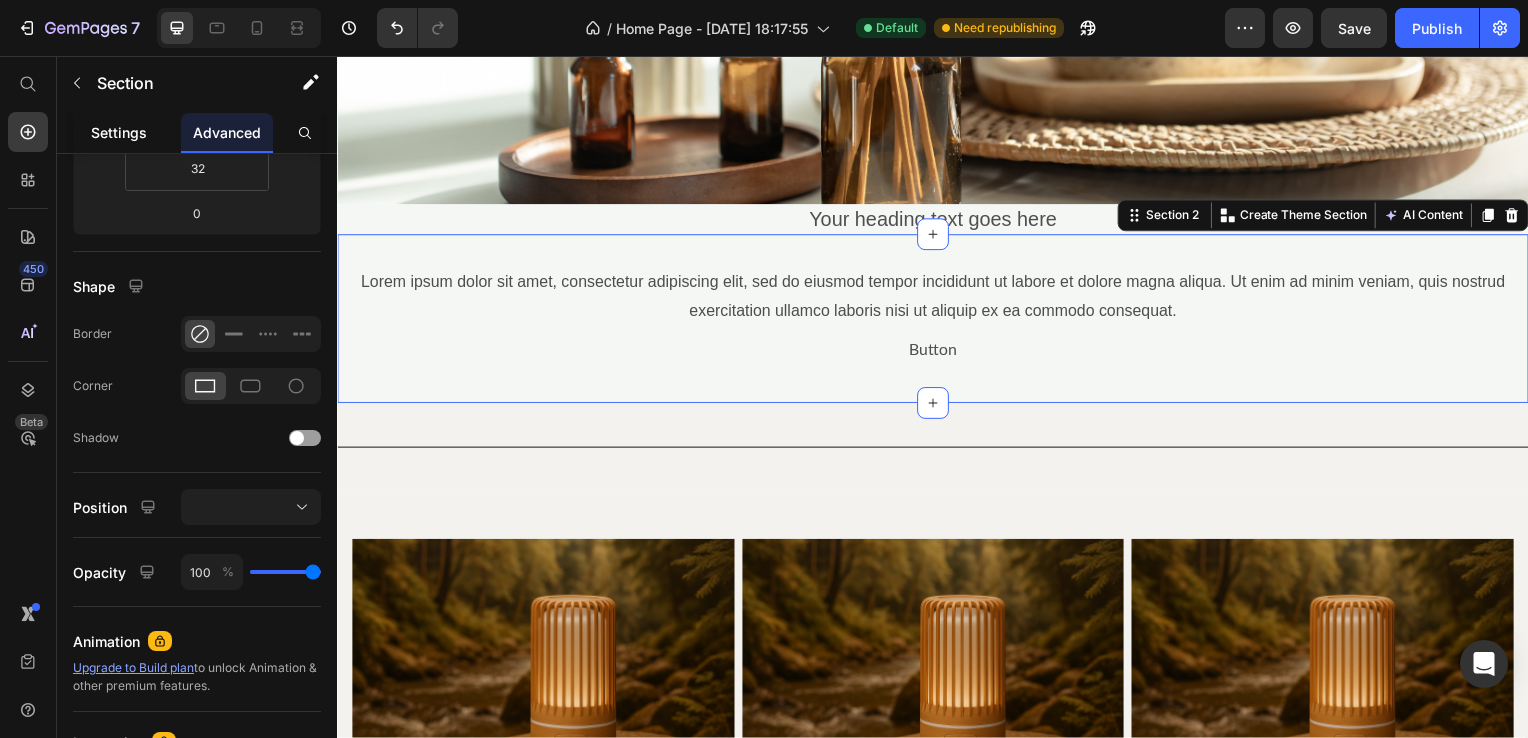 click on "Settings" at bounding box center [119, 132] 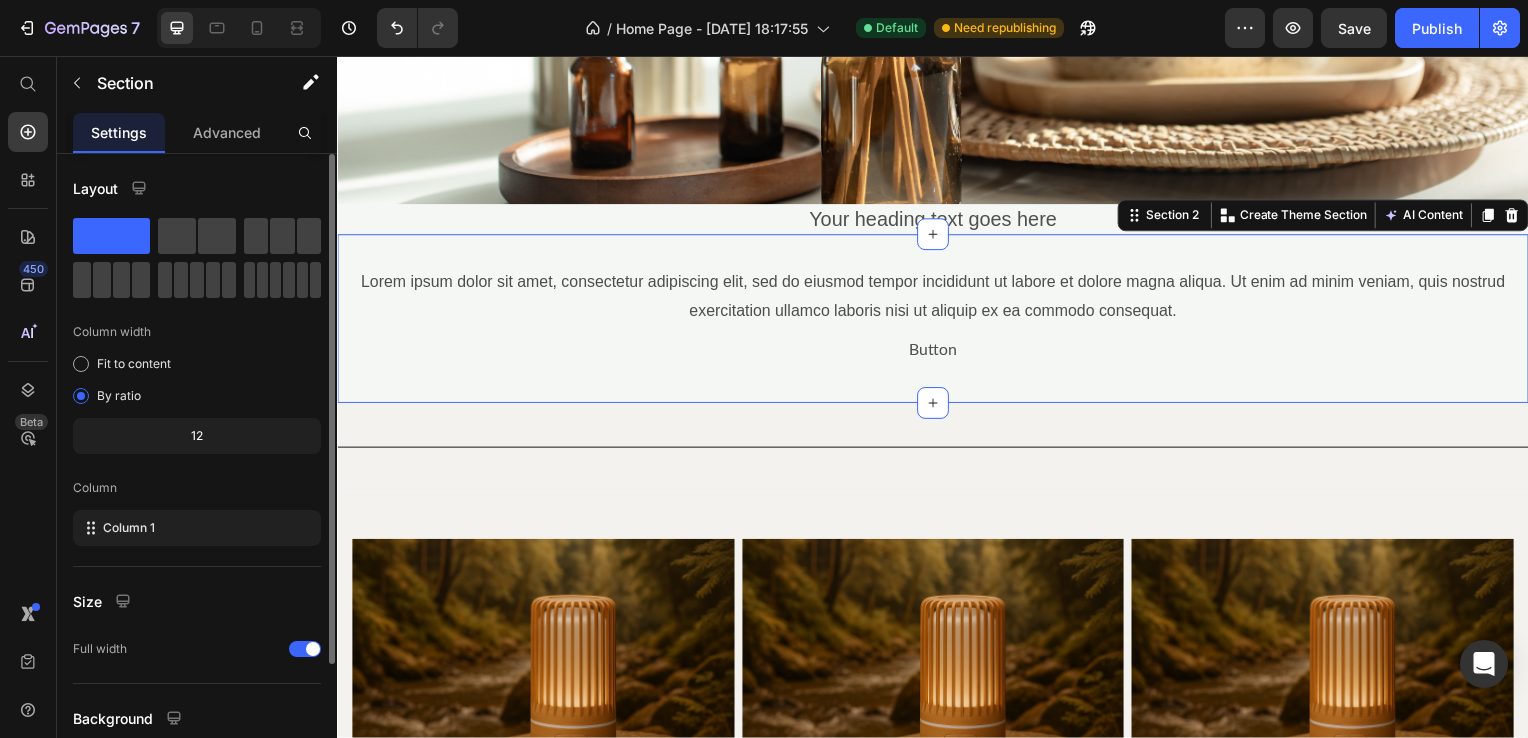 scroll, scrollTop: 164, scrollLeft: 0, axis: vertical 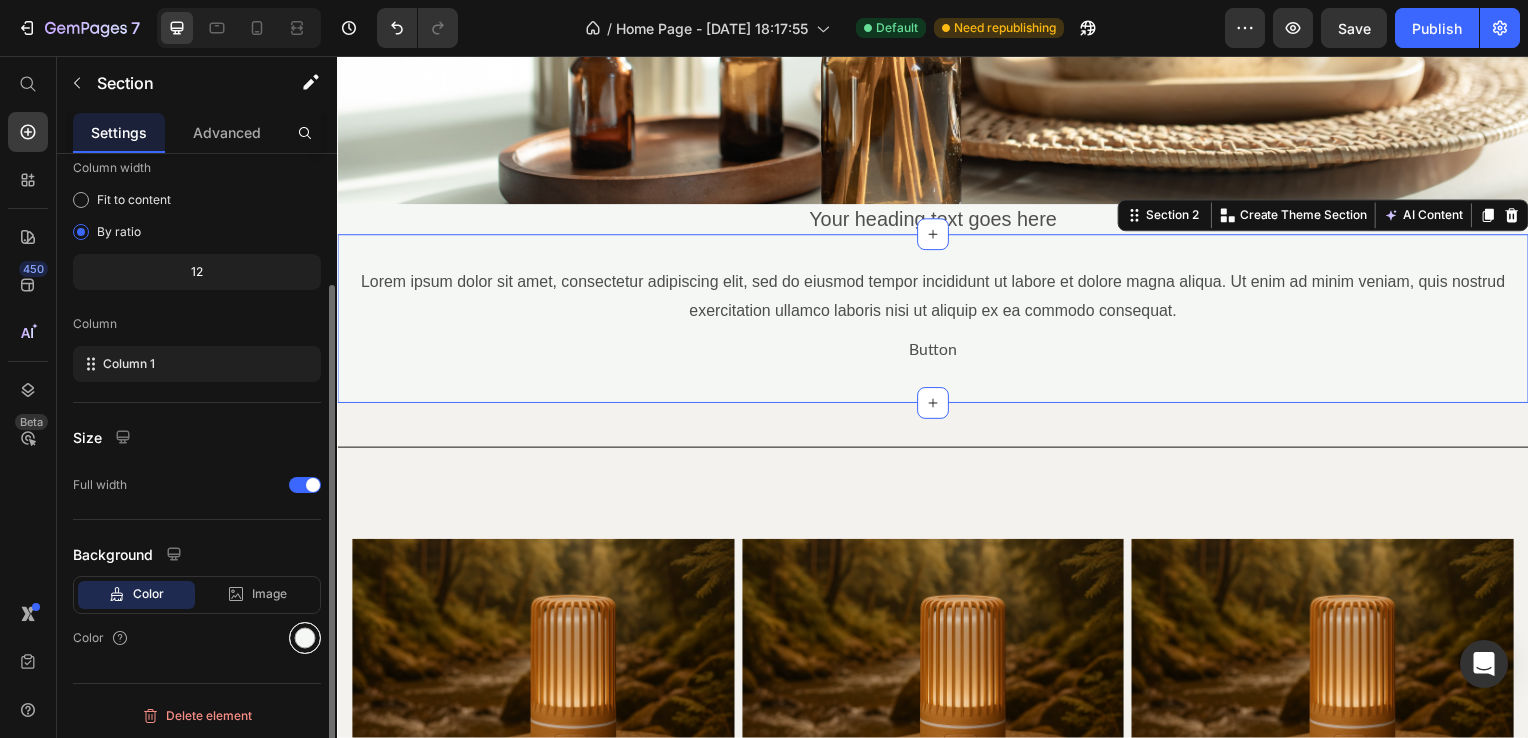 click at bounding box center (305, 638) 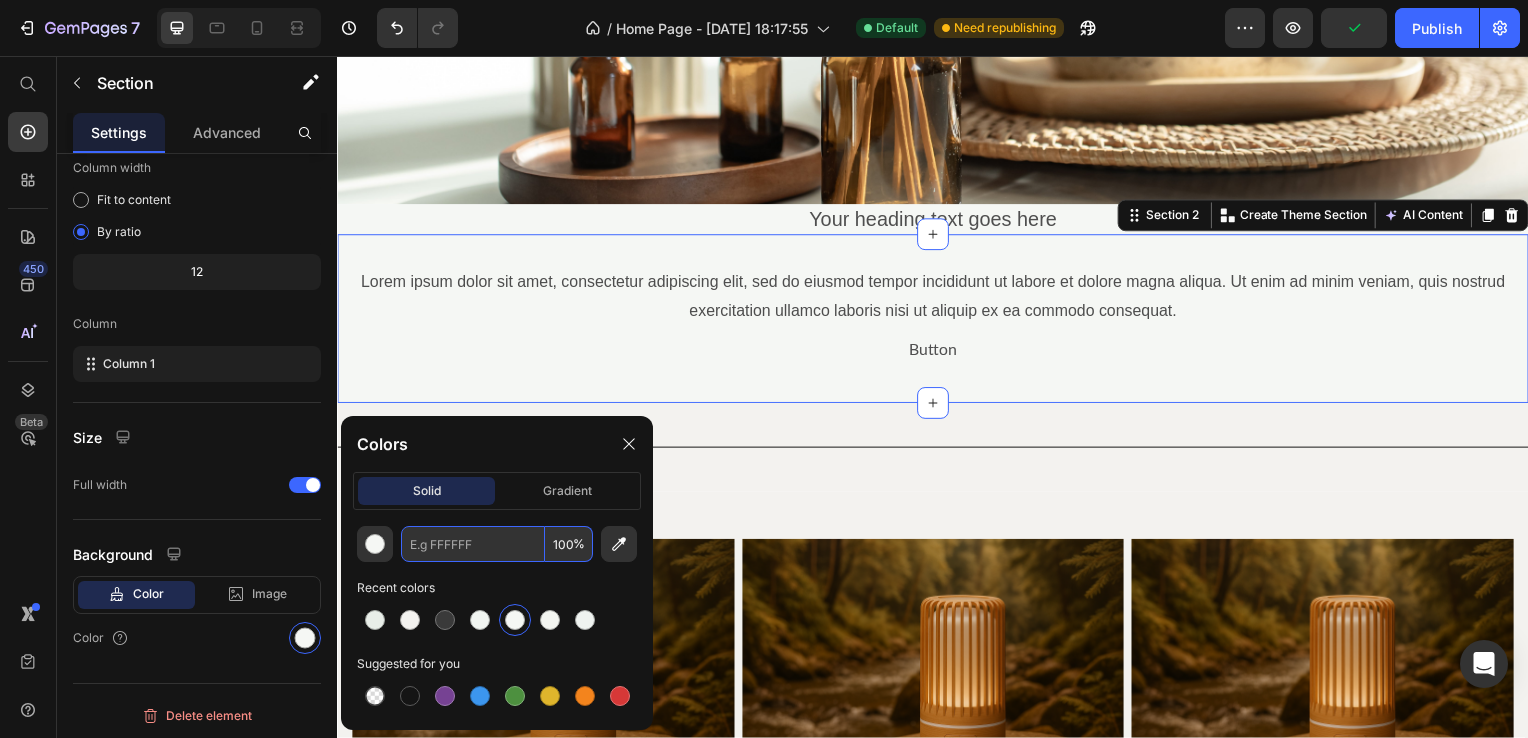 type on "v" 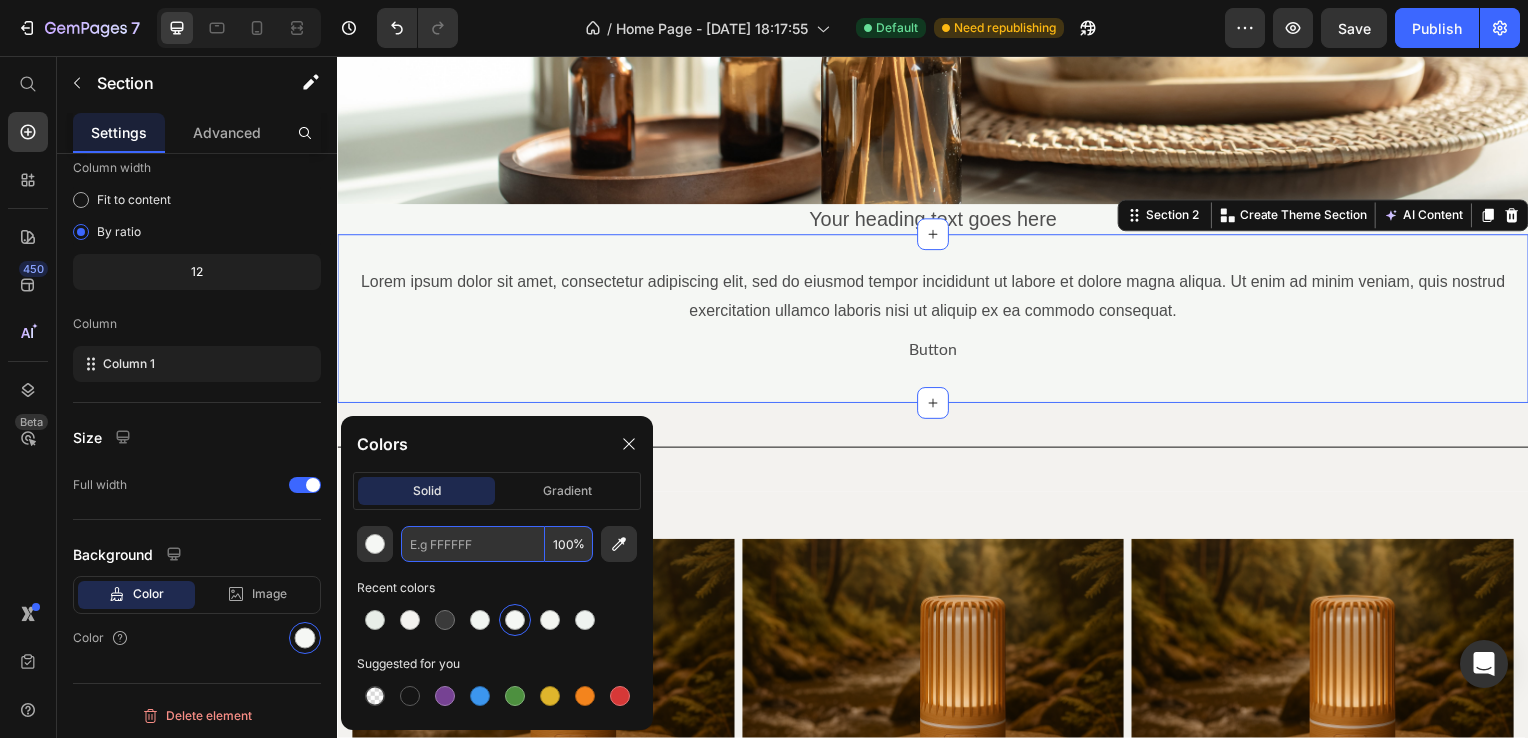 paste on "#F3F2EF" 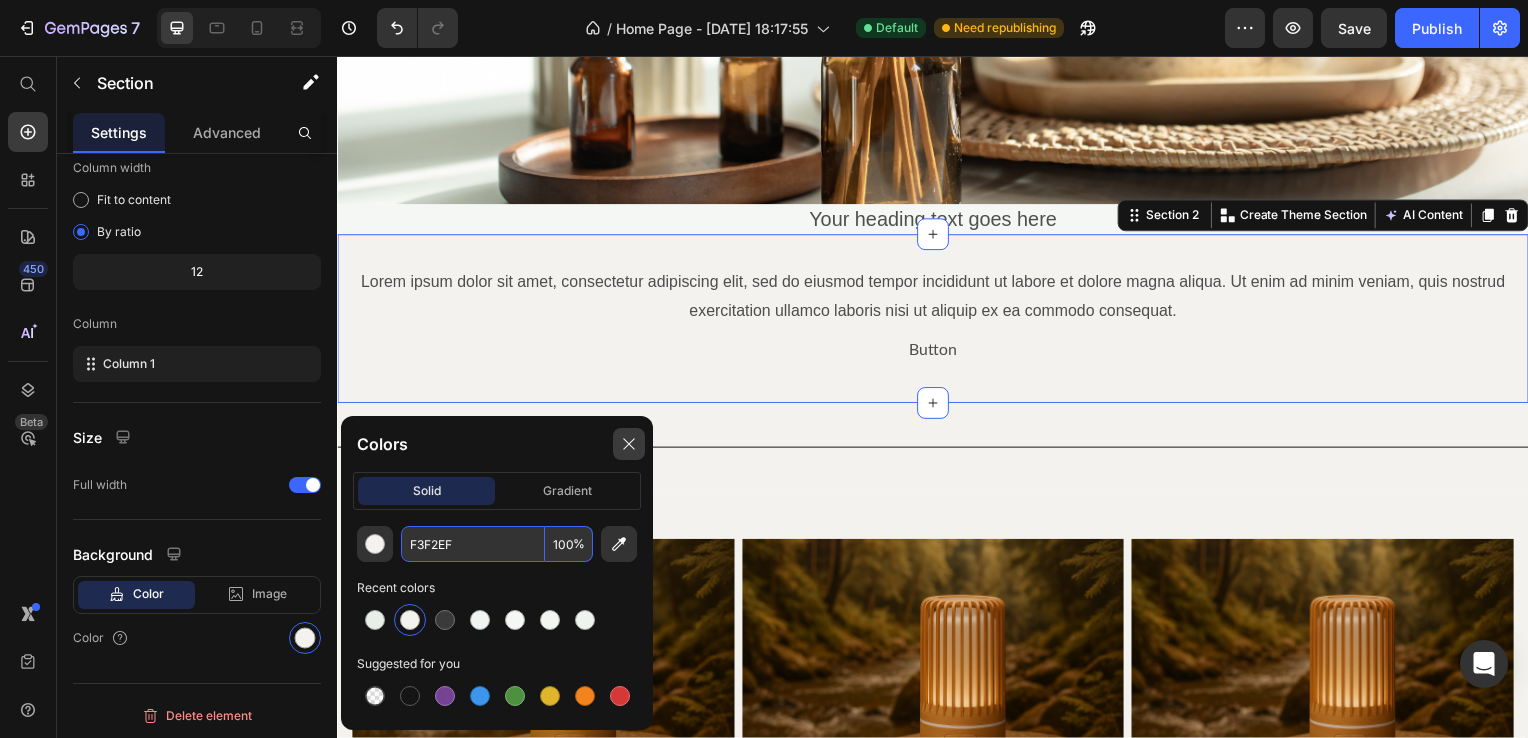 type on "F3F2EF" 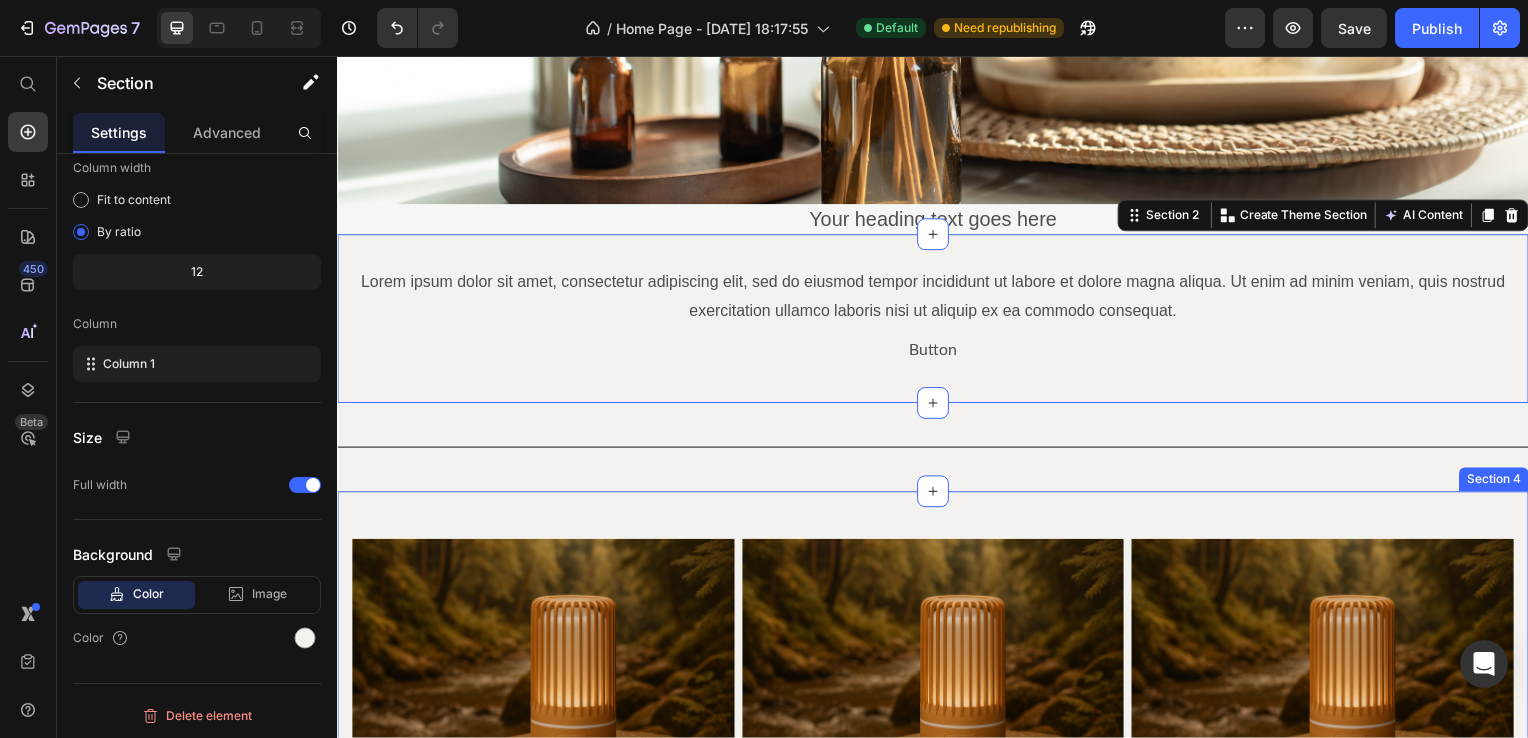 click on "Image Your heading text goes here Heading Lorem ipsum dolor sit amet, consectetur adipiscing  Text Block Essential Oils Button Image Your heading text goes here Heading Lorem ipsum dolor sit amet, consectetur adipiscing  Text Block Scented Candles Button Image Your heading text goes here Heading Lorem ipsum dolor sit amet, consectetur adipiscing  Text Block Aromatic Diffusers Button Row Product Images                Icon                Icon                Icon                Icon                Icon Icon List Hoz (124) Text block Row Smart Fingerprint Padlock Product Title $13.00 Product Price Product Product Images                Icon                Icon                Icon                Icon                Icon Icon List Hoz (124) Text block Row Smart Fingerprint Padlock Product Title $13.00 Product Price Product Product Images                Icon                Icon                Icon                Icon                Icon Icon List Hoz (124) Text block Row Smart Fingerprint Padlock Product Title Row" at bounding box center (937, 947) 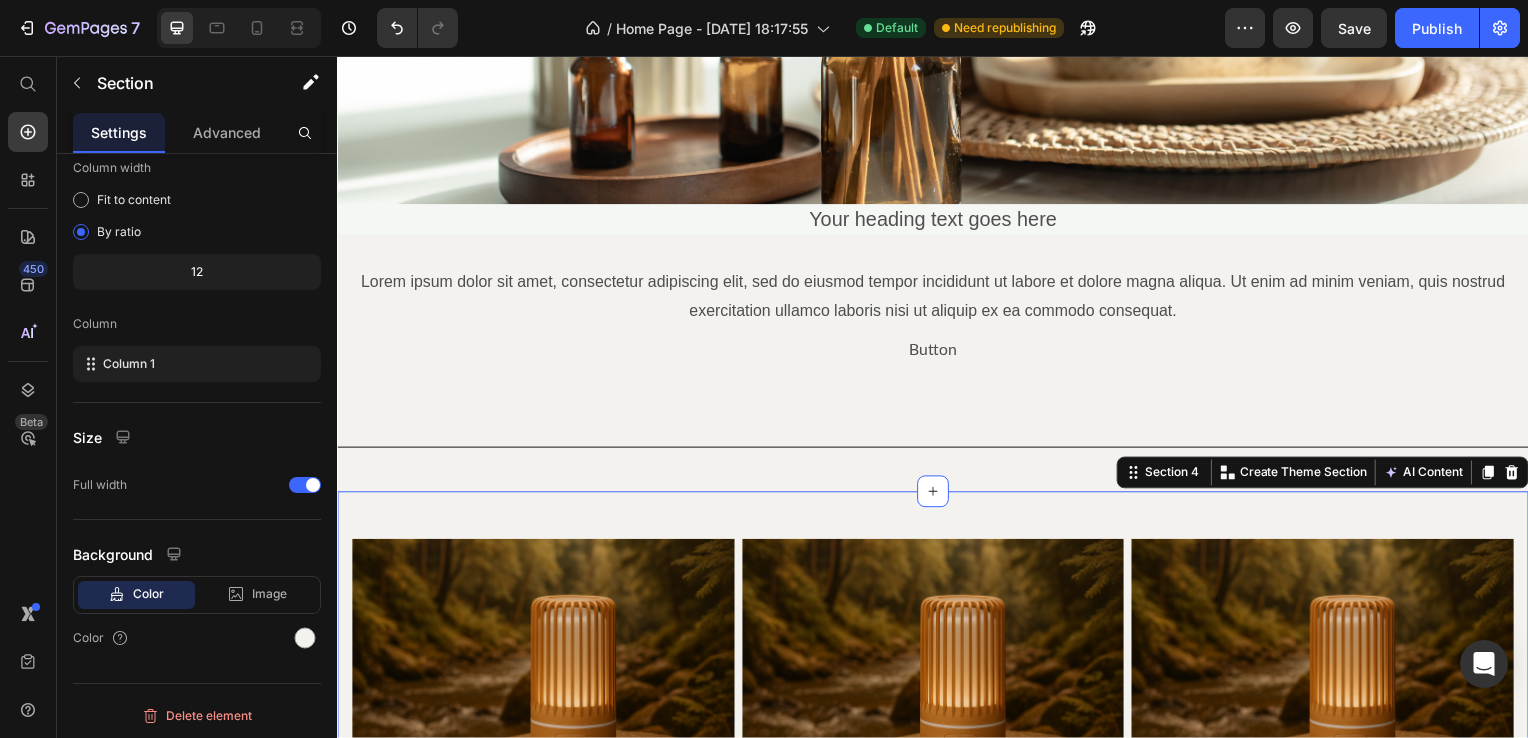 scroll, scrollTop: 164, scrollLeft: 0, axis: vertical 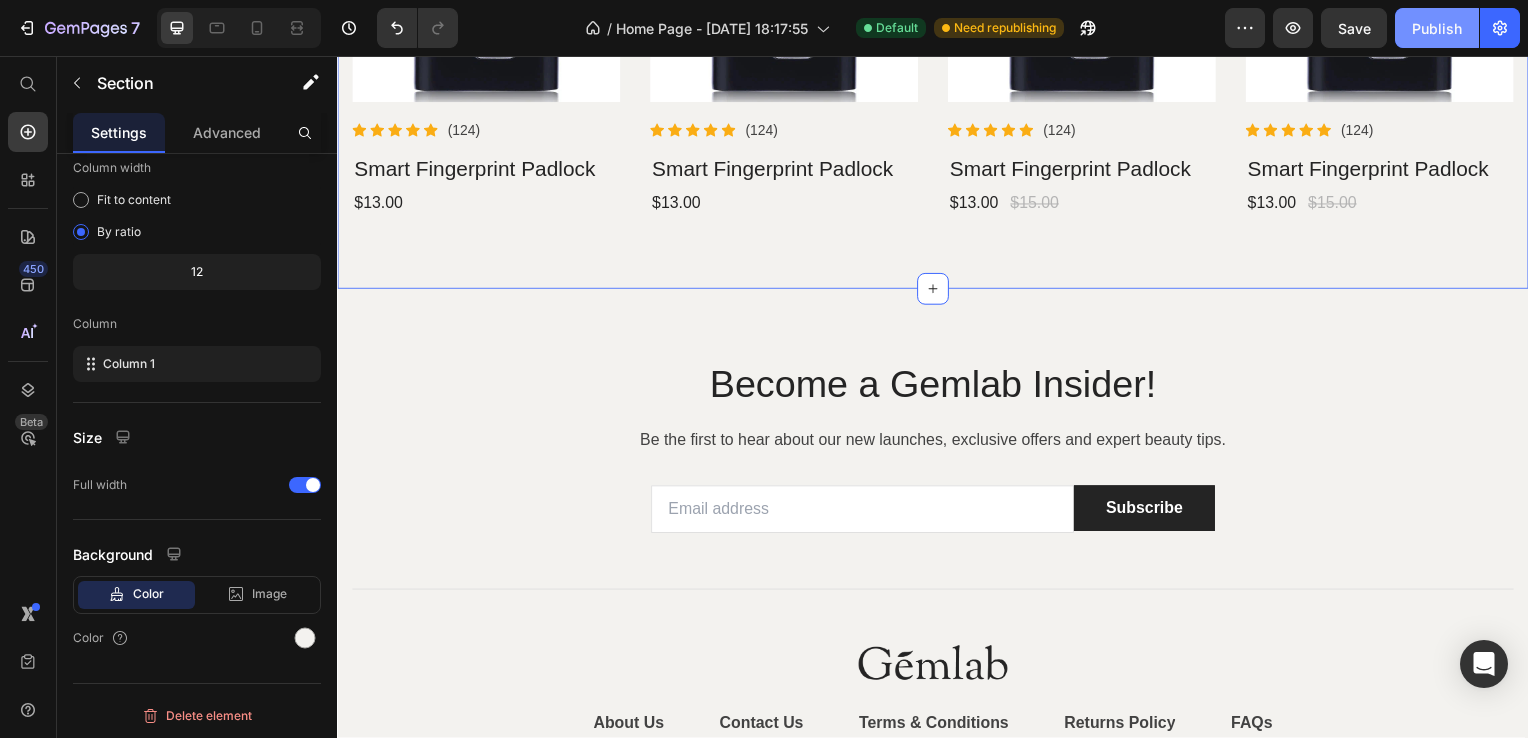 click on "Publish" 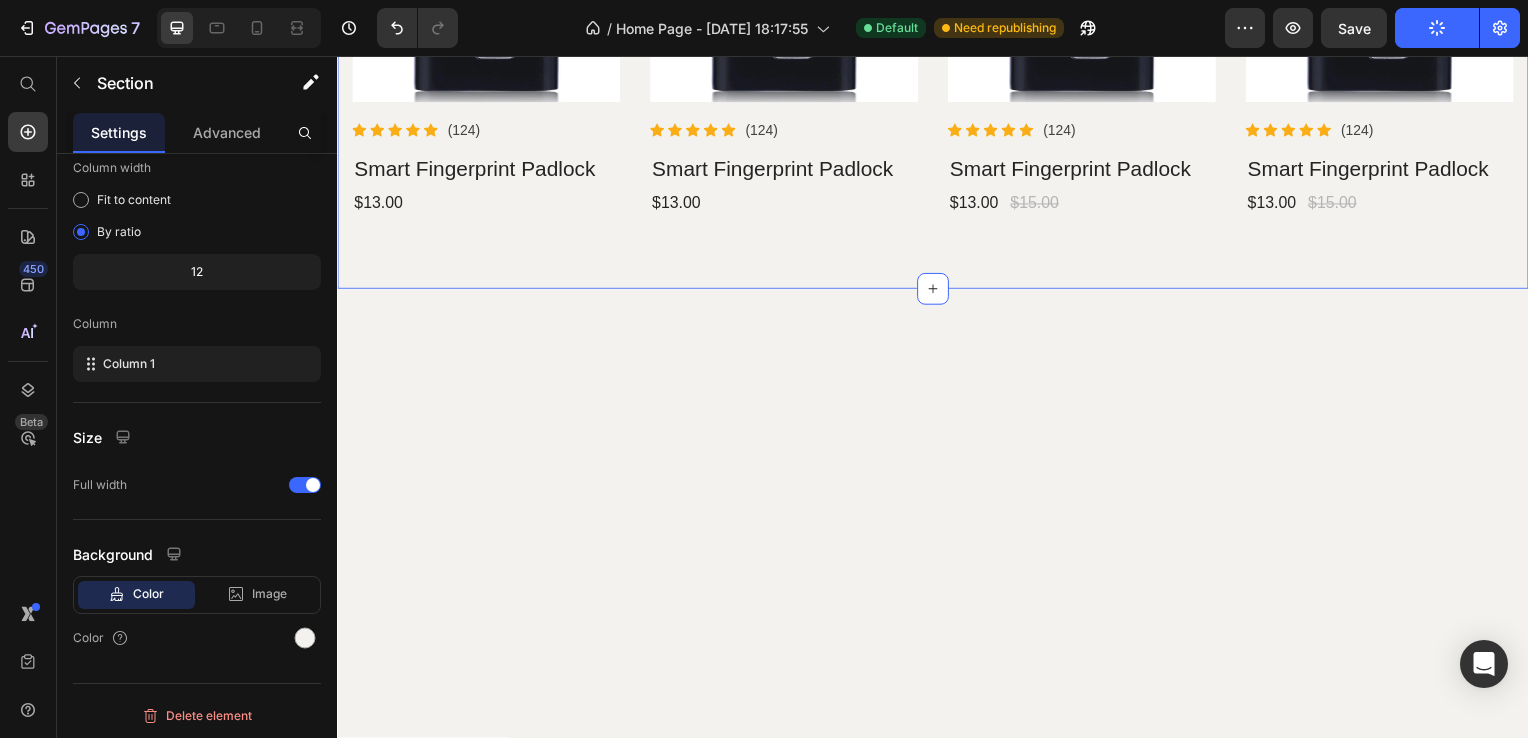 scroll, scrollTop: 600, scrollLeft: 0, axis: vertical 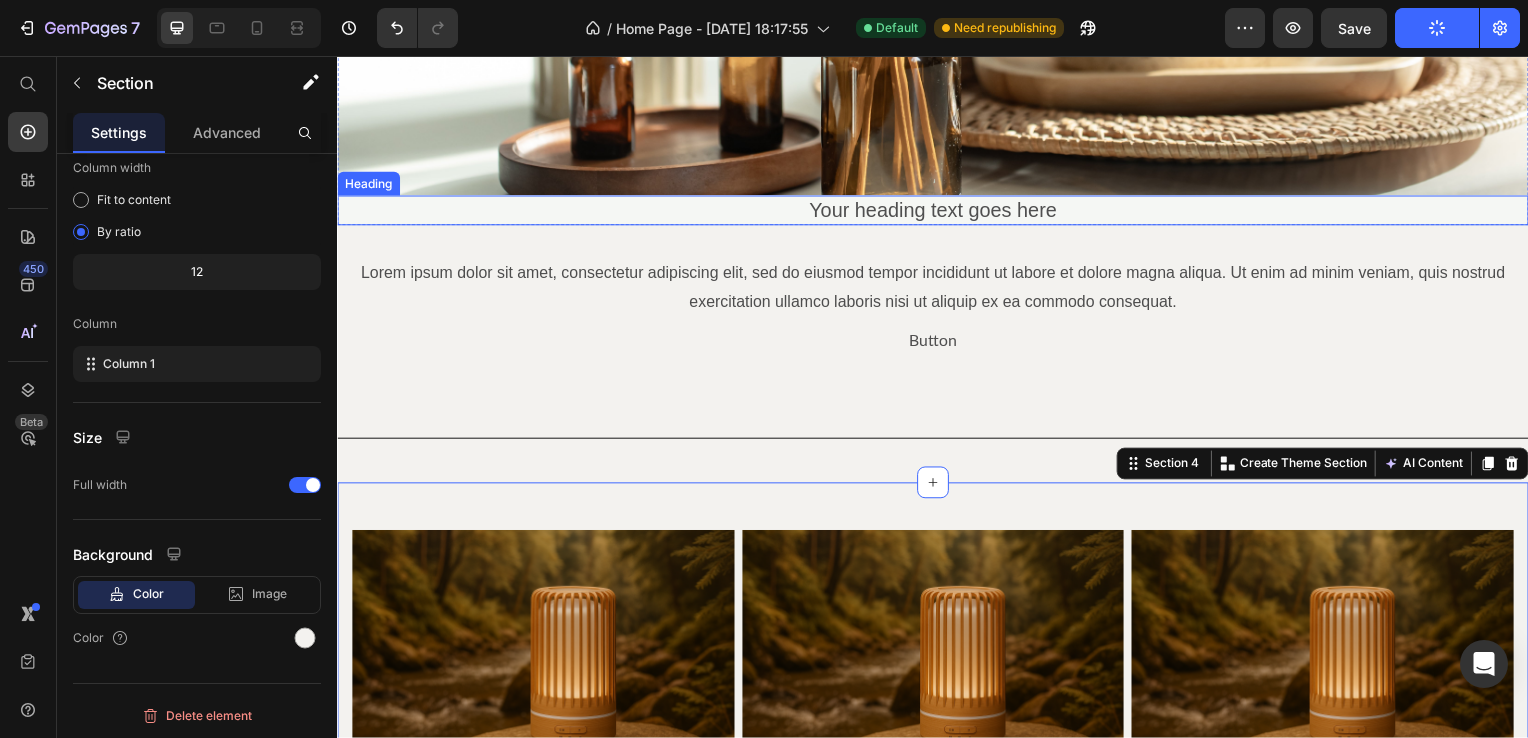 click on "Your heading text goes here" at bounding box center (937, 212) 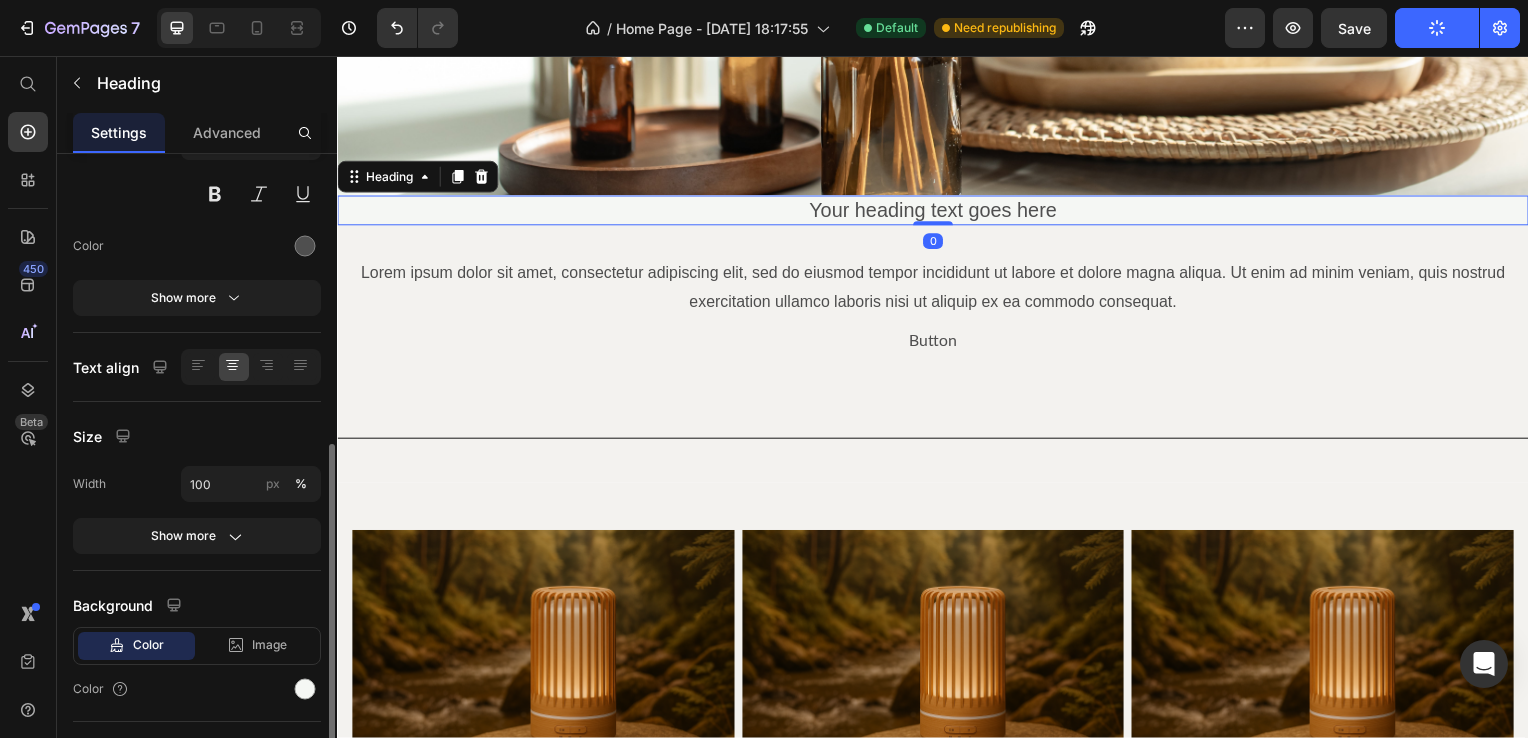 scroll, scrollTop: 368, scrollLeft: 0, axis: vertical 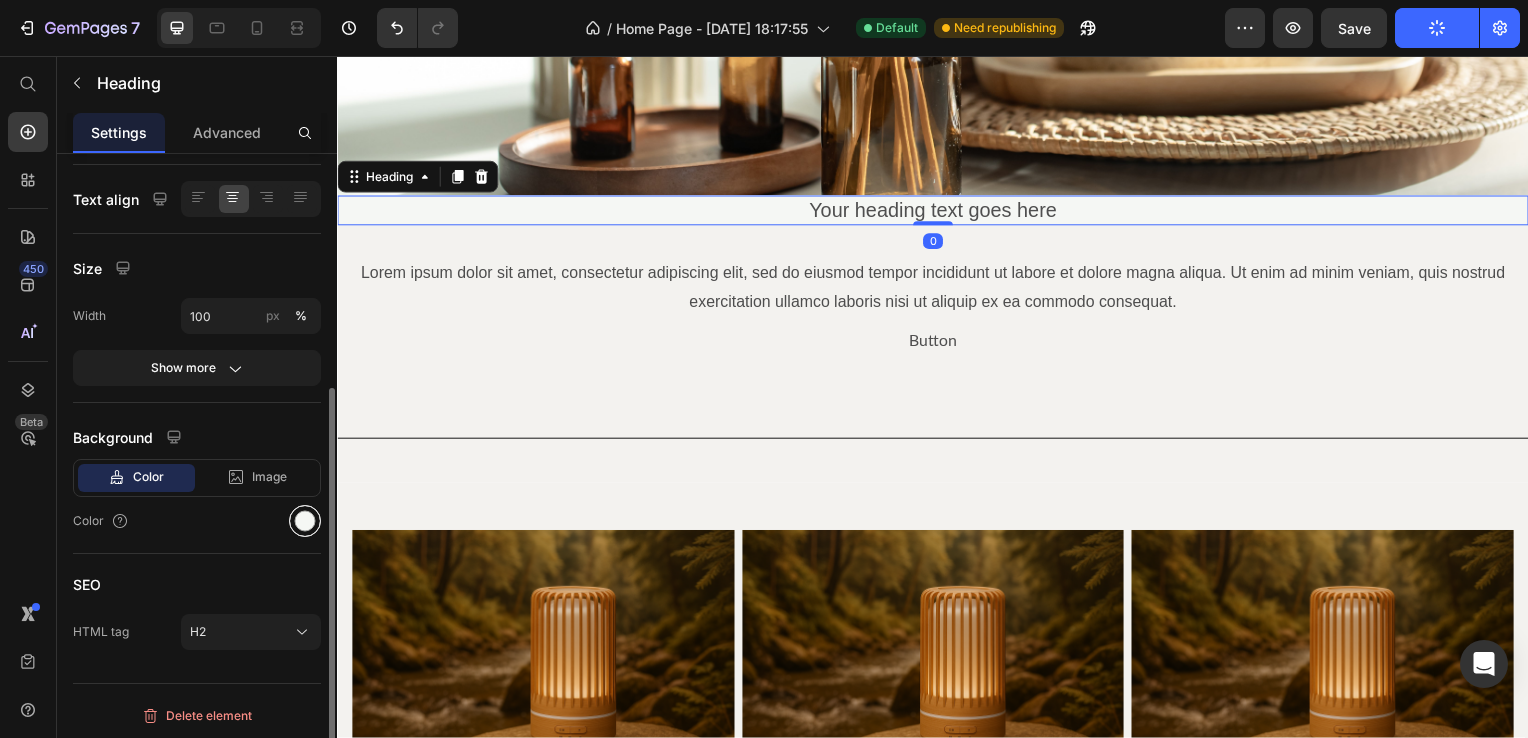 click at bounding box center [305, 521] 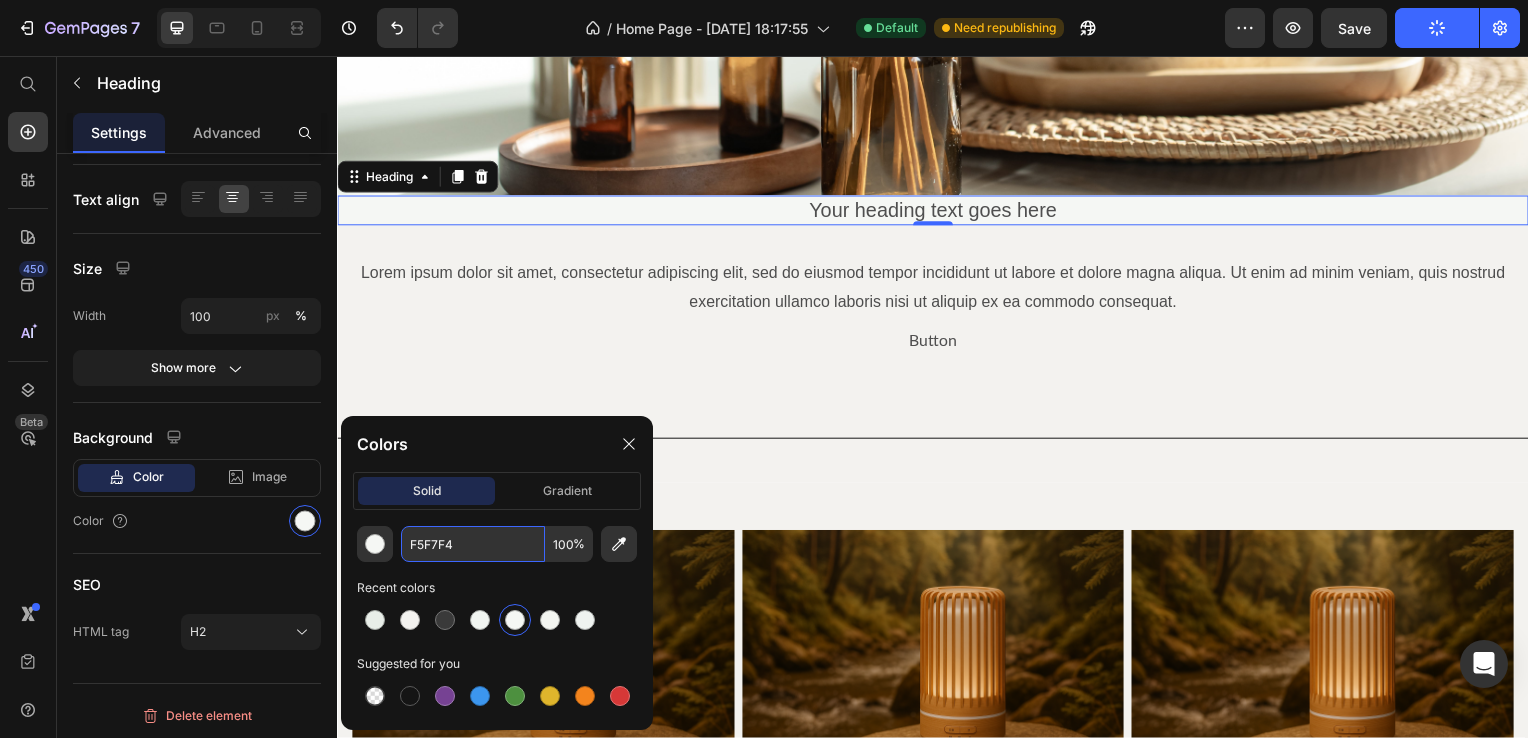 click on "F5F7F4" at bounding box center (473, 544) 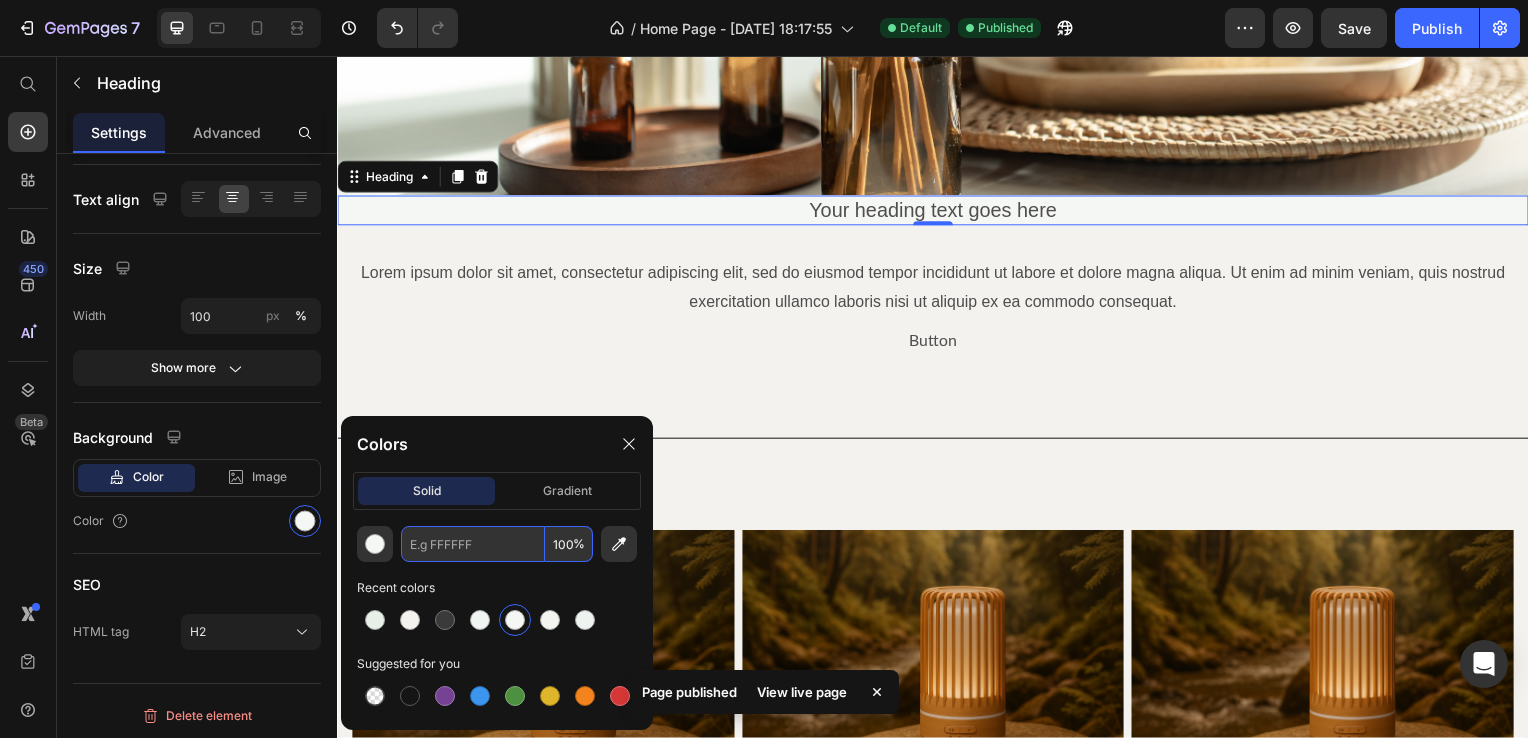 paste on "#F3F2EF" 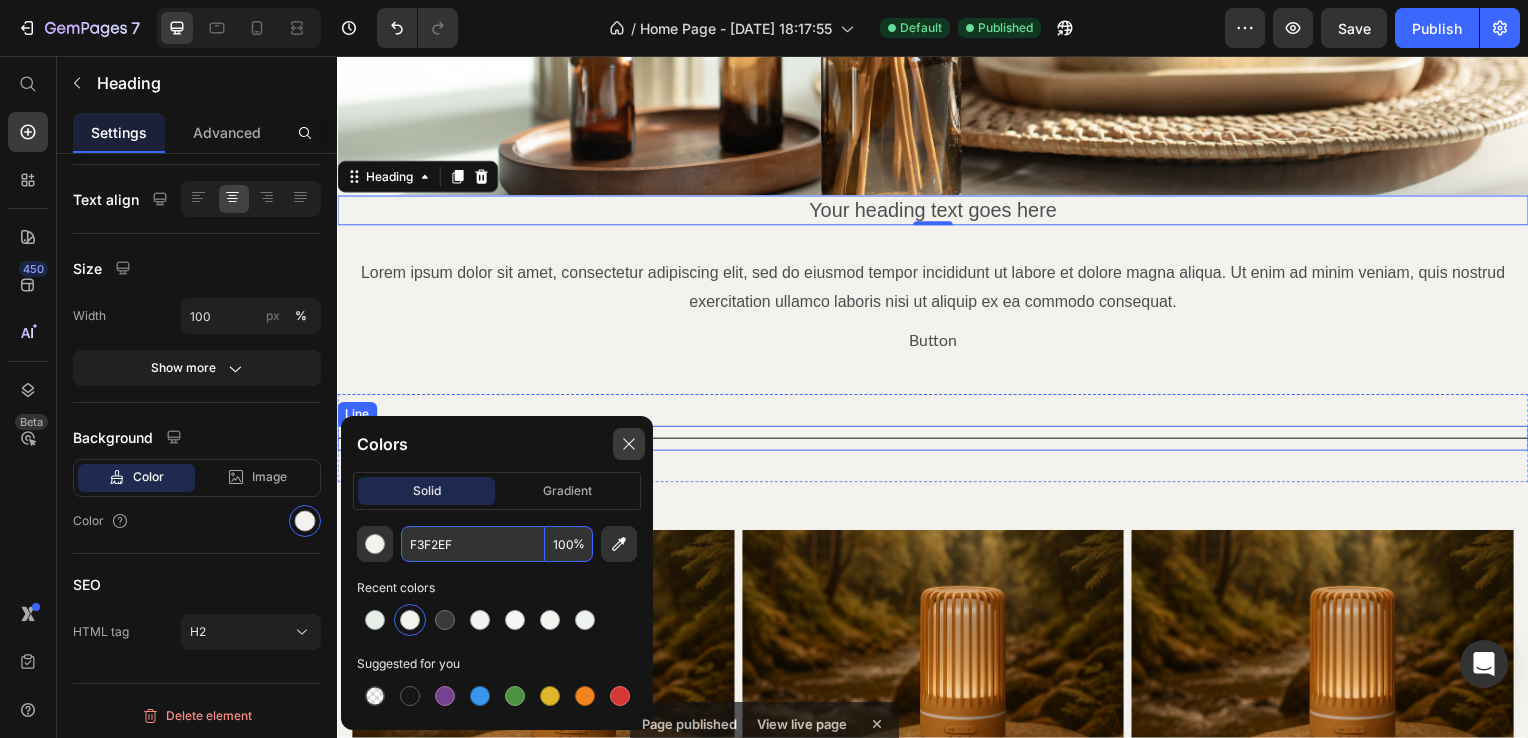 type on "F3F2EF" 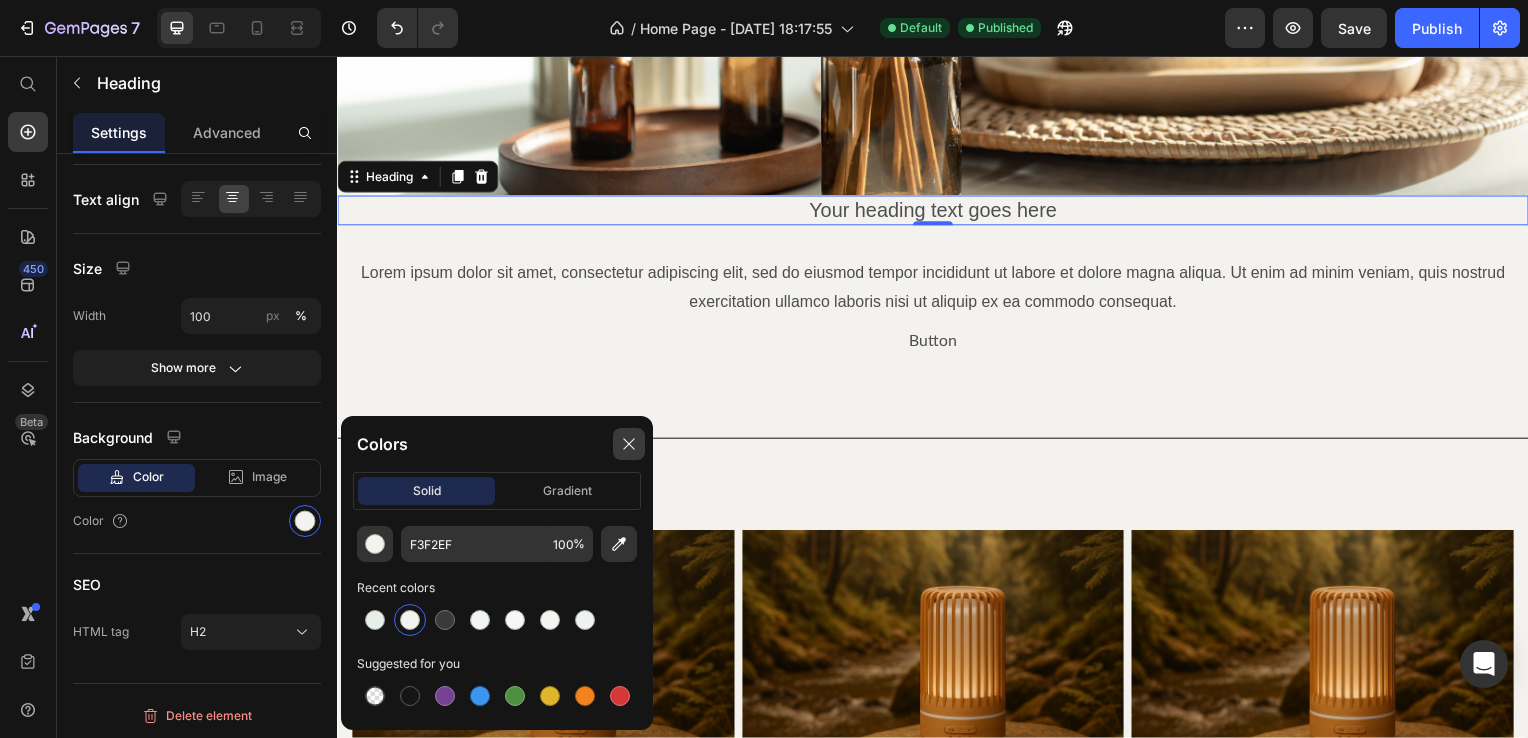 drag, startPoint x: 620, startPoint y: 441, endPoint x: 304, endPoint y: 404, distance: 318.15875 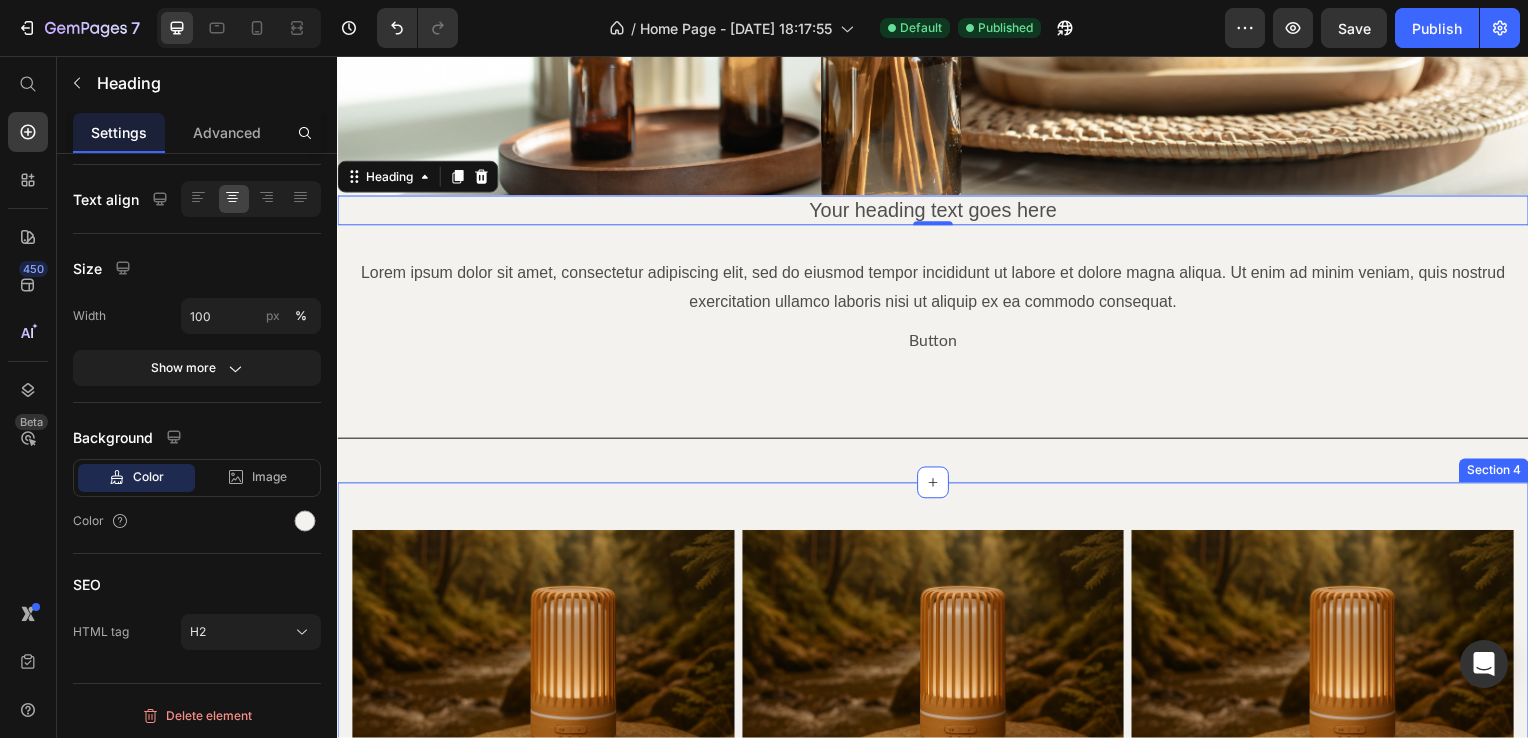 click on "Image Your heading text goes here Heading Lorem ipsum dolor sit amet, consectetur adipiscing  Text Block Essential Oils Button Image Your heading text goes here Heading Lorem ipsum dolor sit amet, consectetur adipiscing  Text Block Scented Candles Button Image Your heading text goes here Heading Lorem ipsum dolor sit amet, consectetur adipiscing  Text Block Aromatic Diffusers Button Row Product Images                Icon                Icon                Icon                Icon                Icon Icon List Hoz (124) Text block Row Smart Fingerprint Padlock Product Title $13.00 Product Price Product Product Images                Icon                Icon                Icon                Icon                Icon Icon List Hoz (124) Text block Row Smart Fingerprint Padlock Product Title $13.00 Product Price Product Product Images                Icon                Icon                Icon                Icon                Icon Icon List Hoz (124) Text block Row Smart Fingerprint Padlock Product Title Row" at bounding box center [937, 938] 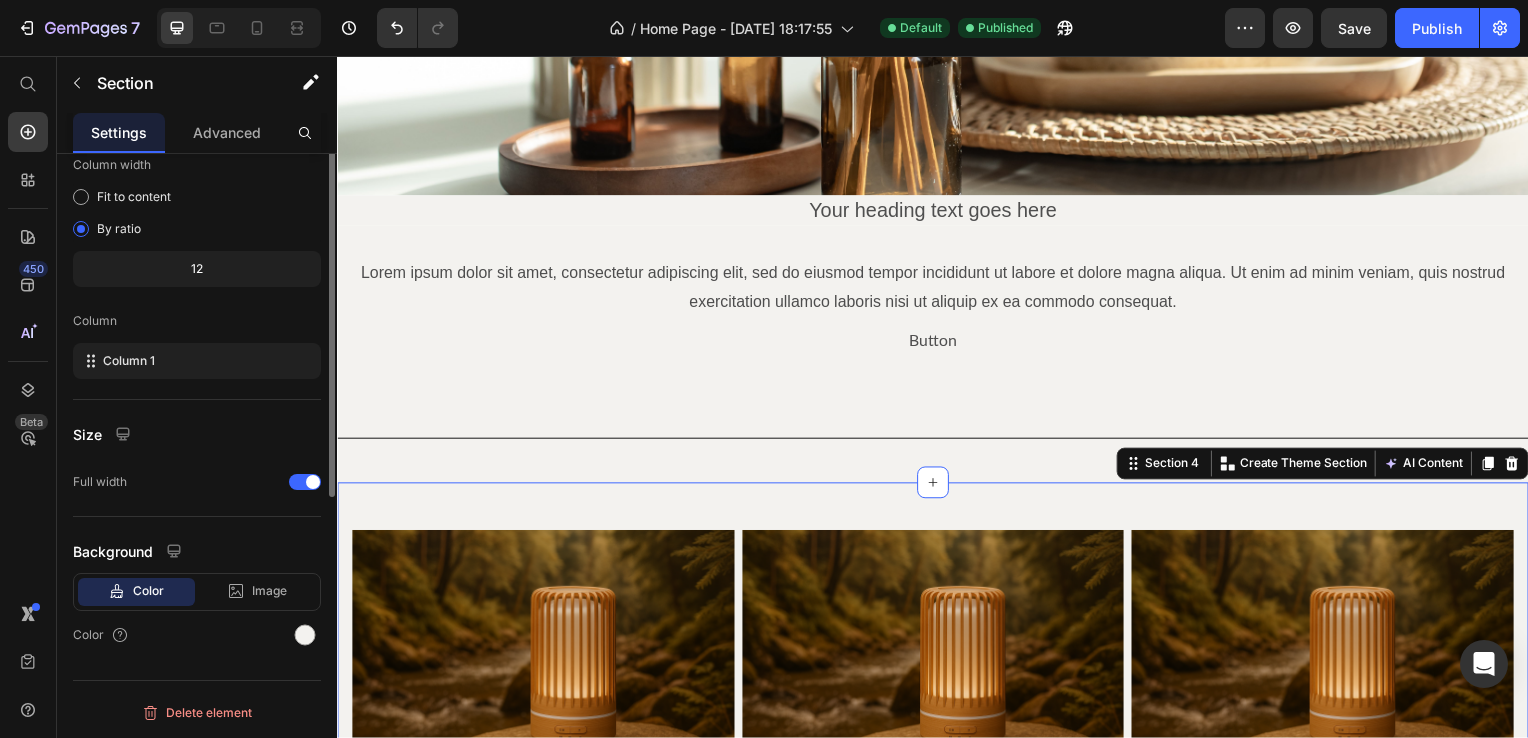 scroll, scrollTop: 0, scrollLeft: 0, axis: both 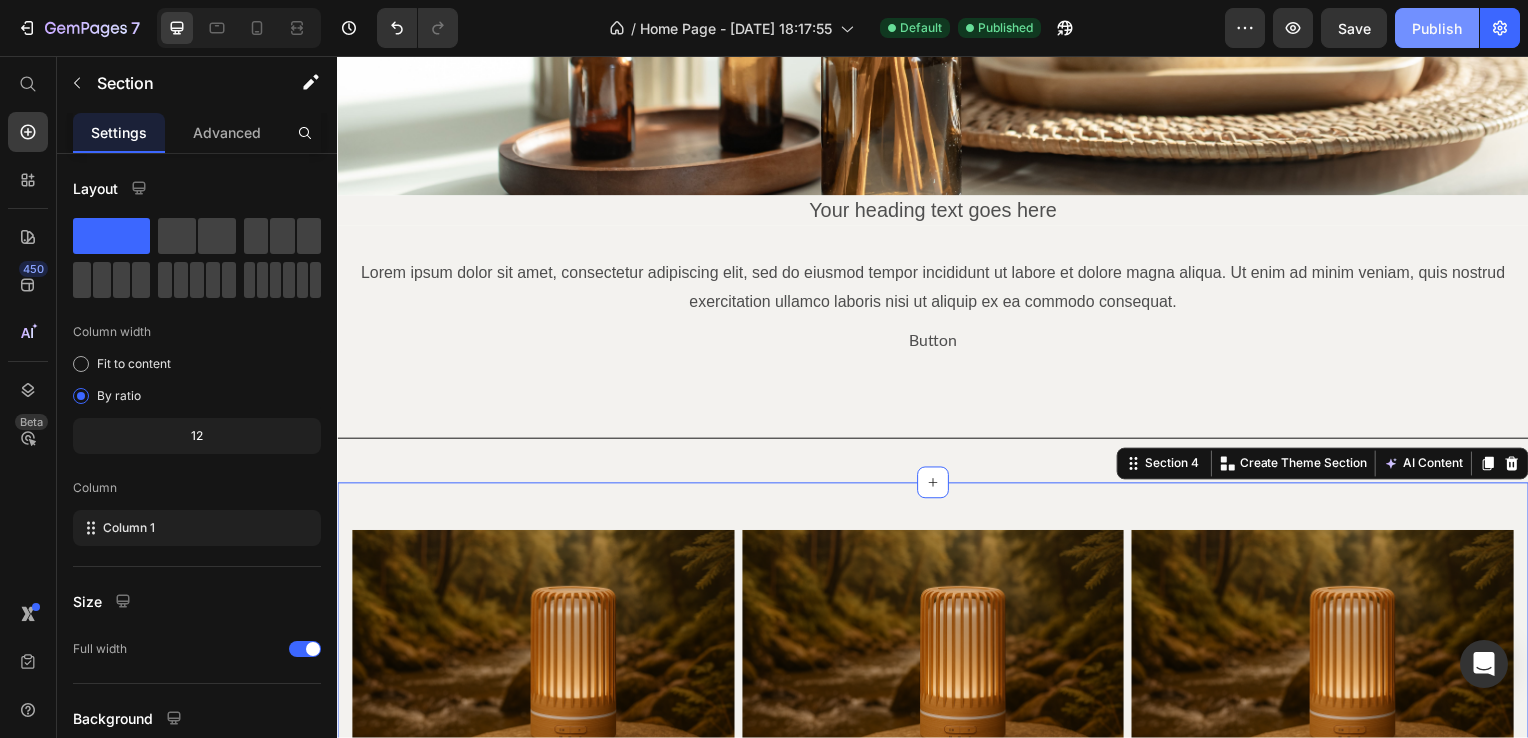 click on "Publish" at bounding box center [1437, 28] 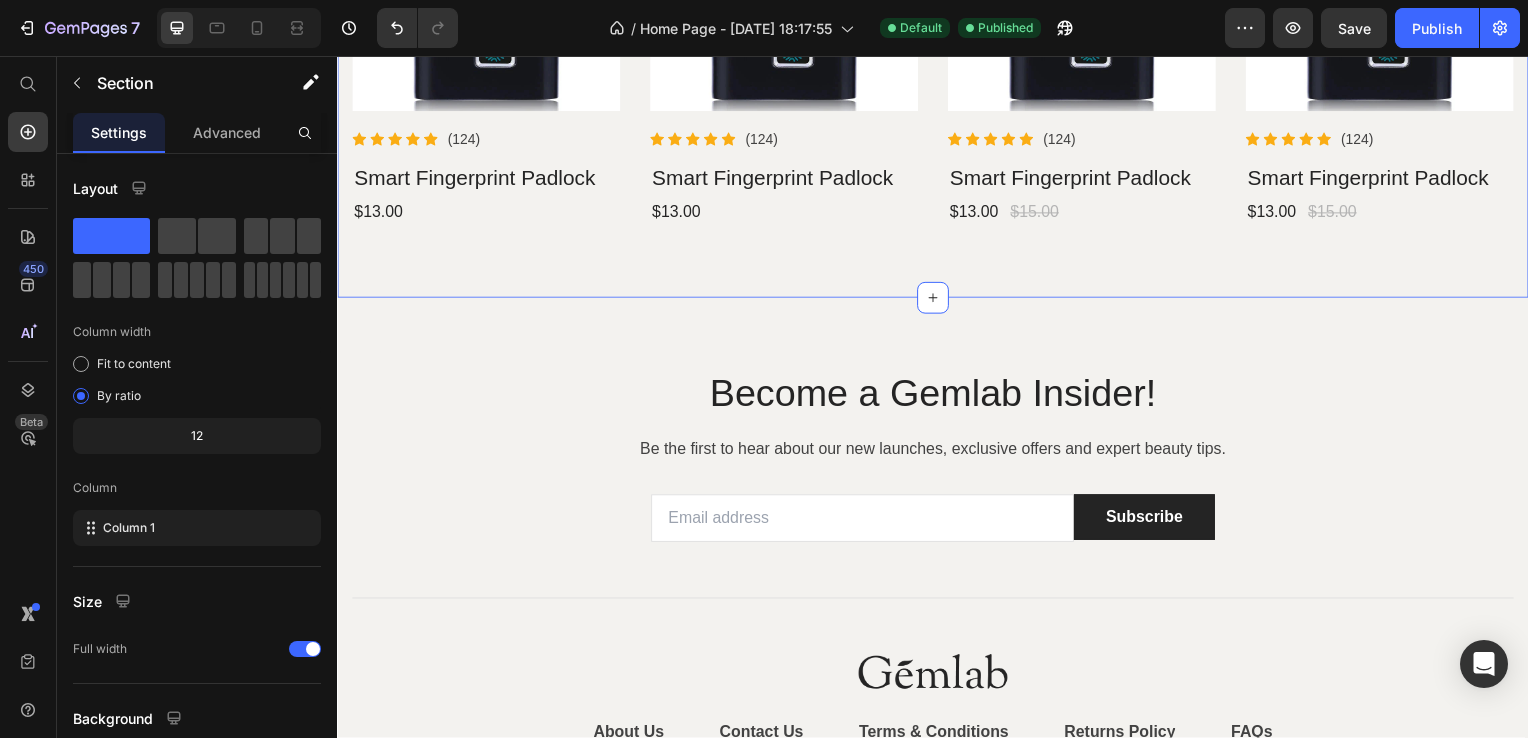 scroll, scrollTop: 0, scrollLeft: 0, axis: both 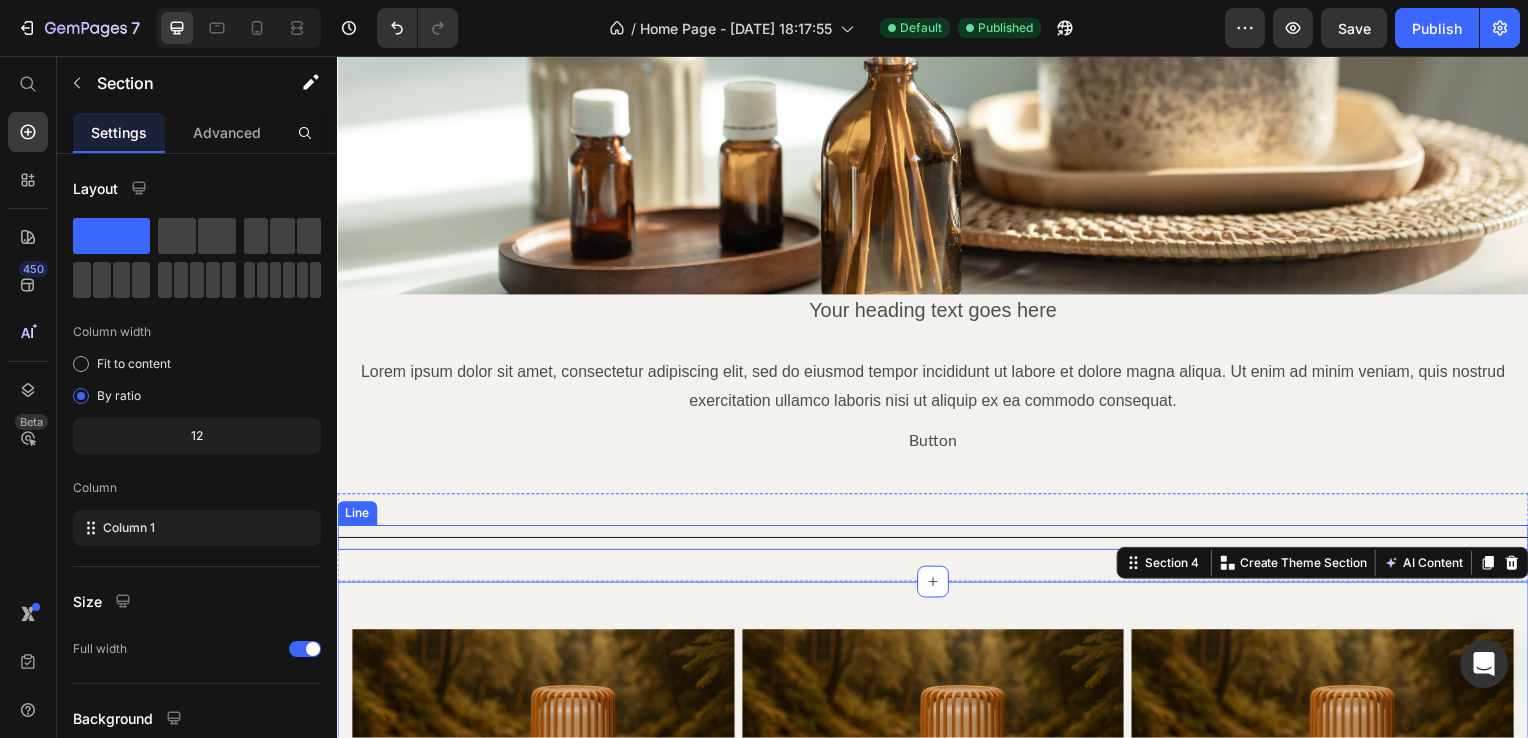 click on "Title Line" at bounding box center [937, 541] 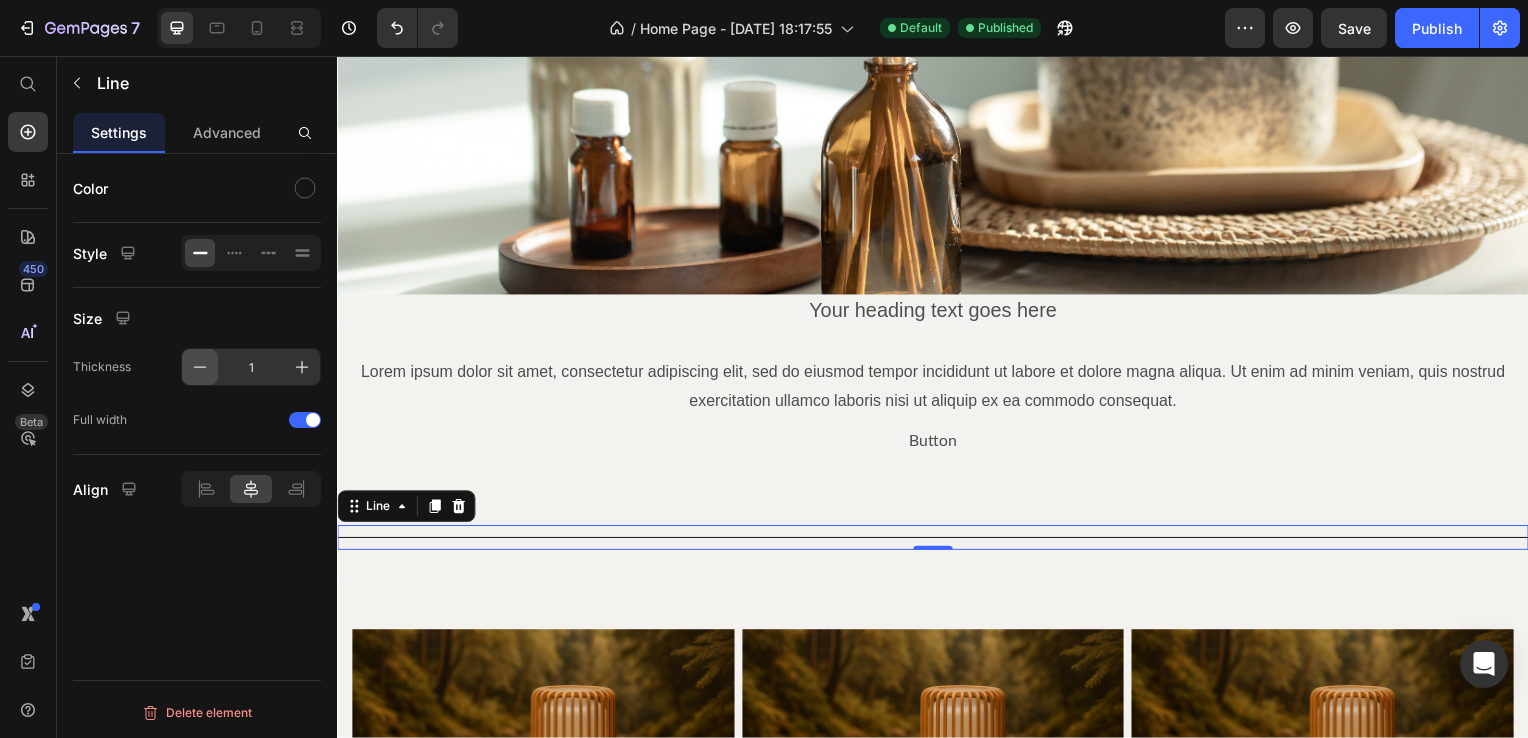 click at bounding box center [200, 367] 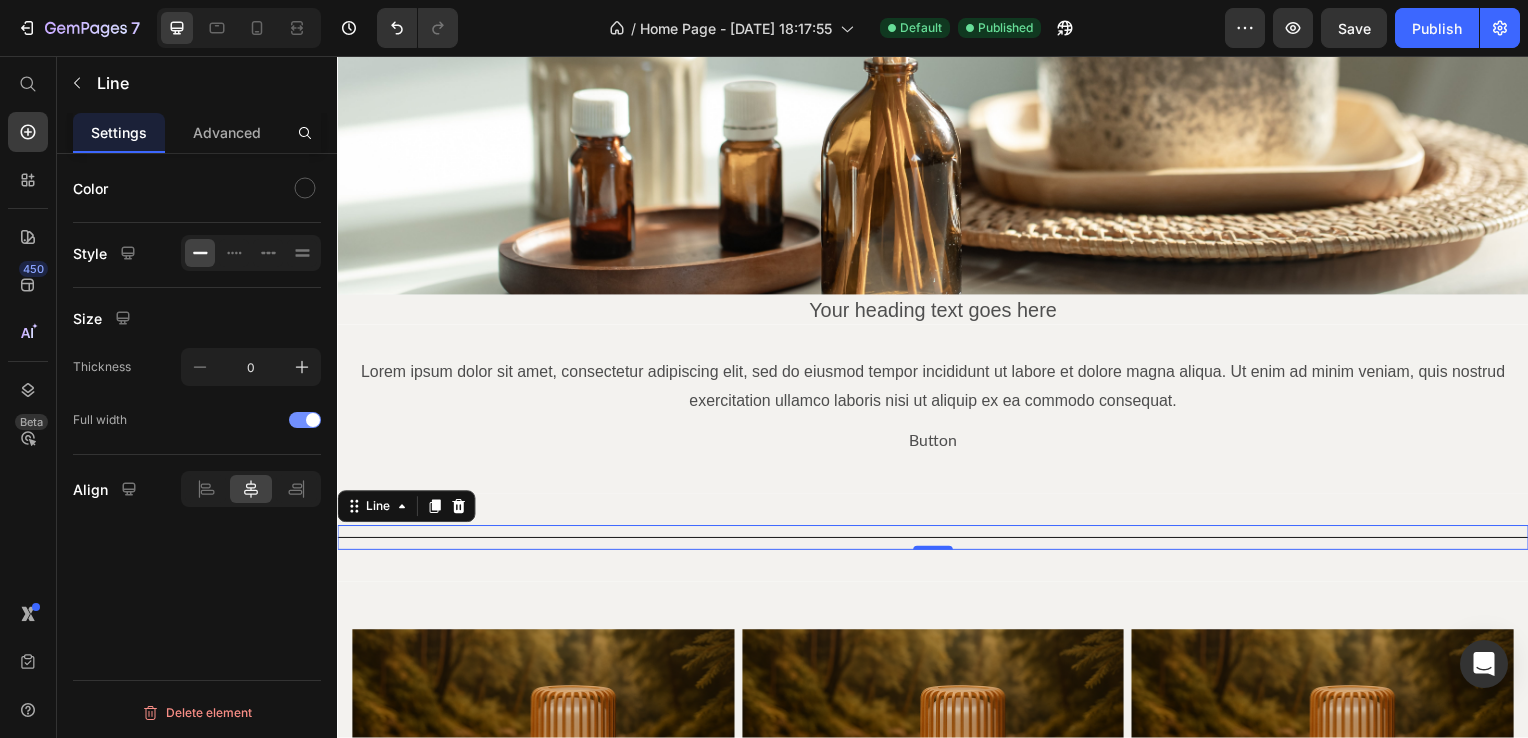 click at bounding box center [313, 420] 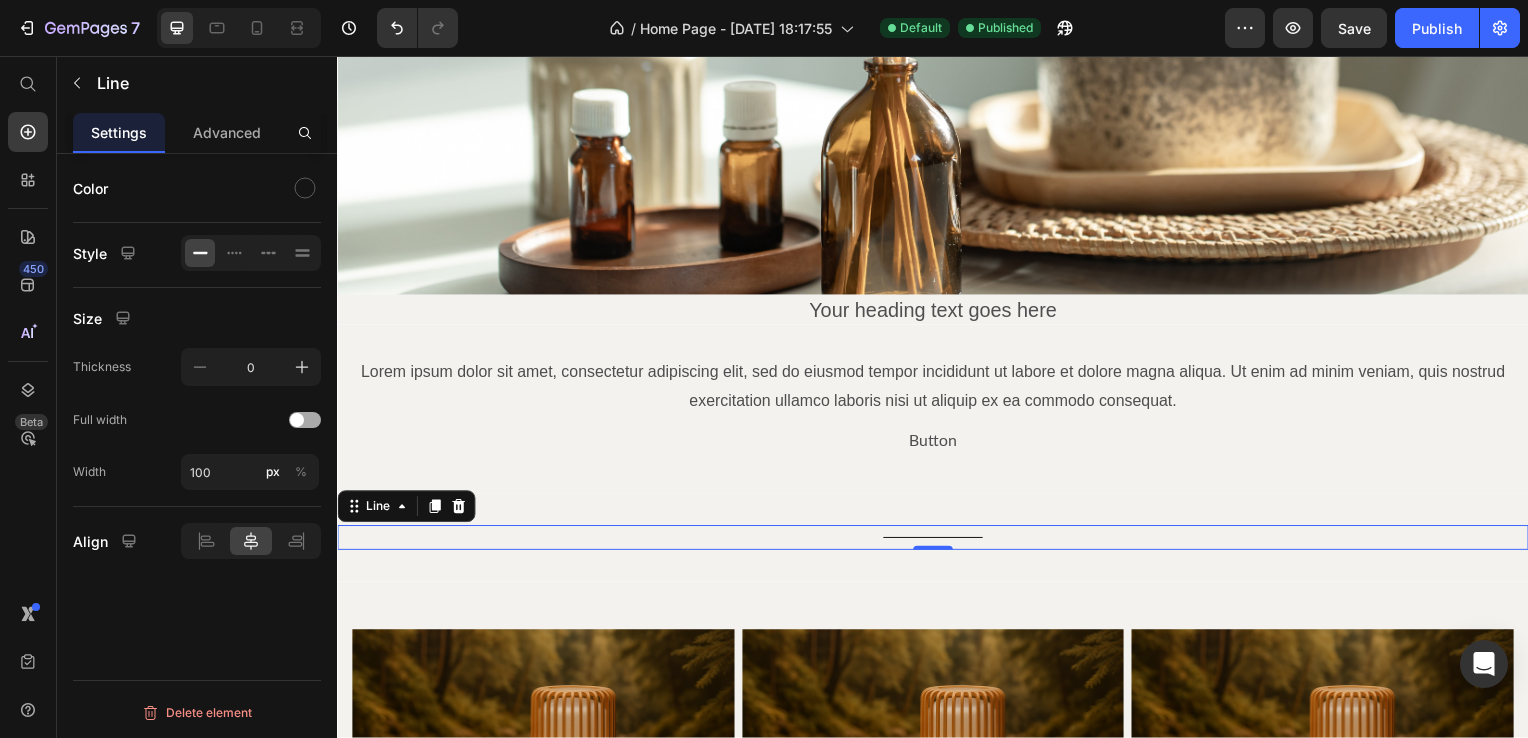 click at bounding box center [305, 420] 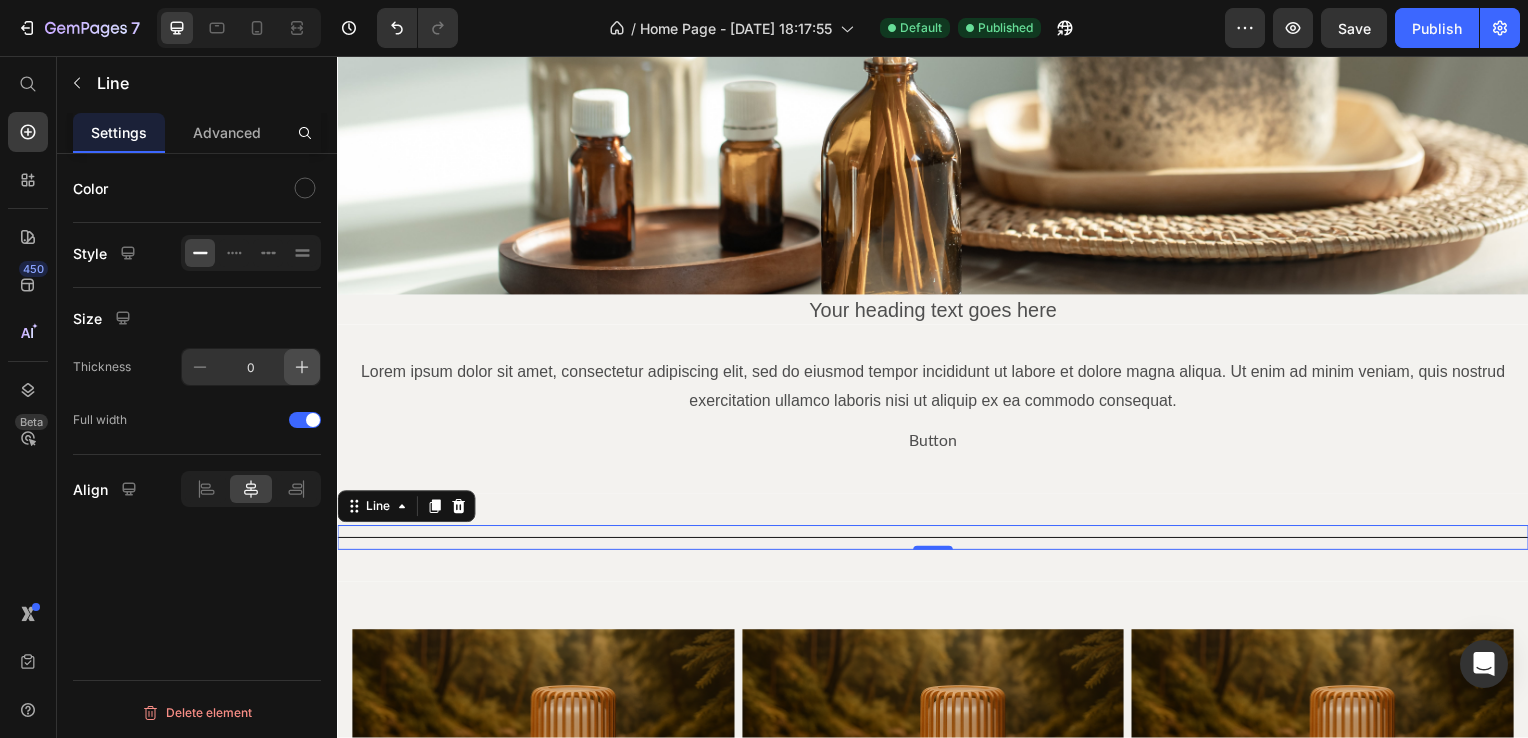 click at bounding box center [302, 367] 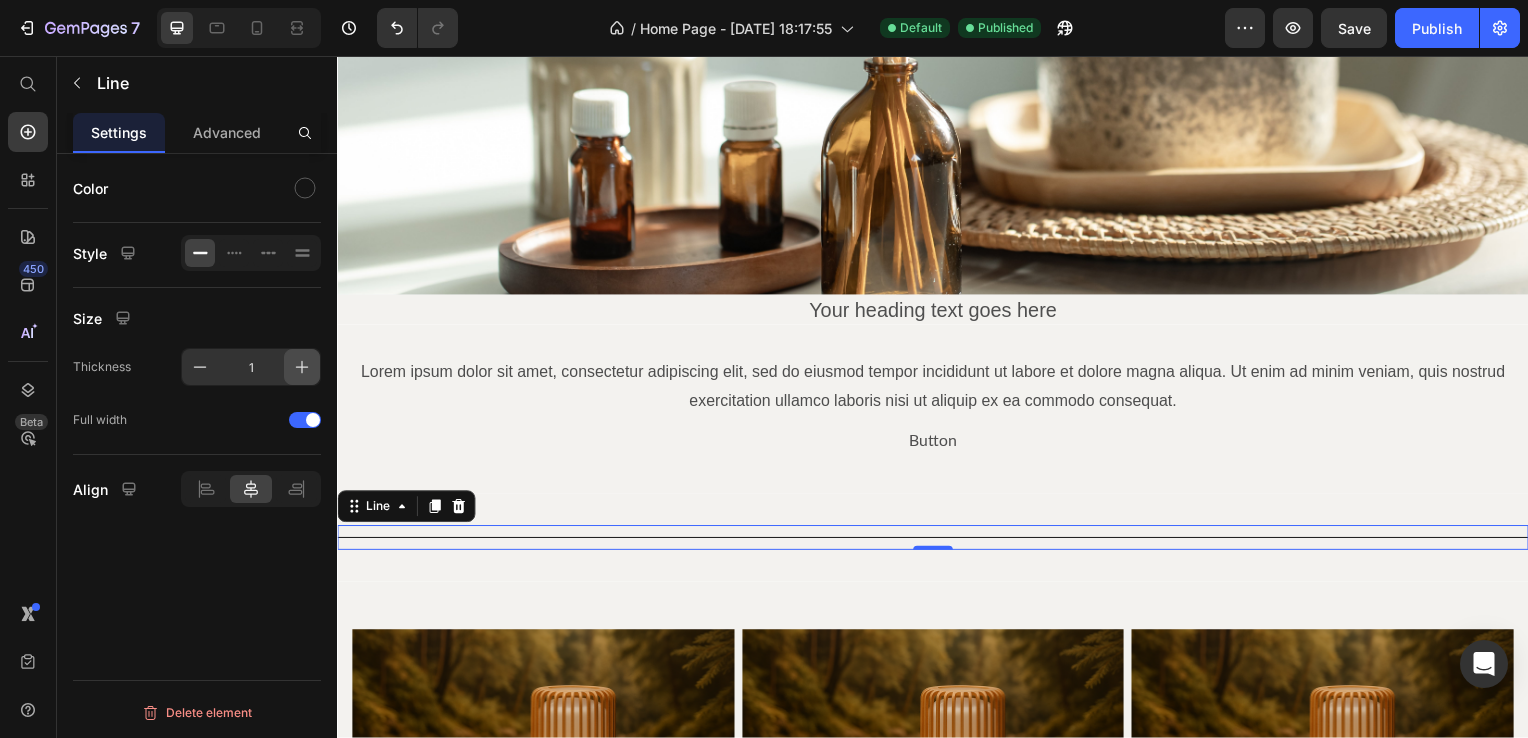 click at bounding box center [302, 367] 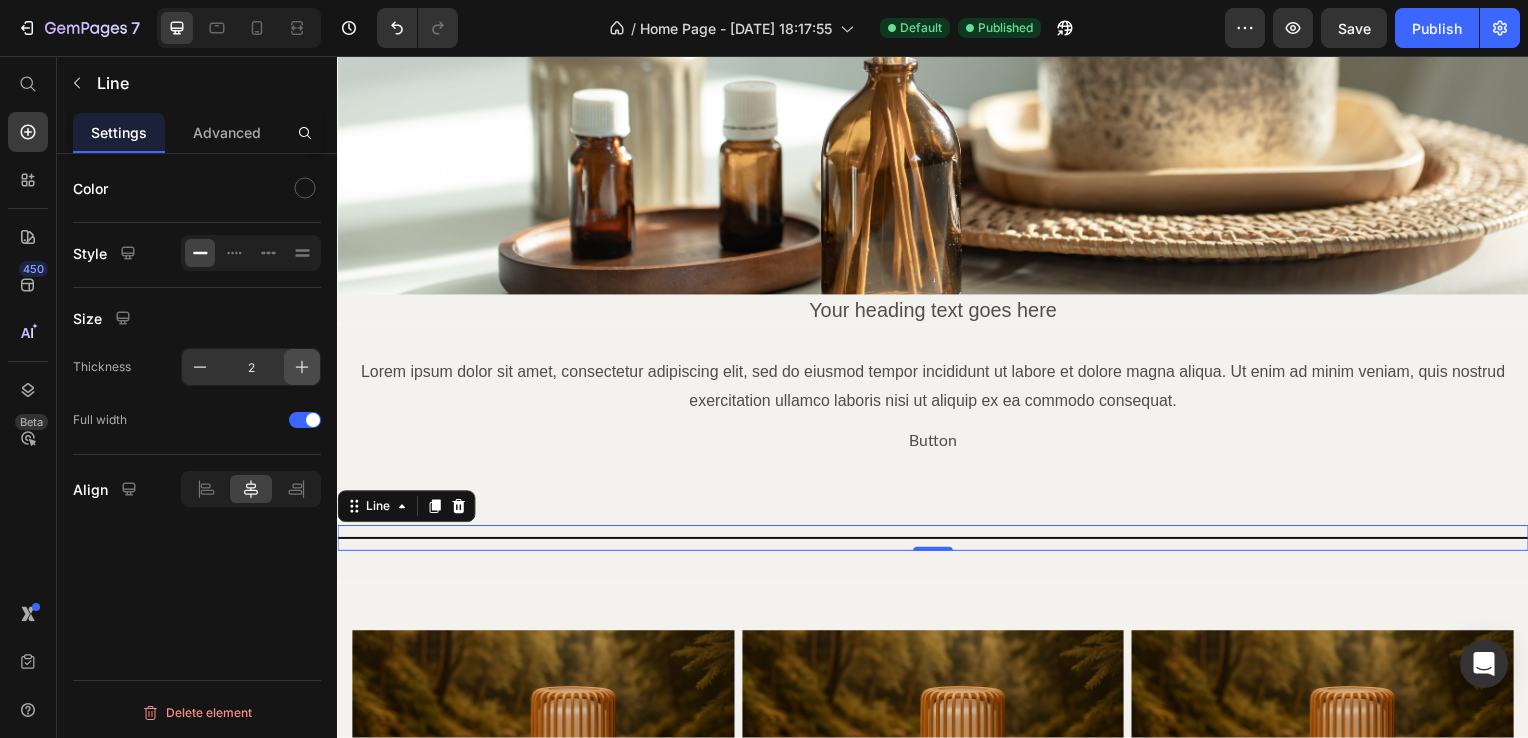 click at bounding box center (302, 367) 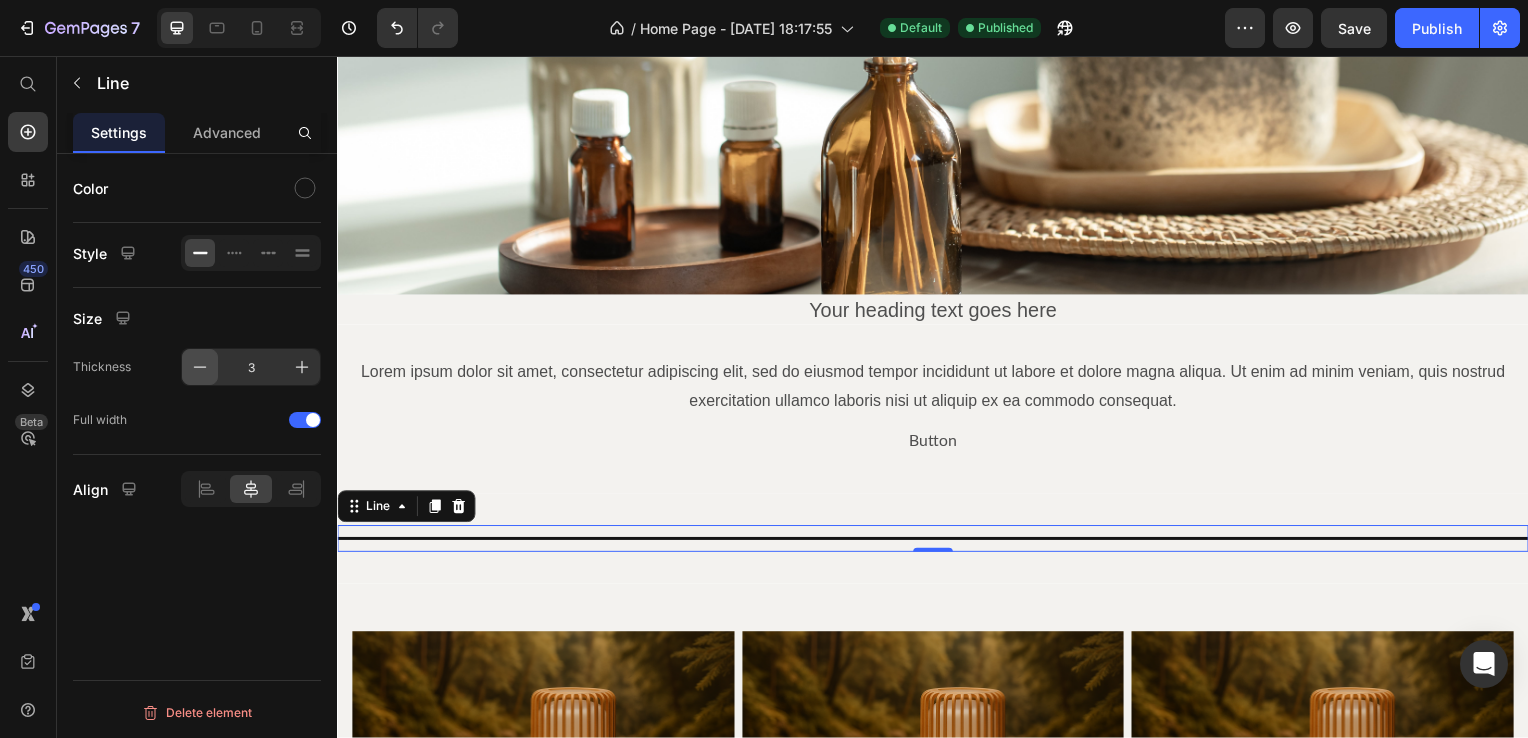 click 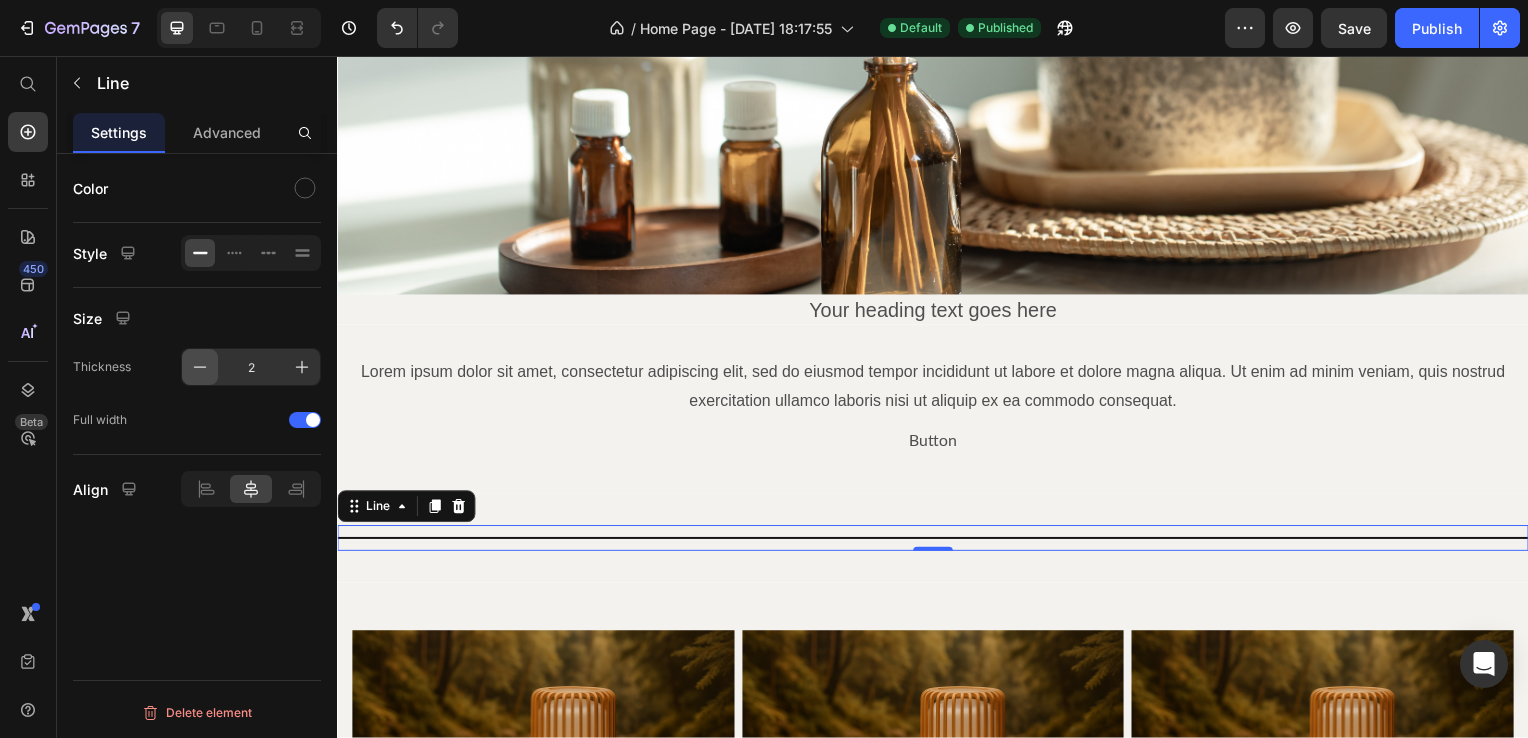 click 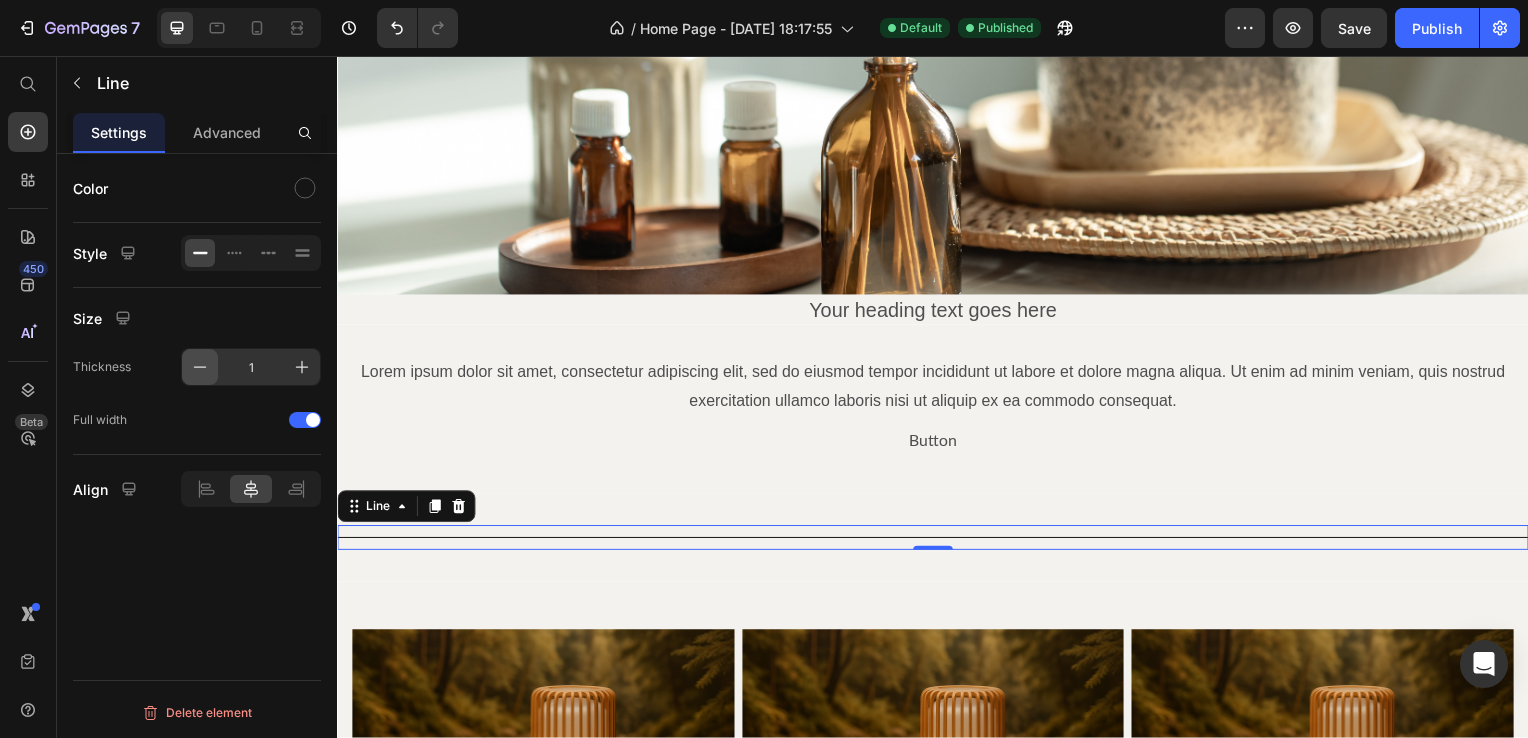 click 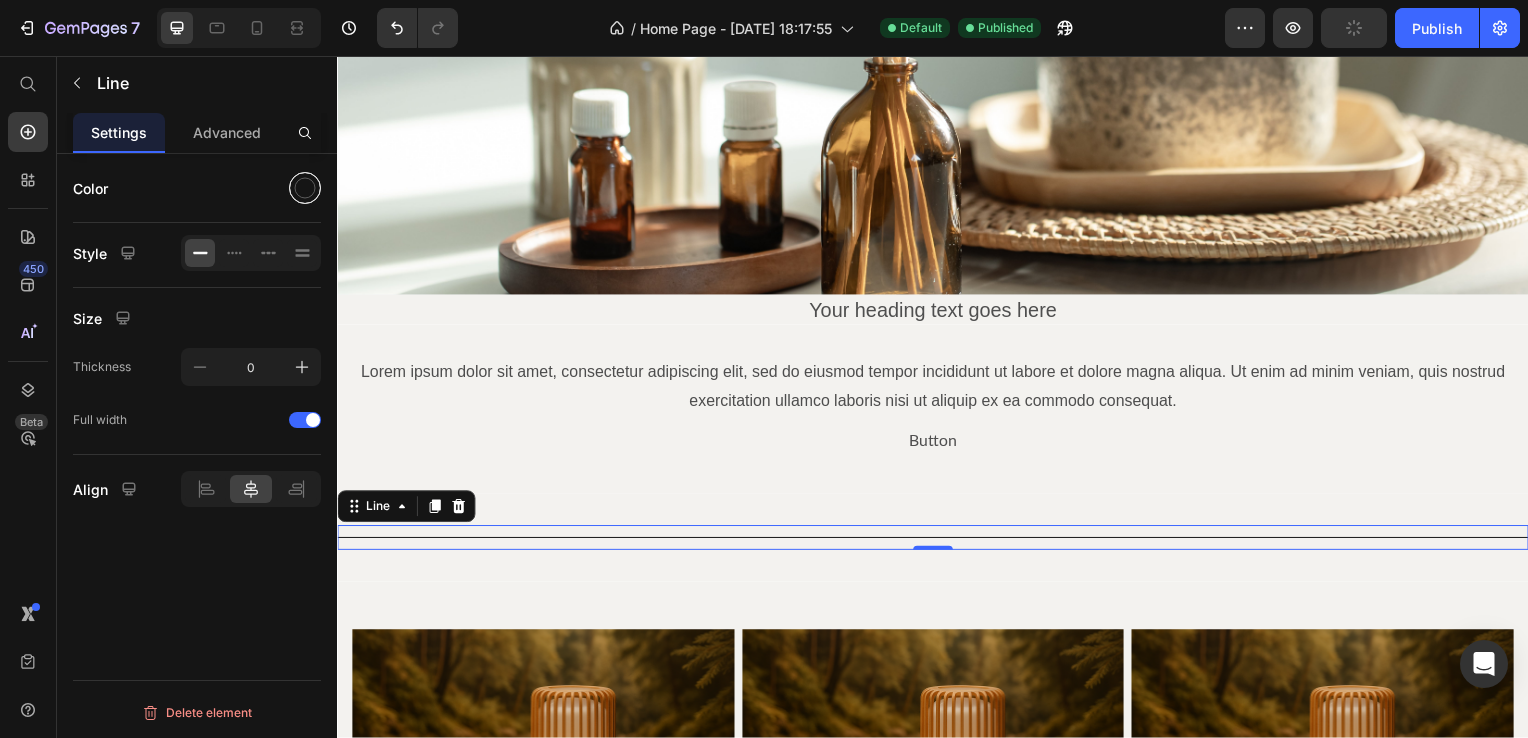 click at bounding box center (305, 188) 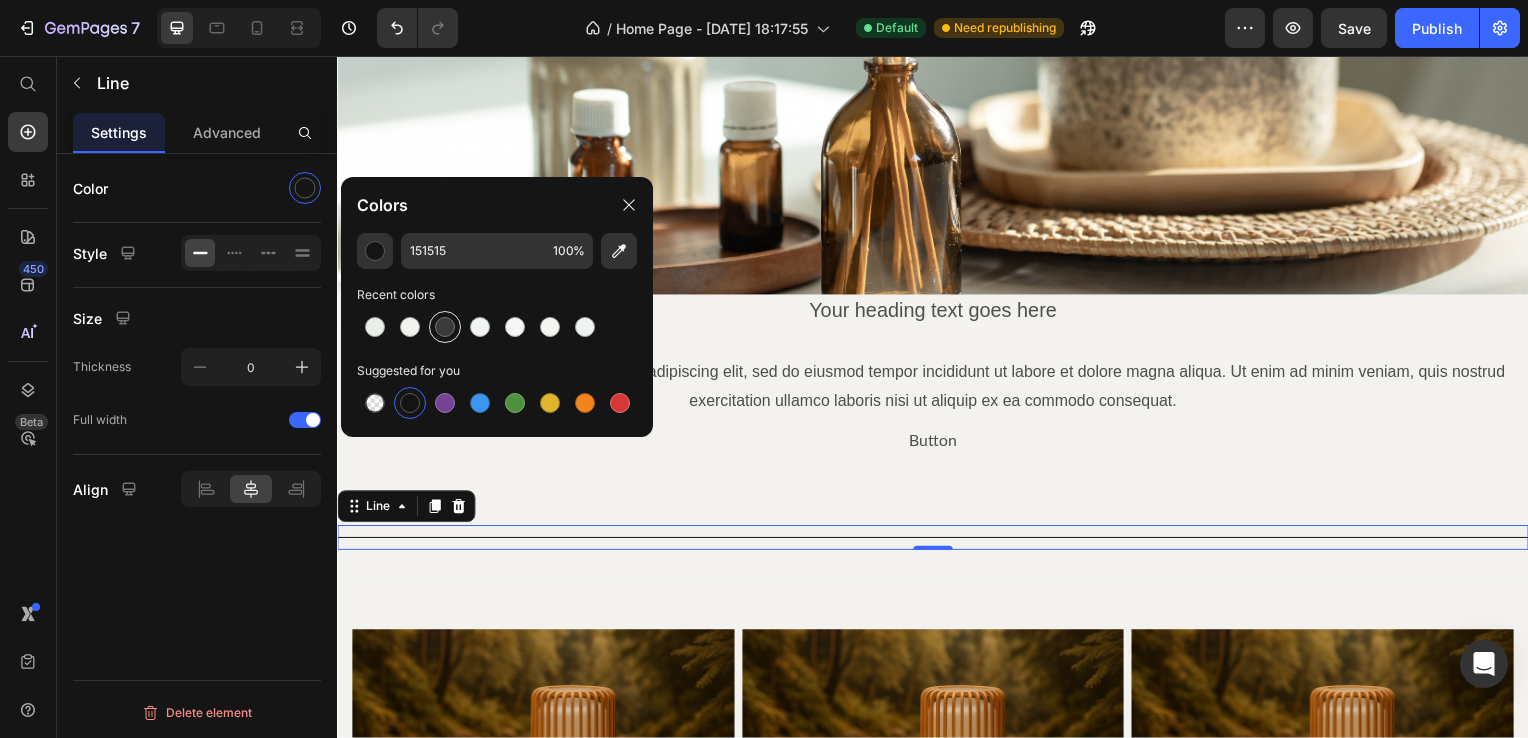 click at bounding box center (445, 327) 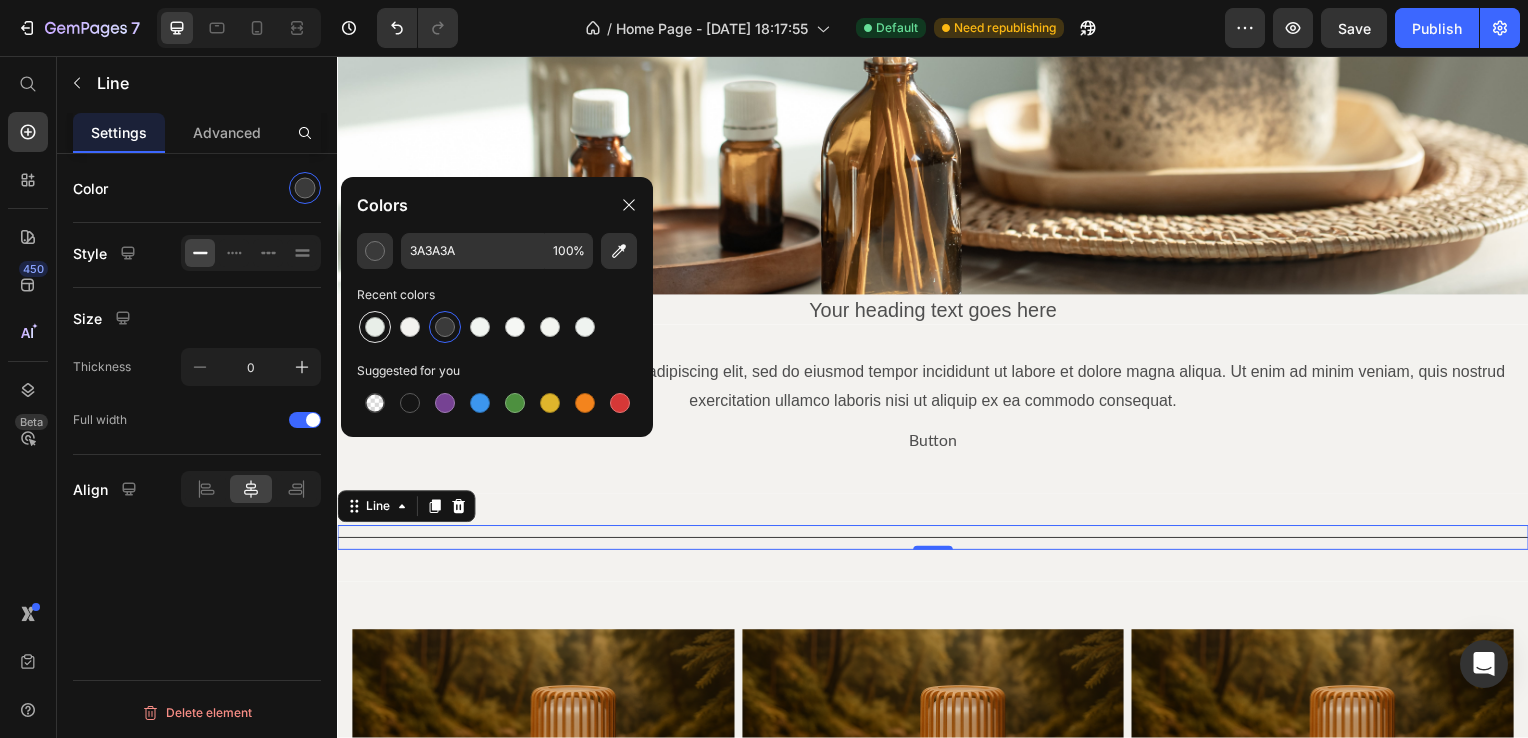 click at bounding box center (375, 327) 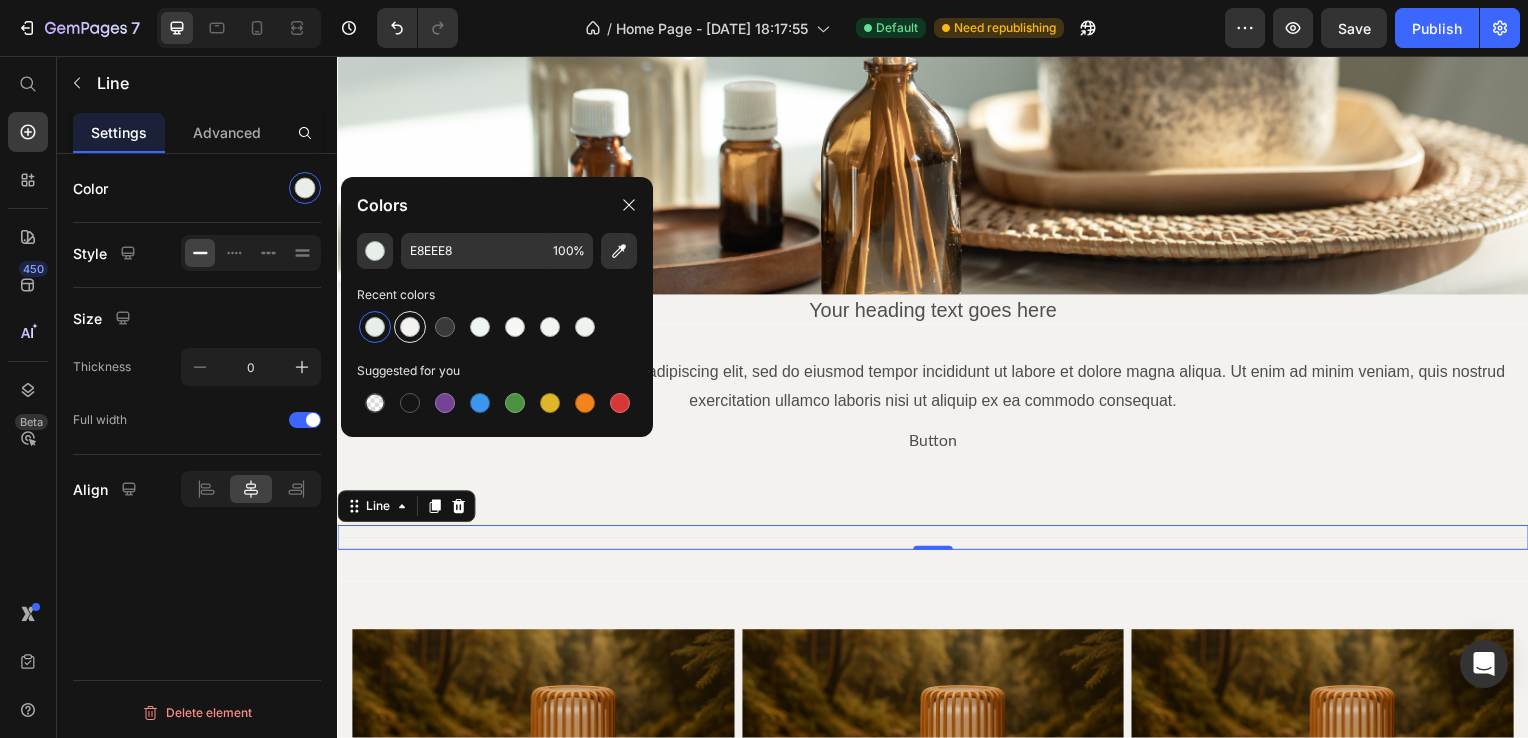 click at bounding box center (410, 327) 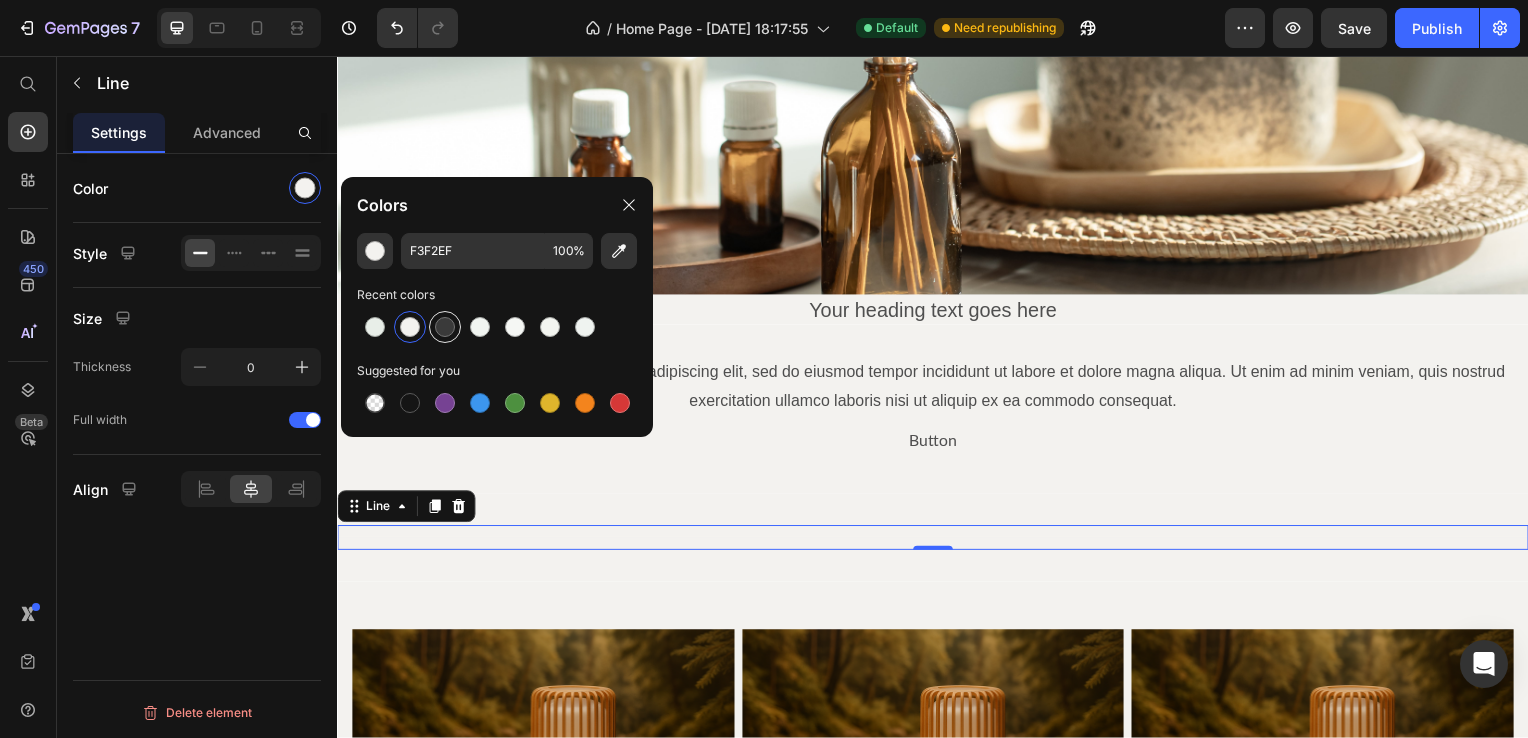 click at bounding box center (445, 327) 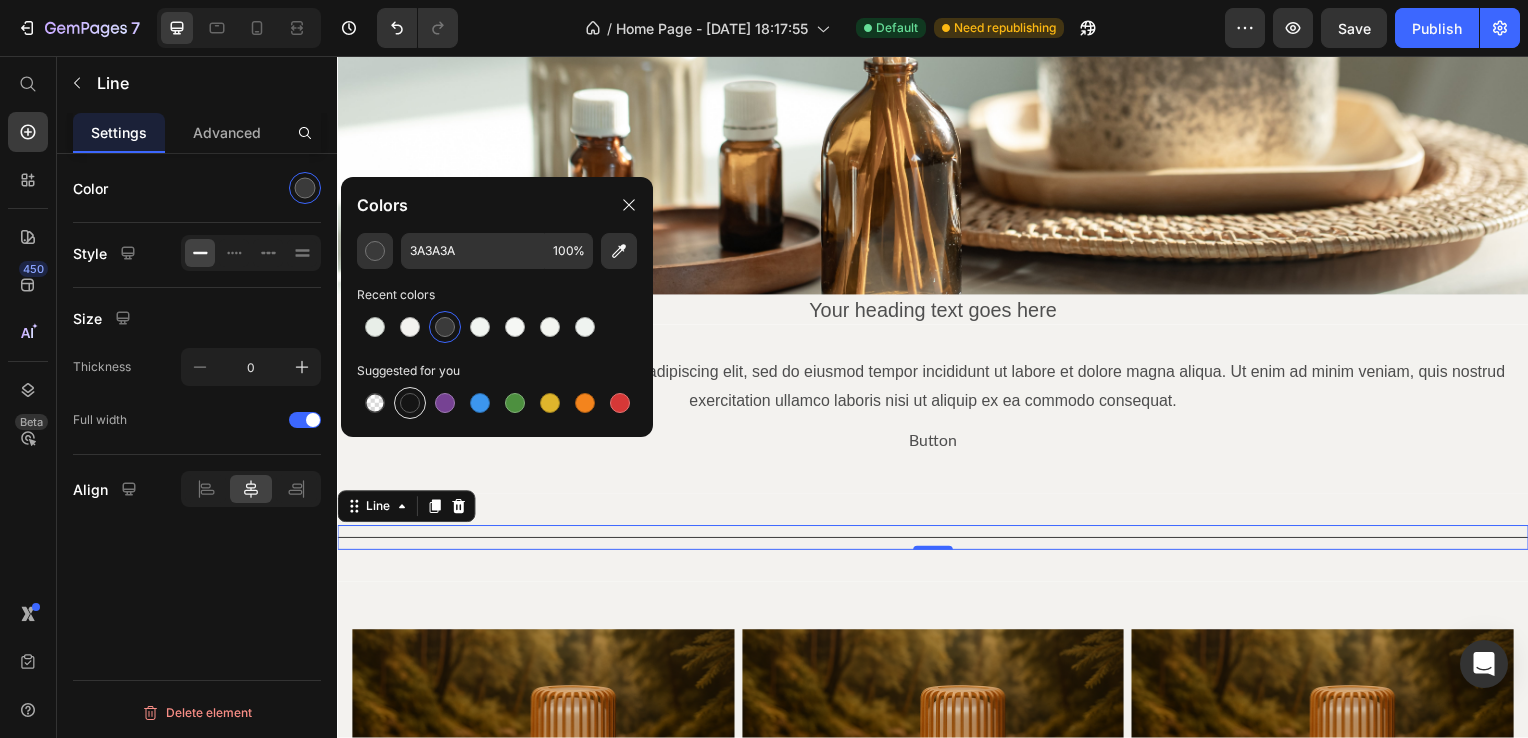 click at bounding box center (410, 403) 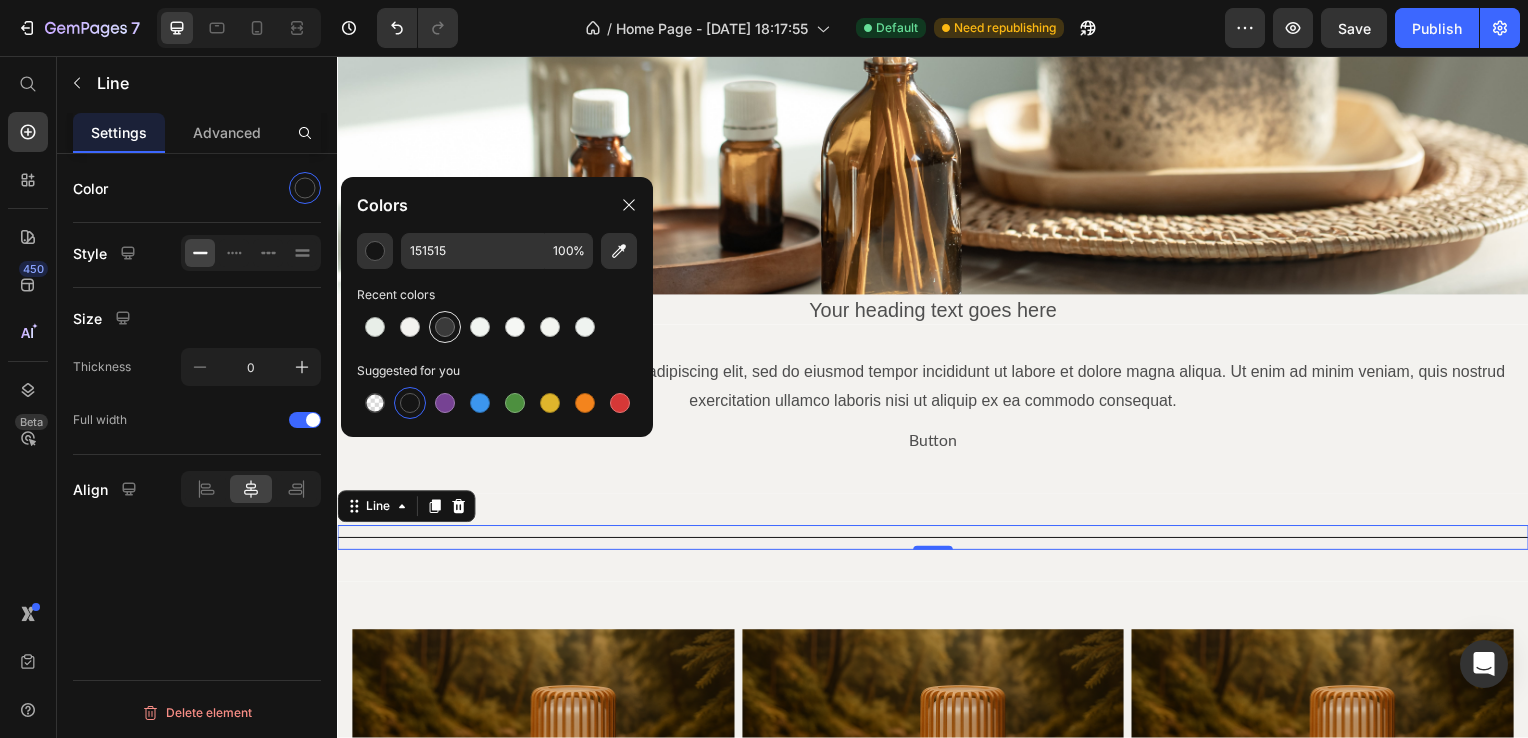 click at bounding box center (445, 327) 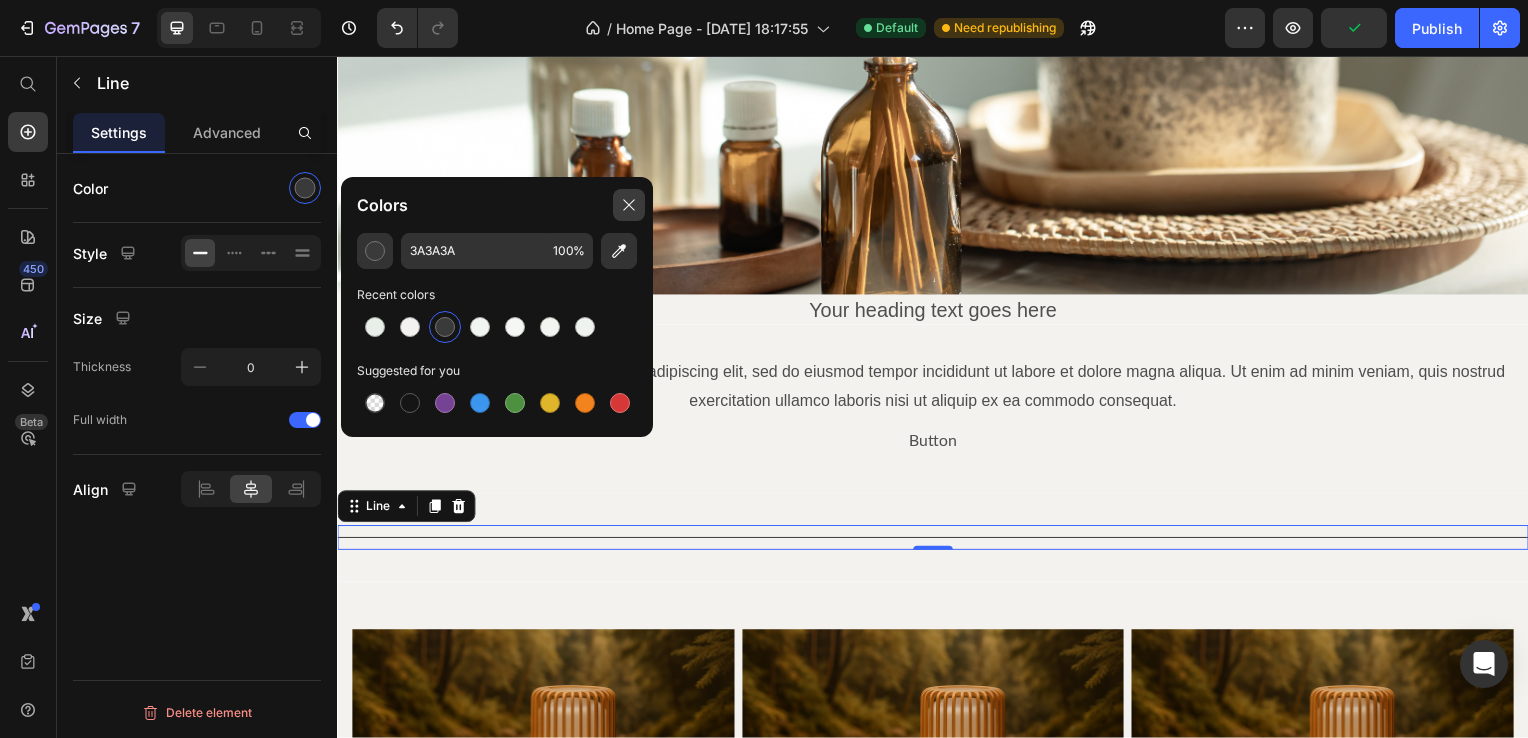 click at bounding box center (629, 205) 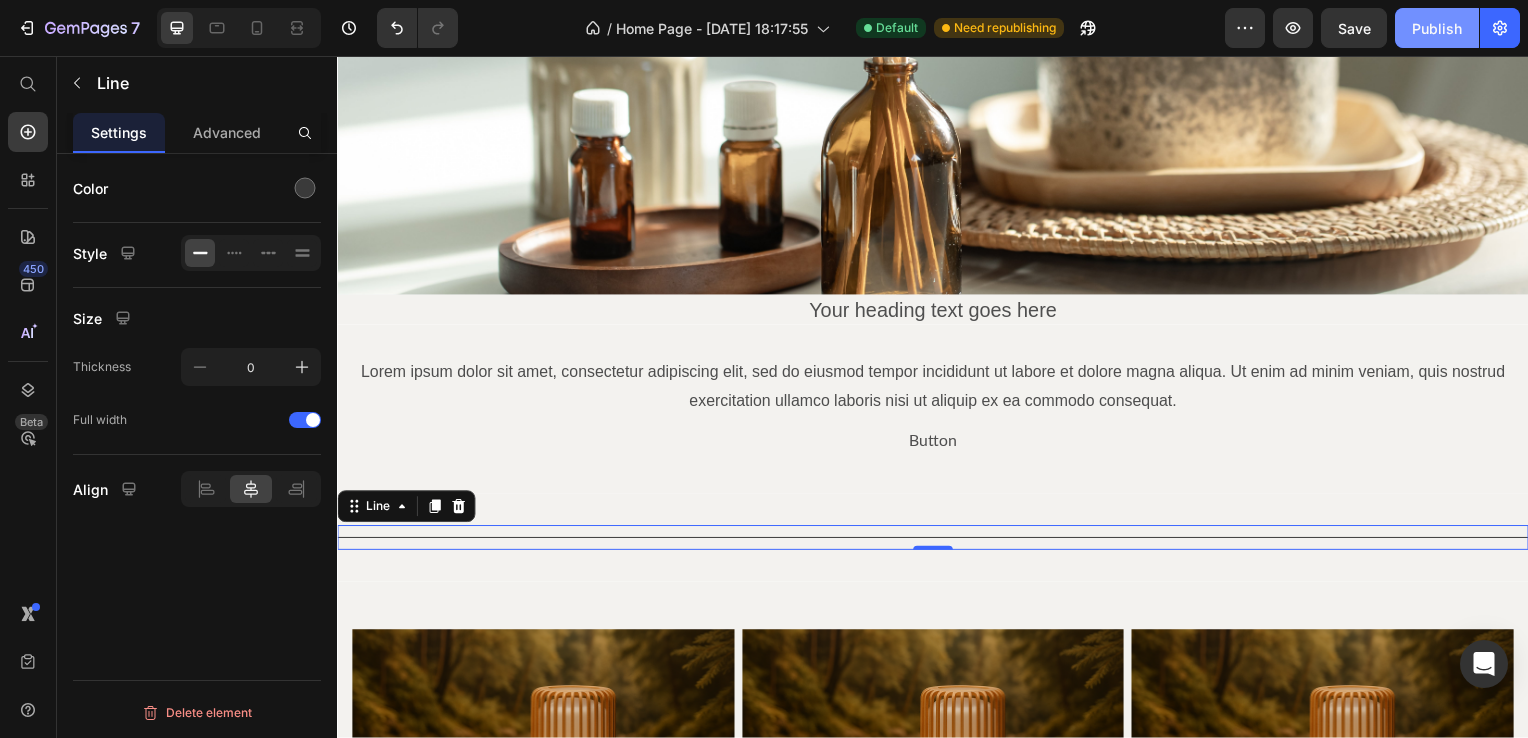 click on "Publish" at bounding box center (1437, 28) 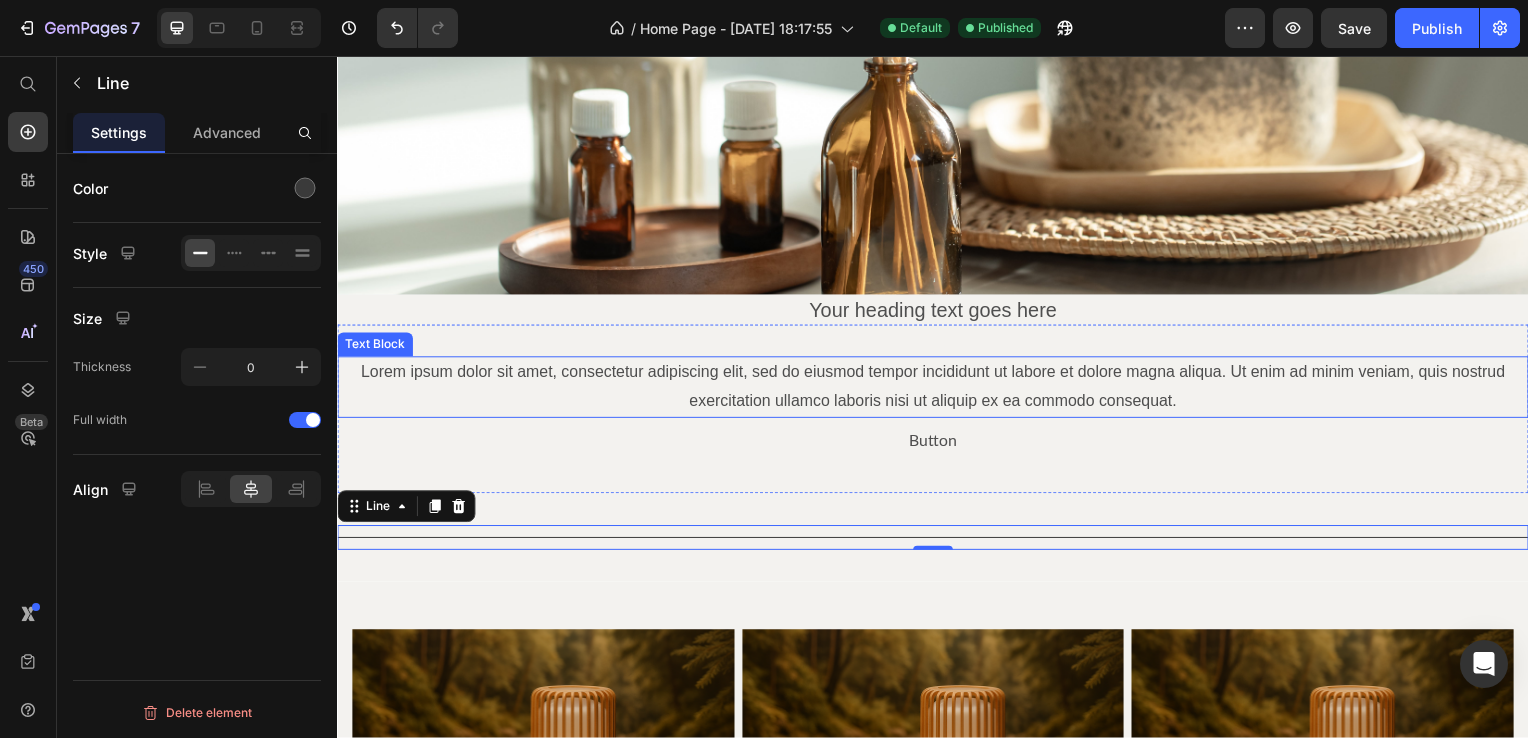 click on "Lorem ipsum dolor sit amet, consectetur adipiscing elit, sed do eiusmod tempor incididunt ut labore et dolore magna aliqua. Ut enim ad minim veniam, quis nostrud exercitation ullamco laboris nisi ut aliquip ex ea commodo consequat." at bounding box center [937, 390] 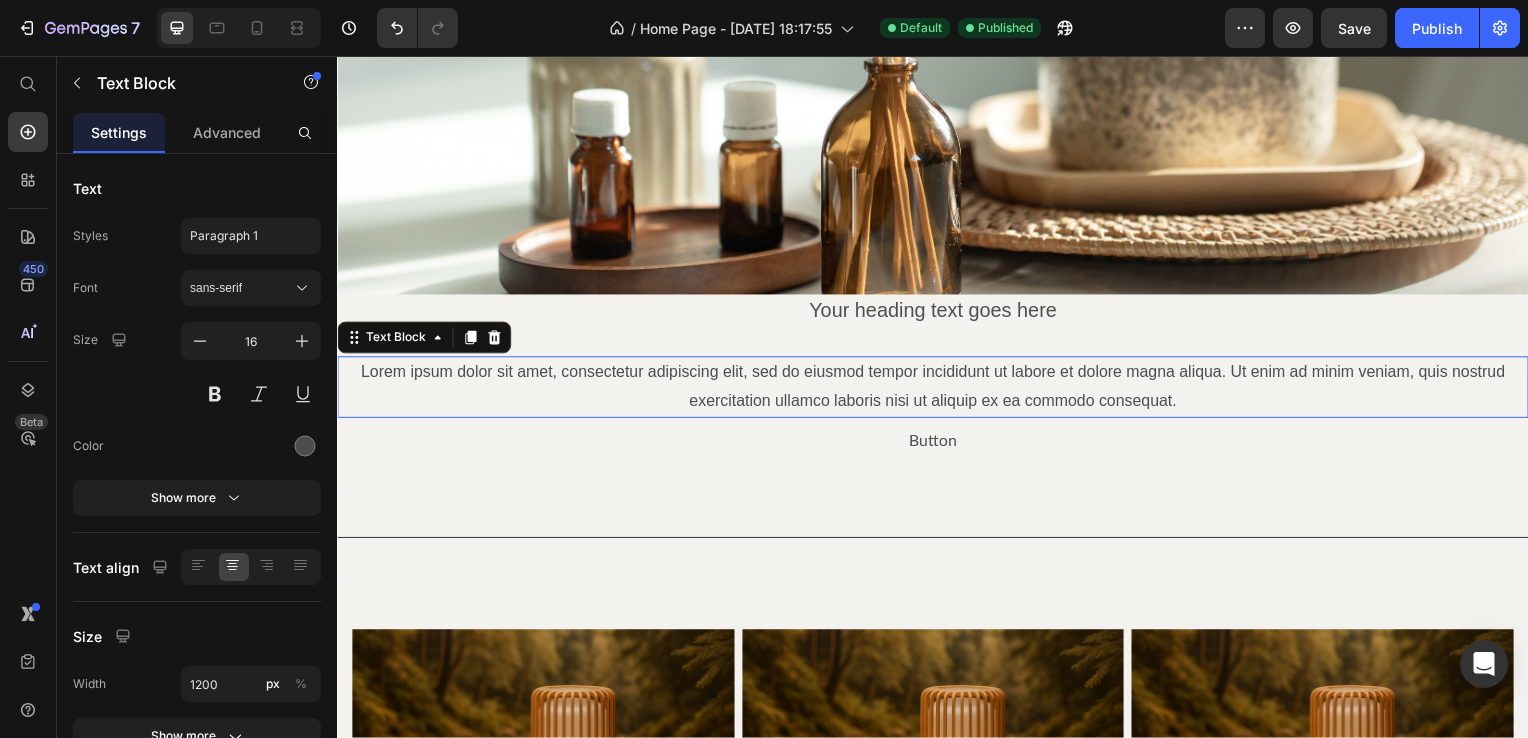 click on "Lorem ipsum dolor sit amet, consectetur adipiscing elit, sed do eiusmod tempor incididunt ut labore et dolore magna aliqua. Ut enim ad minim veniam, quis nostrud exercitation ullamco laboris nisi ut aliquip ex ea commodo consequat." at bounding box center [937, 390] 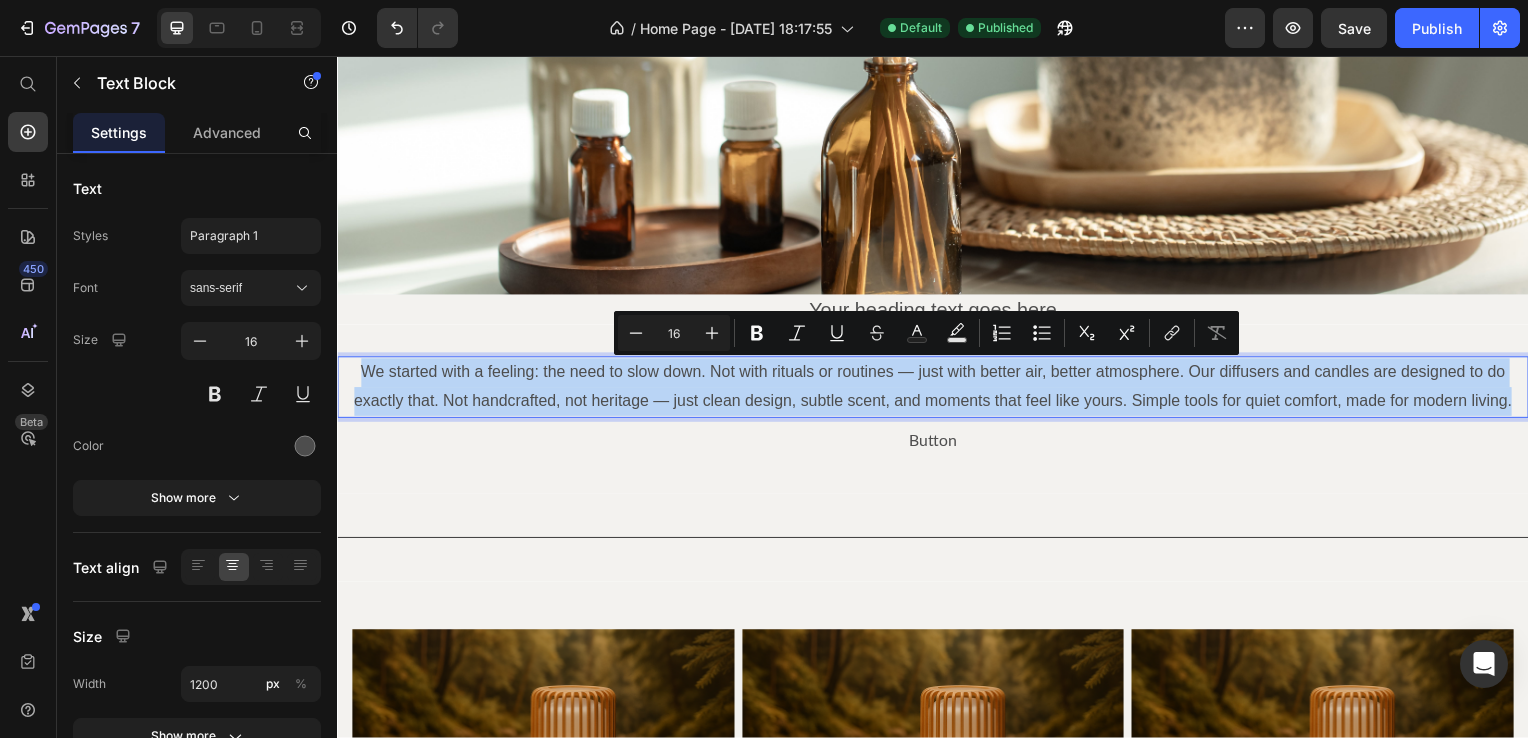 drag, startPoint x: 348, startPoint y: 373, endPoint x: 1512, endPoint y: 397, distance: 1164.2474 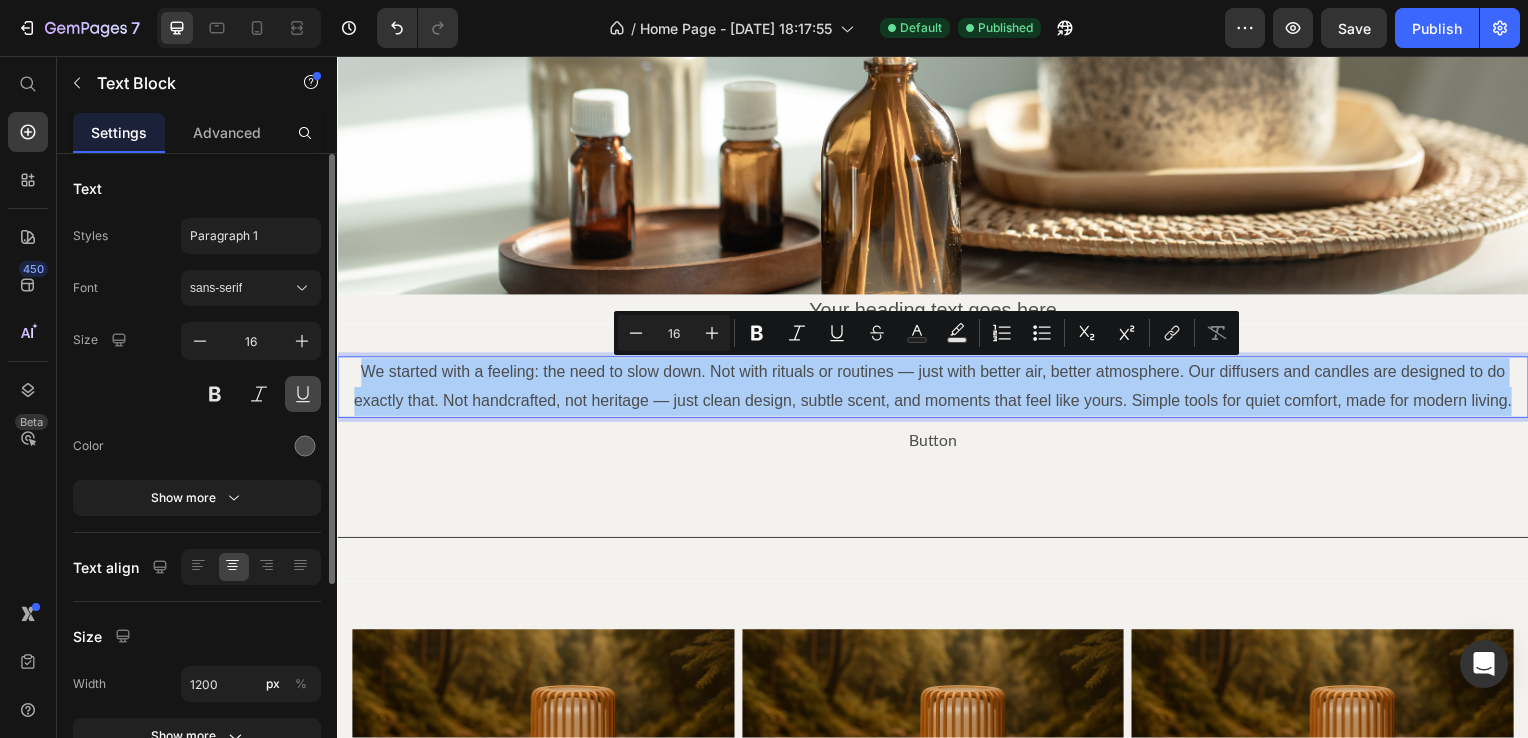 click at bounding box center [303, 394] 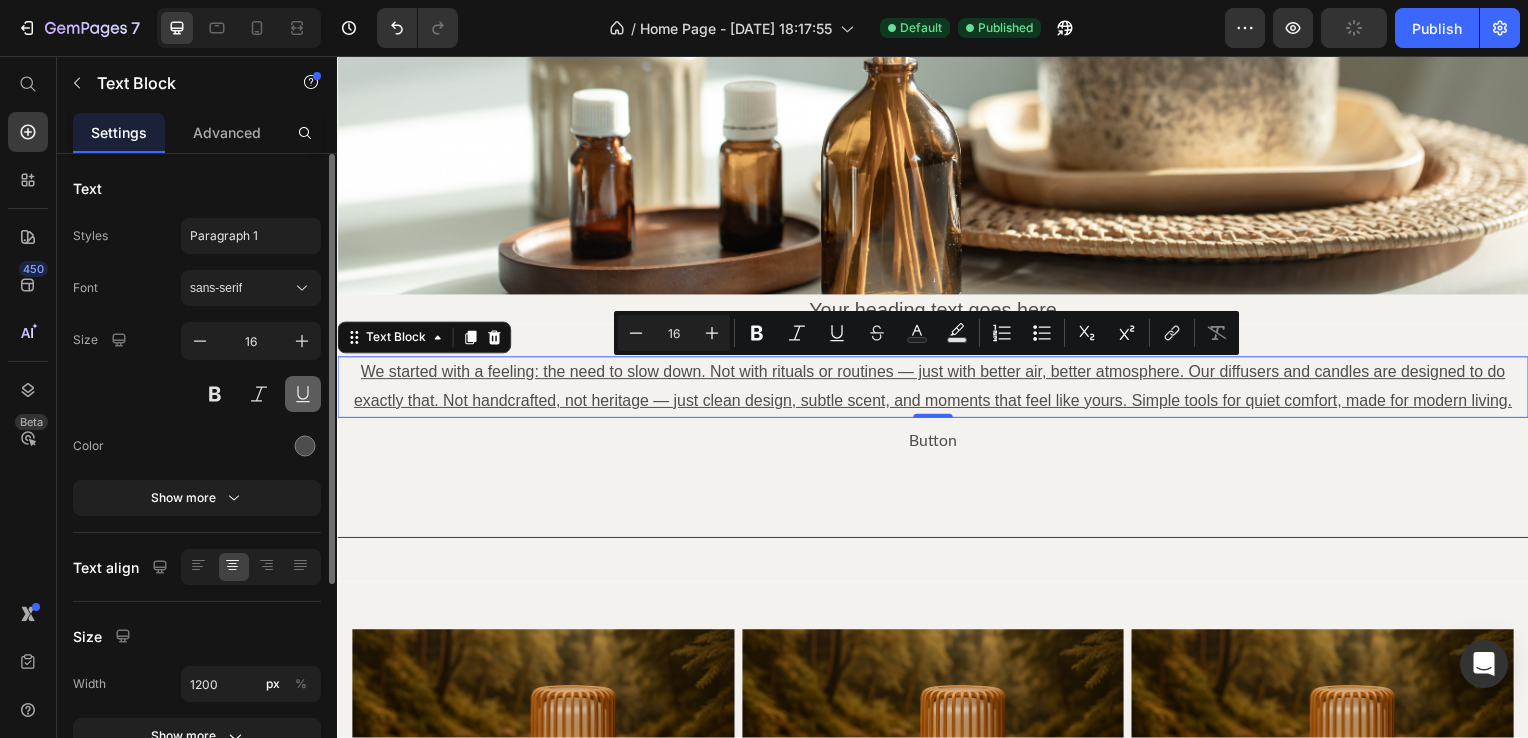 click at bounding box center [303, 394] 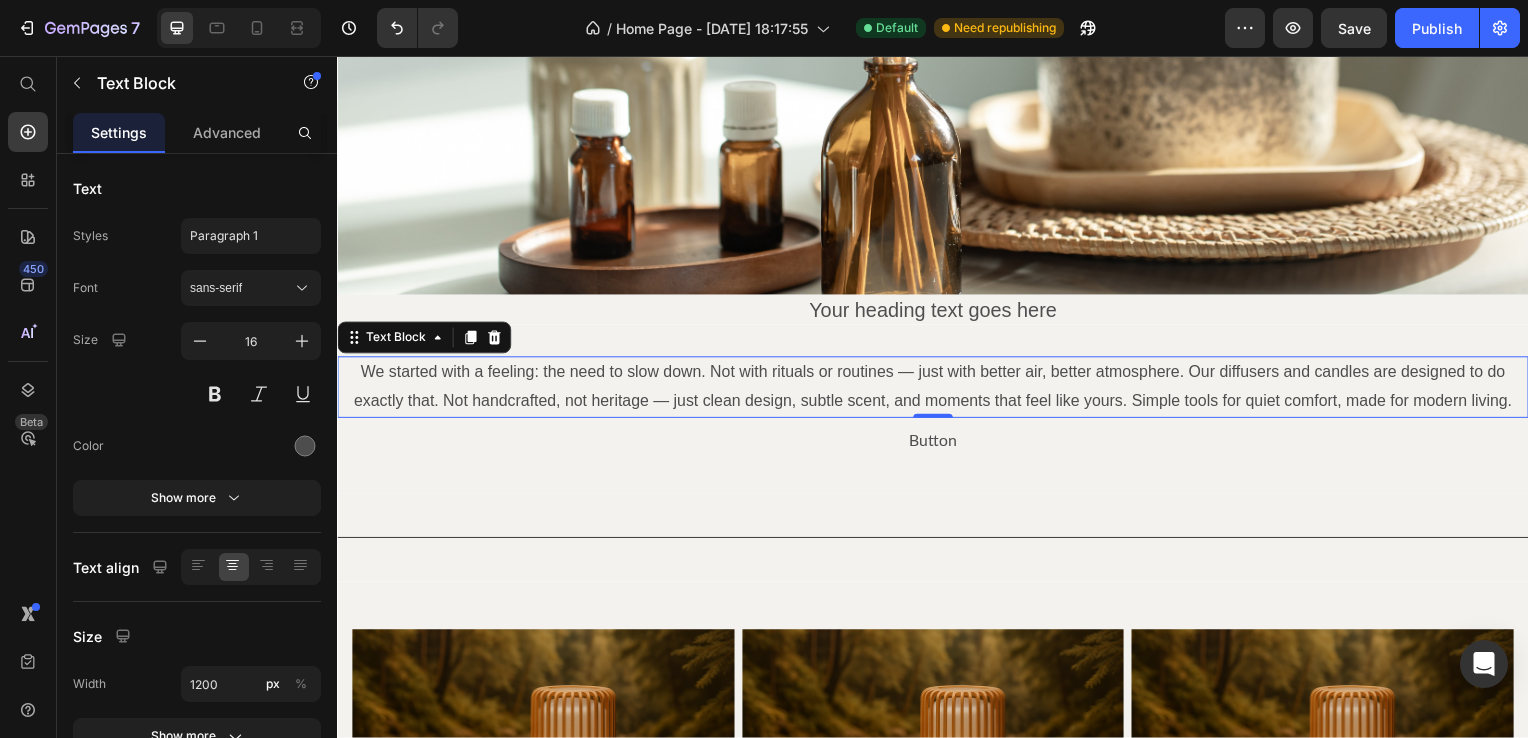 click on "We started with a feeling: the need to slow down. Not with rituals or routines — just with better air, better atmosphere. Our diffusers and candles are designed to do exactly that. Not handcrafted, not heritage — just clean design, subtle scent, and moments that feel like yours. Simple tools for quiet comfort, made for modern living." at bounding box center (937, 390) 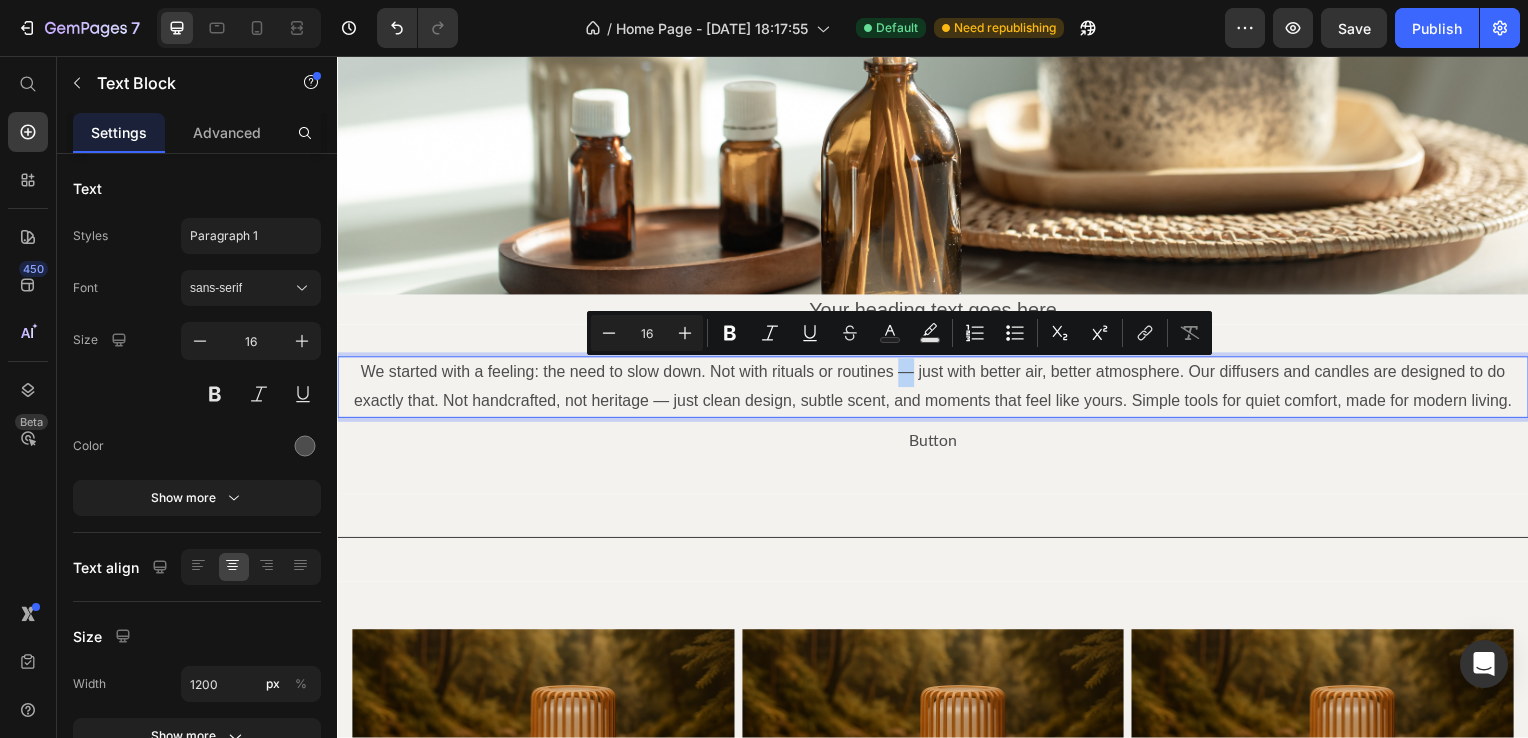 drag, startPoint x: 895, startPoint y: 376, endPoint x: 911, endPoint y: 384, distance: 17.888544 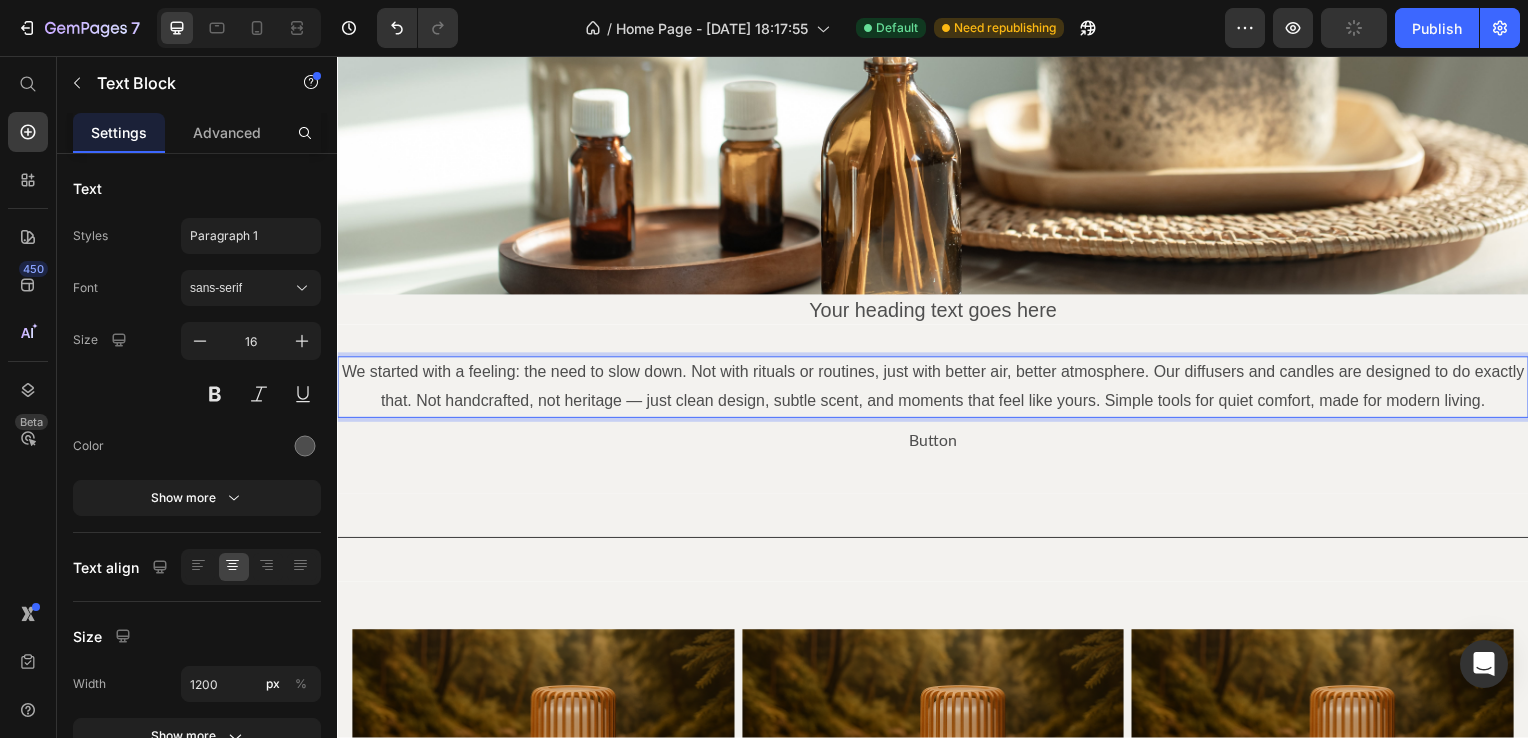 click on "We started with a feeling: the need to slow down. Not with rituals or routines, just with better air, better atmosphere. Our diffusers and candles are designed to do exactly that. Not handcrafted, not heritage — just clean design, subtle scent, and moments that feel like yours. Simple tools for quiet comfort, made for modern living." at bounding box center [937, 390] 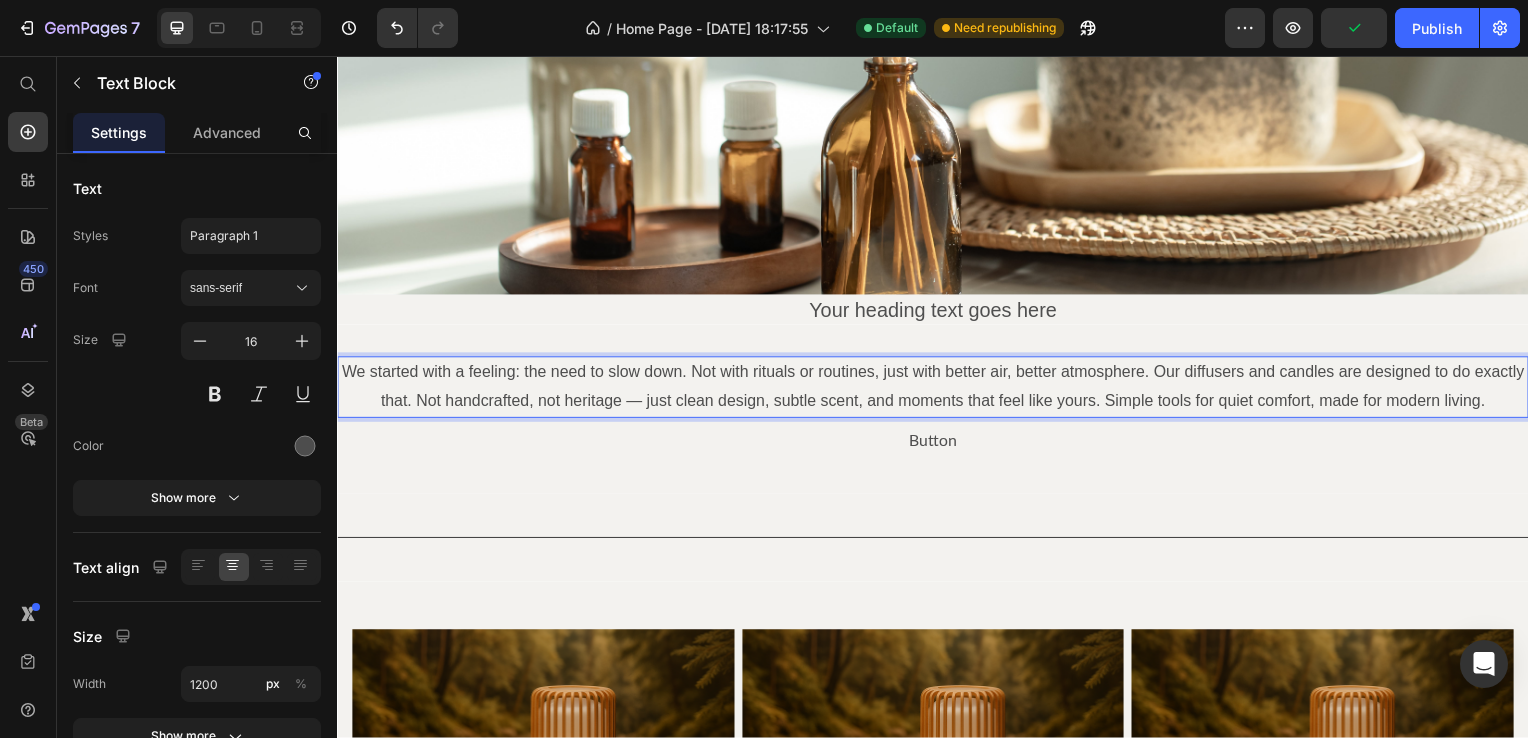 click on "We started with a feeling: the need to slow down. Not with rituals or routines, just with better air, better atmosphere. Our diffusers and candles are designed to do exactly that. Not handcrafted, not heritage — just clean design, subtle scent, and moments that feel like yours. Simple tools for quiet comfort, made for modern living." at bounding box center [937, 390] 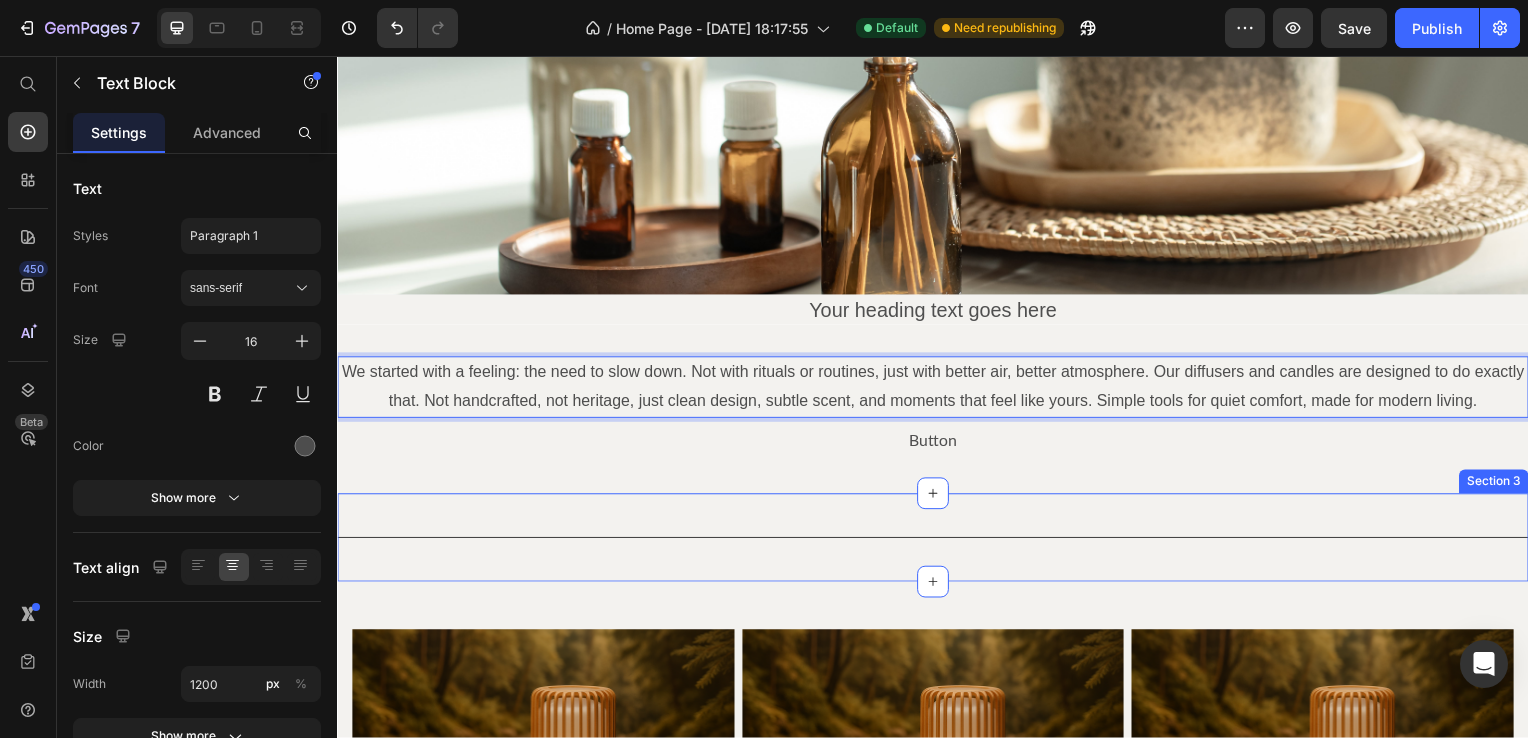 click on "Title Line Section 3" at bounding box center (937, 541) 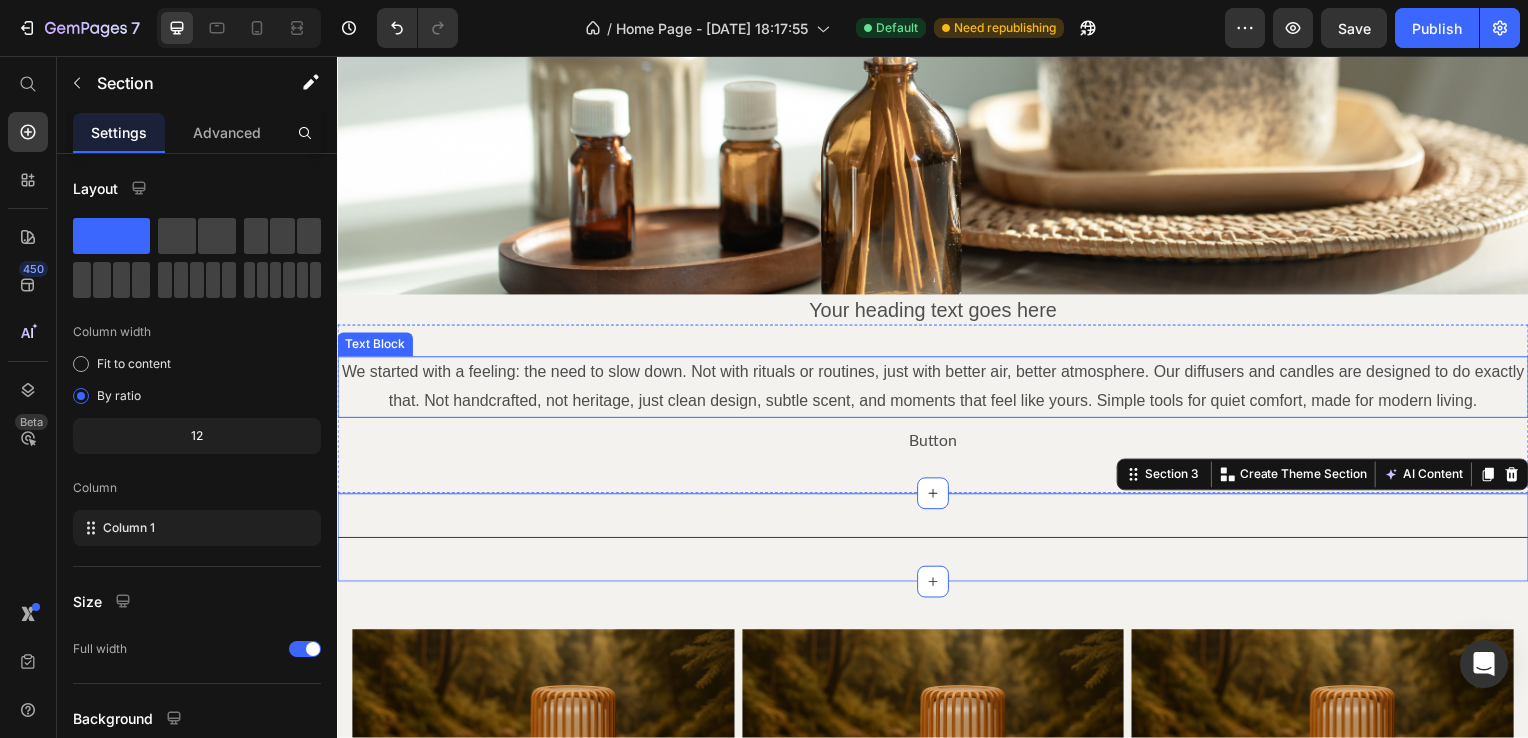 click on "We started with a feeling: the need to slow down. Not with rituals or routines, just with better air, better atmosphere. Our diffusers and candles are designed to do exactly that. Not handcrafted, not heritage, just clean design, subtle scent, and moments that feel like yours. Simple tools for quiet comfort, made for modern living." at bounding box center (937, 390) 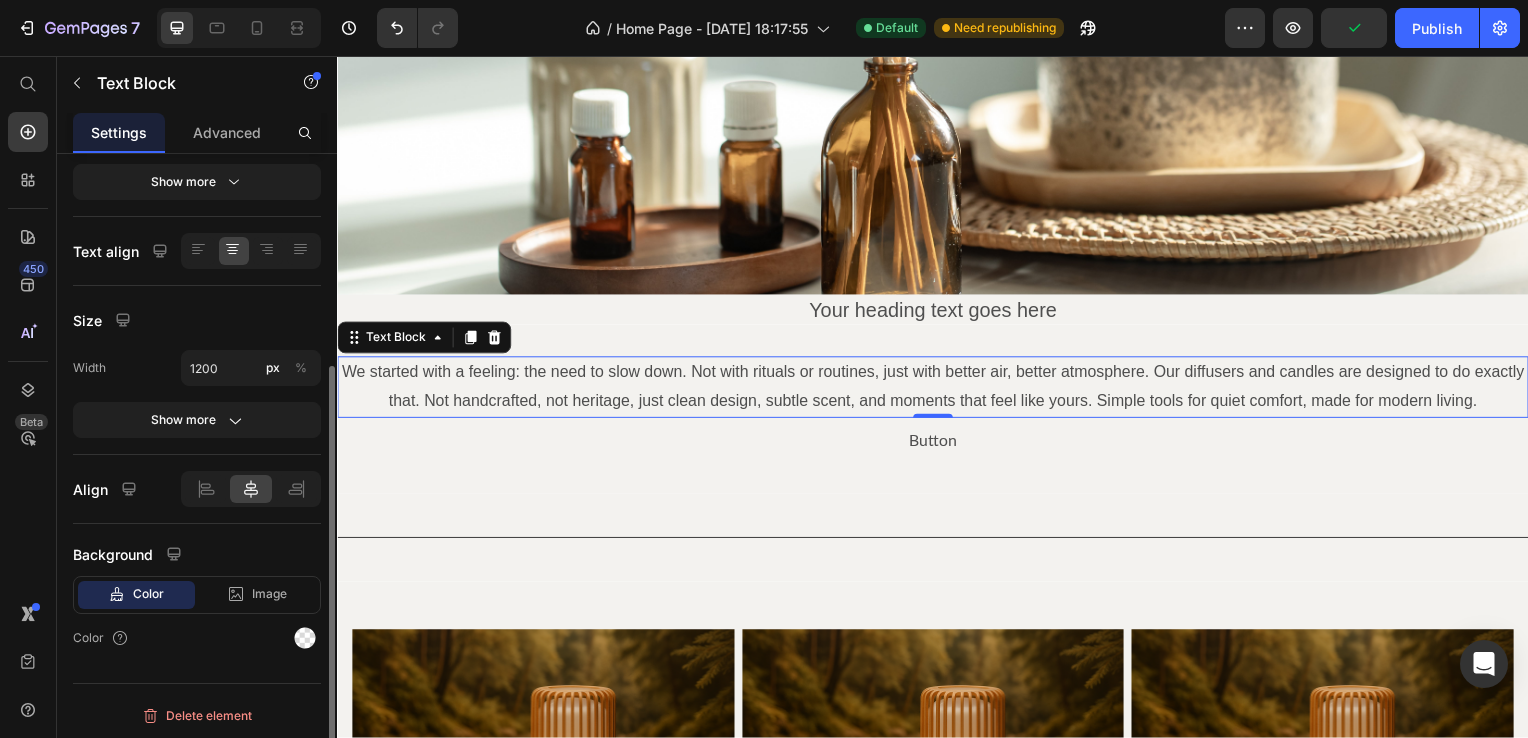 scroll, scrollTop: 316, scrollLeft: 0, axis: vertical 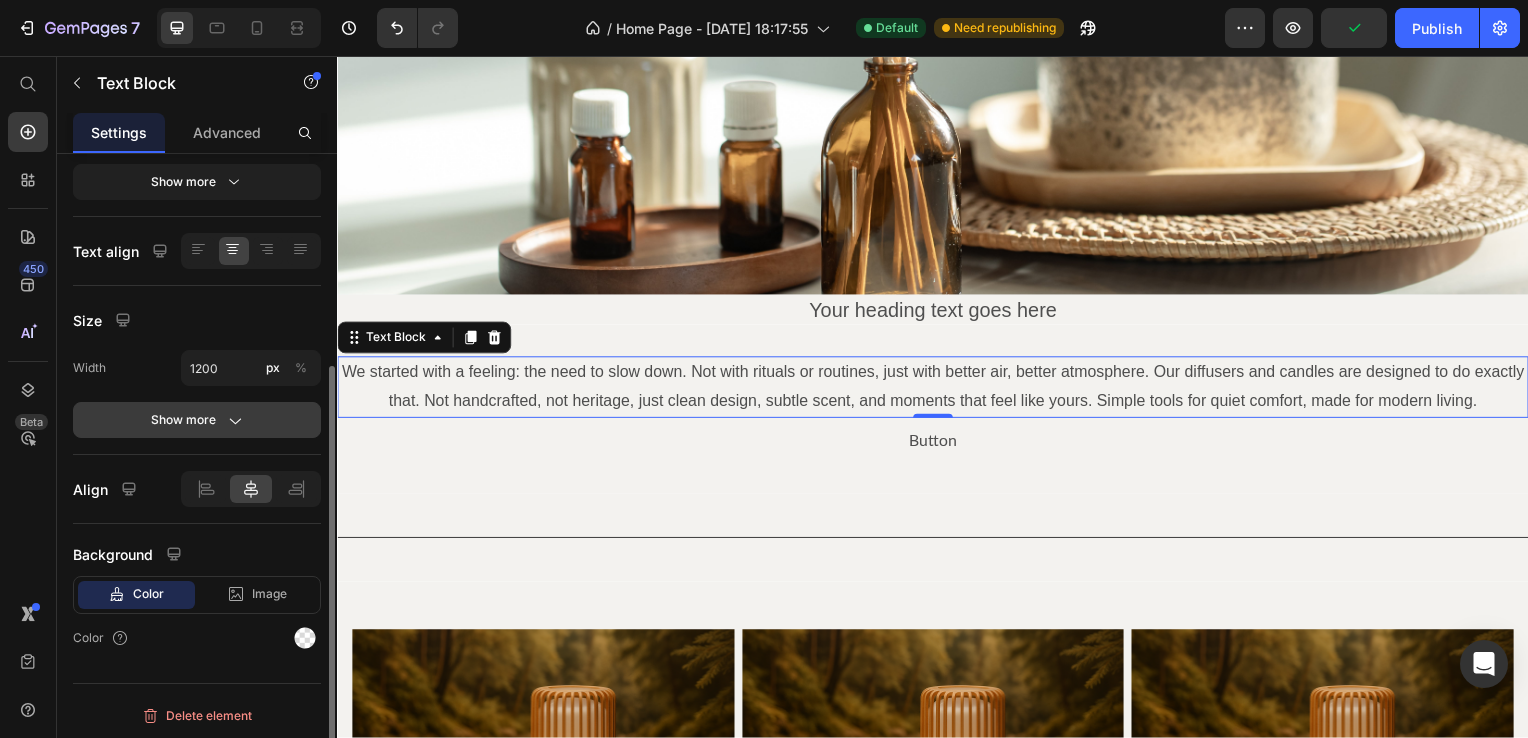 click 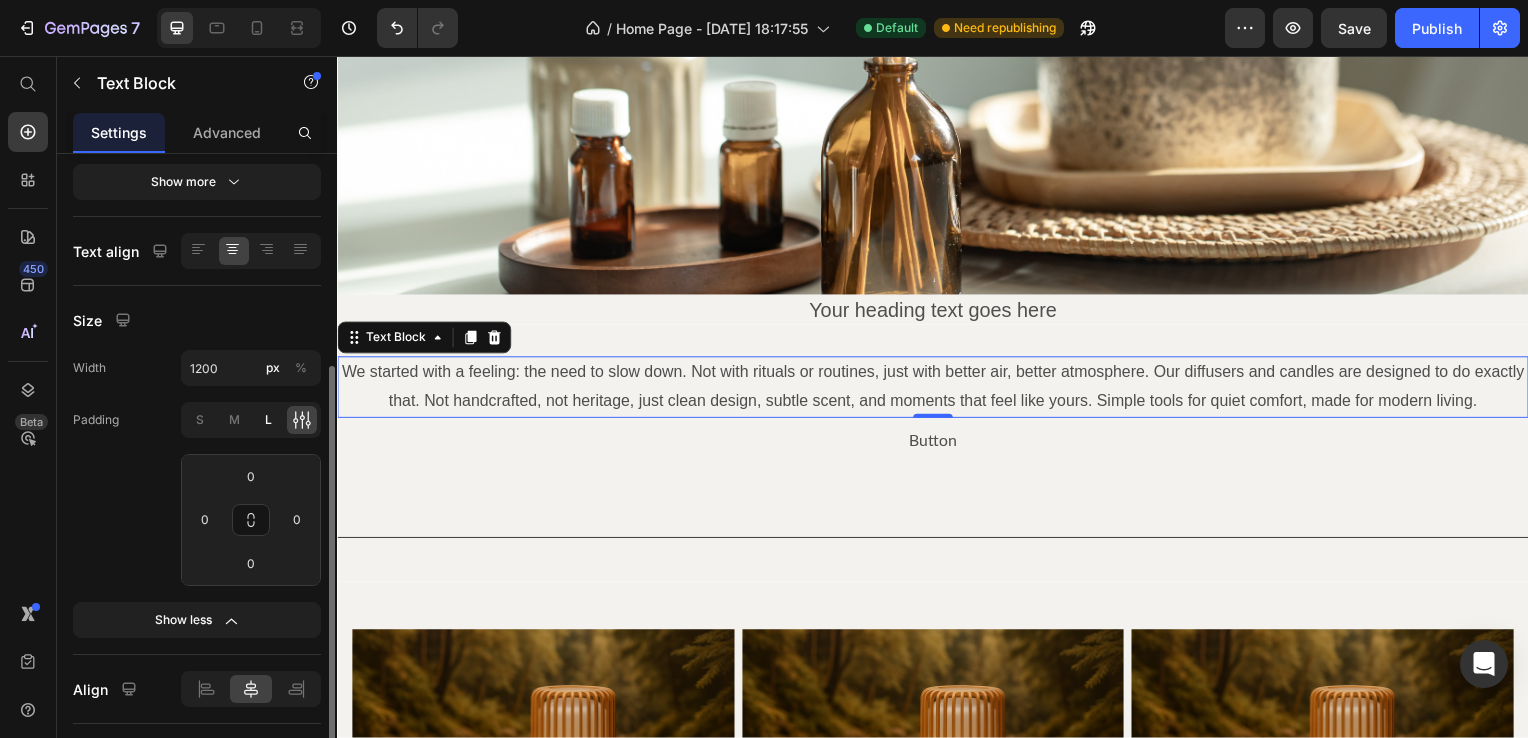 click on "L" 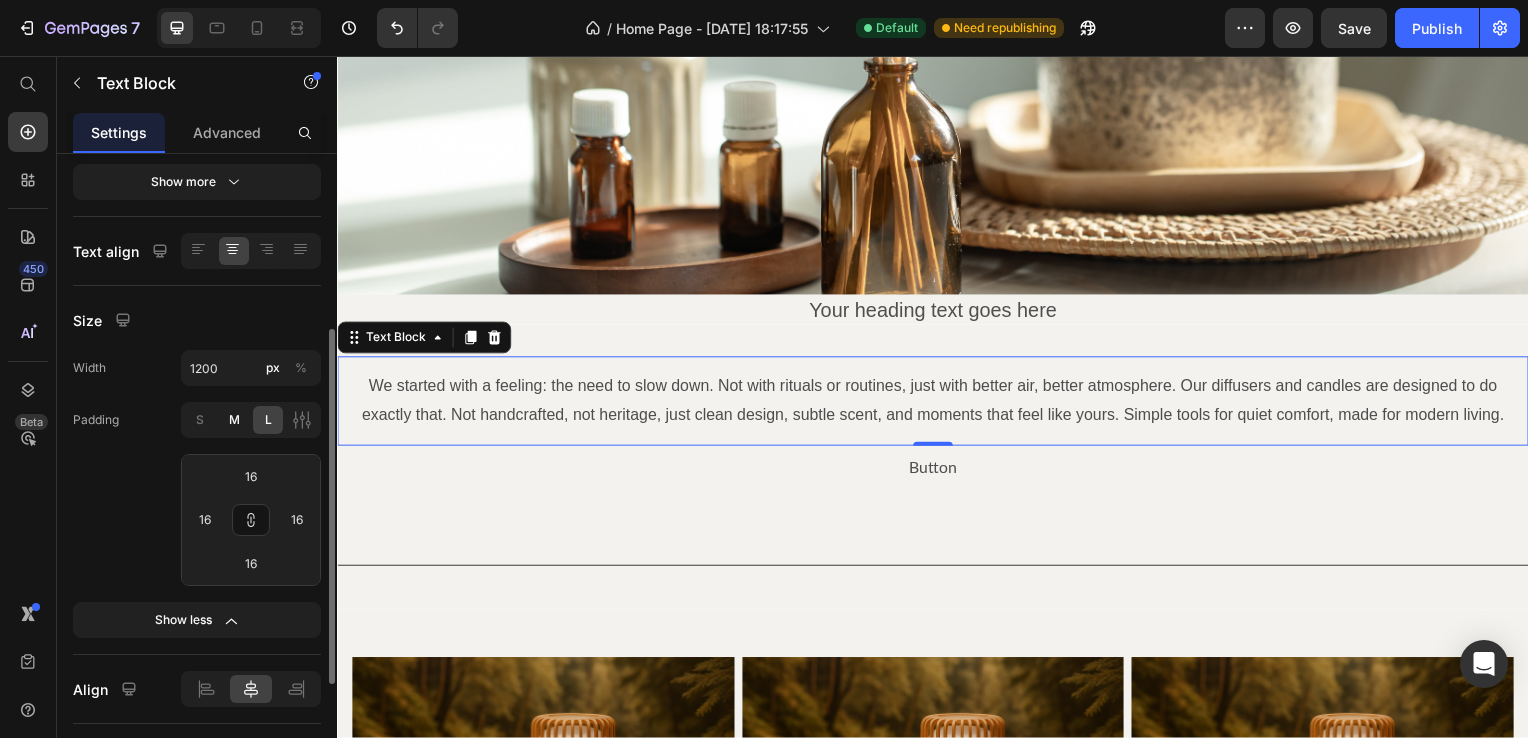 click on "M" 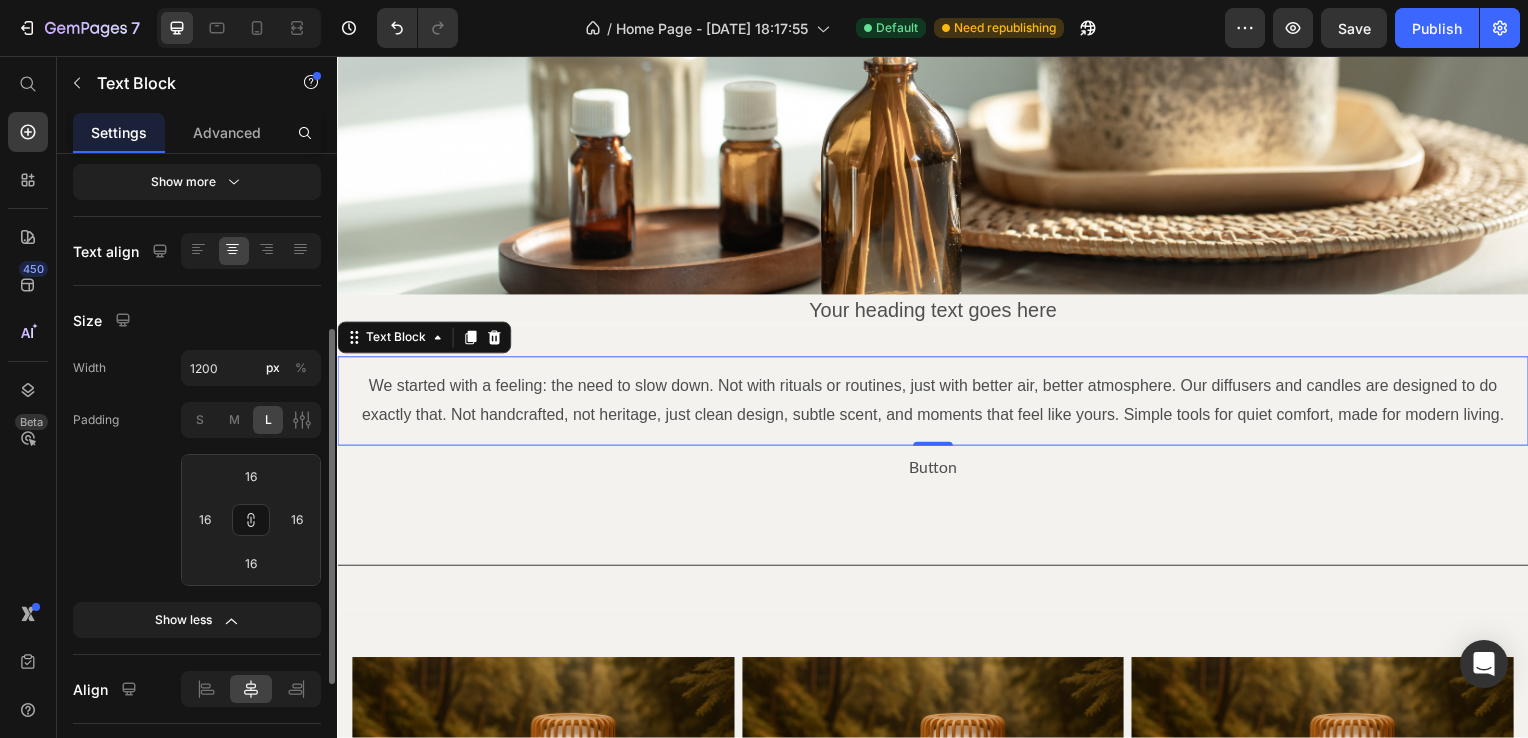 type on "8" 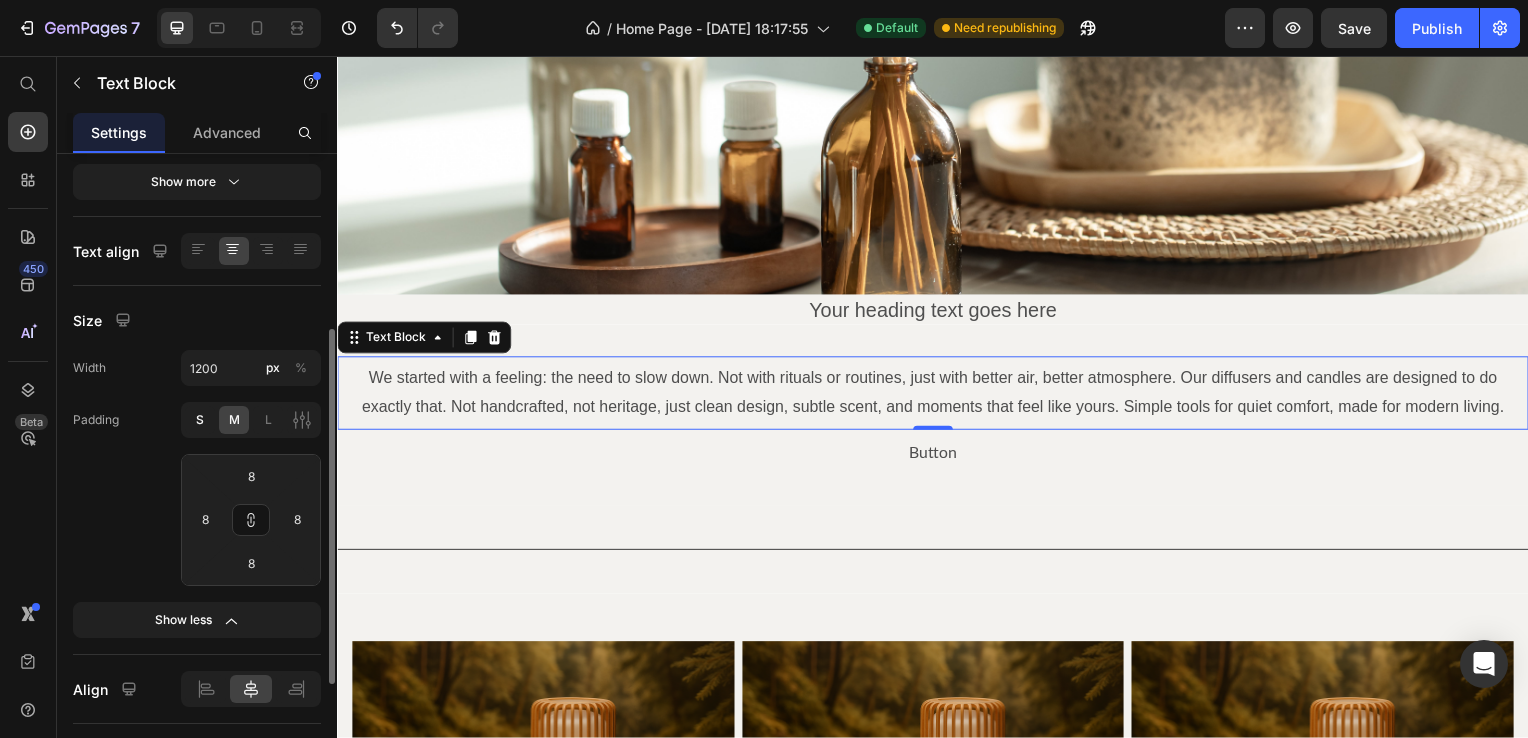 click on "S" 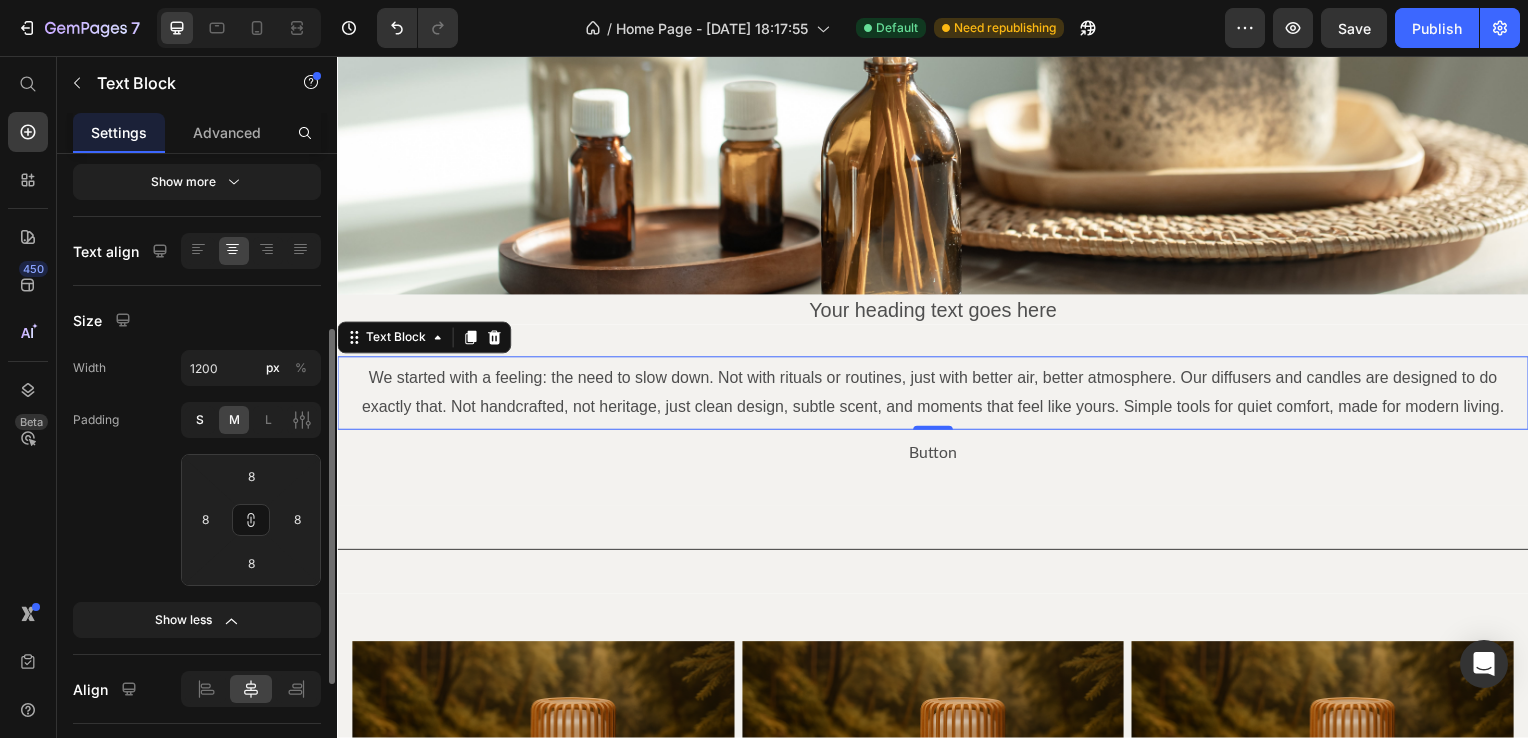 type on "4" 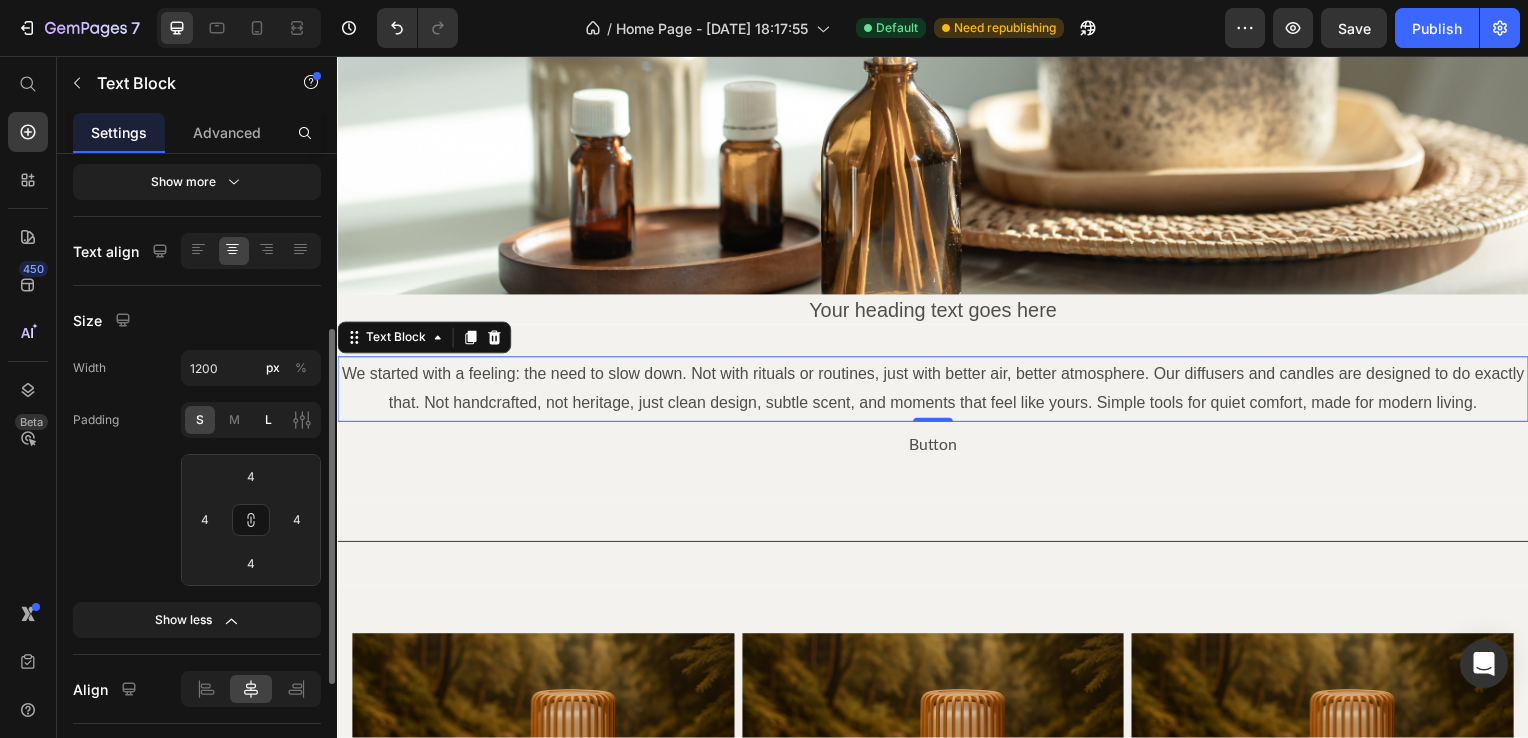 drag, startPoint x: 233, startPoint y: 424, endPoint x: 266, endPoint y: 415, distance: 34.20526 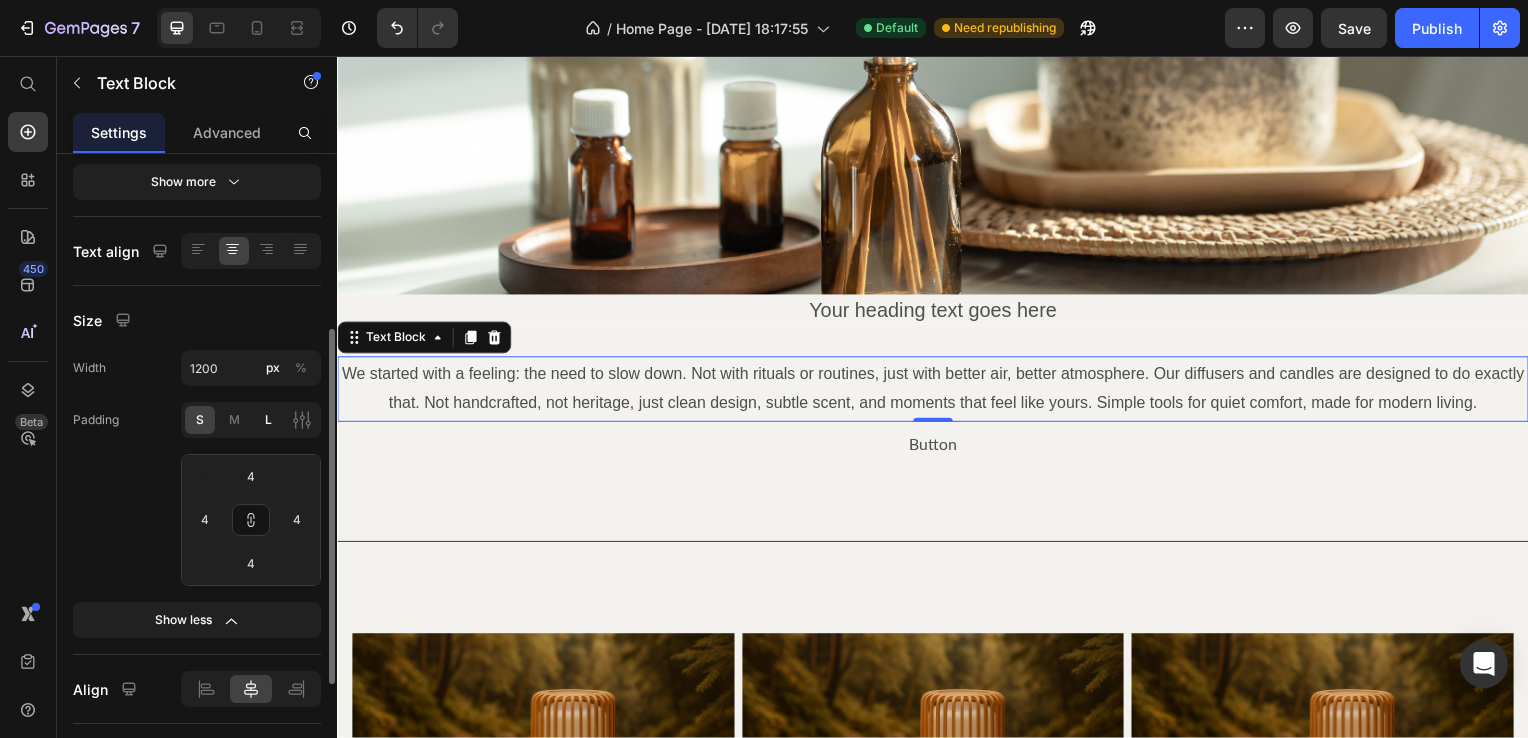 click on "M" 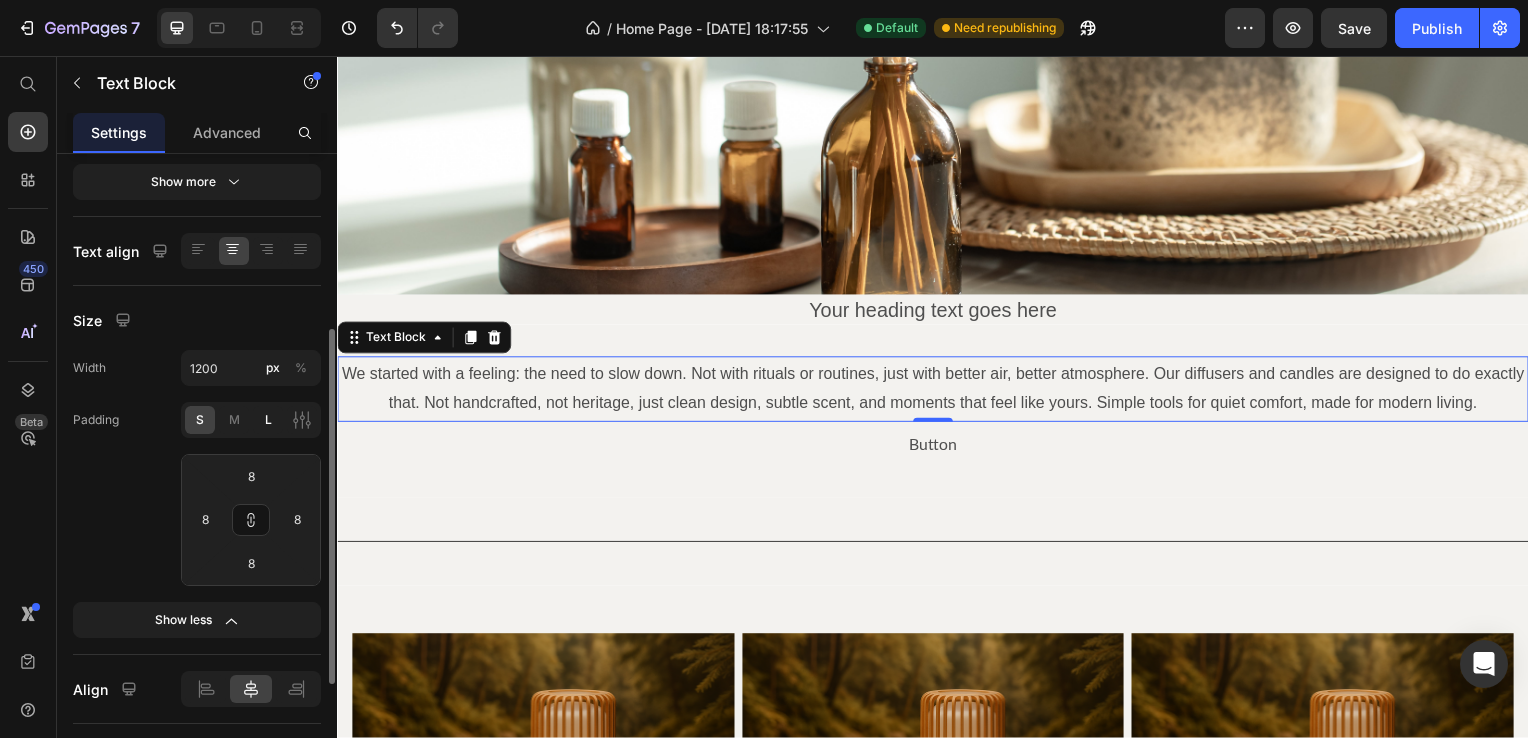 click on "L" 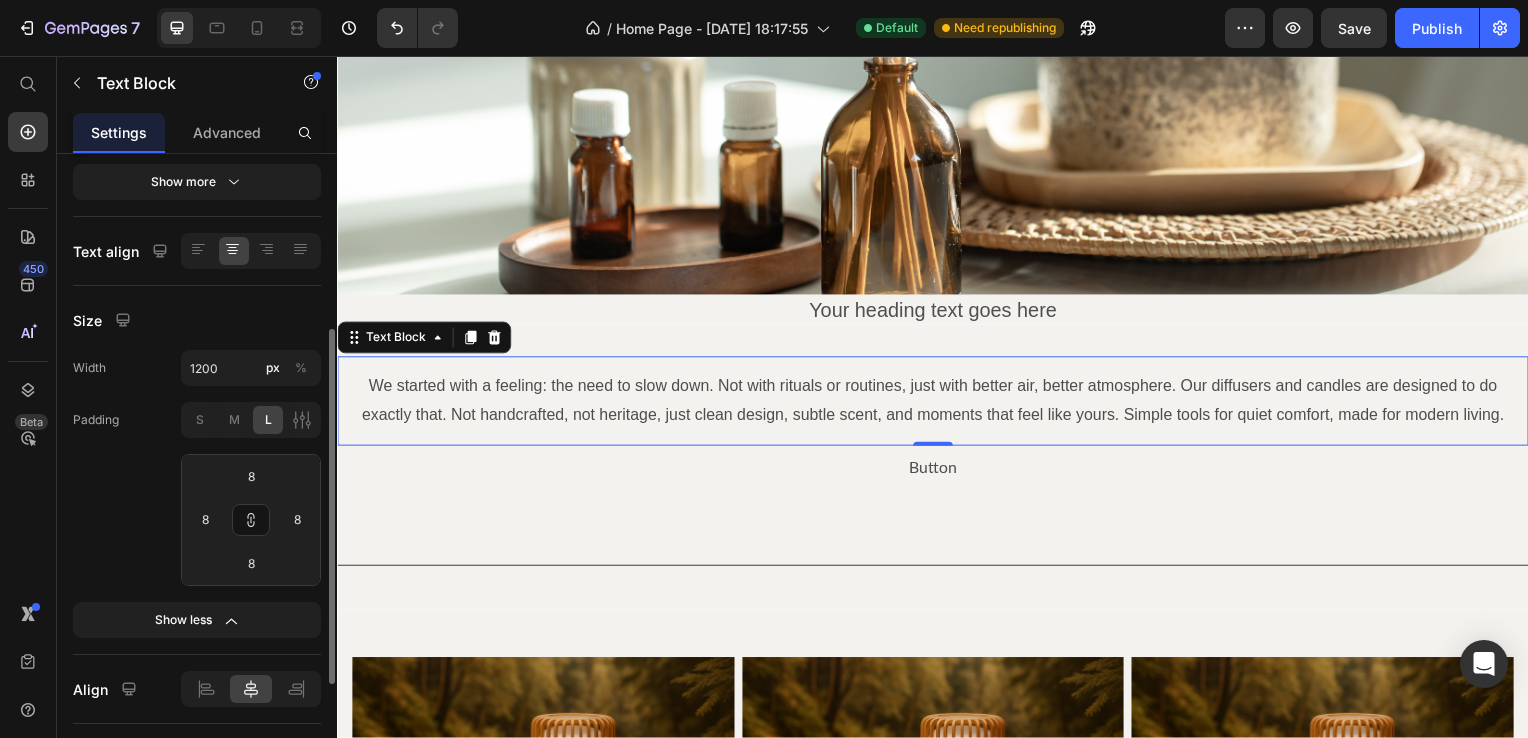 type on "16" 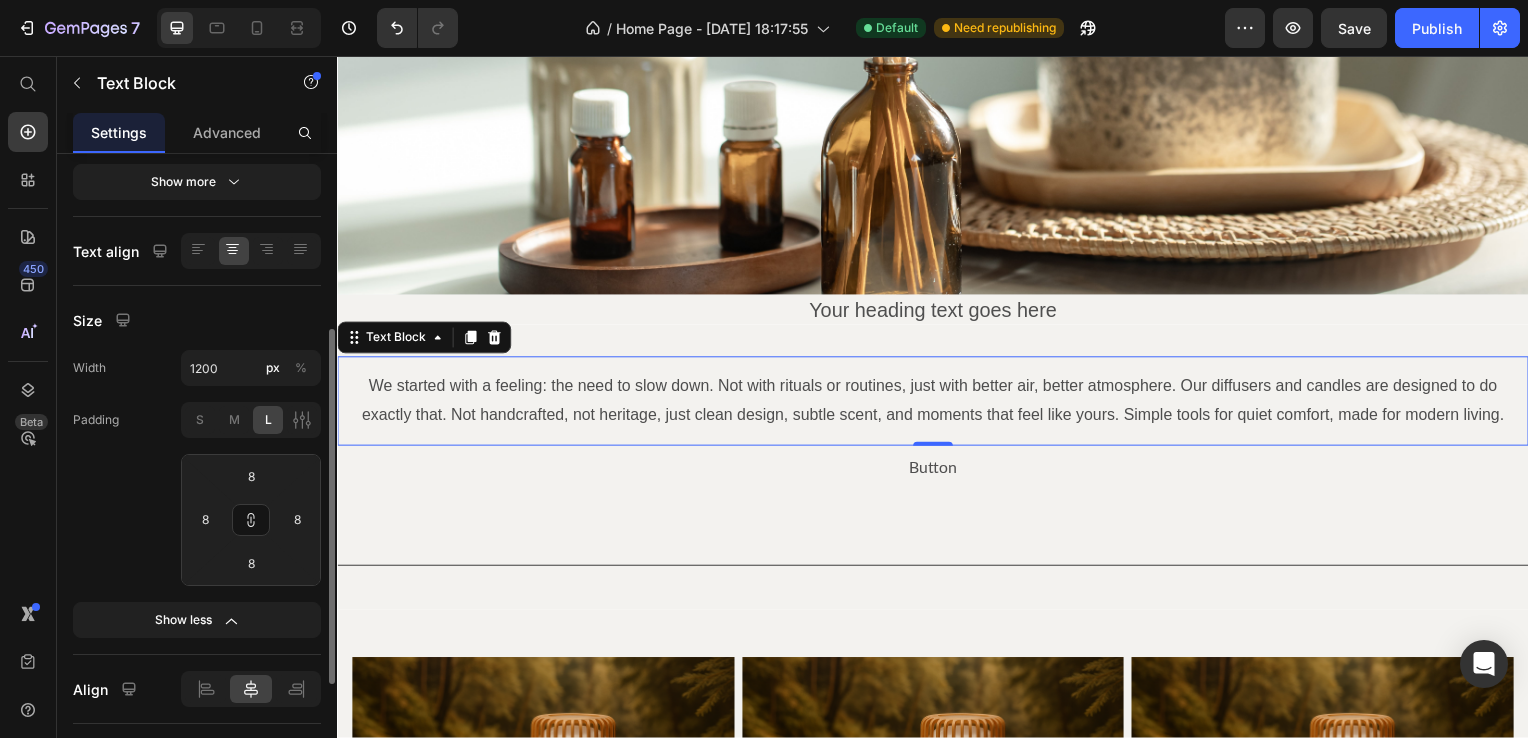 type on "16" 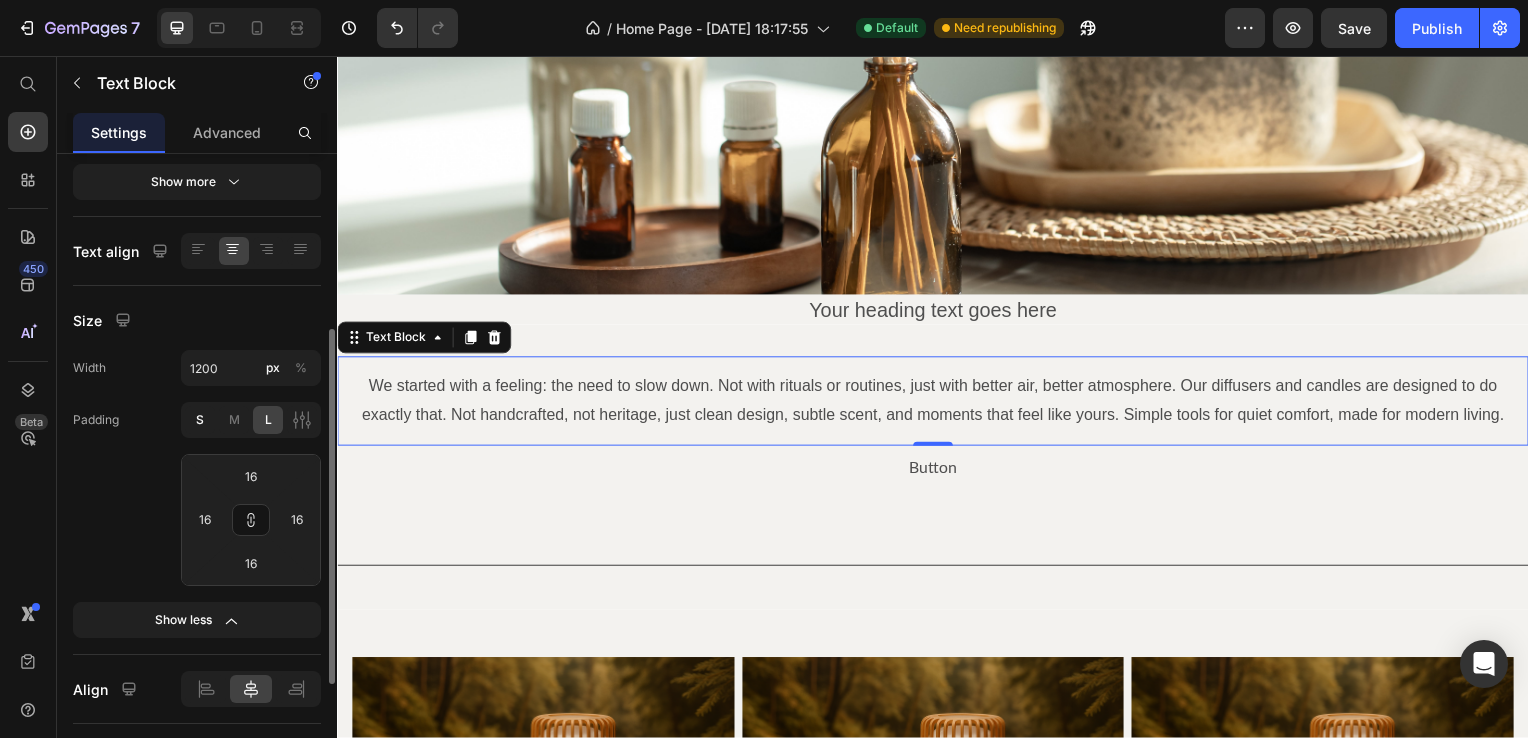 drag, startPoint x: 240, startPoint y: 414, endPoint x: 214, endPoint y: 415, distance: 26.019224 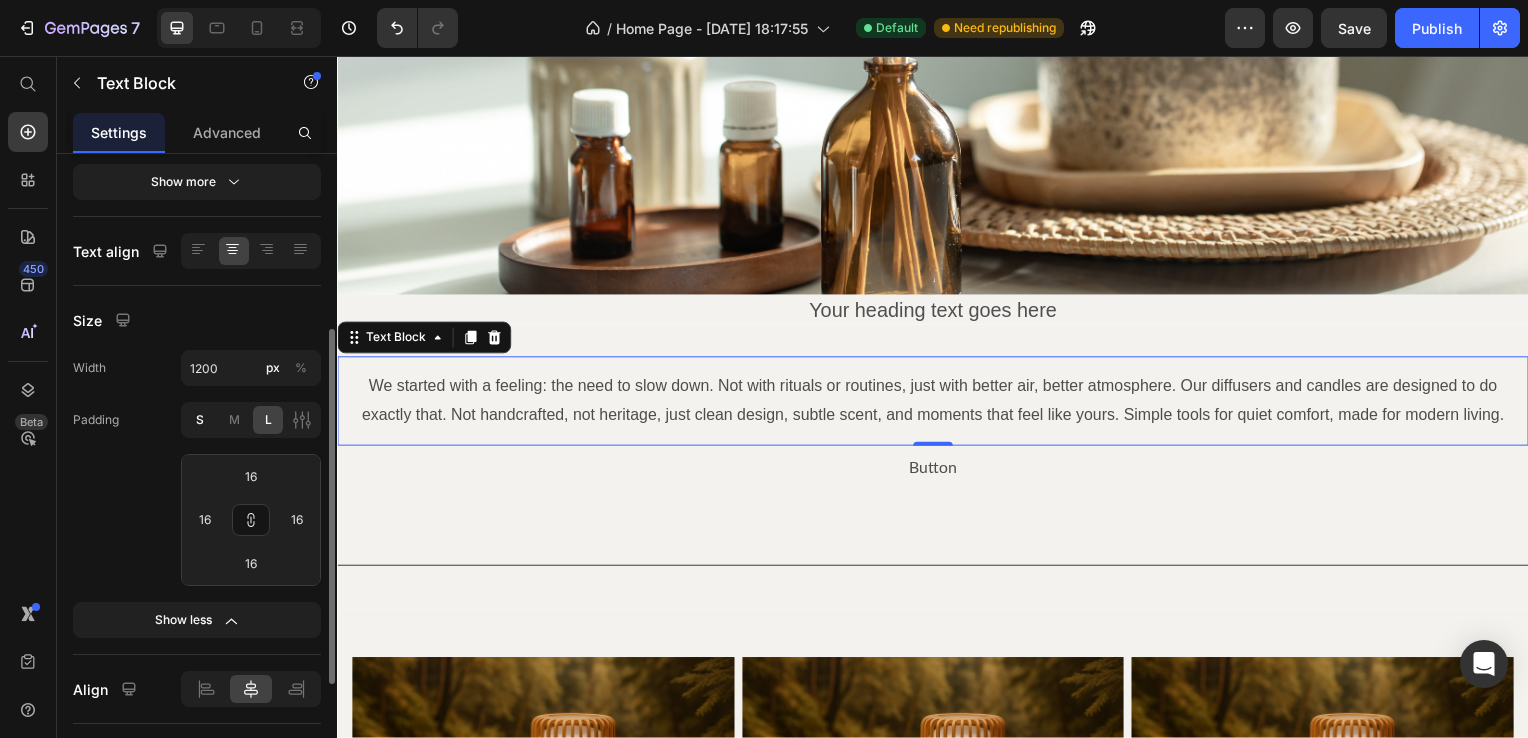 click on "M" 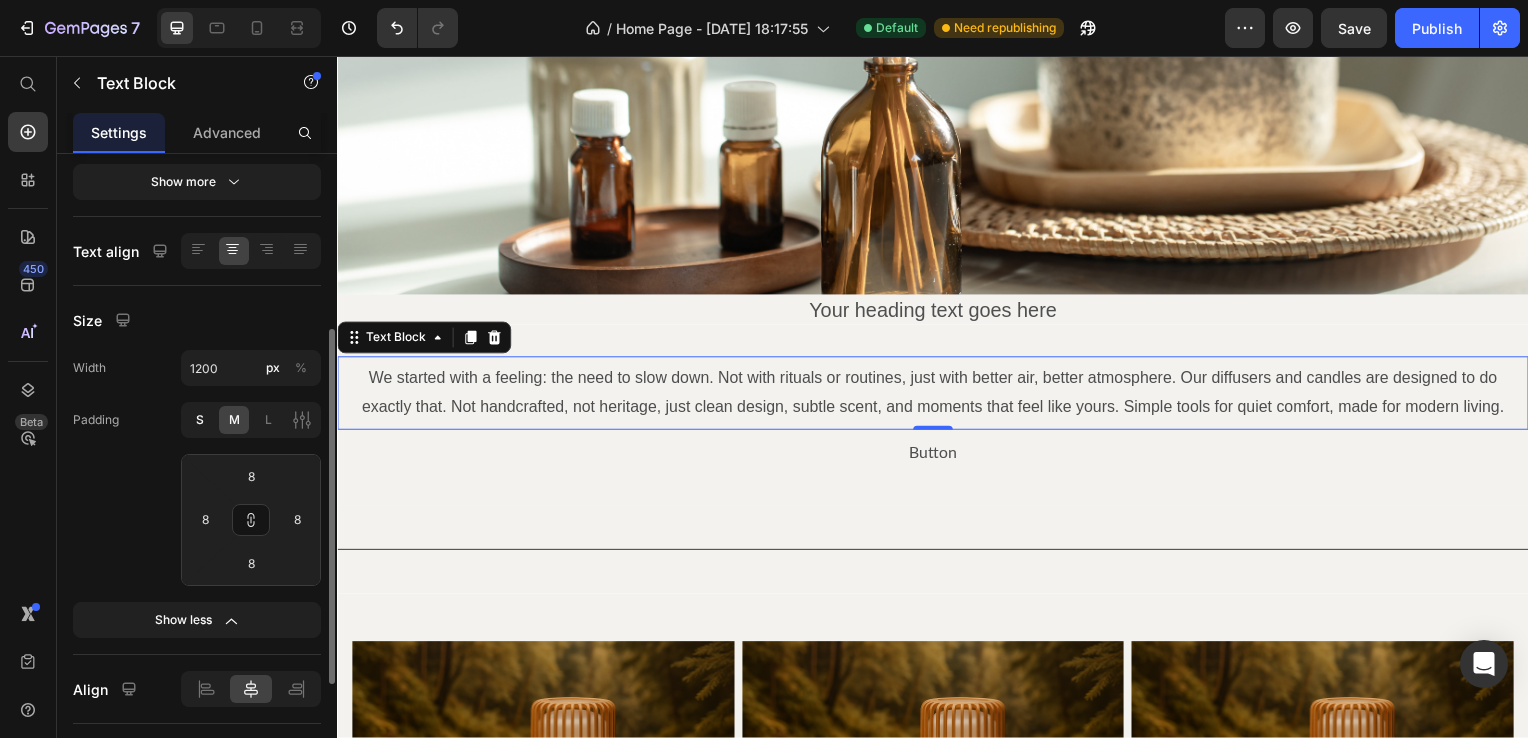 click on "S" 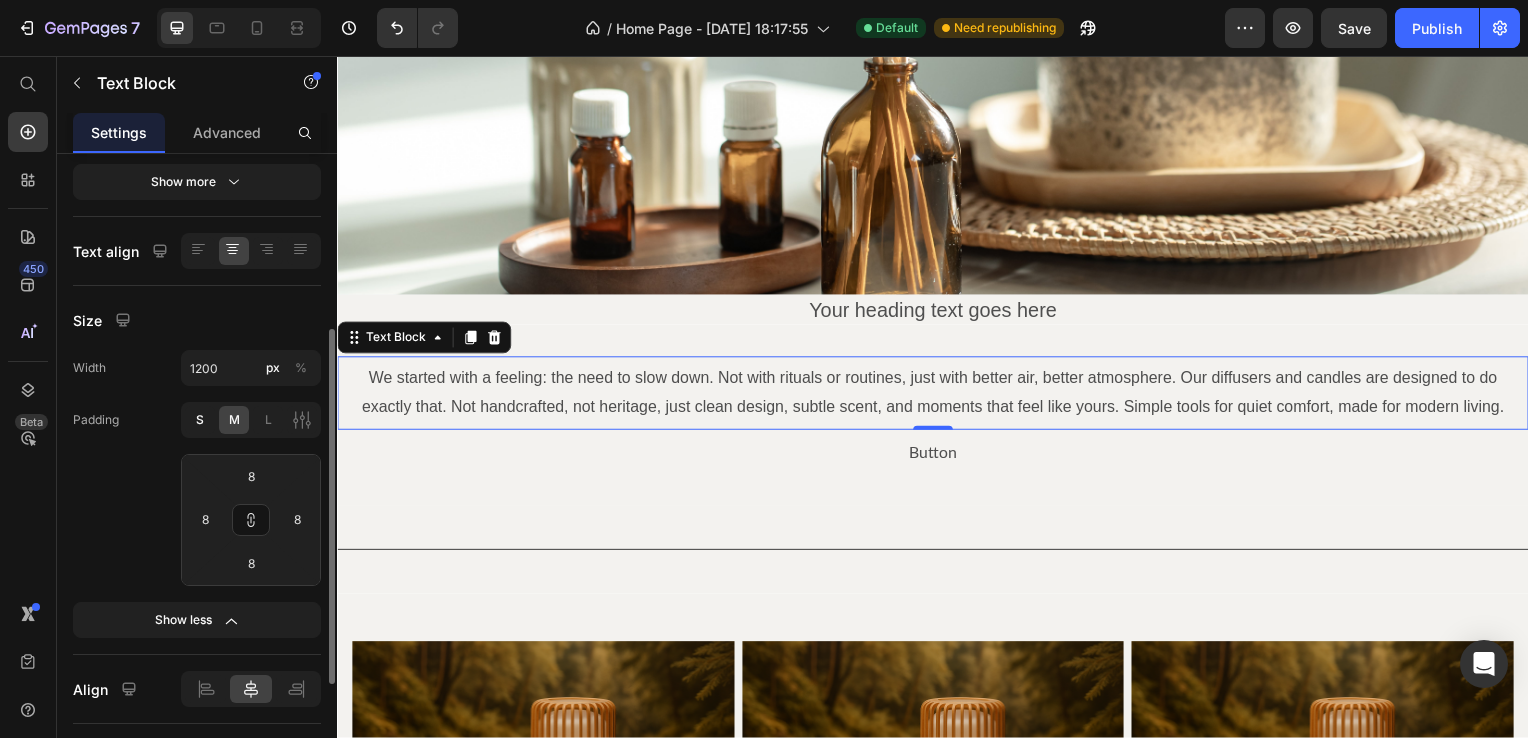 type on "4" 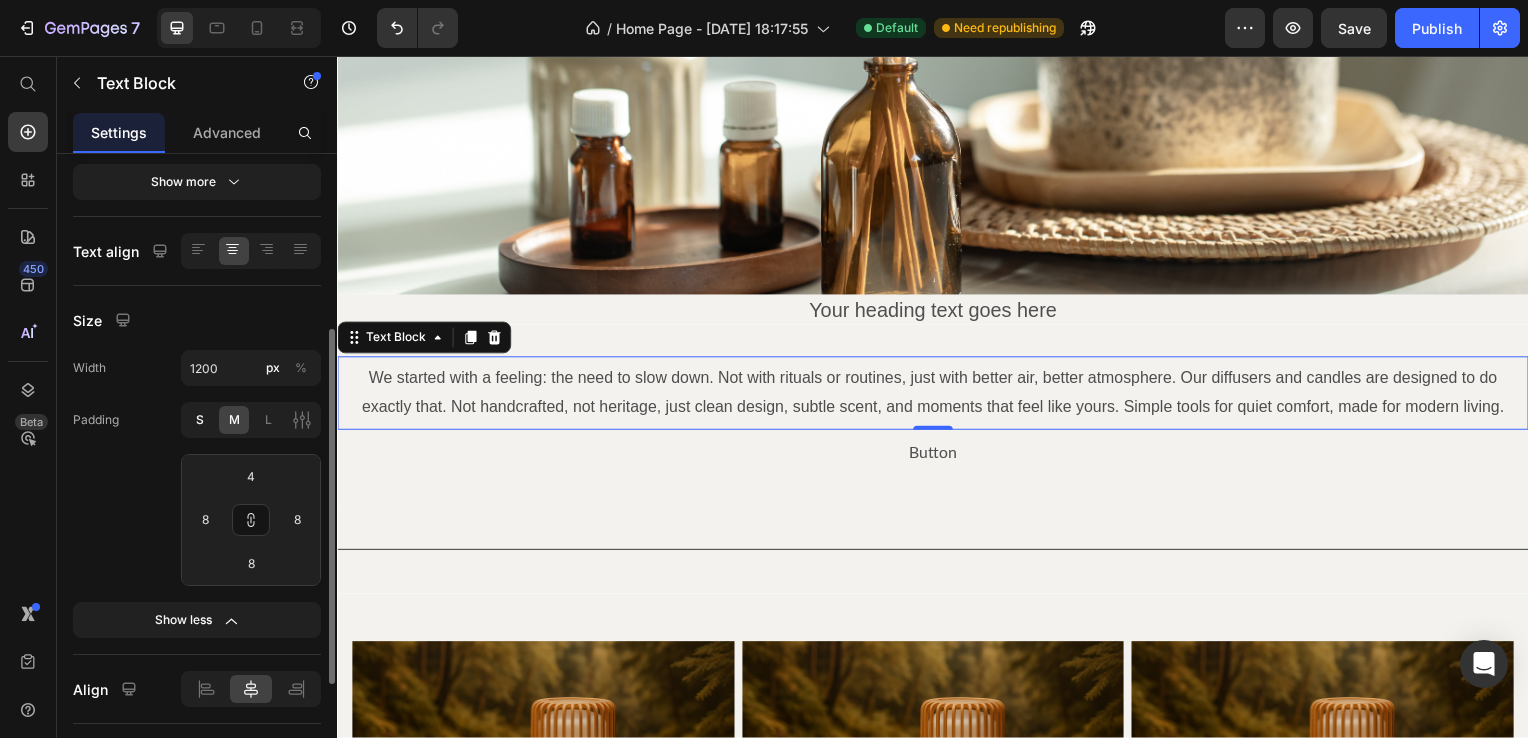 type on "4" 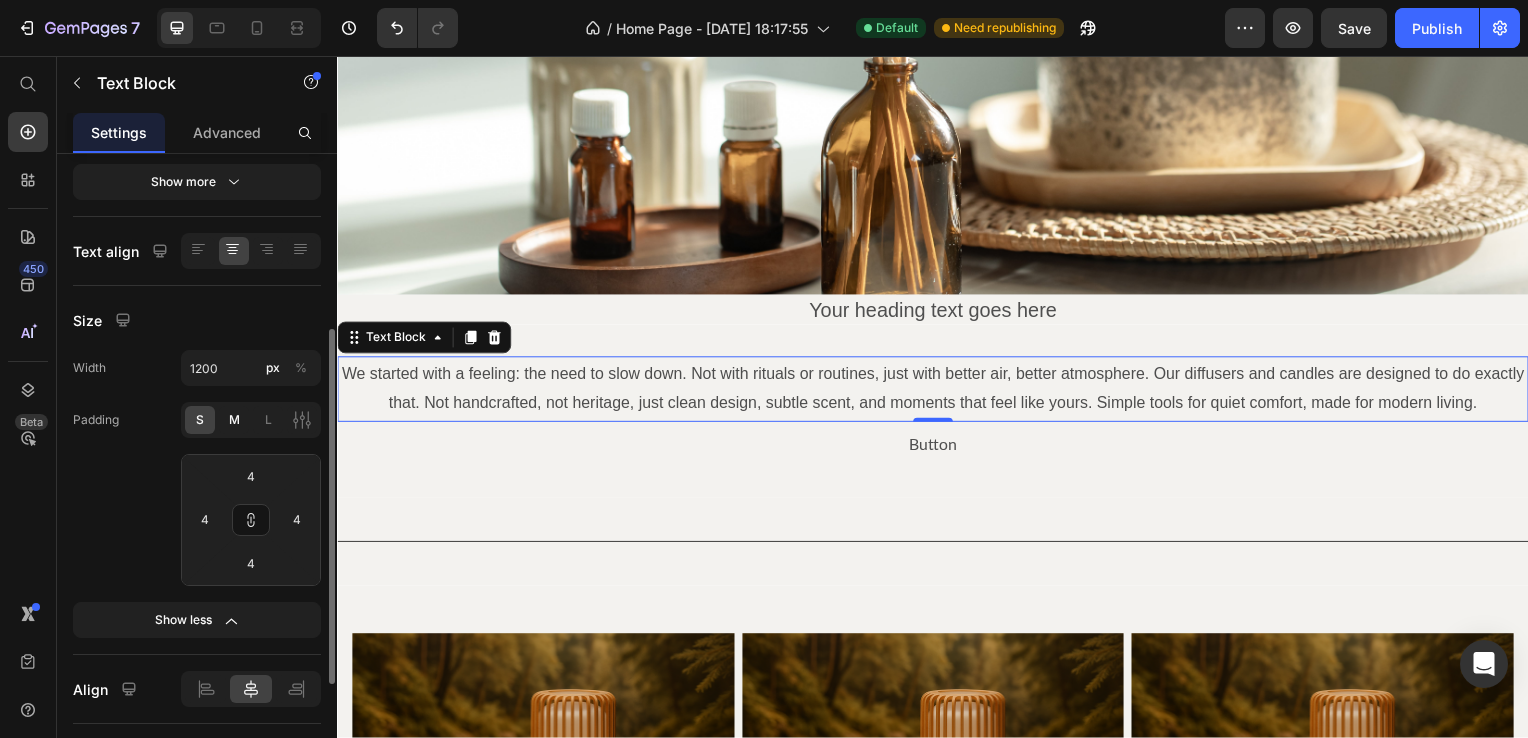 click on "M" 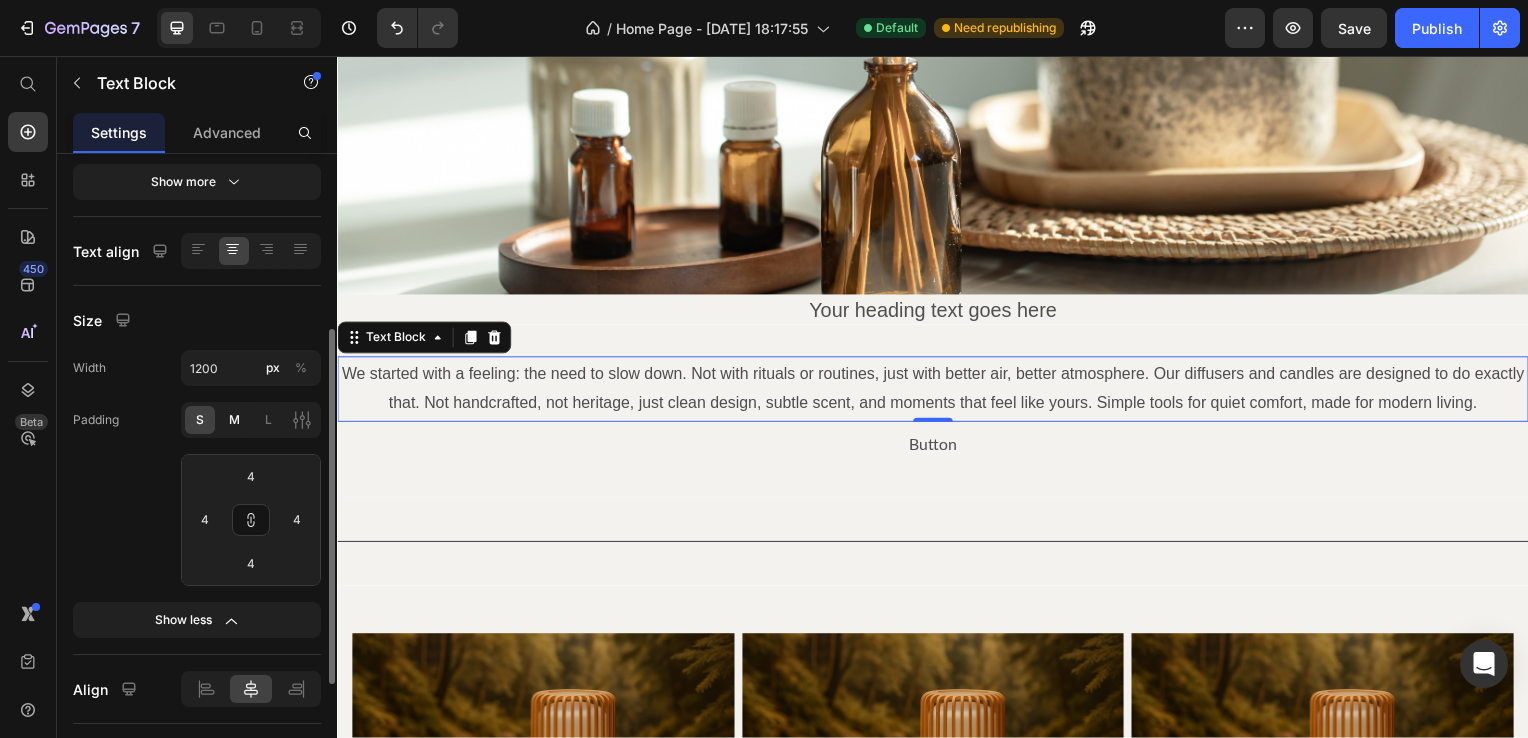type on "8" 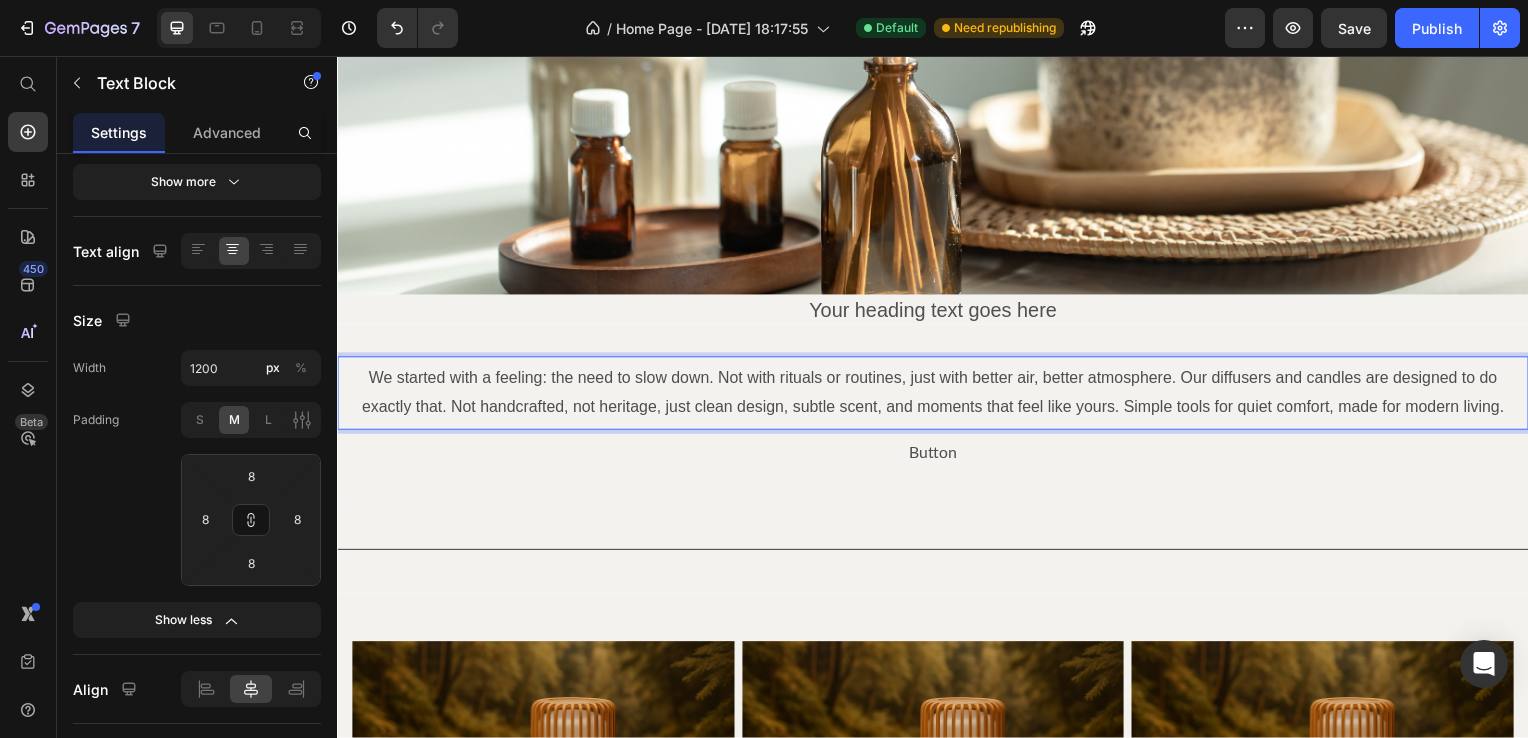 click on "We started with a feeling: the need to slow down. Not with rituals or routines, just with better air, better atmosphere. Our diffusers and candles are designed to do exactly that. Not handcrafted, not heritage, just clean design, subtle scent, and moments that feel like yours. Simple tools for quiet comfort, made for modern living." at bounding box center [937, 396] 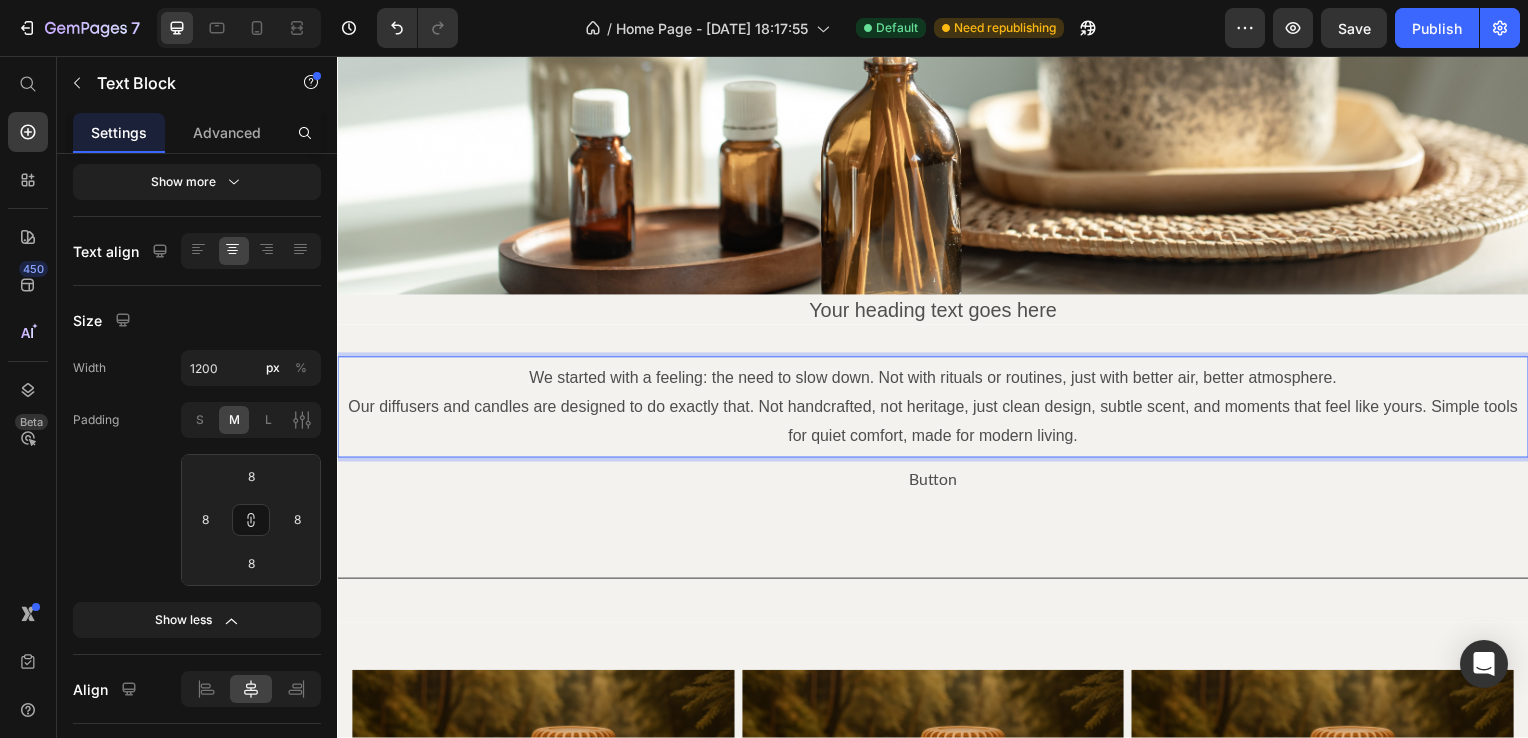 click on "Our diffusers and candles are designed to do exactly that. Not handcrafted, not heritage, just clean design, subtle scent, and moments that feel like yours. Simple tools for quiet comfort, made for modern living." at bounding box center (937, 425) 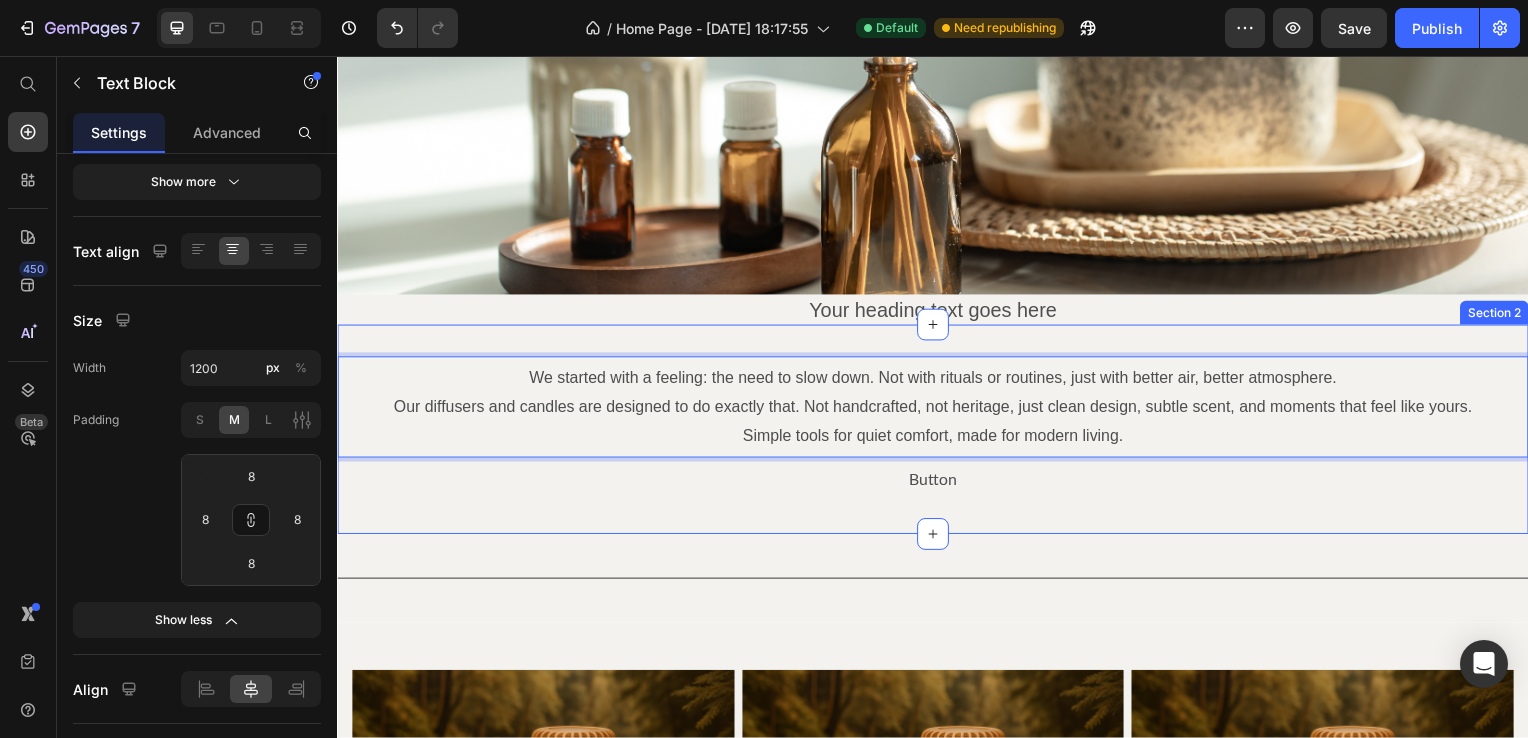 click on "We started with a feeling: the need to slow down. Not with rituals or routines, just with better air, better atmosphere.  Our diffusers and candles are designed to do exactly that. Not handcrafted, not heritage, just clean design, subtle scent, and moments that feel like yours.  Simple tools for quiet comfort, made for modern living. Text Block   0 Button Button Section 2" at bounding box center (937, 432) 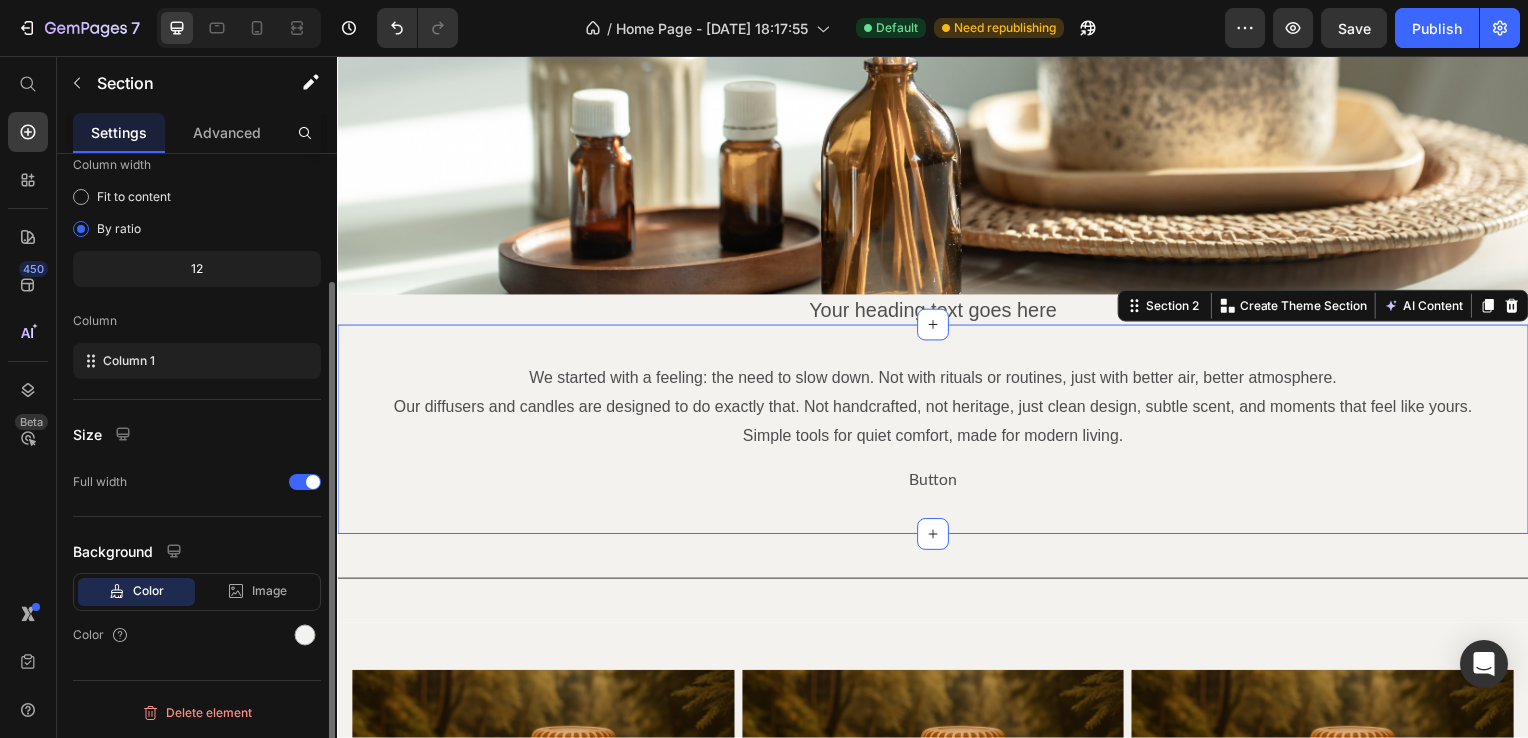 scroll, scrollTop: 0, scrollLeft: 0, axis: both 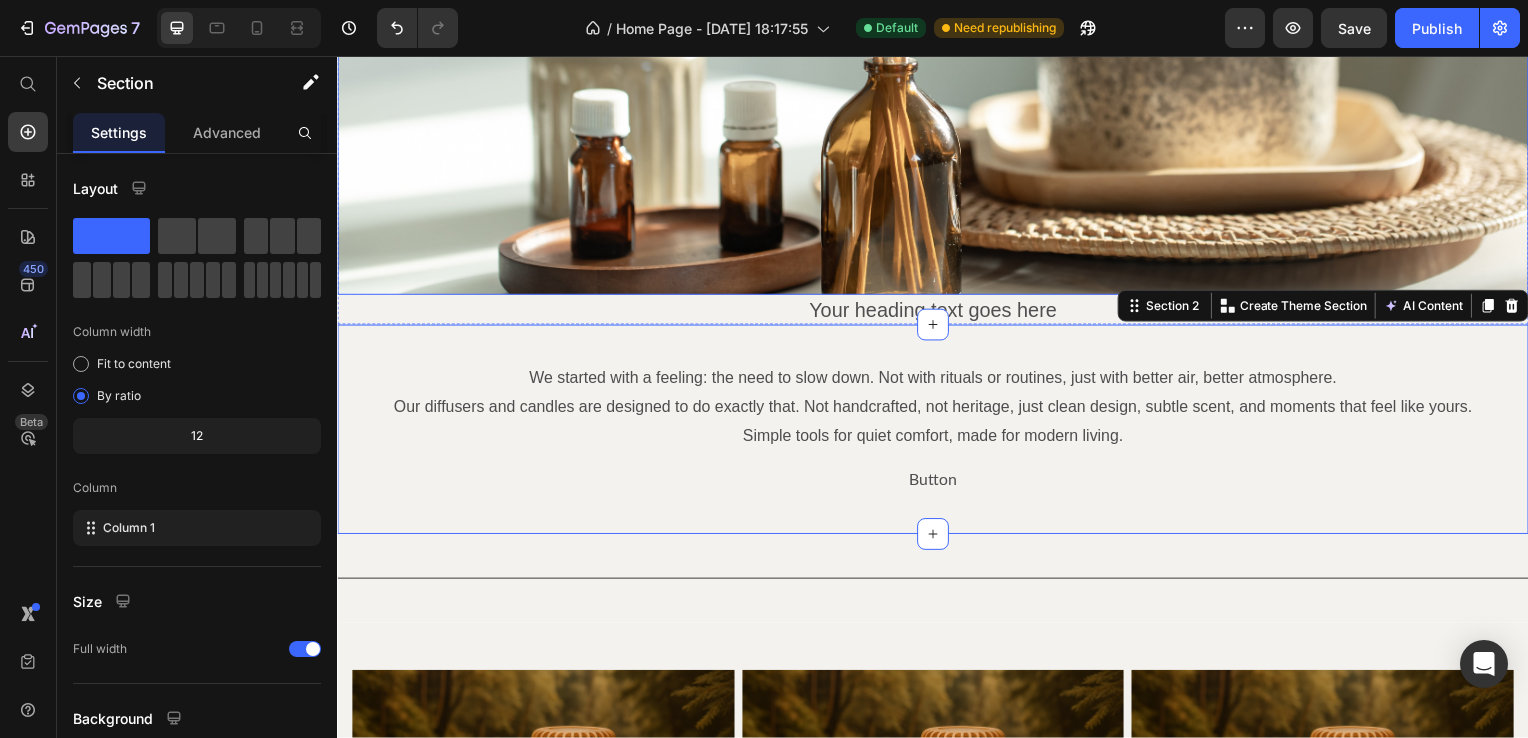 click on "Your heading text goes here" at bounding box center (937, 312) 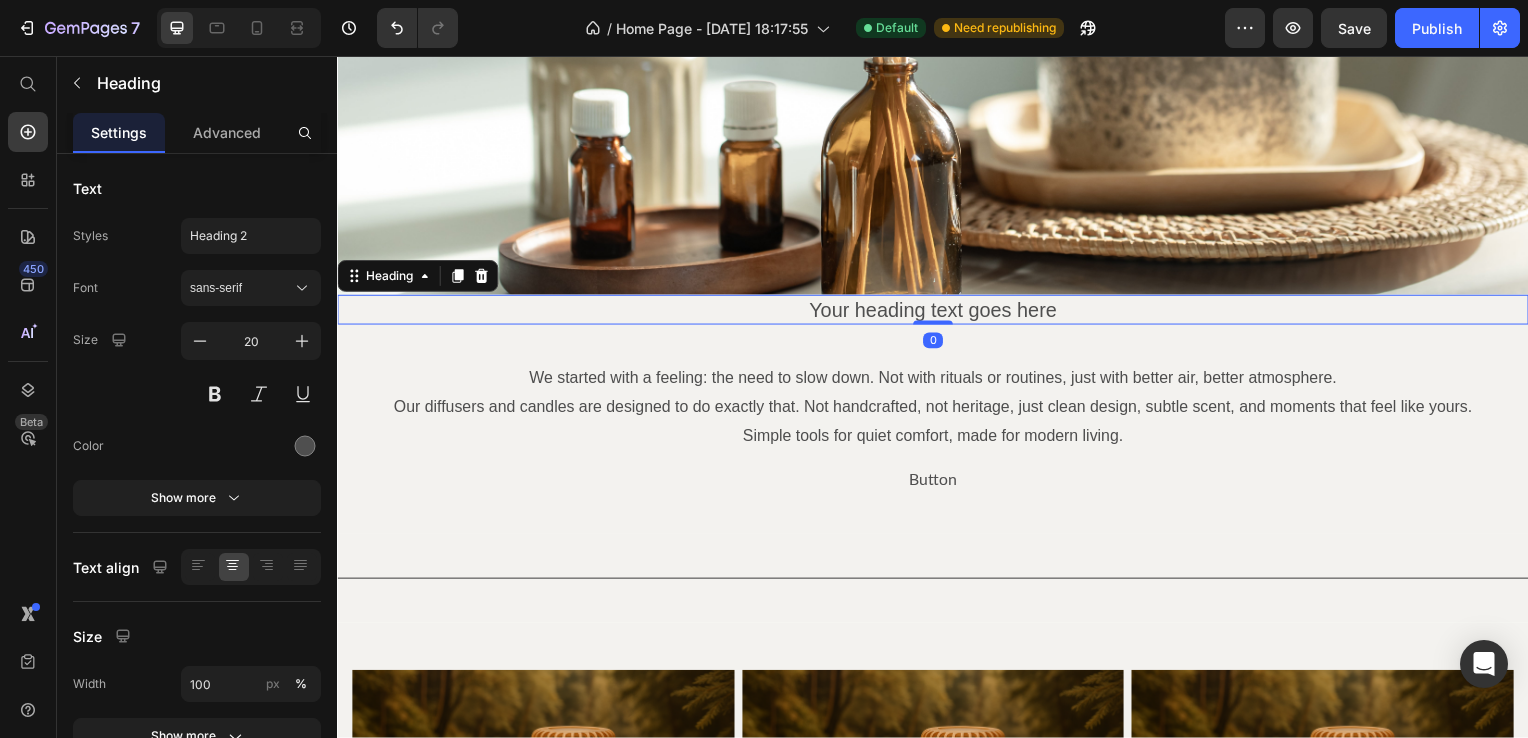 click on "Your heading text goes here" at bounding box center (937, 312) 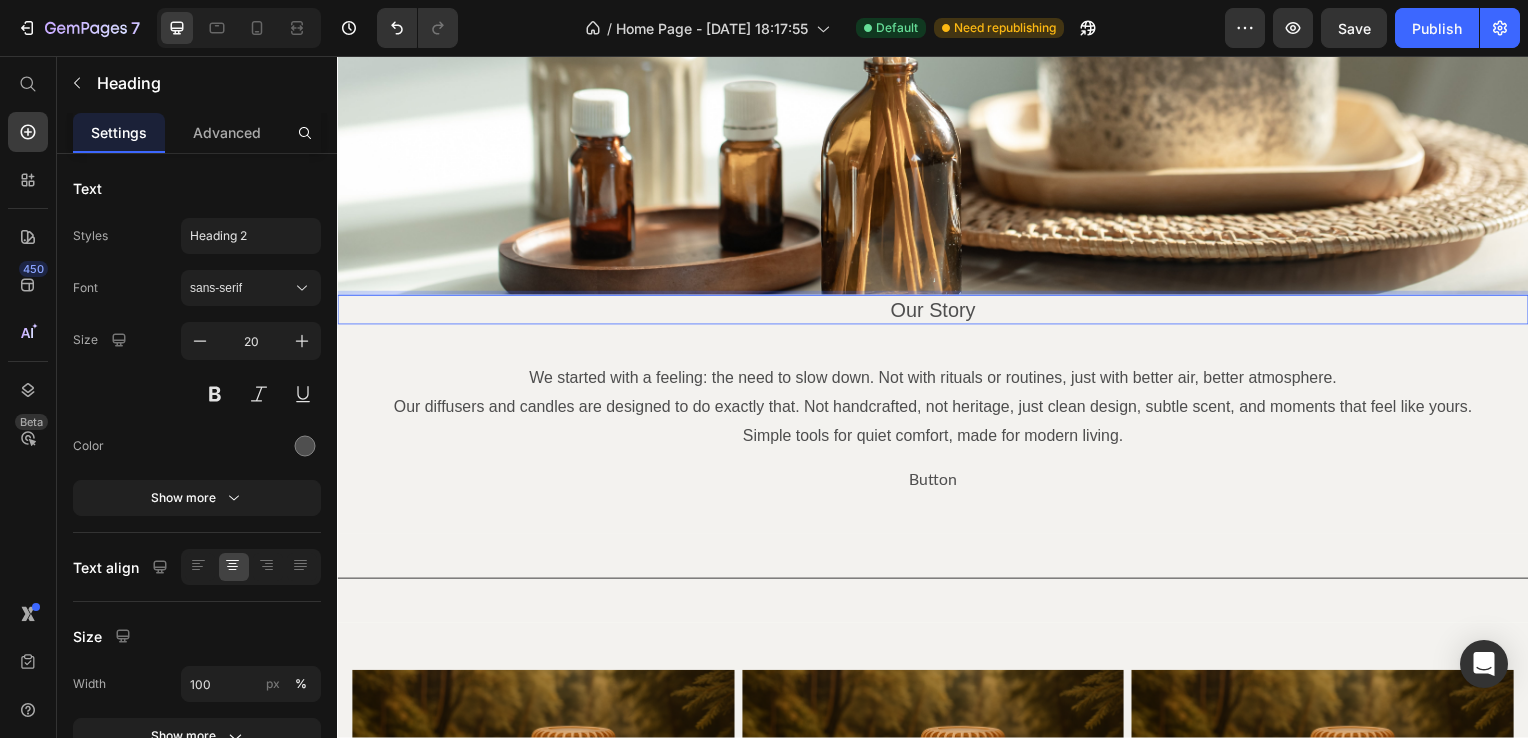 click on "Button Button" at bounding box center (937, 483) 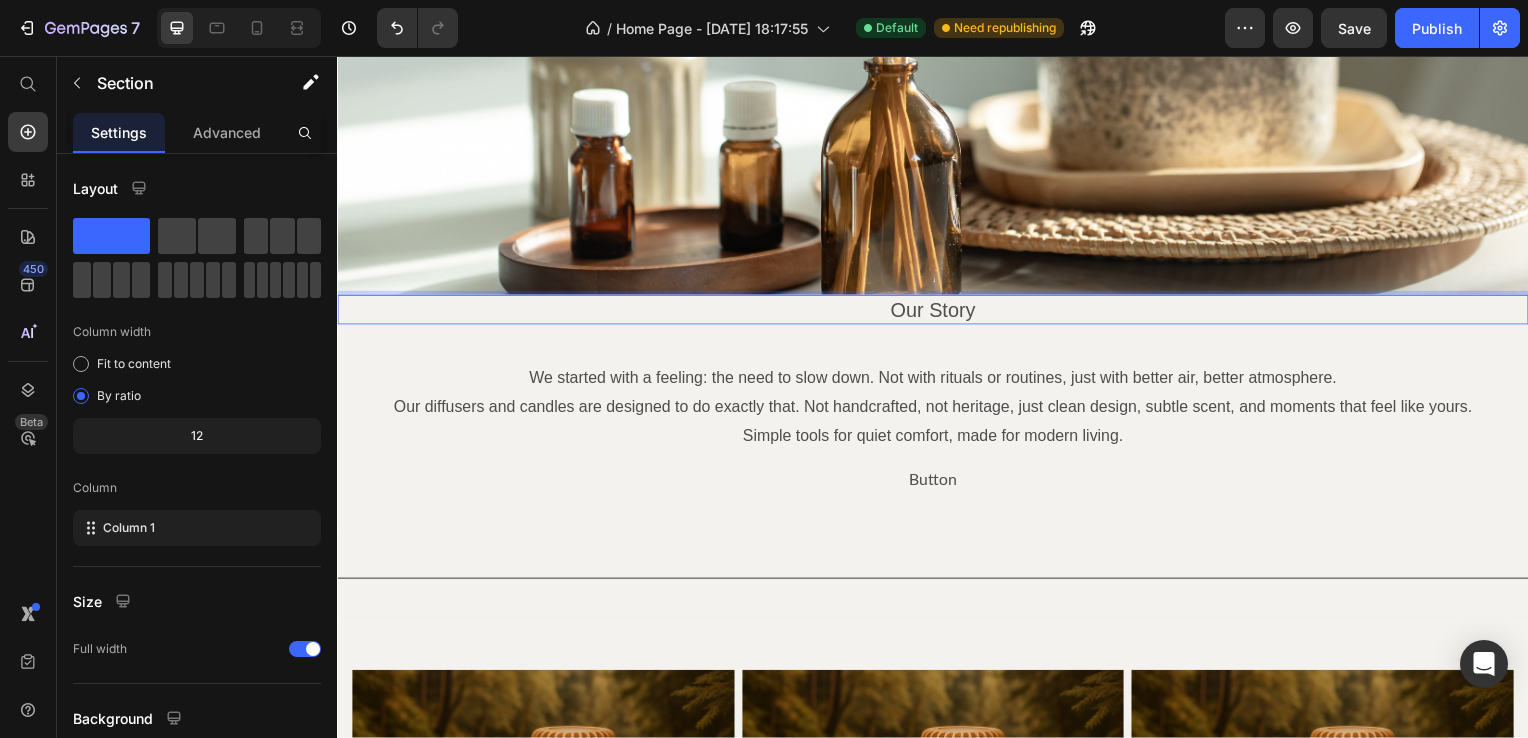 click on "Title Line Section 3" at bounding box center [937, 582] 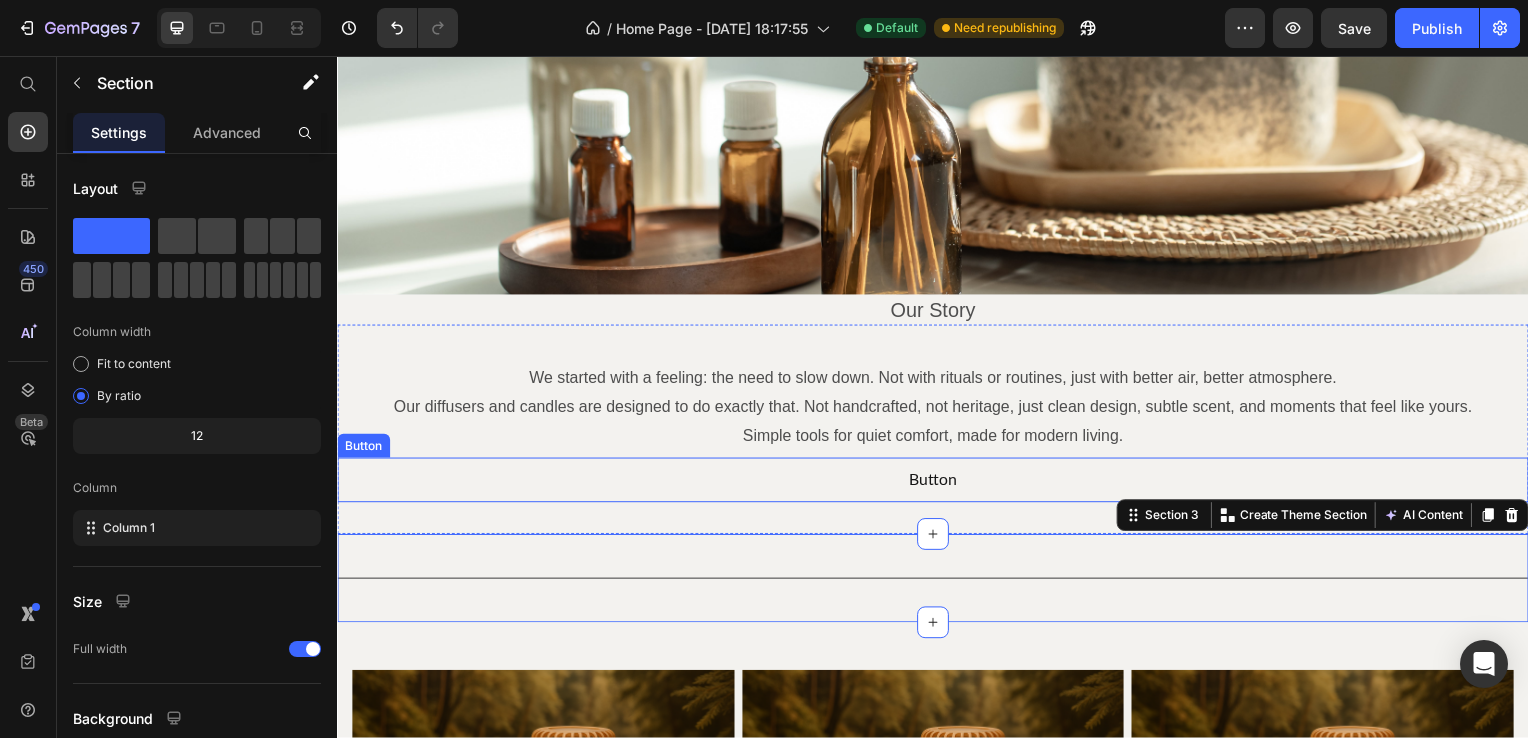 click on "Button" at bounding box center [937, 483] 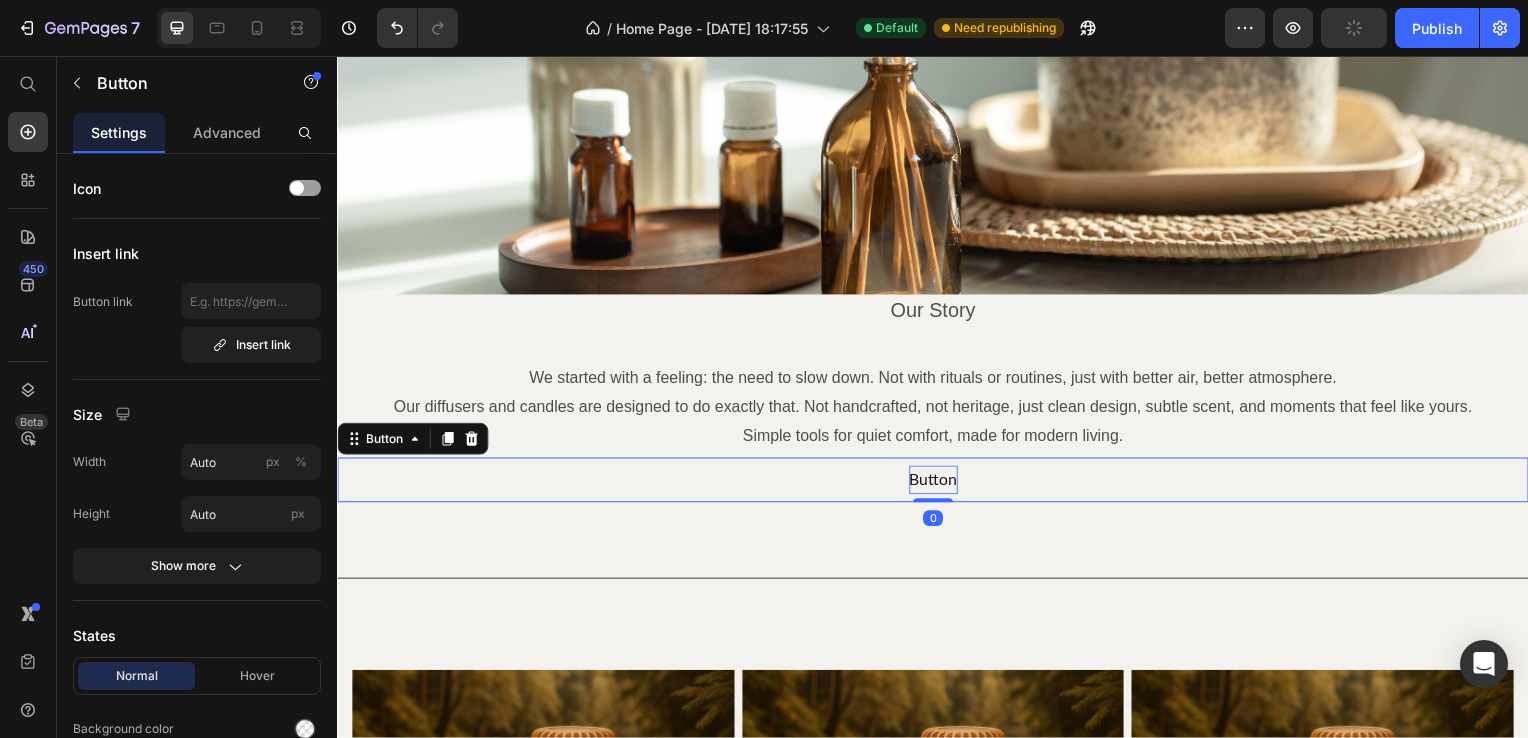 click on "Button" at bounding box center [937, 483] 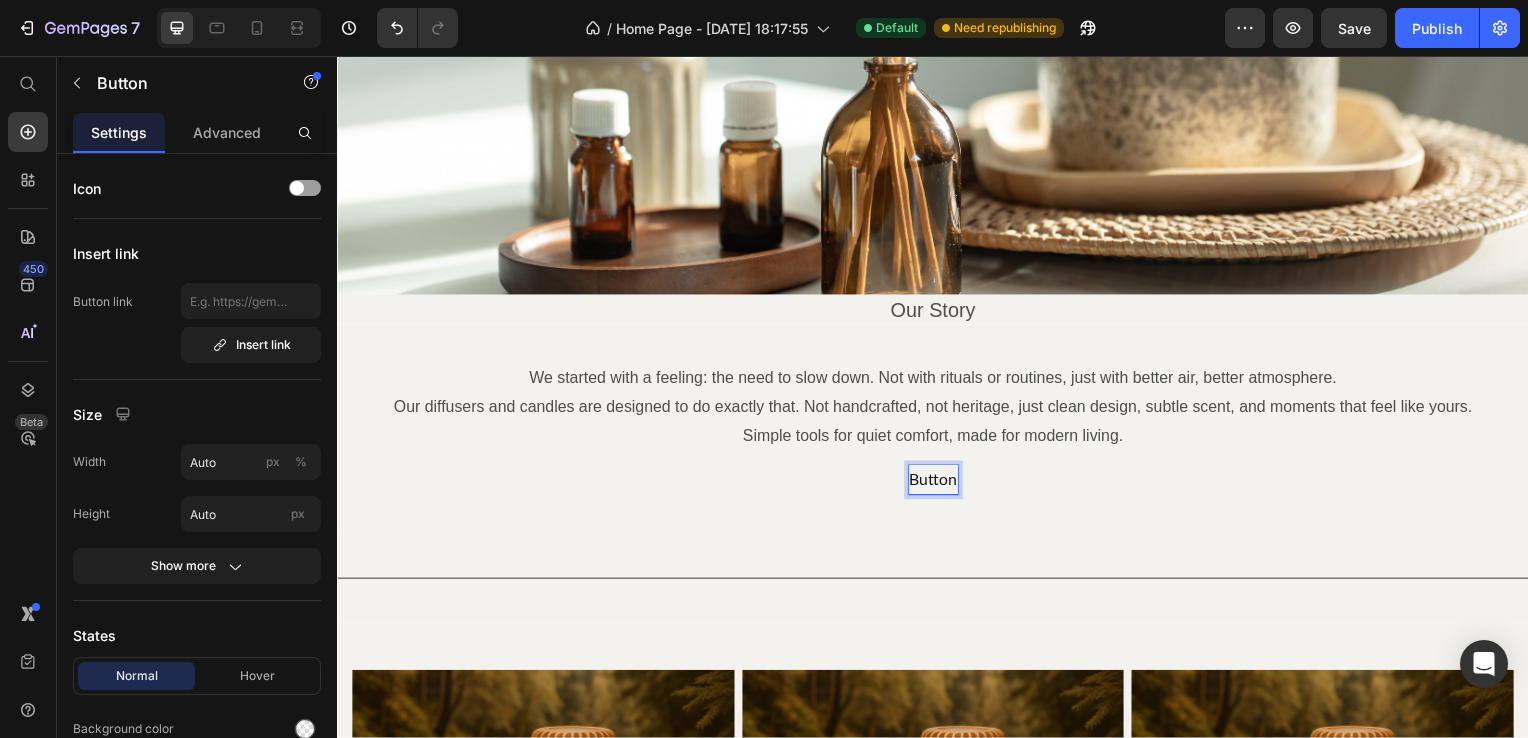 click on "Button" at bounding box center (937, 483) 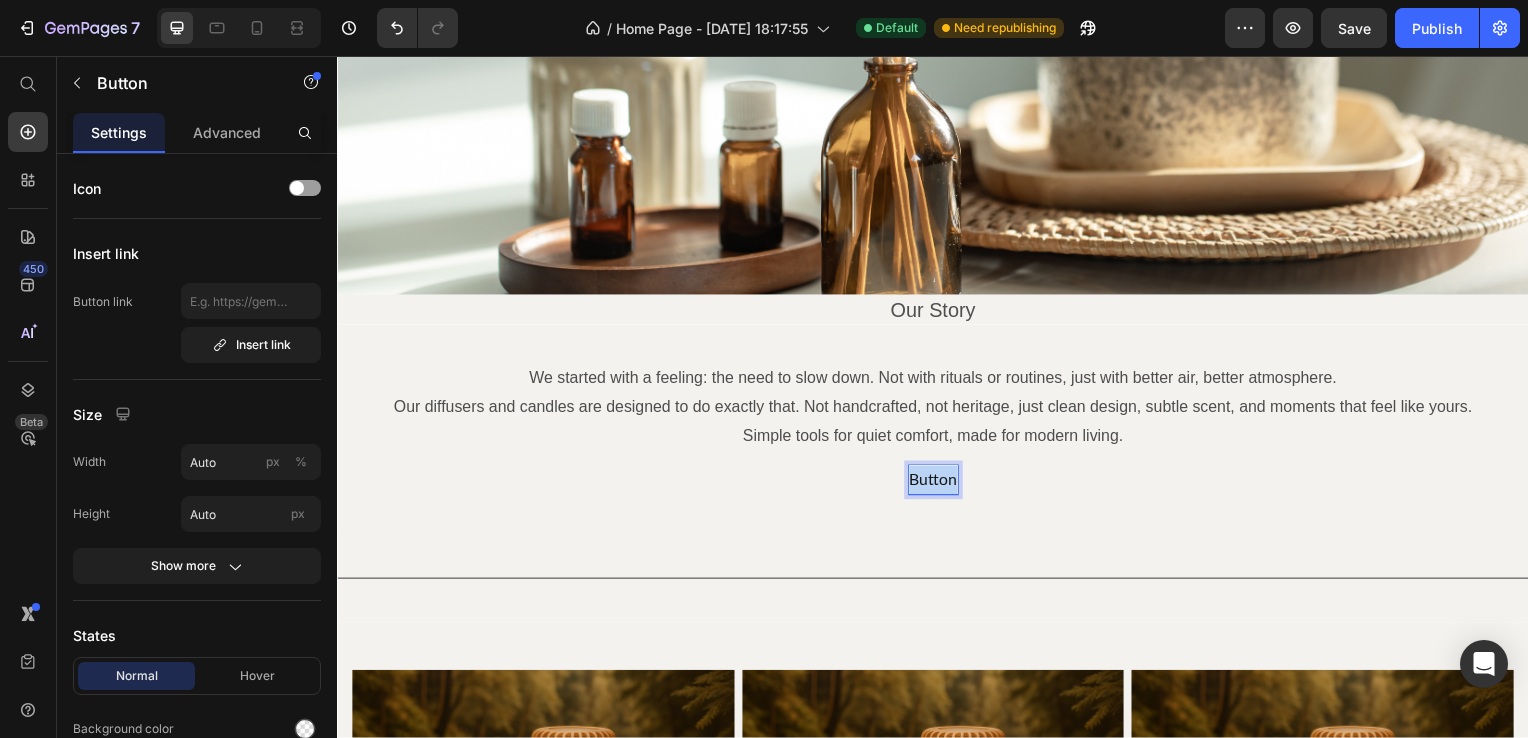click on "Button" at bounding box center [937, 483] 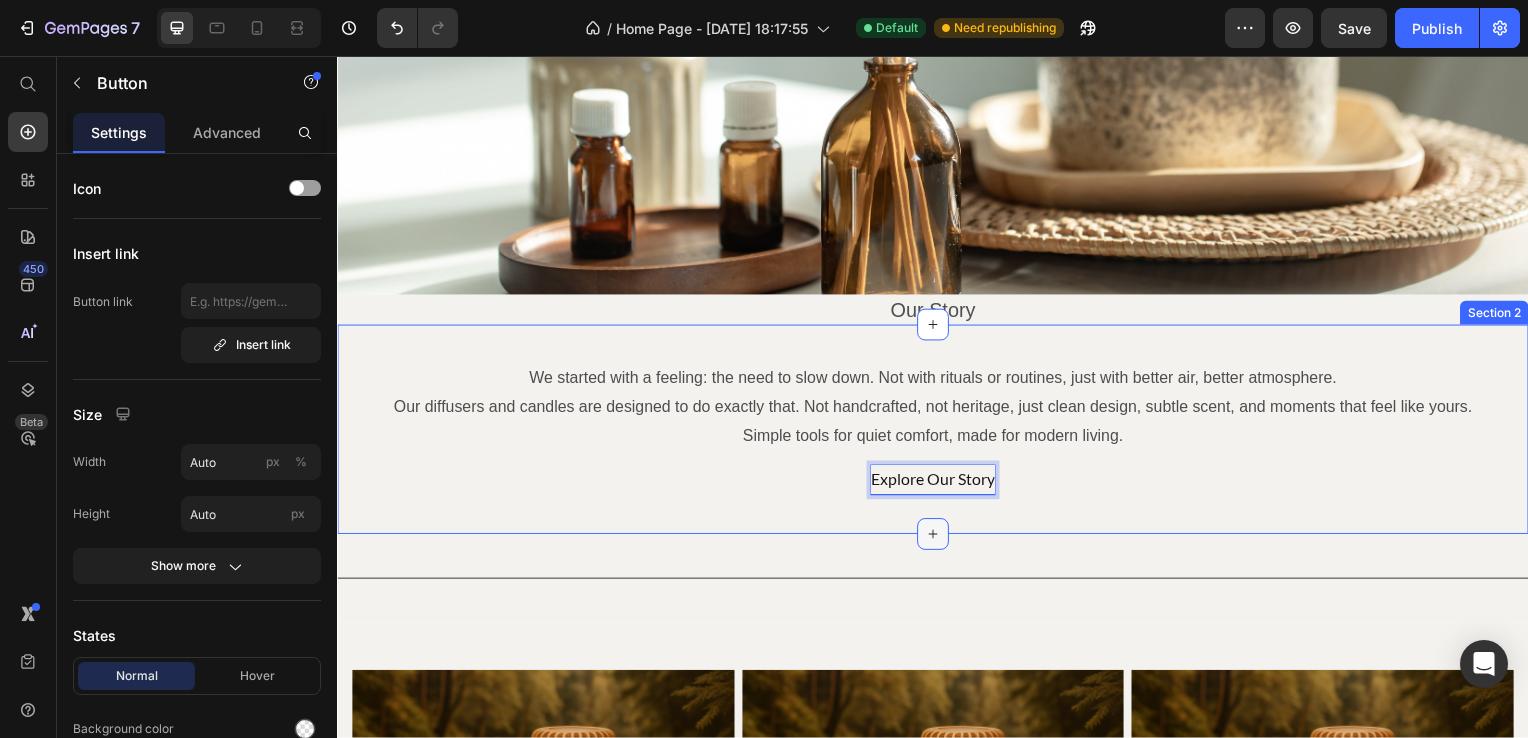 click 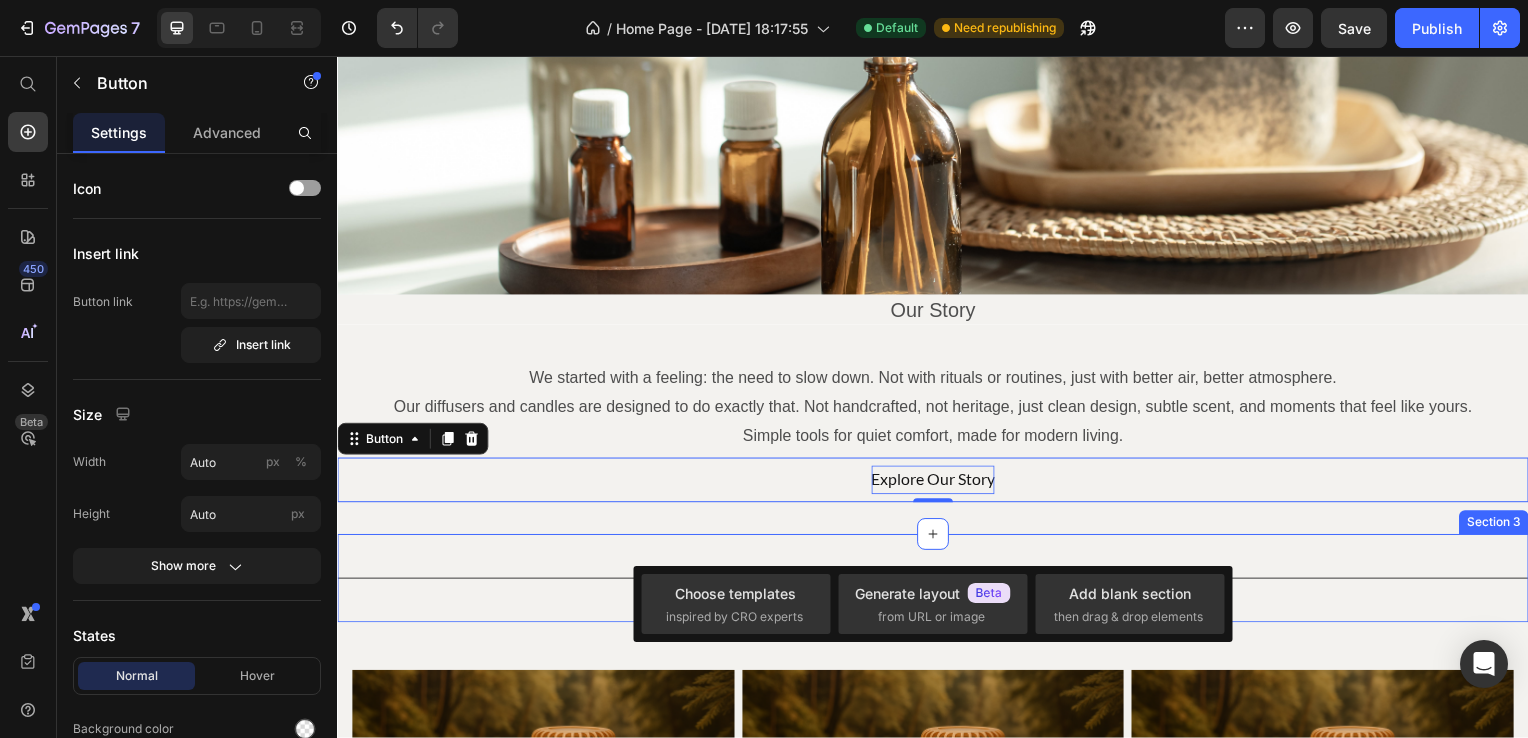 click on "Title Line Section 3" at bounding box center [937, 582] 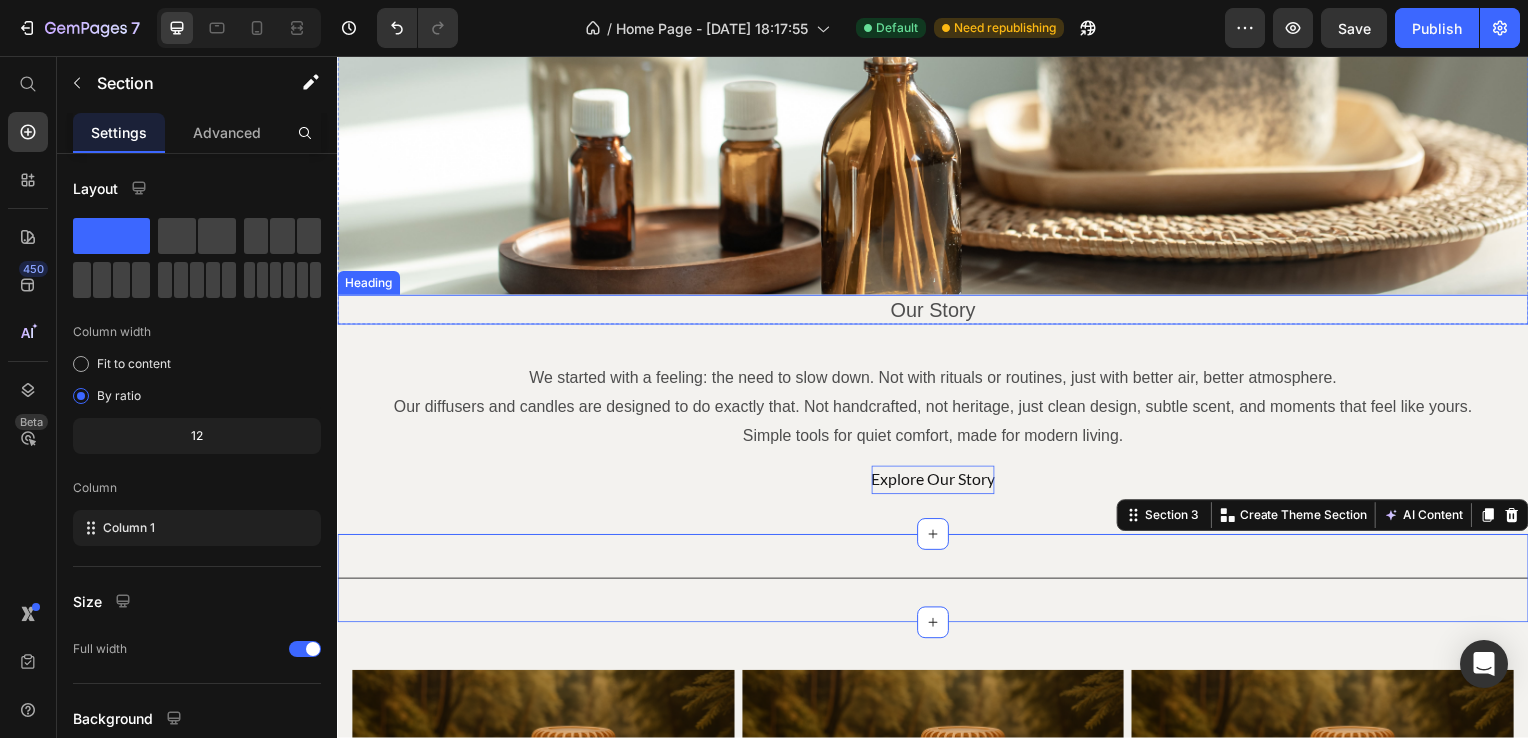 drag, startPoint x: 998, startPoint y: 316, endPoint x: 943, endPoint y: 317, distance: 55.00909 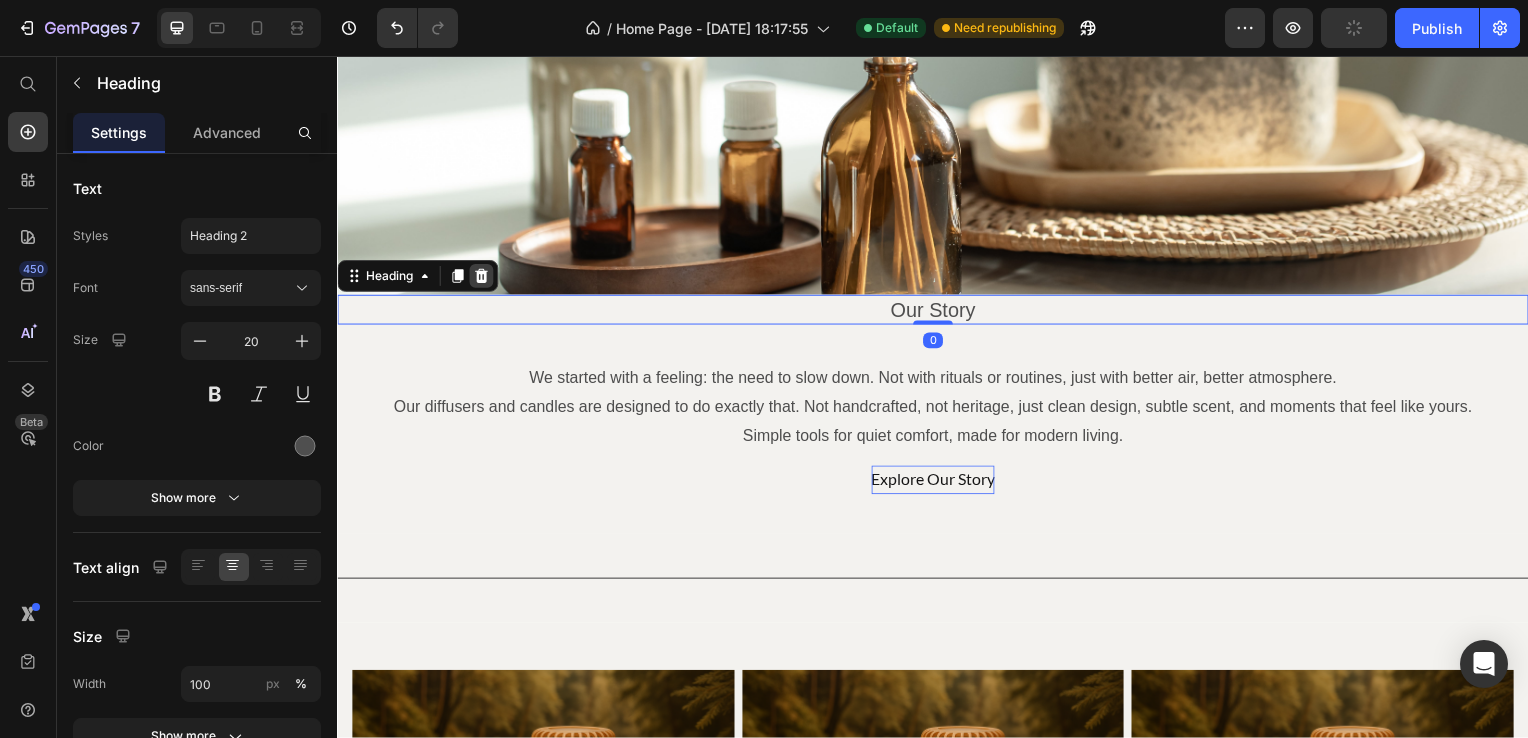 click at bounding box center (482, 278) 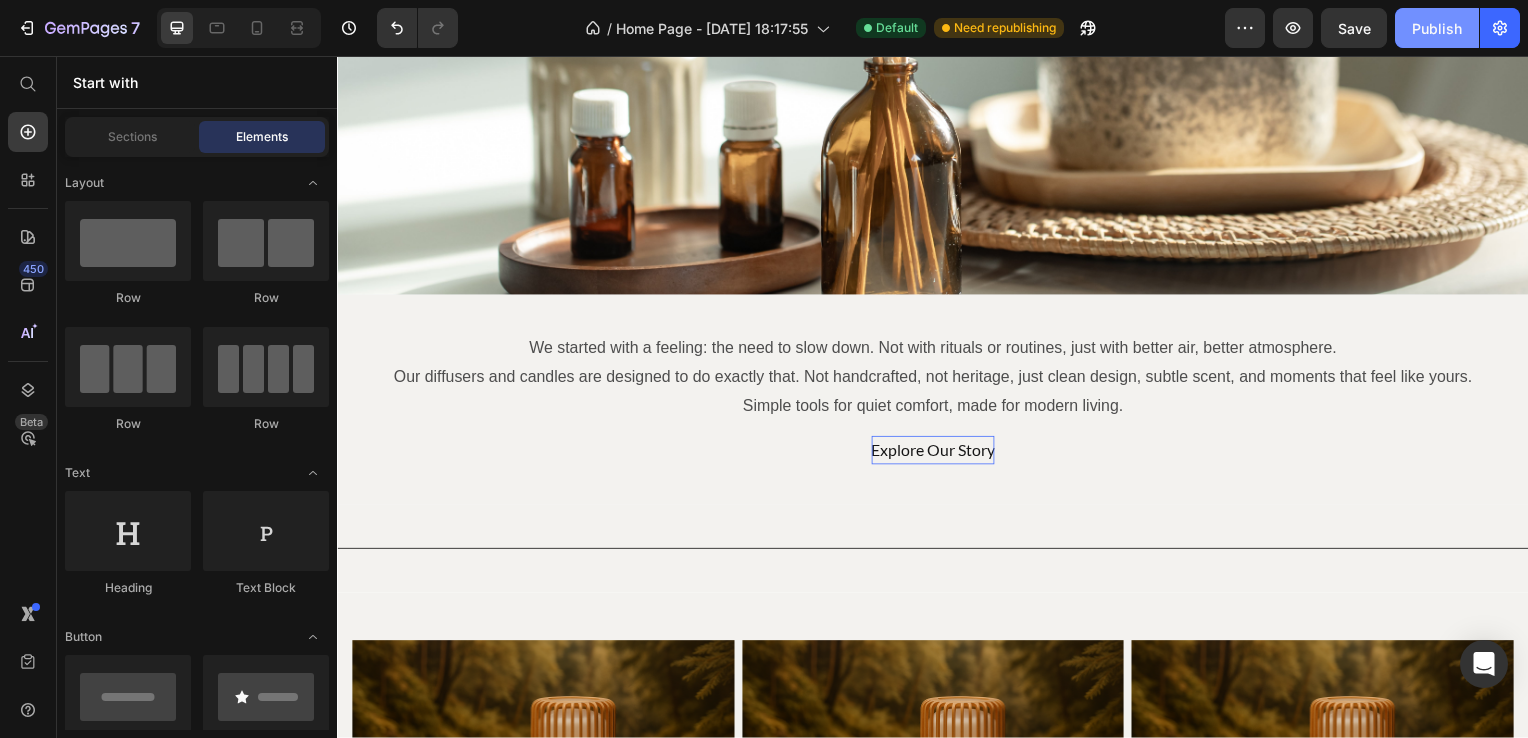 click on "Publish" at bounding box center [1437, 28] 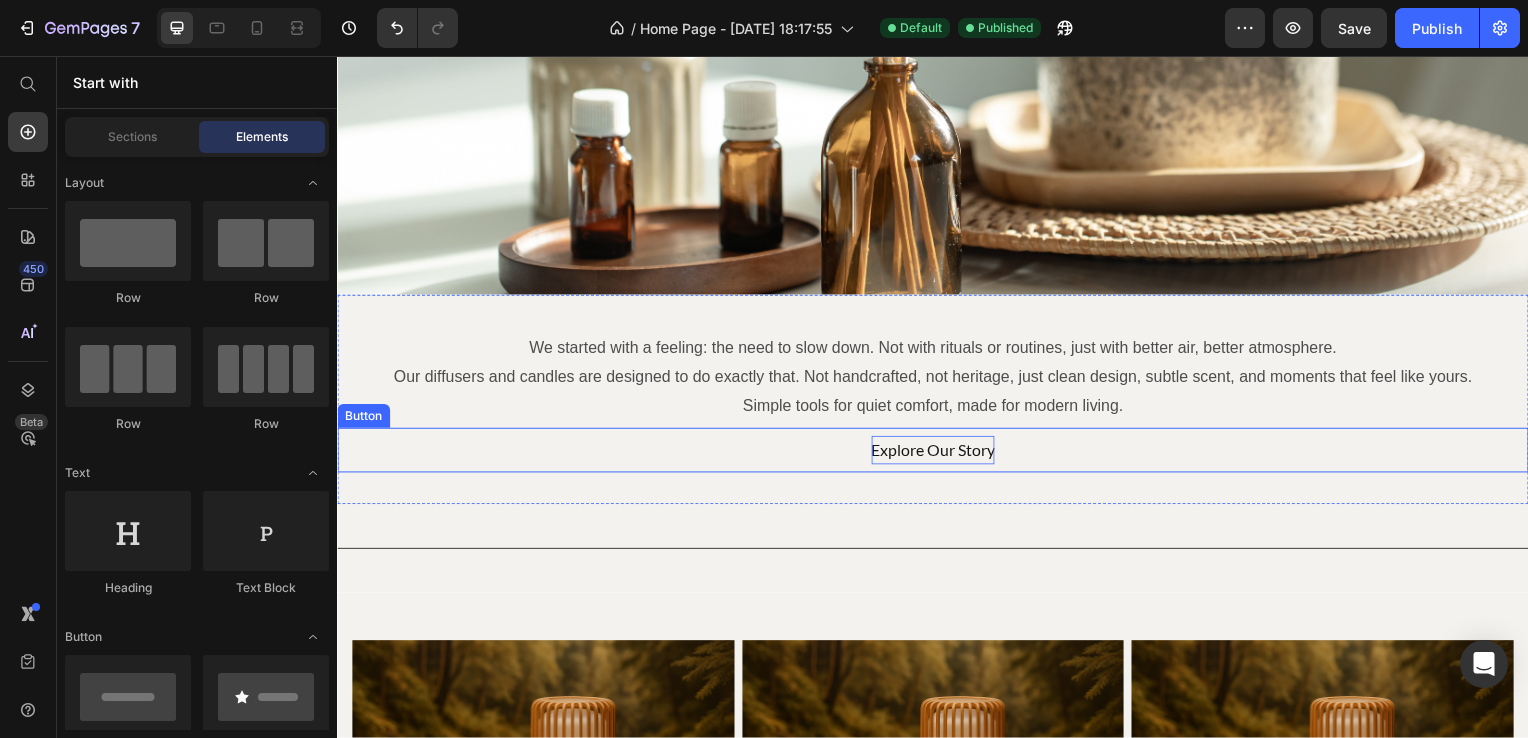 click on "Explore Our Story" at bounding box center (937, 453) 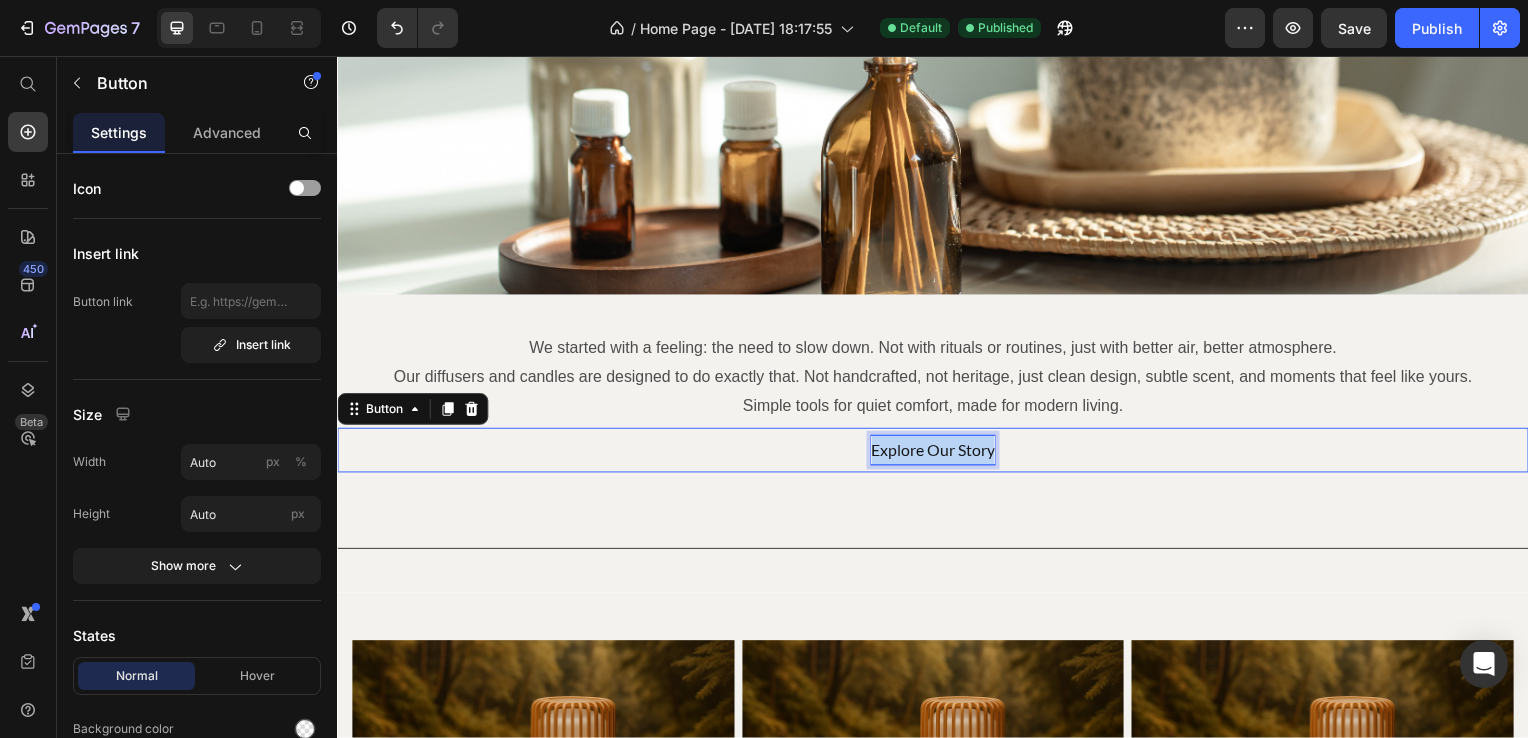 click on "Explore Our Story" at bounding box center (937, 453) 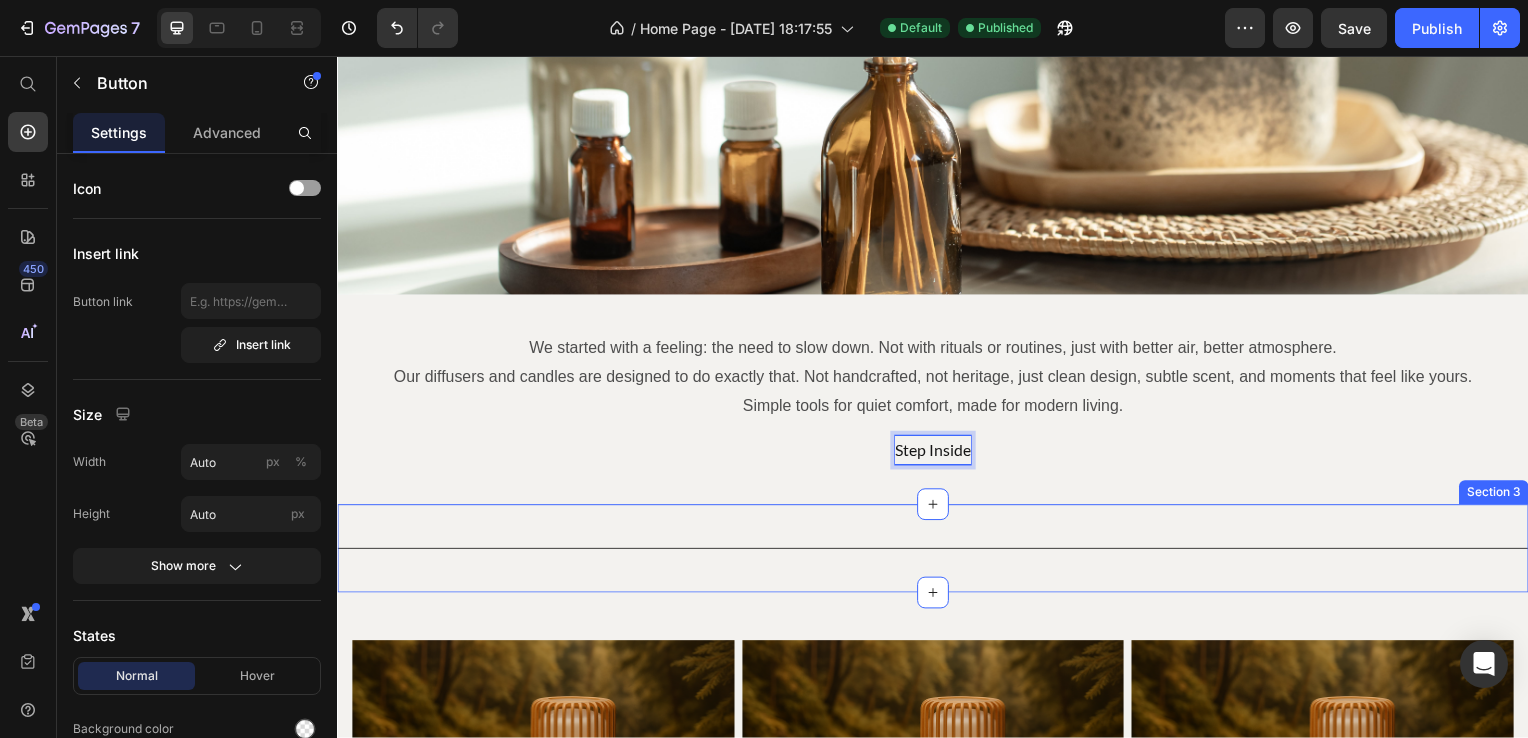 click on "Title Line Section 3" at bounding box center [937, 552] 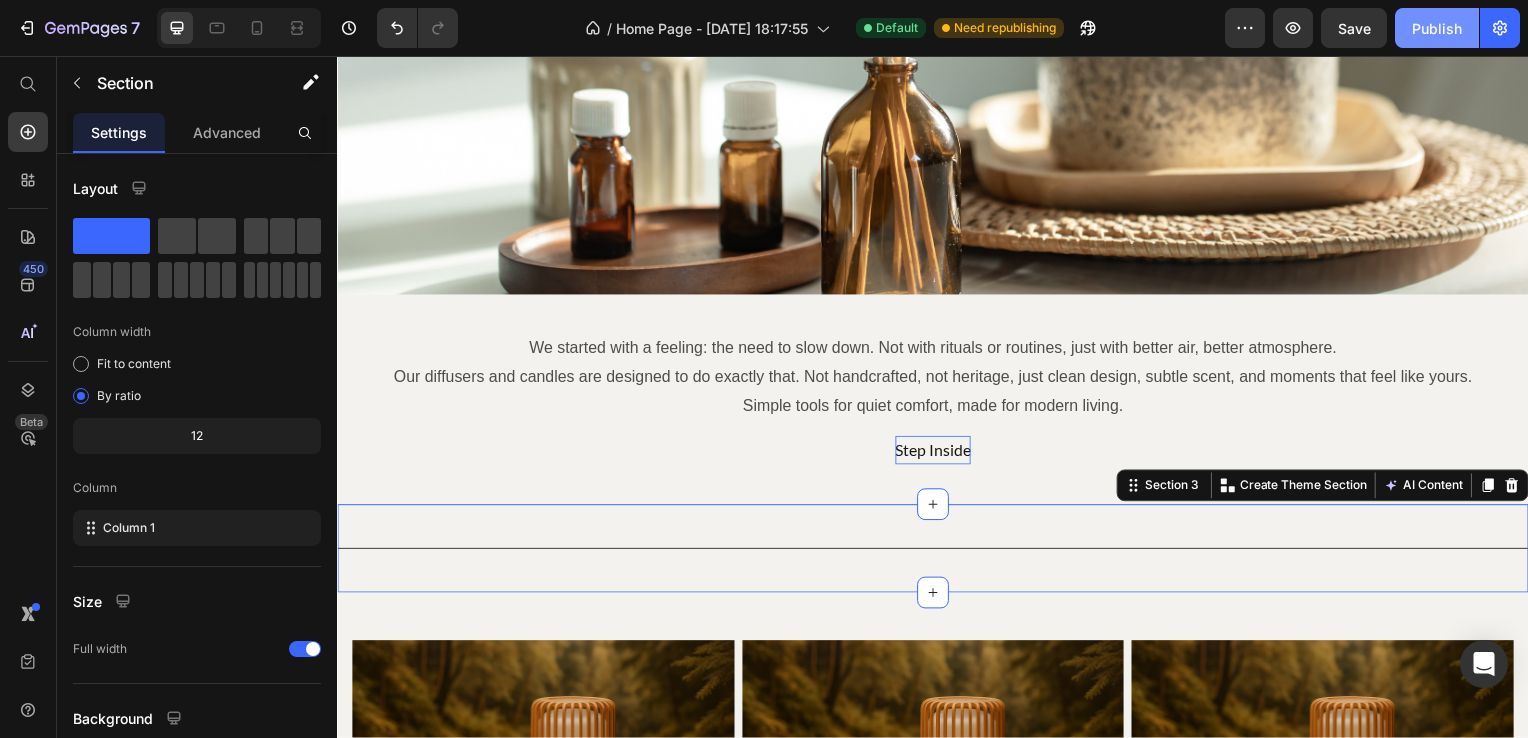 click on "Publish" 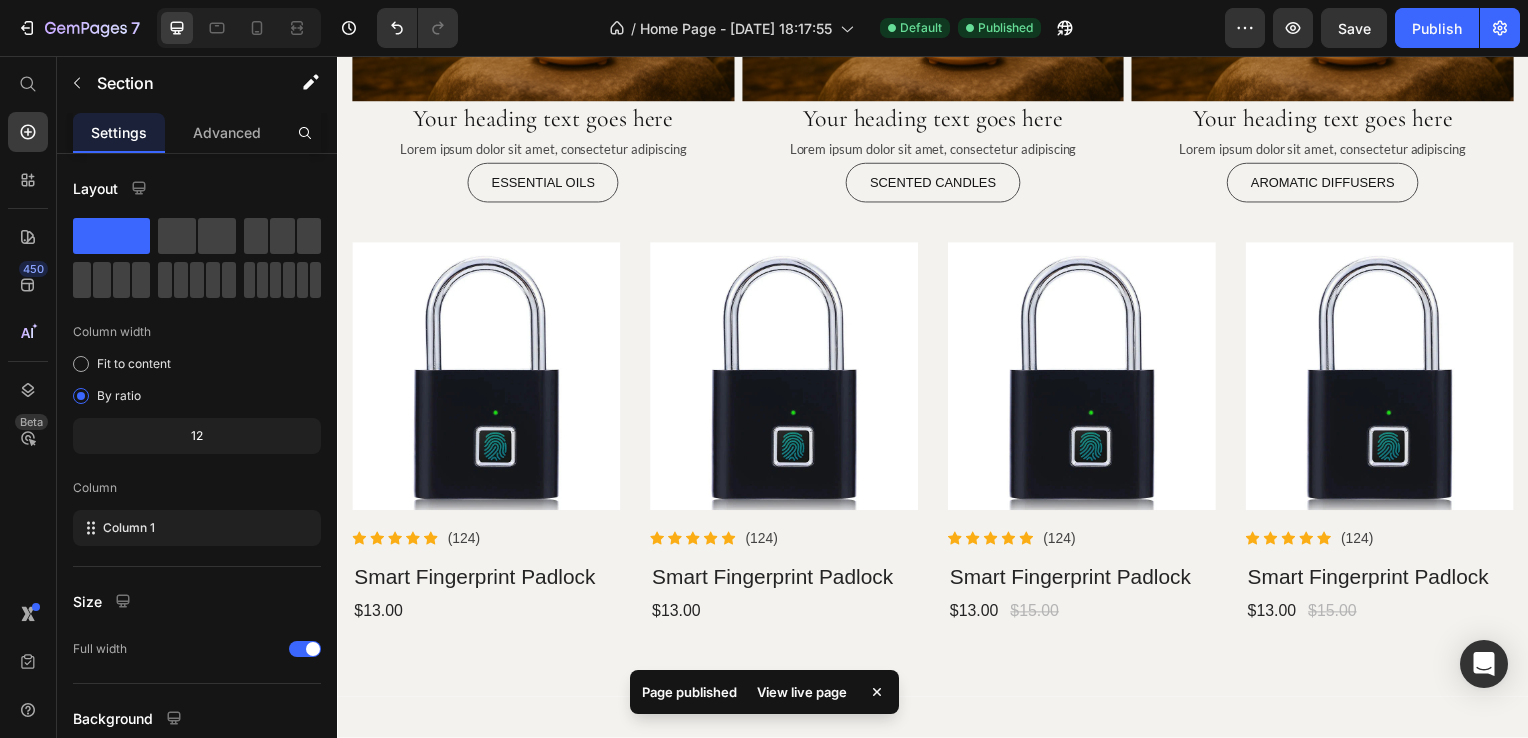 scroll, scrollTop: 400, scrollLeft: 0, axis: vertical 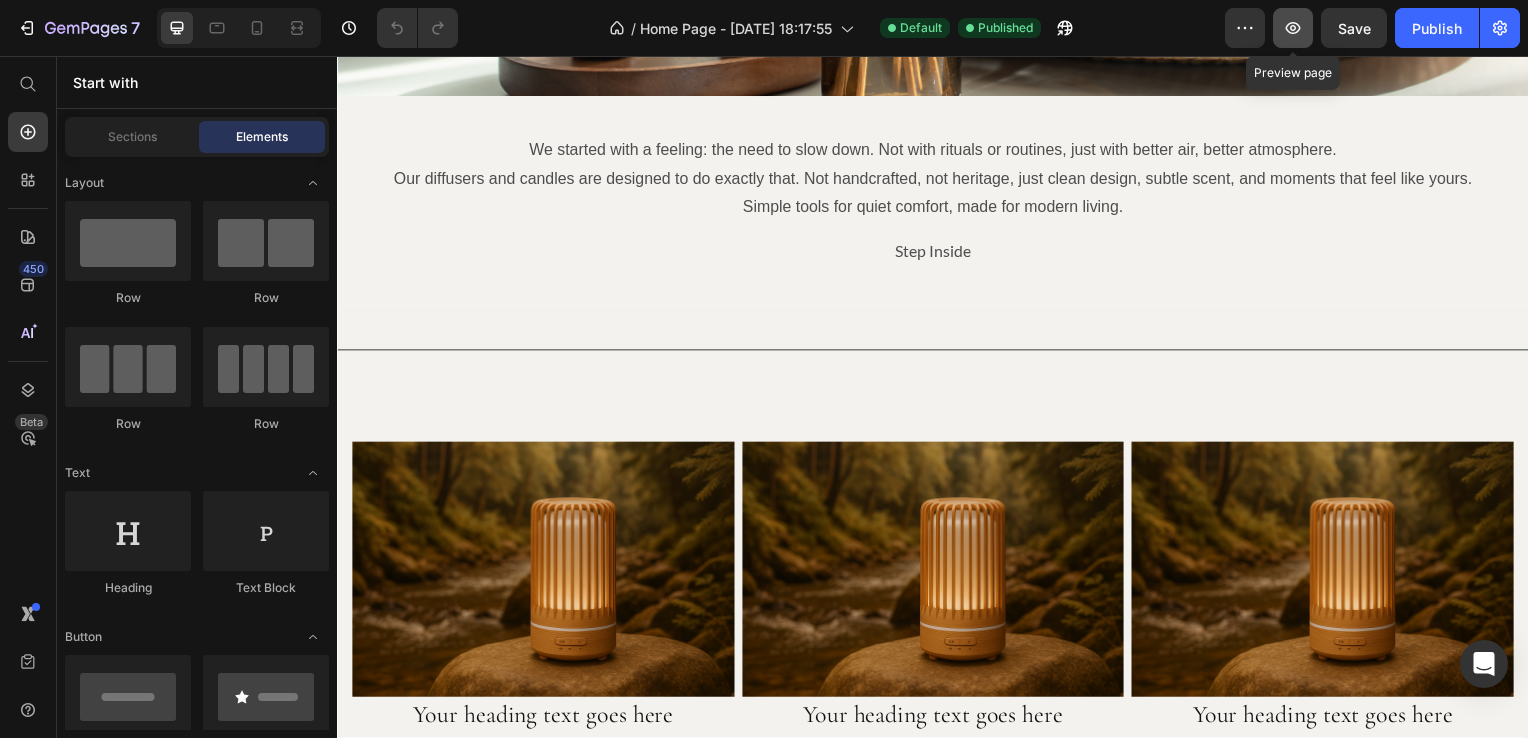 click 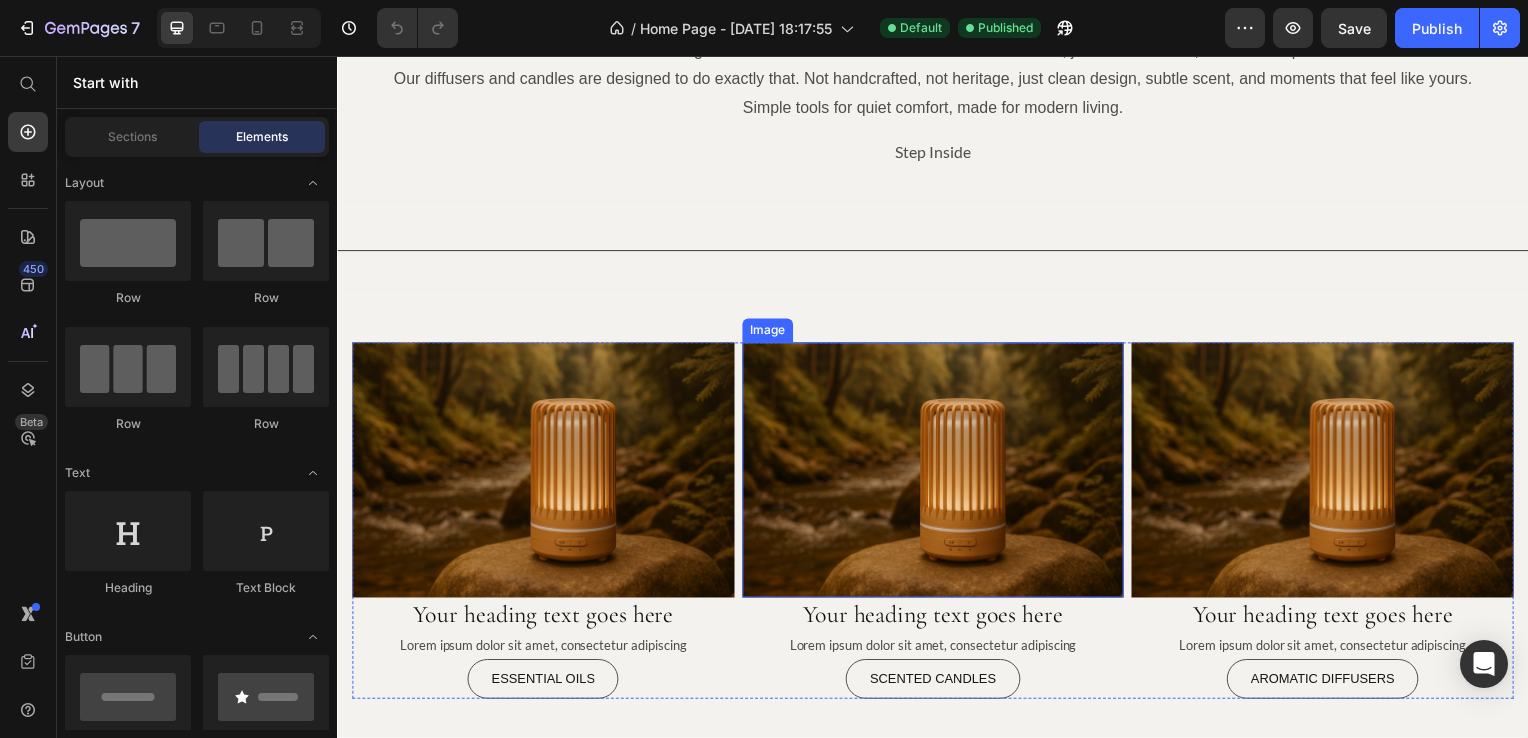 scroll, scrollTop: 900, scrollLeft: 0, axis: vertical 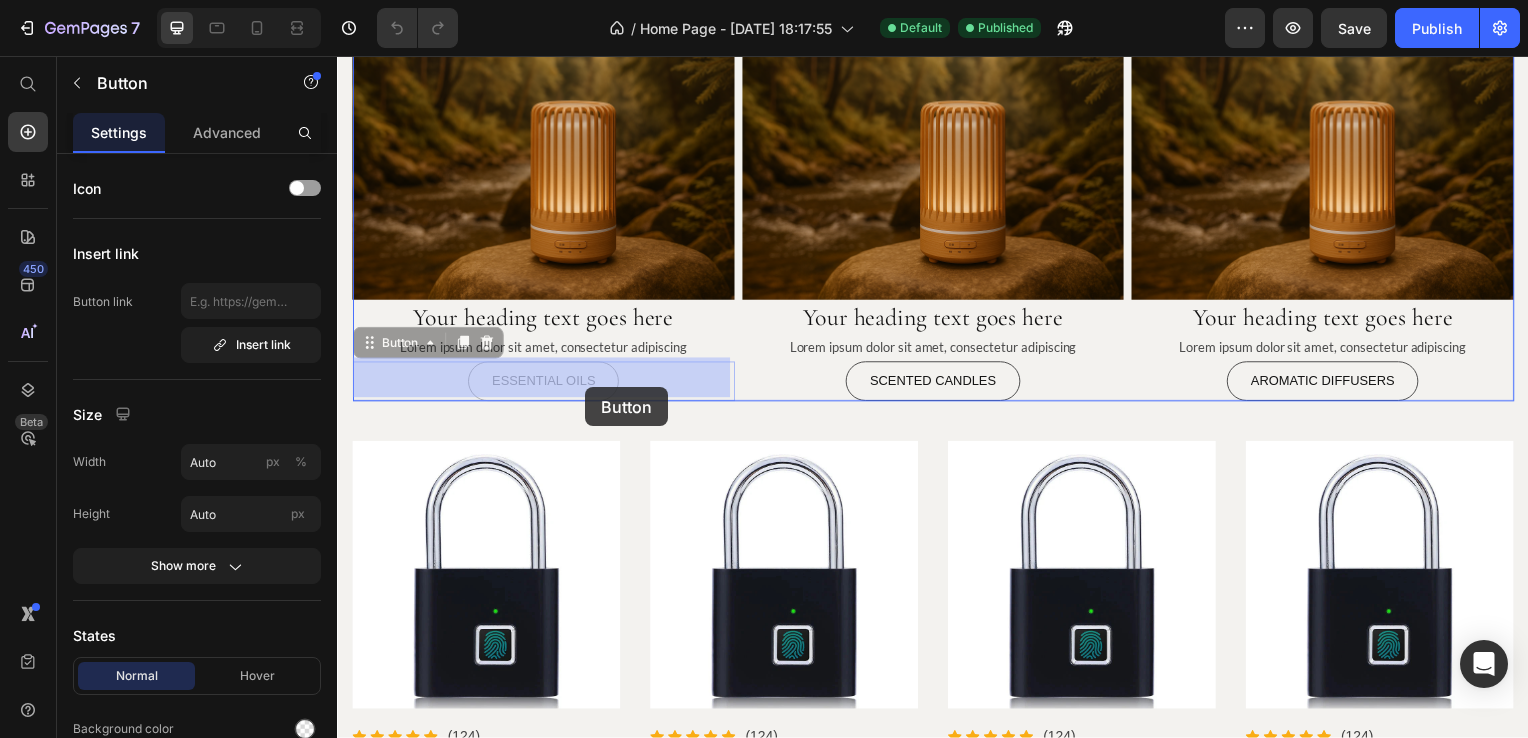 drag, startPoint x: 618, startPoint y: 373, endPoint x: 587, endPoint y: 390, distance: 35.35534 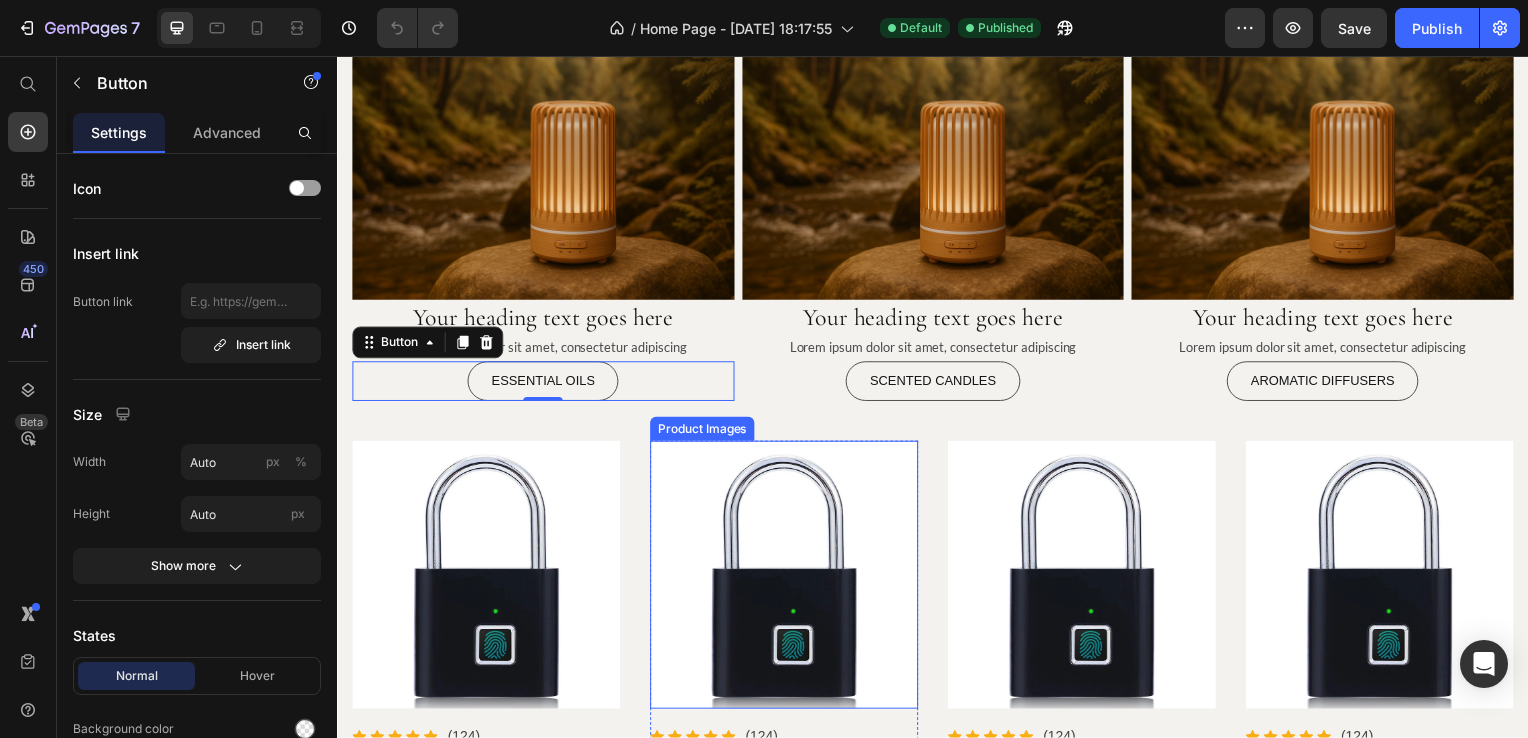 click at bounding box center [787, 579] 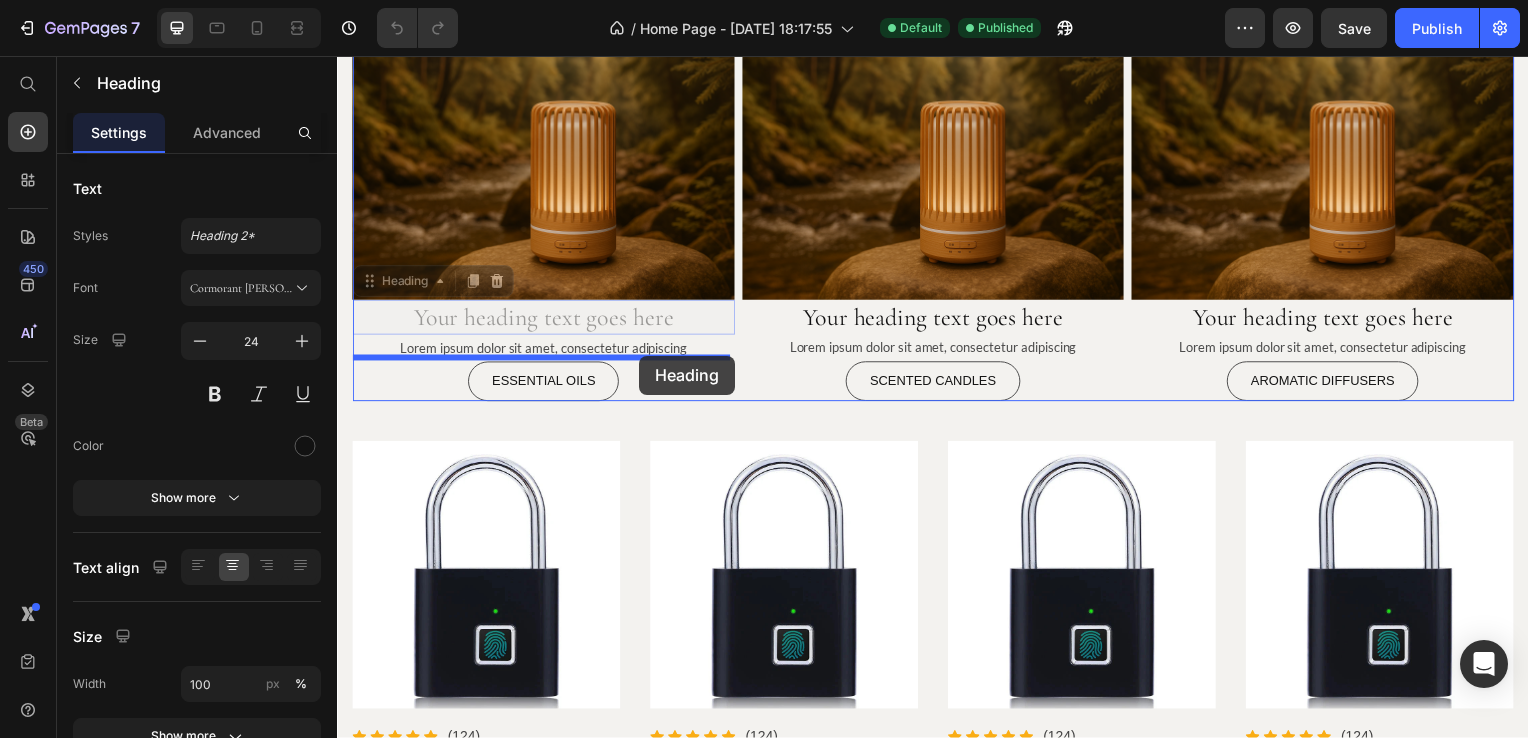 drag, startPoint x: 655, startPoint y: 322, endPoint x: 641, endPoint y: 358, distance: 38.626415 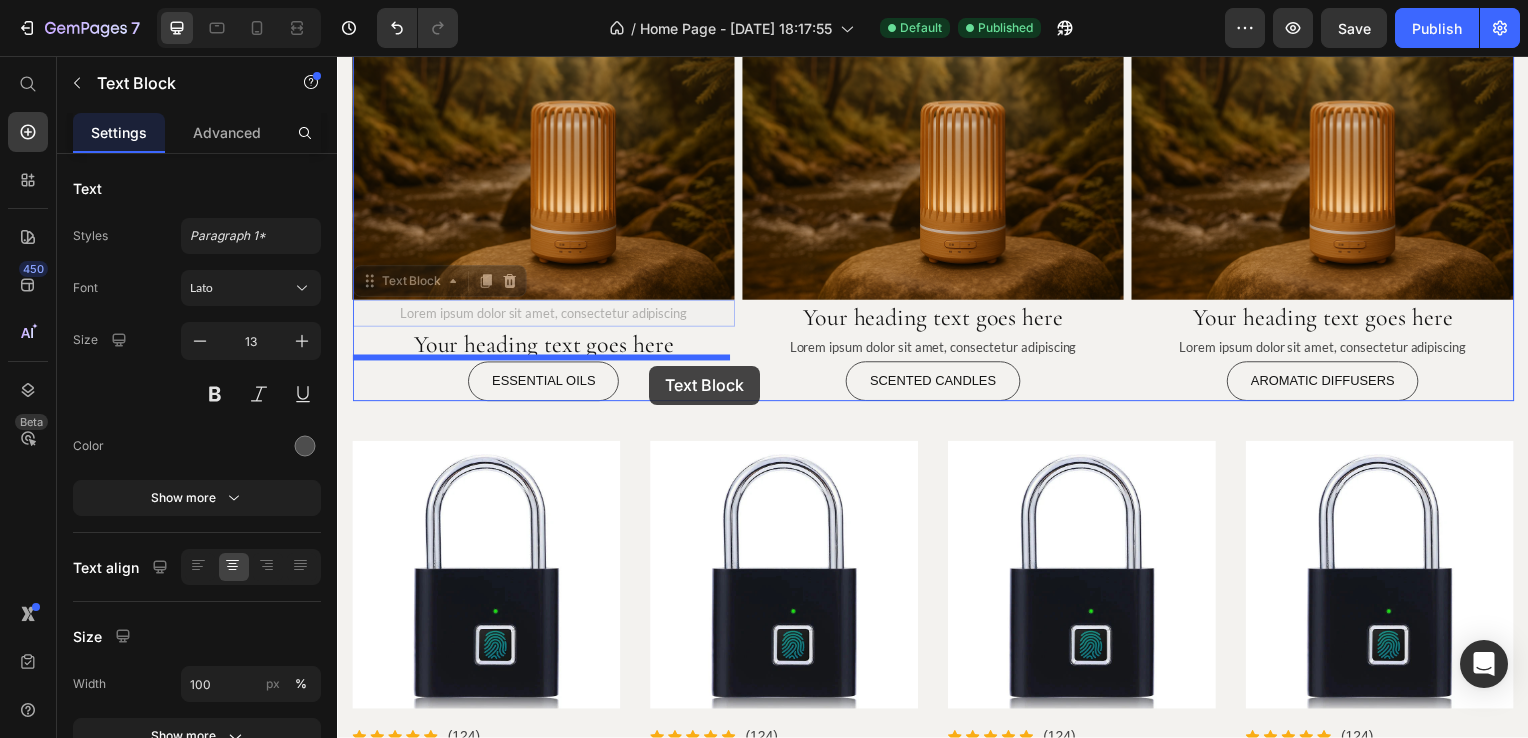drag, startPoint x: 682, startPoint y: 315, endPoint x: 651, endPoint y: 368, distance: 61.400326 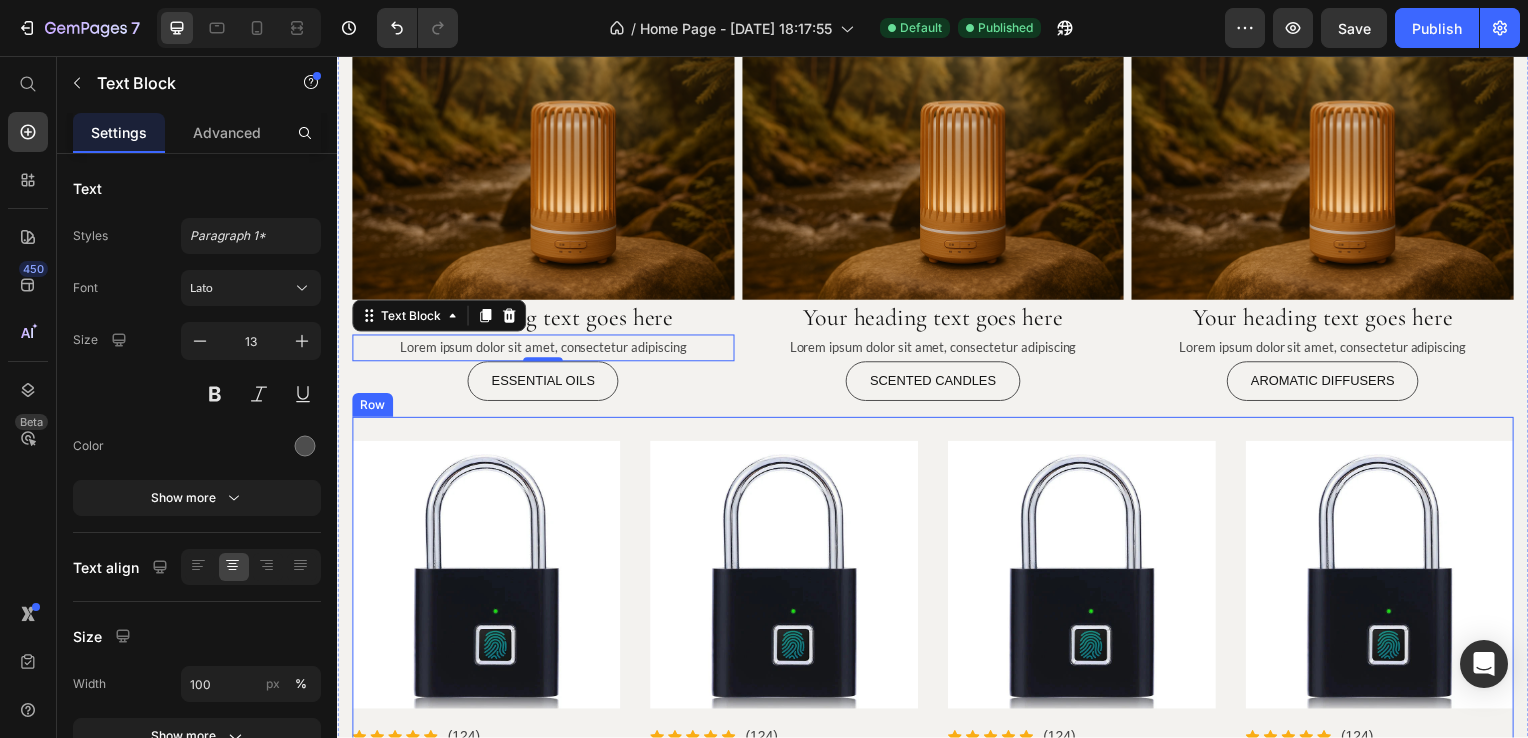 click at bounding box center (787, 579) 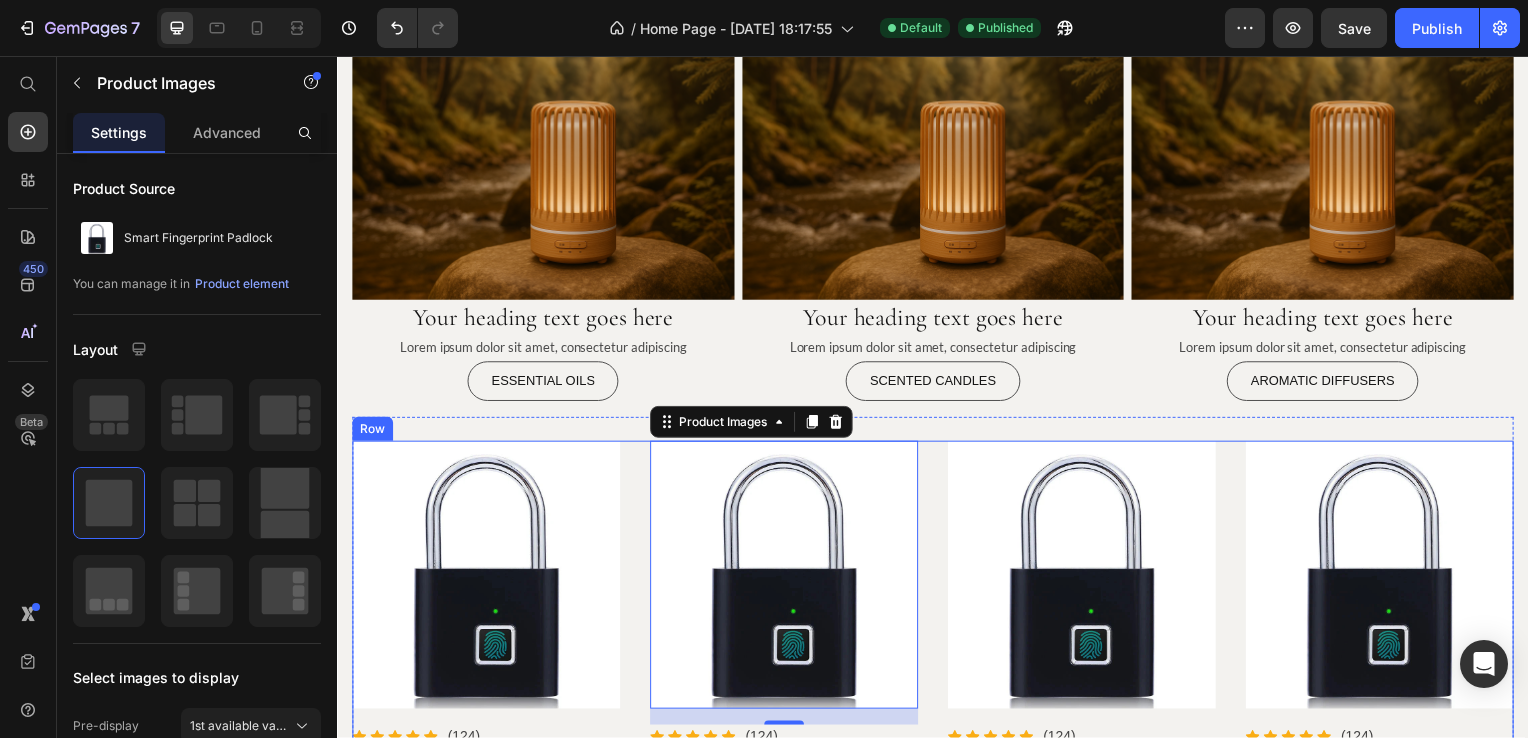 scroll, scrollTop: 900, scrollLeft: 0, axis: vertical 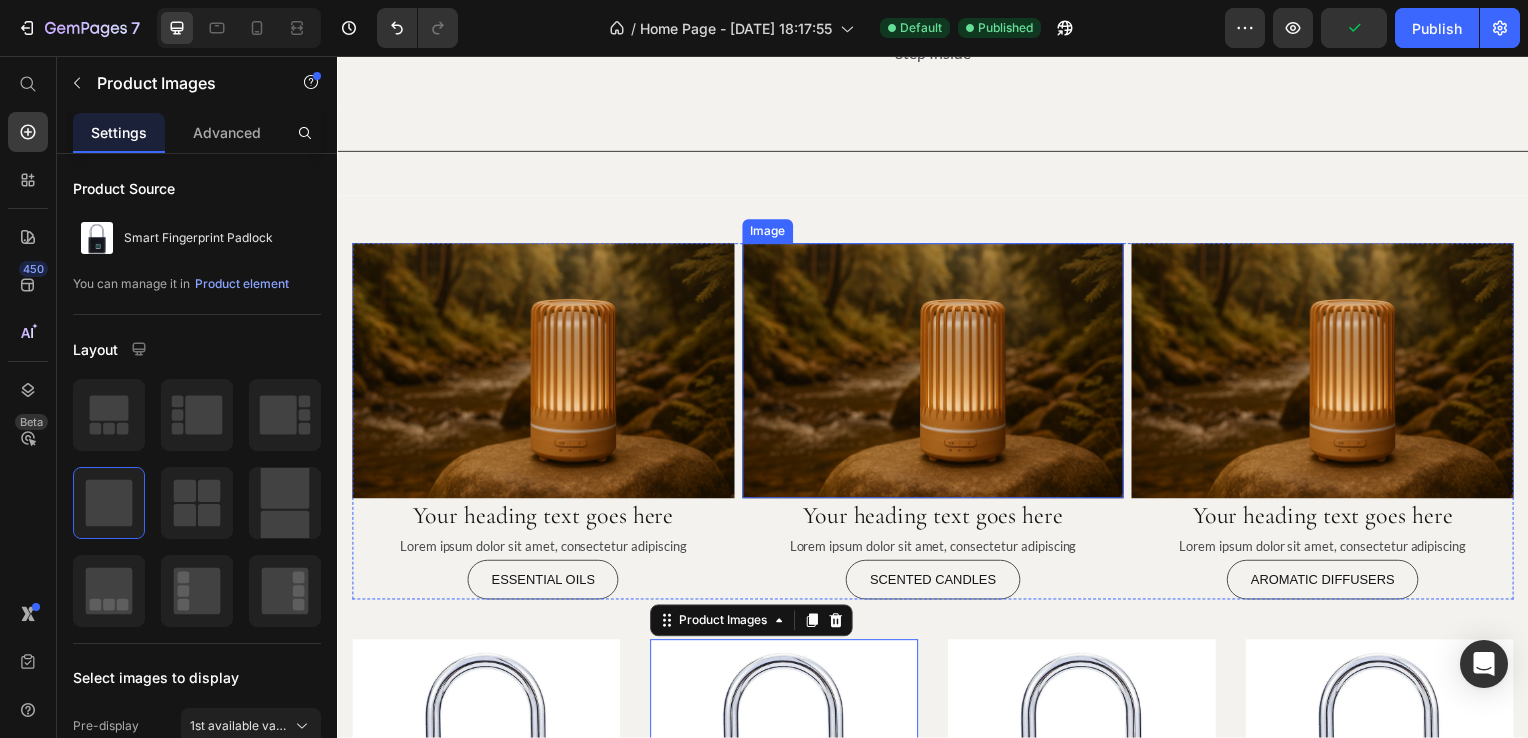 click at bounding box center (544, 373) 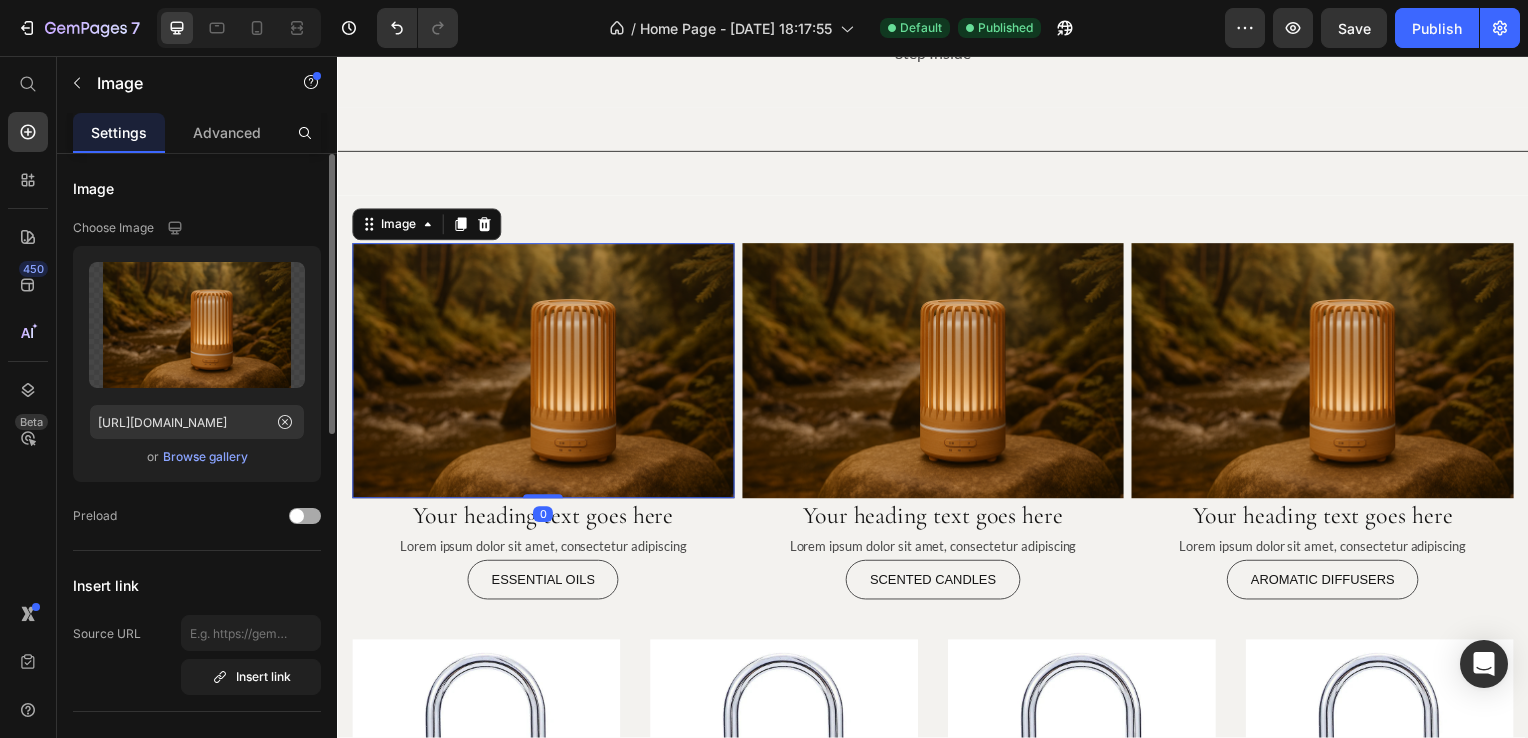 click on "Preload" 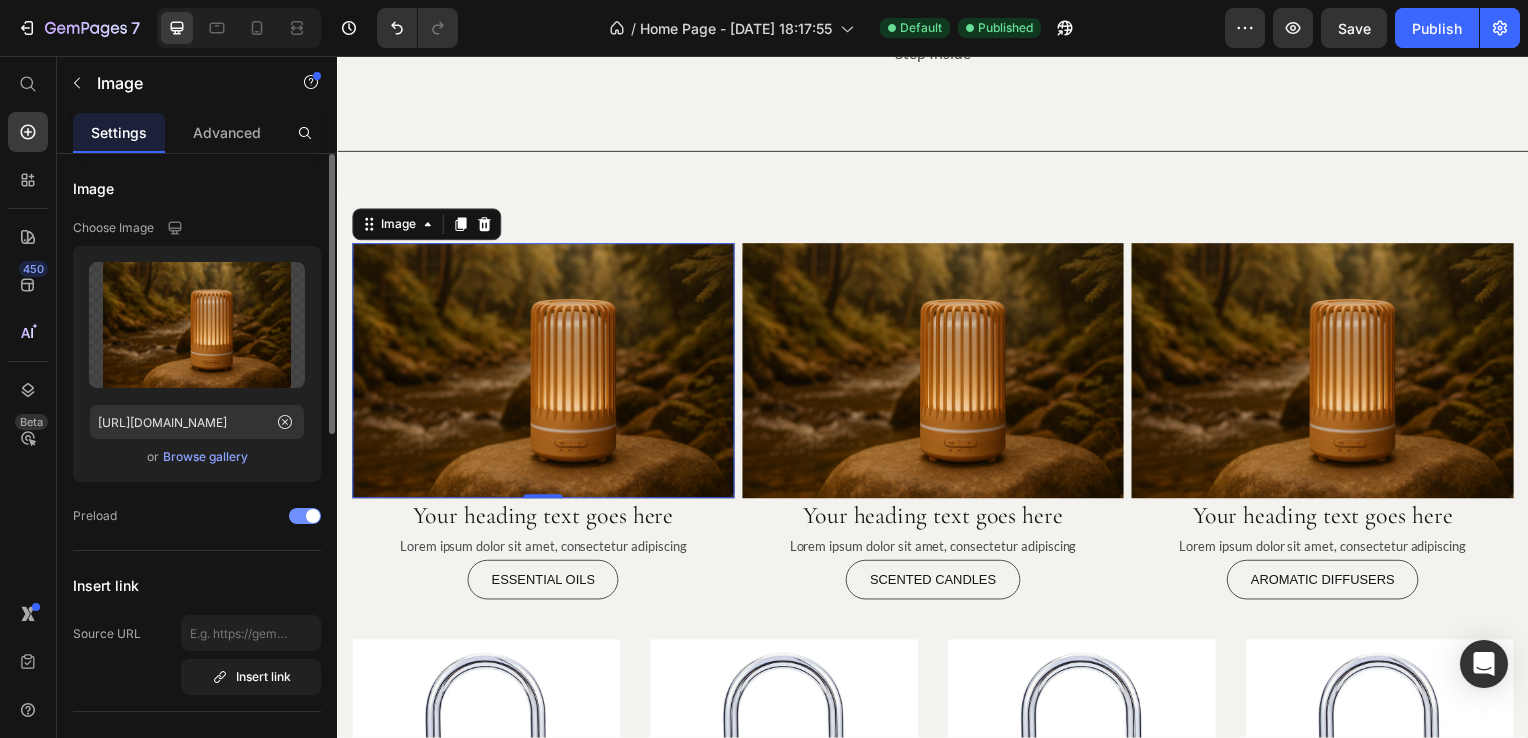 click at bounding box center (313, 516) 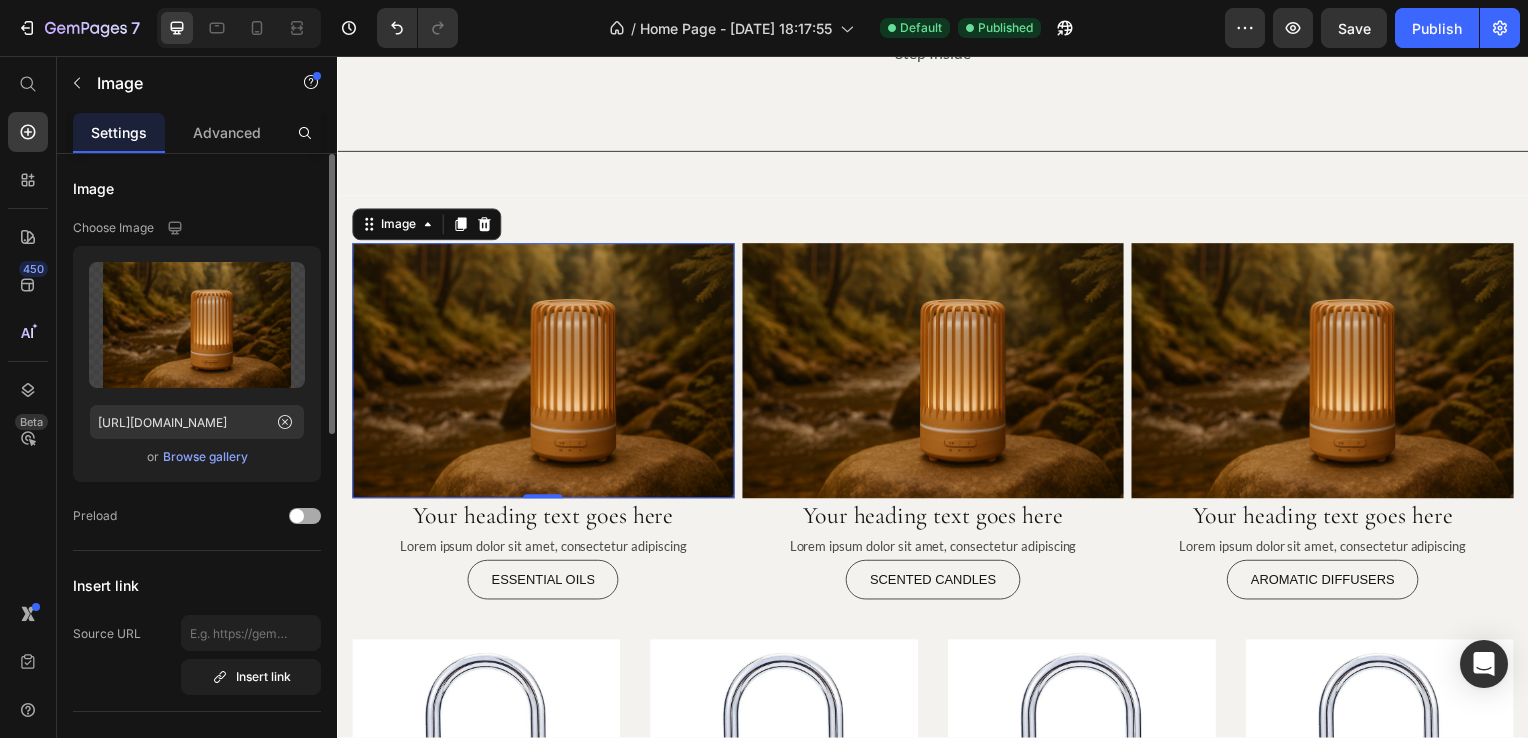 click at bounding box center [305, 516] 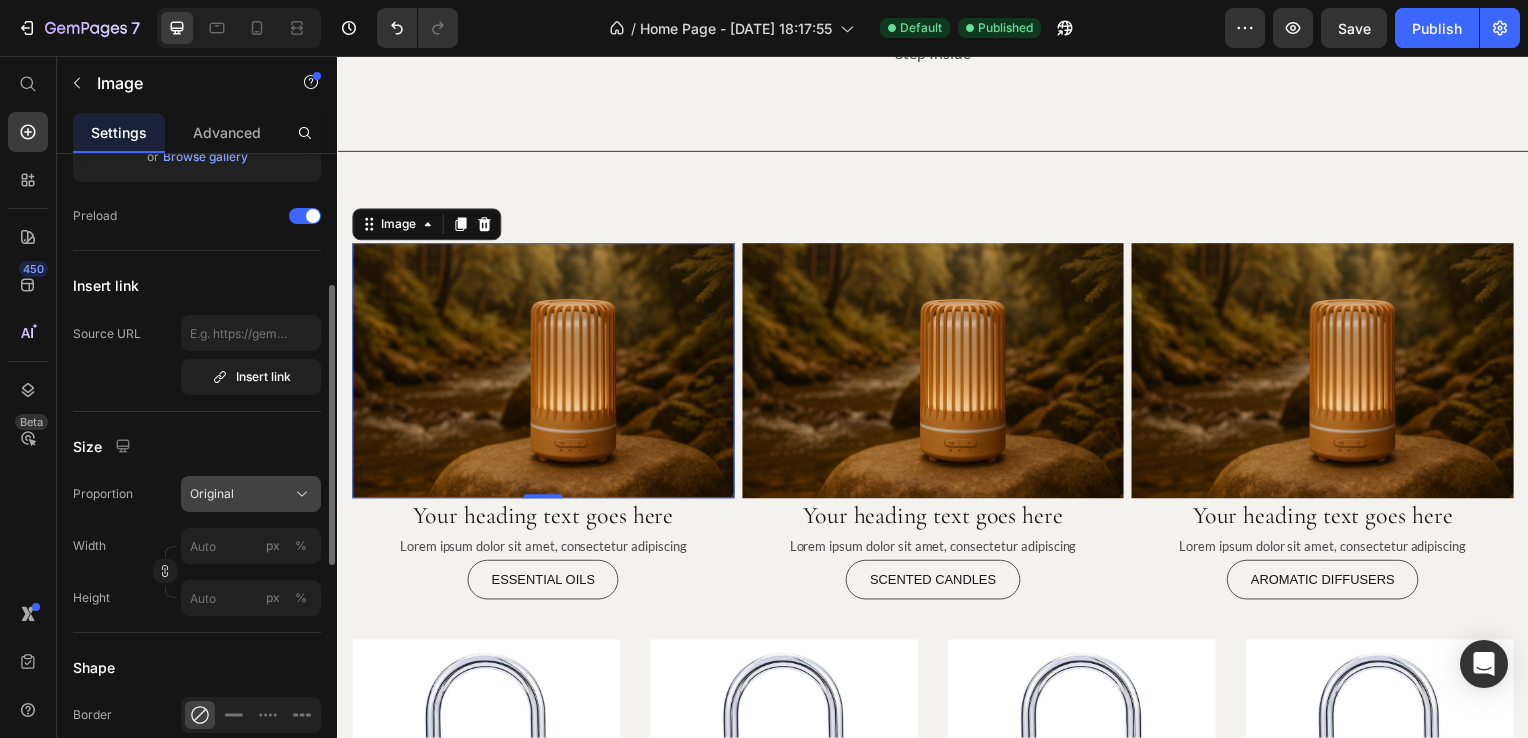 scroll, scrollTop: 400, scrollLeft: 0, axis: vertical 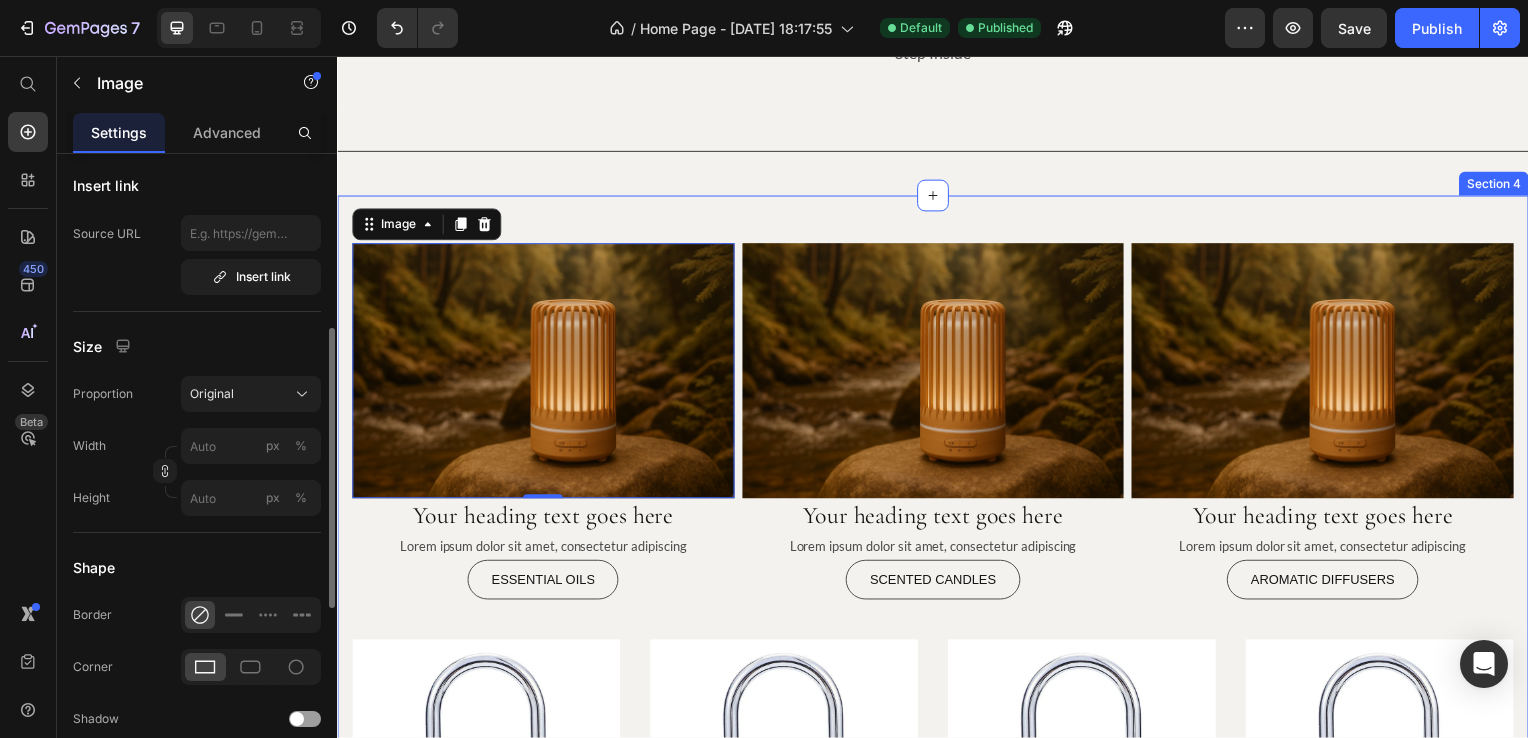 click on "Image   0 Your heading text goes here Heading Lorem ipsum dolor sit amet, consectetur adipiscing  Text Block Essential Oils Button Image Your heading text goes here Heading Lorem ipsum dolor sit amet, consectetur adipiscing  Text Block Scented Candles Button Image Your heading text goes here Heading Lorem ipsum dolor sit amet, consectetur adipiscing  Text Block Aromatic Diffusers Button Row Product Images                Icon                Icon                Icon                Icon                Icon Icon List Hoz (124) Text block Row Smart Fingerprint Padlock Product Title $13.00 Product Price Product Product Images                Icon                Icon                Icon                Icon                Icon Icon List Hoz (124) Text block Row Smart Fingerprint Padlock Product Title $13.00 Product Price Product Product Images                Icon                Icon                Icon                Icon                Icon Icon List Hoz (124) Text block Row Smart Fingerprint Padlock Product Title" at bounding box center (937, 649) 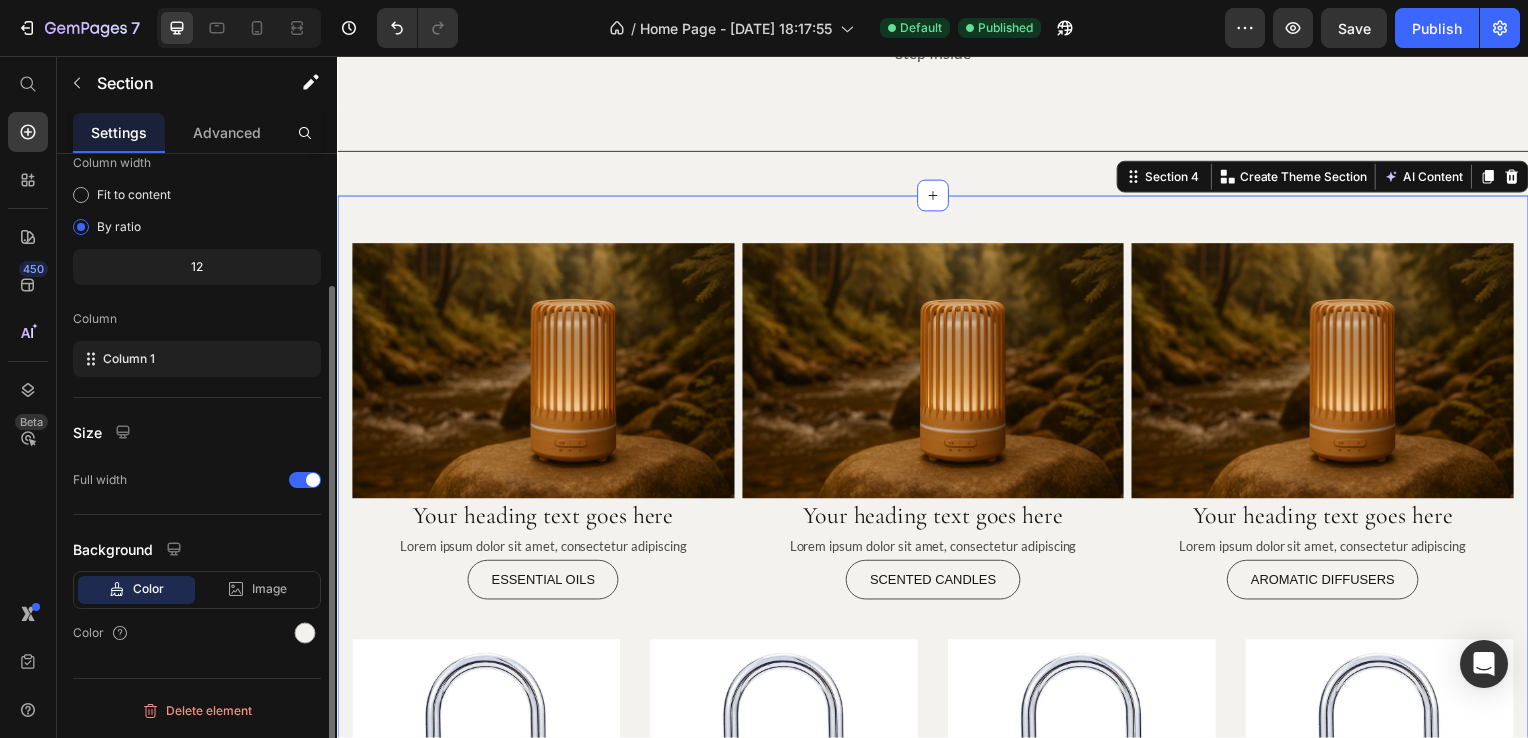 scroll, scrollTop: 0, scrollLeft: 0, axis: both 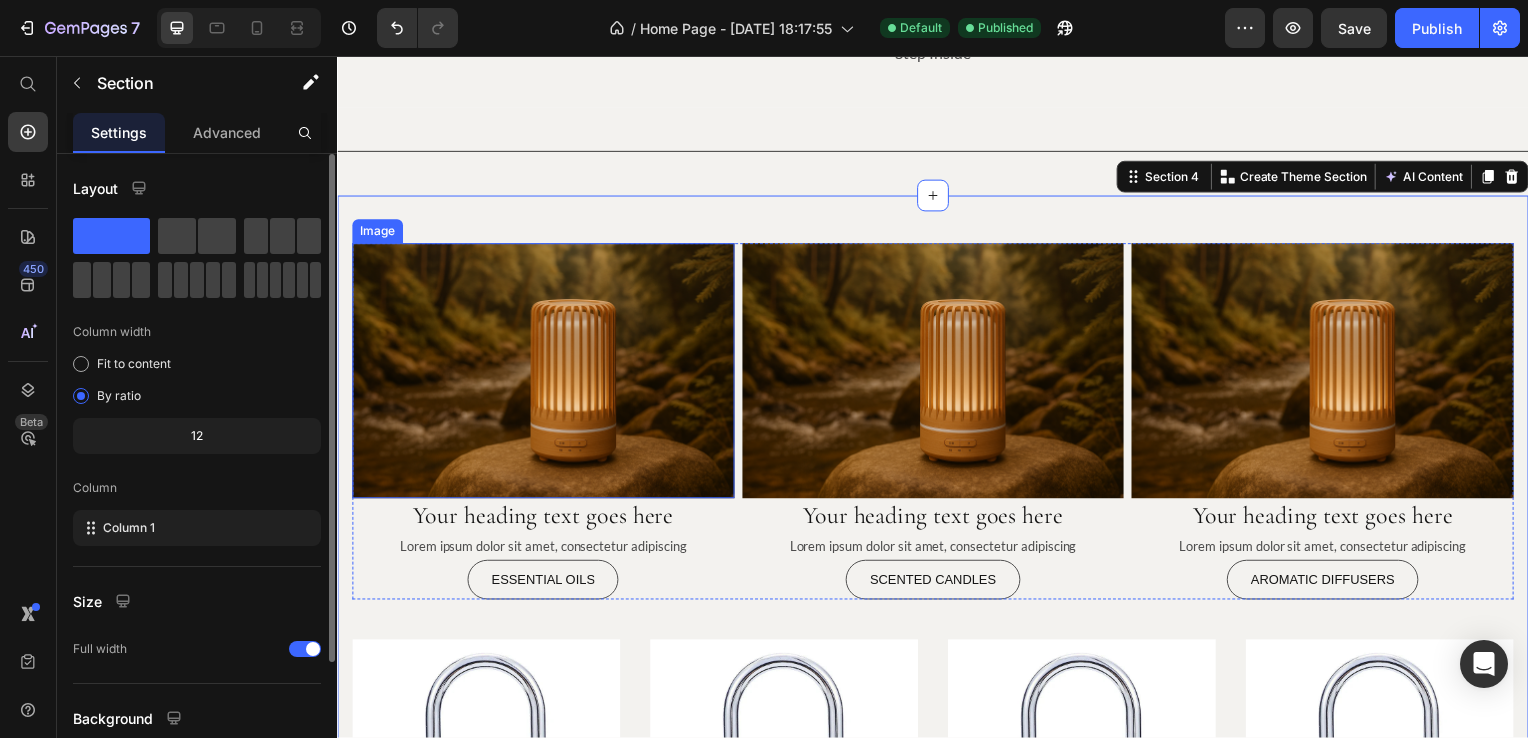 click at bounding box center [544, 373] 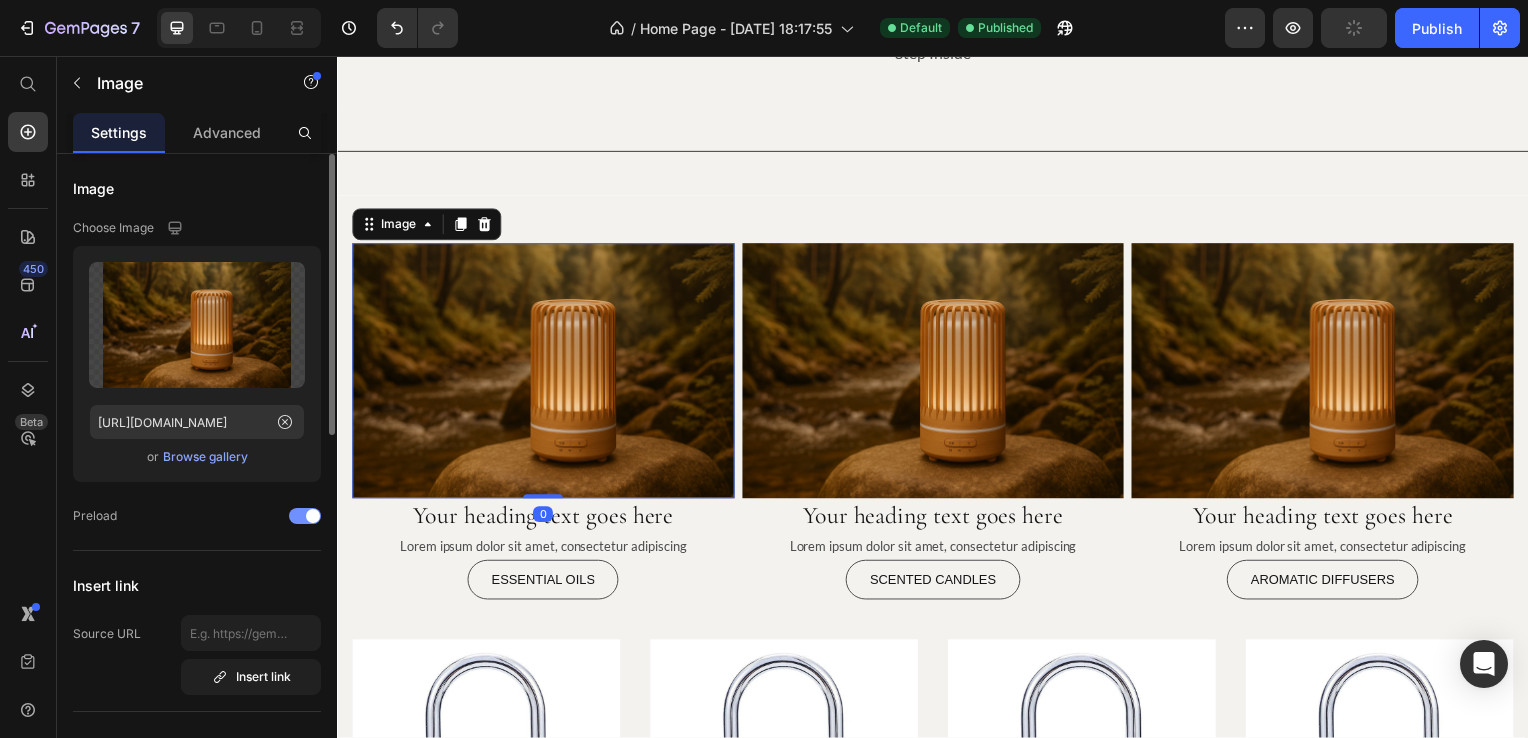 click at bounding box center [313, 516] 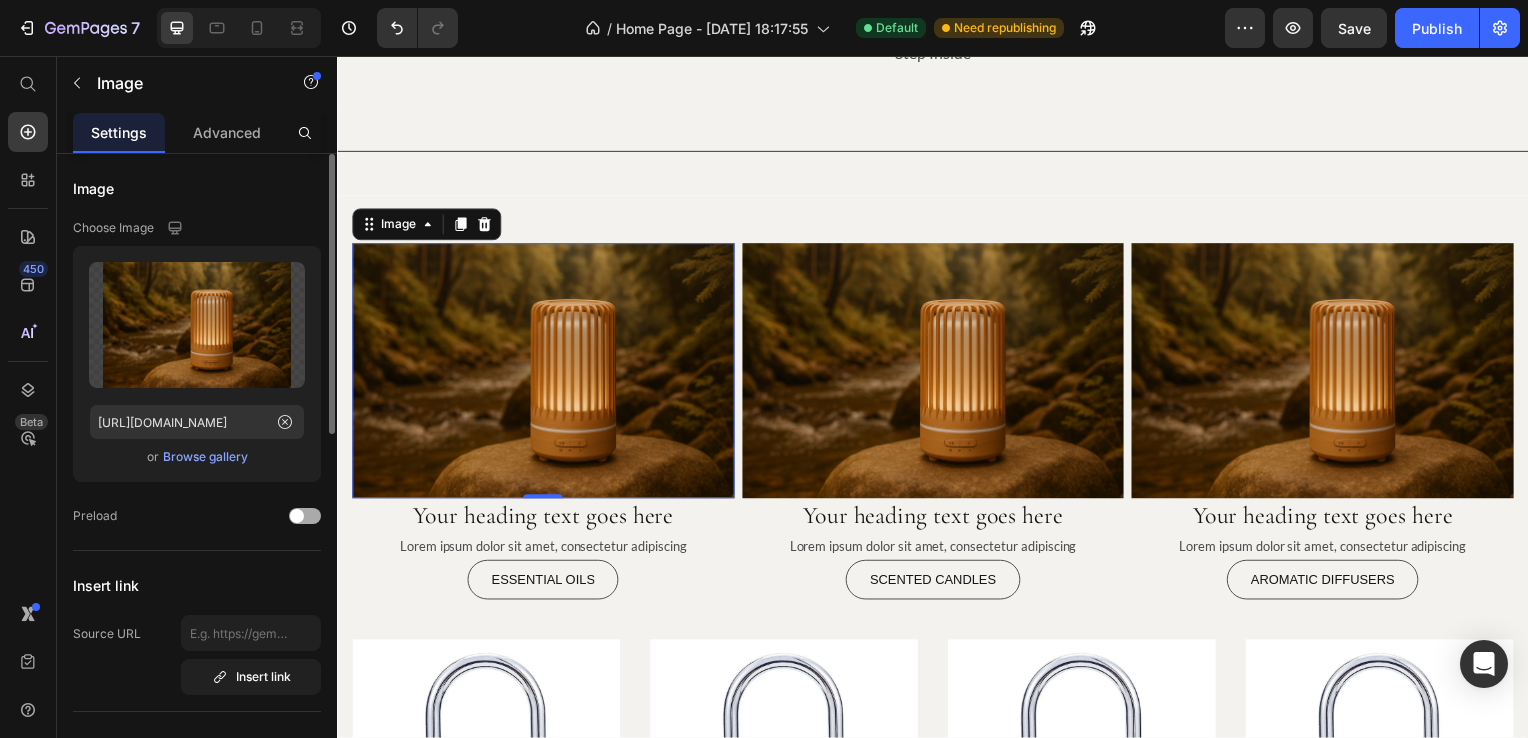 click at bounding box center (297, 516) 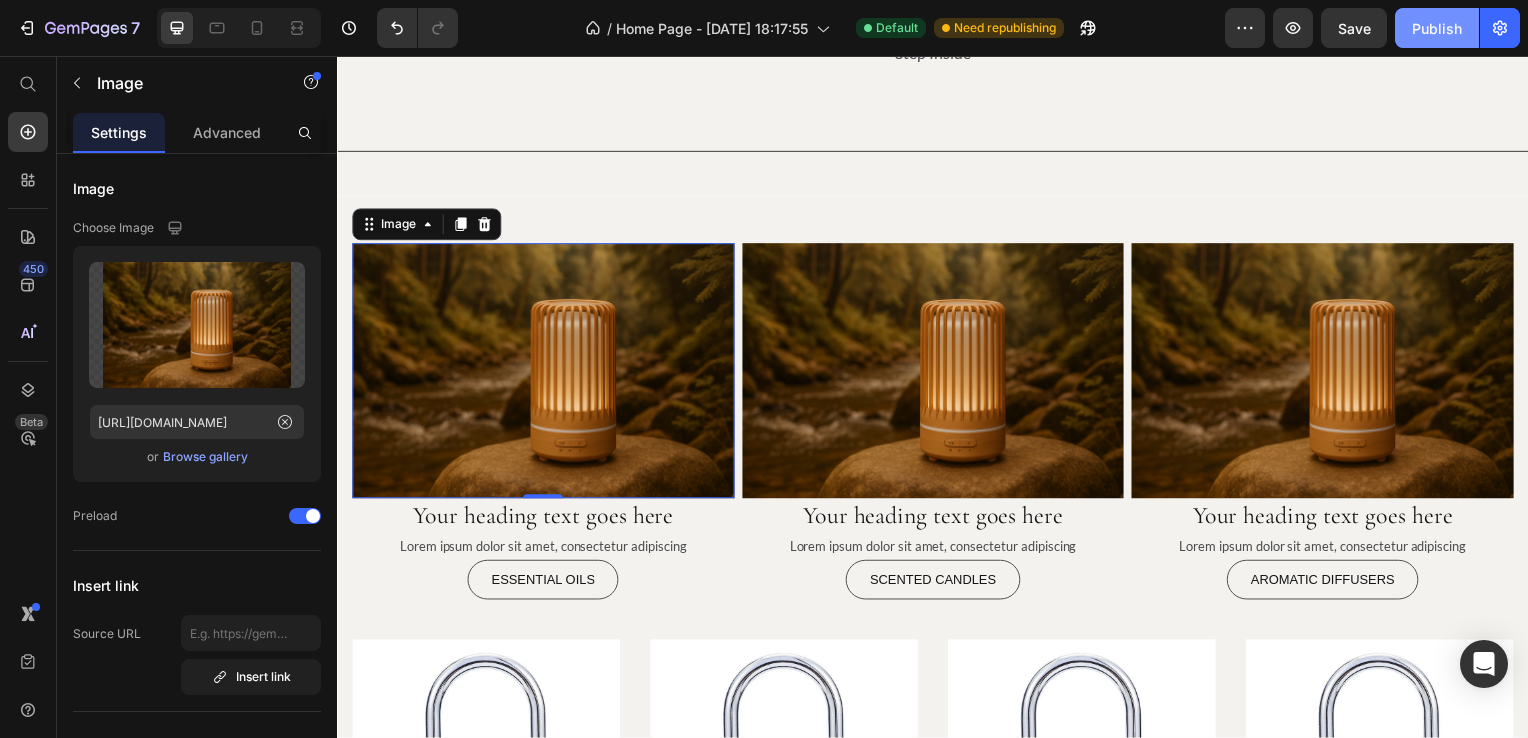click on "Publish" 